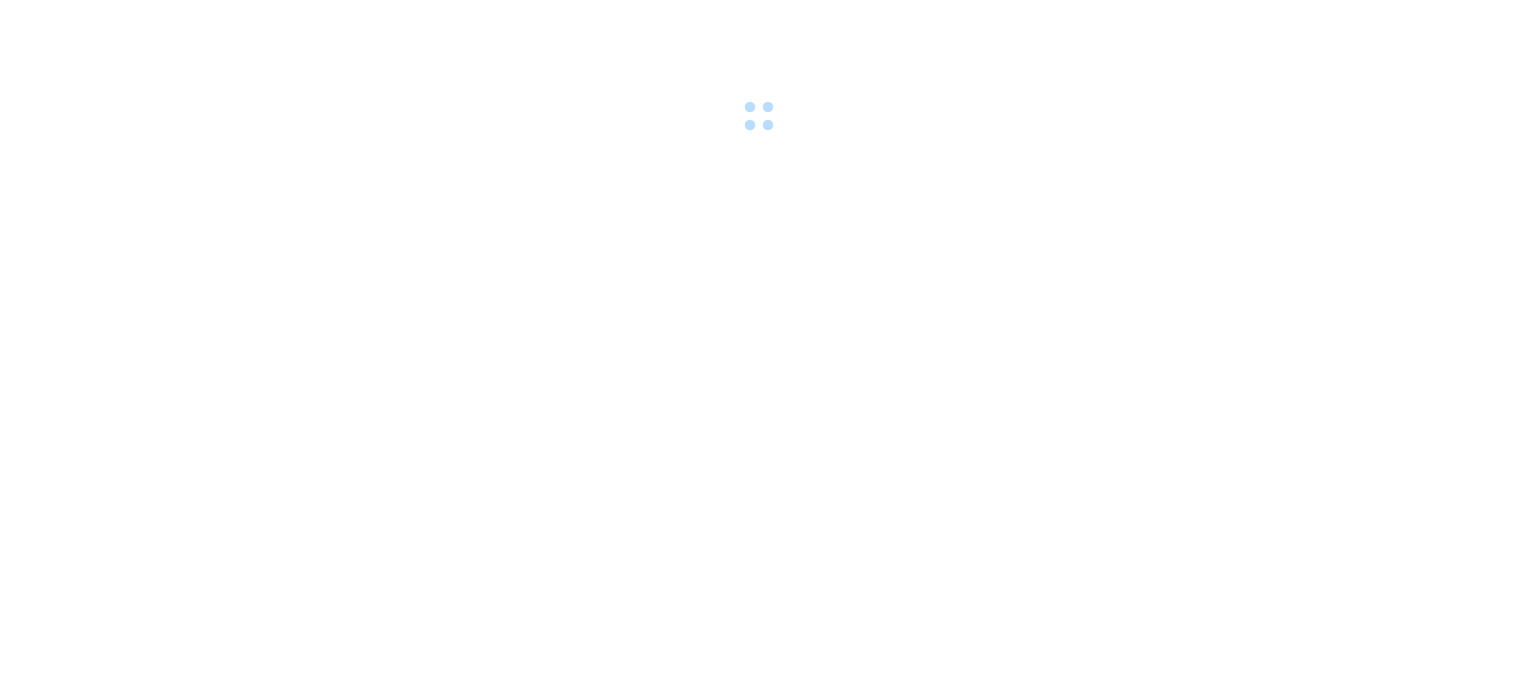 scroll, scrollTop: 0, scrollLeft: 0, axis: both 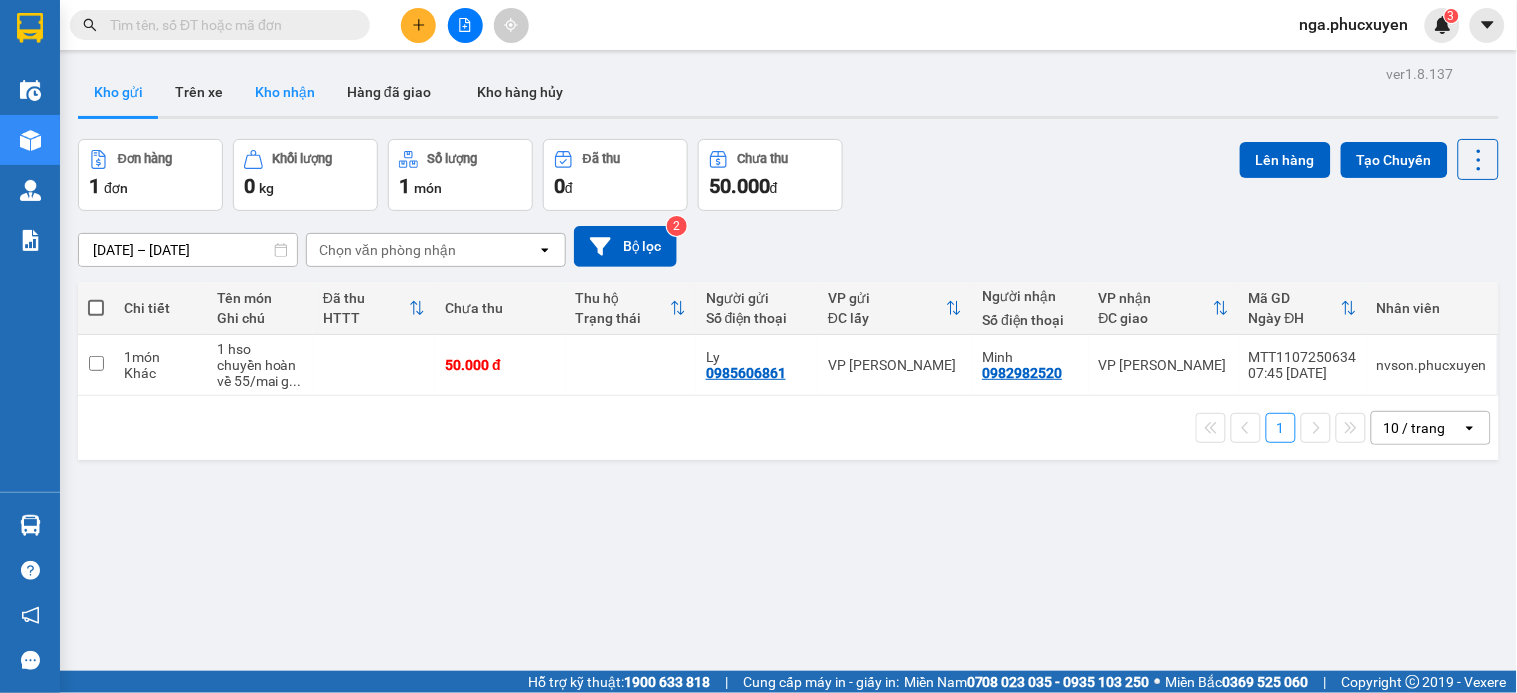 click on "Kho nhận" at bounding box center (285, 92) 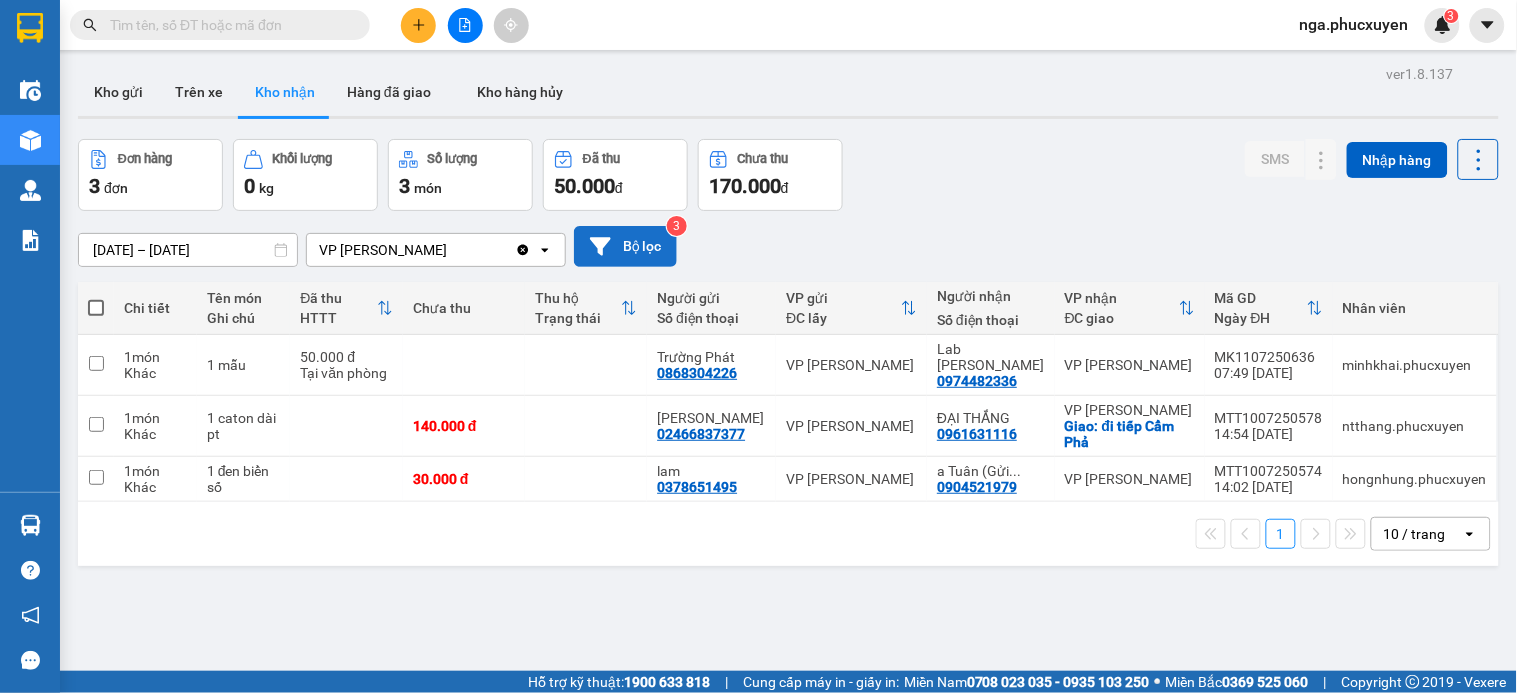 click on "Bộ lọc" at bounding box center [625, 246] 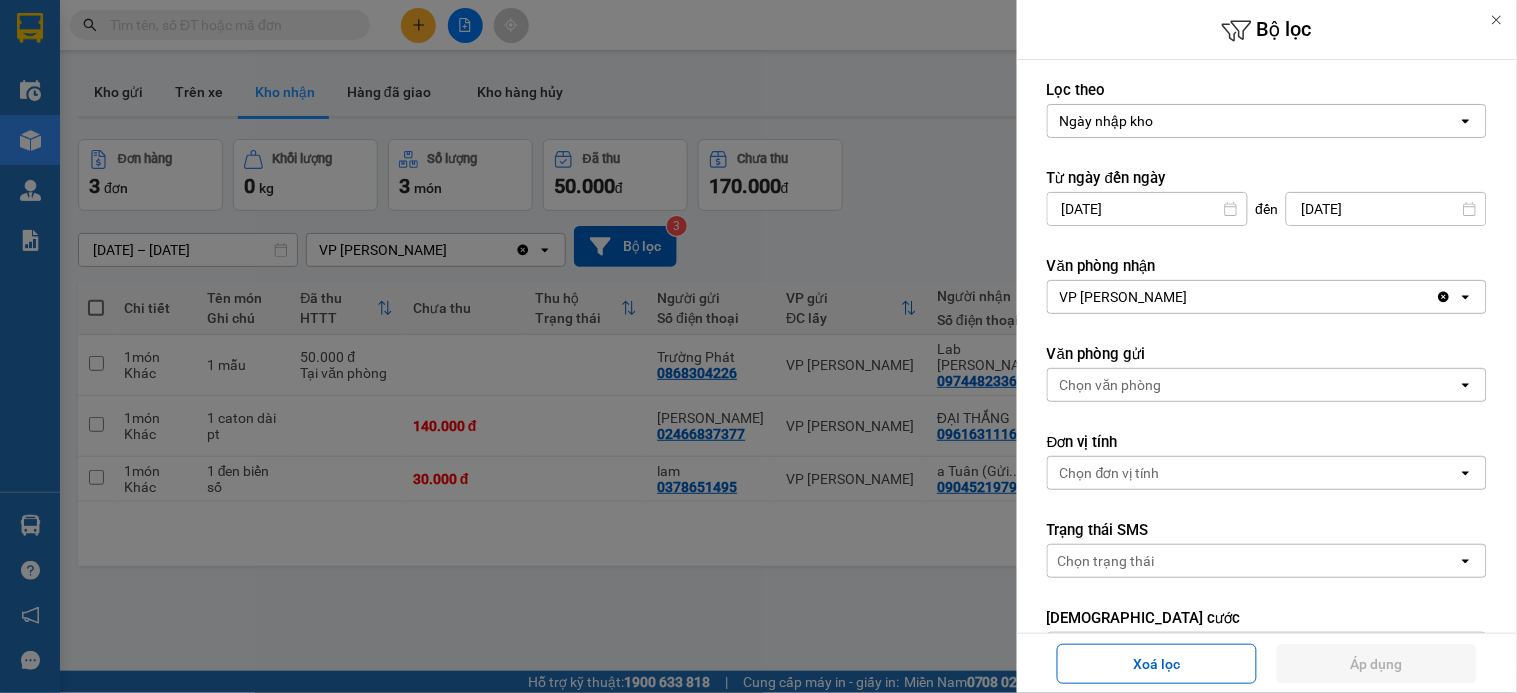 click on "[DATE]" at bounding box center [1147, 209] 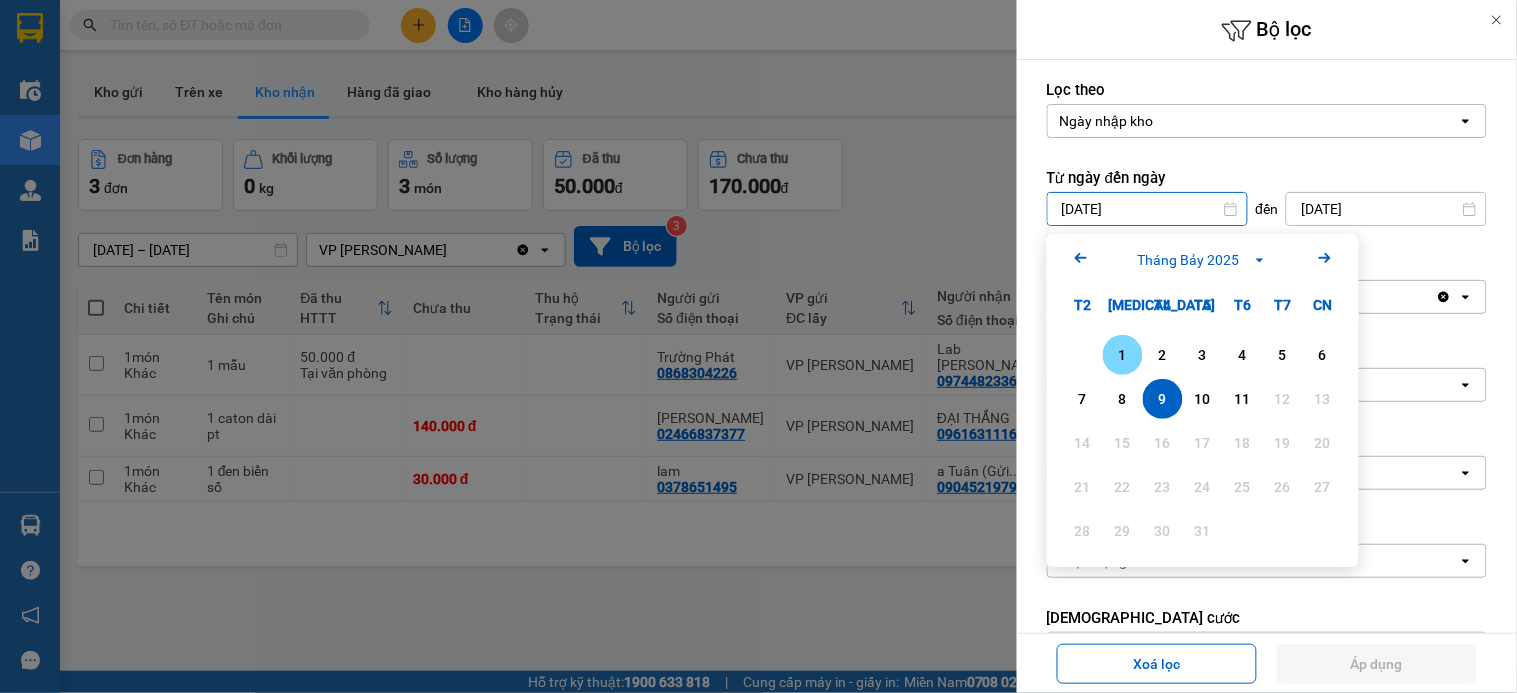 click on "1" at bounding box center (1123, 355) 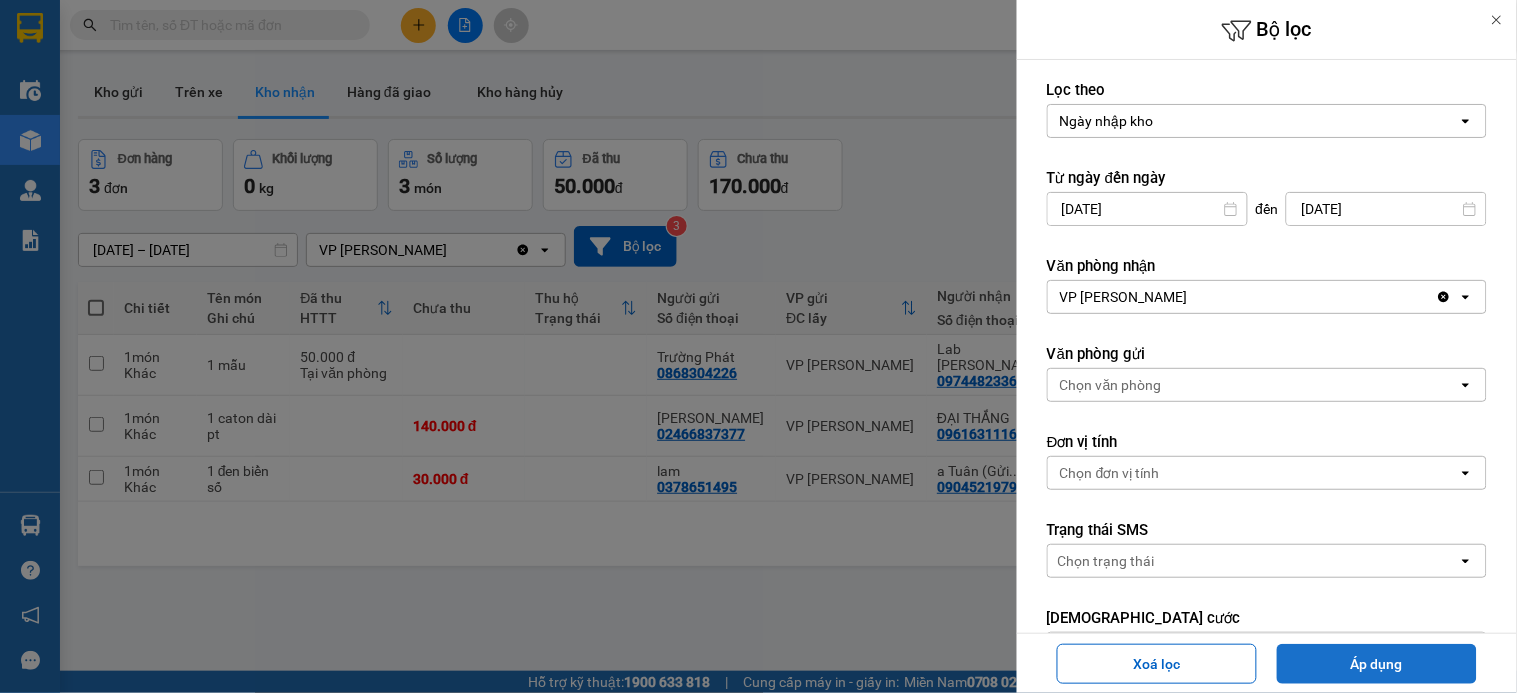 click on "Áp dụng" at bounding box center [1377, 664] 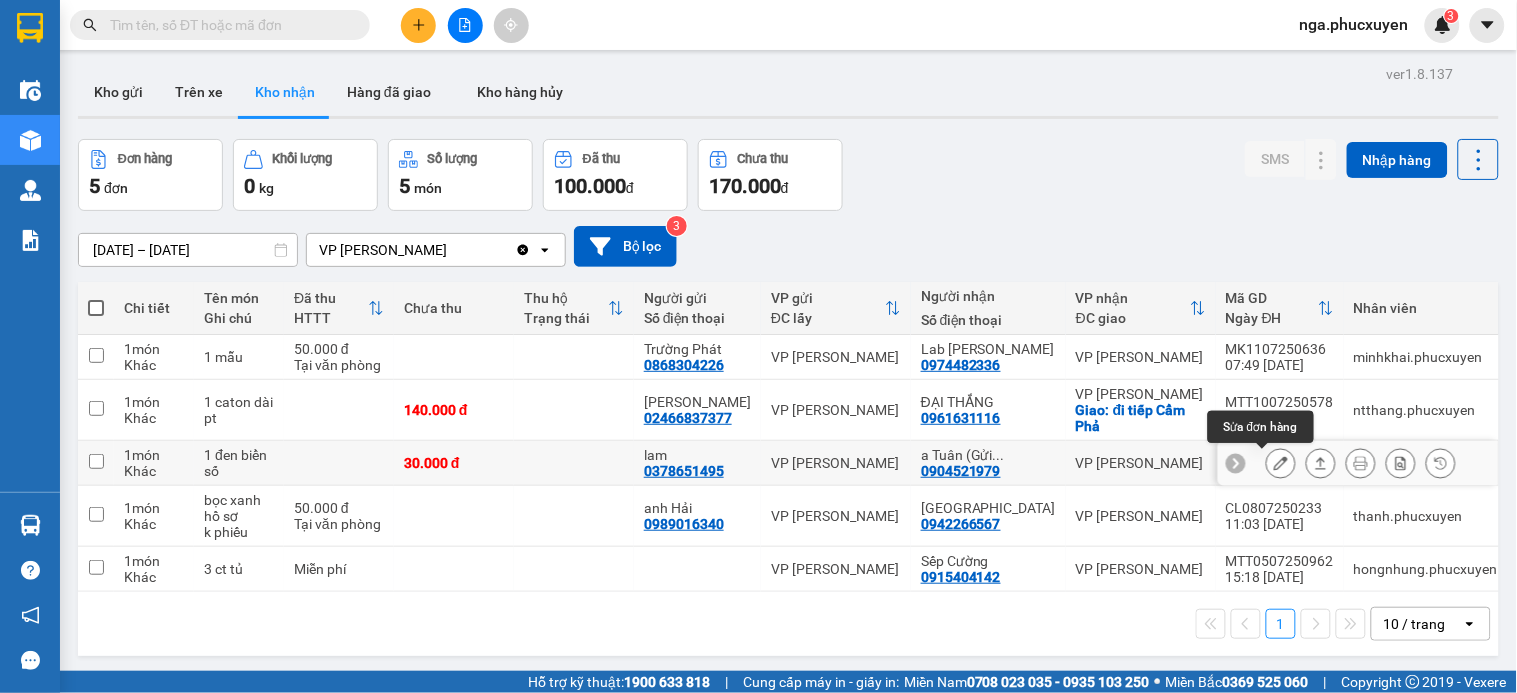 click 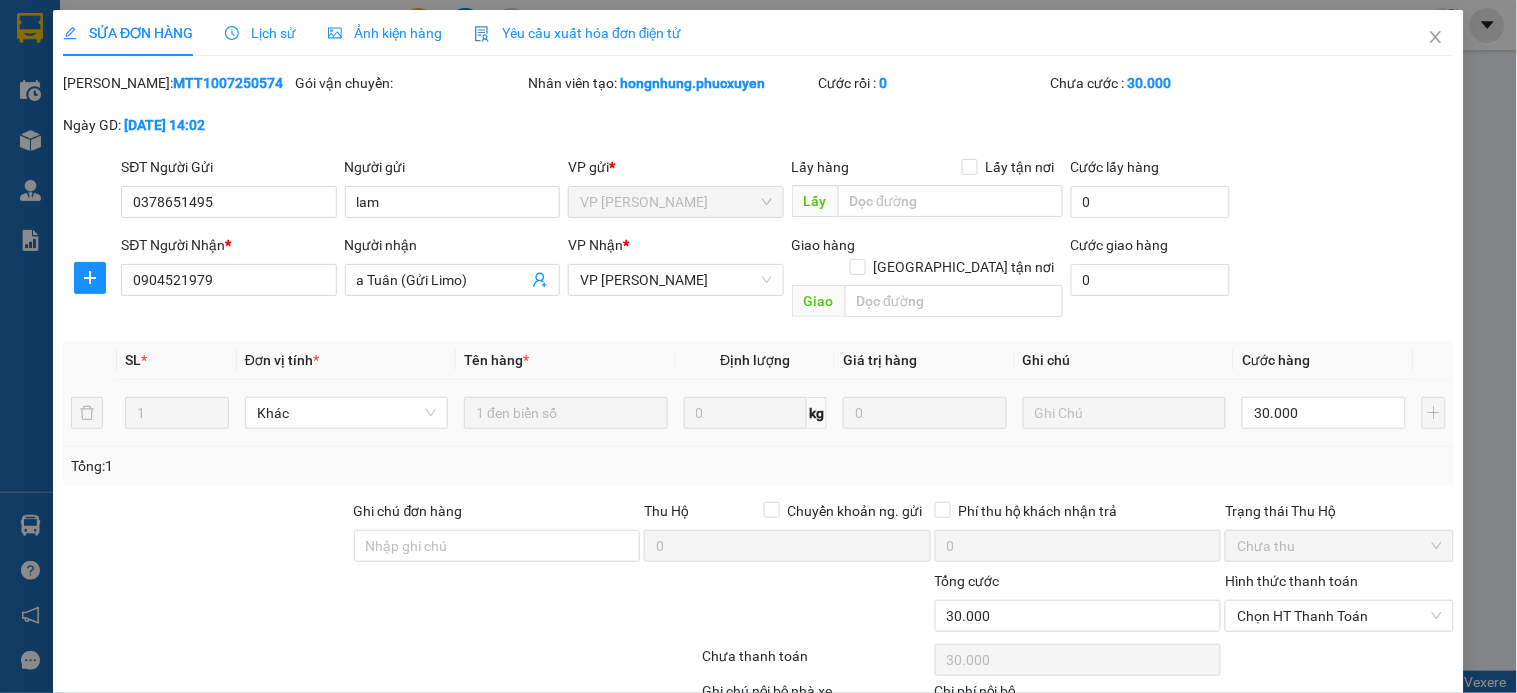 type on "0378651495" 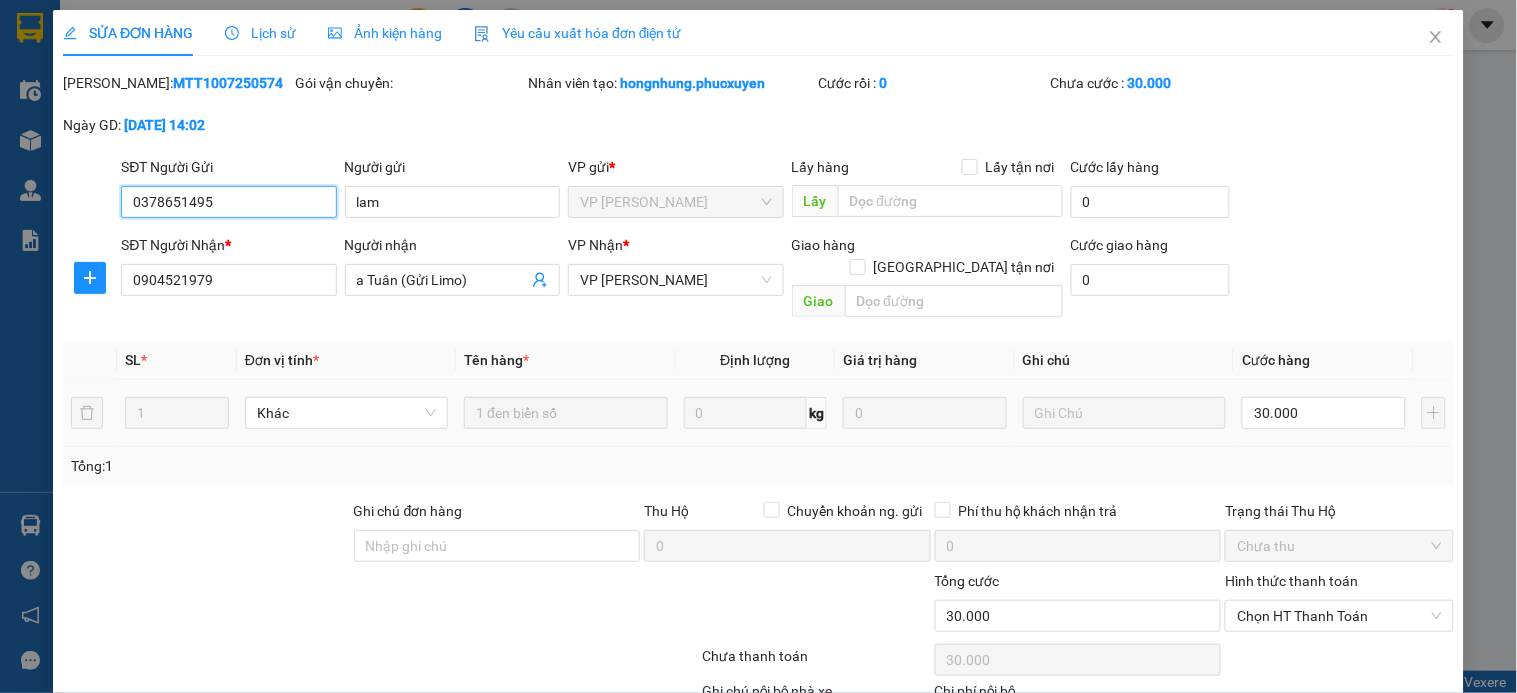 scroll, scrollTop: 114, scrollLeft: 0, axis: vertical 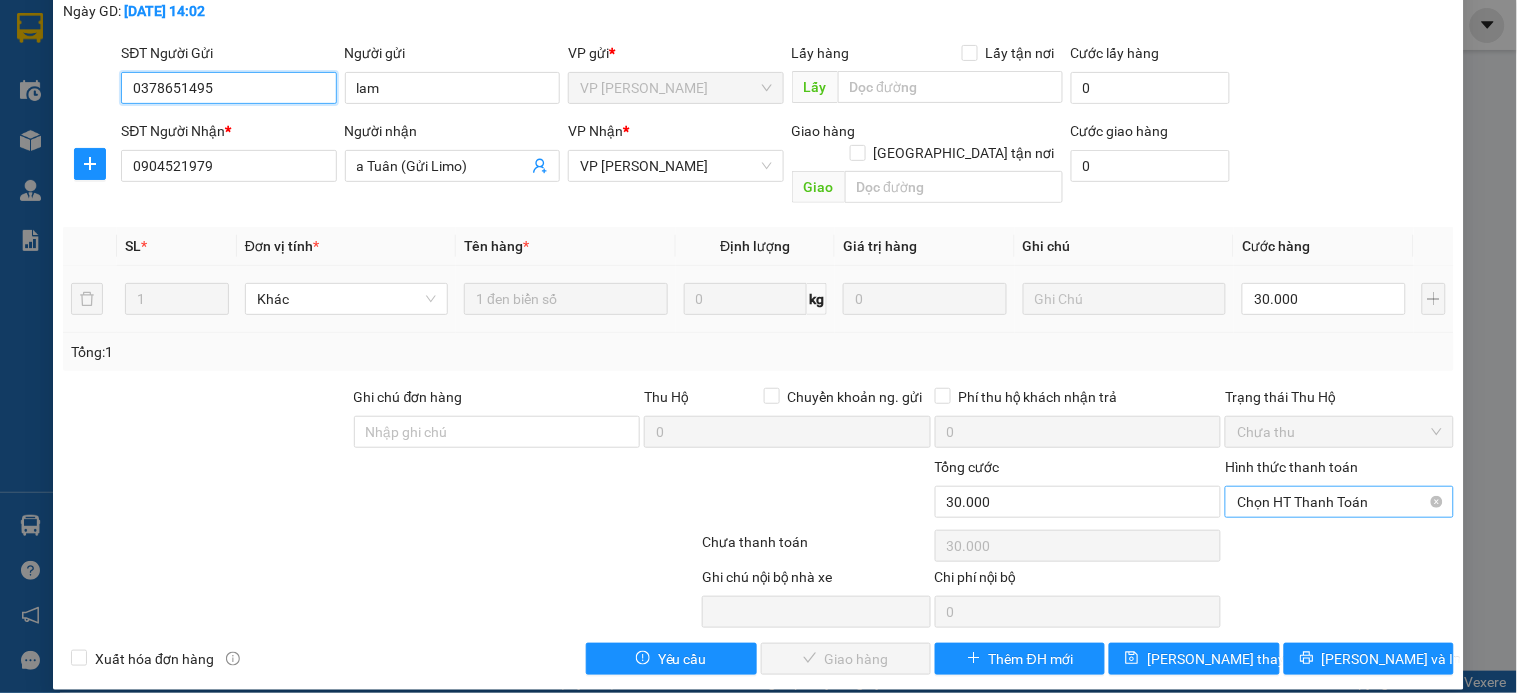 click on "Chọn HT Thanh Toán" at bounding box center [1339, 502] 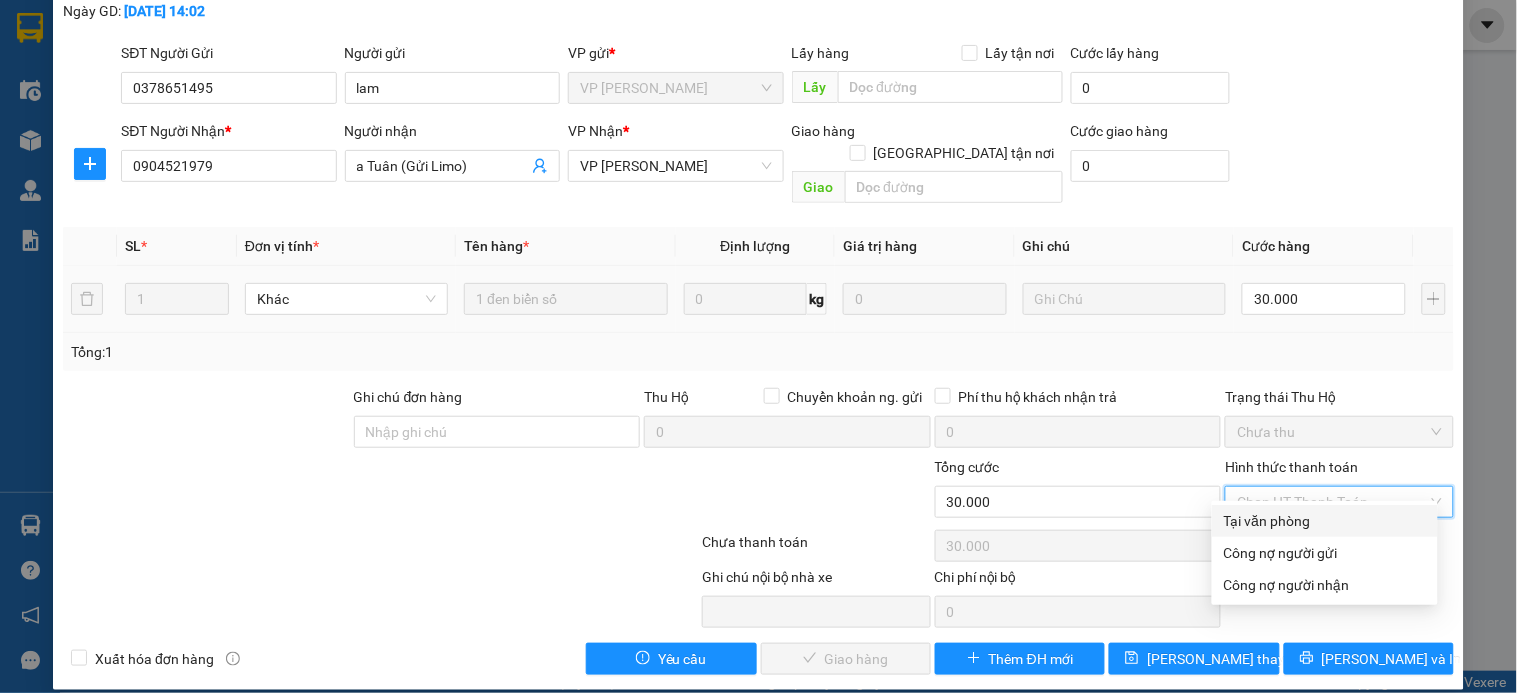 drag, startPoint x: 1282, startPoint y: 527, endPoint x: 1097, endPoint y: 576, distance: 191.37921 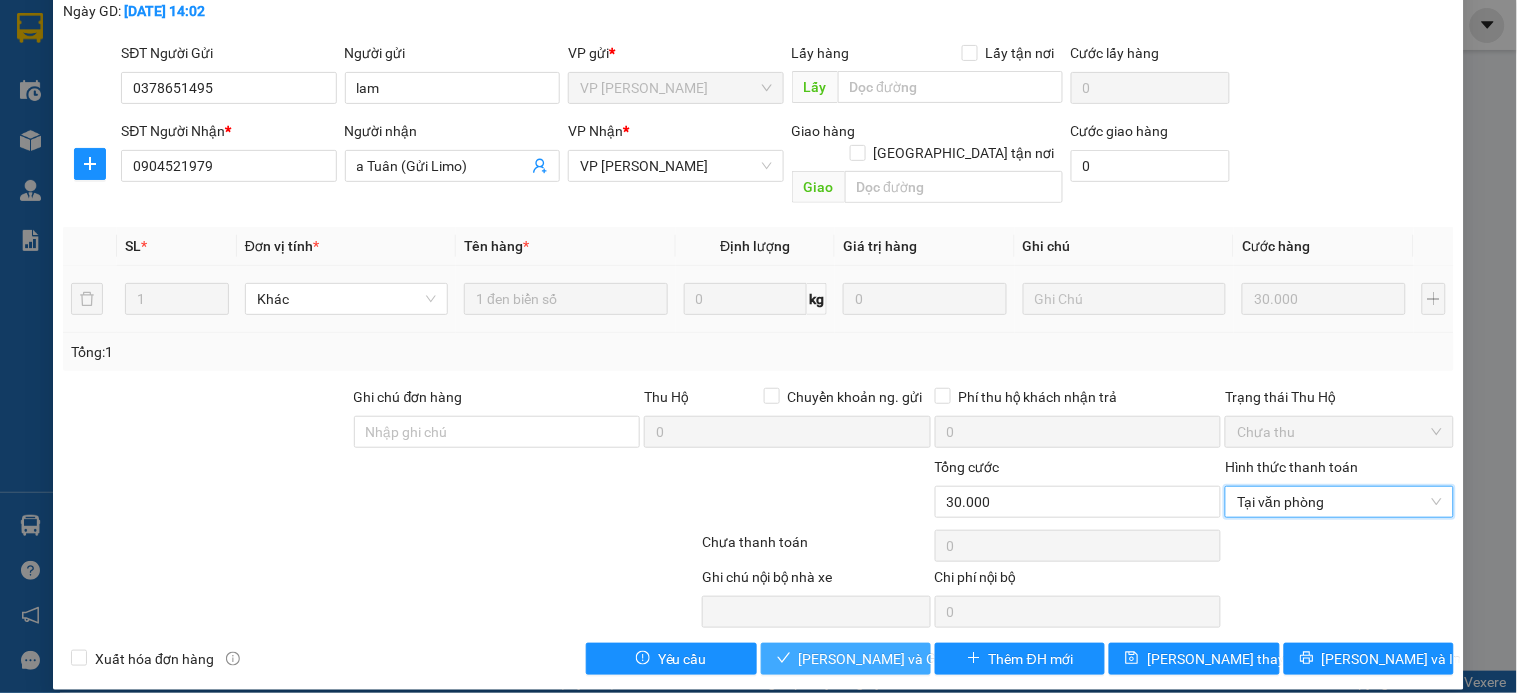 click 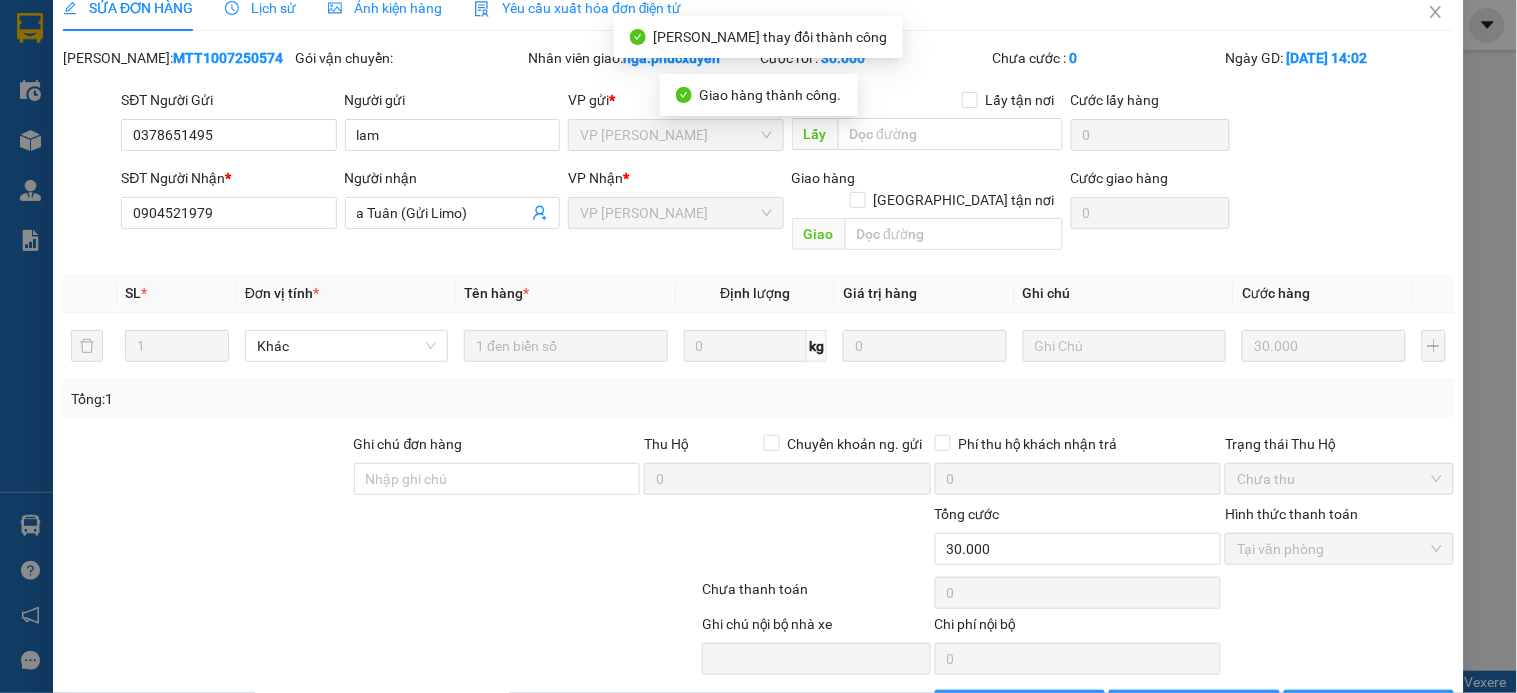 scroll, scrollTop: 0, scrollLeft: 0, axis: both 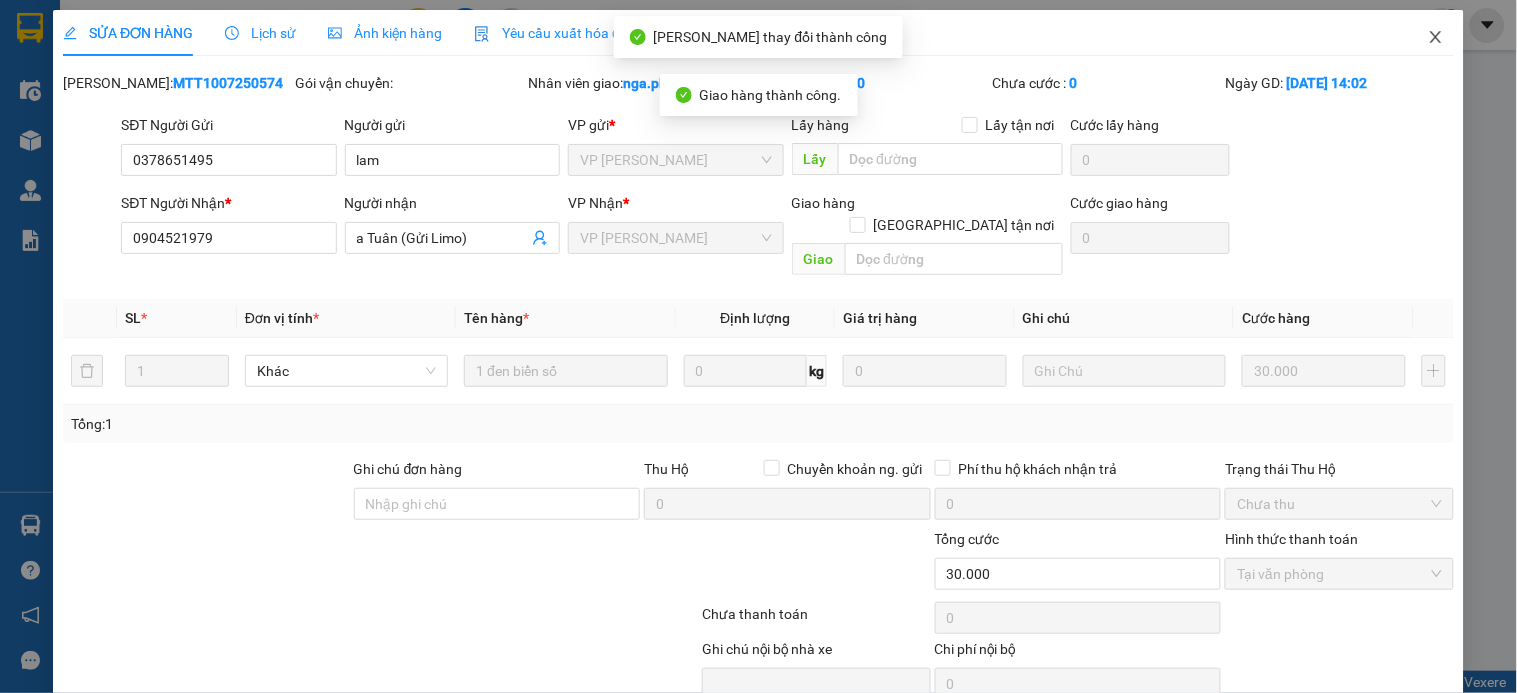 click 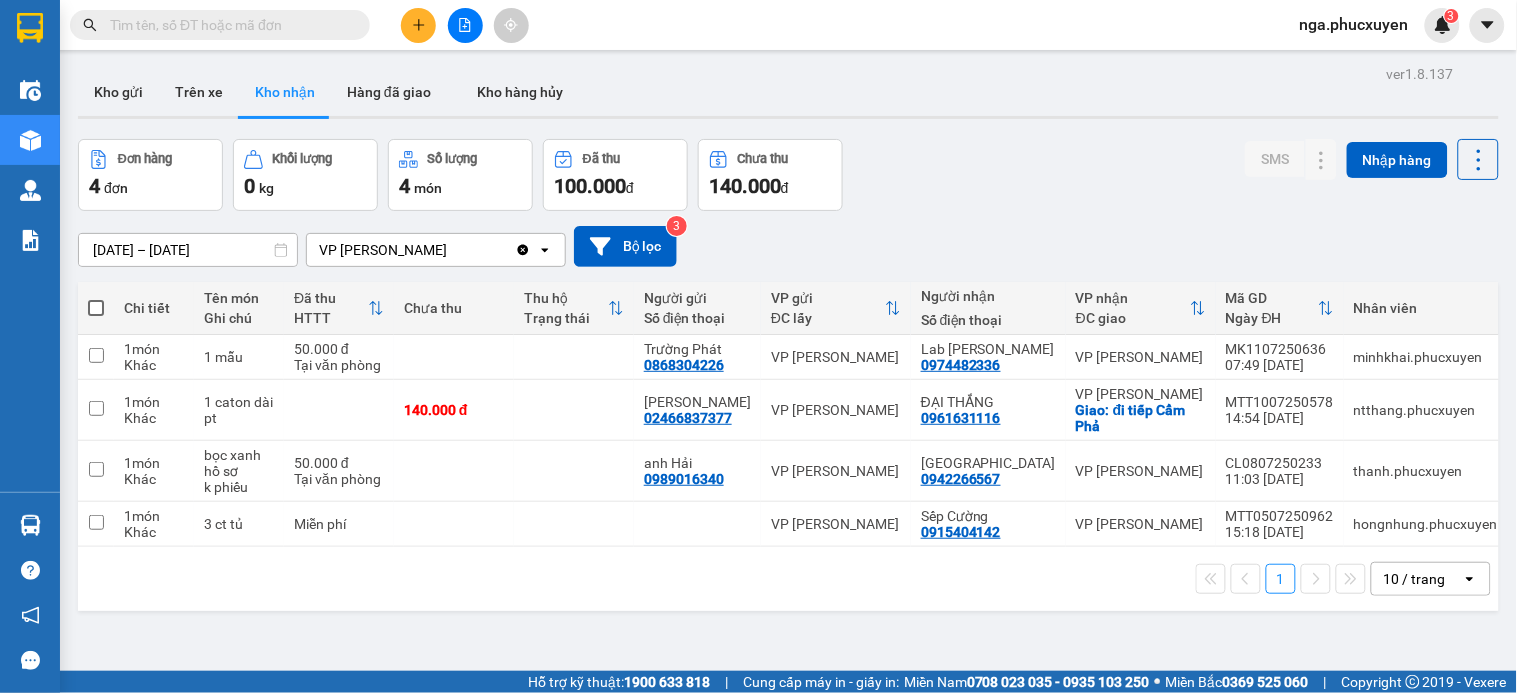 click on "Đơn hàng 4 đơn Khối lượng 0 kg Số lượng 4 món Đã thu 100.000  đ Chưa thu 140.000  đ SMS Nhập hàng" at bounding box center (788, 175) 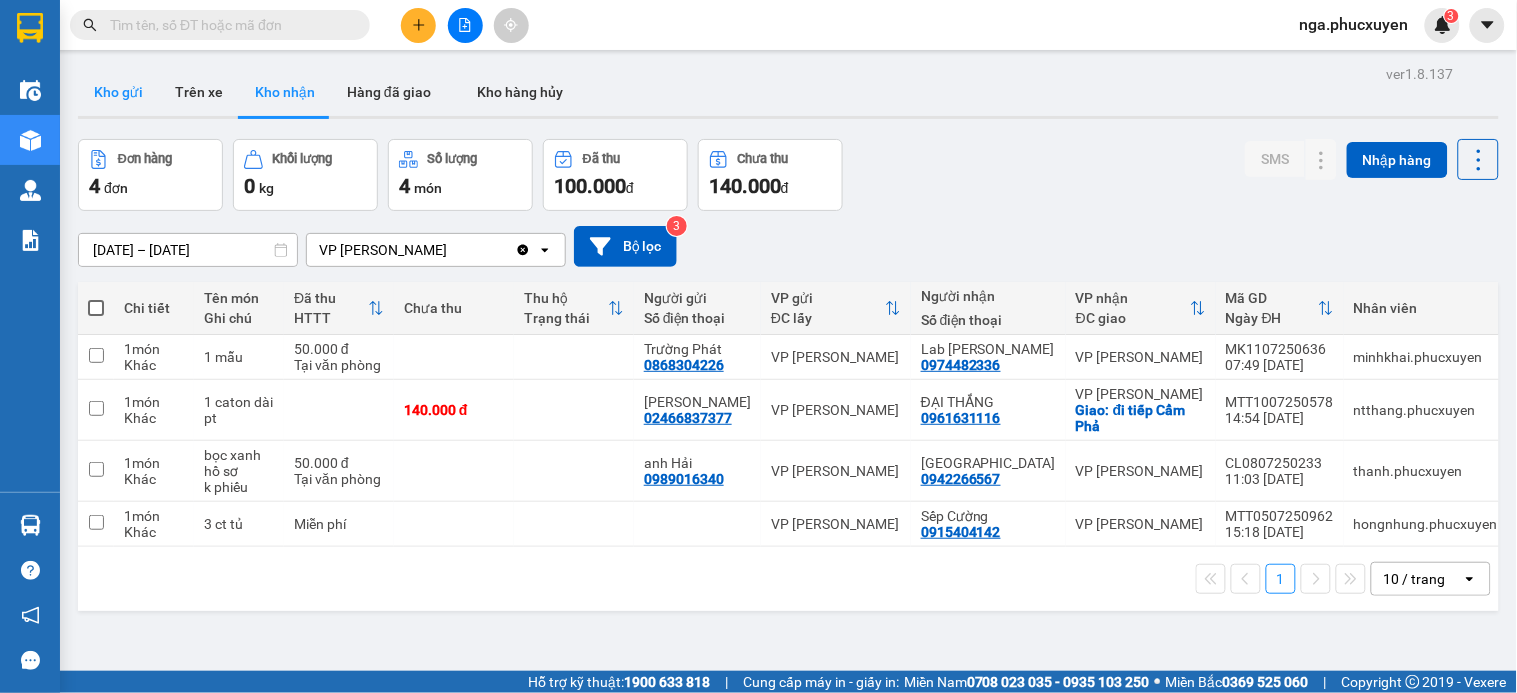 click on "Kho gửi" at bounding box center [118, 92] 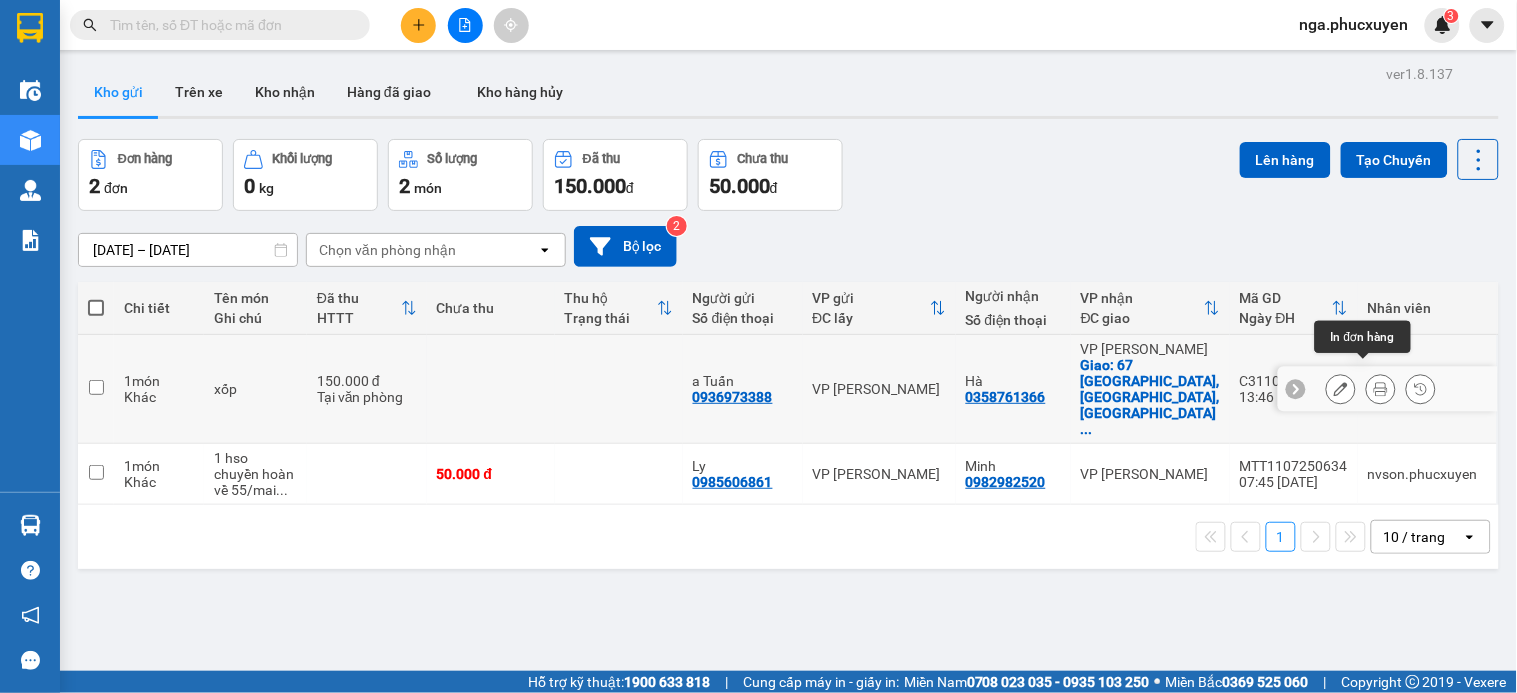 drag, startPoint x: 1366, startPoint y: 374, endPoint x: 1097, endPoint y: 217, distance: 311.4643 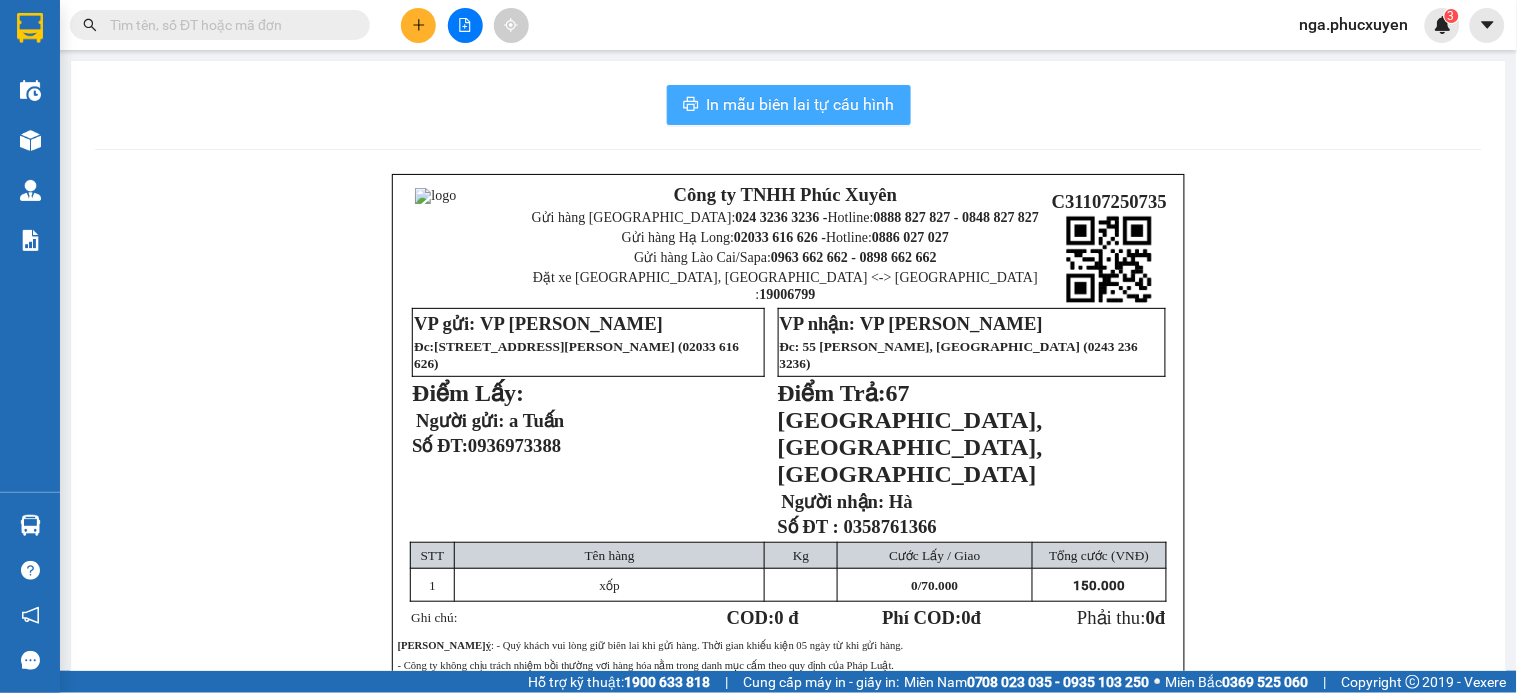 click on "In mẫu biên lai tự cấu hình" at bounding box center [801, 104] 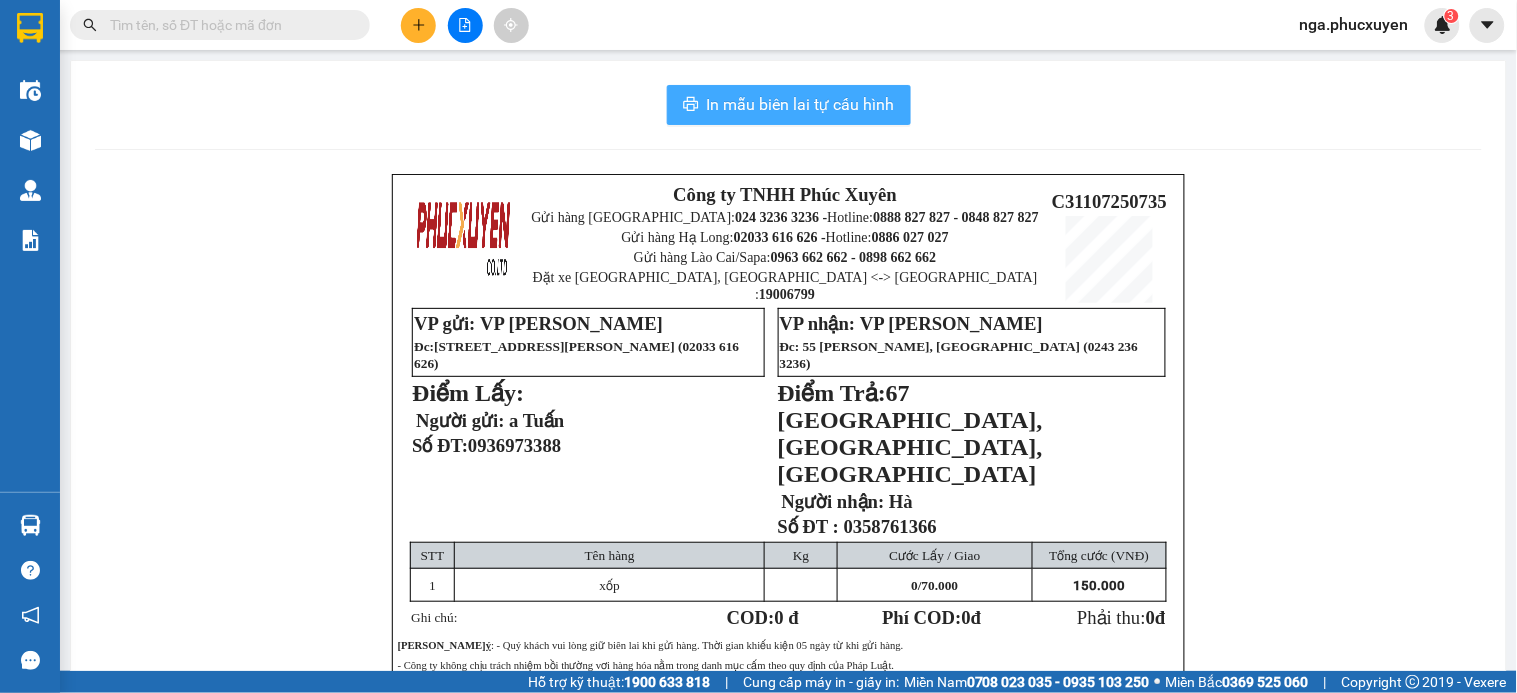 scroll, scrollTop: 0, scrollLeft: 0, axis: both 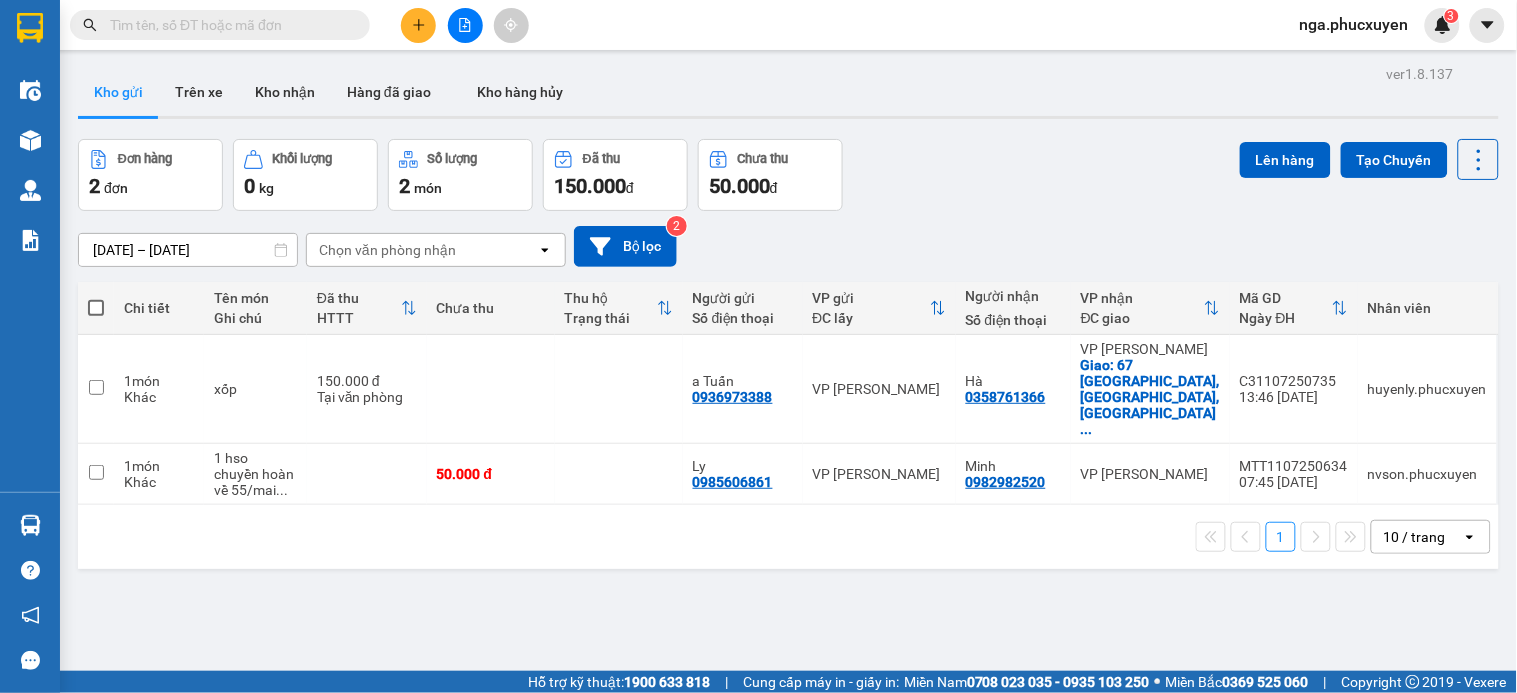 click at bounding box center (228, 25) 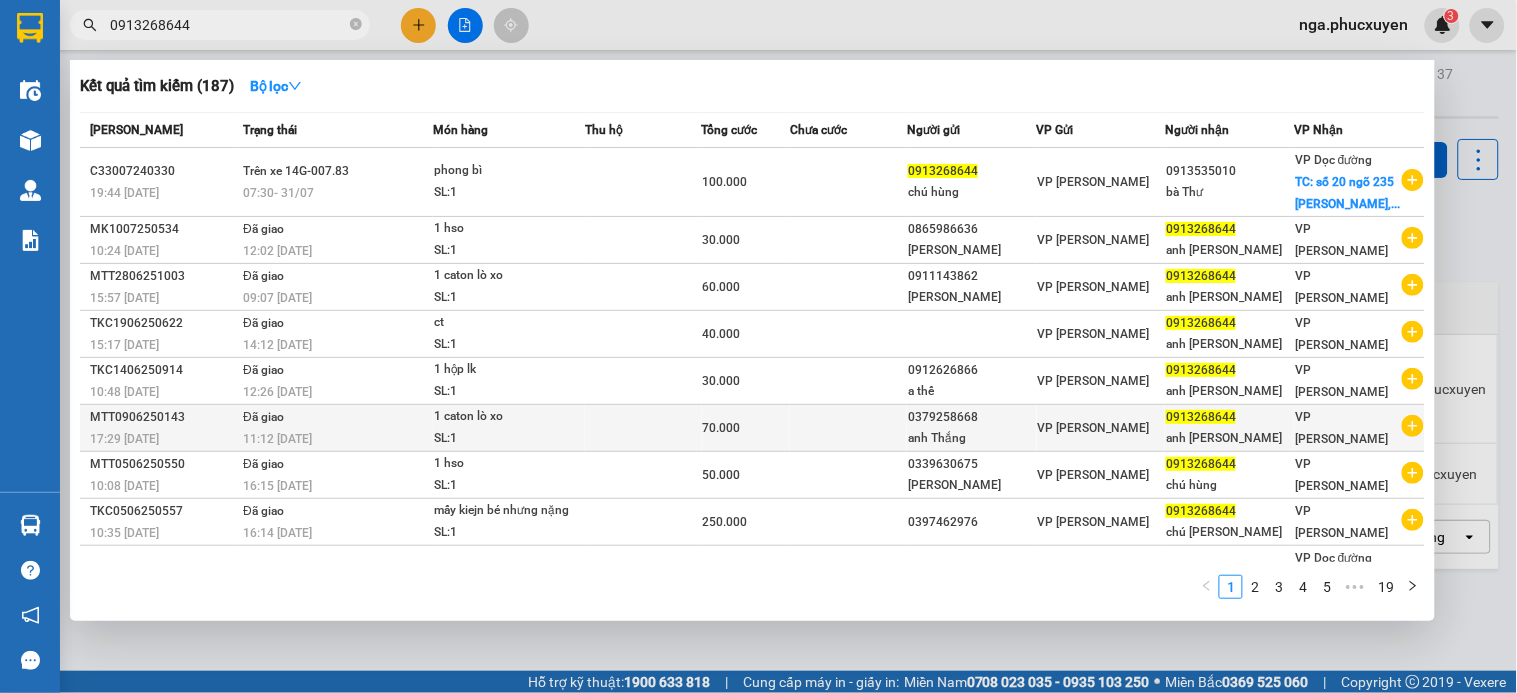 scroll, scrollTop: 102, scrollLeft: 0, axis: vertical 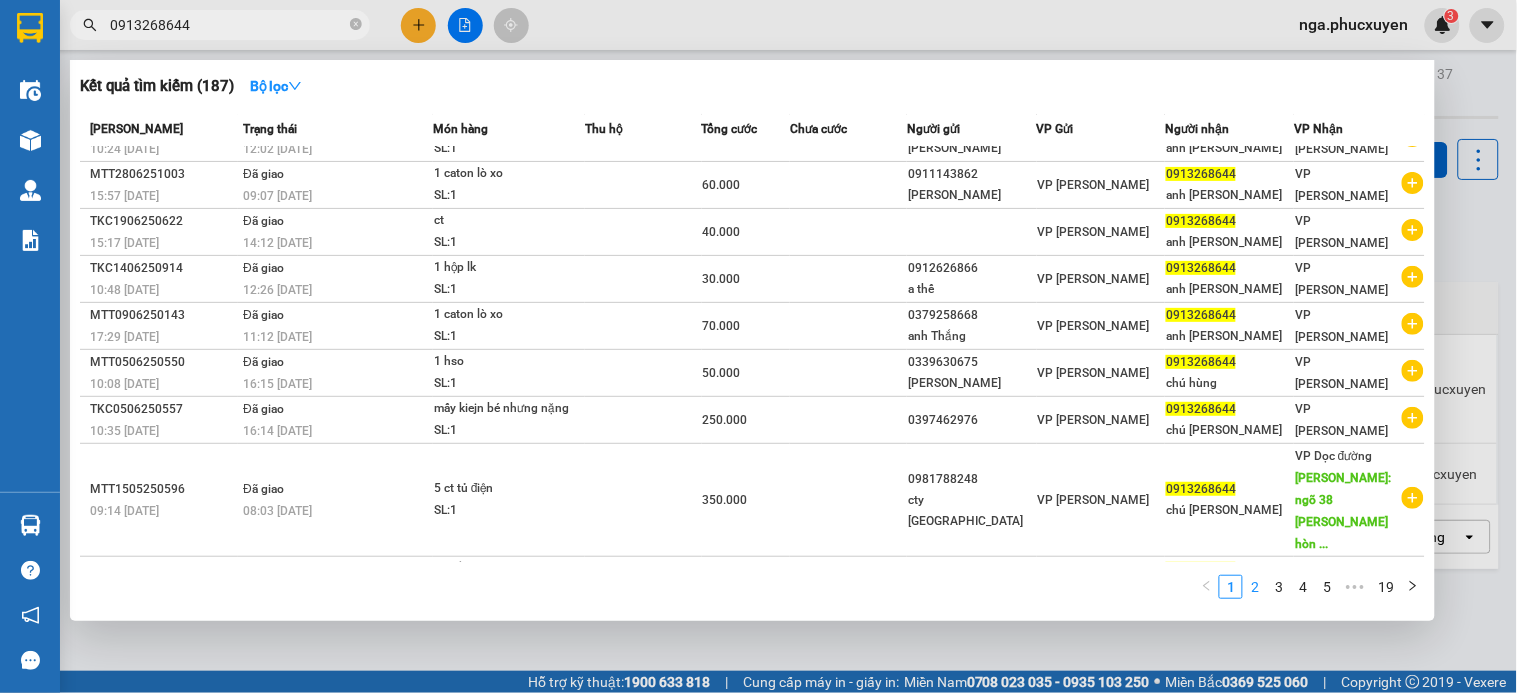 type on "0913268644" 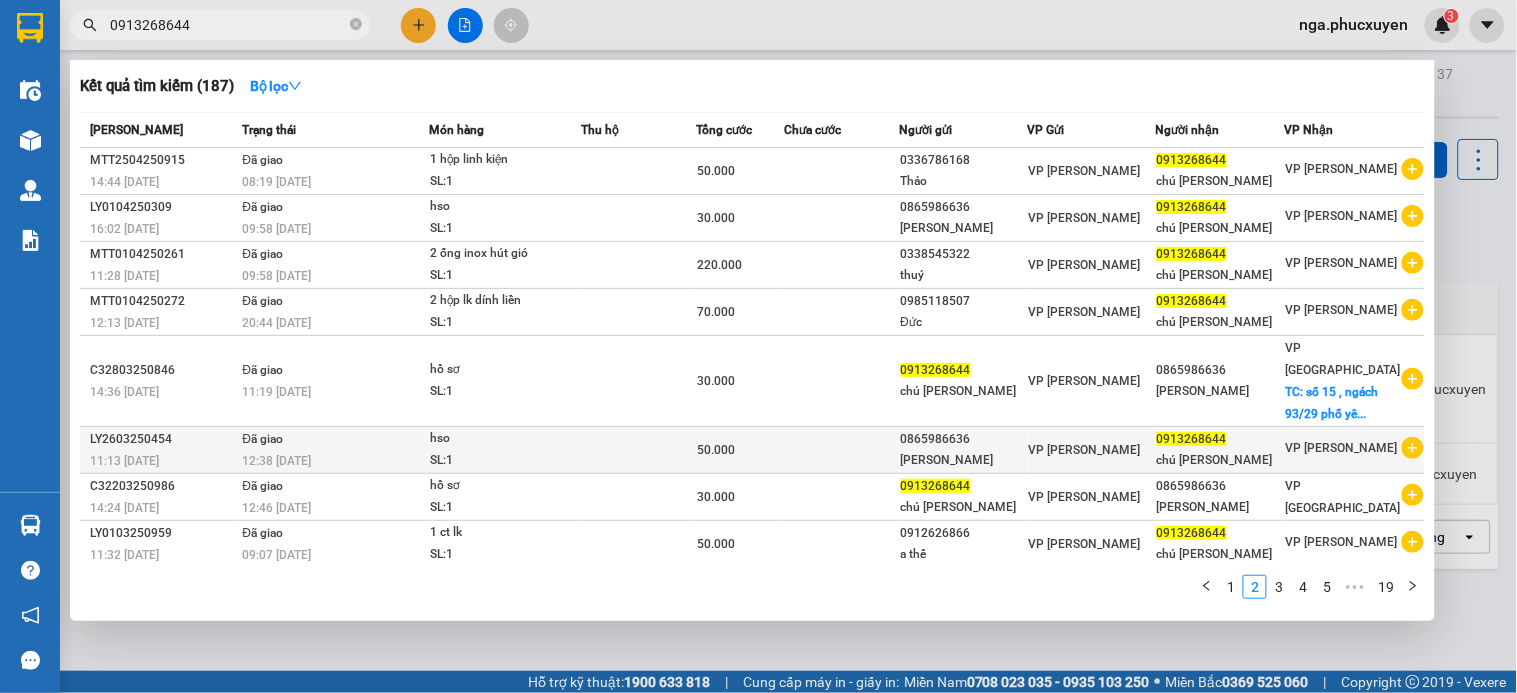 scroll, scrollTop: 80, scrollLeft: 0, axis: vertical 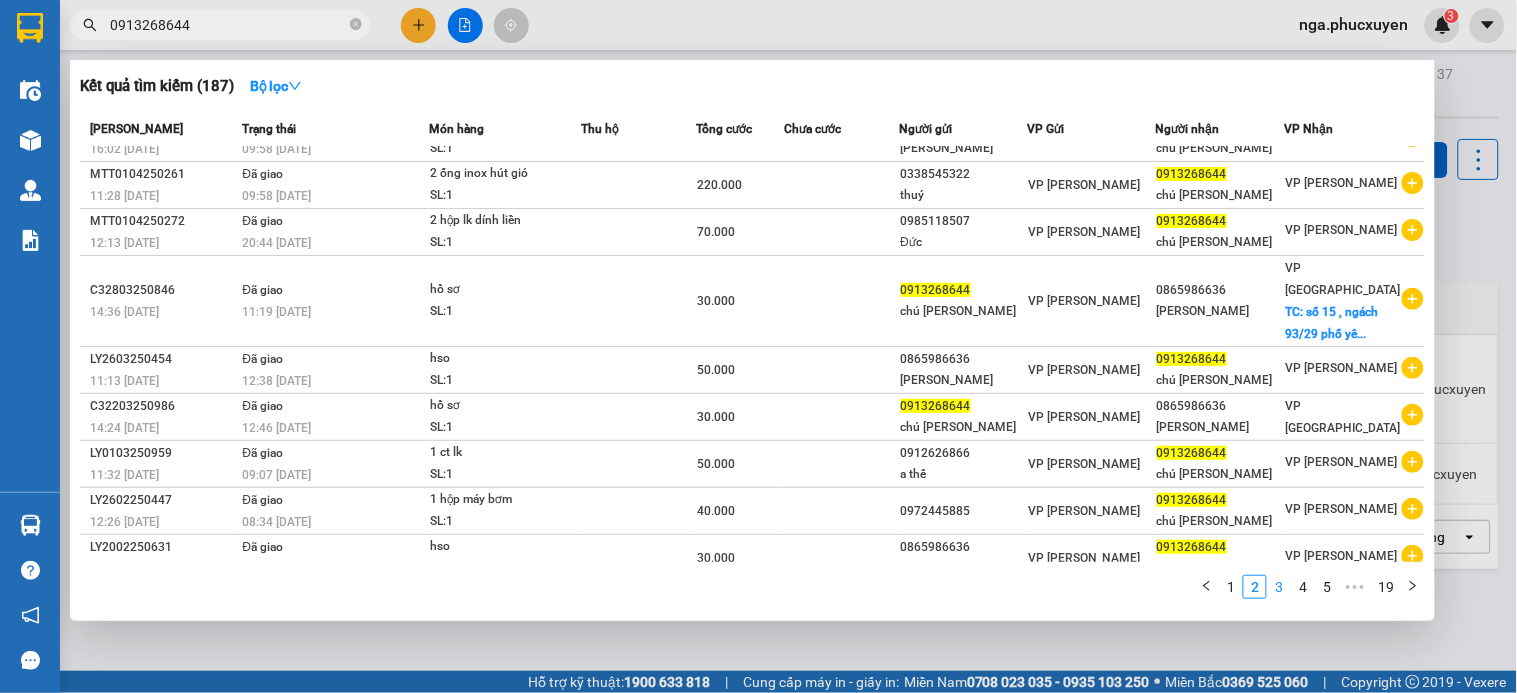 click on "3" at bounding box center (1279, 587) 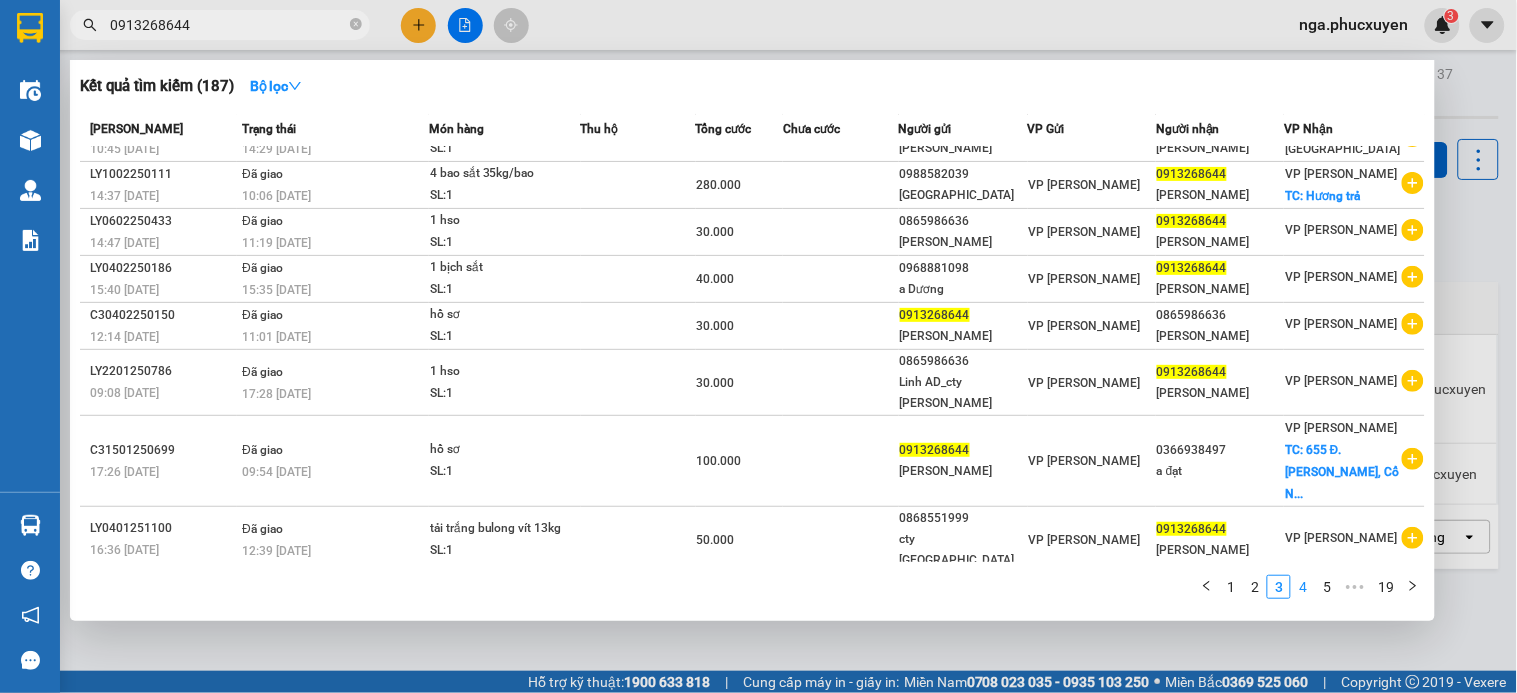 click on "4" at bounding box center [1303, 587] 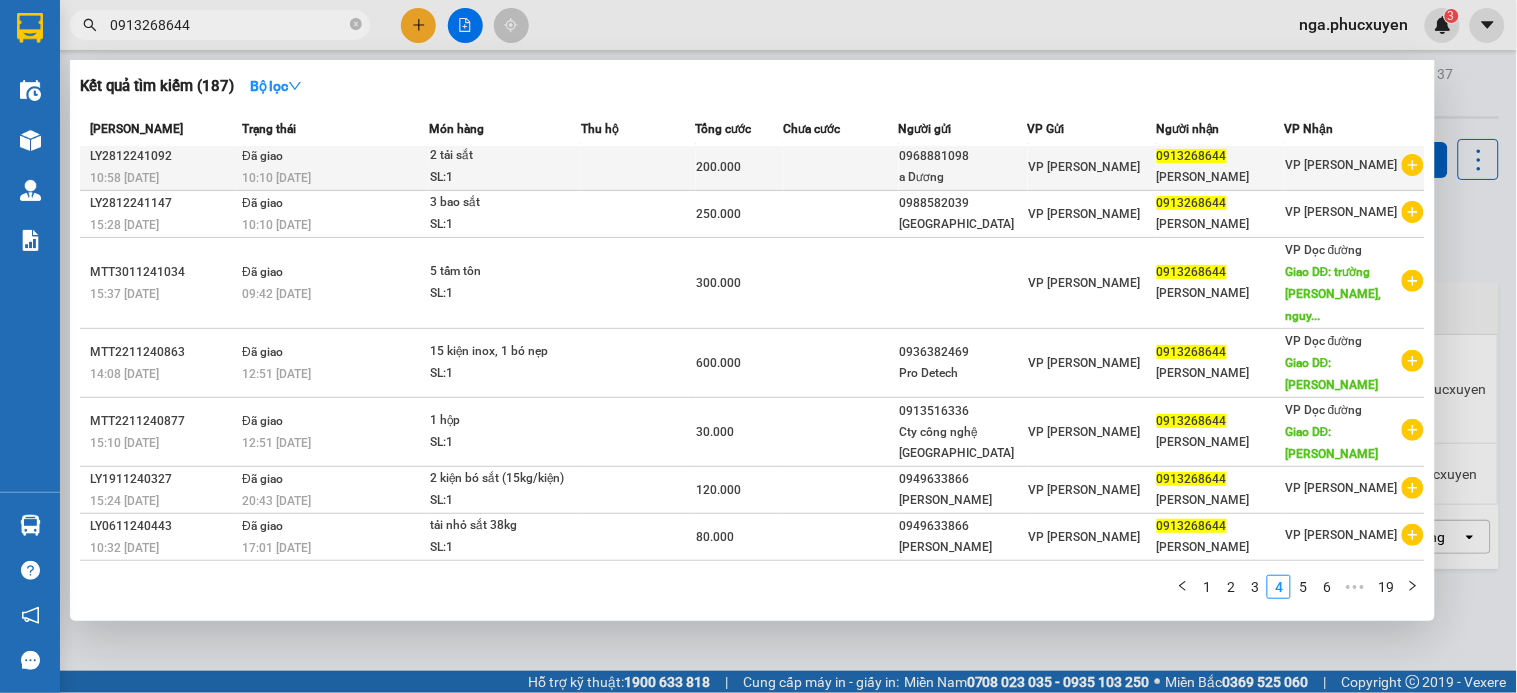 scroll, scrollTop: 0, scrollLeft: 0, axis: both 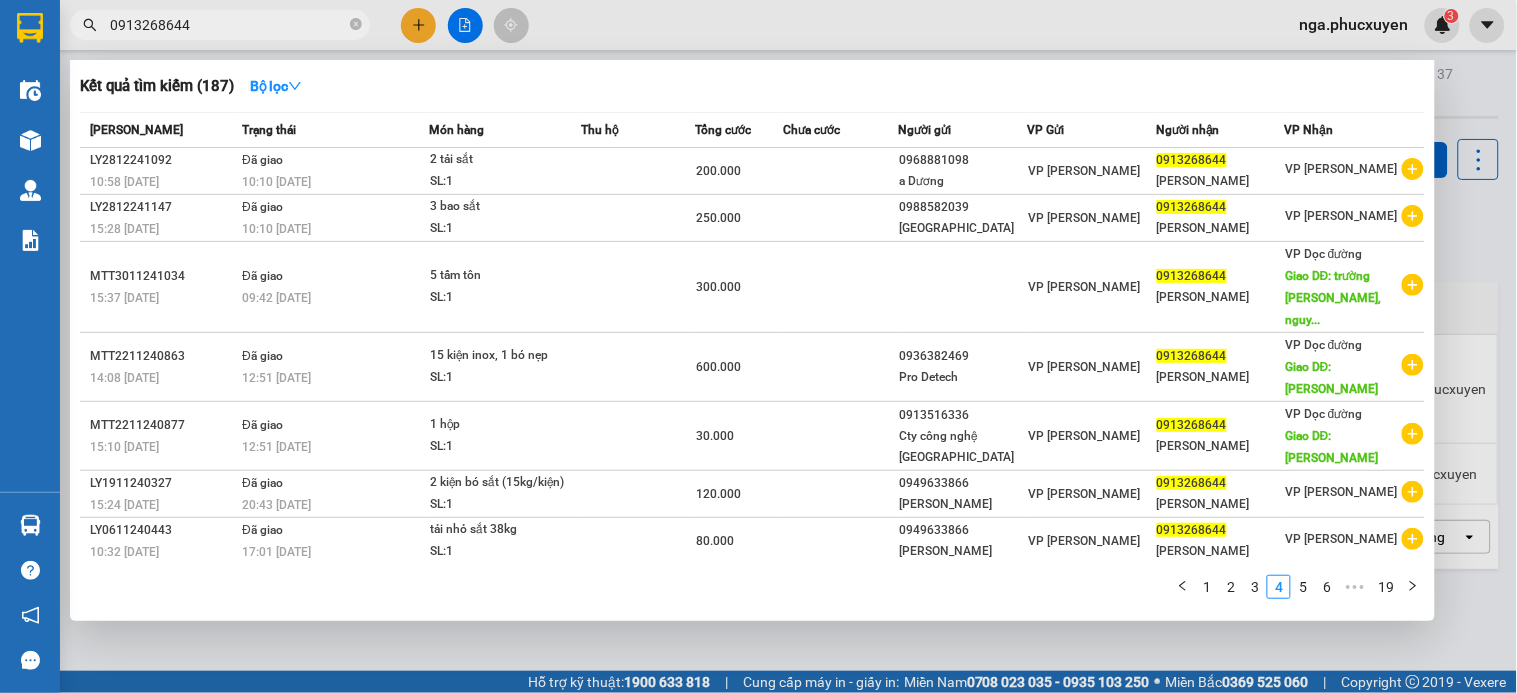 drag, startPoint x: 253, startPoint y: 14, endPoint x: 262, endPoint y: 32, distance: 20.12461 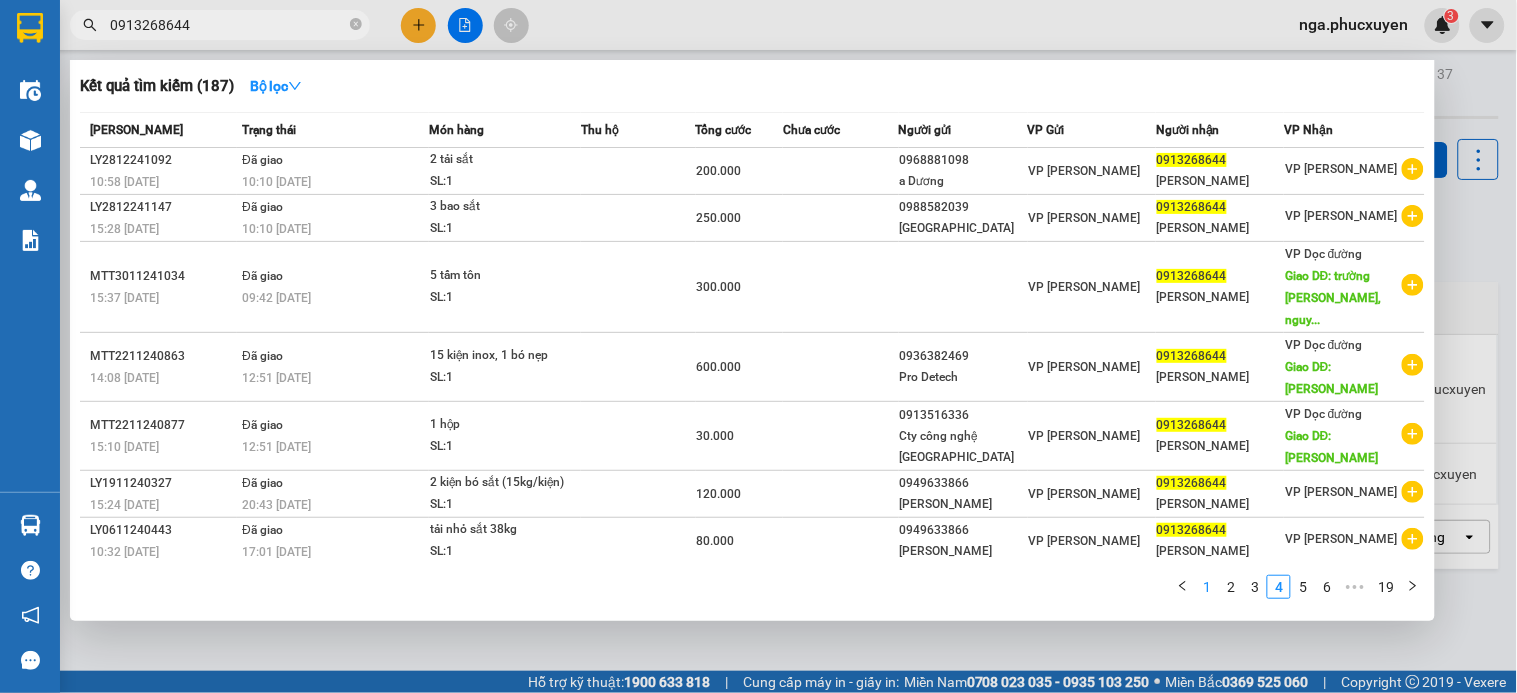 click on "1" at bounding box center (1207, 587) 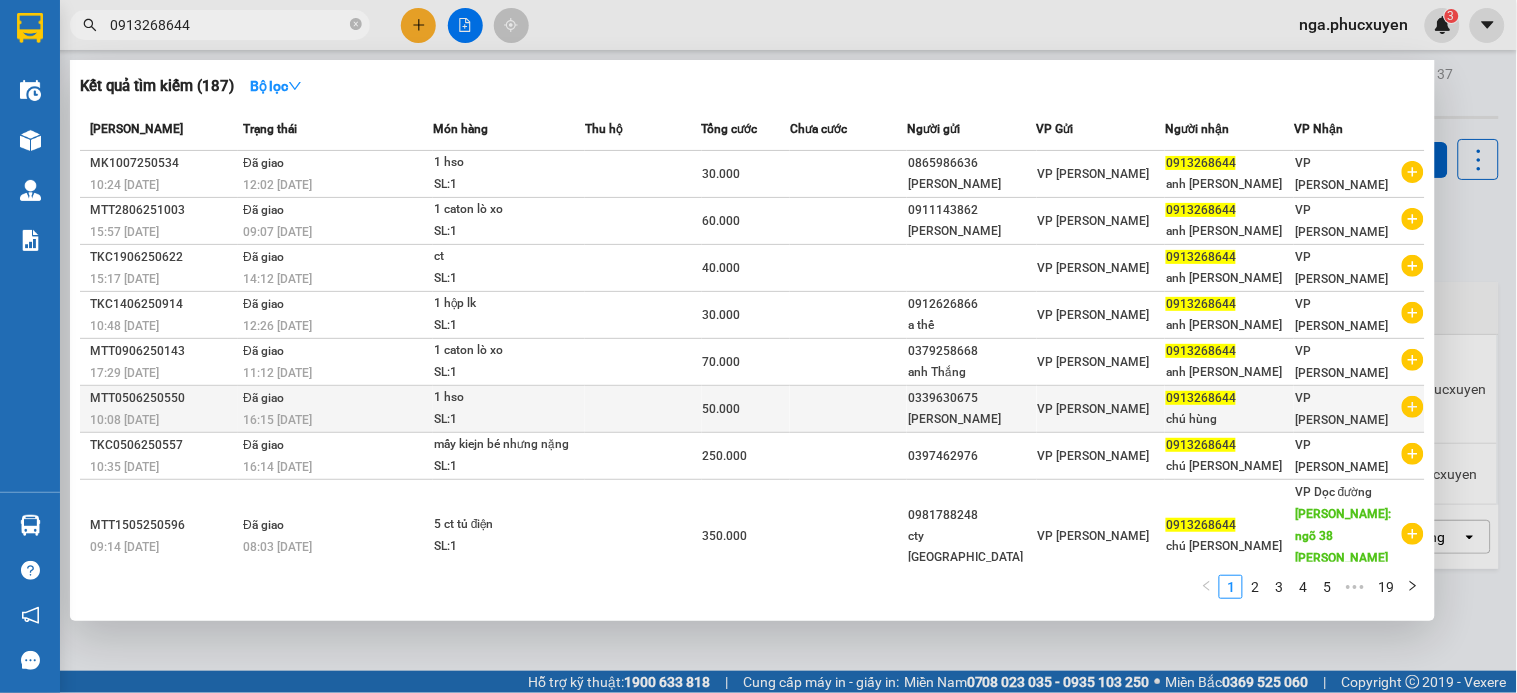 scroll, scrollTop: 102, scrollLeft: 0, axis: vertical 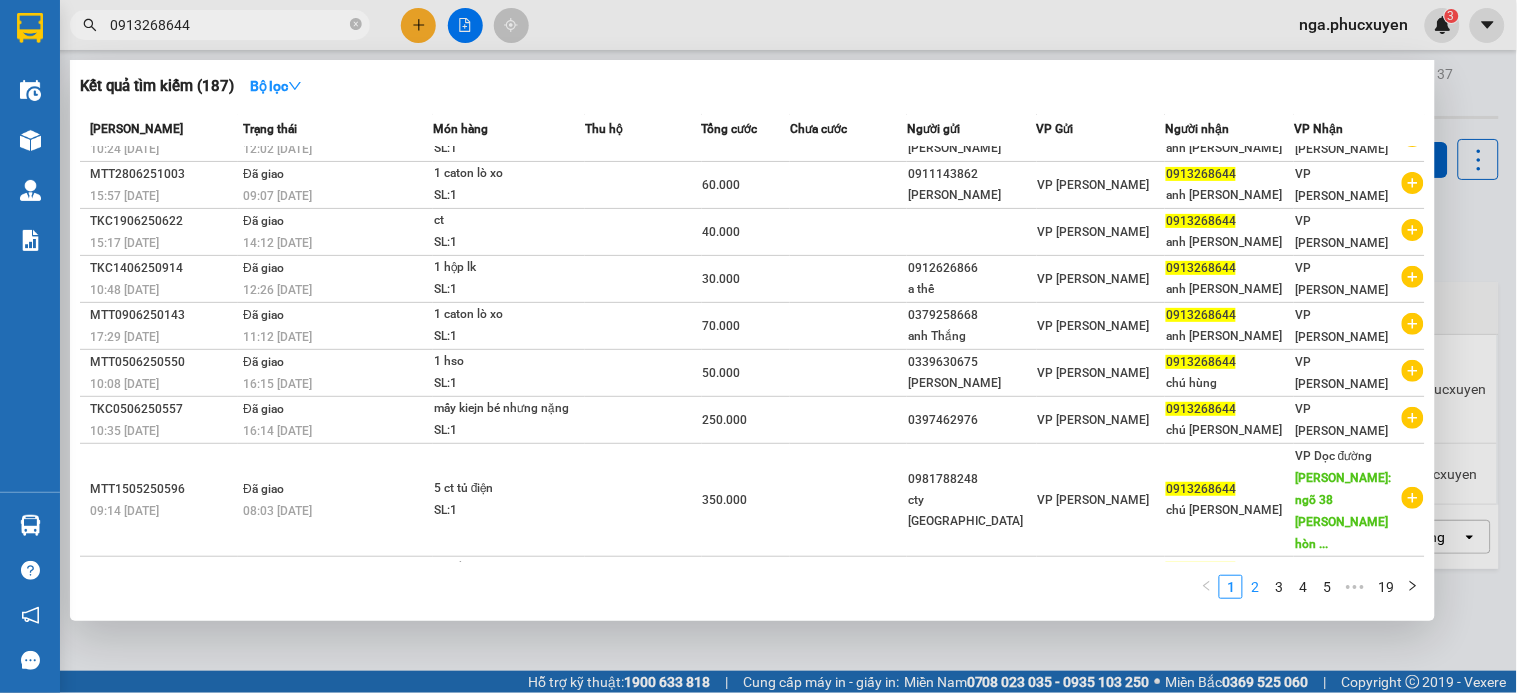 click on "2" at bounding box center (1255, 587) 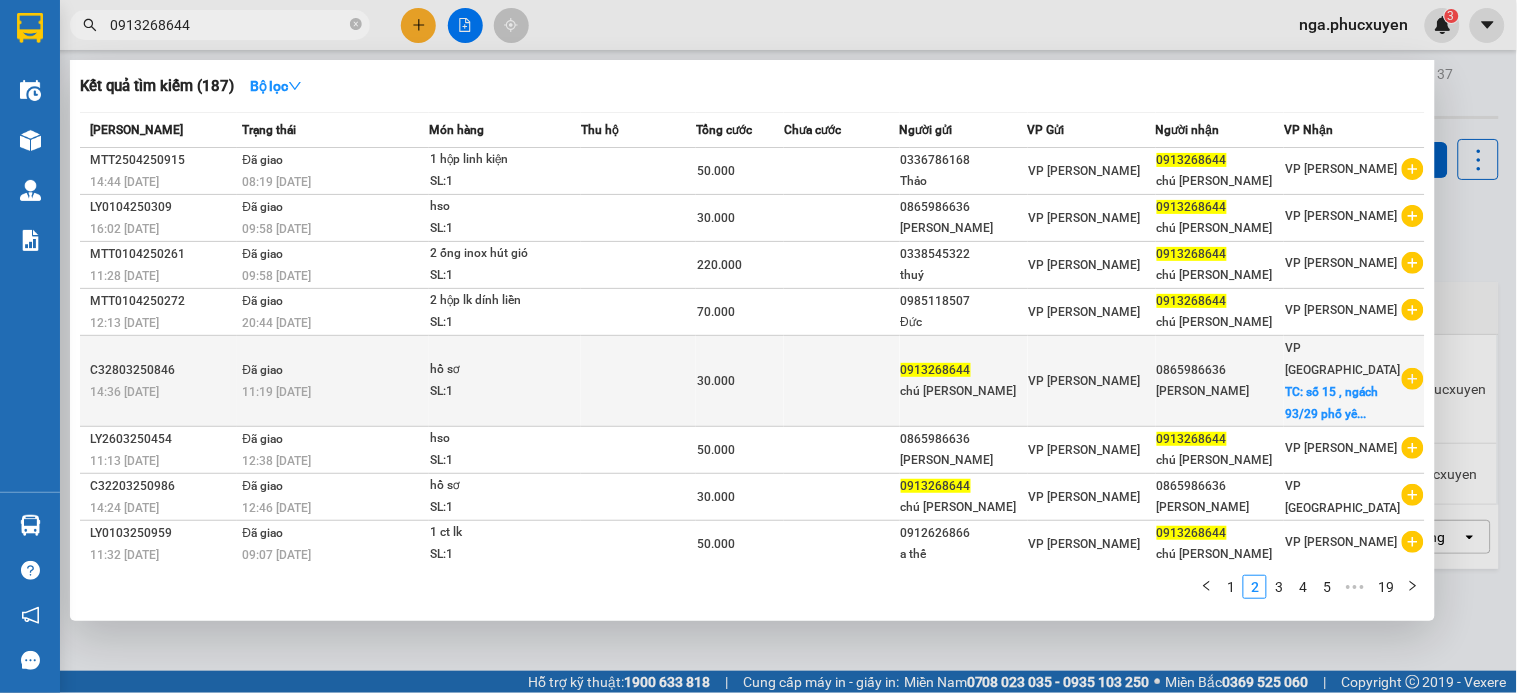scroll, scrollTop: 80, scrollLeft: 0, axis: vertical 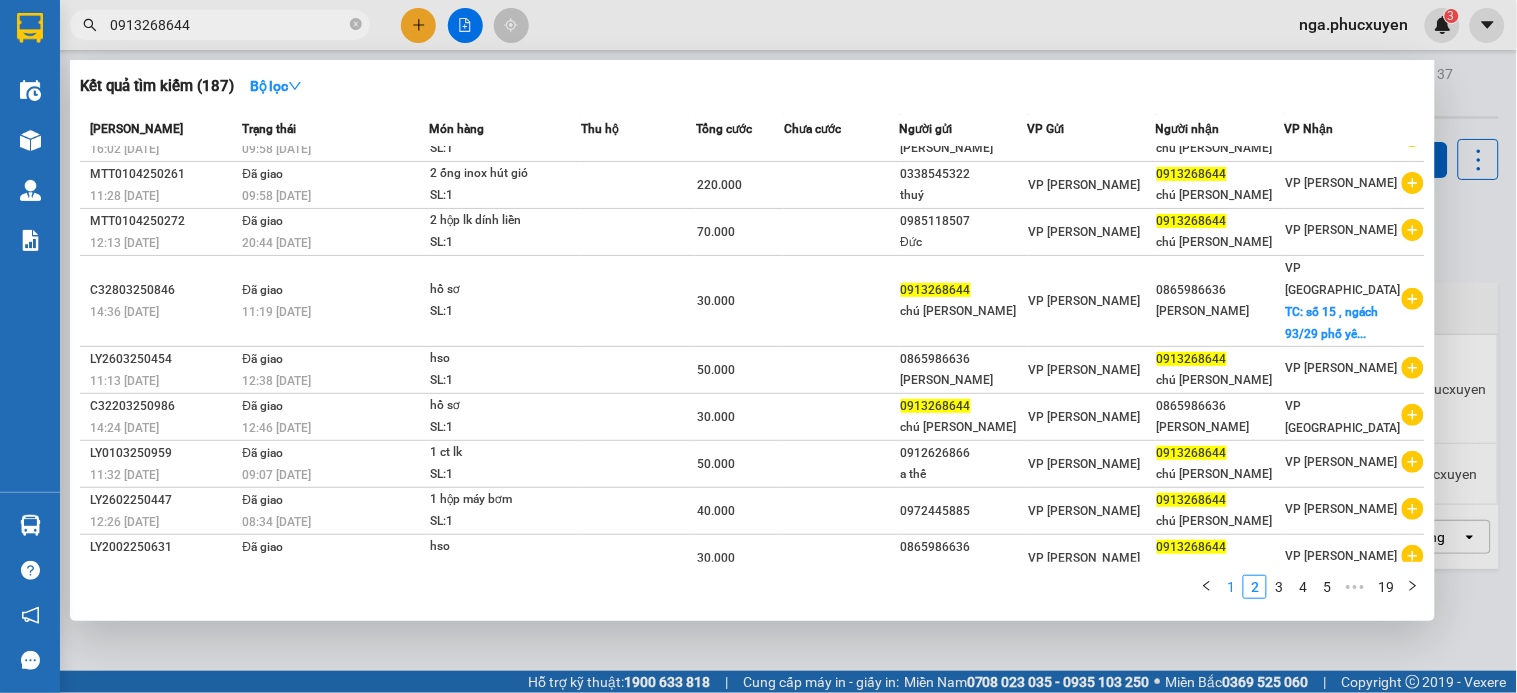 click on "1" at bounding box center (1231, 587) 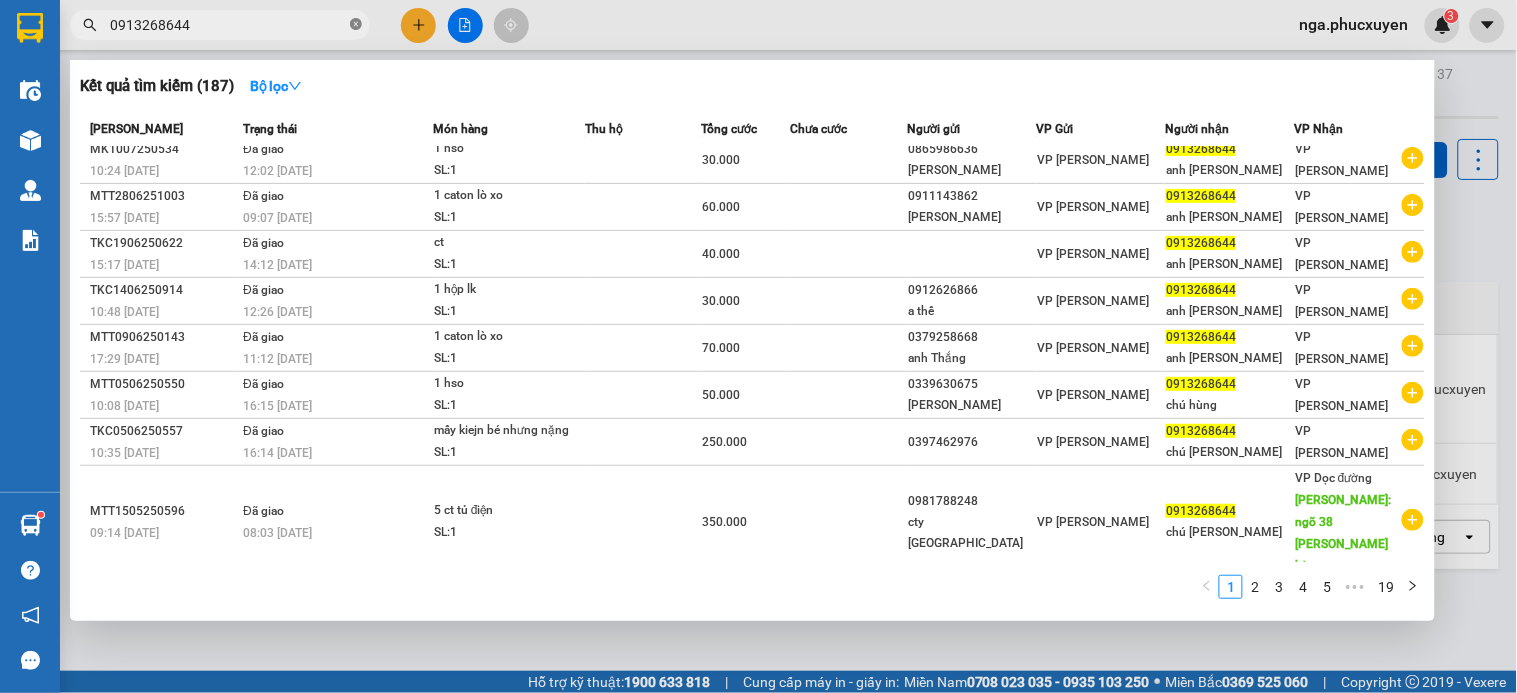 click 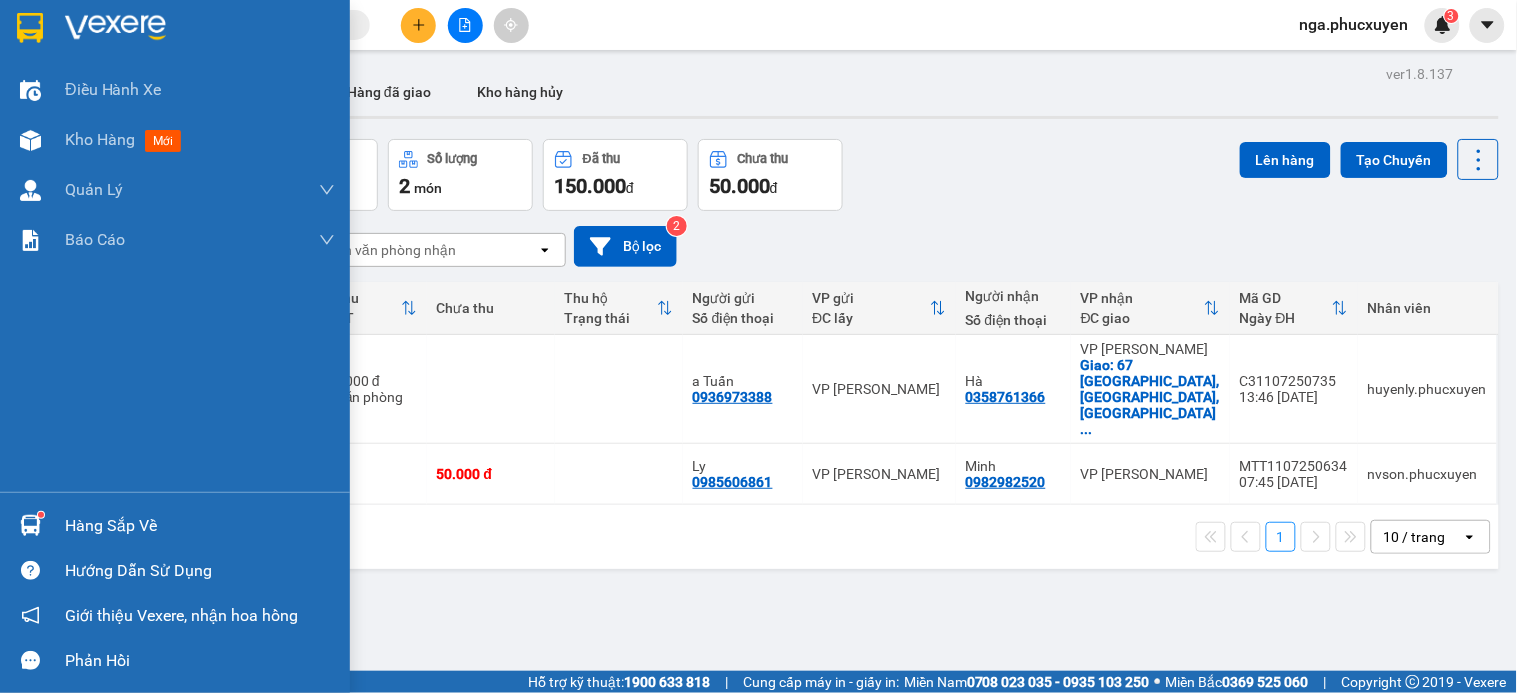click at bounding box center (30, 28) 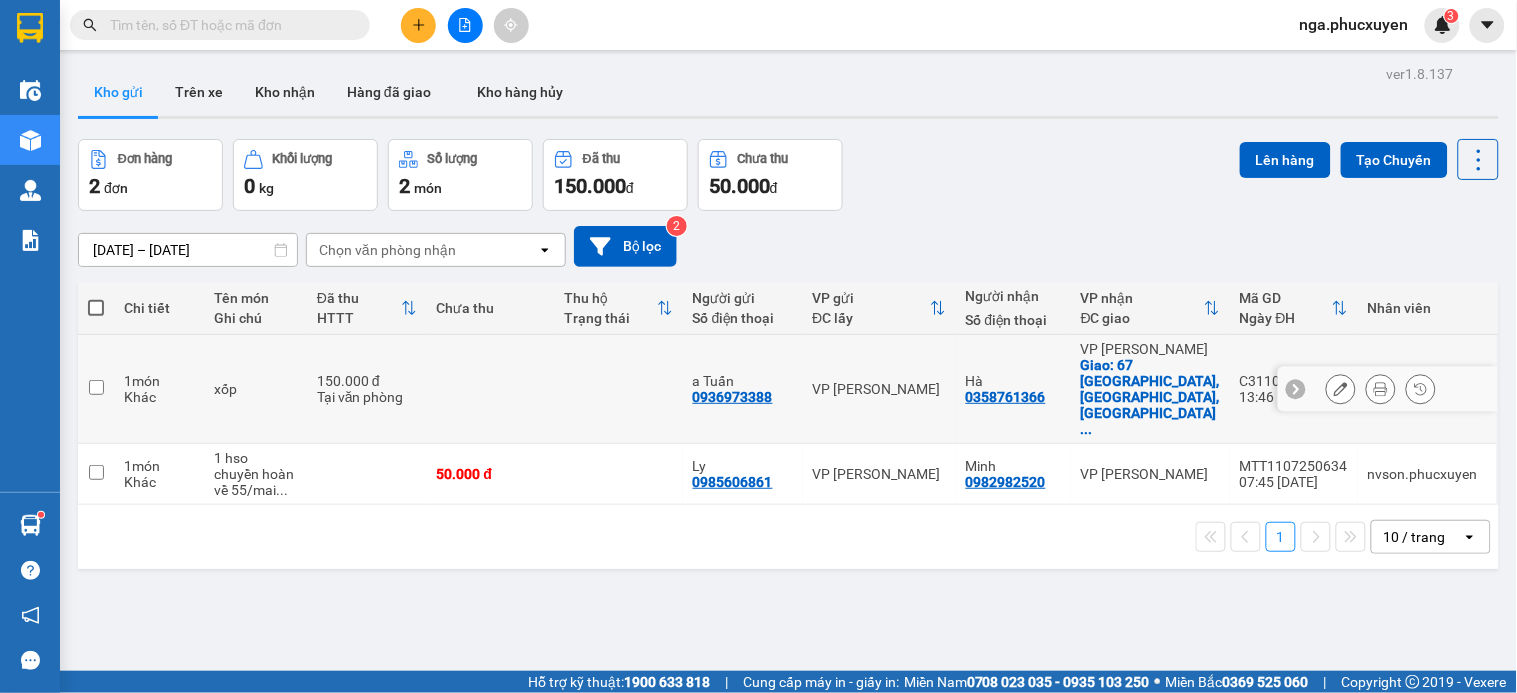 click at bounding box center [619, 389] 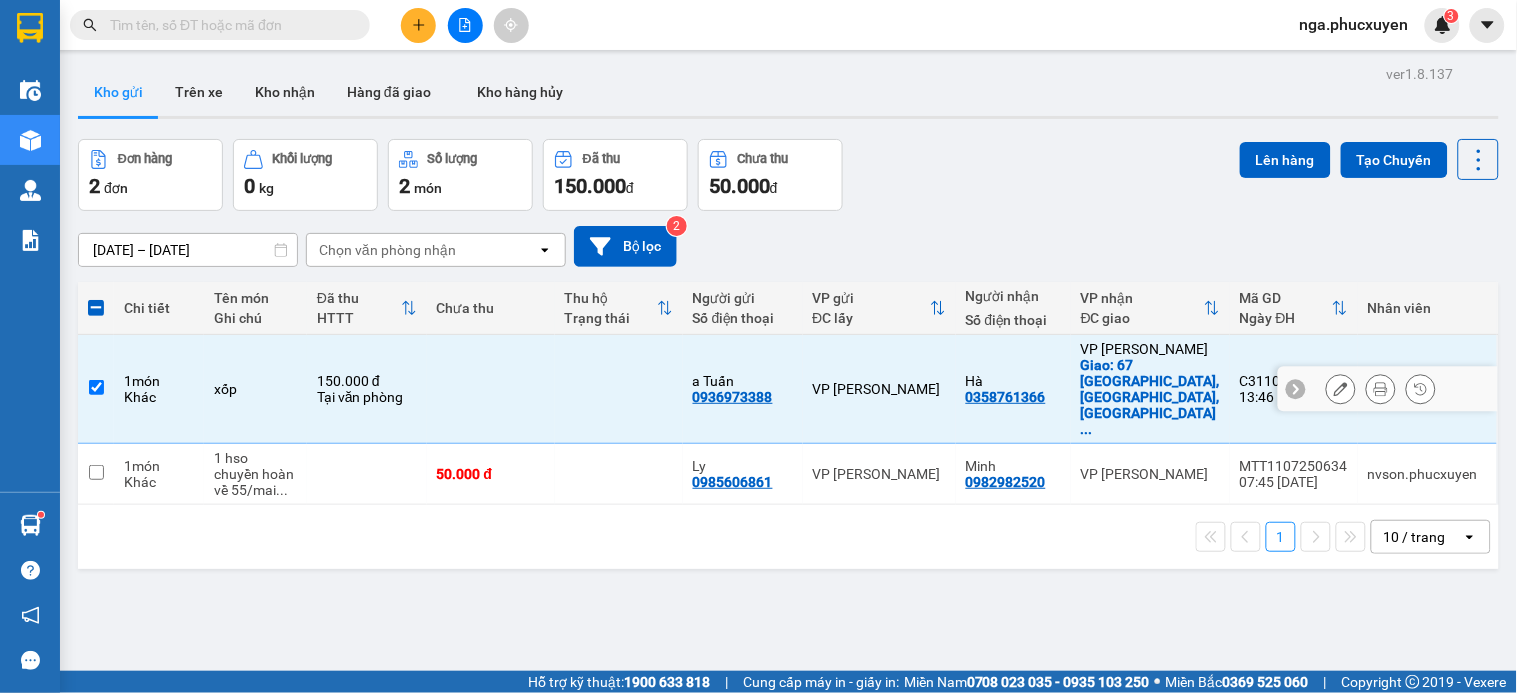 drag, startPoint x: 563, startPoint y: 372, endPoint x: 516, endPoint y: 402, distance: 55.758408 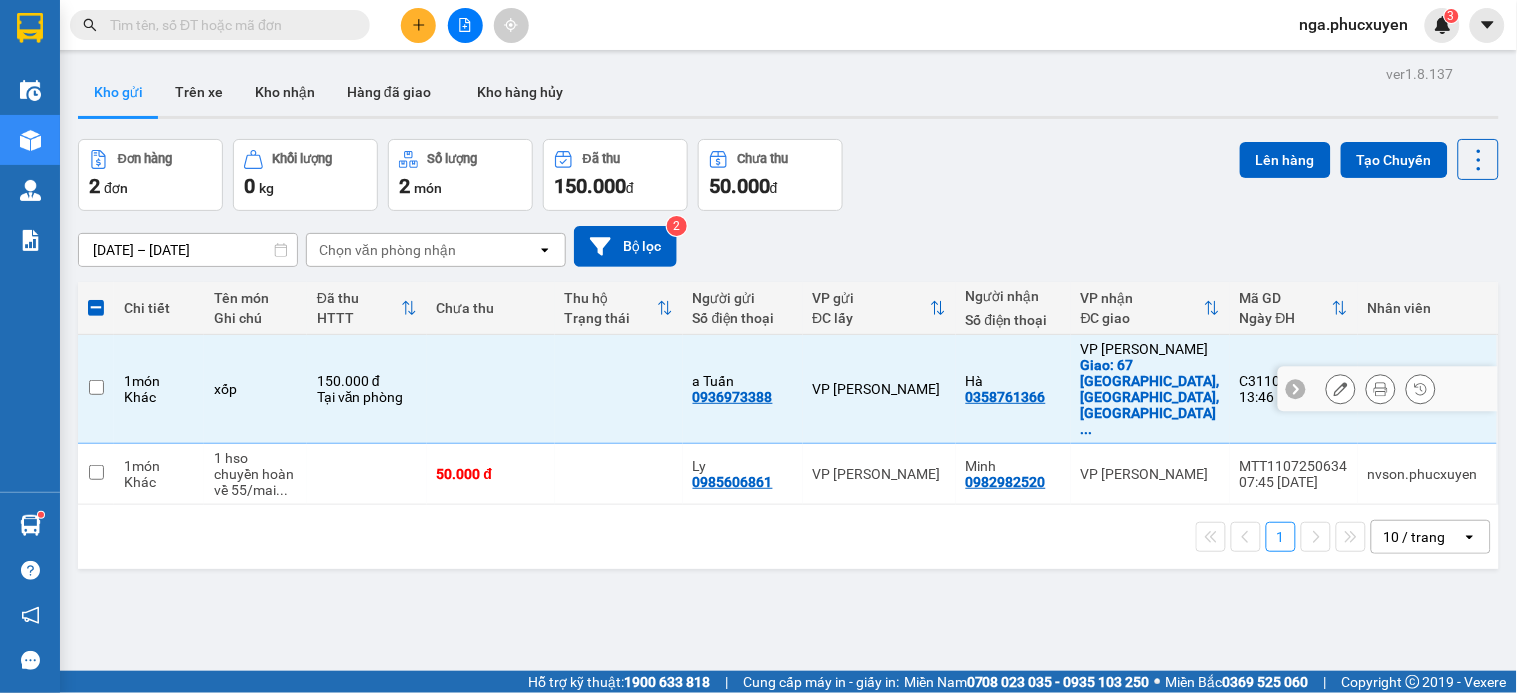checkbox on "false" 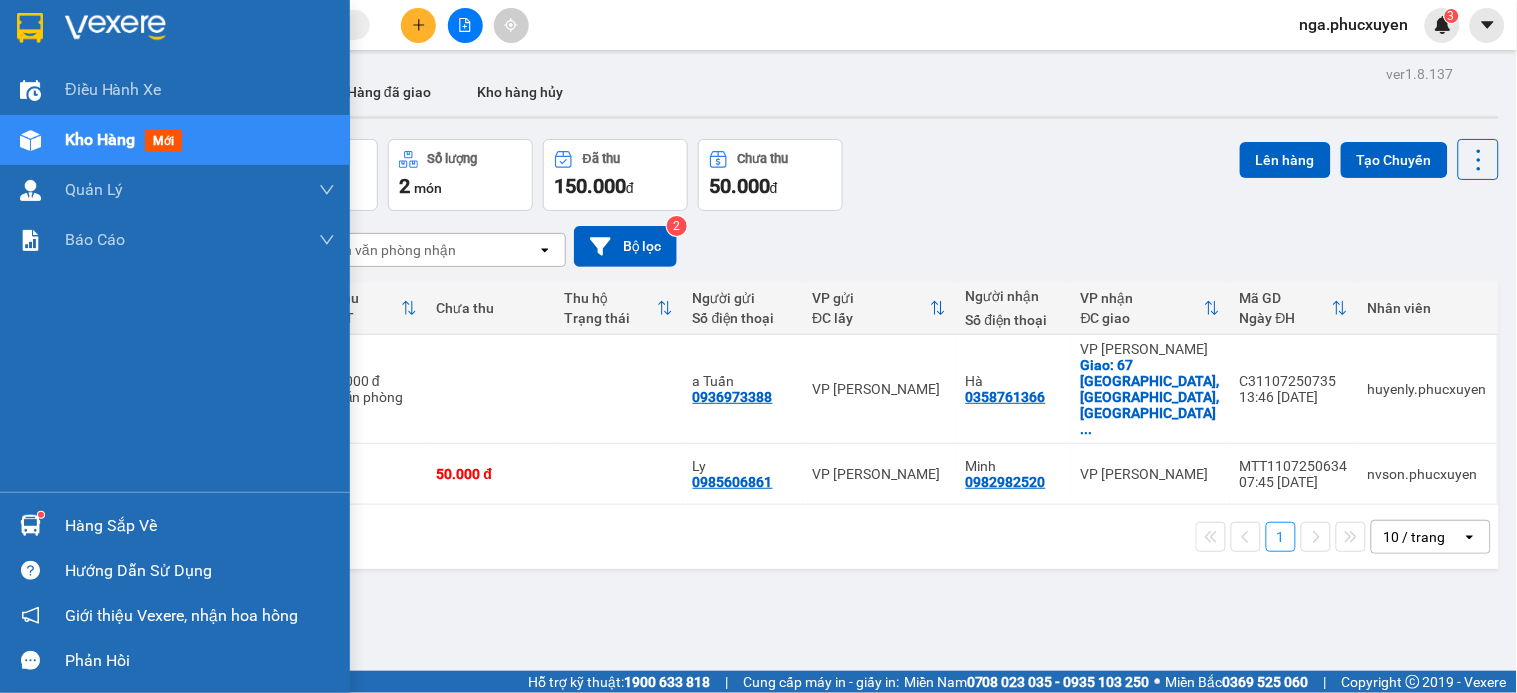 click at bounding box center (30, 525) 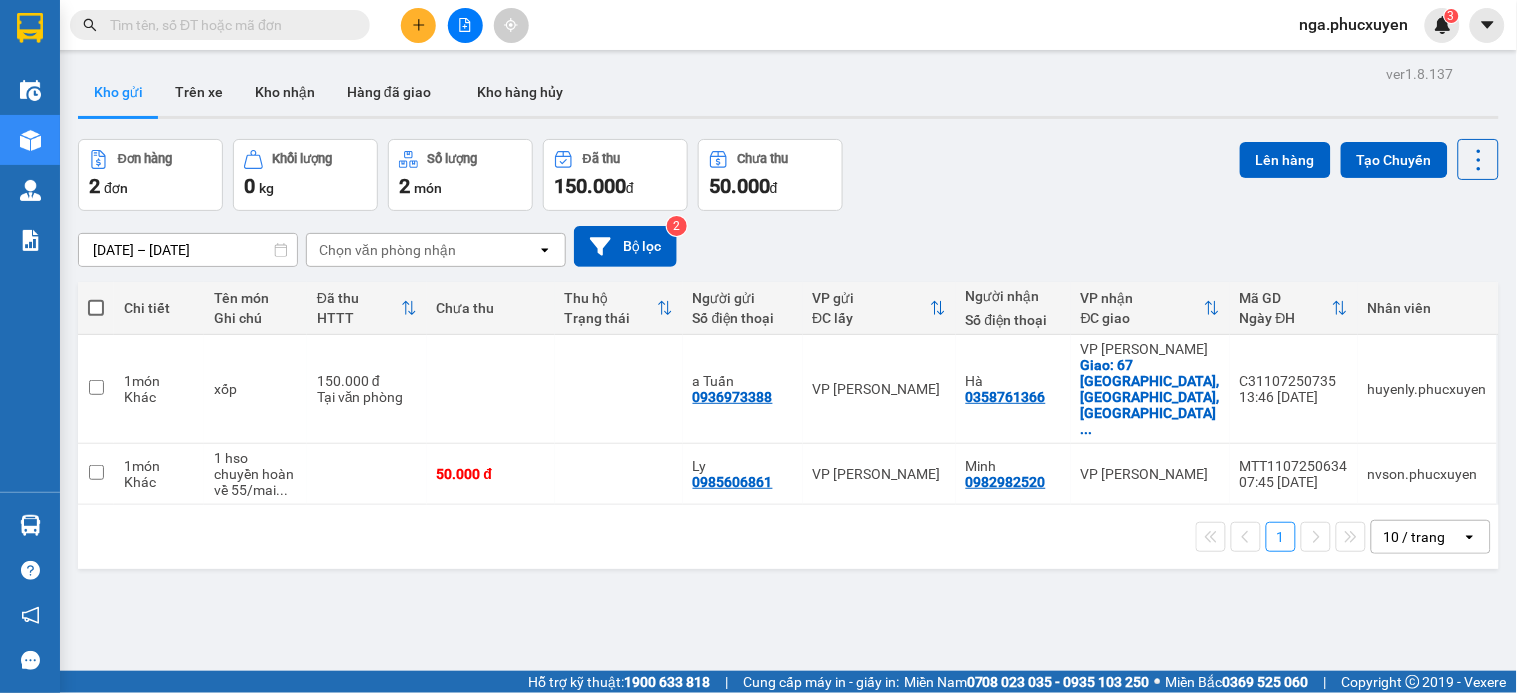 click on "Kết quả tìm kiếm ( 187 )  Bộ lọc  Mã ĐH Trạng thái Món hàng Thu hộ Tổng cước Chưa cước Người gửi VP Gửi Người nhận VP Nhận C33007240330 19:44 - 30/07 Trên xe   14G-007.83 07:30  -   31/07 phong bì SL:  1 100.000 0913268644 chú hùng VP Hạ Long  0913535010 bà Thư VP Dọc đường  TC: số 20 ngõ 235 Nguyễn Trãi,... MK1007250534 10:24 - 10/07 Đã giao   12:02 - 11/07 1 hso SL:  1 30.000 0865986636 c Linh VP Minh Khai 0913268644 anh Hùng VP Hạ Long  MTT2806251003 15:57 - 28/06 Đã giao   09:07 - 29/06 1 caton lò xo SL:  1 60.000 0911143862 cty Phương Linh VP Dương Đình Nghệ 0913268644 anh Hùng VP Hạ Long  TKC1906250622 15:17 - 19/06 Đã giao   14:12 - 23/06 ct SL:  1 40.000 VP Trần Khát Chân 0913268644 anh Hùng VP Hạ Long  TKC1406250914 10:48 - 14/06 Đã giao   12:26 - 17/06 1 hộp lk SL:  1 30.000 0912626866 a thế VP Trần Khát Chân 0913268644 anh Hùng VP Hạ Long  MTT0906250143 17:29 - 09/06 Đã giao   11:12 - 11/06 1" at bounding box center [758, 346] 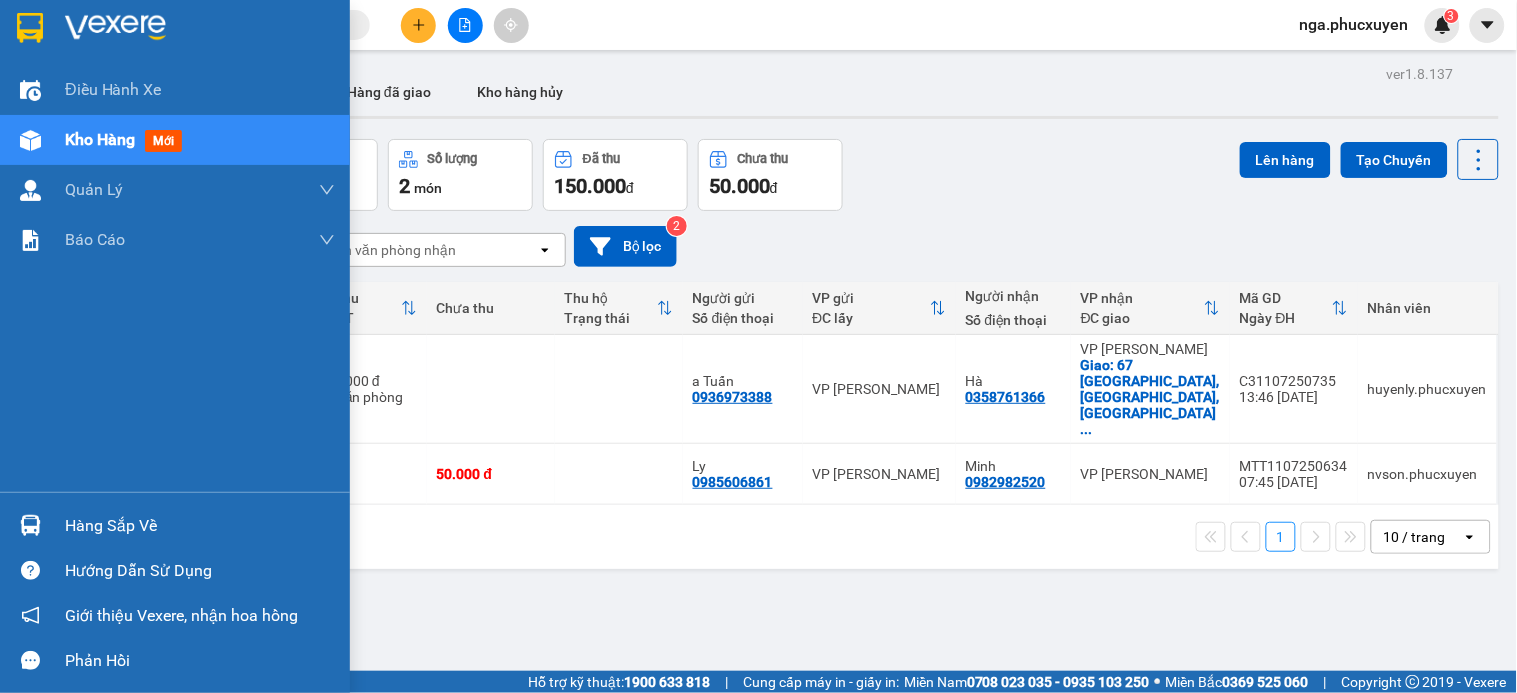 drag, startPoint x: 115, startPoint y: 542, endPoint x: 164, endPoint y: 555, distance: 50.695168 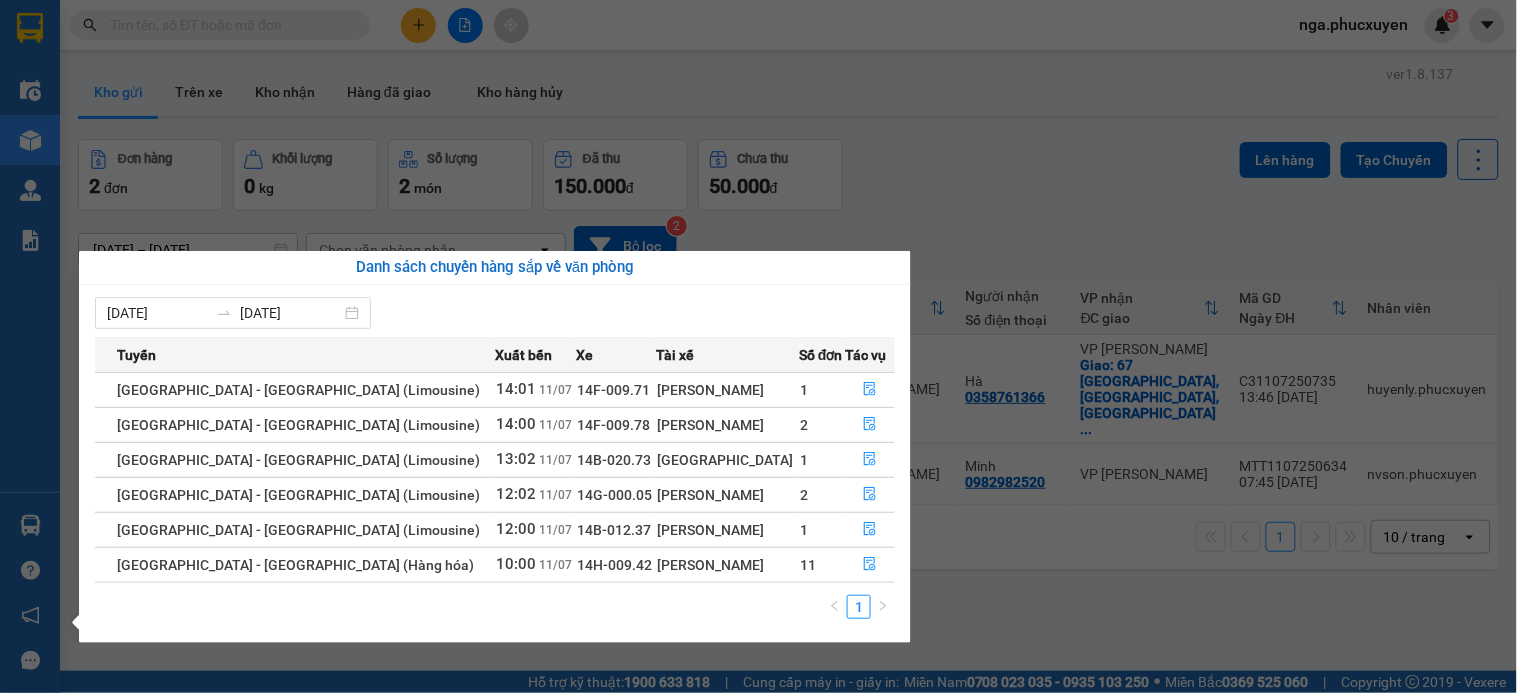 click on "Kết quả tìm kiếm ( 187 )  Bộ lọc  Mã ĐH Trạng thái Món hàng Thu hộ Tổng cước Chưa cước Người gửi VP Gửi Người nhận VP Nhận C33007240330 19:44 - 30/07 Trên xe   14G-007.83 07:30  -   31/07 phong bì SL:  1 100.000 0913268644 chú hùng VP Hạ Long  0913535010 bà Thư VP Dọc đường  TC: số 20 ngõ 235 Nguyễn Trãi,... MK1007250534 10:24 - 10/07 Đã giao   12:02 - 11/07 1 hso SL:  1 30.000 0865986636 c Linh VP Minh Khai 0913268644 anh Hùng VP Hạ Long  MTT2806251003 15:57 - 28/06 Đã giao   09:07 - 29/06 1 caton lò xo SL:  1 60.000 0911143862 cty Phương Linh VP Dương Đình Nghệ 0913268644 anh Hùng VP Hạ Long  TKC1906250622 15:17 - 19/06 Đã giao   14:12 - 23/06 ct SL:  1 40.000 VP Trần Khát Chân 0913268644 anh Hùng VP Hạ Long  TKC1406250914 10:48 - 14/06 Đã giao   12:26 - 17/06 1 hộp lk SL:  1 30.000 0912626866 a thế VP Trần Khát Chân 0913268644 anh Hùng VP Hạ Long  MTT0906250143 17:29 - 09/06 Đã giao   11:12 - 11/06 1" at bounding box center (758, 346) 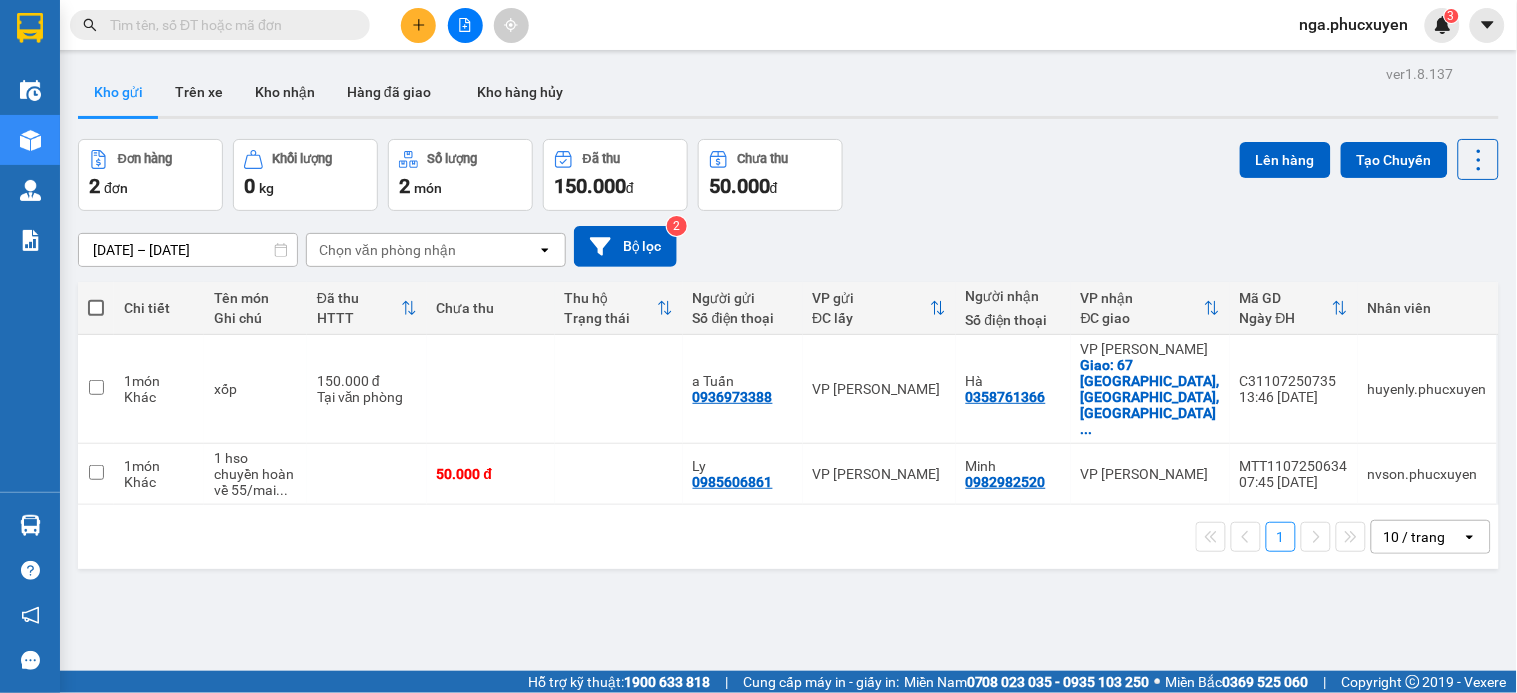 click at bounding box center (228, 25) 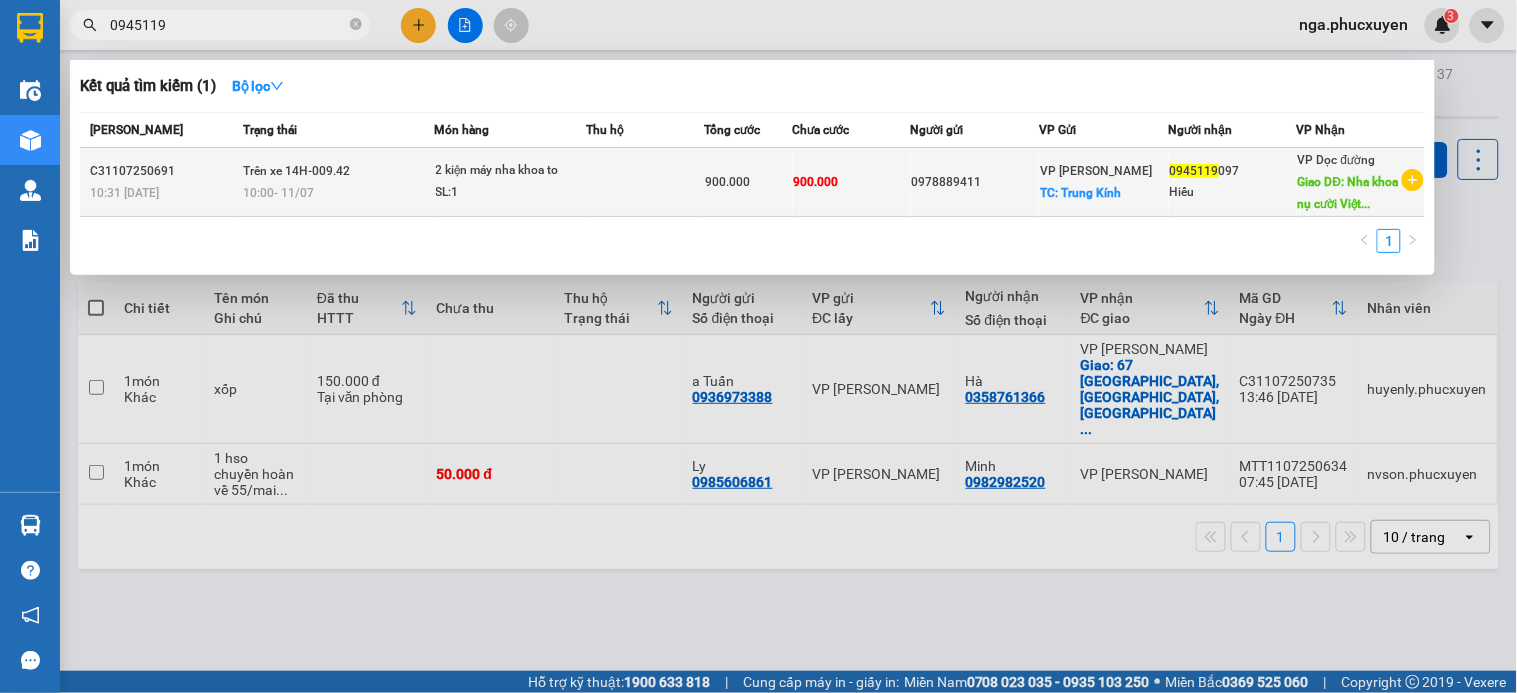 type on "0945119" 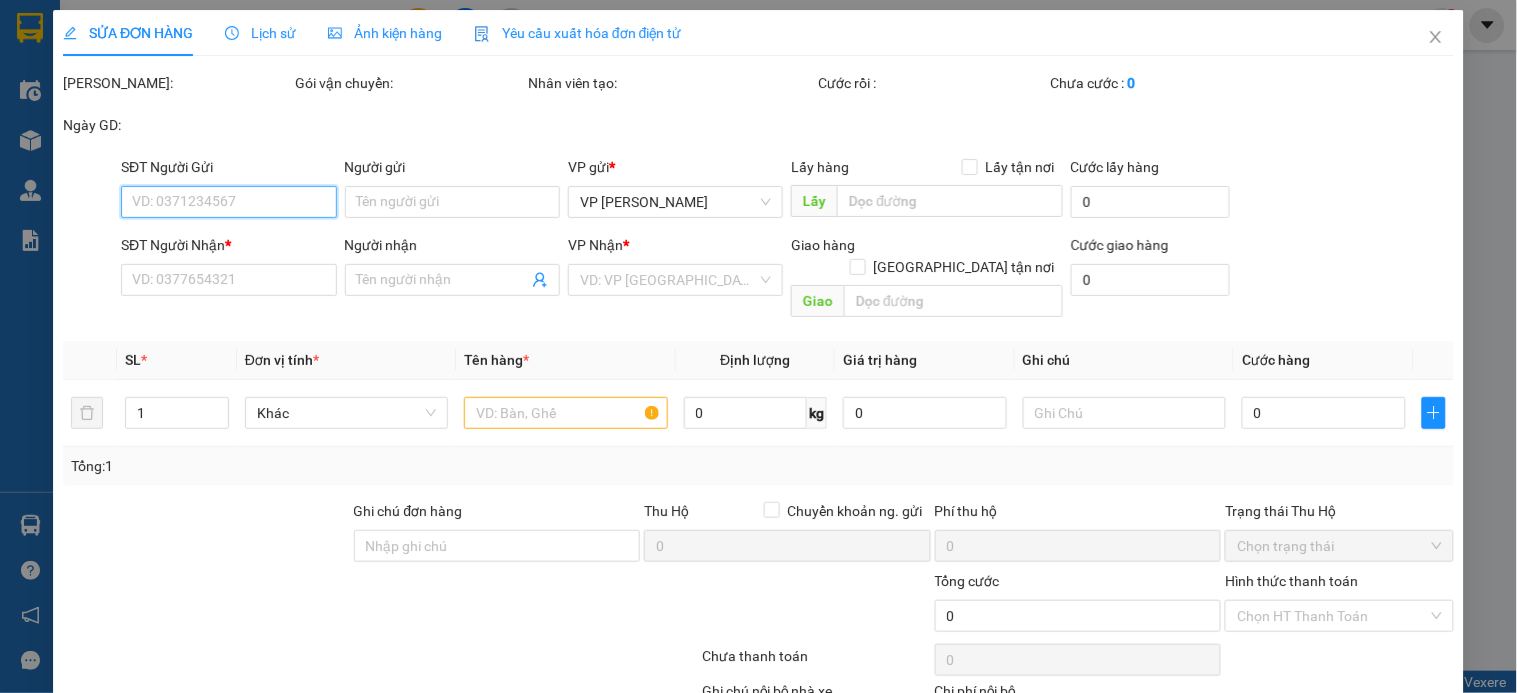 type on "0978889411" 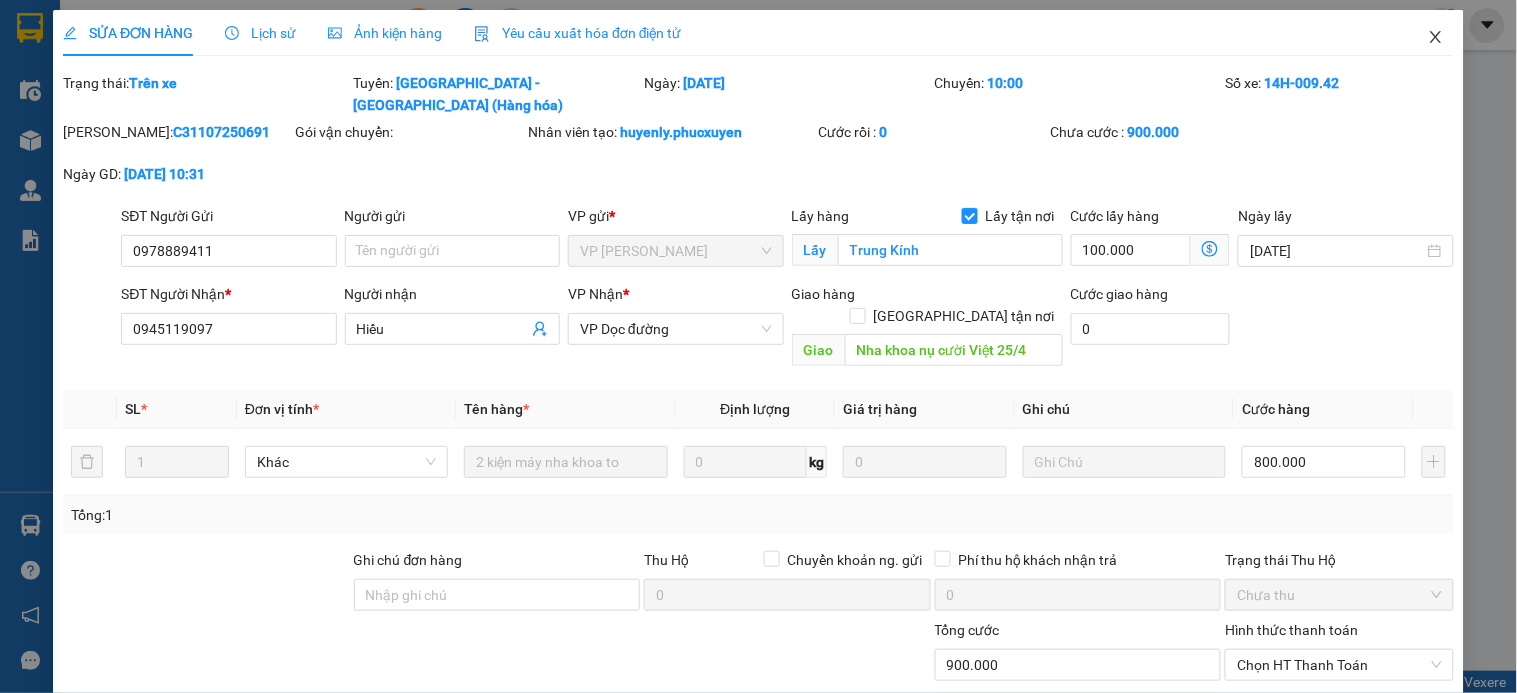 click 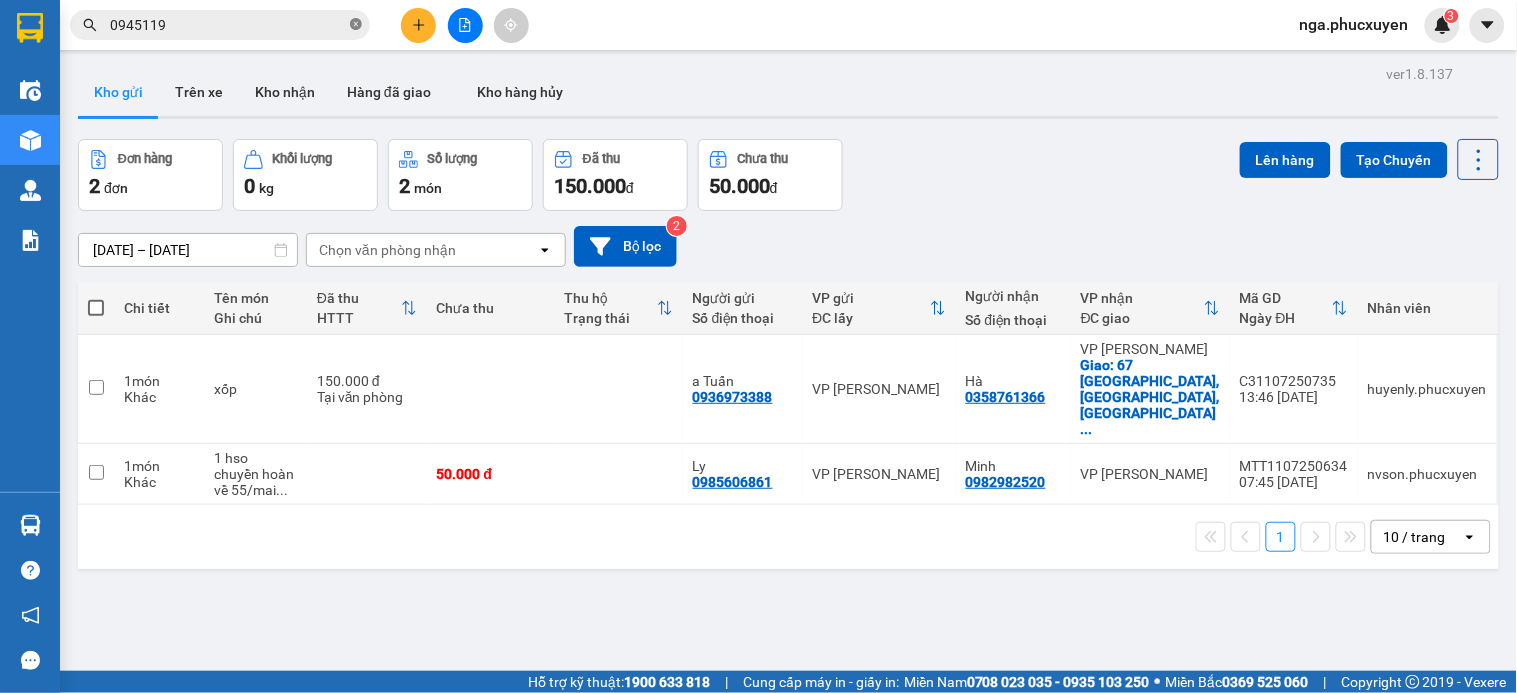 click 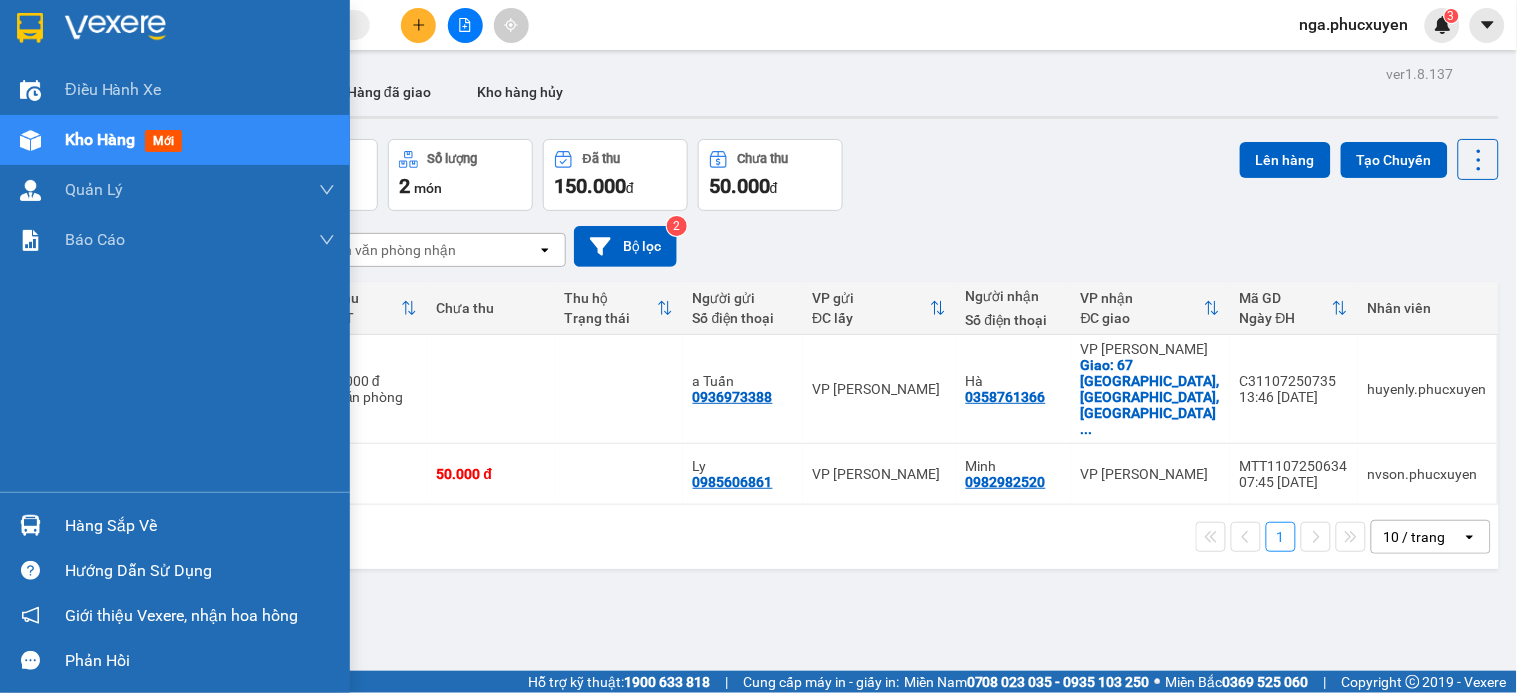 click at bounding box center (175, 32) 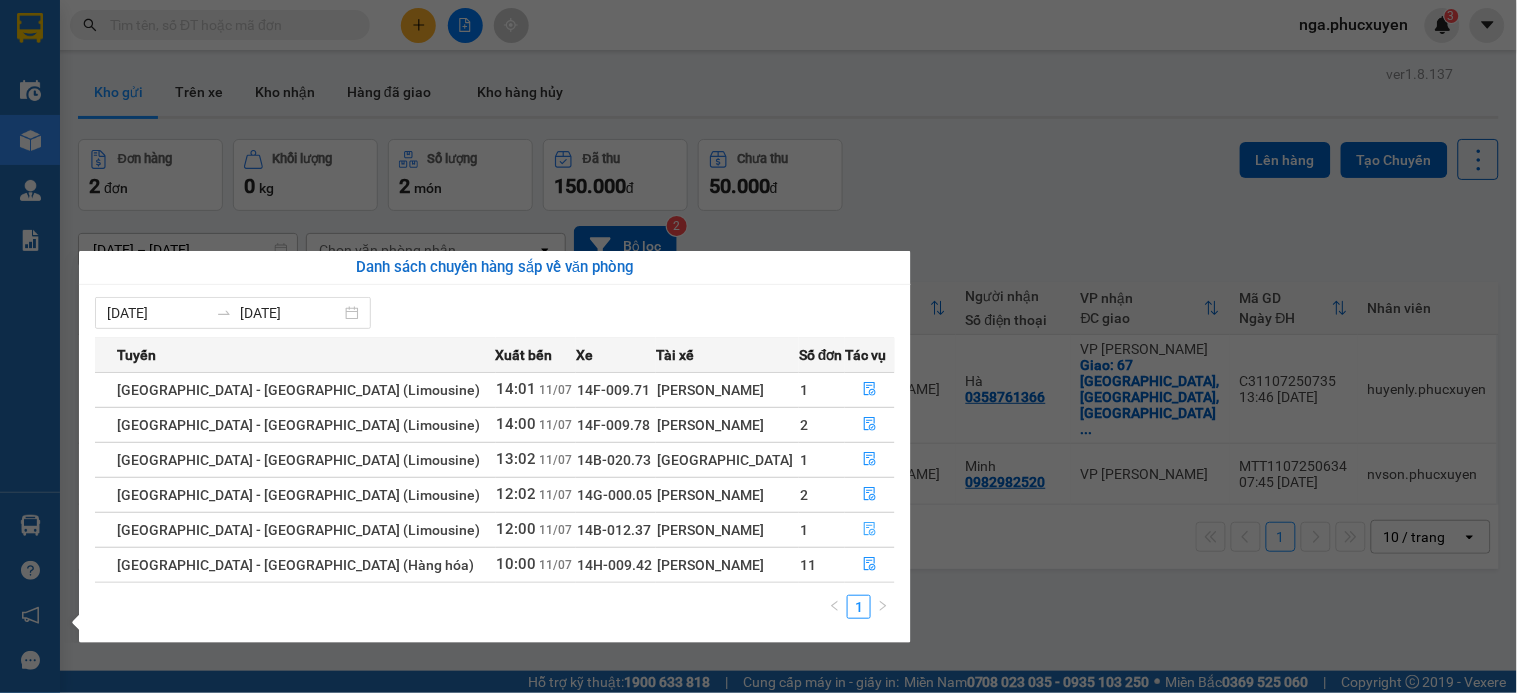 click 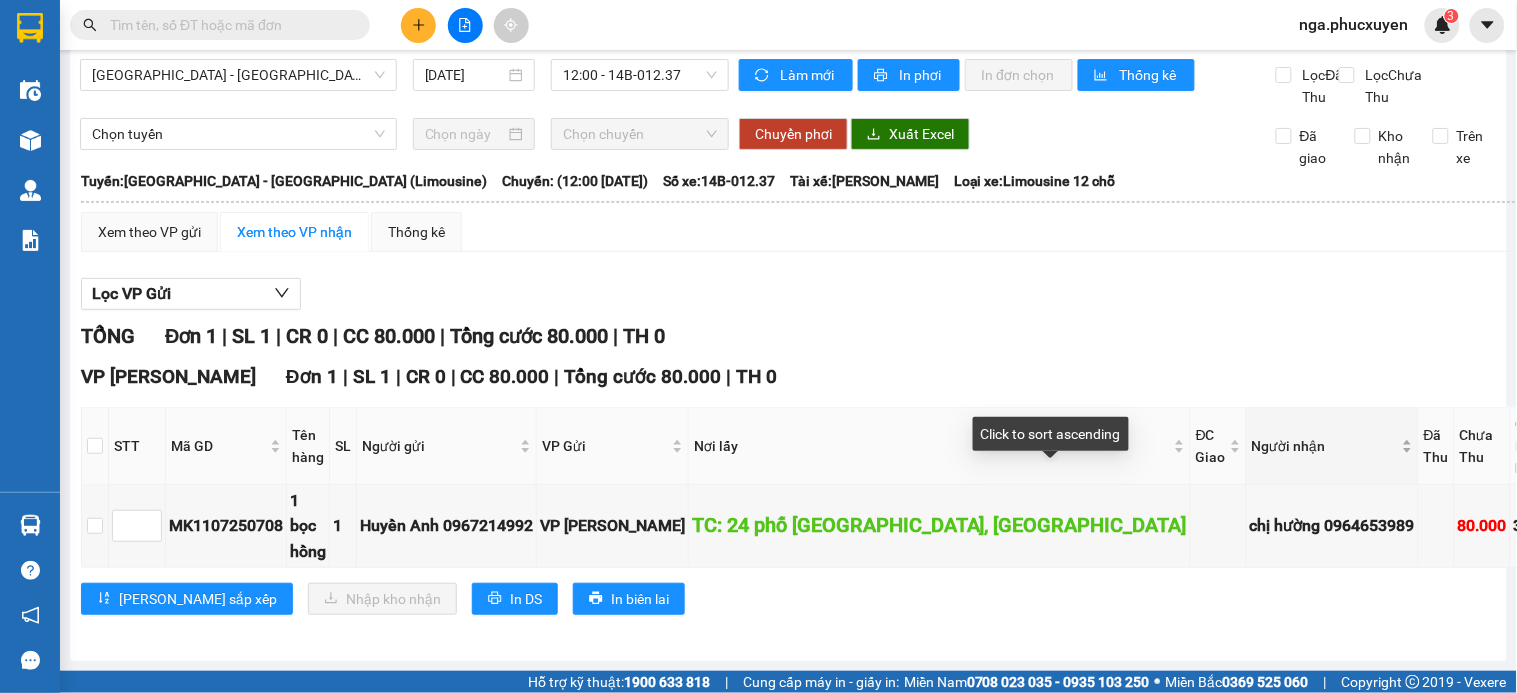 scroll, scrollTop: 53, scrollLeft: 0, axis: vertical 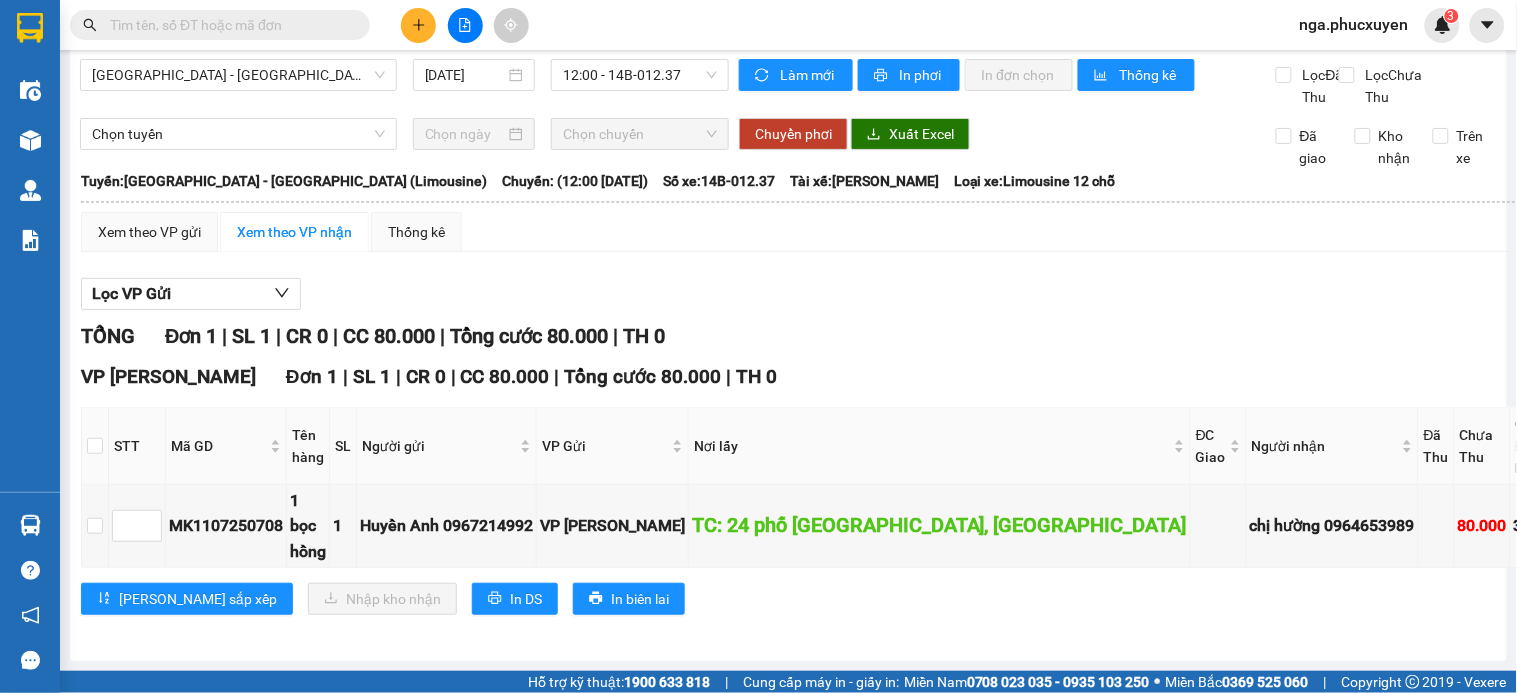 click 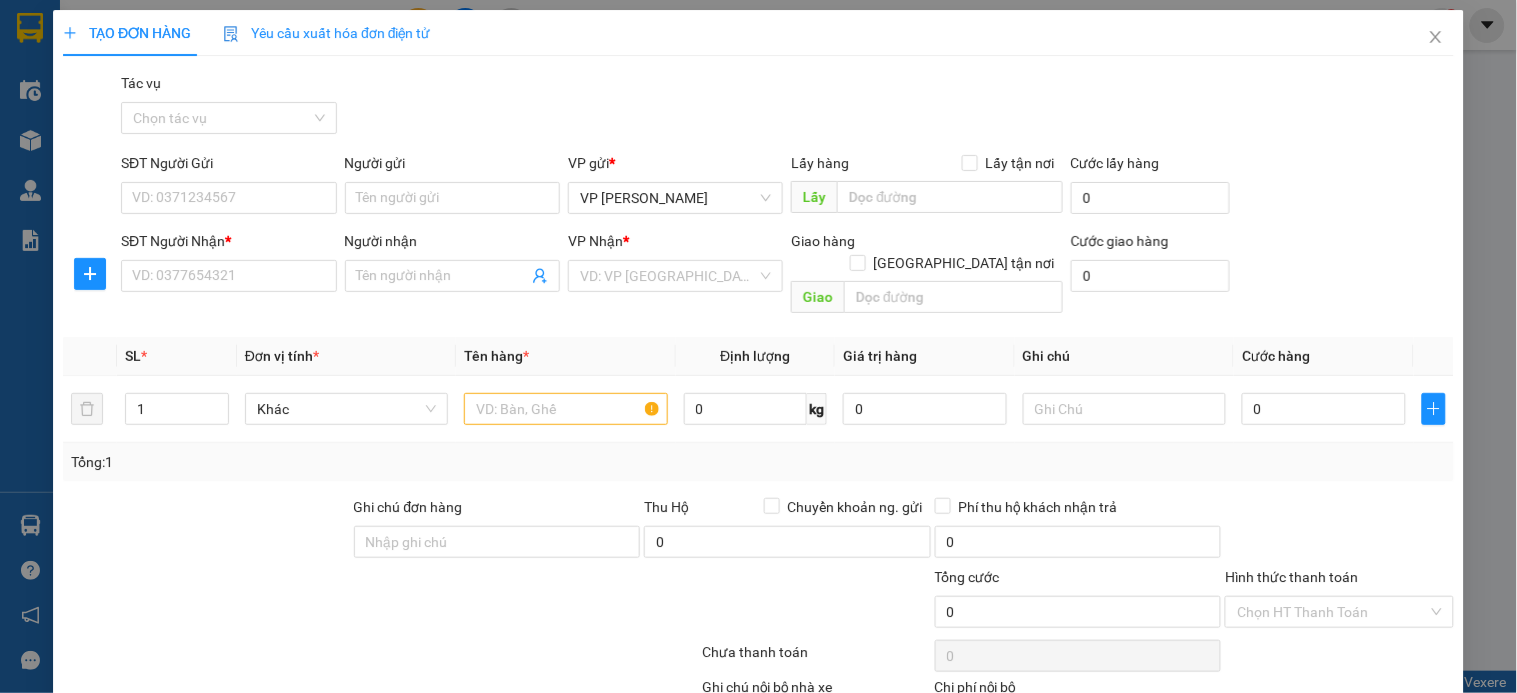 scroll, scrollTop: 0, scrollLeft: 0, axis: both 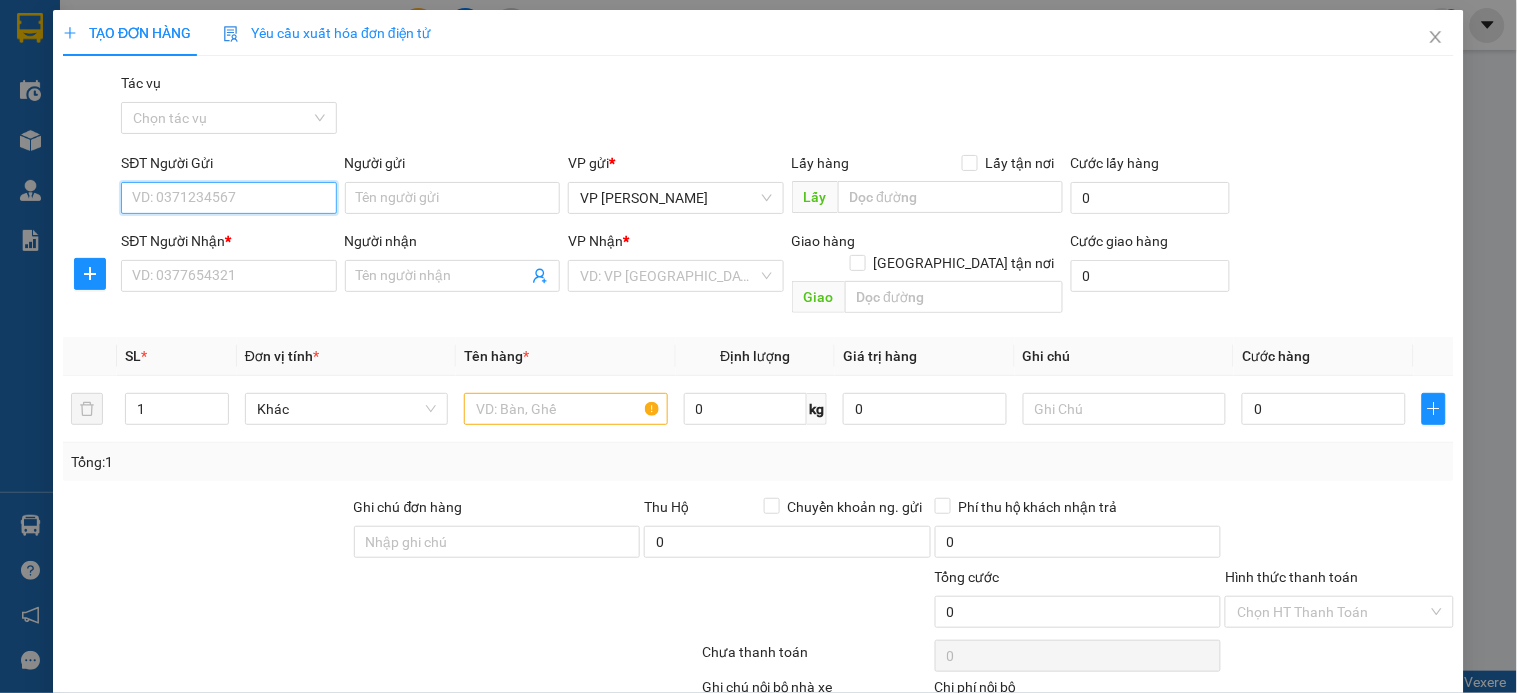 click on "SĐT Người Gửi" at bounding box center [228, 198] 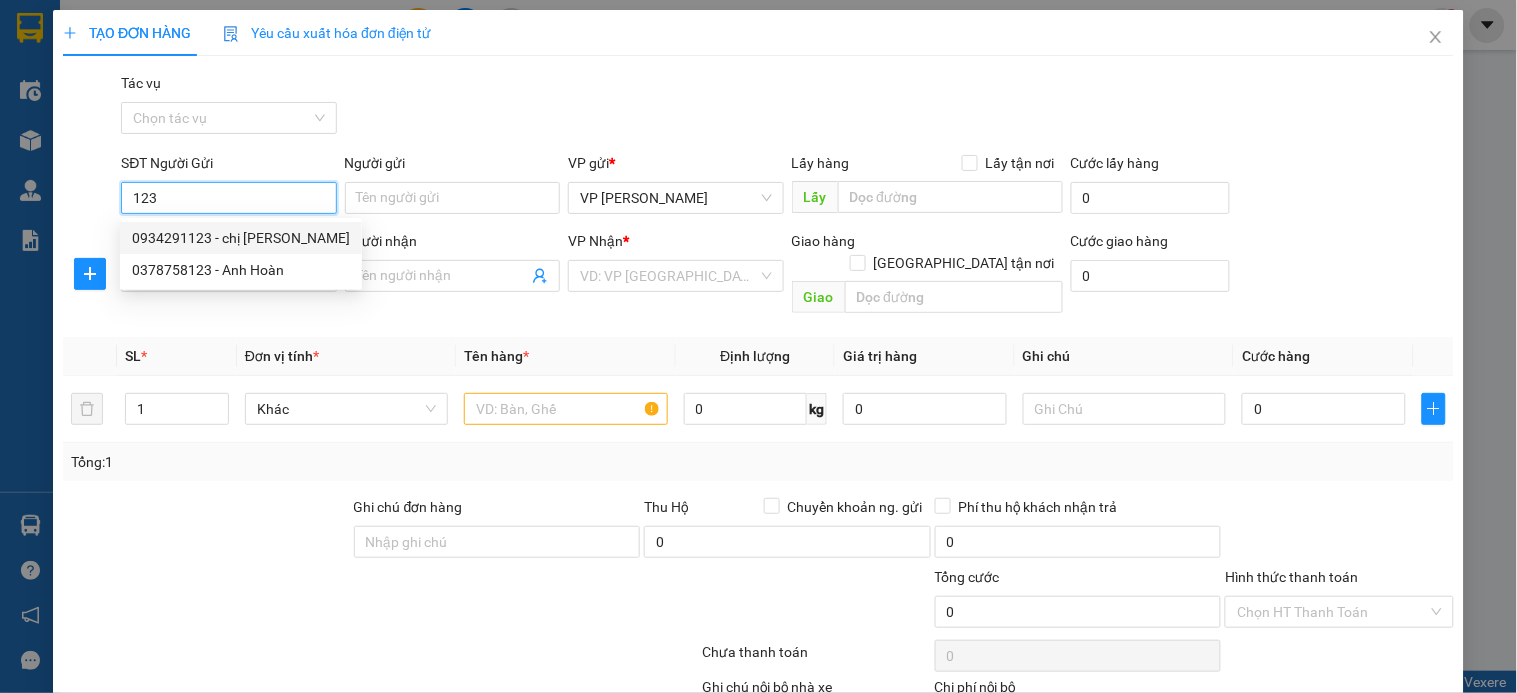 click on "0934291123 - chị Nga" at bounding box center [241, 238] 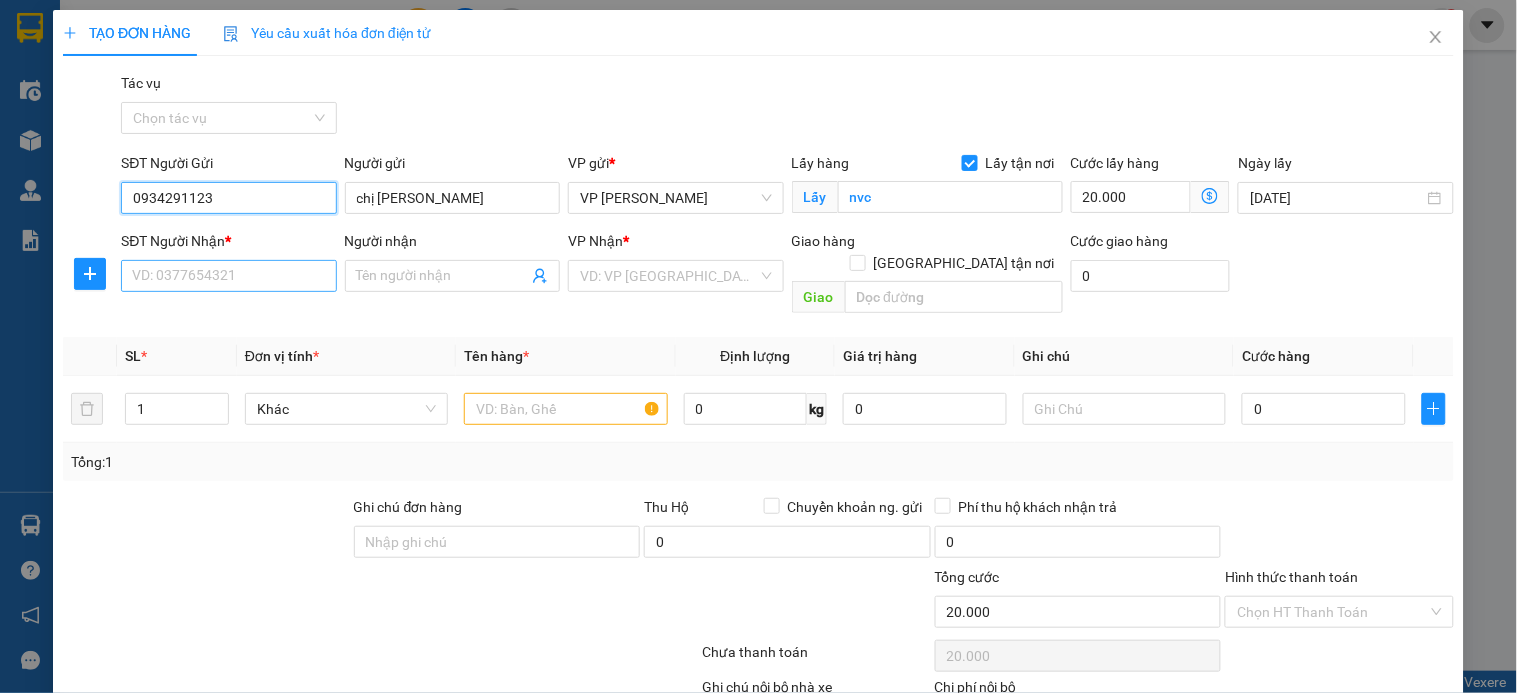 type on "0934291123" 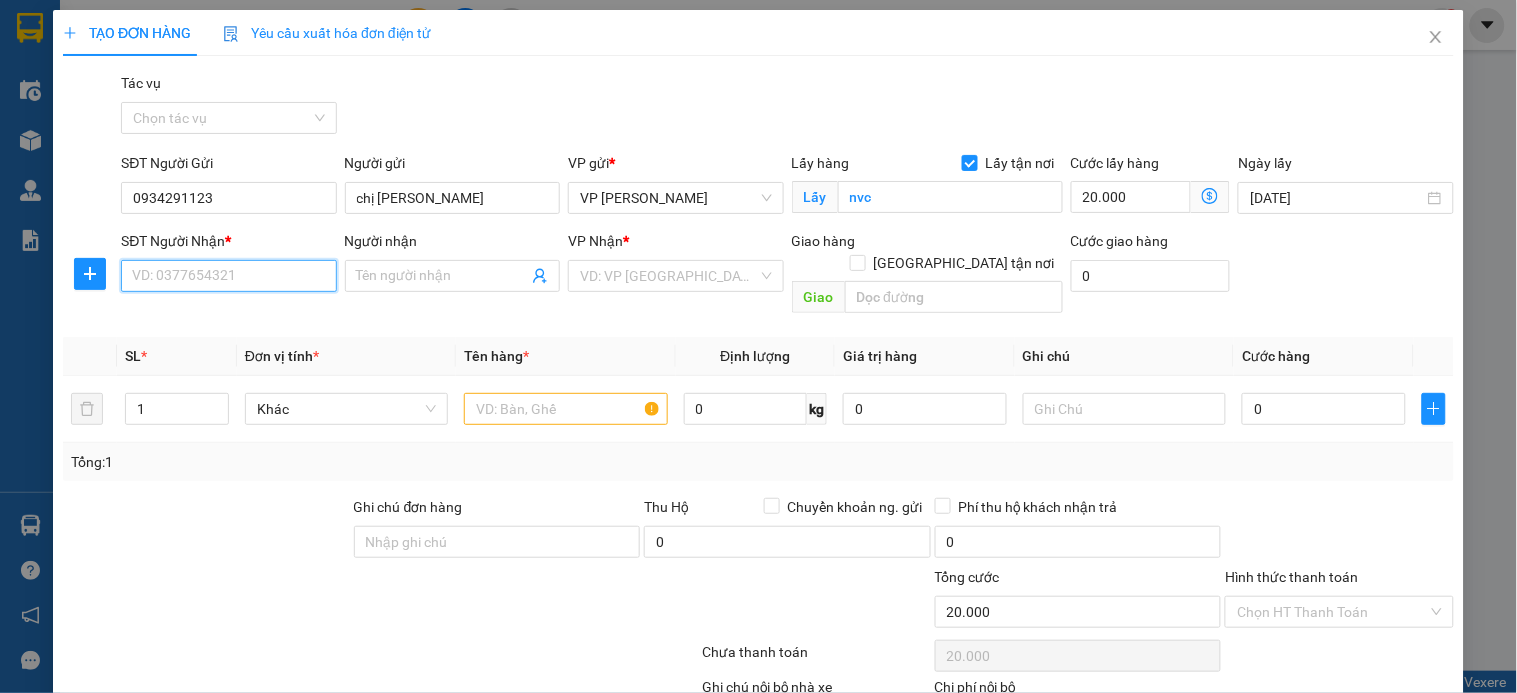 click on "SĐT Người Nhận  *" at bounding box center (228, 276) 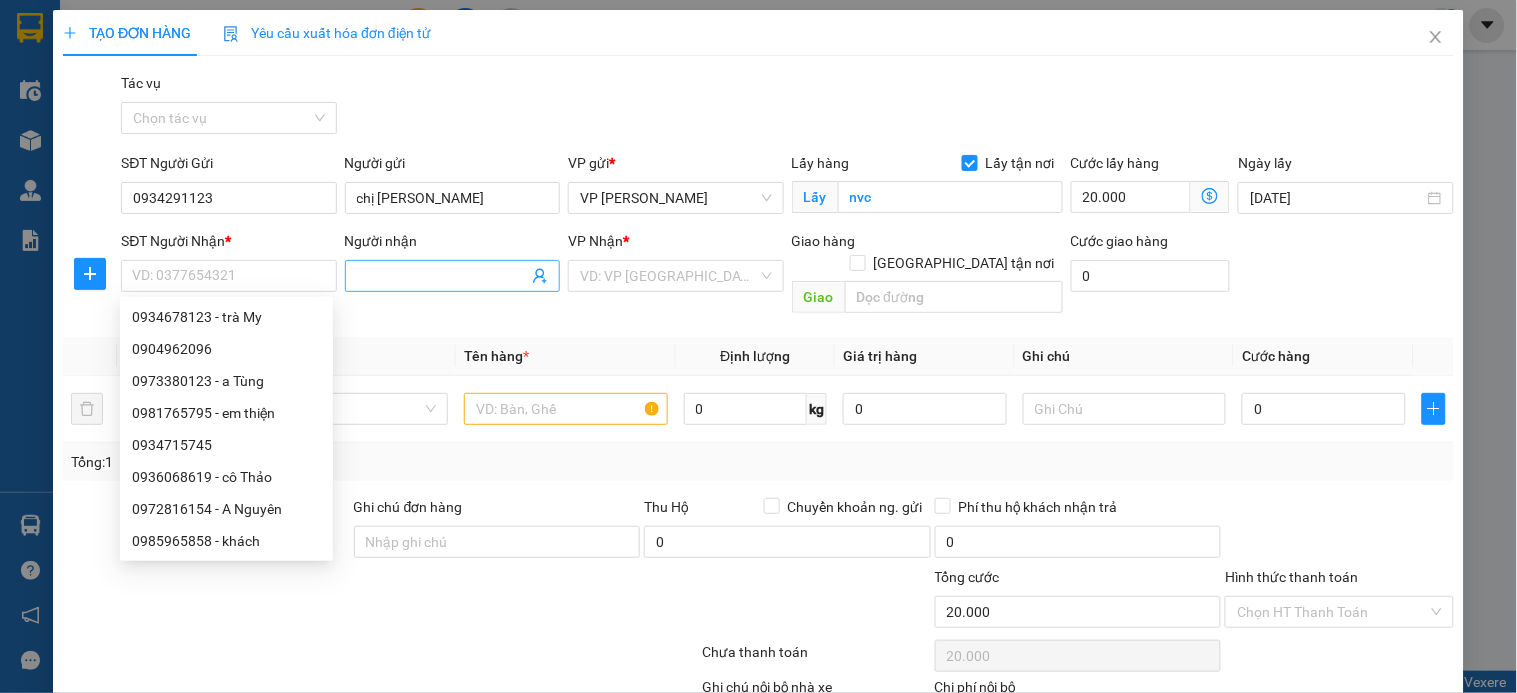 click on "Người nhận" at bounding box center [442, 276] 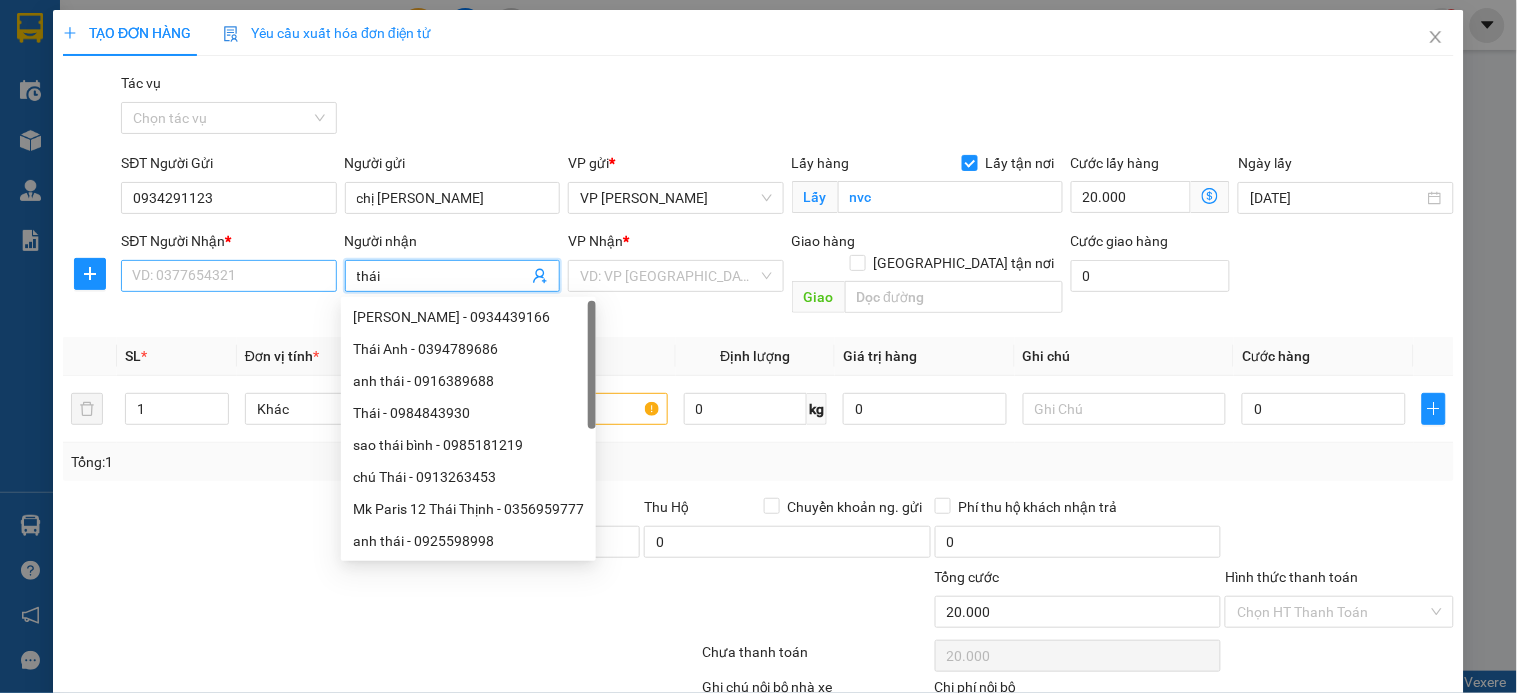 type on "thái" 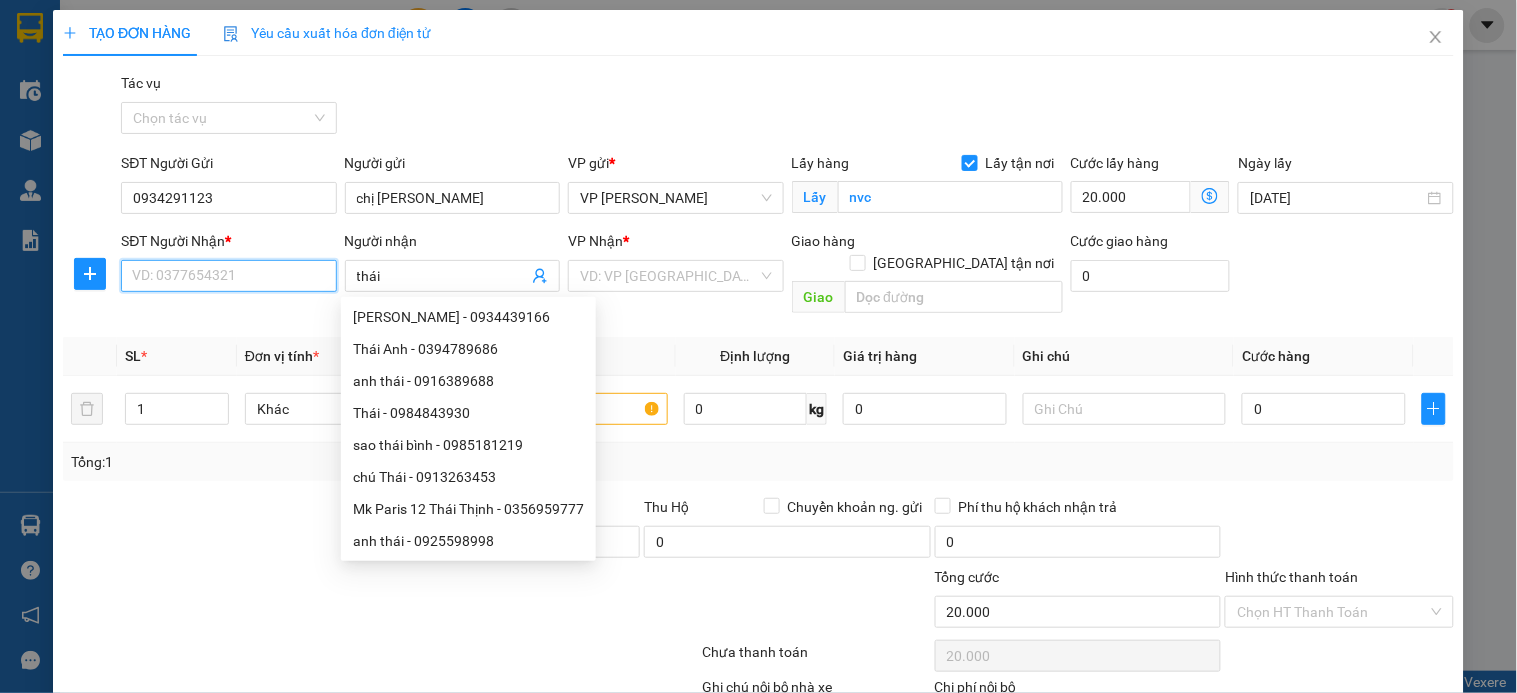 click on "SĐT Người Nhận  *" at bounding box center (228, 276) 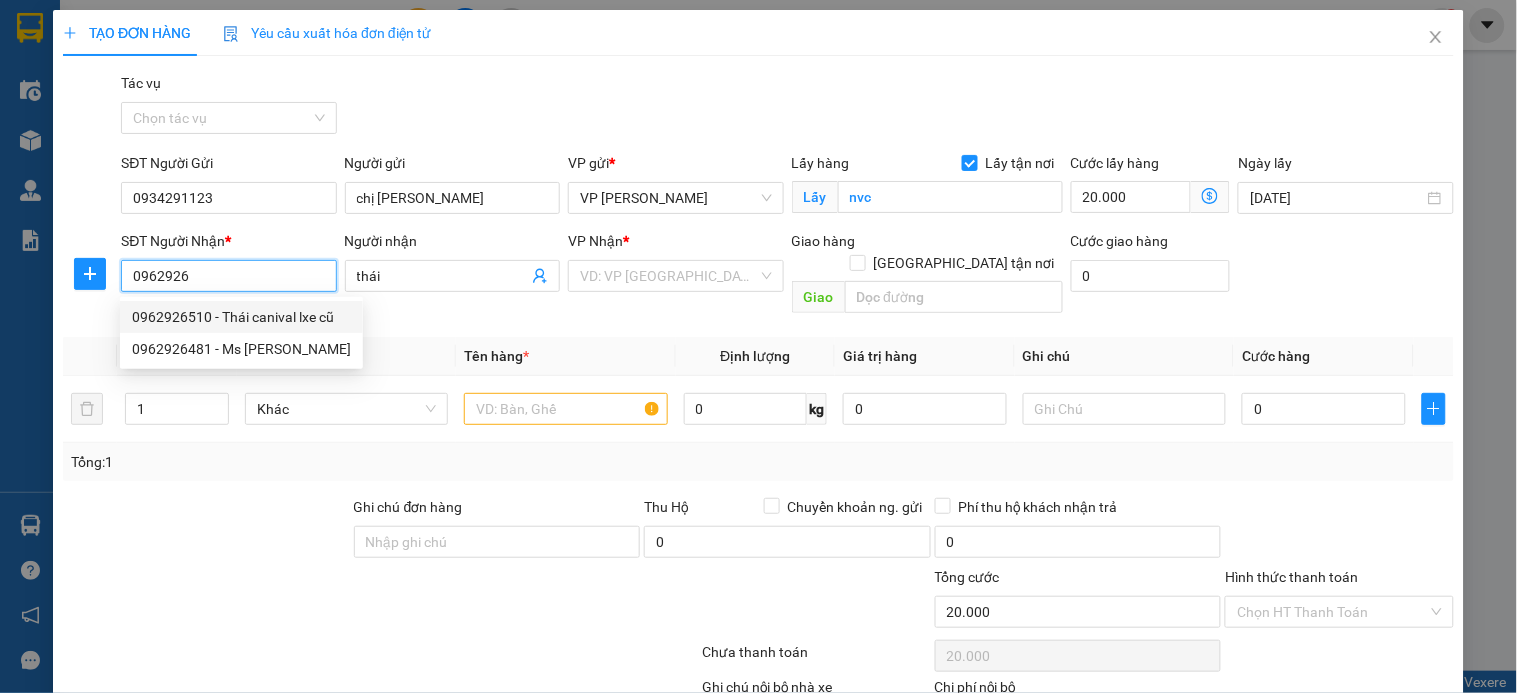 click on "0962926510 - Thái canival lxe cũ" at bounding box center (241, 317) 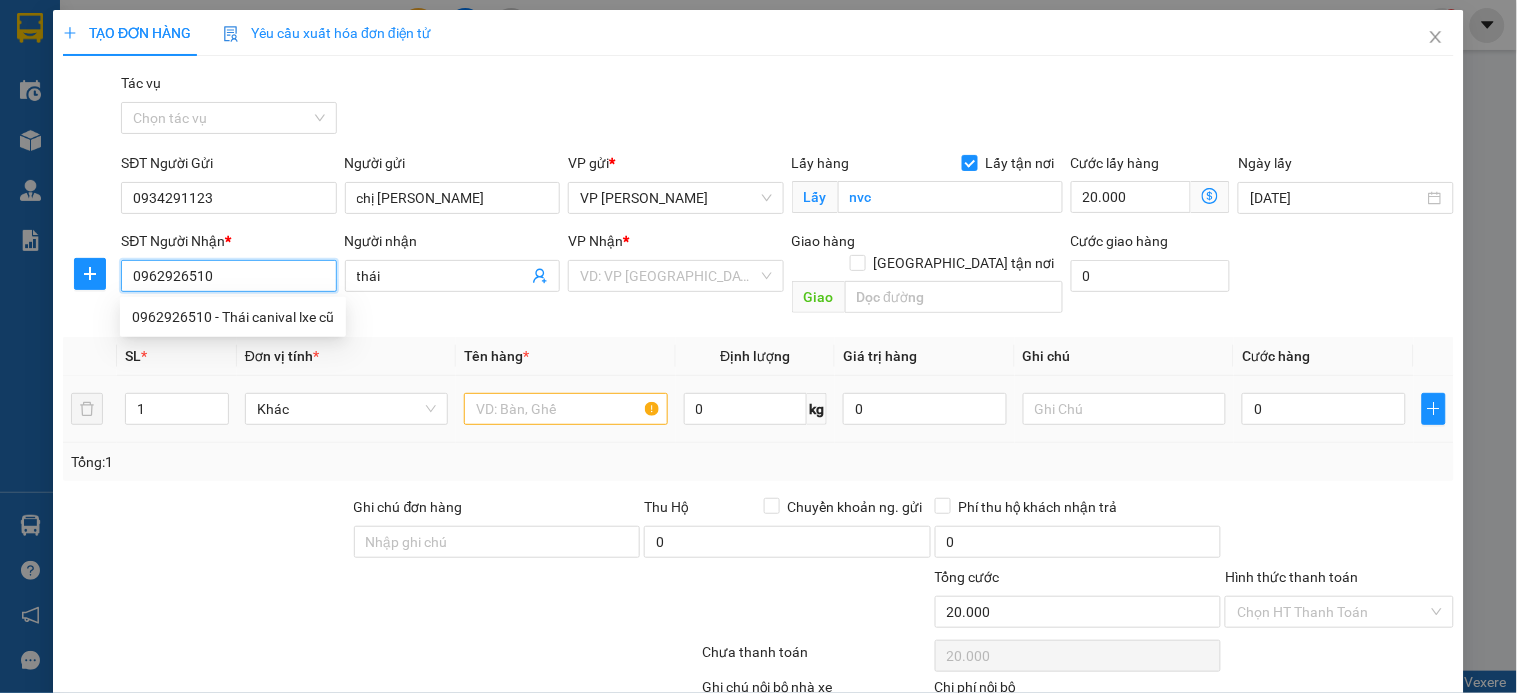 type on "Thái canival lxe cũ" 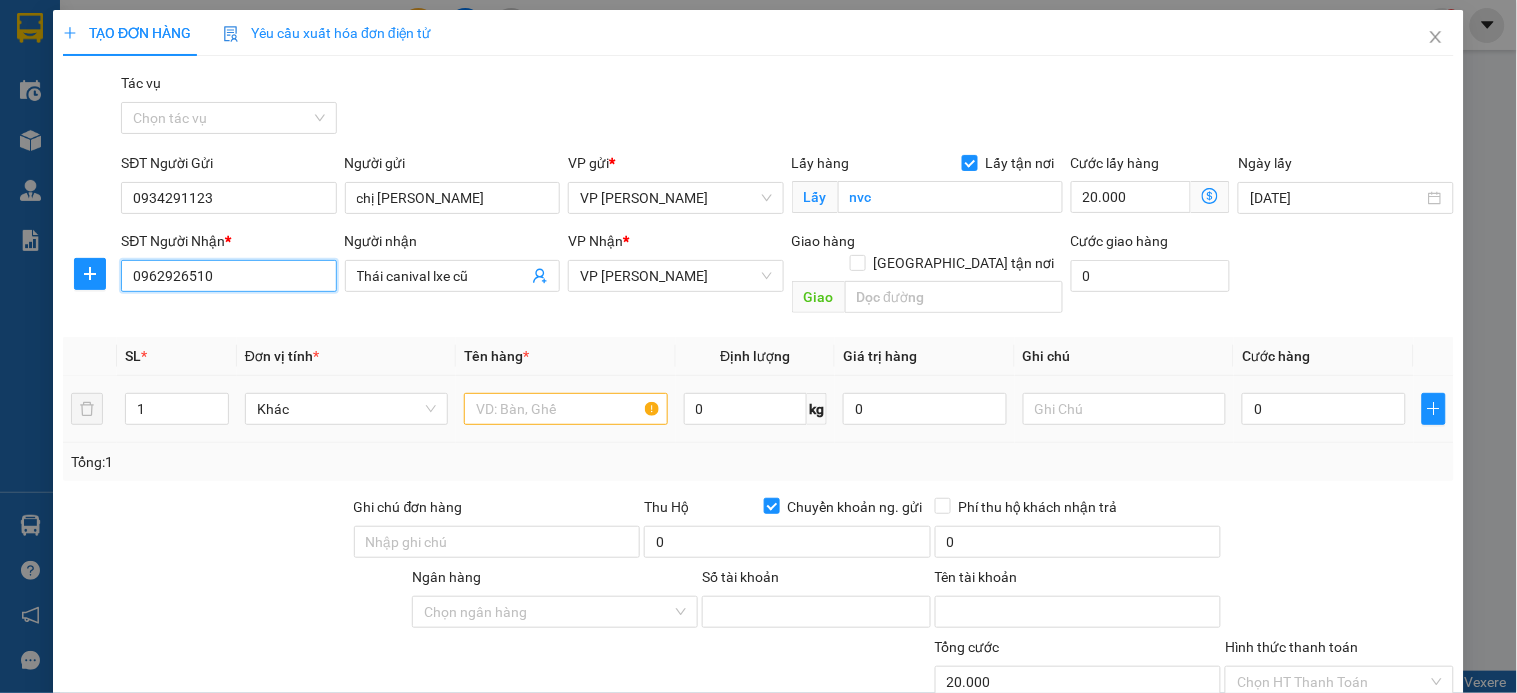 type on "0962926510" 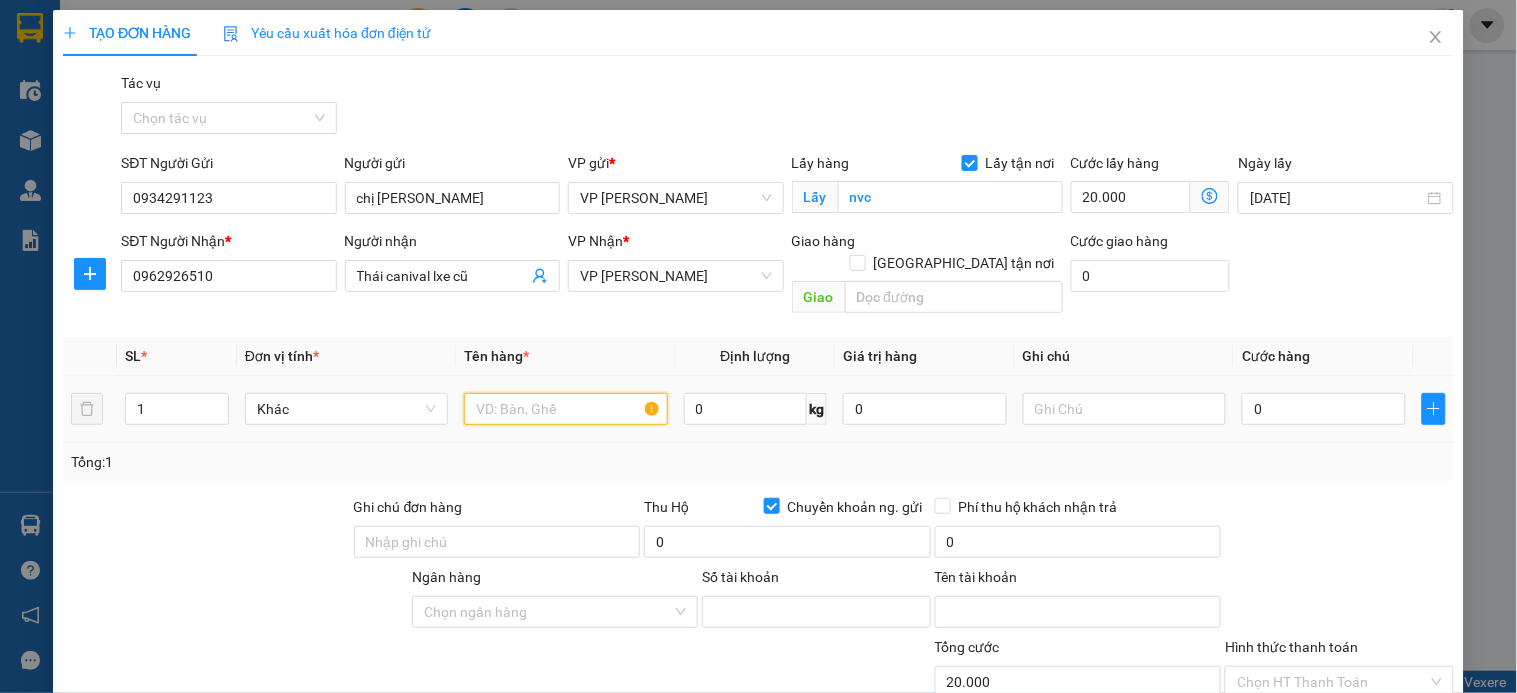 click at bounding box center [565, 409] 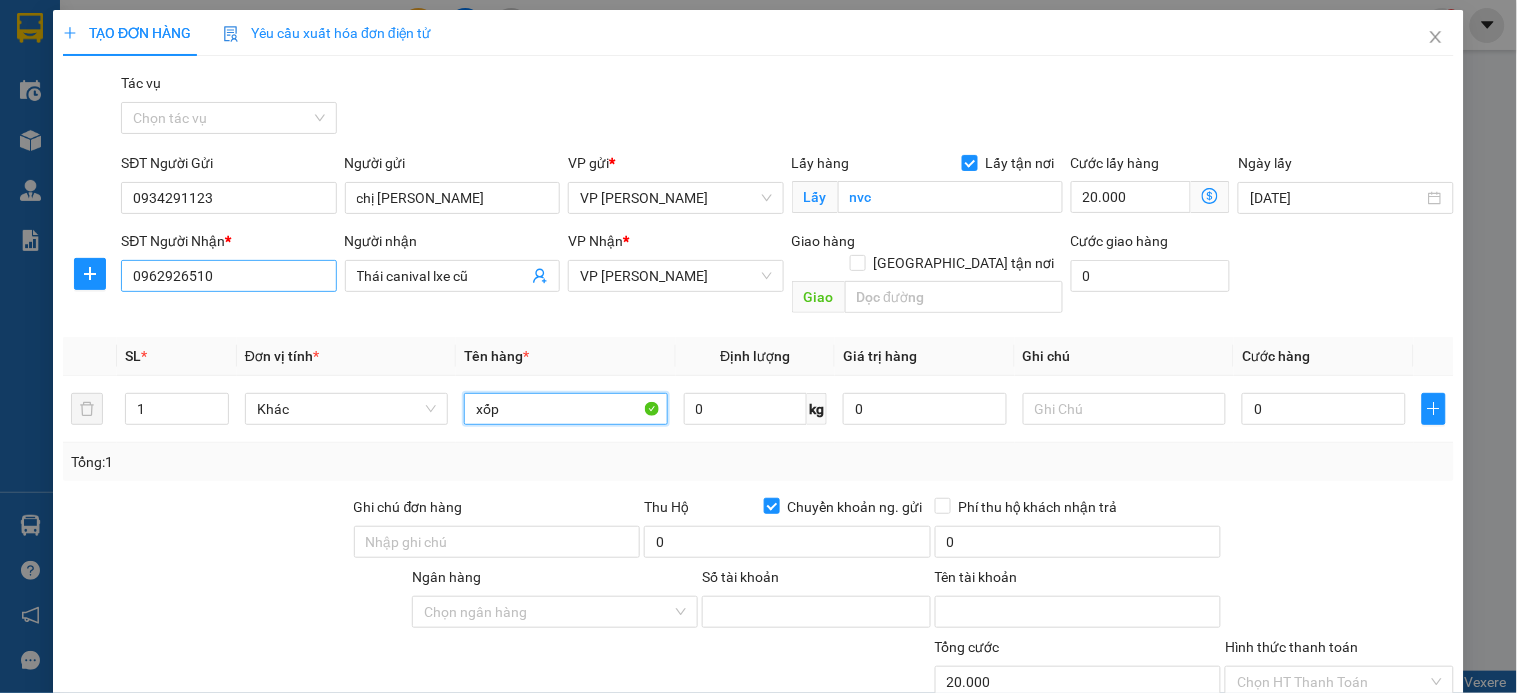 type on "xốp" 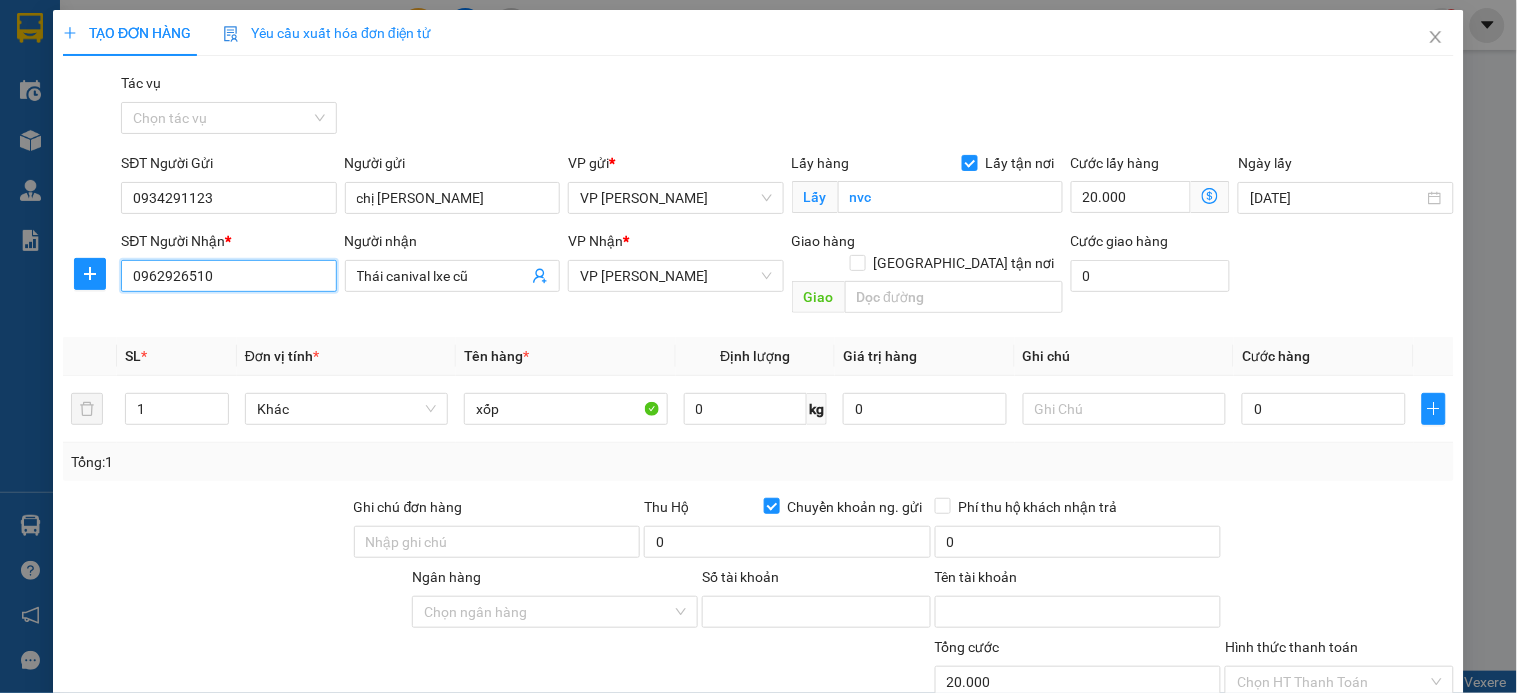 click on "0962926510" at bounding box center (228, 276) 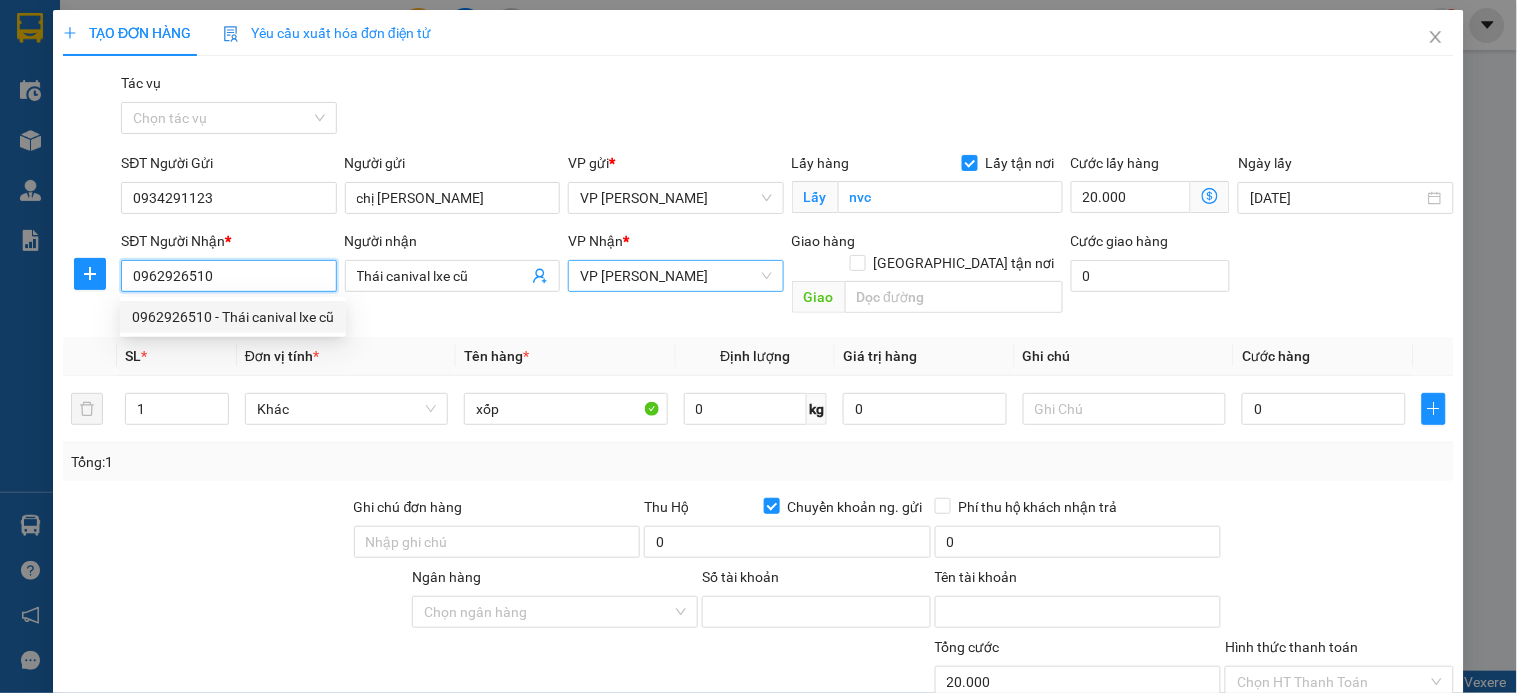click on "VP [PERSON_NAME]" at bounding box center (675, 276) 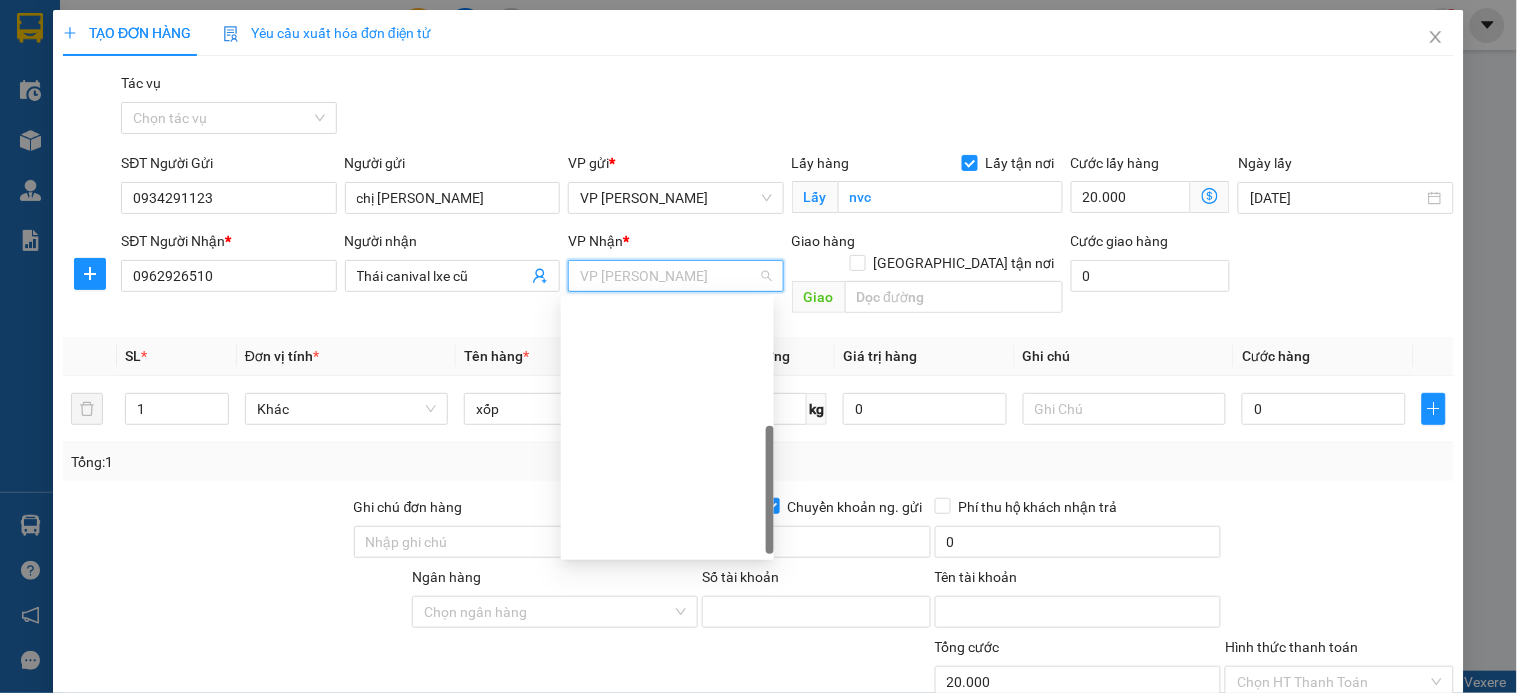 scroll, scrollTop: 320, scrollLeft: 0, axis: vertical 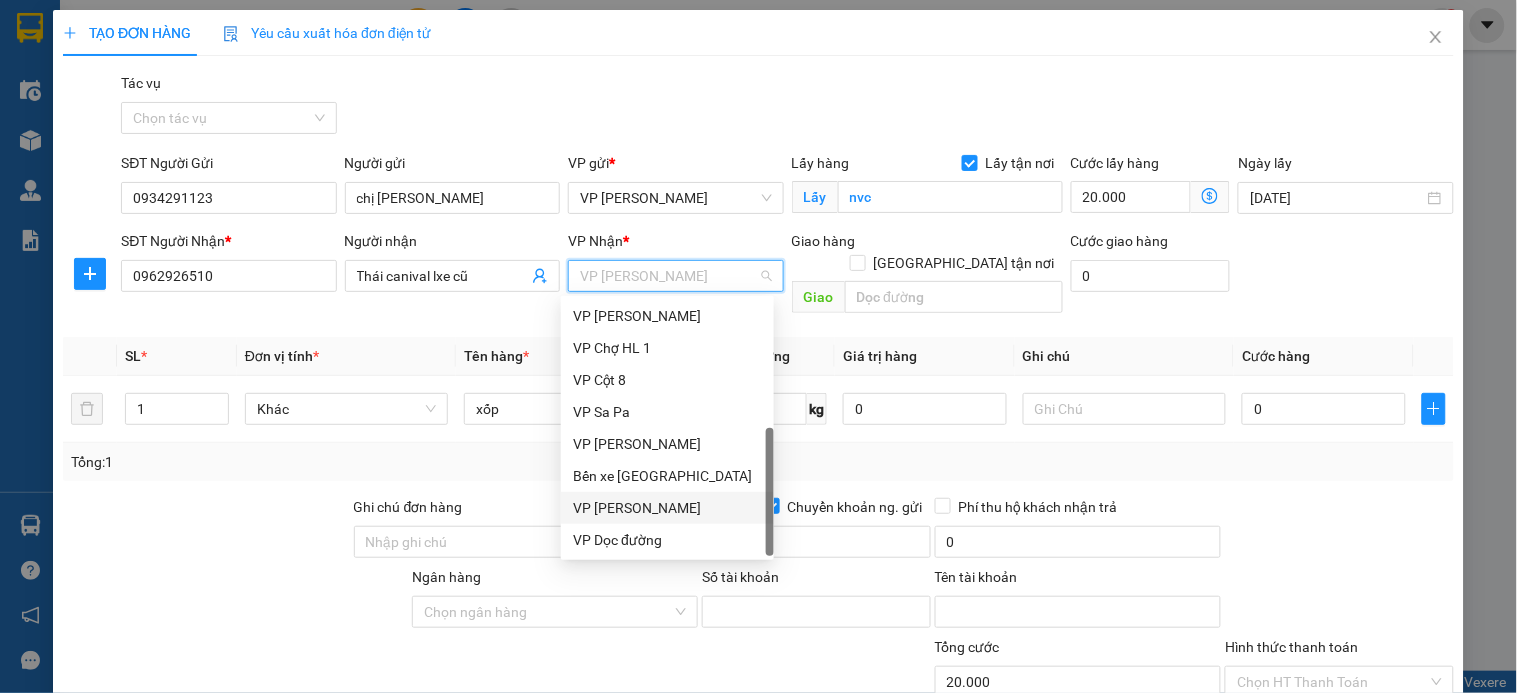 click on "VP [PERSON_NAME]" at bounding box center (667, 508) 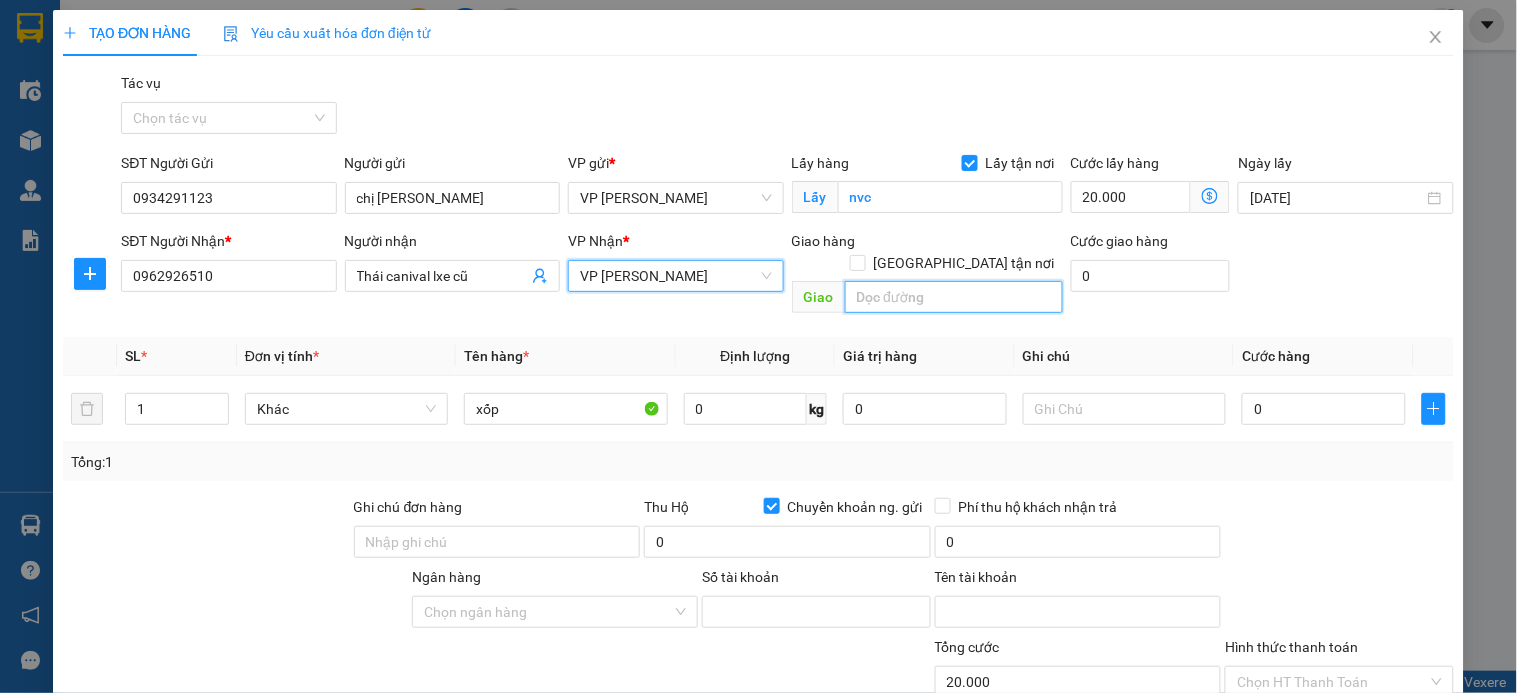 click at bounding box center (954, 297) 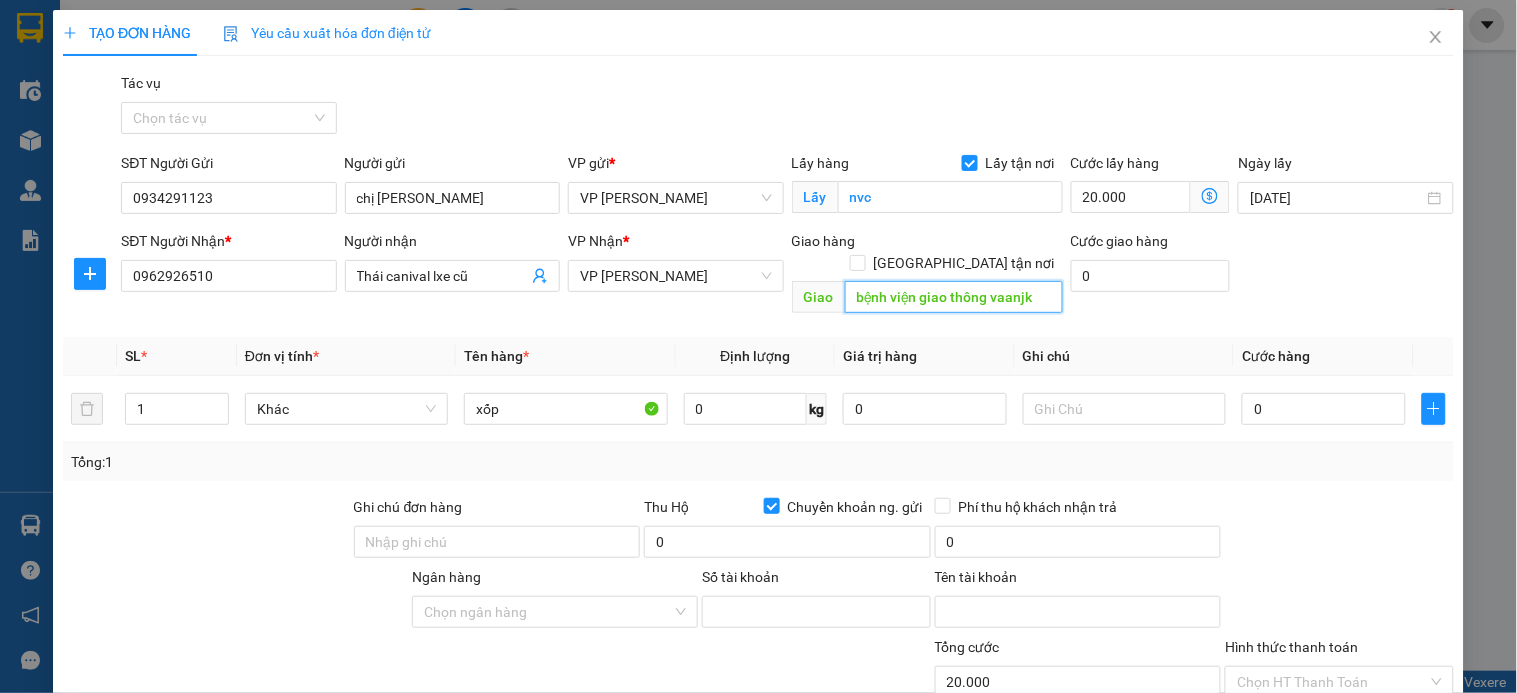 scroll, scrollTop: 0, scrollLeft: 0, axis: both 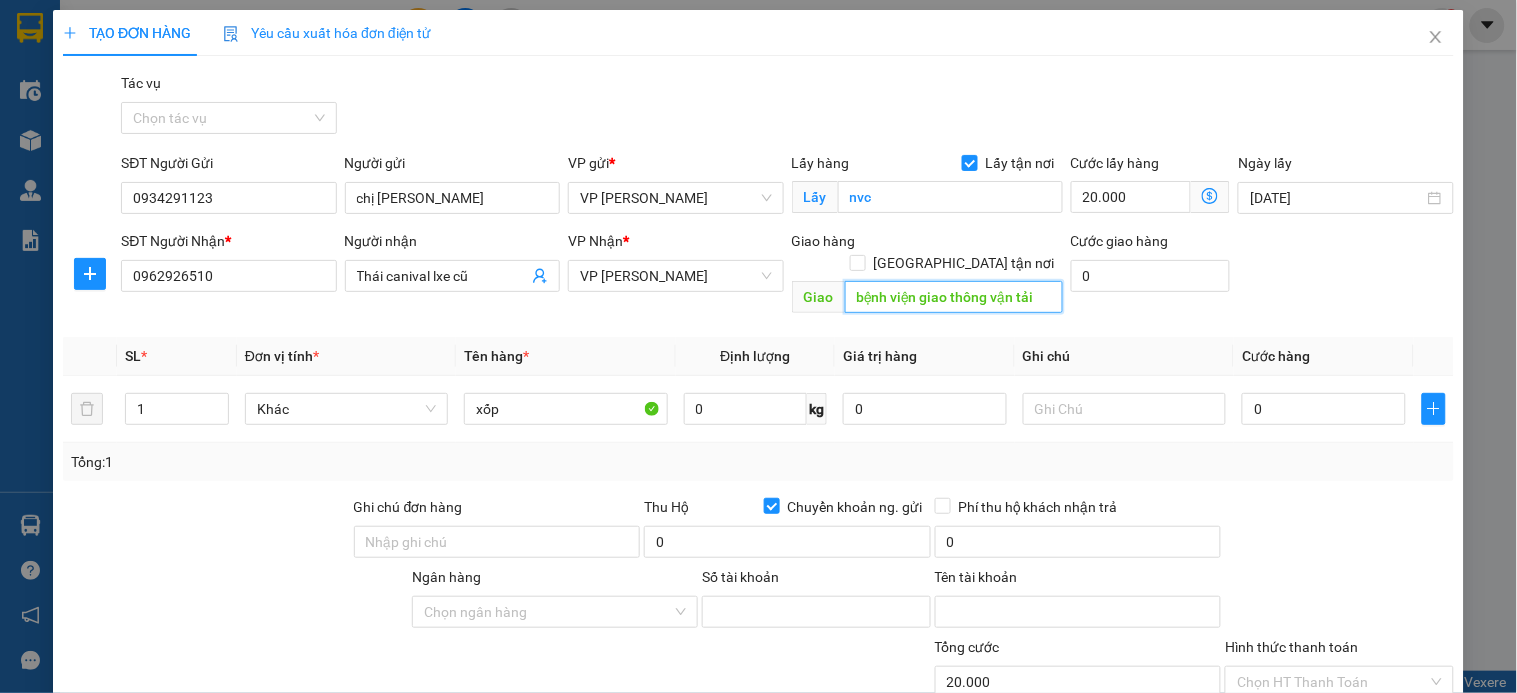 click on "bệnh viện giao thông vận tải" at bounding box center [954, 297] 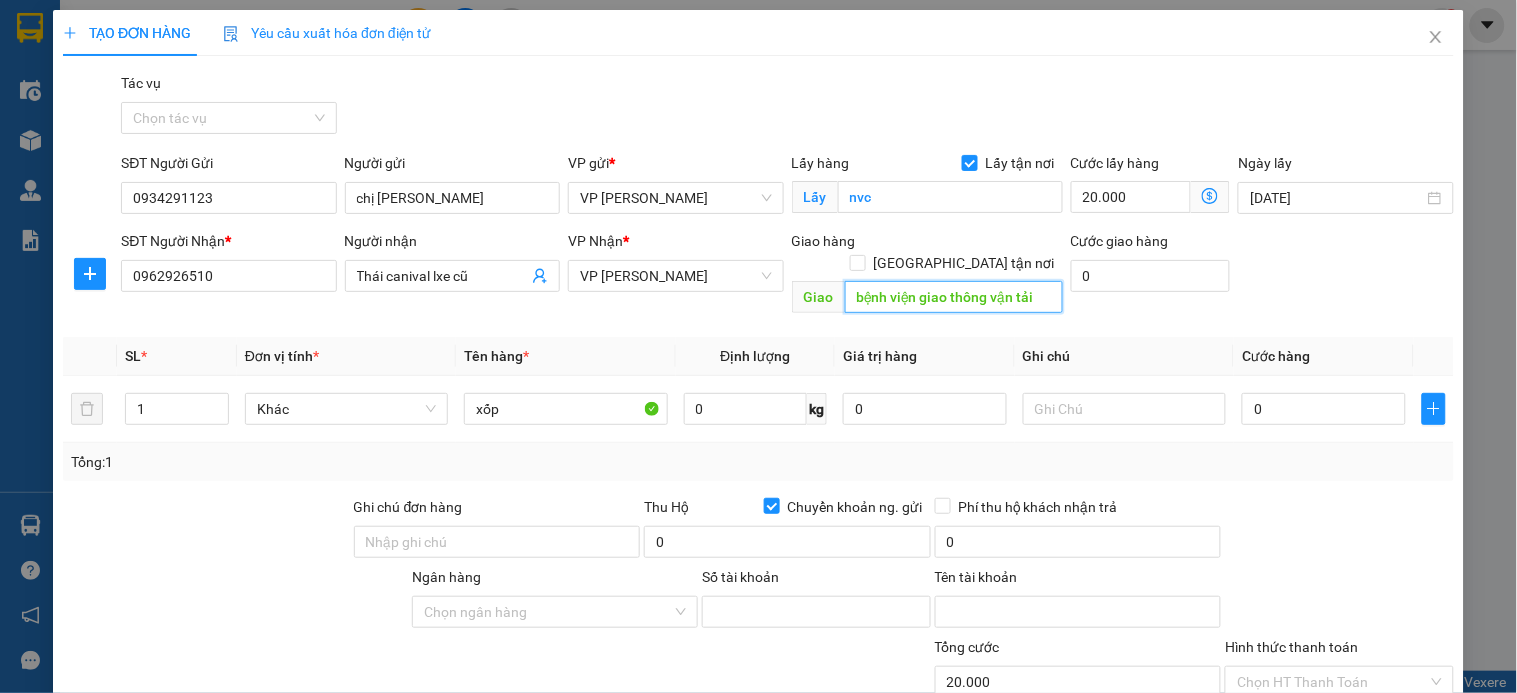 type on "bệnh viện giao thông vận tải" 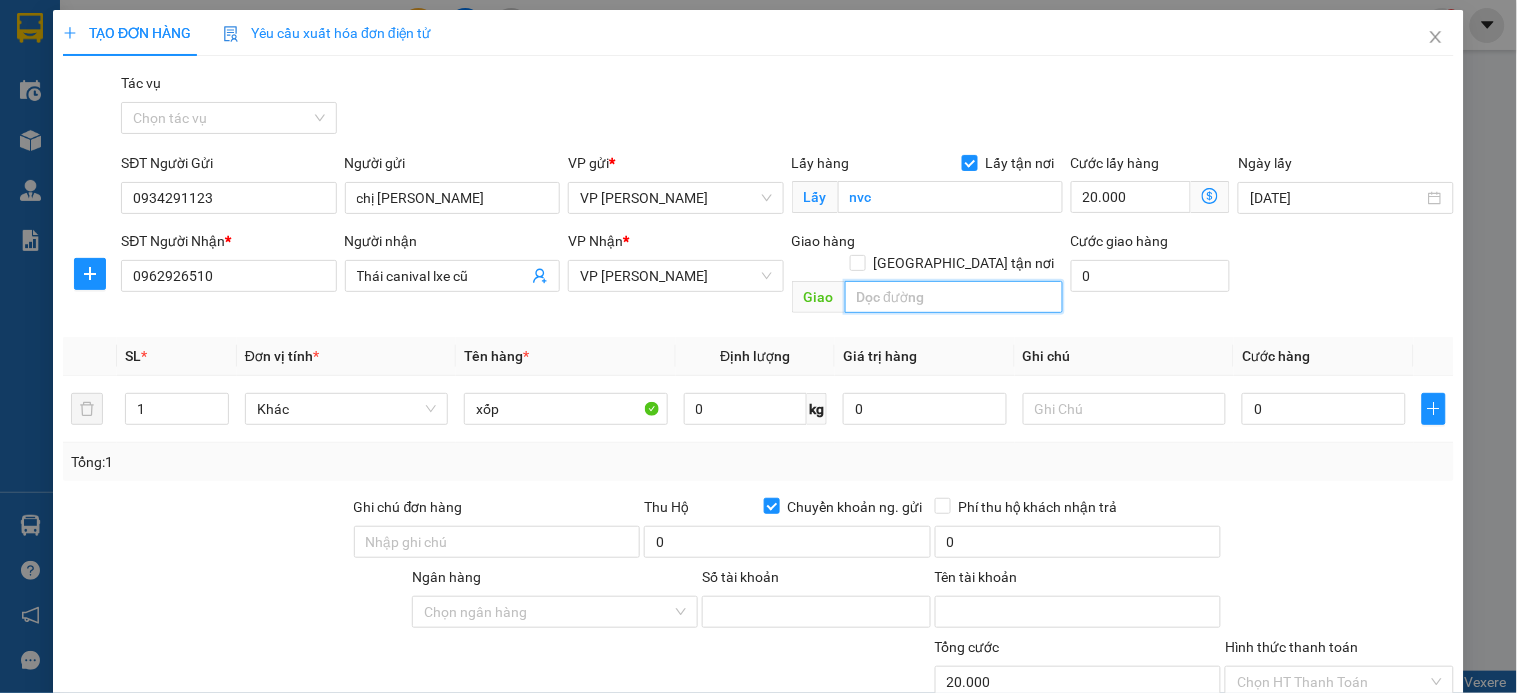 paste on "Bệnh Viện Giao Thông Vận Tải, 169 P. Huỳnh Thúc Kháng, Láng Hạ, Đống Đa, Hà Nội, Việt Nam" 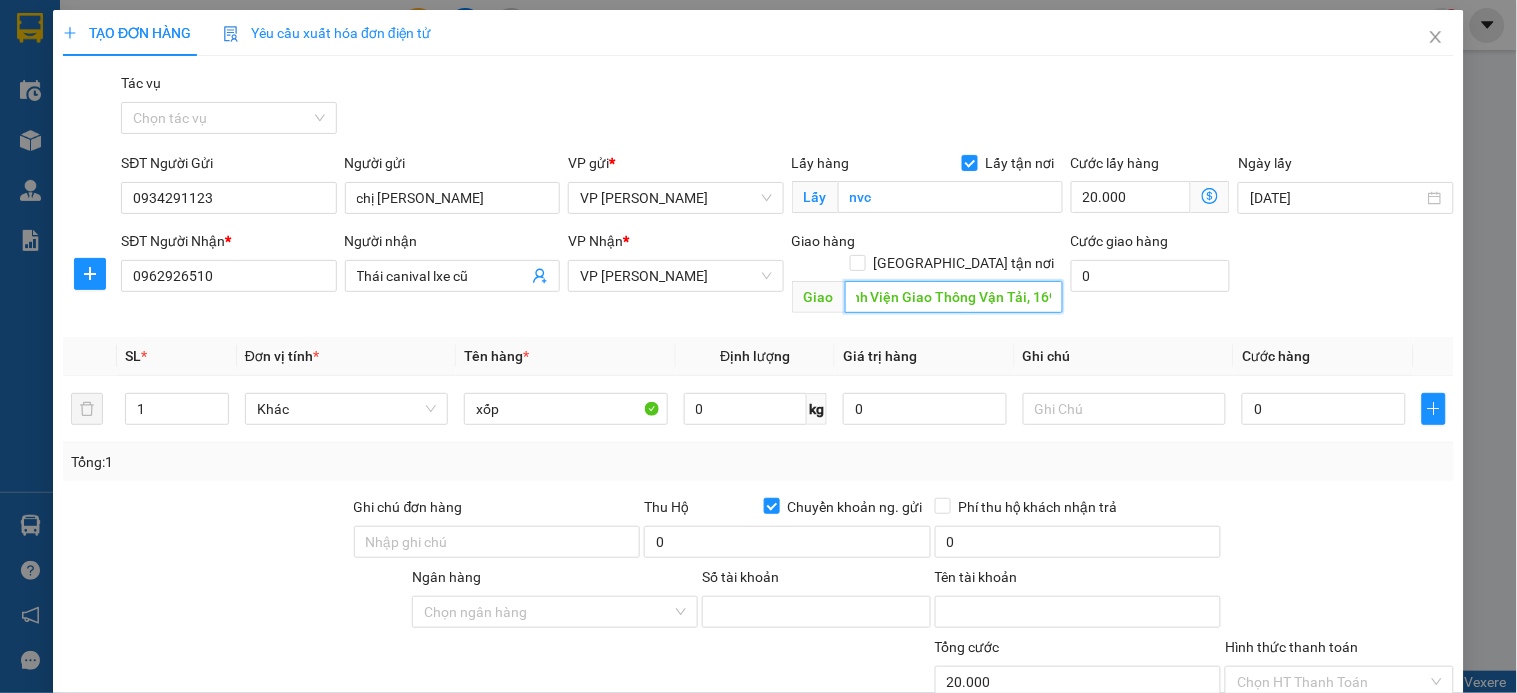 scroll, scrollTop: 0, scrollLeft: 6, axis: horizontal 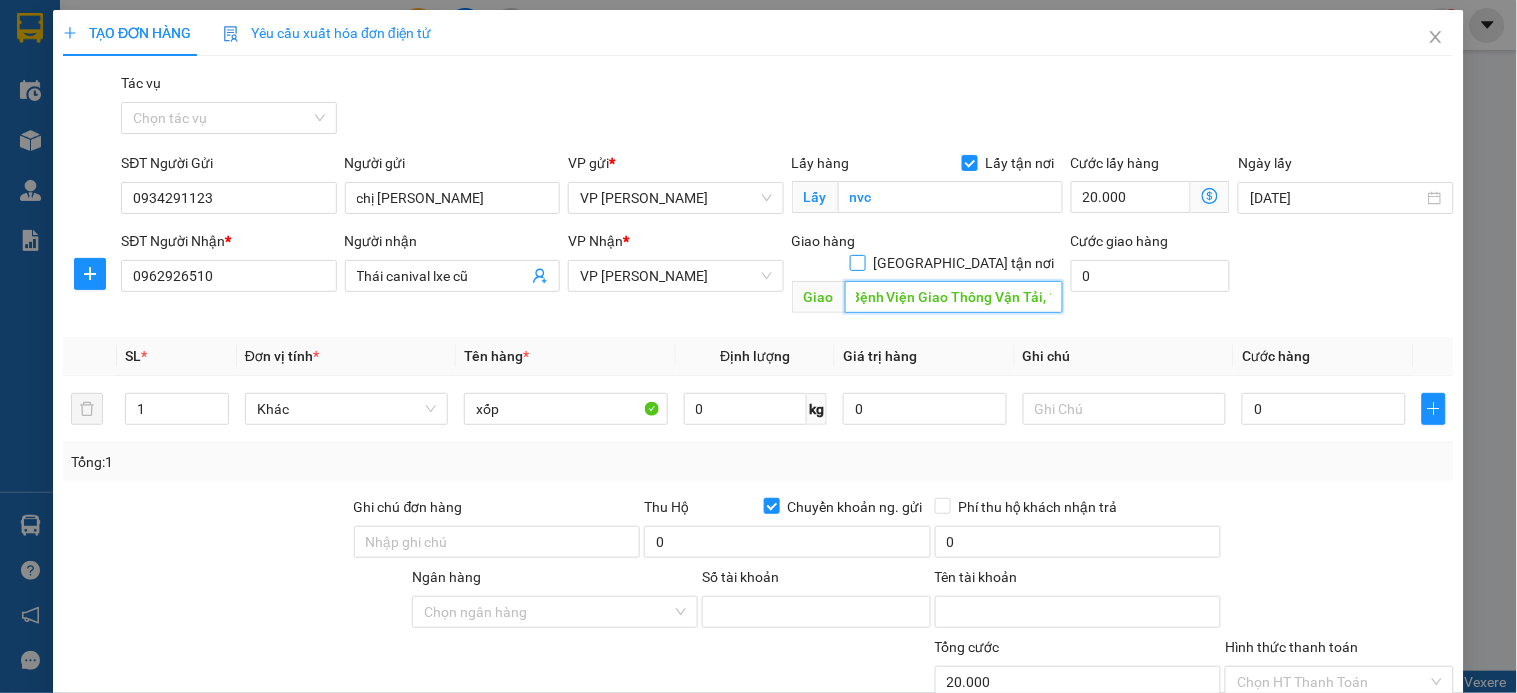 type on "Bệnh Viện Giao Thông Vận Tải, 169 P. Huỳnh Thúc Kháng, Láng Hạ, Đống Đa" 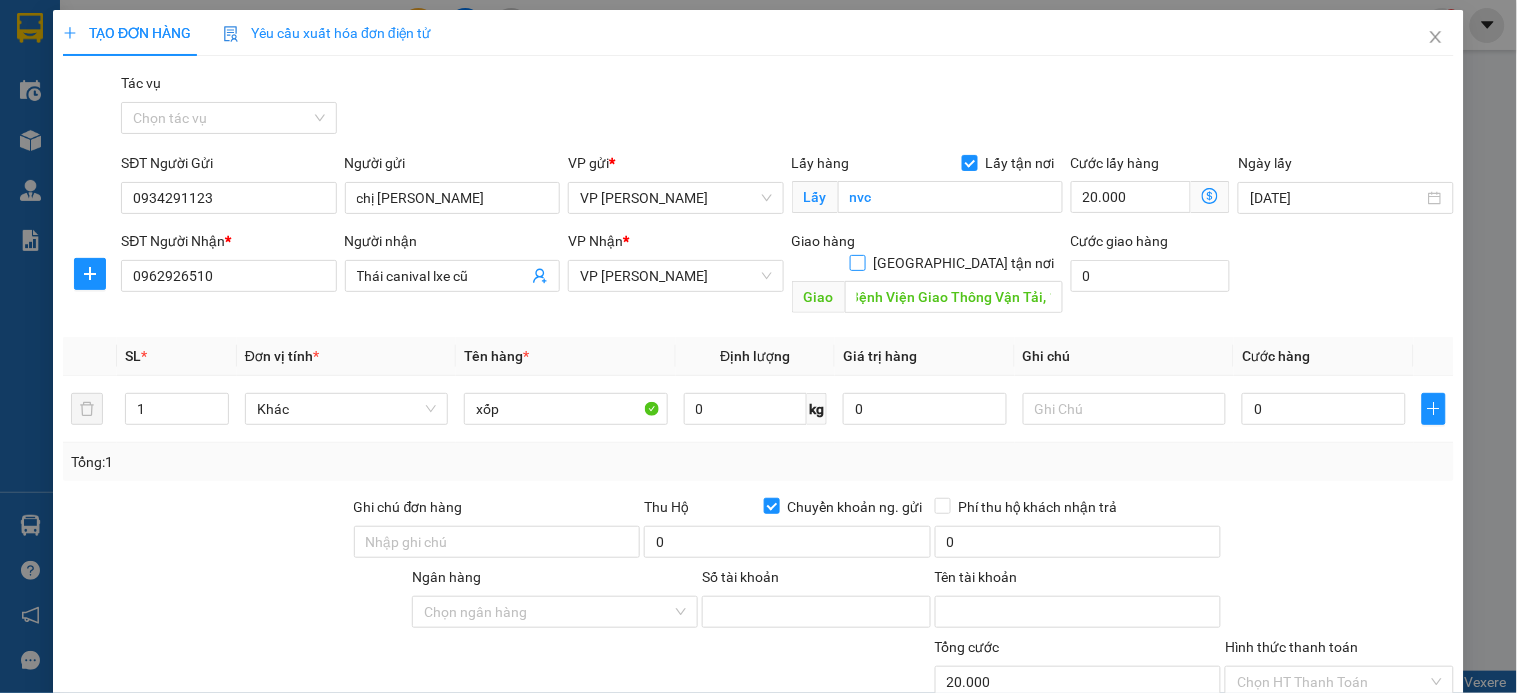 click on "[GEOGRAPHIC_DATA] tận nơi" at bounding box center (857, 262) 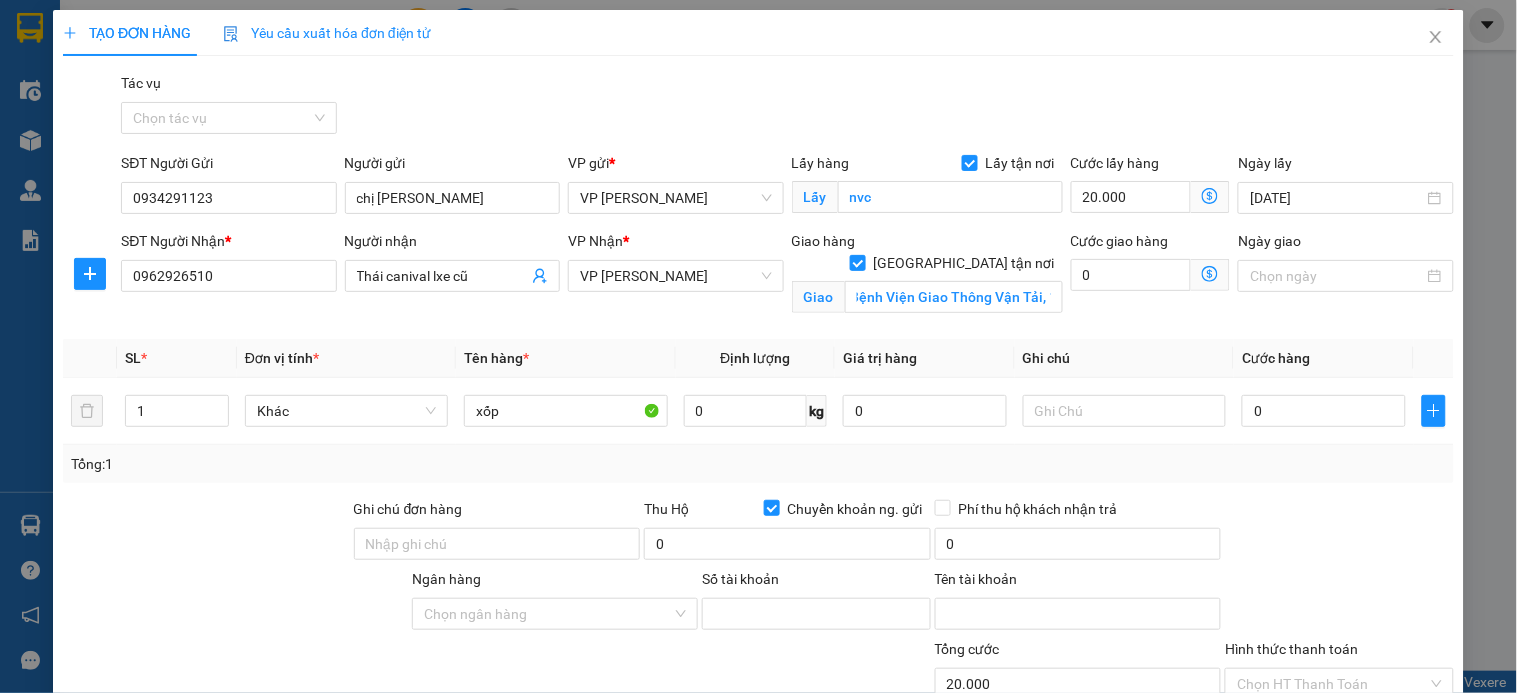 scroll, scrollTop: 0, scrollLeft: 0, axis: both 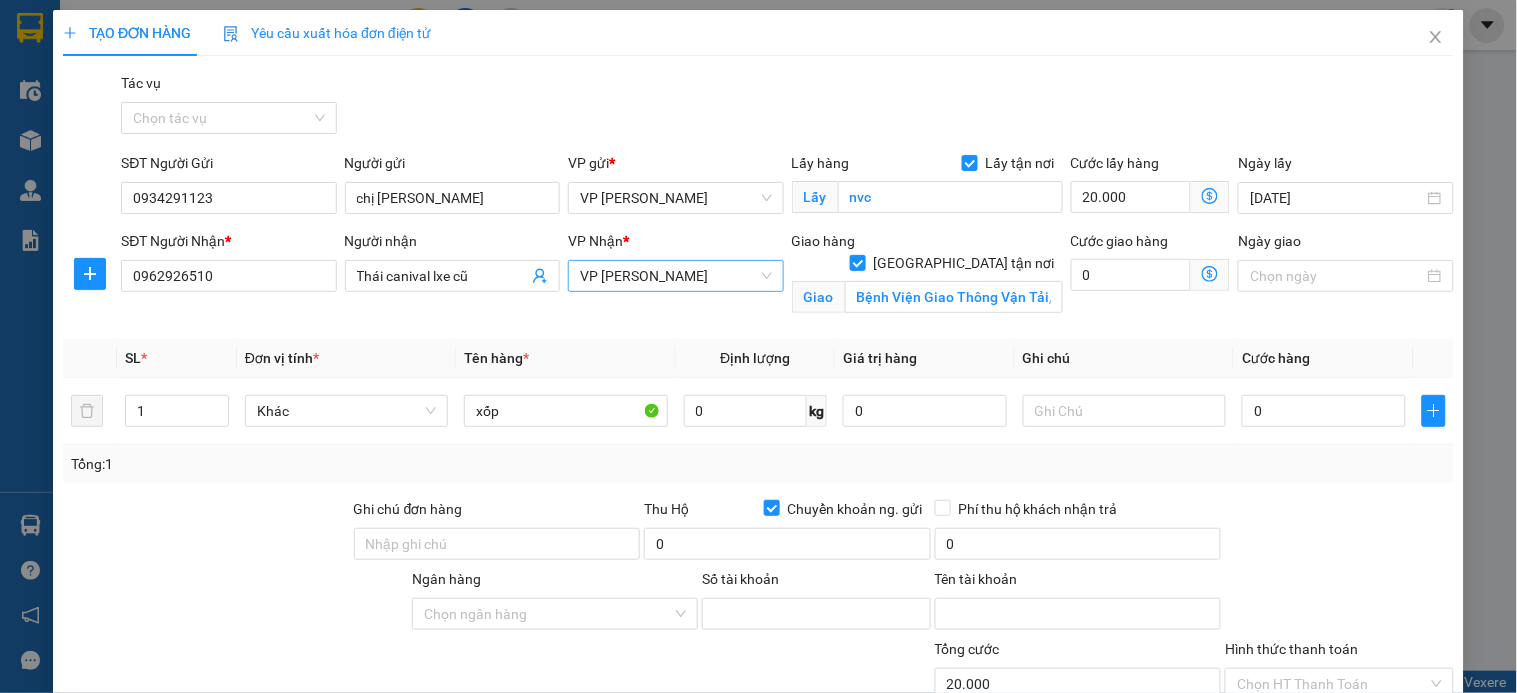 click on "VP [PERSON_NAME]" at bounding box center (675, 276) 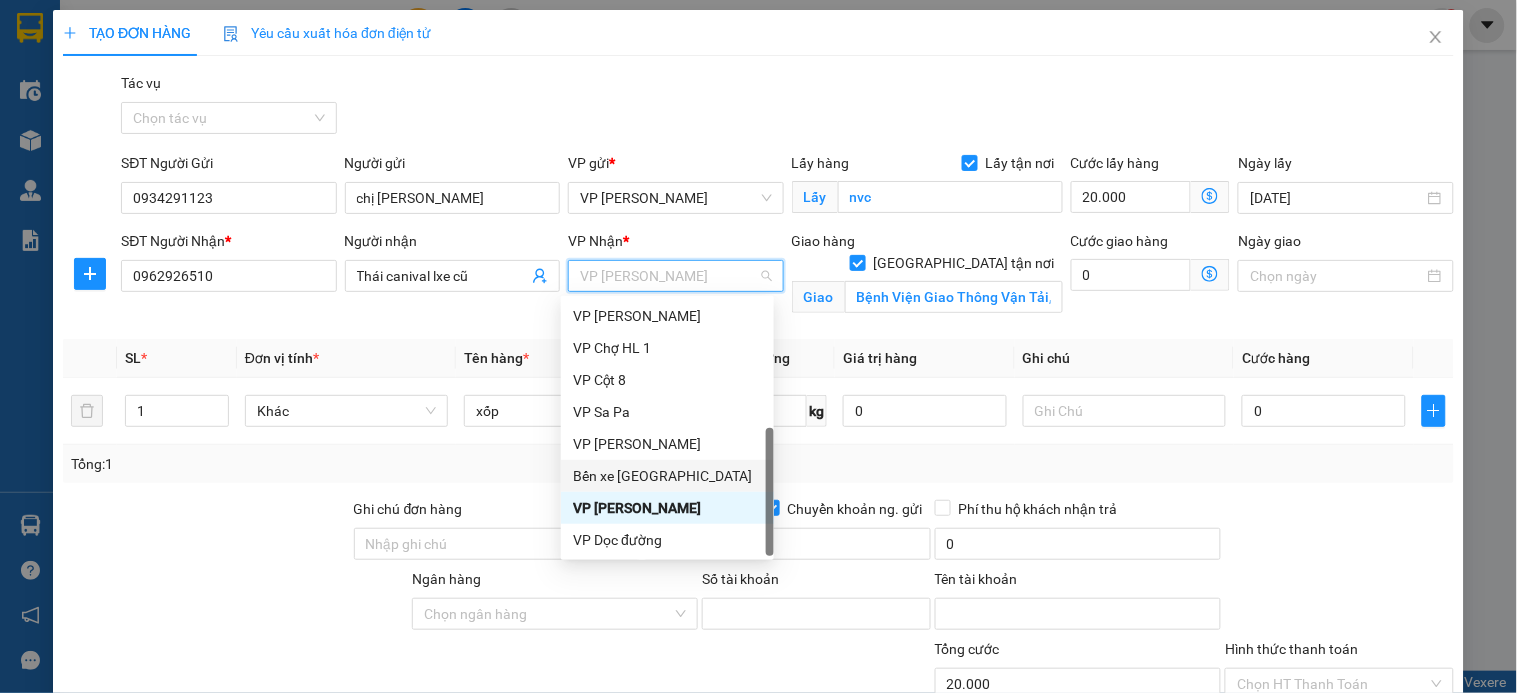 scroll, scrollTop: 0, scrollLeft: 0, axis: both 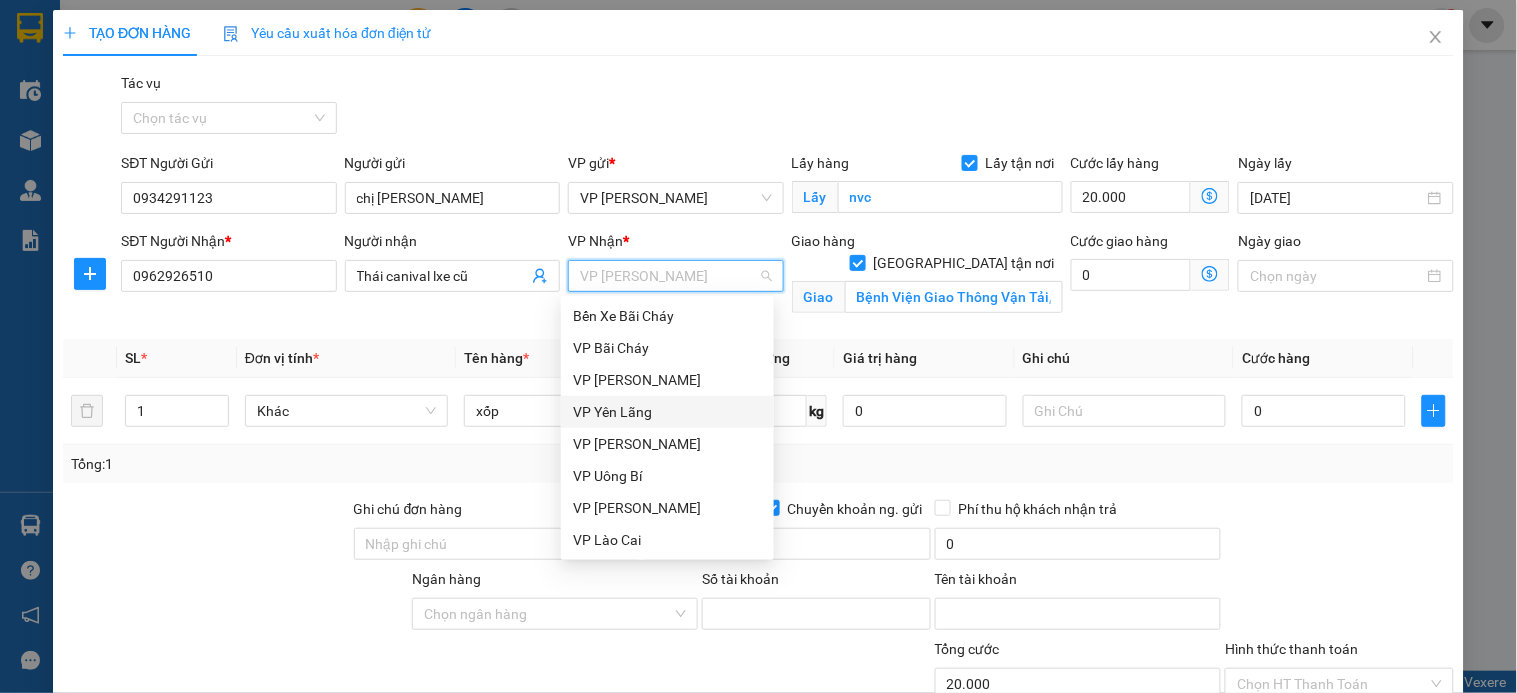 click on "VP Yên Lãng" at bounding box center (667, 412) 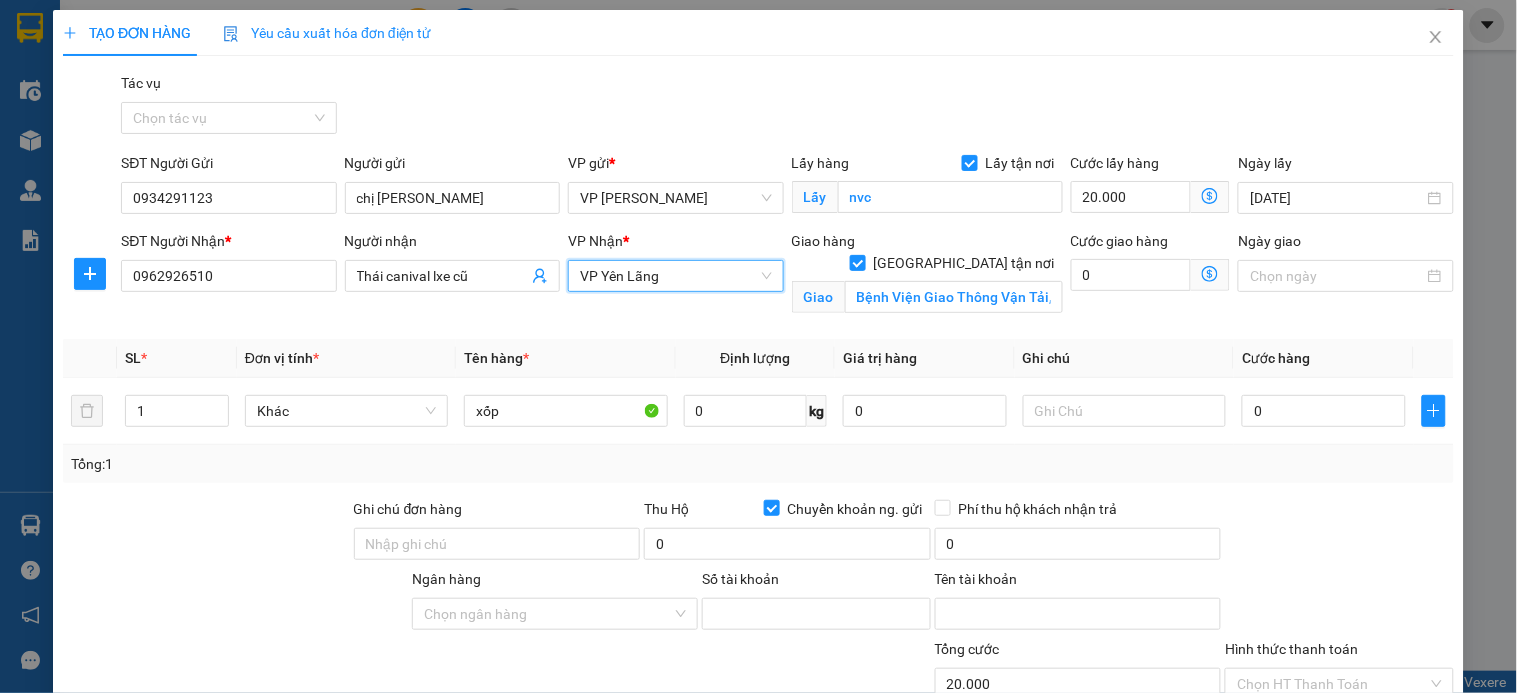 click 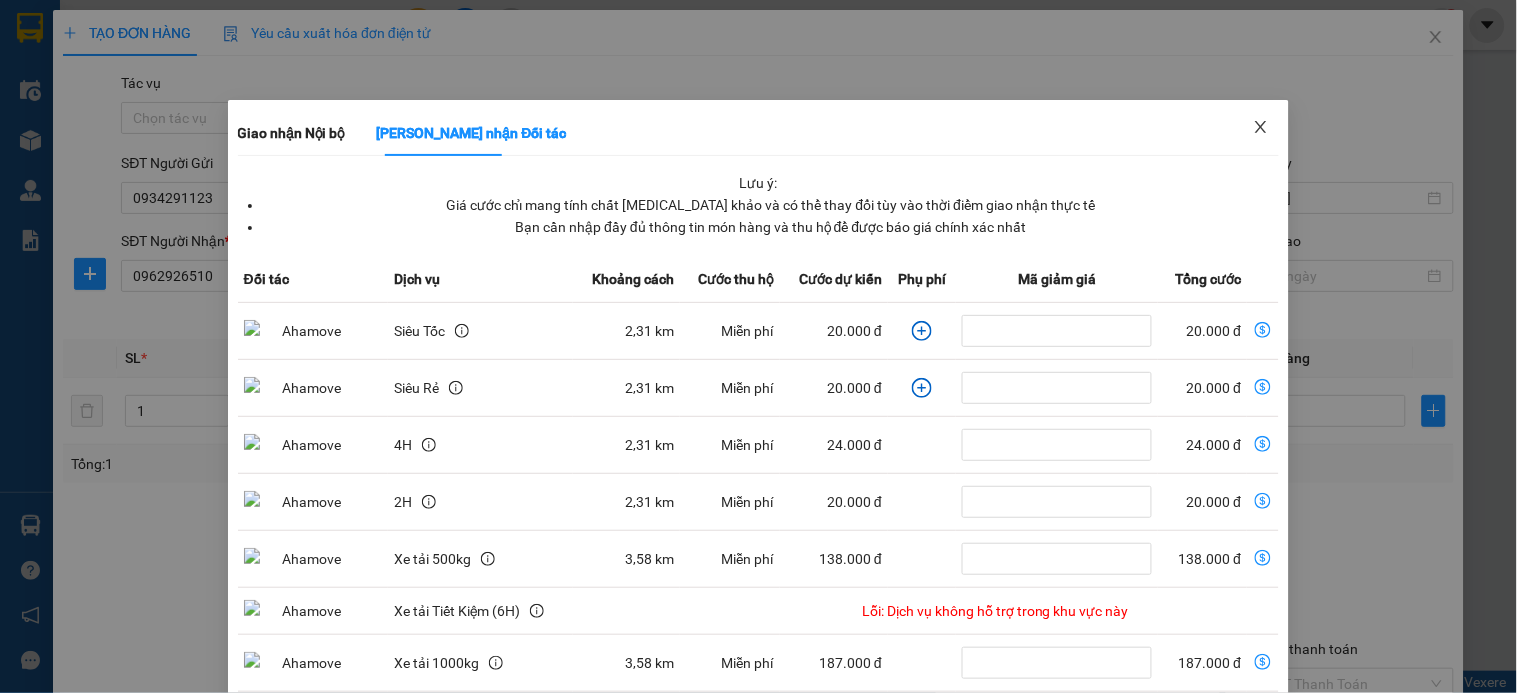 click 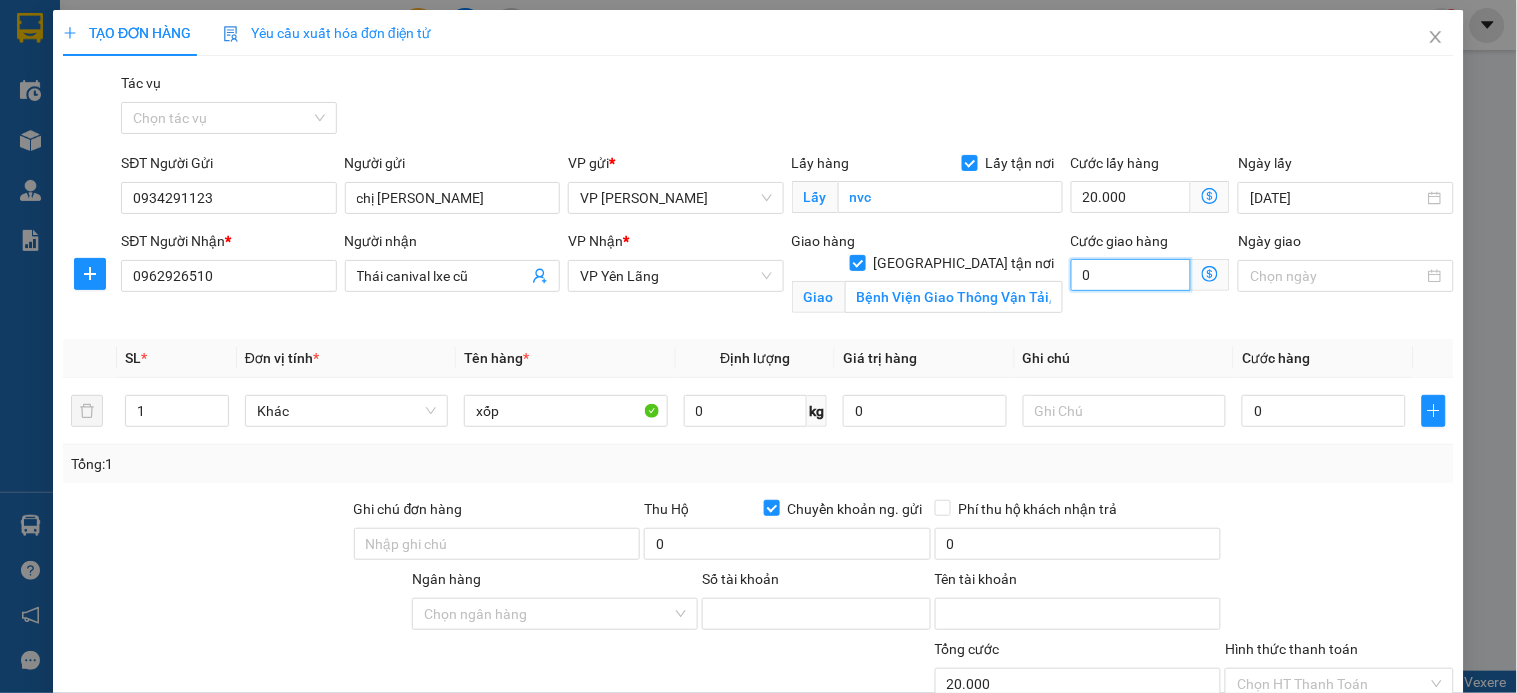 click on "0" at bounding box center (1131, 275) 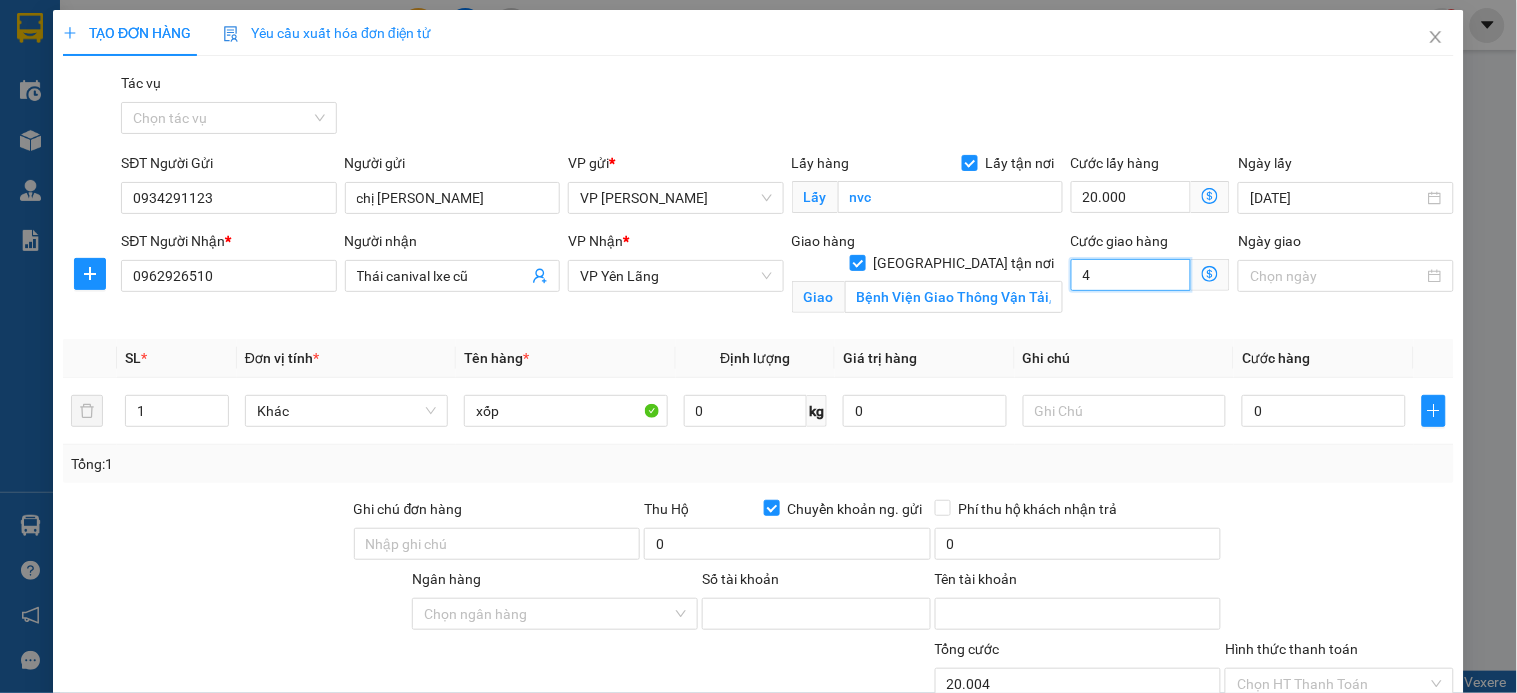 type on "40" 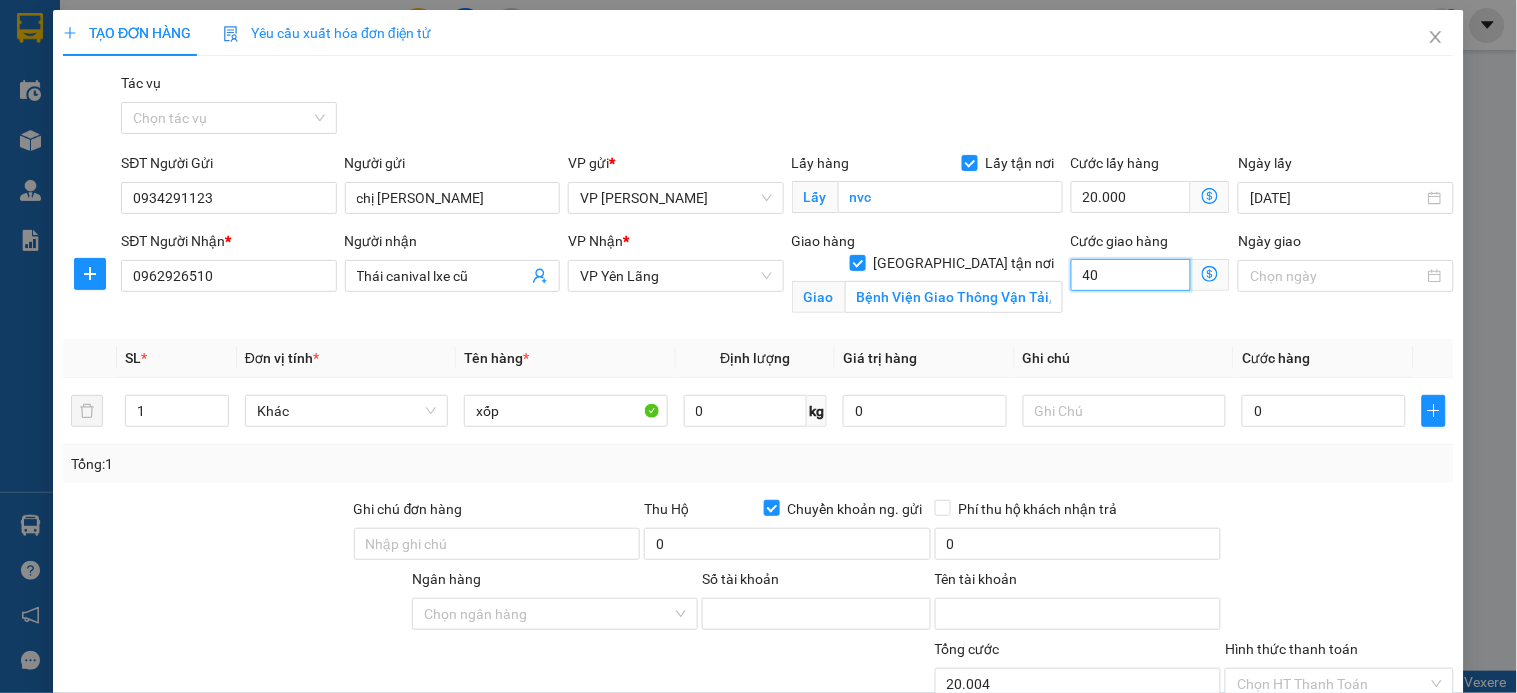 type on "20.040" 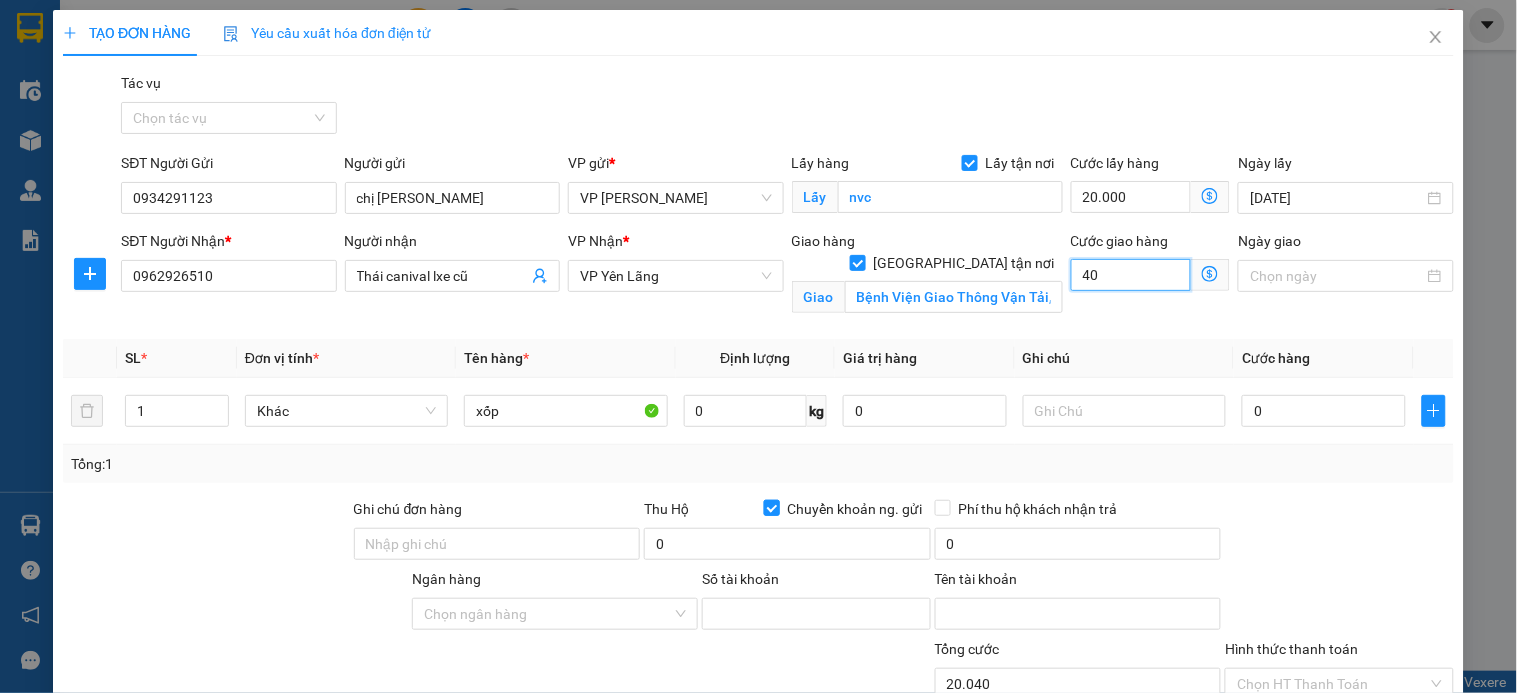 type on "40" 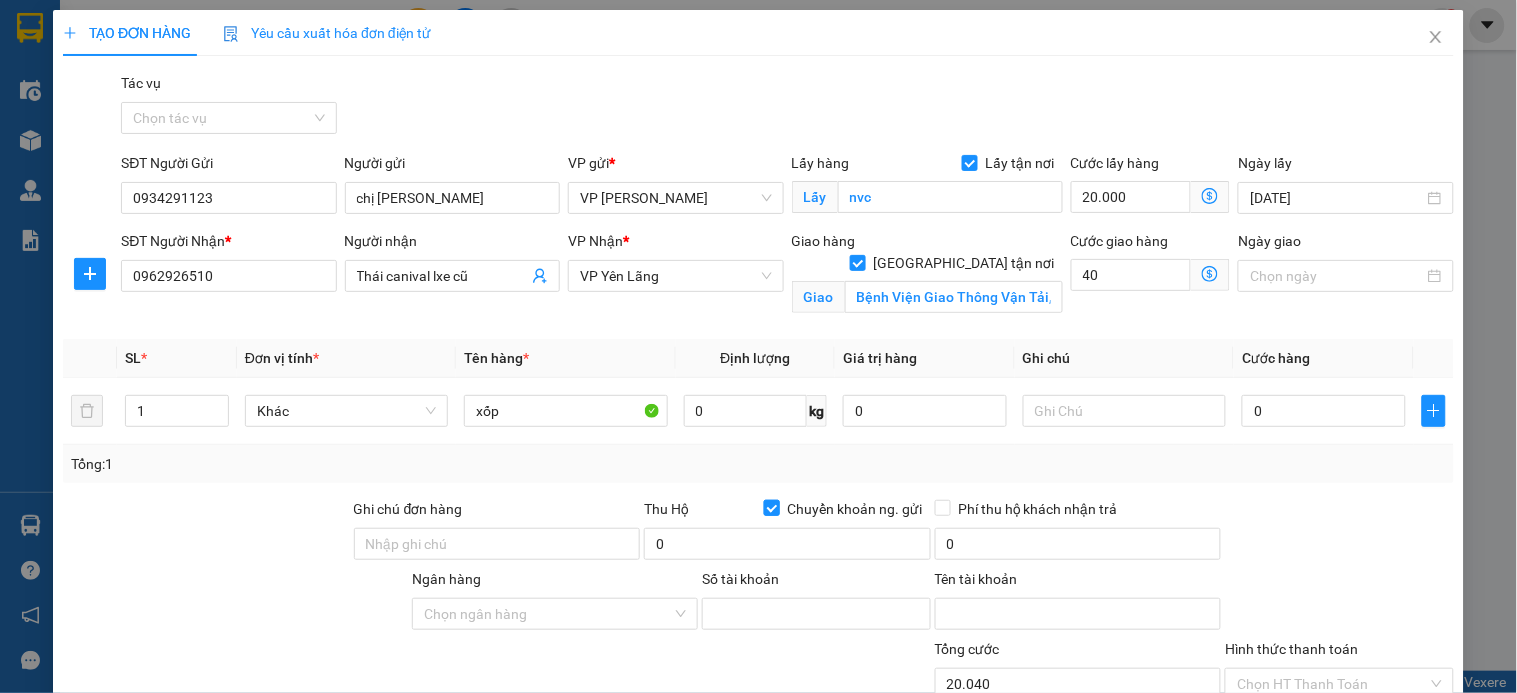 click on "Chuyển khoản ng. gửi" at bounding box center (771, 507) 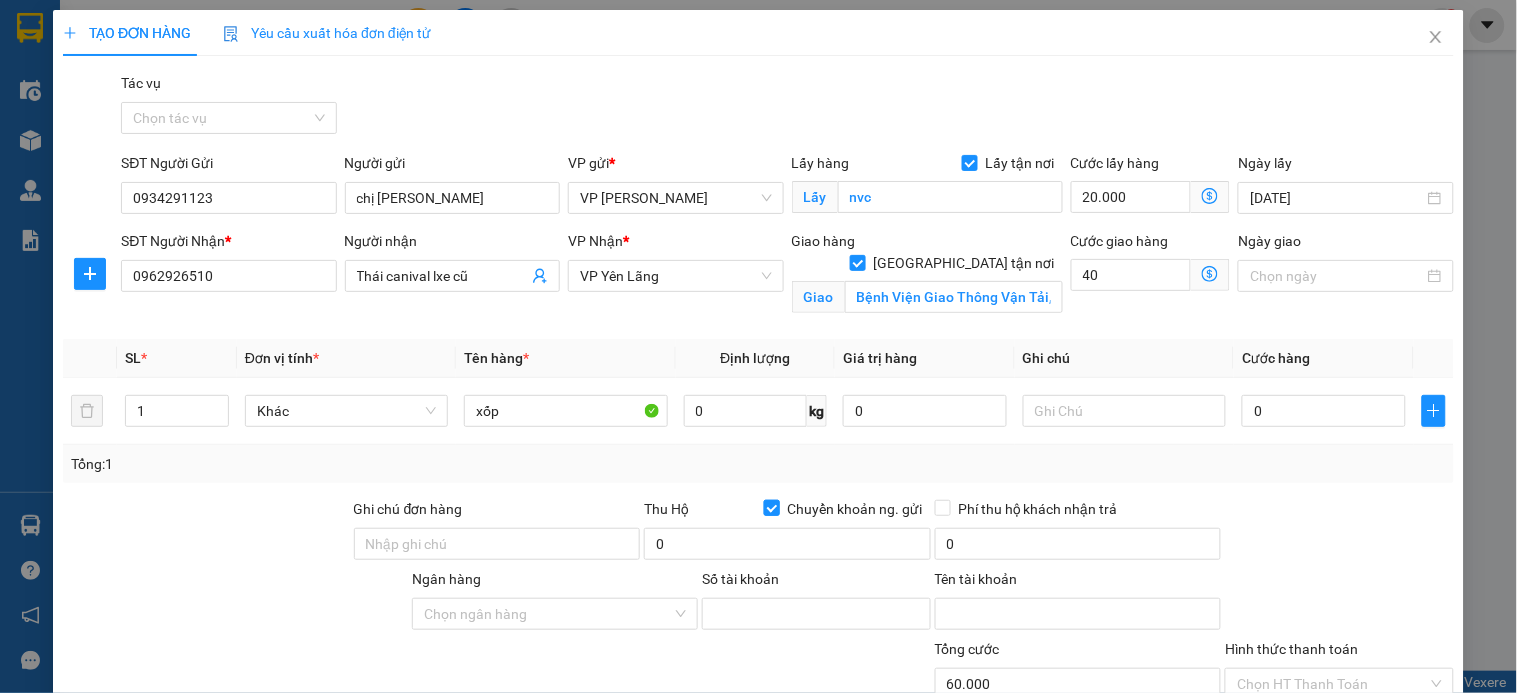 type on "60.000" 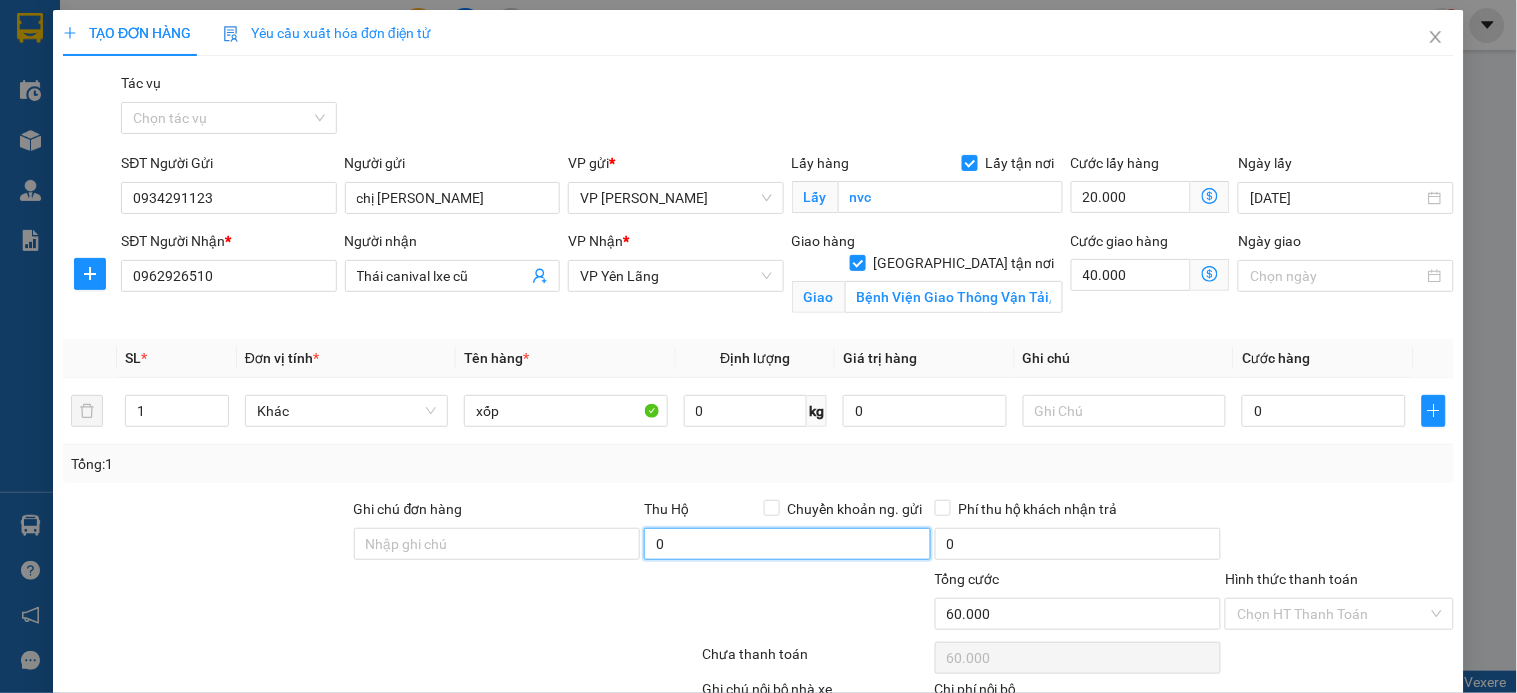 click on "0" at bounding box center (787, 544) 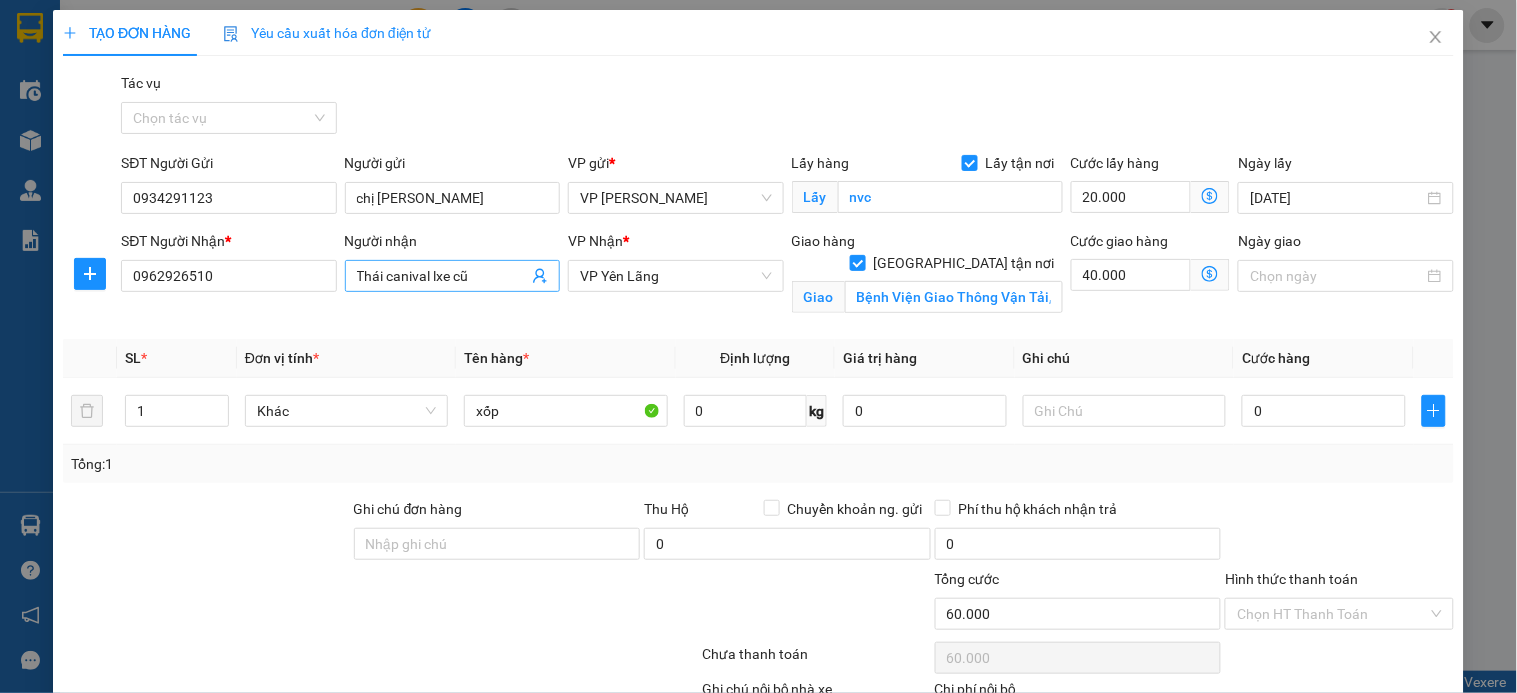 click 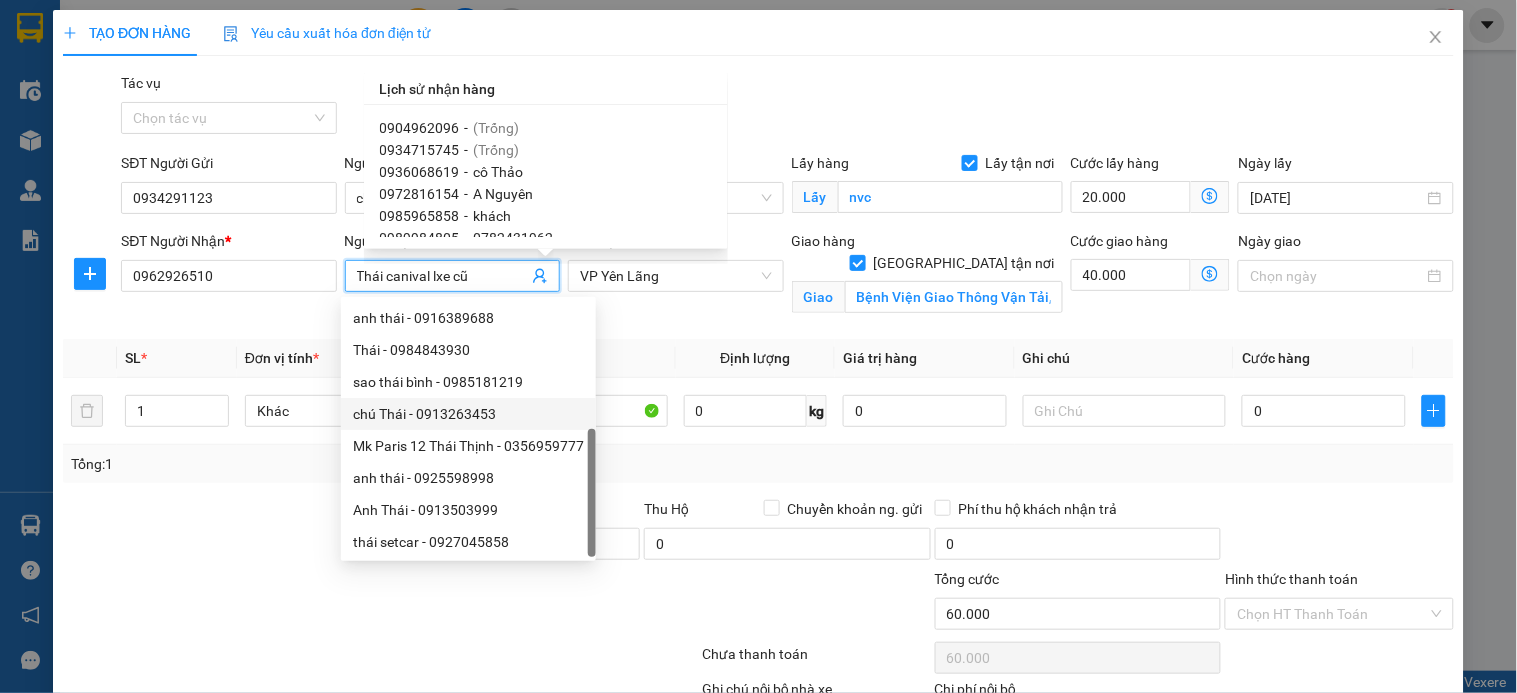 scroll, scrollTop: 0, scrollLeft: 0, axis: both 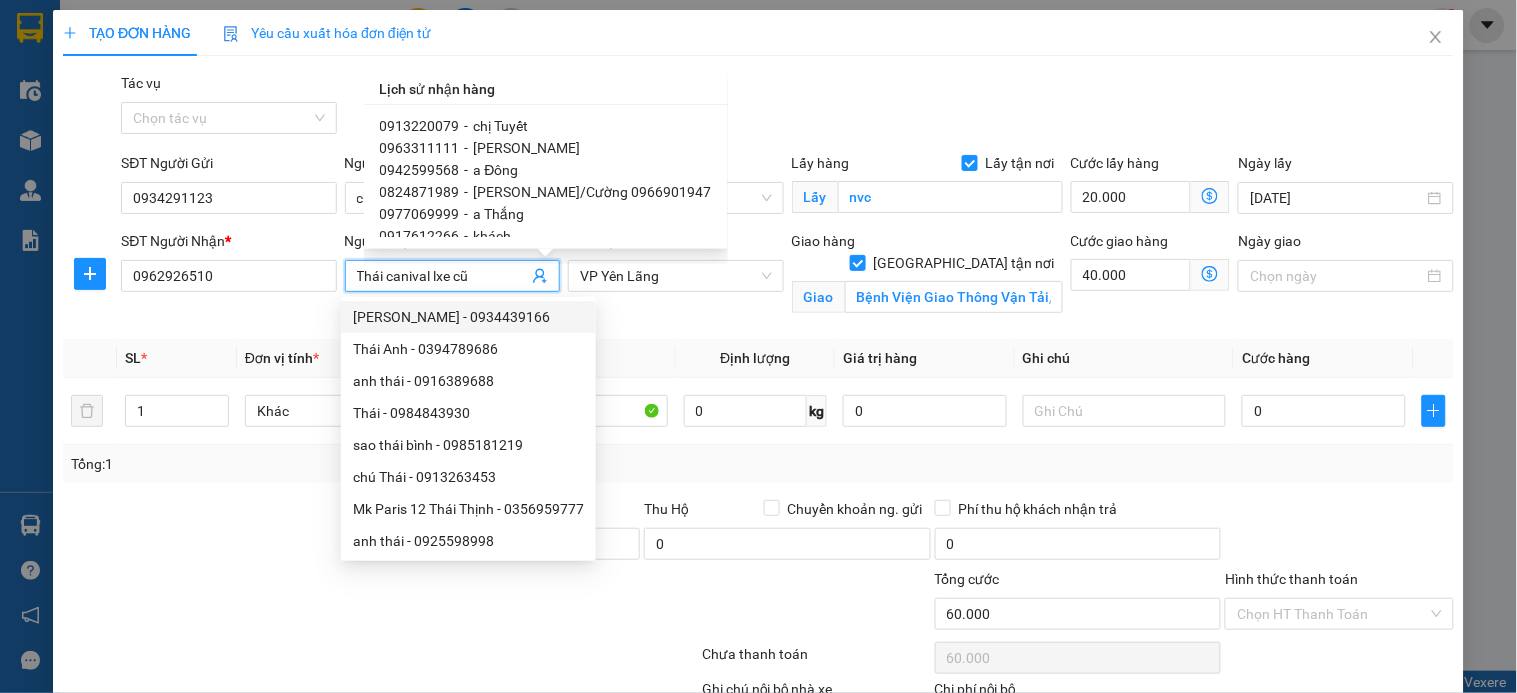click on "0963311111 - THÁI CARIVAL" at bounding box center [546, 148] 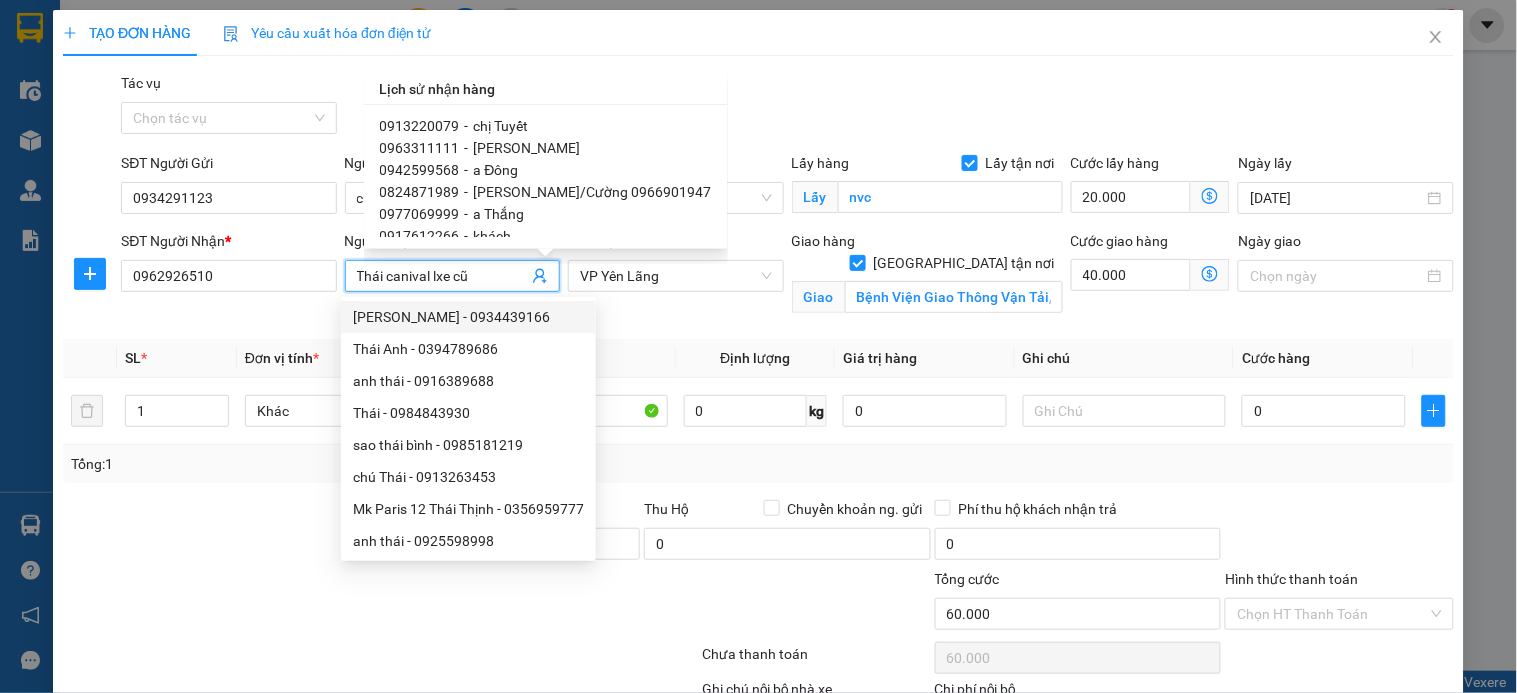 type on "0963311111" 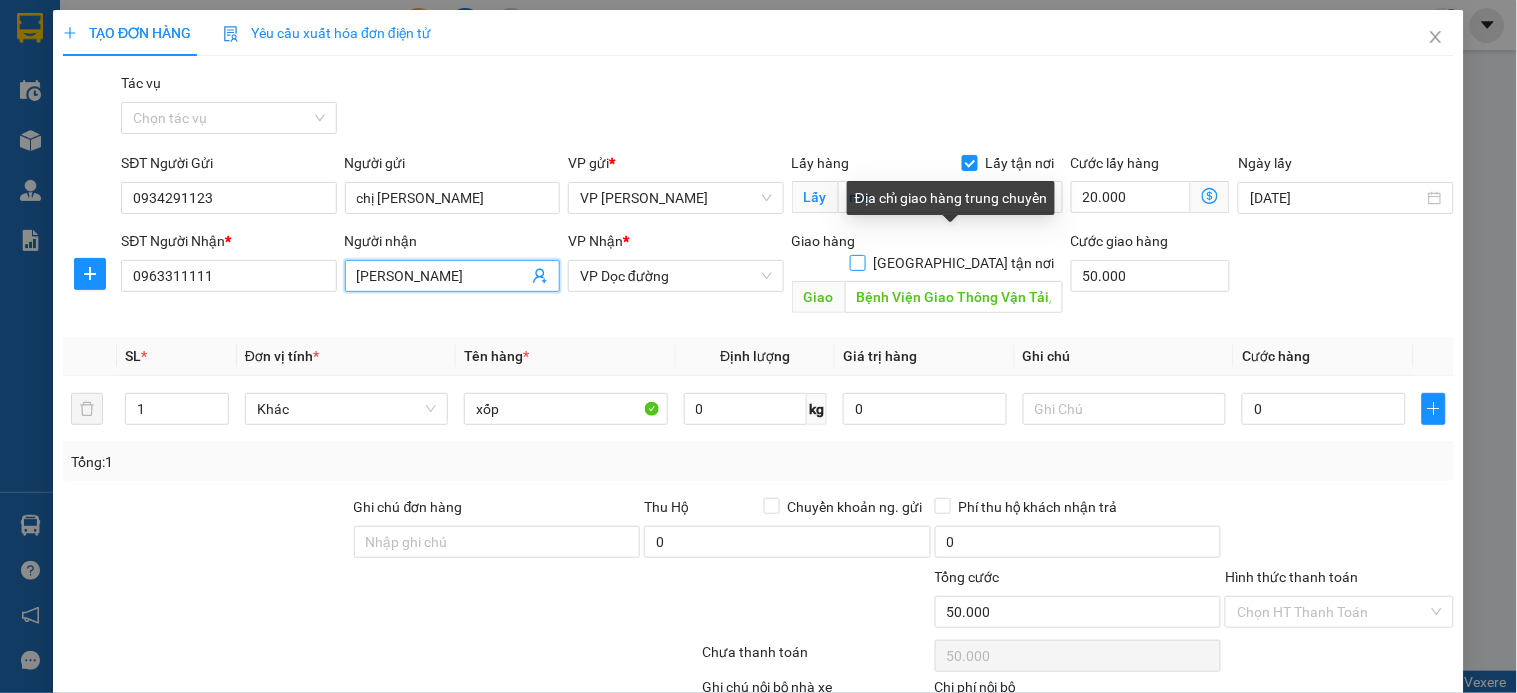 drag, startPoint x: 950, startPoint y: 236, endPoint x: 815, endPoint y: 283, distance: 142.94754 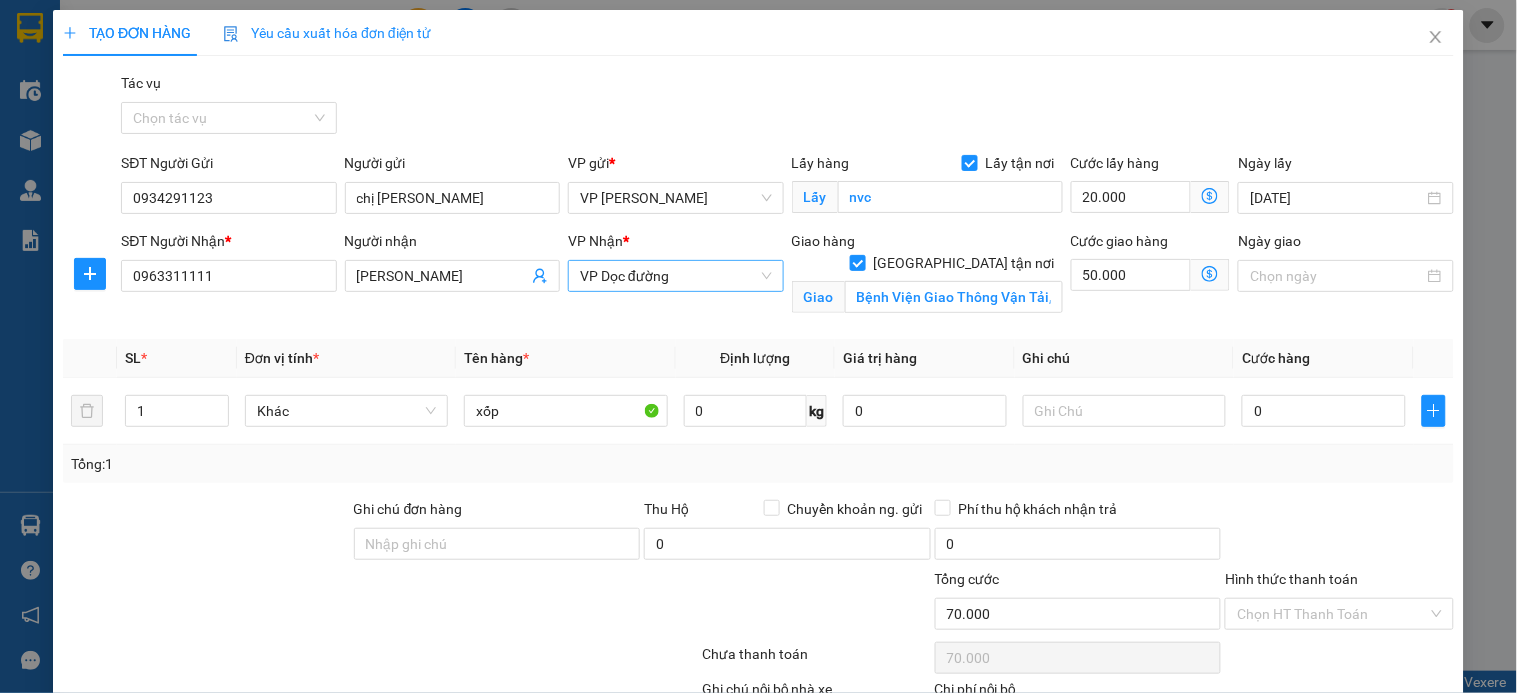 click on "VP Dọc đường" at bounding box center (675, 276) 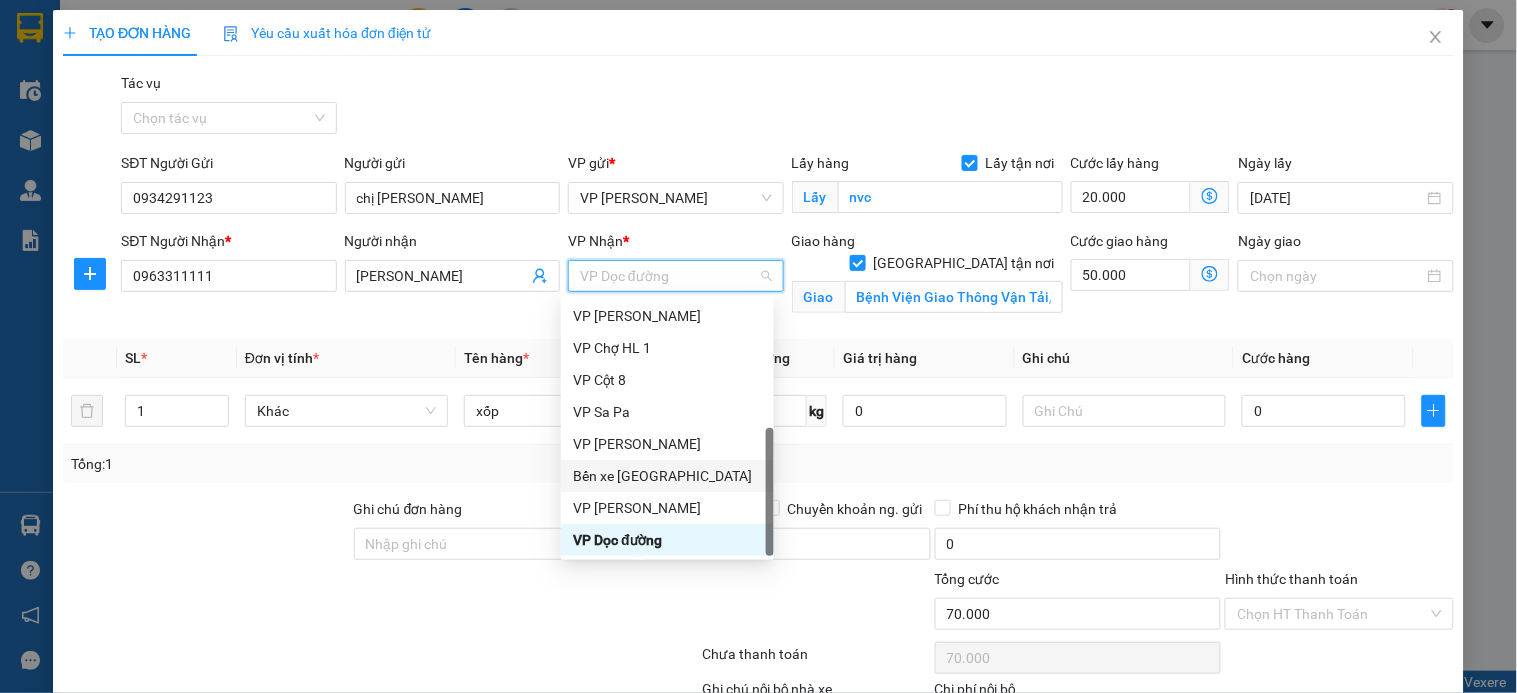 scroll, scrollTop: 0, scrollLeft: 0, axis: both 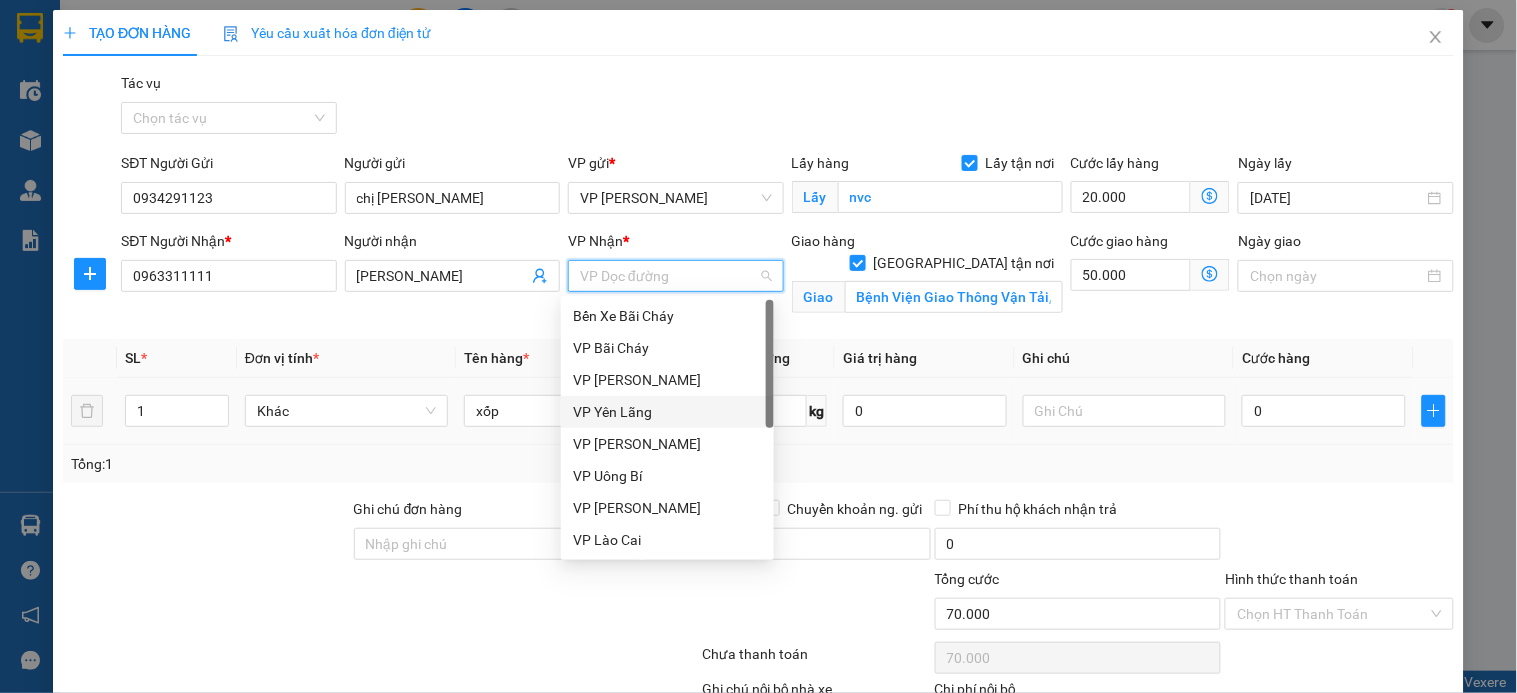drag, startPoint x: 644, startPoint y: 413, endPoint x: 625, endPoint y: 391, distance: 29.068884 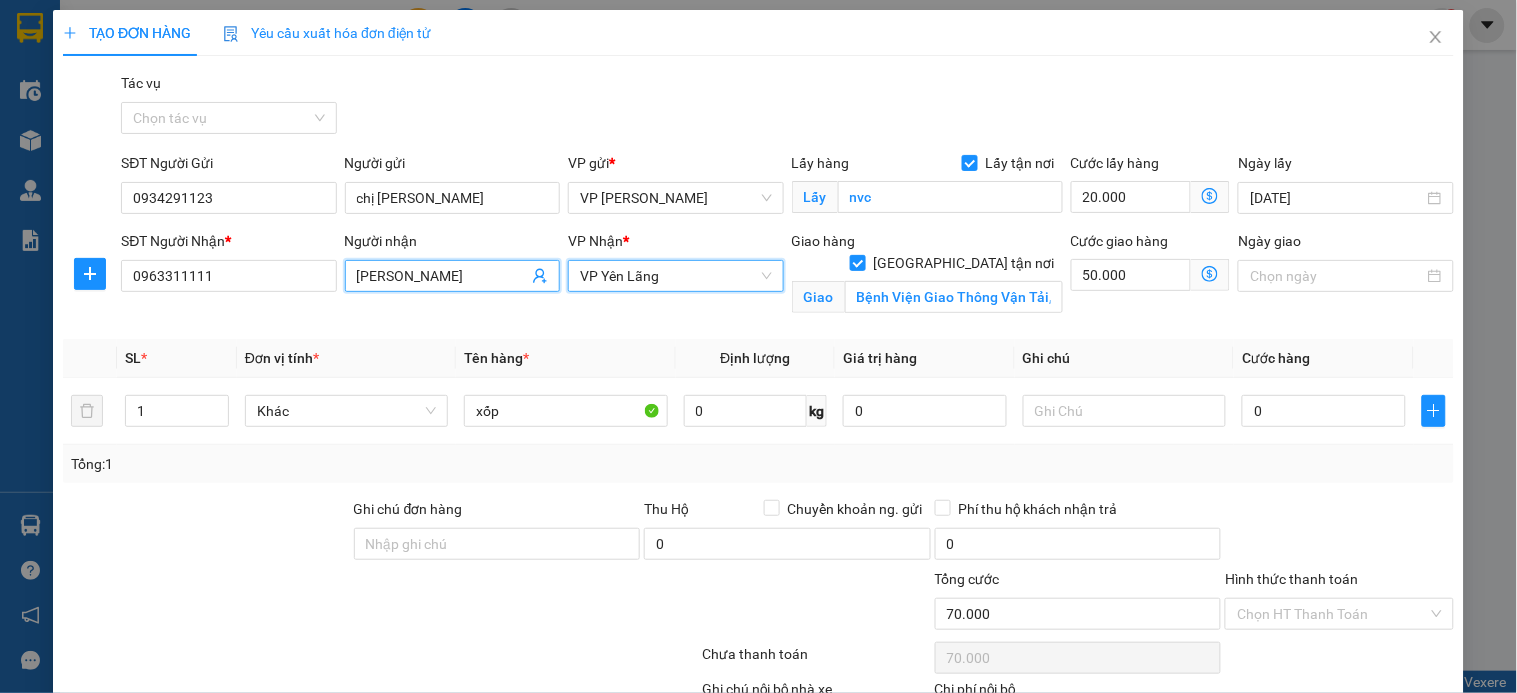 click on "THÁI CARIVAL" at bounding box center (442, 276) 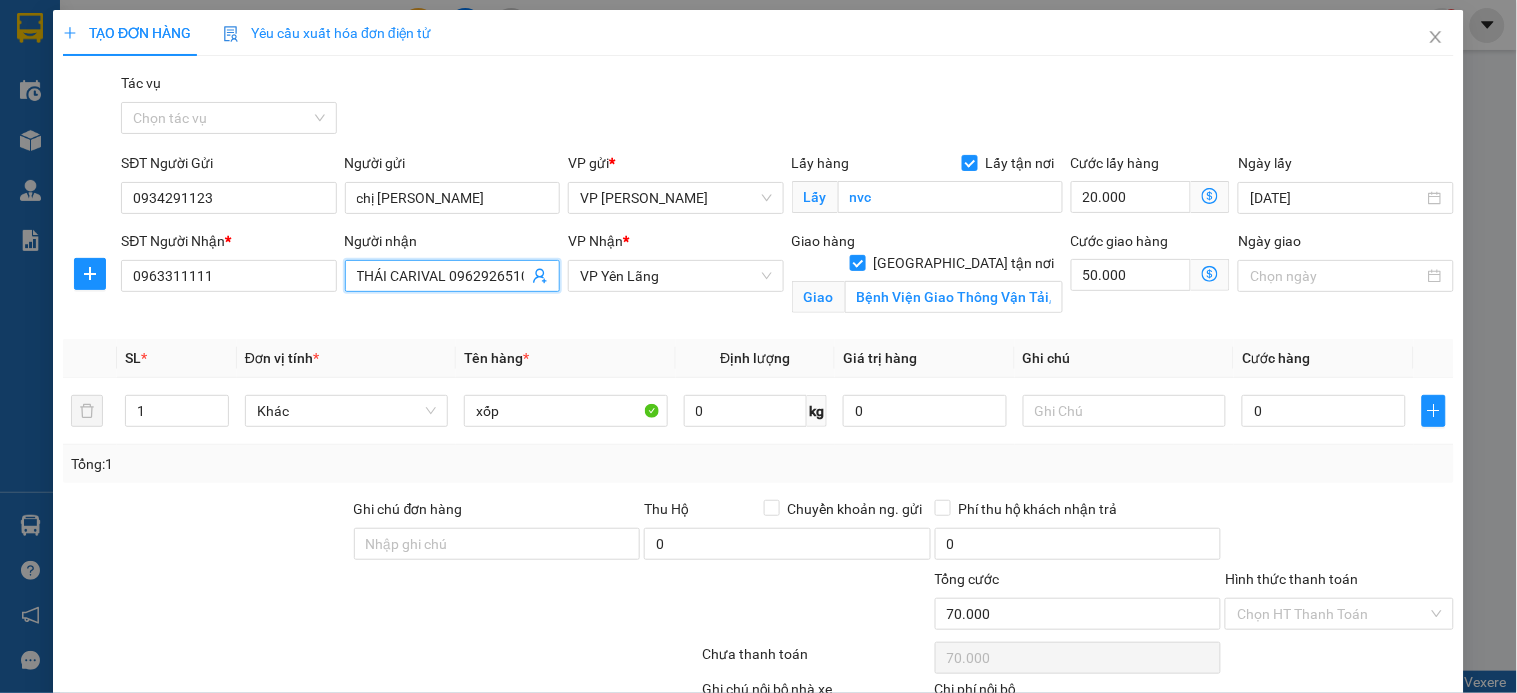 scroll, scrollTop: 0, scrollLeft: 1, axis: horizontal 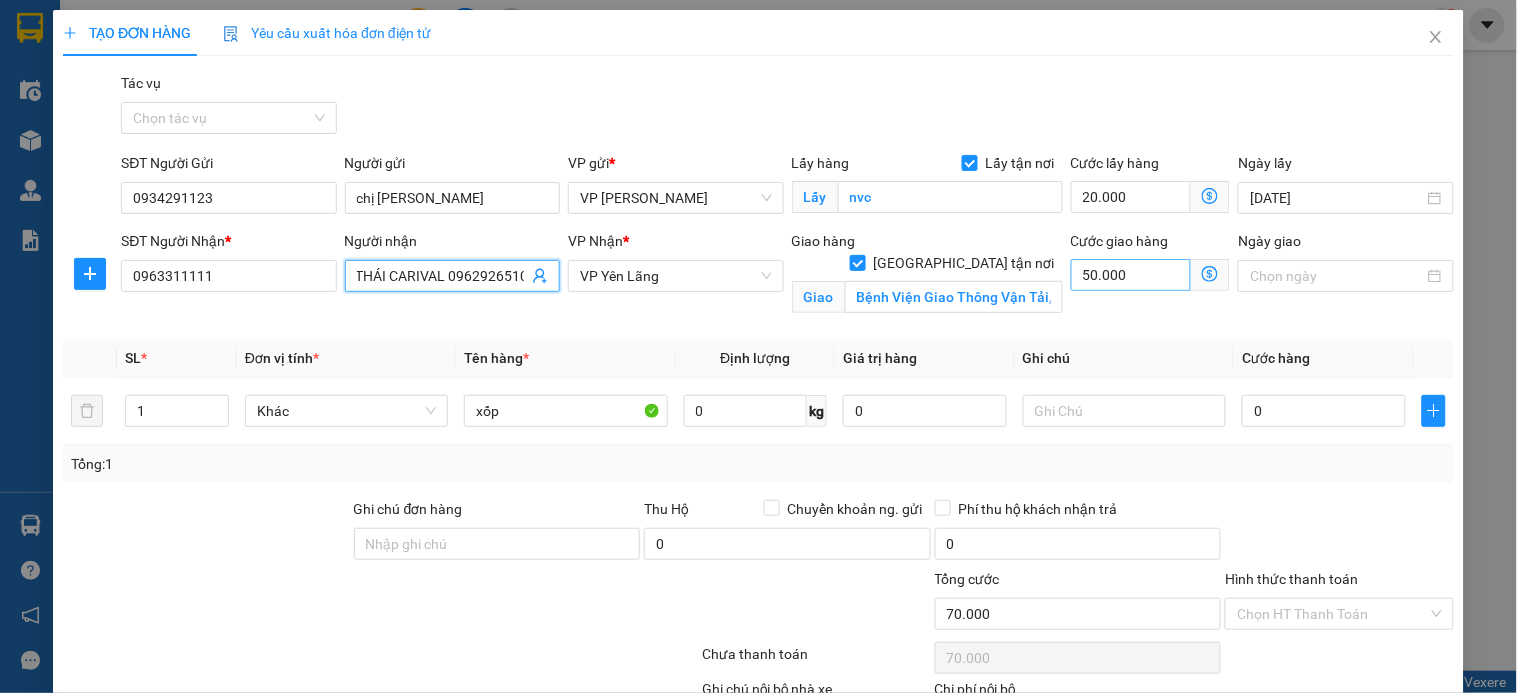 type on "THÁI CARIVAL 0962926510" 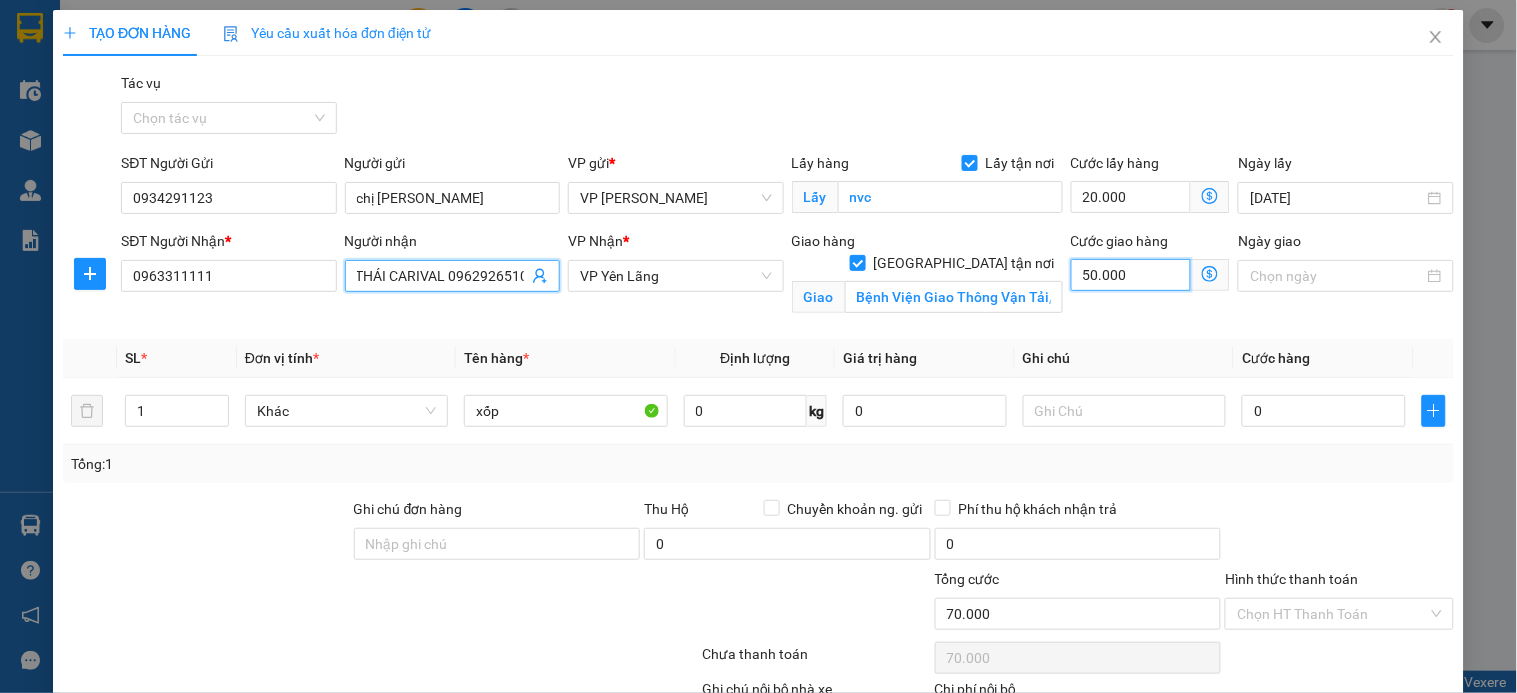 click on "50.000" at bounding box center (1131, 275) 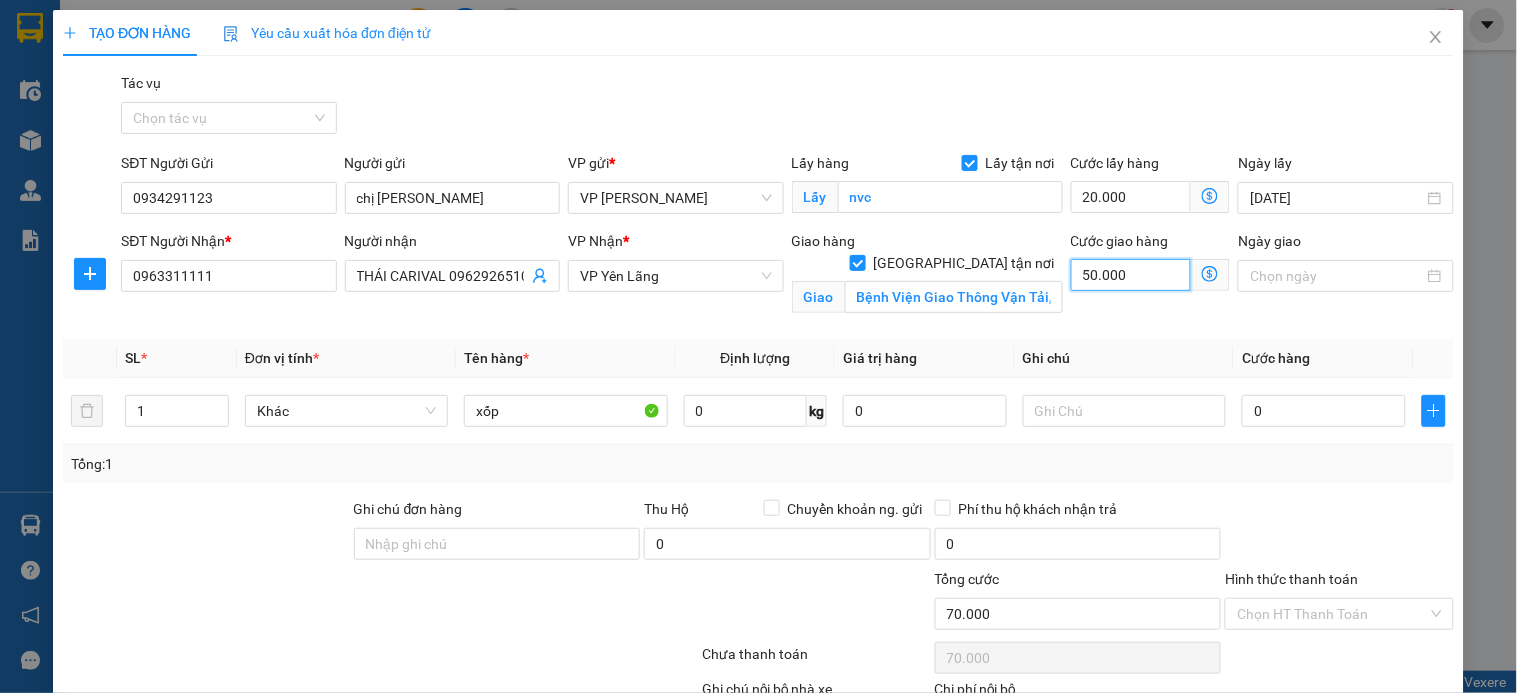 type on "4" 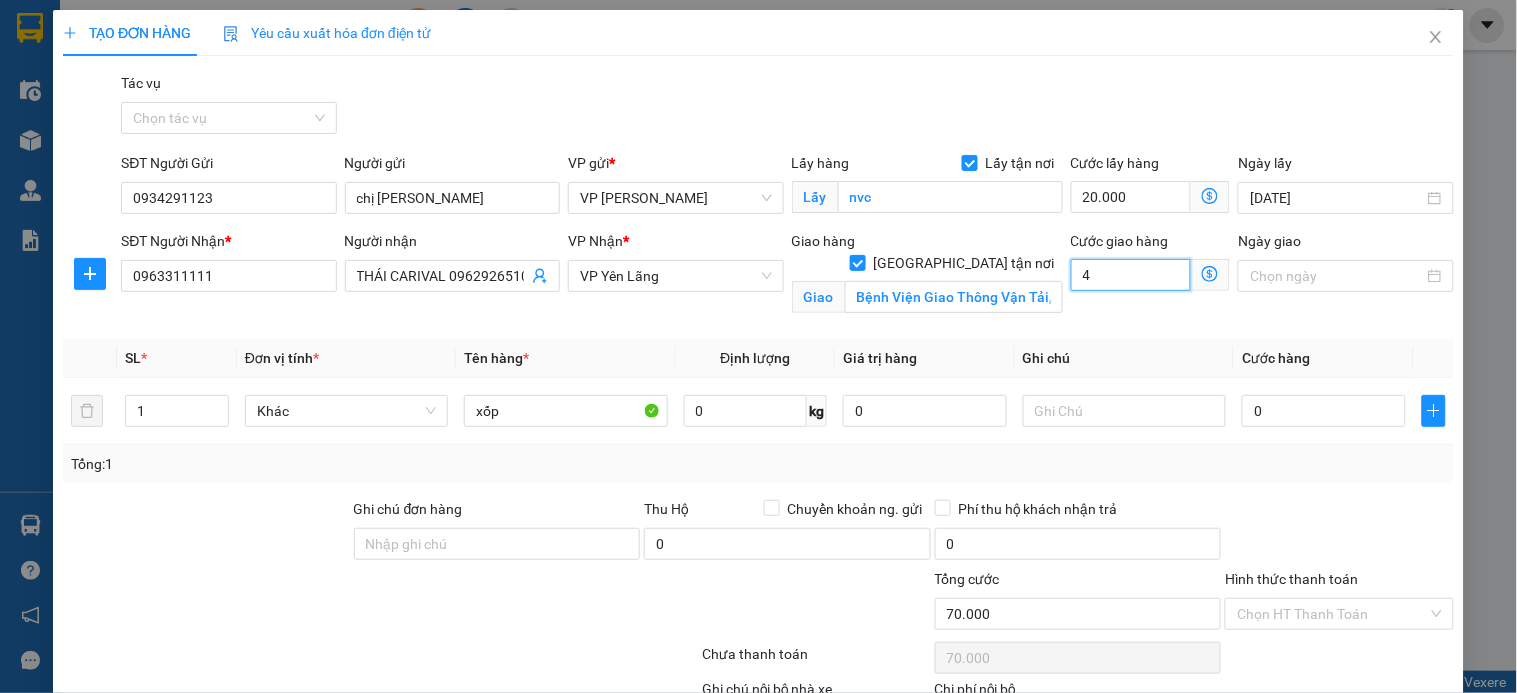 type on "20.004" 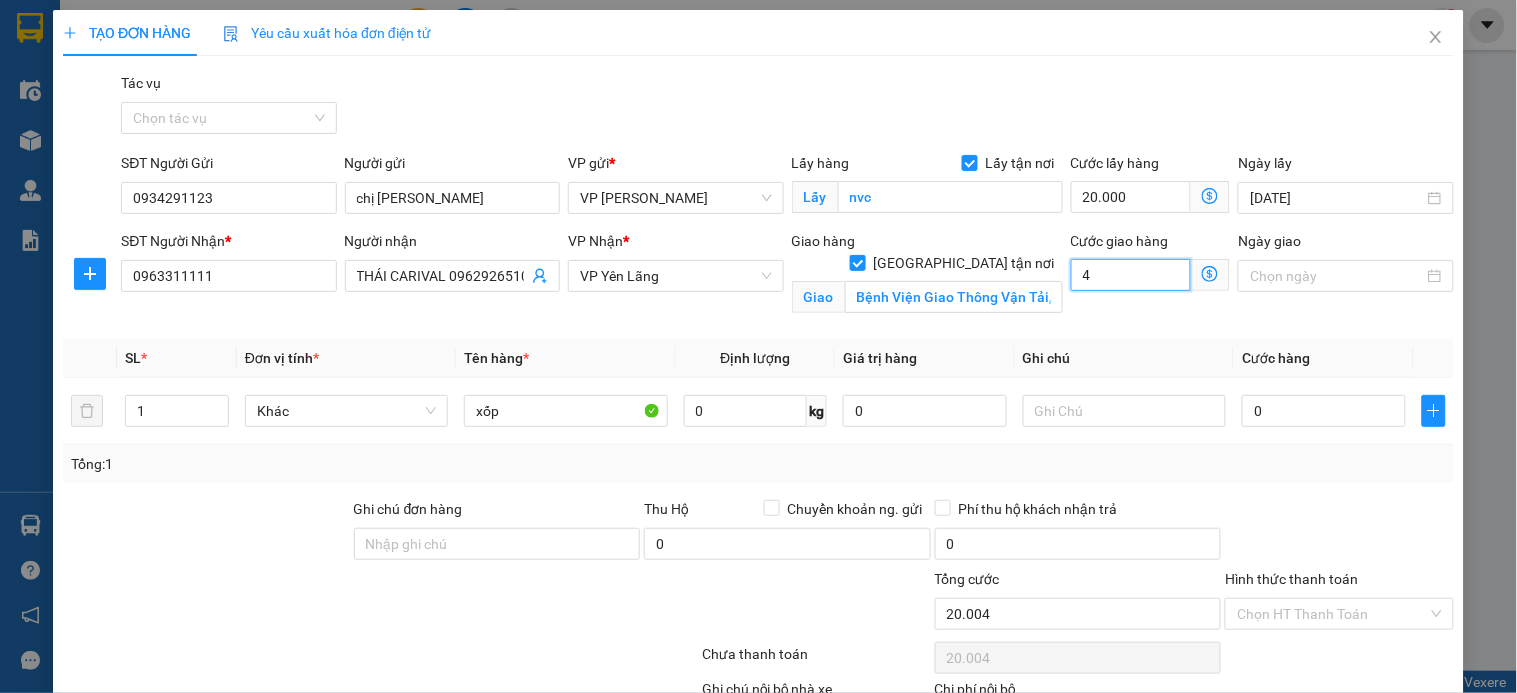 type on "20.040" 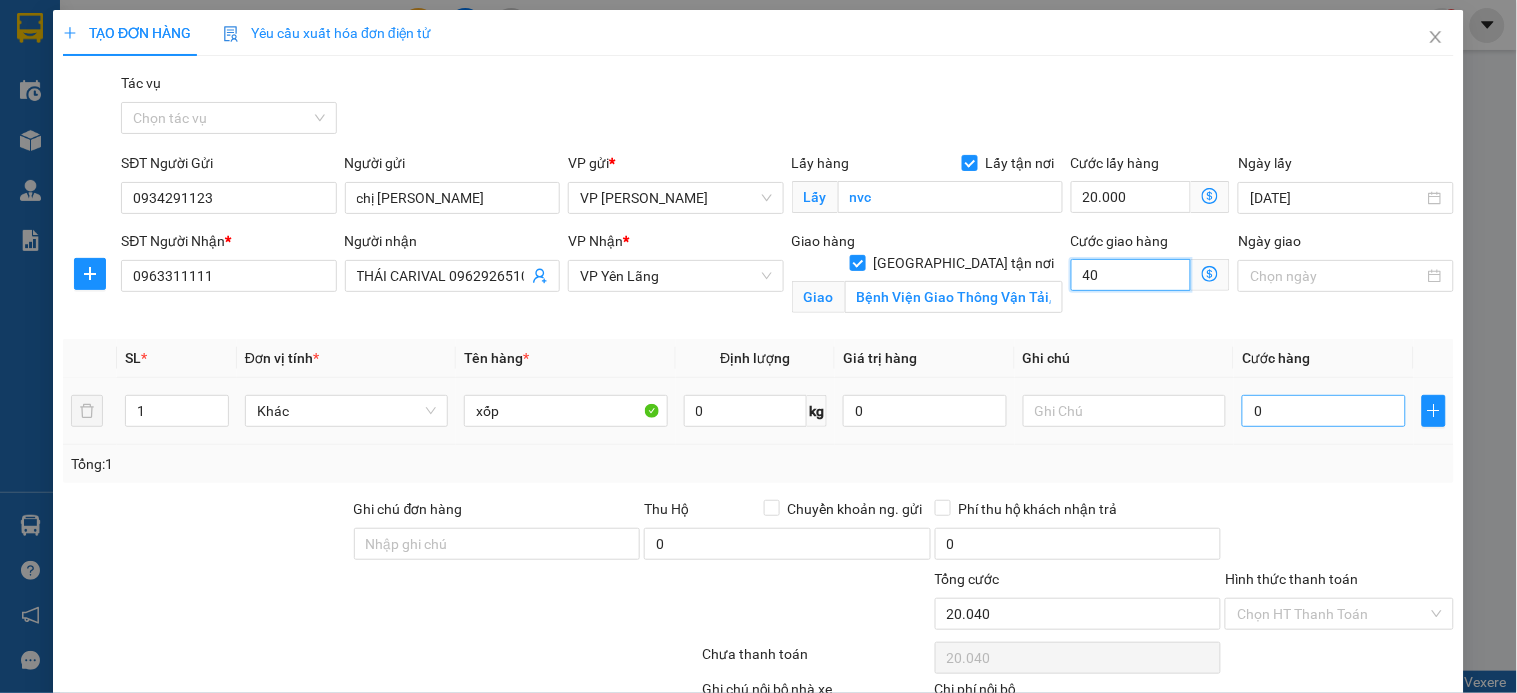 type on "40" 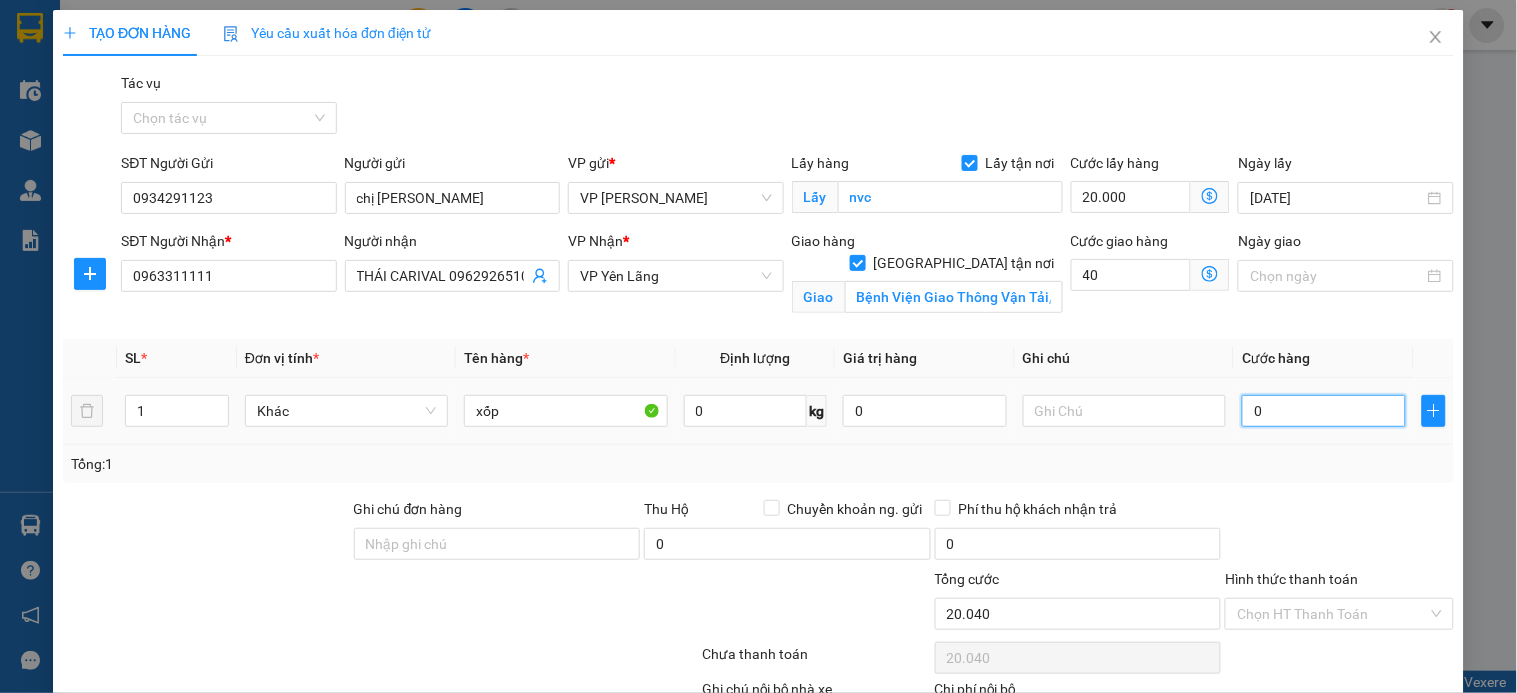 type on "60.000" 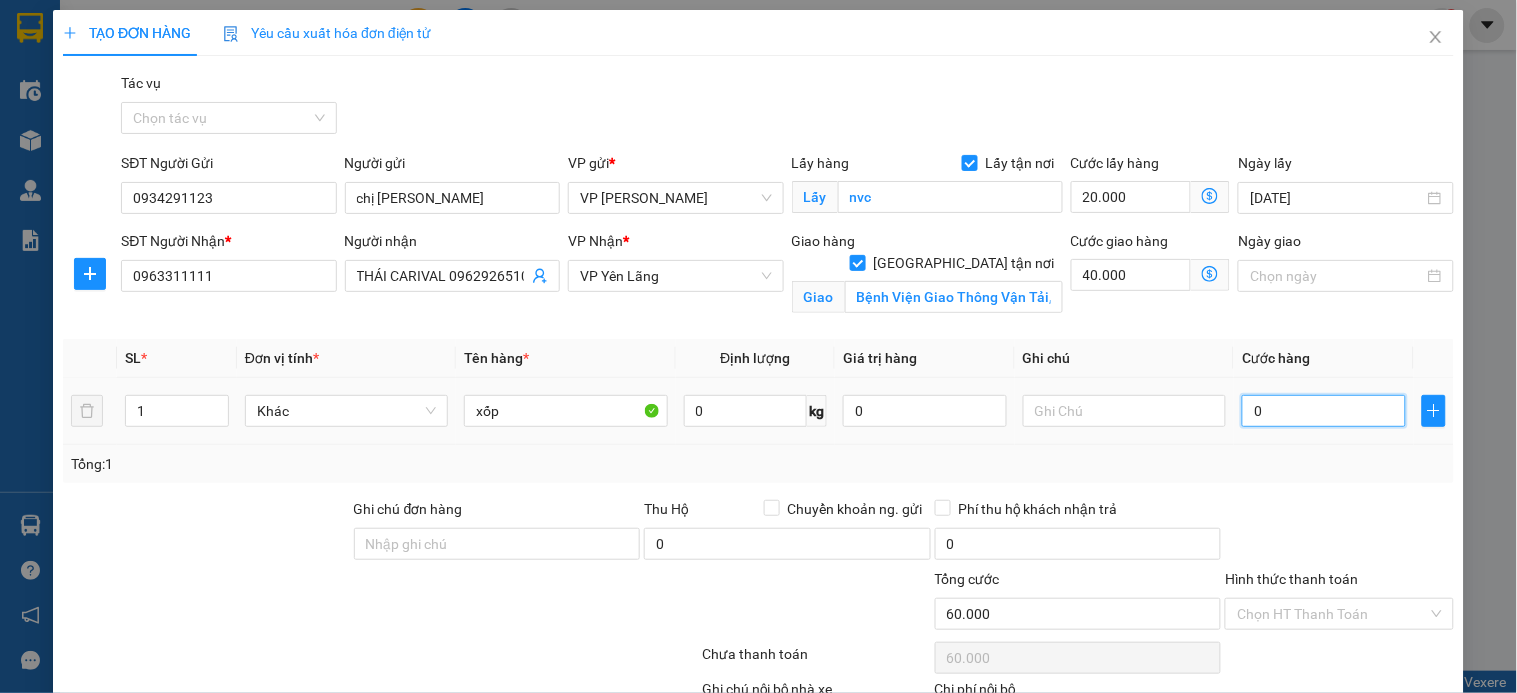 click on "0" at bounding box center [1324, 411] 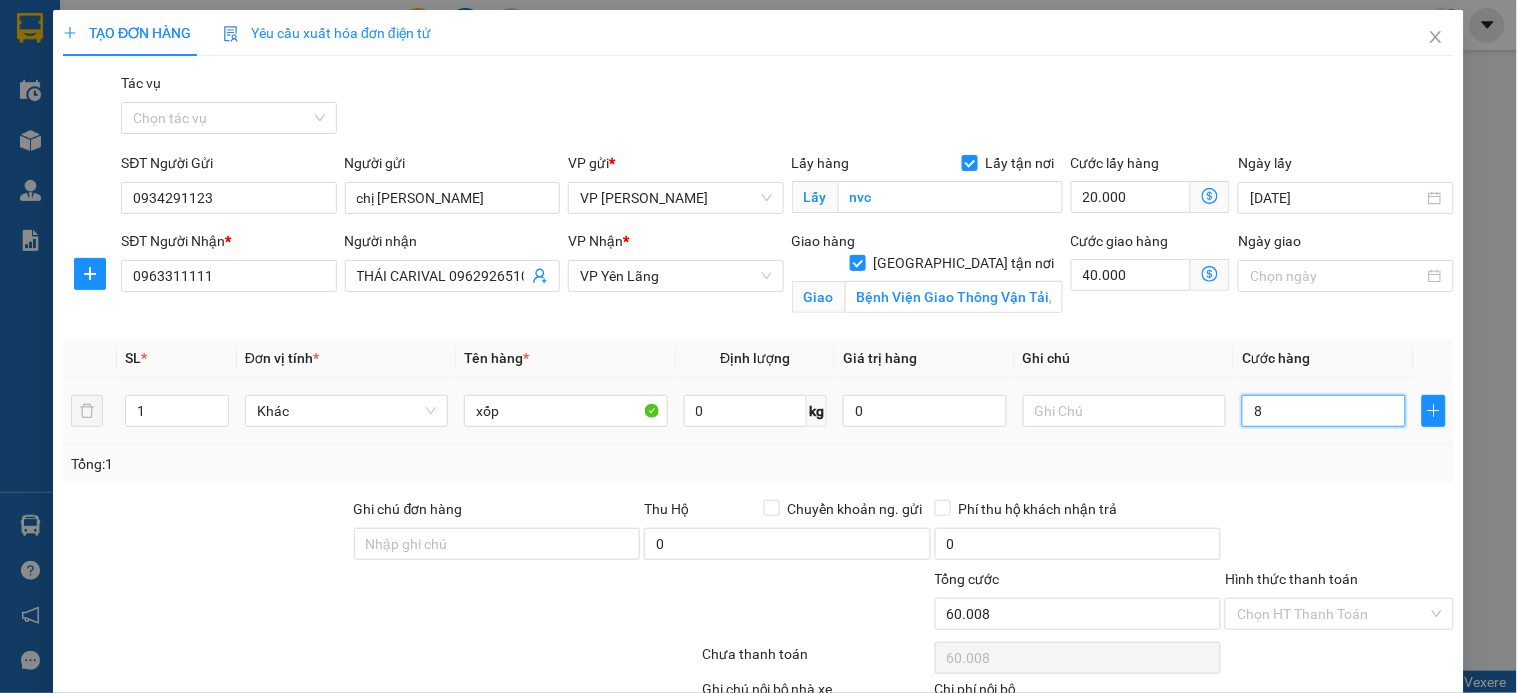 type on "80" 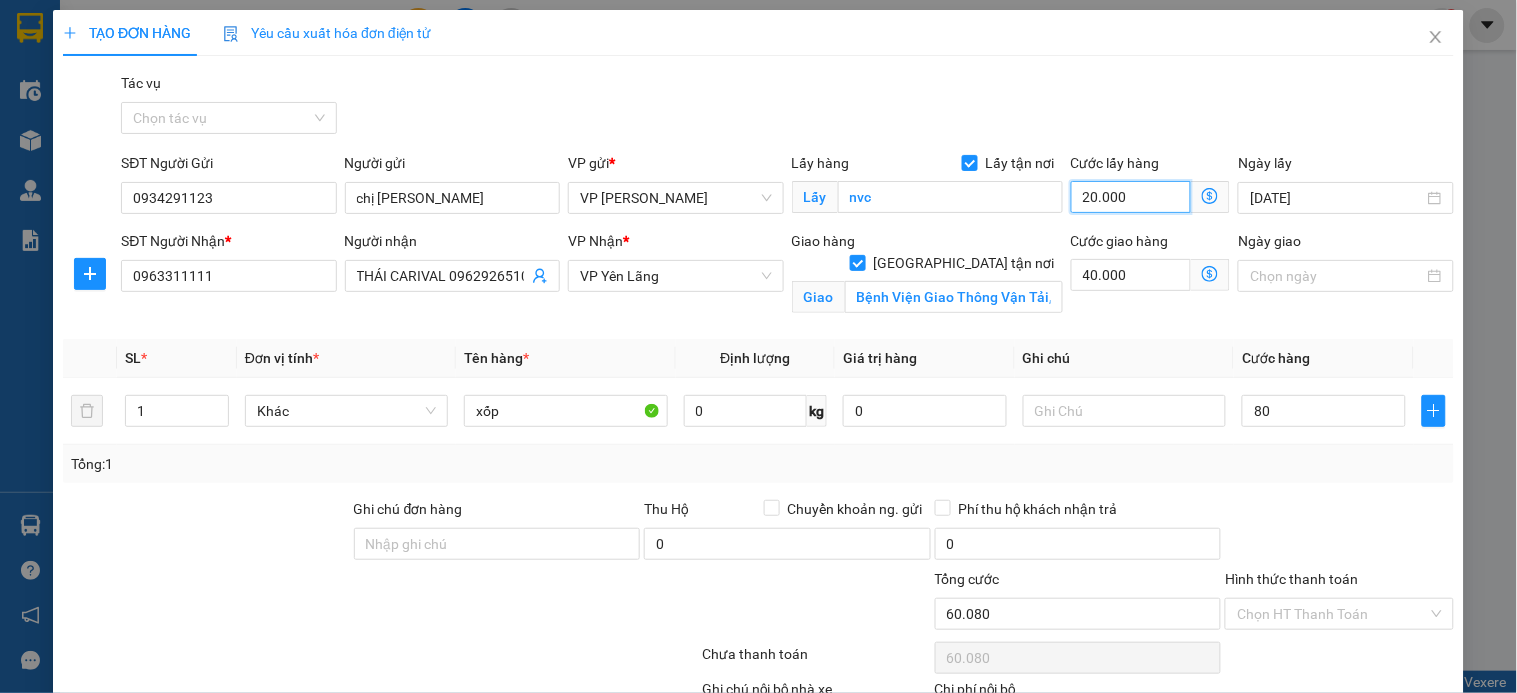 click on "20.000" at bounding box center (1131, 197) 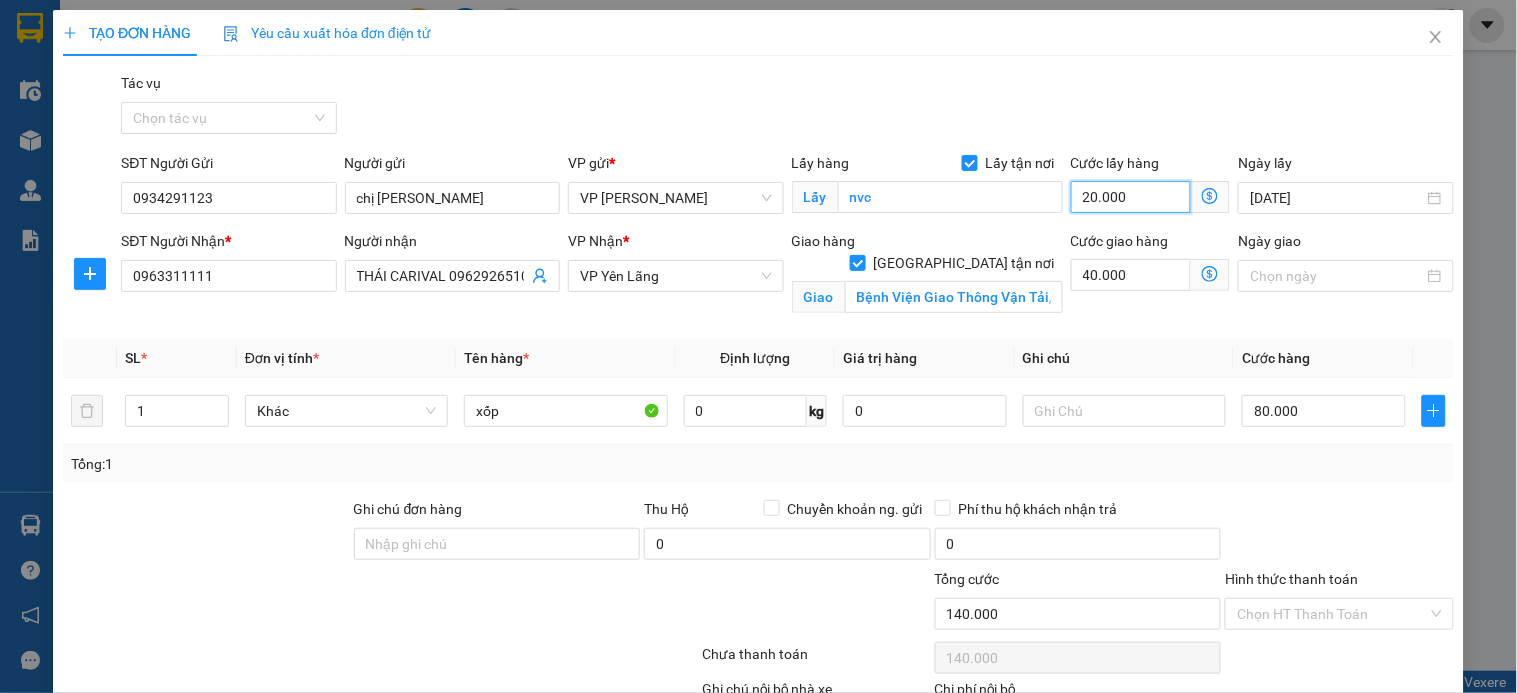 type on "3" 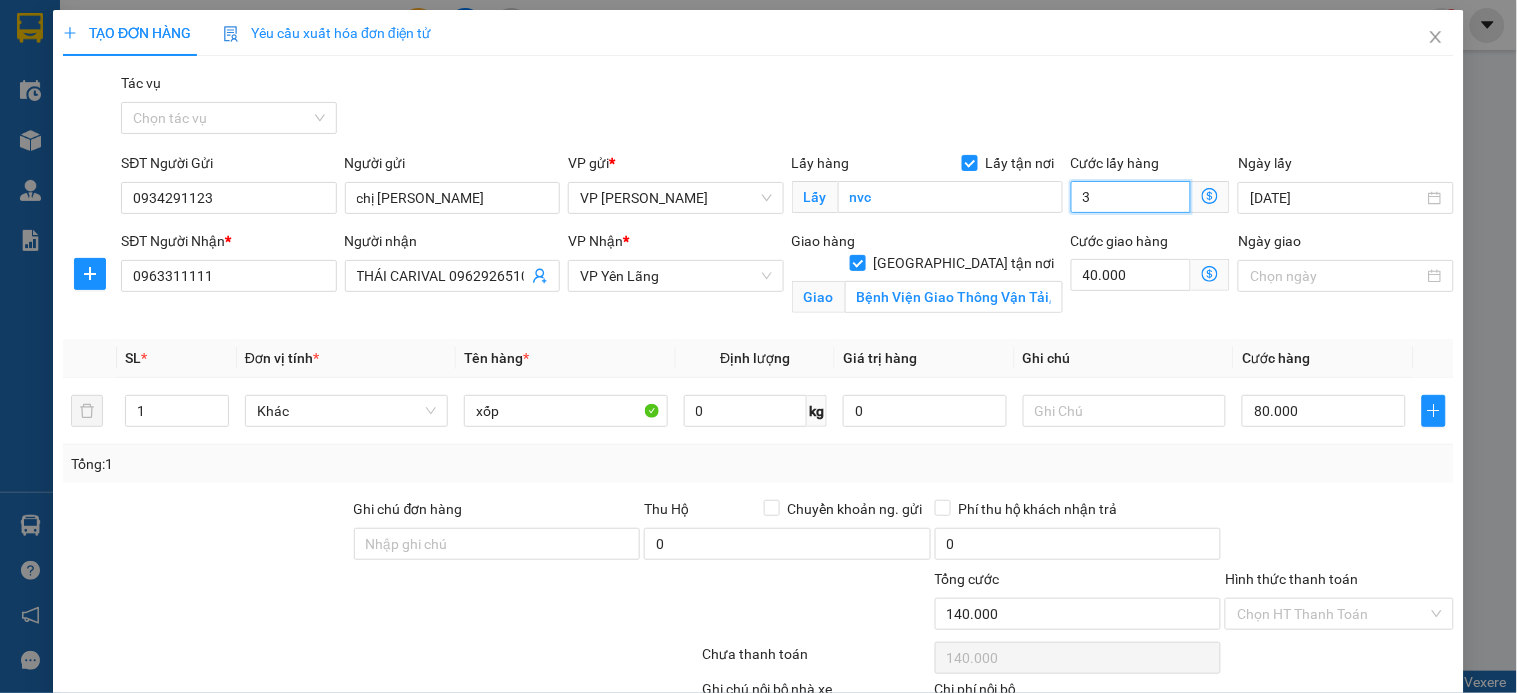 type on "120.003" 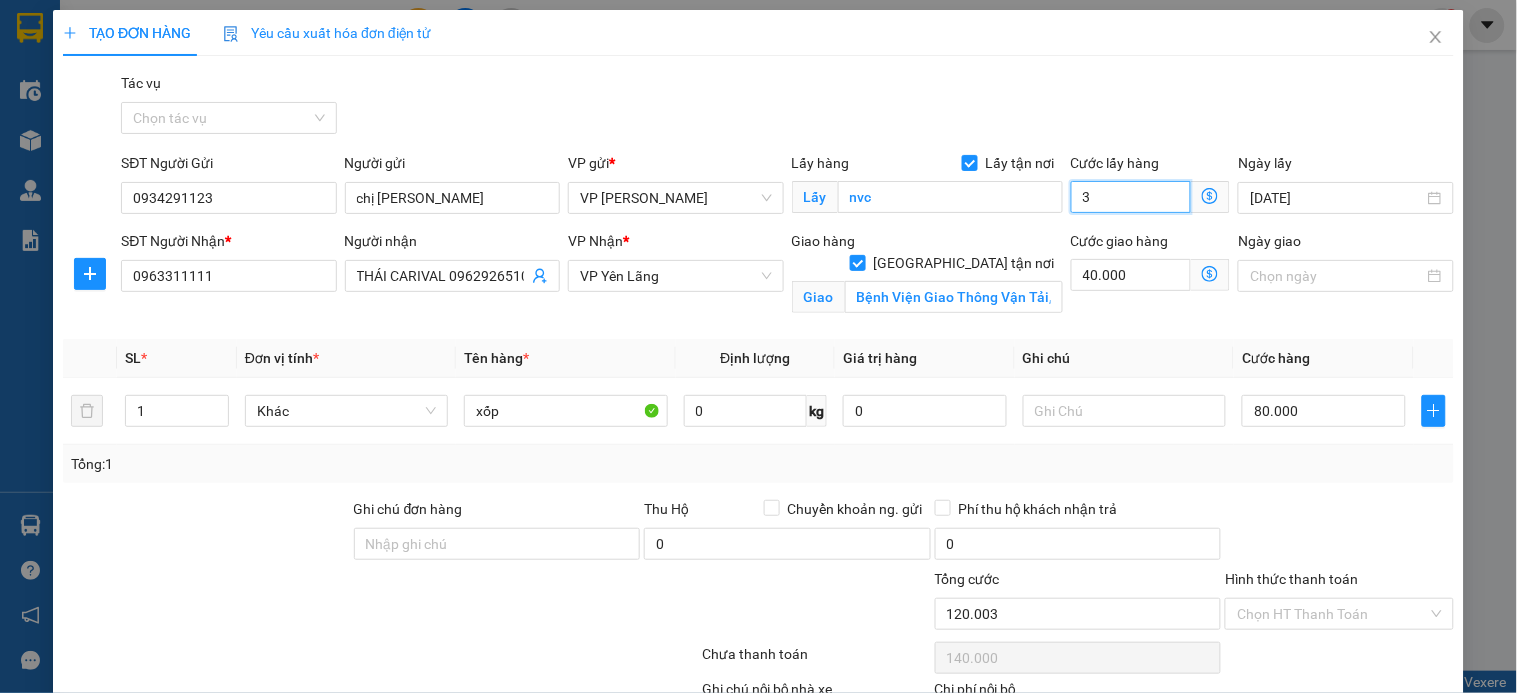 type on "120.003" 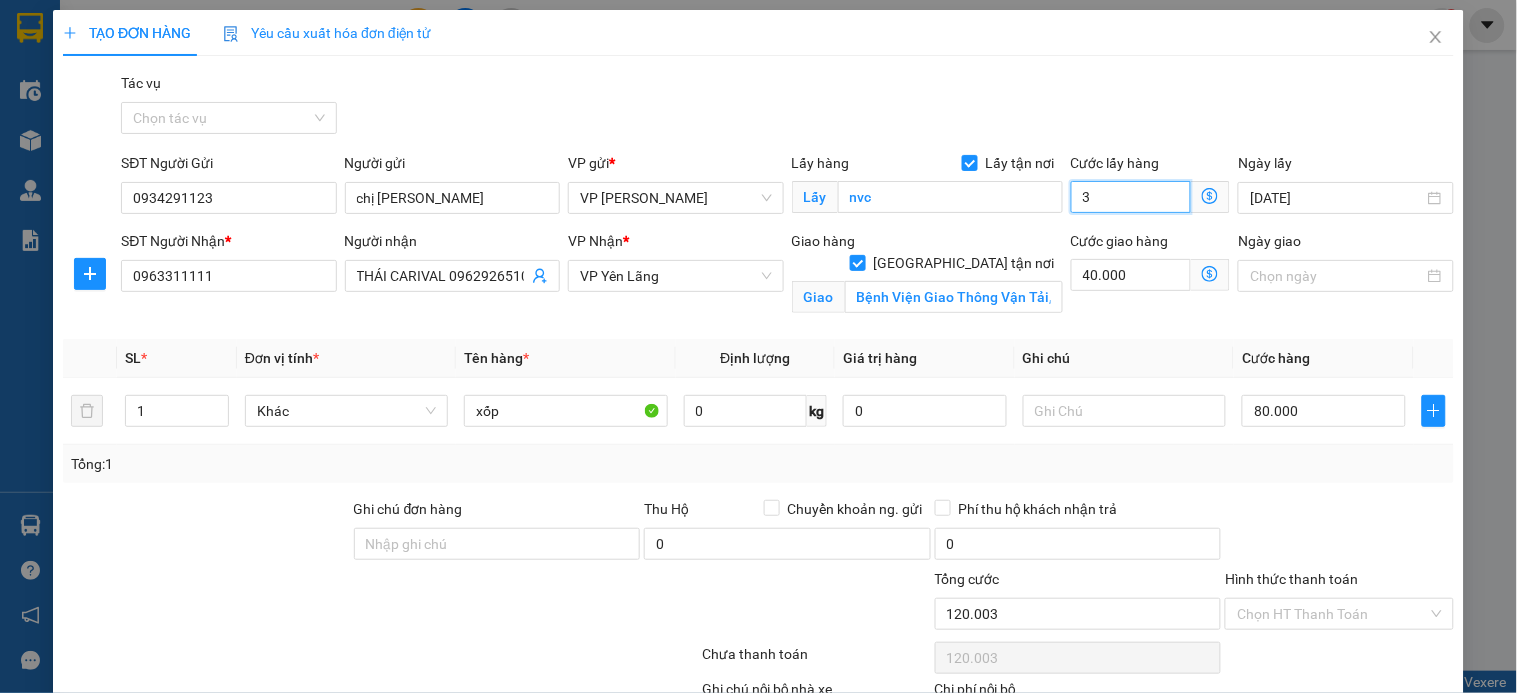 type on "120.030" 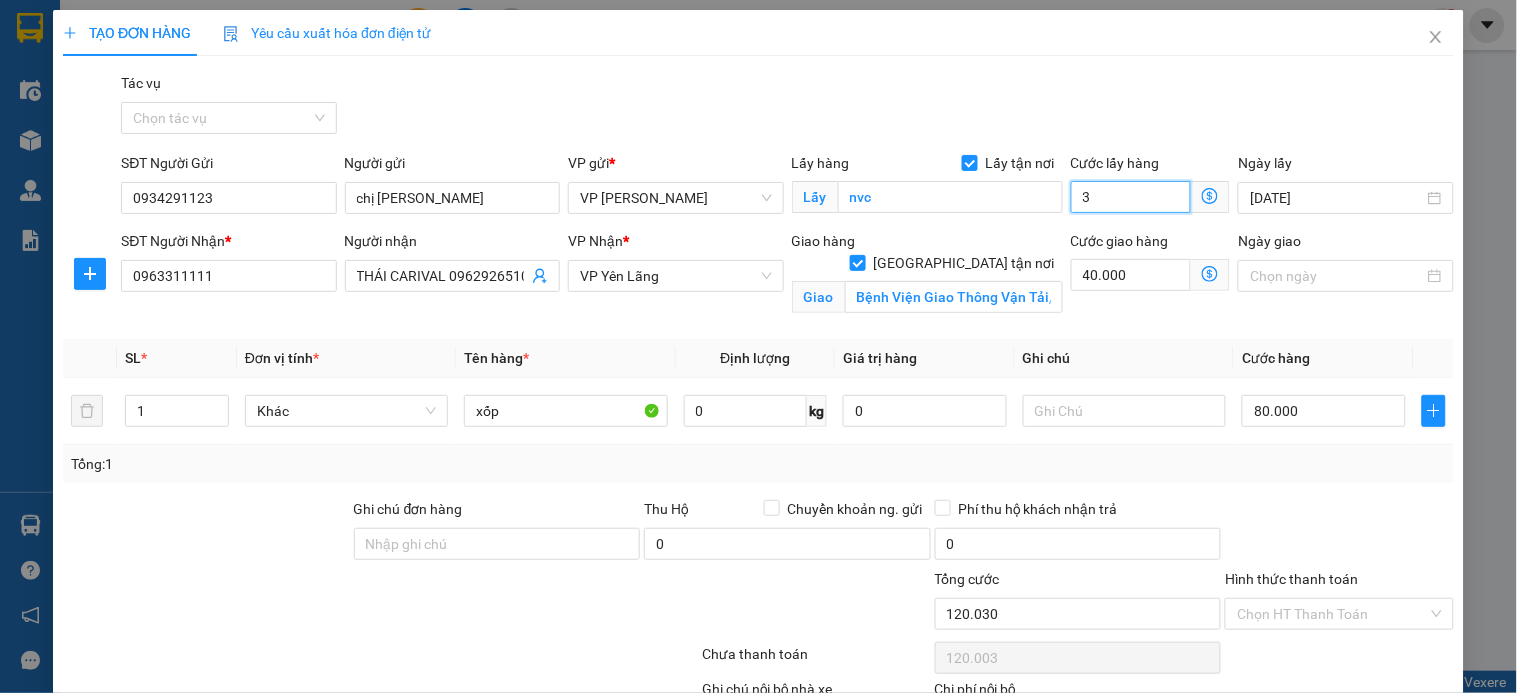 type on "120.030" 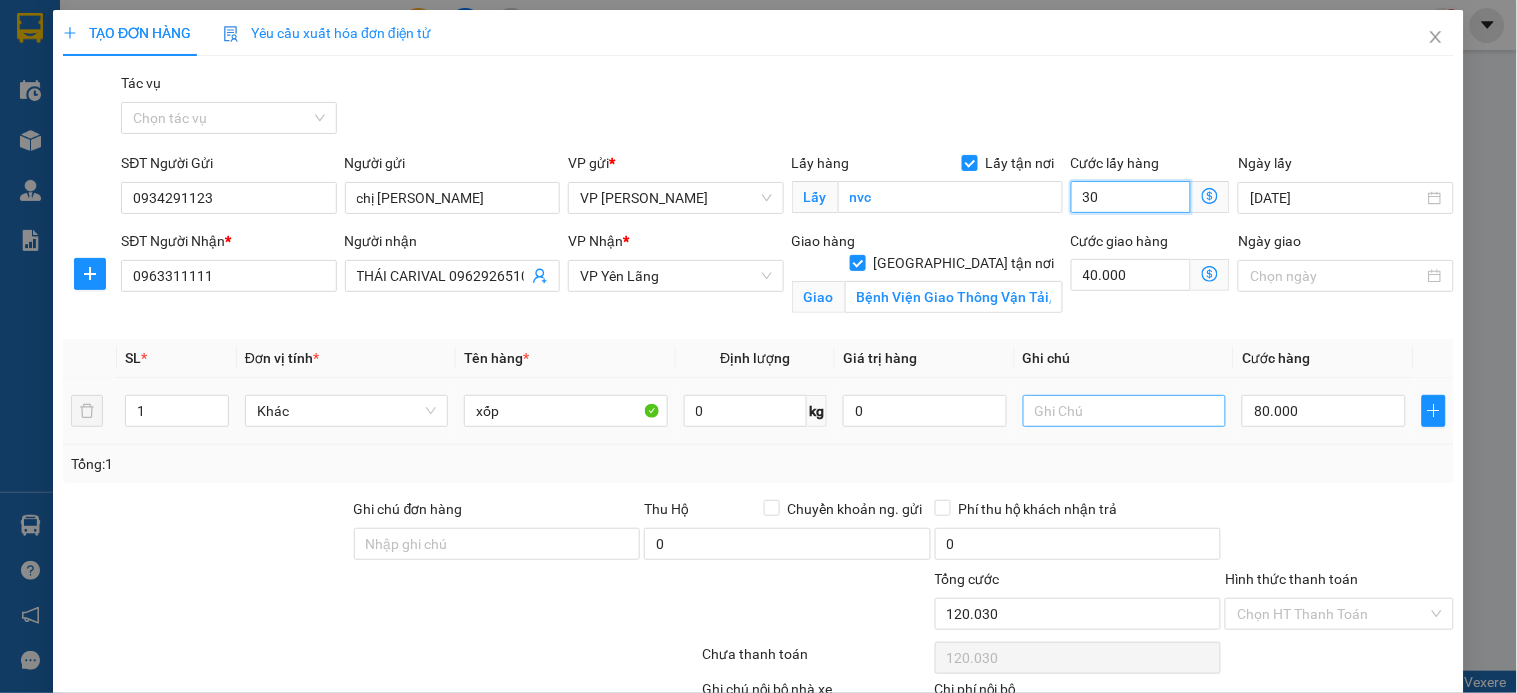 type on "30" 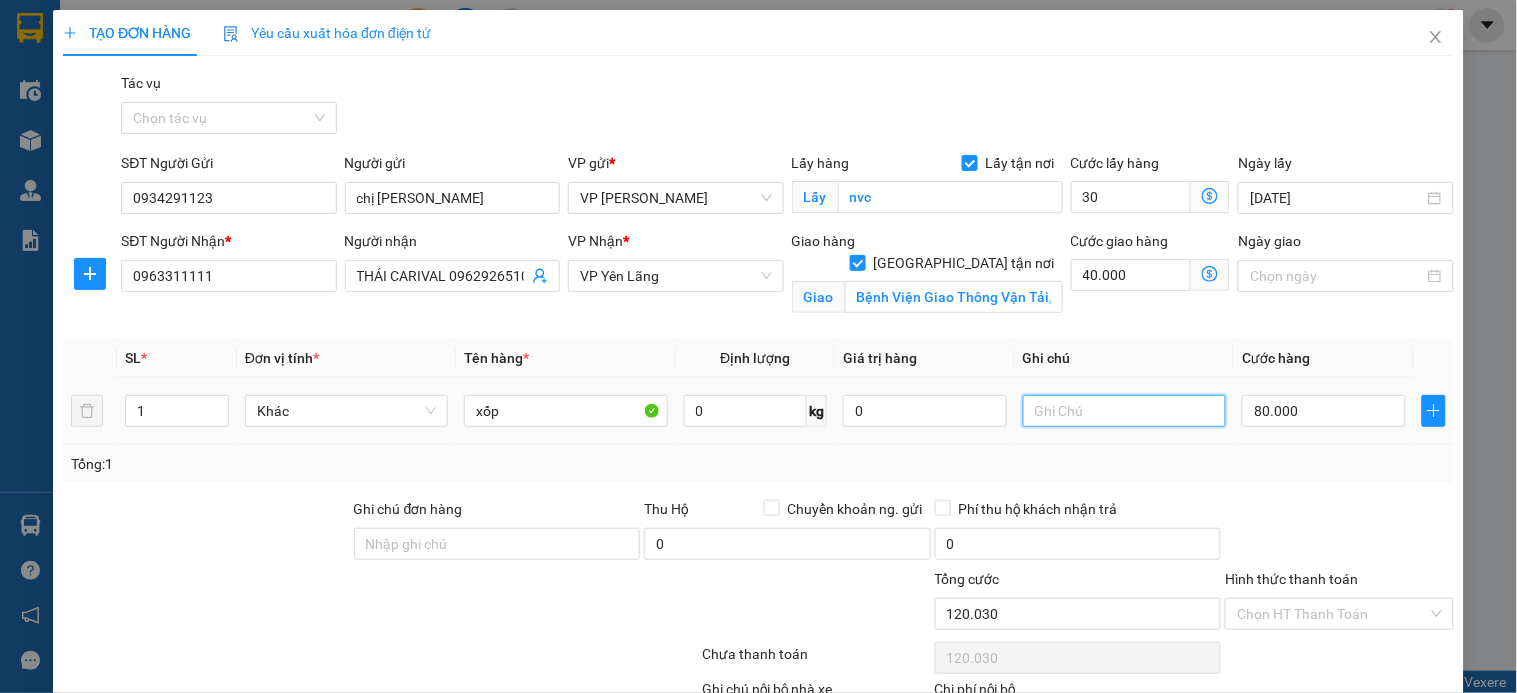 type on "150.000" 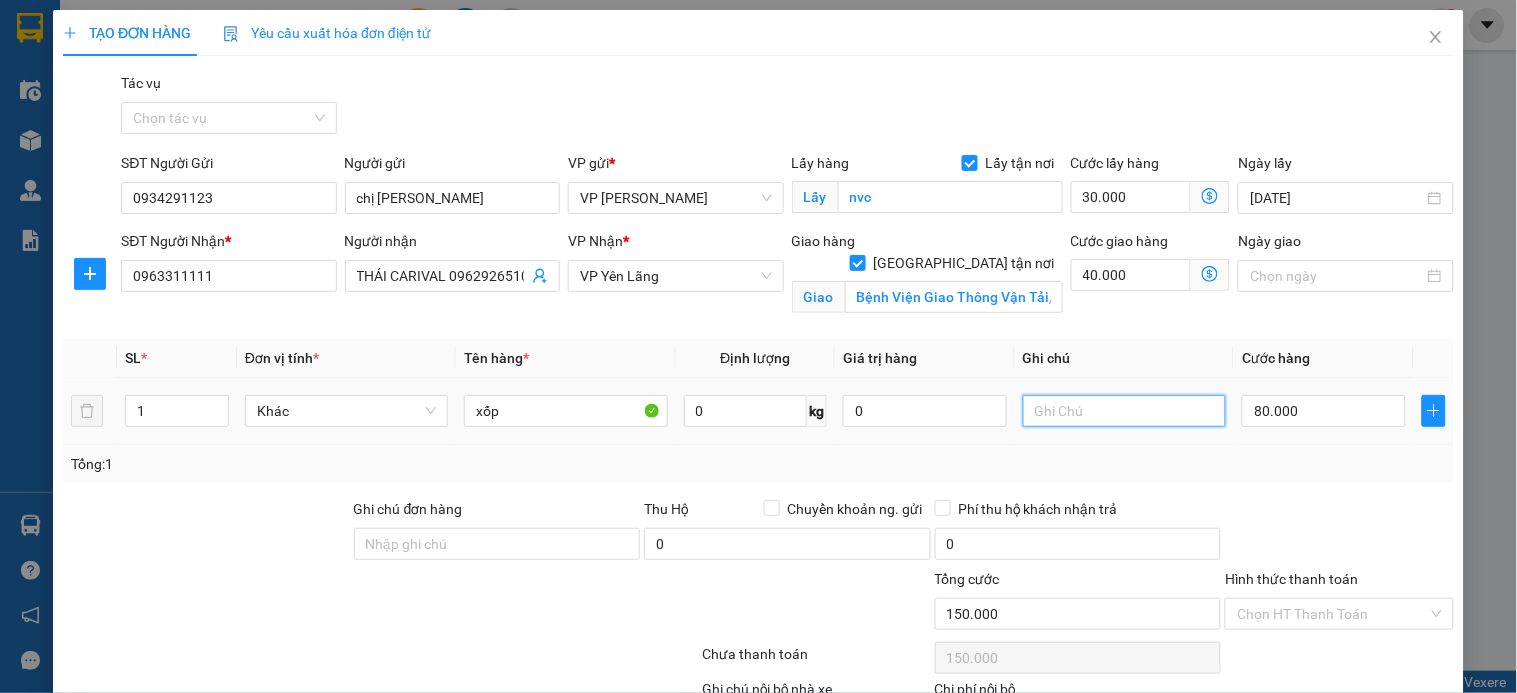 click at bounding box center (1124, 411) 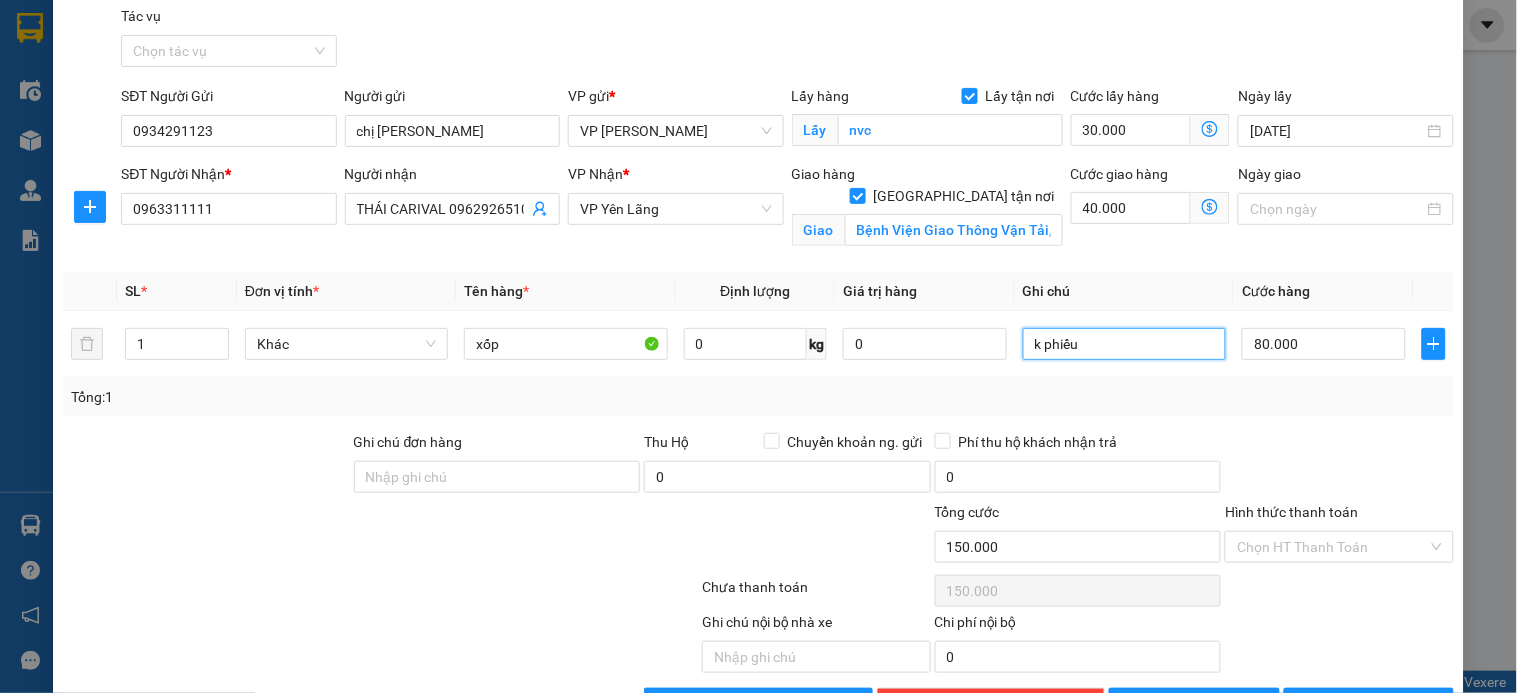 scroll, scrollTop: 133, scrollLeft: 0, axis: vertical 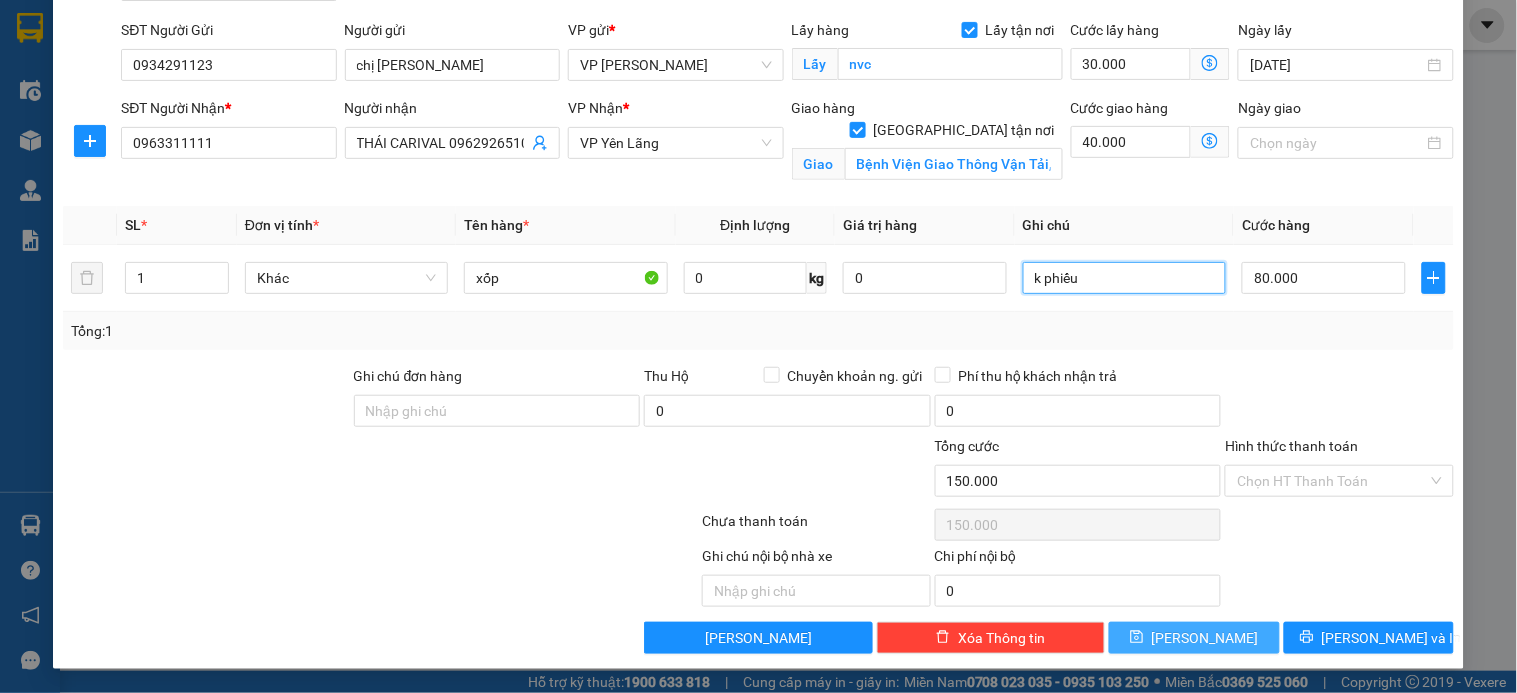 type on "k phiếu" 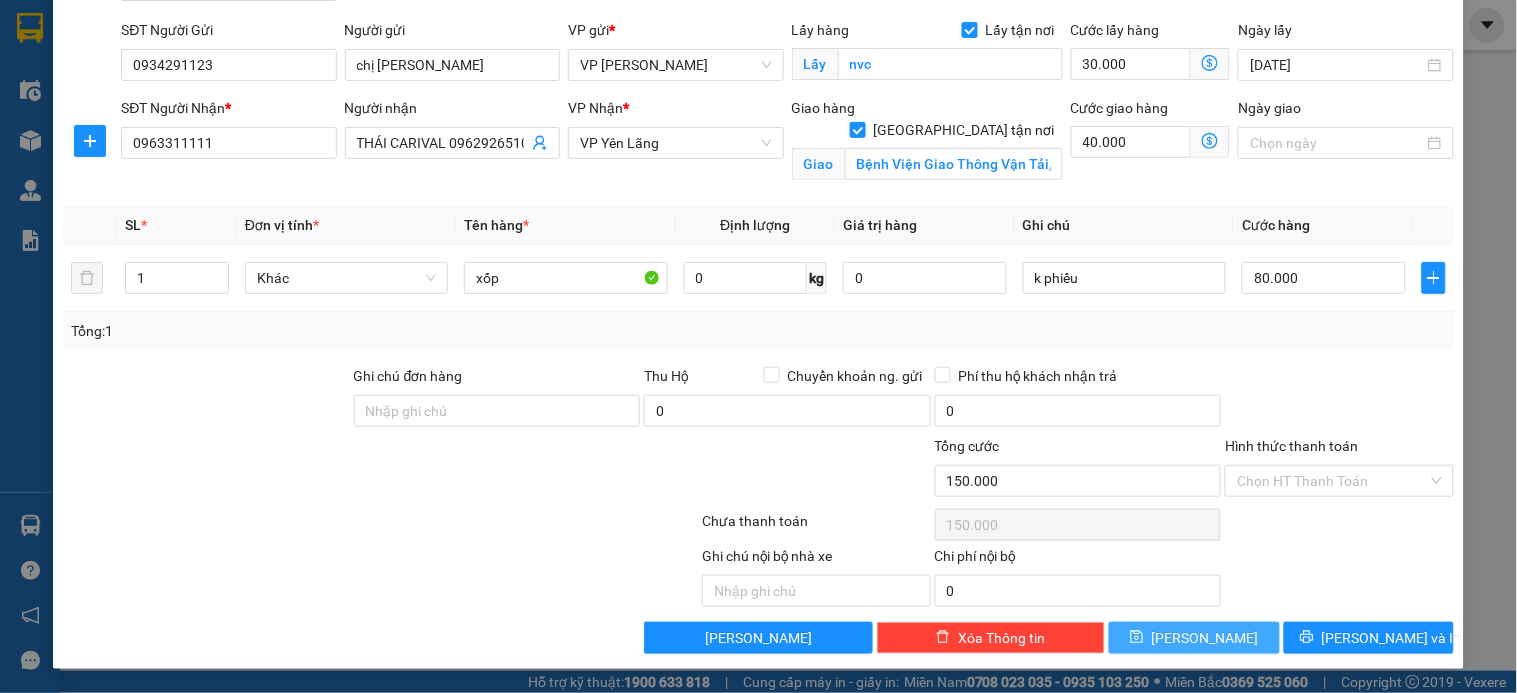 click on "[PERSON_NAME]" at bounding box center [1194, 638] 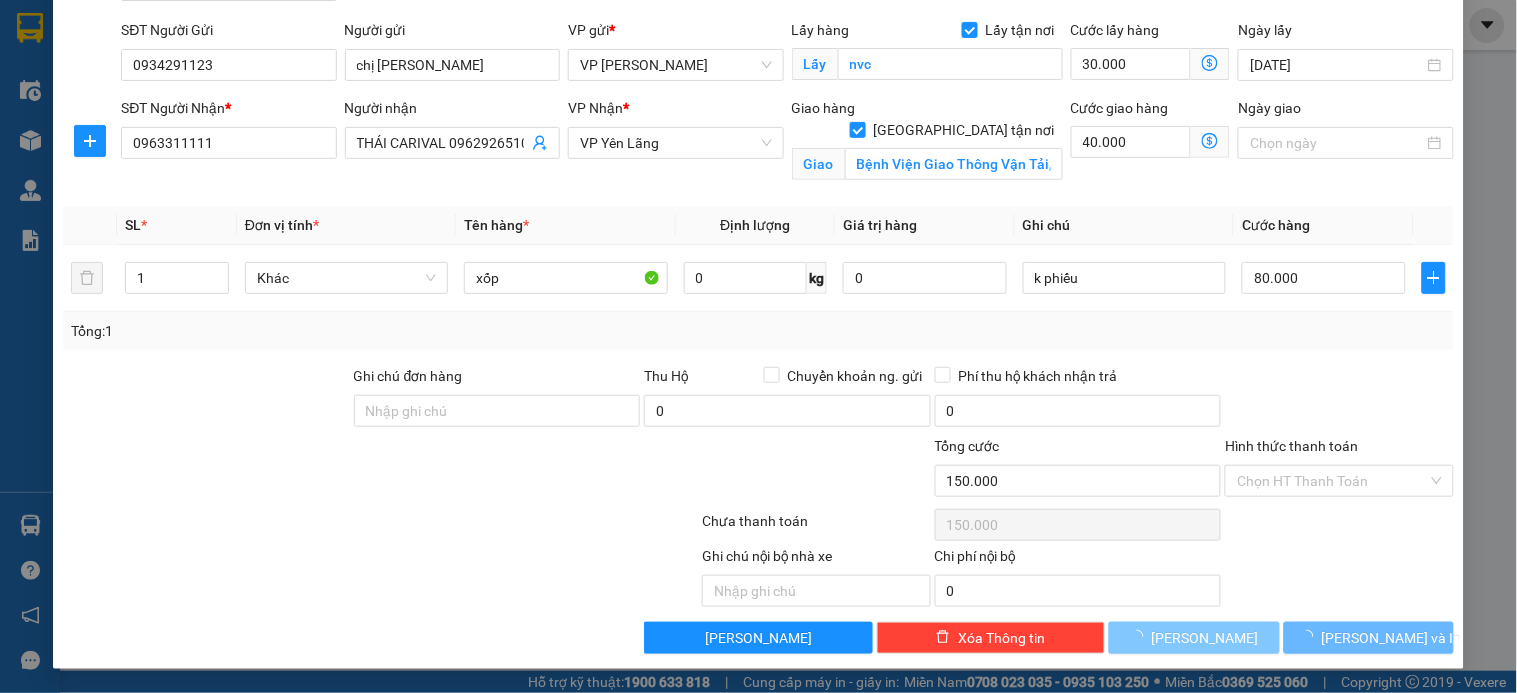 type 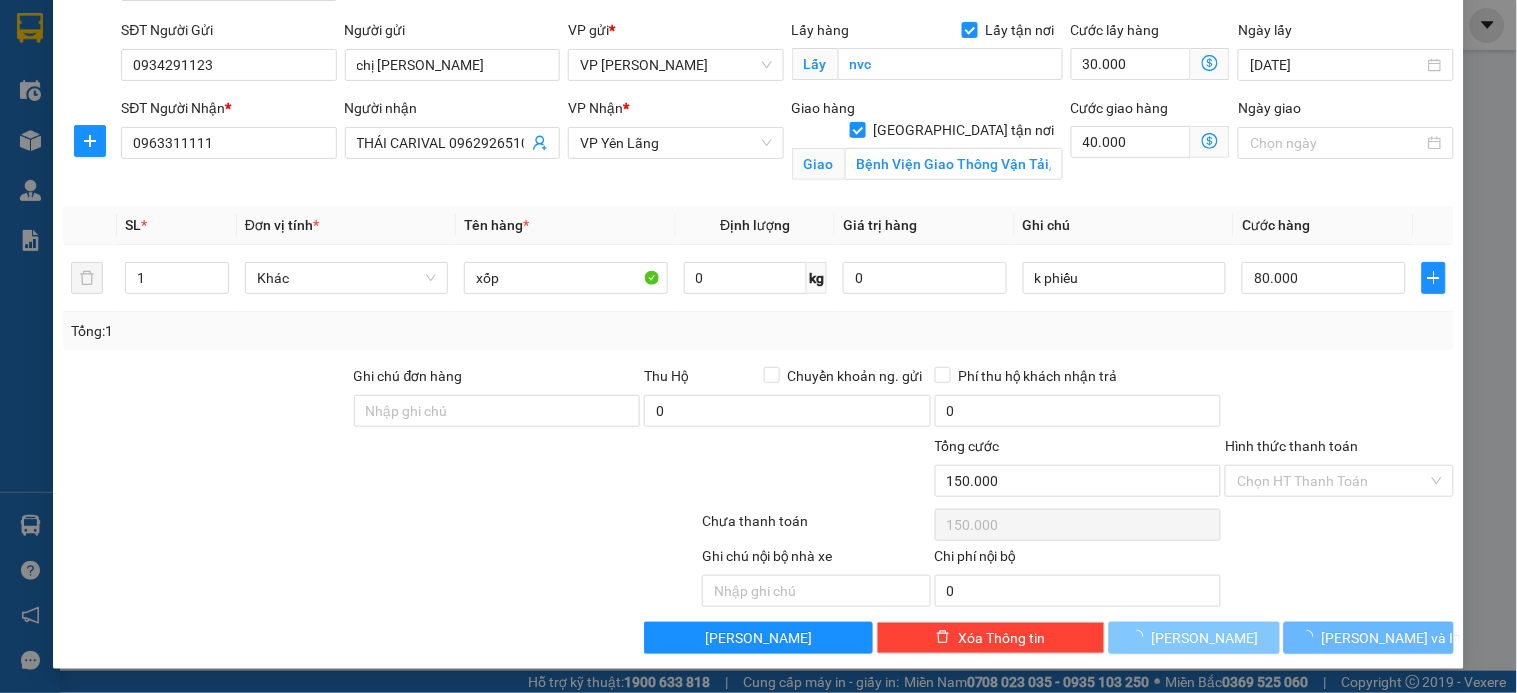 type 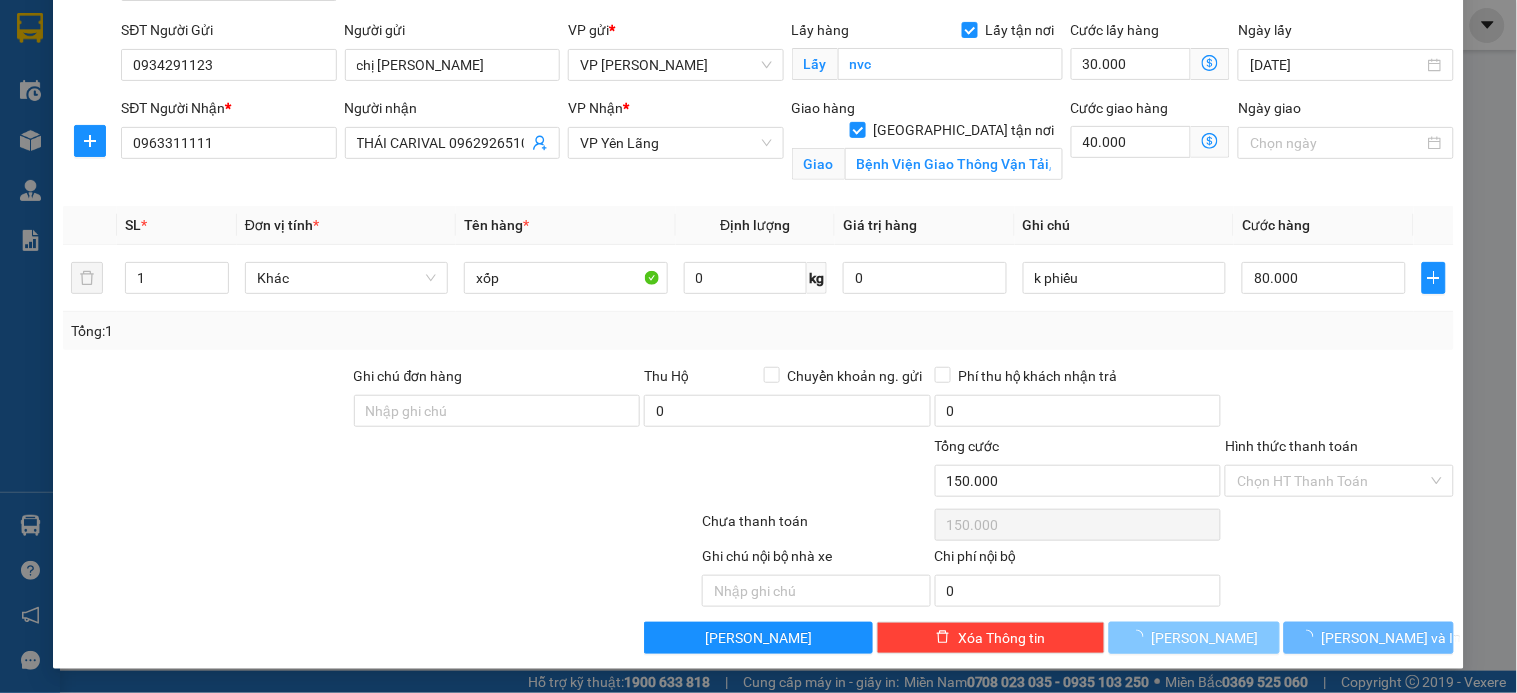 checkbox on "false" 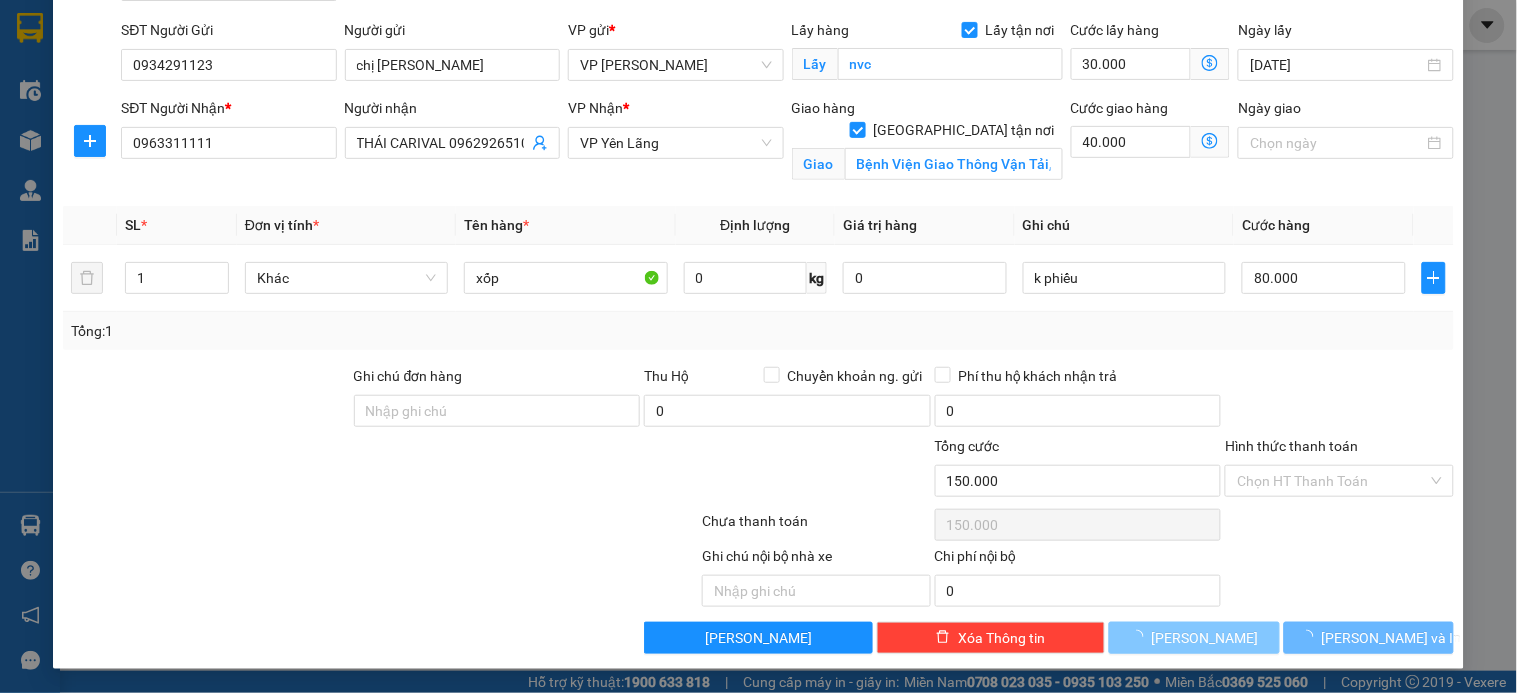 type 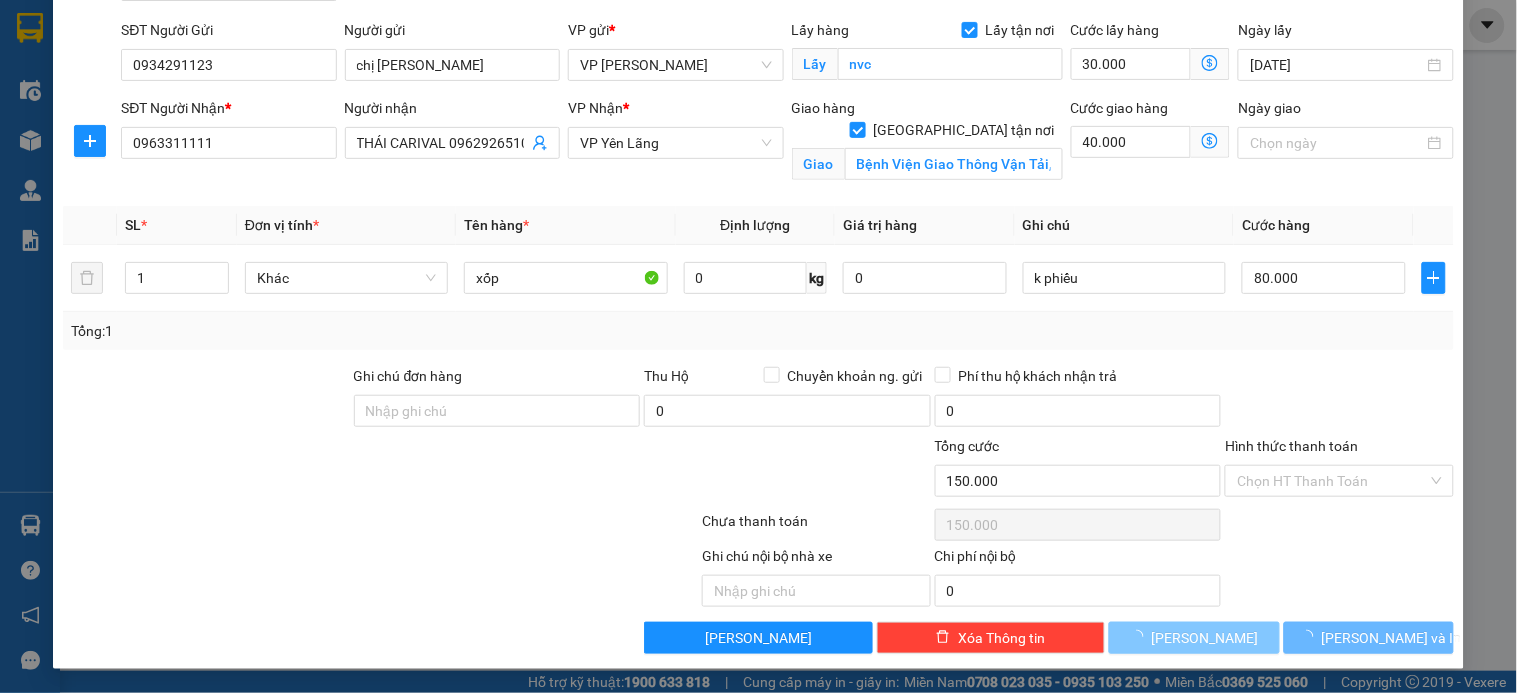 type 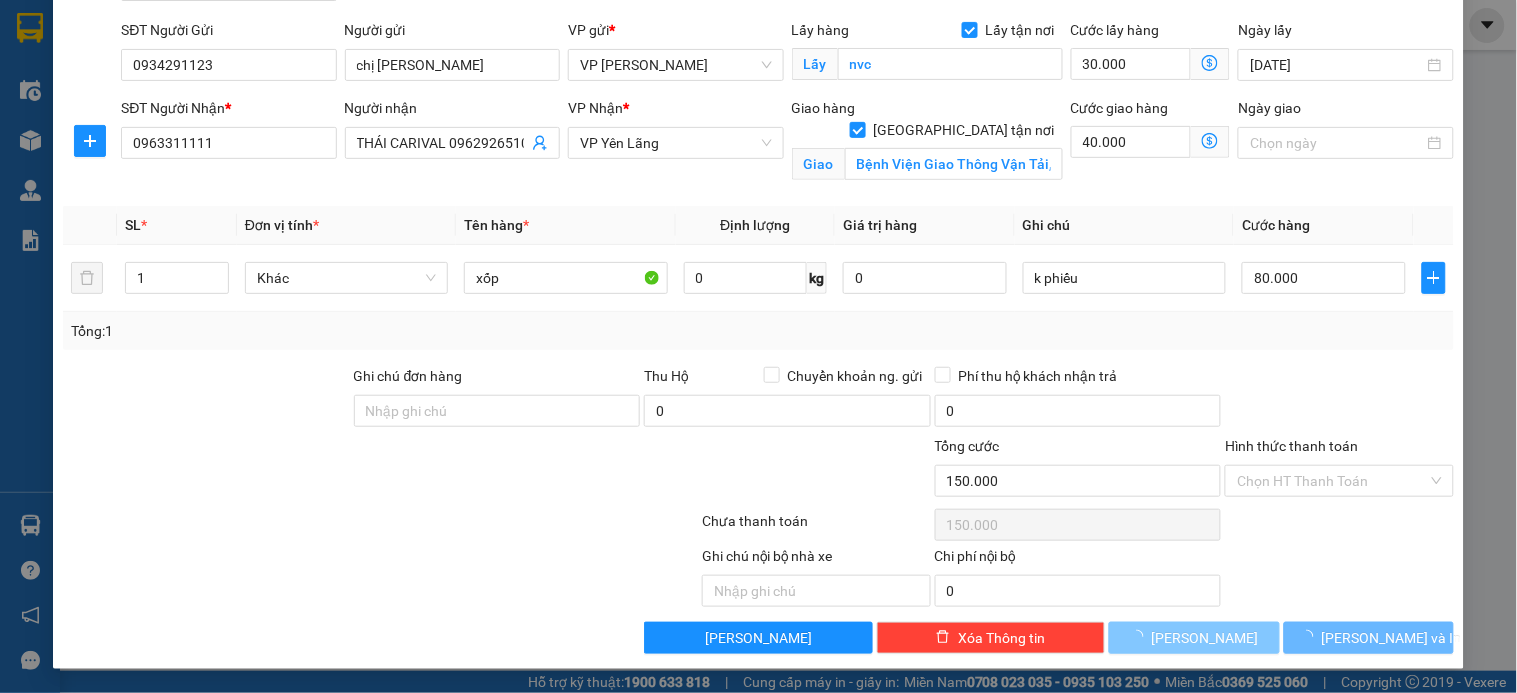 type 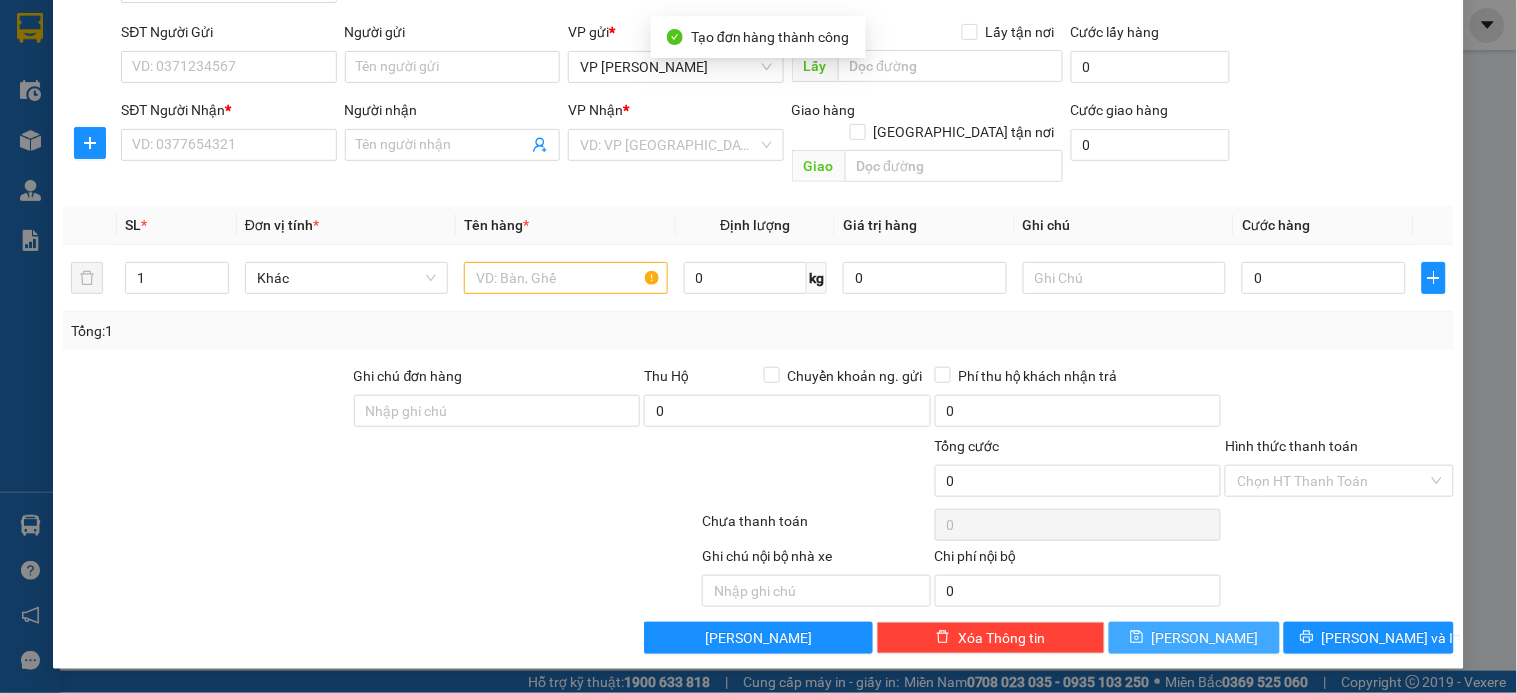 scroll, scrollTop: 110, scrollLeft: 0, axis: vertical 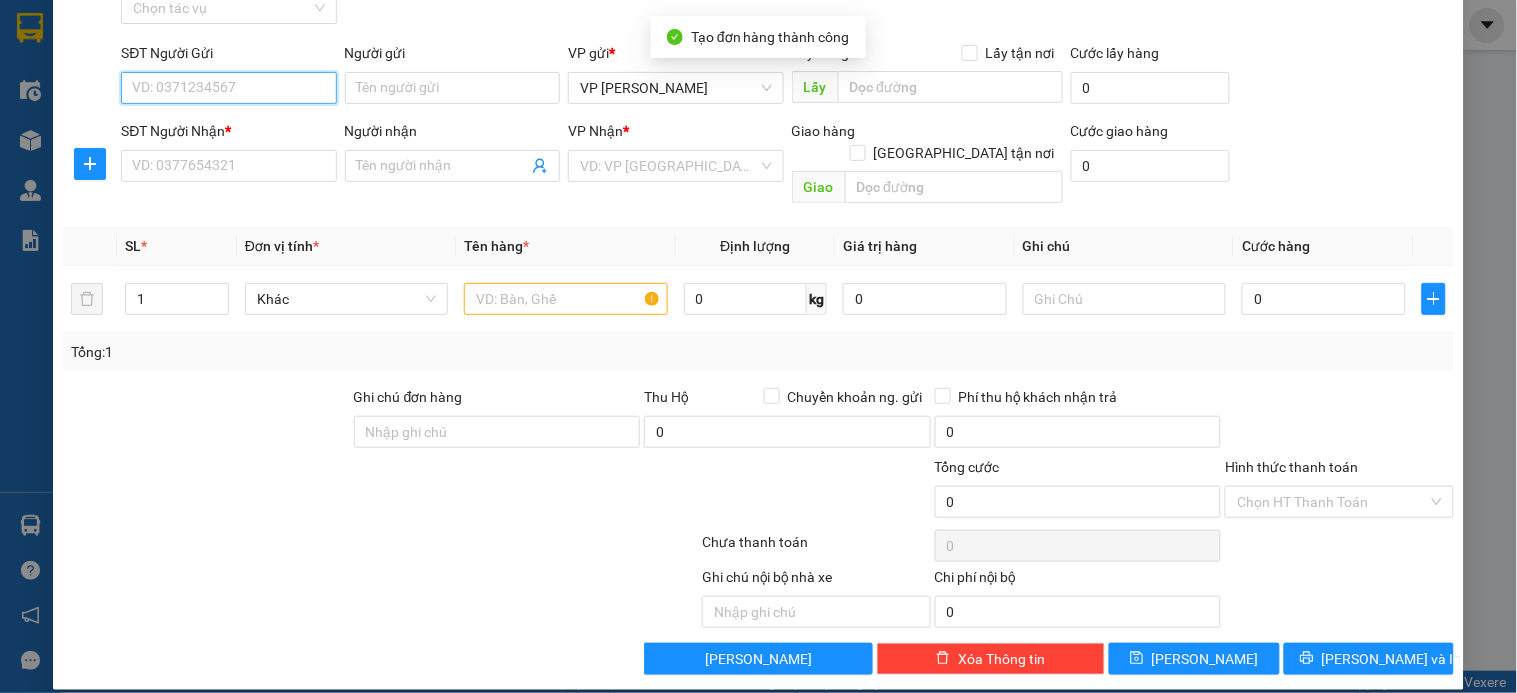 click on "SĐT Người Gửi" at bounding box center (228, 88) 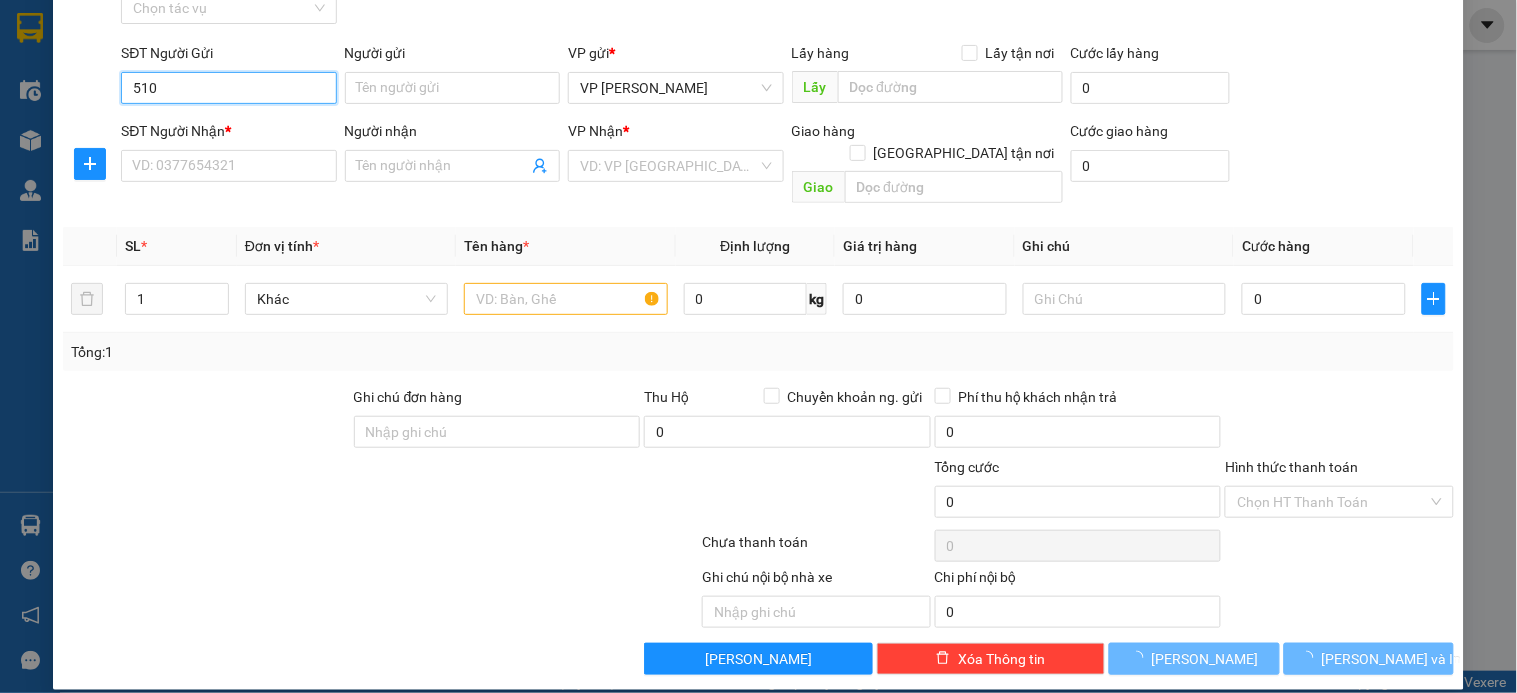 click on "510" at bounding box center (228, 88) 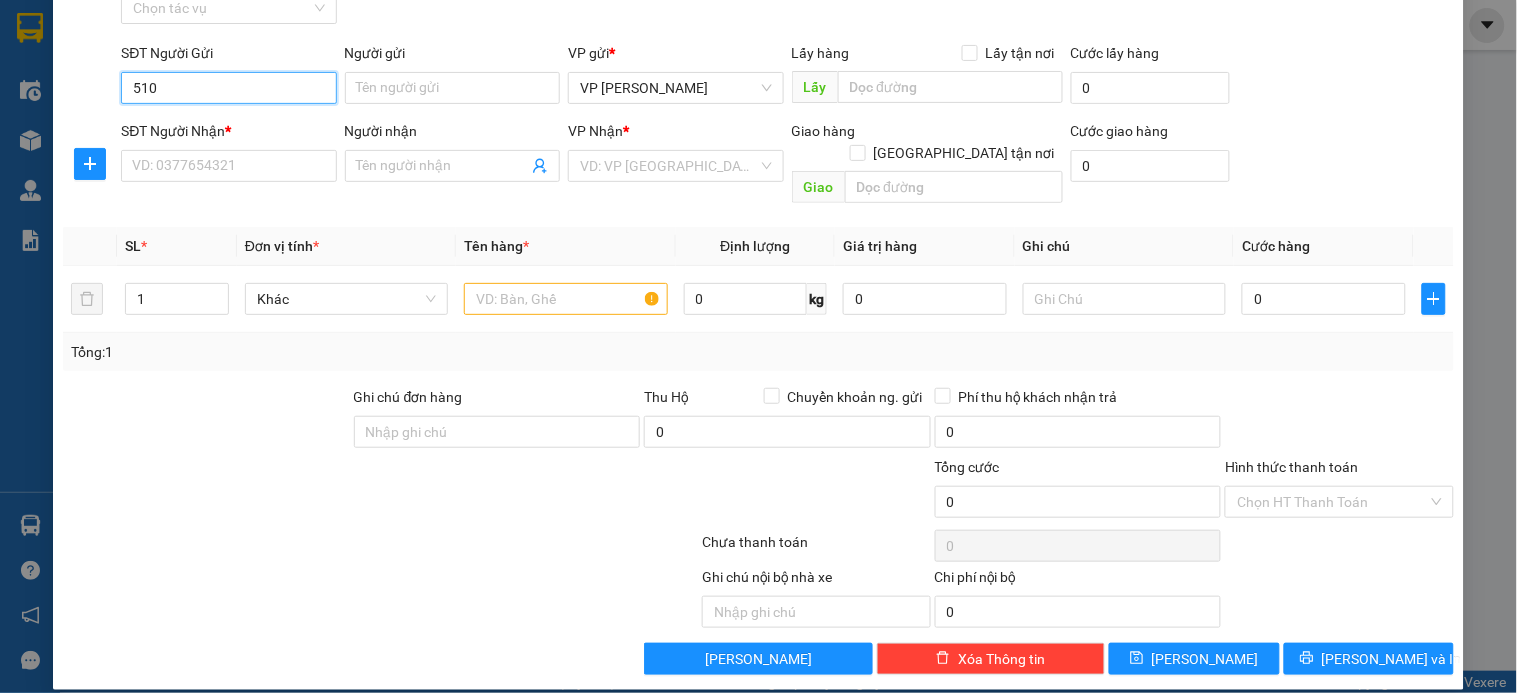 click on "510" at bounding box center (228, 88) 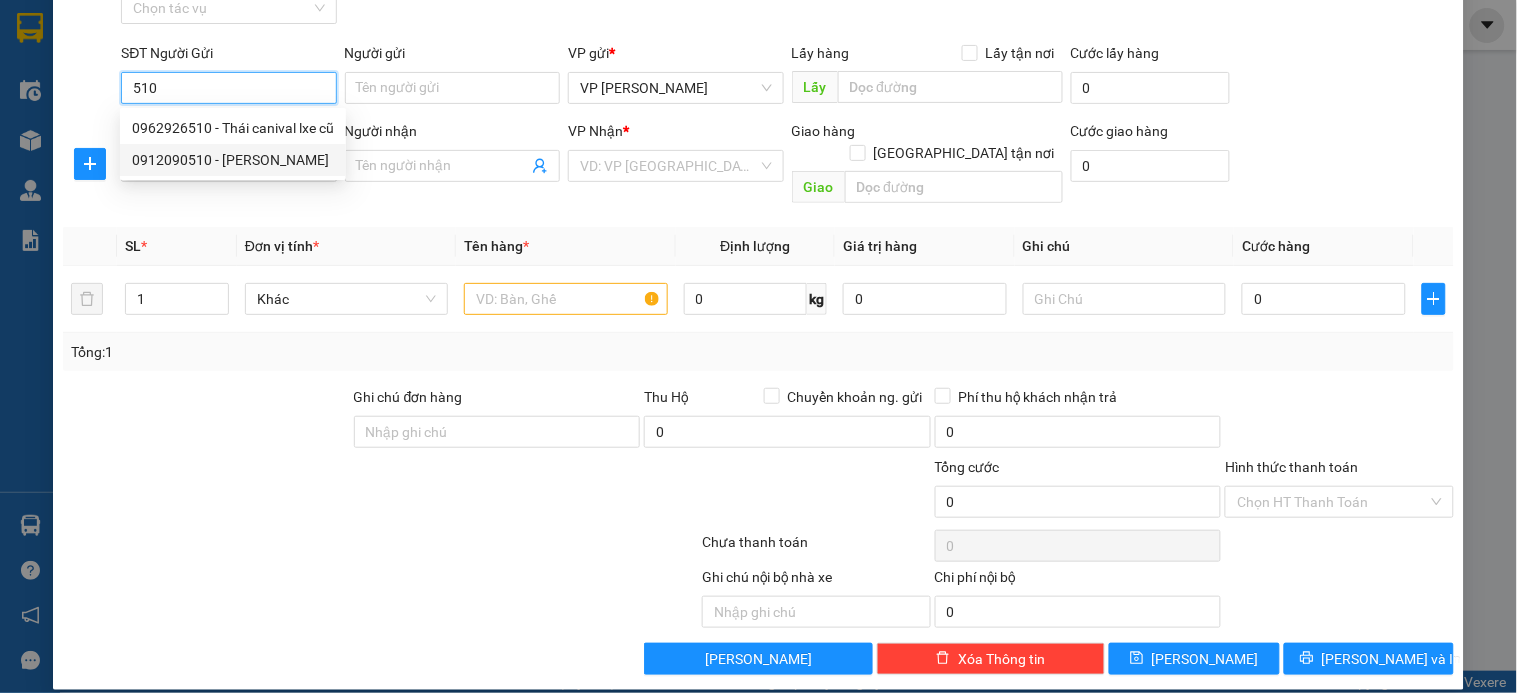 click on "0912090510 - C Xuân Hương" at bounding box center (233, 160) 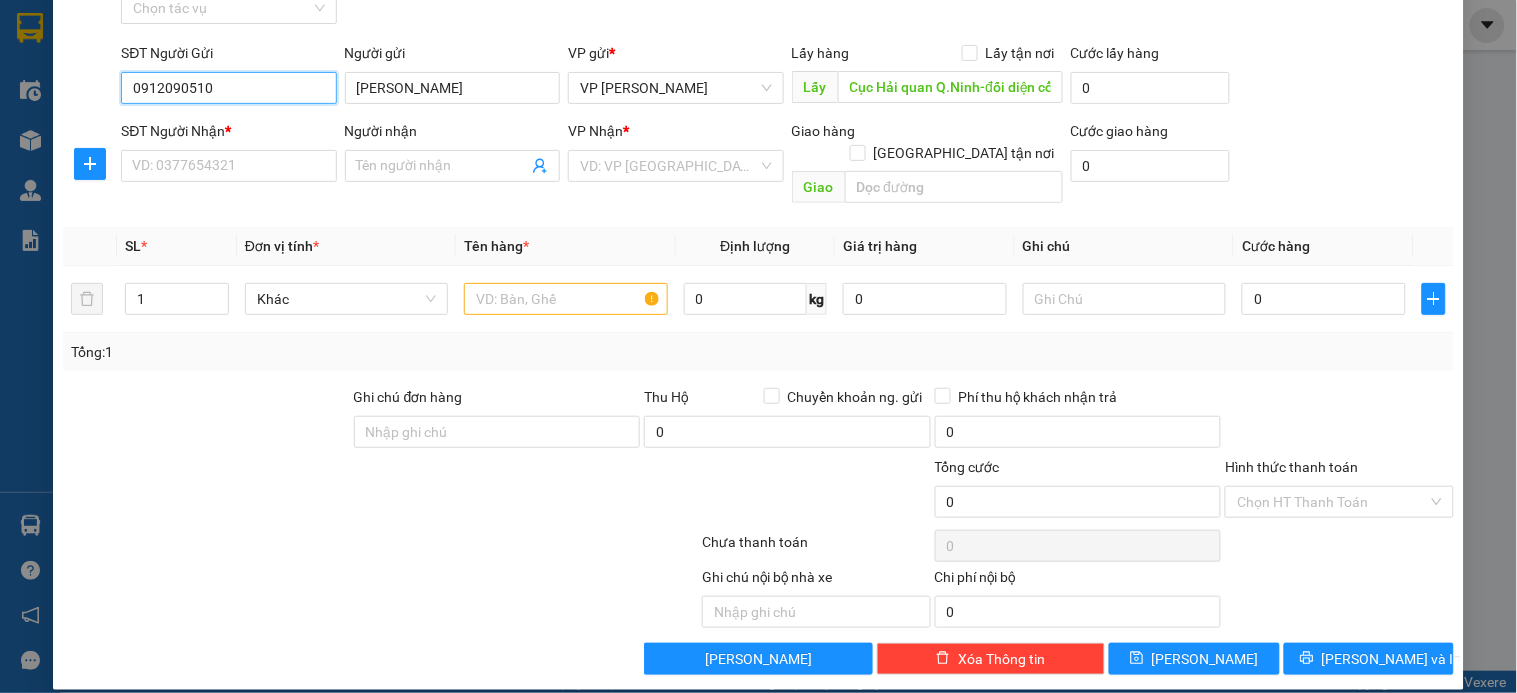click on "0912090510" at bounding box center (228, 88) 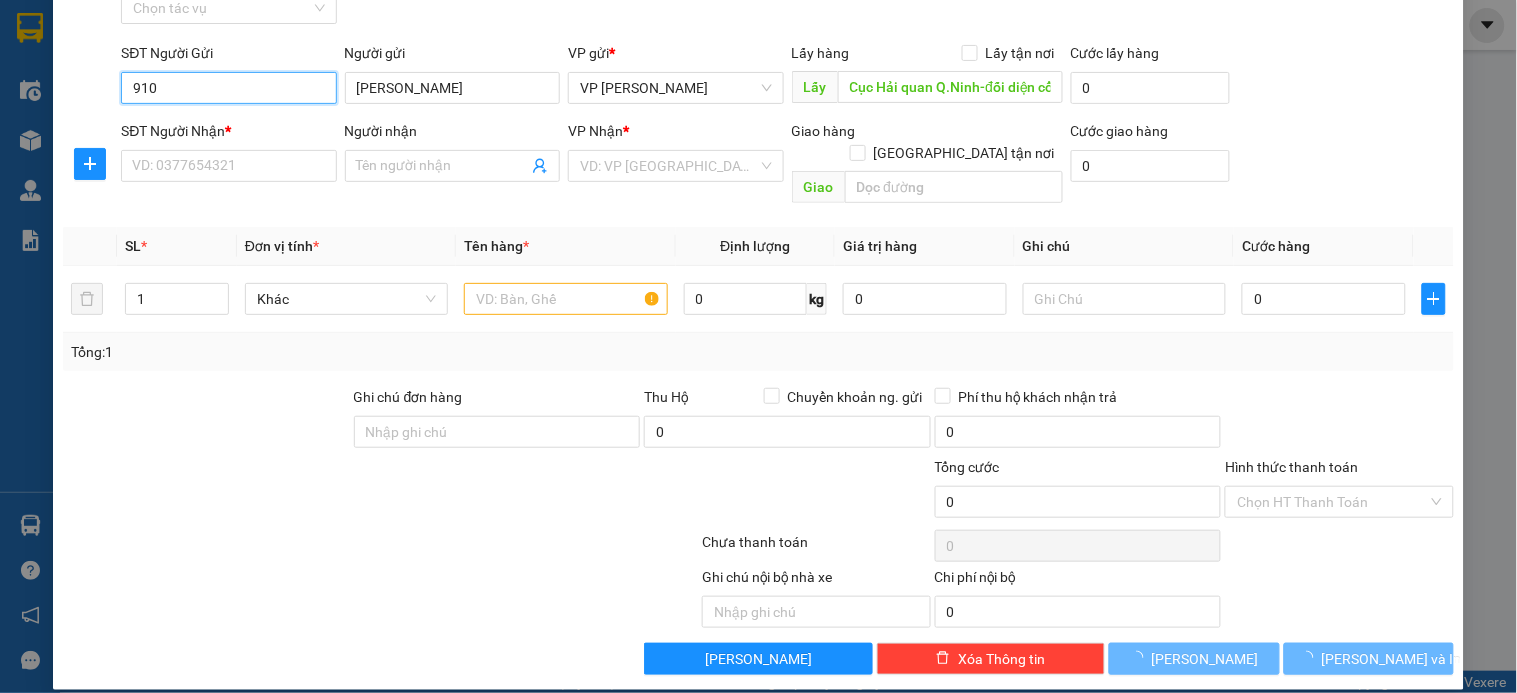 click on "910" at bounding box center (228, 88) 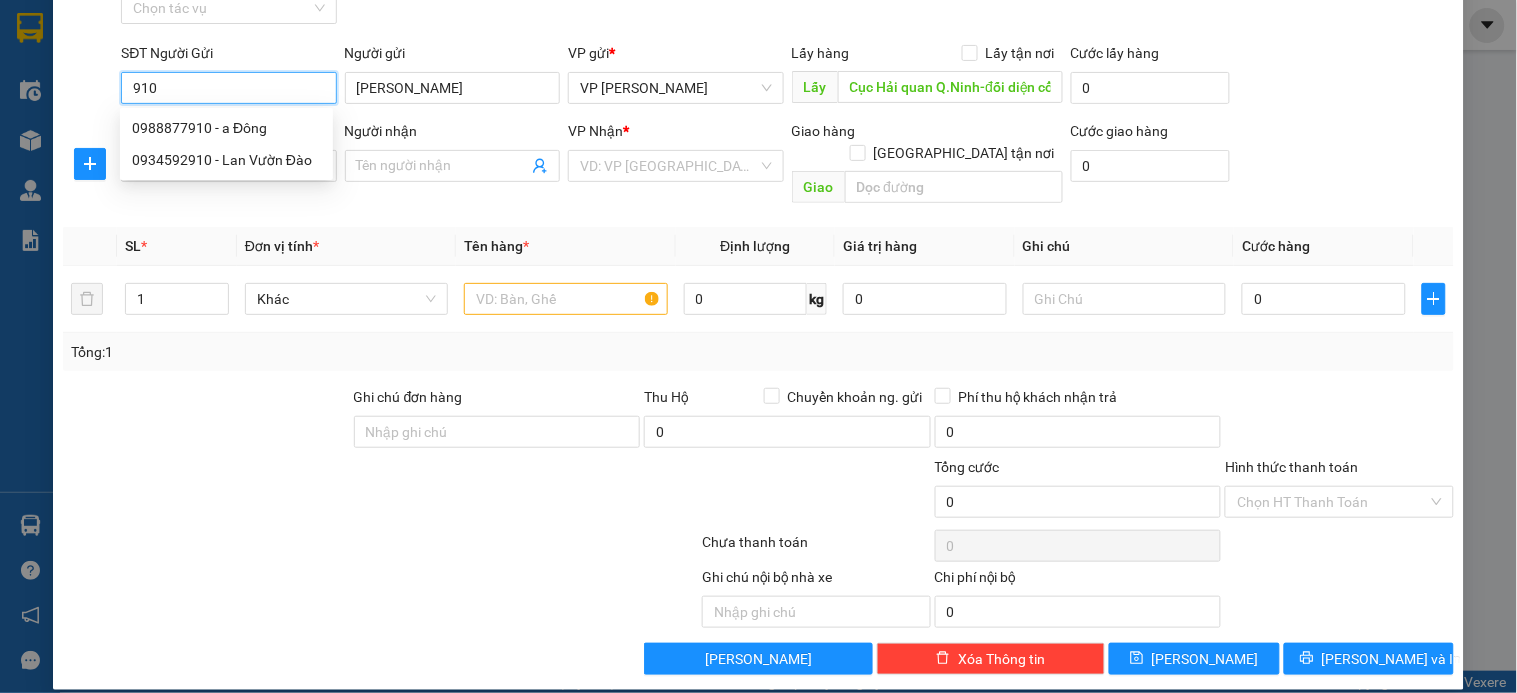 click on "910" at bounding box center (228, 88) 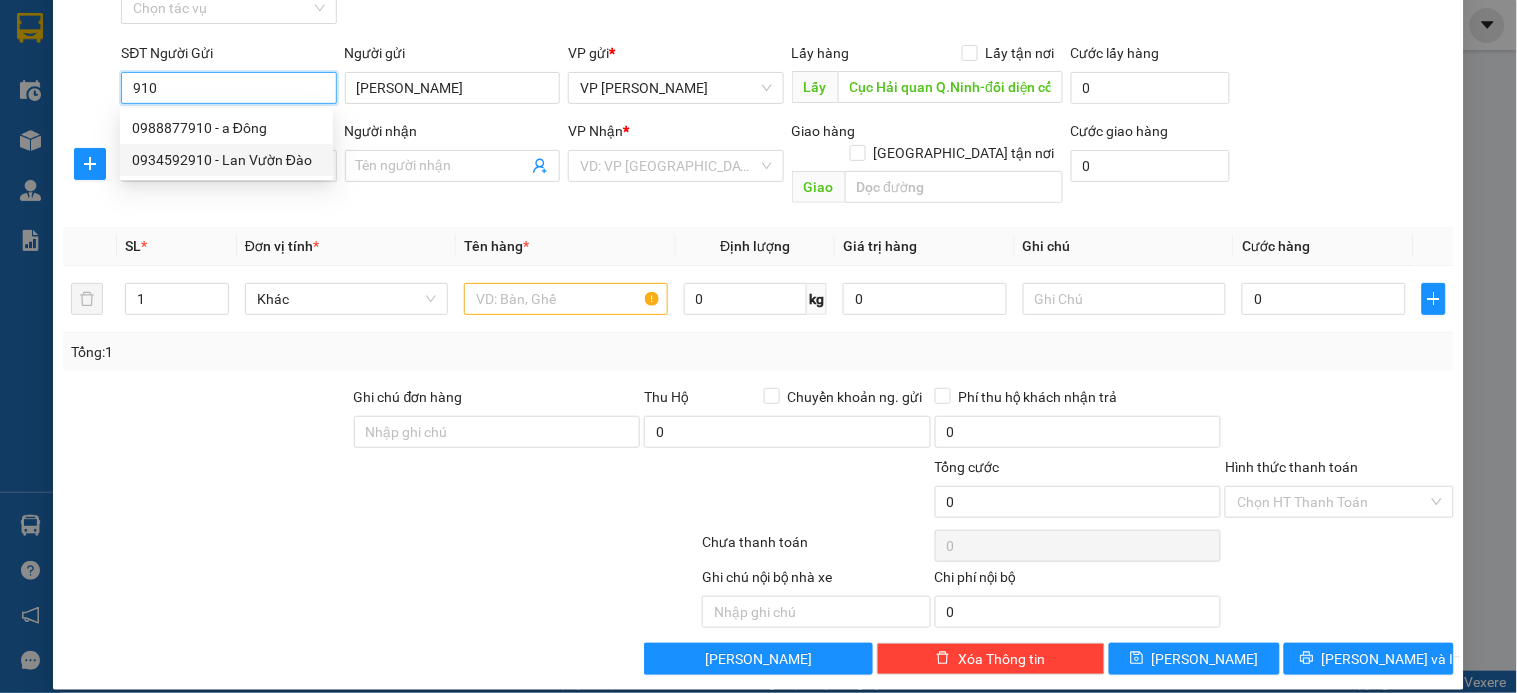 click on "0934592910 - Lan Vườn Đào" at bounding box center [226, 160] 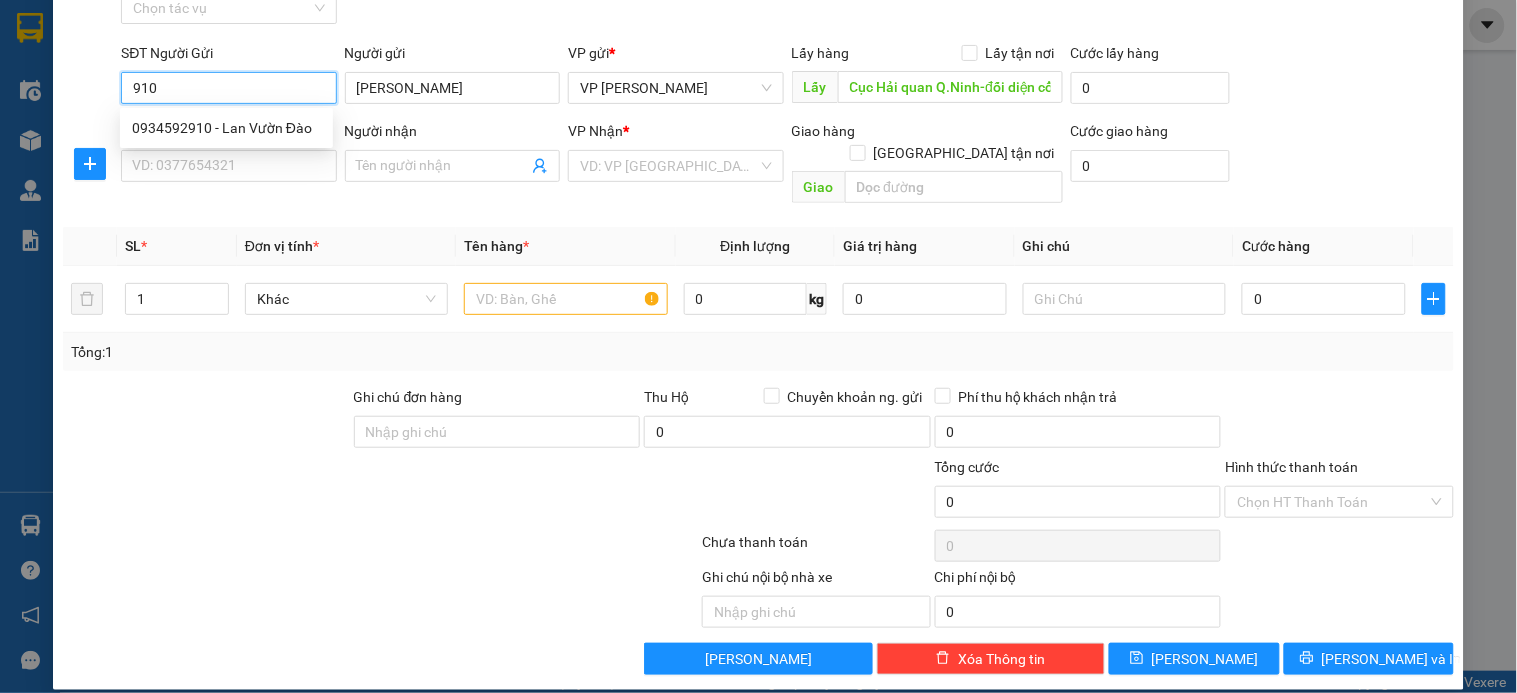 type on "0934592910" 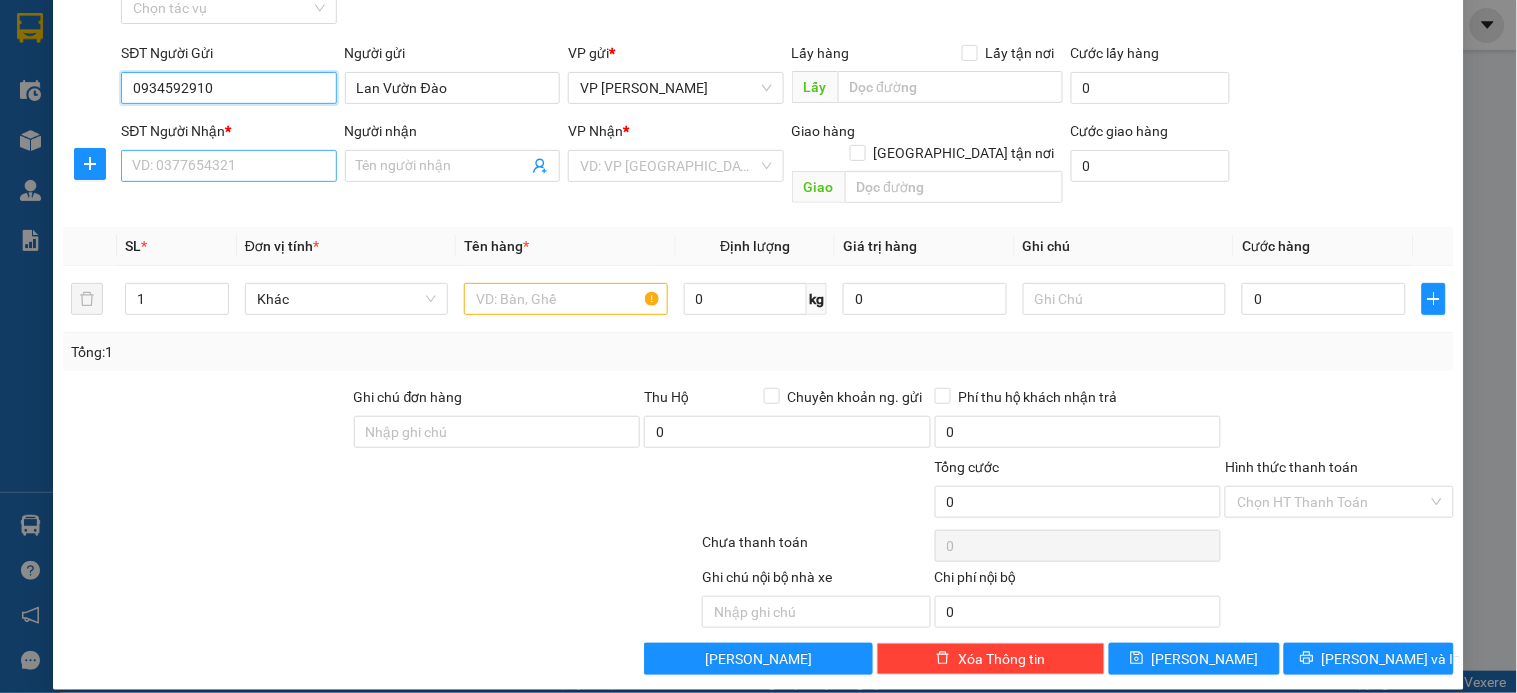 type on "0934592910" 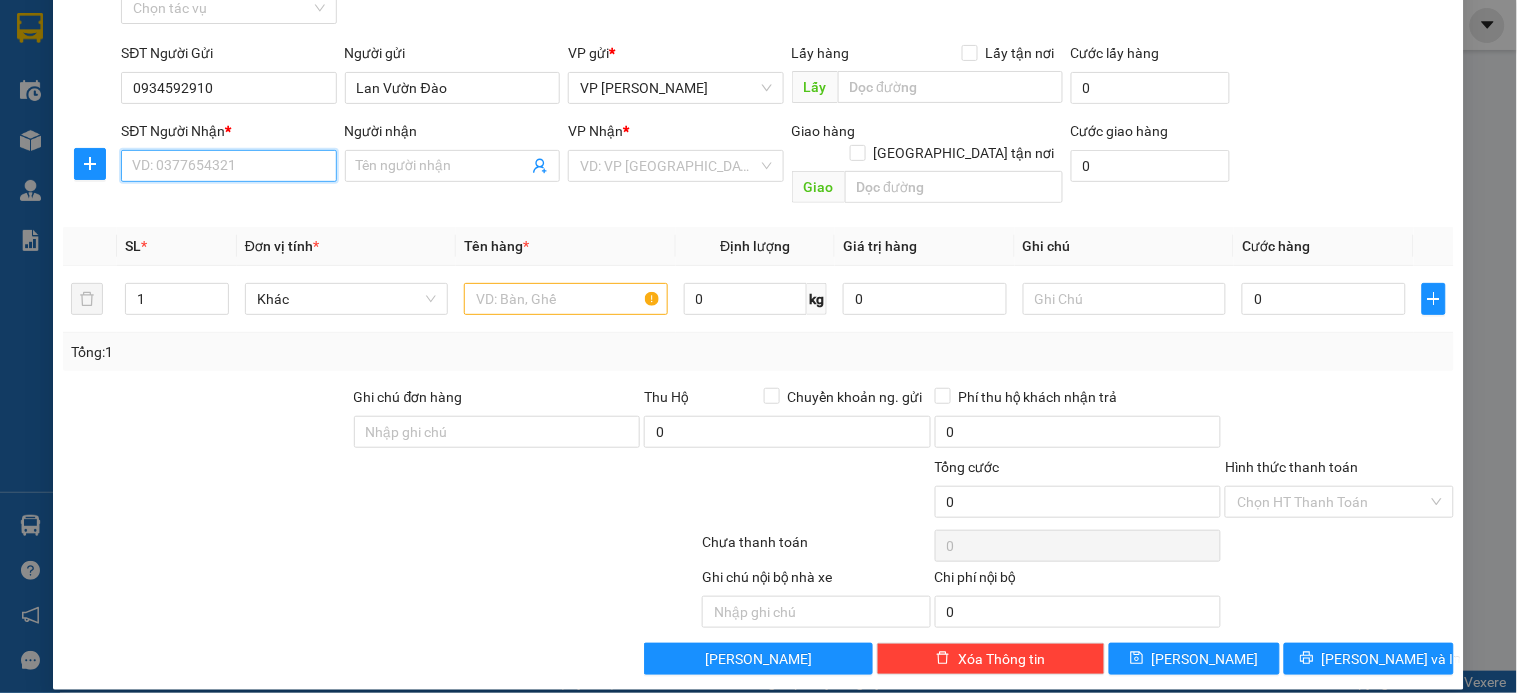 click on "SĐT Người Nhận  *" at bounding box center [228, 166] 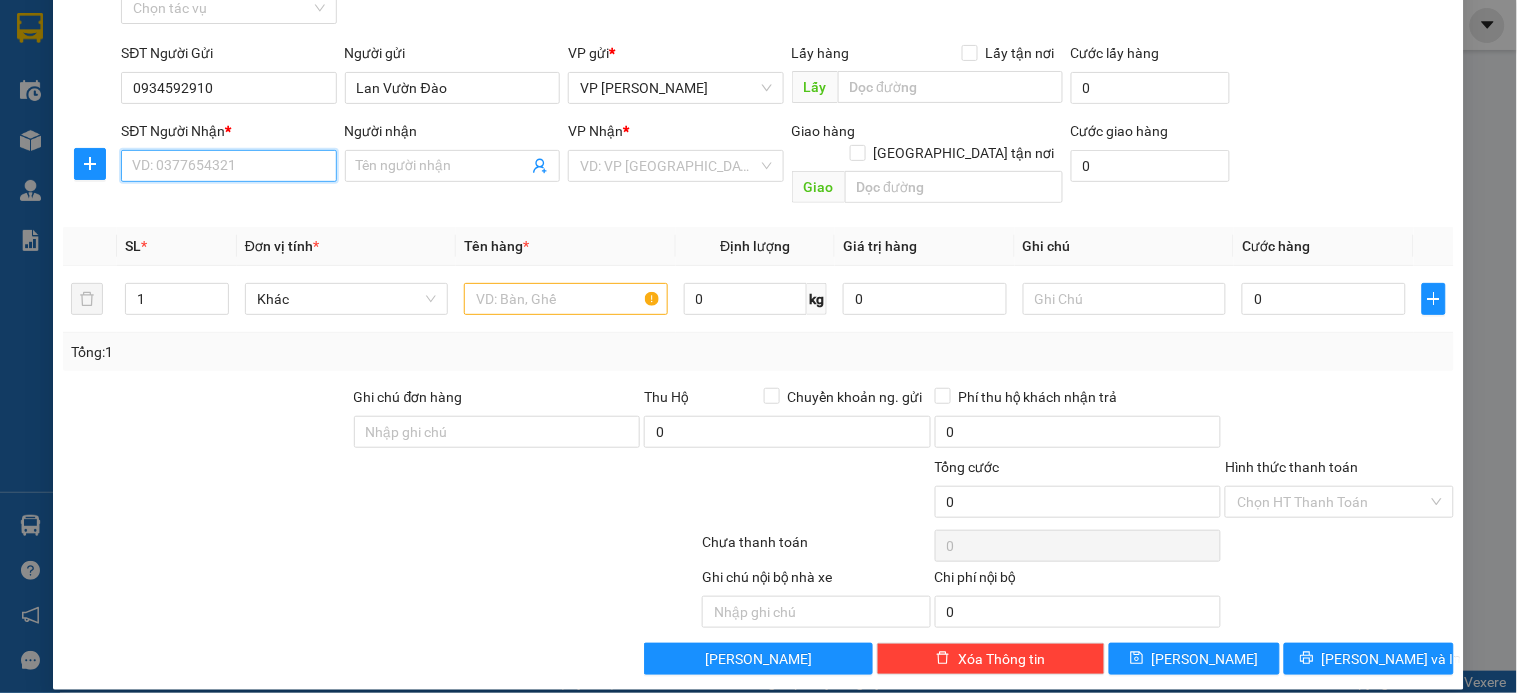 click on "SĐT Người Nhận  *" at bounding box center (228, 166) 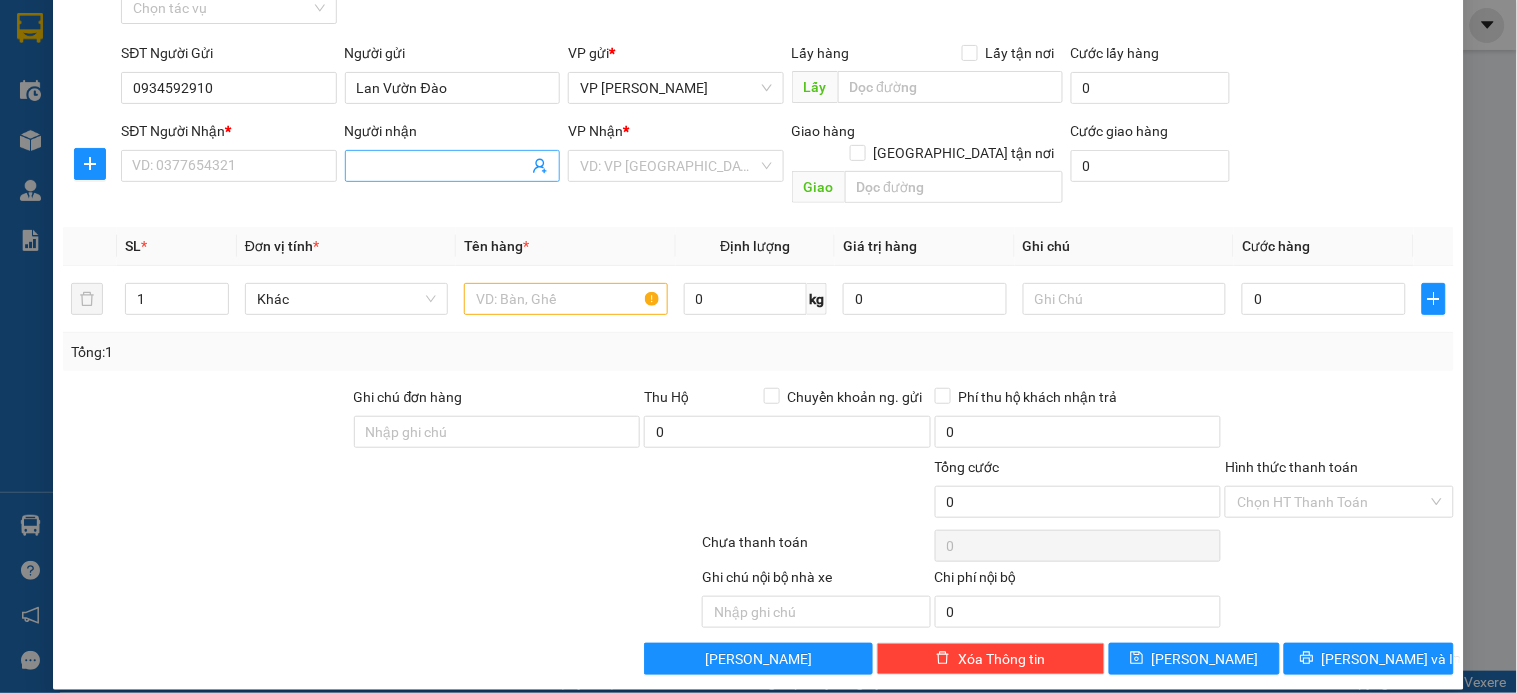 click on "Người nhận" at bounding box center [442, 166] 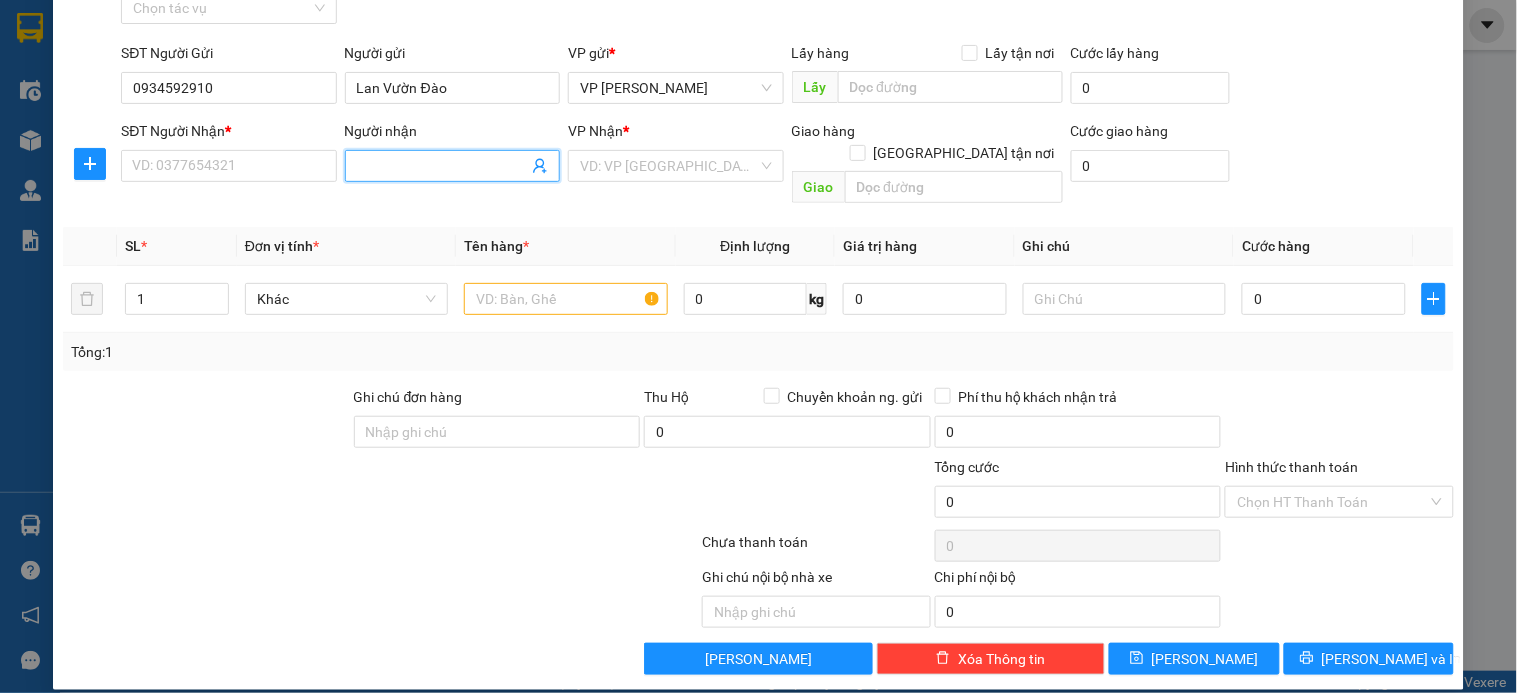 click 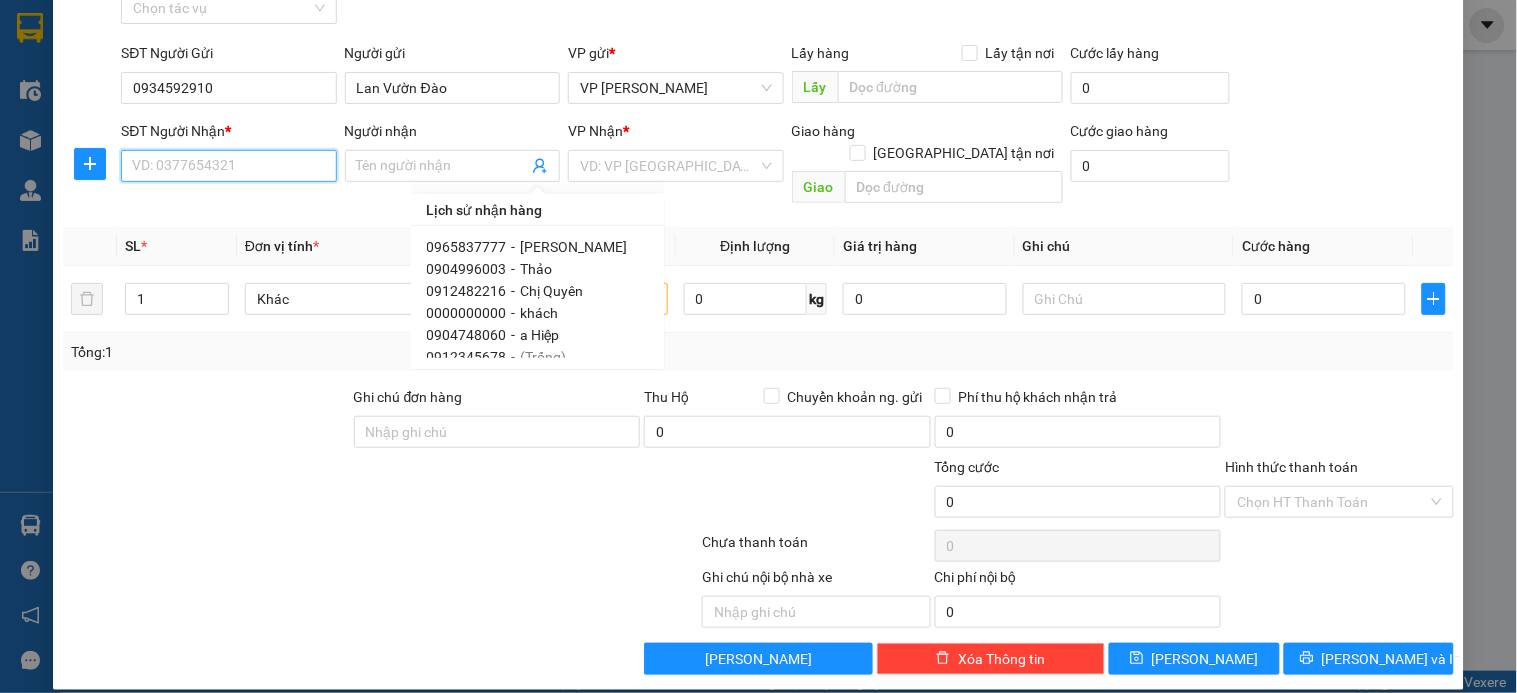 click on "SĐT Người Nhận  *" at bounding box center (228, 166) 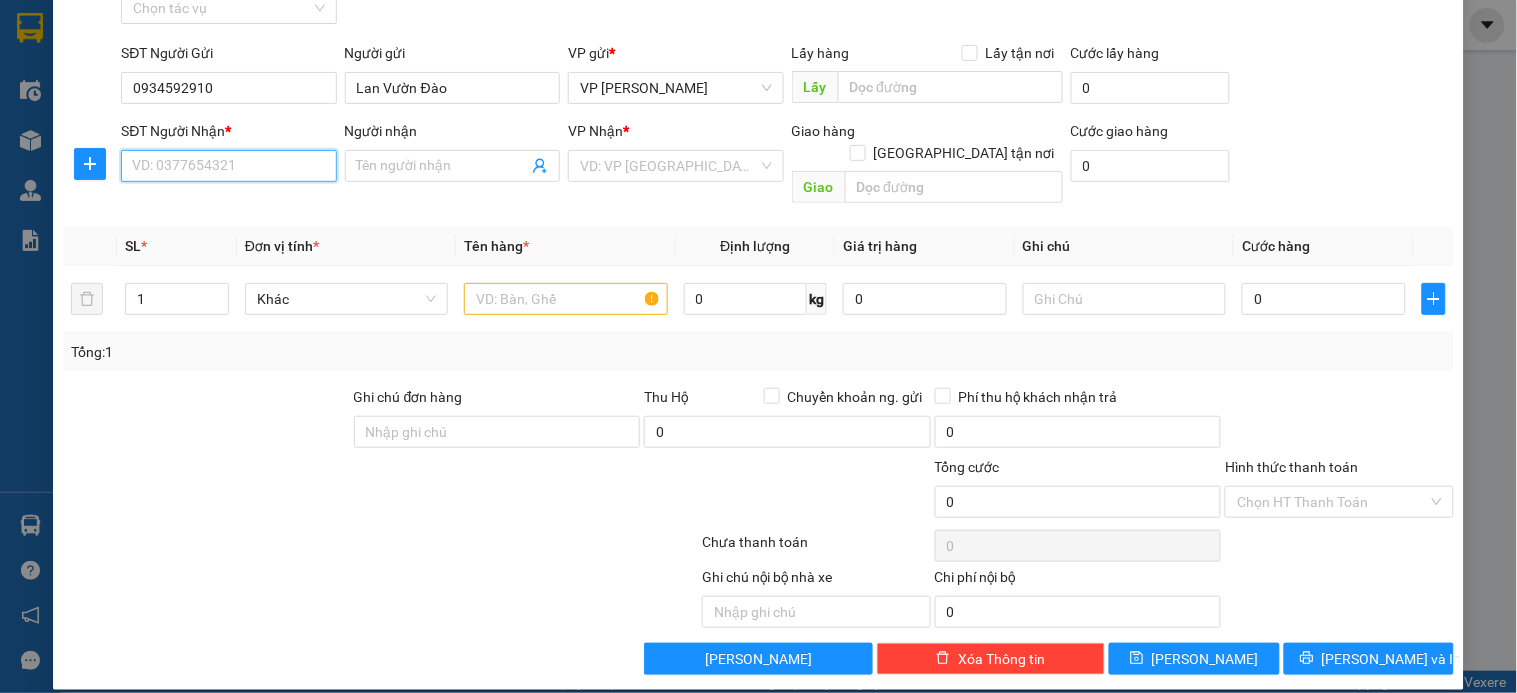 click on "SĐT Người Nhận  *" at bounding box center [228, 166] 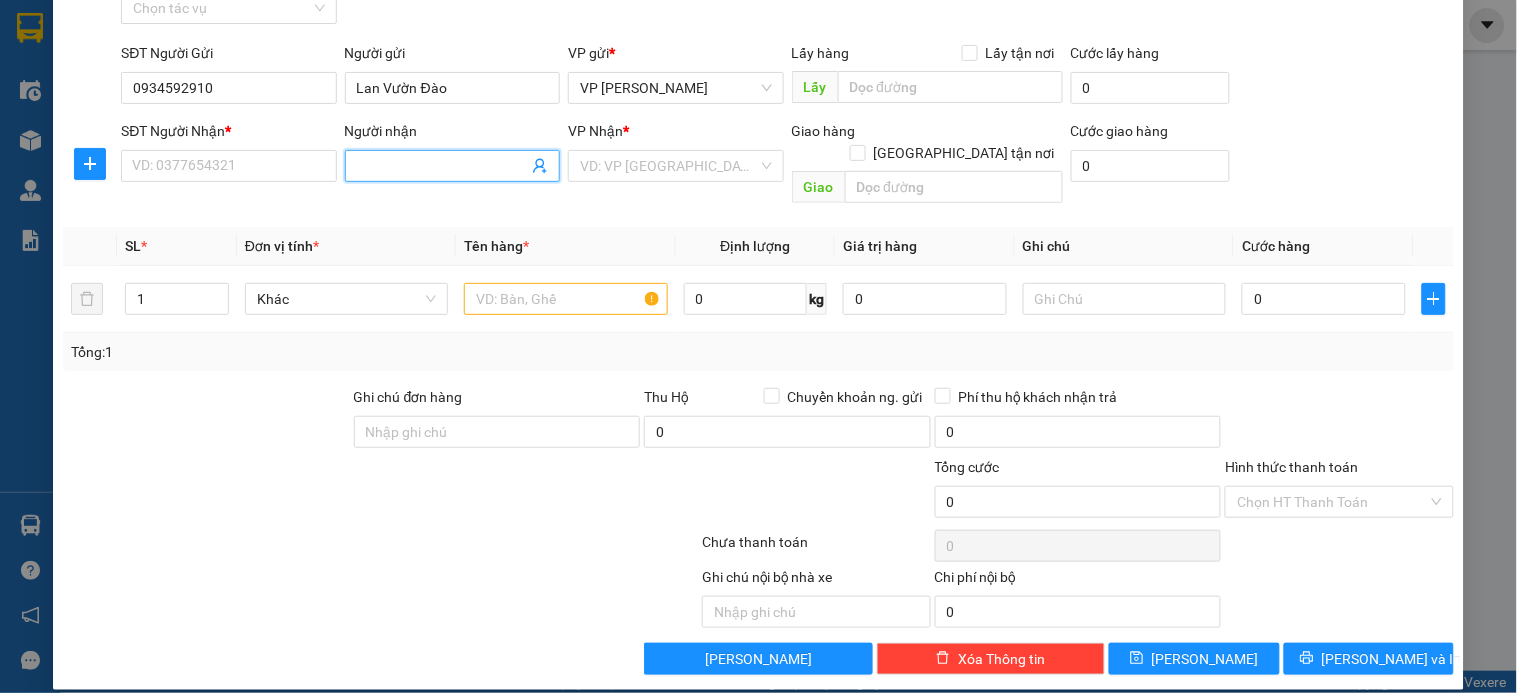click 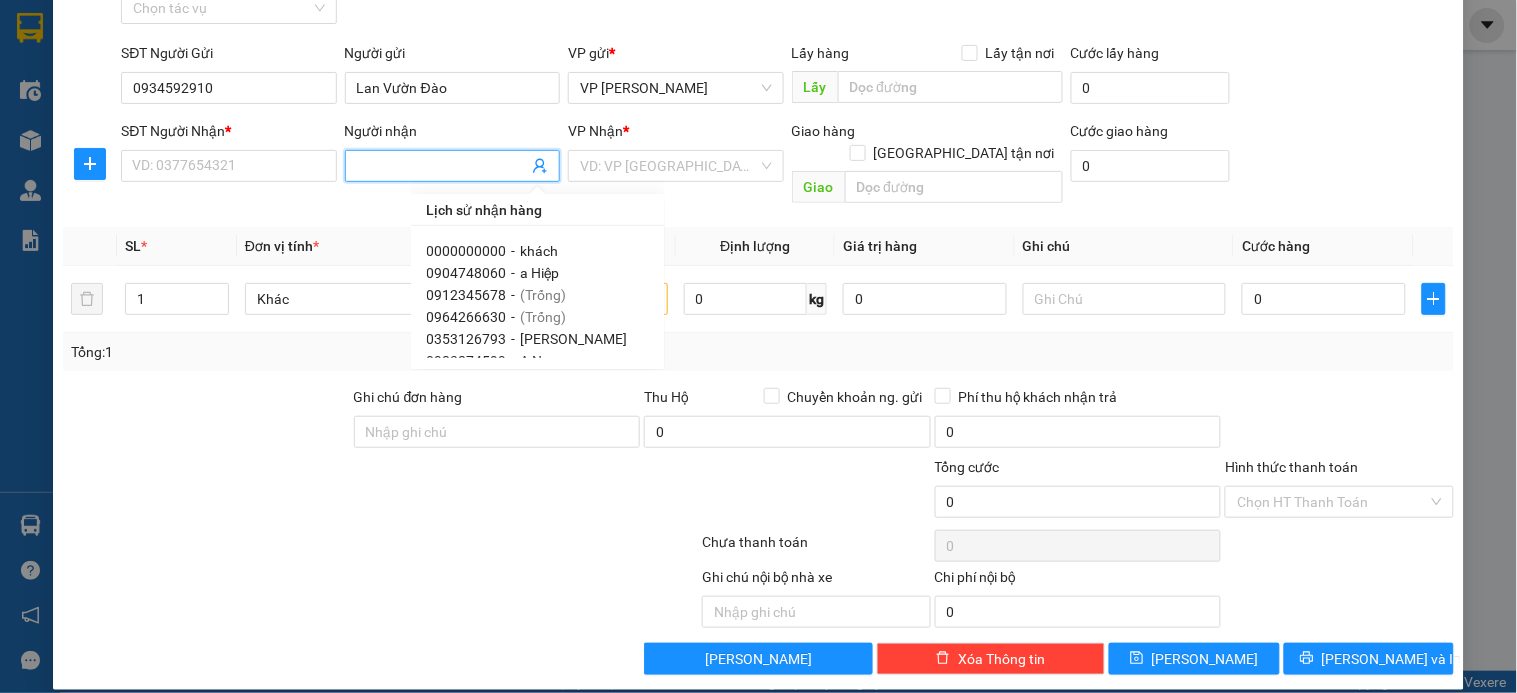 scroll, scrollTop: 318, scrollLeft: 0, axis: vertical 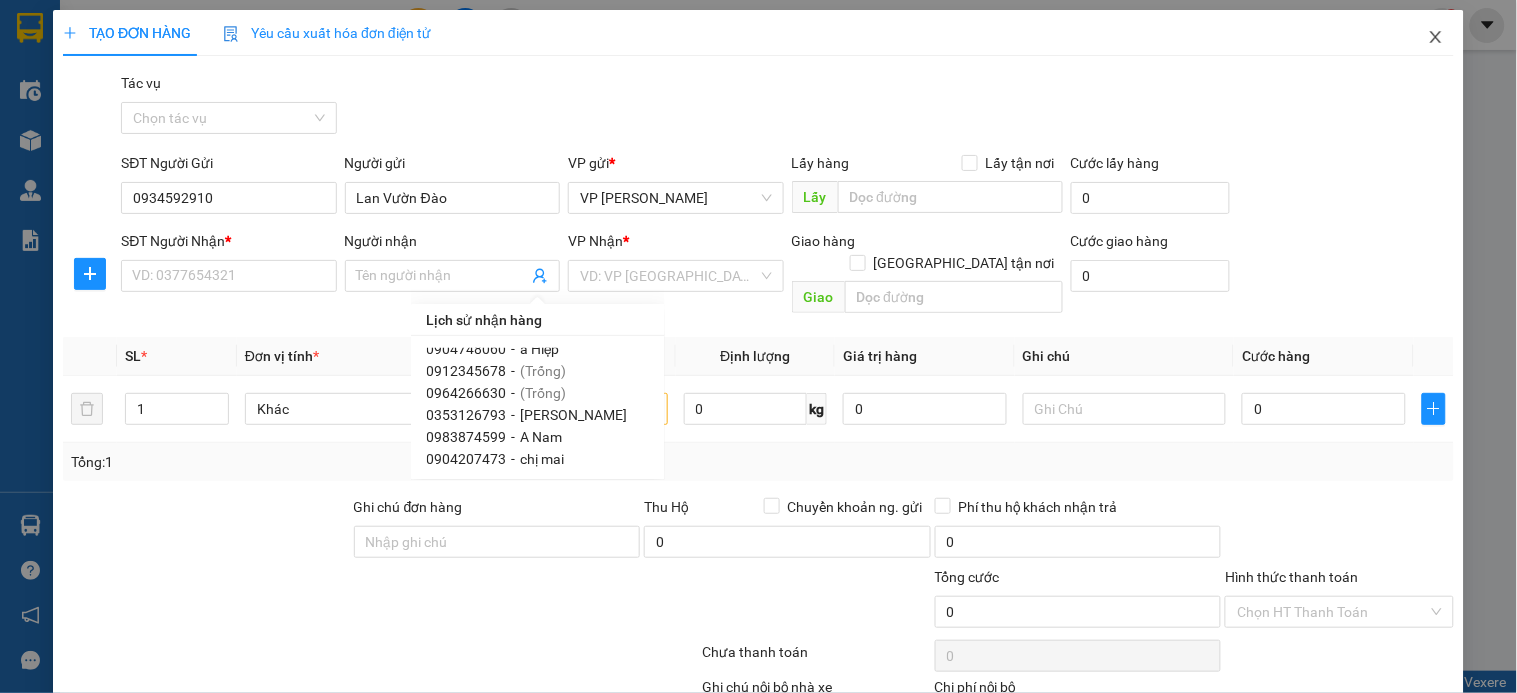 click 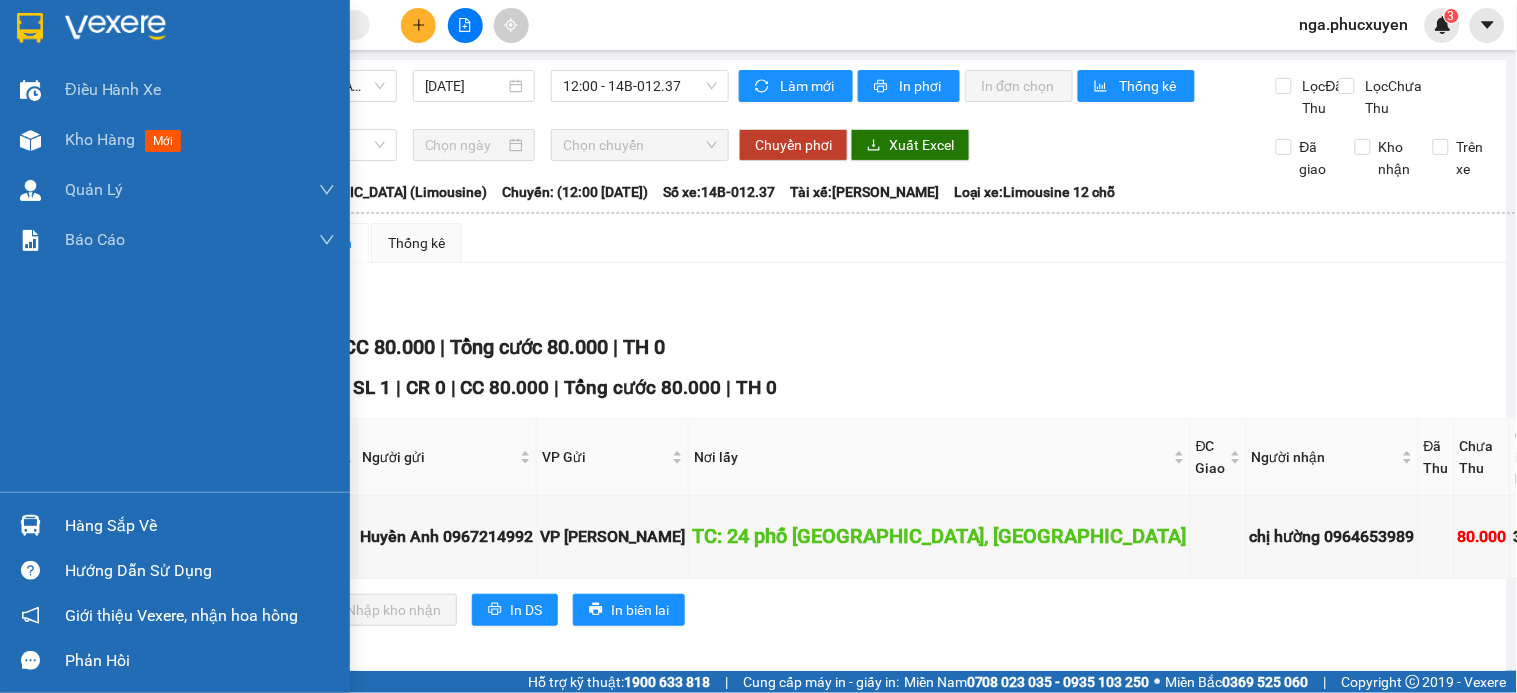 click at bounding box center (30, 28) 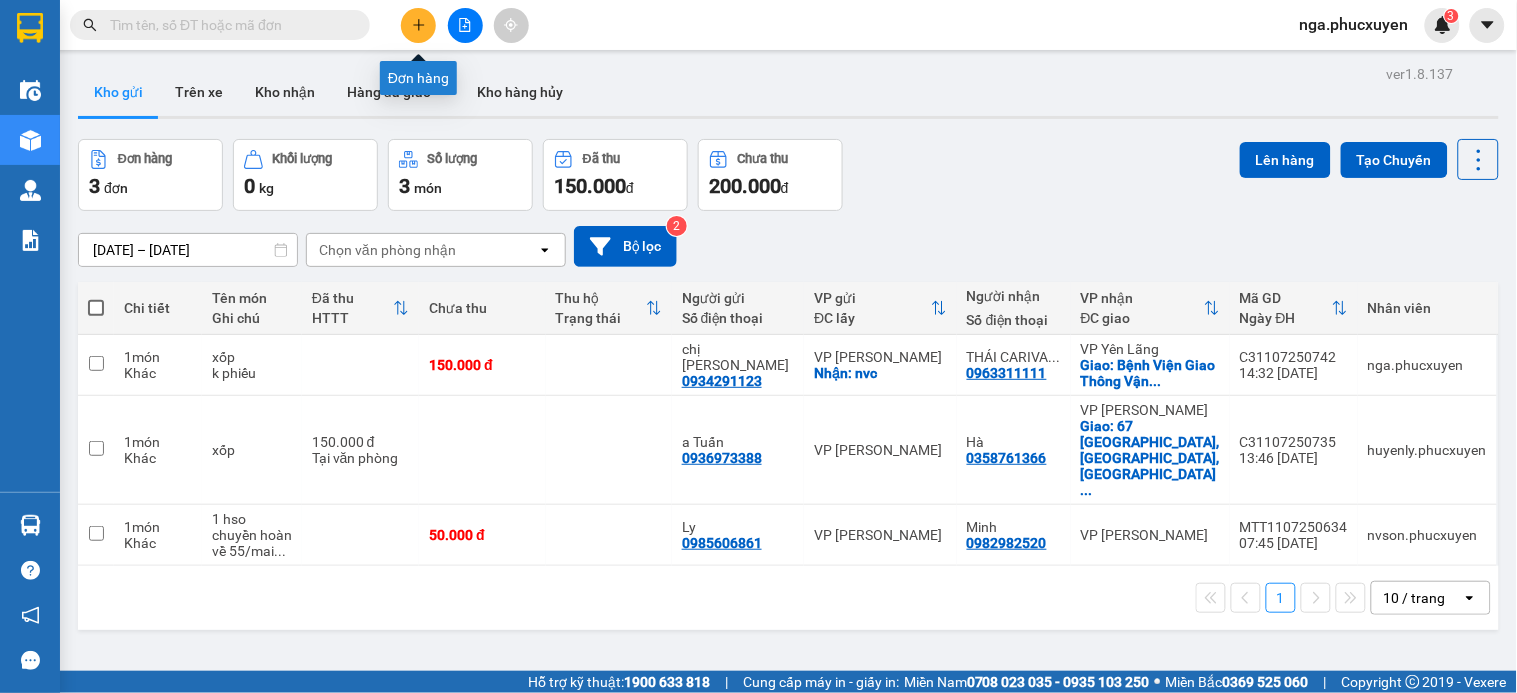 click at bounding box center [418, 25] 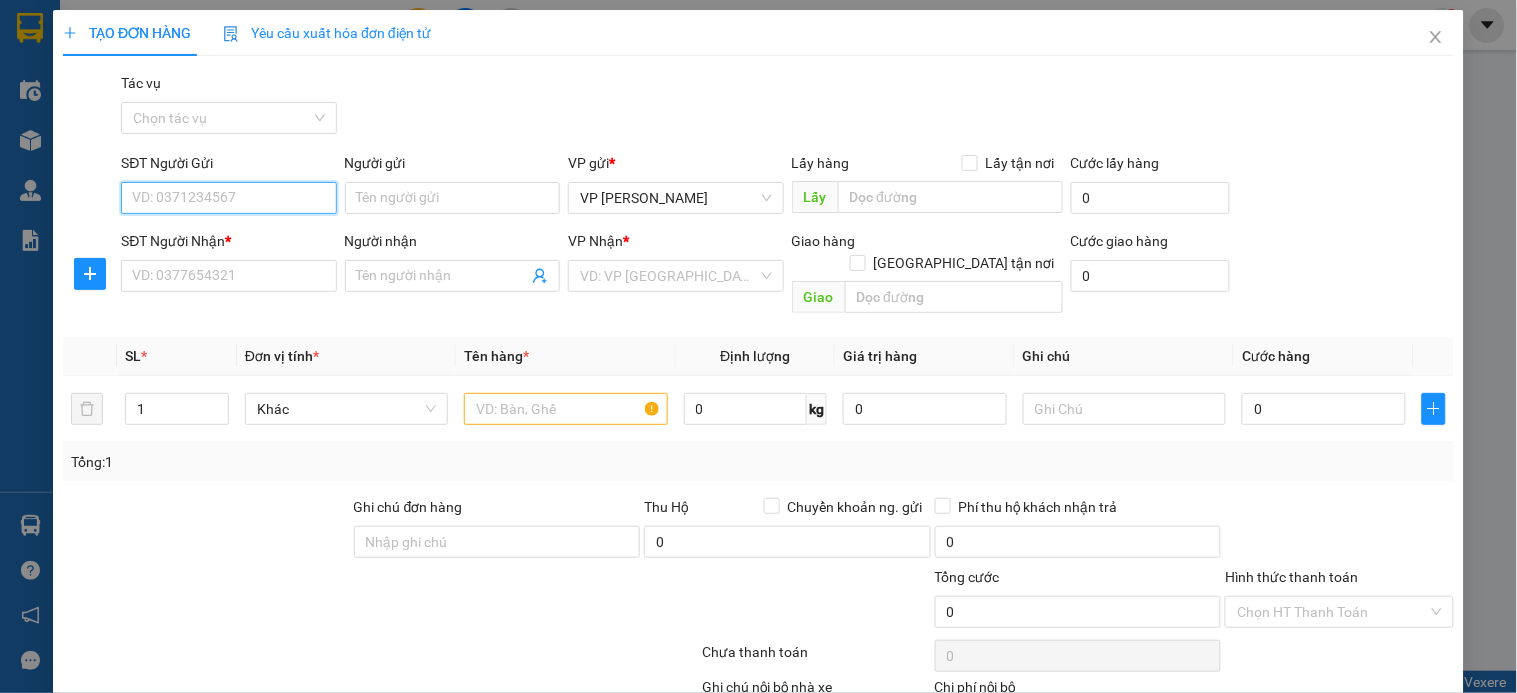 click on "SĐT Người Gửi" at bounding box center (228, 198) 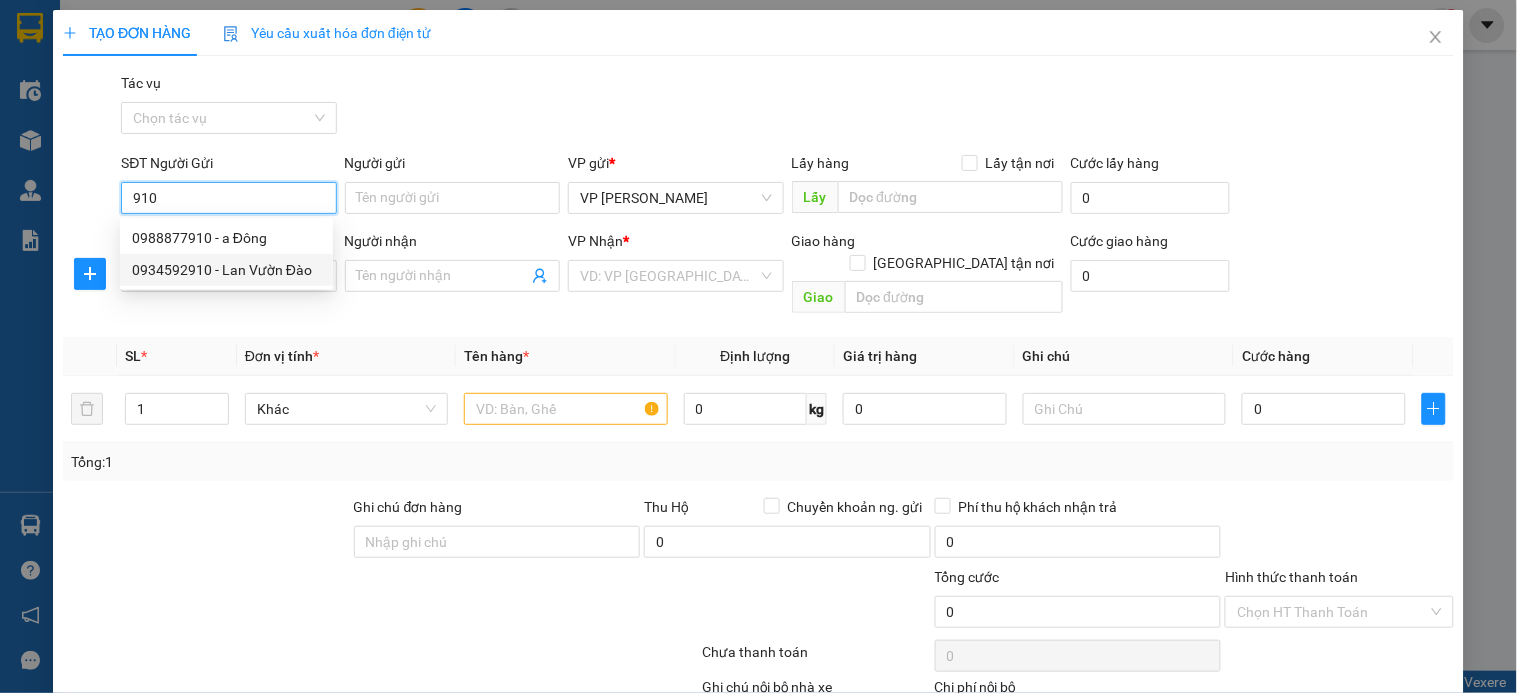 click on "0934592910 - Lan Vườn Đào" at bounding box center [226, 270] 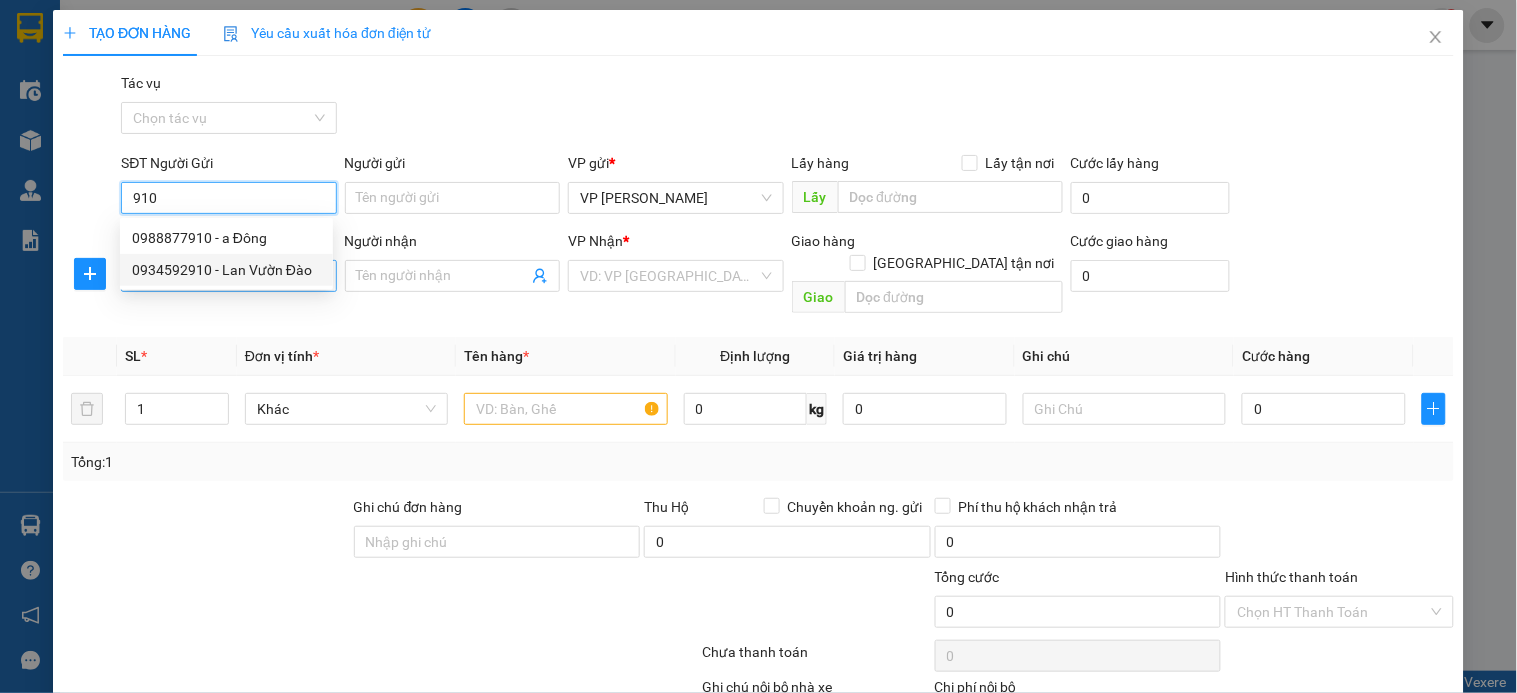 type on "0934592910" 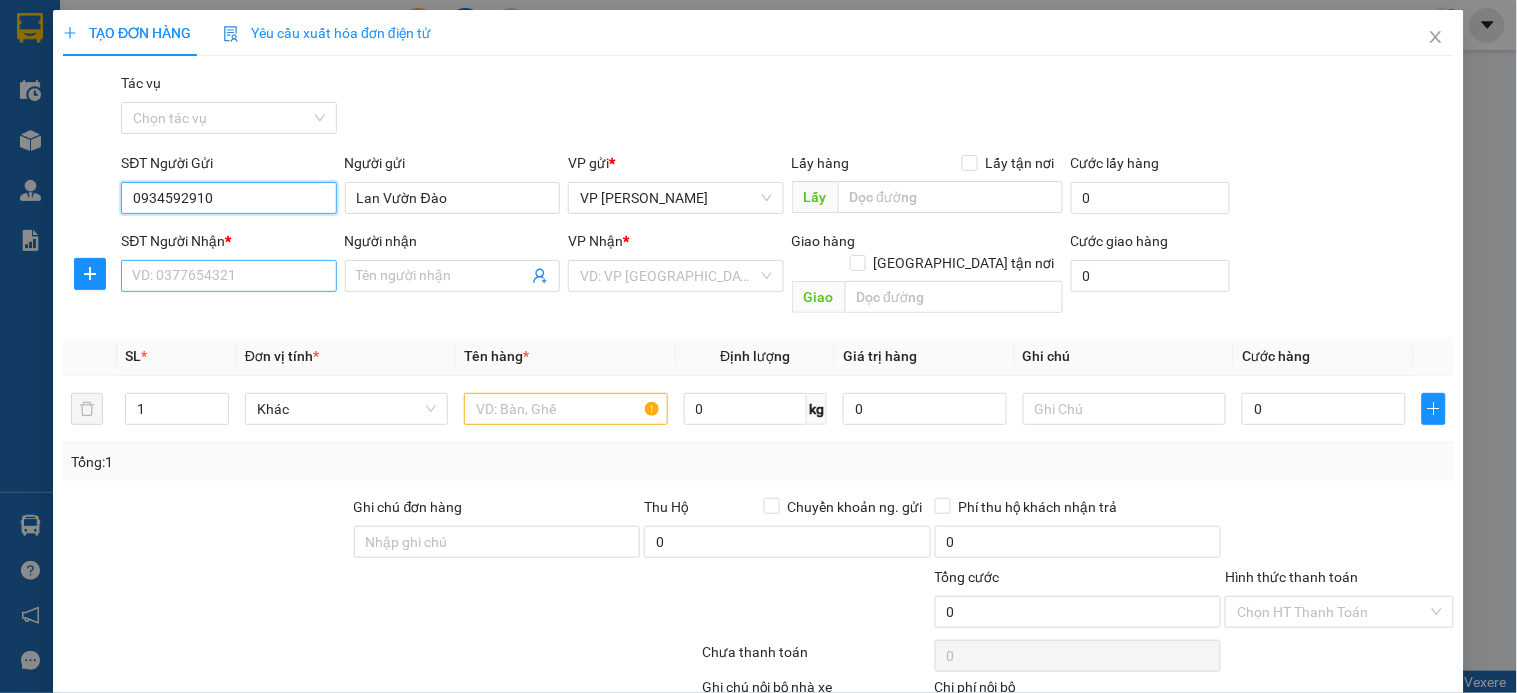 type on "0934592910" 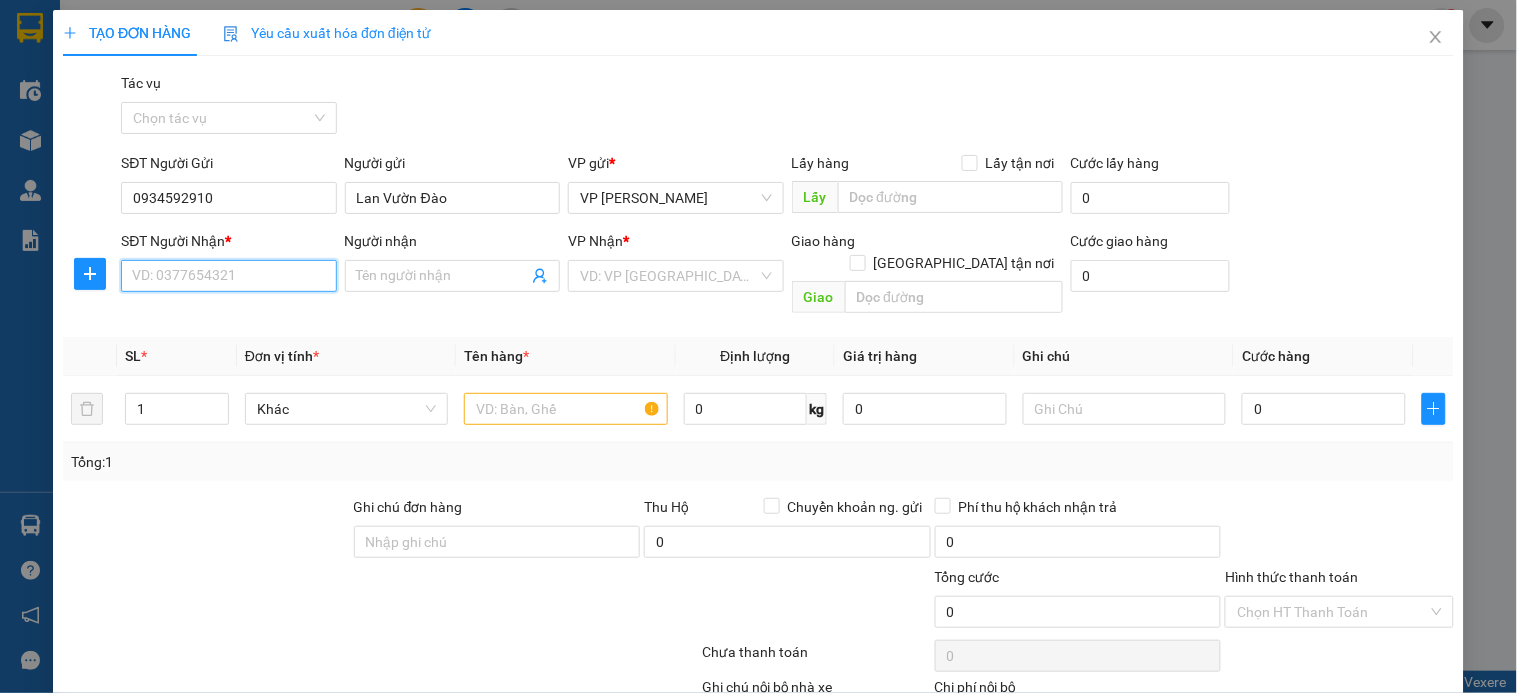 click on "SĐT Người Nhận  *" at bounding box center (228, 276) 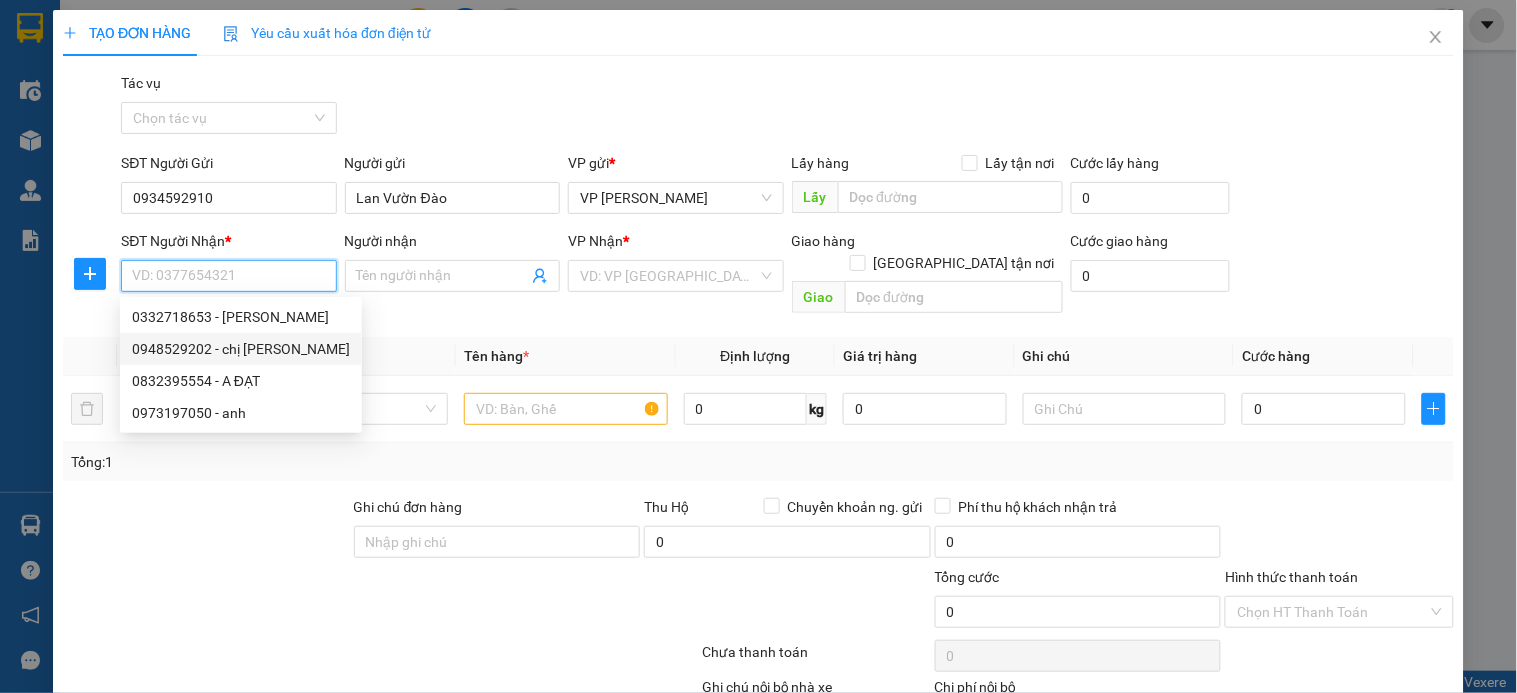 click on "0948529202 - chị Vân Anh" at bounding box center [241, 349] 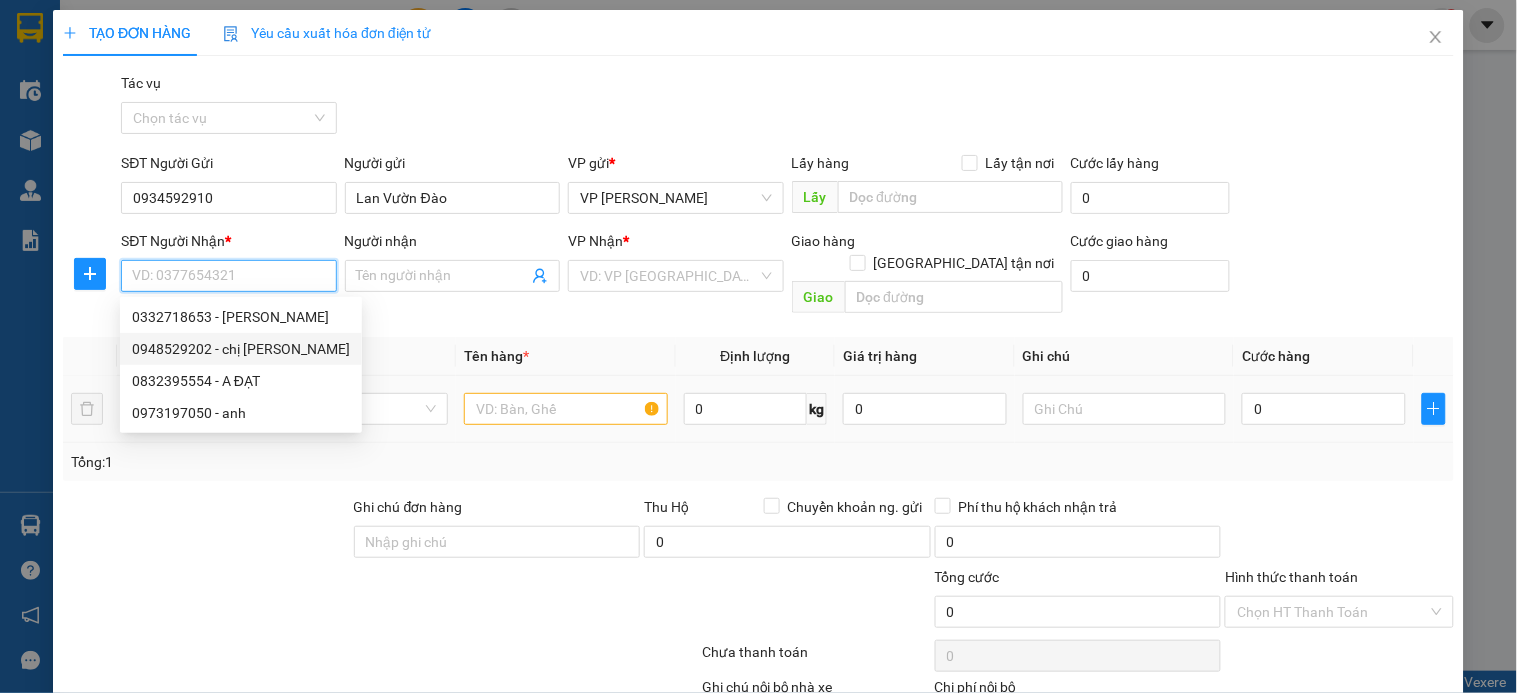 type on "0948529202" 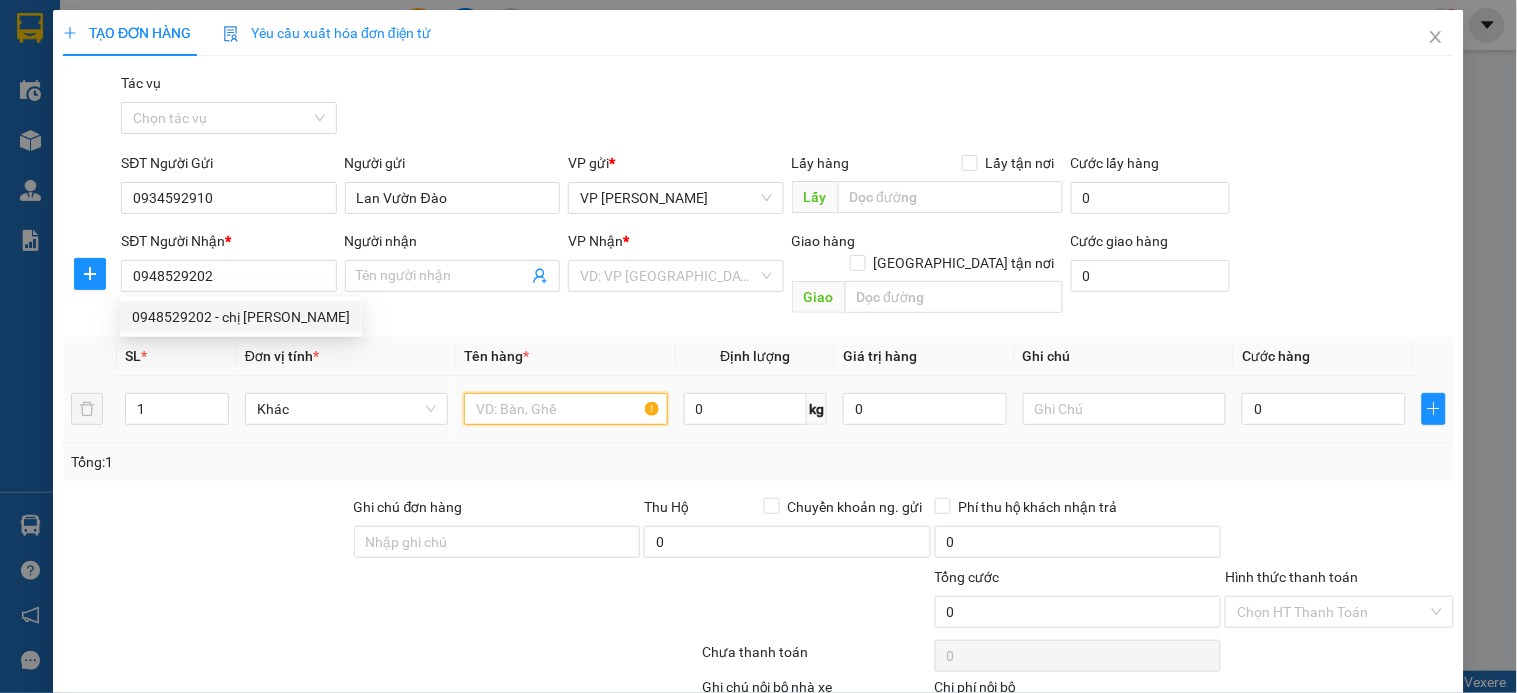 click at bounding box center [565, 409] 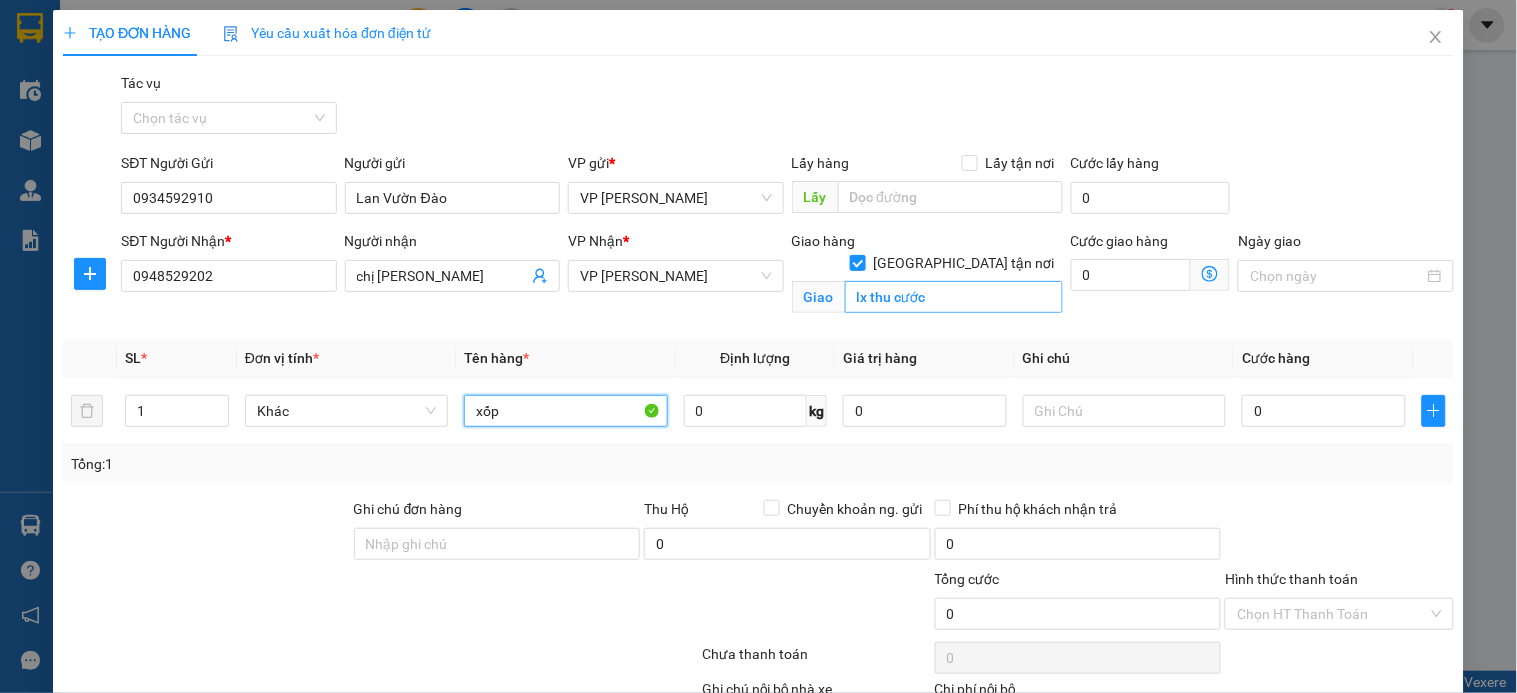 type on "xốp" 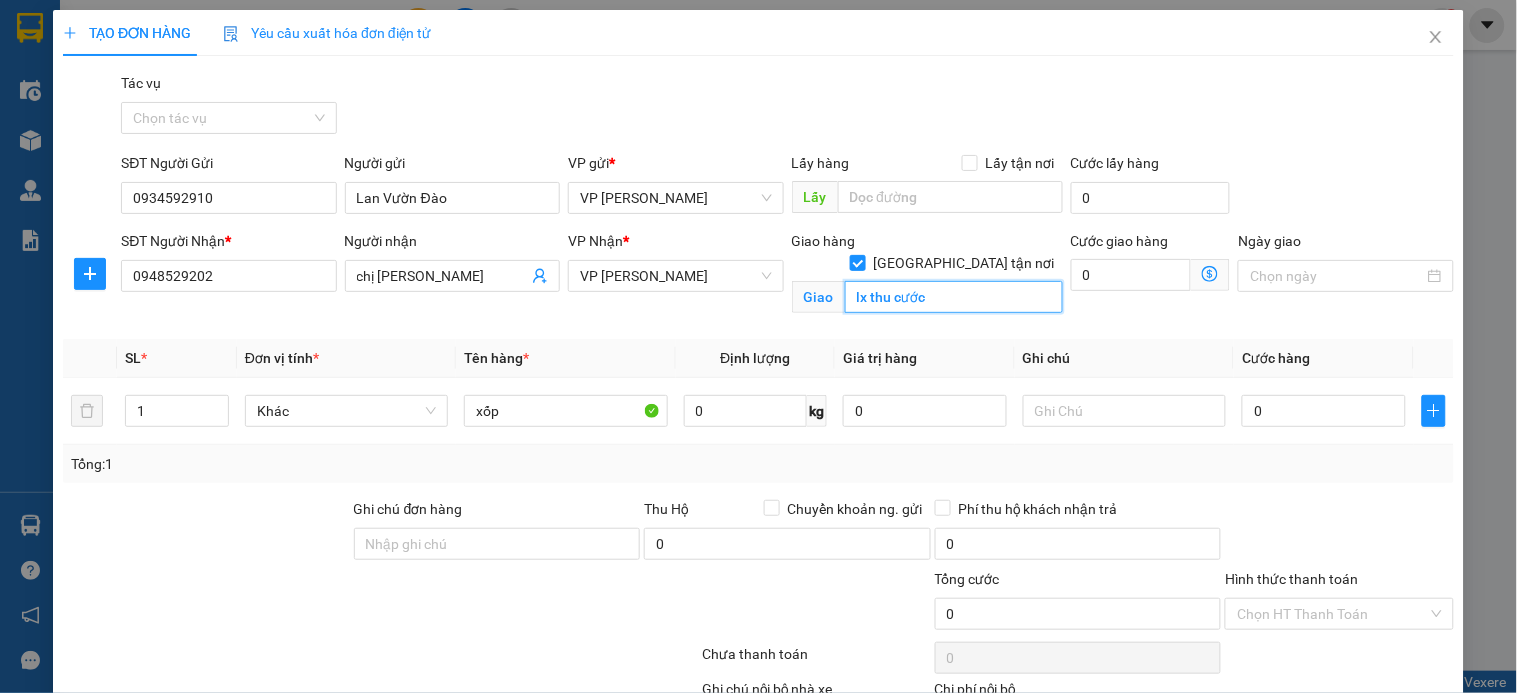 click on "lx thu cước" at bounding box center [954, 297] 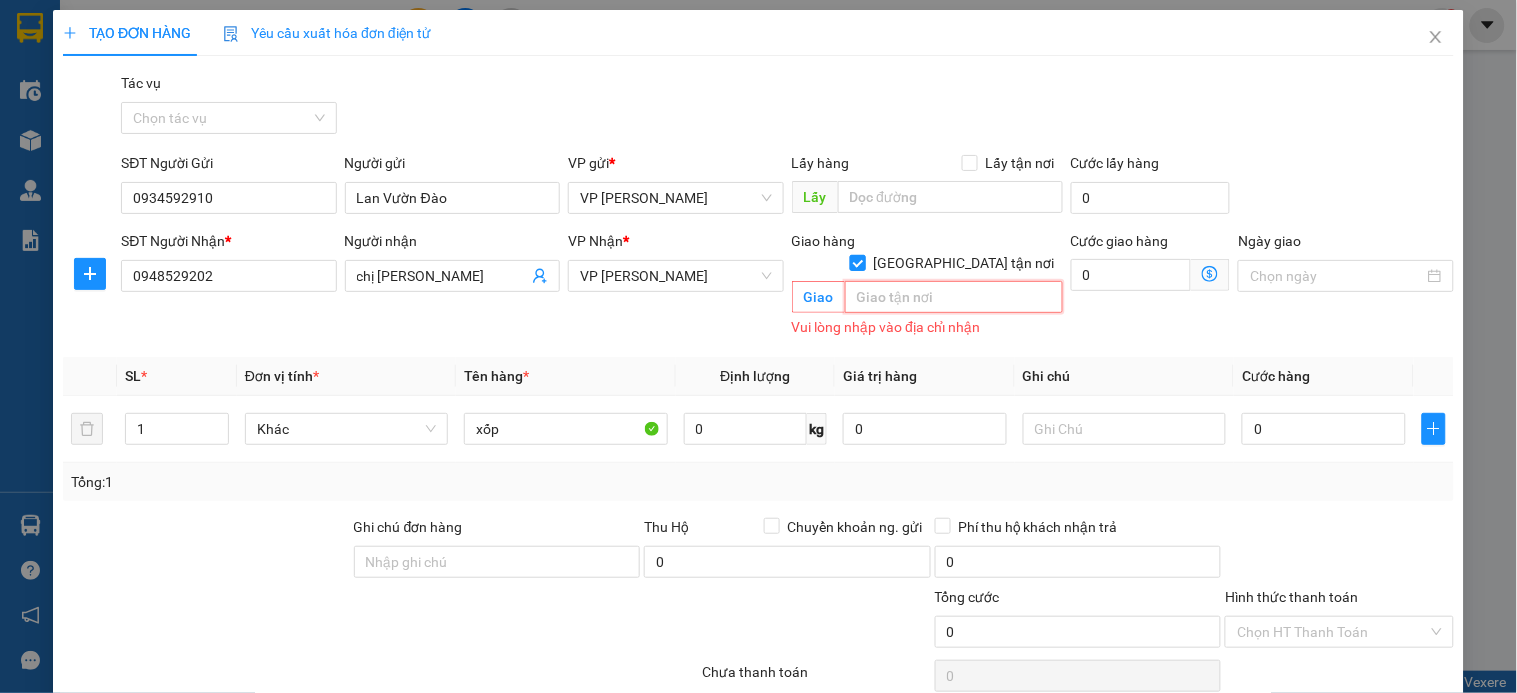 type 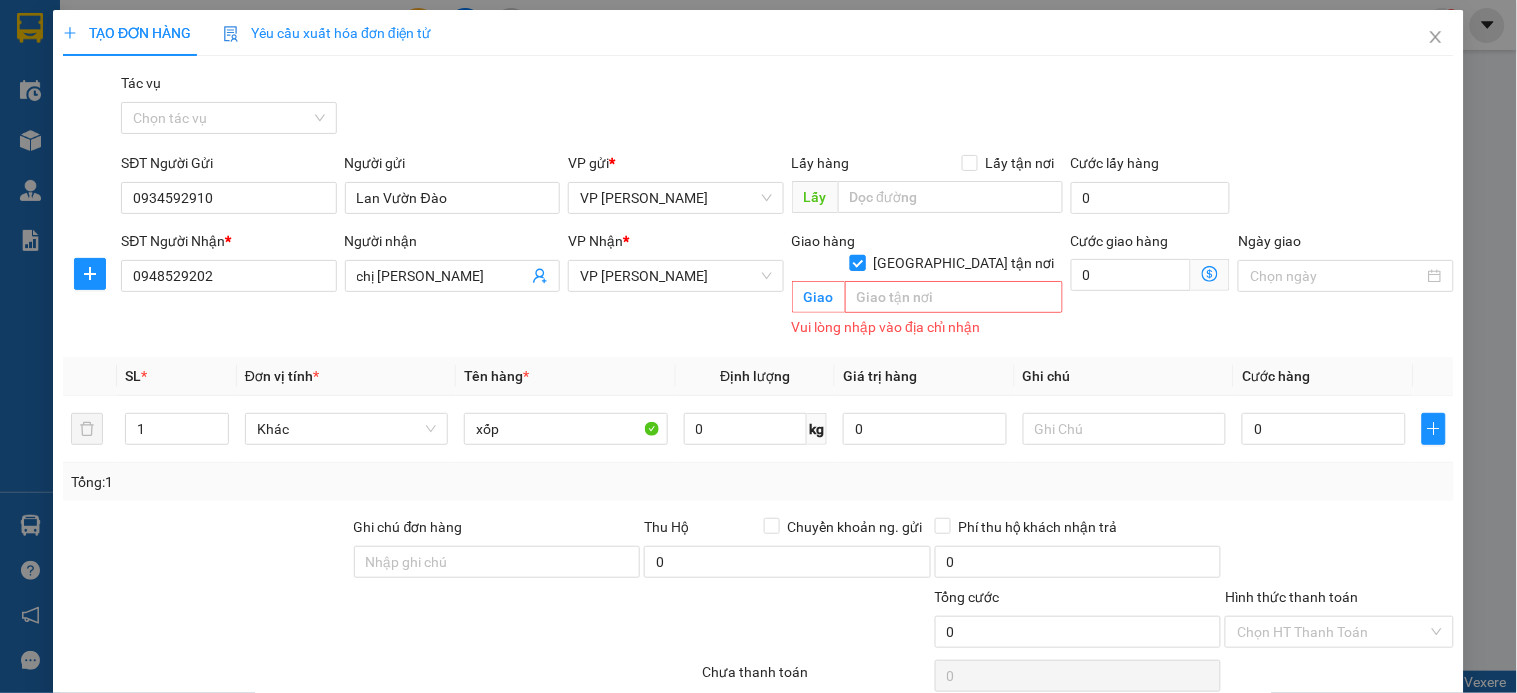 click on "[GEOGRAPHIC_DATA] tận nơi" at bounding box center (857, 262) 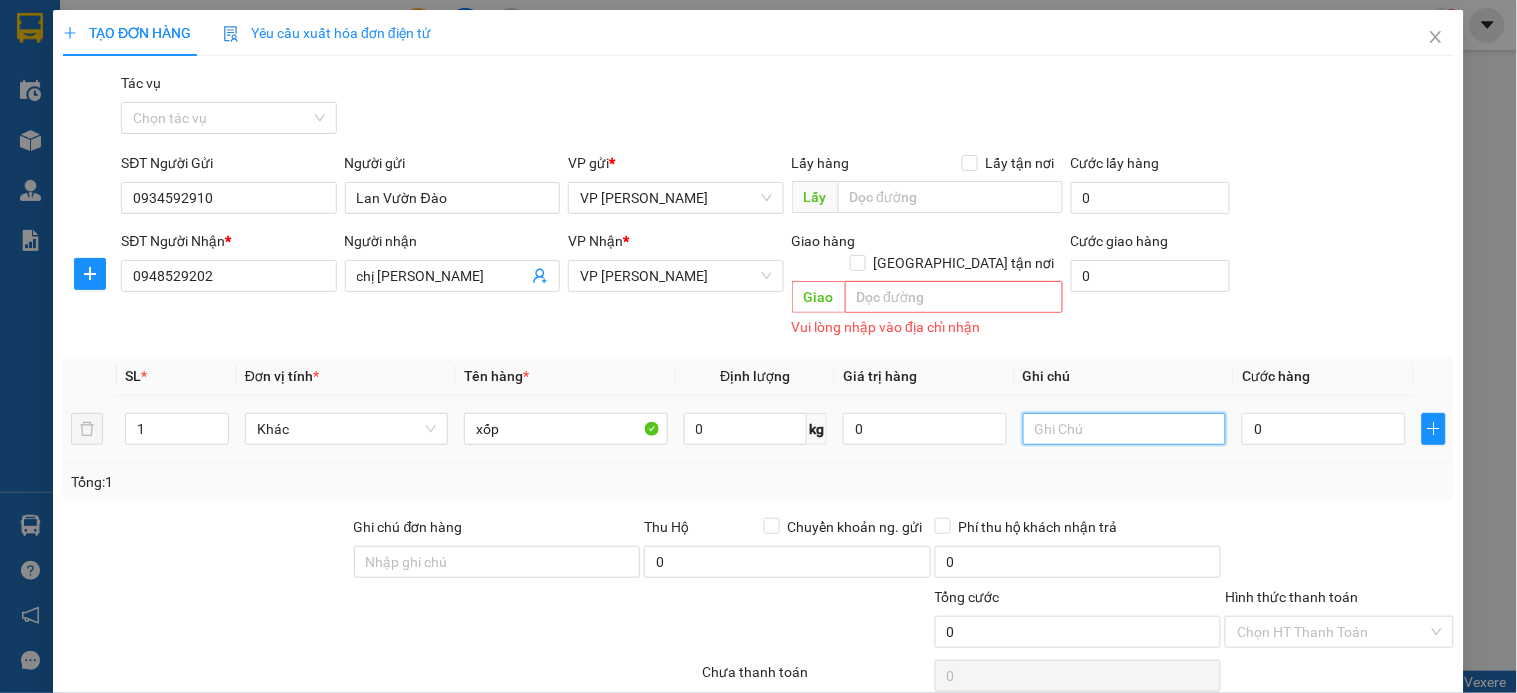 click at bounding box center (1124, 429) 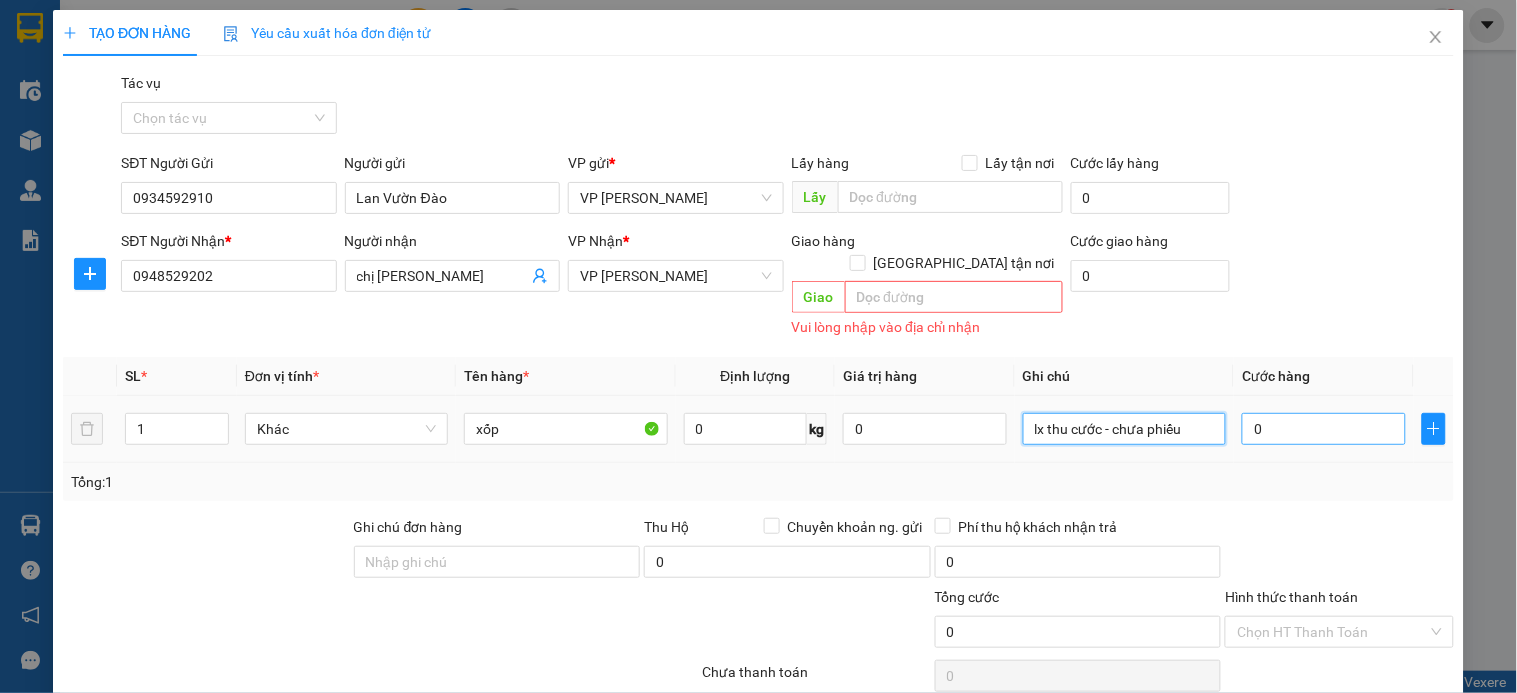 type on "lx thu cước - chưa phiếu" 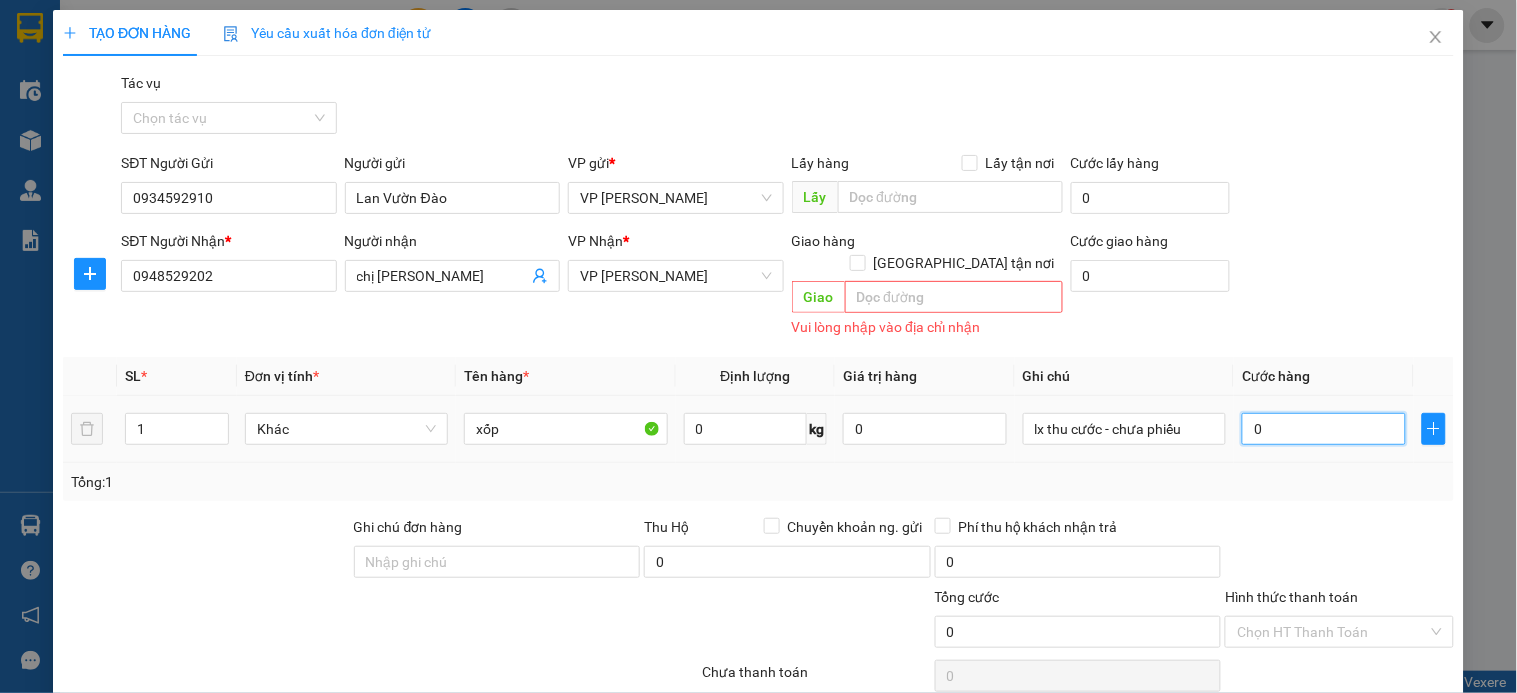 click on "0" at bounding box center (1324, 429) 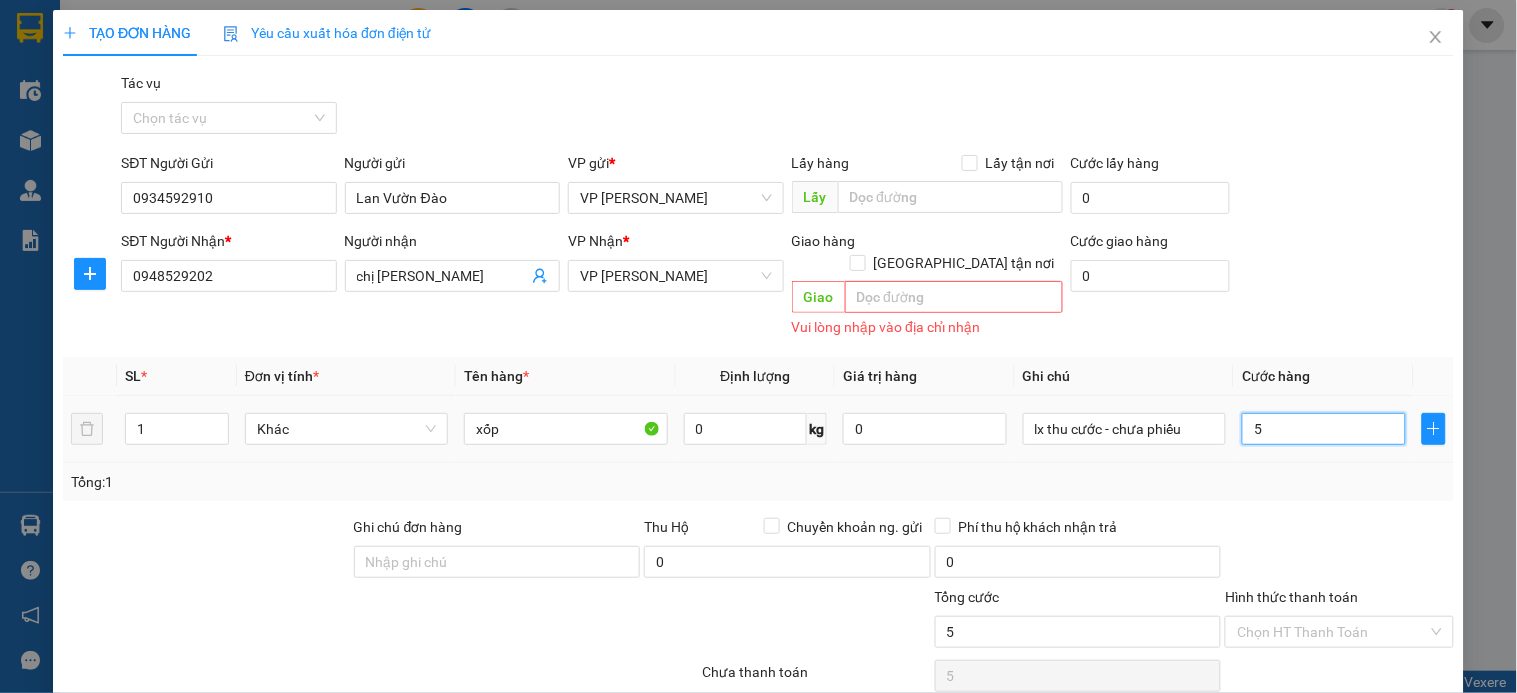 type on "50" 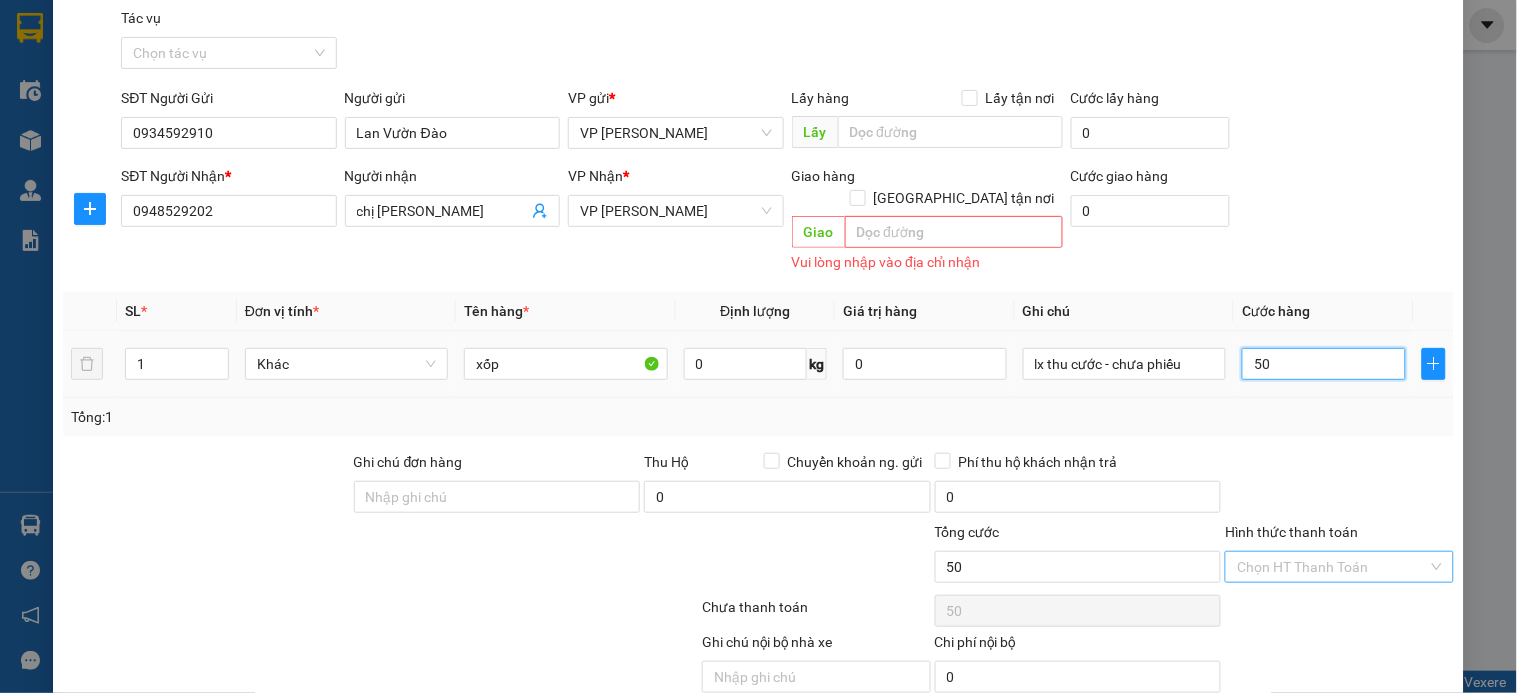 scroll, scrollTop: 130, scrollLeft: 0, axis: vertical 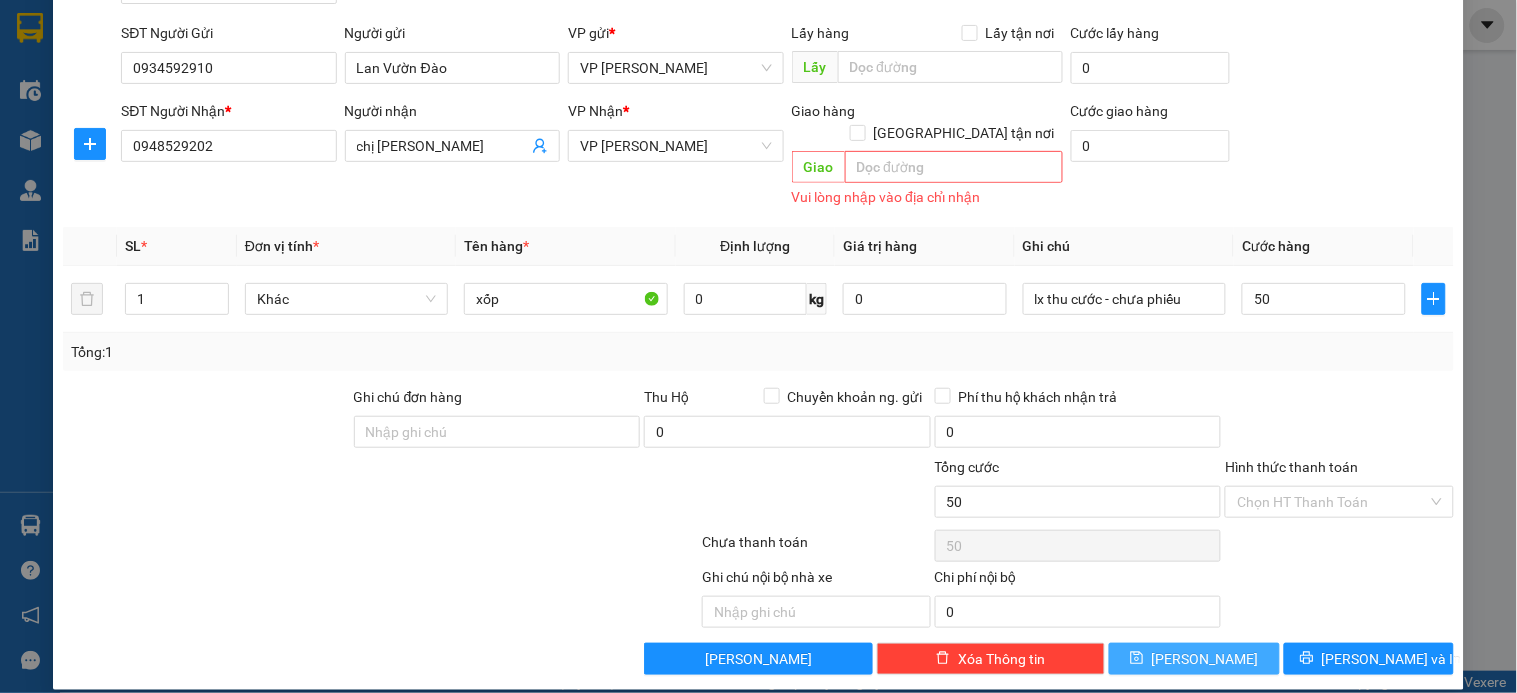 click on "[PERSON_NAME]" at bounding box center [1194, 659] 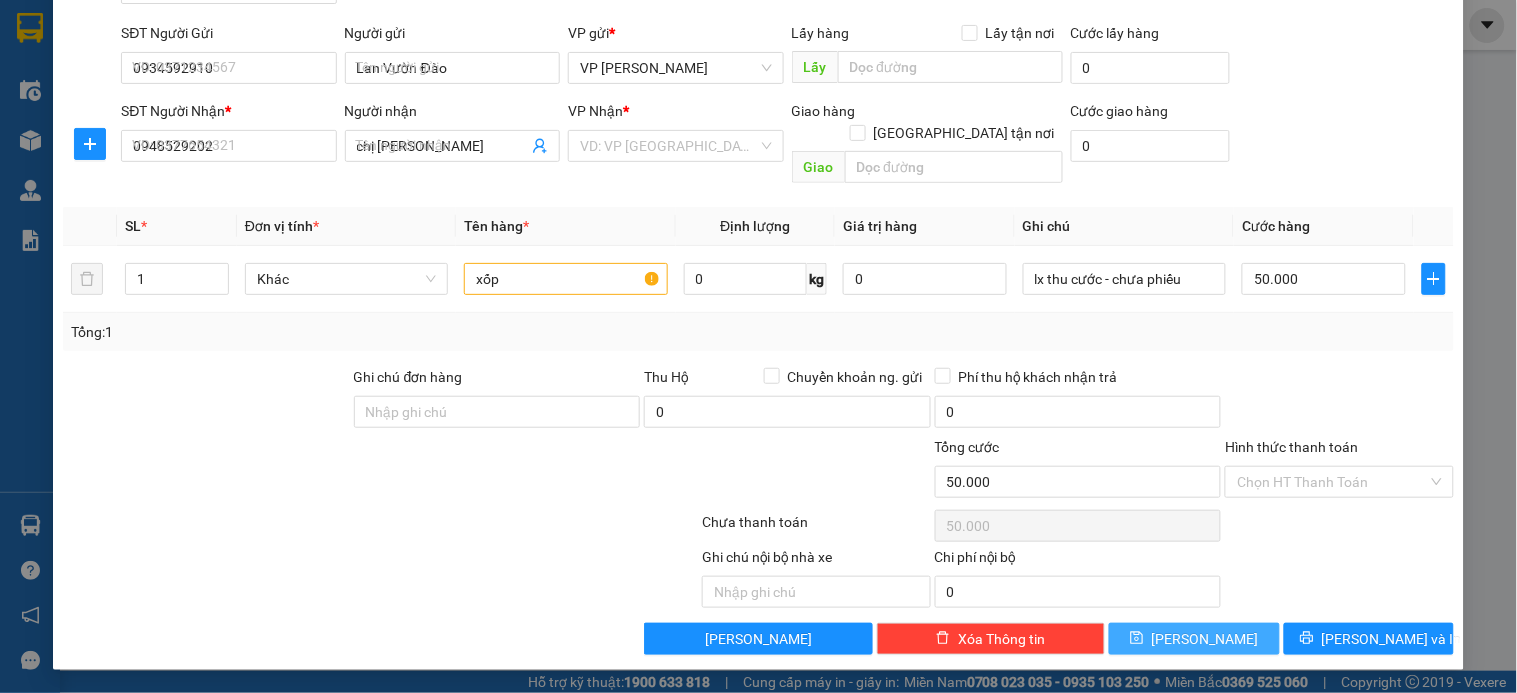 type 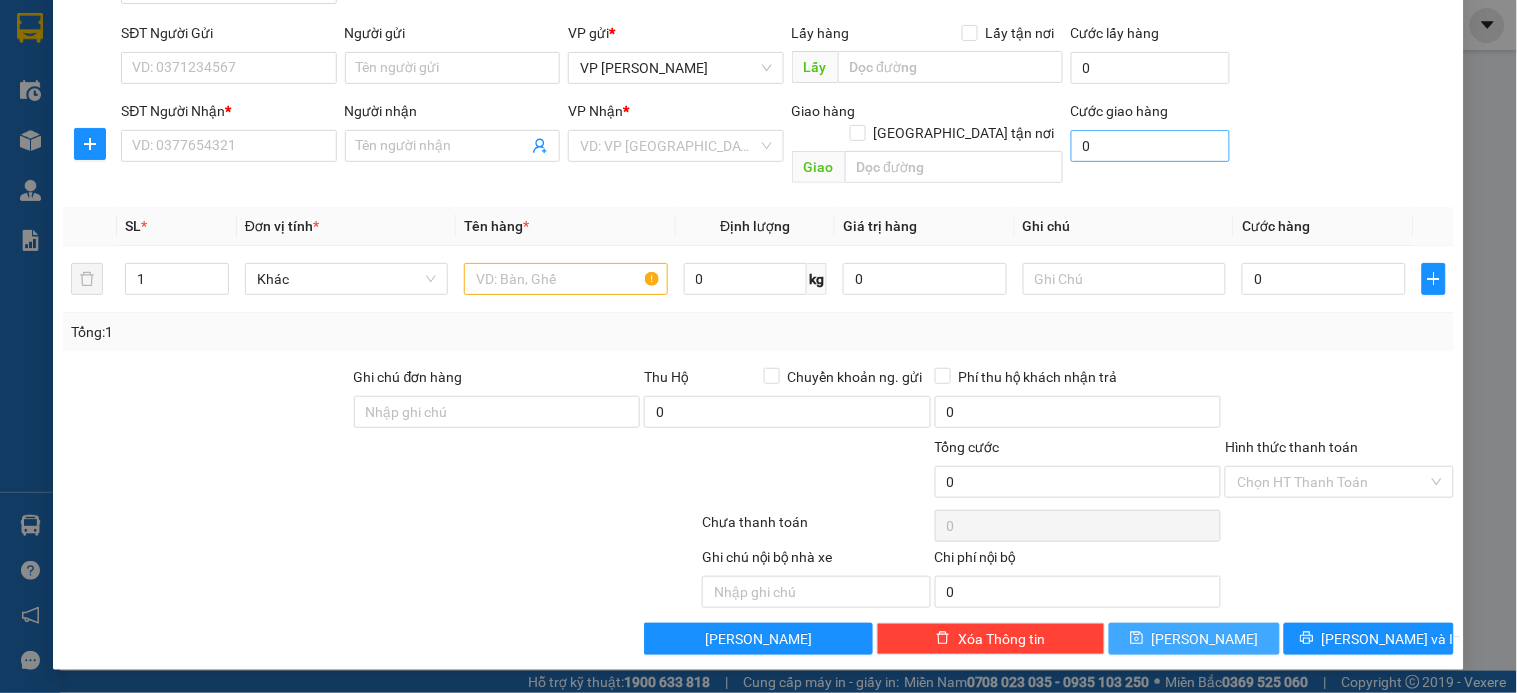 scroll, scrollTop: 110, scrollLeft: 0, axis: vertical 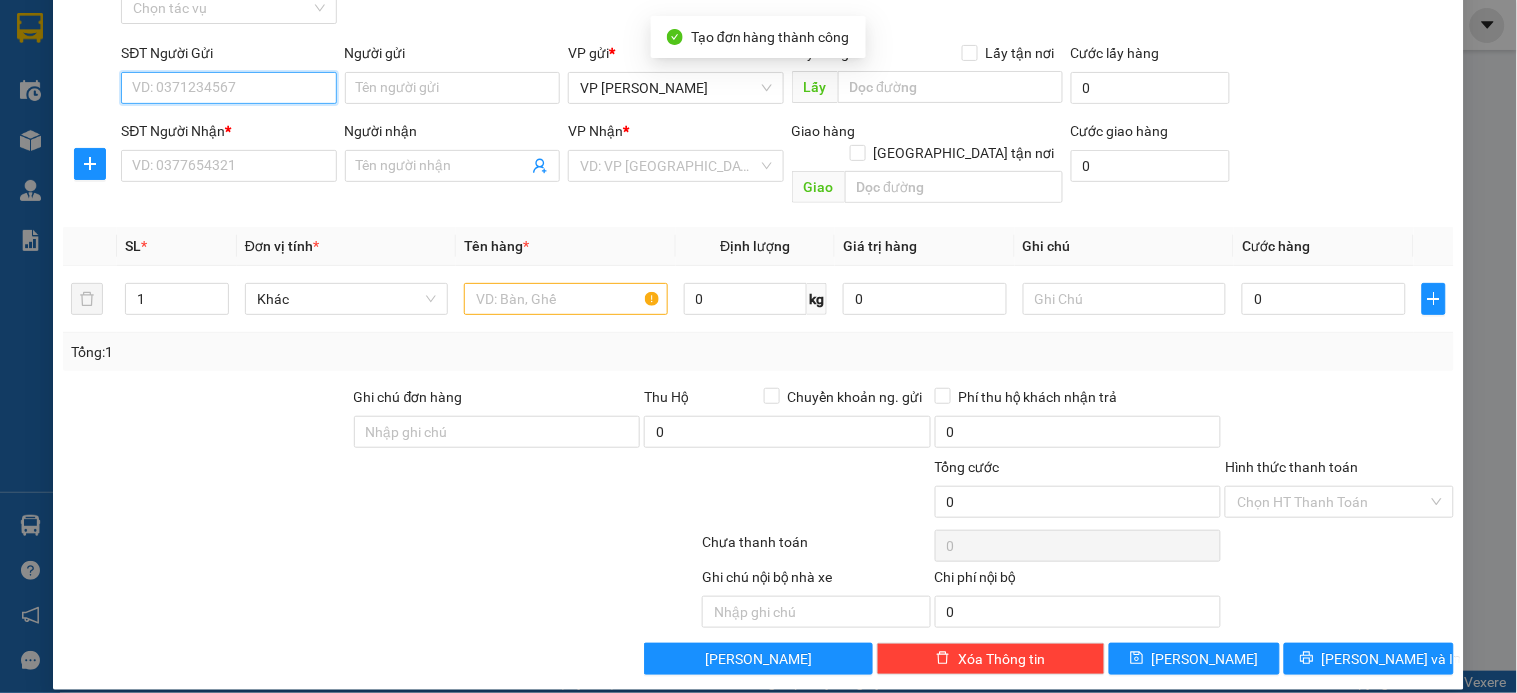 click on "SĐT Người Gửi" at bounding box center (228, 88) 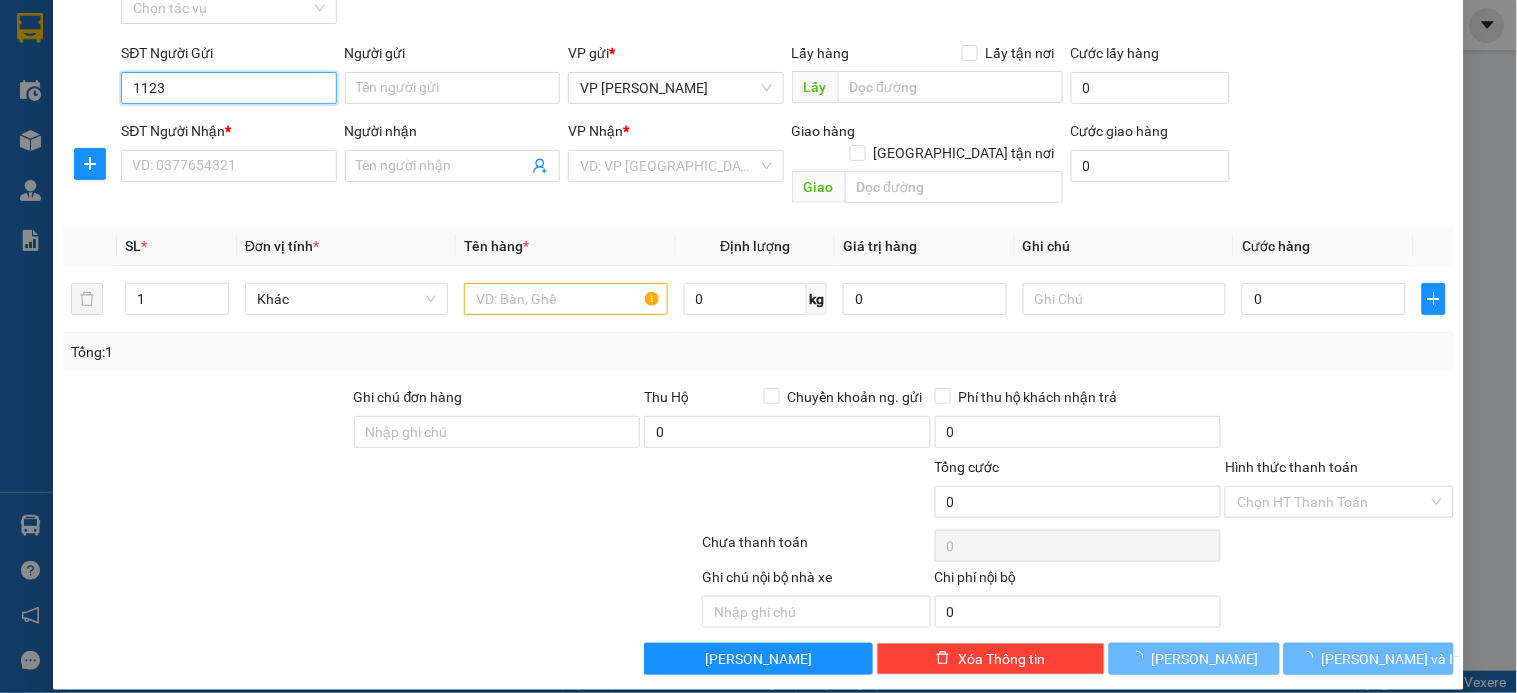 click on "1123" at bounding box center [228, 88] 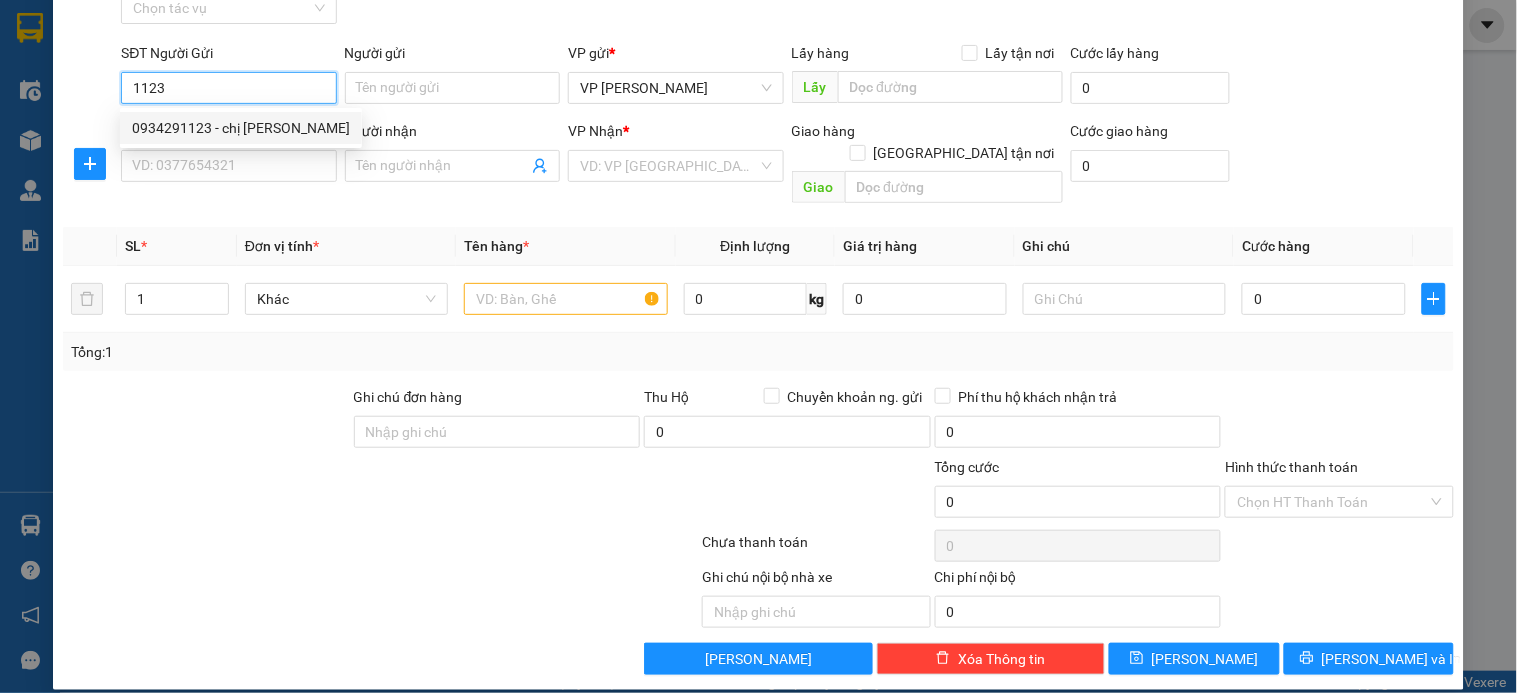 drag, startPoint x: 245, startPoint y: 126, endPoint x: 386, endPoint y: 101, distance: 143.19916 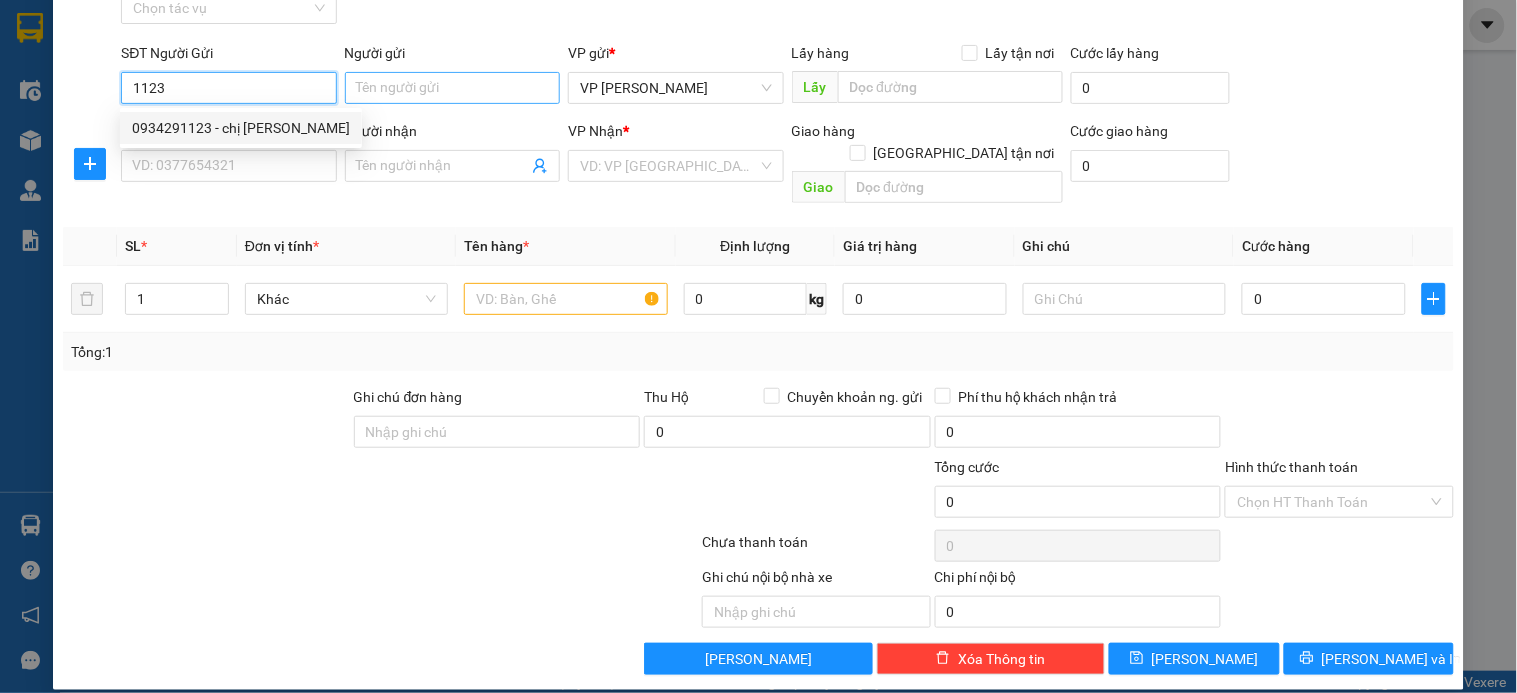 click on "0934291123 - chị Nga" at bounding box center (241, 128) 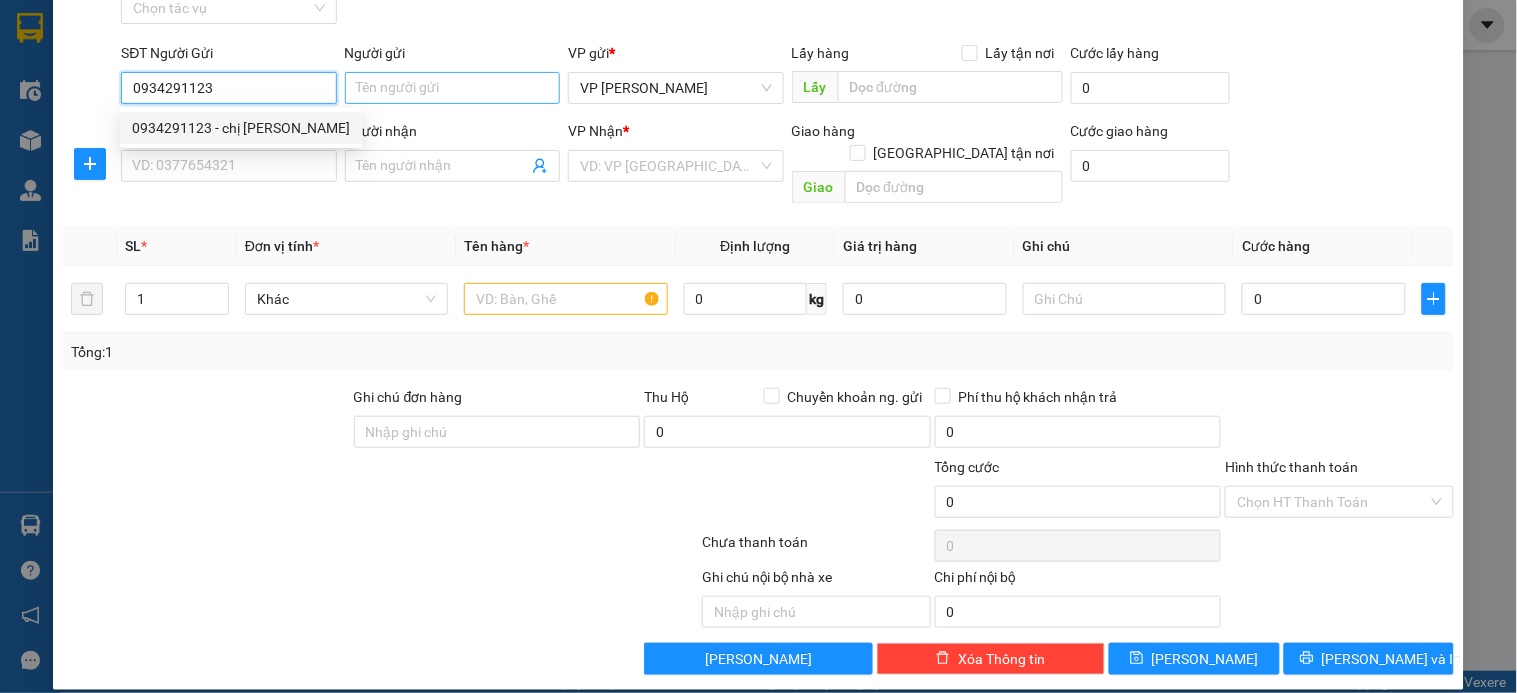 type on "chị Nga" 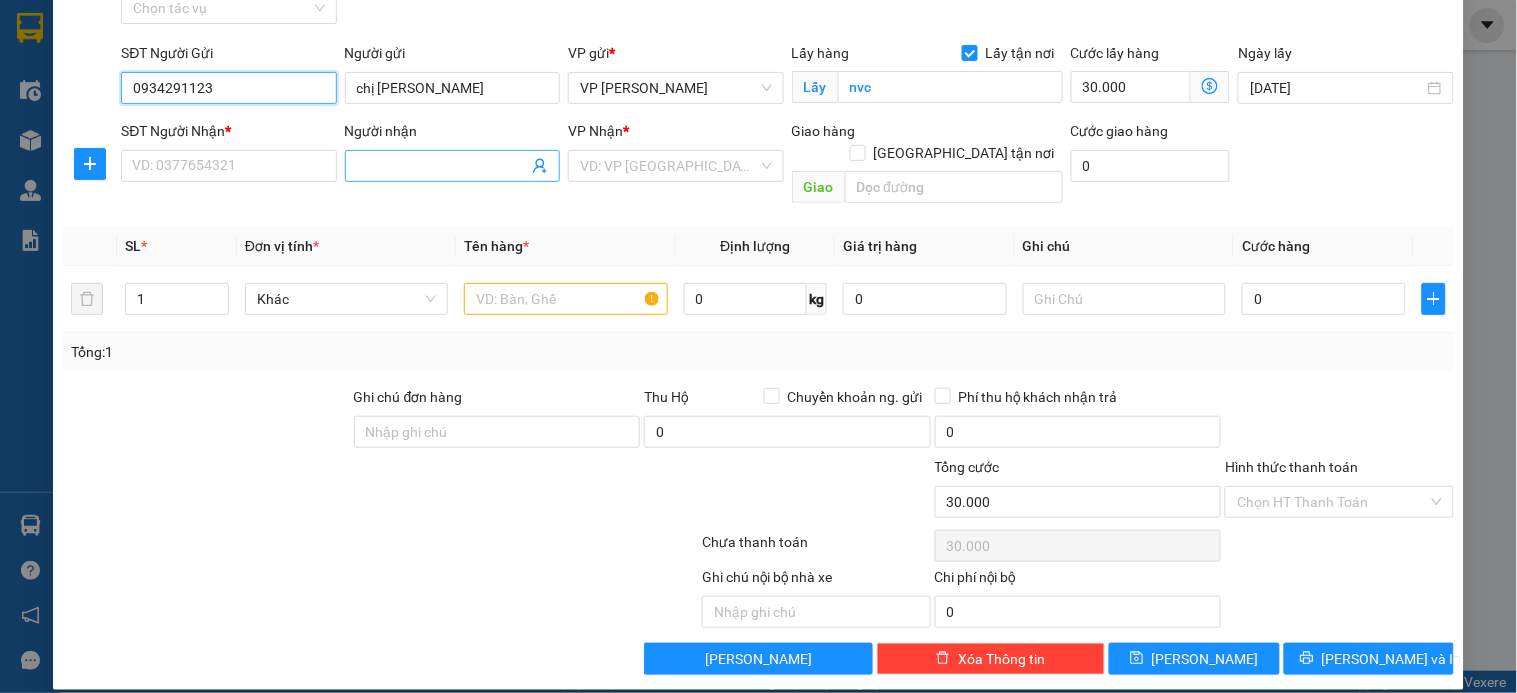 type on "0934291123" 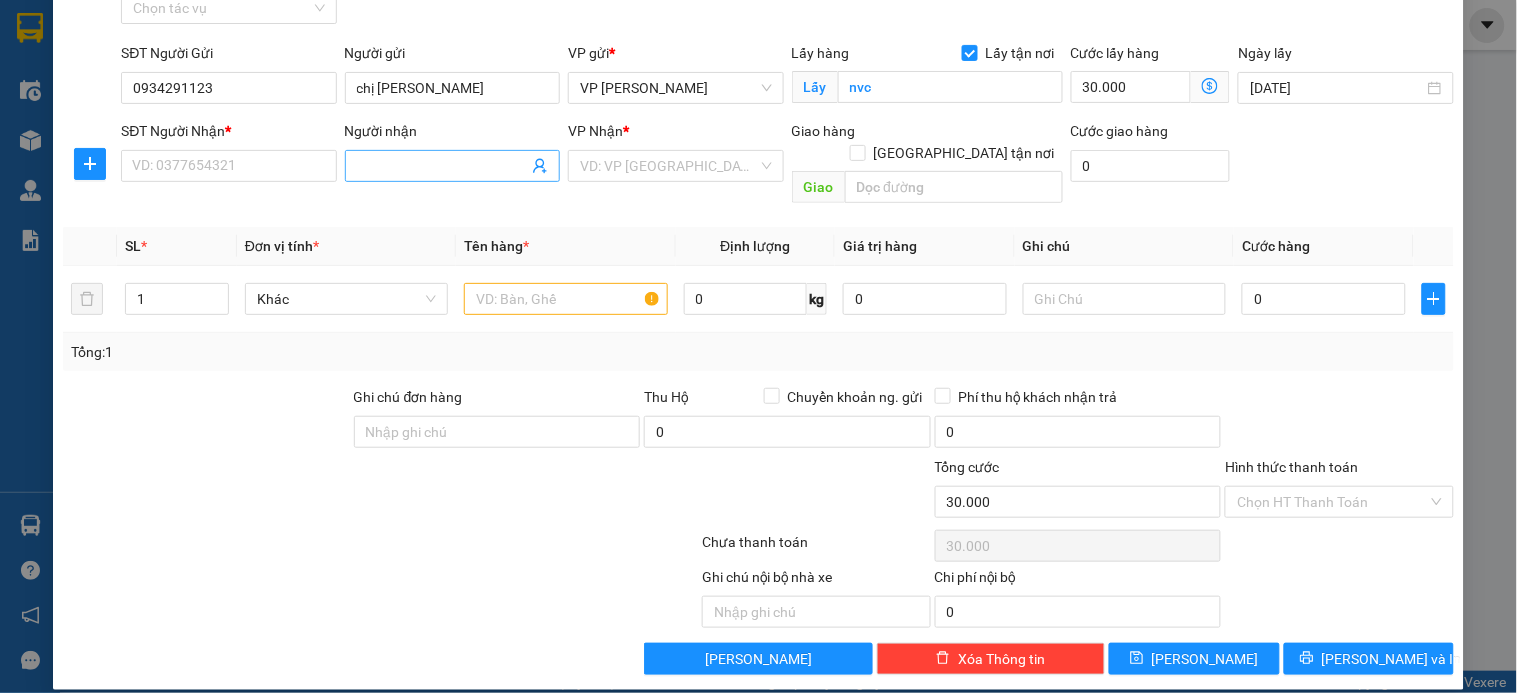 click 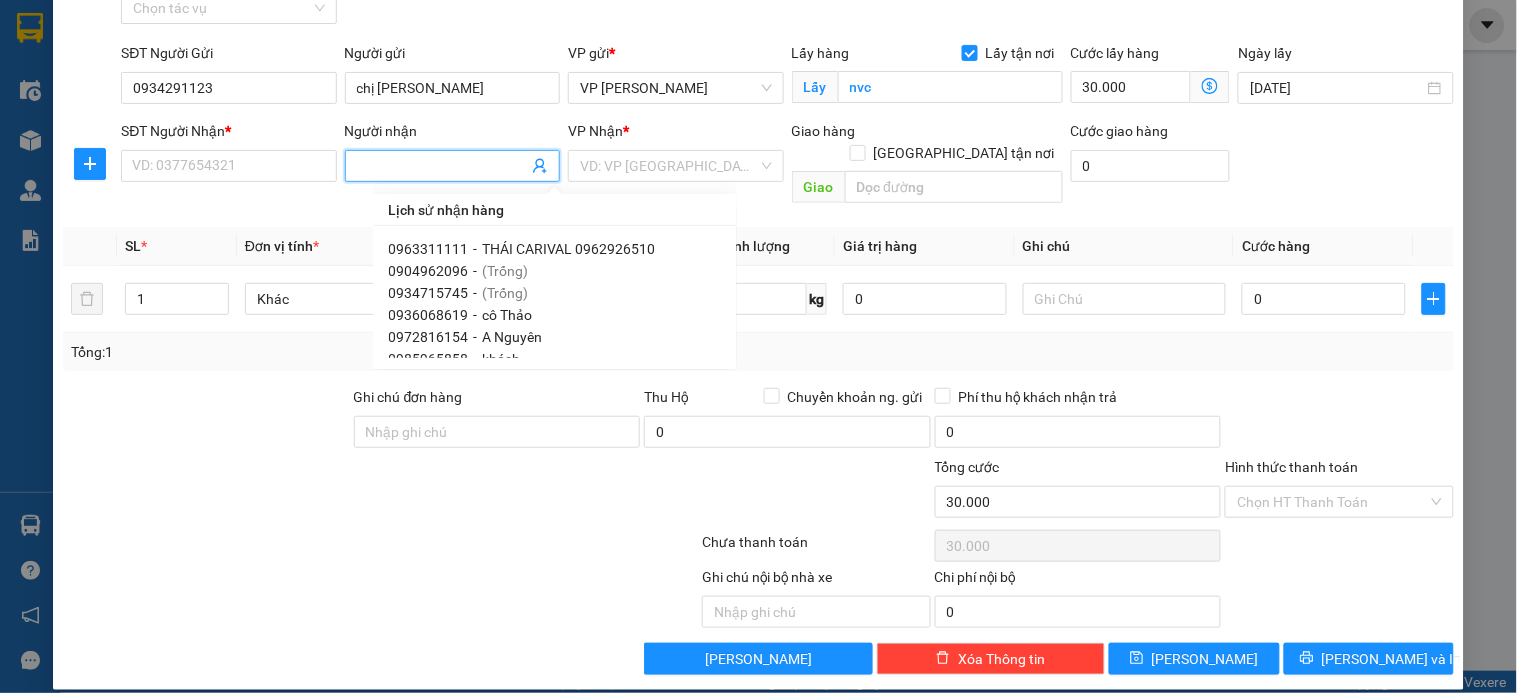click on "0972816154 - A Nguyên" at bounding box center (555, 337) 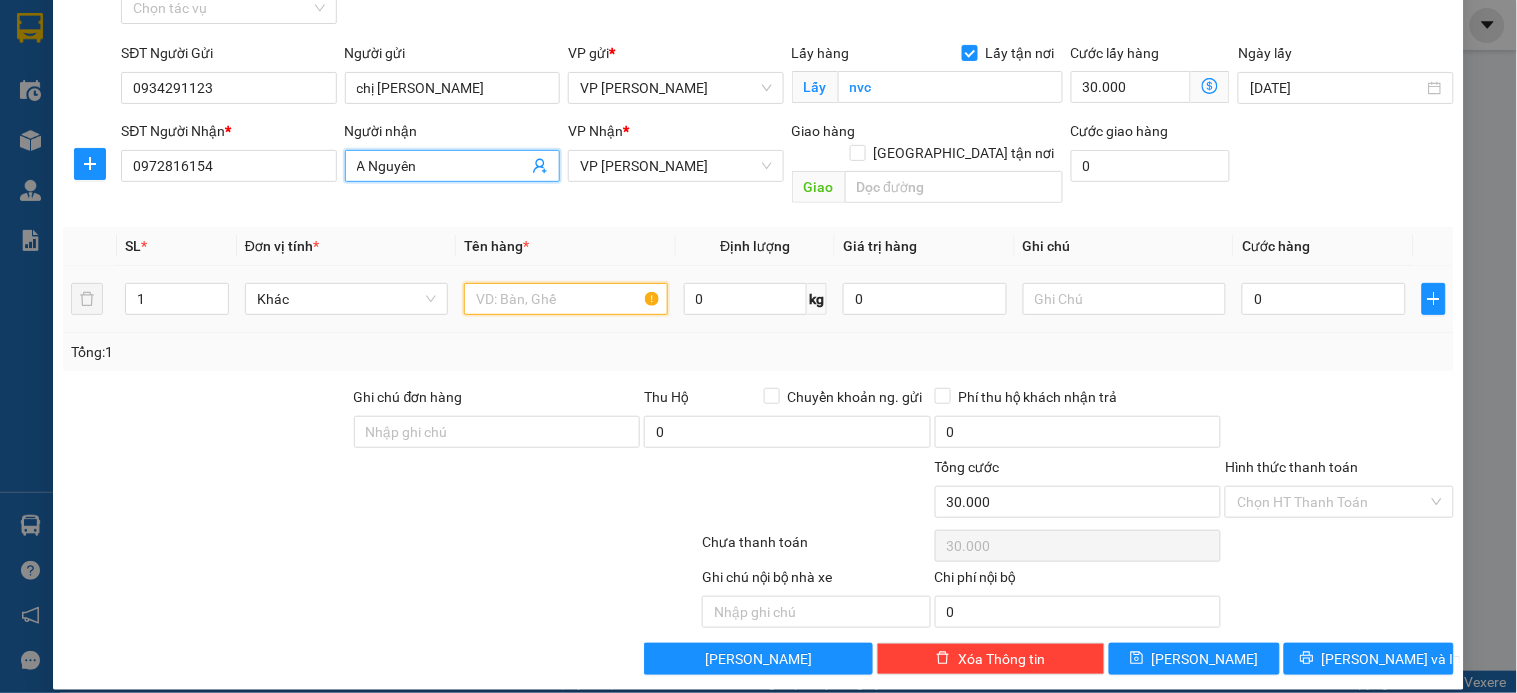 click at bounding box center [565, 299] 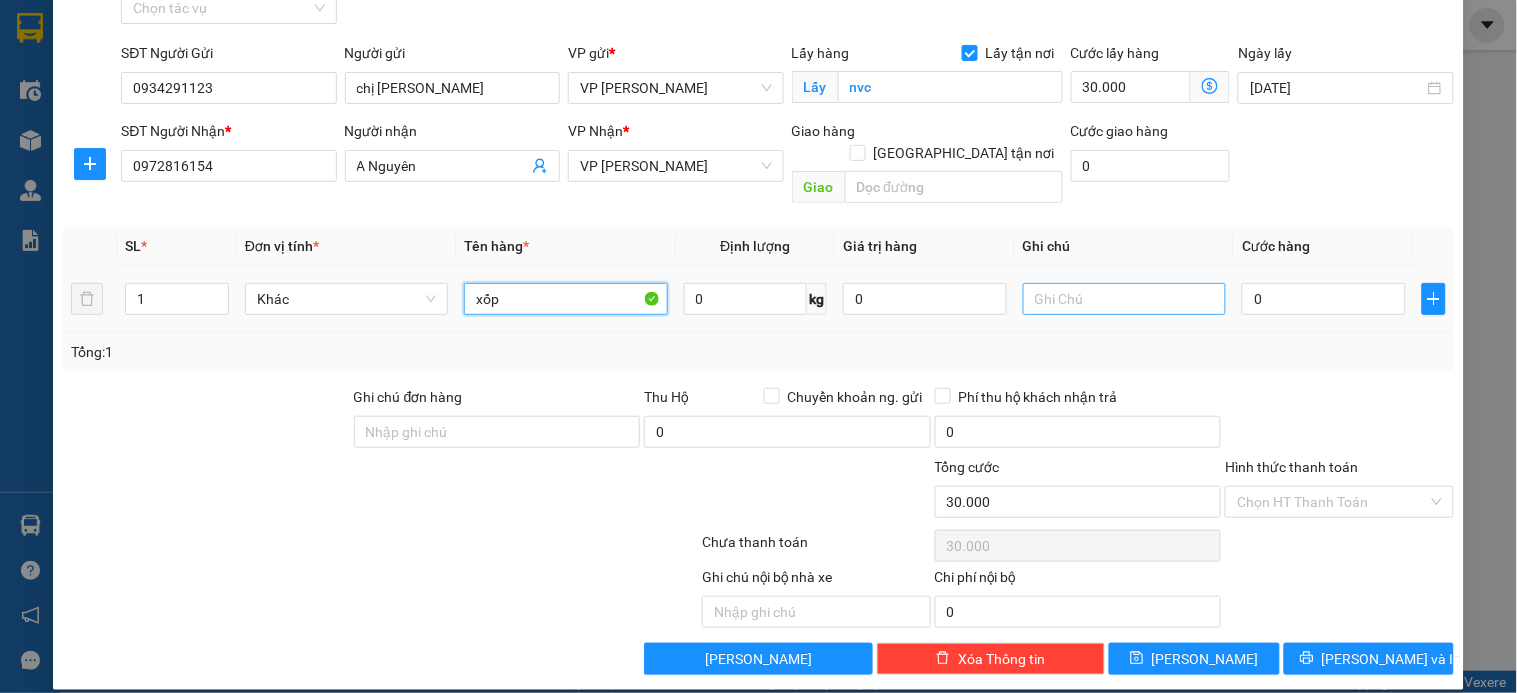 type on "xốp" 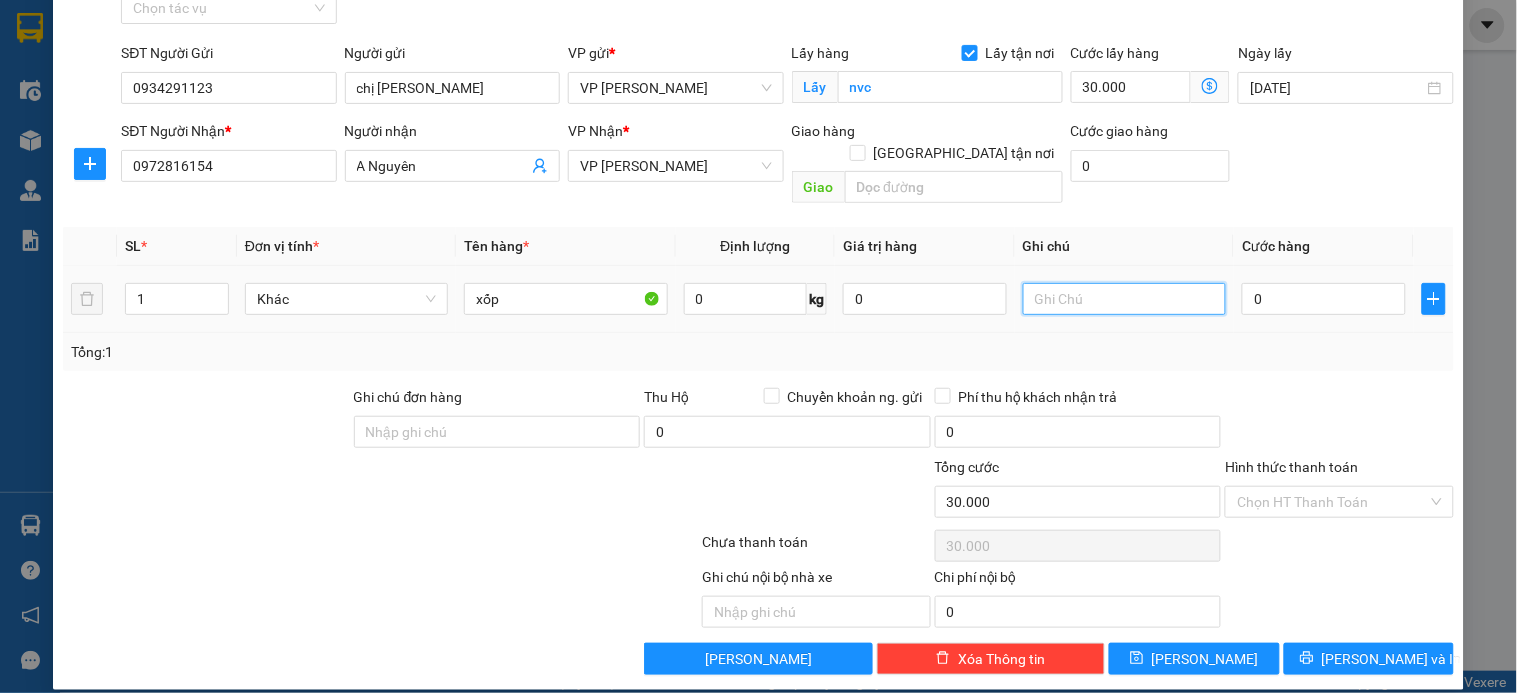 click at bounding box center (1124, 299) 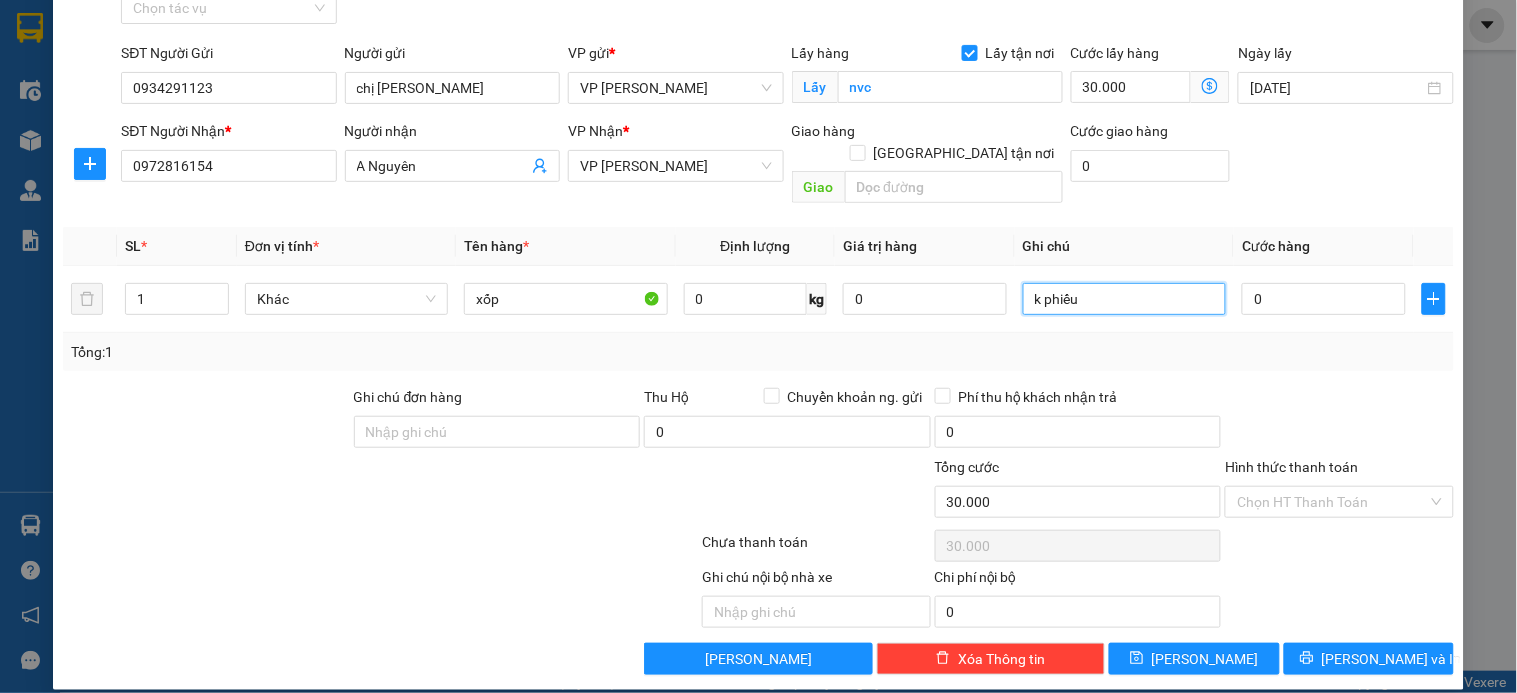 type on "k phiếu" 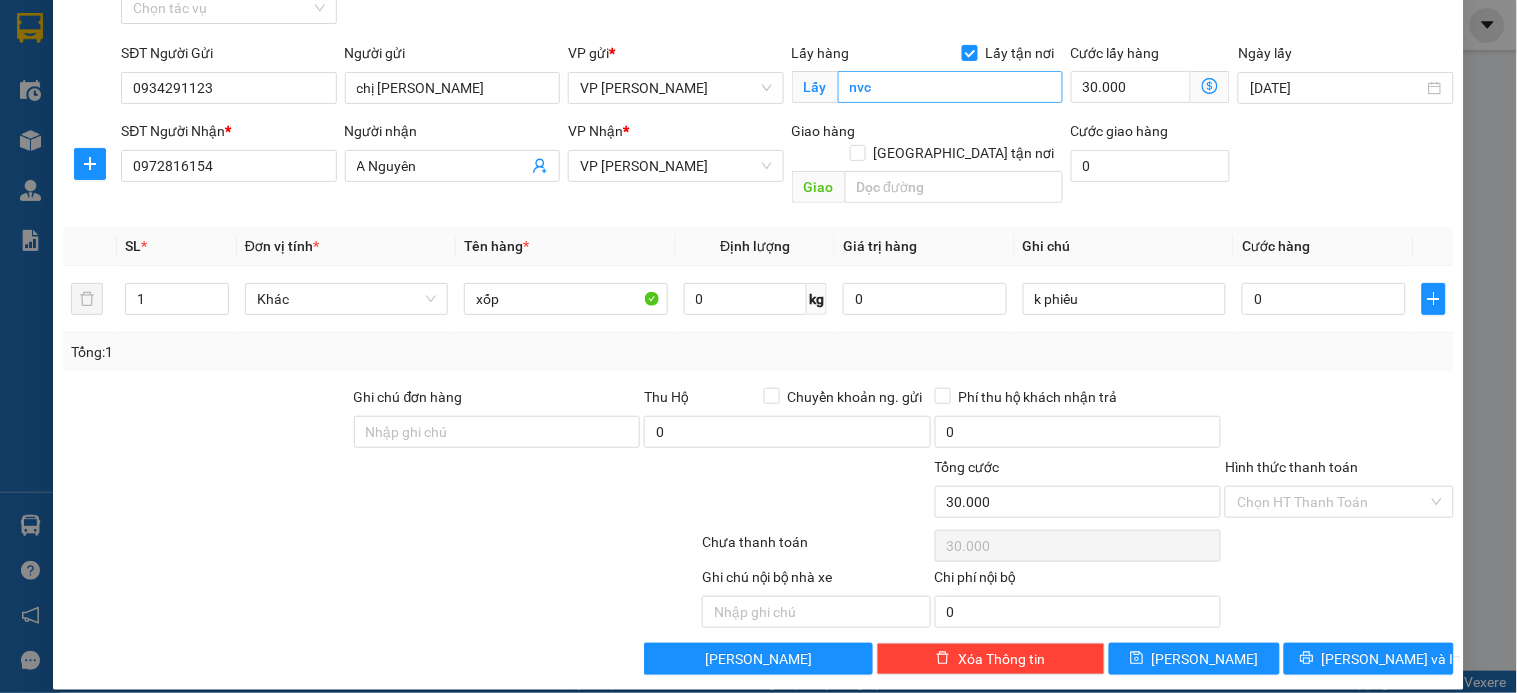drag, startPoint x: 1000, startPoint y: 110, endPoint x: 990, endPoint y: 95, distance: 18.027756 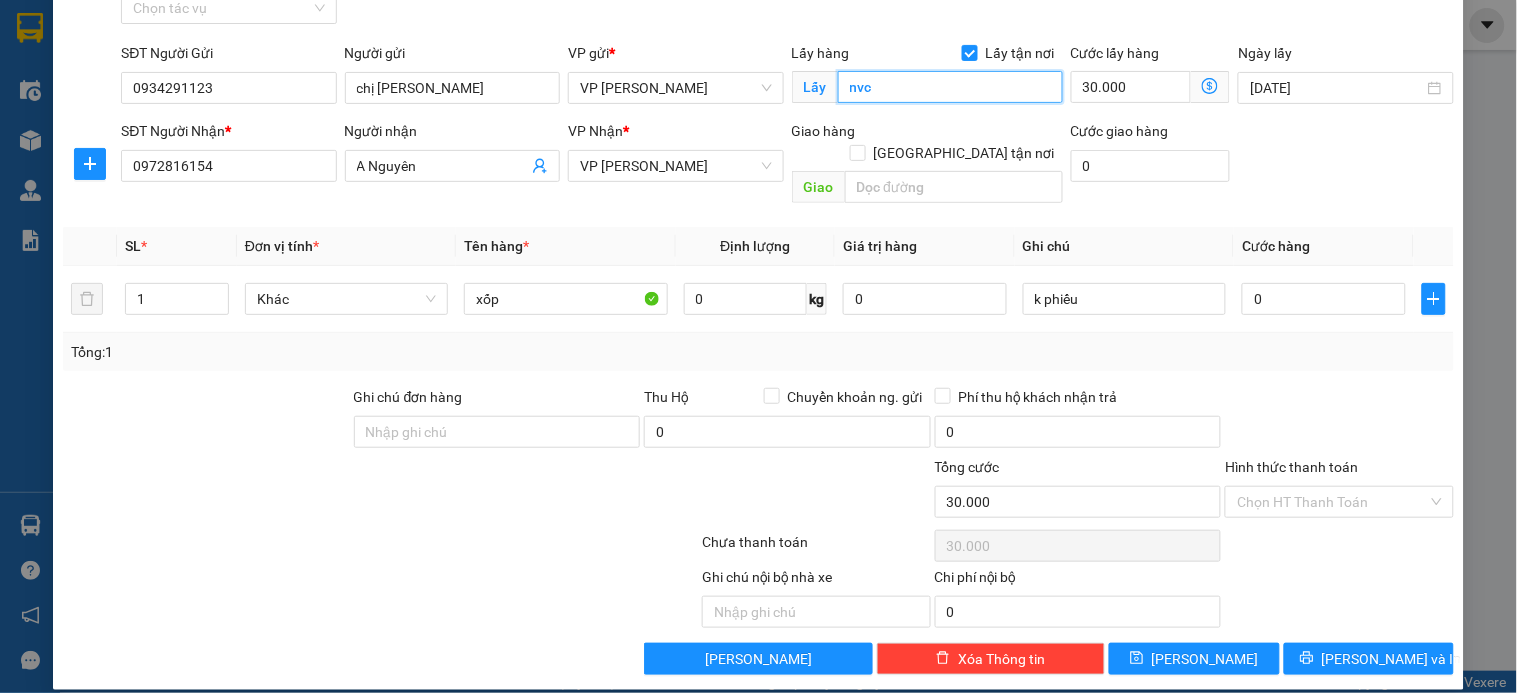 click on "nvc" at bounding box center (950, 87) 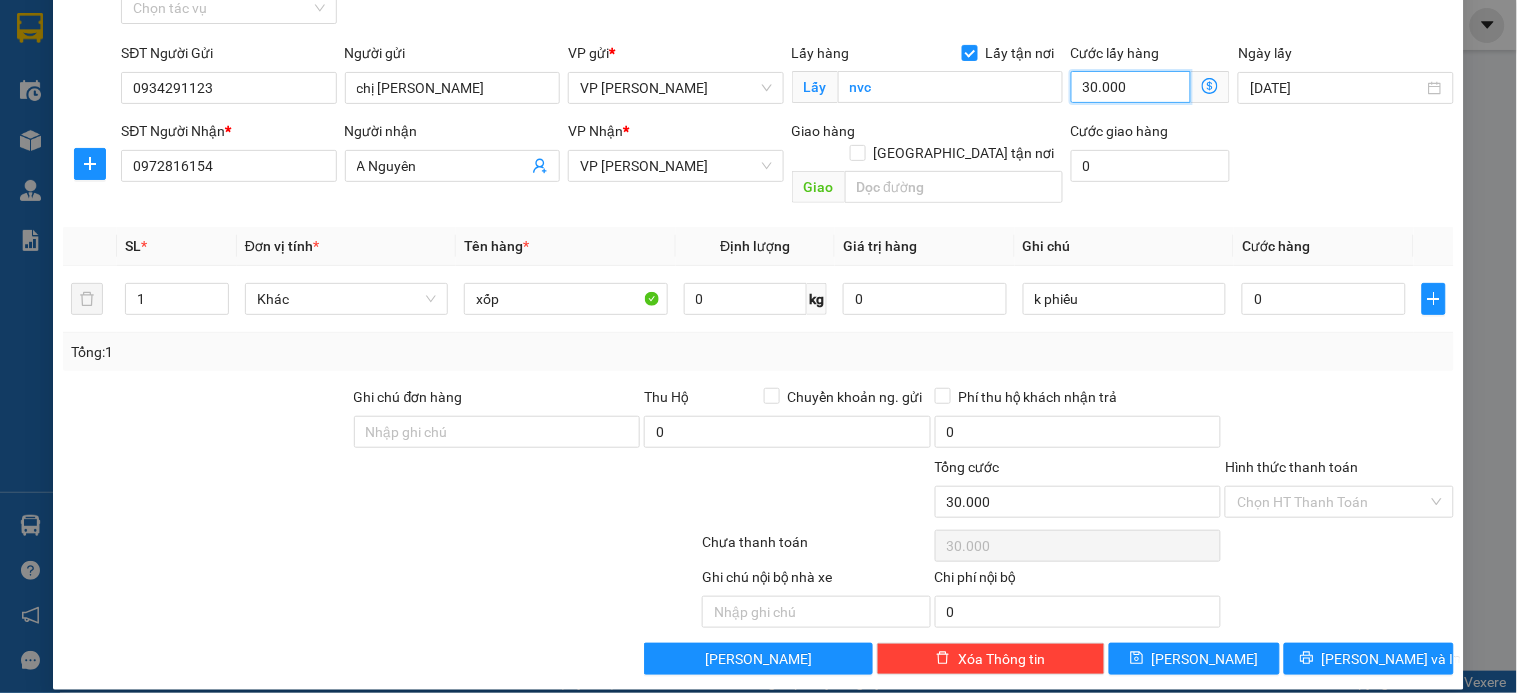 click on "30.000" at bounding box center [1131, 87] 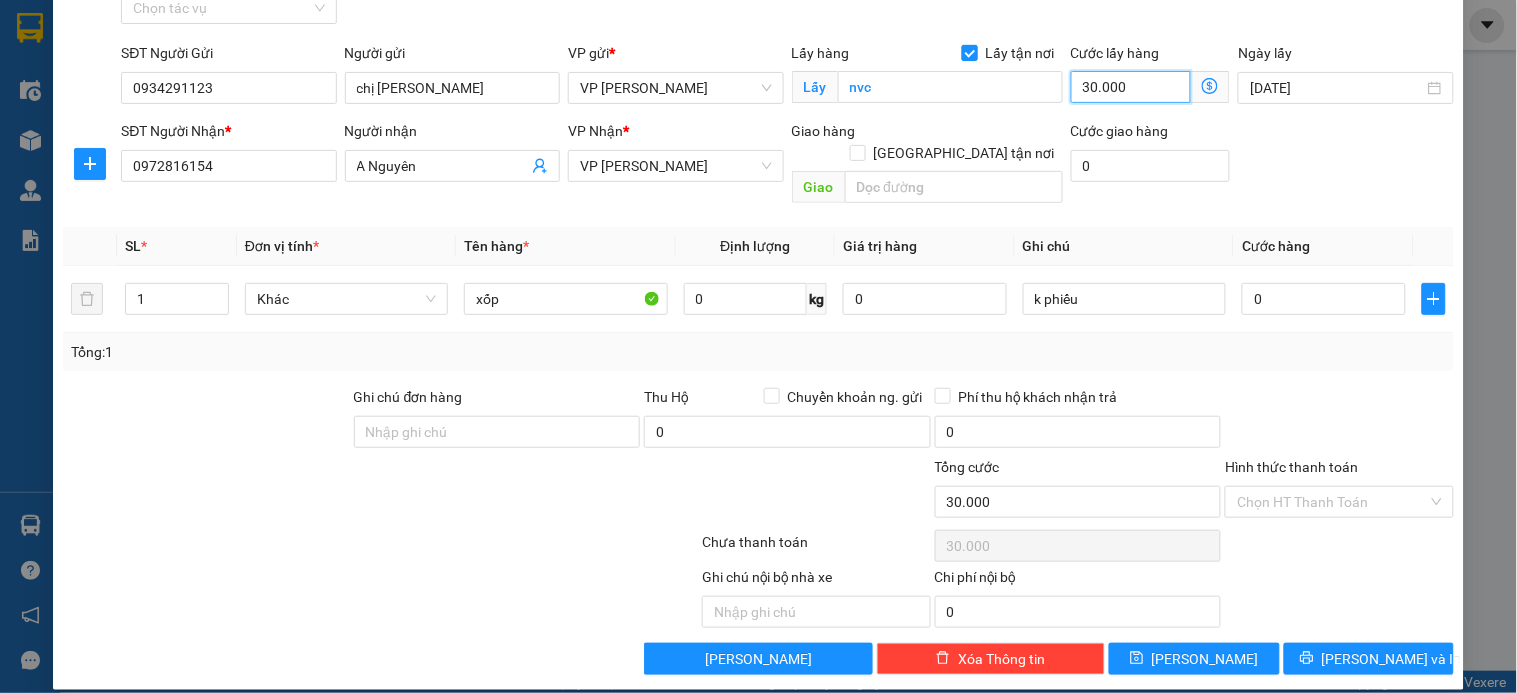 type on "0" 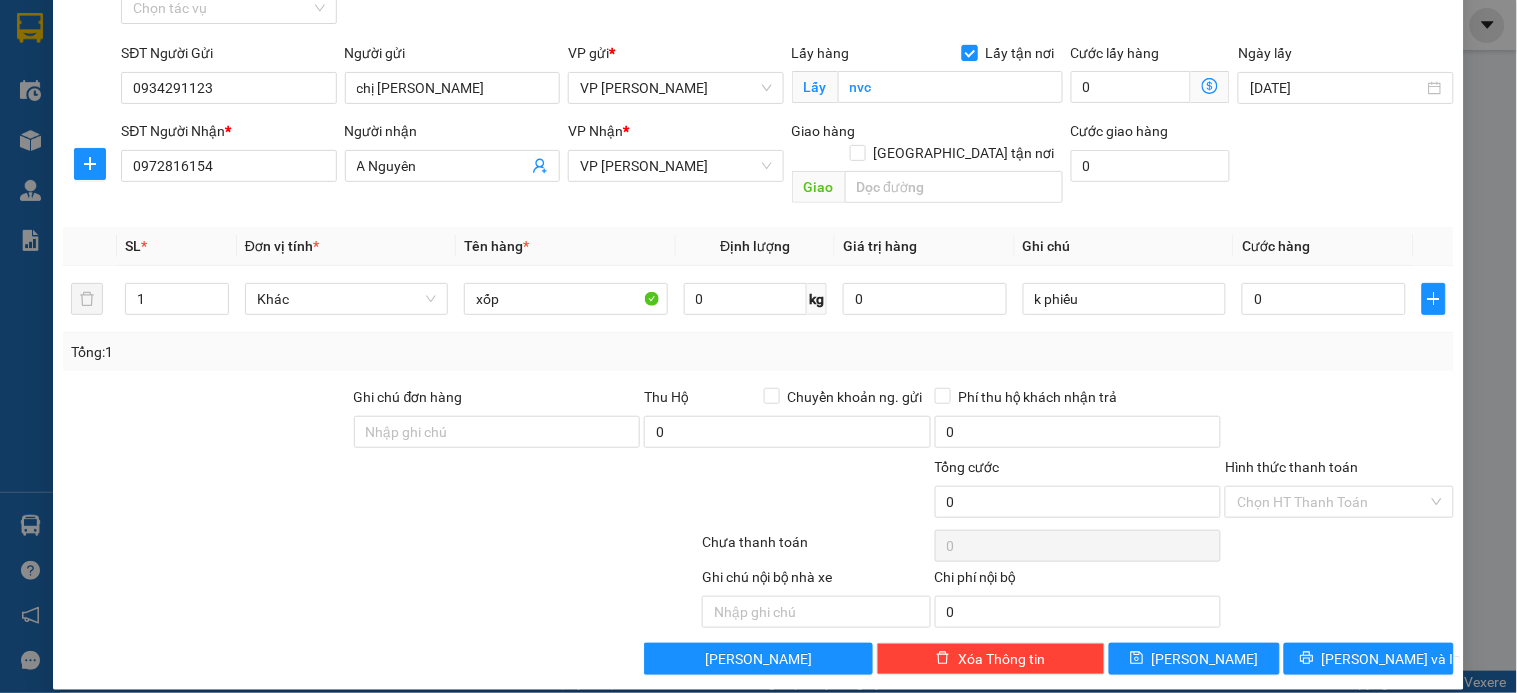 click on "Lấy tận nơi" at bounding box center [969, 52] 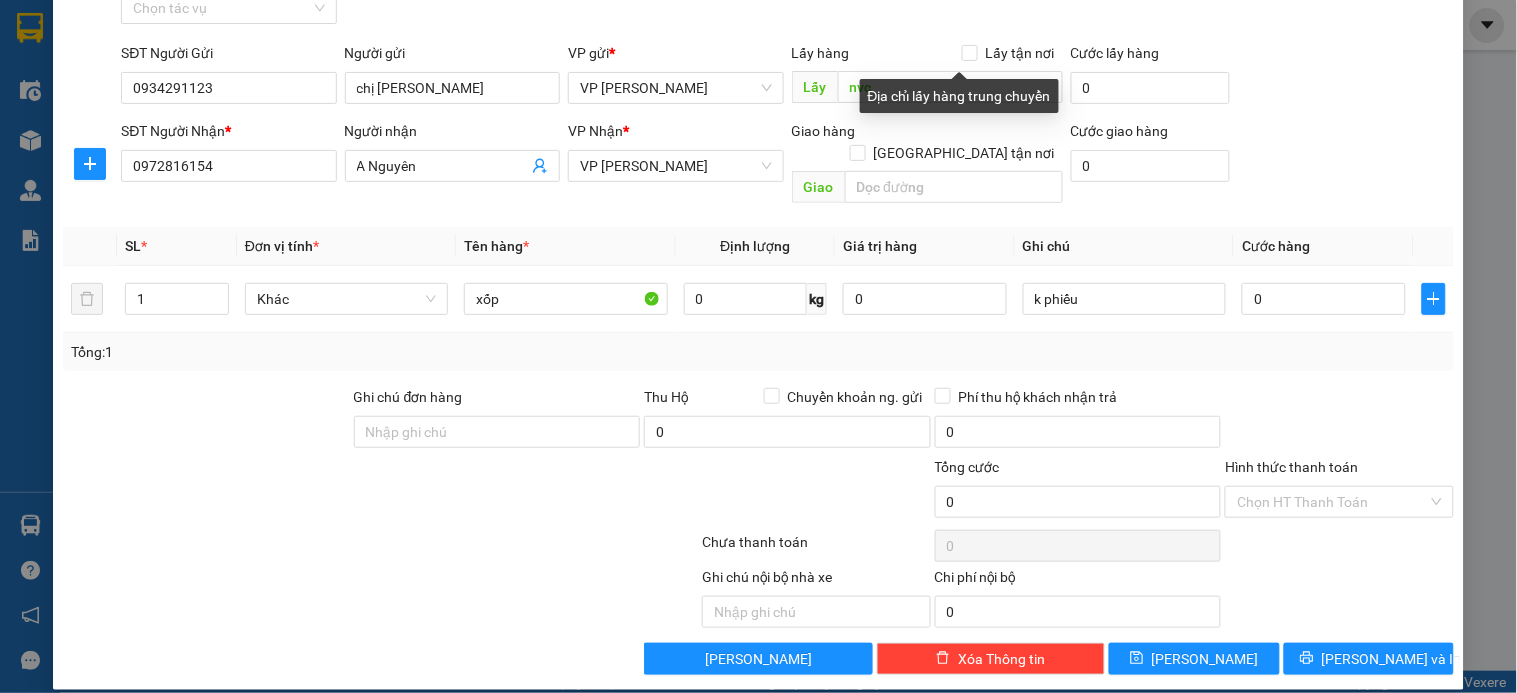 click on "Địa chỉ lấy hàng trung chuyển" at bounding box center (959, 89) 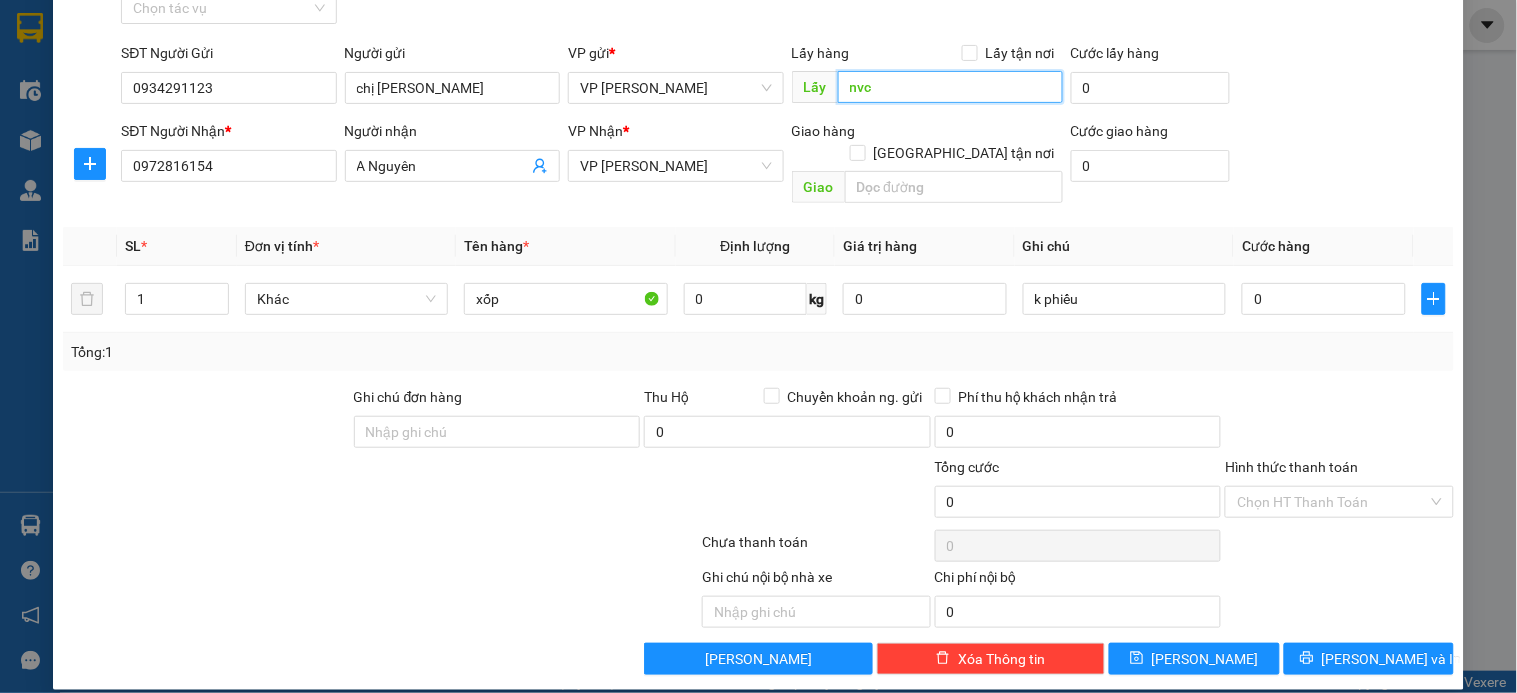 click on "nvc" at bounding box center [950, 87] 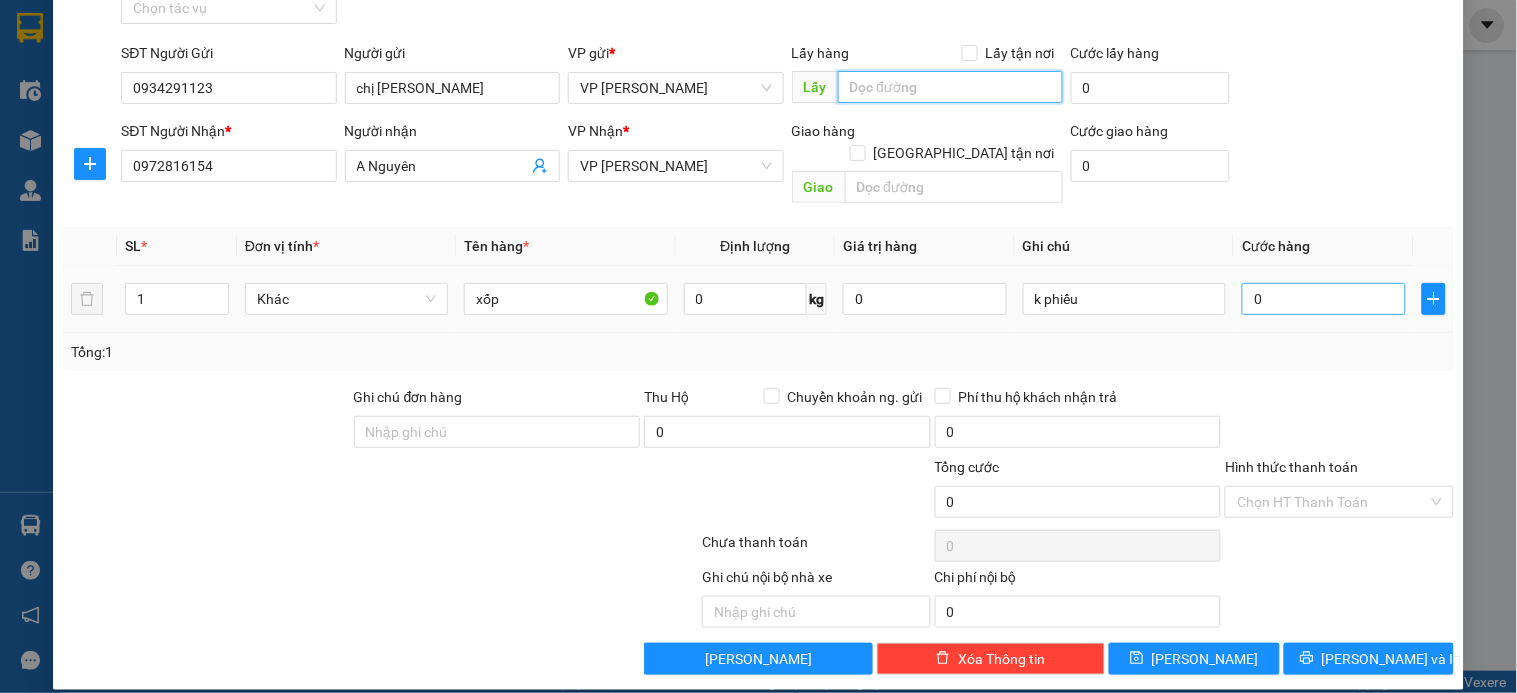 type 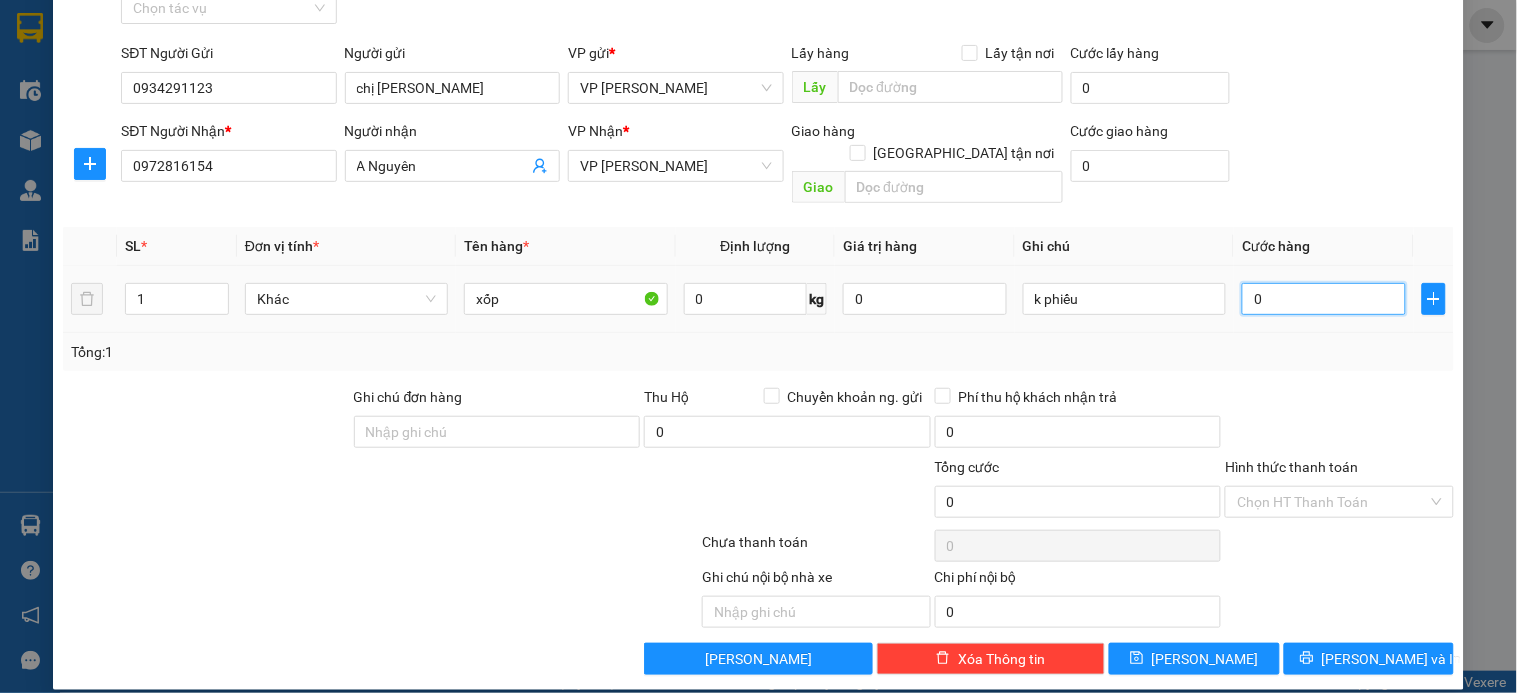 click on "0" at bounding box center (1324, 299) 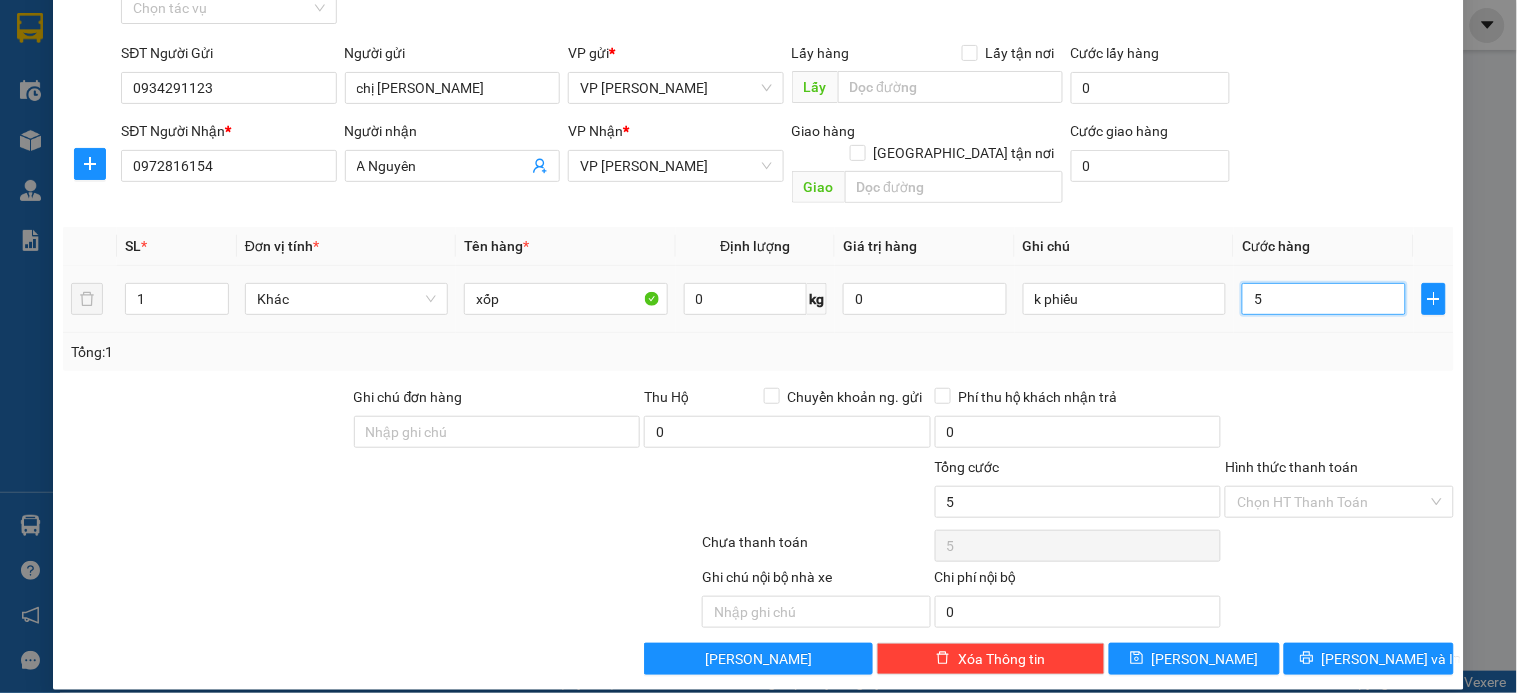 type on "50" 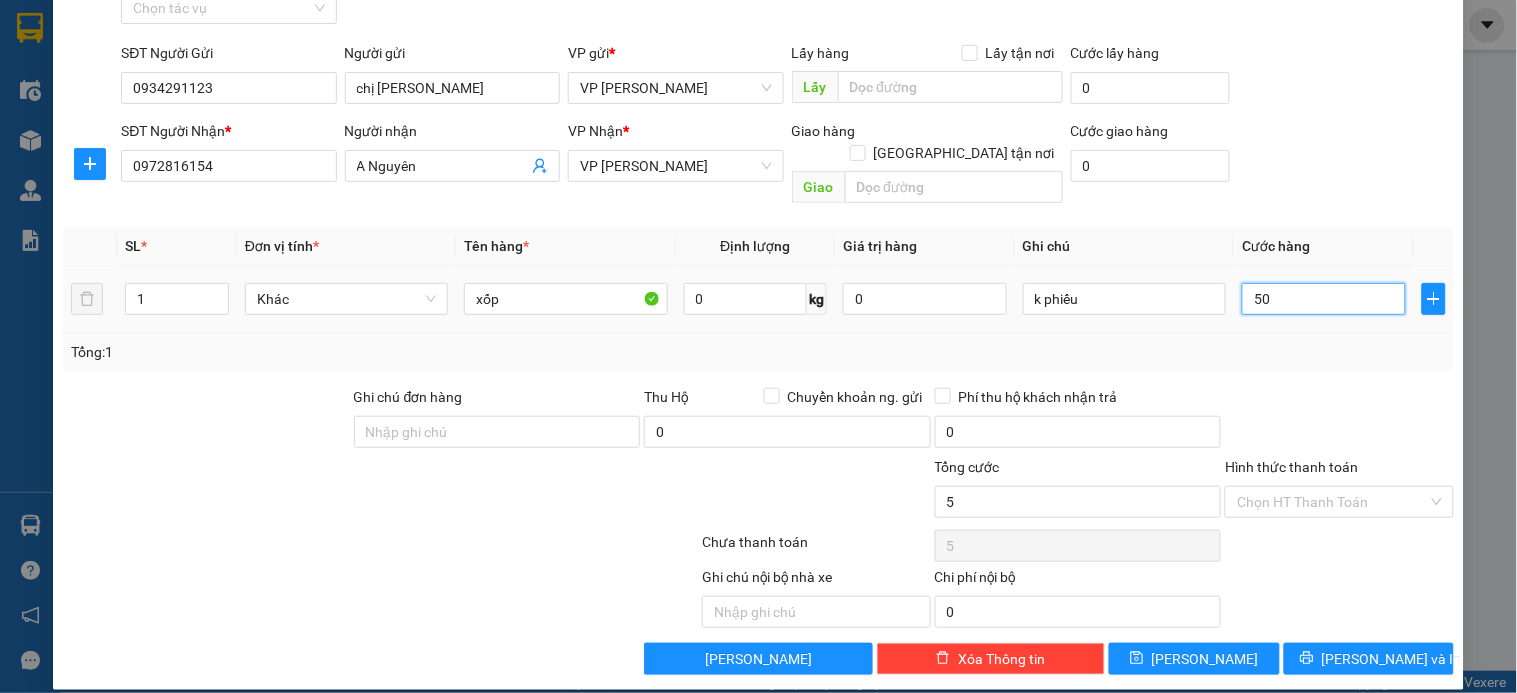 type on "50" 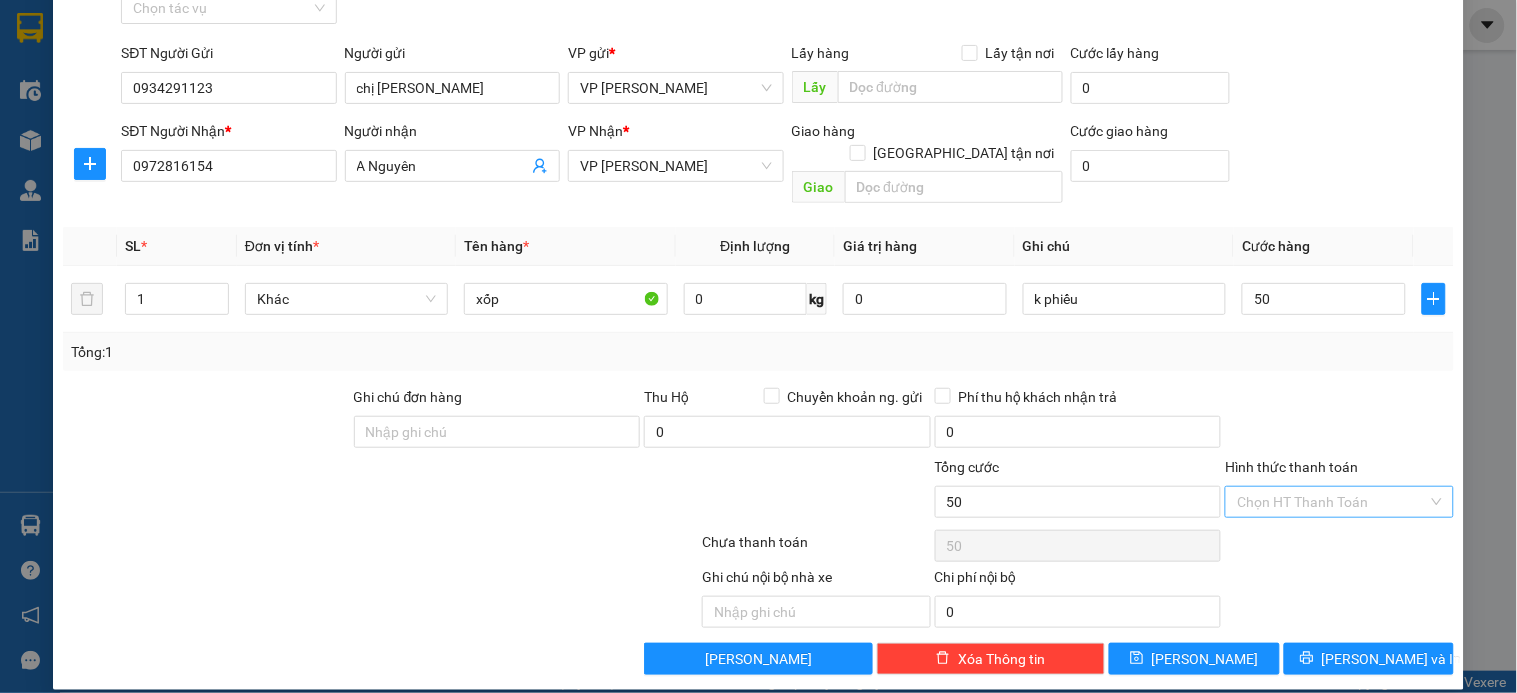 click on "Hình thức thanh toán" at bounding box center (1332, 502) 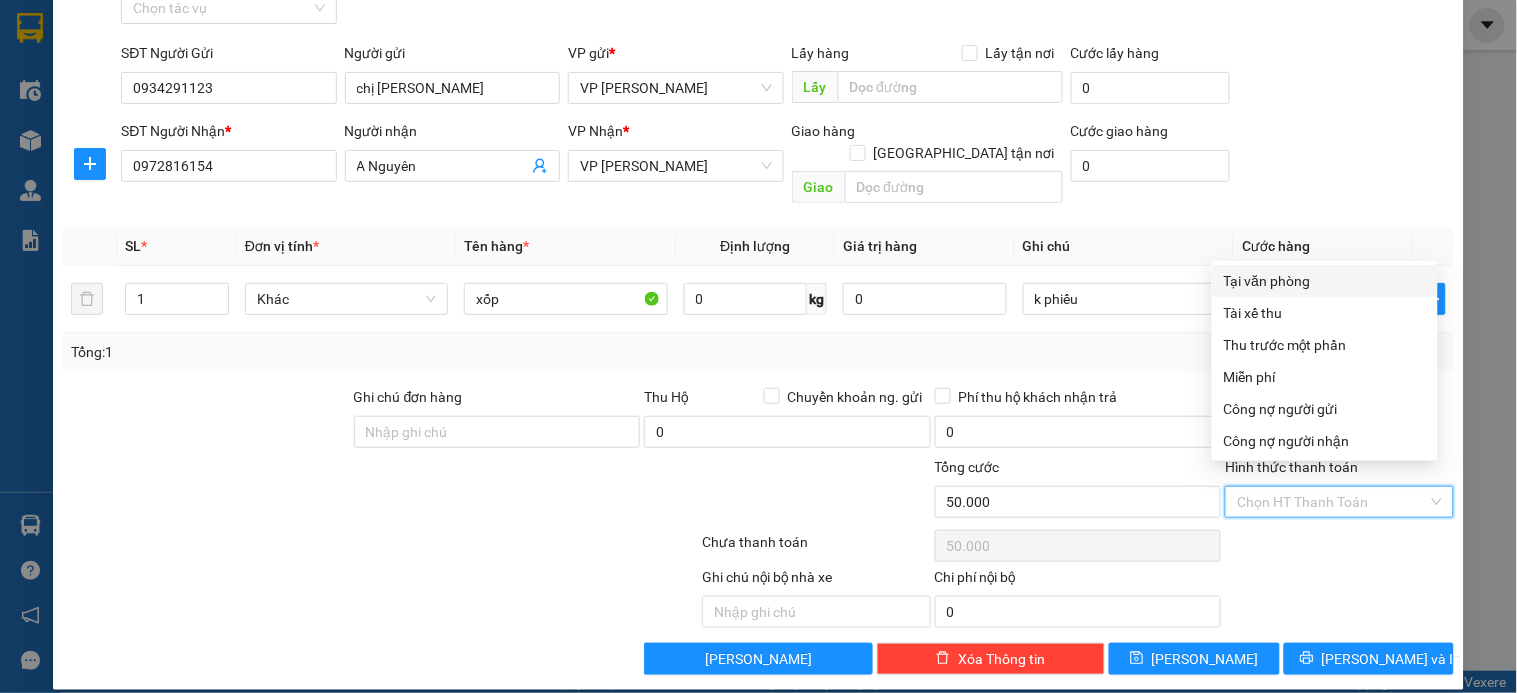 click on "Tại văn phòng" at bounding box center [1325, 281] 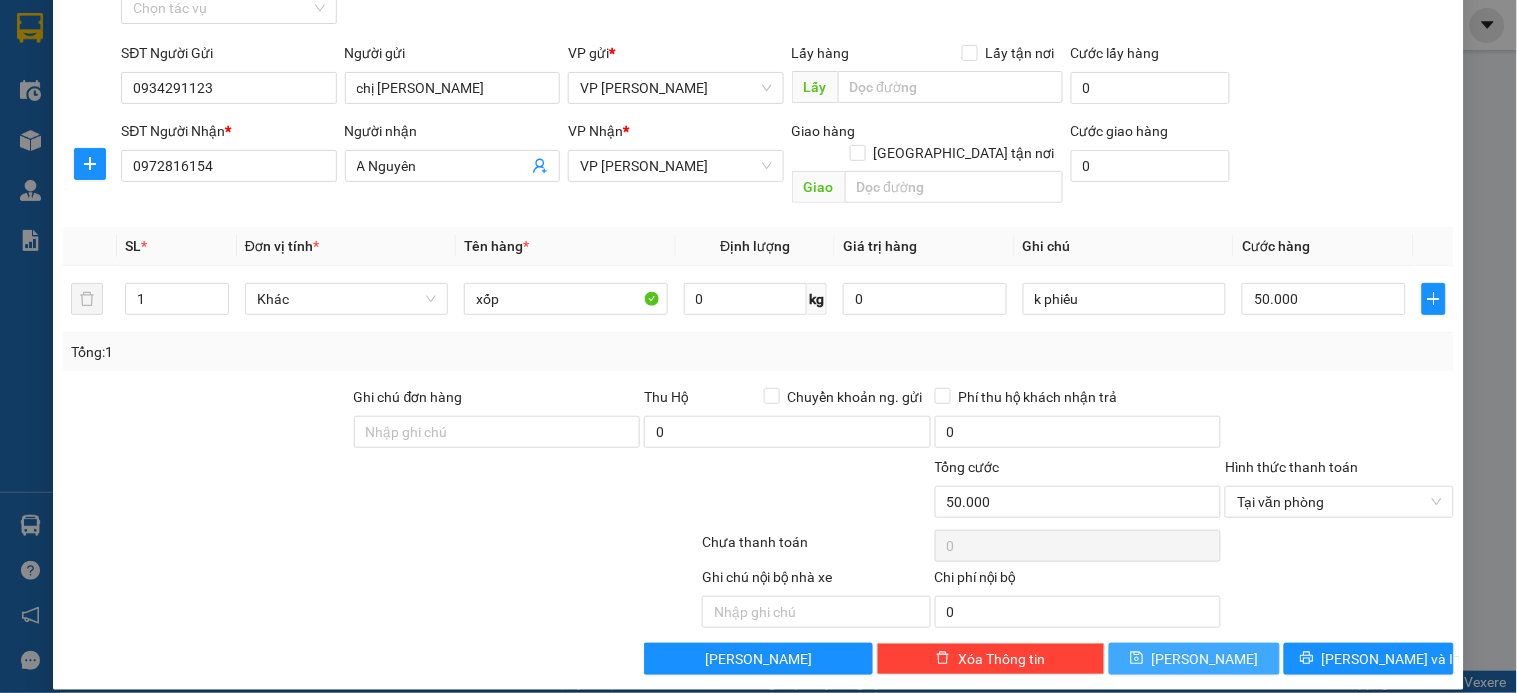 click on "[PERSON_NAME]" at bounding box center [1194, 659] 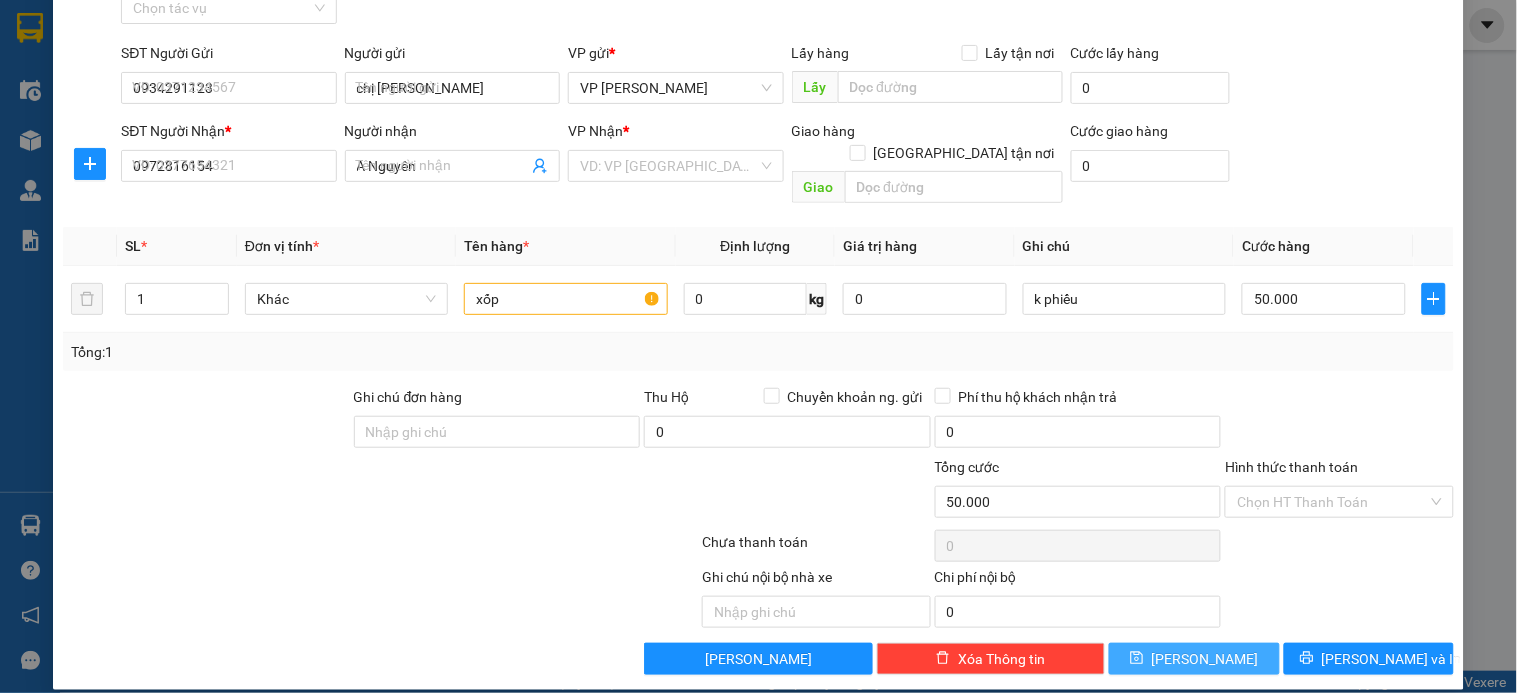 type 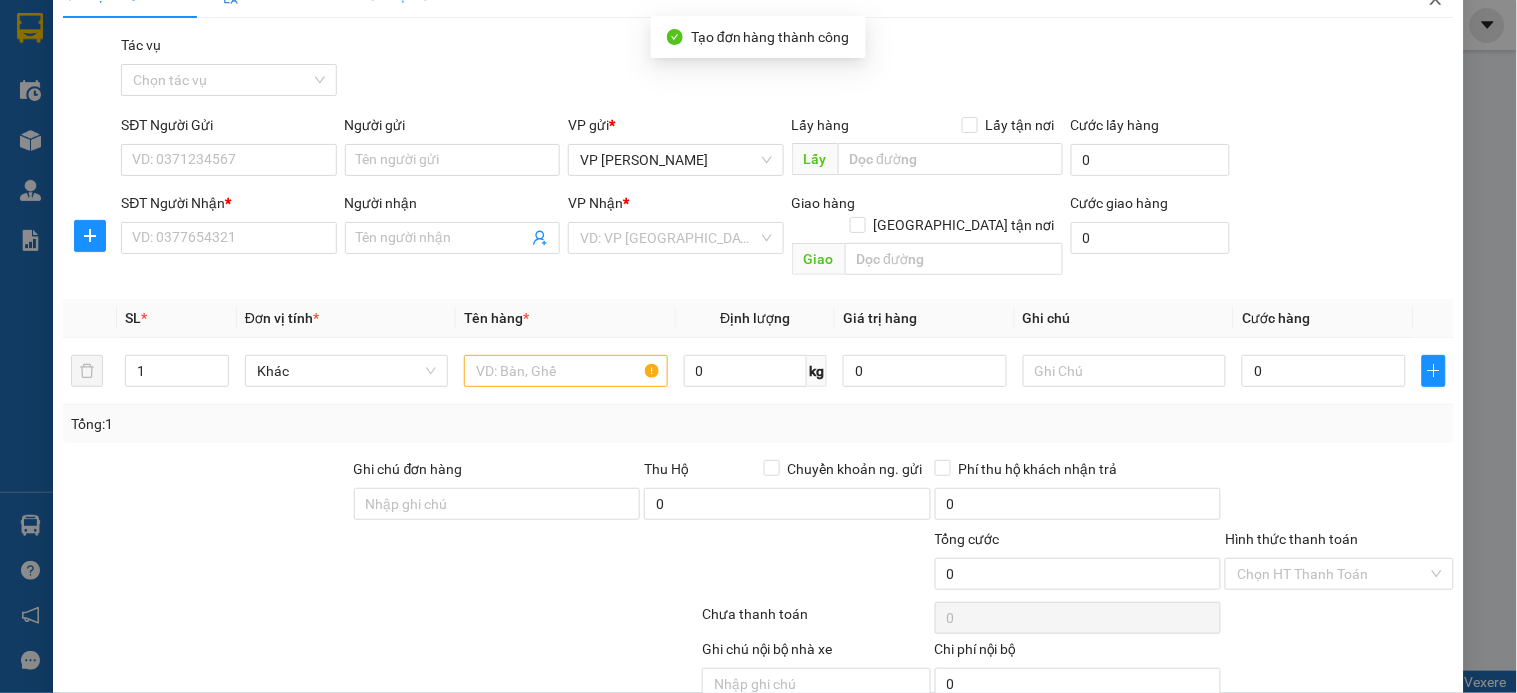scroll, scrollTop: 0, scrollLeft: 0, axis: both 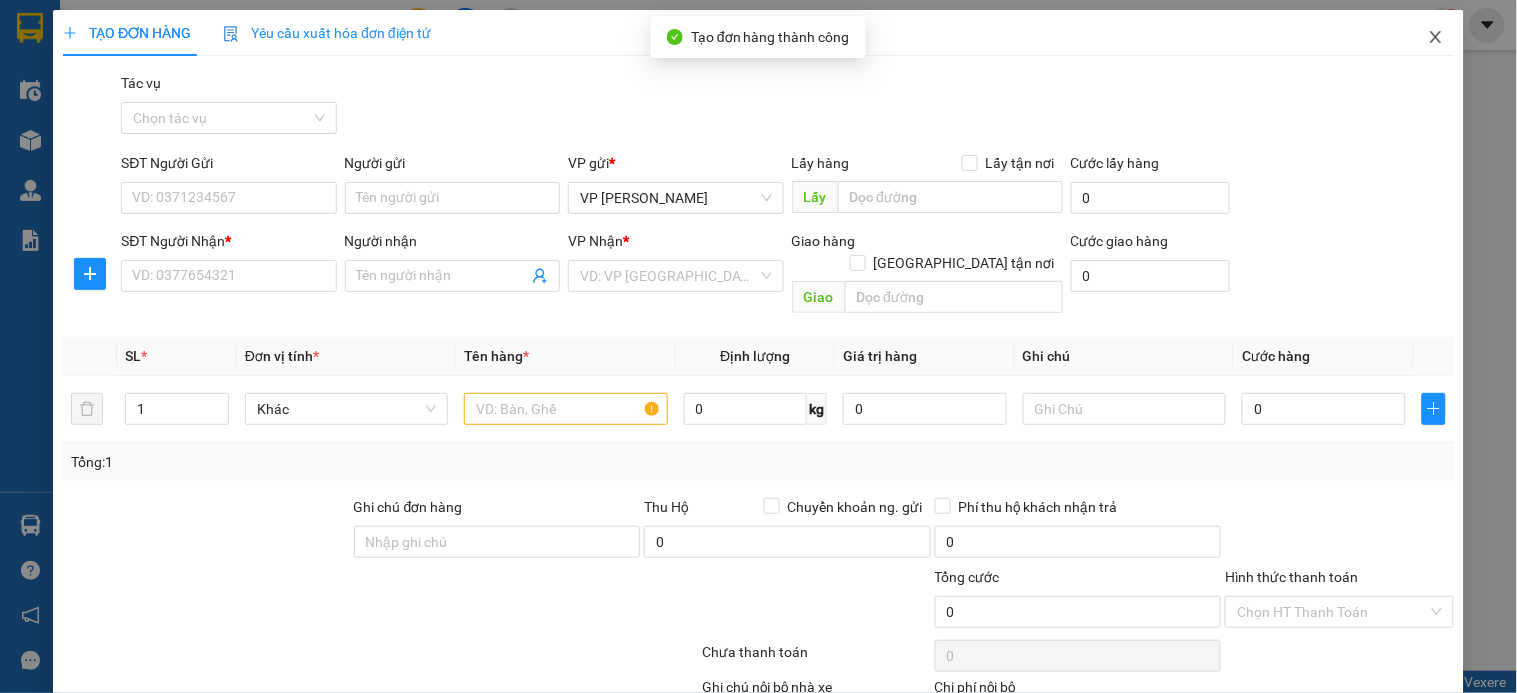 click at bounding box center (1436, 38) 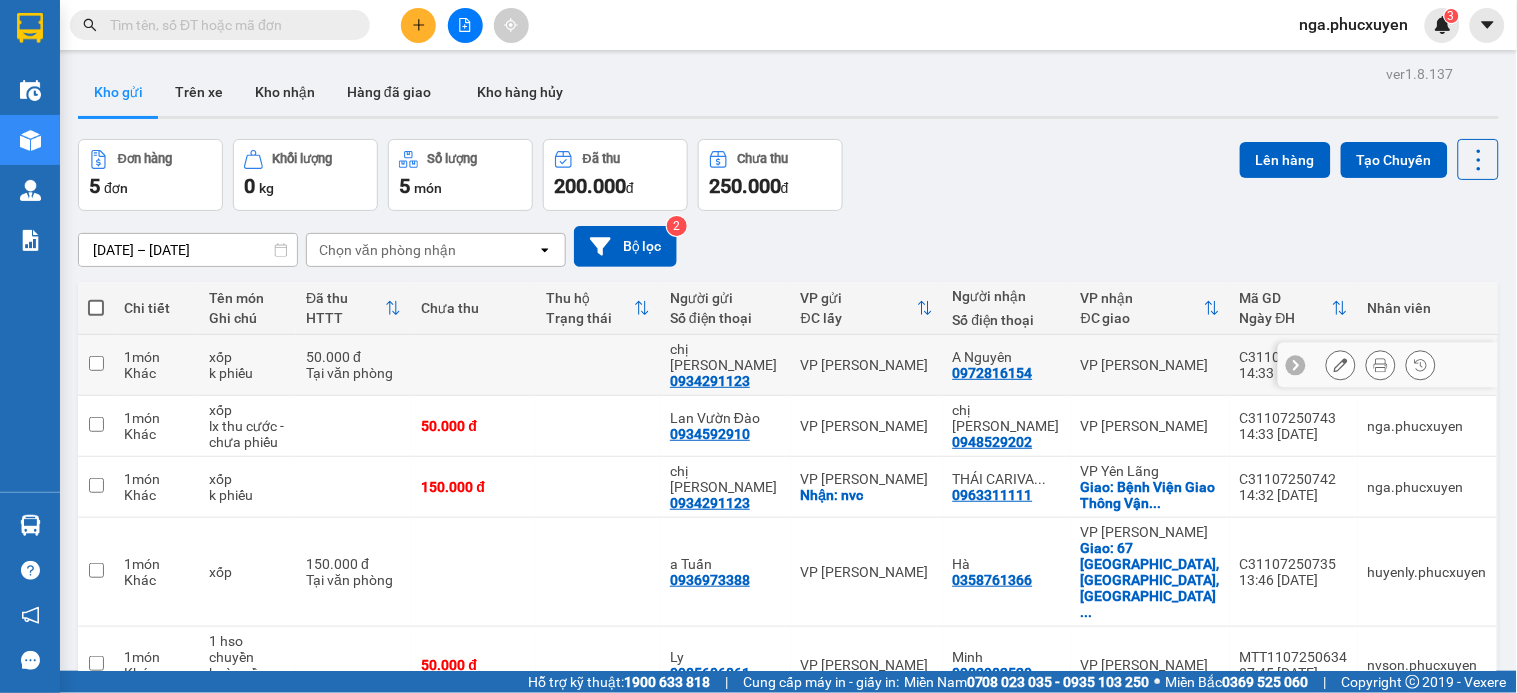 click at bounding box center (473, 365) 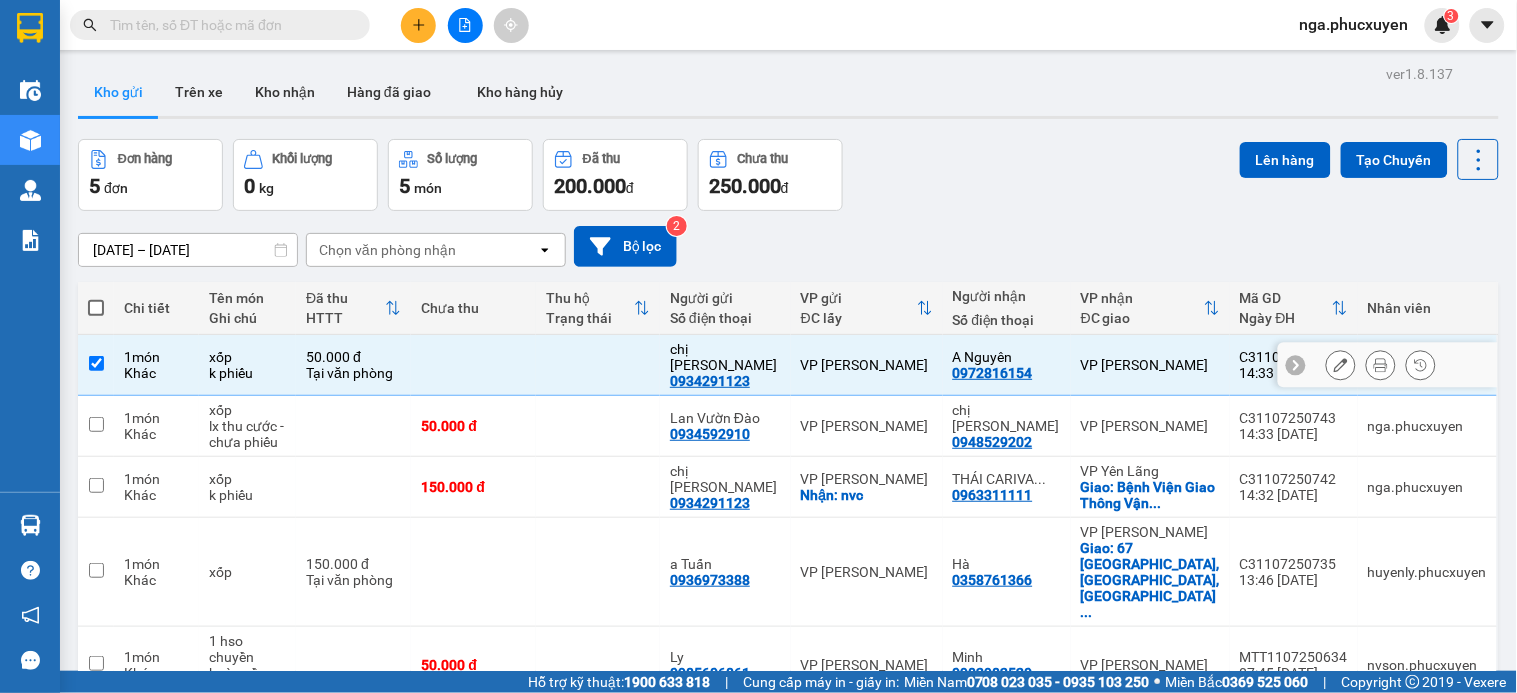 checkbox on "true" 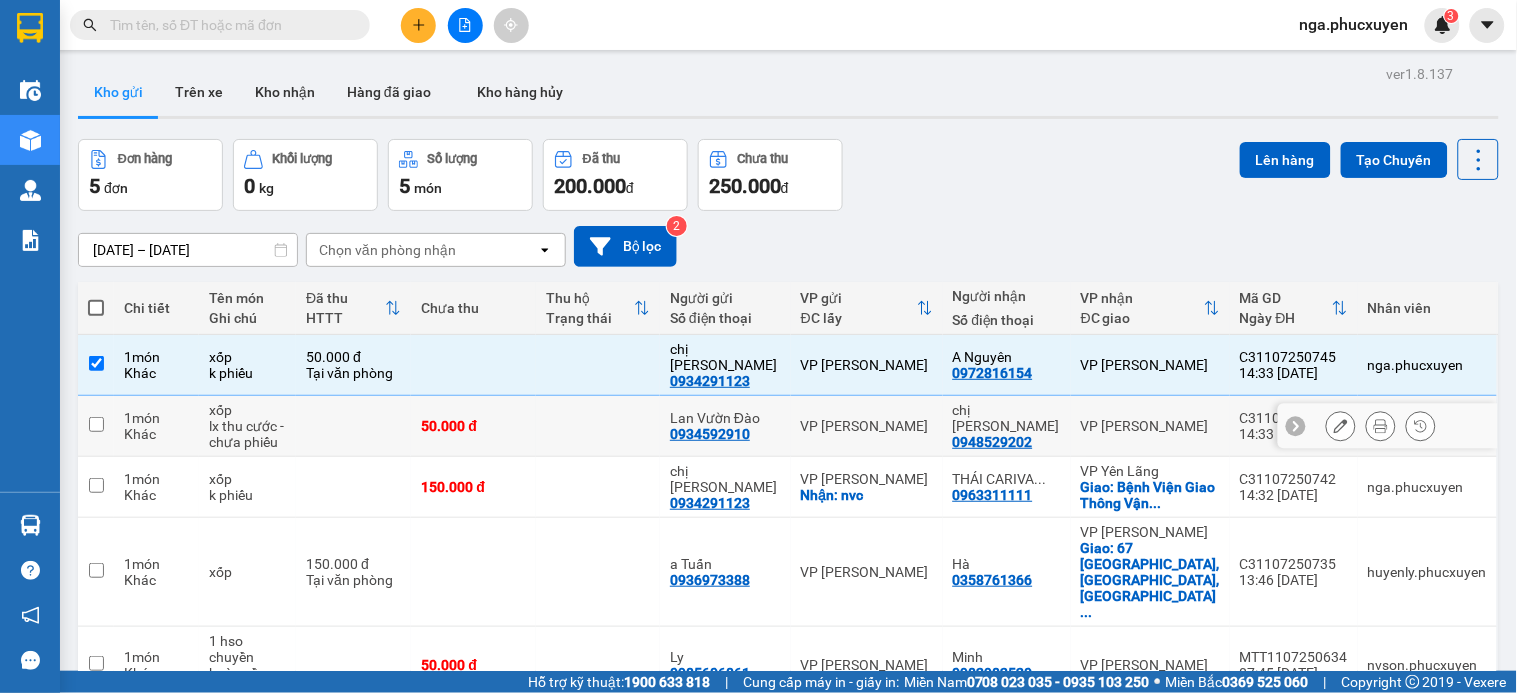 click on "50.000 đ" at bounding box center [473, 426] 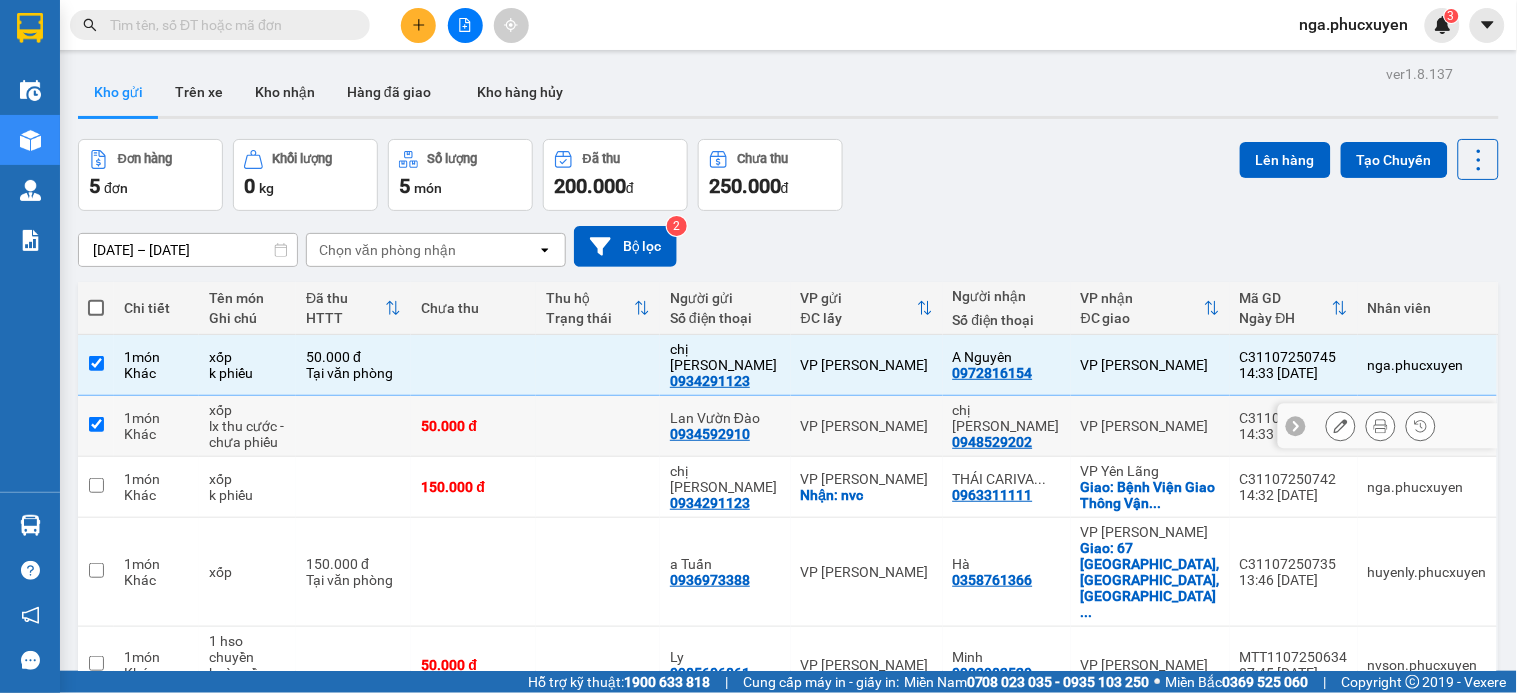 checkbox on "true" 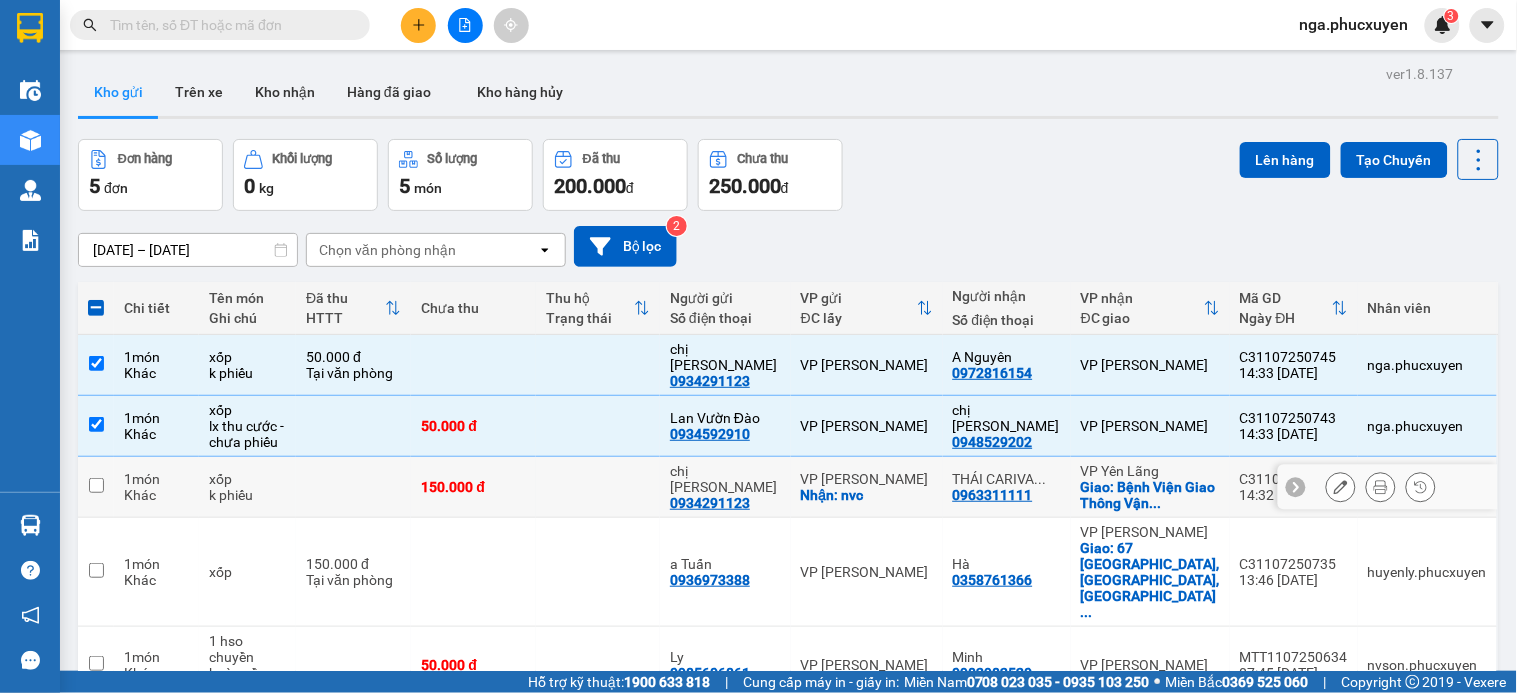 click at bounding box center (598, 487) 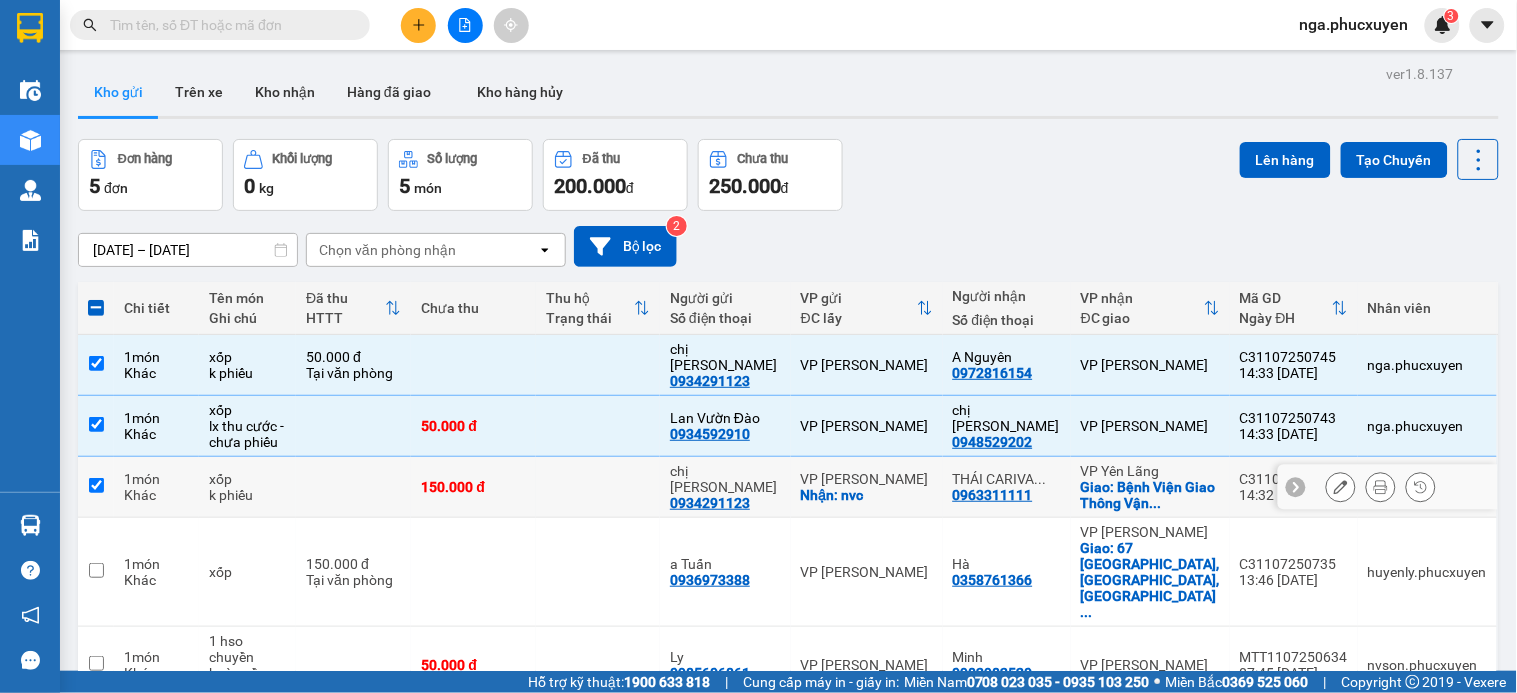 checkbox on "true" 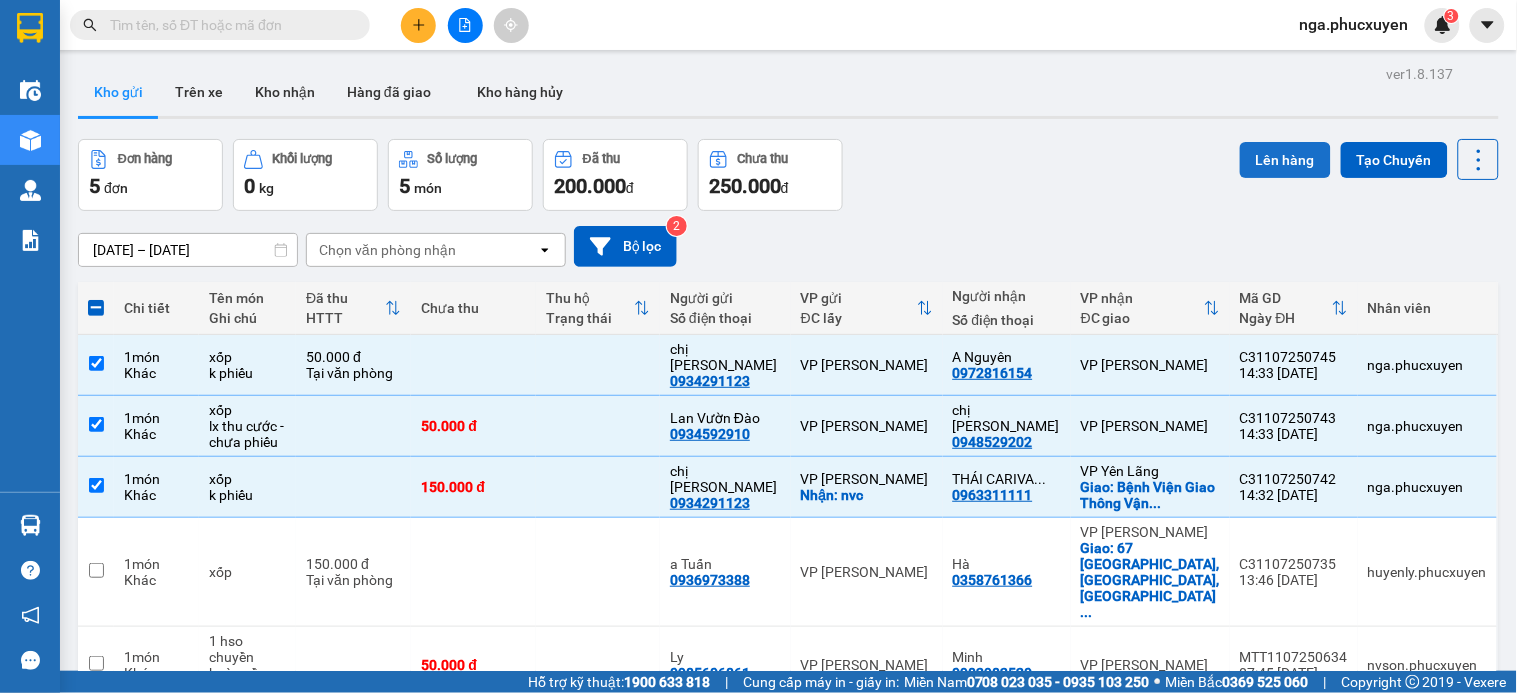 click on "Lên hàng" at bounding box center (1285, 160) 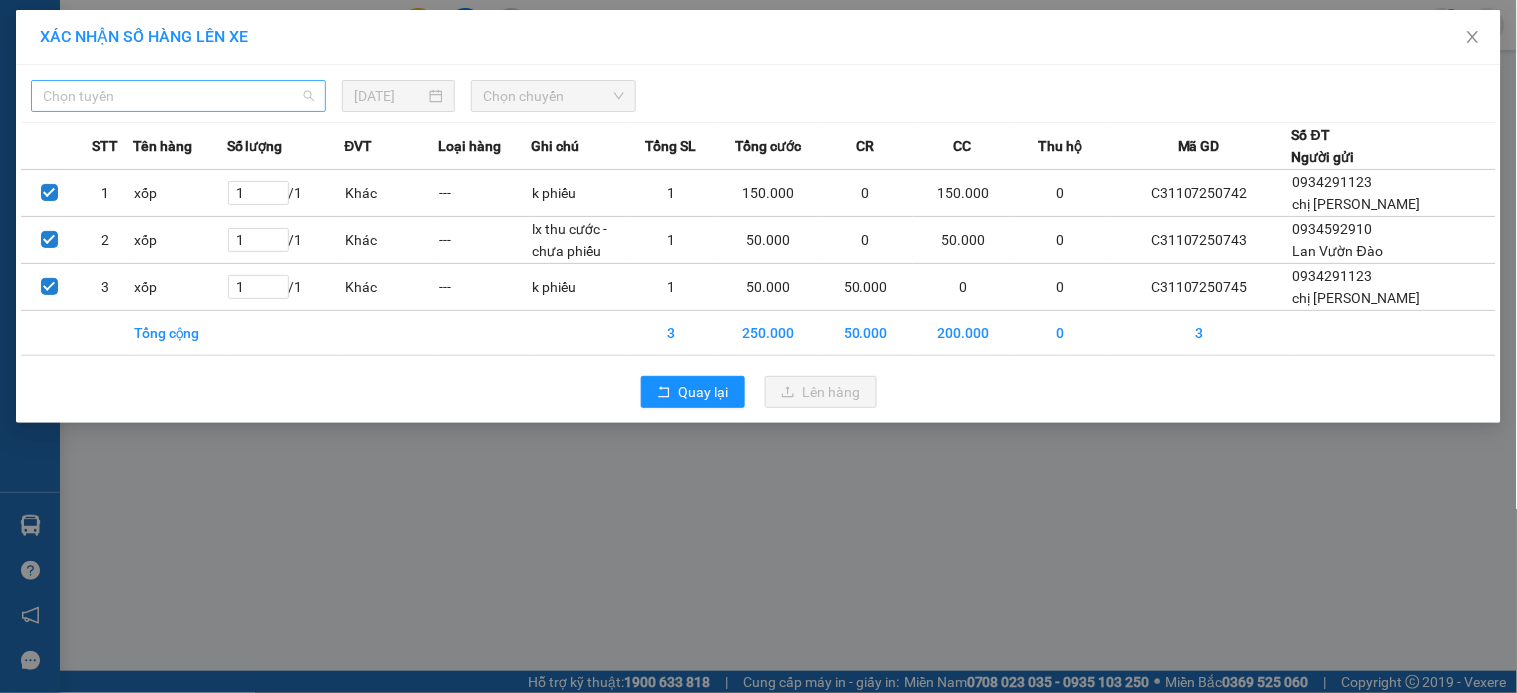 click on "Chọn tuyến" at bounding box center (178, 96) 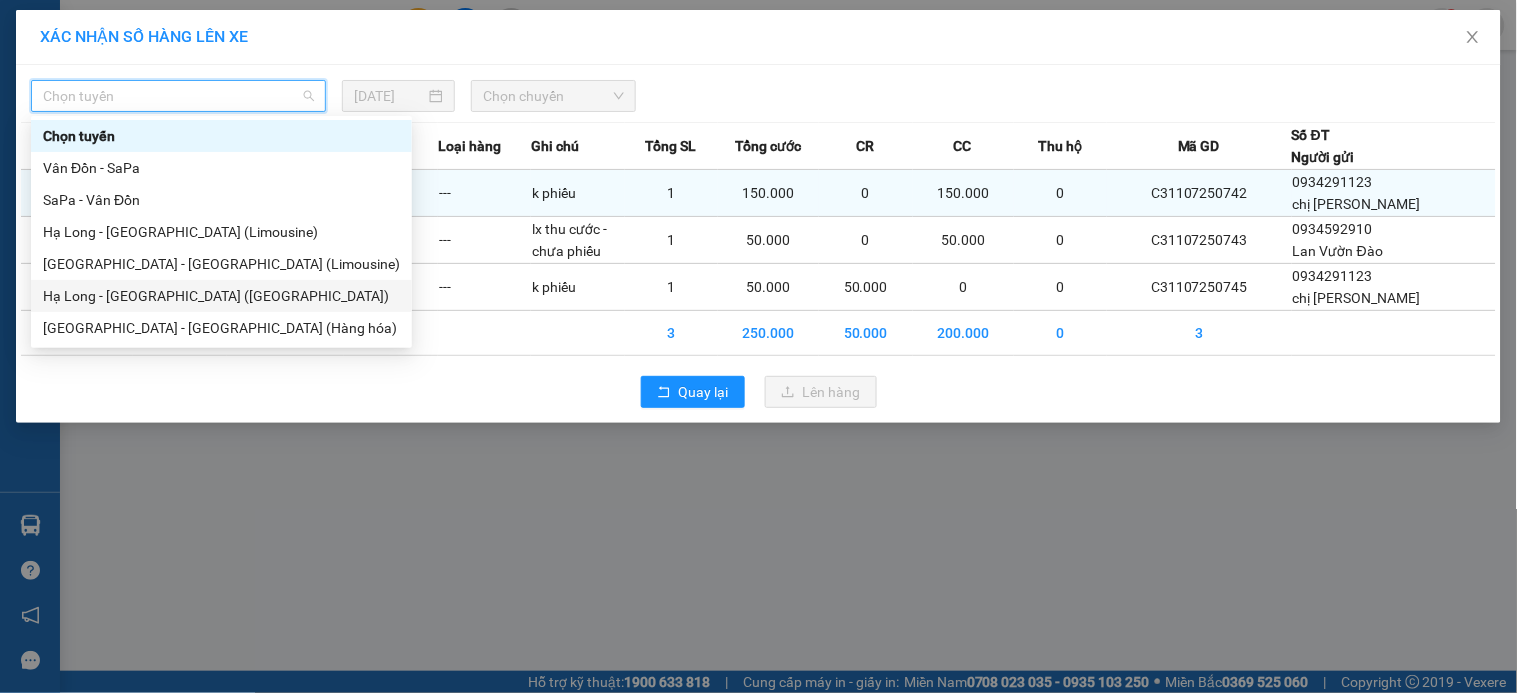 drag, startPoint x: 211, startPoint y: 293, endPoint x: 407, endPoint y: 180, distance: 226.24103 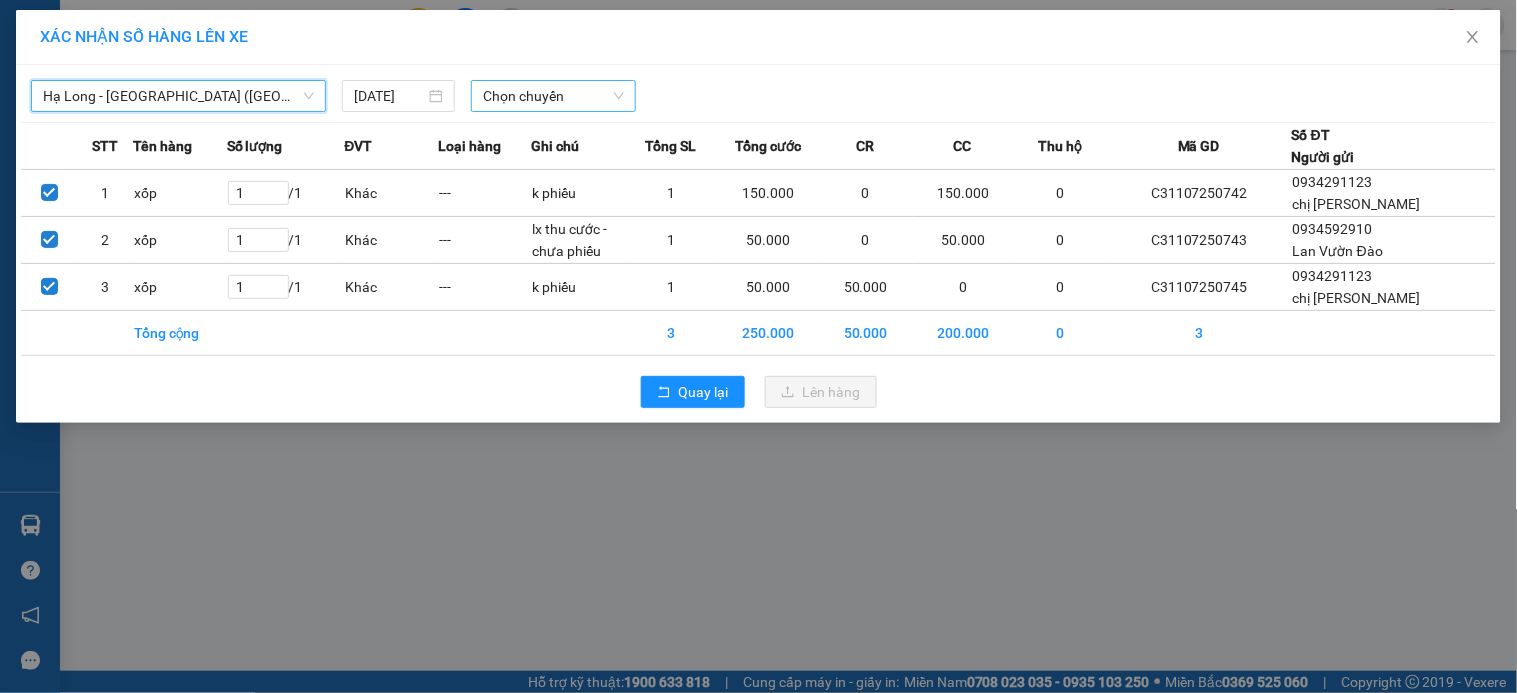 click on "Chọn chuyến" at bounding box center (553, 96) 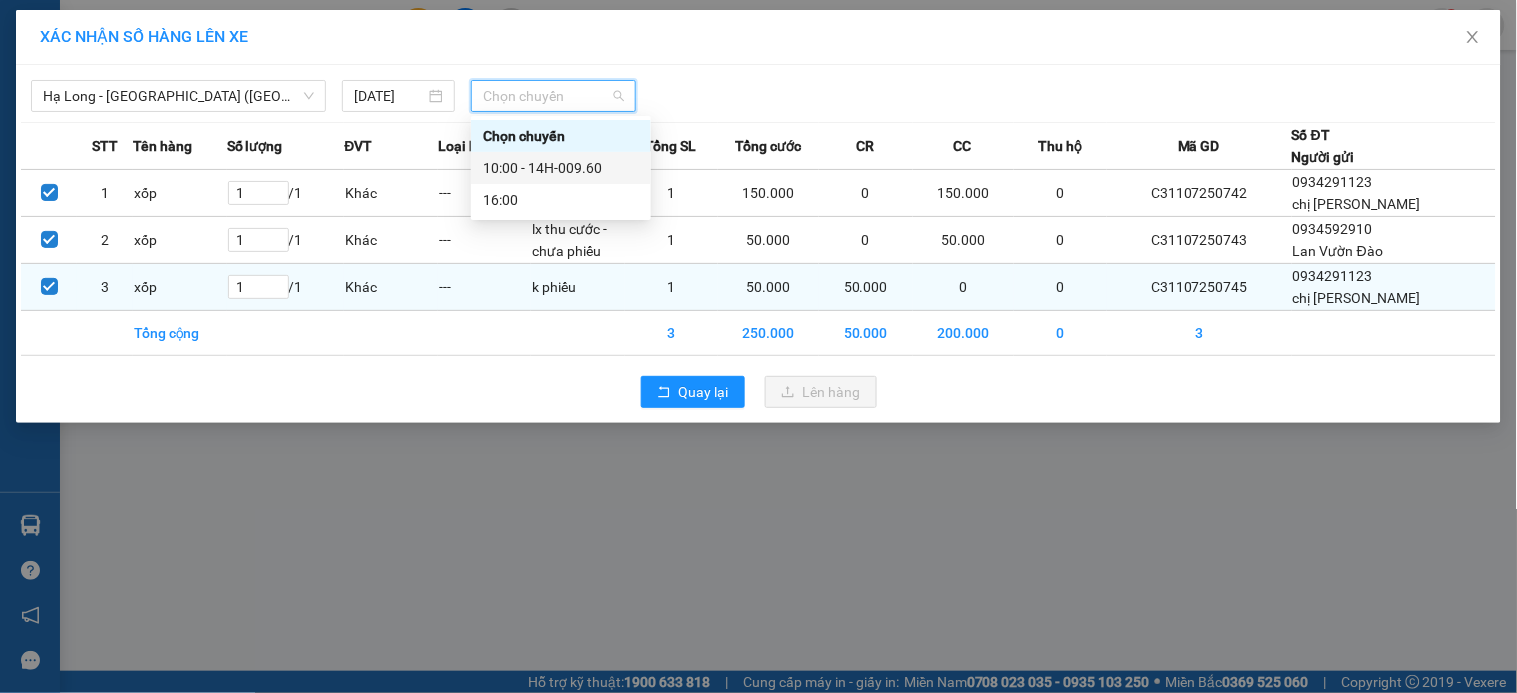 drag, startPoint x: 562, startPoint y: 170, endPoint x: 697, endPoint y: 302, distance: 188.80943 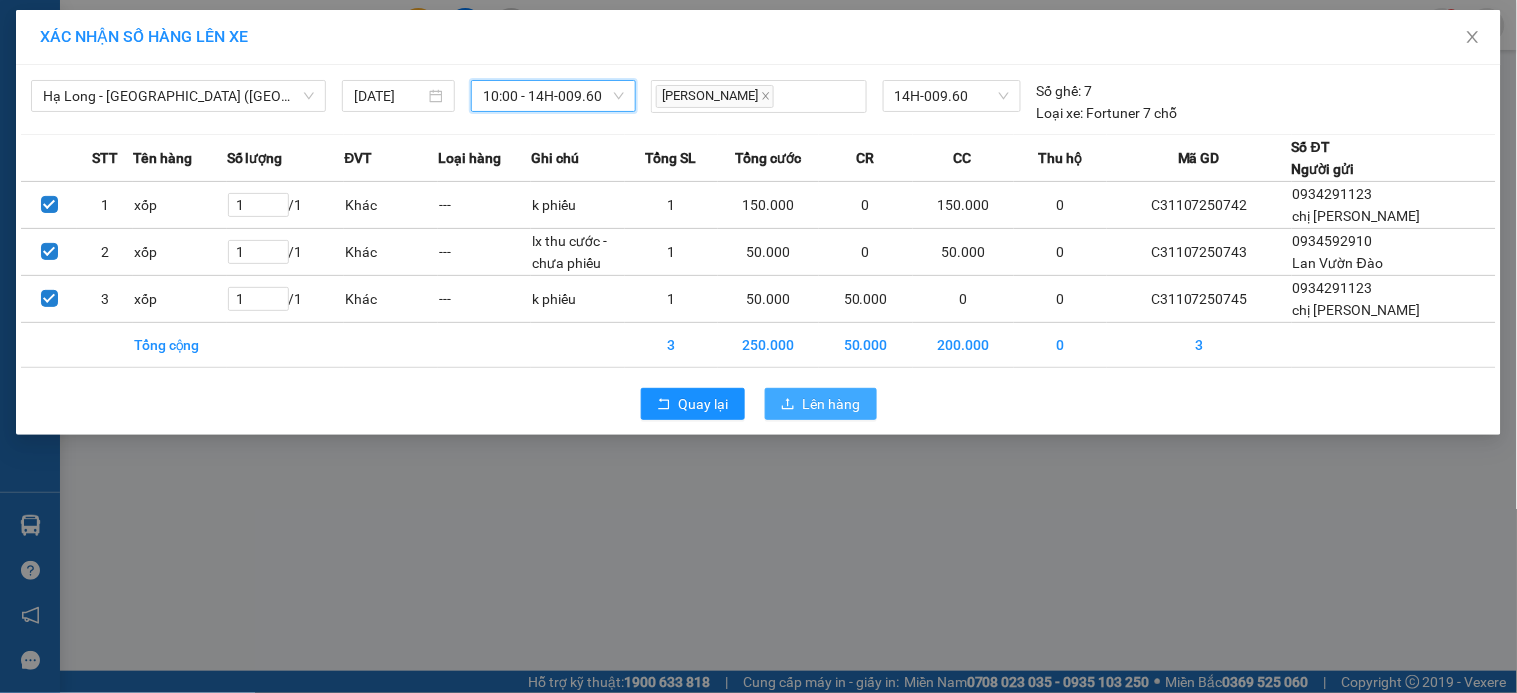 click on "Lên hàng" at bounding box center [832, 404] 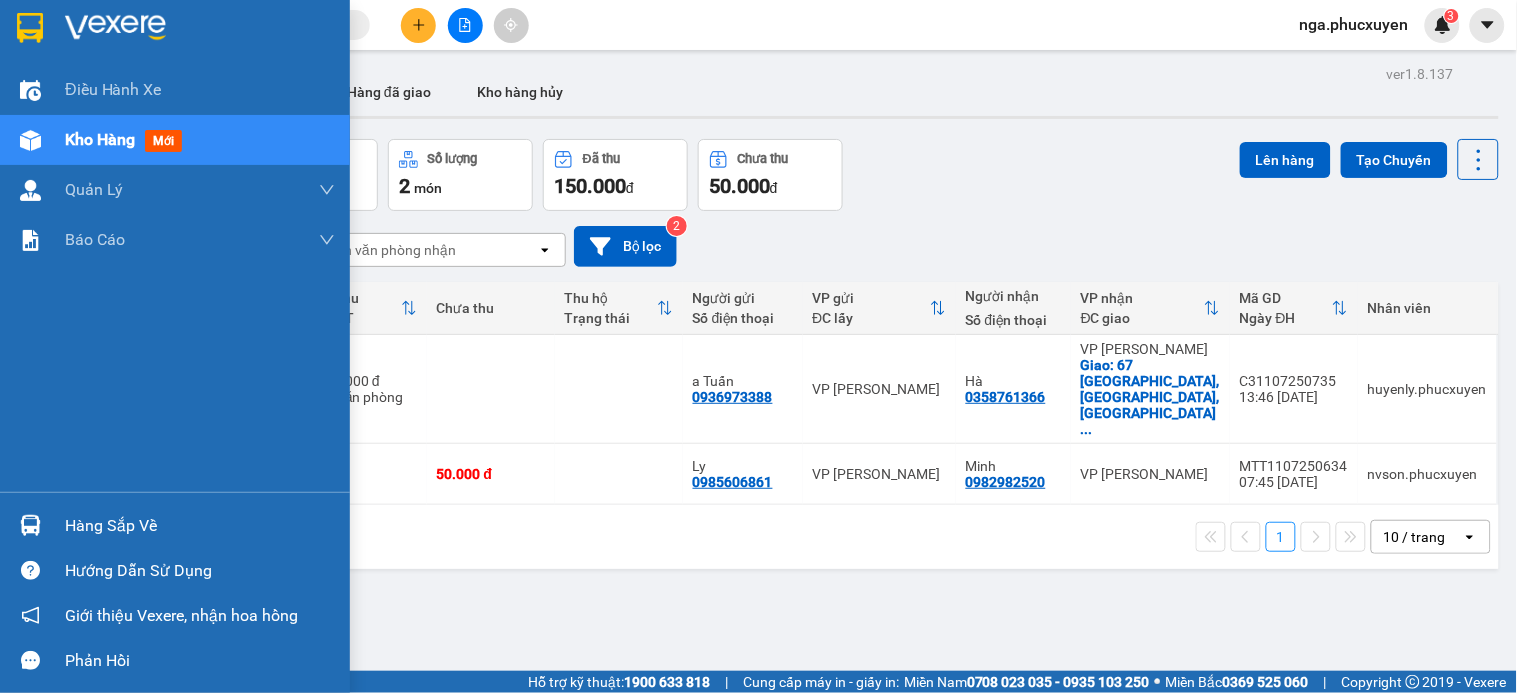 click at bounding box center [30, 525] 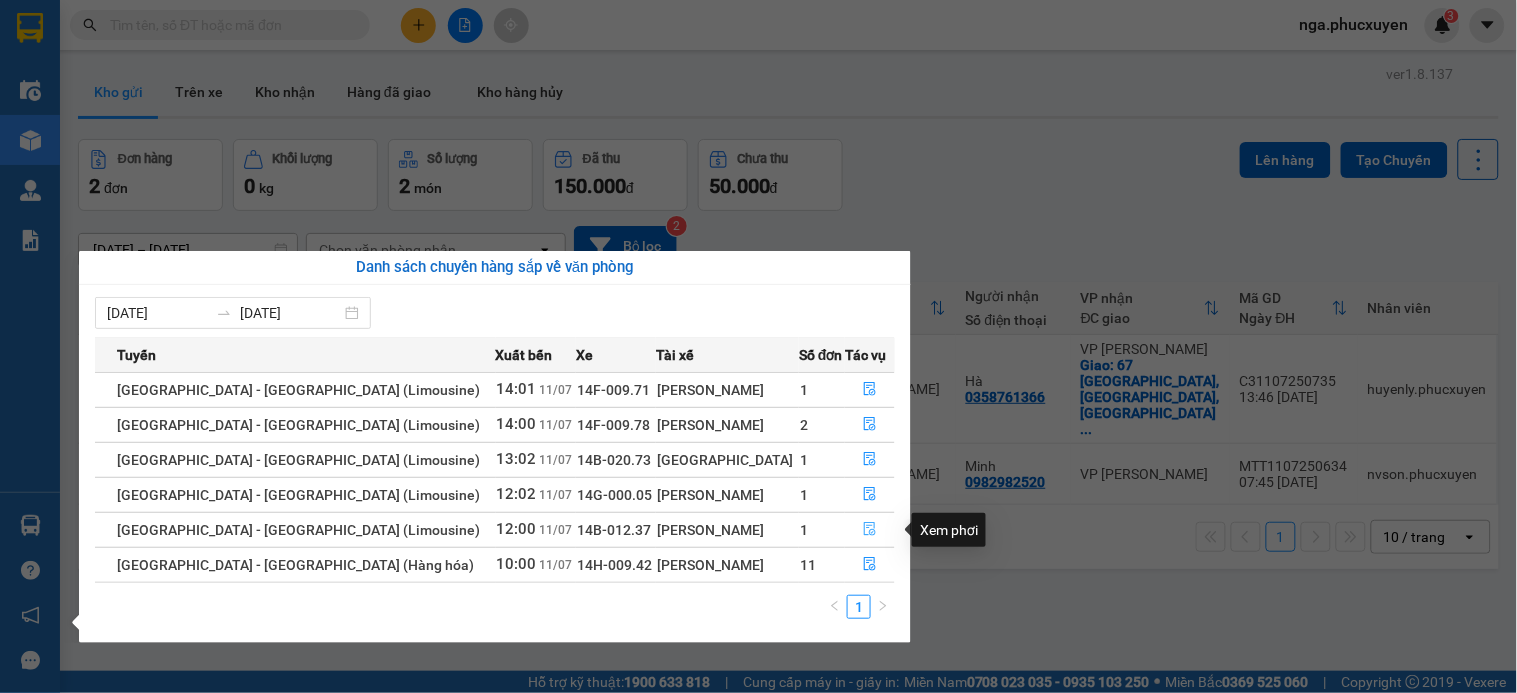 click 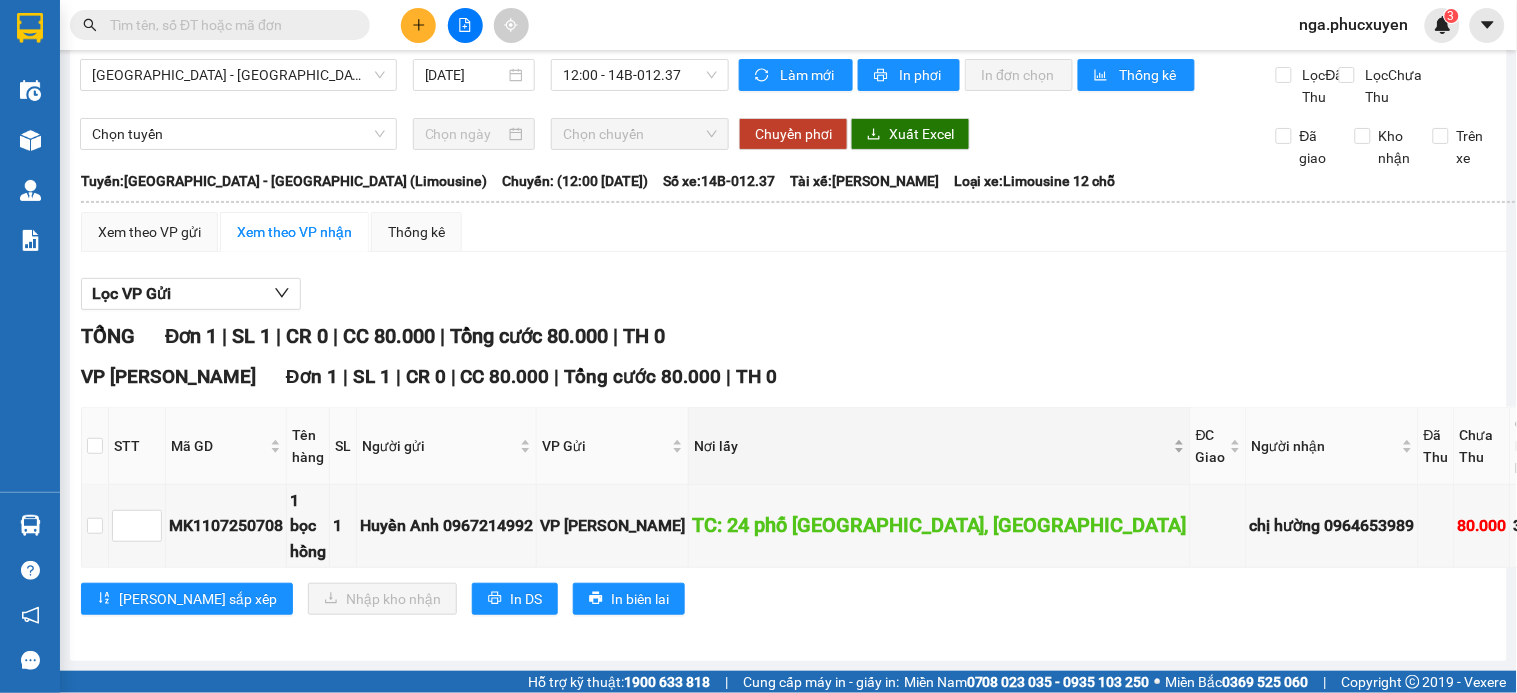 scroll, scrollTop: 53, scrollLeft: 0, axis: vertical 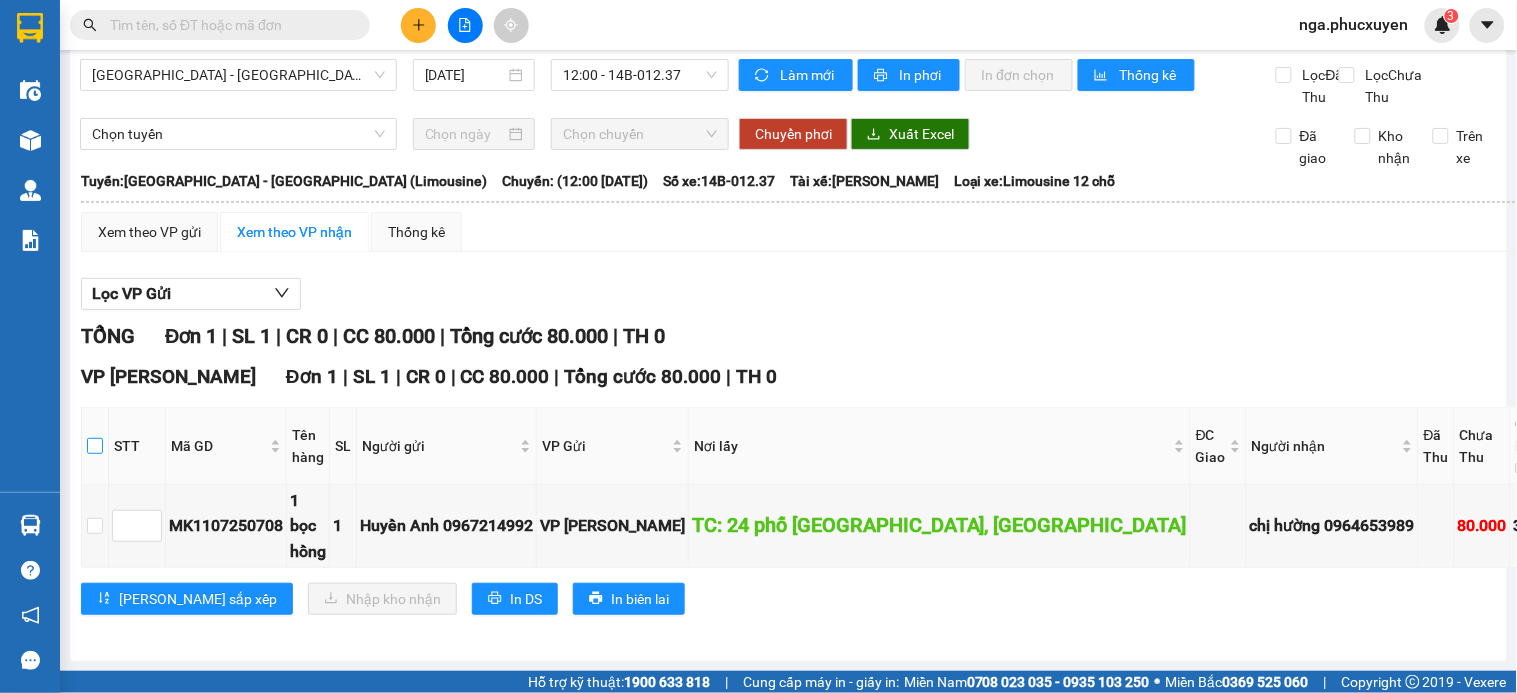click at bounding box center [95, 446] 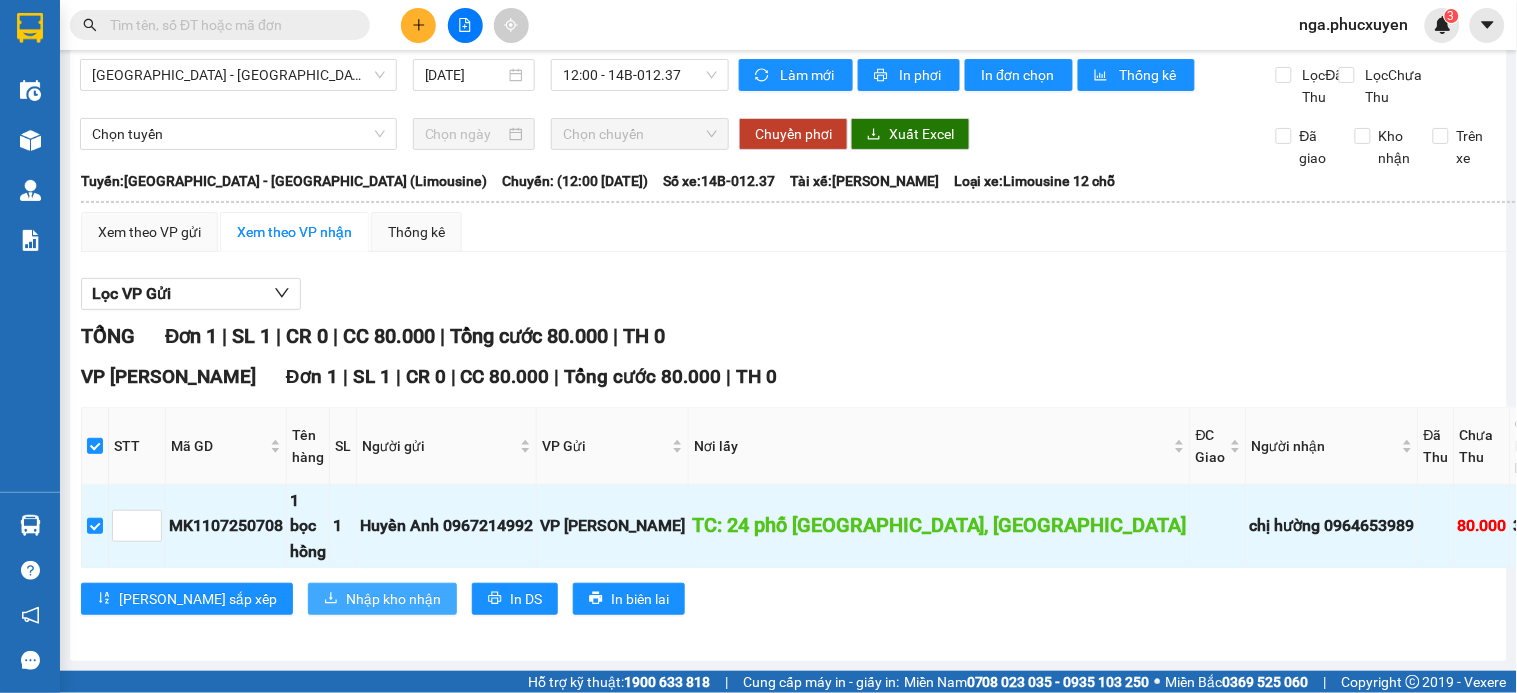 click on "Nhập kho nhận" at bounding box center [393, 599] 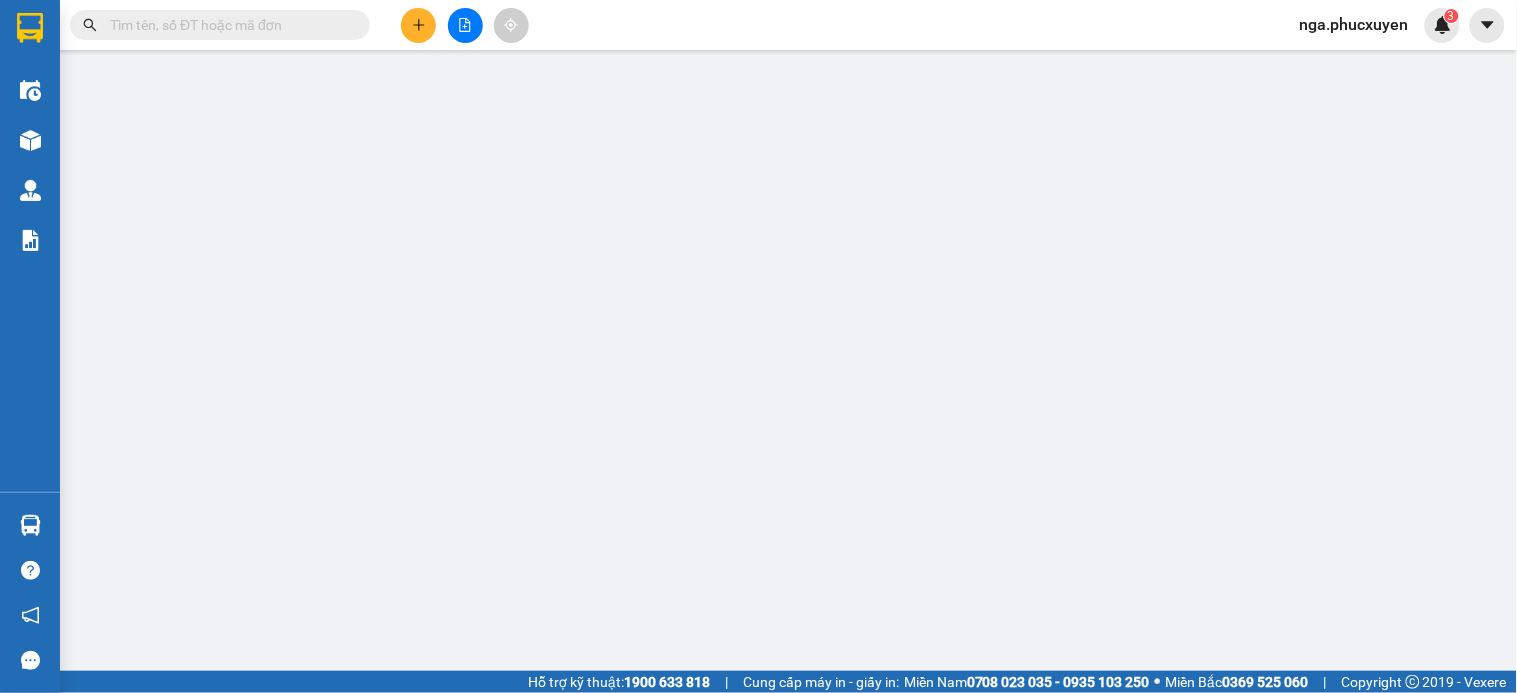 scroll, scrollTop: 0, scrollLeft: 0, axis: both 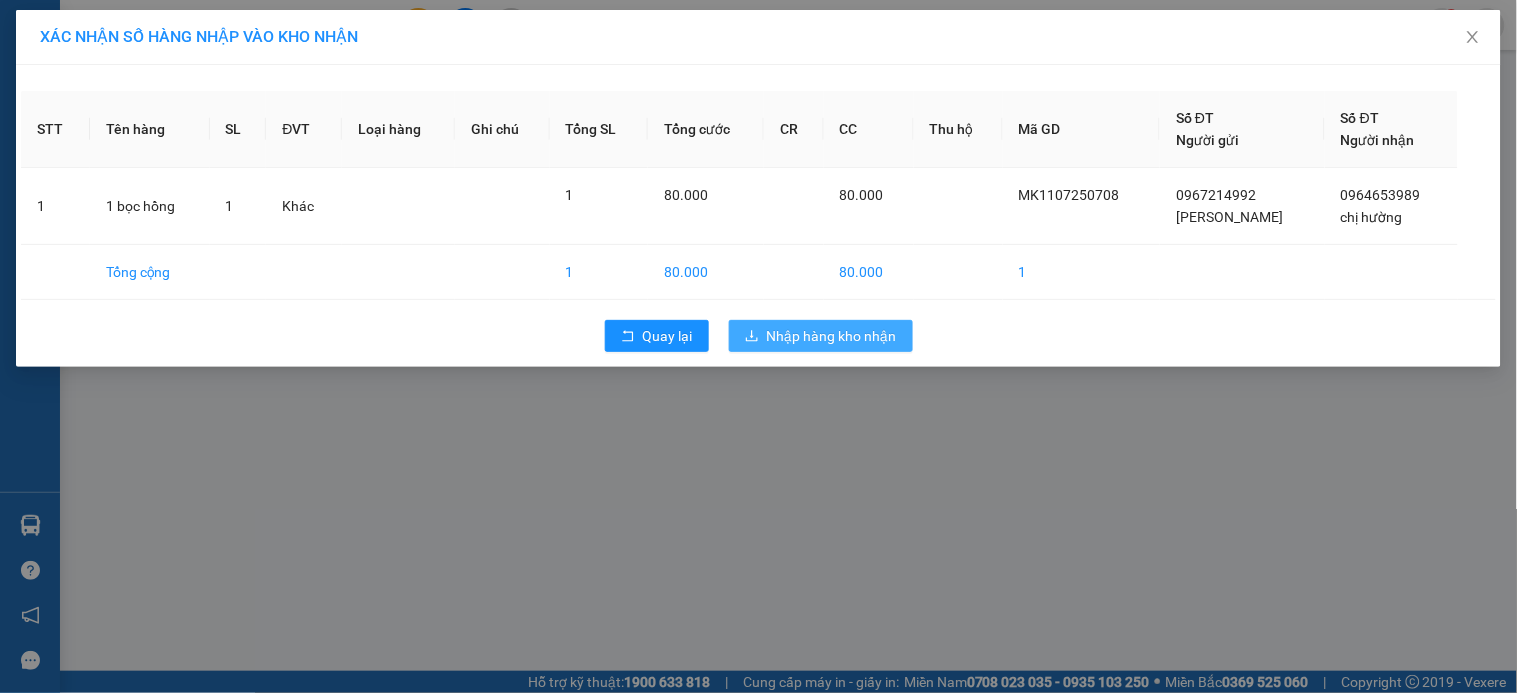 click on "Nhập hàng kho nhận" at bounding box center [832, 336] 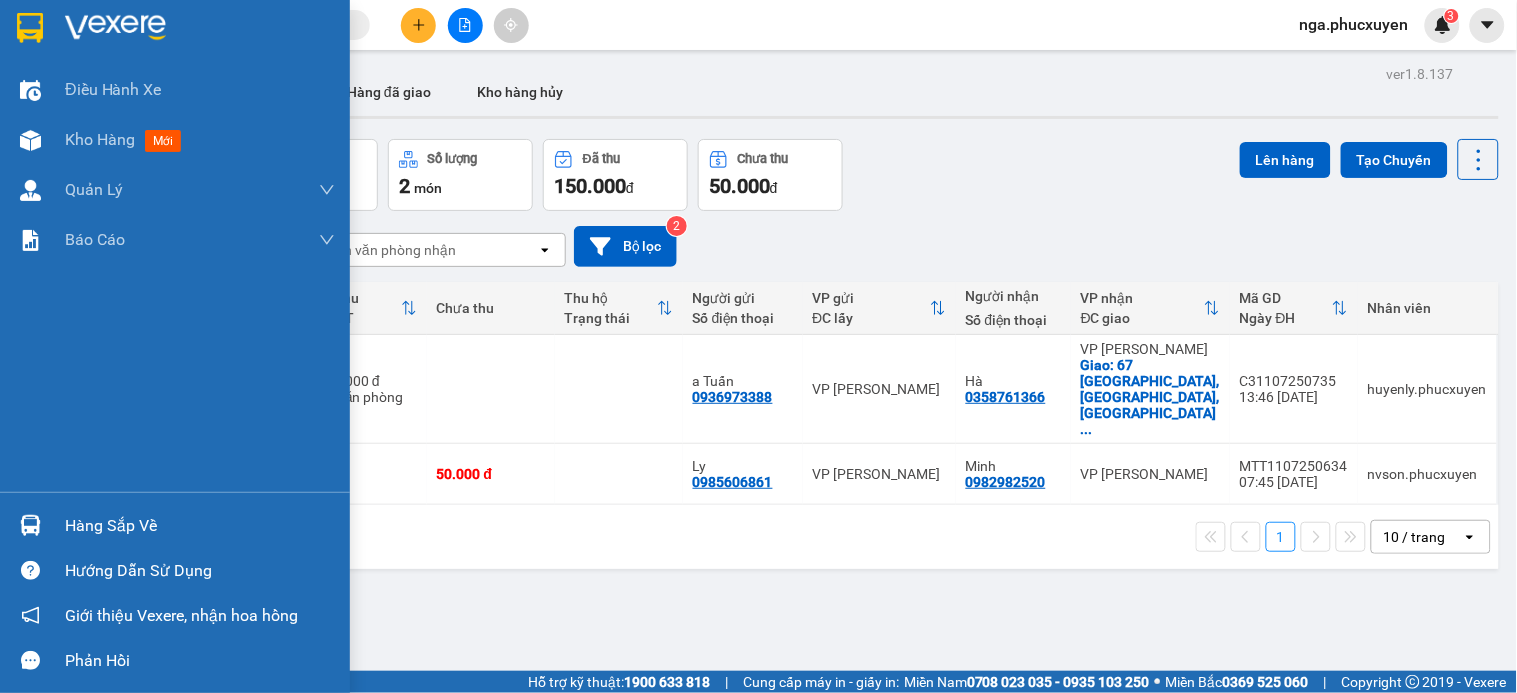 click on "Hàng sắp về" at bounding box center [200, 526] 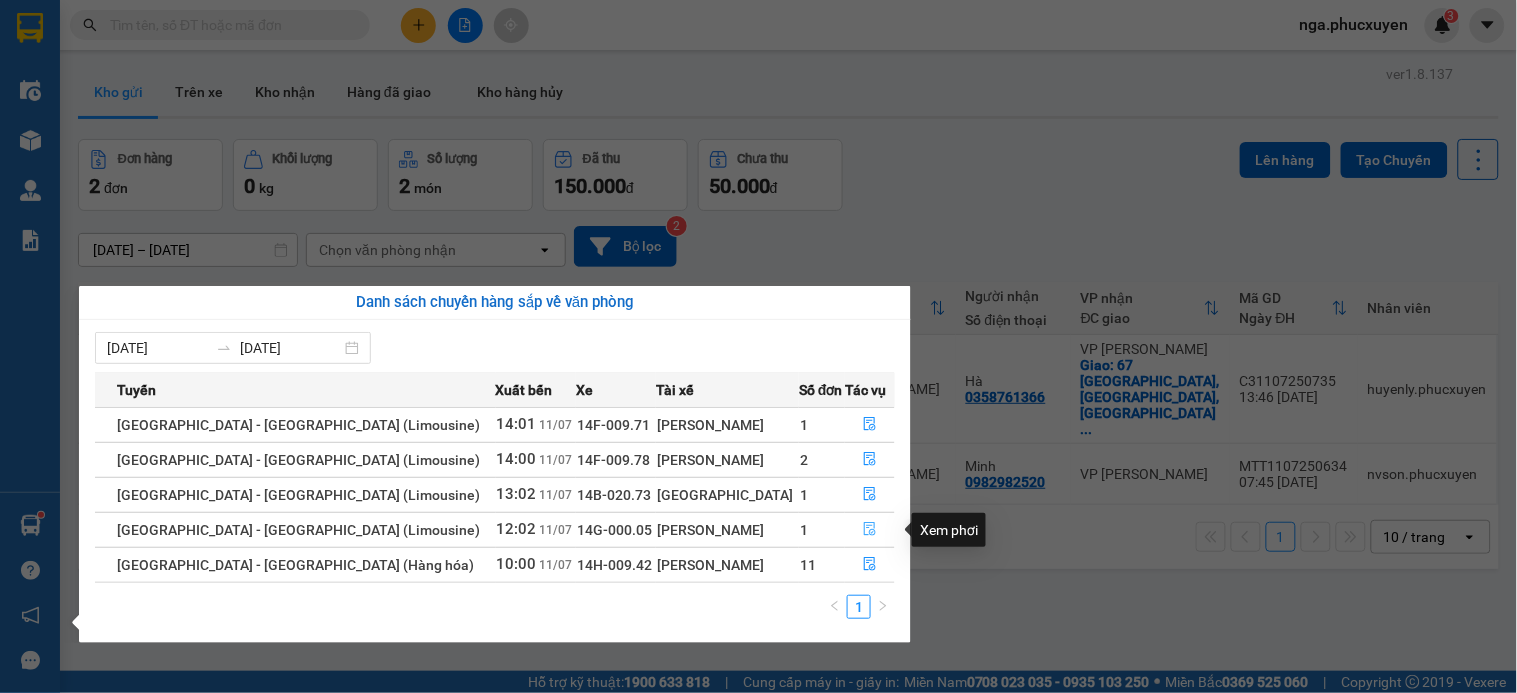 click 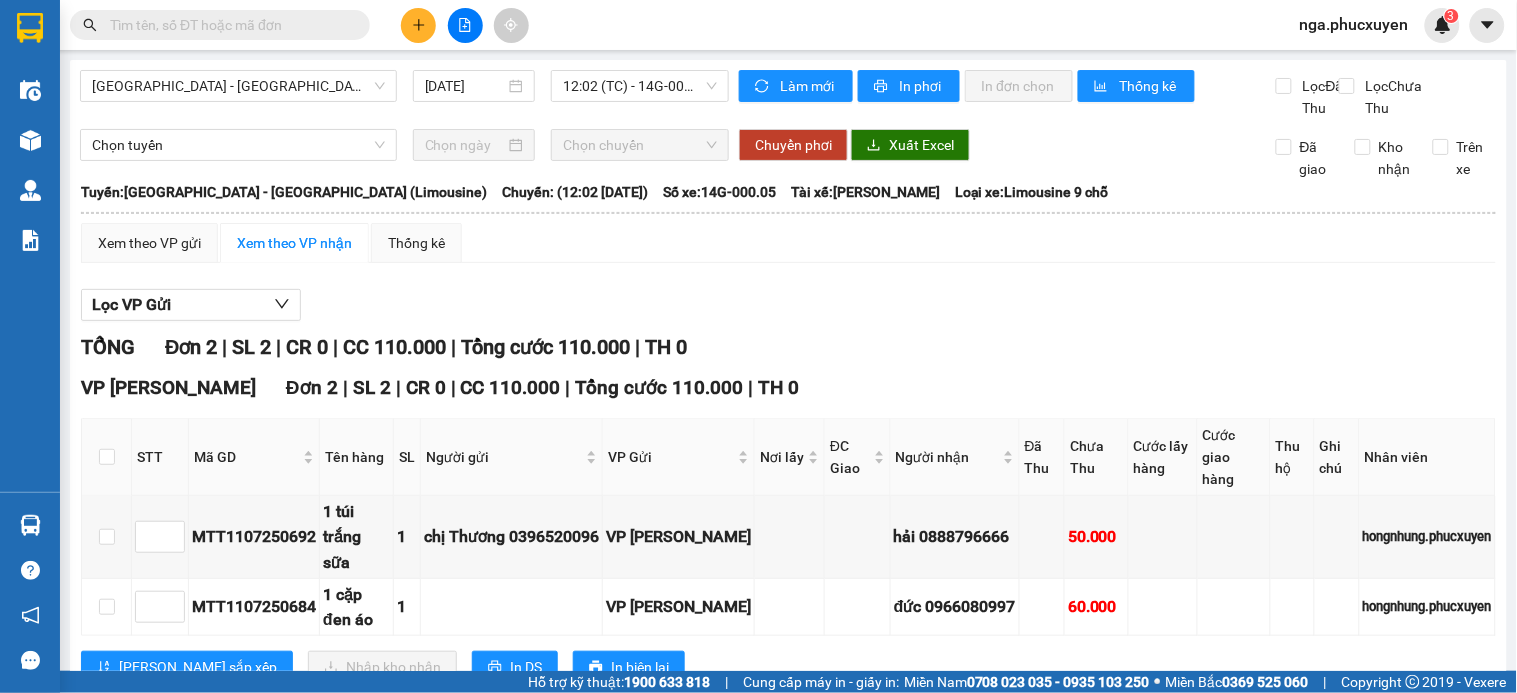 scroll, scrollTop: 91, scrollLeft: 0, axis: vertical 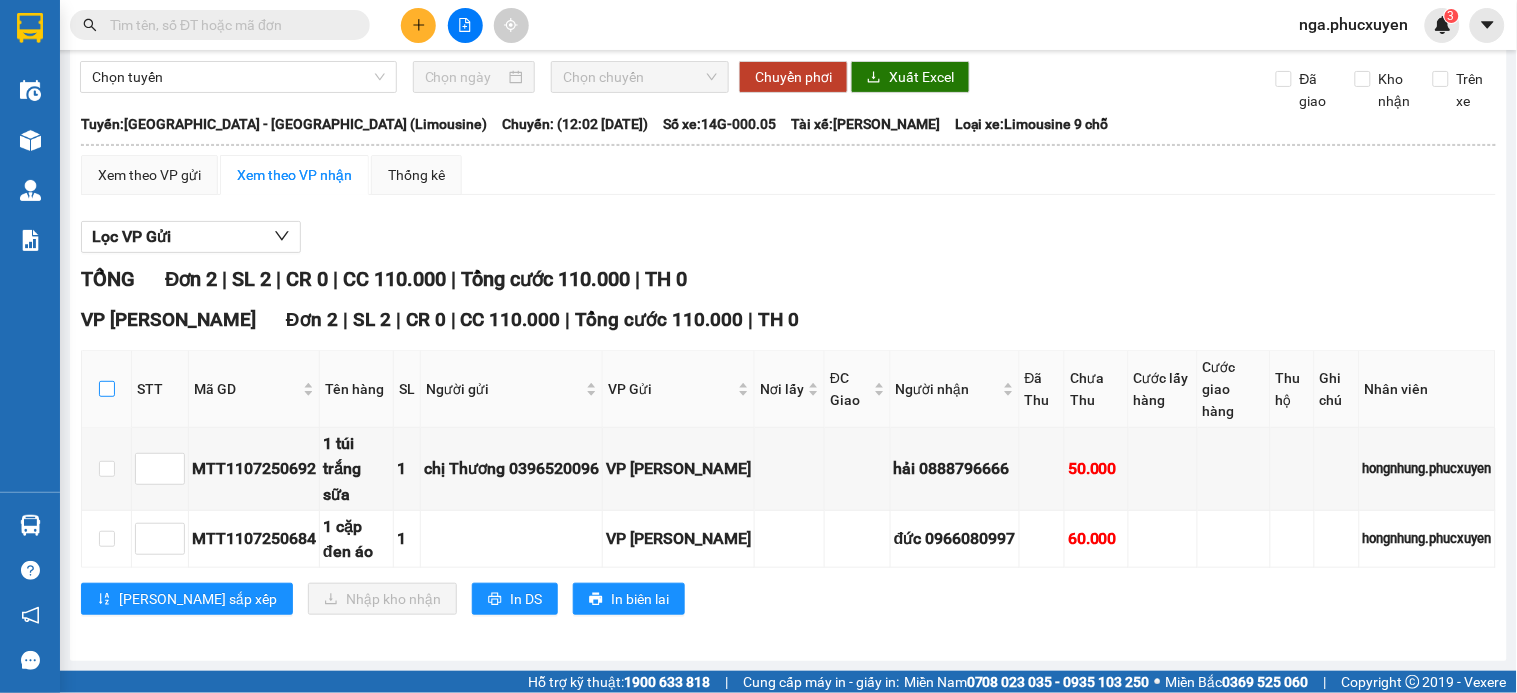click at bounding box center [107, 389] 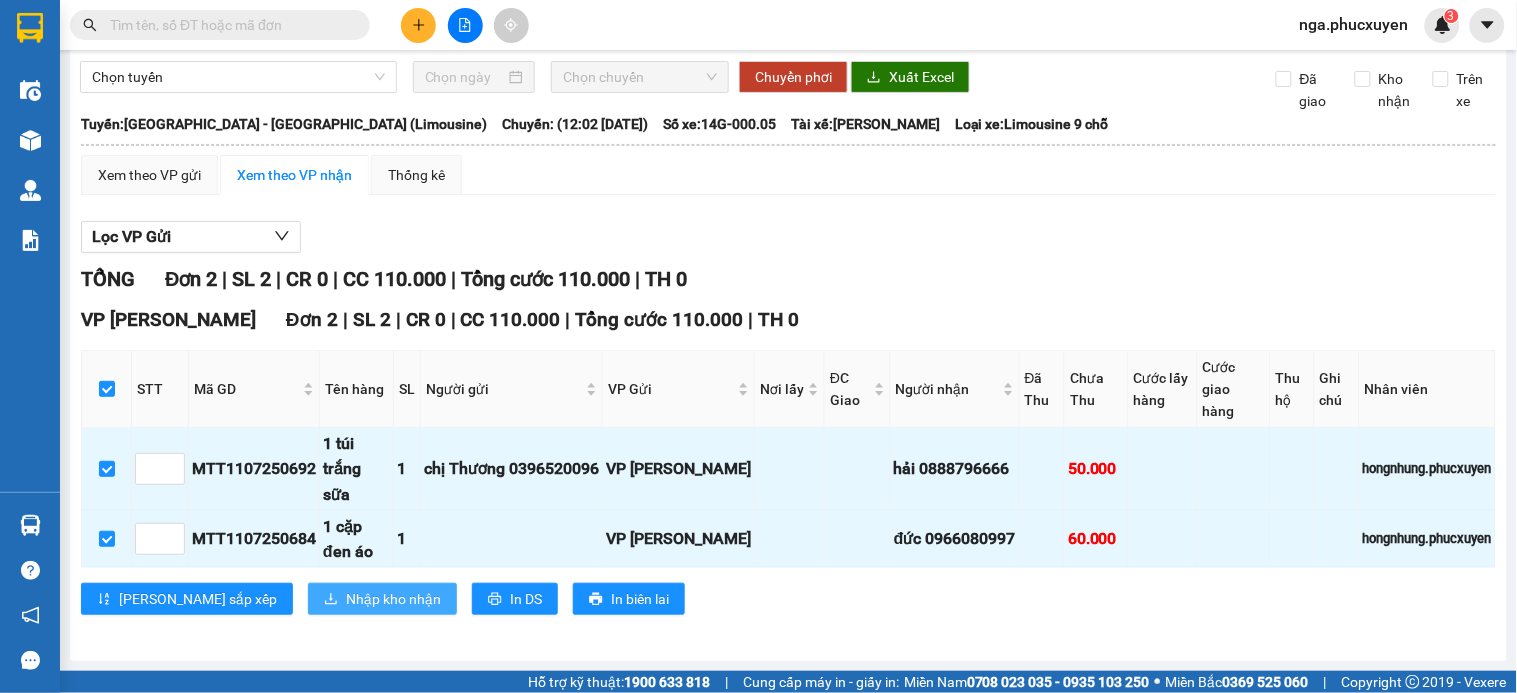 click on "Nhập kho nhận" at bounding box center [393, 599] 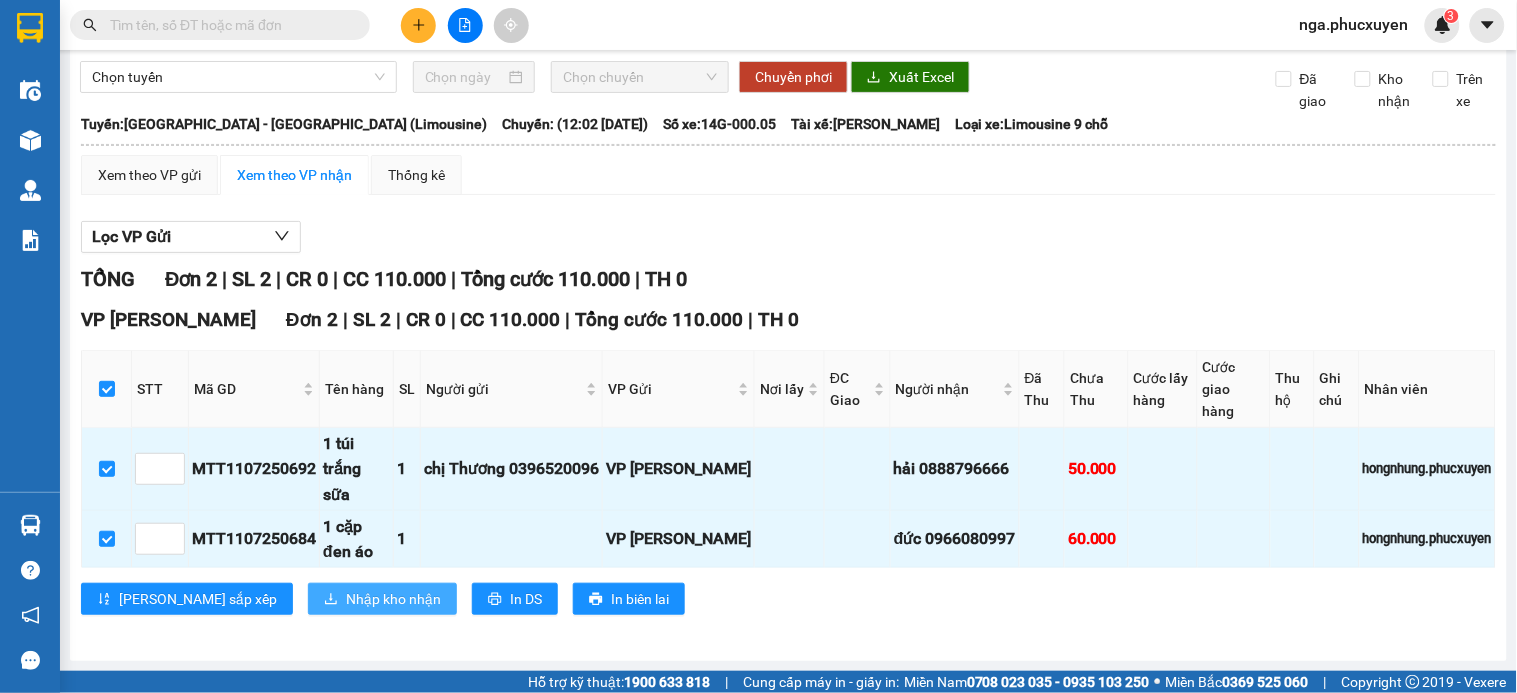 scroll, scrollTop: 0, scrollLeft: 0, axis: both 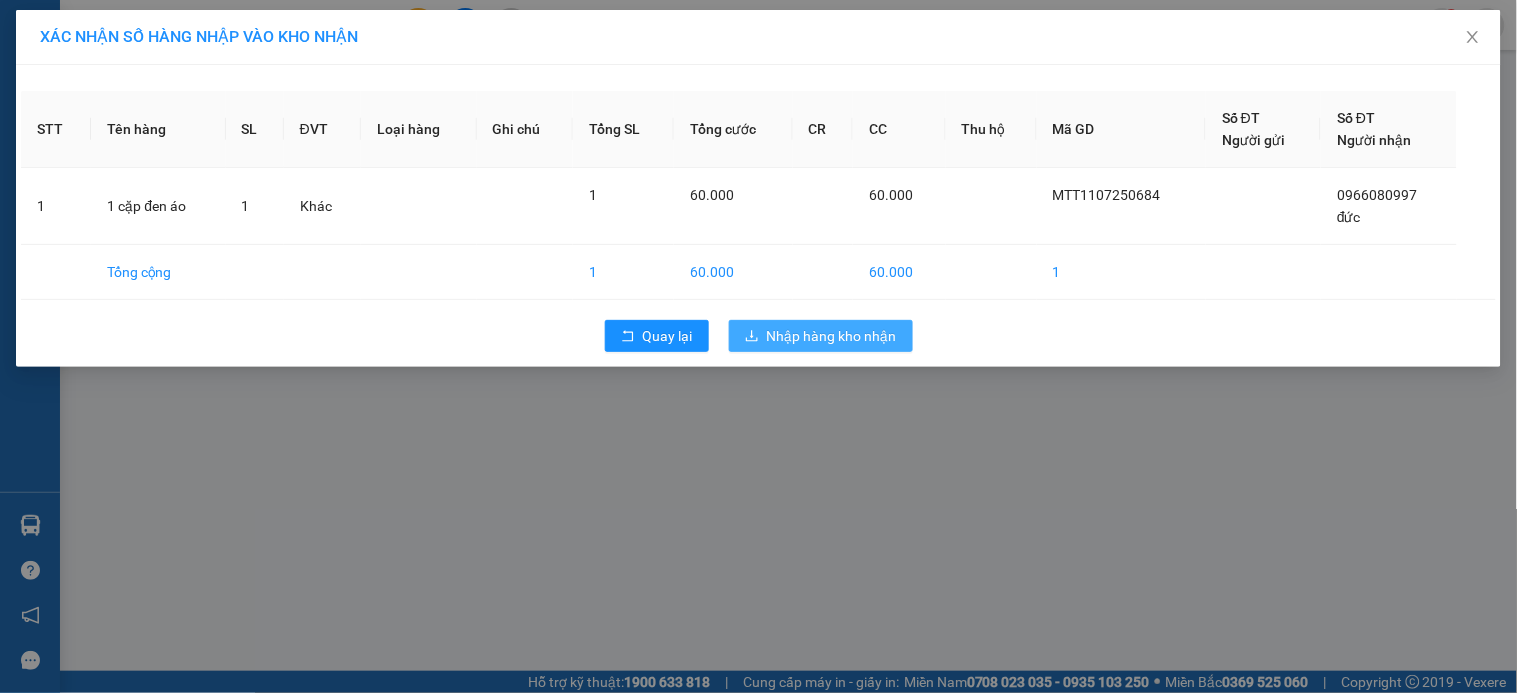 click on "Nhập hàng kho nhận" at bounding box center (832, 336) 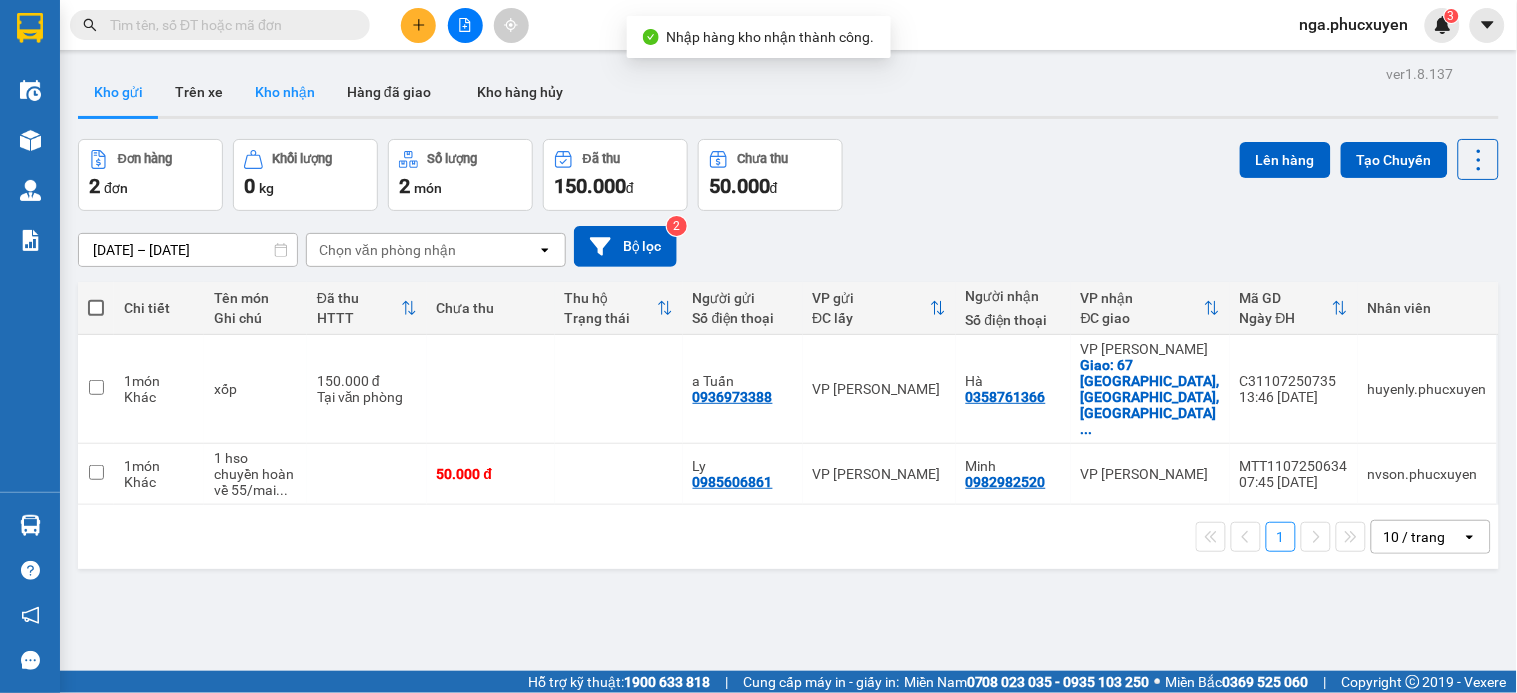 click on "Kho nhận" at bounding box center (285, 92) 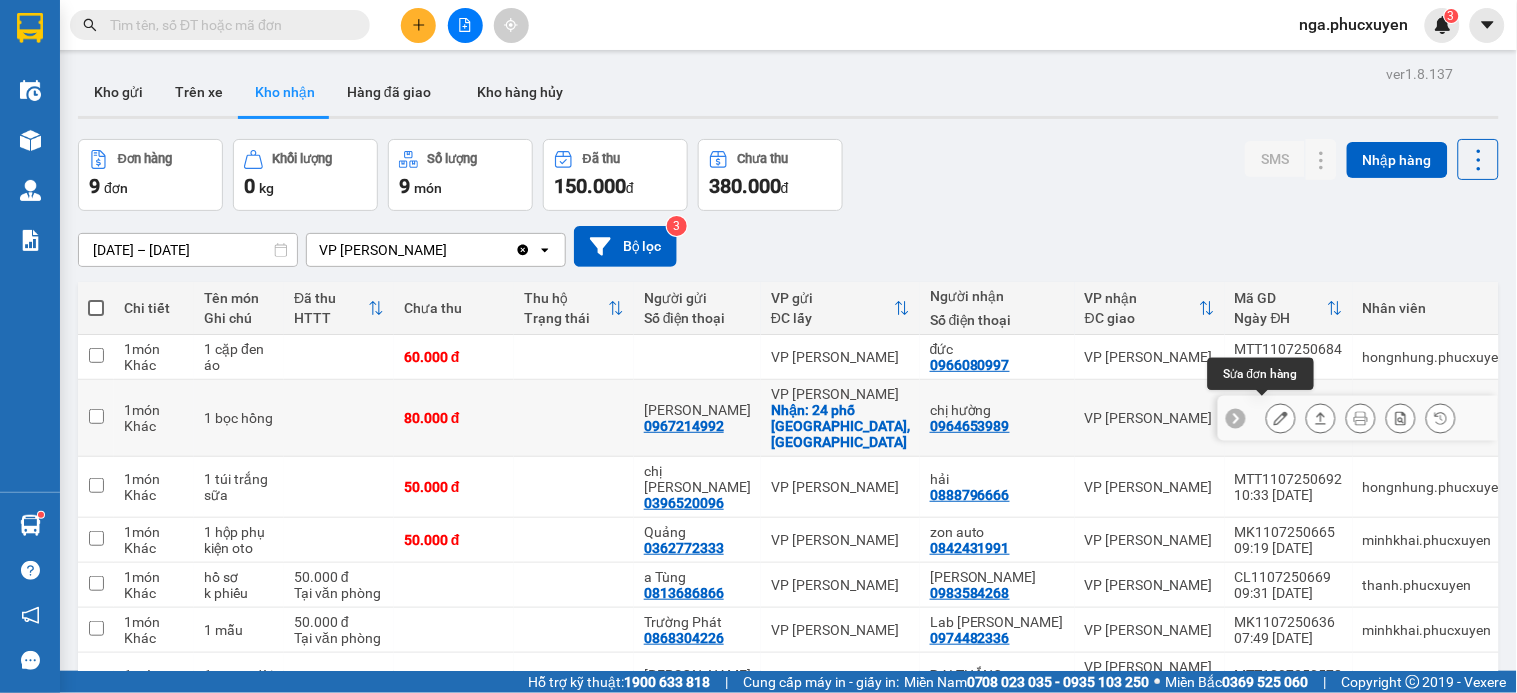 click 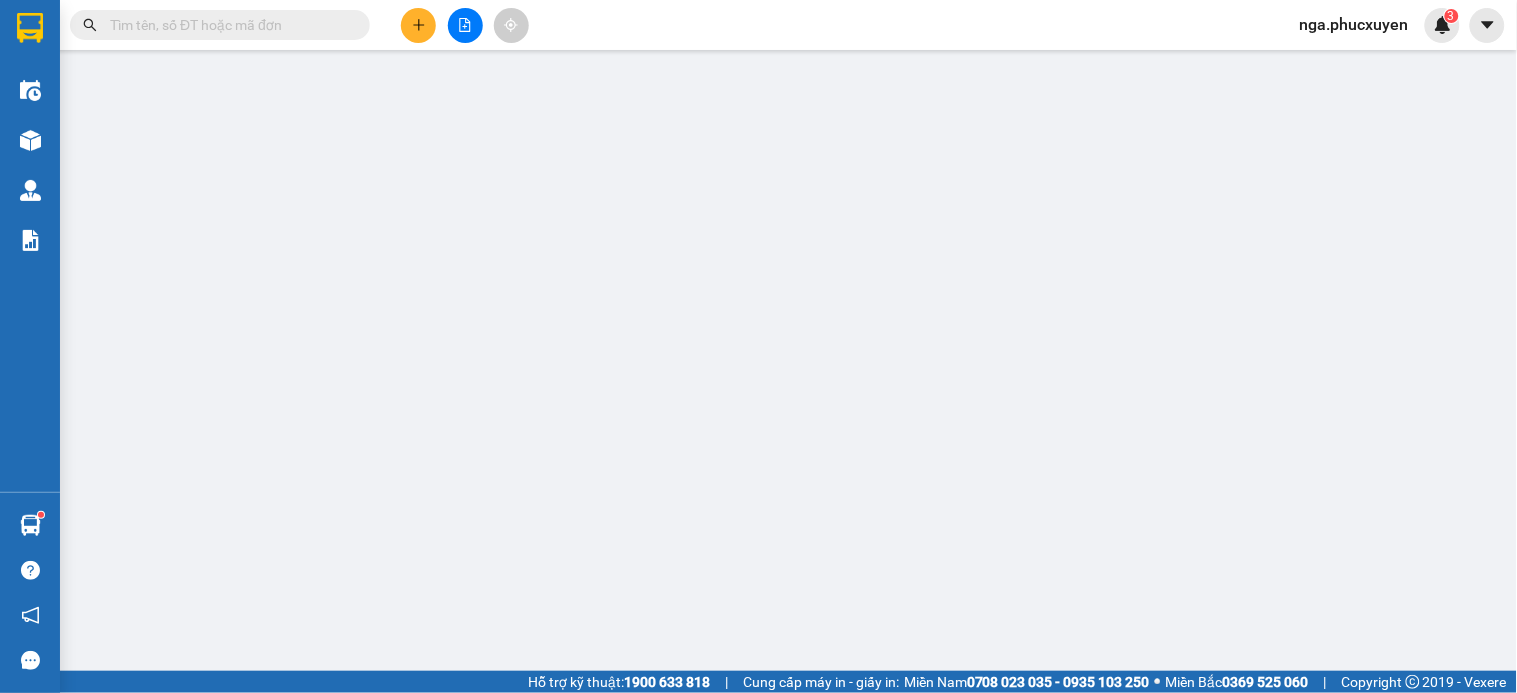 type on "0967214992" 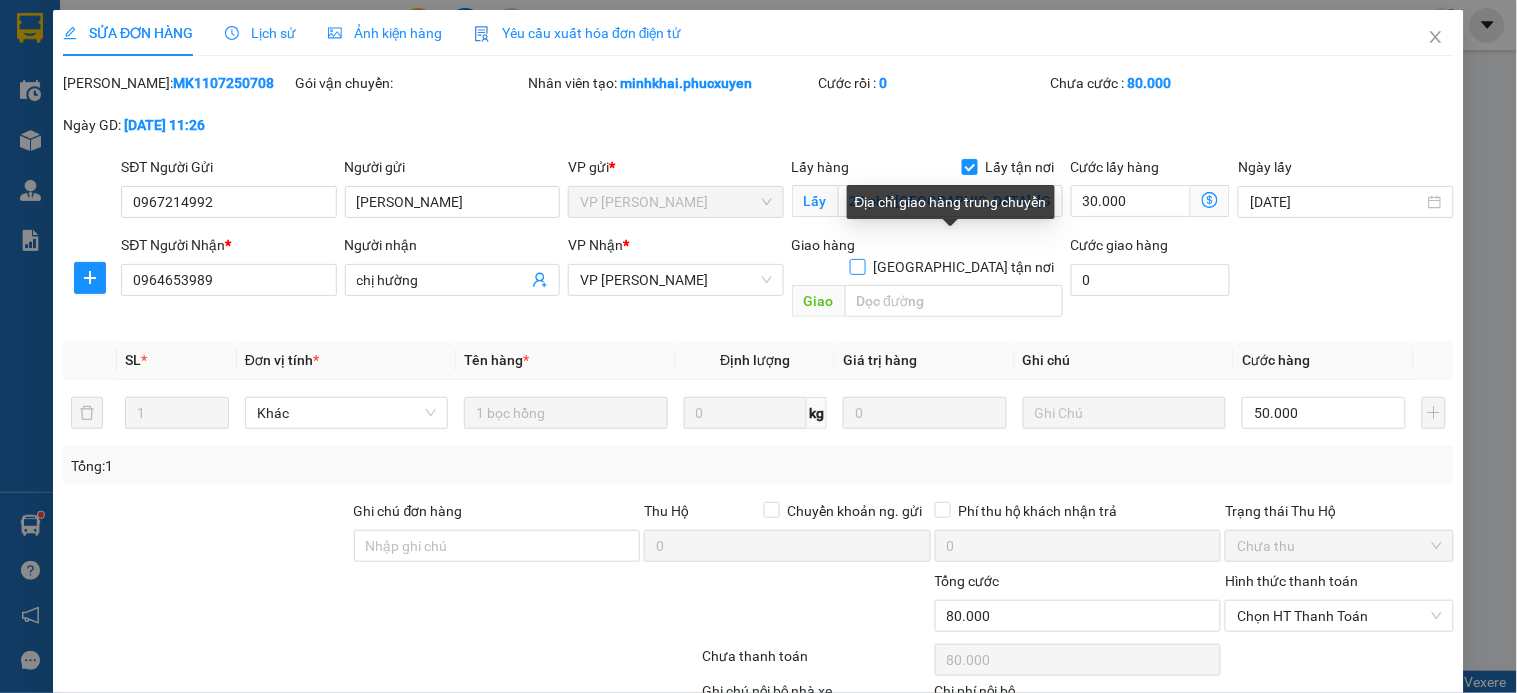 click on "[GEOGRAPHIC_DATA] tận nơi" at bounding box center [857, 266] 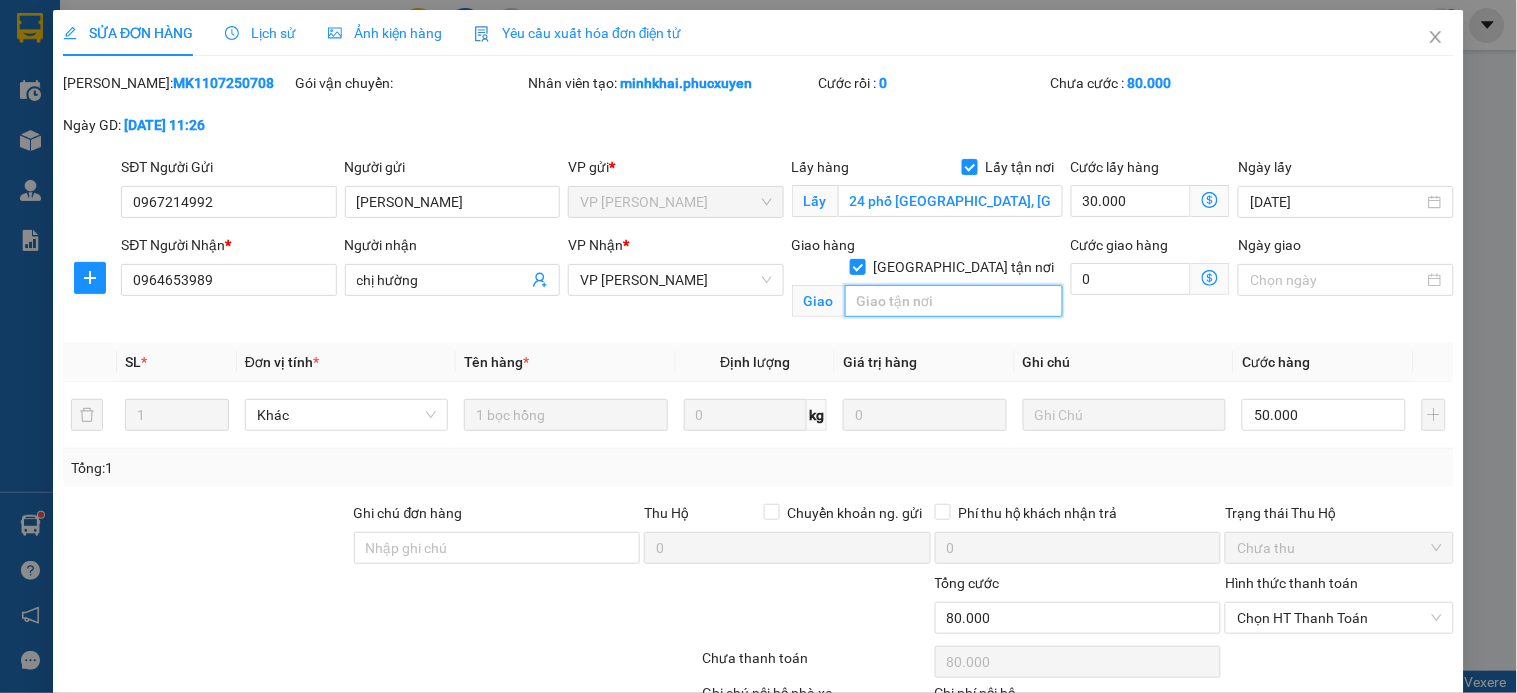 click at bounding box center (954, 301) 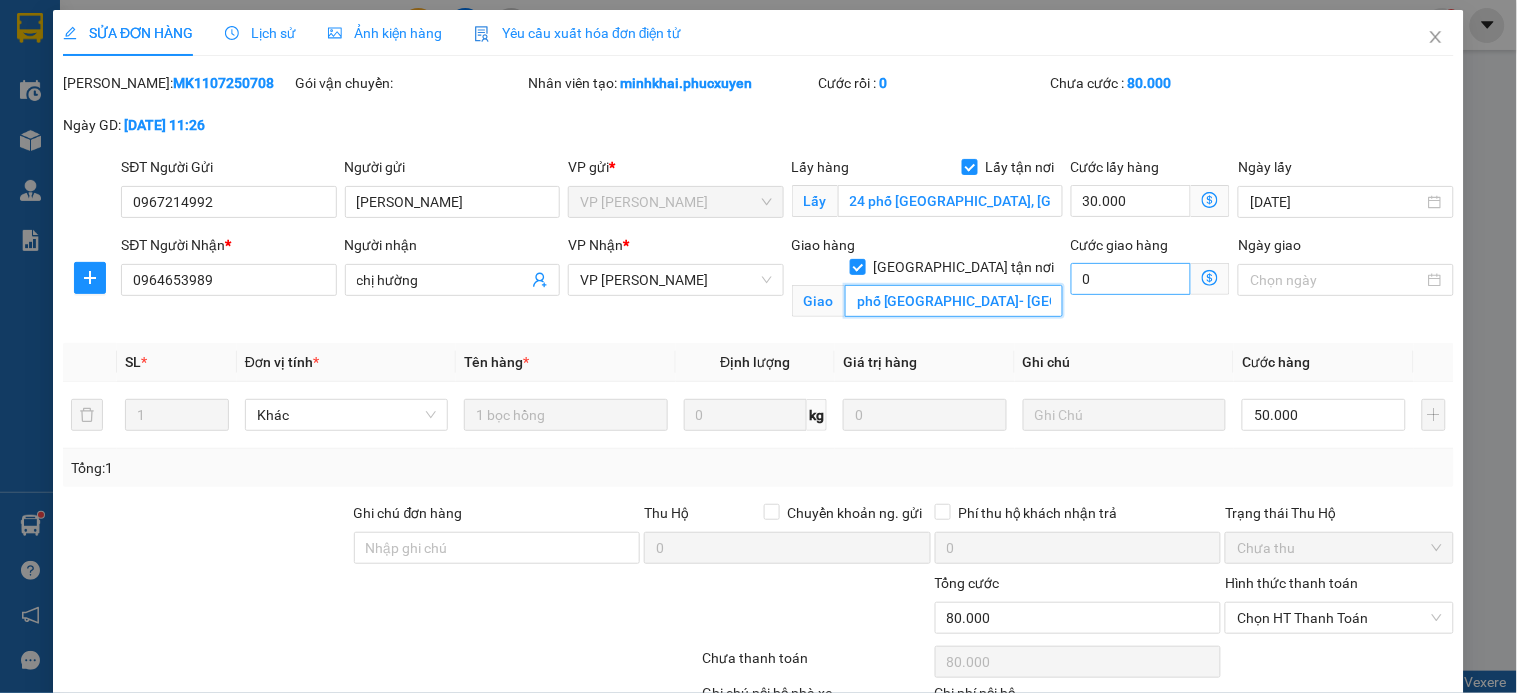 type on "phố lao động- hà lầm" 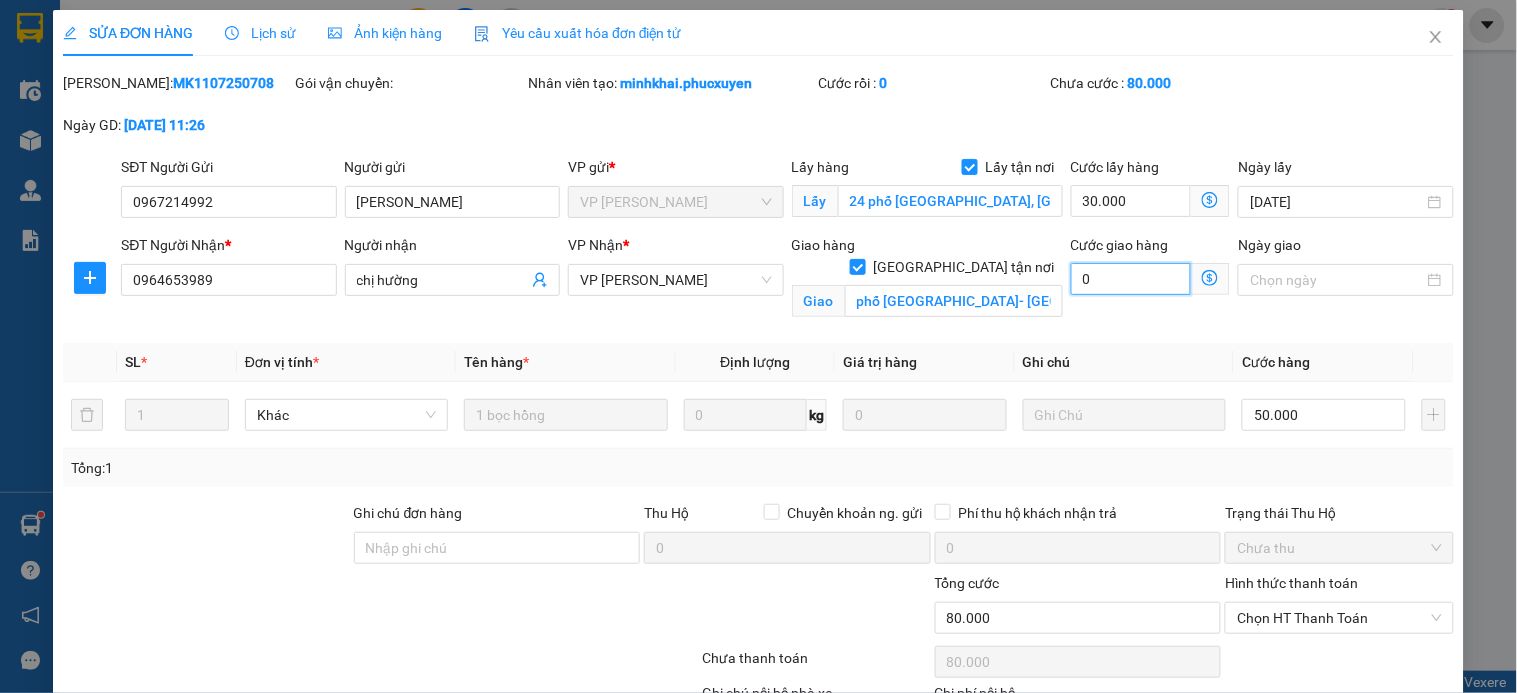 click on "0" at bounding box center [1131, 279] 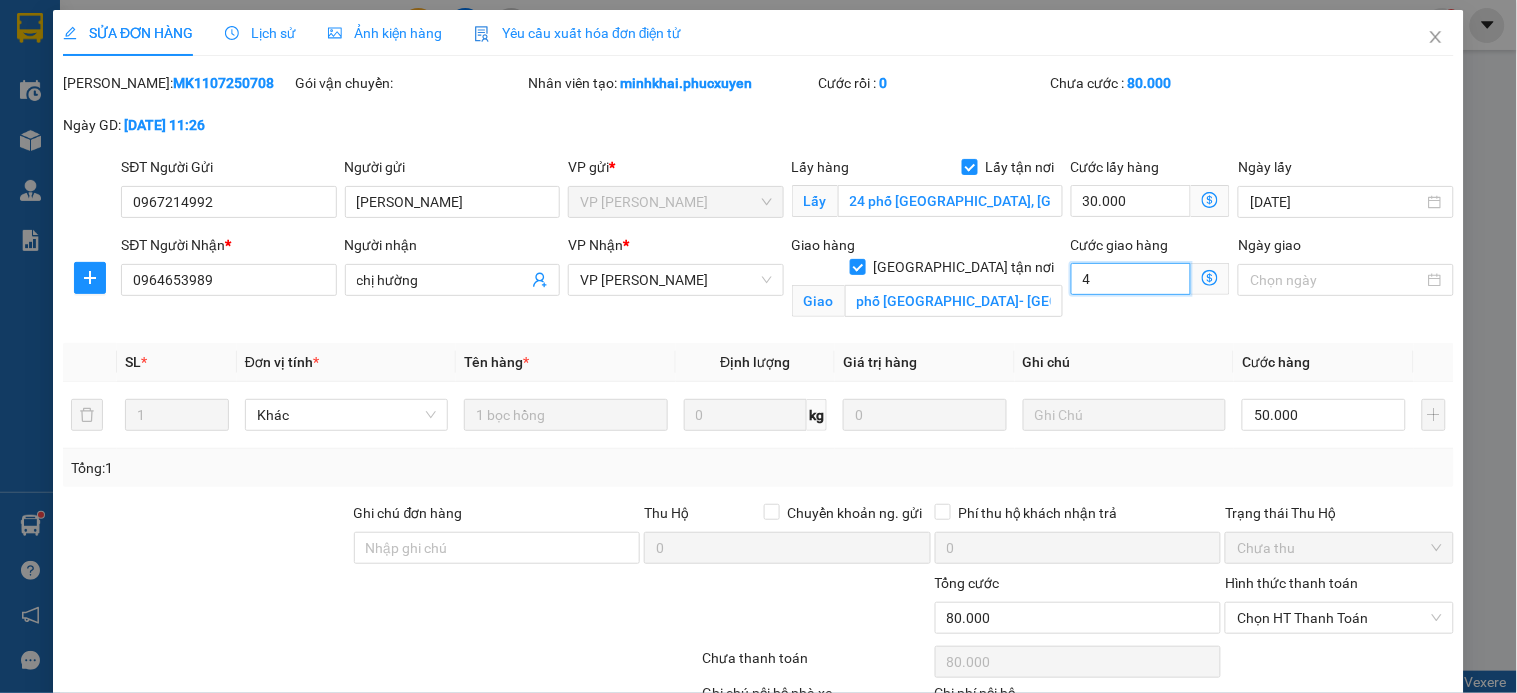 type on "80.004" 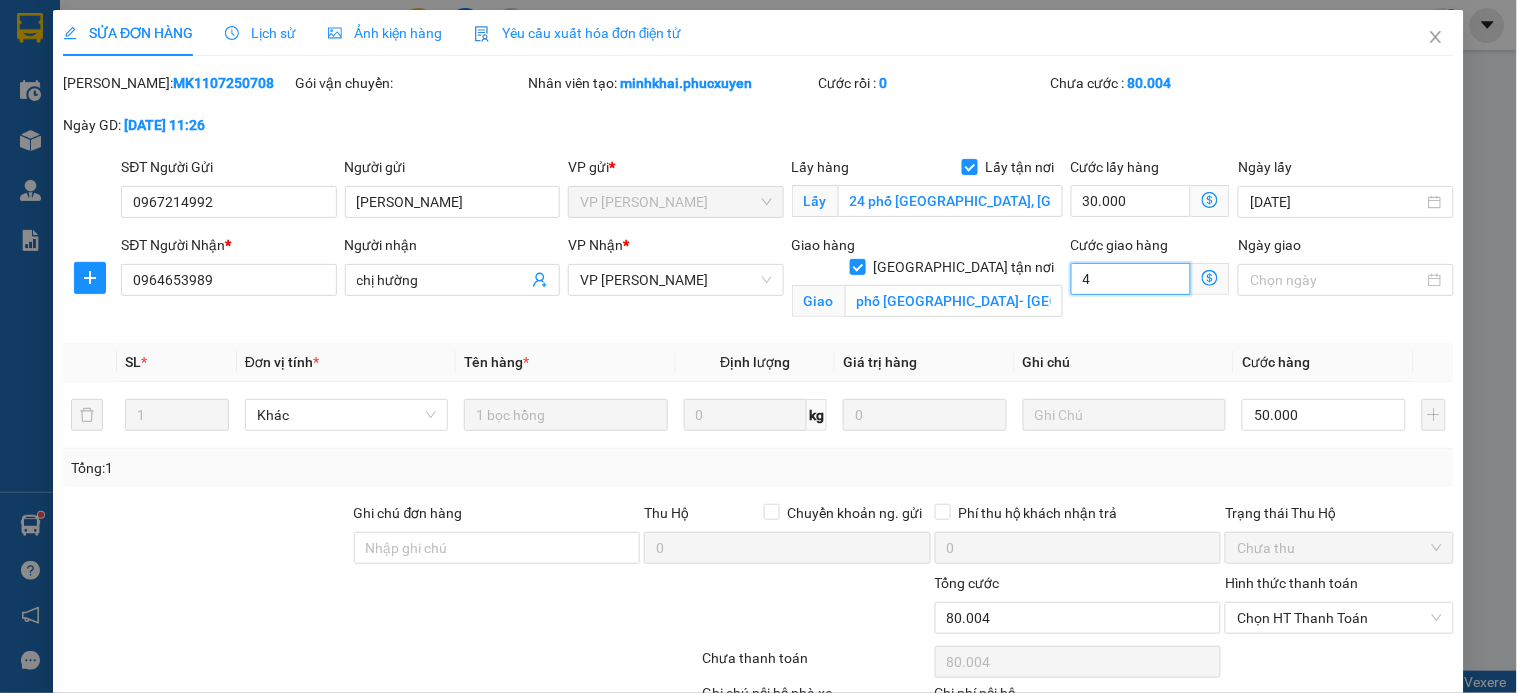 type on "40" 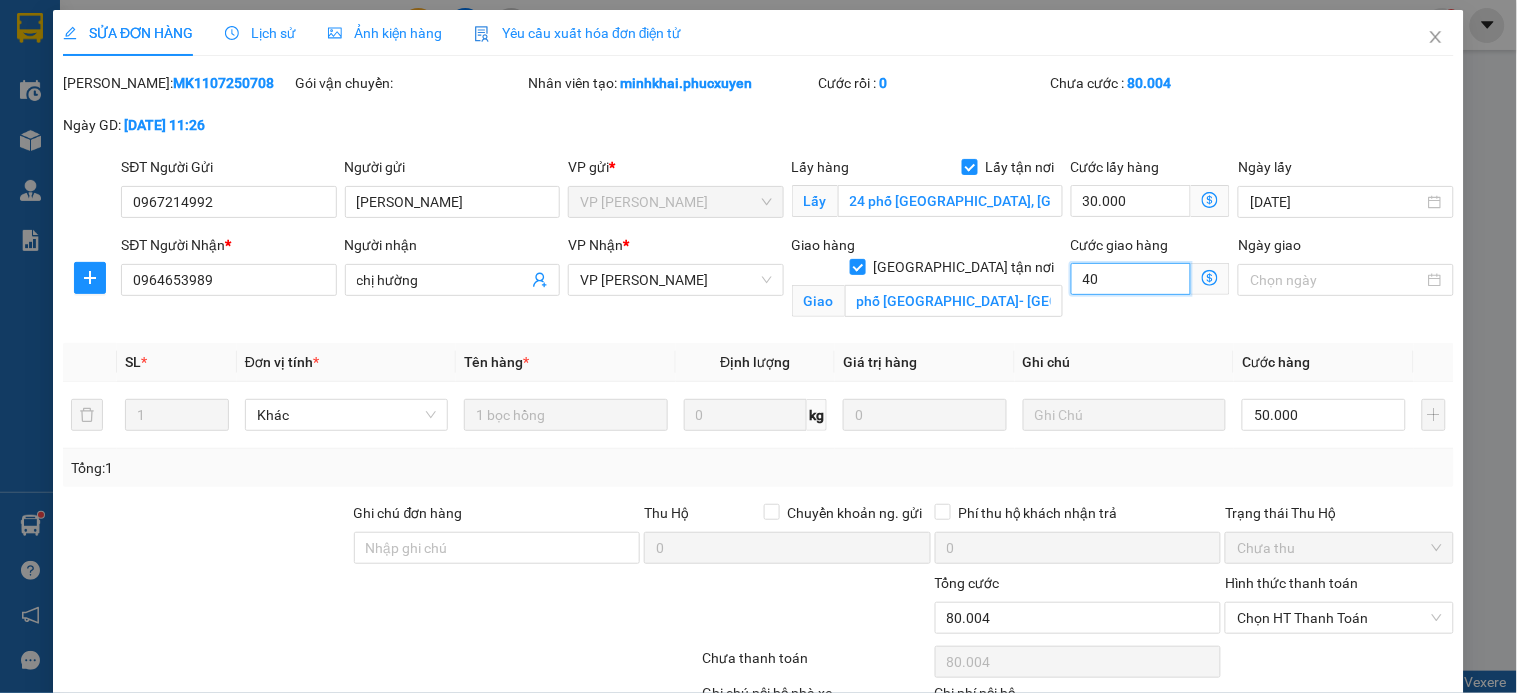 type on "80.040" 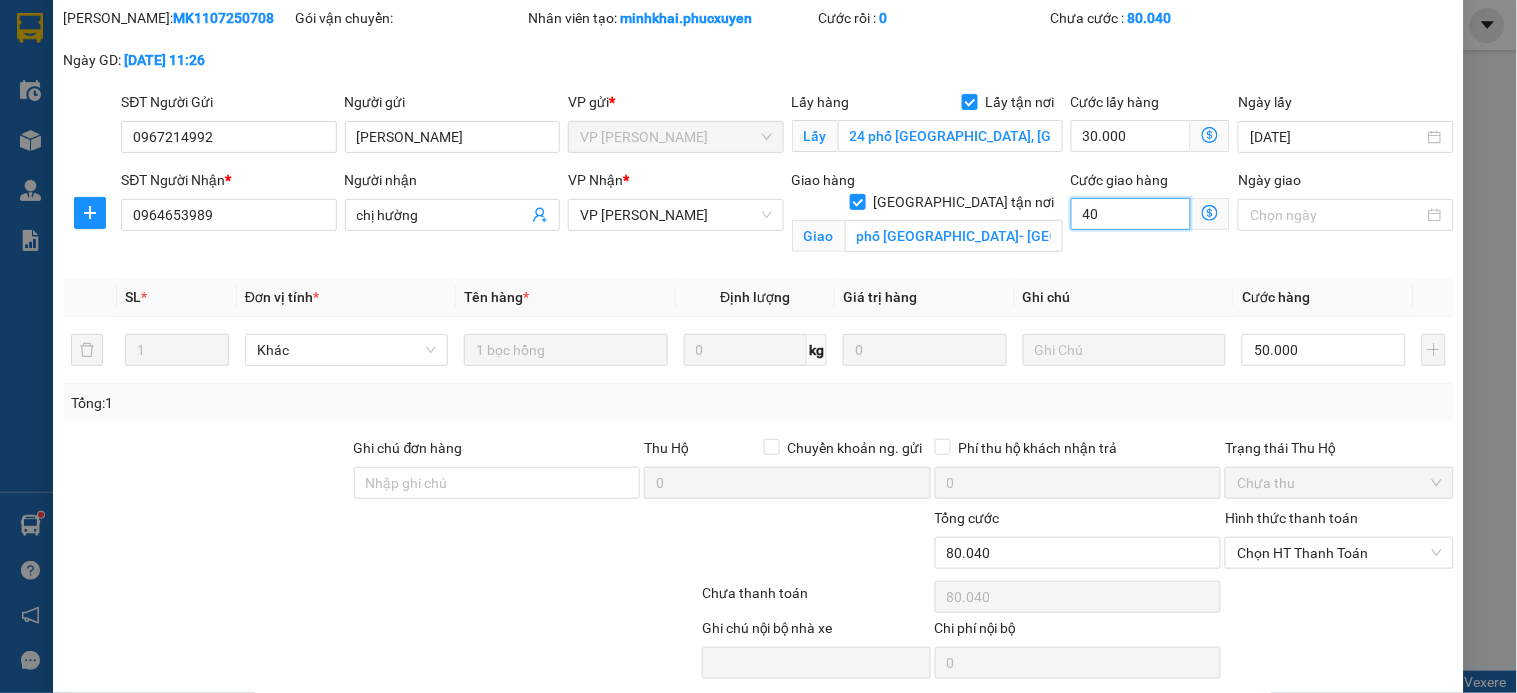 scroll, scrollTop: 137, scrollLeft: 0, axis: vertical 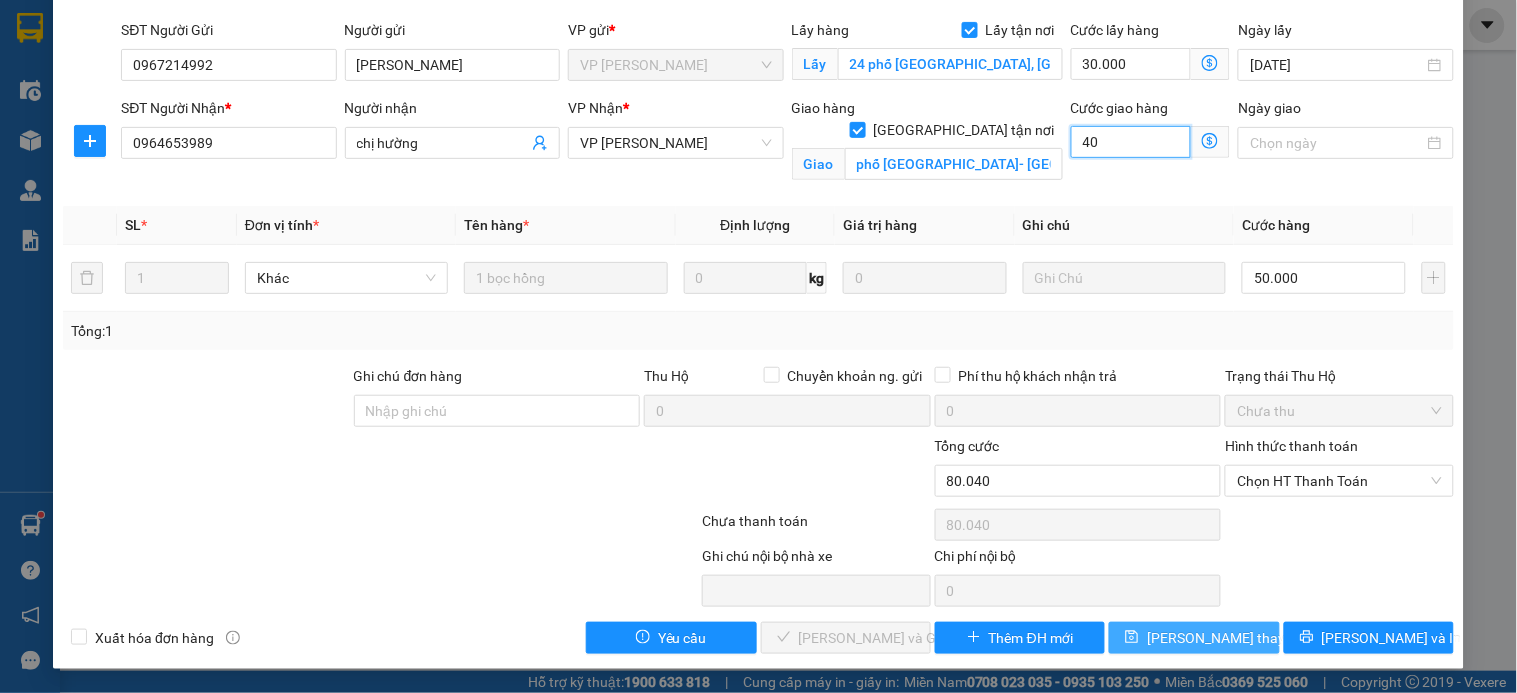 type on "40" 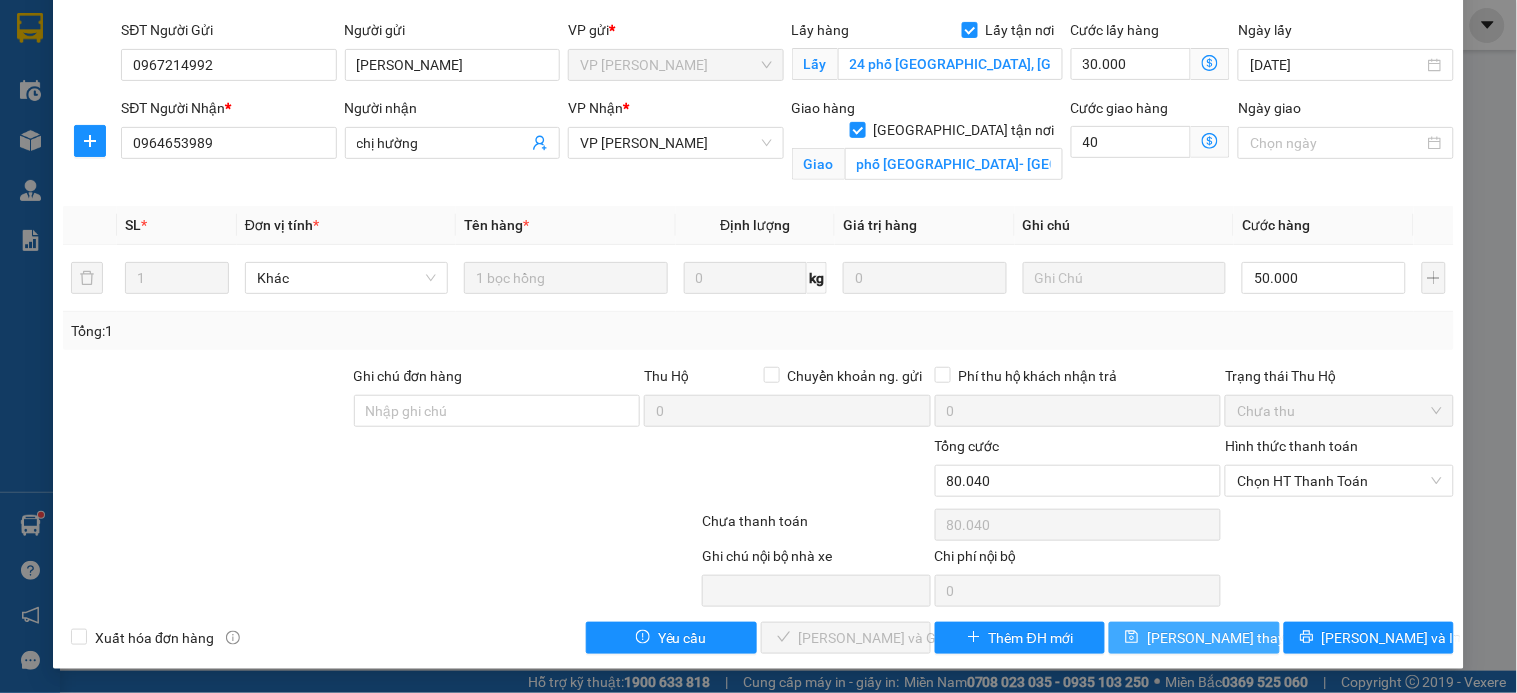 type on "120.000" 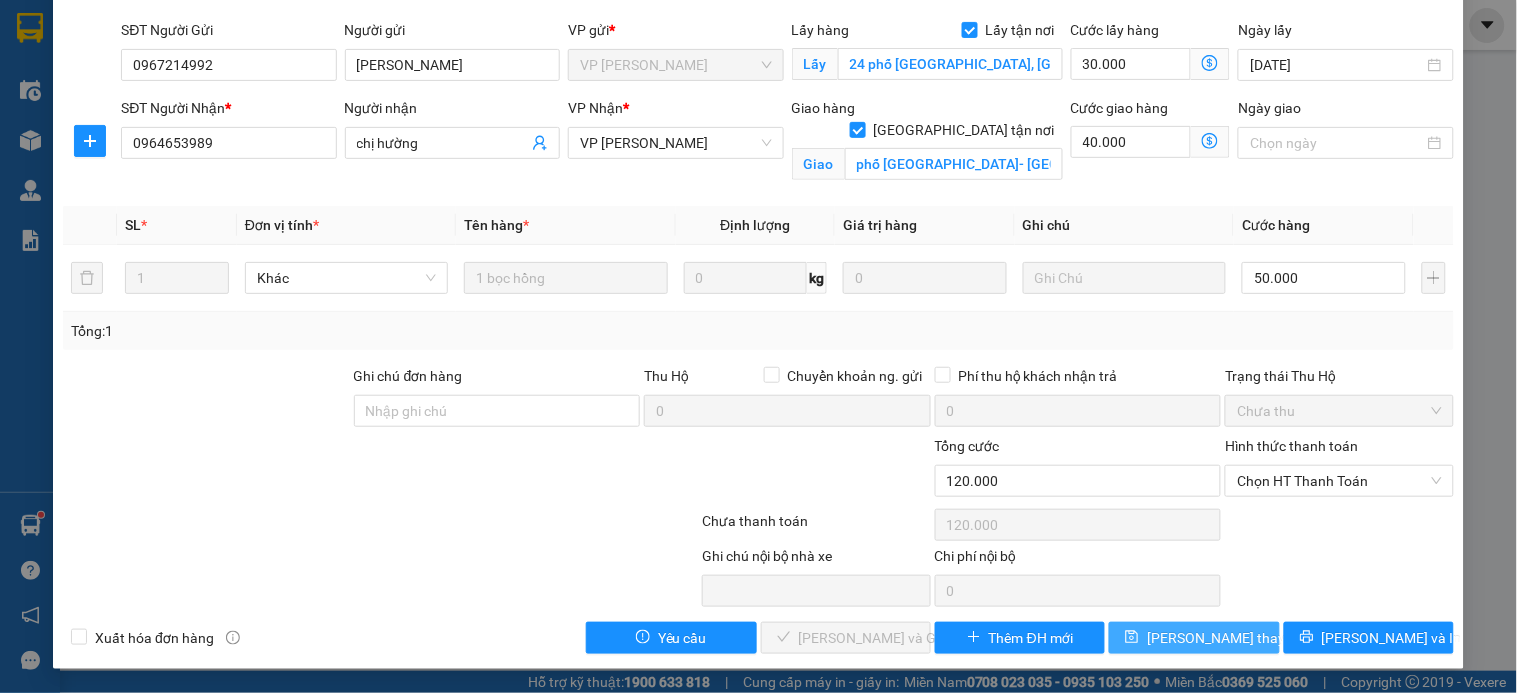 click on "[PERSON_NAME] thay đổi" at bounding box center (1227, 638) 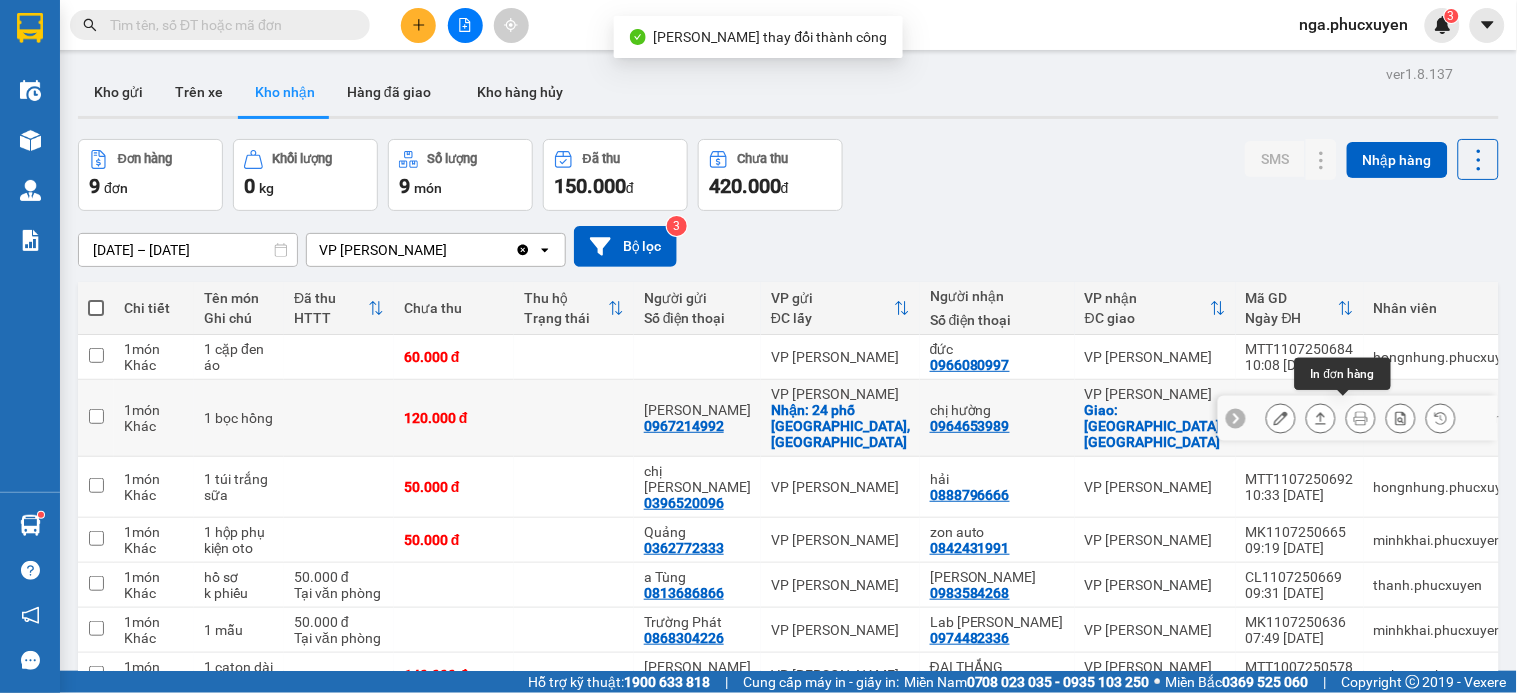 click 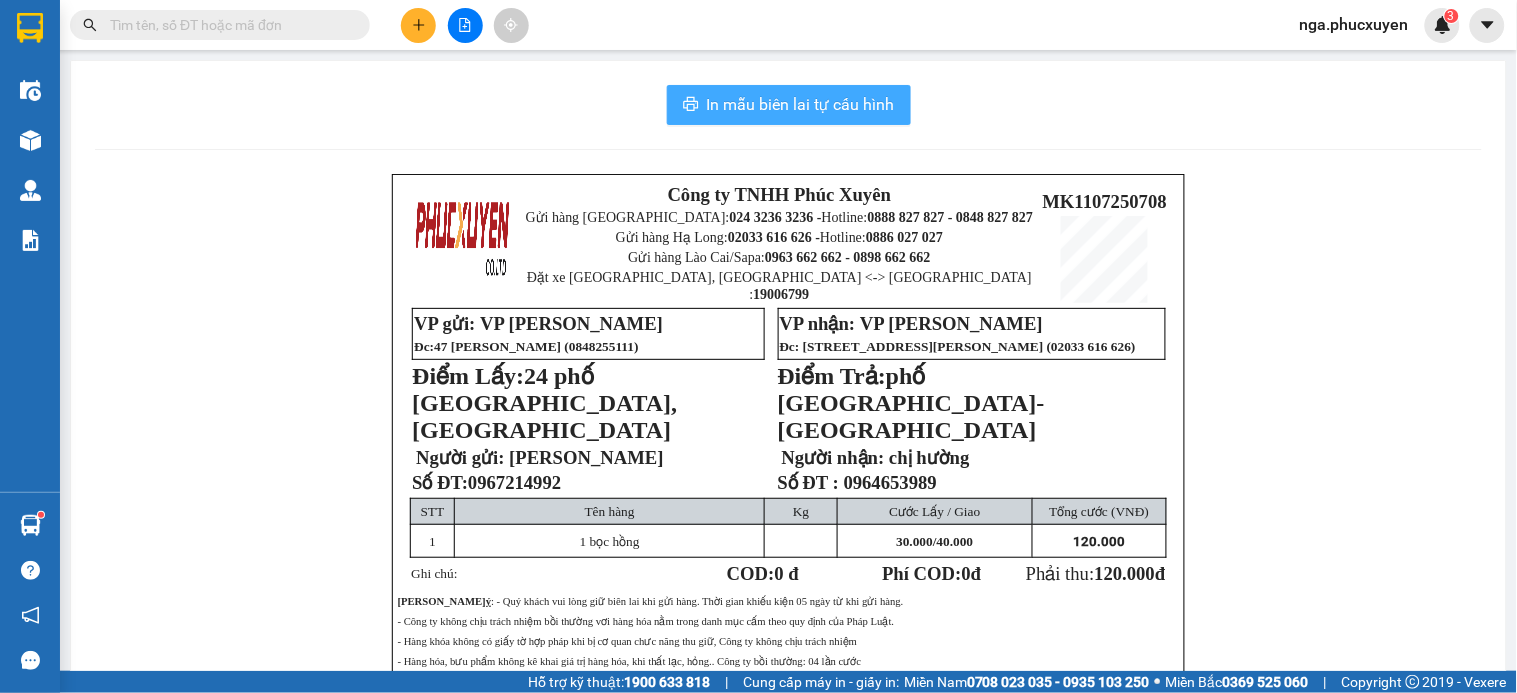 click on "In mẫu biên lai tự cấu hình" at bounding box center [801, 104] 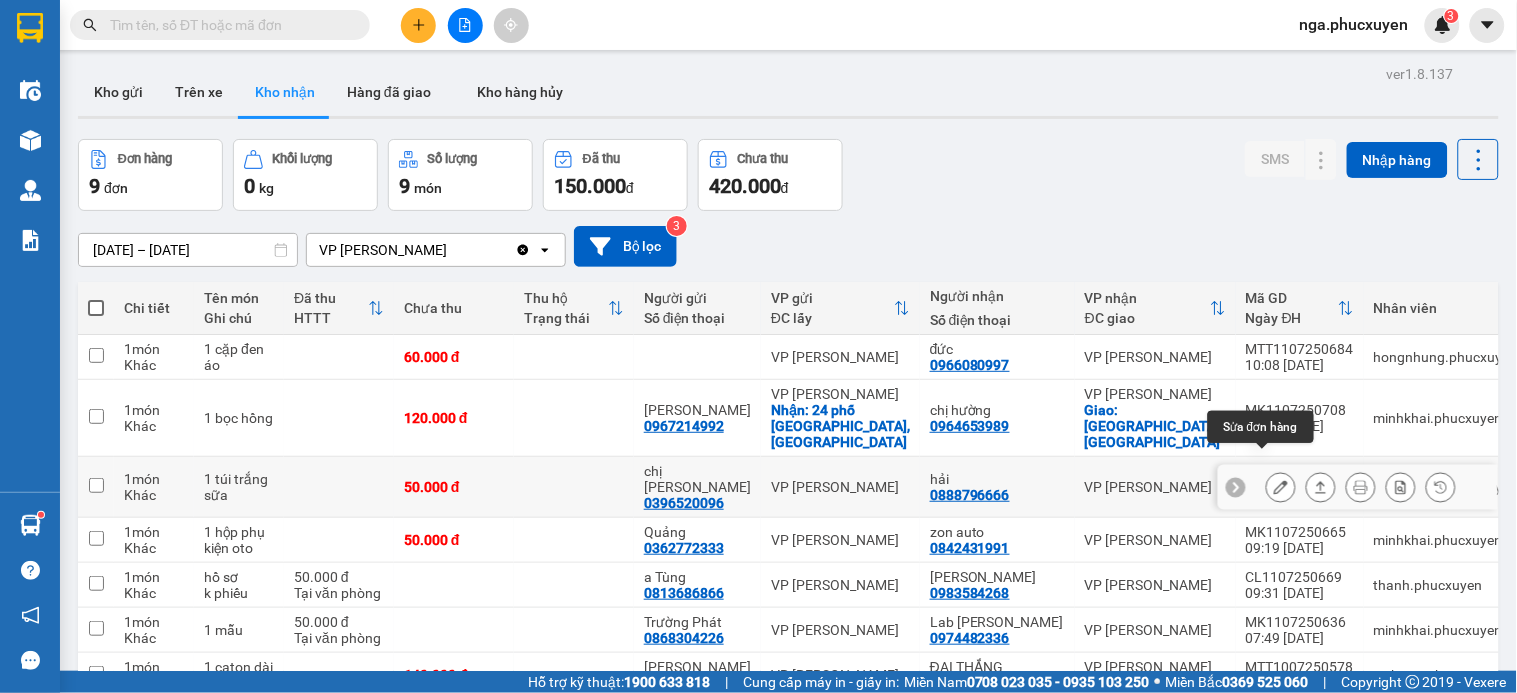 click 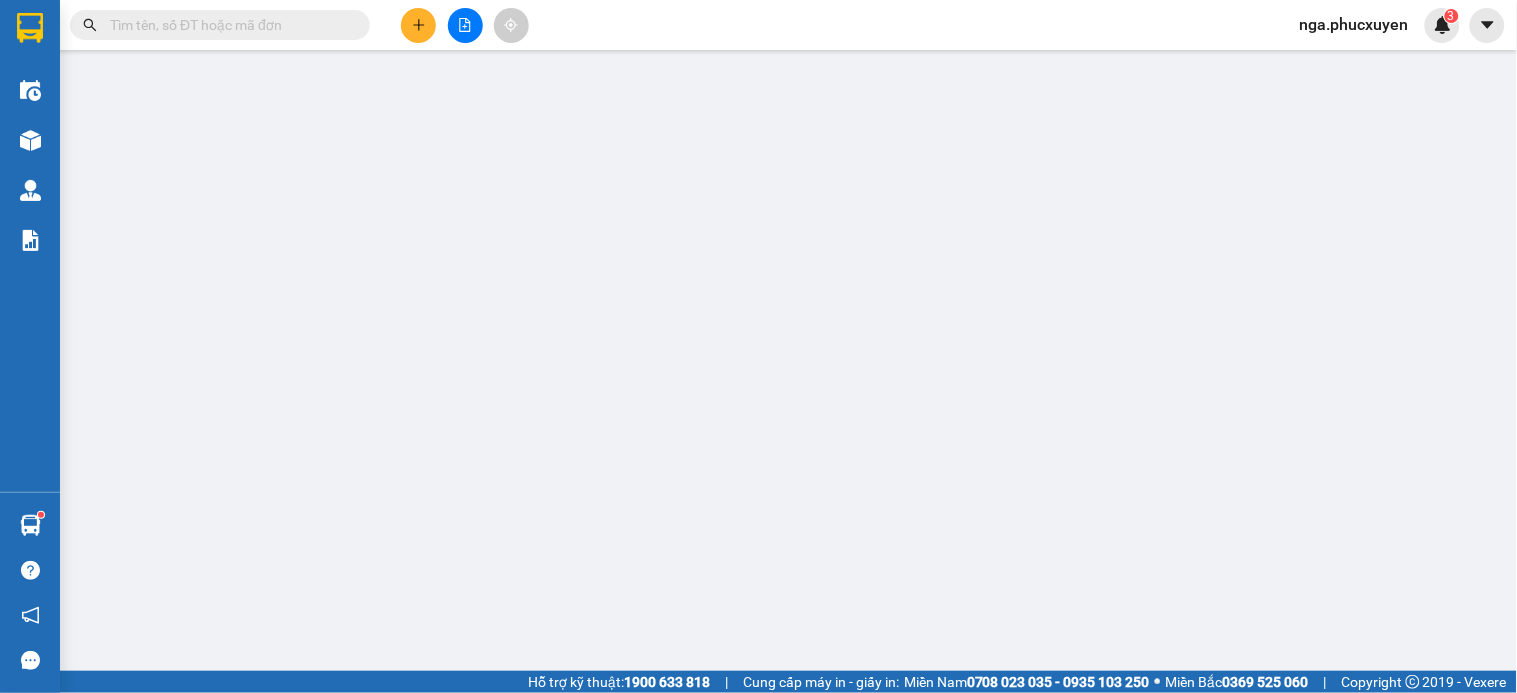 type on "0396520096" 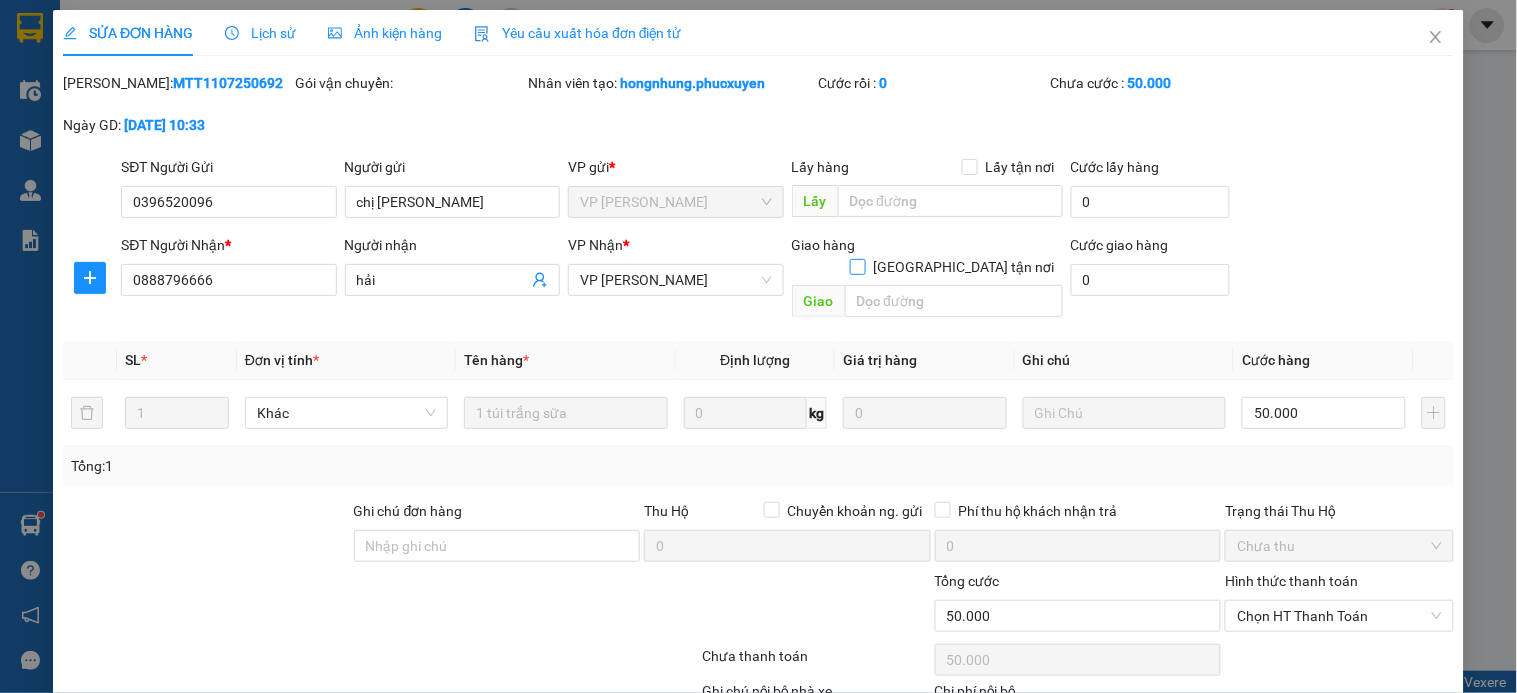 click on "[GEOGRAPHIC_DATA] tận nơi" at bounding box center (857, 266) 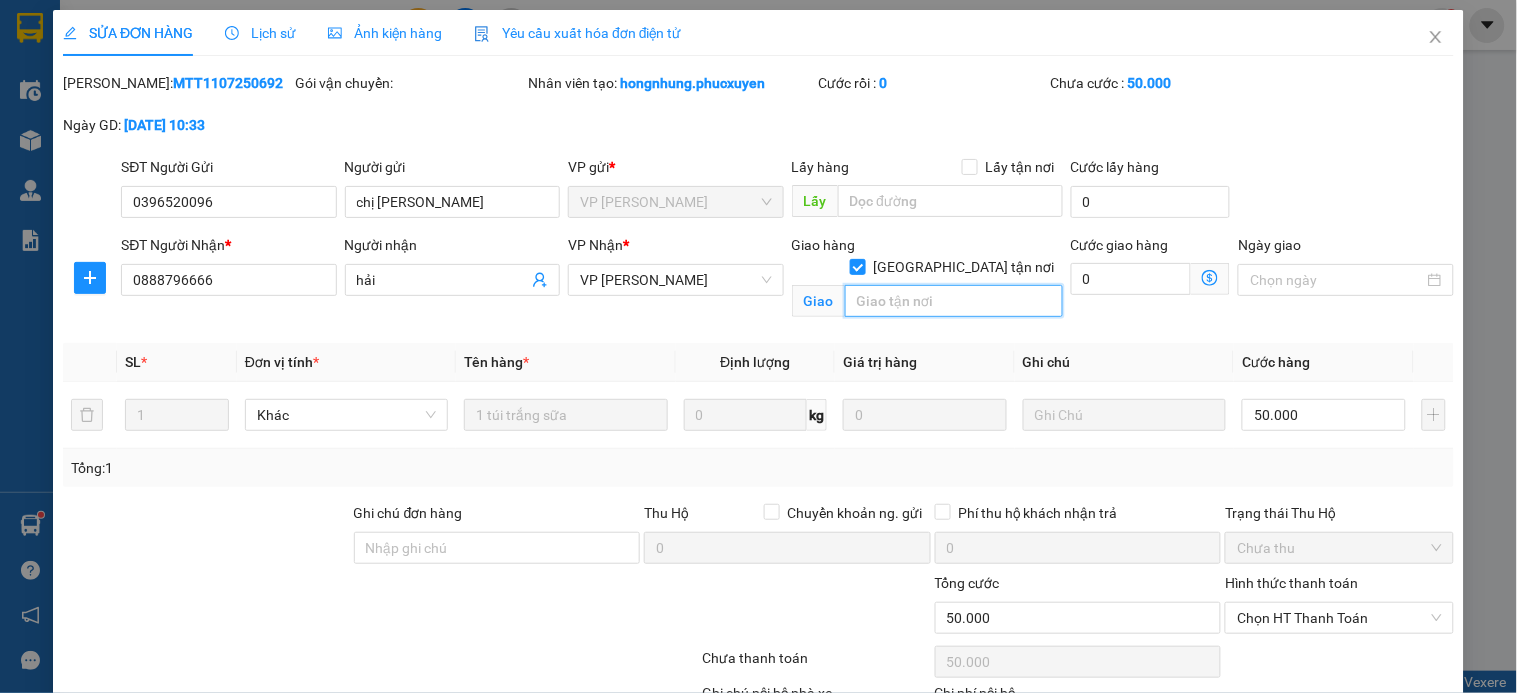 click at bounding box center [954, 301] 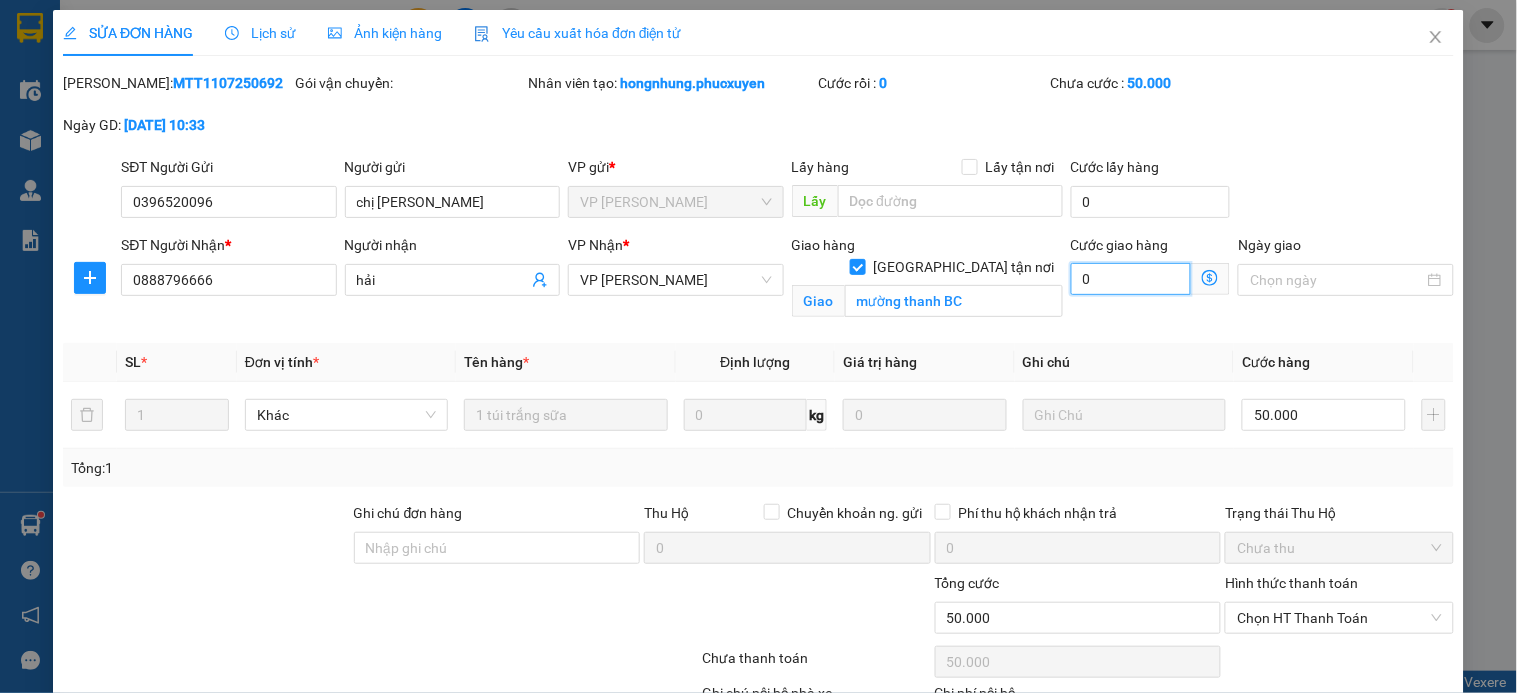 click on "0" at bounding box center [1131, 279] 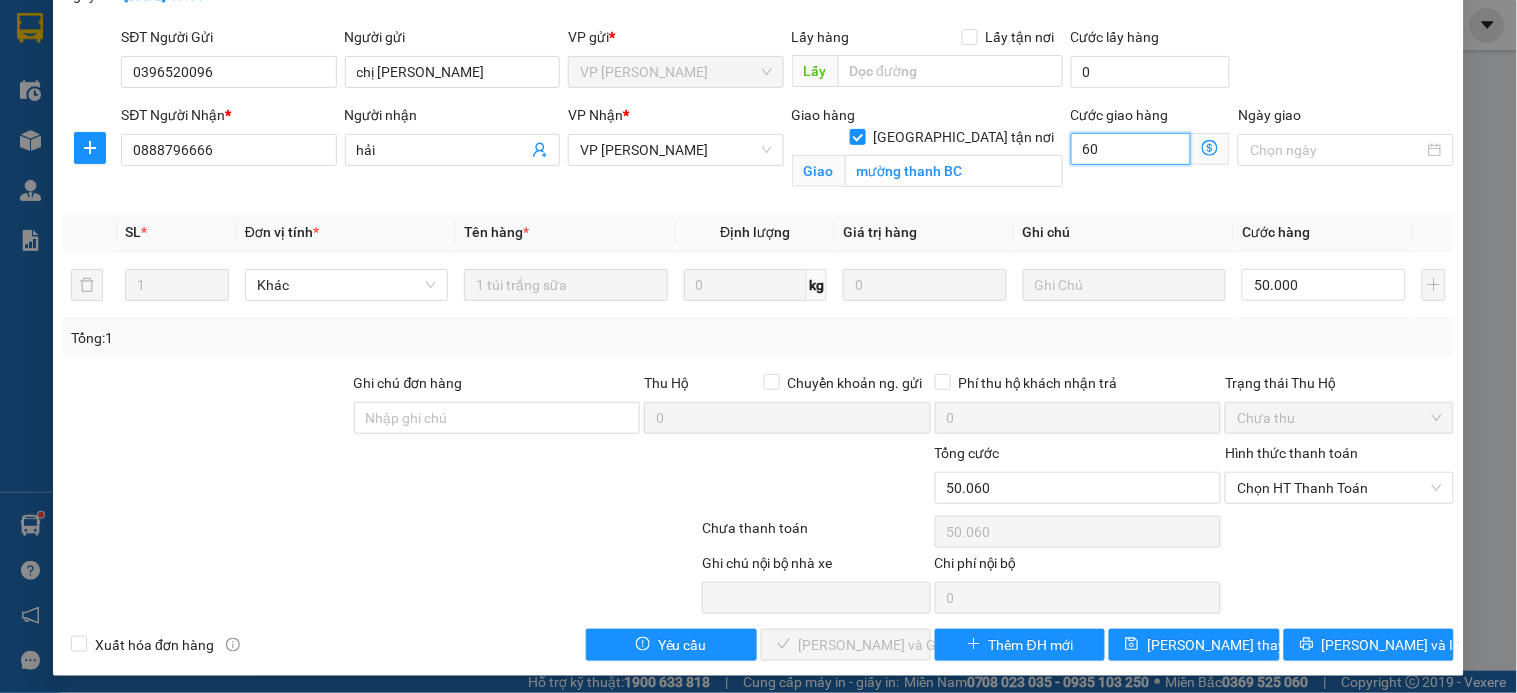 scroll, scrollTop: 137, scrollLeft: 0, axis: vertical 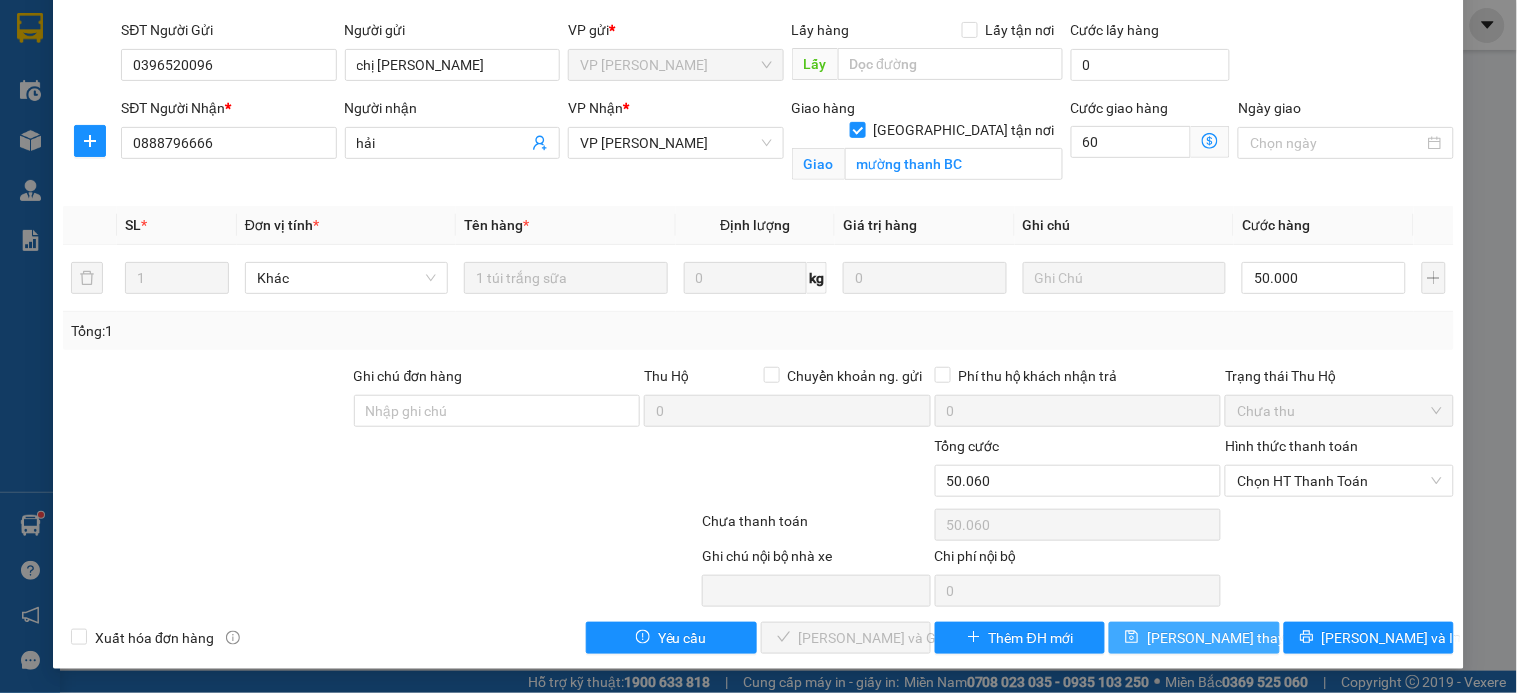 click on "[PERSON_NAME] thay đổi" at bounding box center [1227, 638] 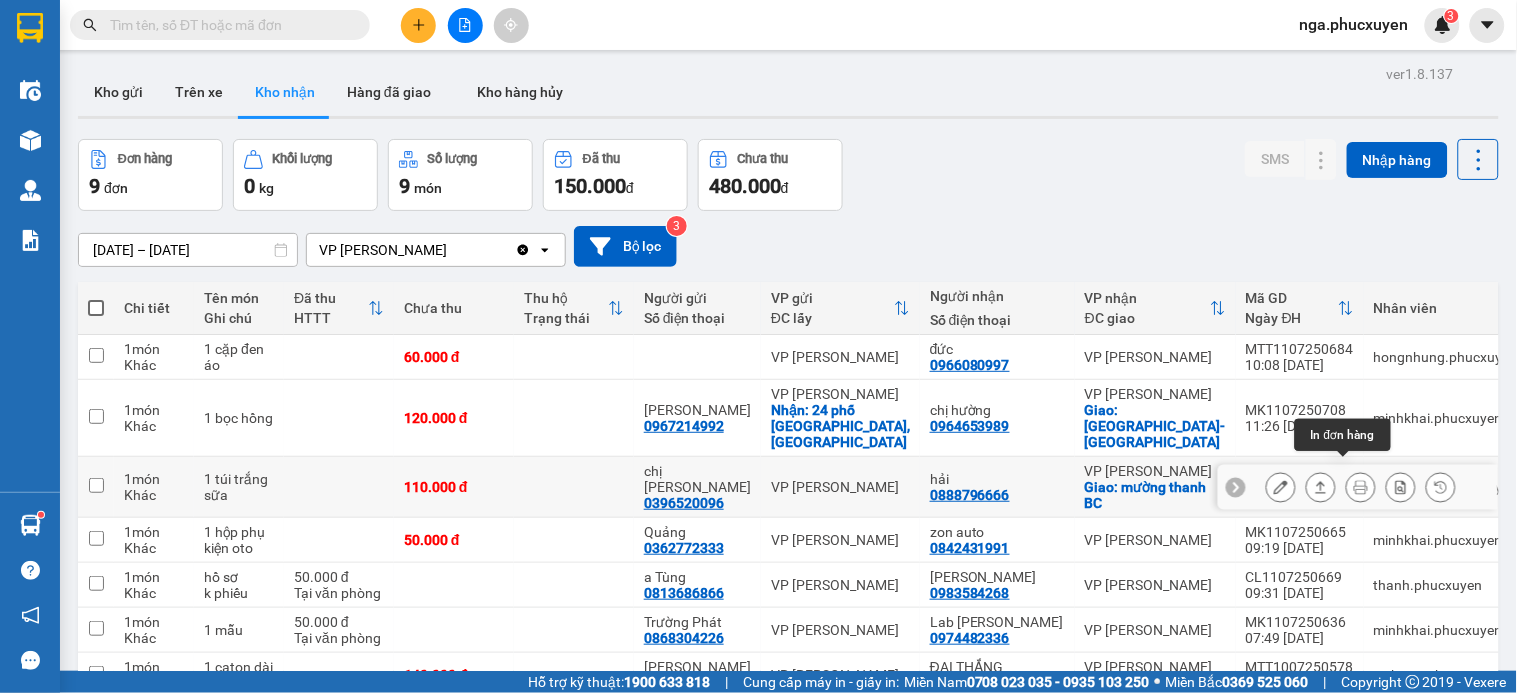 click 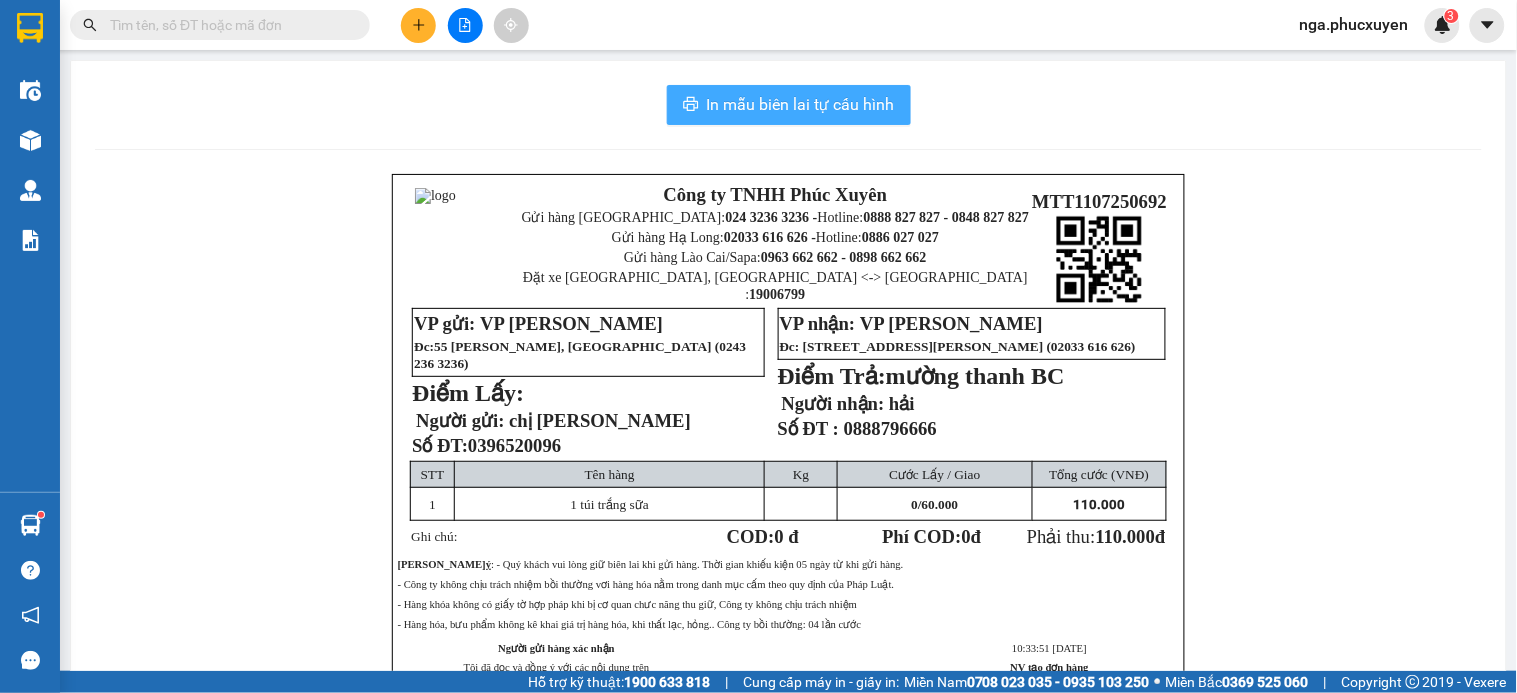 click on "In mẫu biên lai tự cấu hình" at bounding box center [801, 104] 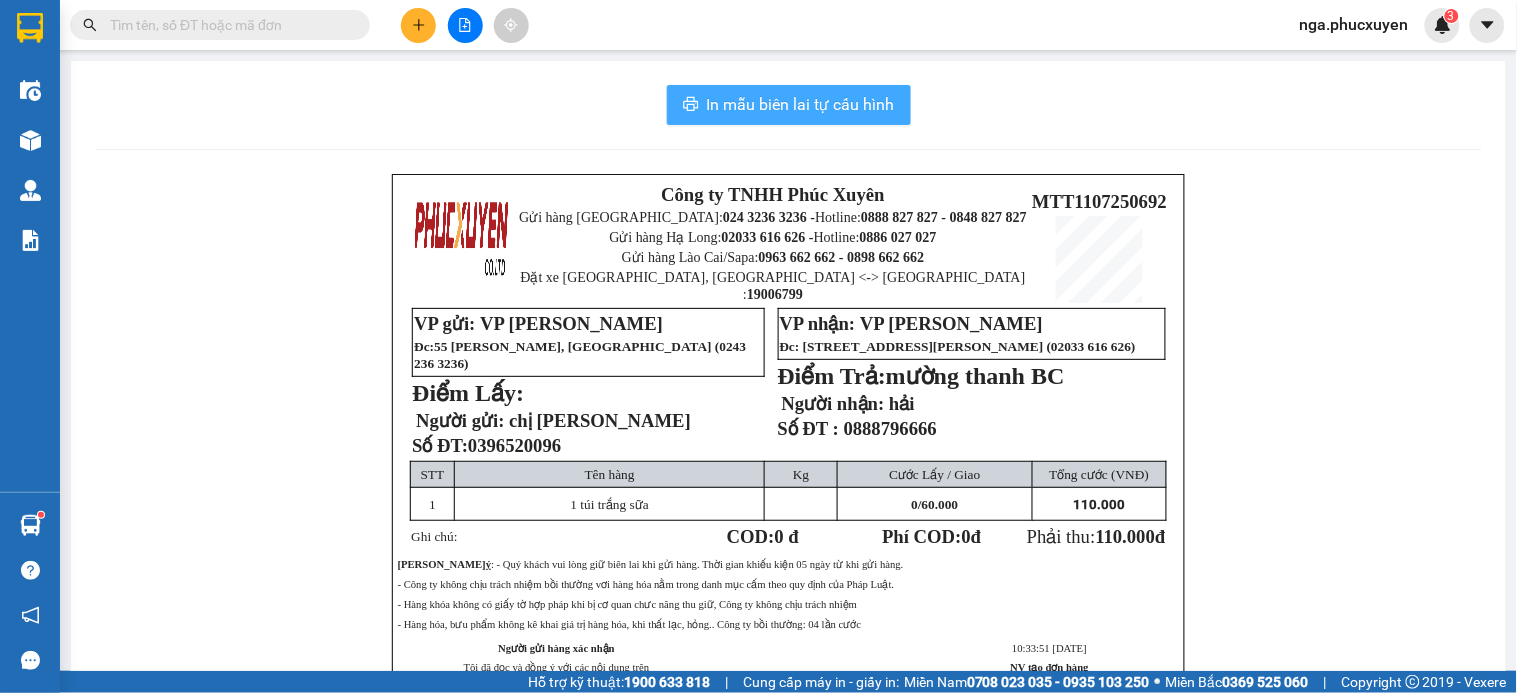 scroll, scrollTop: 0, scrollLeft: 0, axis: both 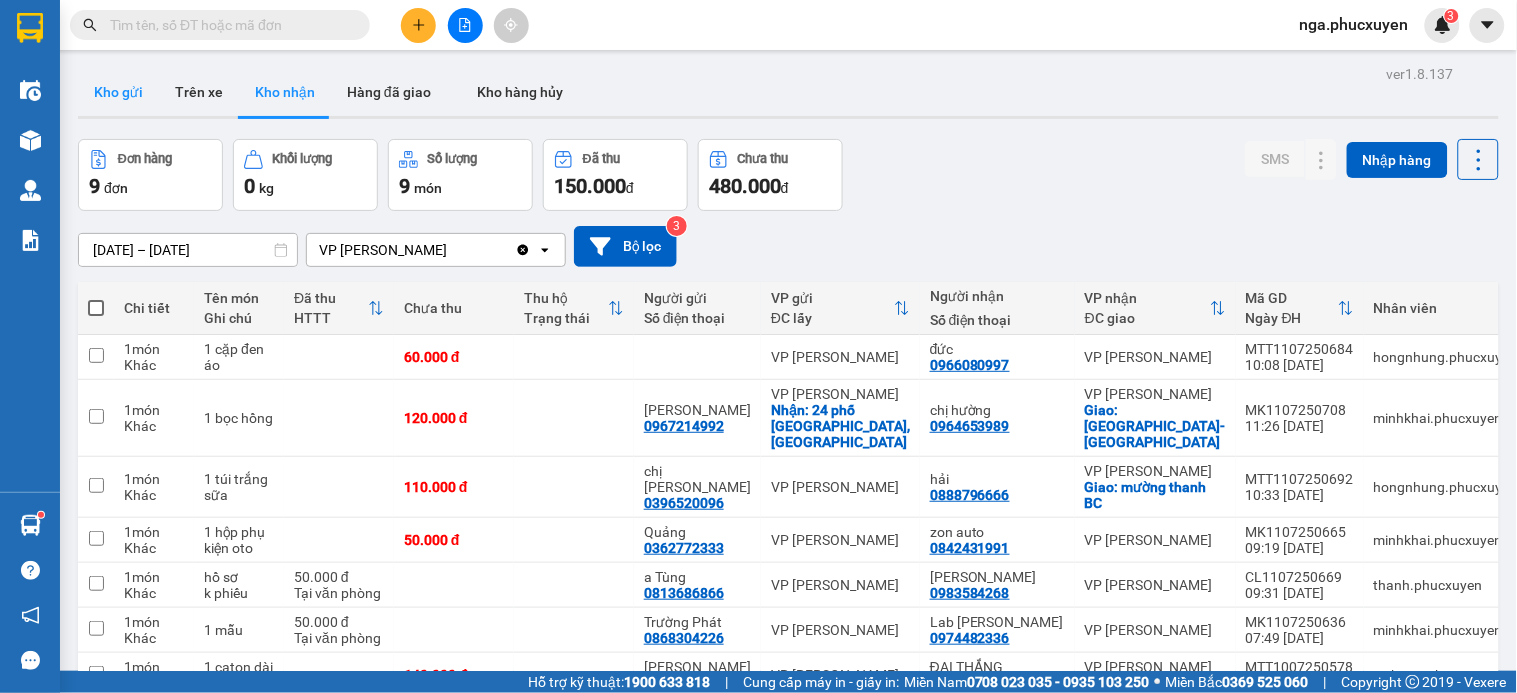 click on "Kho gửi" at bounding box center (118, 92) 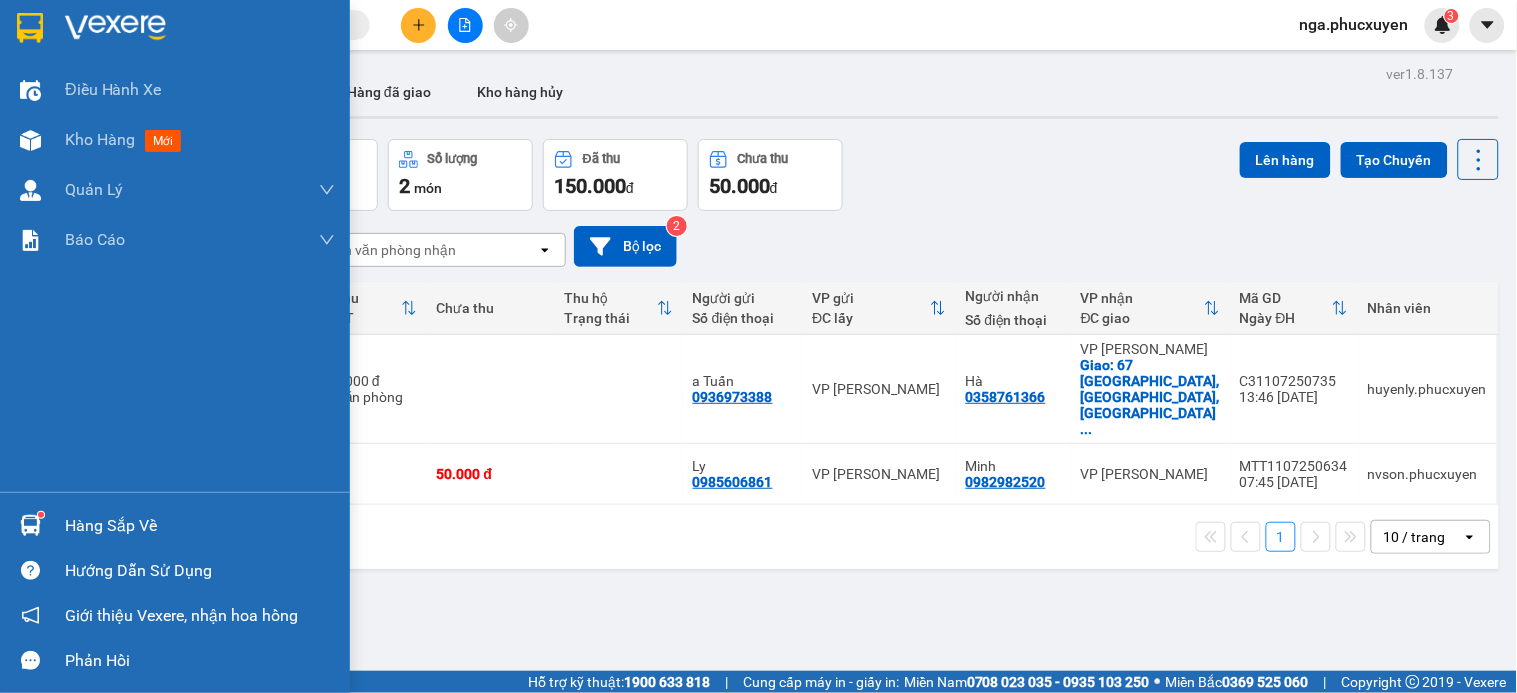 drag, startPoint x: 84, startPoint y: 542, endPoint x: 148, endPoint y: 546, distance: 64.12488 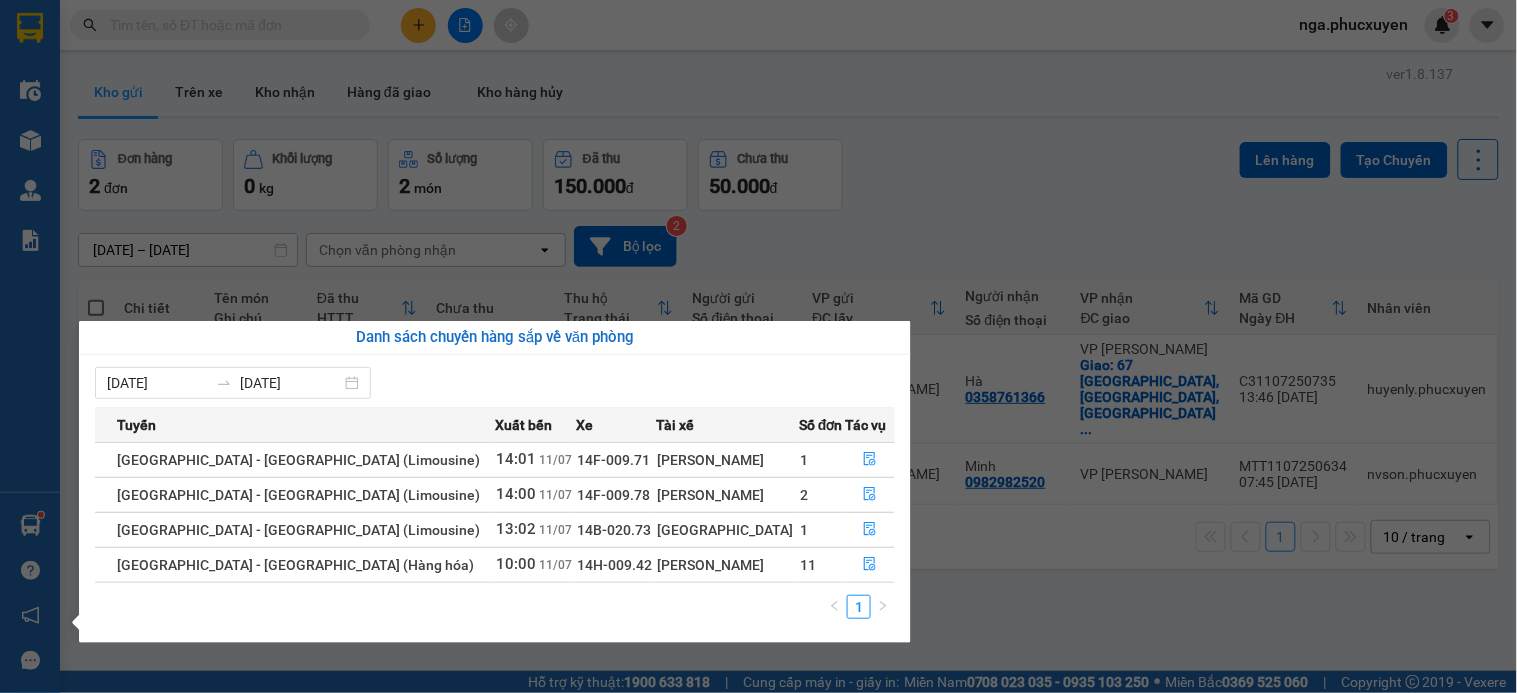 click on "Kết quả tìm kiếm ( 1 )  Bộ lọc  Mã ĐH Trạng thái Món hàng Thu hộ Tổng cước Chưa cước Người gửi VP Gửi Người nhận VP Nhận C31107250691 10:31 - 11/07 Trên xe   14H-009.42 10:00  -   11/07 2 kiện máy nha khoa to SL:  1 900.000 900.000 0978889411 VP Hạ Long  TC: Trung Kính 0945119097 Hiếu VP Dọc đường  Giao DĐ: Nha khoa nụ cười Việt... 1 nga.phucxuyen 3     Điều hành xe     Kho hàng mới     Quản Lý Quản lý thu hộ Quản lý chuyến Quản lý khách hàng Quản lý khách hàng mới Quản lý giao nhận mới Quản lý kiểm kho     Báo cáo  11. Báo cáo đơn giao nhận nội bộ 1. Chi tiết đơn hàng văn phòng 12. Thống kê đơn đối tác 2. Tổng doanh thu theo từng văn phòng 3. Thống kê đơn hàng toàn nhà xe  4. Báo cáo dòng tiền theo nhân viên 5. Doanh thu thực tế chi tiết theo phòng hàng  8. Thống kê nhận và gửi hàng theo văn phòng Hàng sắp về Phản hồi ver  2" at bounding box center (758, 346) 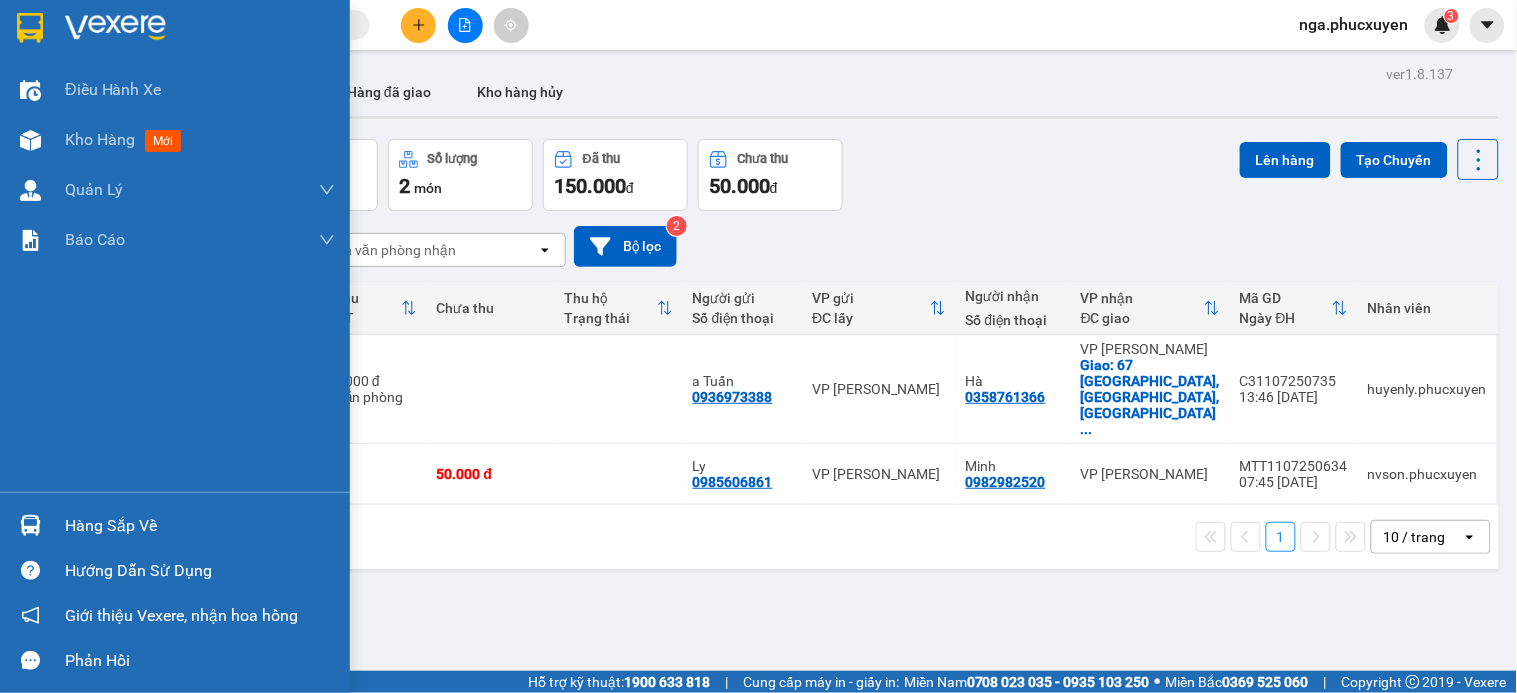 click on "Hàng sắp về" at bounding box center [175, 525] 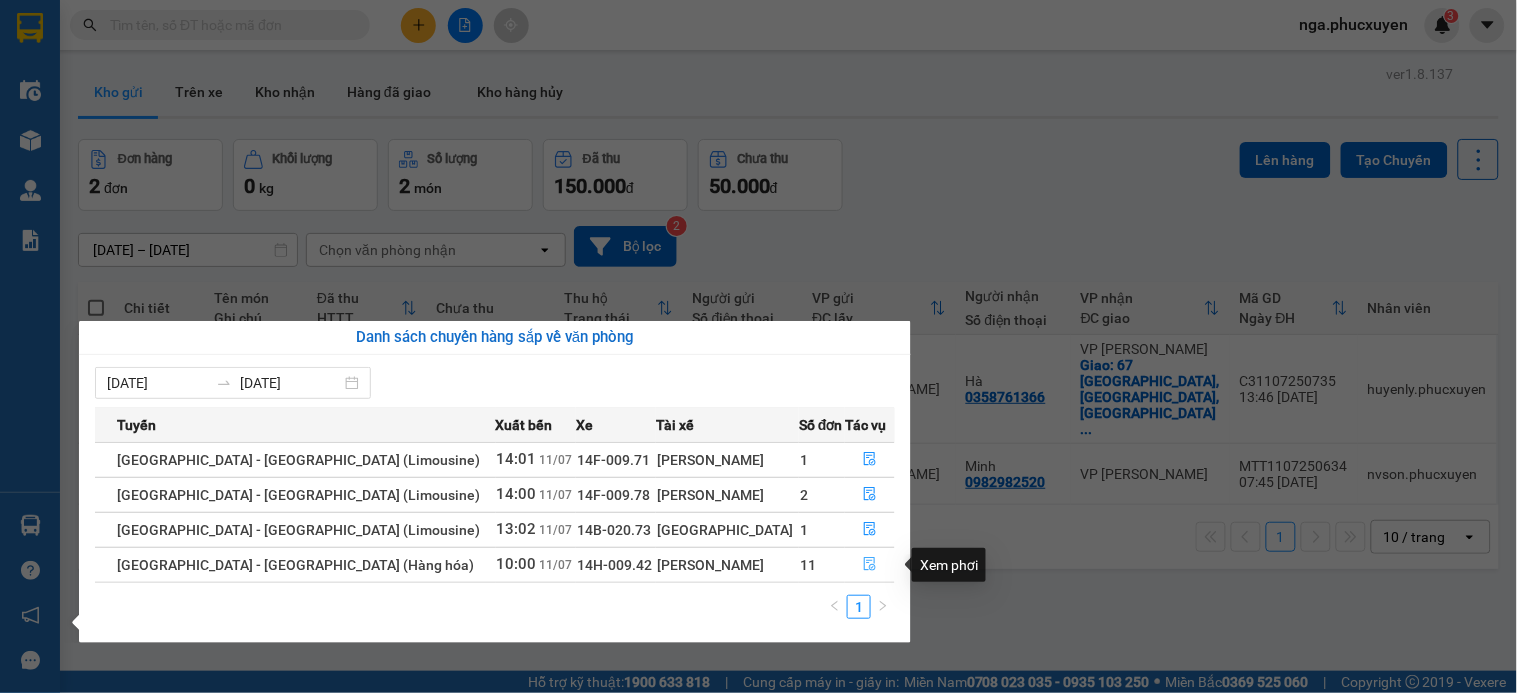 click 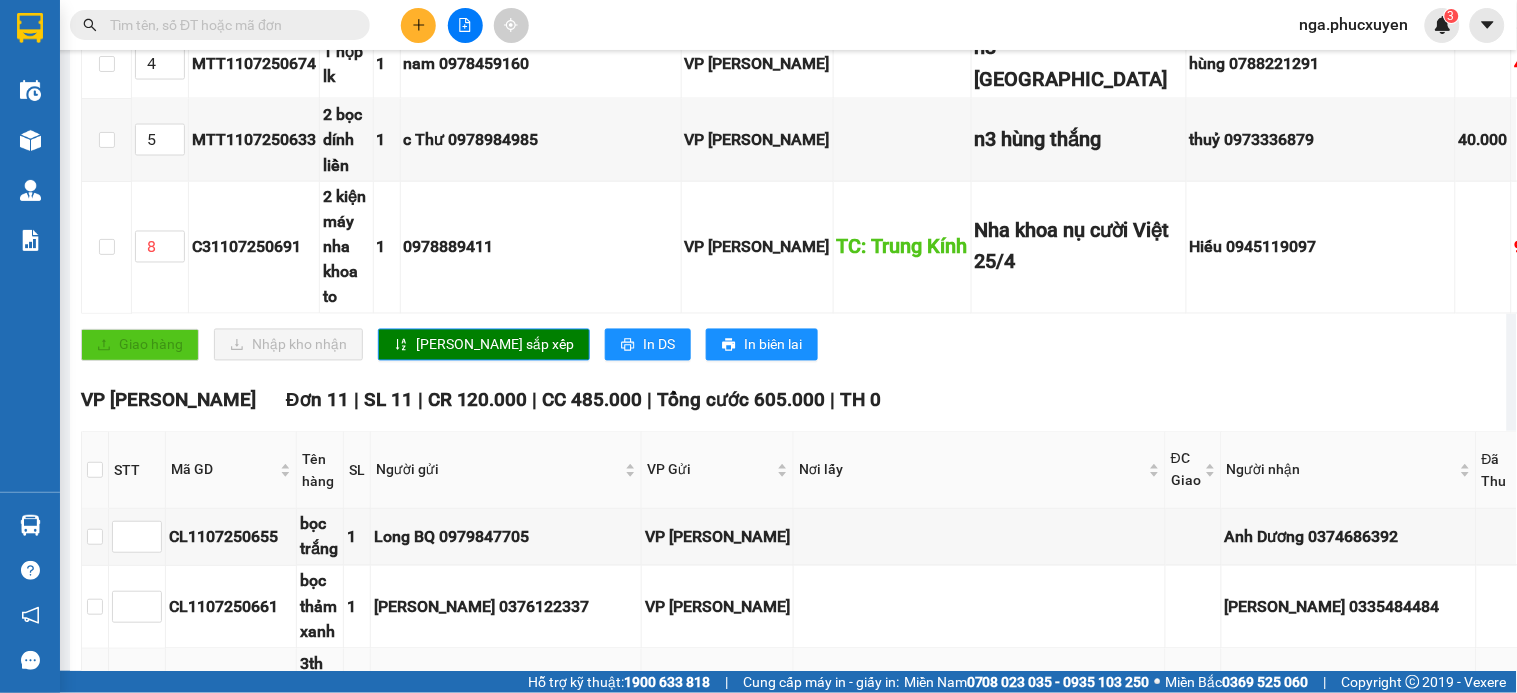 scroll, scrollTop: 888, scrollLeft: 0, axis: vertical 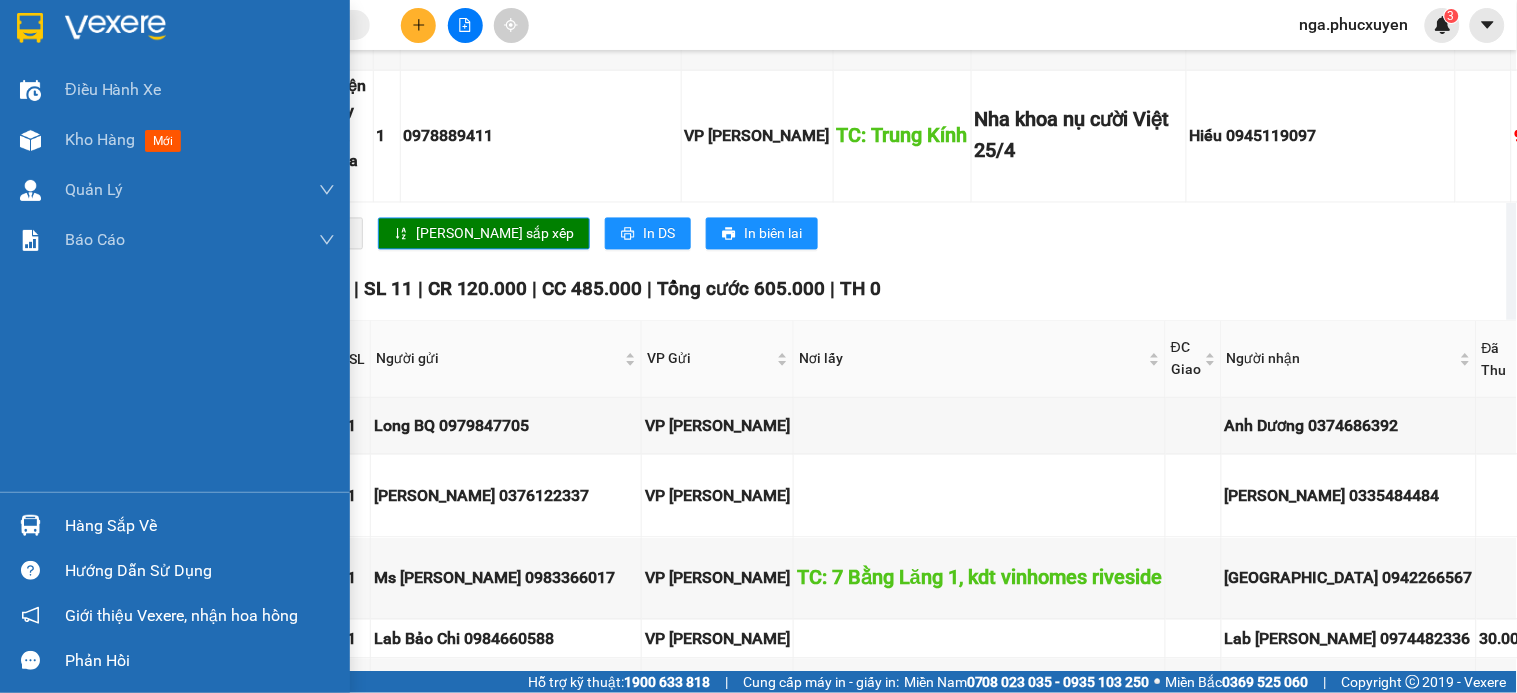 click at bounding box center (115, 28) 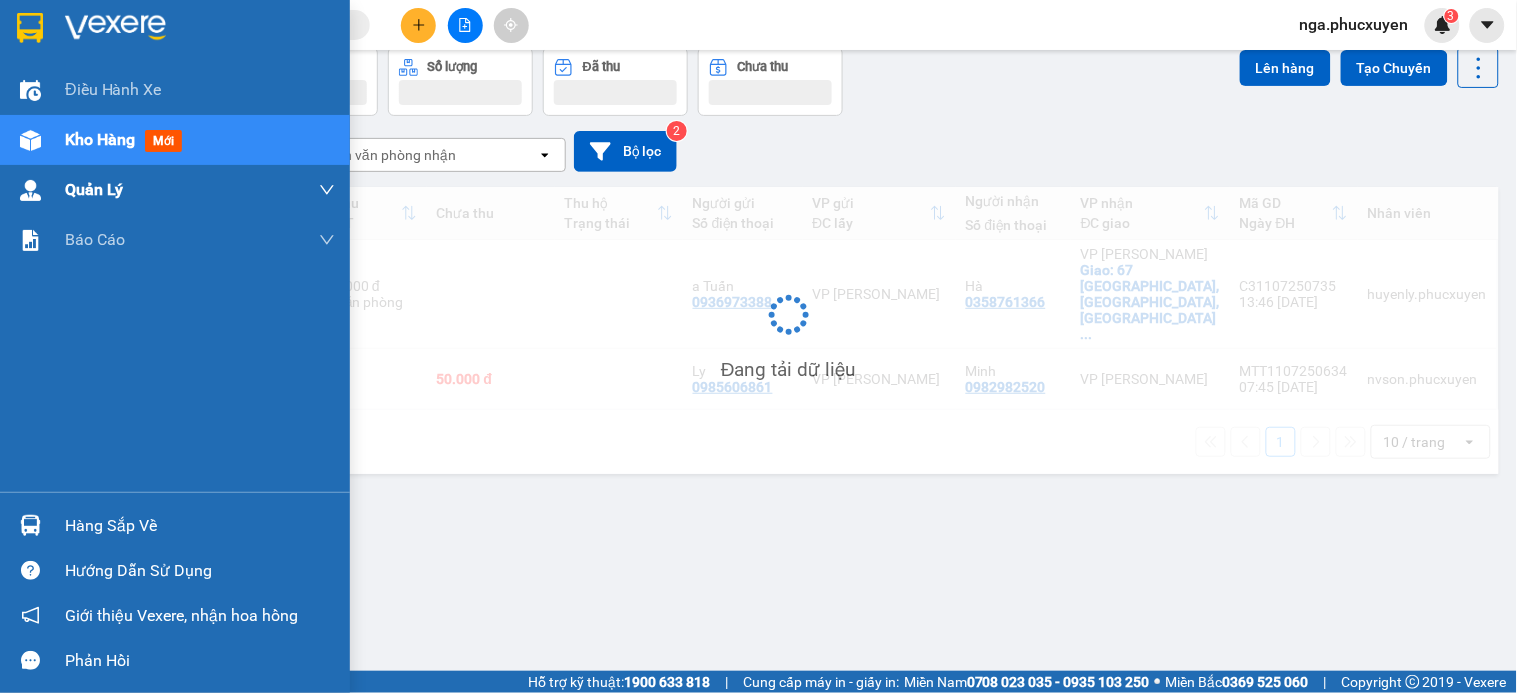 scroll, scrollTop: 92, scrollLeft: 0, axis: vertical 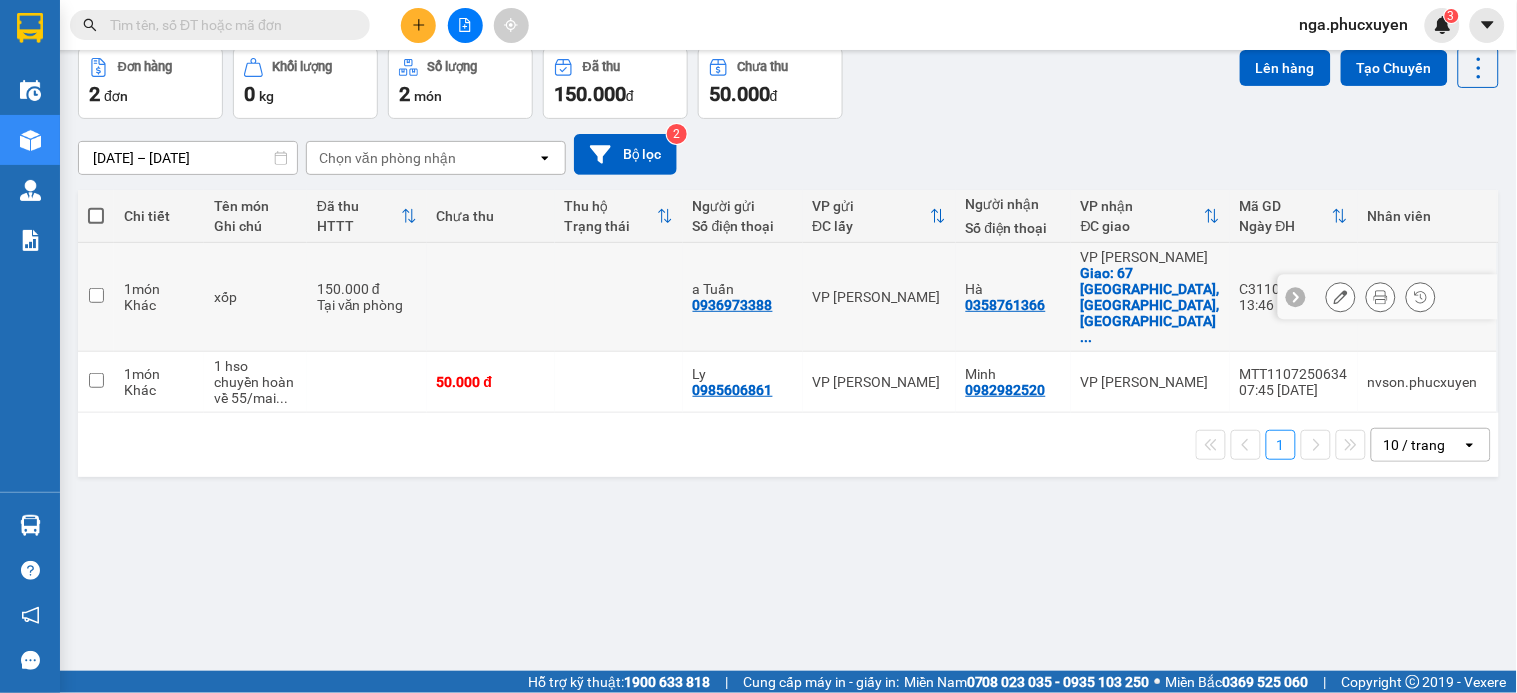 click at bounding box center [619, 297] 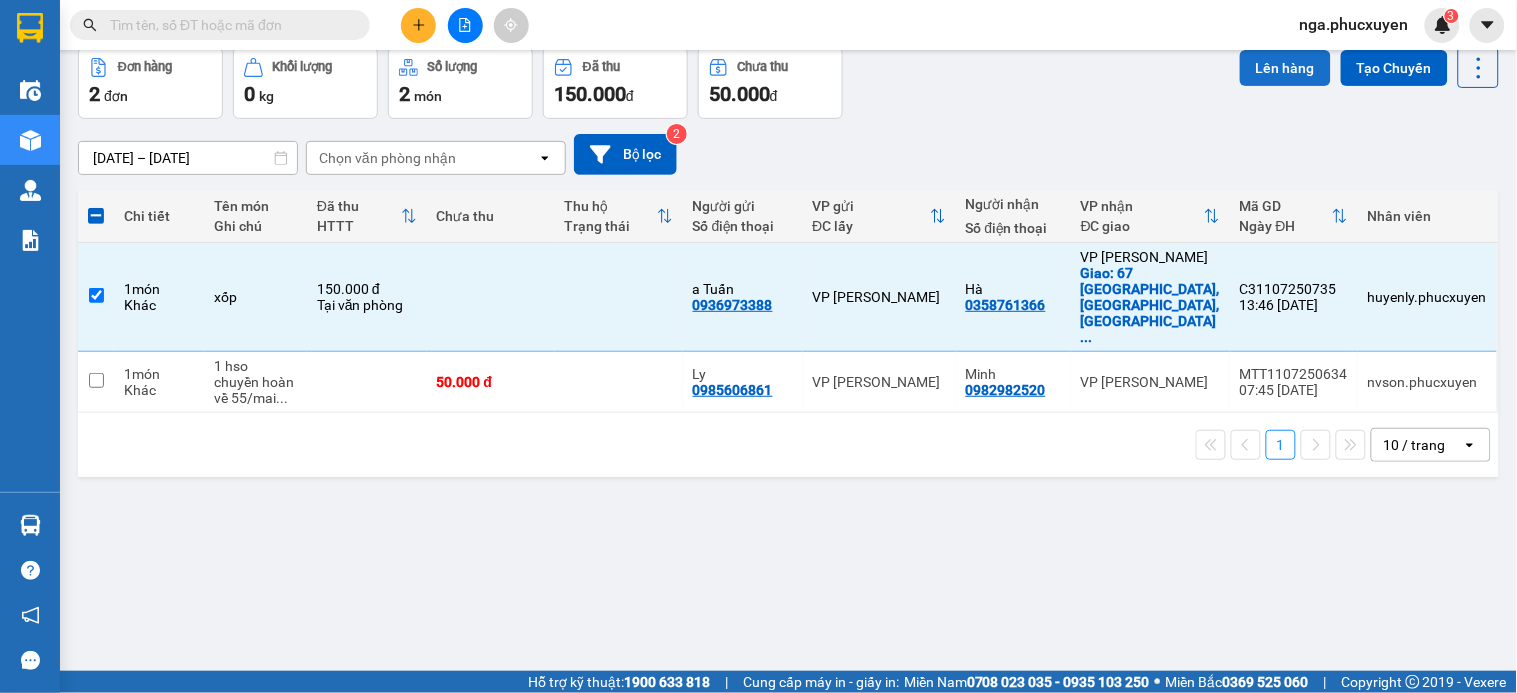 click on "Lên hàng" at bounding box center (1285, 68) 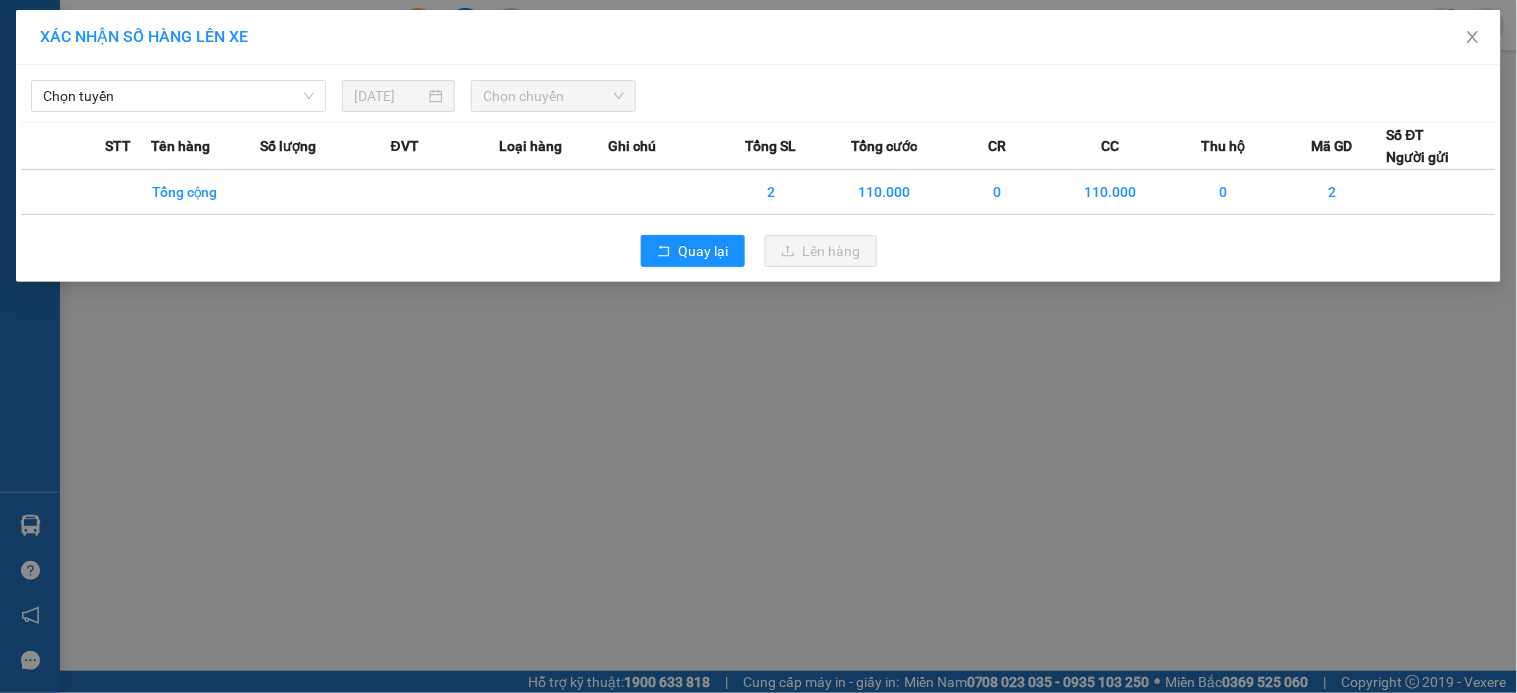 scroll, scrollTop: 0, scrollLeft: 0, axis: both 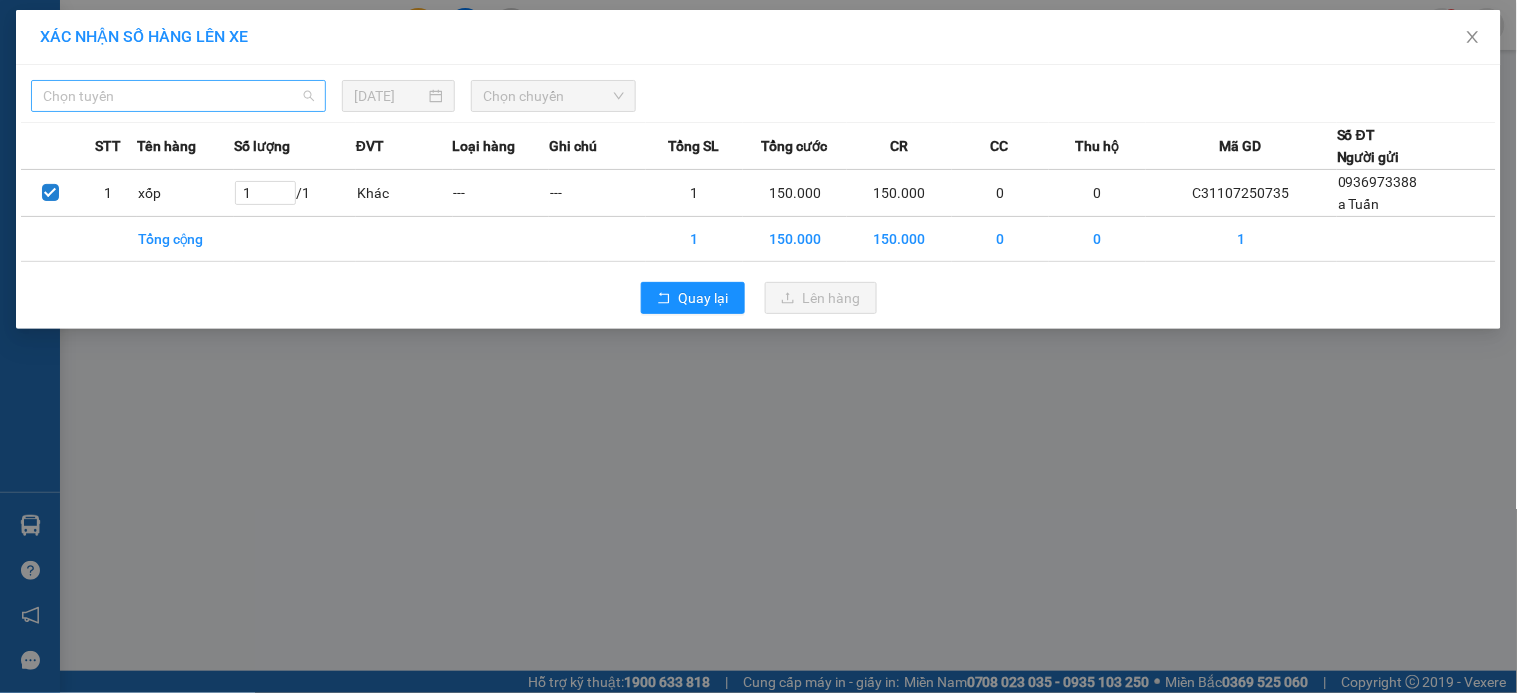 click on "Chọn tuyến" at bounding box center (178, 96) 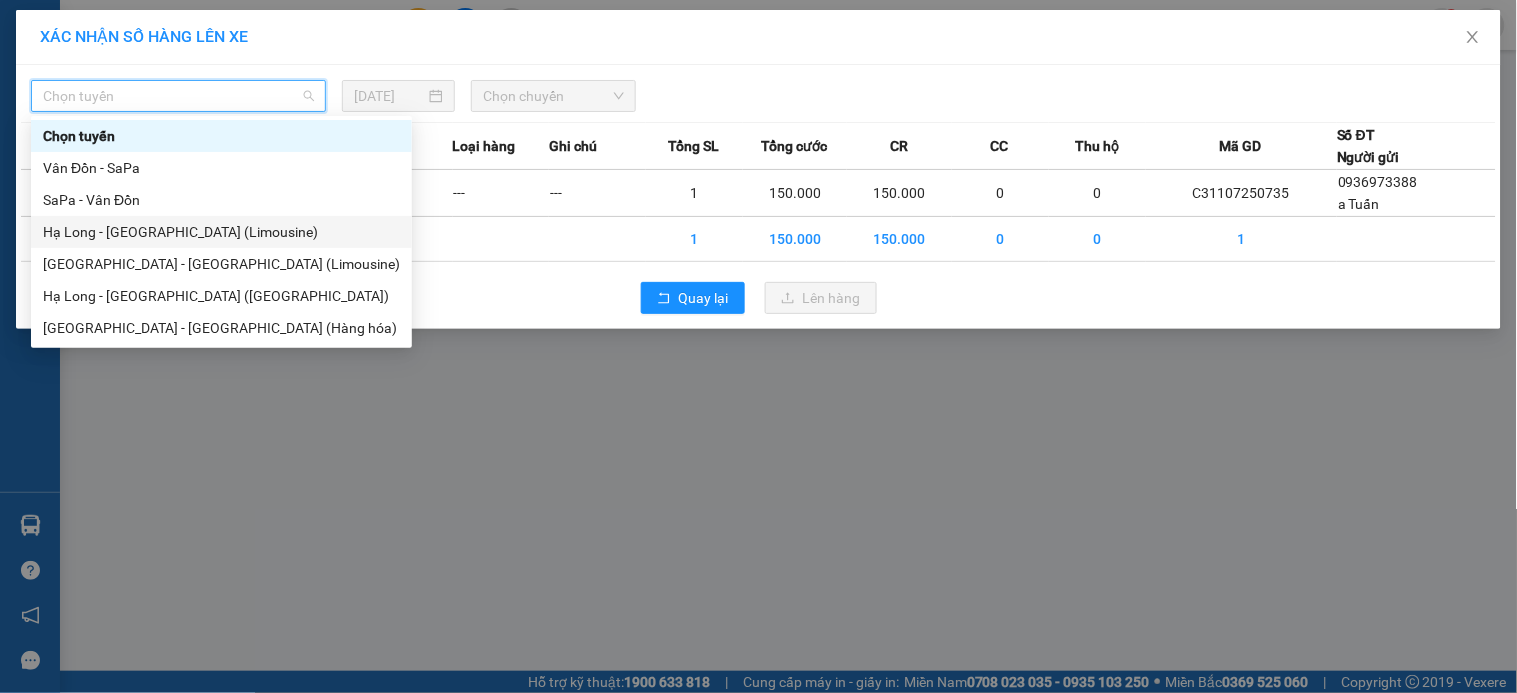 click on "Hạ Long - [GEOGRAPHIC_DATA] (Limousine)" at bounding box center [221, 232] 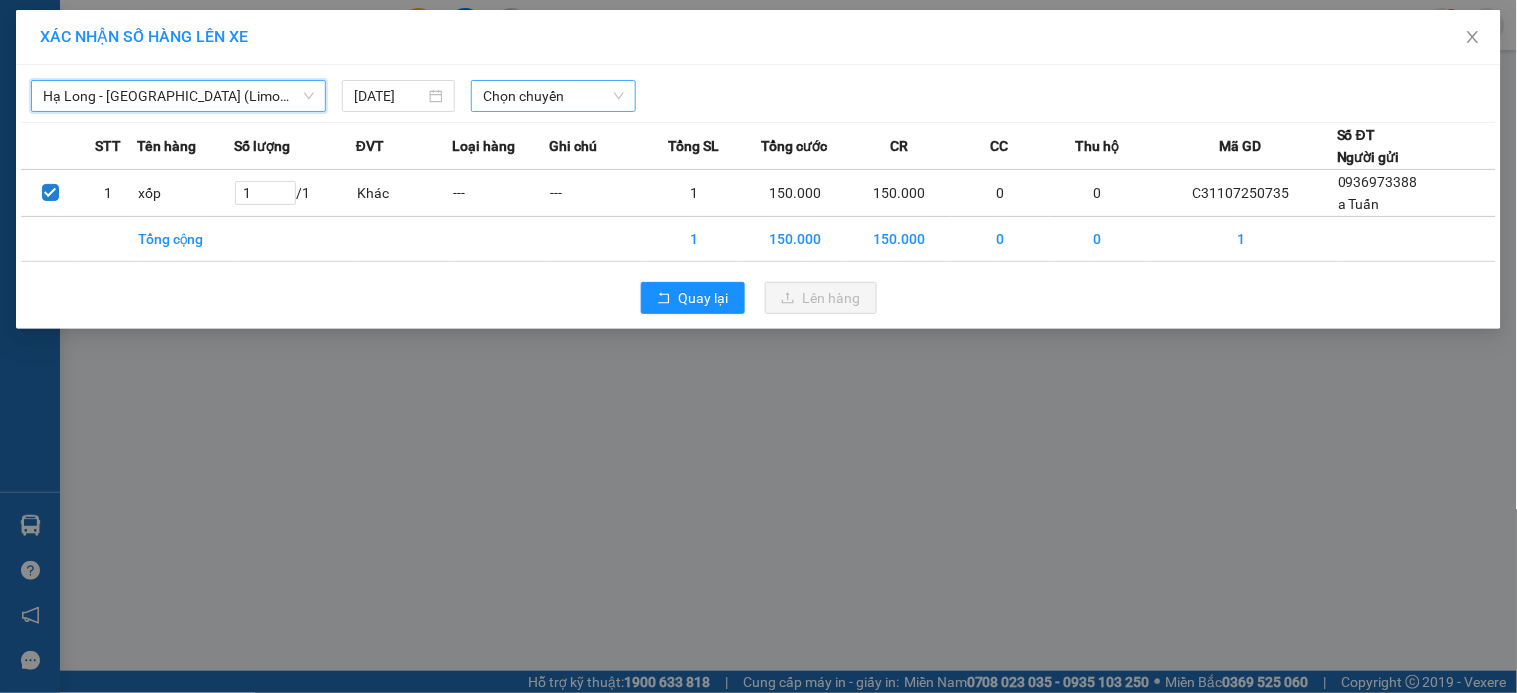 click on "Chọn chuyến" at bounding box center [553, 96] 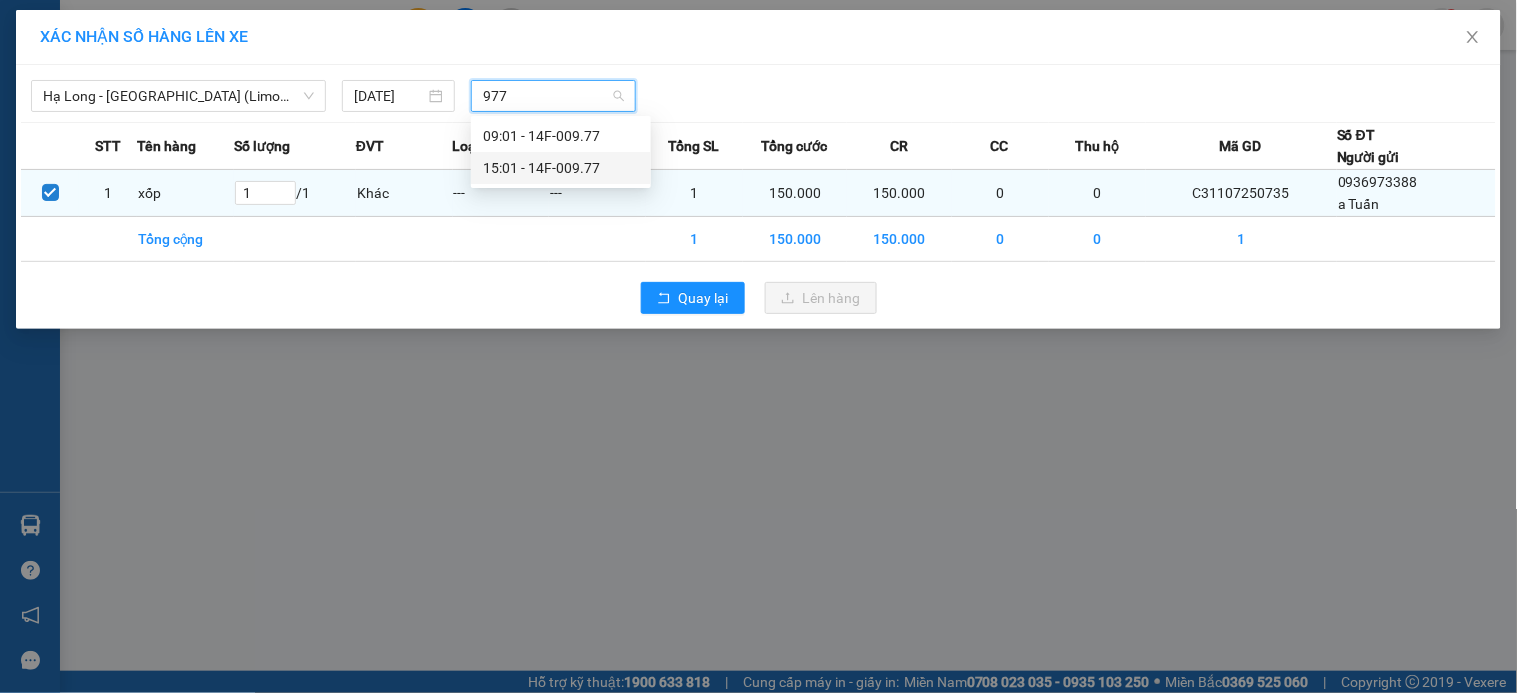 click on "15:01     - 14F-009.77" at bounding box center [561, 168] 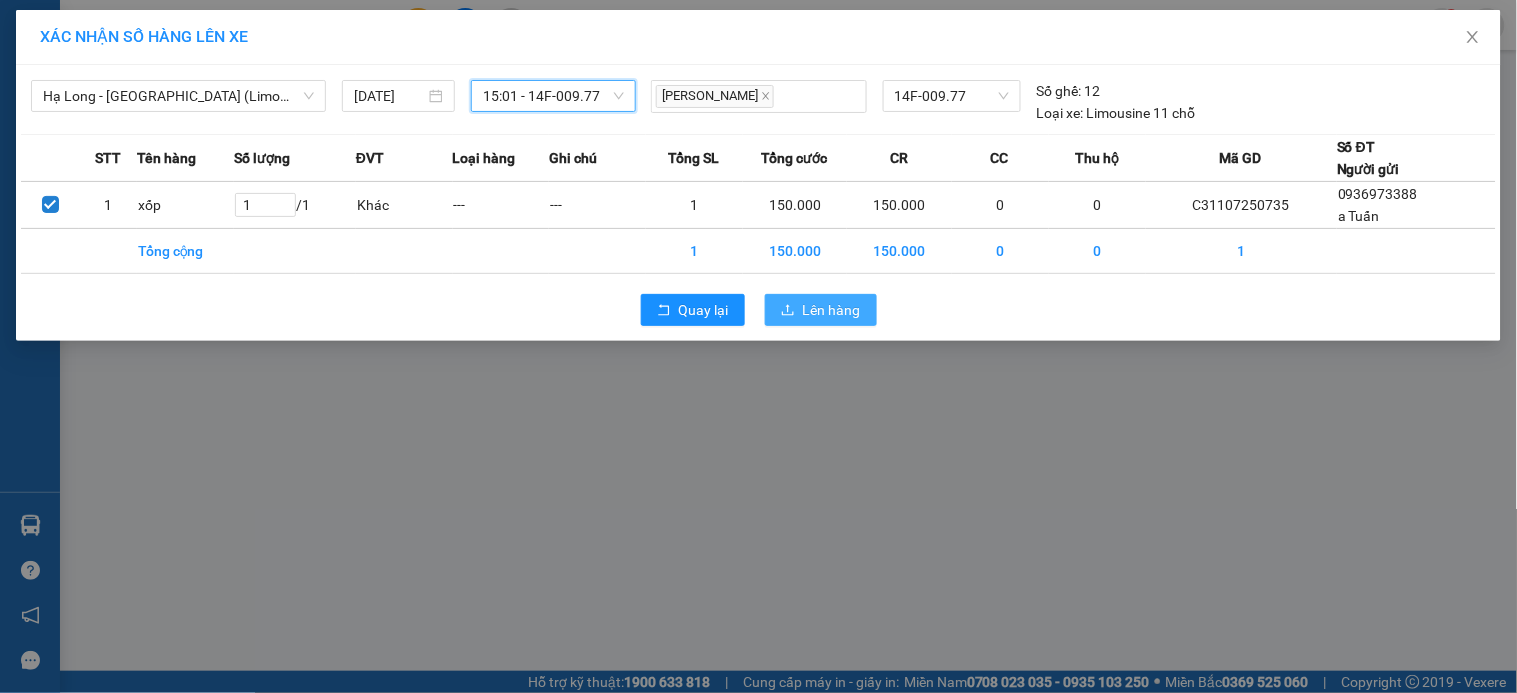 click on "Lên hàng" at bounding box center [832, 310] 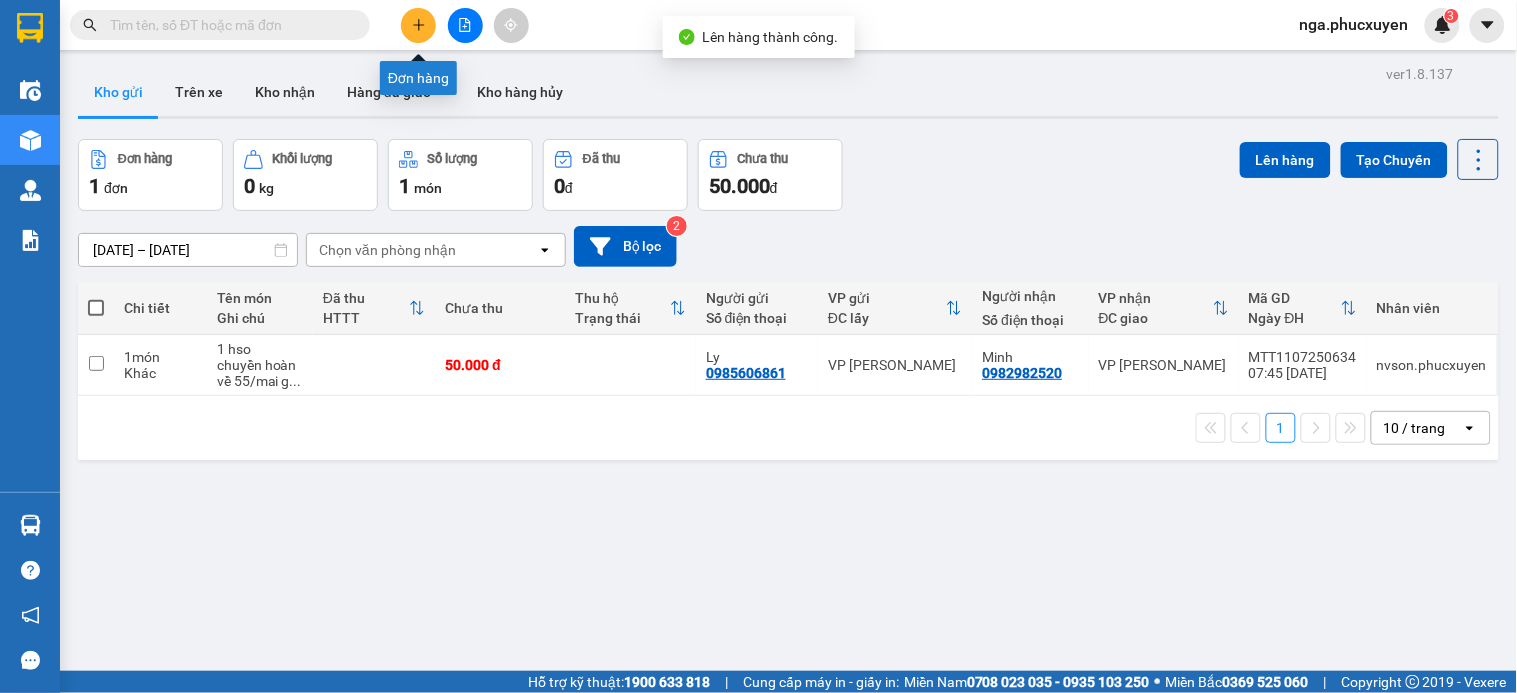 click 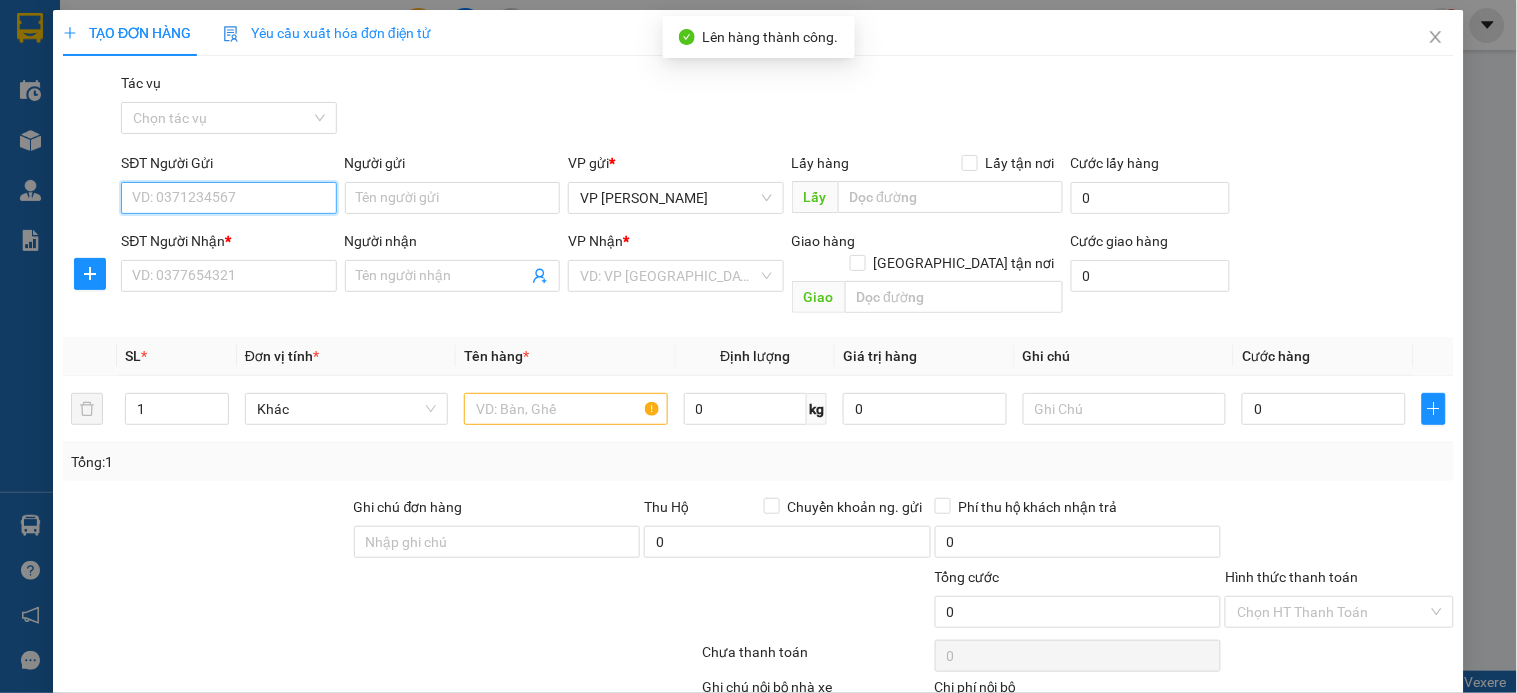 click on "SĐT Người Gửi" at bounding box center (228, 198) 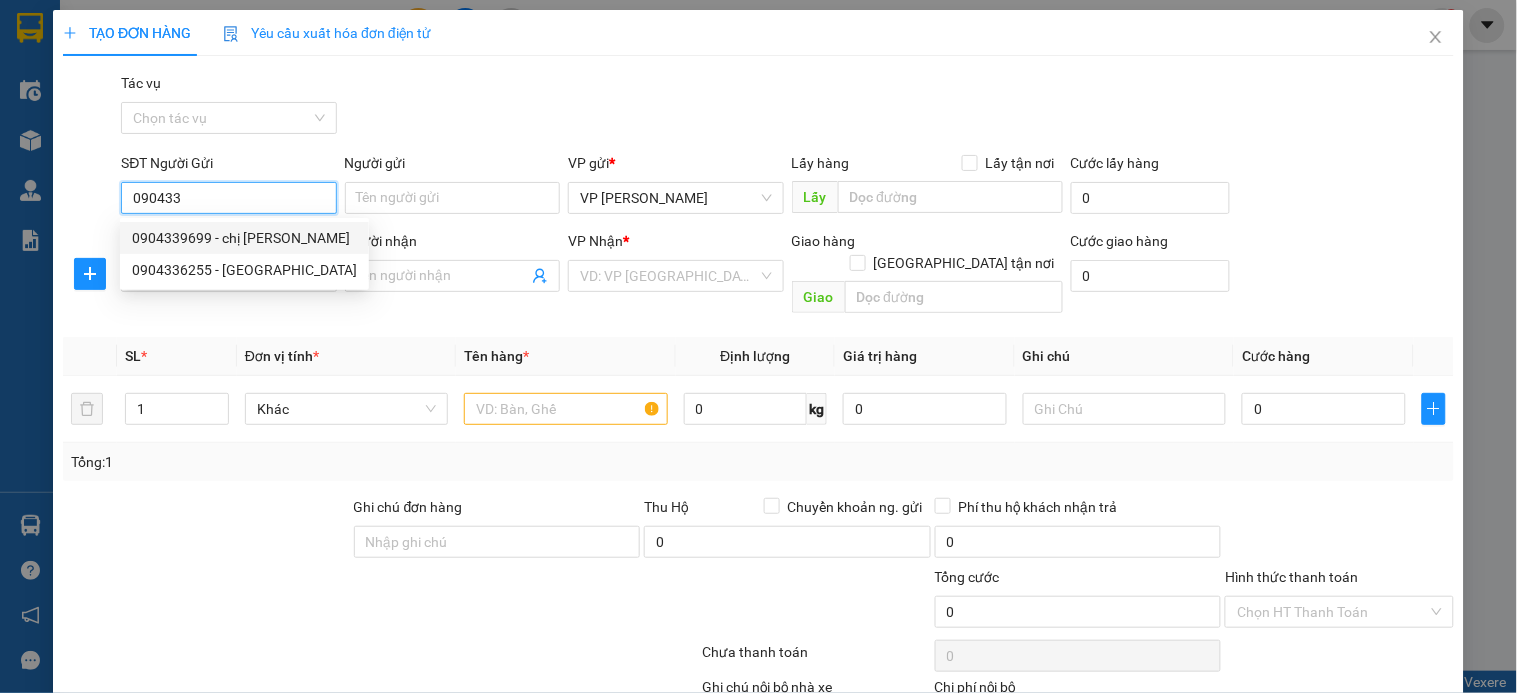 click on "0904339699 - chị Tuyết" at bounding box center [244, 238] 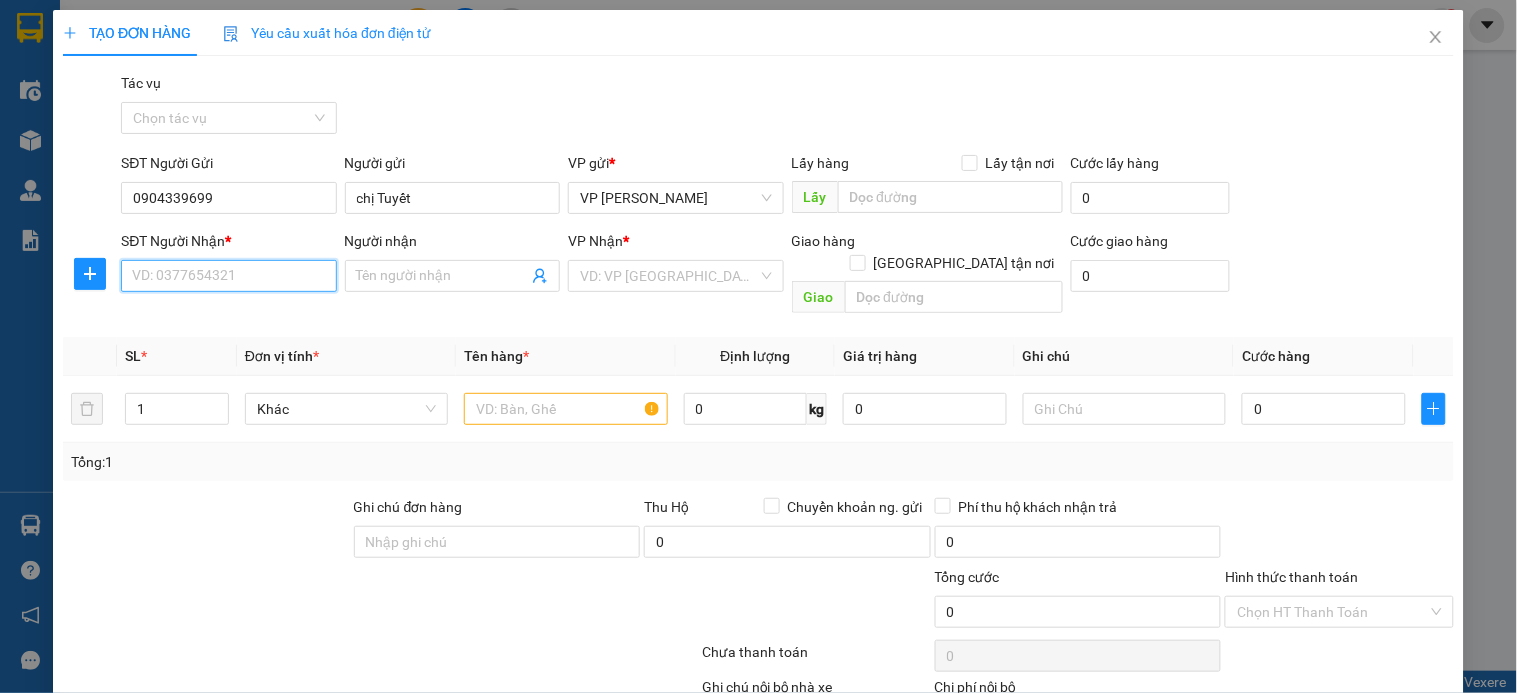 click on "SĐT Người Nhận  *" at bounding box center (228, 276) 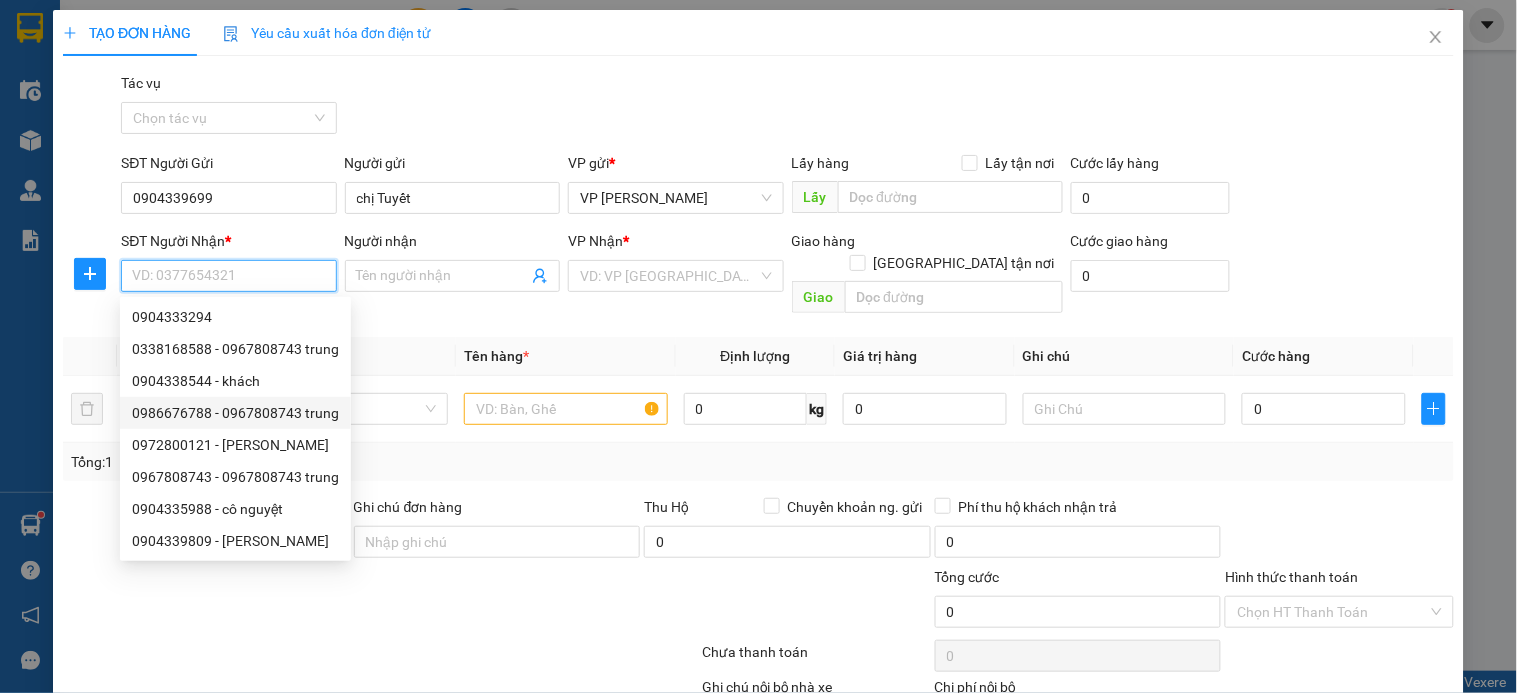 click on "0986676788 - 0967808743  trung" at bounding box center [235, 413] 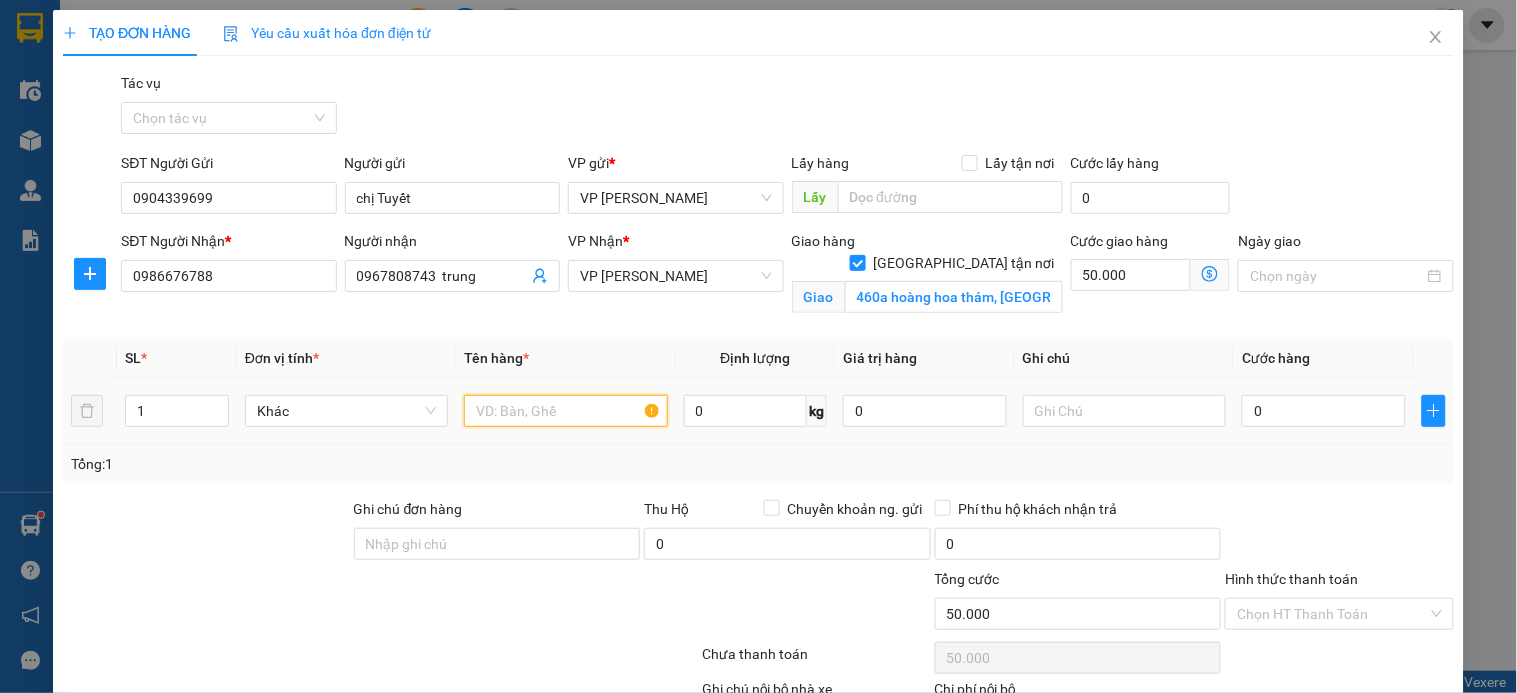 click at bounding box center [565, 411] 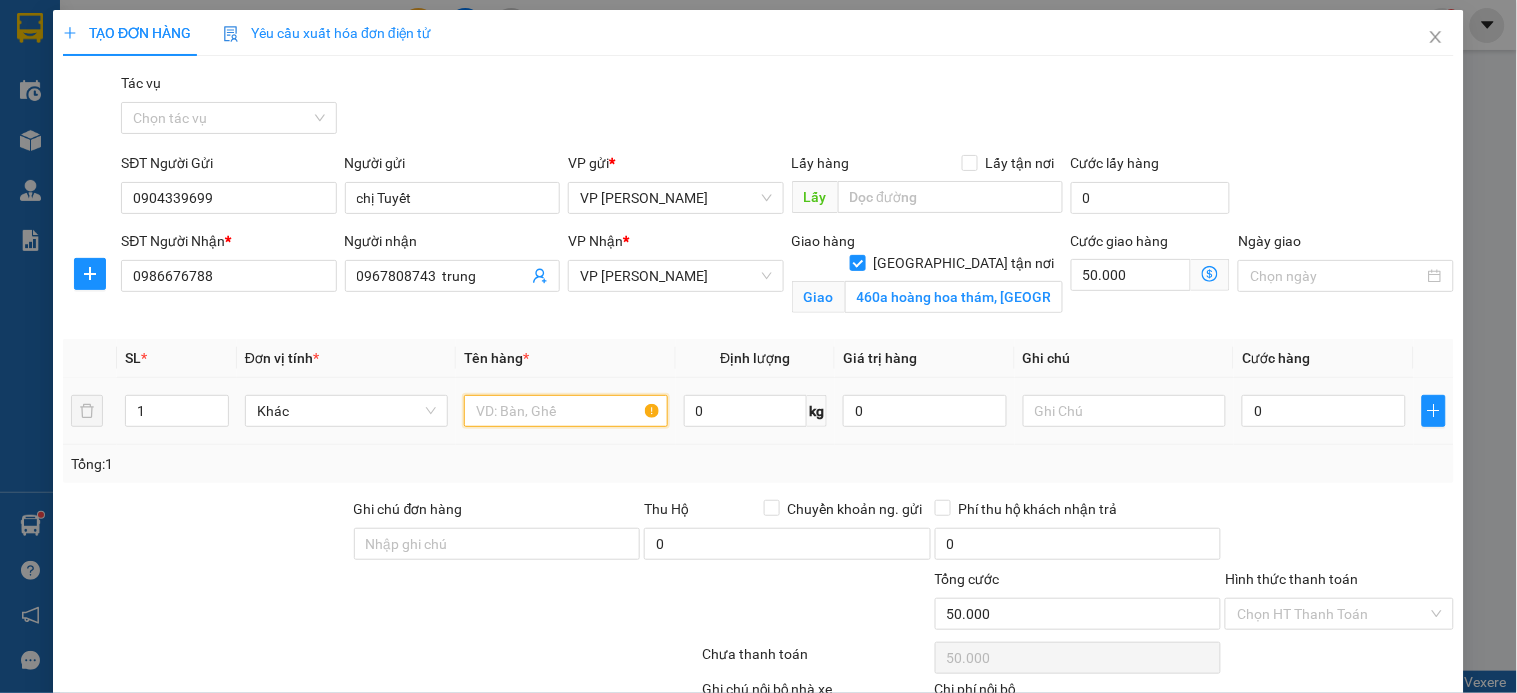 click at bounding box center (565, 411) 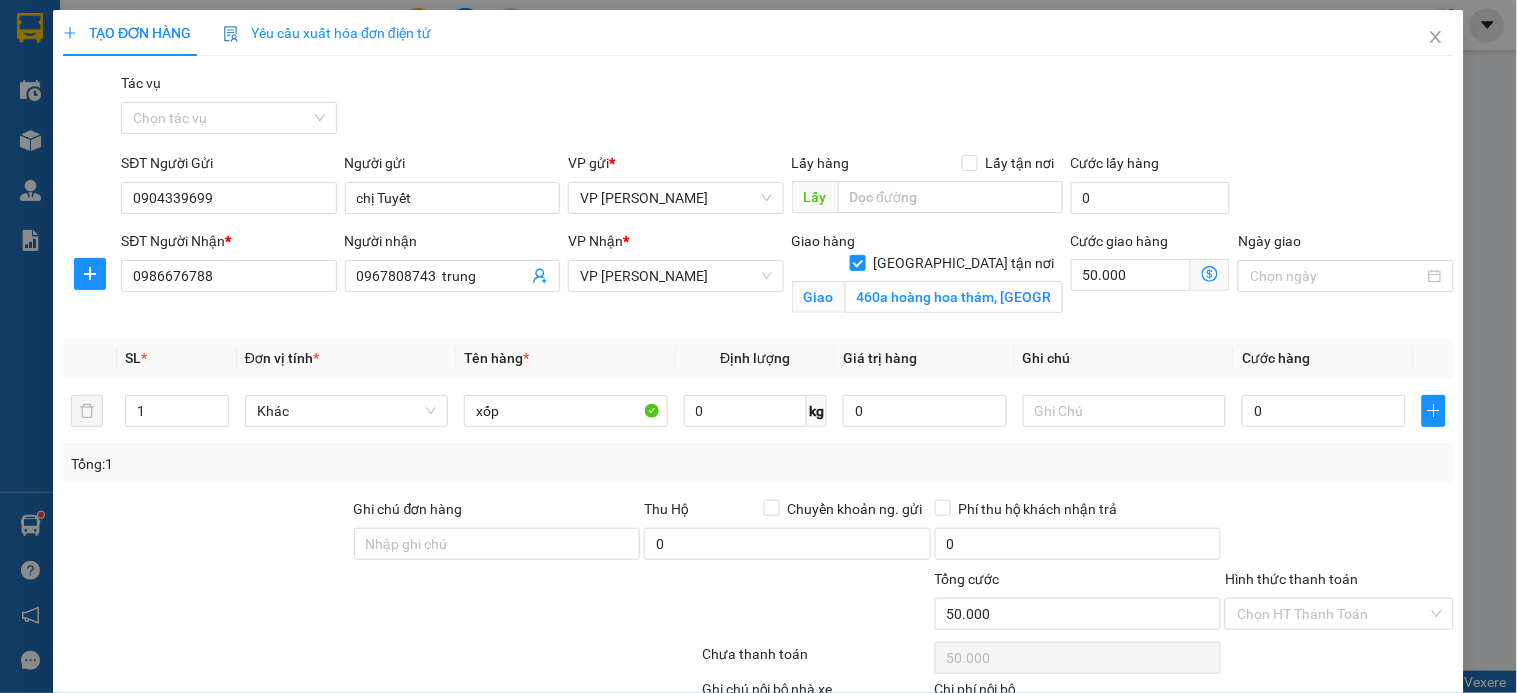 click 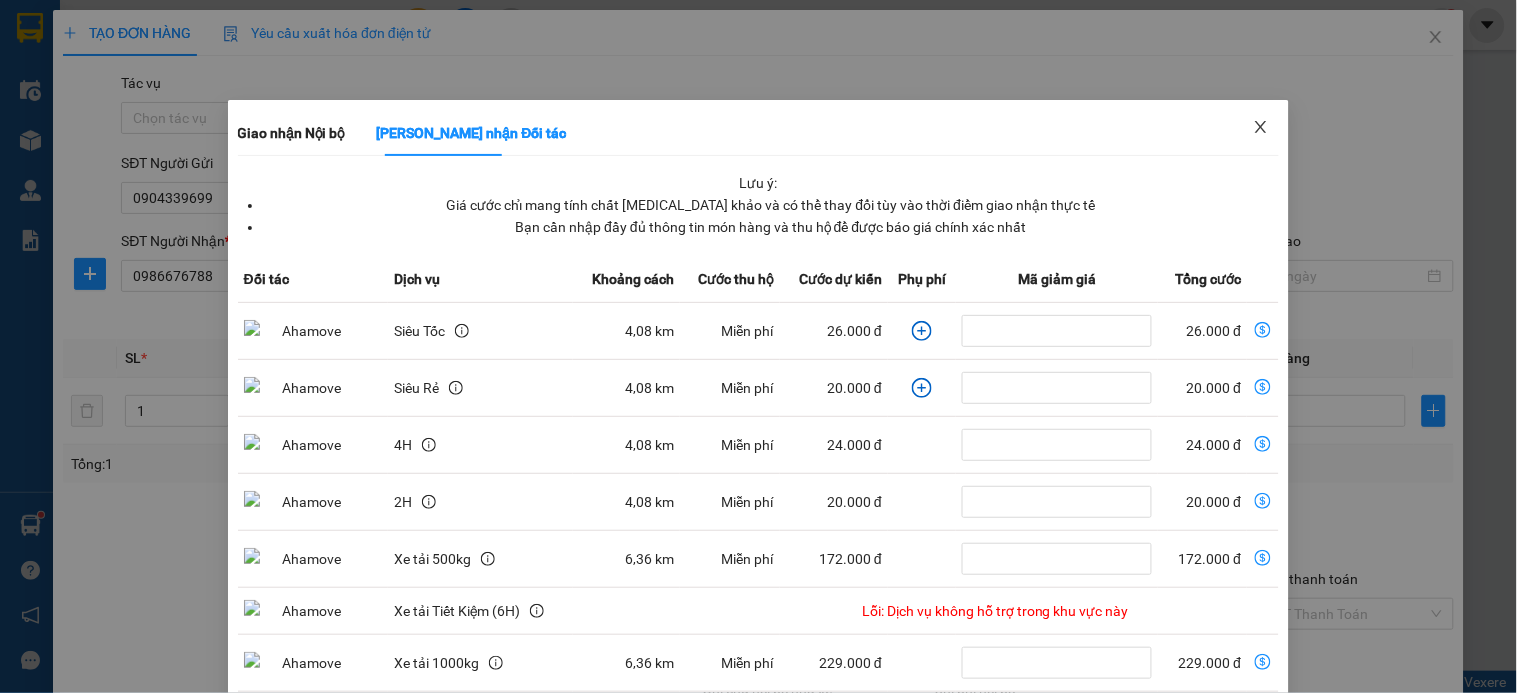 click 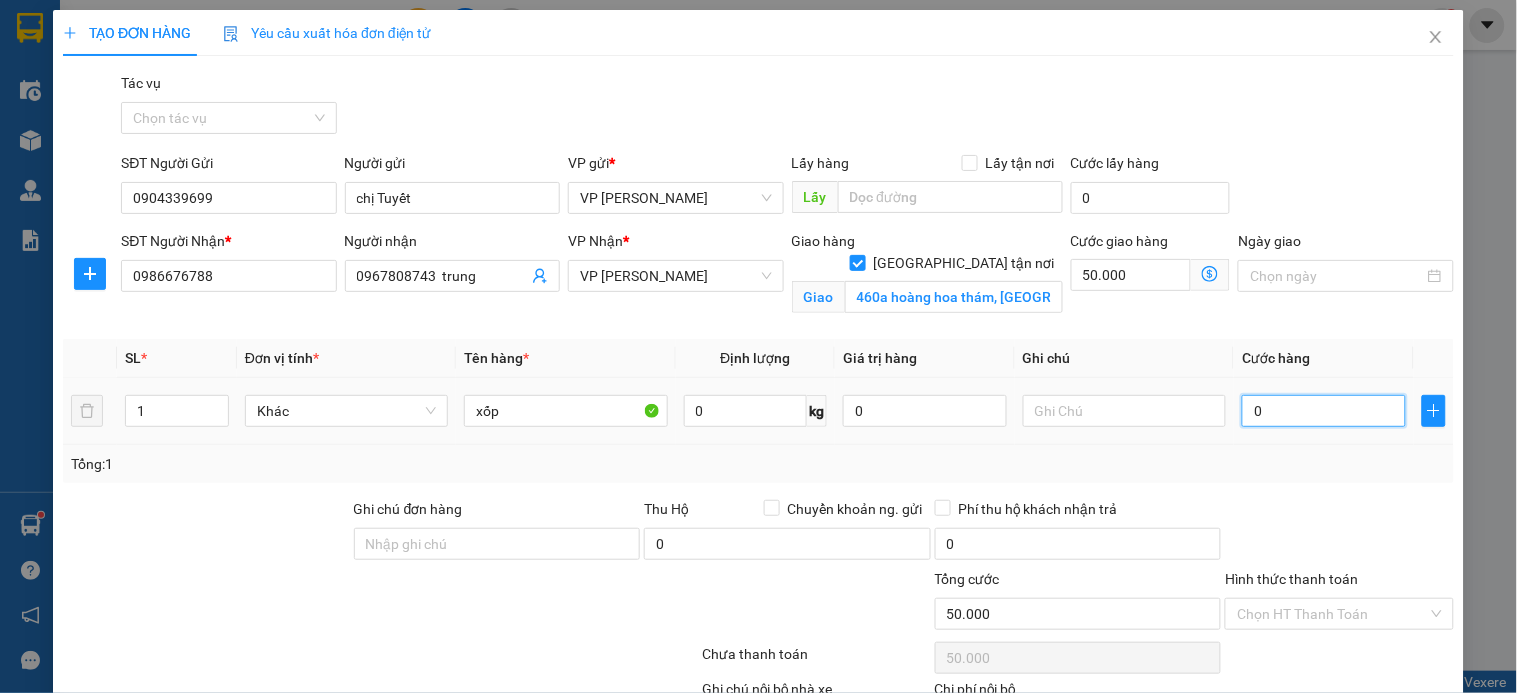 click on "0" at bounding box center (1324, 411) 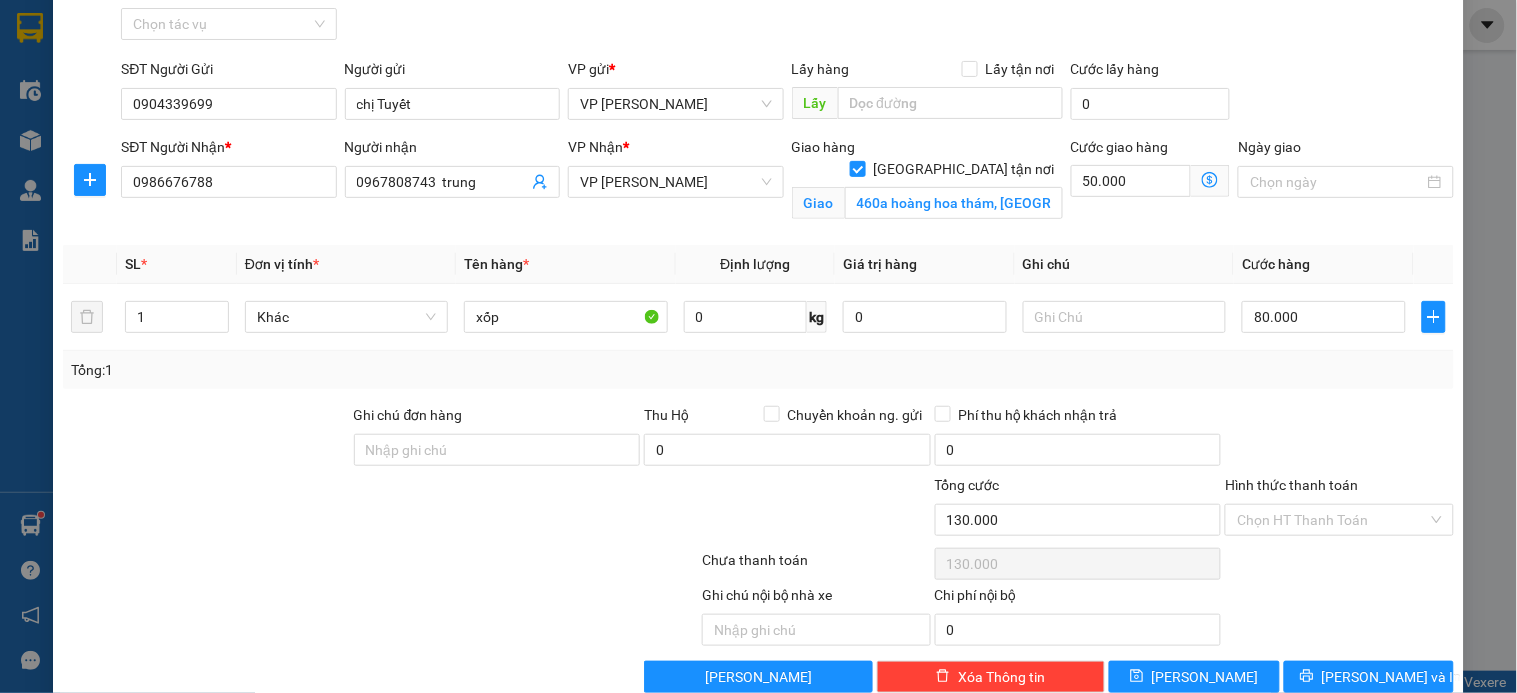 scroll, scrollTop: 106, scrollLeft: 0, axis: vertical 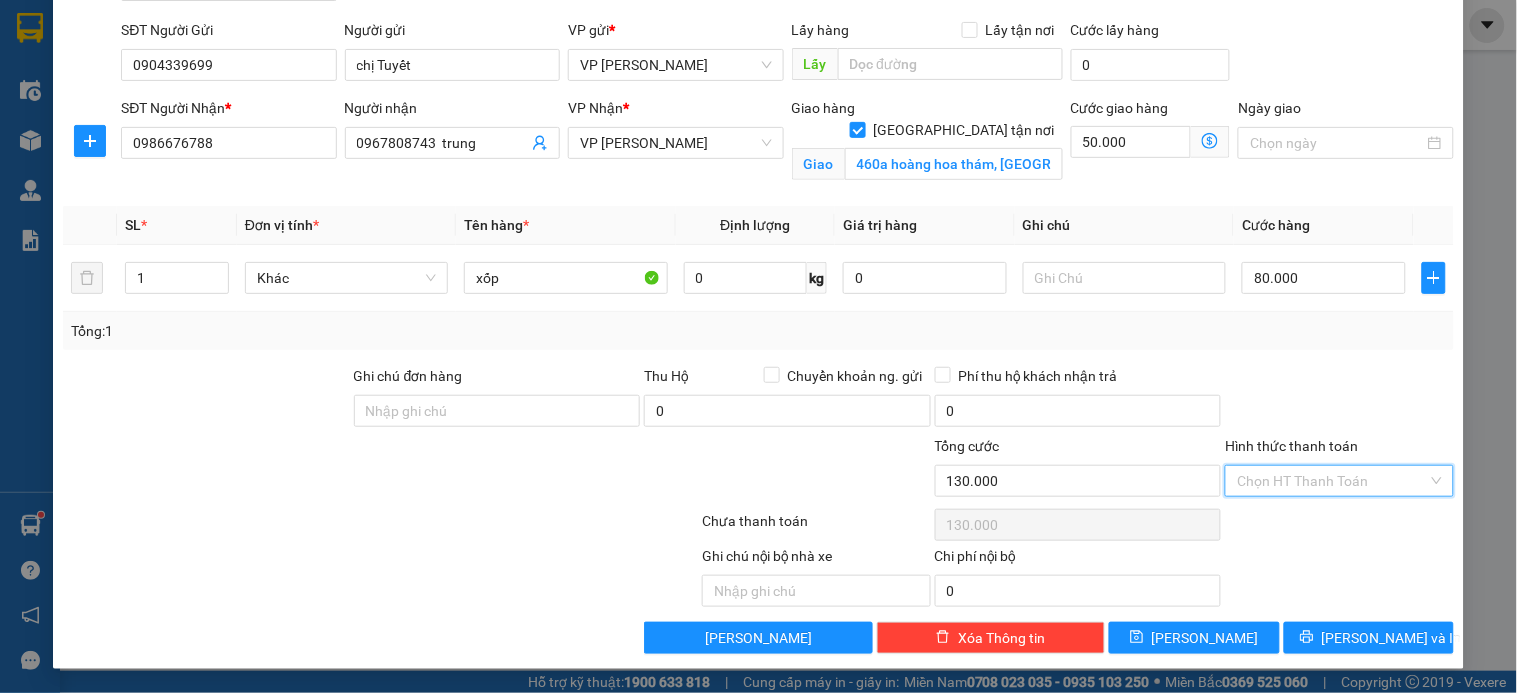 click on "Hình thức thanh toán" at bounding box center [1332, 481] 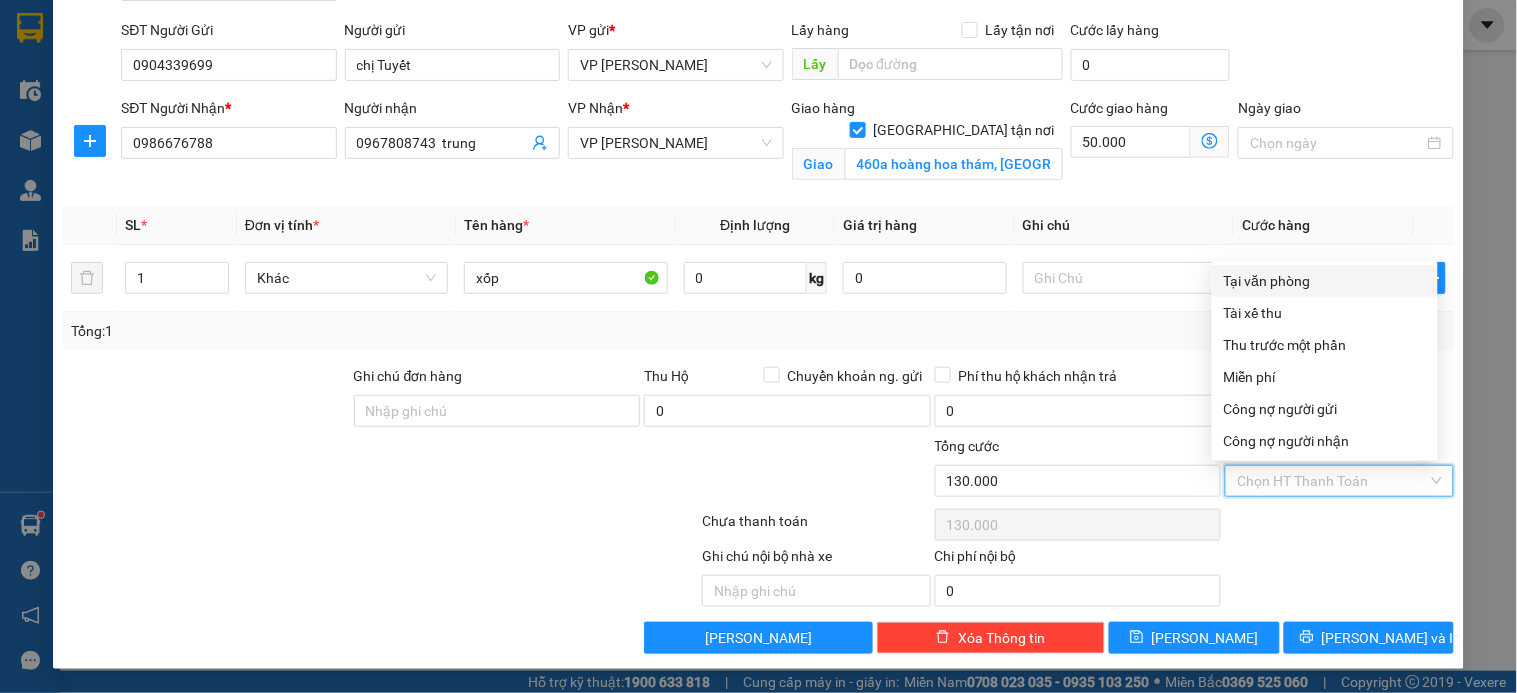 click on "Tại văn phòng" at bounding box center (1325, 281) 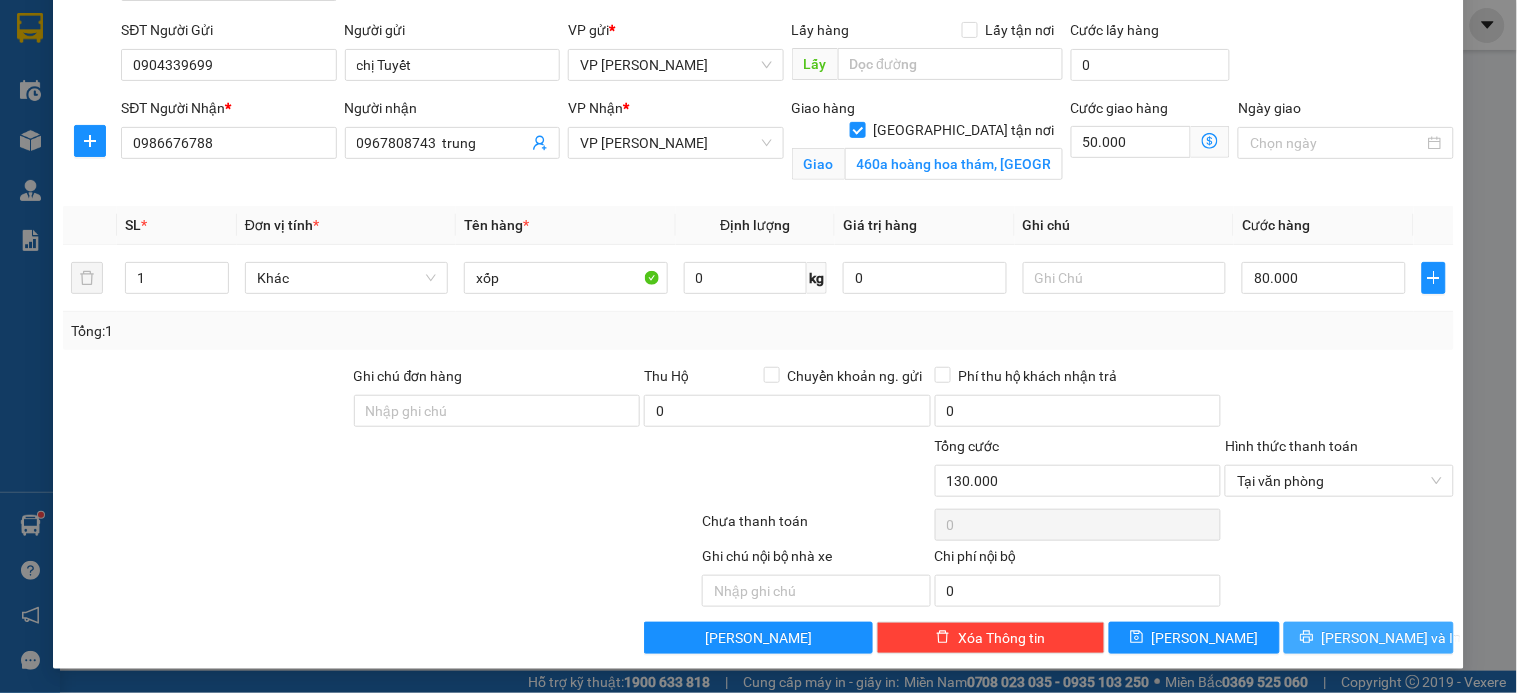 click on "[PERSON_NAME] và In" at bounding box center (1392, 638) 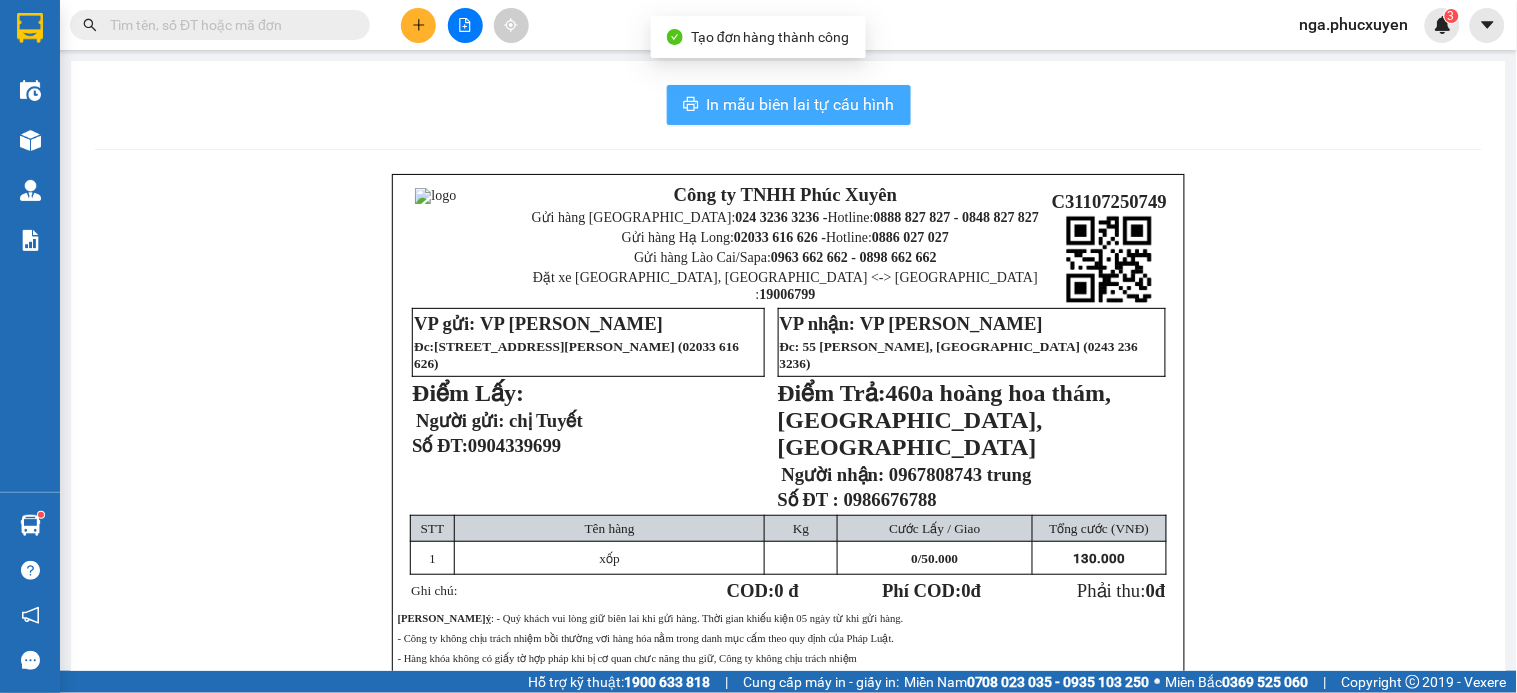click on "In mẫu biên lai tự cấu hình" at bounding box center [801, 104] 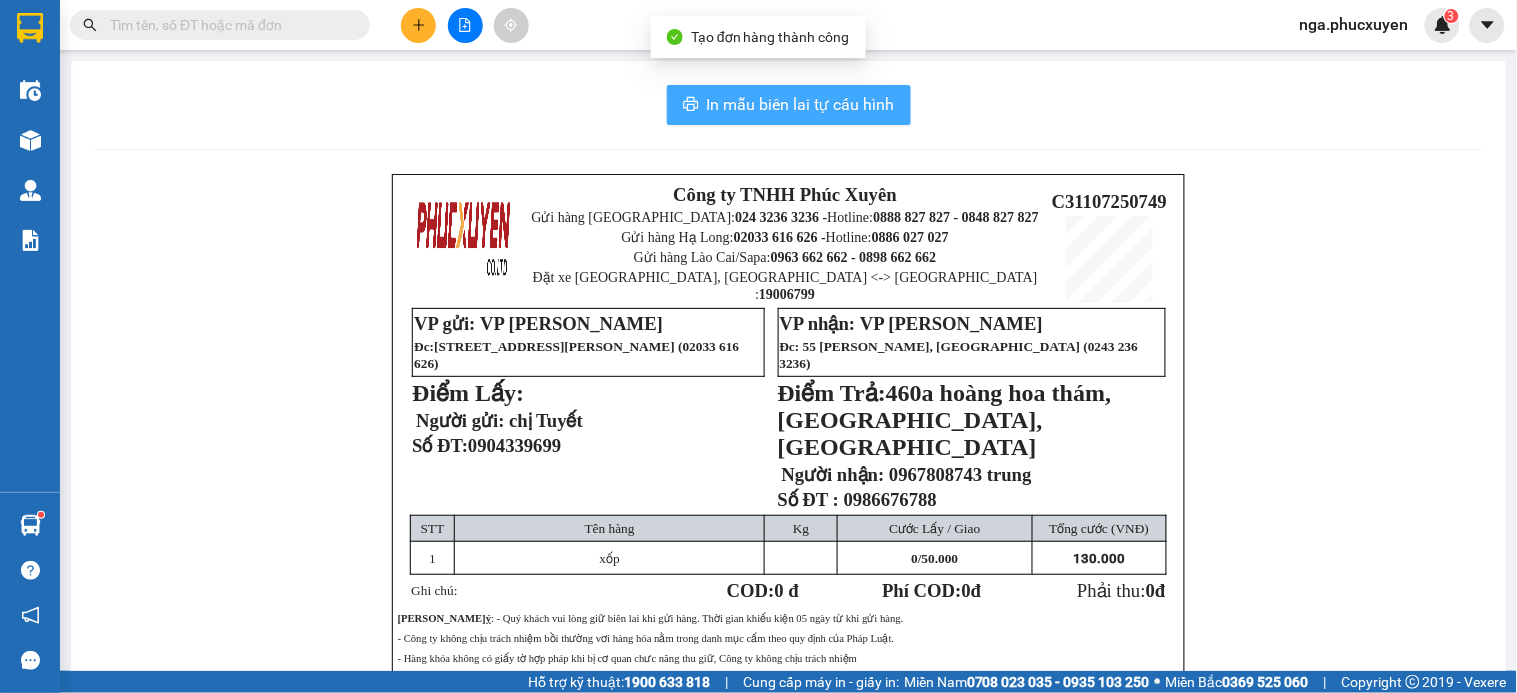scroll, scrollTop: 0, scrollLeft: 0, axis: both 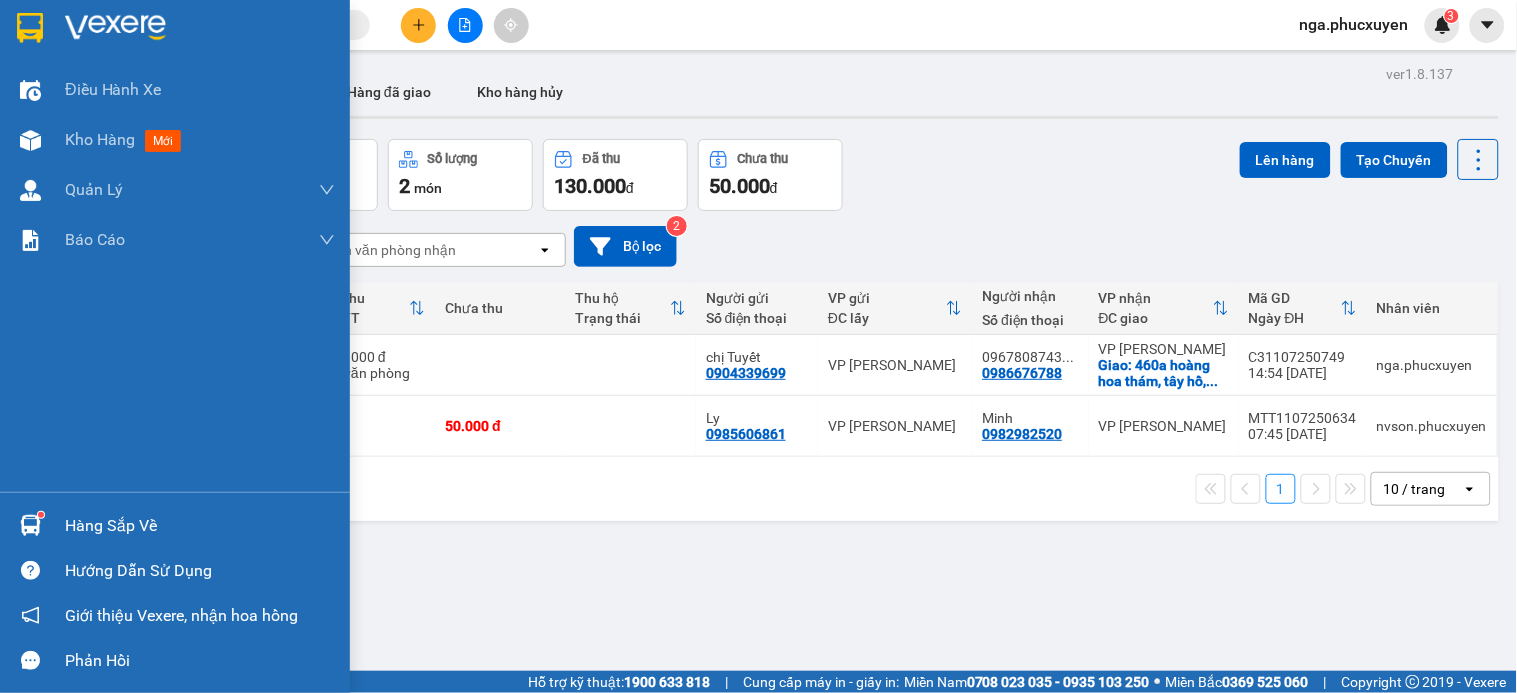drag, startPoint x: 85, startPoint y: 527, endPoint x: 133, endPoint y: 541, distance: 50 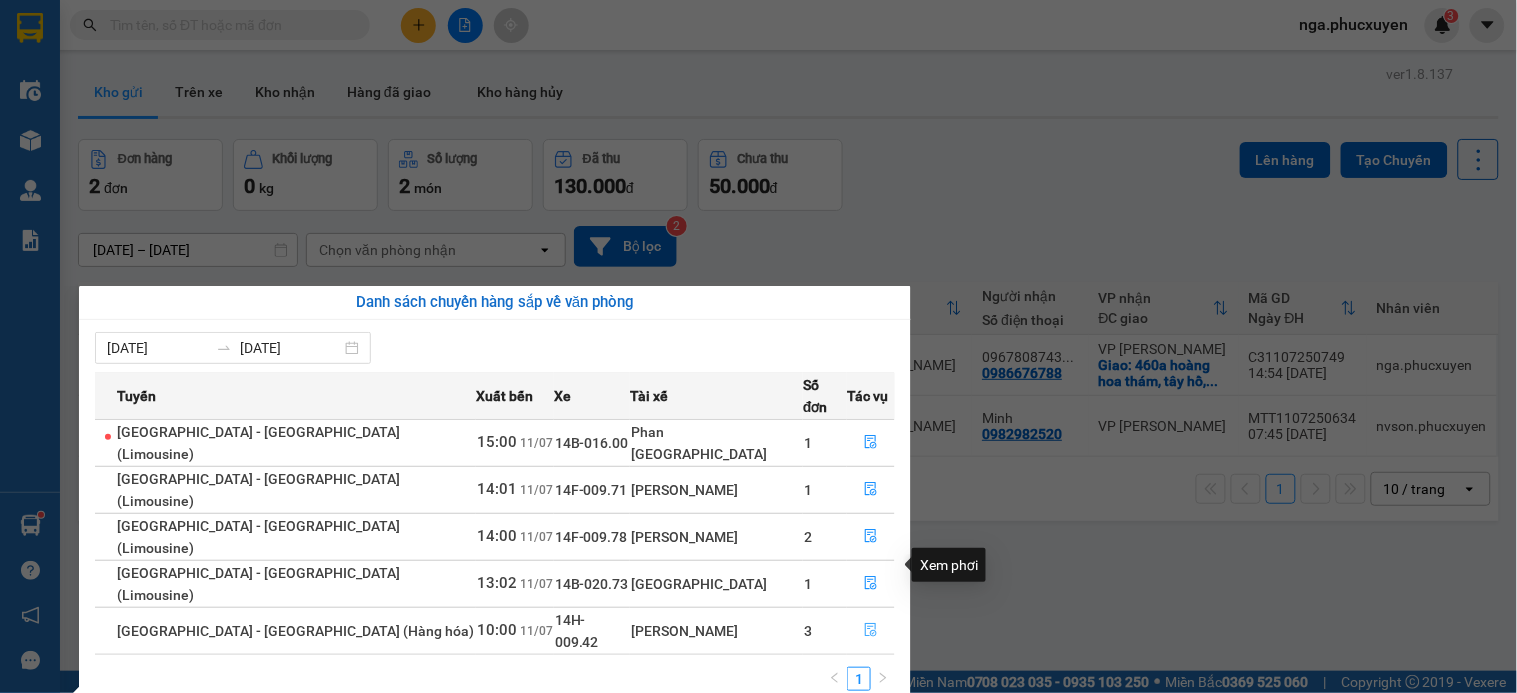 click 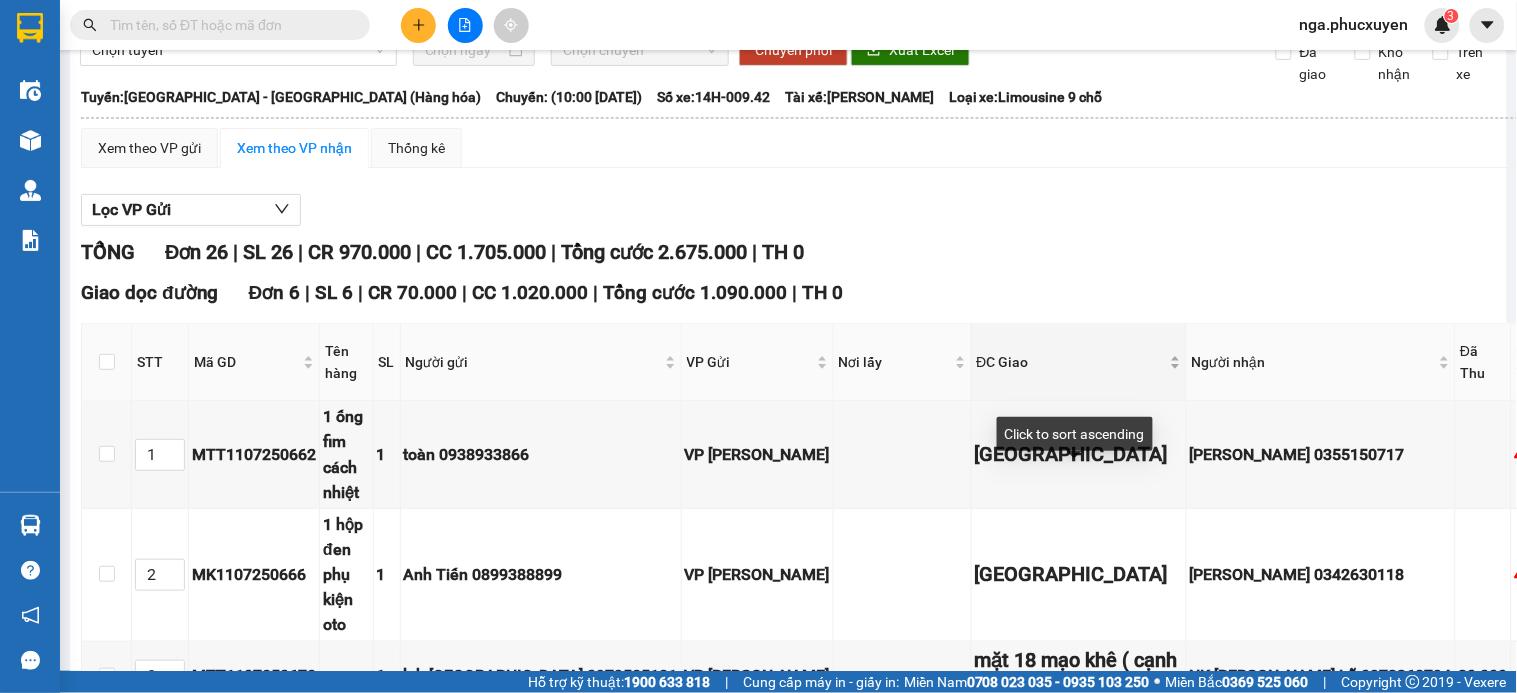 scroll, scrollTop: 222, scrollLeft: 0, axis: vertical 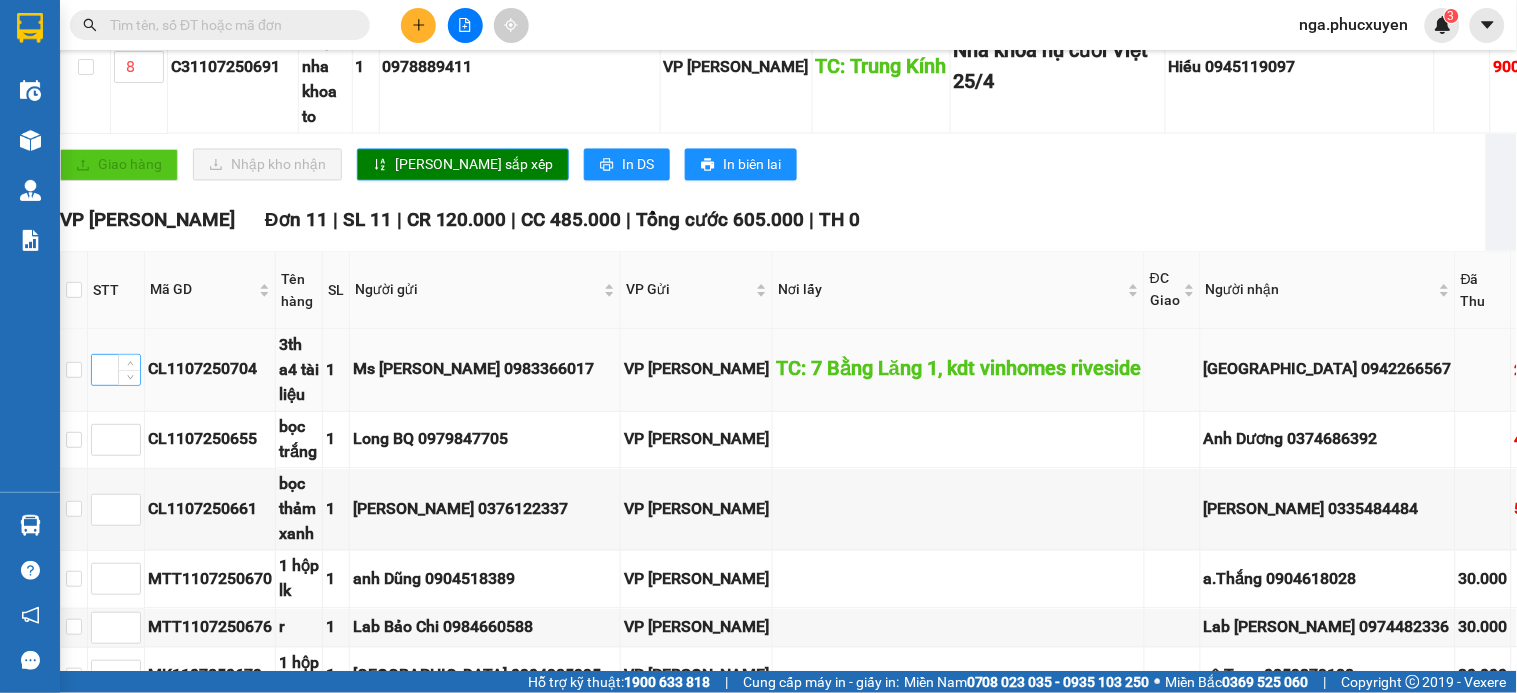 click at bounding box center [116, 370] 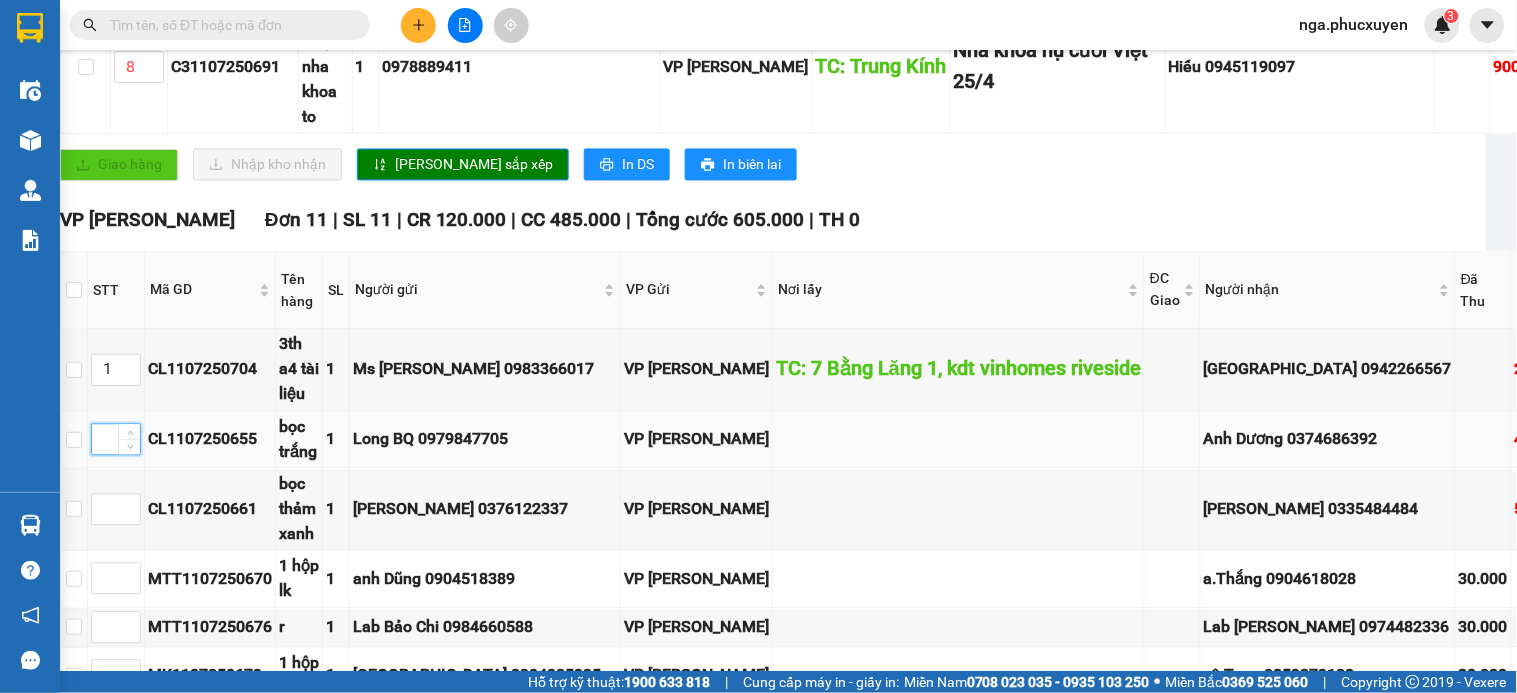 click at bounding box center (116, 440) 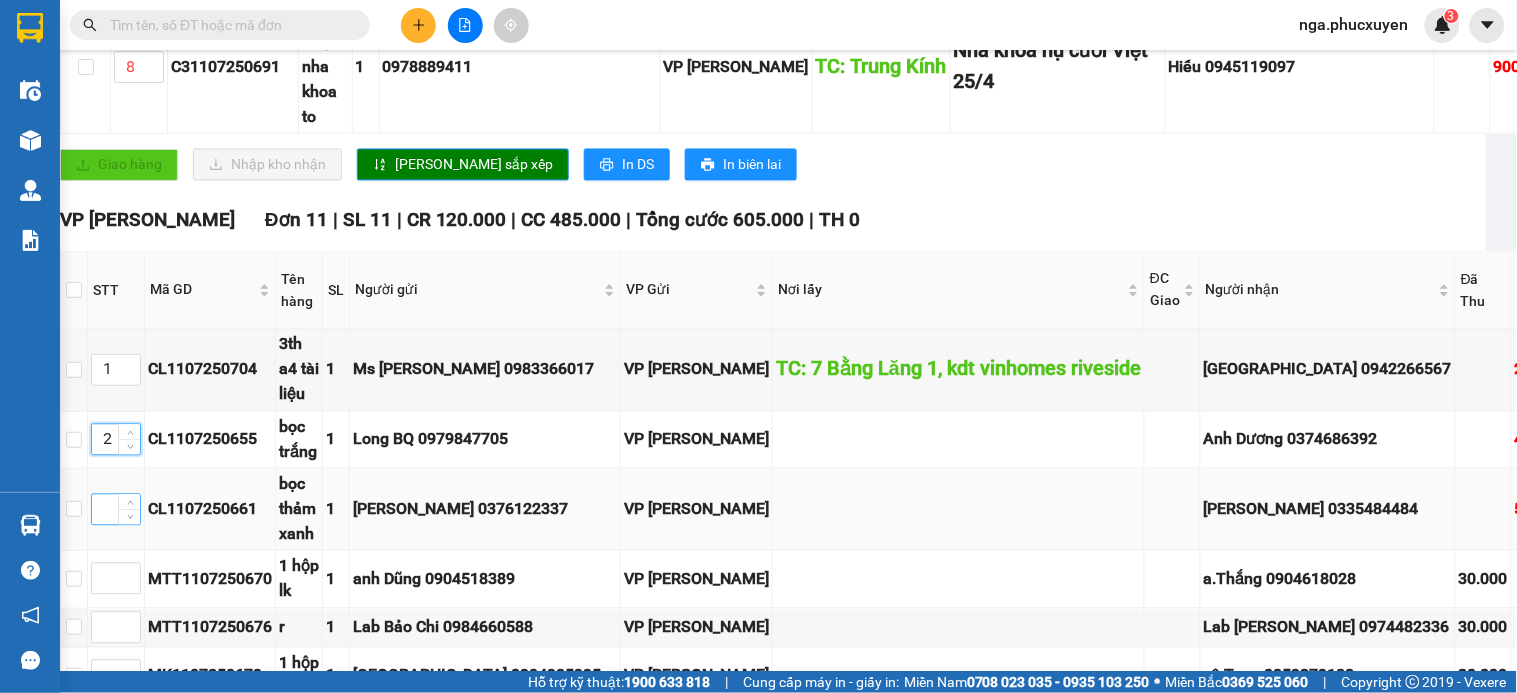 click at bounding box center [116, 510] 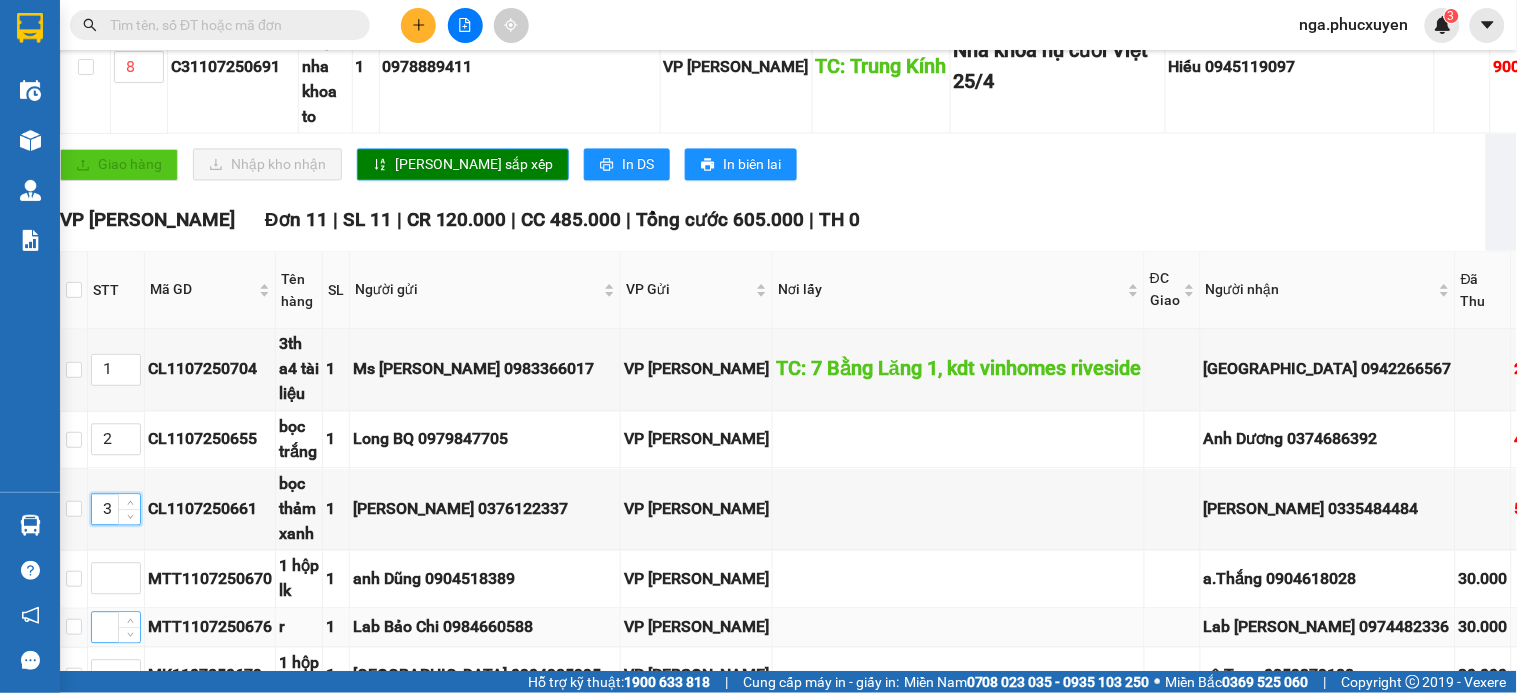 click at bounding box center (116, 628) 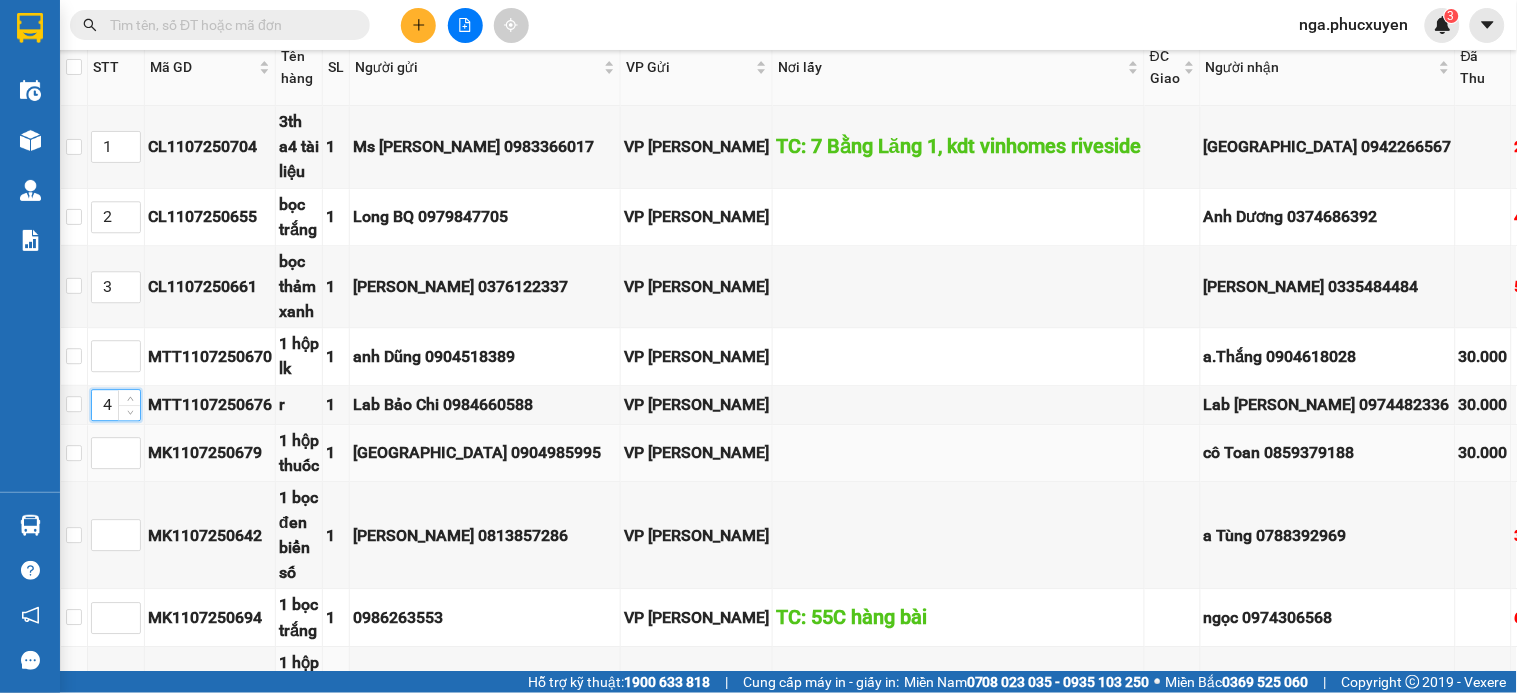 scroll, scrollTop: 1291, scrollLeft: 21, axis: both 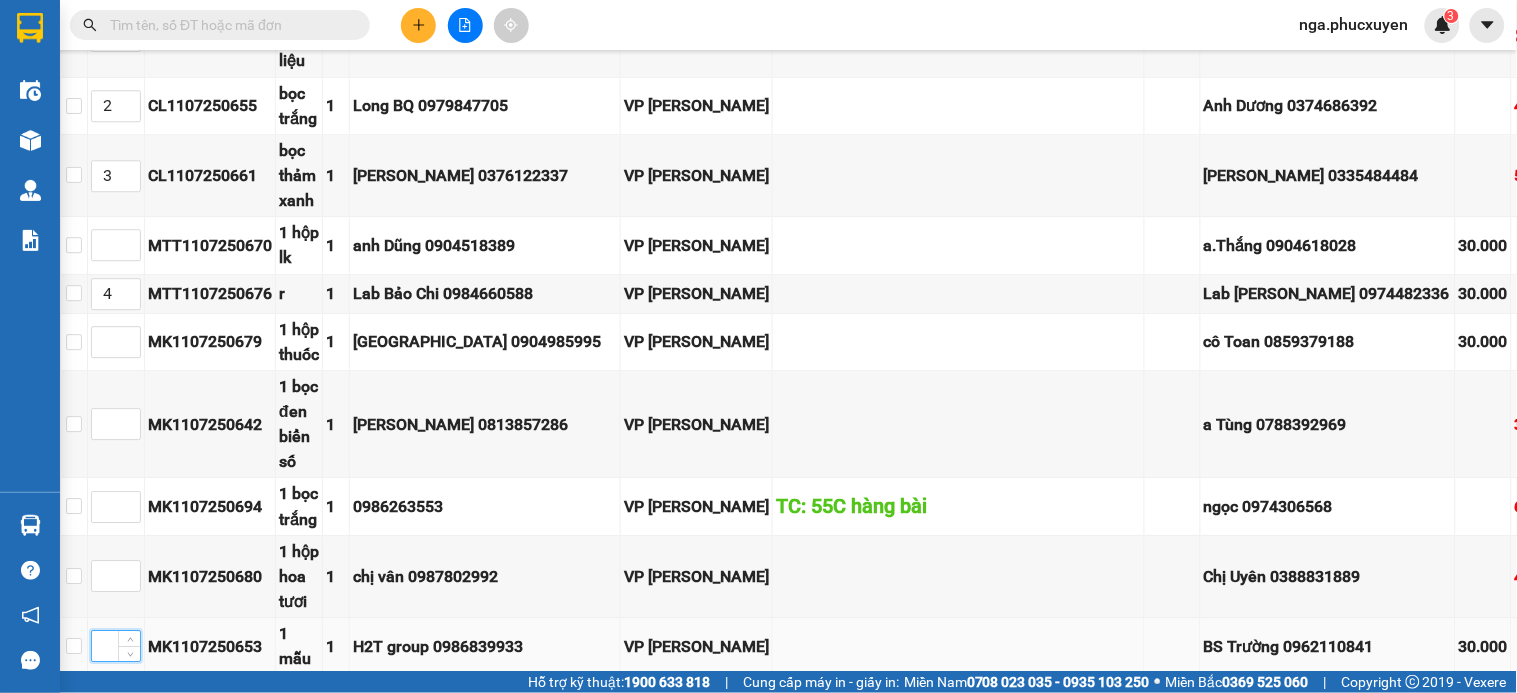 click at bounding box center [116, 646] 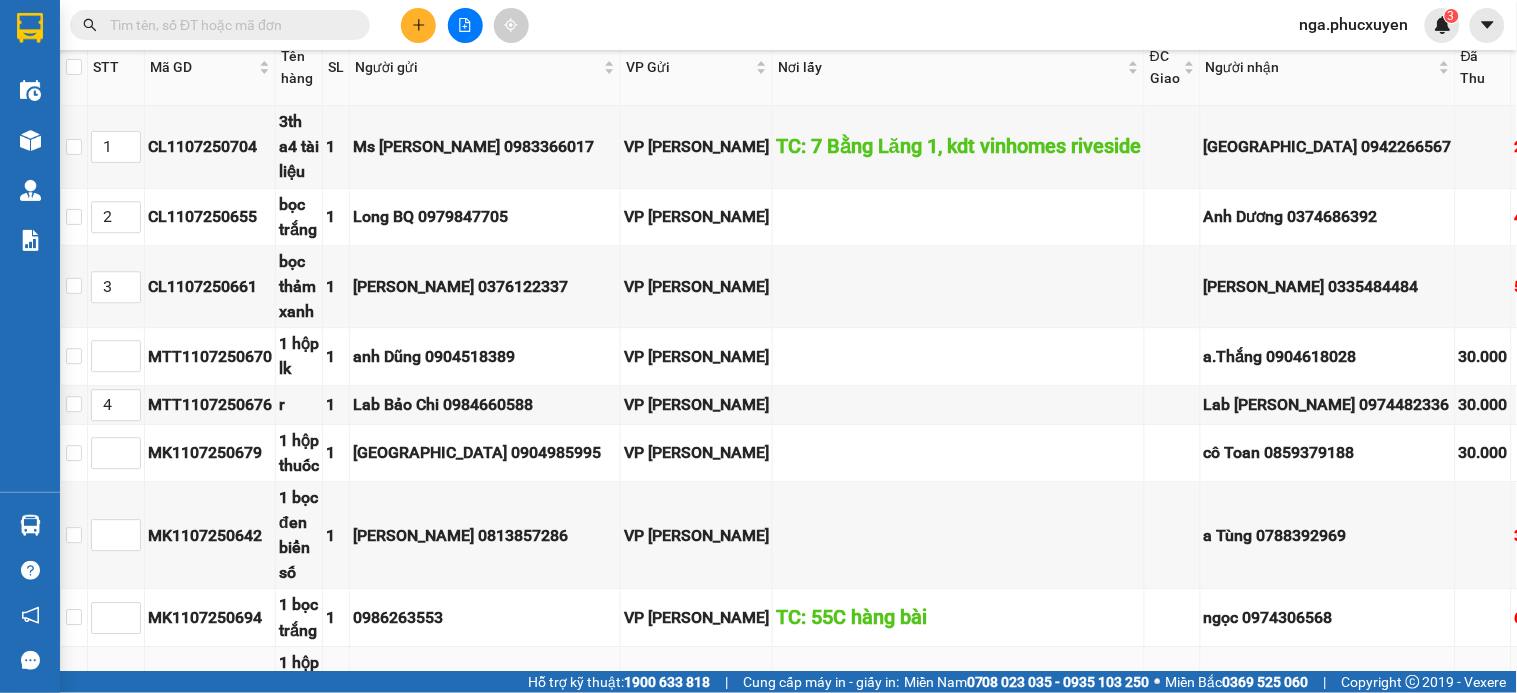 scroll, scrollTop: 1068, scrollLeft: 21, axis: both 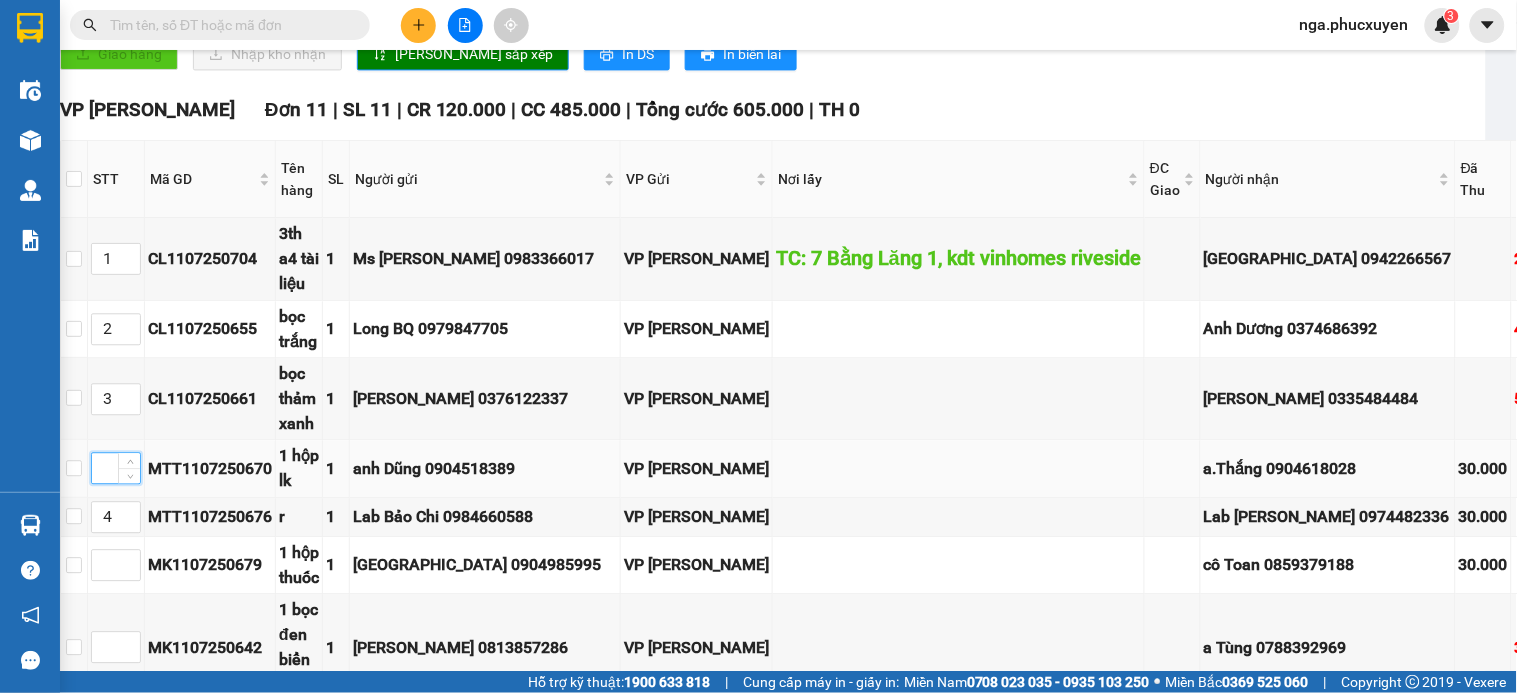 click at bounding box center (116, 468) 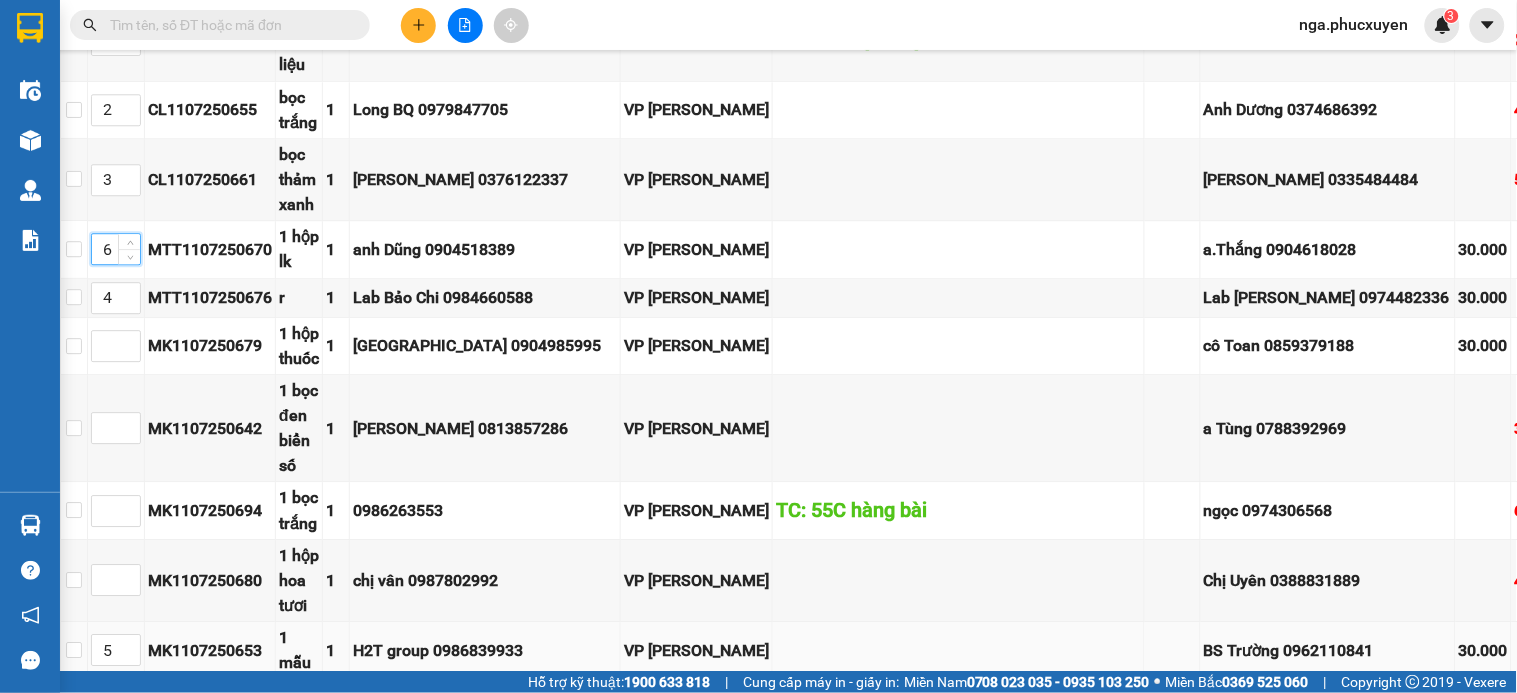 scroll, scrollTop: 1291, scrollLeft: 21, axis: both 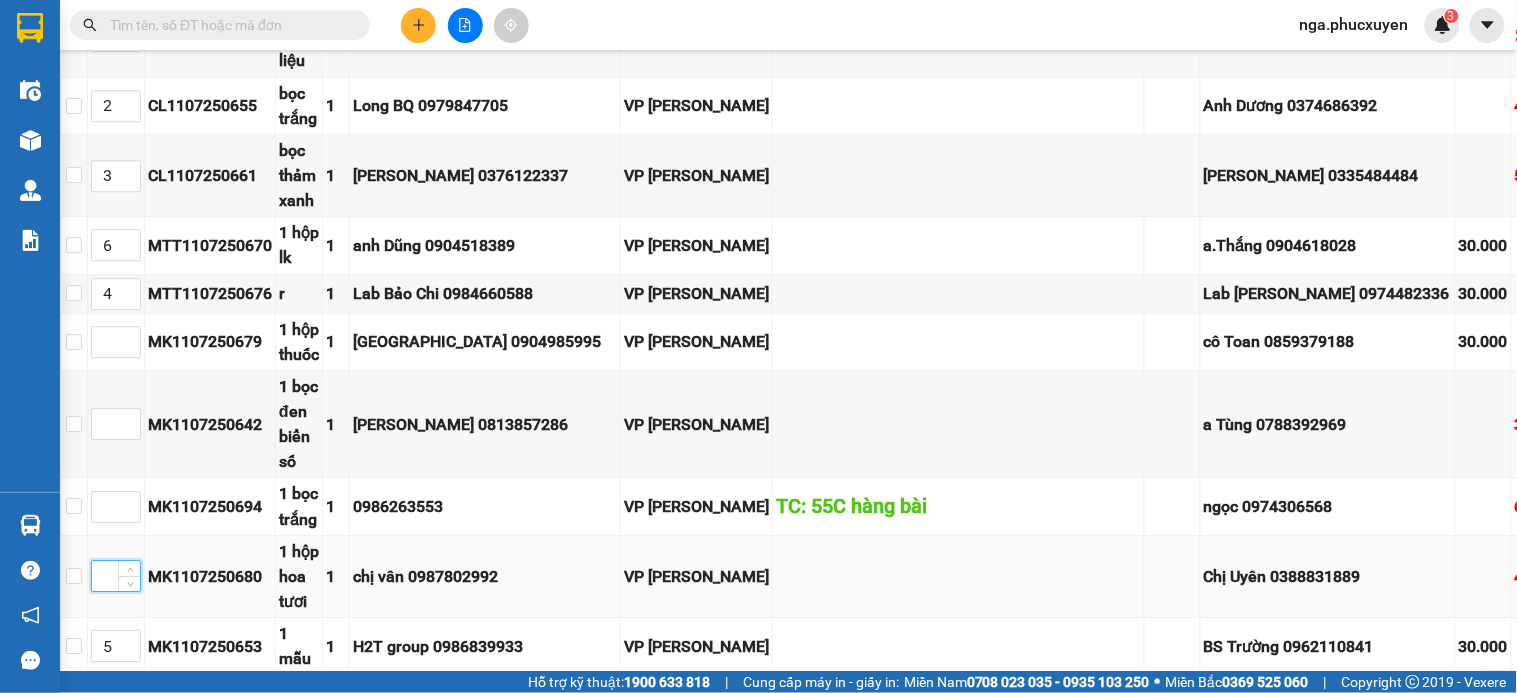 click at bounding box center (116, 576) 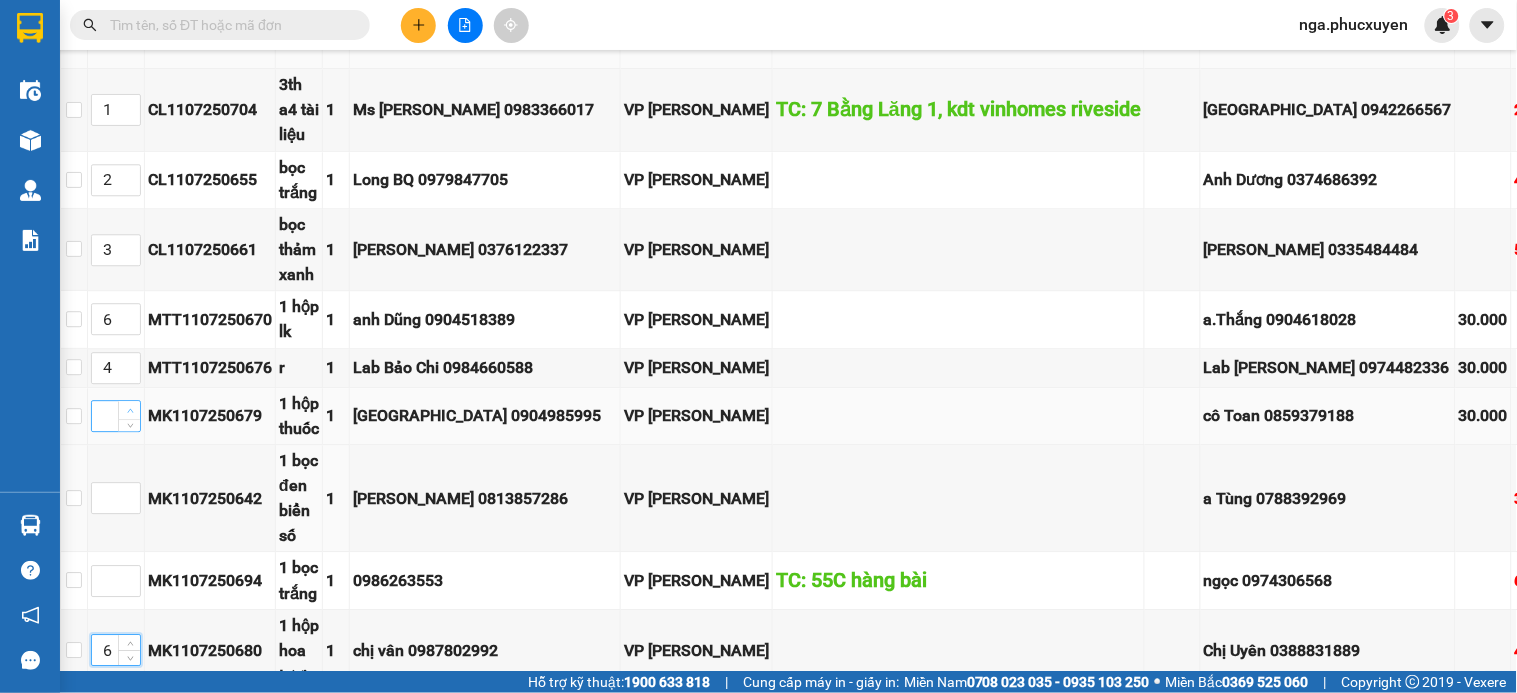 scroll, scrollTop: 1180, scrollLeft: 21, axis: both 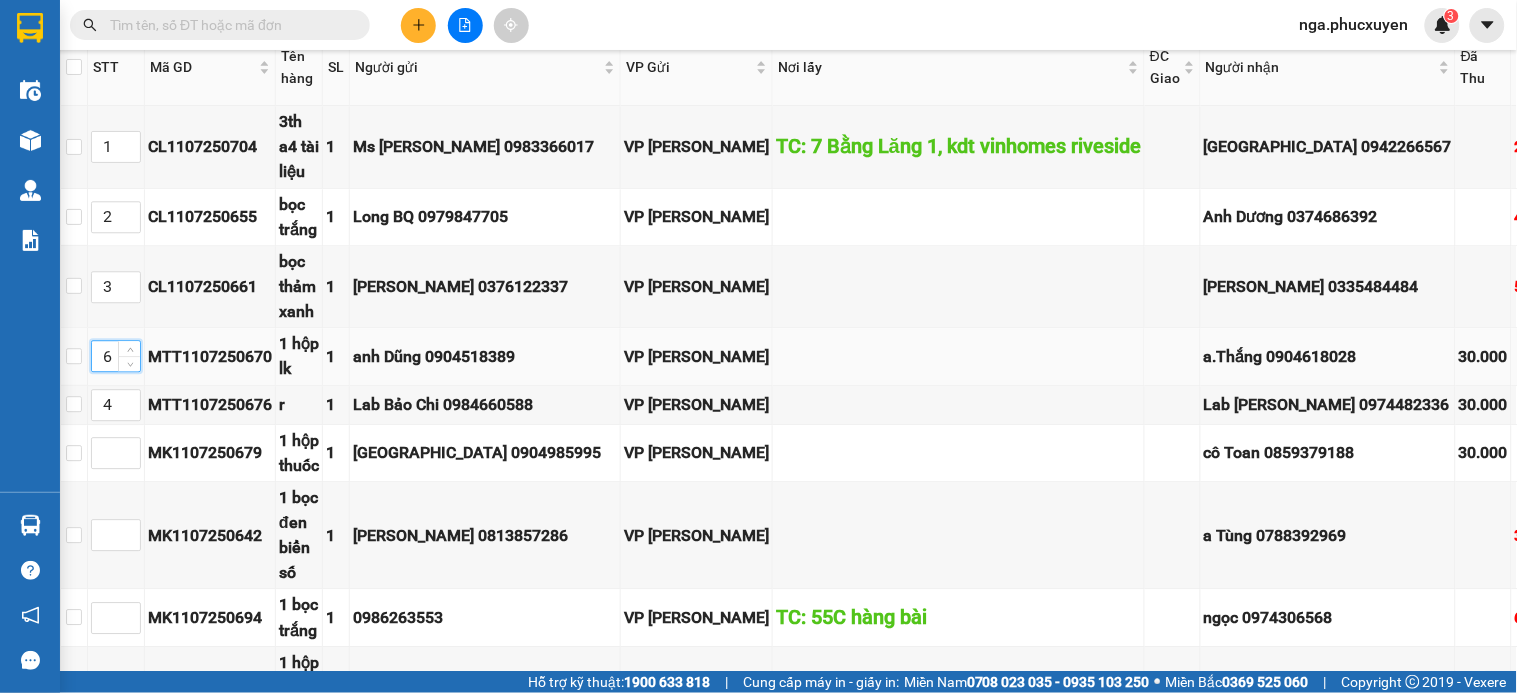 click on "6" at bounding box center (116, 356) 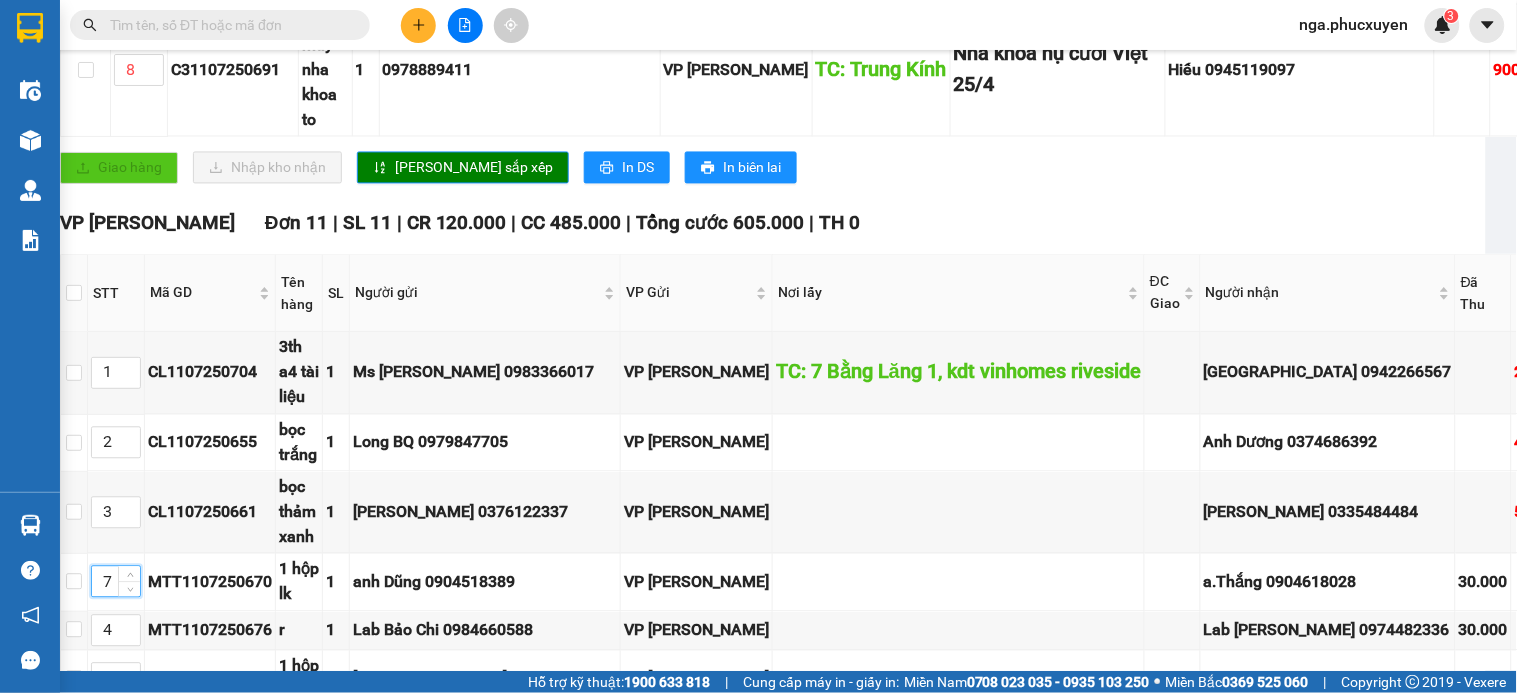 scroll, scrollTop: 735, scrollLeft: 21, axis: both 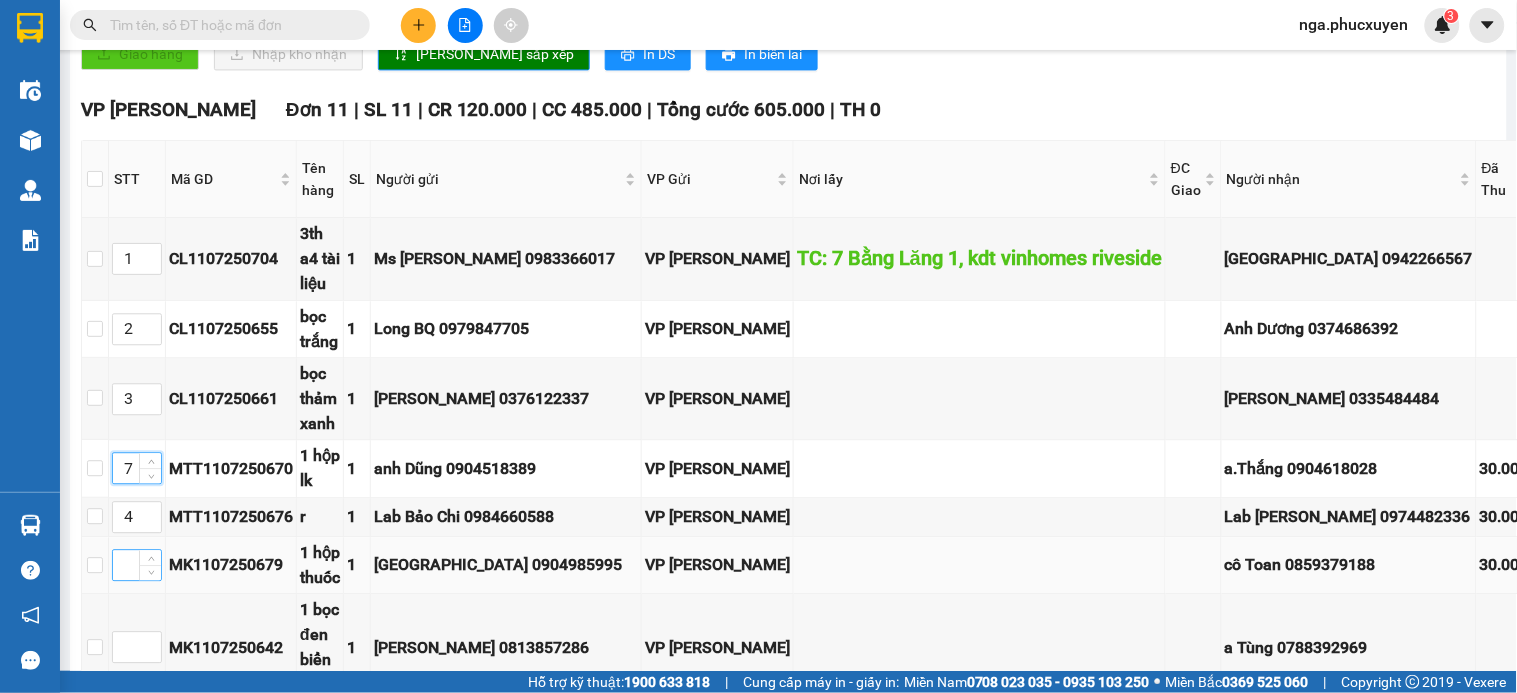 click at bounding box center (137, 565) 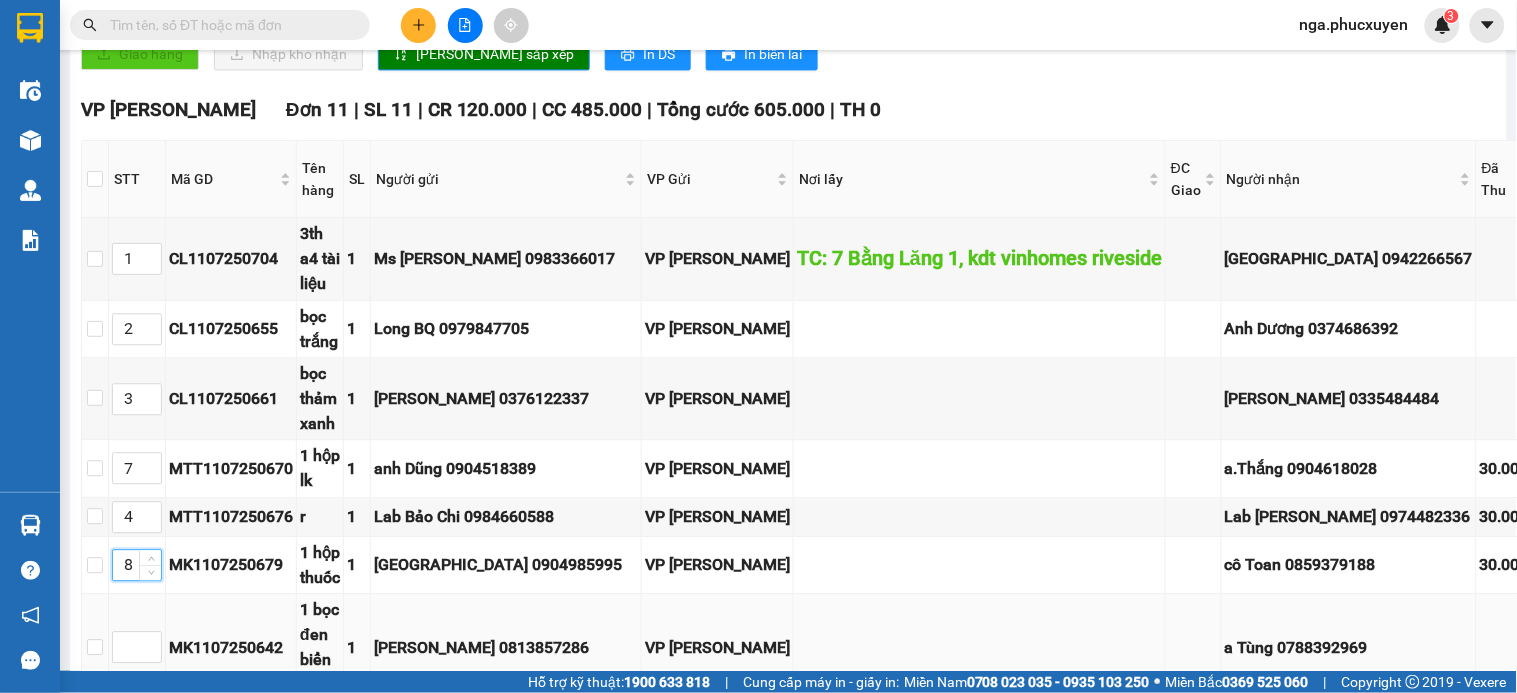 scroll, scrollTop: 1180, scrollLeft: 0, axis: vertical 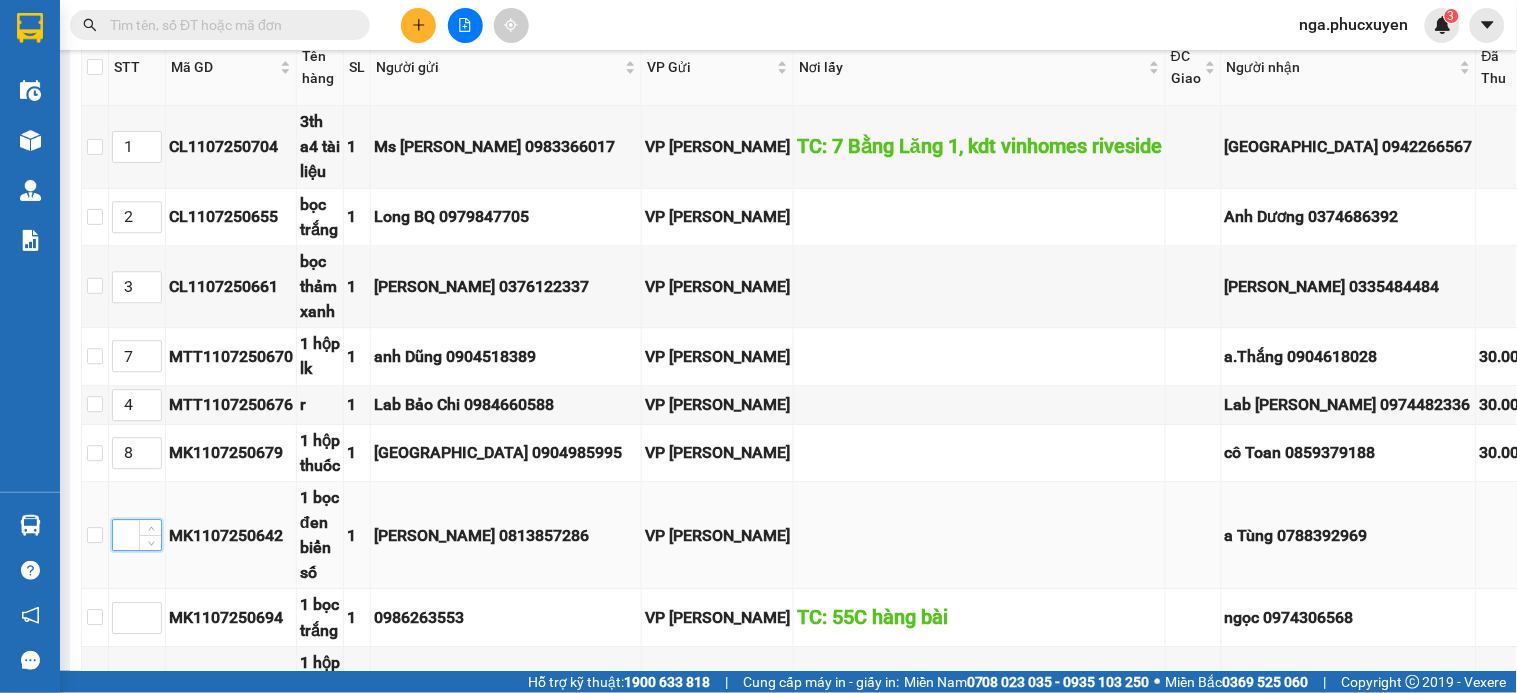 click at bounding box center (137, 535) 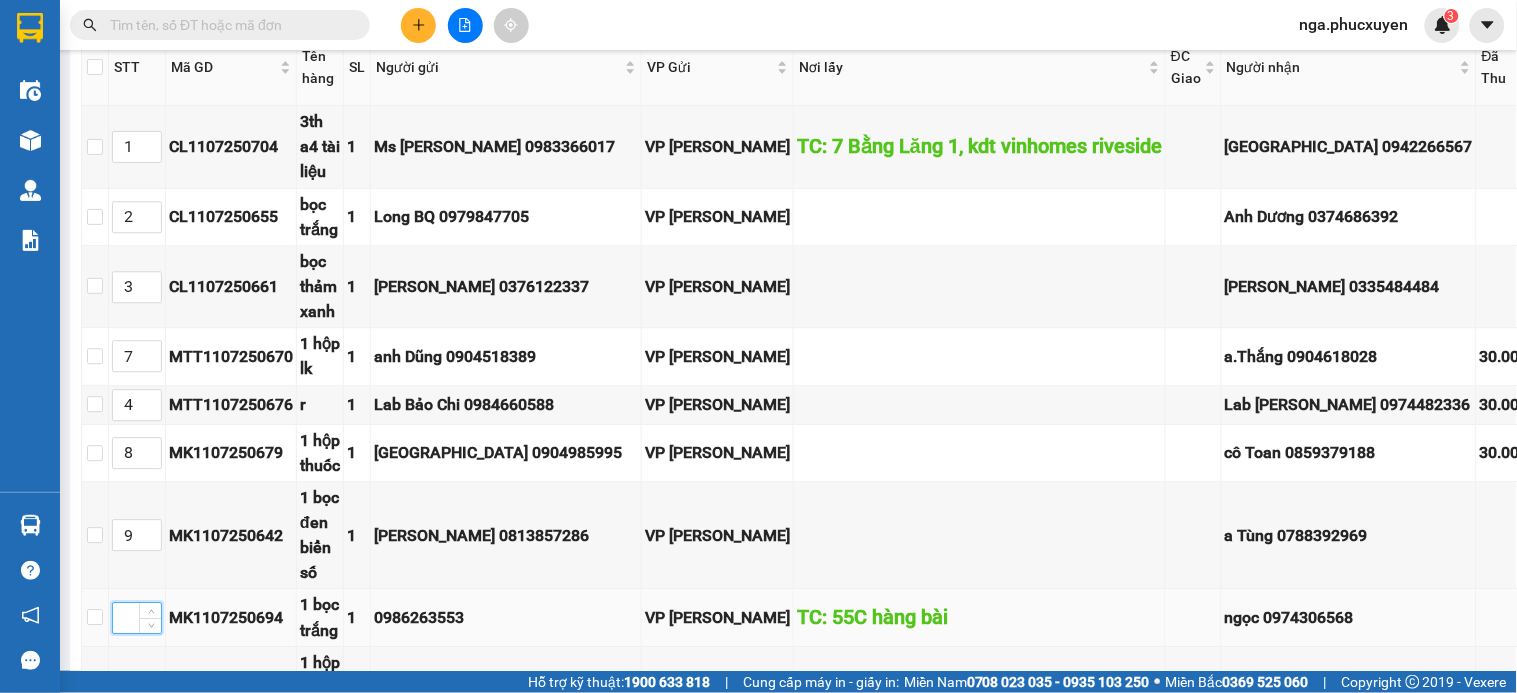 click at bounding box center (137, 618) 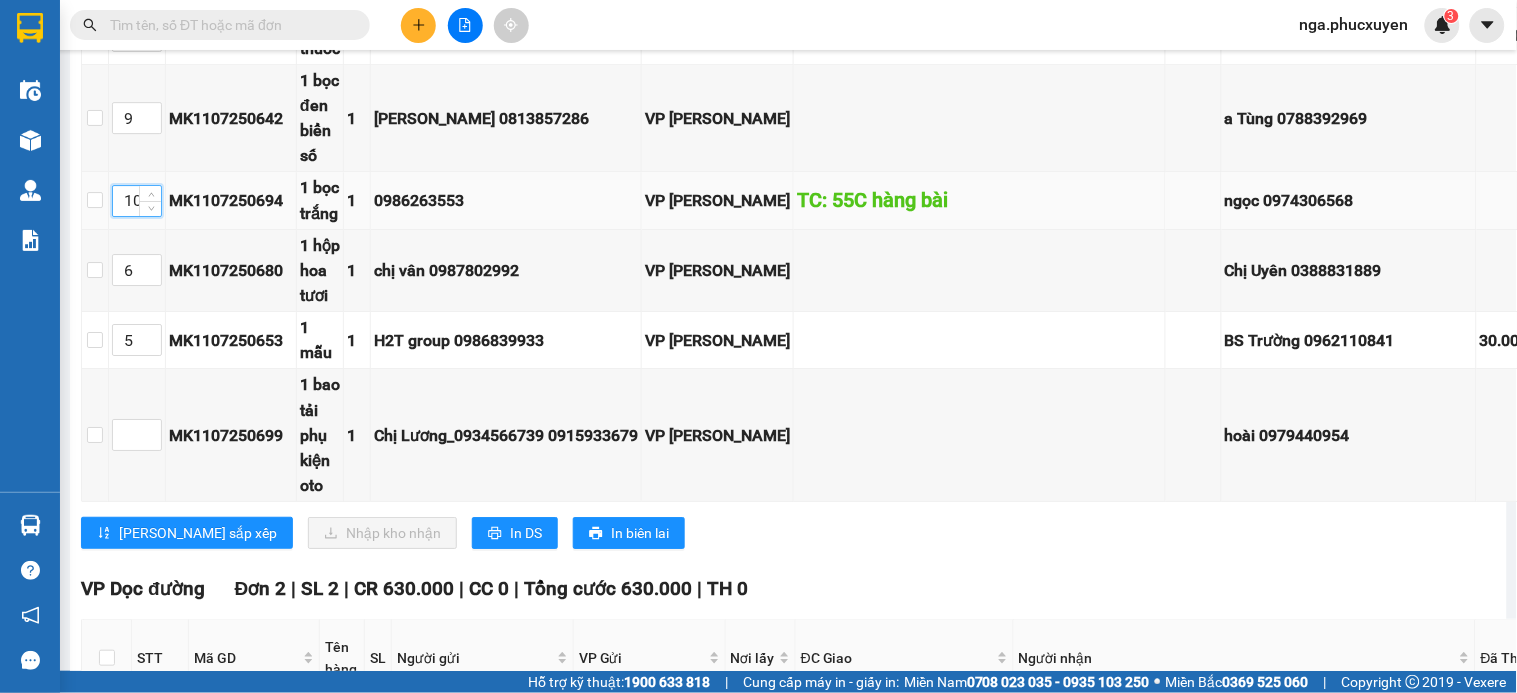 scroll, scrollTop: 1624, scrollLeft: 0, axis: vertical 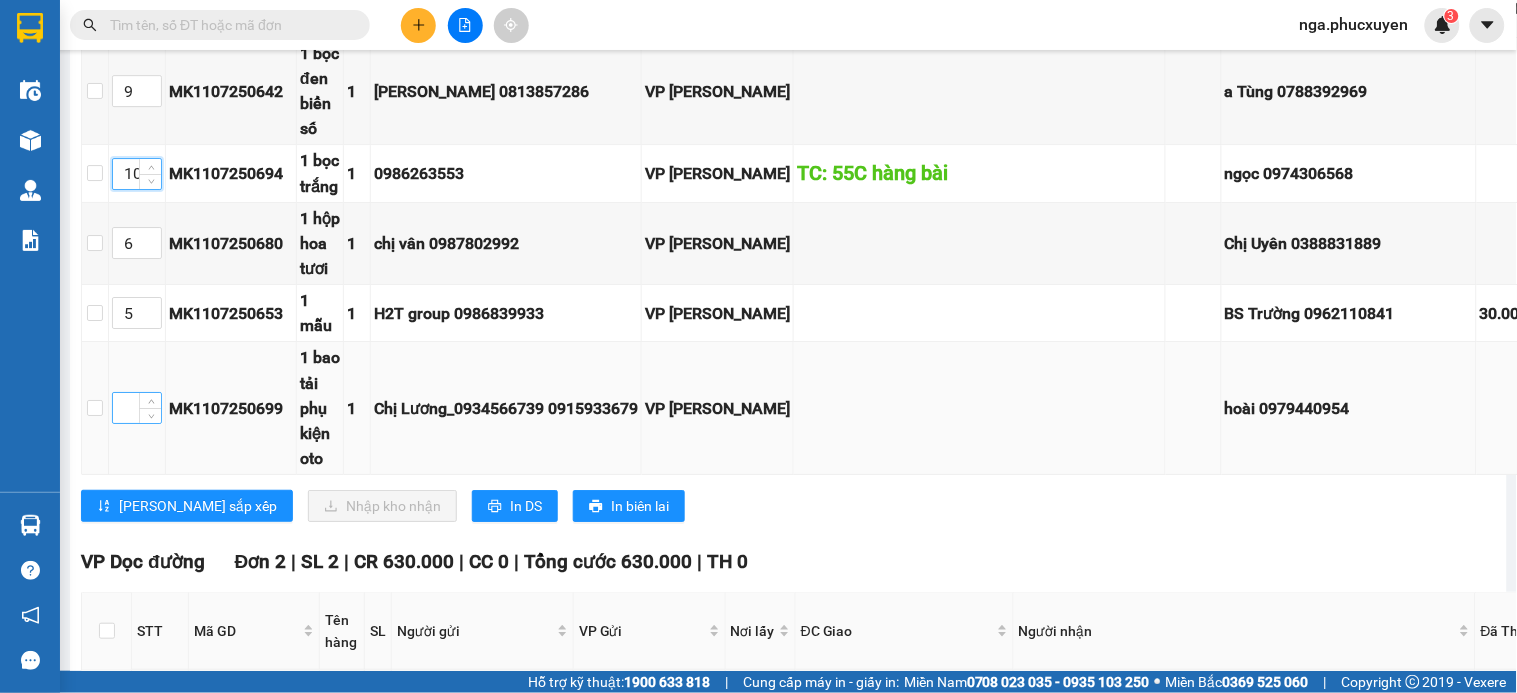 click at bounding box center [137, 408] 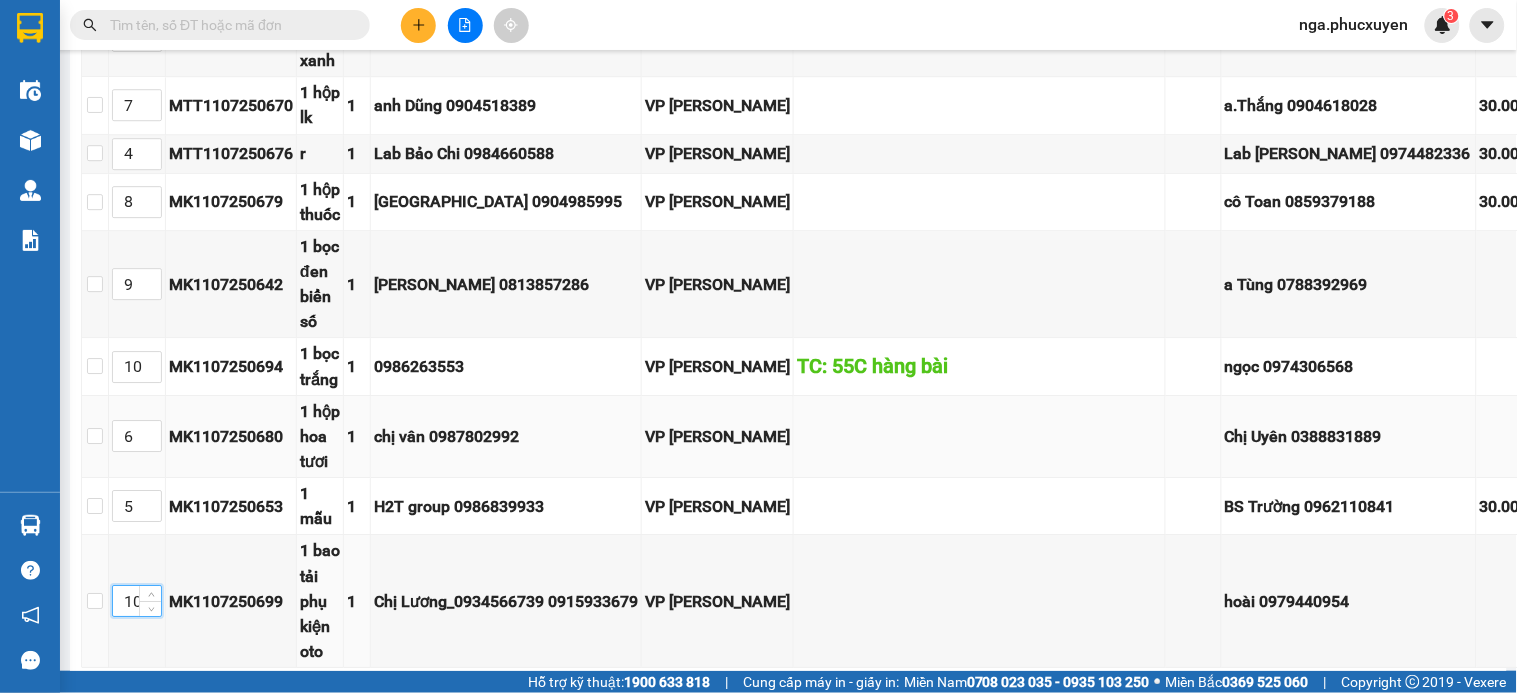 scroll, scrollTop: 1402, scrollLeft: 0, axis: vertical 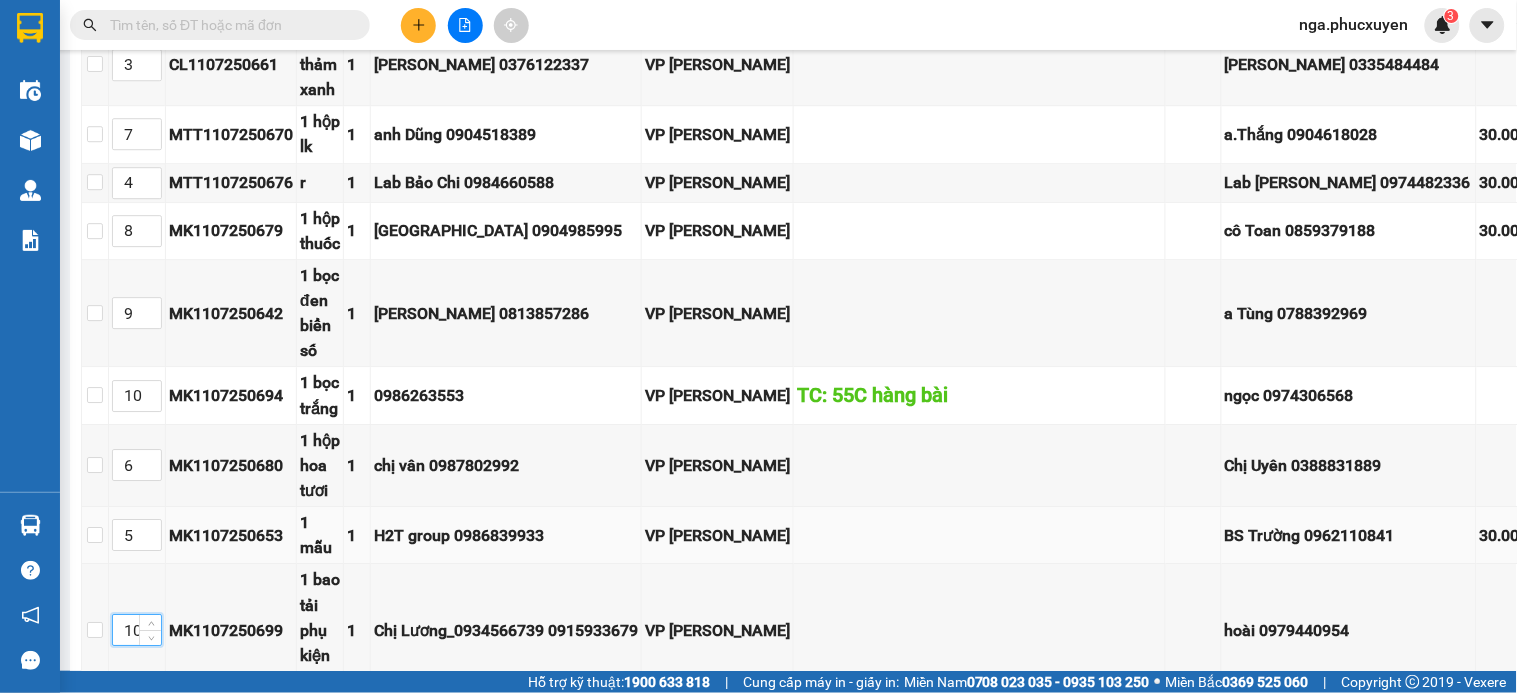 drag, startPoint x: 151, startPoint y: 593, endPoint x: 356, endPoint y: 421, distance: 267.59857 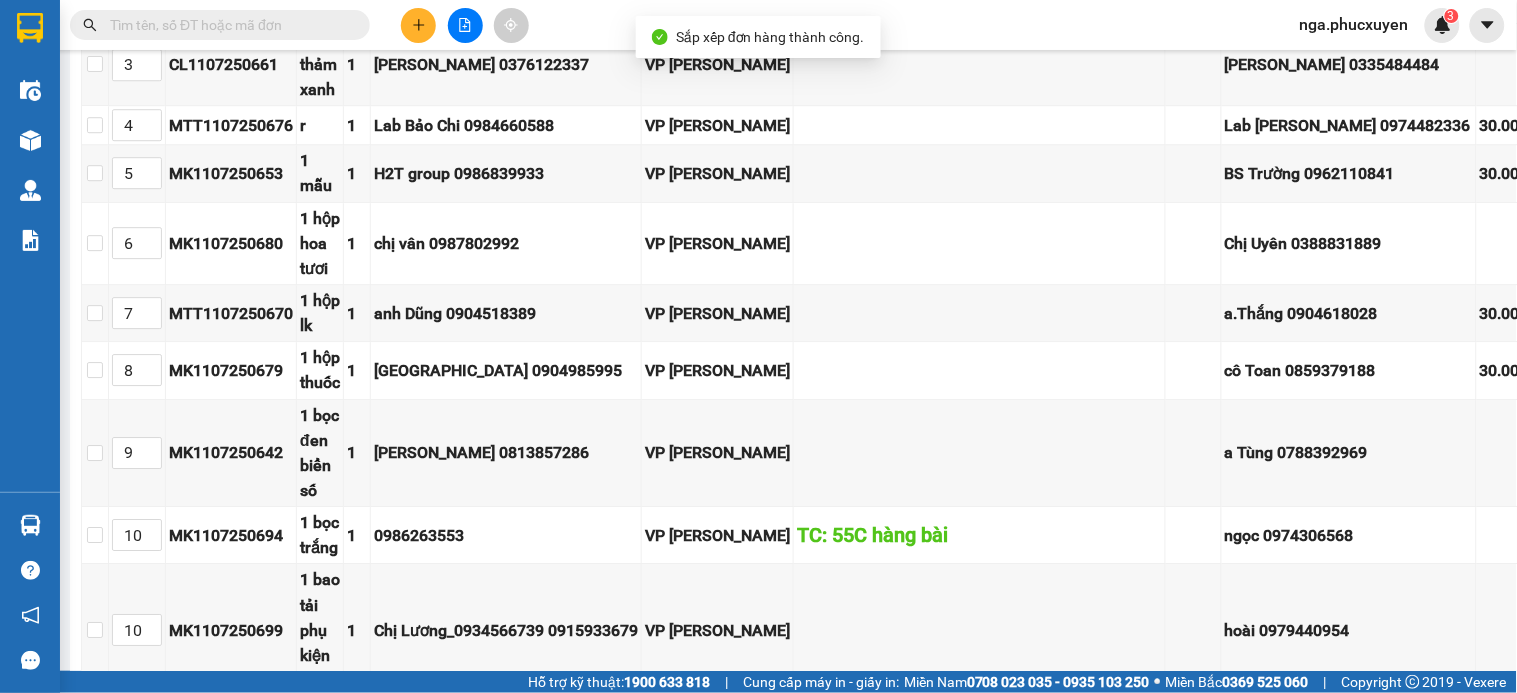 click at bounding box center [228, 25] 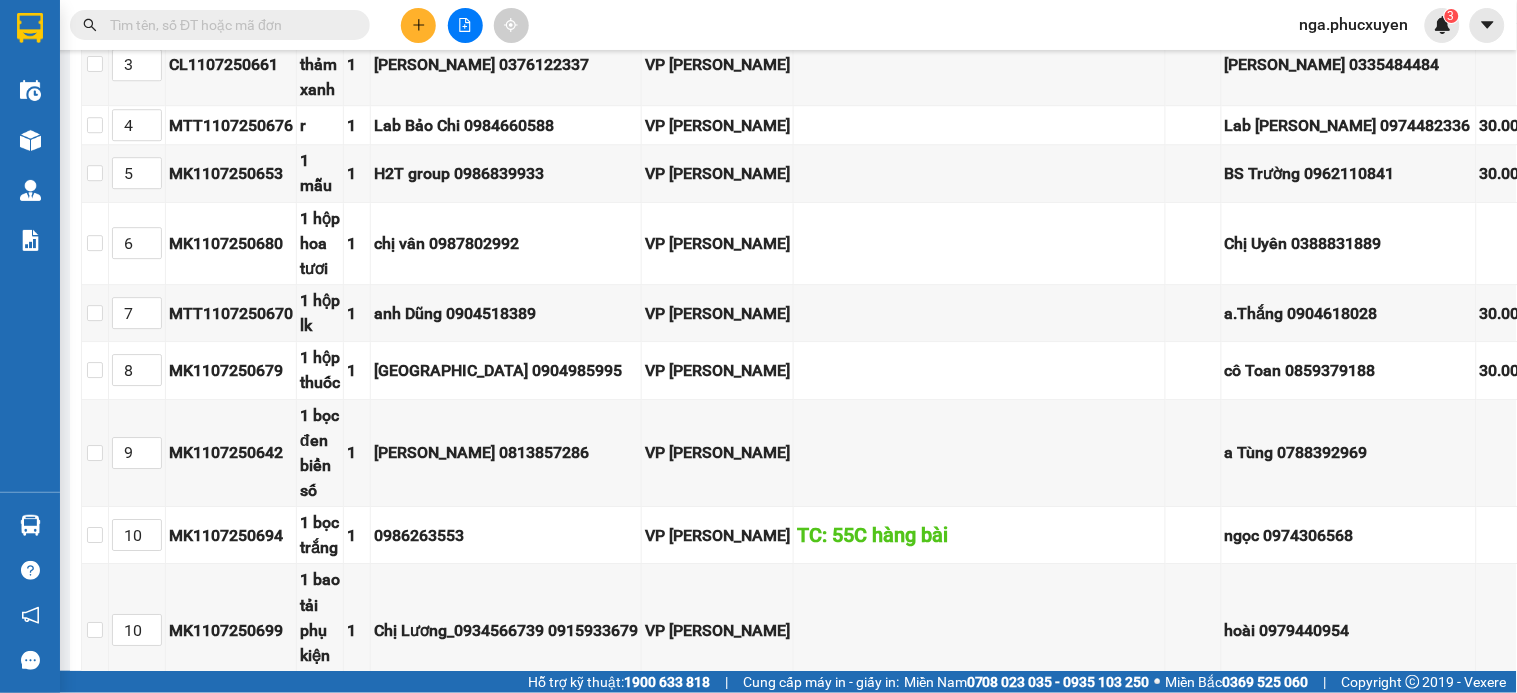 click at bounding box center [228, 25] 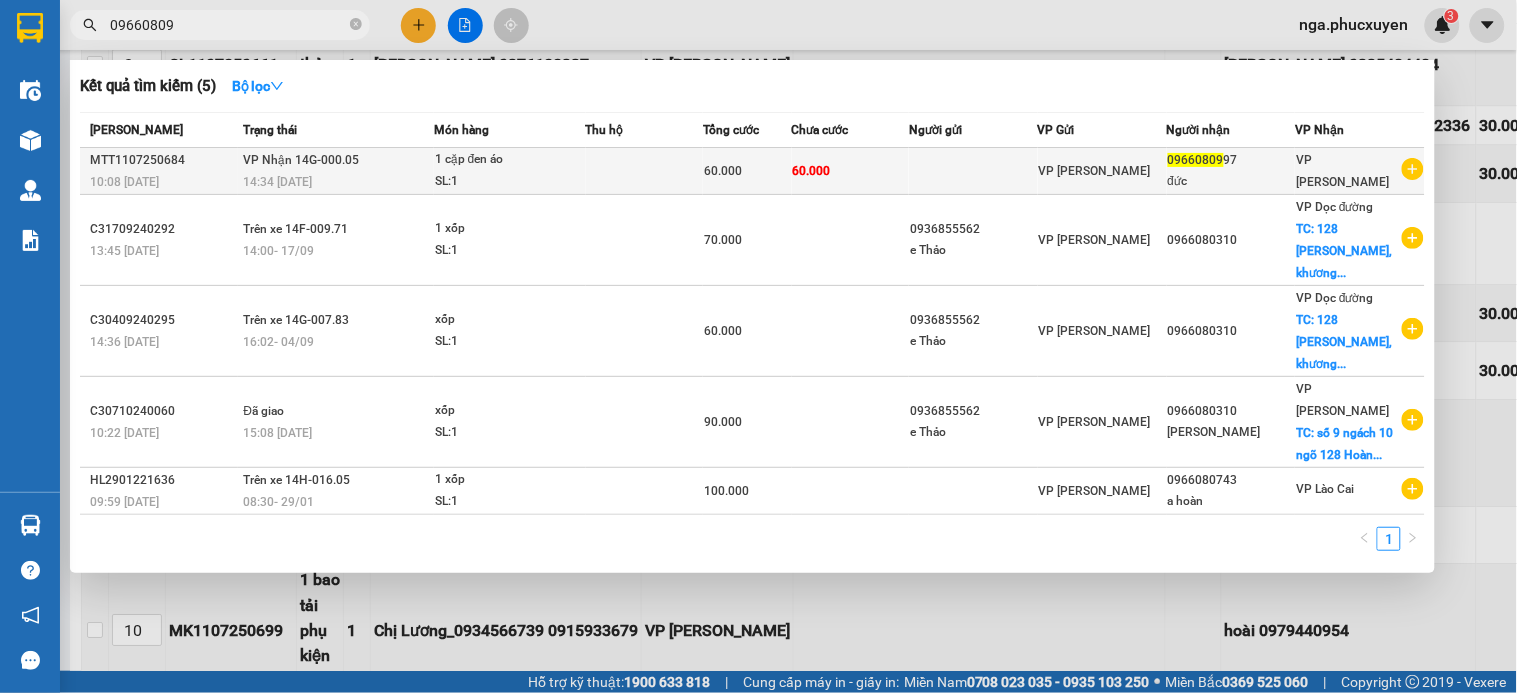 click on "60.000" at bounding box center (723, 171) 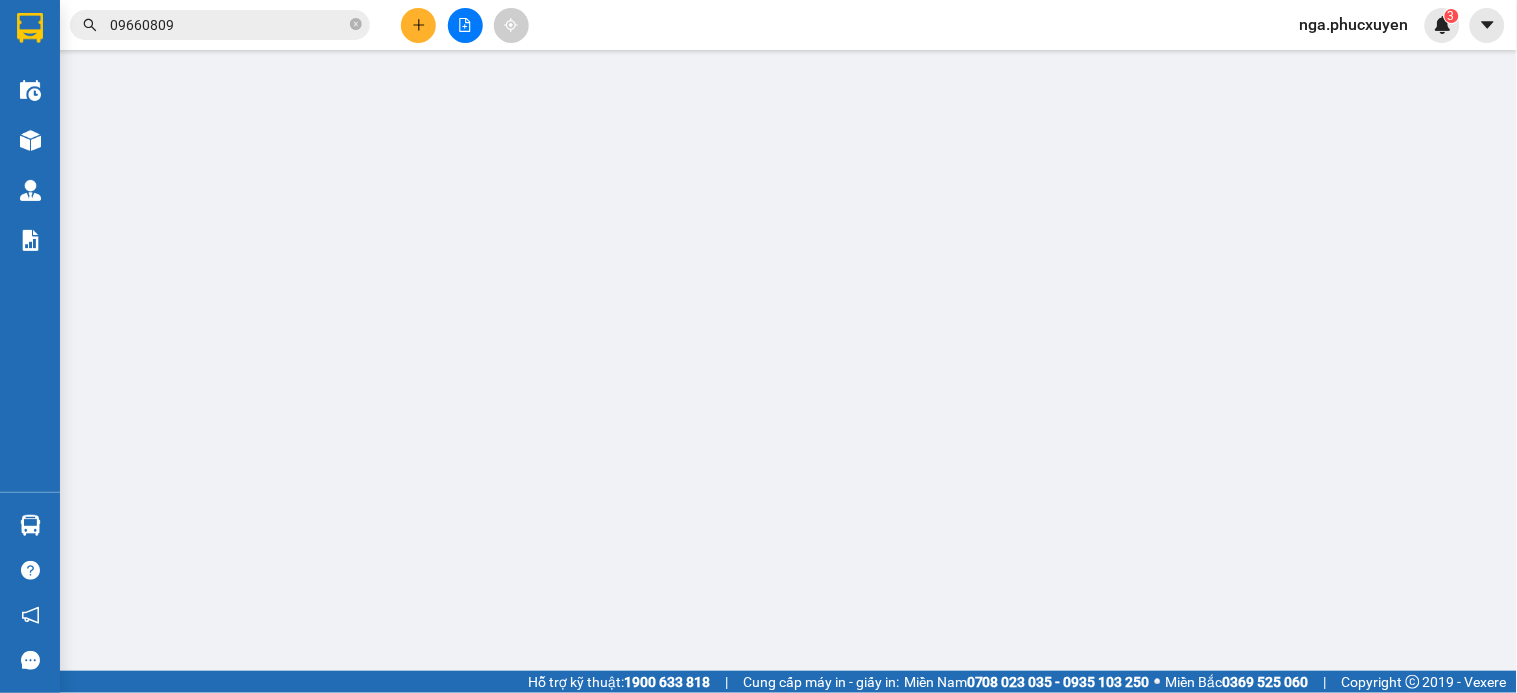 scroll, scrollTop: 0, scrollLeft: 0, axis: both 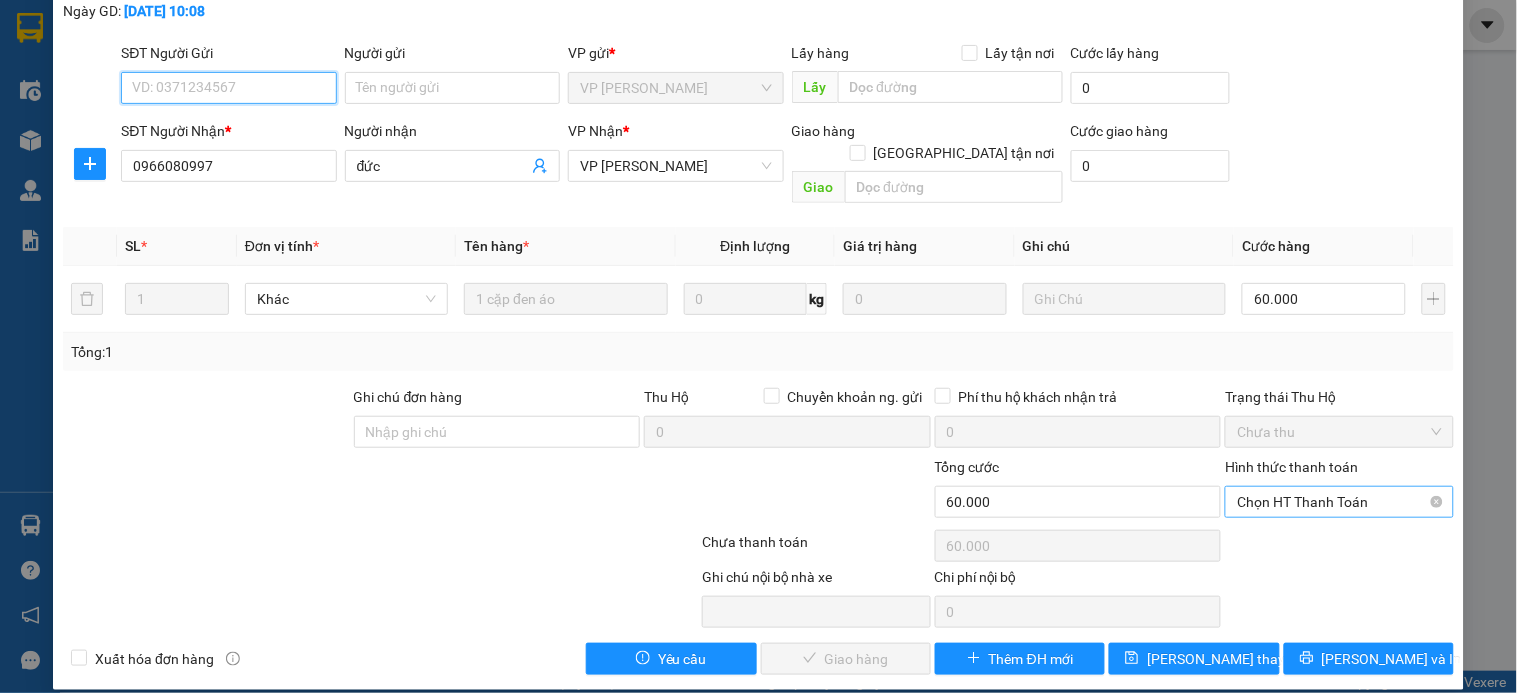 click on "Chọn HT Thanh Toán" at bounding box center (1339, 502) 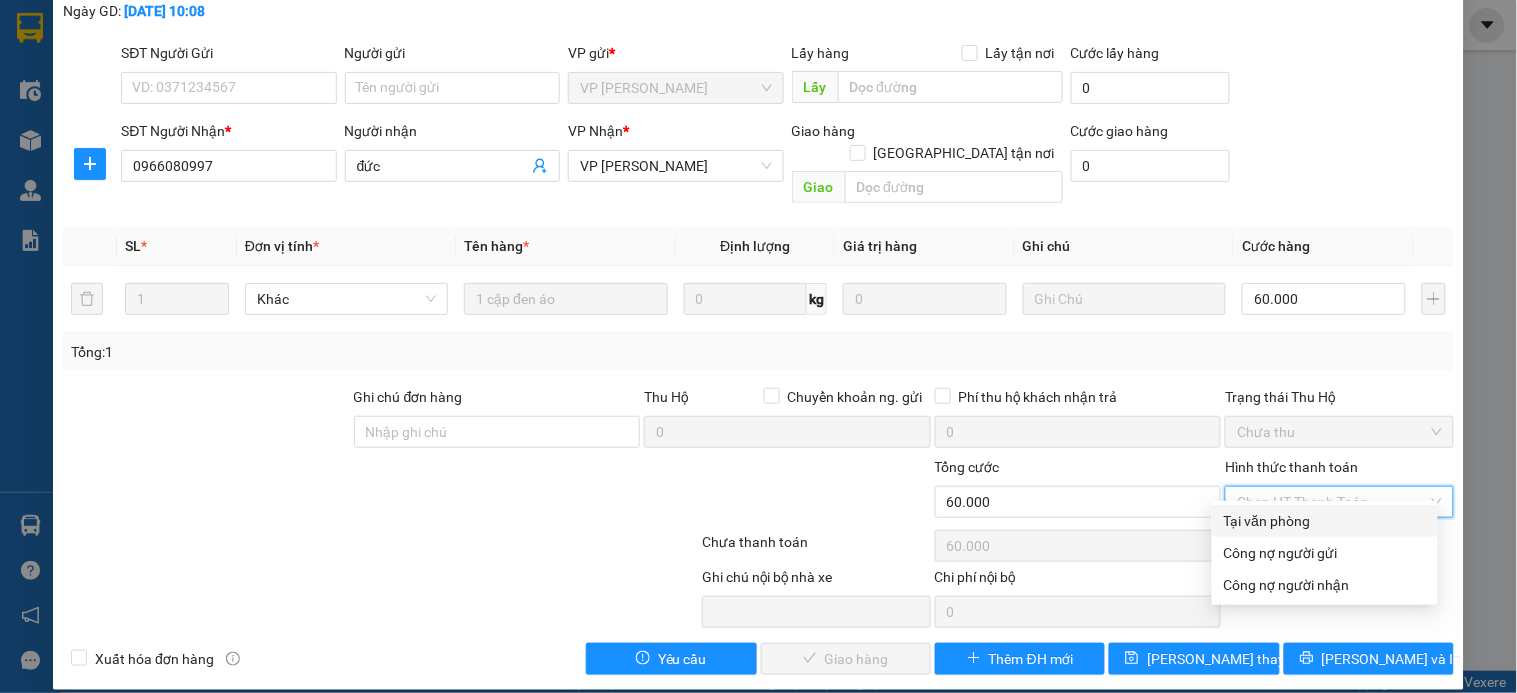 click on "Tại văn phòng" at bounding box center [1325, 521] 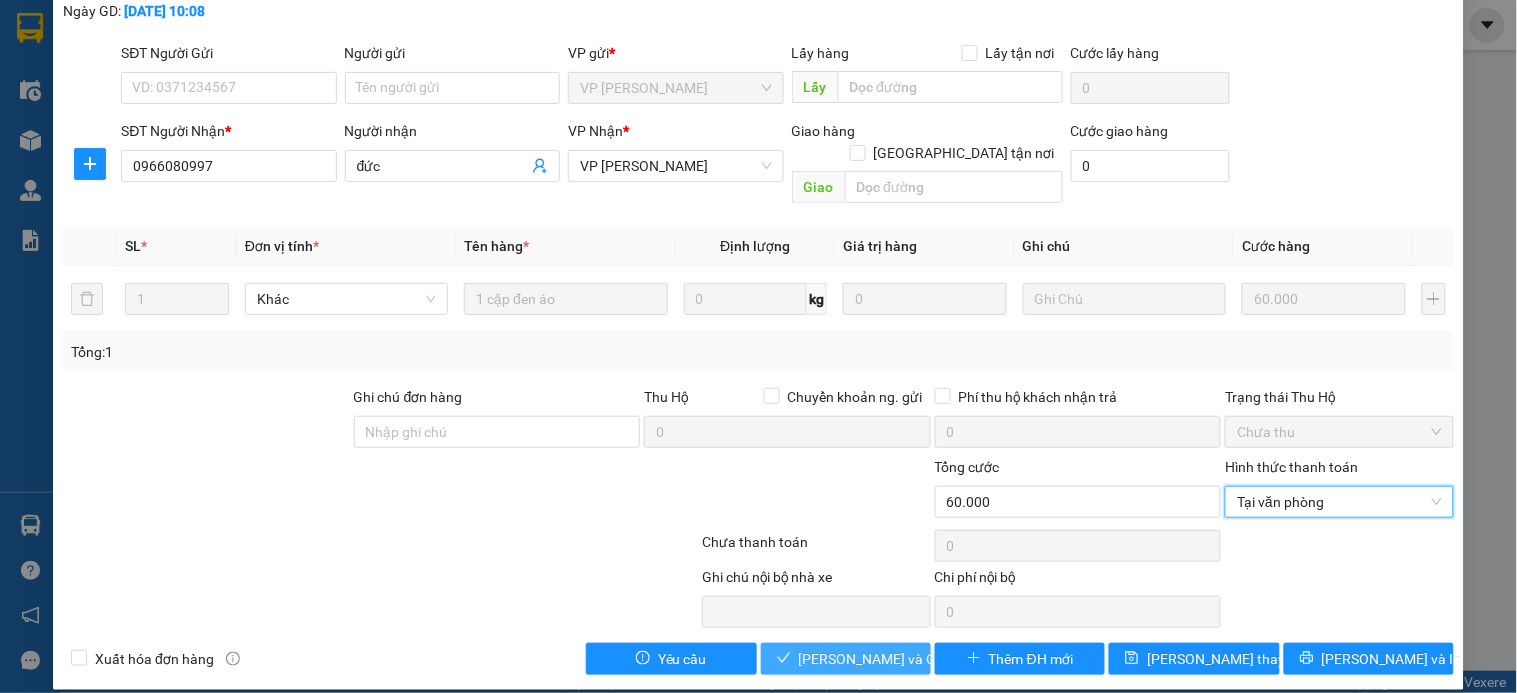click on "[PERSON_NAME] và Giao hàng" at bounding box center (895, 659) 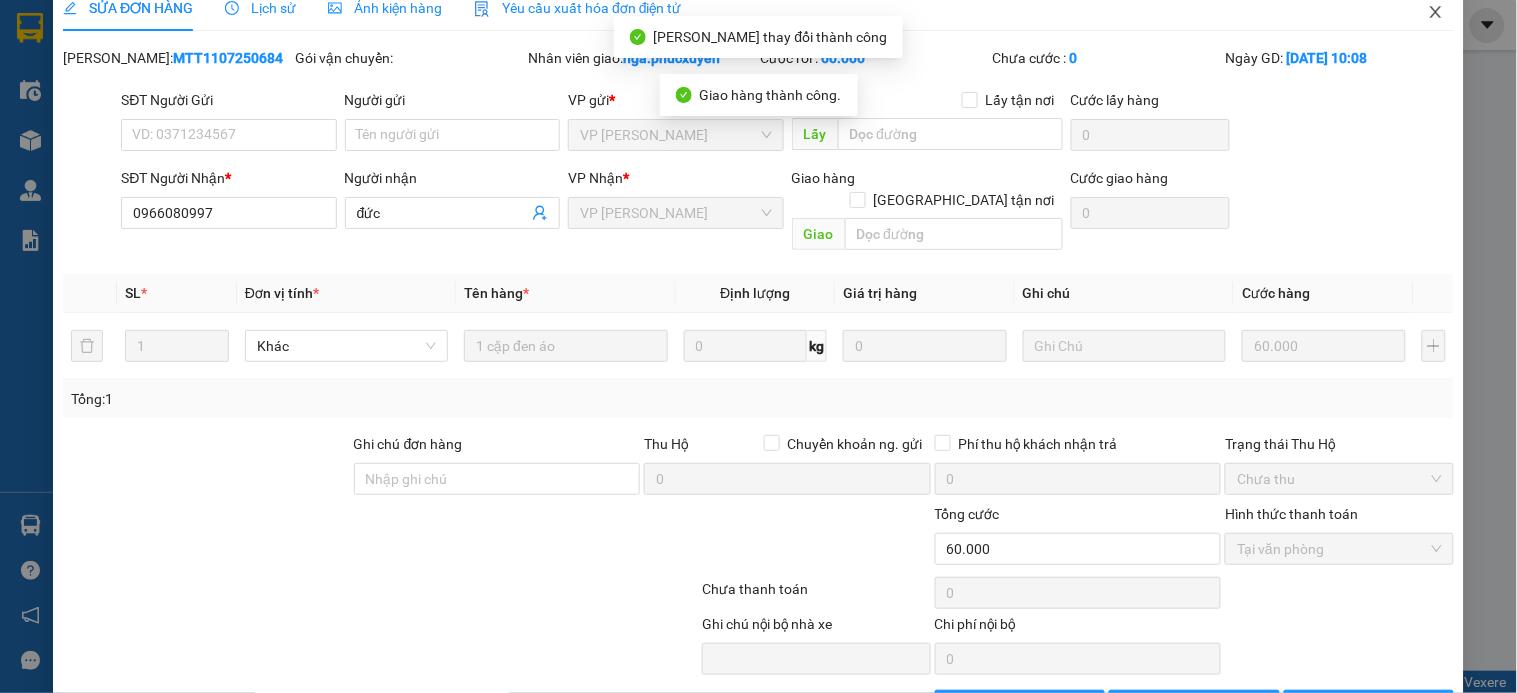 scroll, scrollTop: 0, scrollLeft: 0, axis: both 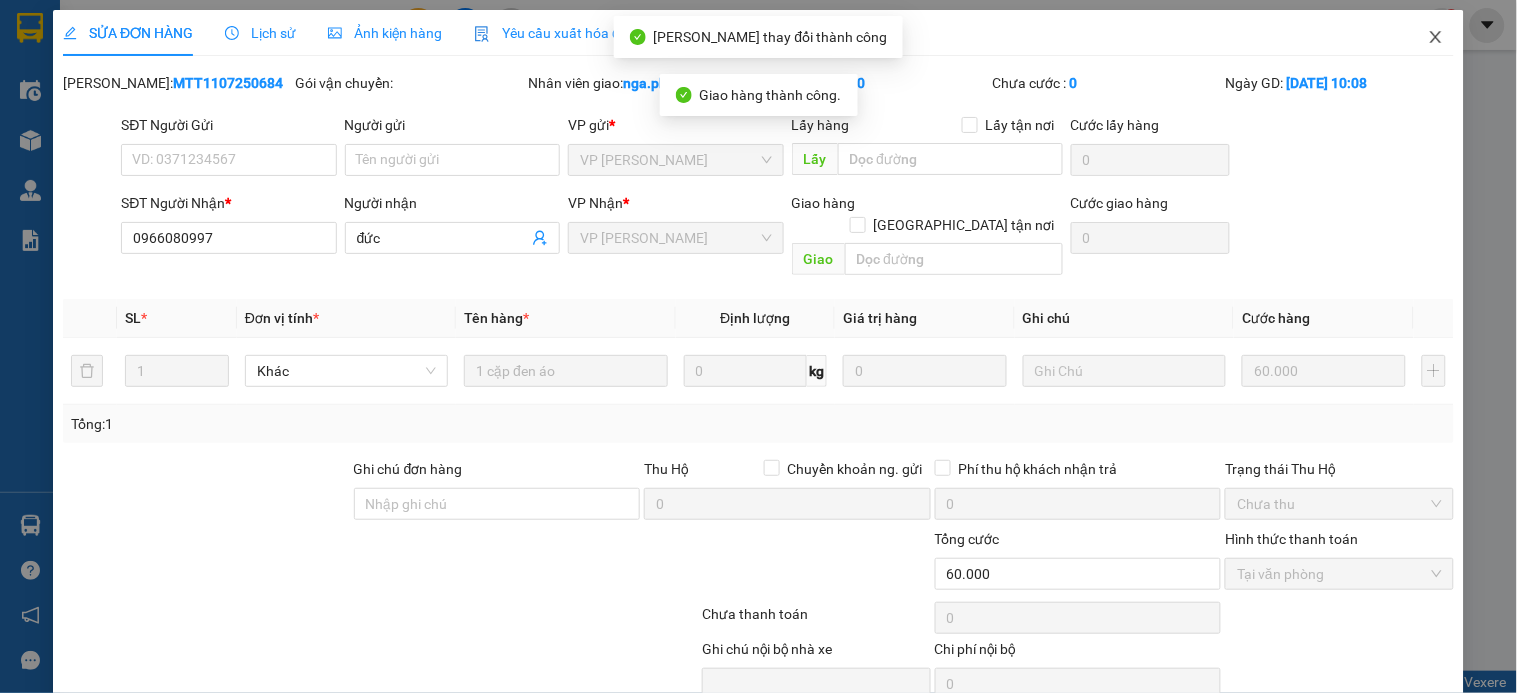 click 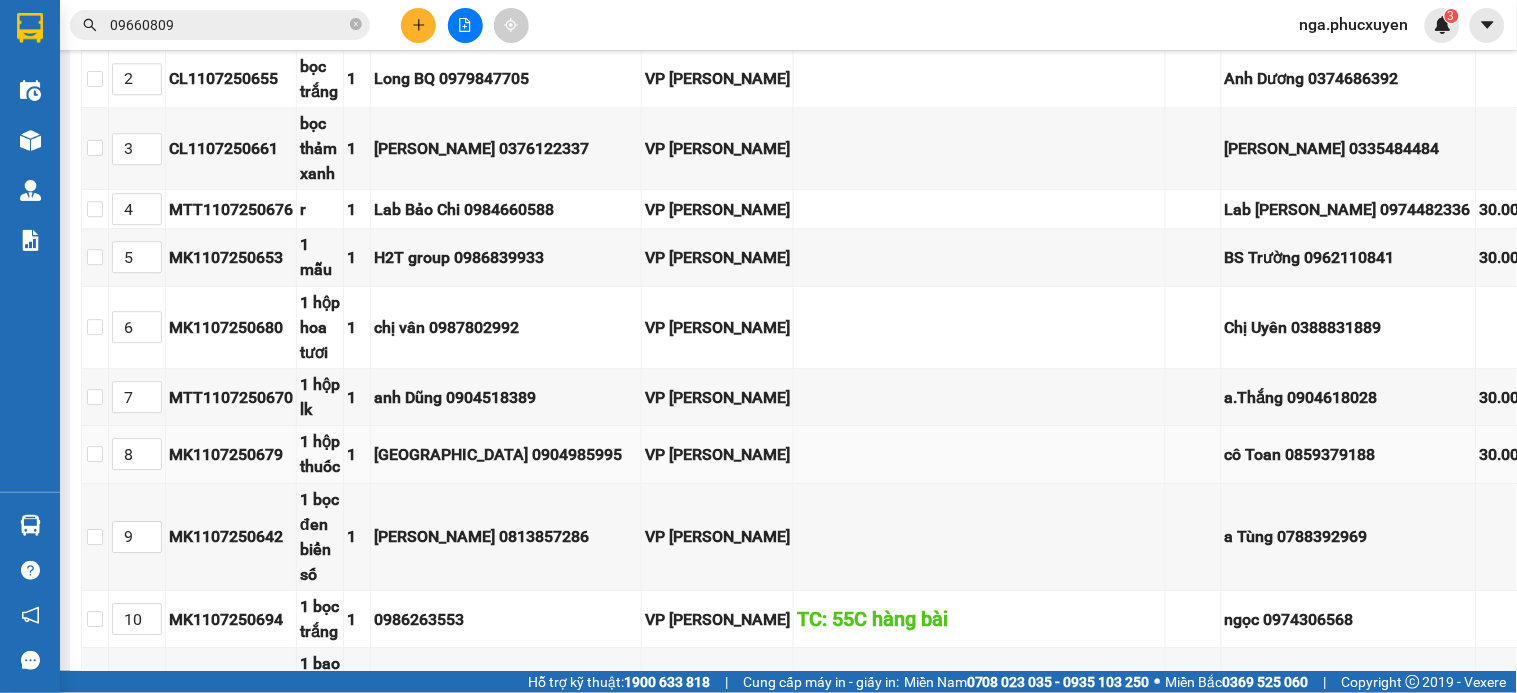 scroll, scrollTop: 1000, scrollLeft: 0, axis: vertical 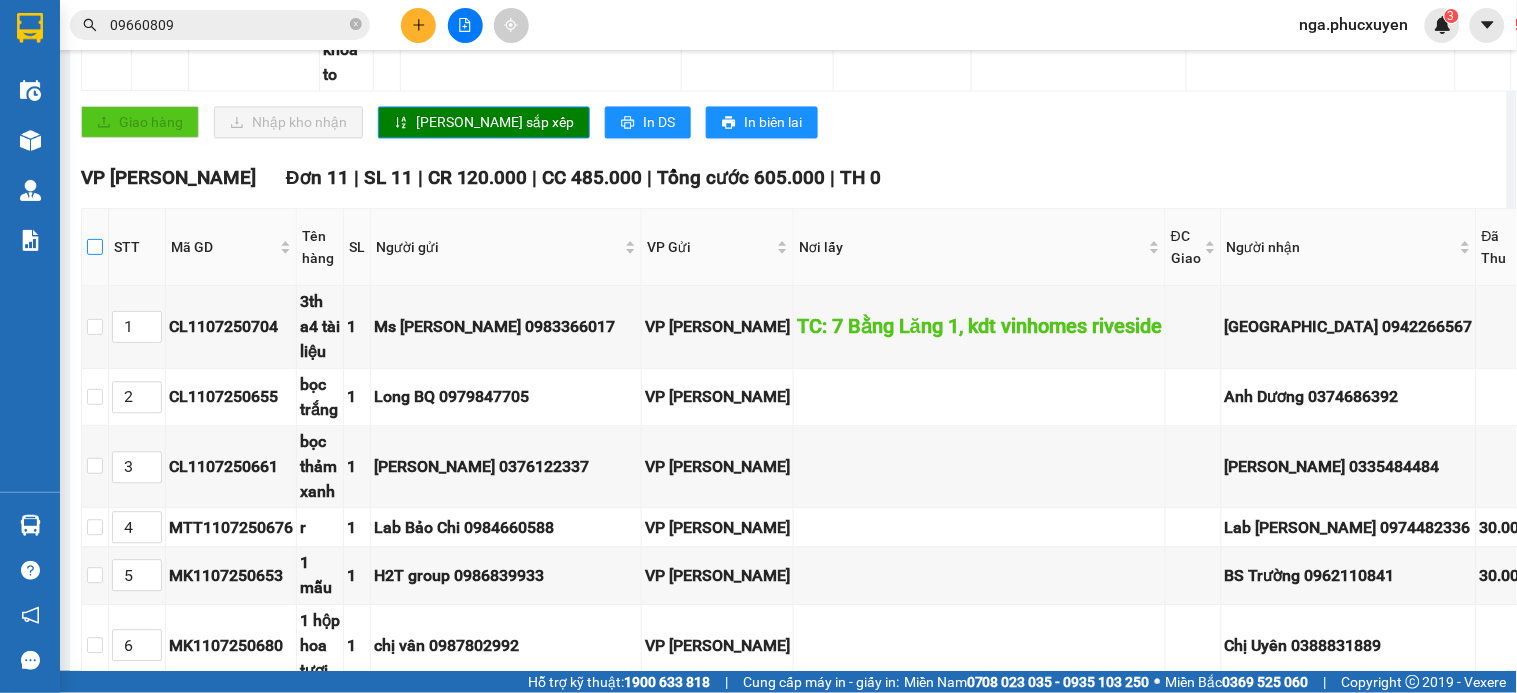 click at bounding box center (95, 247) 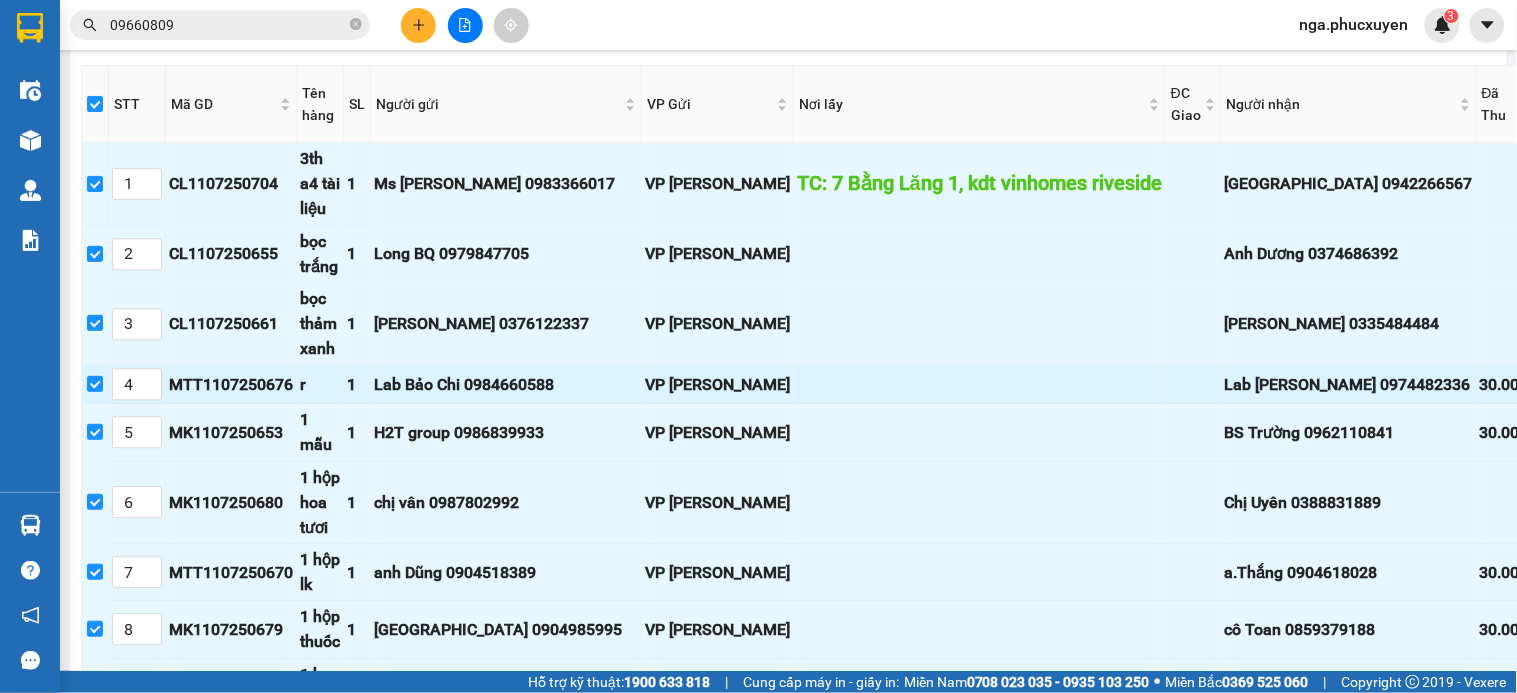 scroll, scrollTop: 1444, scrollLeft: 0, axis: vertical 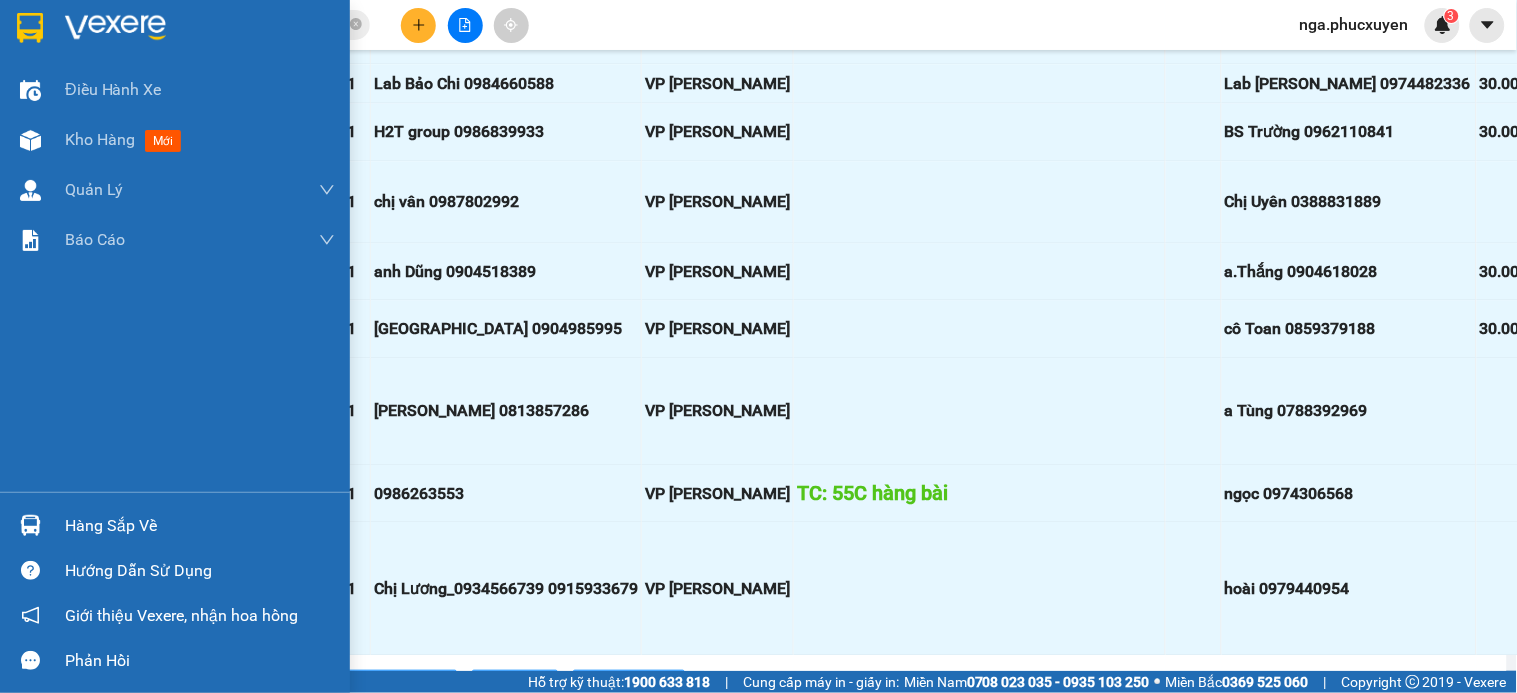 click on "Hàng sắp về" at bounding box center [200, 526] 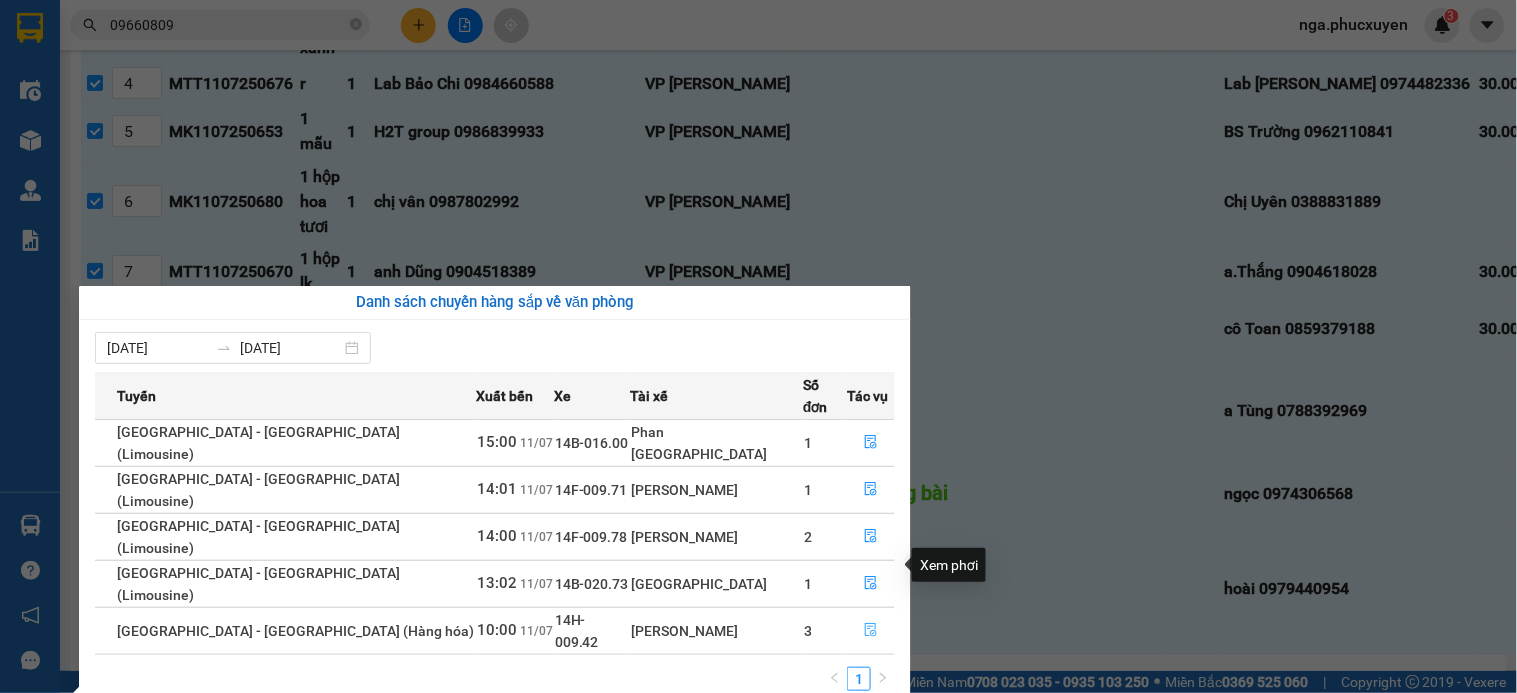 click 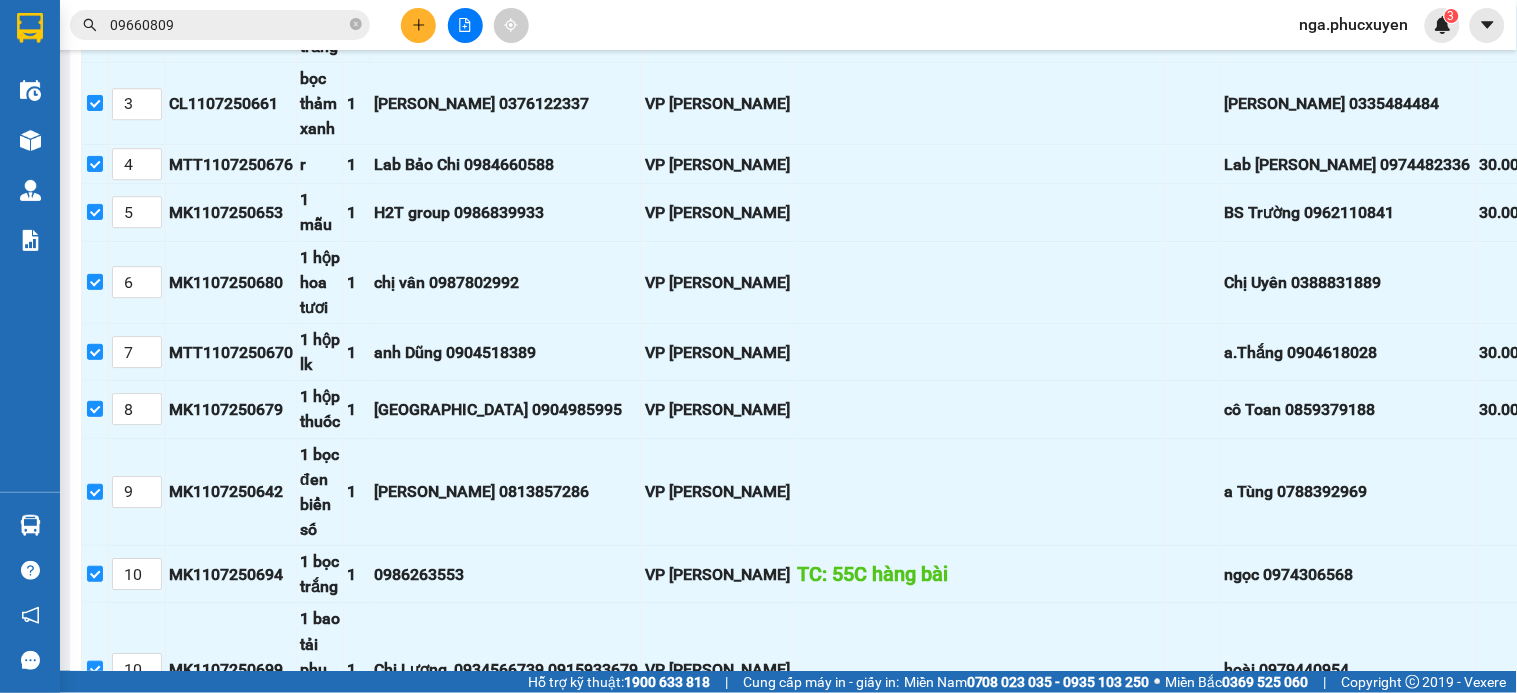 scroll, scrollTop: 1222, scrollLeft: 0, axis: vertical 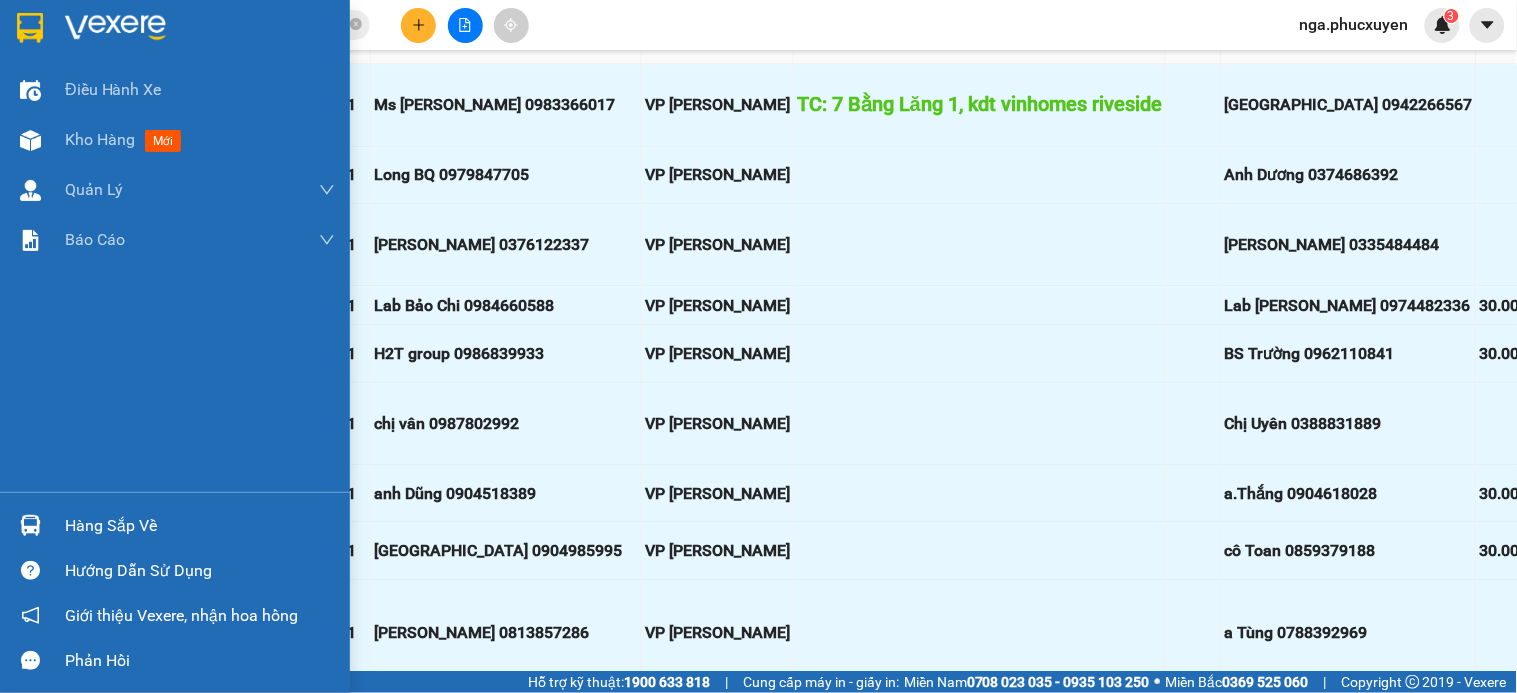 click at bounding box center [30, 28] 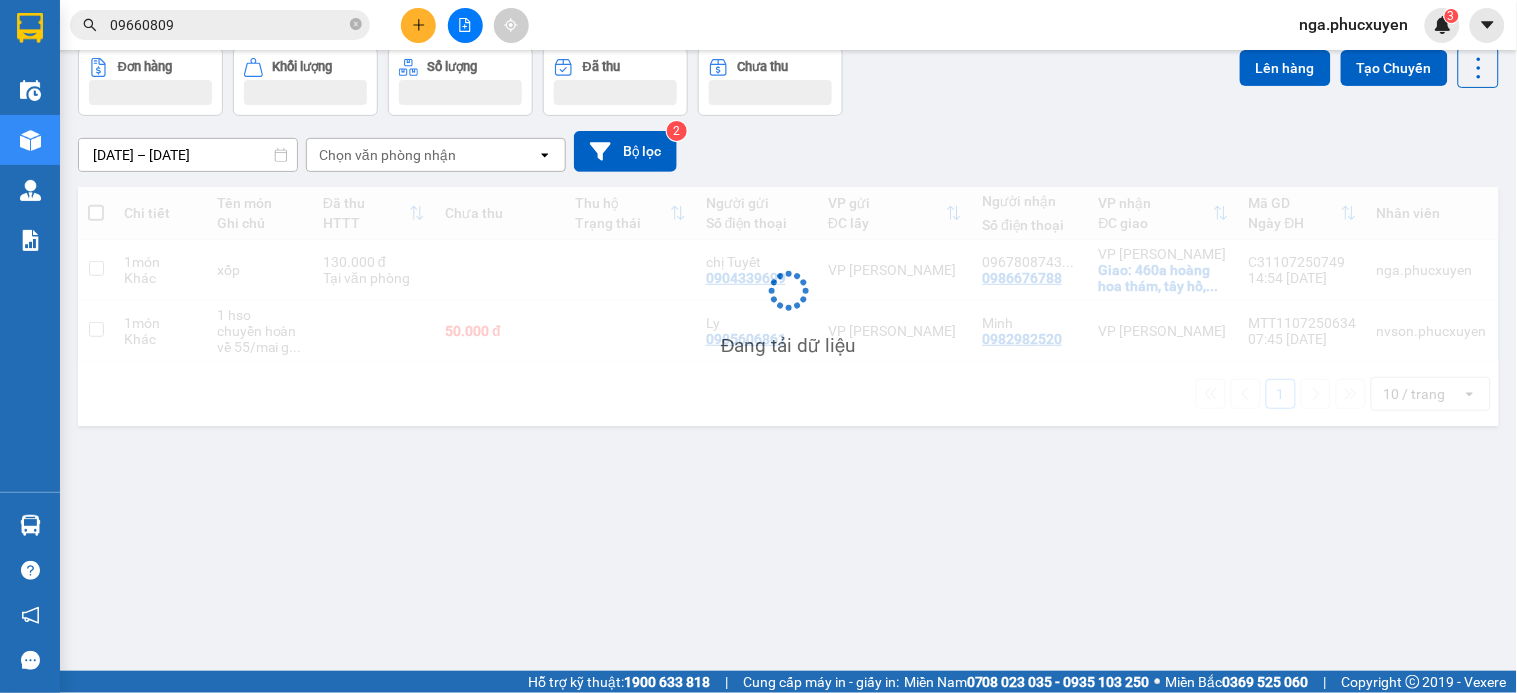 scroll, scrollTop: 92, scrollLeft: 0, axis: vertical 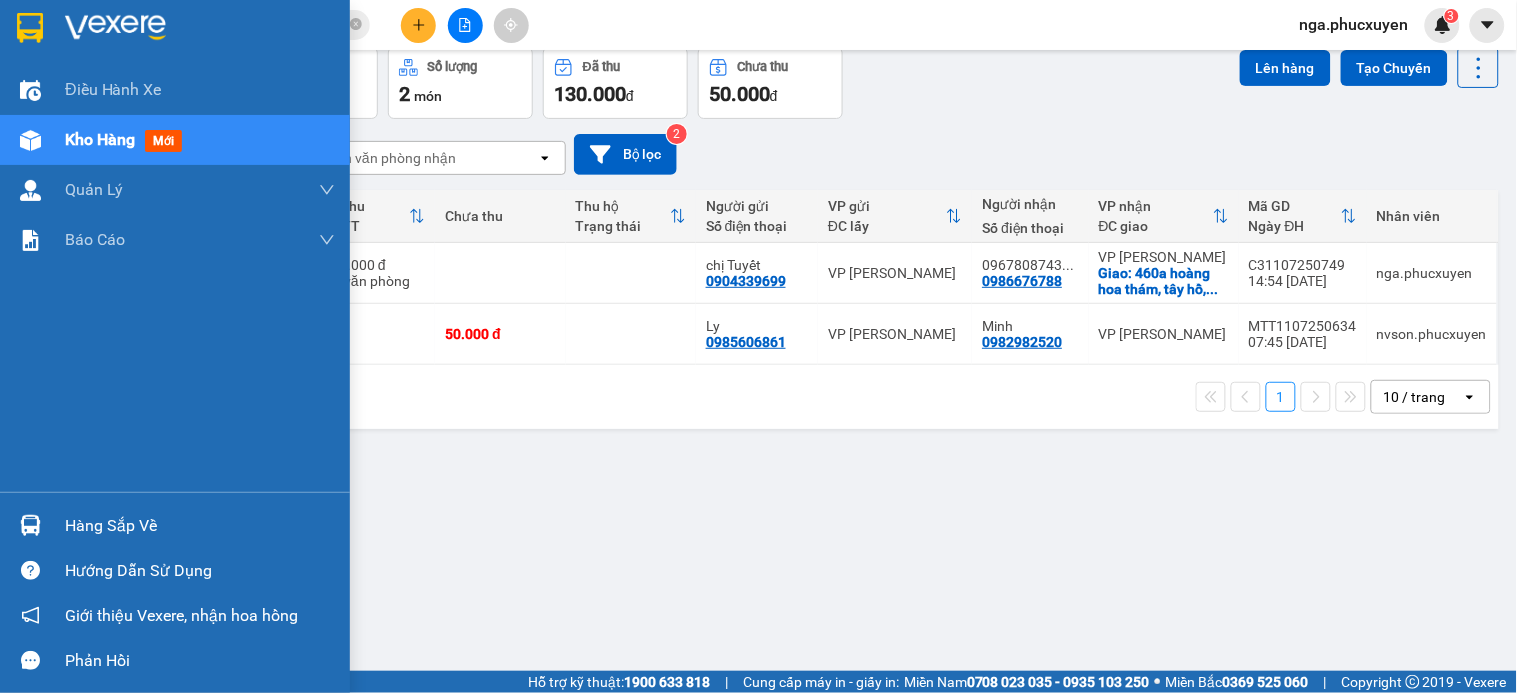 click on "Hàng sắp về" at bounding box center (200, 526) 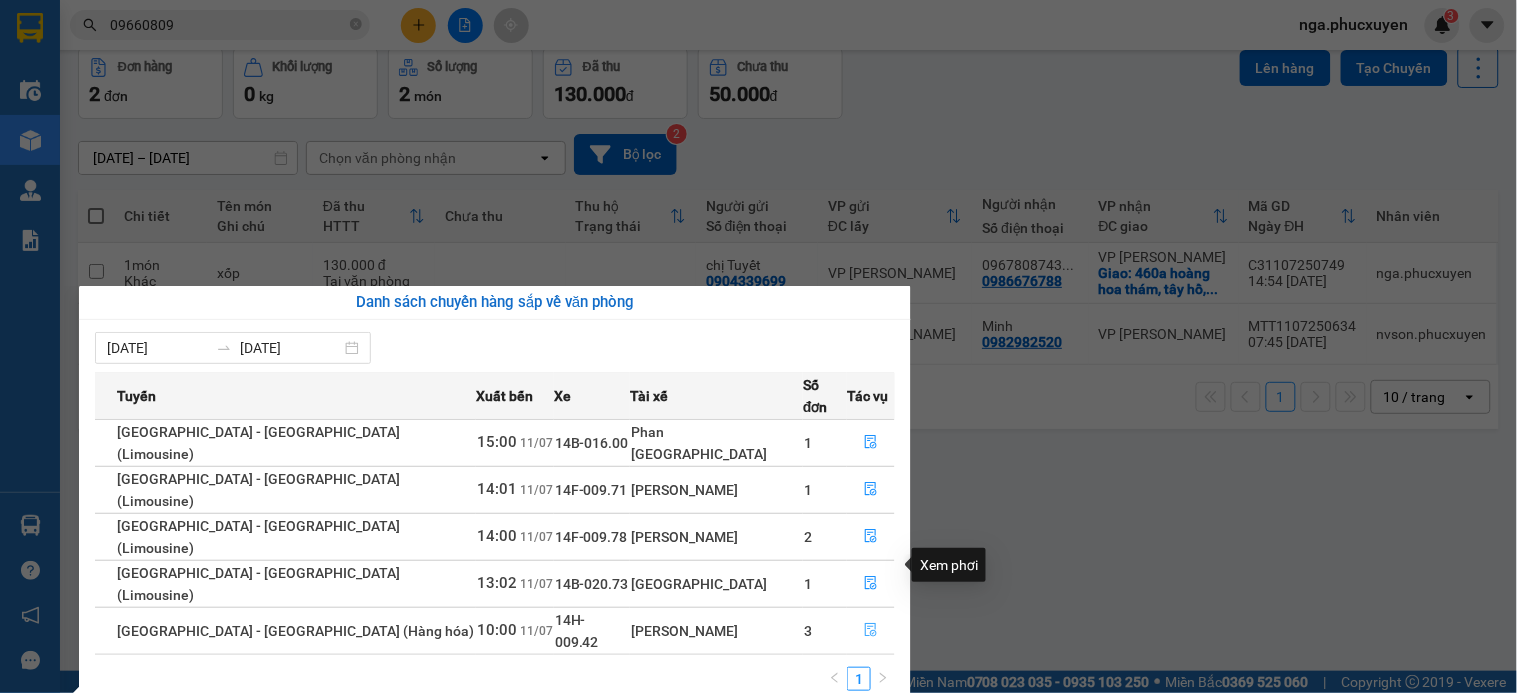 click 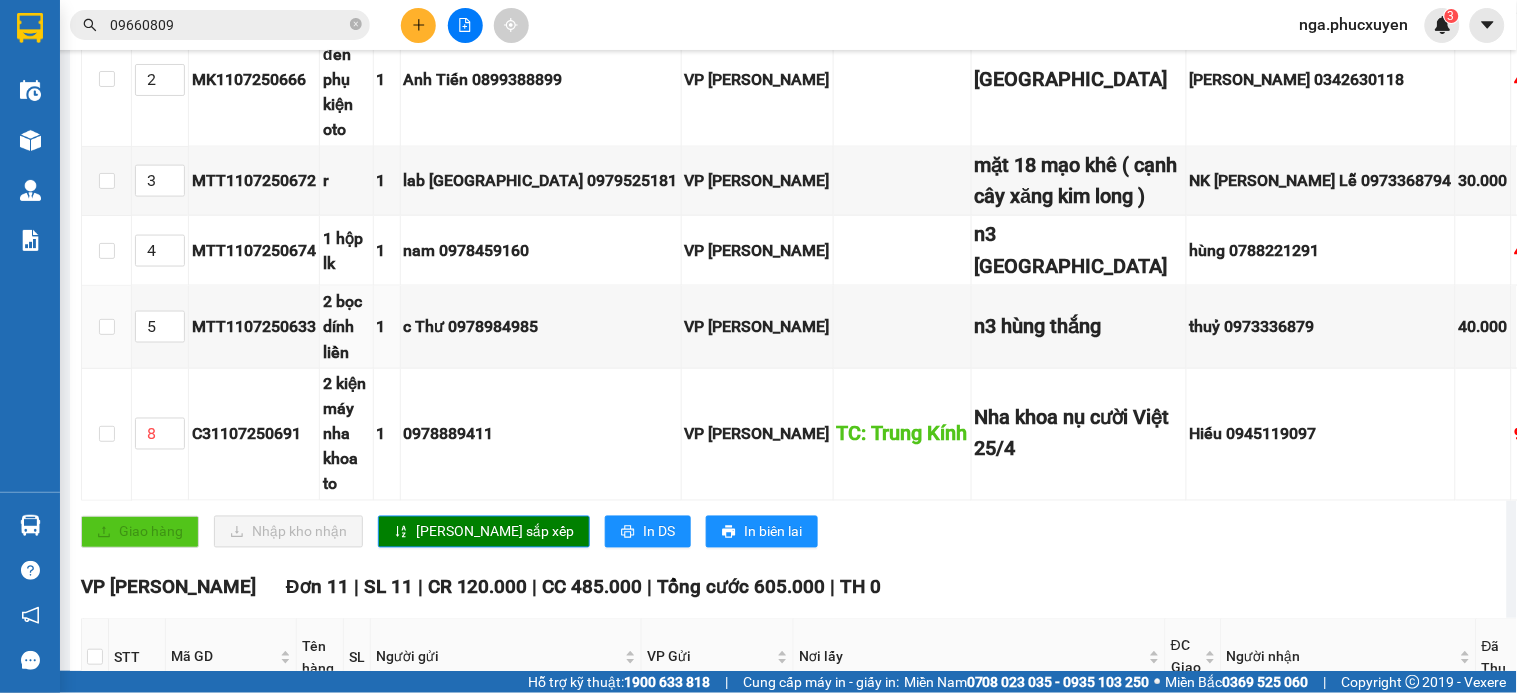 scroll, scrollTop: 777, scrollLeft: 0, axis: vertical 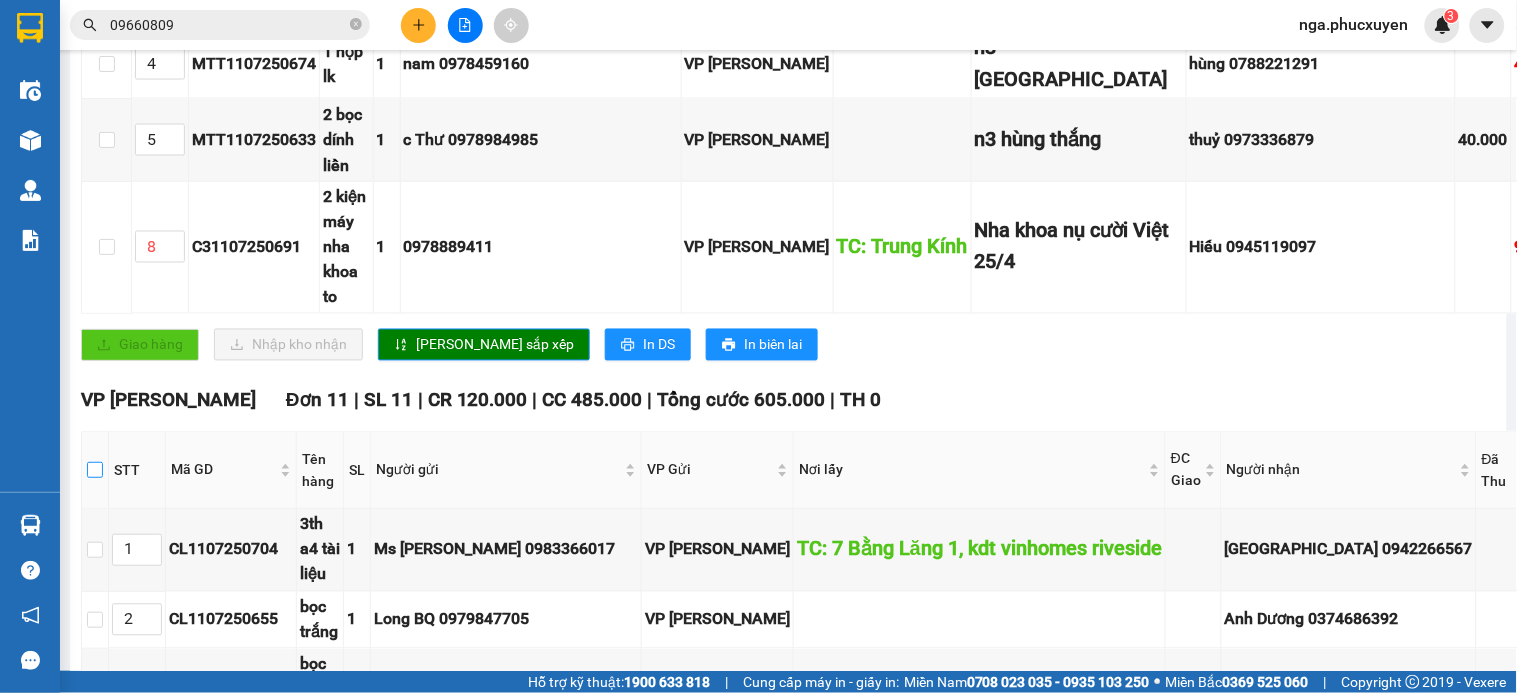click at bounding box center (95, 470) 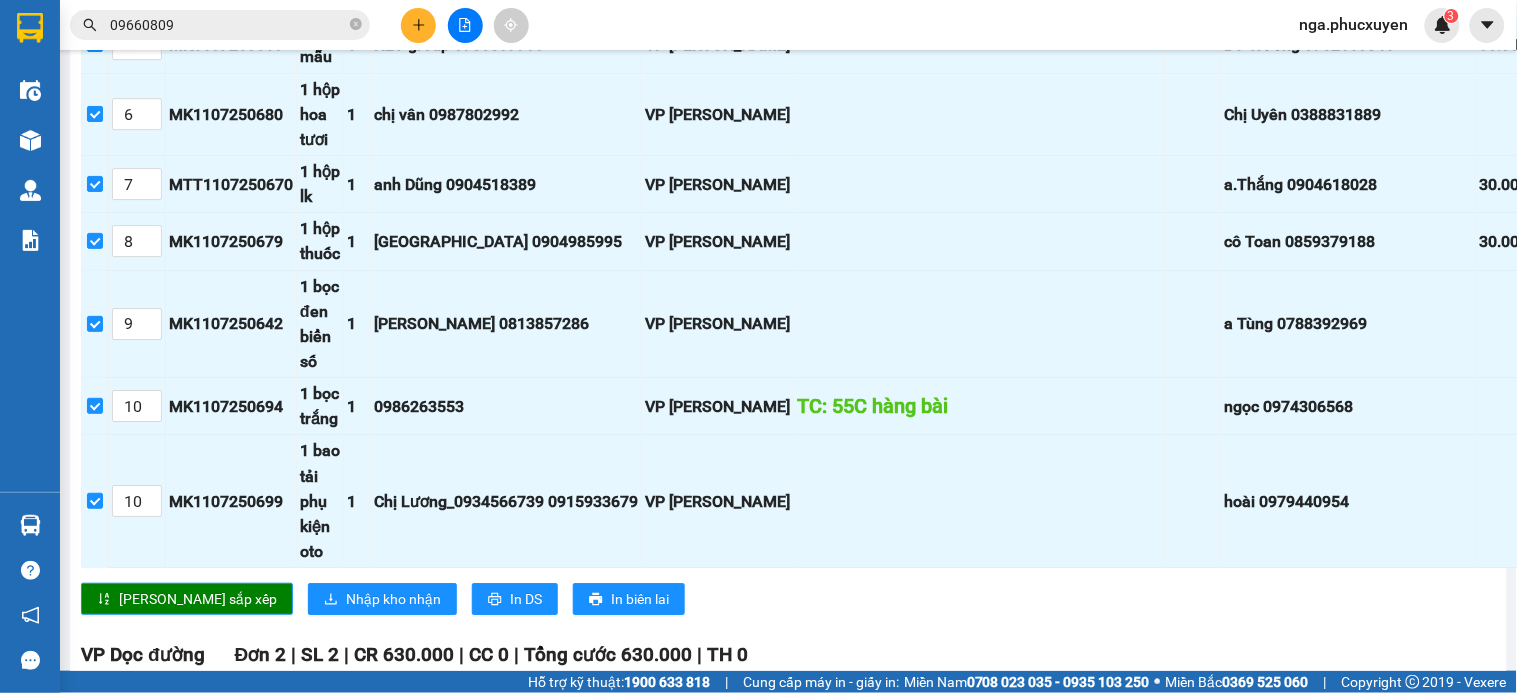 scroll, scrollTop: 1555, scrollLeft: 0, axis: vertical 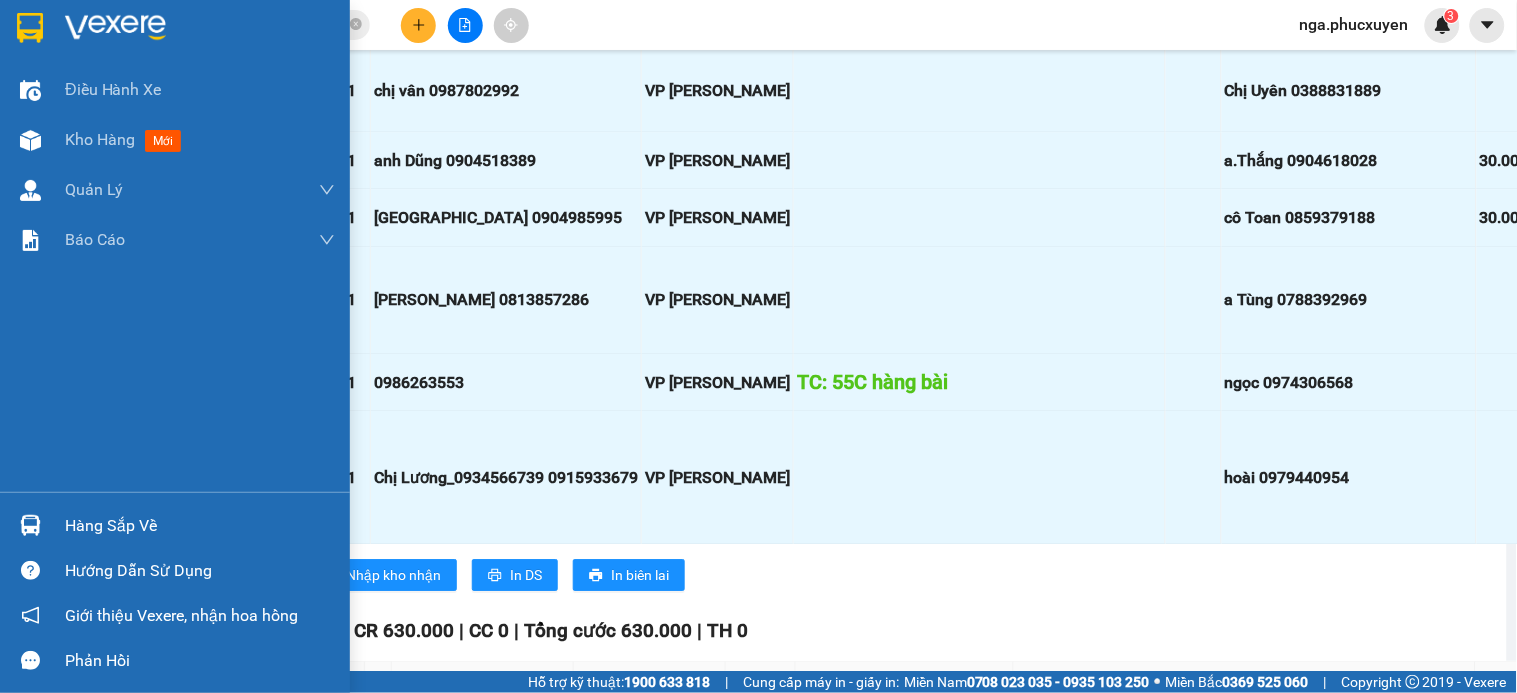 click at bounding box center [115, 28] 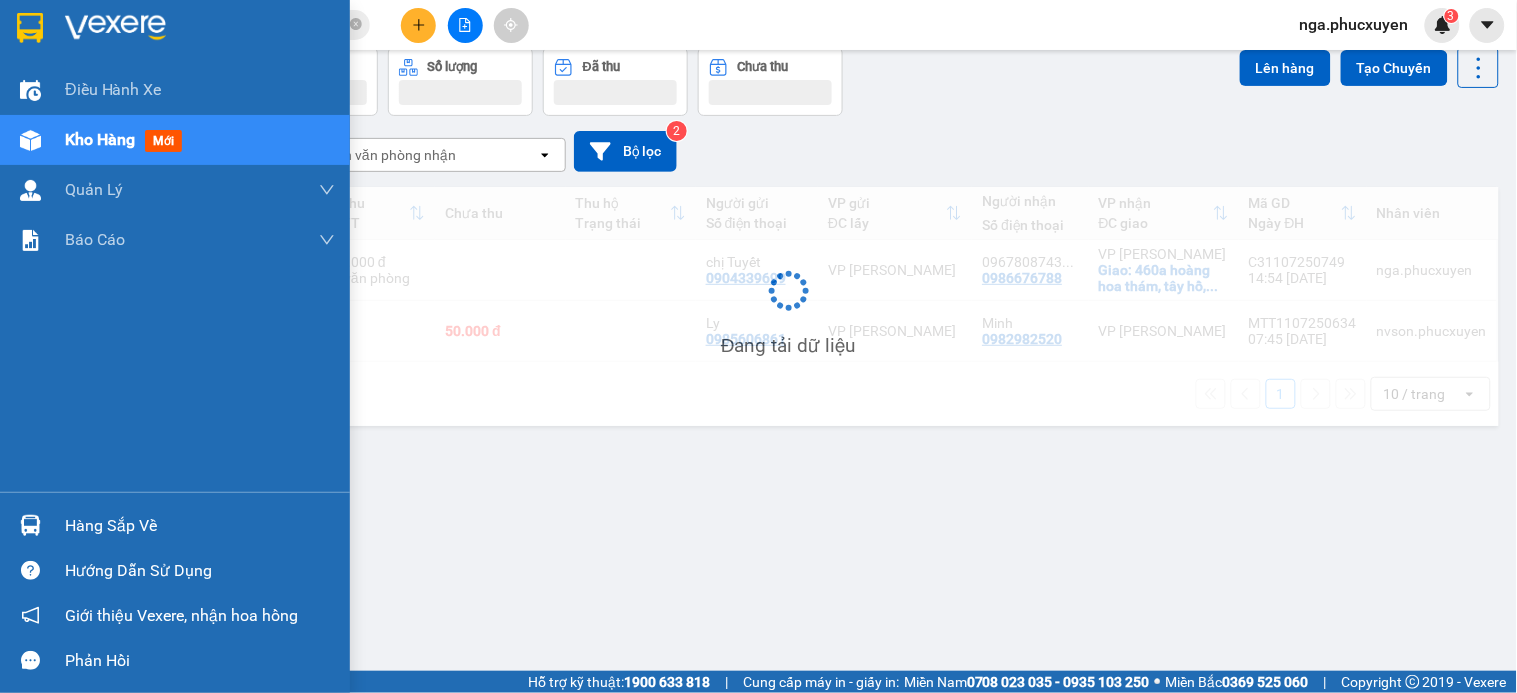 scroll, scrollTop: 92, scrollLeft: 0, axis: vertical 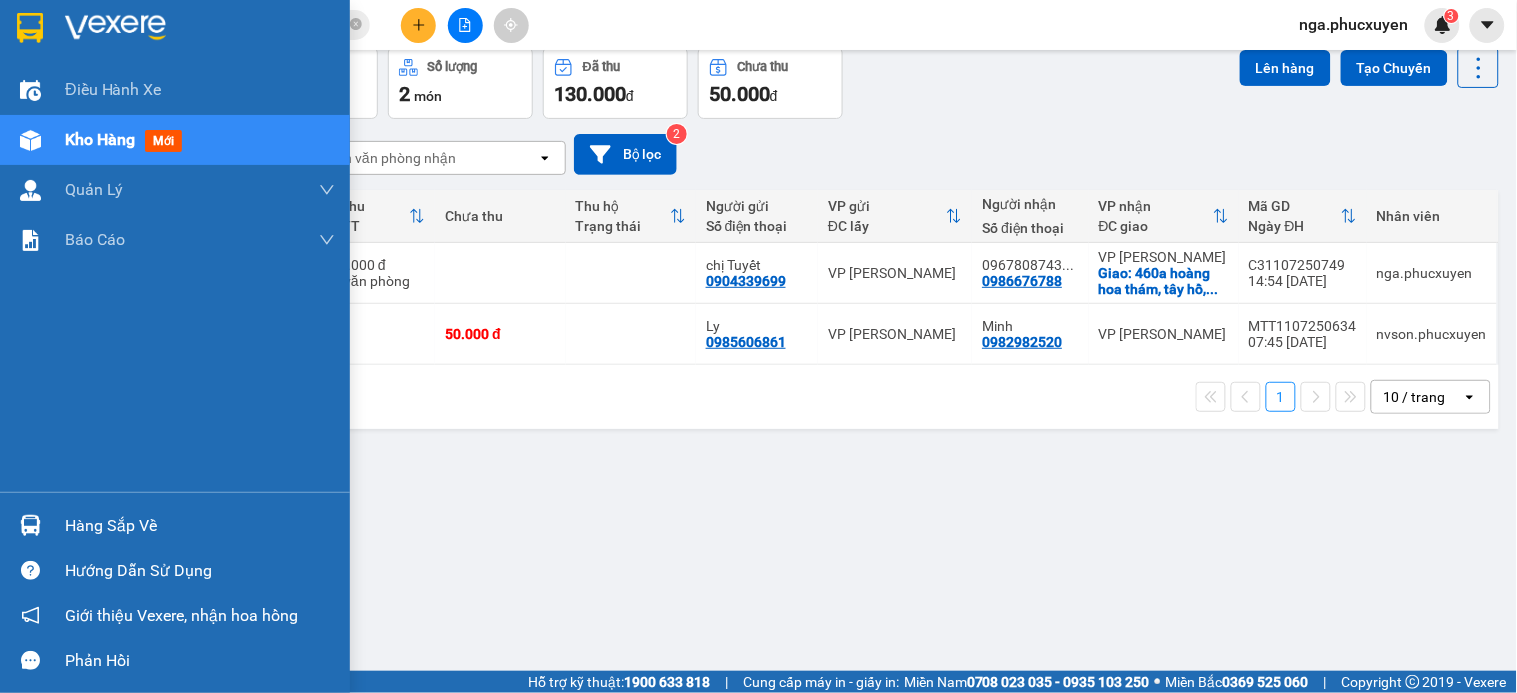 click on "Hàng sắp về" at bounding box center [200, 526] 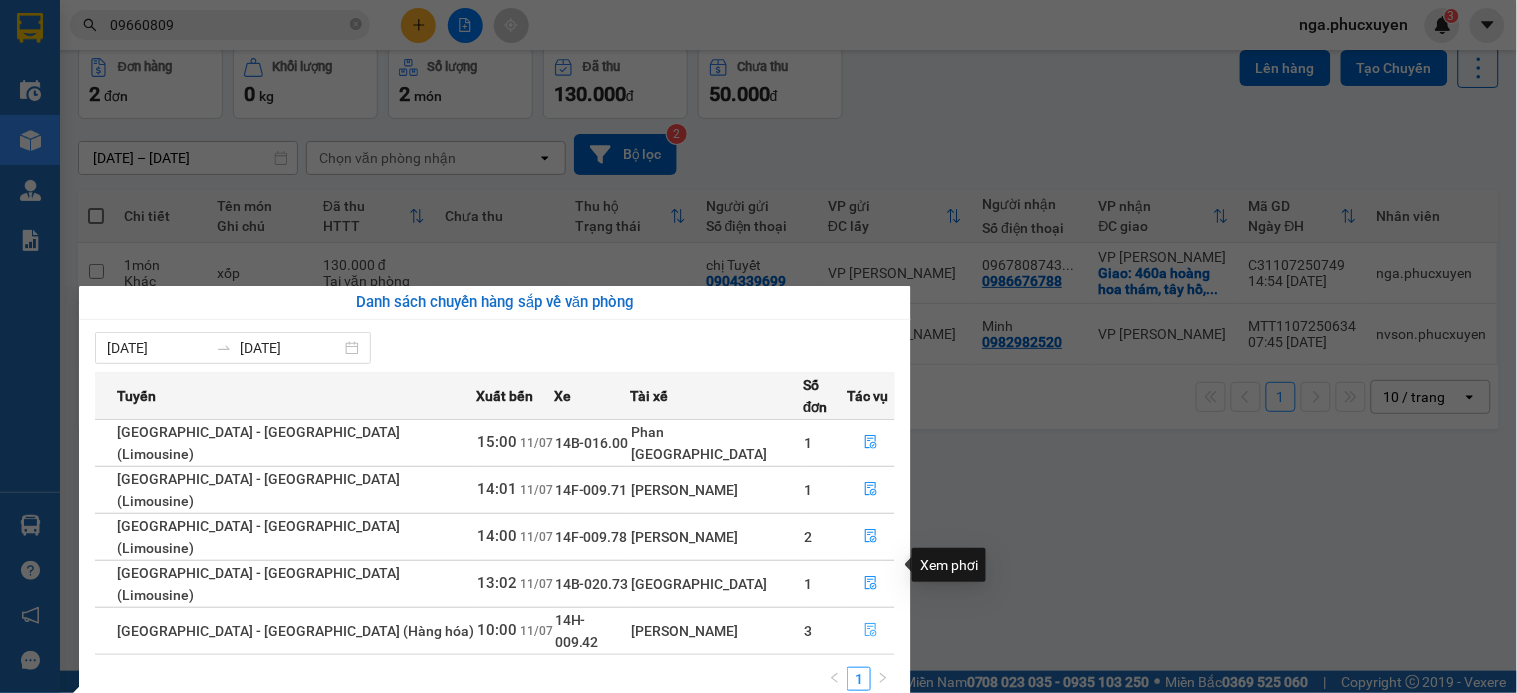 click 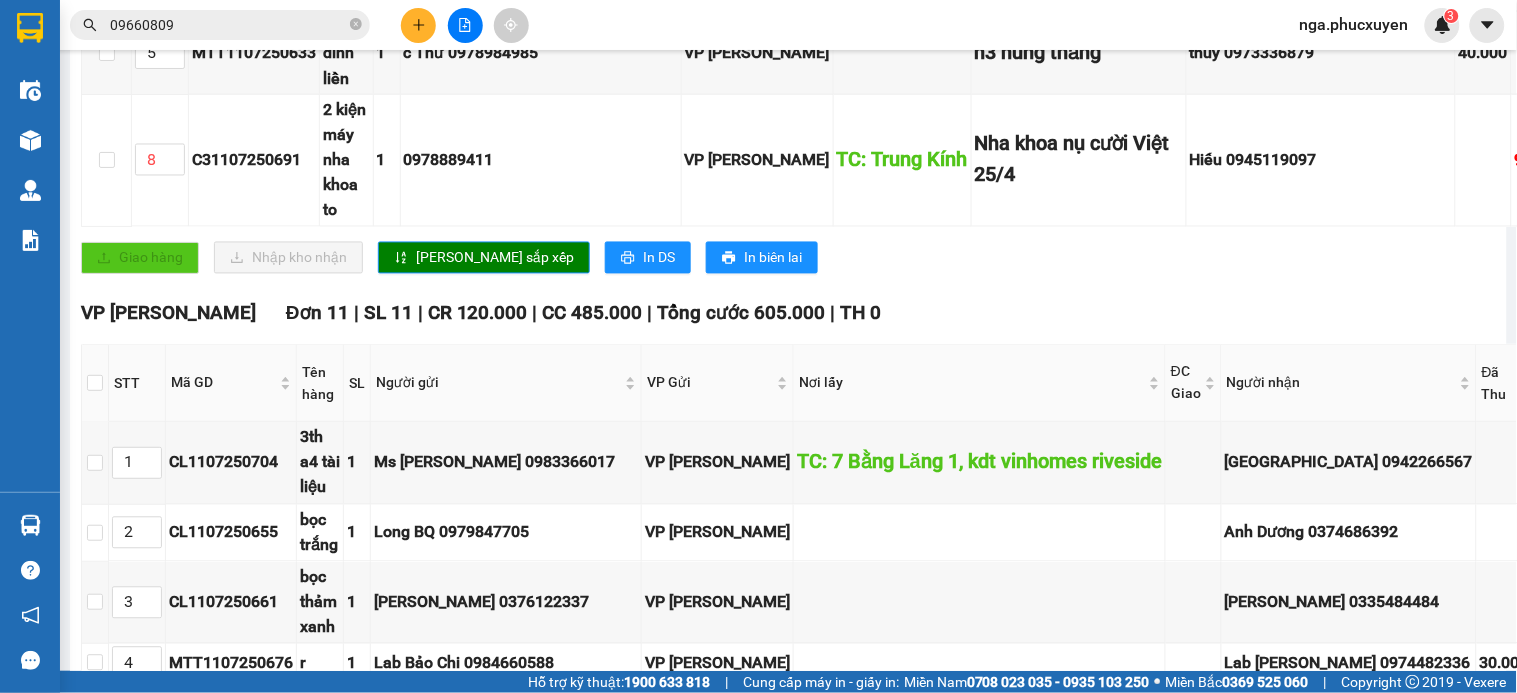 scroll, scrollTop: 1000, scrollLeft: 0, axis: vertical 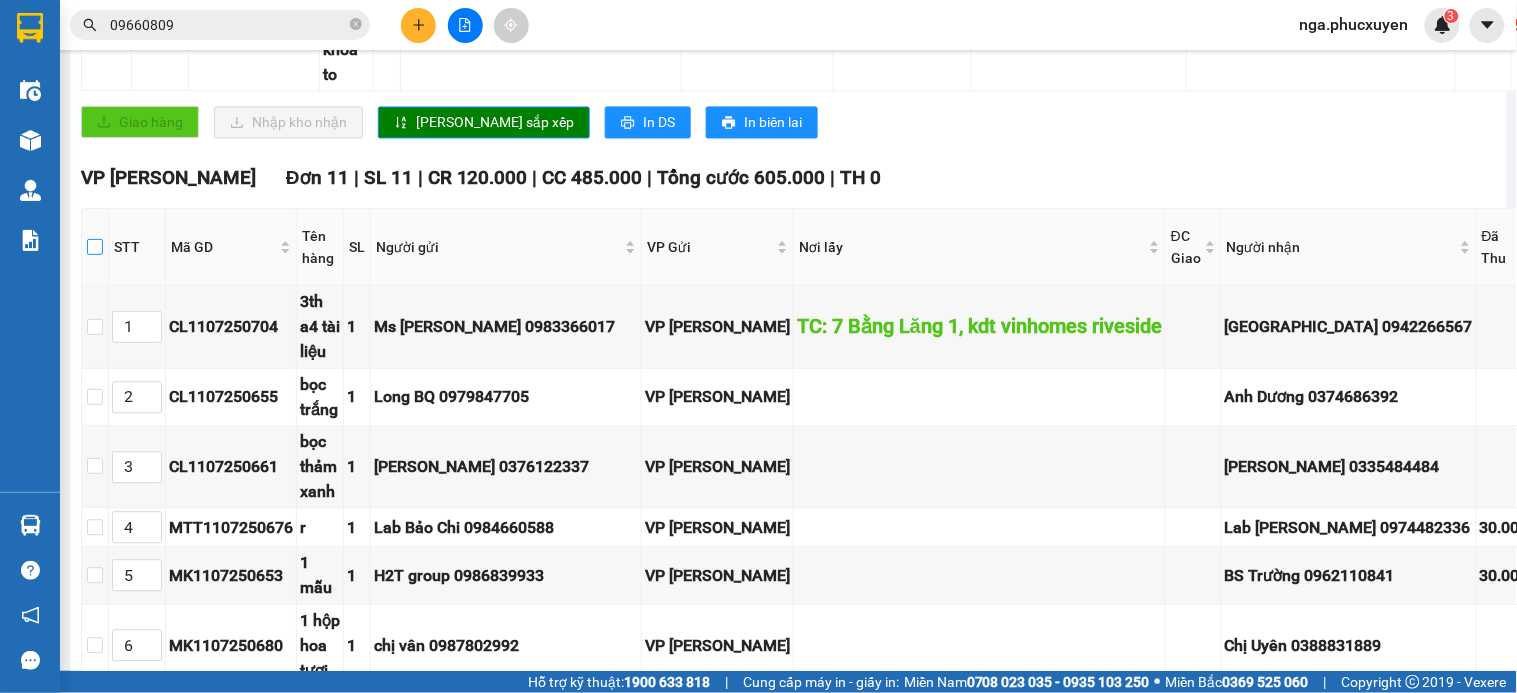 click at bounding box center (95, 247) 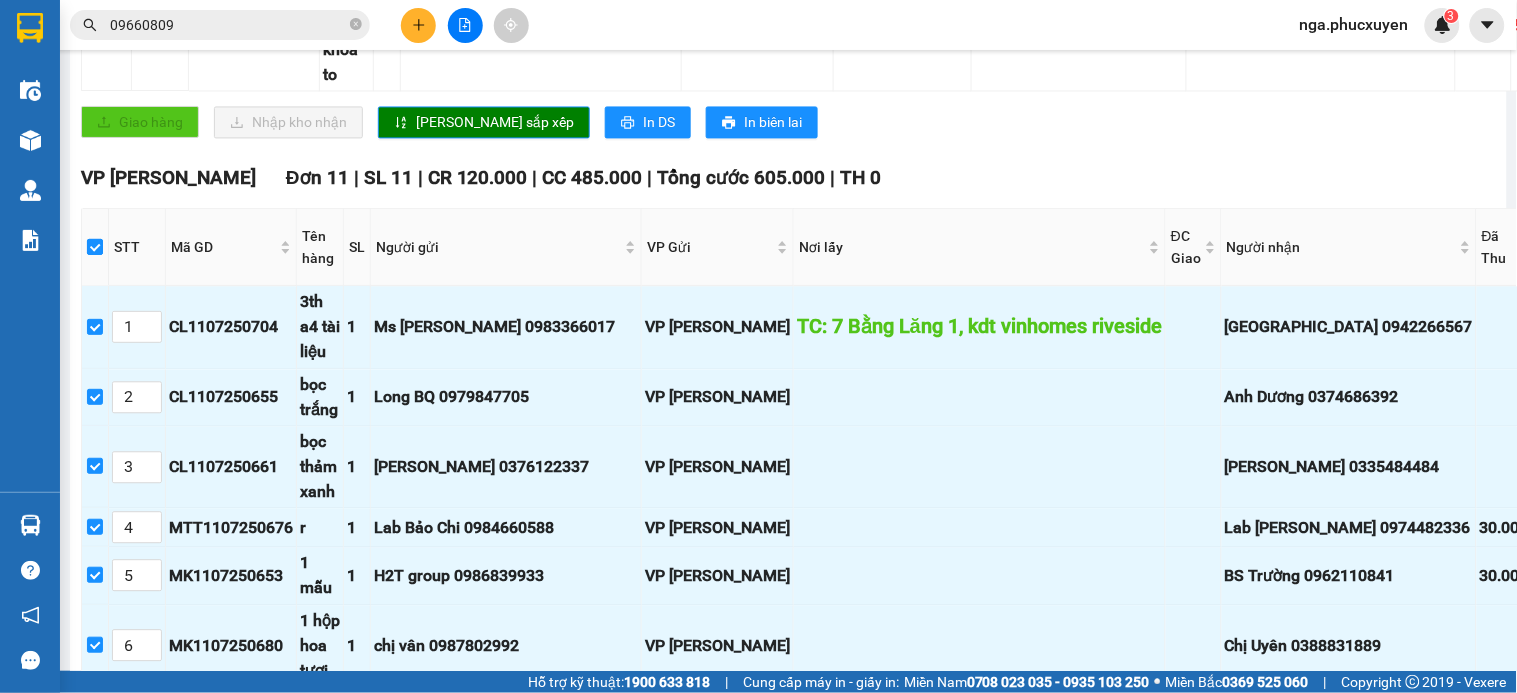 click at bounding box center (95, 247) 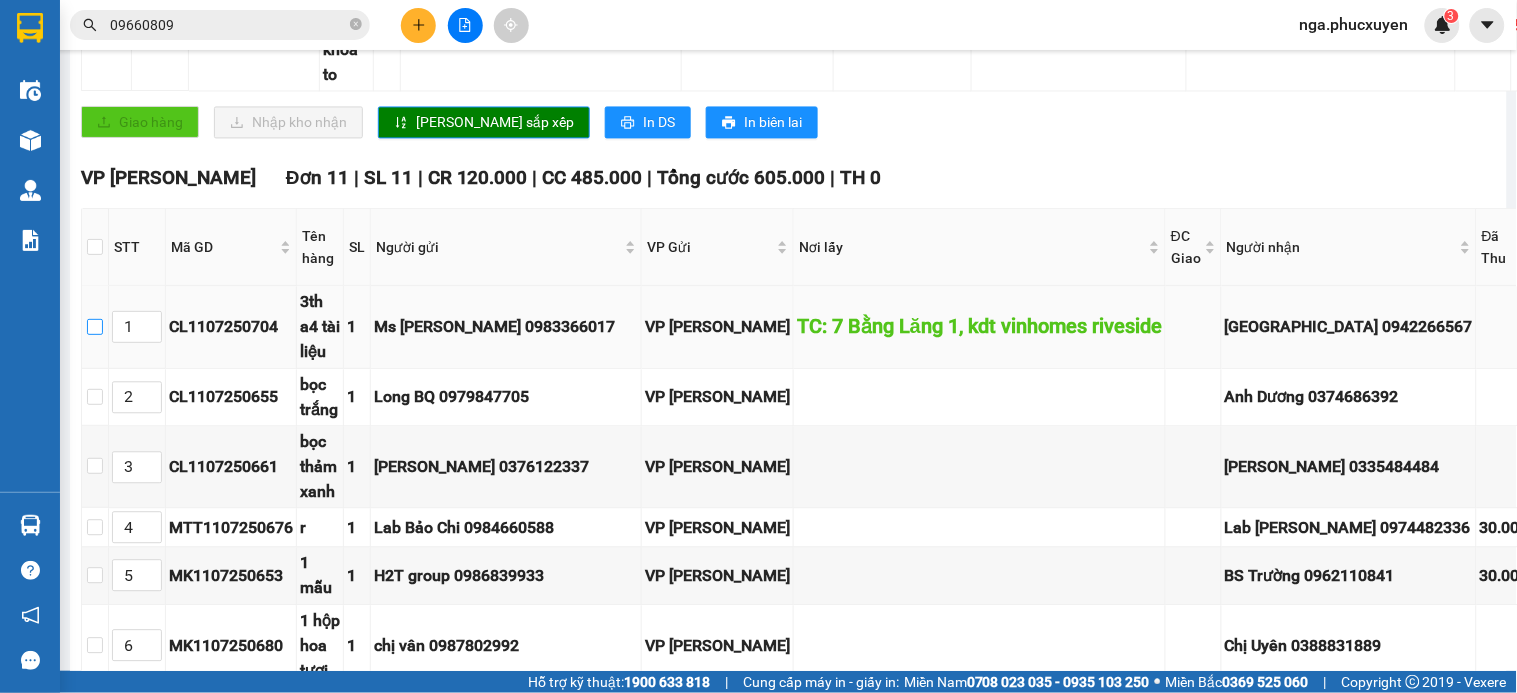 click at bounding box center (95, 327) 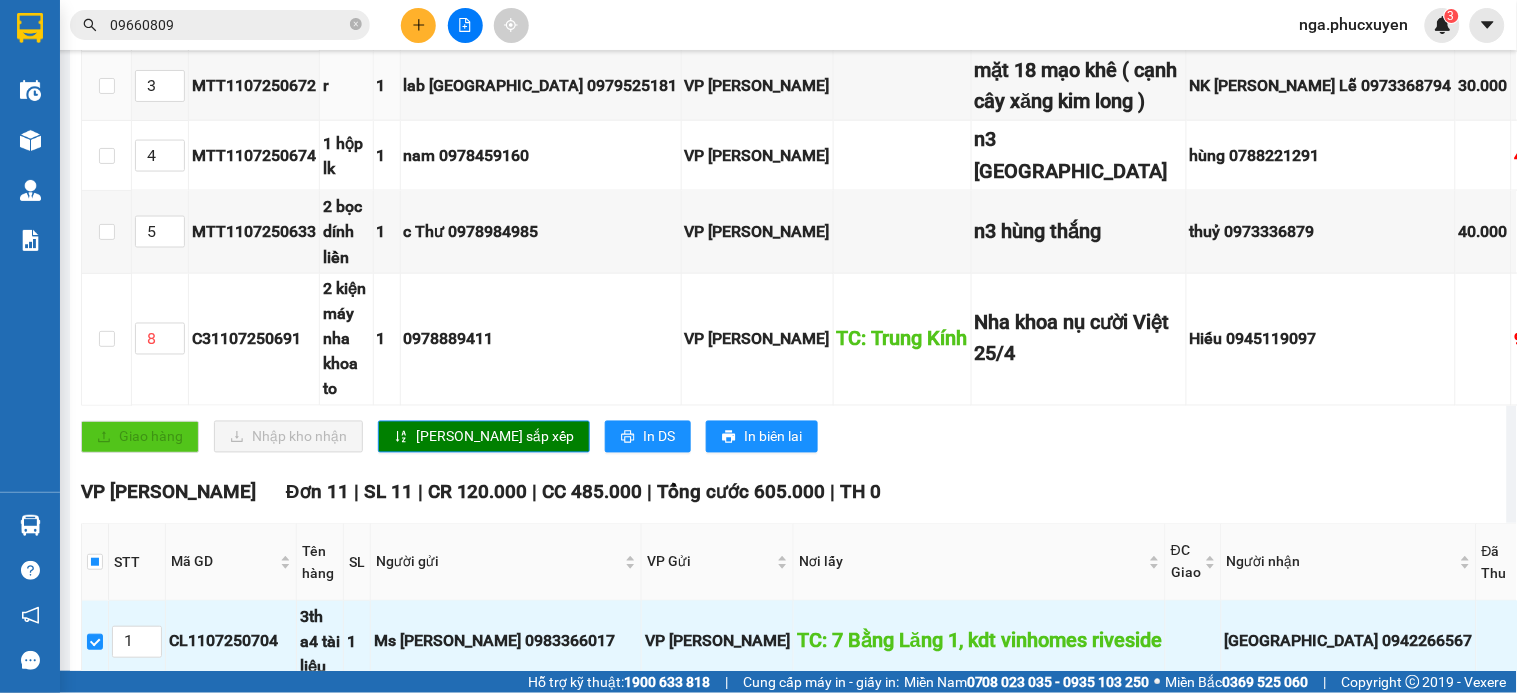 scroll, scrollTop: 555, scrollLeft: 0, axis: vertical 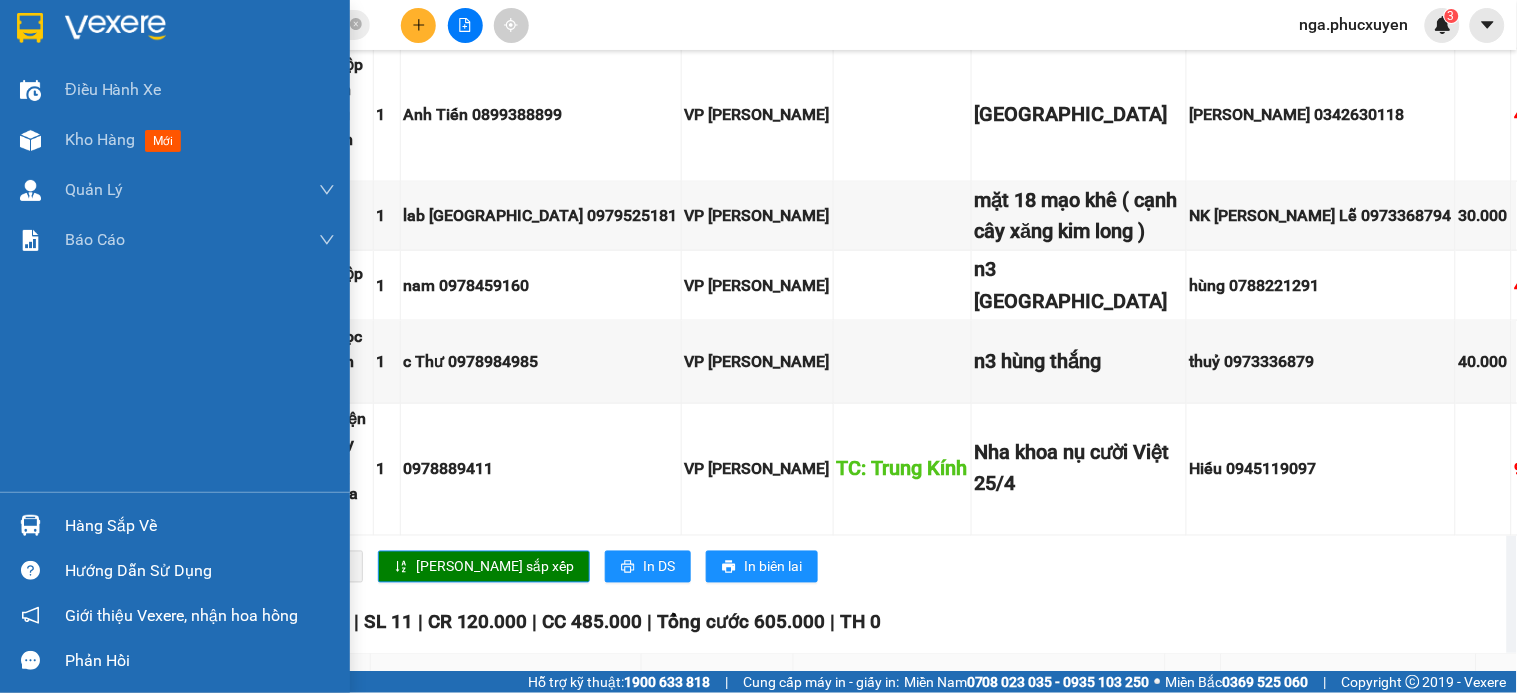 click at bounding box center (30, 27) 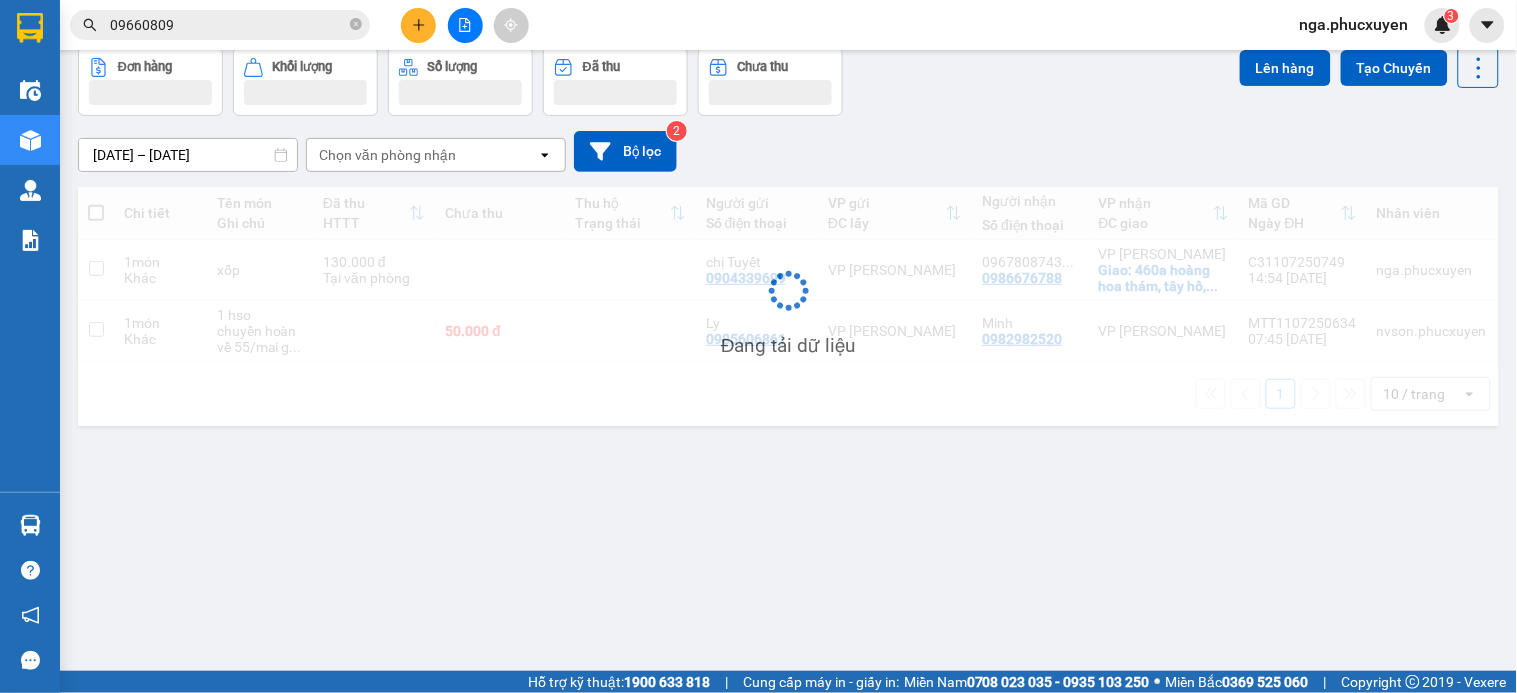 scroll, scrollTop: 92, scrollLeft: 0, axis: vertical 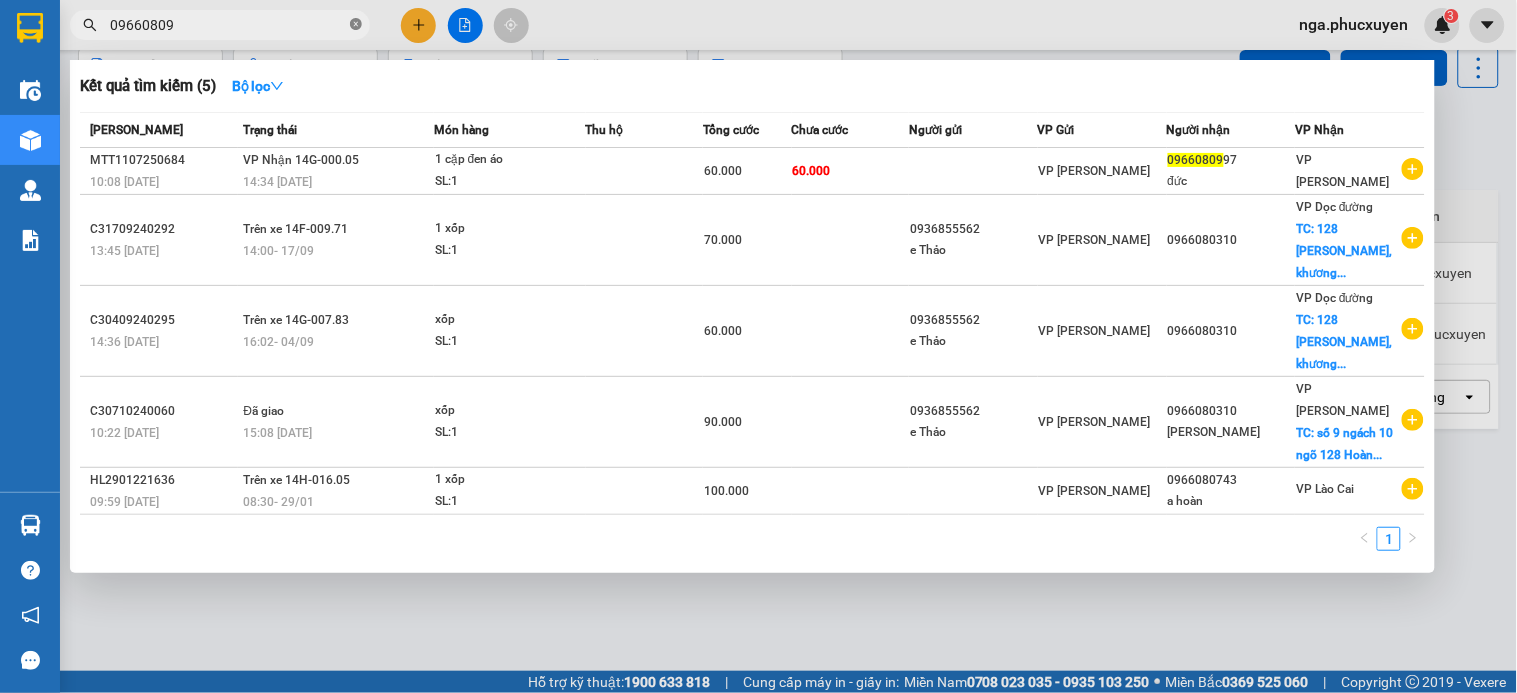 click 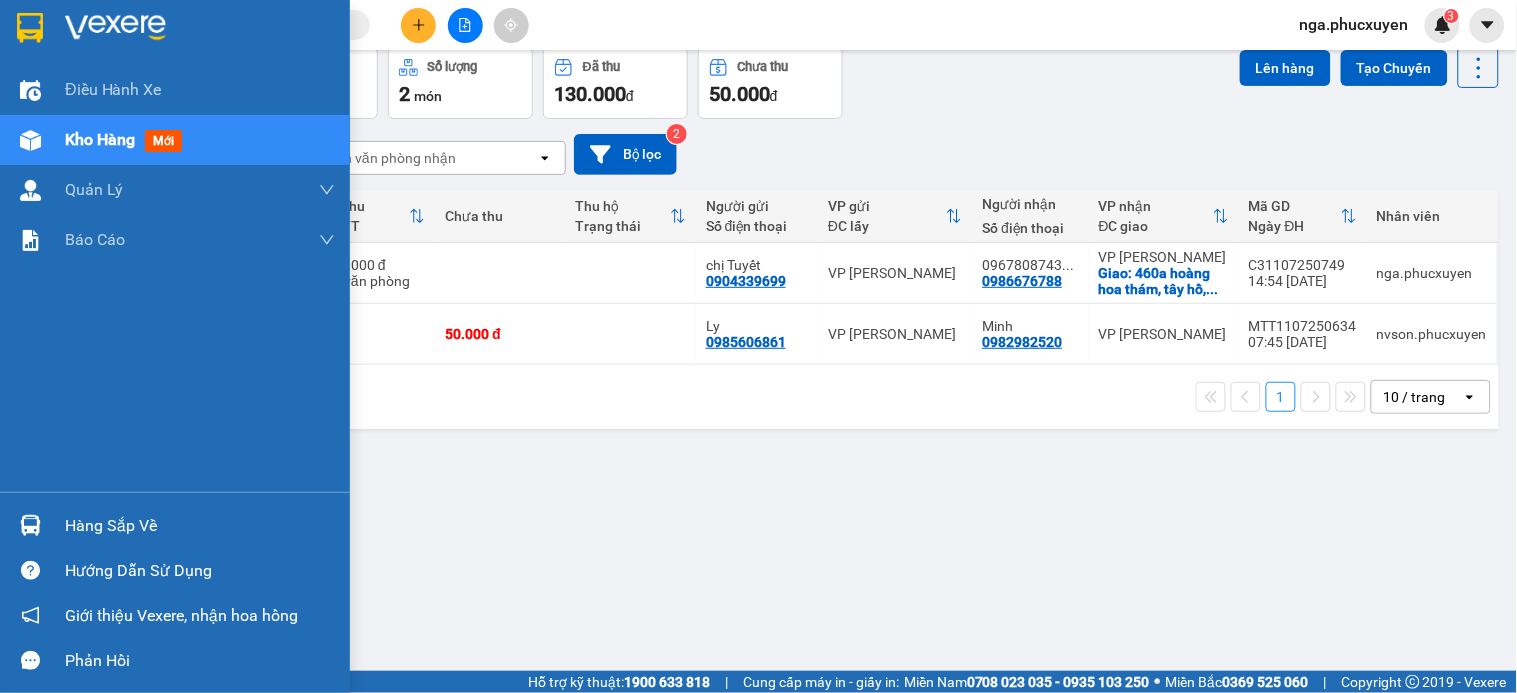 click on "Hàng sắp về" at bounding box center [175, 525] 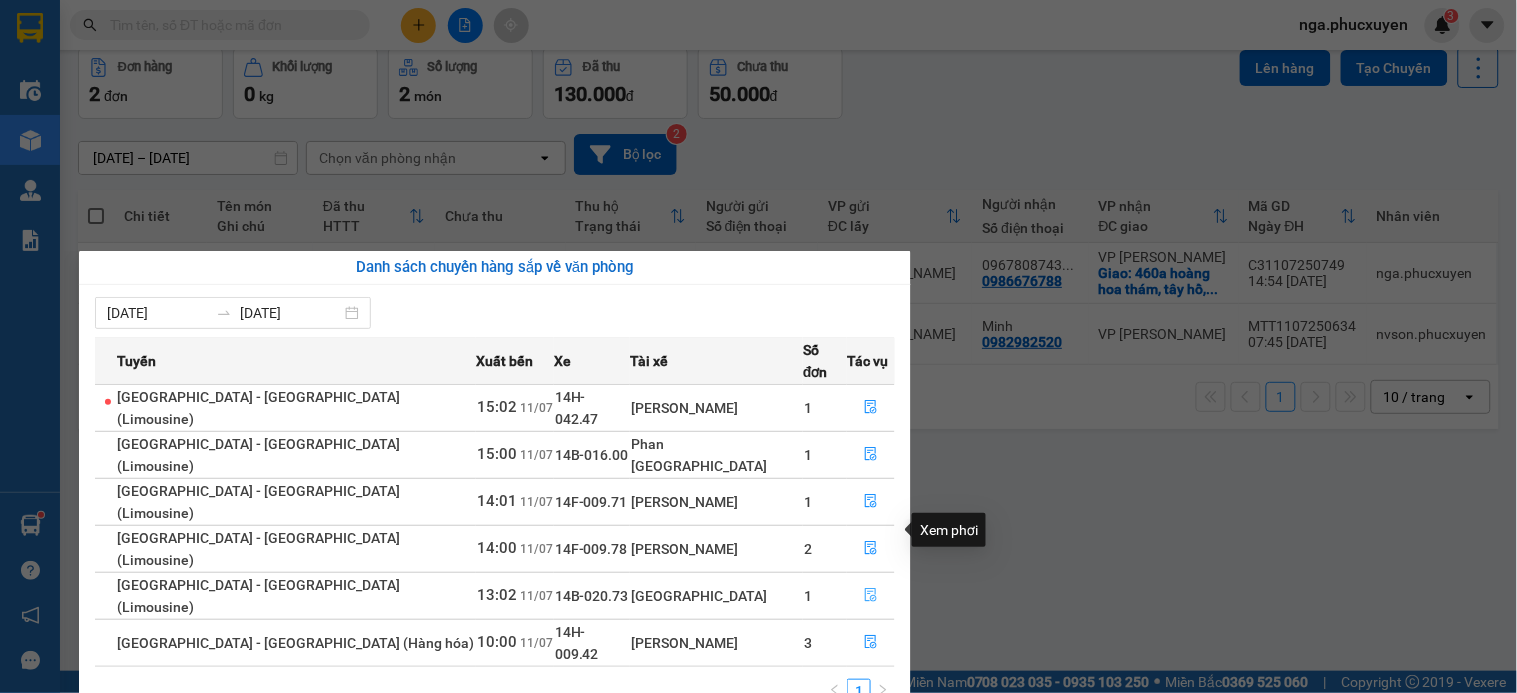 click 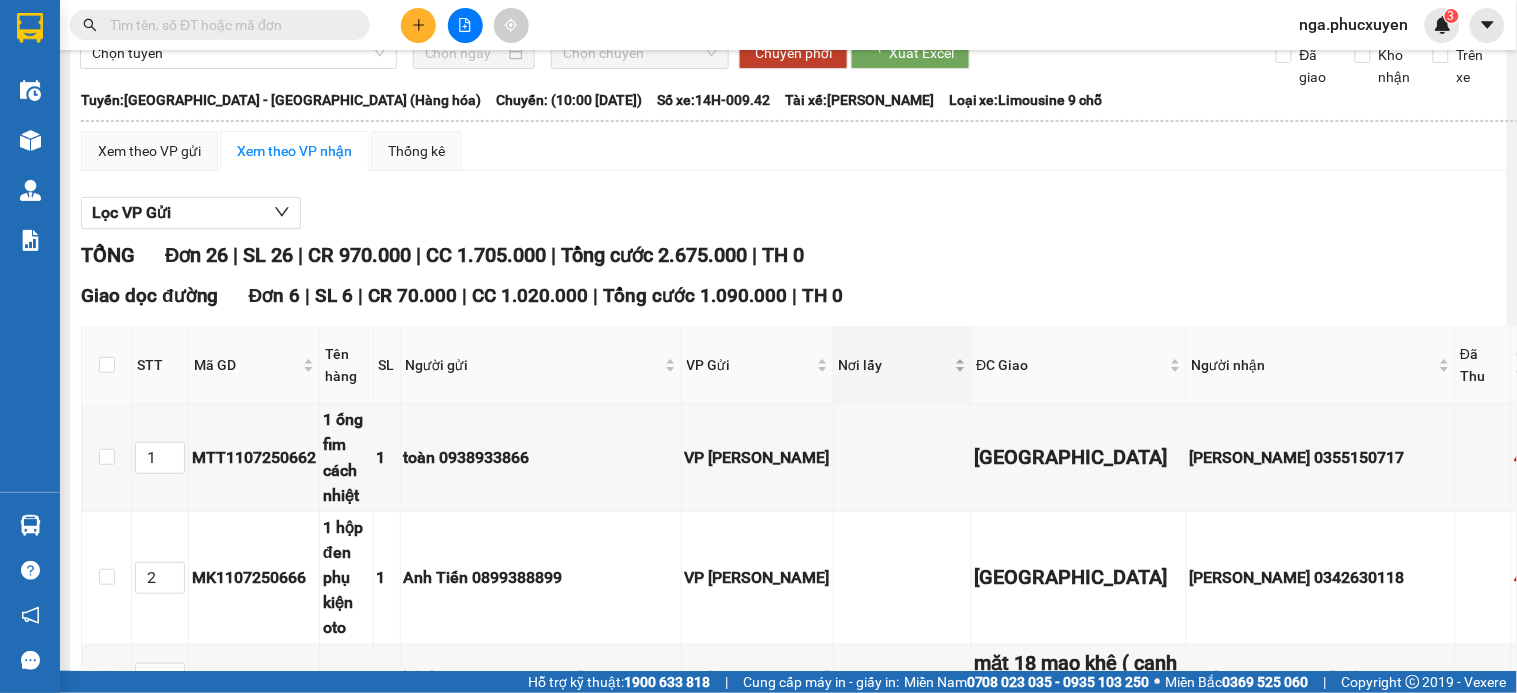 scroll, scrollTop: 0, scrollLeft: 0, axis: both 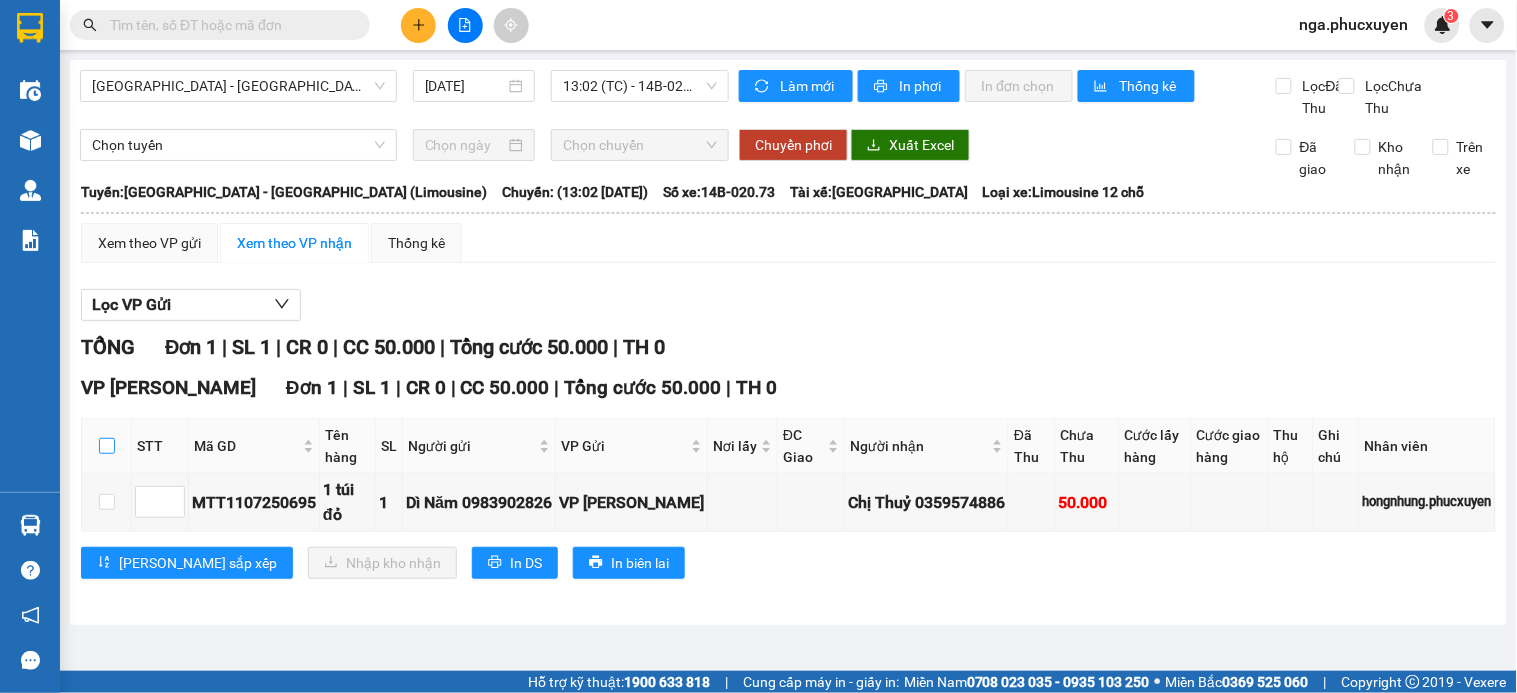 click at bounding box center [107, 446] 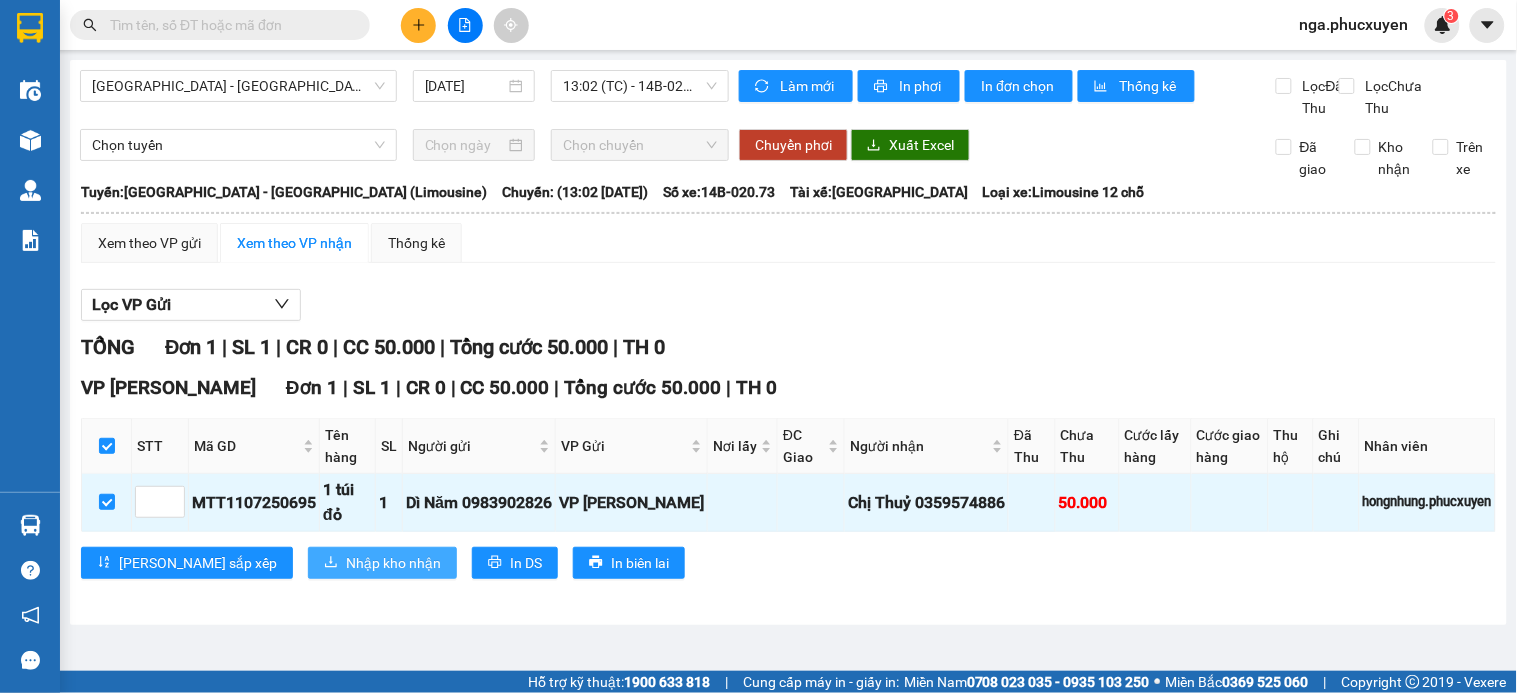click on "Nhập kho nhận" at bounding box center [393, 563] 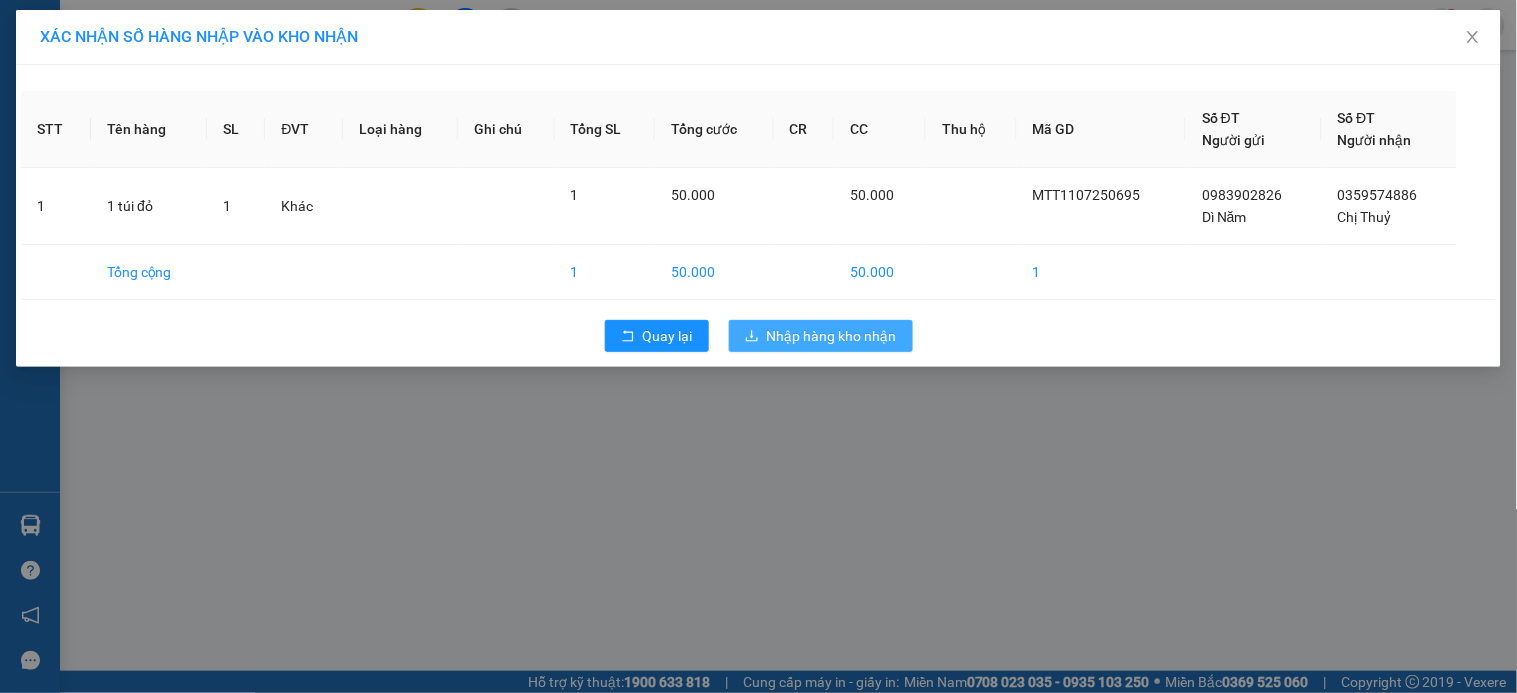 click on "Nhập hàng kho nhận" at bounding box center (832, 336) 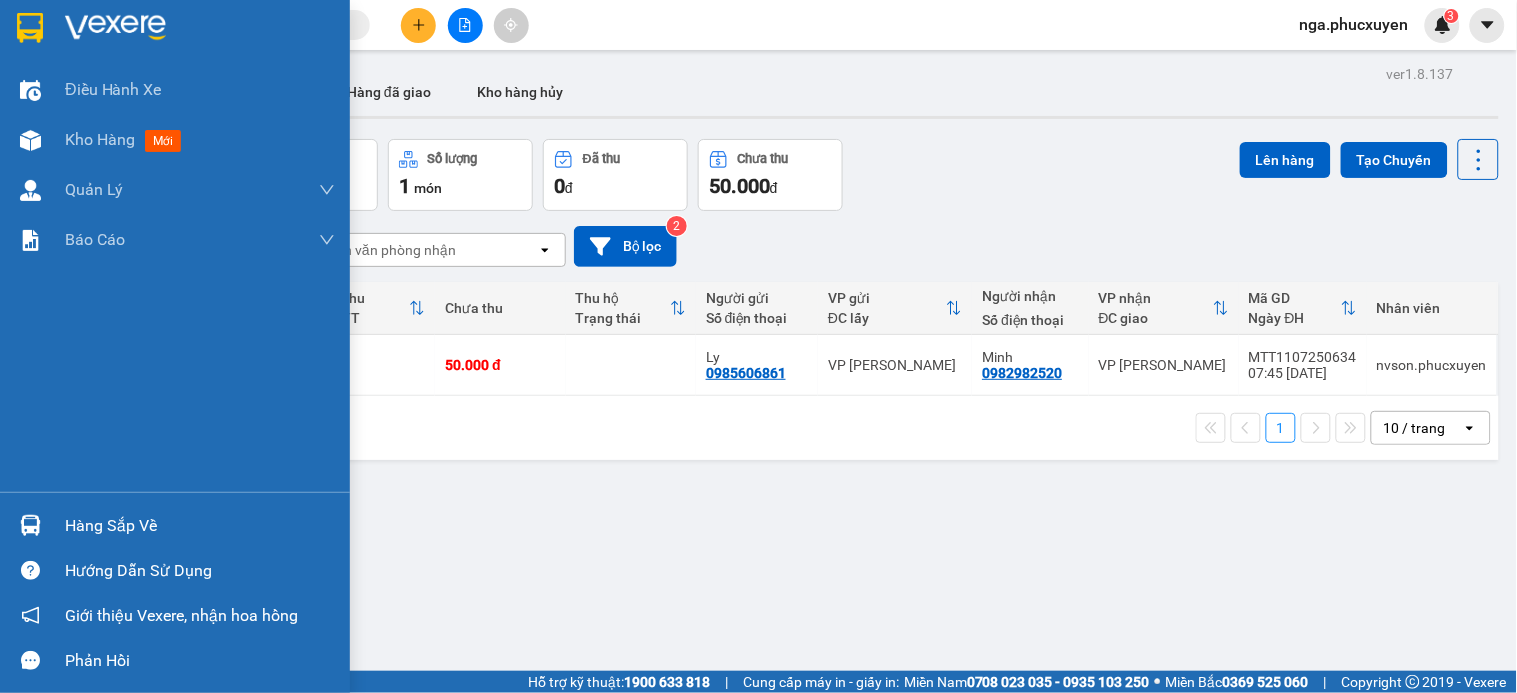 drag, startPoint x: 41, startPoint y: 515, endPoint x: 198, endPoint y: 584, distance: 171.49344 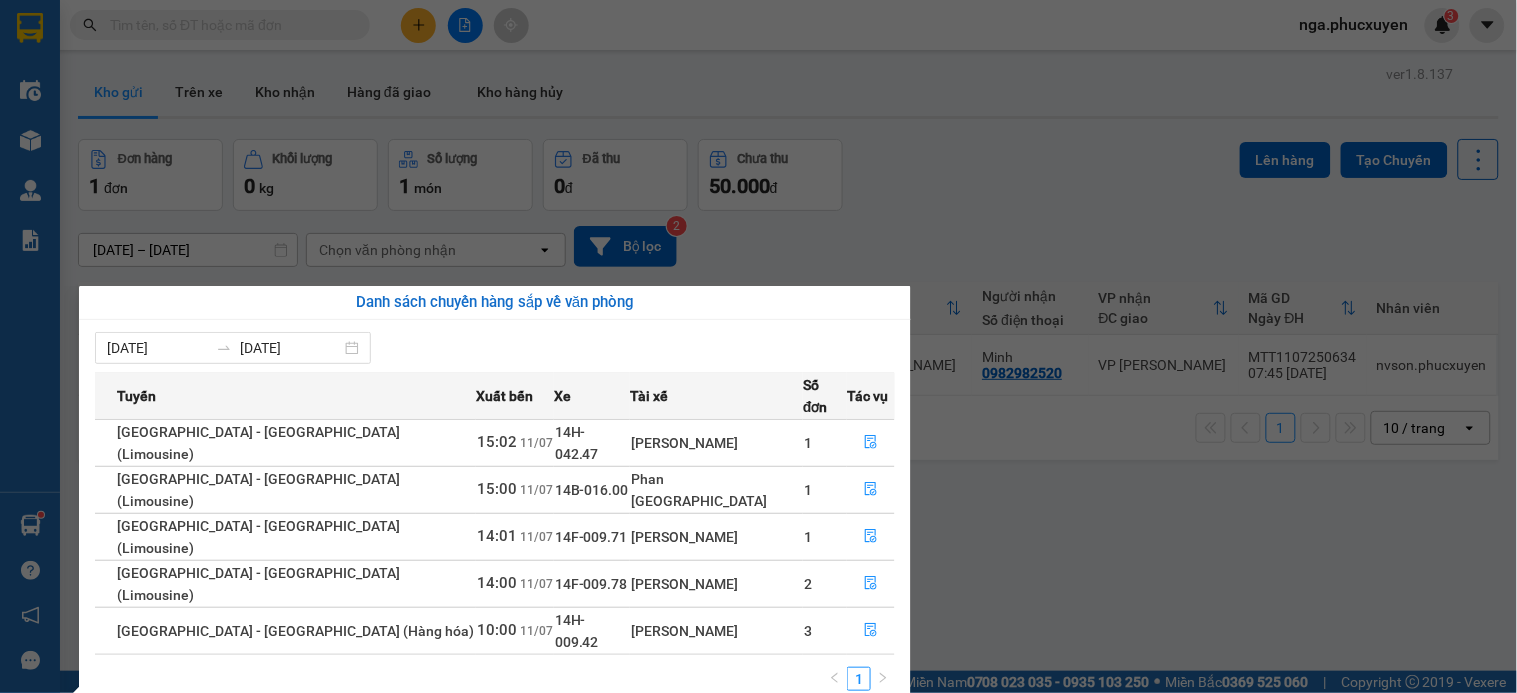 click on "Kết quả tìm kiếm ( 5 )  Bộ lọc  Mã ĐH Trạng thái Món hàng Thu hộ Tổng cước Chưa cước Người gửi VP Gửi Người nhận VP Nhận MTT1107250684 10:08 - 11/07 VP Nhận   14G-000.05 14:34 - 11/07 1 cặp đen áo SL:  1 60.000 60.000 VP Dương Đình Nghệ 0966080997 đức  VP Hạ Long  C31709240292 13:45 - 17/09 Trên xe   14F-009.71 14:00  -   17/09 1 xốp SL:  1 70.000 0936855562 e Thảo VP Hạ Long  0966080310 VP Dọc đường  TC: 128 hoàng văn thái, khương... C30409240295 14:36 - 04/09 Trên xe   14G-007.83 16:02  -   04/09 xốp SL:  1 60.000 0936855562 e Thảo VP Hạ Long  0966080310 VP Dọc đường  TC: 128 hoàng văn thái, khương... C30710240060 10:22 - 07/10 Đã giao   15:08 - 07/10 xốp SL:  1 90.000 0936855562 e Thảo VP Hạ Long  0966080310 Anh Phong VP Trần Khát Chân TC: số 9 ngách 10 ngõ 128 Hoàn... HL2901221636 09:59 - 29/01 Trên xe   14H-016.05 08:30  -   29/01 1 xốp SL:  1 100.000 VP Hạ Long  0966080743 a hoàn 1 3" at bounding box center (758, 346) 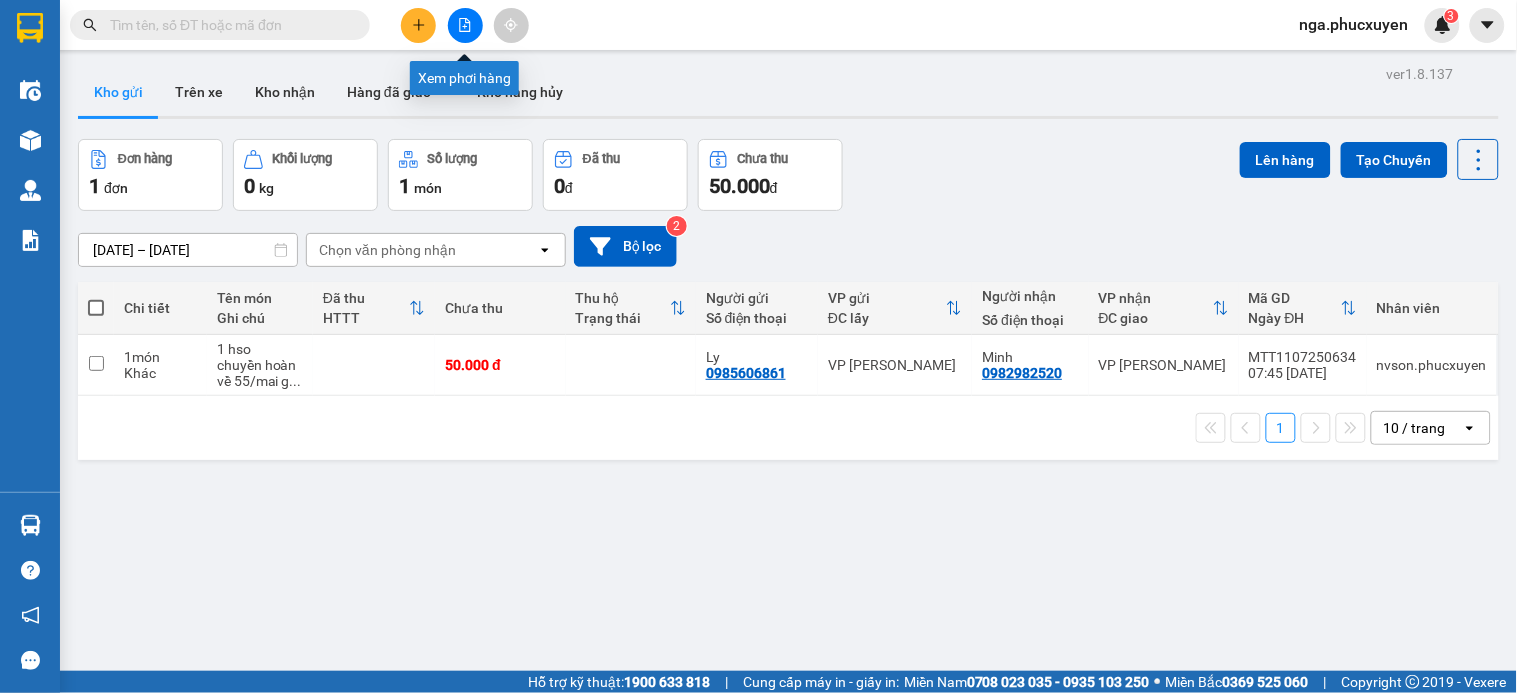 click at bounding box center [465, 25] 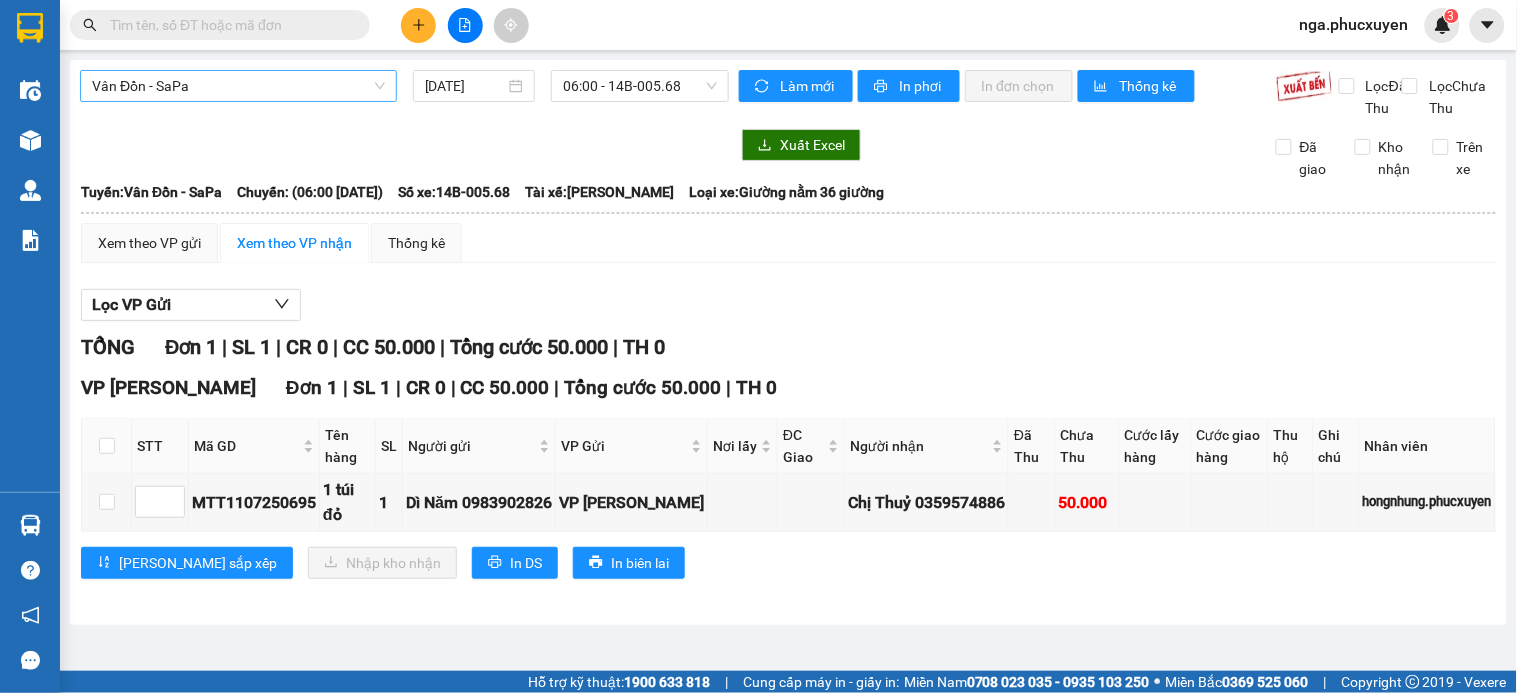 click on "Vân Đồn - SaPa" at bounding box center [238, 86] 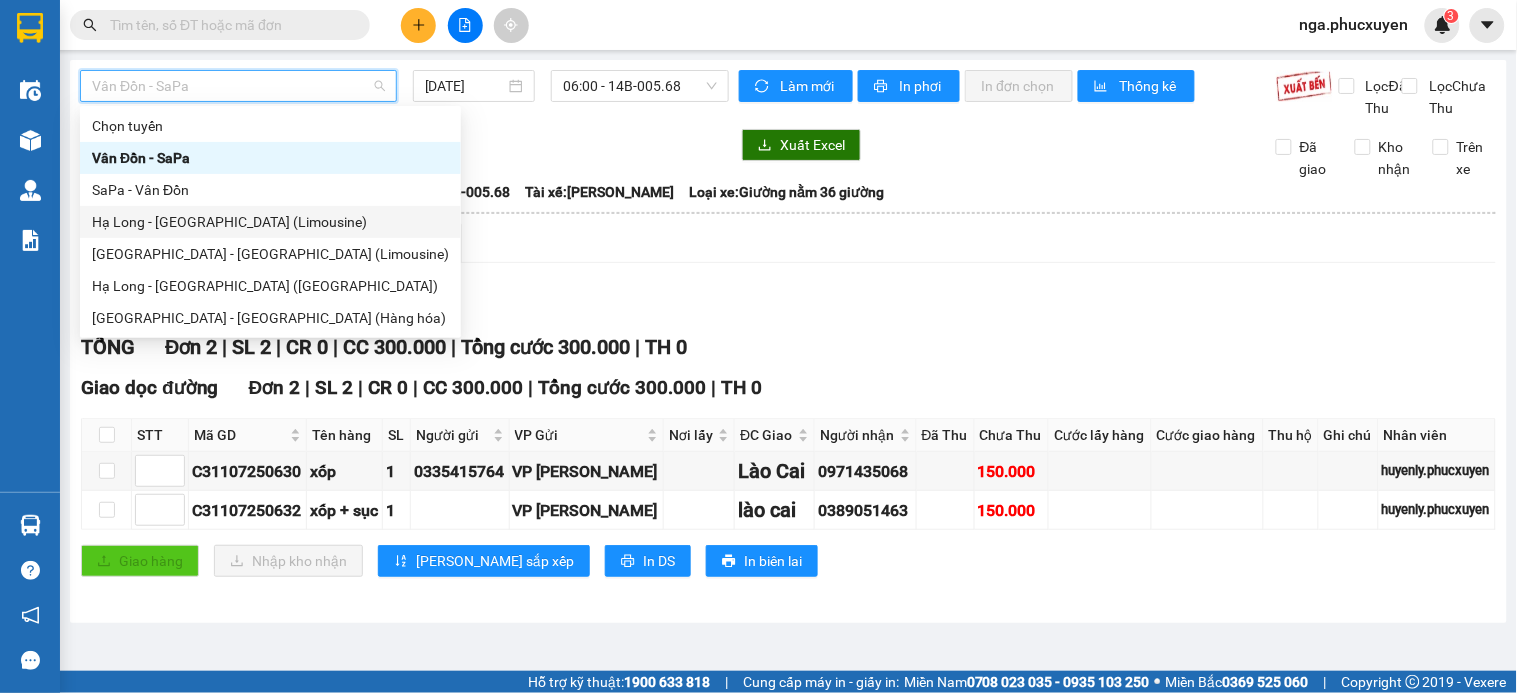click on "Hạ Long - [GEOGRAPHIC_DATA] (Limousine)" at bounding box center [270, 222] 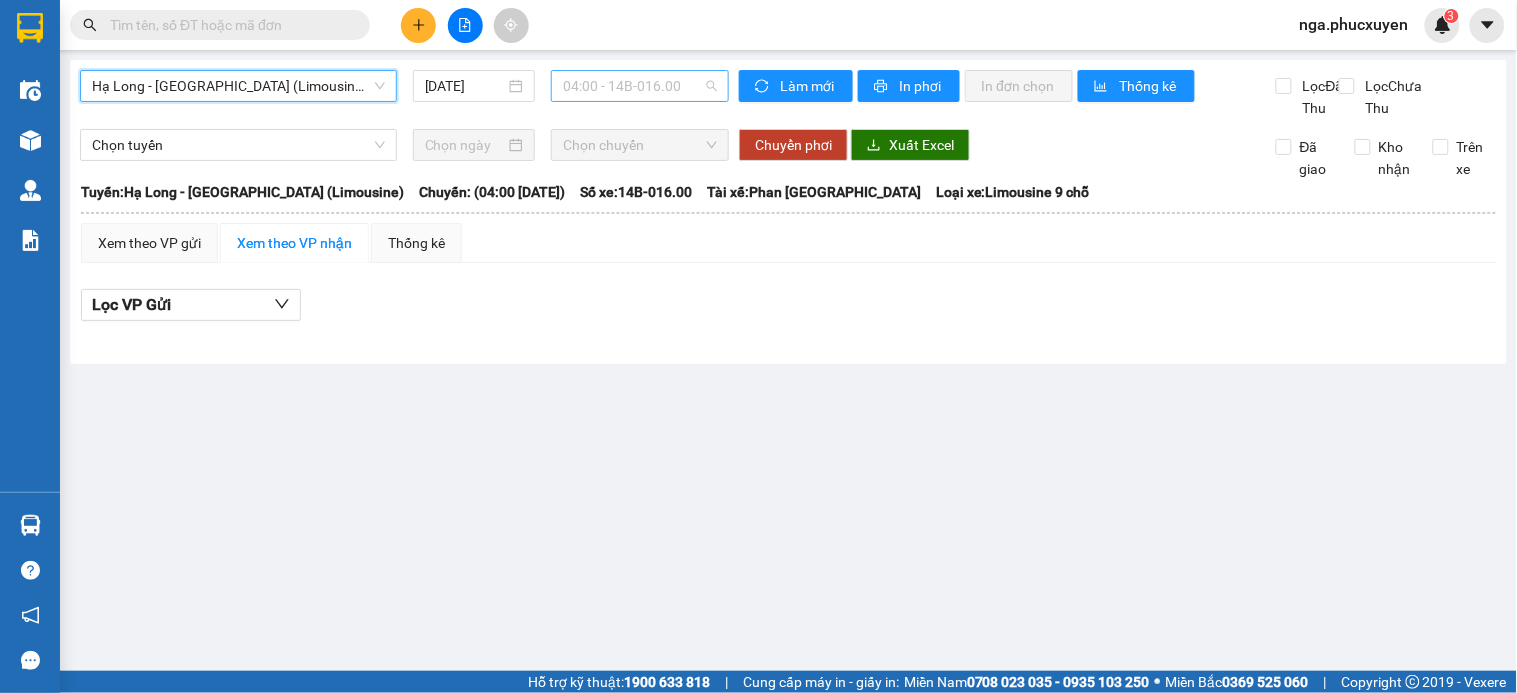 click on "04:00     - 14B-016.00" at bounding box center (640, 86) 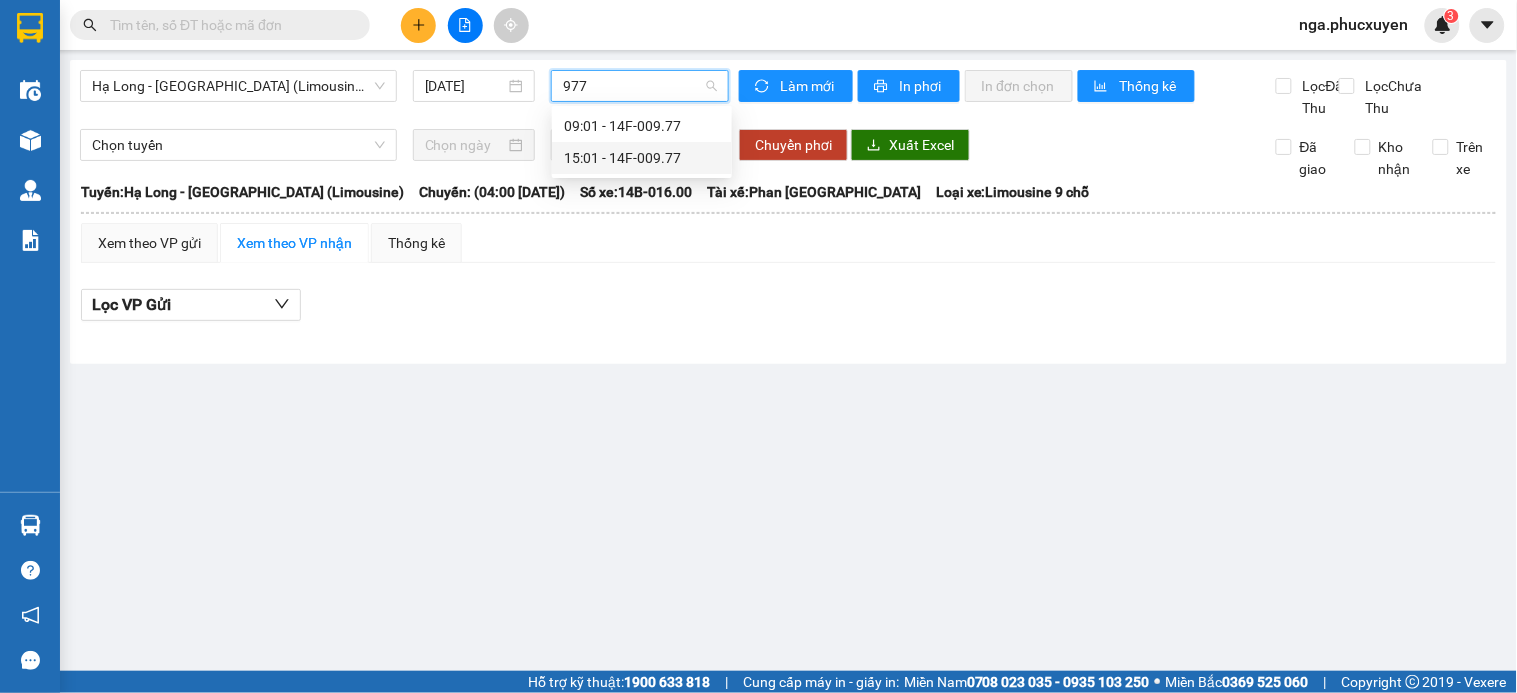 click on "15:01     - 14F-009.77" at bounding box center (642, 158) 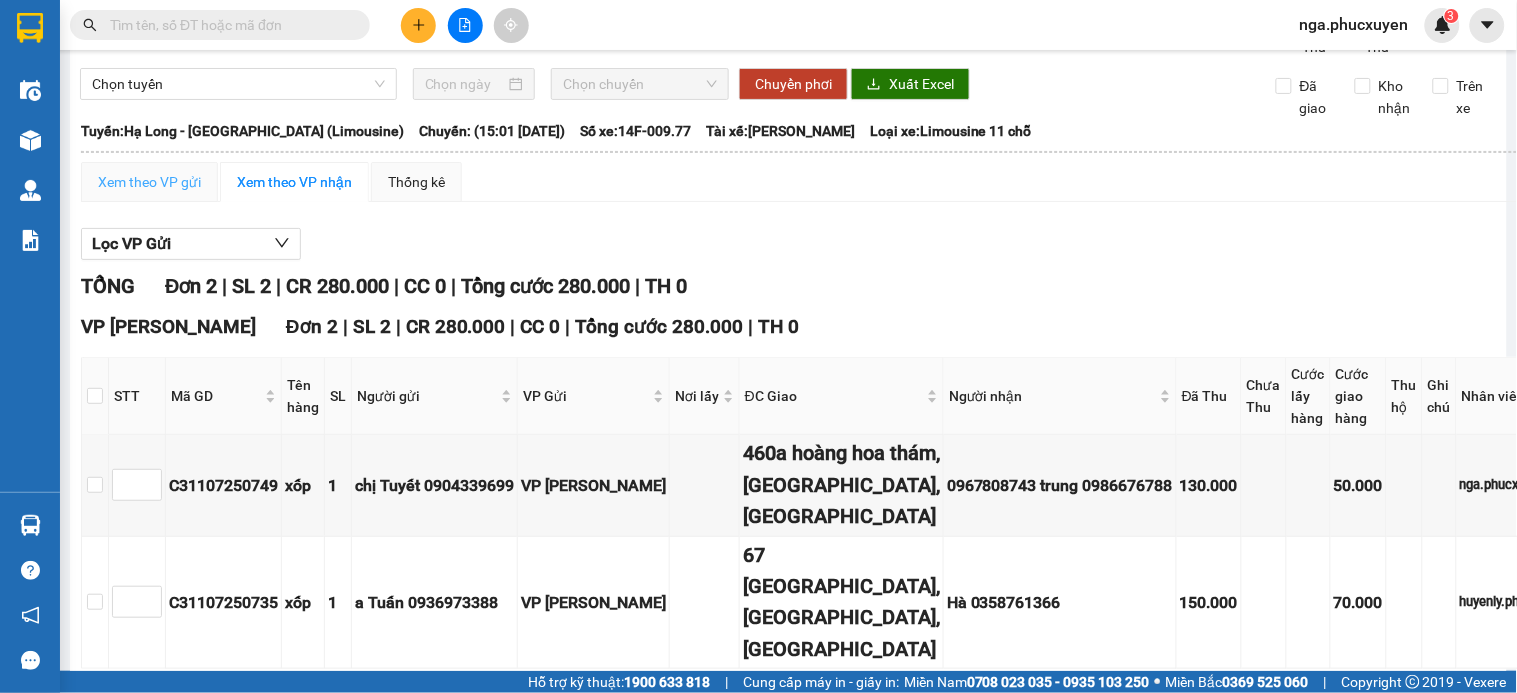 scroll, scrollTop: 57, scrollLeft: 0, axis: vertical 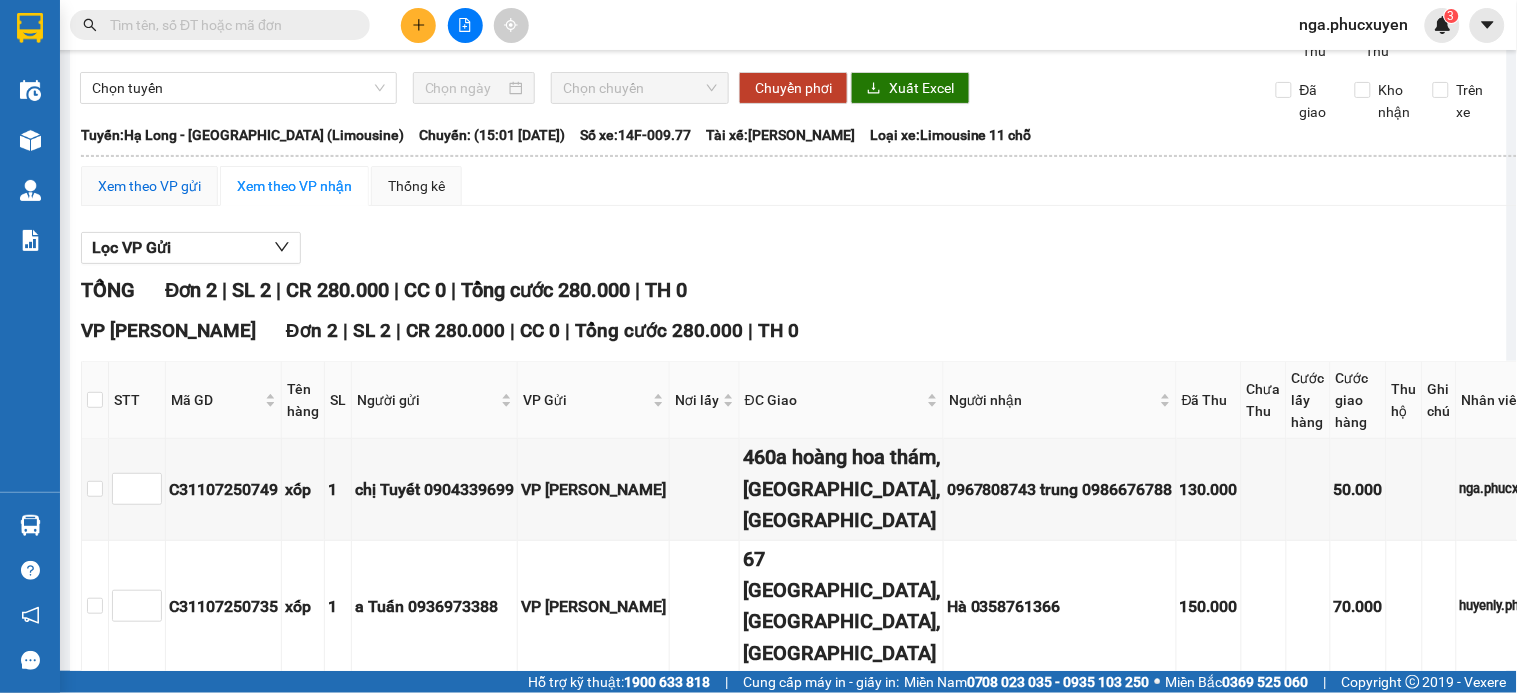 click on "Xem theo VP gửi" at bounding box center [149, 186] 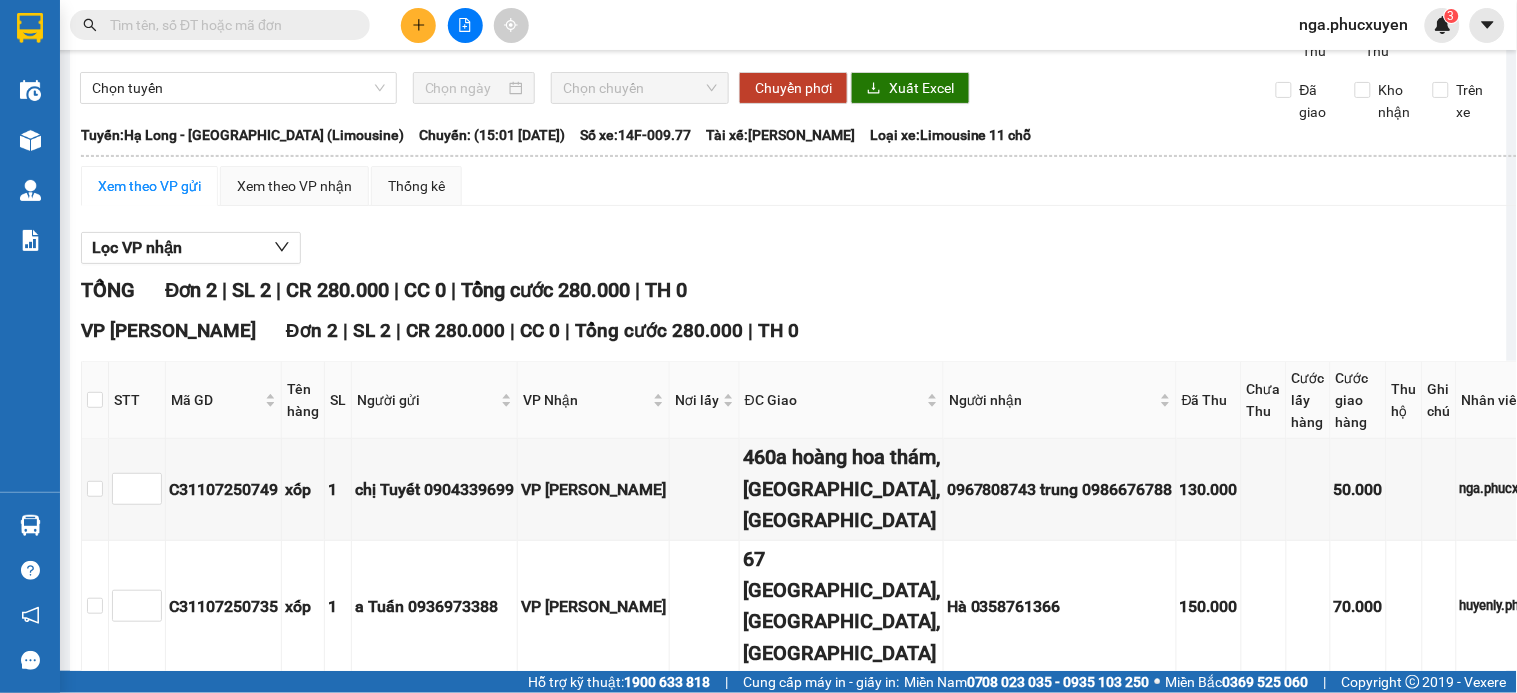scroll, scrollTop: 280, scrollLeft: 0, axis: vertical 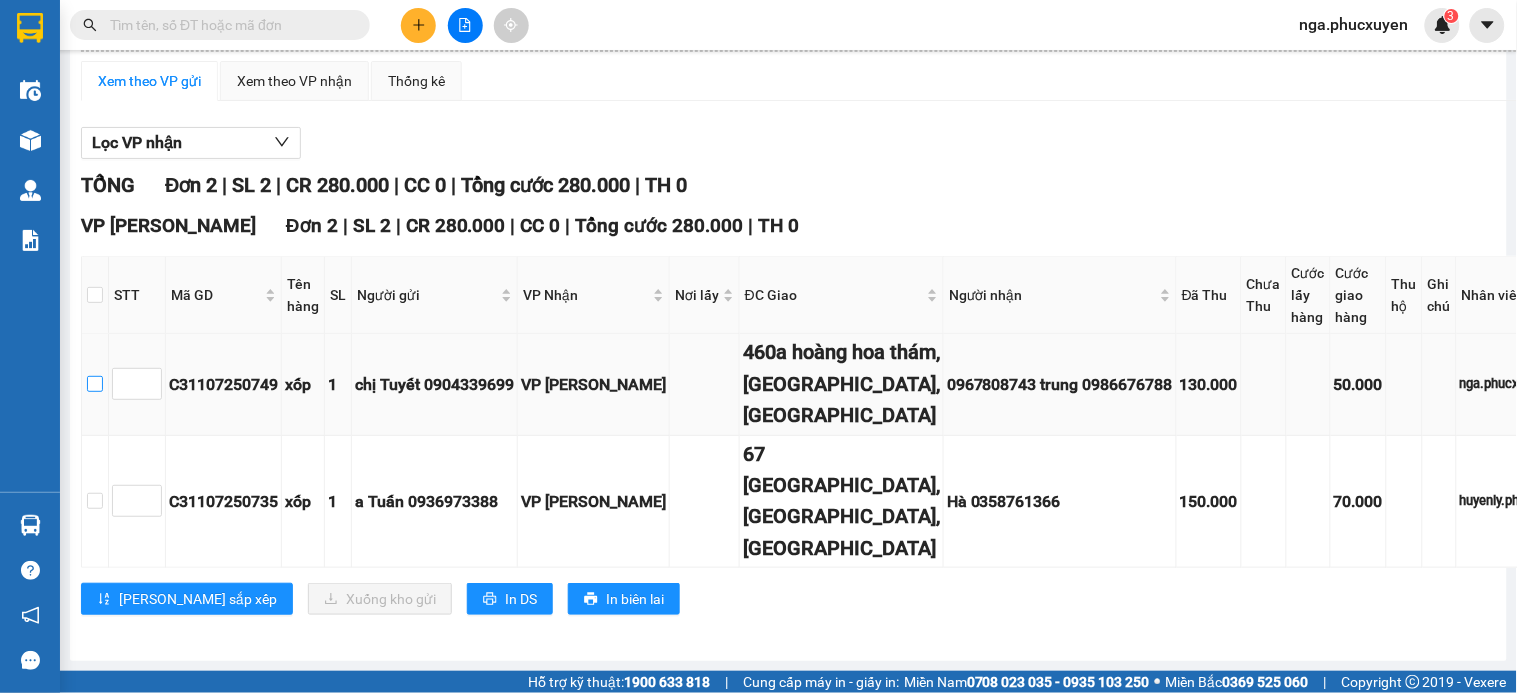 click at bounding box center (95, 384) 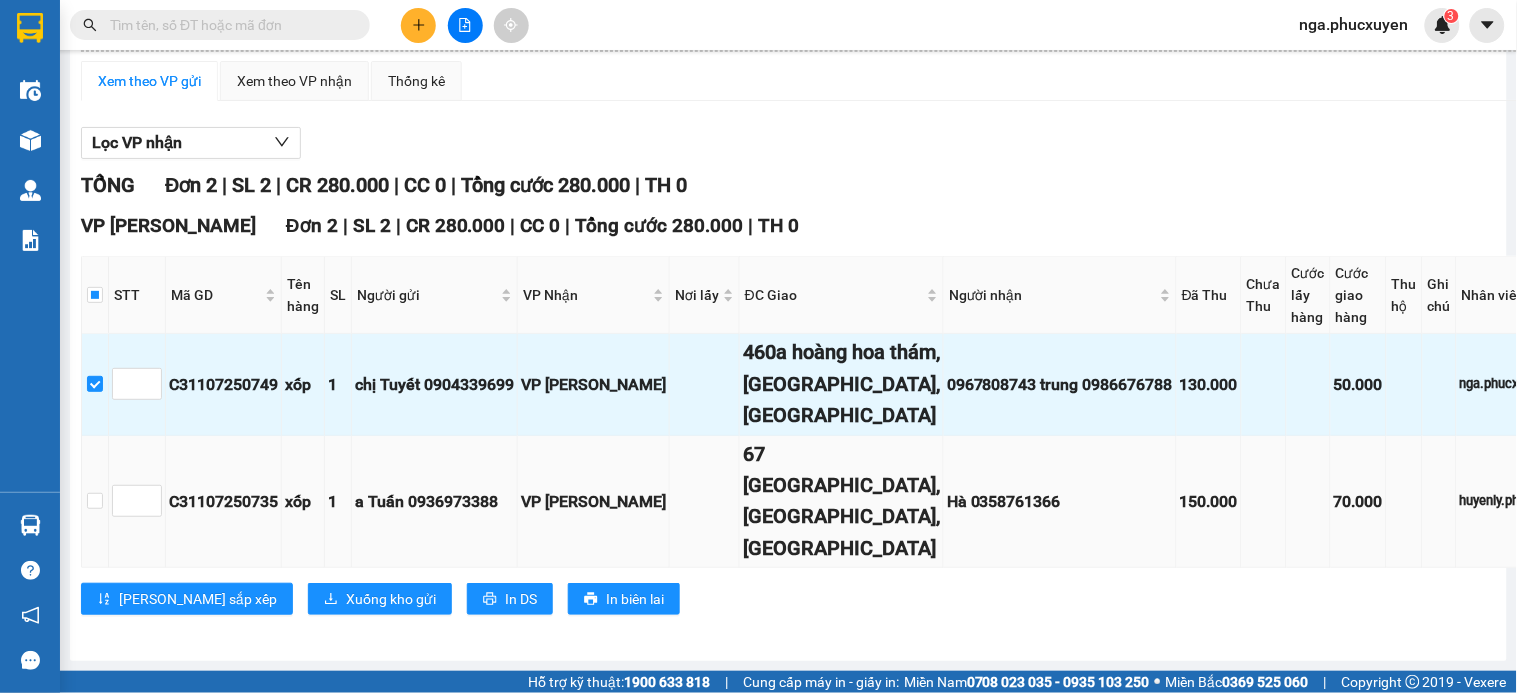 scroll, scrollTop: 436, scrollLeft: 0, axis: vertical 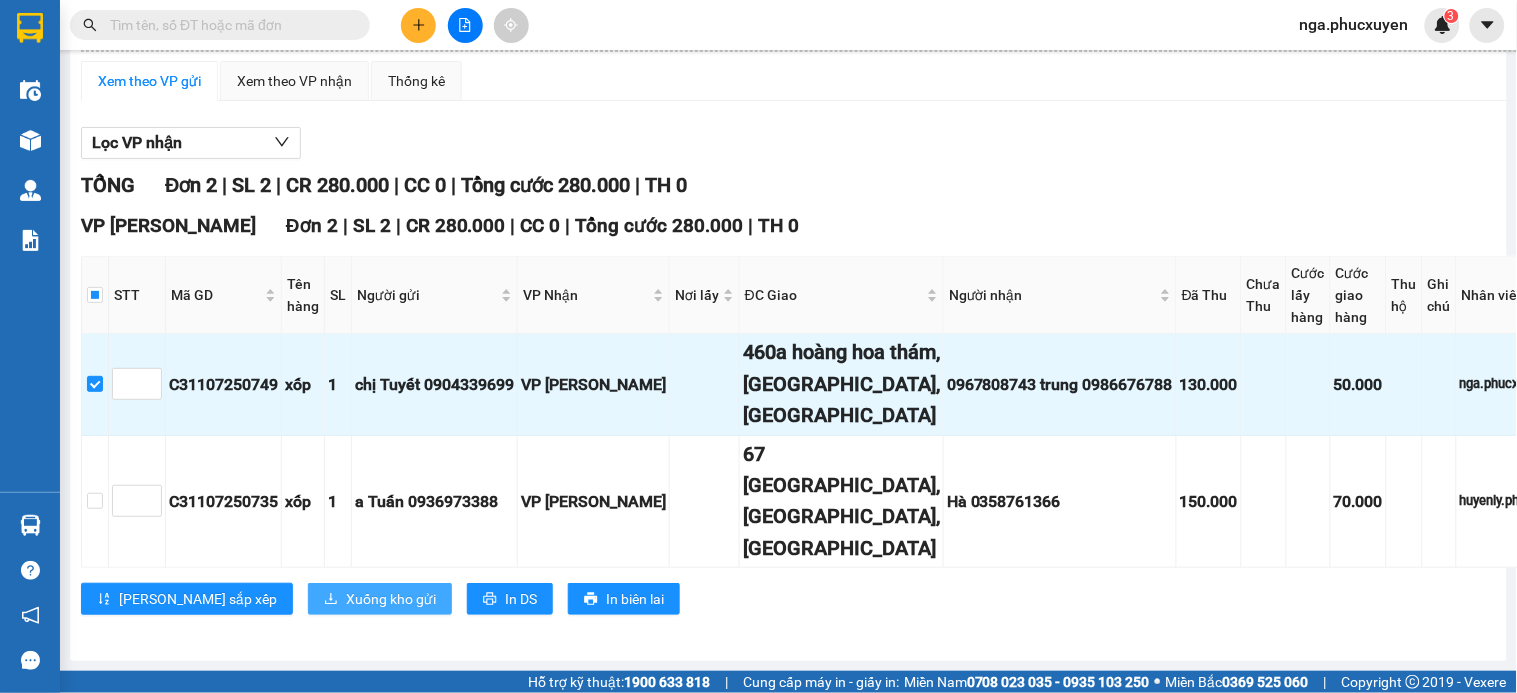 click on "Xuống kho gửi" at bounding box center (391, 599) 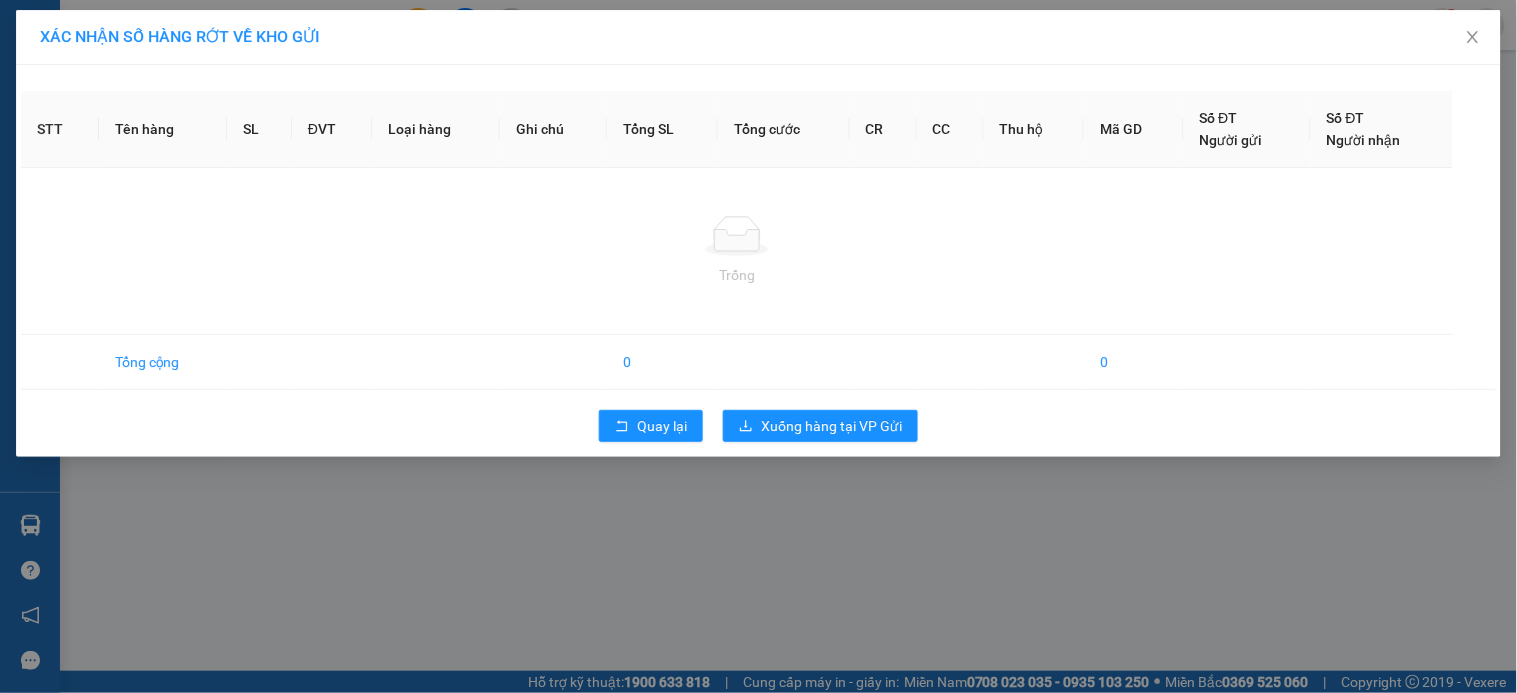 scroll, scrollTop: 0, scrollLeft: 0, axis: both 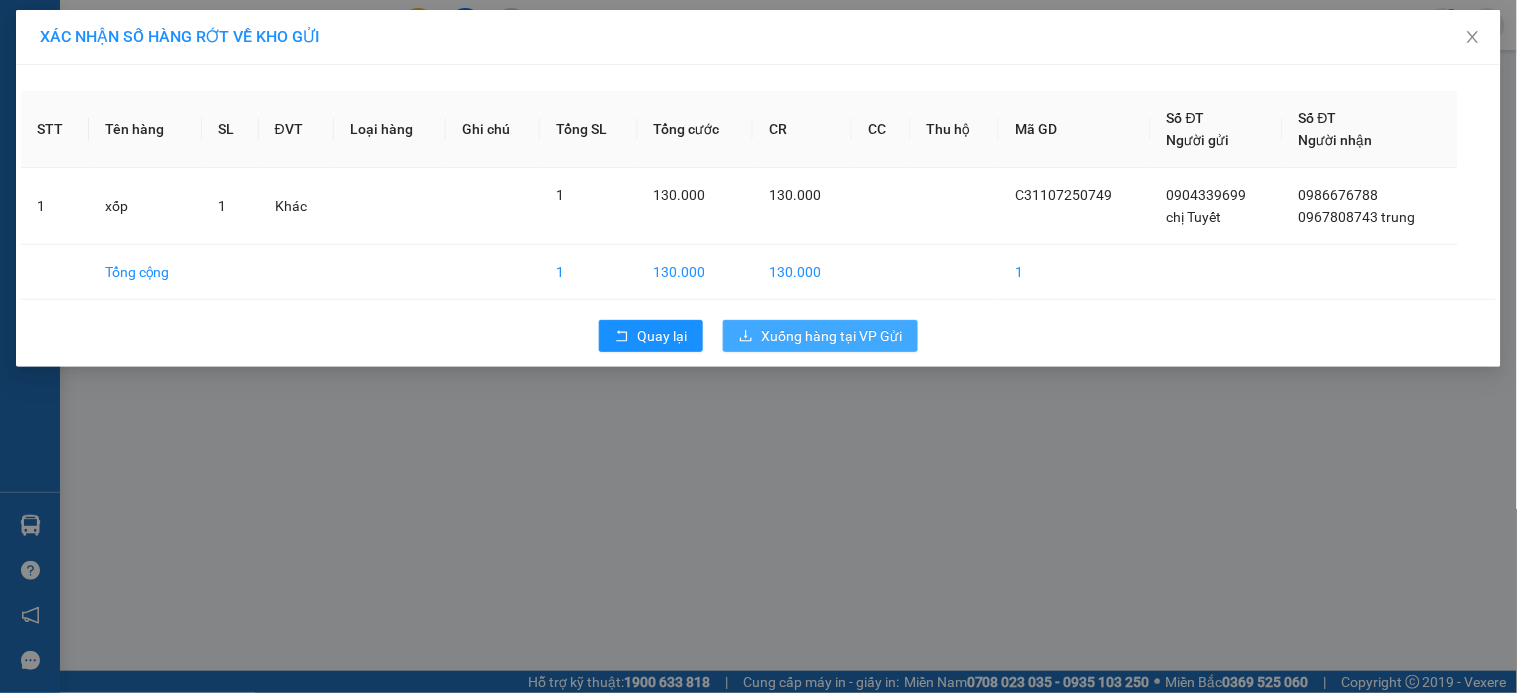 click on "Xuống hàng tại VP Gửi" at bounding box center (831, 336) 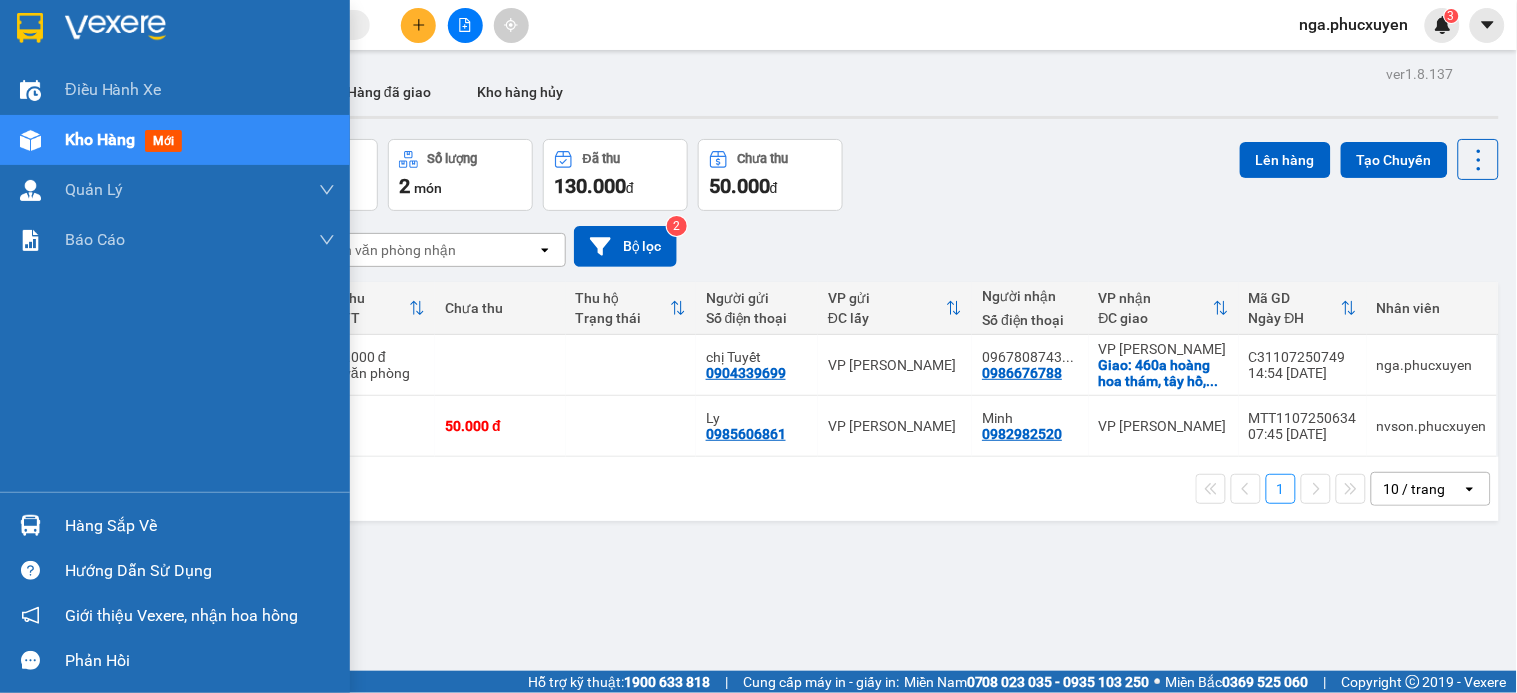 click on "Hàng sắp về" at bounding box center [175, 525] 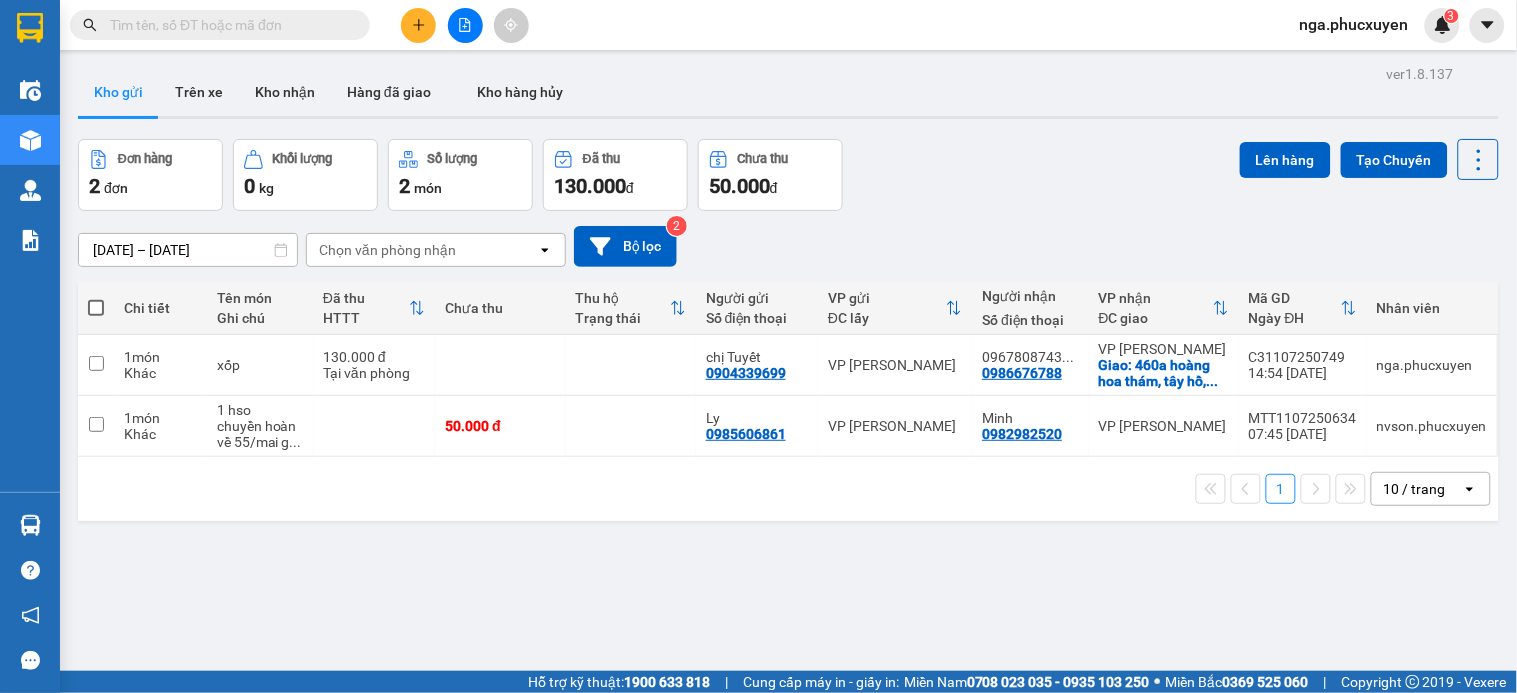 click on "Kết quả tìm kiếm ( 5 )  Bộ lọc  Mã ĐH Trạng thái Món hàng Thu hộ Tổng cước Chưa cước Người gửi VP Gửi Người nhận VP Nhận MTT1107250684 10:08 - 11/07 VP Nhận   14G-000.05 14:34 - 11/07 1 cặp đen áo SL:  1 60.000 60.000 VP Dương Đình Nghệ 0966080997 đức  VP Hạ Long  C31709240292 13:45 - 17/09 Trên xe   14F-009.71 14:00  -   17/09 1 xốp SL:  1 70.000 0936855562 e Thảo VP Hạ Long  0966080310 VP Dọc đường  TC: 128 hoàng văn thái, khương... C30409240295 14:36 - 04/09 Trên xe   14G-007.83 16:02  -   04/09 xốp SL:  1 60.000 0936855562 e Thảo VP Hạ Long  0966080310 VP Dọc đường  TC: 128 hoàng văn thái, khương... C30710240060 10:22 - 07/10 Đã giao   15:08 - 07/10 xốp SL:  1 90.000 0936855562 e Thảo VP Hạ Long  0966080310 Anh Phong VP Trần Khát Chân TC: số 9 ngách 10 ngõ 128 Hoàn... HL2901221636 09:59 - 29/01 Trên xe   14H-016.05 08:30  -   29/01 1 xốp SL:  1 100.000 VP Hạ Long  0966080743 a hoàn 1 3" at bounding box center [758, 346] 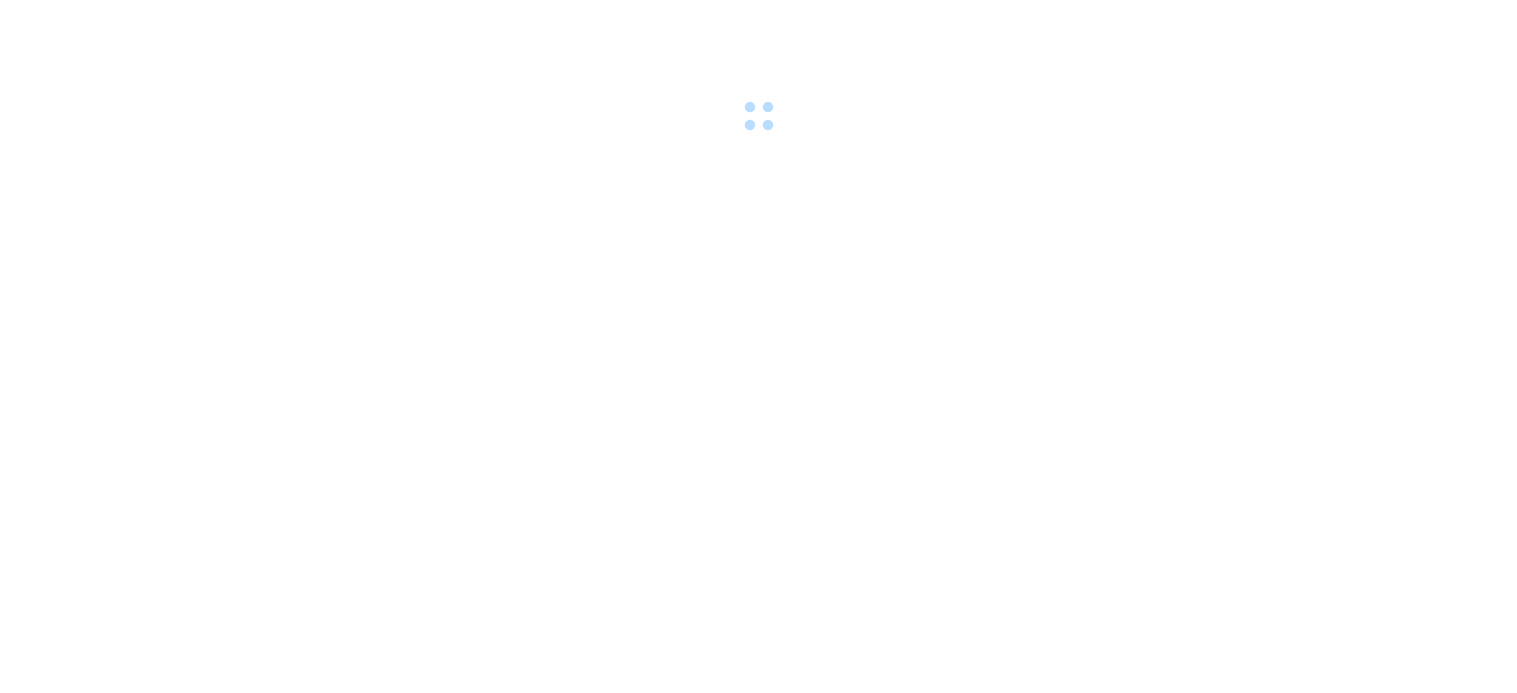 scroll, scrollTop: 0, scrollLeft: 0, axis: both 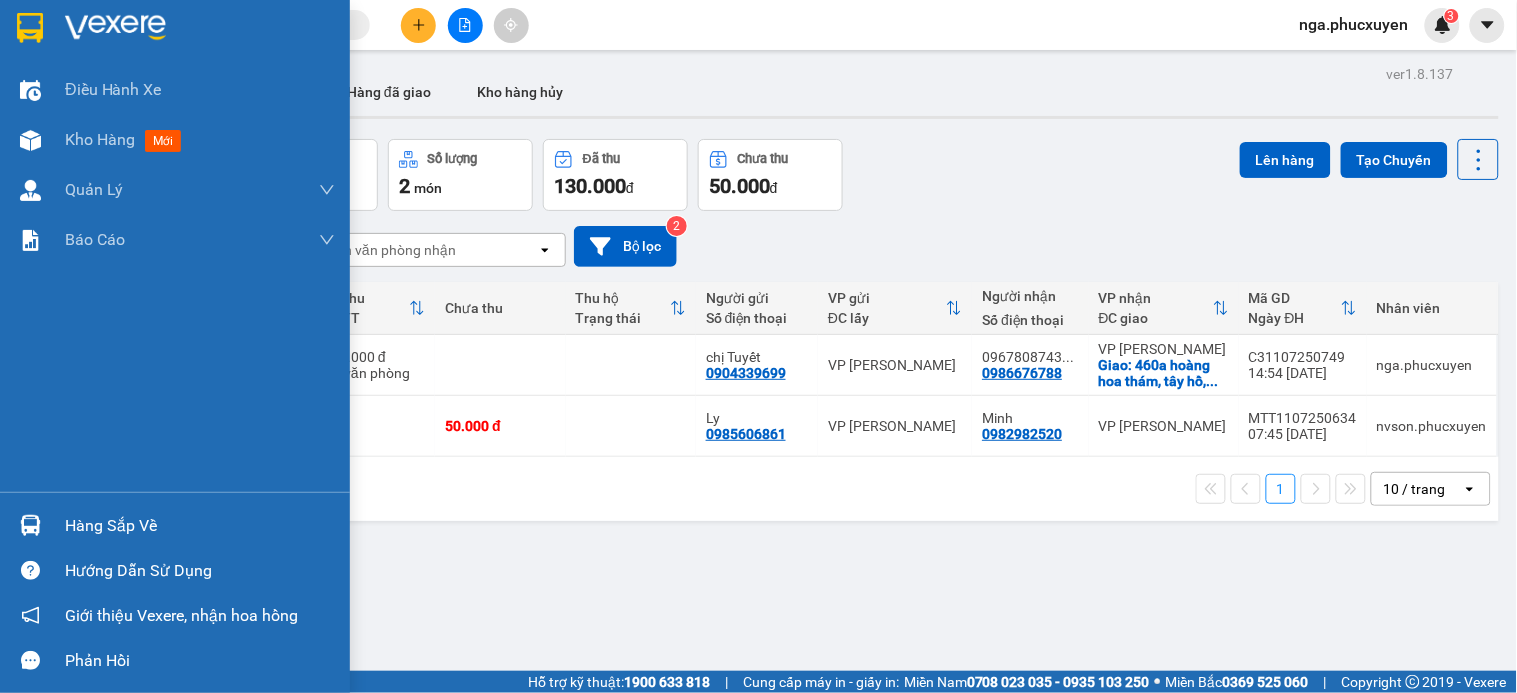 click on "Hàng sắp về" at bounding box center (200, 526) 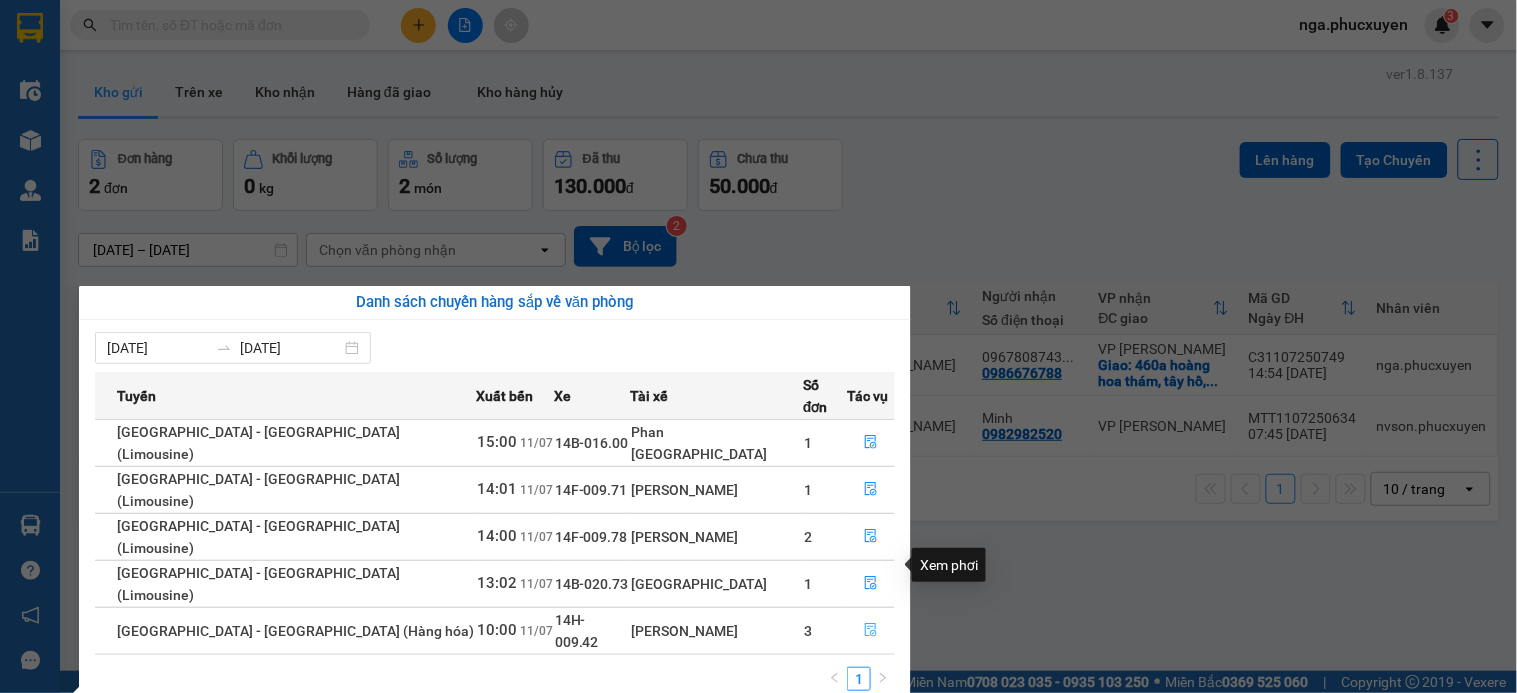 click 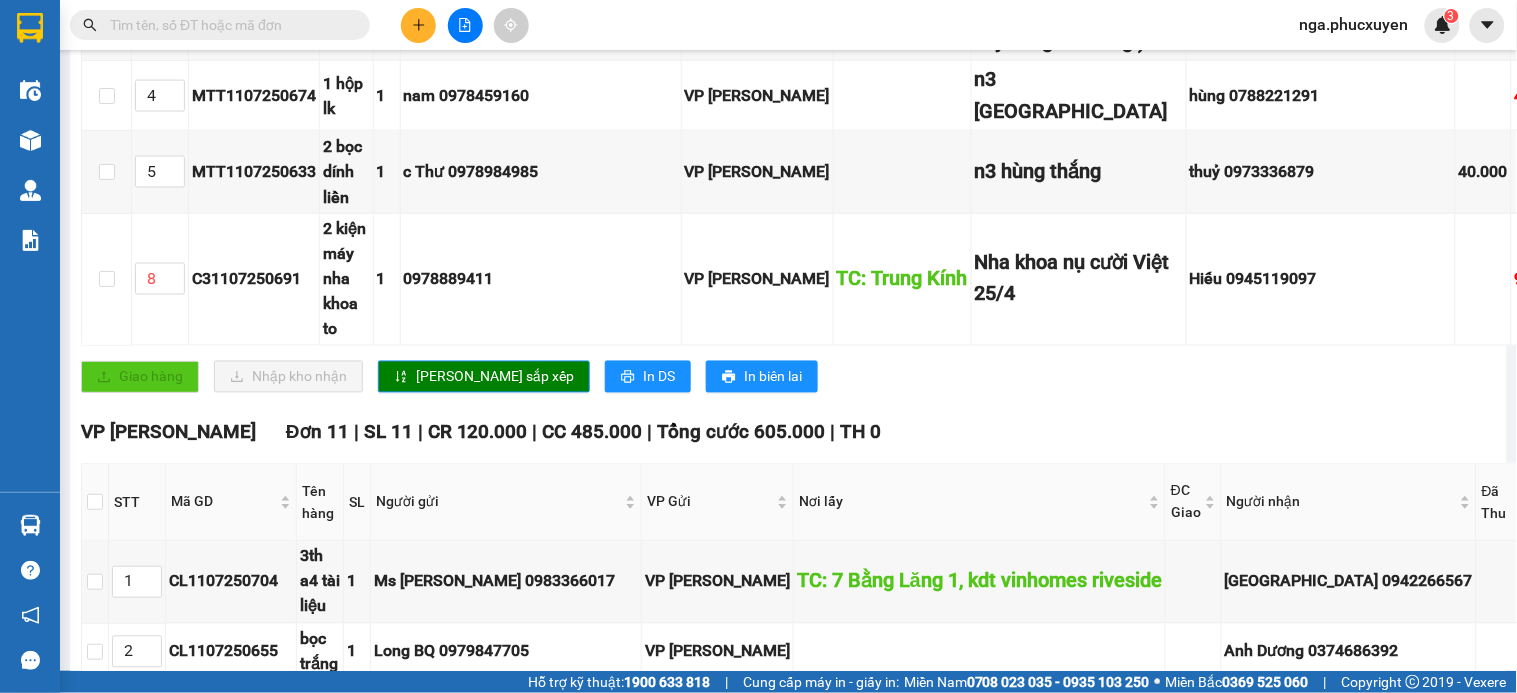 scroll, scrollTop: 888, scrollLeft: 0, axis: vertical 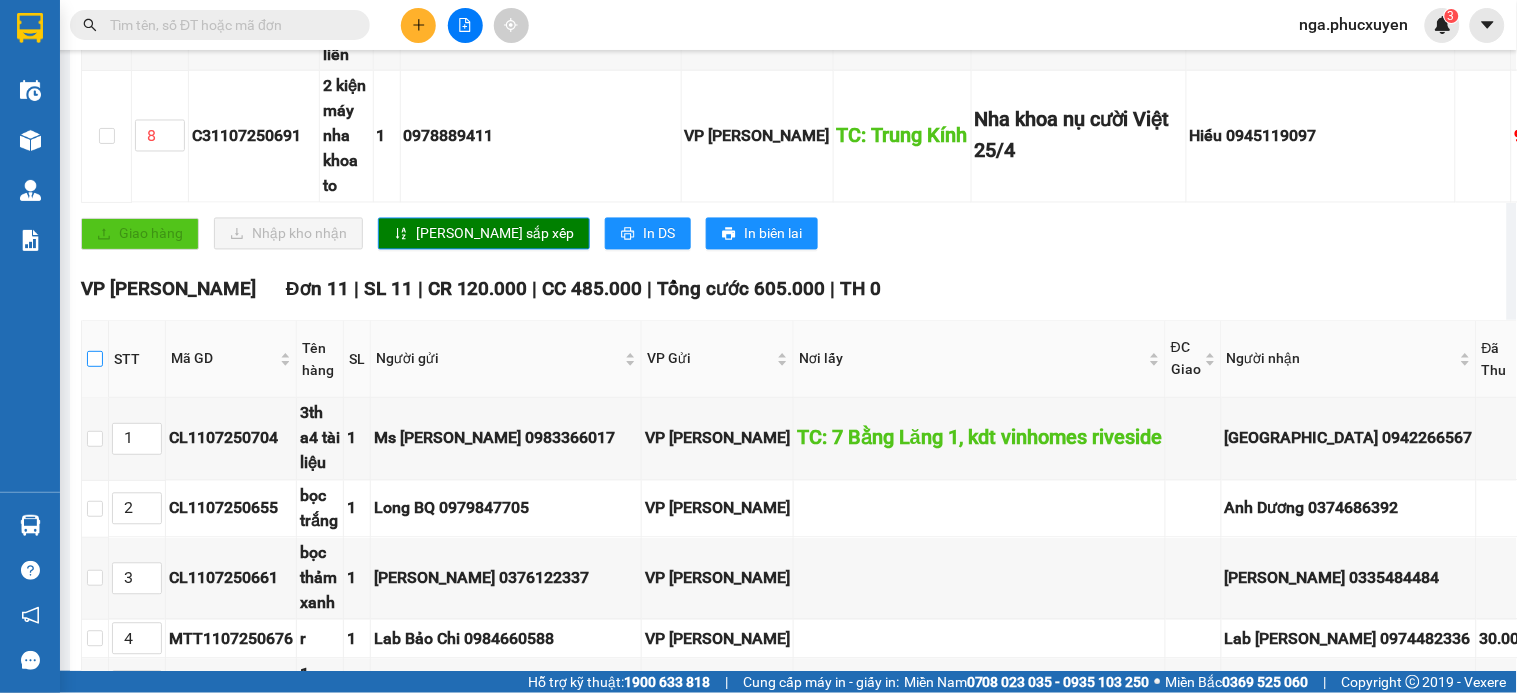 click at bounding box center [95, 359] 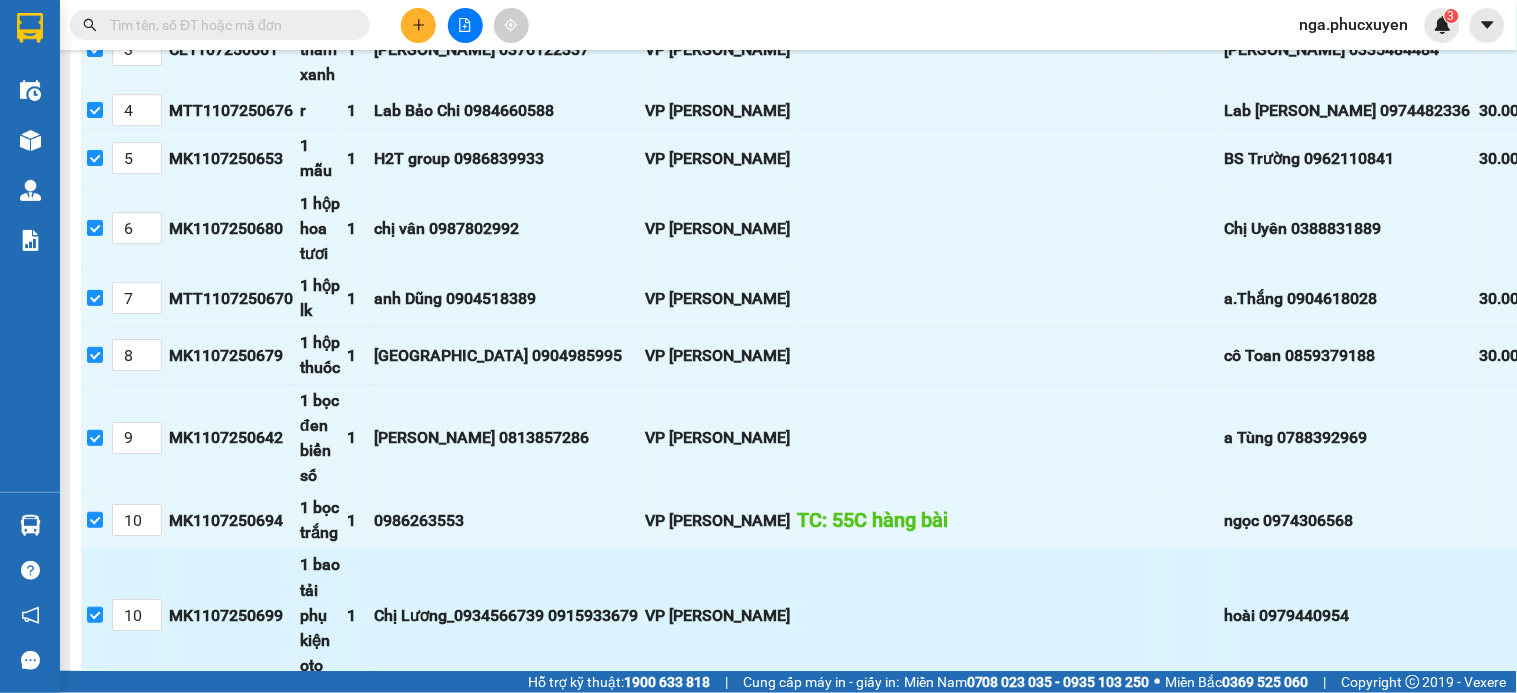 scroll, scrollTop: 1444, scrollLeft: 0, axis: vertical 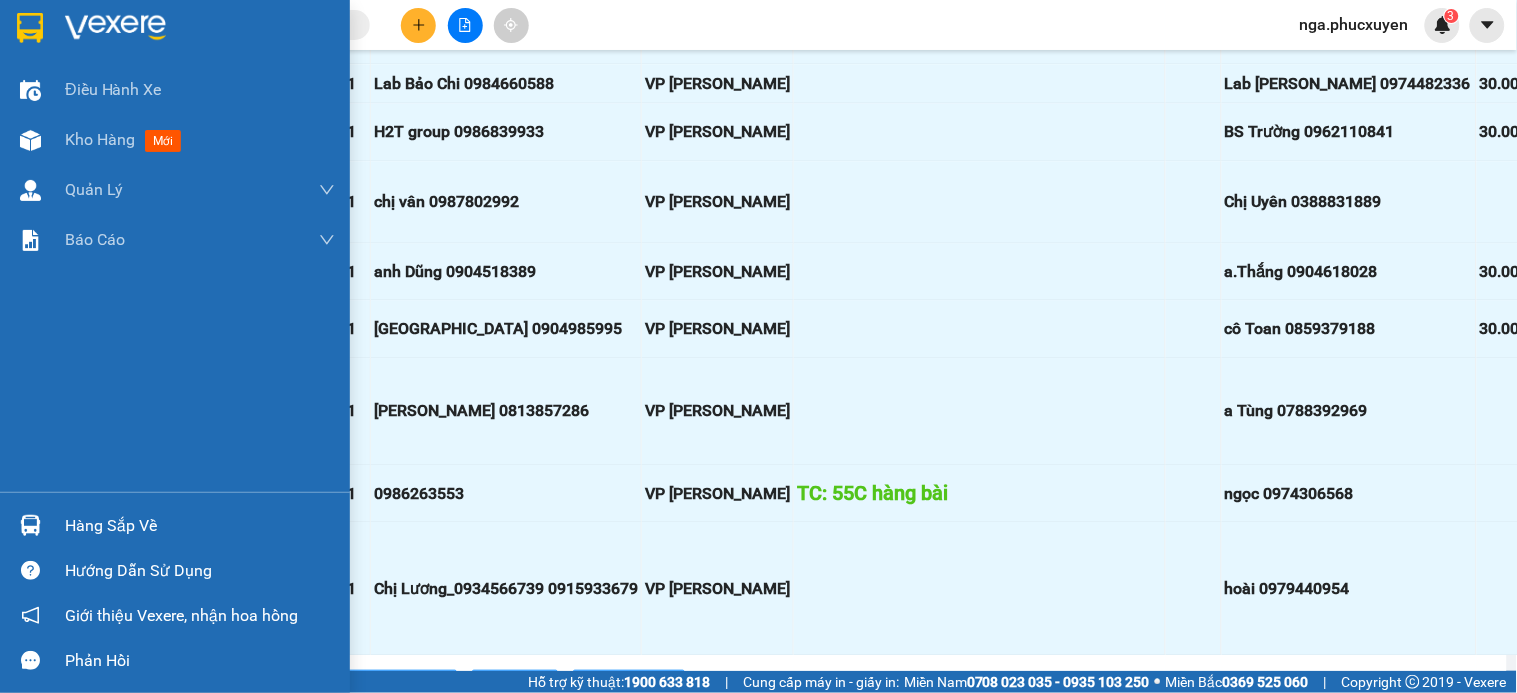 click at bounding box center [30, 28] 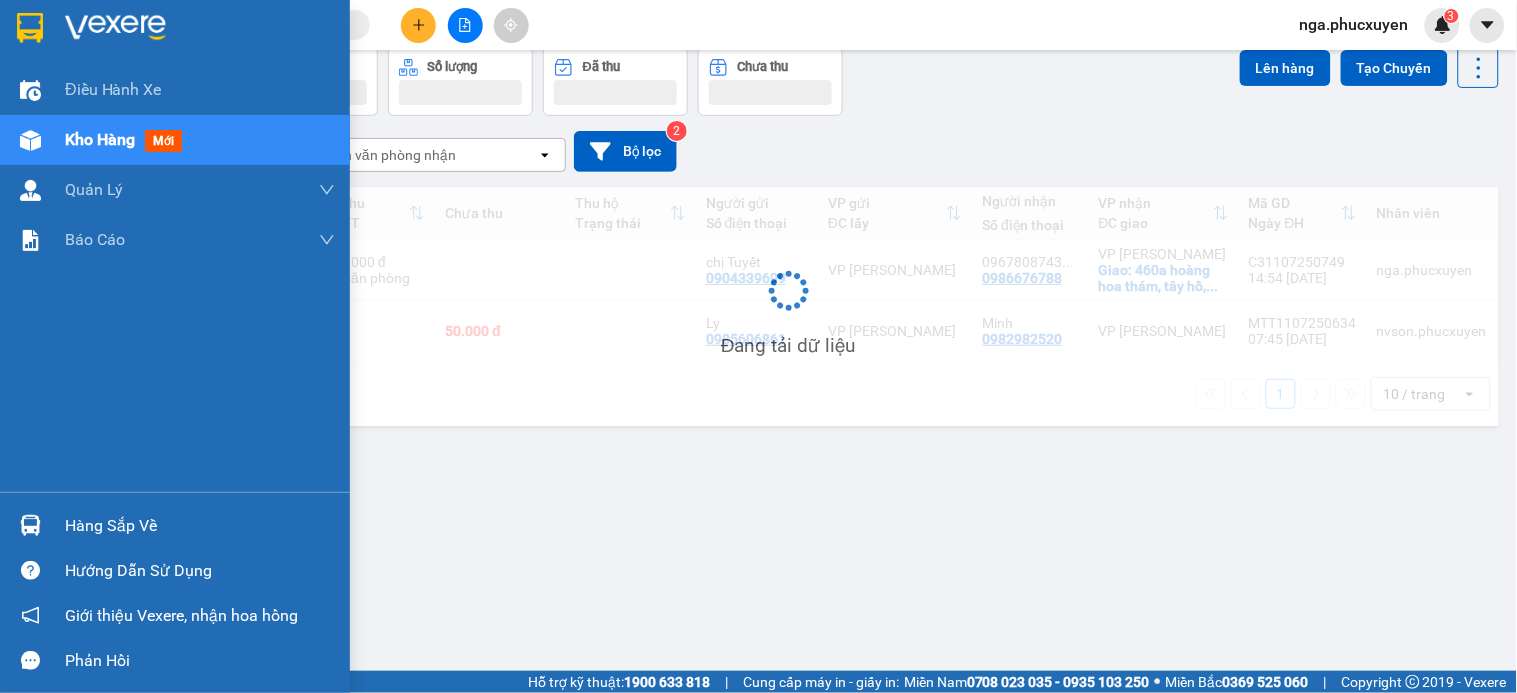 scroll, scrollTop: 0, scrollLeft: 0, axis: both 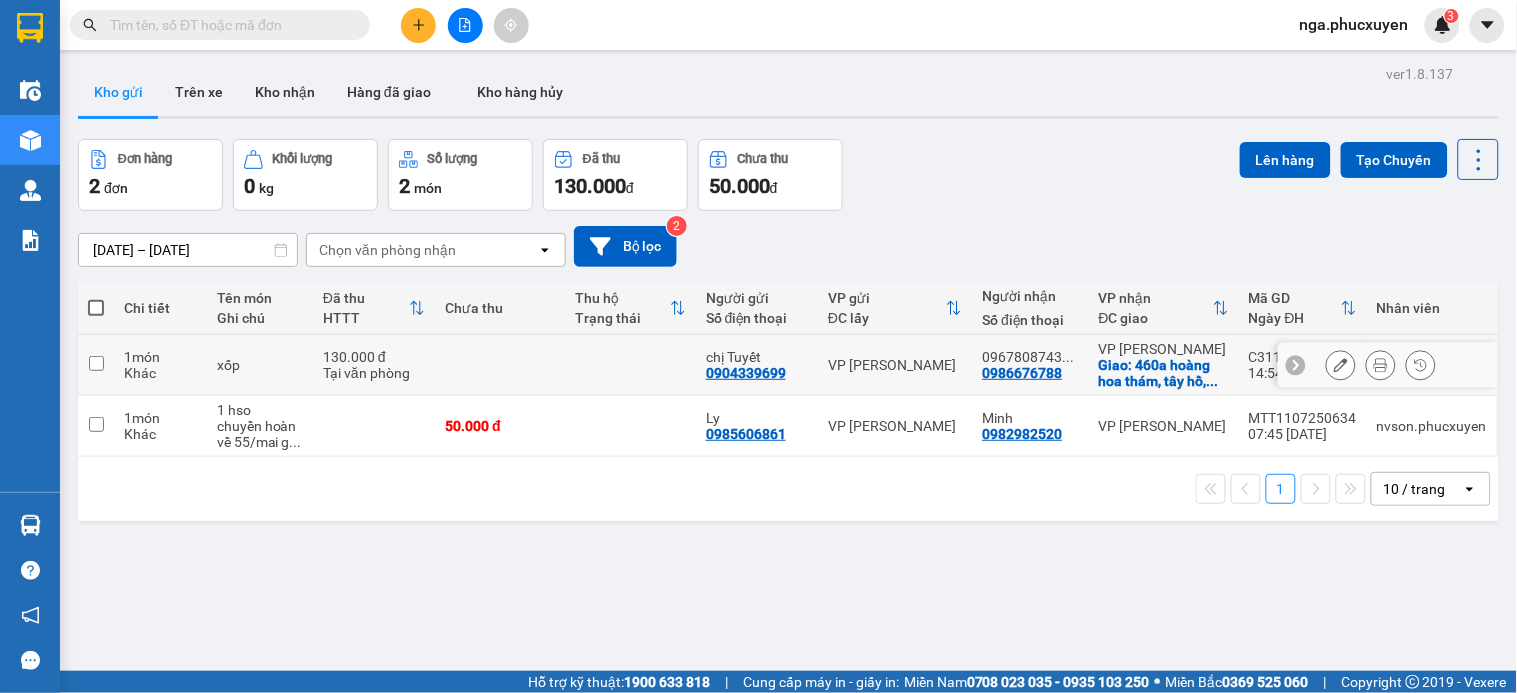 click at bounding box center (631, 365) 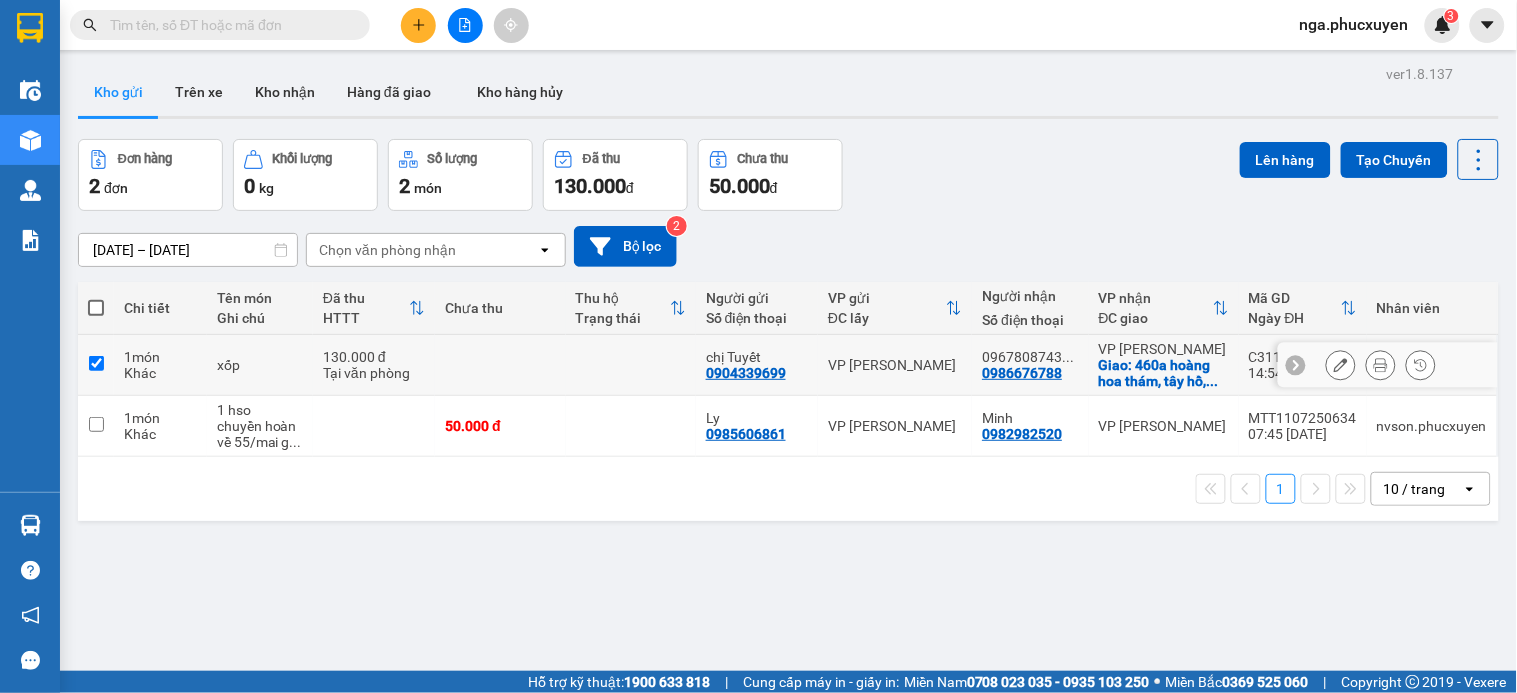 checkbox on "true" 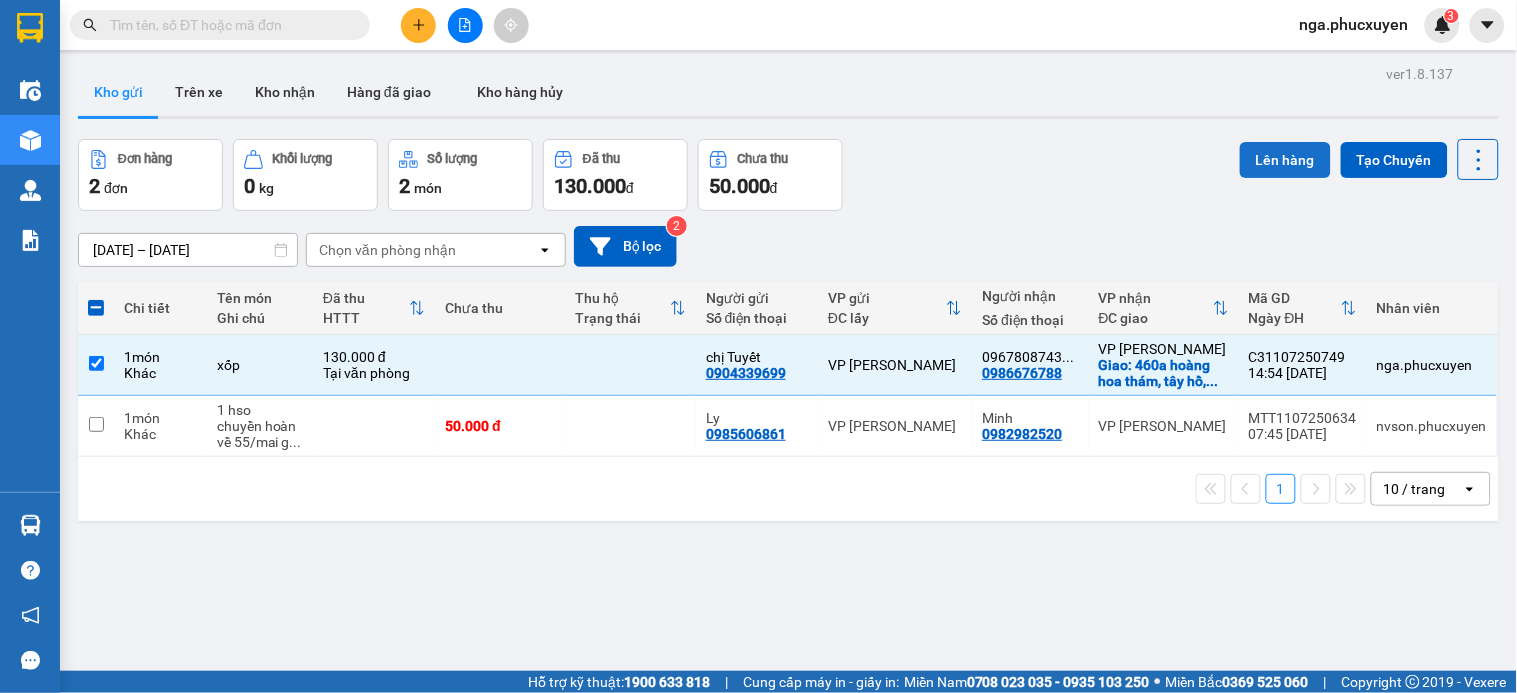click on "Lên hàng" at bounding box center [1285, 160] 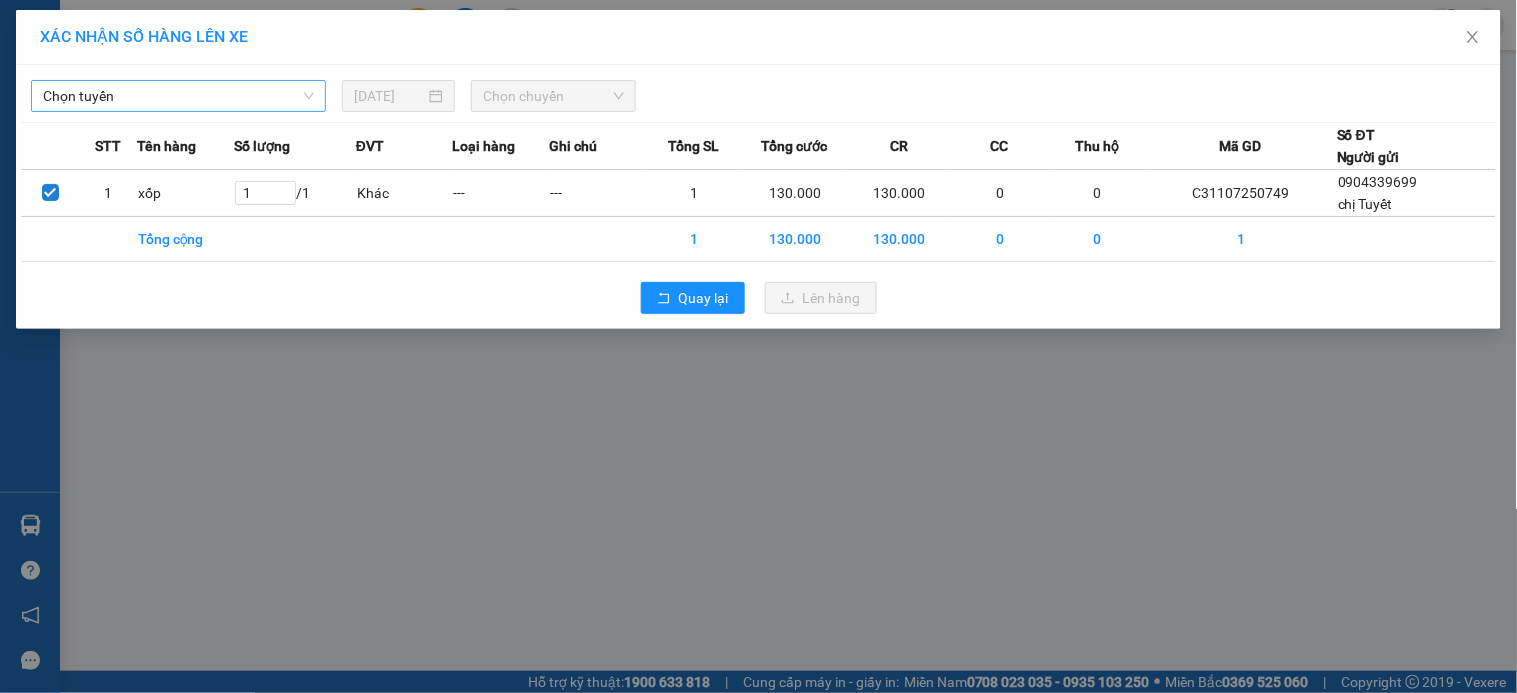 click on "Chọn tuyến" at bounding box center [178, 96] 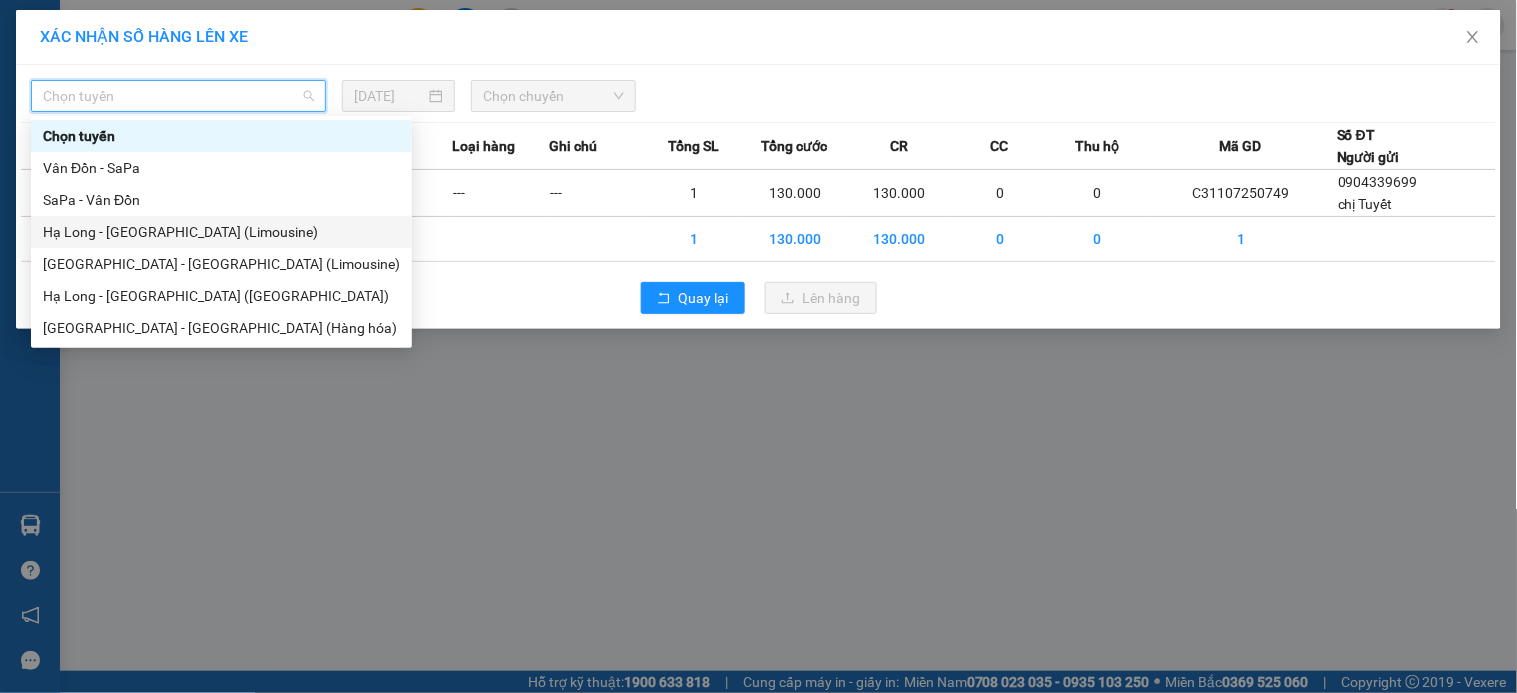 click on "Hạ Long - [GEOGRAPHIC_DATA] (Limousine)" at bounding box center [221, 232] 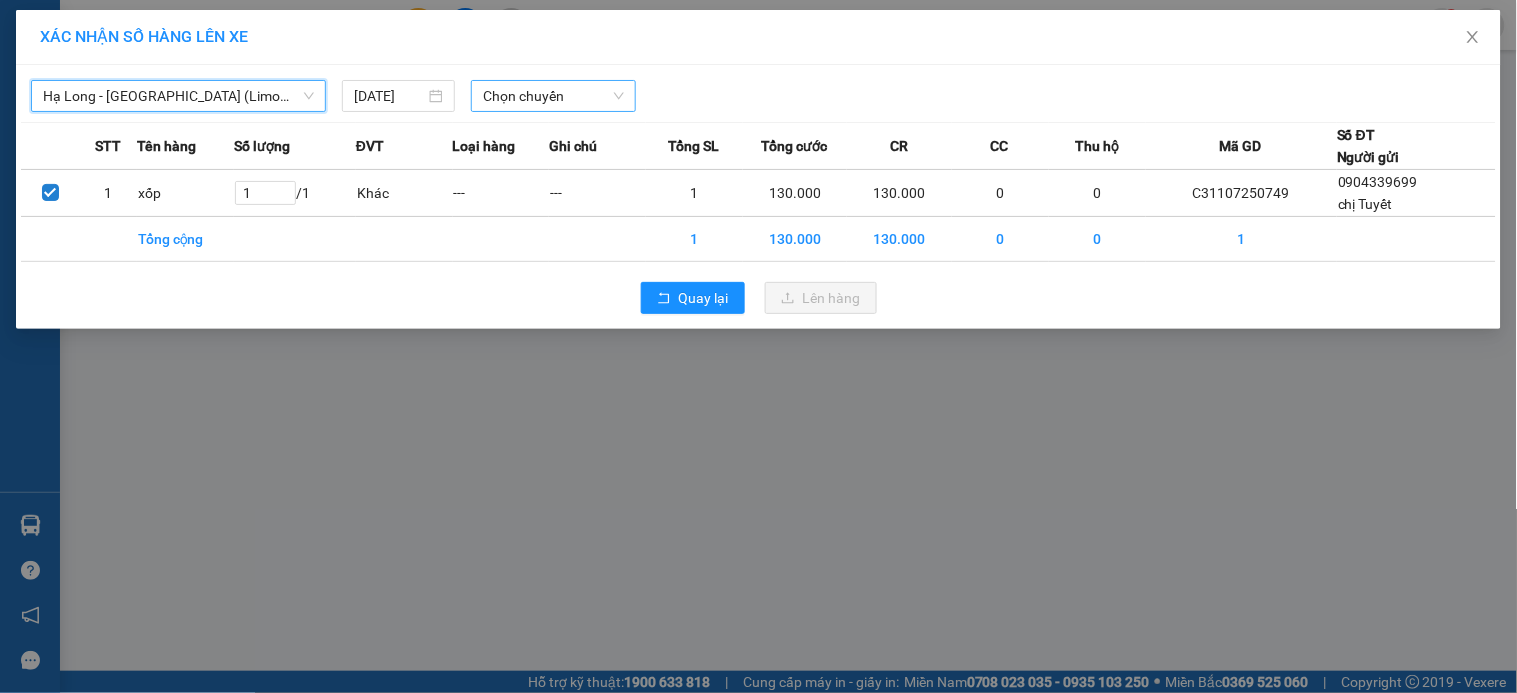 click on "Chọn chuyến" at bounding box center [553, 96] 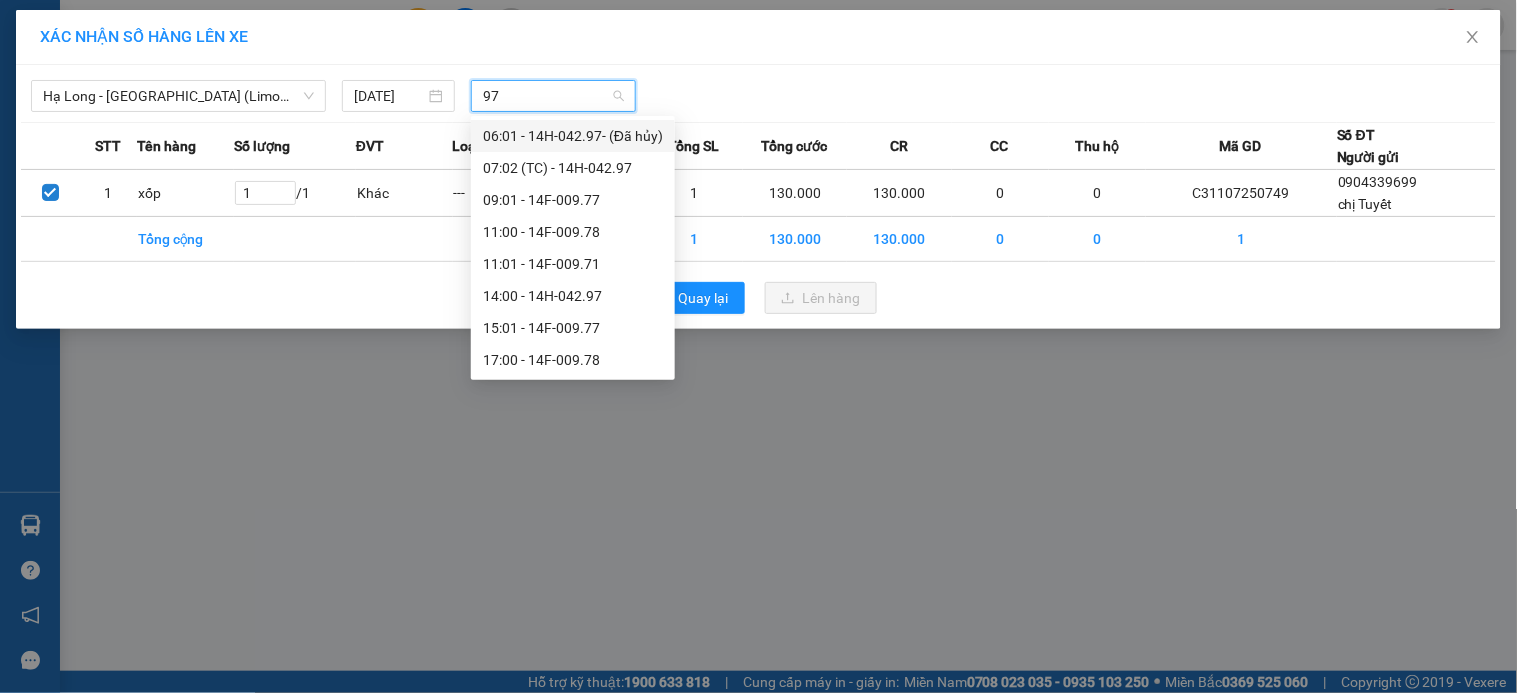 type on "977" 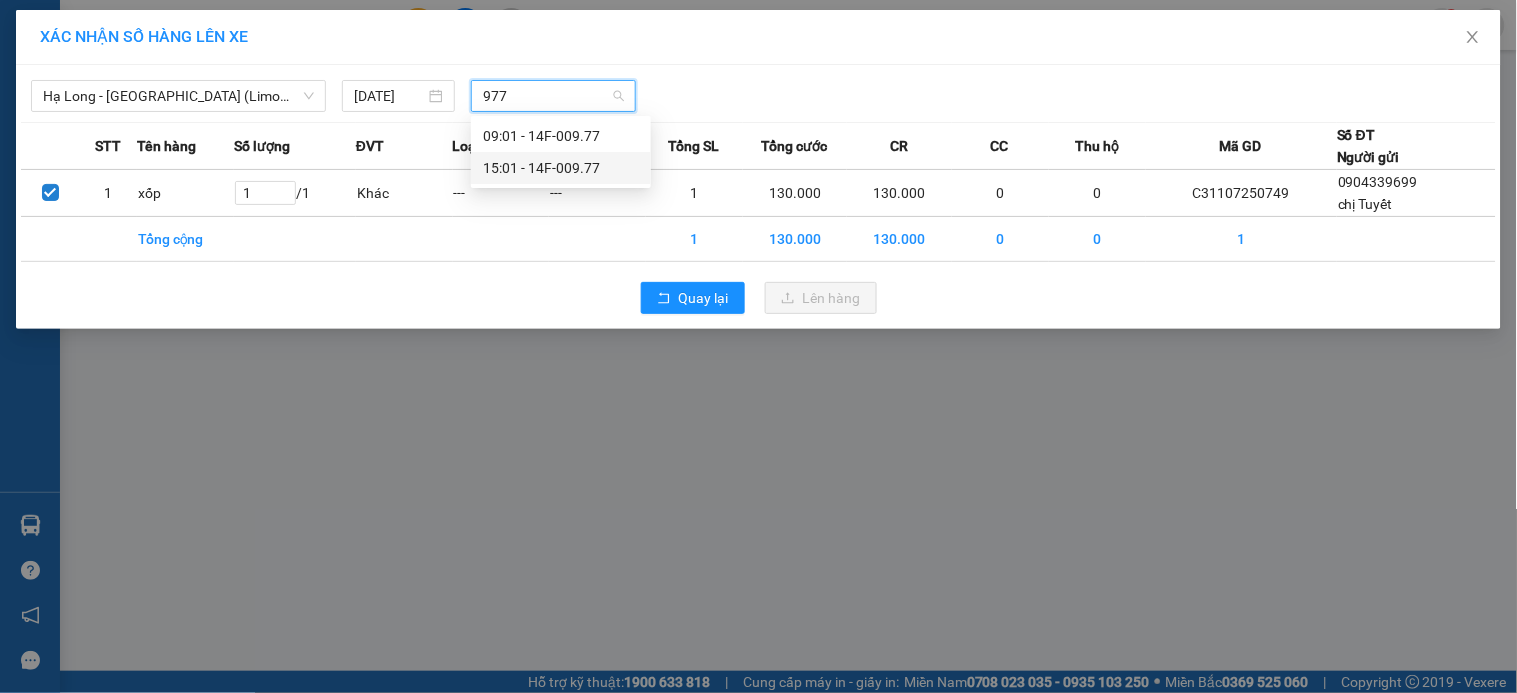 click on "15:01     - 14F-009.77" at bounding box center [561, 168] 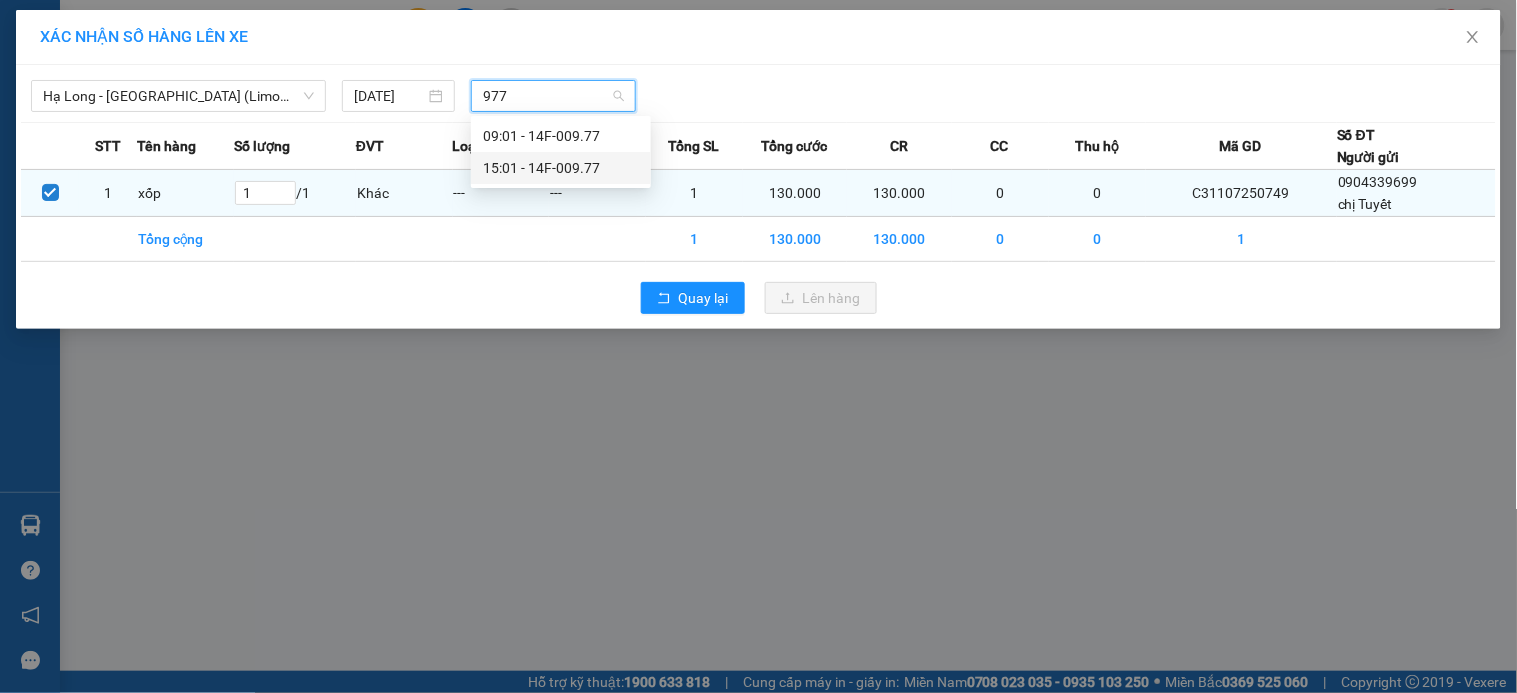 type 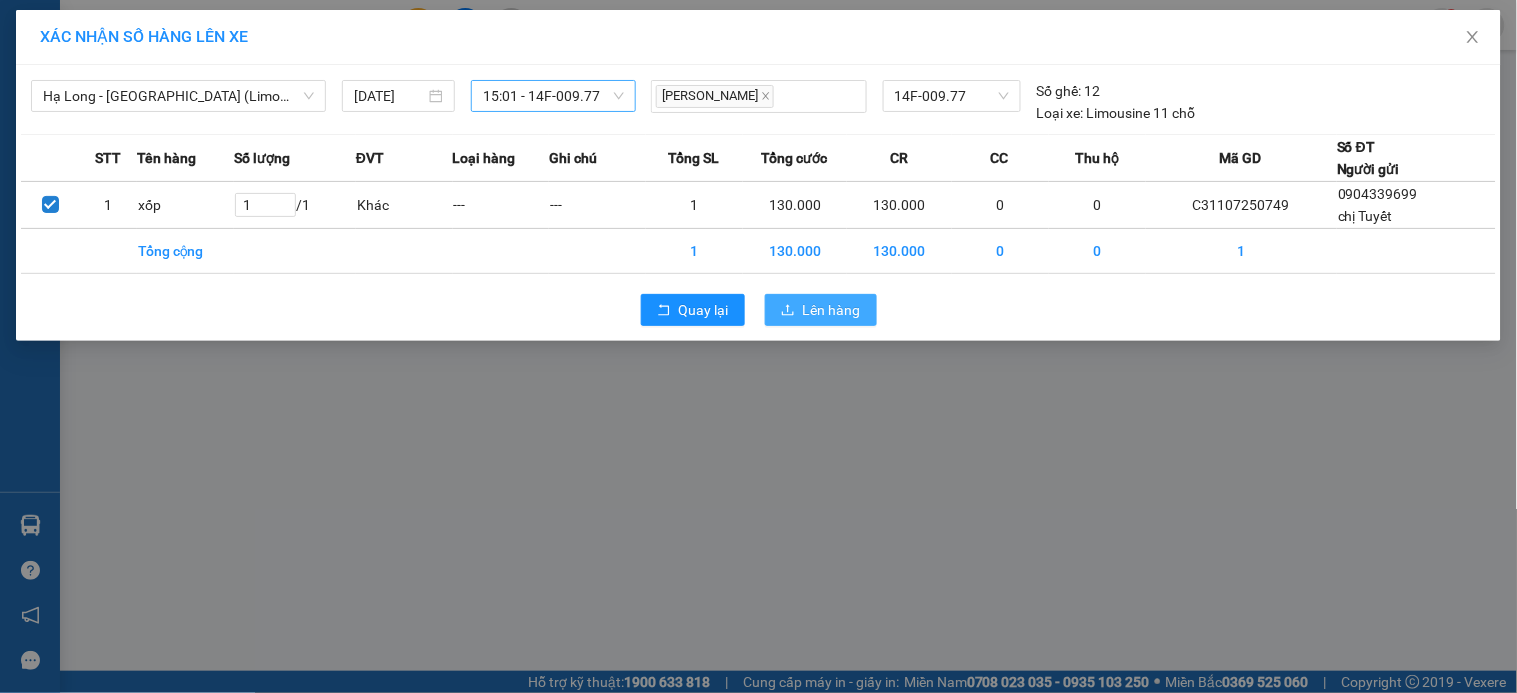 click on "Lên hàng" at bounding box center [832, 310] 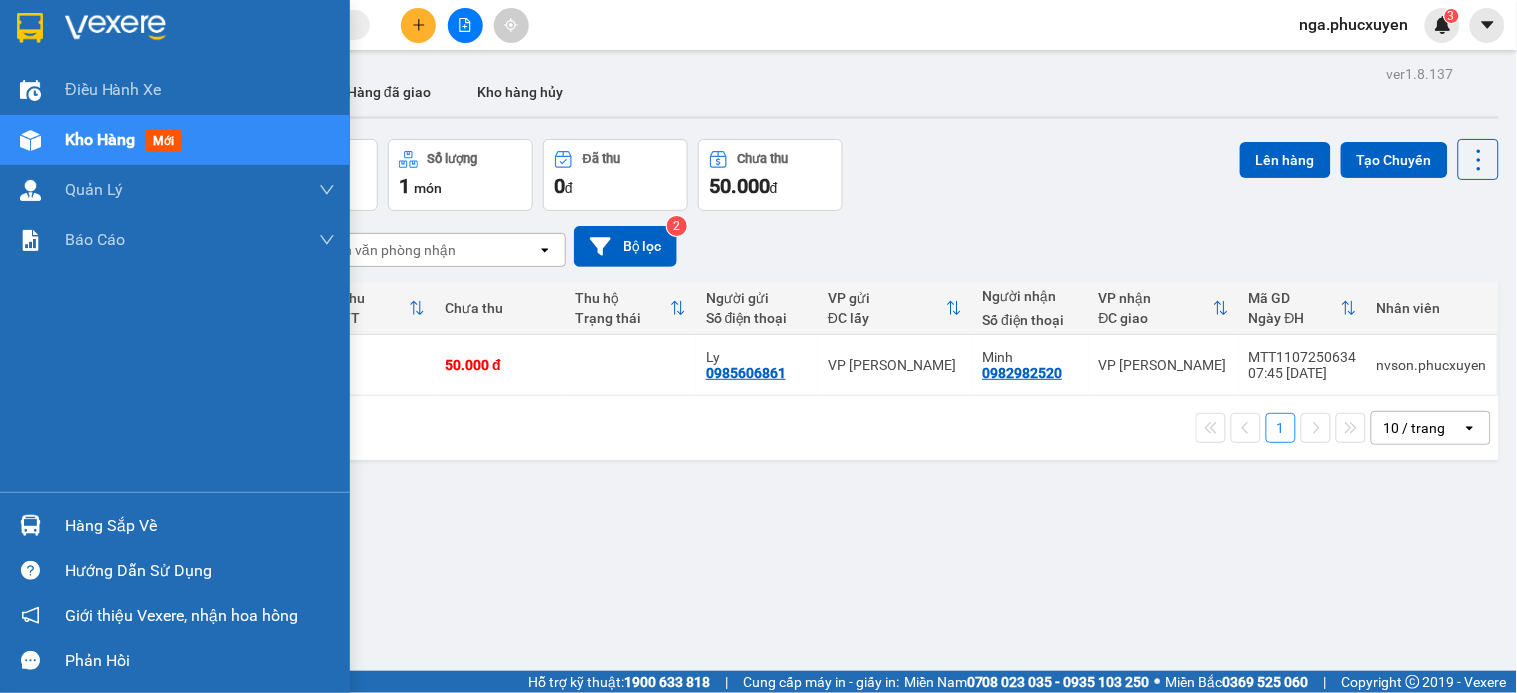 click on "Hàng sắp về" at bounding box center (200, 526) 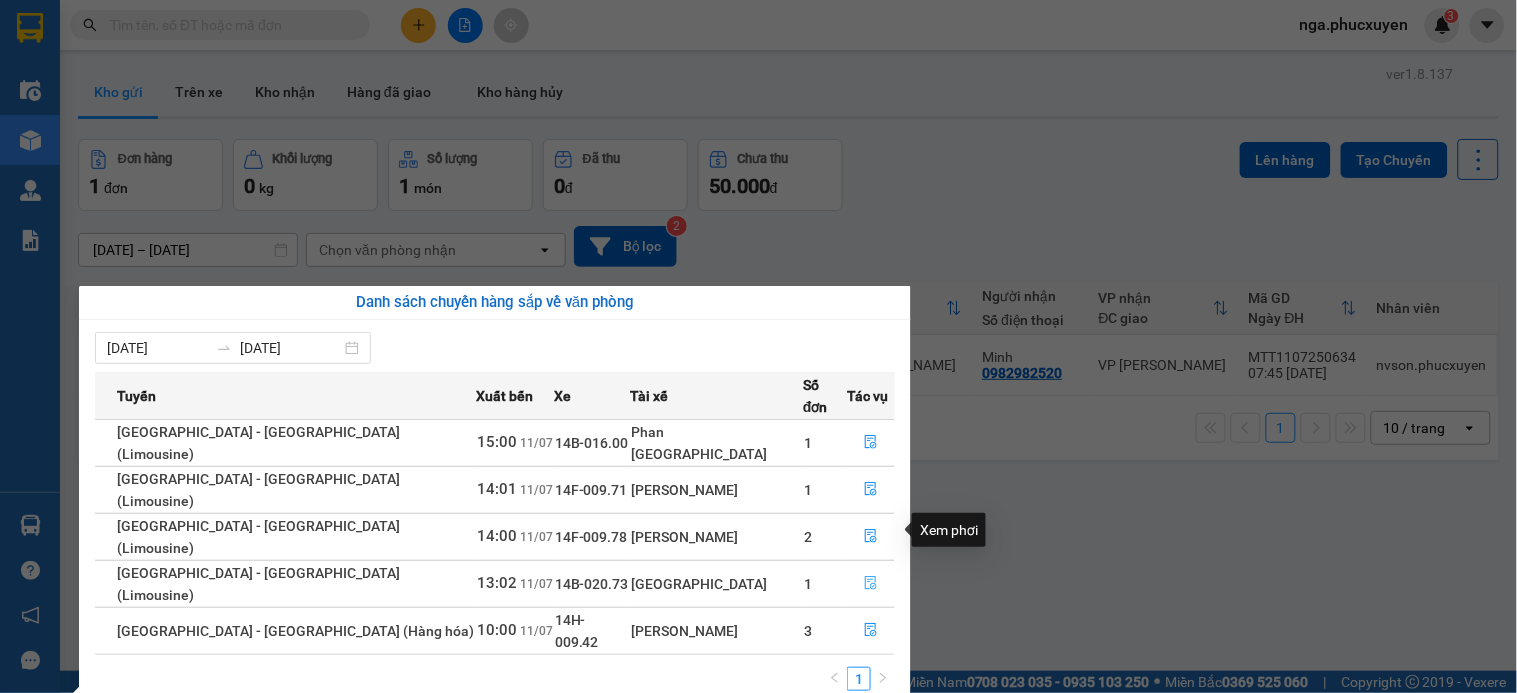 click 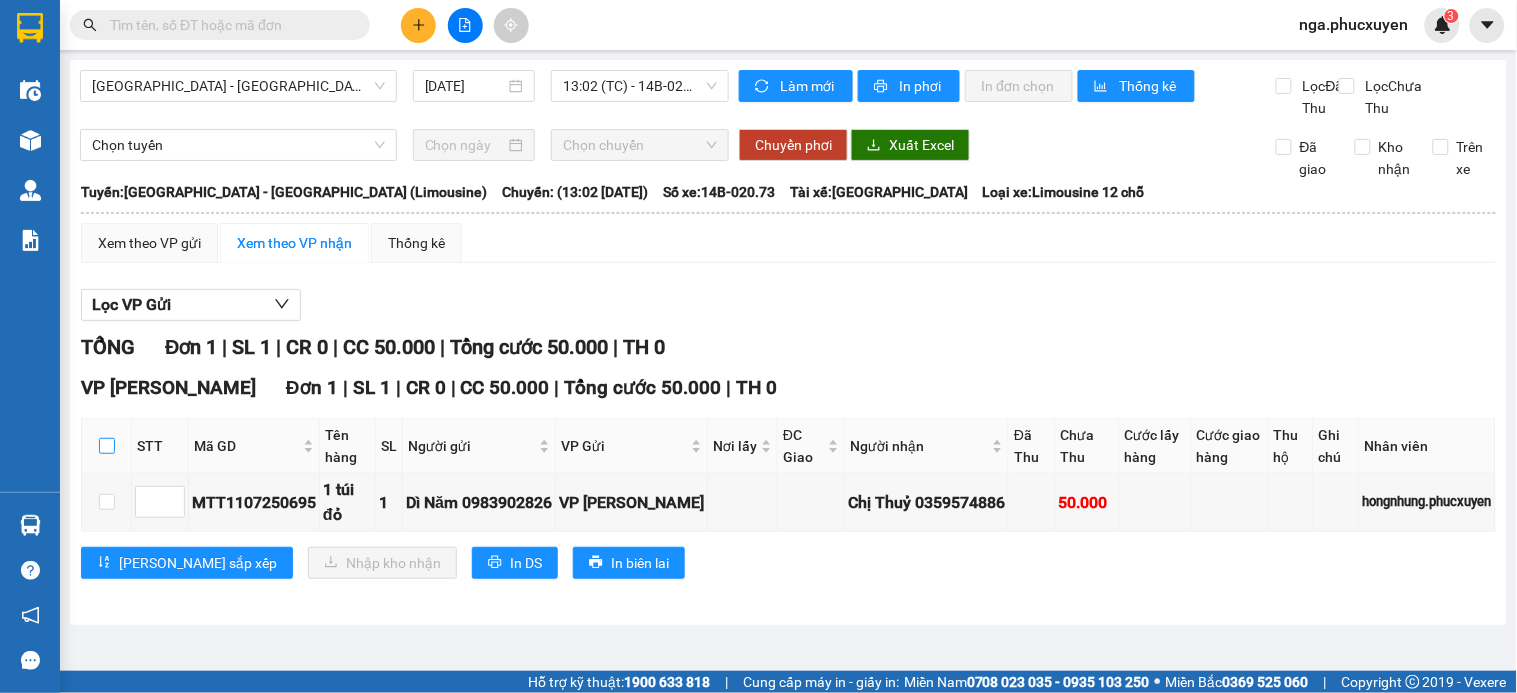 click at bounding box center [107, 446] 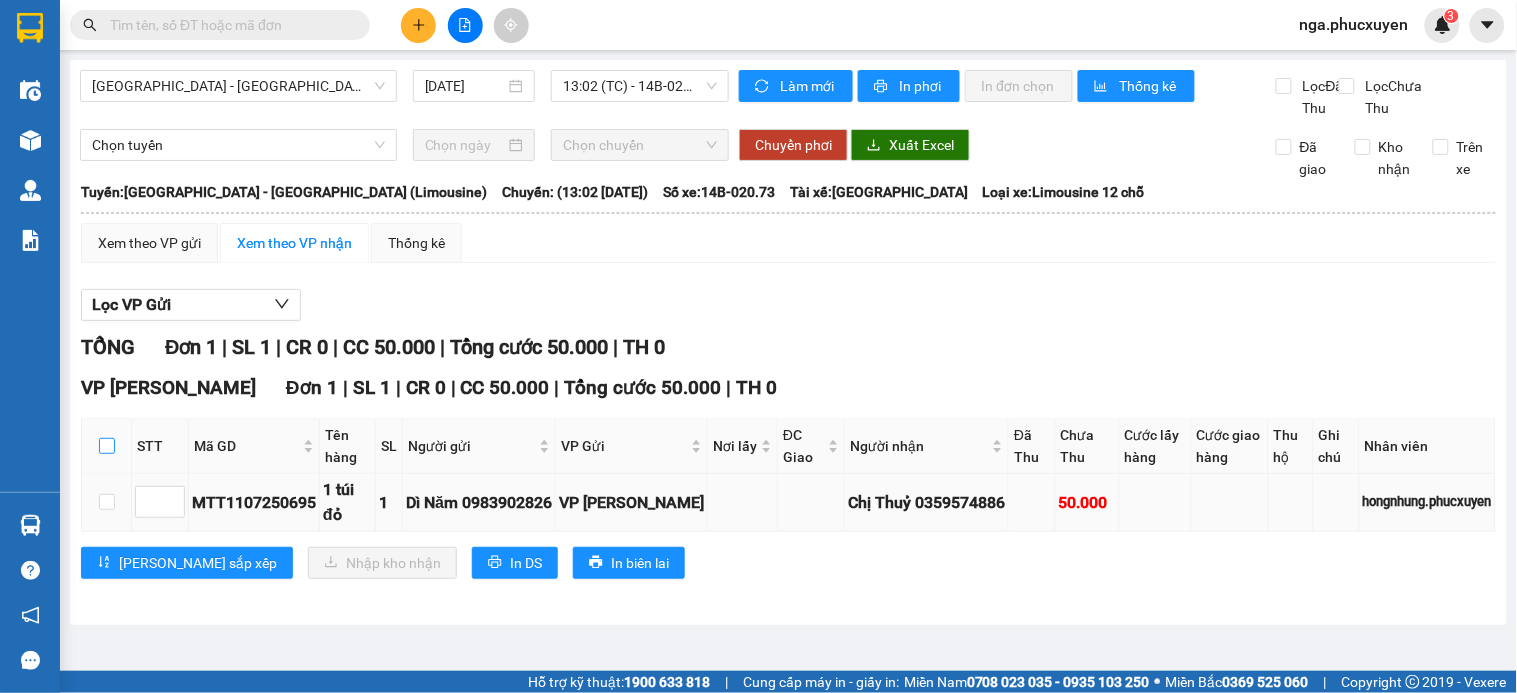 checkbox on "true" 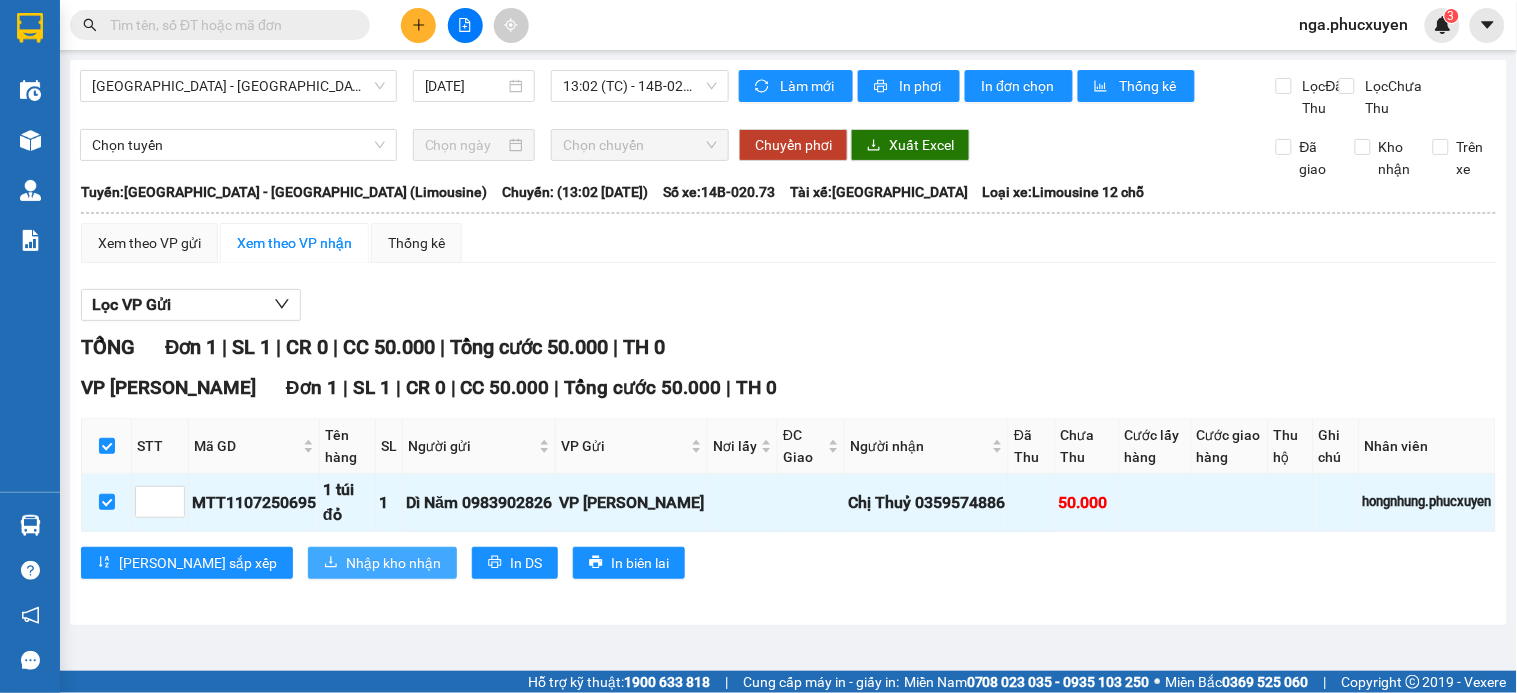 click on "Nhập kho nhận" at bounding box center (393, 563) 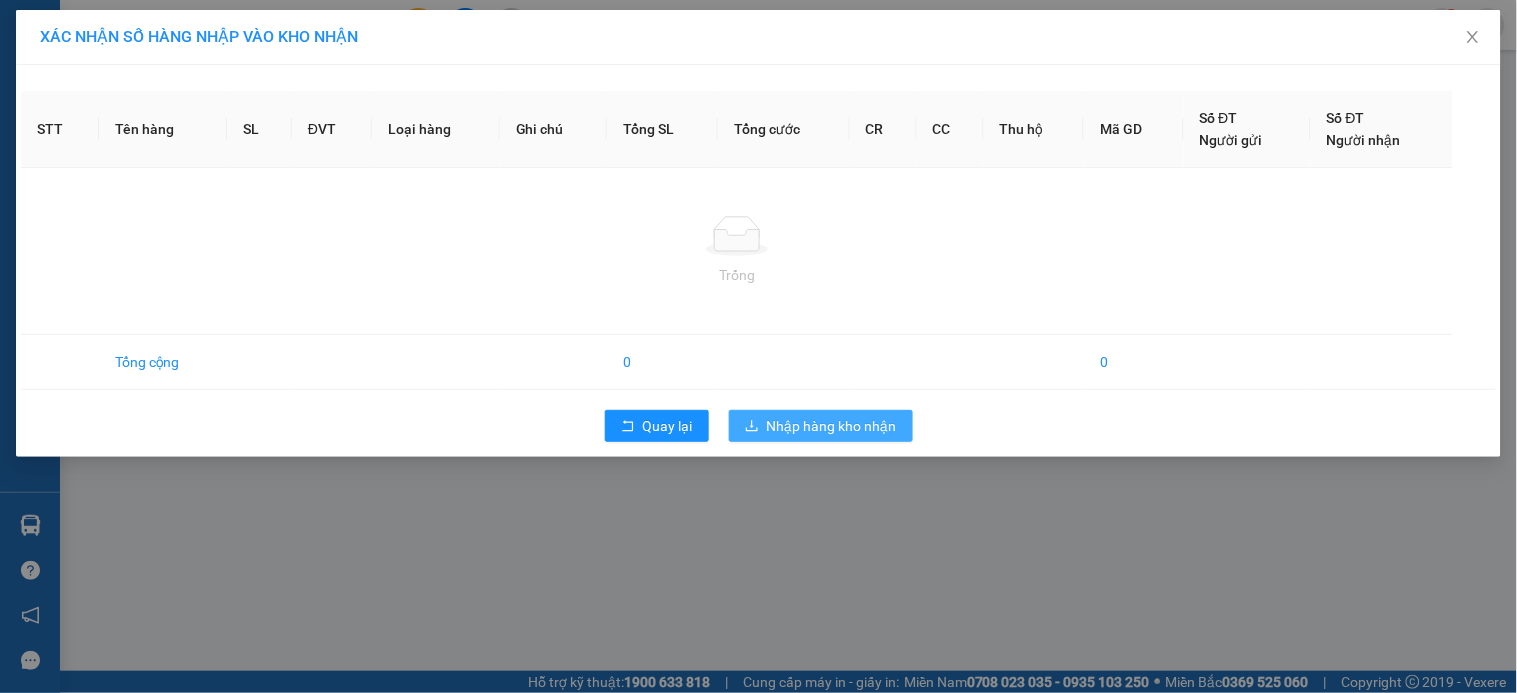 click on "Nhập hàng kho nhận" at bounding box center [832, 426] 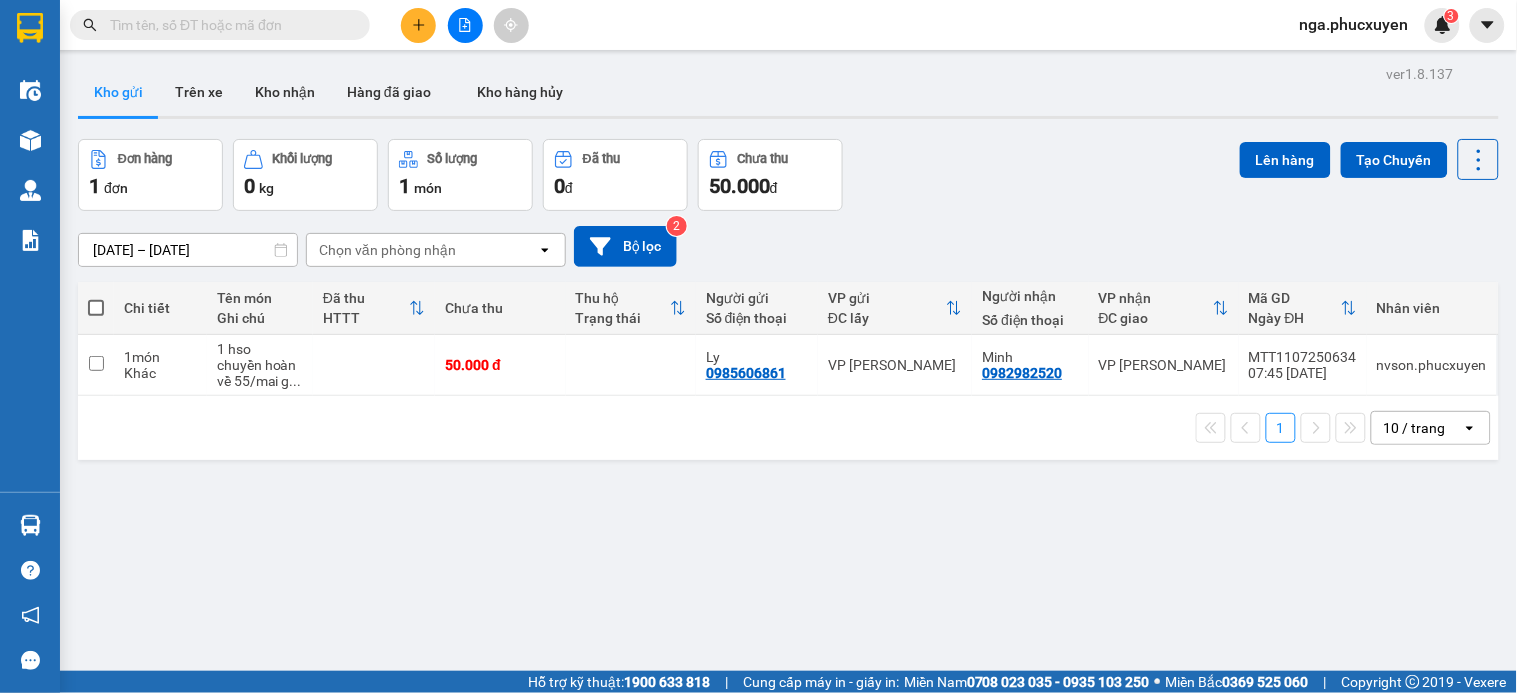 click on "Kho gửi" at bounding box center (118, 92) 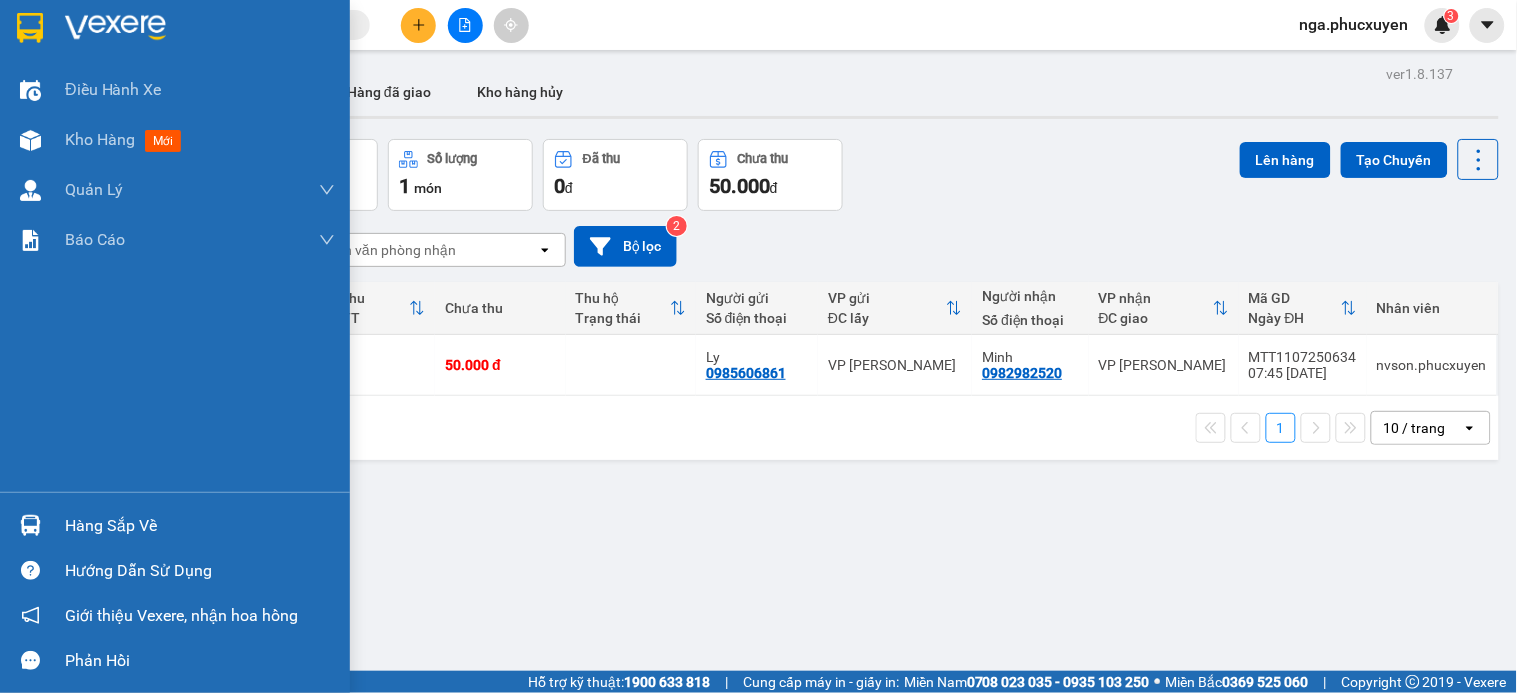 click at bounding box center (115, 28) 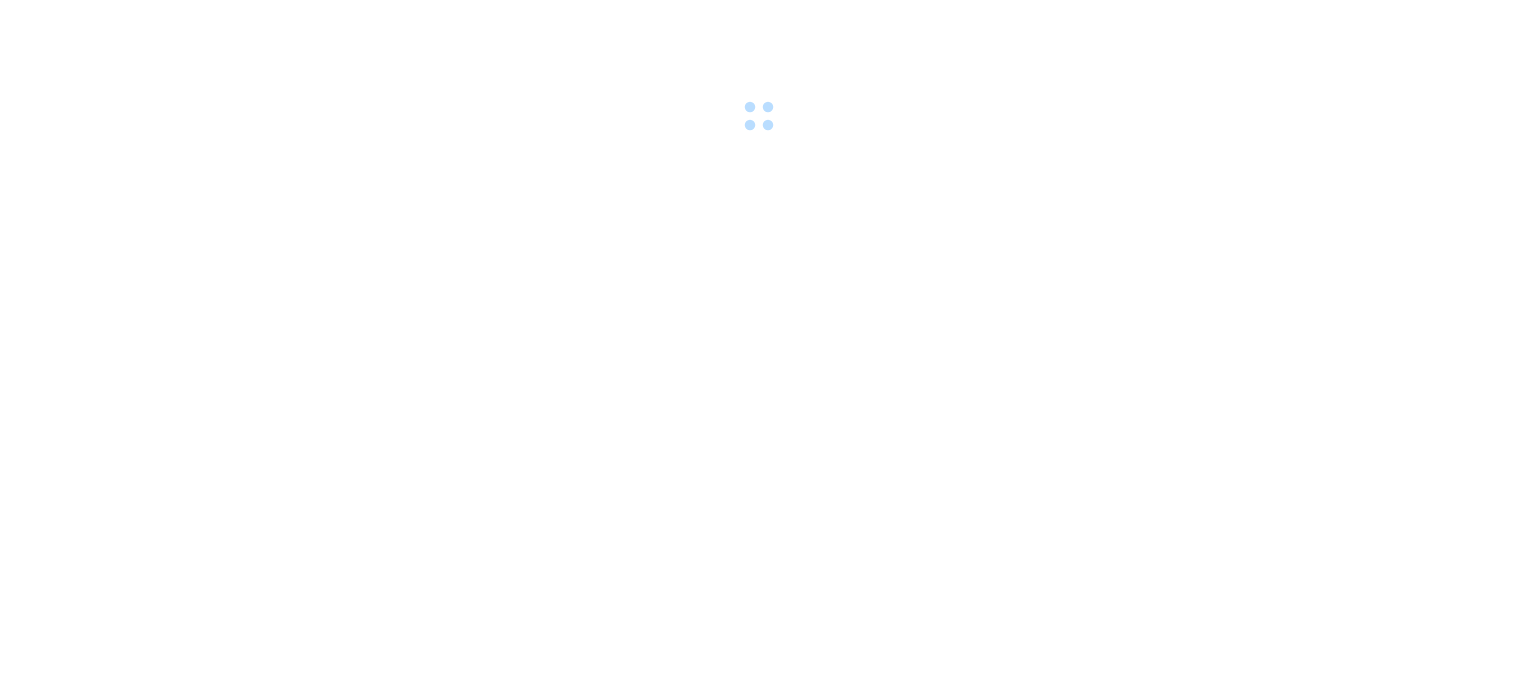 scroll, scrollTop: 0, scrollLeft: 0, axis: both 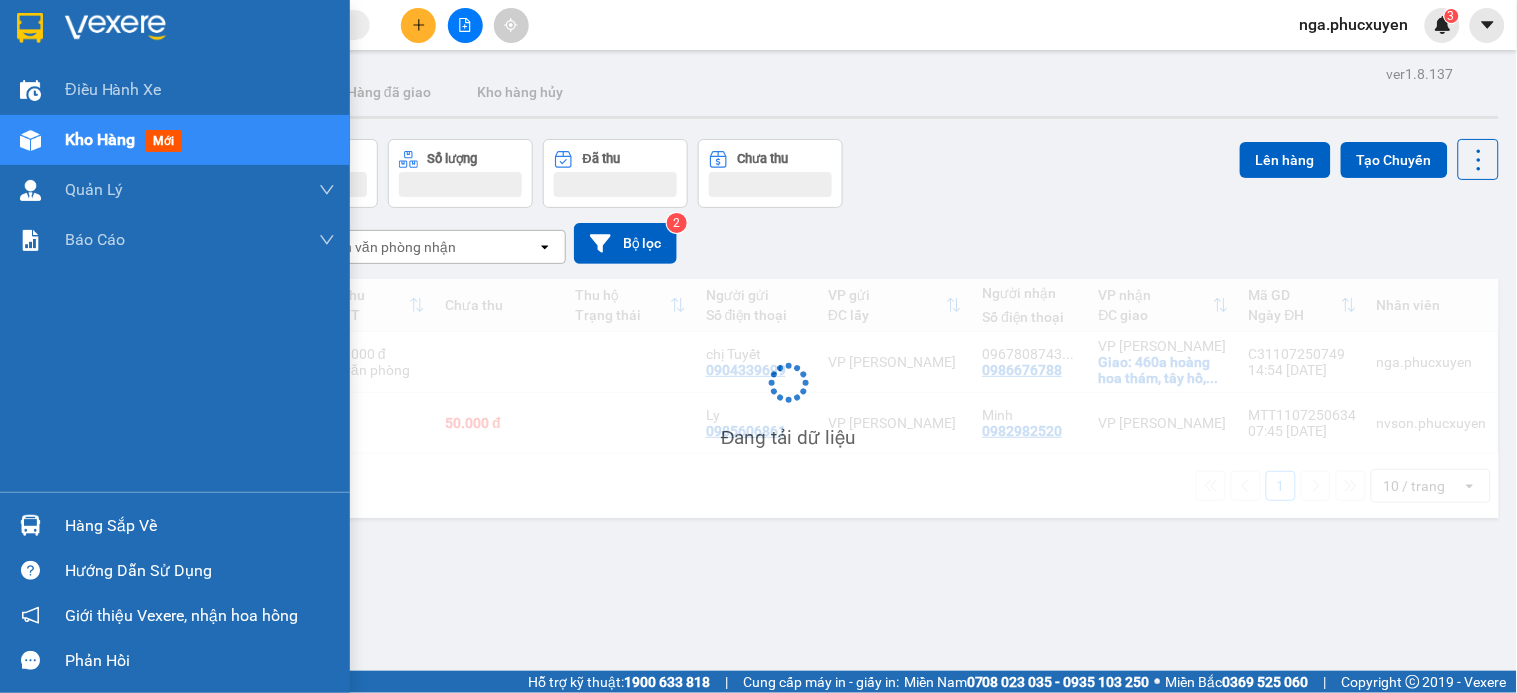 click at bounding box center [30, 525] 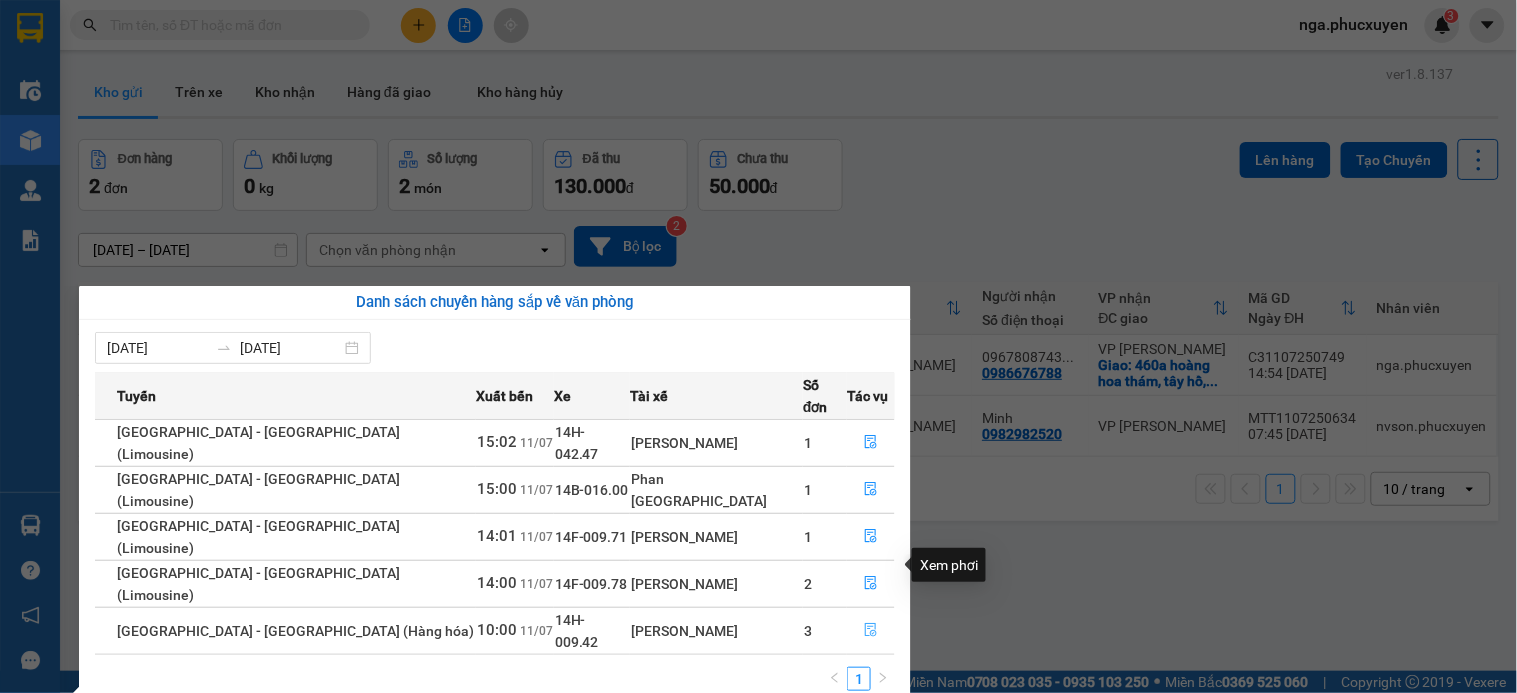 click 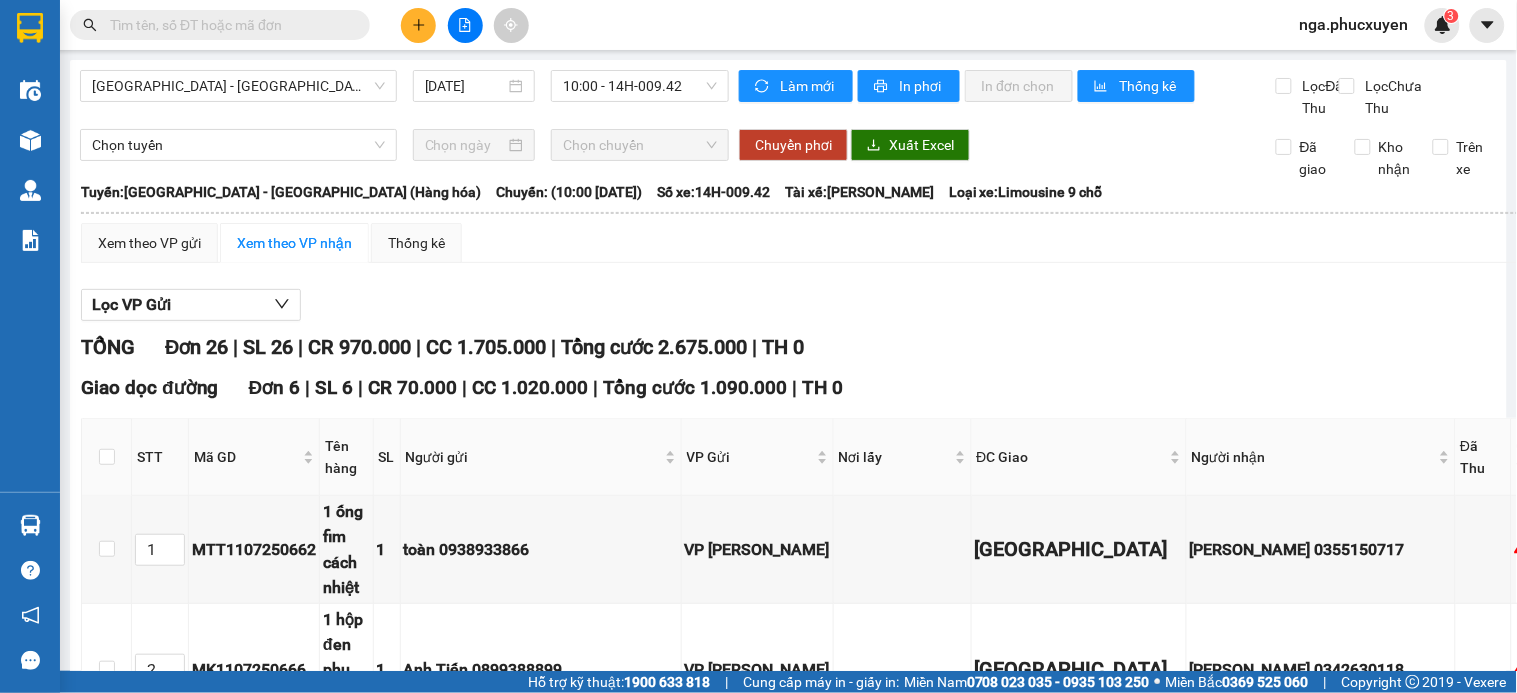 scroll, scrollTop: 888, scrollLeft: 0, axis: vertical 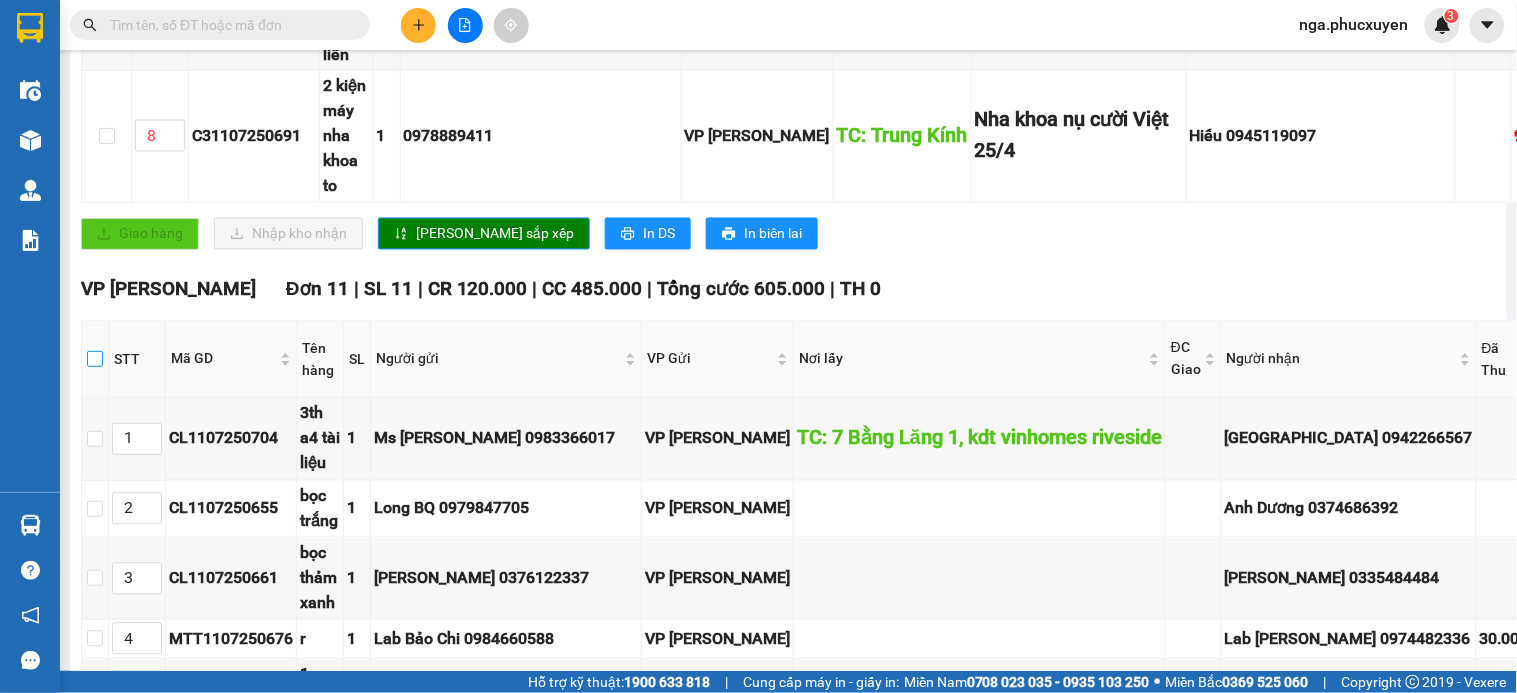 click at bounding box center (95, 359) 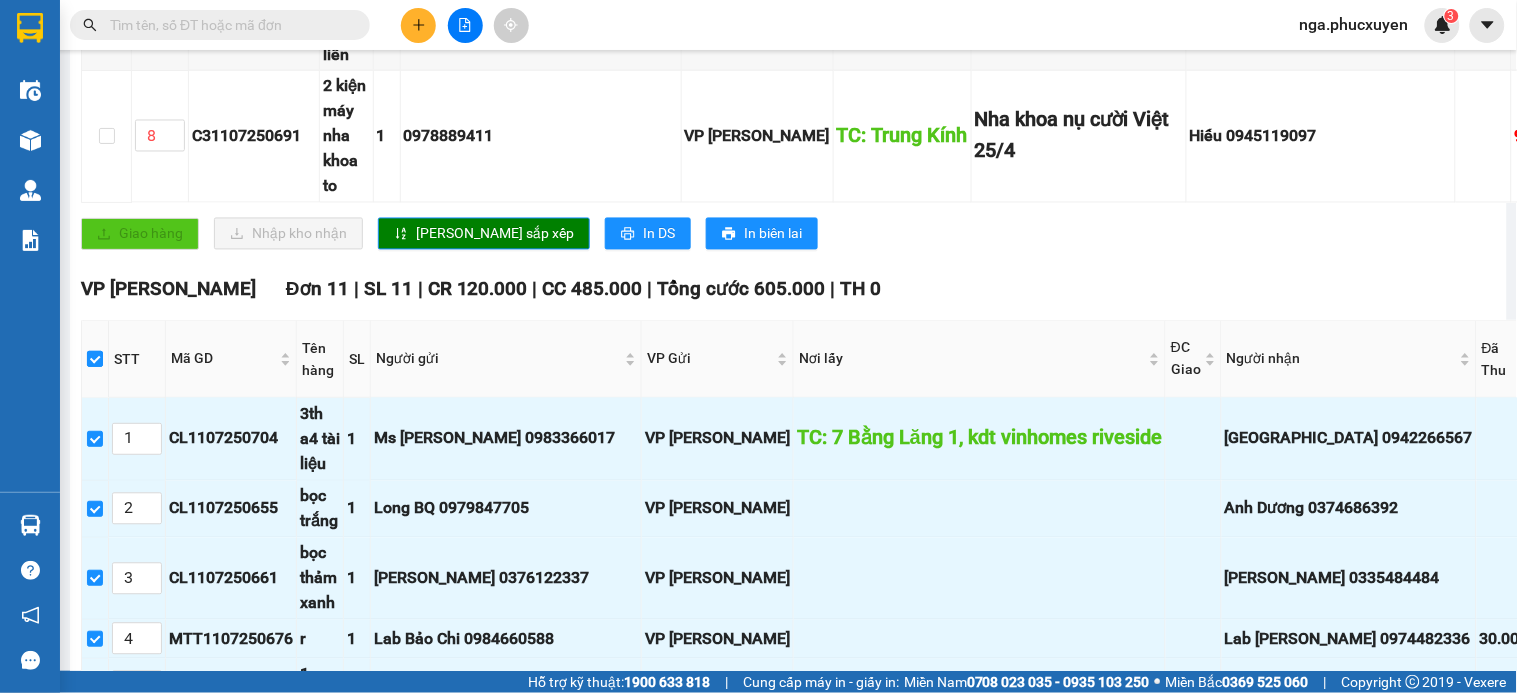 checkbox on "true" 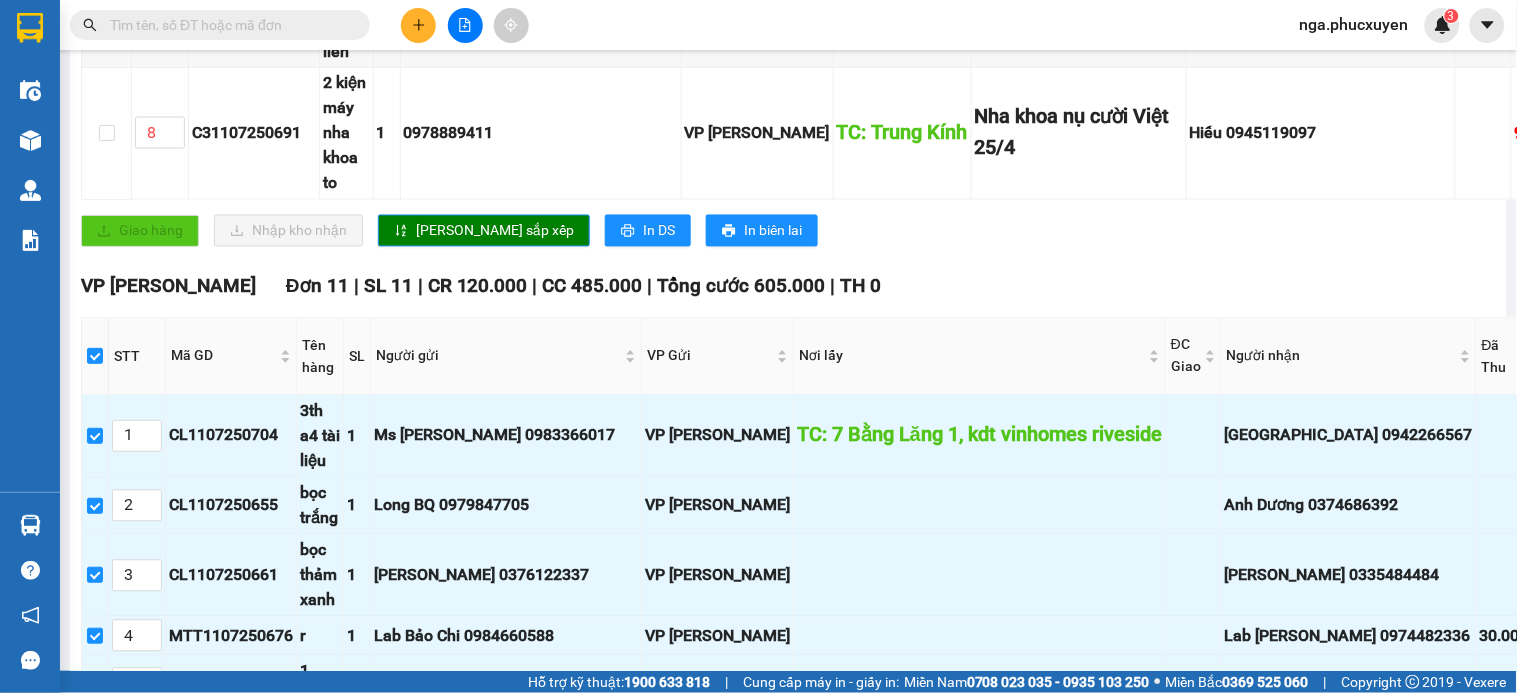 scroll, scrollTop: 888, scrollLeft: 0, axis: vertical 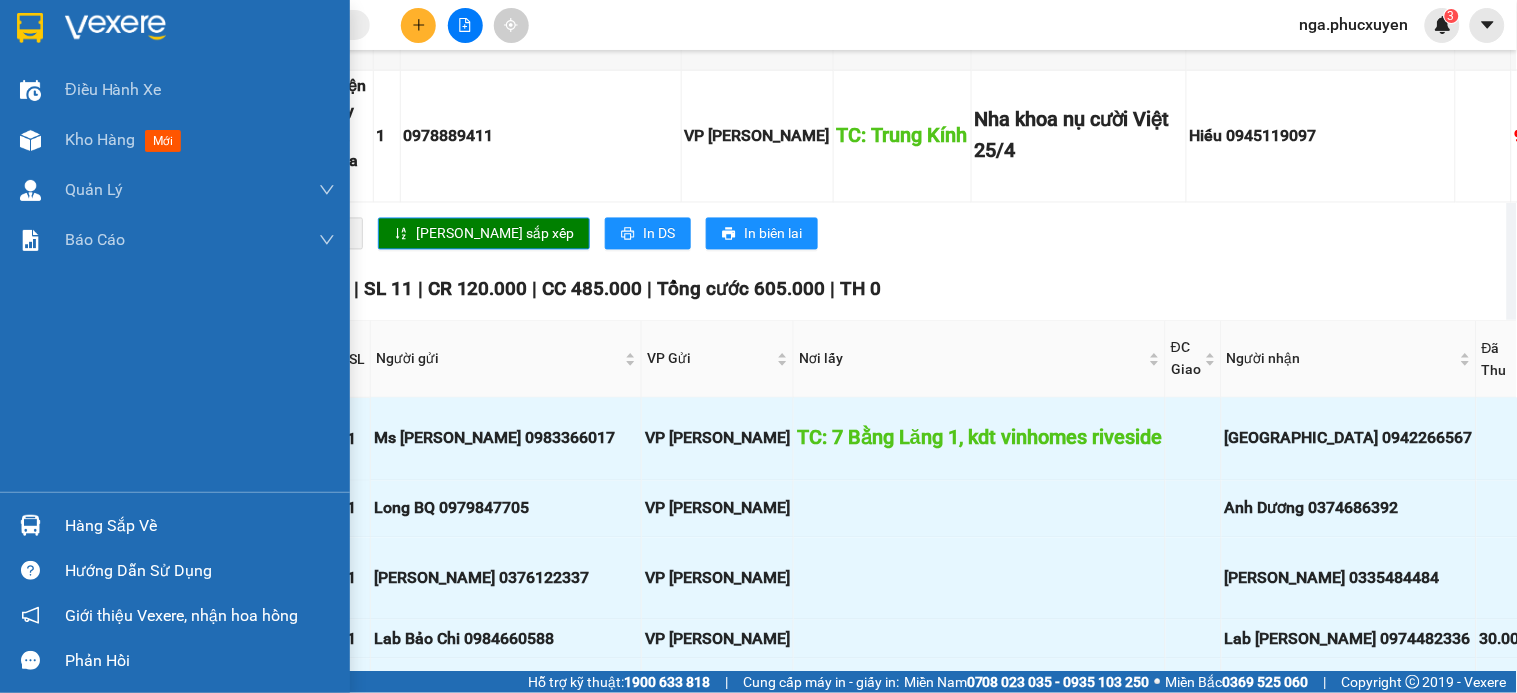 click at bounding box center [115, 28] 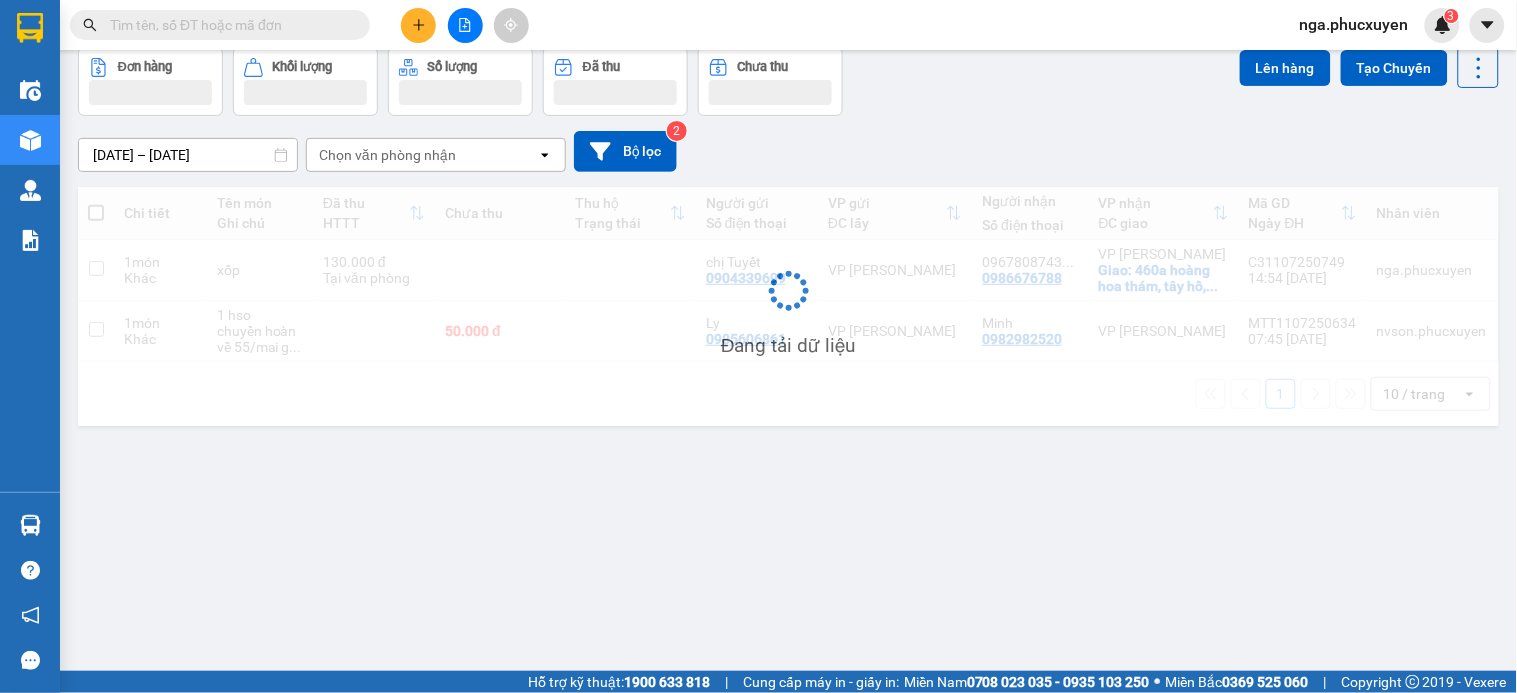 scroll, scrollTop: 0, scrollLeft: 0, axis: both 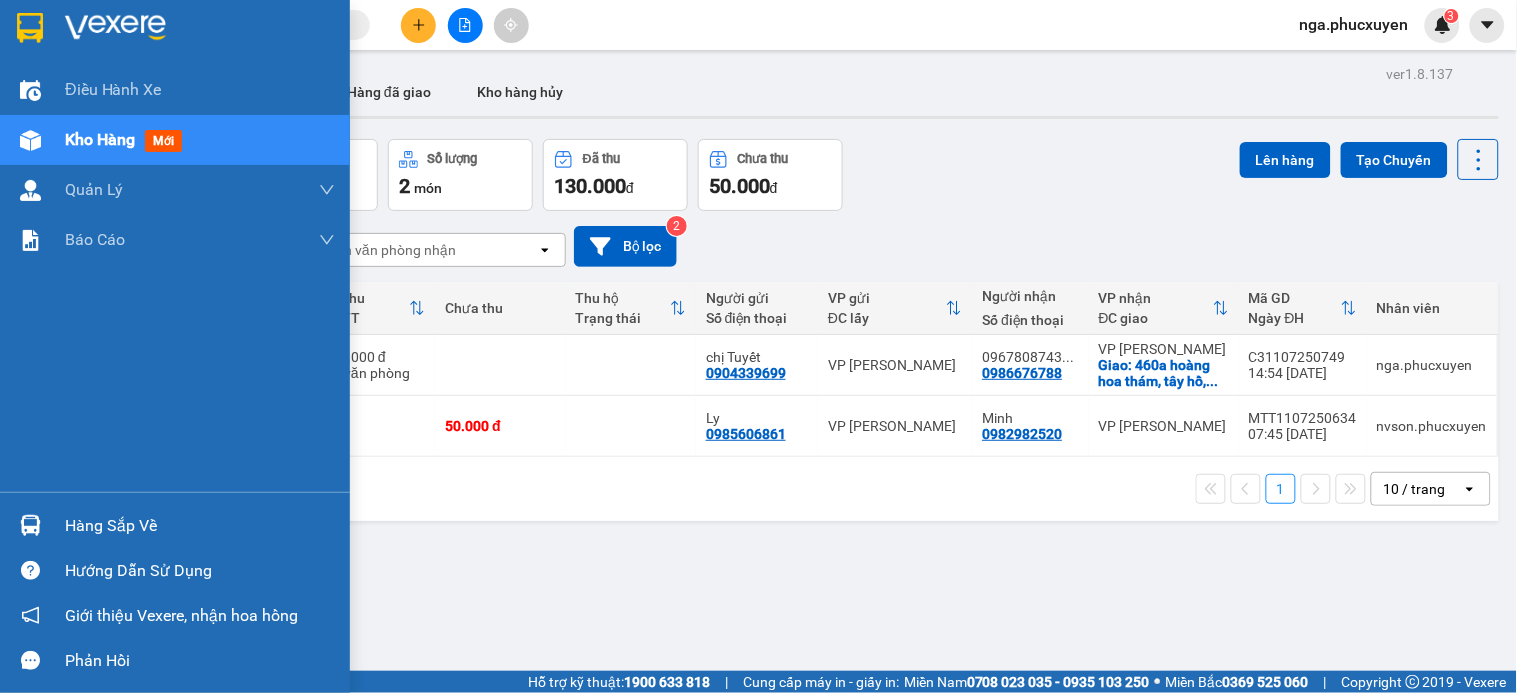 click on "Hàng sắp về" at bounding box center (200, 526) 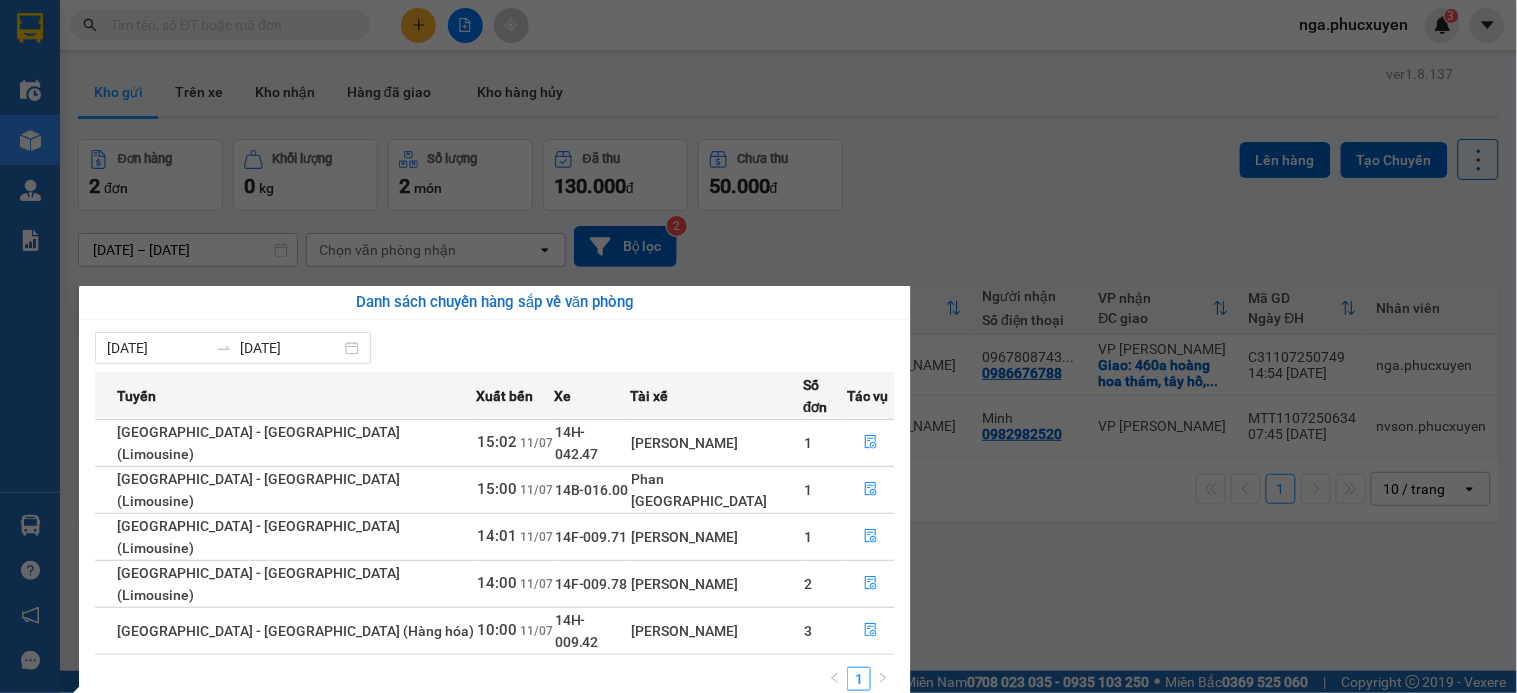 click on "Kết quả tìm kiếm ( 0 )  Bộ lọc  No Data nga.phucxuyen 3     Điều hành xe     Kho hàng mới     Quản Lý Quản lý thu hộ Quản lý chuyến Quản lý khách hàng Quản lý khách hàng mới Quản lý giao nhận mới Quản lý kiểm kho     Báo cáo  11. Báo cáo đơn giao nhận nội bộ 1. Chi tiết đơn hàng văn phòng 12. Thống kê đơn đối tác 2. Tổng doanh thu theo từng văn phòng 3. Thống kê đơn hàng toàn nhà xe  4. Báo cáo dòng tiền theo nhân viên 5. Doanh thu thực tế chi tiết theo phòng hàng  8. Thống kê nhận và gửi hàng theo văn phòng 9. Thống kê chi tiết đơn hàng theo văn phòng gửi Báo cáo Dòng tiền Thực thu của Nhân viên (Tách cước) Hàng sắp về Hướng dẫn sử dụng Giới thiệu Vexere, nhận hoa hồng Phản hồi Phần mềm hỗ trợ bạn tốt chứ? ver  1.8.137 Kho gửi Trên xe Kho nhận Hàng đã giao Kho hàng hủy Đơn hàng 2 đơn Khối lượng 0 kg 2" at bounding box center [758, 346] 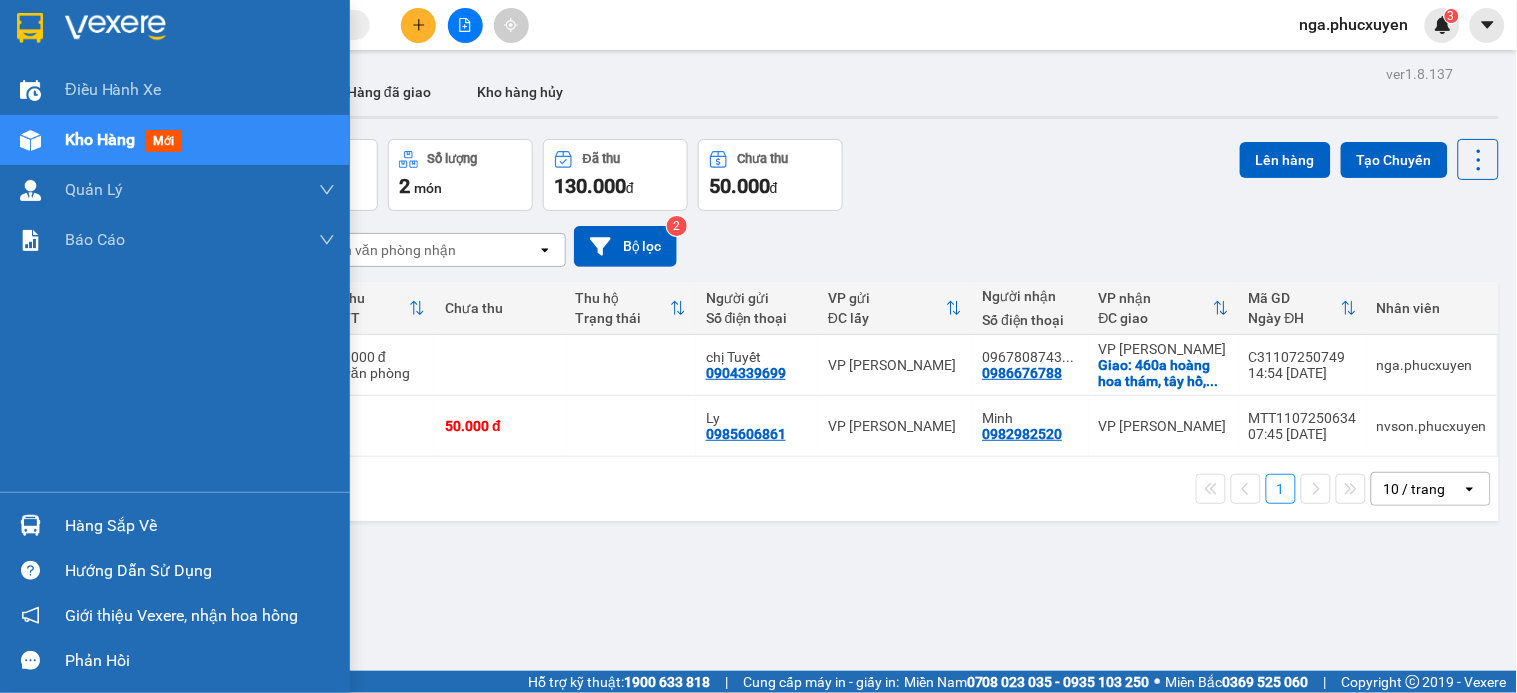 click on "Hàng sắp về" at bounding box center (200, 526) 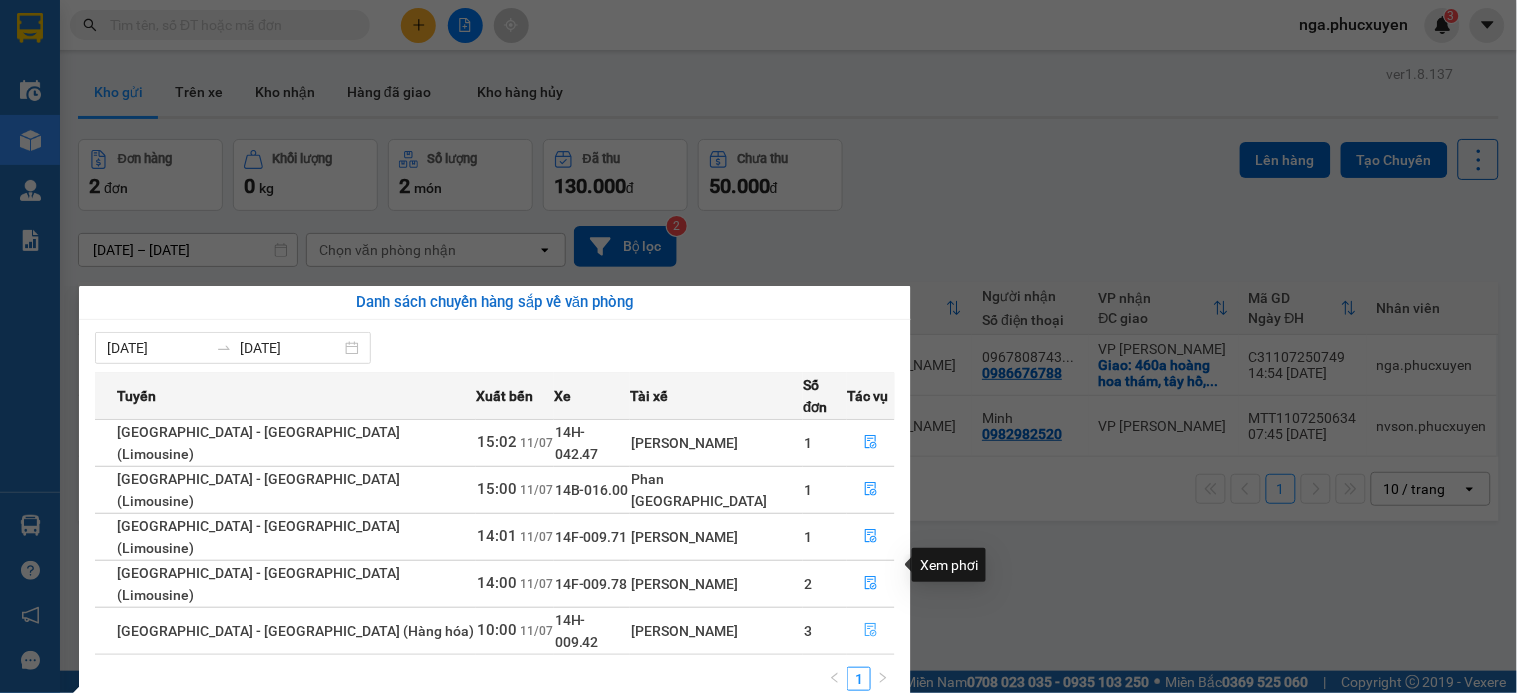 click 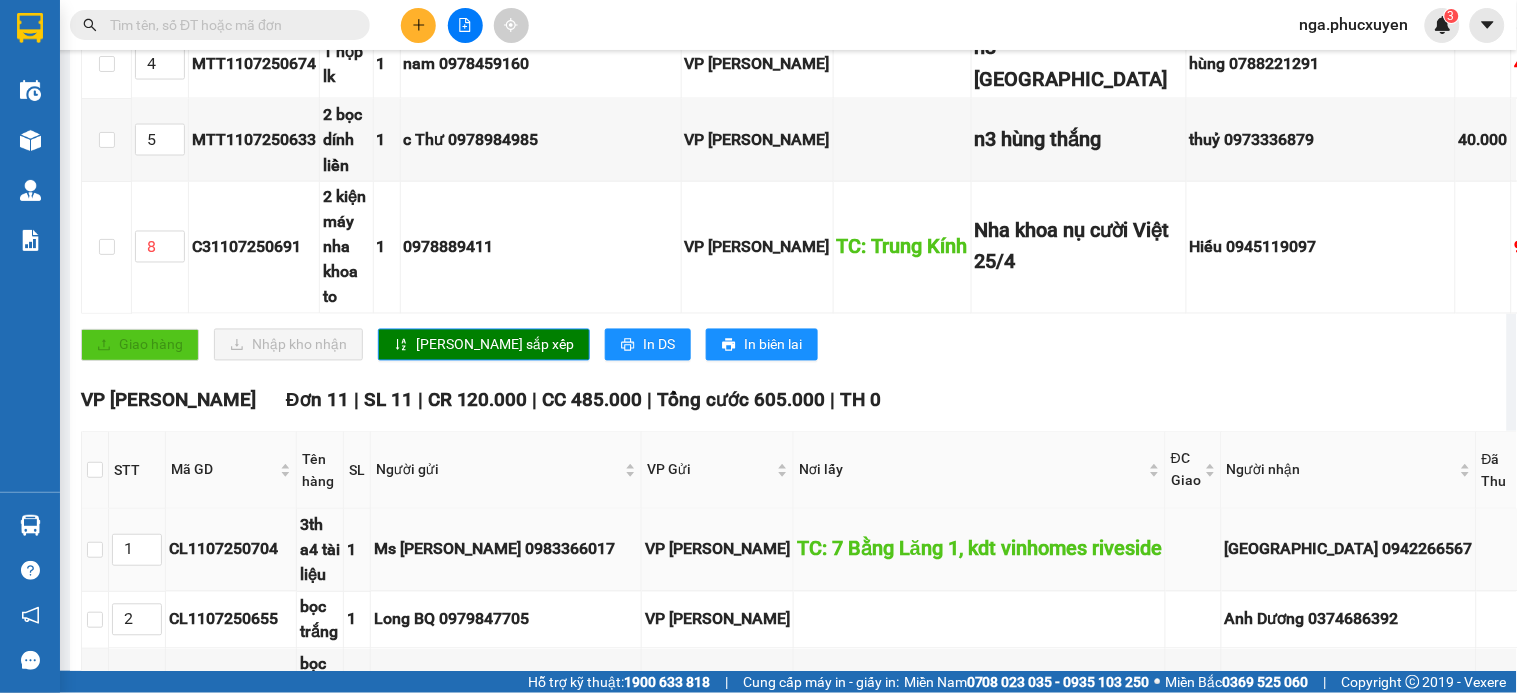 scroll, scrollTop: 888, scrollLeft: 0, axis: vertical 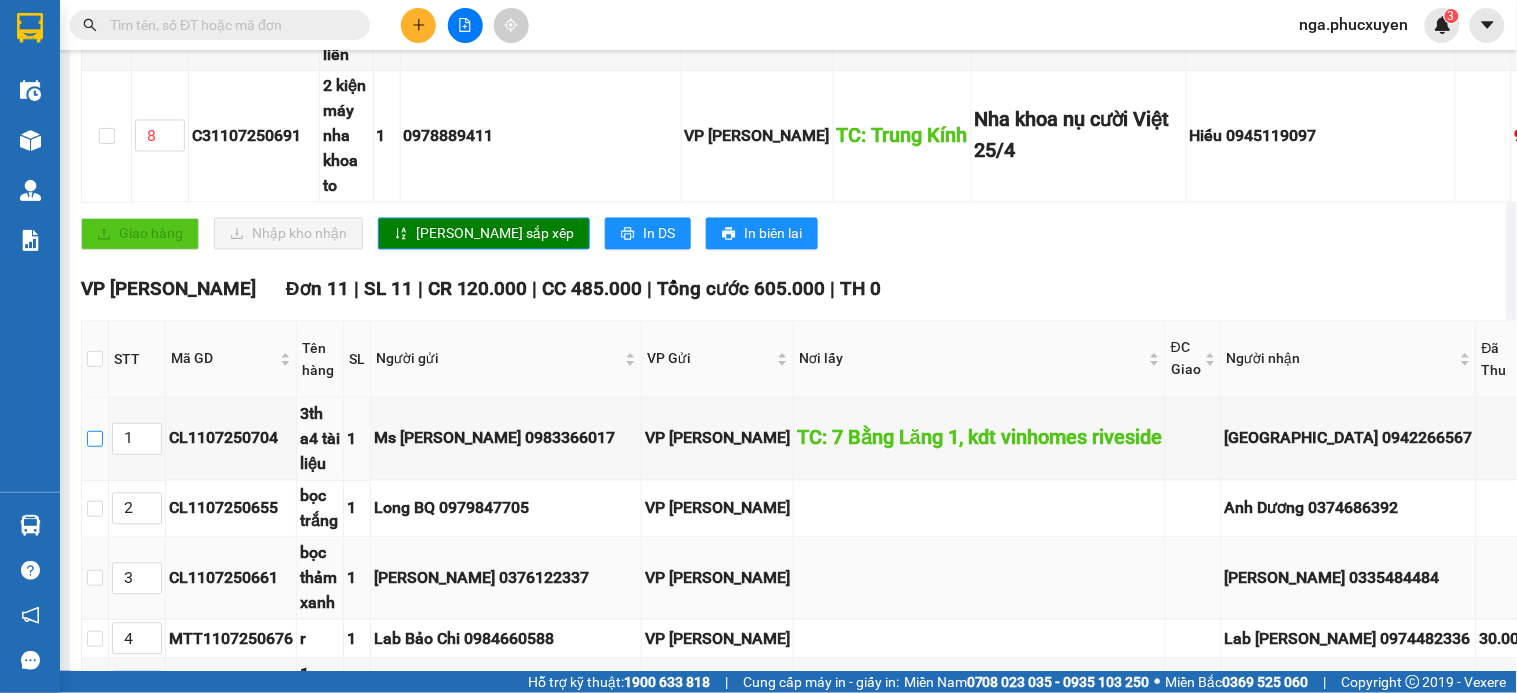 click at bounding box center (95, 439) 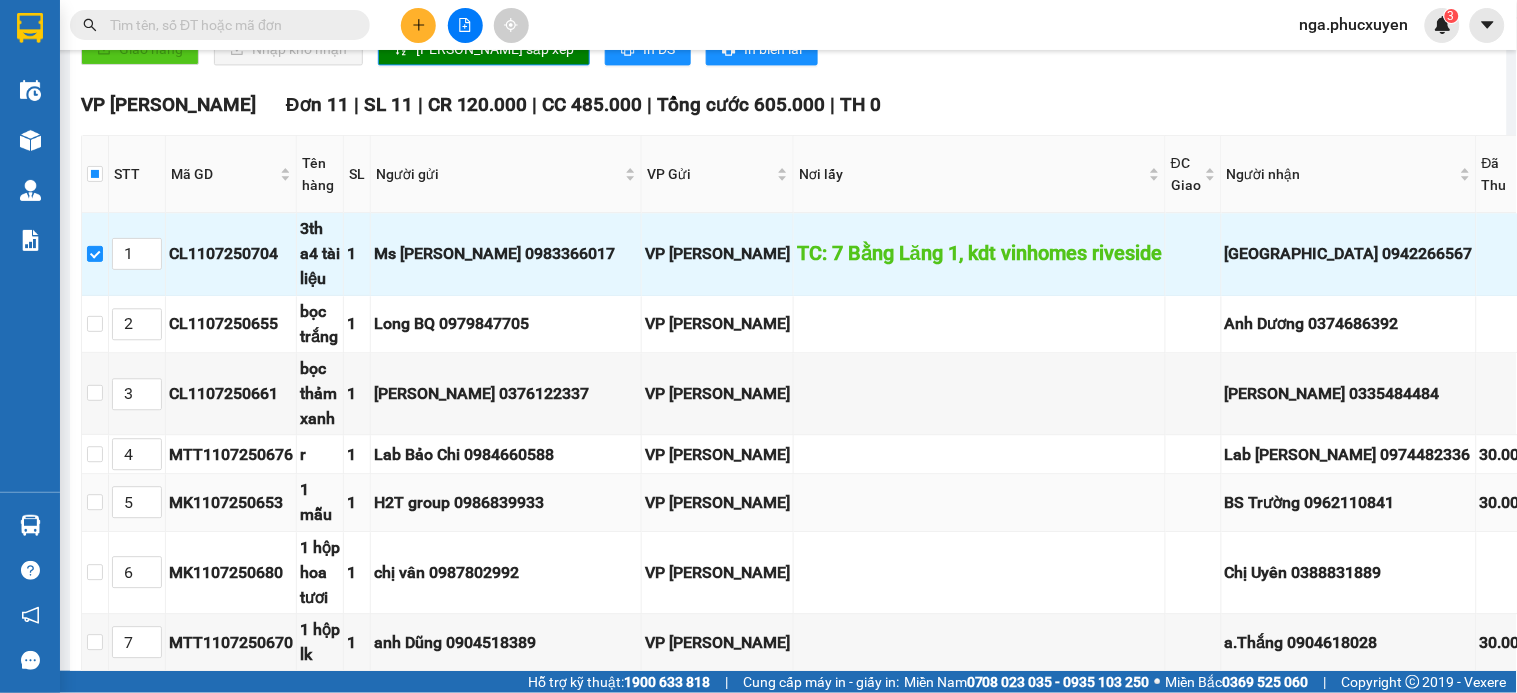 scroll, scrollTop: 1111, scrollLeft: 0, axis: vertical 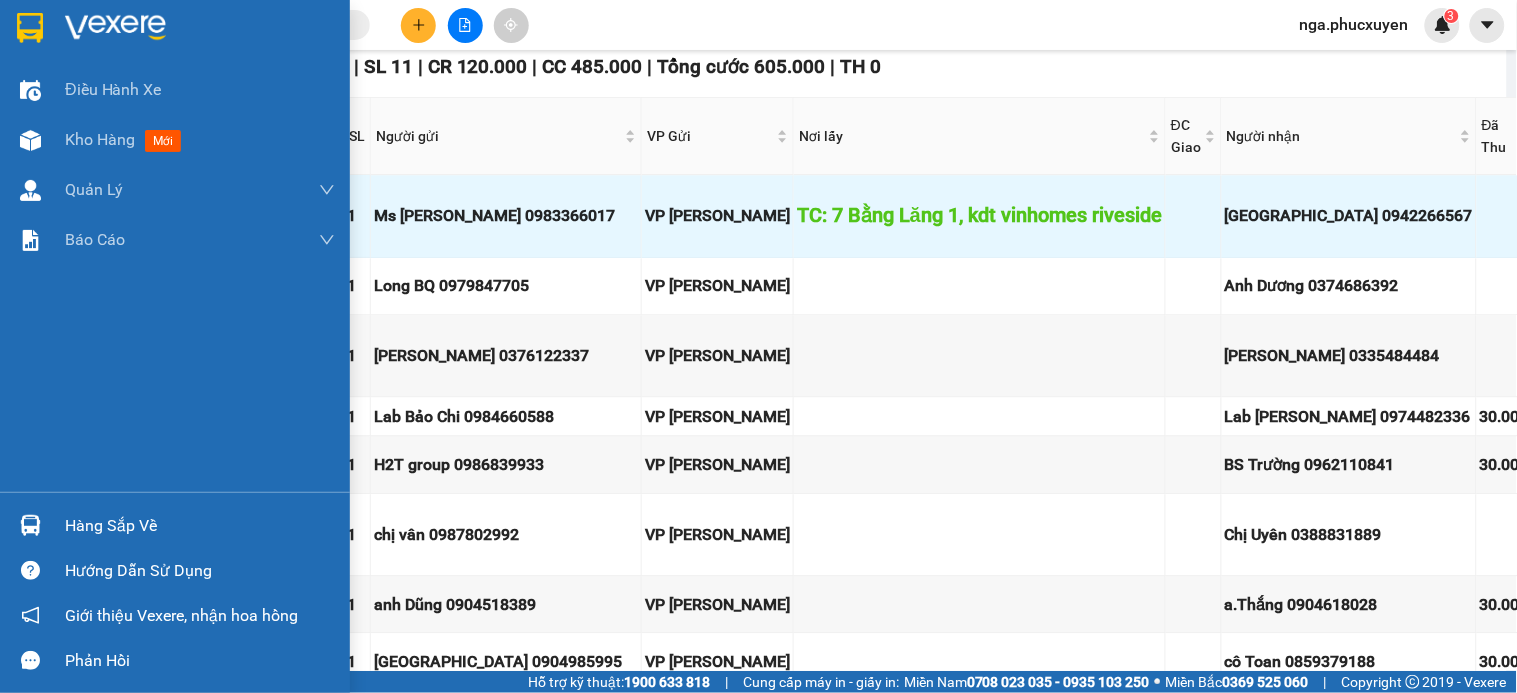 click at bounding box center (30, 28) 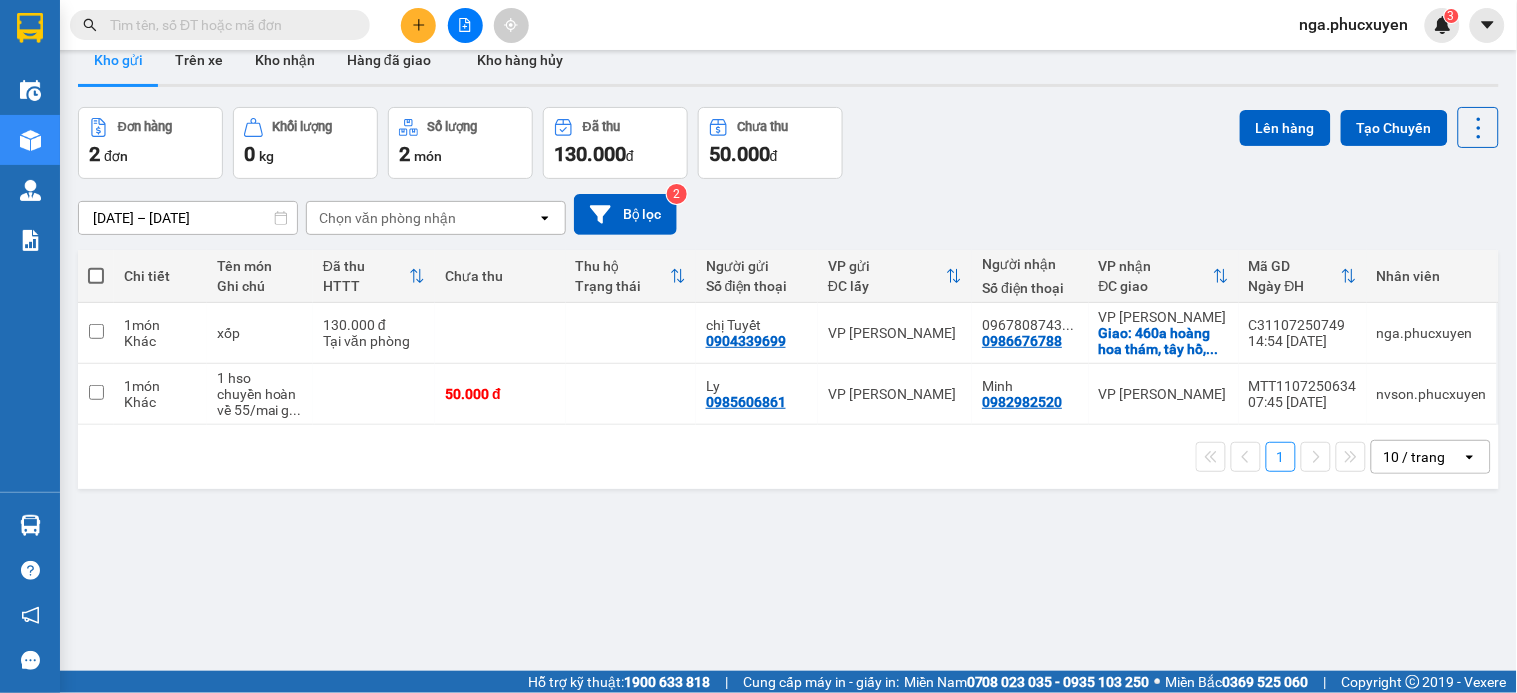 scroll, scrollTop: 0, scrollLeft: 0, axis: both 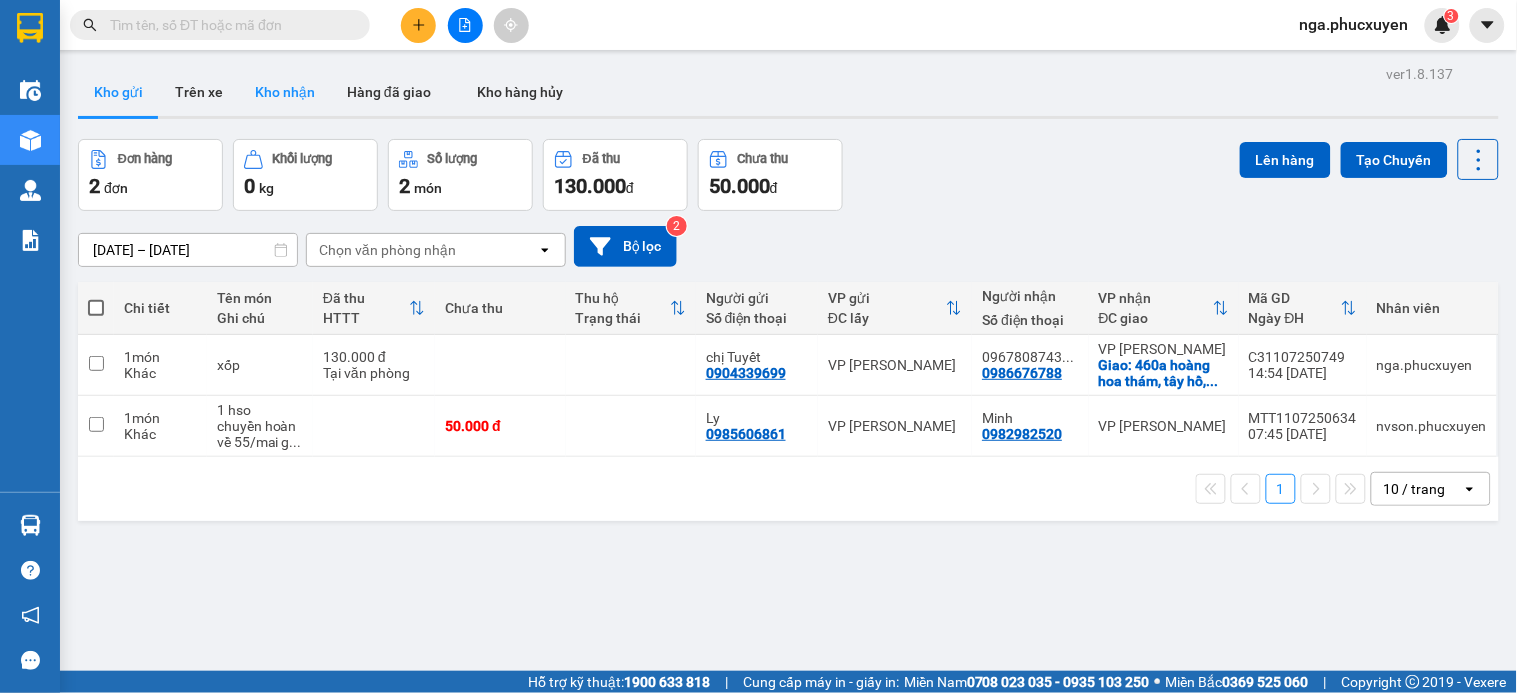 click on "Kho nhận" at bounding box center (285, 92) 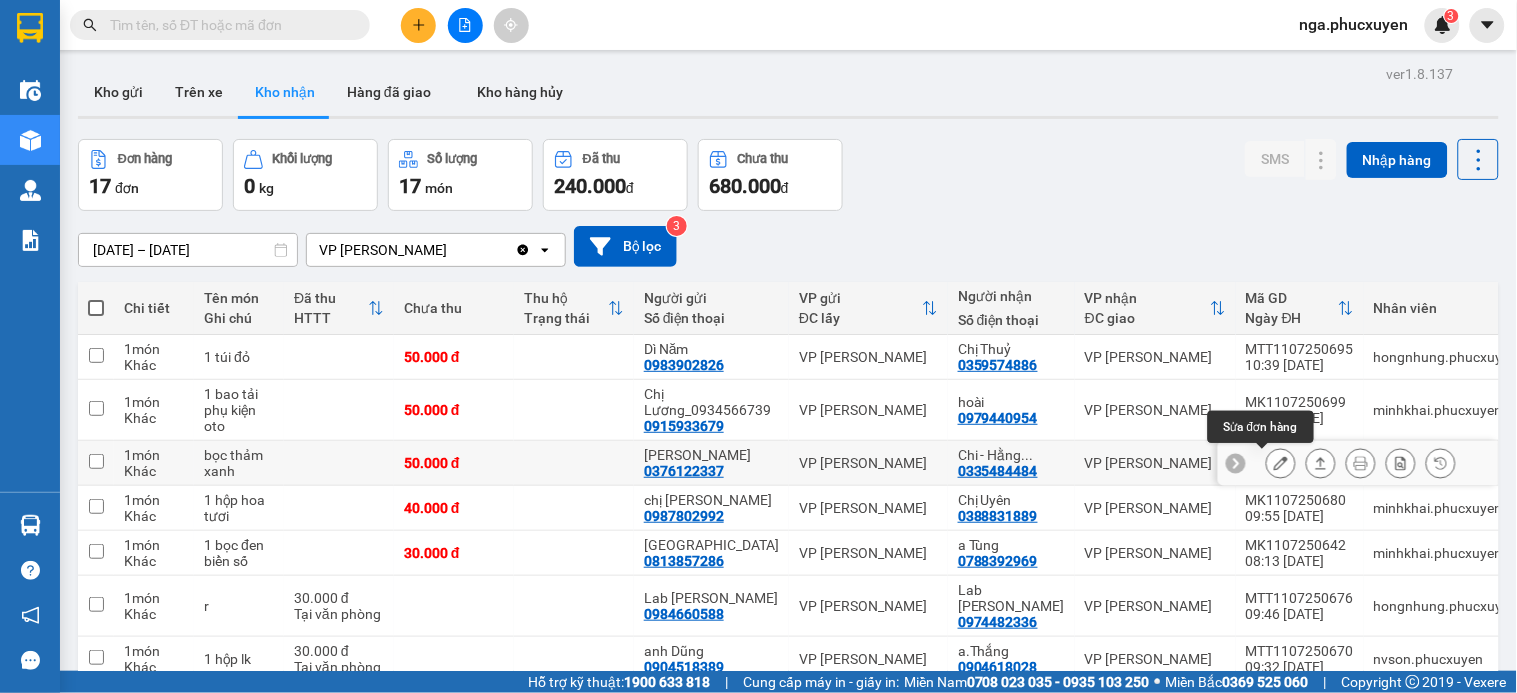 click 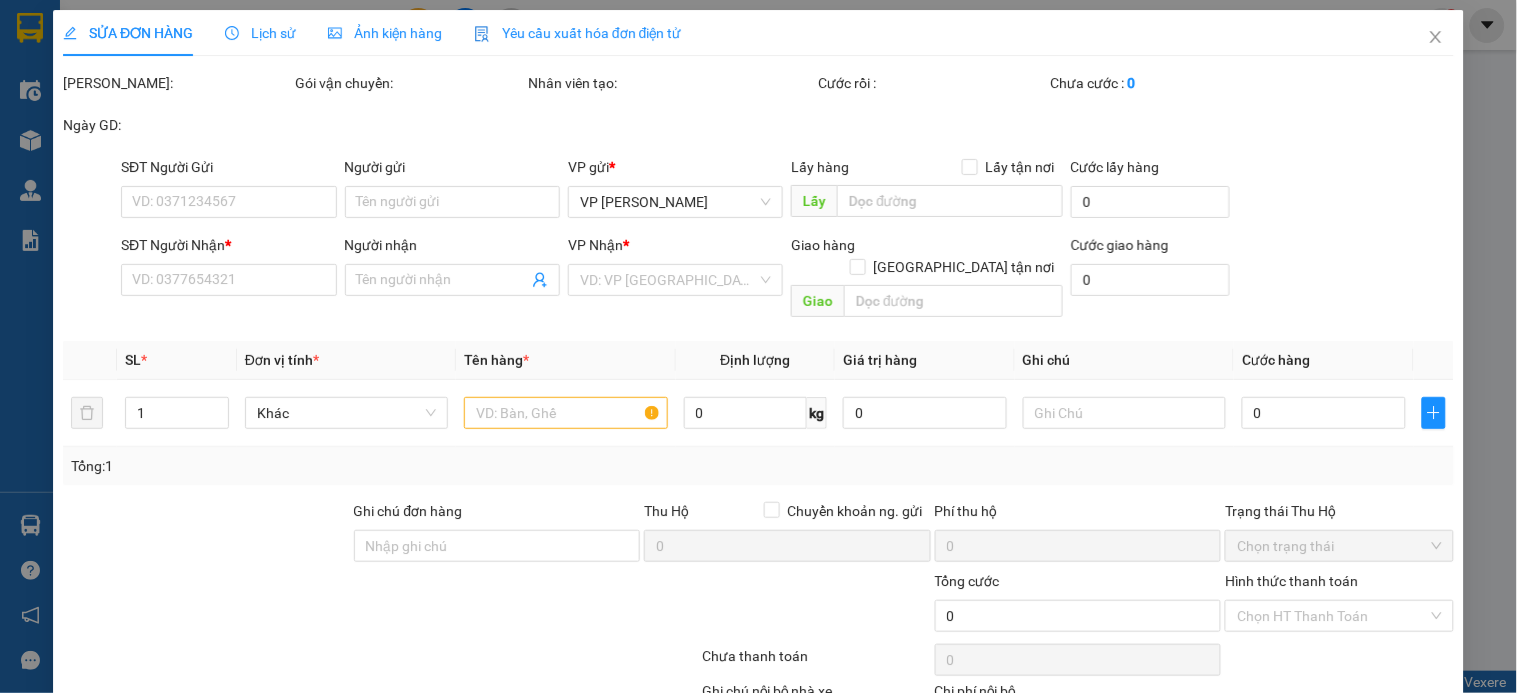 type on "0376122337" 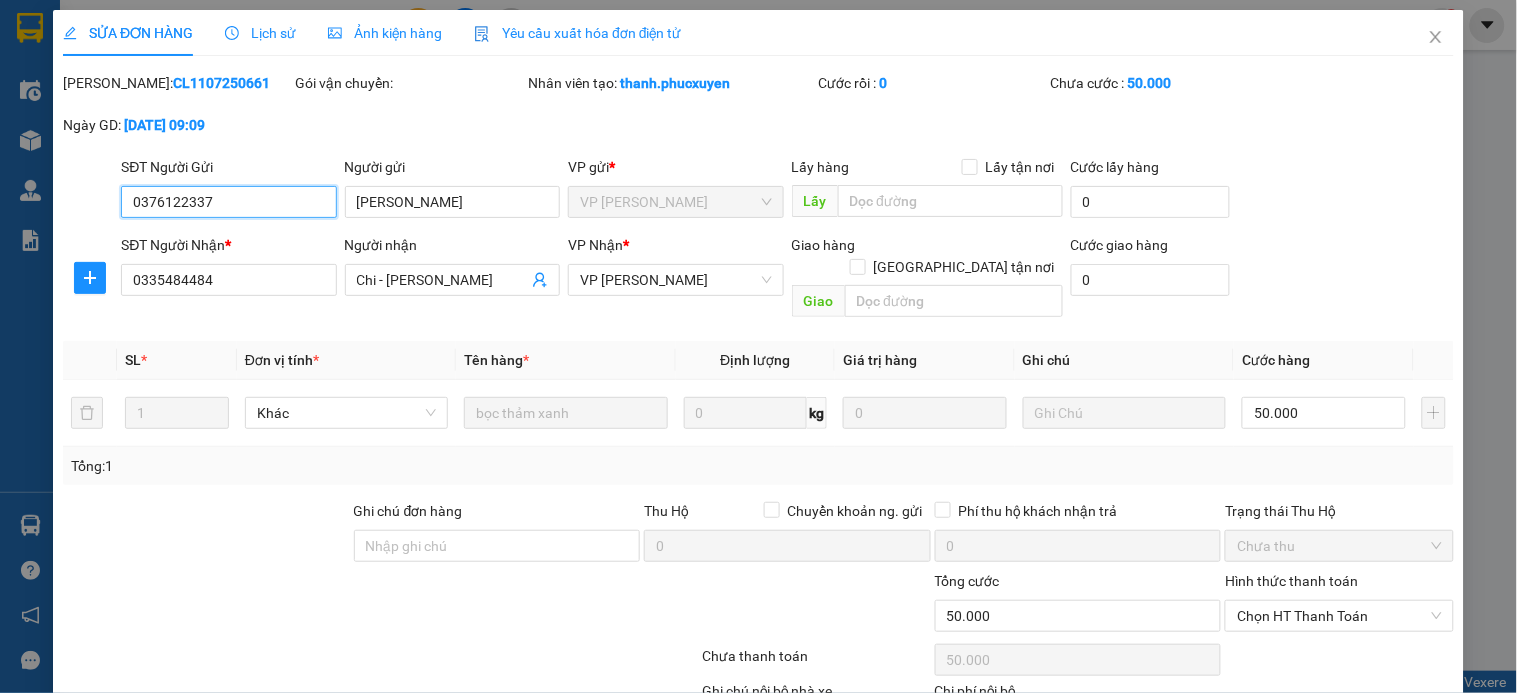 scroll, scrollTop: 114, scrollLeft: 0, axis: vertical 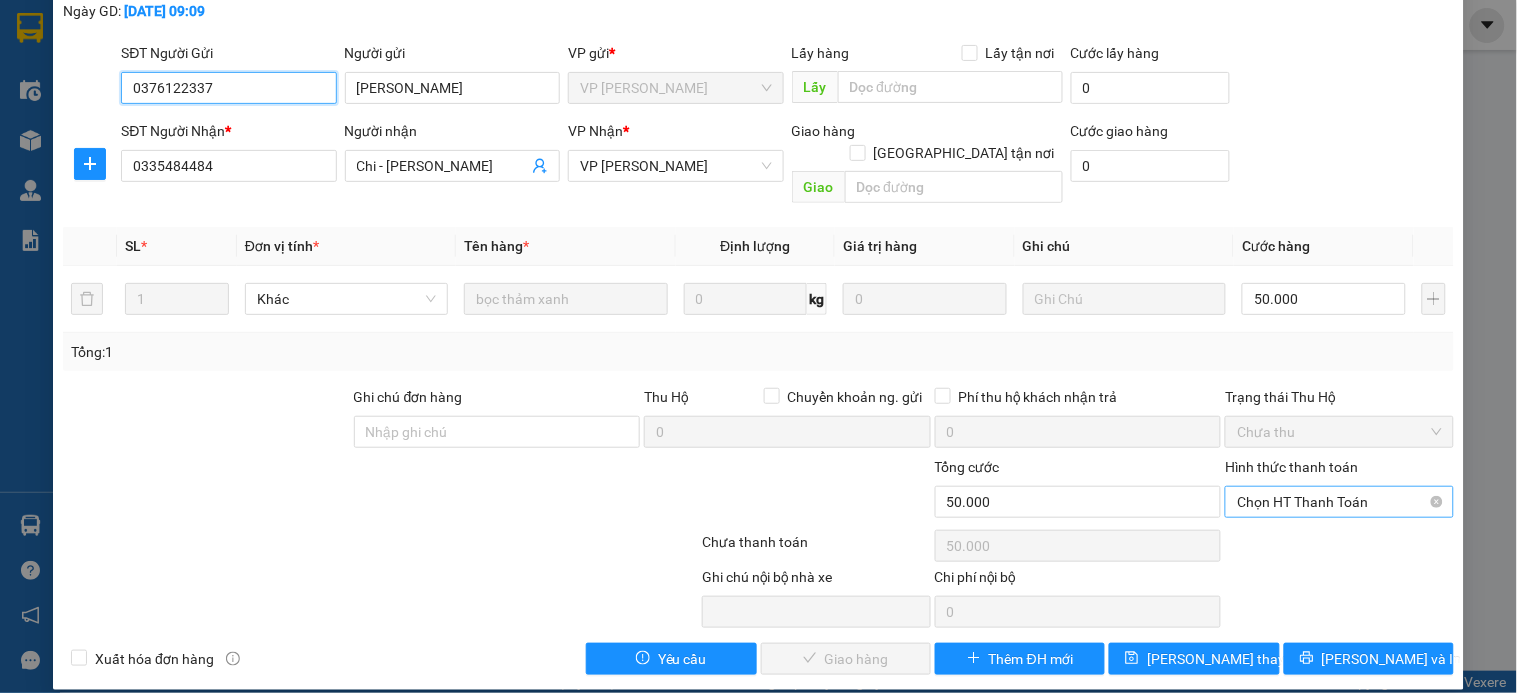 click on "Chọn HT Thanh Toán" at bounding box center (1339, 502) 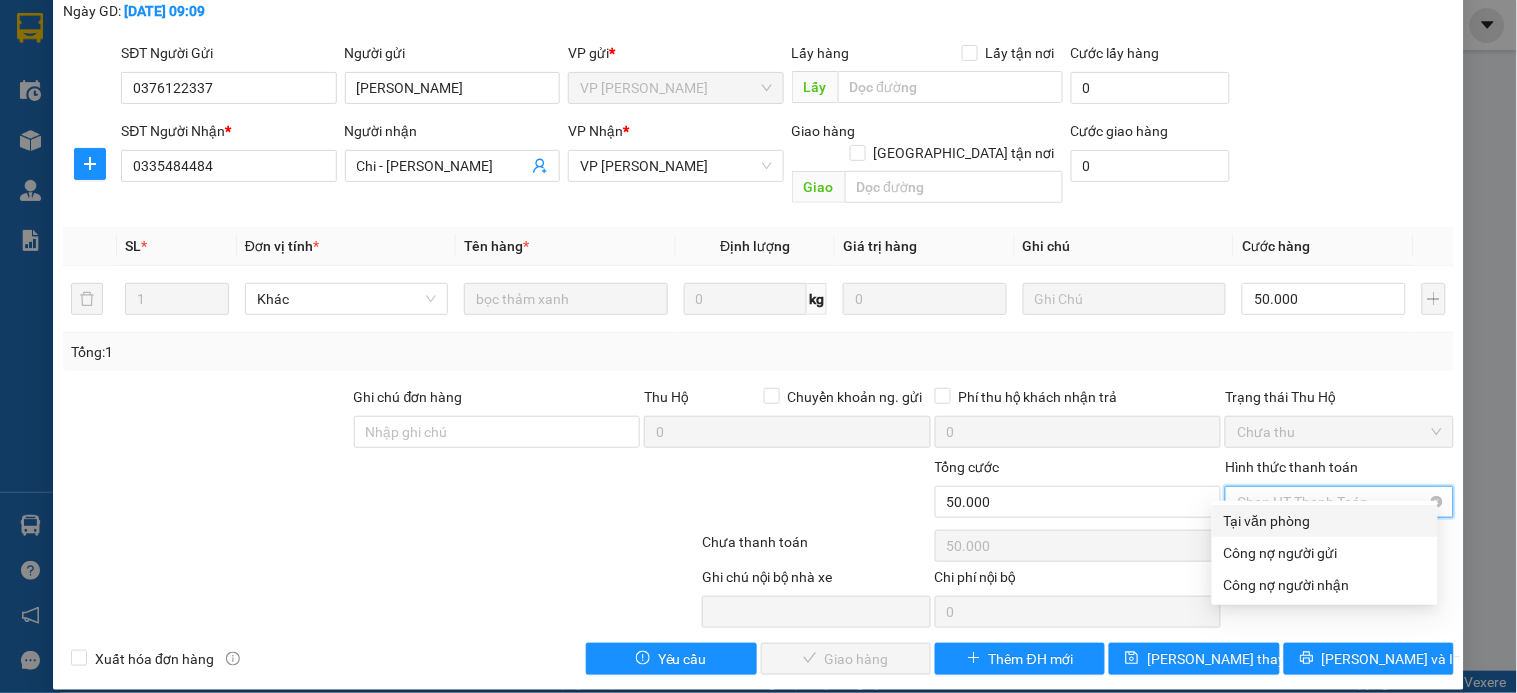 click on "Tại văn phòng" at bounding box center [1325, 521] 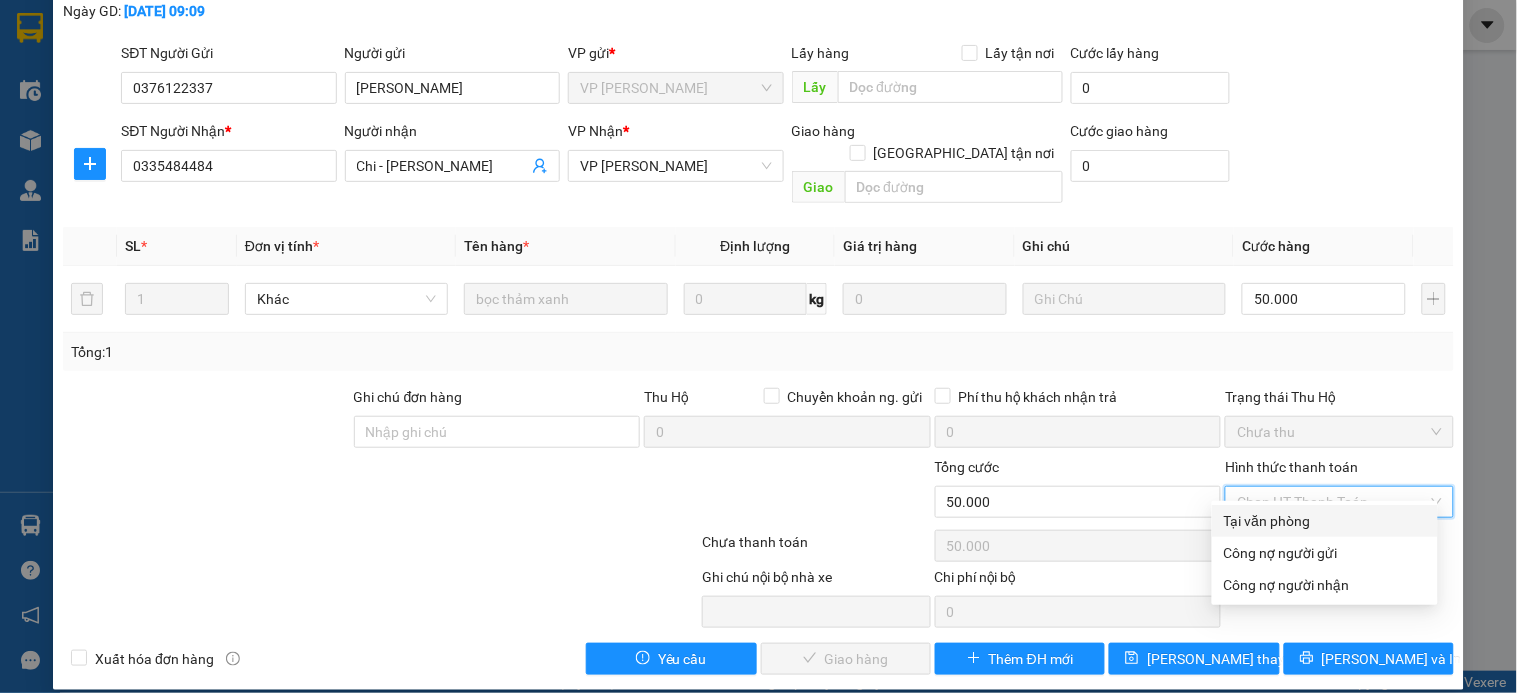 type on "0" 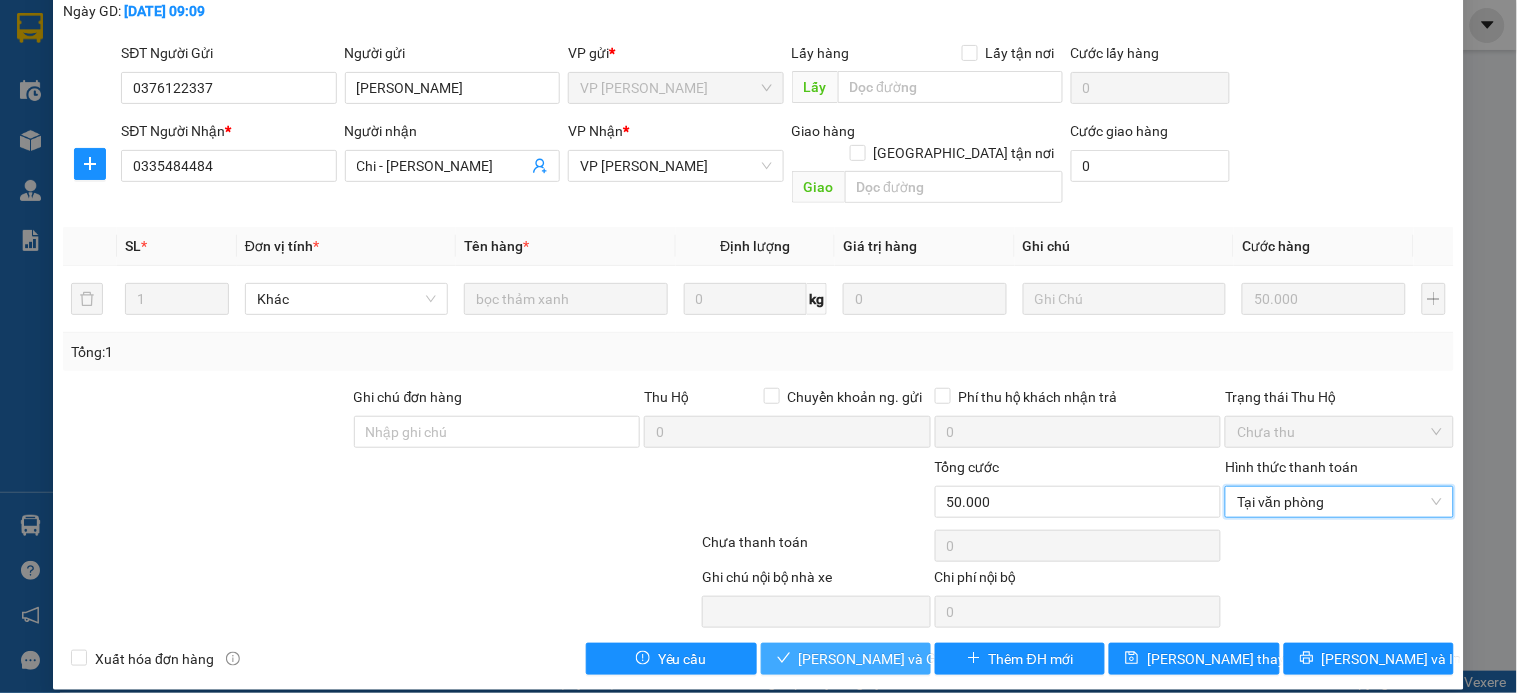 click on "[PERSON_NAME] và Giao hàng" at bounding box center (895, 659) 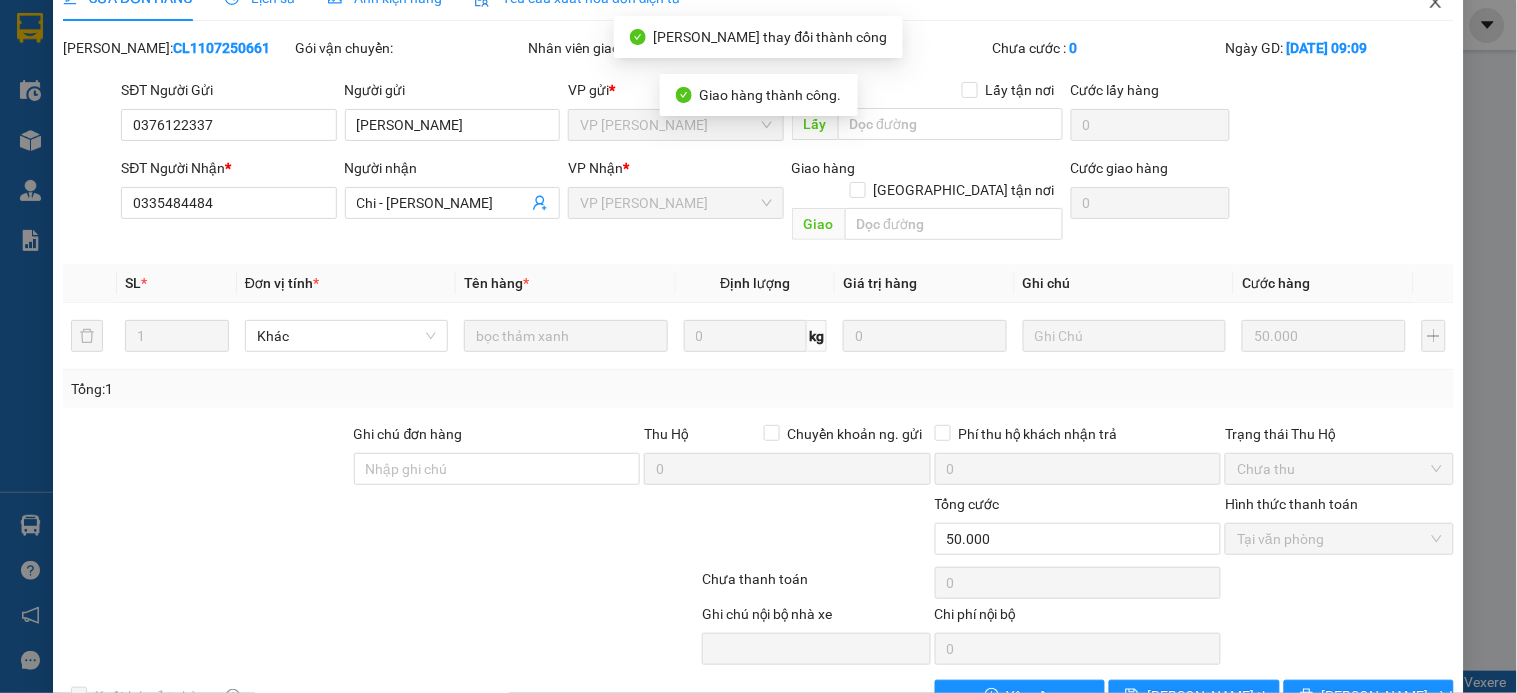scroll, scrollTop: 0, scrollLeft: 0, axis: both 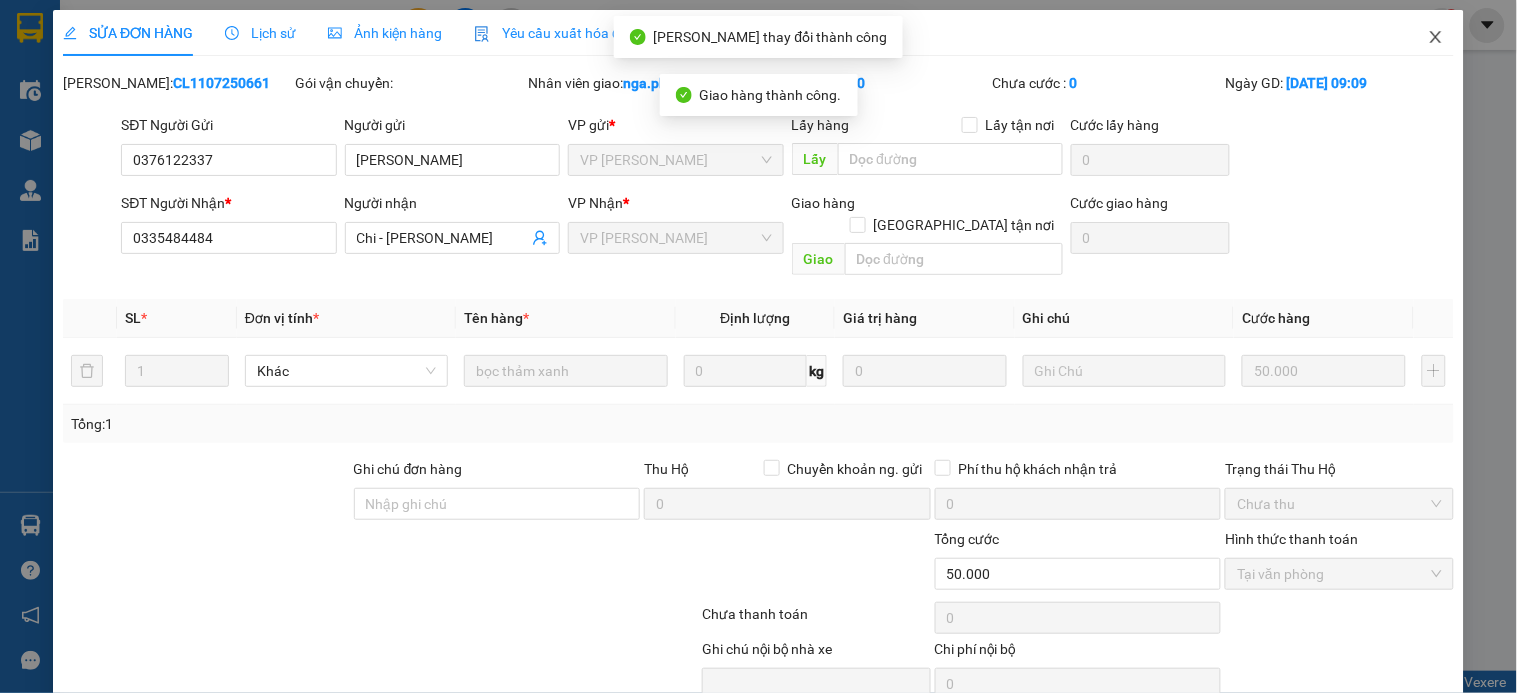 click 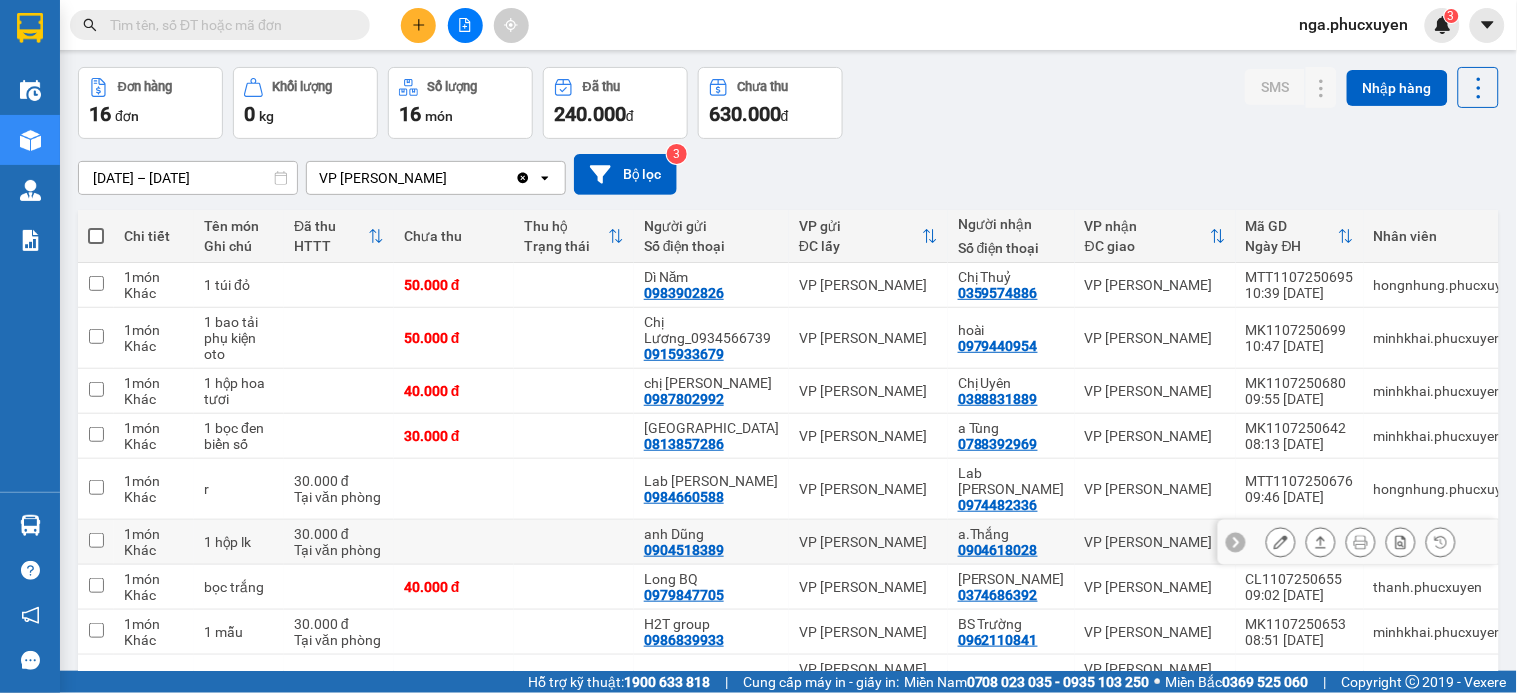 scroll, scrollTop: 111, scrollLeft: 0, axis: vertical 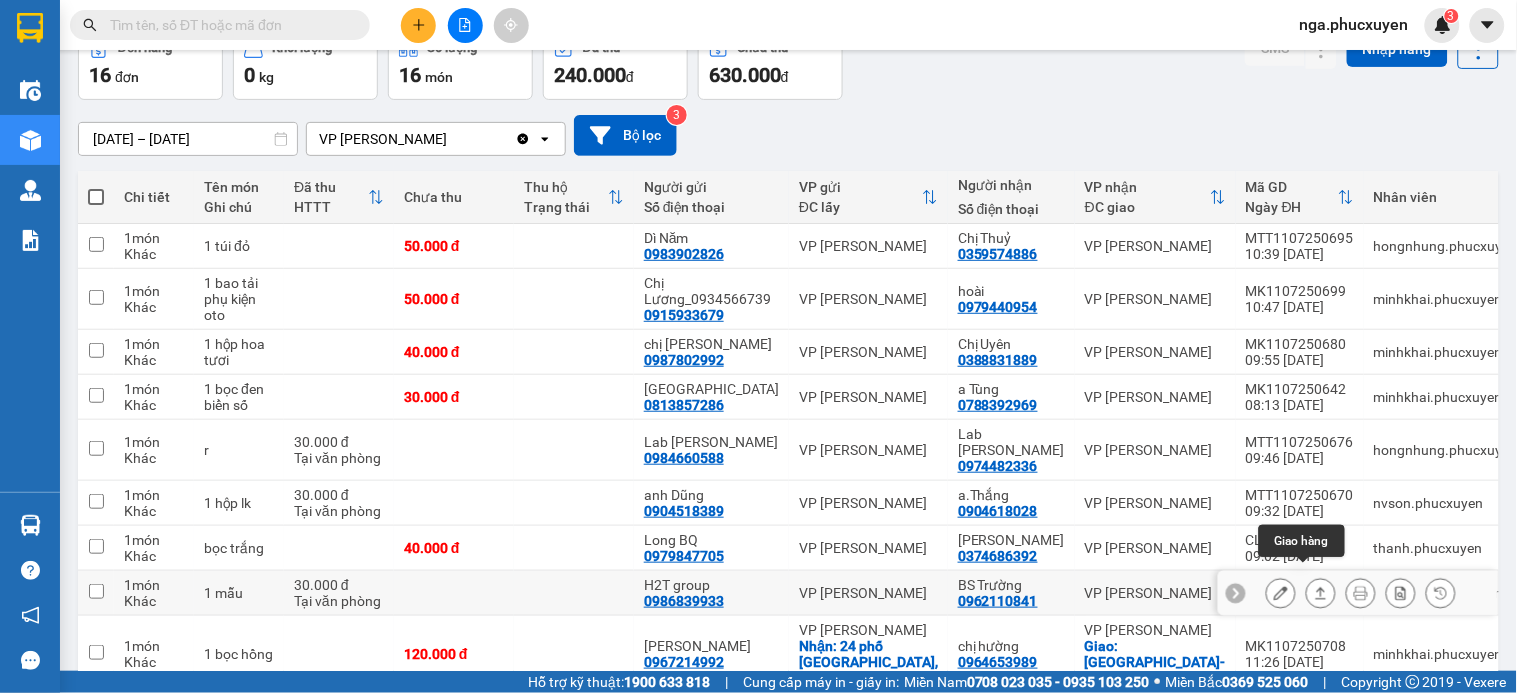 click 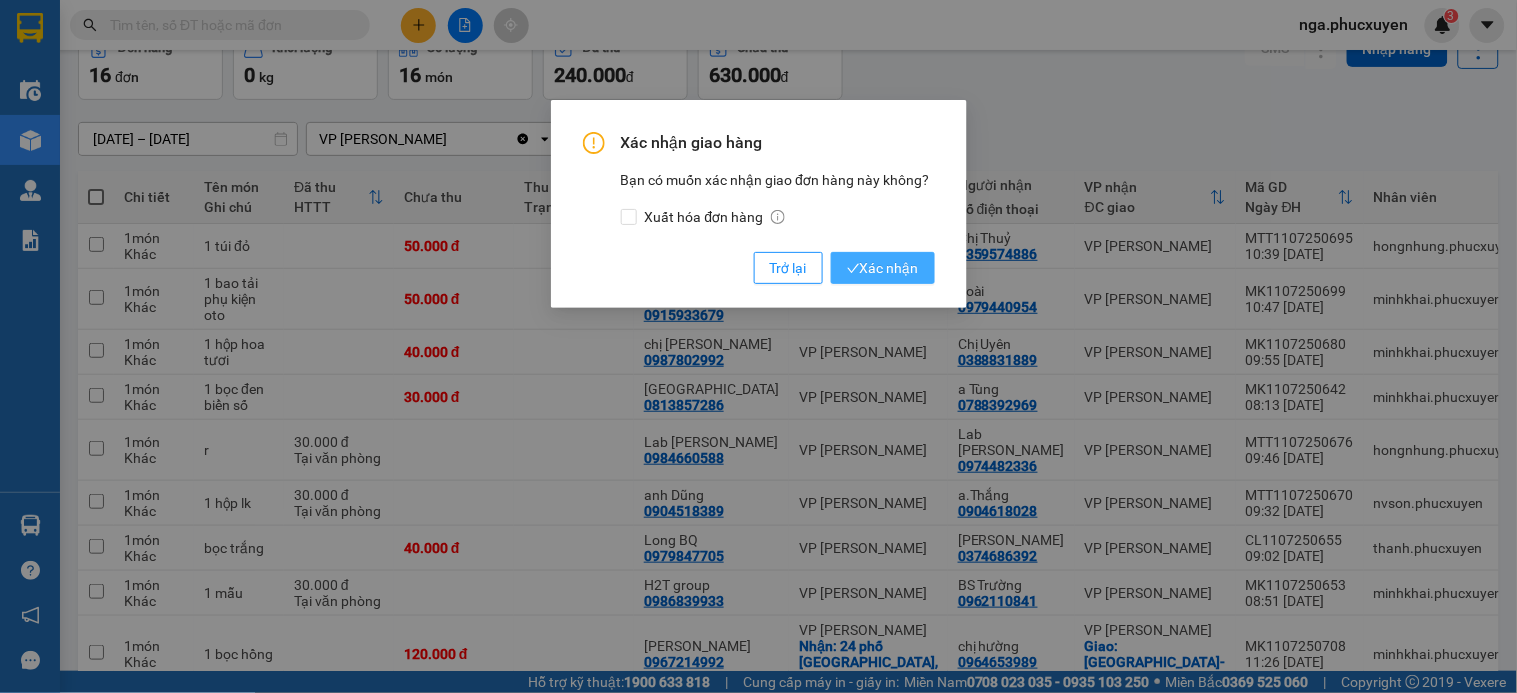 click on "Xác nhận" at bounding box center (883, 268) 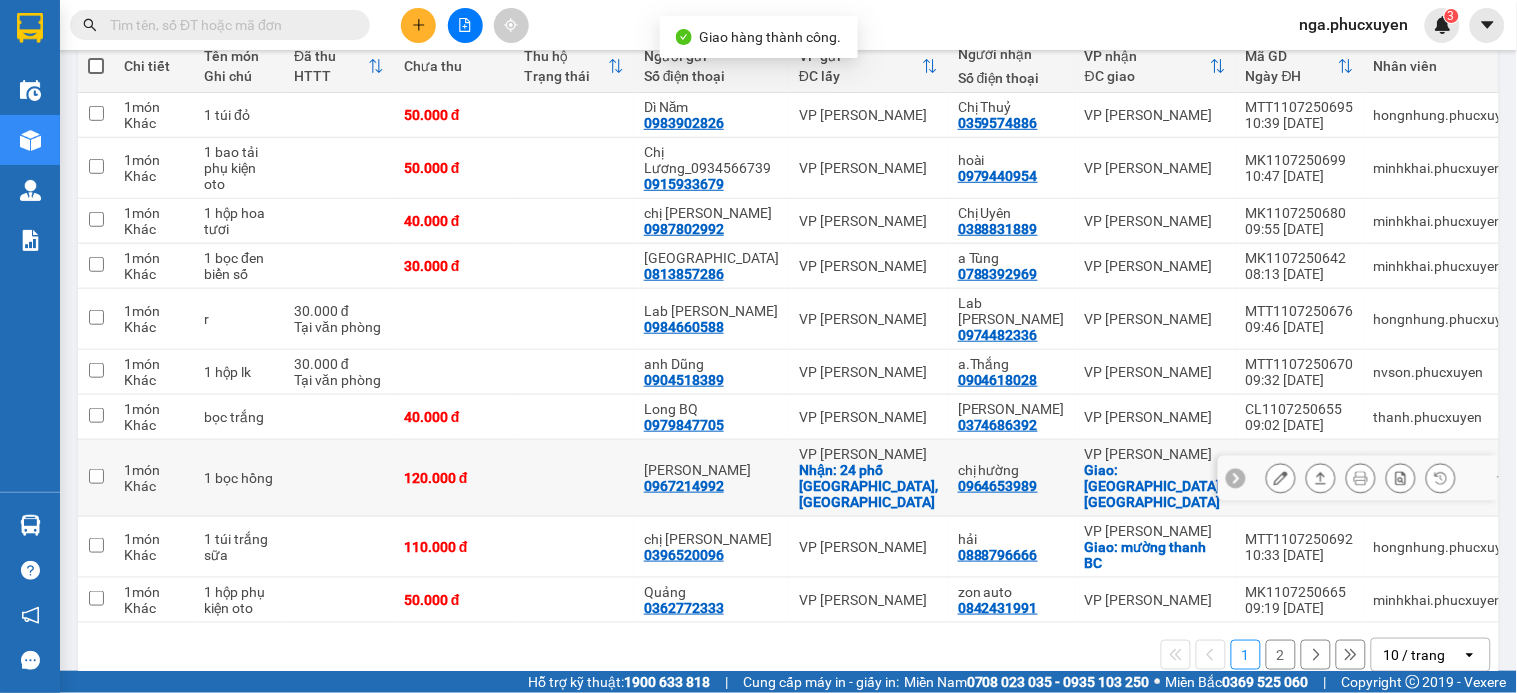 scroll, scrollTop: 245, scrollLeft: 0, axis: vertical 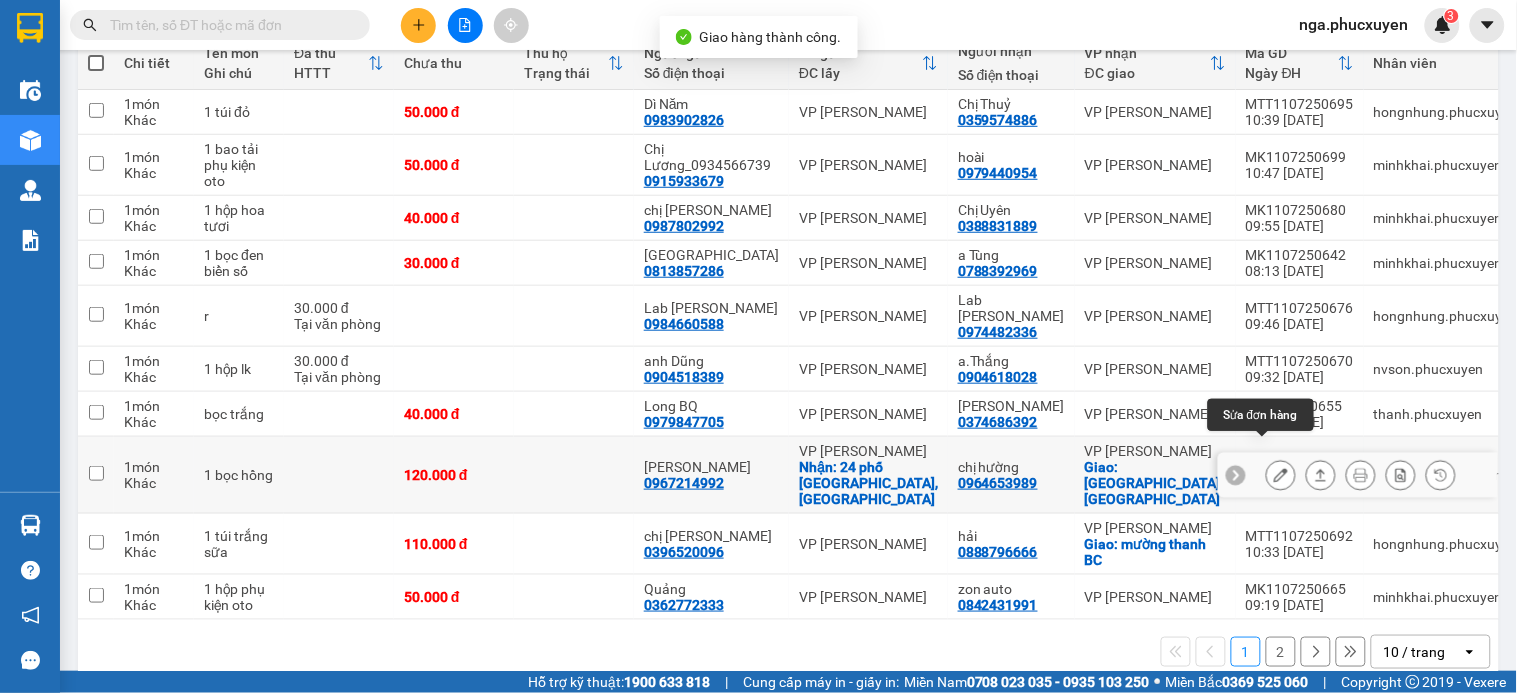 click 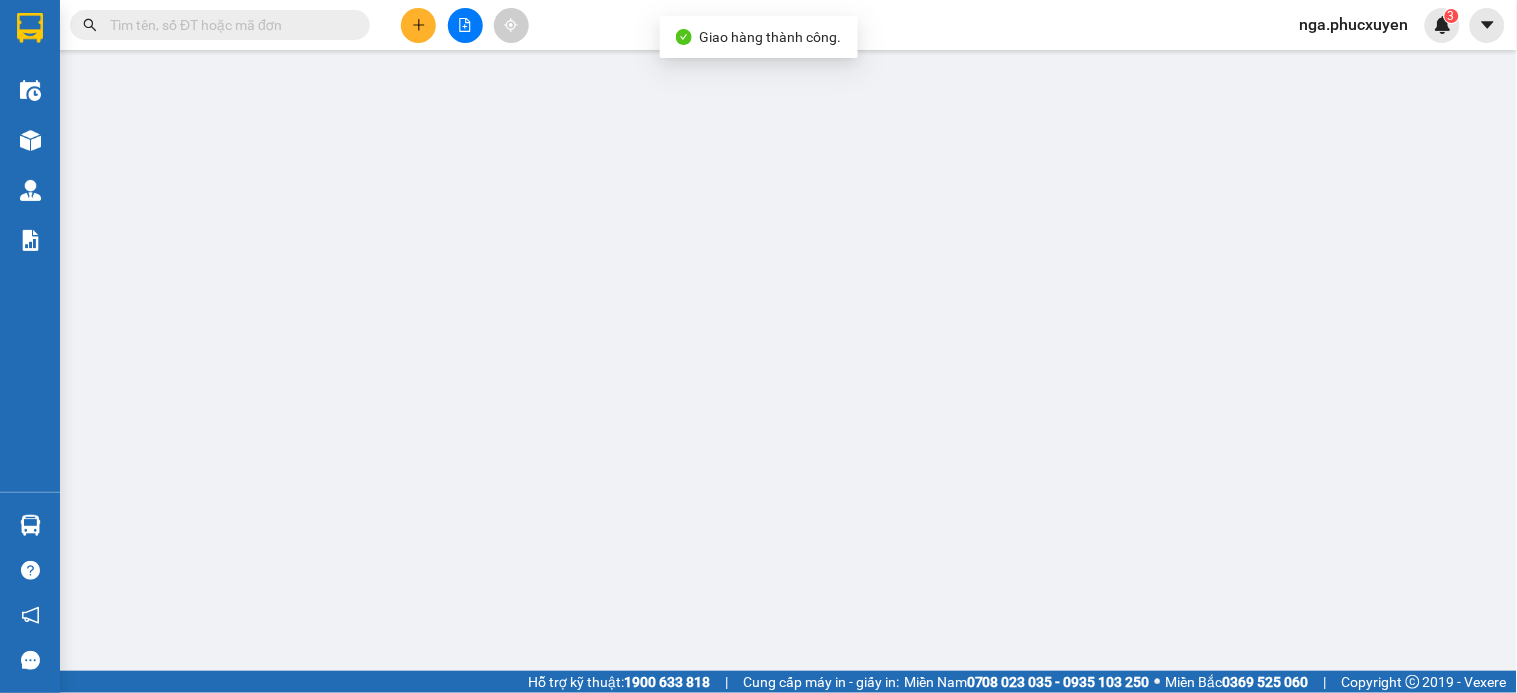 scroll, scrollTop: 0, scrollLeft: 0, axis: both 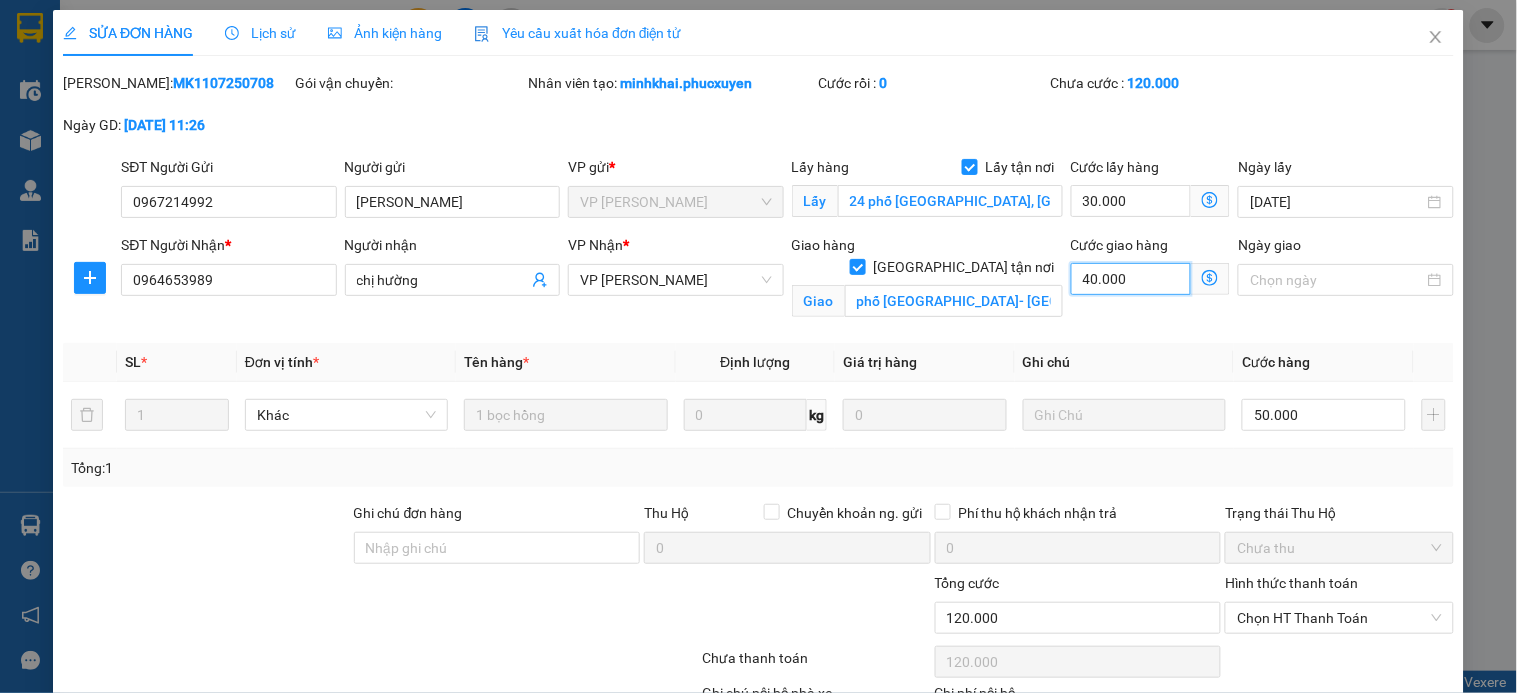 click on "40.000" at bounding box center (1131, 279) 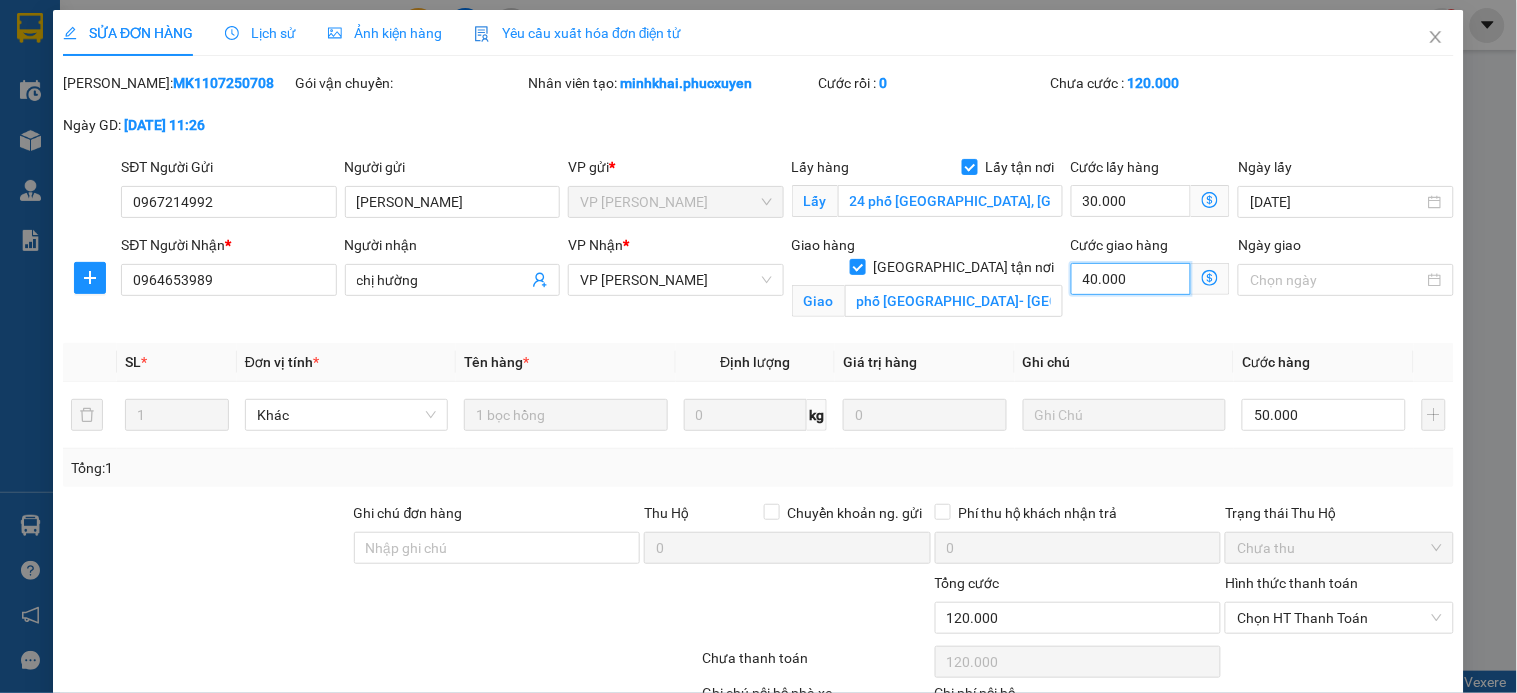 type on "80.000" 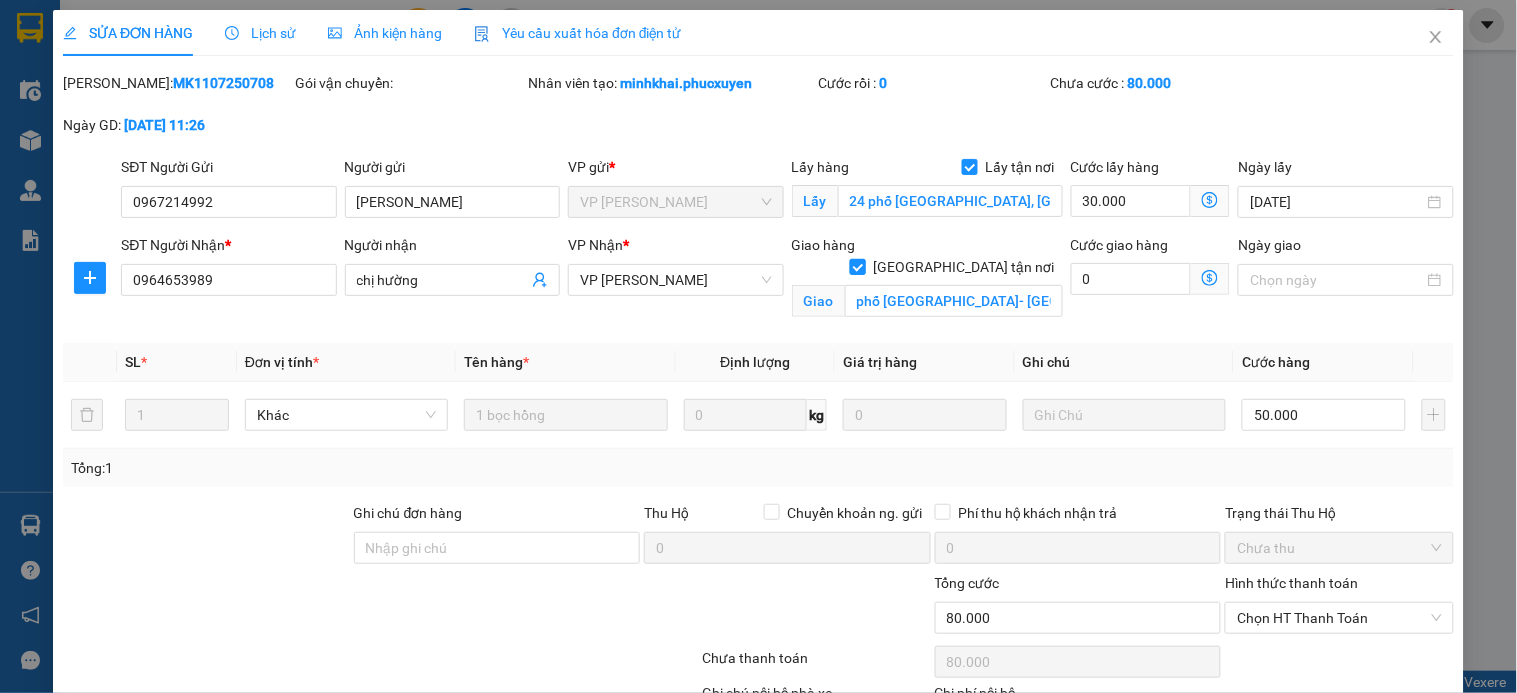 click on "[GEOGRAPHIC_DATA] tận nơi" at bounding box center (857, 266) 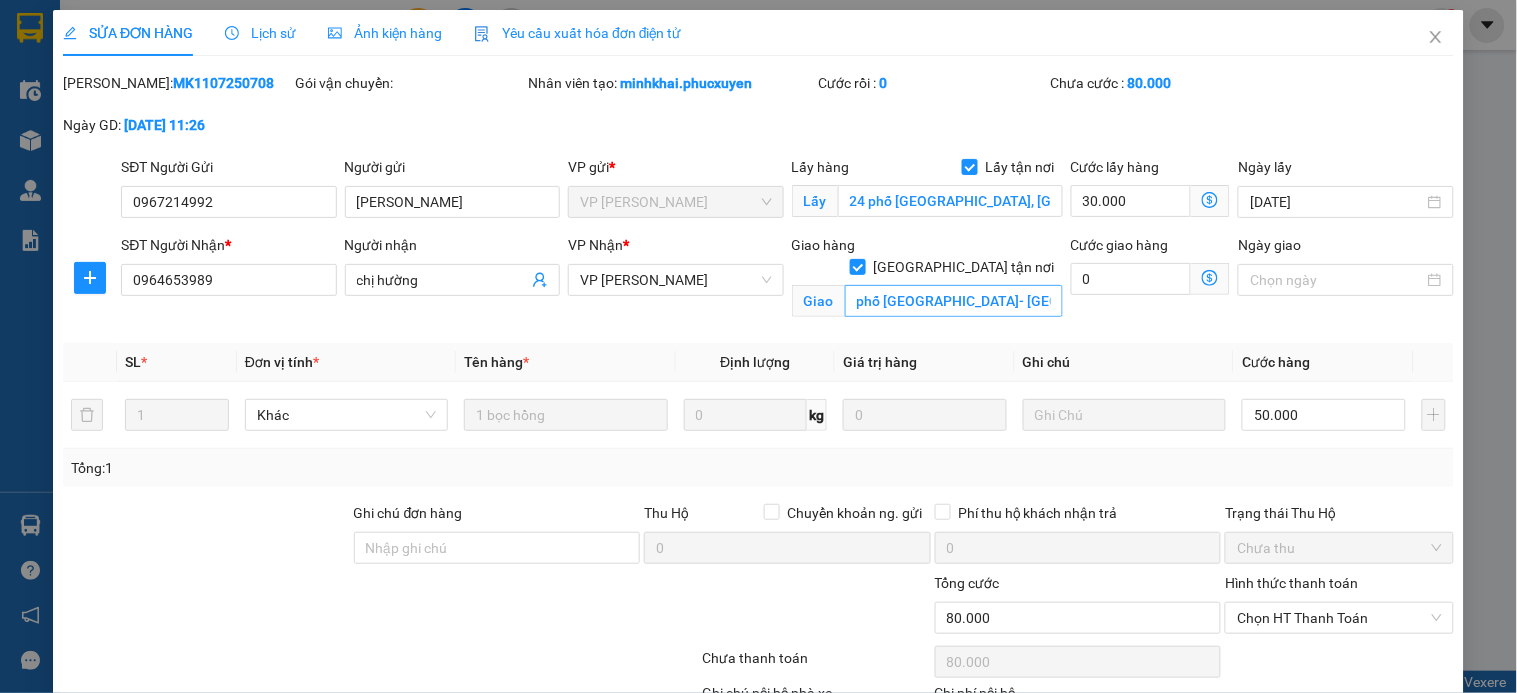 type on "50.000" 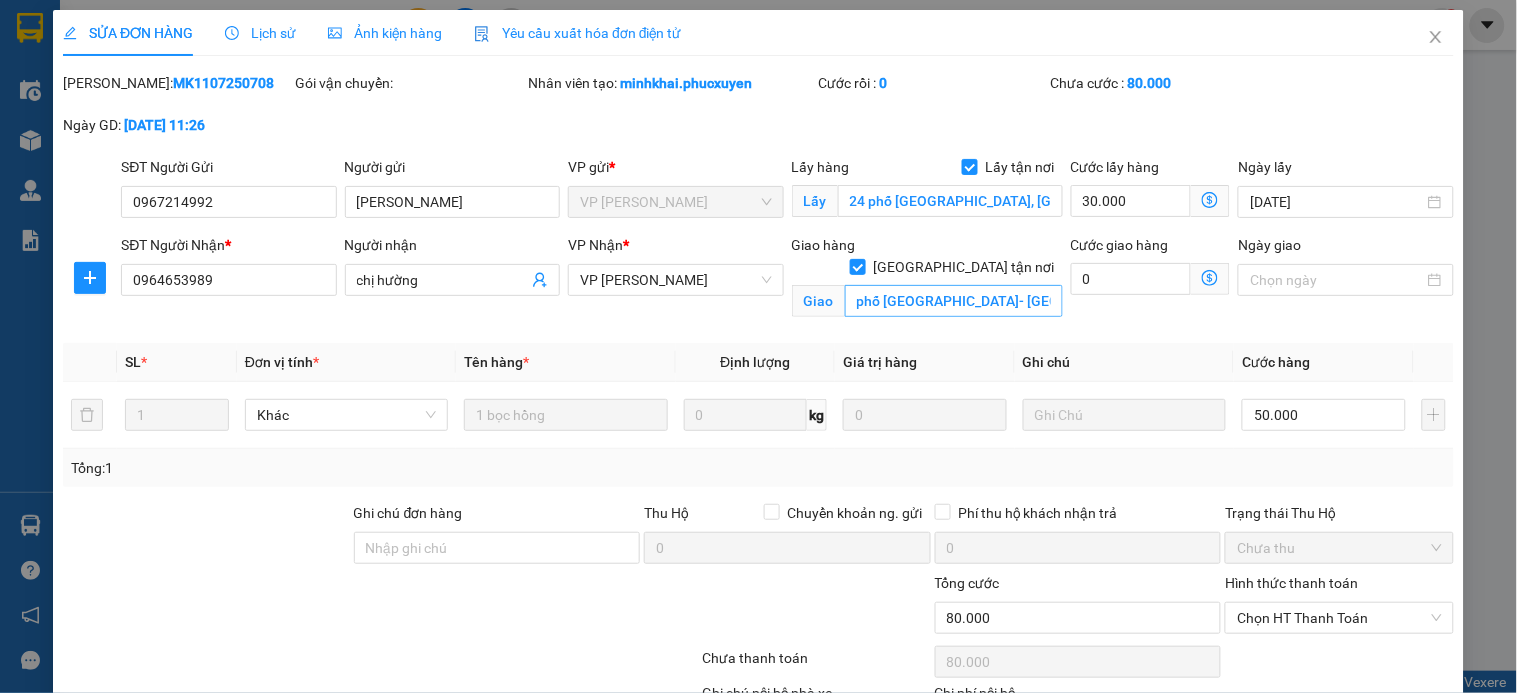 type on "50.000" 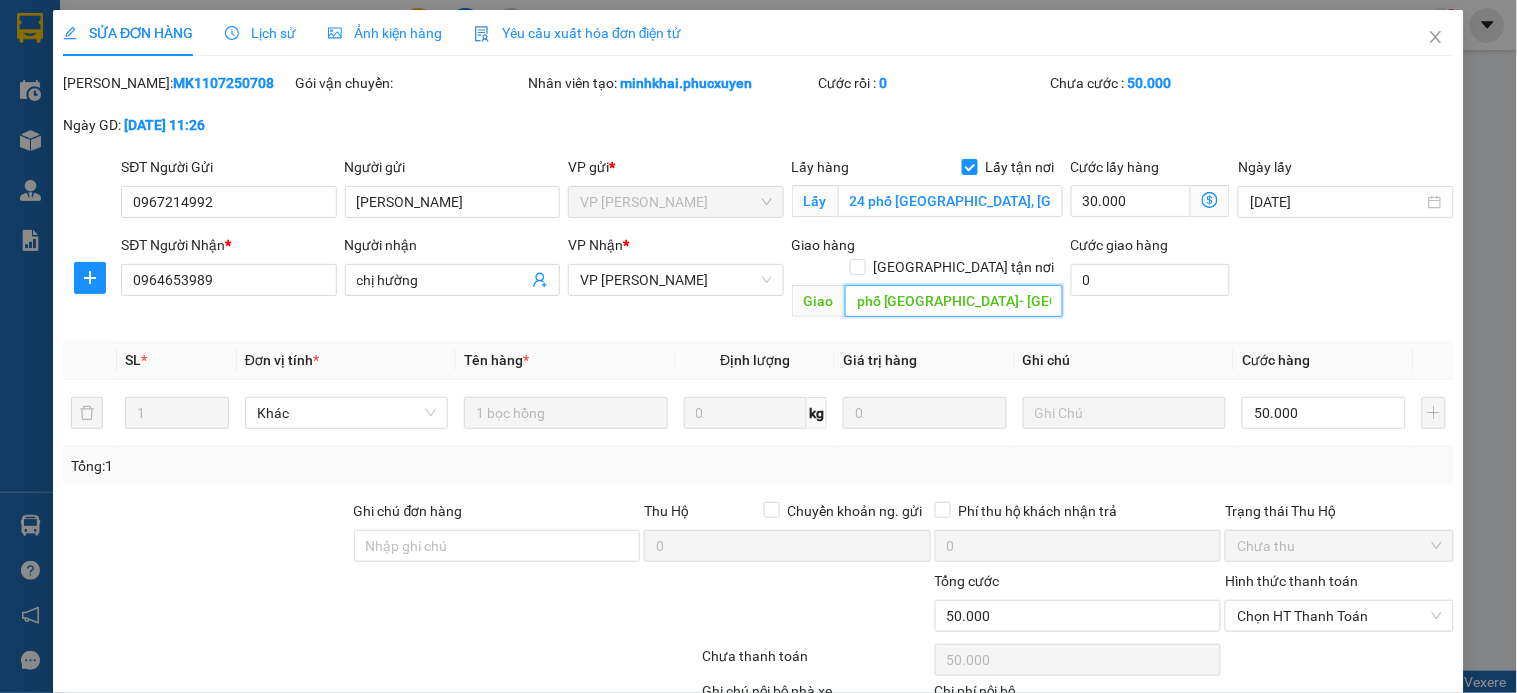click on "phố lao động- hà lầm" at bounding box center [954, 301] 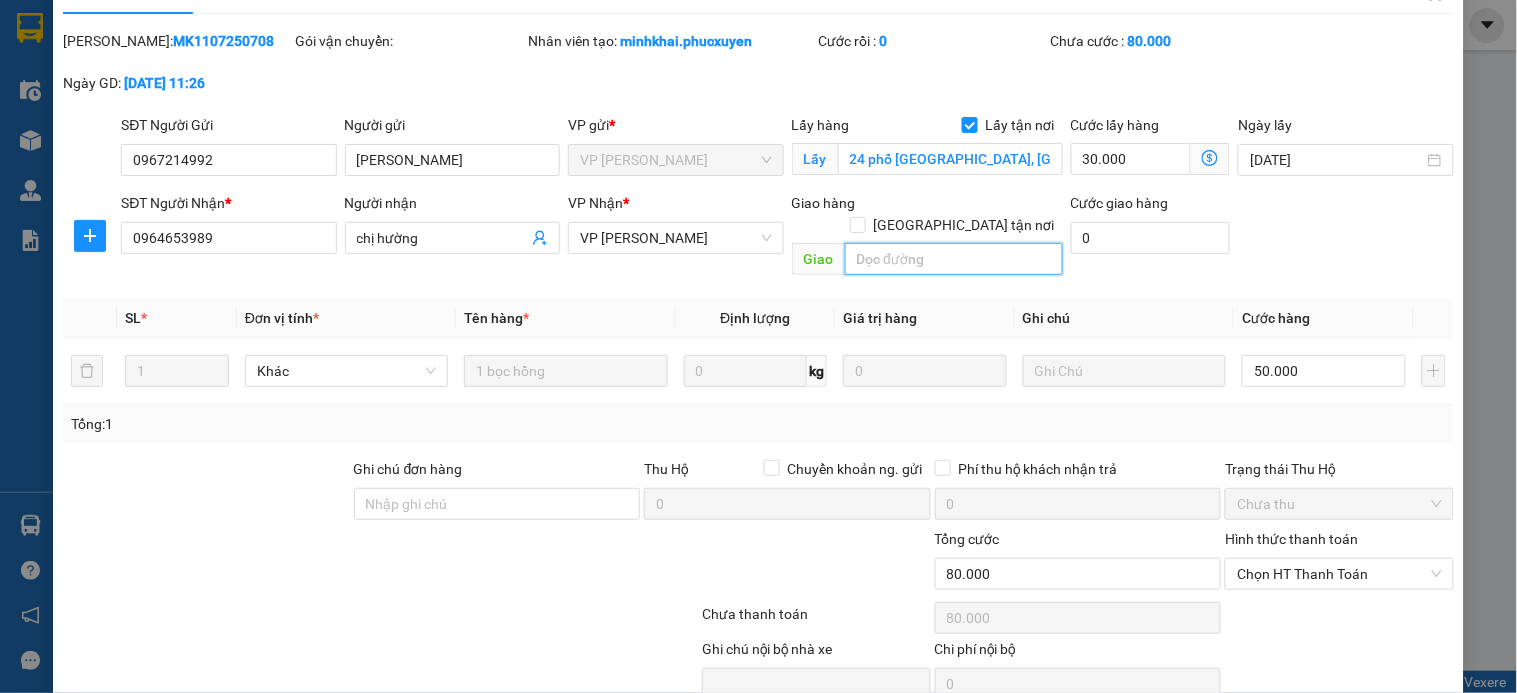 scroll, scrollTop: 3, scrollLeft: 0, axis: vertical 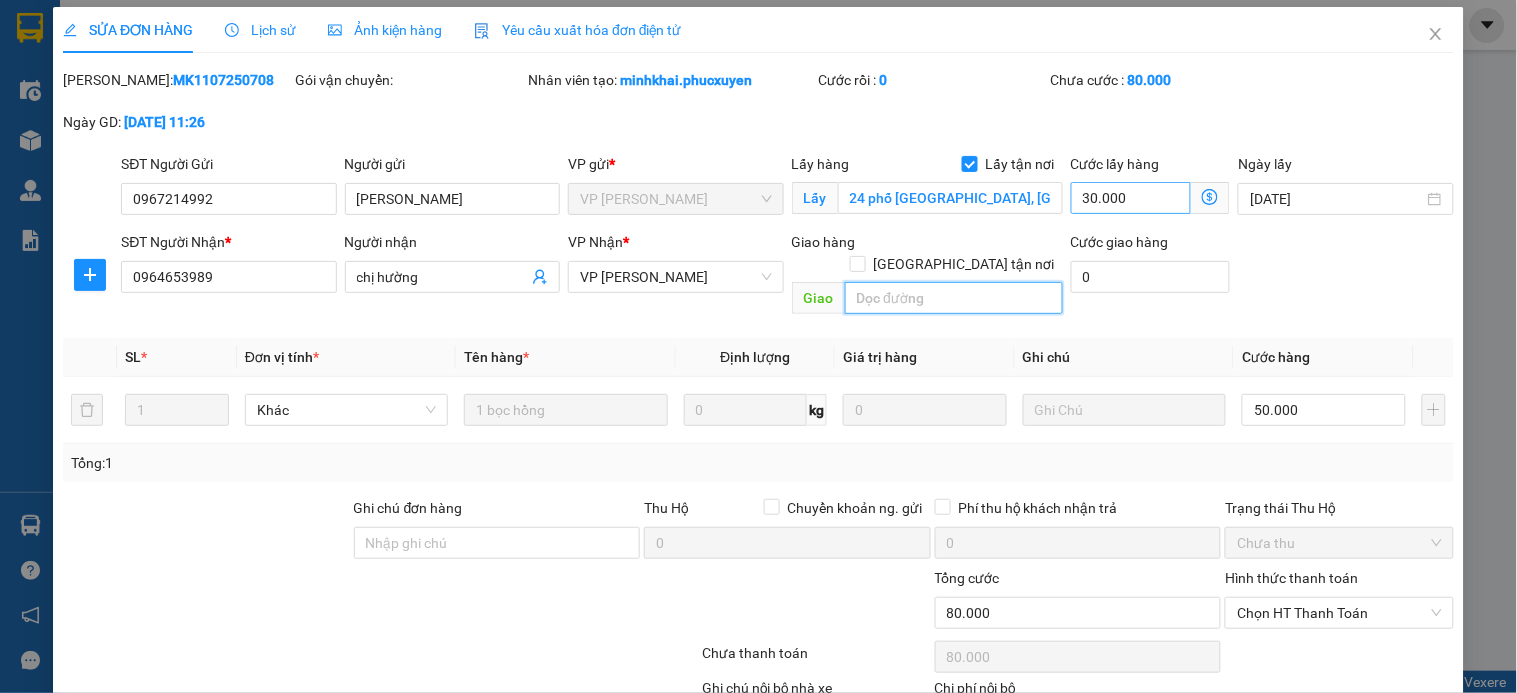 type 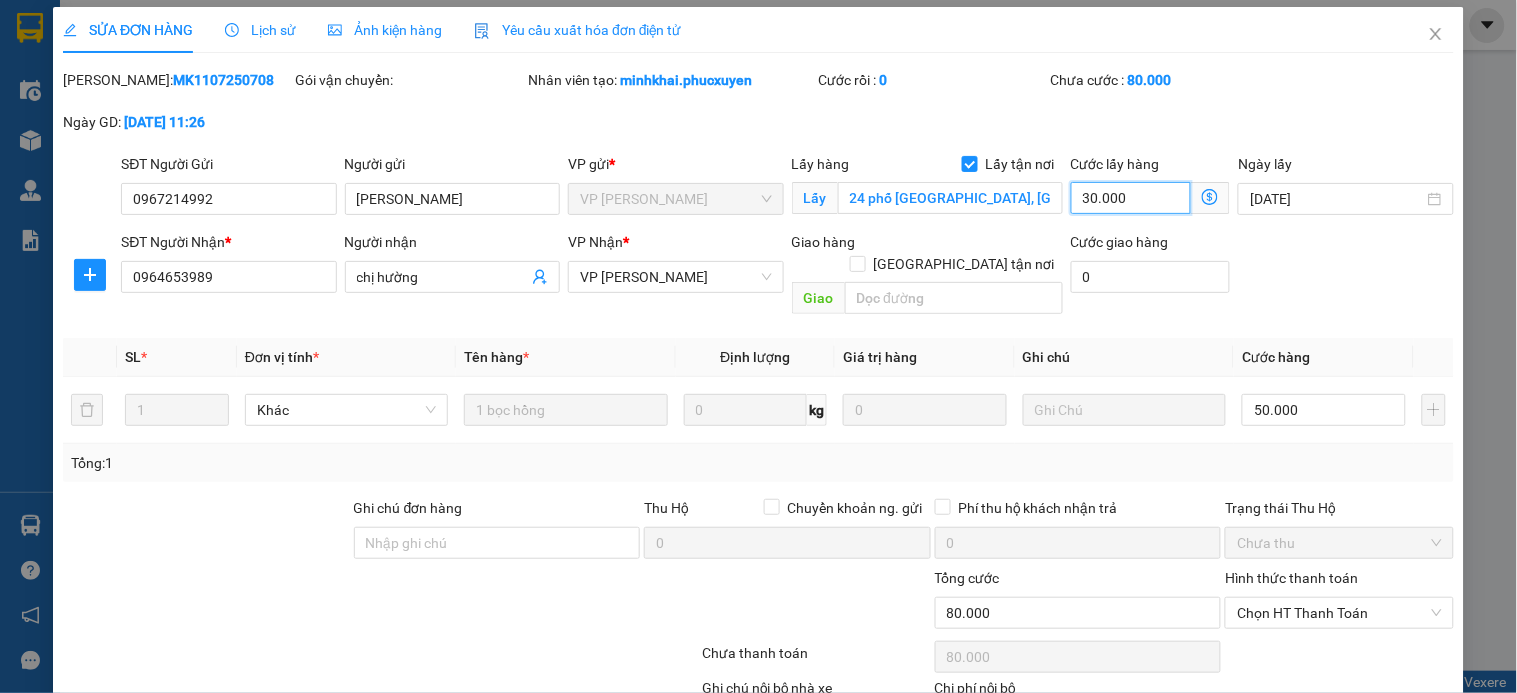 click on "30.000" at bounding box center [1131, 198] 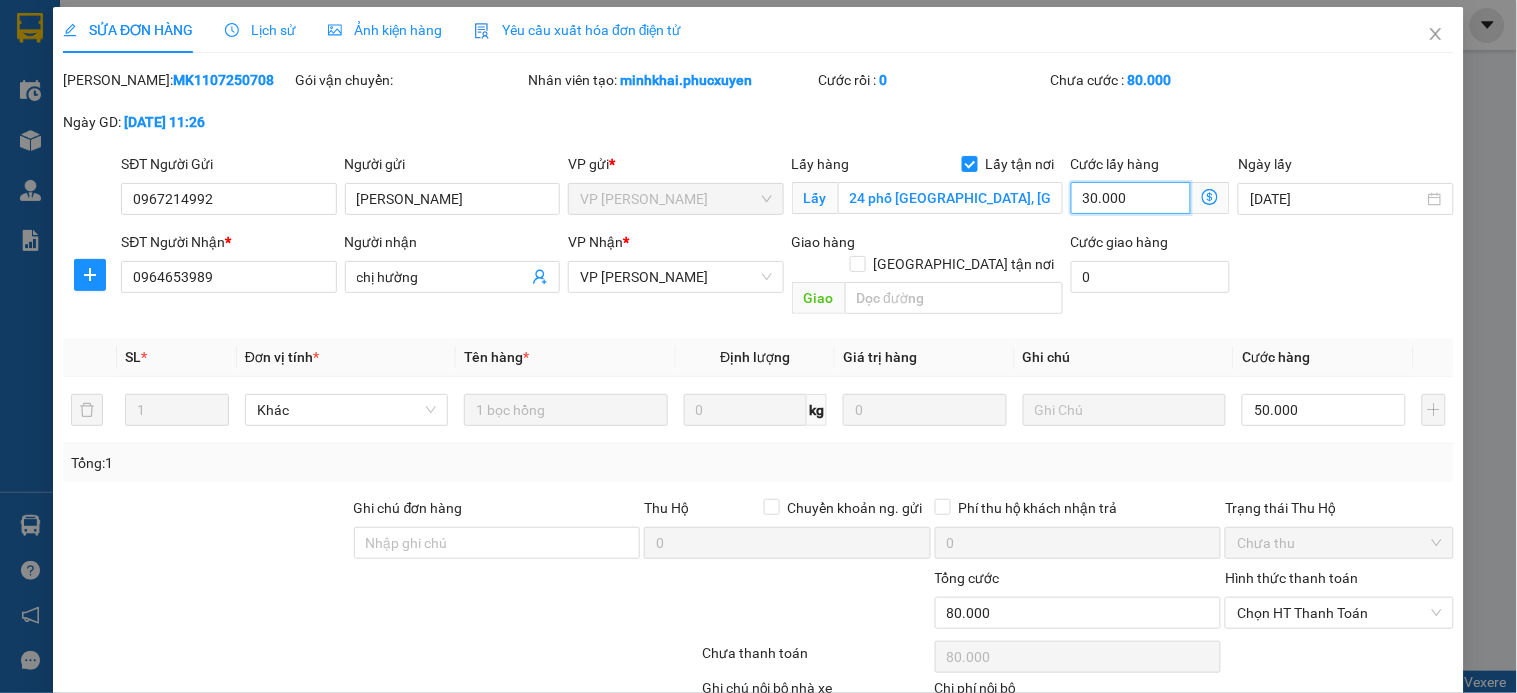 type on "50.000" 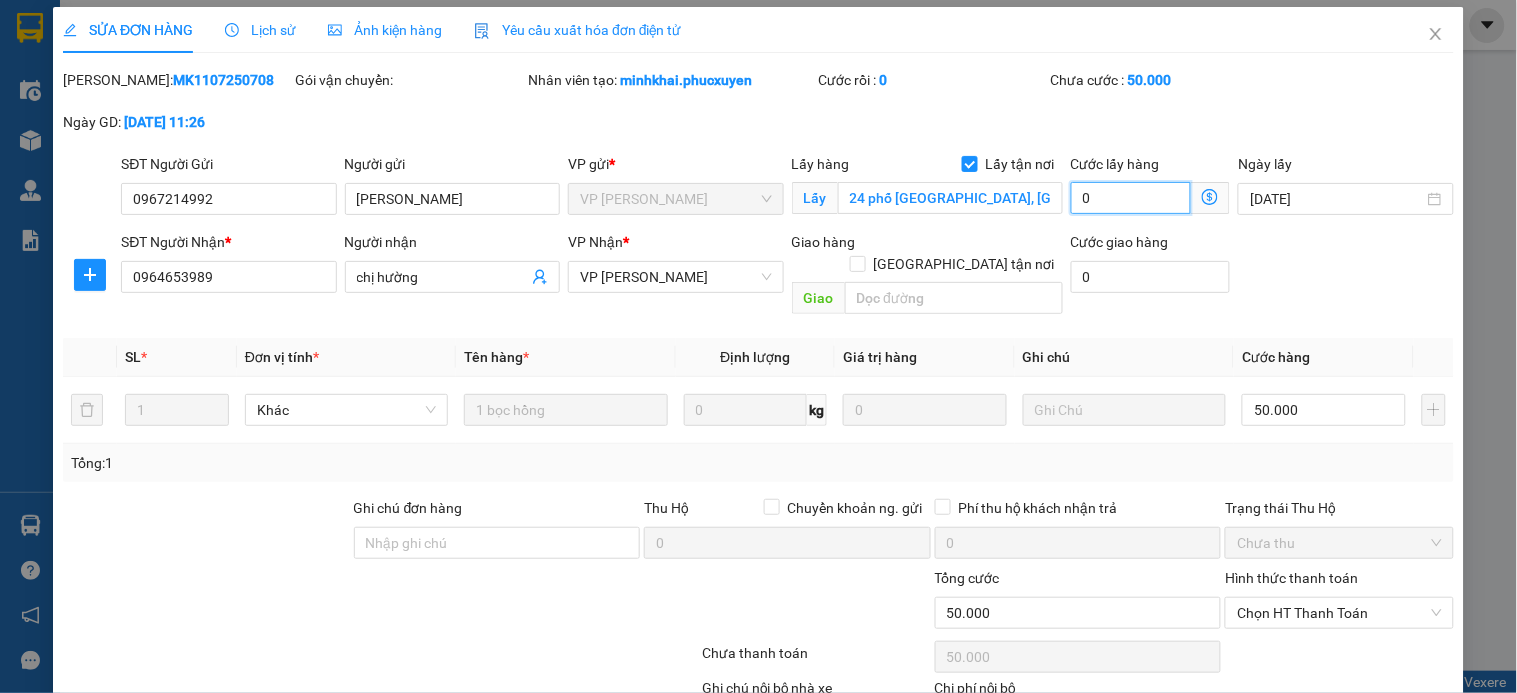 scroll, scrollTop: 114, scrollLeft: 0, axis: vertical 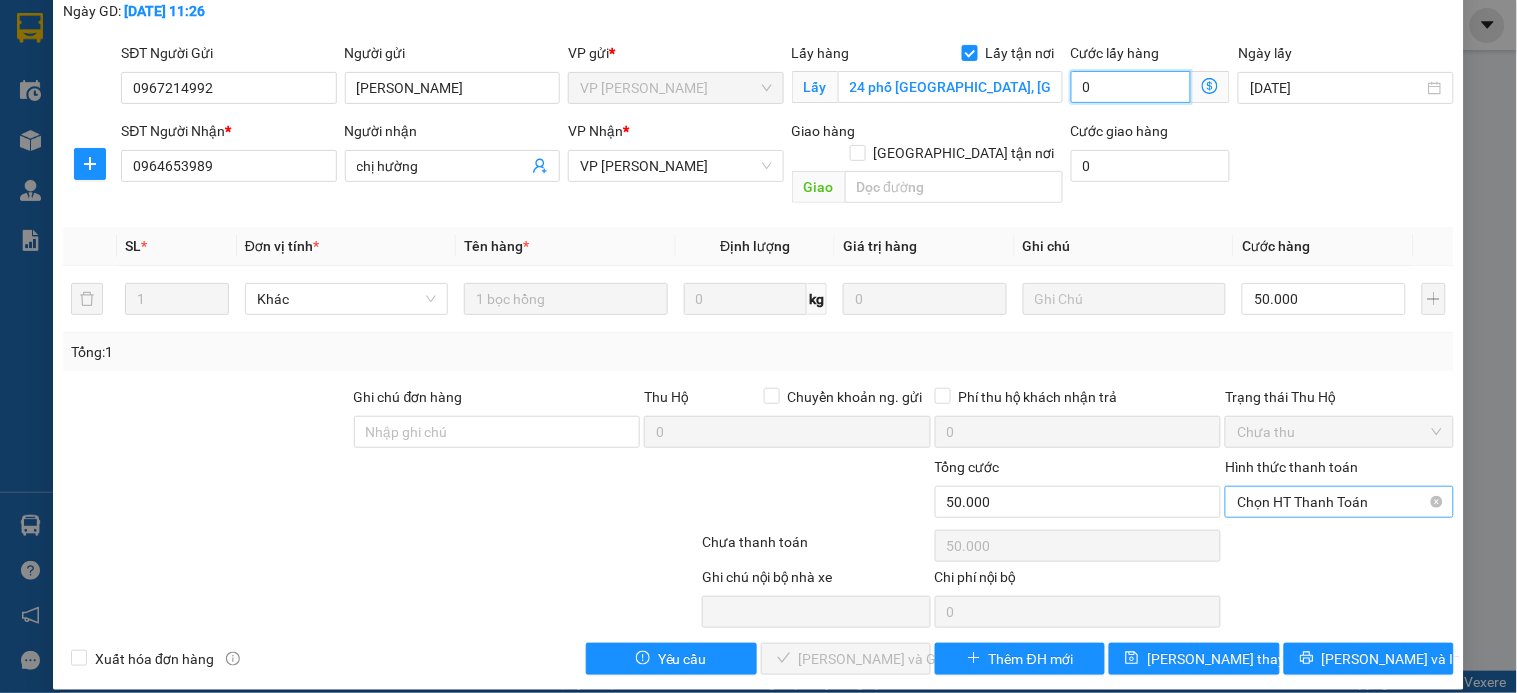 click on "Chọn HT Thanh Toán" at bounding box center (1339, 502) 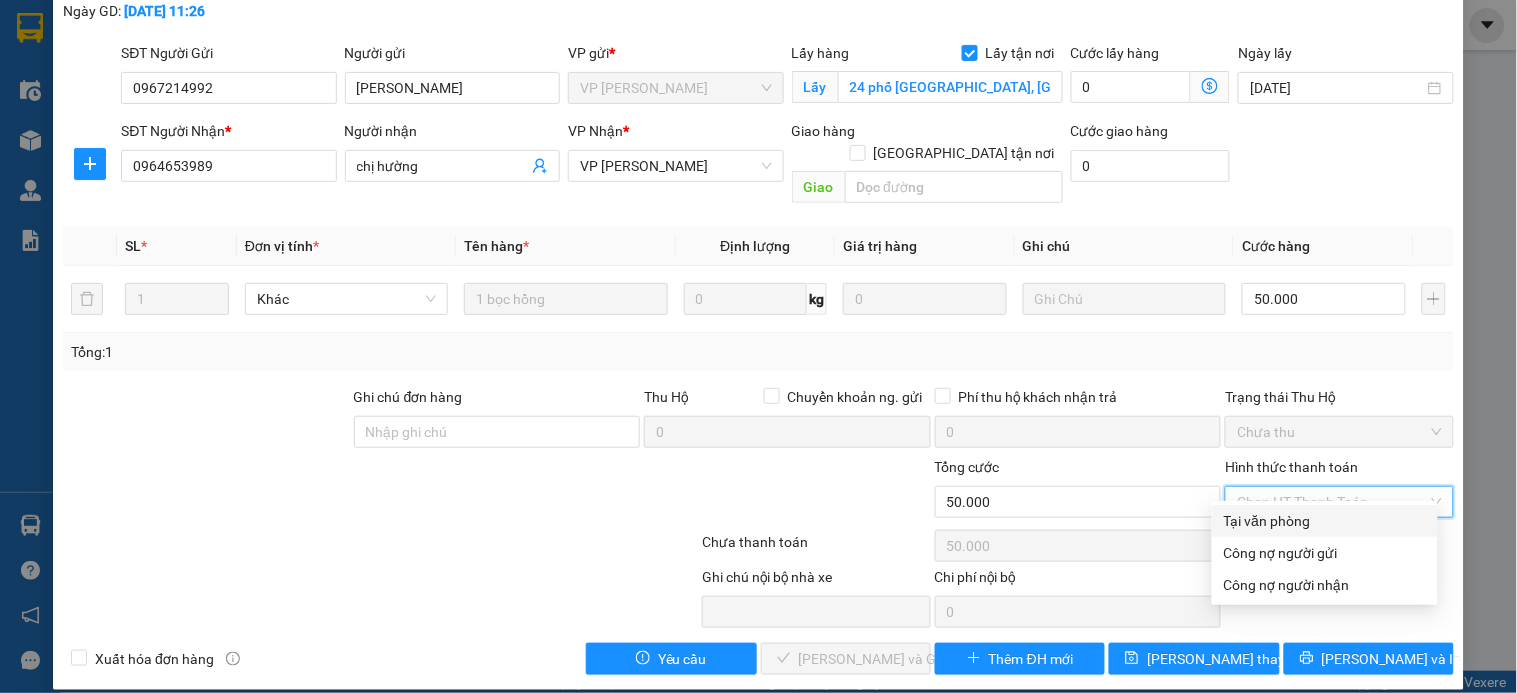 click on "Tại văn phòng" at bounding box center [1325, 521] 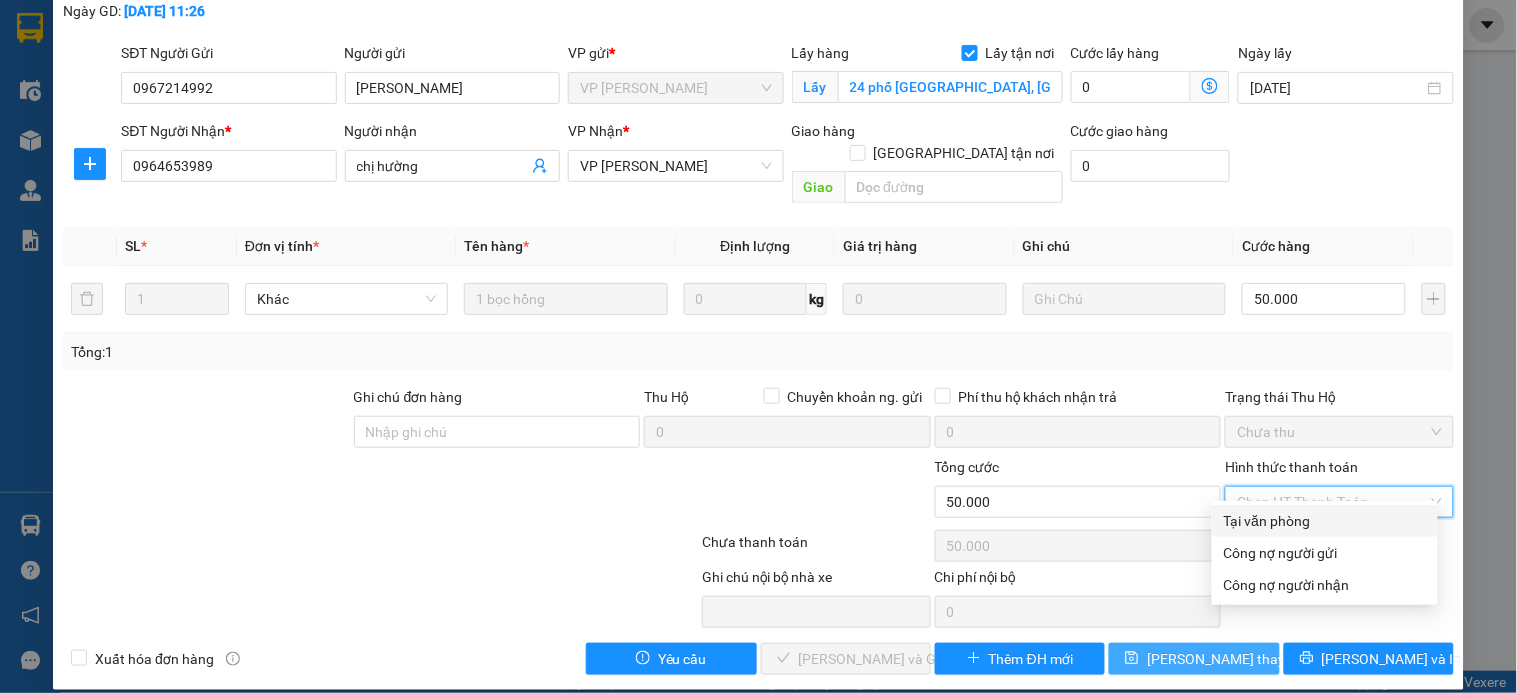 type on "0" 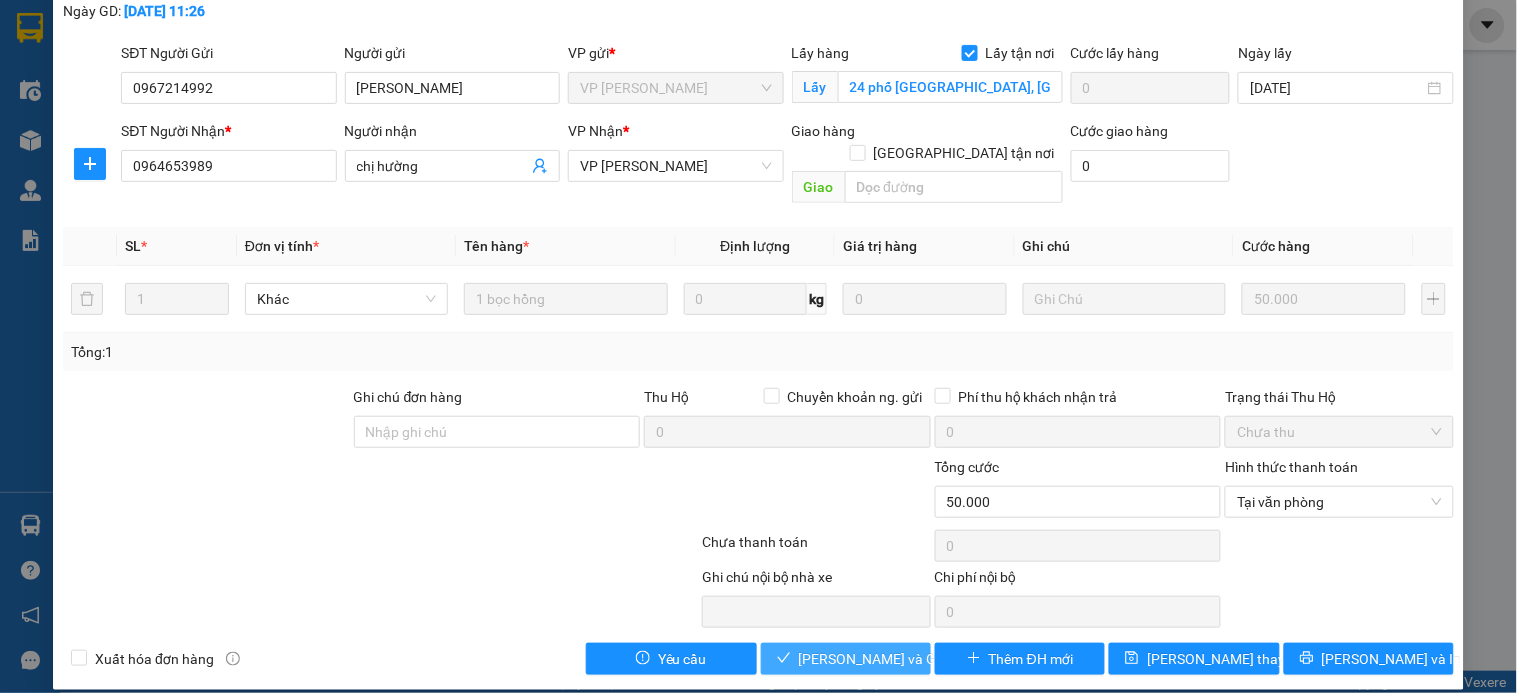 click on "[PERSON_NAME] và Giao hàng" at bounding box center (895, 659) 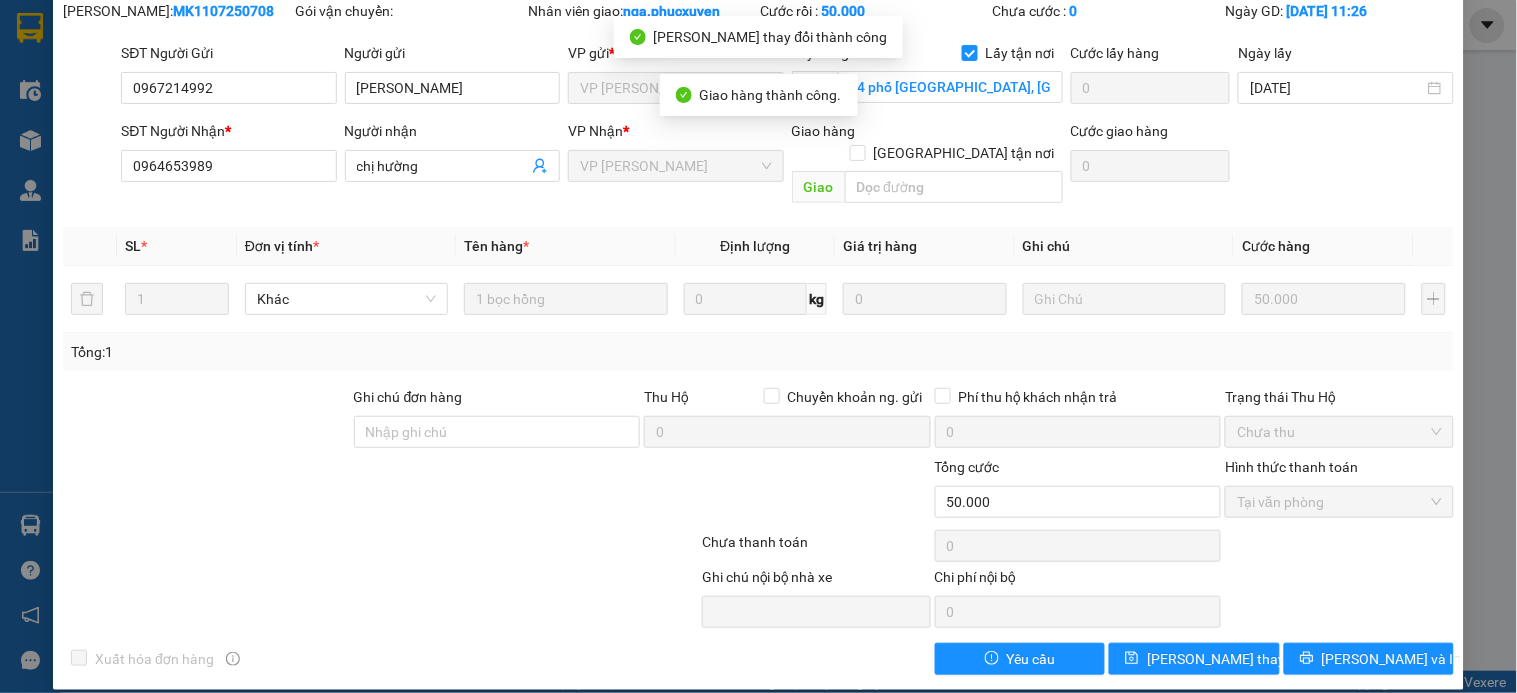 scroll, scrollTop: 0, scrollLeft: 0, axis: both 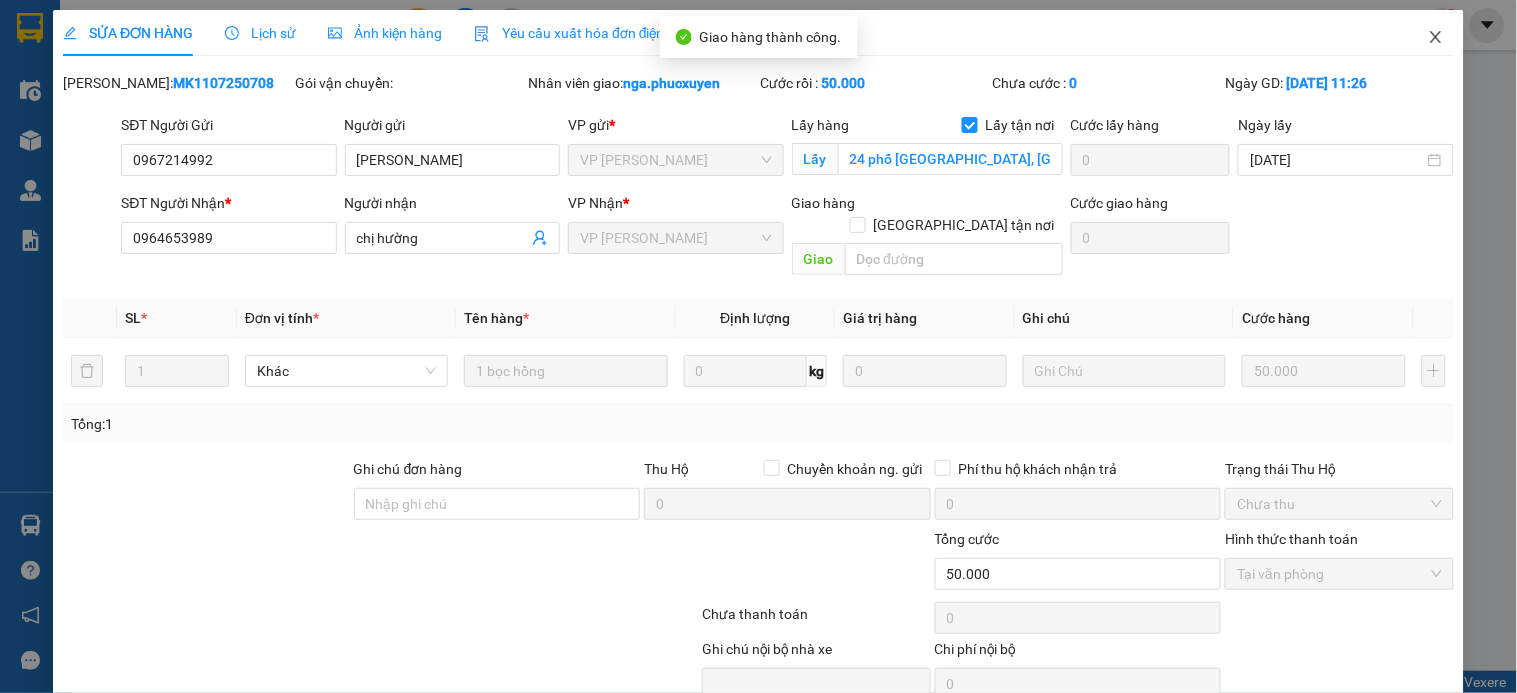 click 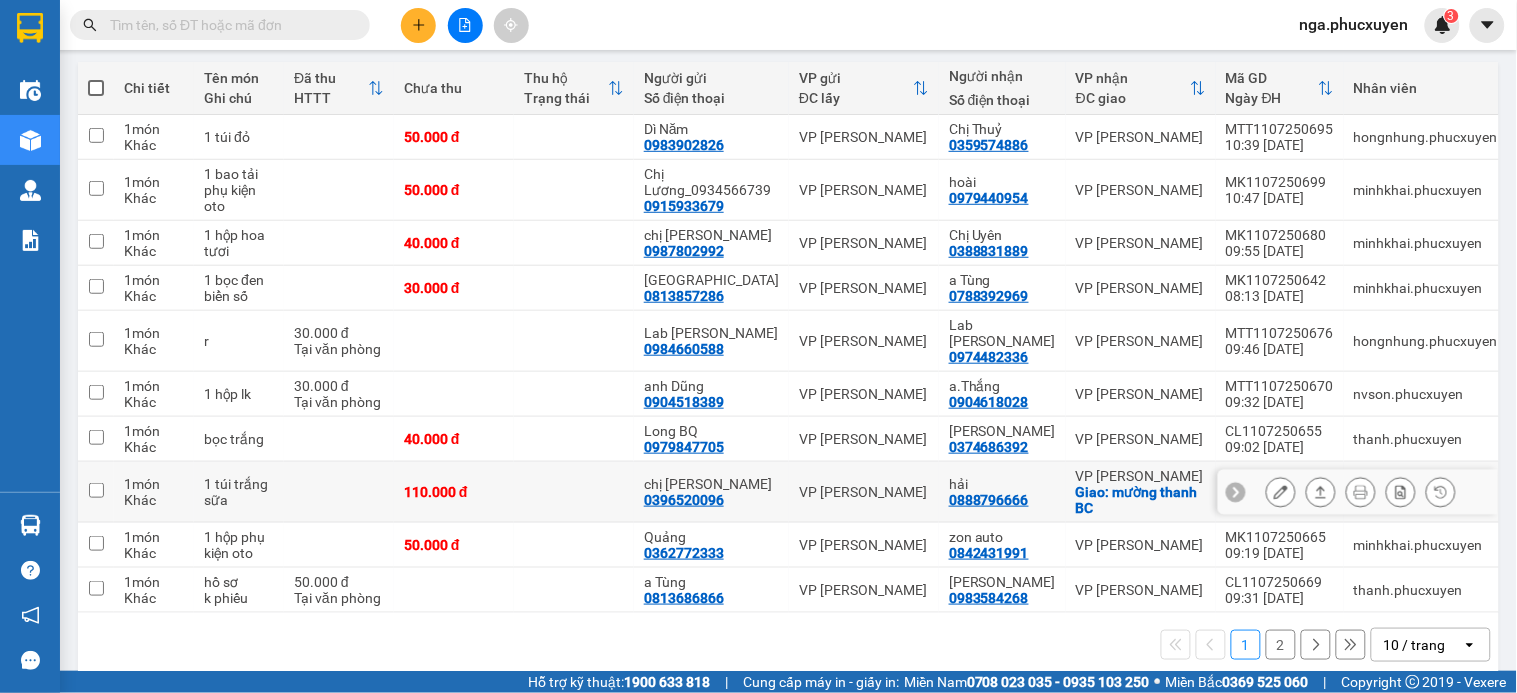 scroll, scrollTop: 222, scrollLeft: 0, axis: vertical 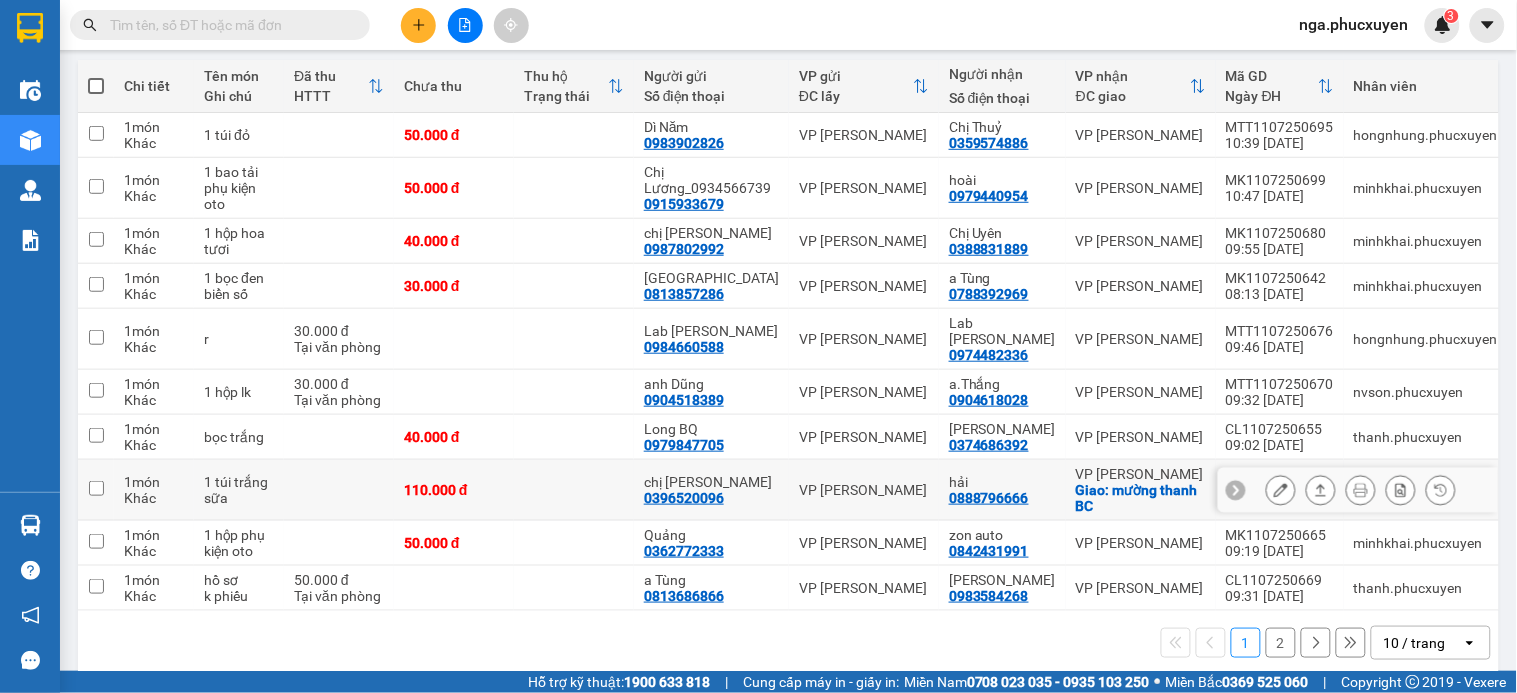 click 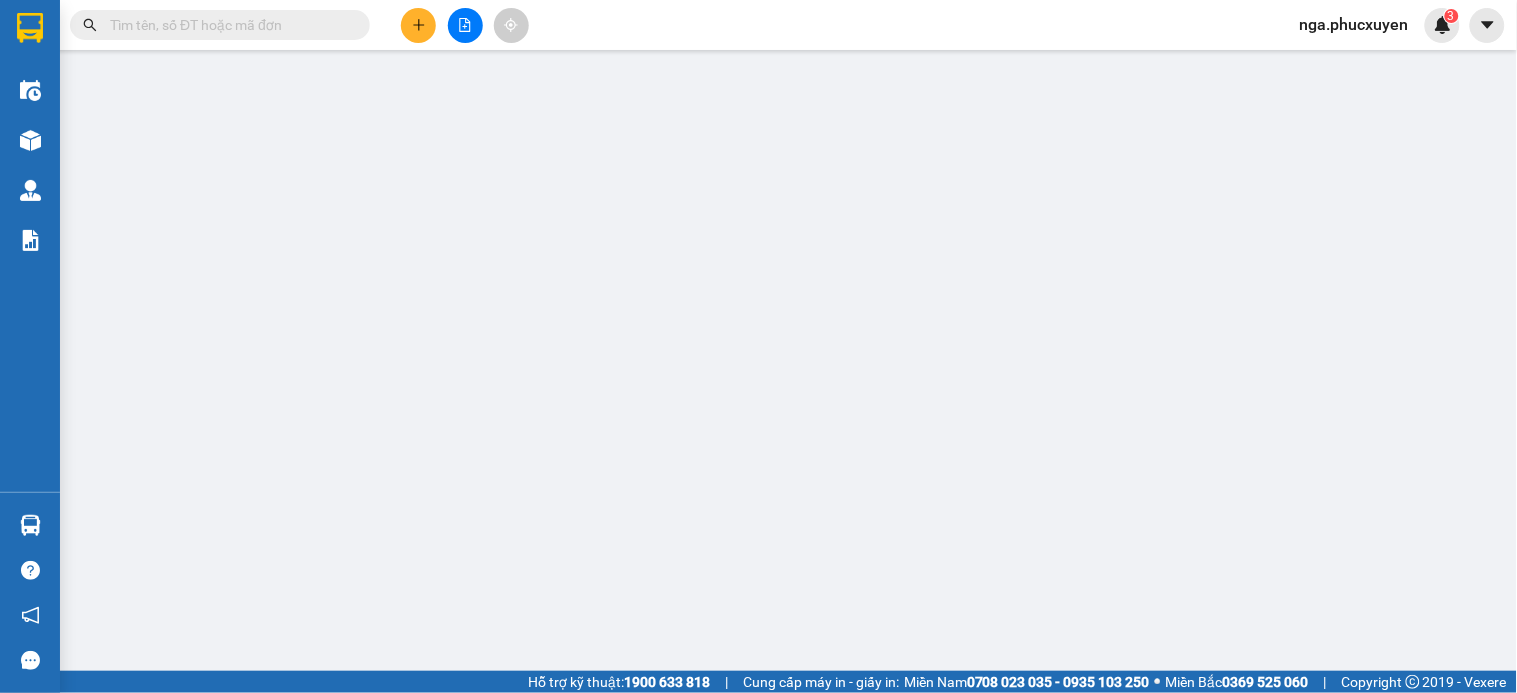 scroll, scrollTop: 0, scrollLeft: 0, axis: both 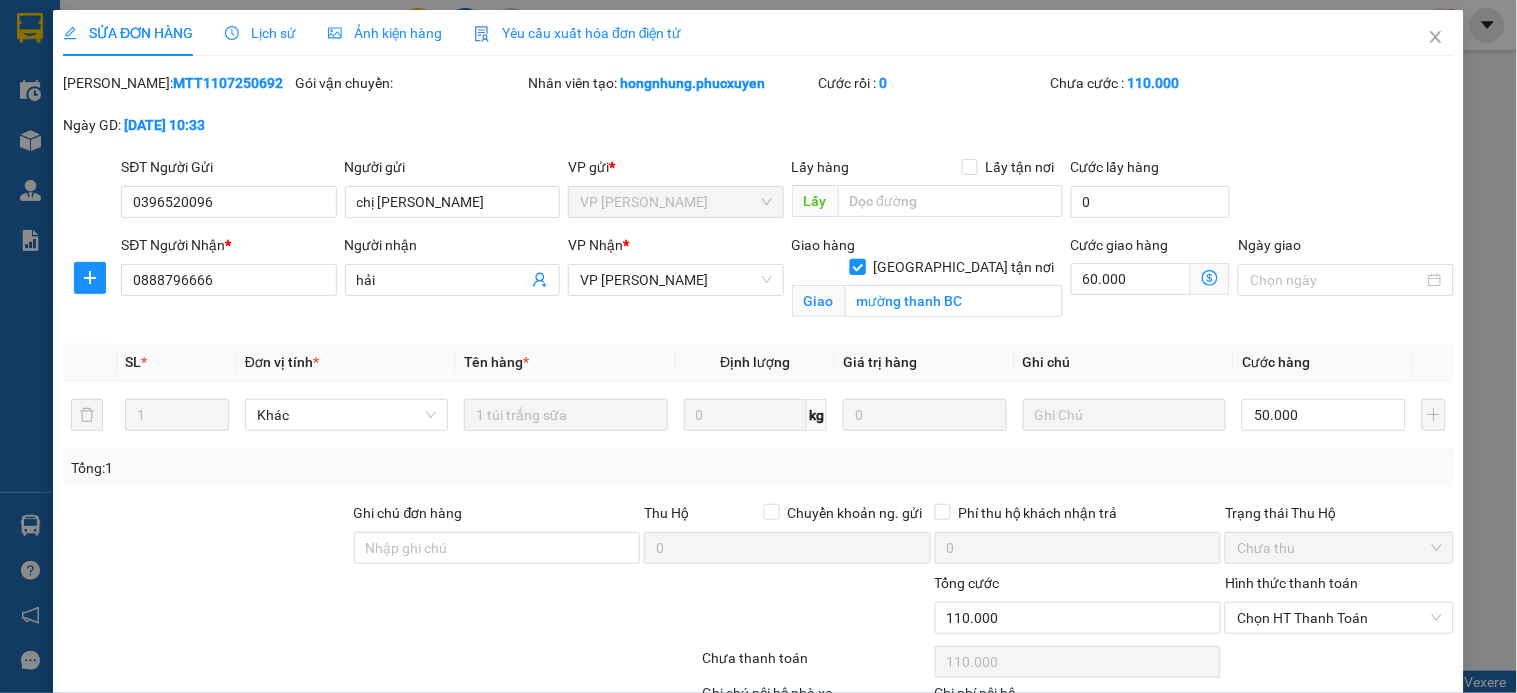 click on "[GEOGRAPHIC_DATA] tận nơi" at bounding box center (857, 266) 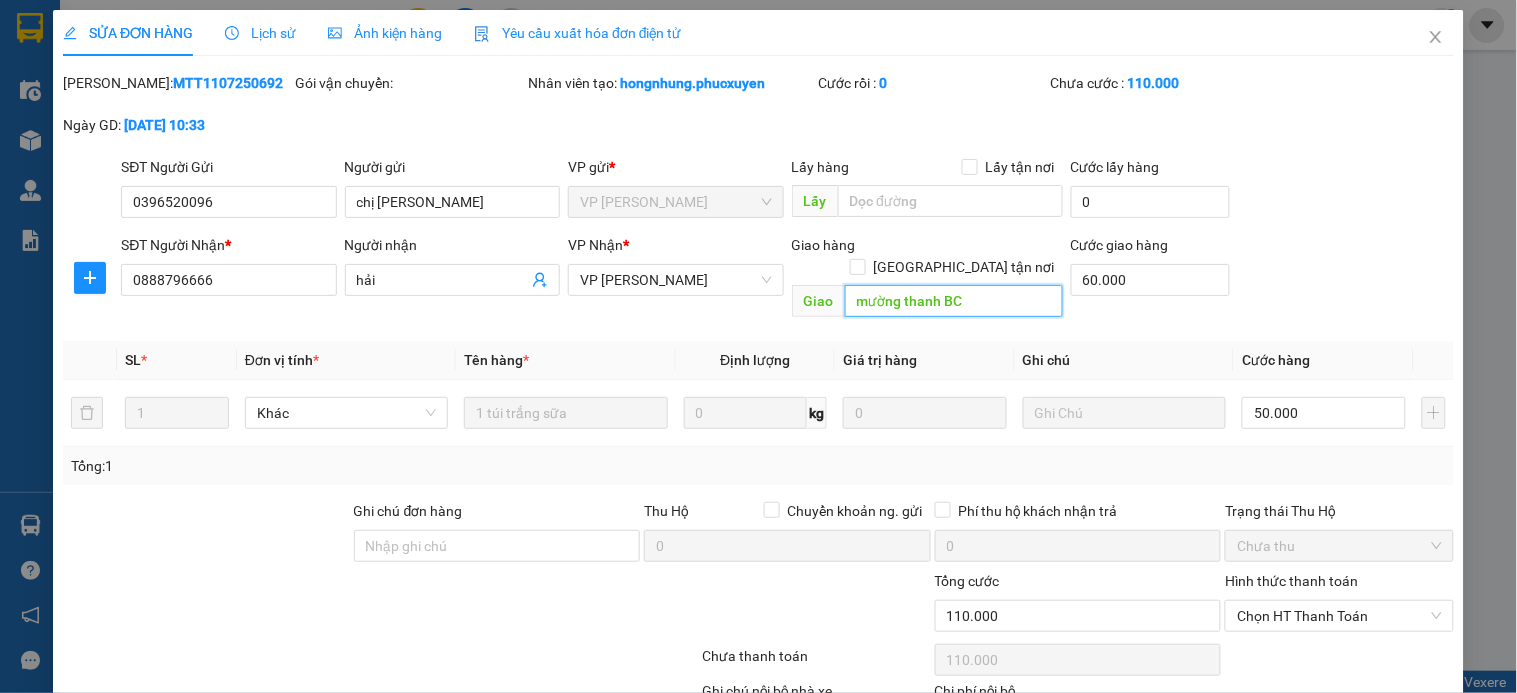 click on "mường thanh BC" at bounding box center (954, 301) 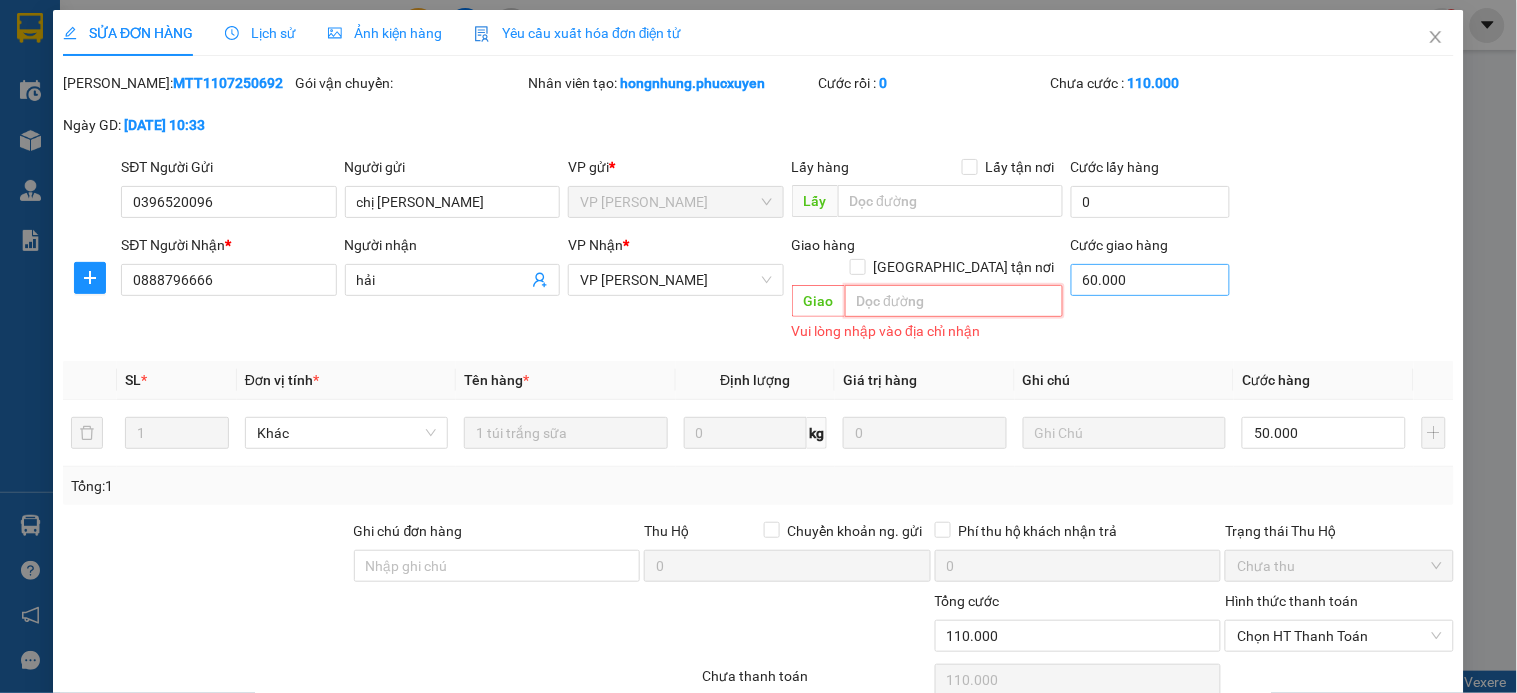 type 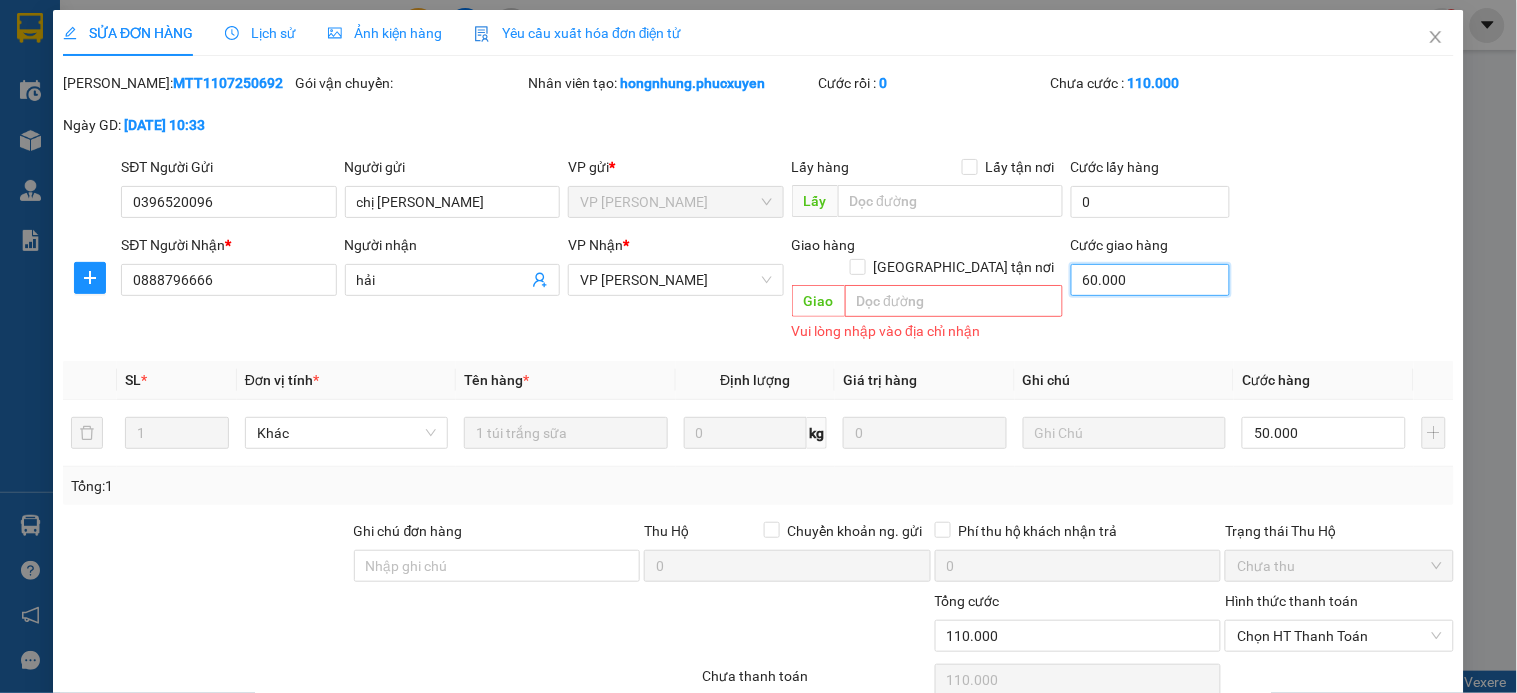 click on "60.000" at bounding box center (1151, 280) 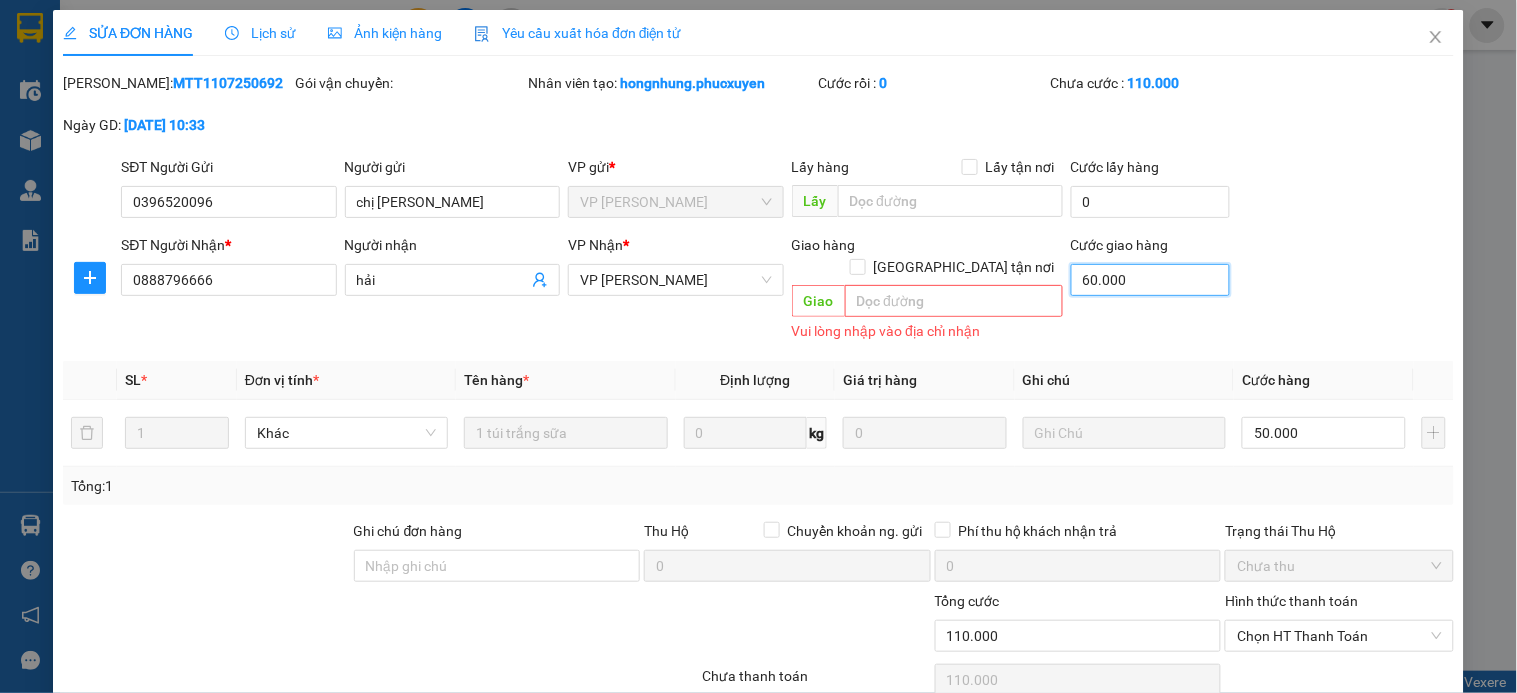 type on "50.000" 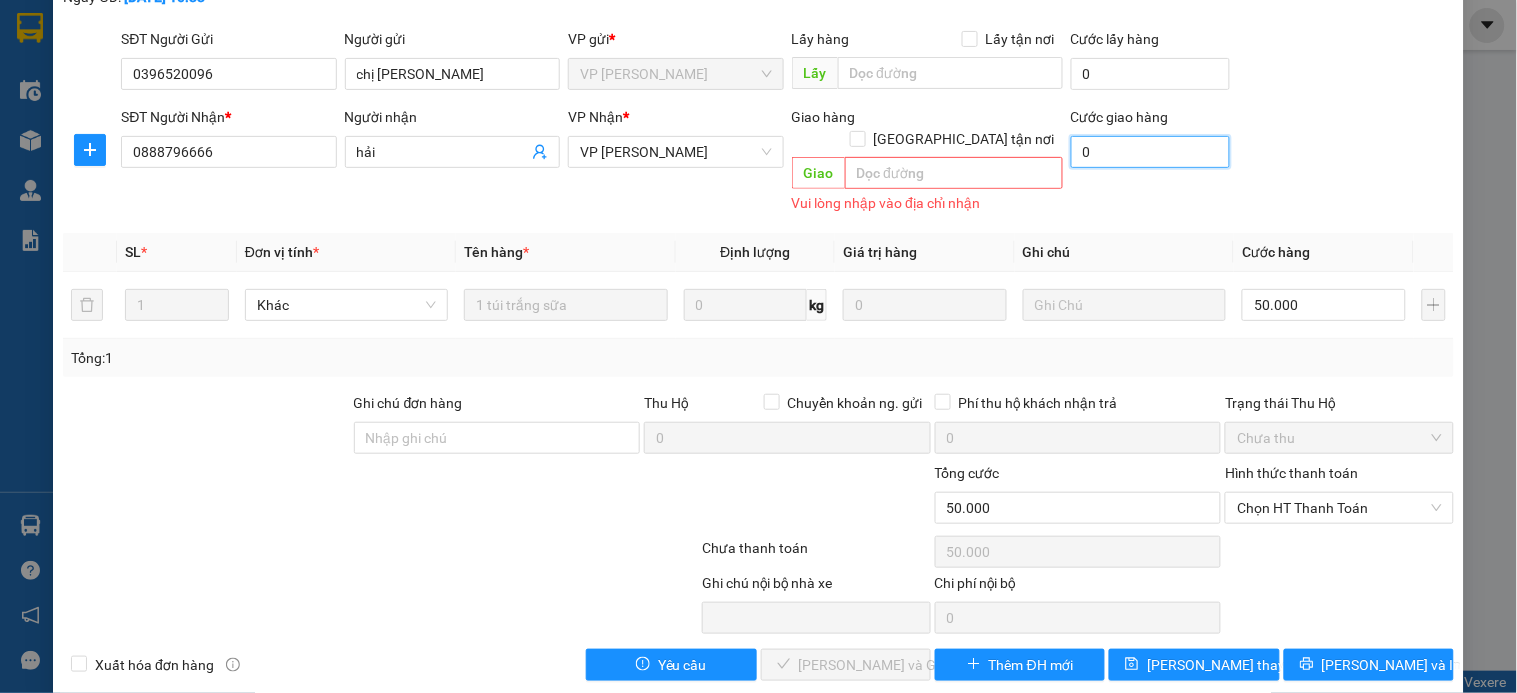 scroll, scrollTop: 134, scrollLeft: 0, axis: vertical 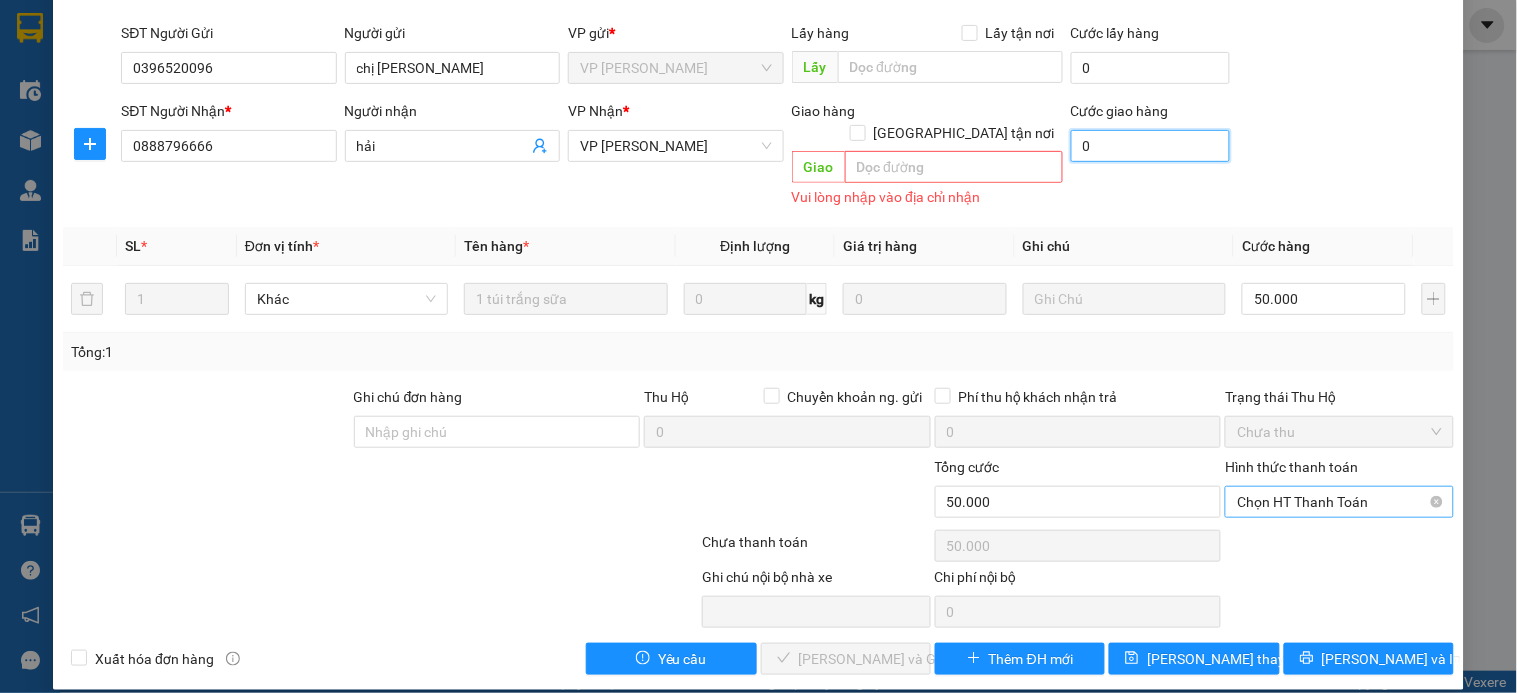 click on "Chọn HT Thanh Toán" at bounding box center (1339, 502) 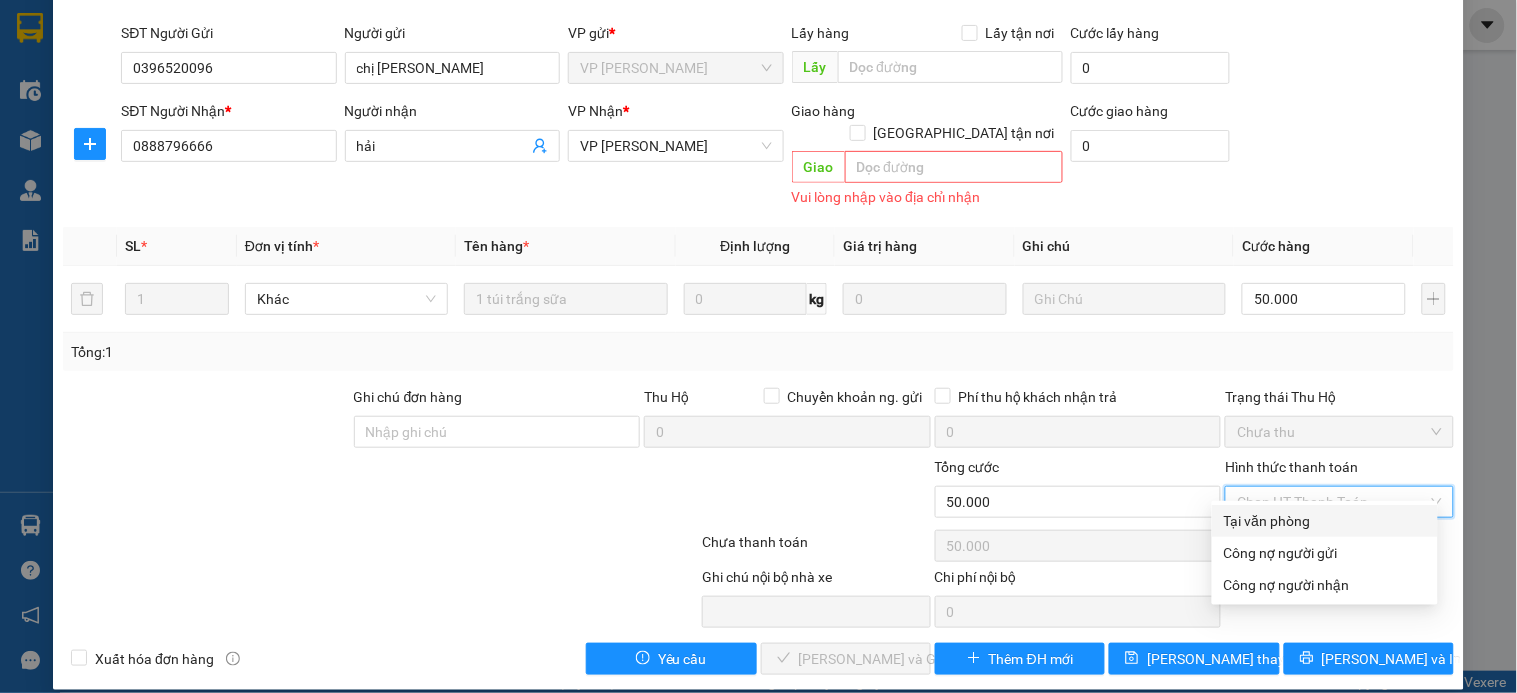 drag, startPoint x: 1277, startPoint y: 522, endPoint x: 1087, endPoint y: 617, distance: 212.42645 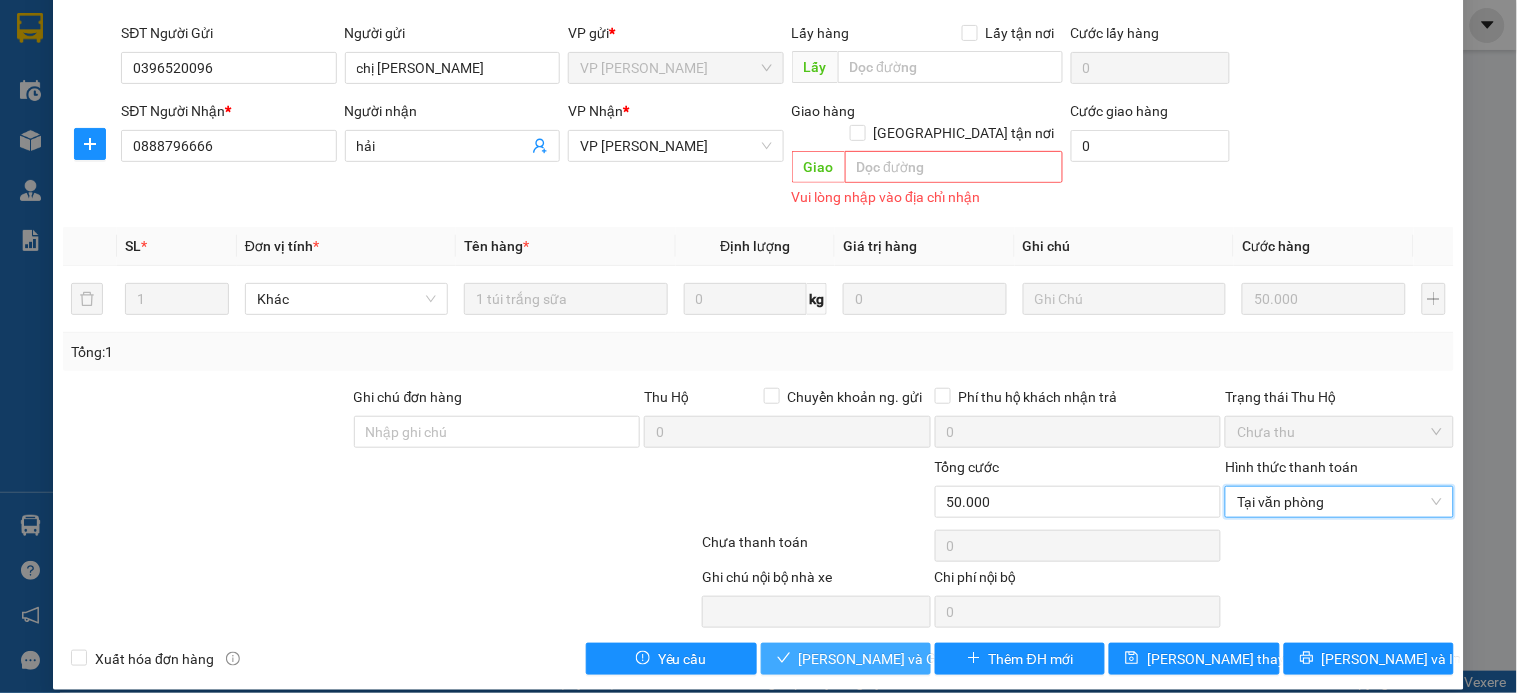 click on "[PERSON_NAME] và Giao hàng" at bounding box center [895, 659] 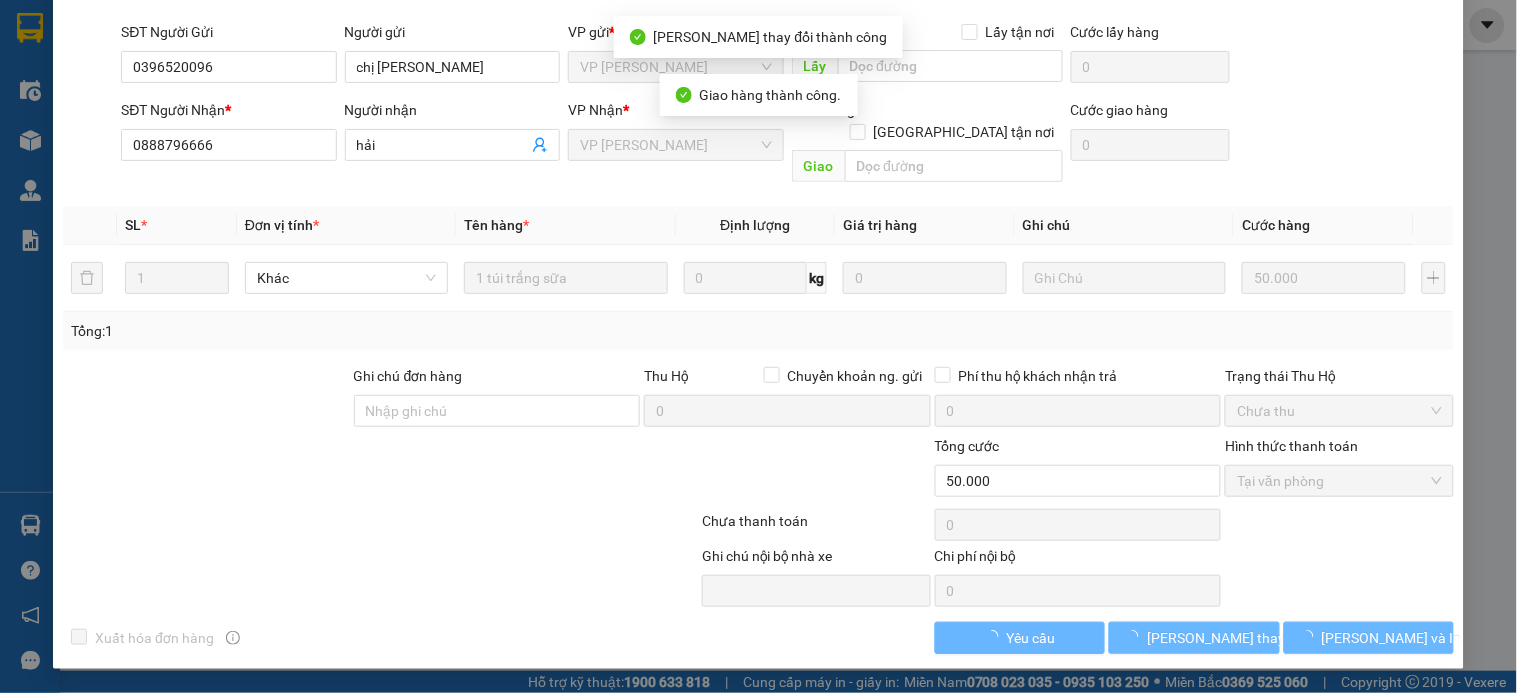 scroll, scrollTop: 72, scrollLeft: 0, axis: vertical 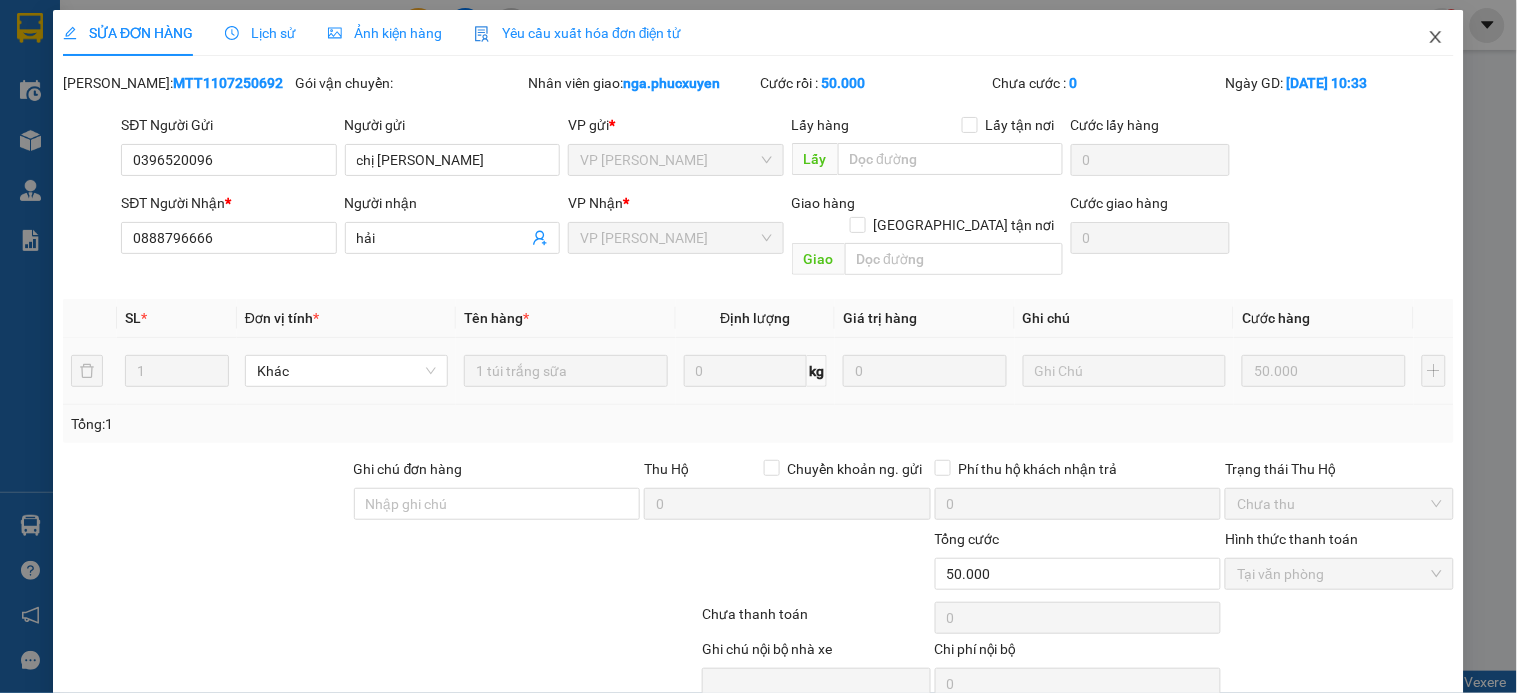 click 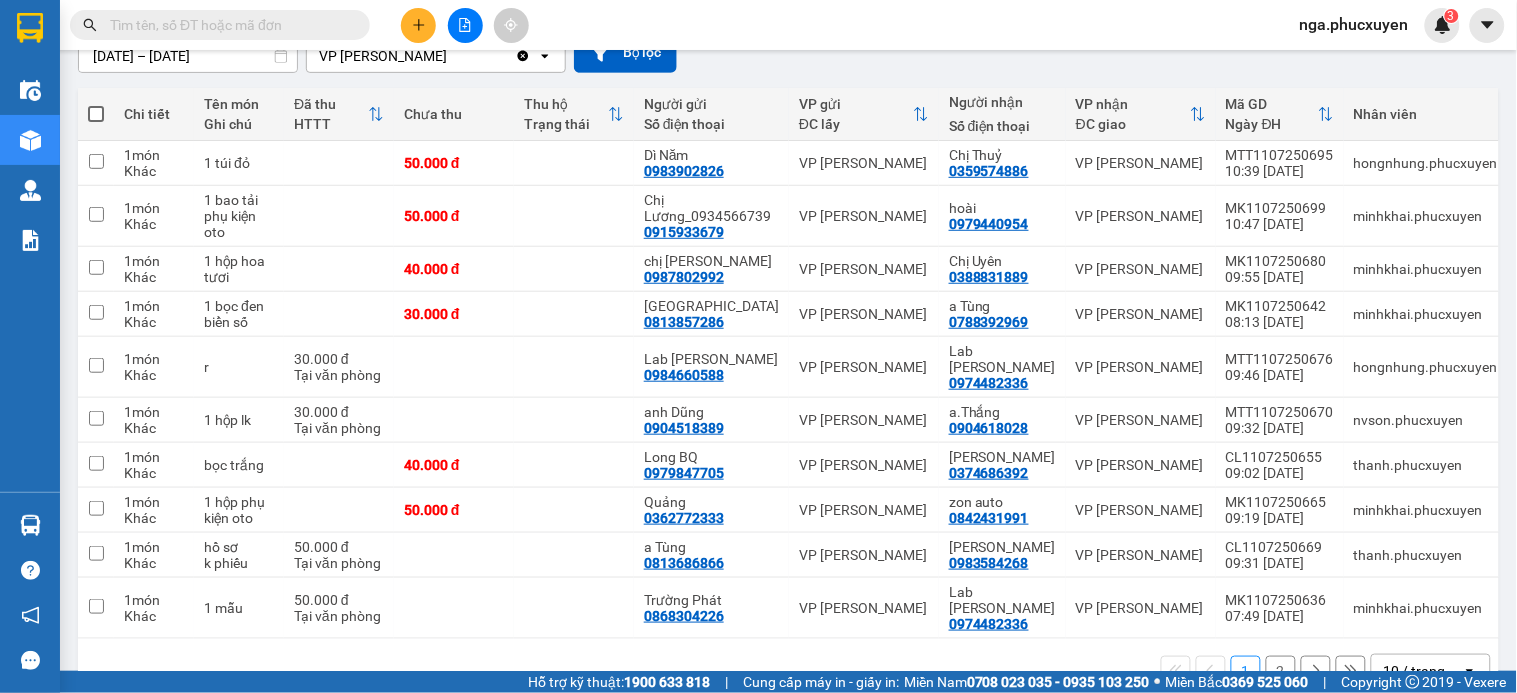 scroll, scrollTop: 208, scrollLeft: 0, axis: vertical 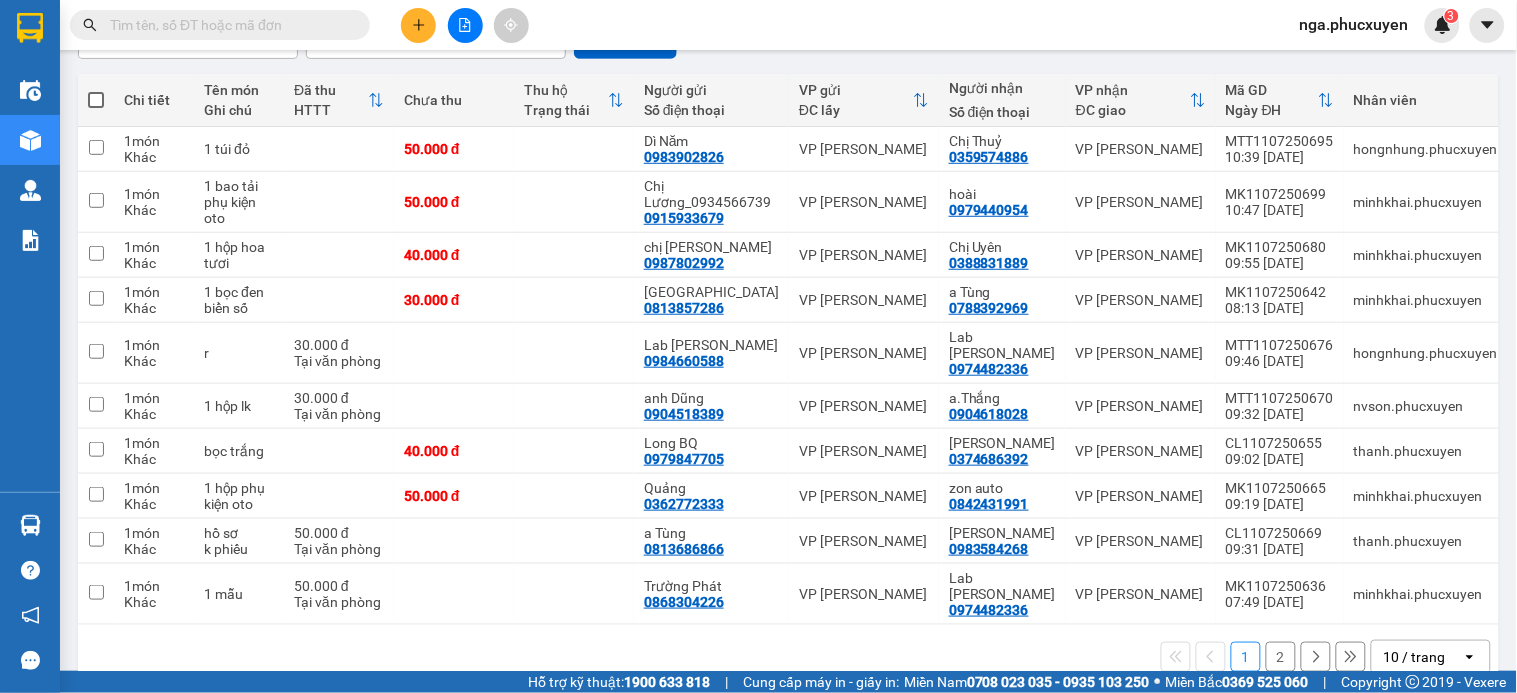 click on "2" at bounding box center [1281, 657] 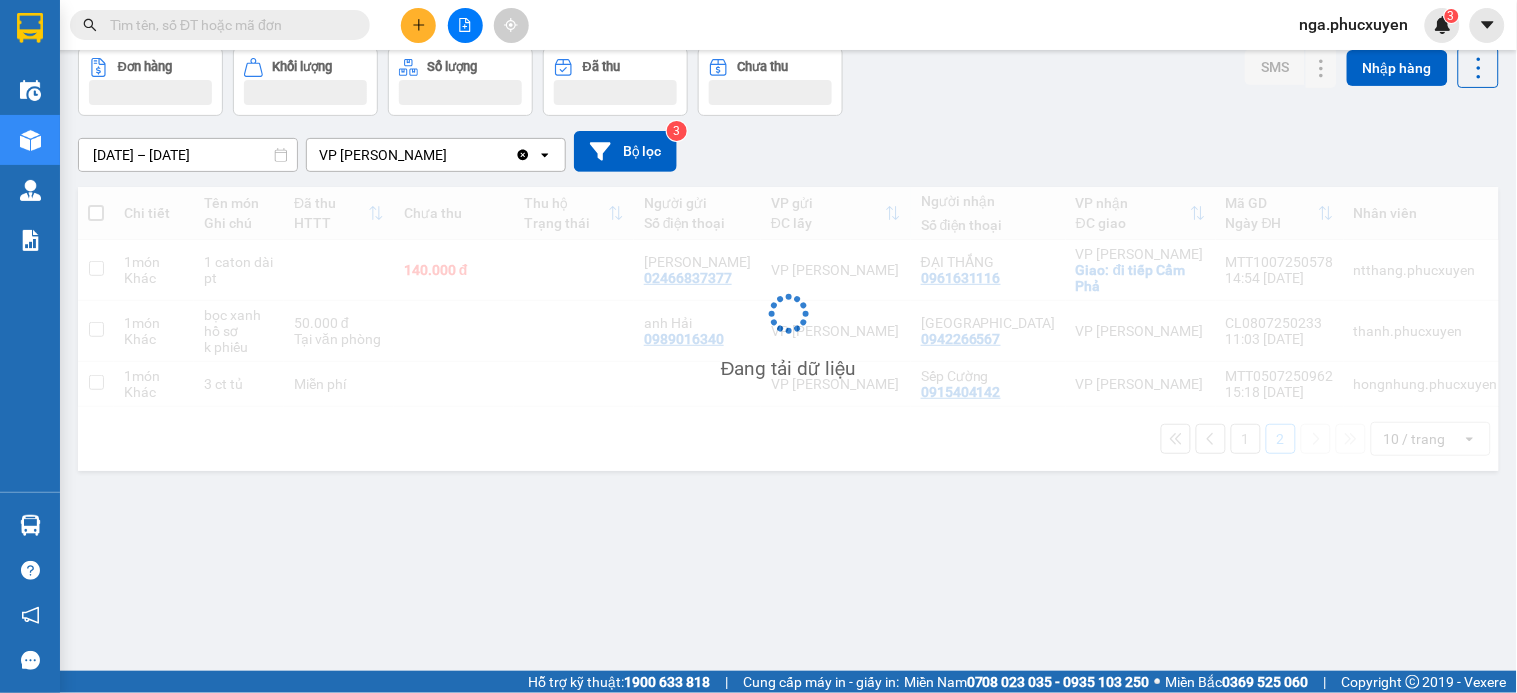 scroll, scrollTop: 92, scrollLeft: 0, axis: vertical 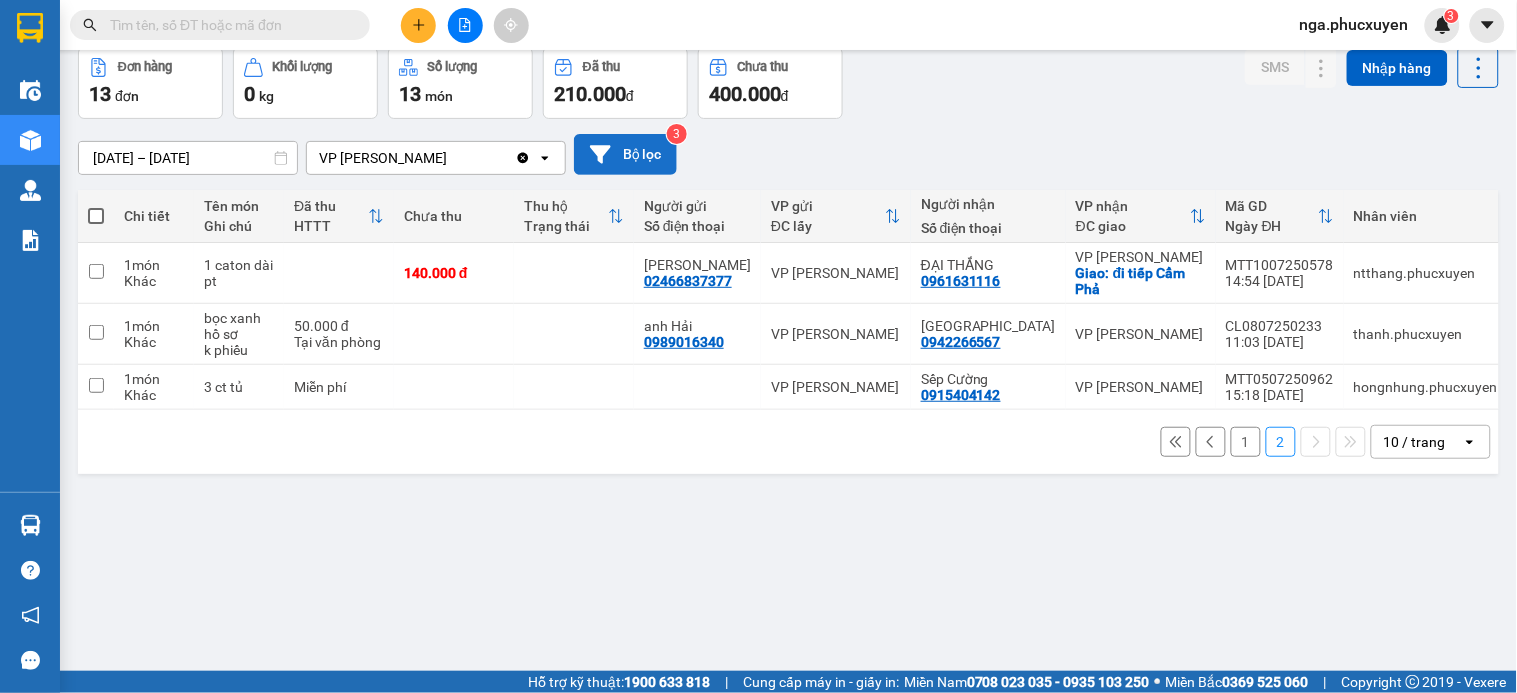 click on "Bộ lọc" at bounding box center (625, 154) 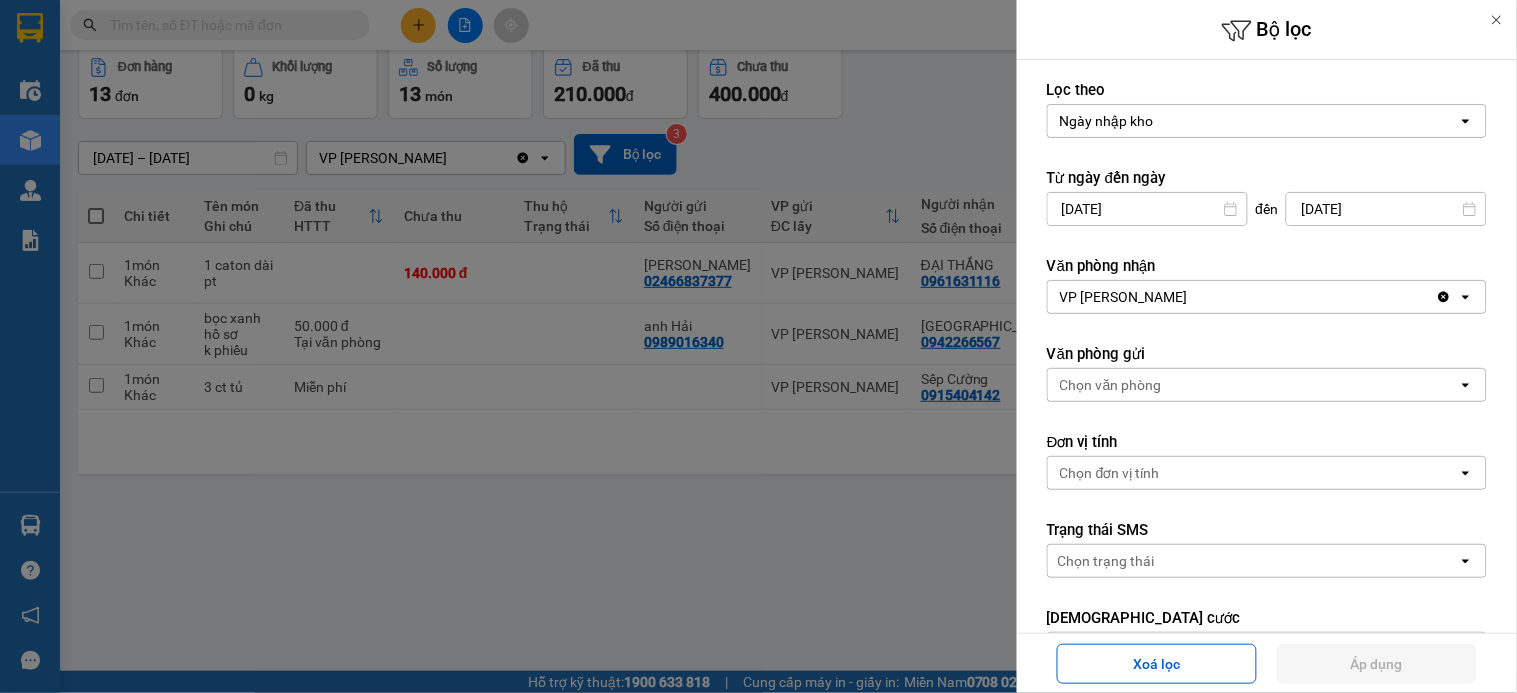 click on "01/07/2025" at bounding box center [1147, 209] 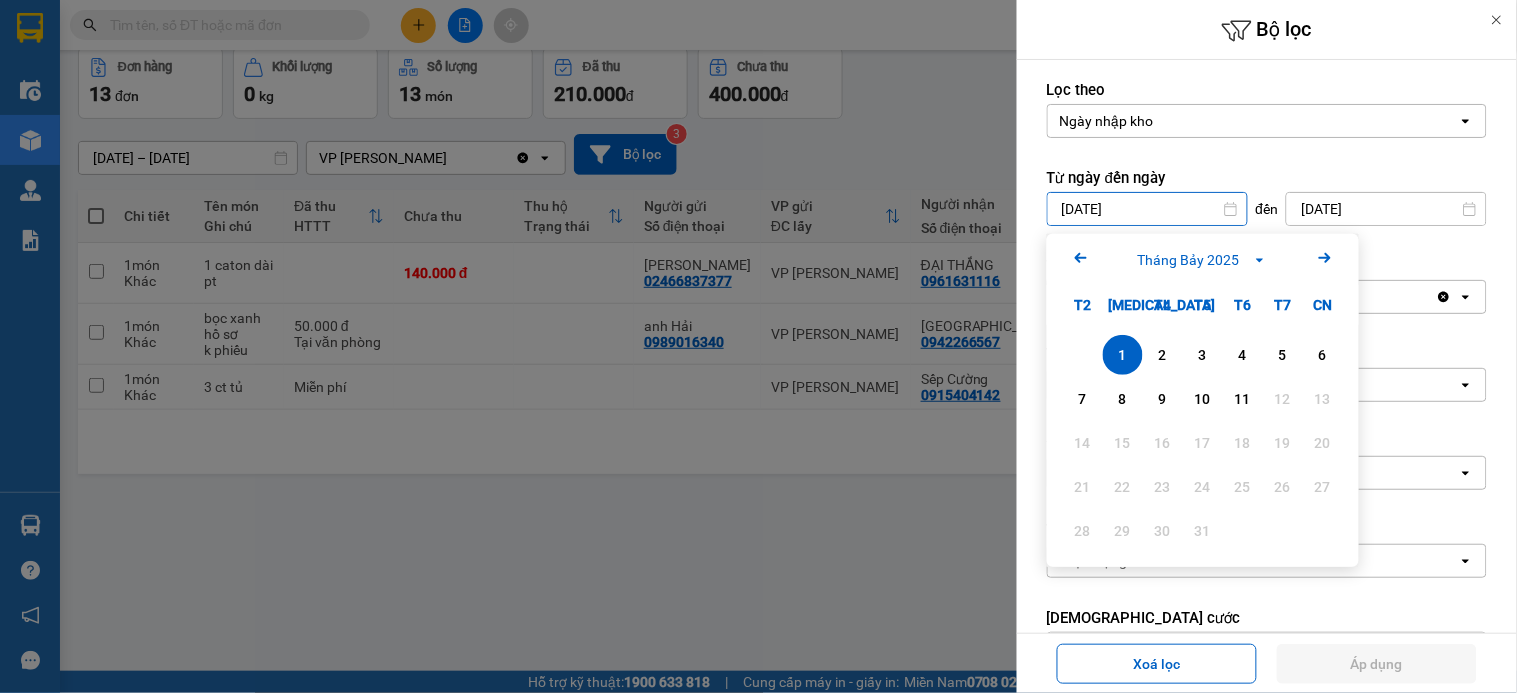 click on "Arrow Left" 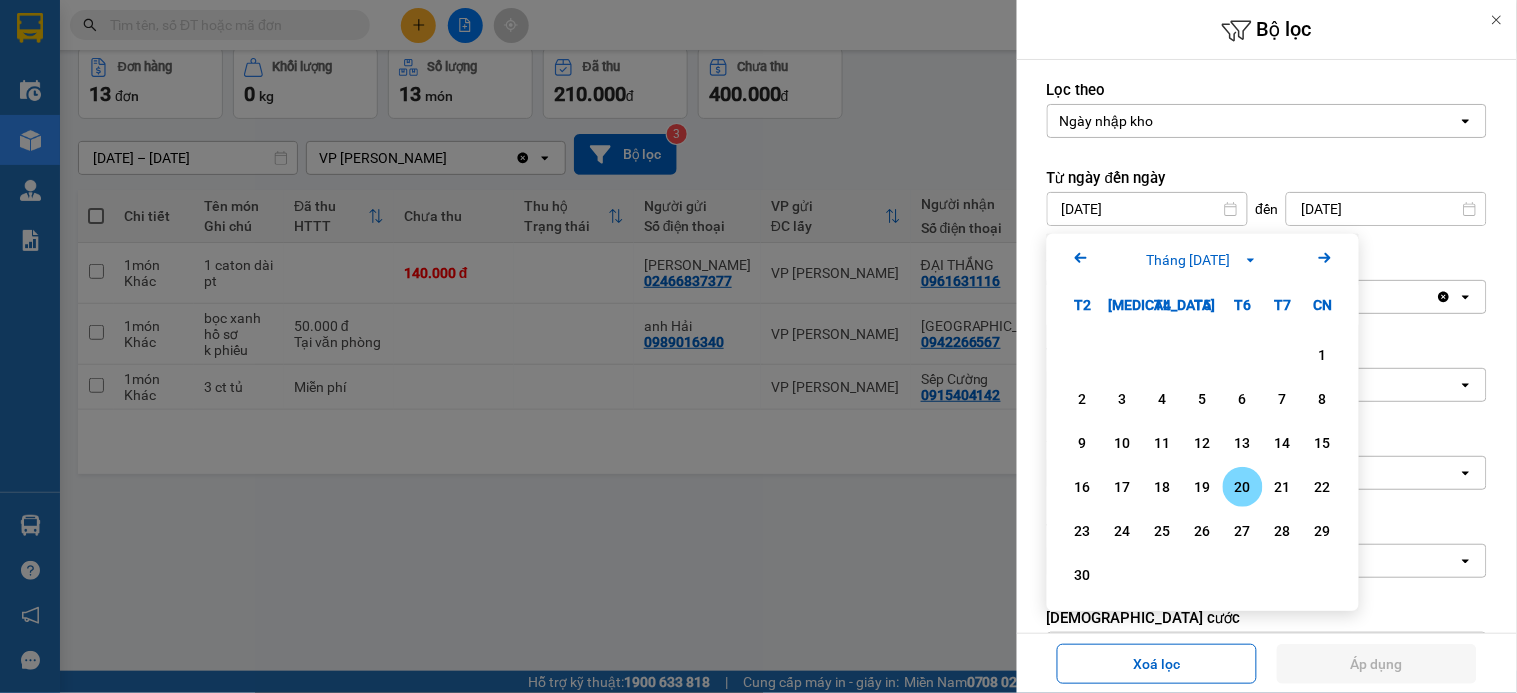 click on "20" at bounding box center [1243, 487] 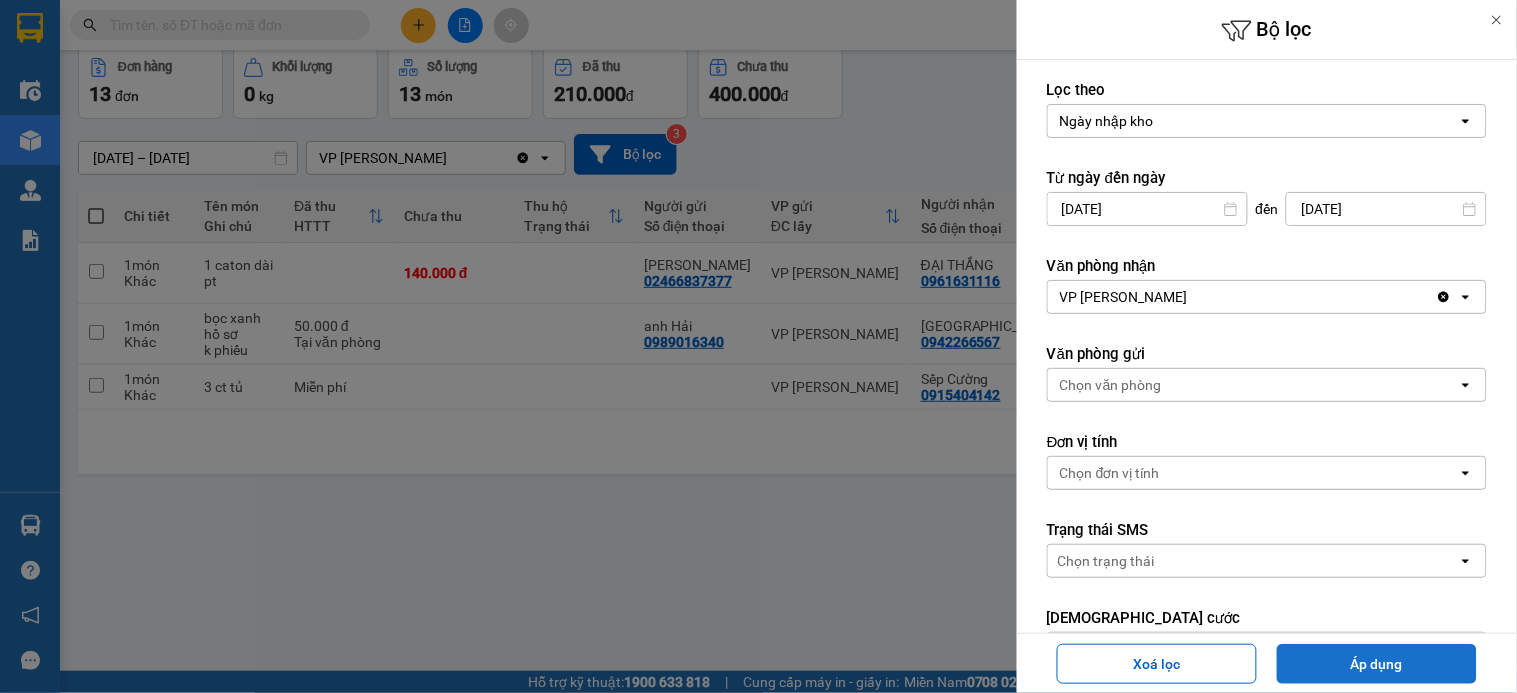 click on "Áp dụng" at bounding box center [1377, 664] 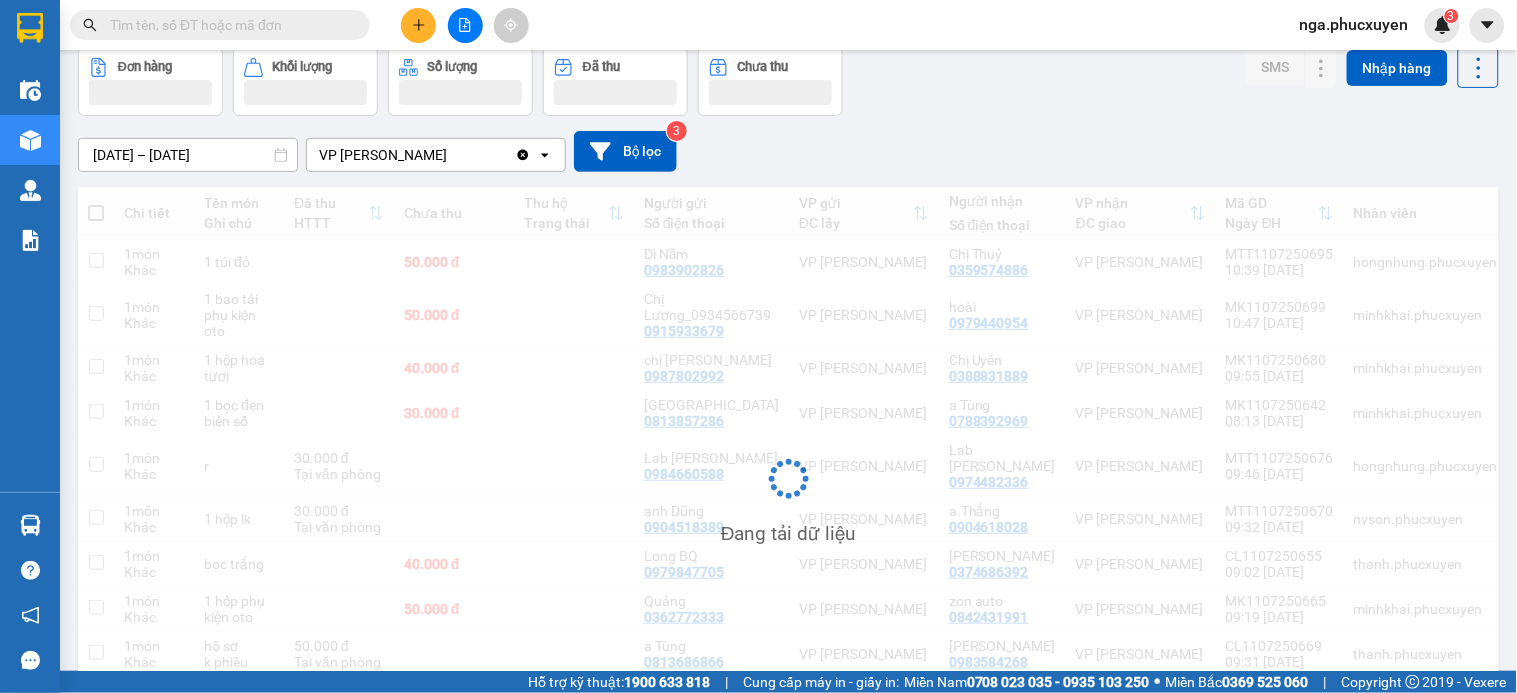 click on "Đơn hàng Khối lượng Số lượng Đã thu Chưa thu SMS Nhập hàng" at bounding box center (788, 81) 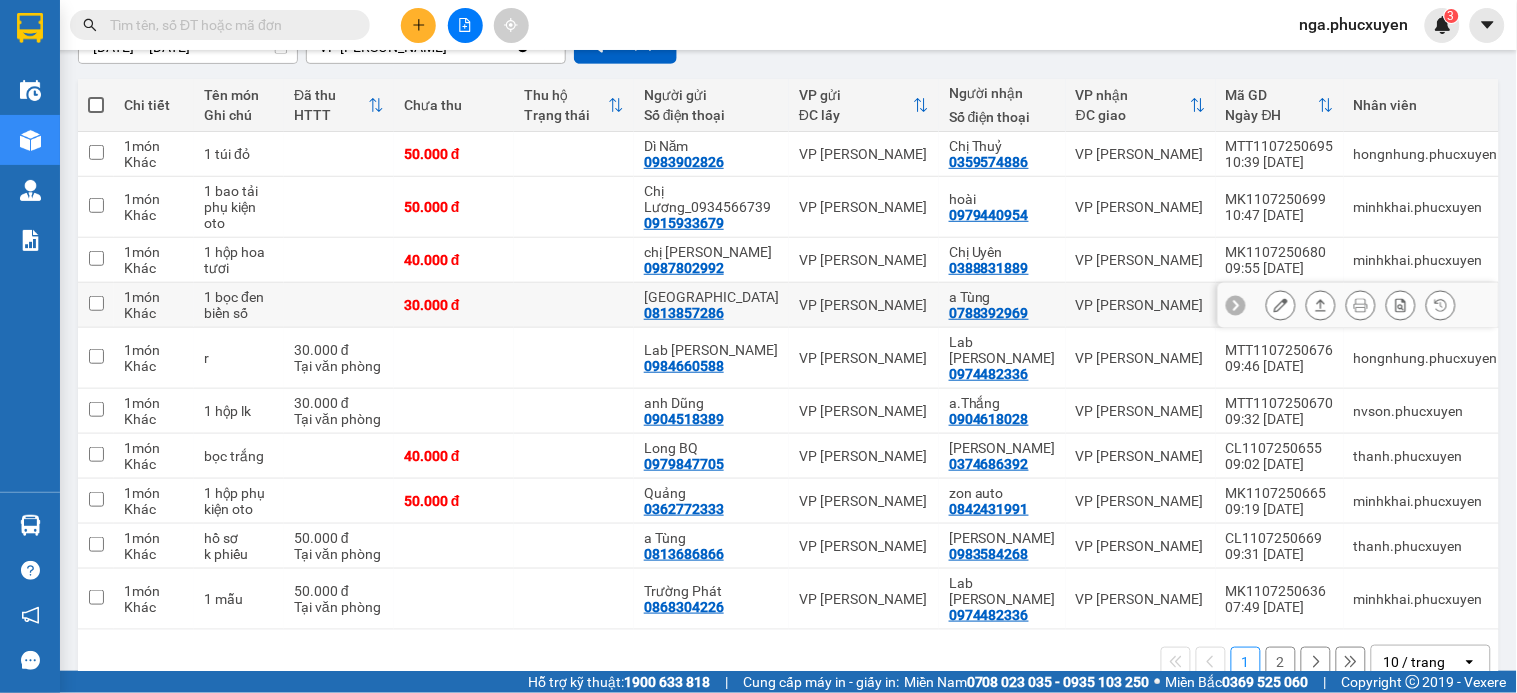 scroll, scrollTop: 0, scrollLeft: 0, axis: both 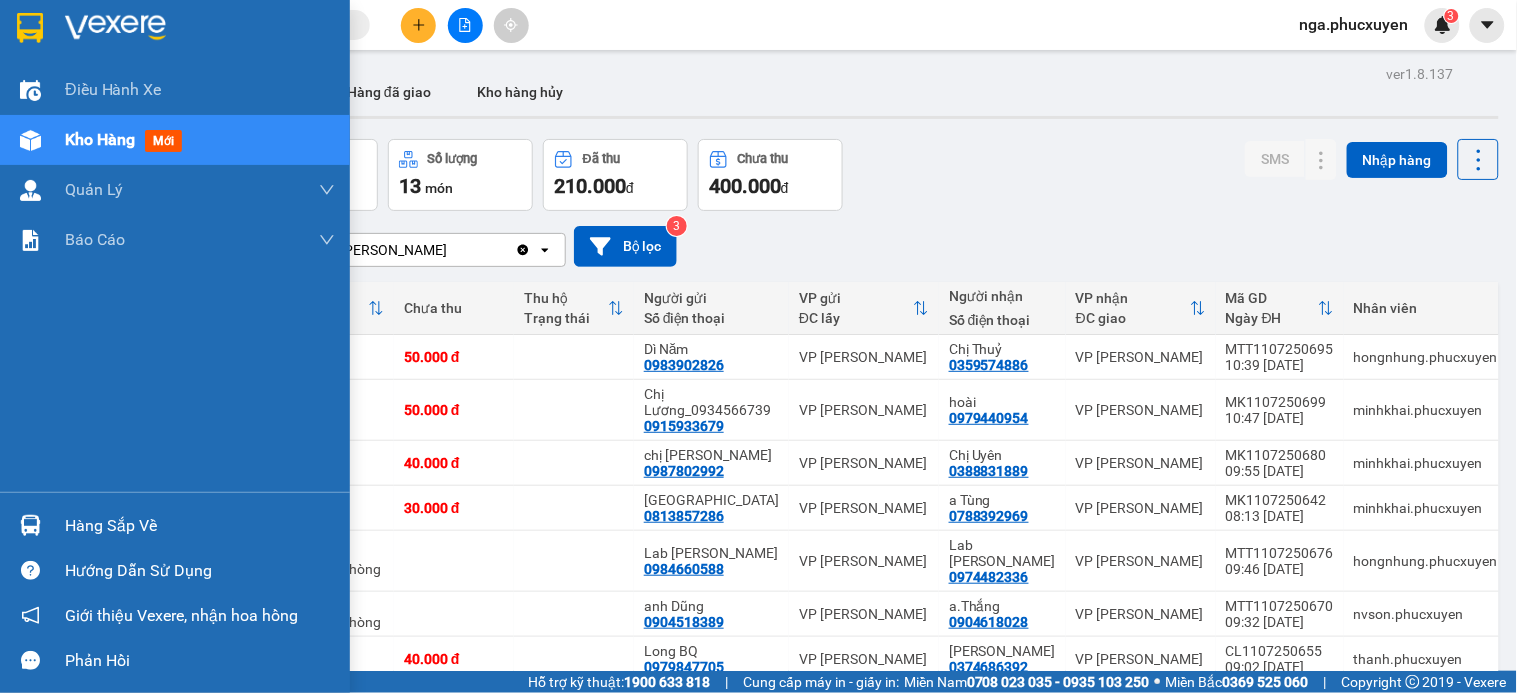click on "Hàng sắp về" at bounding box center [200, 526] 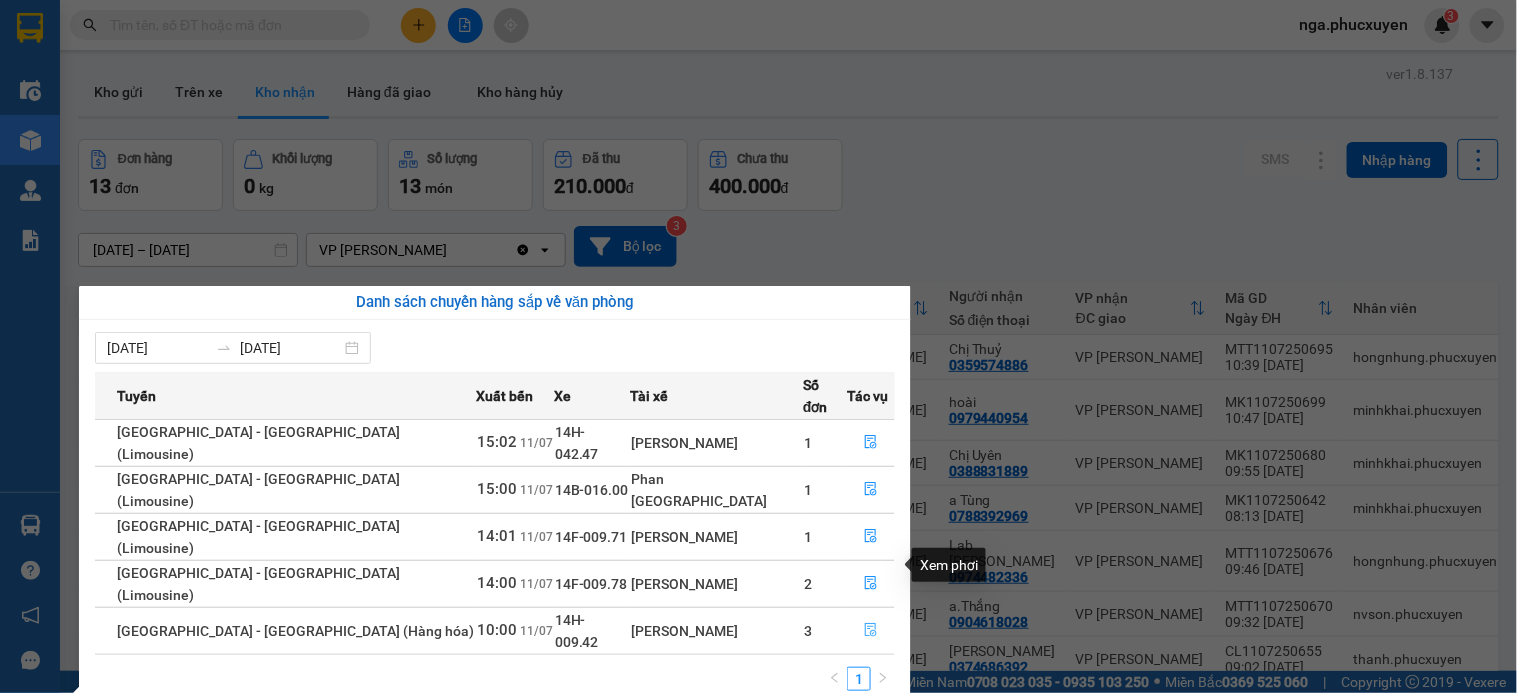 click 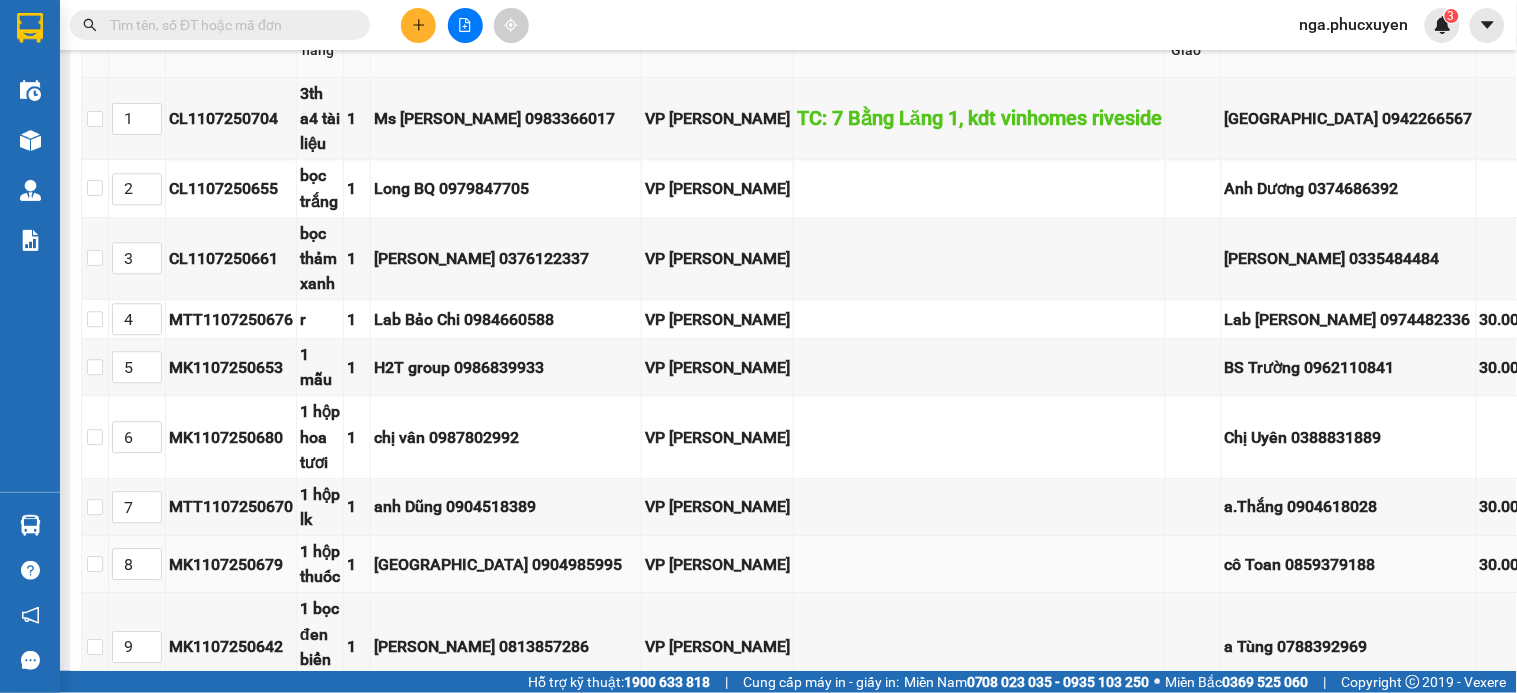scroll, scrollTop: 1222, scrollLeft: 0, axis: vertical 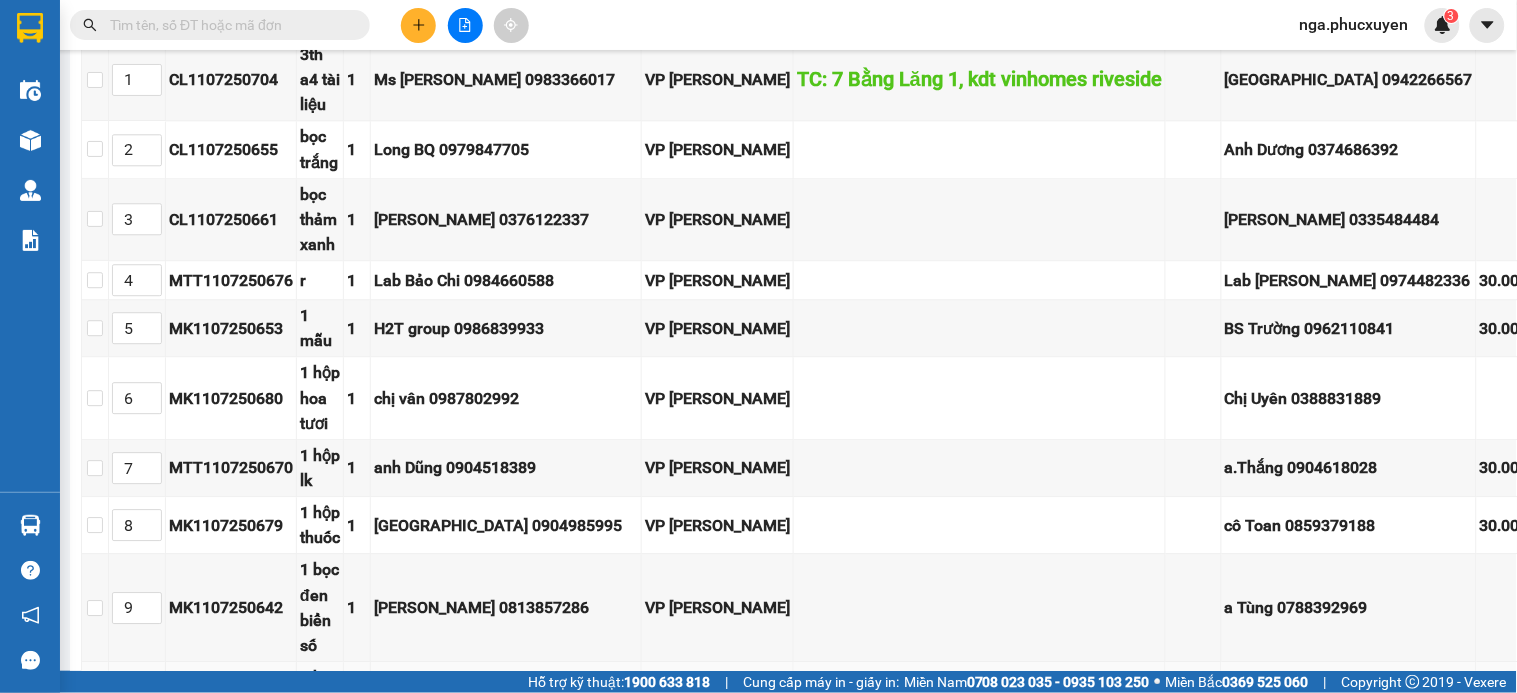 click at bounding box center (95, 690) 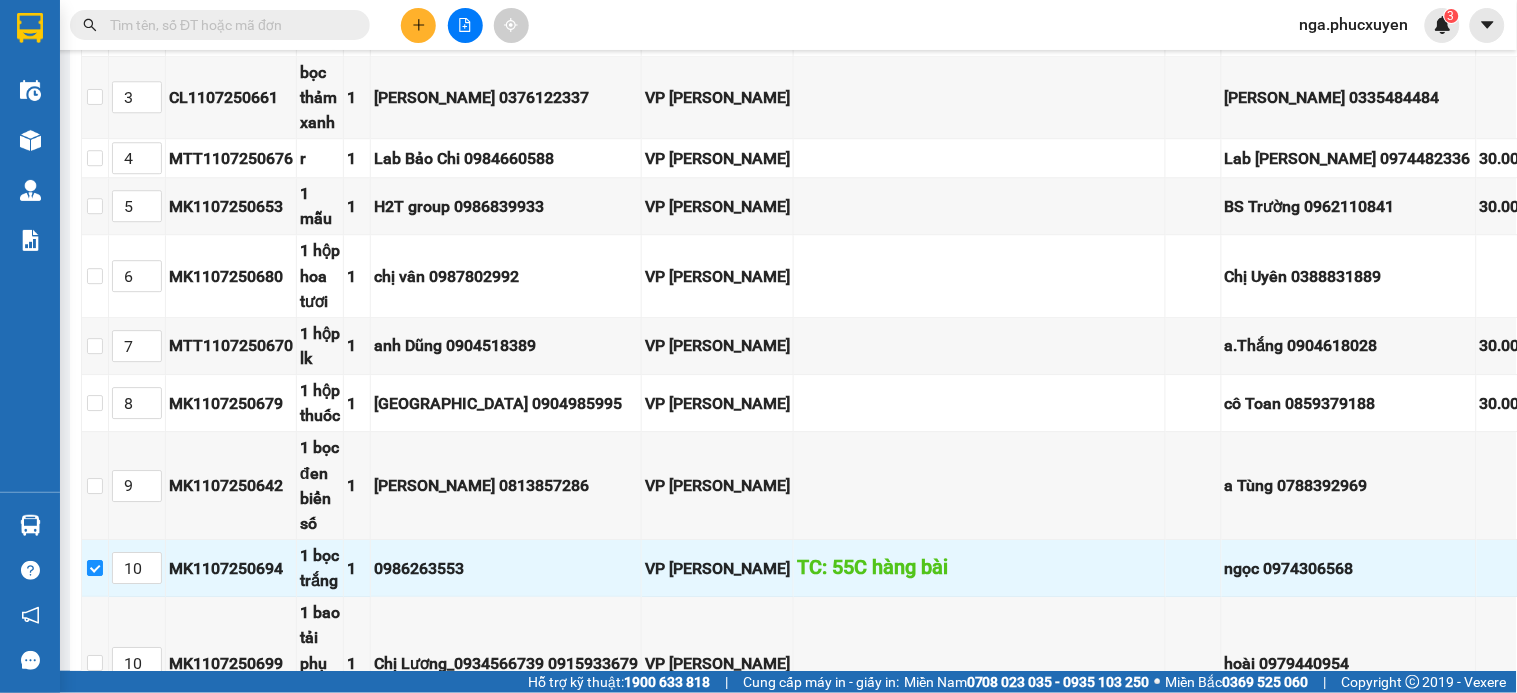 scroll, scrollTop: 1555, scrollLeft: 0, axis: vertical 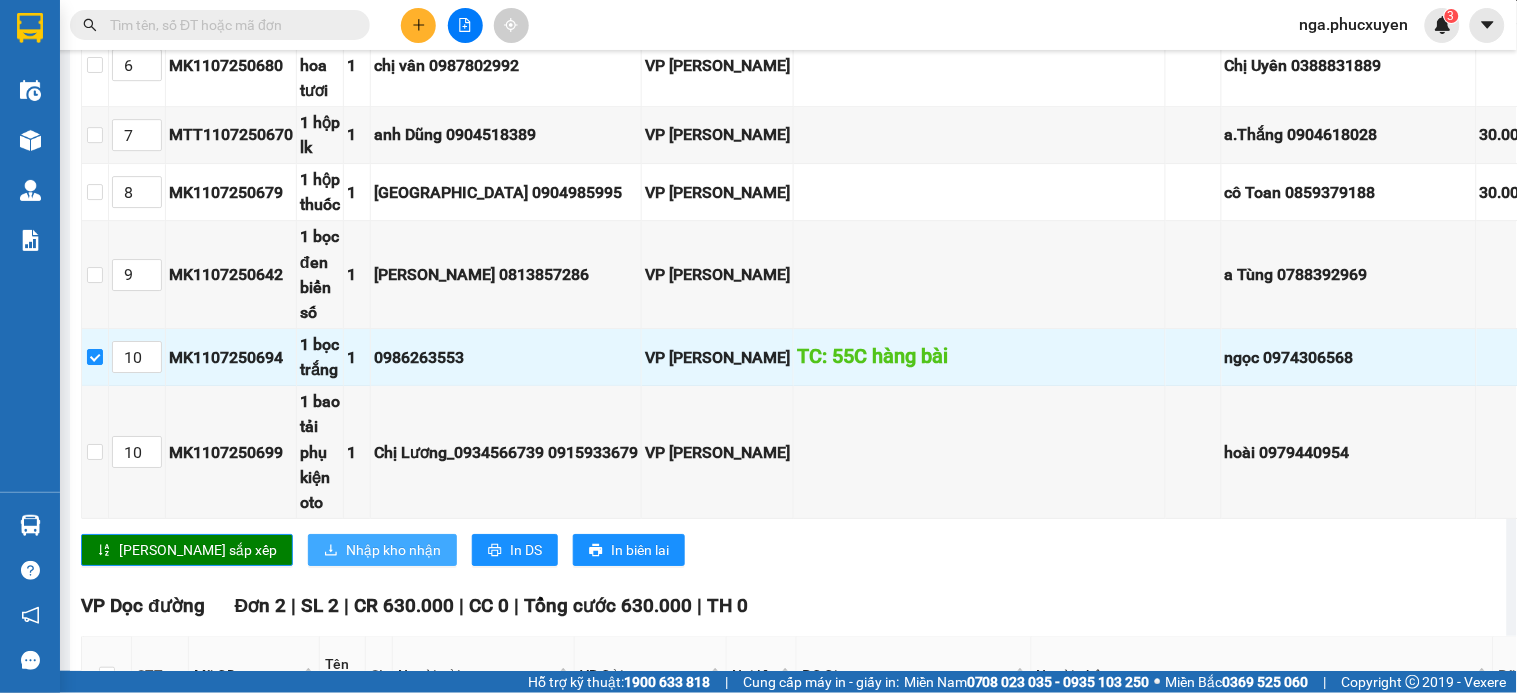 click on "Nhập kho nhận" at bounding box center [393, 550] 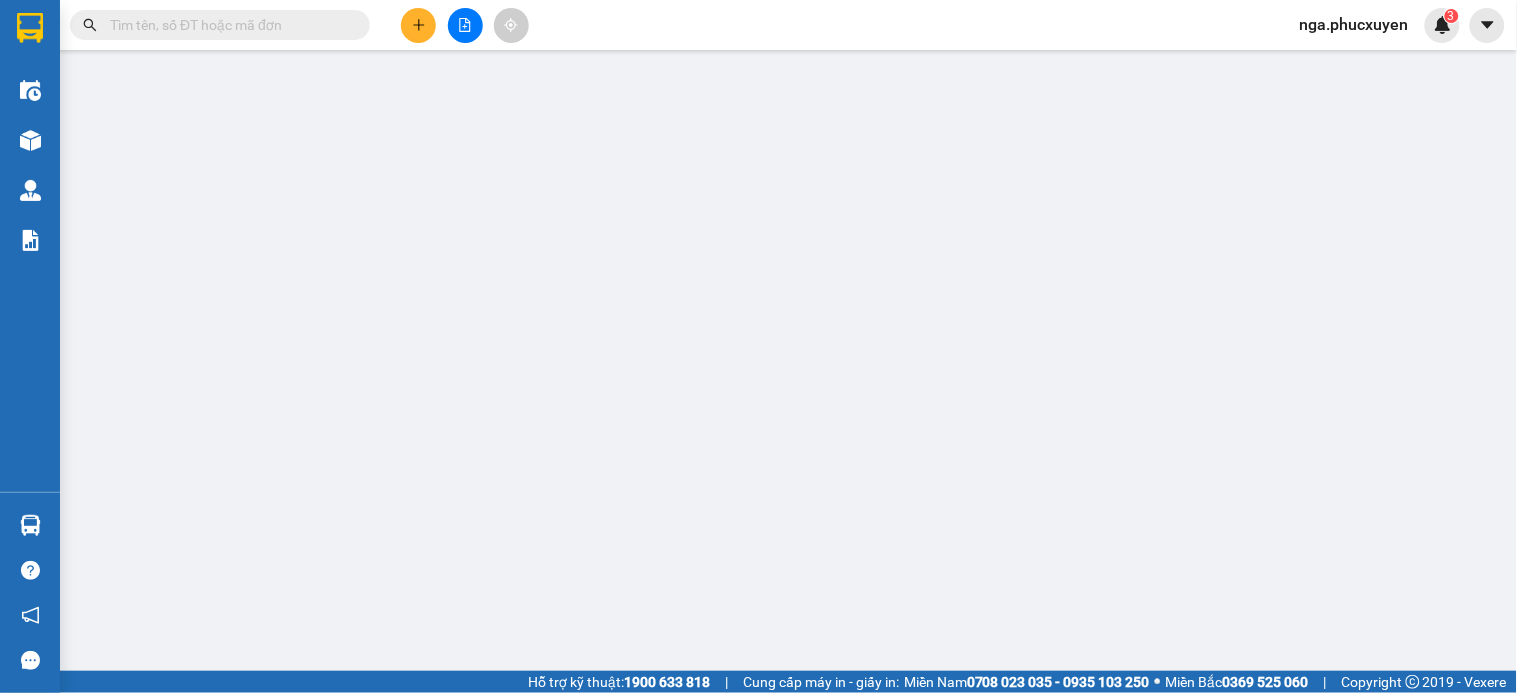 scroll, scrollTop: 0, scrollLeft: 0, axis: both 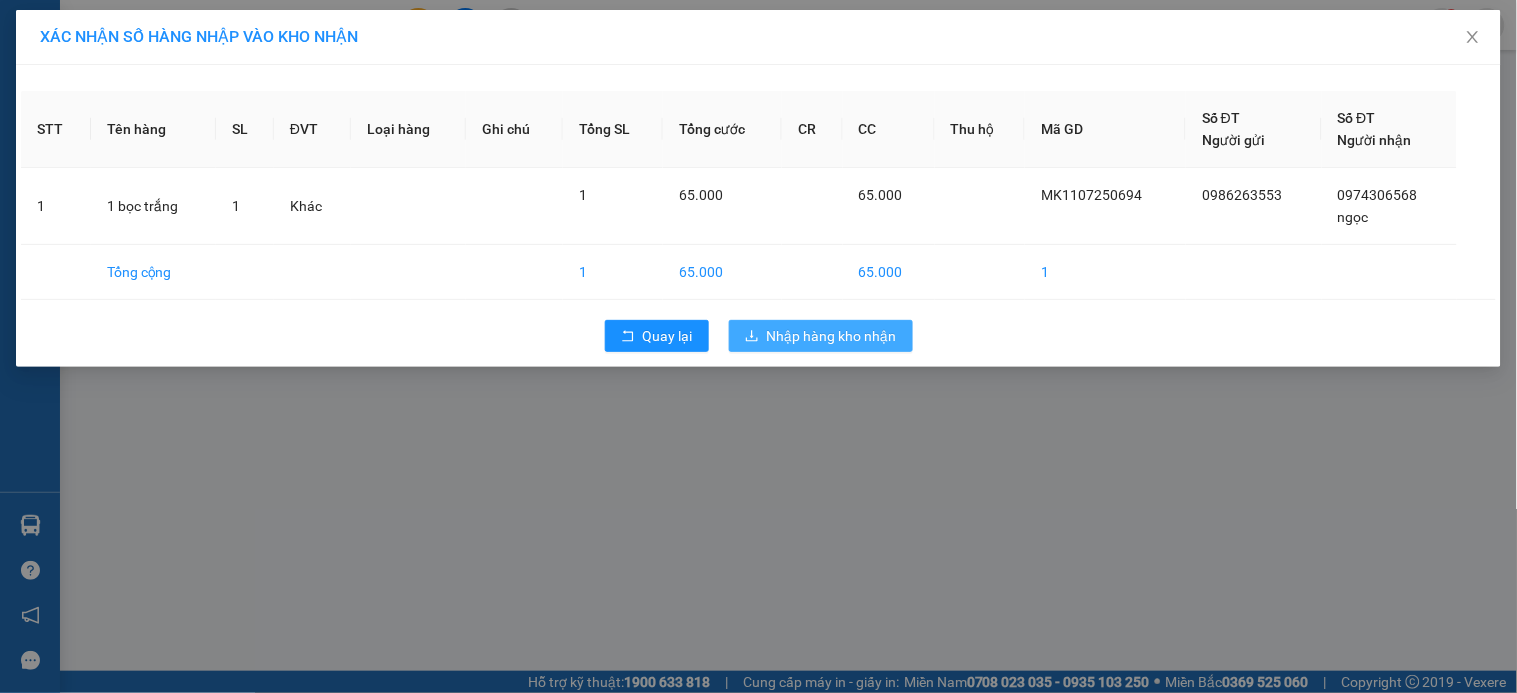 click on "Nhập hàng kho nhận" at bounding box center (832, 336) 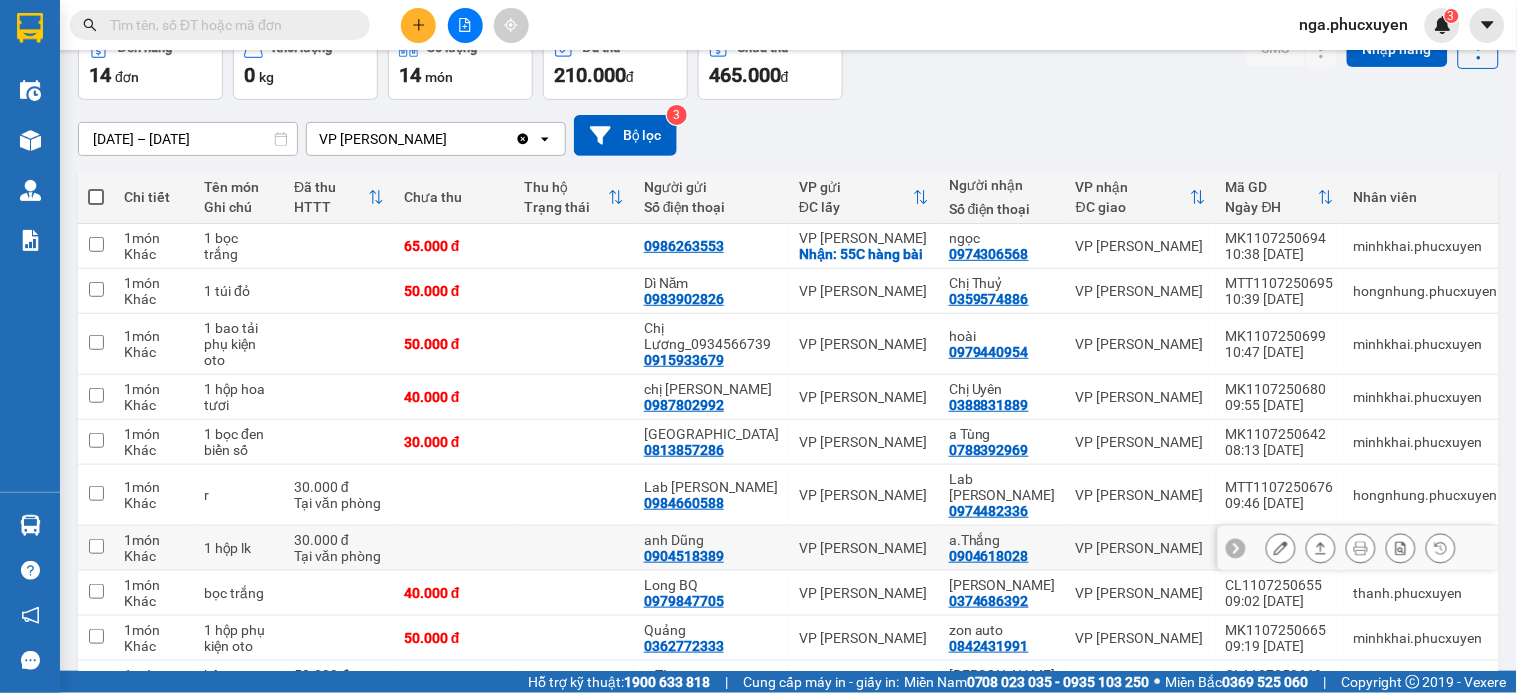 scroll, scrollTop: 213, scrollLeft: 0, axis: vertical 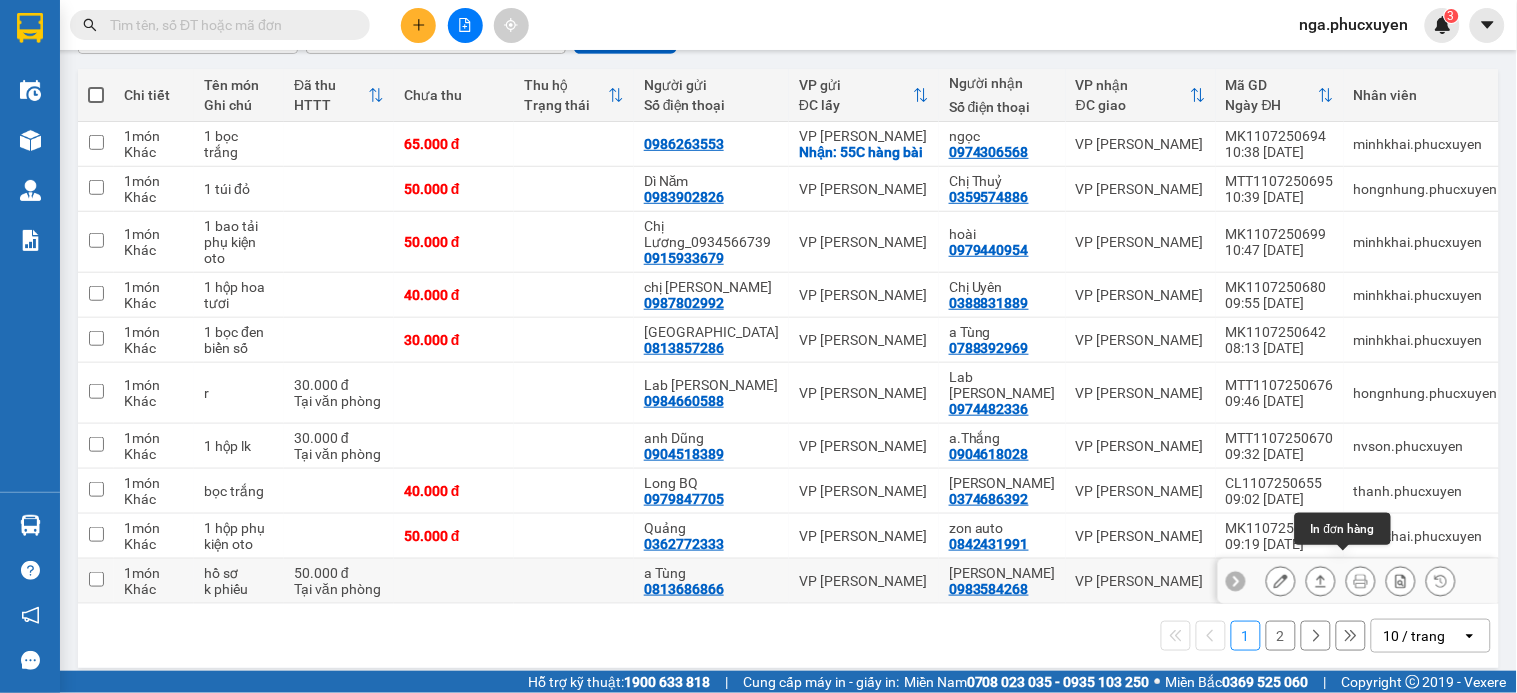 click at bounding box center [1361, 581] 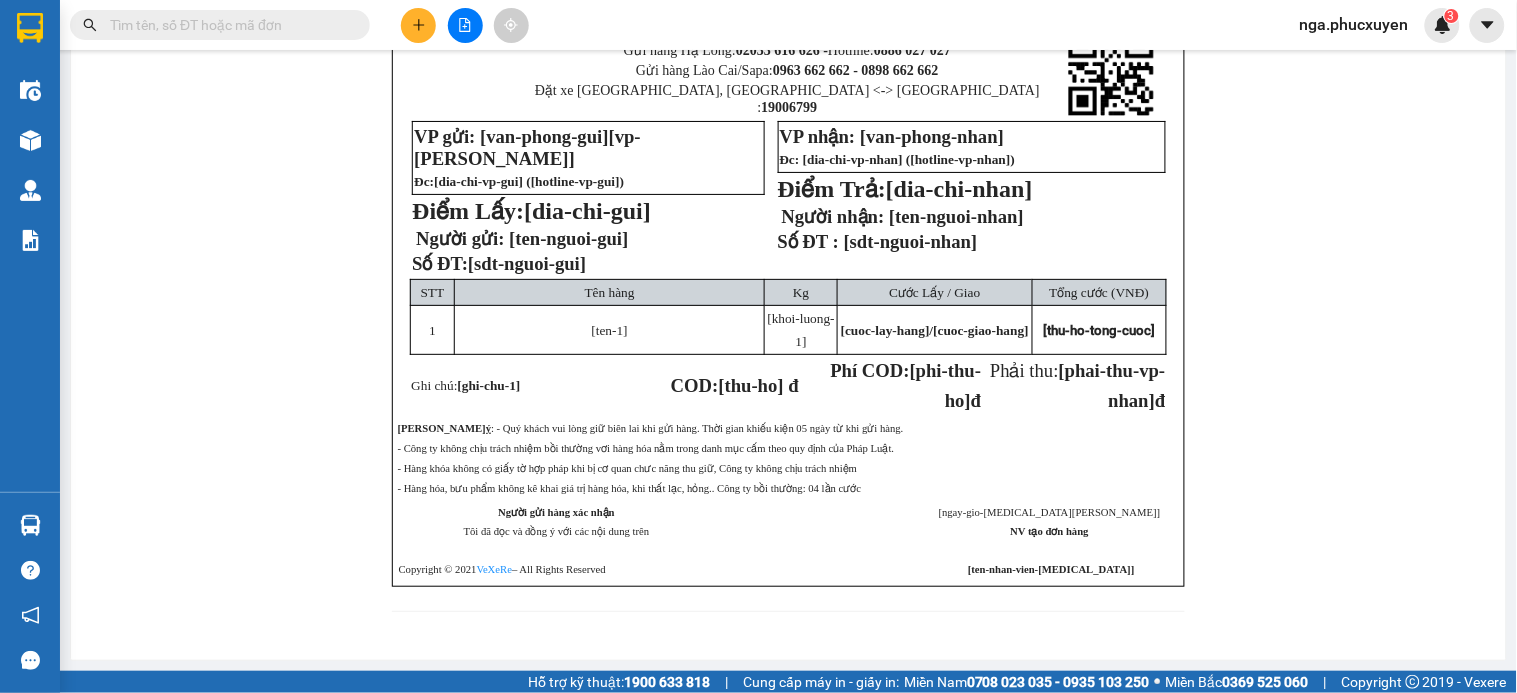 scroll, scrollTop: 0, scrollLeft: 0, axis: both 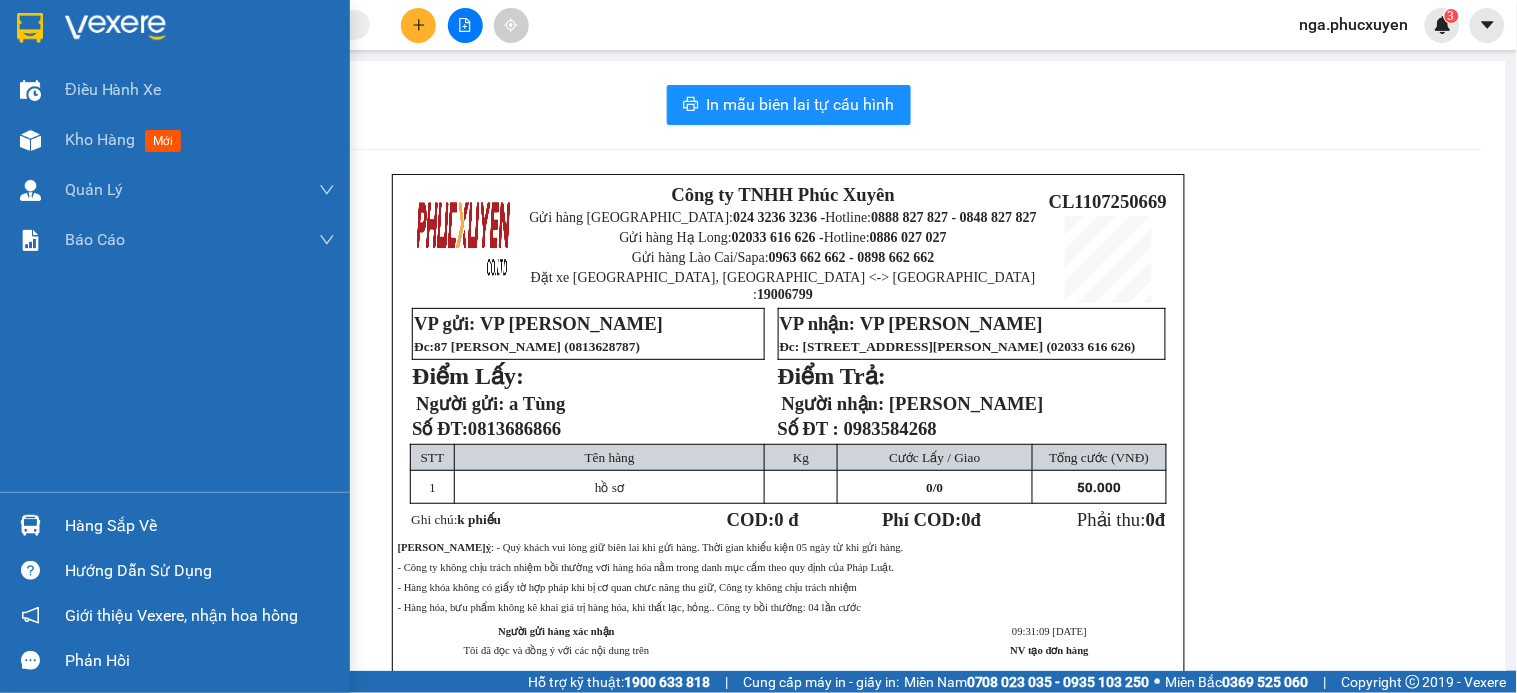 click at bounding box center [115, 28] 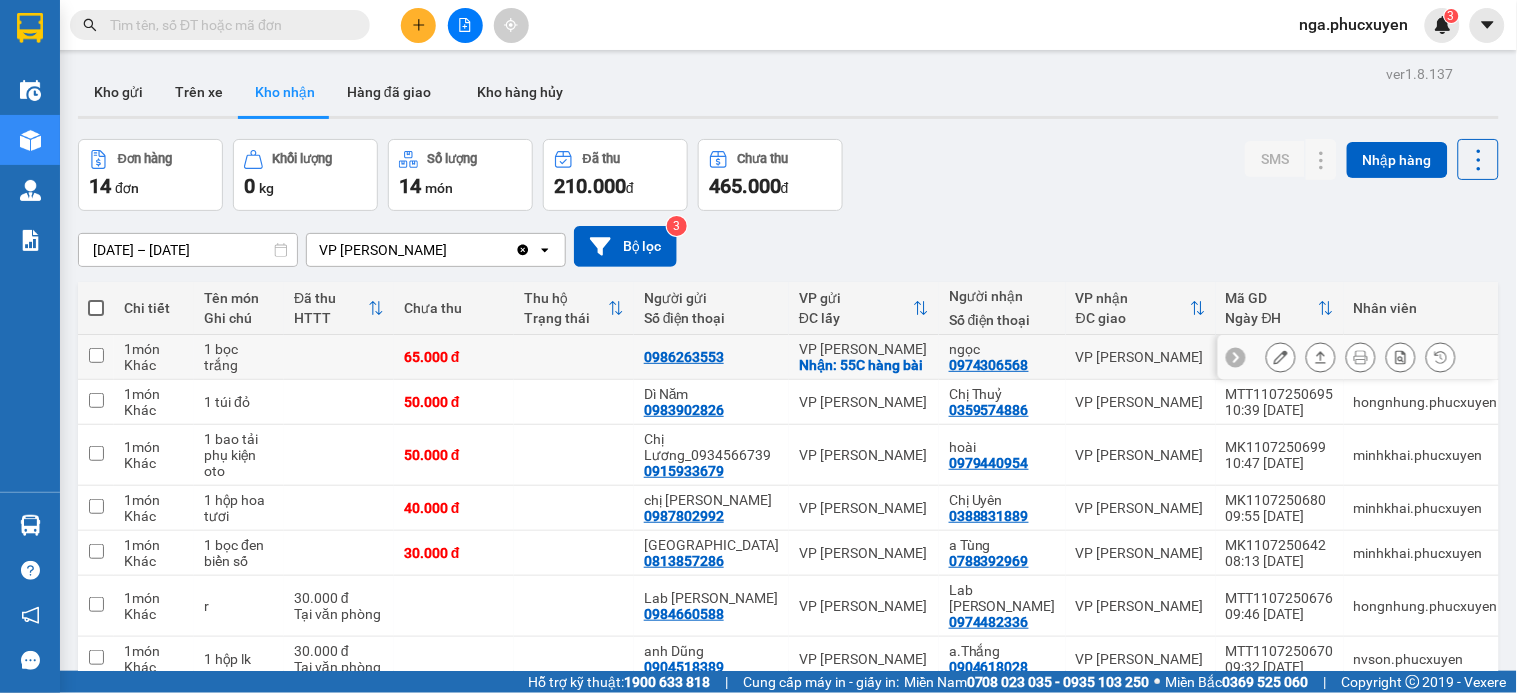 click 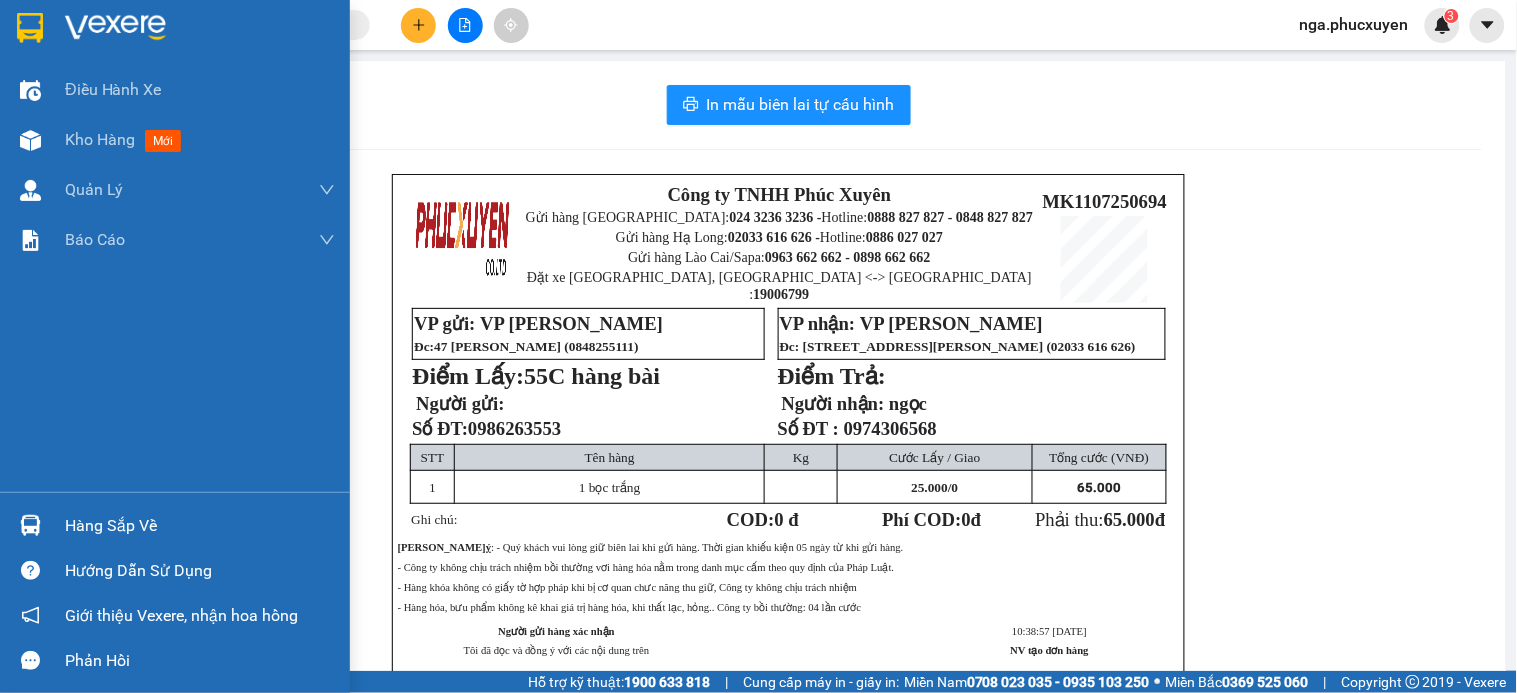 click at bounding box center (175, 32) 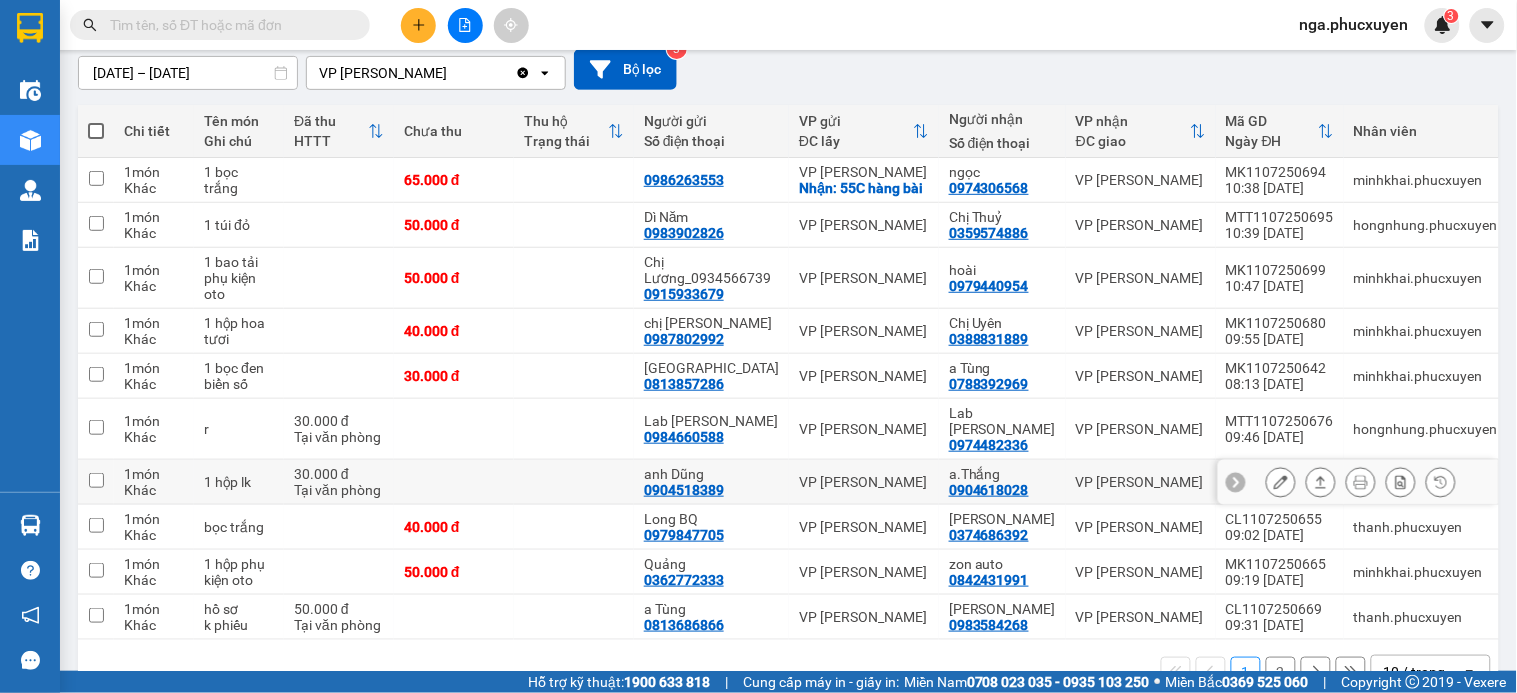 scroll, scrollTop: 213, scrollLeft: 0, axis: vertical 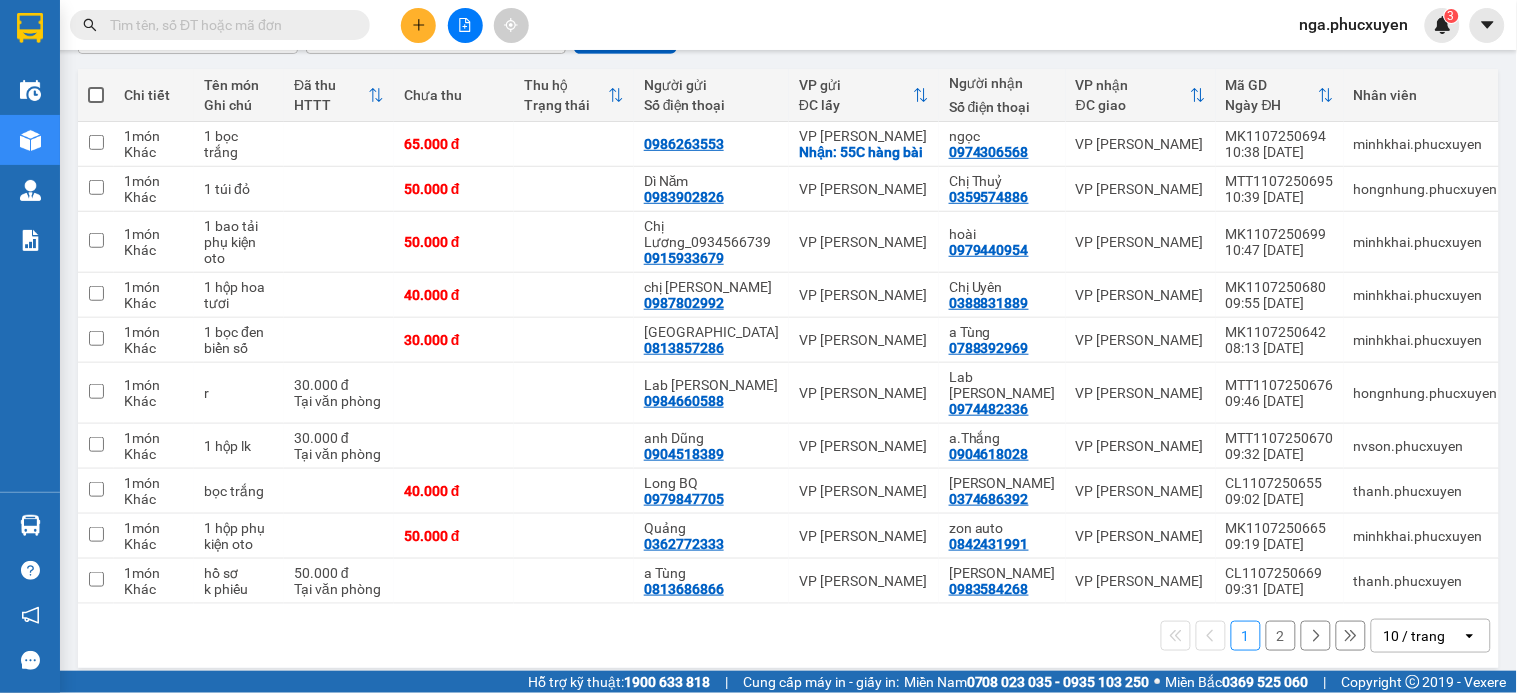click on "2" at bounding box center (1281, 636) 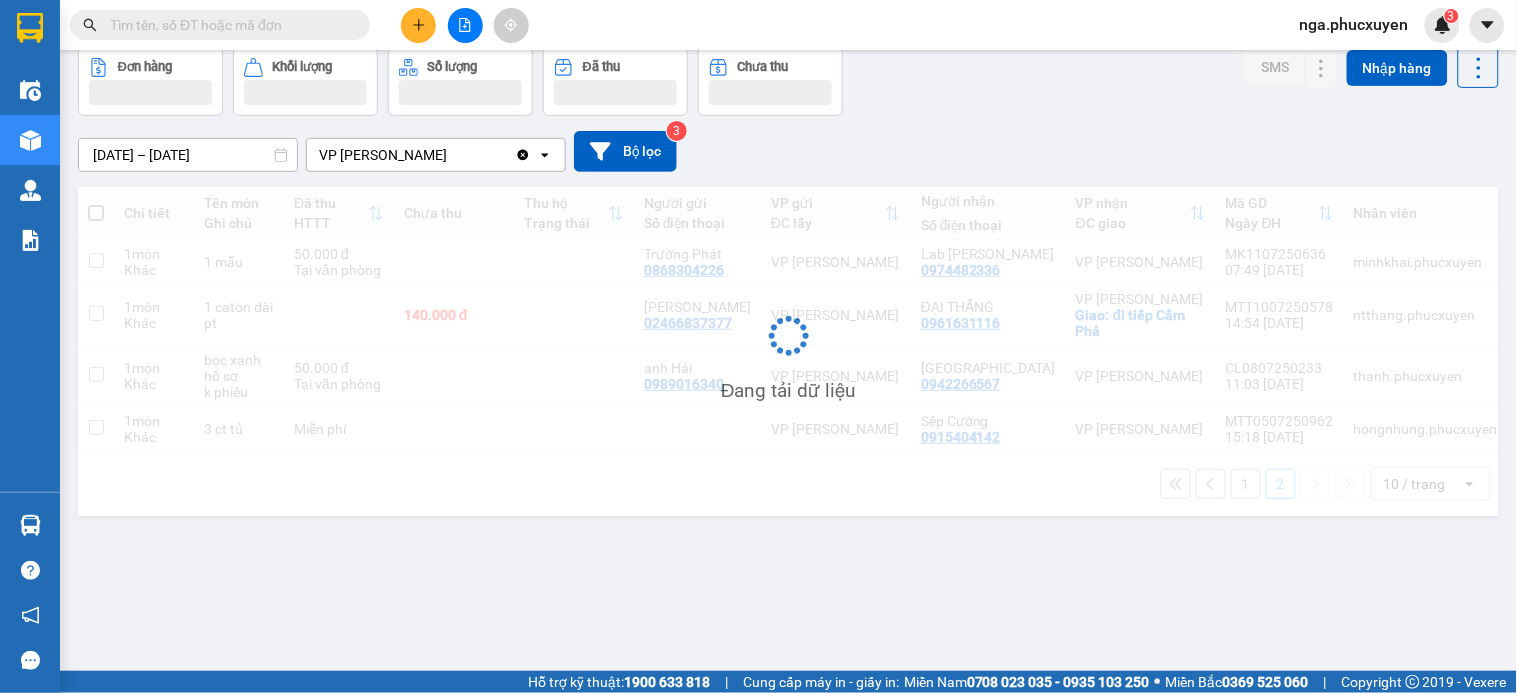 scroll, scrollTop: 92, scrollLeft: 0, axis: vertical 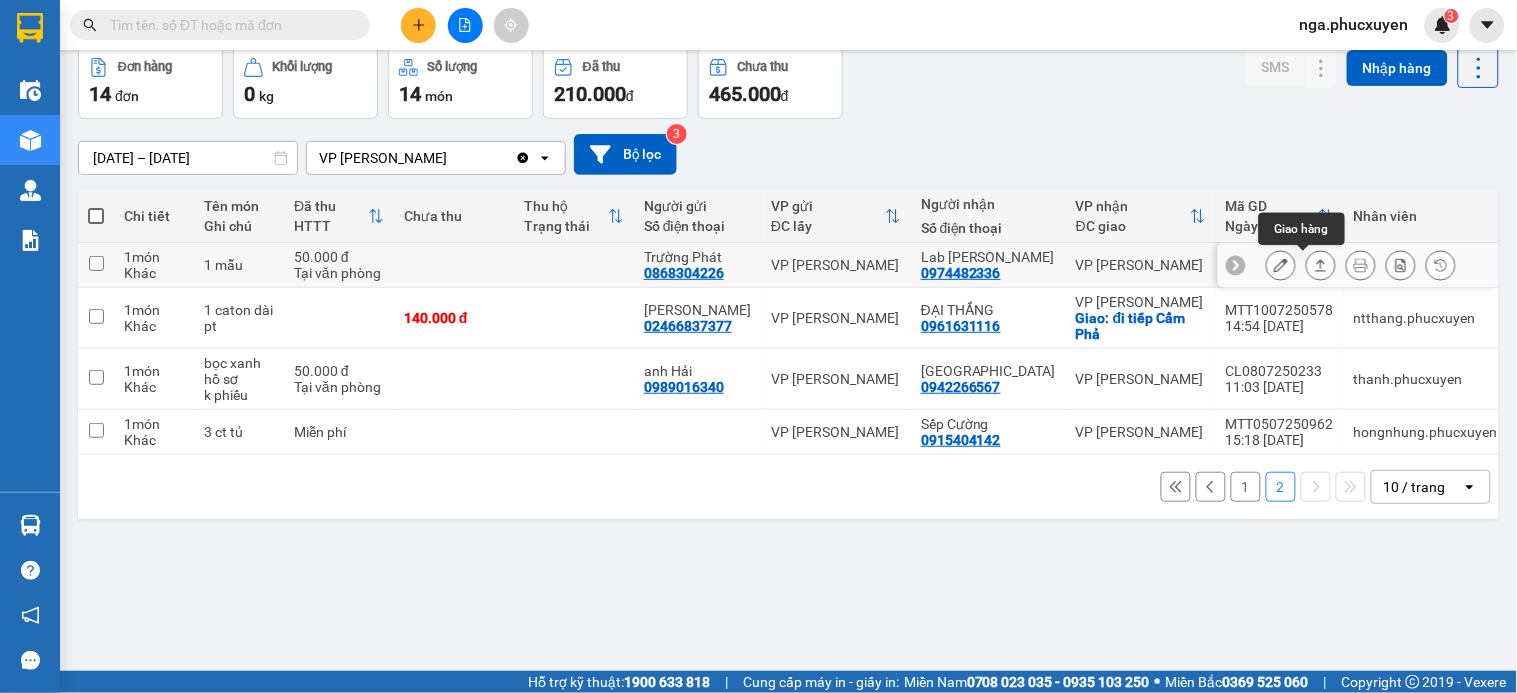 click 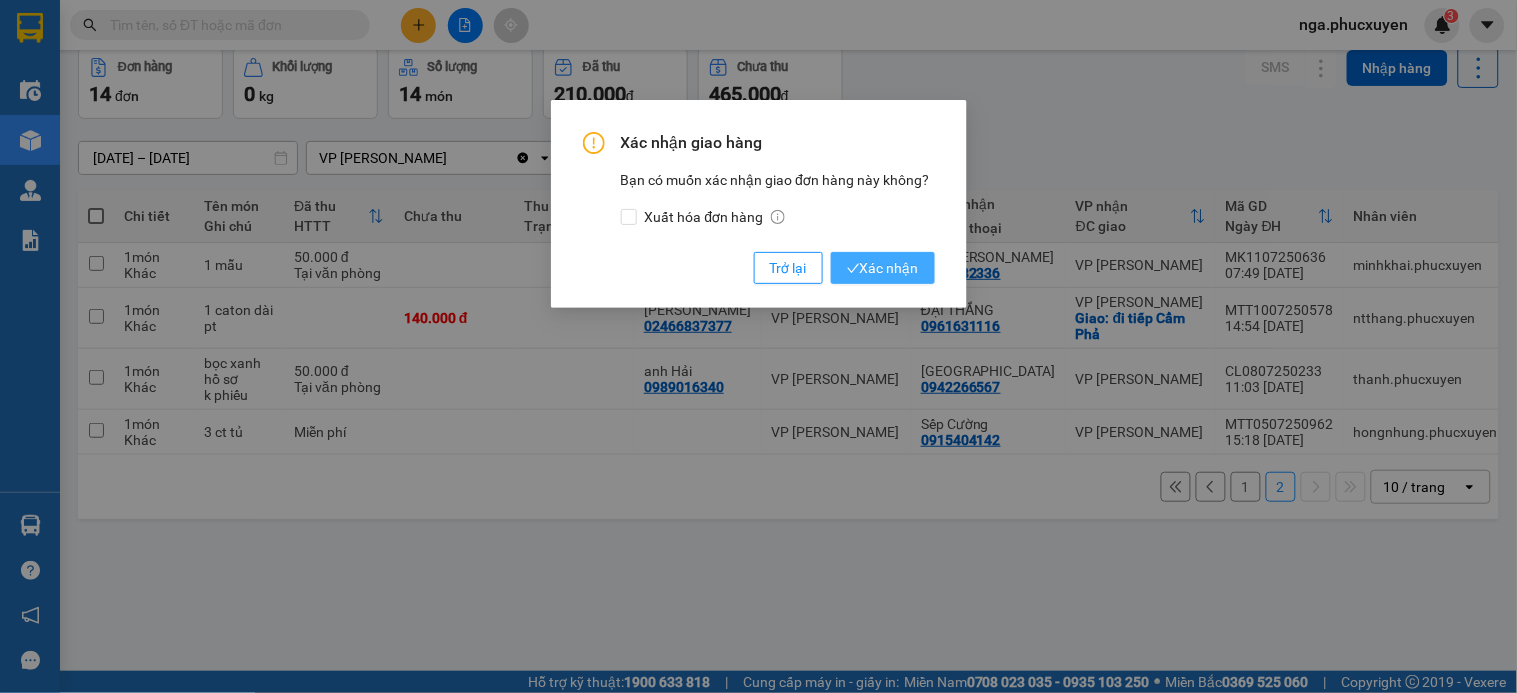 click on "Xác nhận" at bounding box center (883, 268) 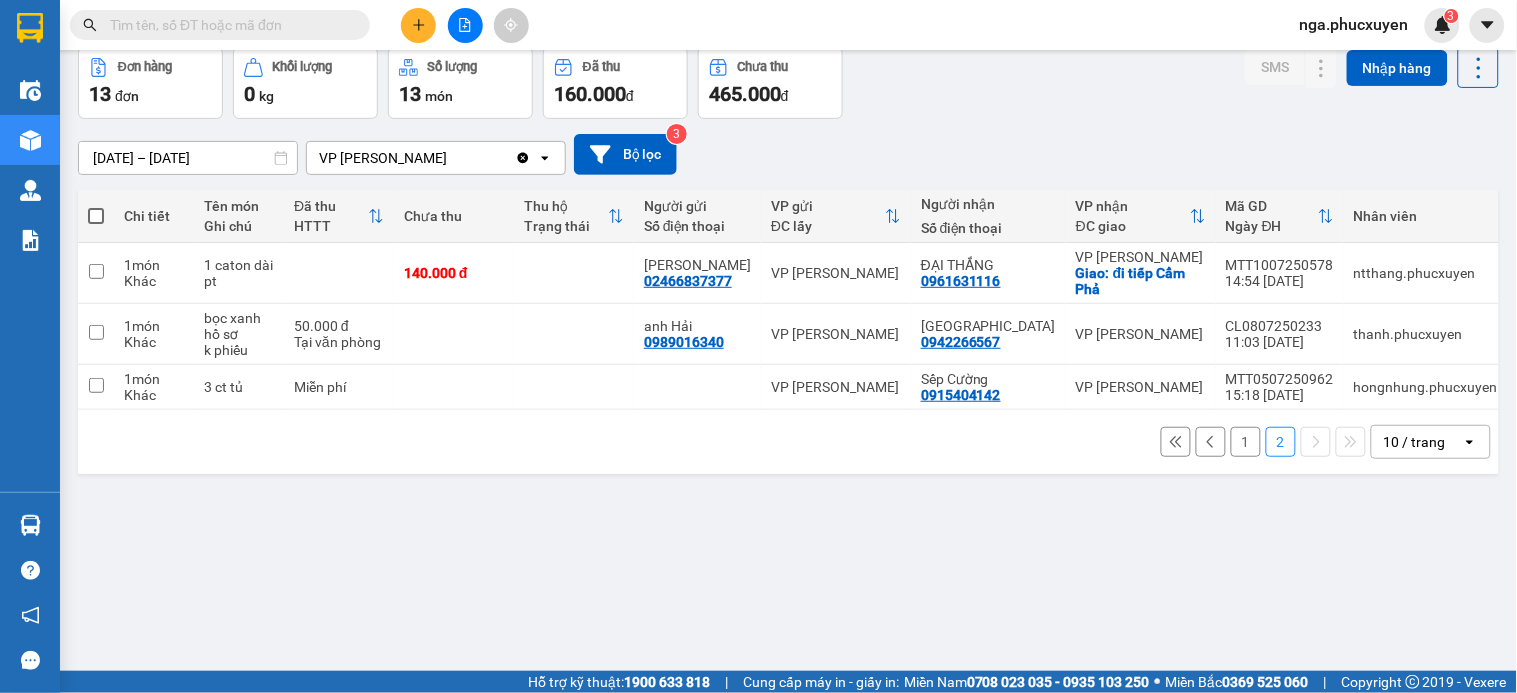 click on "1" at bounding box center (1246, 442) 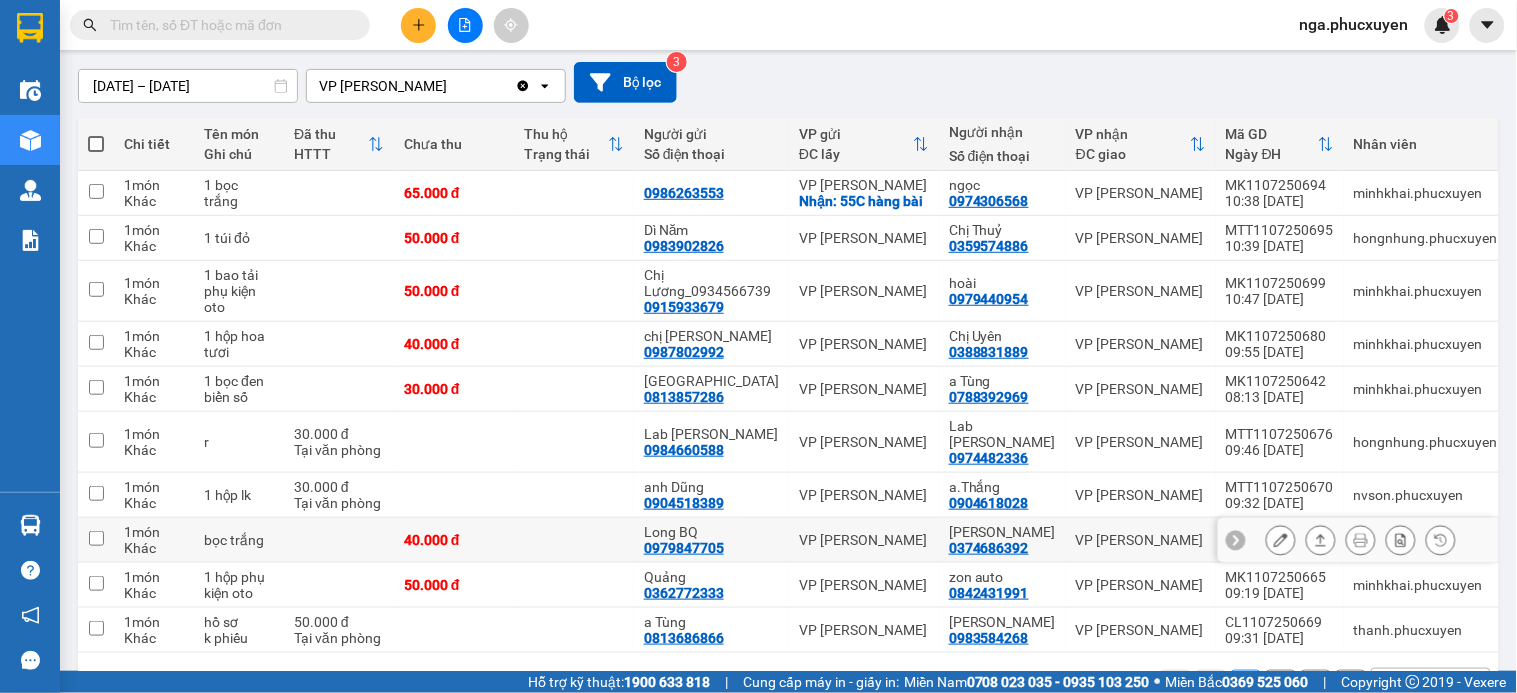 scroll, scrollTop: 203, scrollLeft: 0, axis: vertical 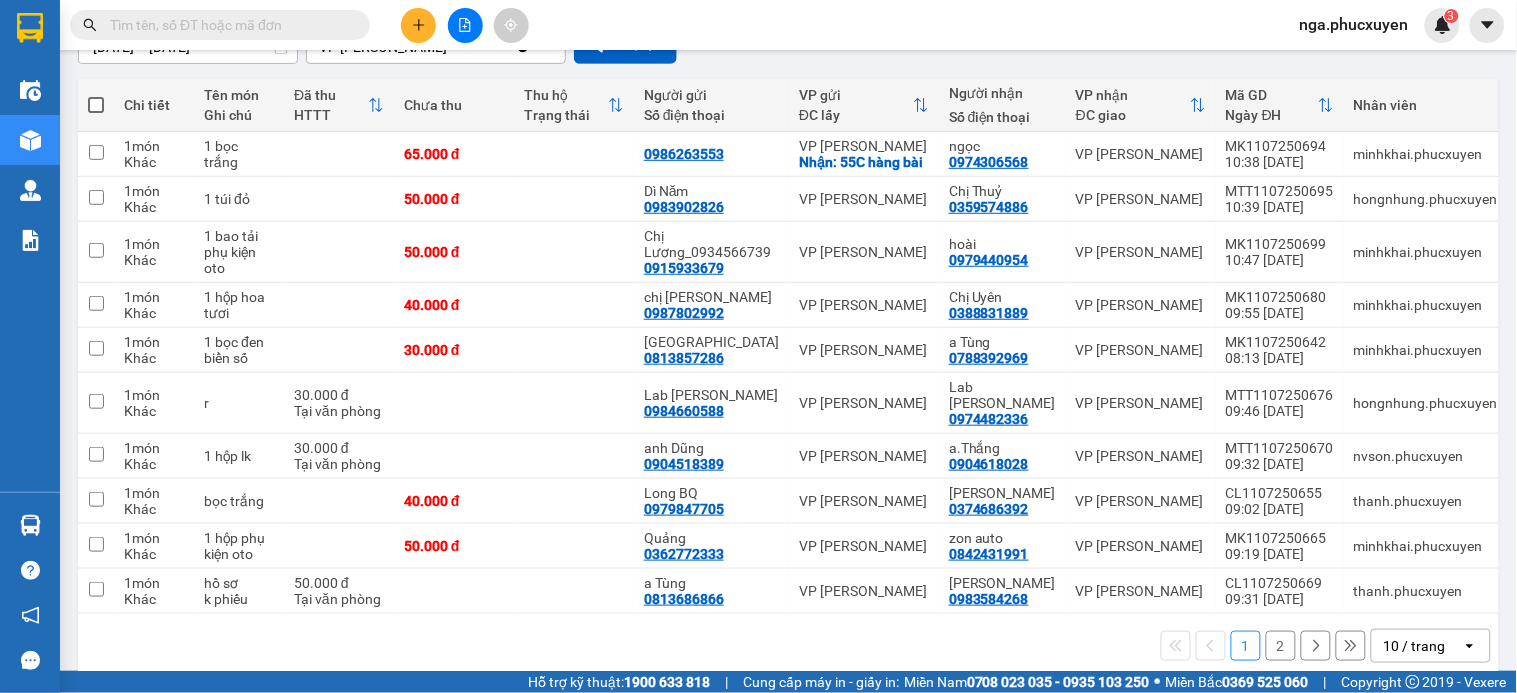 click on "2" at bounding box center (1281, 646) 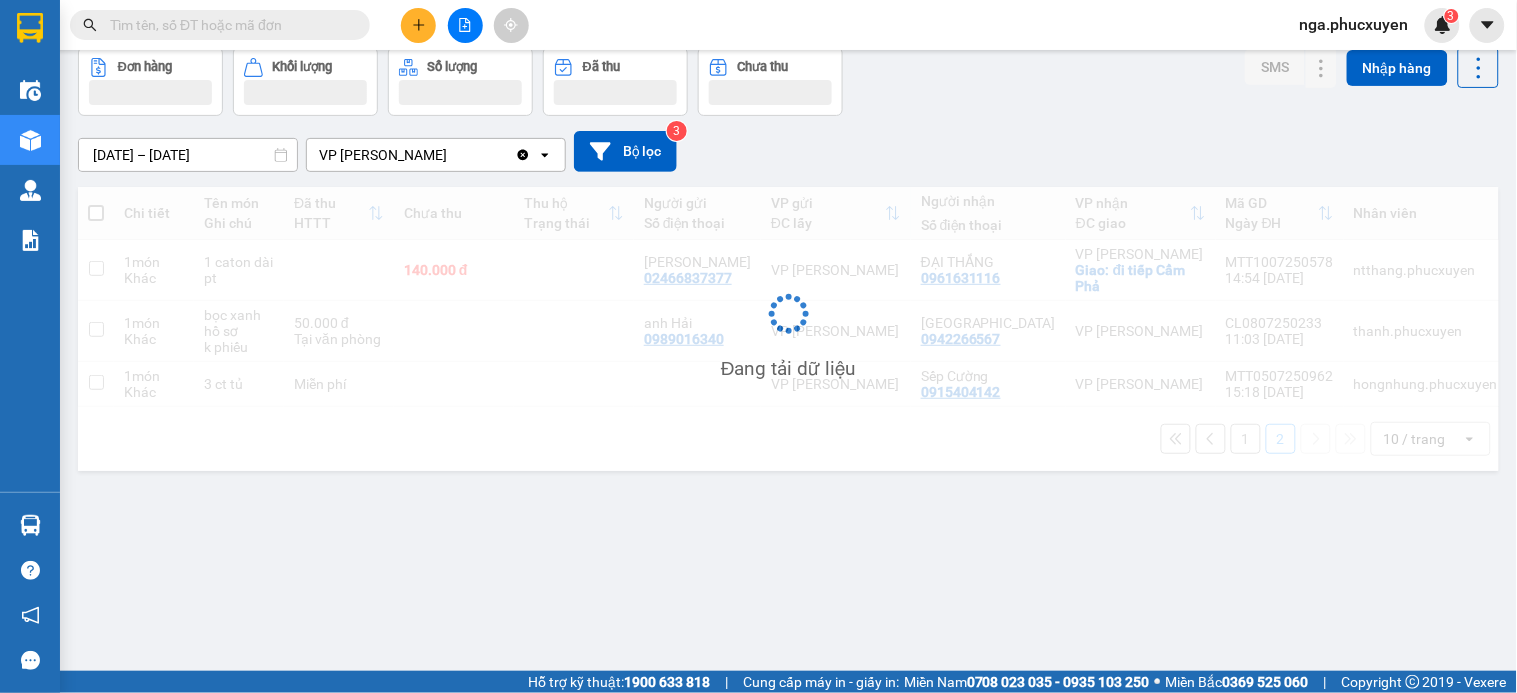 scroll, scrollTop: 92, scrollLeft: 0, axis: vertical 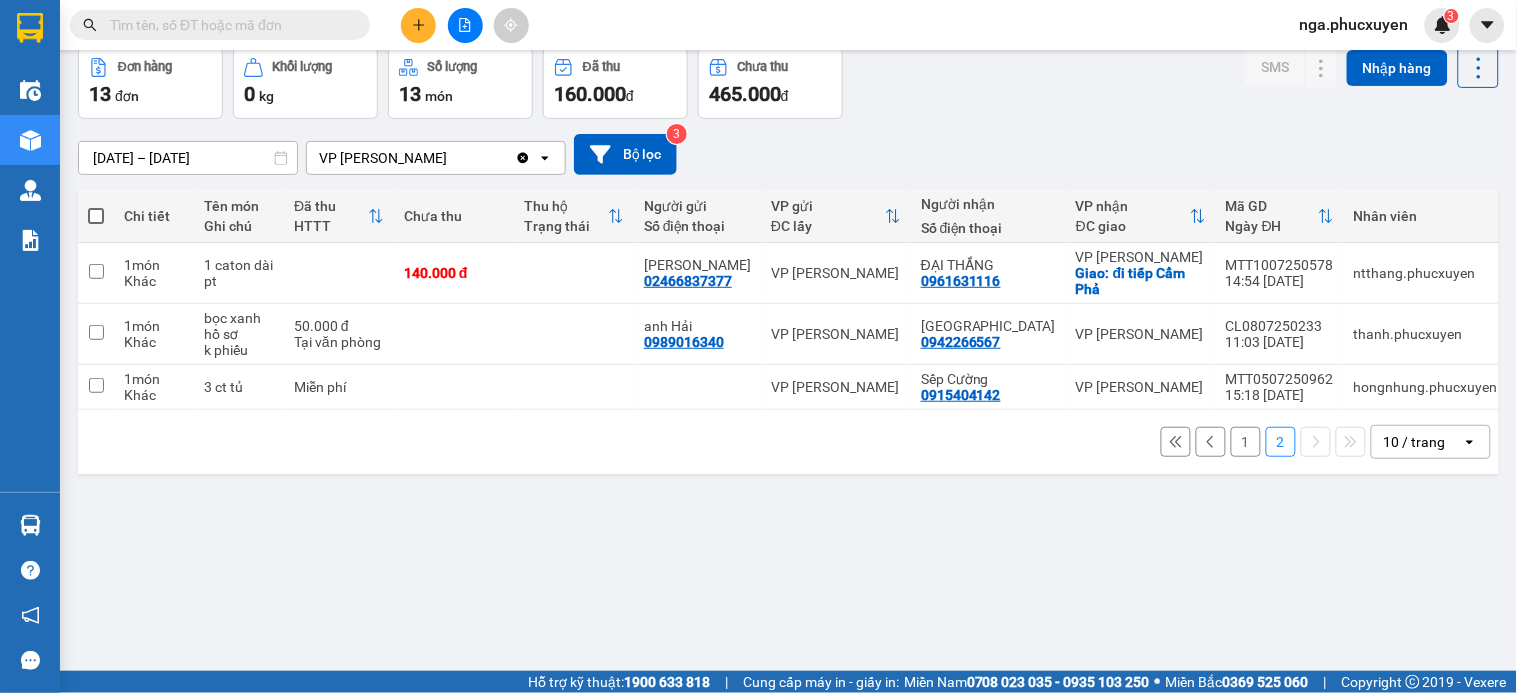 click on "1" at bounding box center (1246, 442) 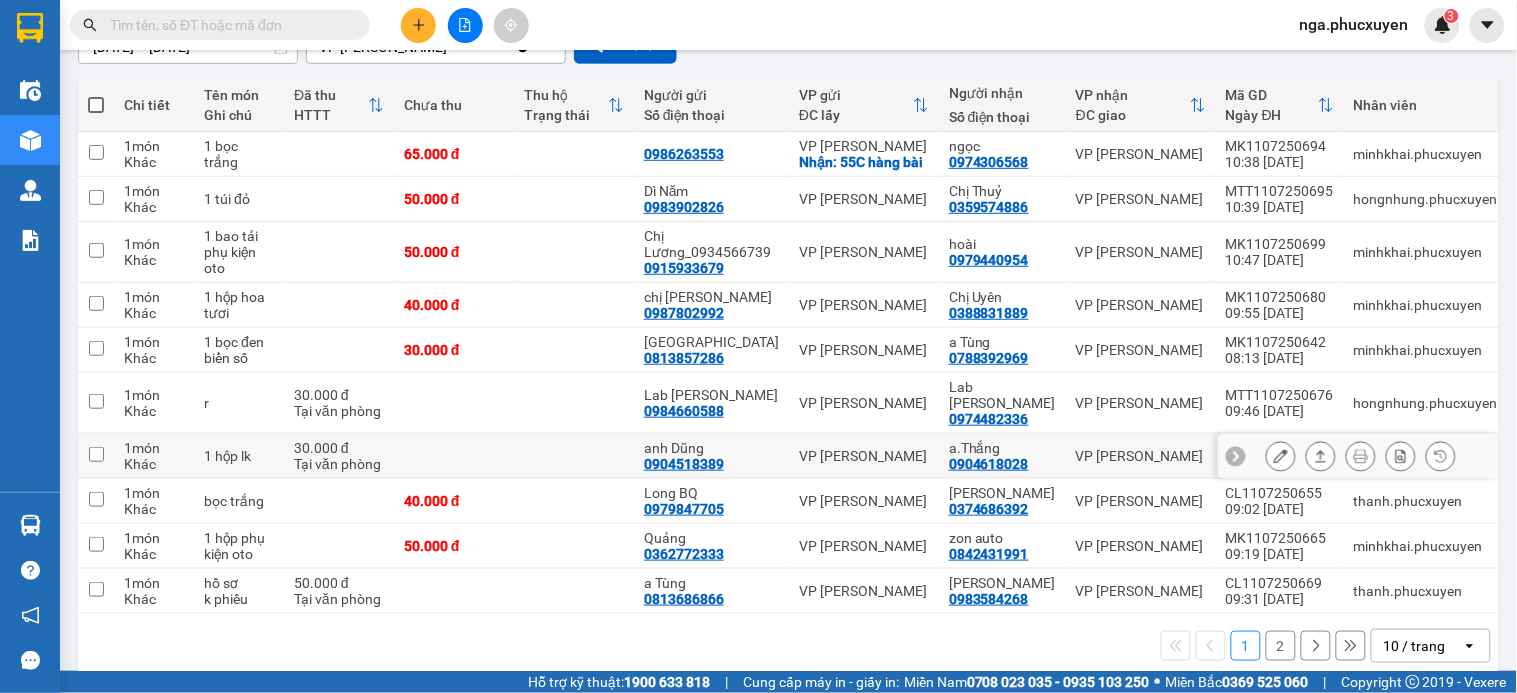 scroll, scrollTop: 213, scrollLeft: 0, axis: vertical 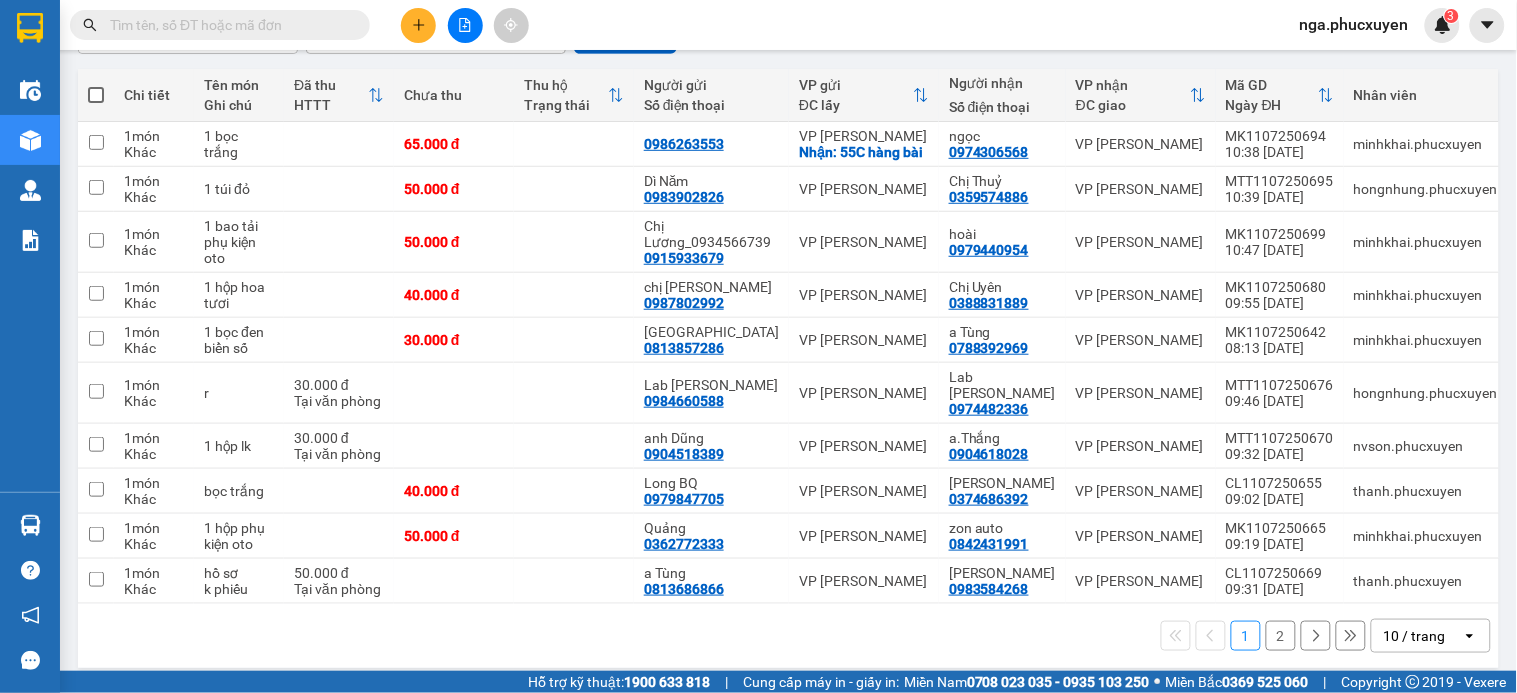 click at bounding box center [228, 25] 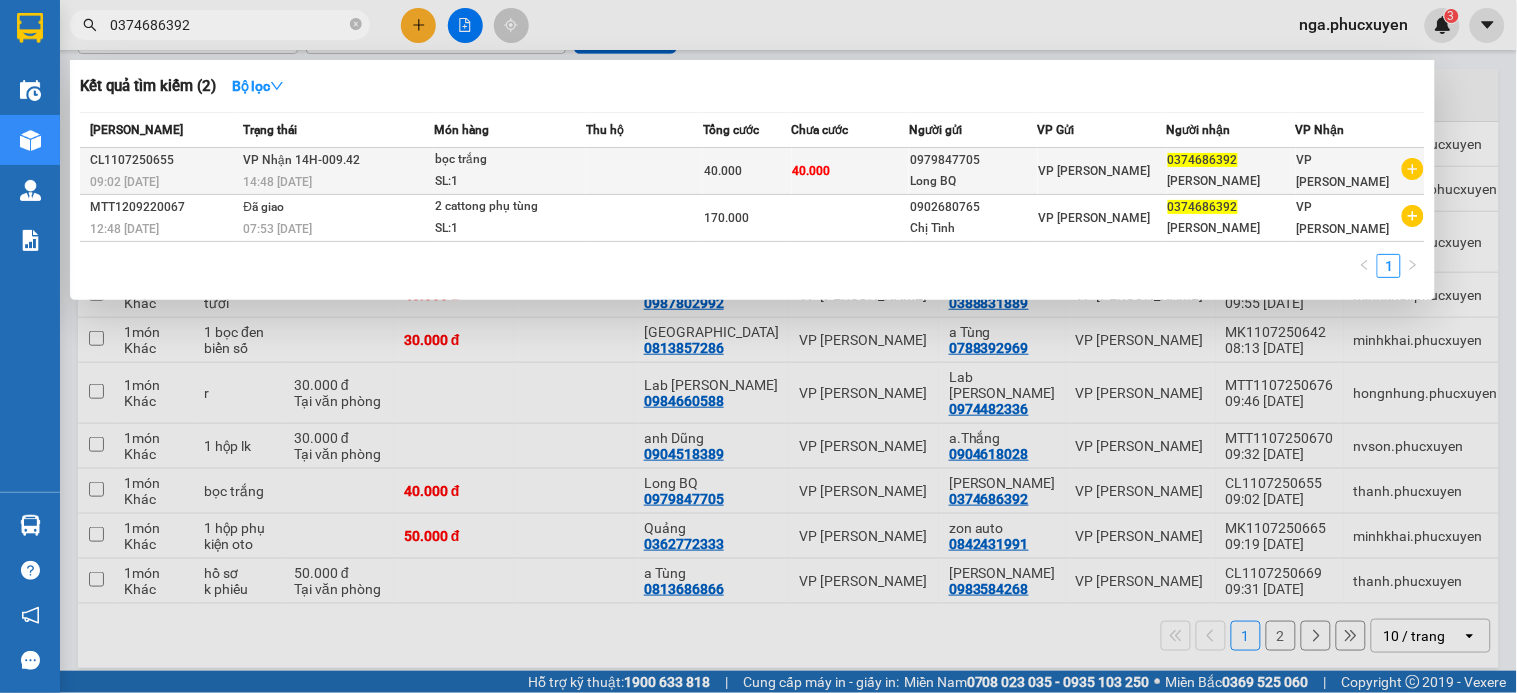 type on "0374686392" 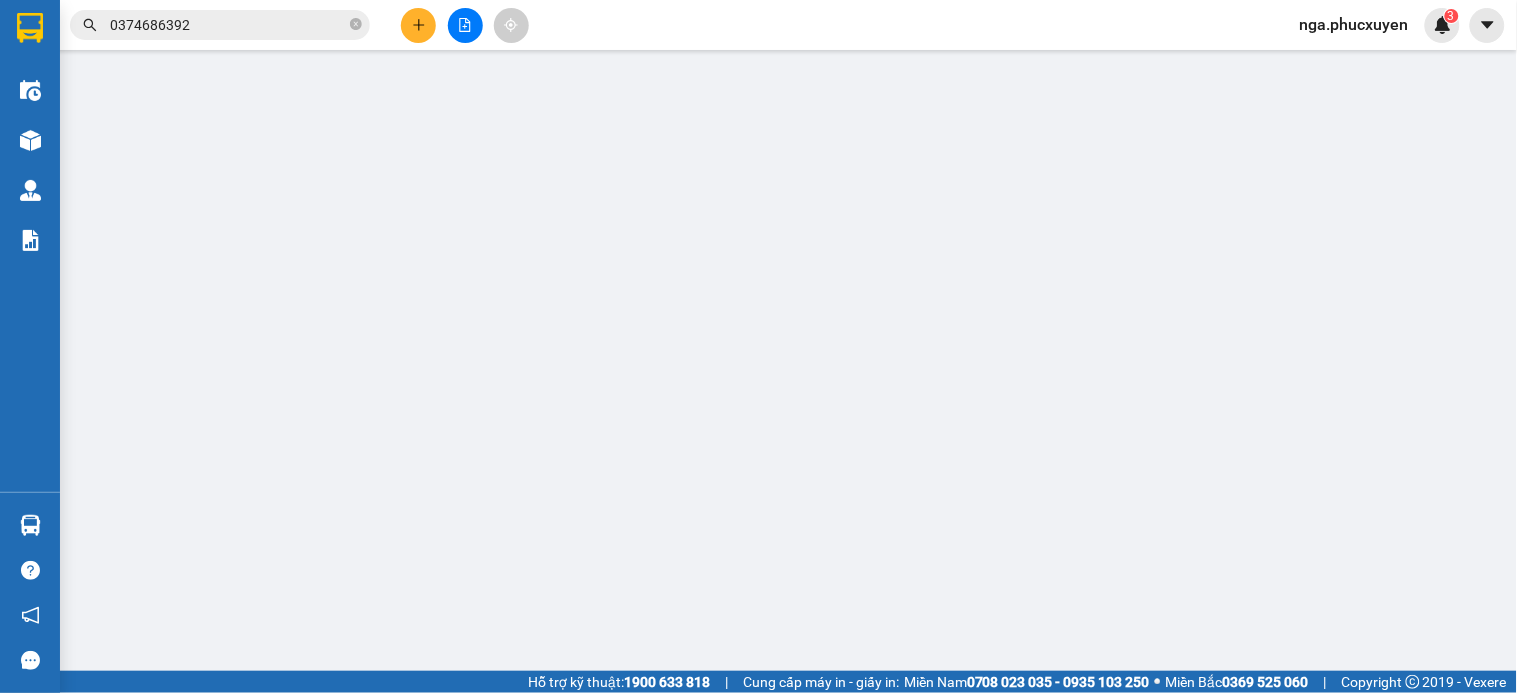 scroll, scrollTop: 0, scrollLeft: 0, axis: both 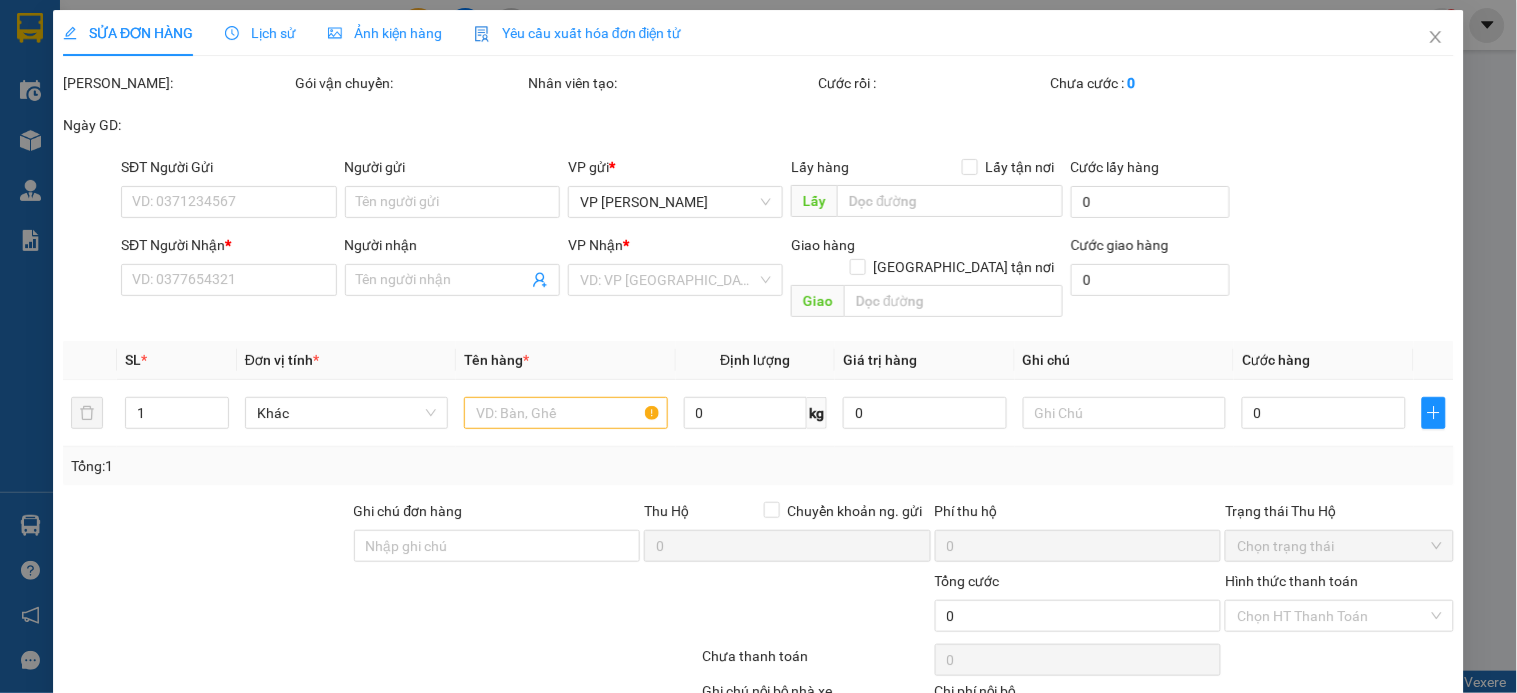 type on "0979847705" 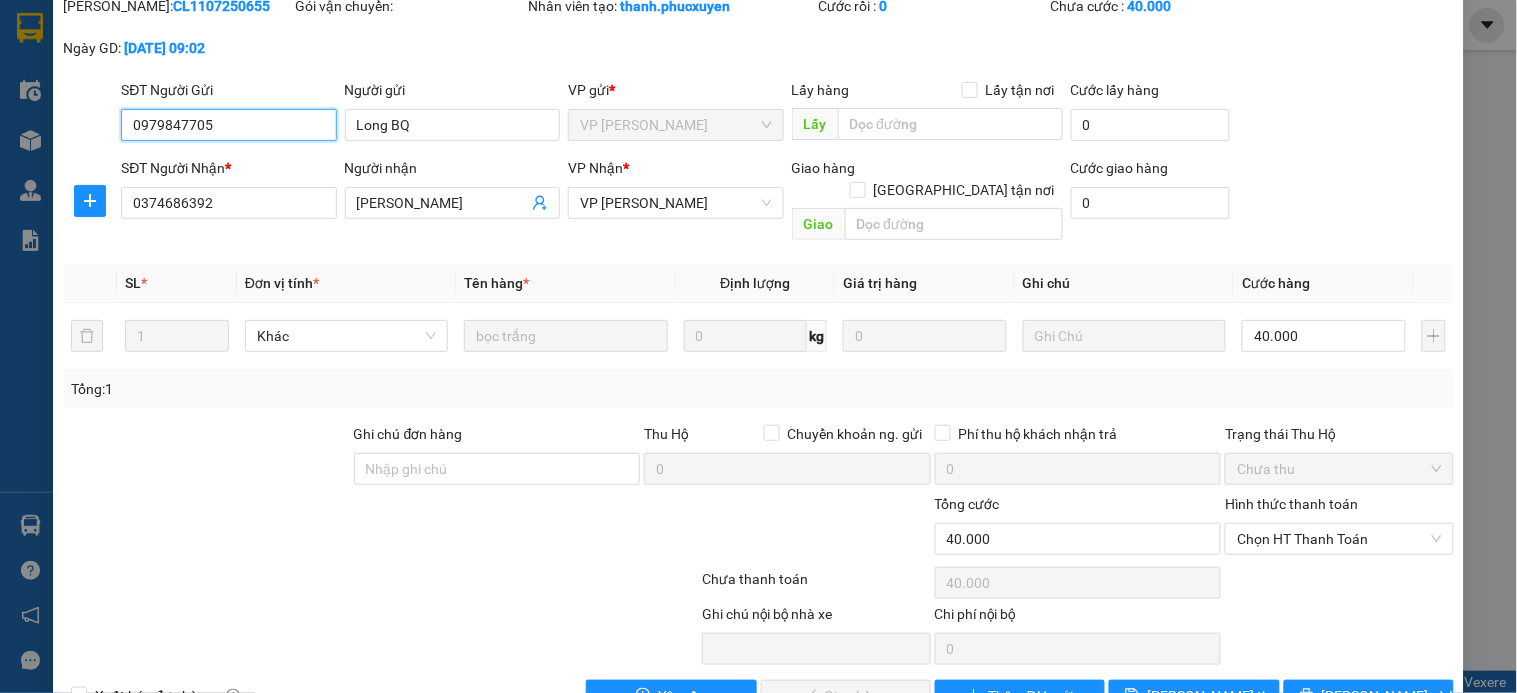 scroll, scrollTop: 114, scrollLeft: 0, axis: vertical 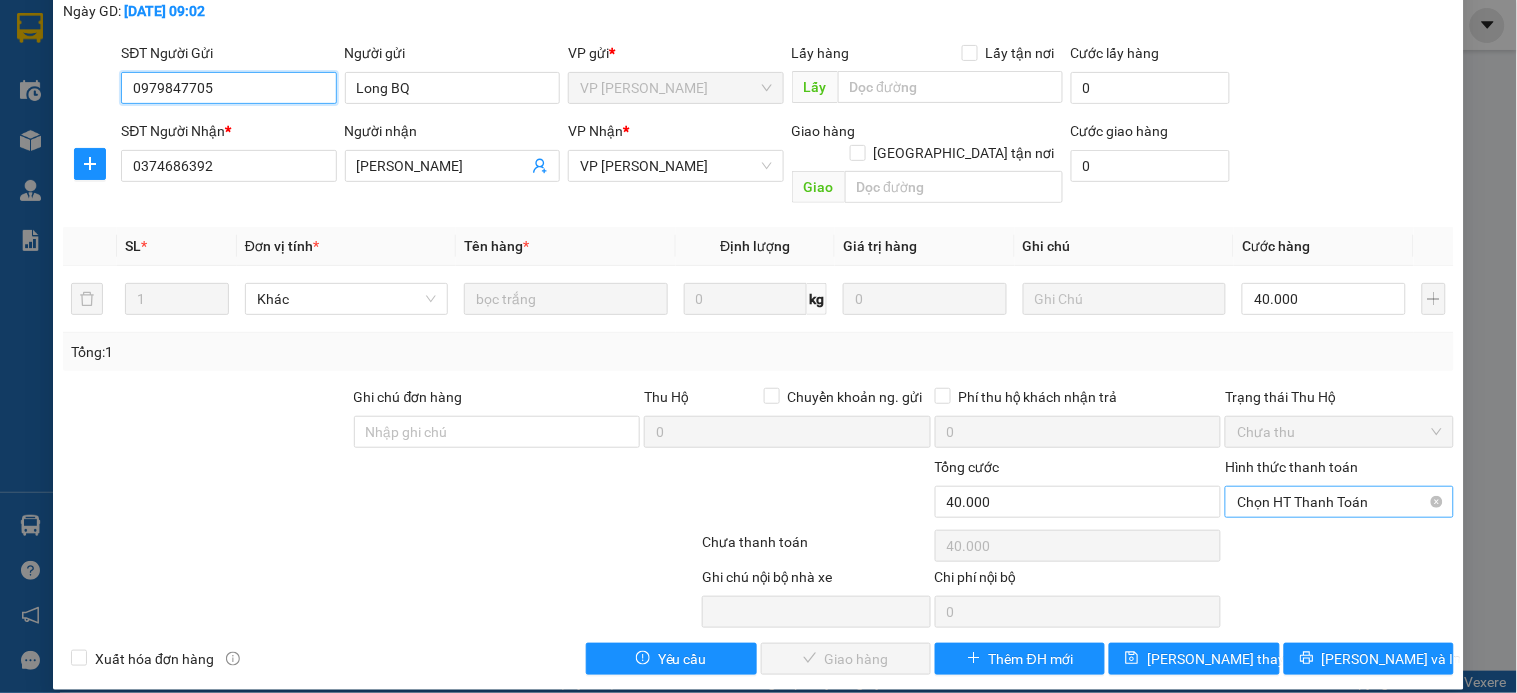 click on "Chọn HT Thanh Toán" at bounding box center (1339, 502) 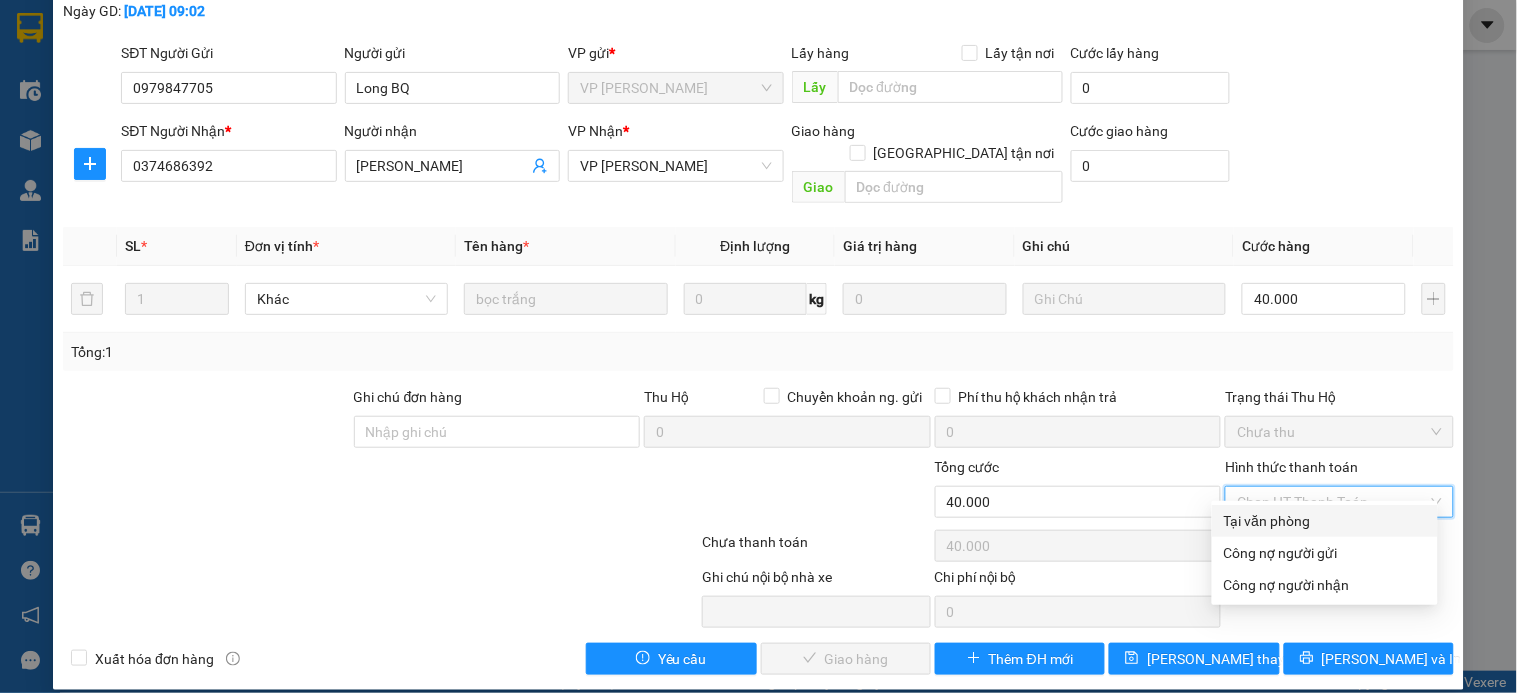 click on "Tại văn phòng" at bounding box center (1325, 521) 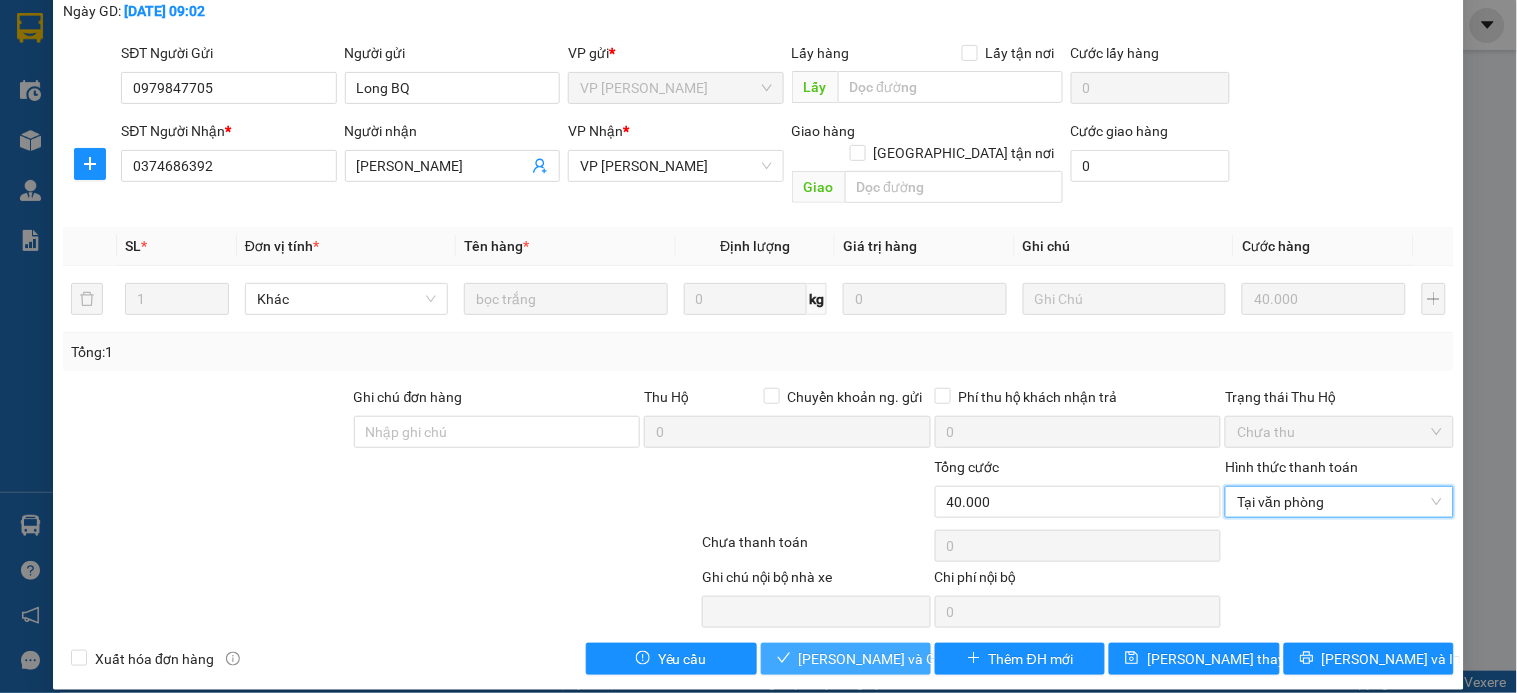 click on "[PERSON_NAME] và Giao hàng" at bounding box center [895, 659] 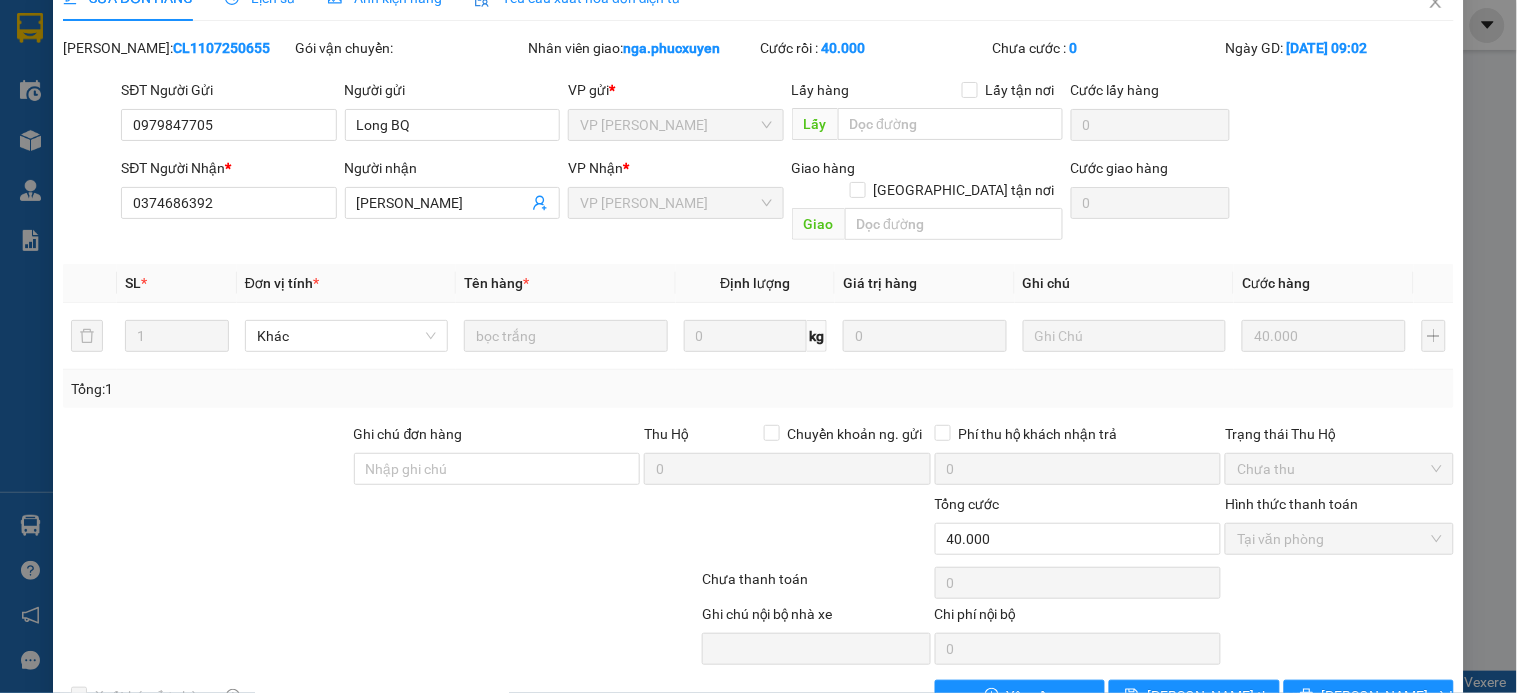 scroll, scrollTop: 0, scrollLeft: 0, axis: both 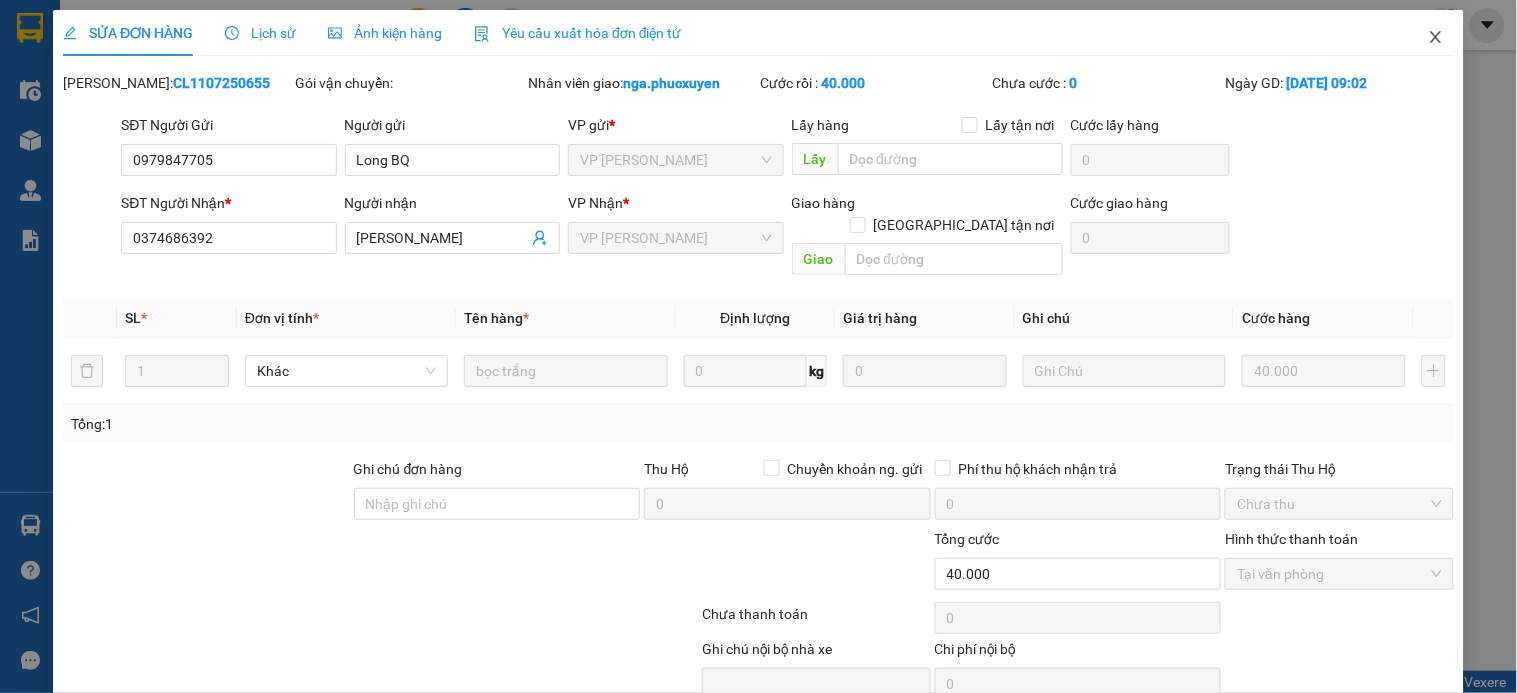 click 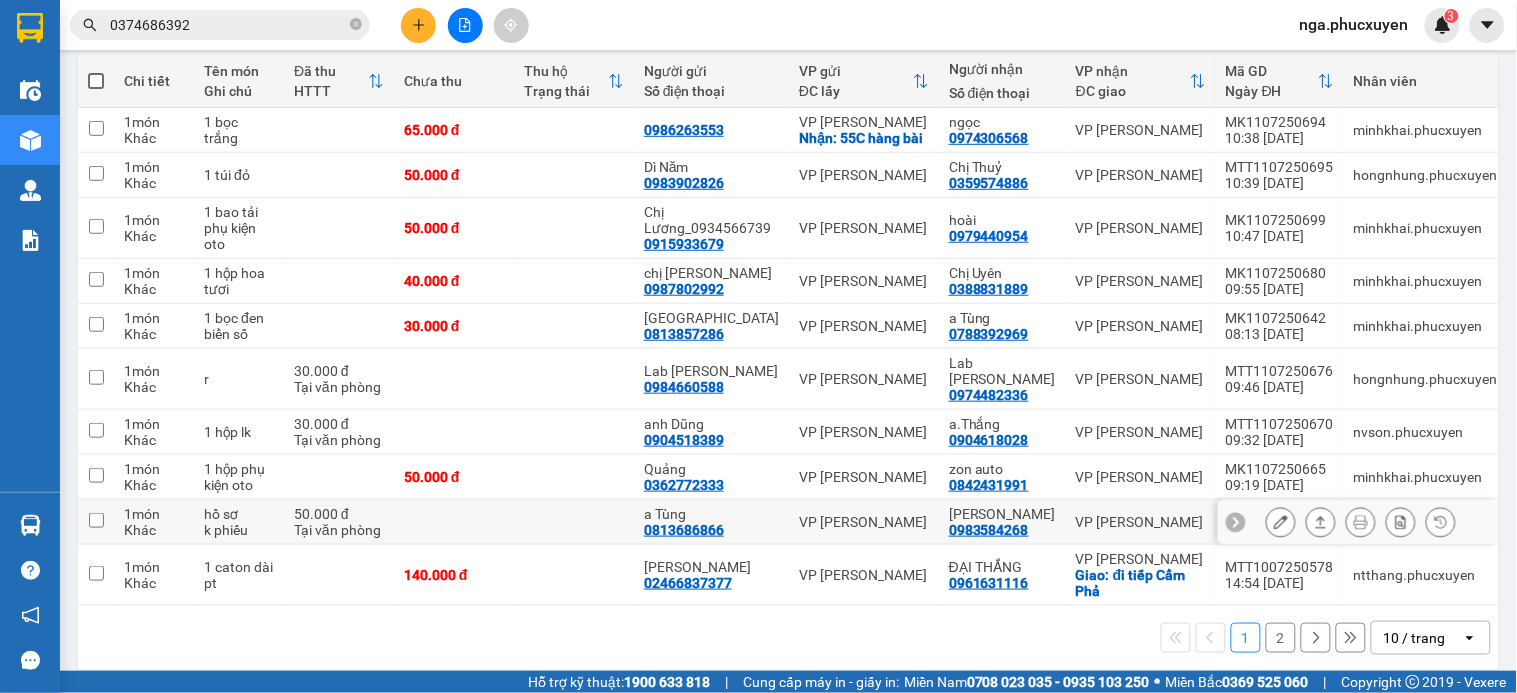 scroll, scrollTop: 228, scrollLeft: 0, axis: vertical 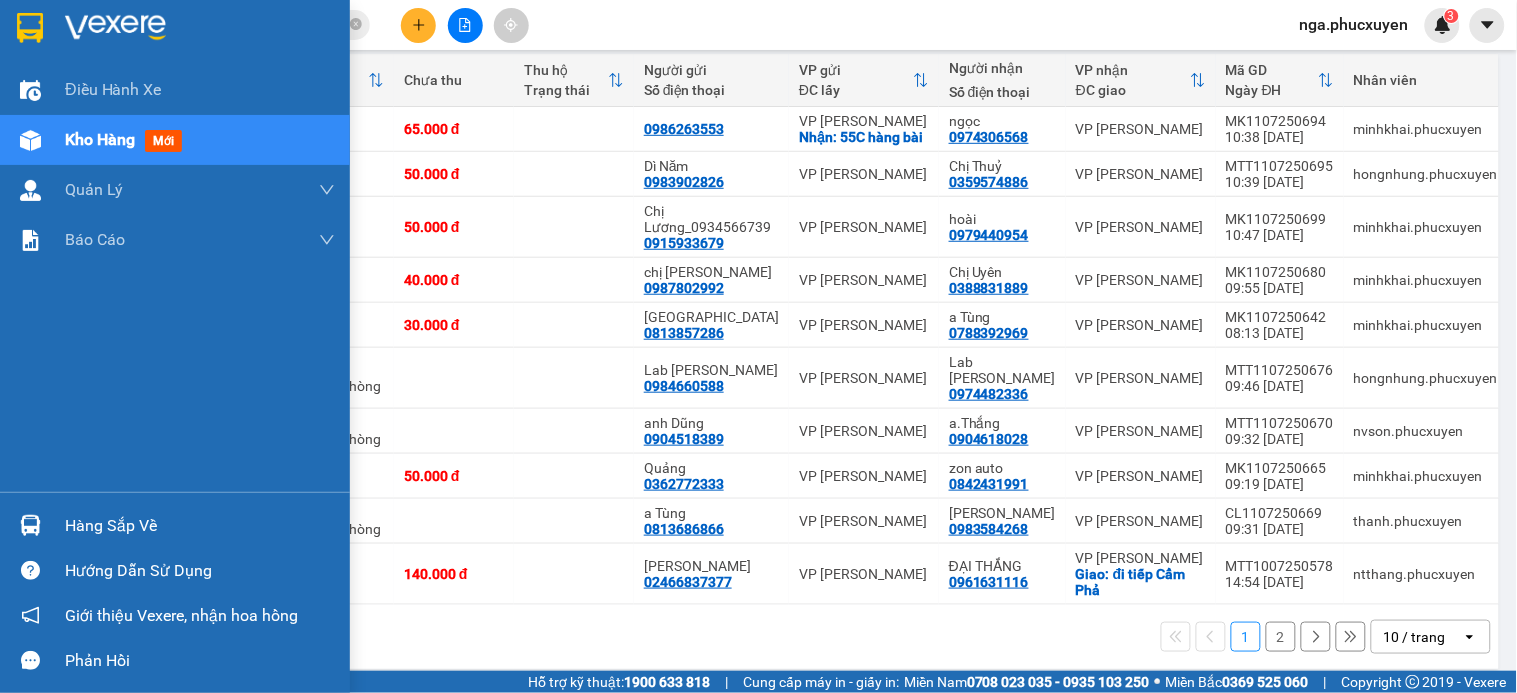 click on "Hàng sắp về" at bounding box center (200, 526) 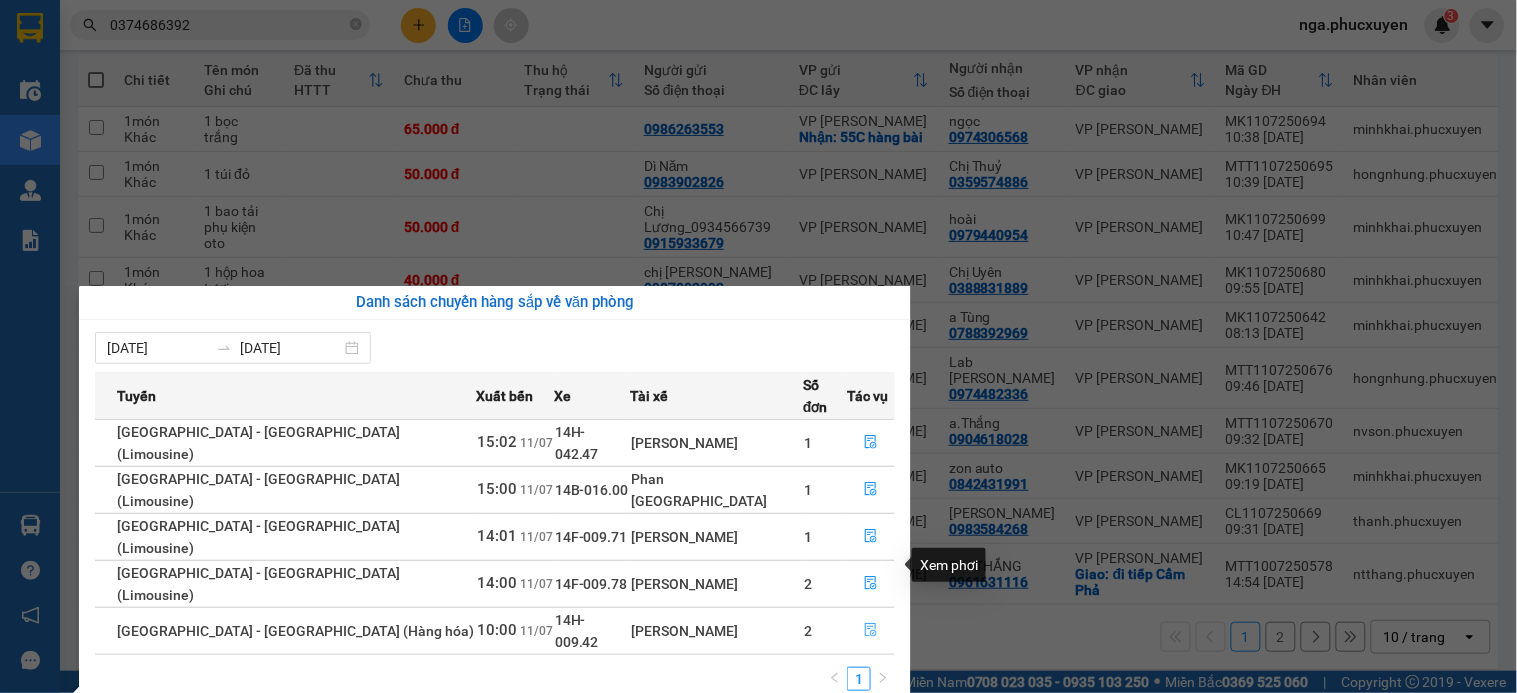 click 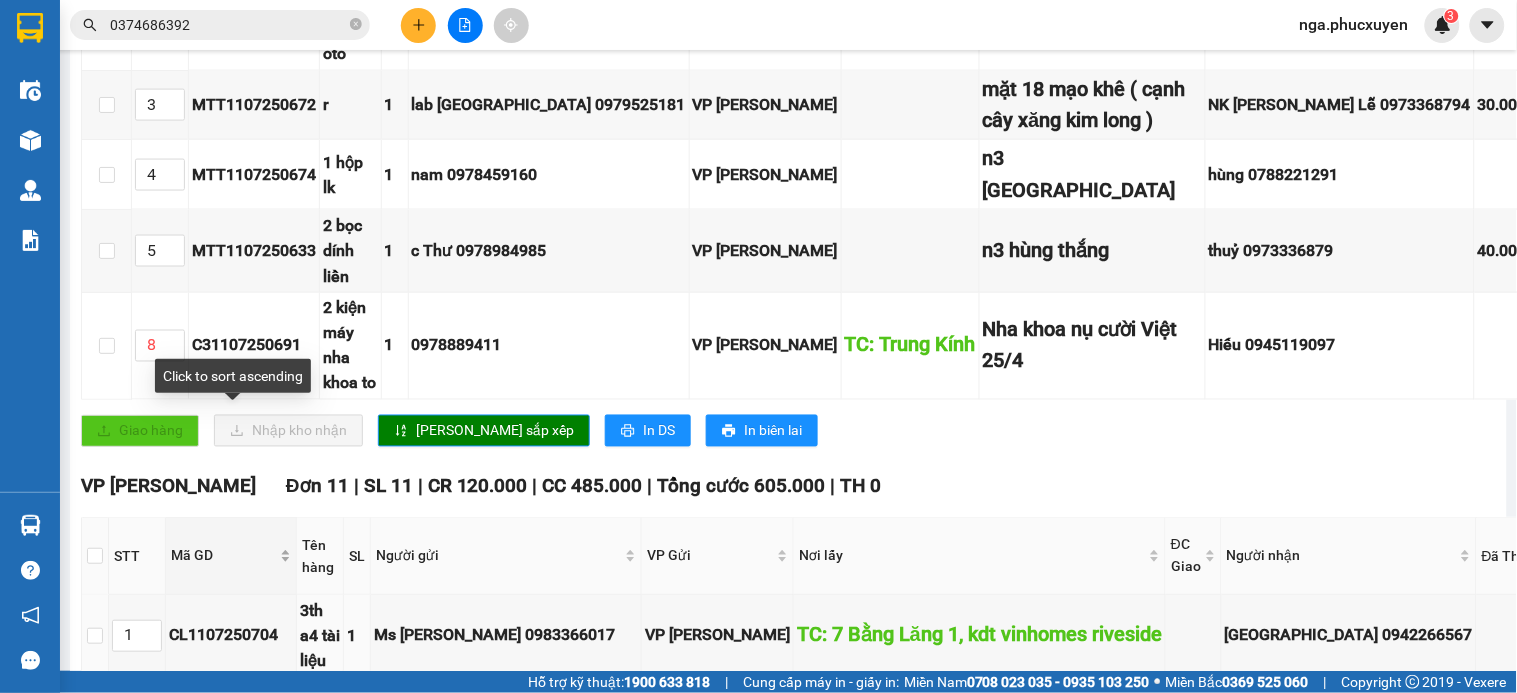 scroll, scrollTop: 777, scrollLeft: 0, axis: vertical 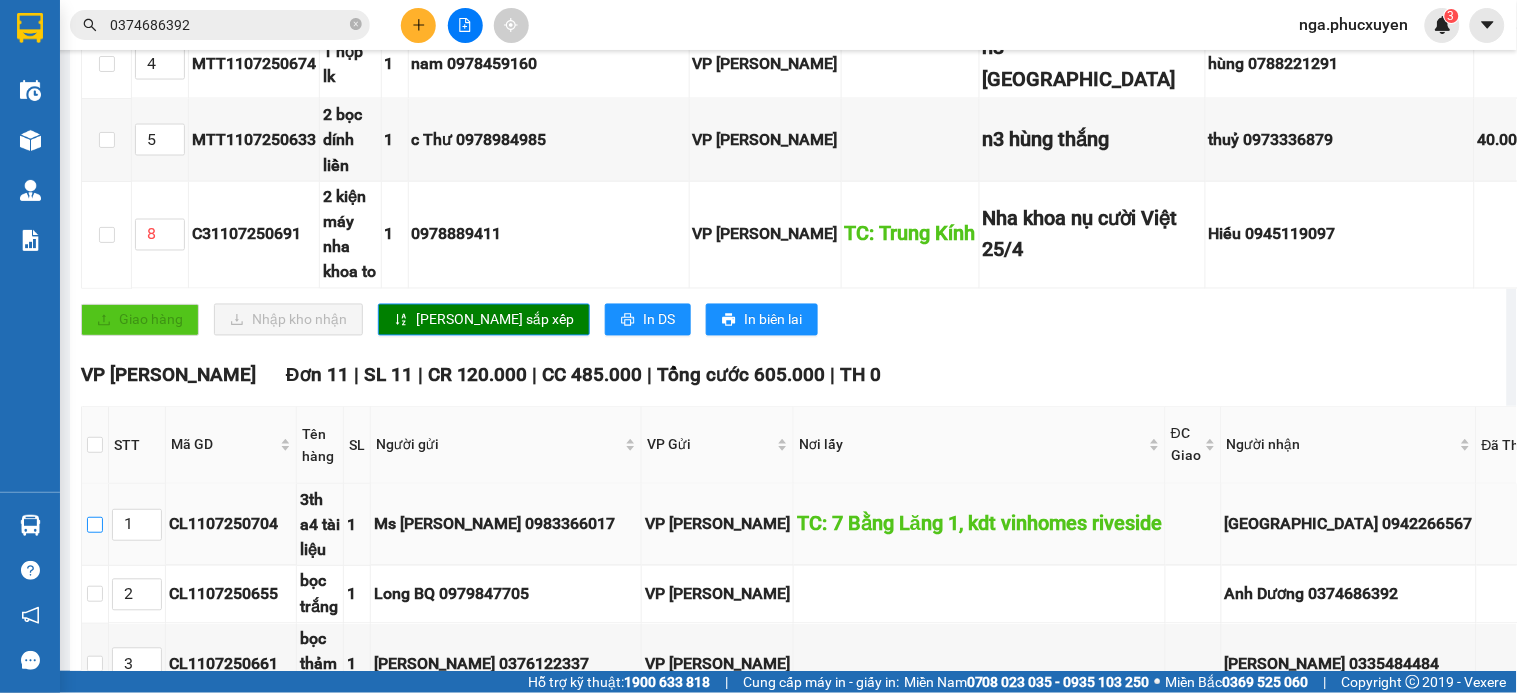 click at bounding box center (95, 525) 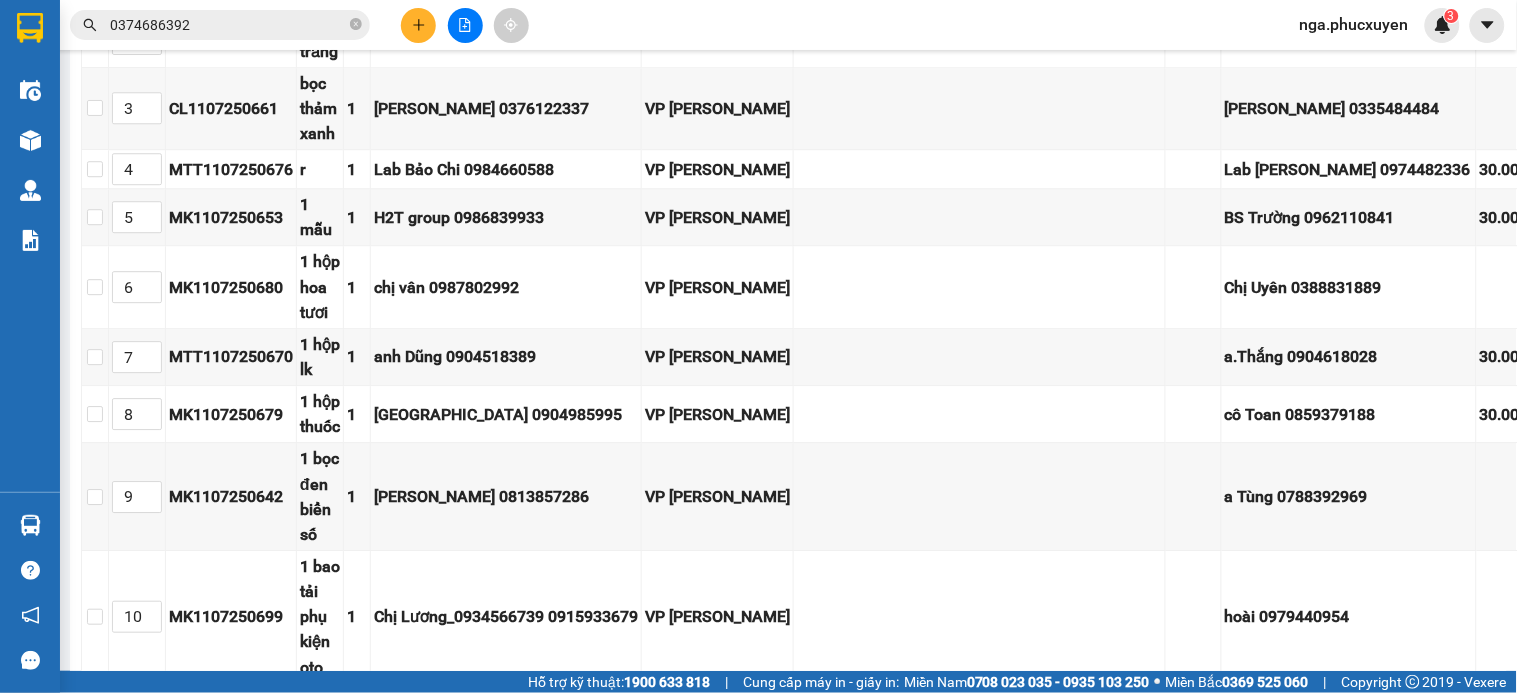scroll, scrollTop: 1555, scrollLeft: 0, axis: vertical 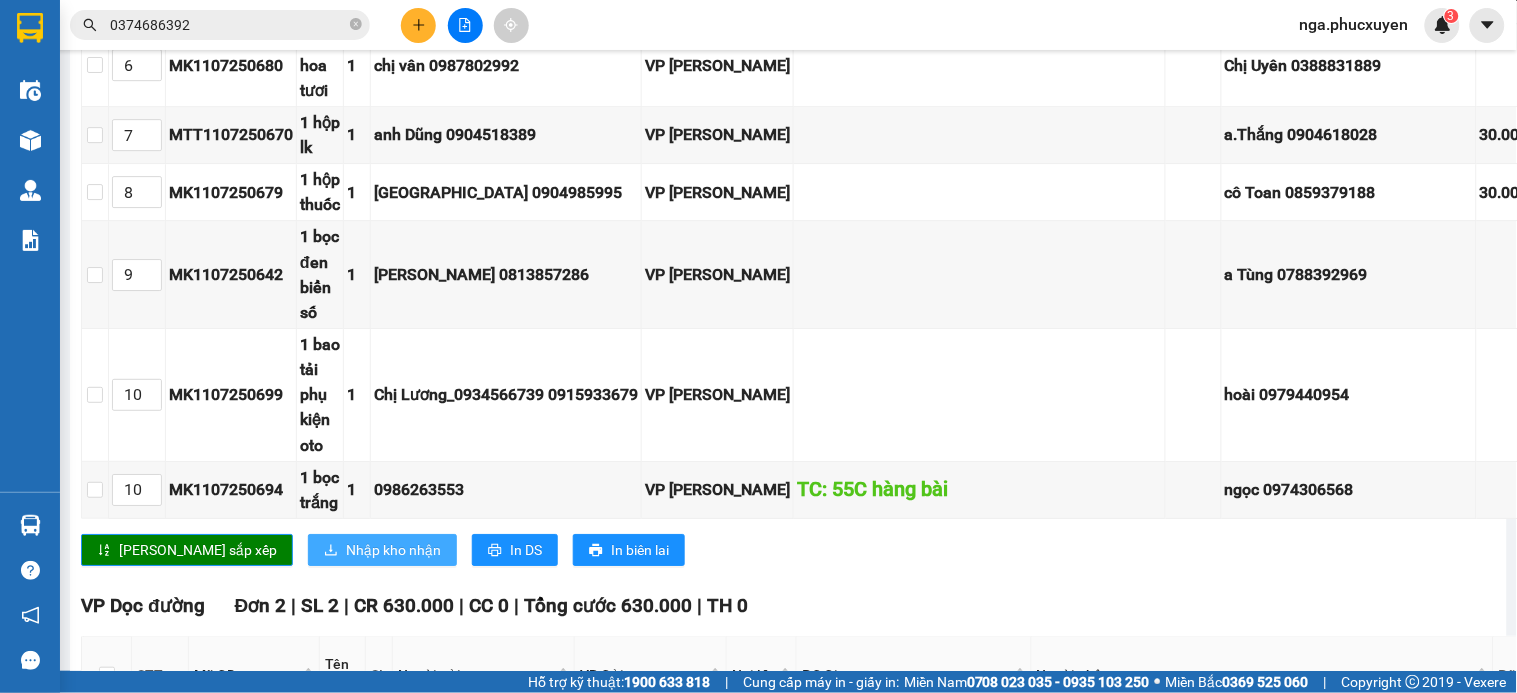 click on "Nhập kho nhận" at bounding box center (393, 550) 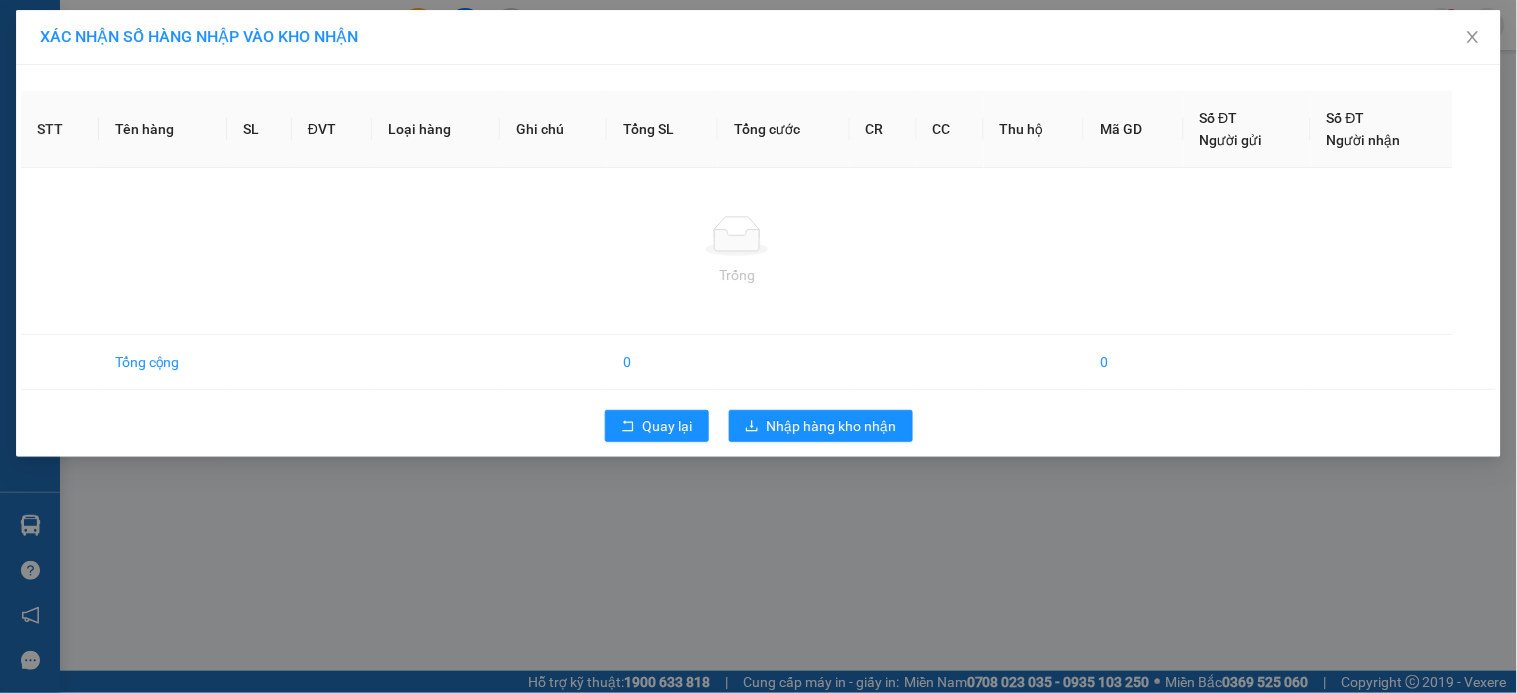 scroll, scrollTop: 0, scrollLeft: 0, axis: both 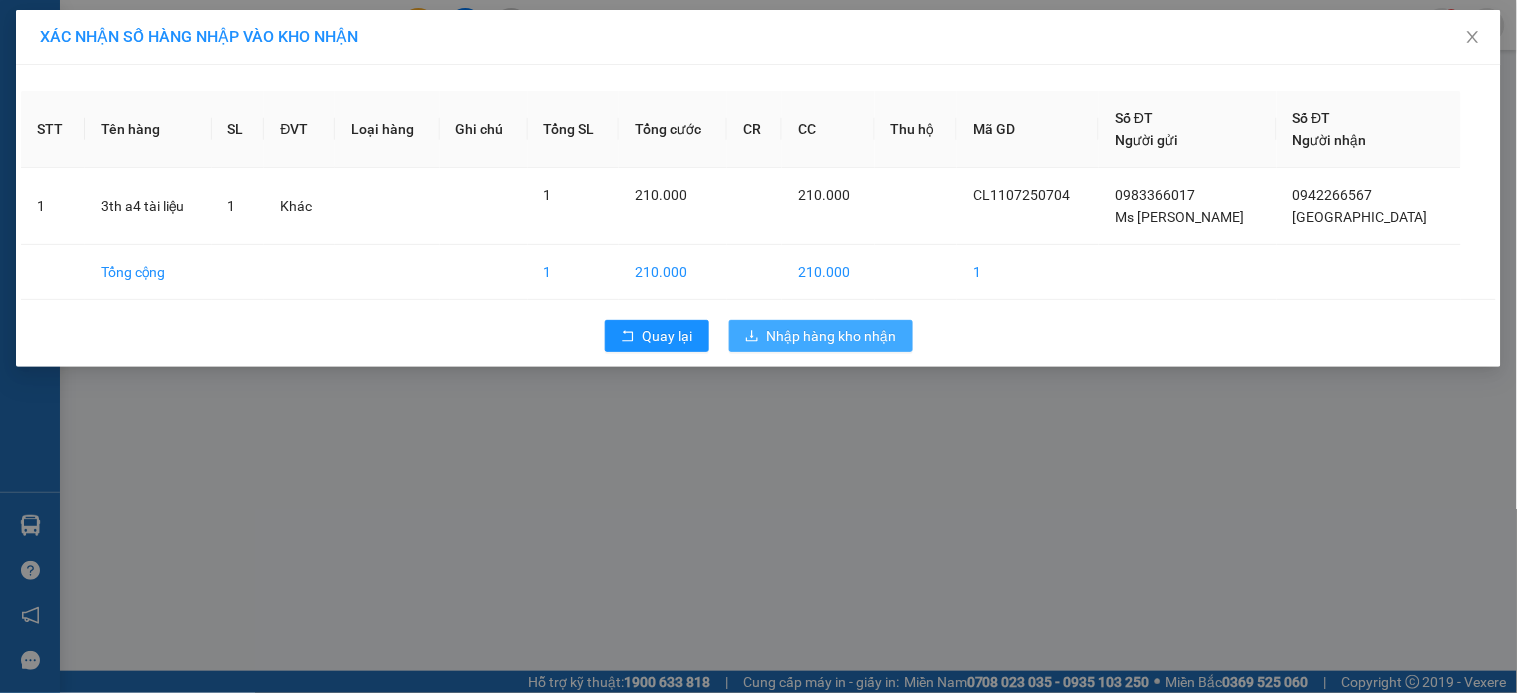 click on "Nhập hàng kho nhận" at bounding box center (832, 336) 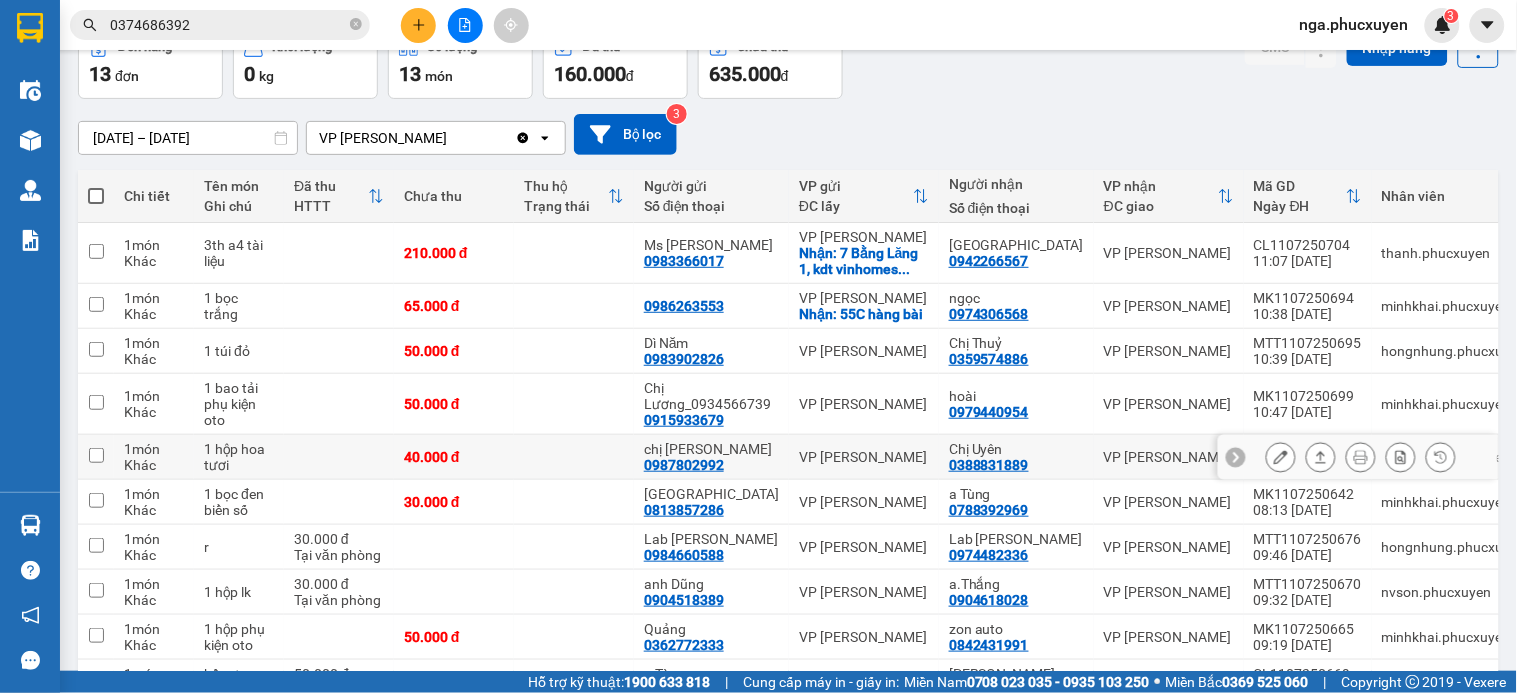 scroll, scrollTop: 6, scrollLeft: 0, axis: vertical 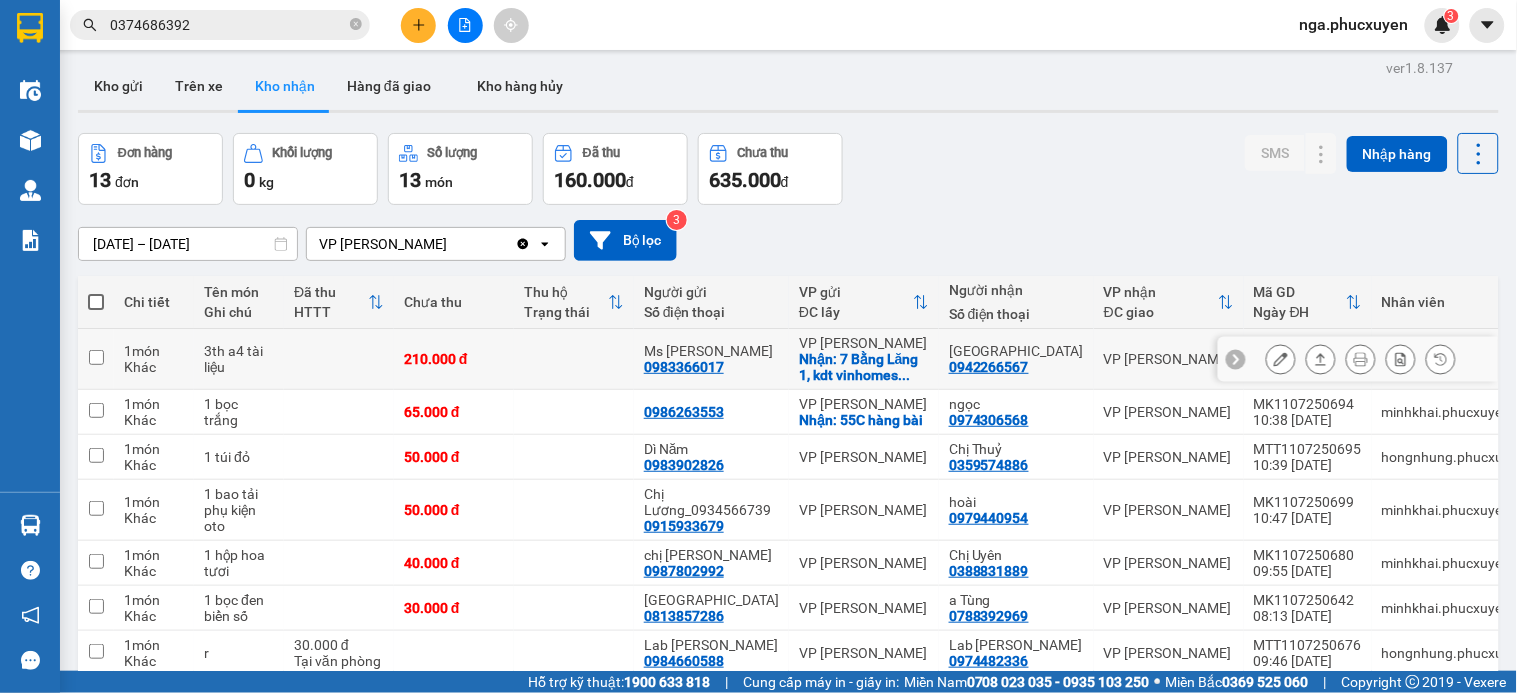 click 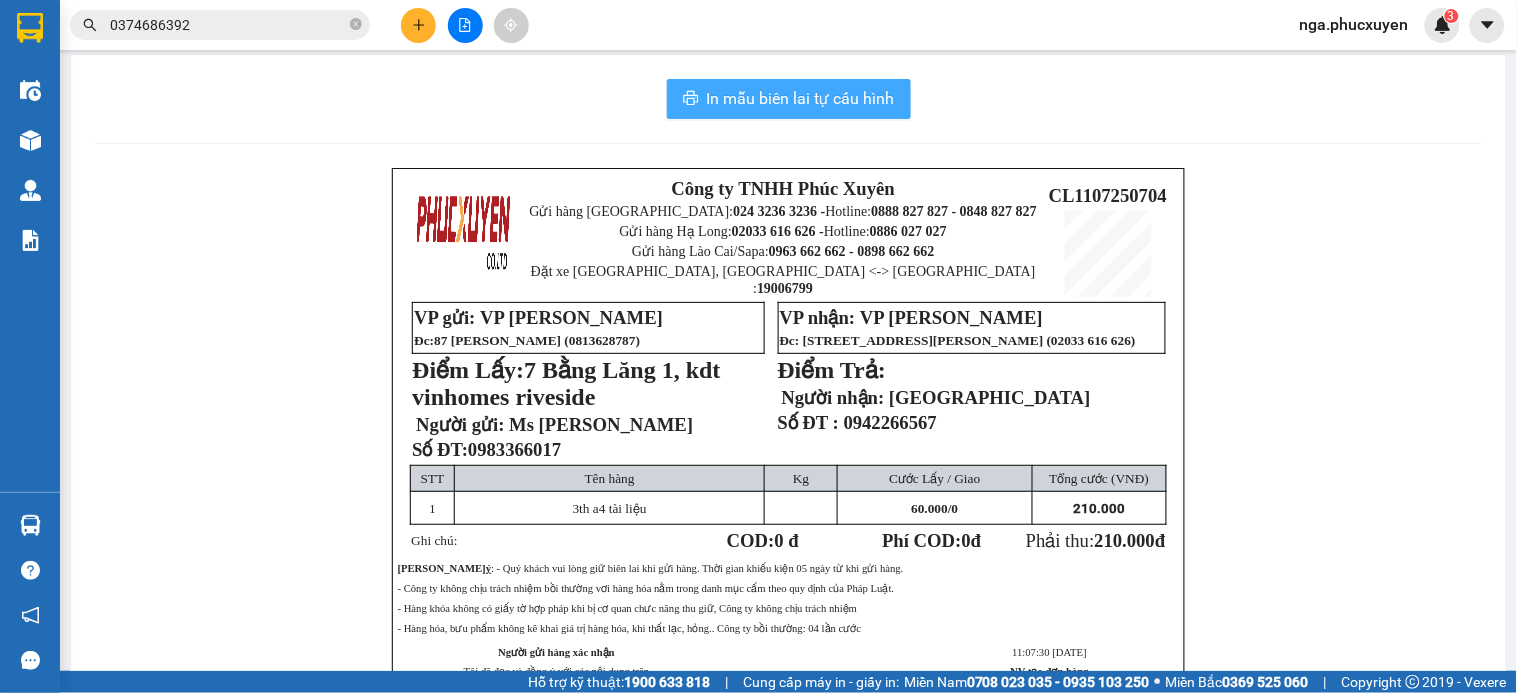 click on "In mẫu biên lai tự cấu hình" at bounding box center (801, 98) 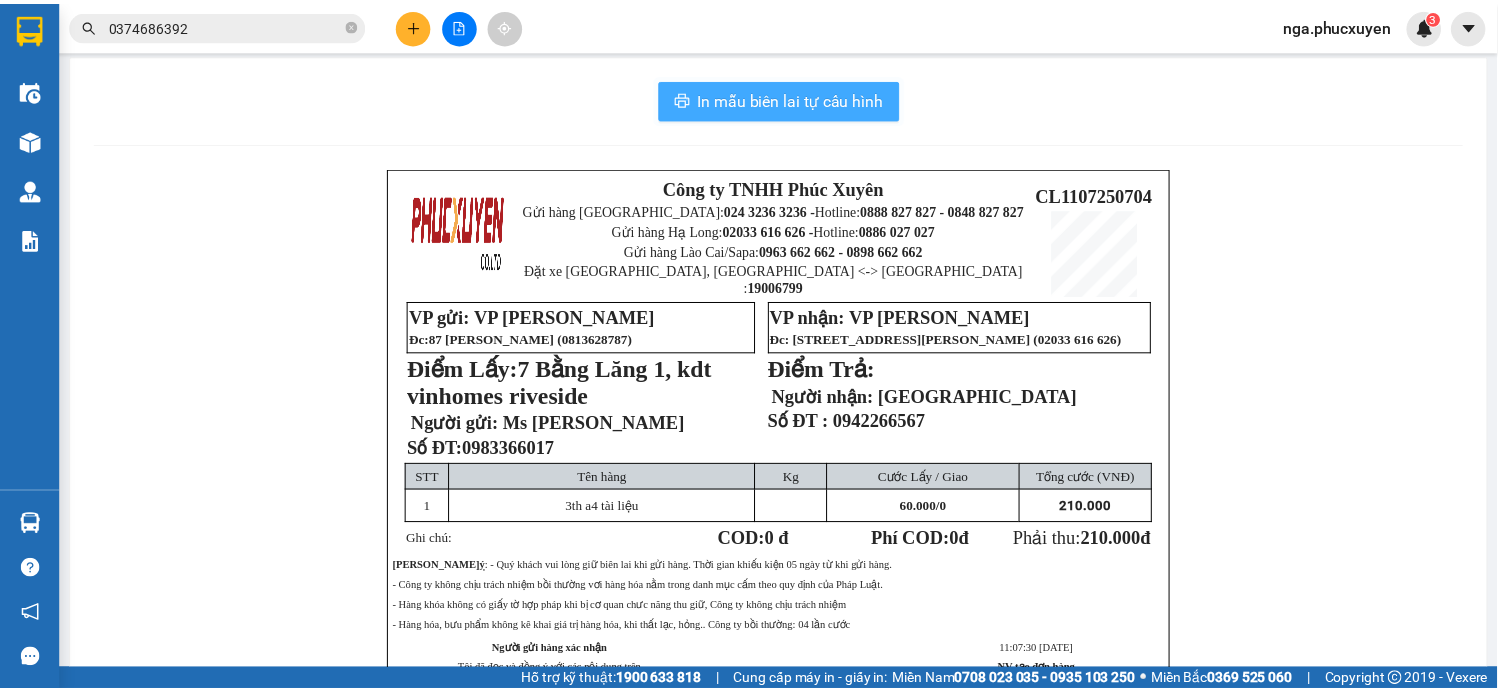 scroll, scrollTop: 0, scrollLeft: 0, axis: both 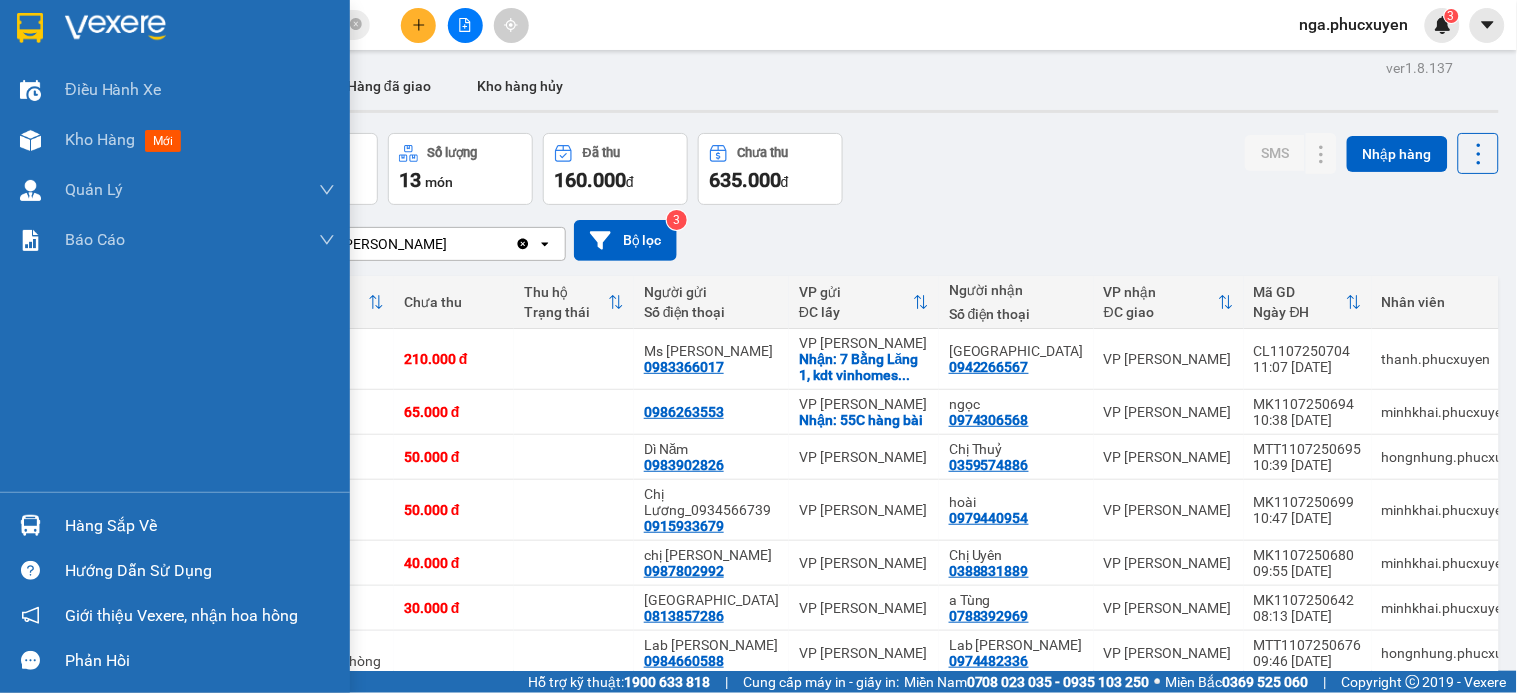 click on "Hàng sắp về" at bounding box center [200, 526] 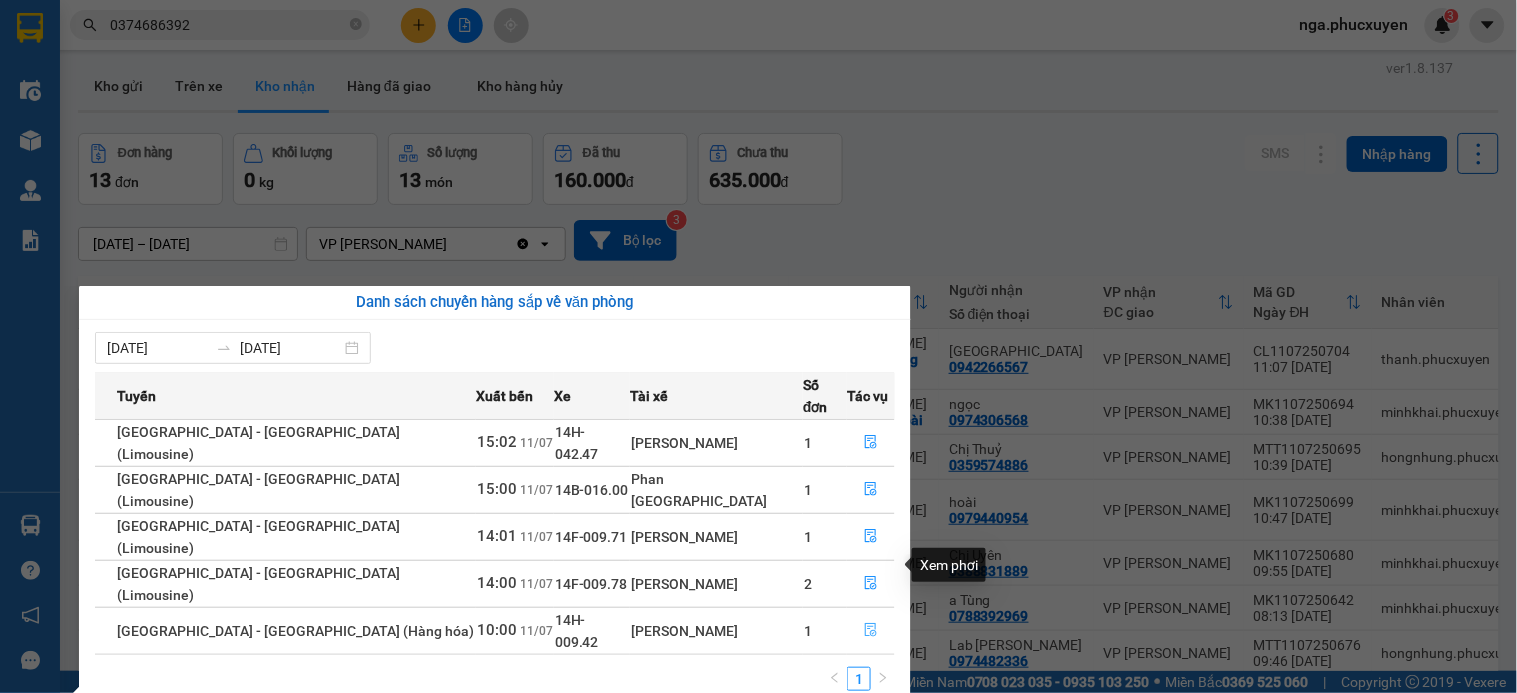 click 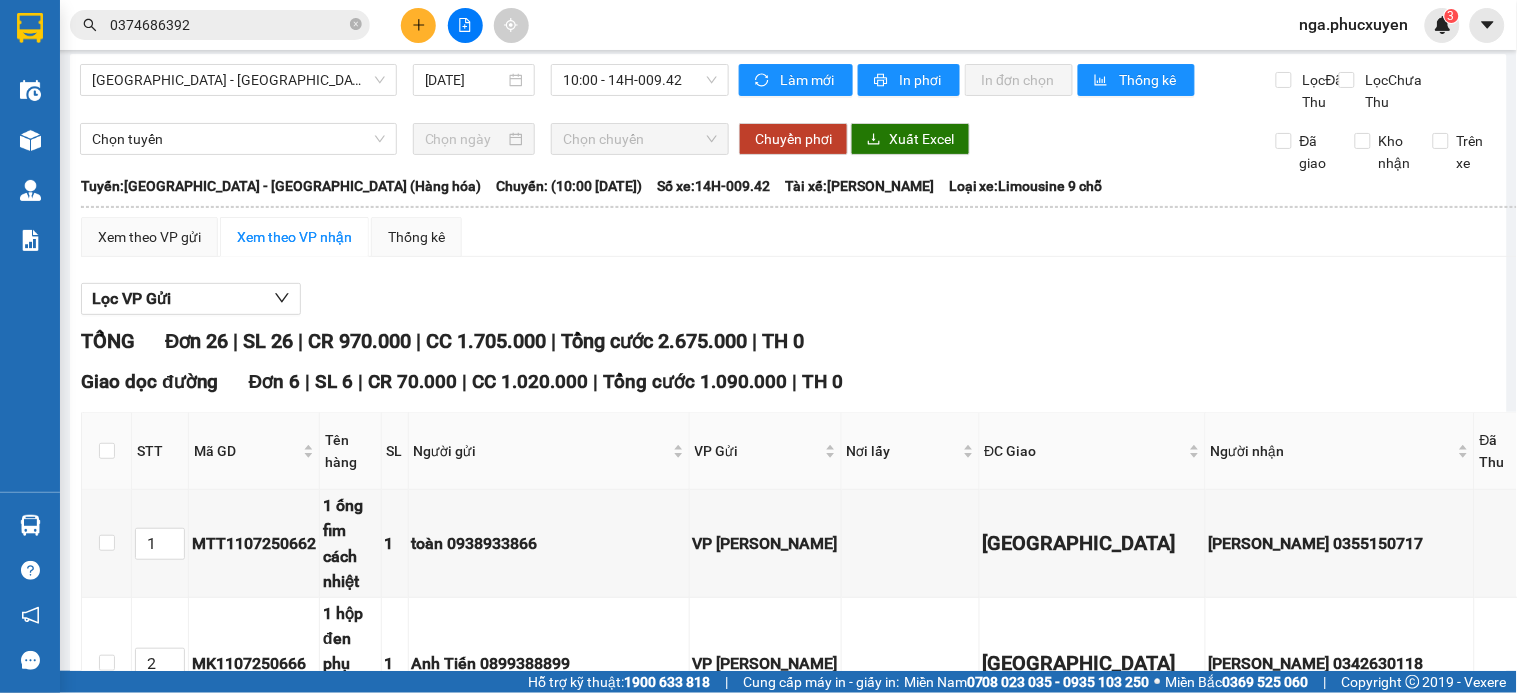 click at bounding box center [95, 1365] 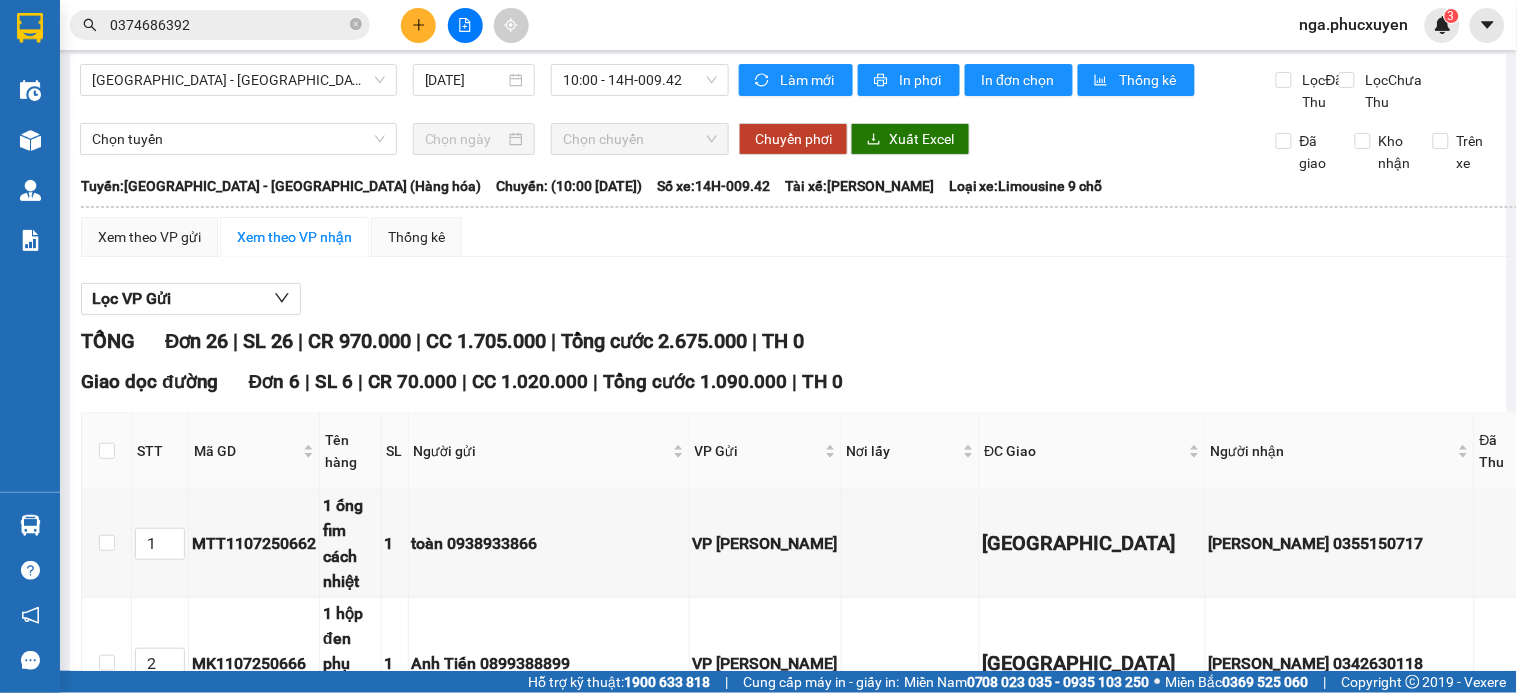 click on "Nhập kho nhận" at bounding box center [393, 2099] 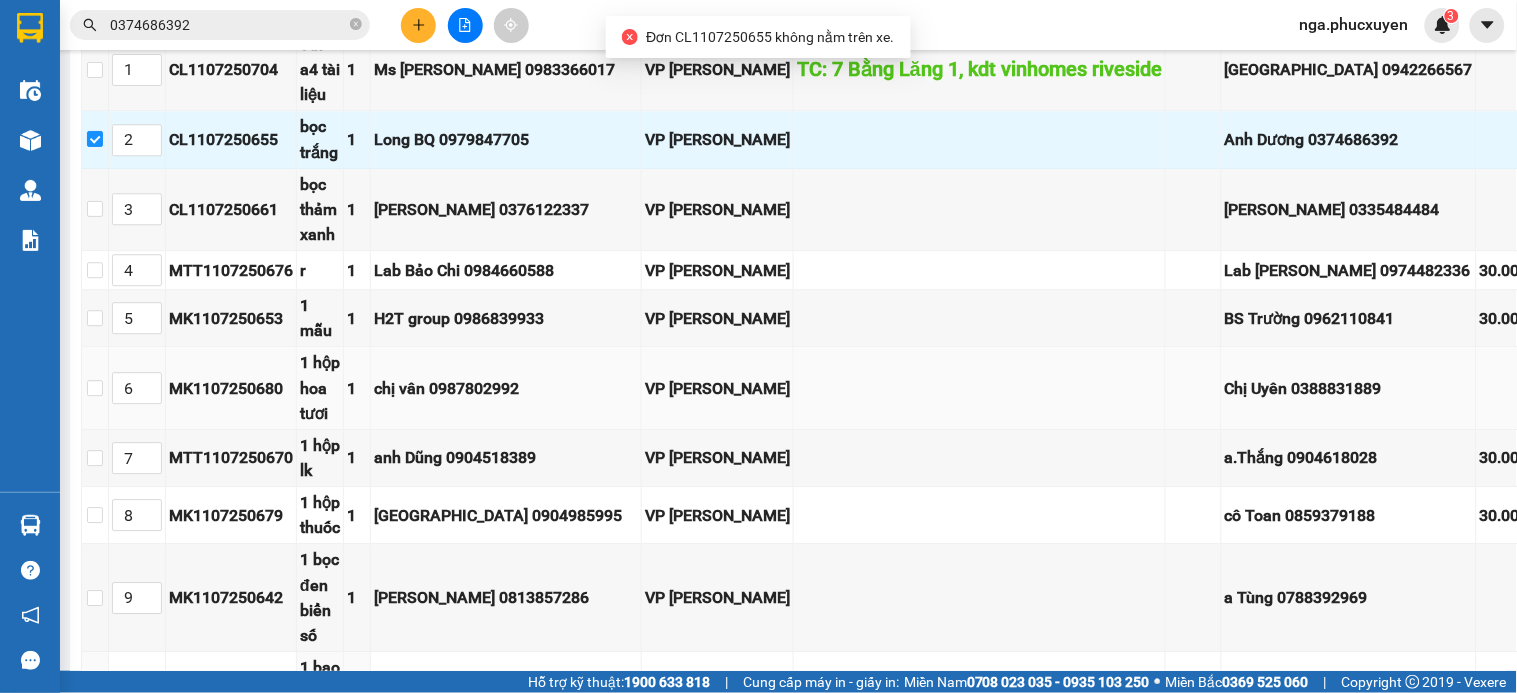 scroll, scrollTop: 1000, scrollLeft: 0, axis: vertical 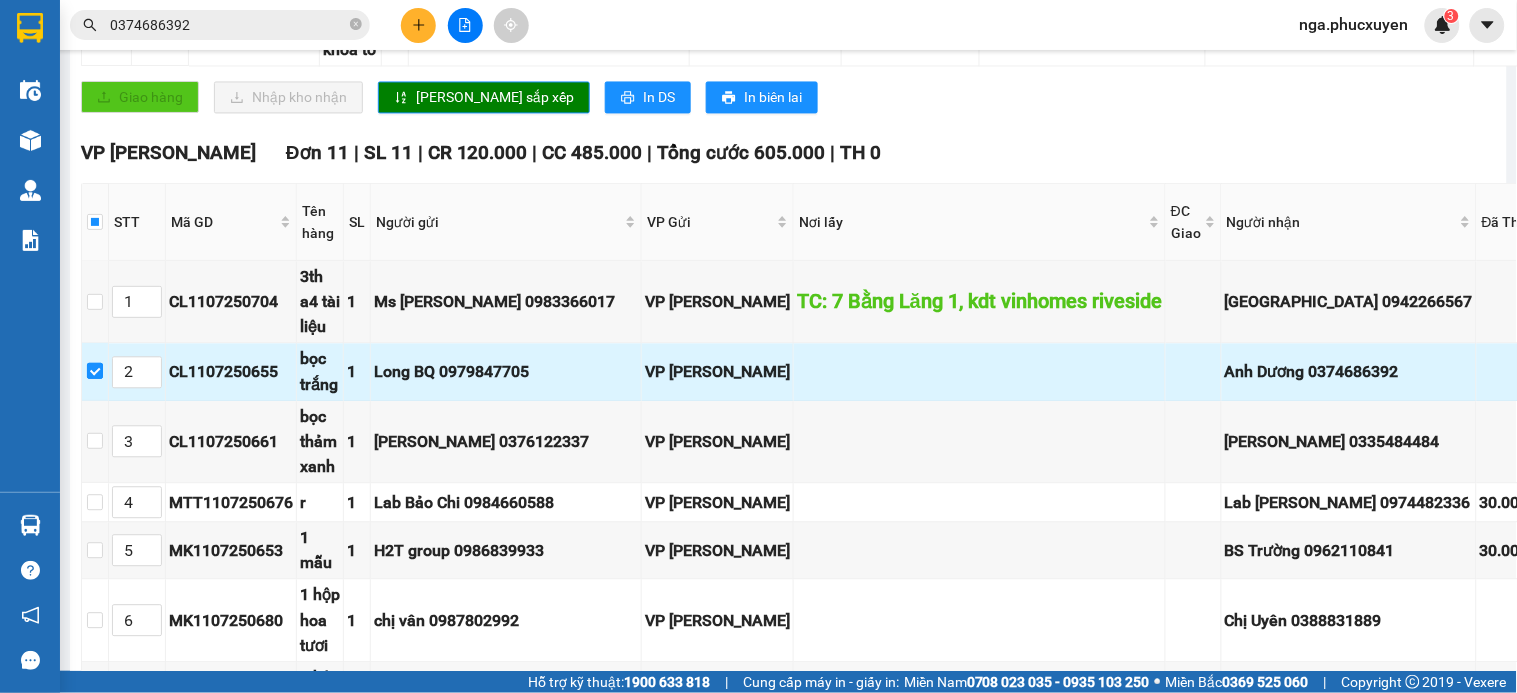 click at bounding box center [95, 371] 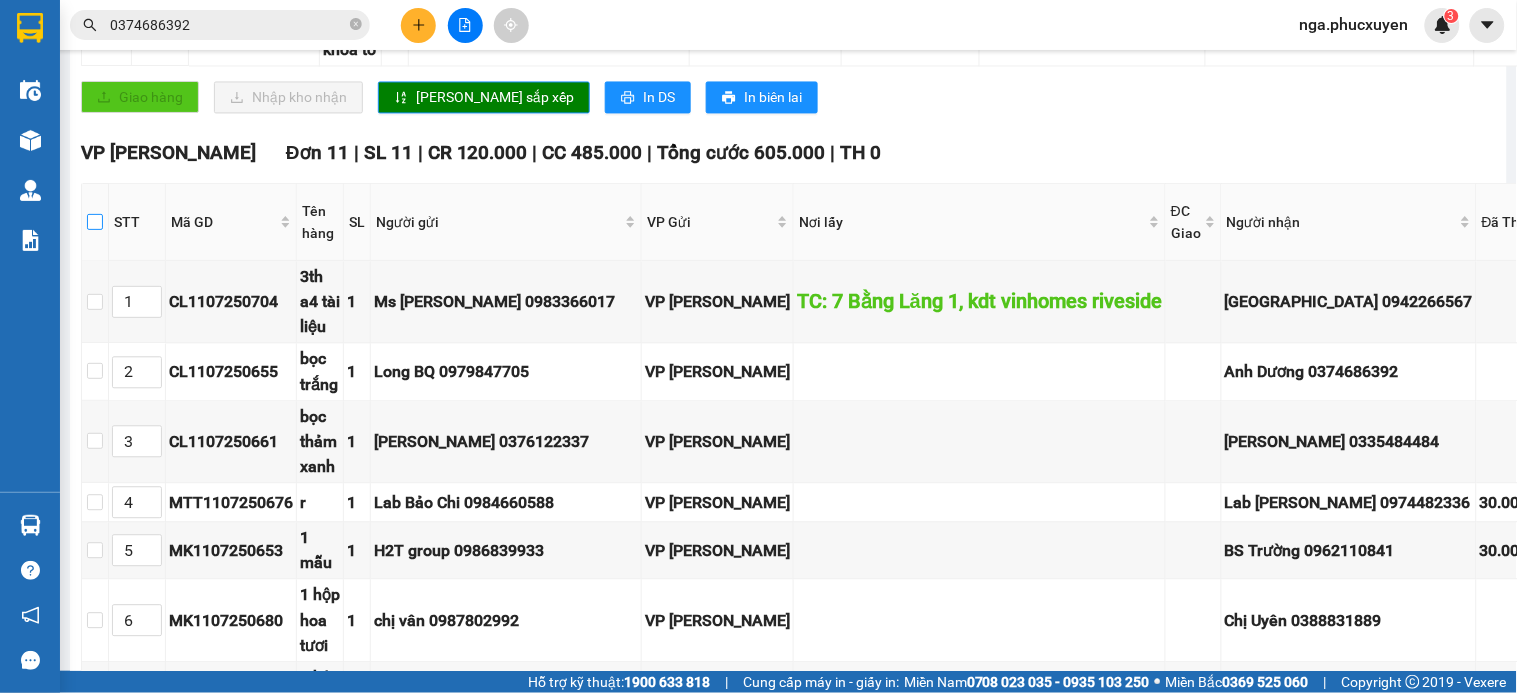 click at bounding box center (95, 222) 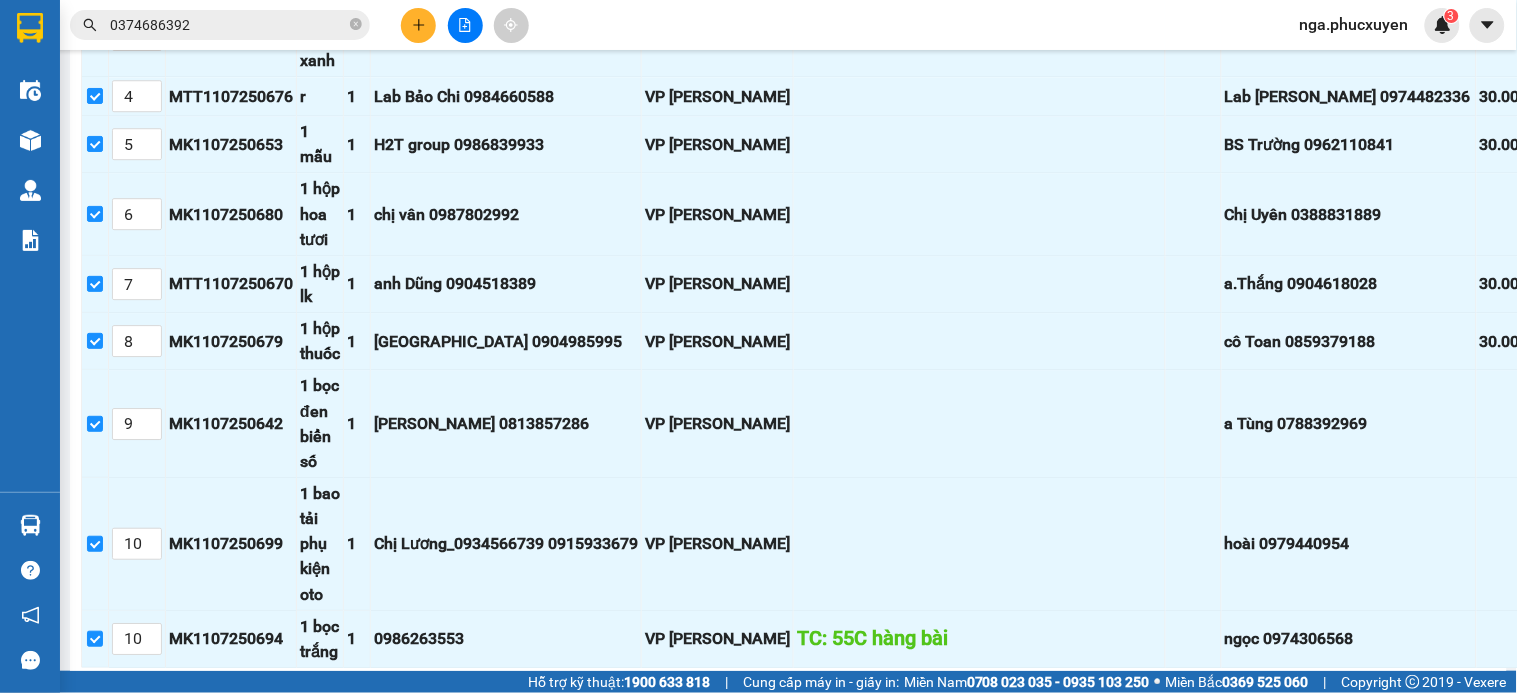 scroll, scrollTop: 1444, scrollLeft: 0, axis: vertical 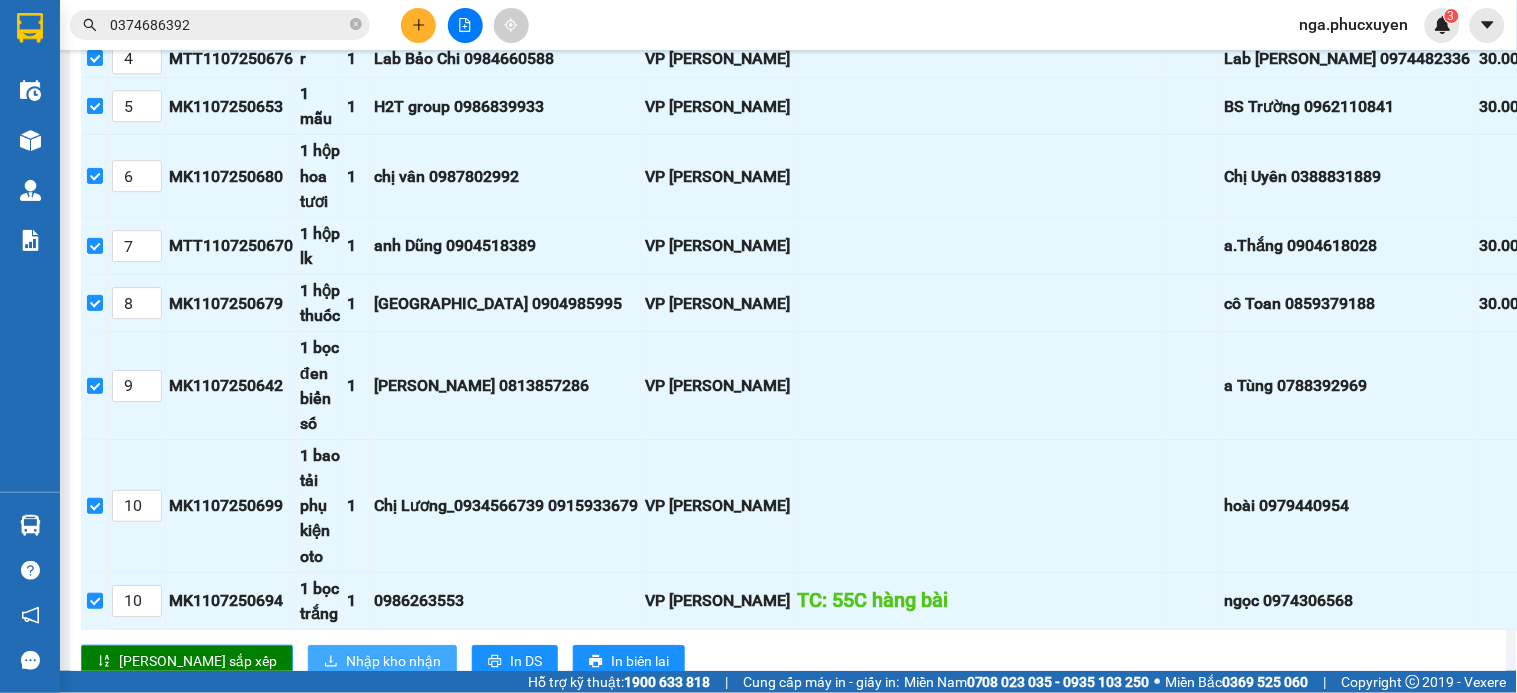 click on "Nhập kho nhận" at bounding box center [393, 661] 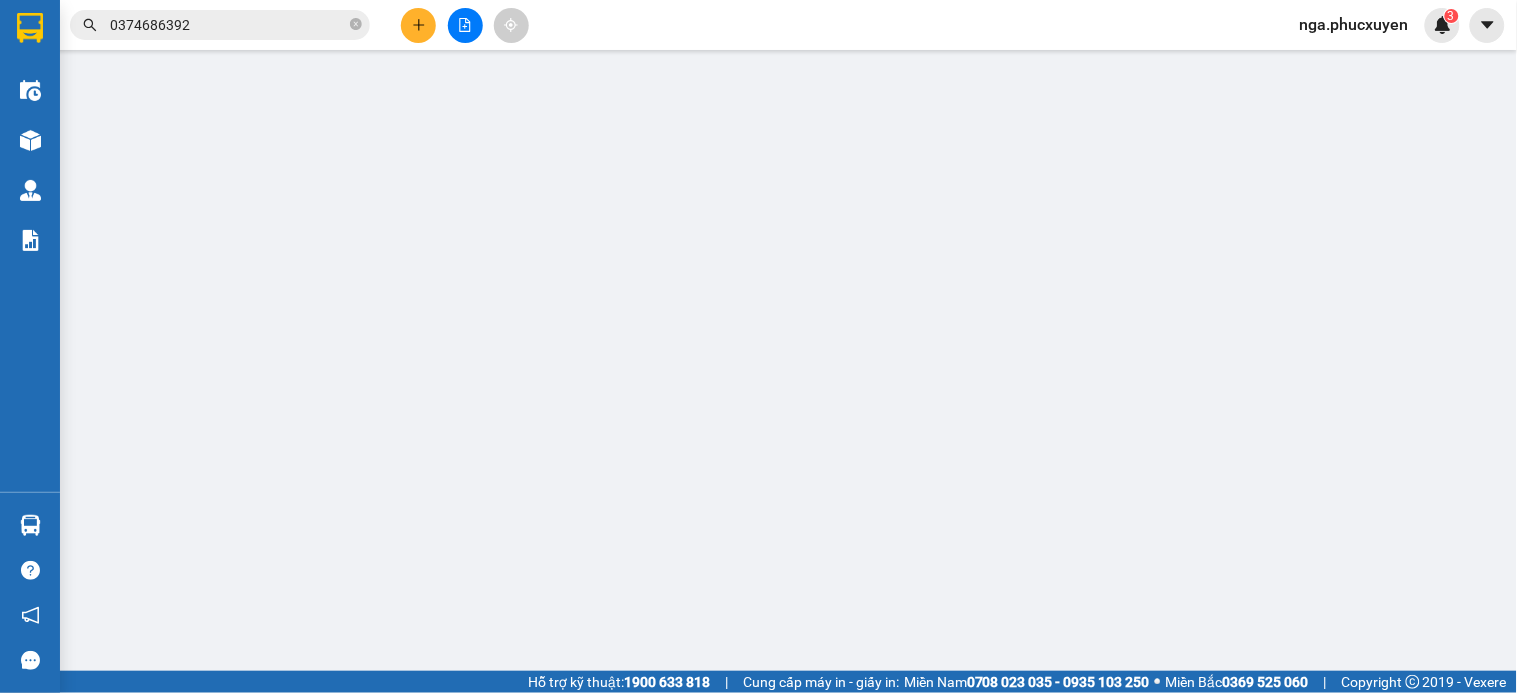 scroll, scrollTop: 0, scrollLeft: 0, axis: both 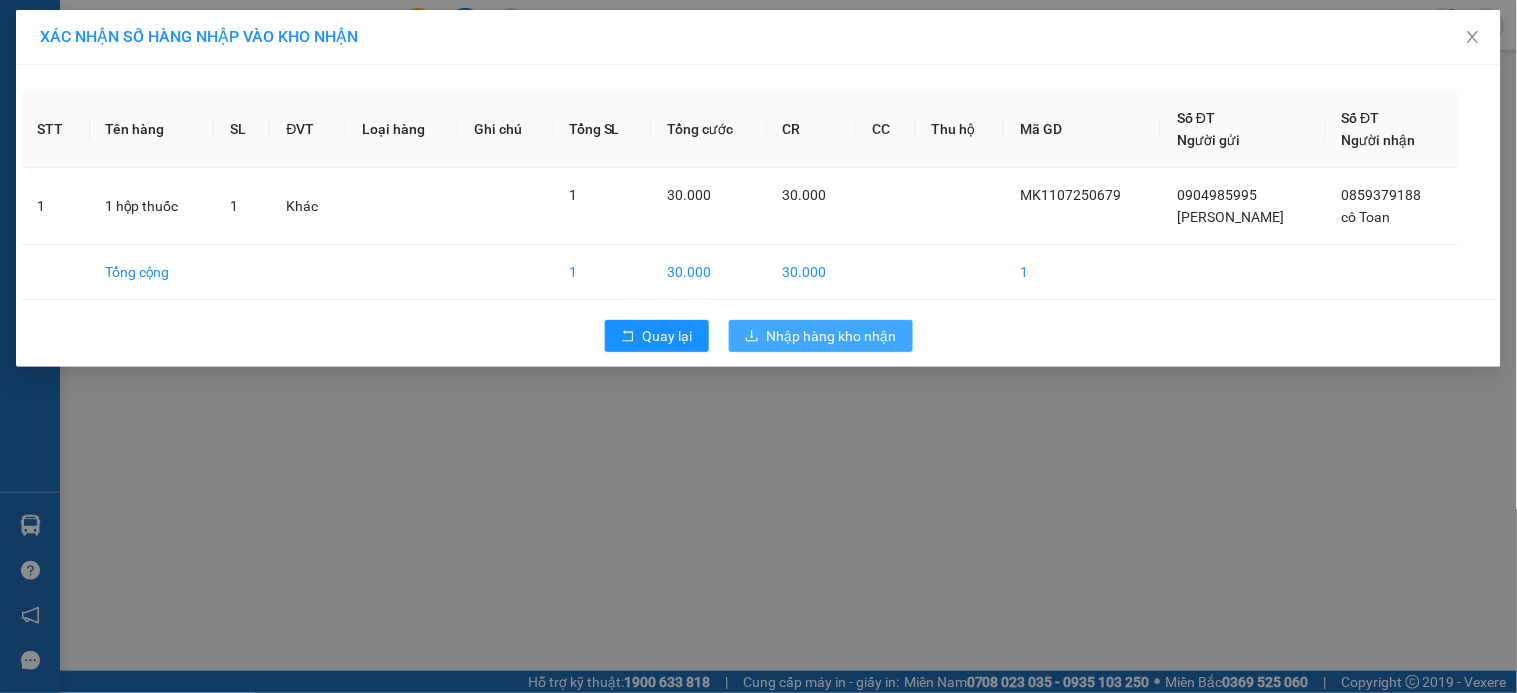 click on "Nhập hàng kho nhận" at bounding box center [832, 336] 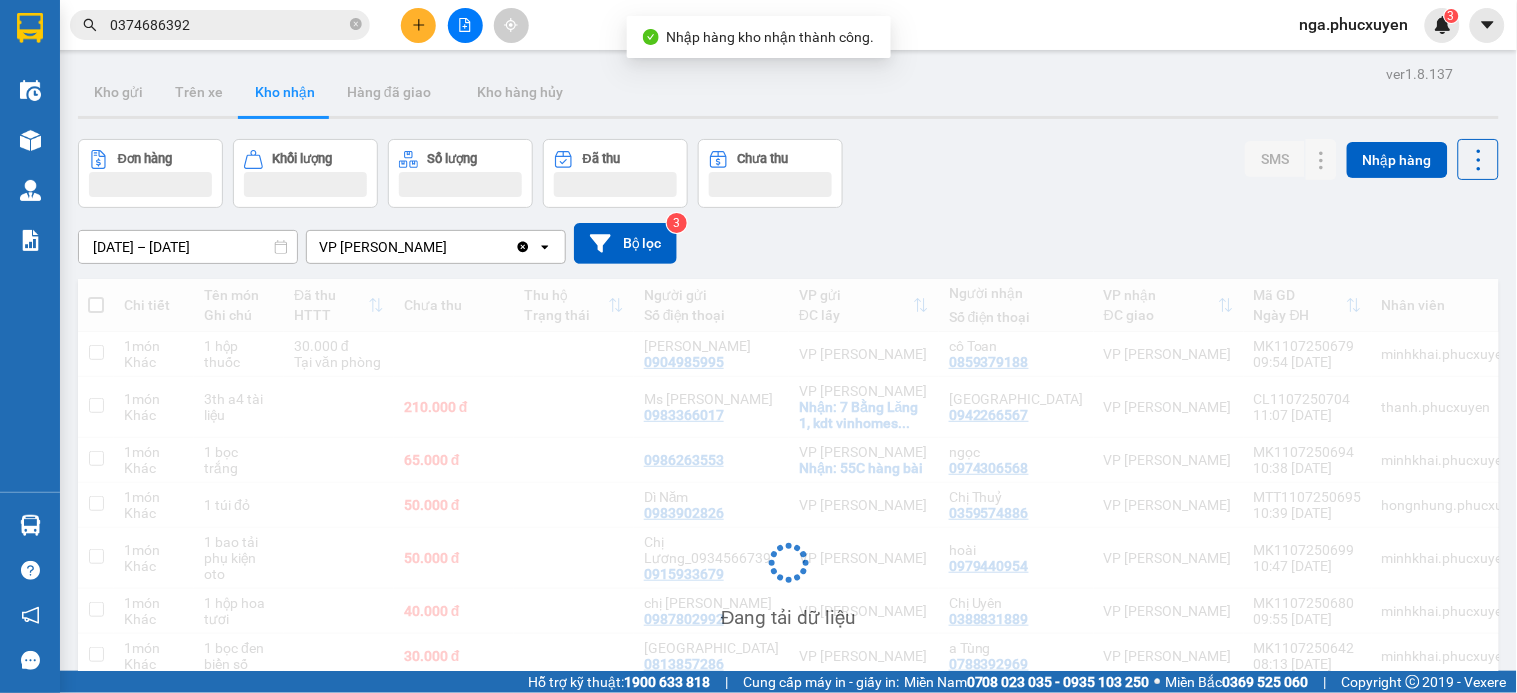 click on "Đang tải dữ liệu" at bounding box center [788, 578] 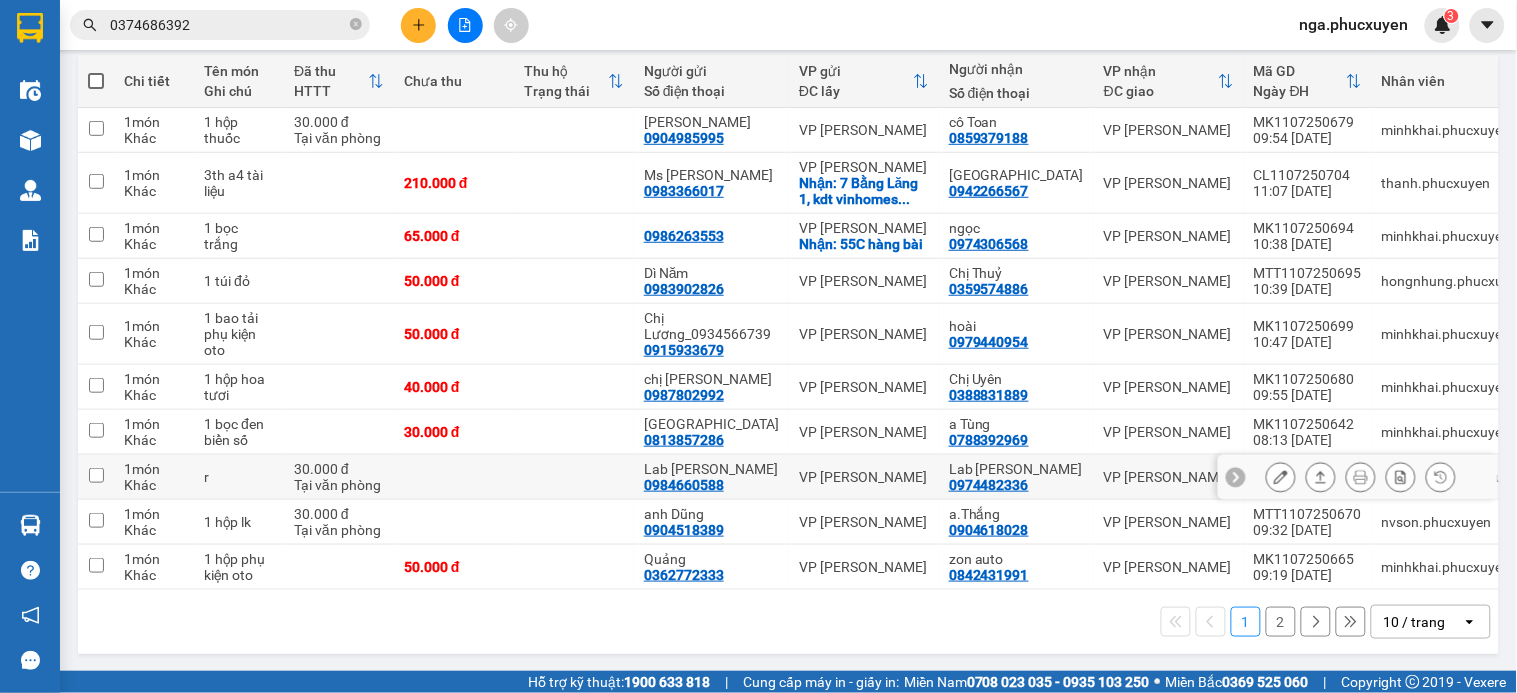 scroll, scrollTop: 228, scrollLeft: 0, axis: vertical 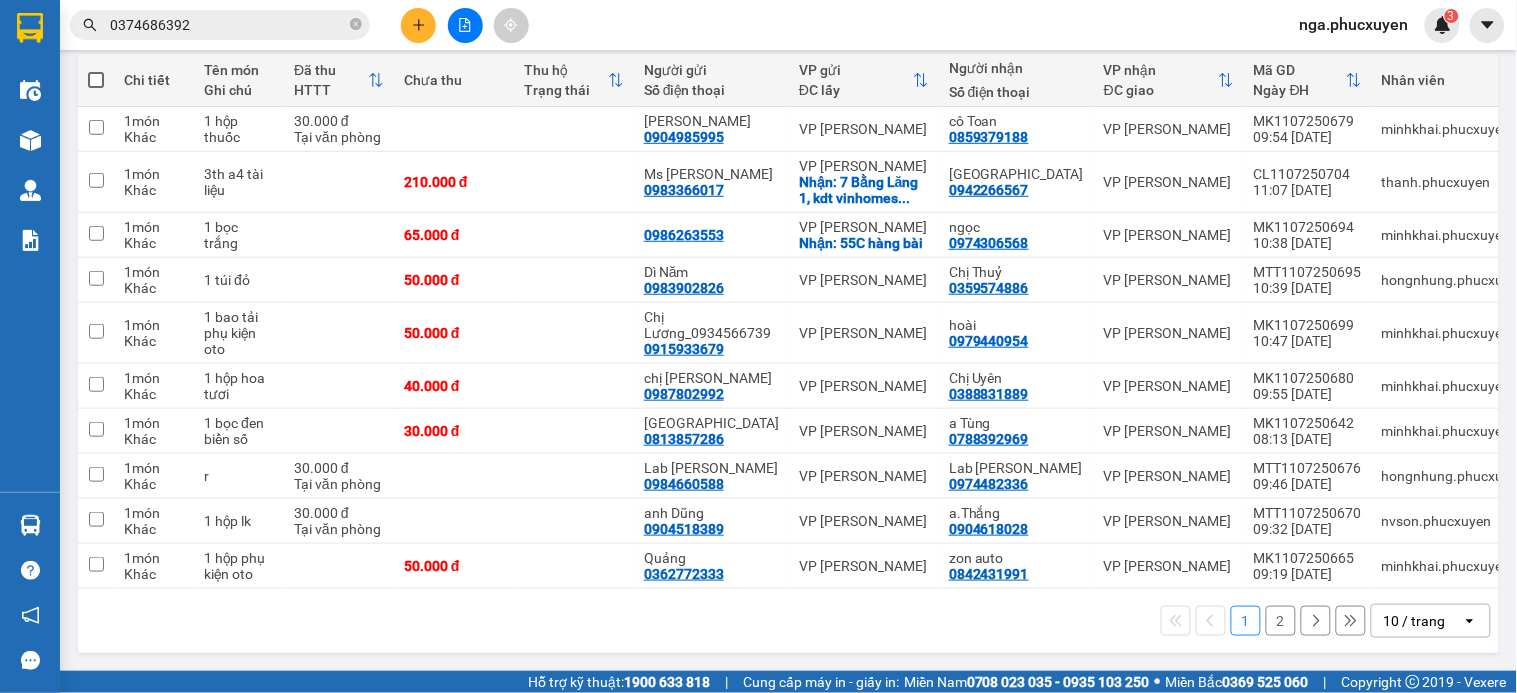 click on "2" at bounding box center [1281, 621] 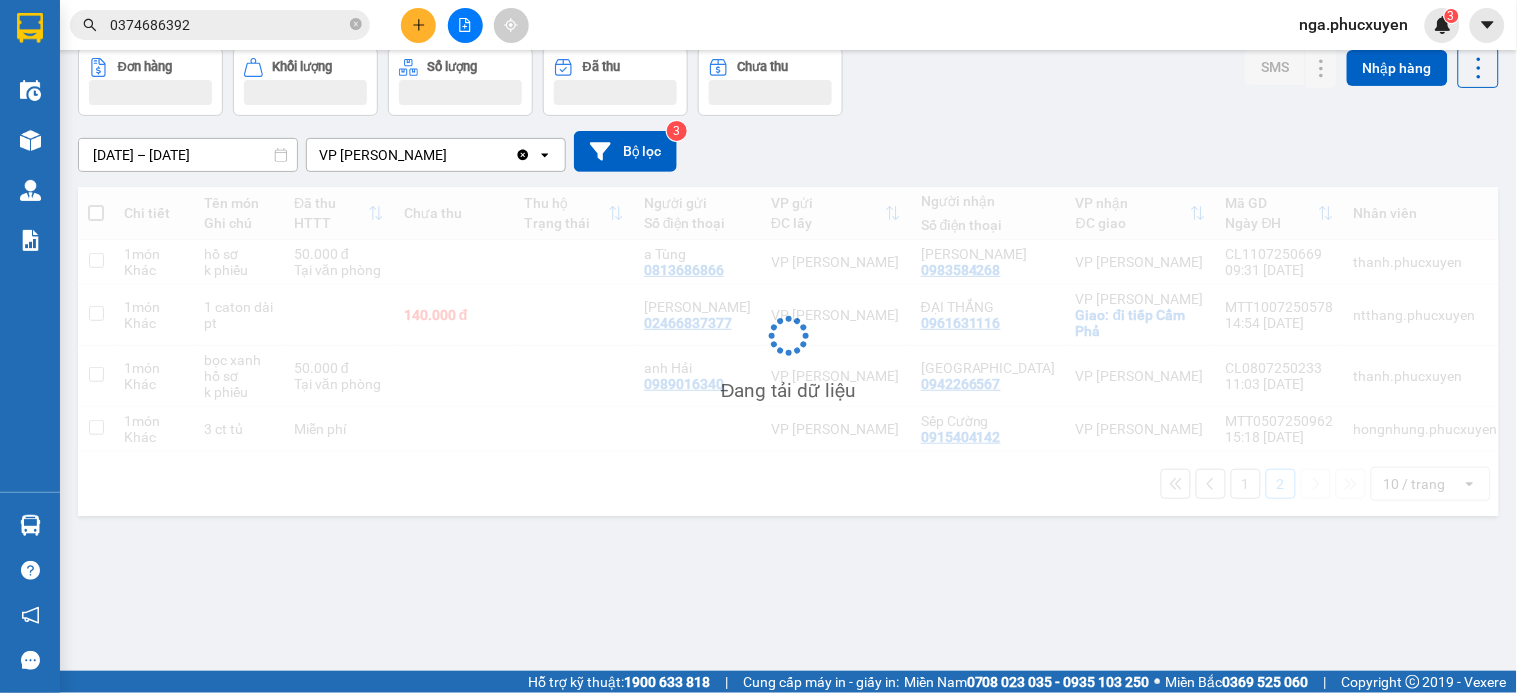 scroll, scrollTop: 92, scrollLeft: 0, axis: vertical 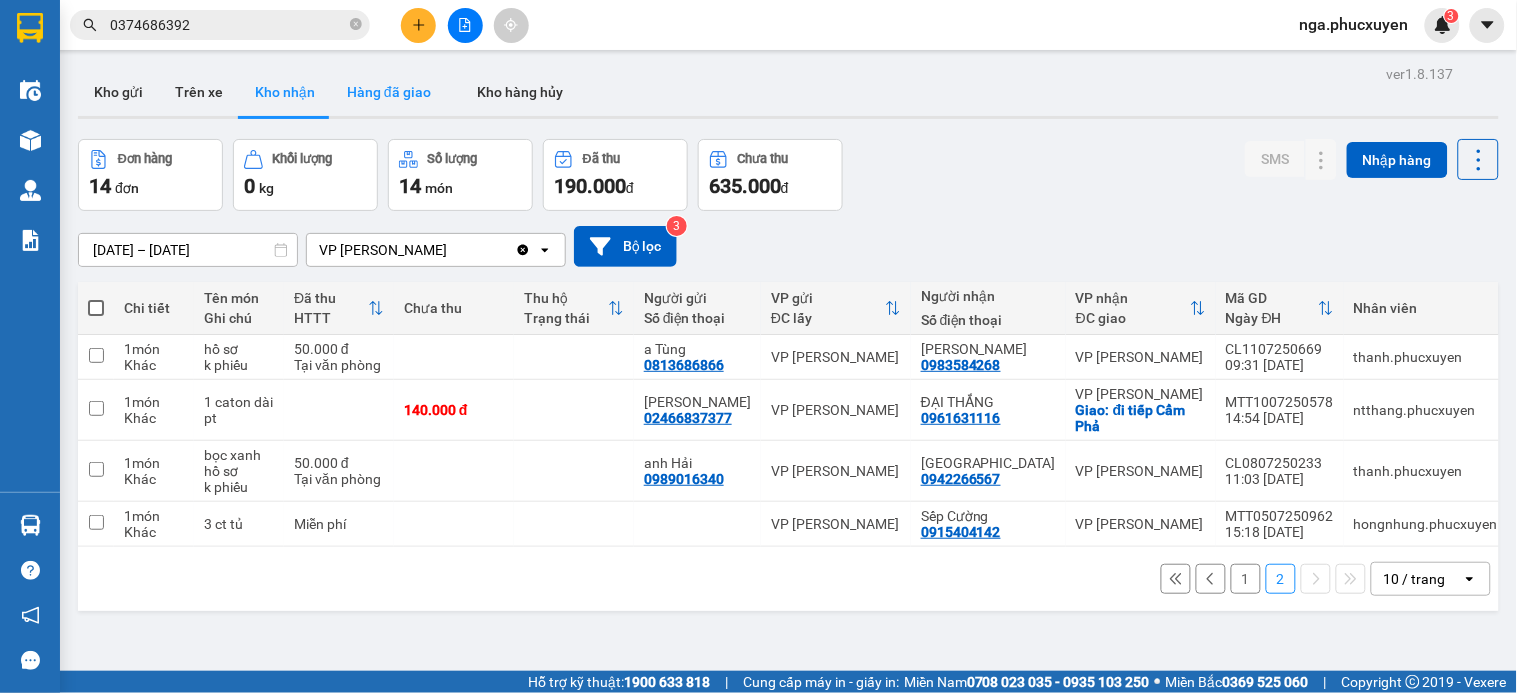 click on "Hàng đã giao" at bounding box center (389, 92) 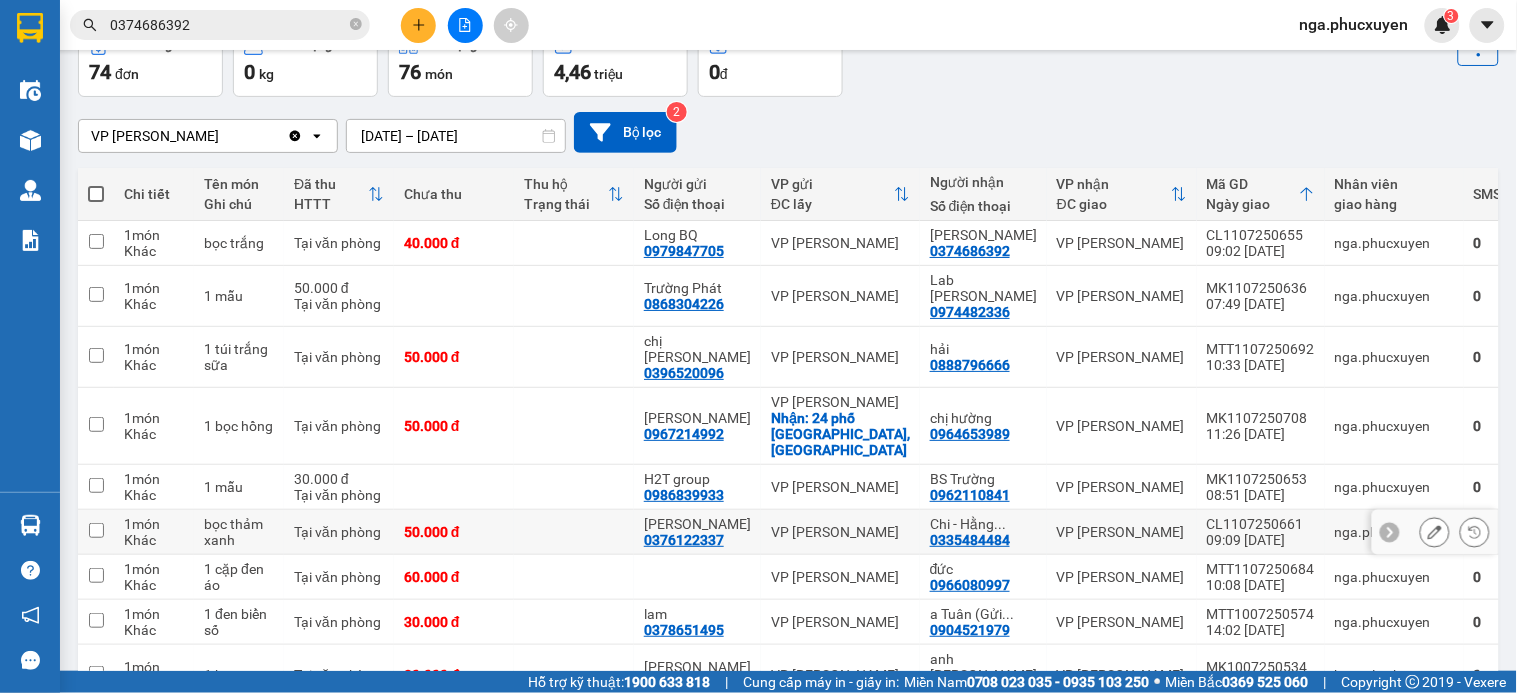 scroll, scrollTop: 221, scrollLeft: 0, axis: vertical 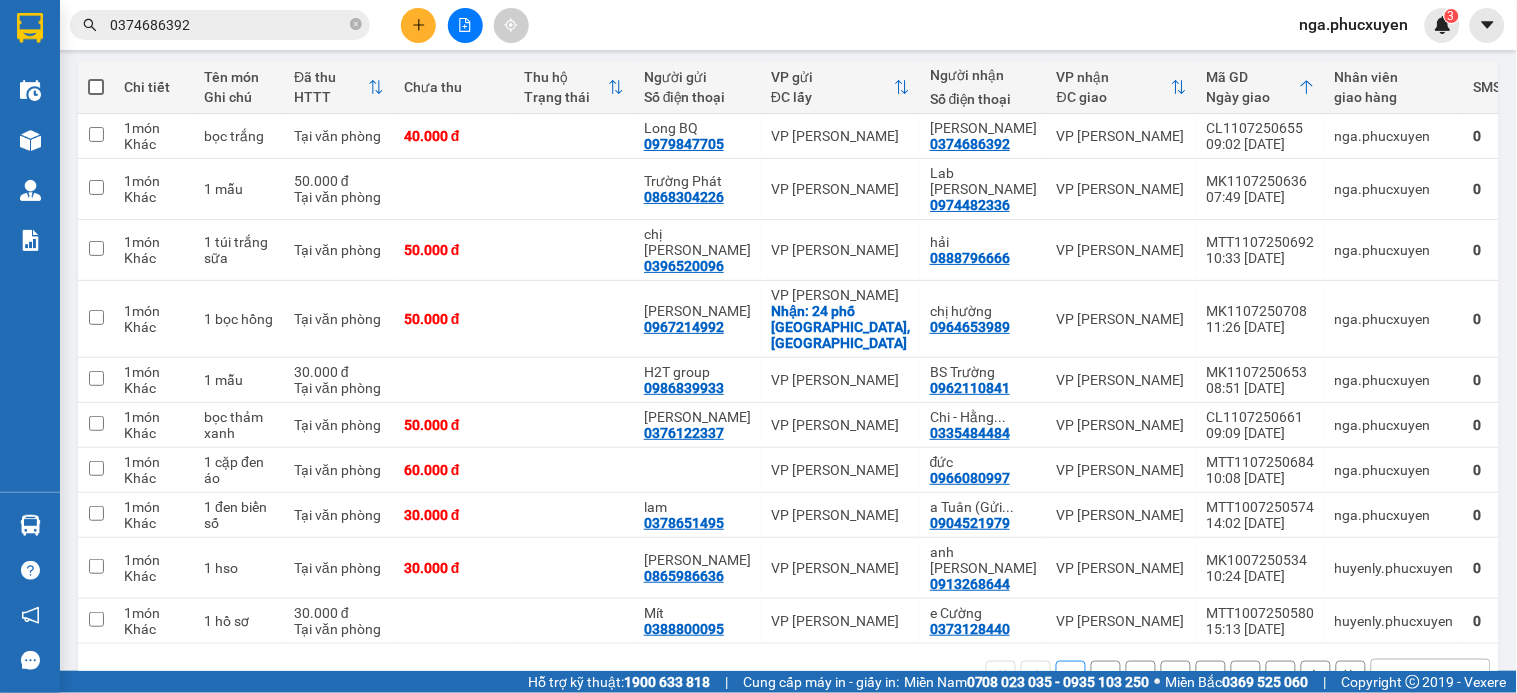 click on "2" at bounding box center (1106, 676) 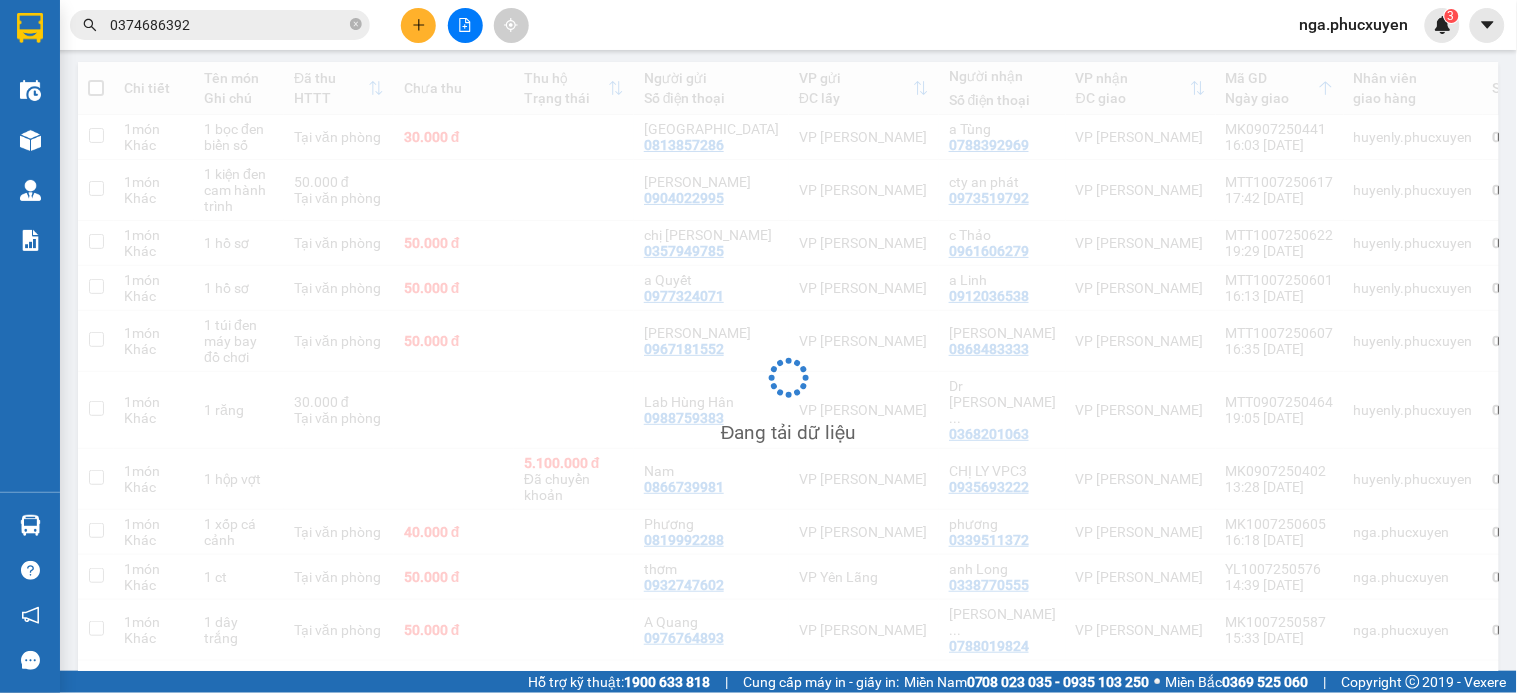 scroll, scrollTop: 221, scrollLeft: 0, axis: vertical 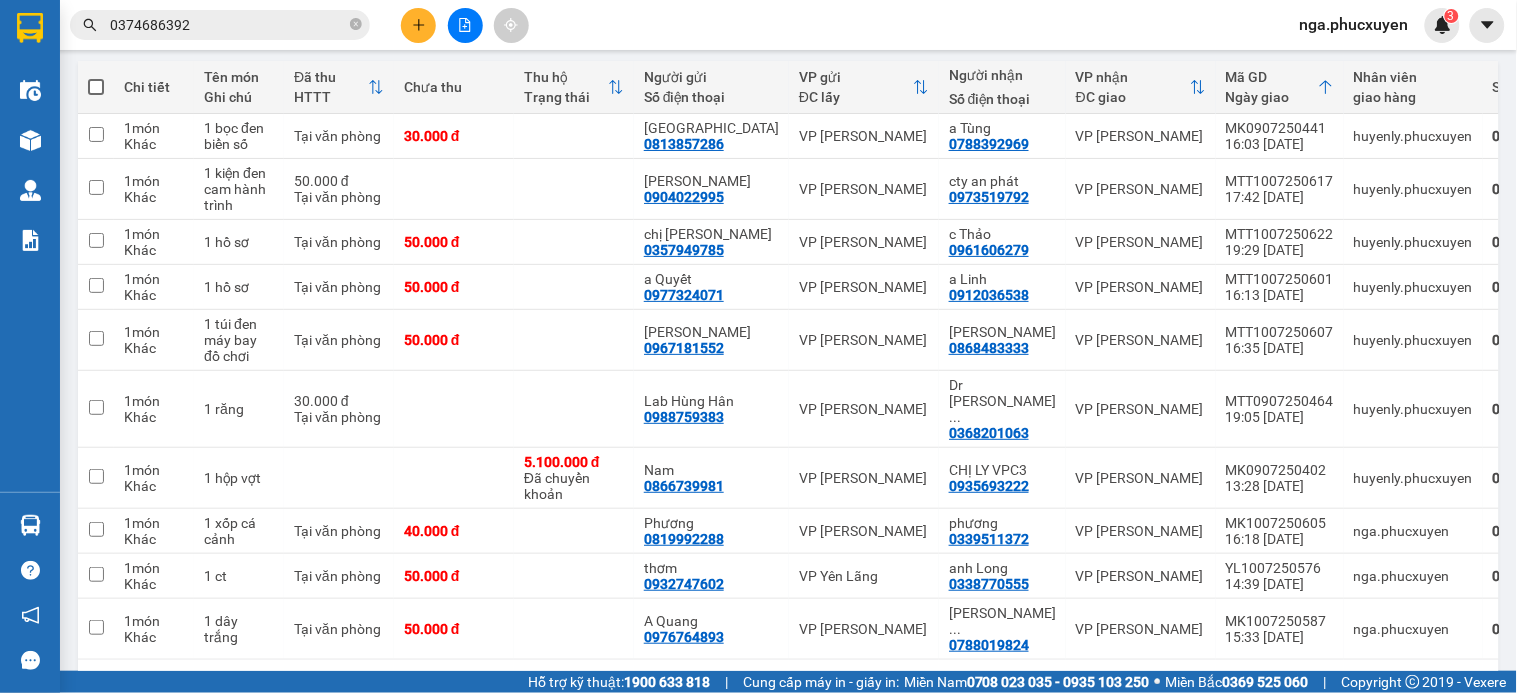 click on "1" at bounding box center (1071, 692) 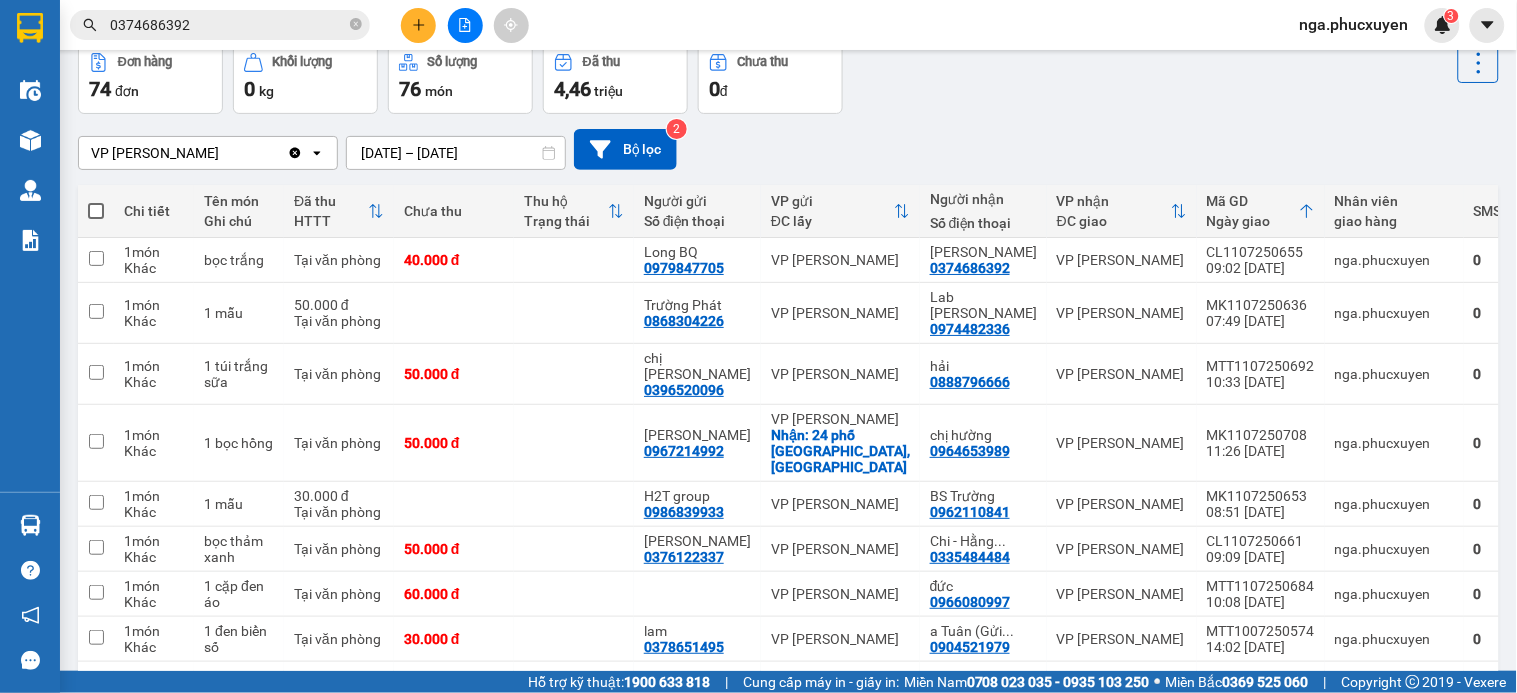 scroll, scrollTop: 0, scrollLeft: 0, axis: both 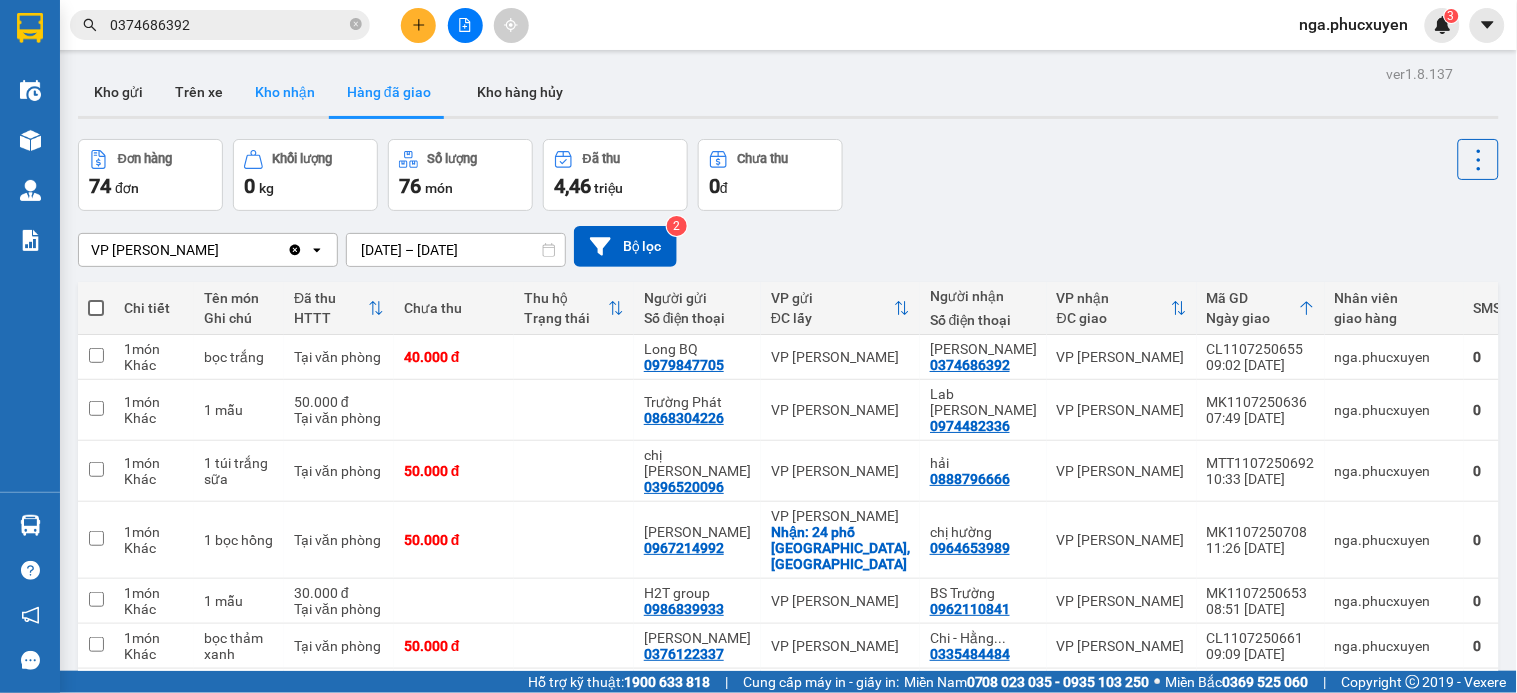 click on "Kho nhận" at bounding box center [285, 92] 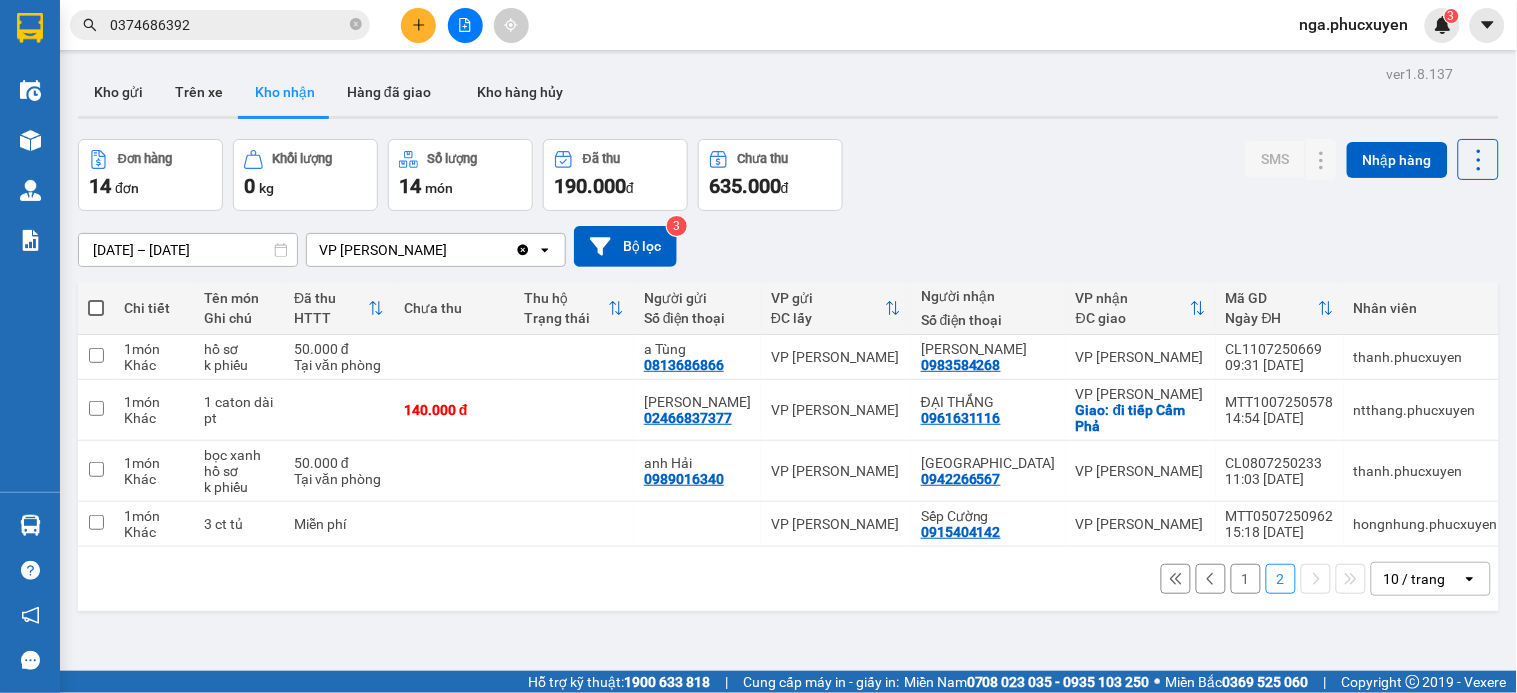 click on "1" at bounding box center (1246, 579) 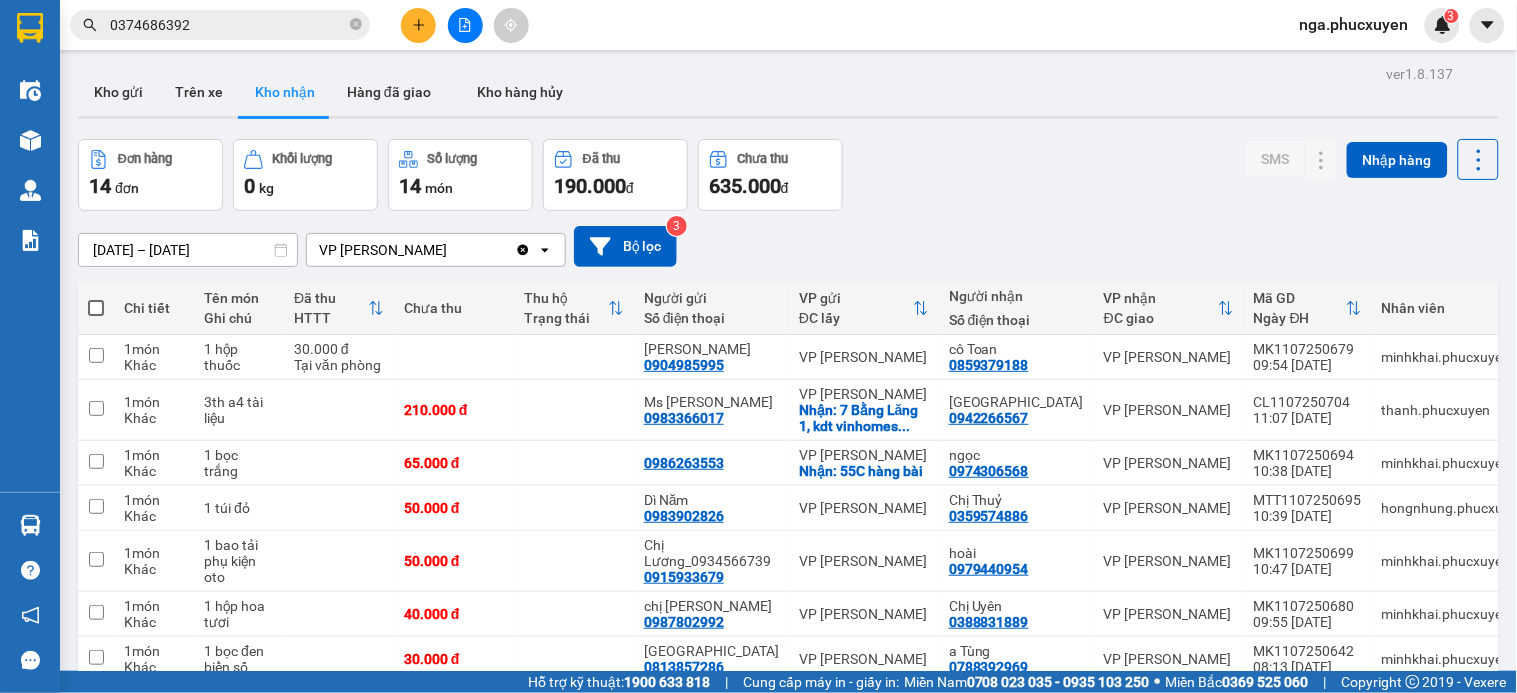 drag, startPoint x: 354, startPoint y: 21, endPoint x: 433, endPoint y: 18, distance: 79.05694 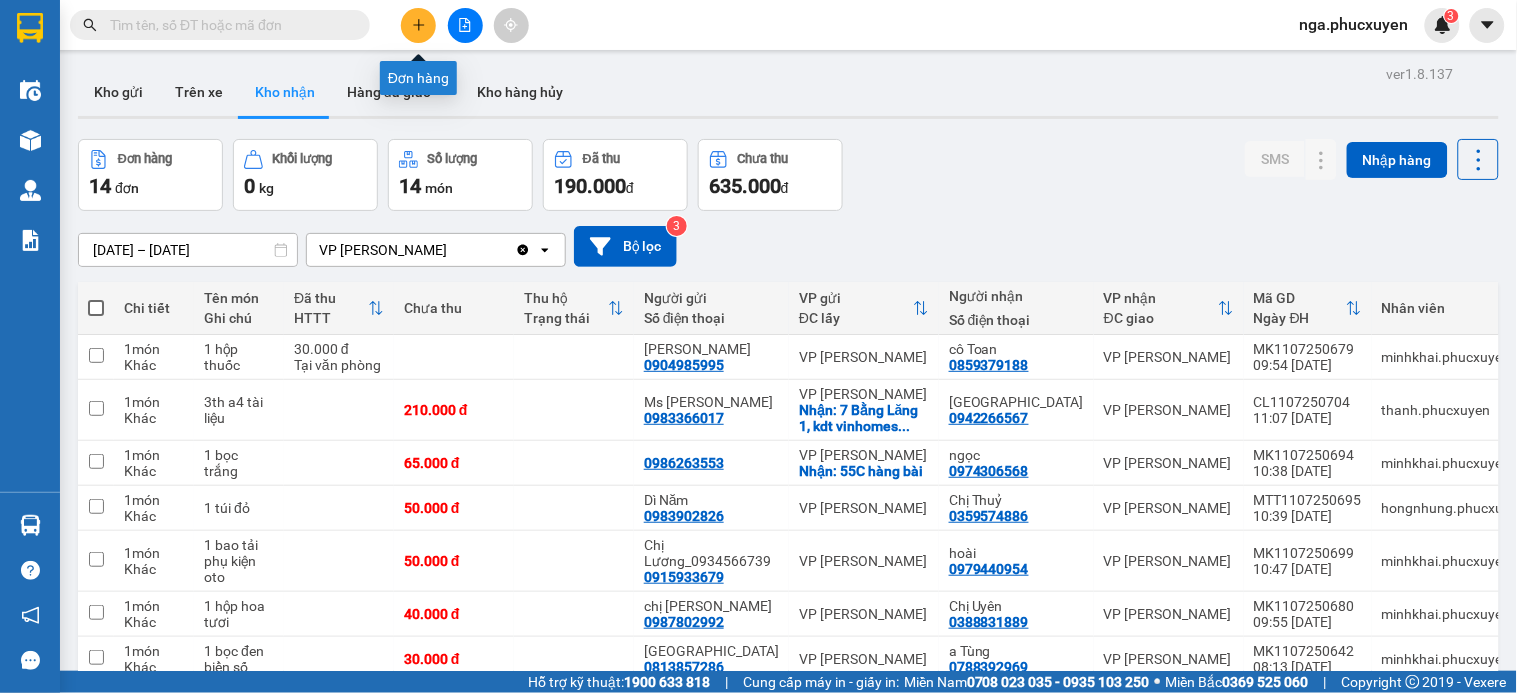 click at bounding box center (418, 25) 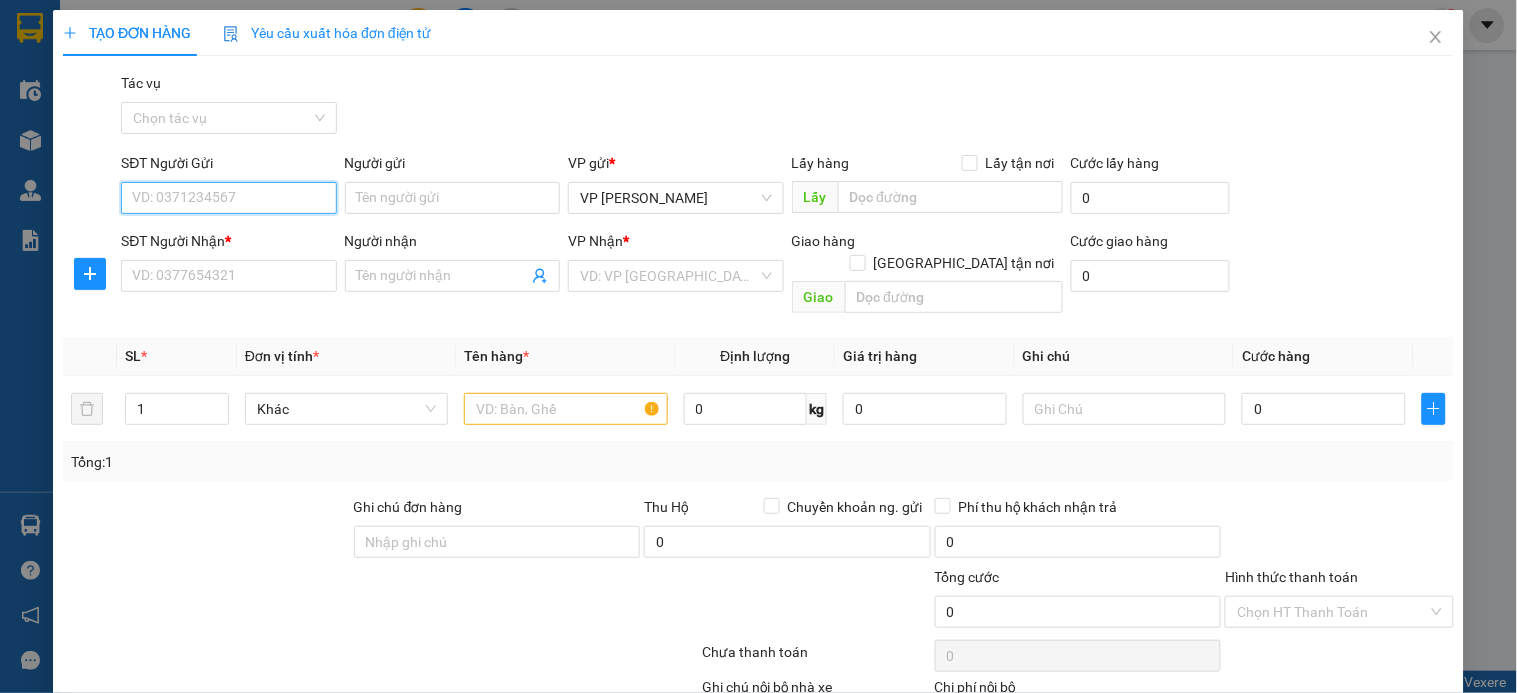 click on "SĐT Người Gửi" at bounding box center [228, 198] 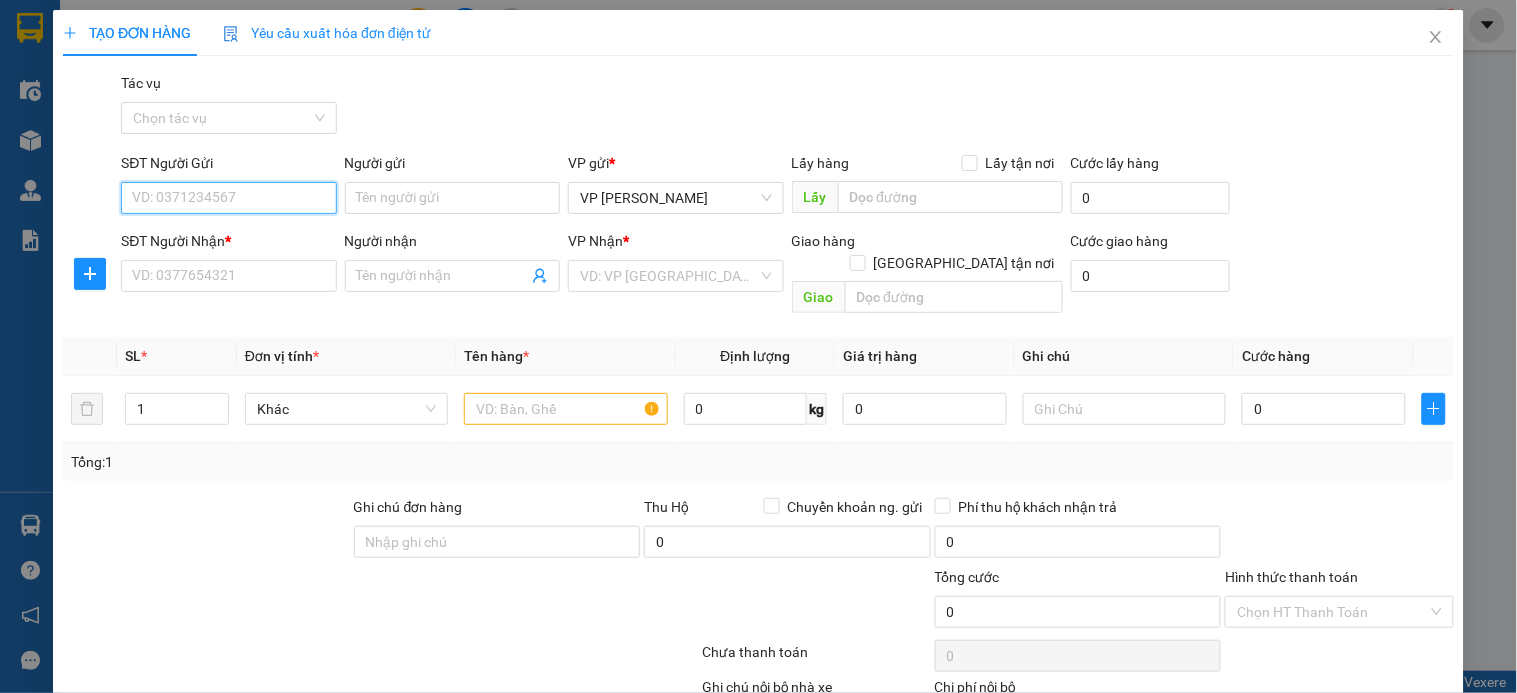 click on "SĐT Người Gửi" at bounding box center (228, 198) 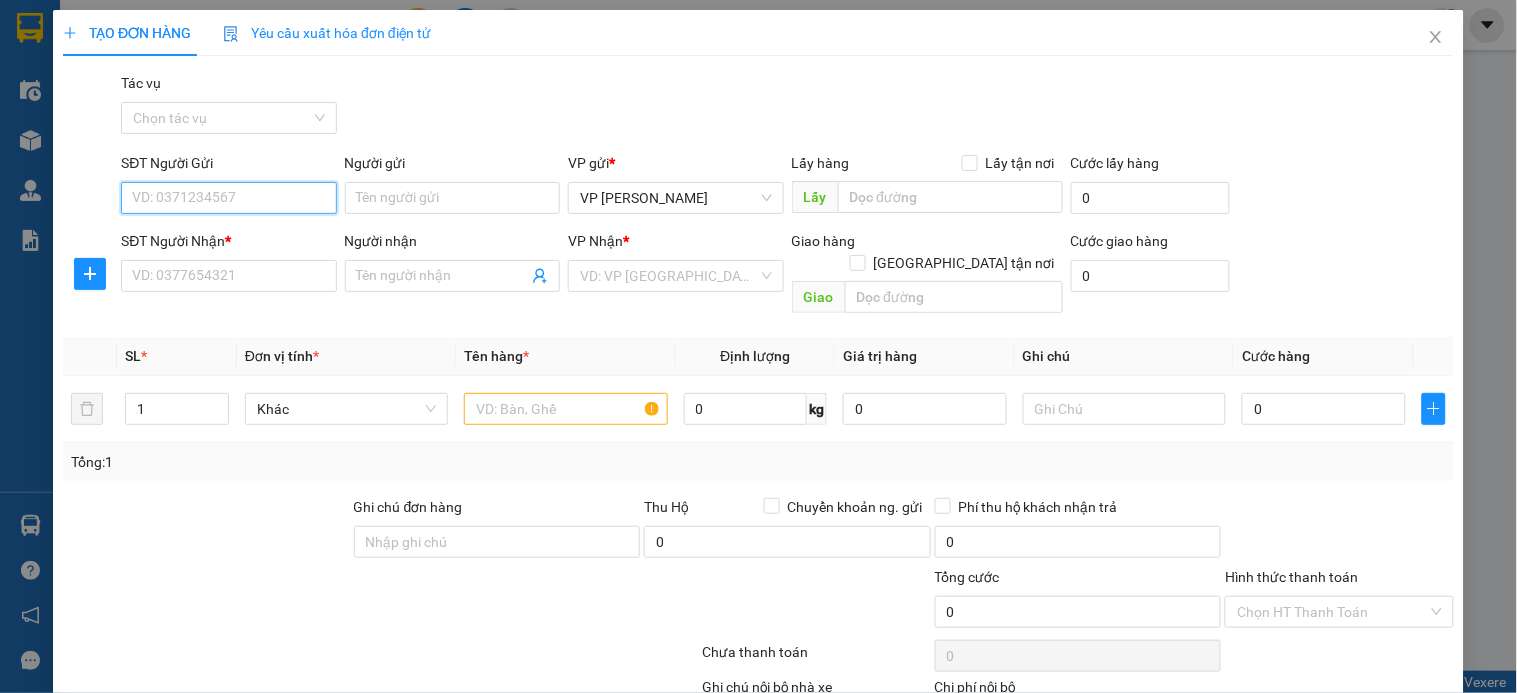 click on "SĐT Người Gửi" at bounding box center [228, 198] 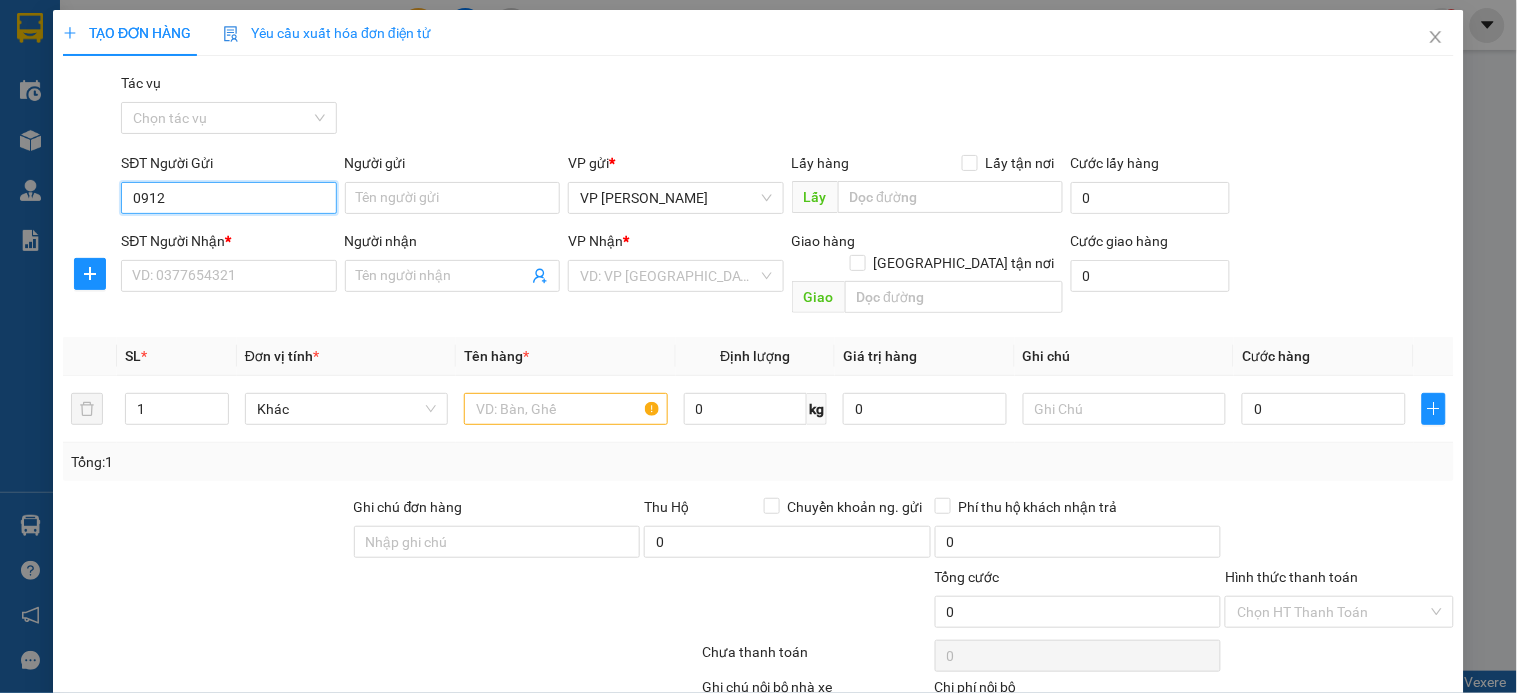 click on "0912" at bounding box center [228, 198] 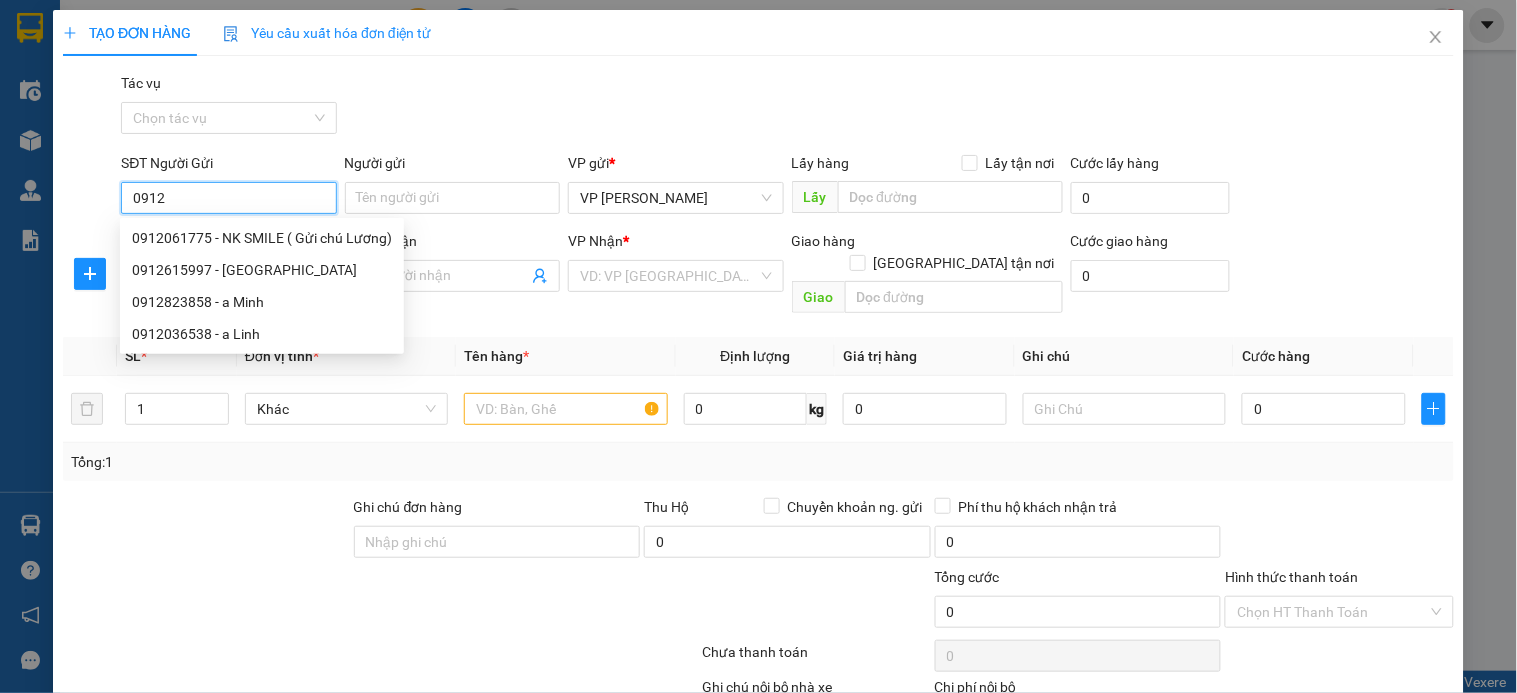 click on "0912" at bounding box center (228, 198) 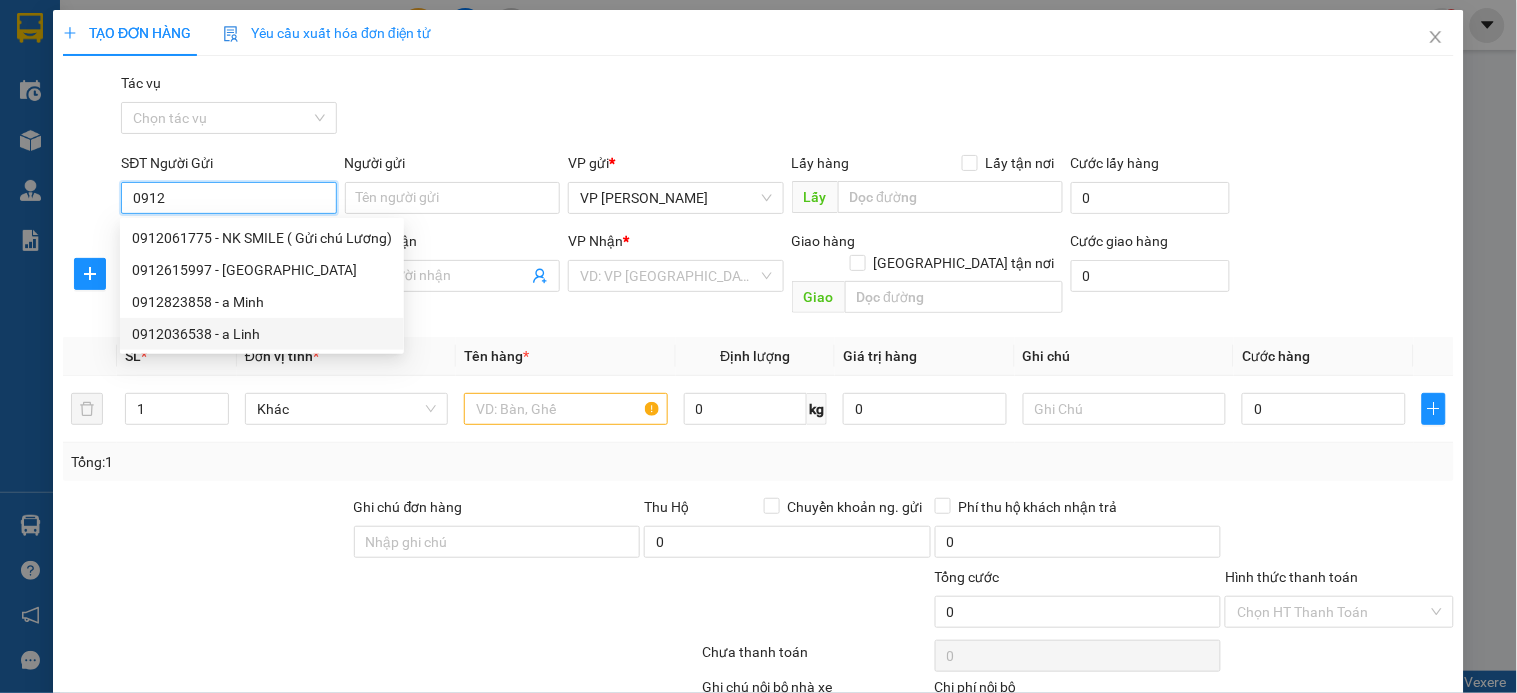 click on "0912036538 - a Linh" at bounding box center (262, 334) 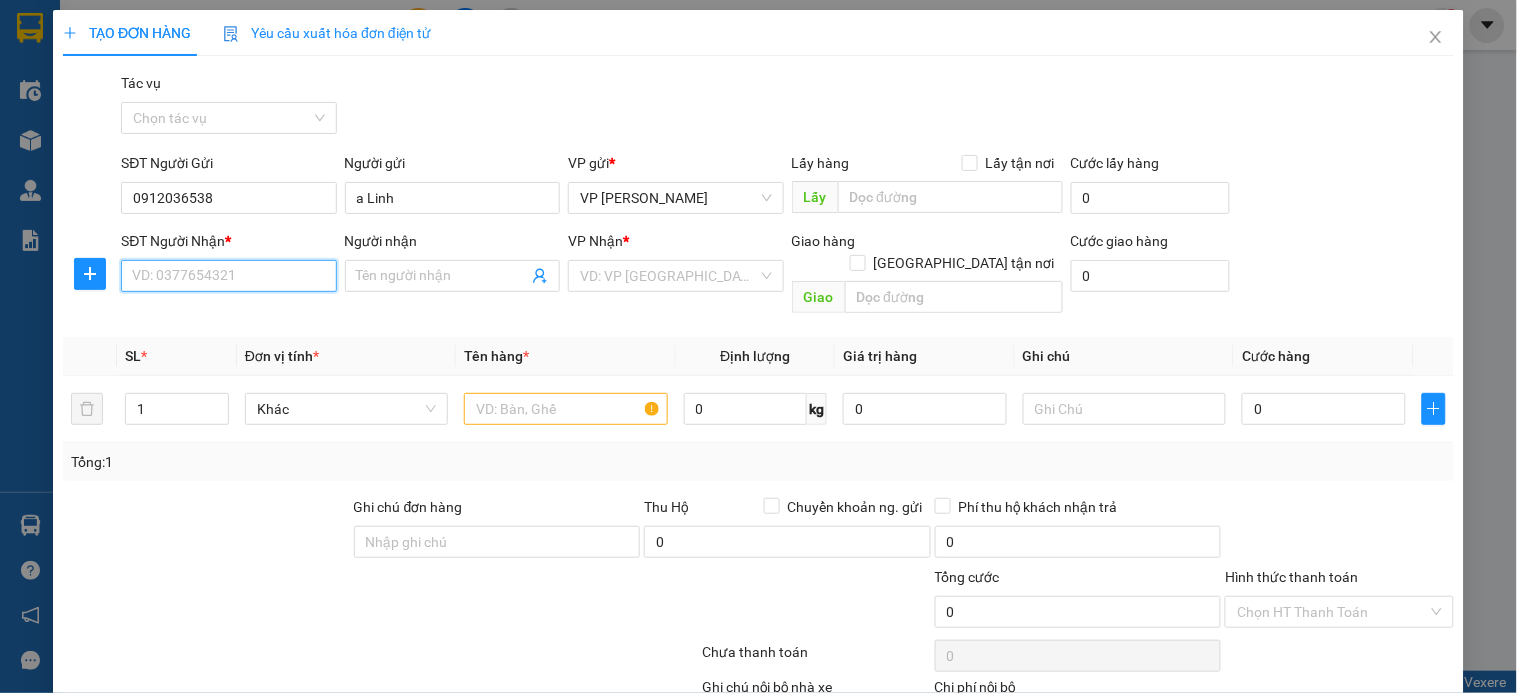 click on "SĐT Người Nhận  *" at bounding box center (228, 276) 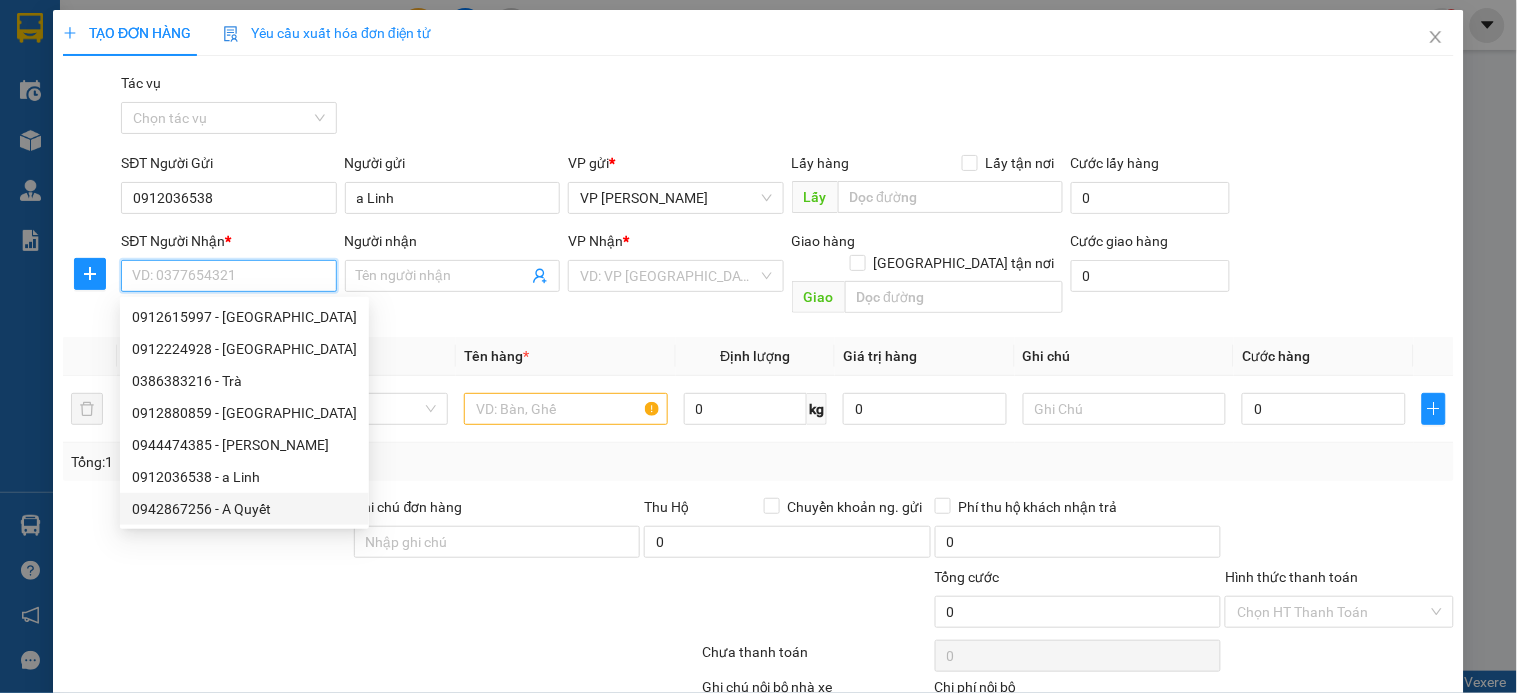 click on "0942867256 - A Quyết" at bounding box center [244, 509] 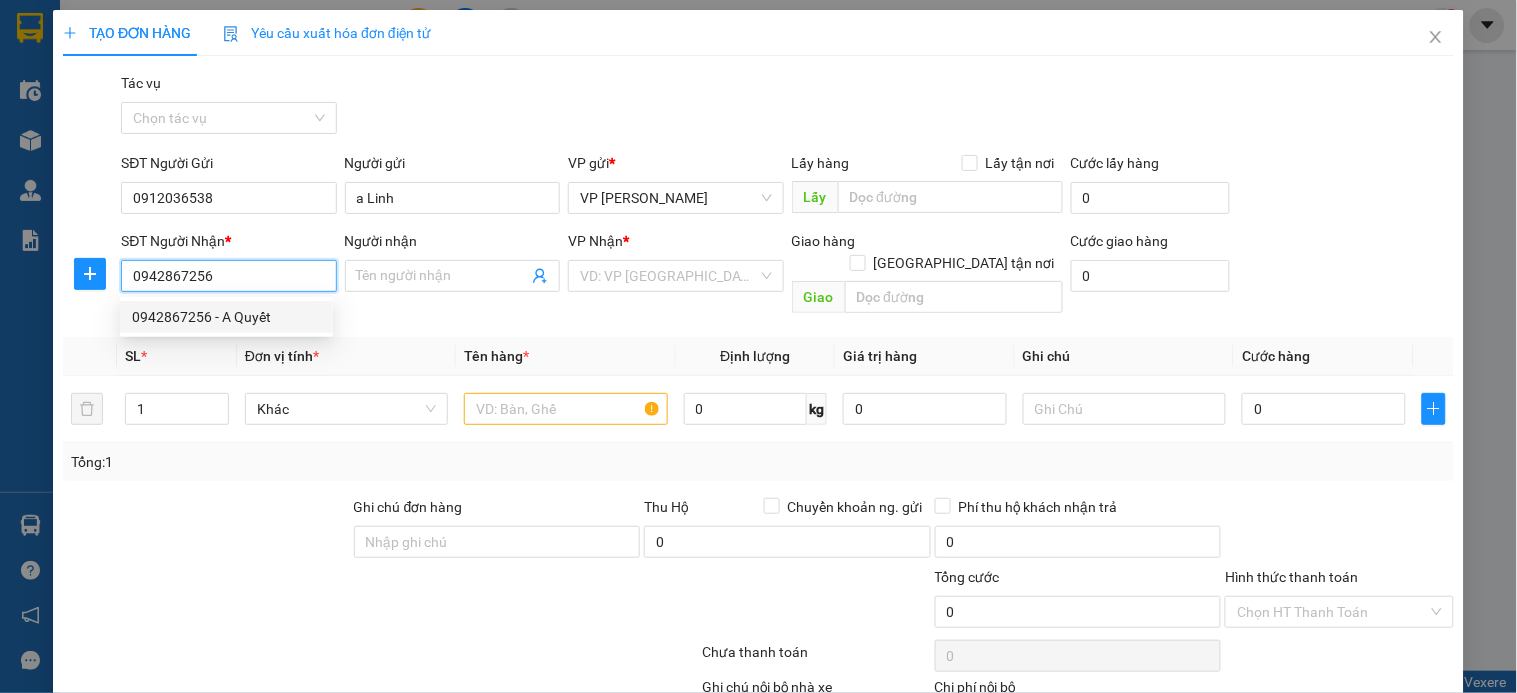 type on "A Quyết" 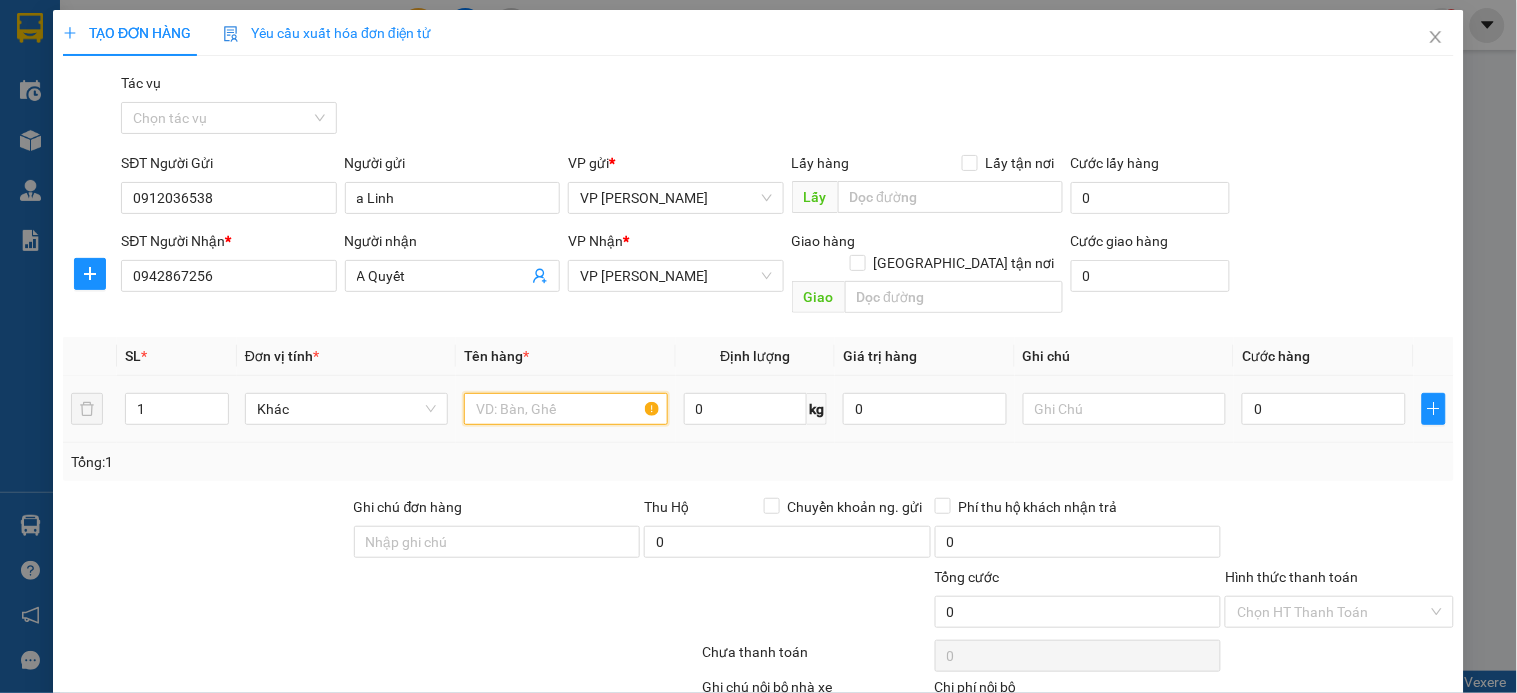 click at bounding box center [565, 409] 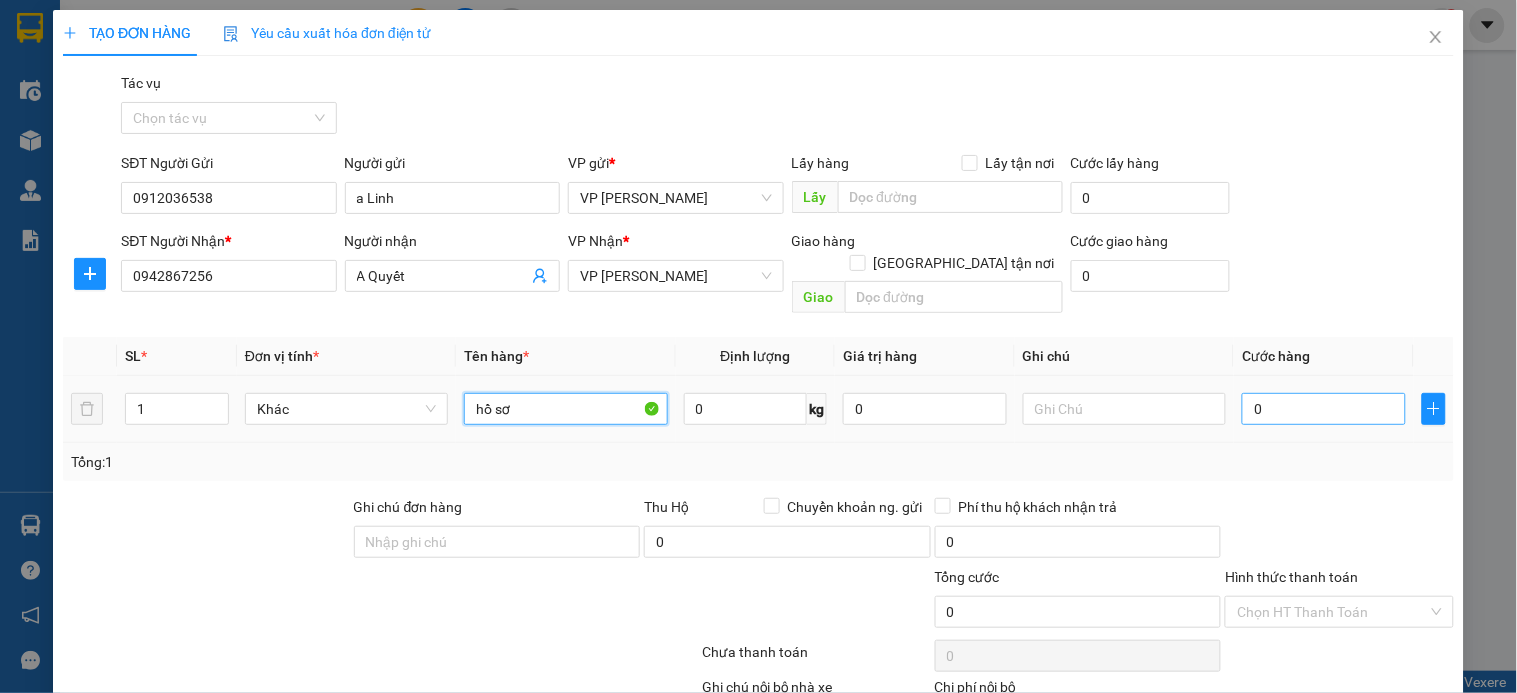 type on "hồ sơ" 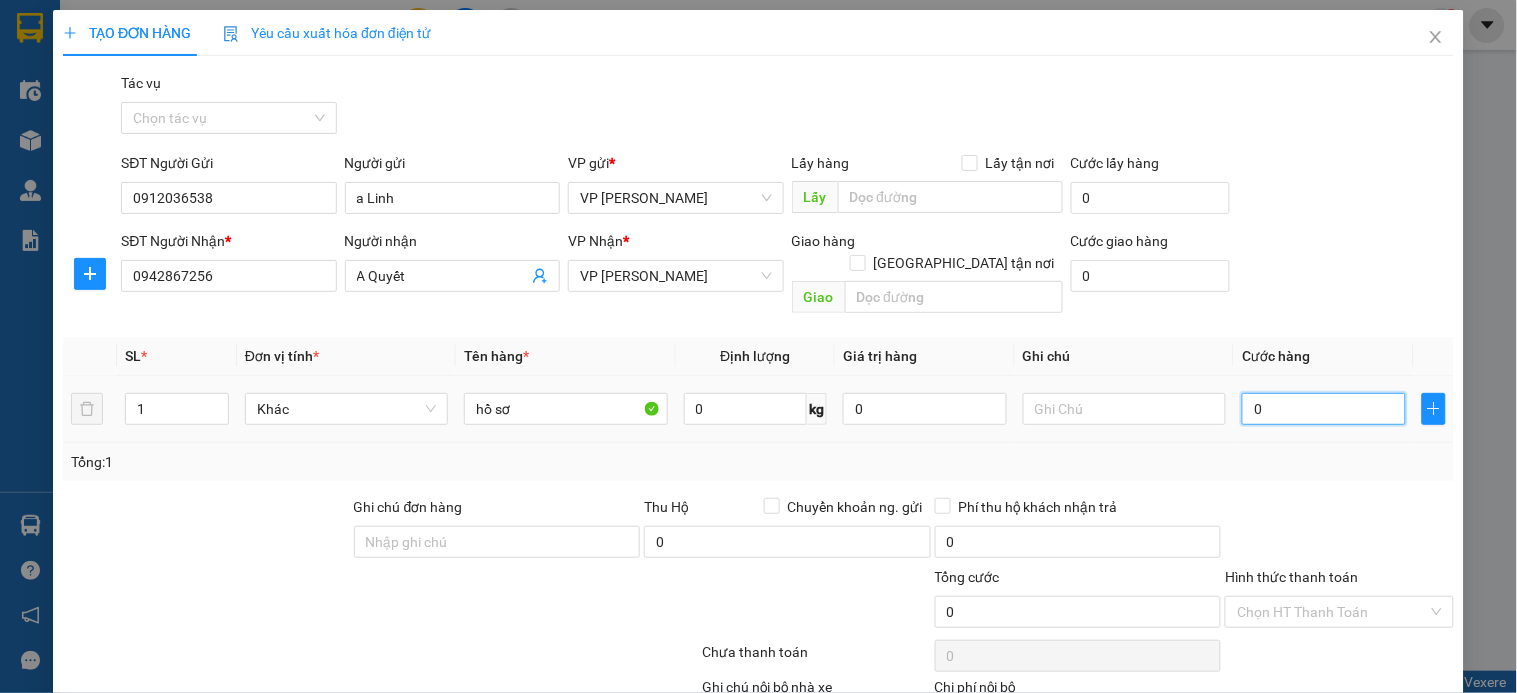 click on "0" at bounding box center [1324, 409] 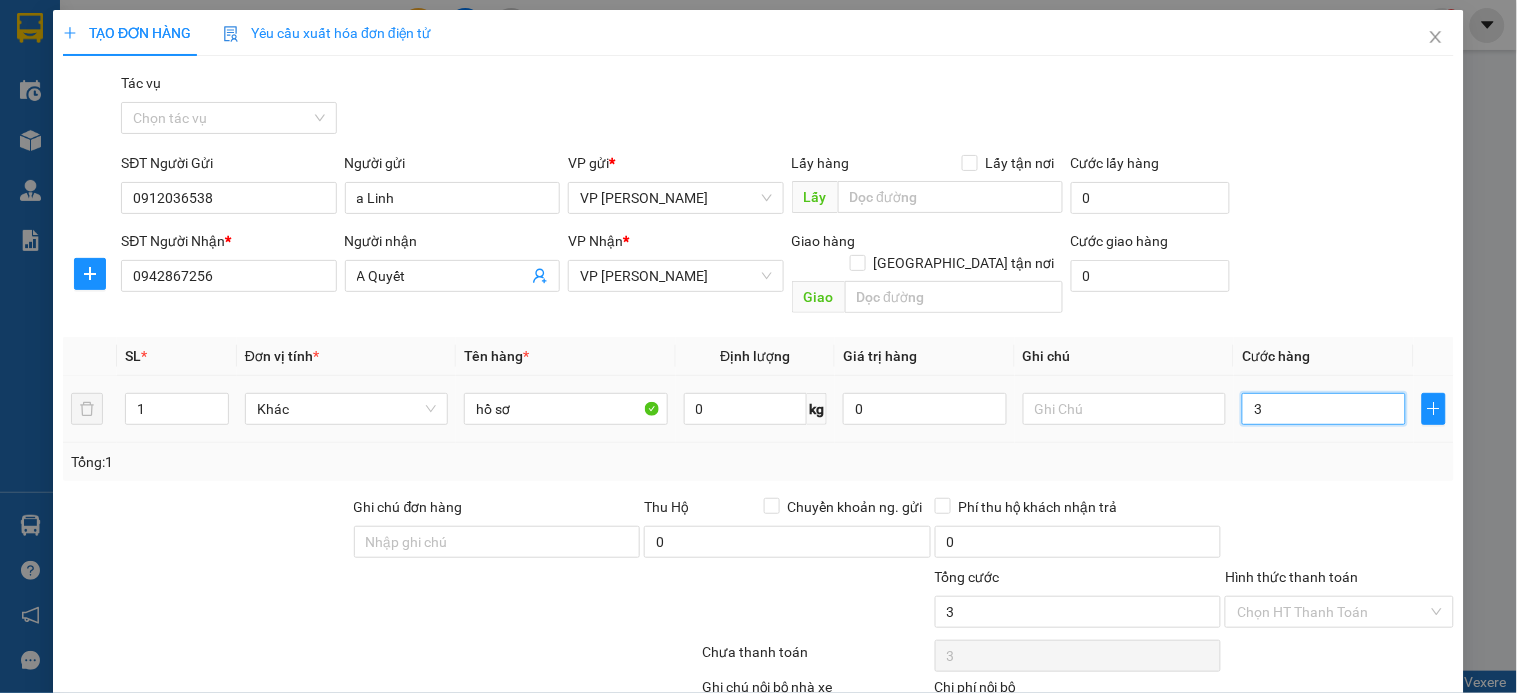 type on "30" 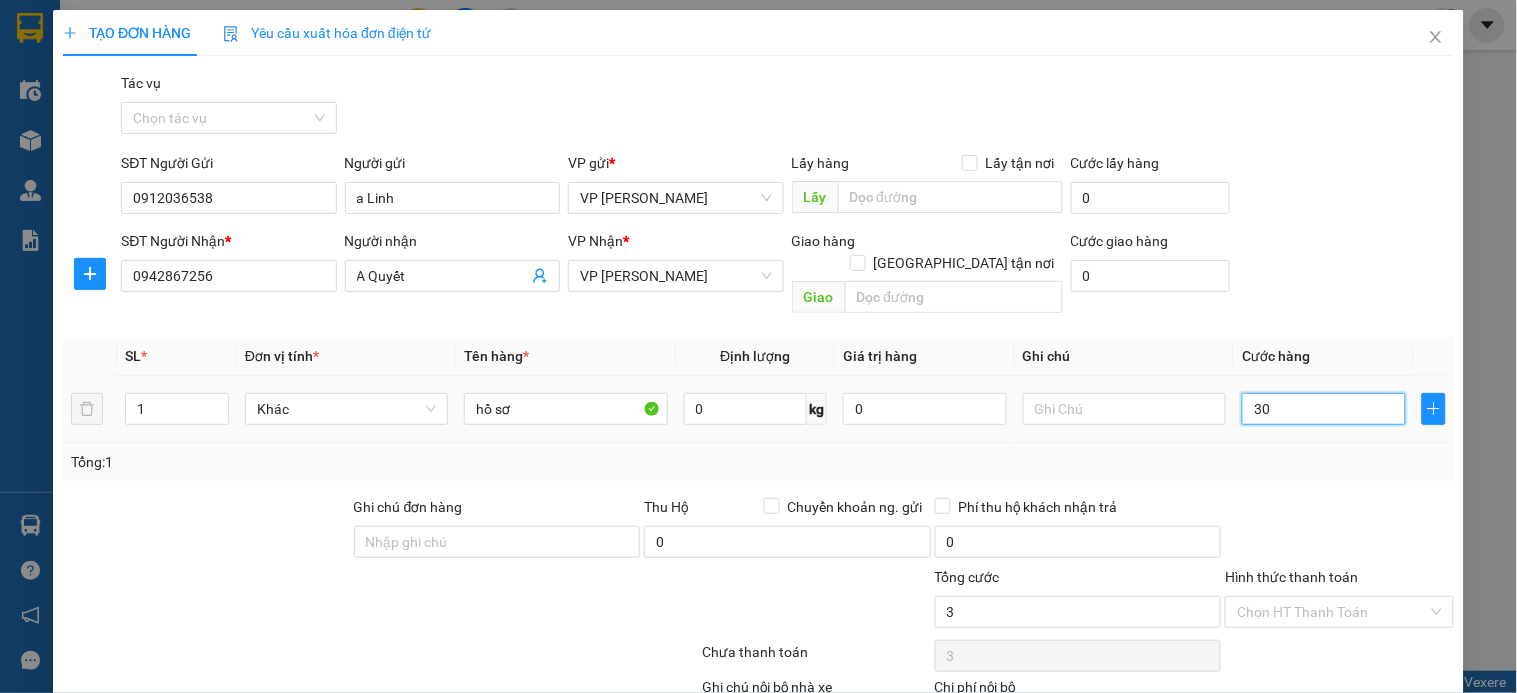 type on "30" 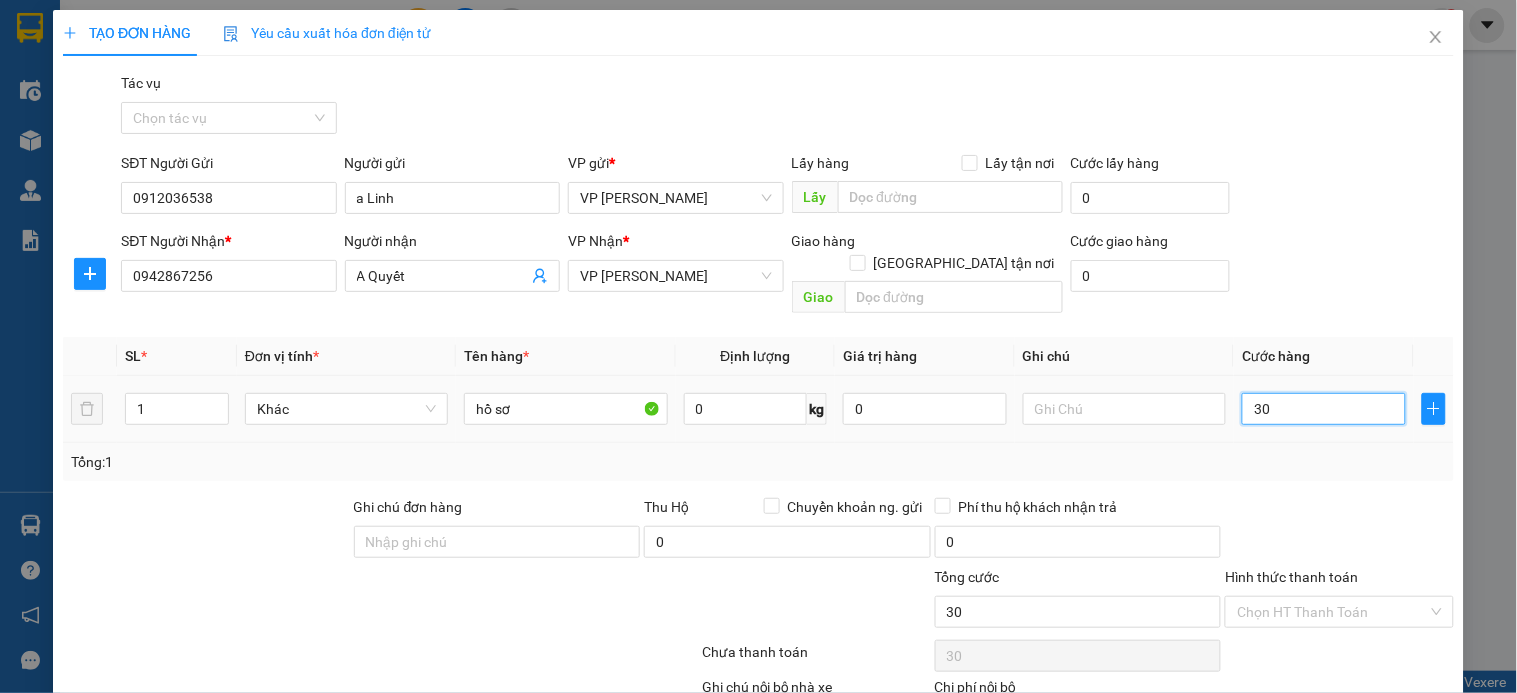 scroll, scrollTop: 110, scrollLeft: 0, axis: vertical 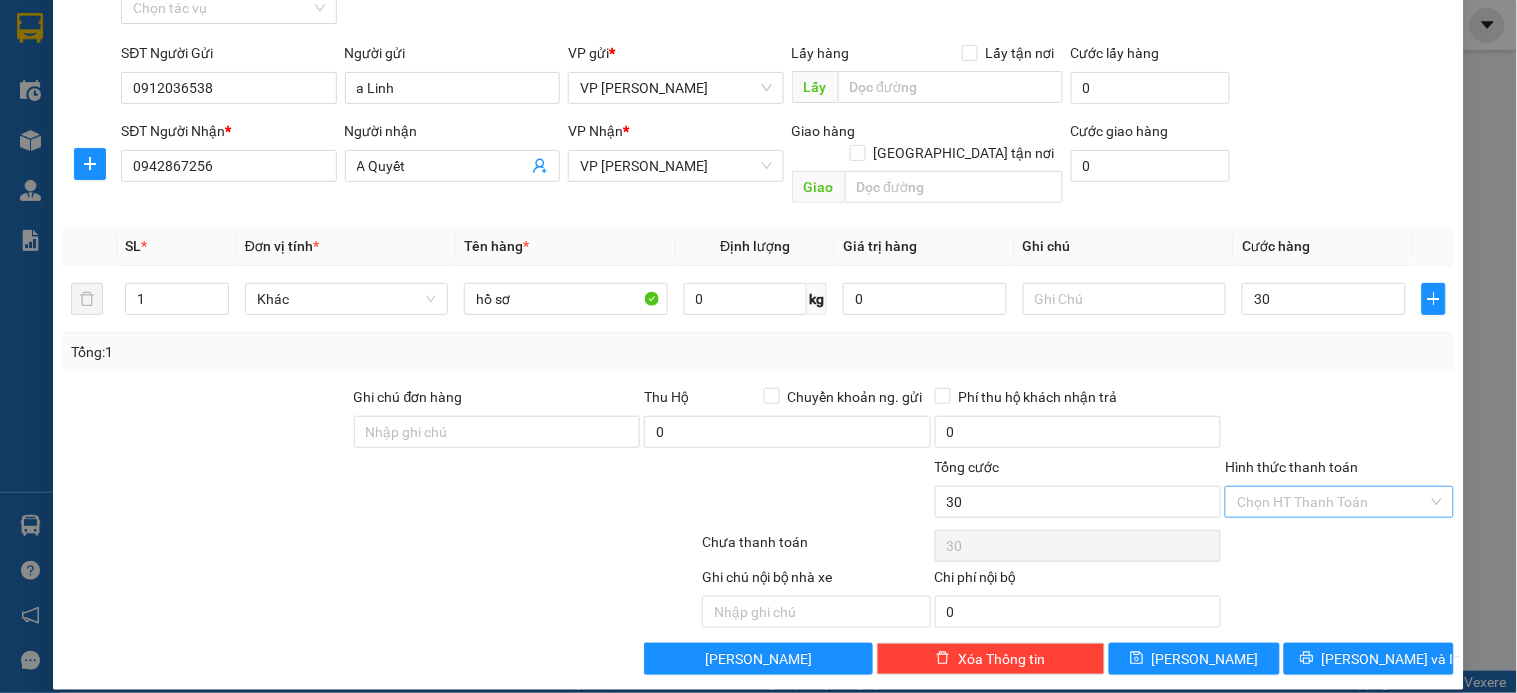 click on "Hình thức thanh toán" at bounding box center [1332, 502] 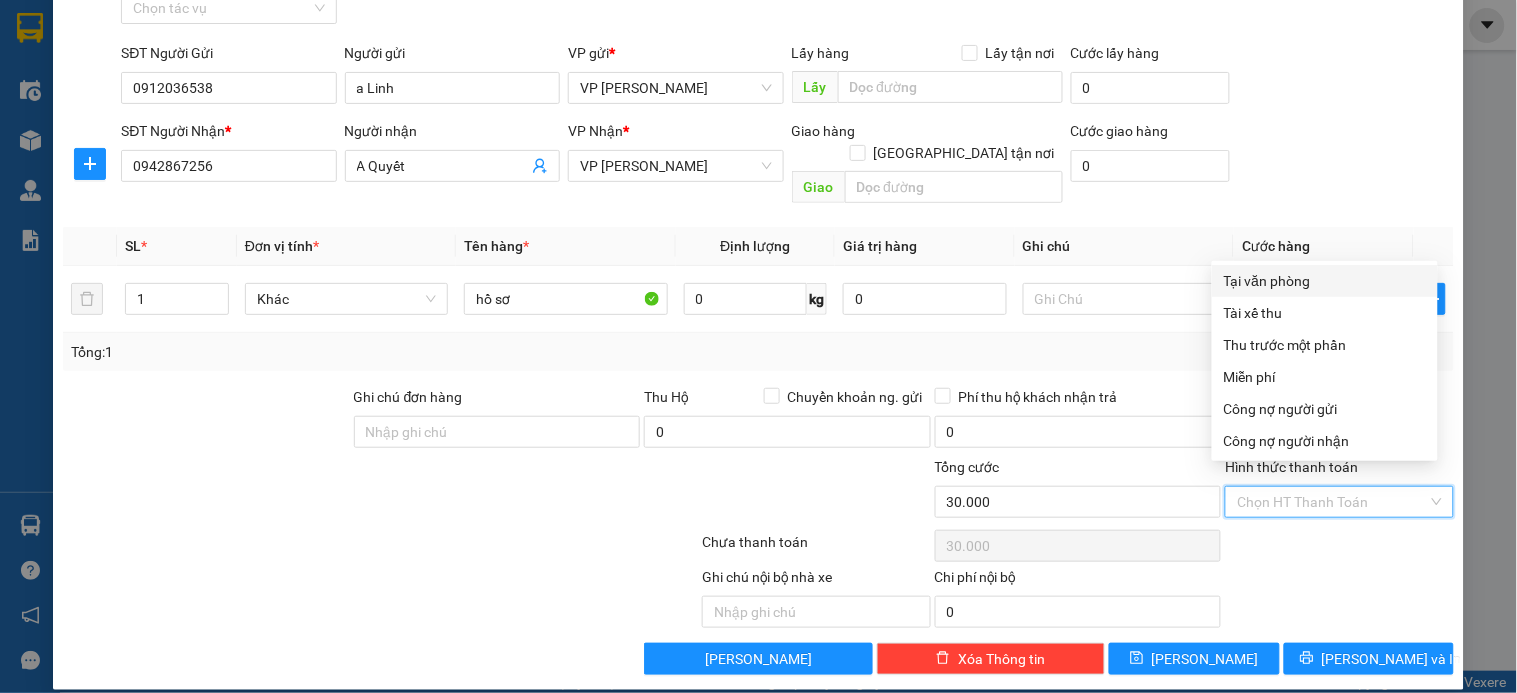 click on "Tại văn phòng" at bounding box center (1325, 281) 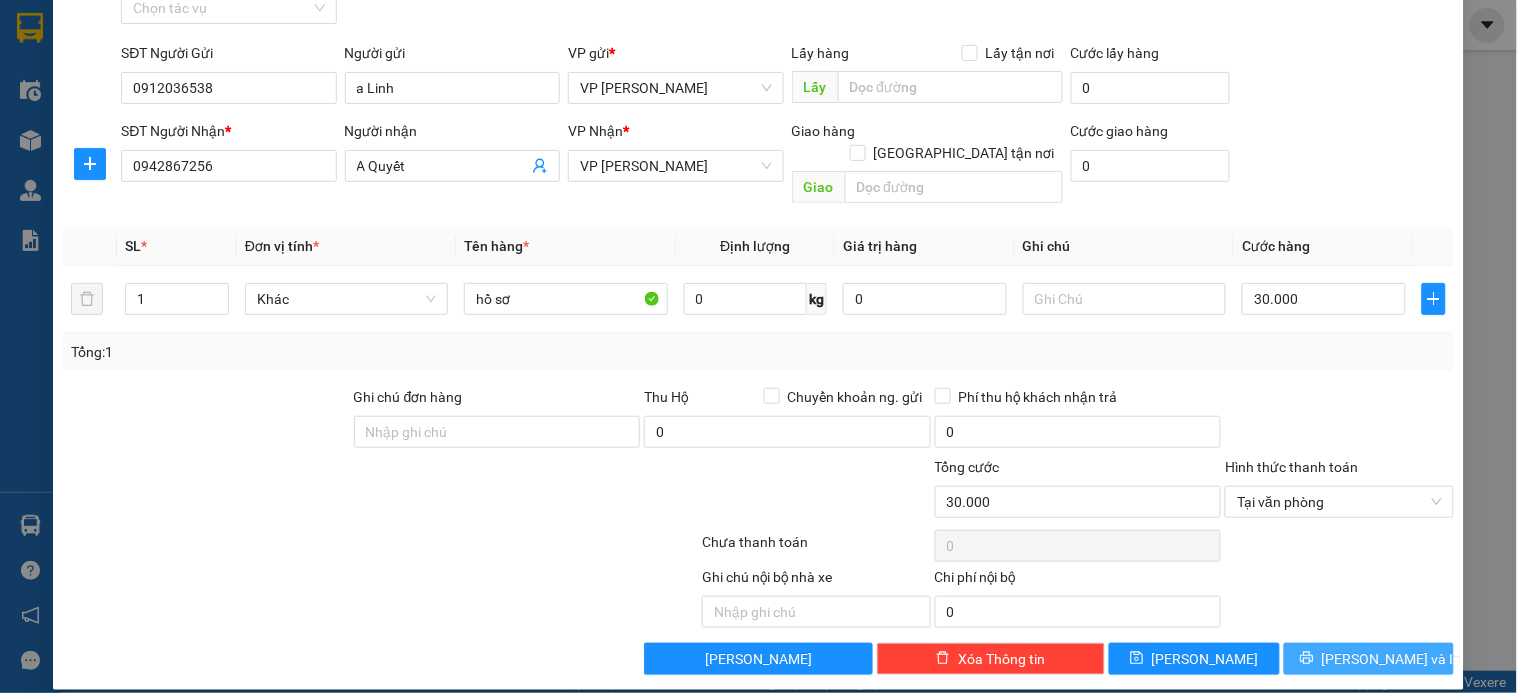 click on "[PERSON_NAME] và In" at bounding box center [1369, 659] 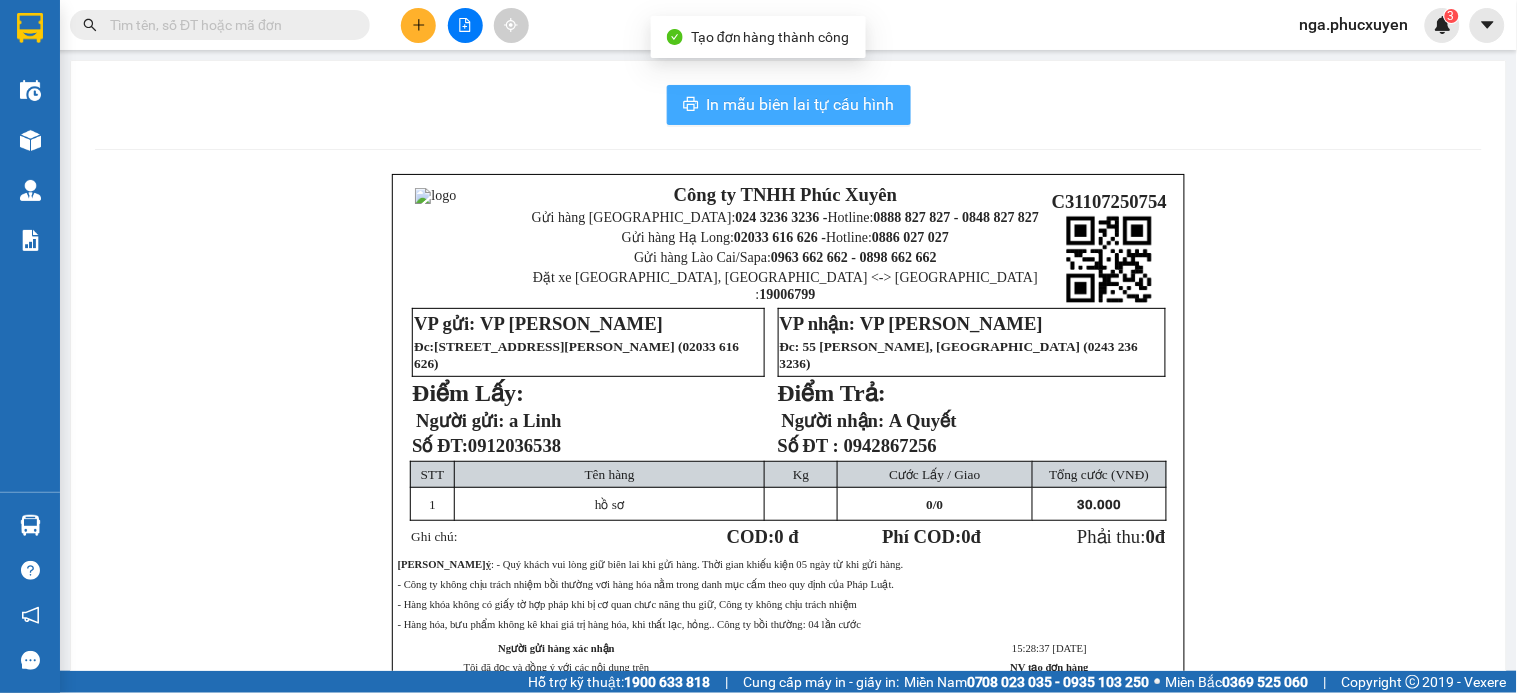 click on "In mẫu biên lai tự cấu hình" at bounding box center [801, 104] 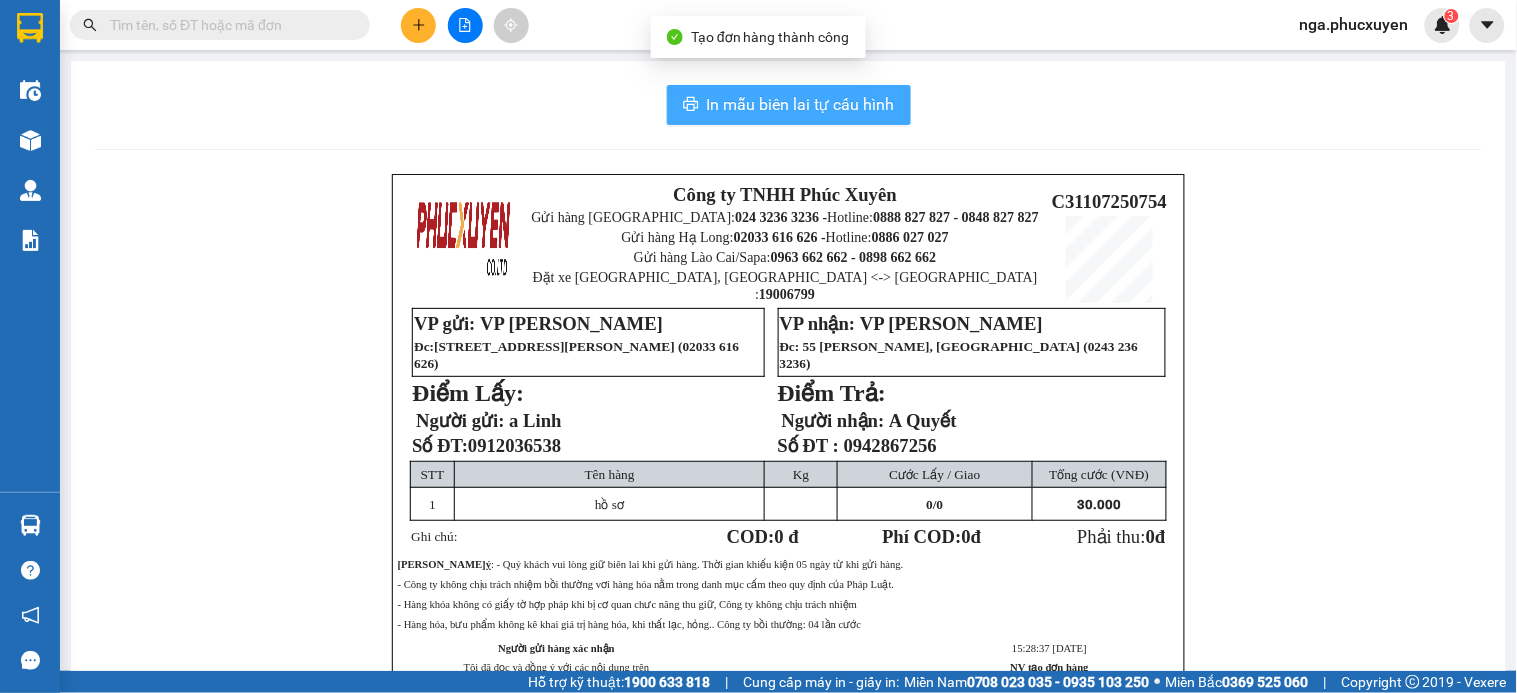 scroll, scrollTop: 0, scrollLeft: 0, axis: both 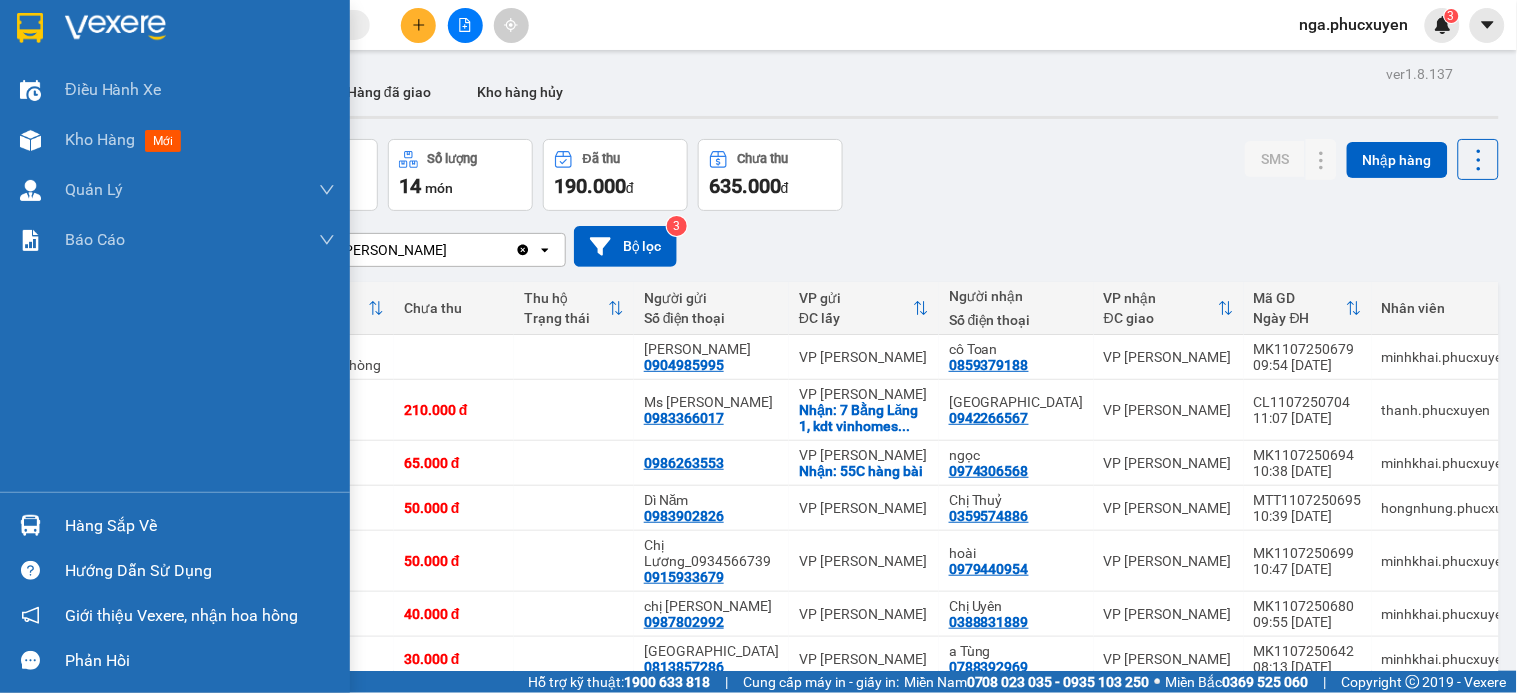 click on "Hàng sắp về" at bounding box center [200, 526] 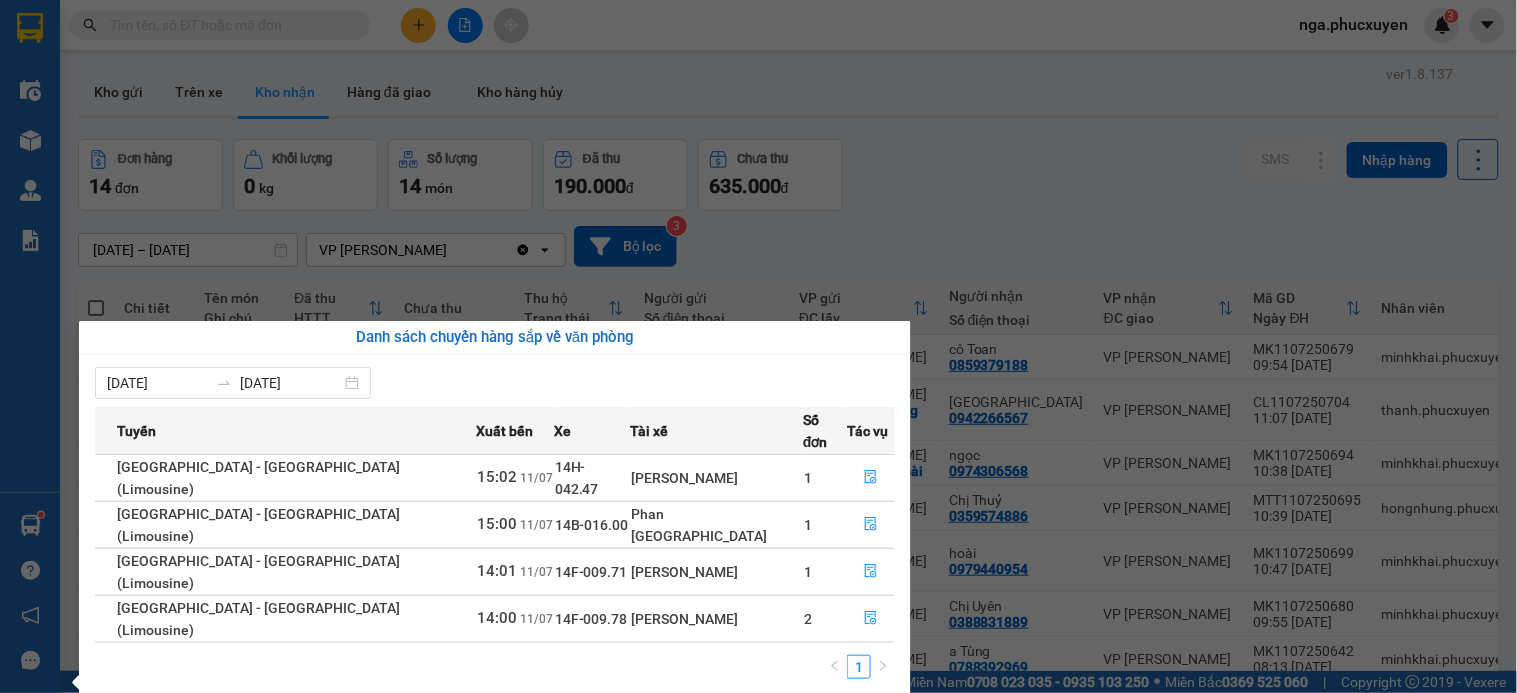 click on "Kết quả tìm kiếm ( 2 )  Bộ lọc  Mã ĐH Trạng thái Món hàng Thu hộ Tổng cước Chưa cước Người gửi VP Gửi Người nhận VP Nhận CL1107250655 09:02 - 11/07 VP Nhận   14H-009.42 14:48 - 11/07 bọc trắng SL:  1 40.000 40.000 0979847705 Long BQ VP Cổ Linh 0374686392 Anh Dương VP Hạ Long  MTT1209220067 12:48 - 12/09 Đã giao   07:53 - 13/09 2 cattong phụ tùng SL:  1 170.000 0902680765 Chị Tình VP Dương Đình Nghệ 0374686392 Anh Dương VP Hạ Long  1 nga.phucxuyen 3     Điều hành xe     Kho hàng mới     Quản Lý Quản lý thu hộ Quản lý chuyến Quản lý khách hàng Quản lý khách hàng mới Quản lý giao nhận mới Quản lý kiểm kho     Báo cáo  11. Báo cáo đơn giao nhận nội bộ 1. Chi tiết đơn hàng văn phòng 12. Thống kê đơn đối tác 2. Tổng doanh thu theo từng văn phòng 3. Thống kê đơn hàng toàn nhà xe  4. Báo cáo dòng tiền theo nhân viên Hàng sắp về Phản hồi ver  14" at bounding box center (758, 346) 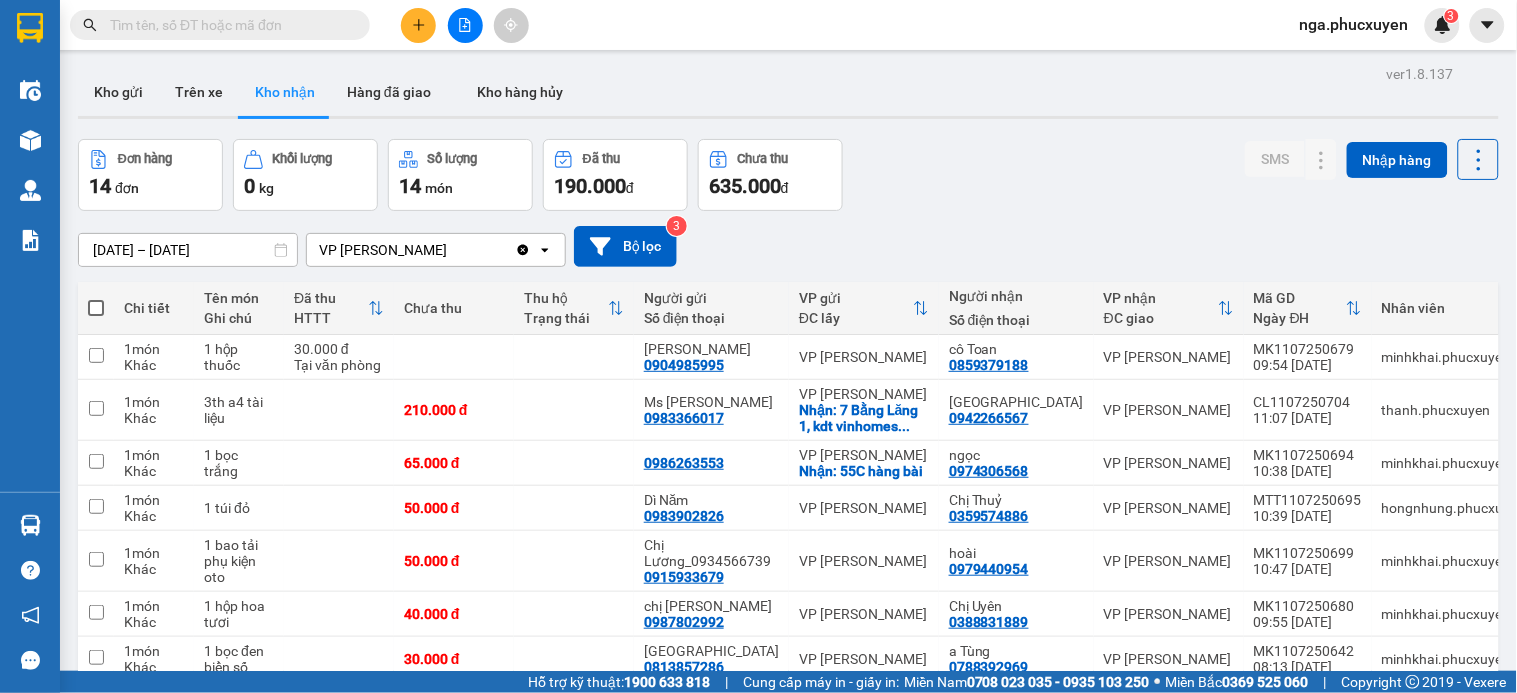 click at bounding box center [228, 25] 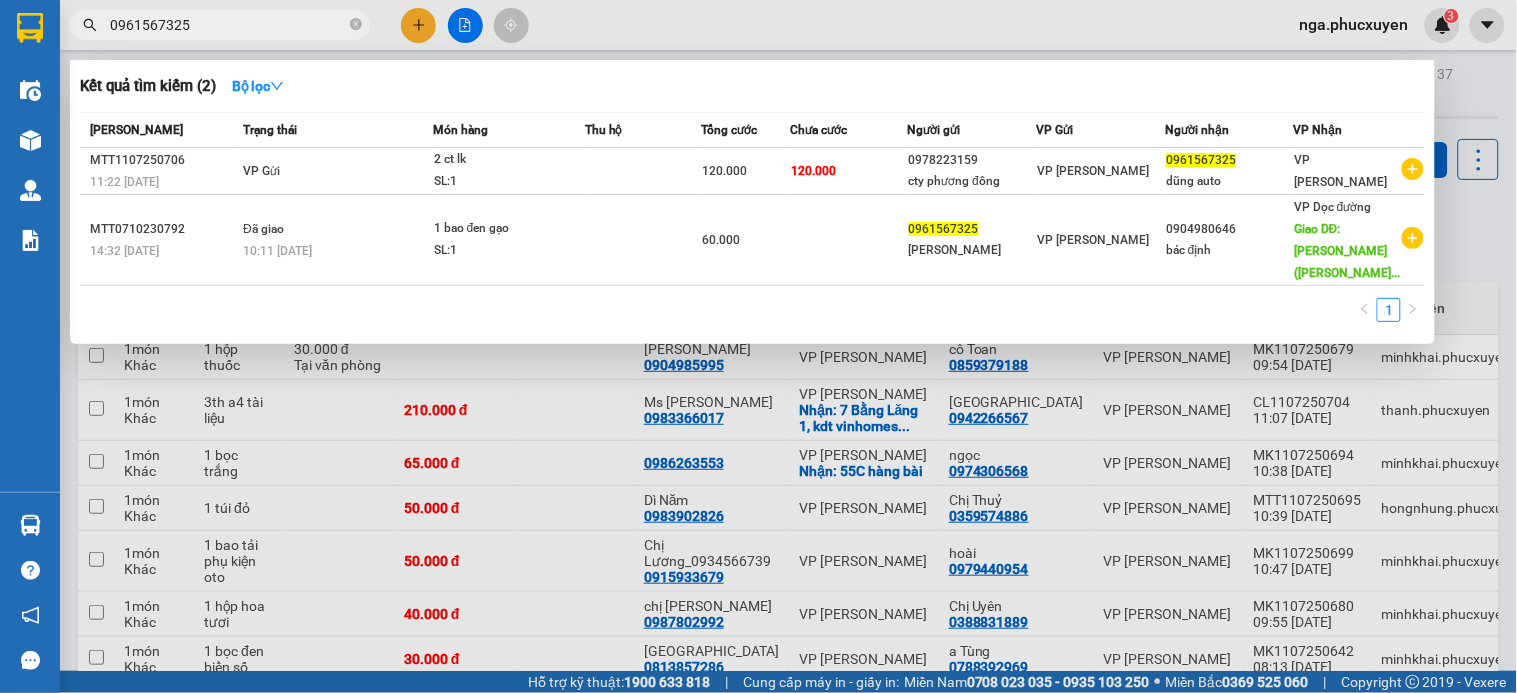 type on "0961567325" 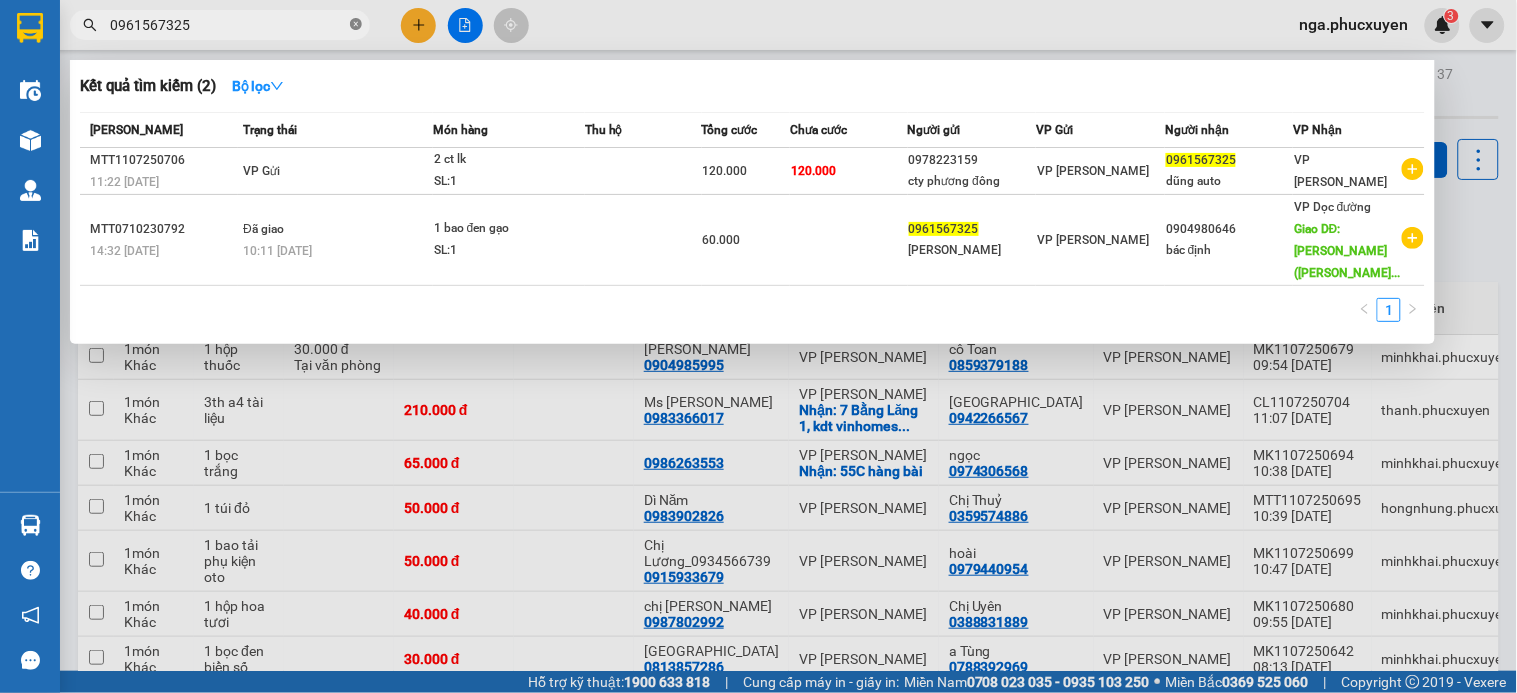 click 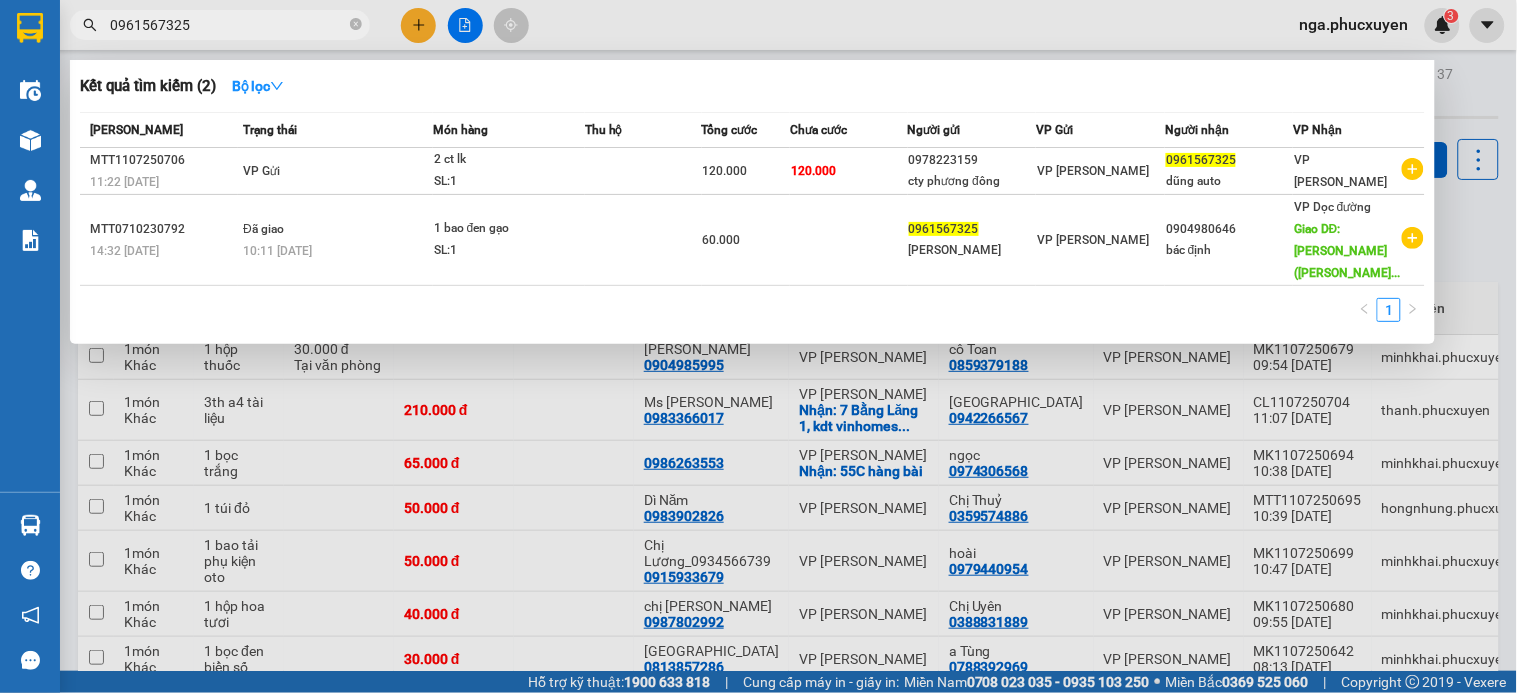 type 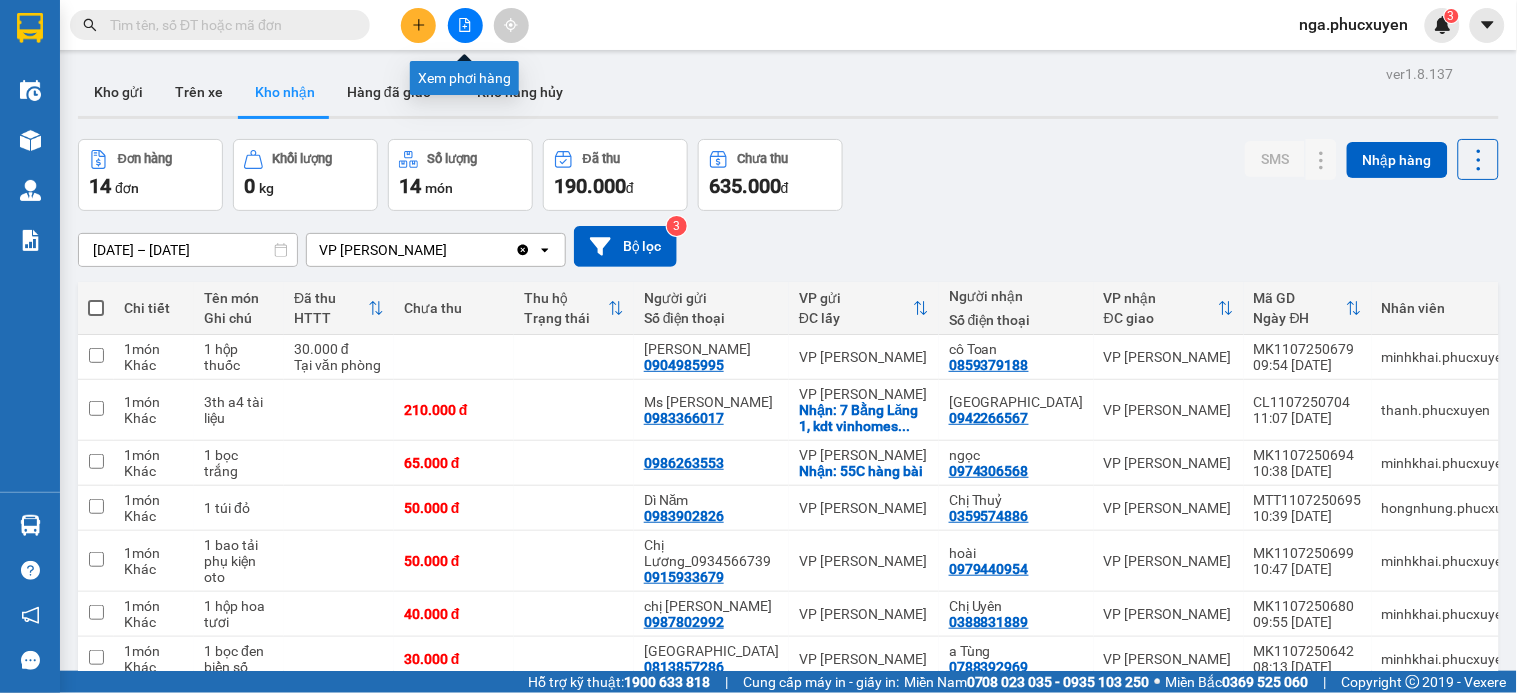 click at bounding box center (465, 25) 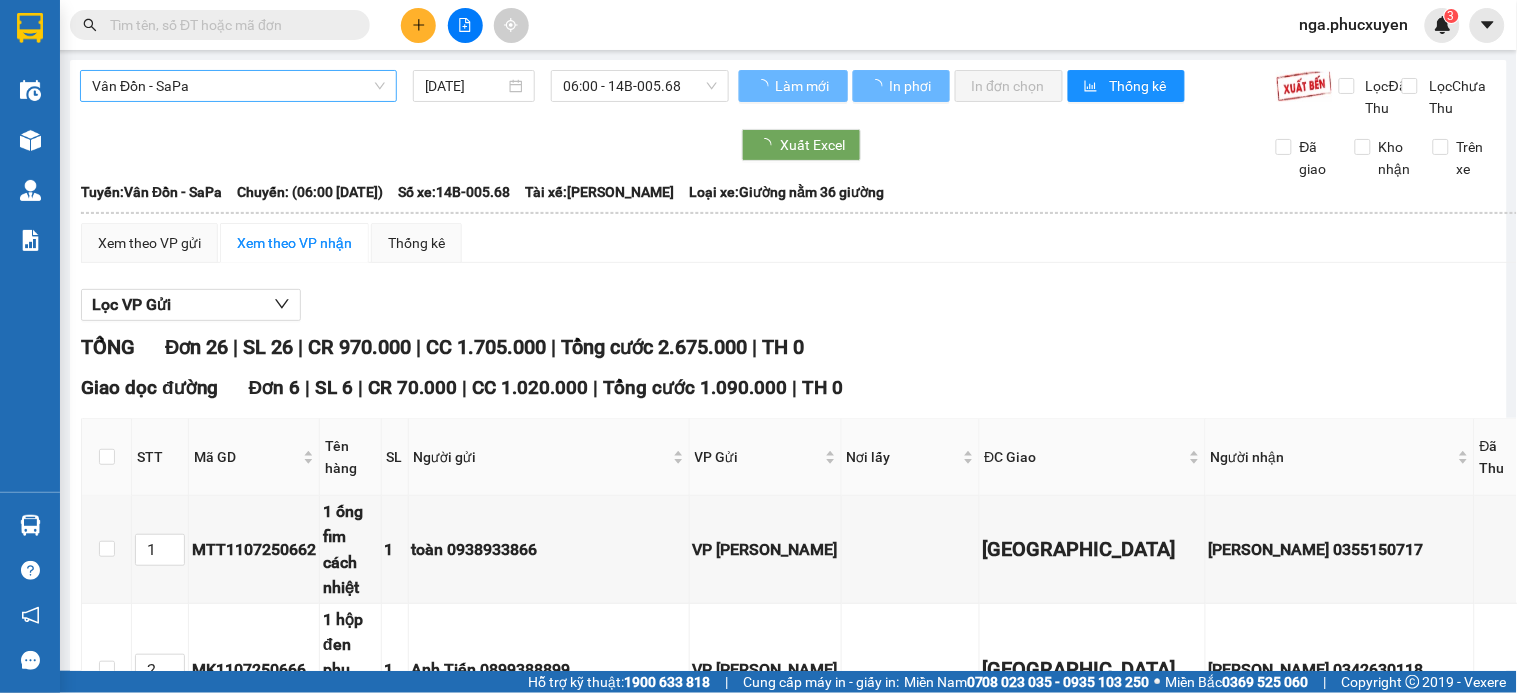click on "Vân Đồn - SaPa" at bounding box center [238, 86] 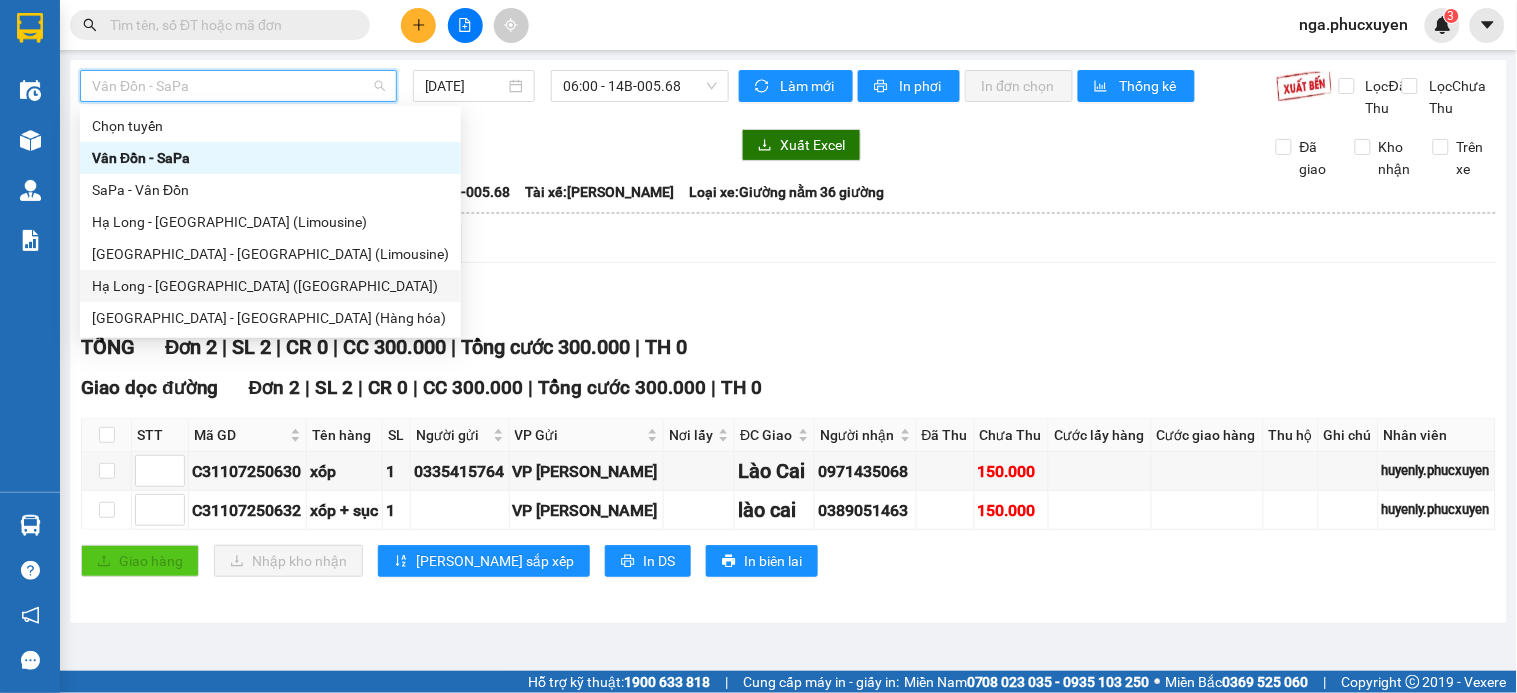 click on "Hạ Long - [GEOGRAPHIC_DATA] ([GEOGRAPHIC_DATA])" at bounding box center (270, 286) 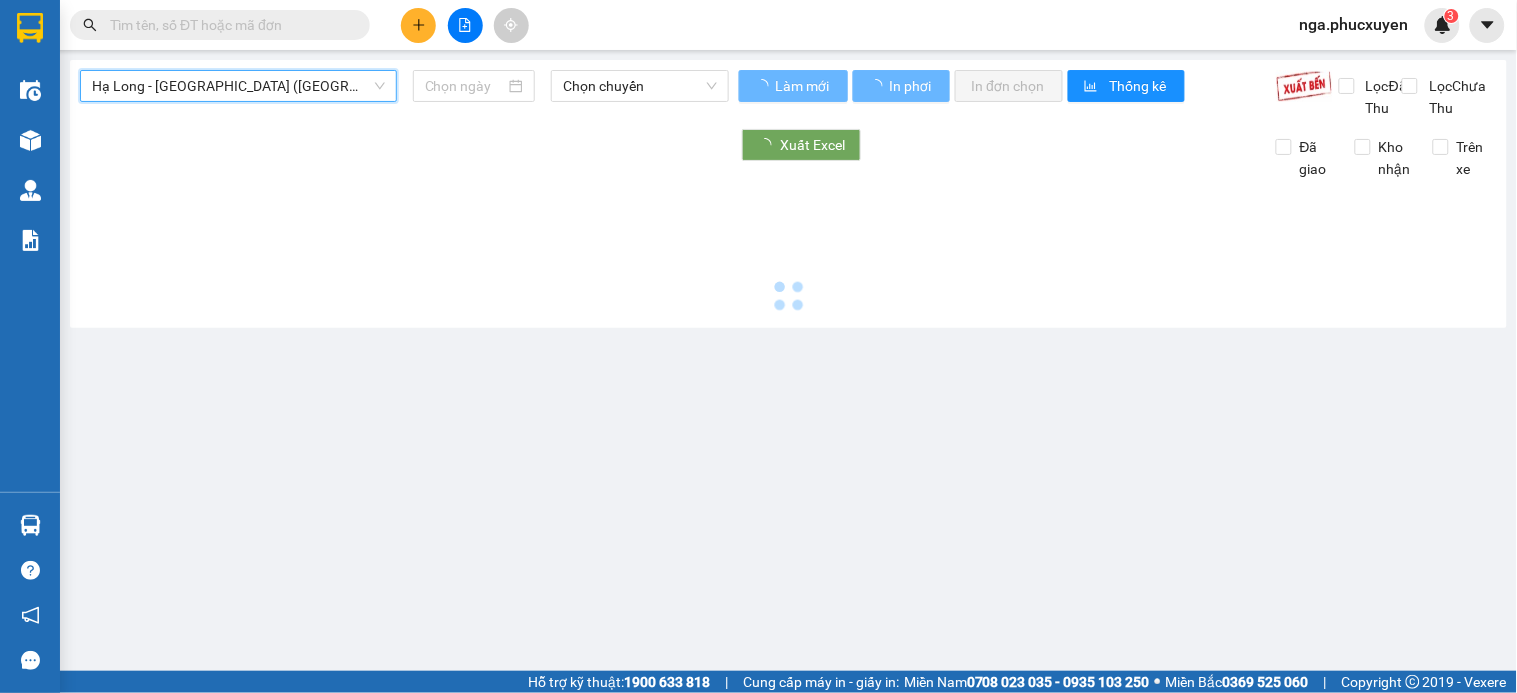 type on "[DATE]" 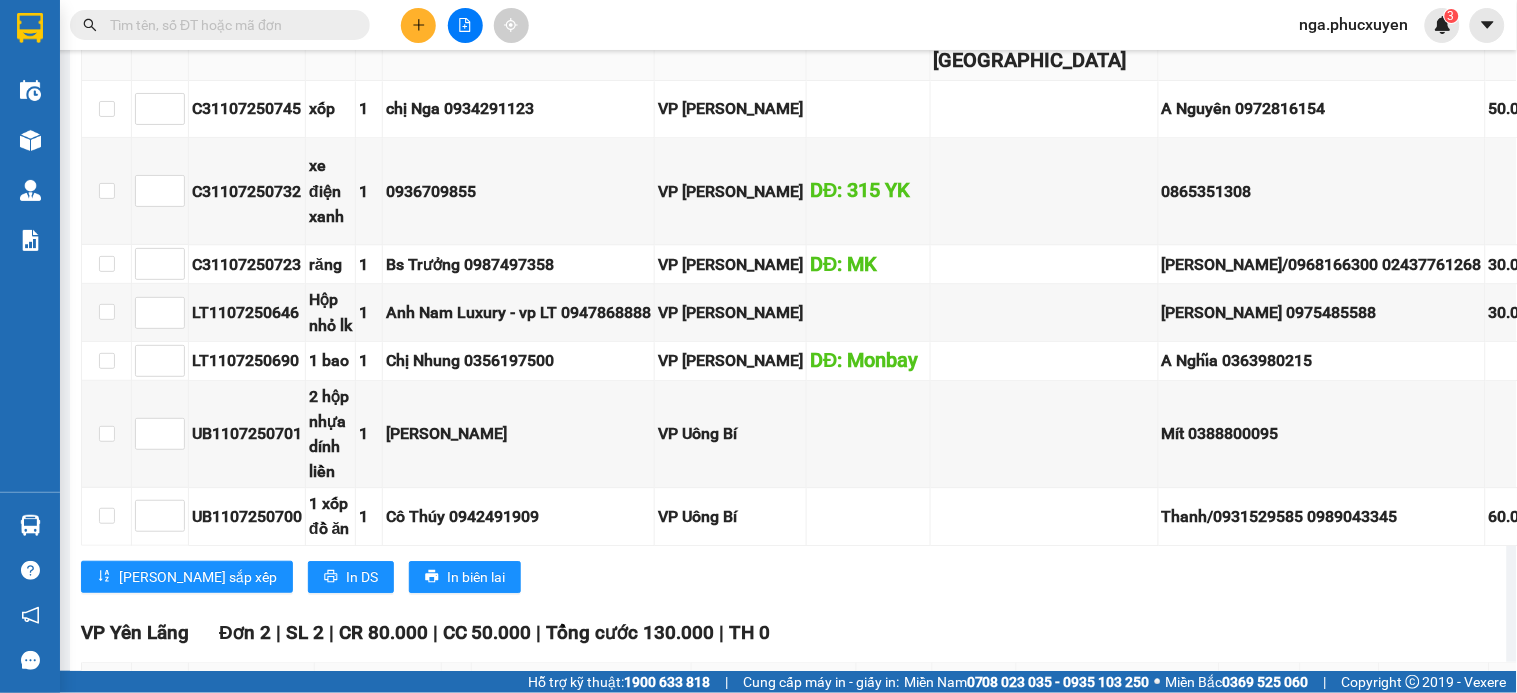 scroll, scrollTop: 1444, scrollLeft: 0, axis: vertical 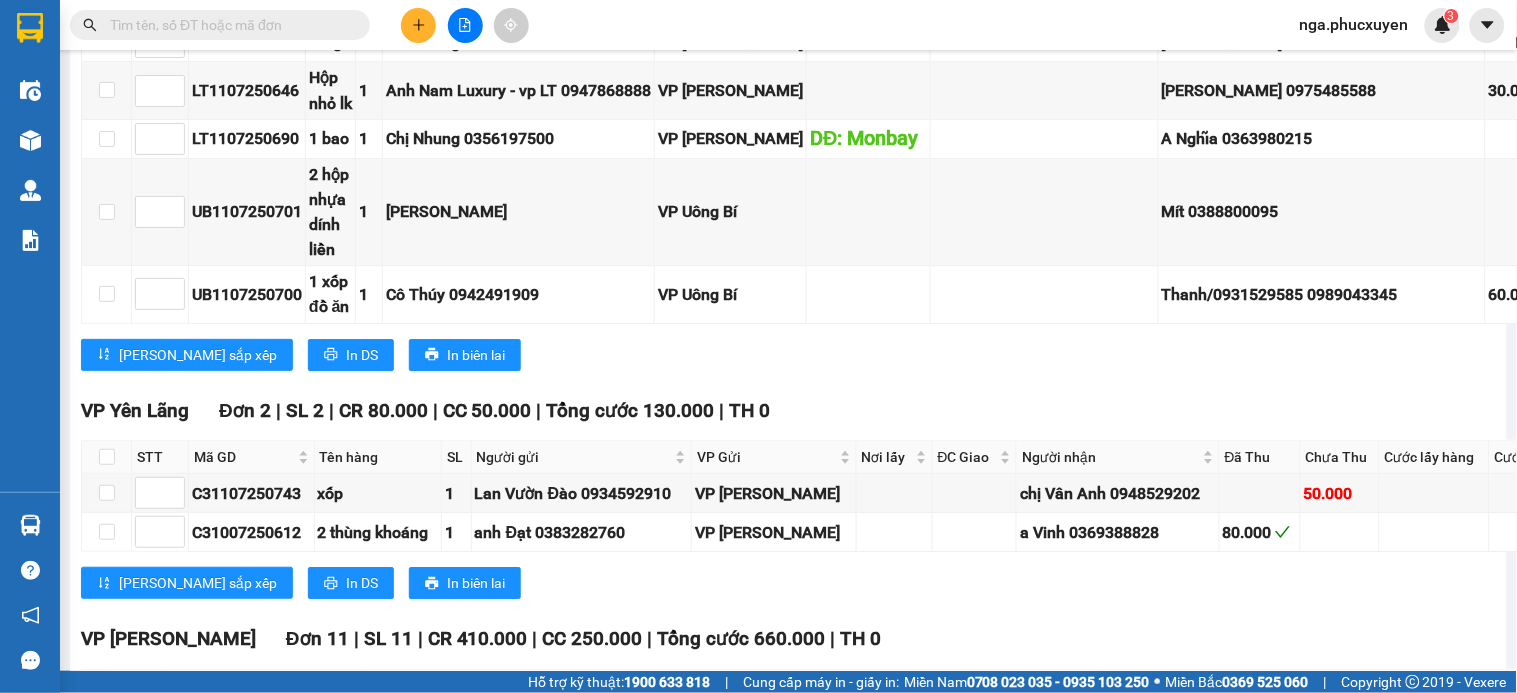 click on "C31107250742" at bounding box center (247, -225) 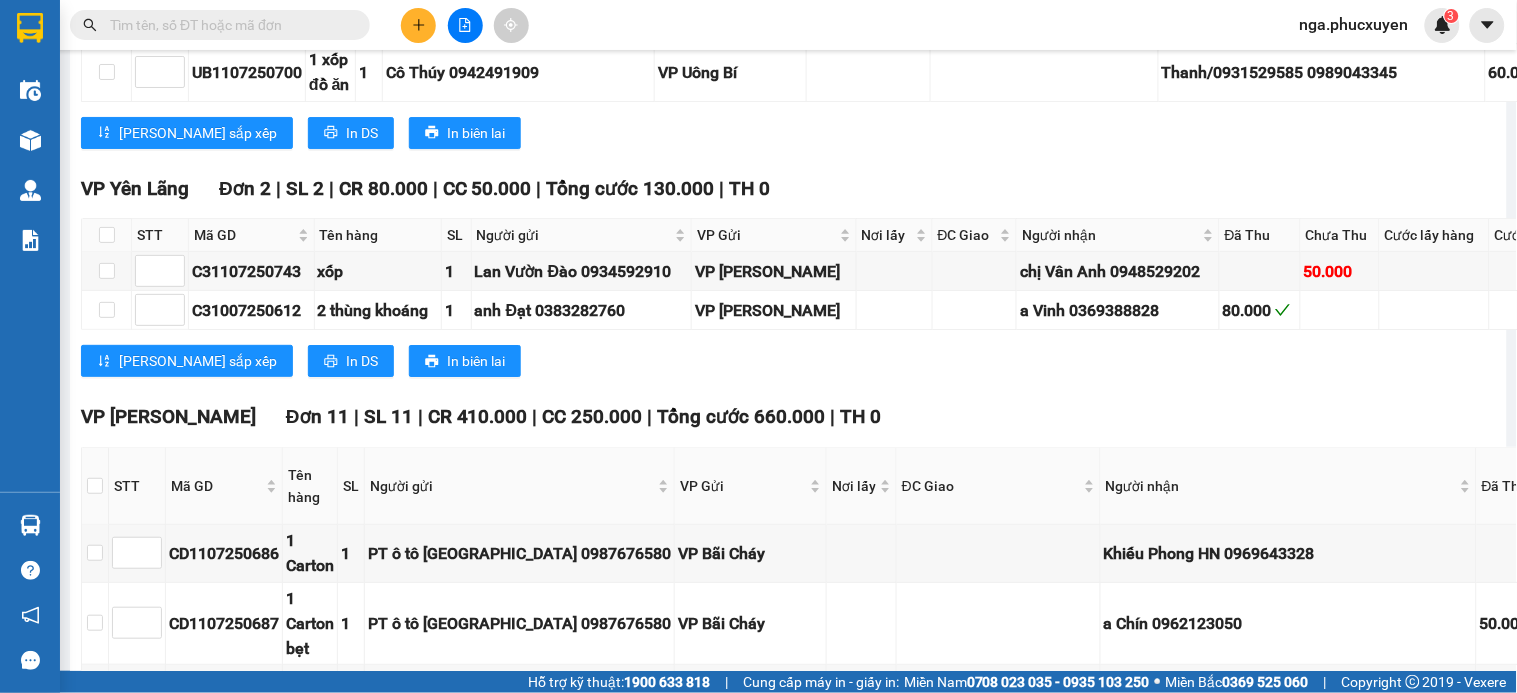 scroll, scrollTop: 2111, scrollLeft: 0, axis: vertical 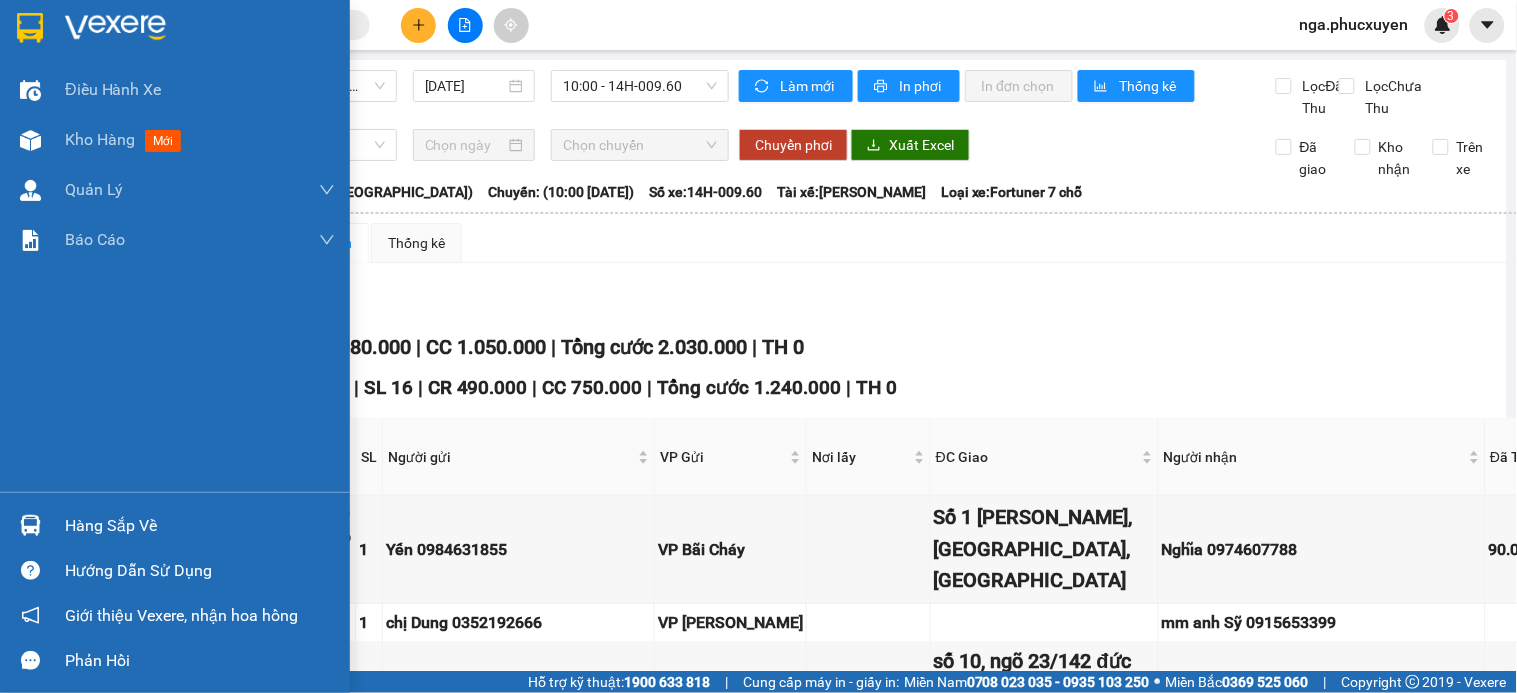 click at bounding box center (175, 32) 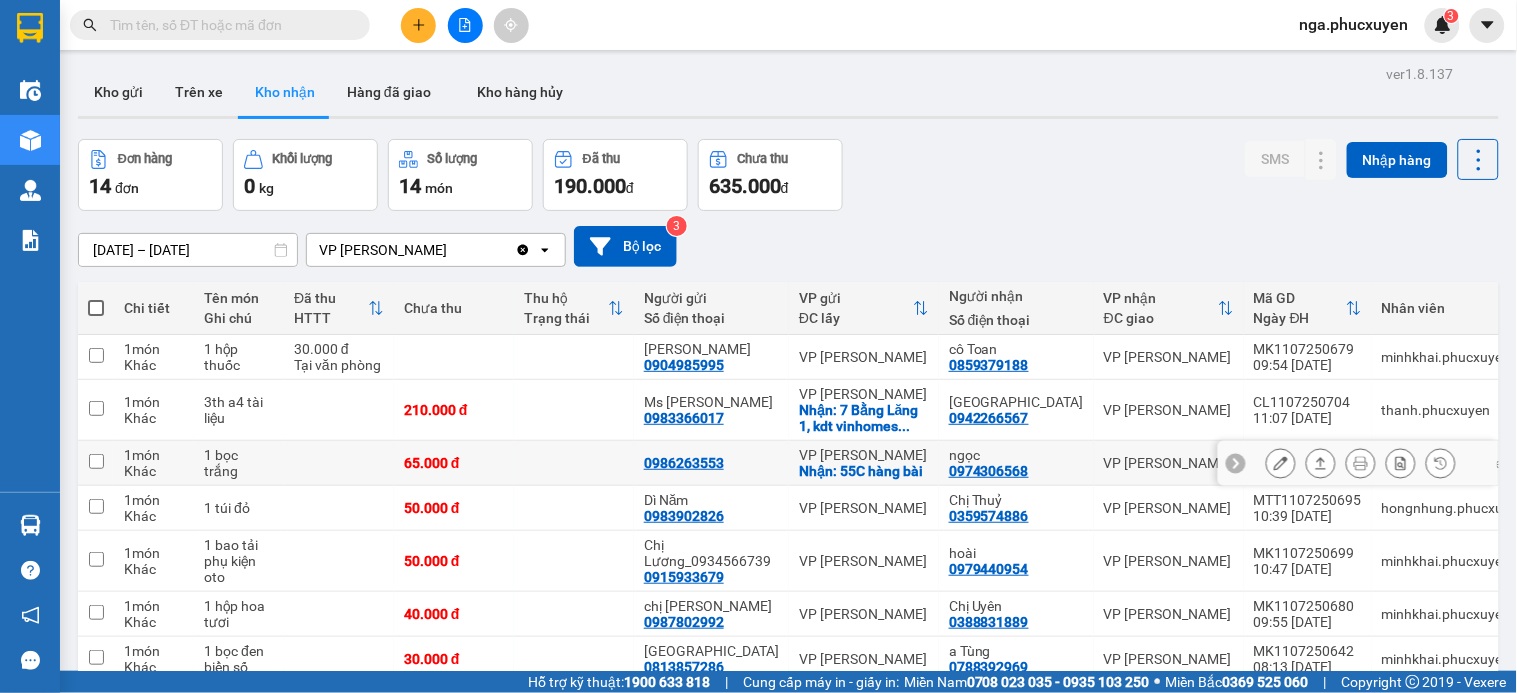 scroll, scrollTop: 111, scrollLeft: 0, axis: vertical 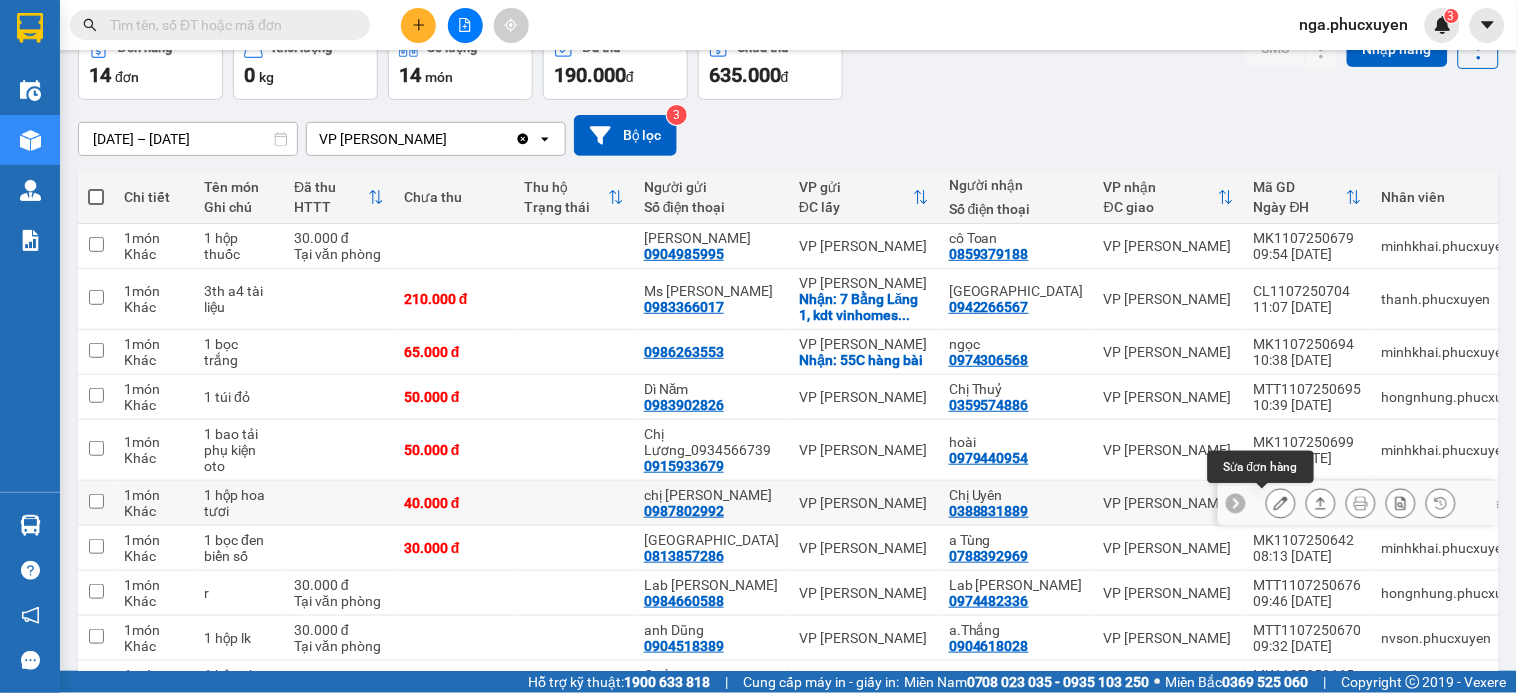 click at bounding box center (1281, 503) 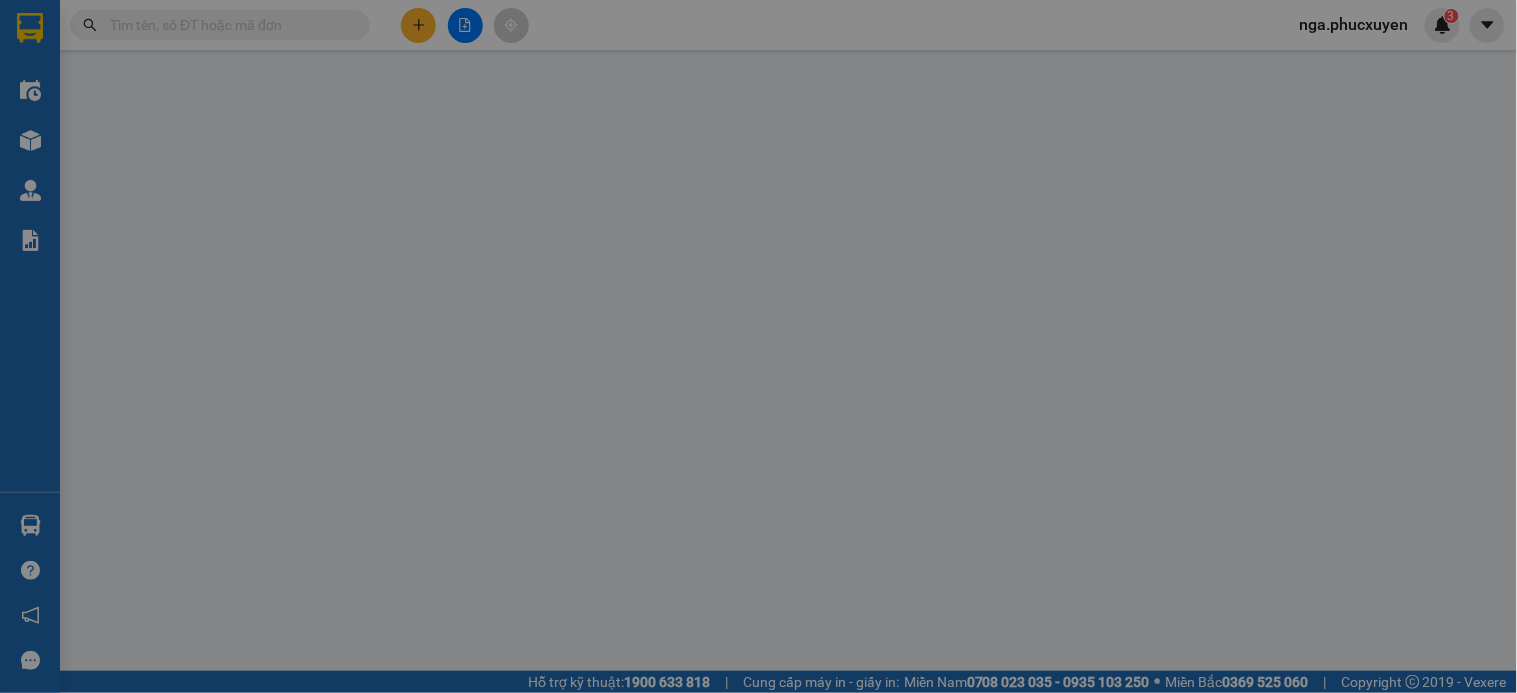 scroll, scrollTop: 0, scrollLeft: 0, axis: both 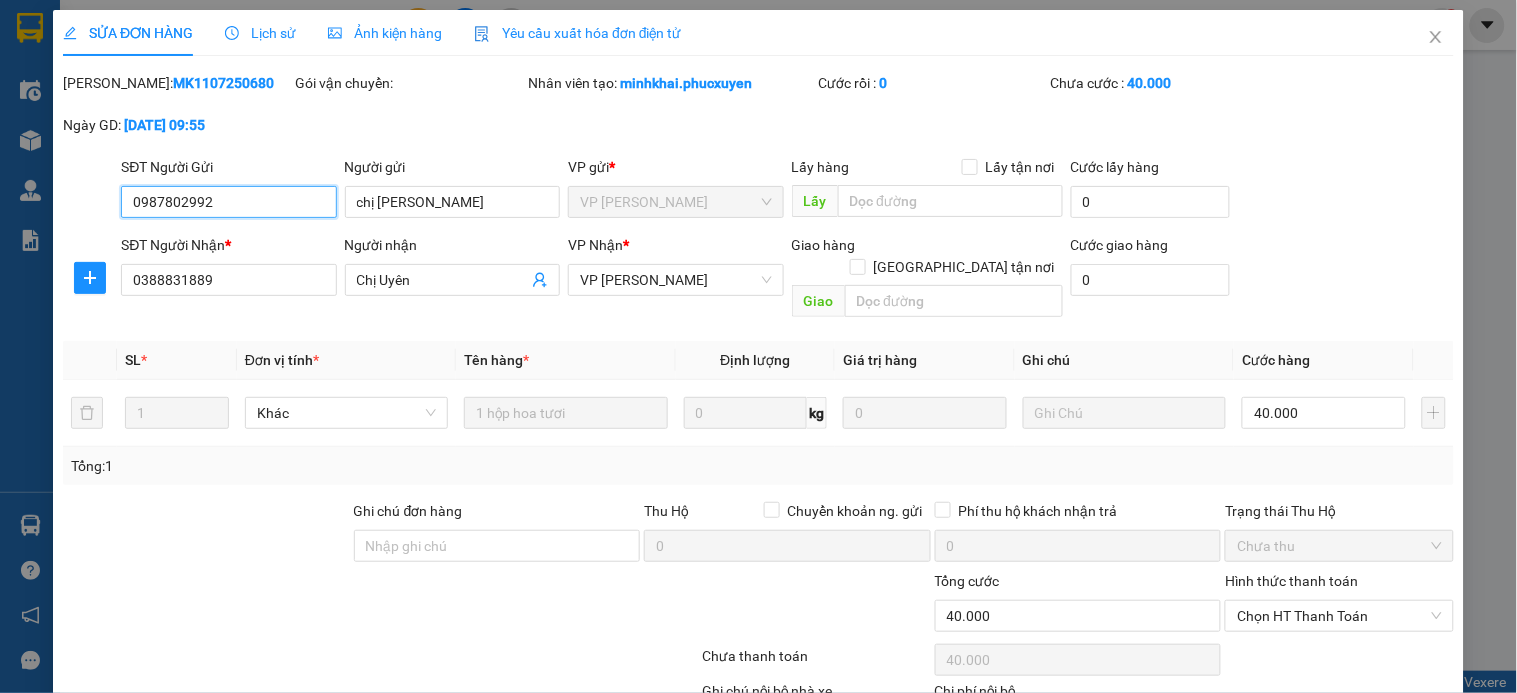 type on "0987802992" 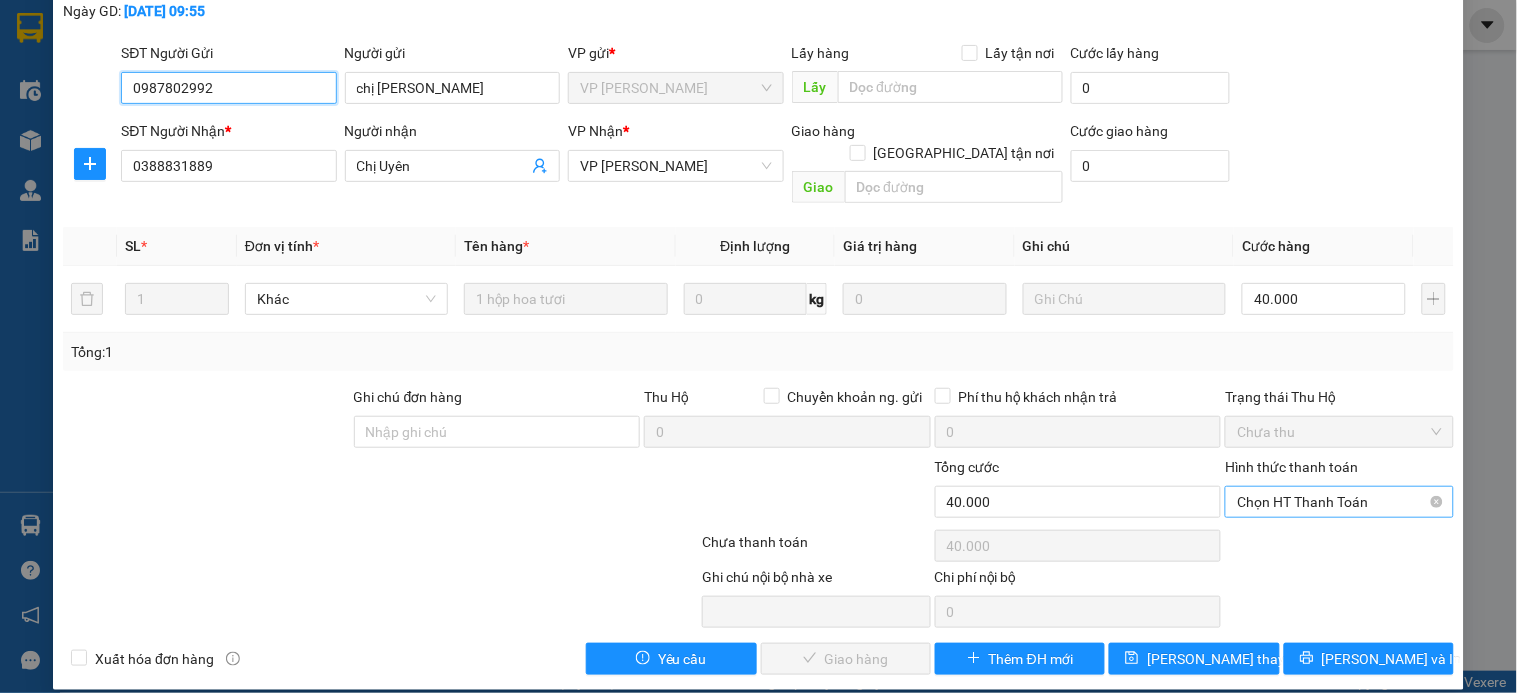 click on "Chọn HT Thanh Toán" at bounding box center (1339, 502) 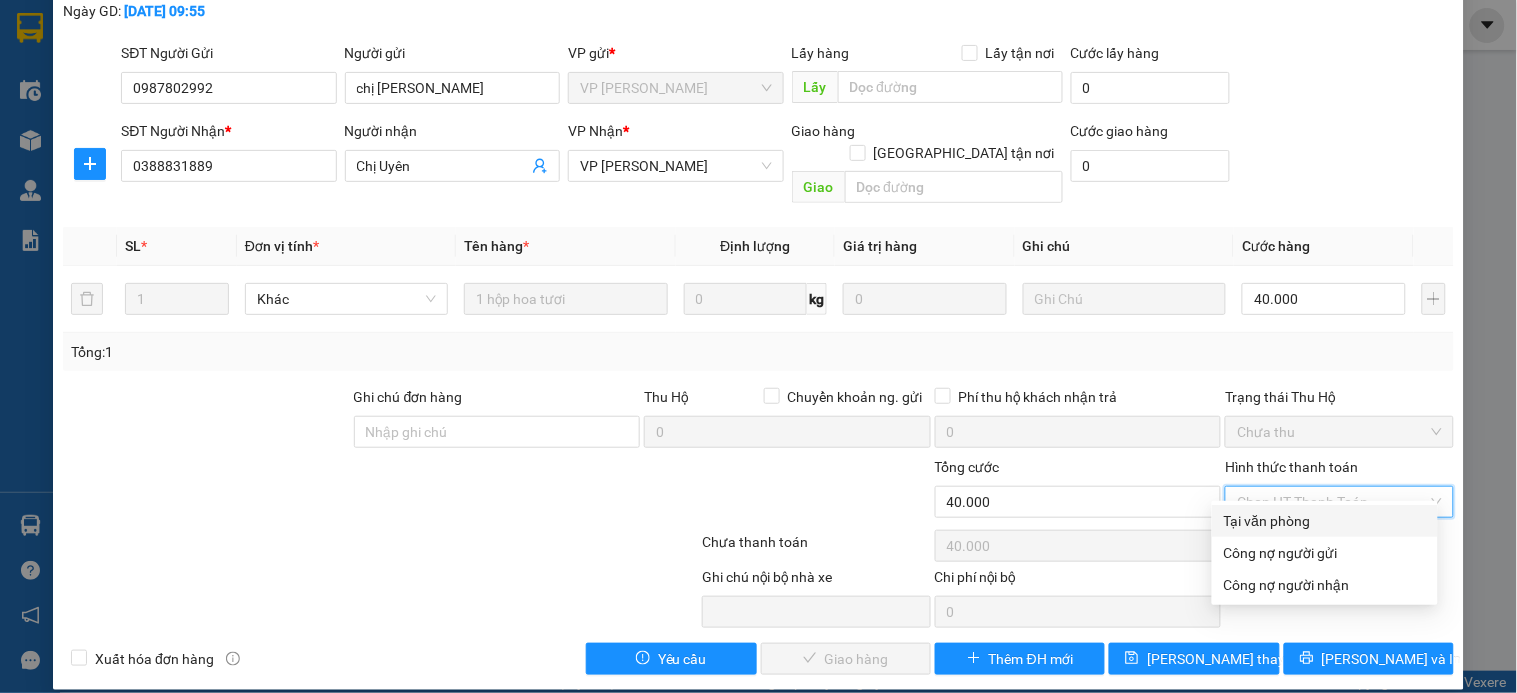 click on "Tại văn phòng" at bounding box center [1325, 521] 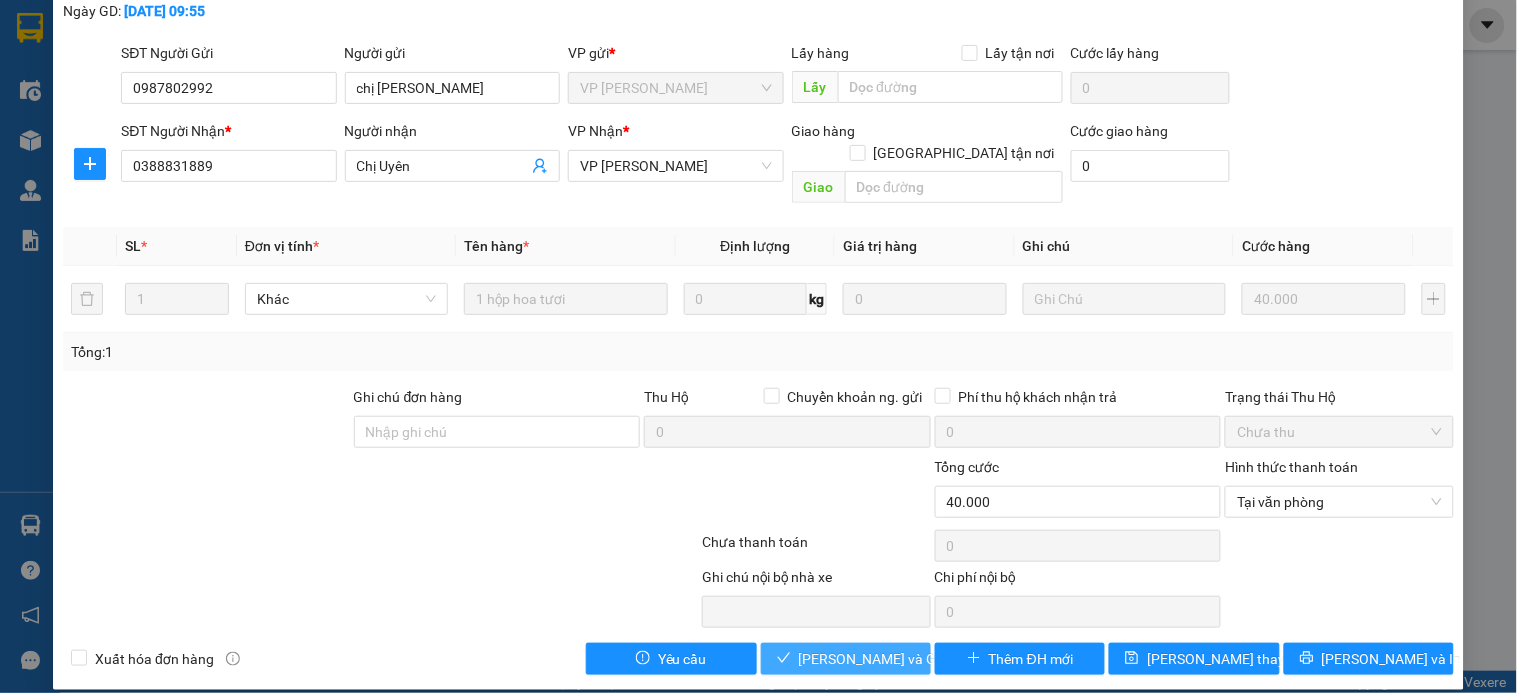 click on "[PERSON_NAME] và Giao hàng" at bounding box center (895, 659) 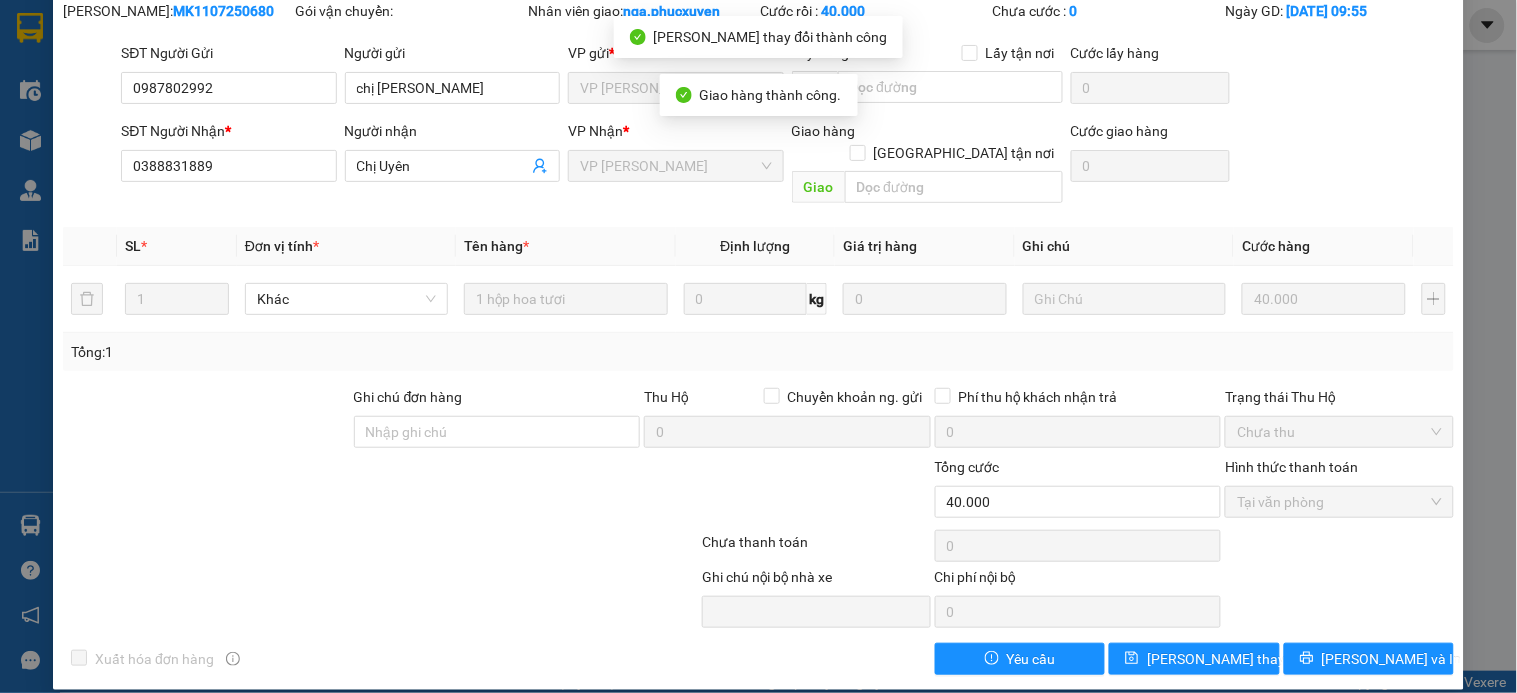 scroll, scrollTop: 0, scrollLeft: 0, axis: both 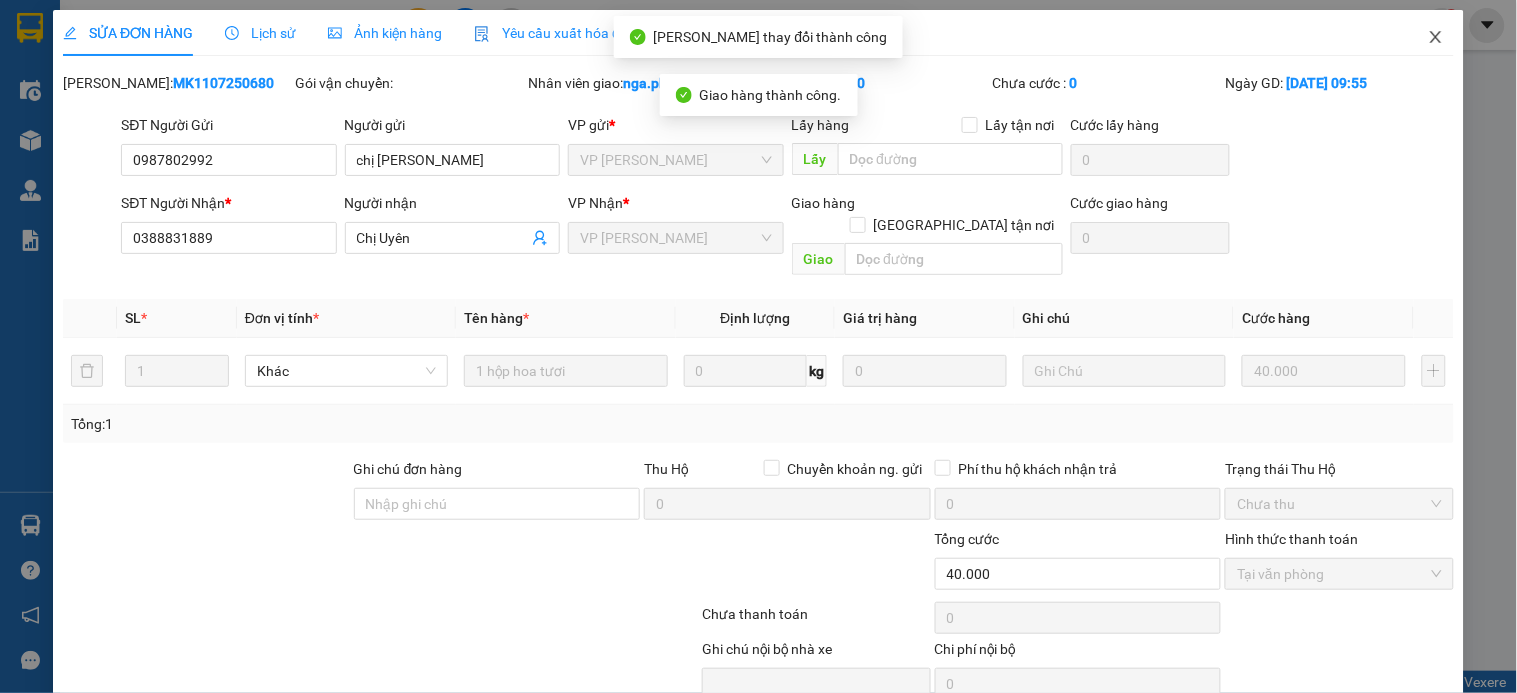click 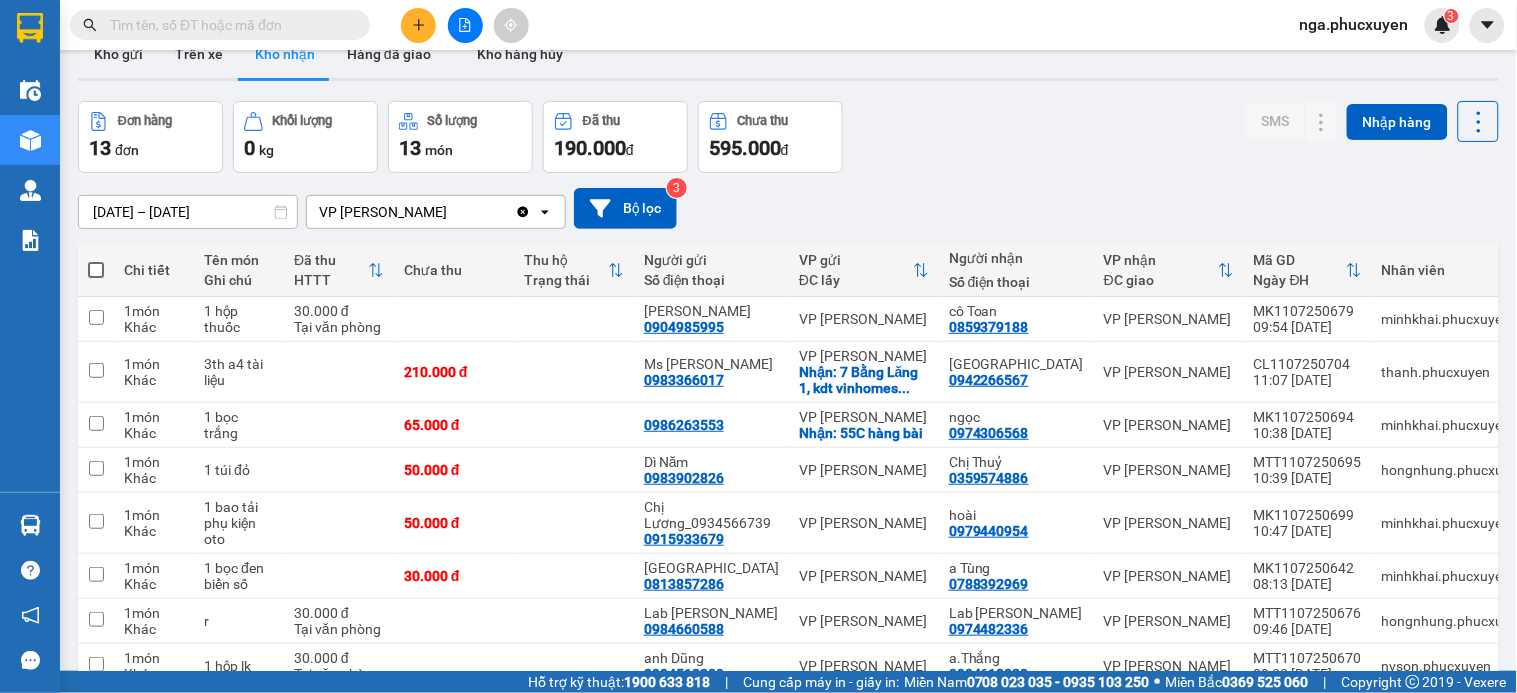 scroll, scrollTop: 0, scrollLeft: 0, axis: both 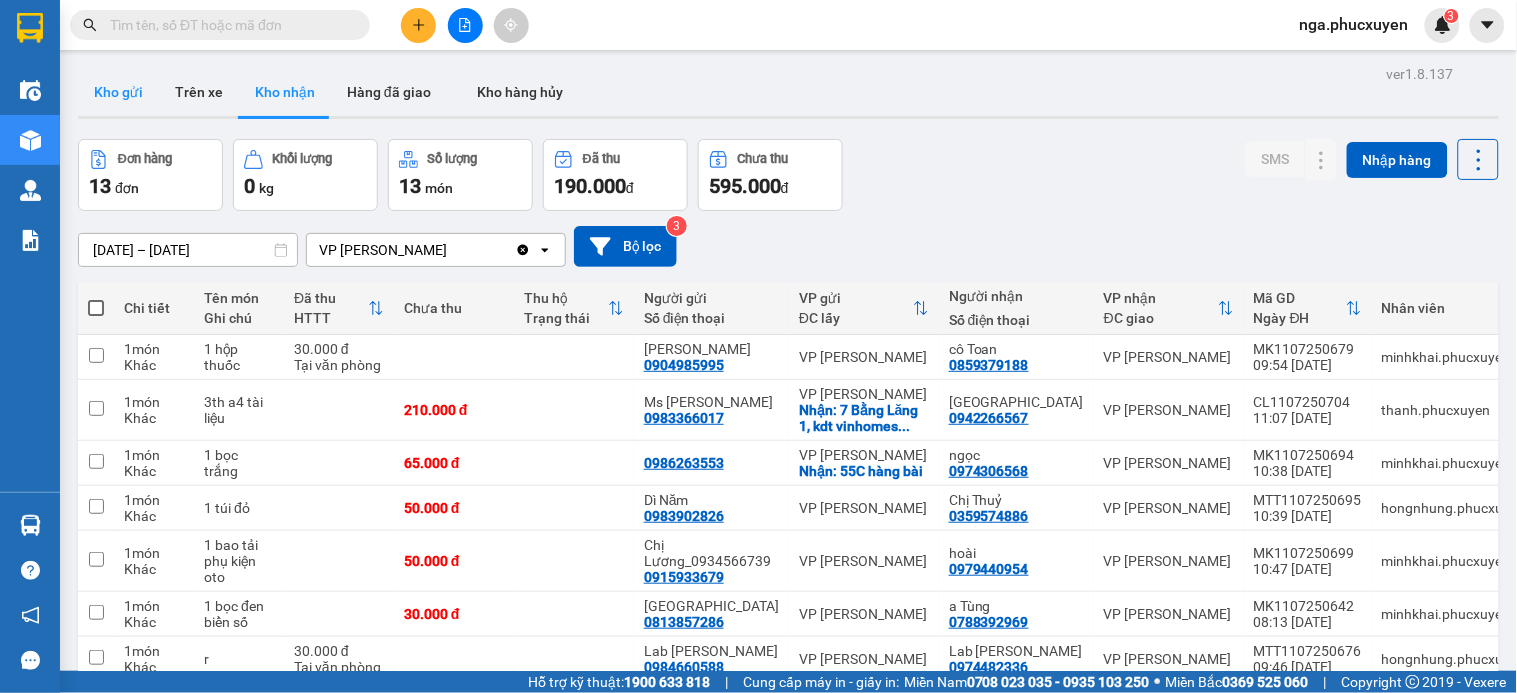click on "Kho gửi" at bounding box center [118, 92] 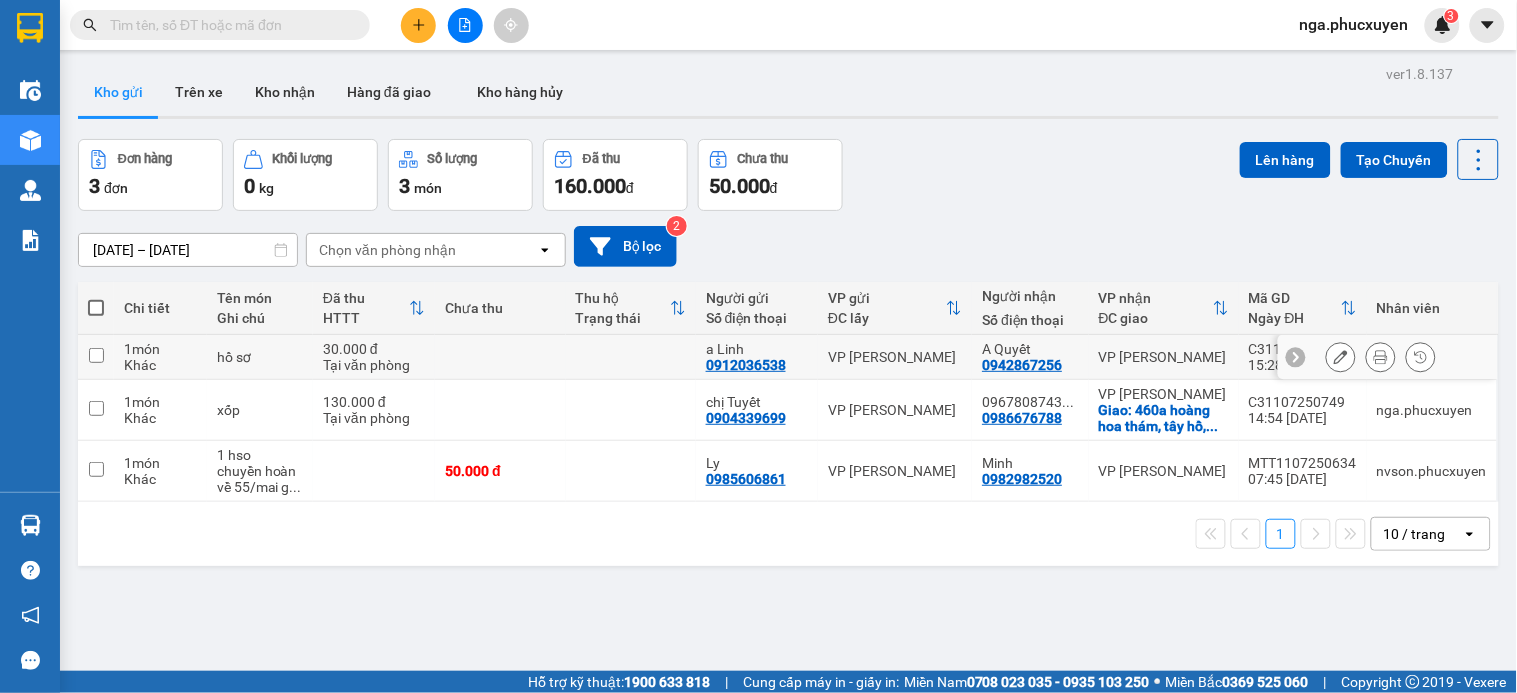 click at bounding box center (500, 357) 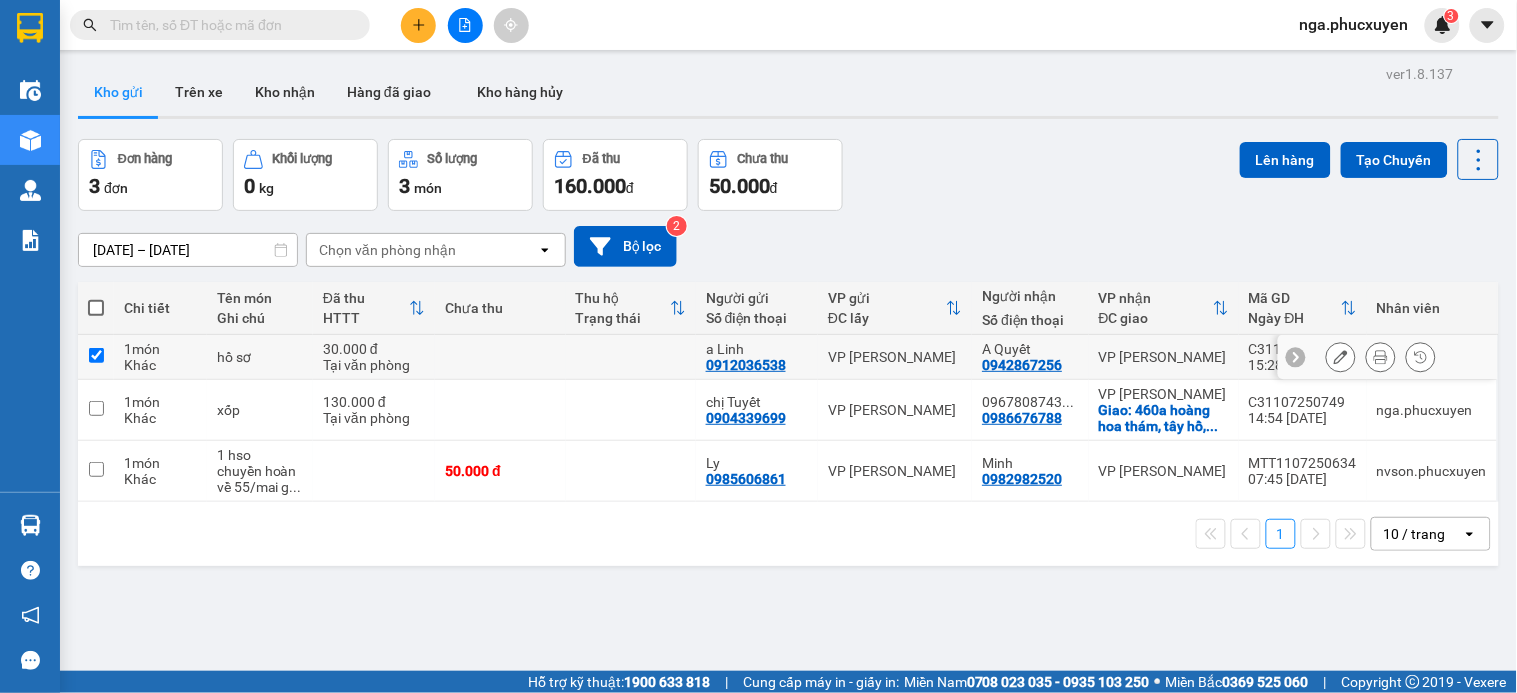 checkbox on "true" 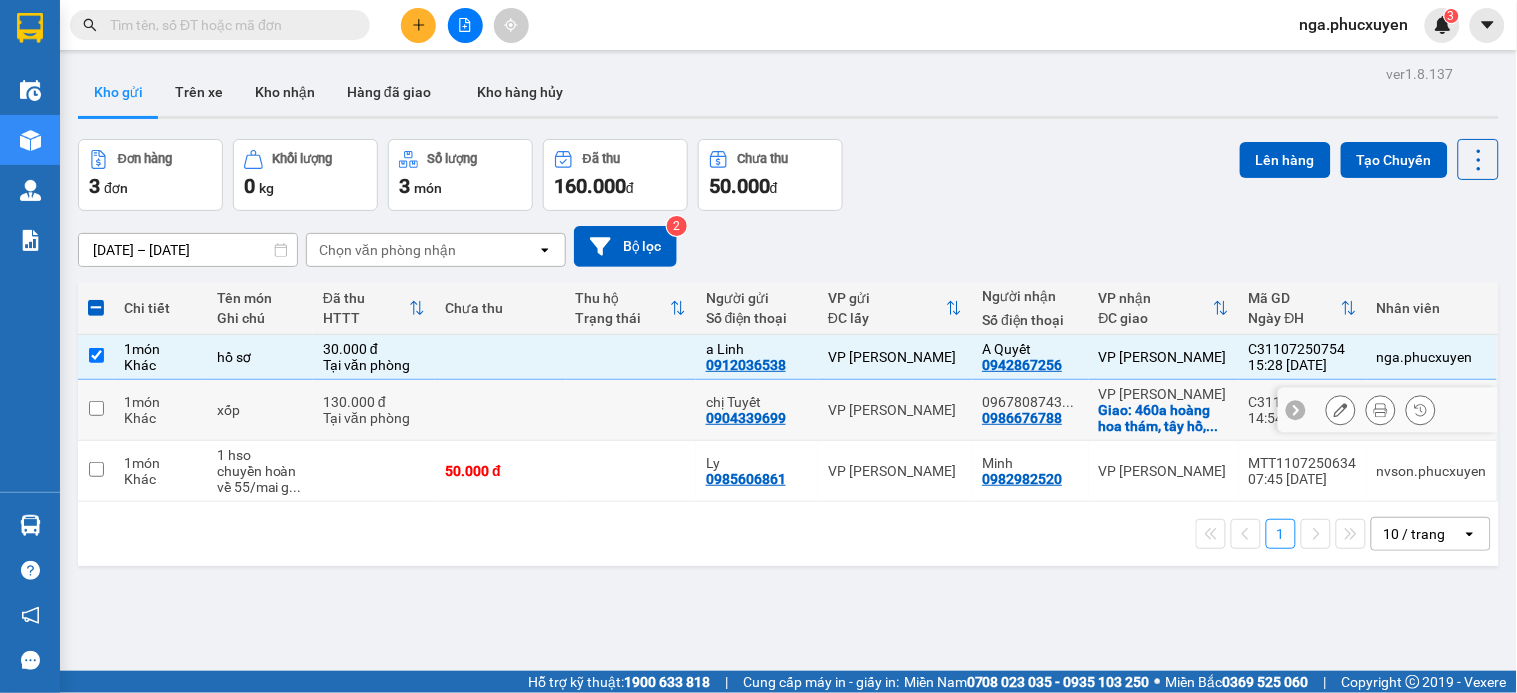 drag, startPoint x: 512, startPoint y: 431, endPoint x: 1014, endPoint y: 365, distance: 506.32007 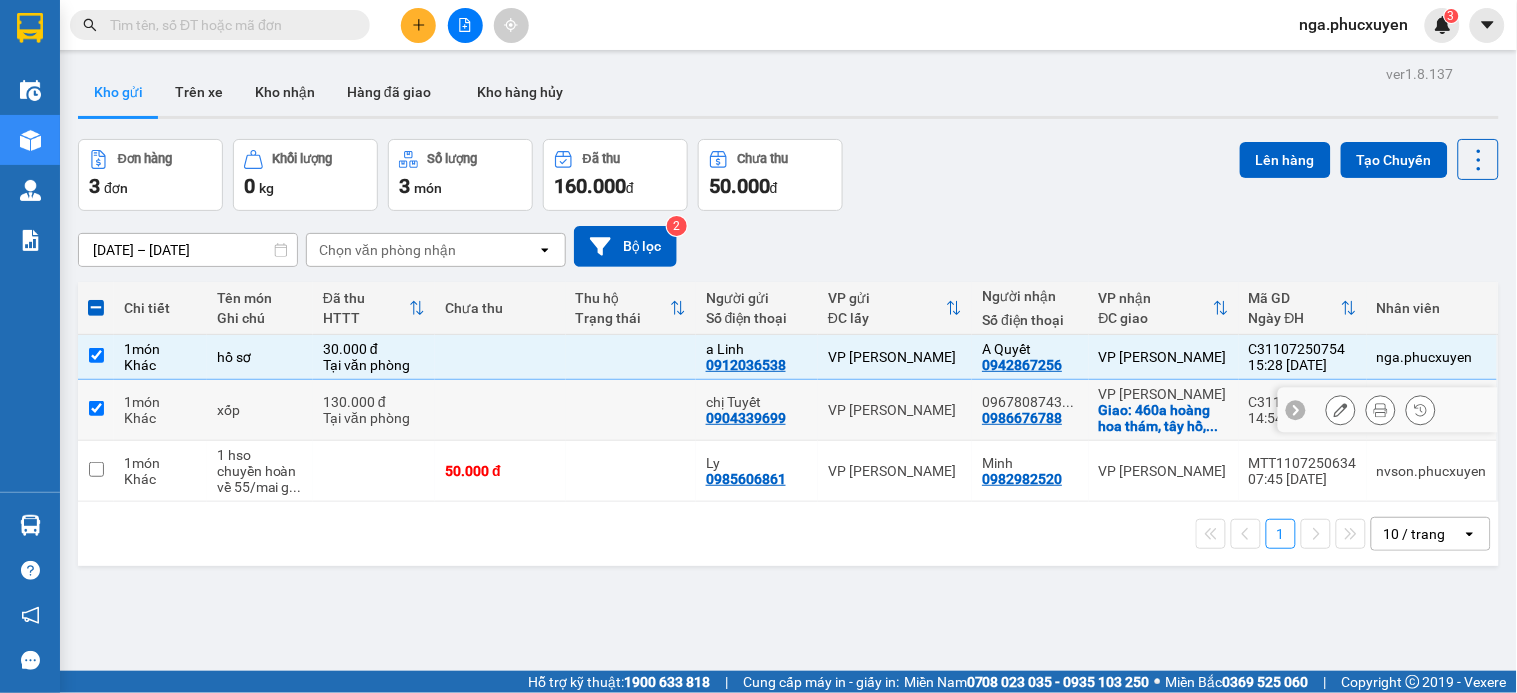 checkbox on "true" 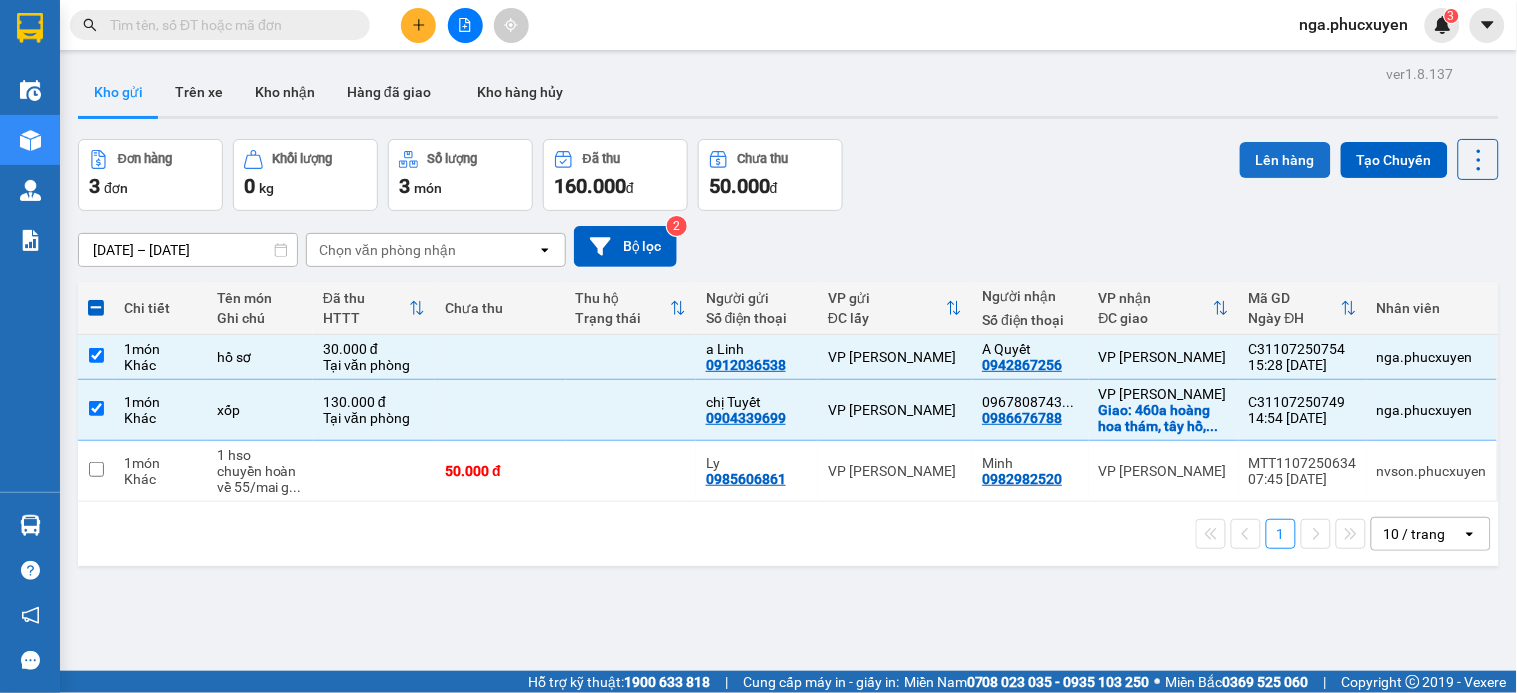 click on "Lên hàng" at bounding box center [1285, 160] 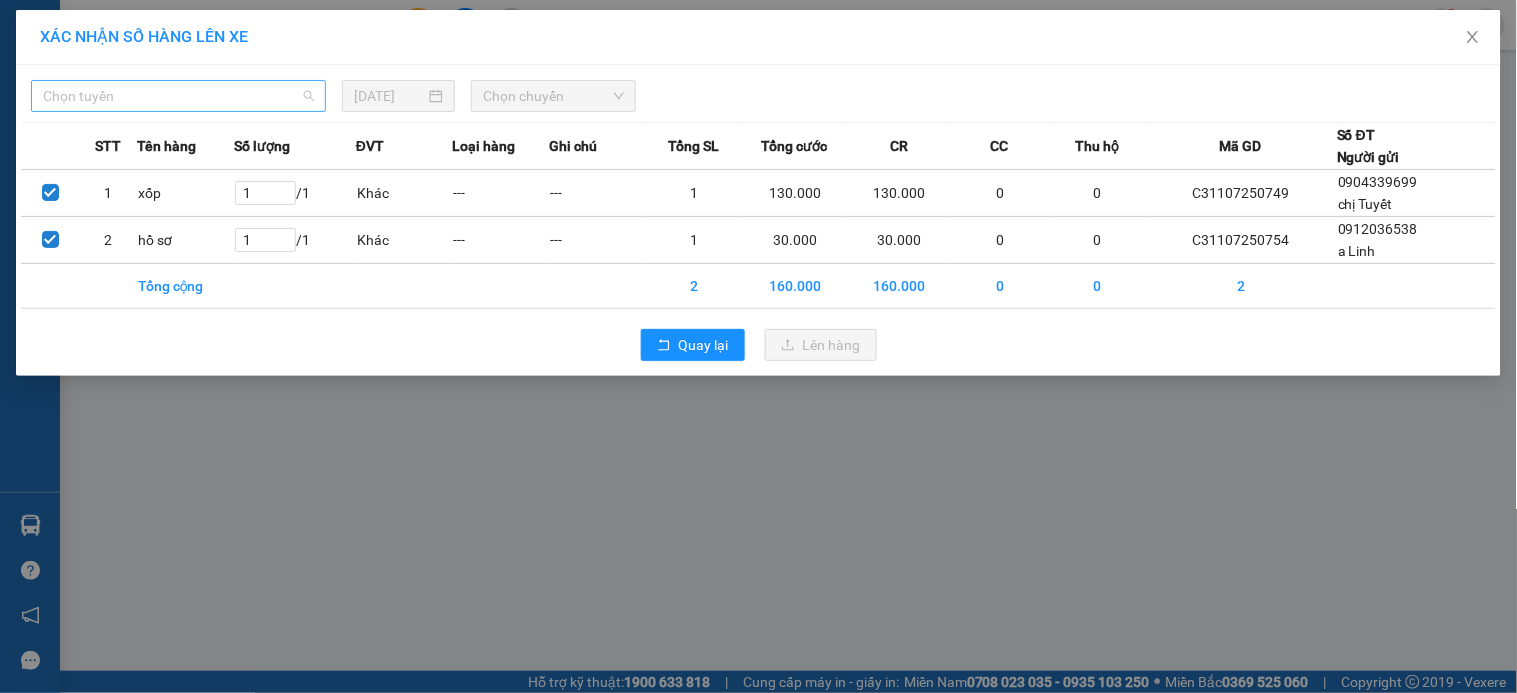 click on "Chọn tuyến" at bounding box center [178, 96] 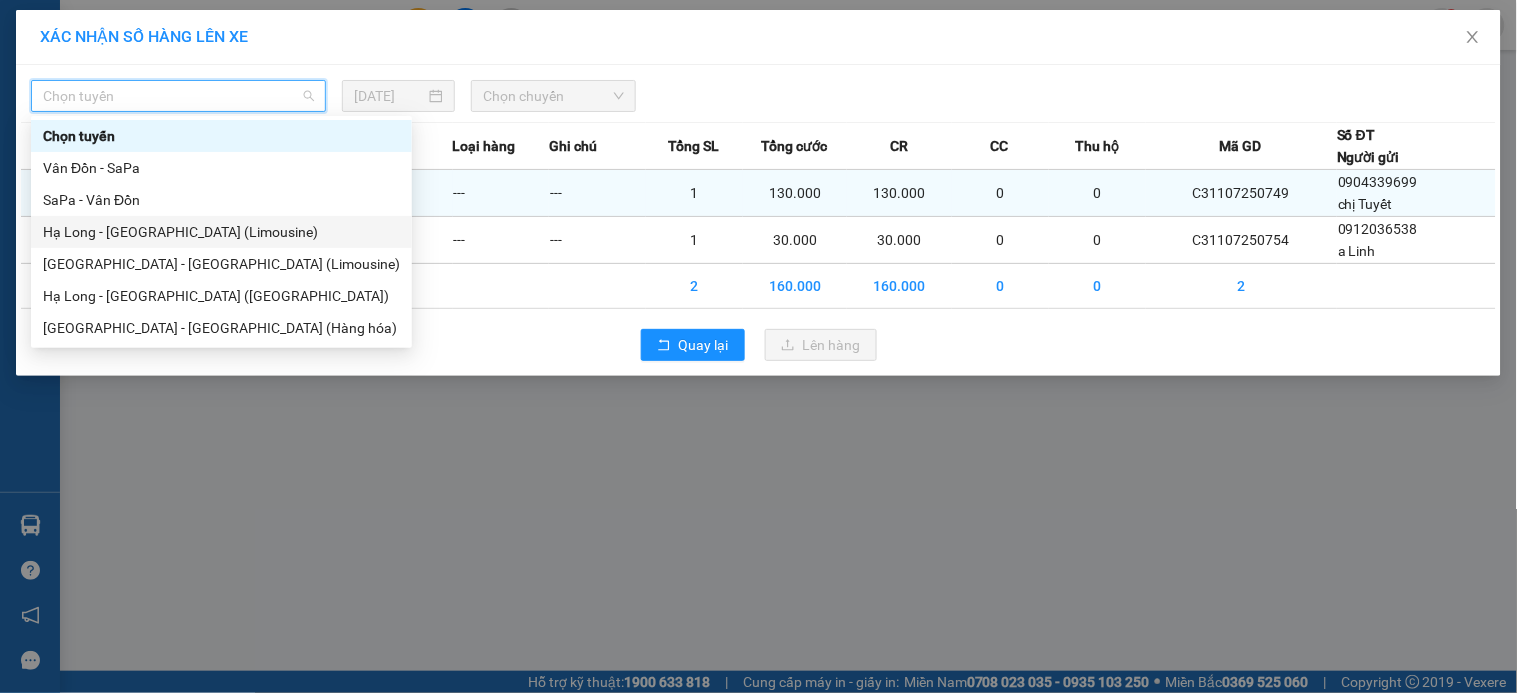 drag, startPoint x: 186, startPoint y: 226, endPoint x: 303, endPoint y: 206, distance: 118.69709 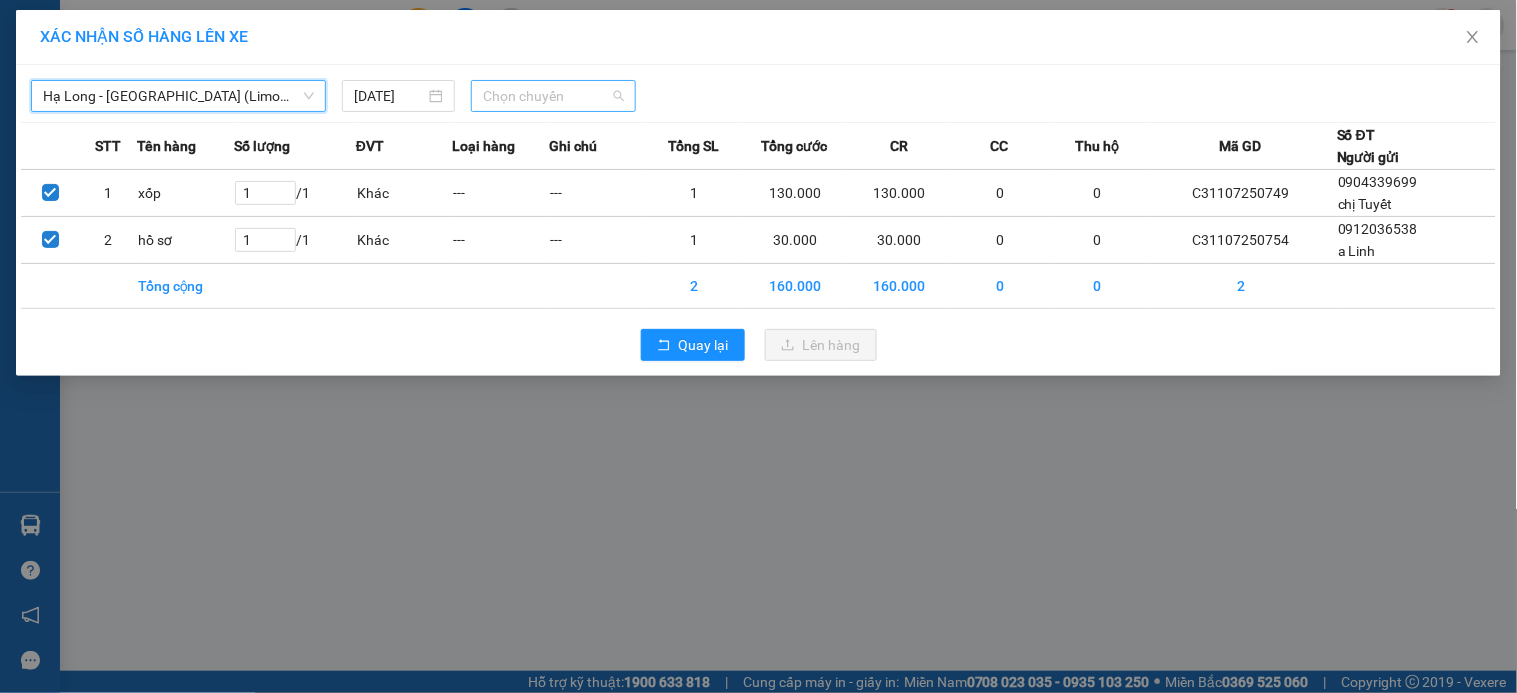 click on "Chọn chuyến" at bounding box center [553, 96] 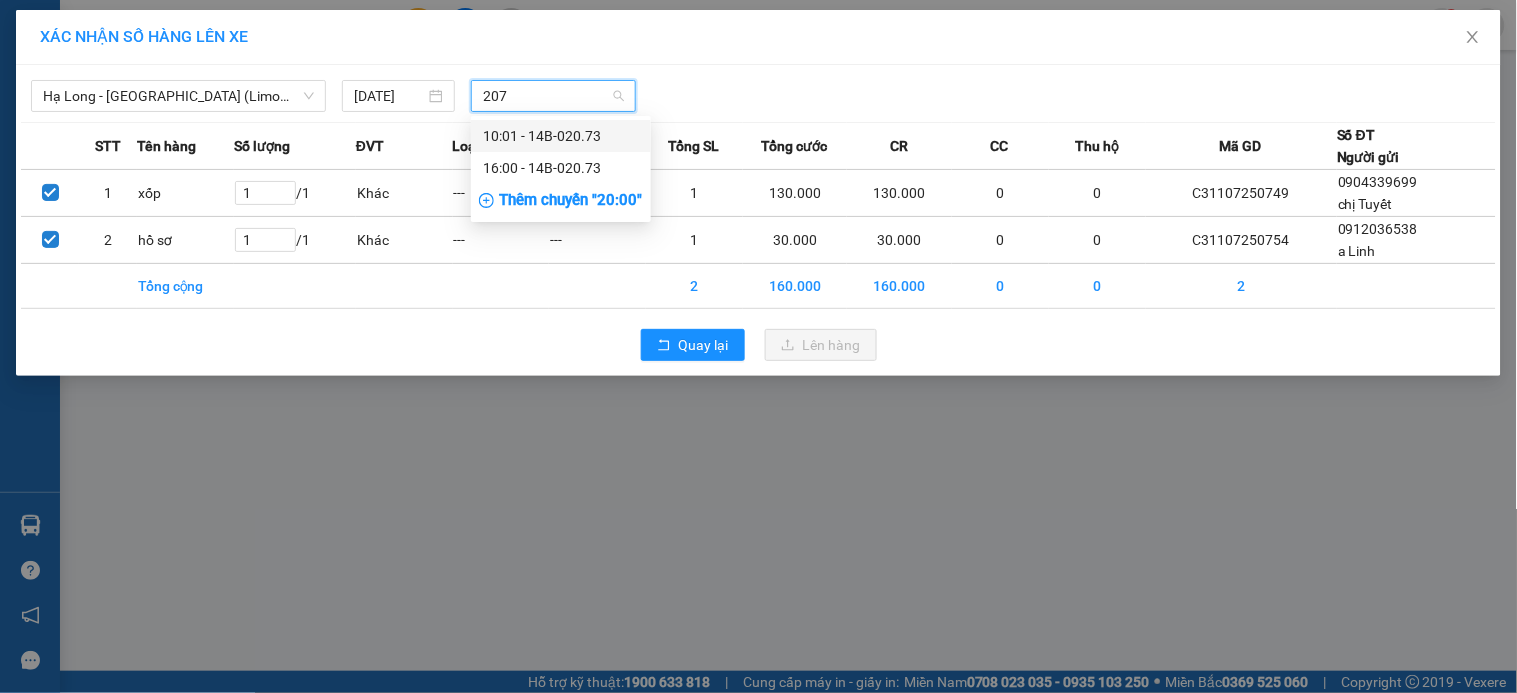 type on "2073" 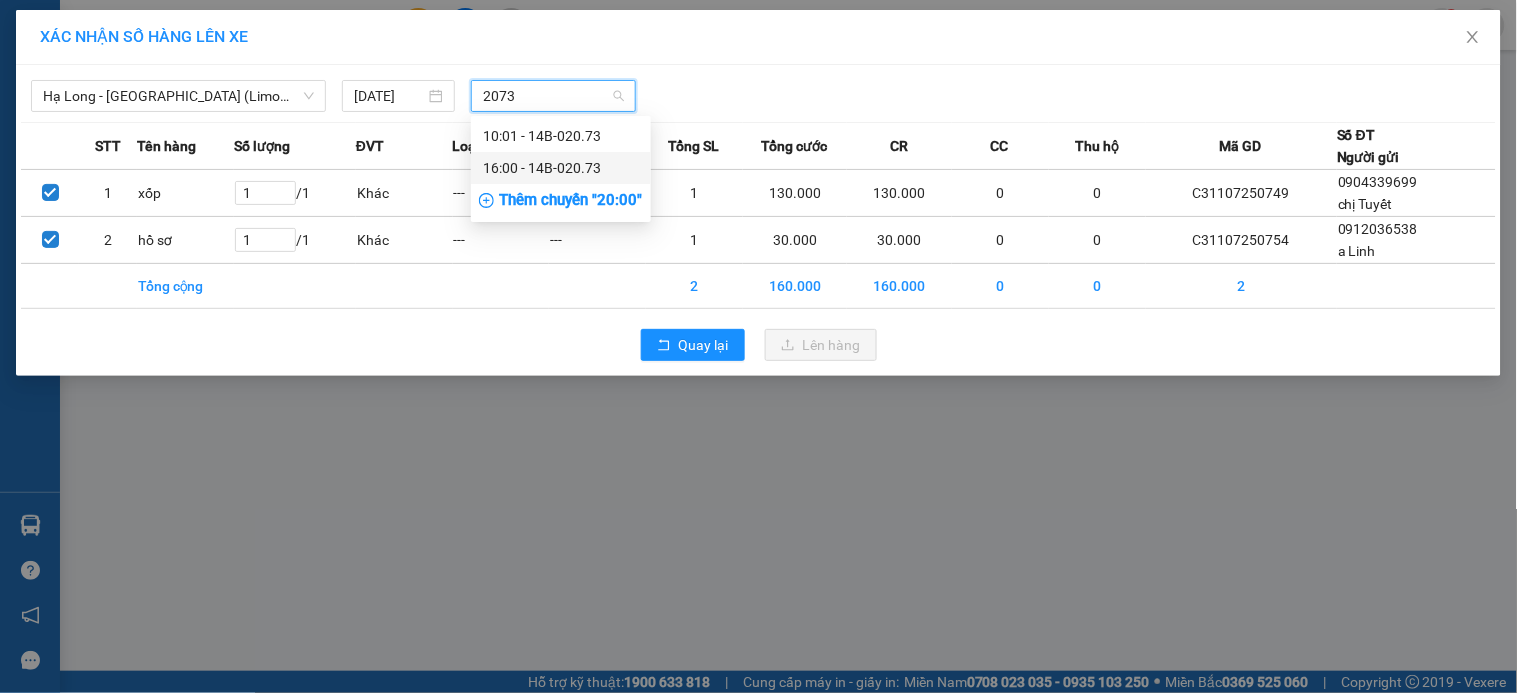 click on "16:00     - 14B-020.73" at bounding box center [561, 168] 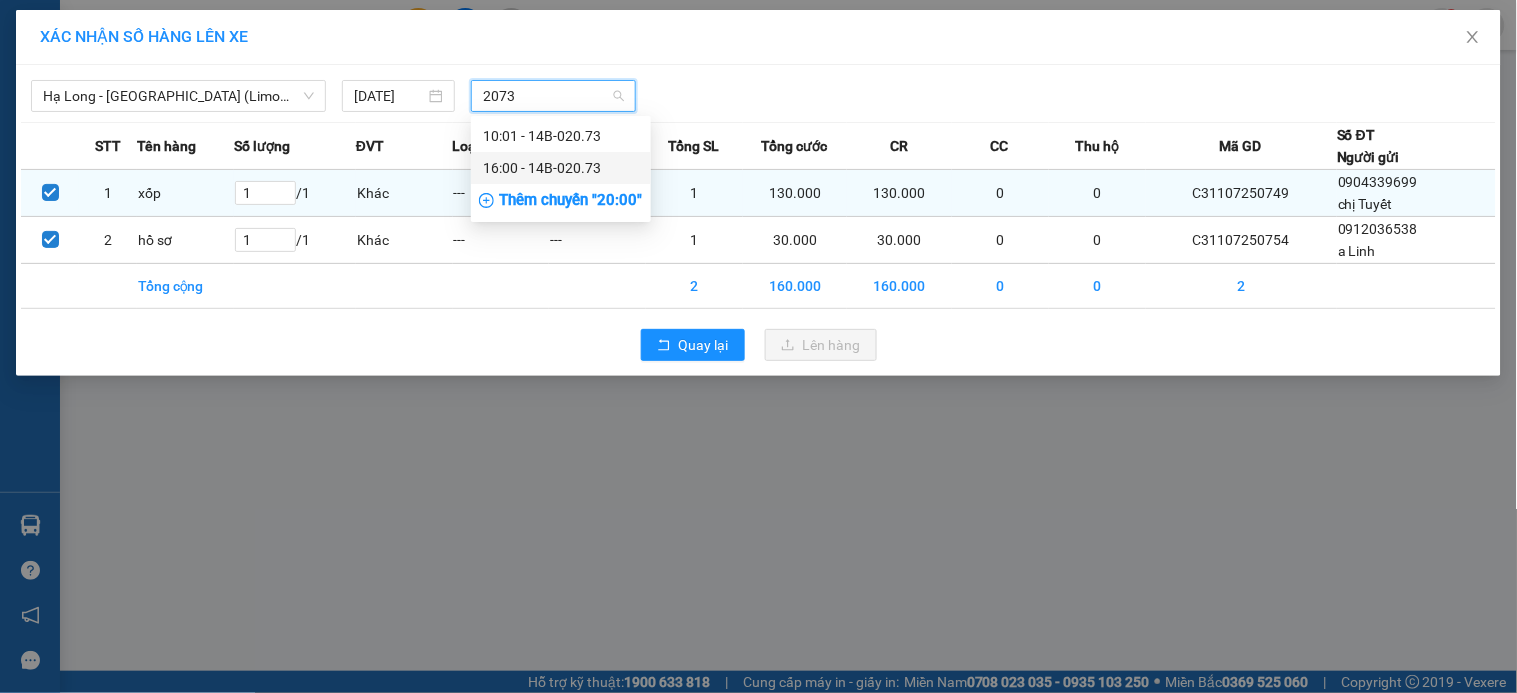 type 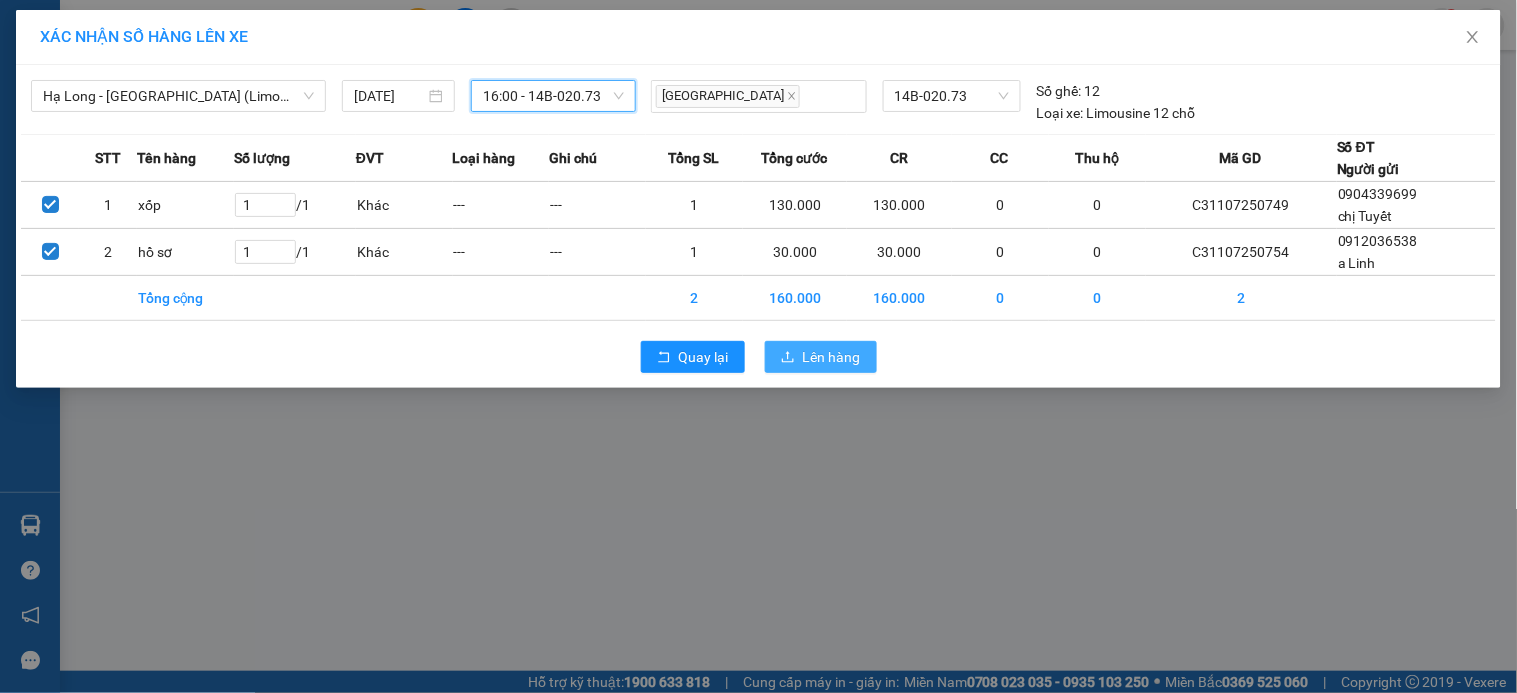 click on "Lên hàng" at bounding box center [832, 357] 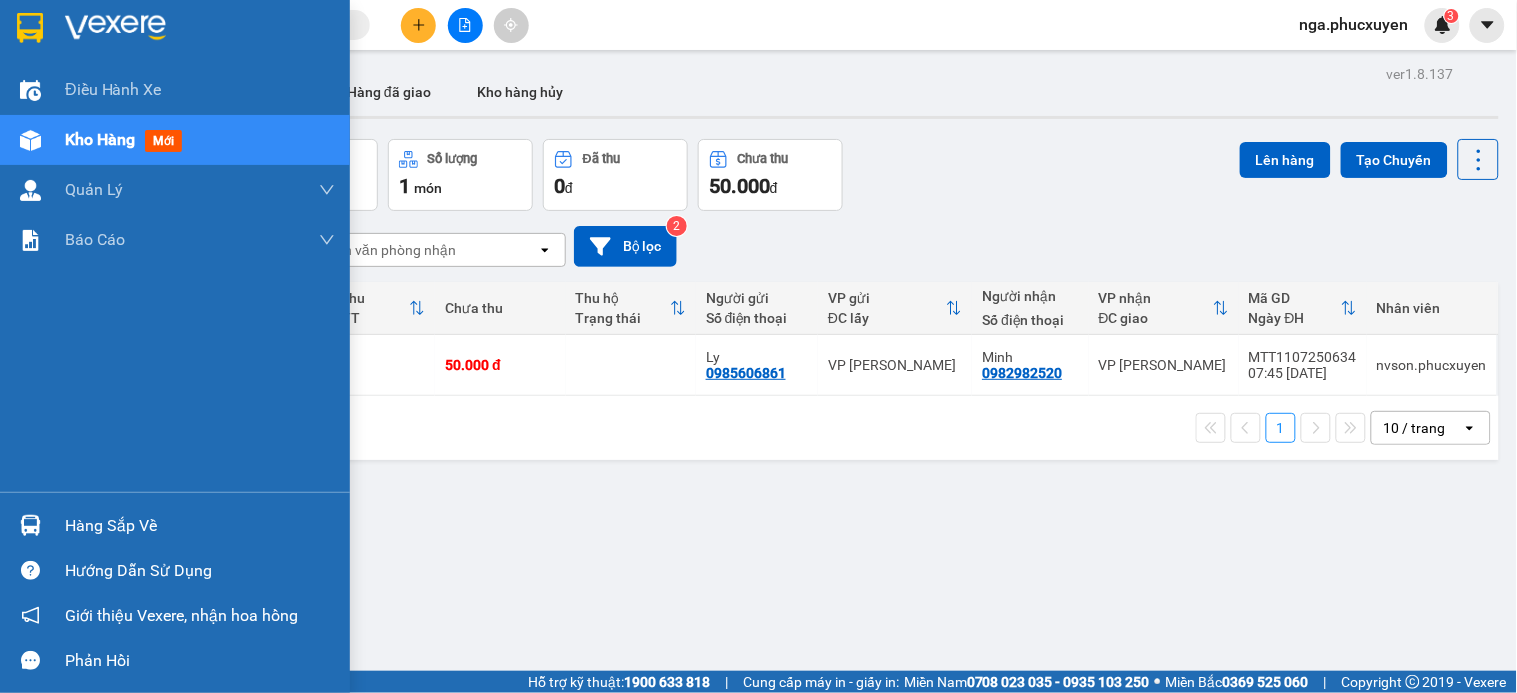 click at bounding box center (30, 525) 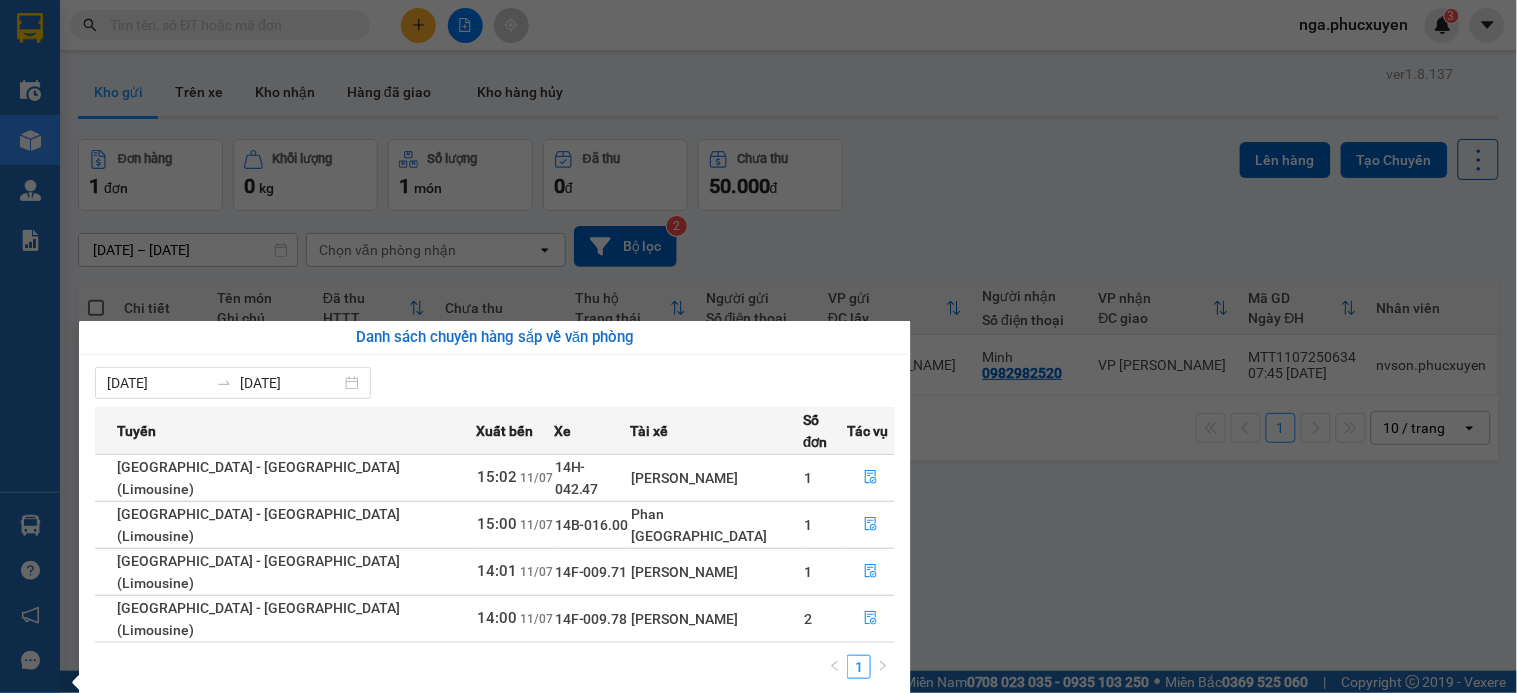 click on "Kết quả tìm kiếm ( 2 )  Bộ lọc  Mã ĐH Trạng thái Món hàng Thu hộ Tổng cước Chưa cước Người gửi VP Gửi Người nhận VP Nhận MTT1107250706 11:22 - 11/07 VP Gửi   2 ct  lk SL:  1 120.000 120.000 0978223159 cty phương đông  VP Dương Đình Nghệ 0961567325 dũng auto  VP Hạ Long  MTT0710230792 14:32 - 07/10 Đã giao   10:11 - 09/10 1 bao đen gạo SL:  1 60.000 0961567325 anh dũng  VP Dương Đình Nghệ 0904980646 bác định  VP Dọc đường  Giao DĐ: nam khê (cơm lẩu lê v... 1 nga.phucxuyen 3     Điều hành xe     Kho hàng mới     Quản Lý Quản lý thu hộ Quản lý chuyến Quản lý khách hàng Quản lý khách hàng mới Quản lý giao nhận mới Quản lý kiểm kho     Báo cáo  11. Báo cáo đơn giao nhận nội bộ 1. Chi tiết đơn hàng văn phòng 12. Thống kê đơn đối tác 2. Tổng doanh thu theo từng văn phòng 3. Thống kê đơn hàng toàn nhà xe  4. Báo cáo dòng tiền theo nhân viên" at bounding box center [758, 346] 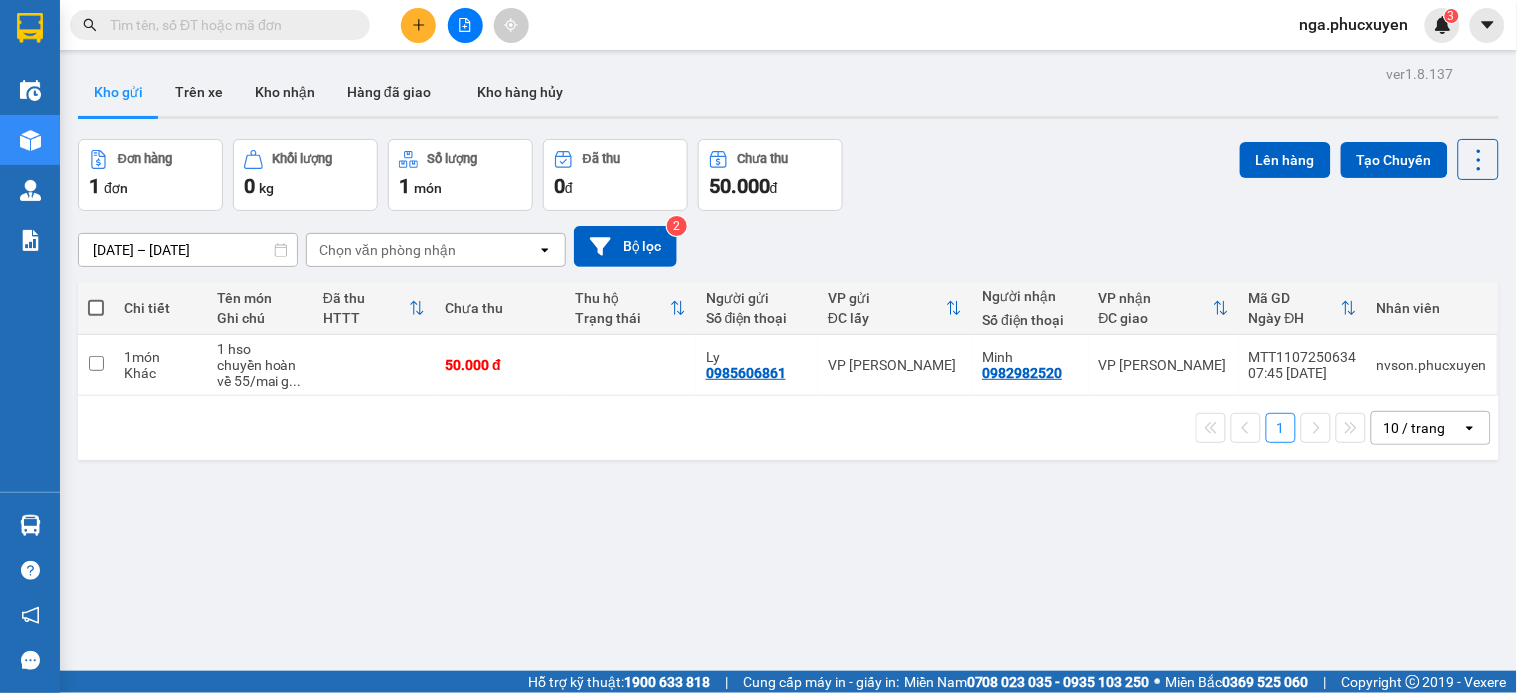 click 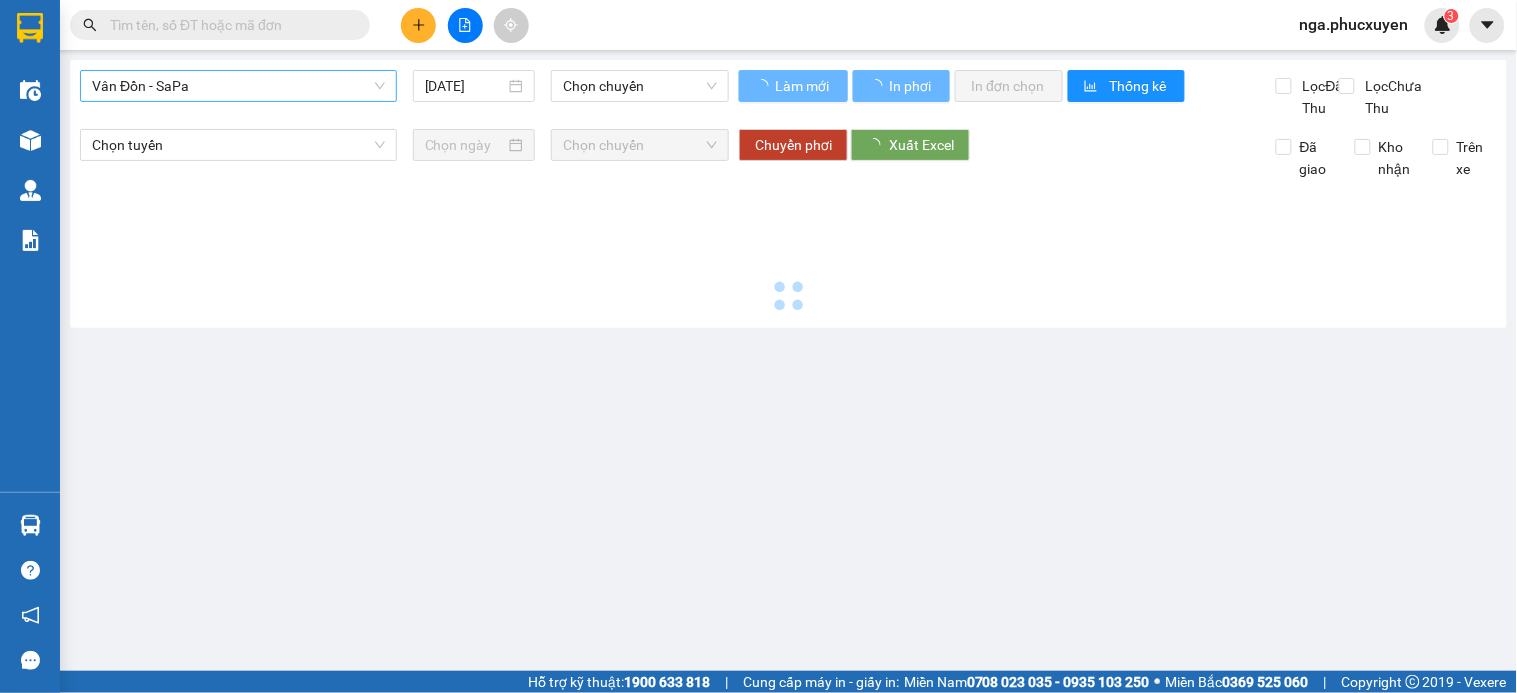 click on "Vân Đồn - SaPa" at bounding box center [238, 86] 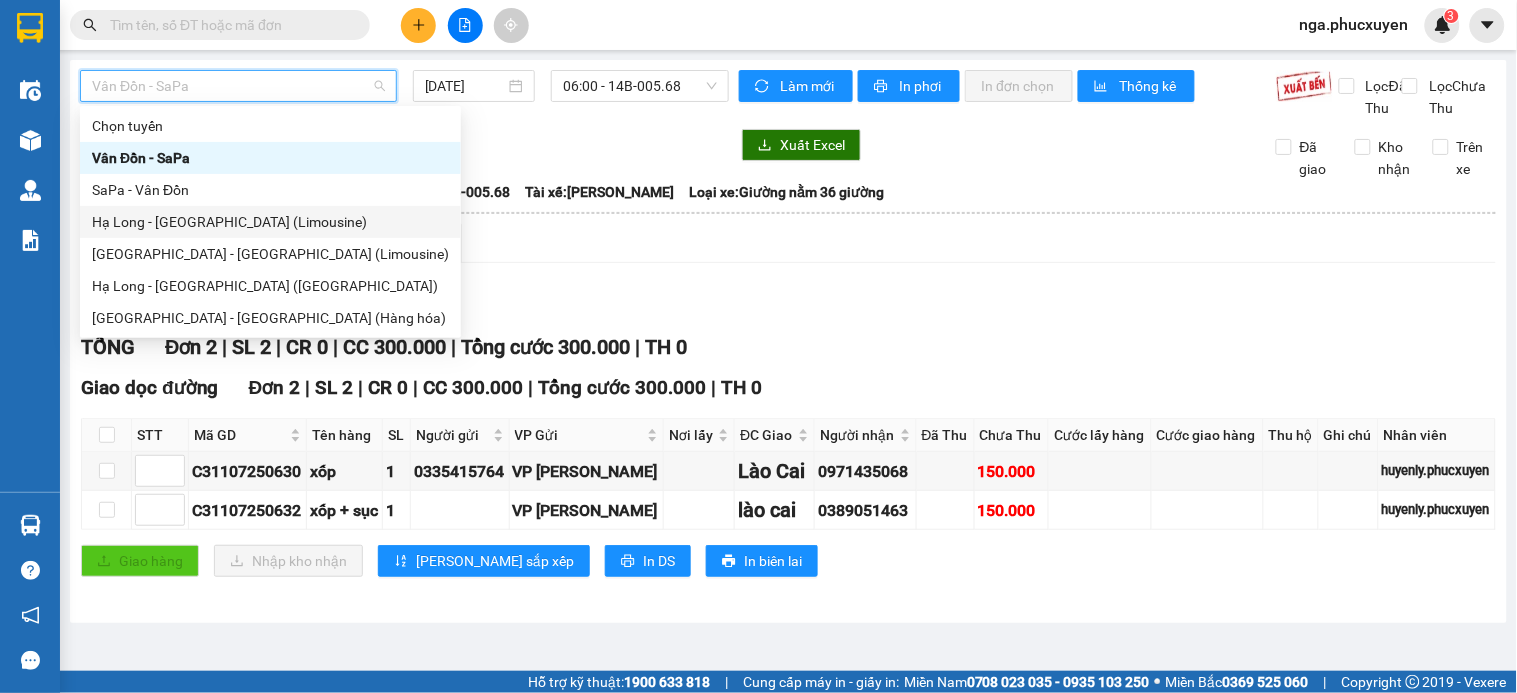 click on "Hạ Long - [GEOGRAPHIC_DATA] (Limousine)" at bounding box center [270, 222] 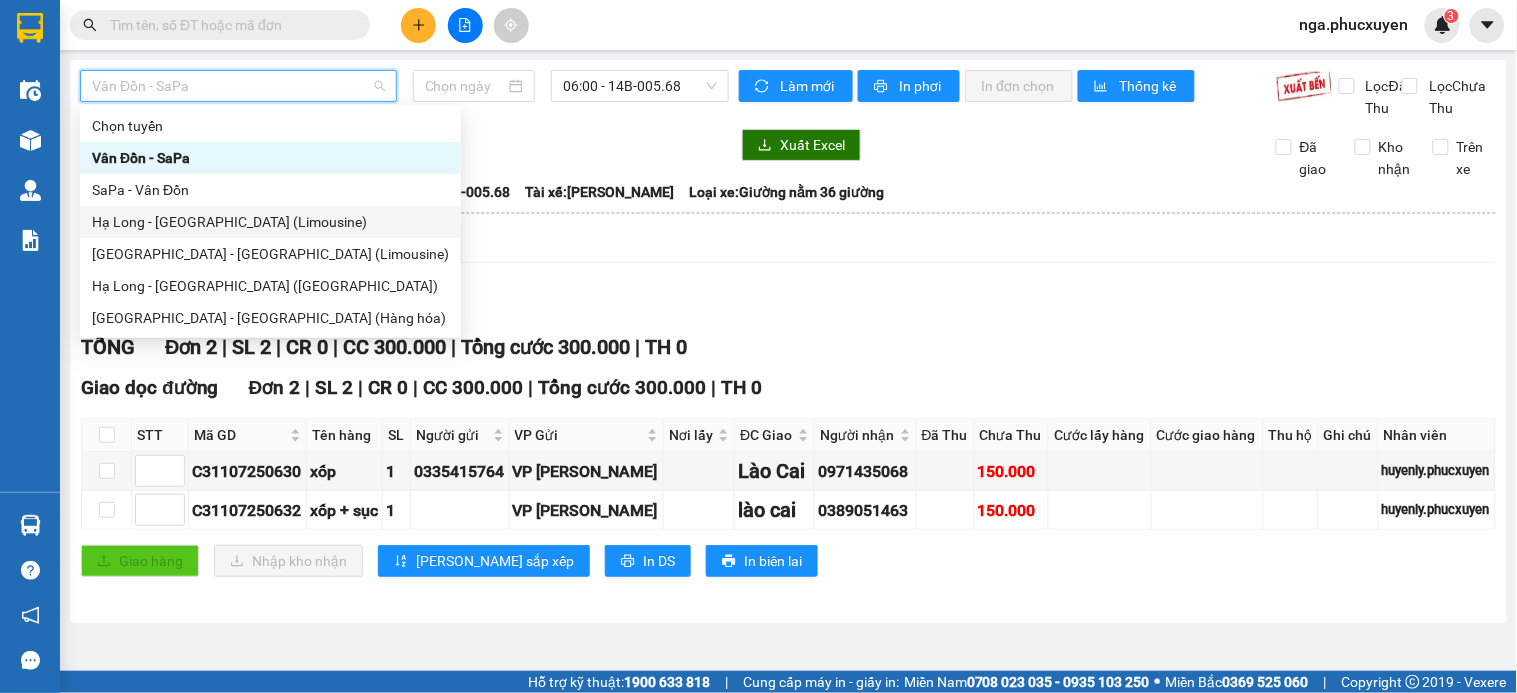 type on "[DATE]" 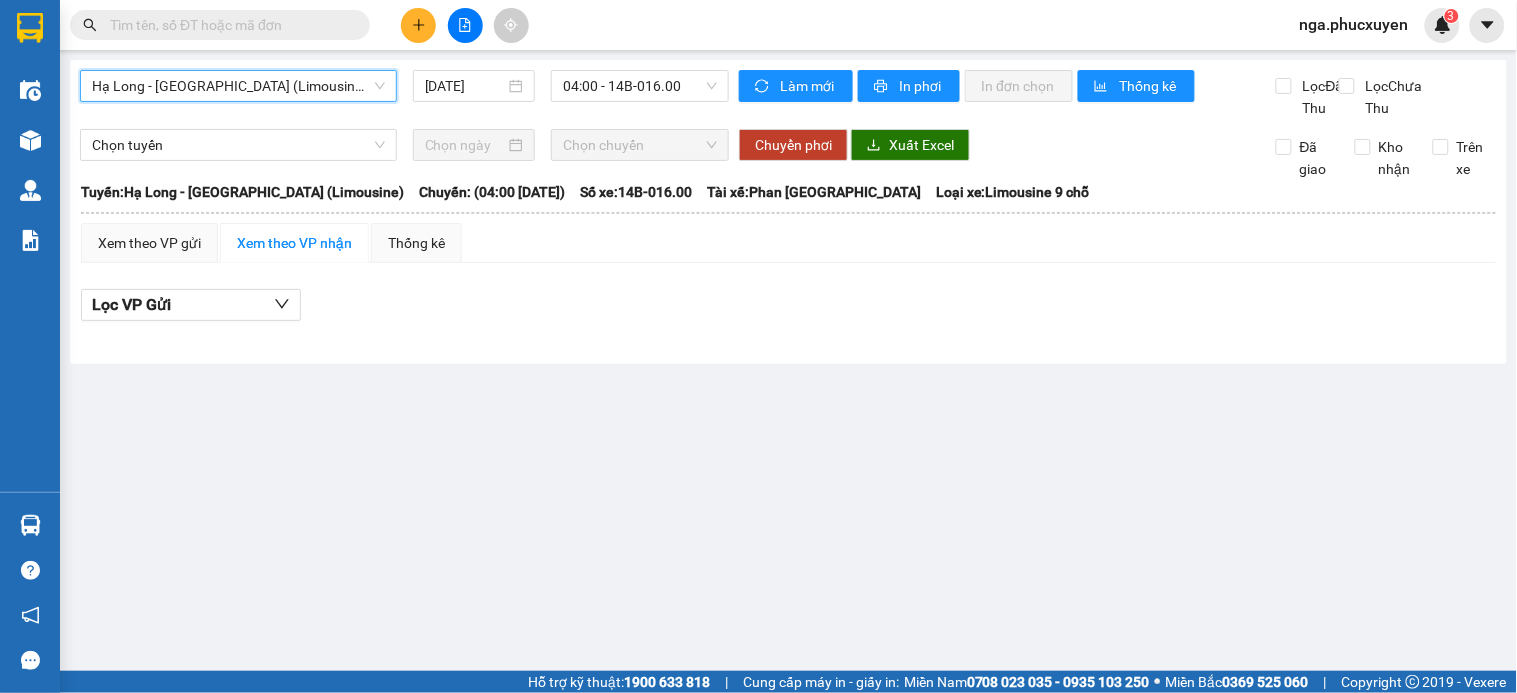 click on "Hạ Long - [GEOGRAPHIC_DATA] (Limousine)" at bounding box center (238, 86) 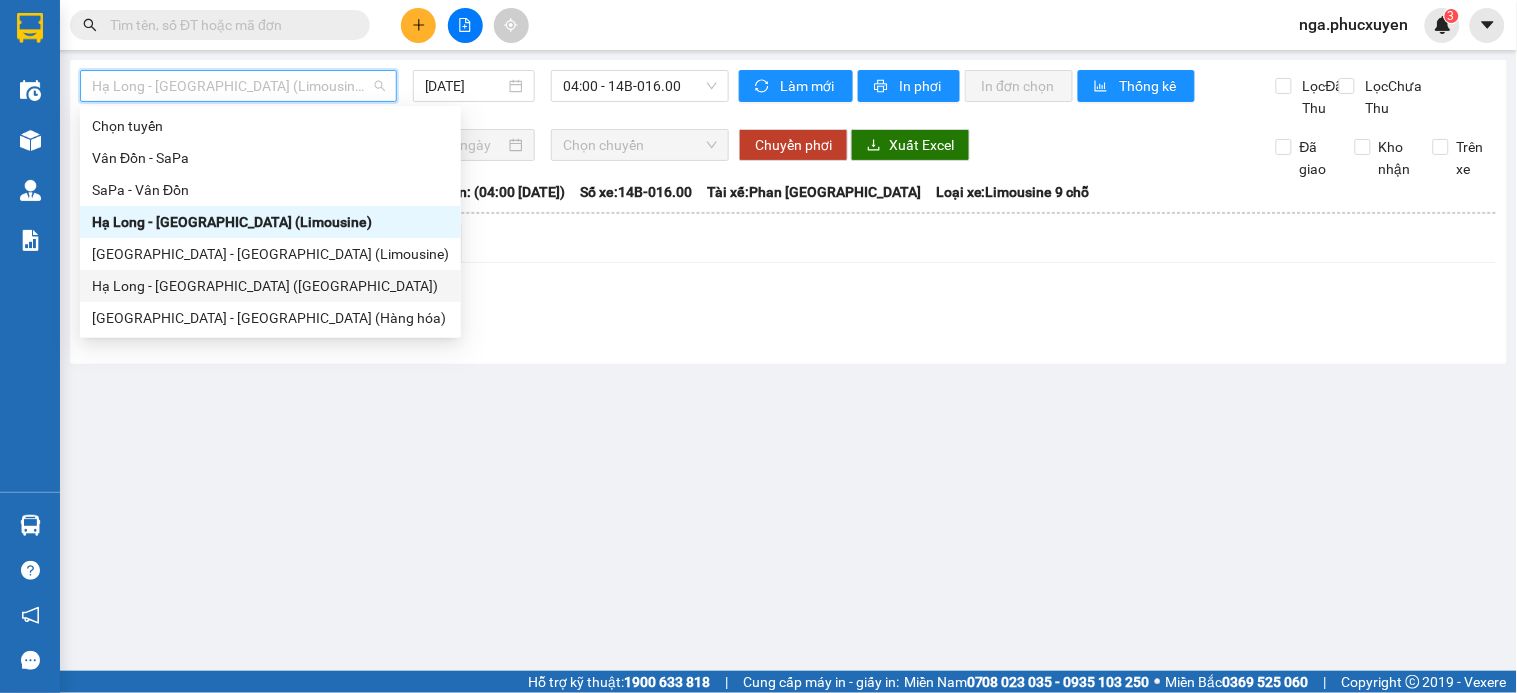click on "Hạ Long - [GEOGRAPHIC_DATA] ([GEOGRAPHIC_DATA])" at bounding box center [270, 286] 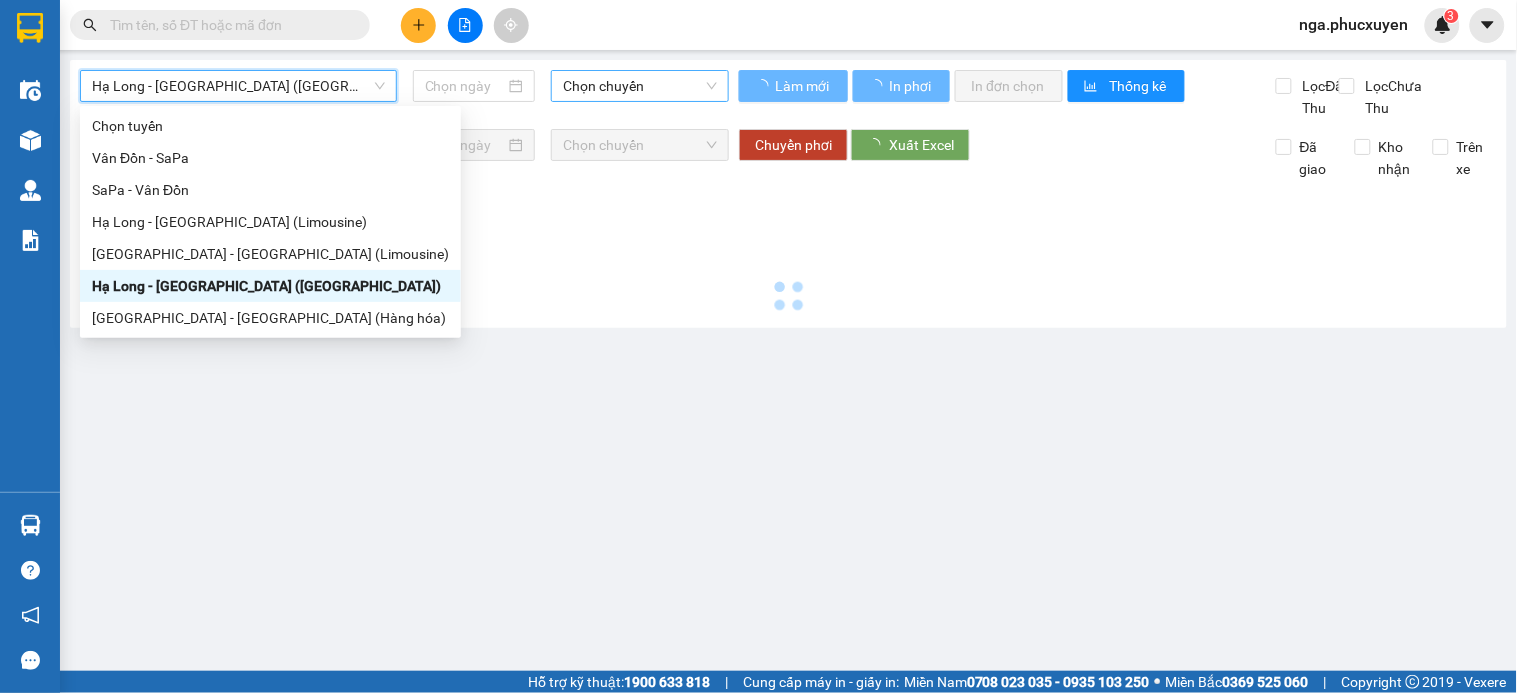 type on "[DATE]" 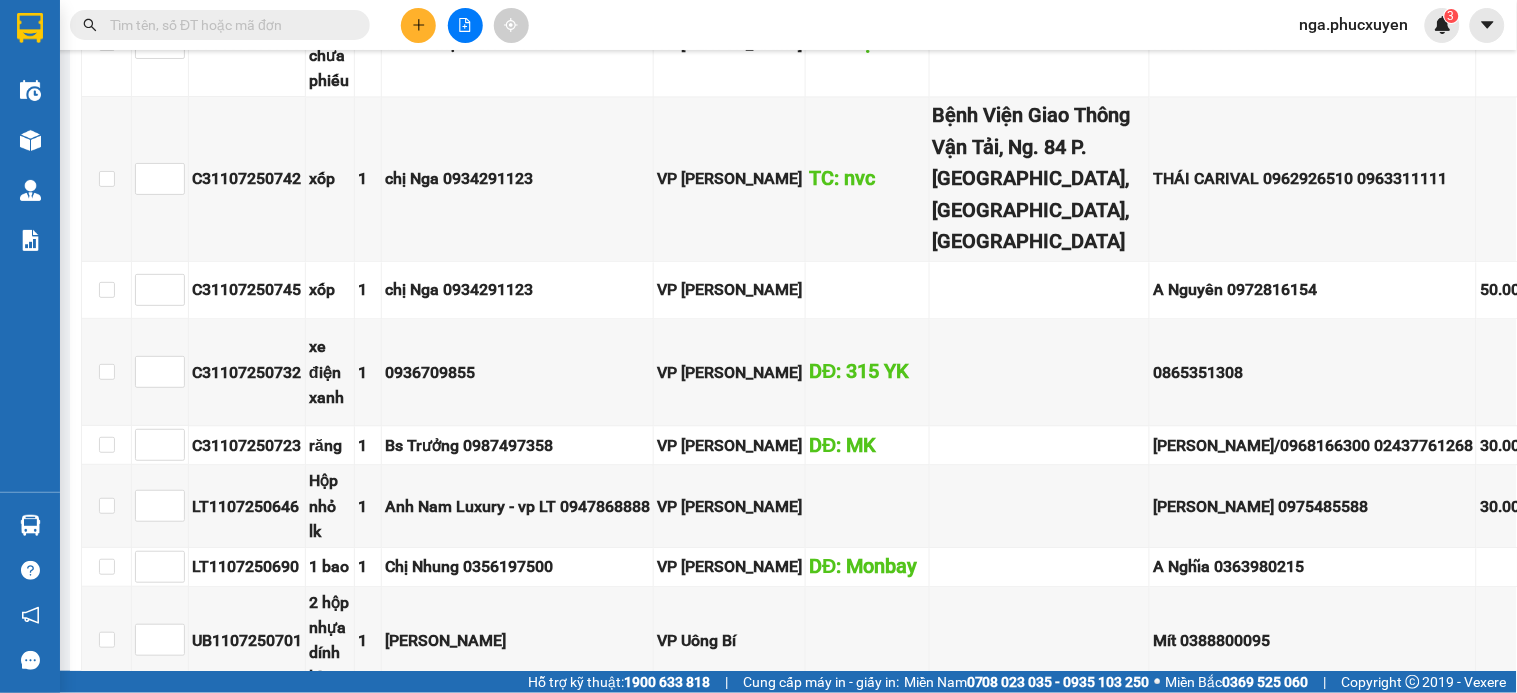 scroll, scrollTop: 1333, scrollLeft: 0, axis: vertical 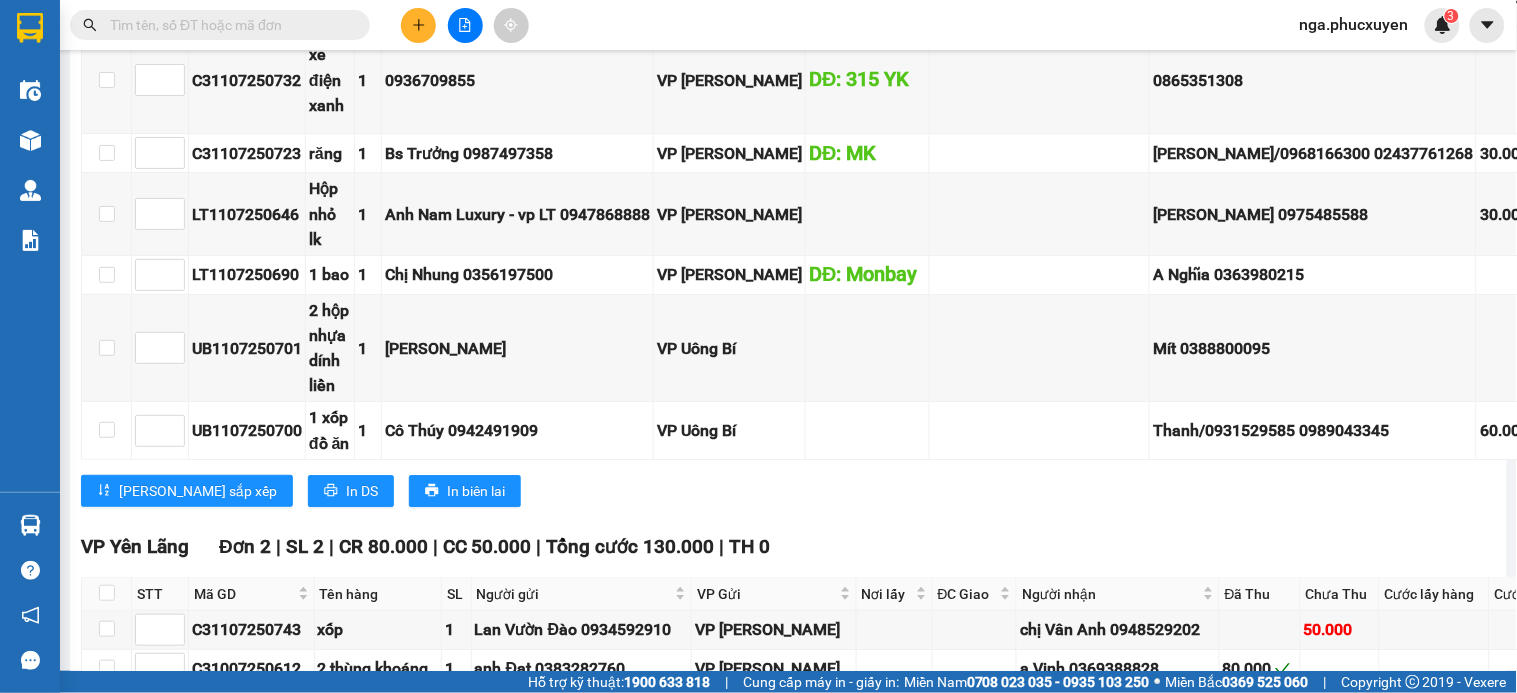 click on "C31107250742" at bounding box center (247, -114) 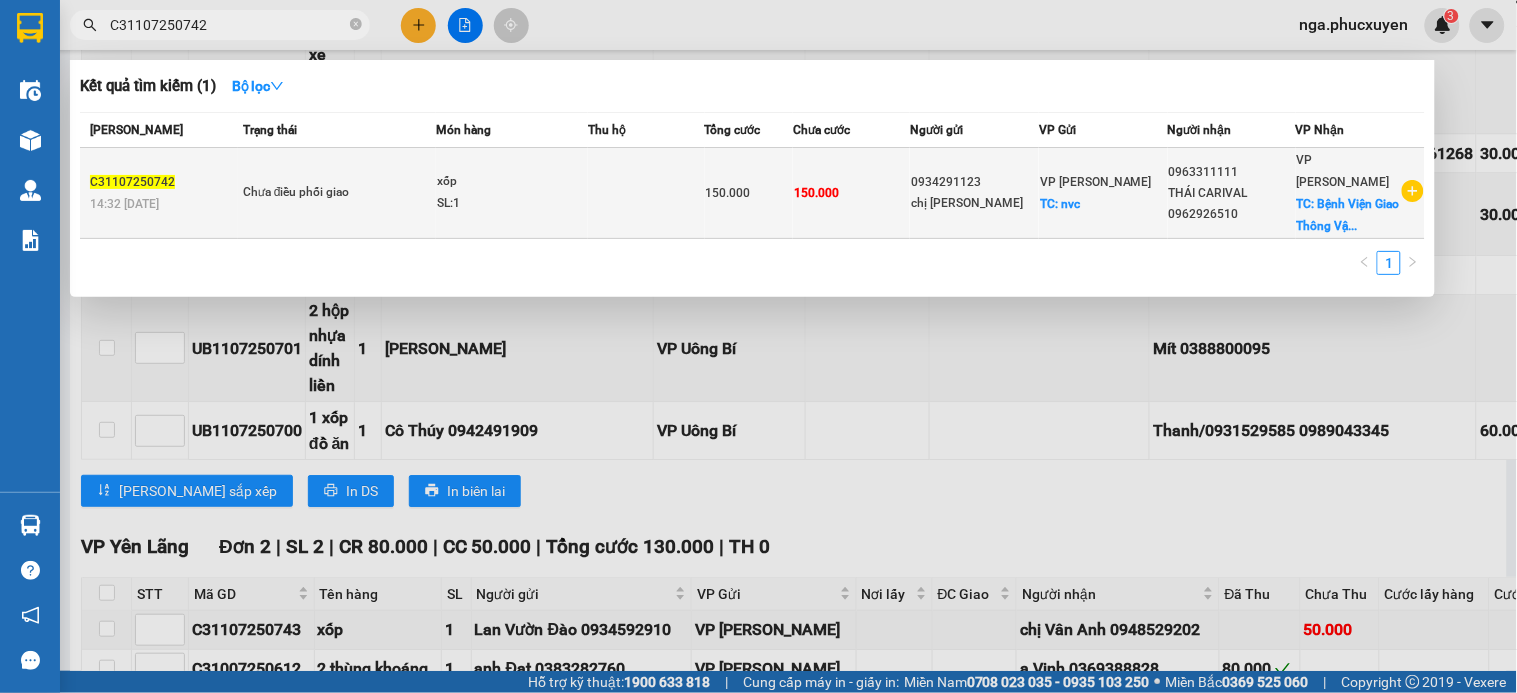 type on "C31107250742" 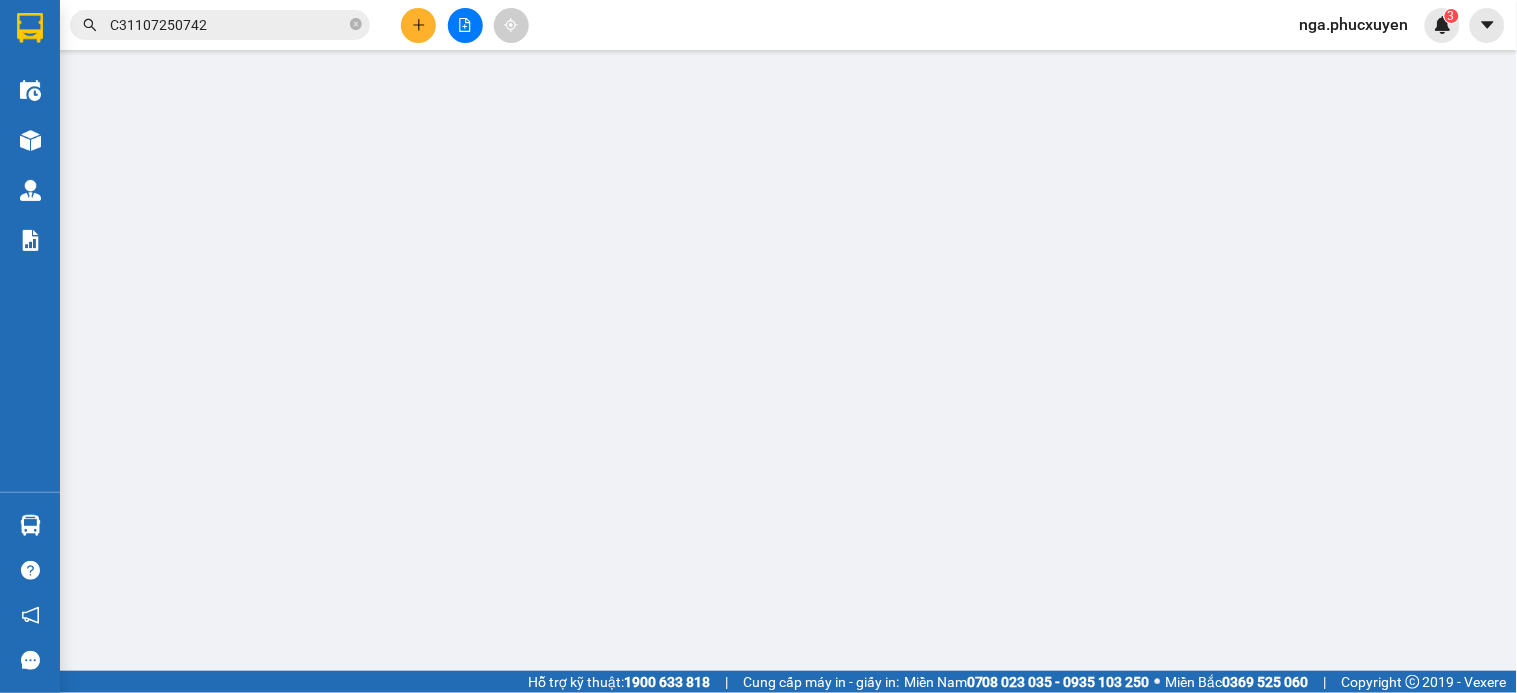 scroll, scrollTop: 0, scrollLeft: 0, axis: both 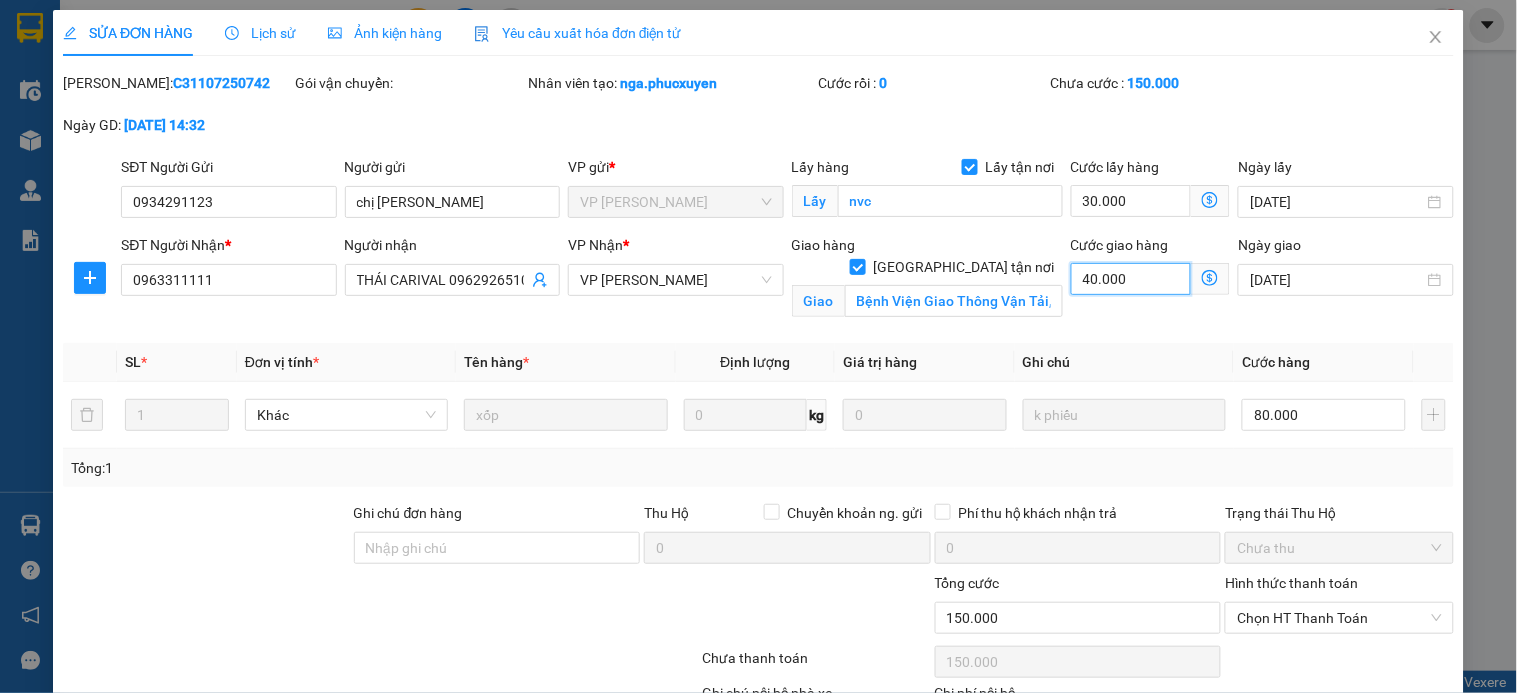 type on "110.005" 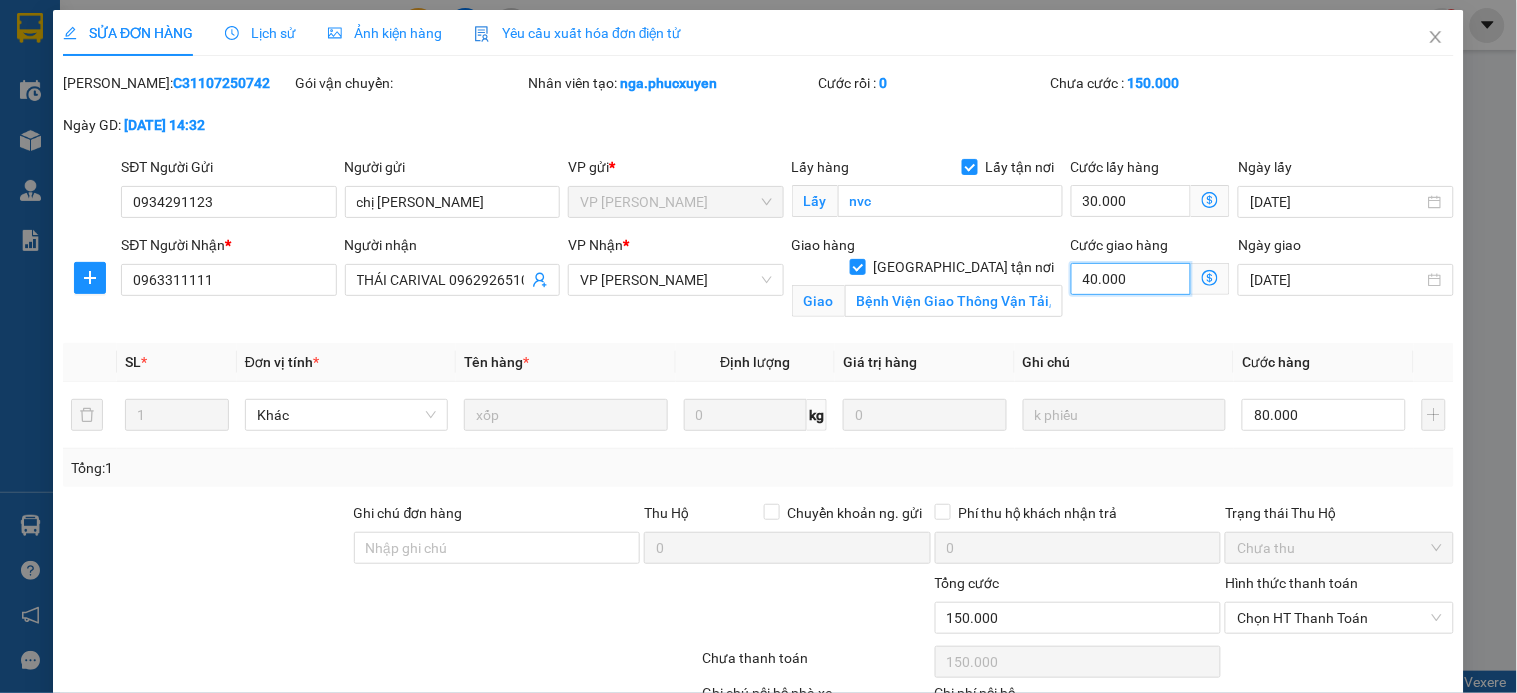 type on "110.005" 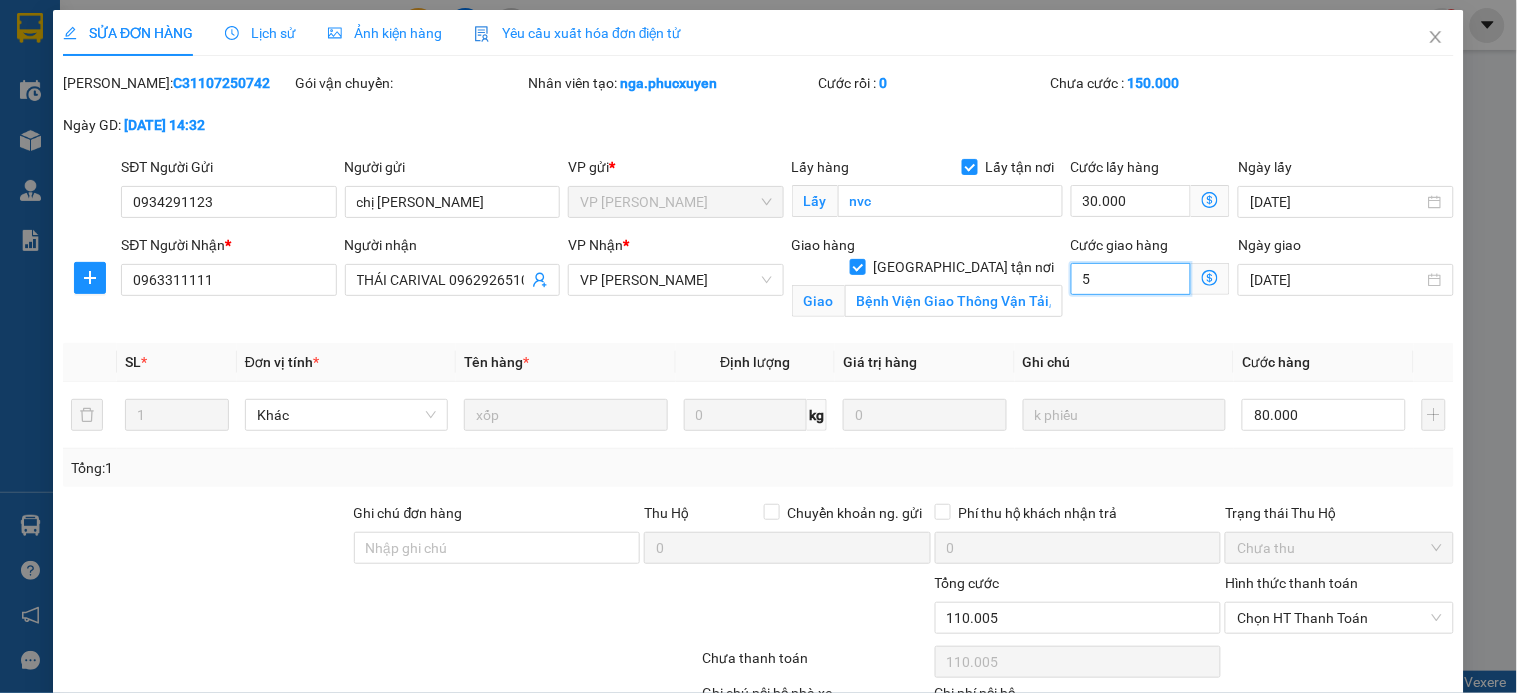 type on "50" 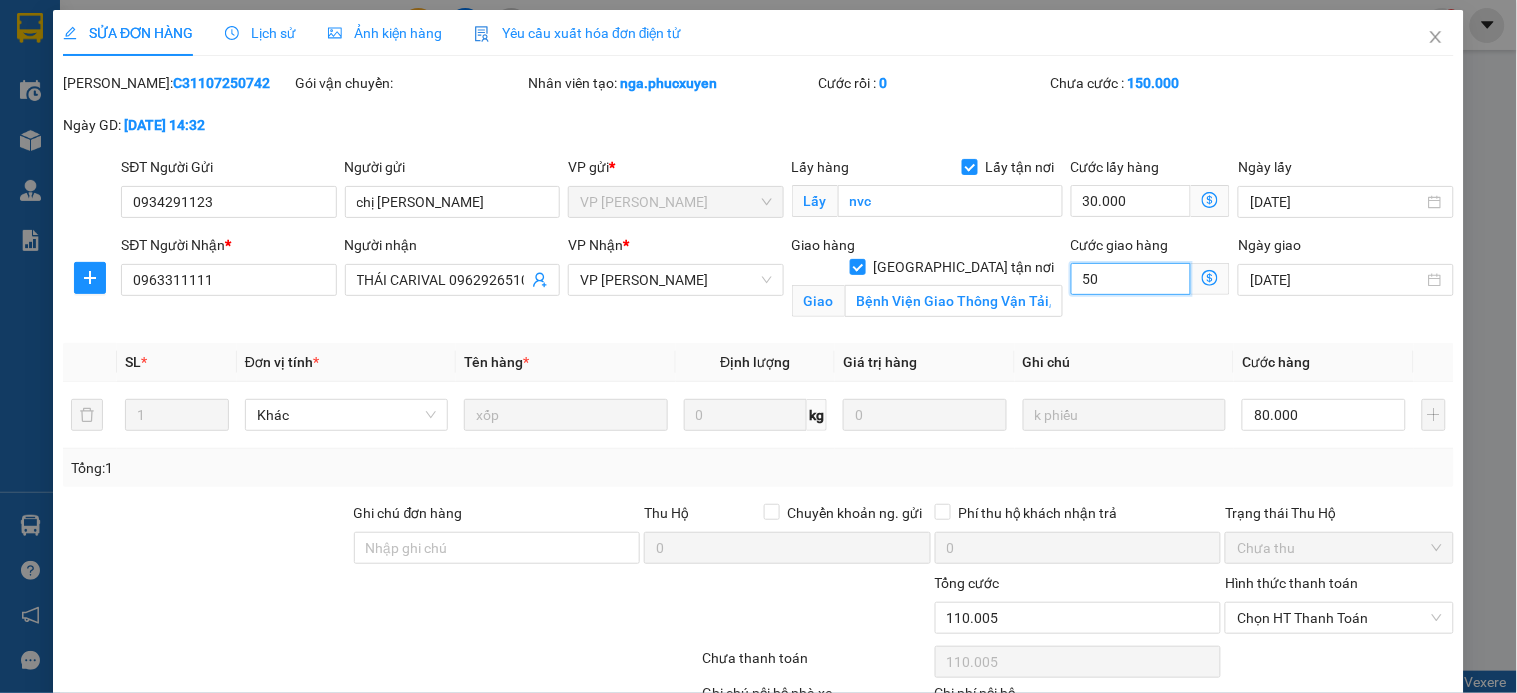 type on "110.050" 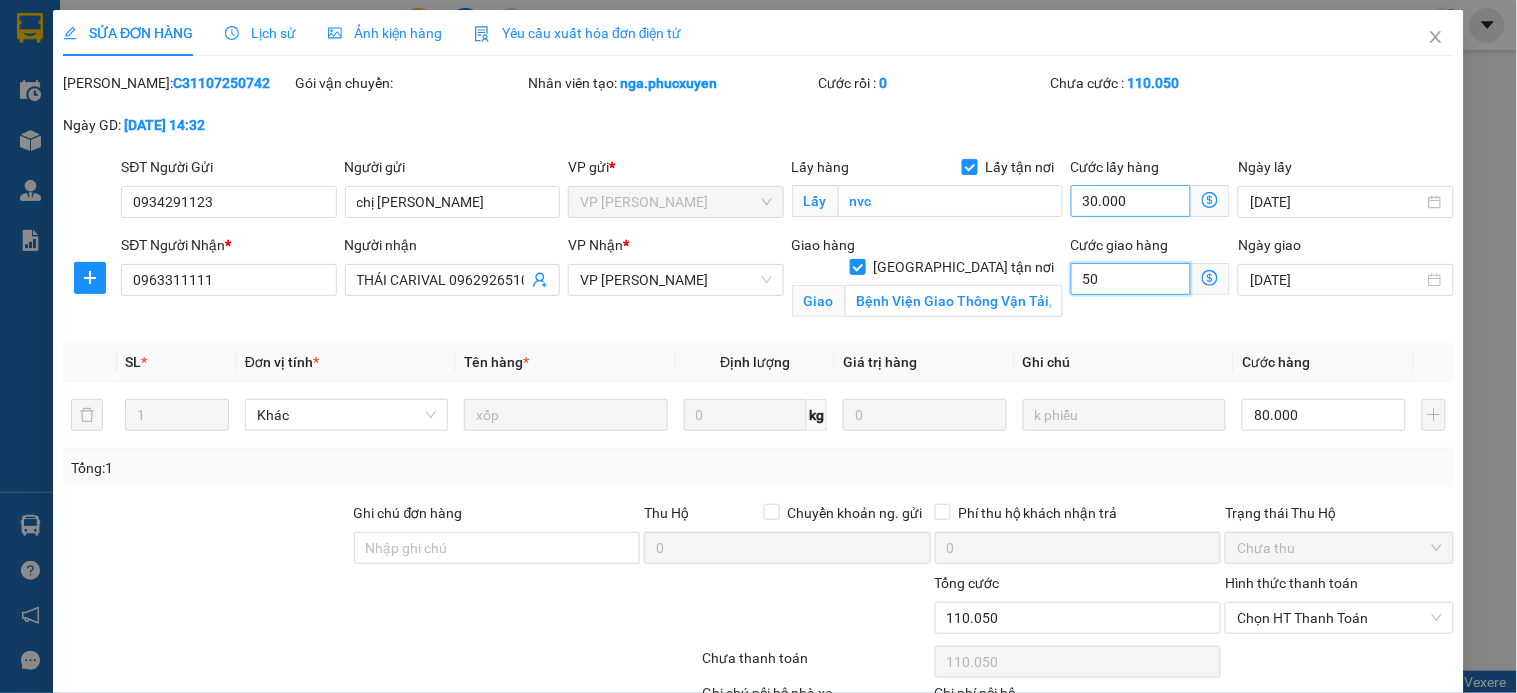 type on "50" 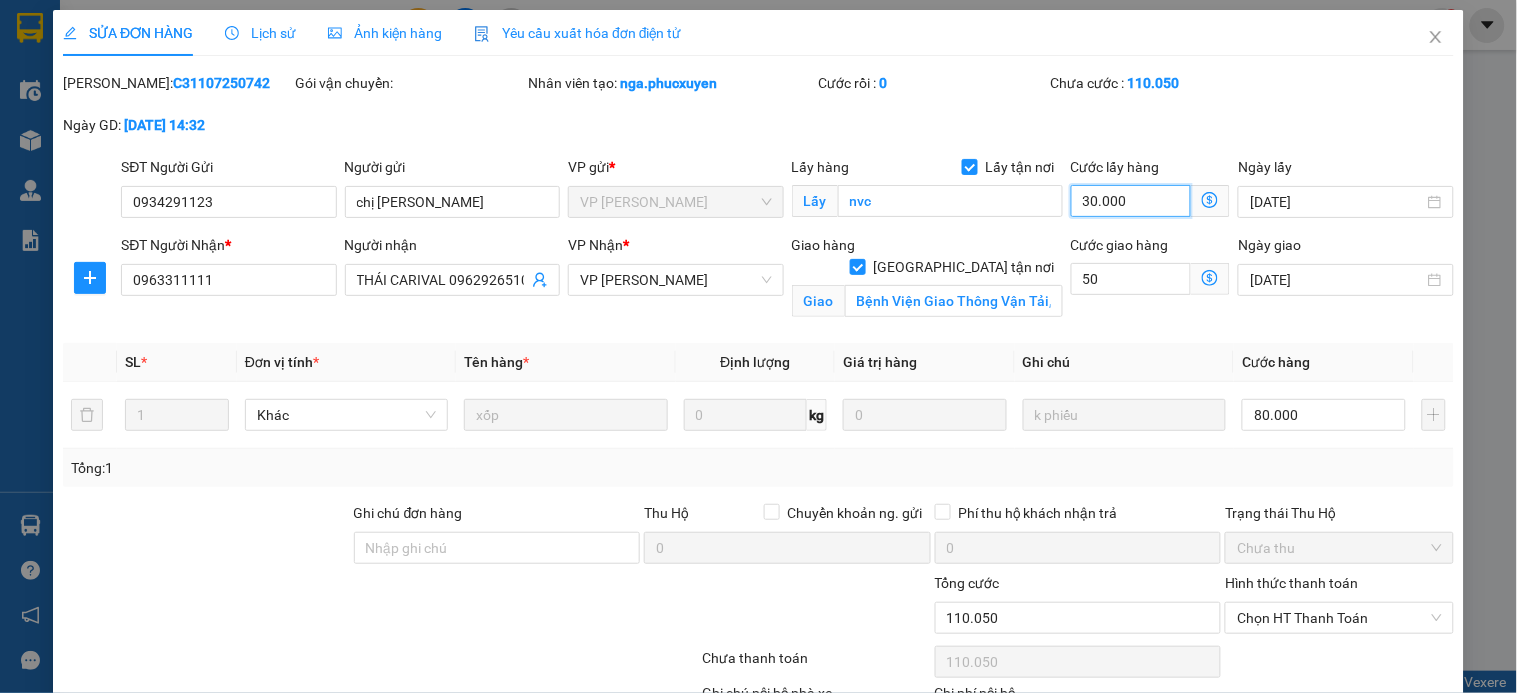 click on "30.000" at bounding box center (1131, 201) 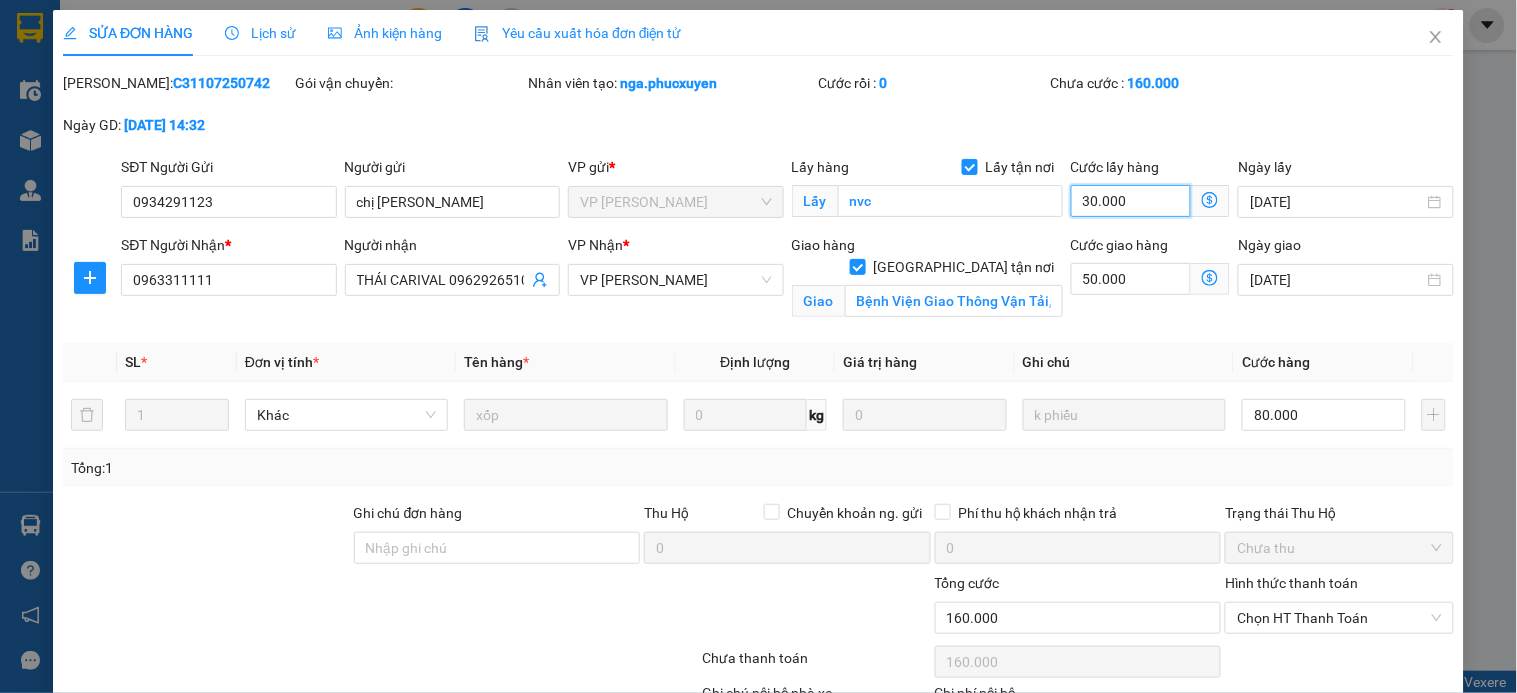 type on "130.002" 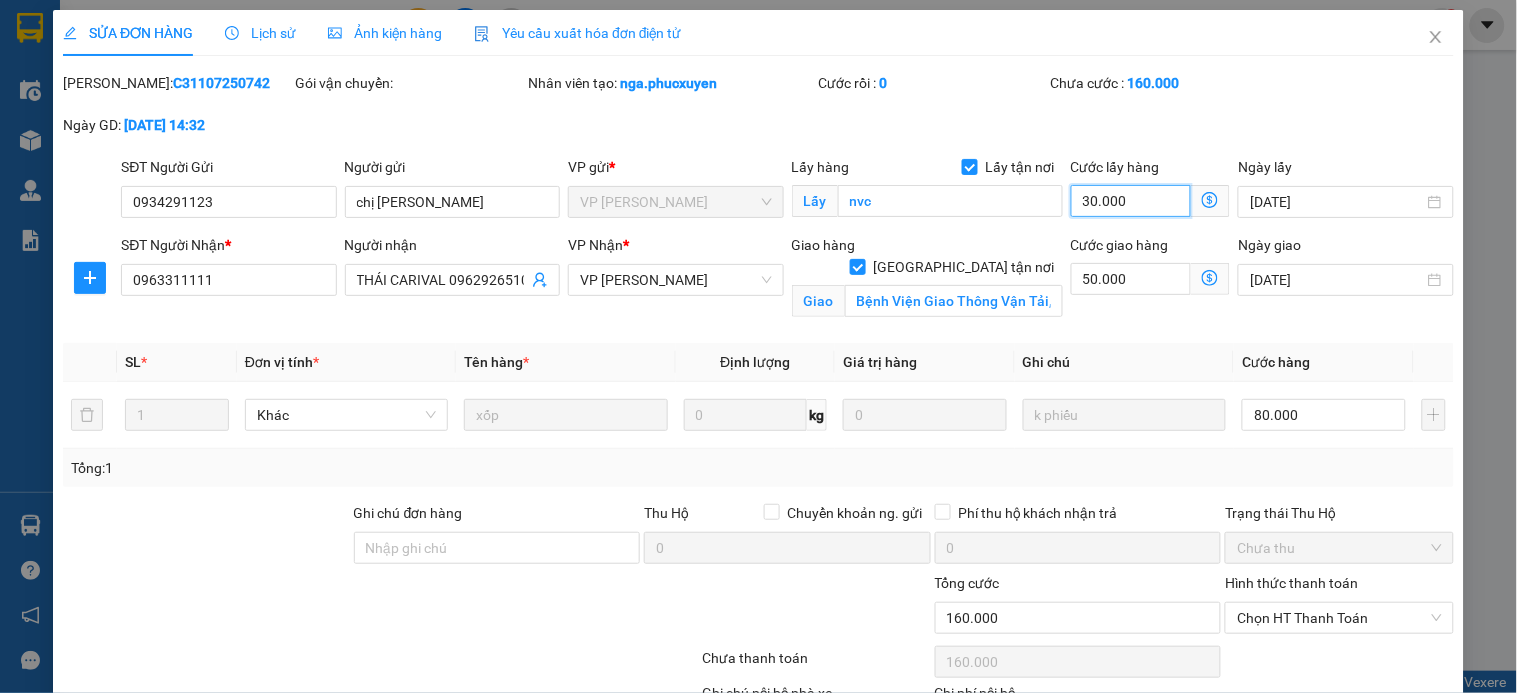 type on "130.002" 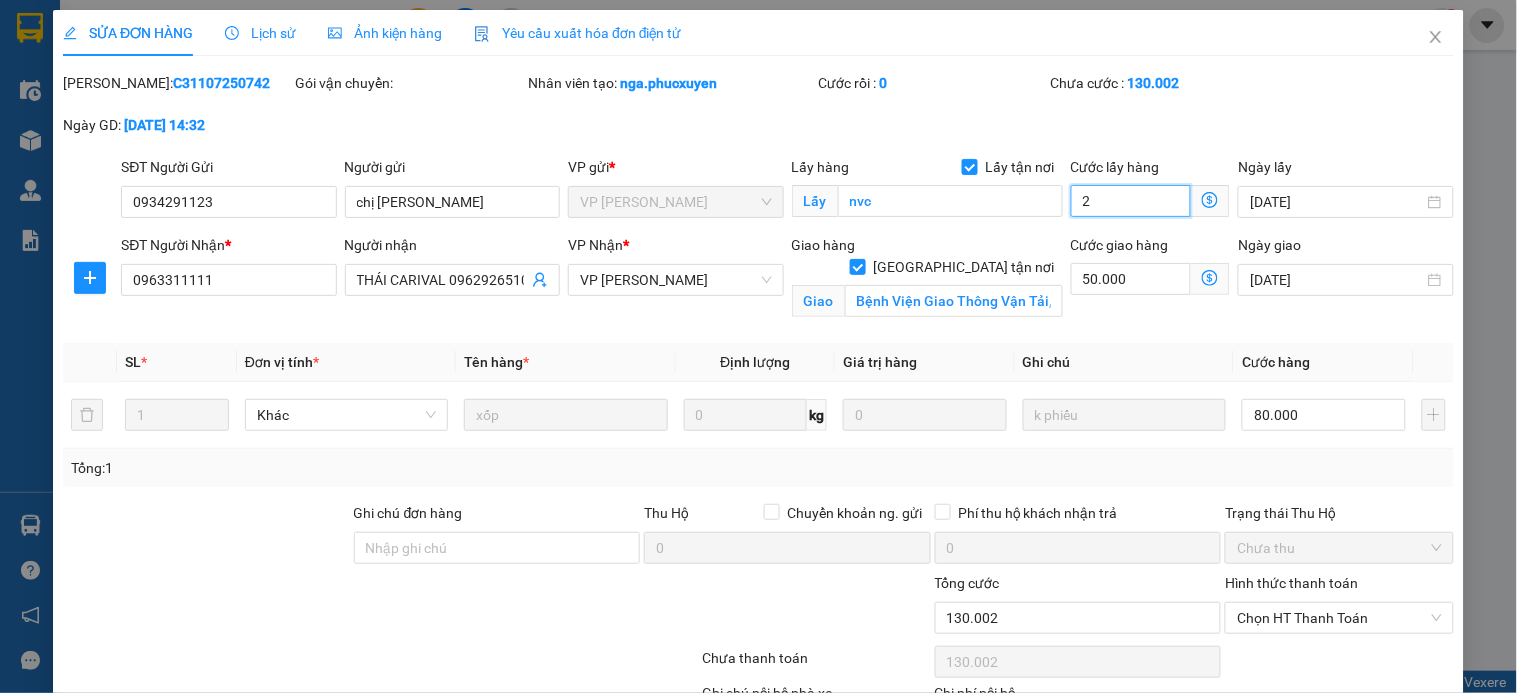 type on "130.020" 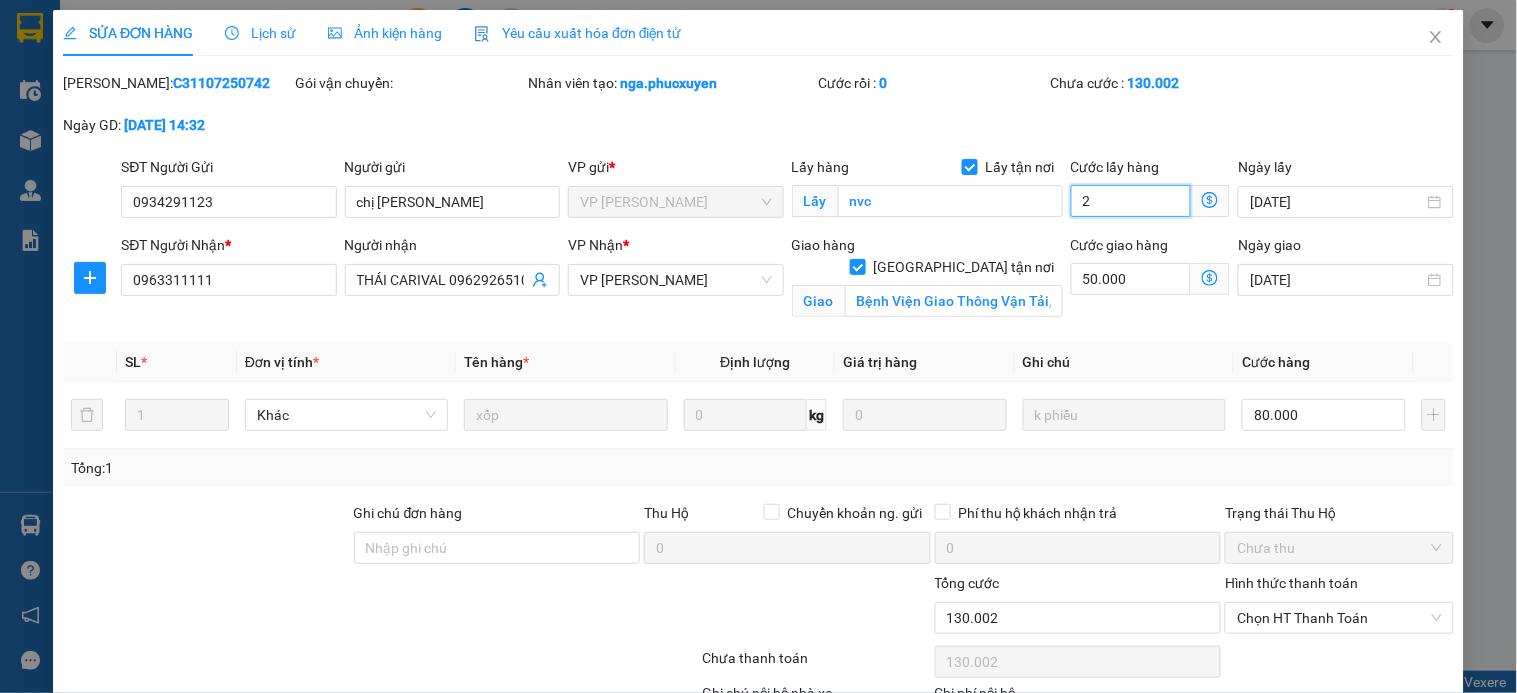 type on "130.020" 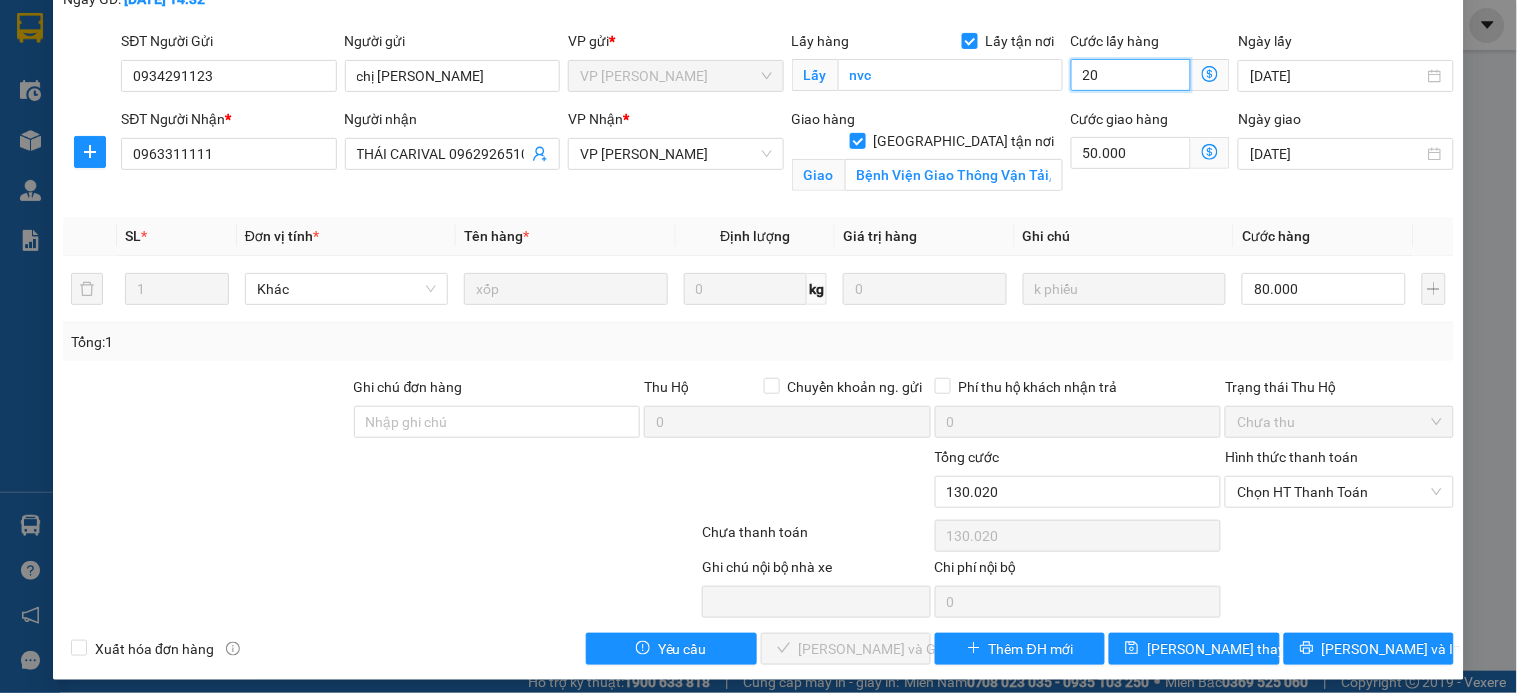 scroll, scrollTop: 137, scrollLeft: 0, axis: vertical 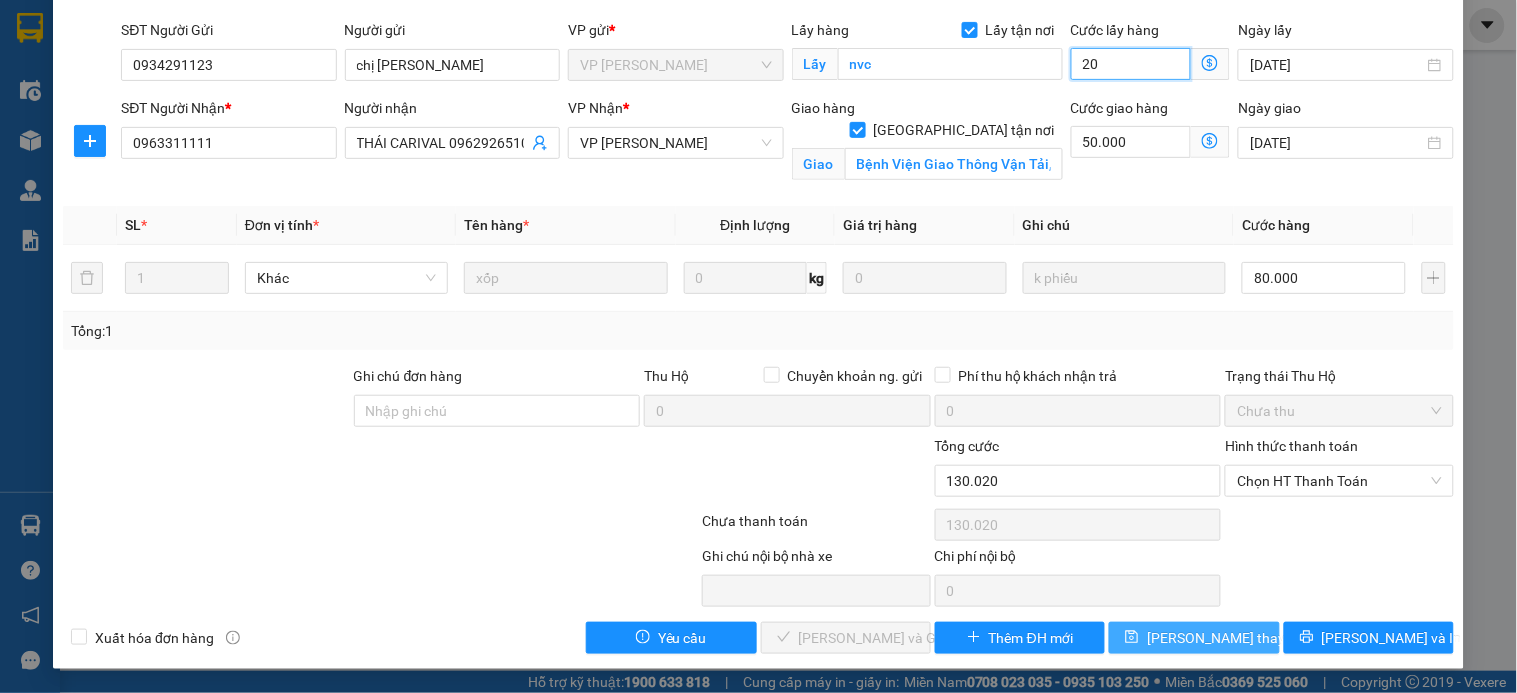 type on "20" 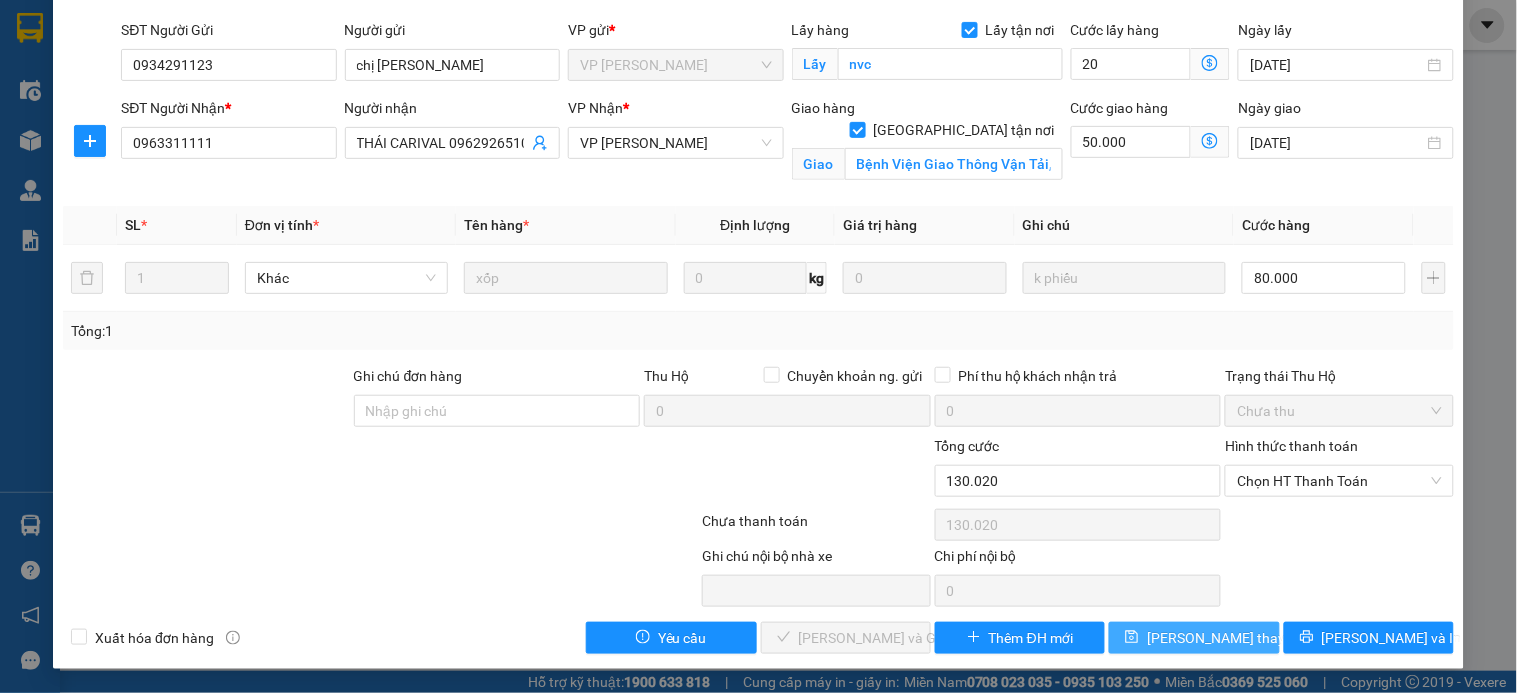 click on "[PERSON_NAME] thay đổi" at bounding box center (1227, 638) 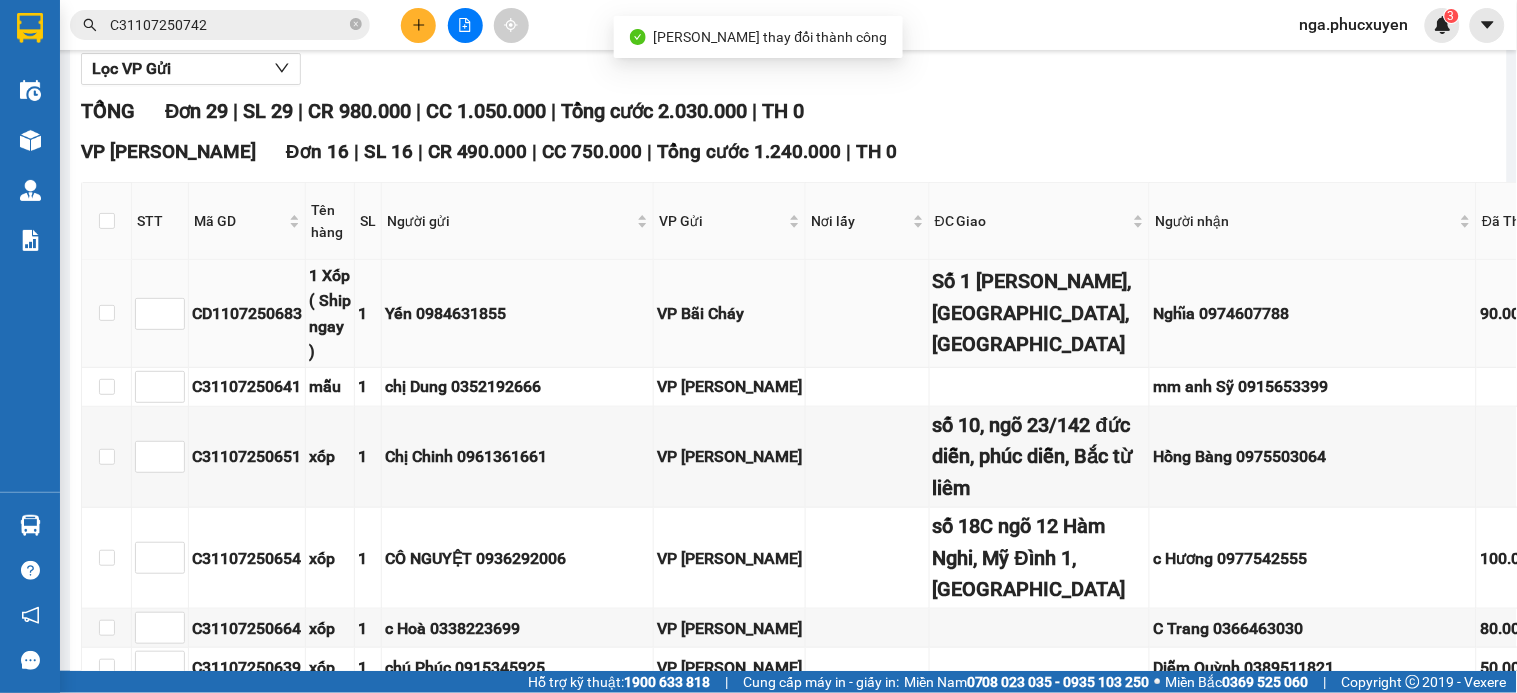 scroll, scrollTop: 444, scrollLeft: 0, axis: vertical 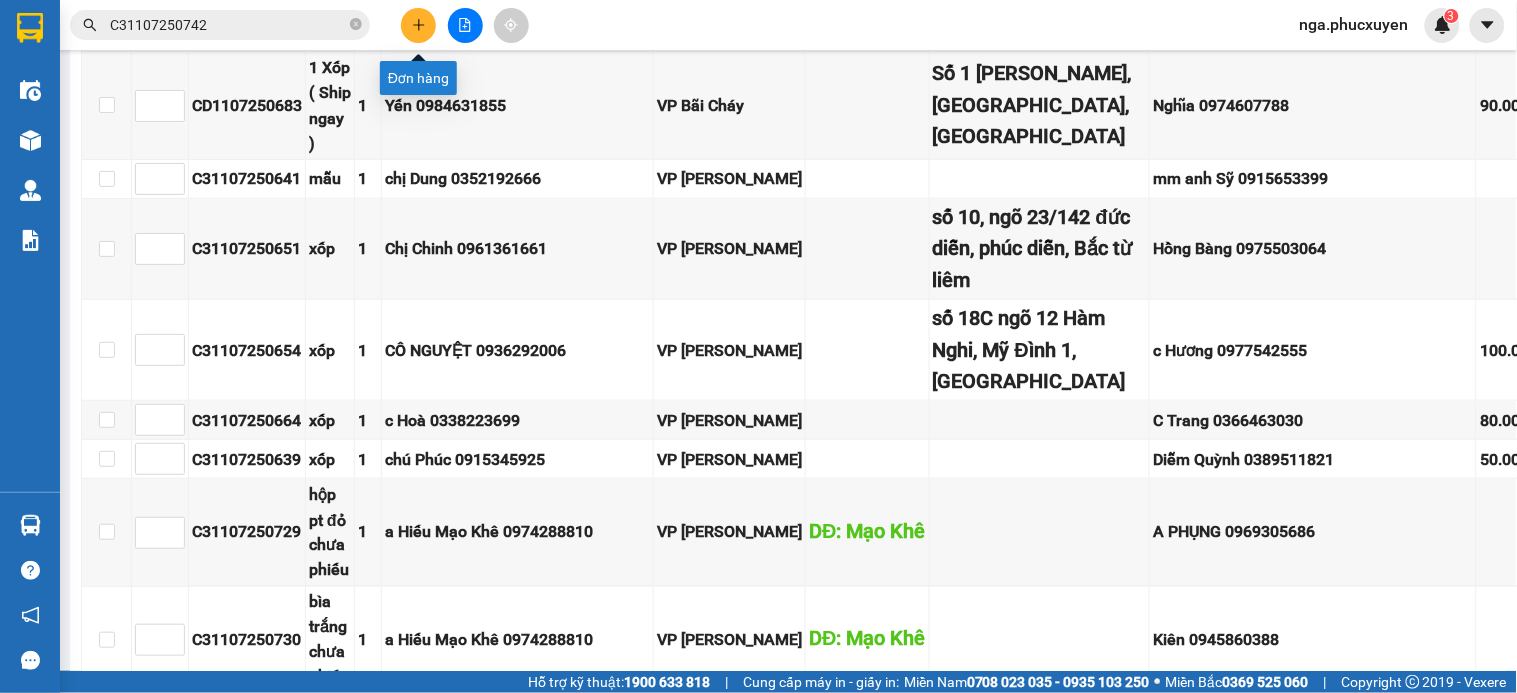 click 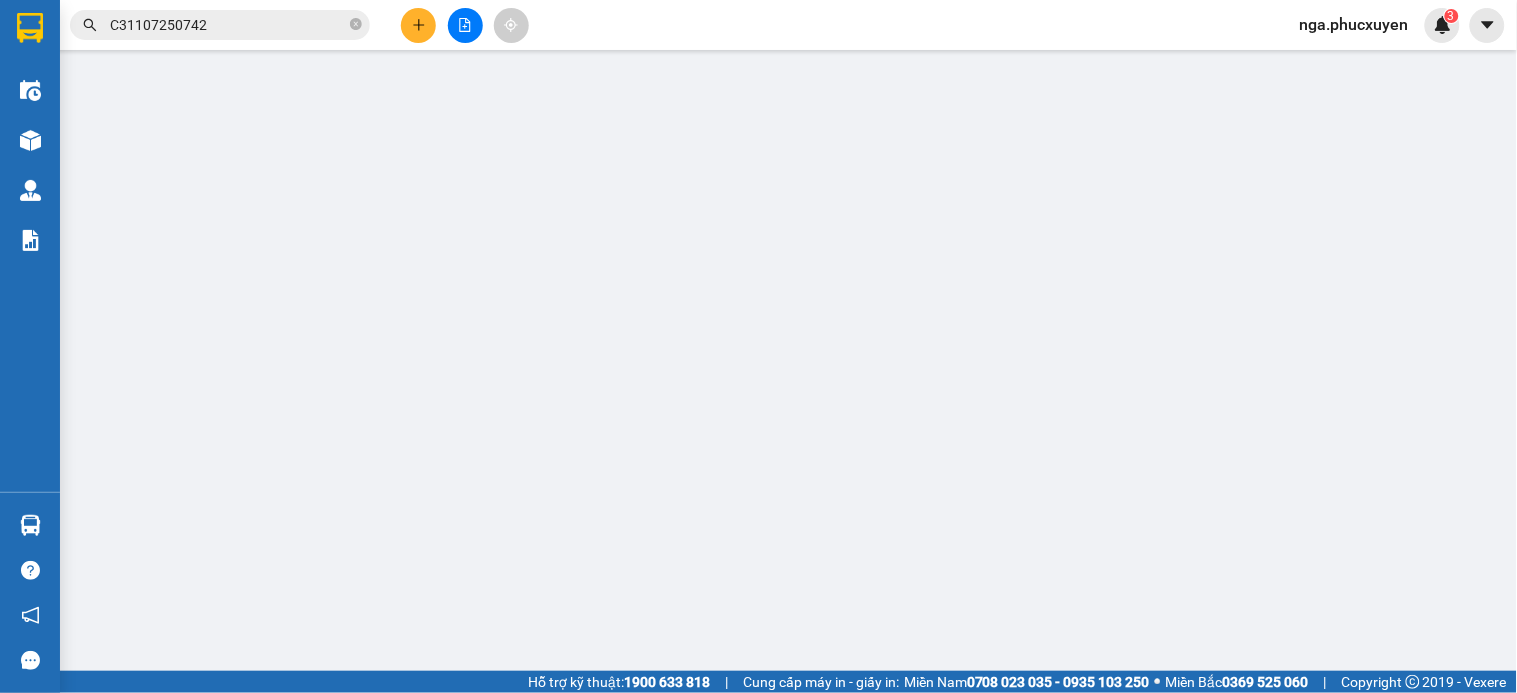 scroll, scrollTop: 0, scrollLeft: 0, axis: both 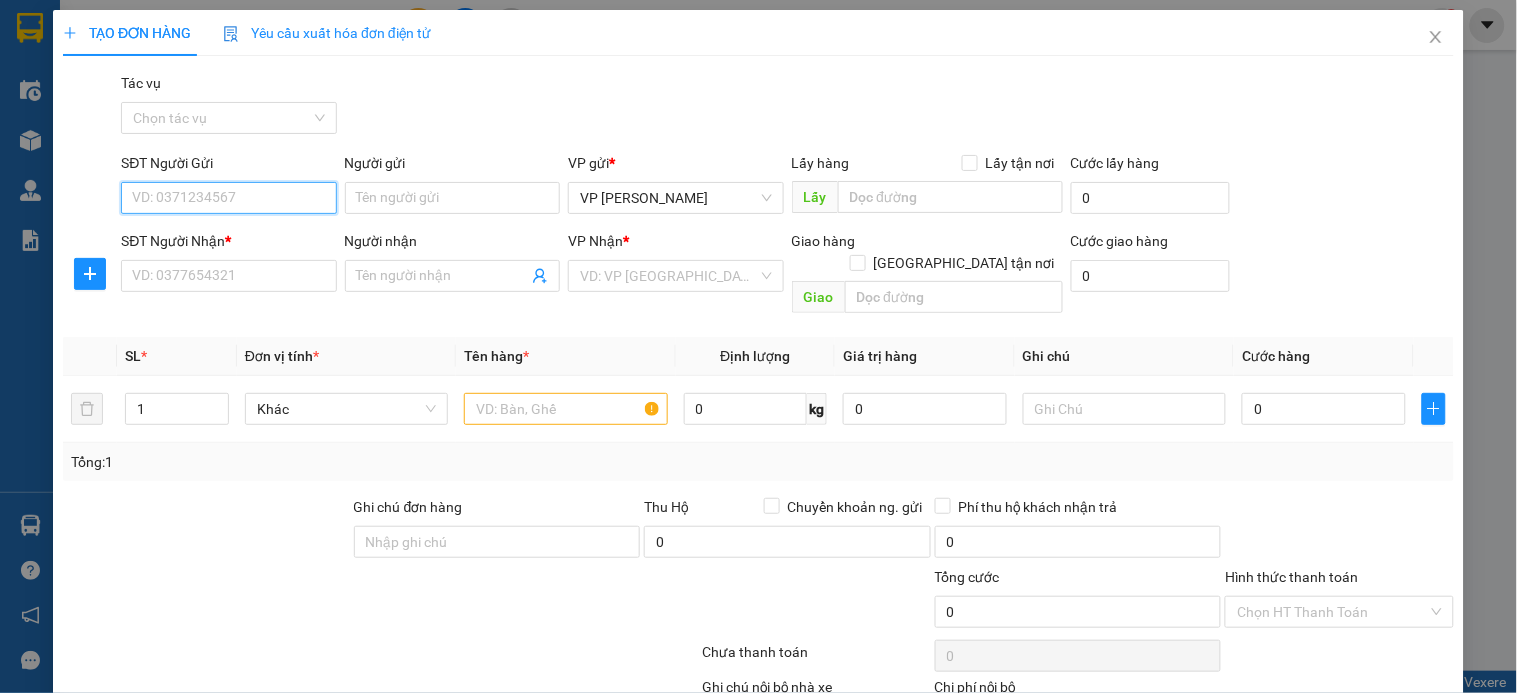 click on "SĐT Người Gửi" at bounding box center [228, 198] 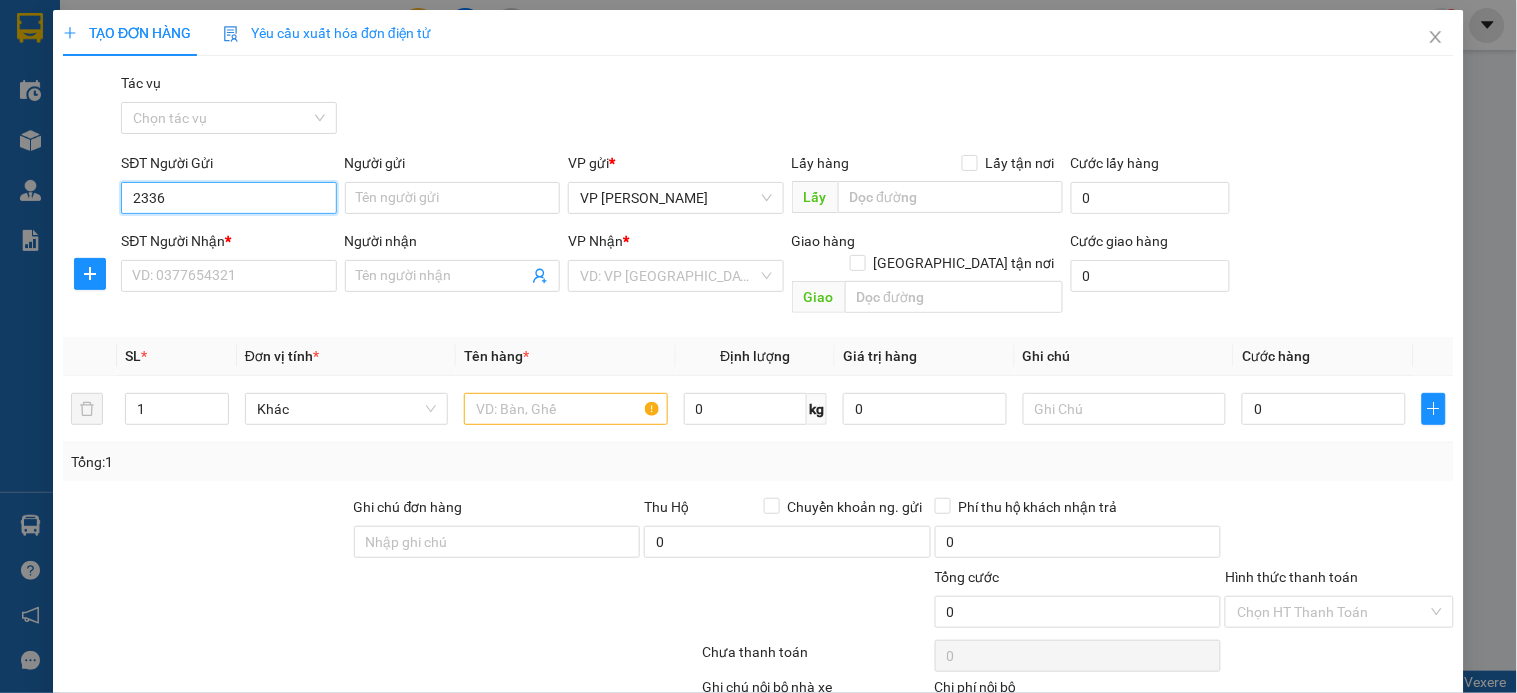 click on "2336" at bounding box center (228, 198) 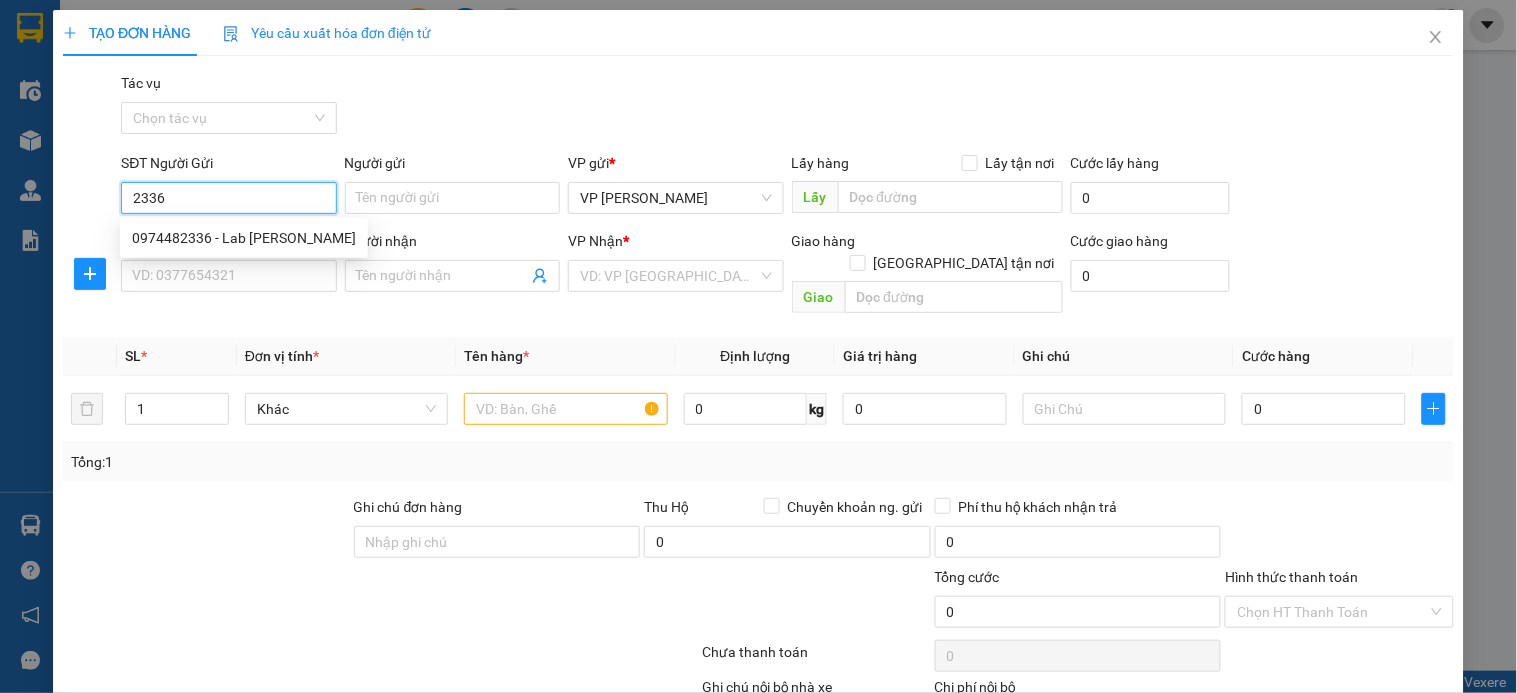 click on "2336" at bounding box center (228, 198) 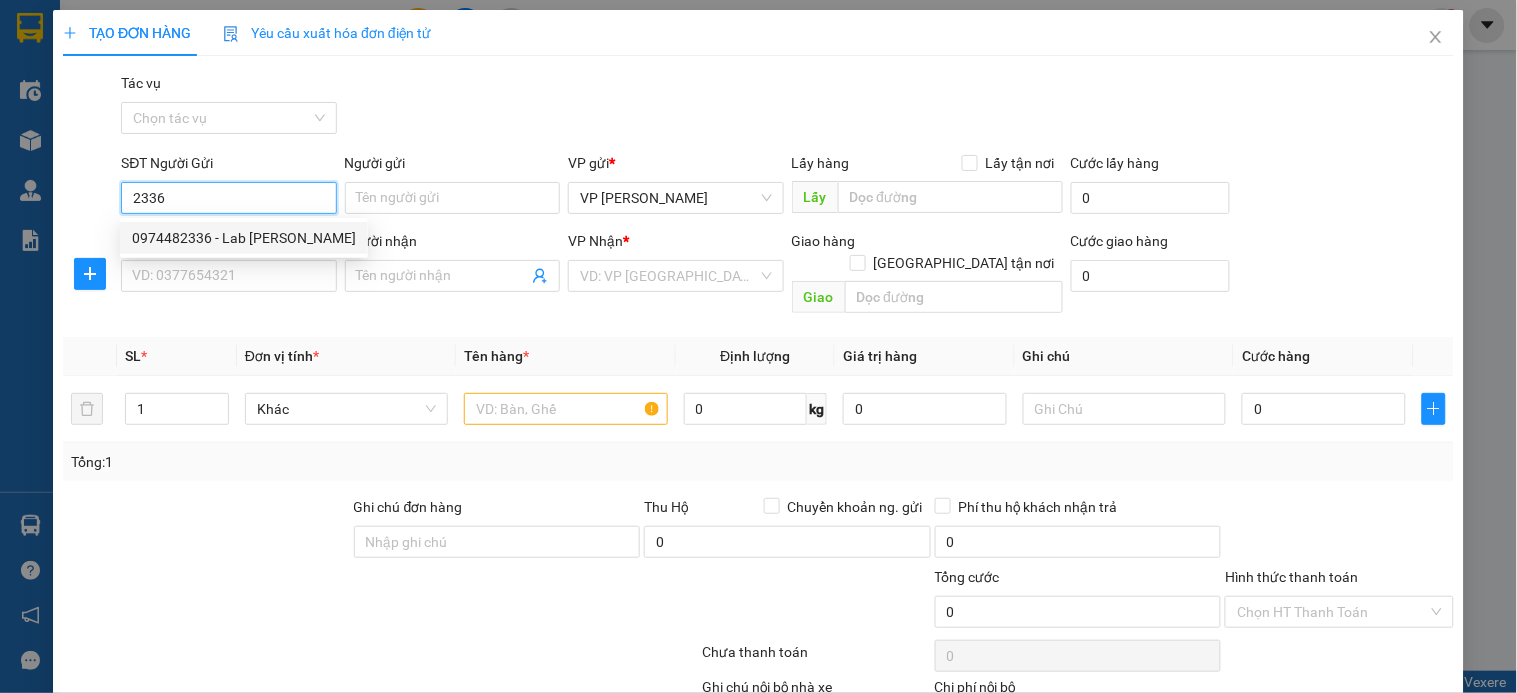 click on "0974482336 - Lab Đỗ Gia" at bounding box center [244, 238] 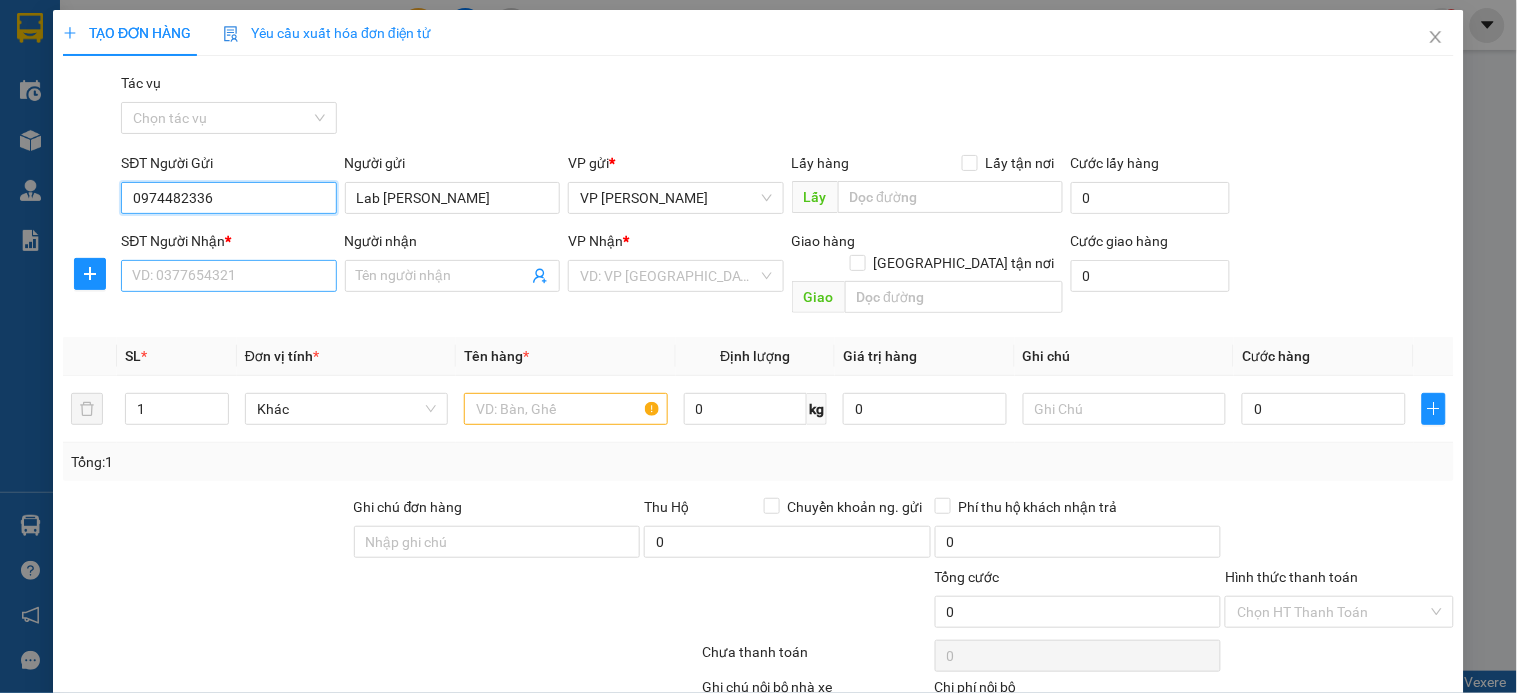 type on "0974482336" 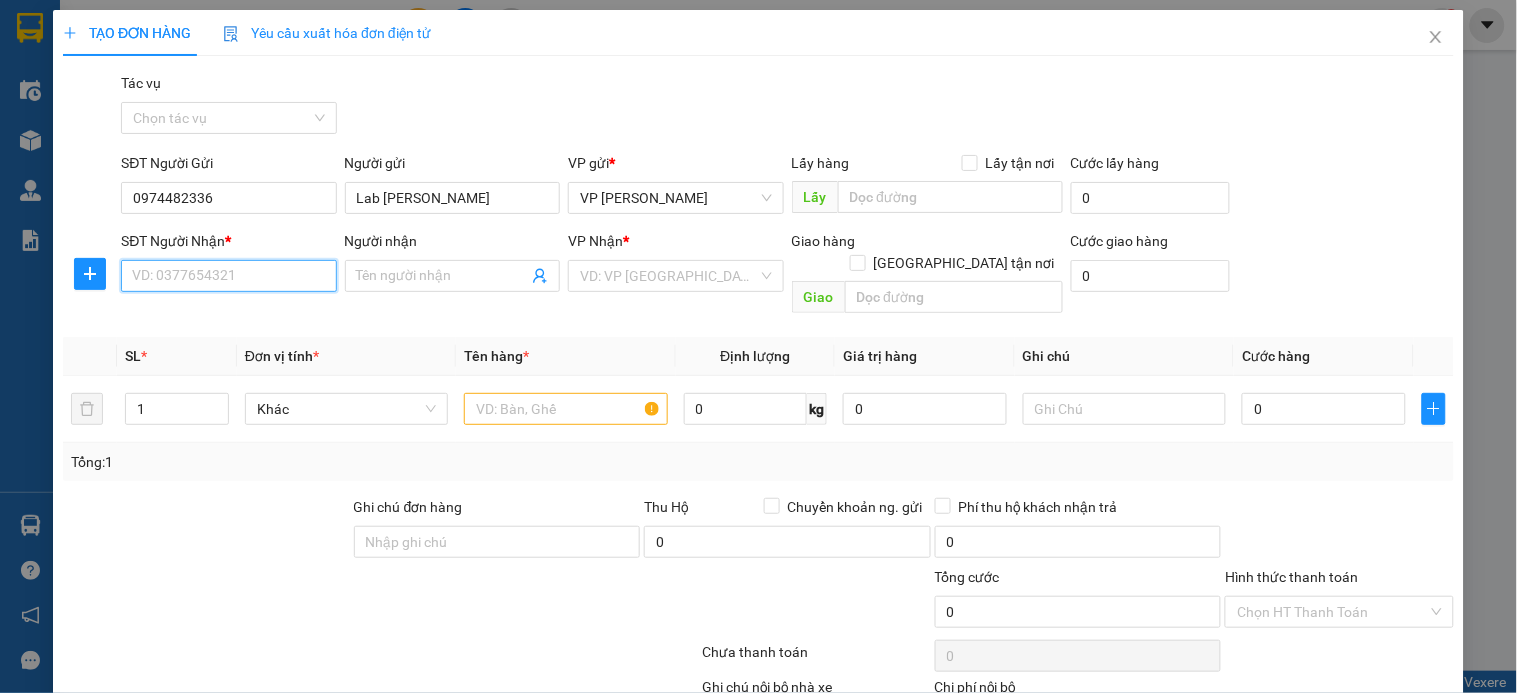 click on "SĐT Người Nhận  *" at bounding box center (228, 276) 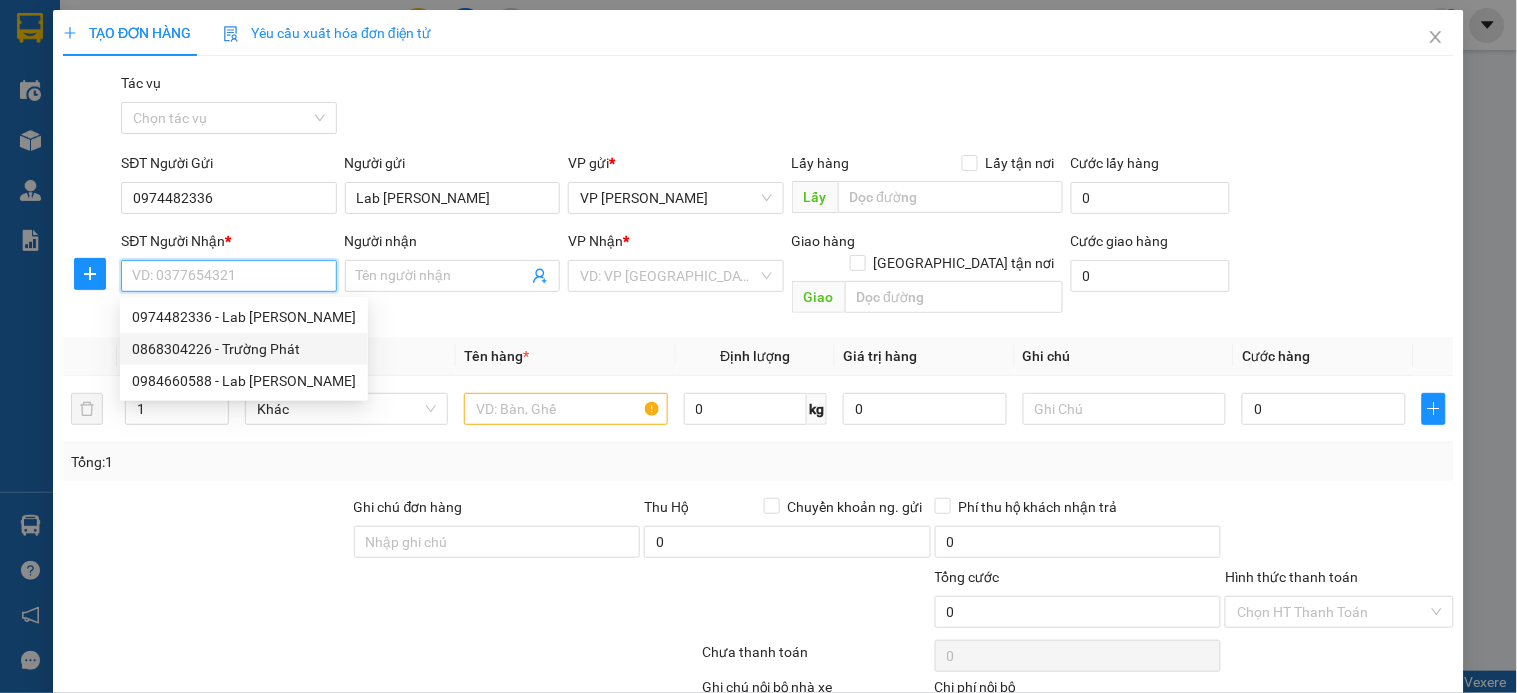 click on "0868304226 - Trường Phát" at bounding box center (244, 349) 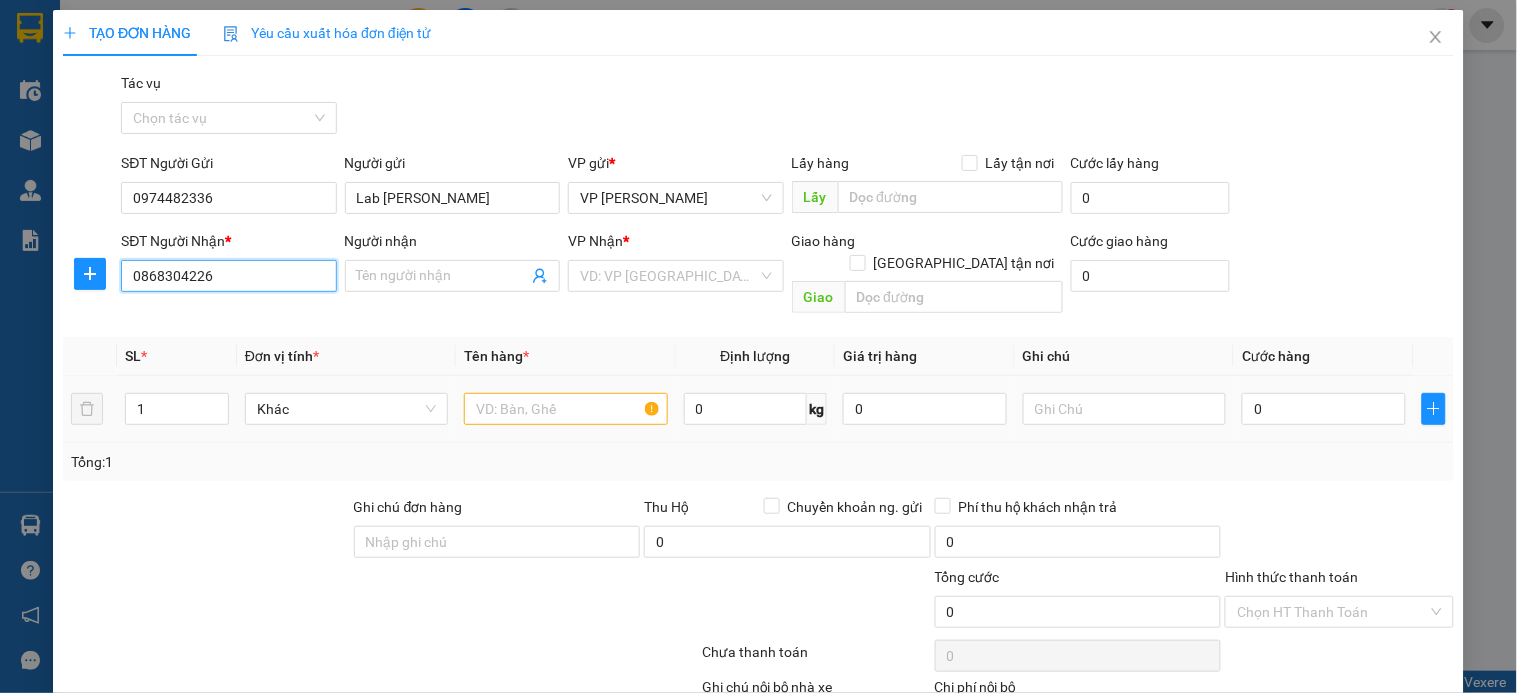 type on "Trường Phát" 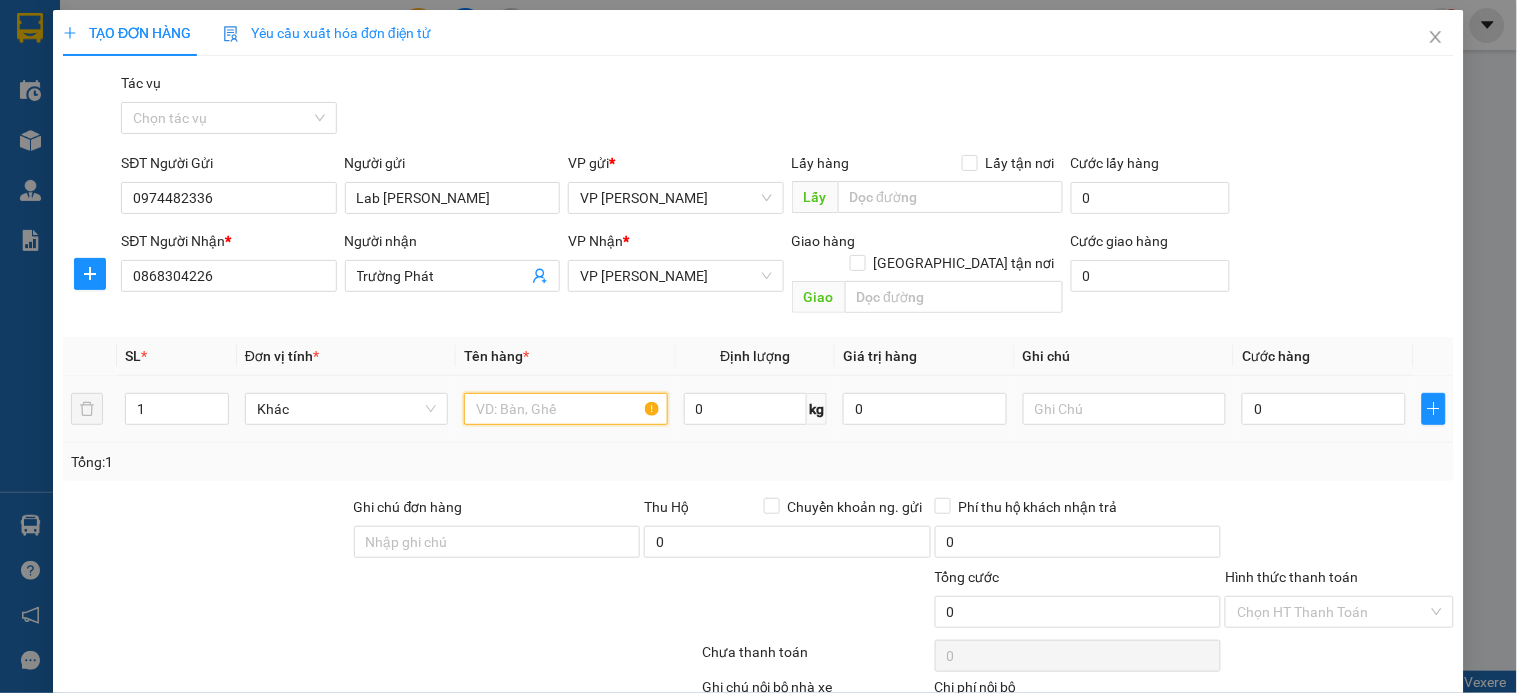 click at bounding box center (565, 409) 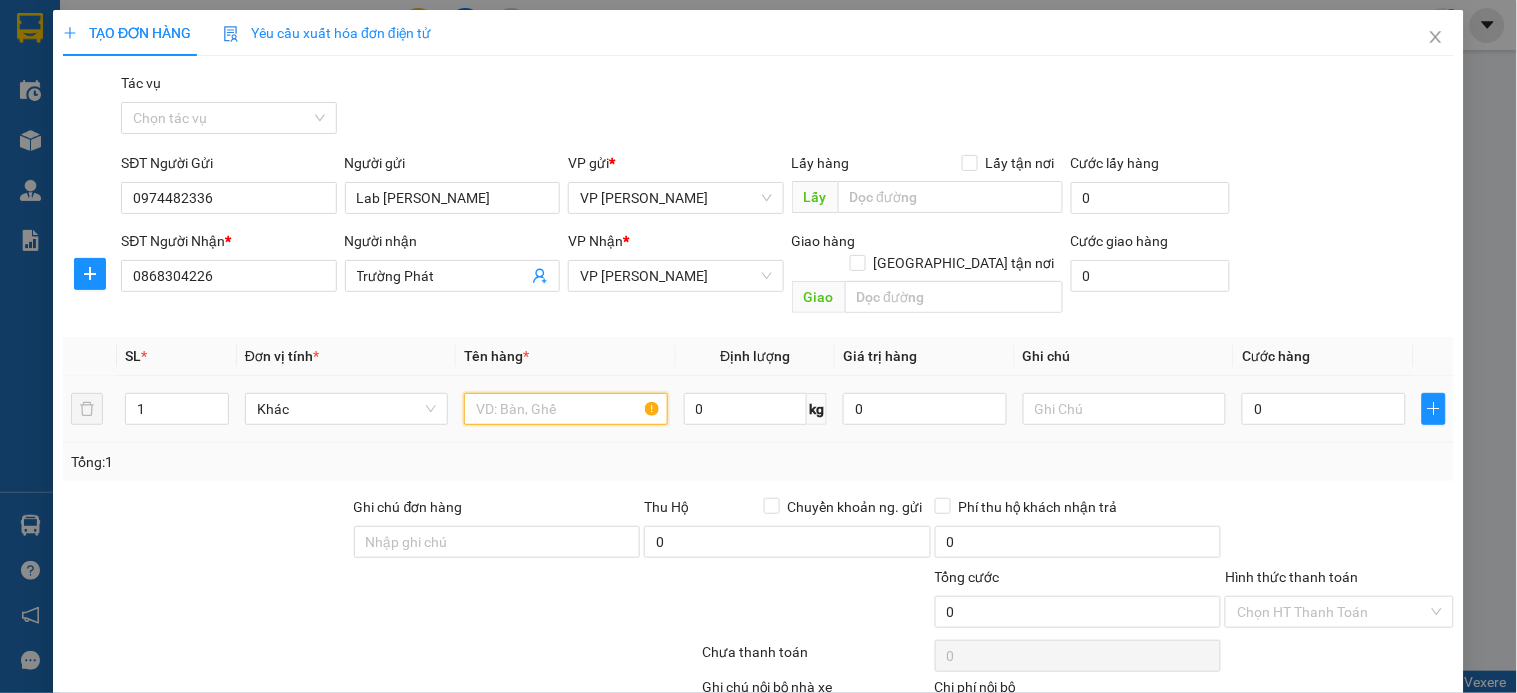 click at bounding box center (565, 409) 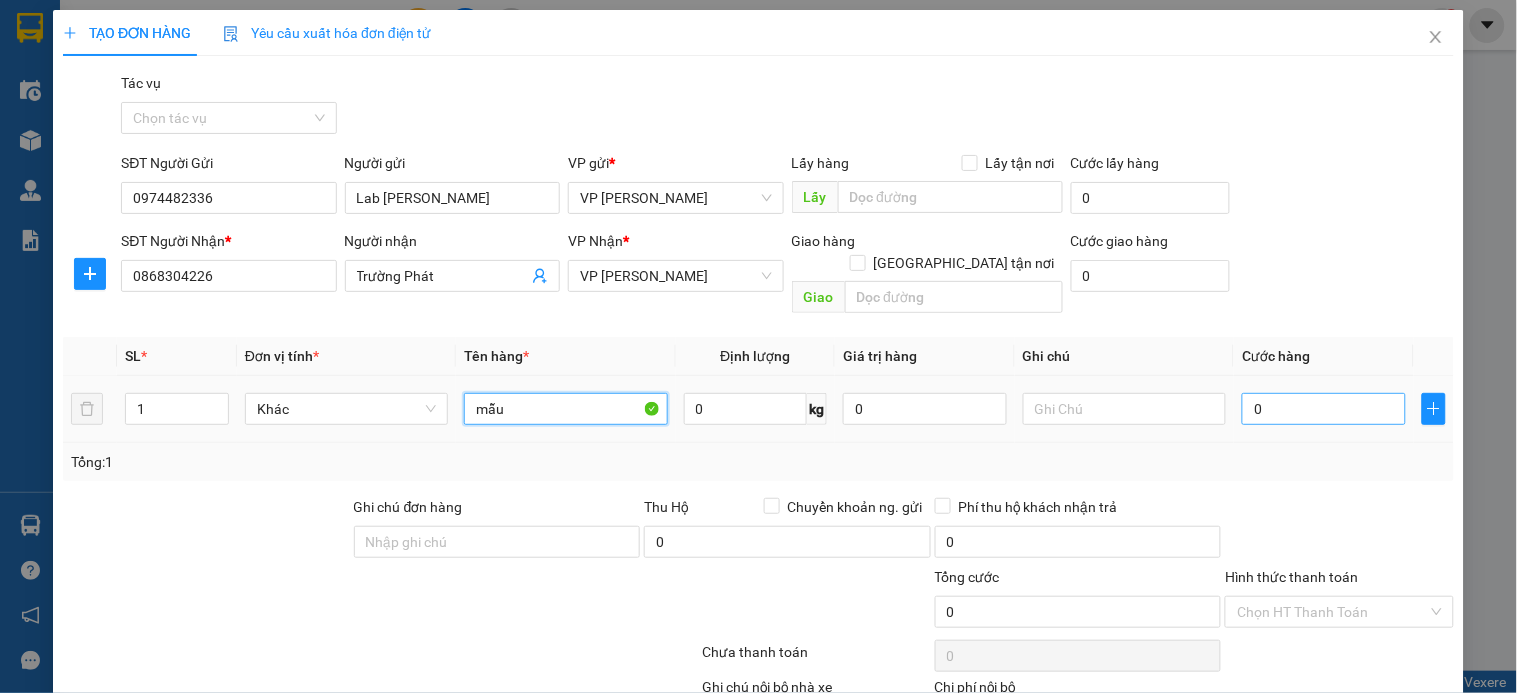 type on "mẫu" 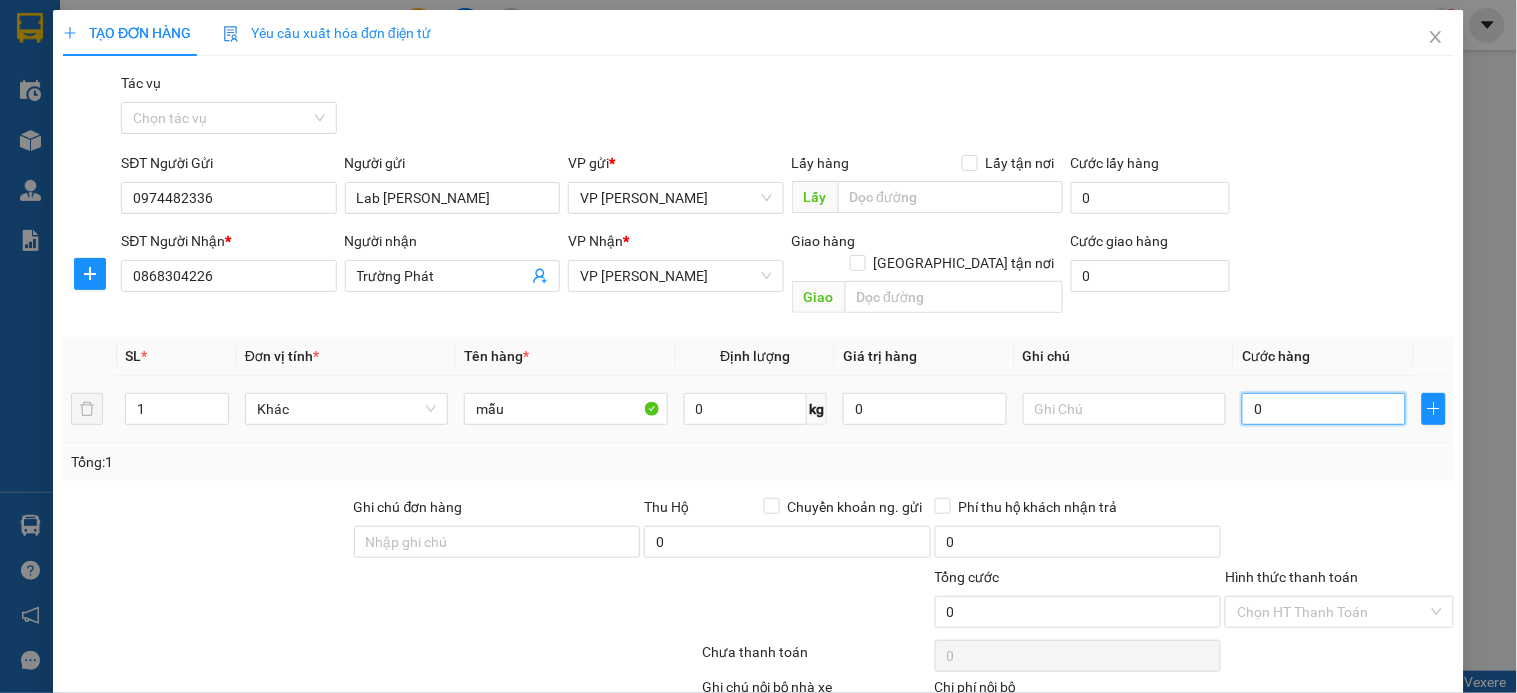 click on "0" at bounding box center [1324, 409] 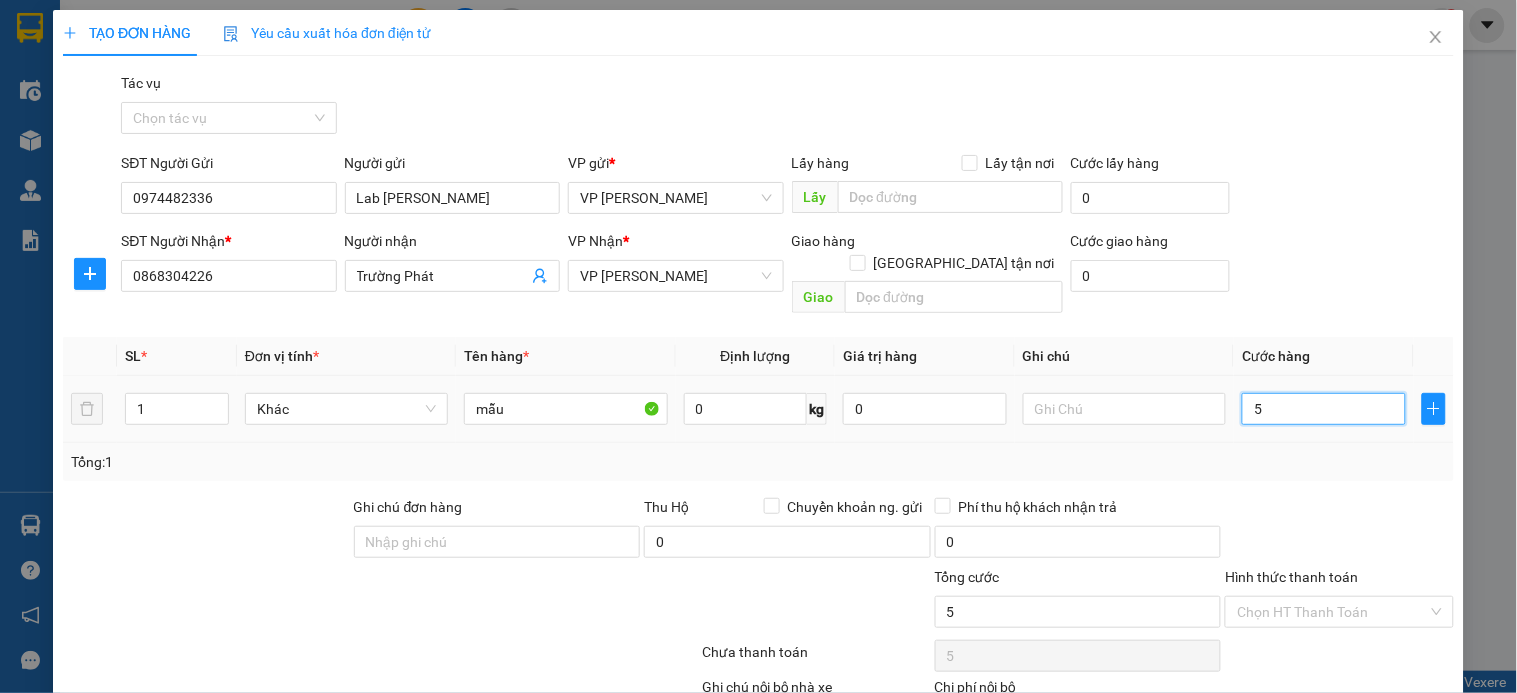 type on "50" 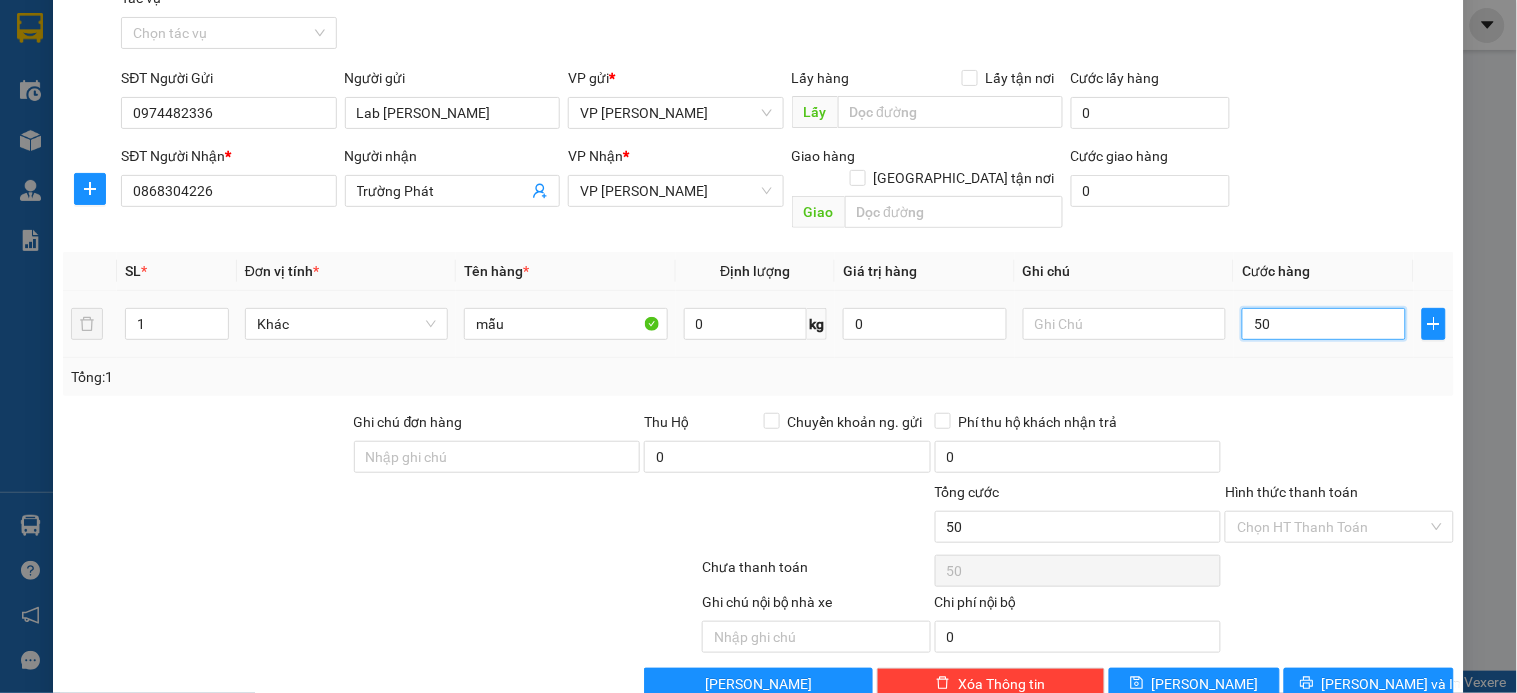 scroll, scrollTop: 110, scrollLeft: 0, axis: vertical 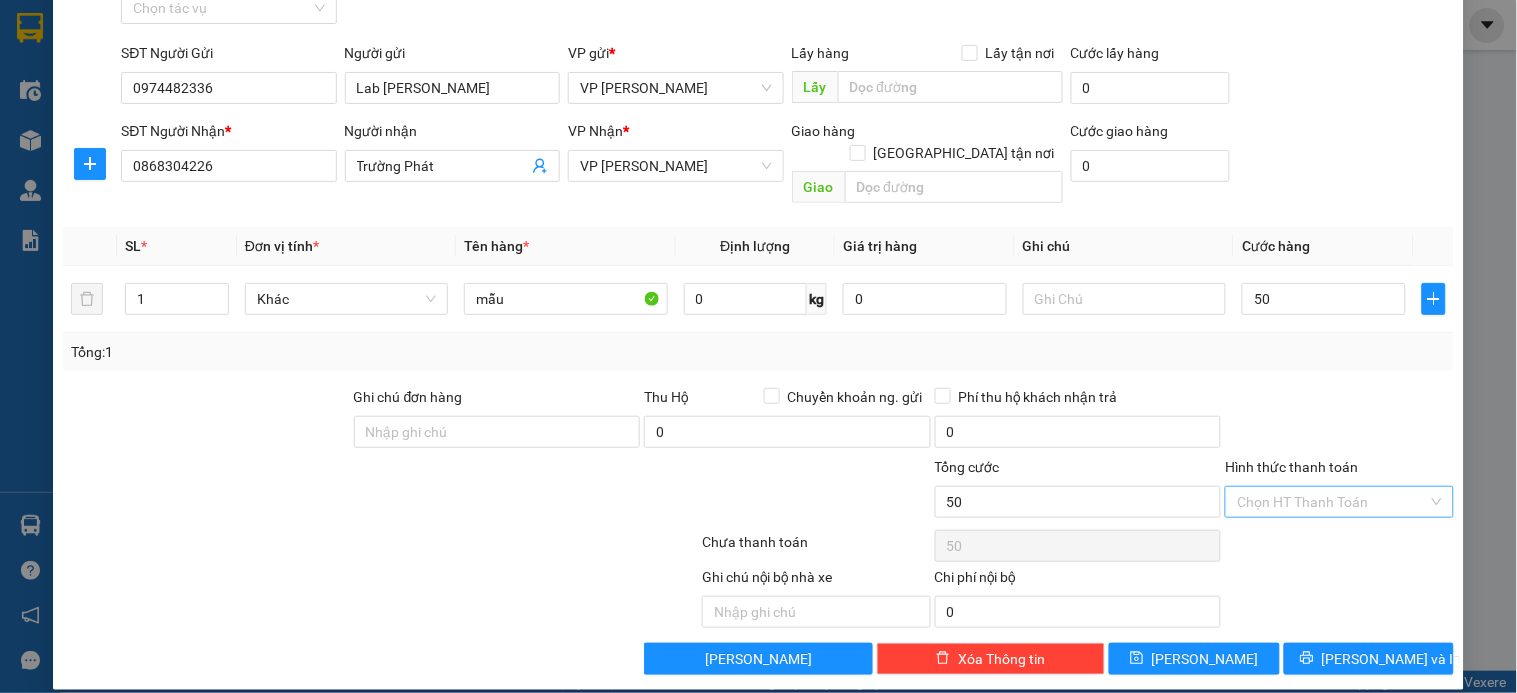 type on "50.000" 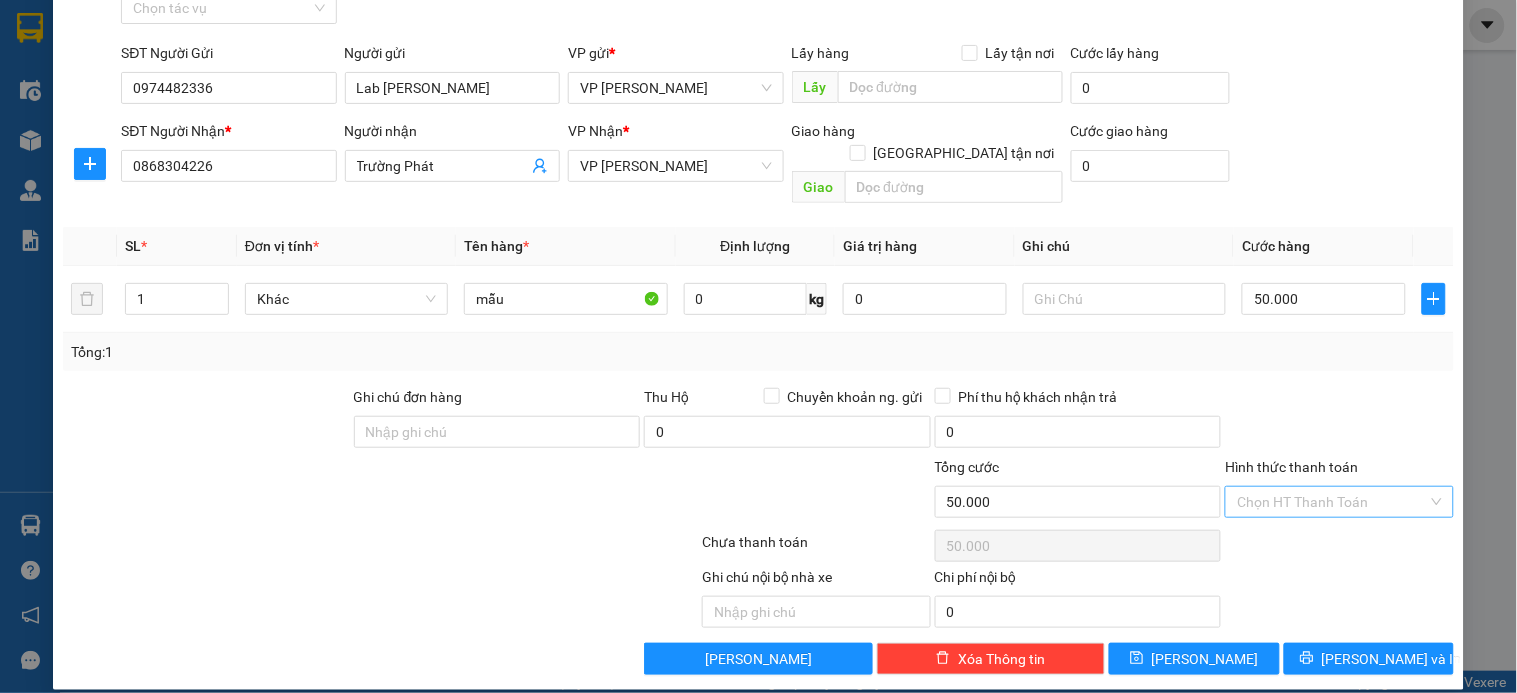click on "Hình thức thanh toán" at bounding box center (1332, 502) 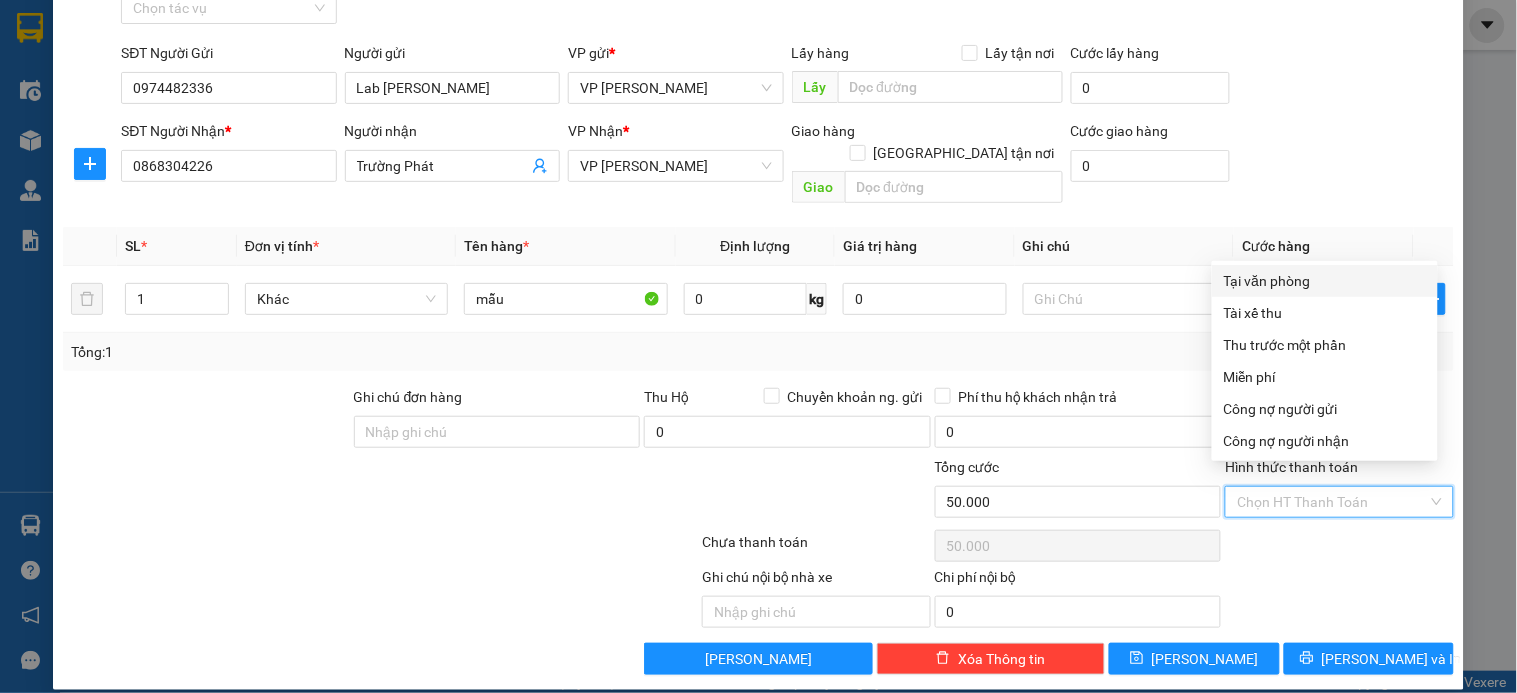 click on "Tại văn phòng" at bounding box center [1325, 281] 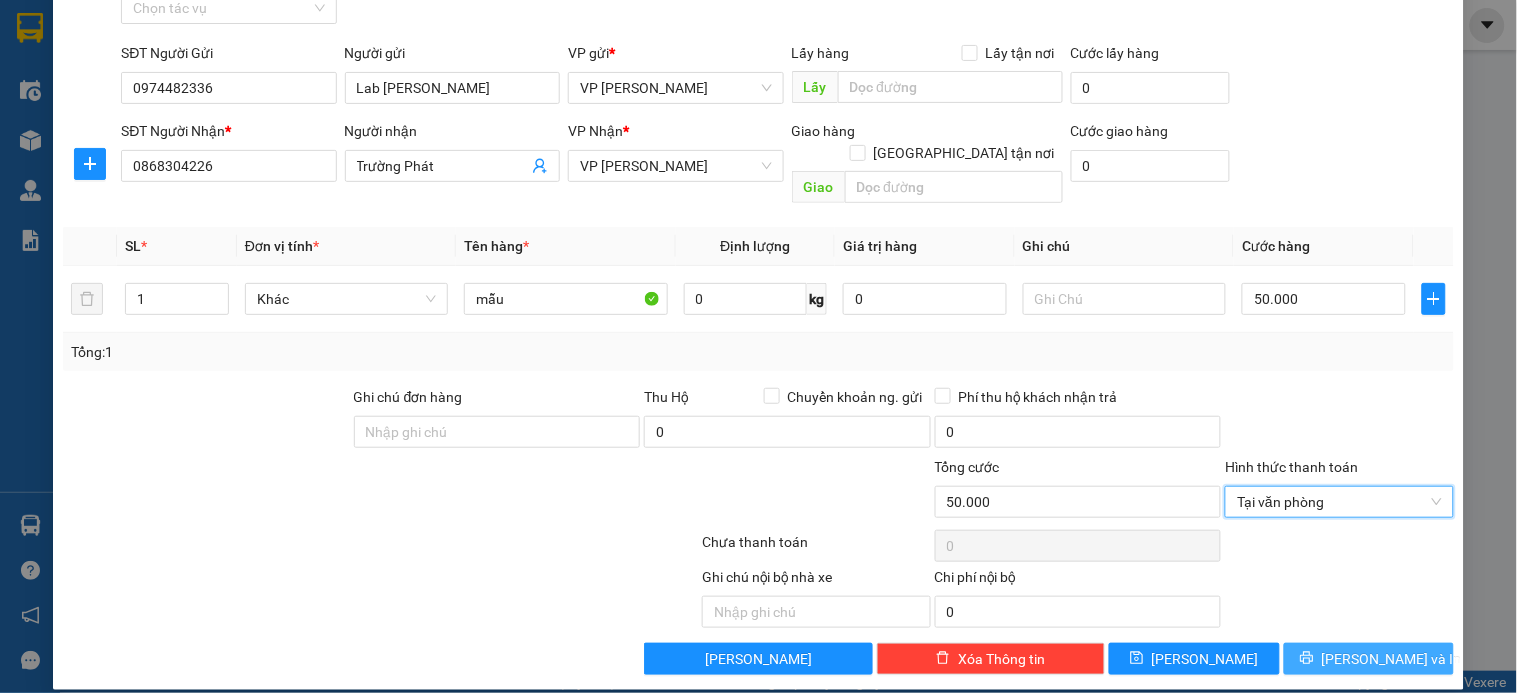click on "[PERSON_NAME] và In" at bounding box center [1392, 659] 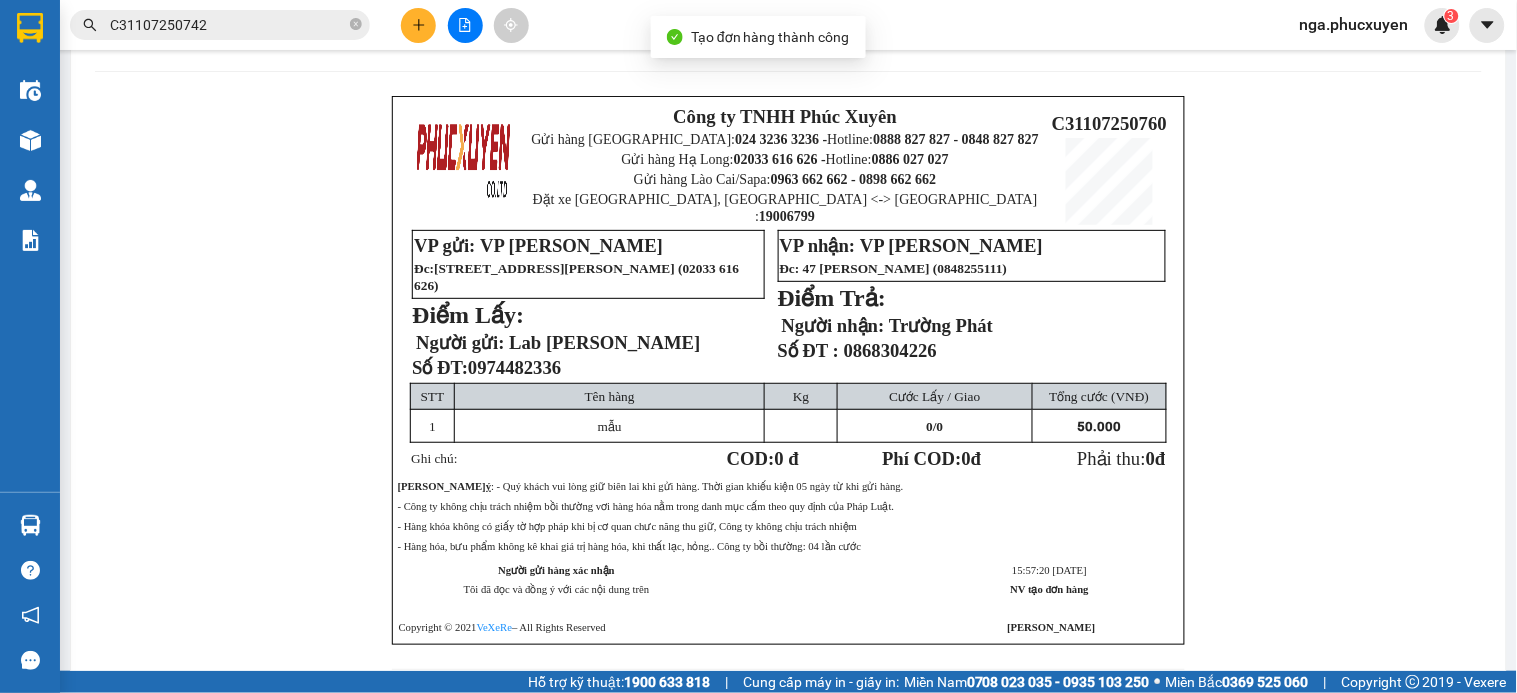 scroll, scrollTop: 87, scrollLeft: 0, axis: vertical 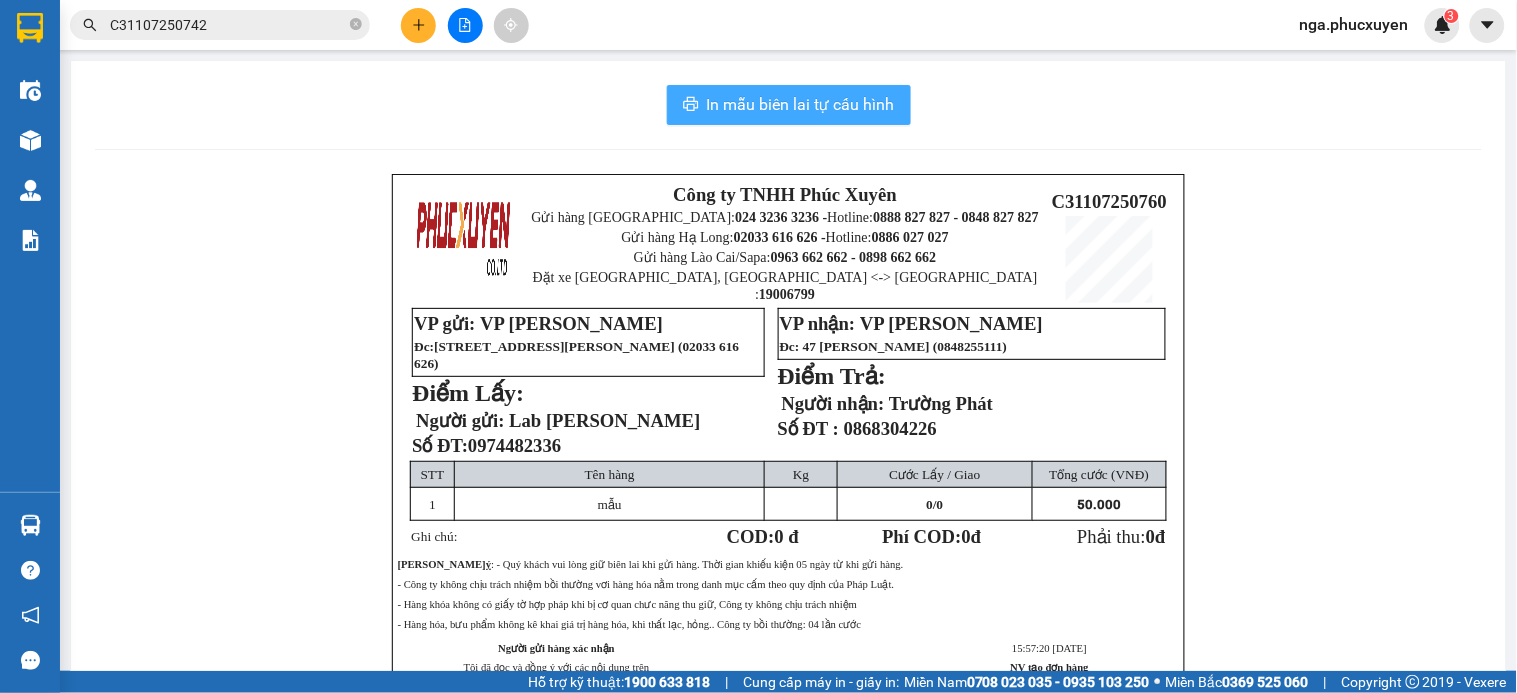 click on "In mẫu biên lai tự cấu hình" at bounding box center [801, 104] 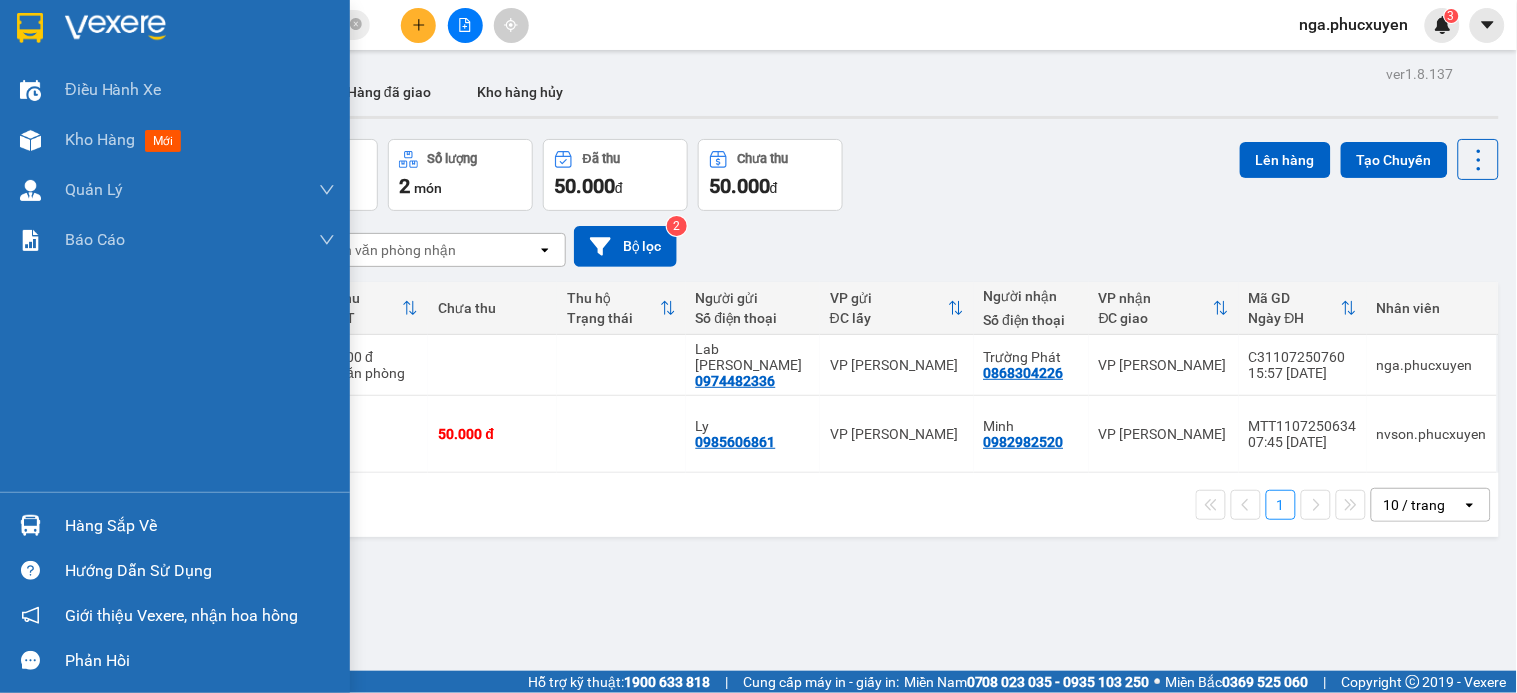 click at bounding box center [30, 28] 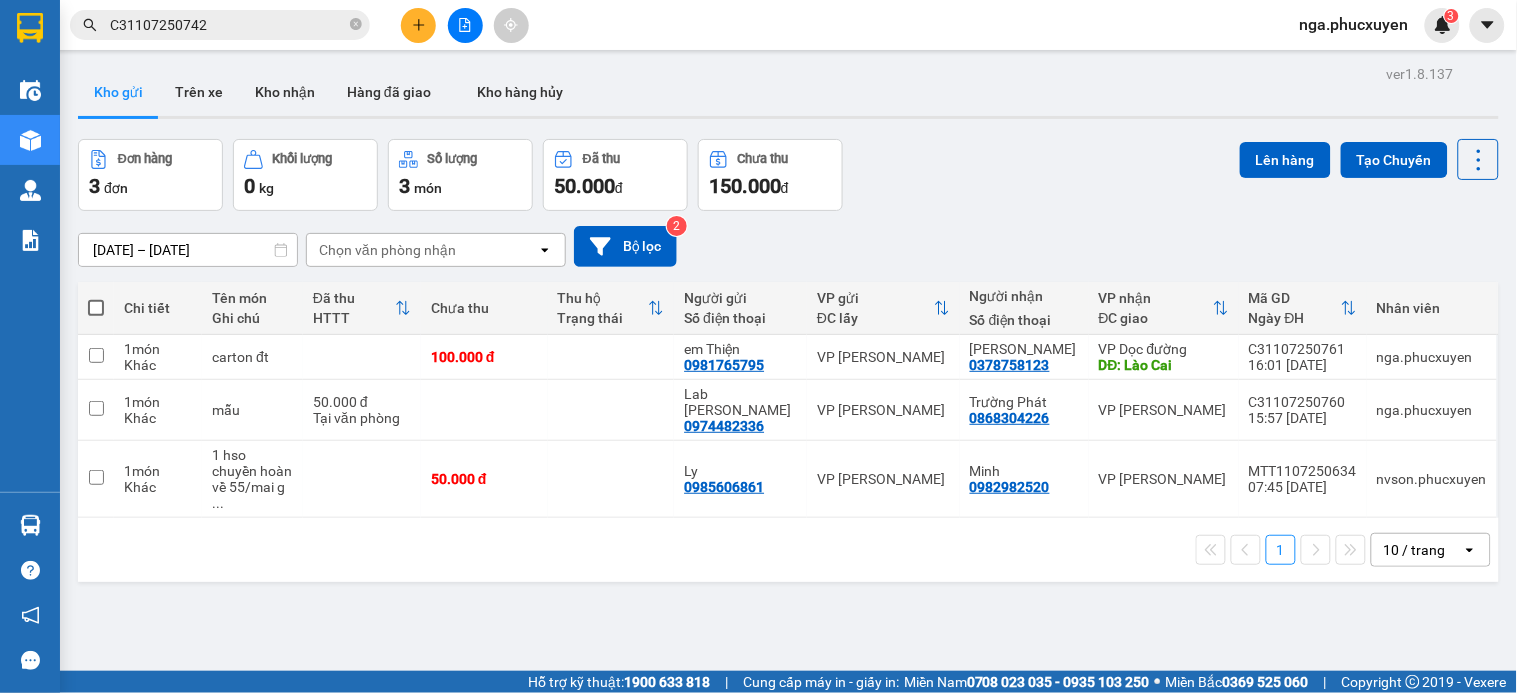 drag, startPoint x: 351, startPoint y: 23, endPoint x: 400, endPoint y: 30, distance: 49.497475 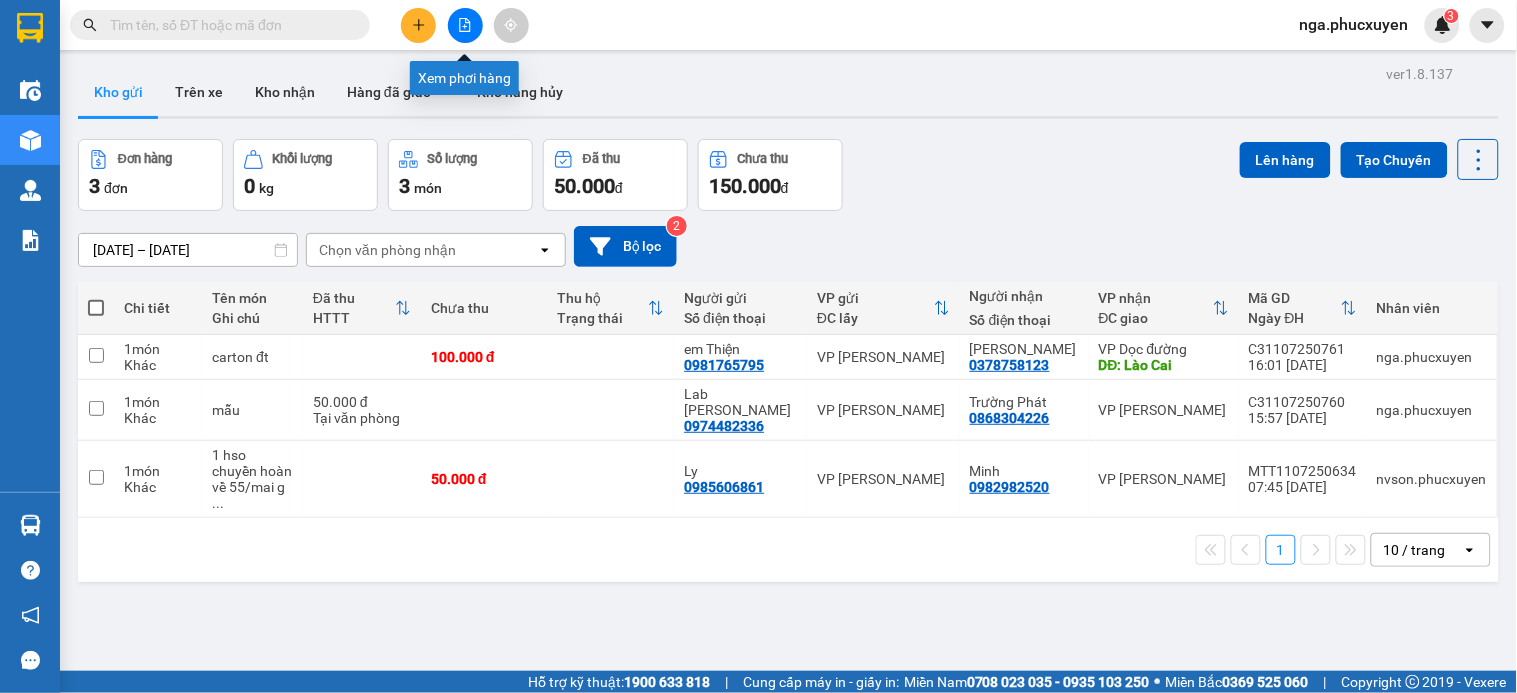 click 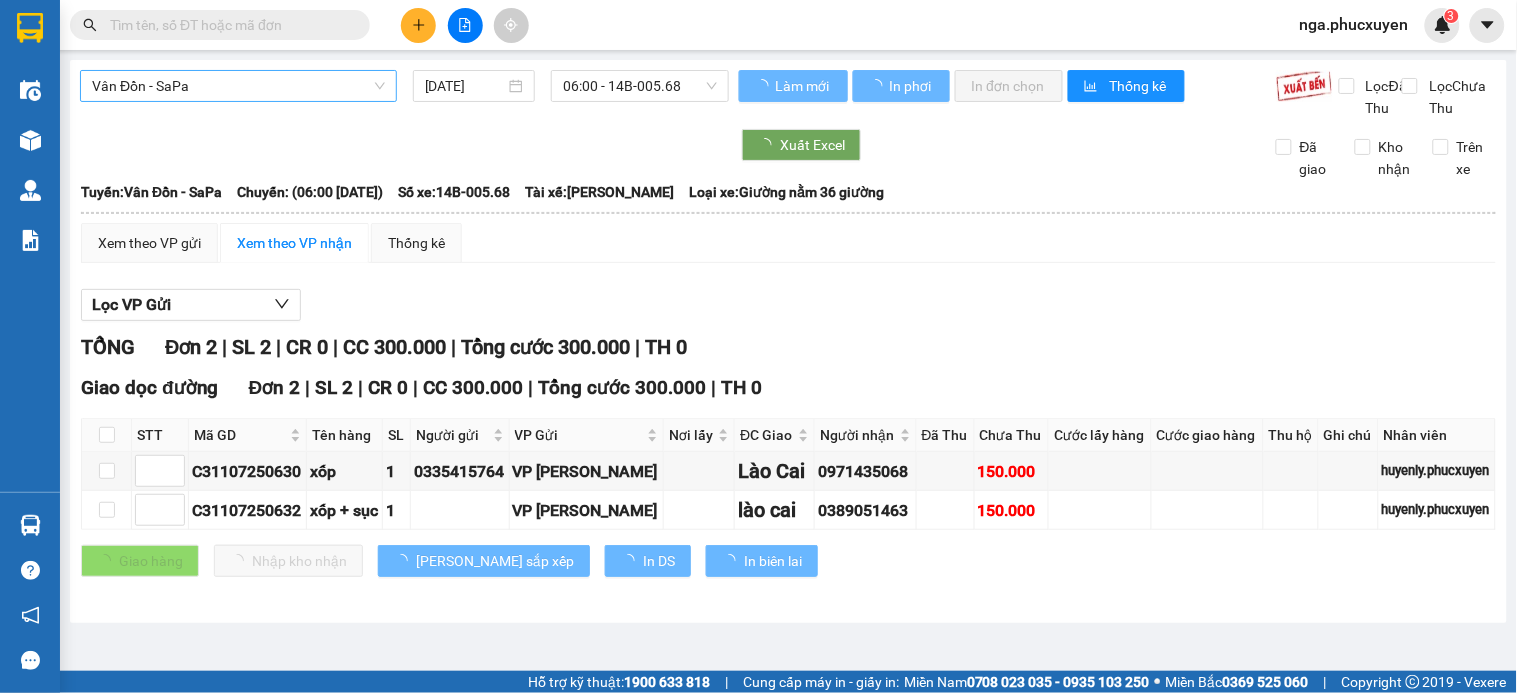 click on "Vân Đồn - SaPa" at bounding box center [238, 86] 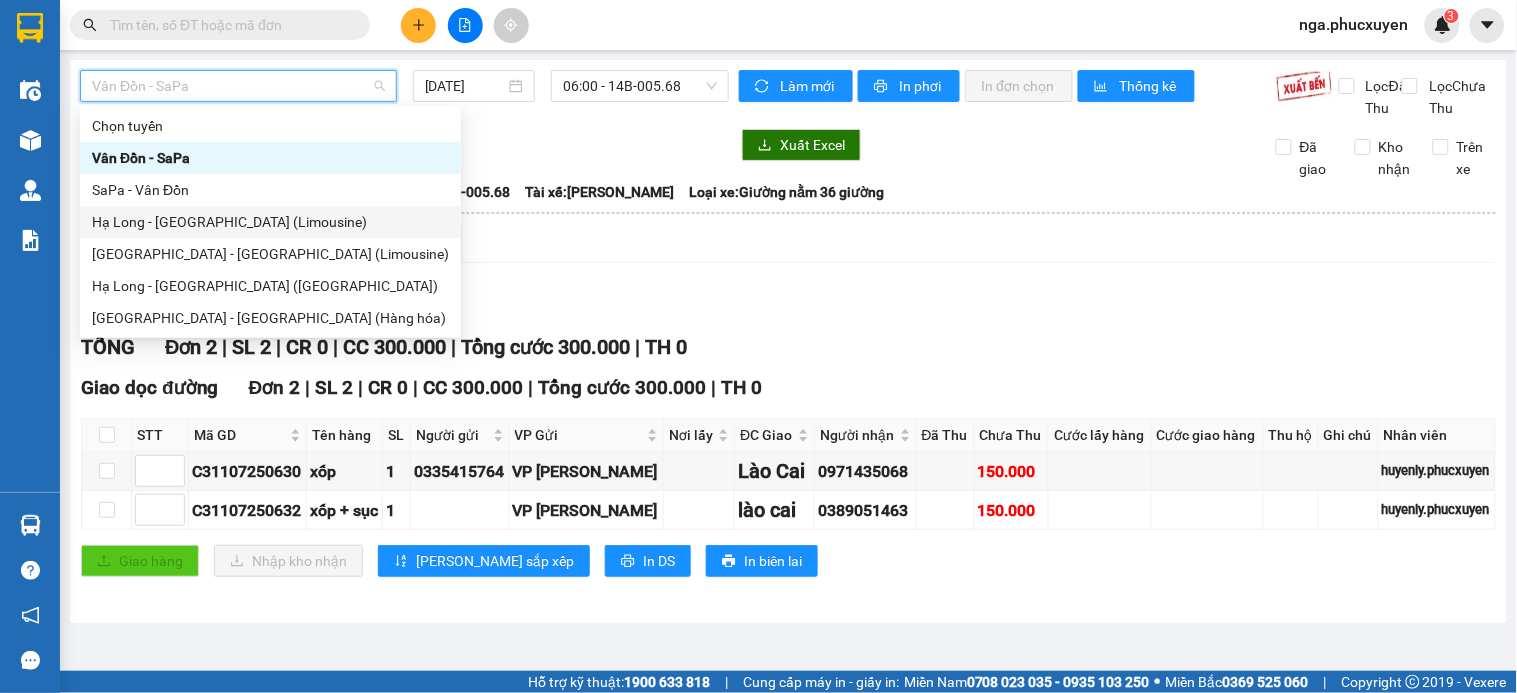 click on "Hạ Long - [GEOGRAPHIC_DATA] (Limousine)" at bounding box center [270, 222] 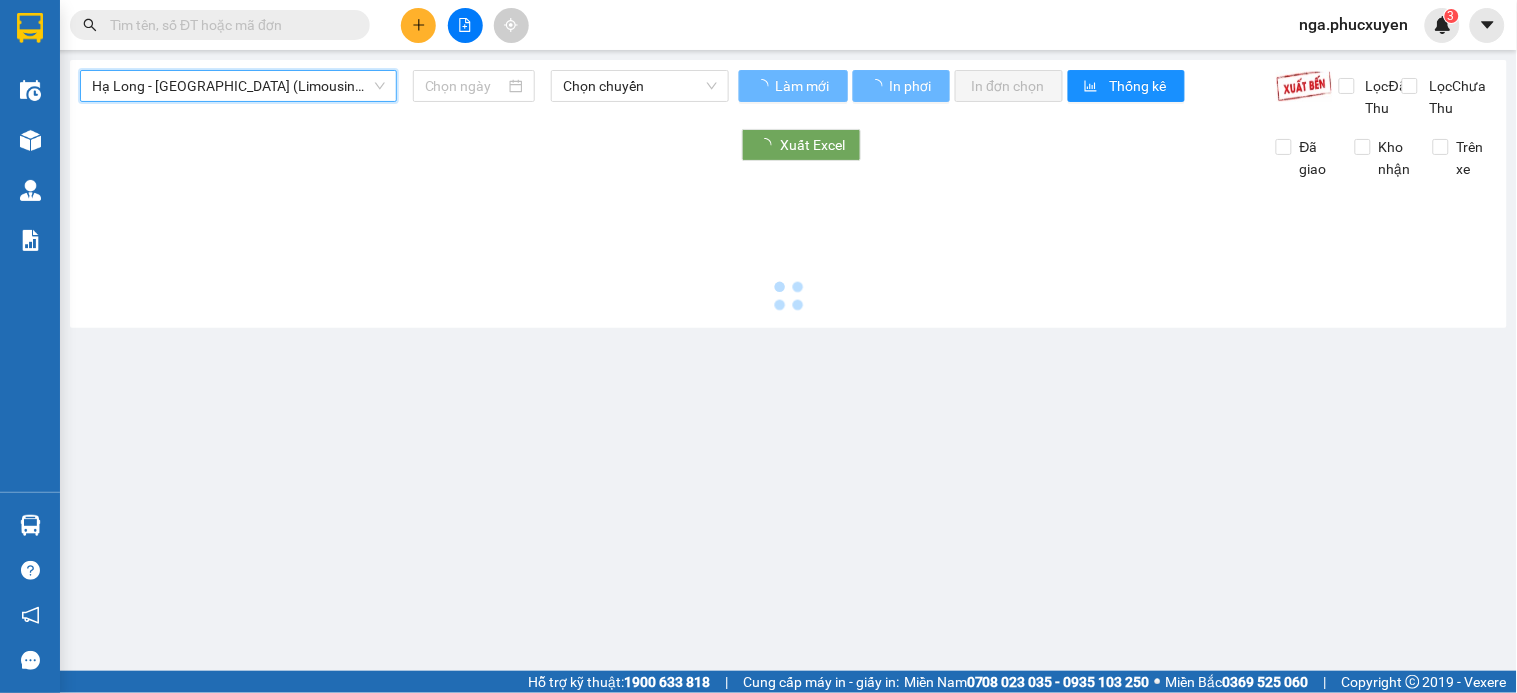 type on "[DATE]" 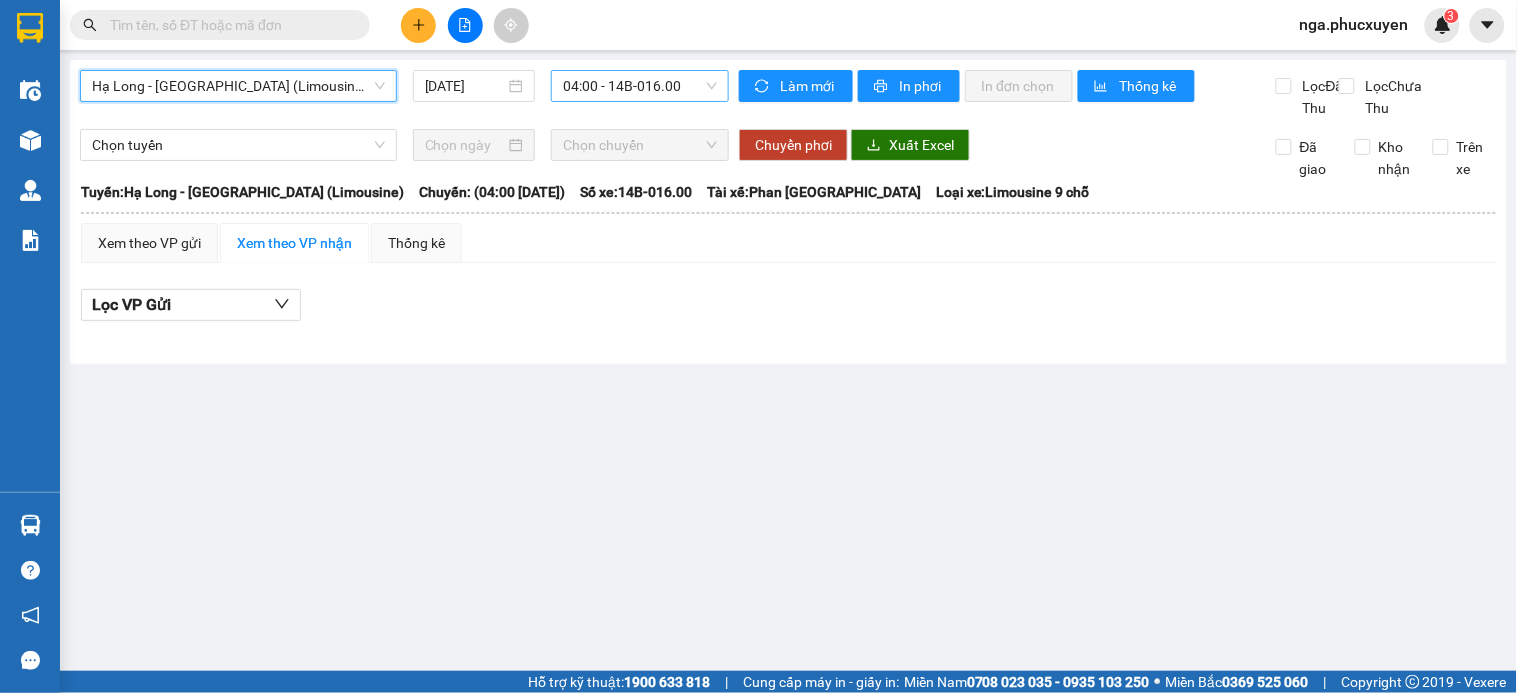 click on "04:00     - 14B-016.00" at bounding box center [640, 86] 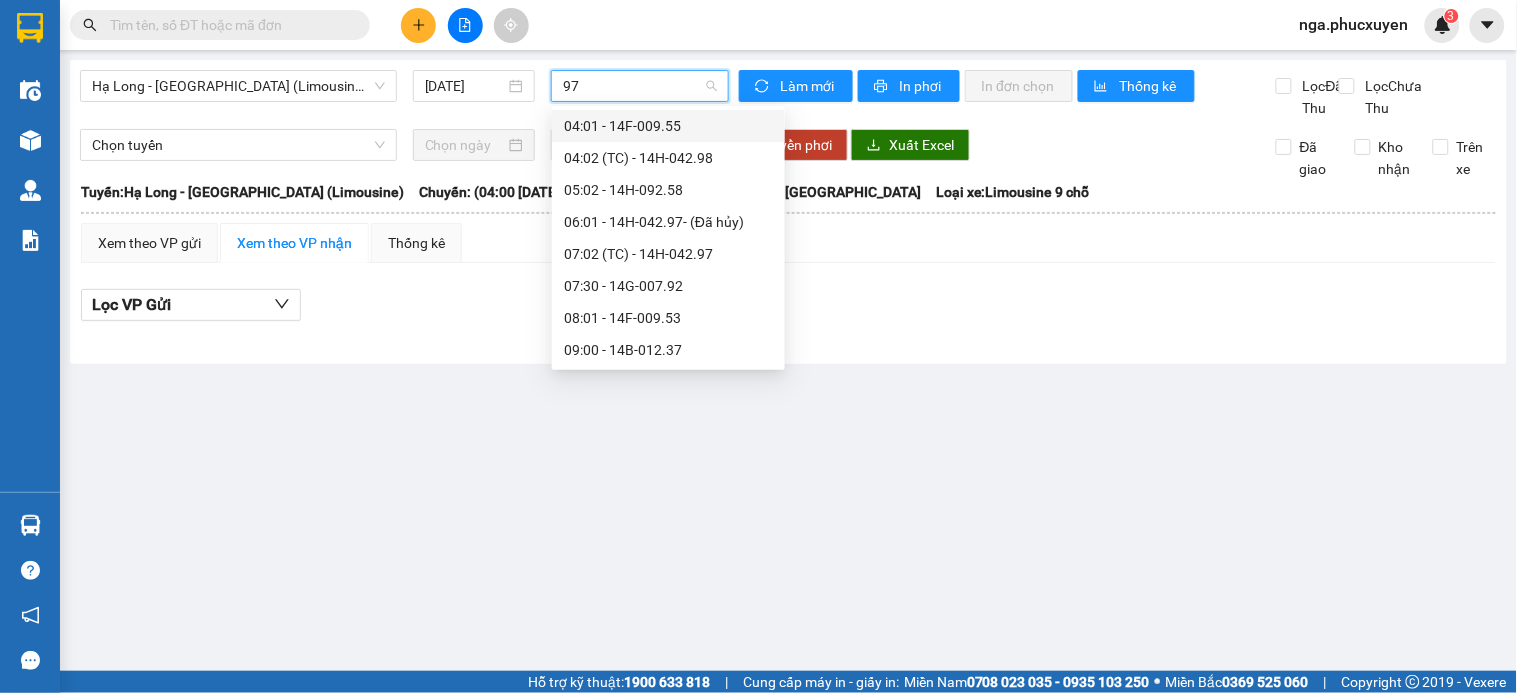 type on "977" 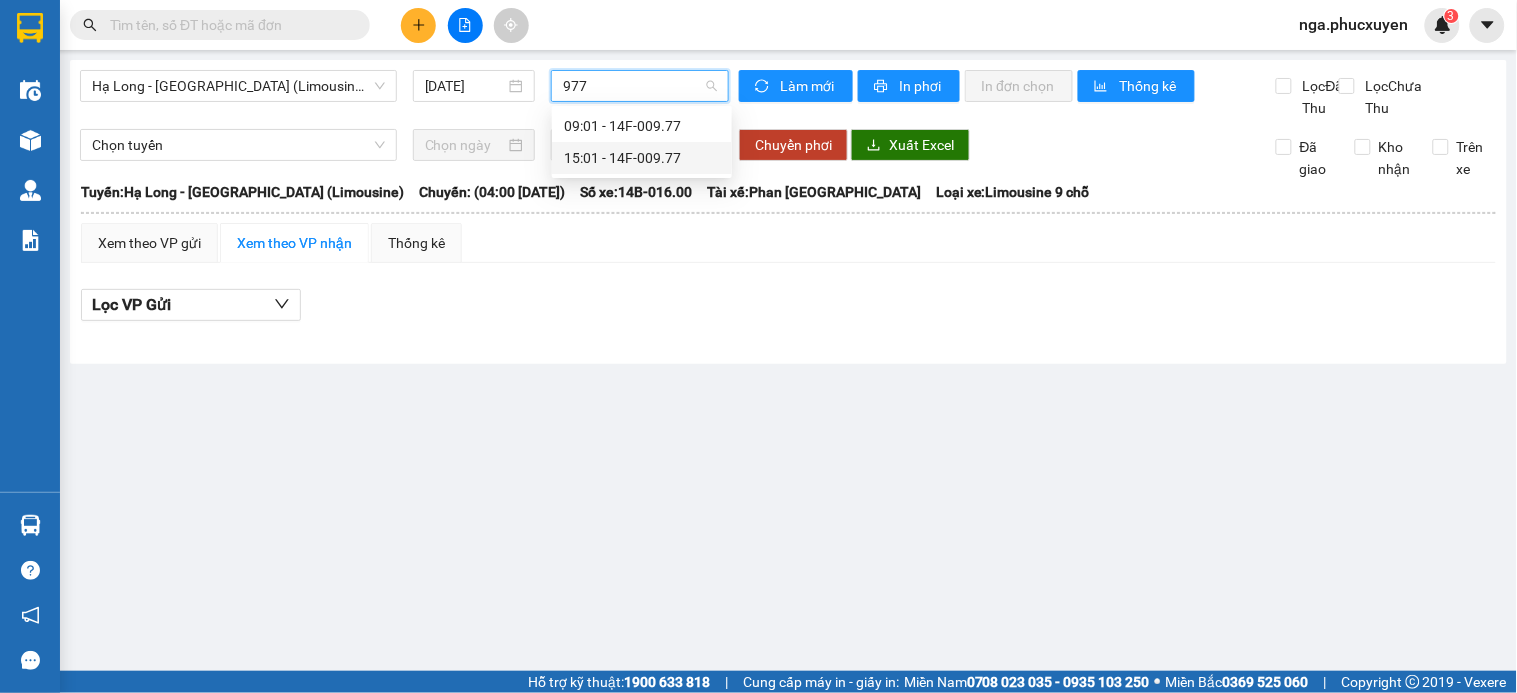 click on "15:01     - 14F-009.77" at bounding box center [642, 158] 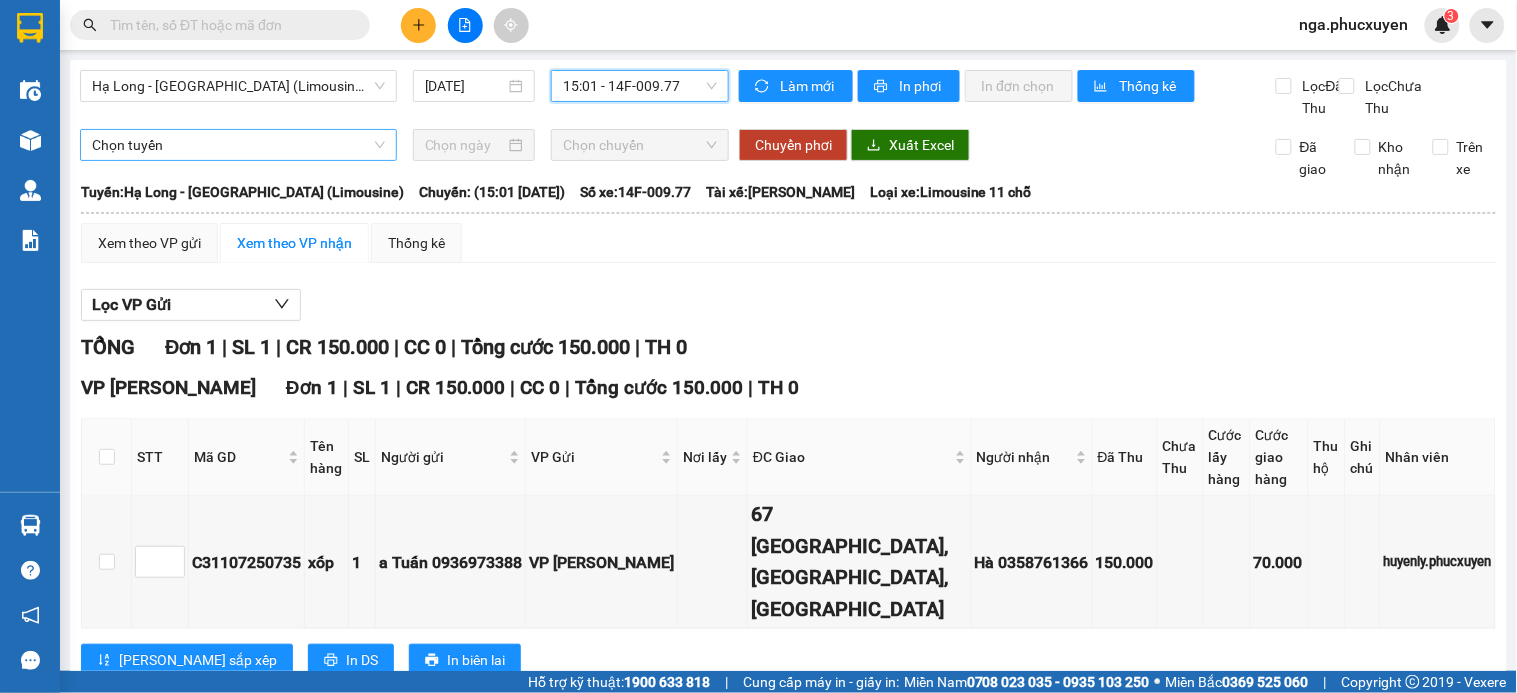 click on "Chọn tuyến" at bounding box center [238, 145] 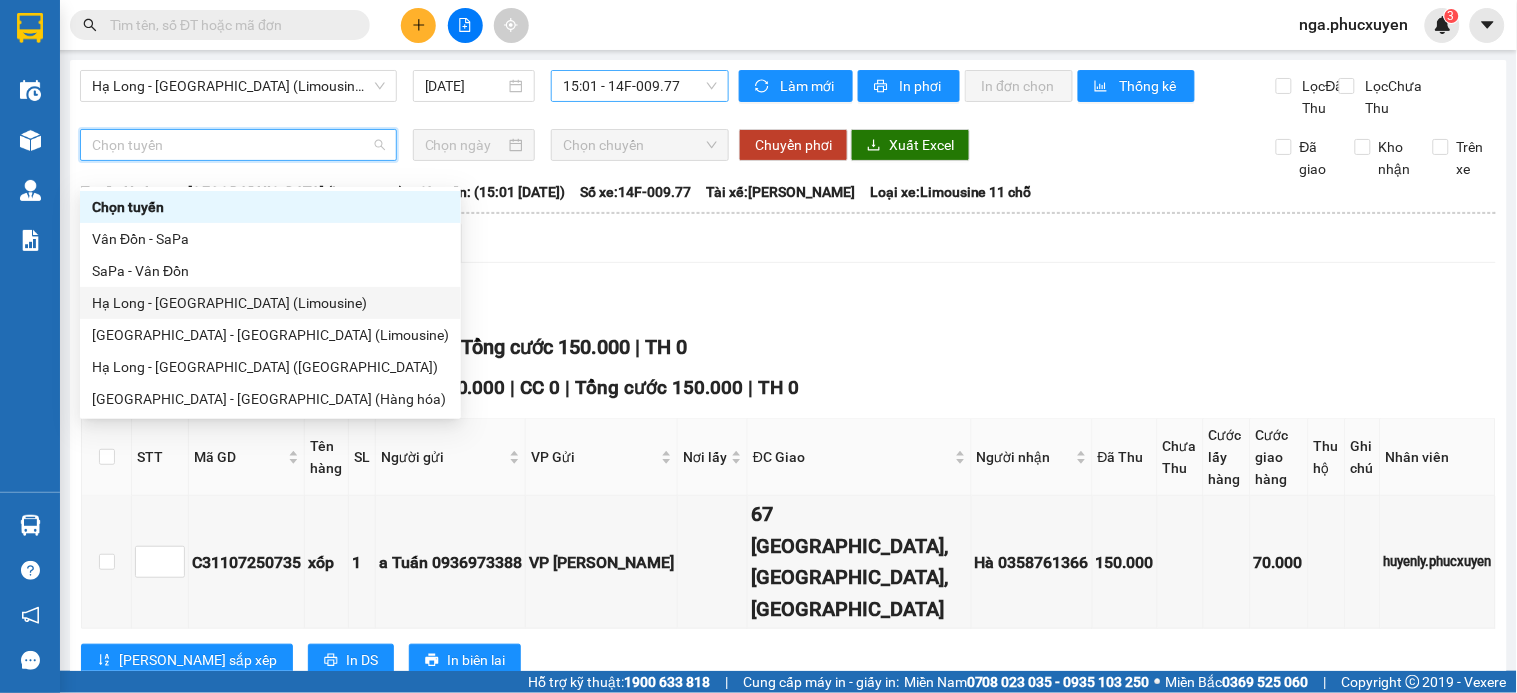 click on "Hạ Long - [GEOGRAPHIC_DATA] (Limousine)" at bounding box center [270, 303] 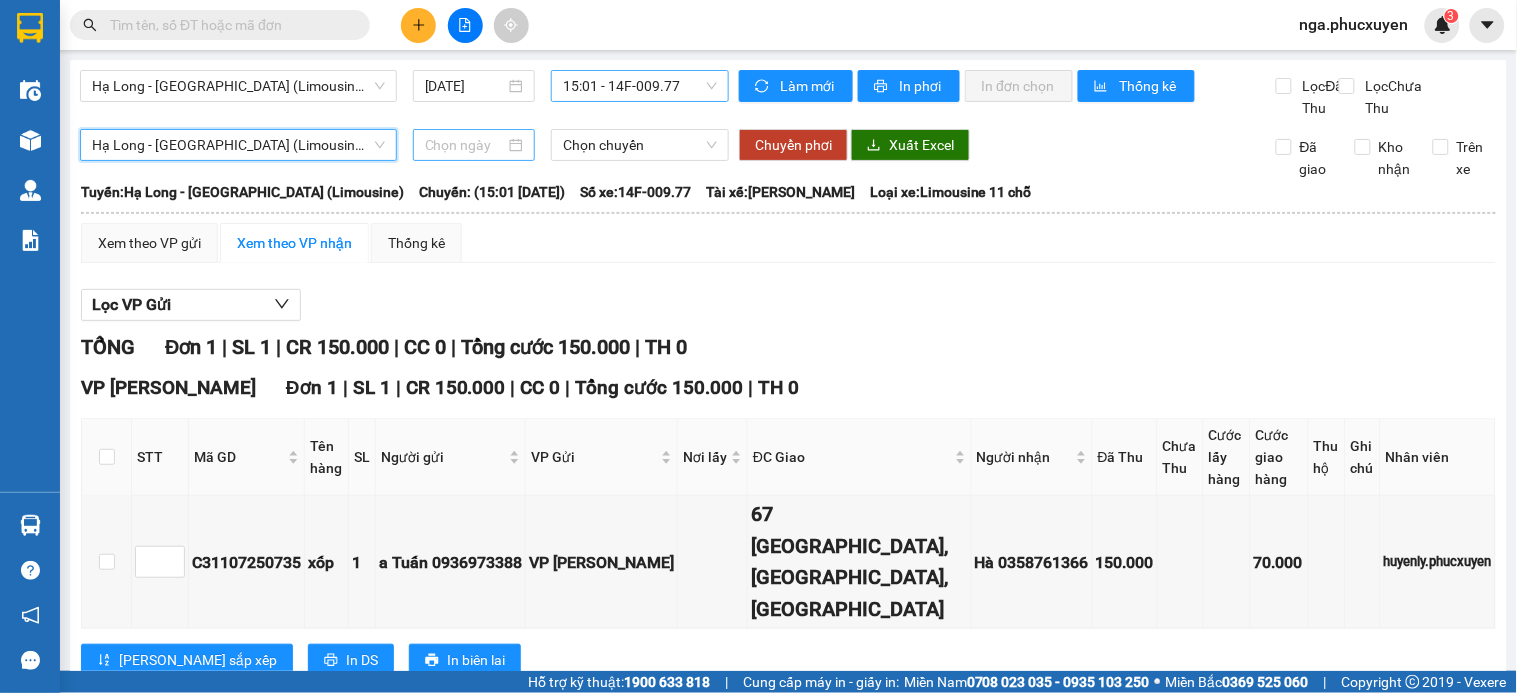 click at bounding box center [465, 145] 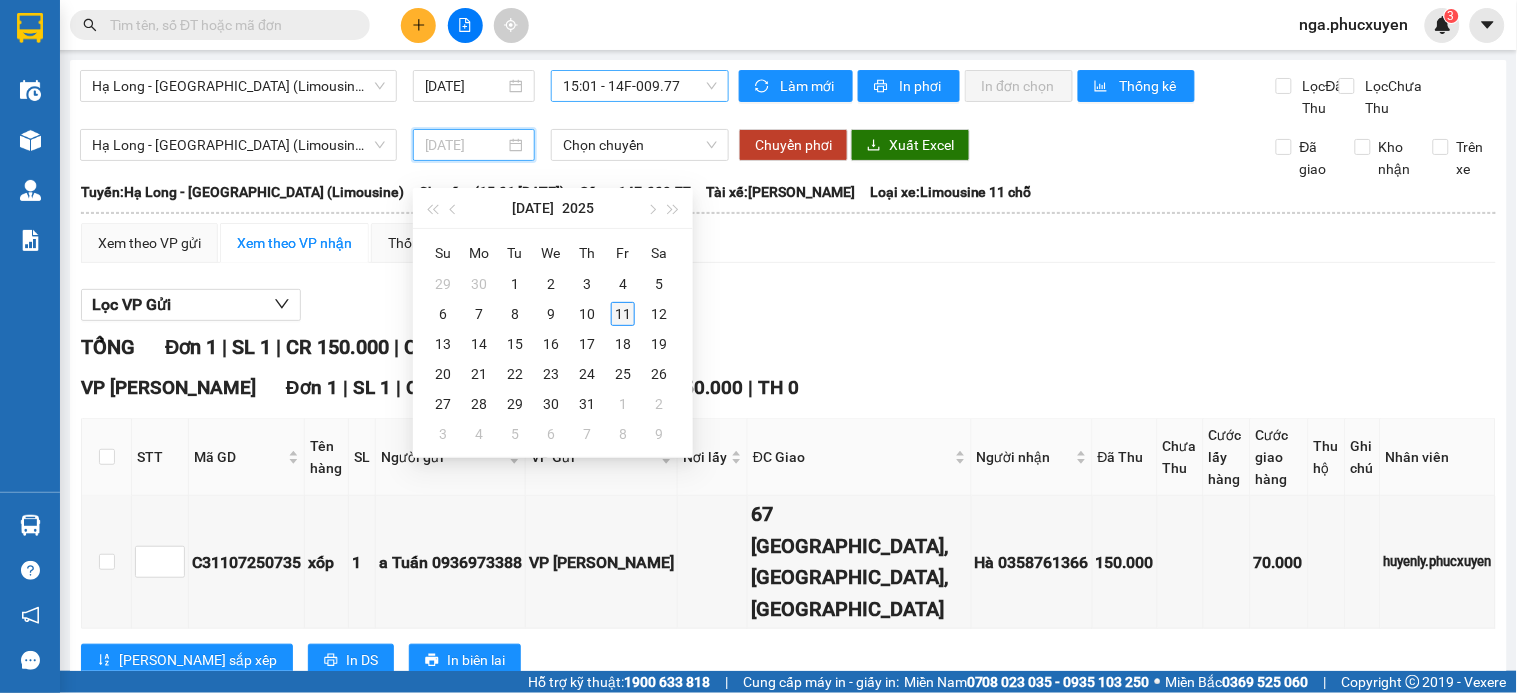 type on "[DATE]" 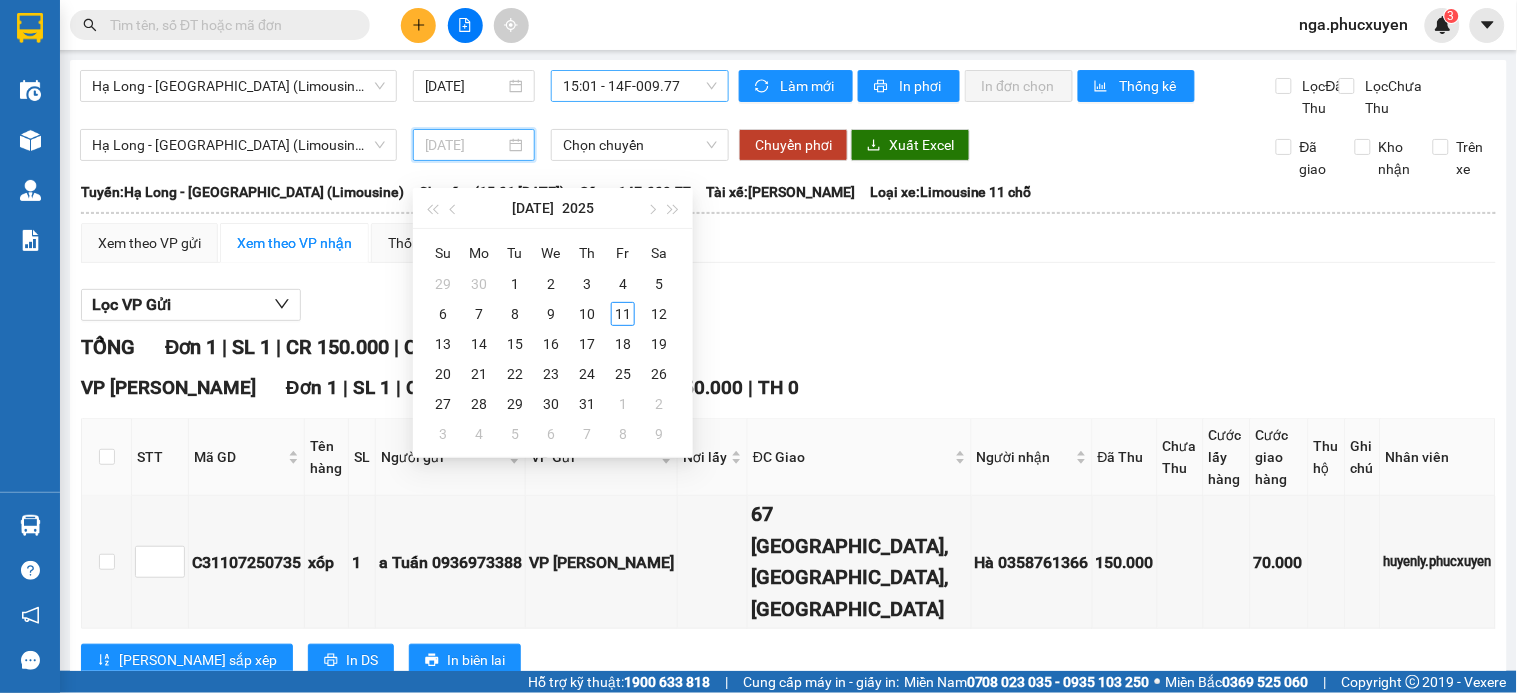 click on "11" at bounding box center (623, 314) 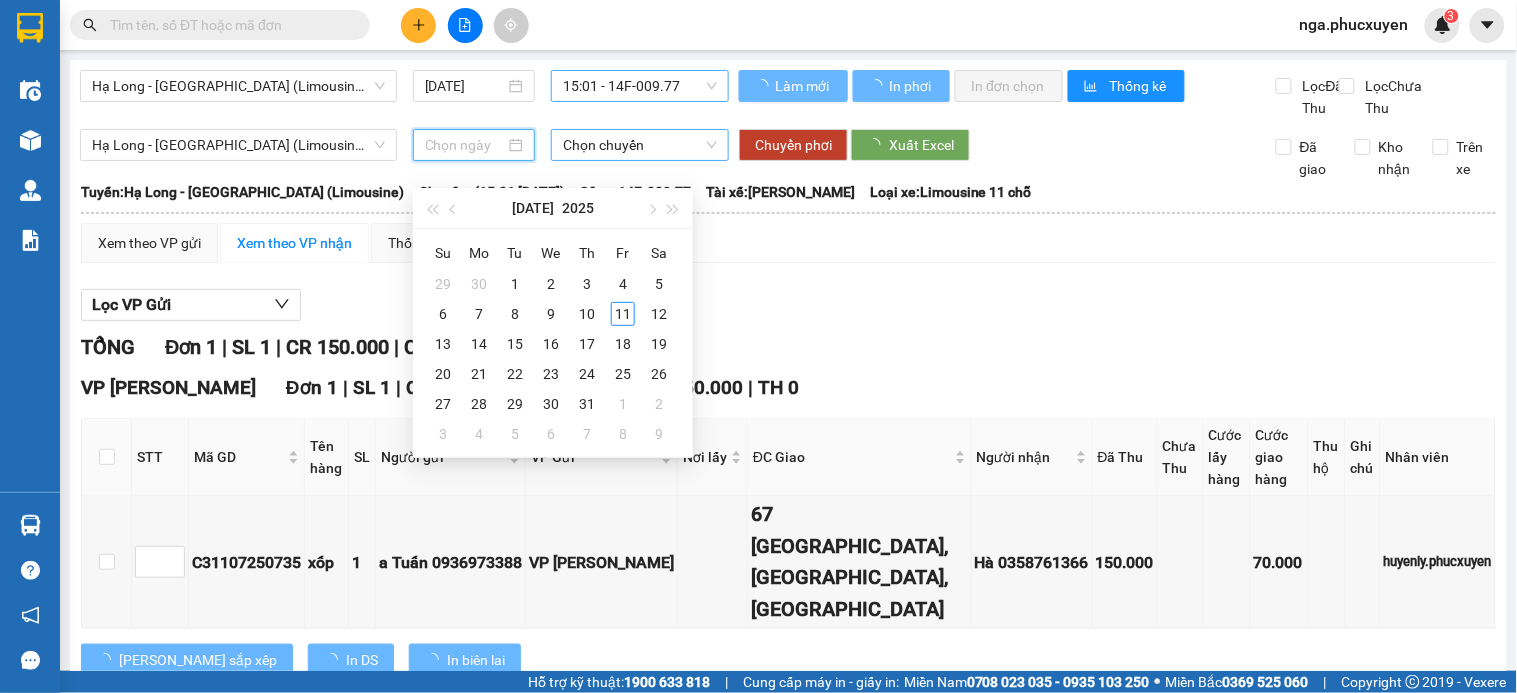 type on "[DATE]" 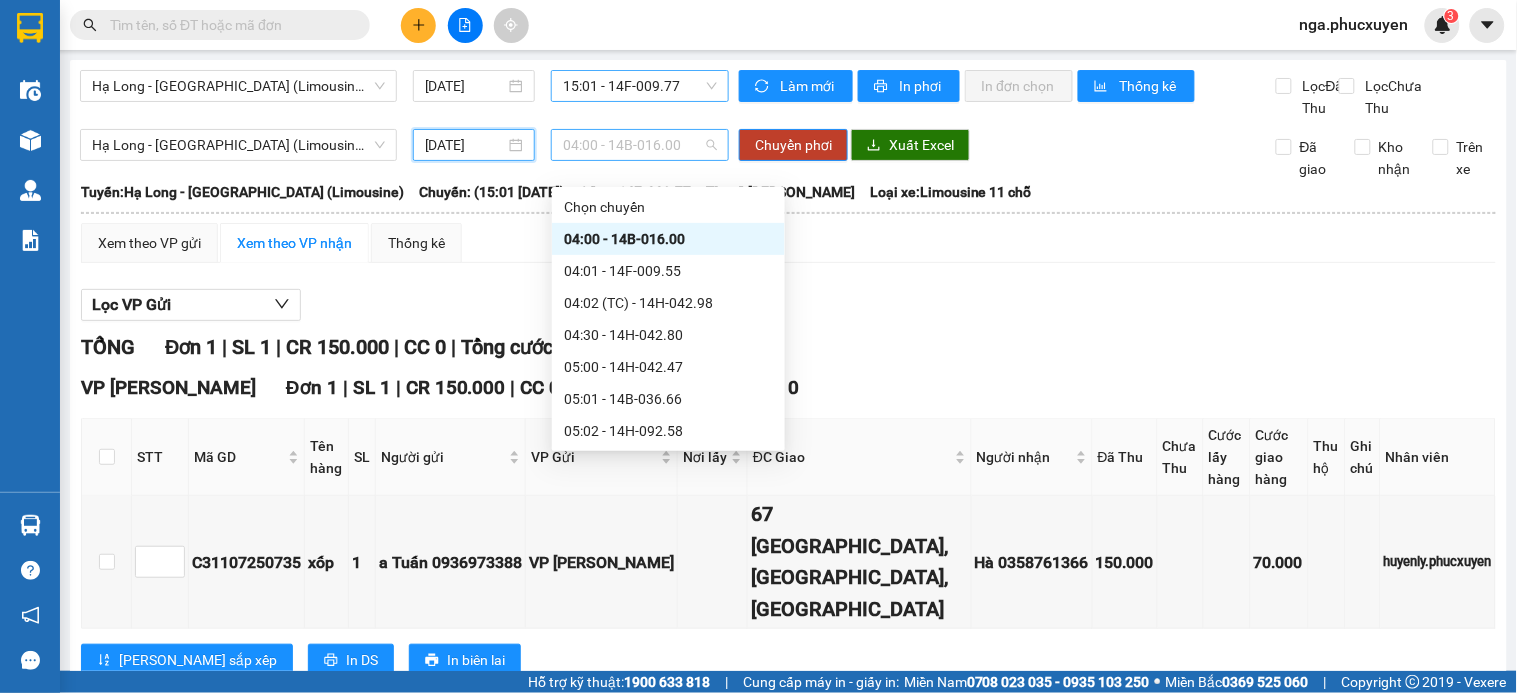 click on "04:00     - 14B-016.00" at bounding box center [640, 145] 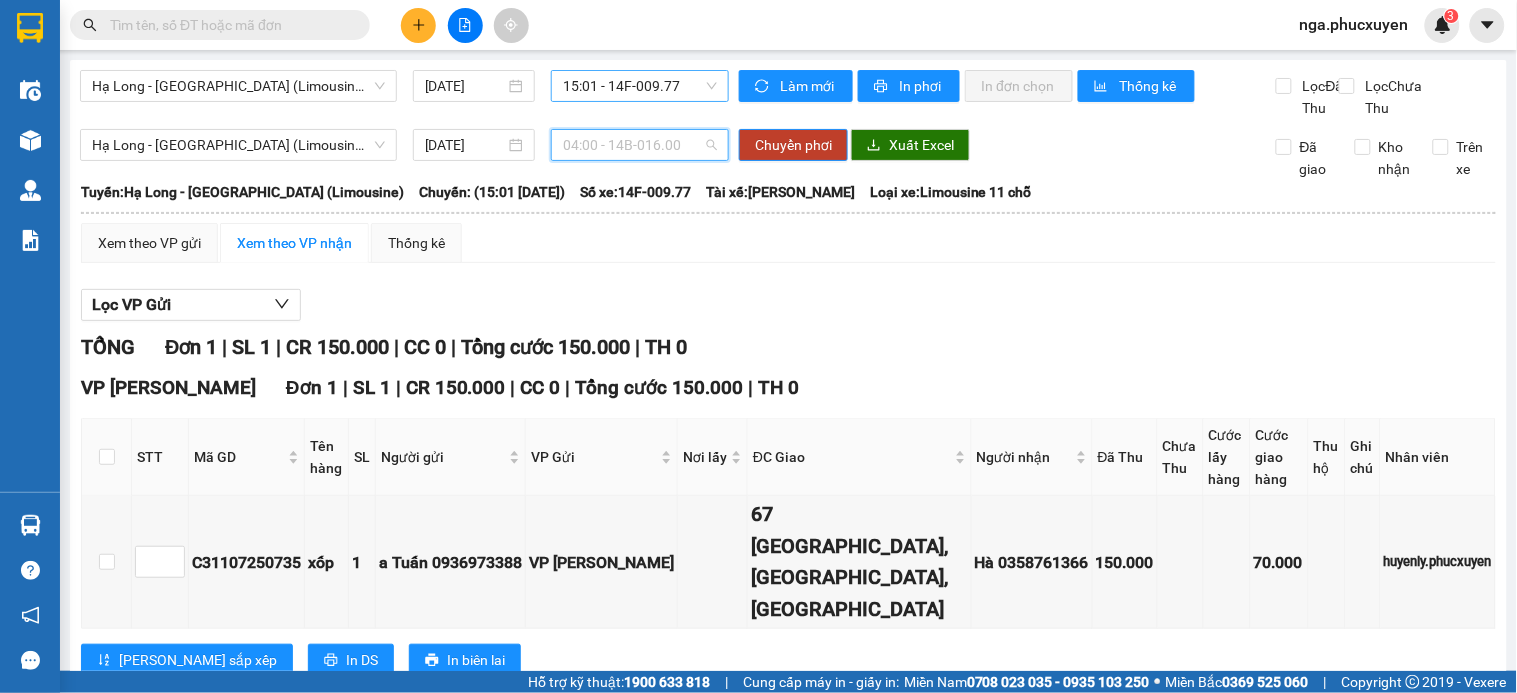 click on "04:00     - 14B-016.00" at bounding box center (640, 145) 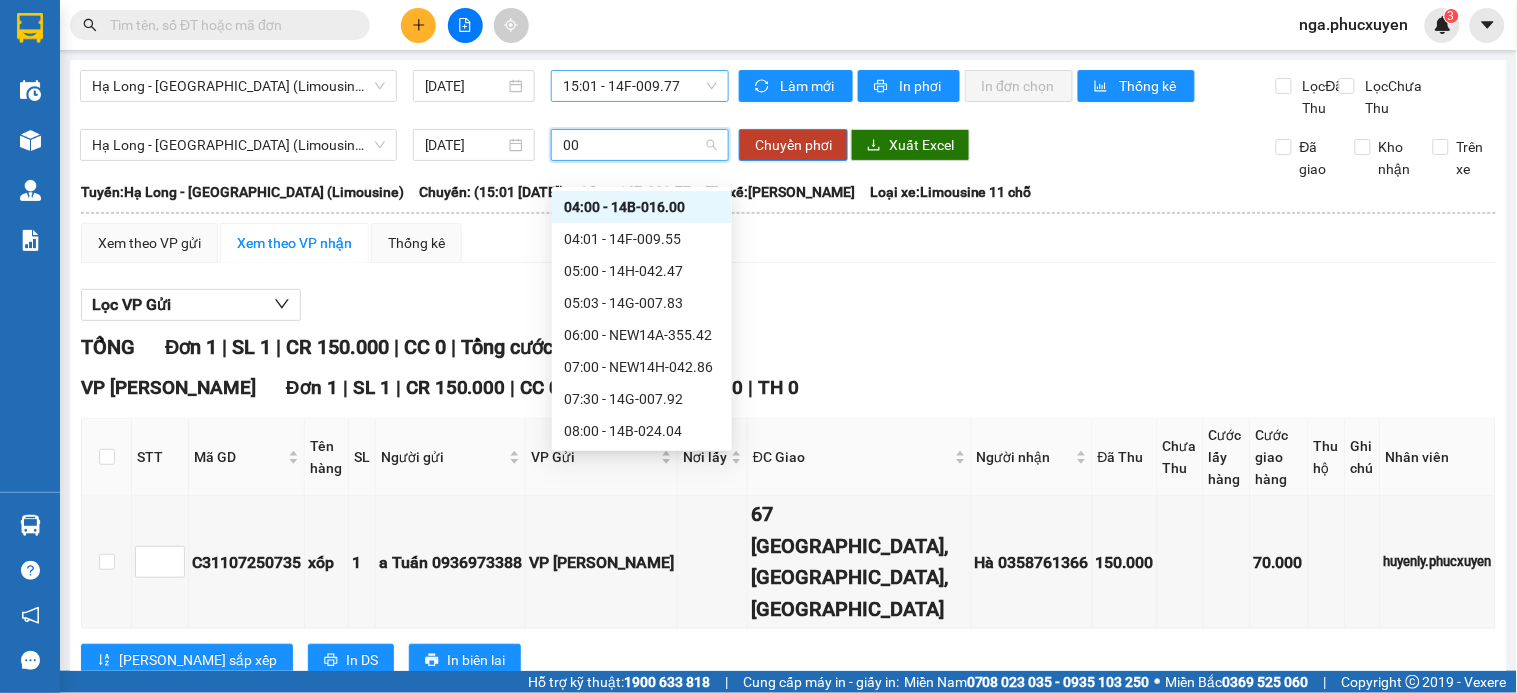 type on "005" 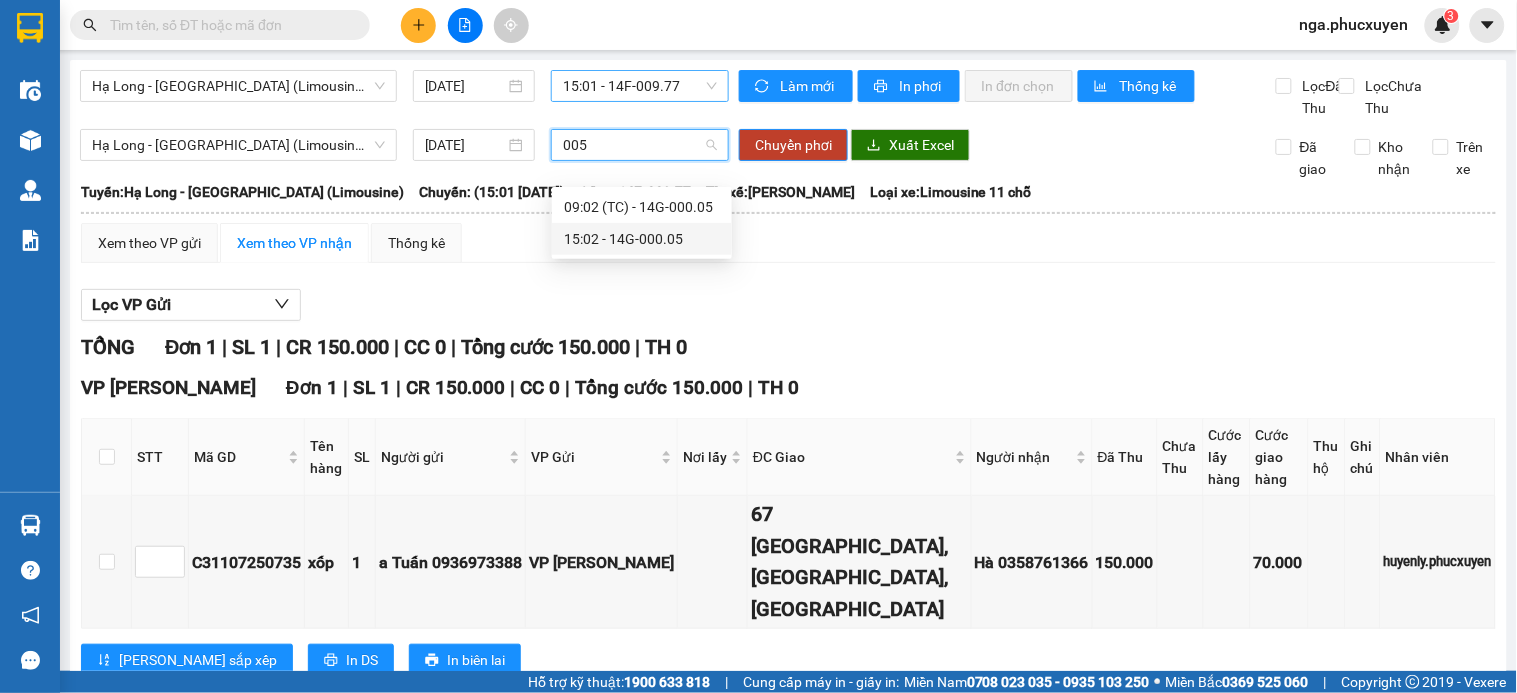 click on "15:02     - 14G-000.05" at bounding box center [642, 239] 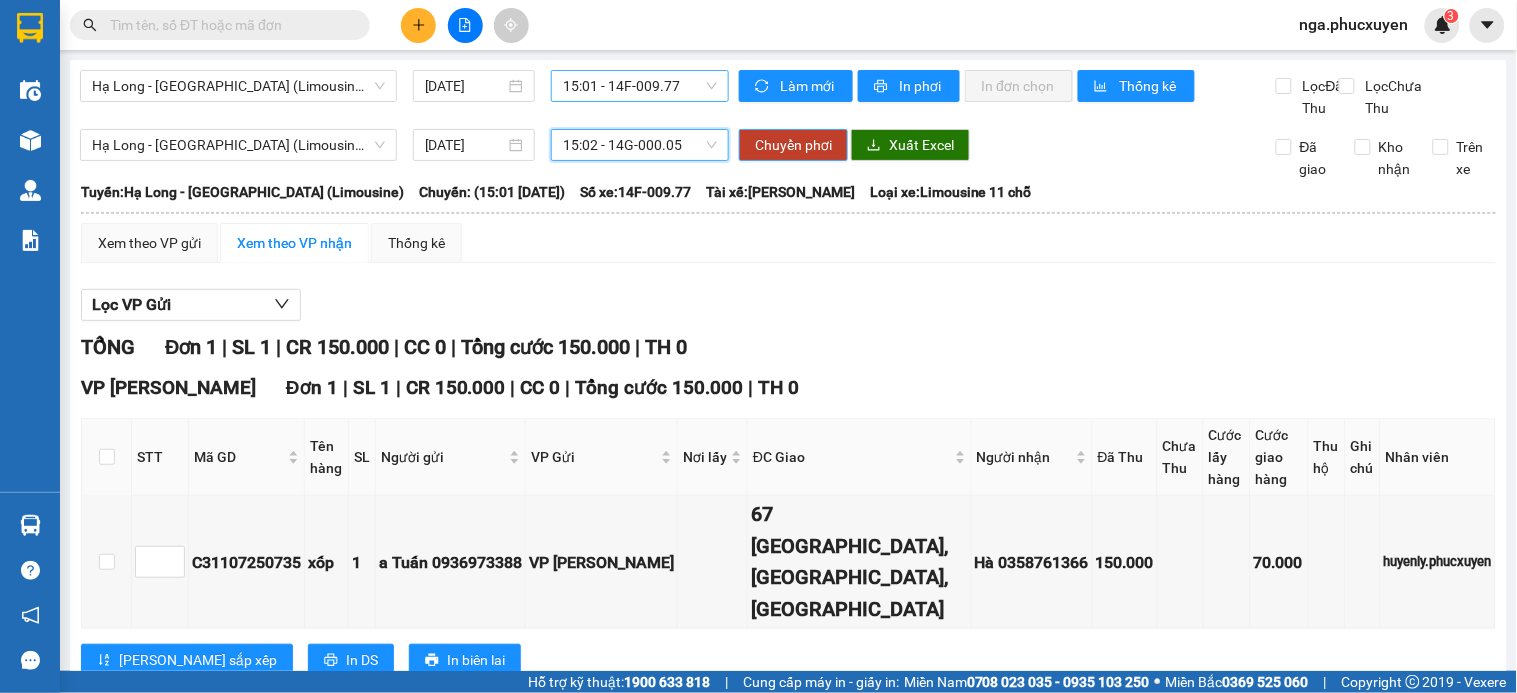 click on "Chuyển phơi" at bounding box center [793, 145] 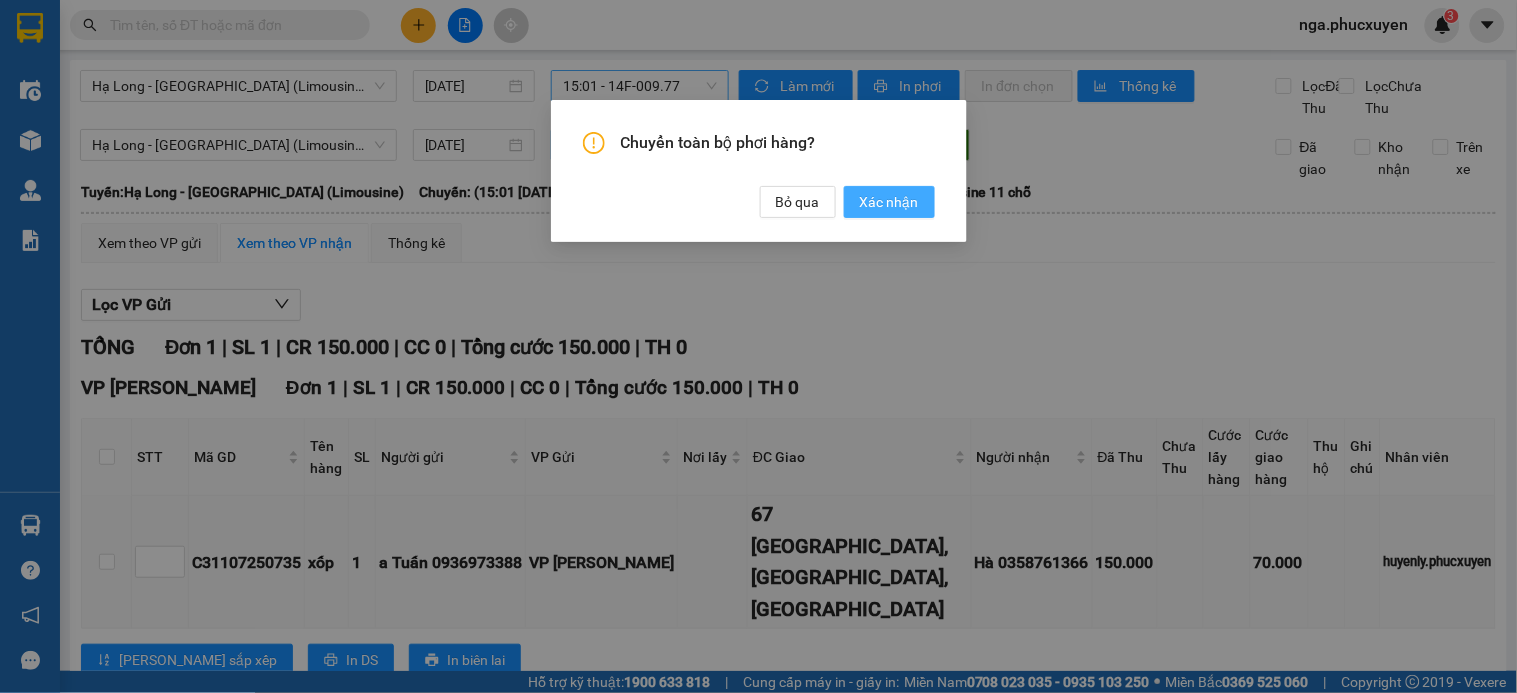 click on "Xác nhận" at bounding box center (889, 202) 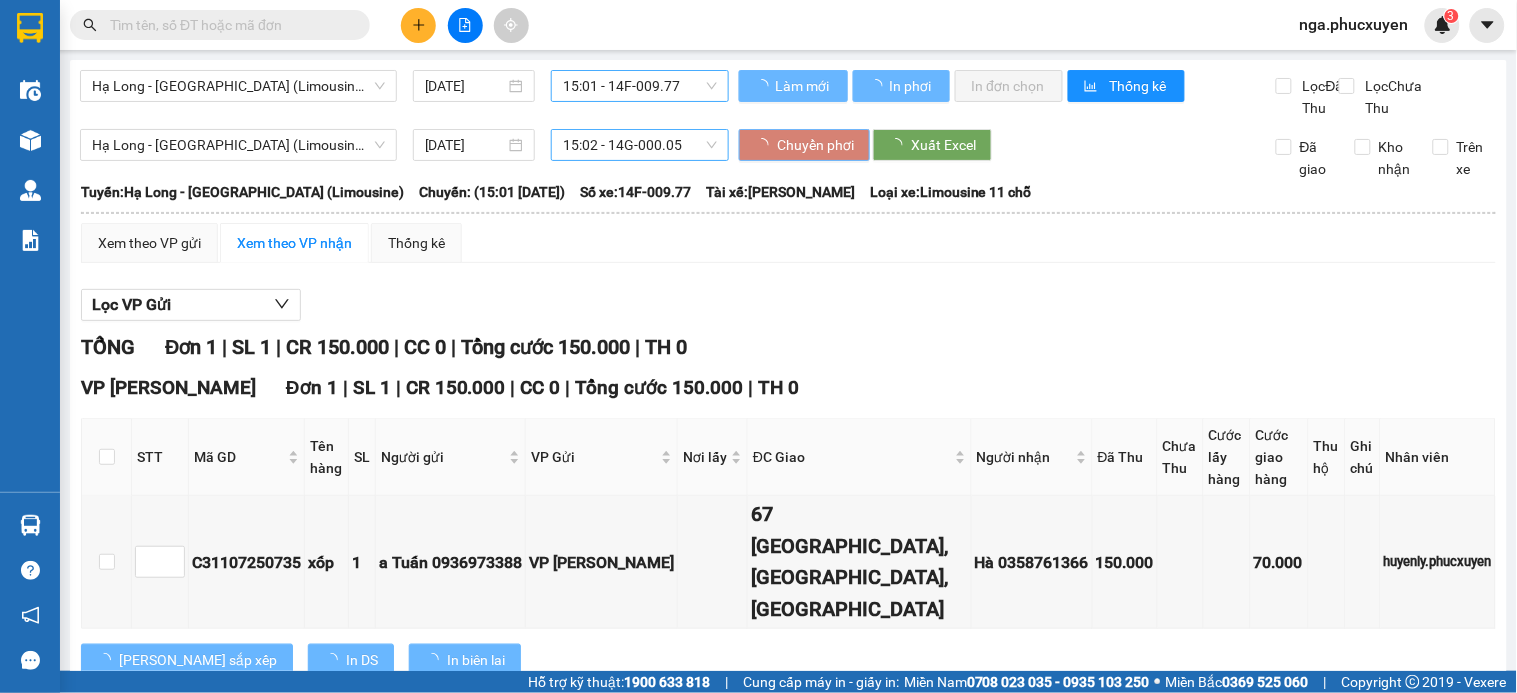 type 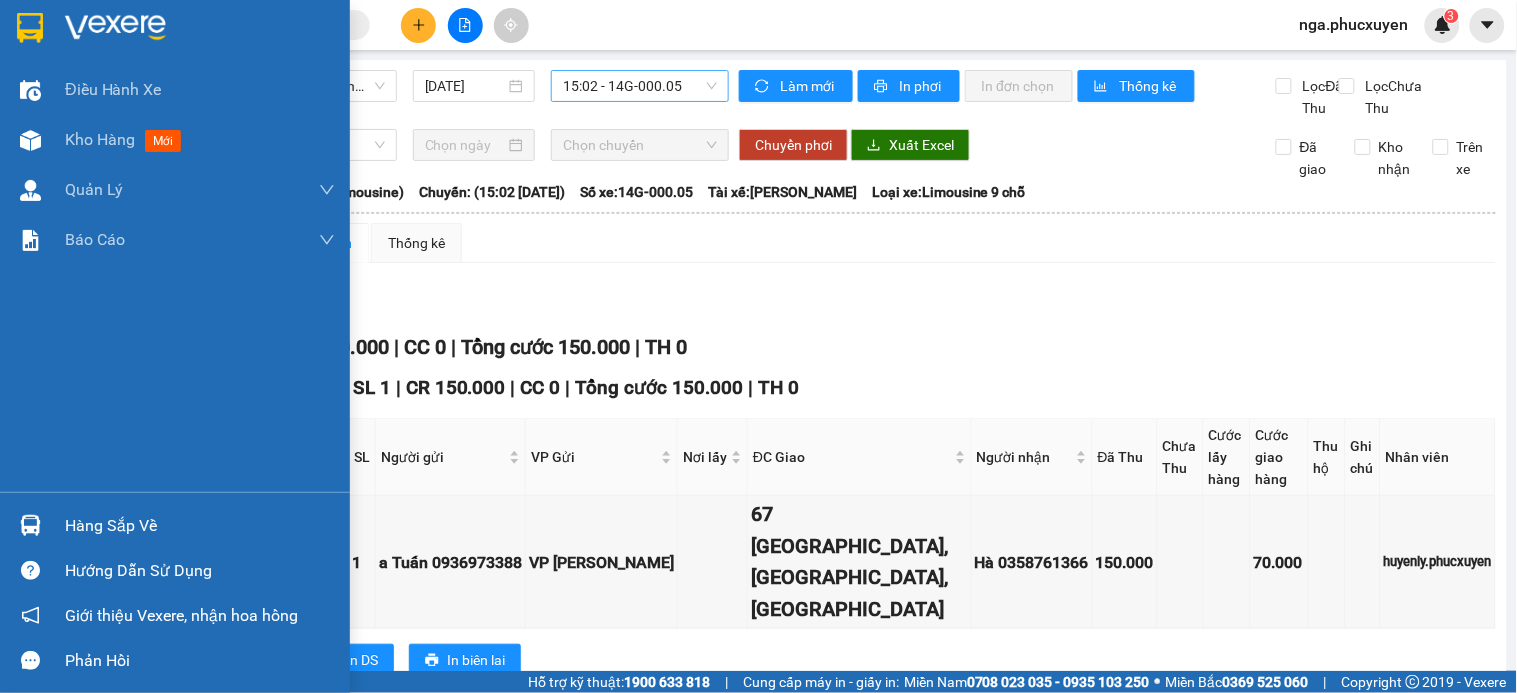 click at bounding box center (30, 28) 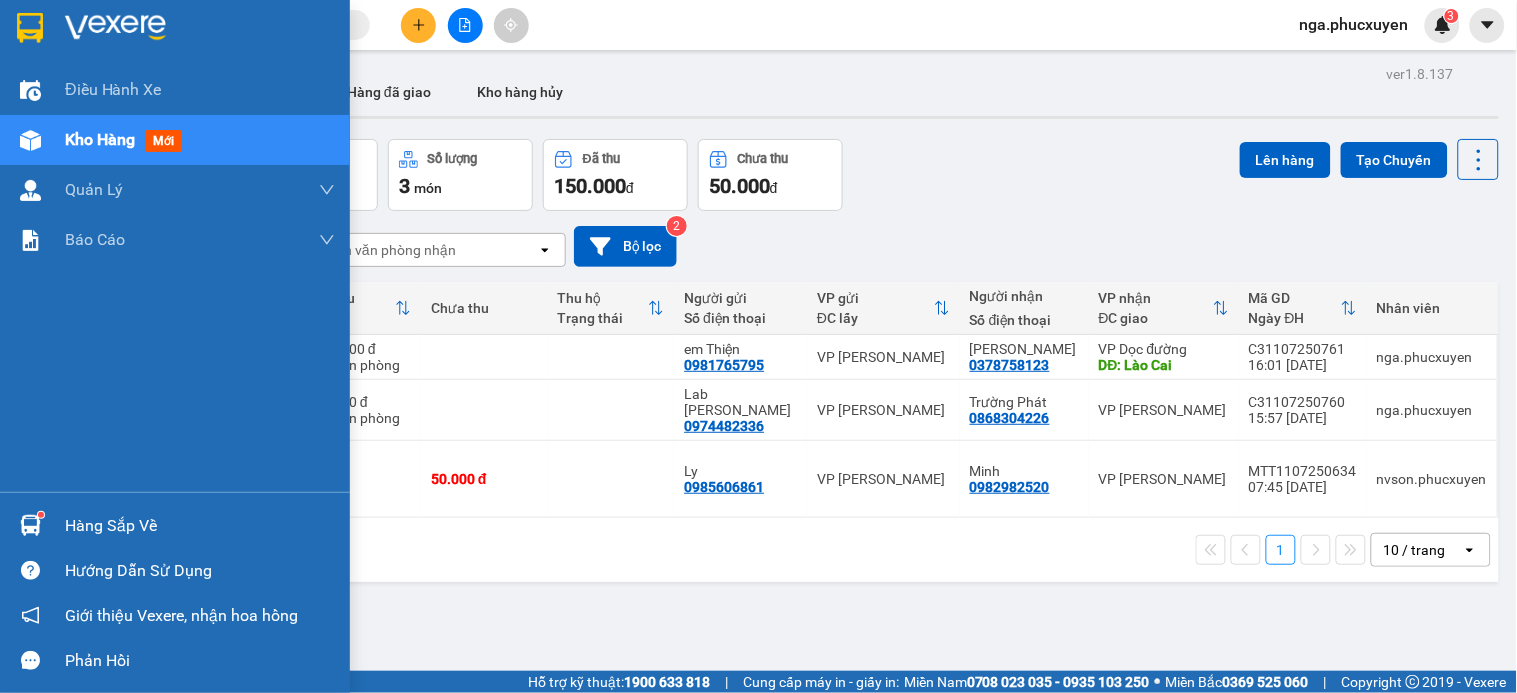 click on "Hàng sắp về" at bounding box center [200, 526] 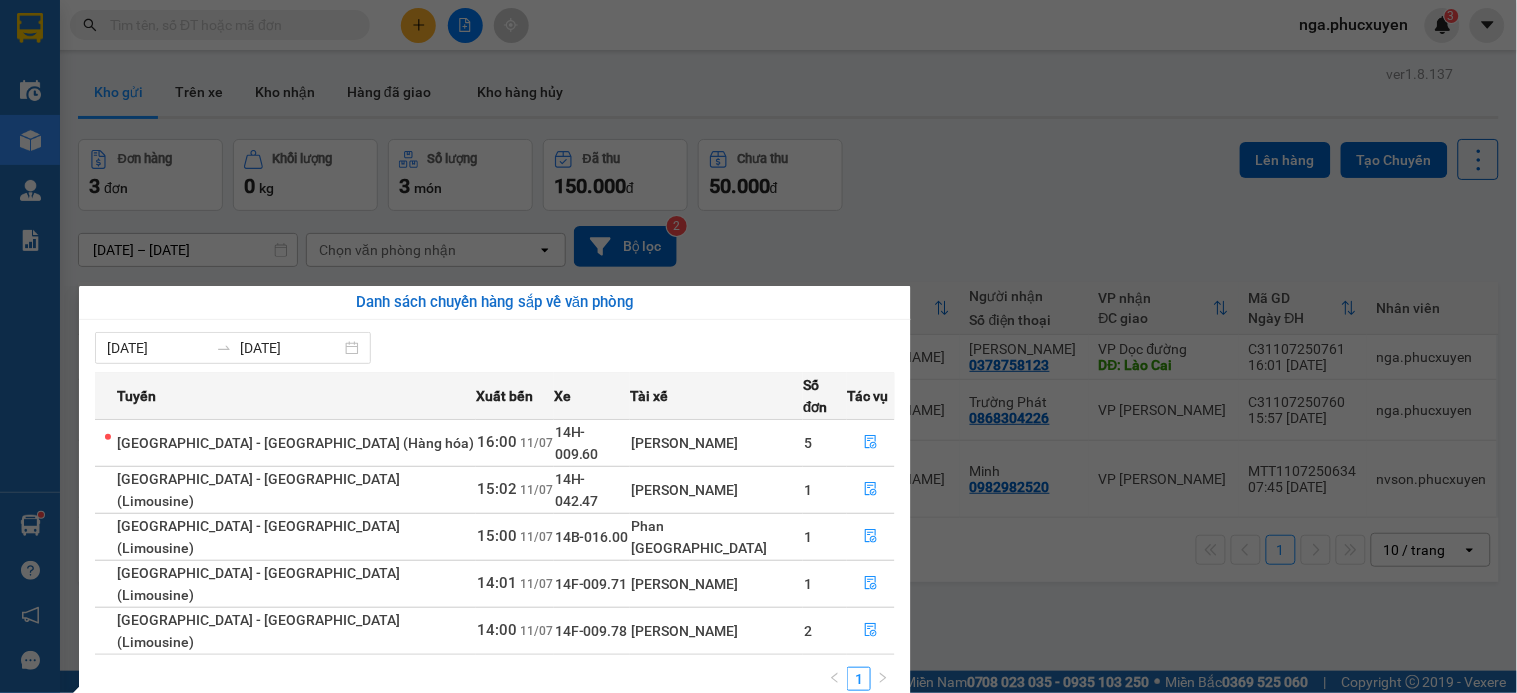 click on "Kết quả tìm kiếm ( 1 )  Bộ lọc  Mã ĐH Trạng thái Món hàng Thu hộ Tổng cước Chưa cước Người gửi VP Gửi Người nhận VP Nhận C31107250742 14:32 - 11/07 Chưa điều phối giao xốp SL:  1 150.000 150.000 0934291123 chị Nga VP Hạ Long  TC: nvc 0963311111 THÁI CARIVAL 0962926510 VP Dương Đình Nghệ TC: Bệnh Viện Giao Thông Vậ... 1 nga.phucxuyen 3     Điều hành xe     Kho hàng mới     Quản Lý Quản lý thu hộ Quản lý chuyến Quản lý khách hàng Quản lý khách hàng mới Quản lý giao nhận mới Quản lý kiểm kho     Báo cáo  11. Báo cáo đơn giao nhận nội bộ 1. Chi tiết đơn hàng văn phòng 12. Thống kê đơn đối tác 2. Tổng doanh thu theo từng văn phòng 3. Thống kê đơn hàng toàn nhà xe  4. Báo cáo dòng tiền theo nhân viên 5. Doanh thu thực tế chi tiết theo phòng hàng  8. Thống kê nhận và gửi hàng theo văn phòng Hàng sắp về Hướng dẫn sử dụng 3" at bounding box center [758, 346] 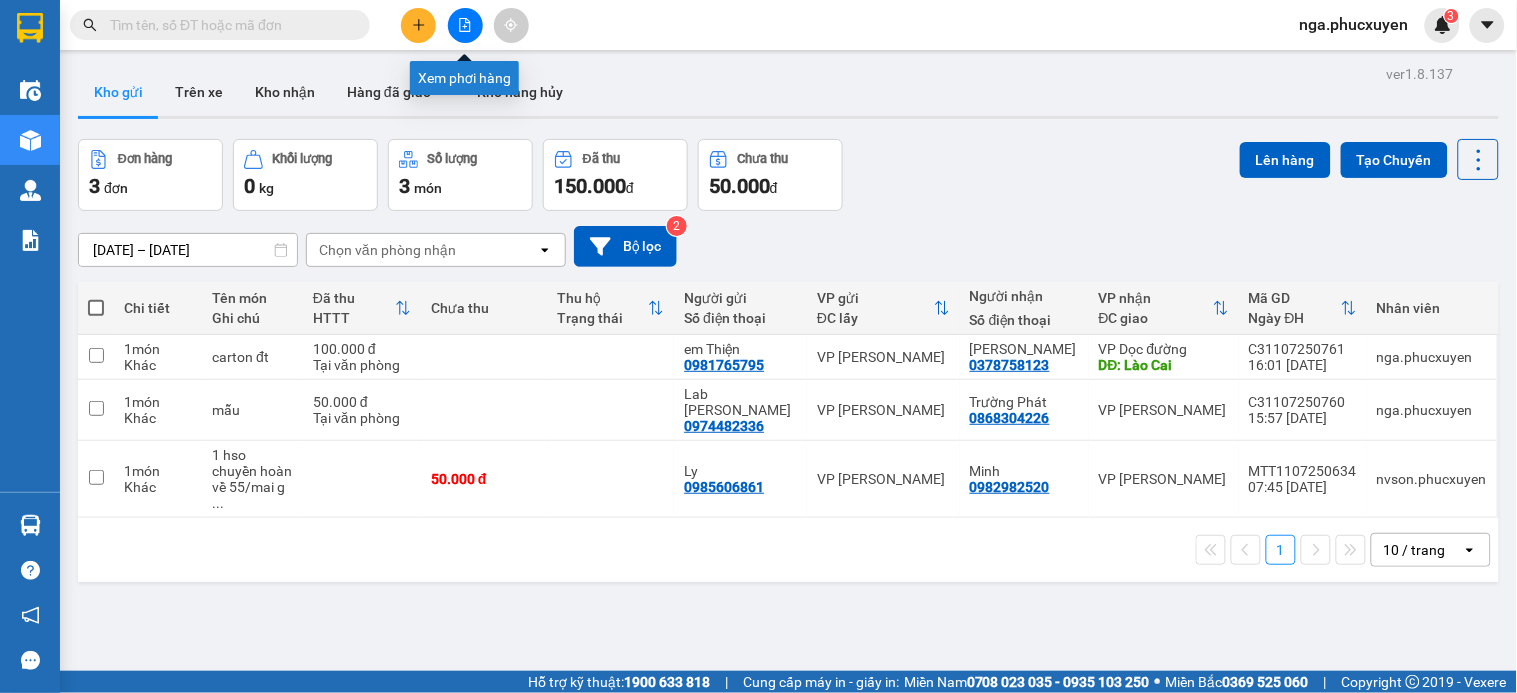 click 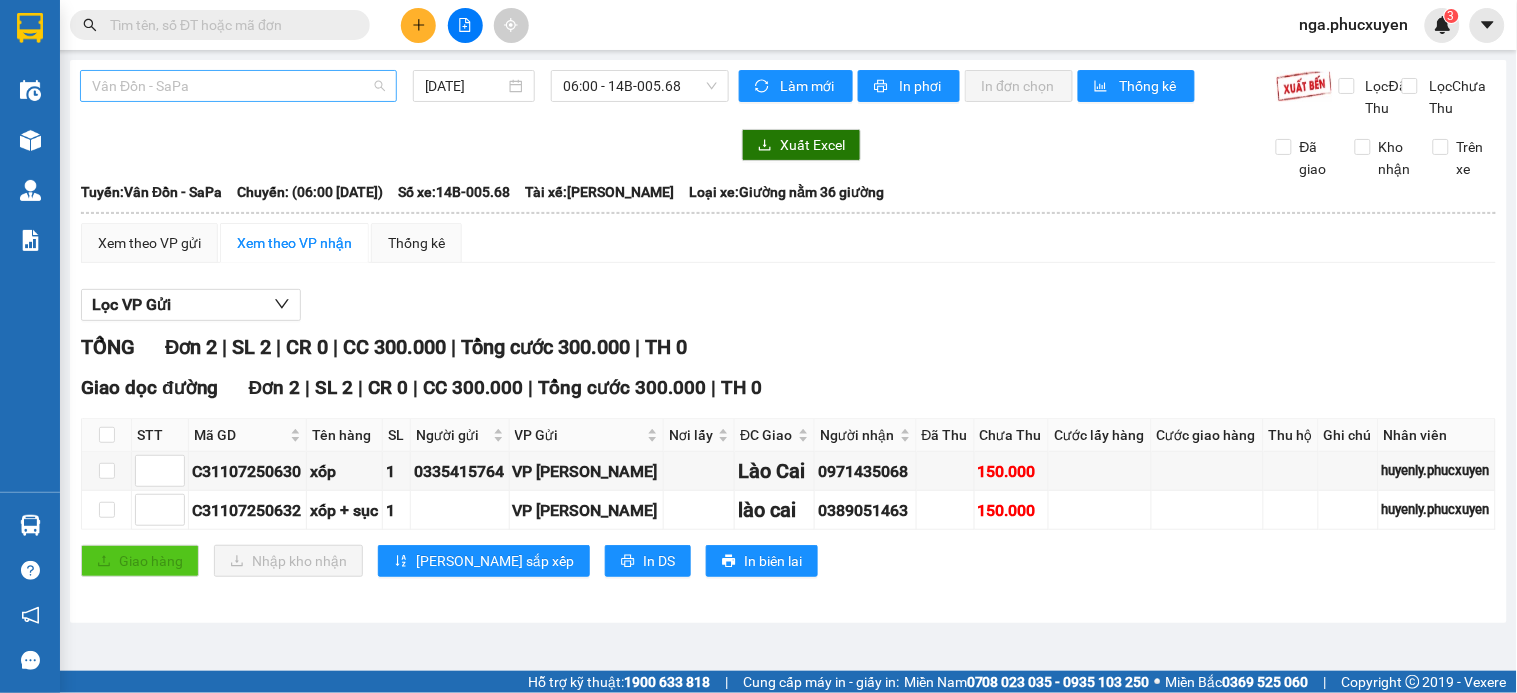 click on "Vân Đồn - SaPa" at bounding box center [238, 86] 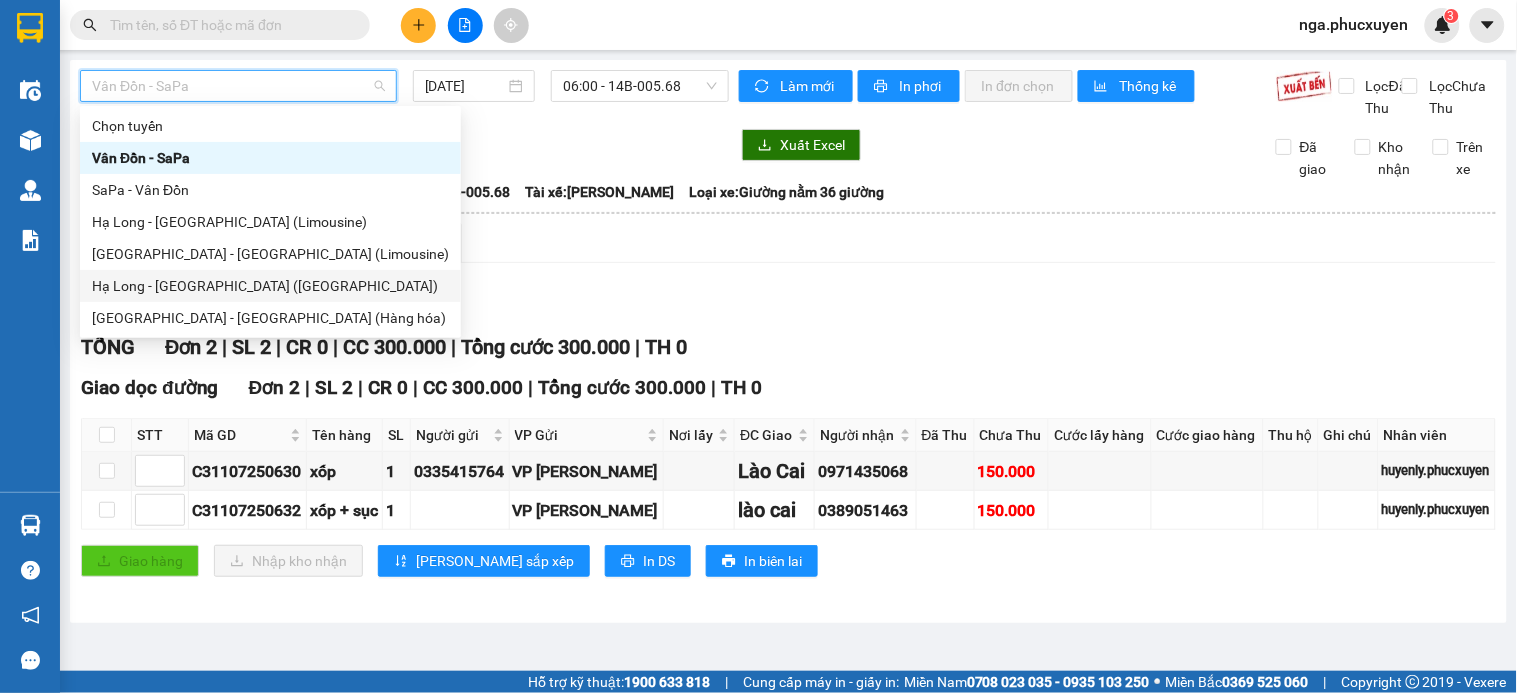 click on "Hạ Long - [GEOGRAPHIC_DATA] ([GEOGRAPHIC_DATA])" at bounding box center (270, 286) 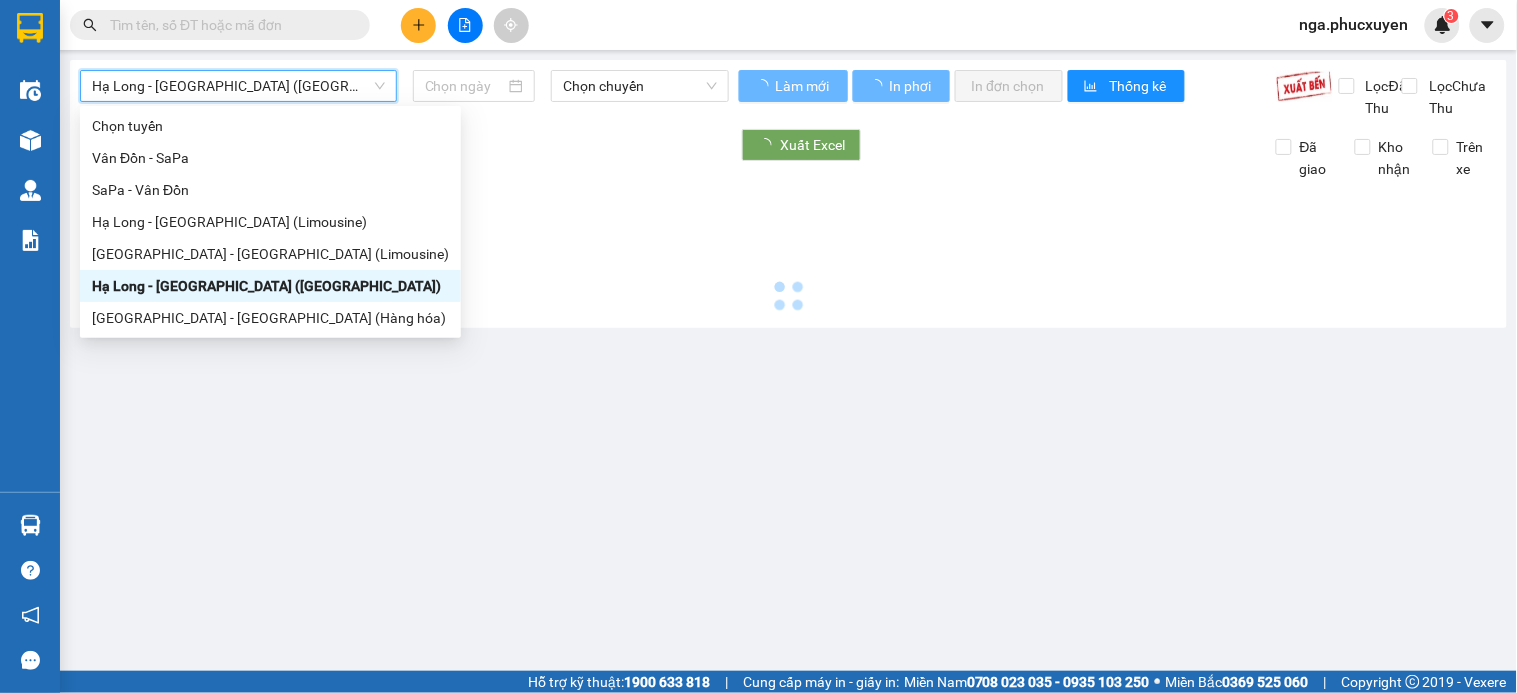 type on "[DATE]" 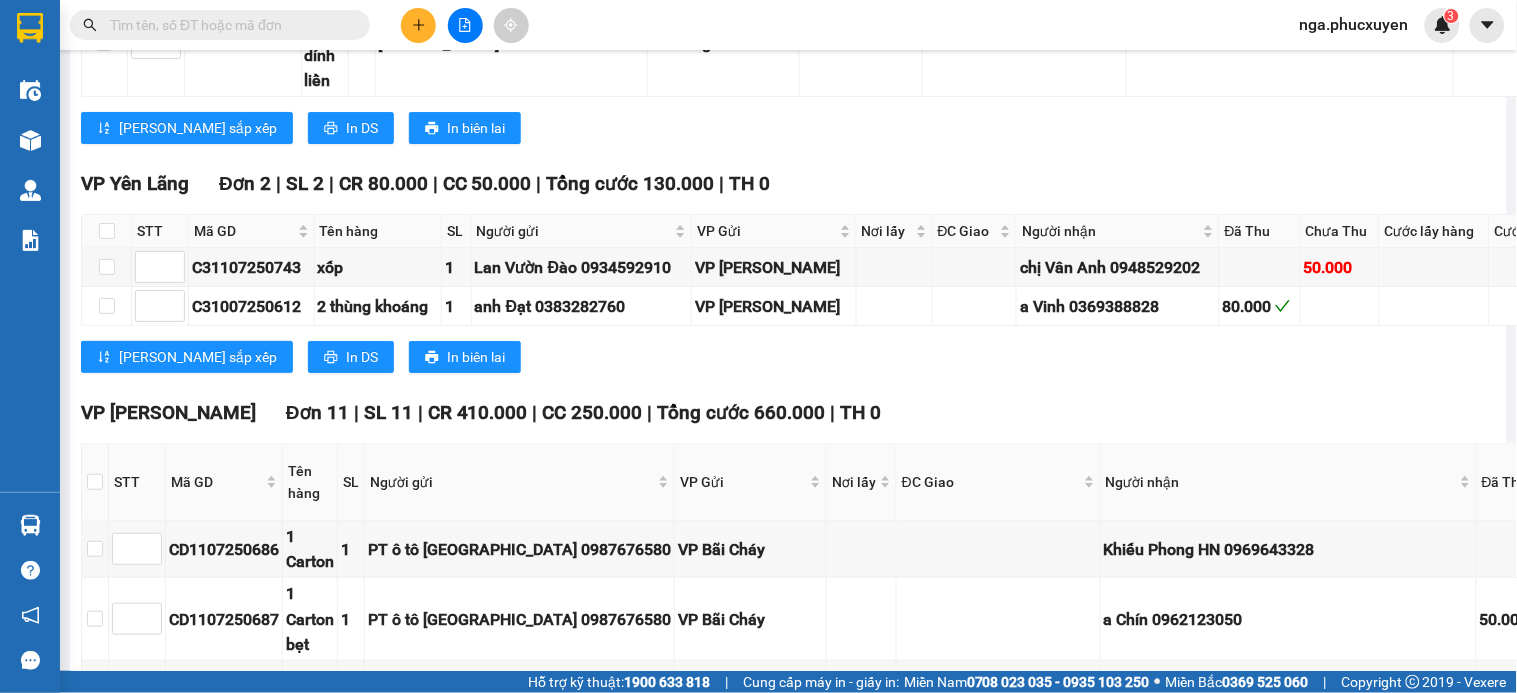 scroll, scrollTop: 1444, scrollLeft: 0, axis: vertical 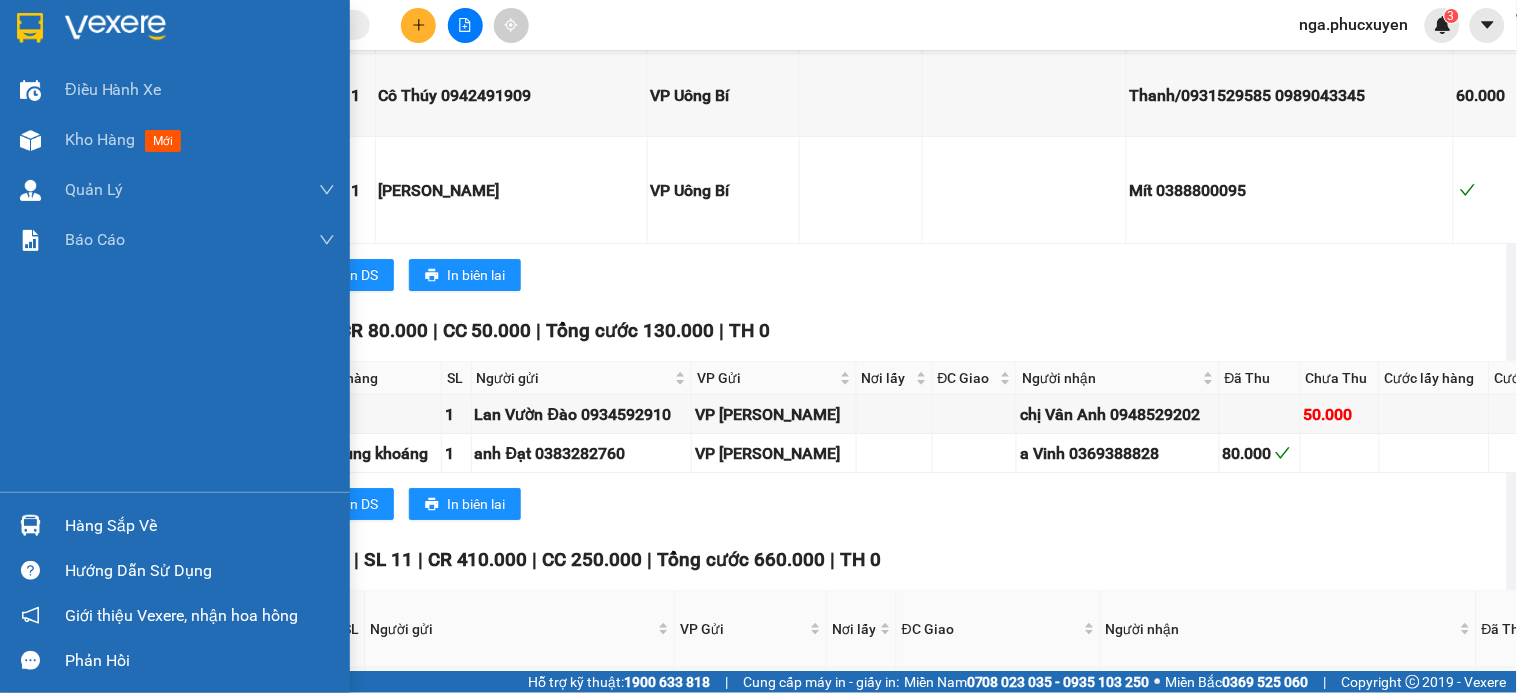 click at bounding box center (115, 28) 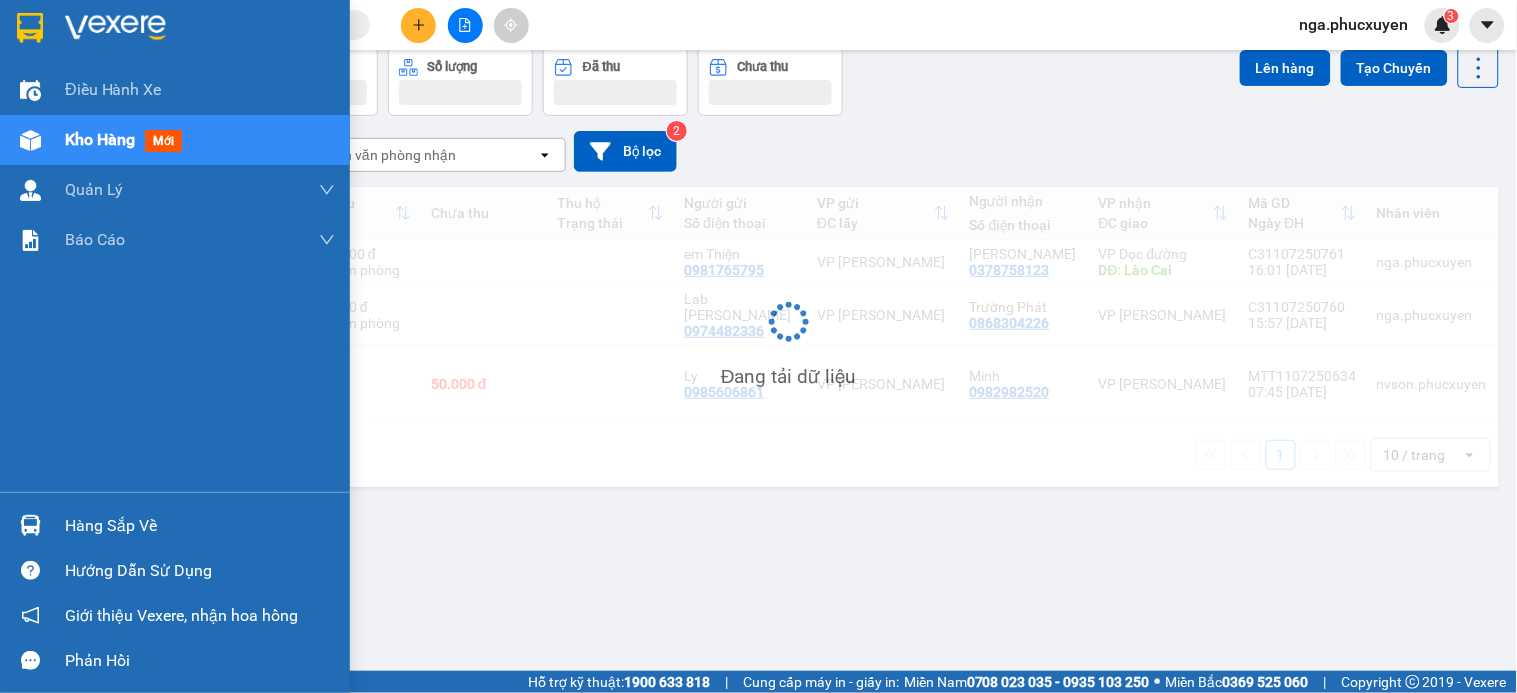 scroll, scrollTop: 92, scrollLeft: 0, axis: vertical 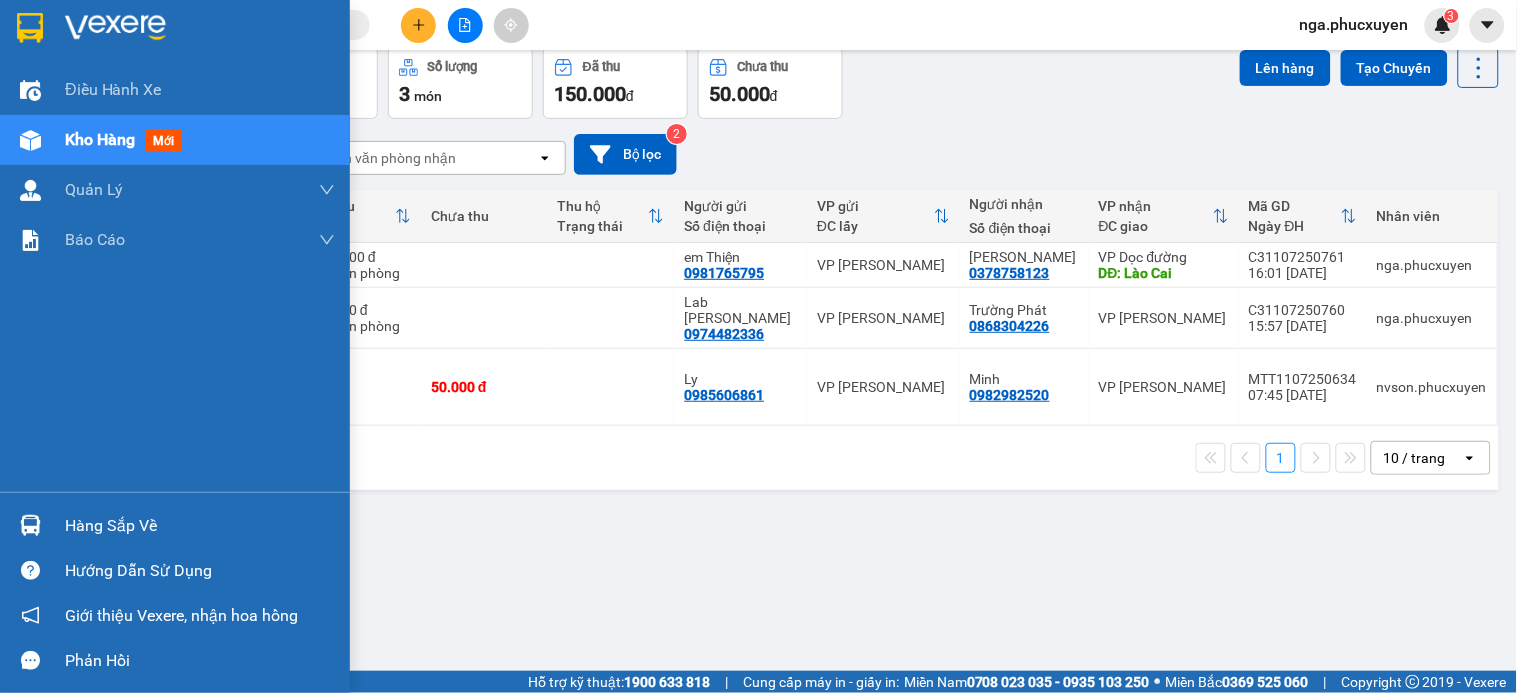 click on "Hàng sắp về" at bounding box center (200, 526) 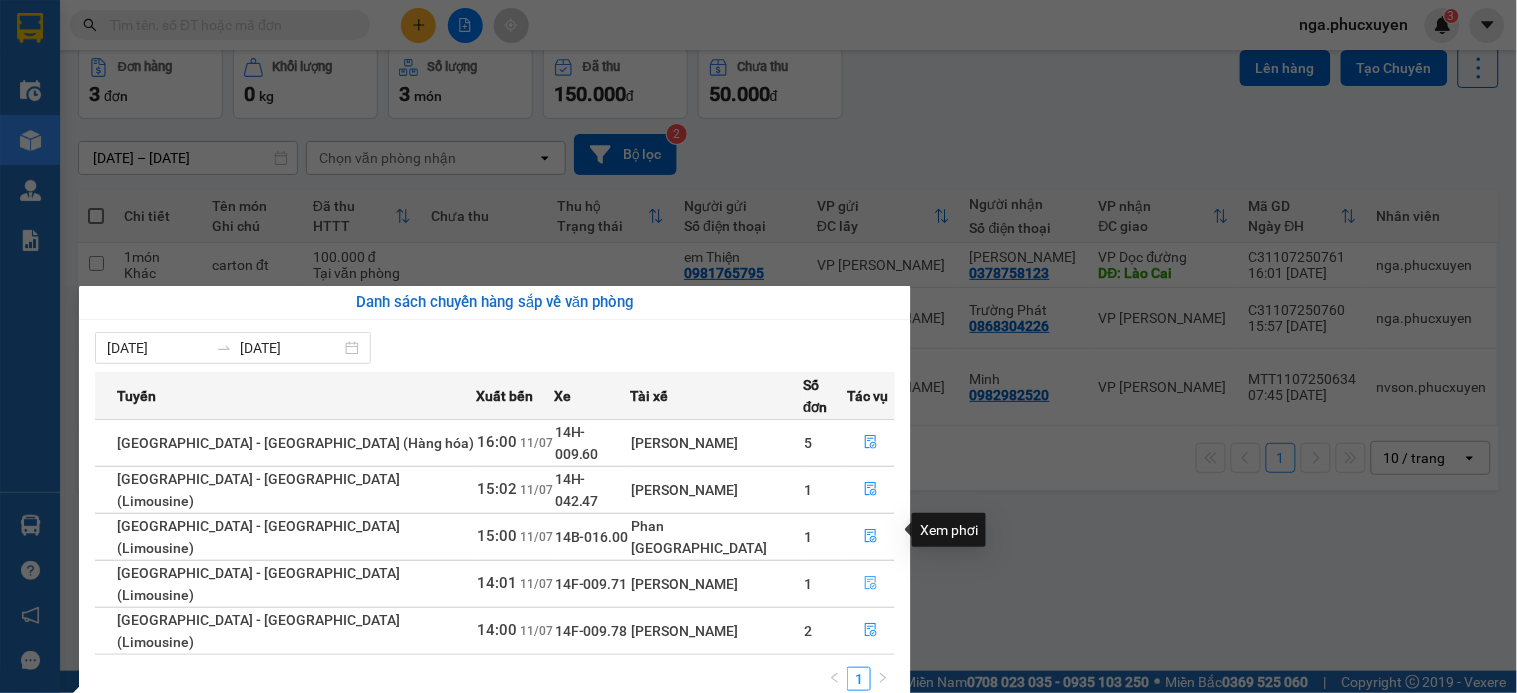 click 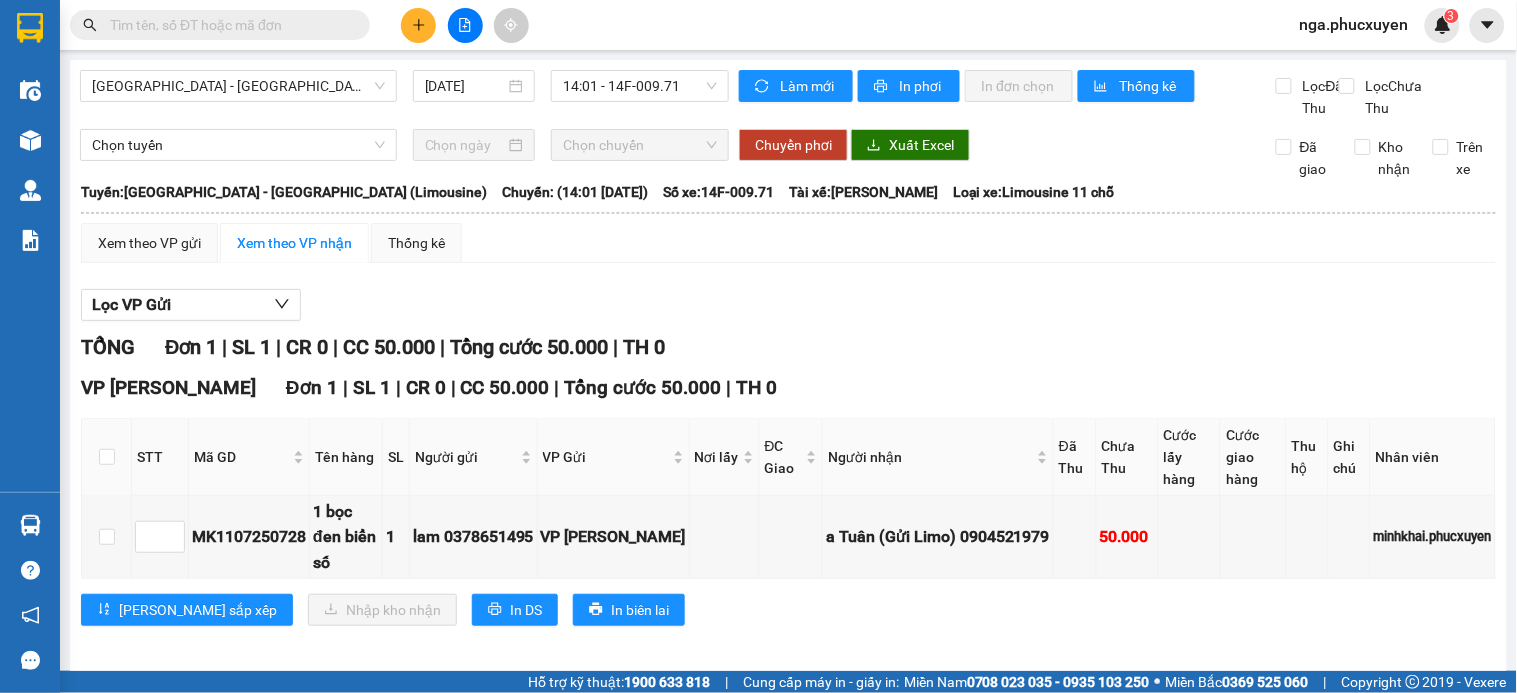 scroll, scrollTop: 34, scrollLeft: 0, axis: vertical 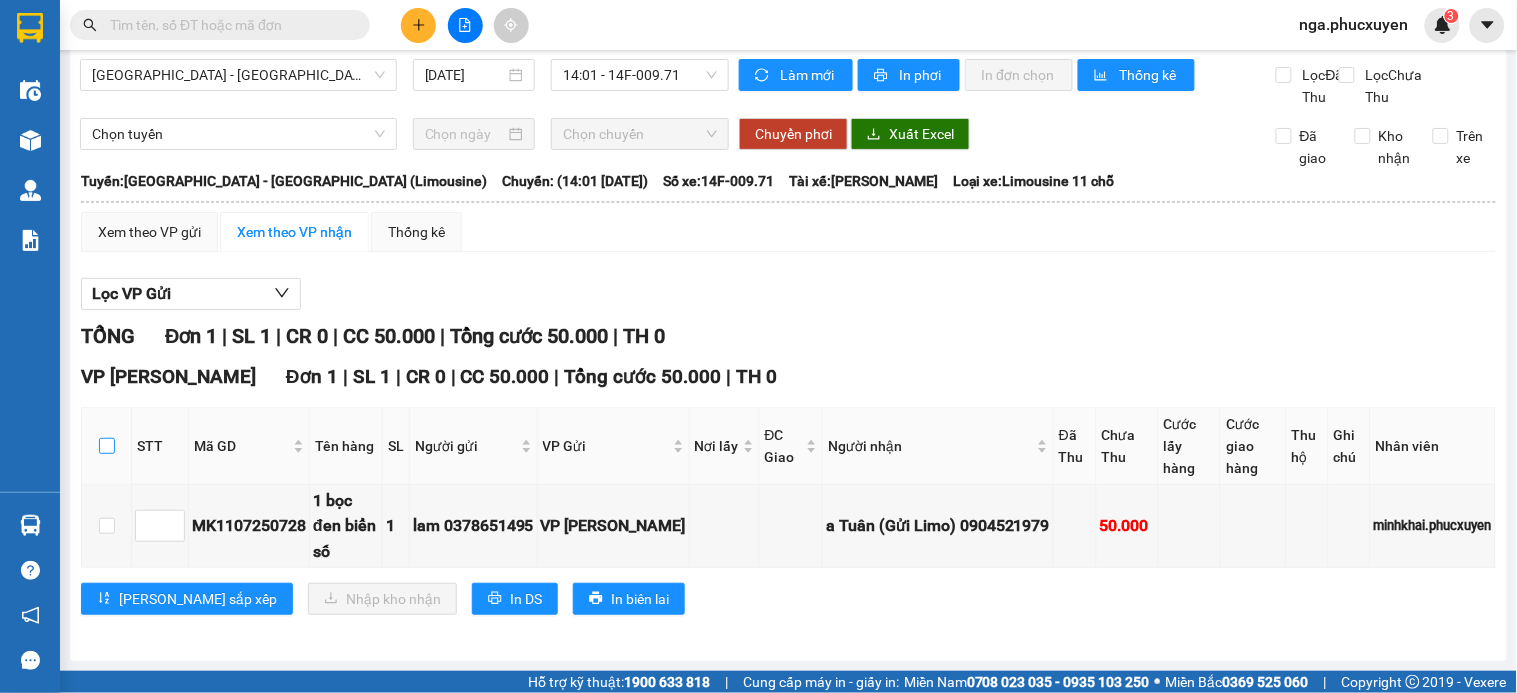 drag, startPoint x: 113, startPoint y: 442, endPoint x: 110, endPoint y: 455, distance: 13.341664 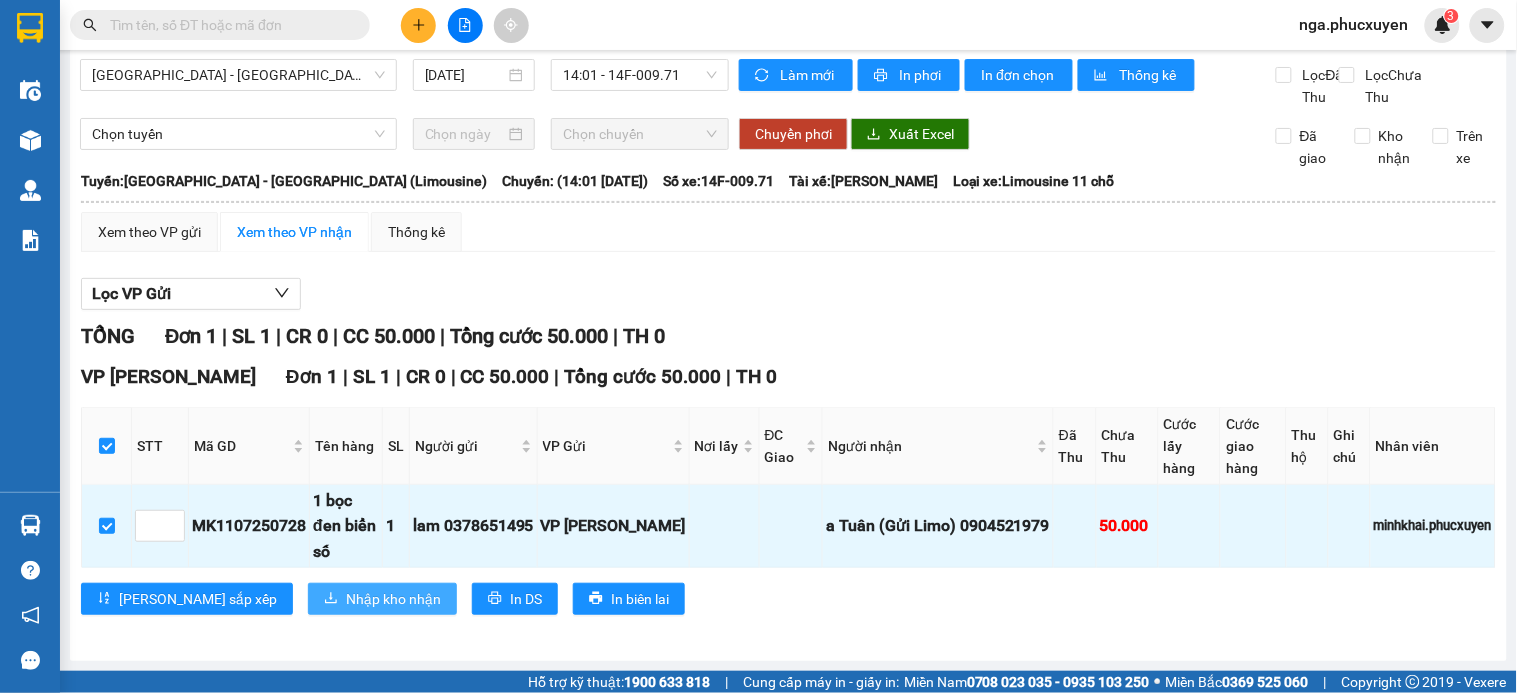 click on "Nhập kho nhận" at bounding box center (393, 599) 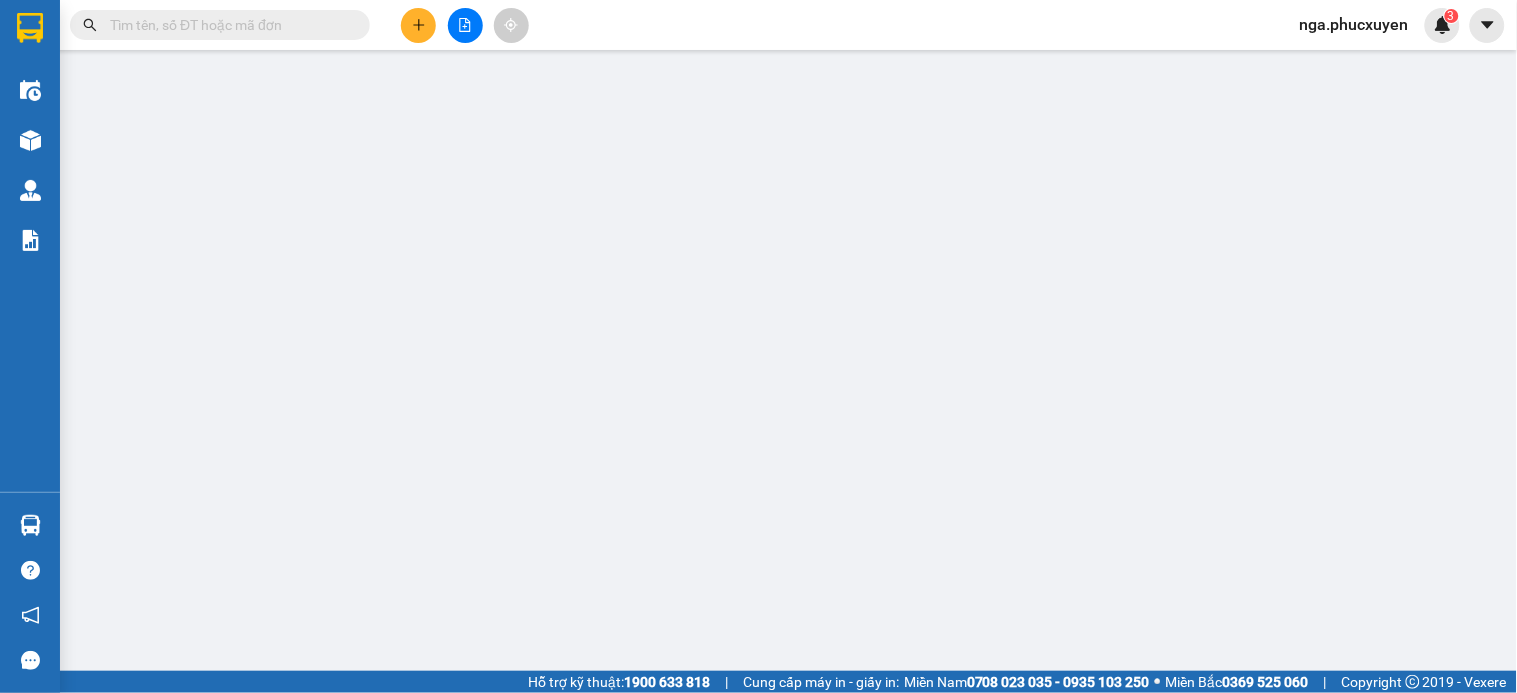 scroll, scrollTop: 0, scrollLeft: 0, axis: both 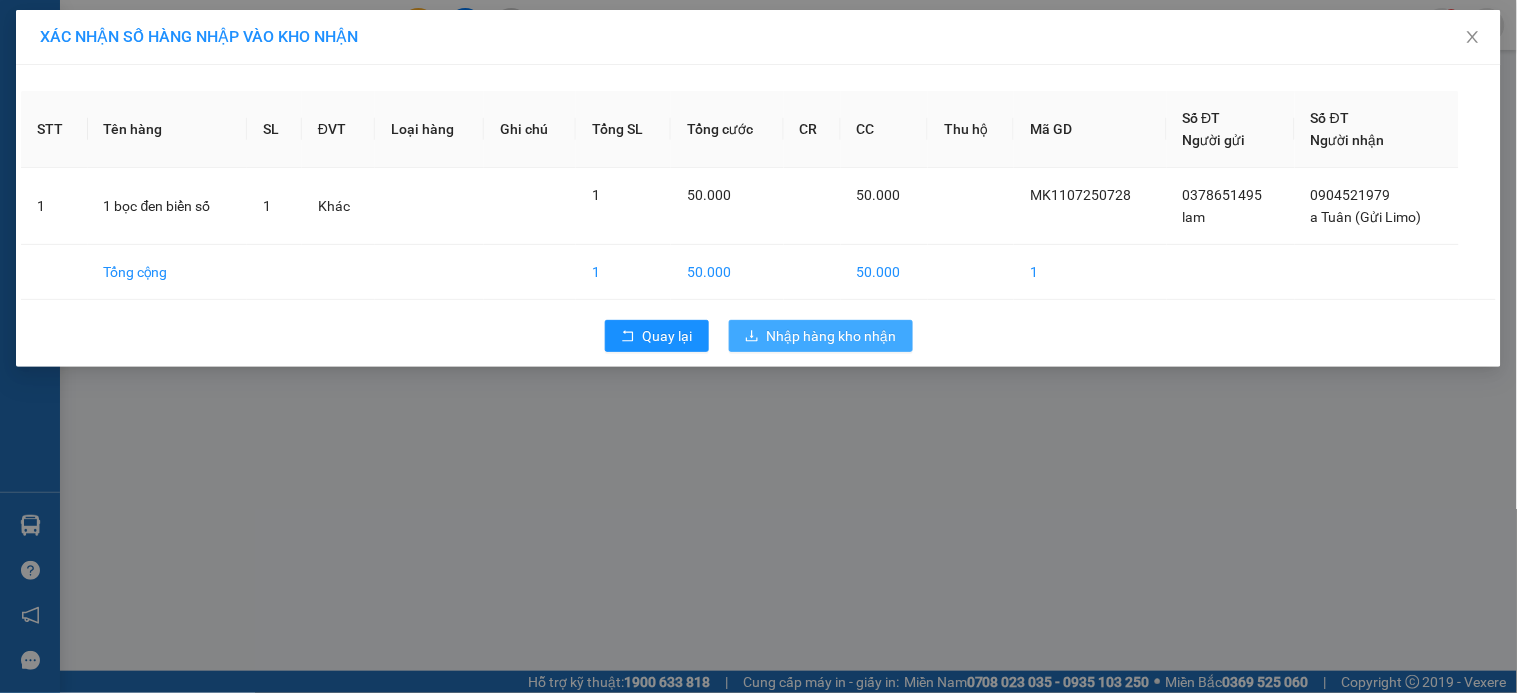 click on "Nhập hàng kho nhận" at bounding box center [832, 336] 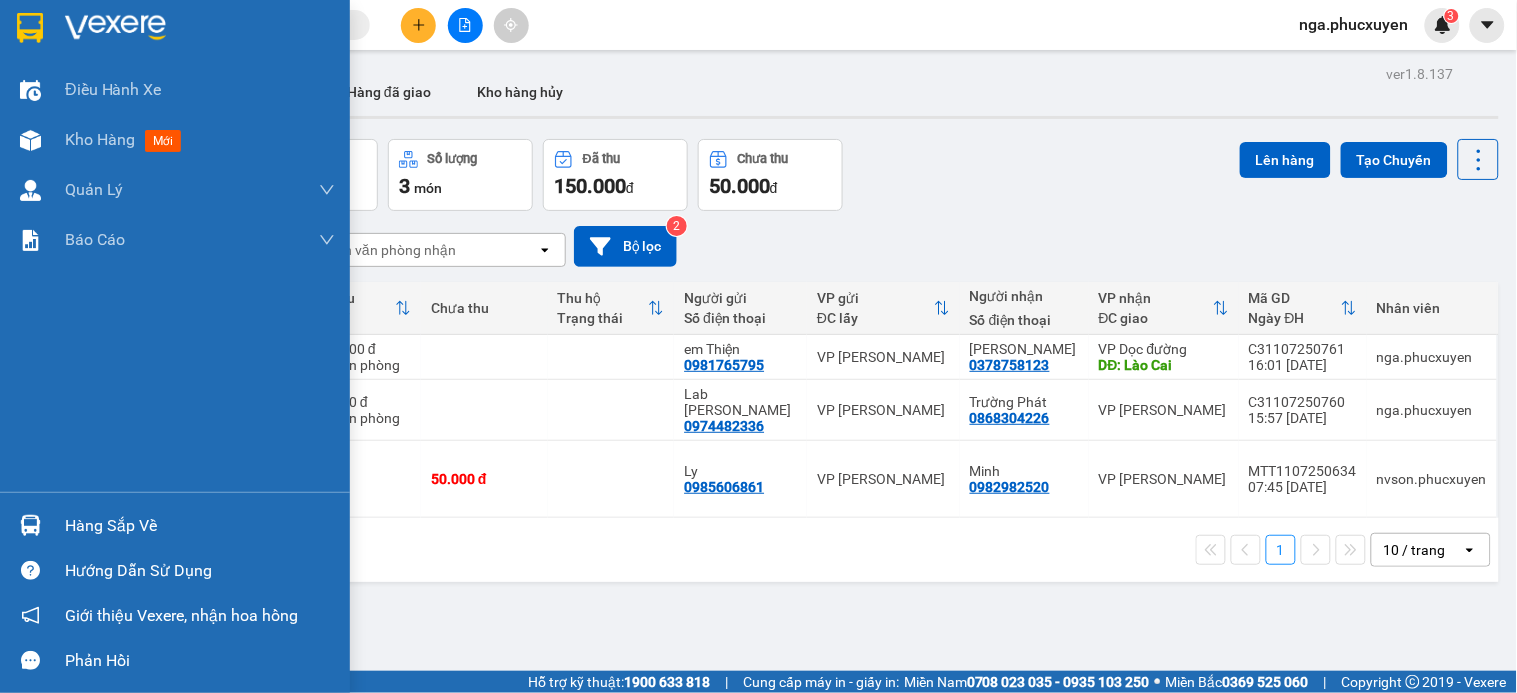 click on "Hàng sắp về" at bounding box center [200, 526] 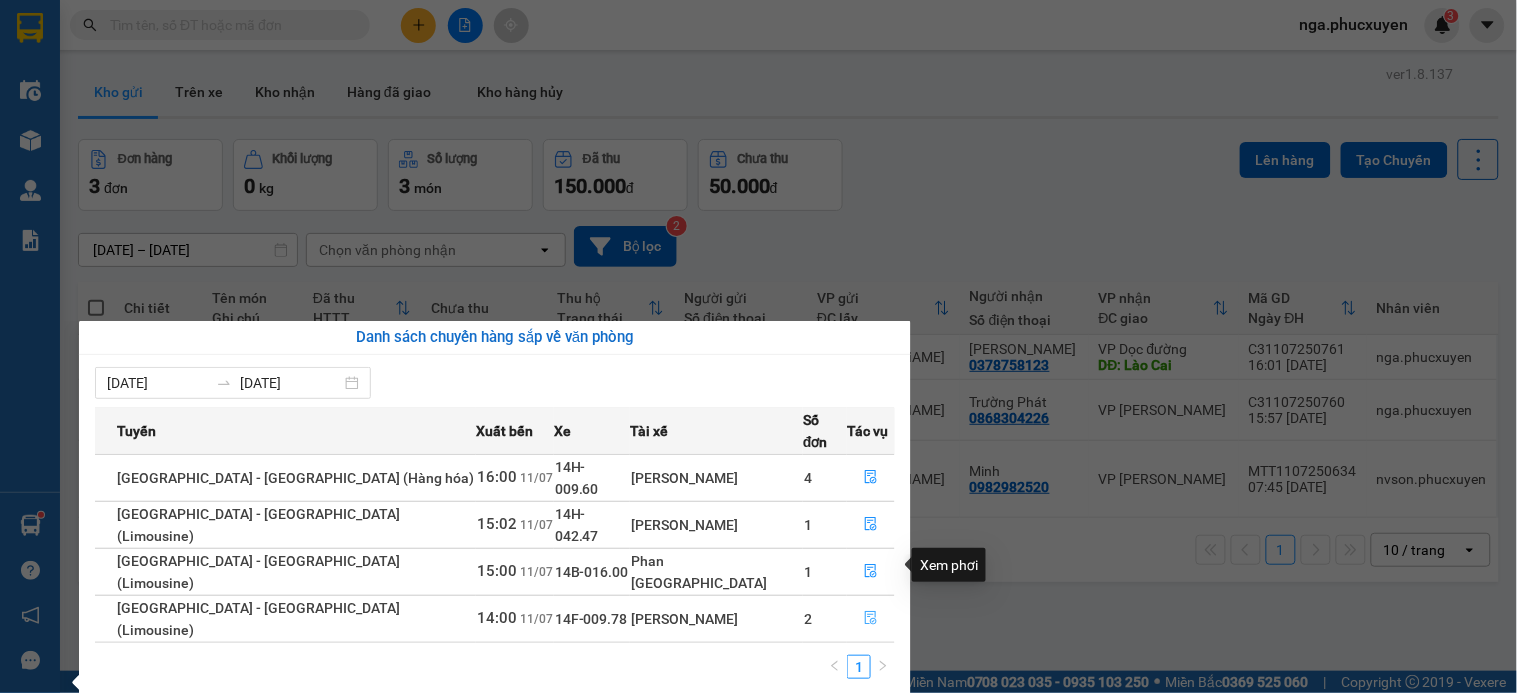 click 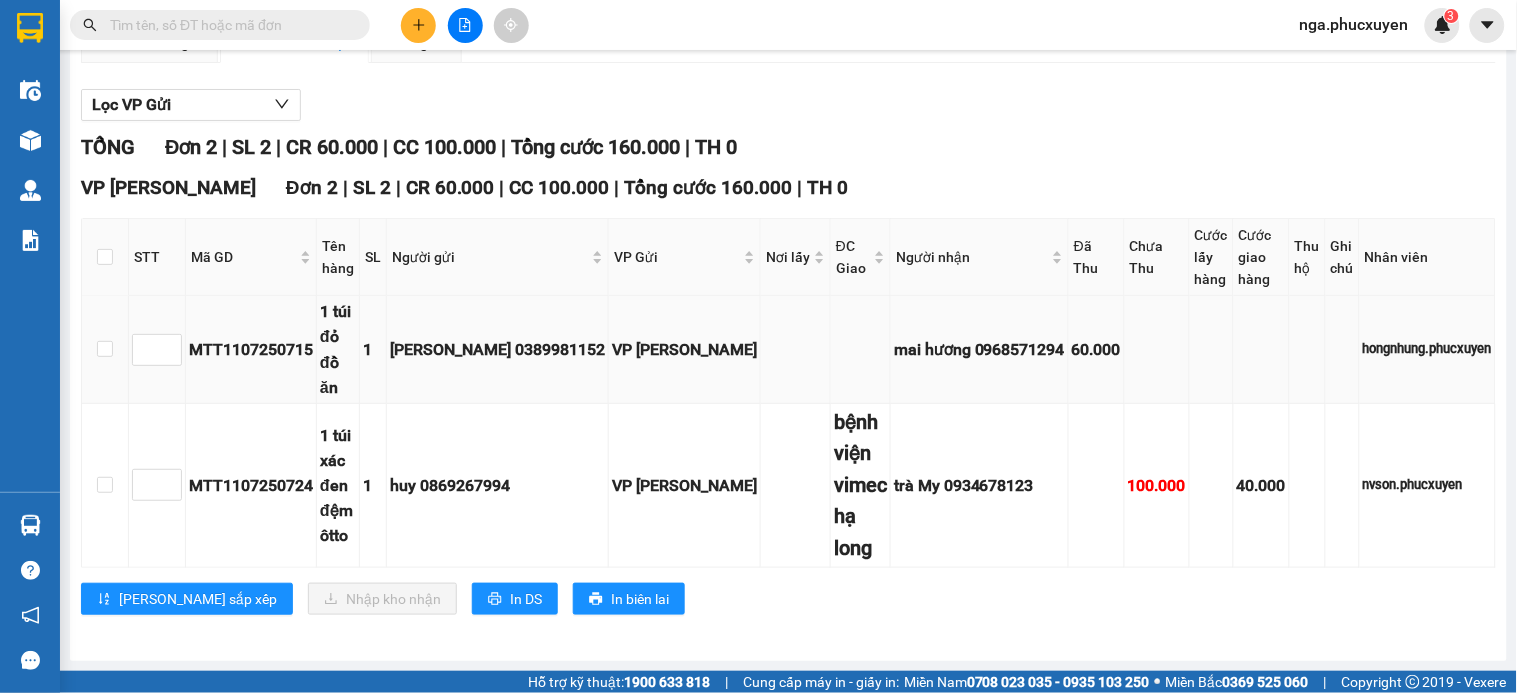 scroll, scrollTop: 222, scrollLeft: 0, axis: vertical 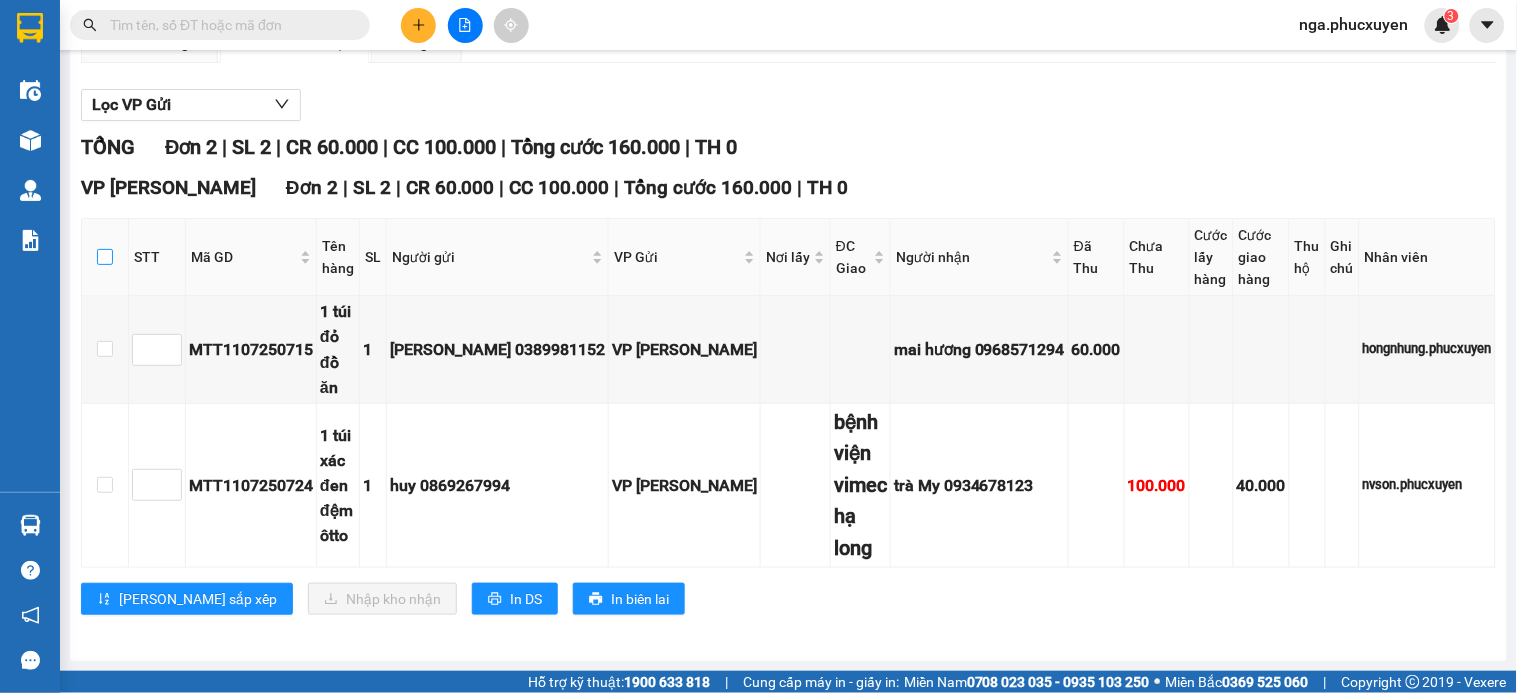 click at bounding box center (105, 257) 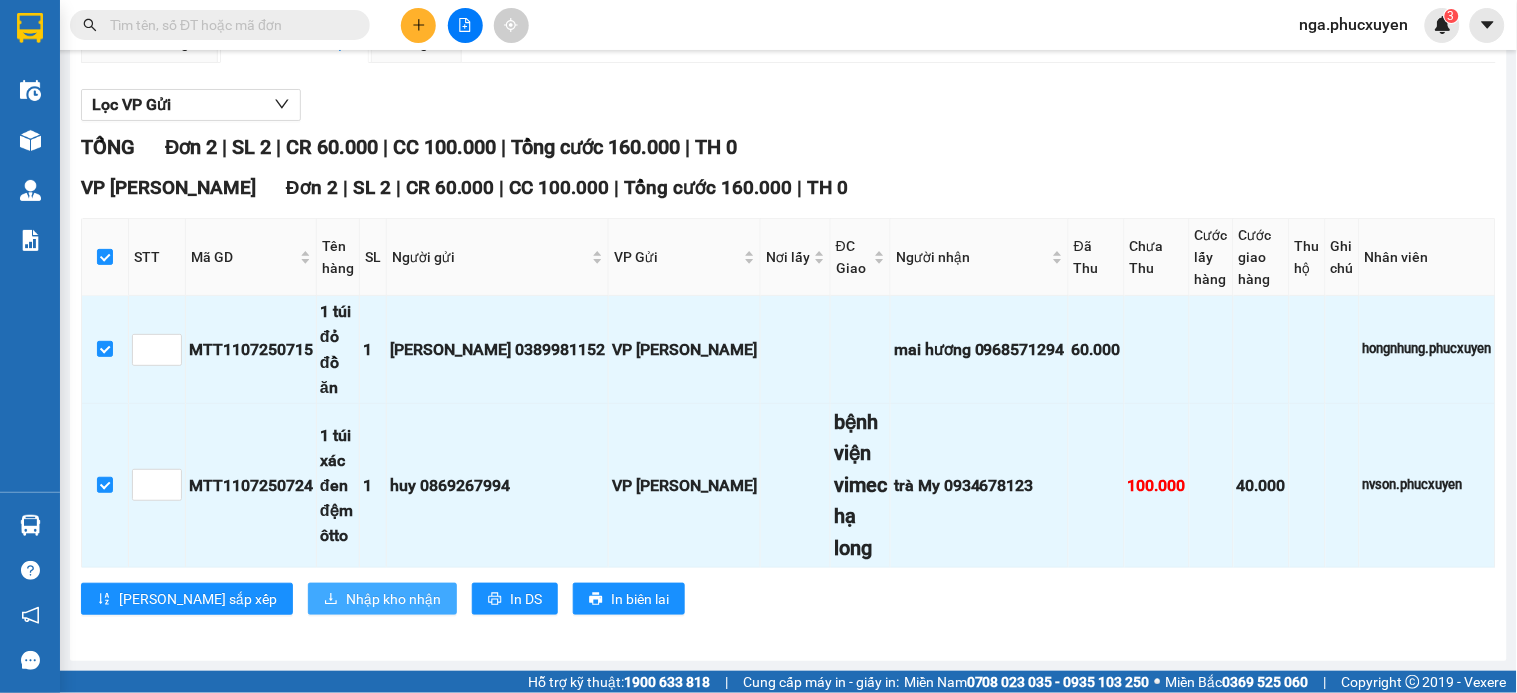 click on "Nhập kho nhận" at bounding box center (393, 599) 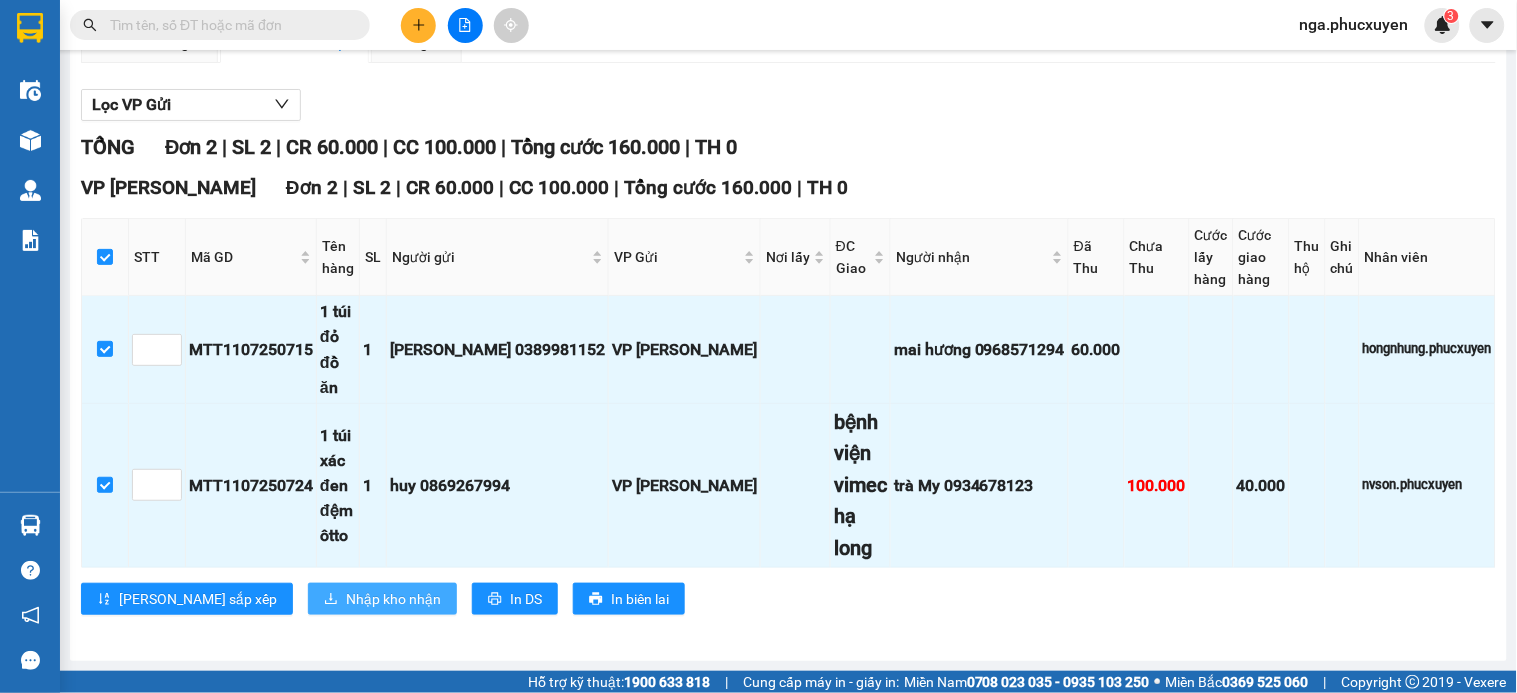 scroll, scrollTop: 0, scrollLeft: 0, axis: both 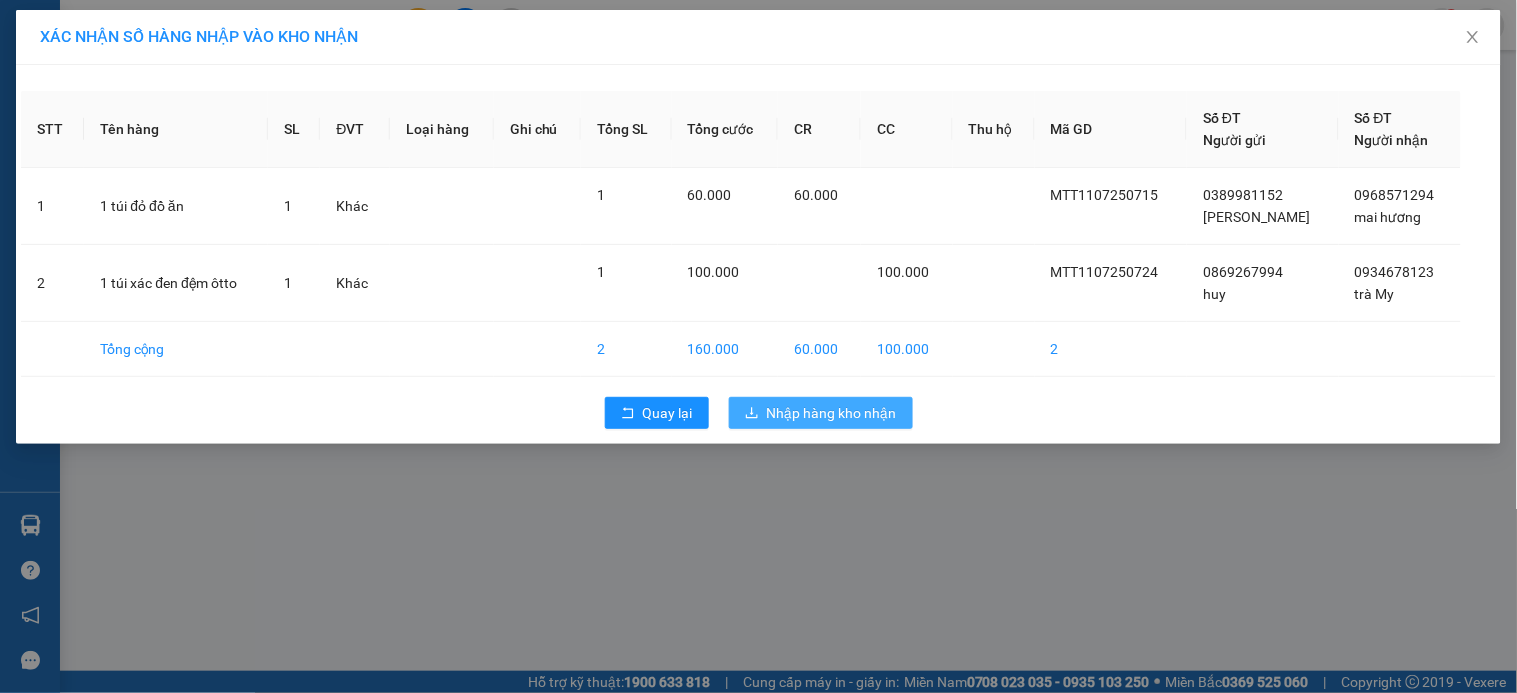click on "Nhập hàng kho nhận" at bounding box center [832, 413] 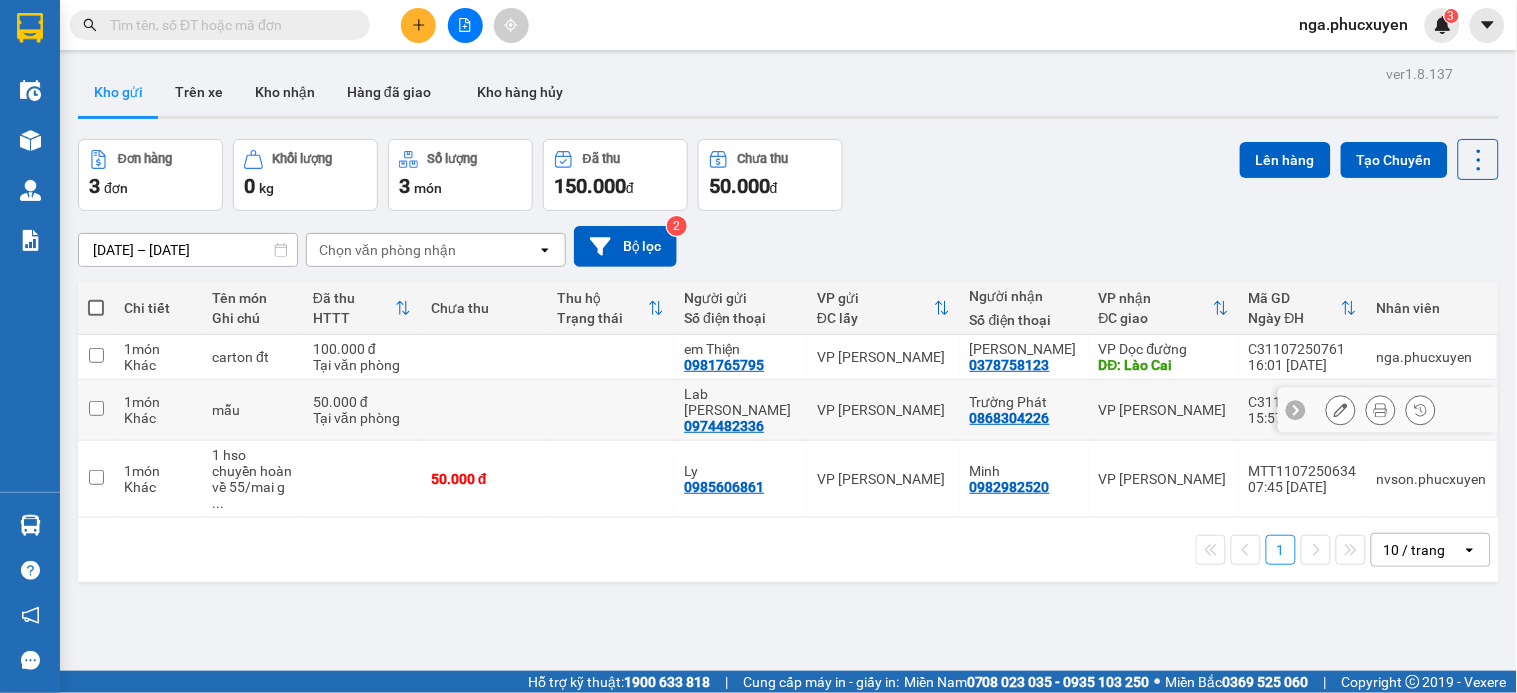 click at bounding box center [484, 410] 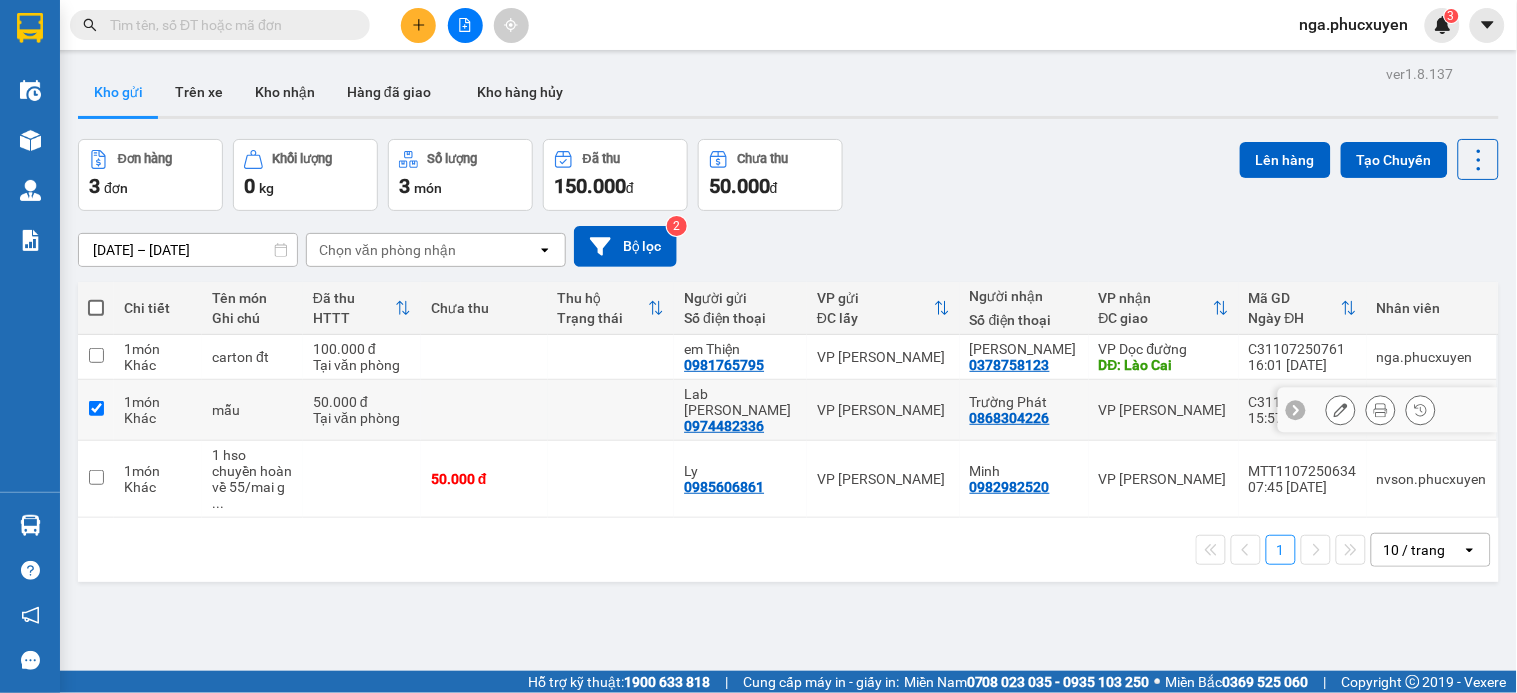 checkbox on "true" 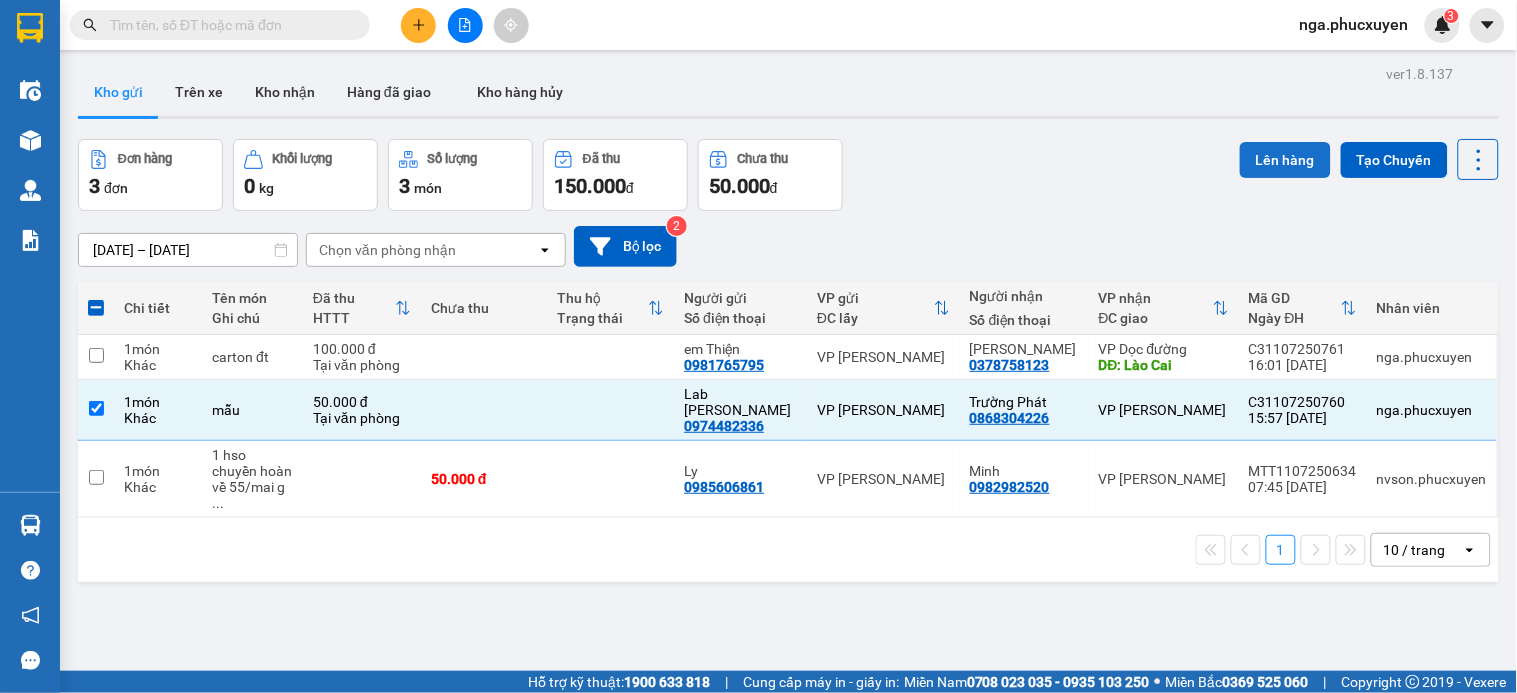 click on "Lên hàng" at bounding box center (1285, 160) 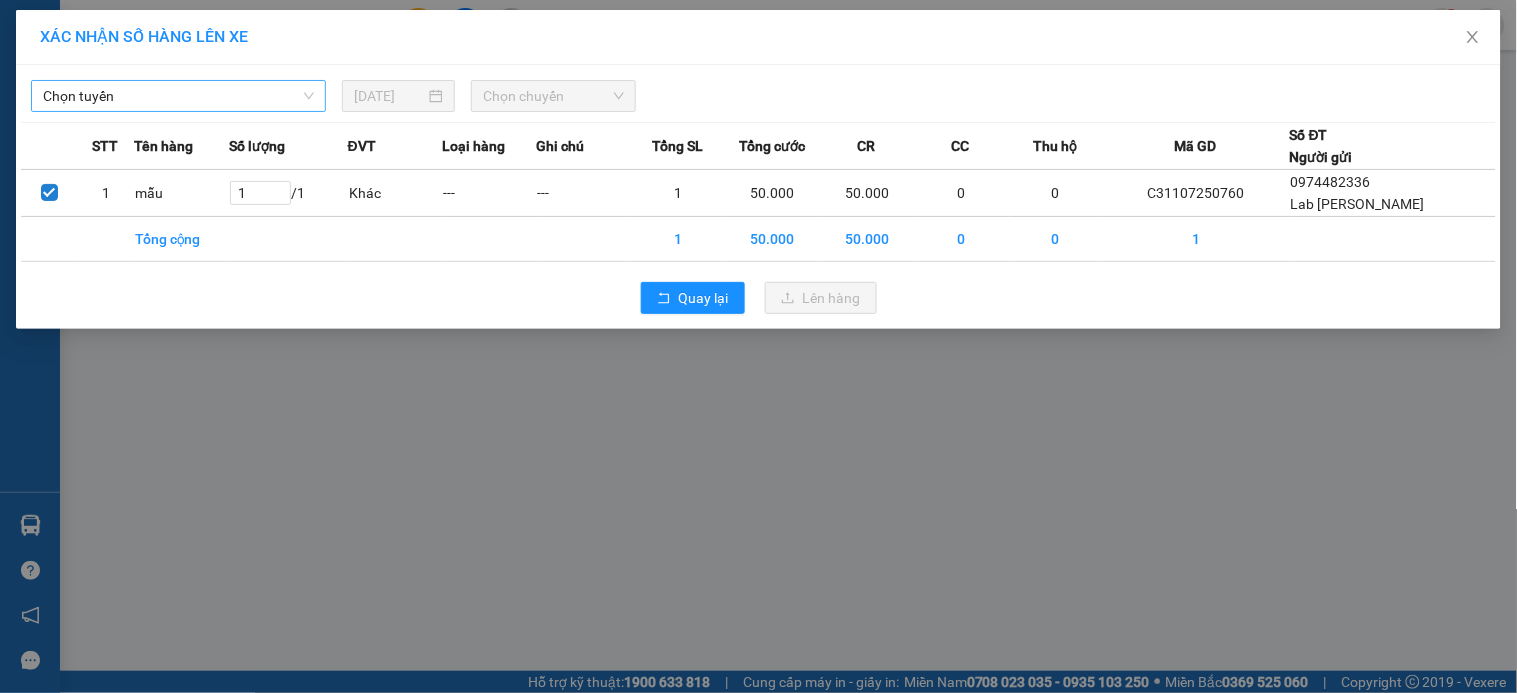 click on "Chọn tuyến" at bounding box center (178, 96) 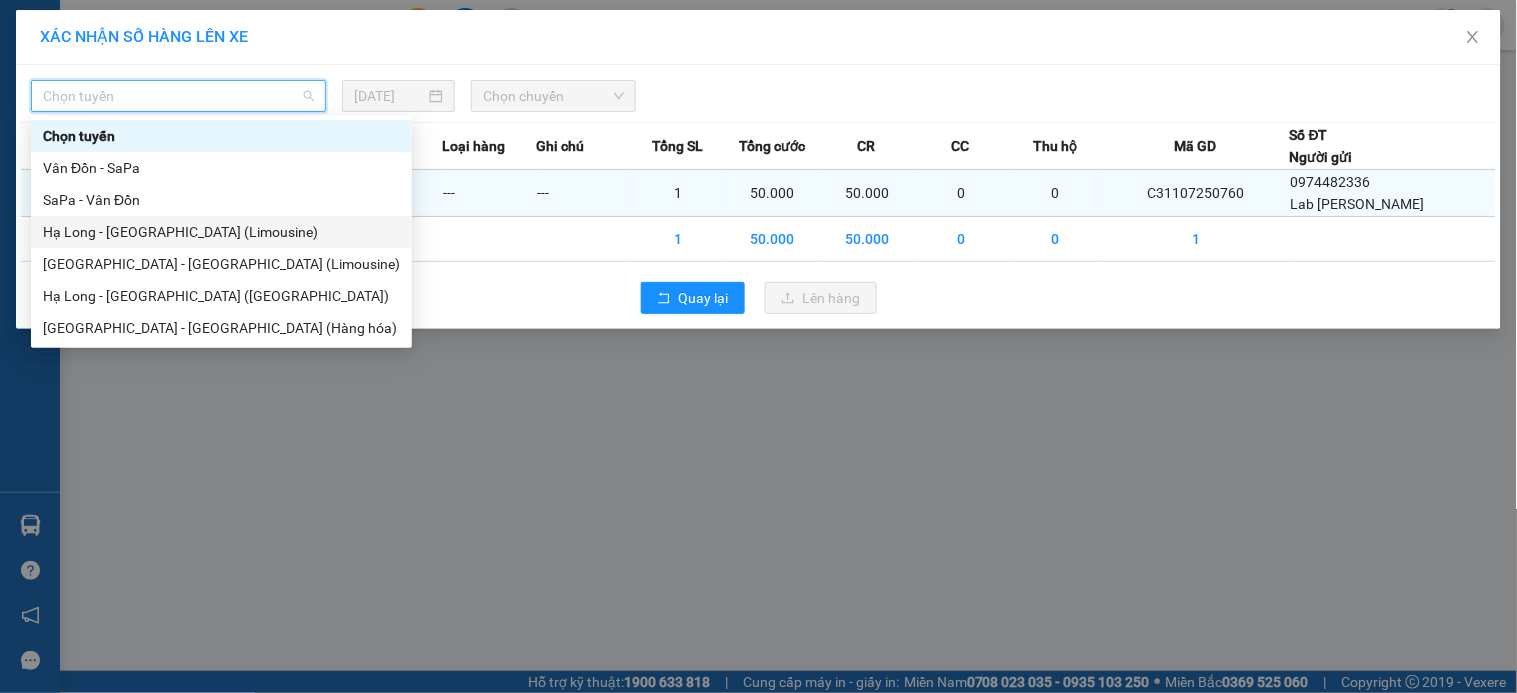 drag, startPoint x: 210, startPoint y: 232, endPoint x: 472, endPoint y: 178, distance: 267.50702 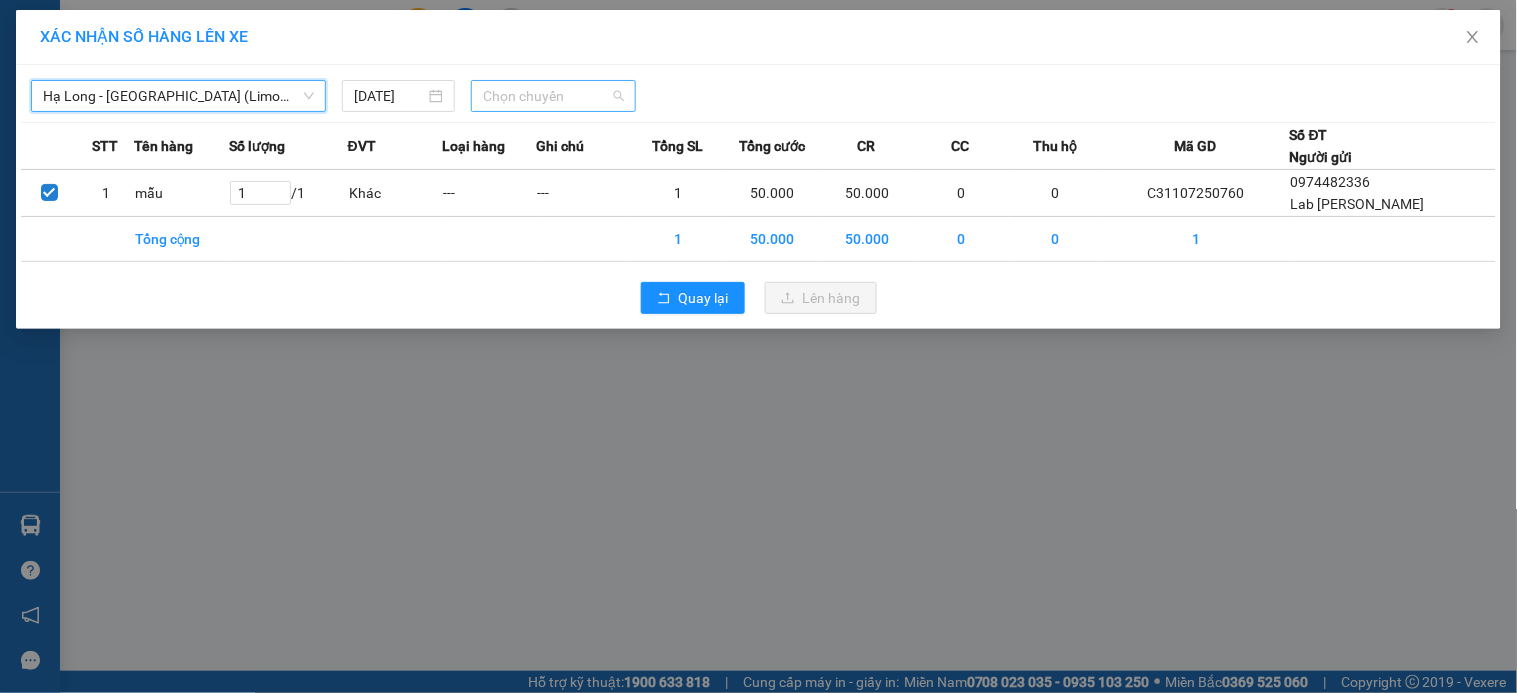 click on "Chọn chuyến" at bounding box center [553, 96] 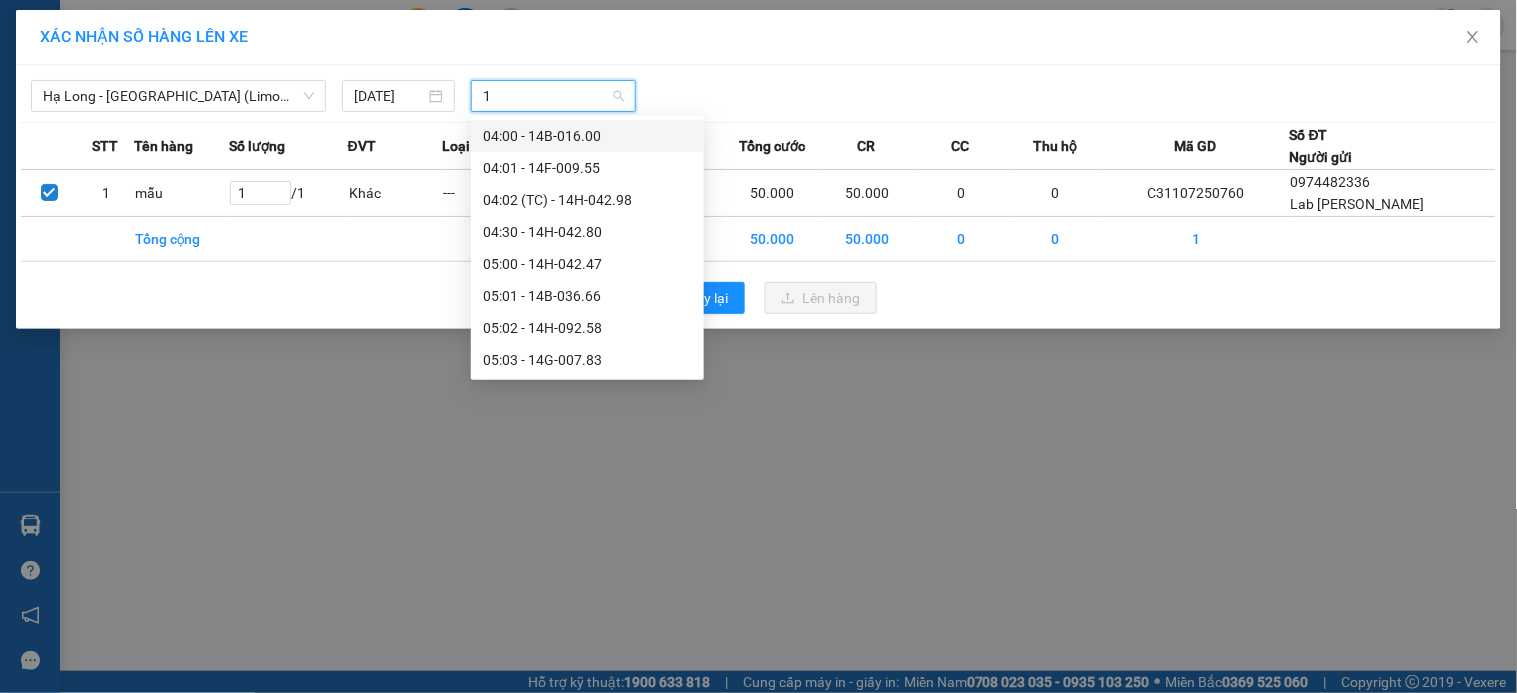 type on "17" 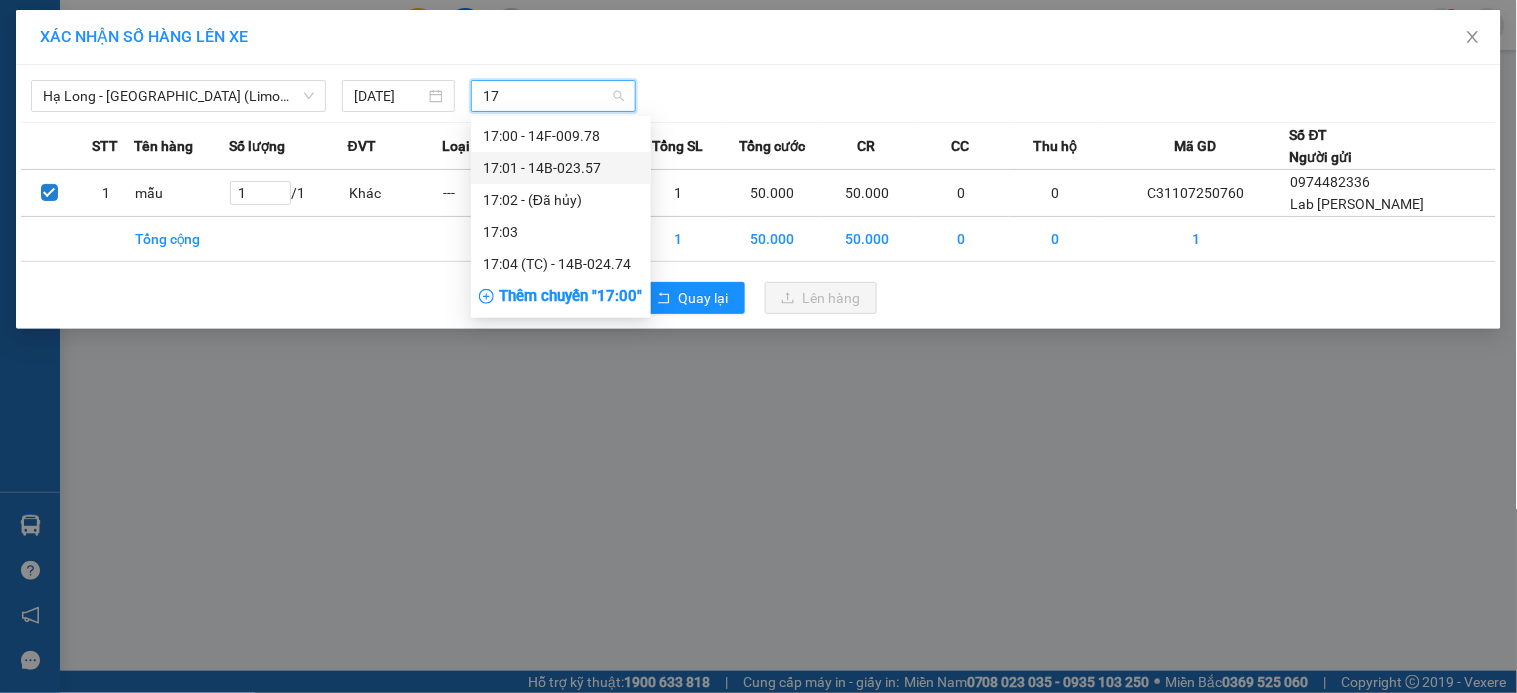 click on "17:01     - 14B-023.57" at bounding box center [561, 168] 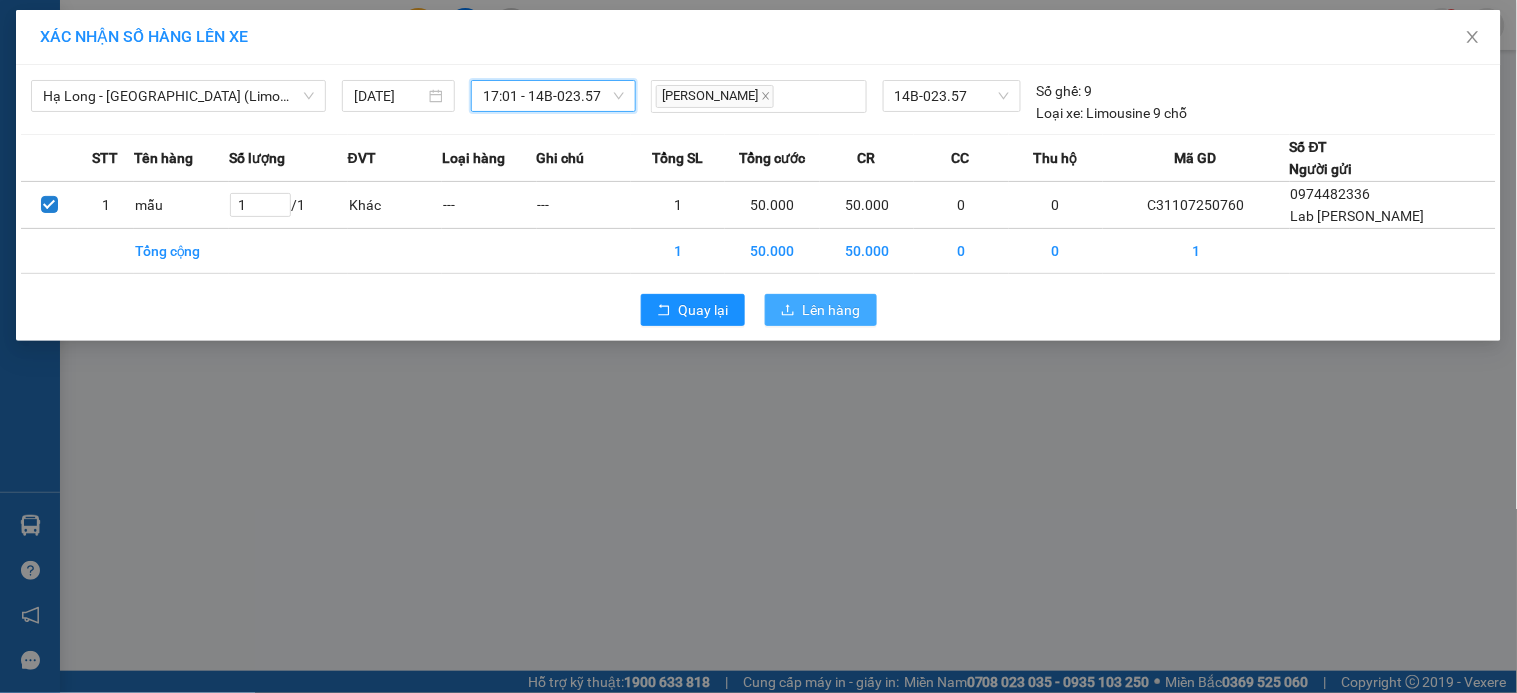 click on "Lên hàng" at bounding box center [832, 310] 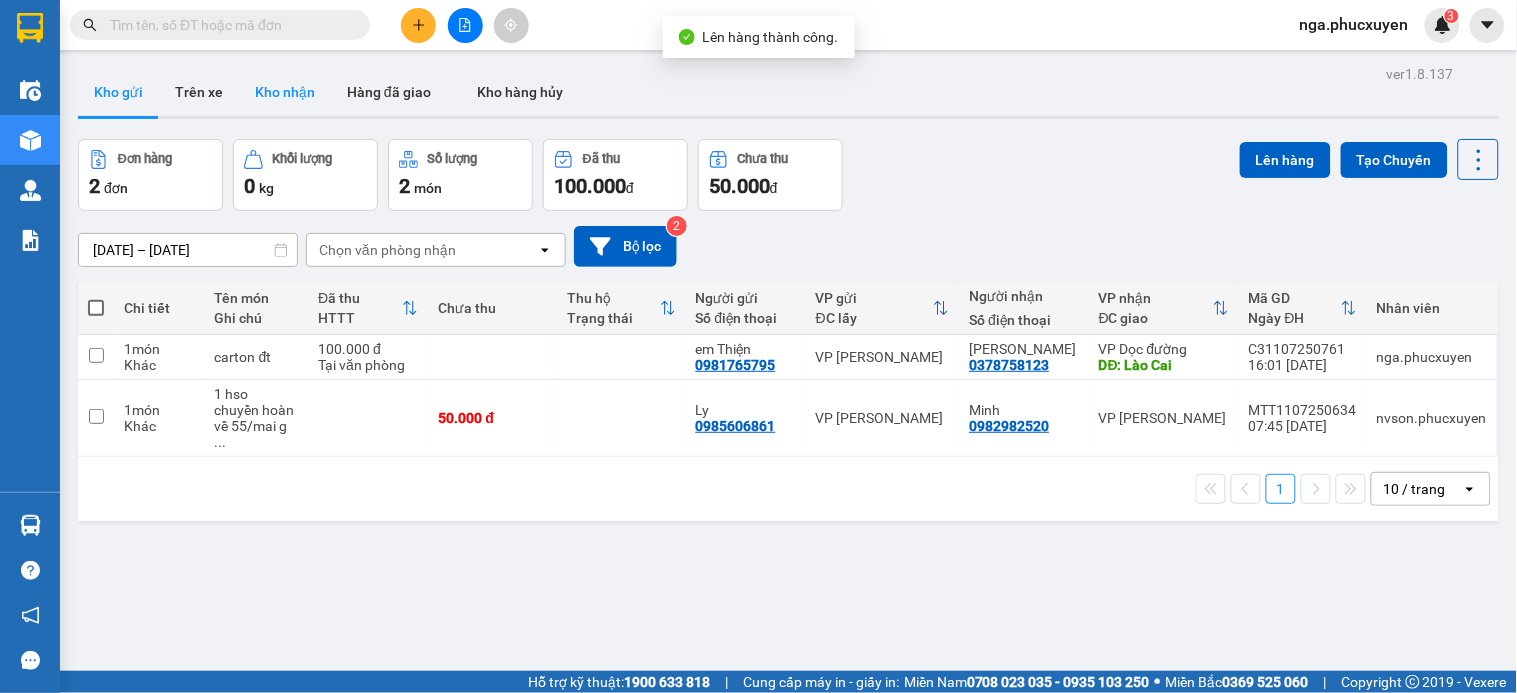 click on "Kho nhận" at bounding box center [285, 92] 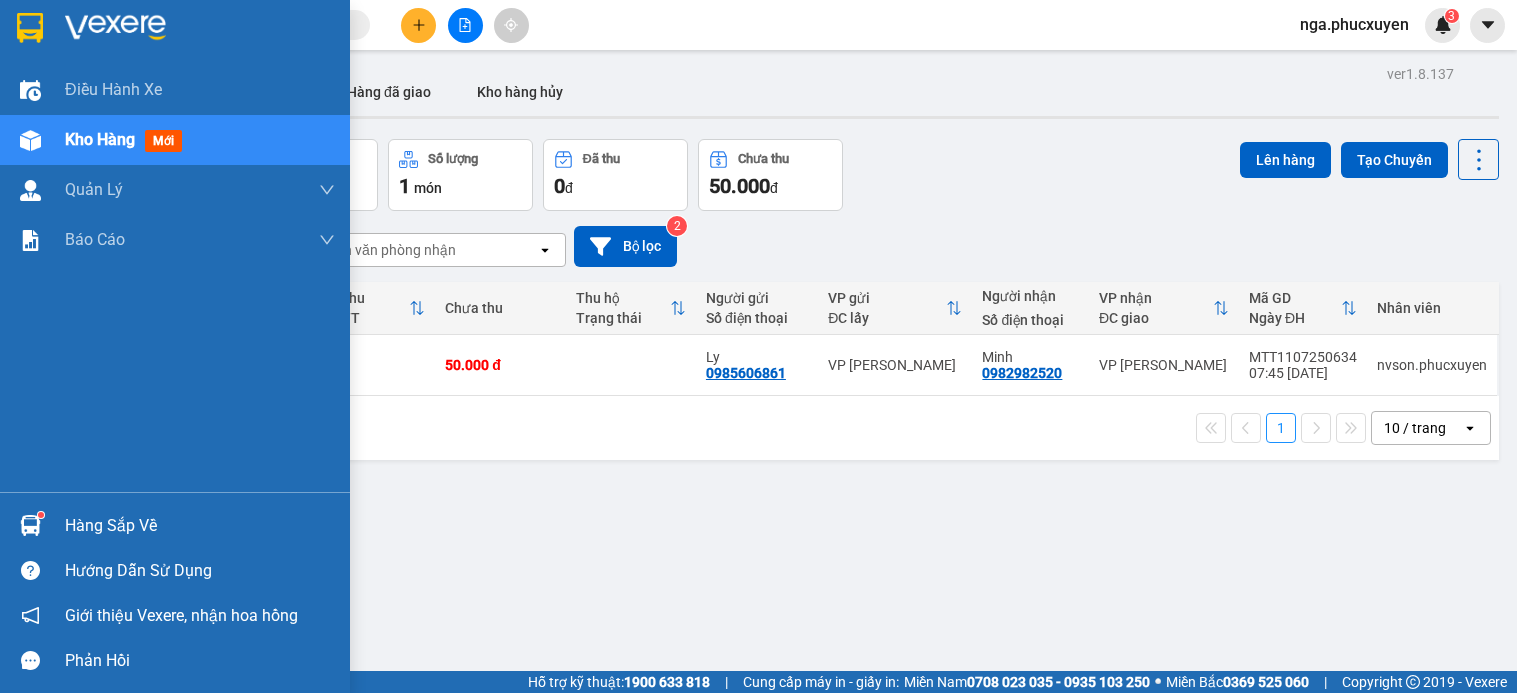 scroll, scrollTop: 0, scrollLeft: 0, axis: both 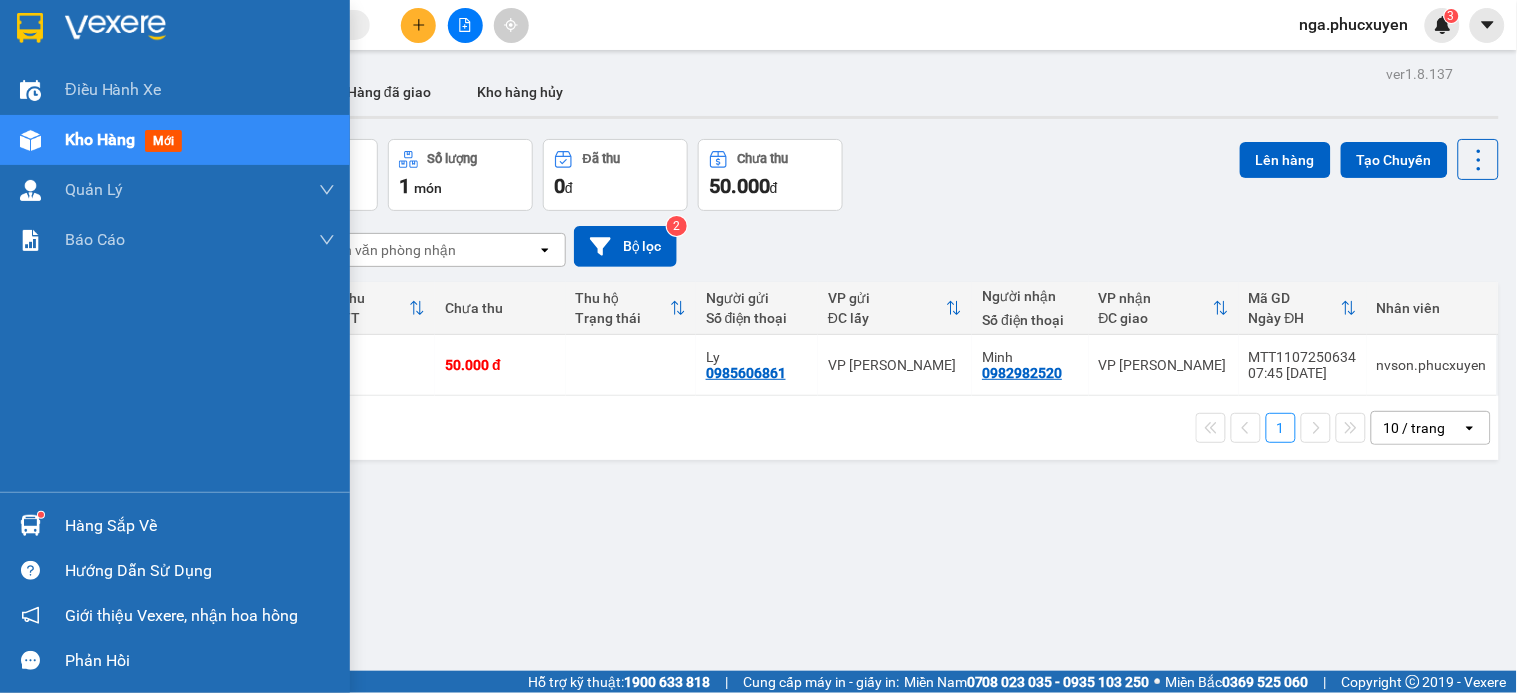 drag, startPoint x: 91, startPoint y: 525, endPoint x: 883, endPoint y: 610, distance: 796.54816 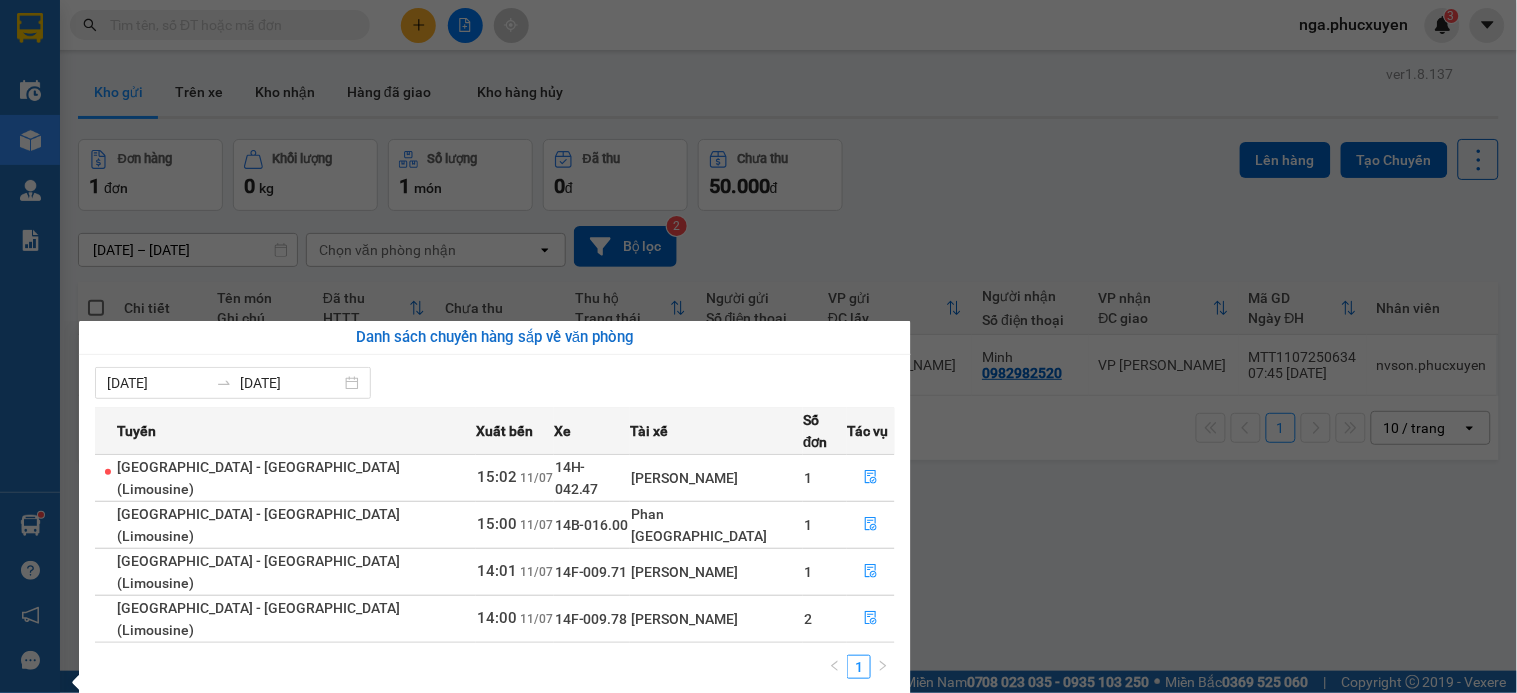 click on "Kết quả tìm kiếm ( 0 )  Bộ lọc  No Data nga.phucxuyen 3     Điều hành xe     Kho hàng mới     Quản Lý Quản lý thu hộ Quản lý chuyến Quản lý khách hàng Quản lý khách hàng mới Quản lý giao nhận mới Quản lý kiểm kho     Báo cáo  11. Báo cáo đơn giao nhận nội bộ 1. Chi tiết đơn hàng văn phòng 12. Thống kê đơn đối tác 2. Tổng doanh thu theo từng văn phòng 3. Thống kê đơn hàng toàn nhà xe  4. Báo cáo dòng tiền theo nhân viên 5. Doanh thu thực tế chi tiết theo phòng hàng  8. Thống kê nhận và gửi hàng theo văn phòng 9. Thống kê chi tiết đơn hàng theo văn phòng gửi Báo cáo Dòng tiền Thực thu của Nhân viên (Tách cước) Hàng sắp về Hướng dẫn sử dụng Giới thiệu Vexere, nhận hoa hồng Phản hồi Phần mềm hỗ trợ bạn tốt chứ? ver  1.8.137 Kho gửi Trên xe Kho nhận Hàng đã giao Kho hàng hủy Đơn hàng 1 đơn Khối lượng 0 kg 1" at bounding box center (758, 346) 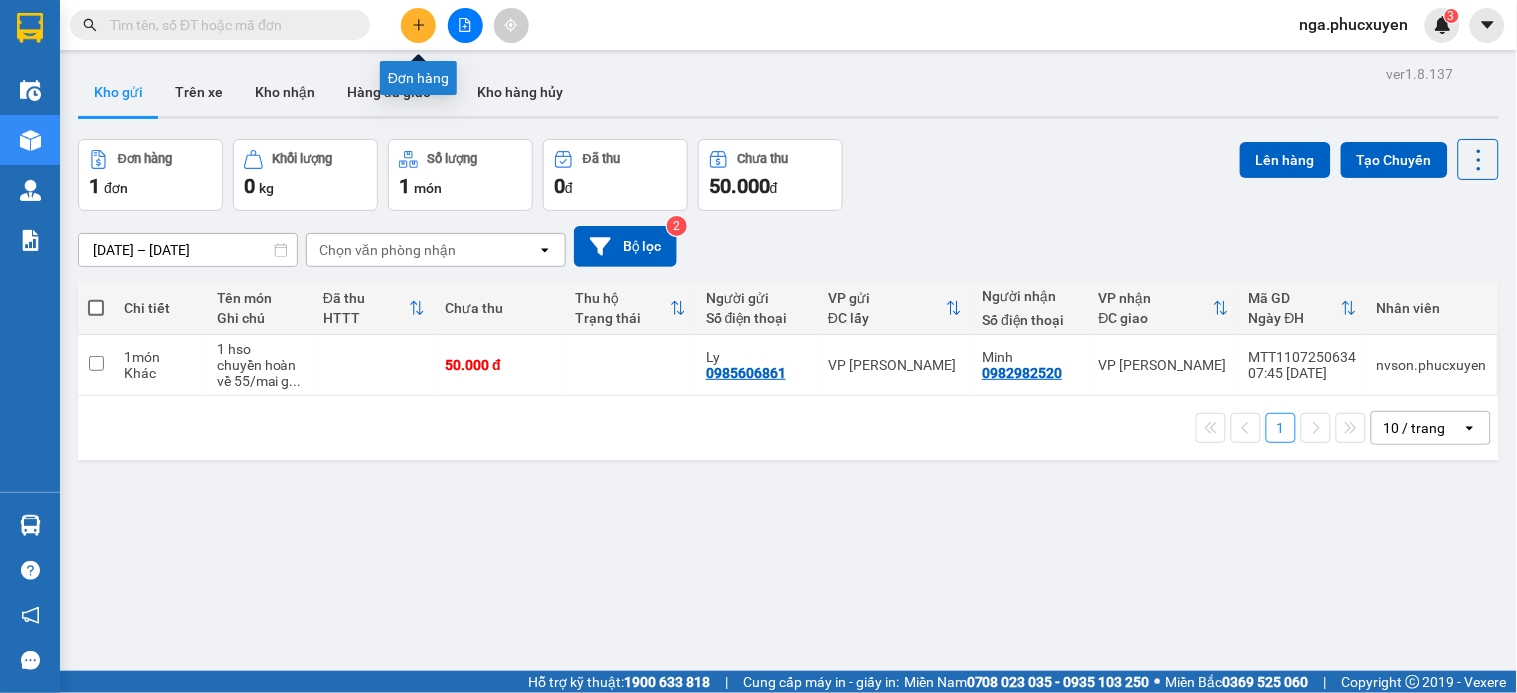 click 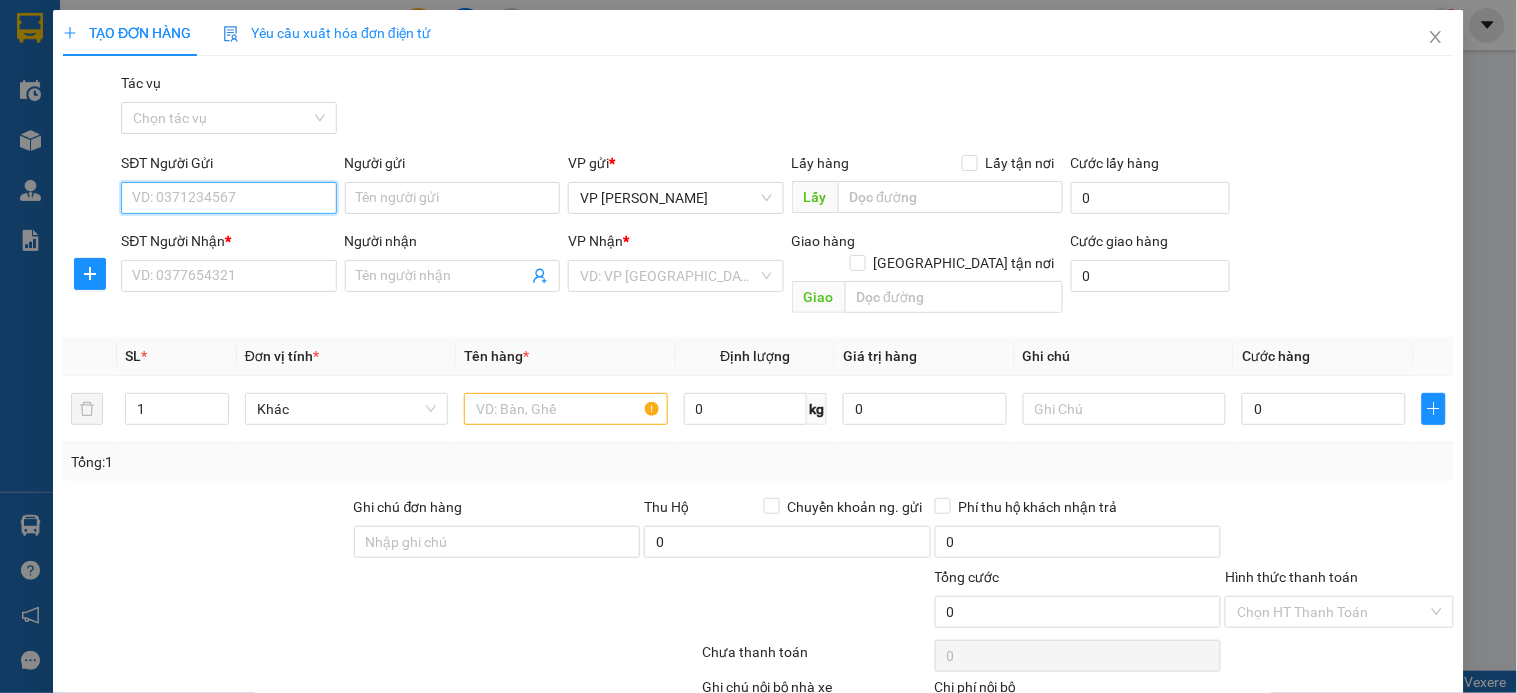 click on "SĐT Người Gửi" at bounding box center [228, 198] 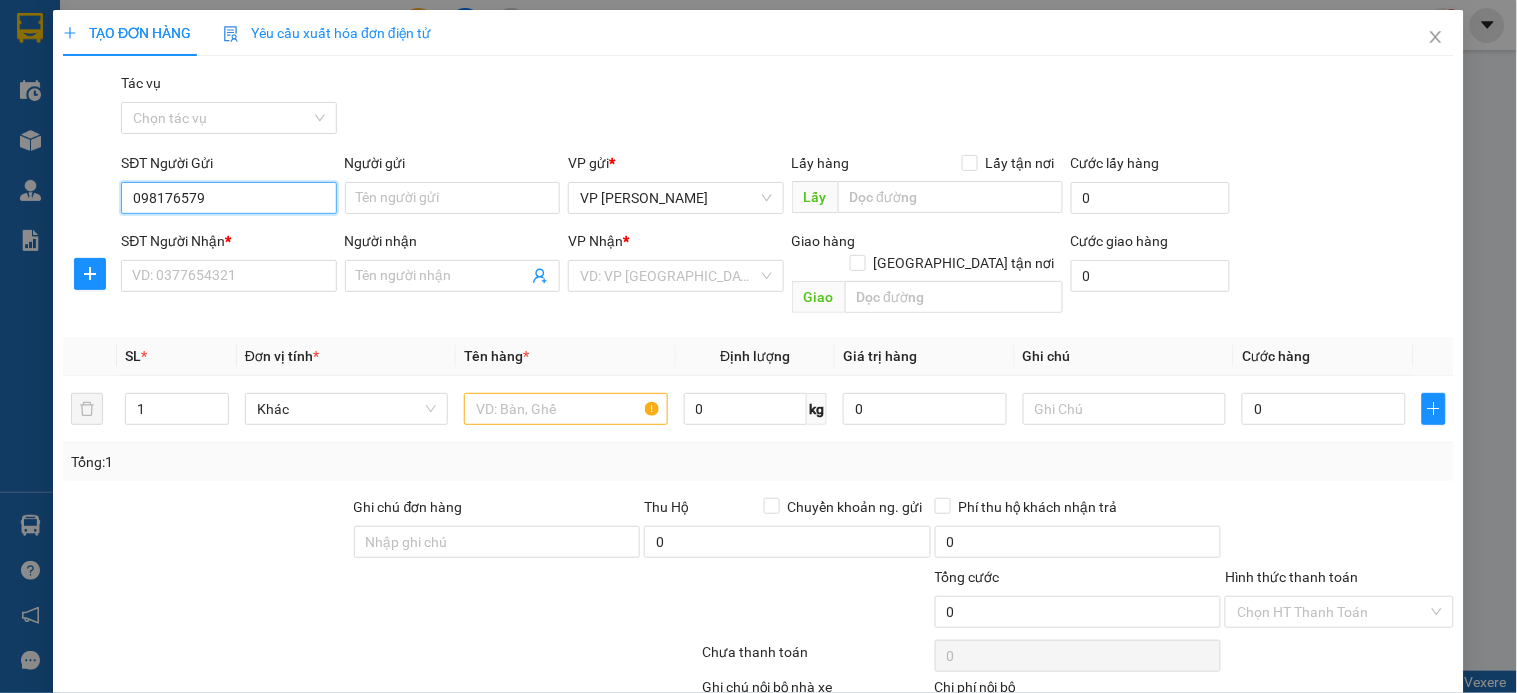 type on "0981765795" 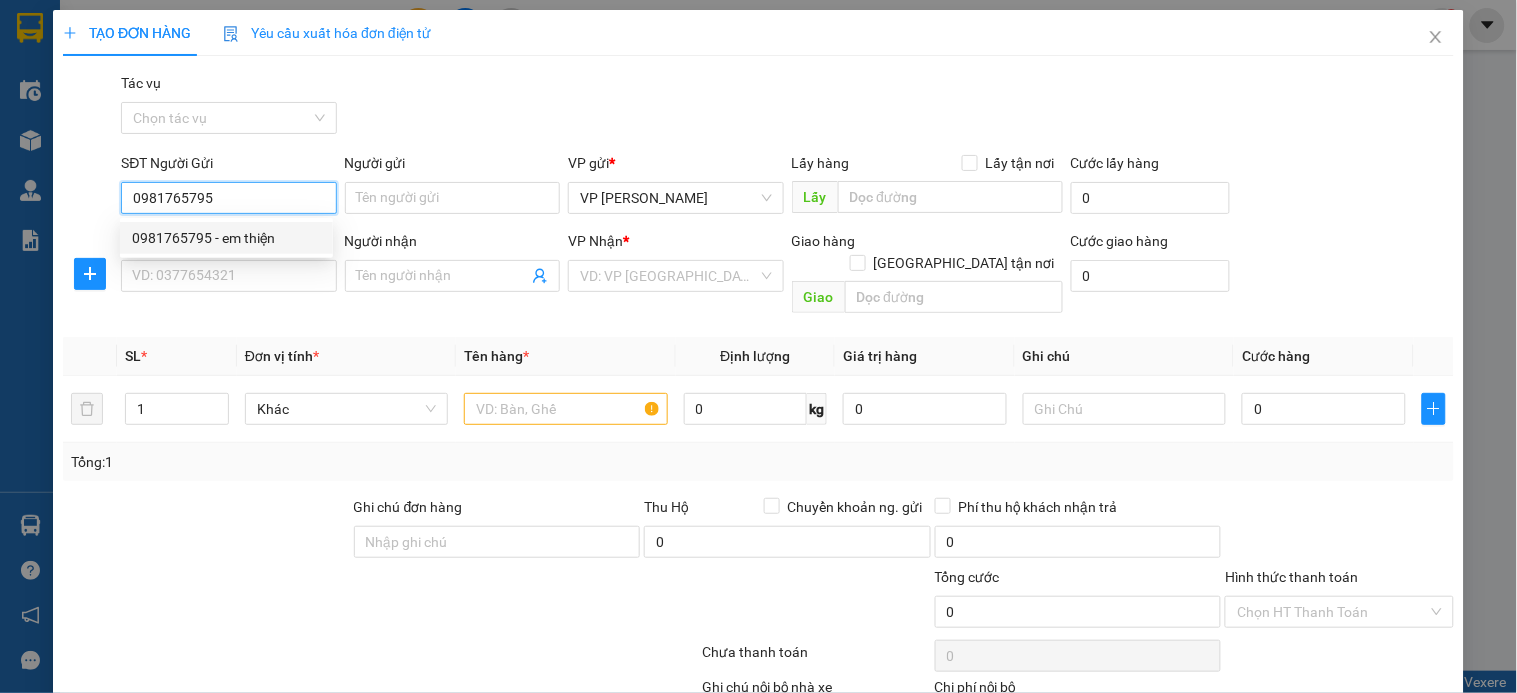 click on "0981765795 - em thiện" at bounding box center (226, 238) 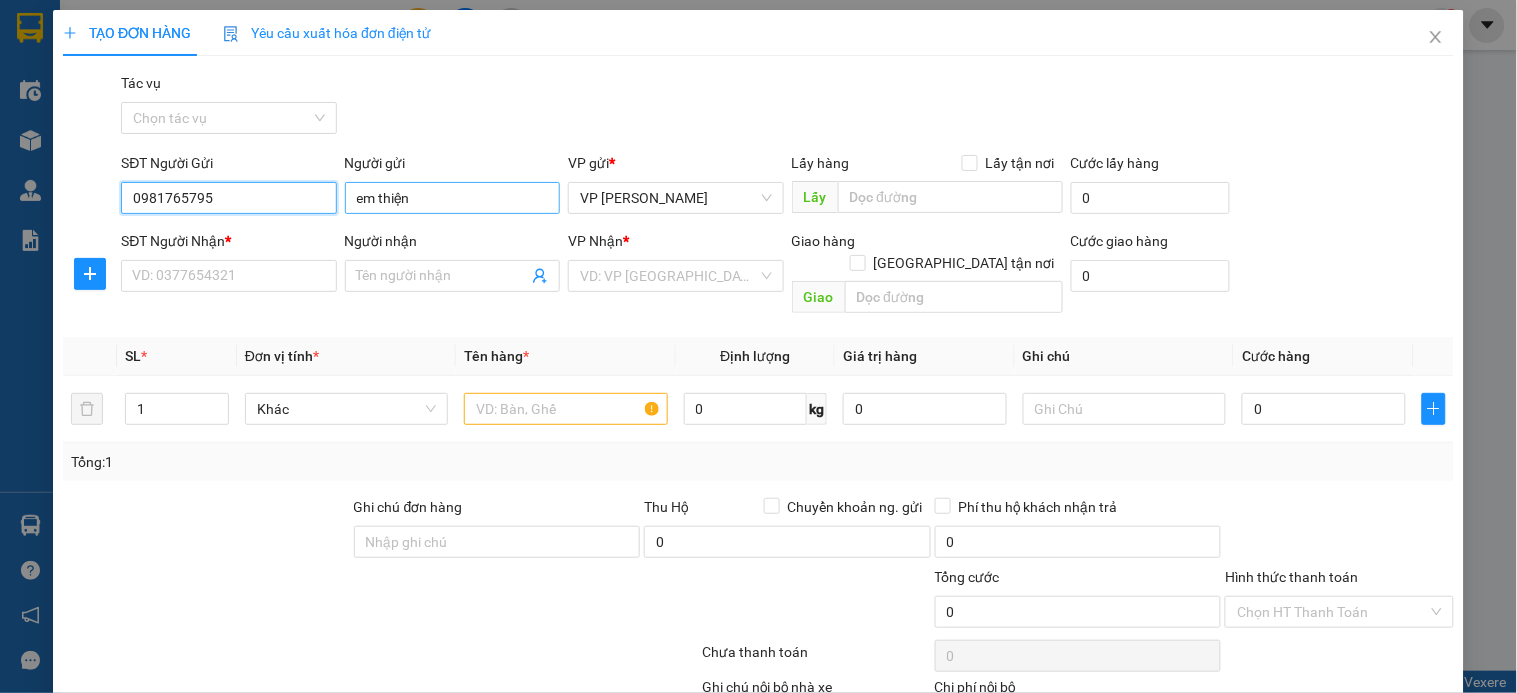 type on "0981765795" 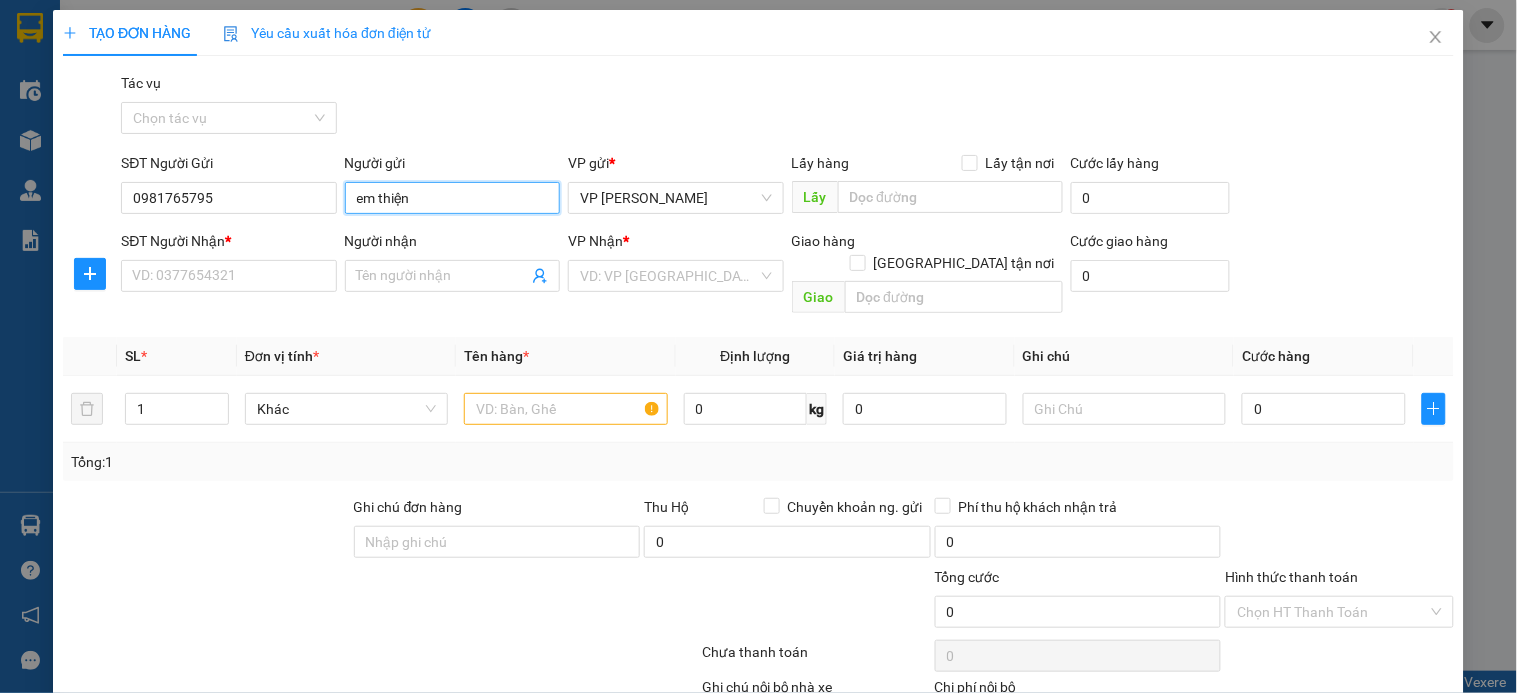 click on "em thiện" at bounding box center (452, 198) 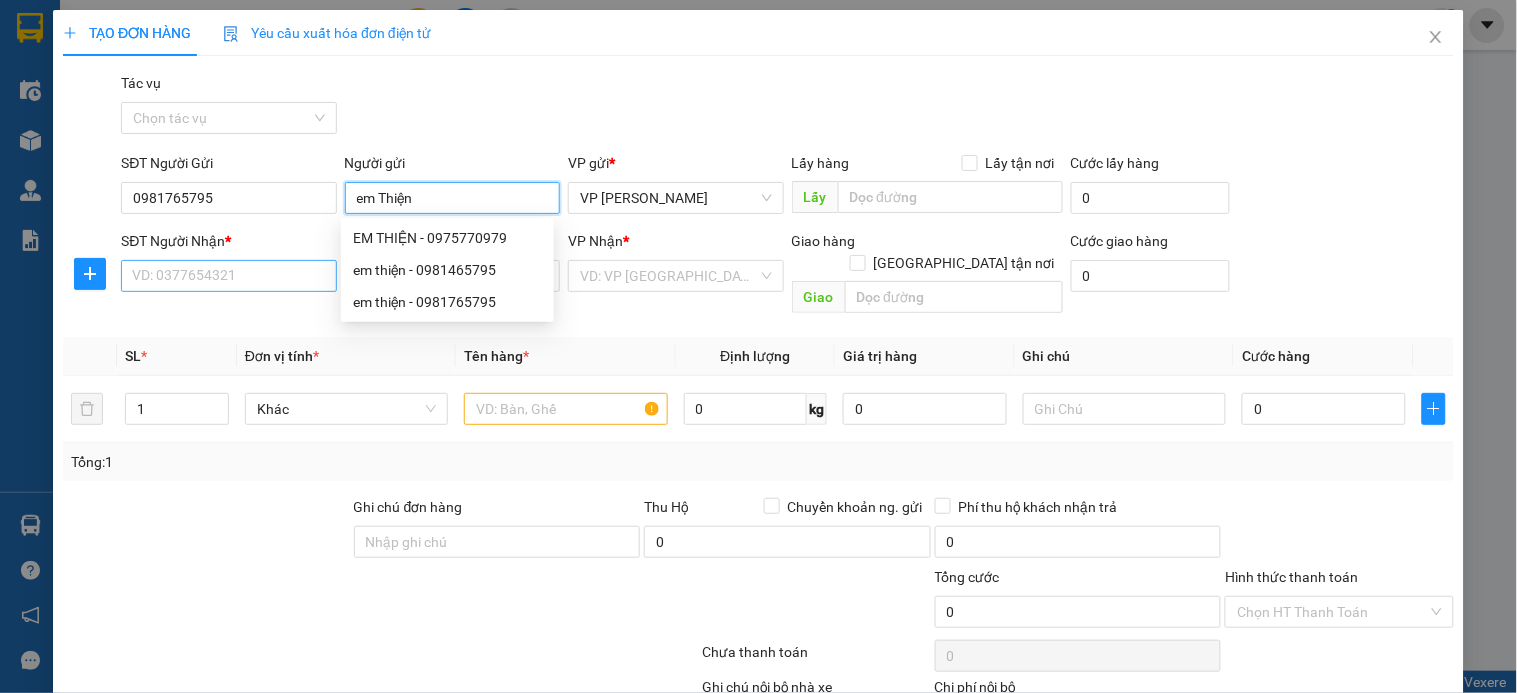type on "em Thiện" 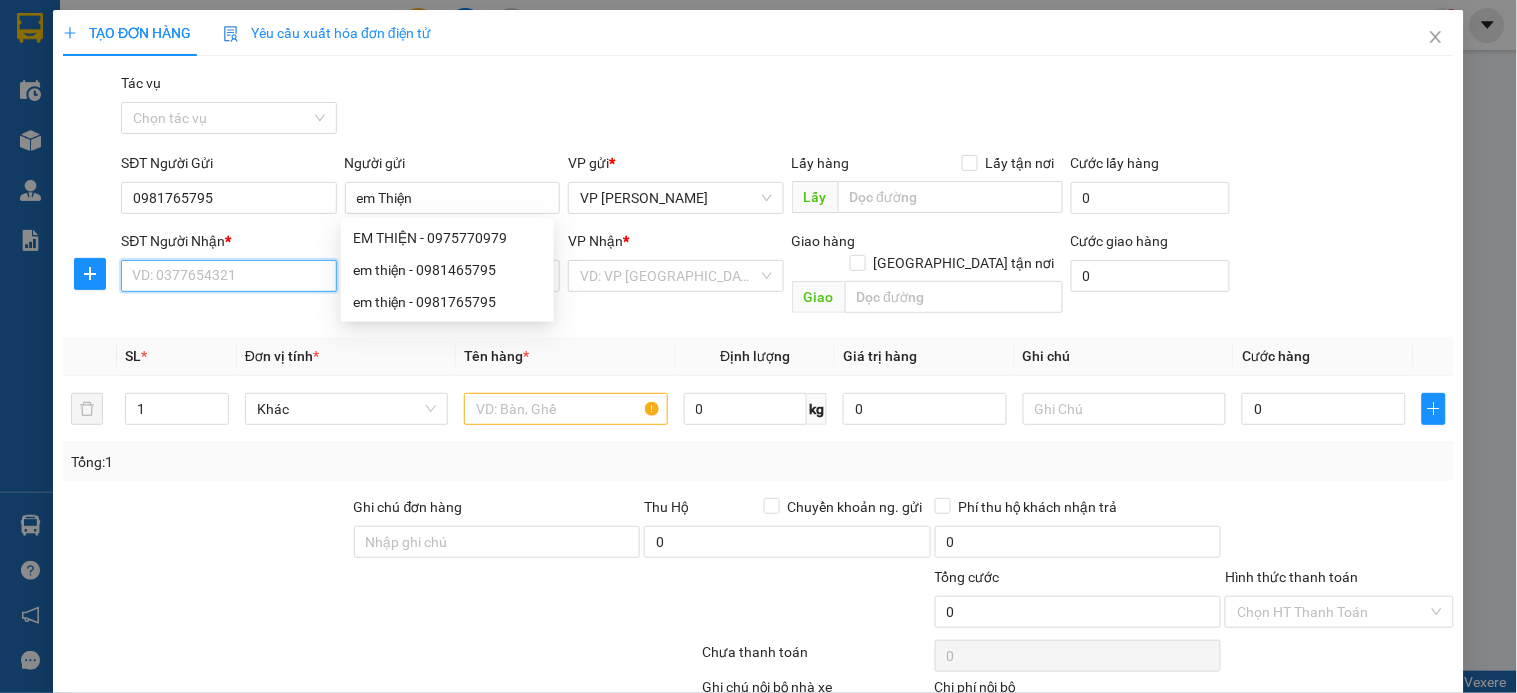 click on "SĐT Người Nhận  *" at bounding box center (228, 276) 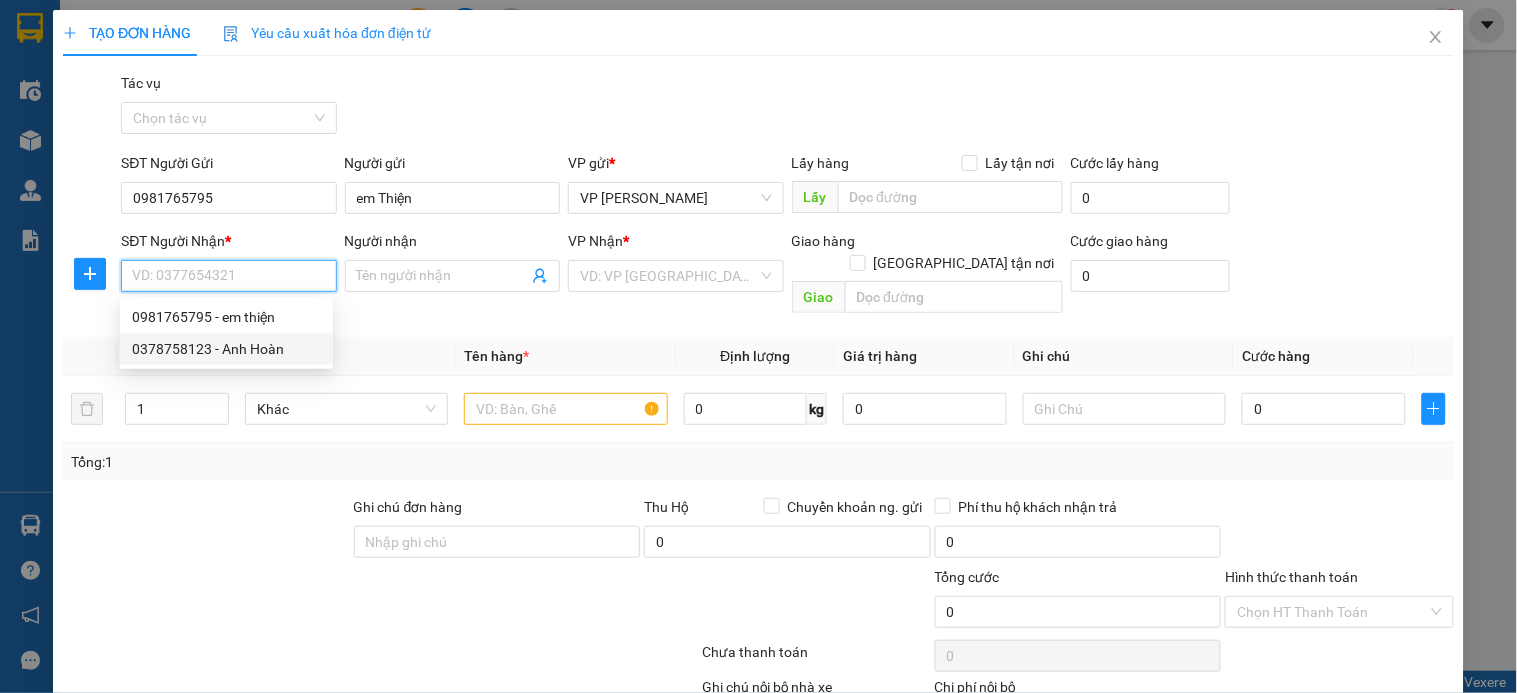 click on "0378758123 - Anh Hoàn" at bounding box center [226, 349] 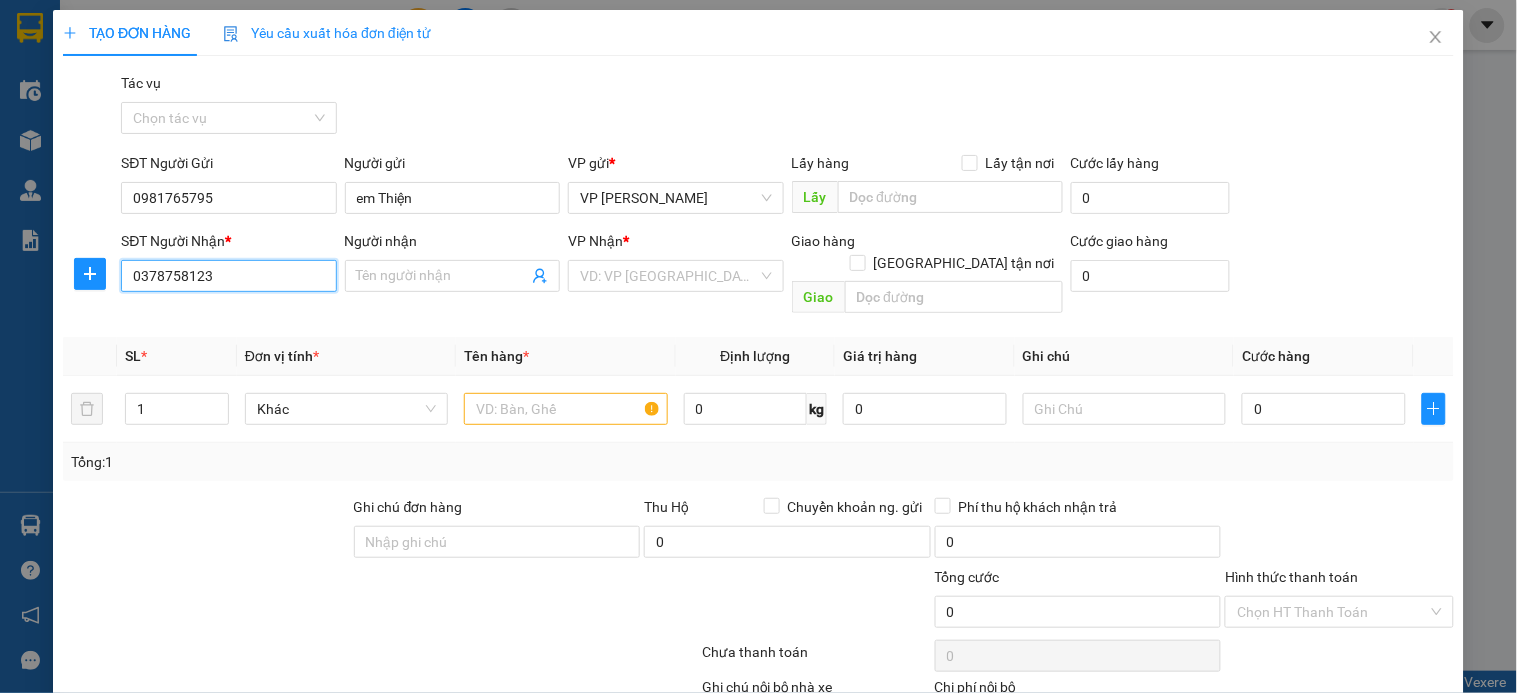 type on "Anh Hoàn" 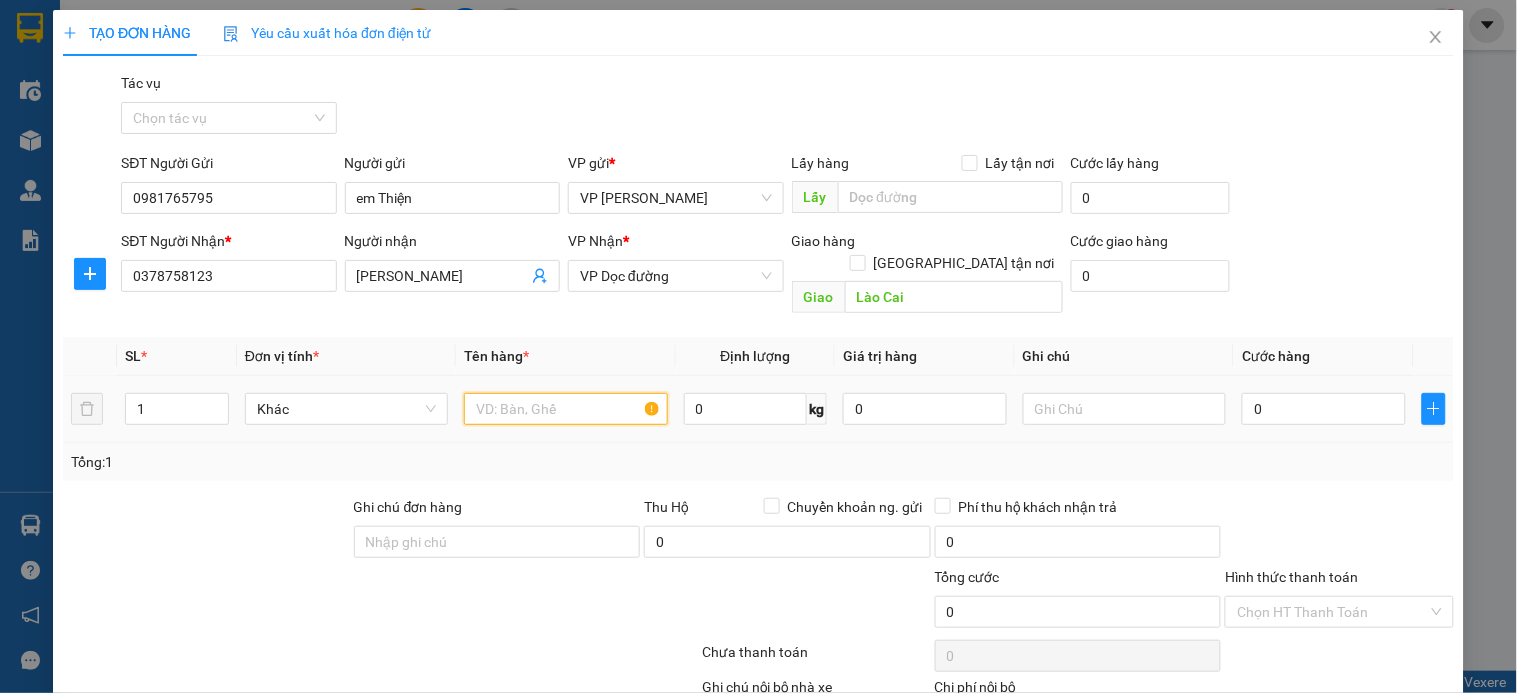 click at bounding box center [565, 409] 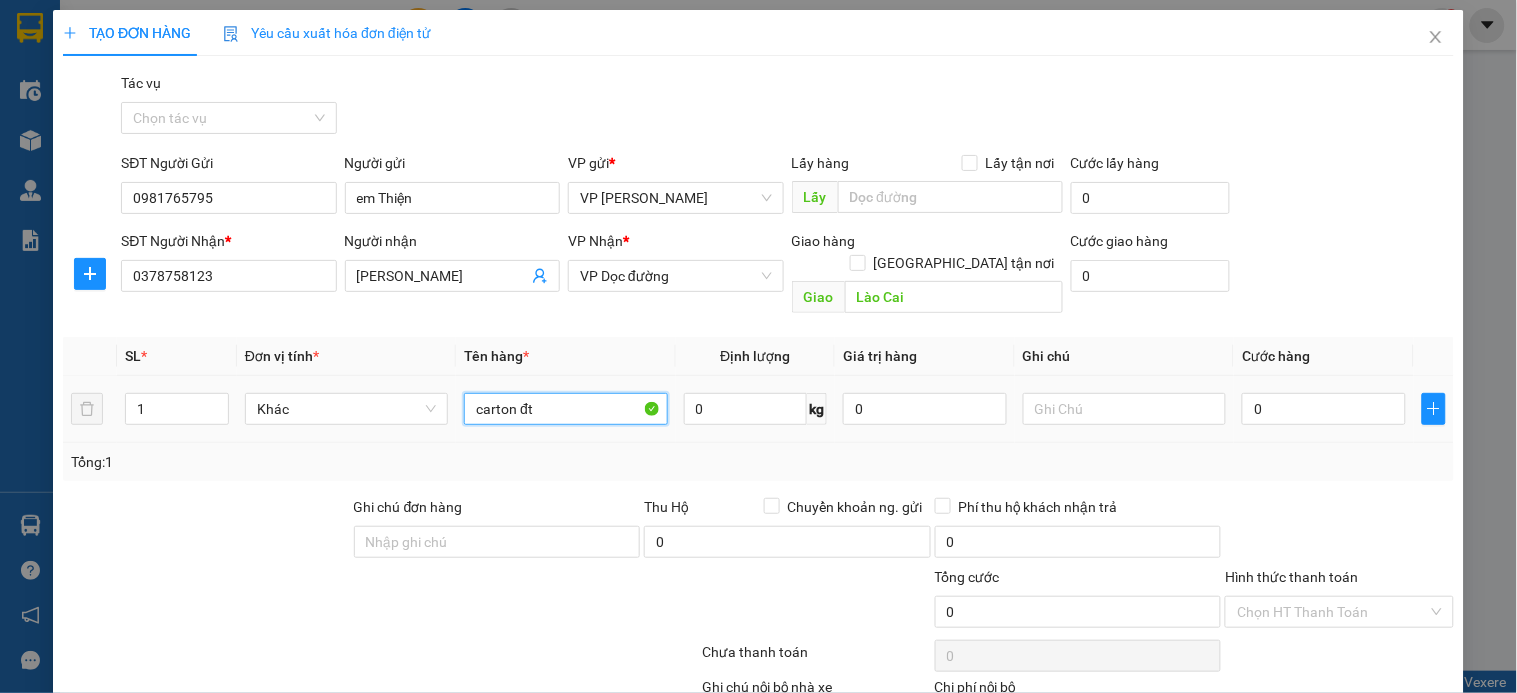 type on "carton đt" 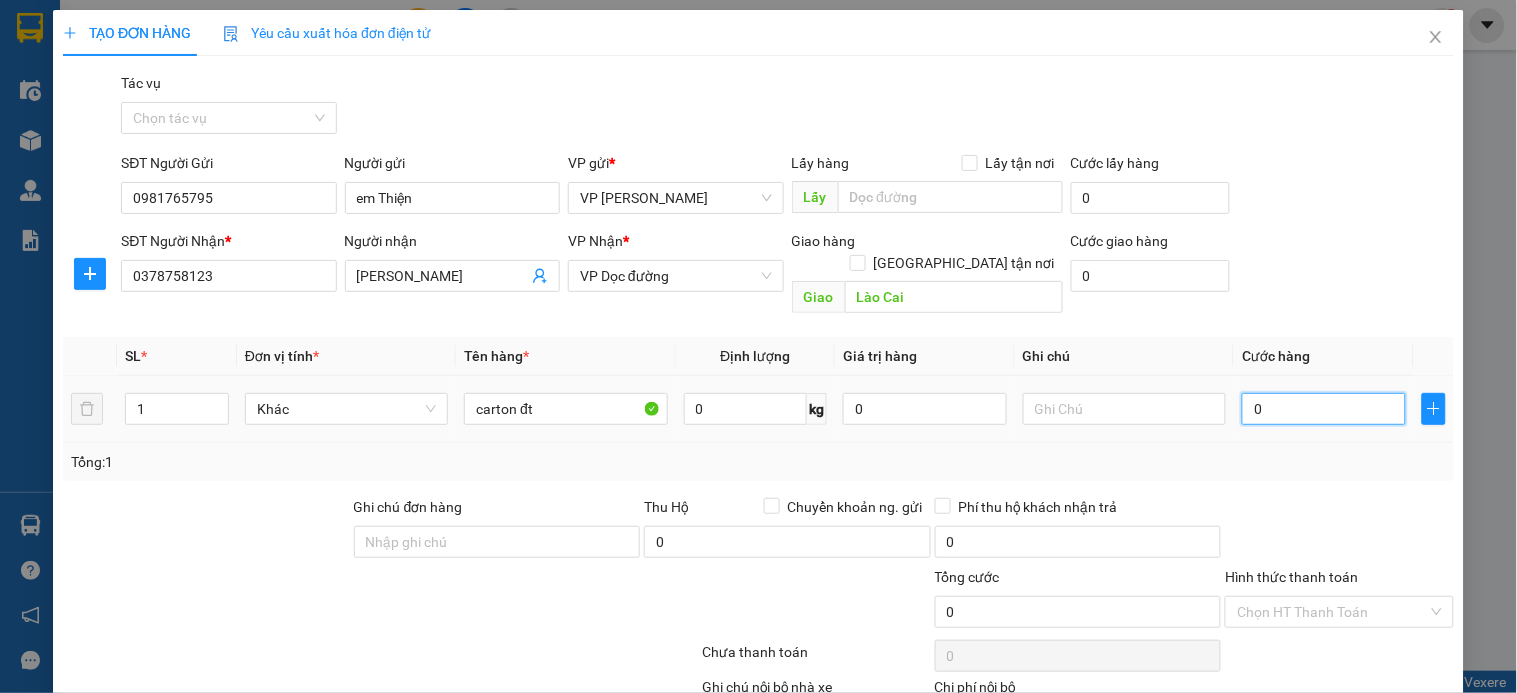 click on "0" at bounding box center (1324, 409) 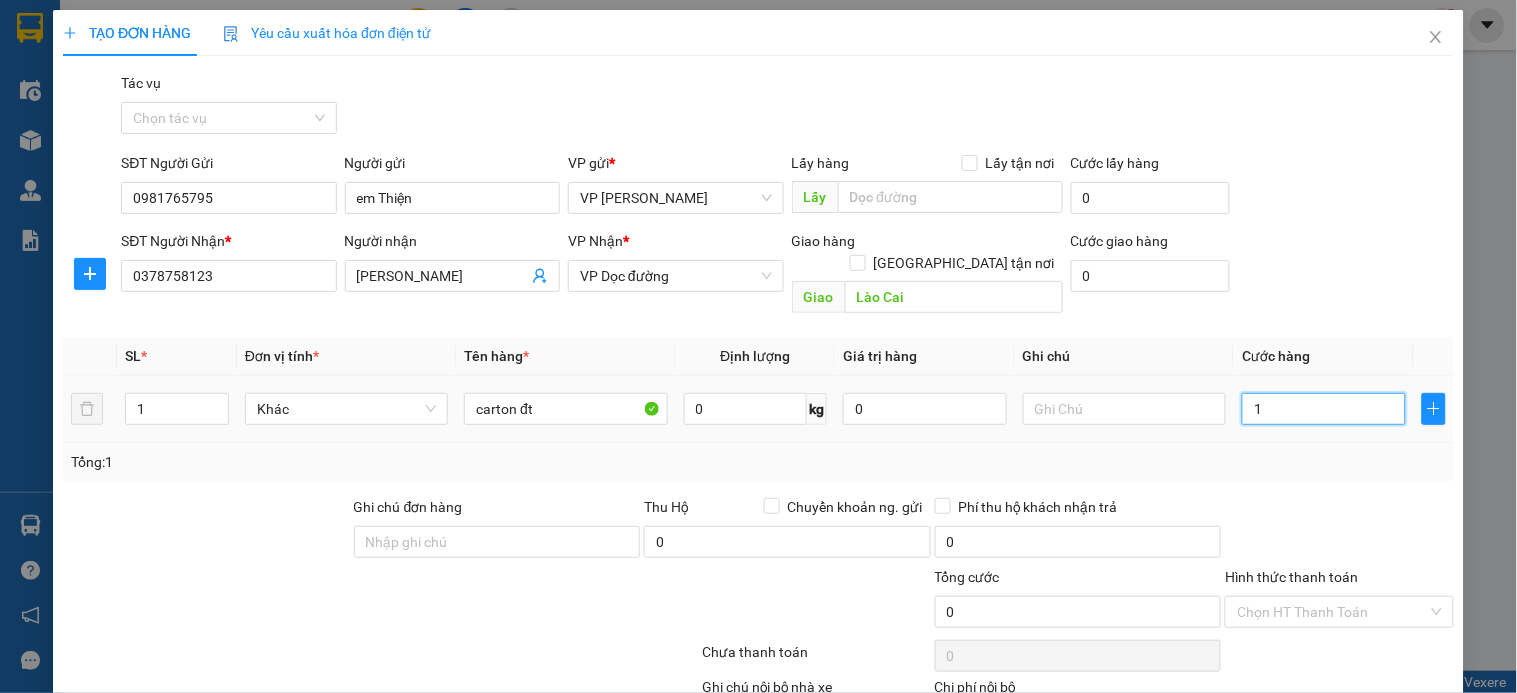 type on "1" 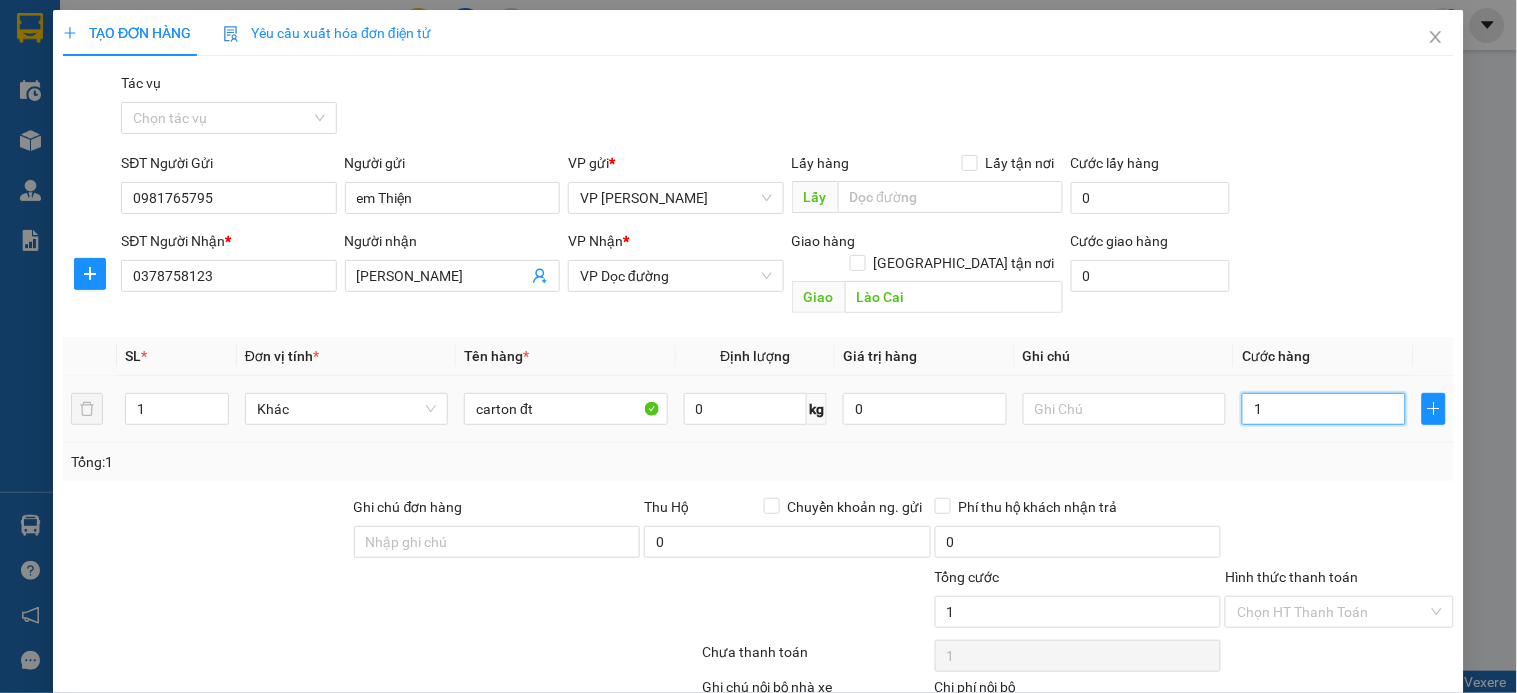 type on "10" 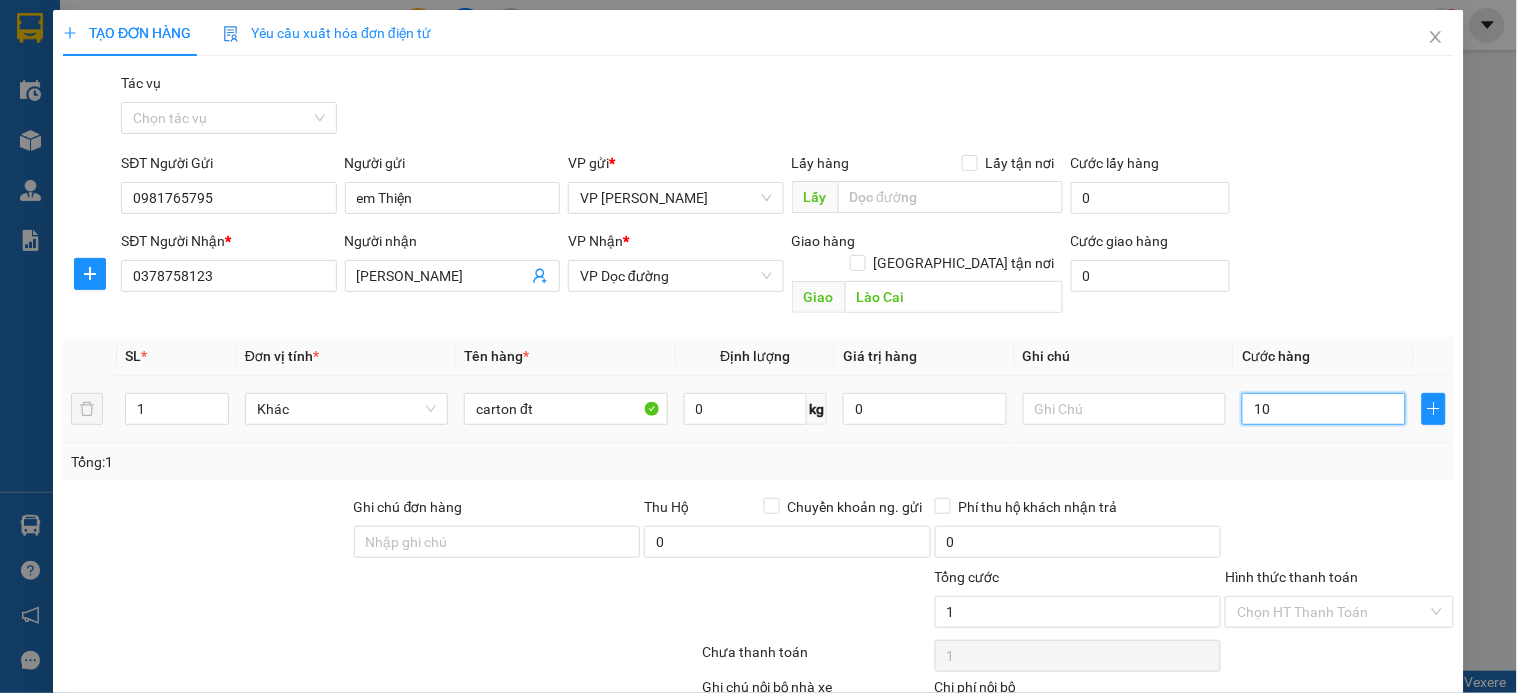 type on "10" 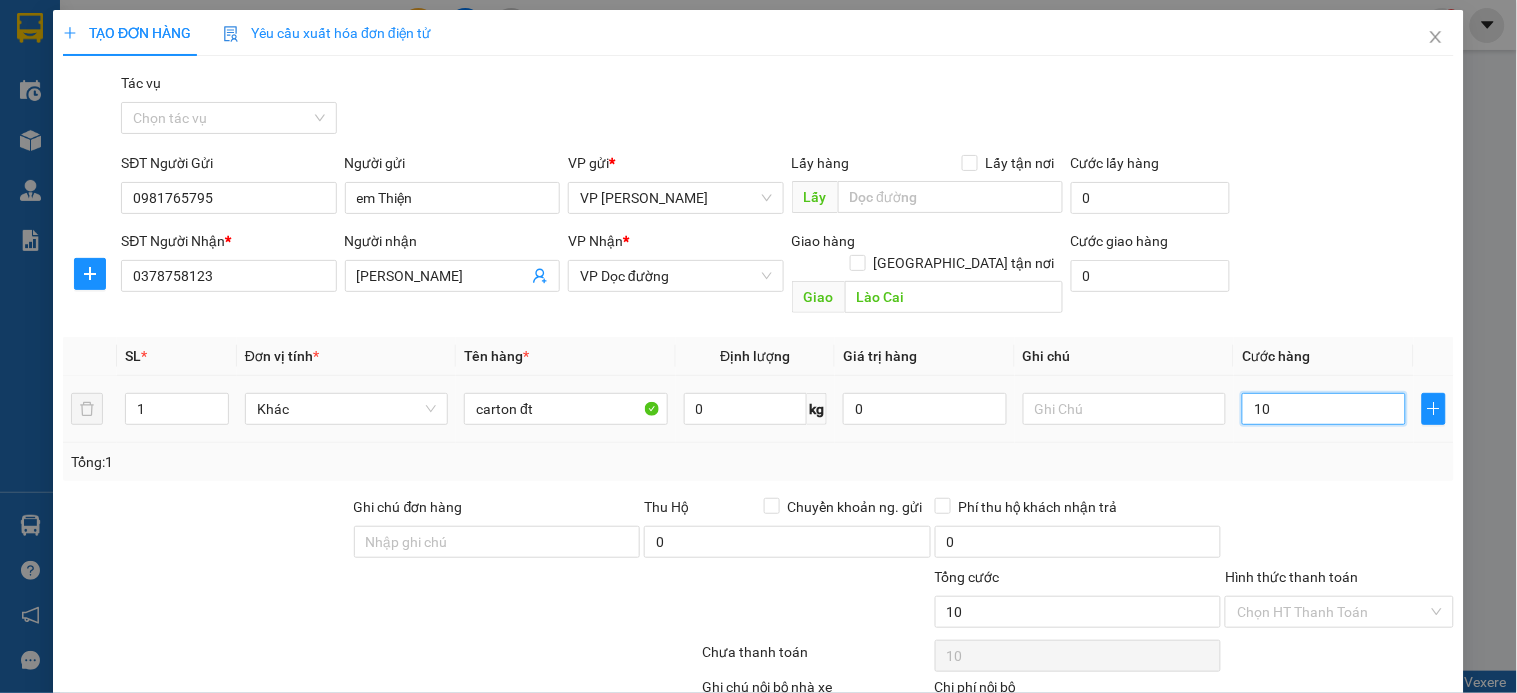 type on "100" 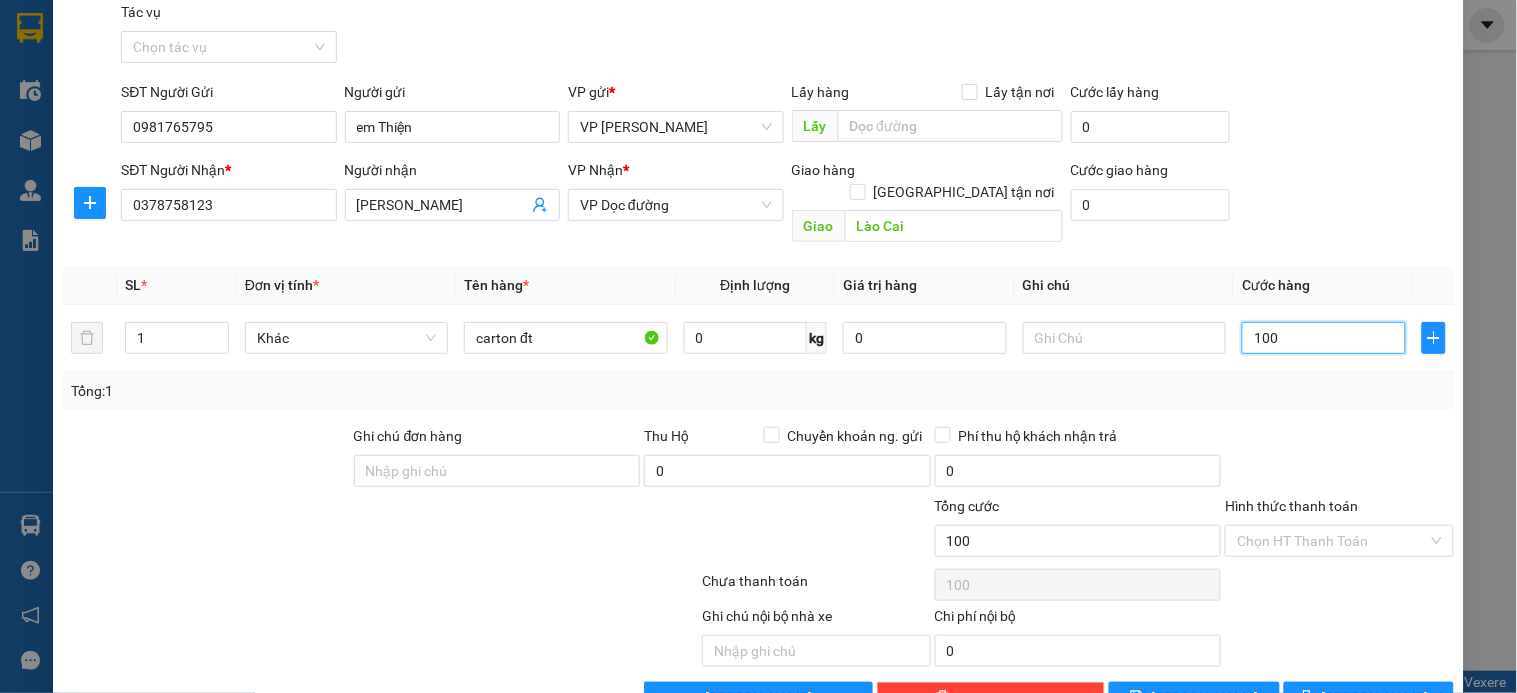 scroll, scrollTop: 110, scrollLeft: 0, axis: vertical 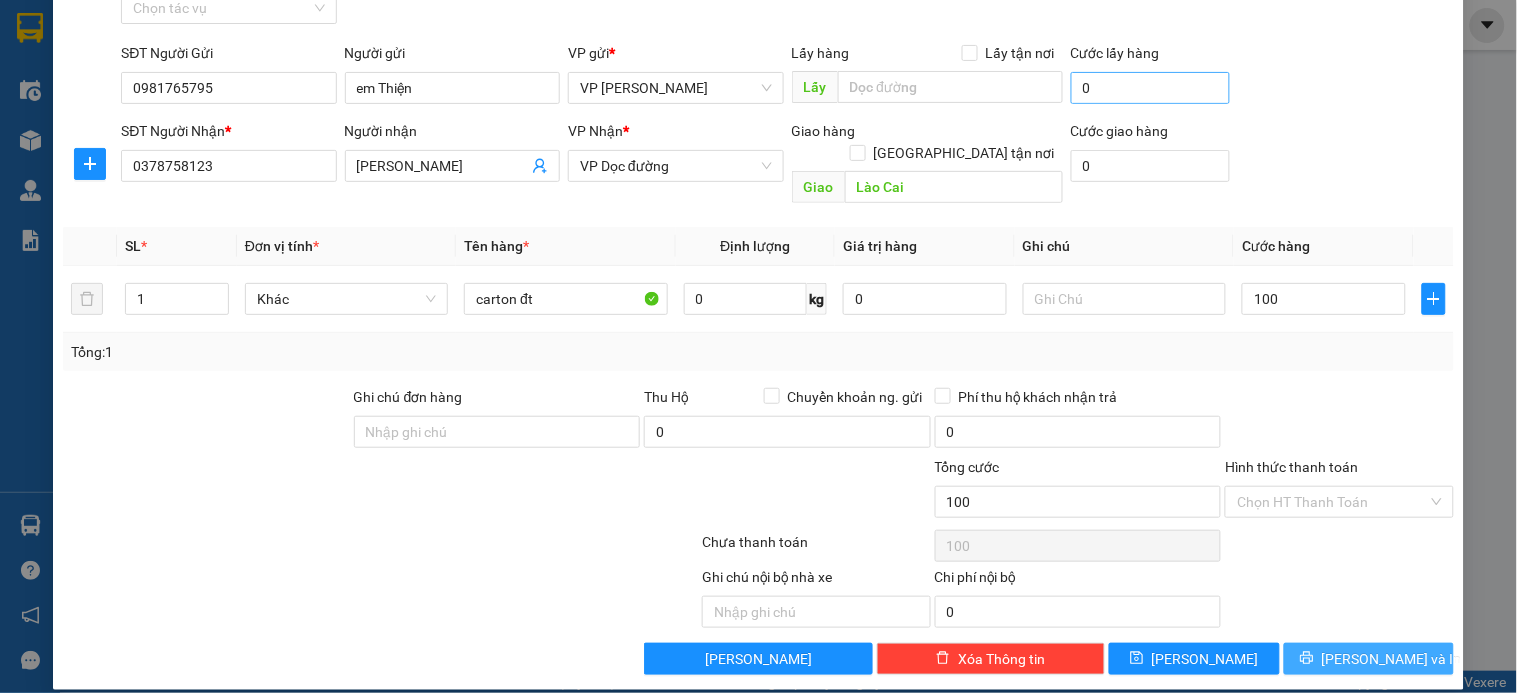 click on "[PERSON_NAME] và In" at bounding box center (1392, 659) 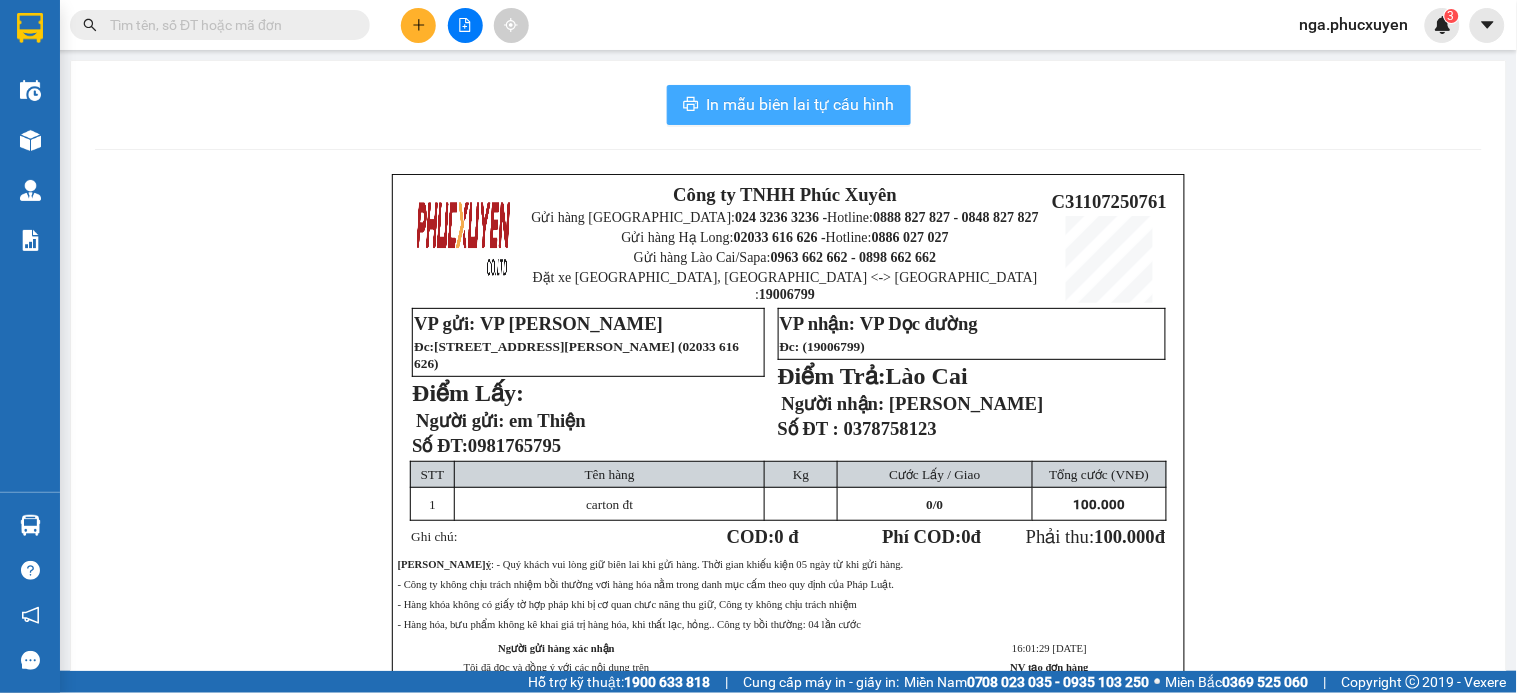 click on "In mẫu biên lai tự cấu hình" at bounding box center (789, 105) 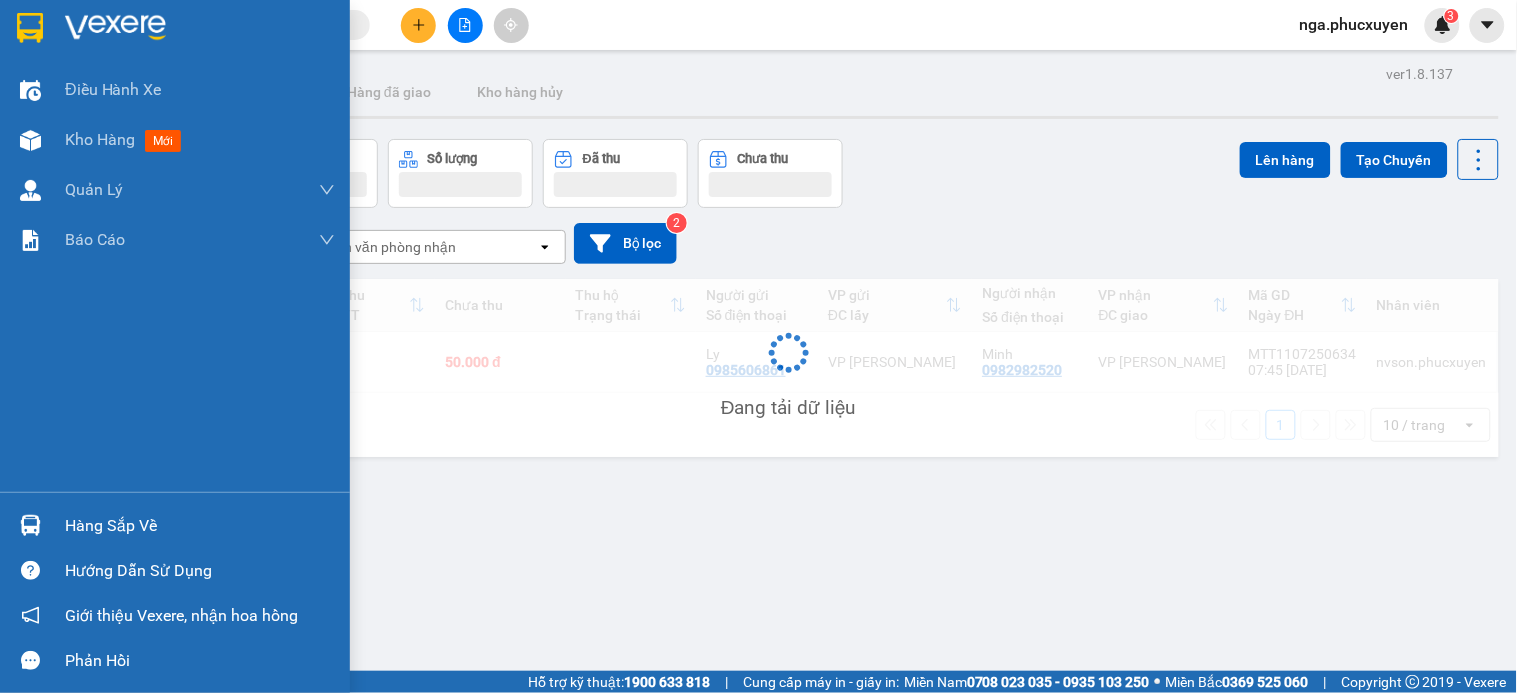 click at bounding box center [175, 32] 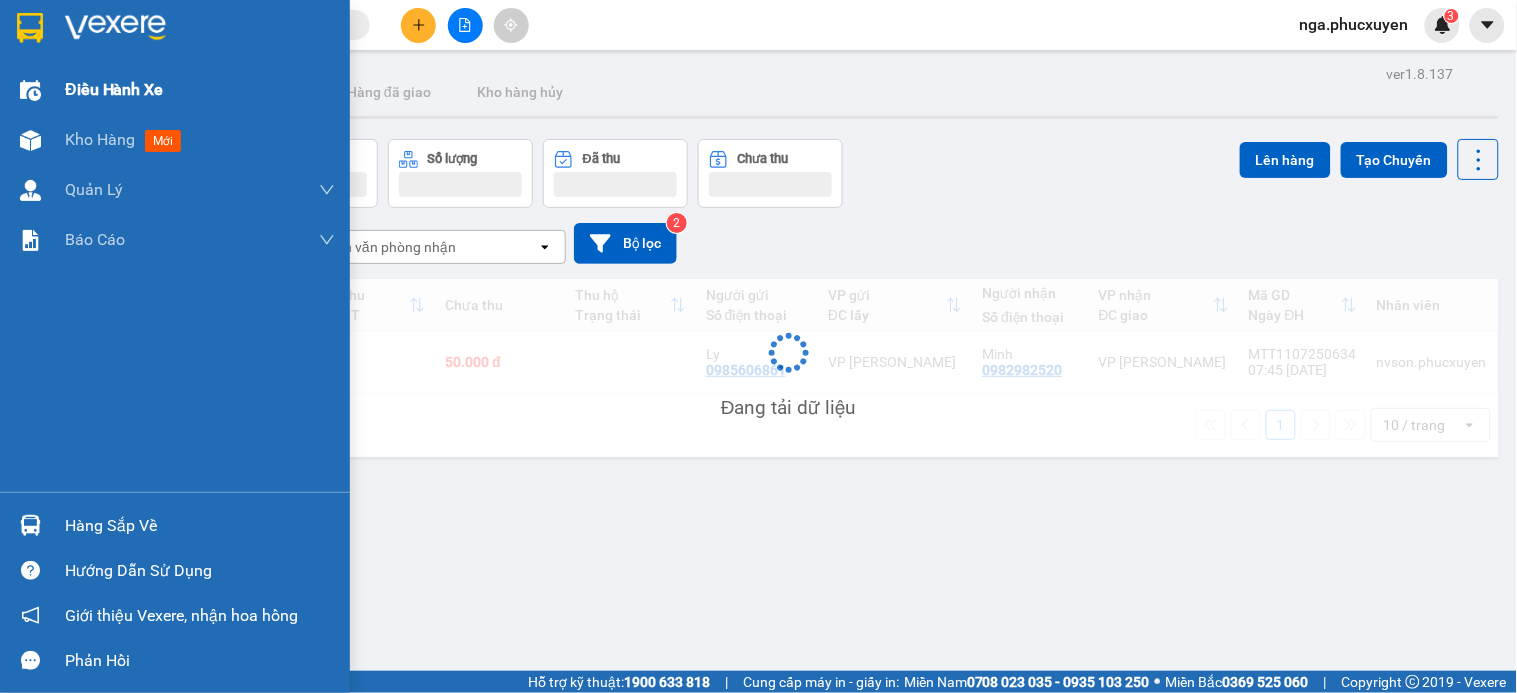 click at bounding box center (30, 28) 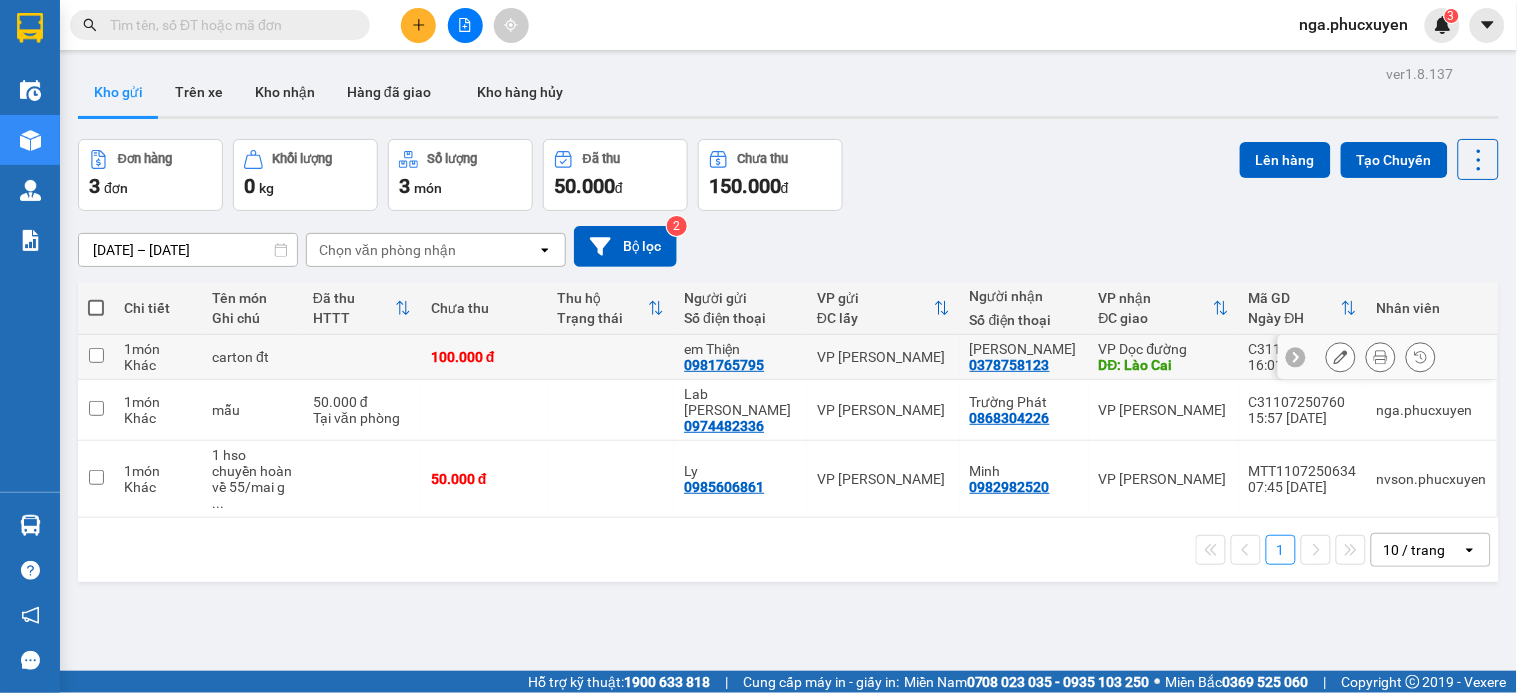 click 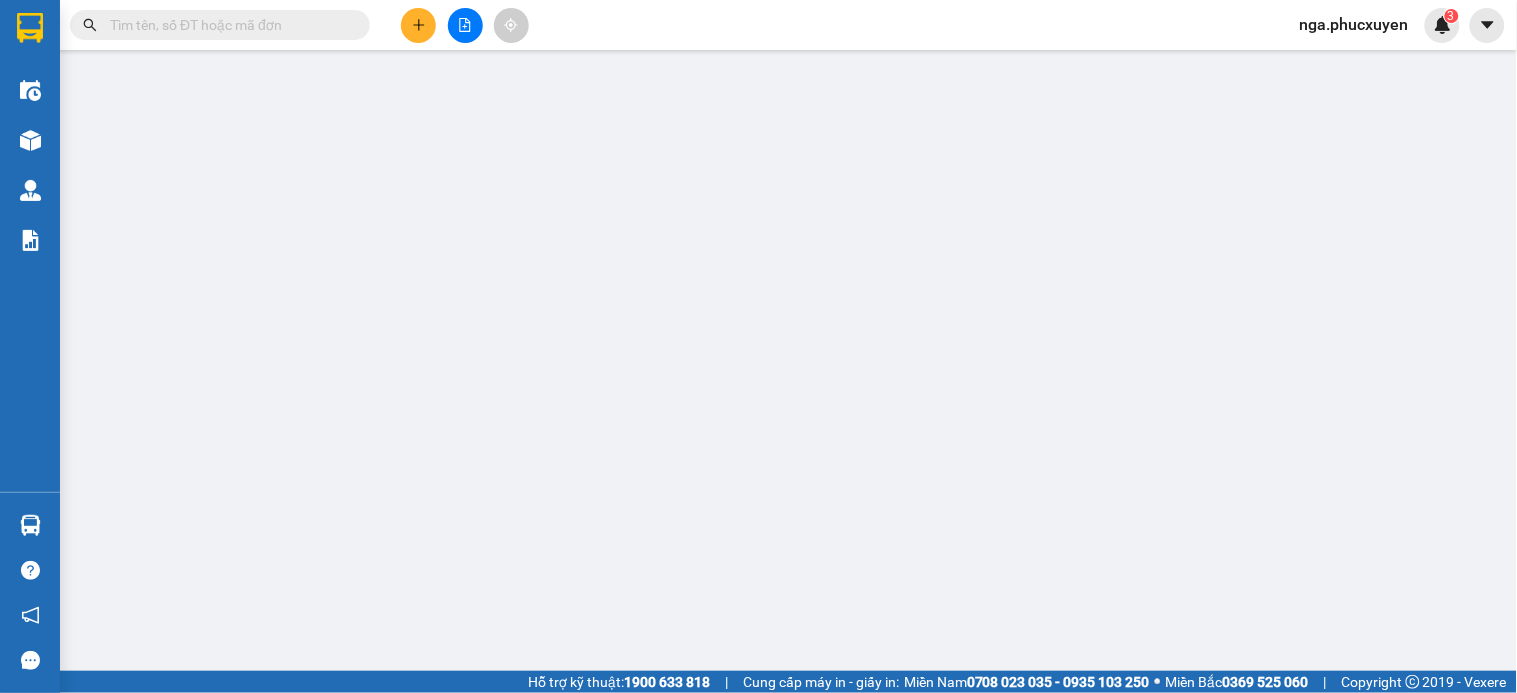 type on "0981765795" 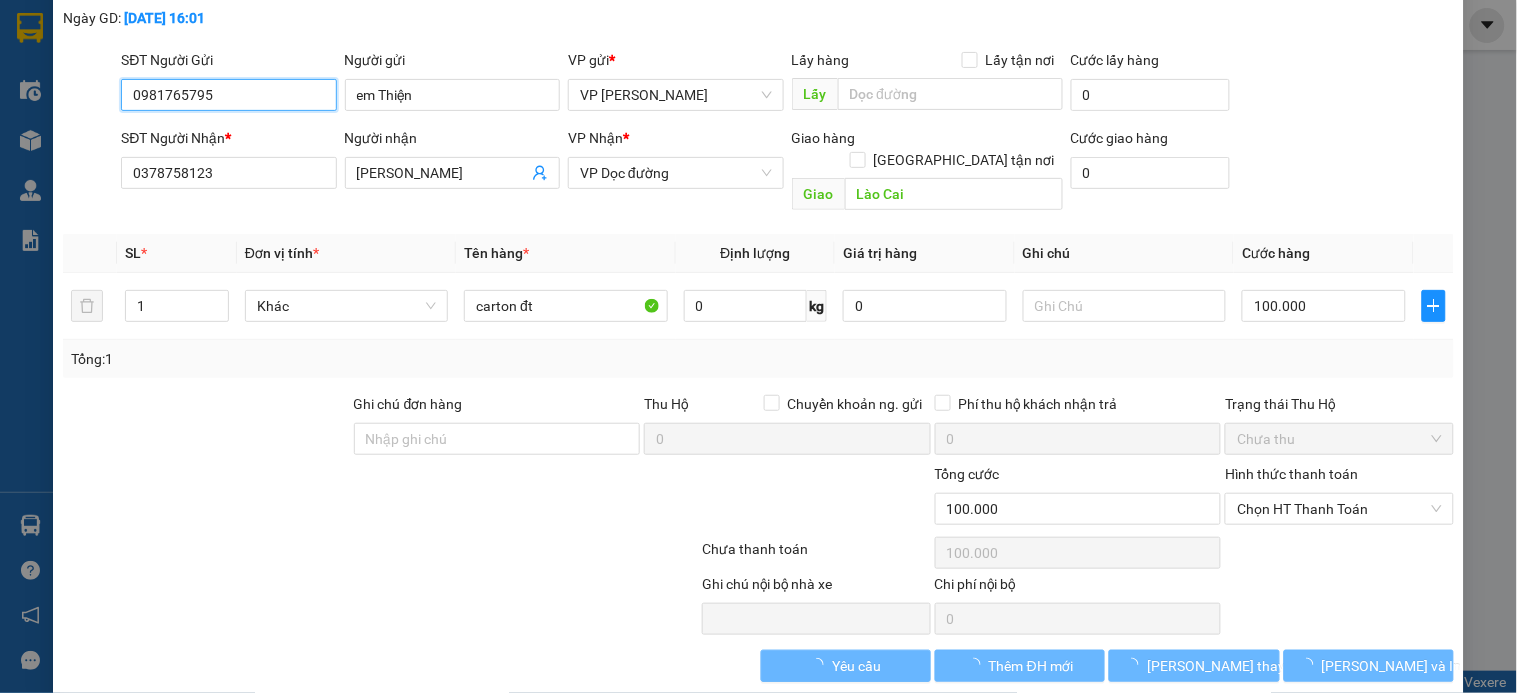 scroll, scrollTop: 114, scrollLeft: 0, axis: vertical 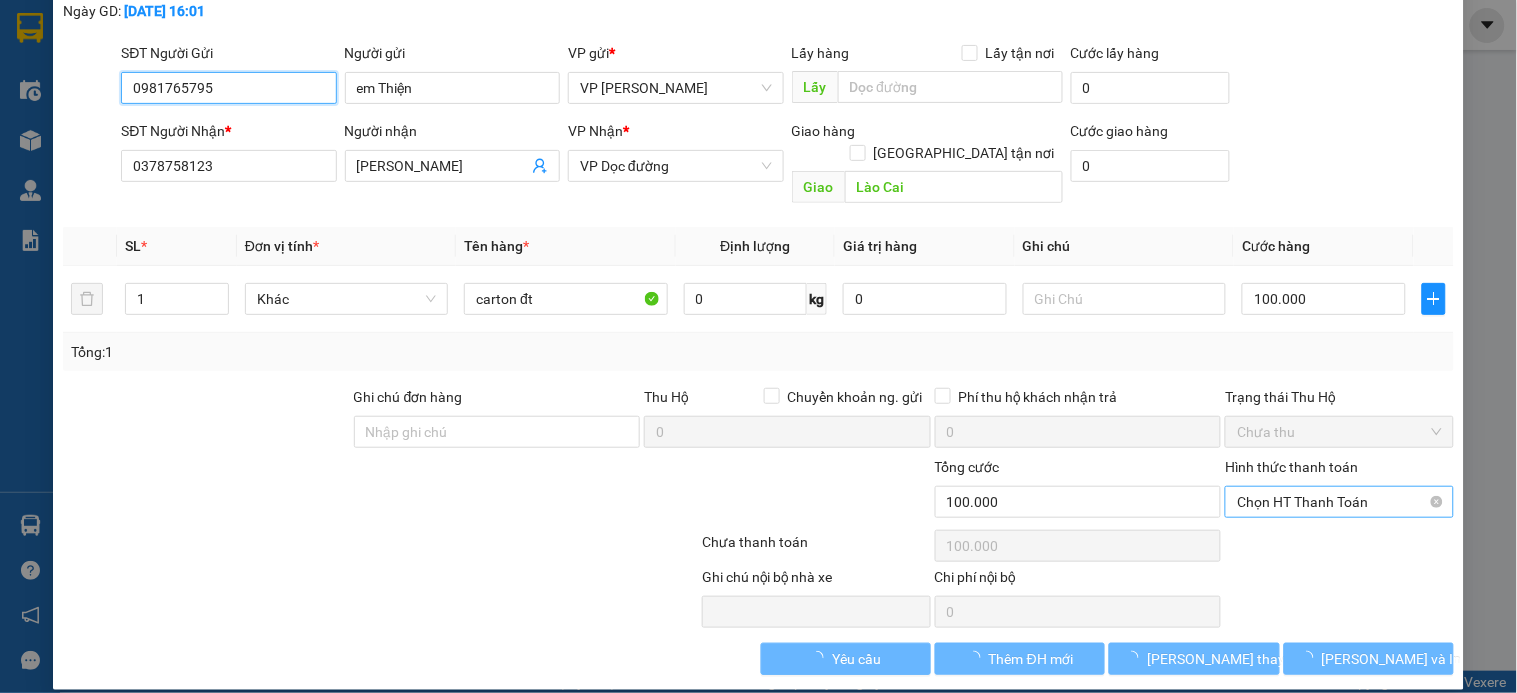 click on "Chọn HT Thanh Toán" at bounding box center [1339, 502] 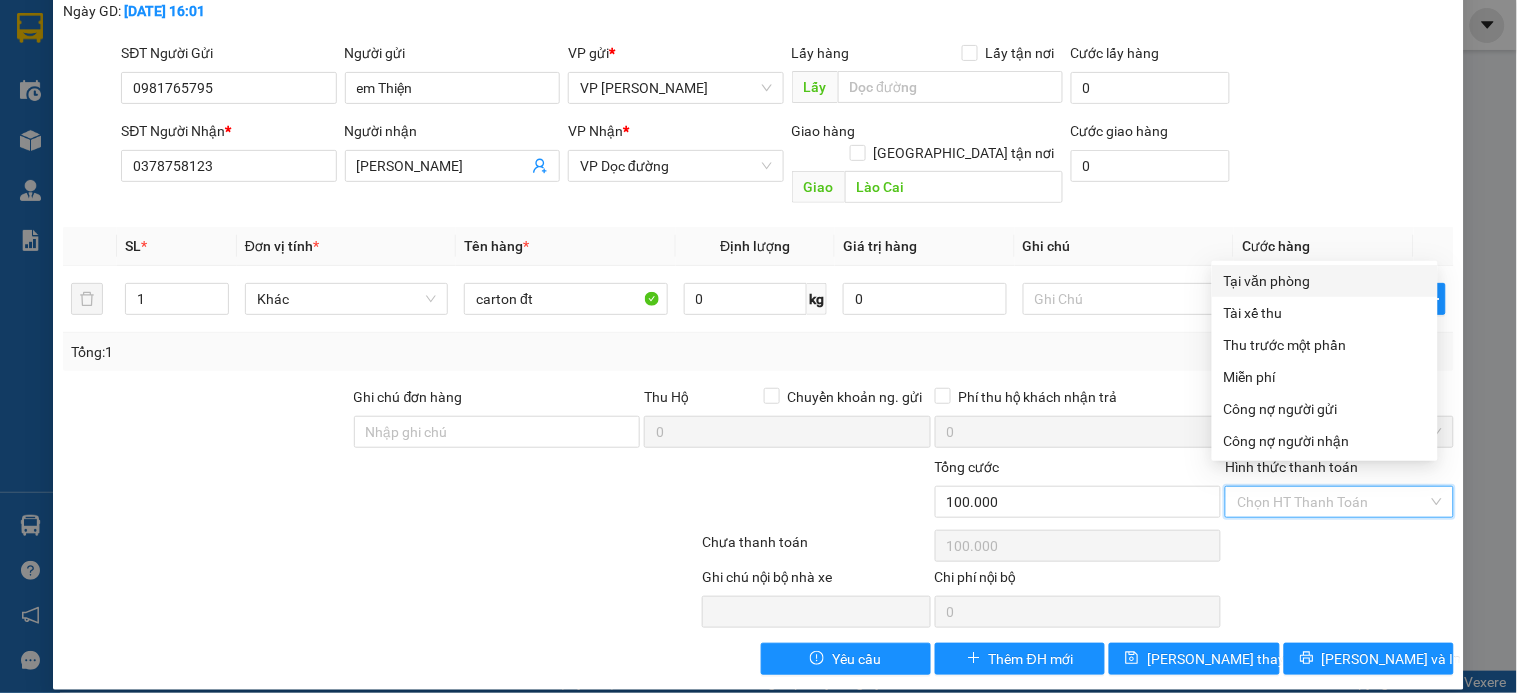 click on "Tại văn phòng" at bounding box center (1325, 281) 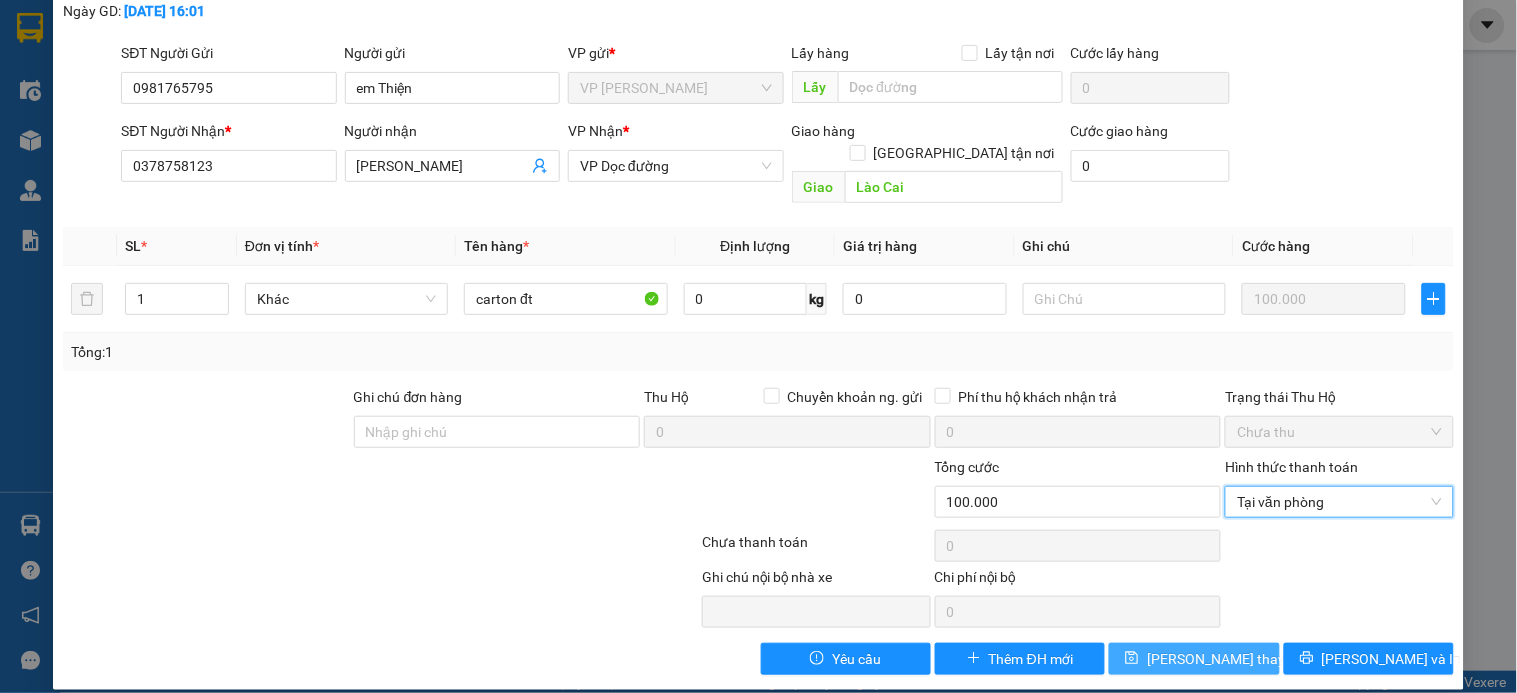click on "[PERSON_NAME] thay đổi" at bounding box center (1227, 659) 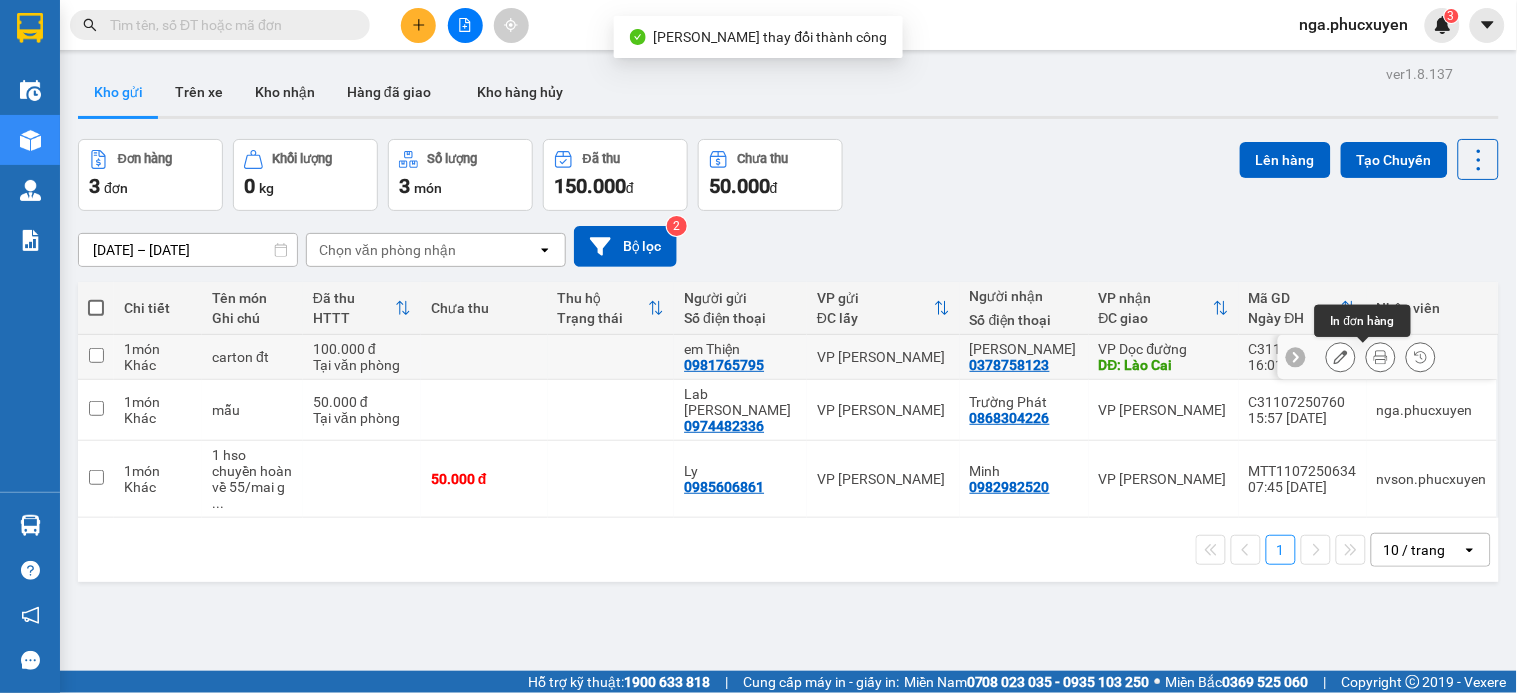 click 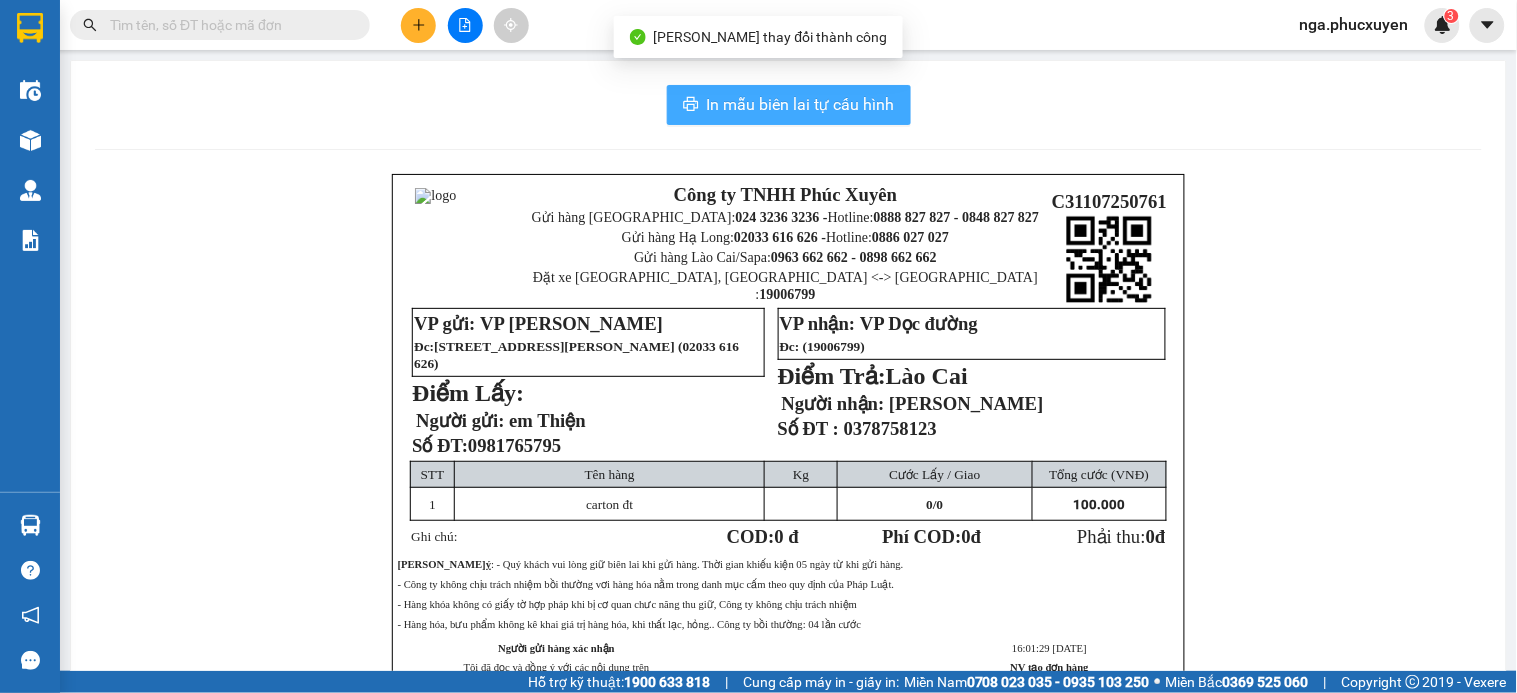 click on "In mẫu biên lai tự cấu hình" at bounding box center [801, 104] 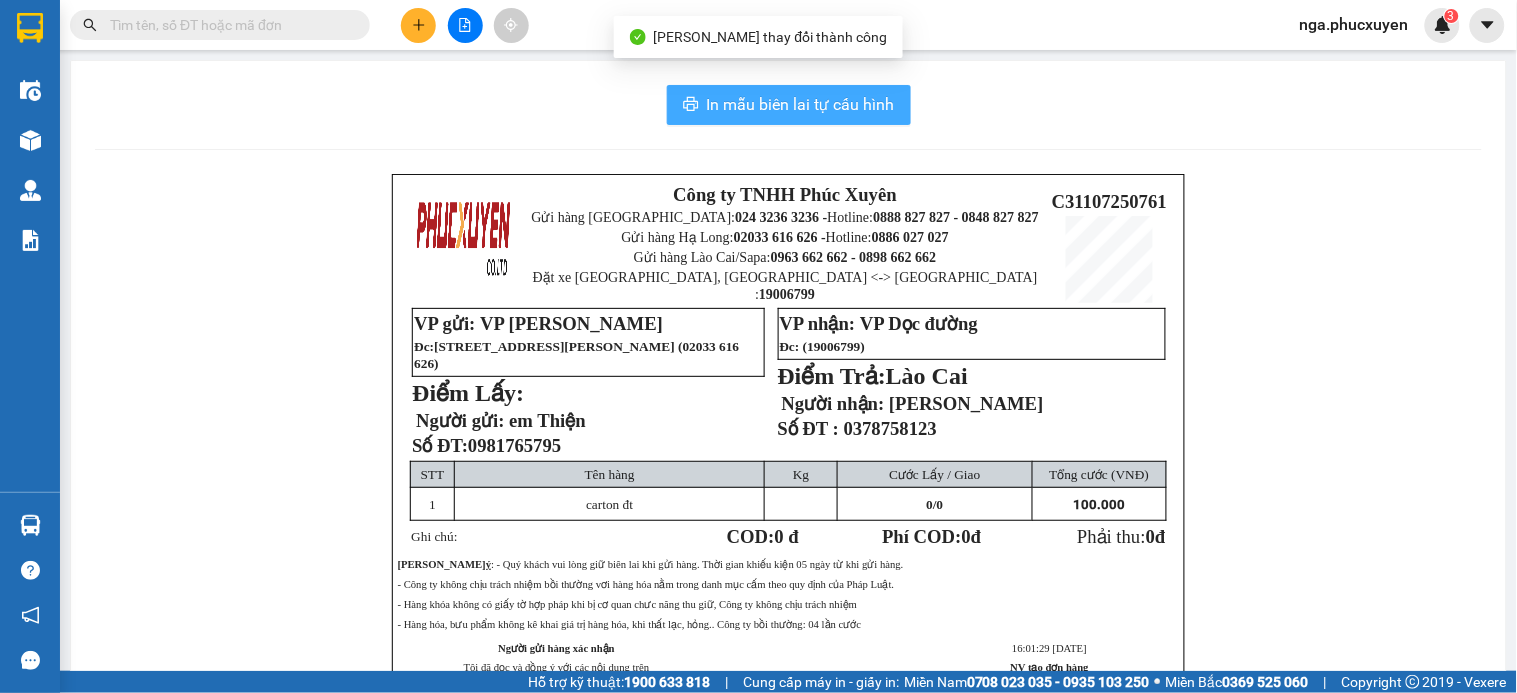 scroll, scrollTop: 0, scrollLeft: 0, axis: both 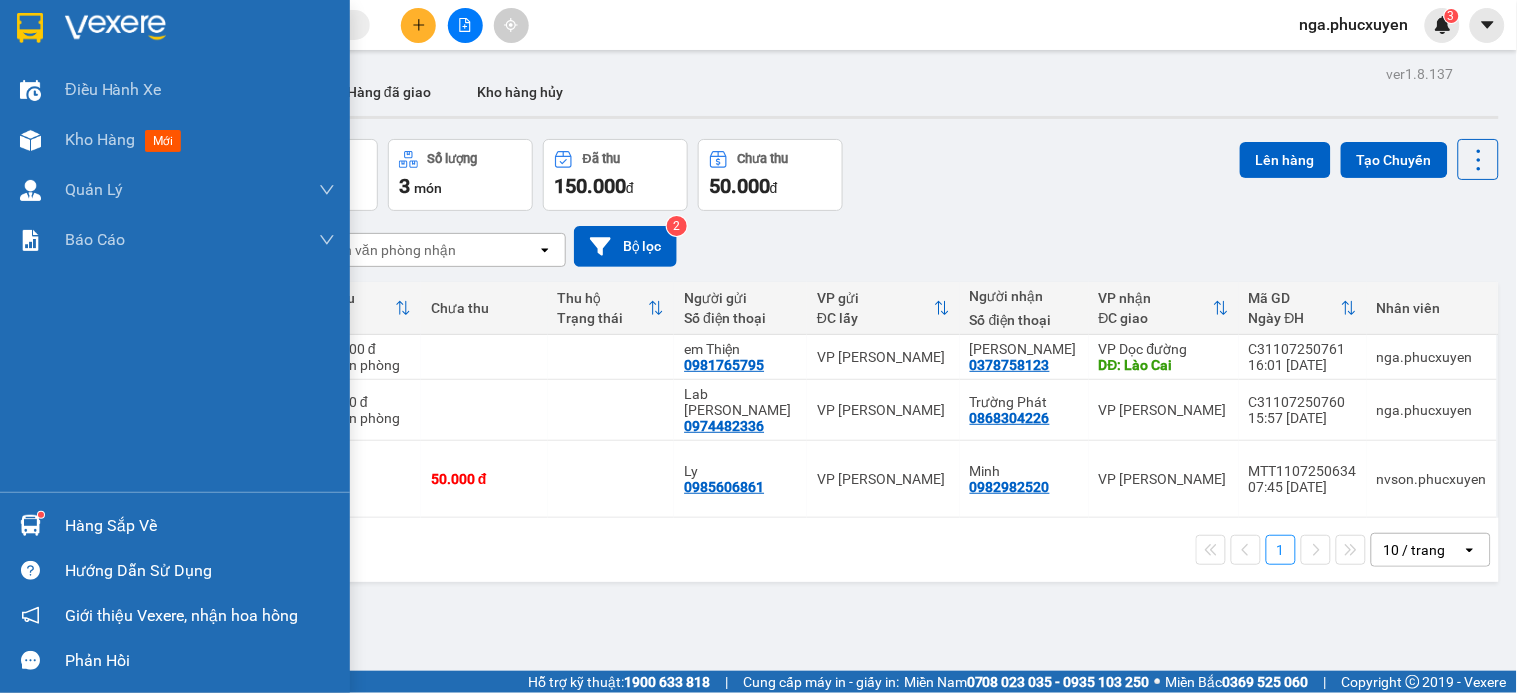 click on "Hàng sắp về" at bounding box center [200, 526] 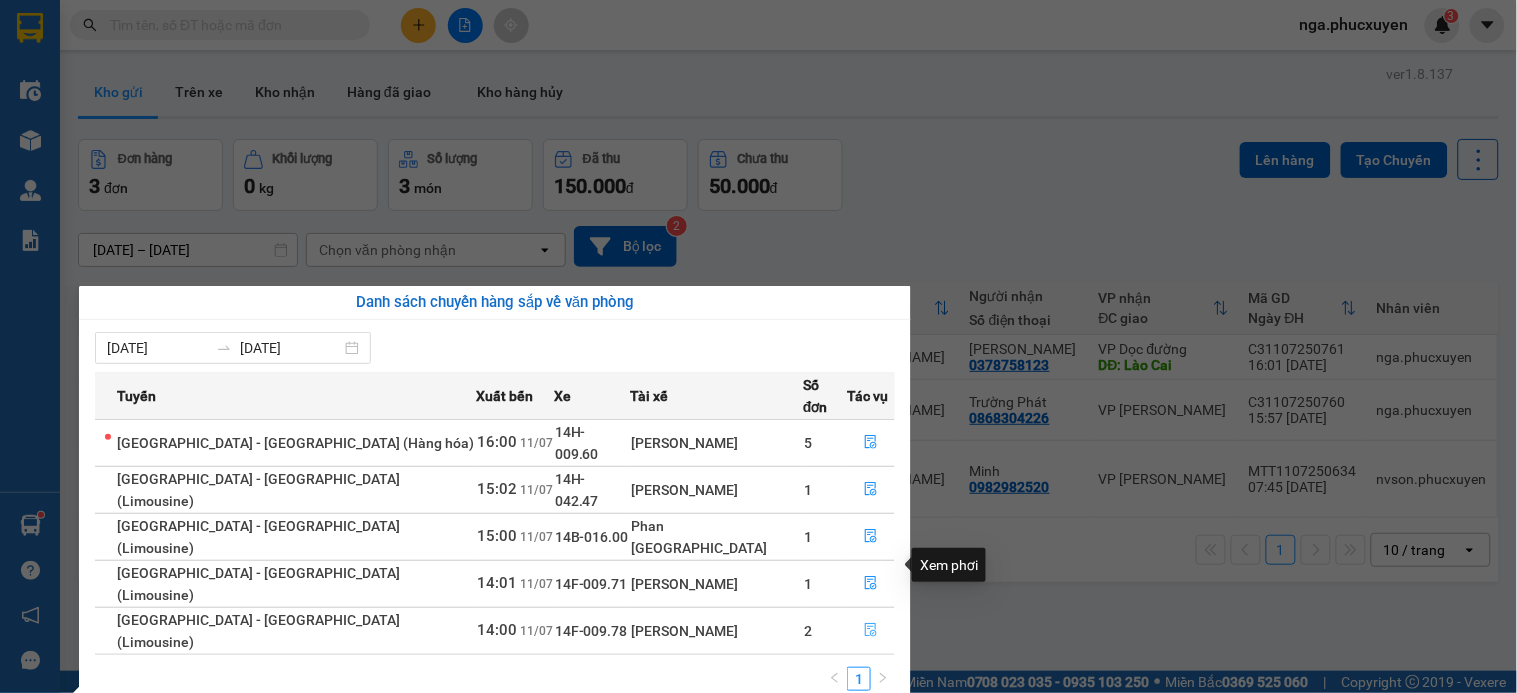 click 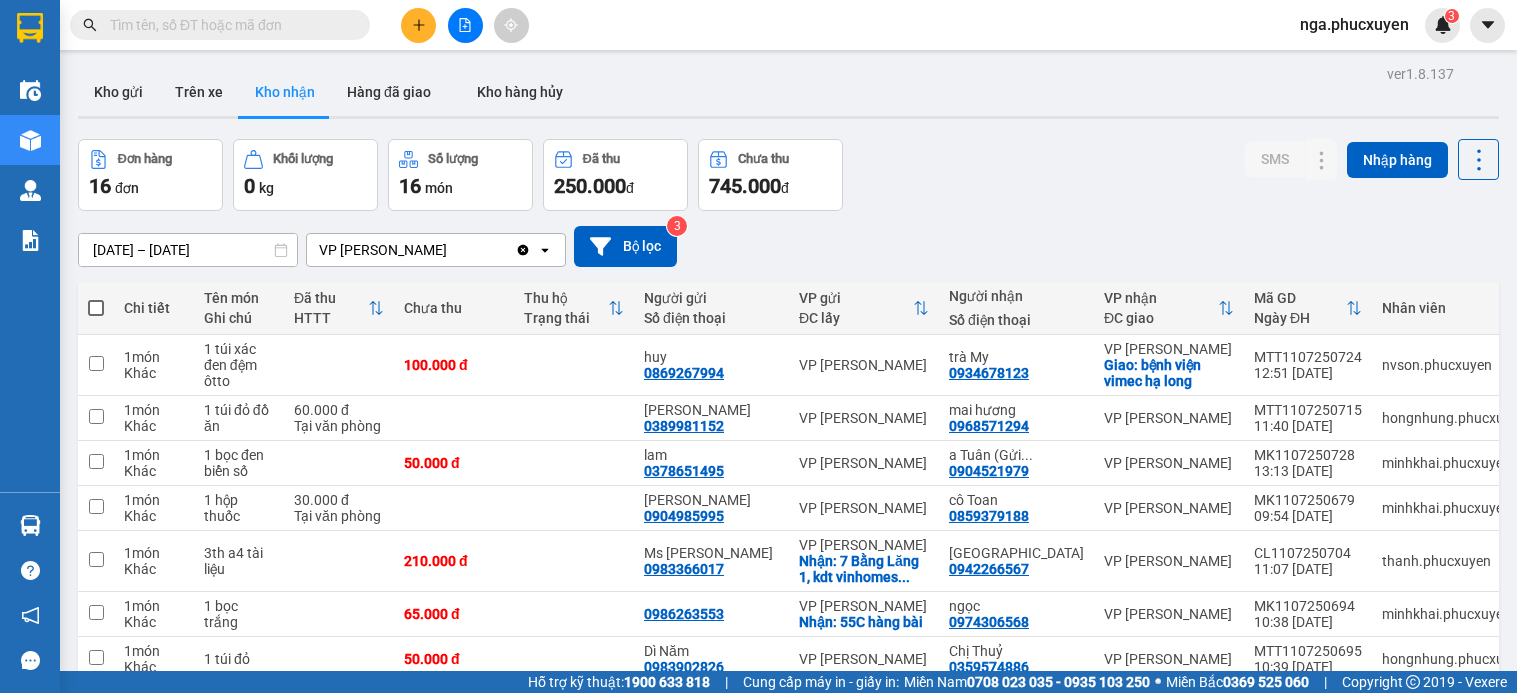scroll, scrollTop: 0, scrollLeft: 0, axis: both 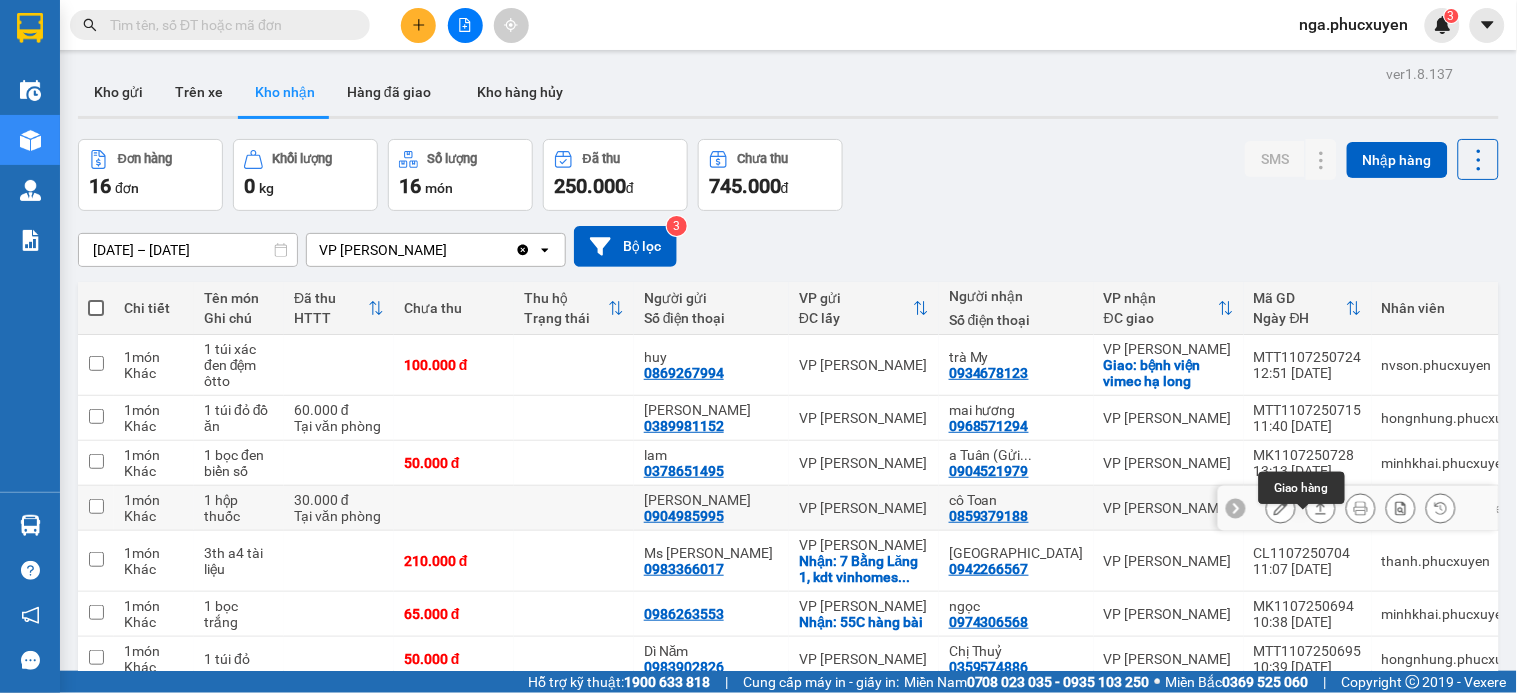 click 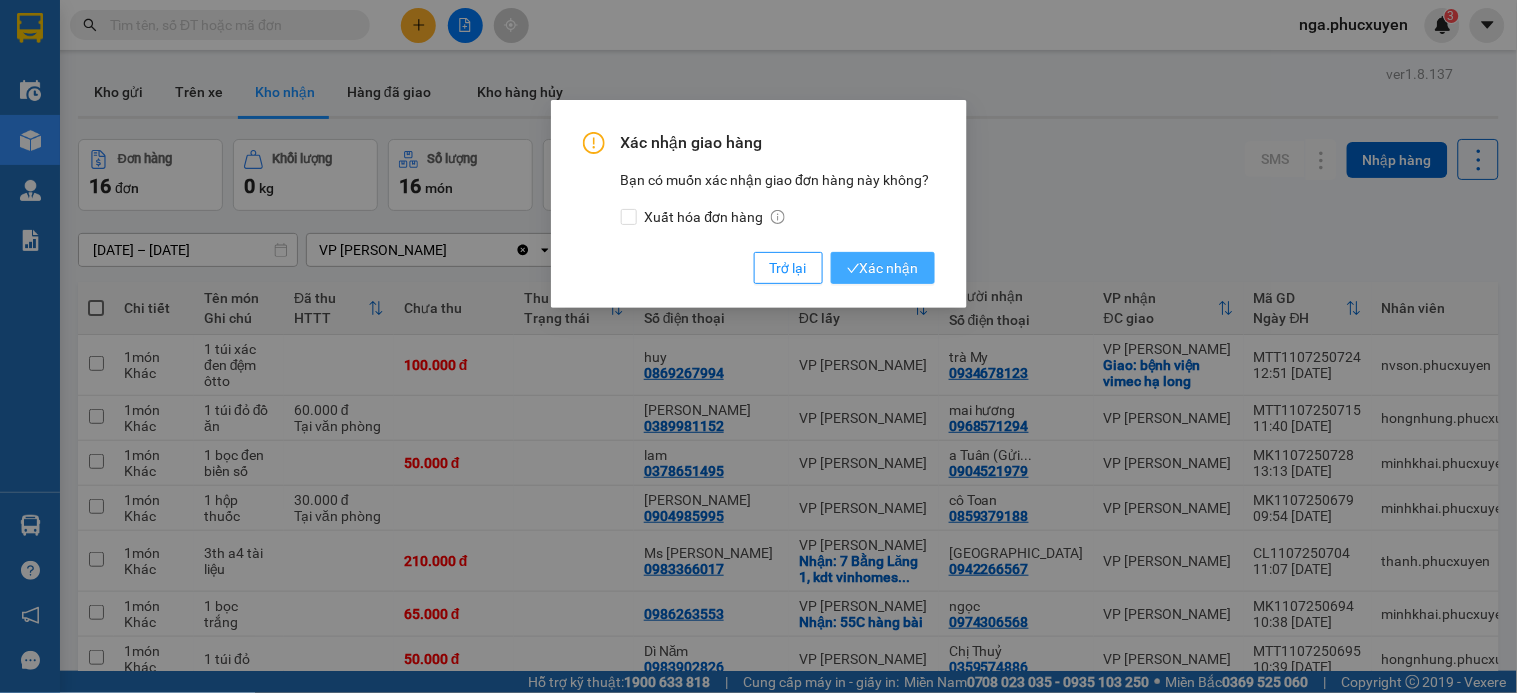 click on "Xác nhận" at bounding box center [883, 268] 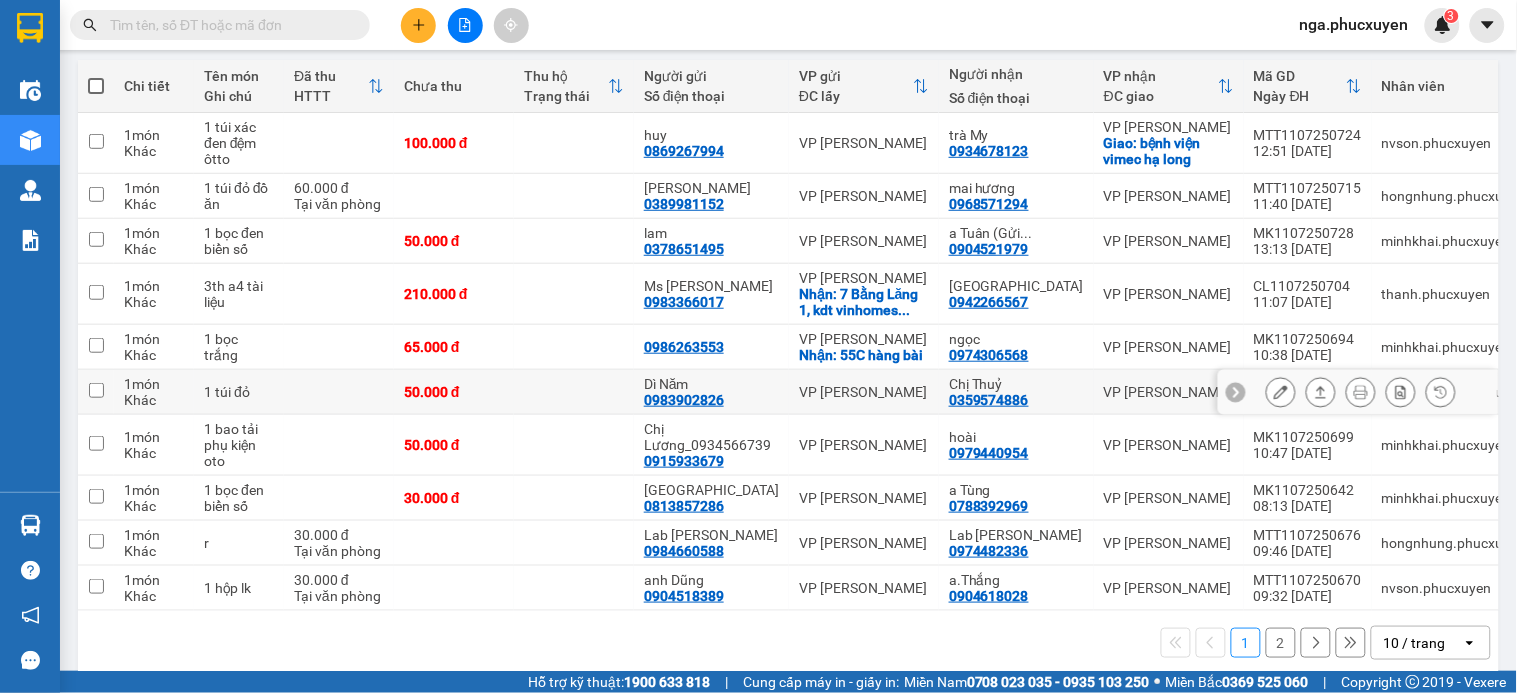 scroll, scrollTop: 261, scrollLeft: 0, axis: vertical 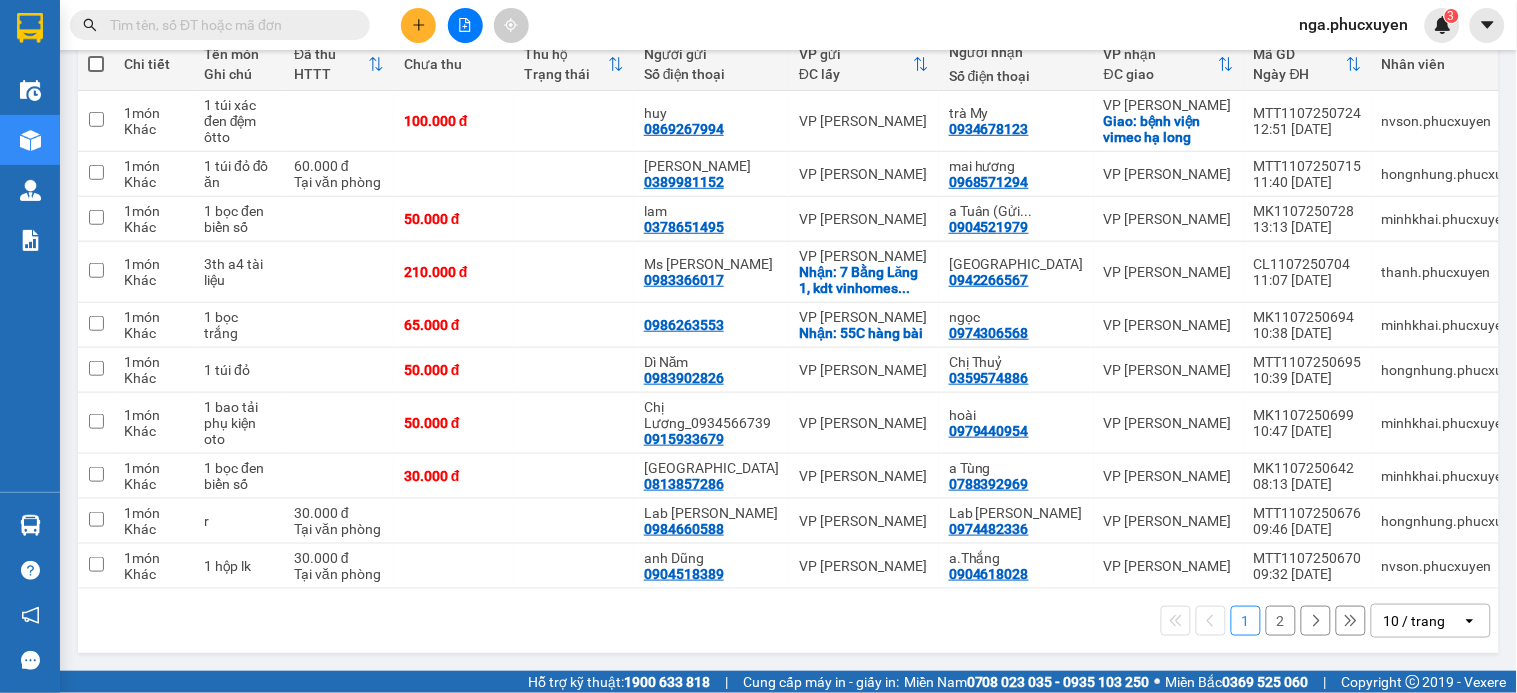 click on "2" at bounding box center [1281, 621] 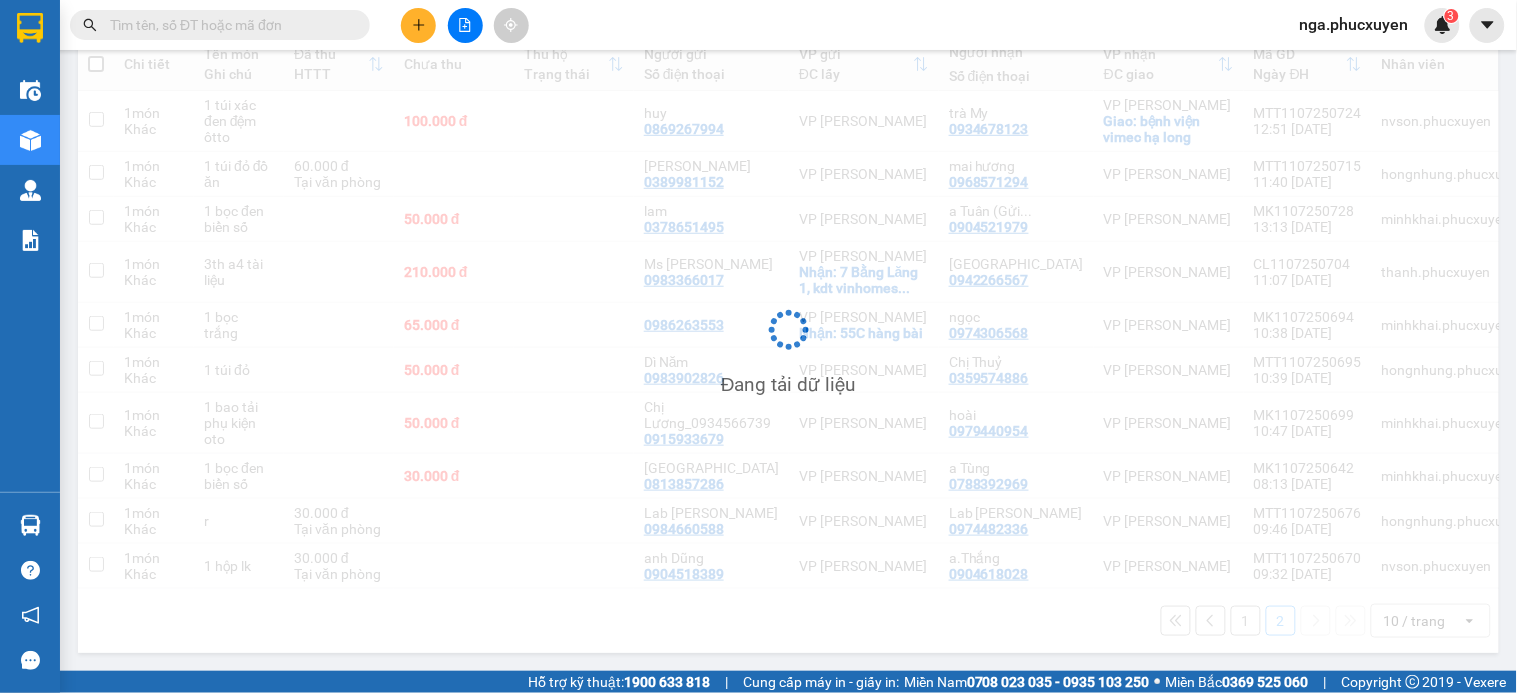 scroll, scrollTop: 92, scrollLeft: 0, axis: vertical 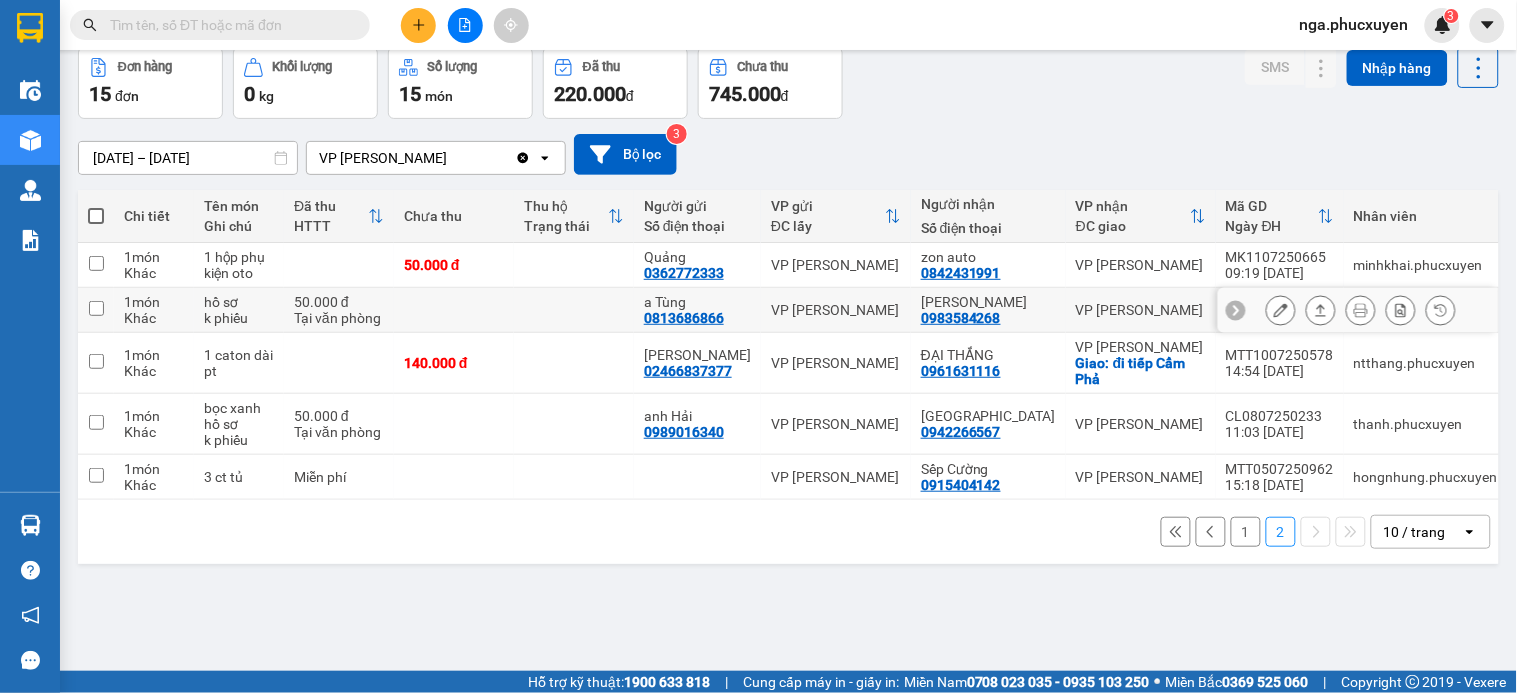 click 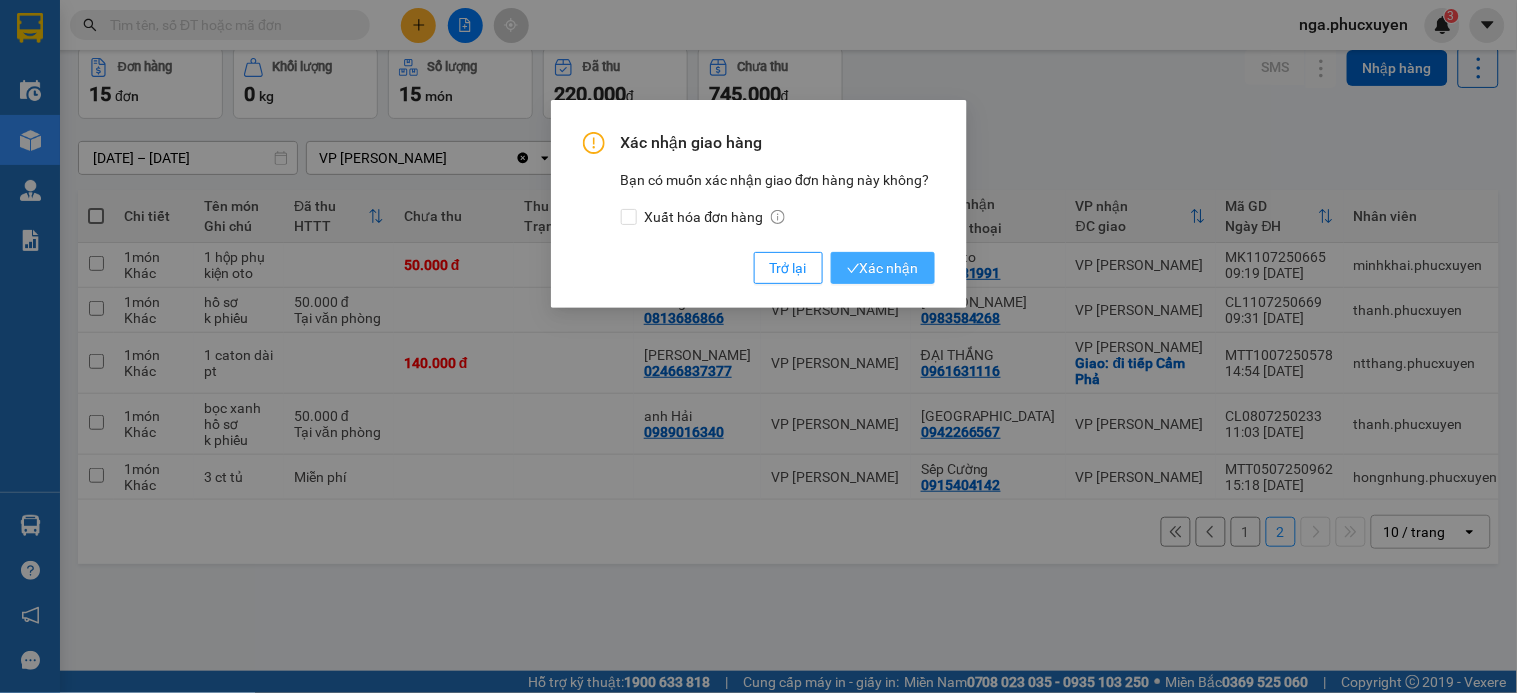 click on "Xác nhận" at bounding box center (883, 268) 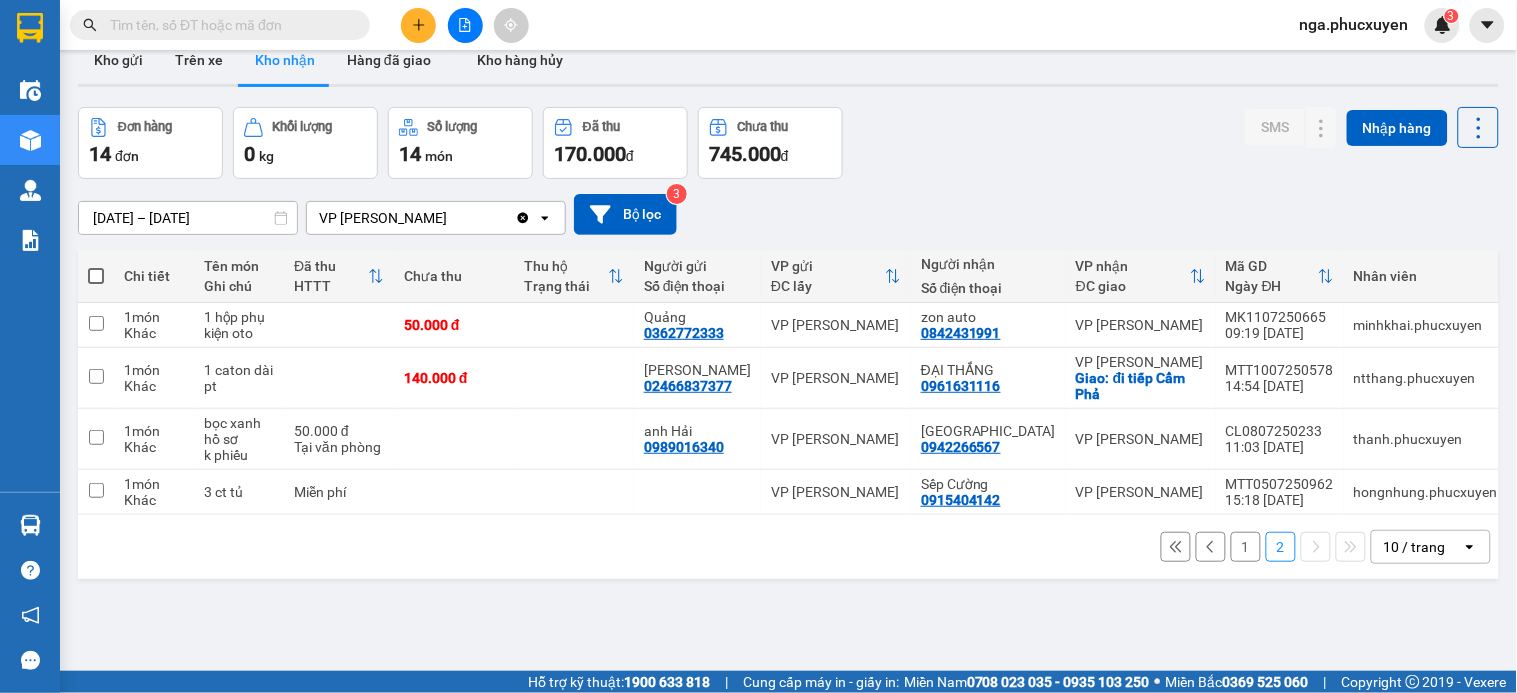scroll, scrollTop: 0, scrollLeft: 0, axis: both 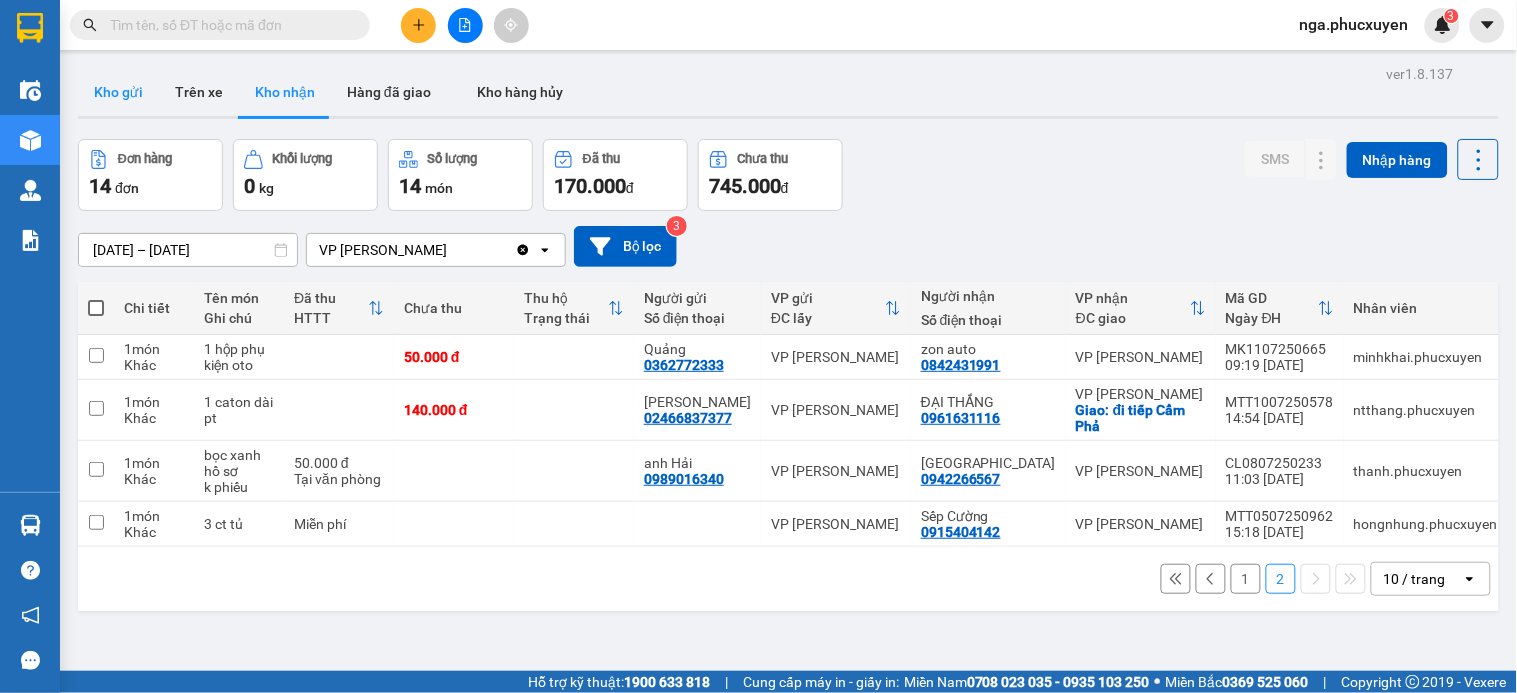 click on "Kho gửi" at bounding box center (118, 92) 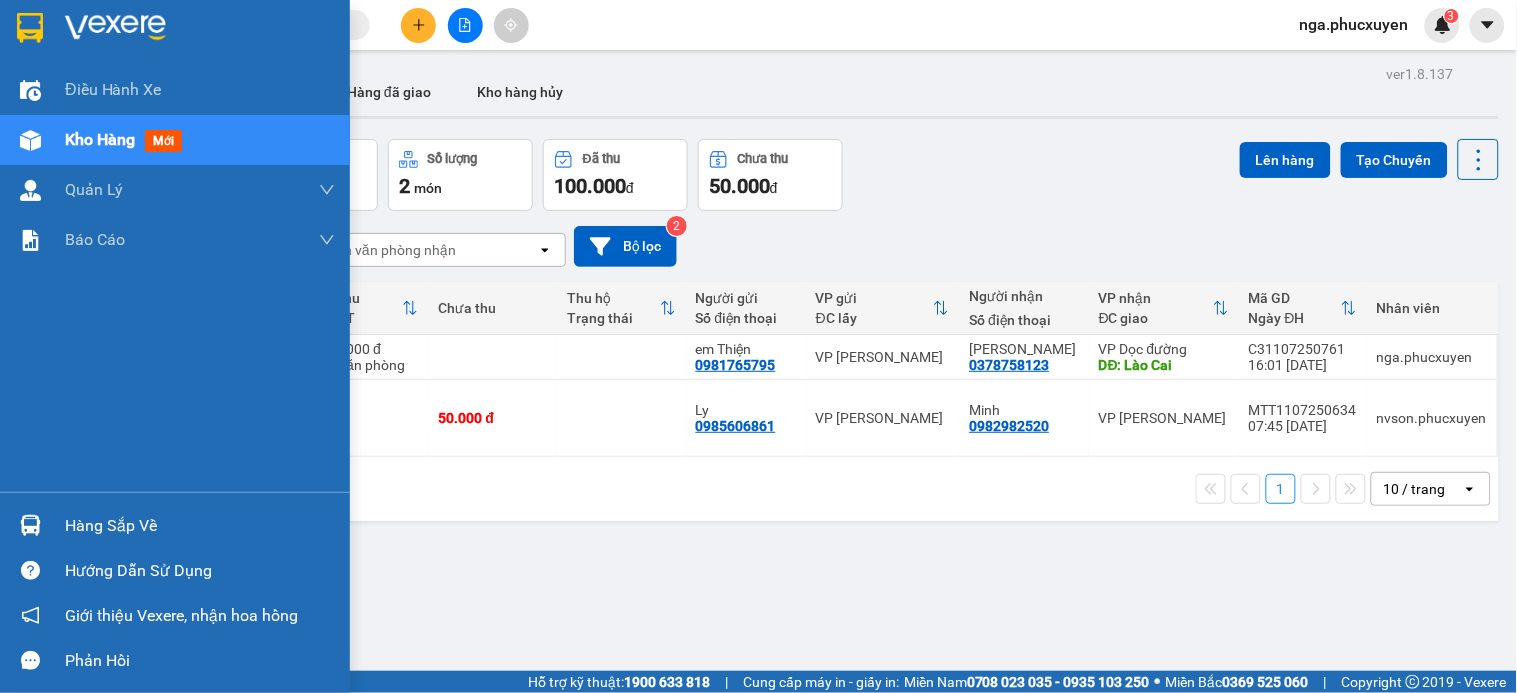 click at bounding box center (30, 27) 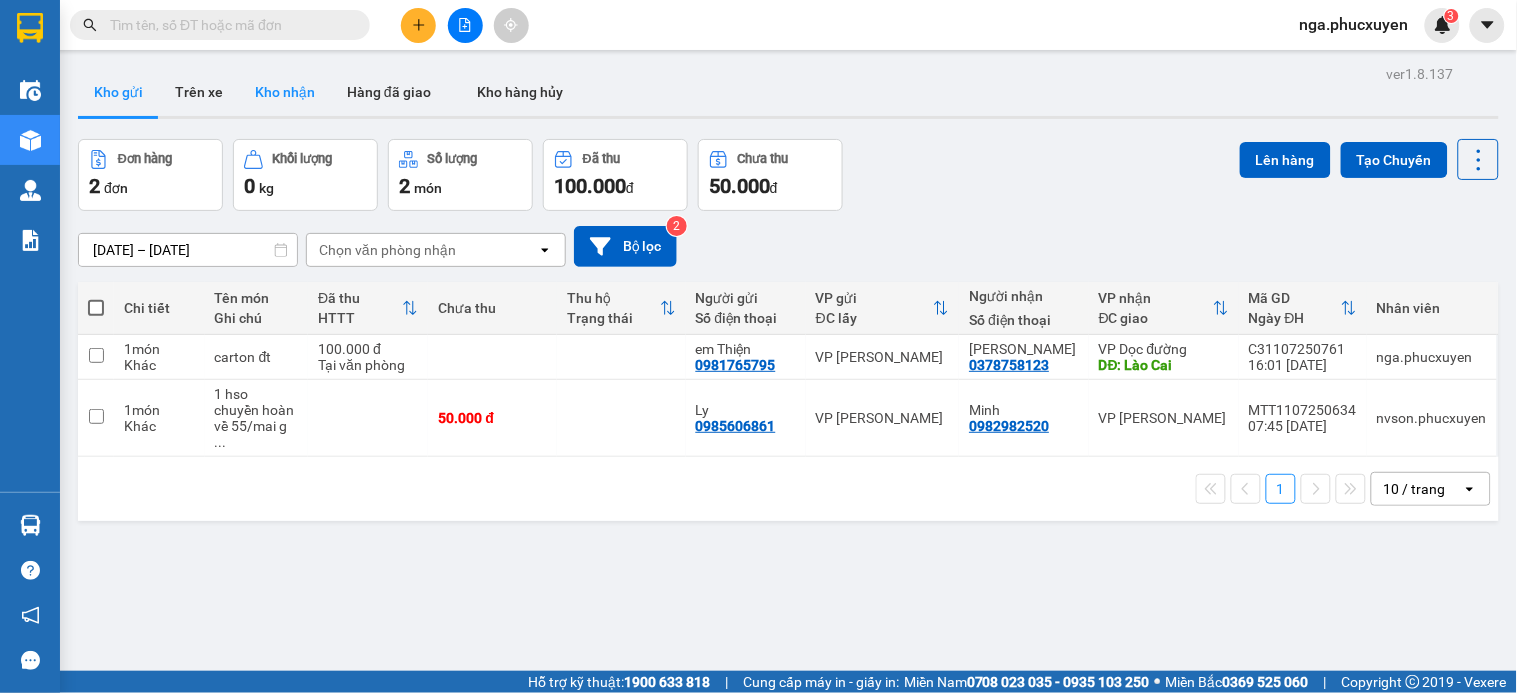 click on "Kho nhận" at bounding box center (285, 92) 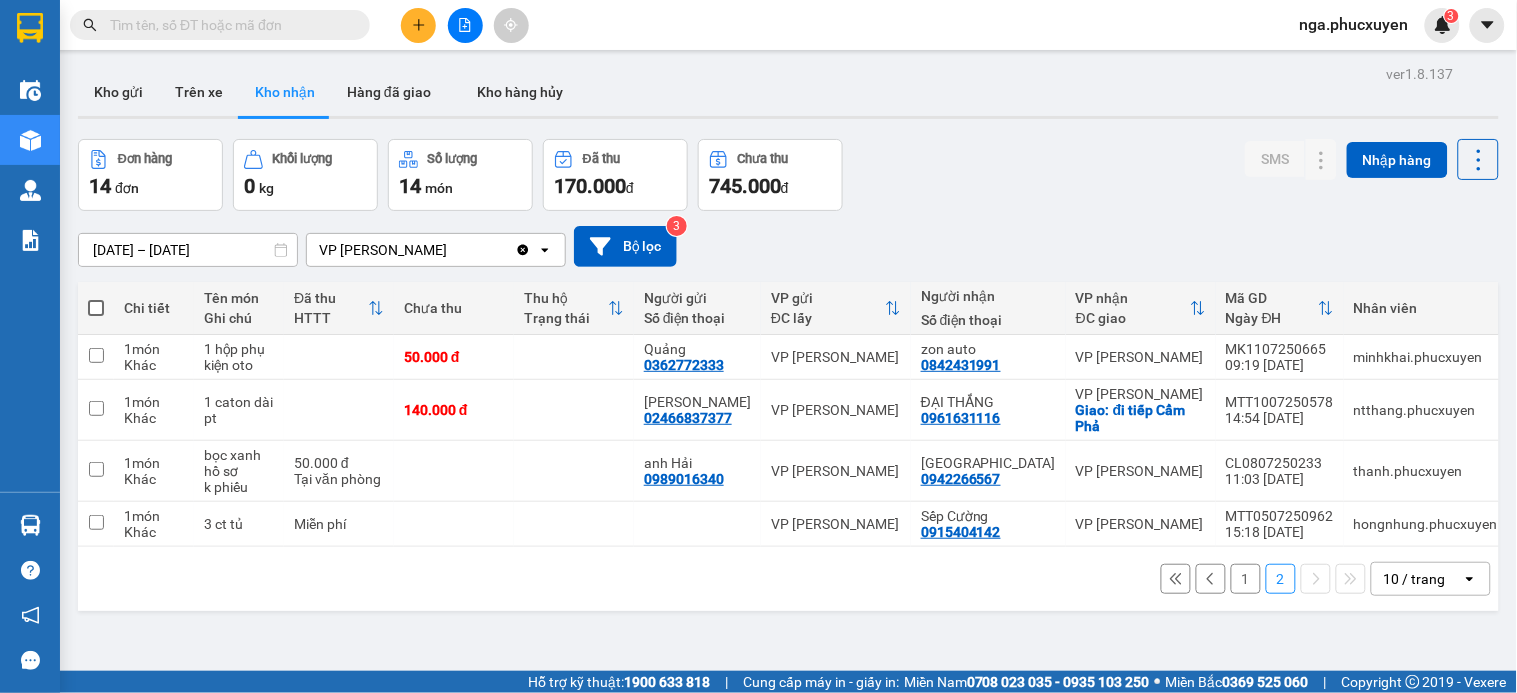 click on "1" at bounding box center [1246, 579] 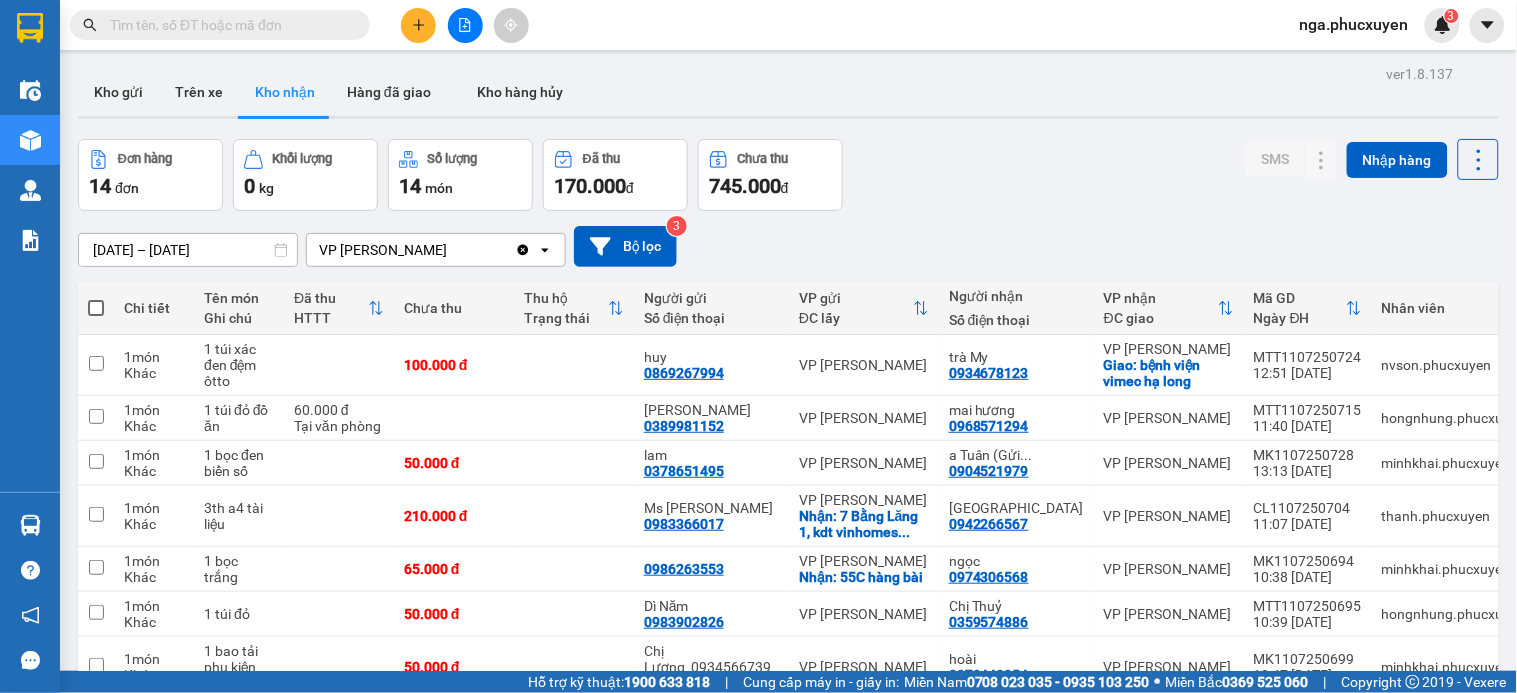 click at bounding box center (228, 25) 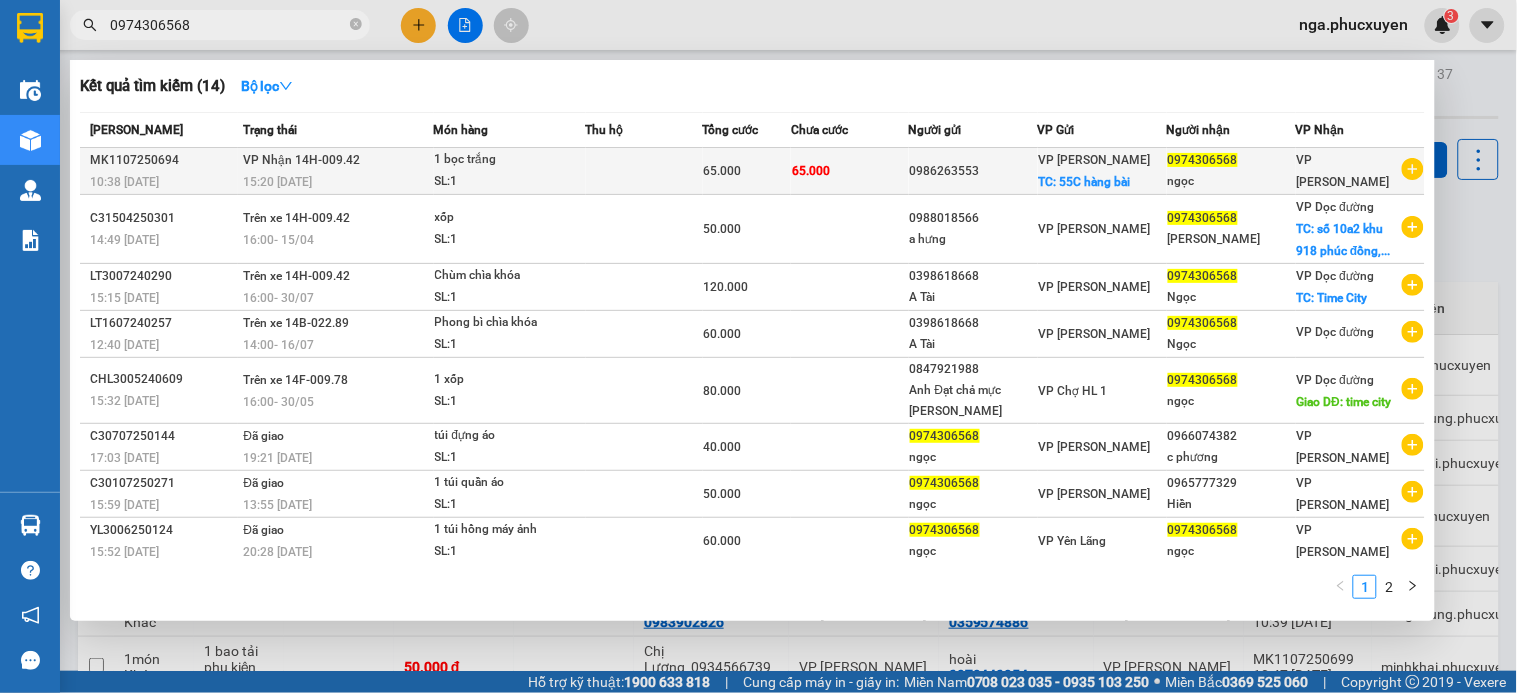 type on "0974306568" 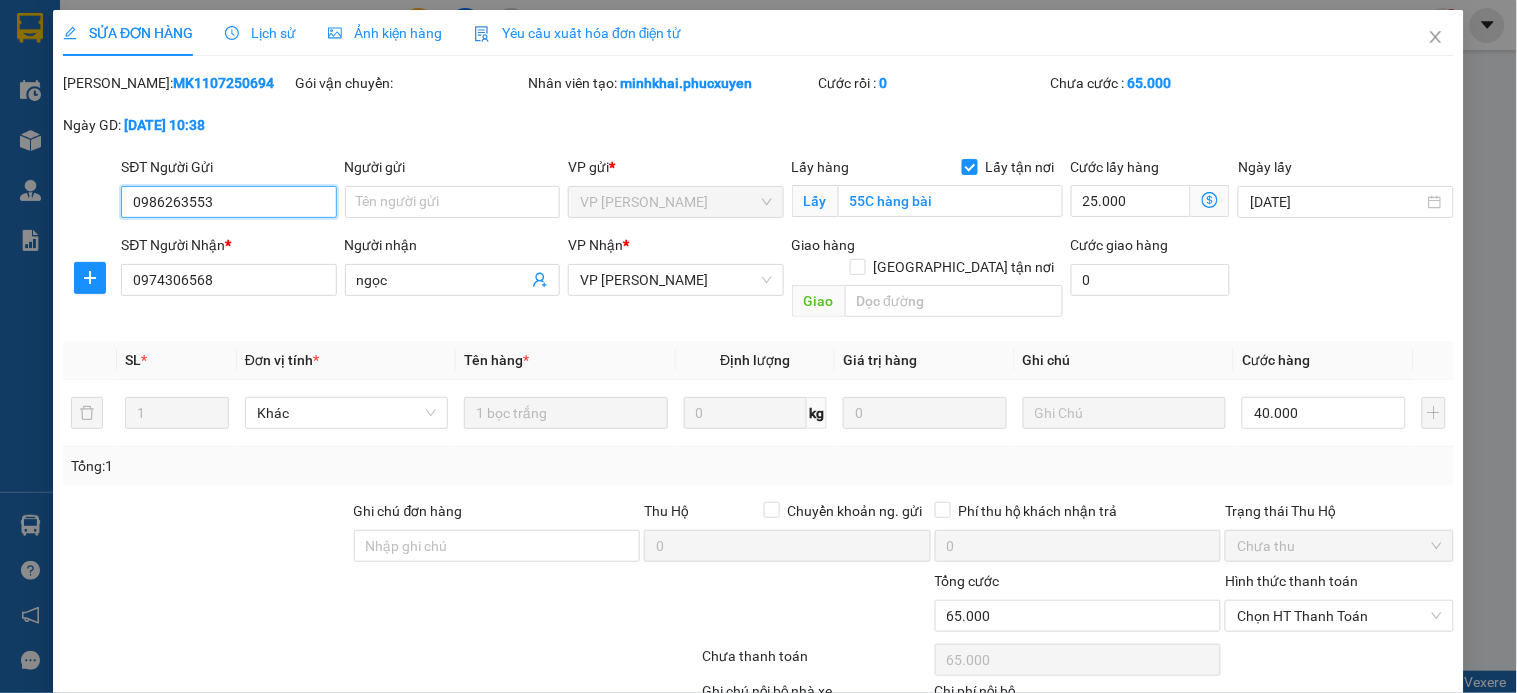 type on "0986263553" 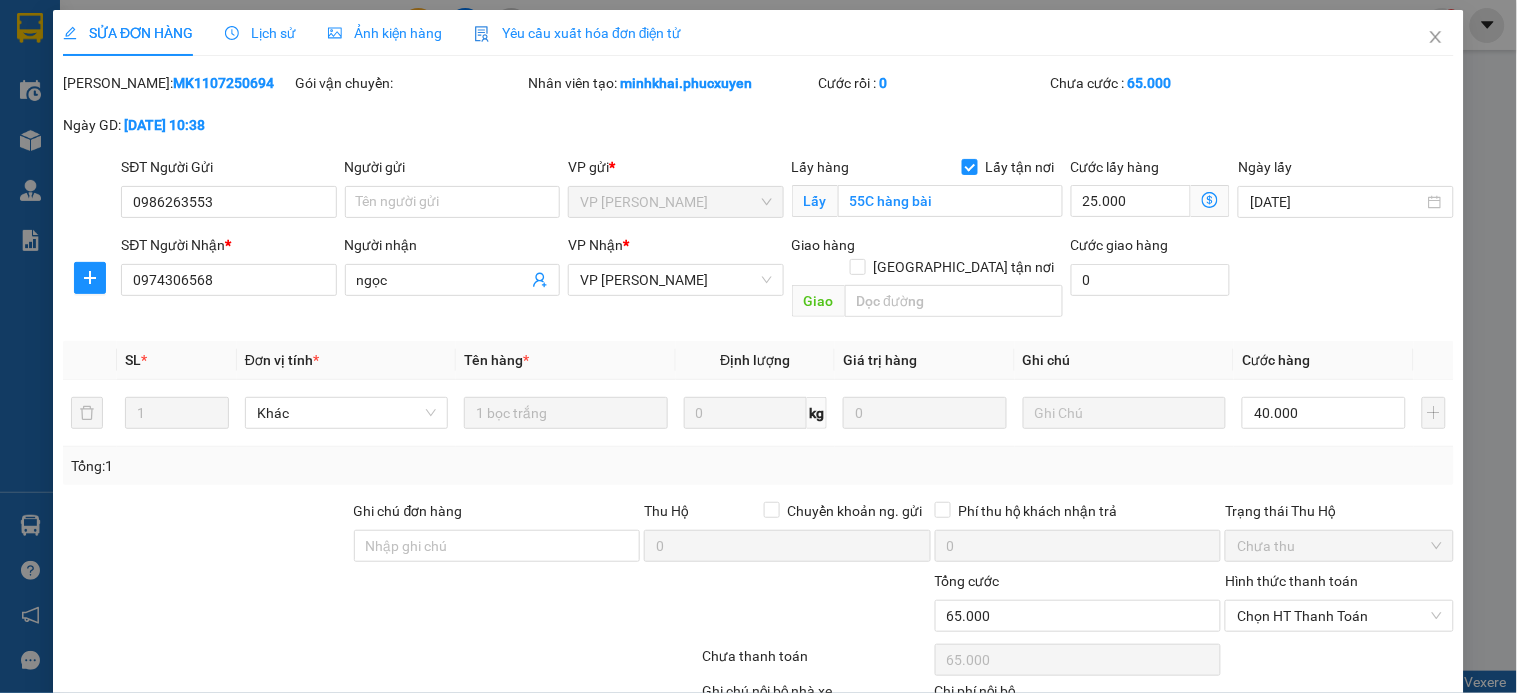 click on "Lịch sử" at bounding box center (260, 33) 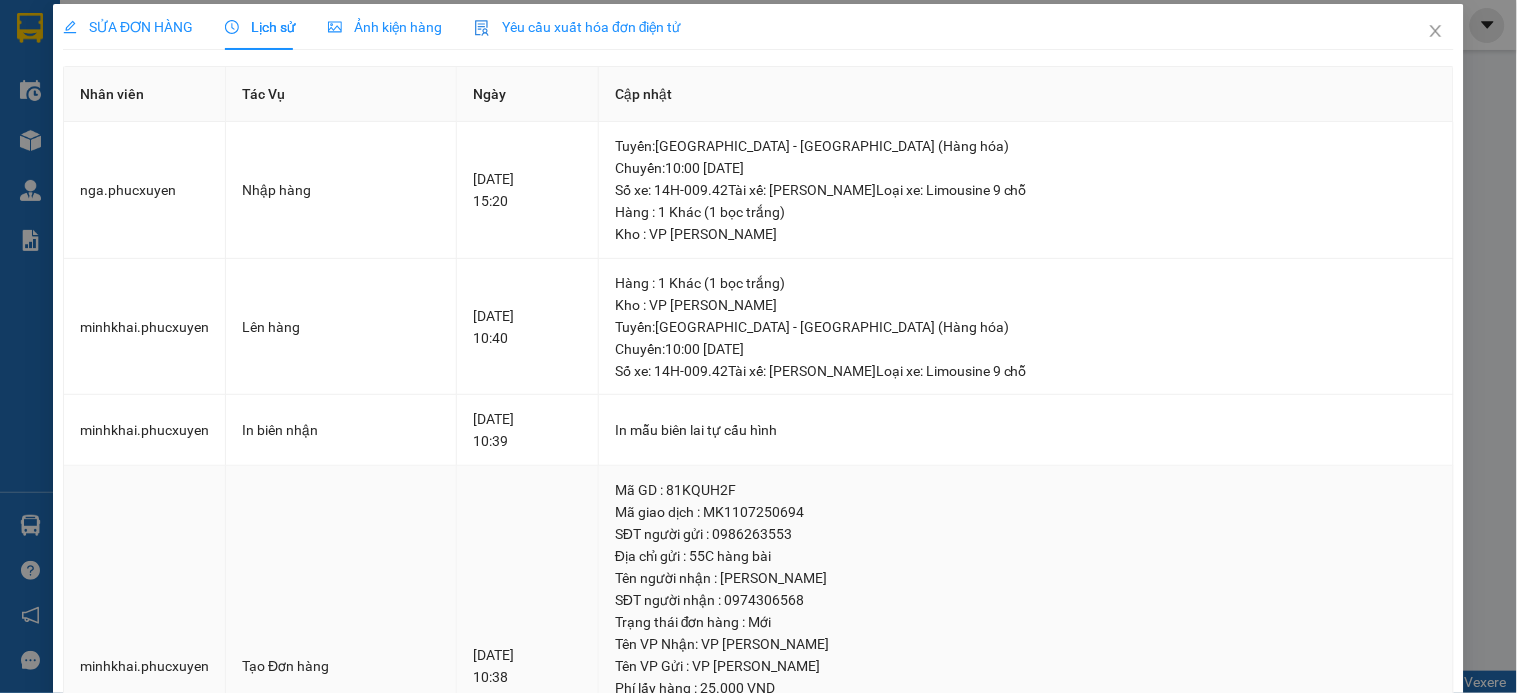 scroll, scrollTop: 0, scrollLeft: 0, axis: both 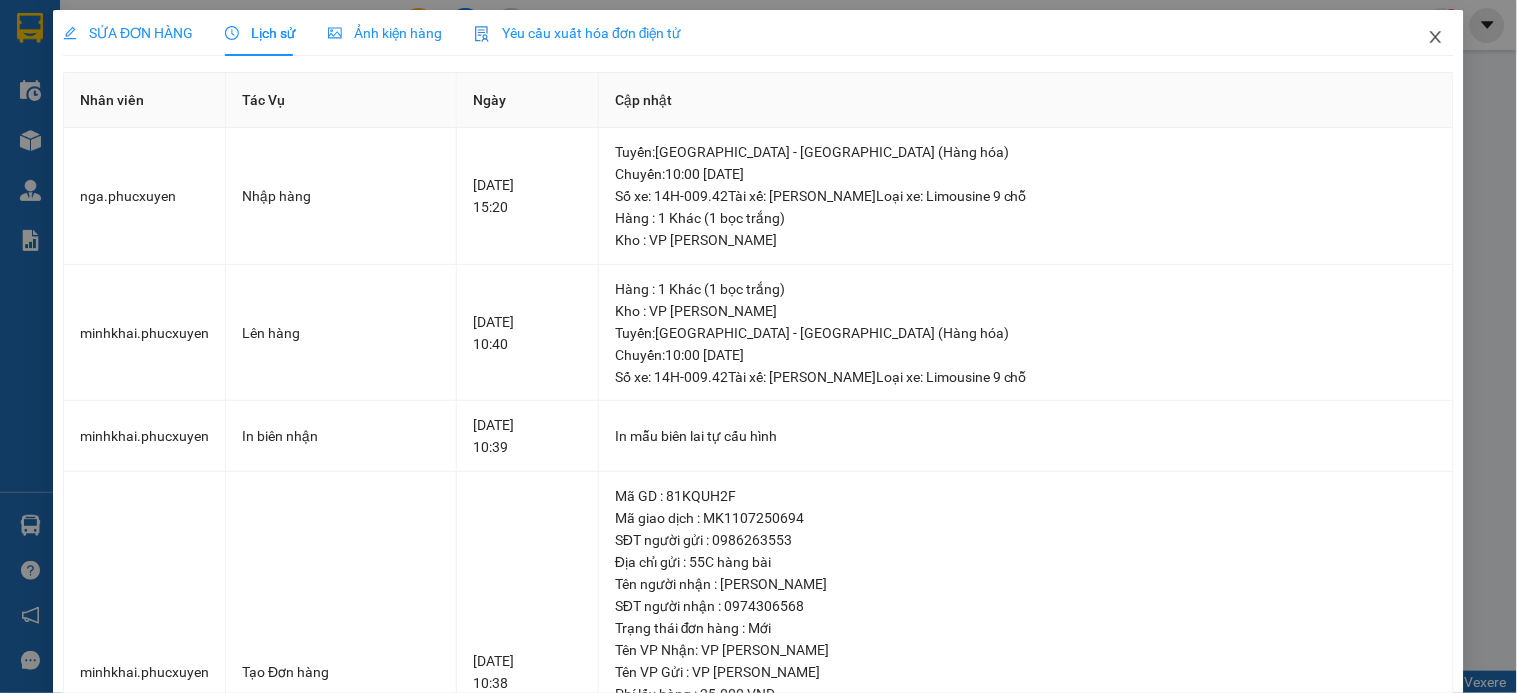 click 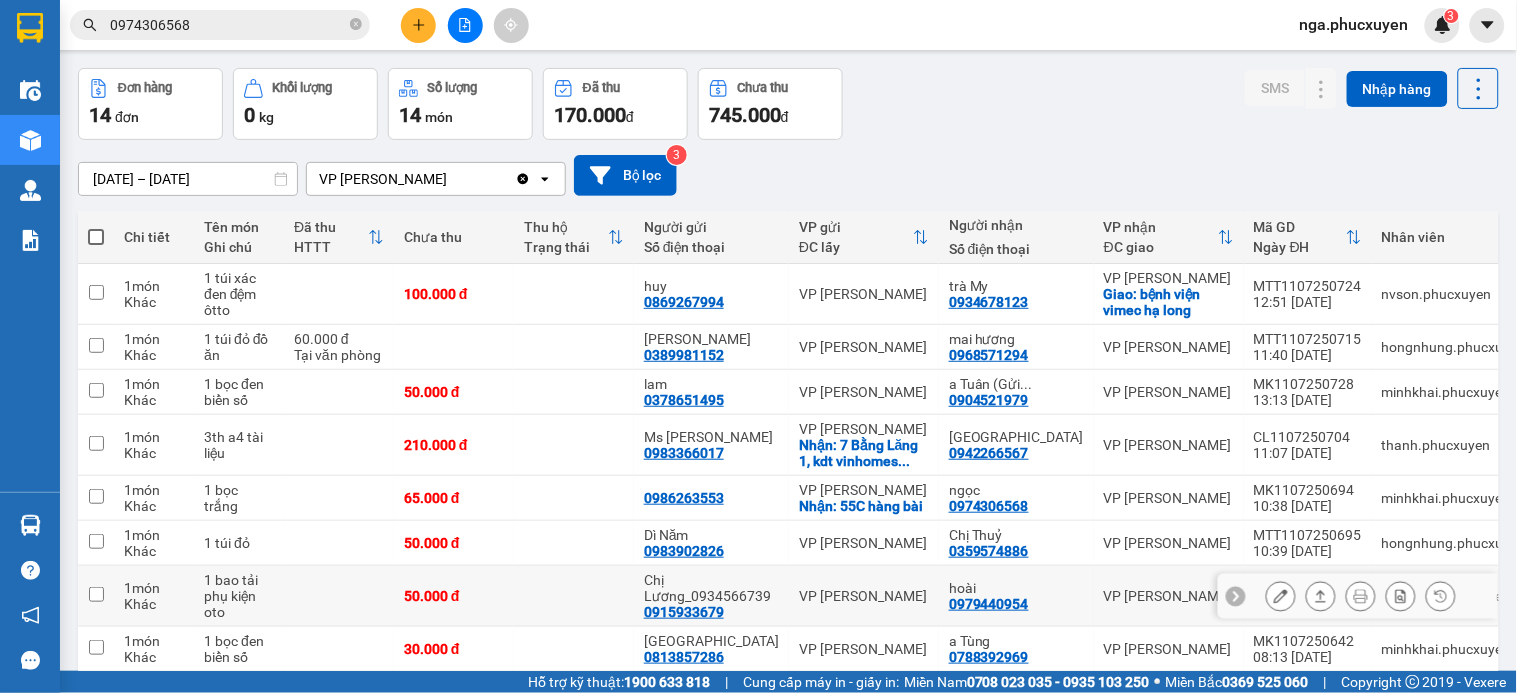scroll, scrollTop: 111, scrollLeft: 0, axis: vertical 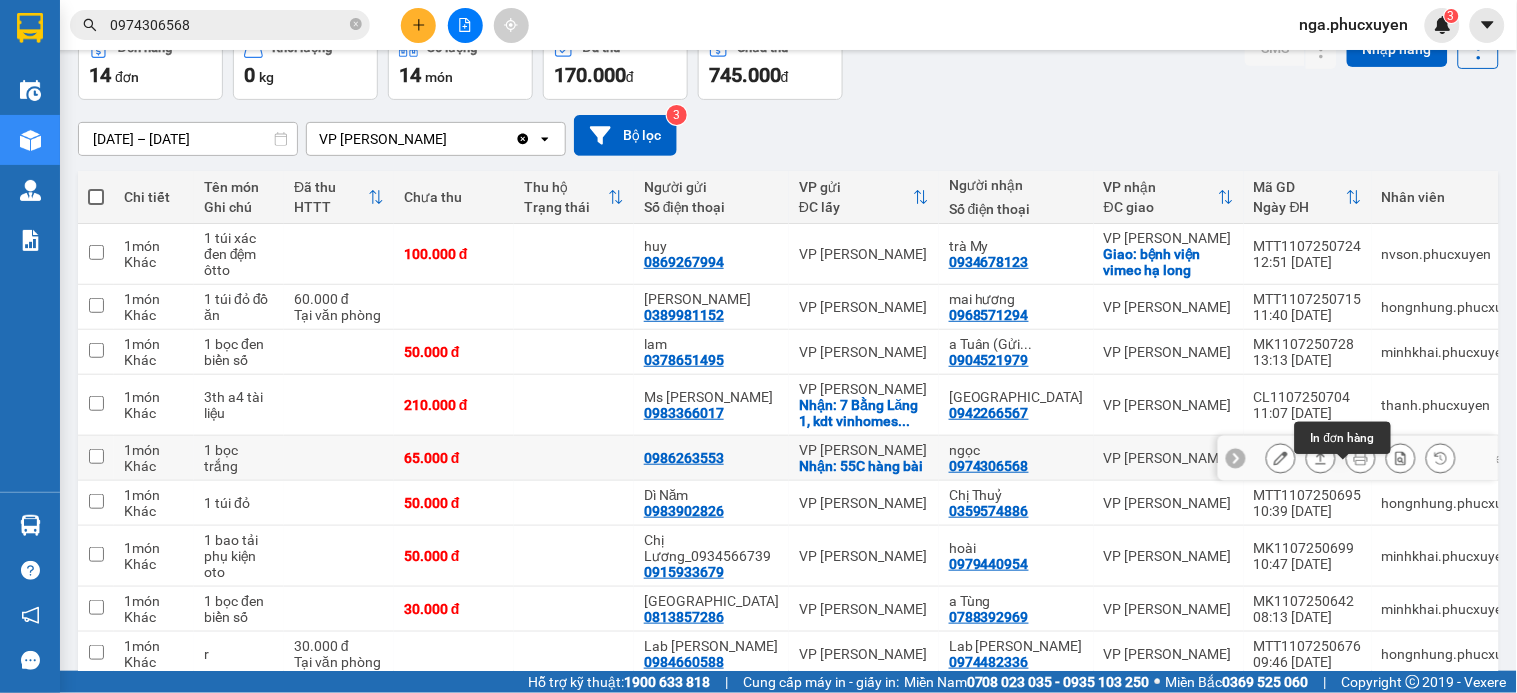 click 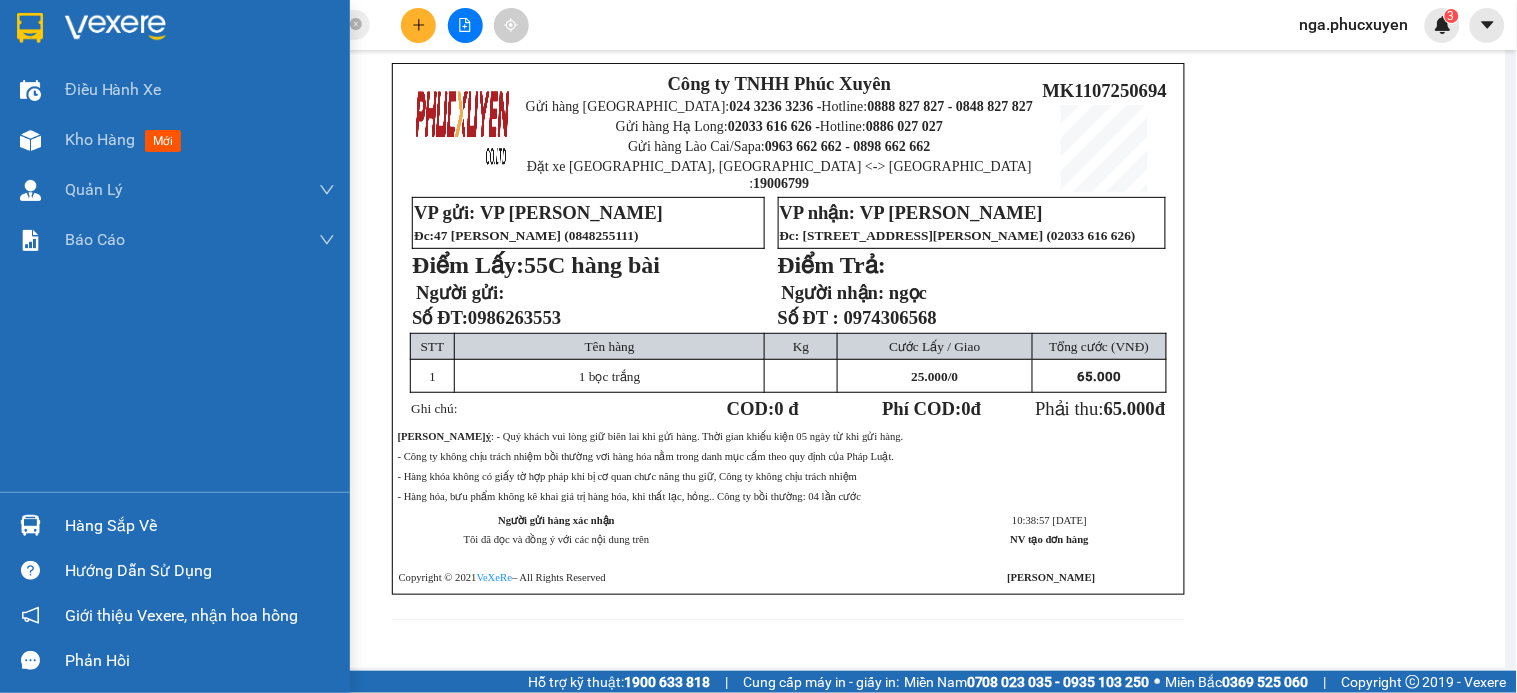 click at bounding box center (30, 28) 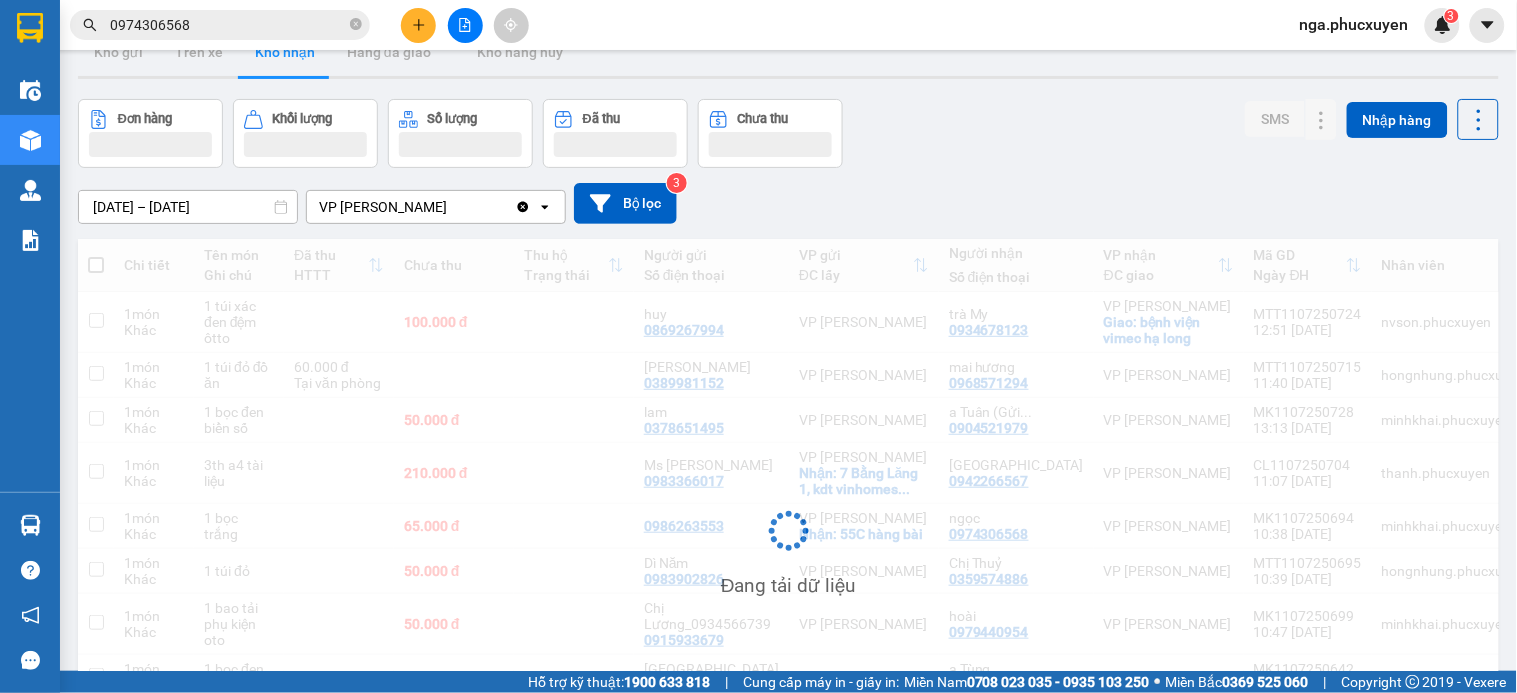 scroll, scrollTop: 0, scrollLeft: 0, axis: both 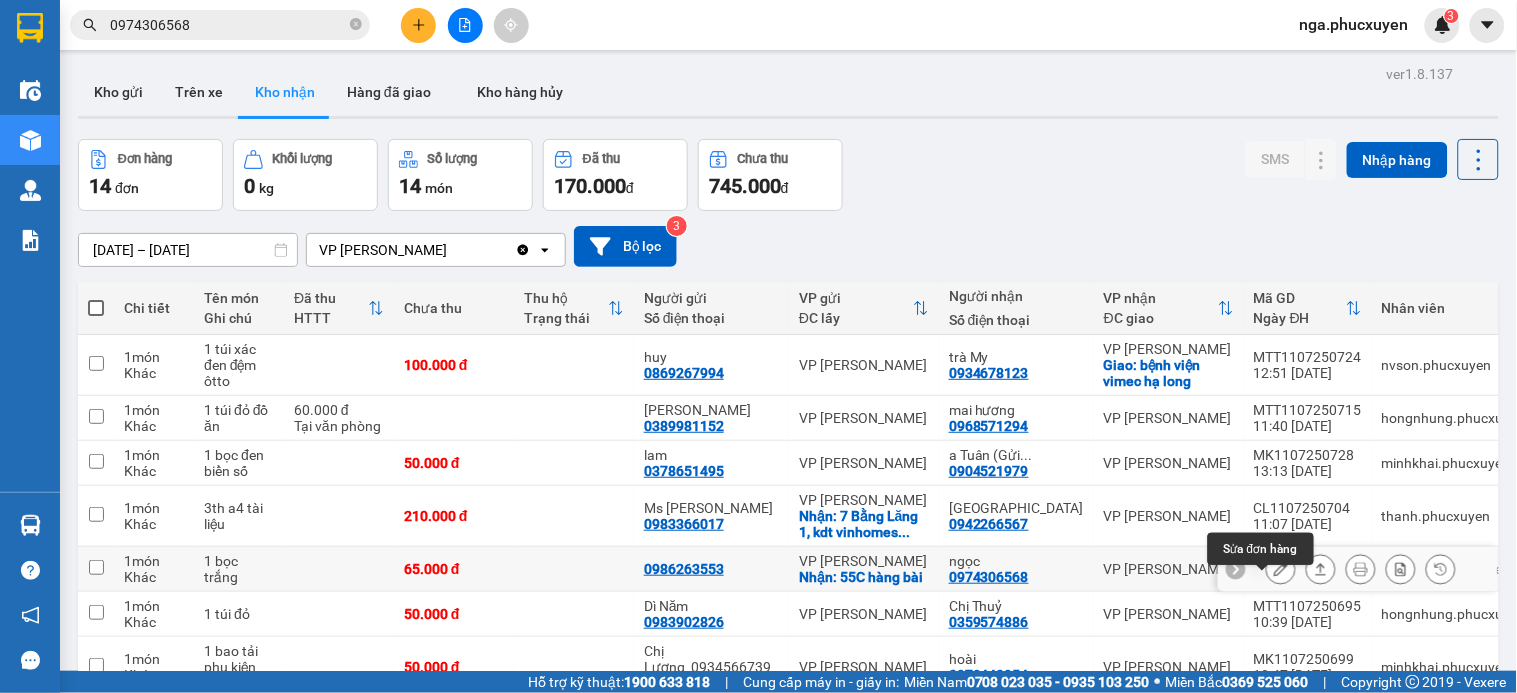 click 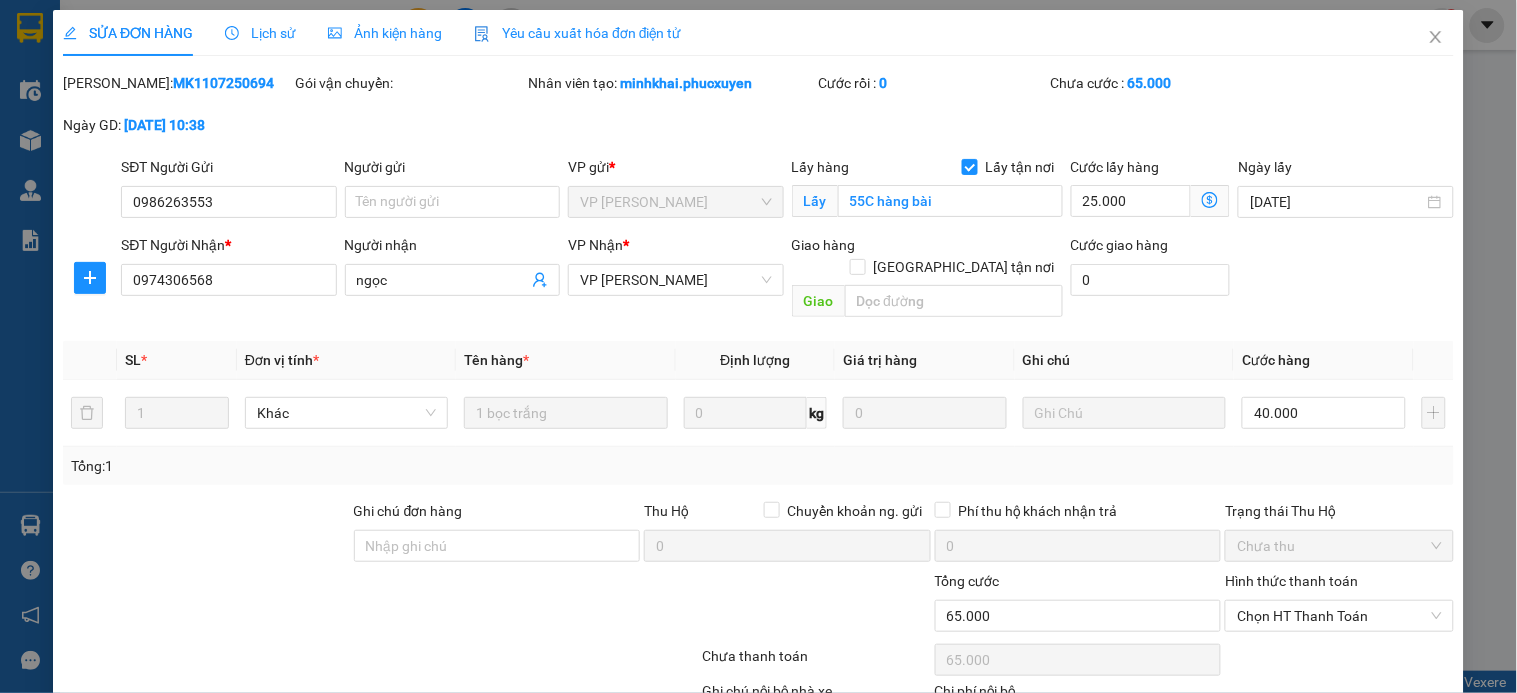 type on "0986263553" 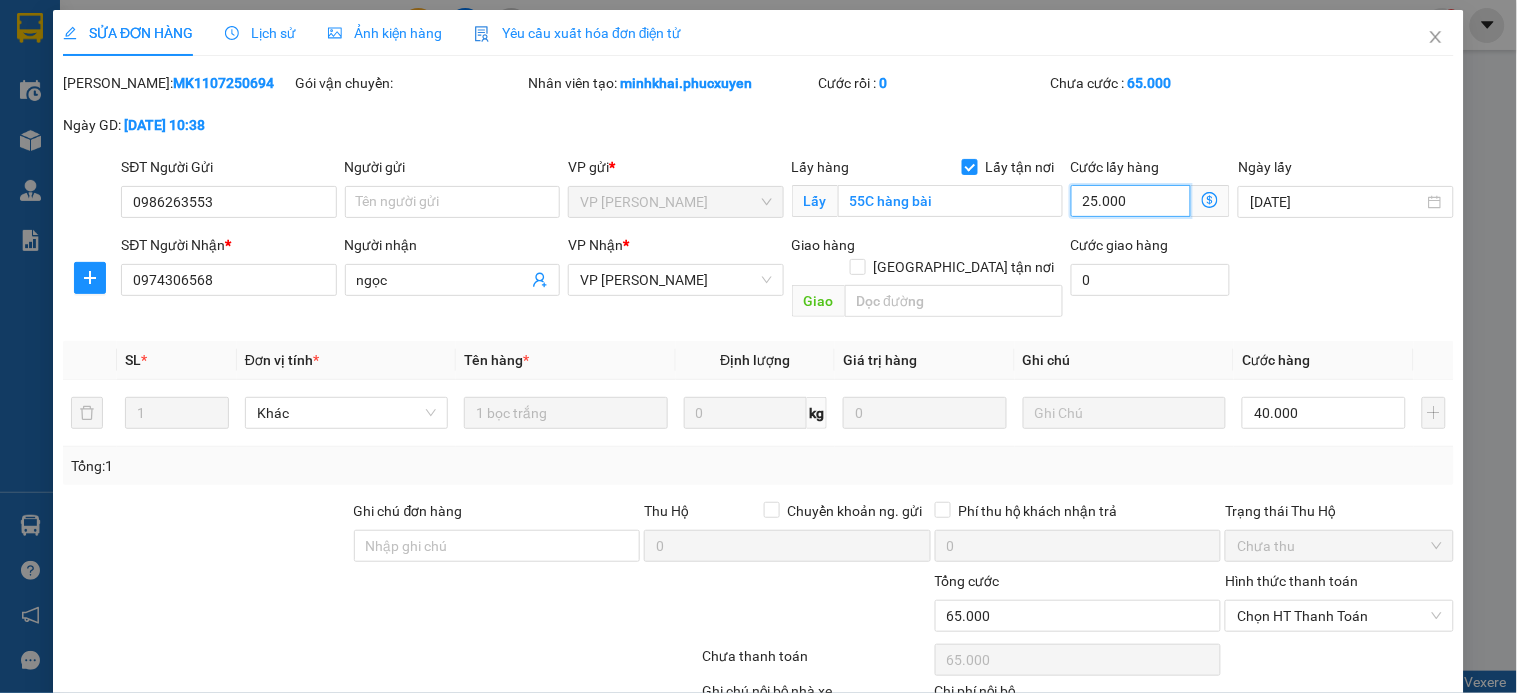 click on "25.000" at bounding box center [1131, 201] 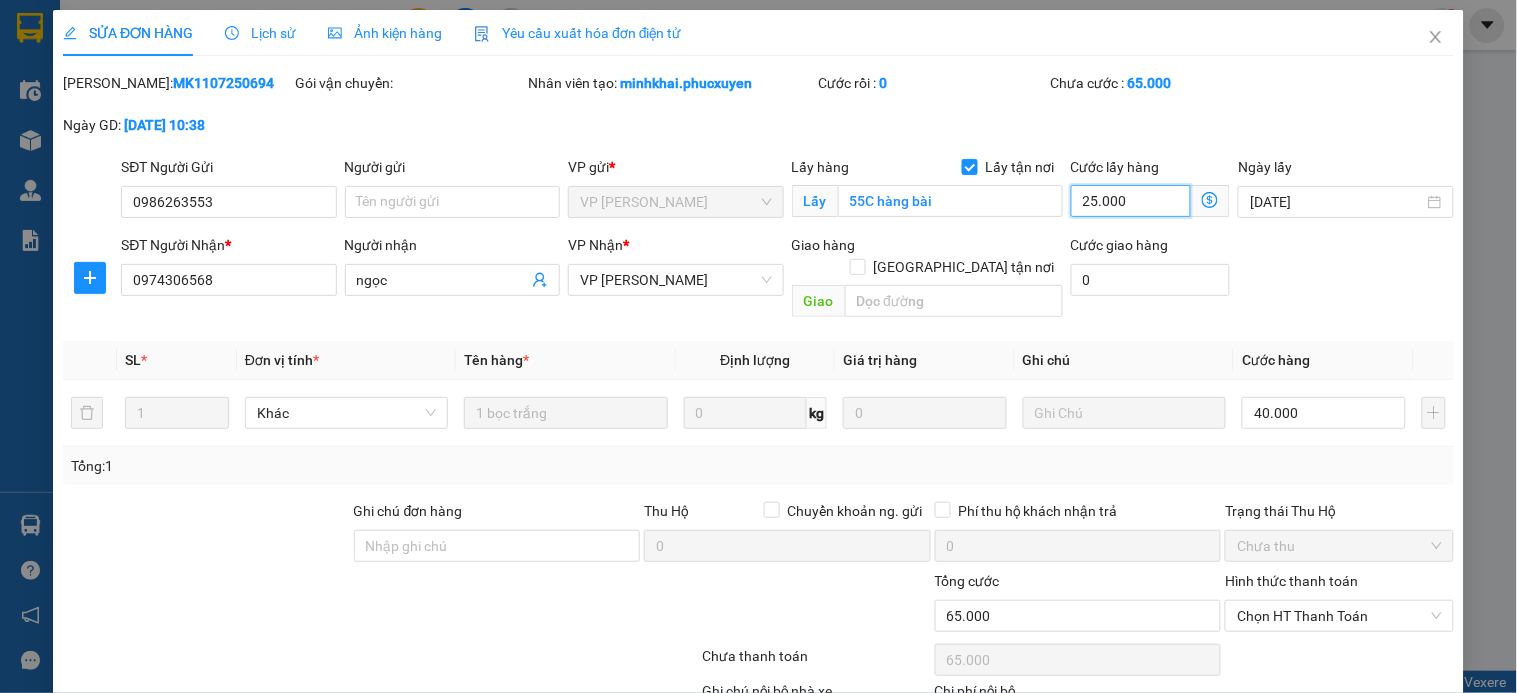 type on "40.000" 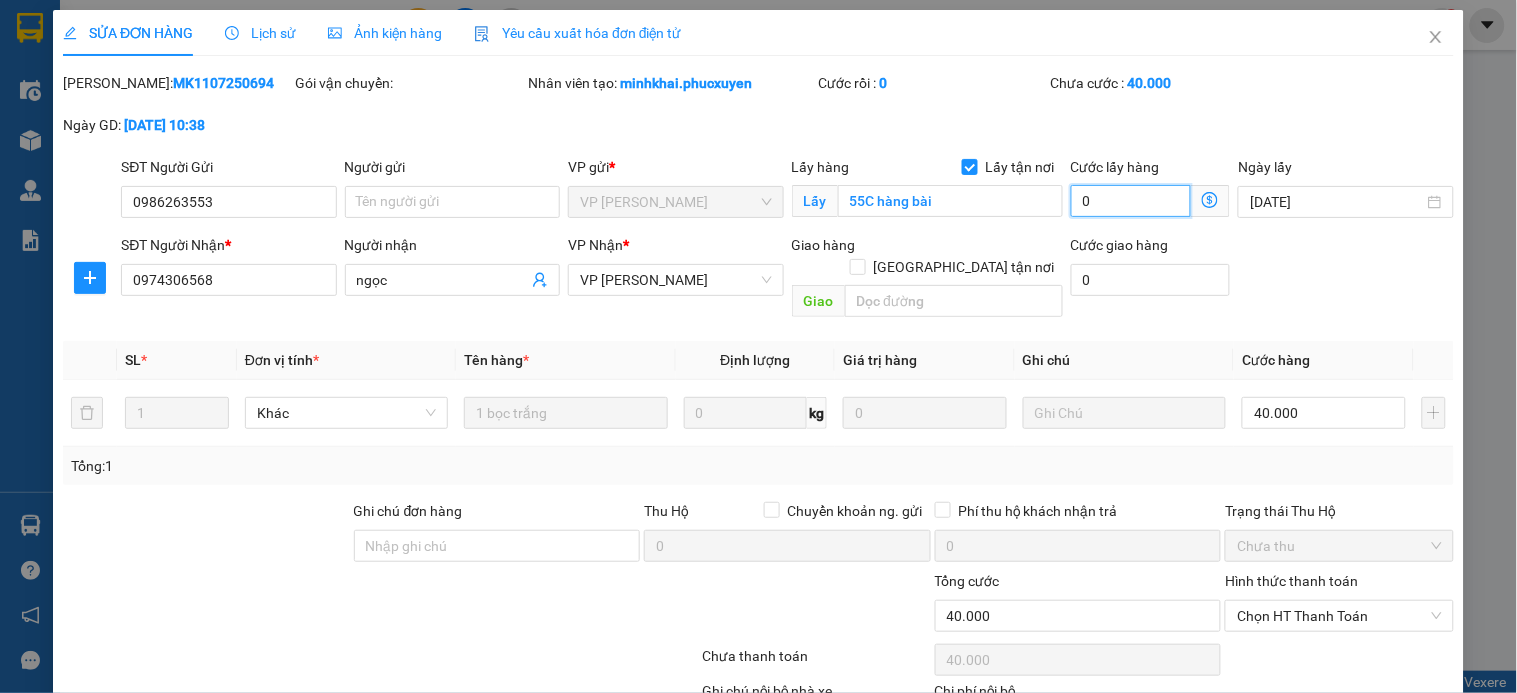 scroll, scrollTop: 114, scrollLeft: 0, axis: vertical 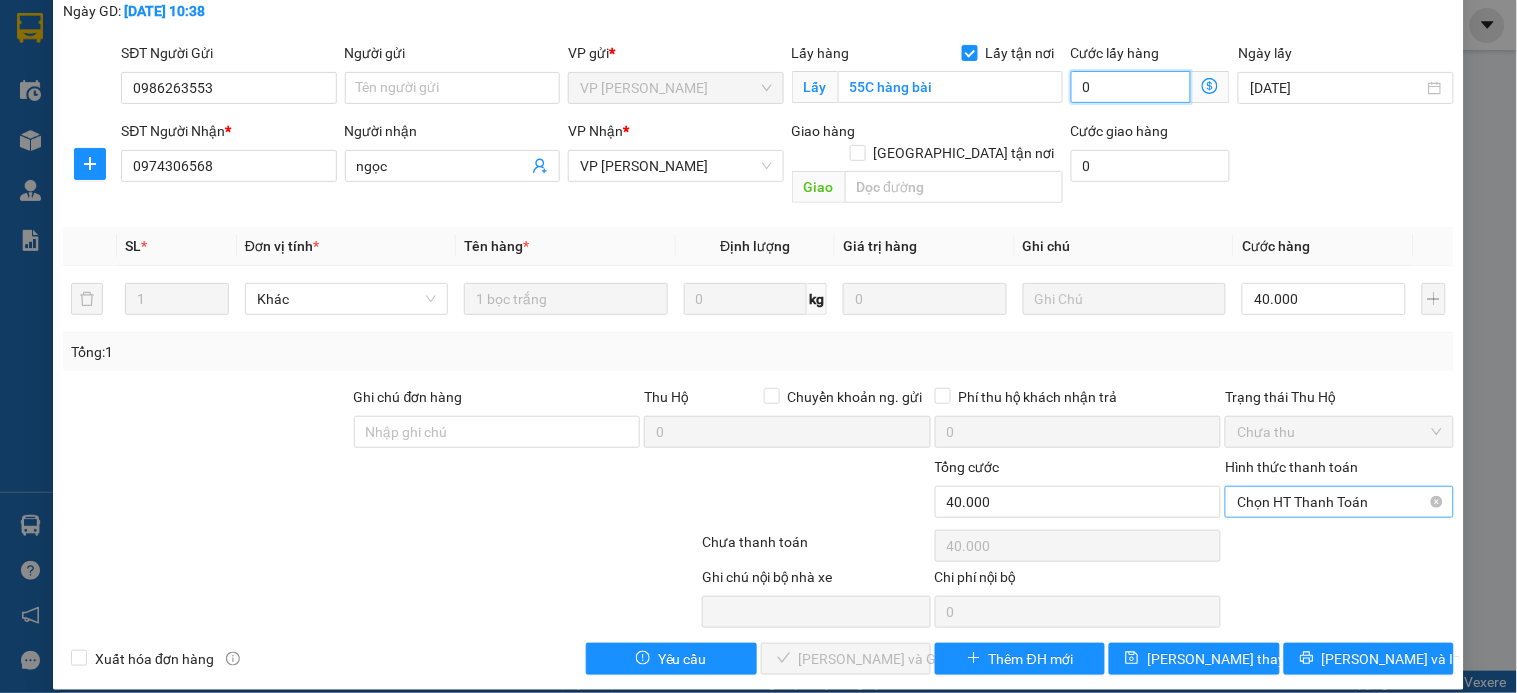 drag, startPoint x: 1275, startPoint y: 477, endPoint x: 1278, endPoint y: 496, distance: 19.235384 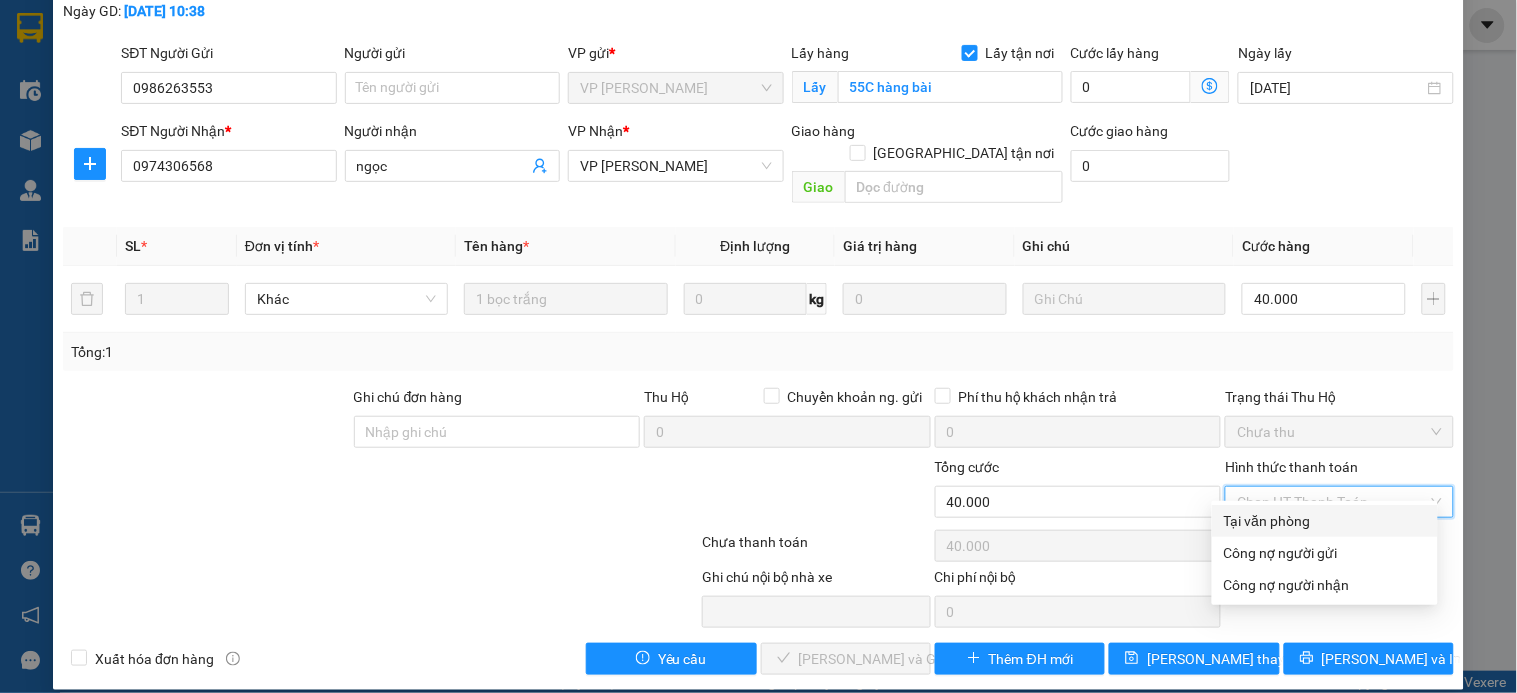 drag, startPoint x: 1286, startPoint y: 522, endPoint x: 964, endPoint y: 591, distance: 329.30988 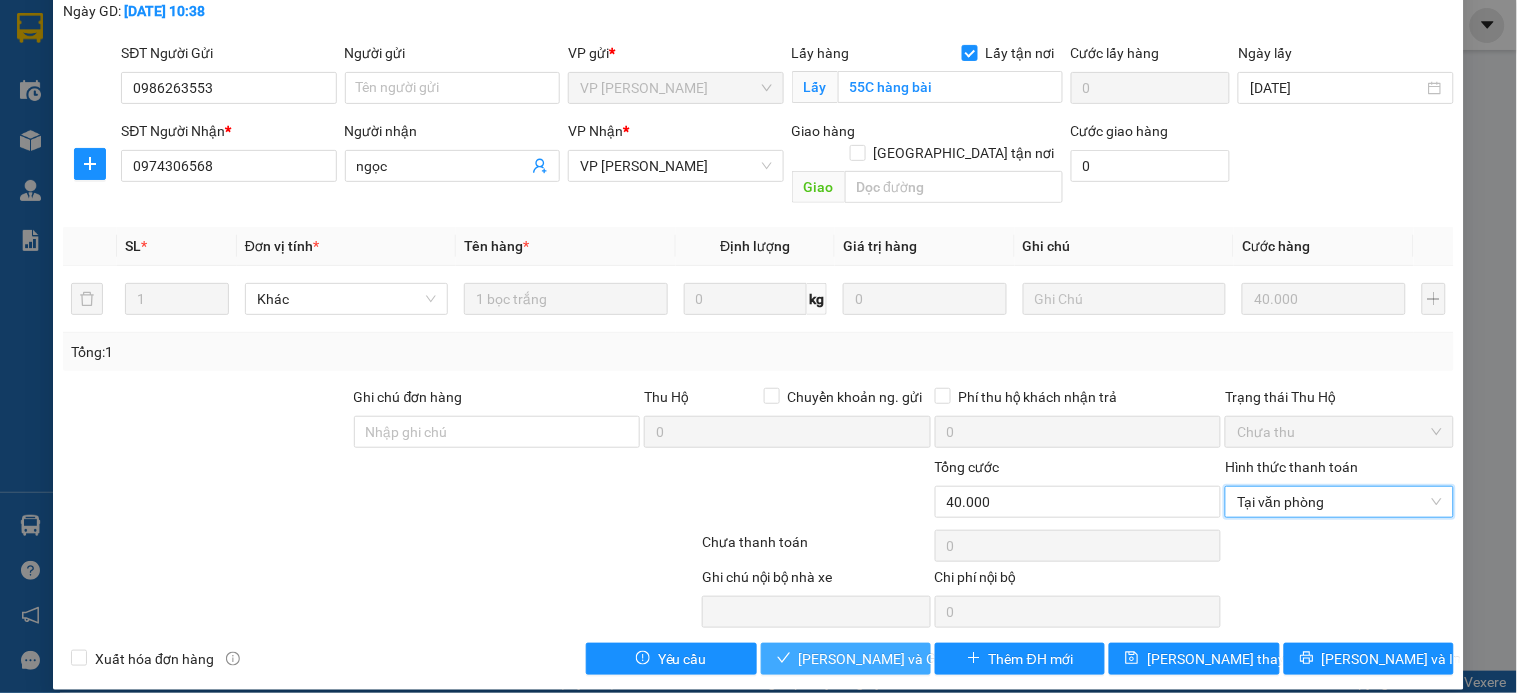 click on "[PERSON_NAME] và Giao hàng" at bounding box center (895, 659) 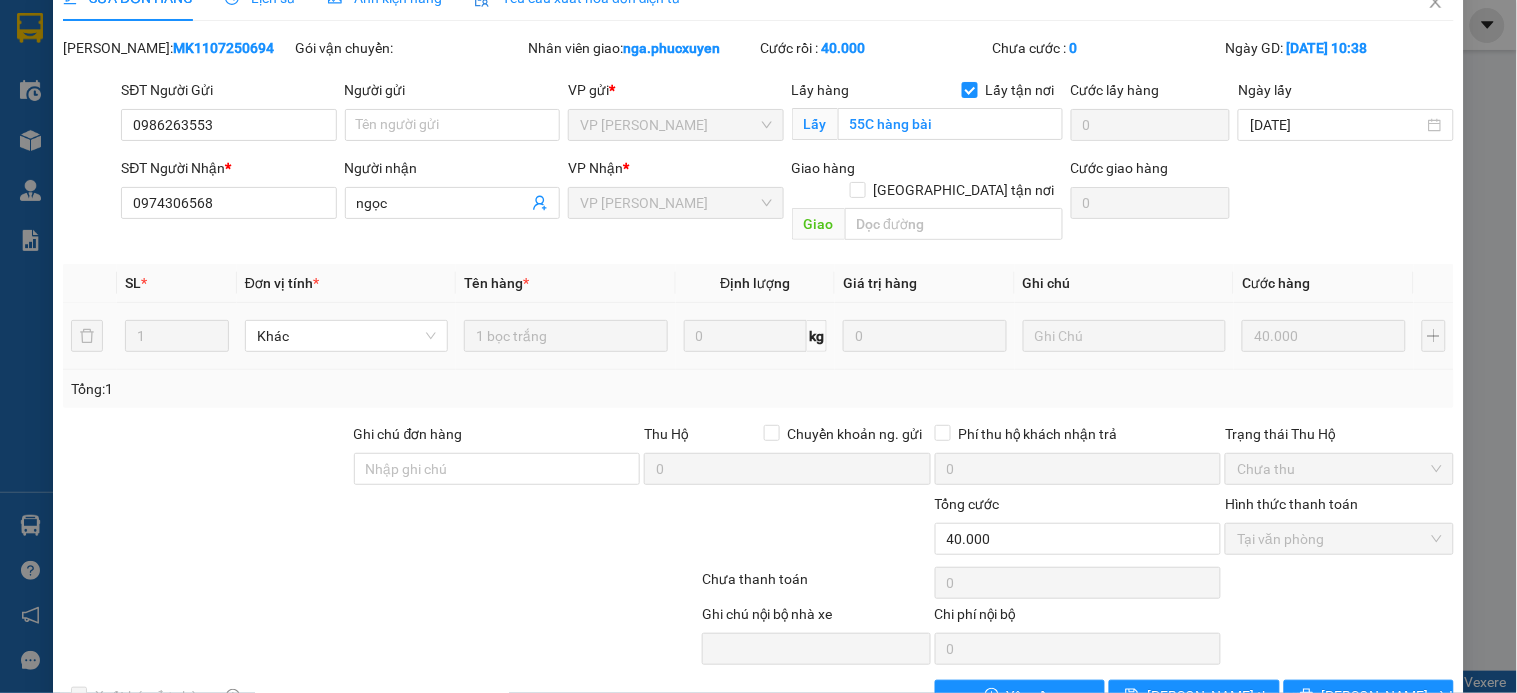 scroll, scrollTop: 0, scrollLeft: 0, axis: both 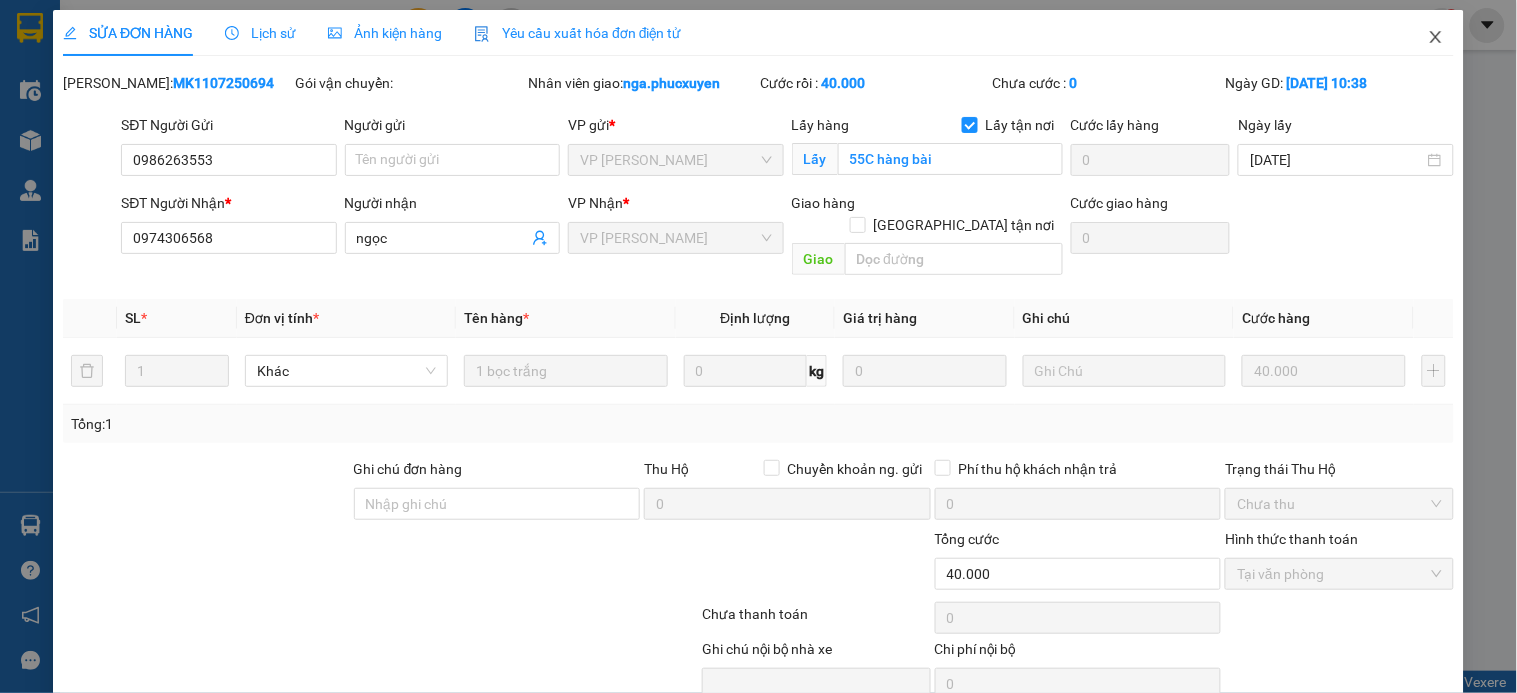 click 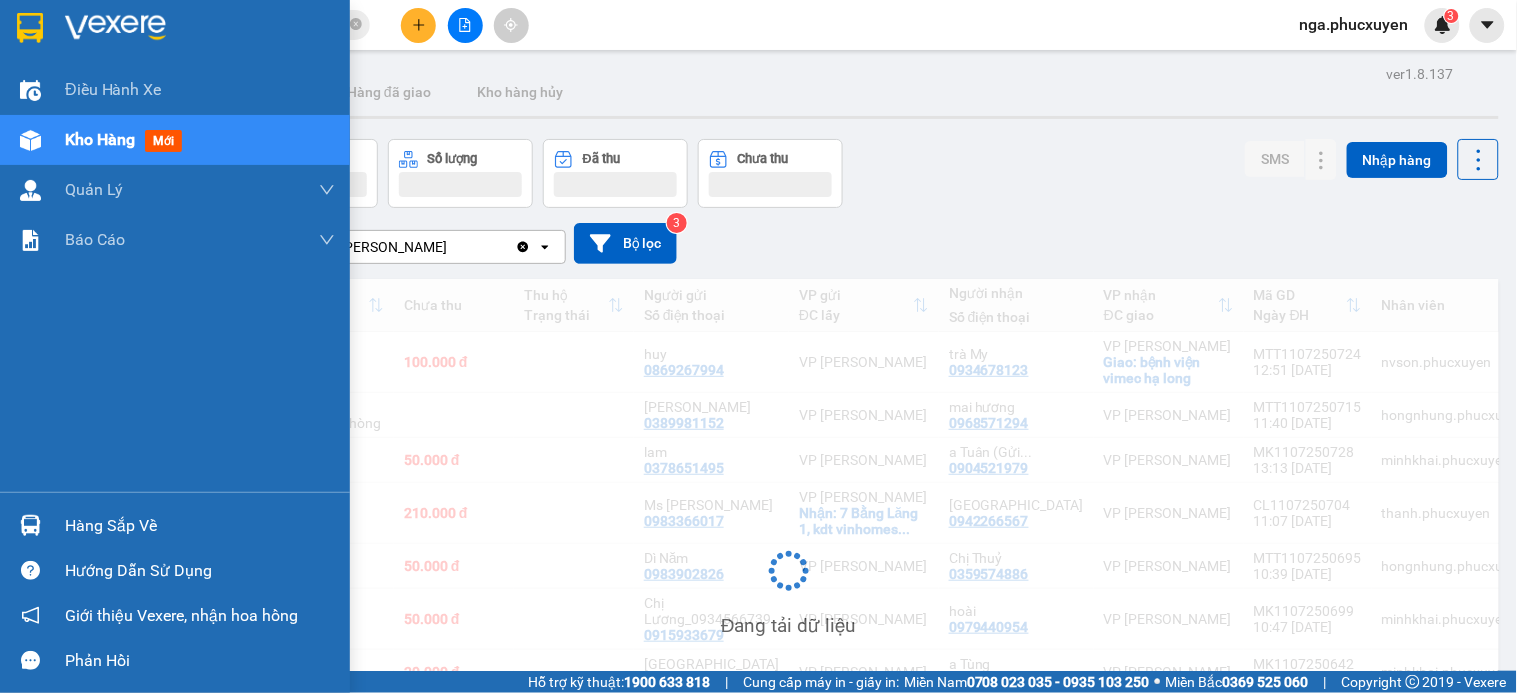 click on "Hàng sắp về" at bounding box center [200, 526] 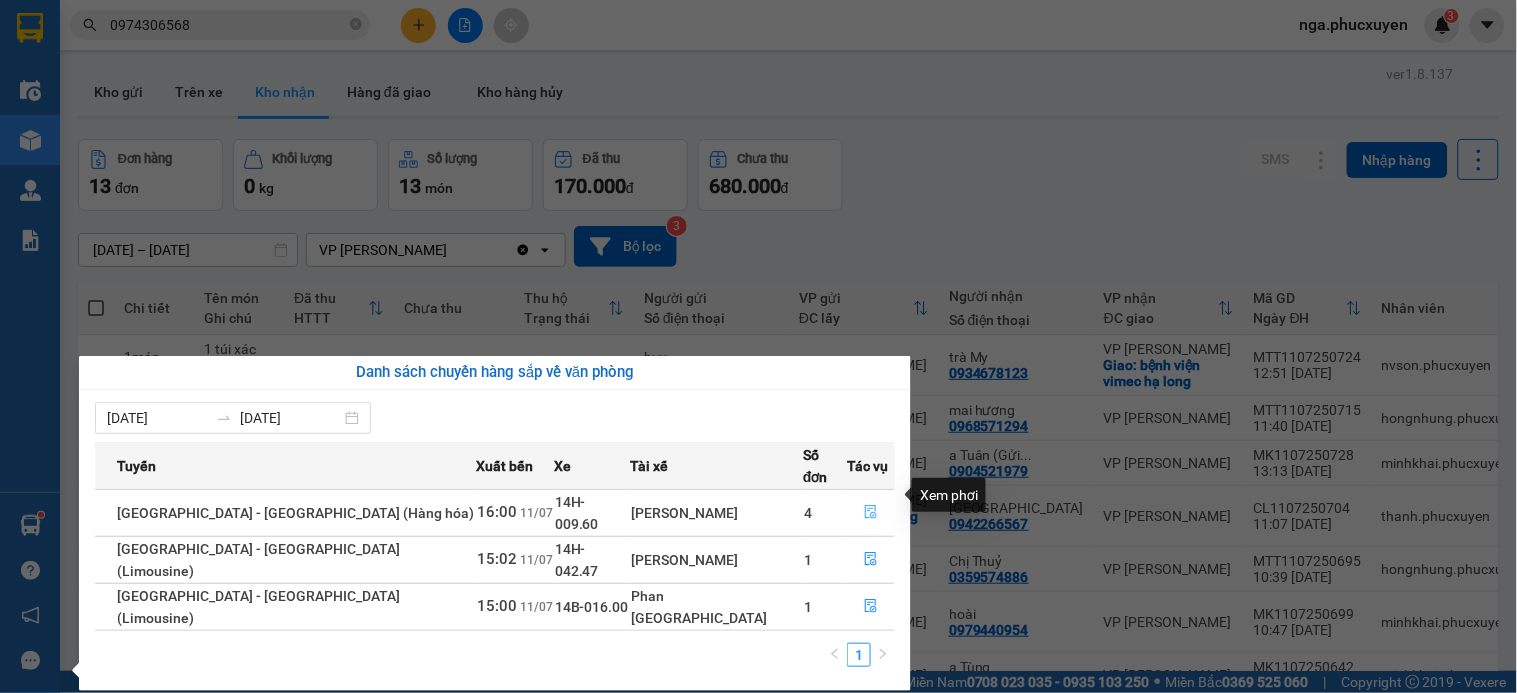 click at bounding box center [871, 513] 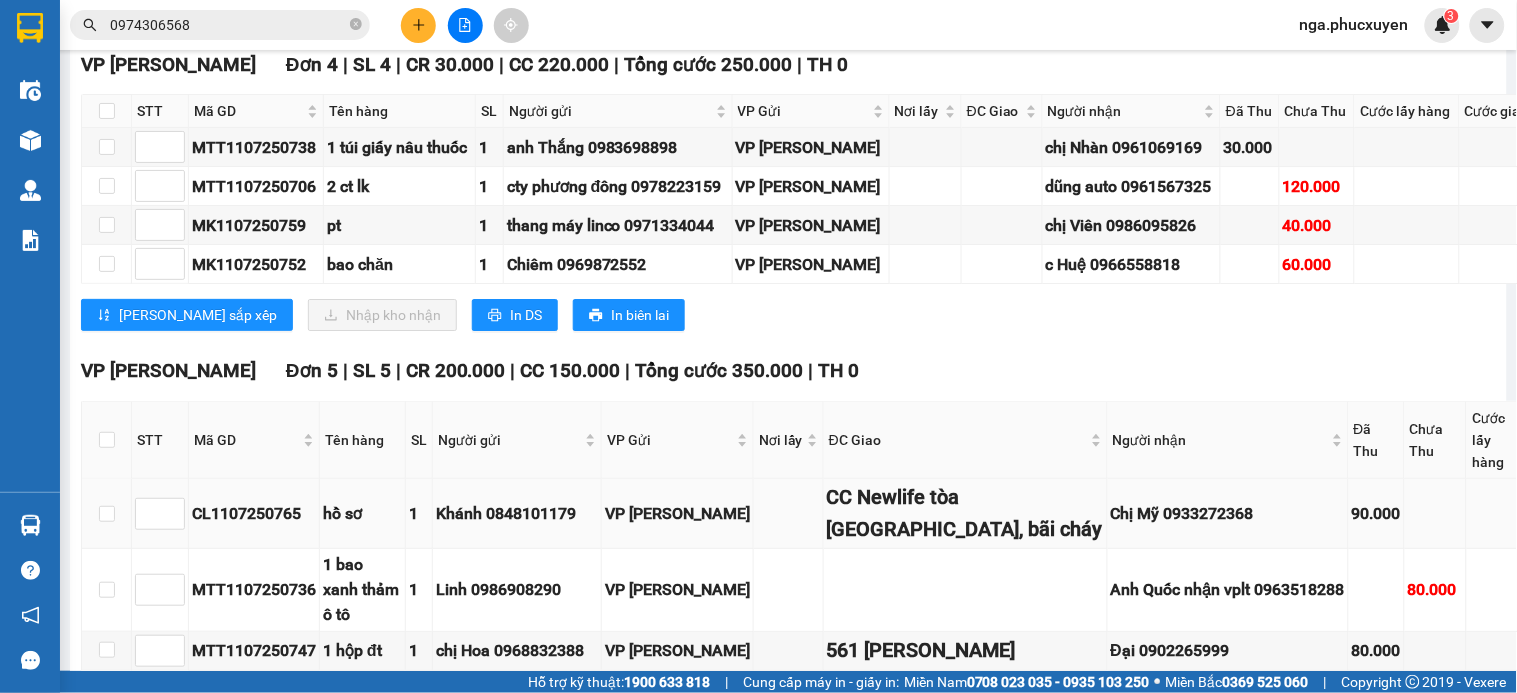 scroll, scrollTop: 1666, scrollLeft: 0, axis: vertical 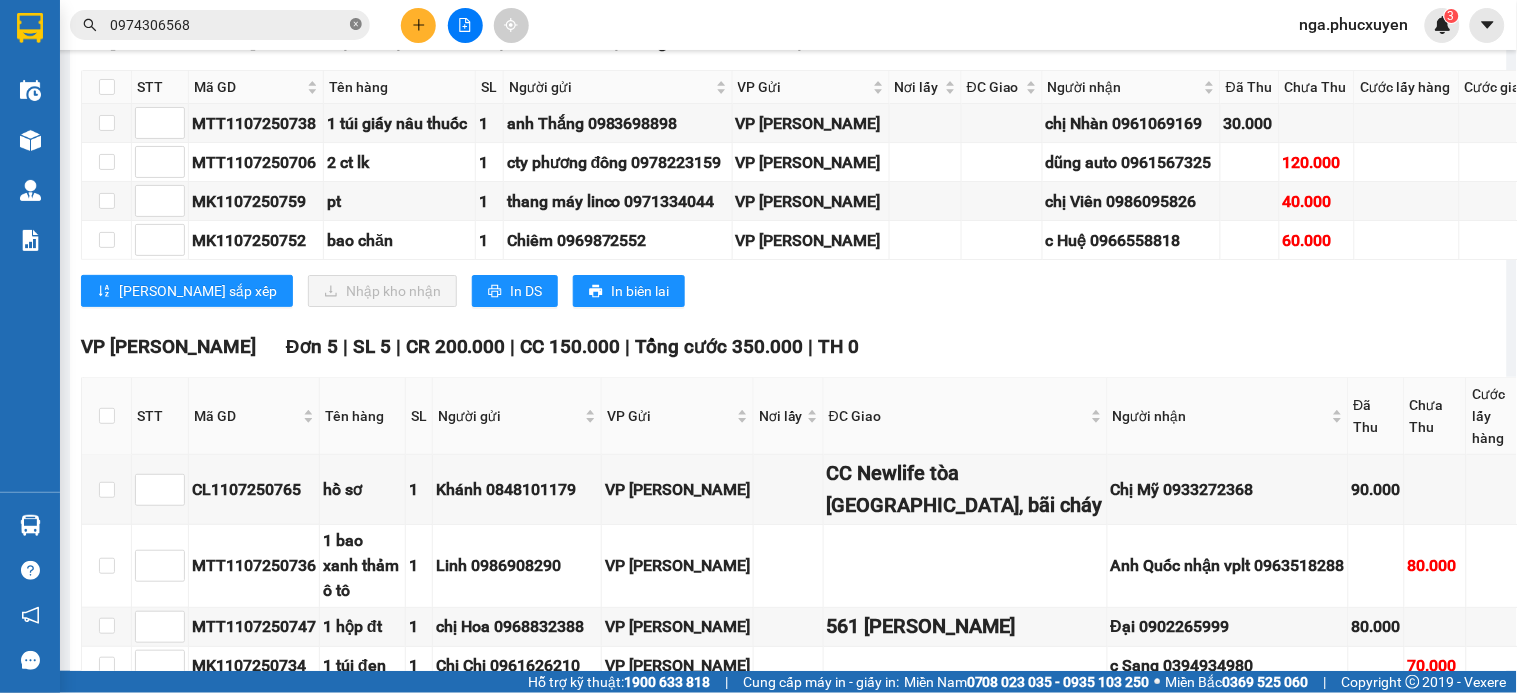 click 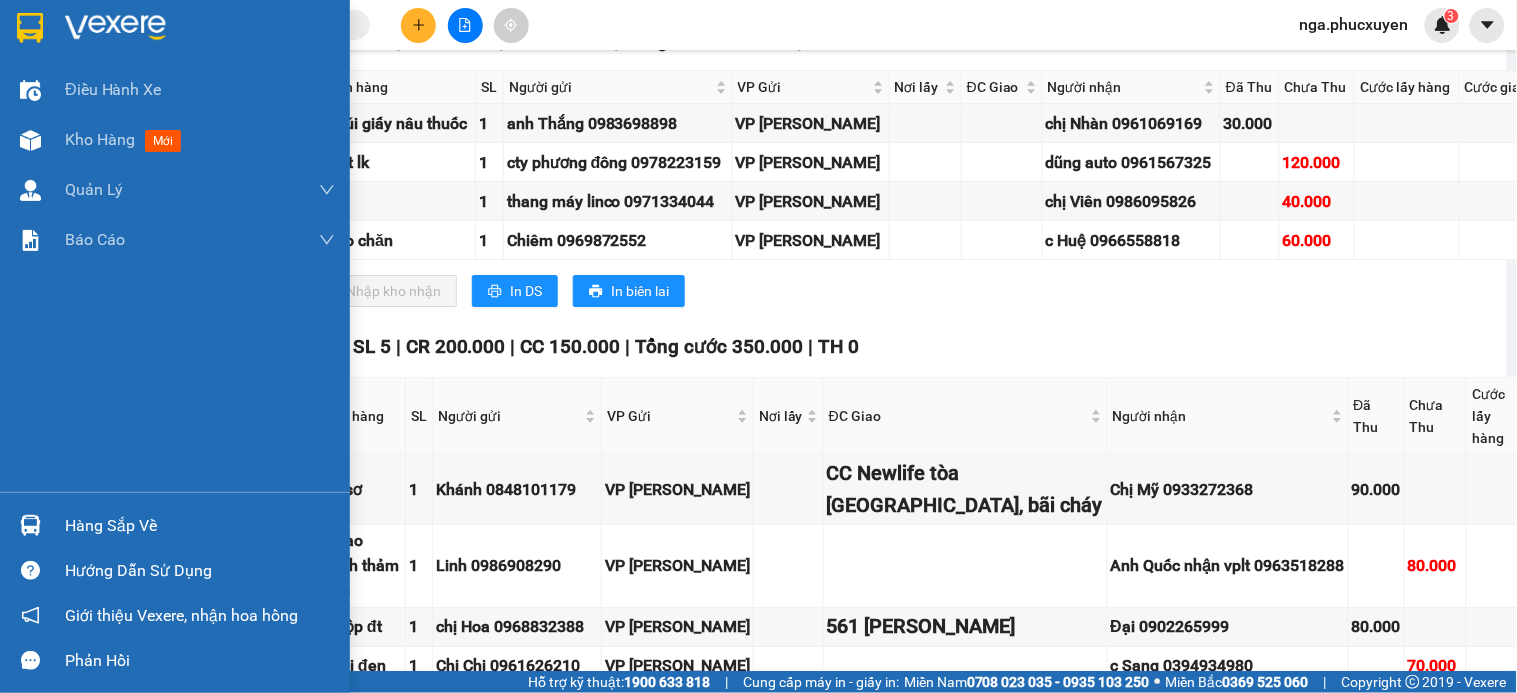 click at bounding box center [30, 28] 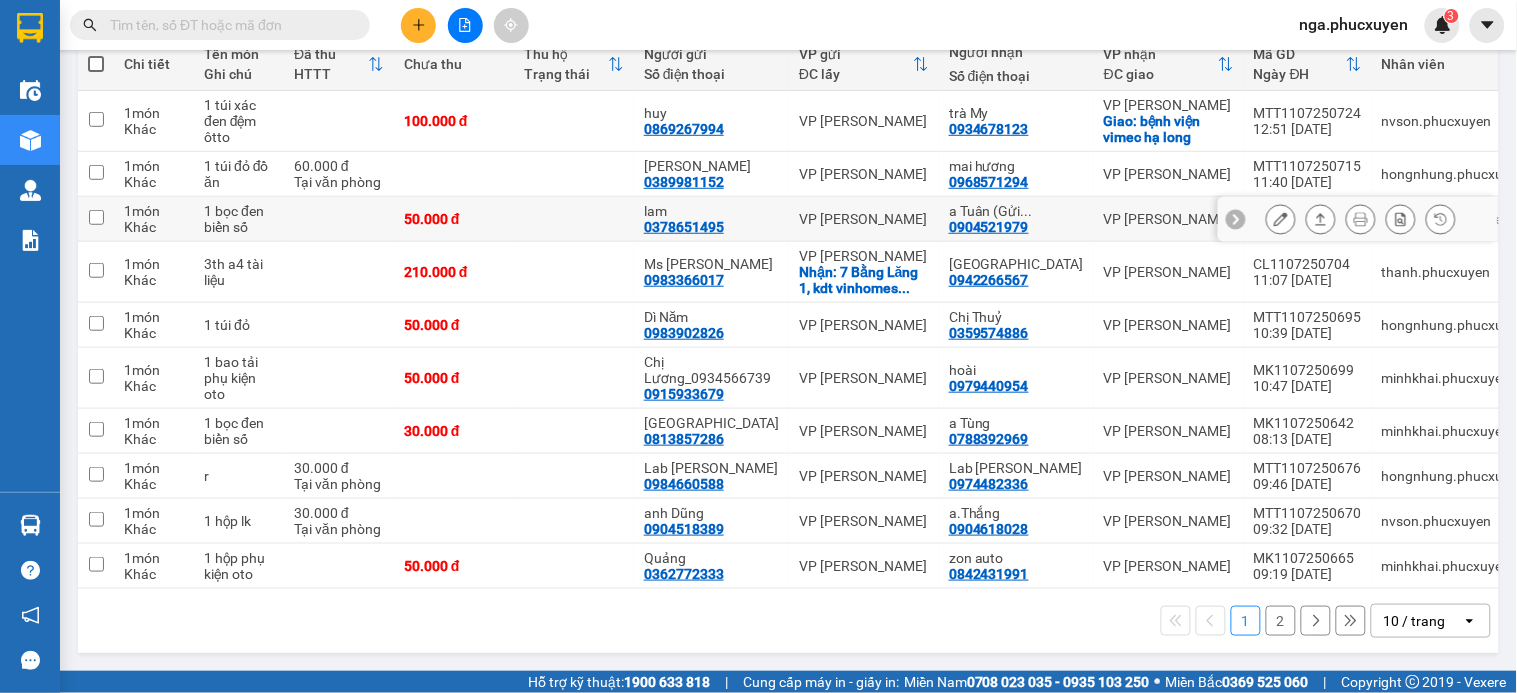 scroll, scrollTop: 150, scrollLeft: 0, axis: vertical 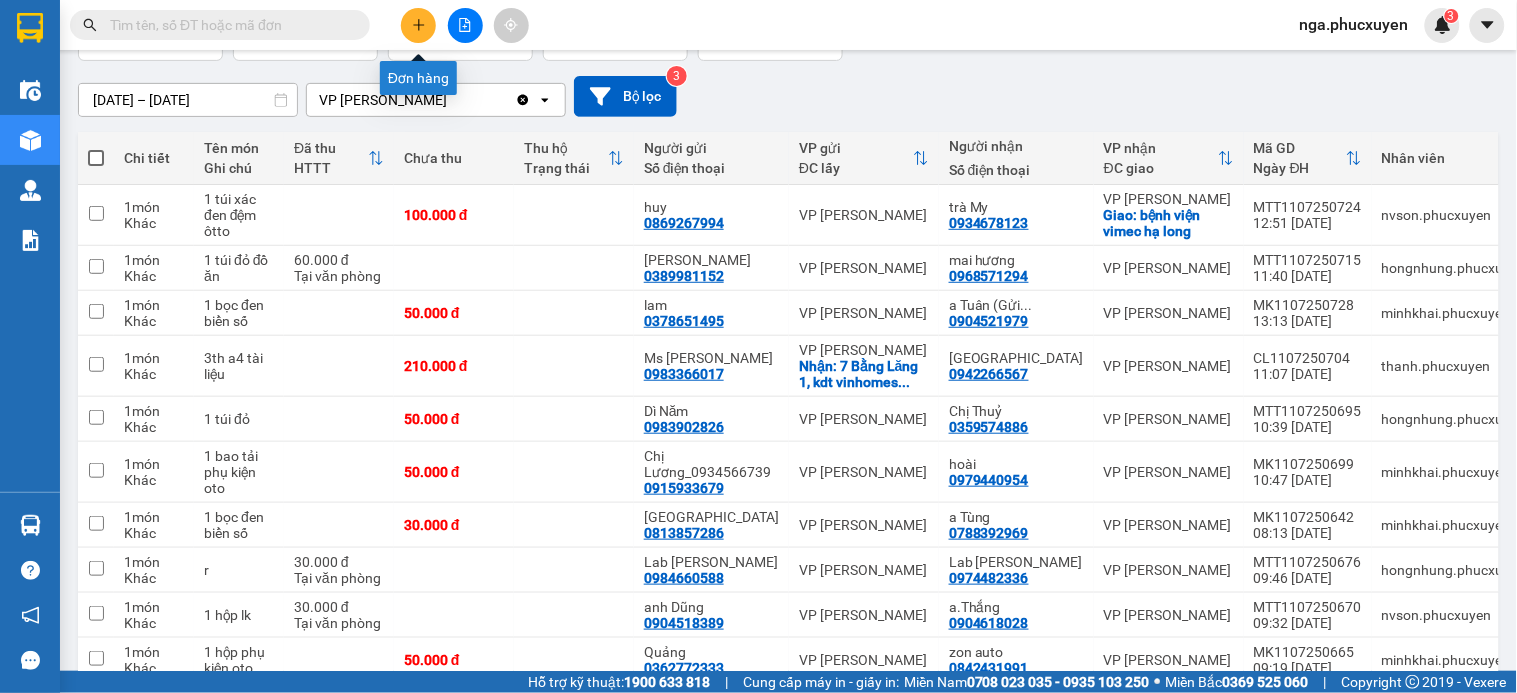 click at bounding box center (418, 25) 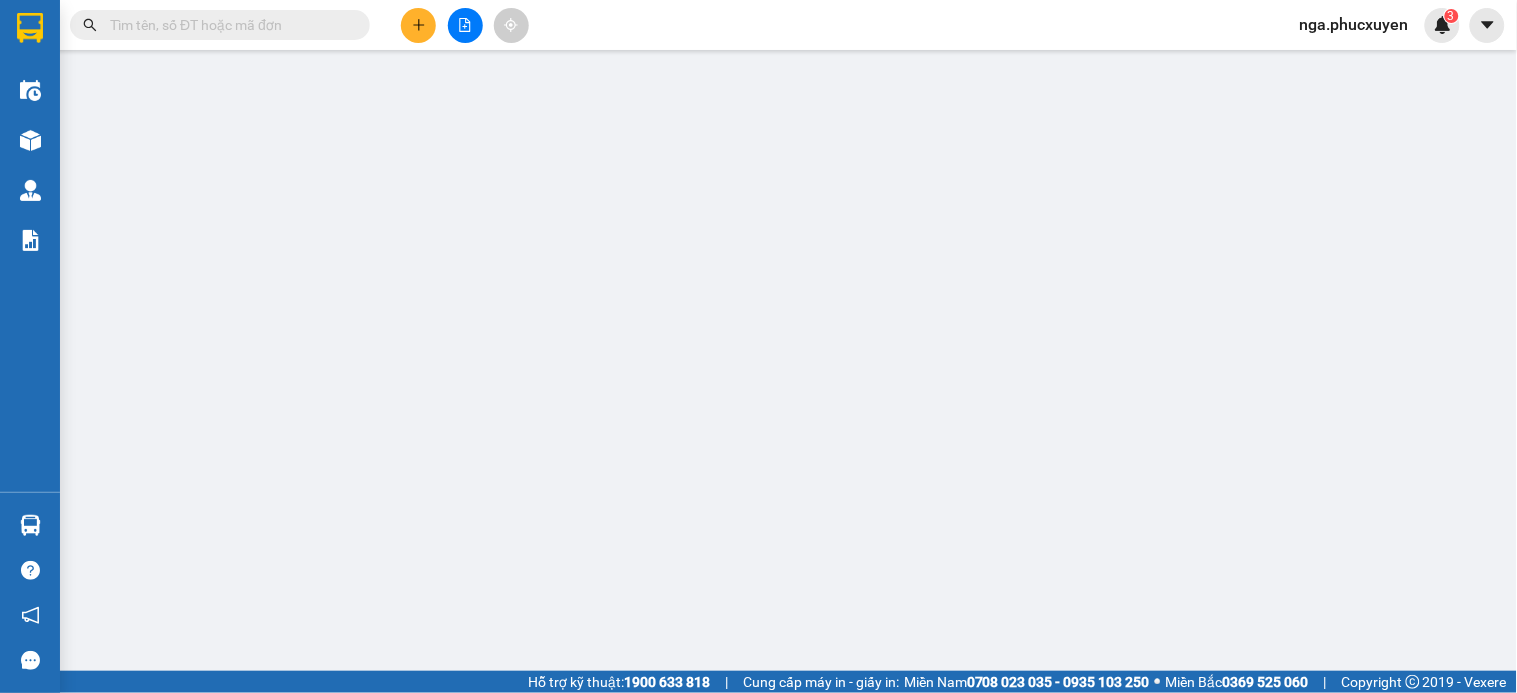 scroll, scrollTop: 0, scrollLeft: 0, axis: both 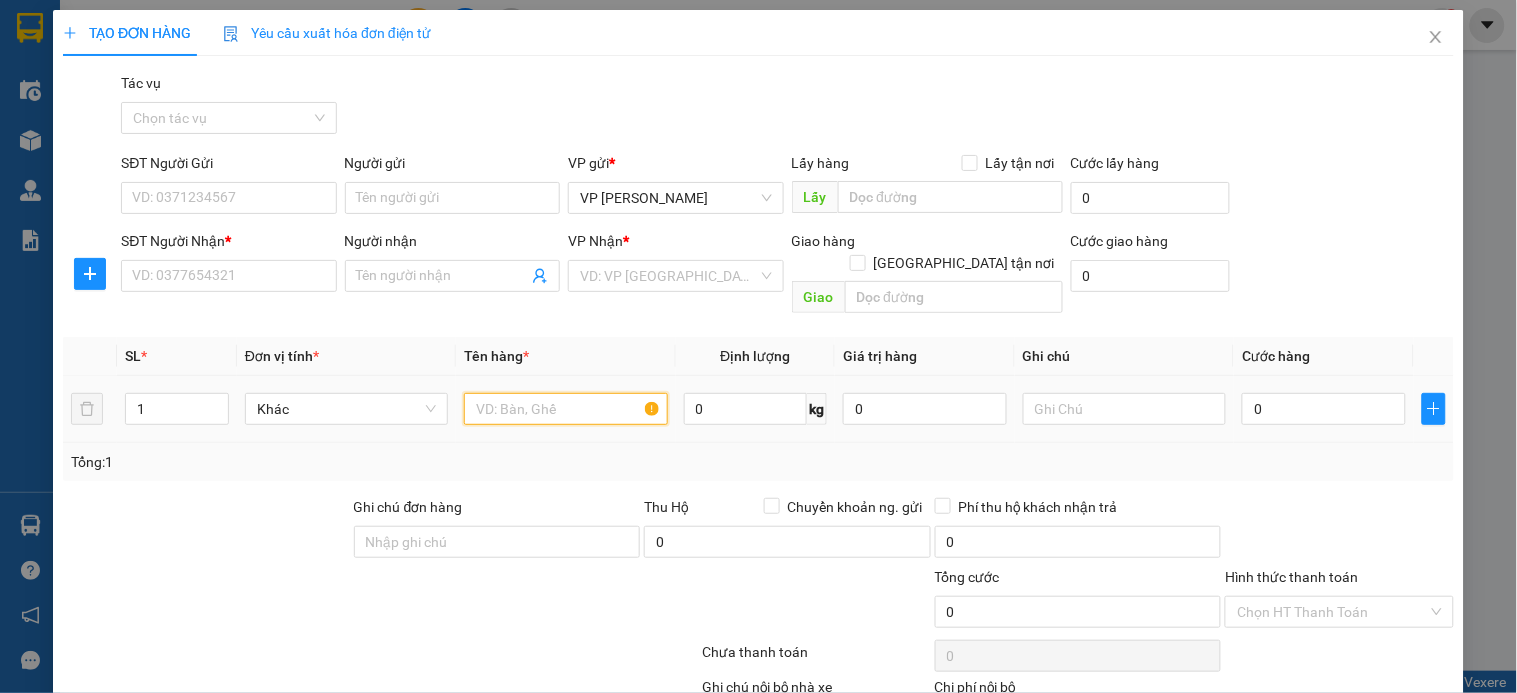 click at bounding box center [565, 409] 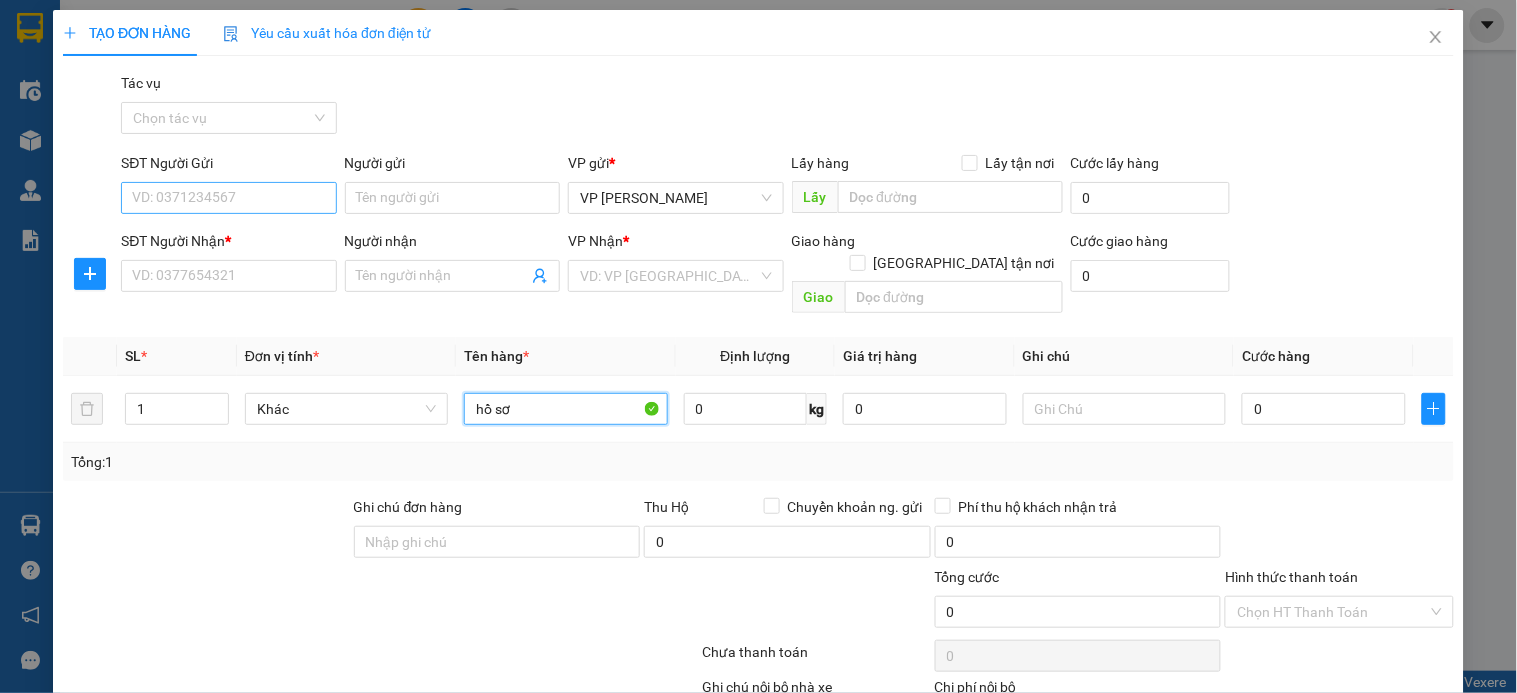 type on "hồ sơ" 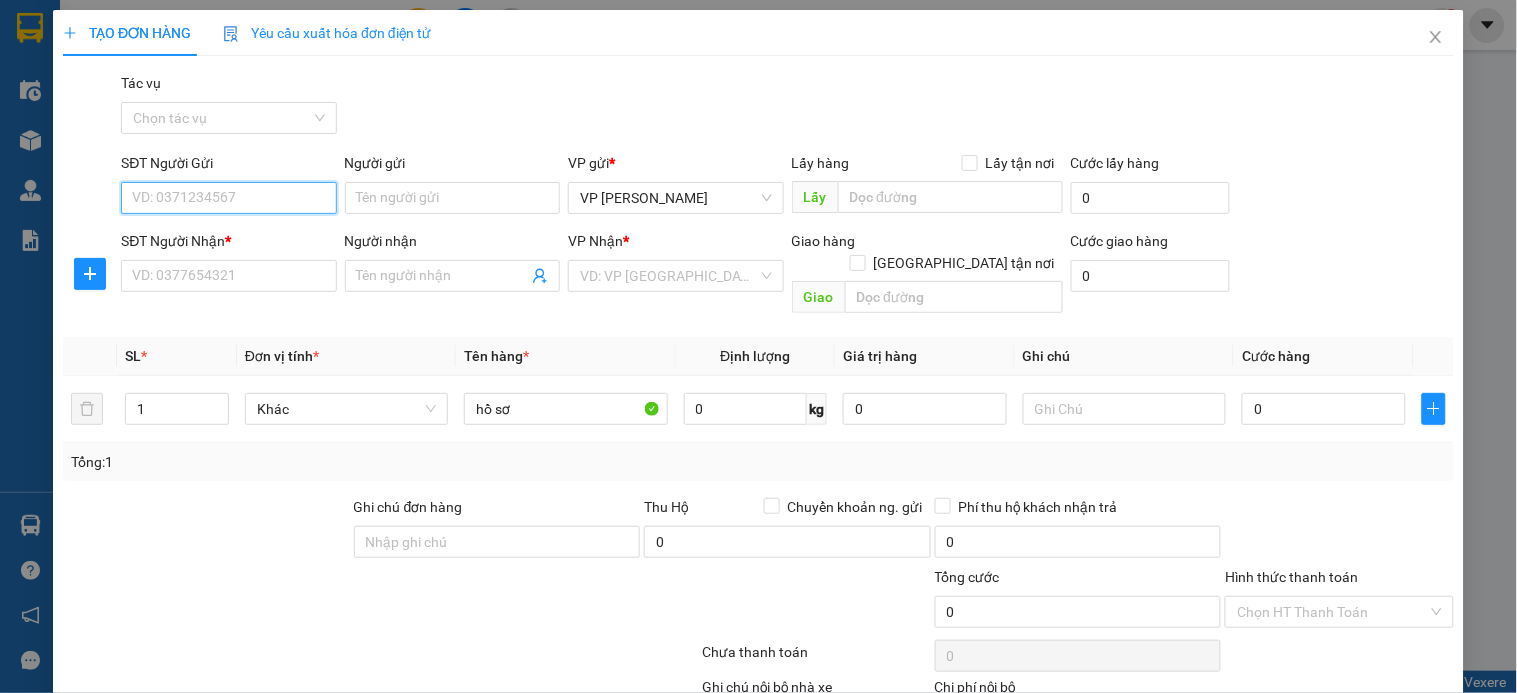 click on "SĐT Người Gửi" at bounding box center [228, 198] 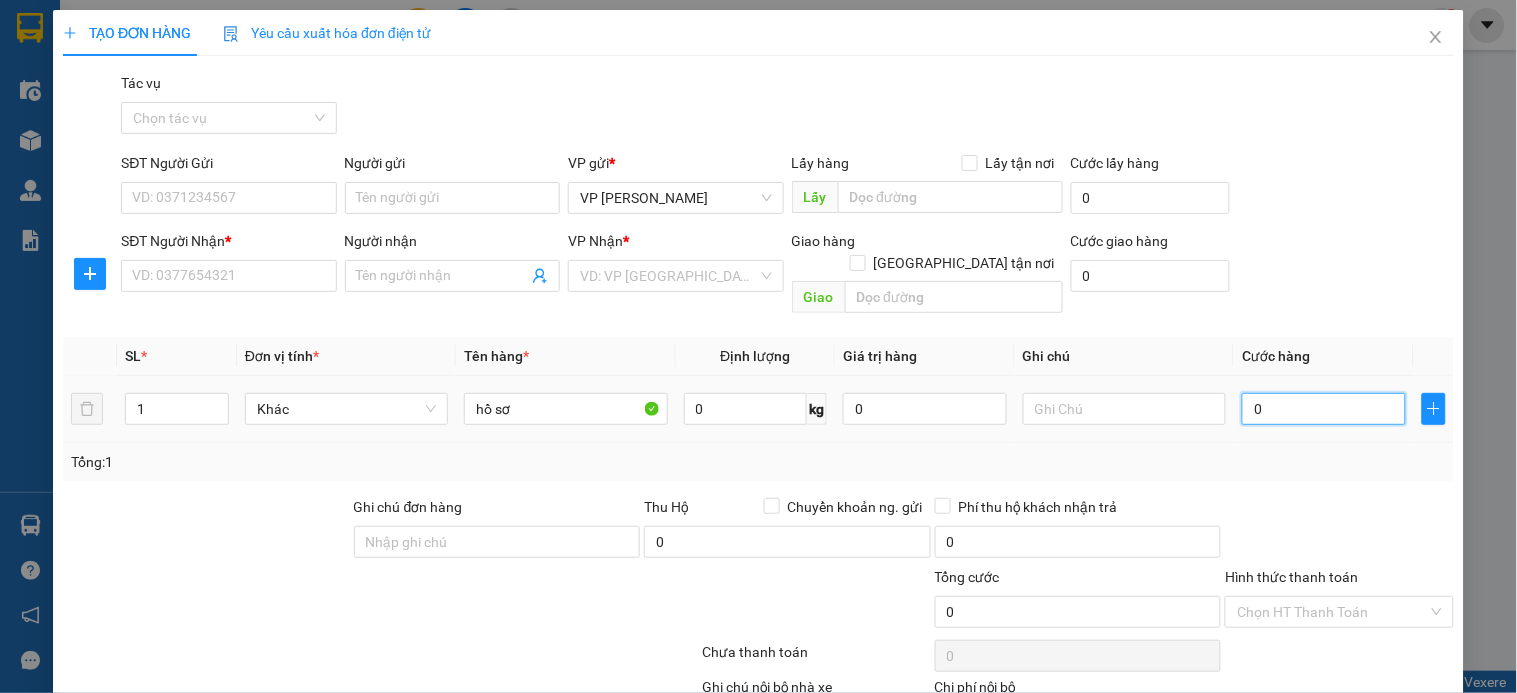 click on "0" at bounding box center (1324, 409) 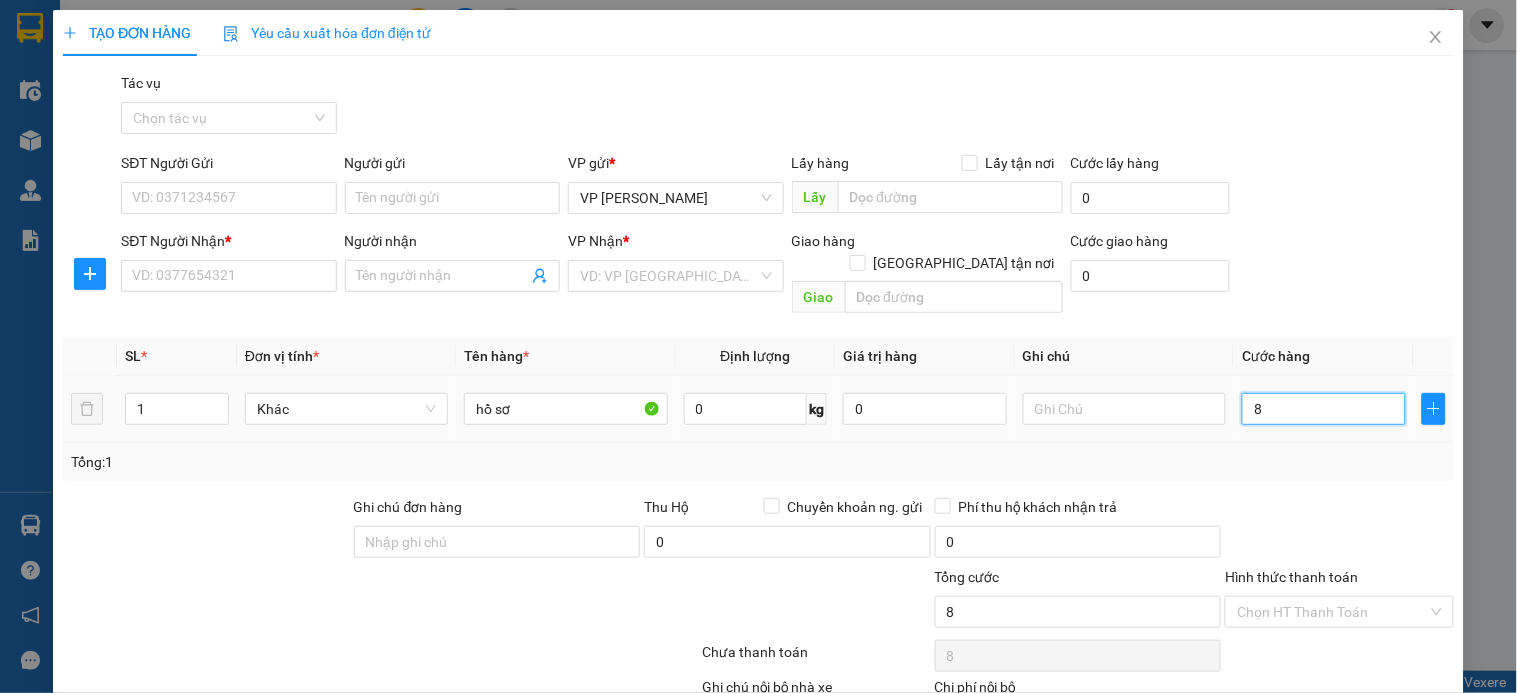 type on "80" 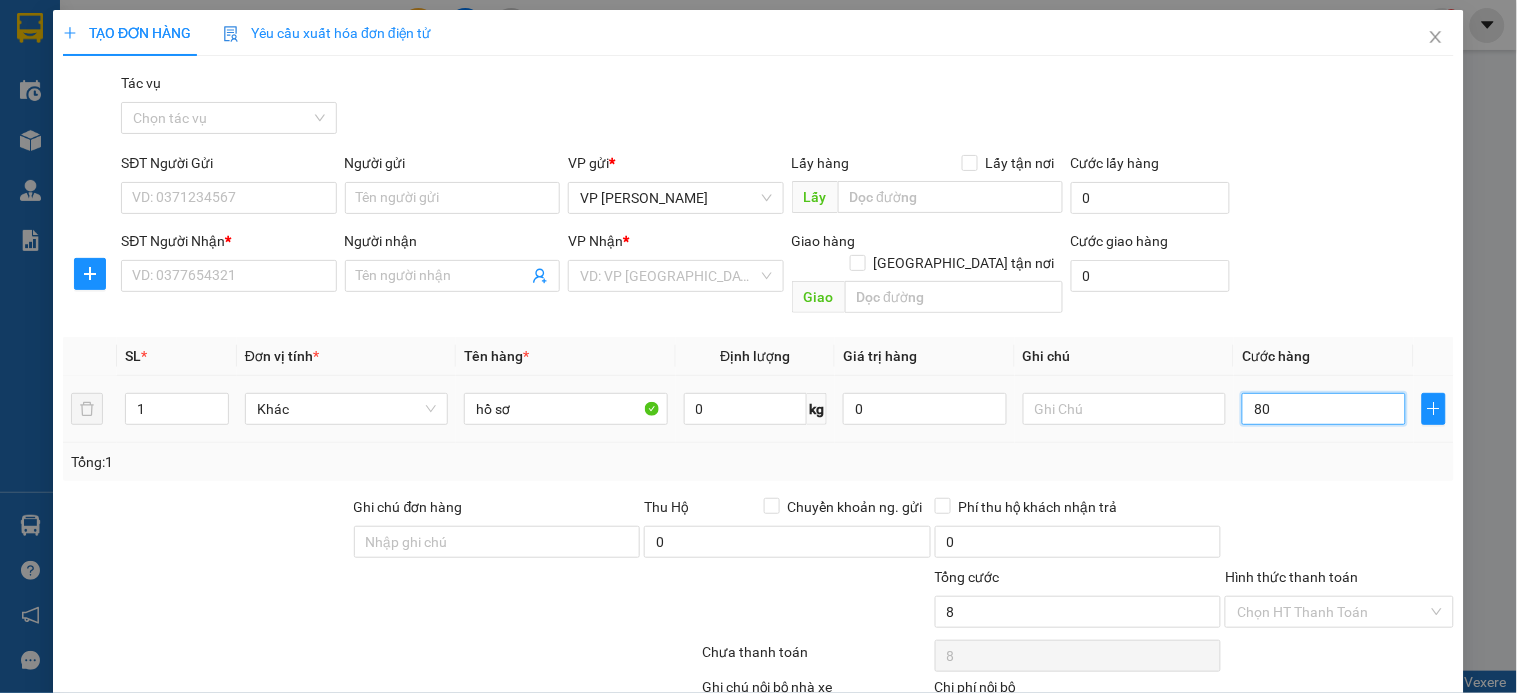type on "80" 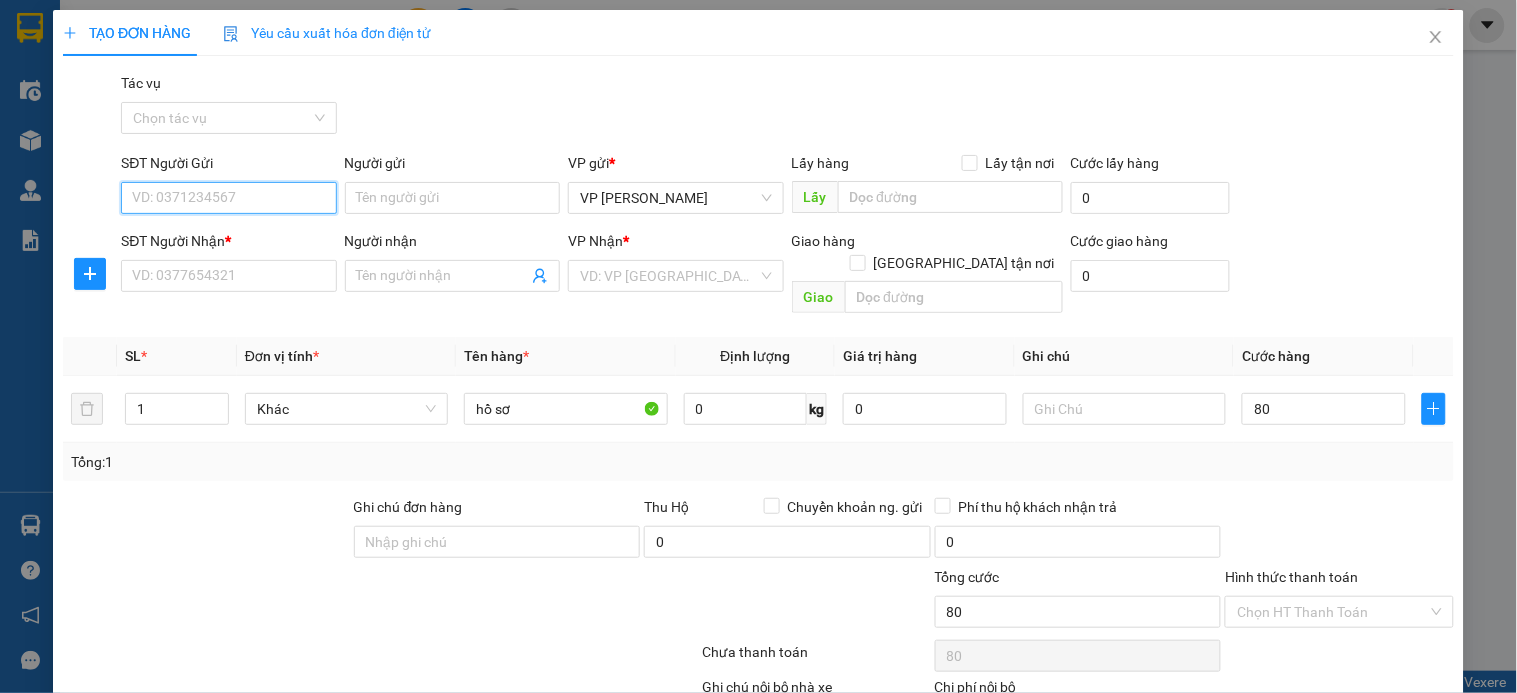 type on "80.000" 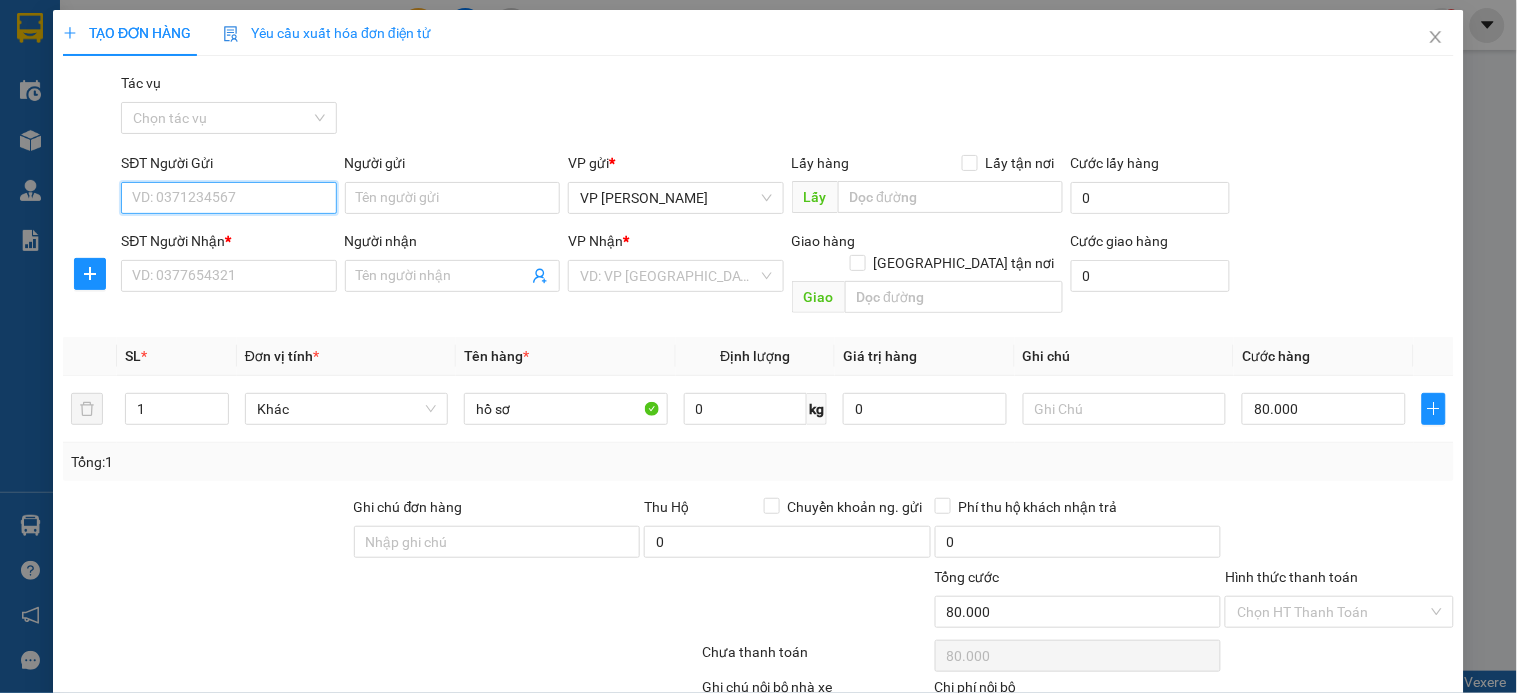 click on "SĐT Người Gửi" at bounding box center [228, 198] 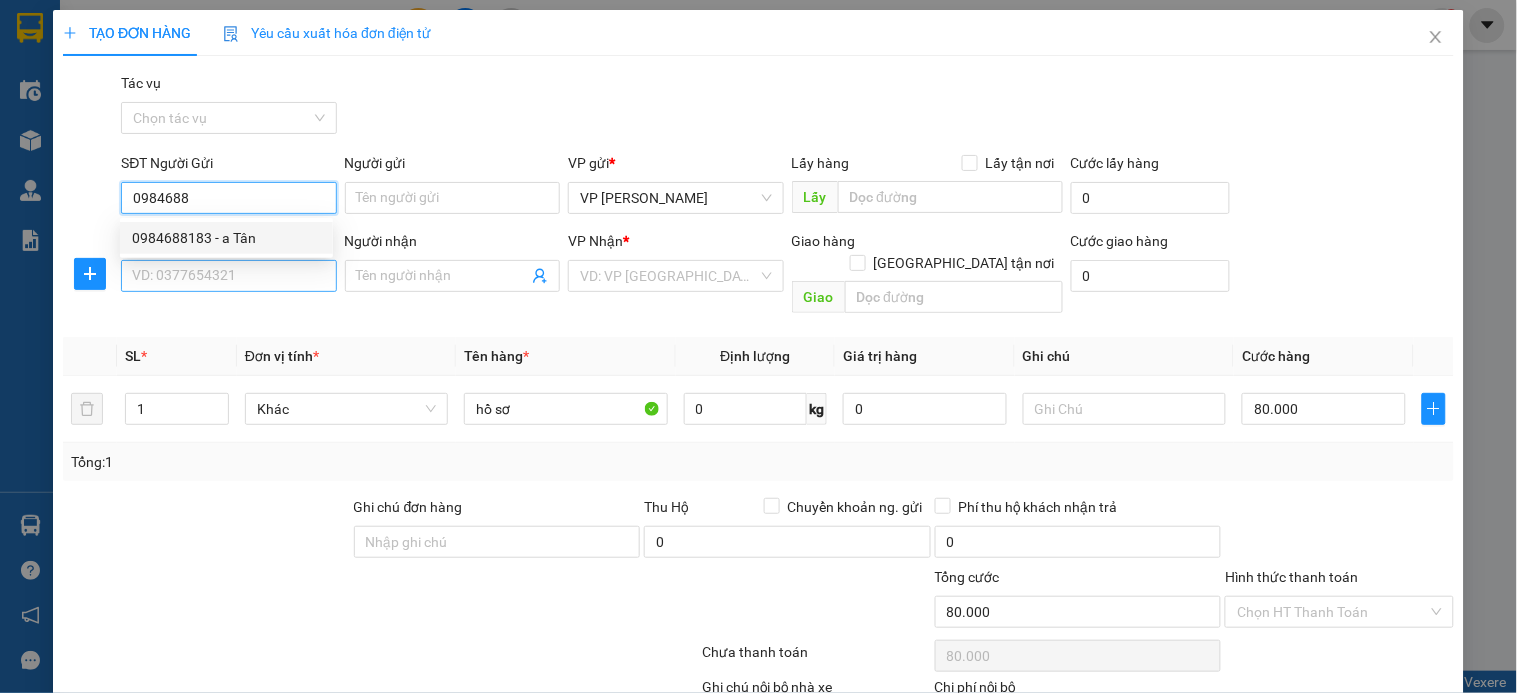 drag, startPoint x: 260, startPoint y: 242, endPoint x: 215, endPoint y: 273, distance: 54.644306 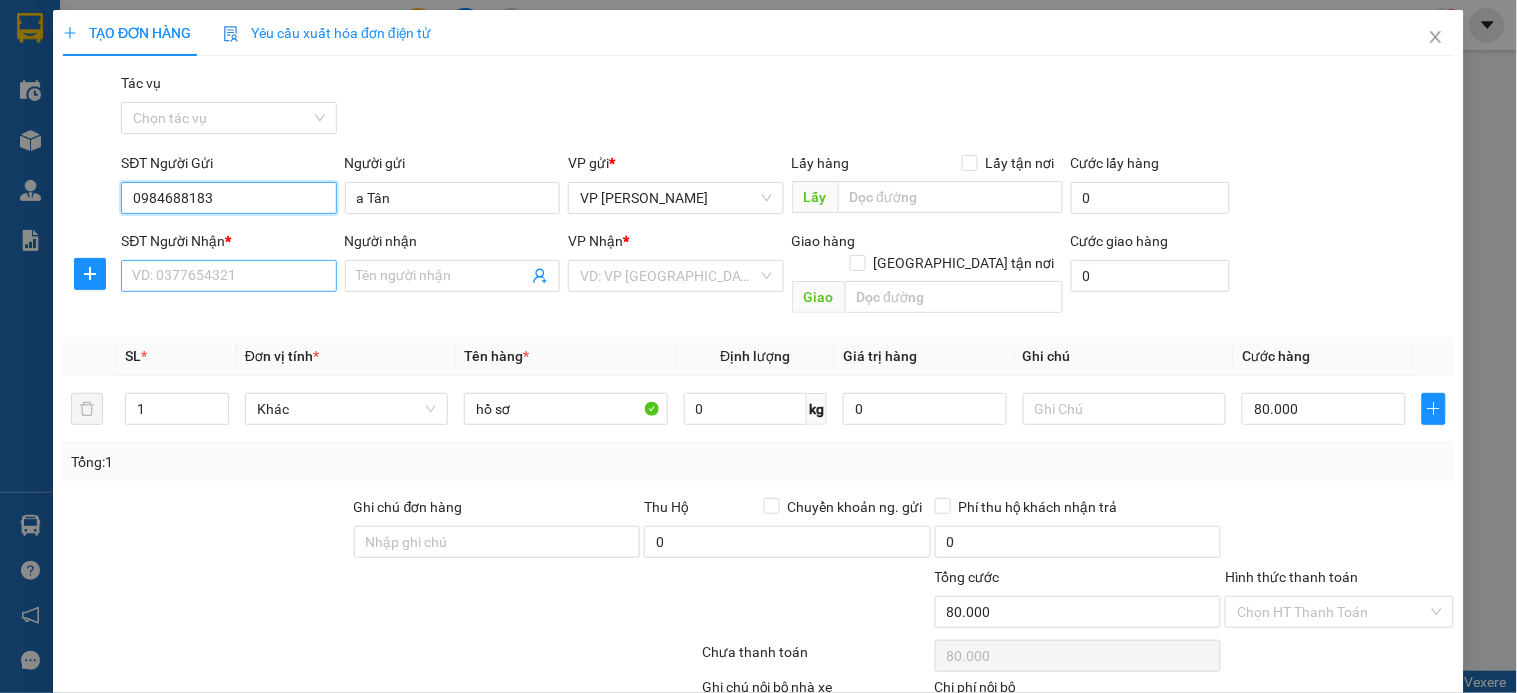 type on "0984688183" 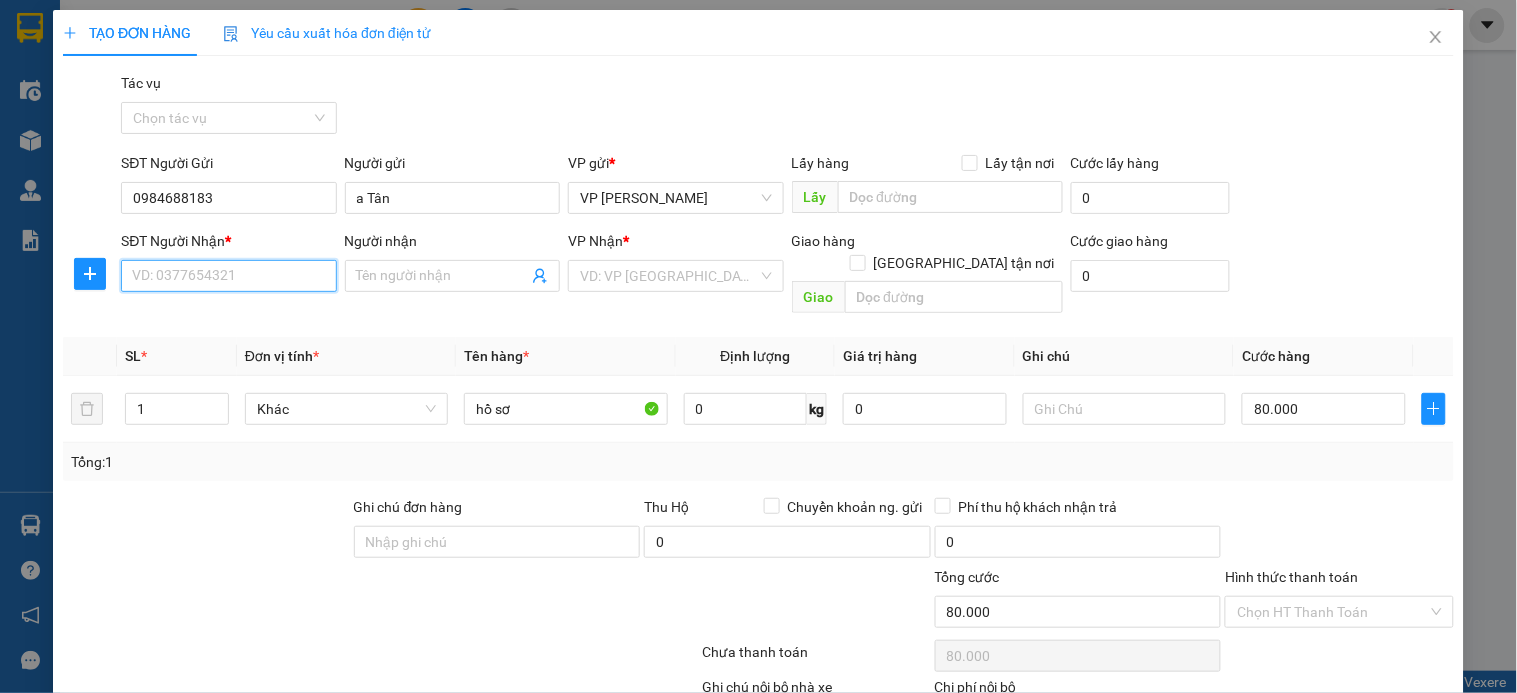 click on "SĐT Người Nhận  *" at bounding box center [228, 276] 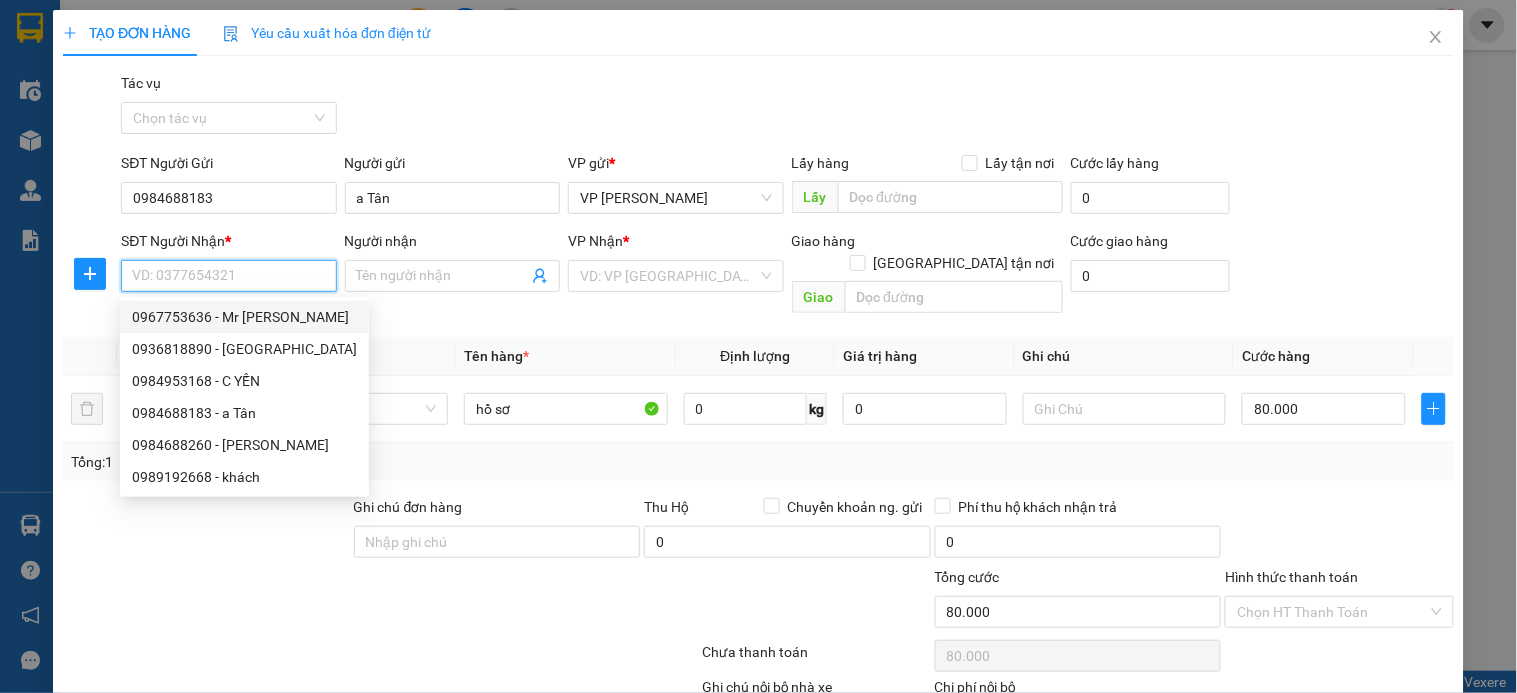 click on "SĐT Người Nhận  *" at bounding box center [228, 276] 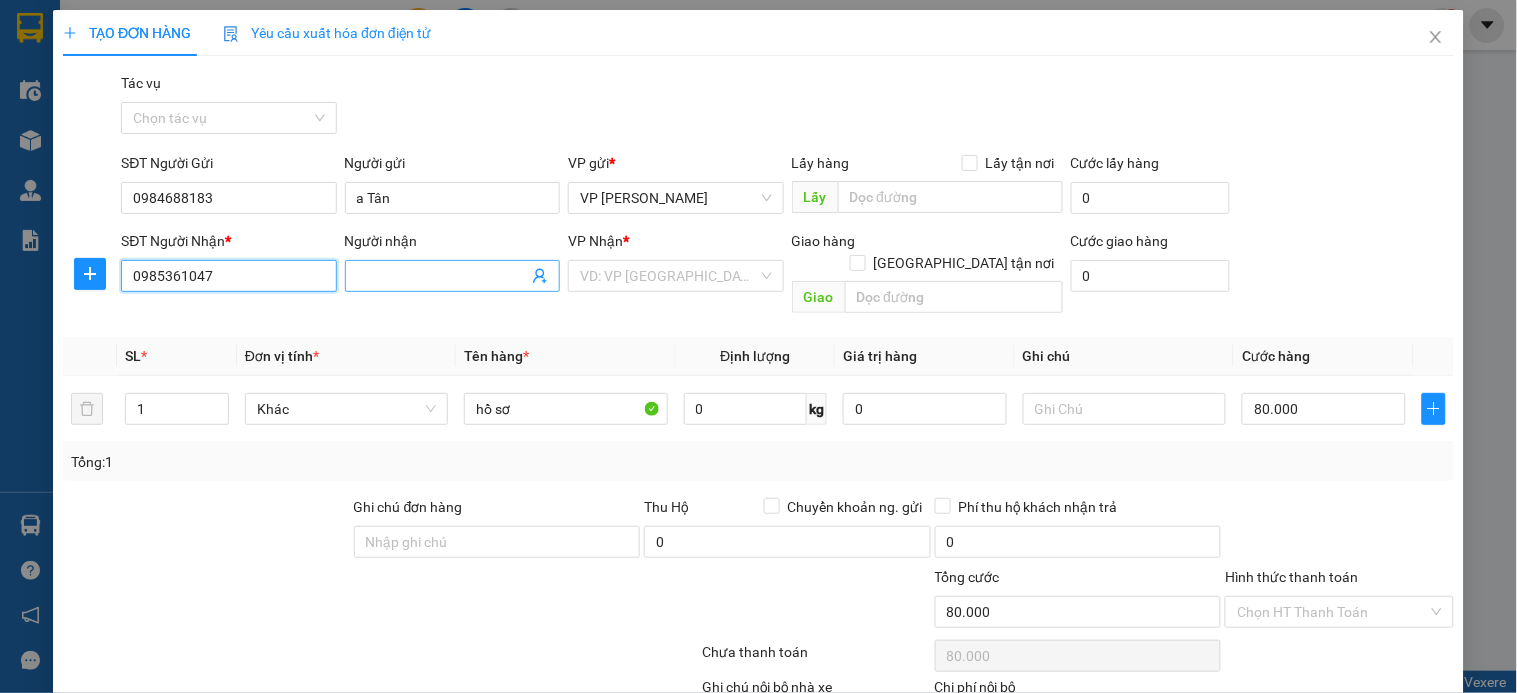 type on "0985361047" 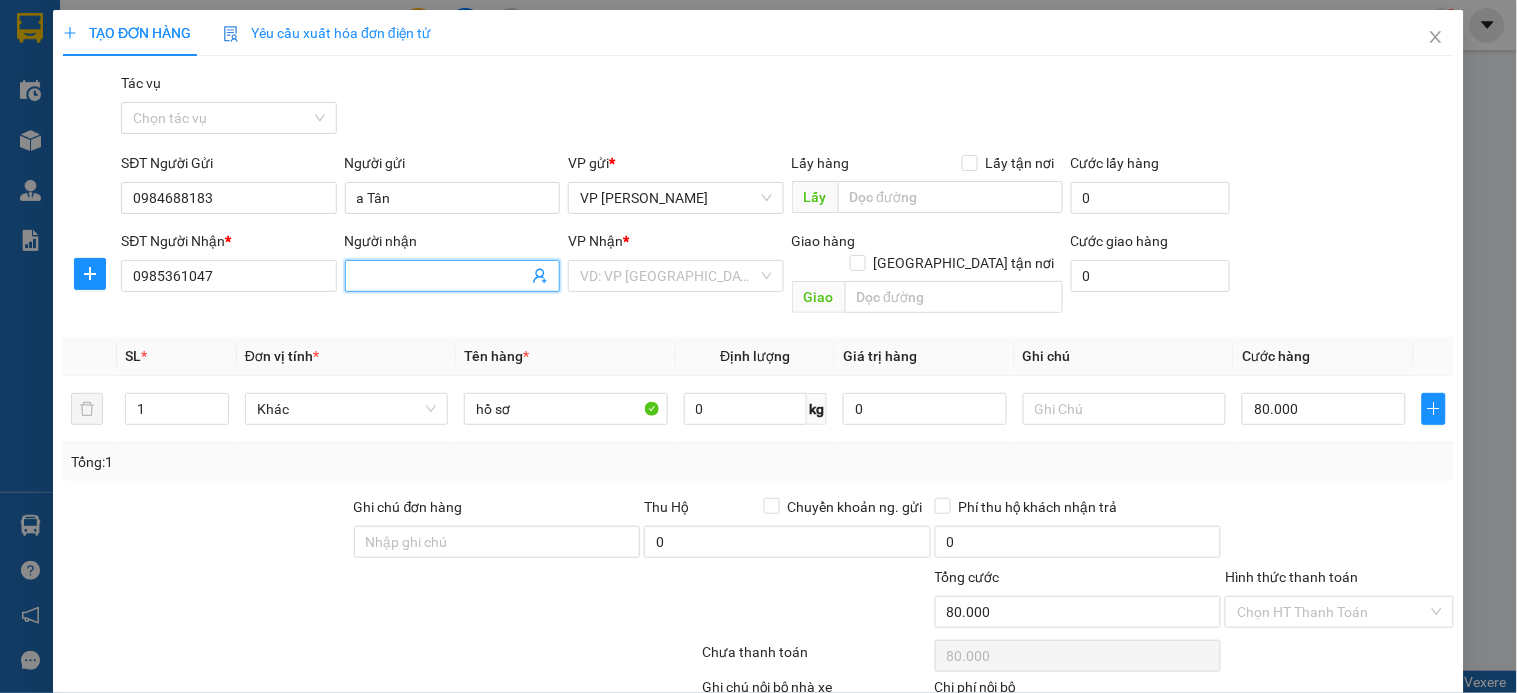 click on "Người nhận" at bounding box center (442, 276) 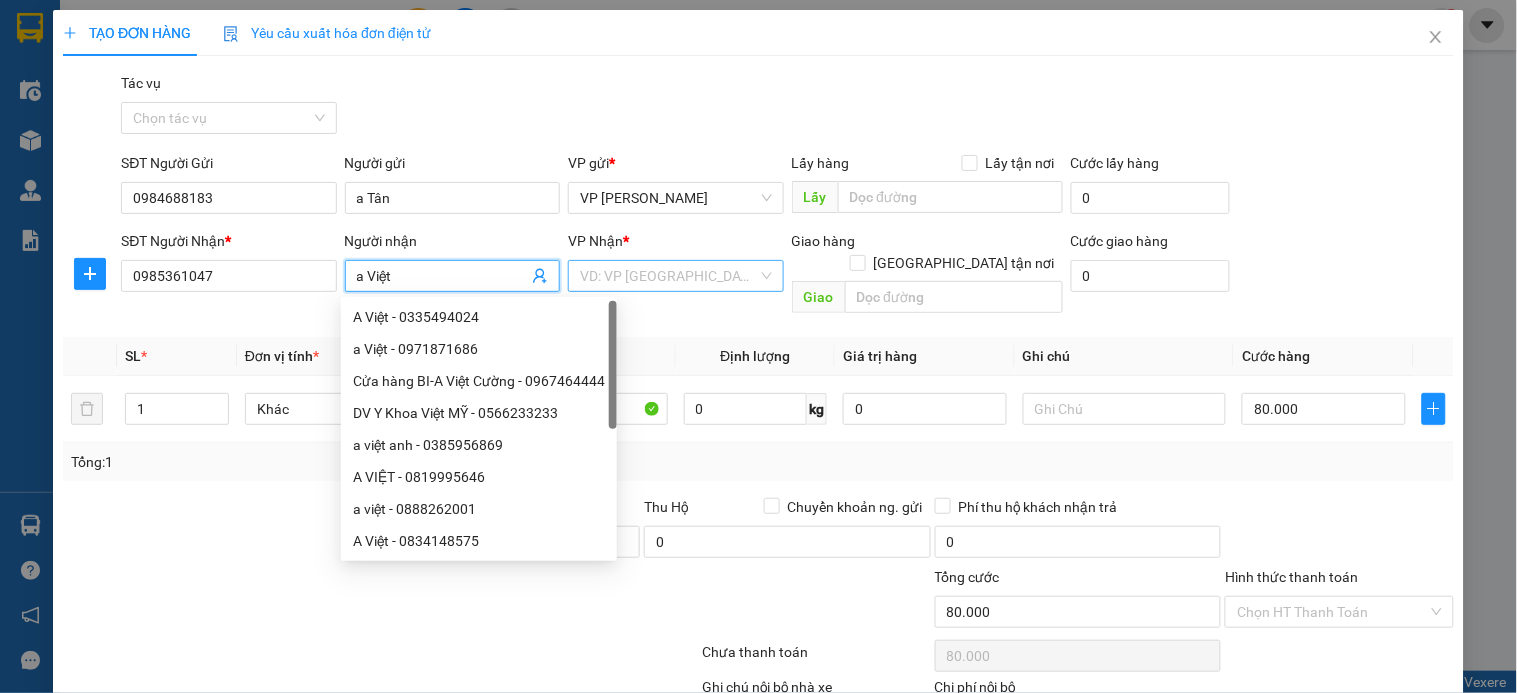 type on "a Việt" 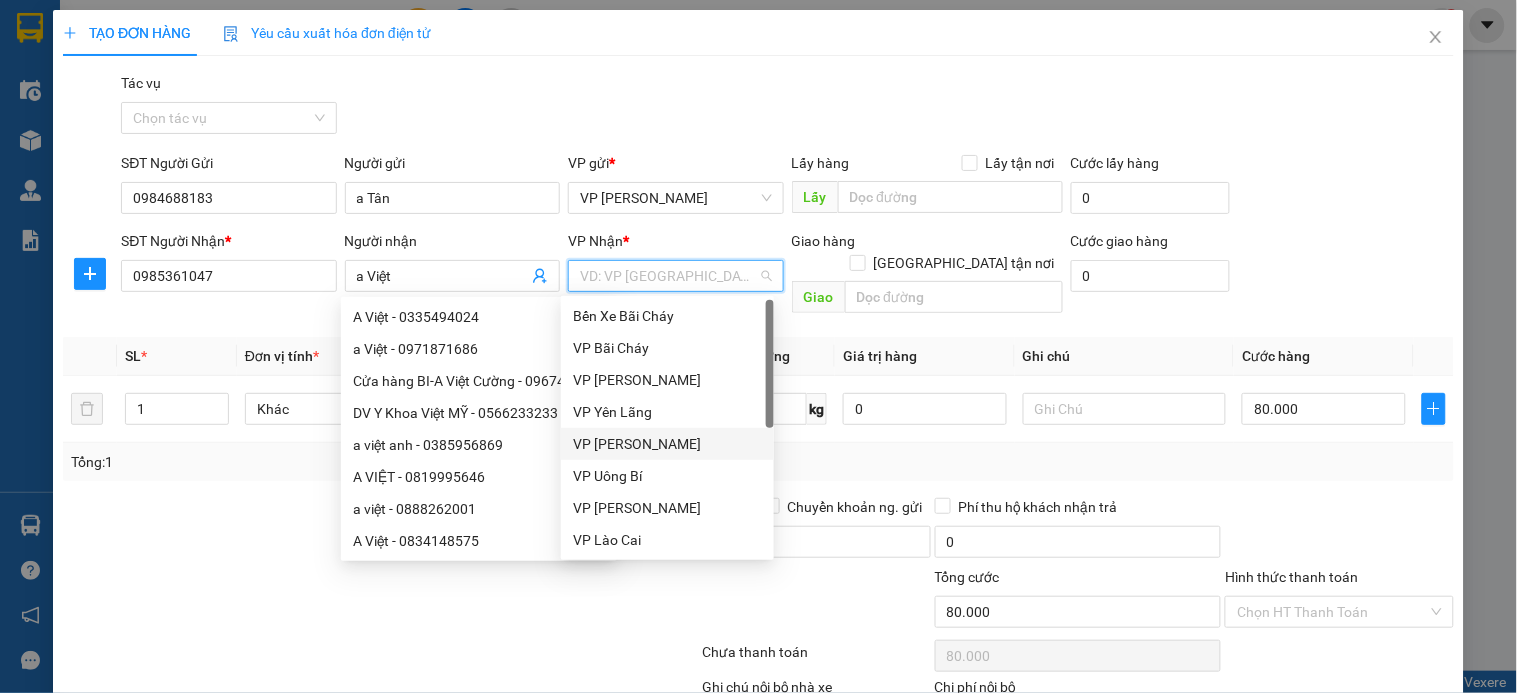 scroll, scrollTop: 320, scrollLeft: 0, axis: vertical 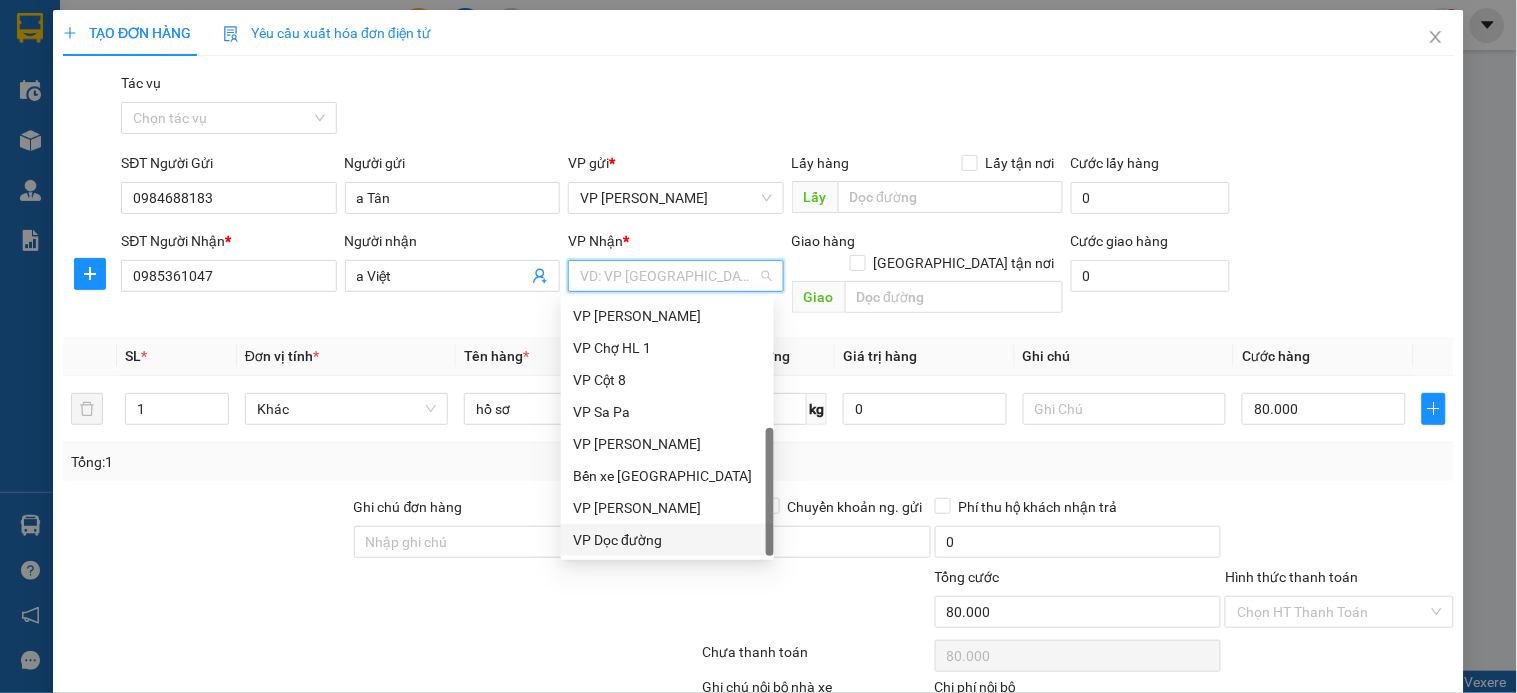 click on "VP Dọc đường" at bounding box center [667, 540] 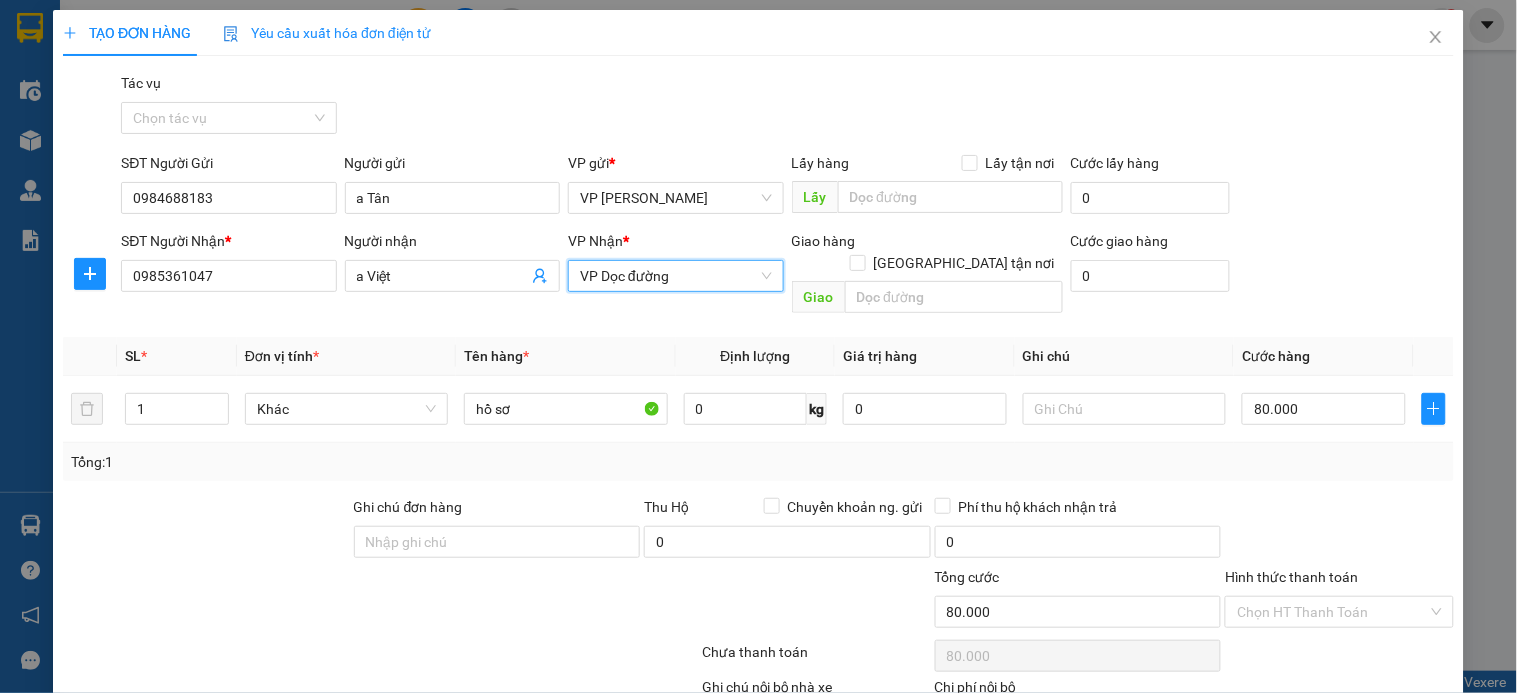 click on "VP Dọc đường" at bounding box center [675, 276] 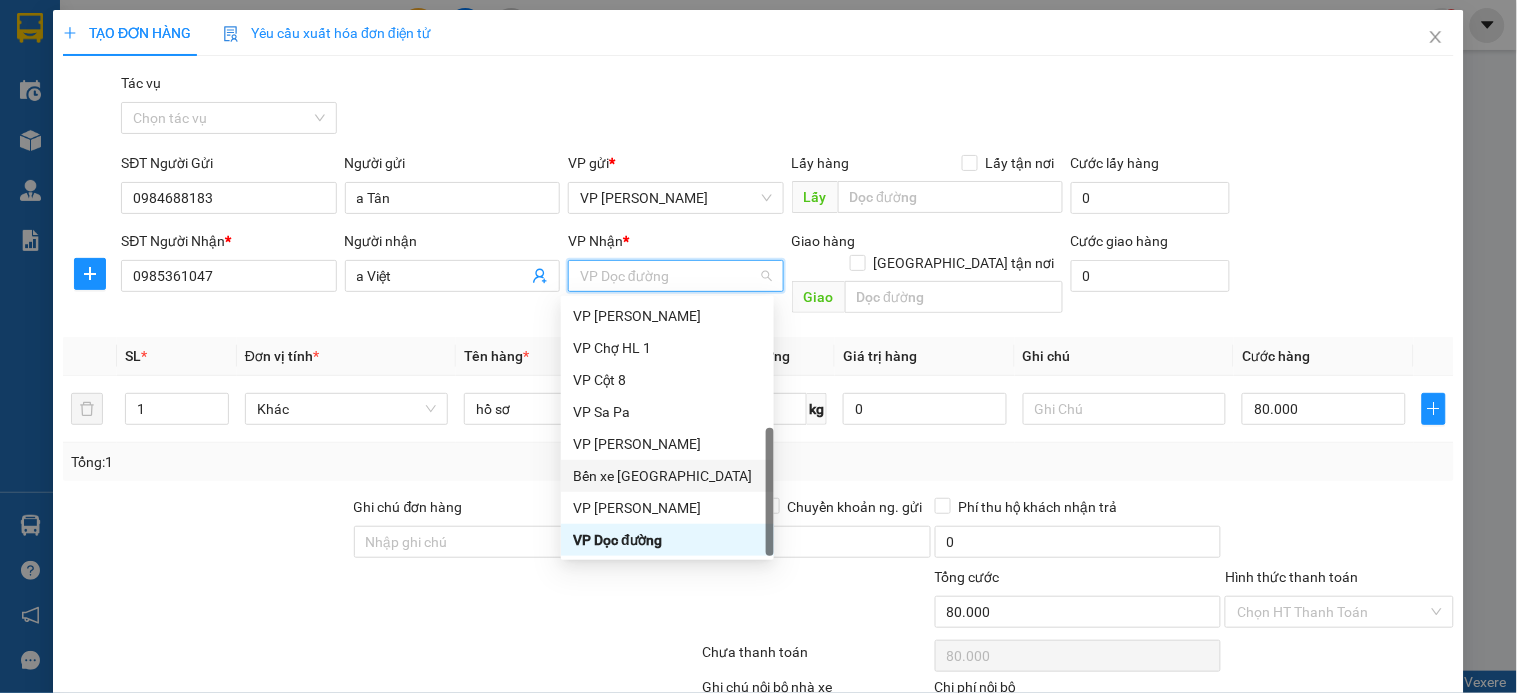 scroll, scrollTop: 20, scrollLeft: 0, axis: vertical 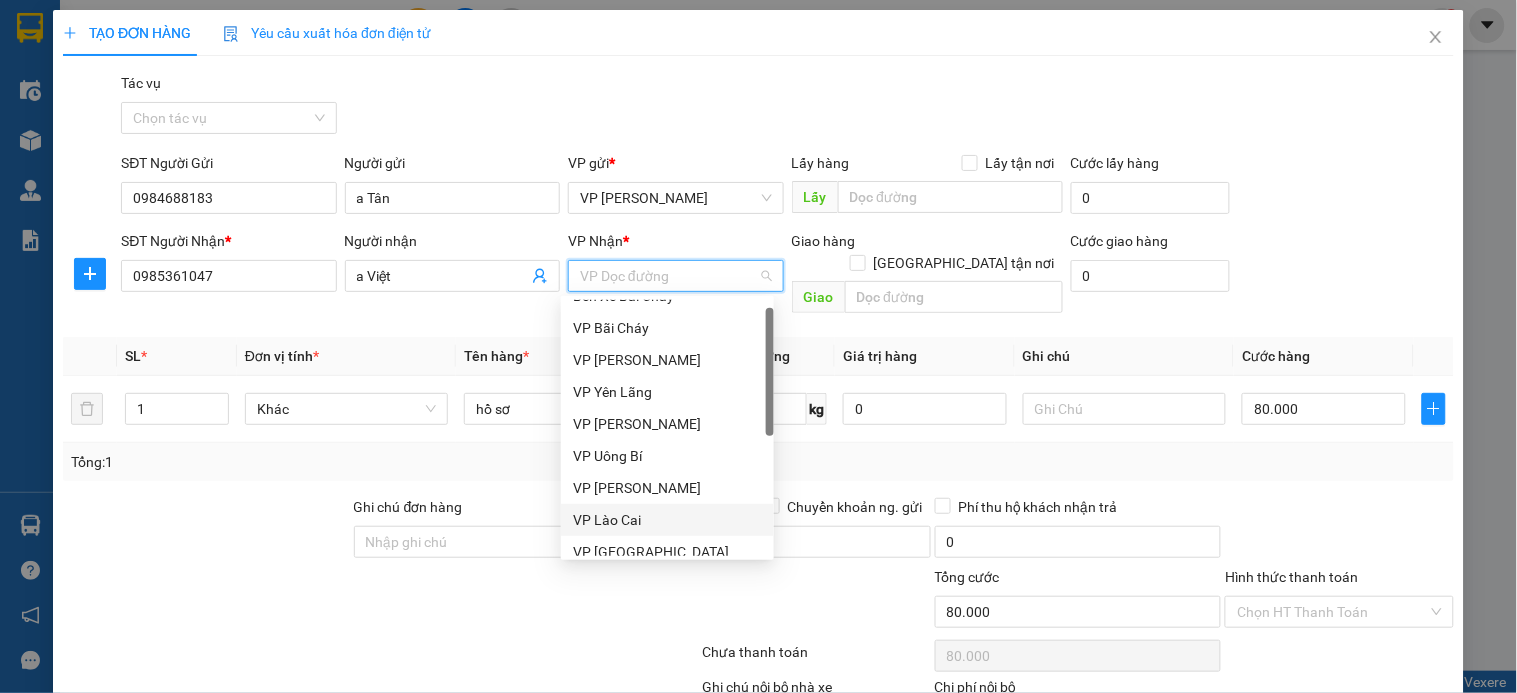 click on "VP Lào Cai" at bounding box center [667, 520] 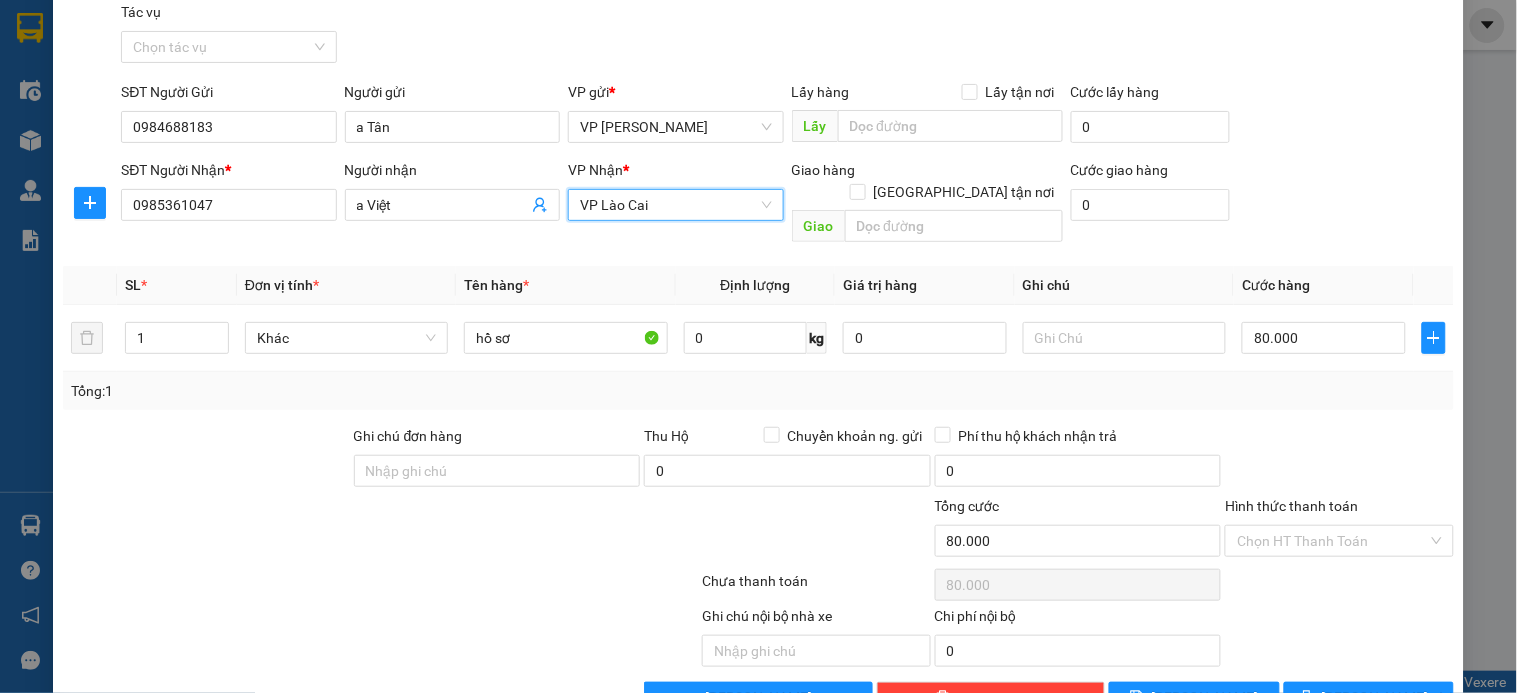 scroll, scrollTop: 110, scrollLeft: 0, axis: vertical 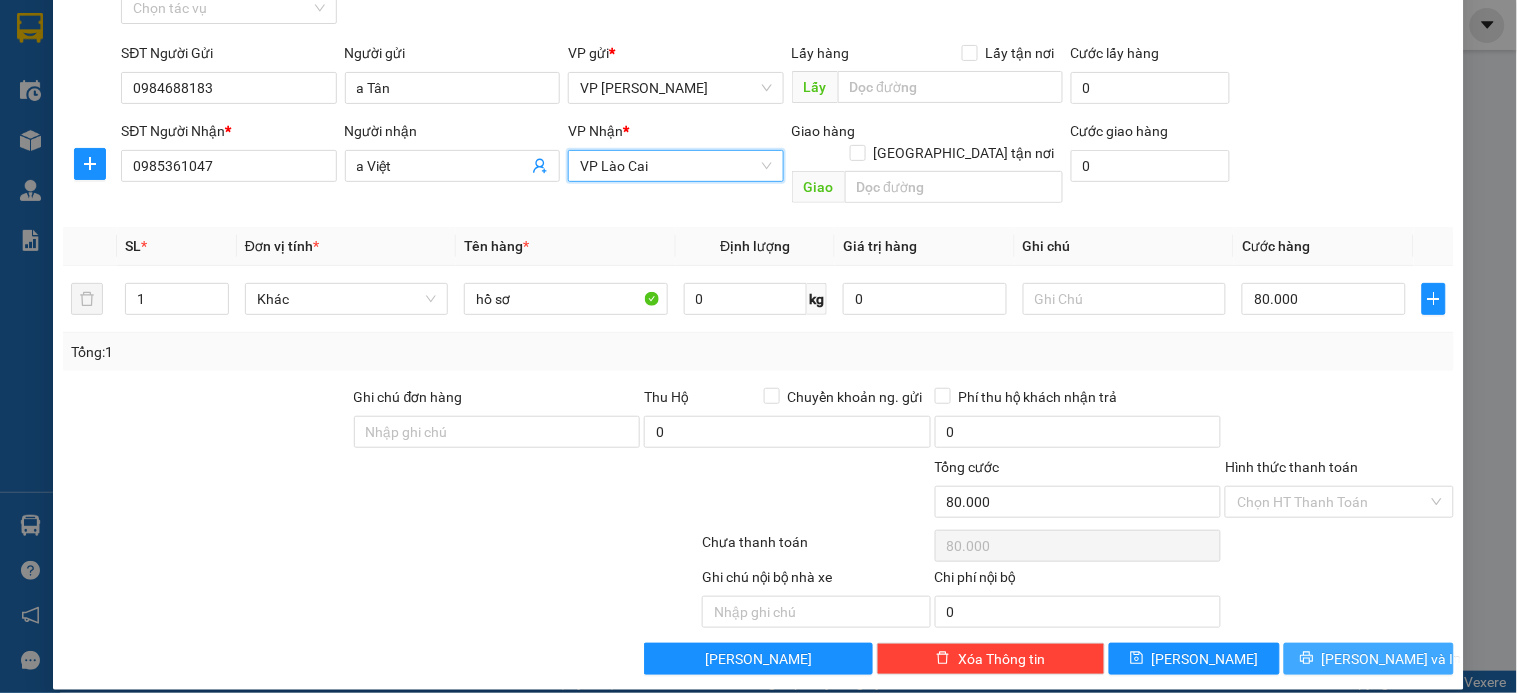 click on "[PERSON_NAME] và In" at bounding box center (1392, 659) 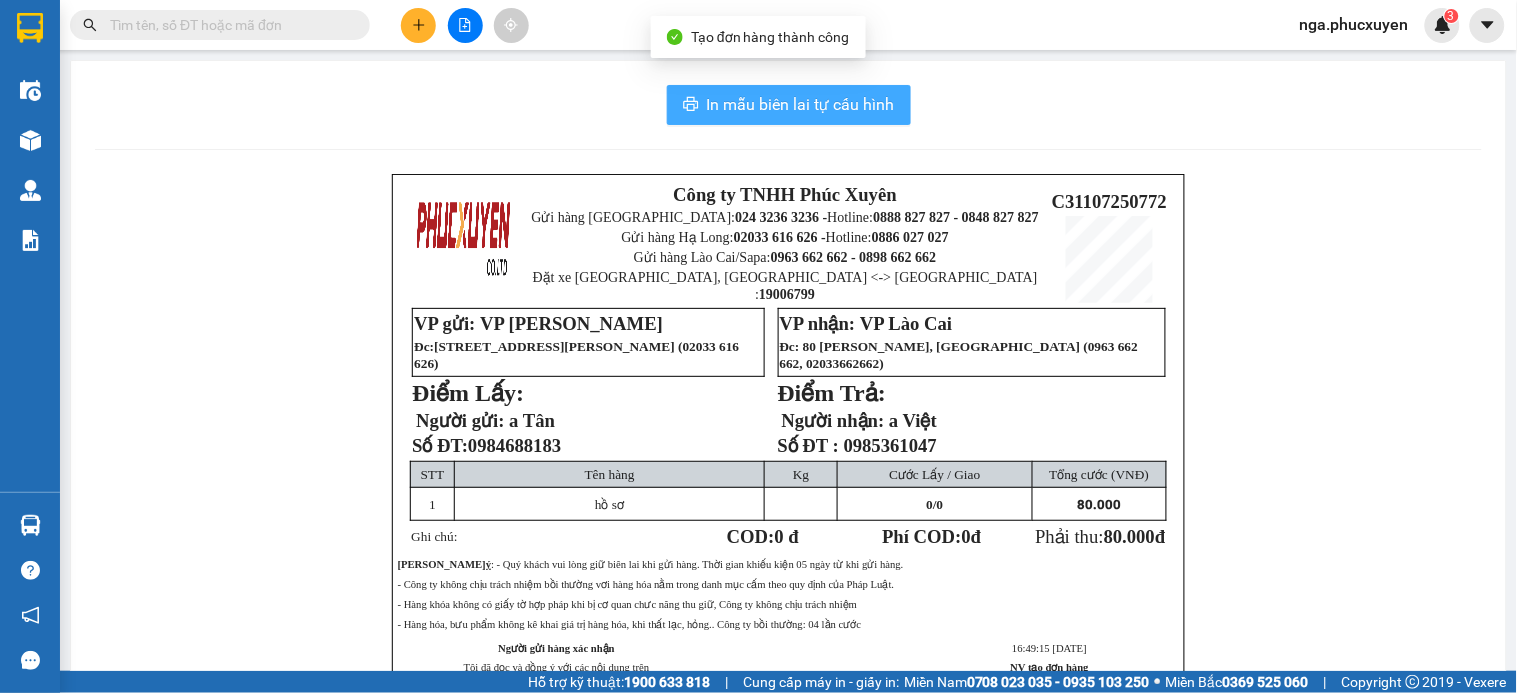 click on "In mẫu biên lai tự cấu hình" at bounding box center (801, 104) 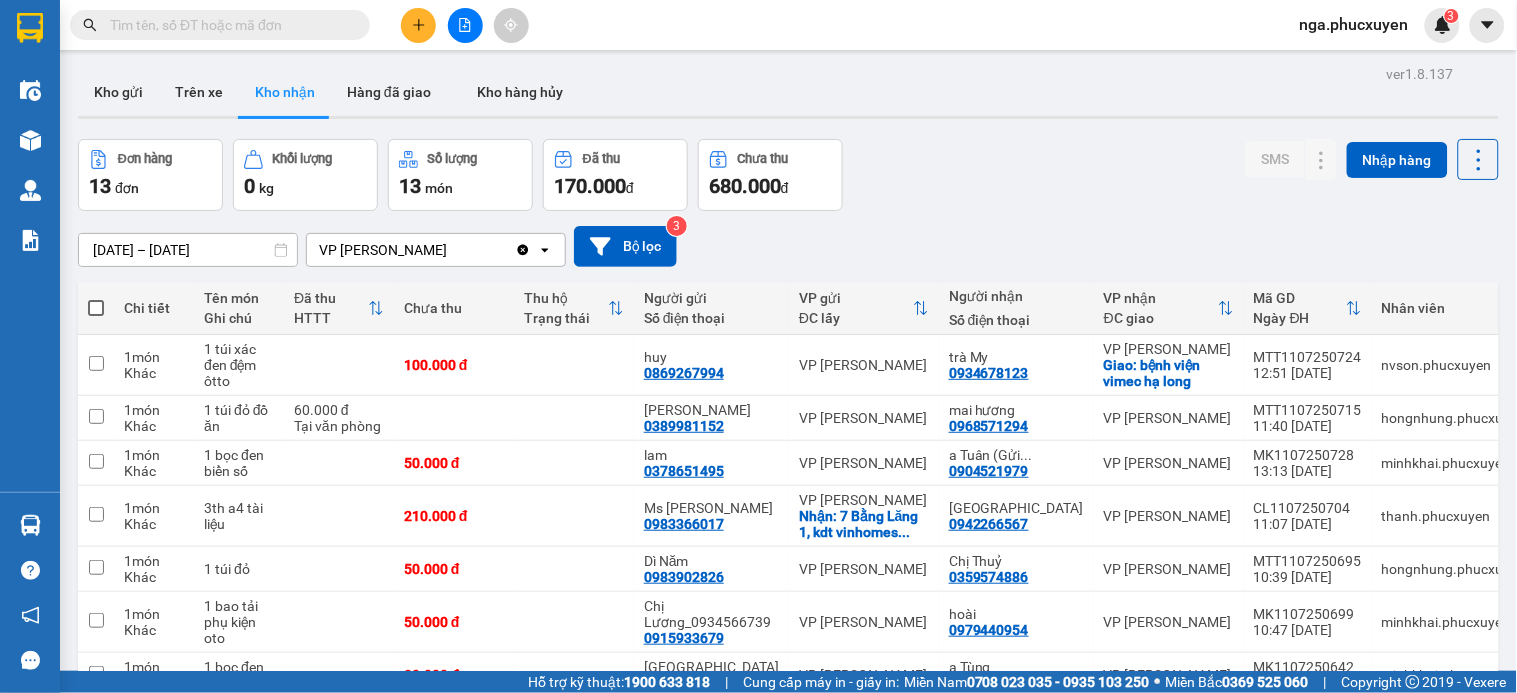 click at bounding box center [228, 25] 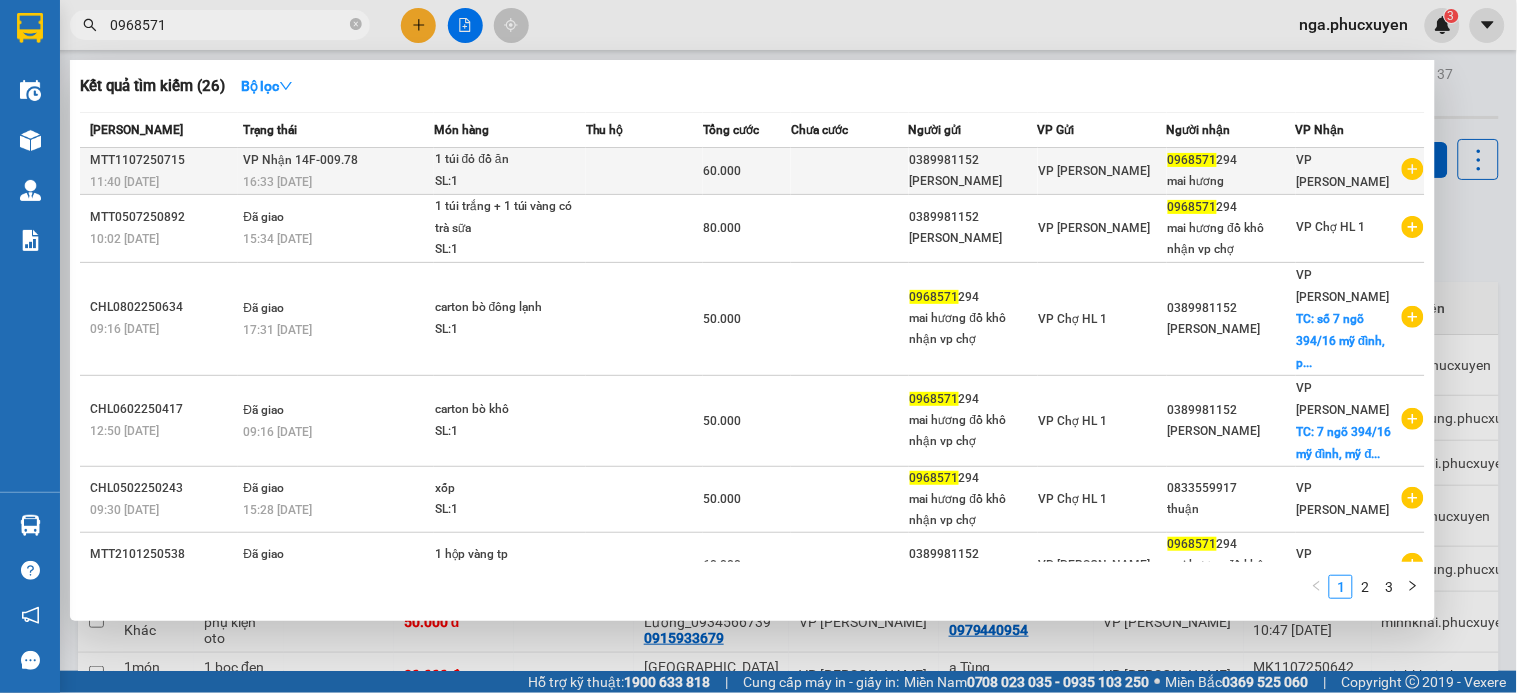type on "0968571" 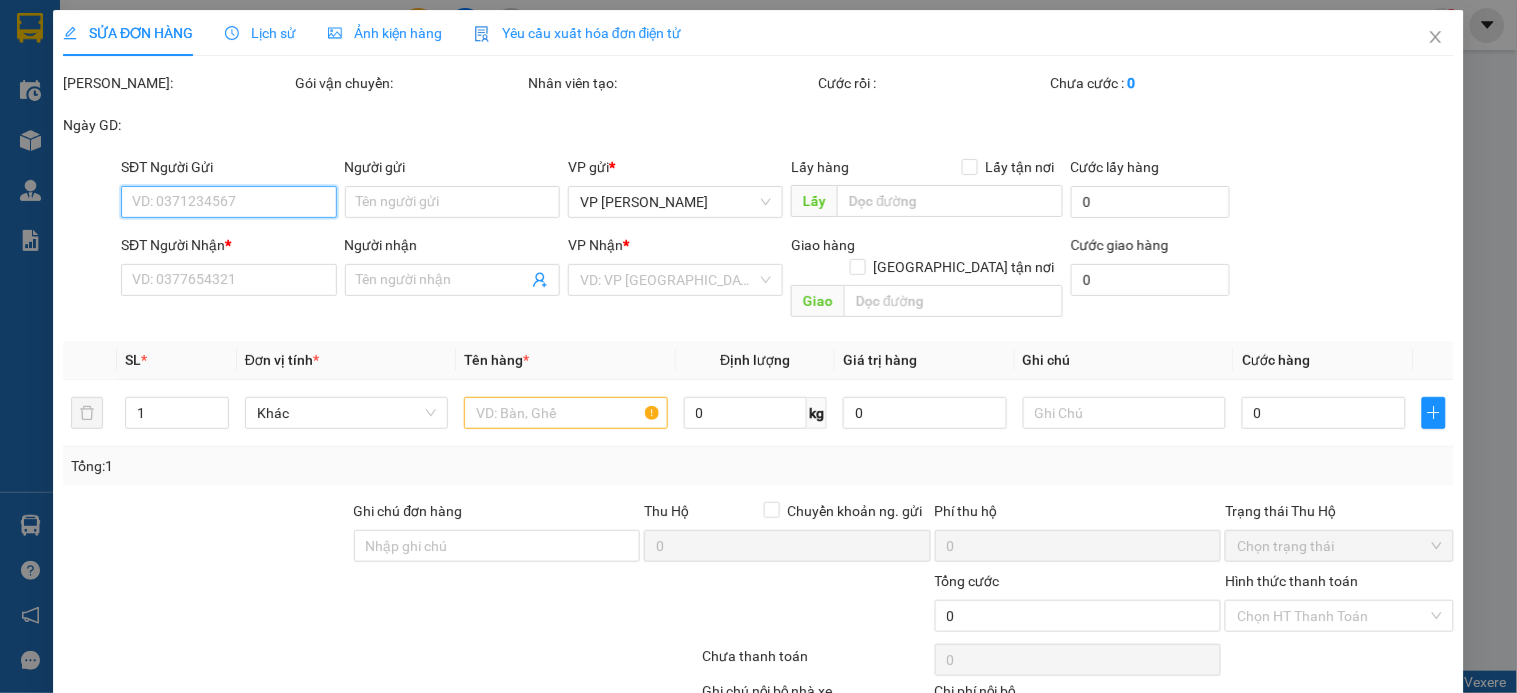 type on "0389981152" 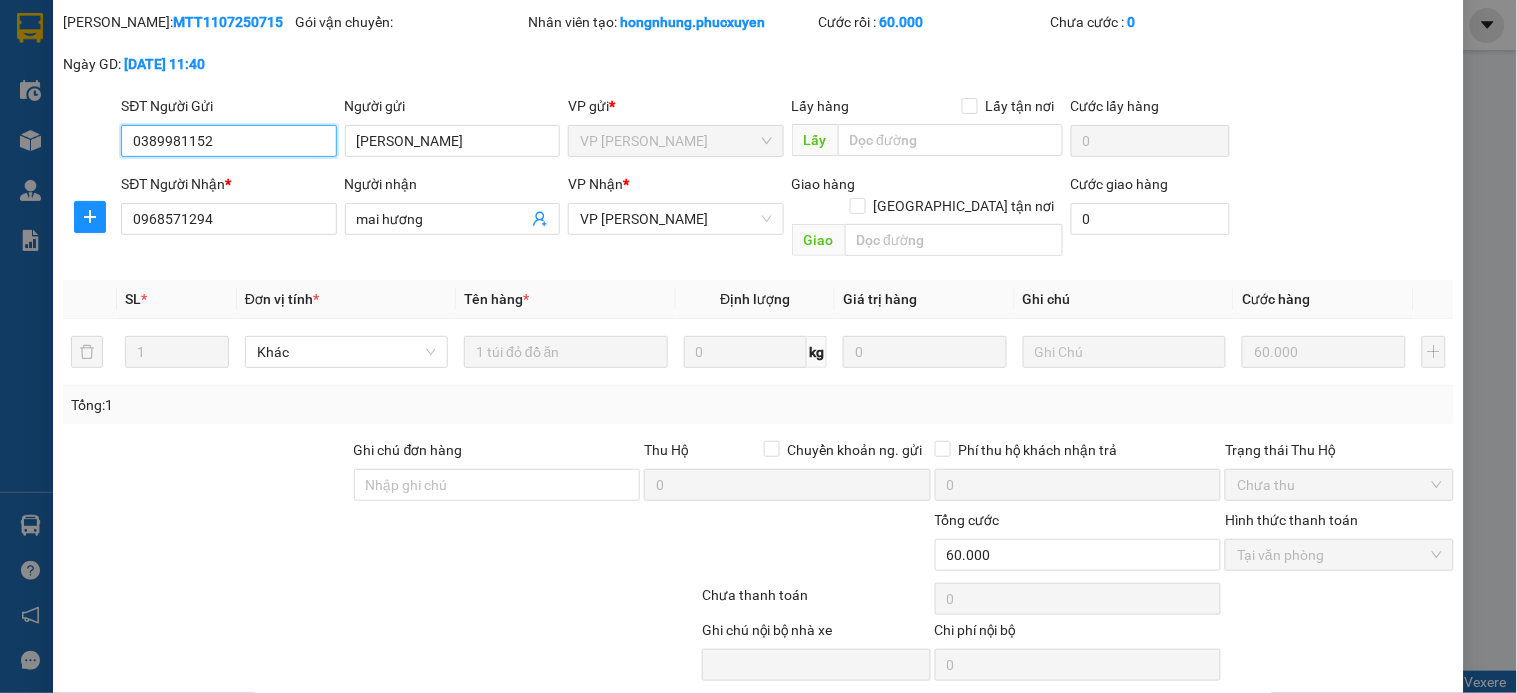scroll, scrollTop: 114, scrollLeft: 0, axis: vertical 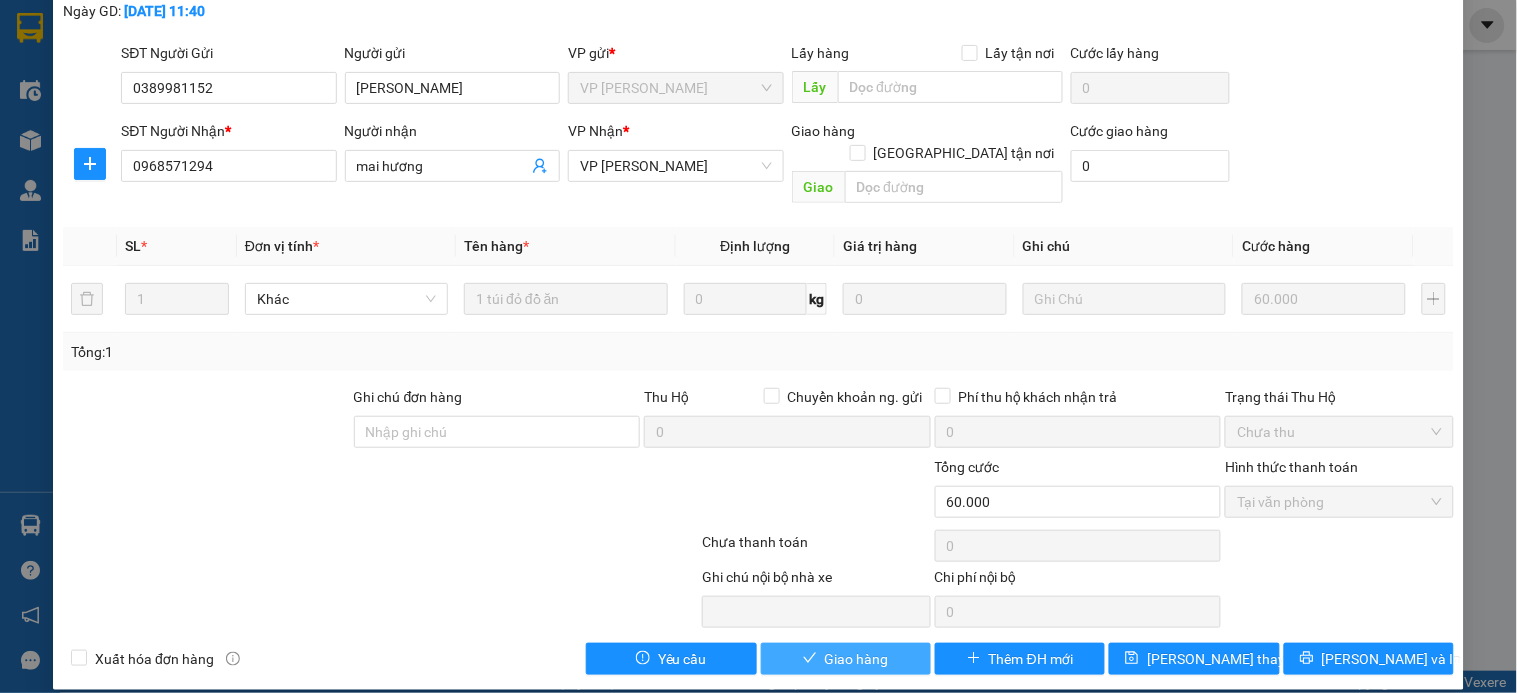 click on "Giao hàng" at bounding box center [857, 659] 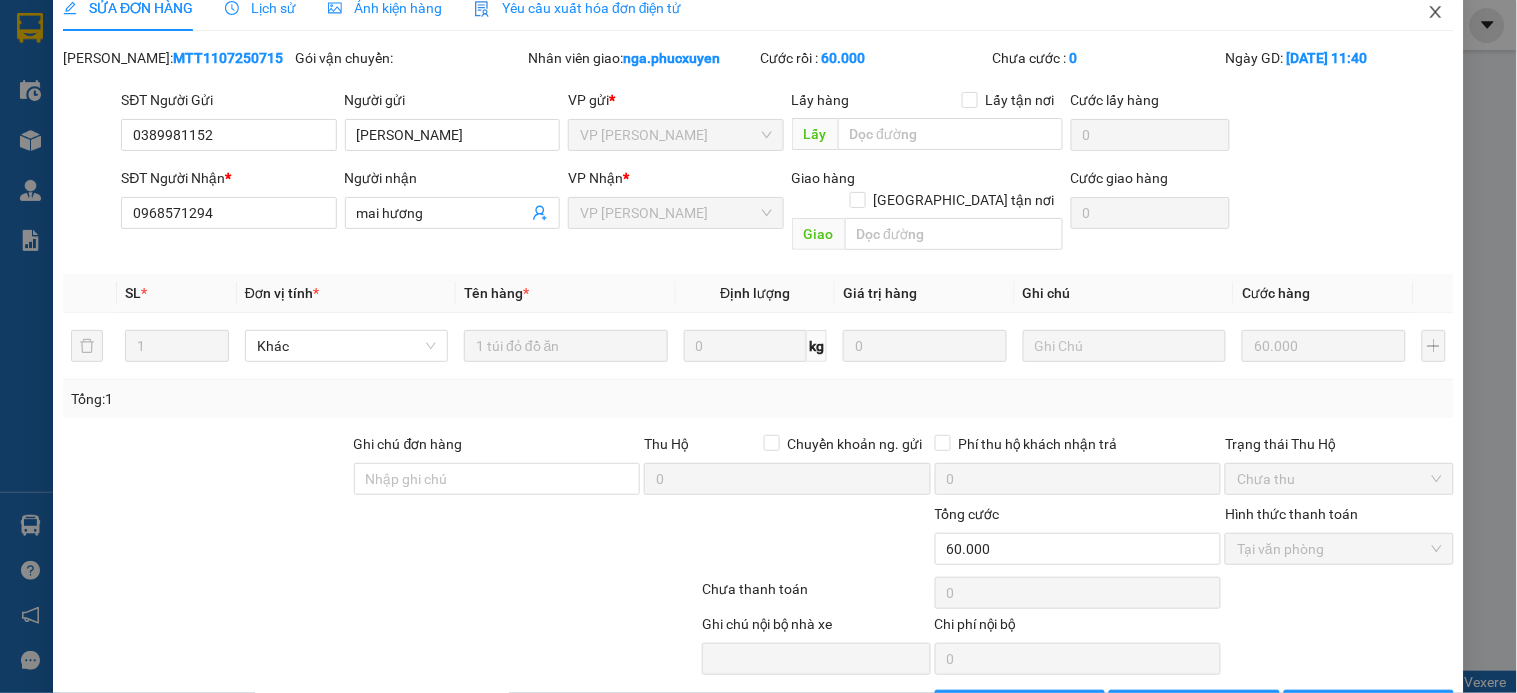 scroll, scrollTop: 0, scrollLeft: 0, axis: both 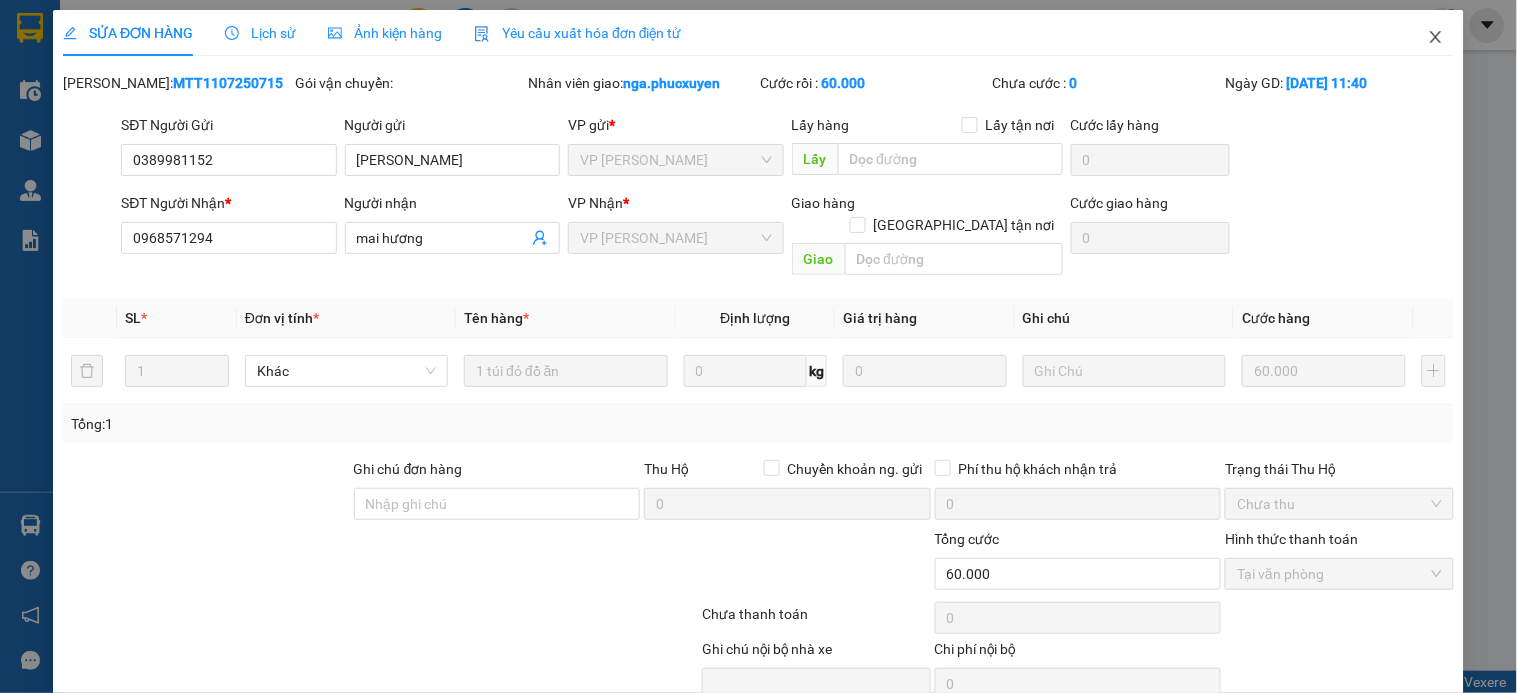 click 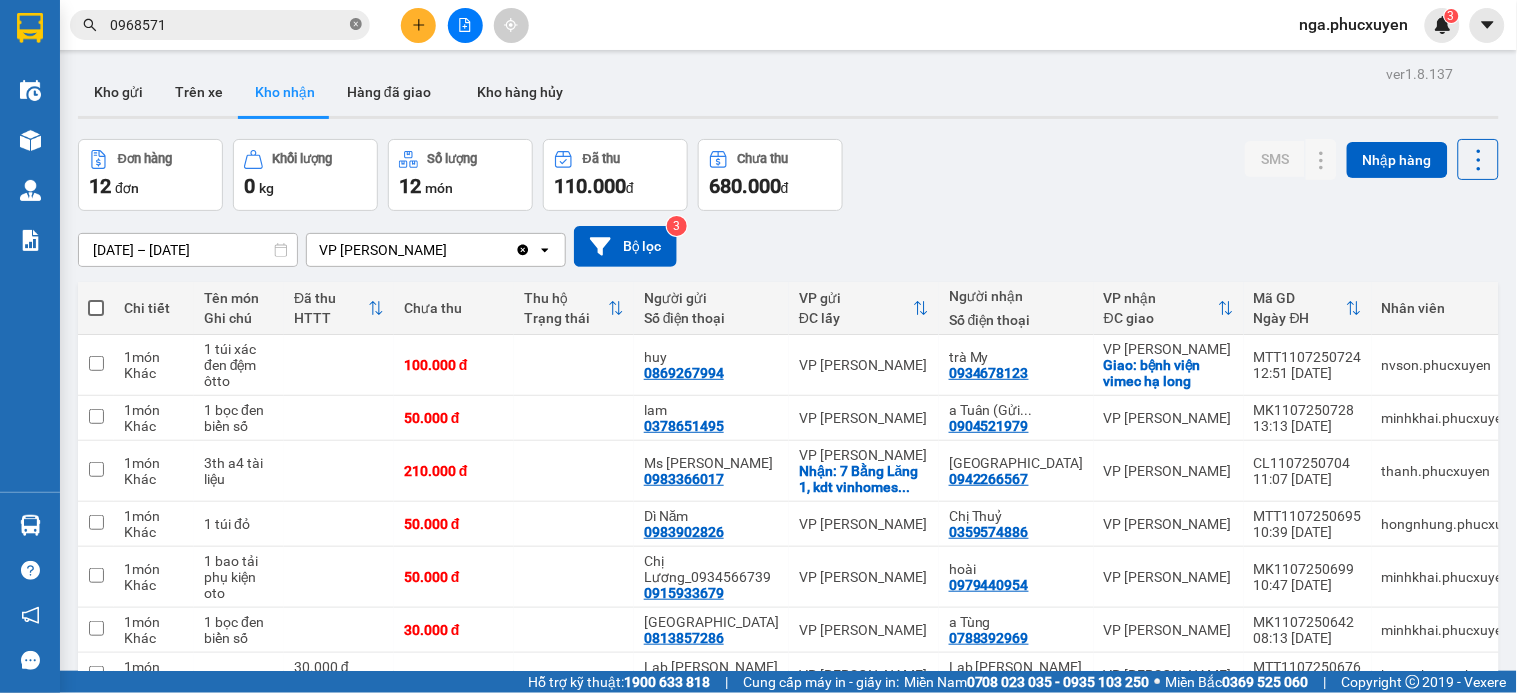 click 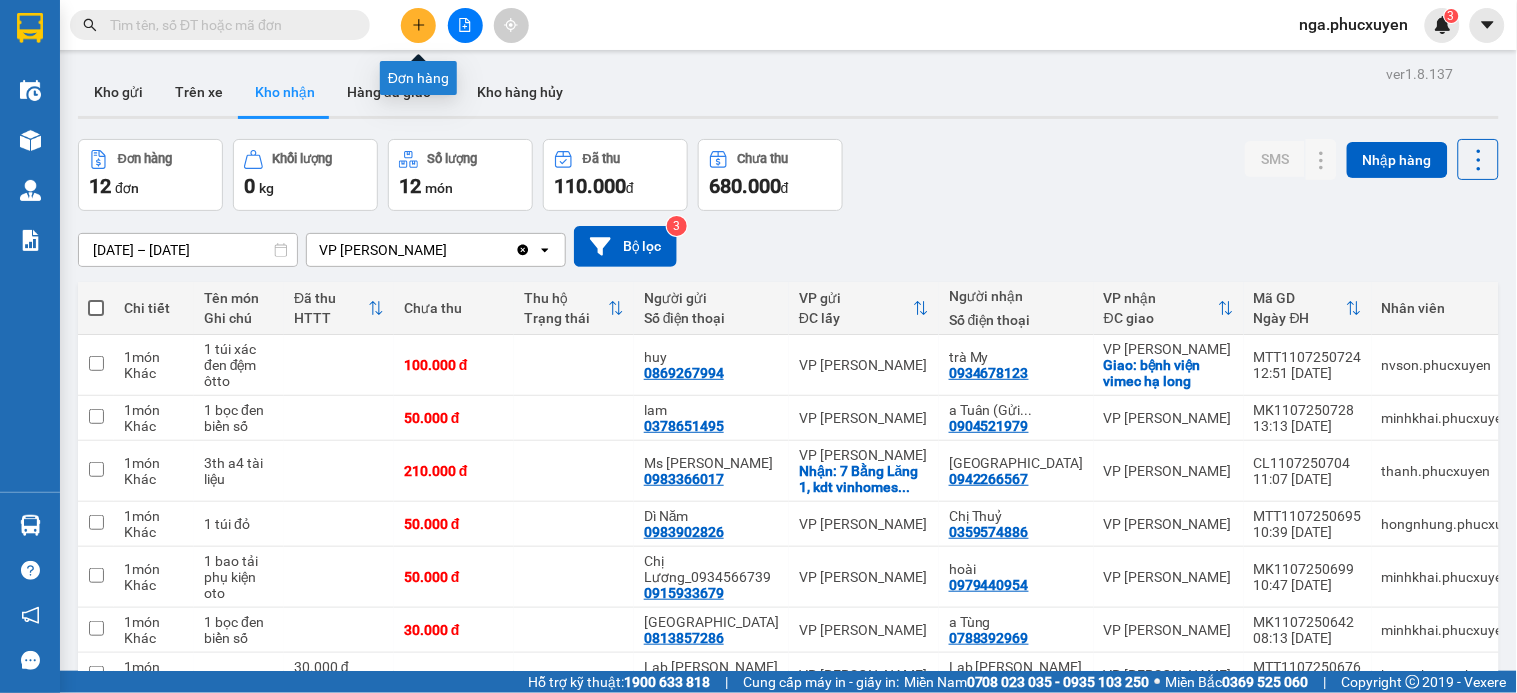click 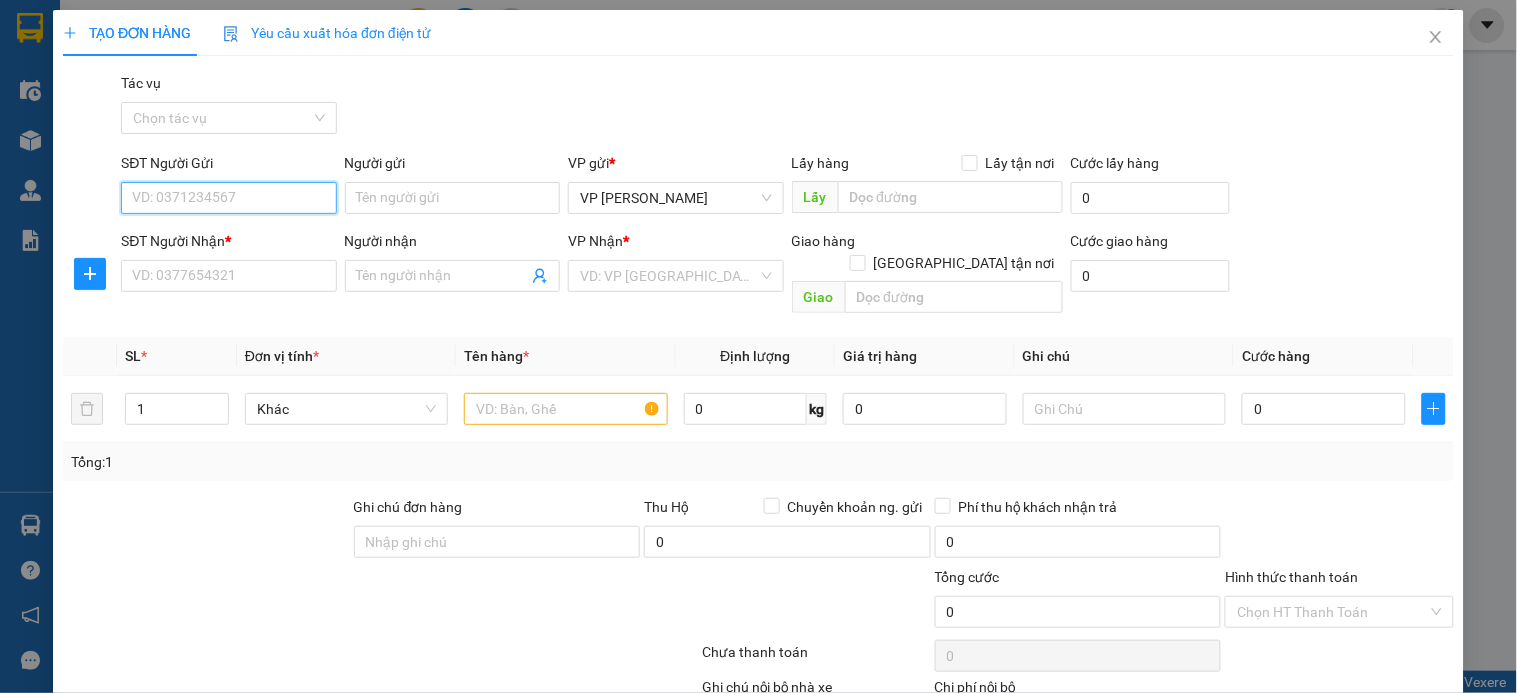 click on "SĐT Người Gửi" at bounding box center (228, 198) 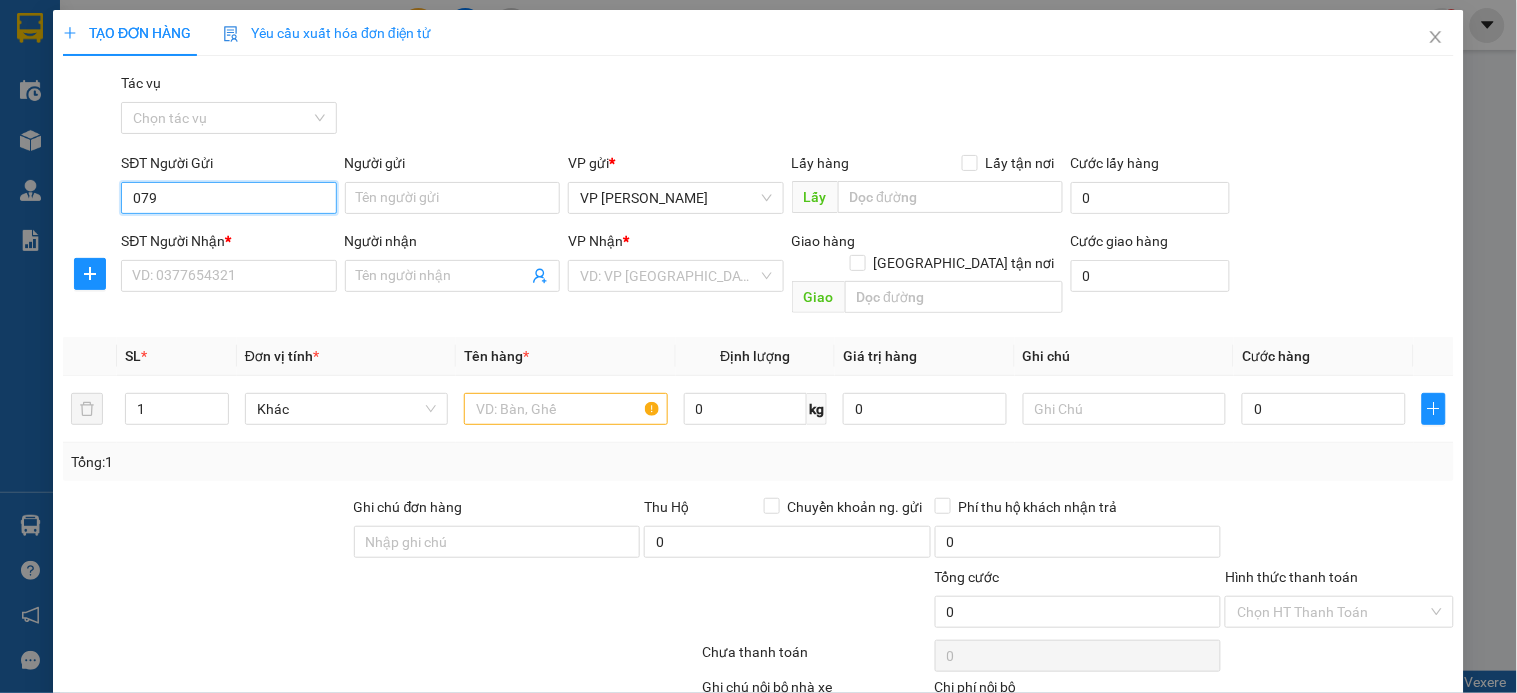 click on "079" at bounding box center (228, 198) 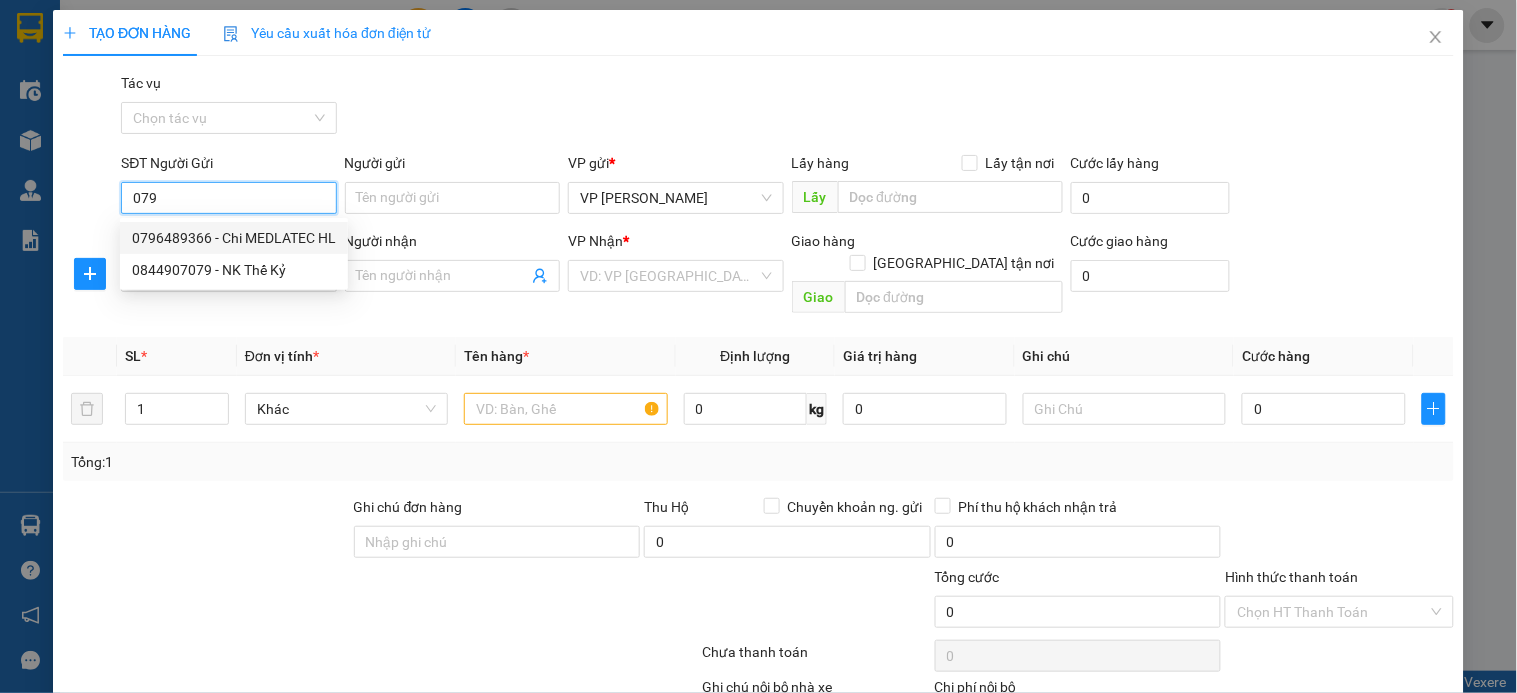 click on "0796489366 - Chi MEDLATEC HL" at bounding box center (234, 238) 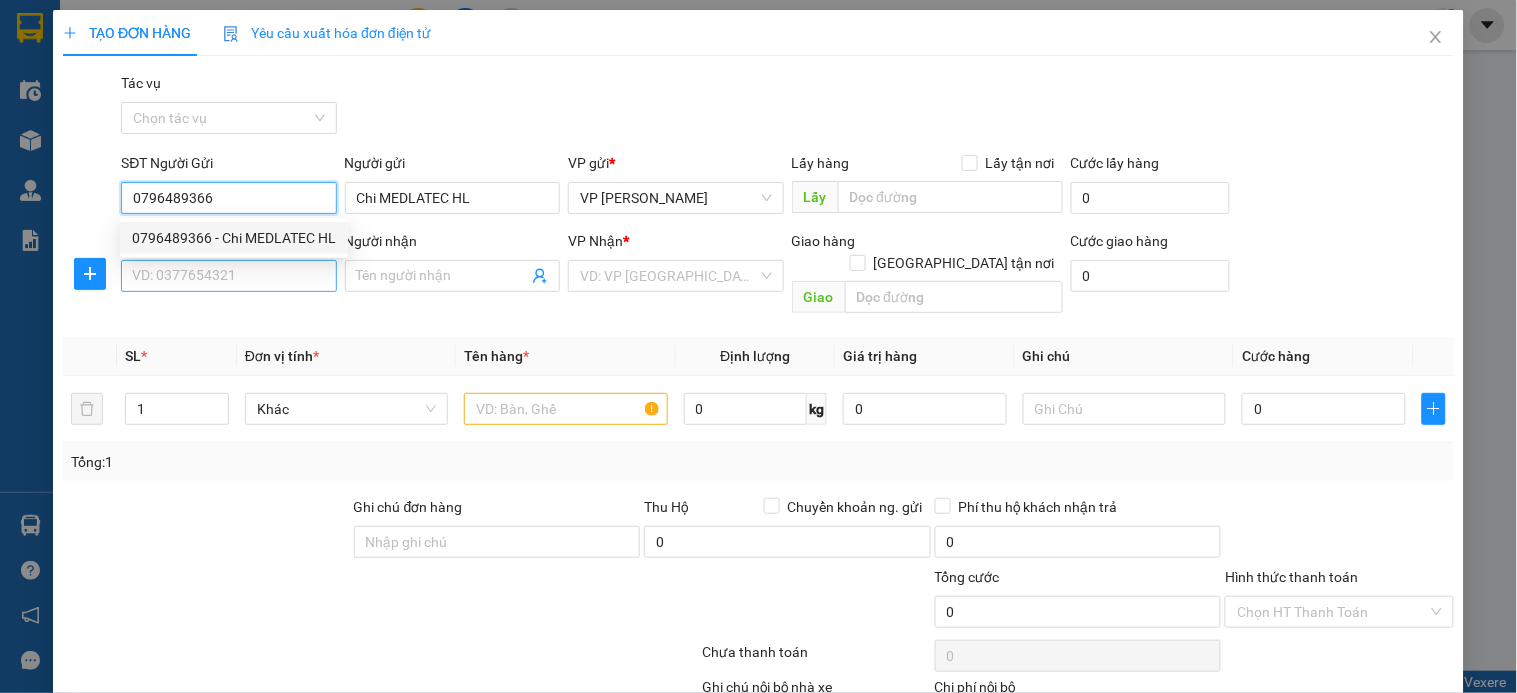type on "0796489366" 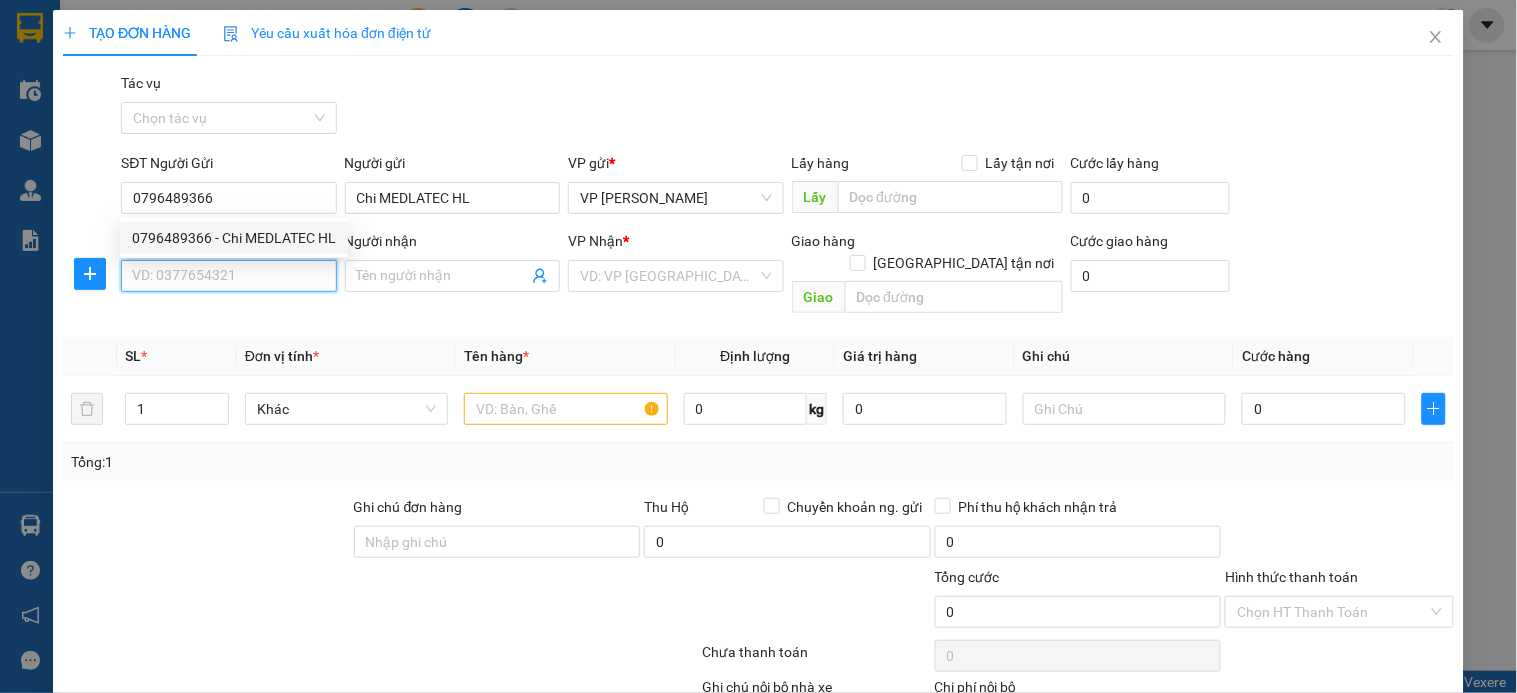 click on "SĐT Người Nhận  *" at bounding box center [228, 276] 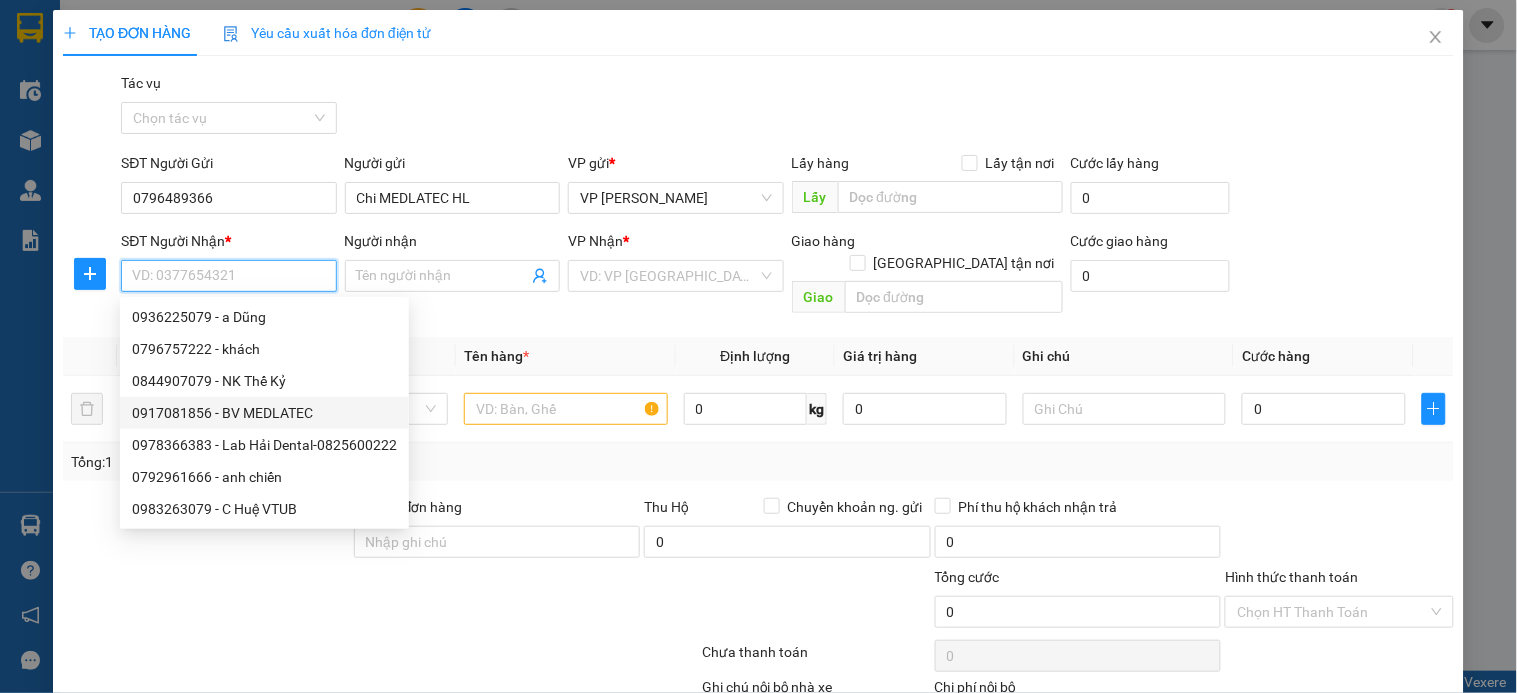 click on "0917081856 - BV MEDLATEC" at bounding box center (264, 413) 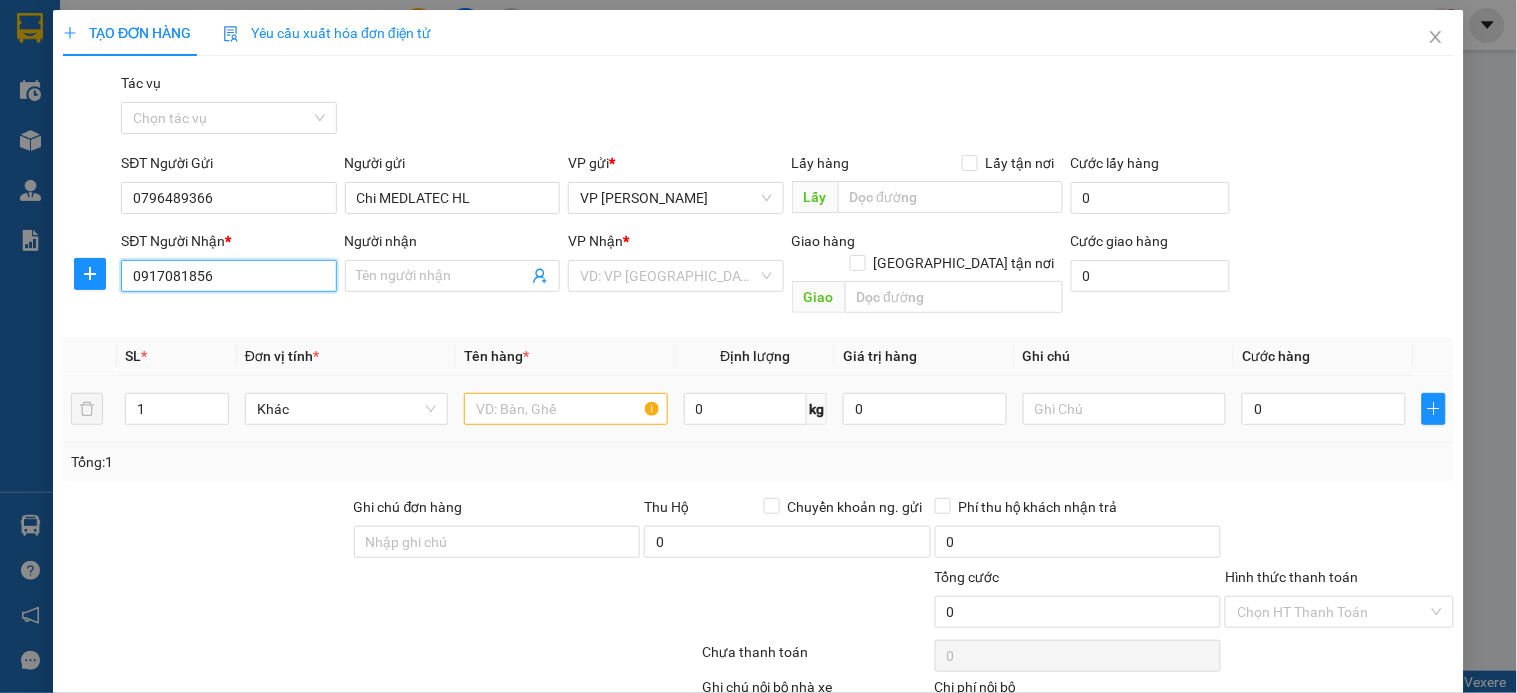 type on "BV MEDLATEC" 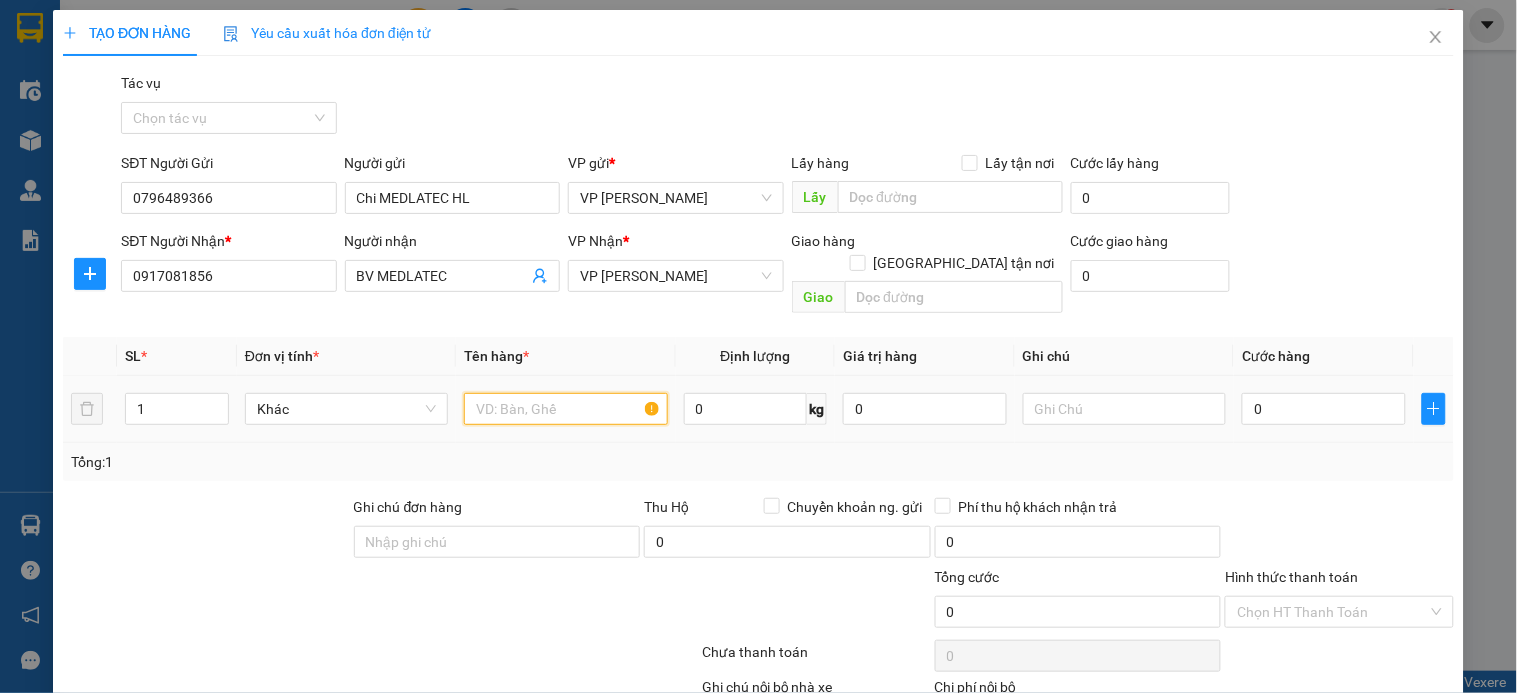 click at bounding box center (565, 409) 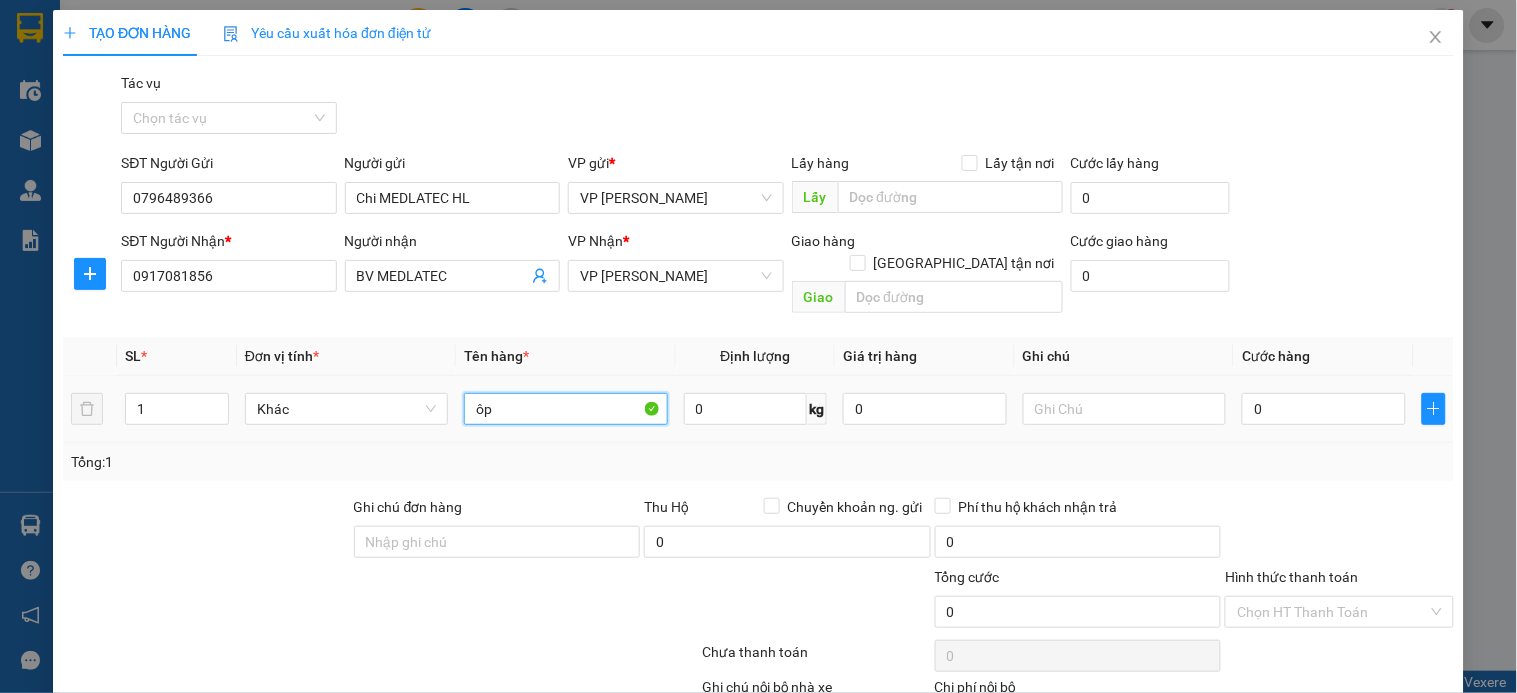 type on "ô" 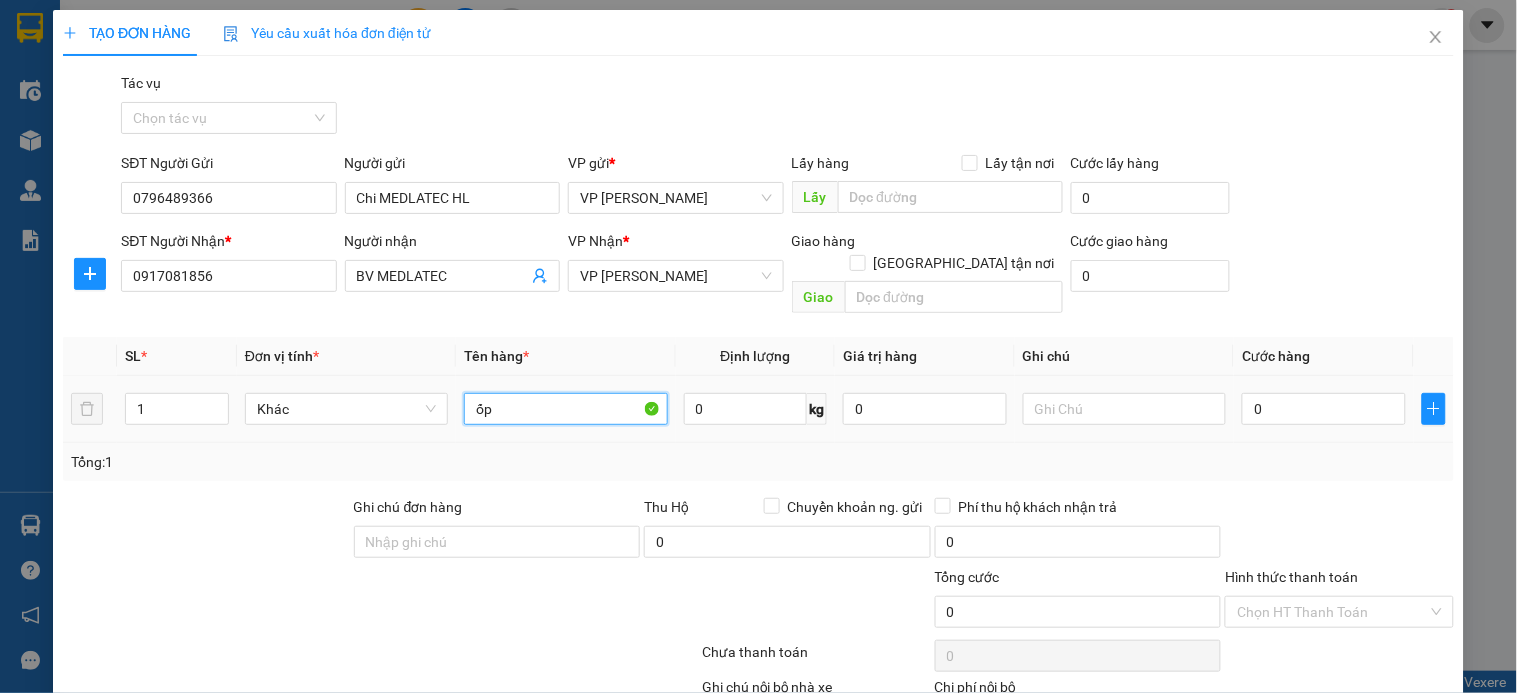 type on "ố" 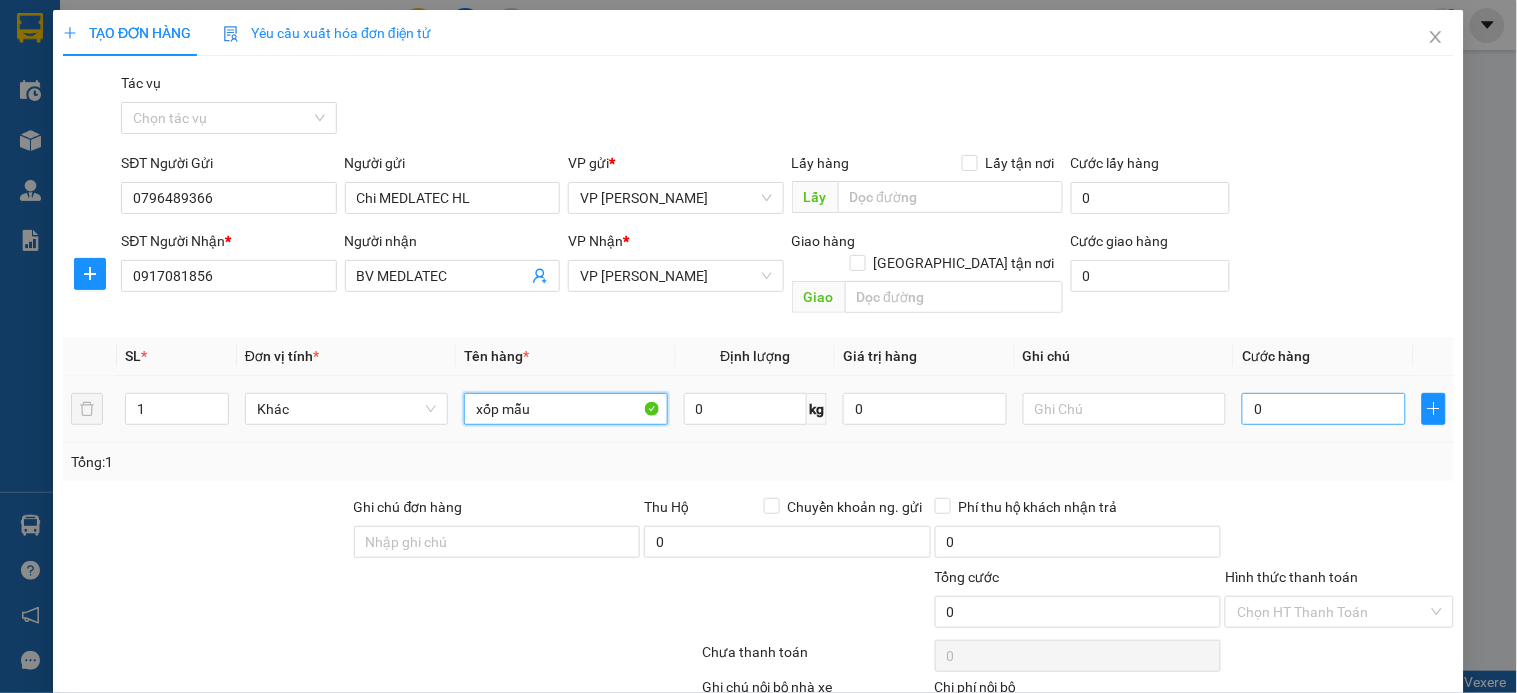type on "xốp mẫu" 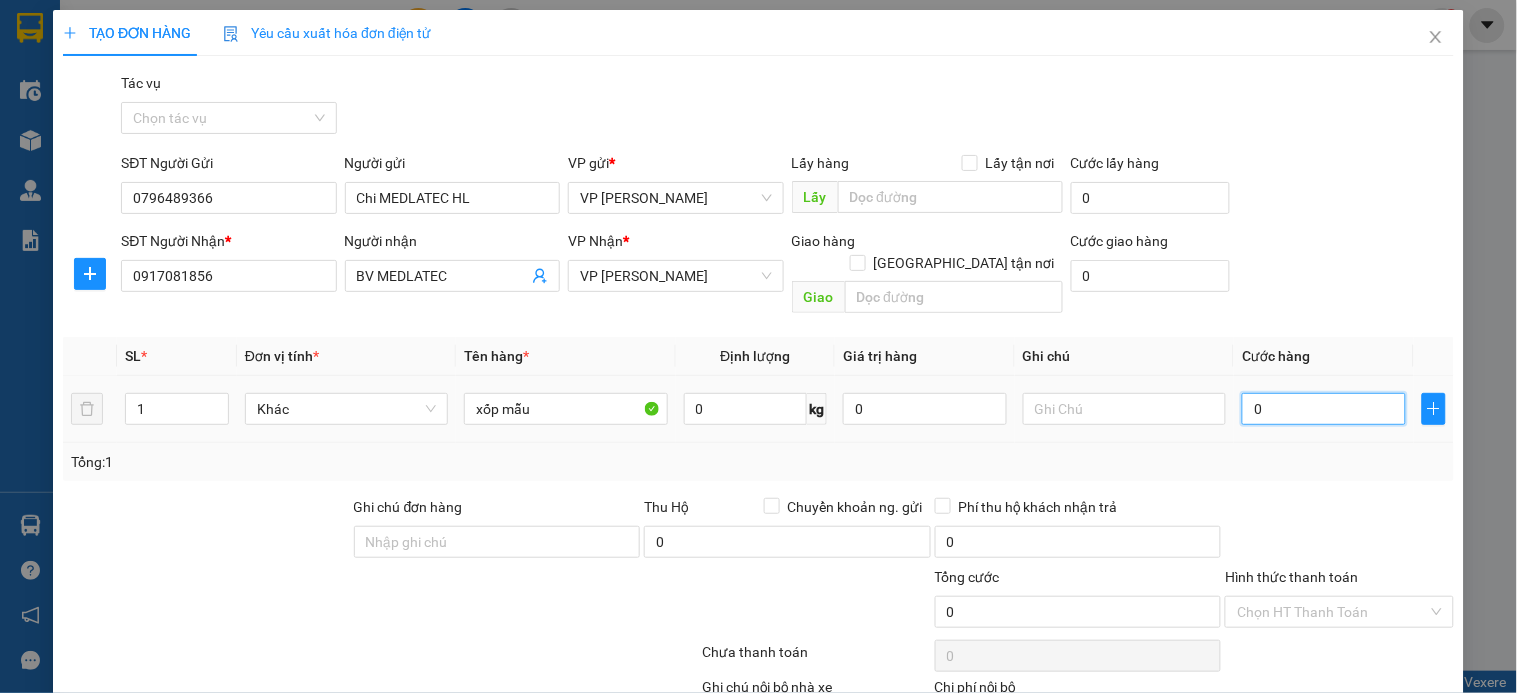click on "0" at bounding box center [1324, 409] 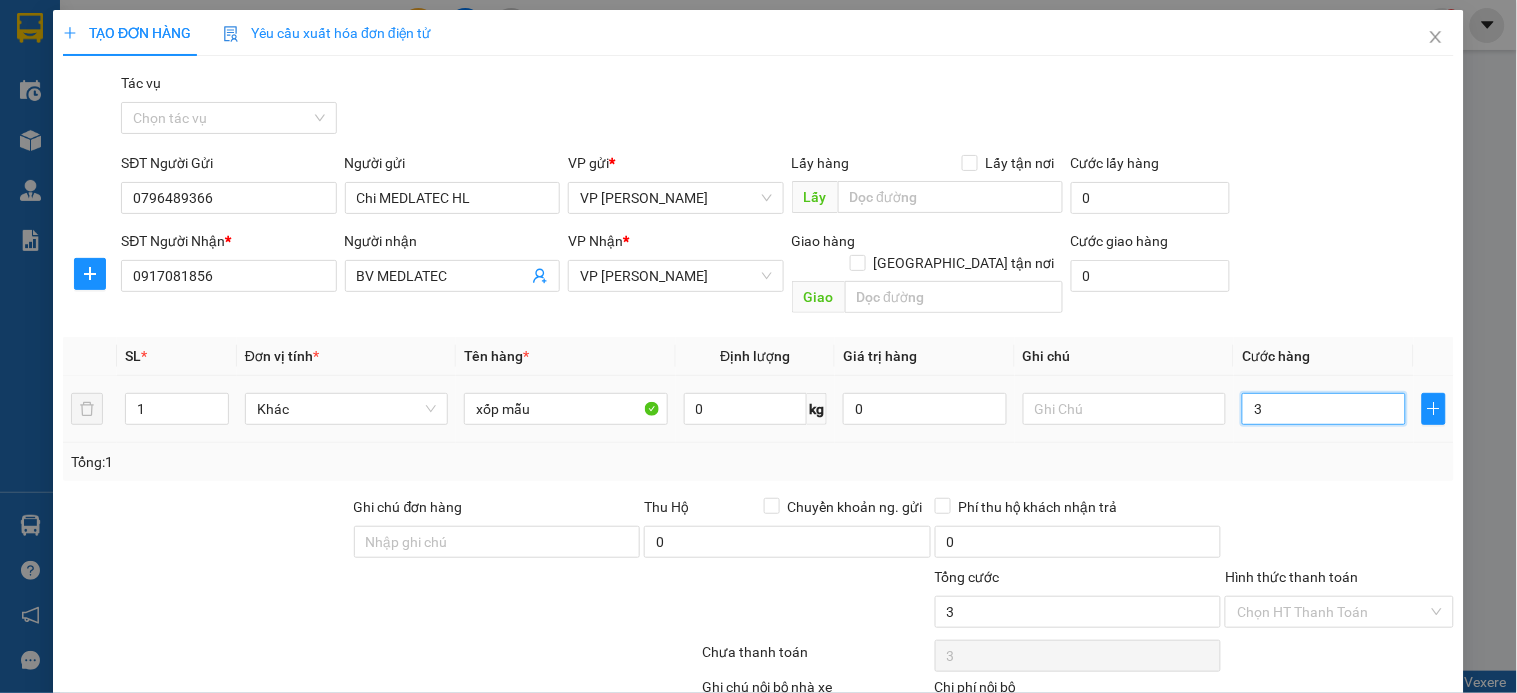 type on "30" 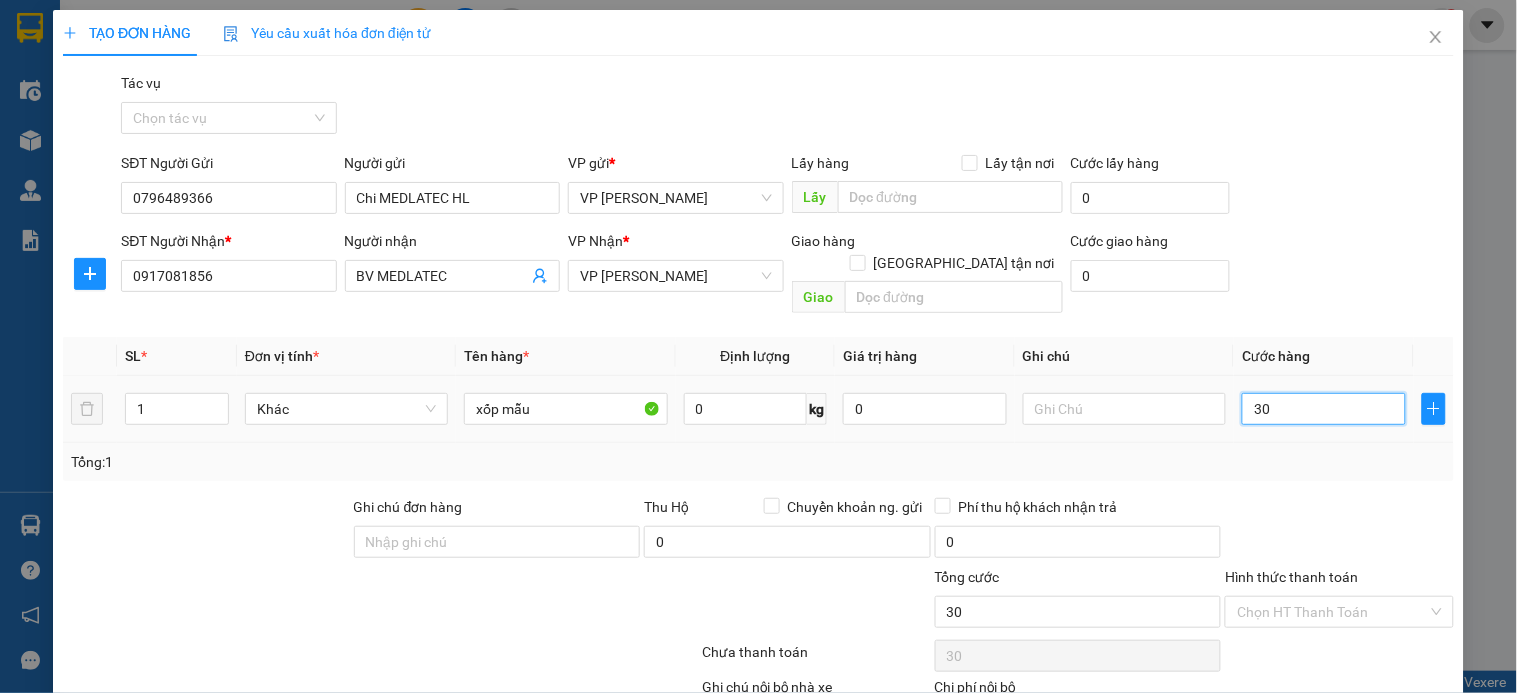 type on "3" 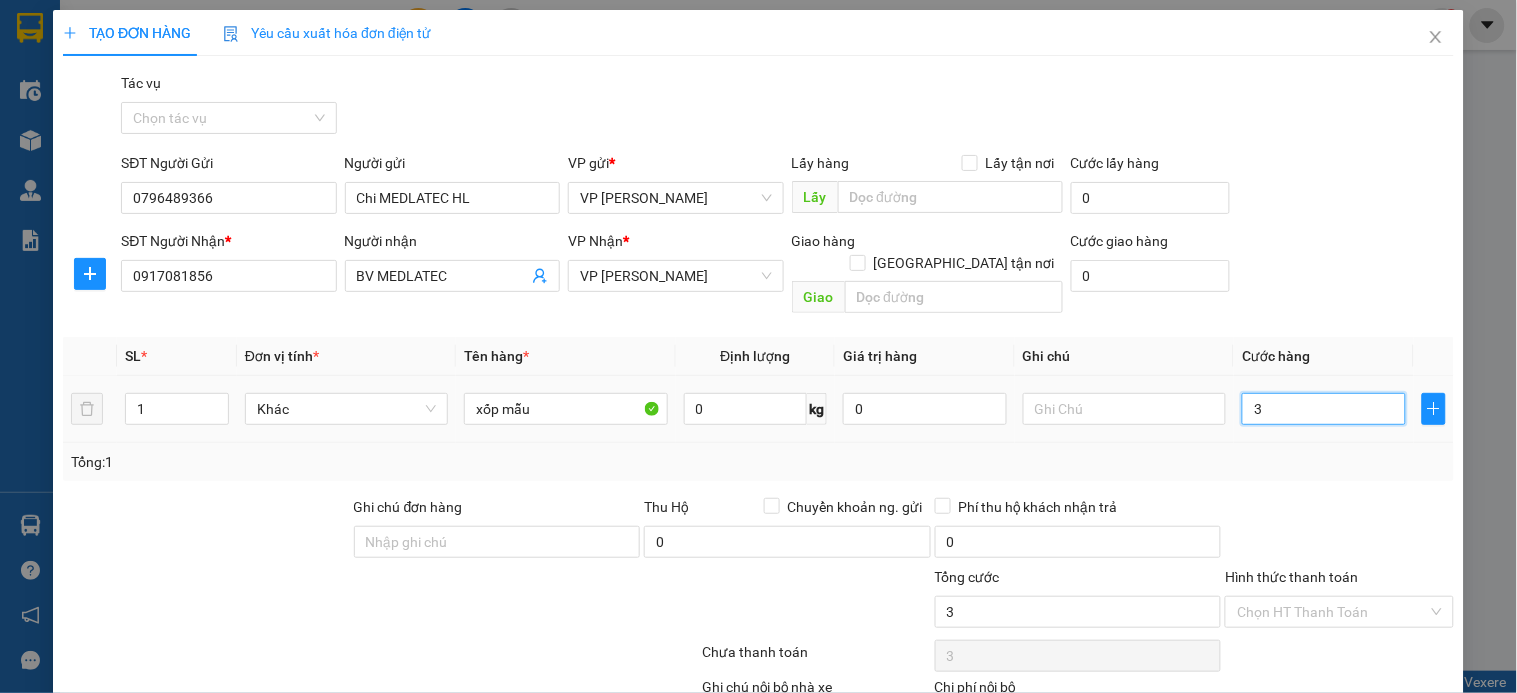 type on "0" 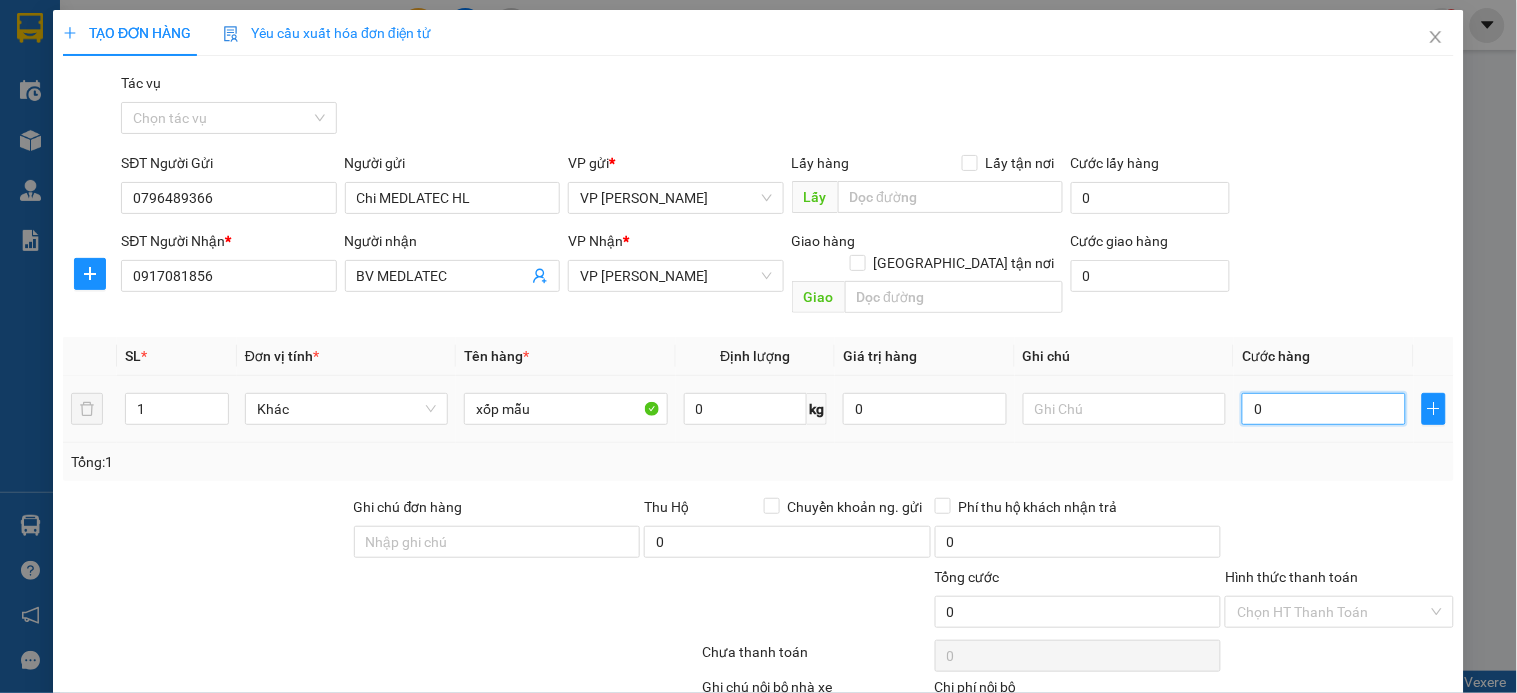 type on "05" 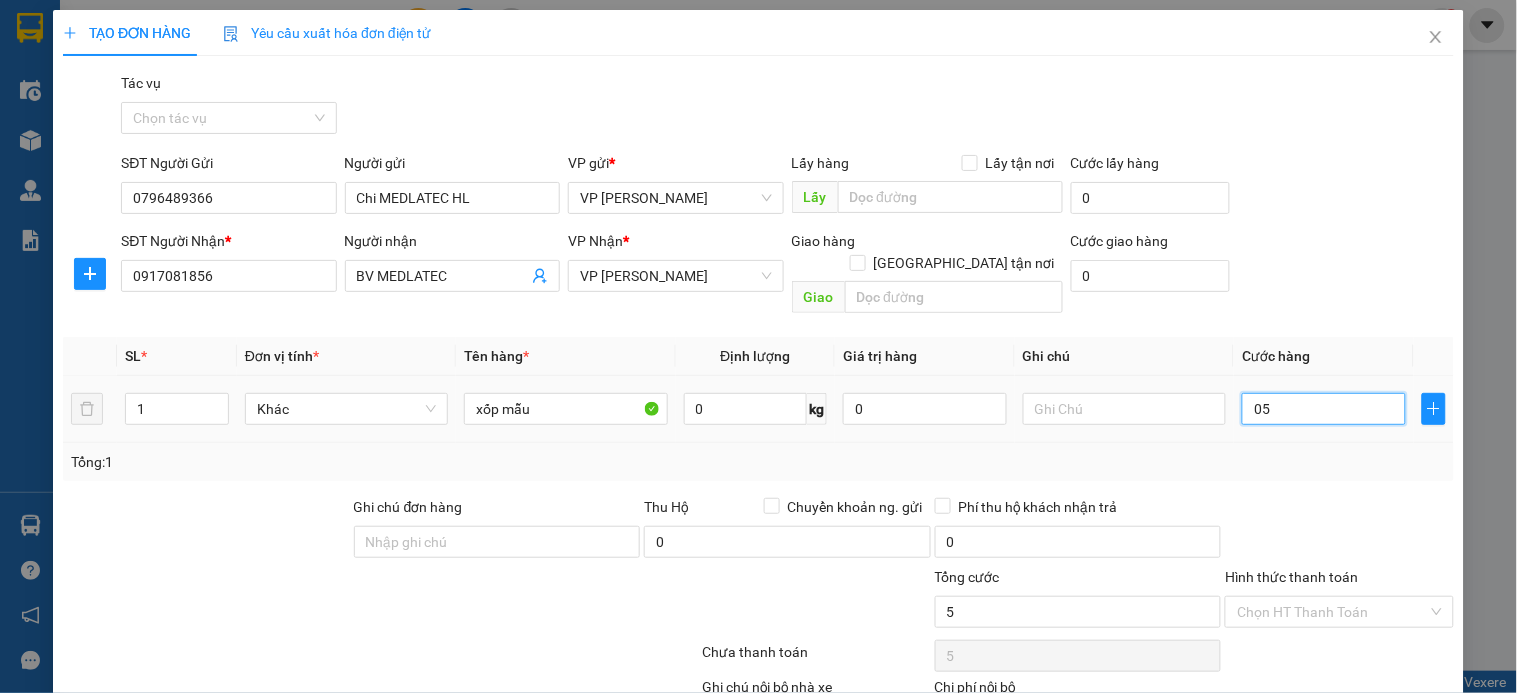 type on "050" 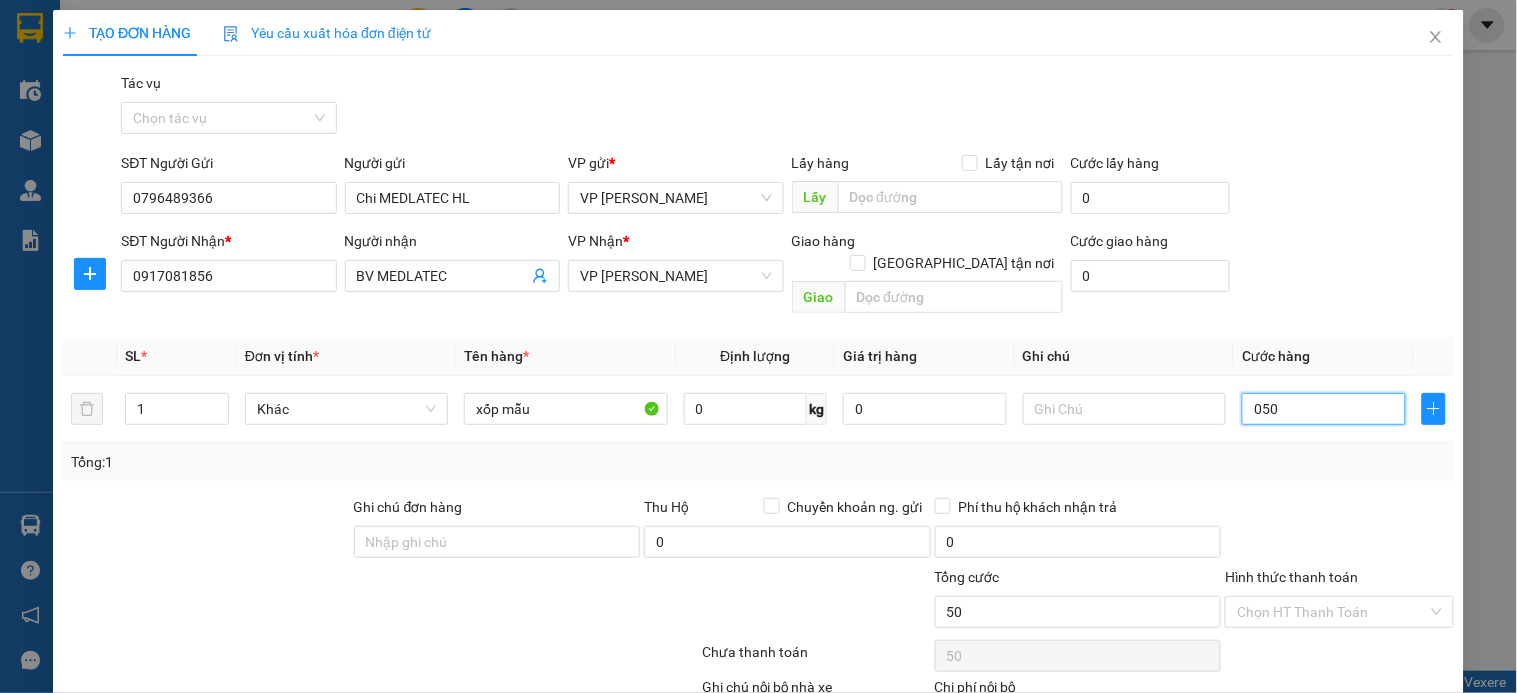 scroll, scrollTop: 110, scrollLeft: 0, axis: vertical 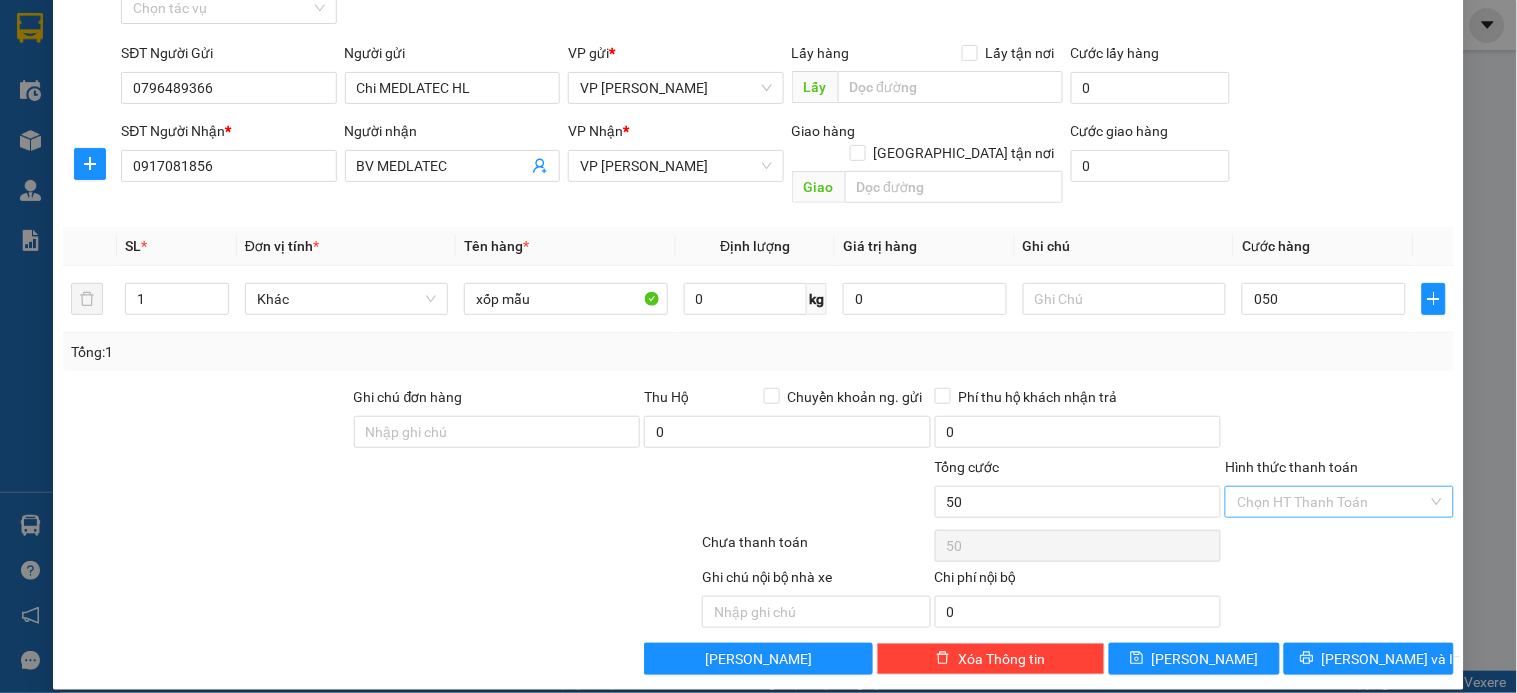 click on "Hình thức thanh toán" at bounding box center [1332, 502] 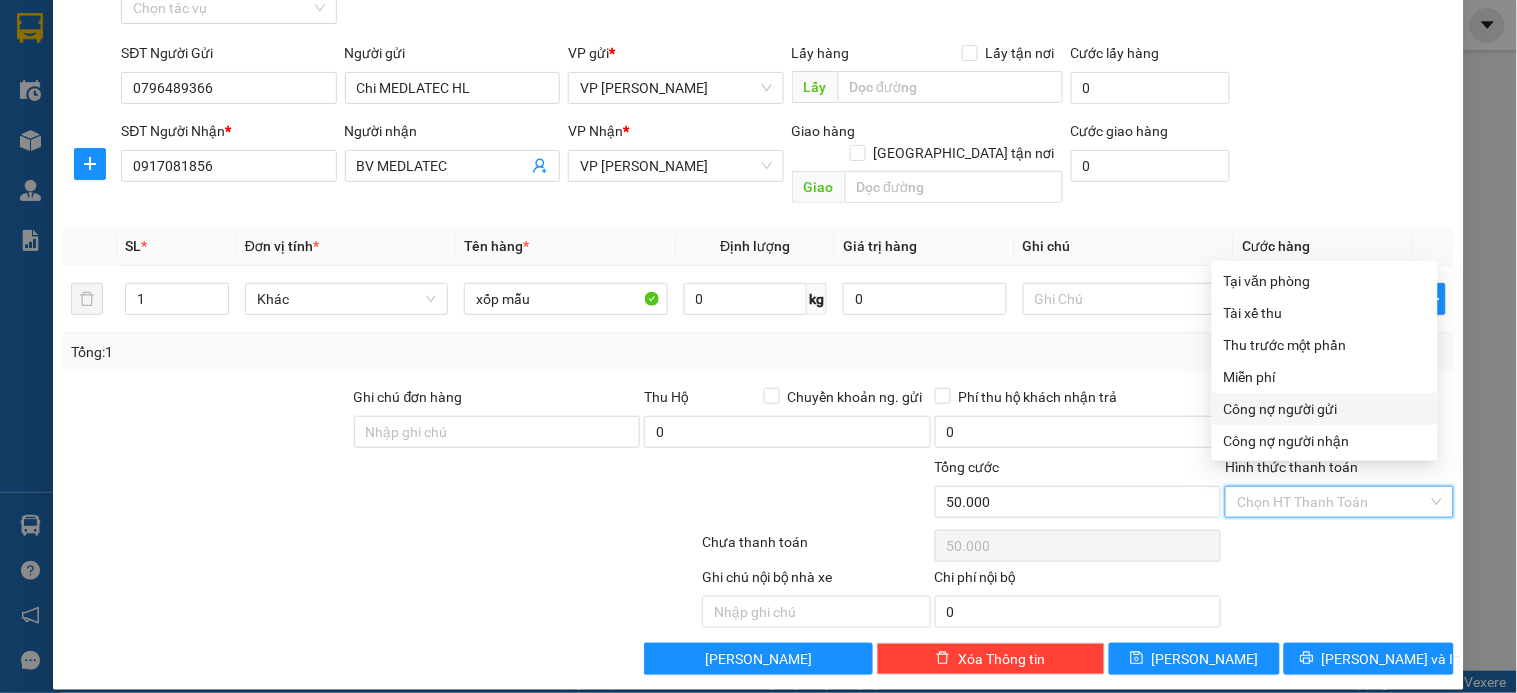 click on "Công nợ người gửi" at bounding box center [1325, 409] 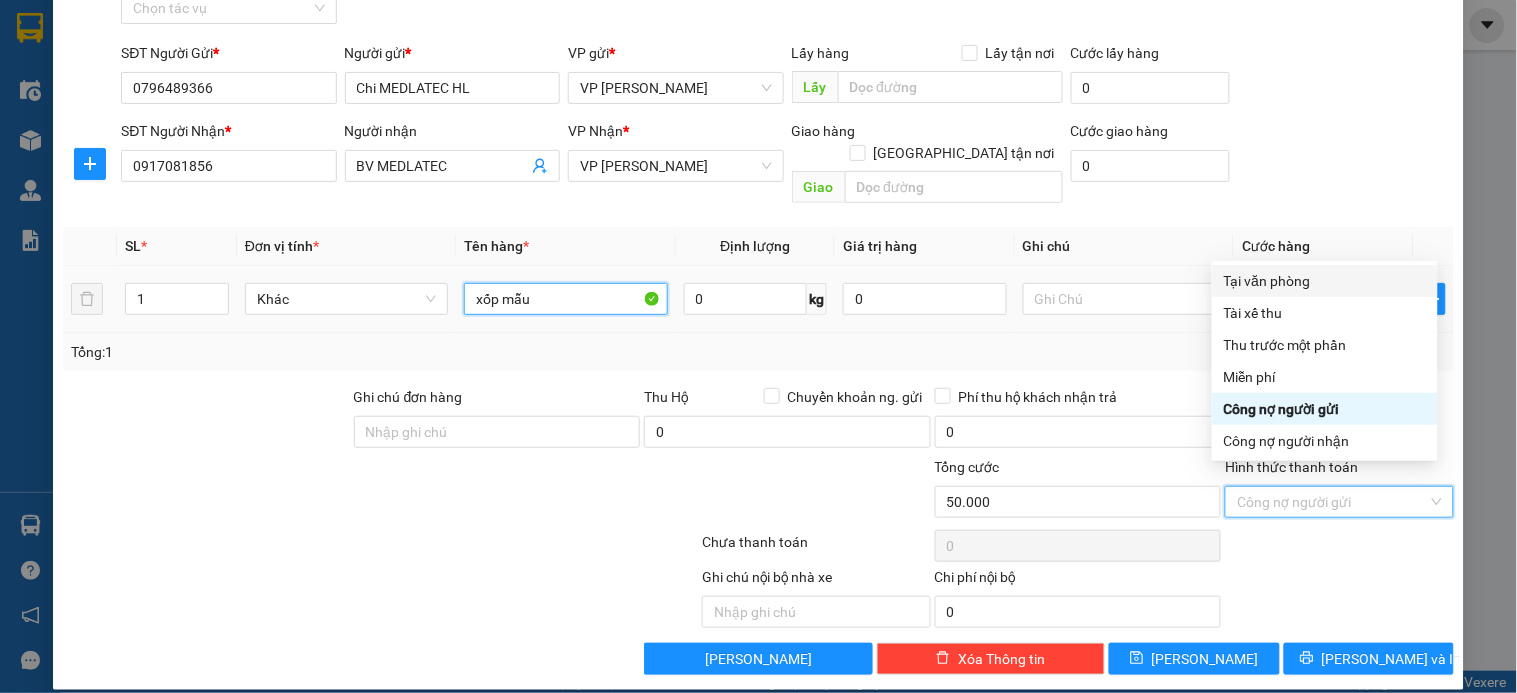 click on "xốp mẫu" at bounding box center [565, 299] 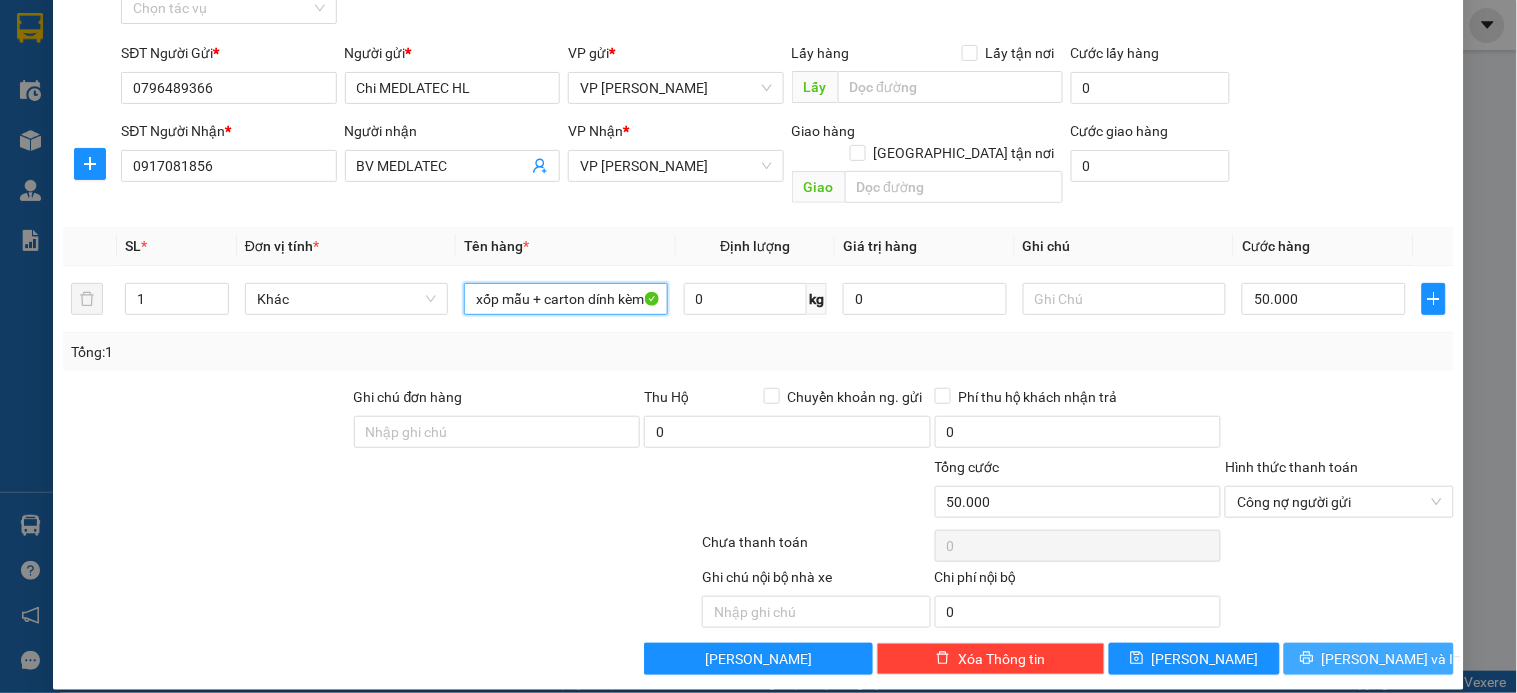 type on "xốp mẫu + carton dính kèm" 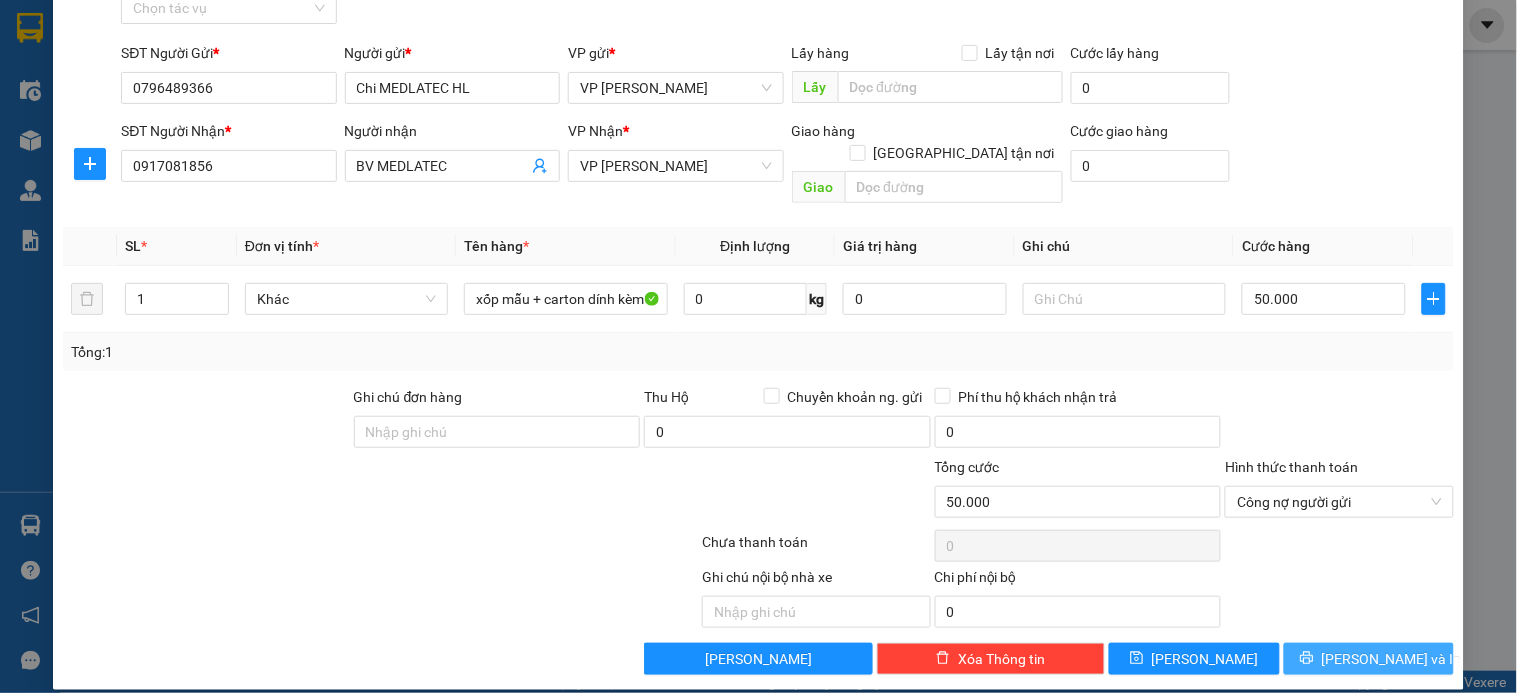 click 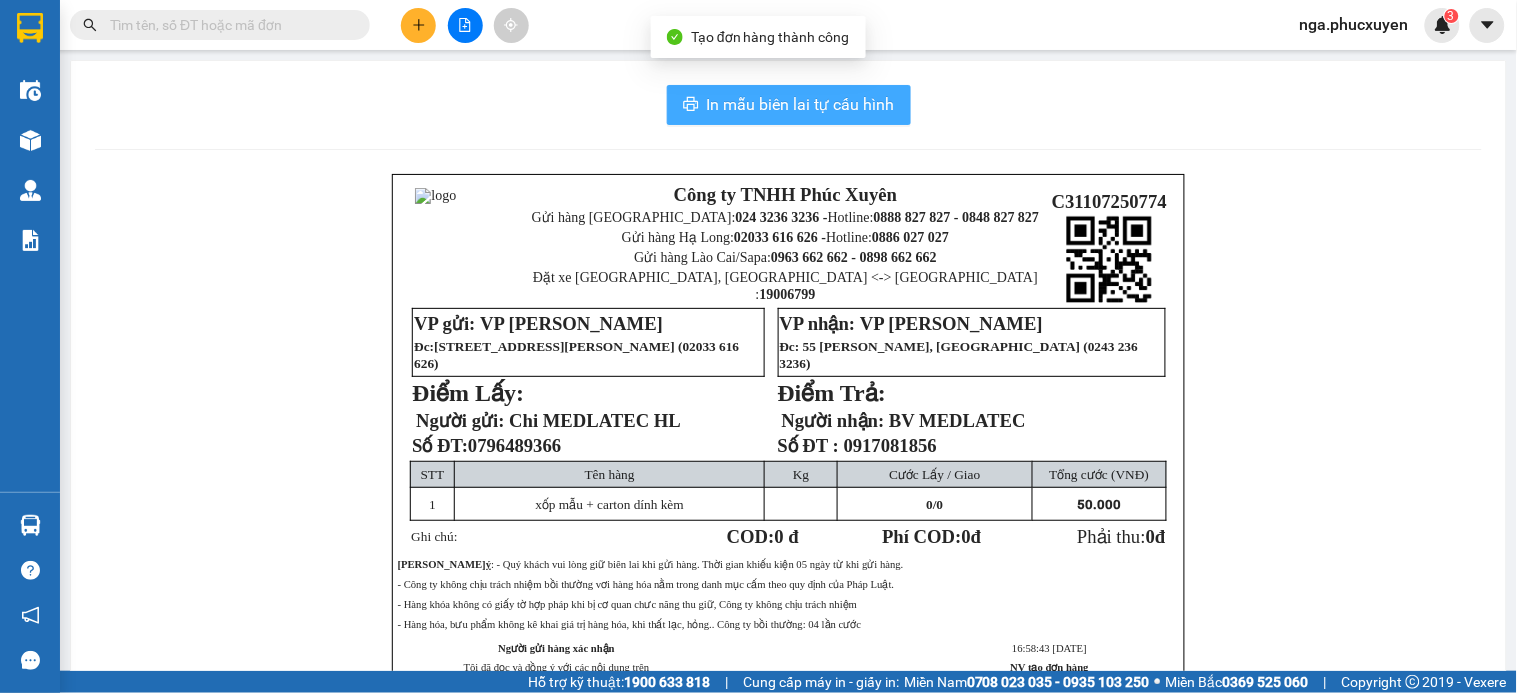 click on "In mẫu biên lai tự cấu hình" at bounding box center [801, 104] 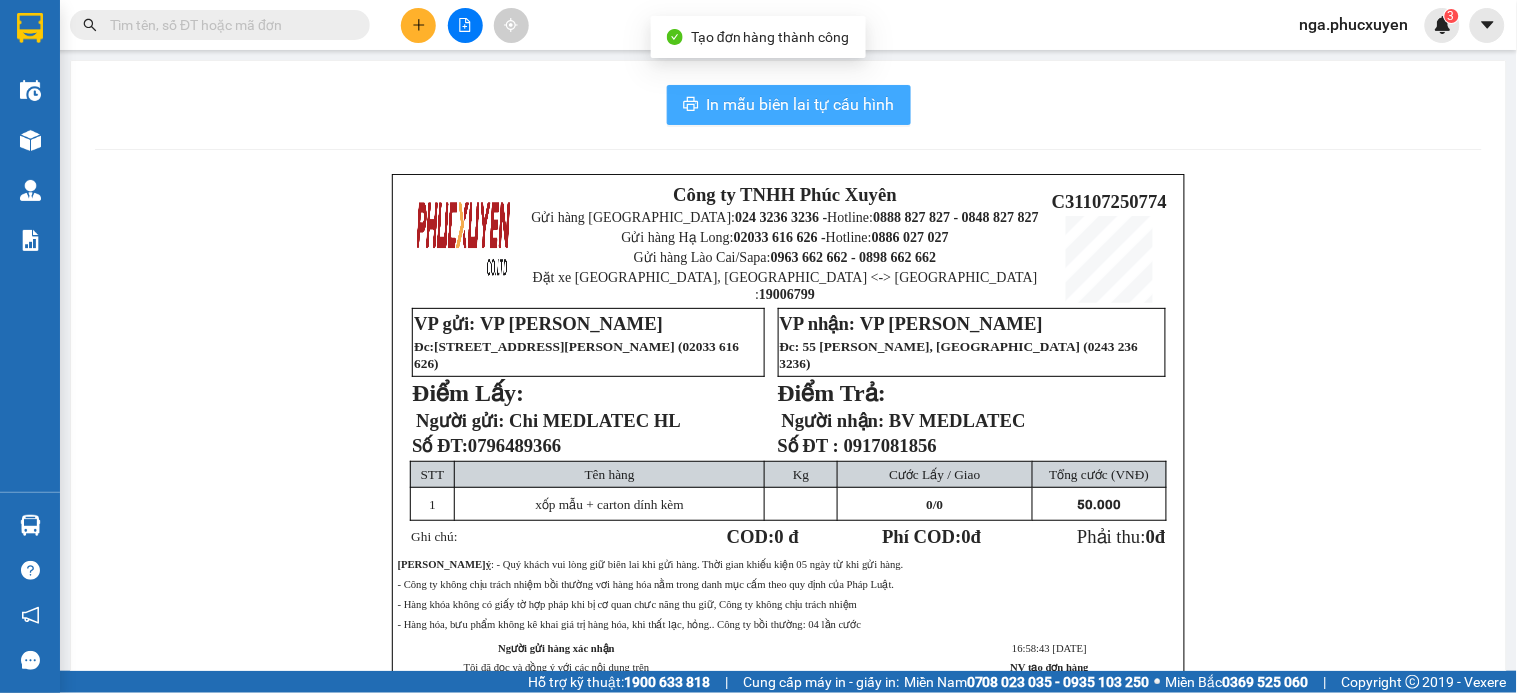 scroll, scrollTop: 0, scrollLeft: 0, axis: both 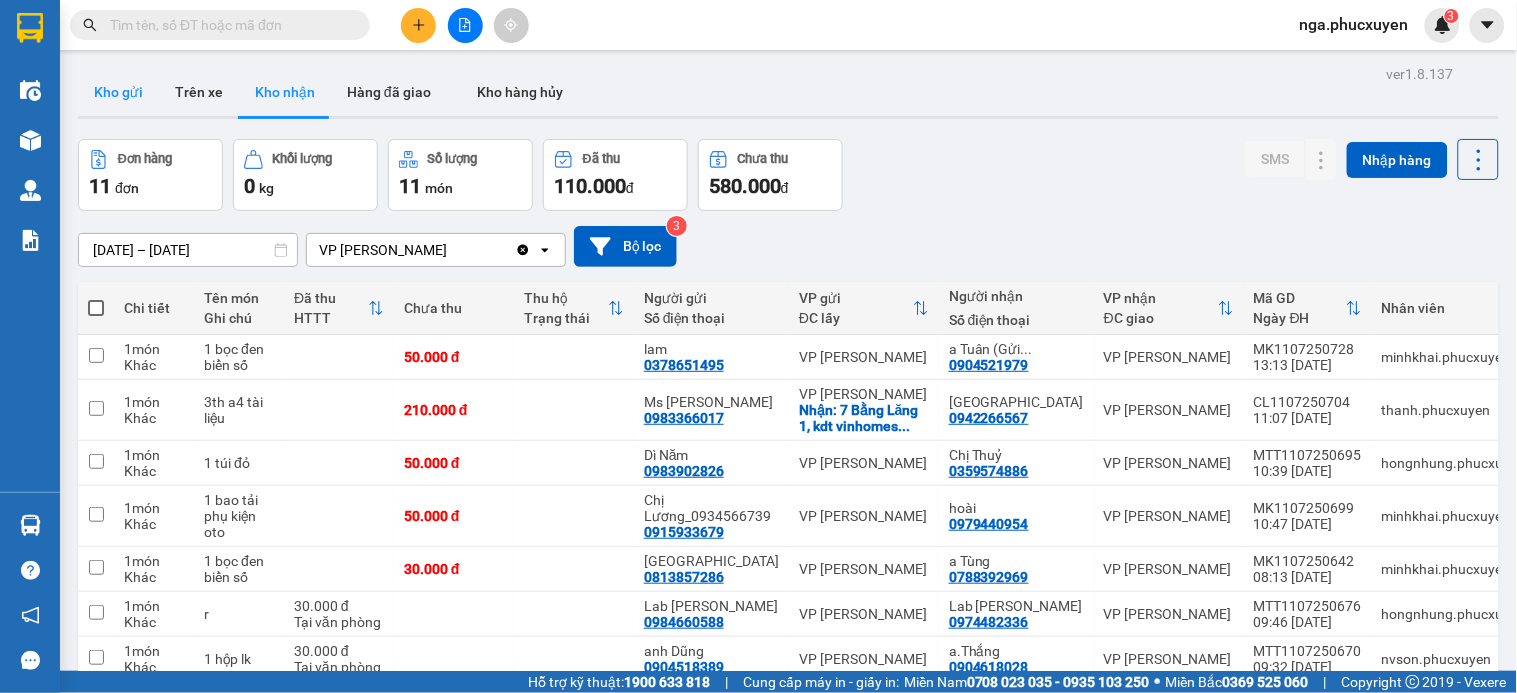 click on "Kho gửi" at bounding box center [118, 92] 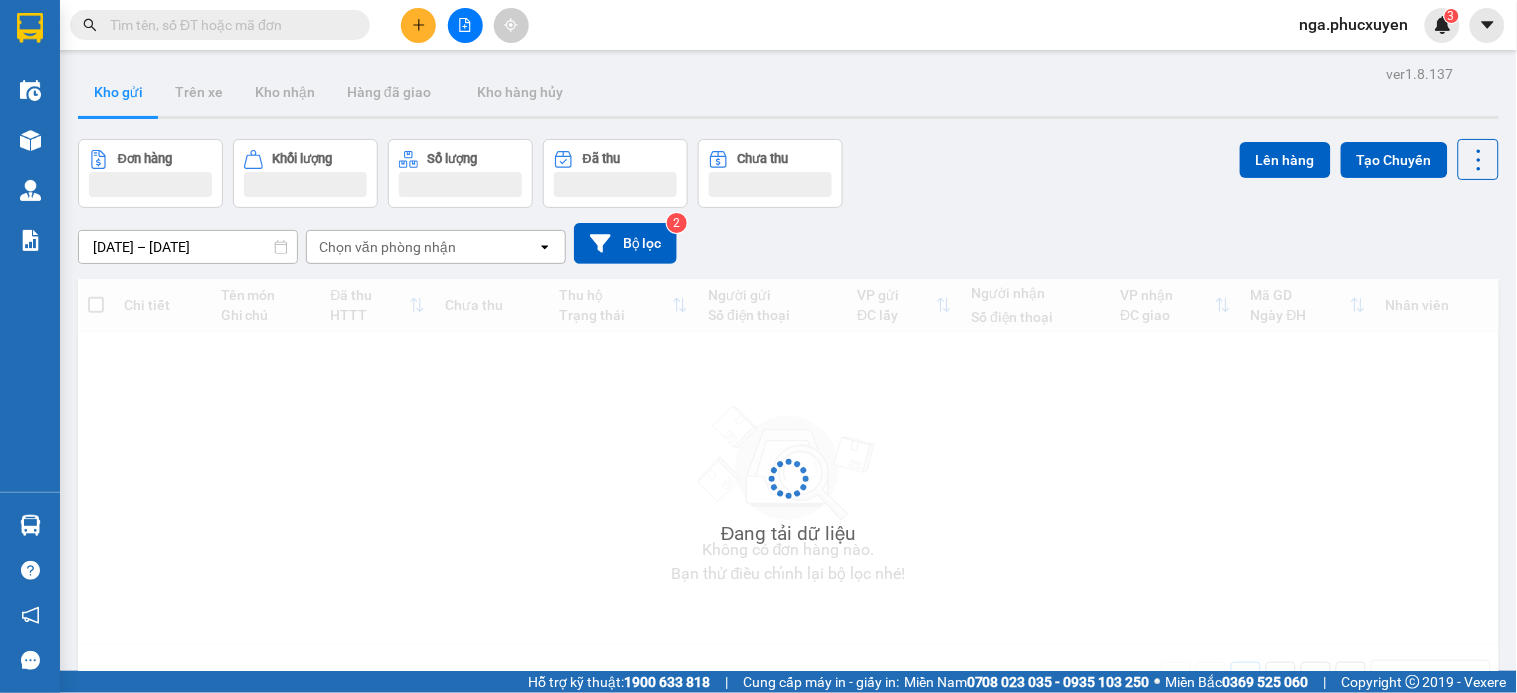 click on "Kho gửi" at bounding box center (118, 92) 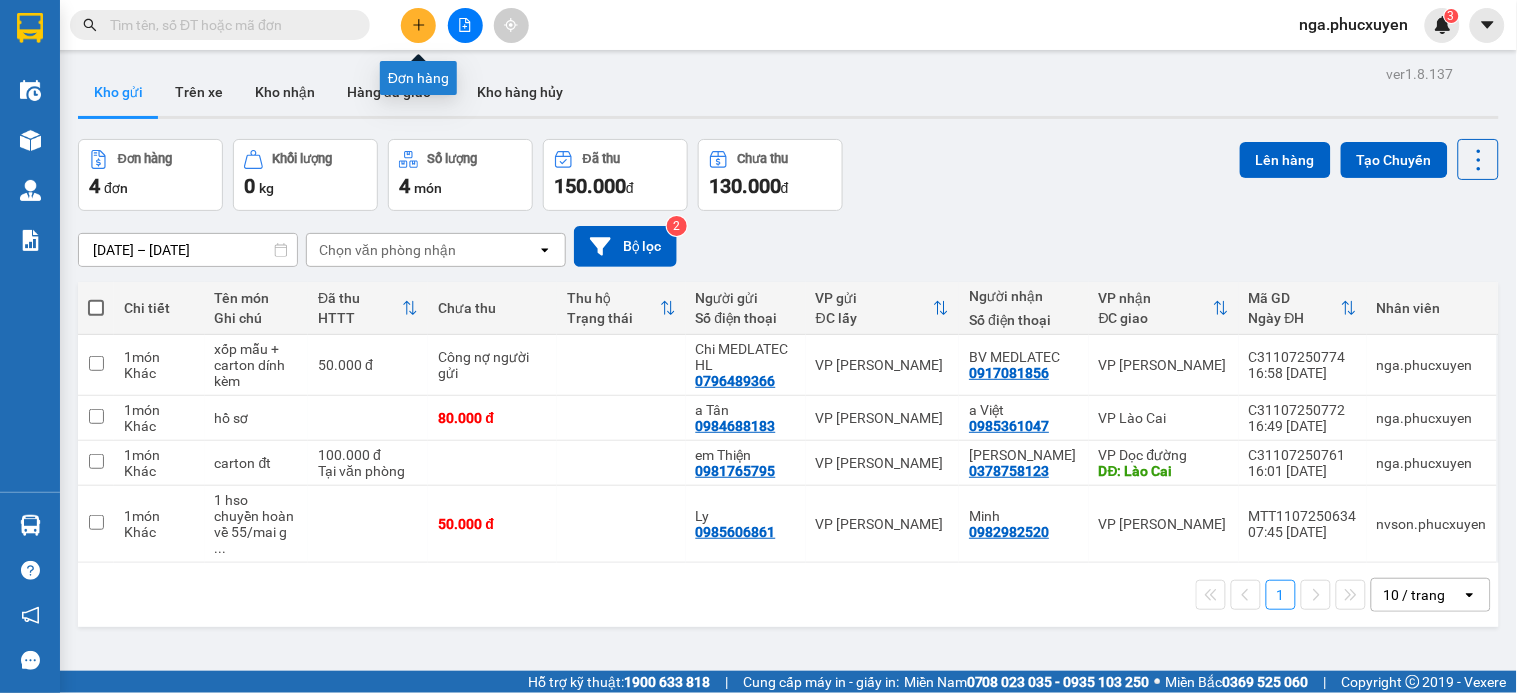 click 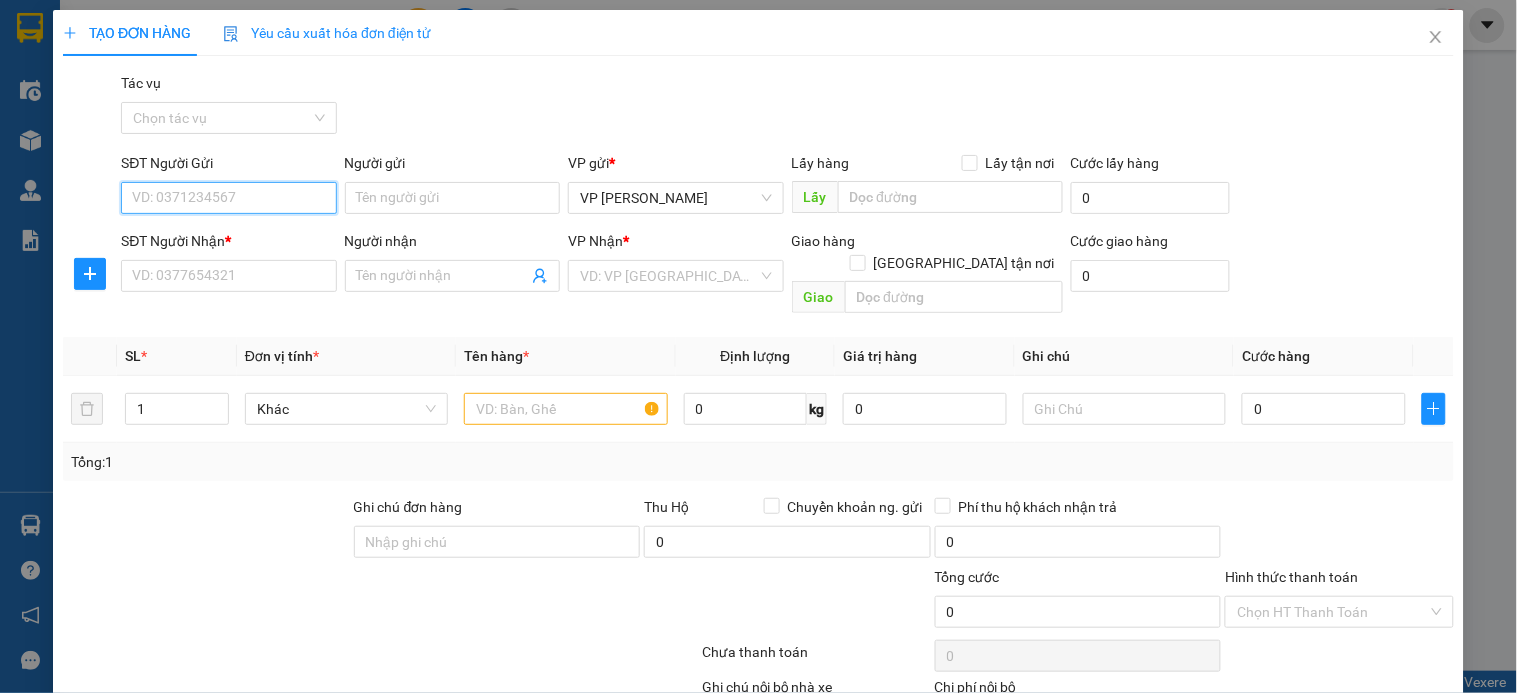 drag, startPoint x: 283, startPoint y: 202, endPoint x: 327, endPoint y: 195, distance: 44.553337 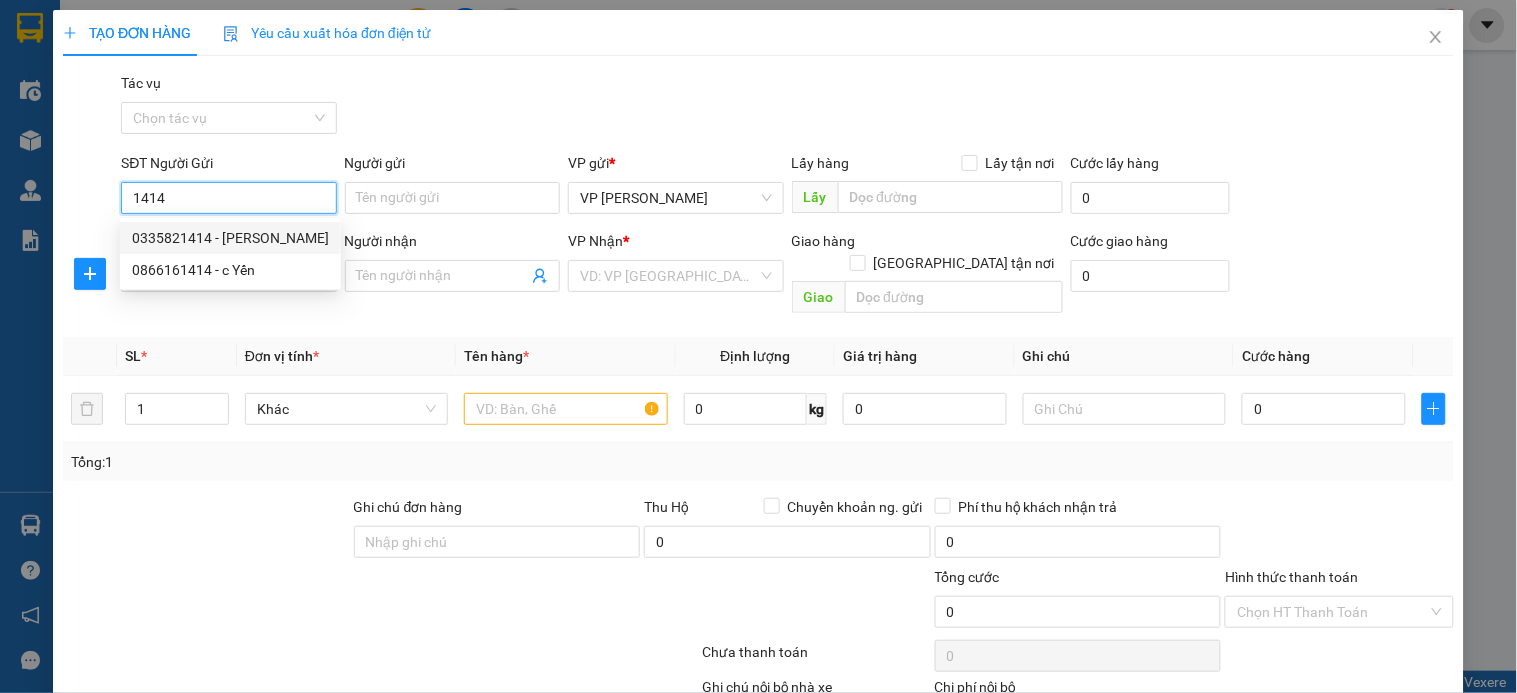 click on "0335821414 - Vân" at bounding box center [230, 238] 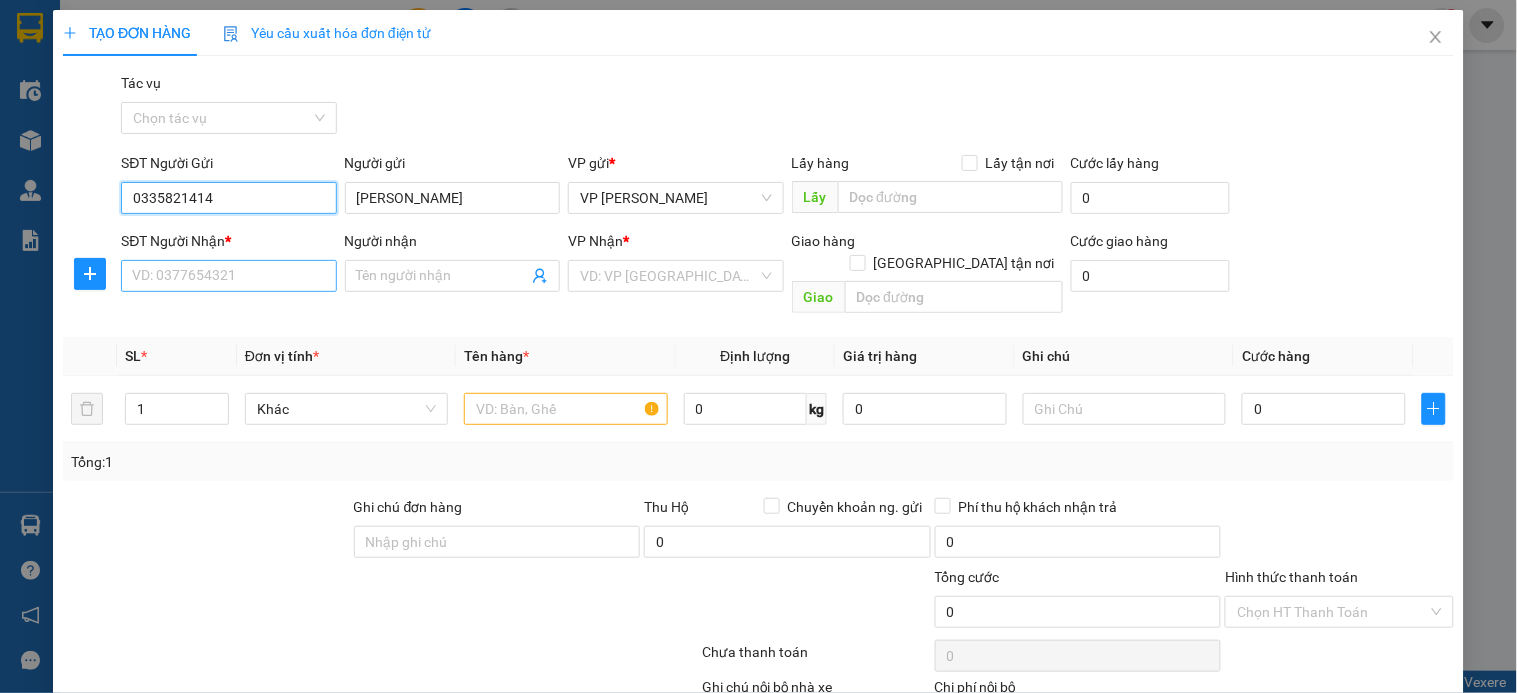 type on "0335821414" 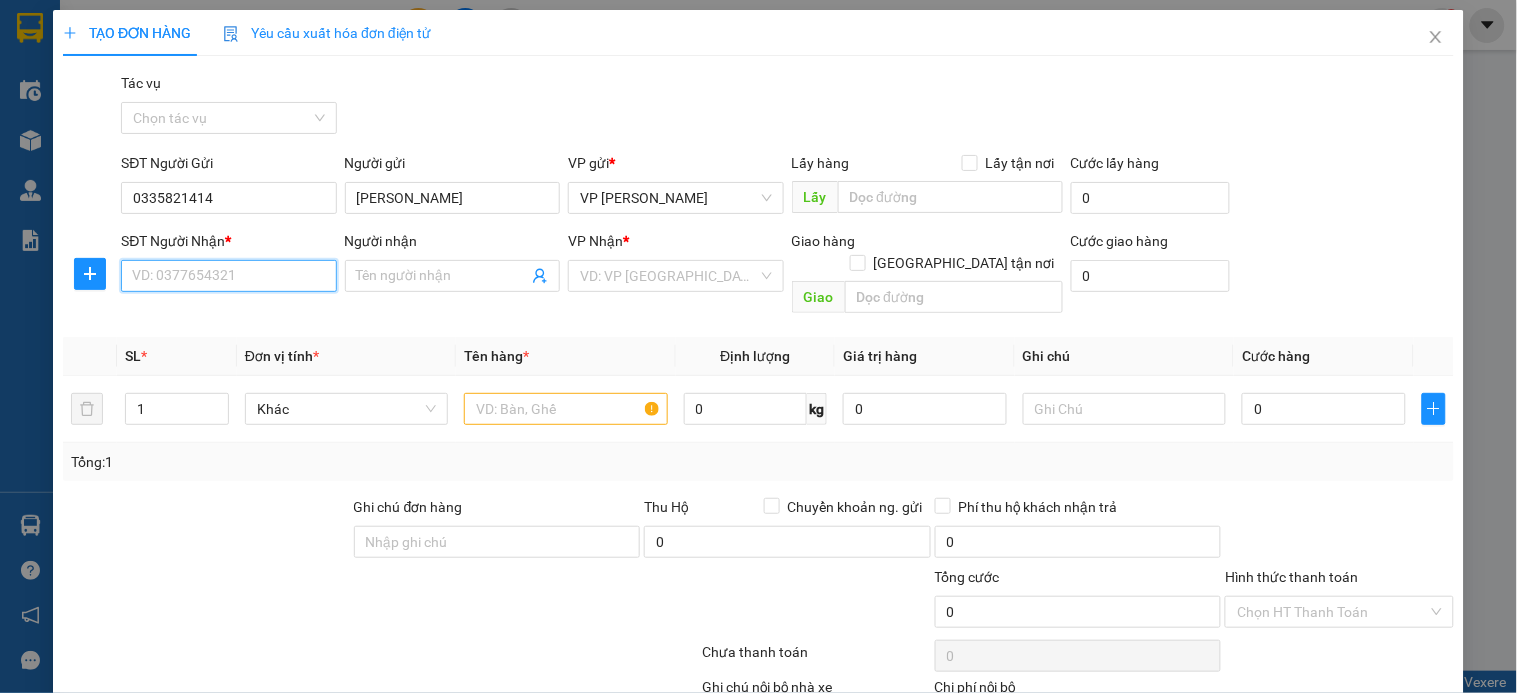 click on "SĐT Người Nhận  *" at bounding box center (228, 276) 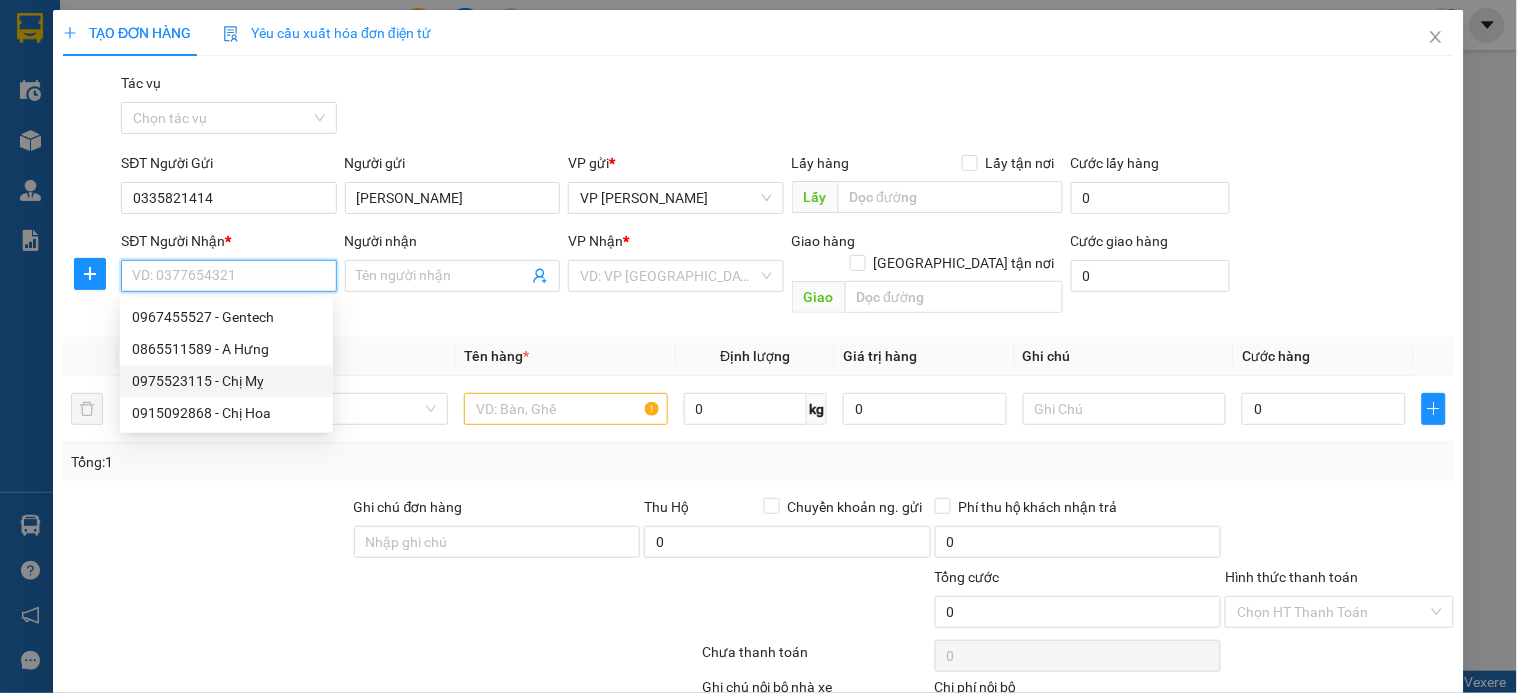 click on "0975523115 - Chị Mỵ" at bounding box center (226, 381) 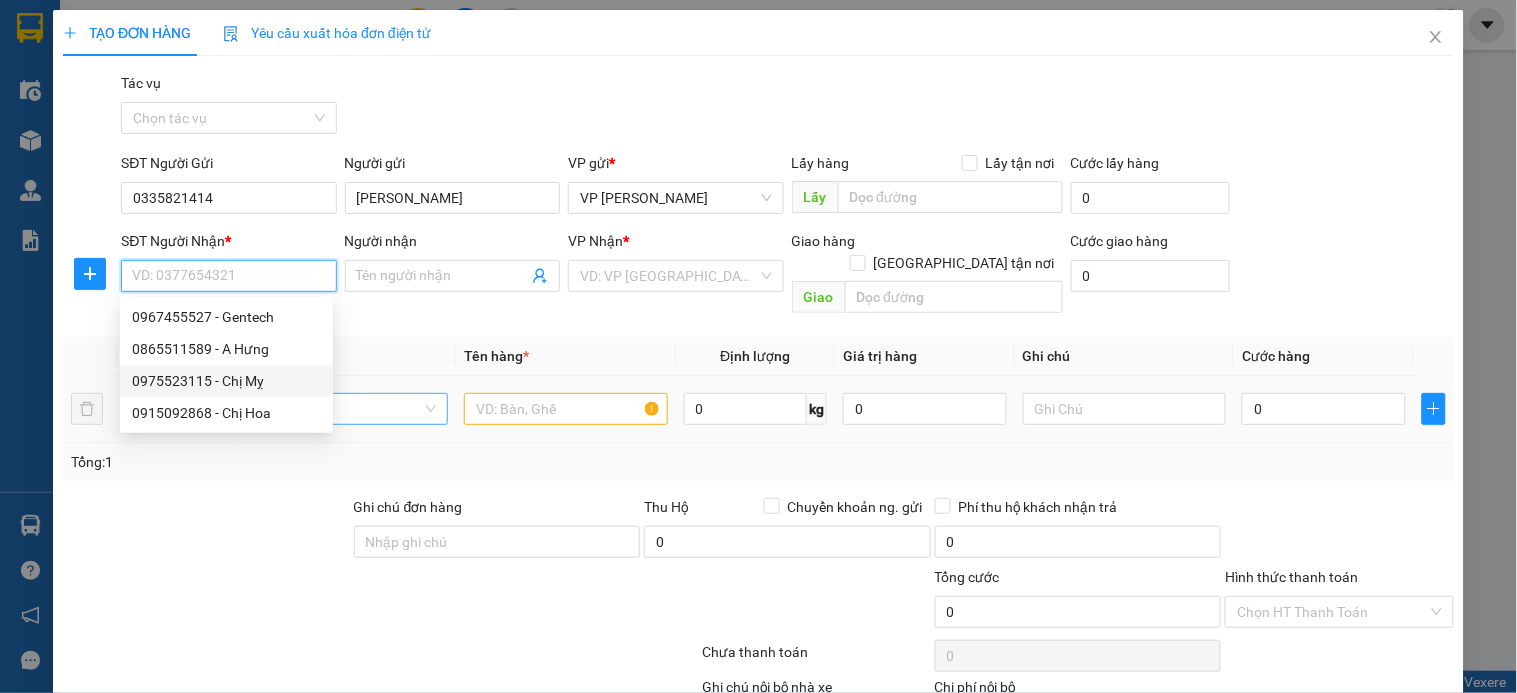 type on "0975523115" 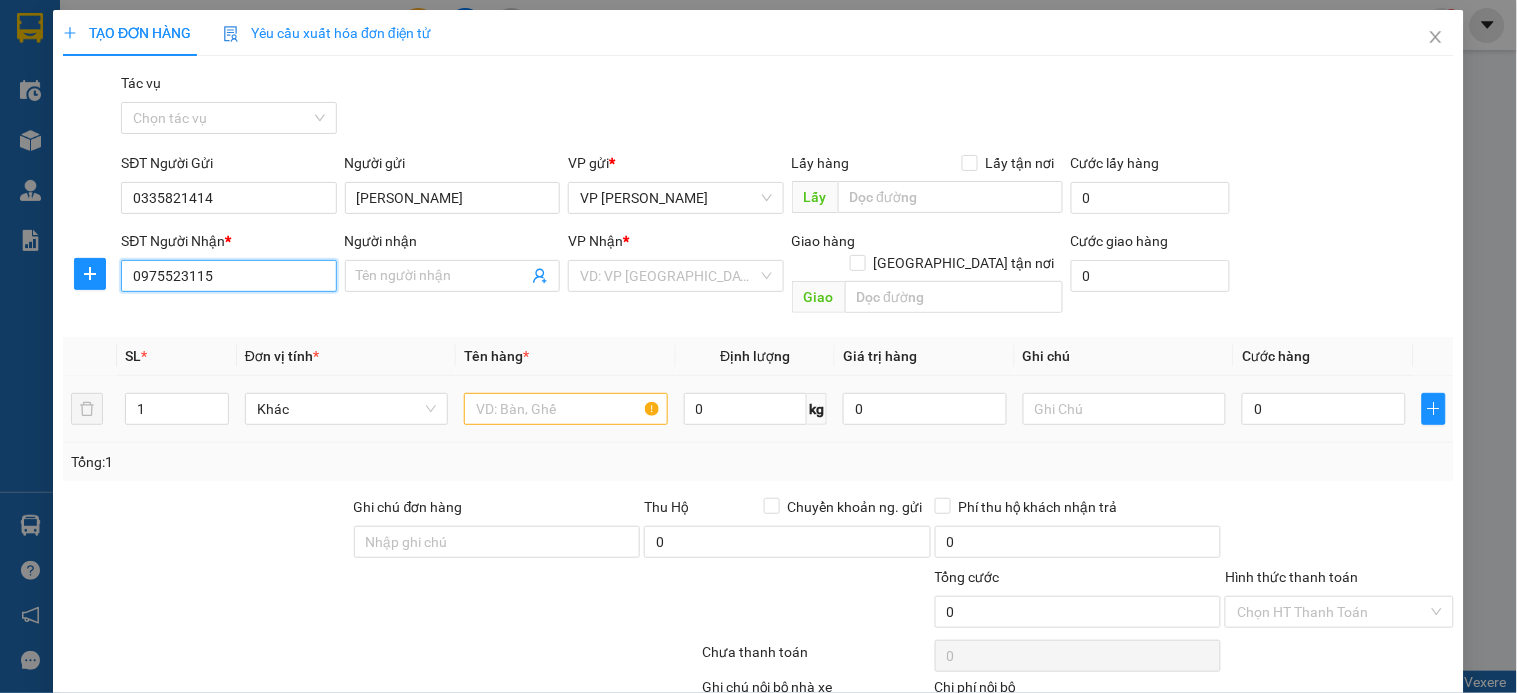 type on "Chị Mỵ" 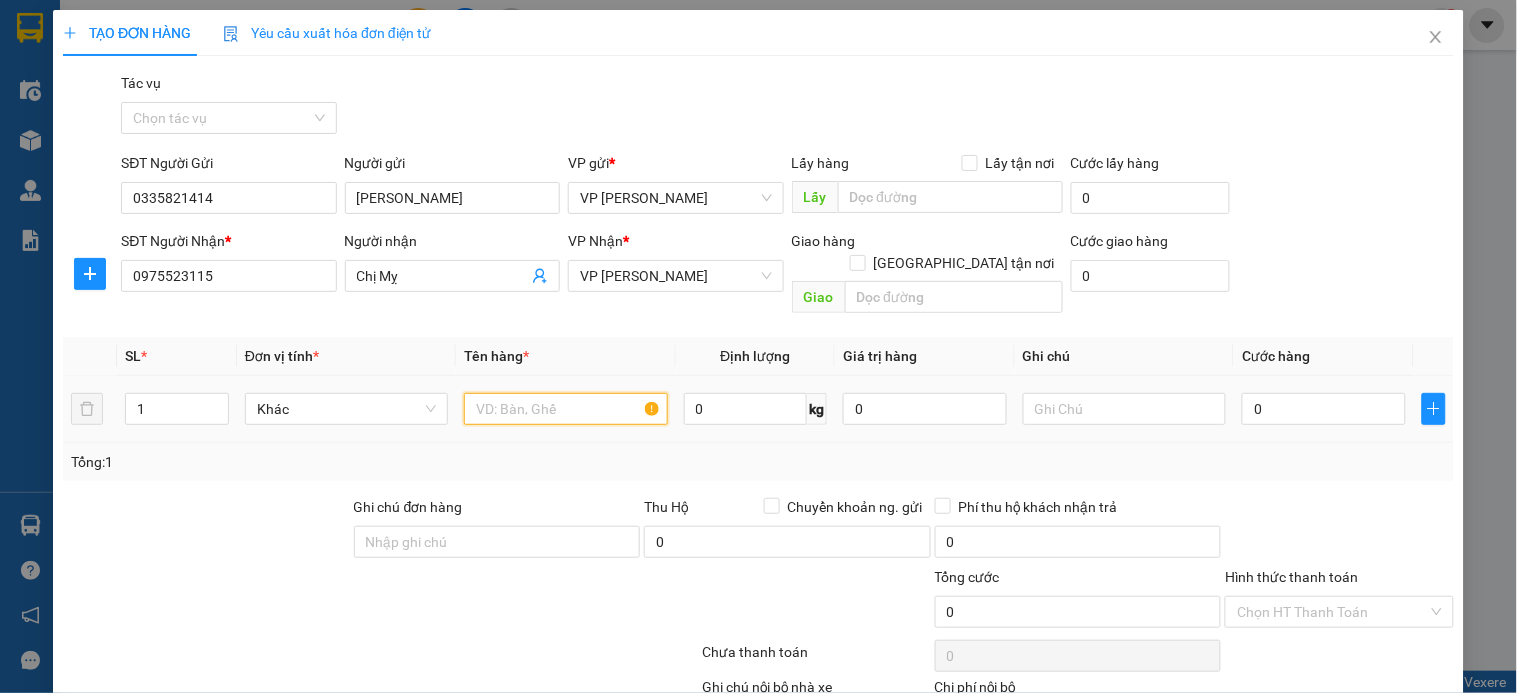 click at bounding box center (565, 409) 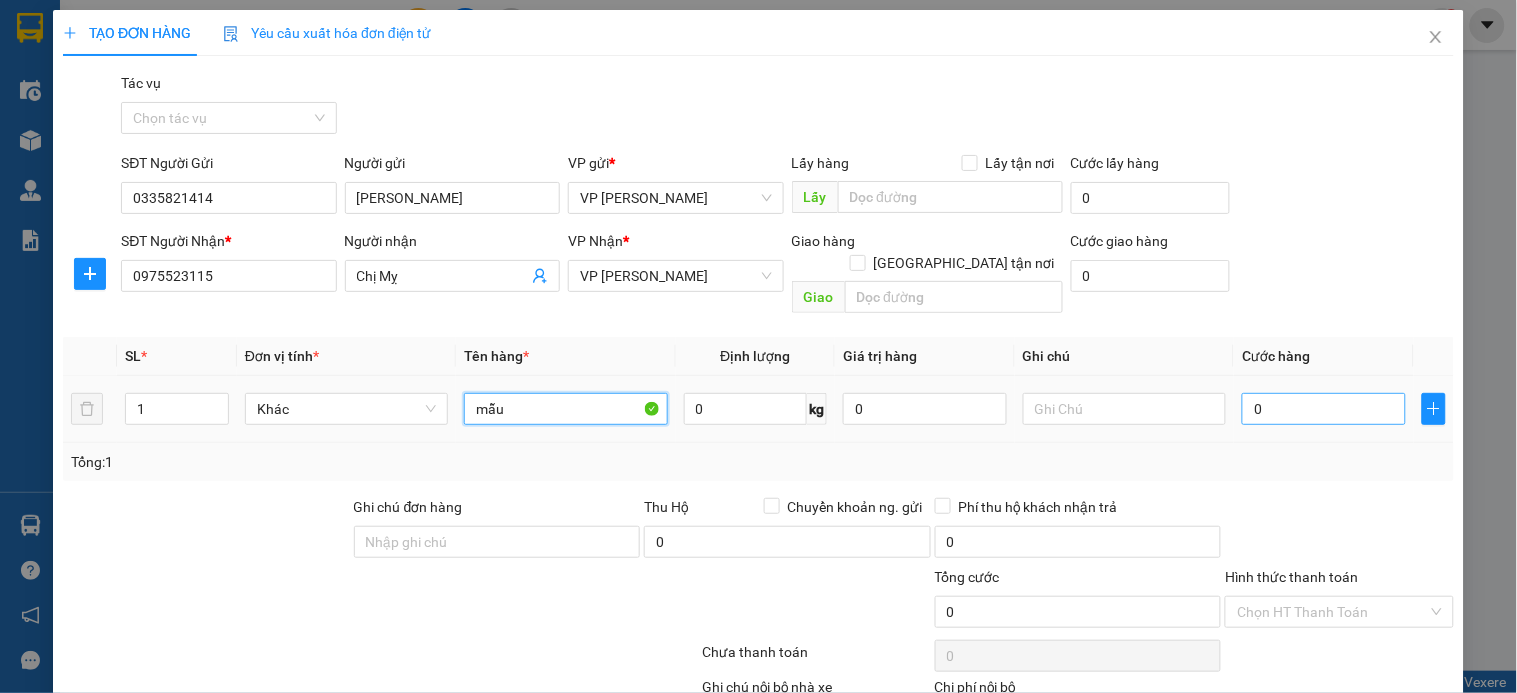 type on "mẫu" 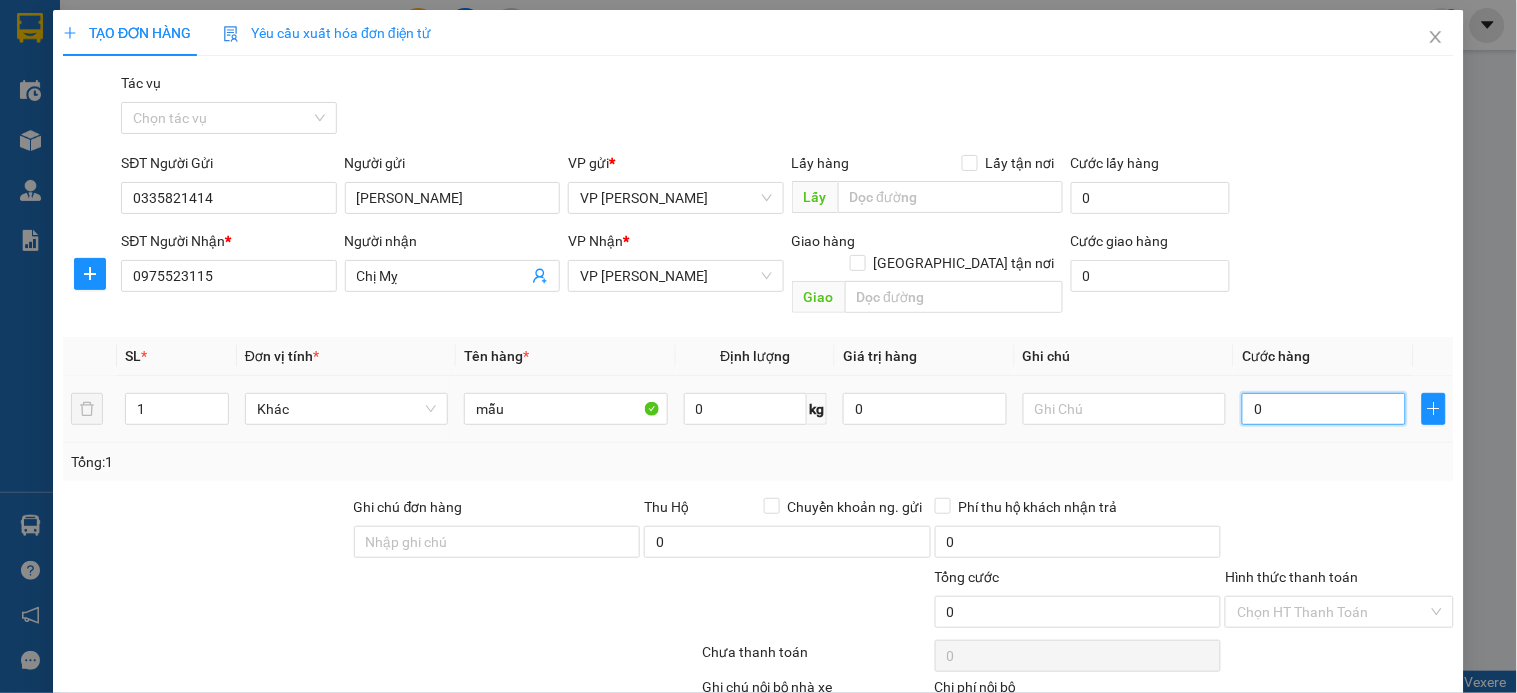 type on "5" 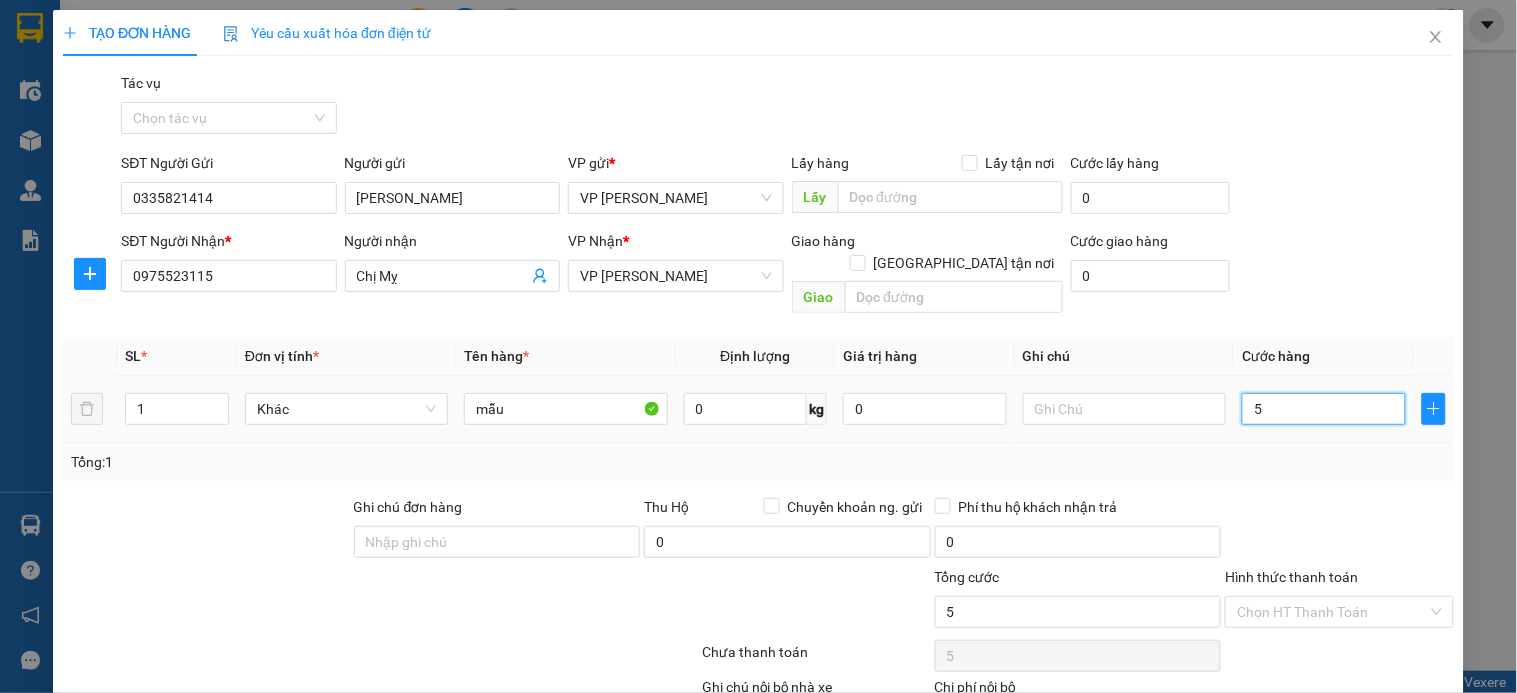 type on "50" 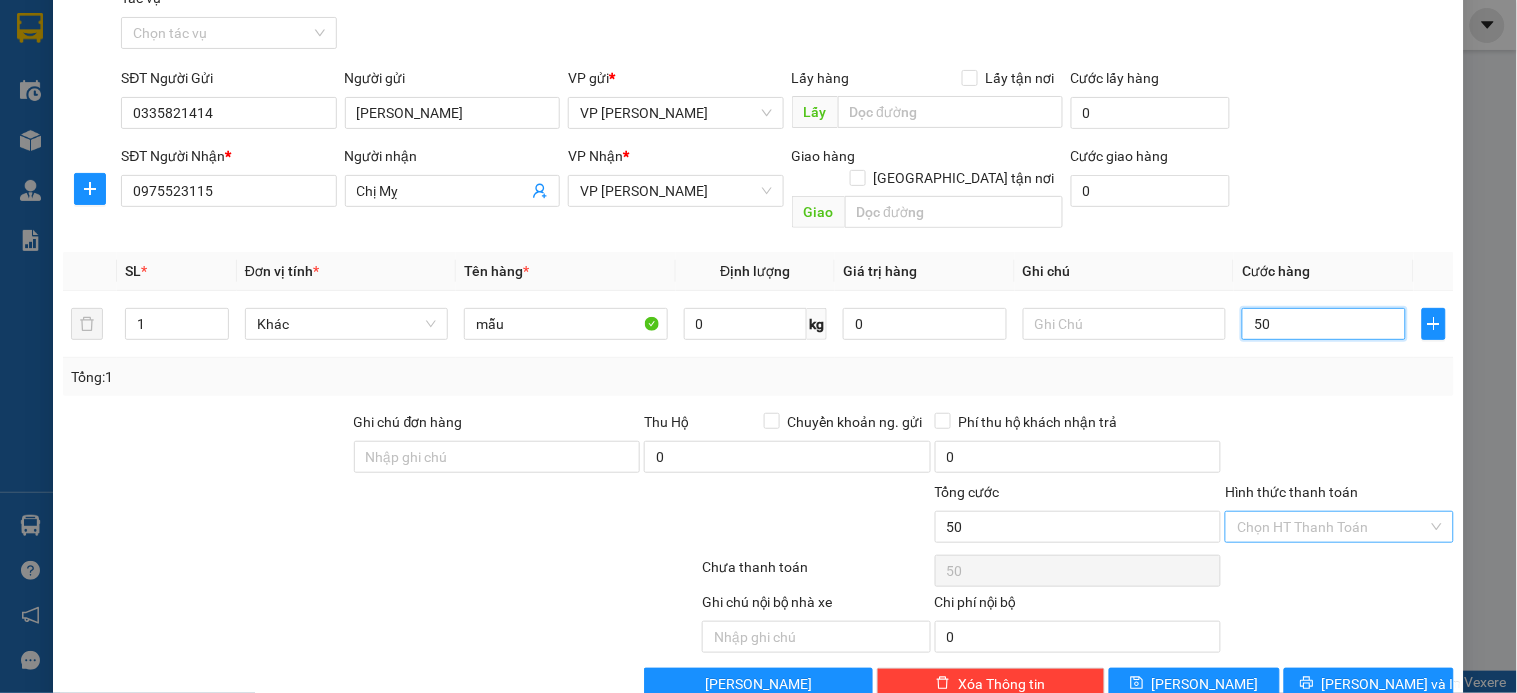 scroll, scrollTop: 110, scrollLeft: 0, axis: vertical 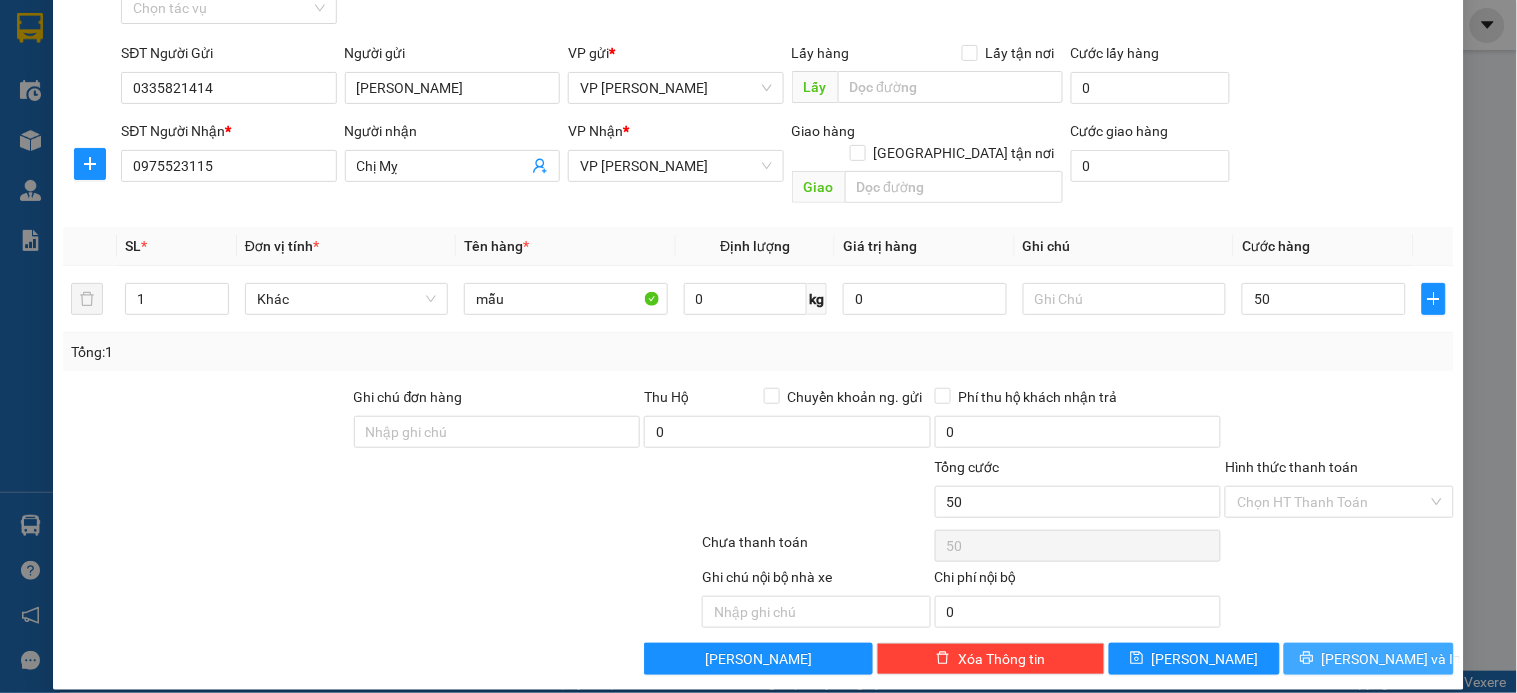 type on "50.000" 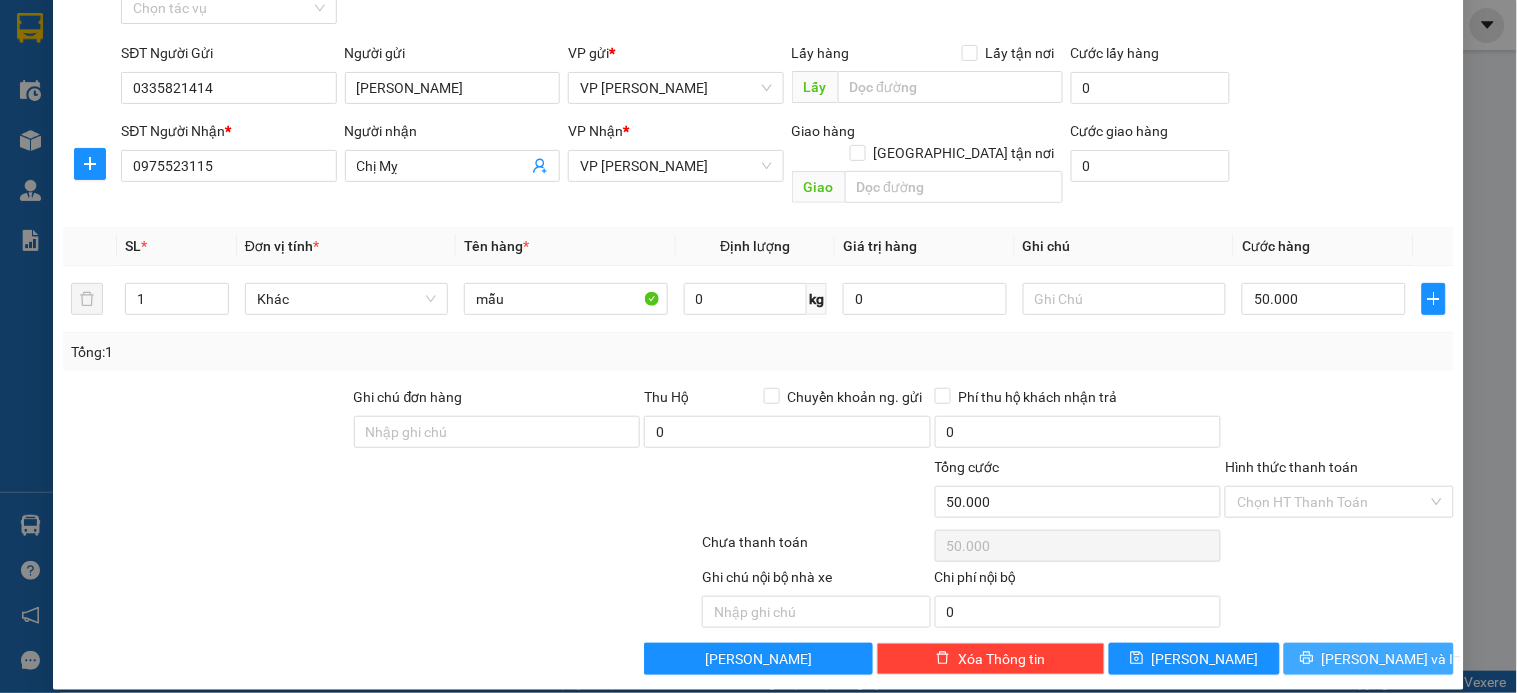 click on "[PERSON_NAME] và In" at bounding box center (1369, 659) 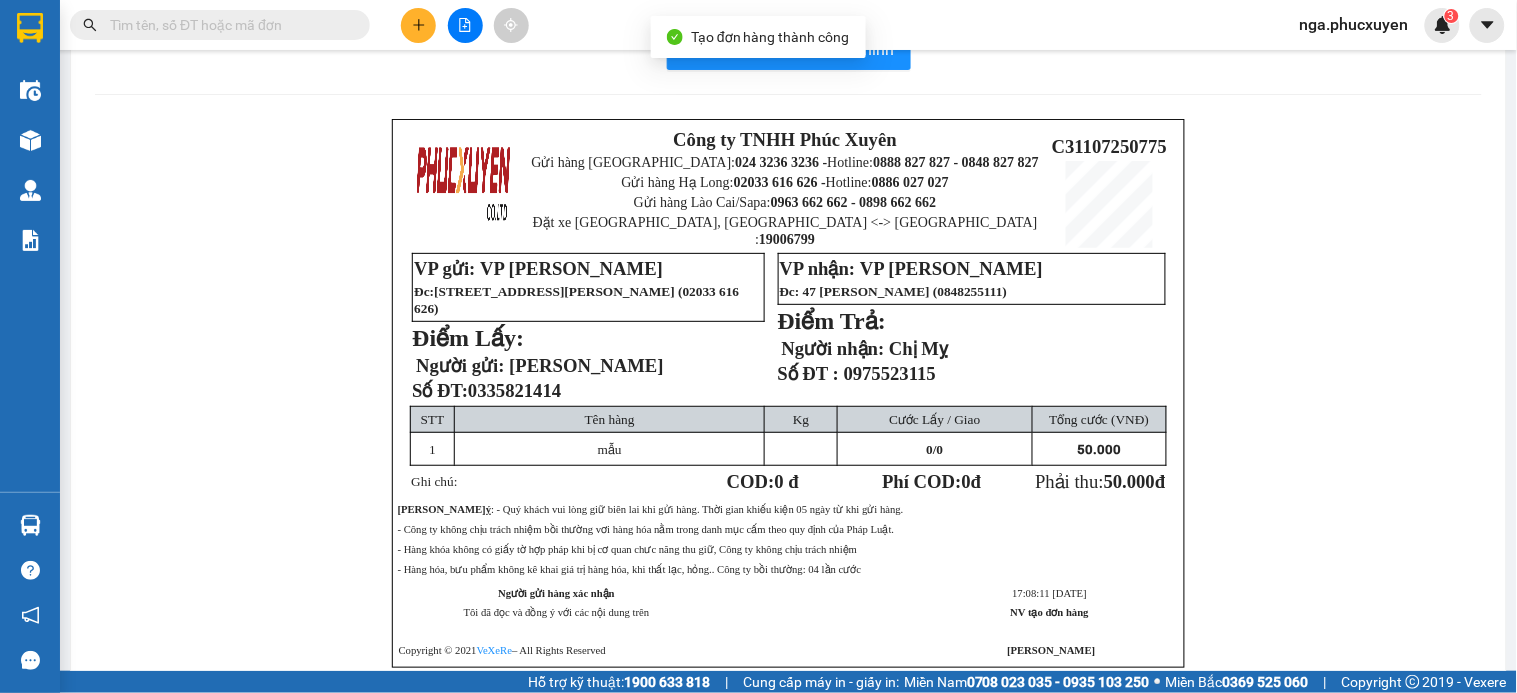 scroll, scrollTop: 80, scrollLeft: 0, axis: vertical 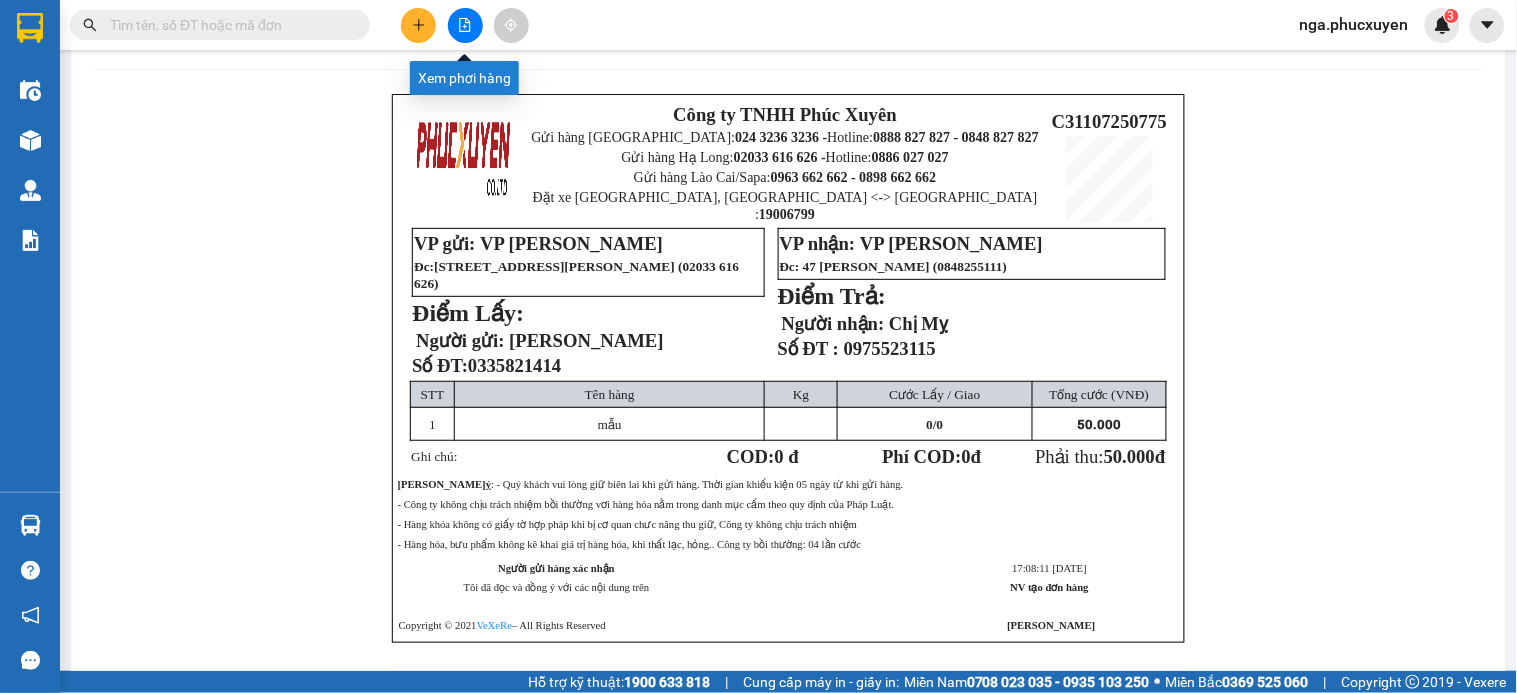 click at bounding box center (465, 25) 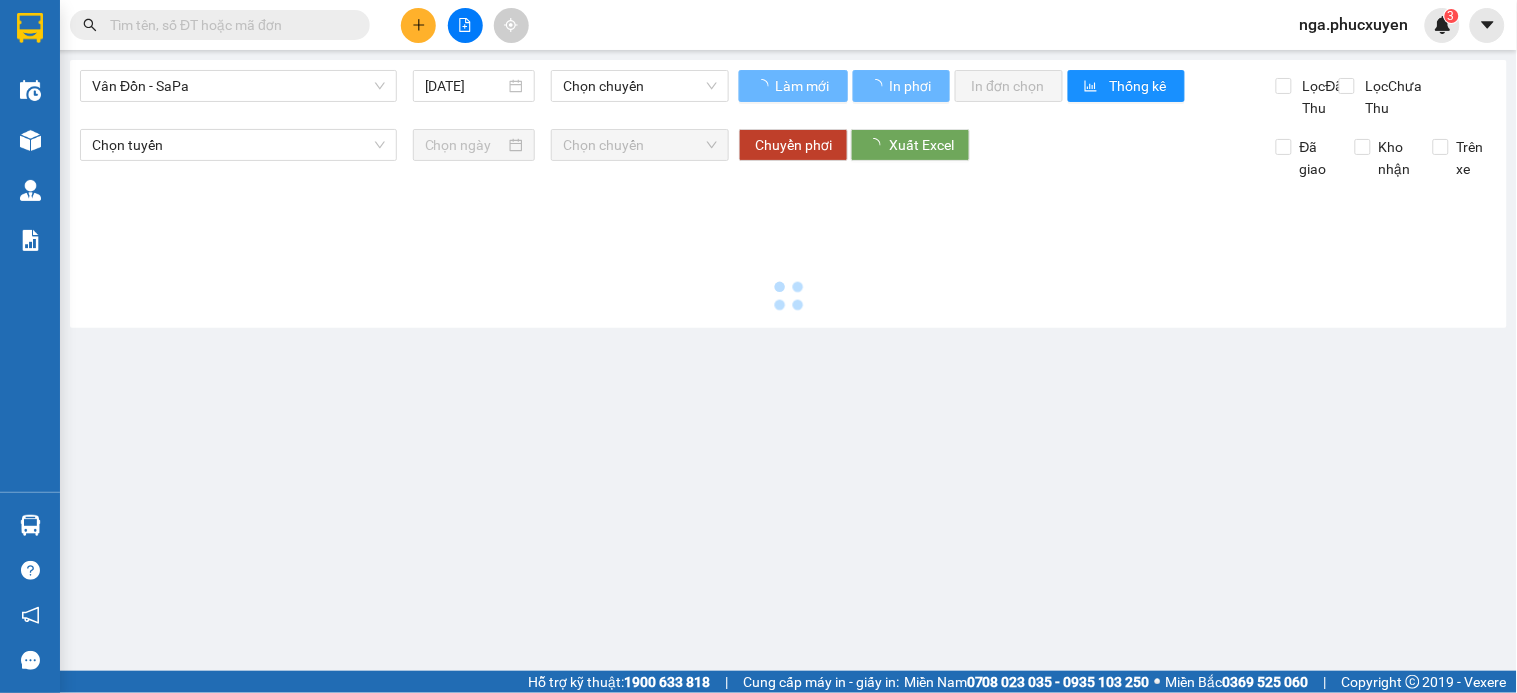 scroll, scrollTop: 0, scrollLeft: 0, axis: both 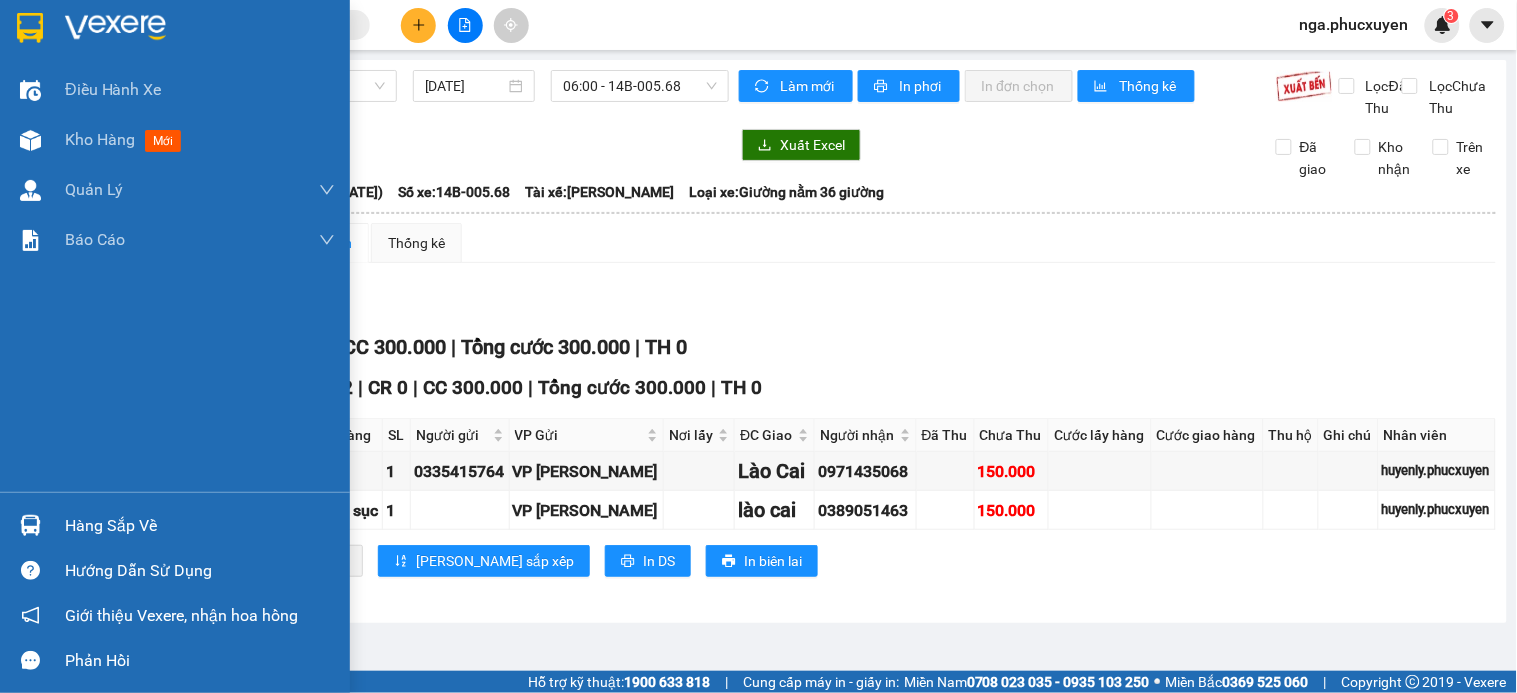 click at bounding box center [30, 28] 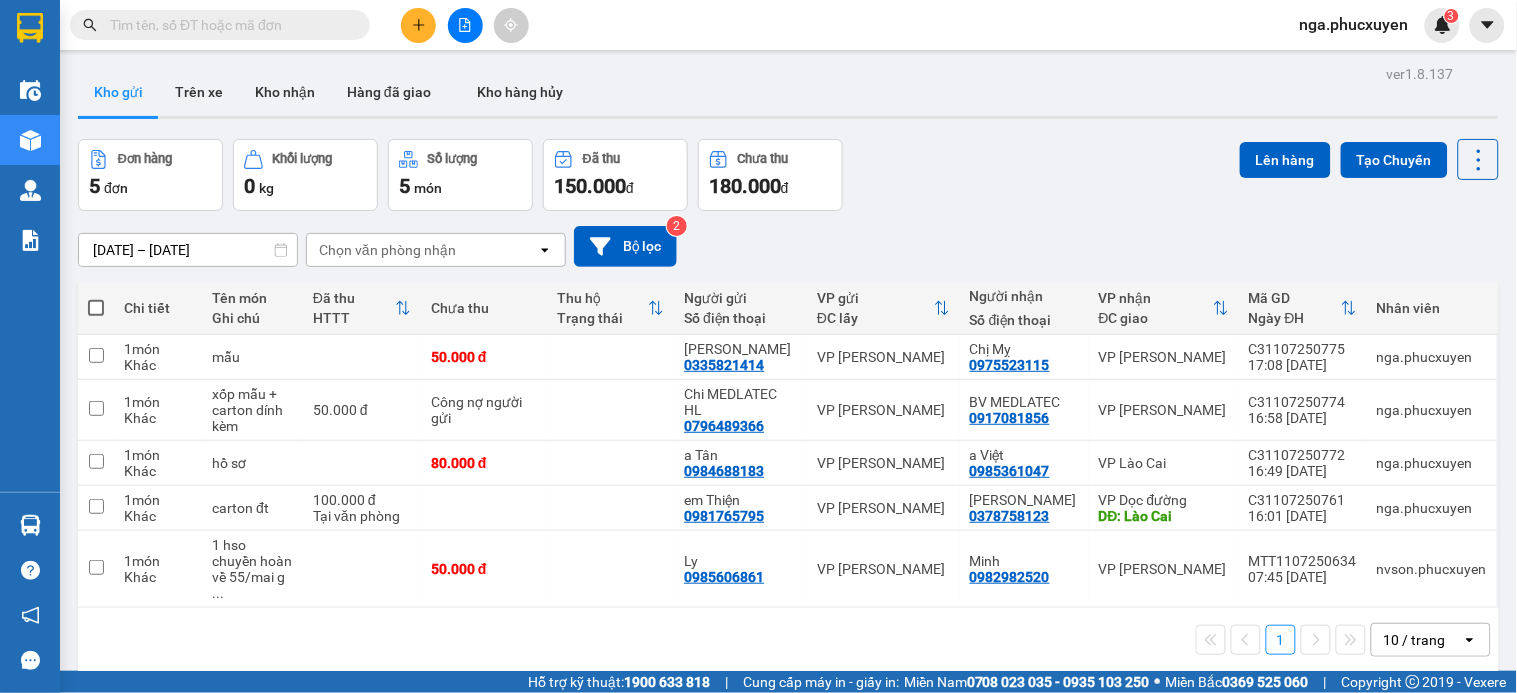 click 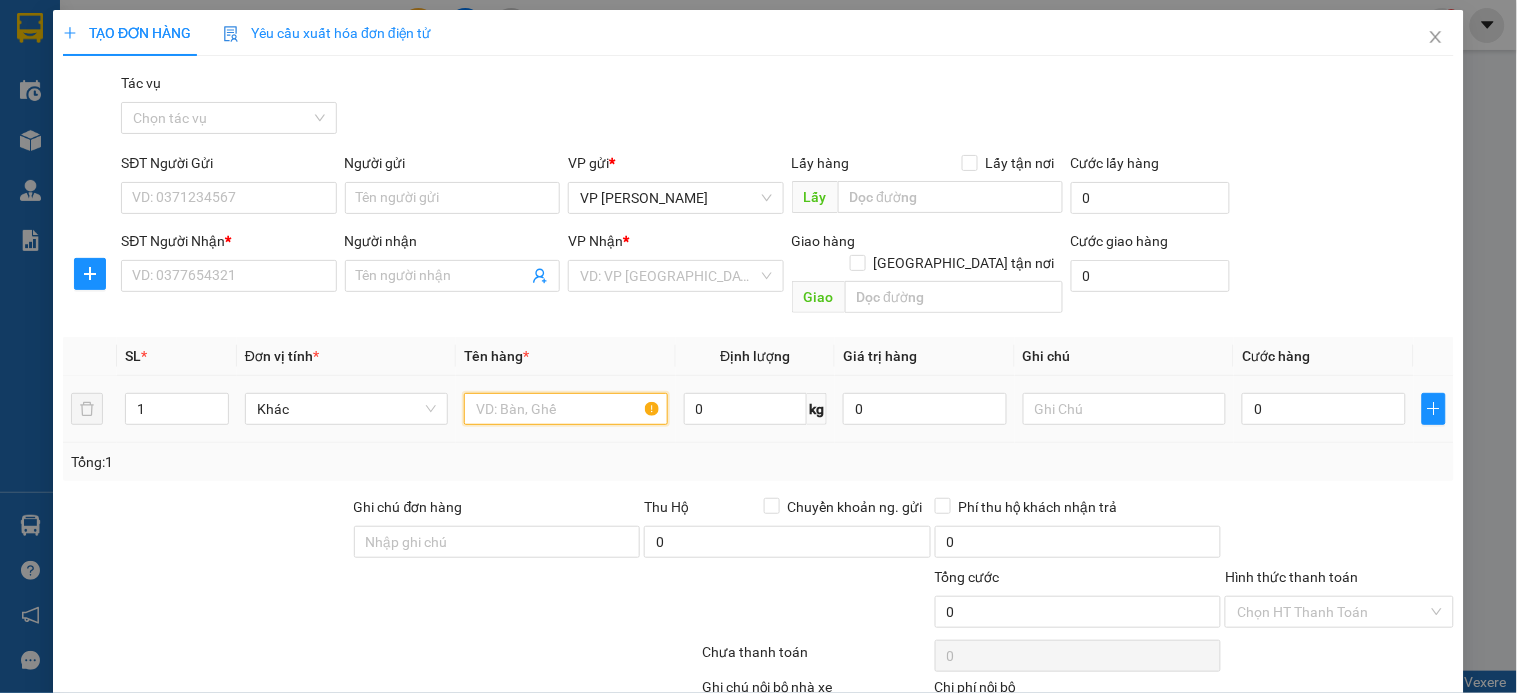 paste on "2 xốp 5 keng 5 ct 12 kiện giấy 1000" 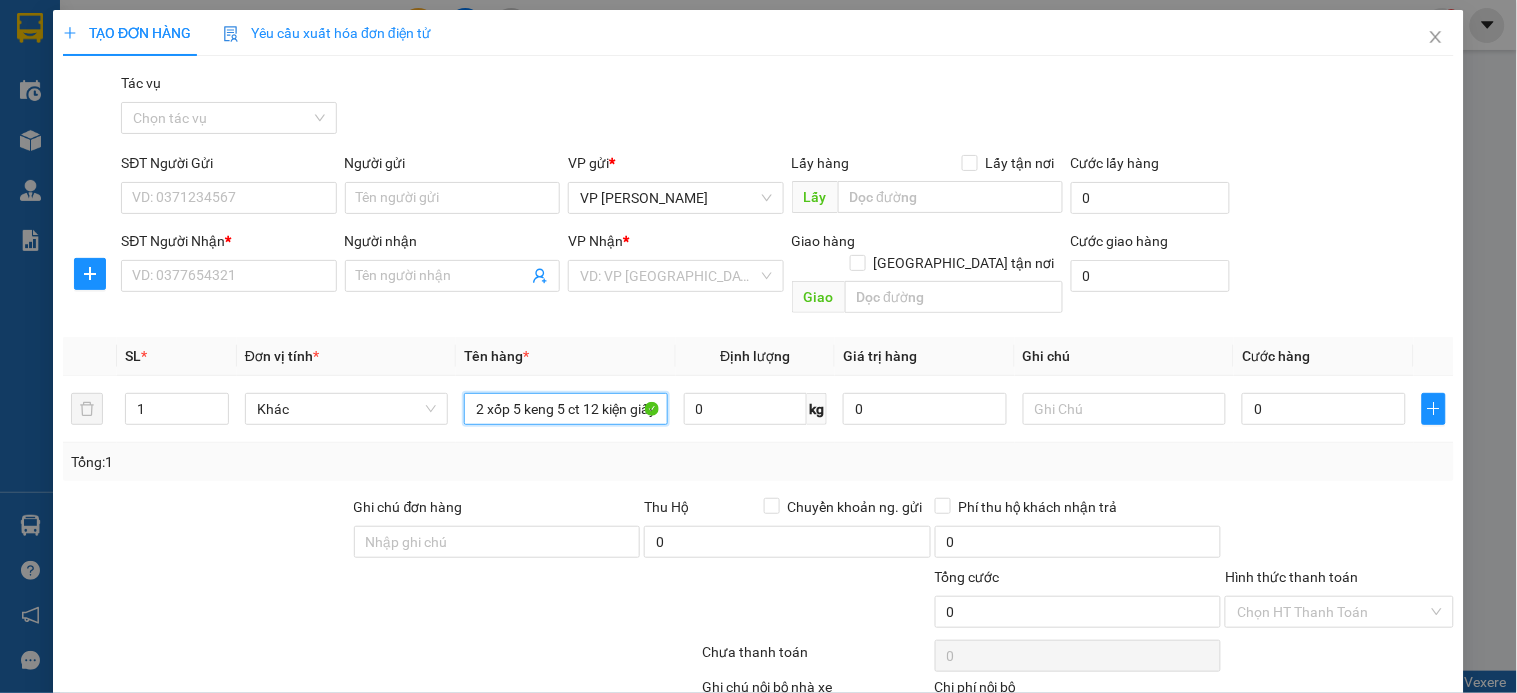 scroll, scrollTop: 0, scrollLeft: 41, axis: horizontal 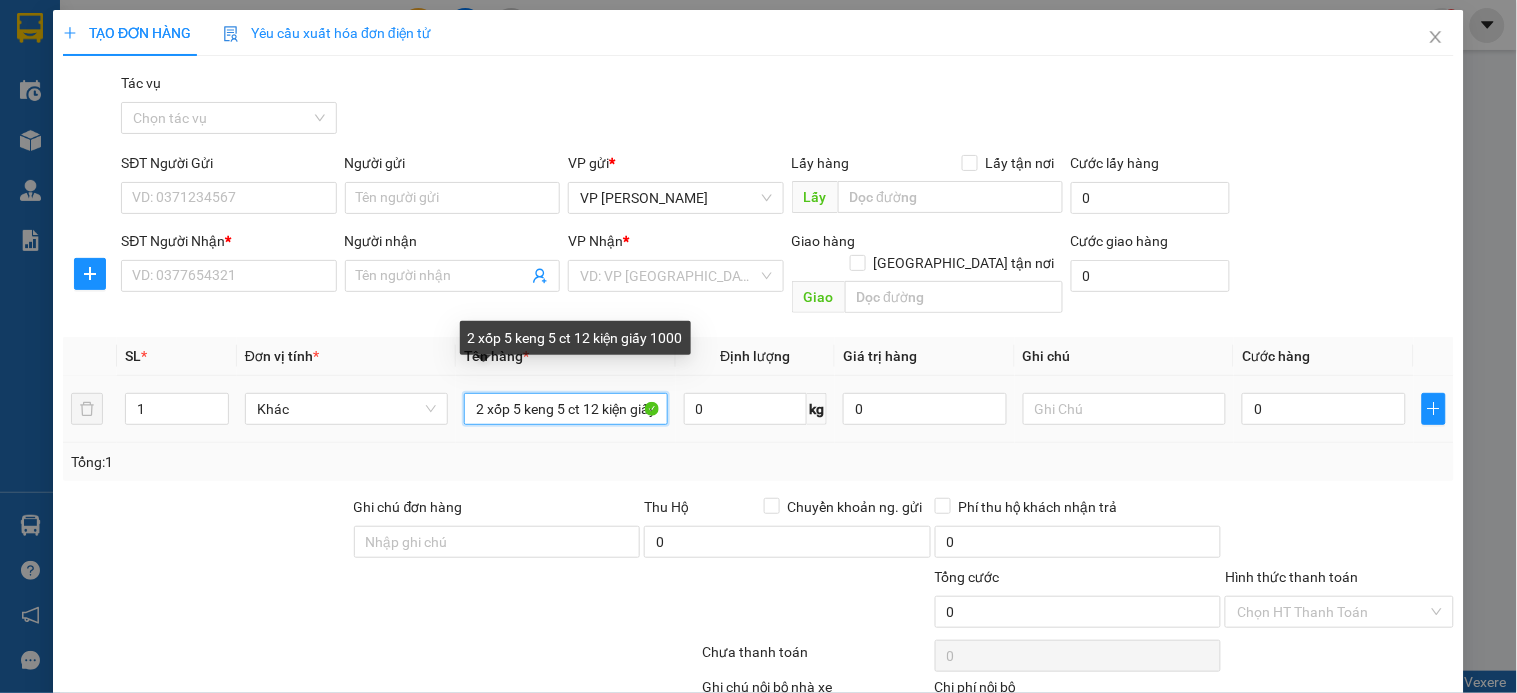 click on "2 xốp 5 keng 5 ct 12 kiện giấy 1000" at bounding box center (565, 409) 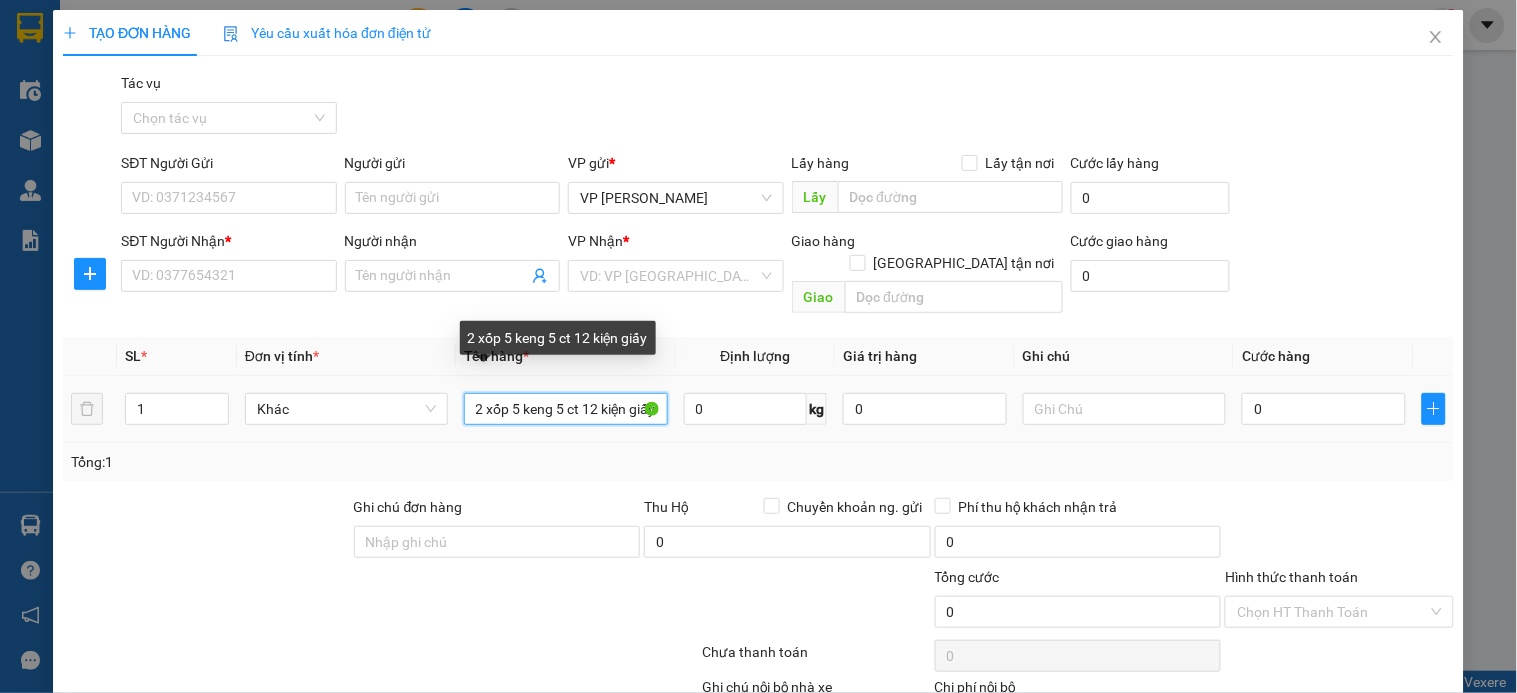 scroll, scrollTop: 0, scrollLeft: 11, axis: horizontal 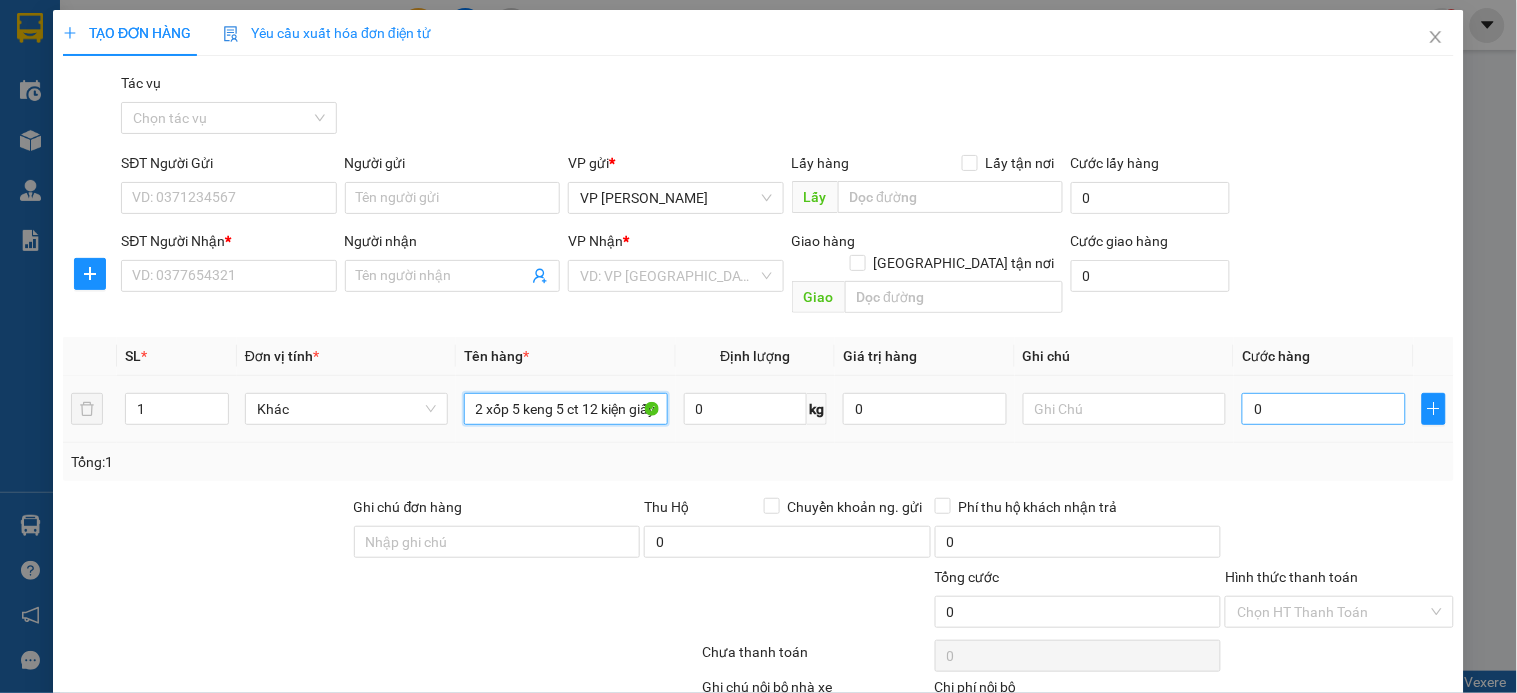 type on "2 xốp 5 keng 5 ct 12 kiện giấy" 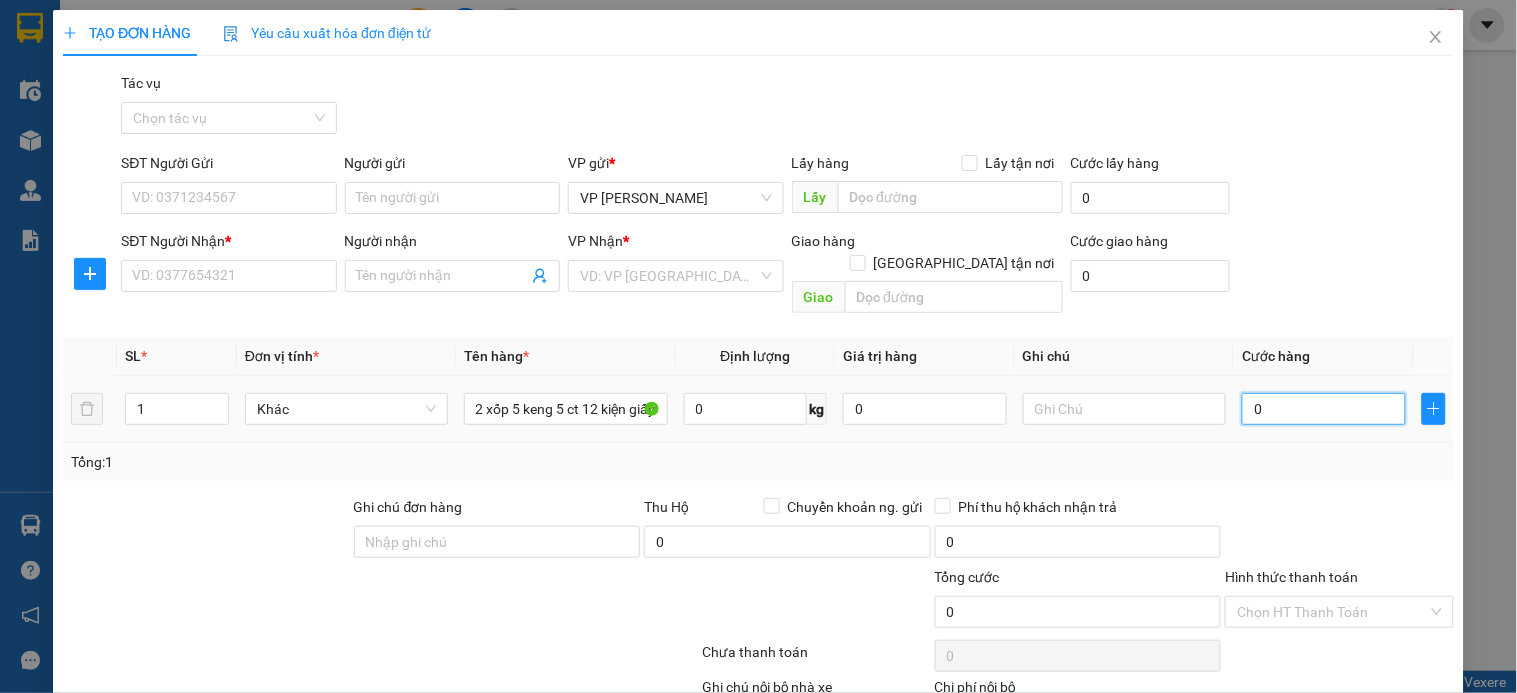 scroll, scrollTop: 0, scrollLeft: 0, axis: both 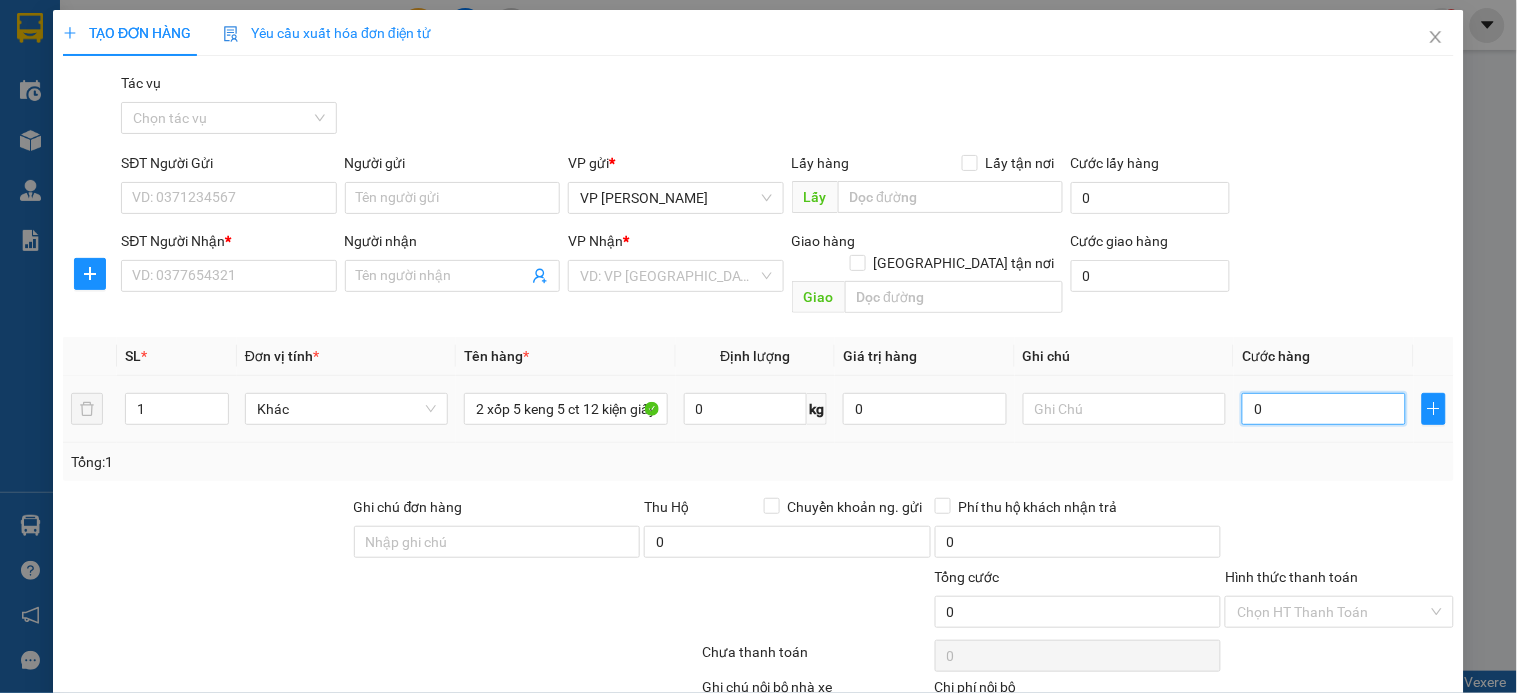 click on "0" at bounding box center [1324, 409] 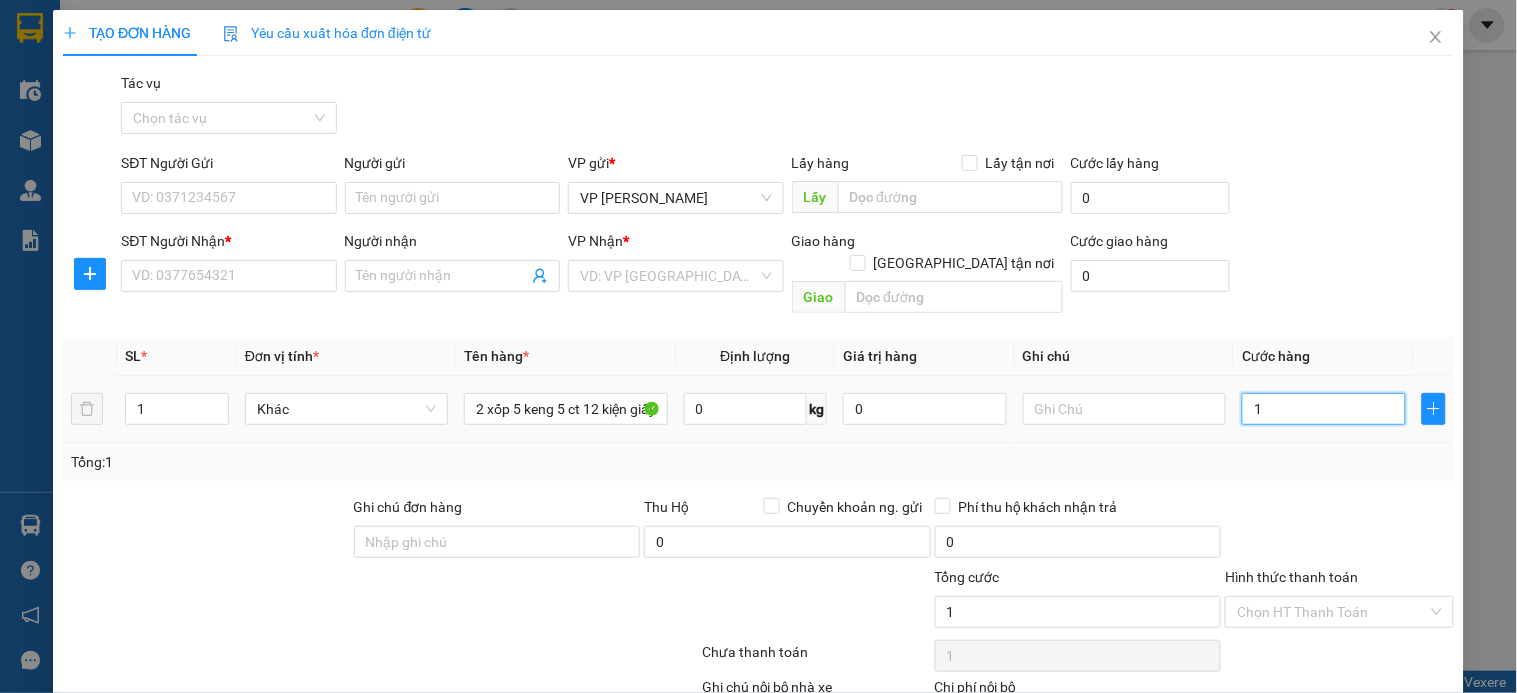type on "10" 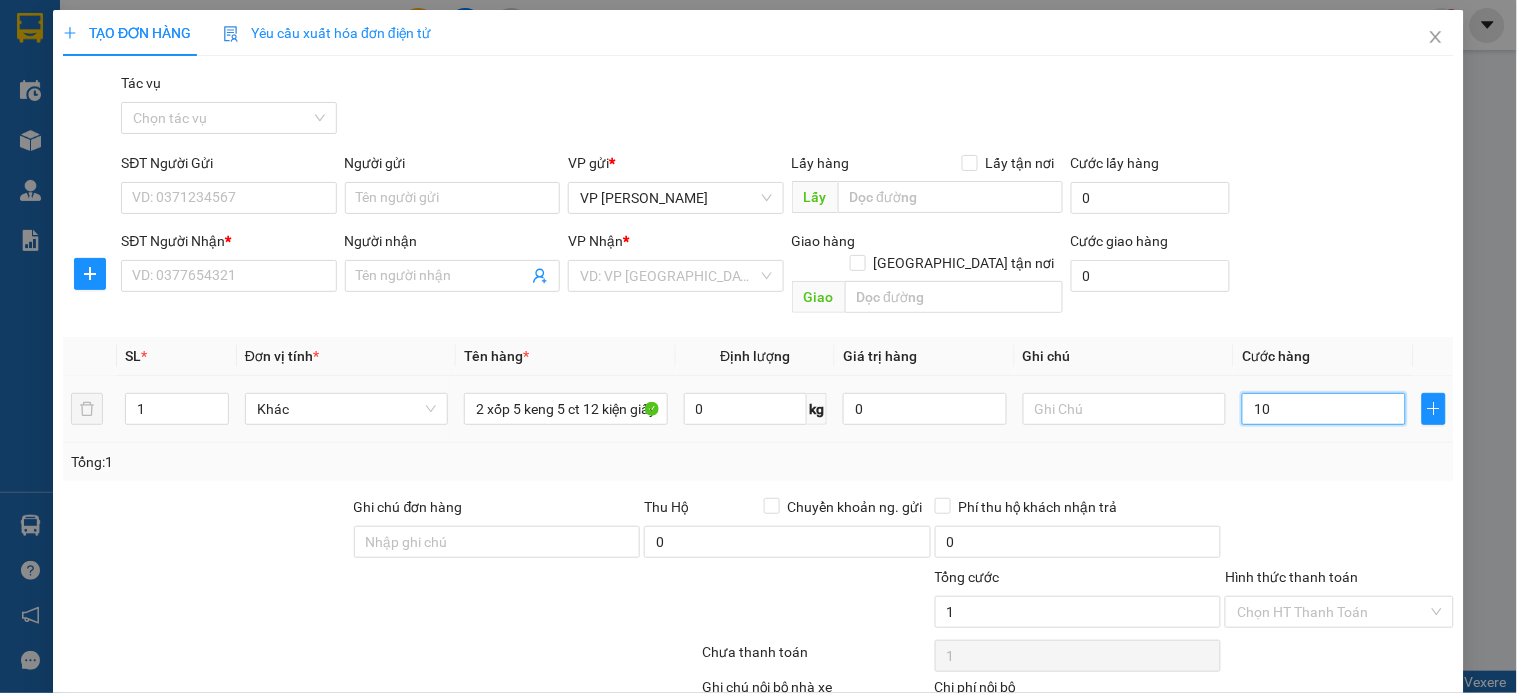 type on "10" 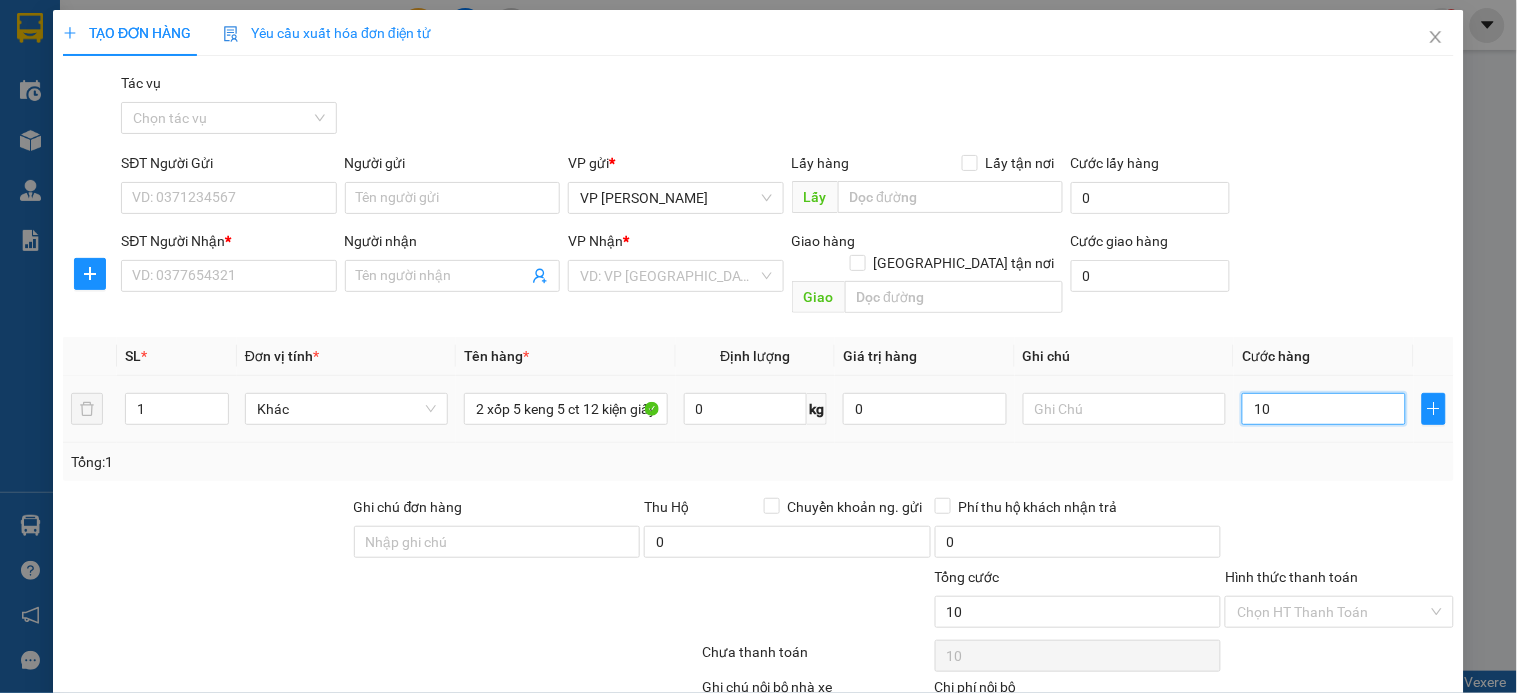type on "100" 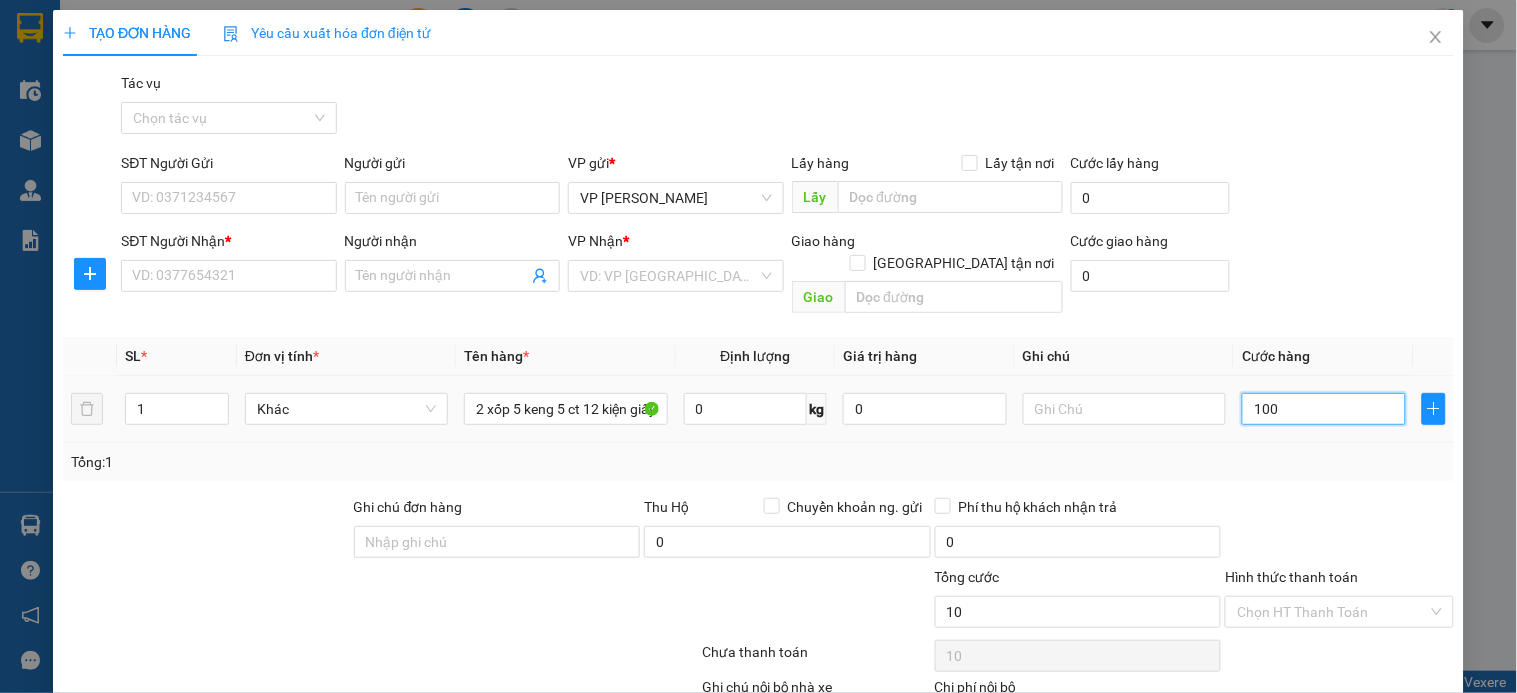 type on "100" 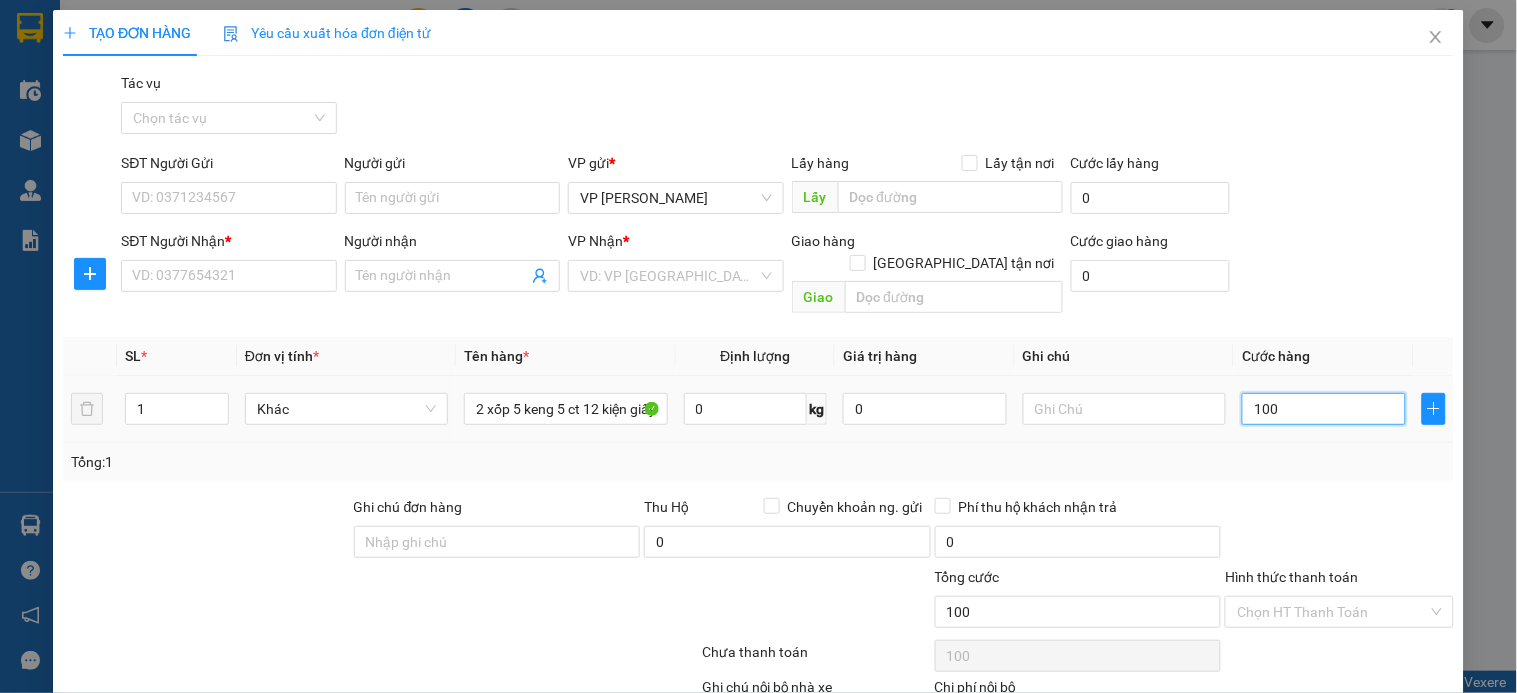type on "1.000" 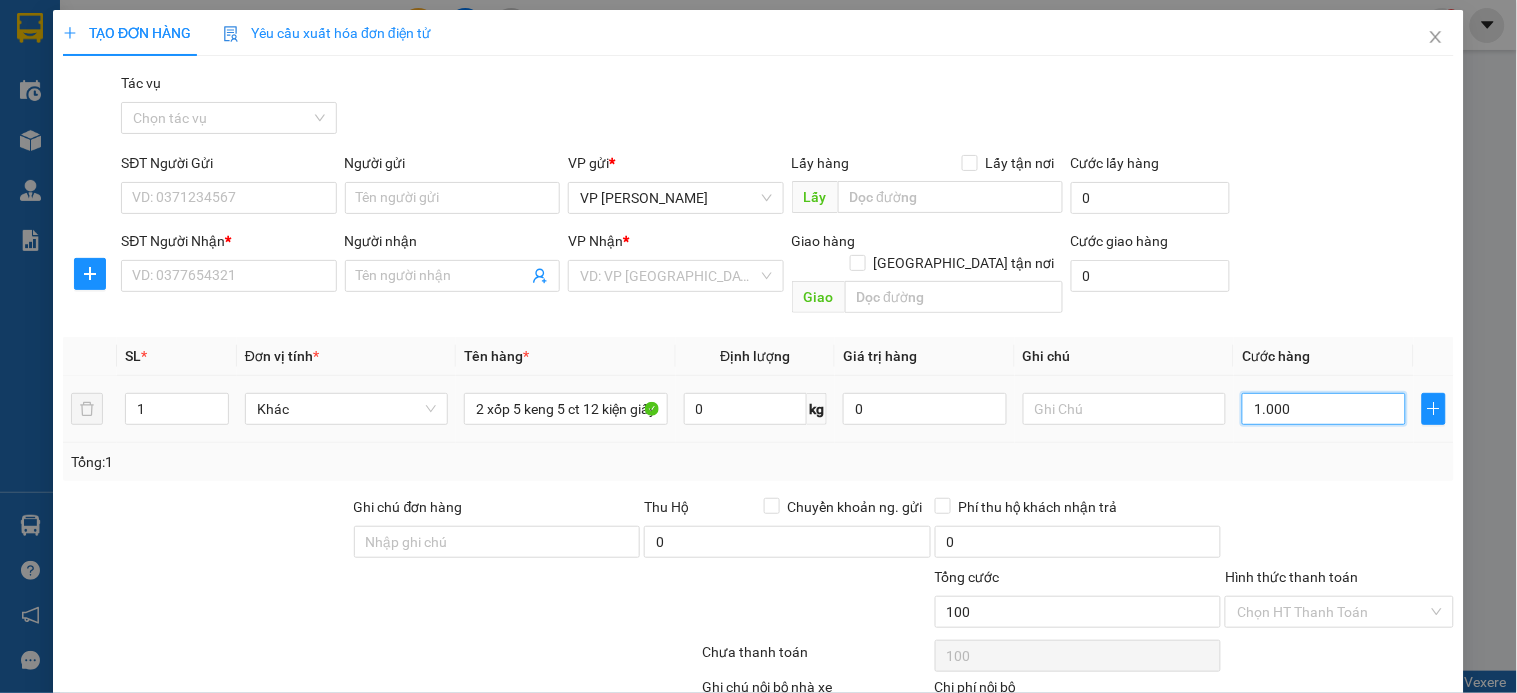 type on "1.000" 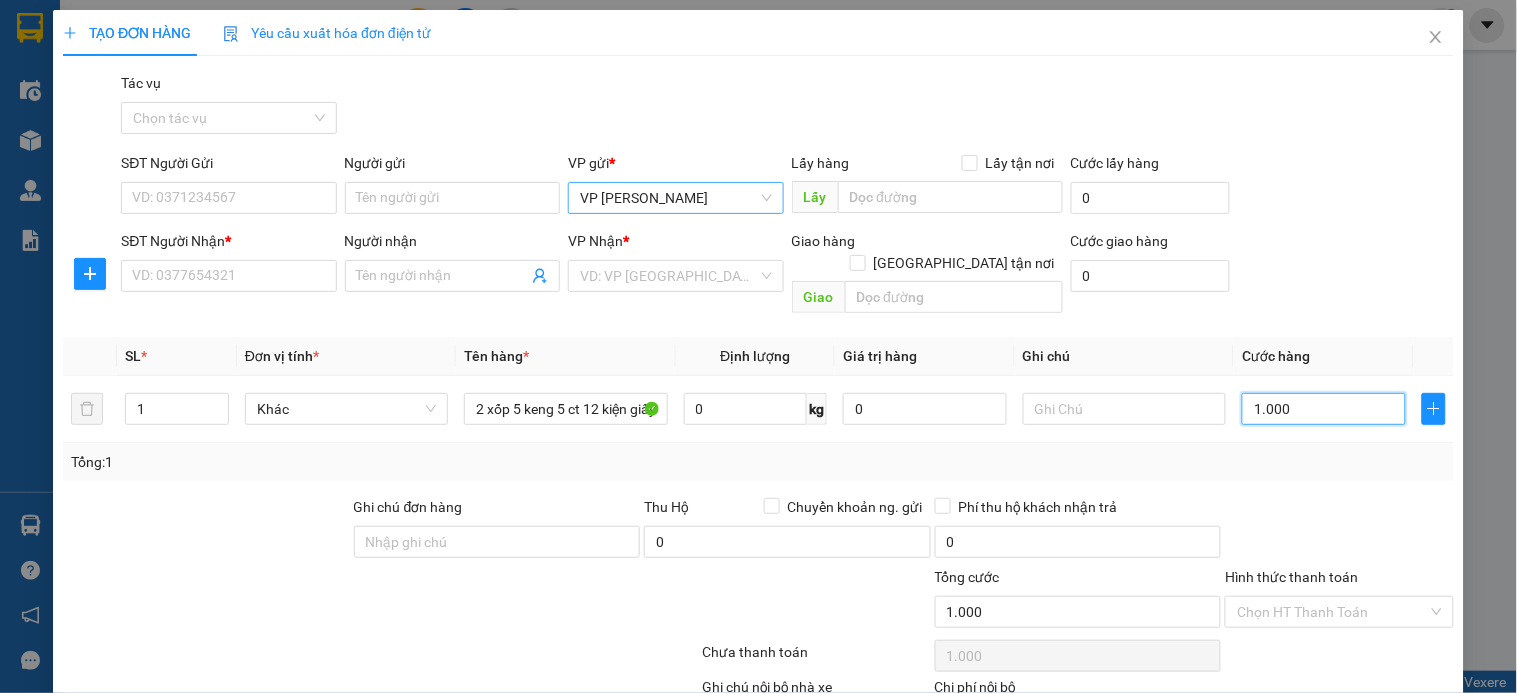 click on "VP [PERSON_NAME]" at bounding box center [675, 198] 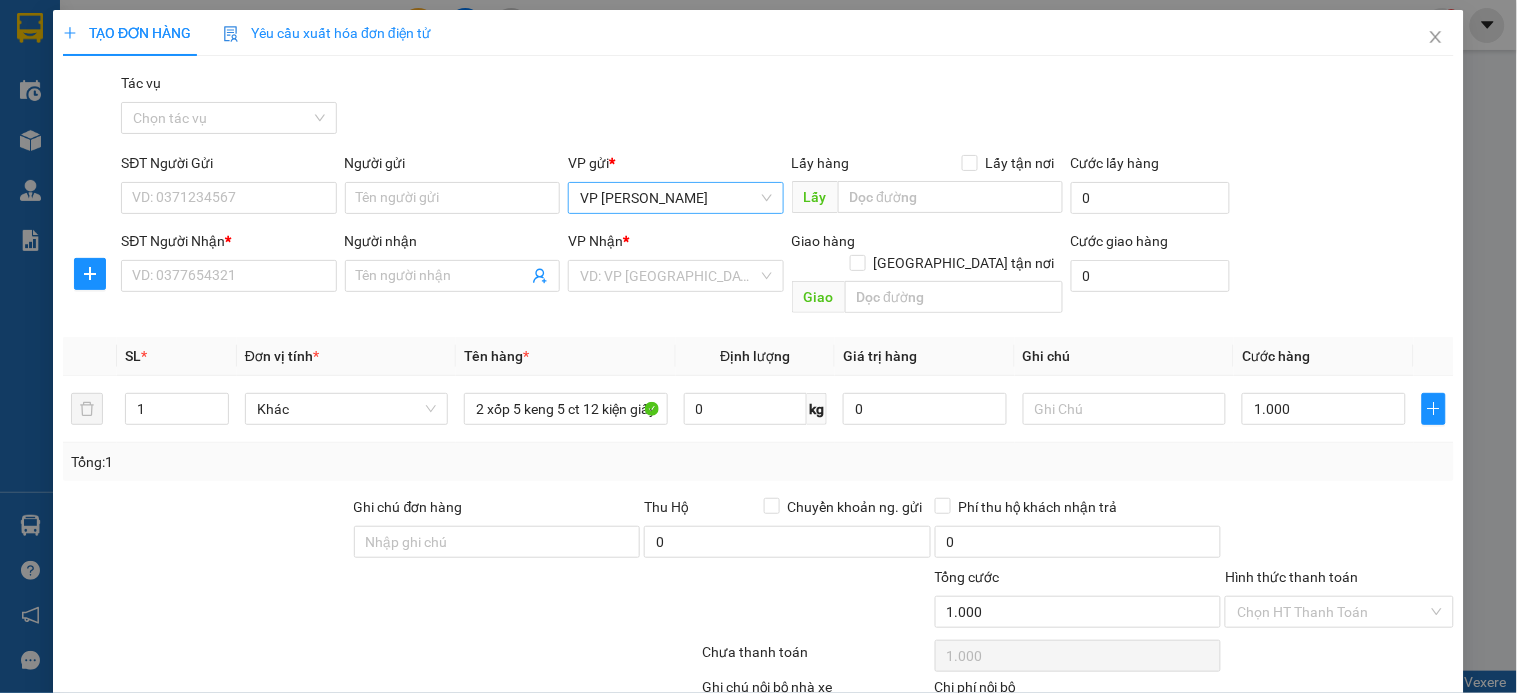 type on "1.000.000" 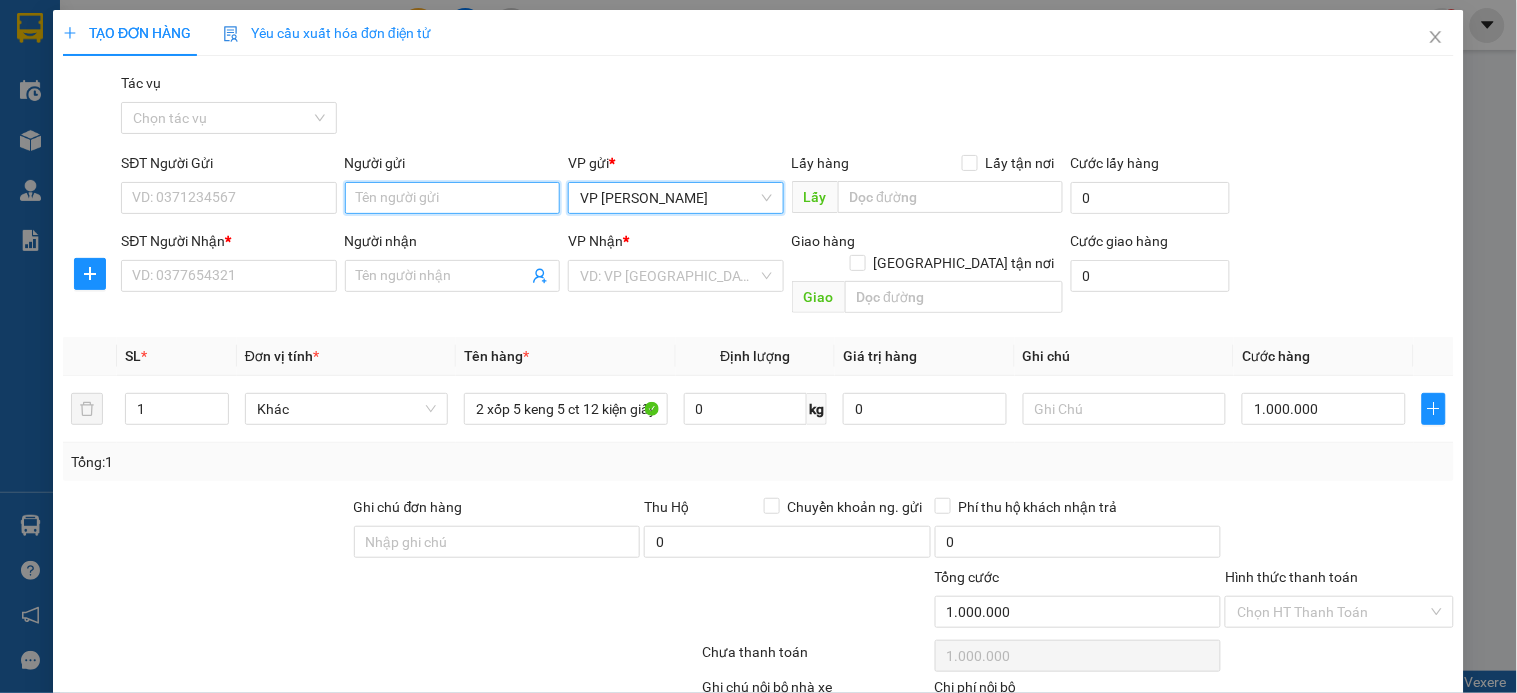 click on "Người gửi" at bounding box center [452, 198] 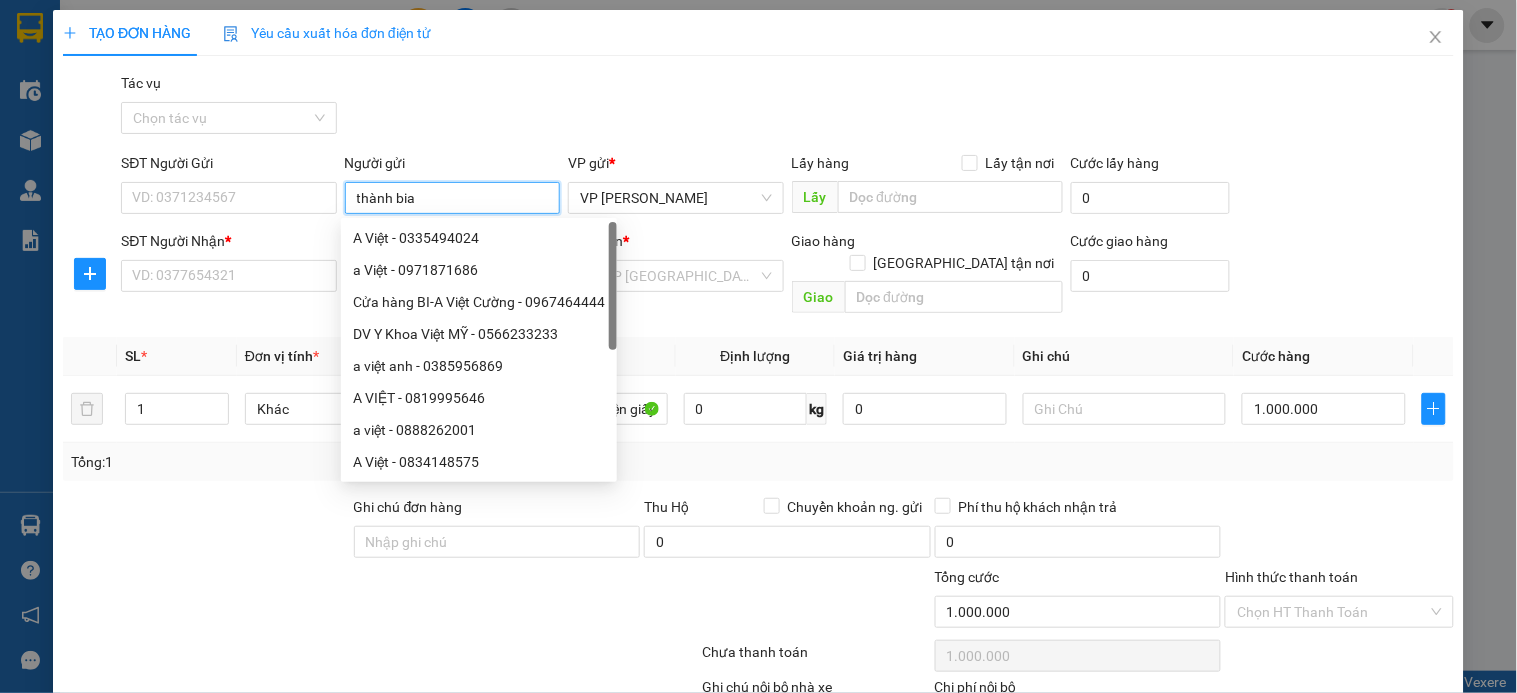type on "thành bia" 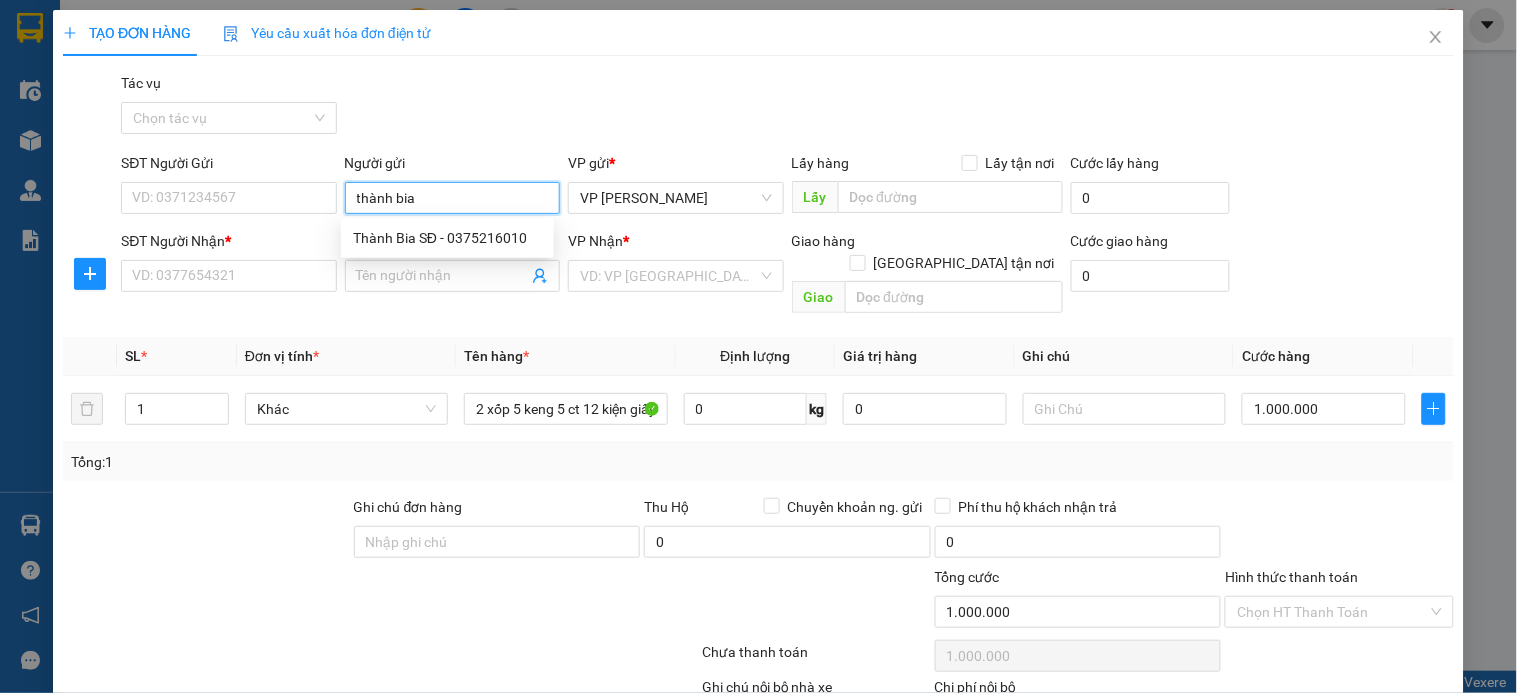 click on "thành bia" at bounding box center (452, 198) 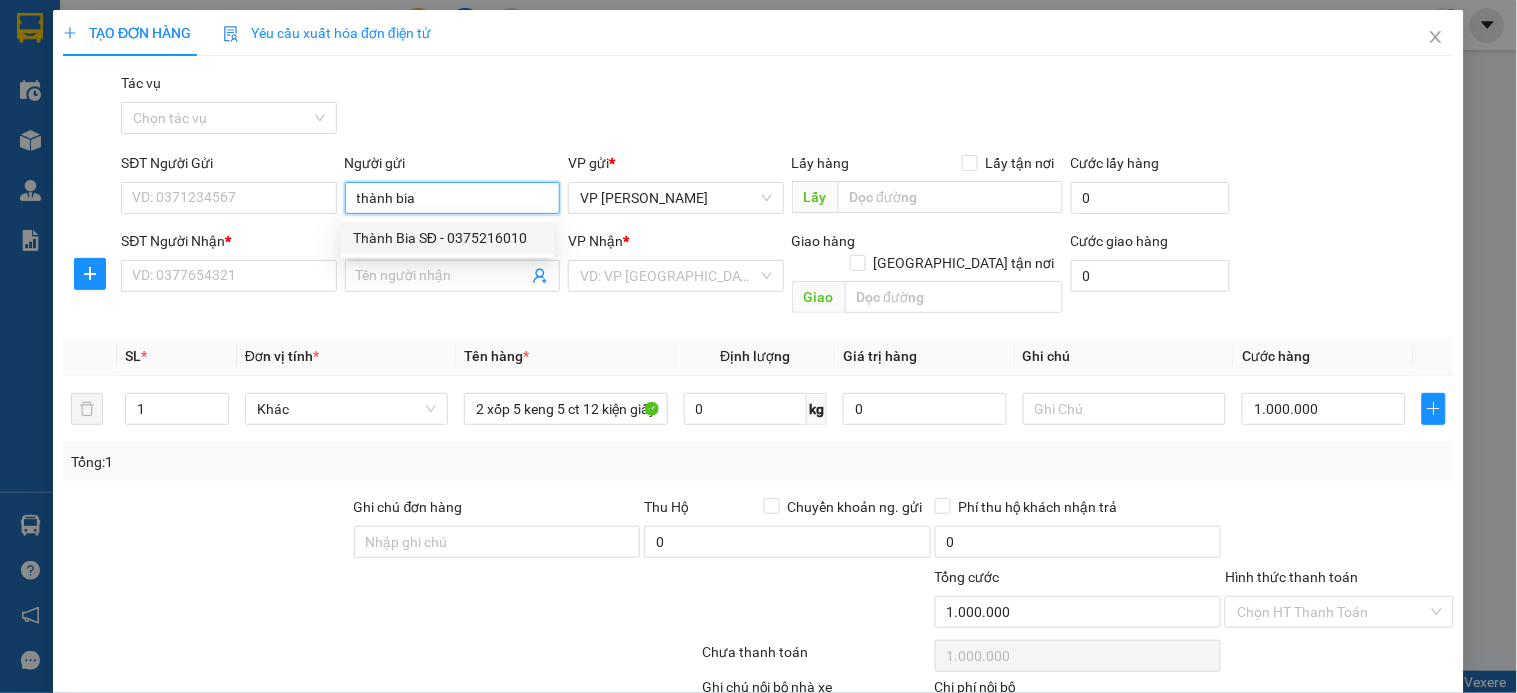 click on "Thành Bia SĐ - 0375216010" at bounding box center [447, 238] 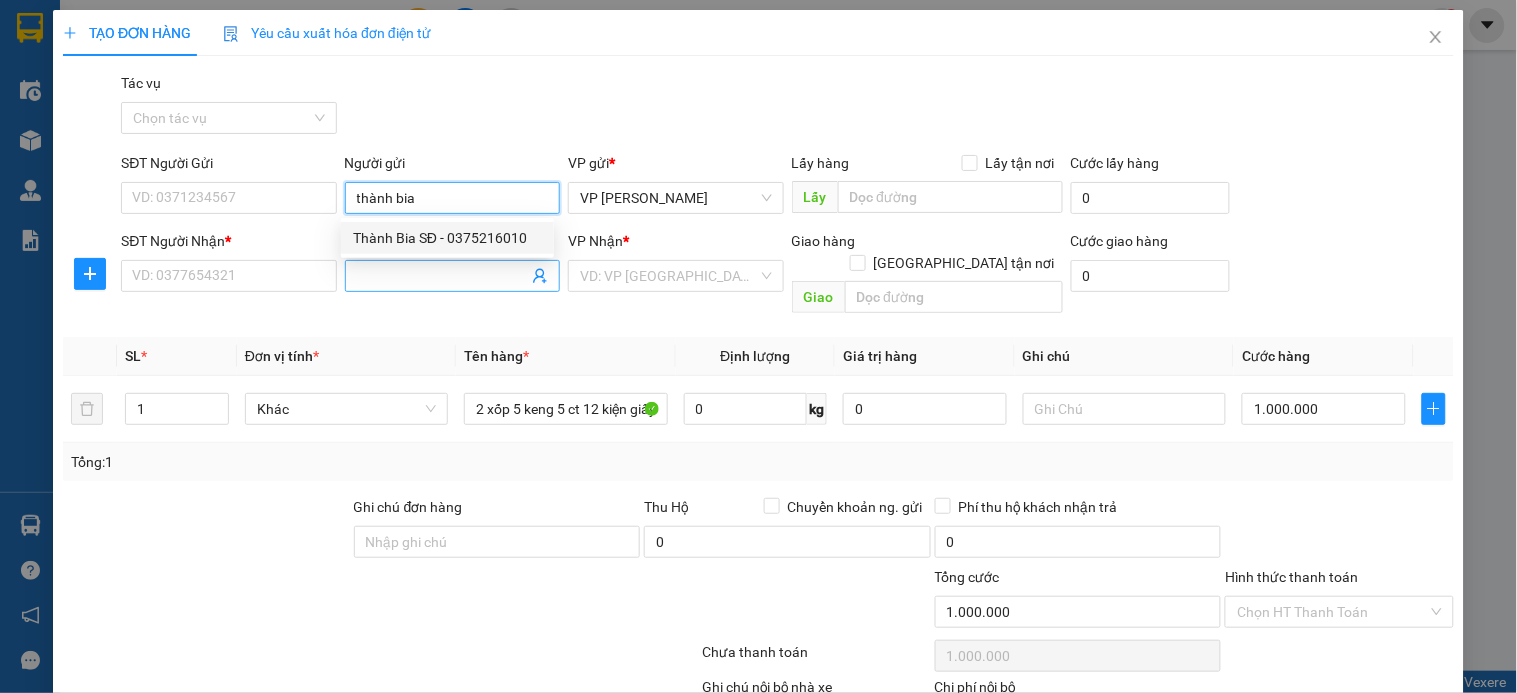 type on "0375216010" 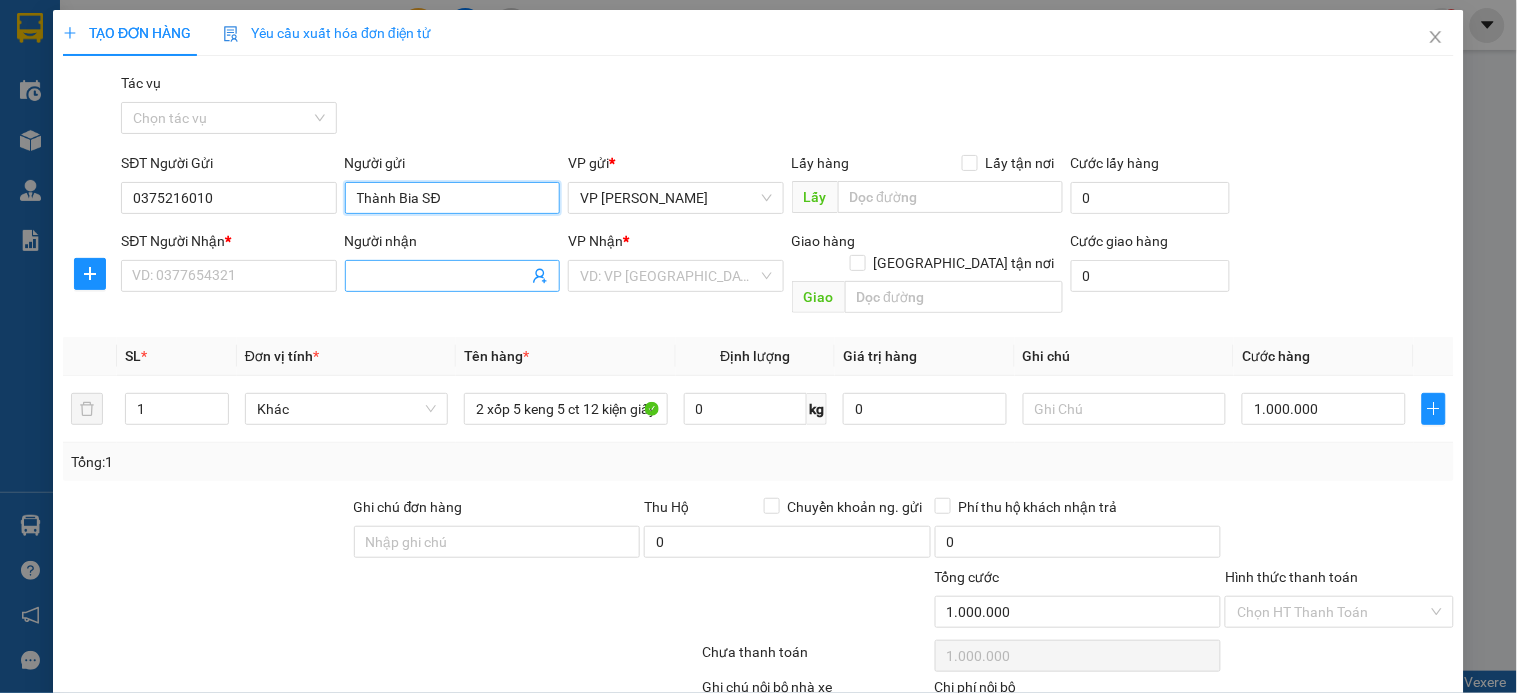 type on "Thành Bia SĐ" 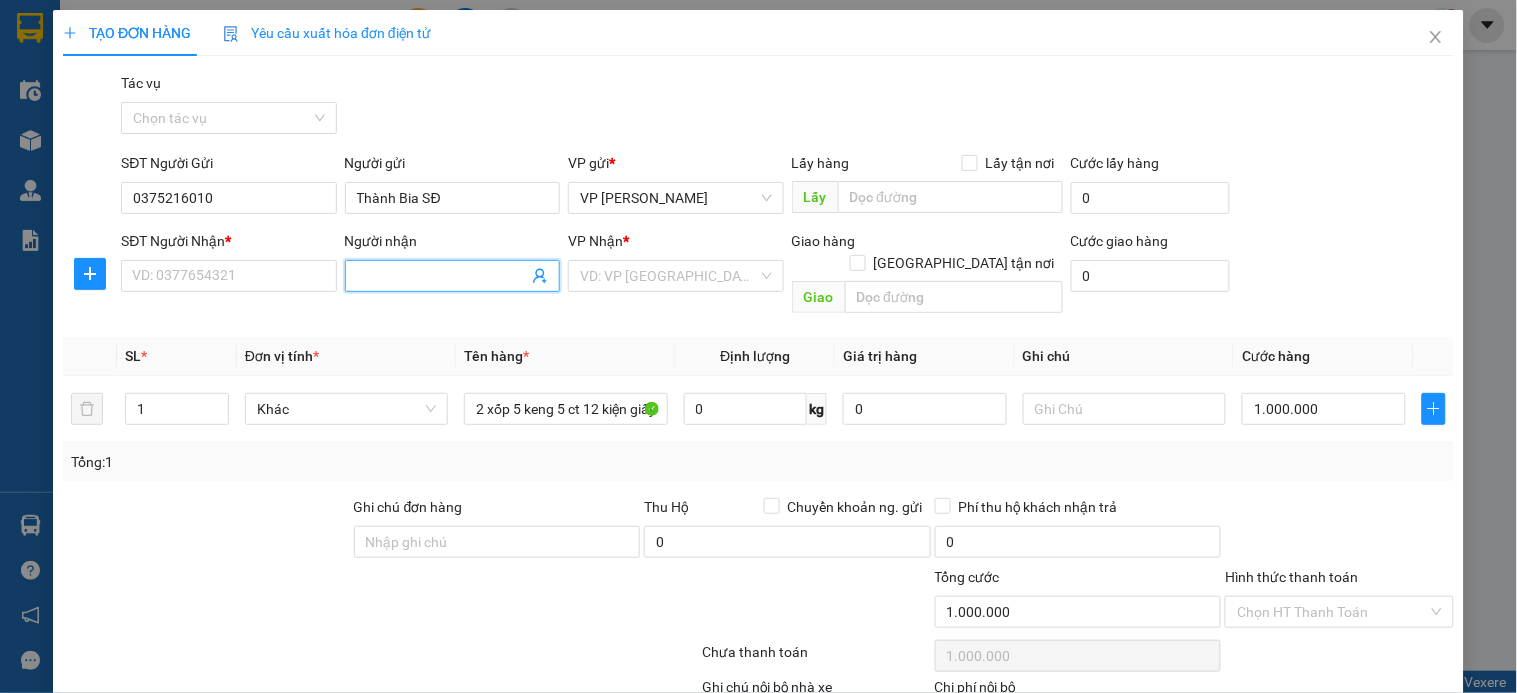 click 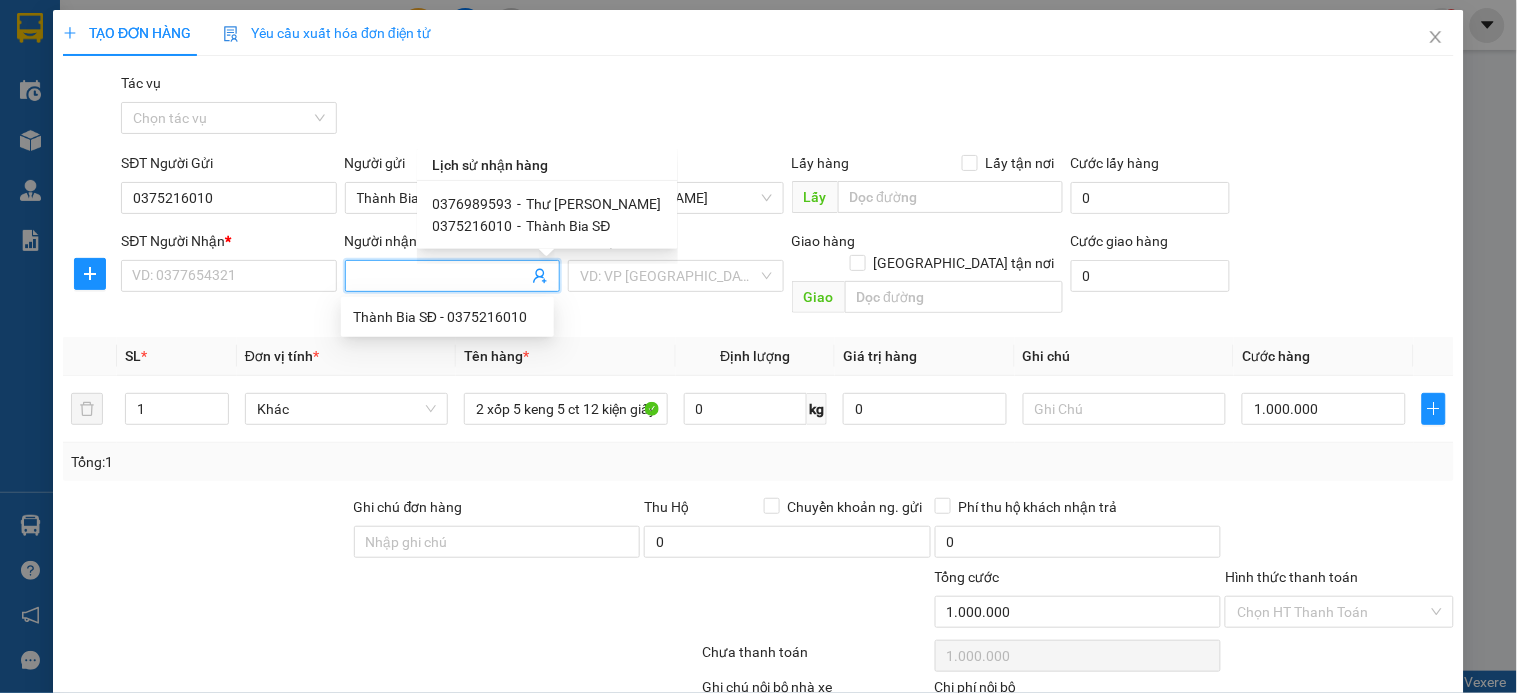 click on "Thư Bia Sành Điệu" at bounding box center [594, 204] 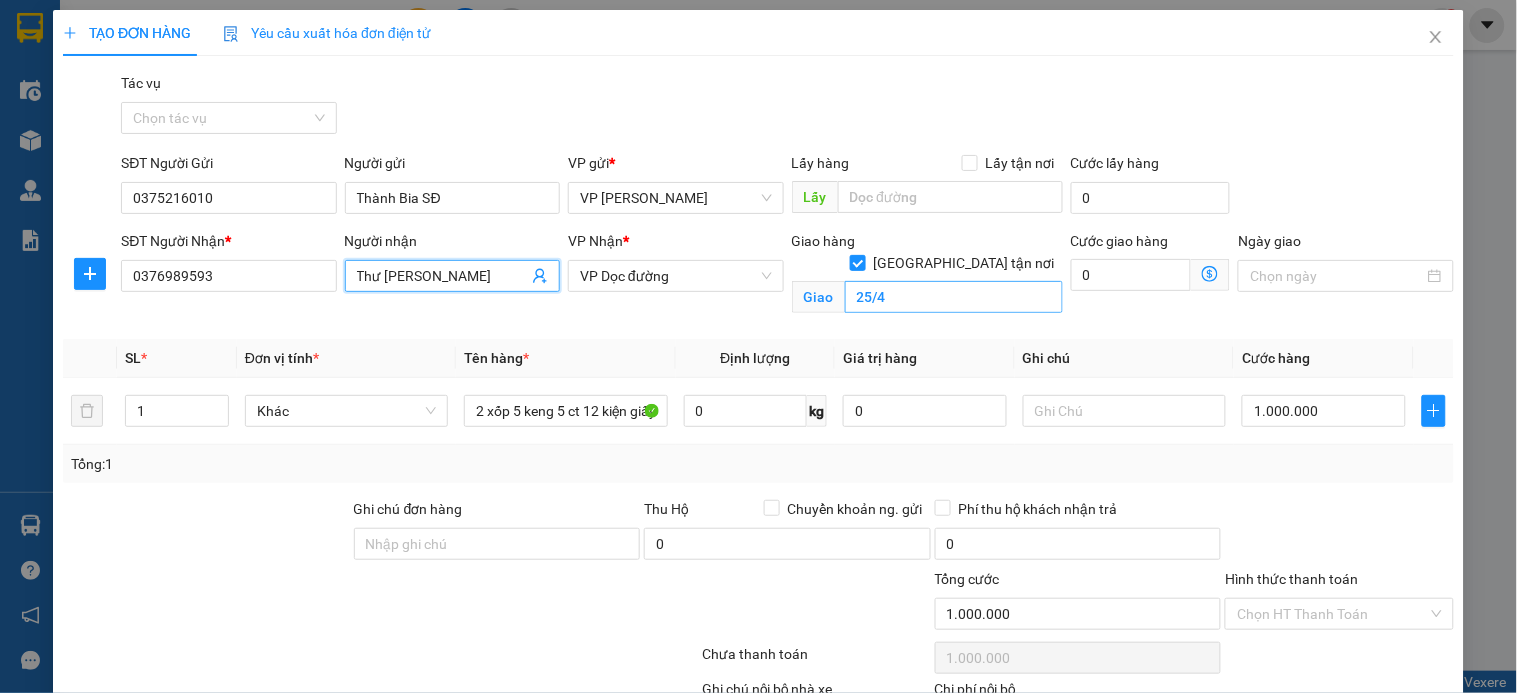 click on "[GEOGRAPHIC_DATA] tận nơi" at bounding box center [857, 262] 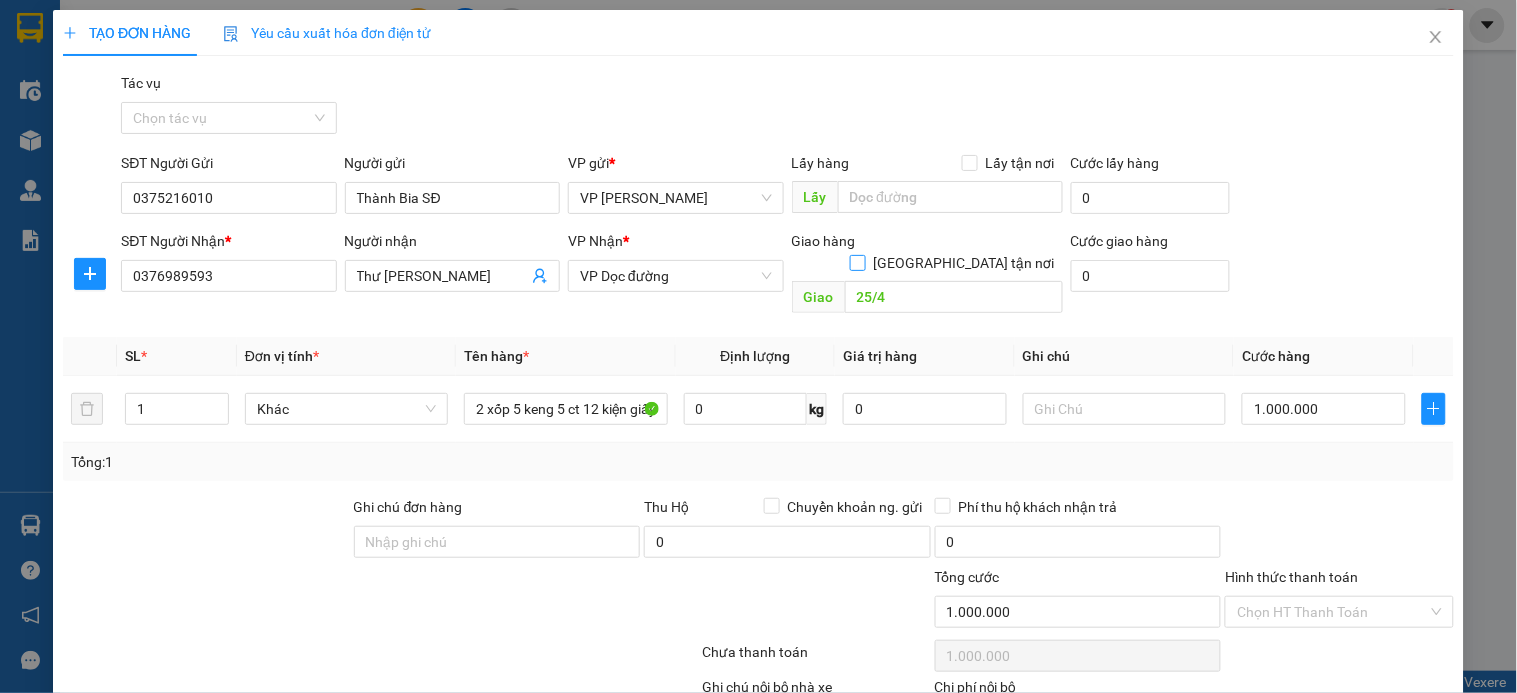 scroll, scrollTop: 110, scrollLeft: 0, axis: vertical 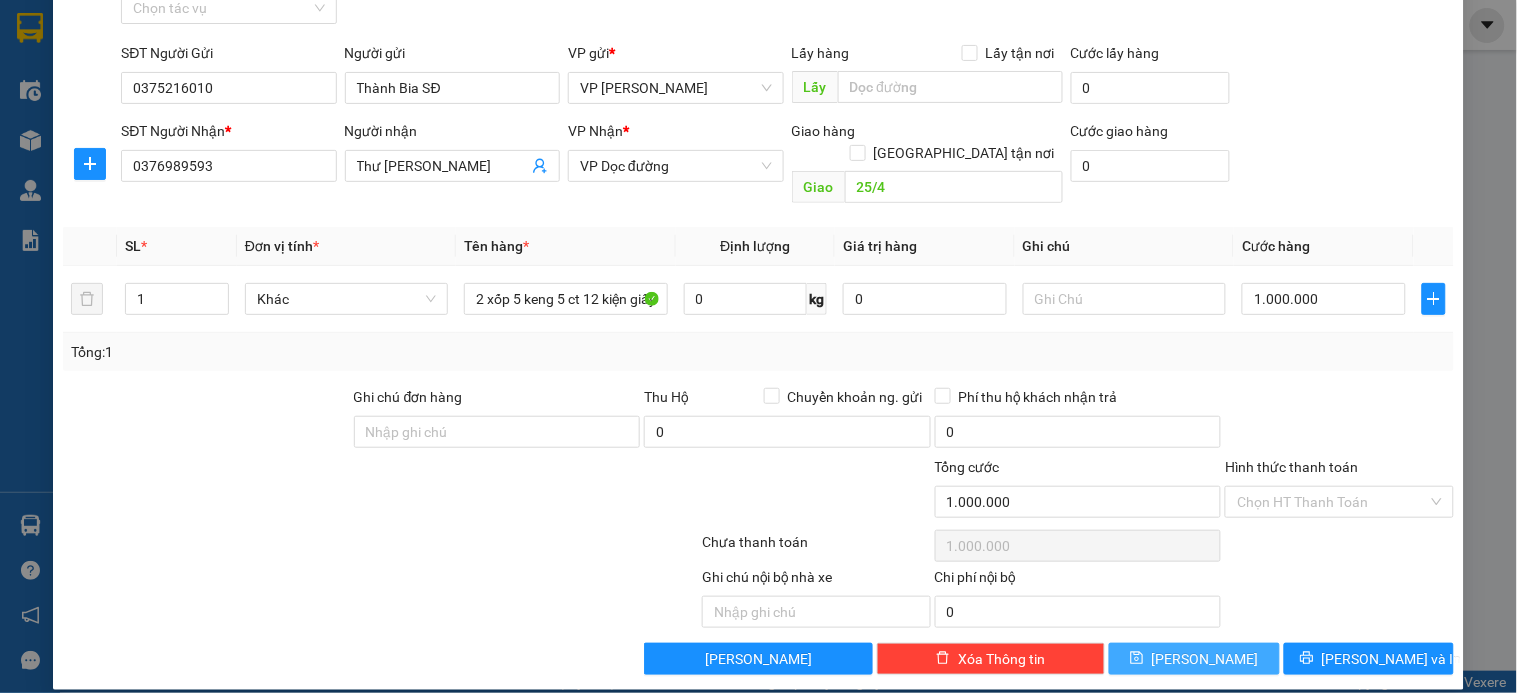 click on "[PERSON_NAME]" at bounding box center [1194, 659] 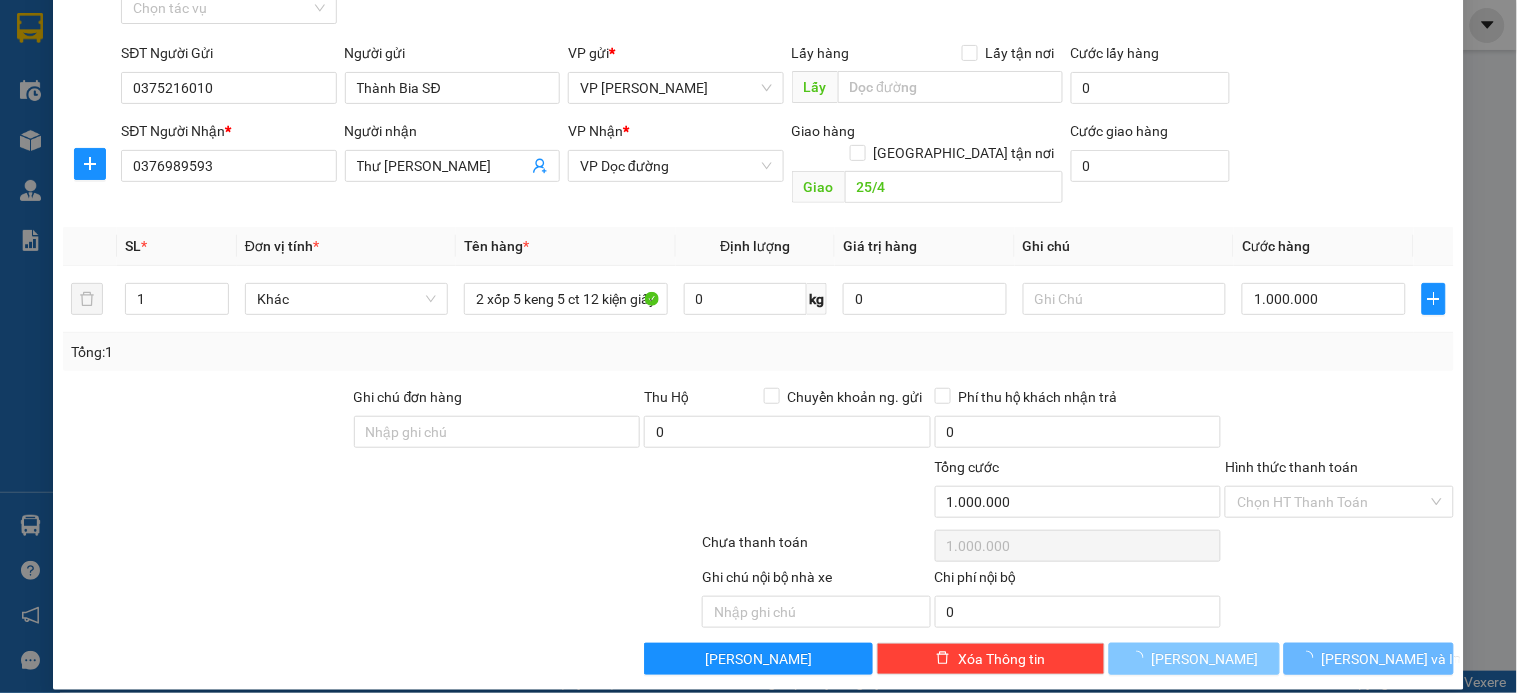 type 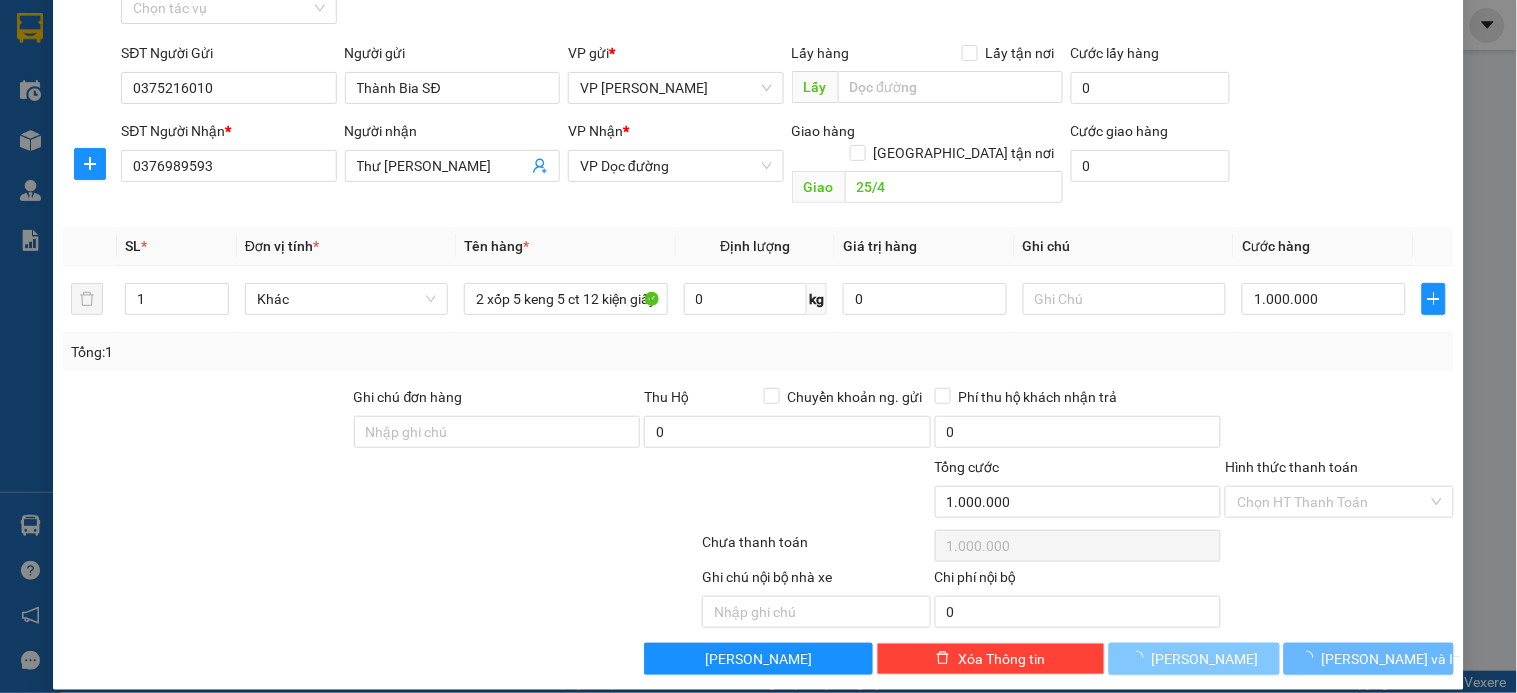 type 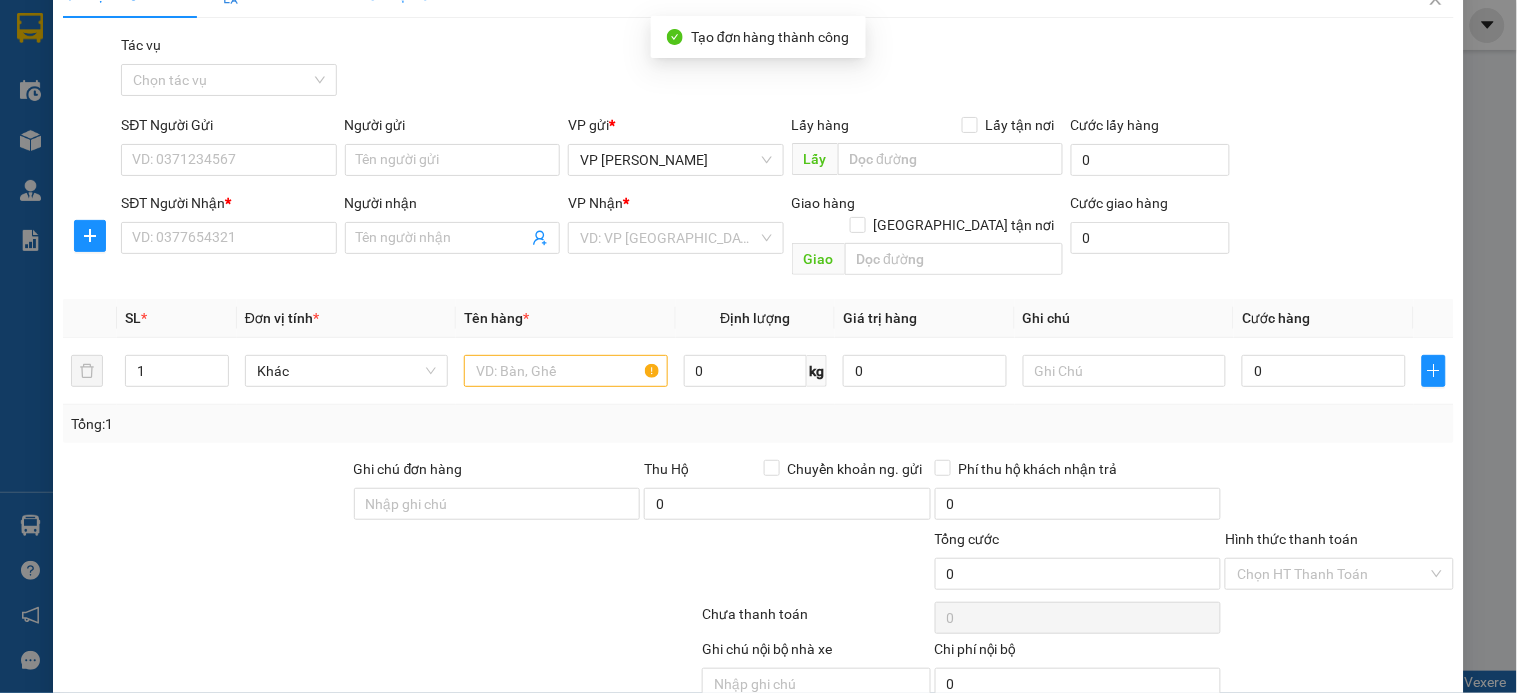 scroll, scrollTop: 0, scrollLeft: 0, axis: both 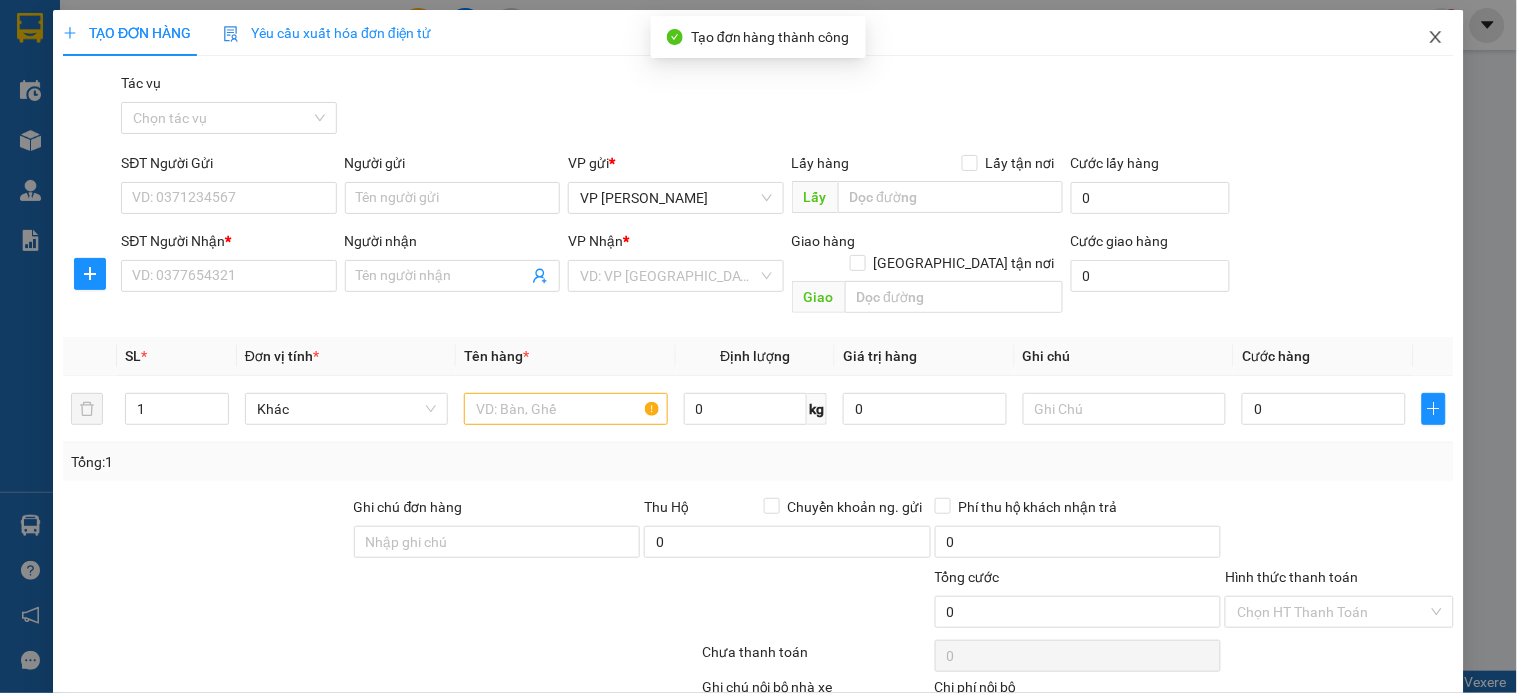 click 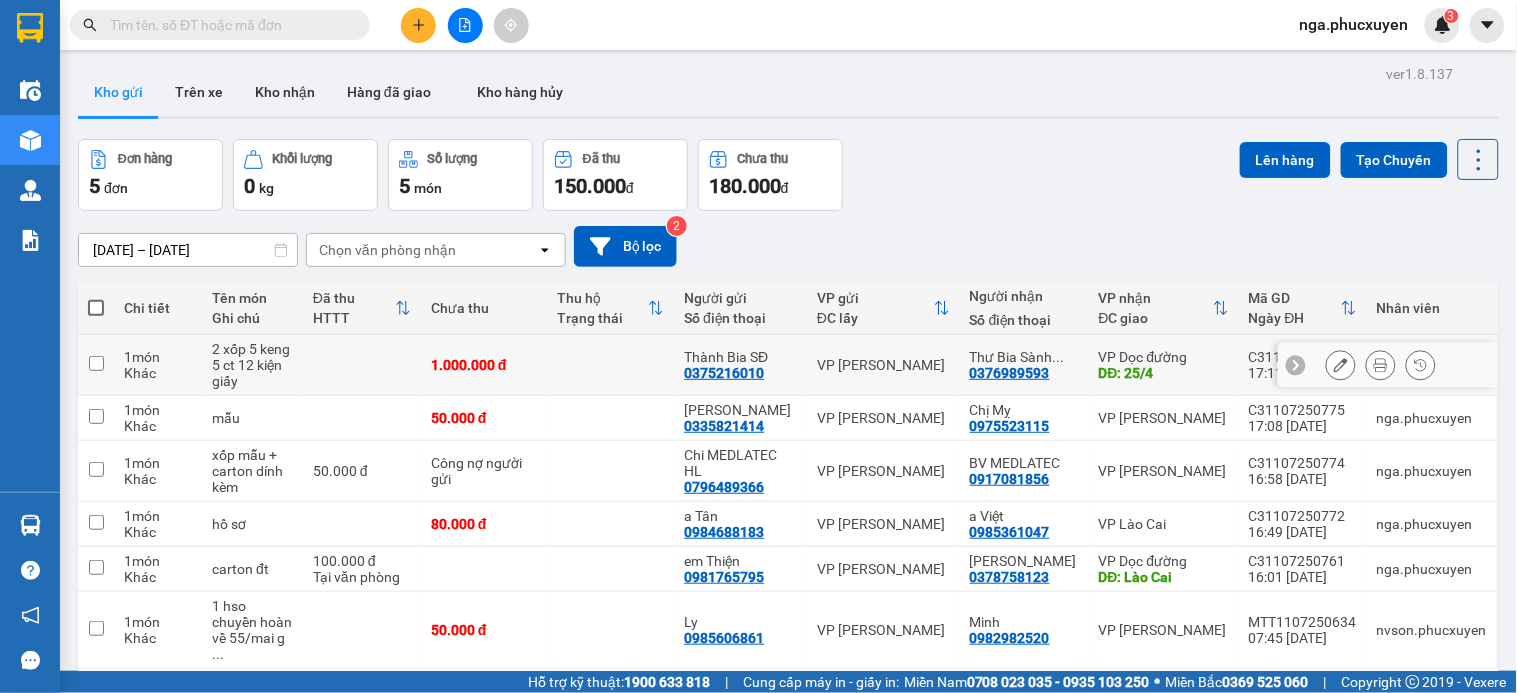 click at bounding box center [611, 365] 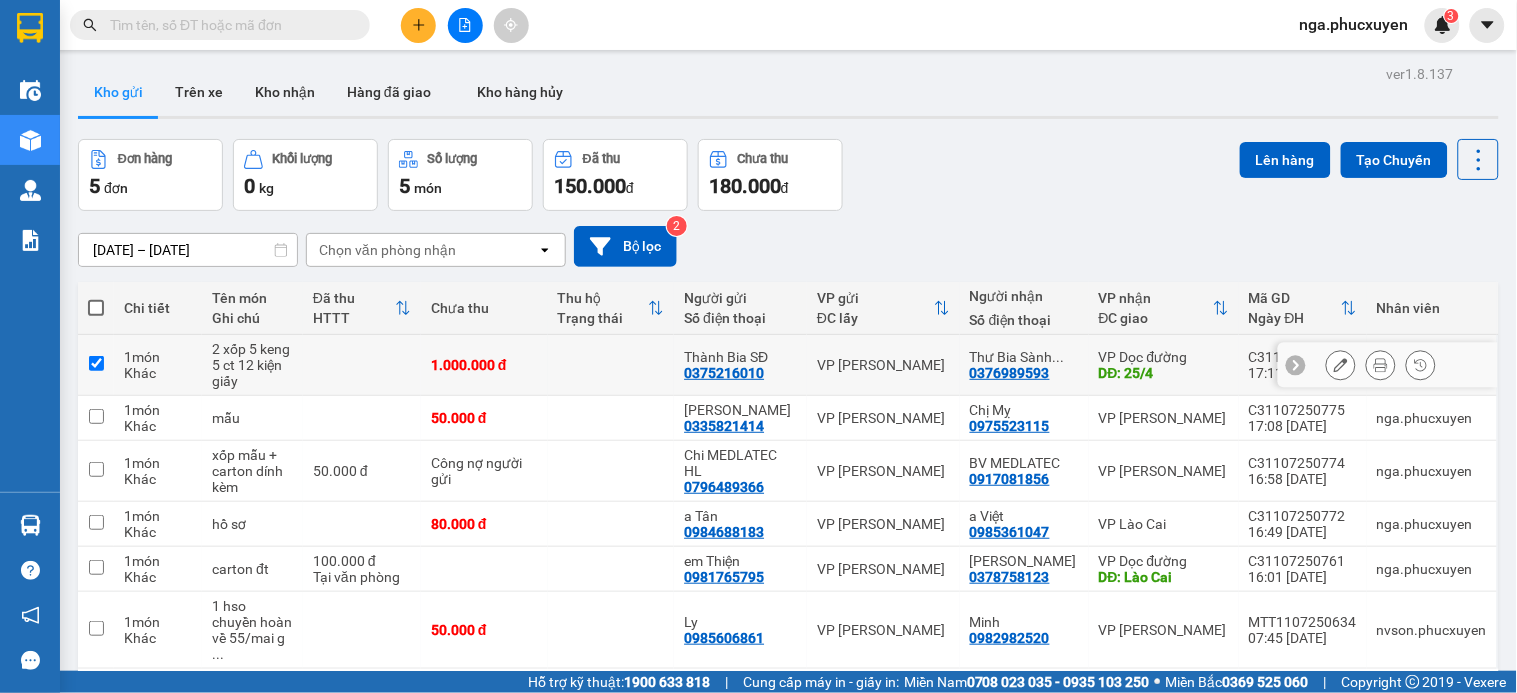 checkbox on "true" 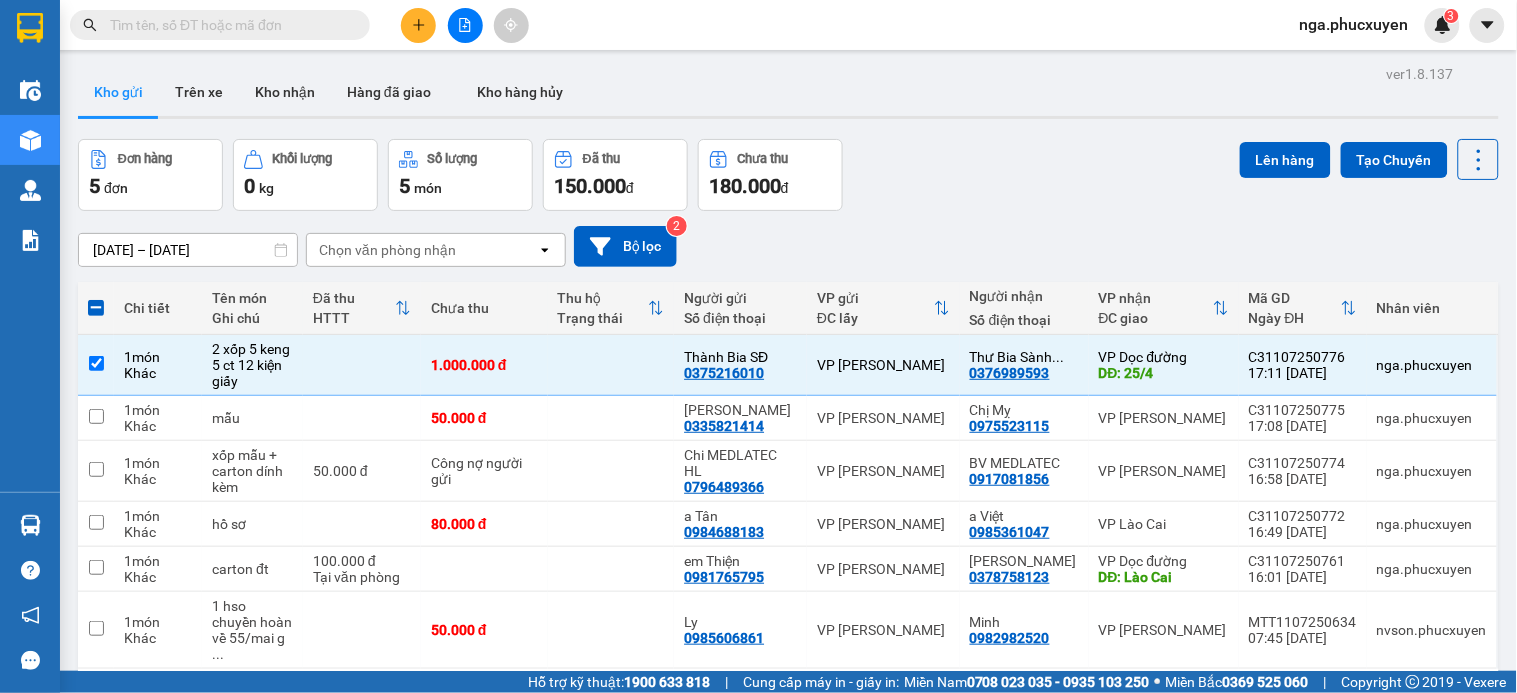 drag, startPoint x: 1252, startPoint y: 157, endPoint x: 1214, endPoint y: 165, distance: 38.832977 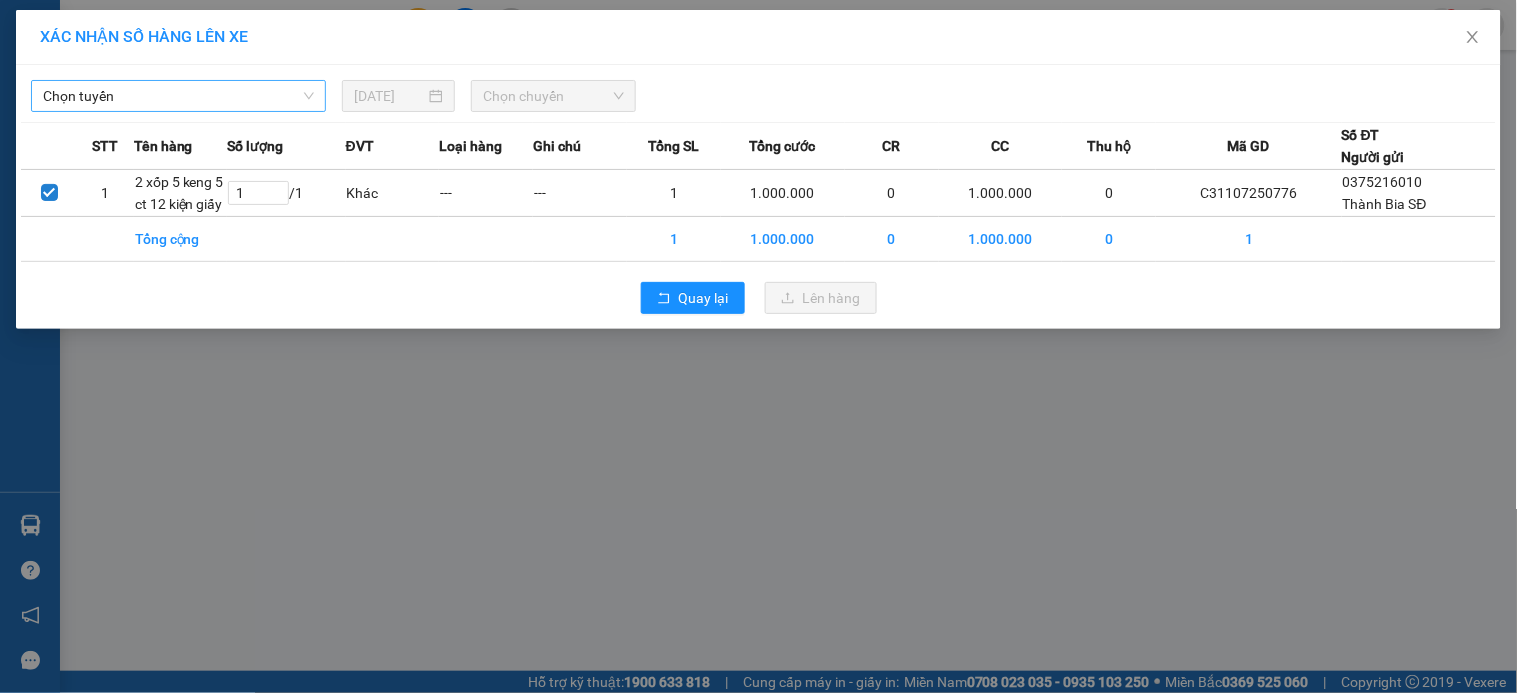 click on "Chọn tuyến" at bounding box center [178, 96] 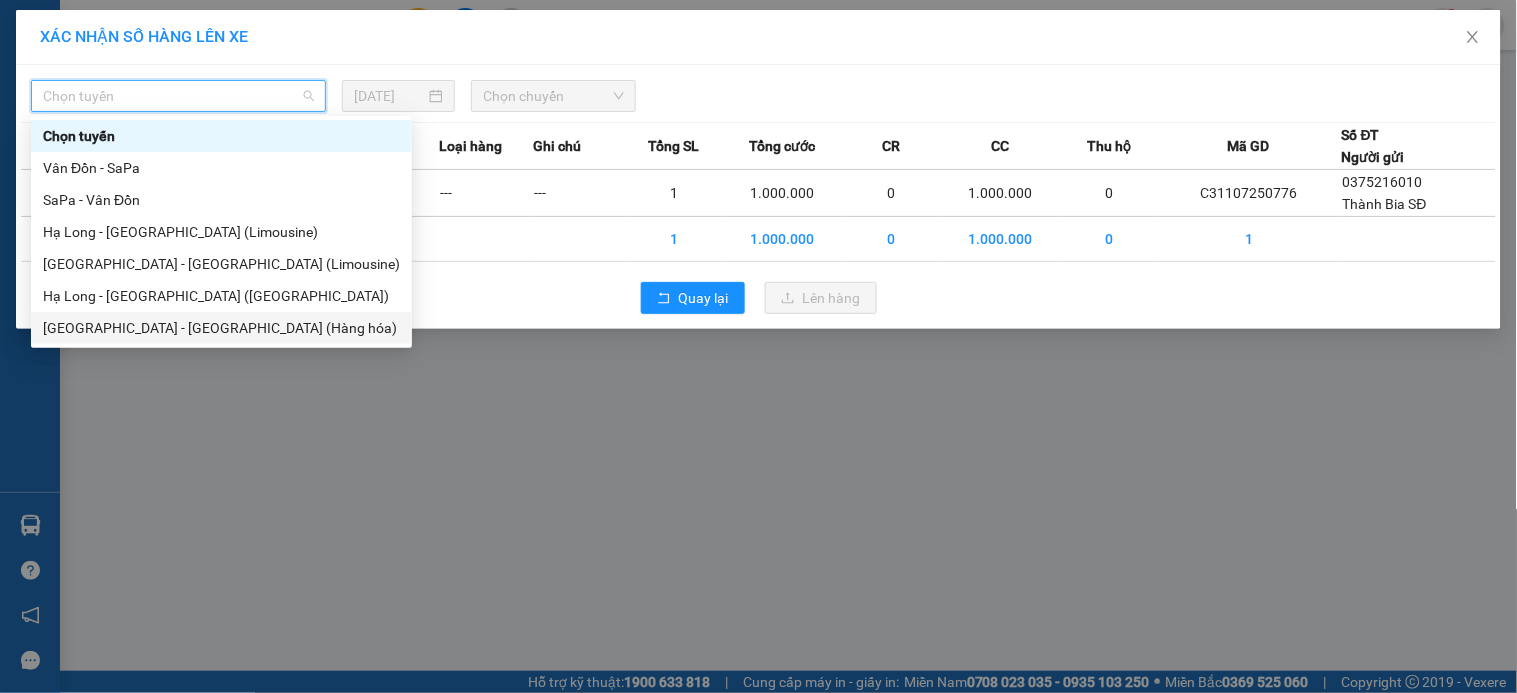 click on "[GEOGRAPHIC_DATA] - [GEOGRAPHIC_DATA] (Hàng hóa)" at bounding box center (221, 328) 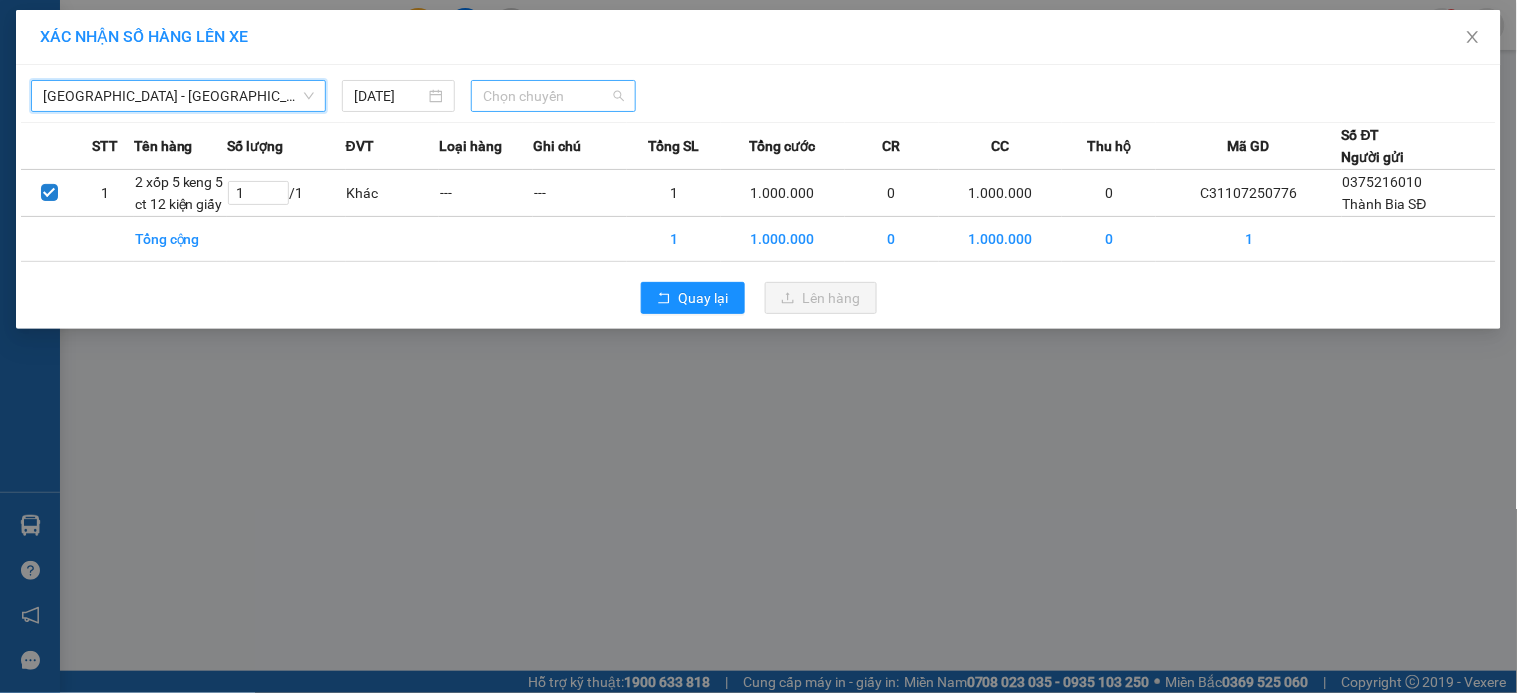 click on "Chọn chuyến" at bounding box center (553, 96) 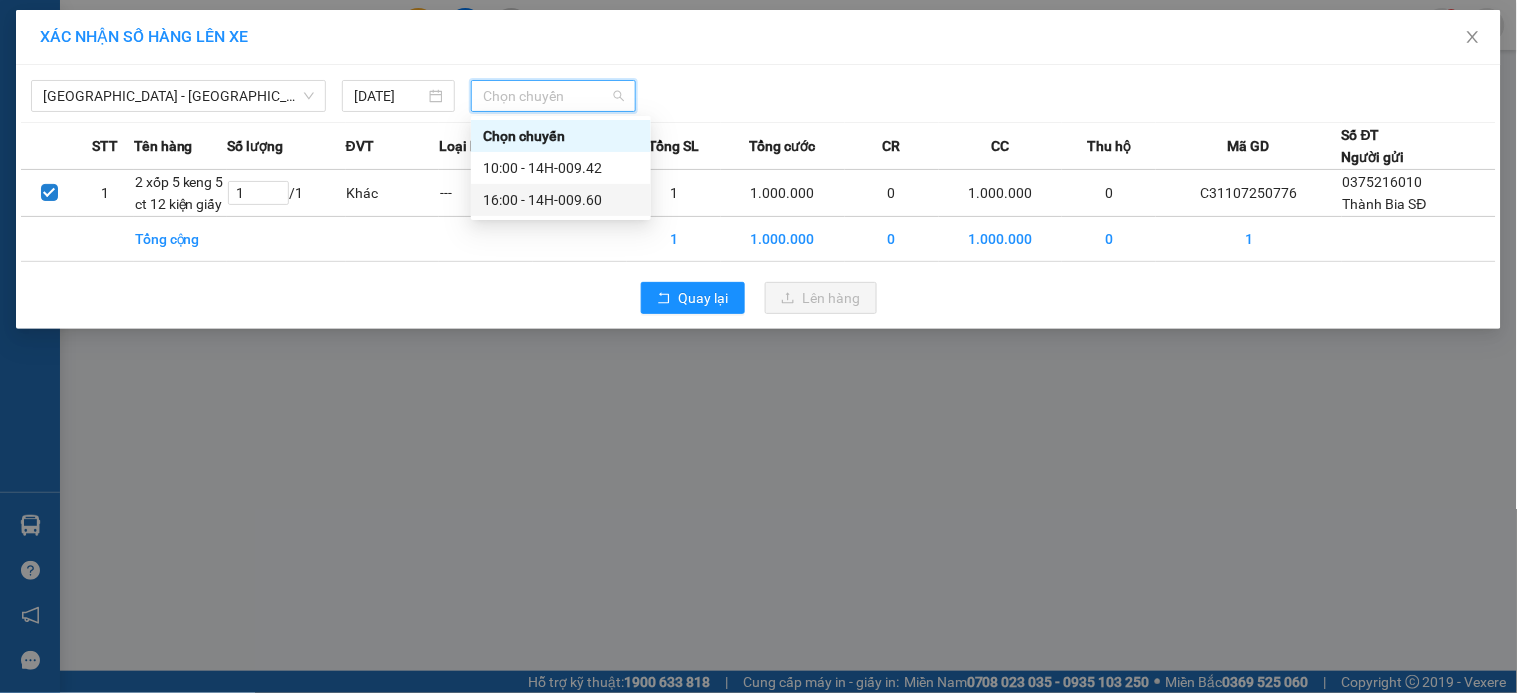 click on "16:00     - 14H-009.60" at bounding box center (561, 200) 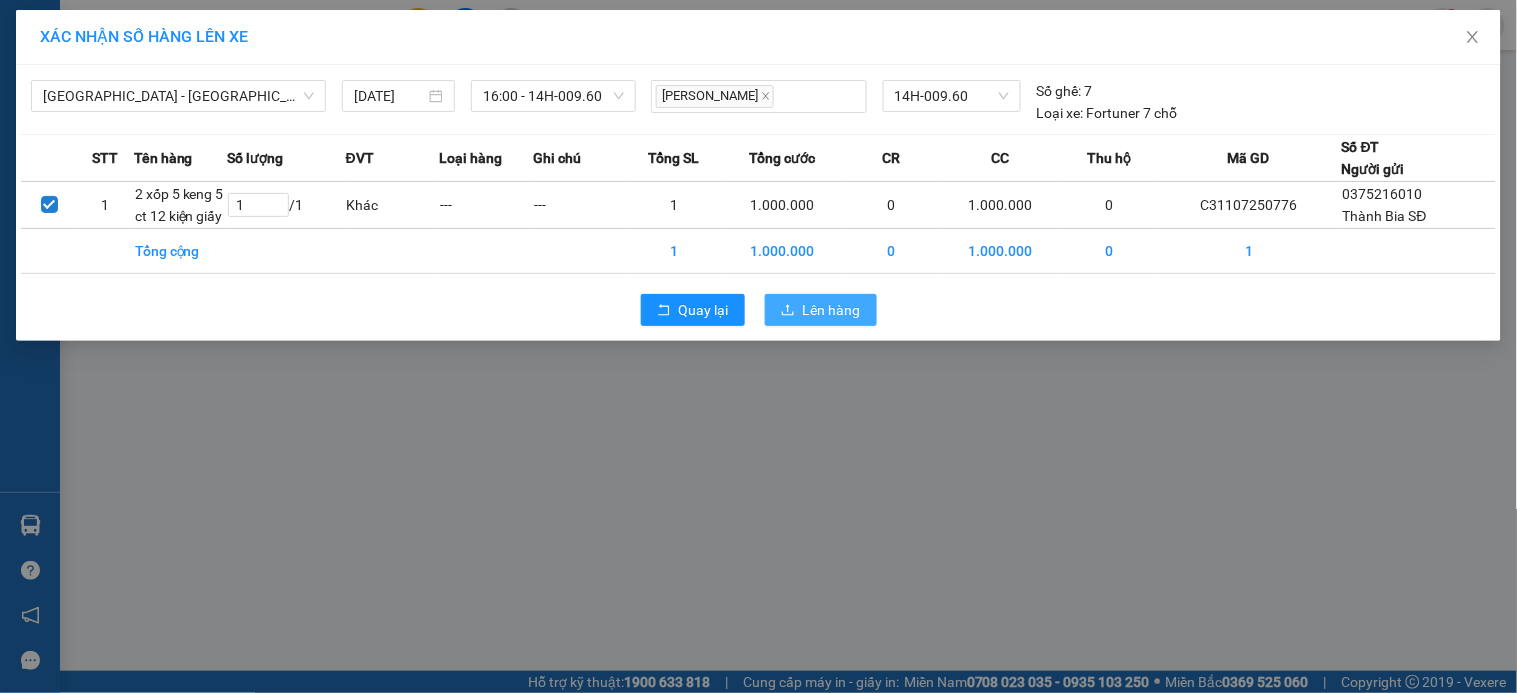 click on "Lên hàng" at bounding box center (832, 310) 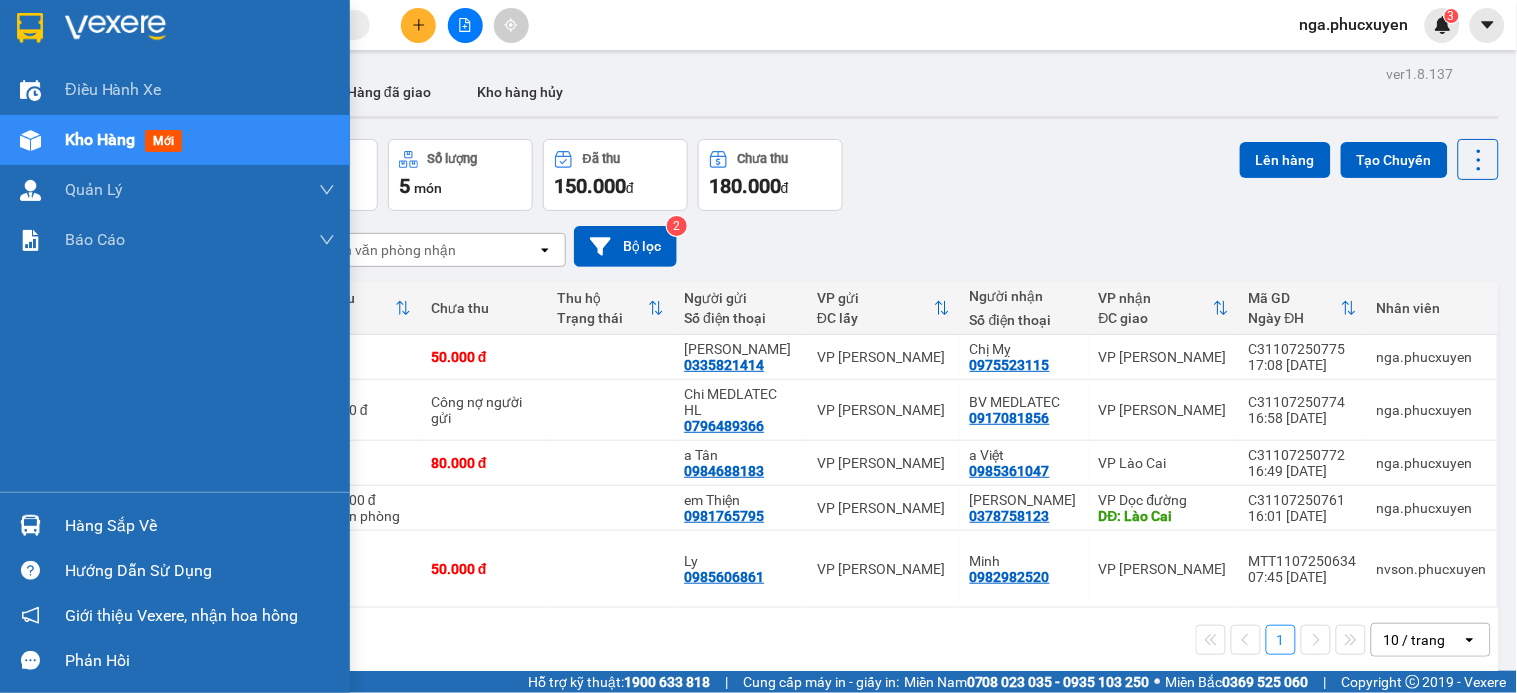click on "Hàng sắp về" at bounding box center (200, 526) 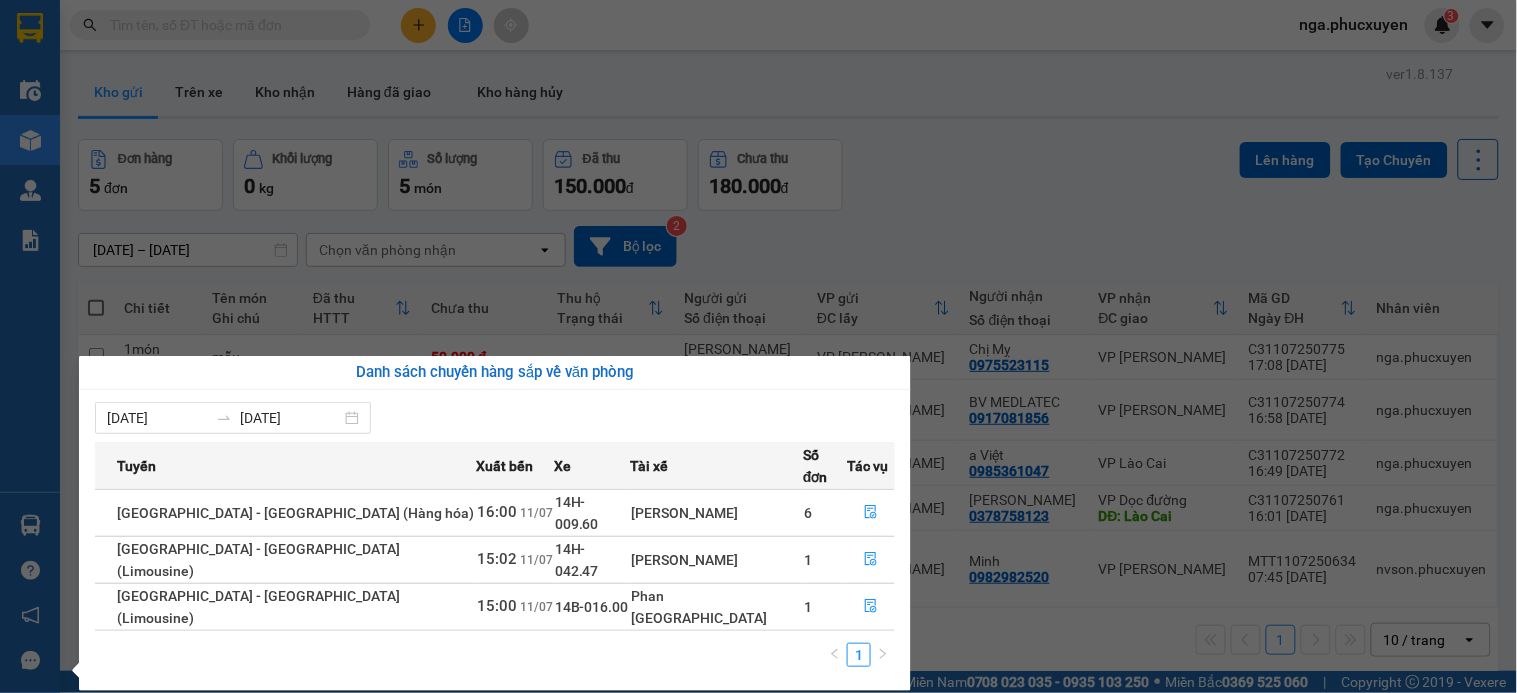 click on "Kết quả tìm kiếm ( 26 )  Bộ lọc  Mã ĐH Trạng thái Món hàng Thu hộ Tổng cước Chưa cước Người gửi VP Gửi Người nhận VP Nhận MTT1107250715 11:40 - 11/07 VP Nhận   14F-009.78 16:33 - 11/07 1 túi đỏ đồ ăn SL:  1 60.000 0389981152 HOÀNG THU HƯƠNG  VP Dương Đình Nghệ 0968571294 mai hương VP Hạ Long  MTT0507250892 10:02 - 05/07 Đã giao   15:34 - 05/07 1 túi trắng + 1 túi vàng có trà sữa SL:  1 80.000 0389981152 HOÀNG THU HƯƠNG  VP Dương Đình Nghệ 0968571294 mai hương đồ khô nhận vp chợ VP Chợ HL 1 CHL0802250634 09:16 - 08/02 Đã giao   17:31 - 08/02 carton bò đông lạnh SL:  1 50.000 0968571294 mai hương đồ khô nhận vp chợ VP Chợ HL 1 0389981152 HOÀNG THU HƯƠNG  VP Dương Đình Nghệ TC: số 7 ngõ 394/16 mỹ đình, p... CHL0602250417 12:50 - 06/02 Đã giao   09:16 - 07/02 carton bò khô SL:  1 50.000 0968571294 mai hương đồ khô nhận vp chợ VP Chợ HL 1 0389981152 CHL0502250243   1" at bounding box center [758, 346] 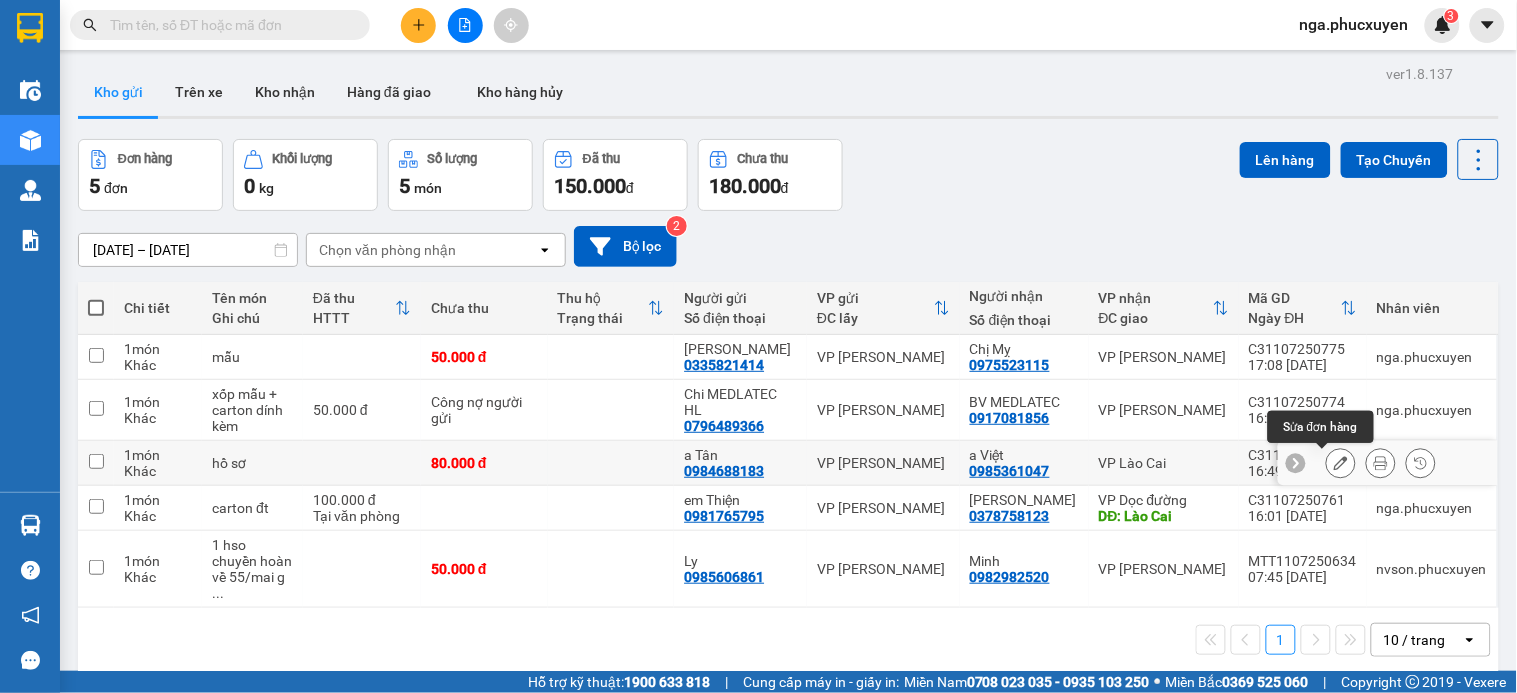 click 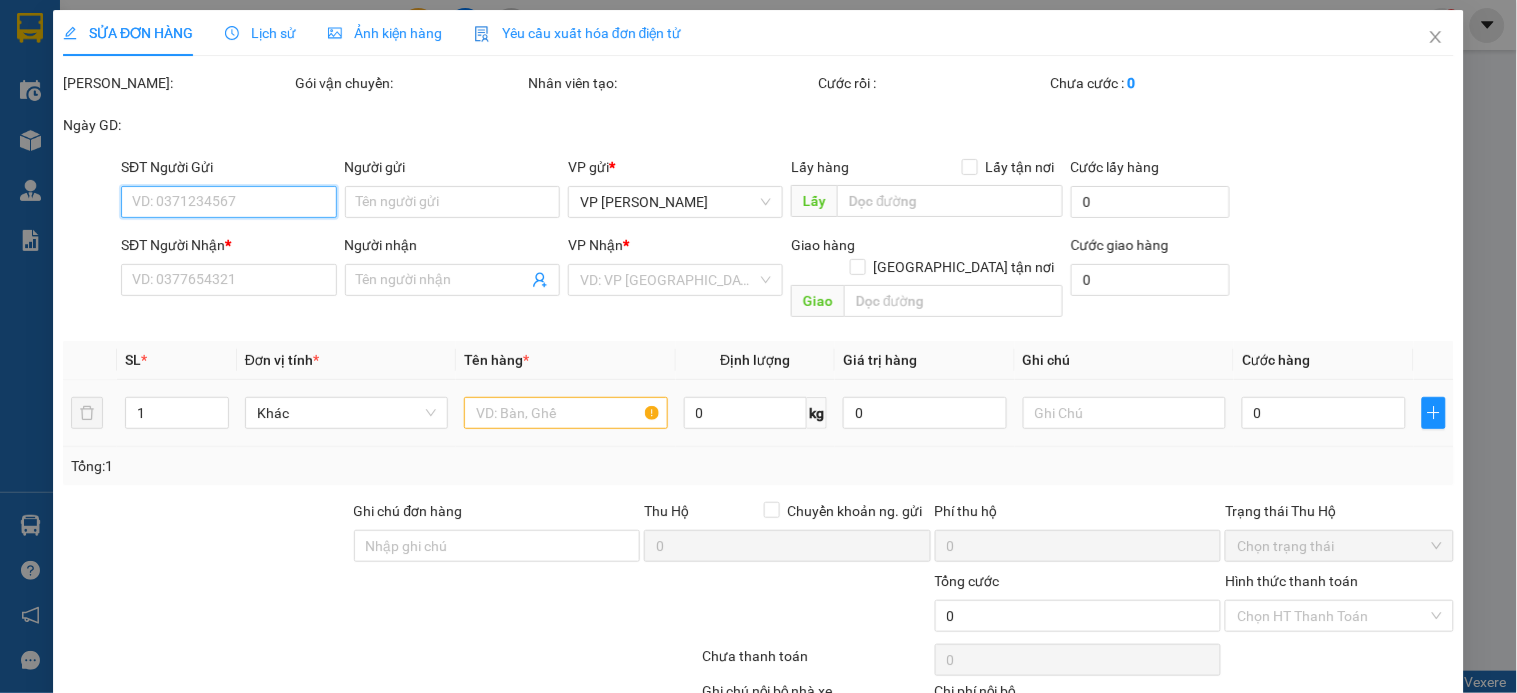 type on "0984688183" 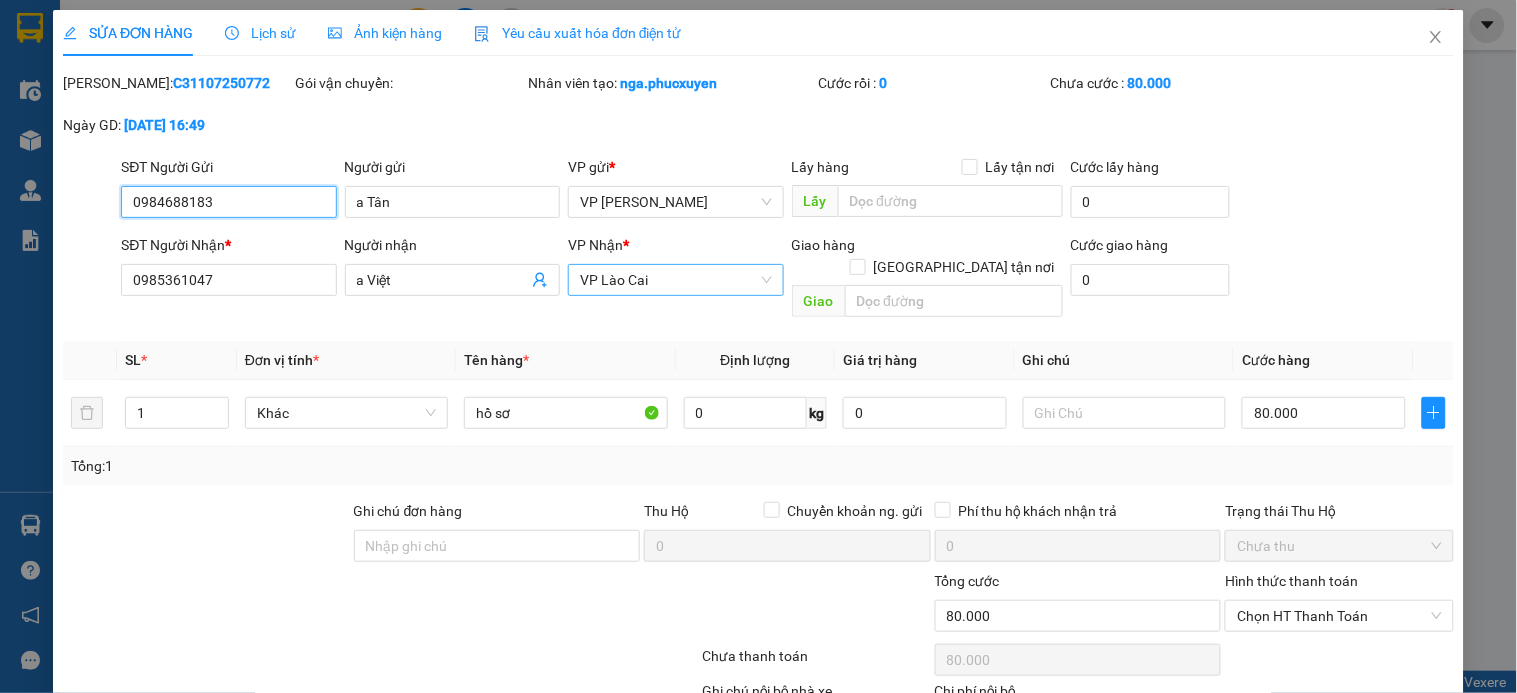 click on "VP Lào Cai" at bounding box center [675, 280] 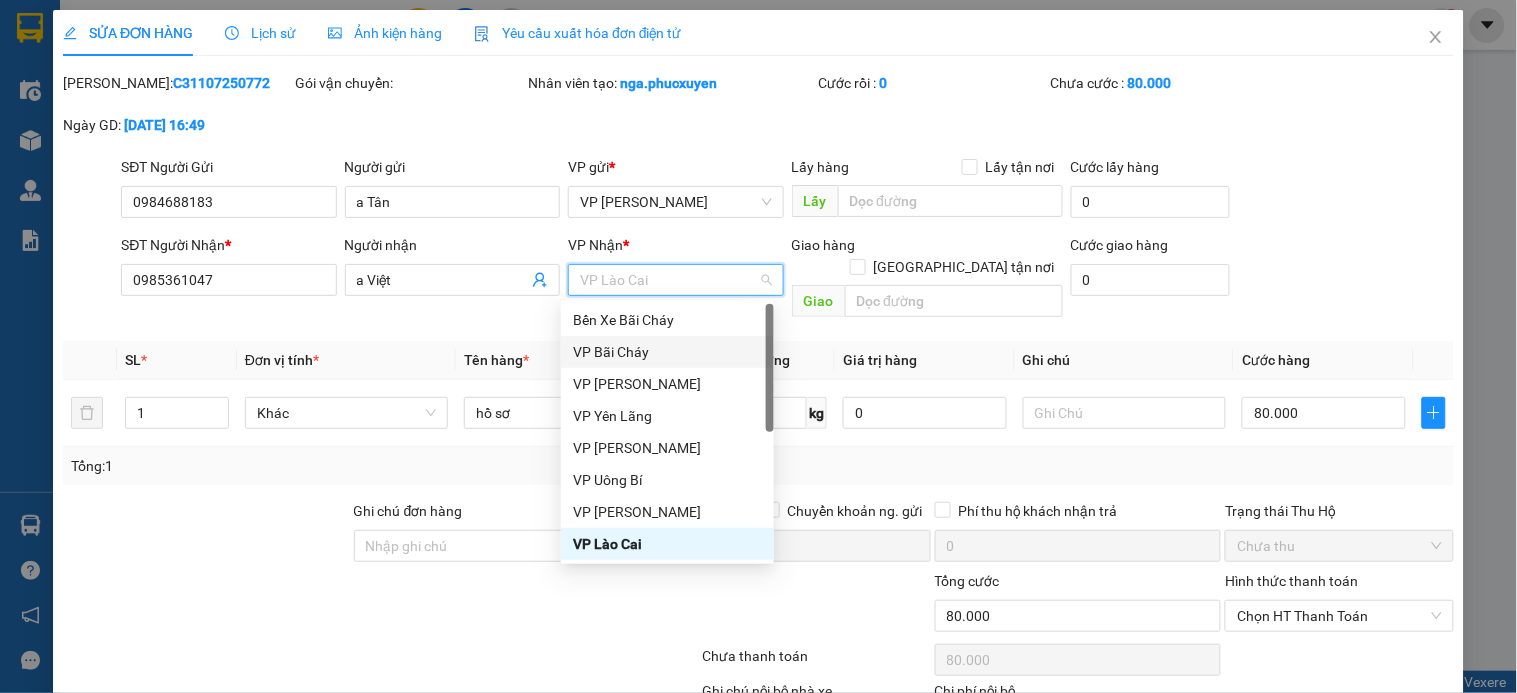 scroll, scrollTop: 320, scrollLeft: 0, axis: vertical 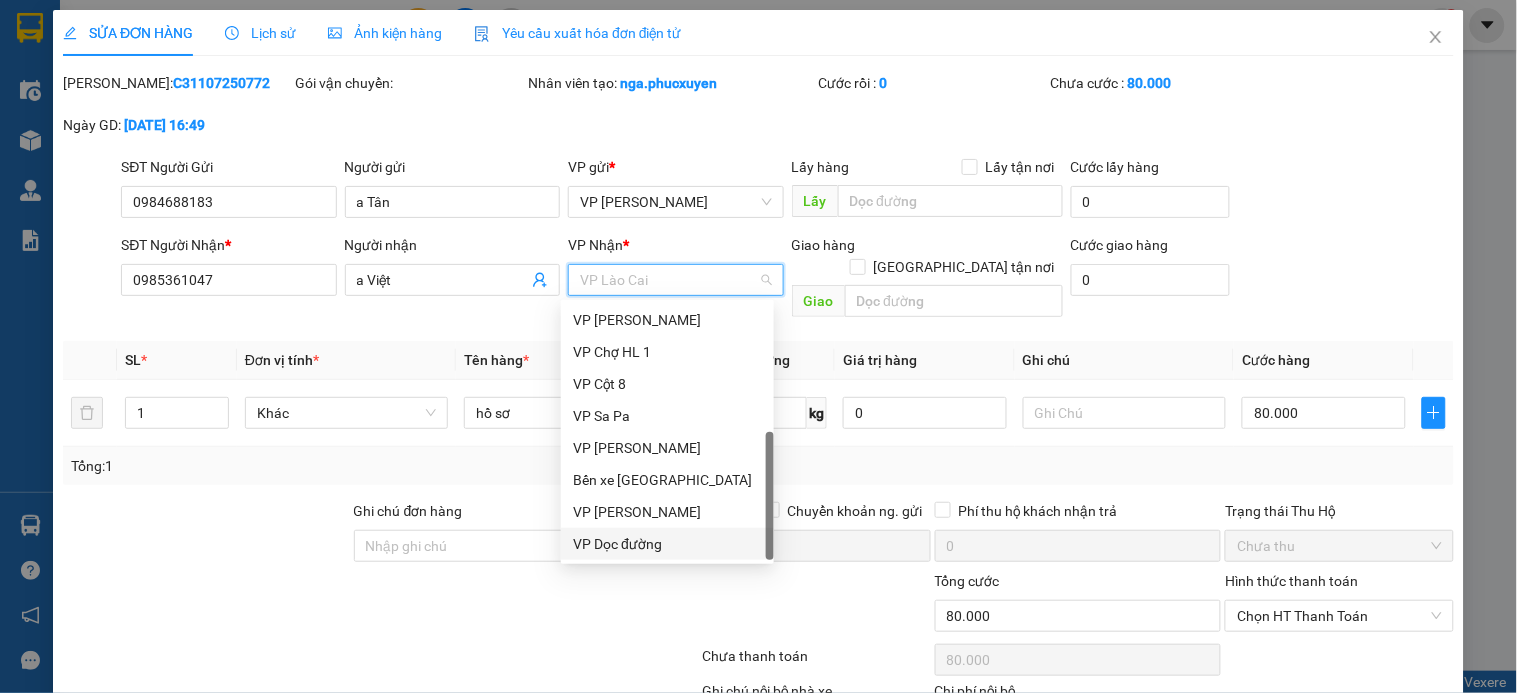 click on "VP Dọc đường" at bounding box center (667, 544) 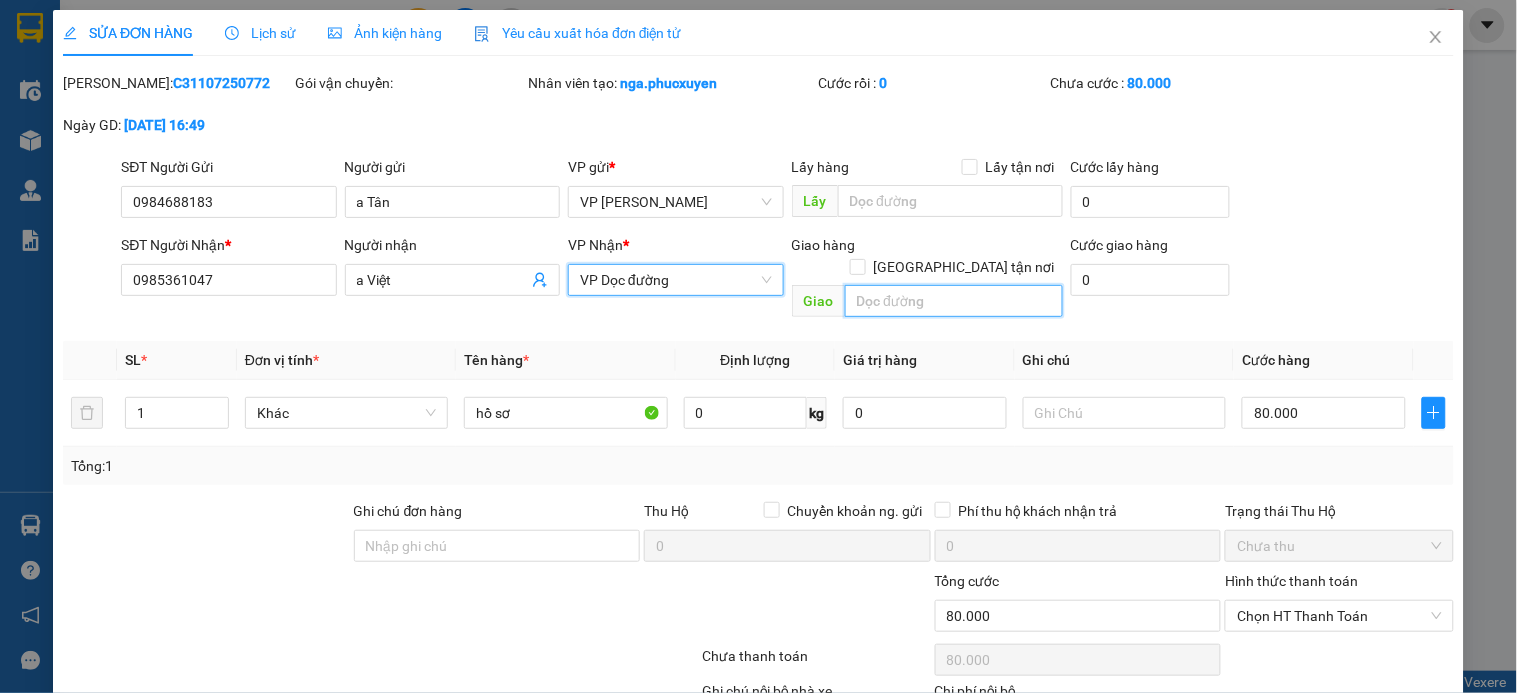 click at bounding box center (954, 301) 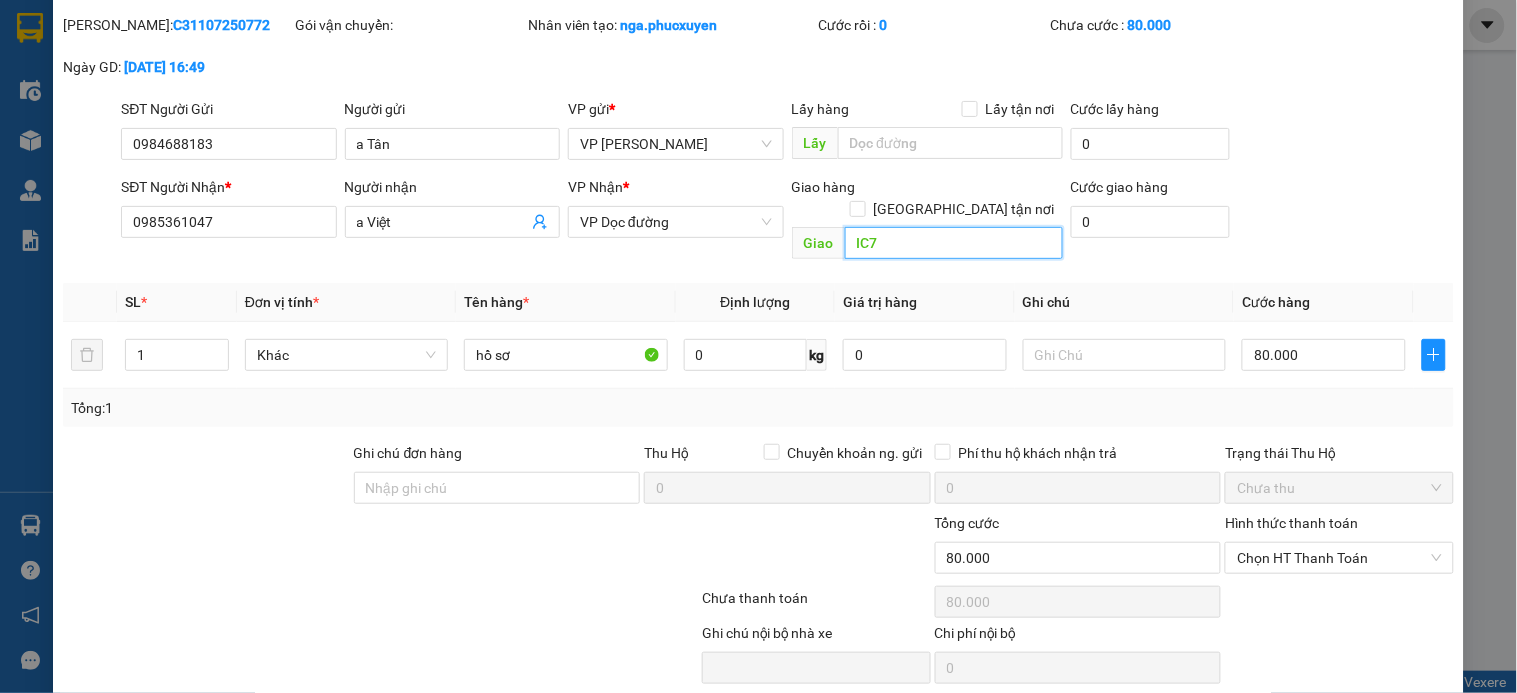 scroll, scrollTop: 114, scrollLeft: 0, axis: vertical 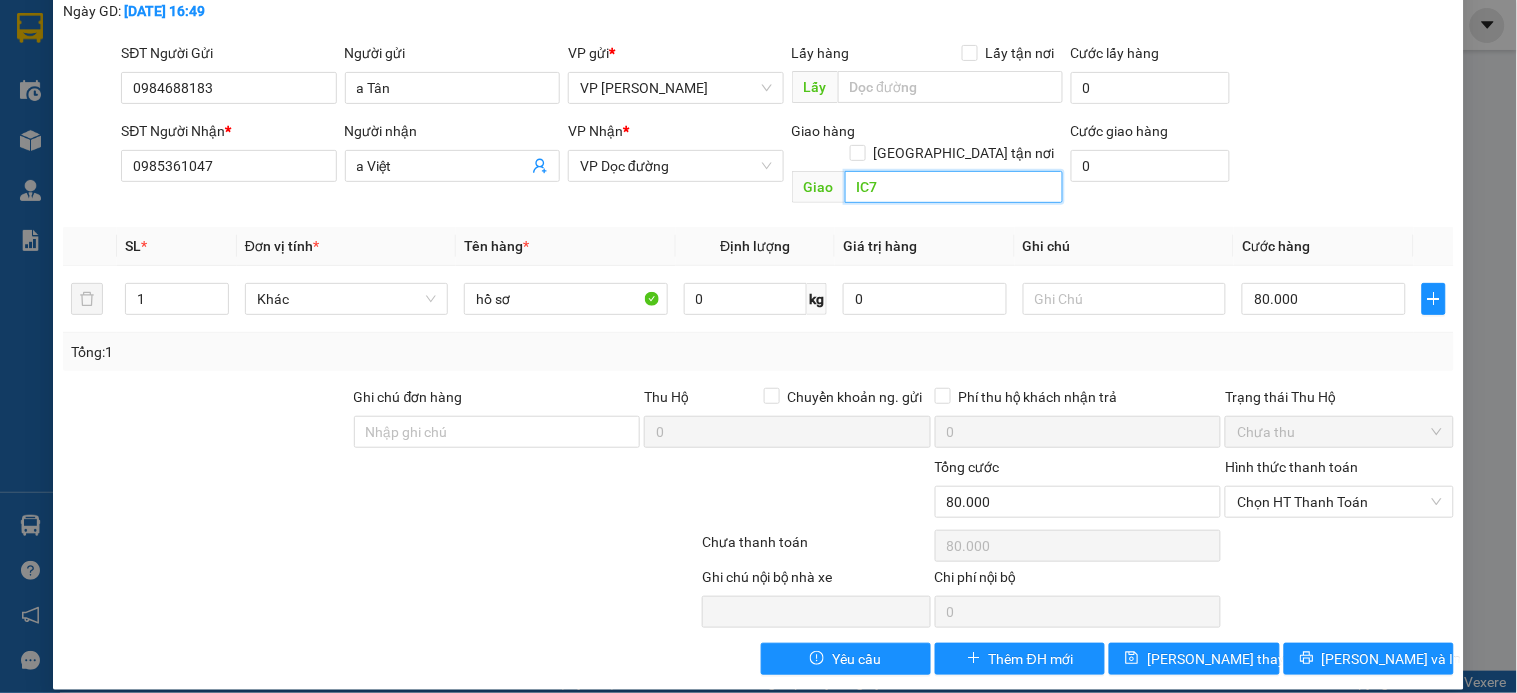 type on "IC7" 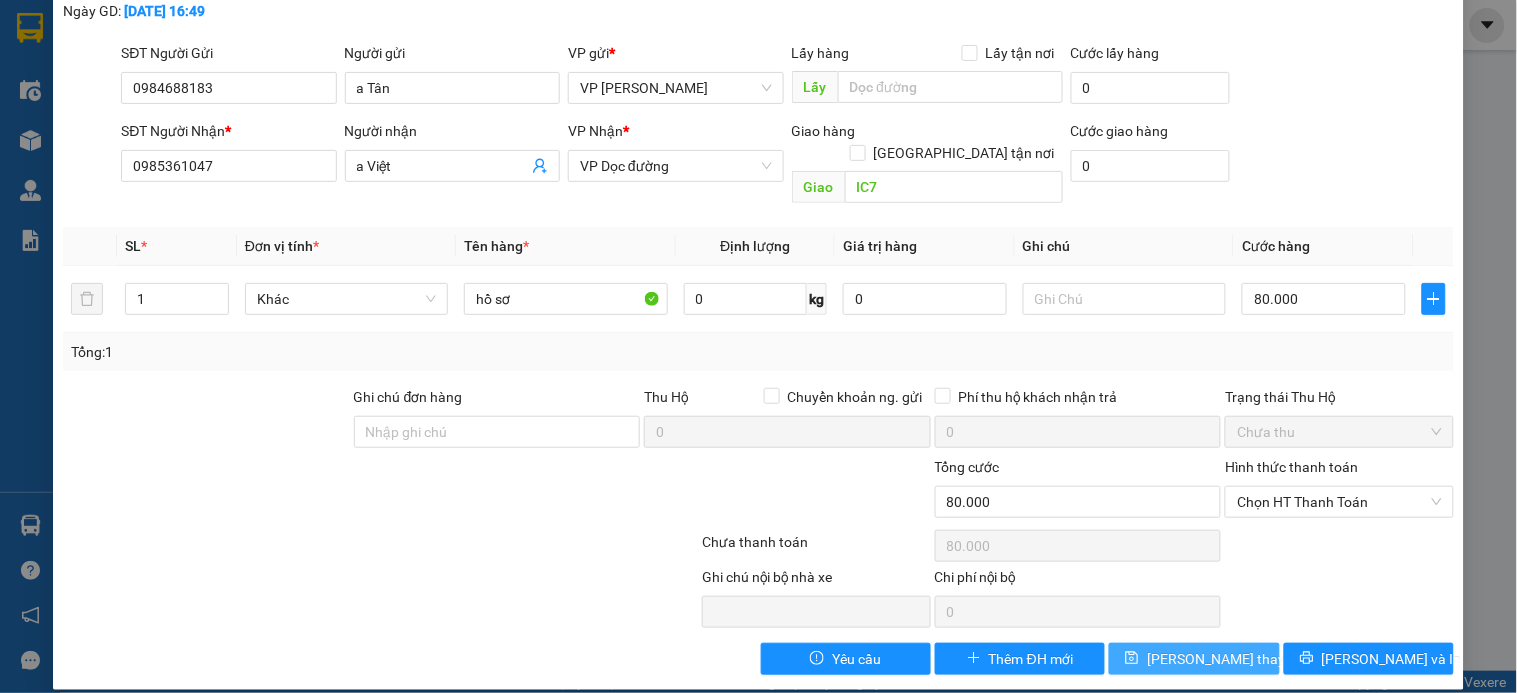 click on "[PERSON_NAME] thay đổi" at bounding box center (1227, 659) 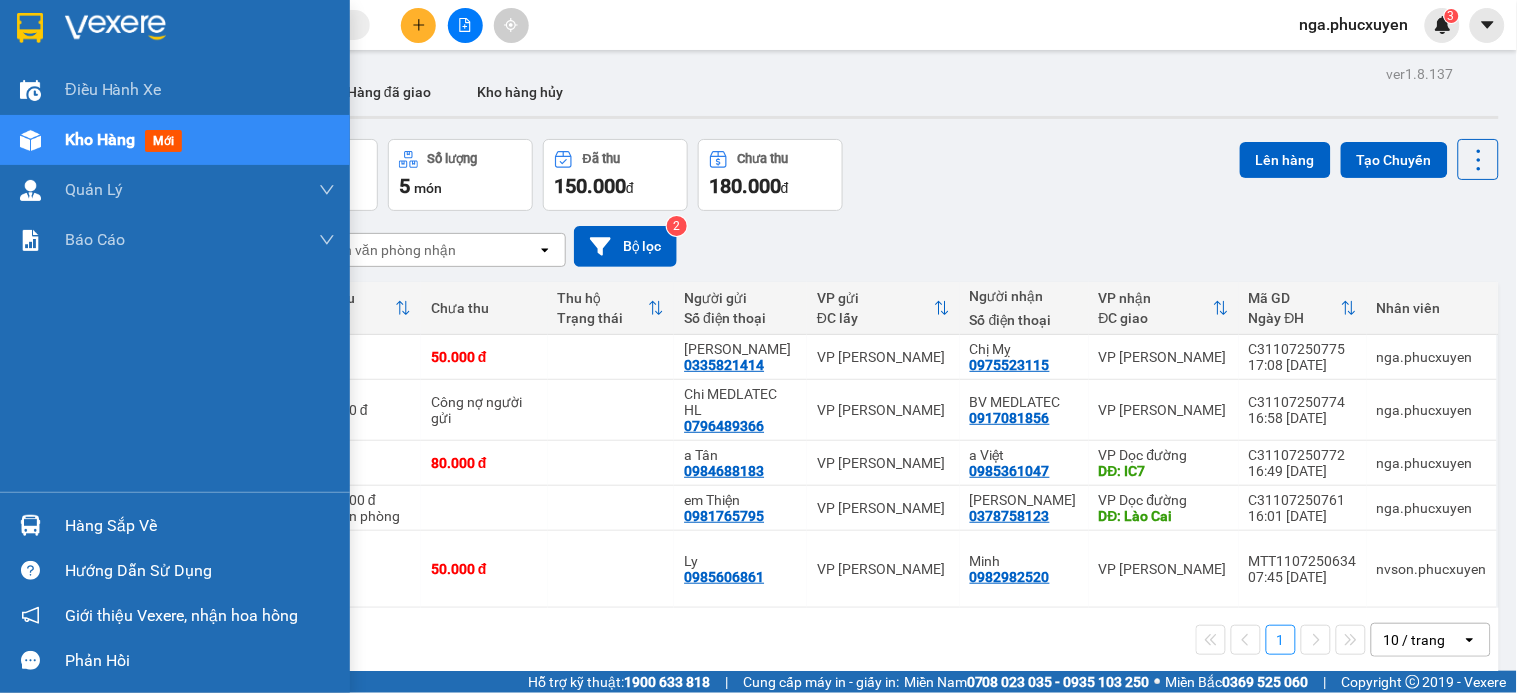 click on "Hàng sắp về" at bounding box center (200, 526) 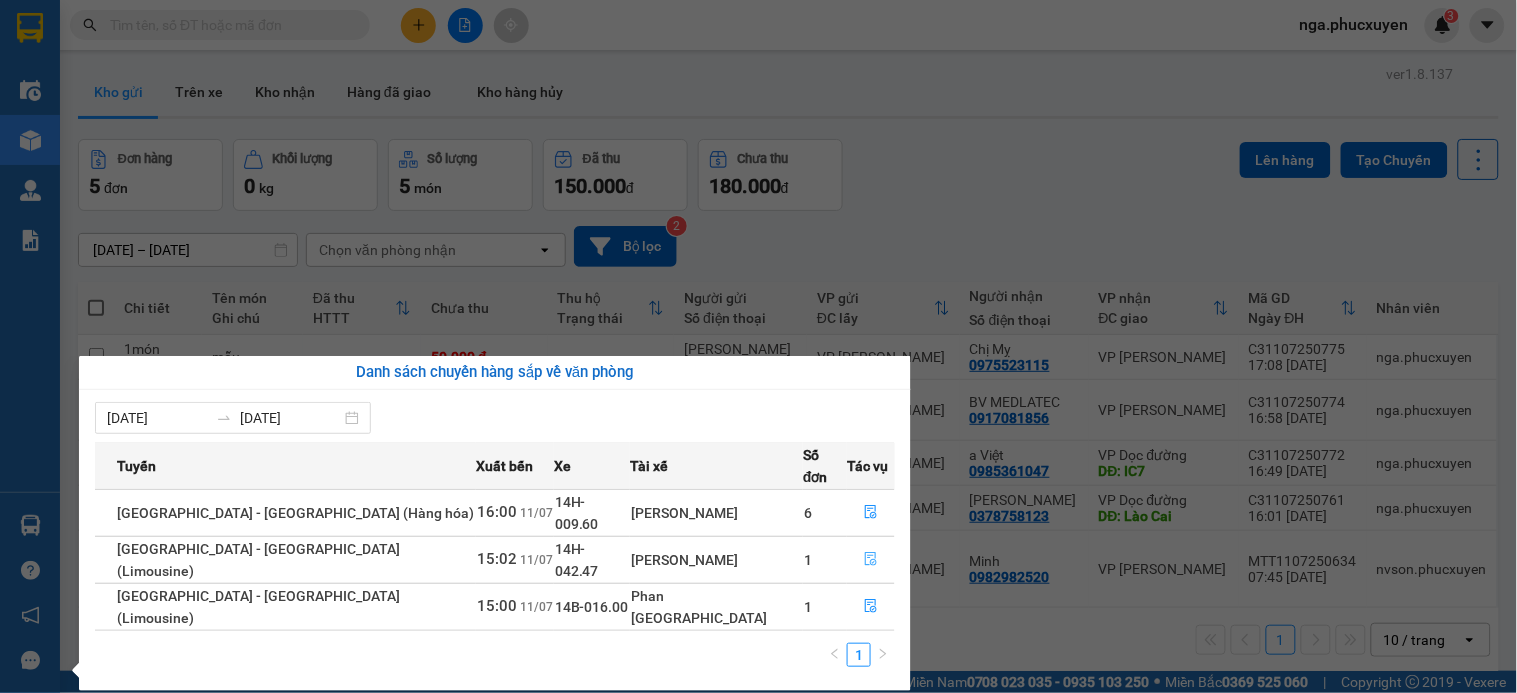 click 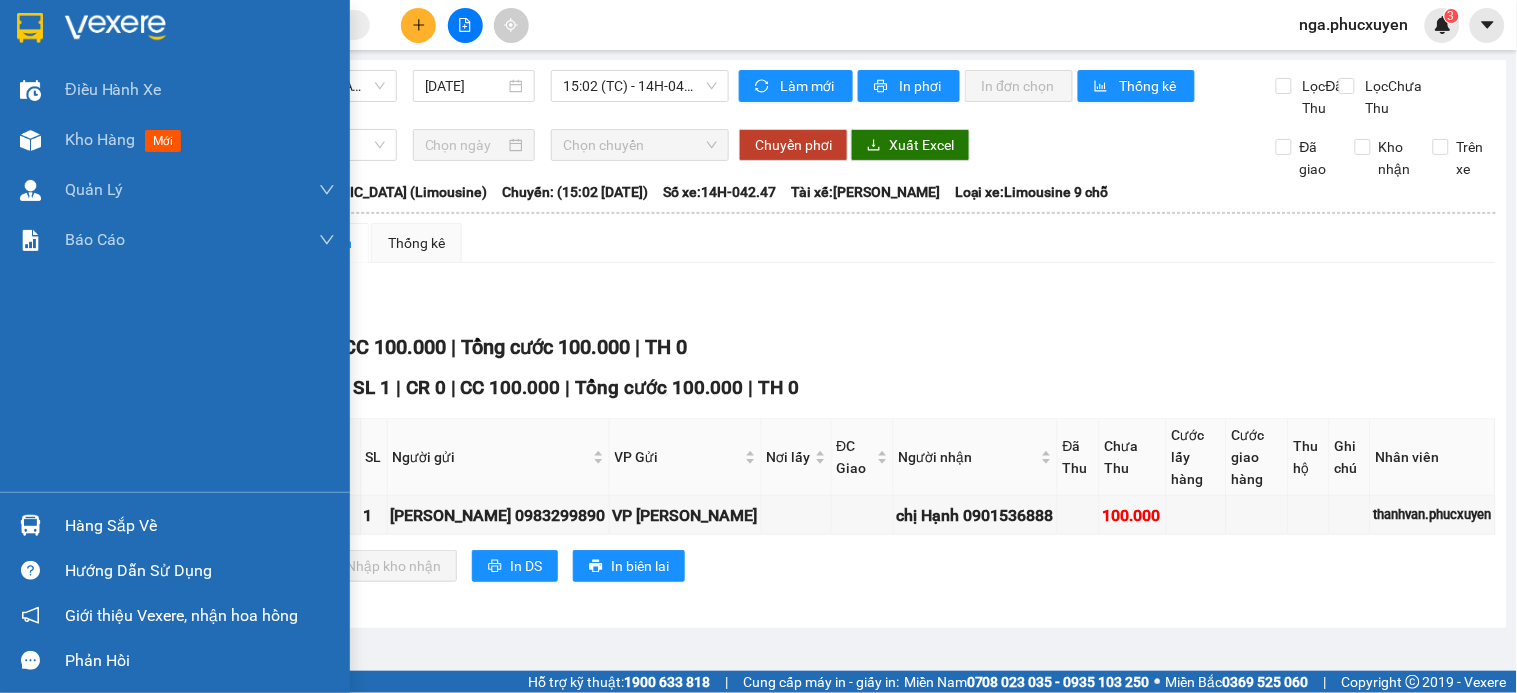 click on "Hàng sắp về" at bounding box center [200, 526] 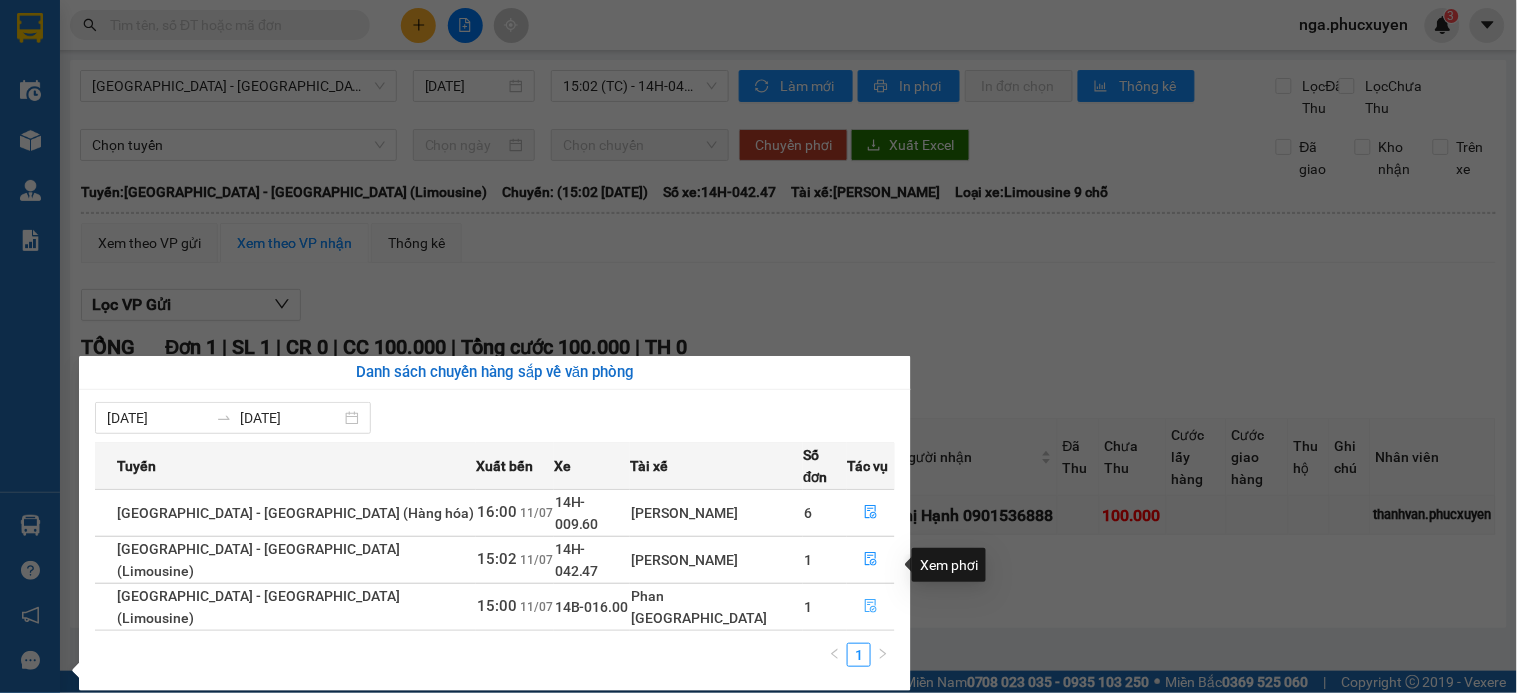 click 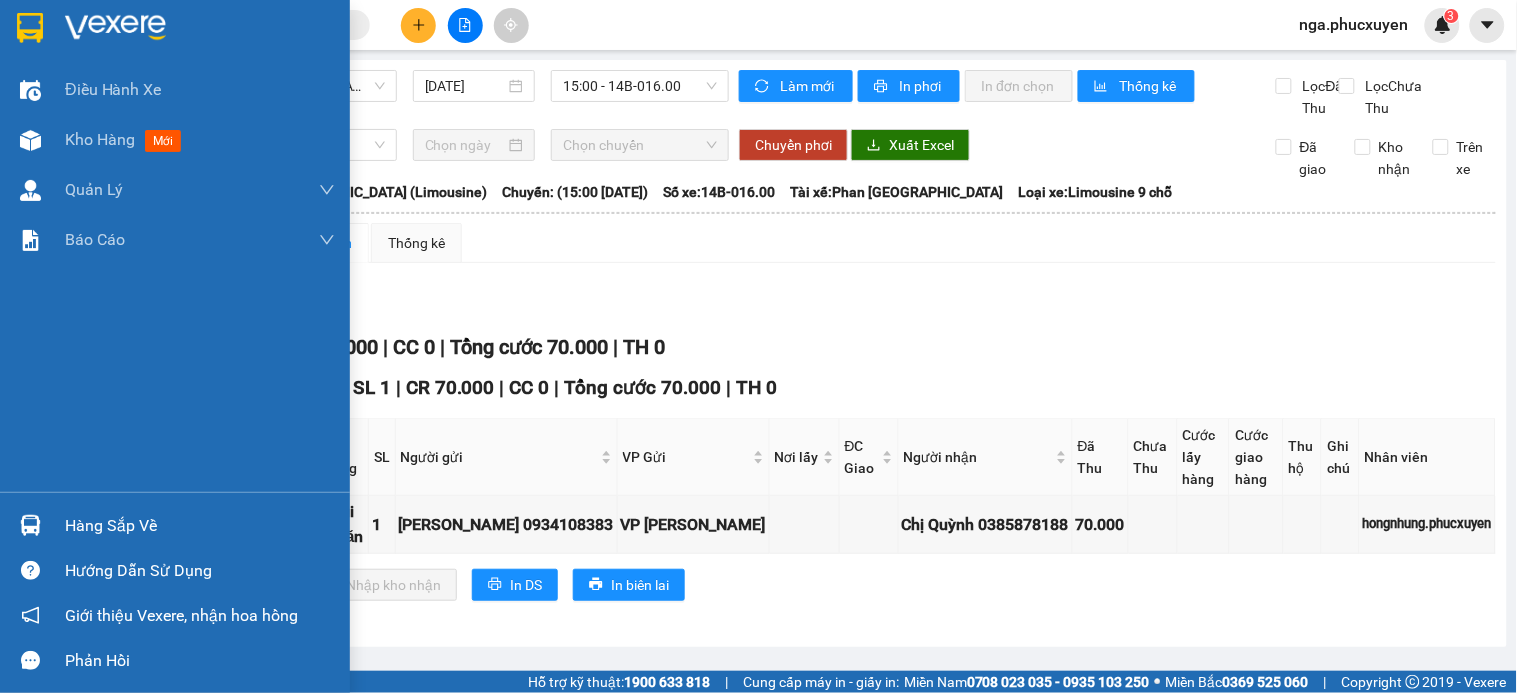 click at bounding box center [175, 32] 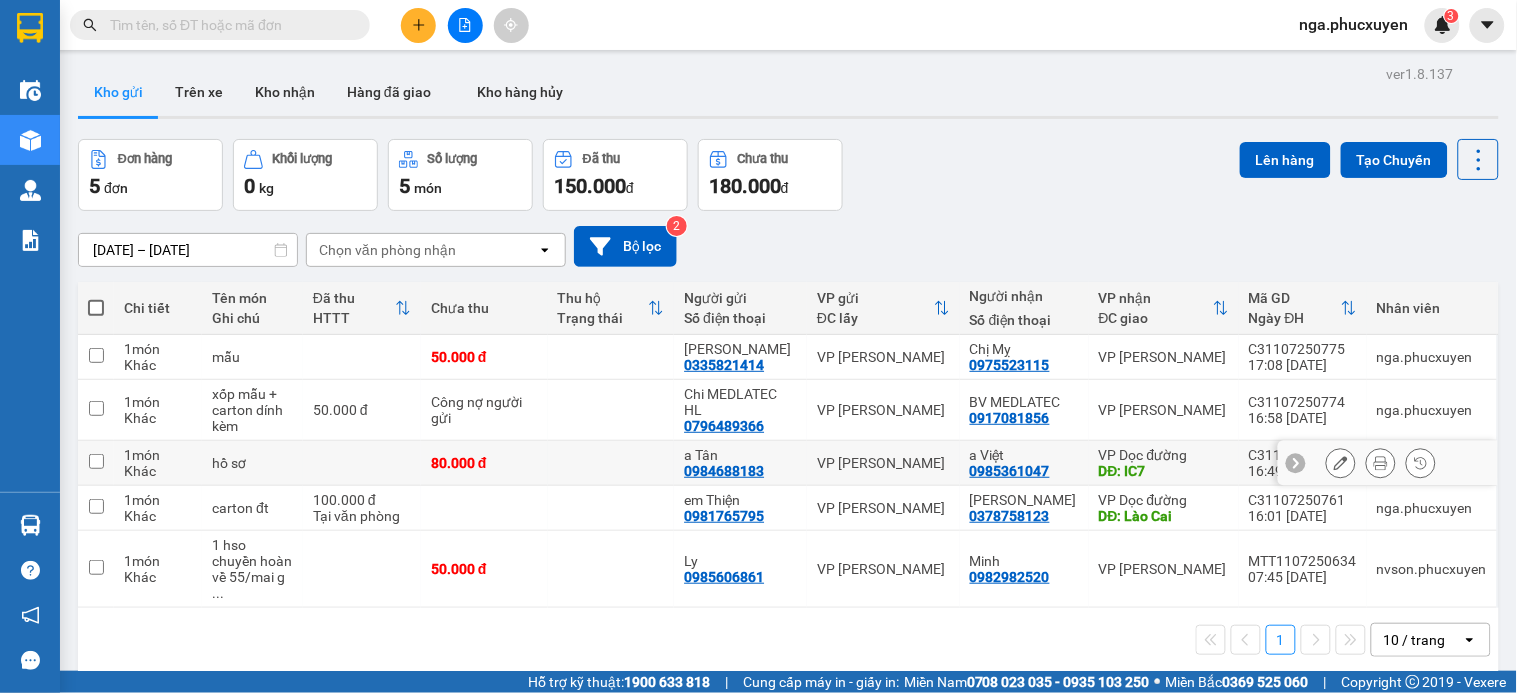 click on "0984688183" at bounding box center [724, 471] 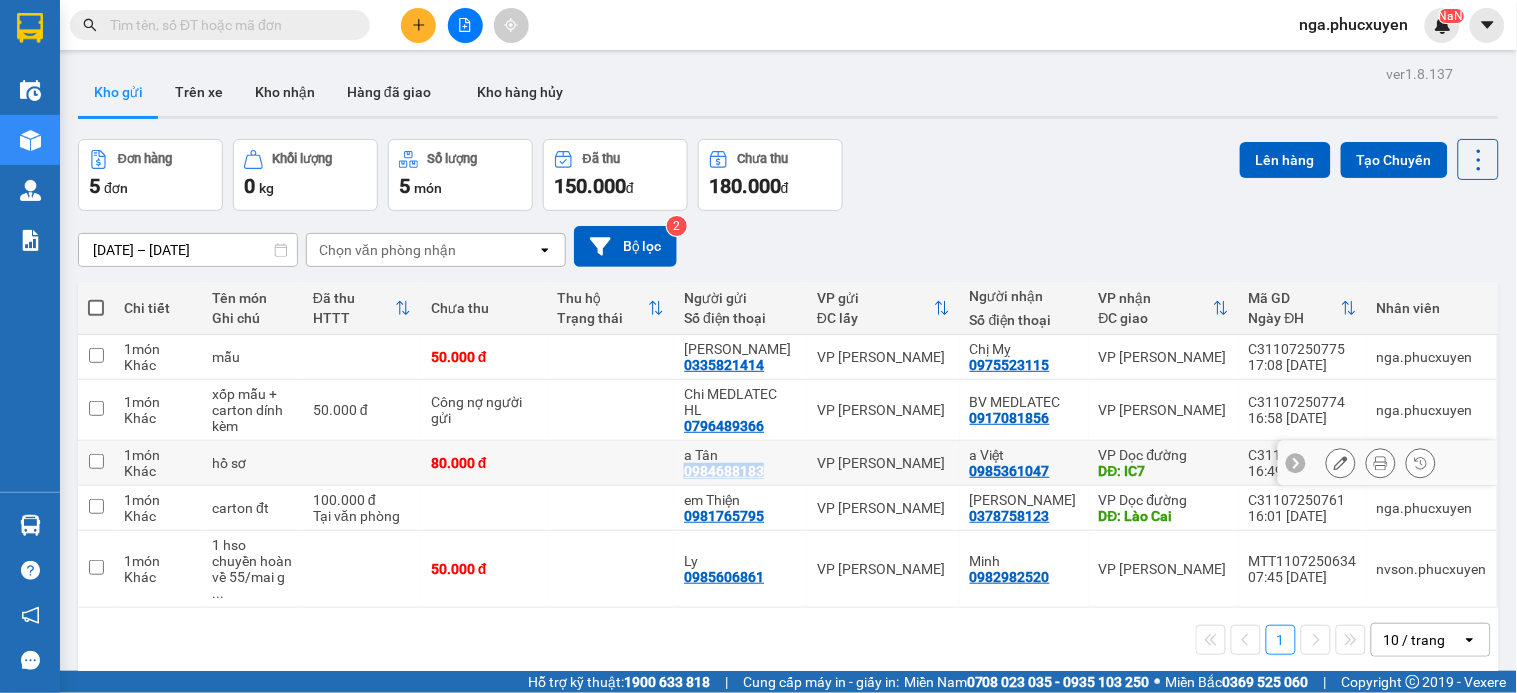 copy on "0984688183" 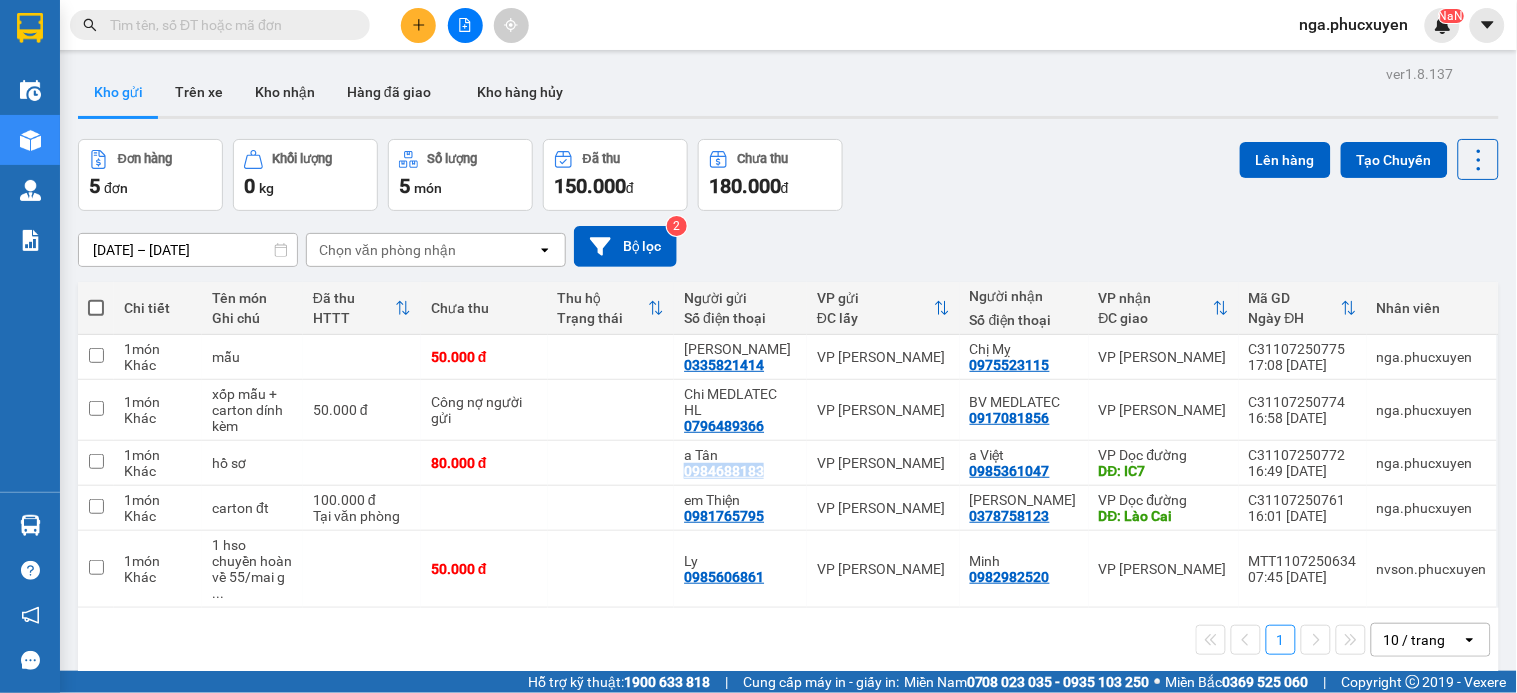drag, startPoint x: 288, startPoint y: 84, endPoint x: 608, endPoint y: 201, distance: 340.71835 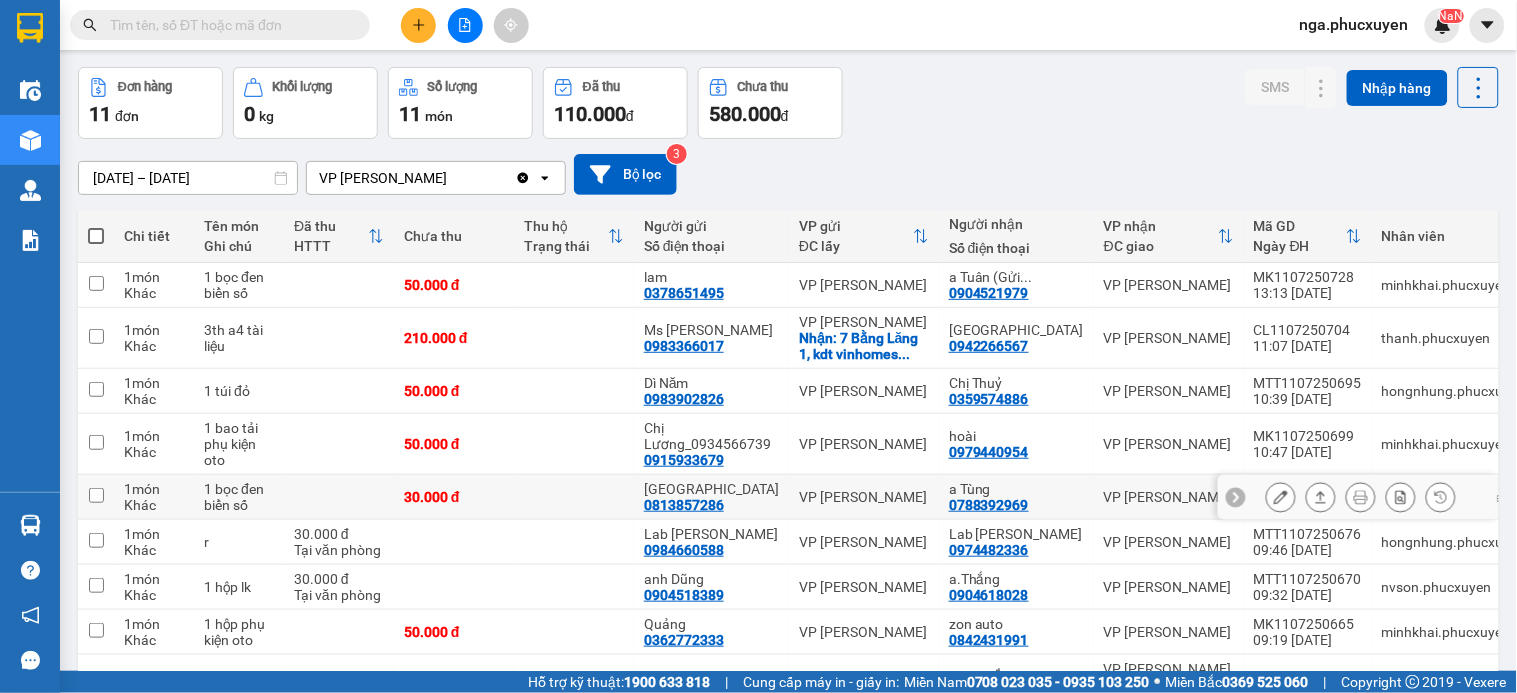 scroll, scrollTop: 111, scrollLeft: 0, axis: vertical 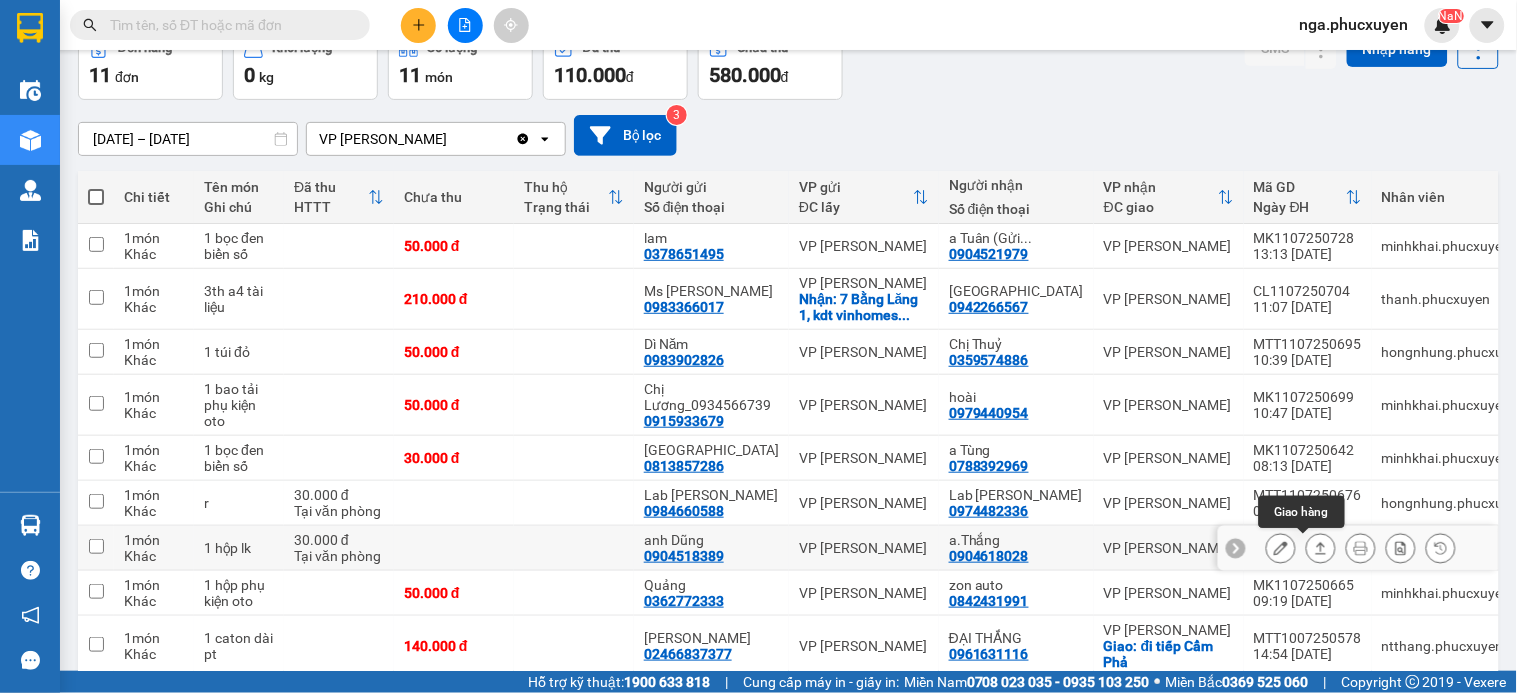 click 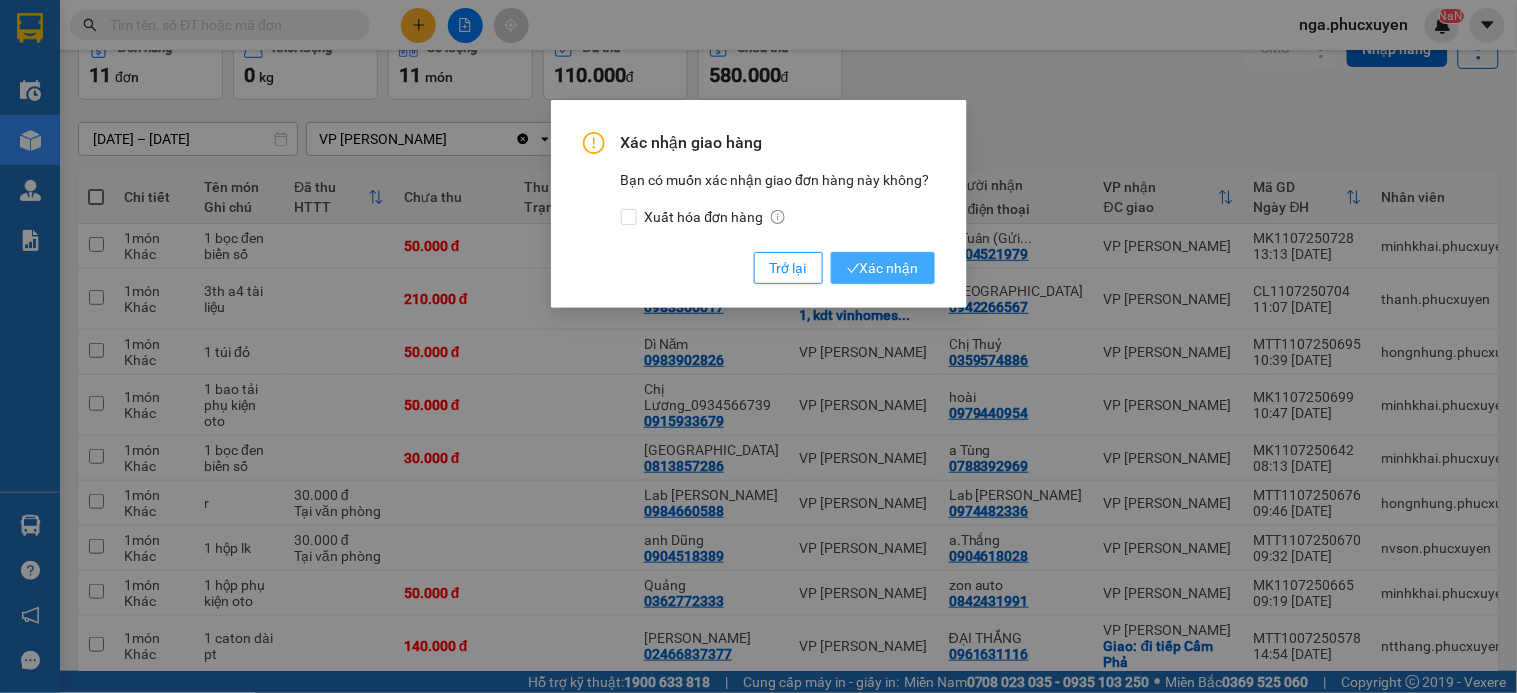 click on "Xác nhận" at bounding box center [883, 268] 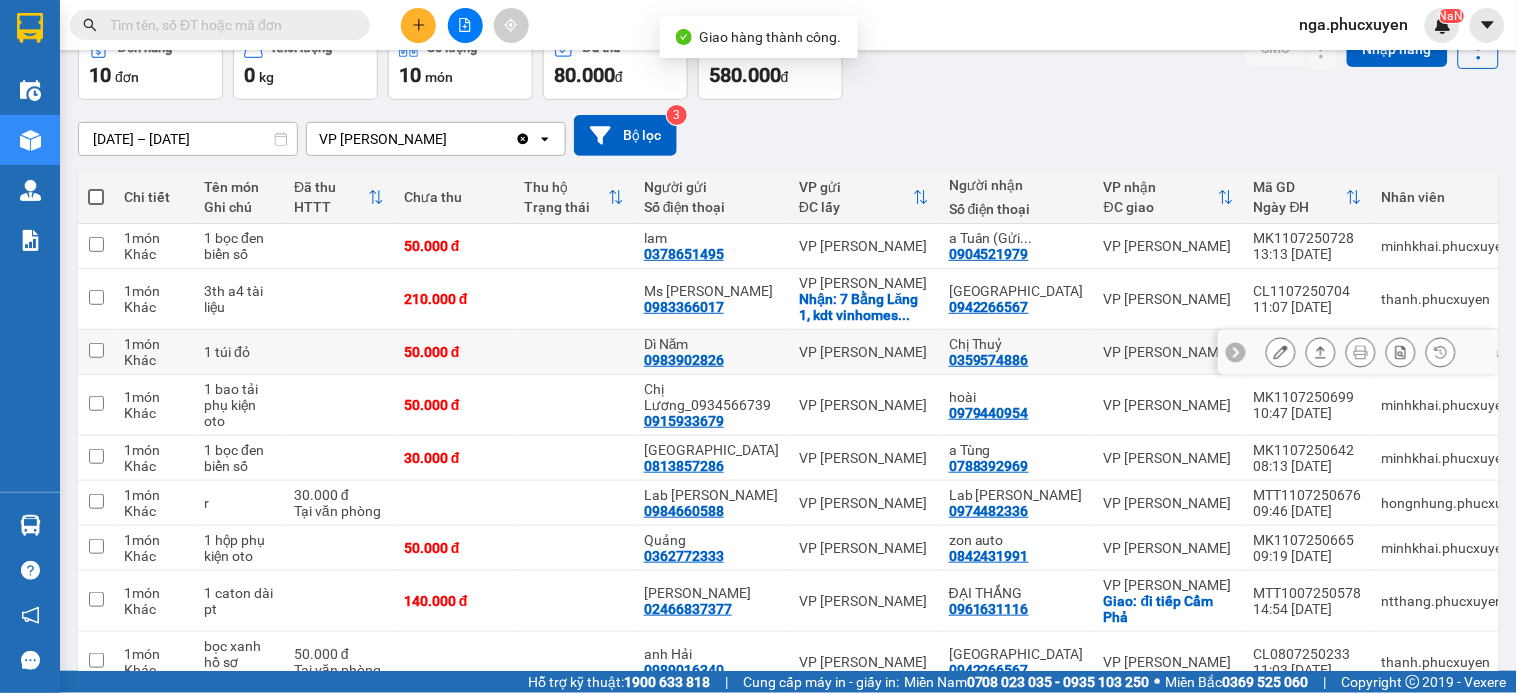 scroll, scrollTop: 0, scrollLeft: 0, axis: both 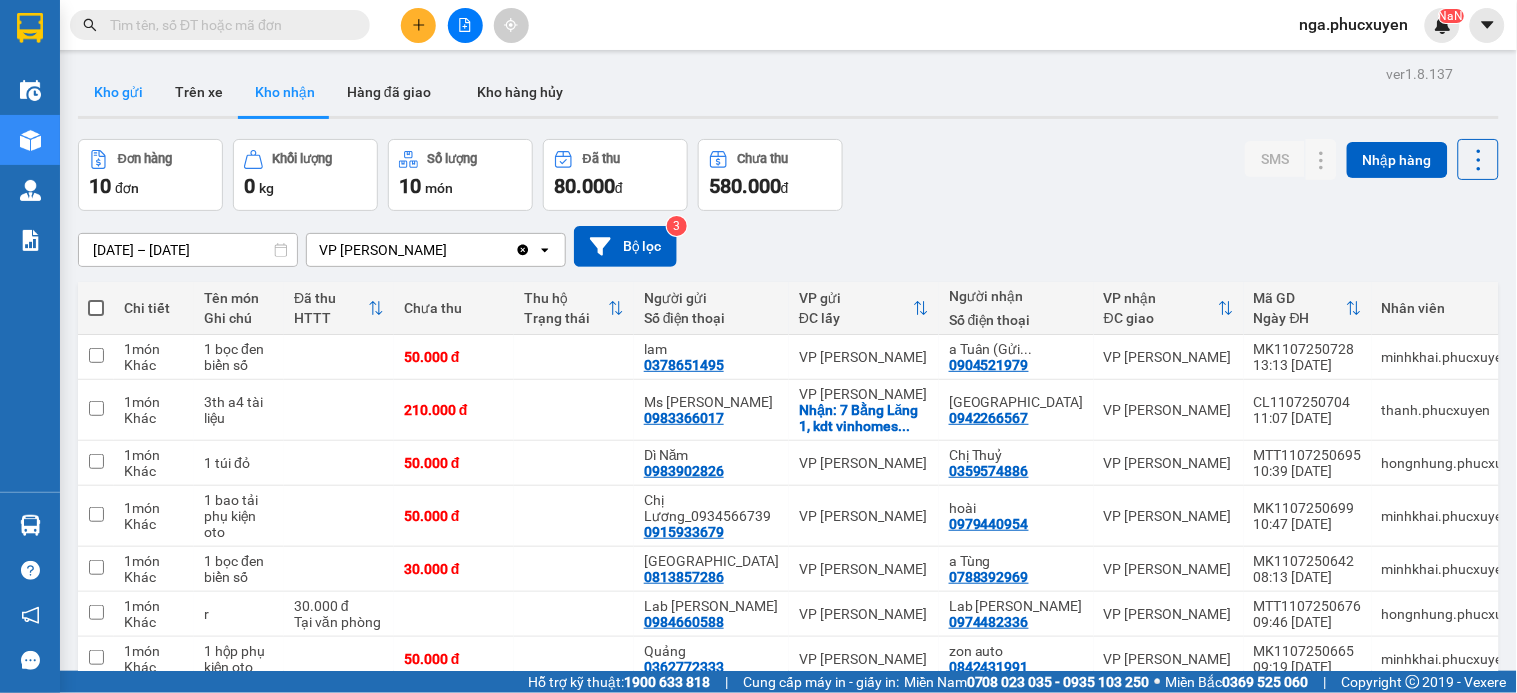 click on "Kho gửi" at bounding box center (118, 92) 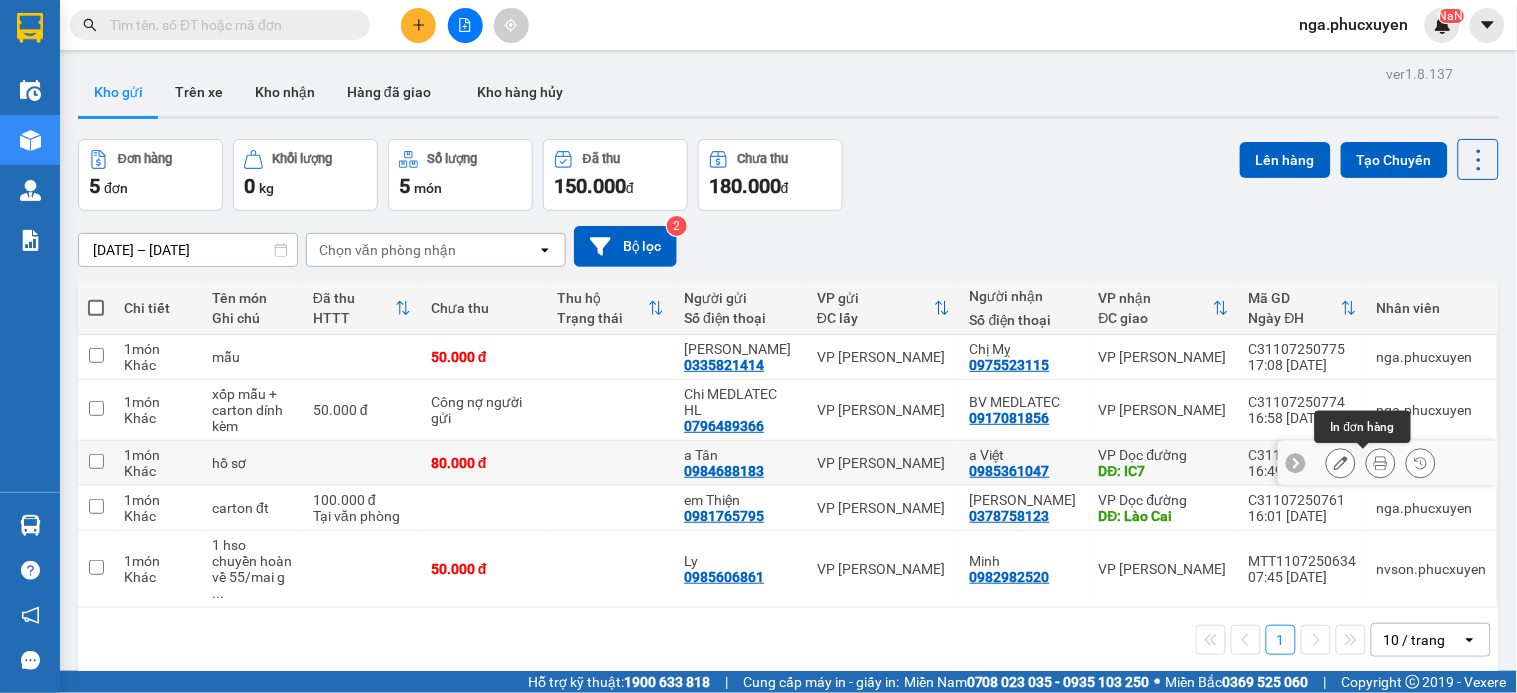 click 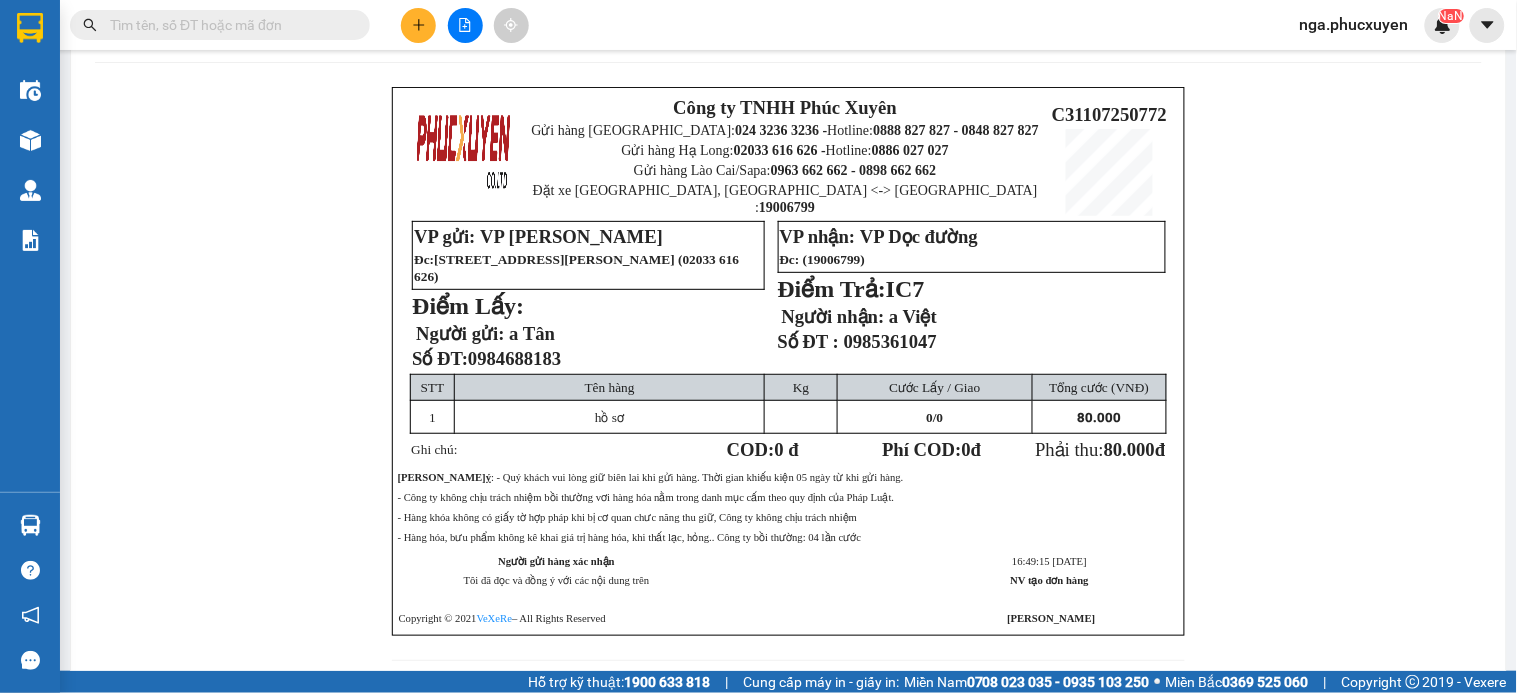 scroll, scrollTop: 92, scrollLeft: 0, axis: vertical 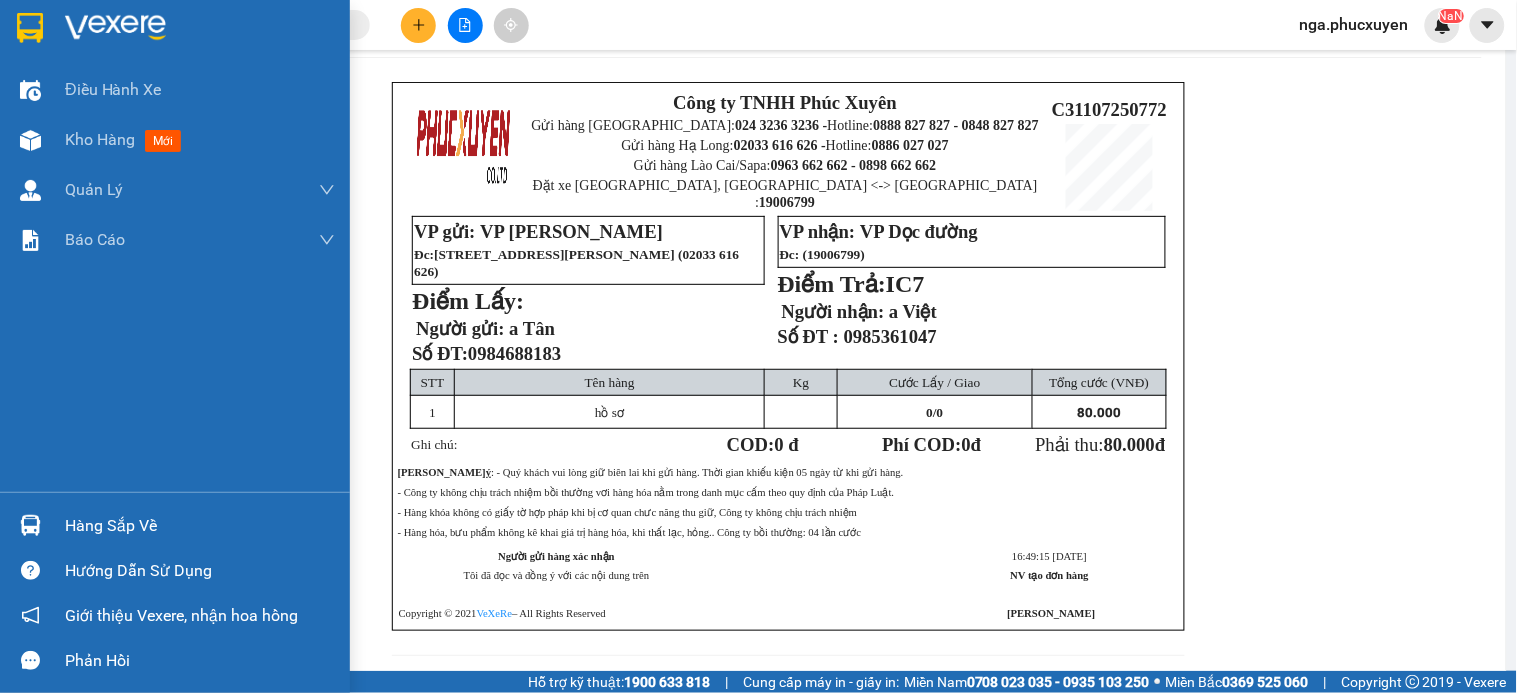 click at bounding box center [30, 28] 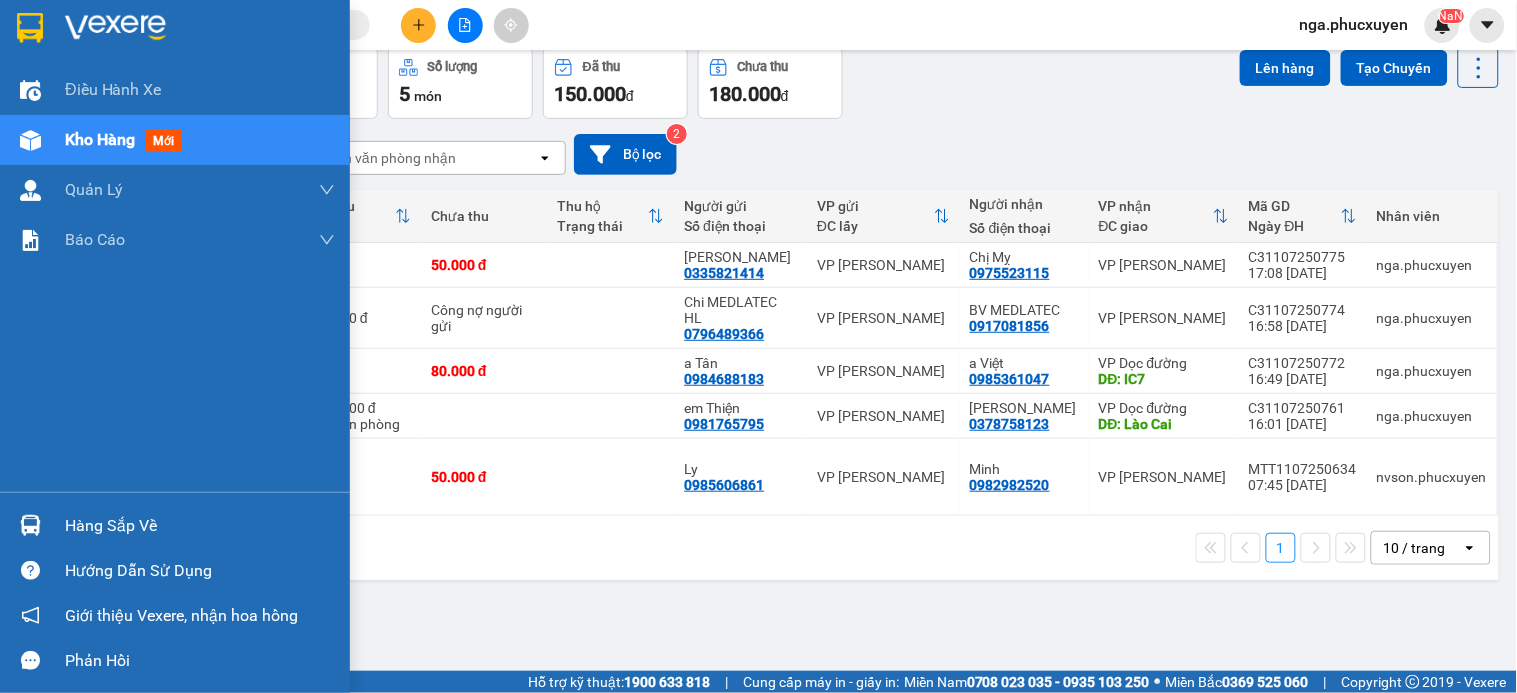 click on "Hàng sắp về" at bounding box center (175, 525) 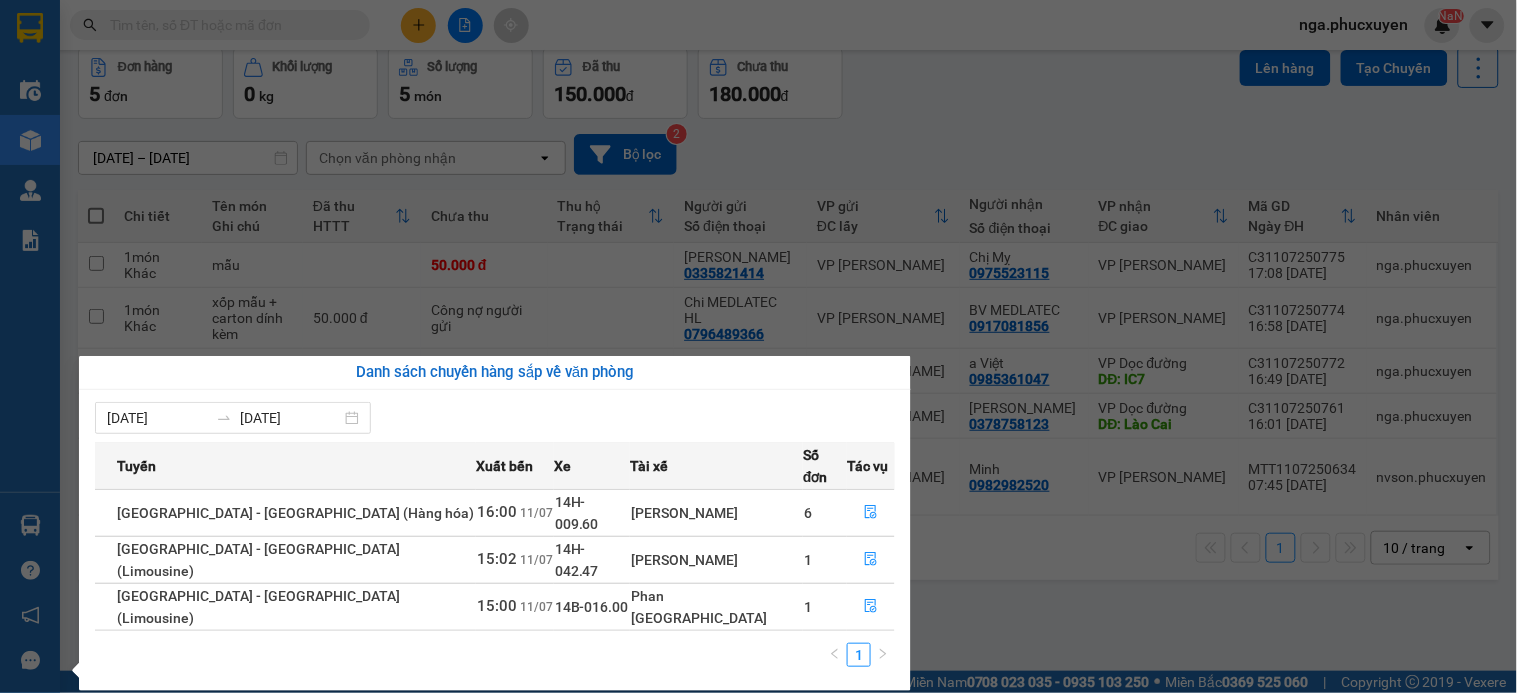click on "Kết quả tìm kiếm ( 26 )  Bộ lọc  Mã ĐH Trạng thái Món hàng Thu hộ Tổng cước Chưa cước Người gửi VP Gửi Người nhận VP Nhận MTT1107250715 11:40 - 11/07 VP Nhận   14F-009.78 16:33 - 11/07 1 túi đỏ đồ ăn SL:  1 60.000 0389981152 HOÀNG THU HƯƠNG  VP Dương Đình Nghệ 0968571294 mai hương VP Hạ Long  MTT0507250892 10:02 - 05/07 Đã giao   15:34 - 05/07 1 túi trắng + 1 túi vàng có trà sữa SL:  1 80.000 0389981152 HOÀNG THU HƯƠNG  VP Dương Đình Nghệ 0968571294 mai hương đồ khô nhận vp chợ VP Chợ HL 1 CHL0802250634 09:16 - 08/02 Đã giao   17:31 - 08/02 carton bò đông lạnh SL:  1 50.000 0968571294 mai hương đồ khô nhận vp chợ VP Chợ HL 1 0389981152 HOÀNG THU HƯƠNG  VP Dương Đình Nghệ TC: số 7 ngõ 394/16 mỹ đình, p... CHL0602250417 12:50 - 06/02 Đã giao   09:16 - 07/02 carton bò khô SL:  1 50.000 0968571294 mai hương đồ khô nhận vp chợ VP Chợ HL 1 0389981152 CHL0502250243   1" at bounding box center [758, 346] 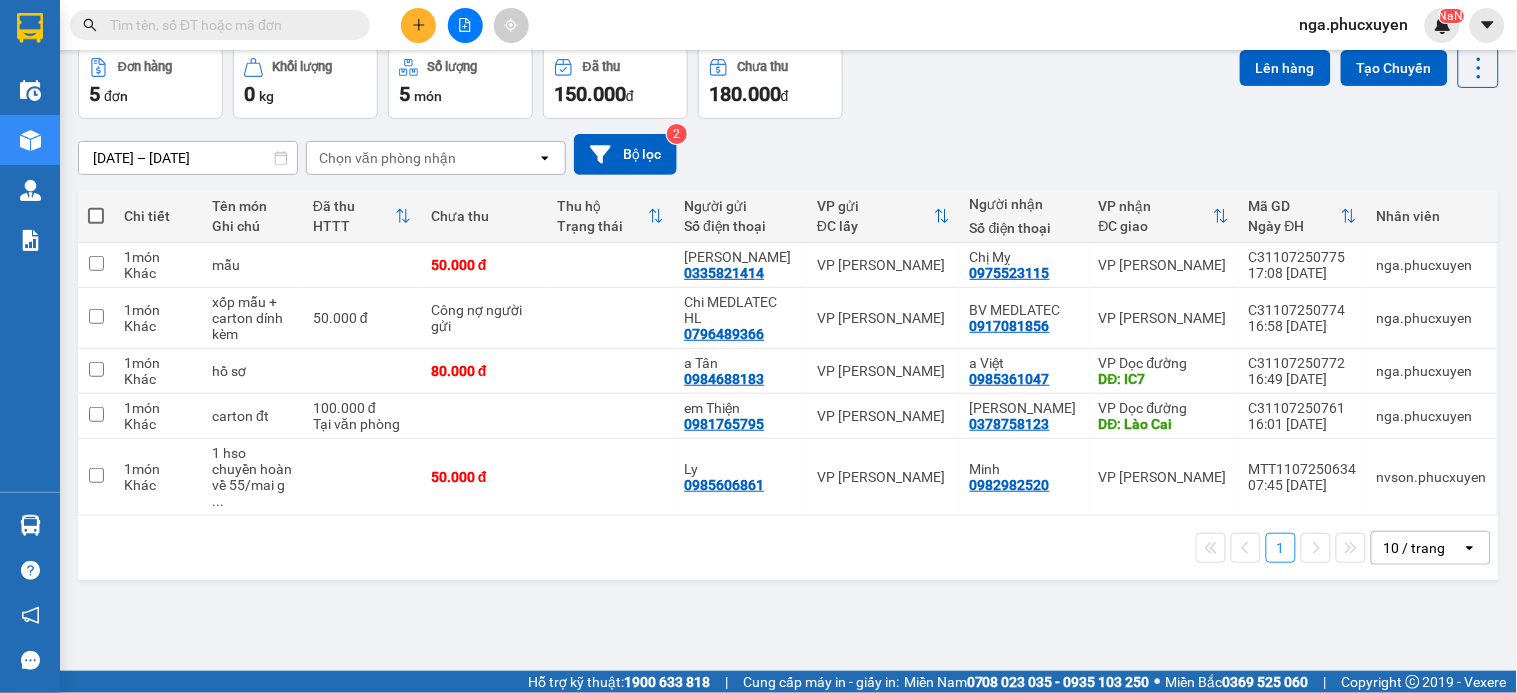 scroll, scrollTop: 0, scrollLeft: 0, axis: both 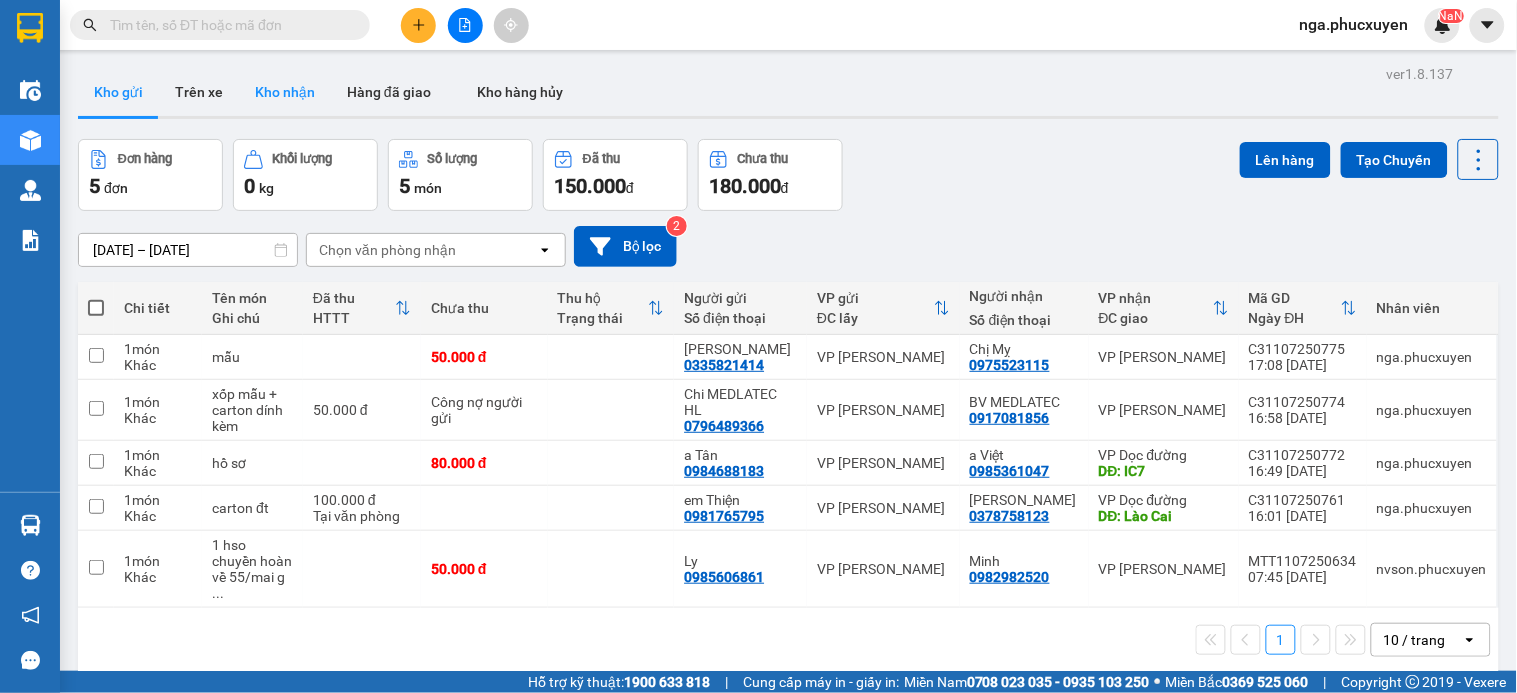 drag, startPoint x: 266, startPoint y: 93, endPoint x: 320, endPoint y: 103, distance: 54.91812 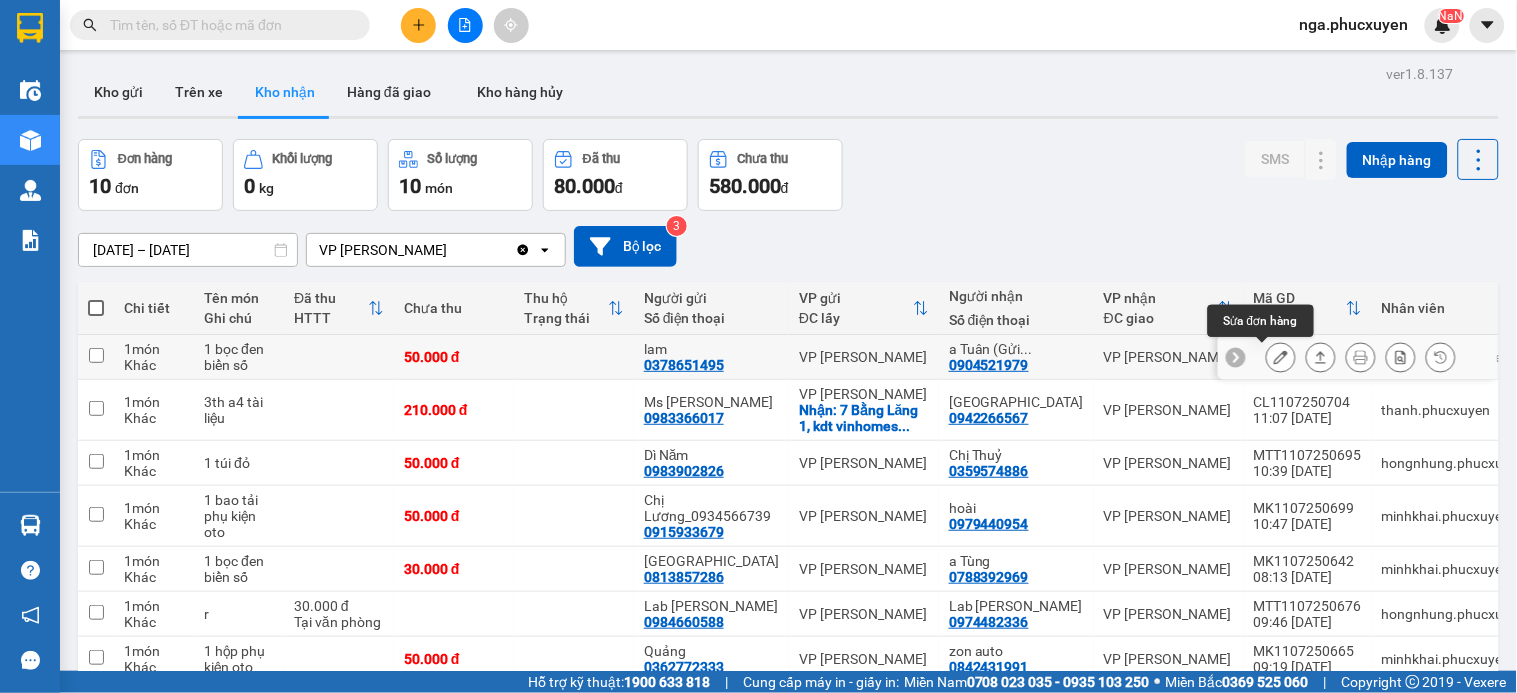 click 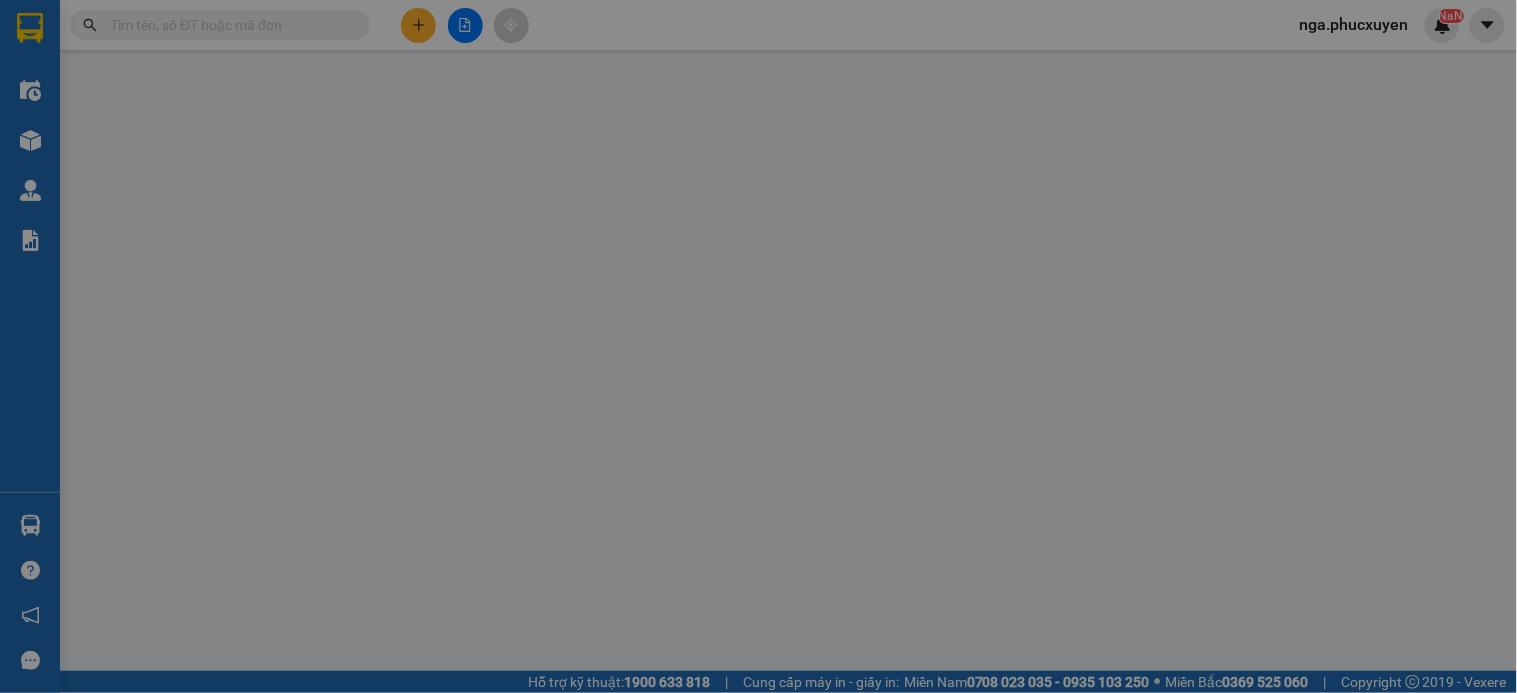type on "0378651495" 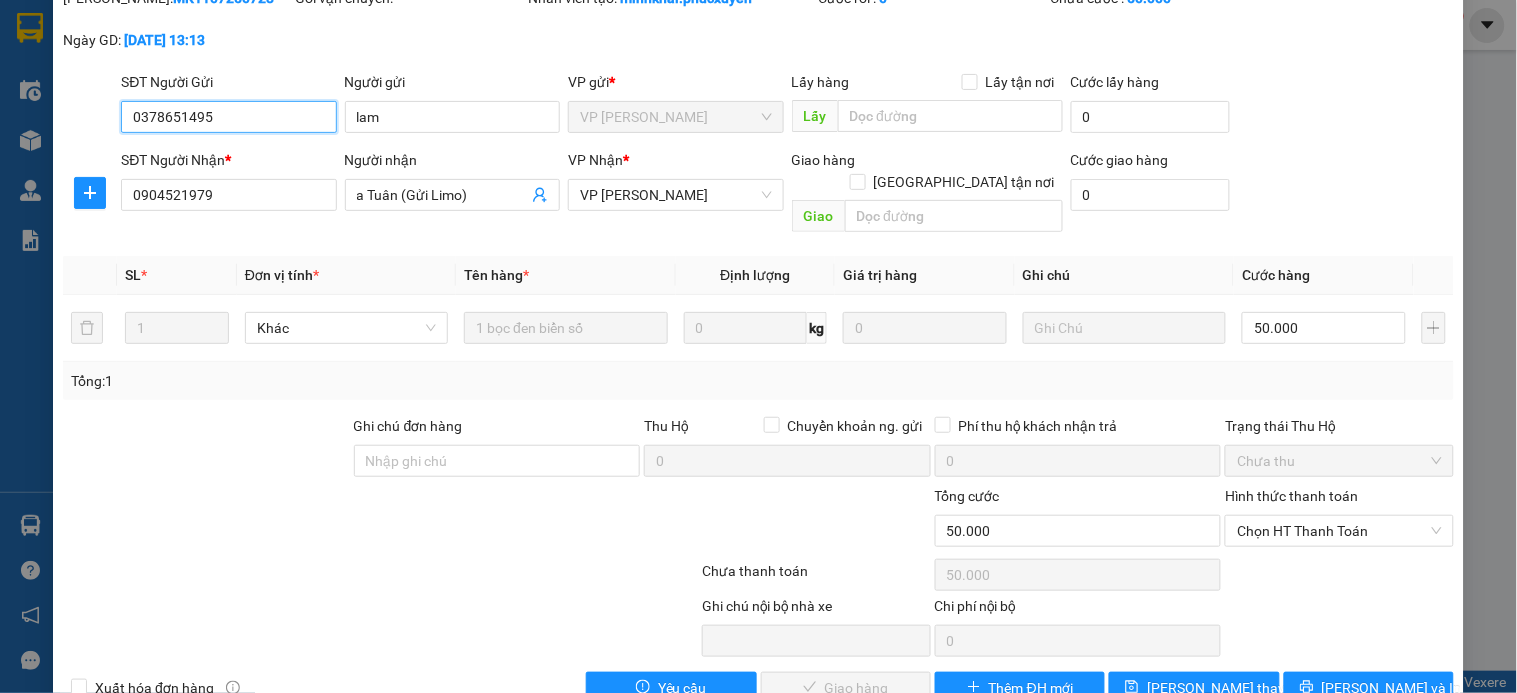 scroll, scrollTop: 114, scrollLeft: 0, axis: vertical 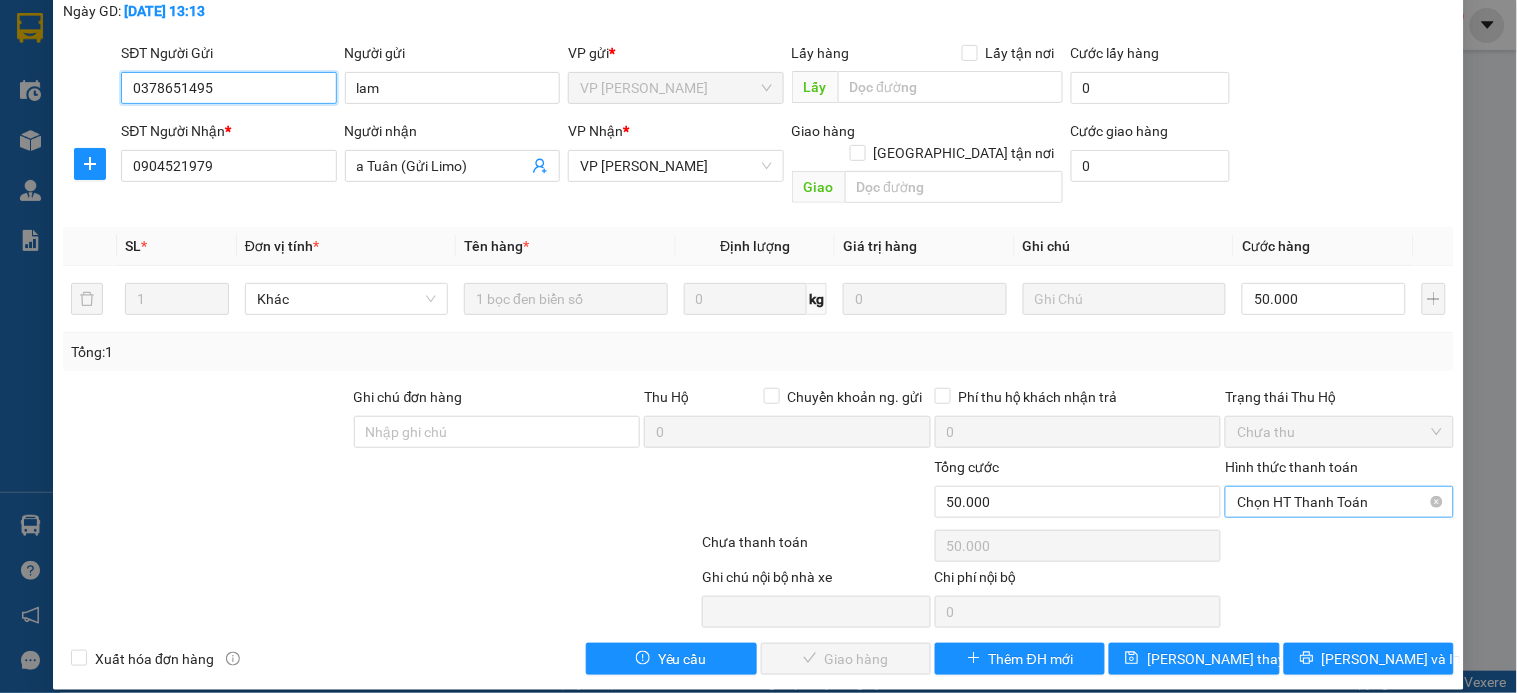 click on "Chọn HT Thanh Toán" at bounding box center (1339, 502) 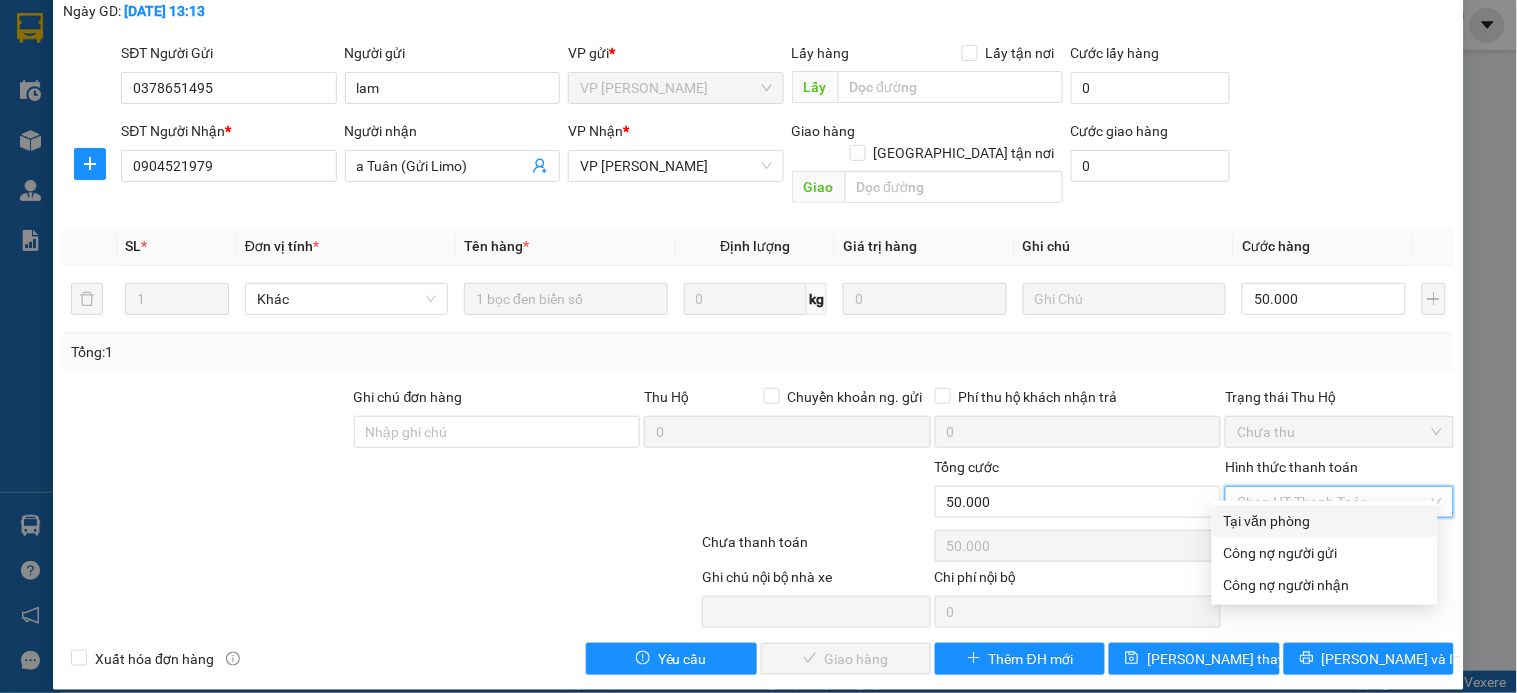 click on "Tại văn phòng" at bounding box center (1325, 521) 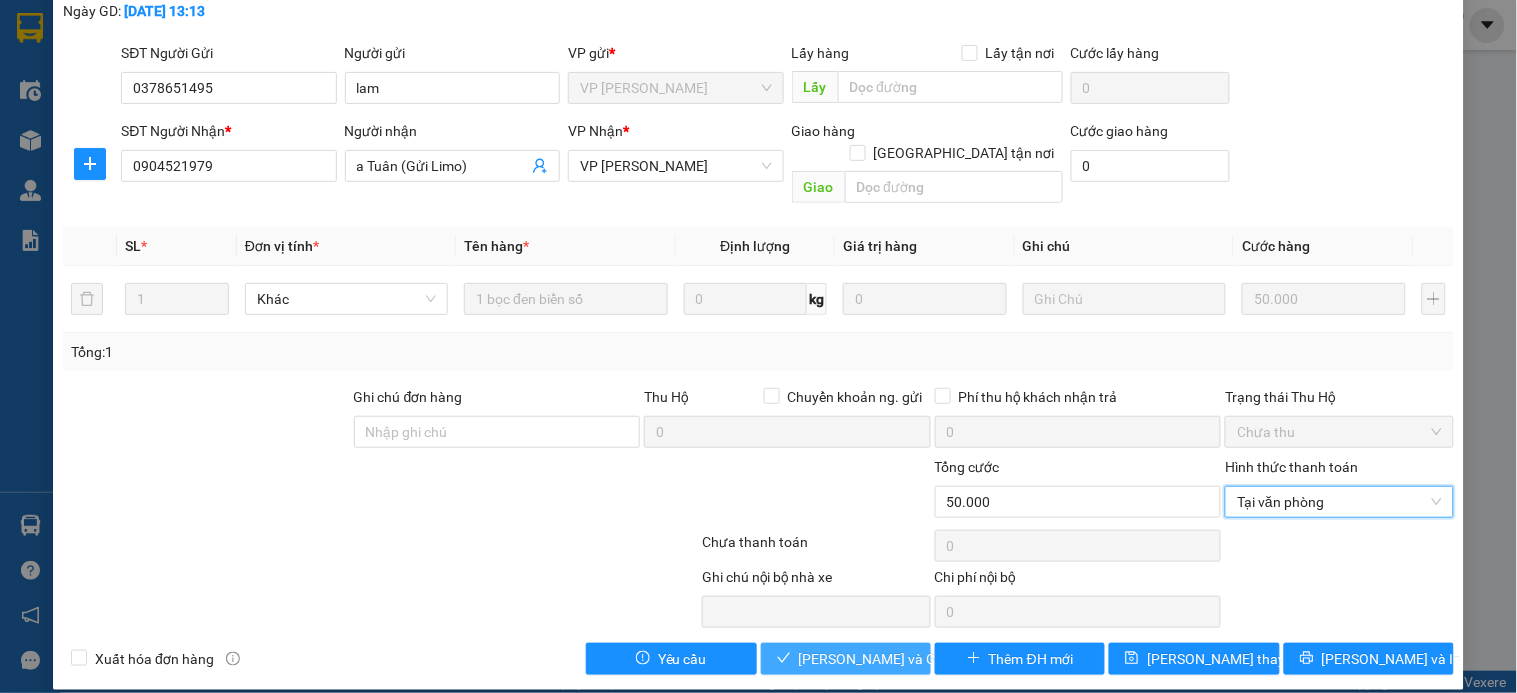 click on "[PERSON_NAME] và Giao hàng" at bounding box center [895, 659] 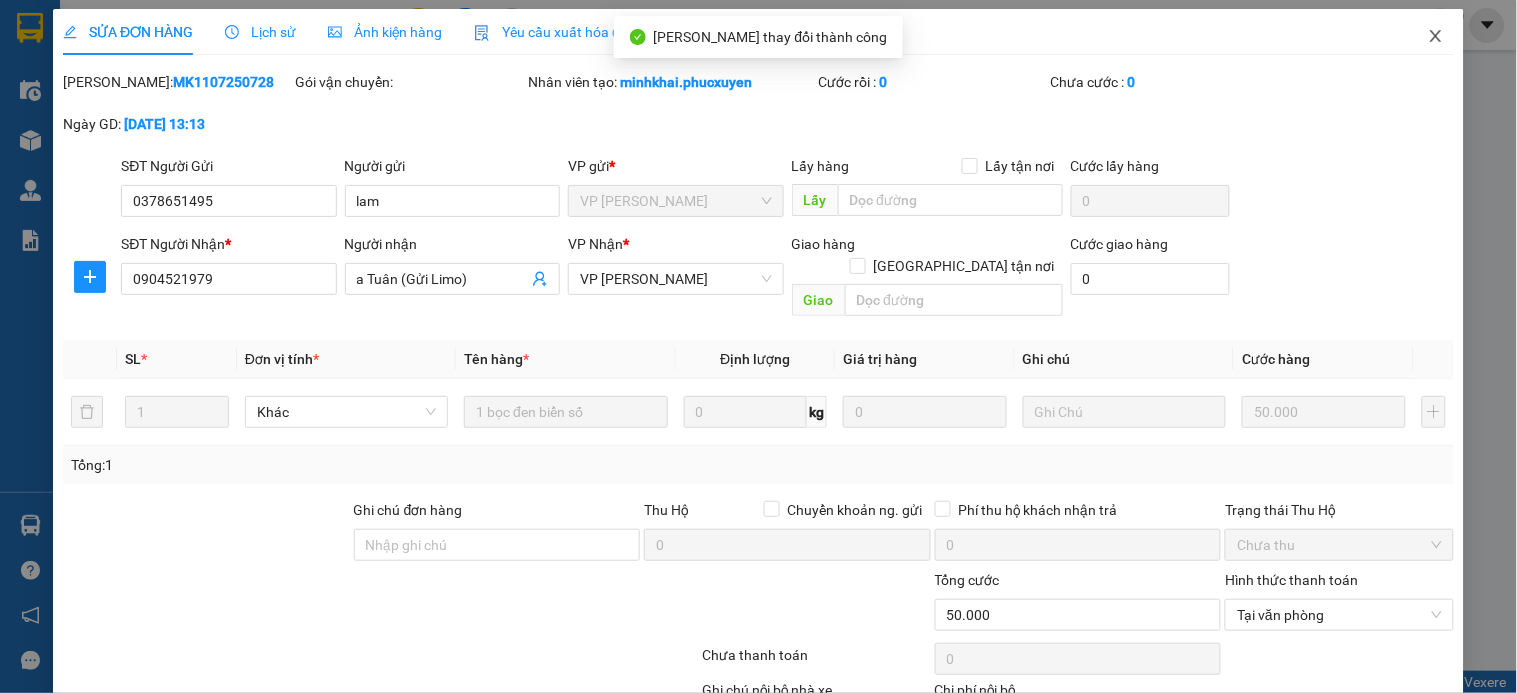scroll, scrollTop: 0, scrollLeft: 0, axis: both 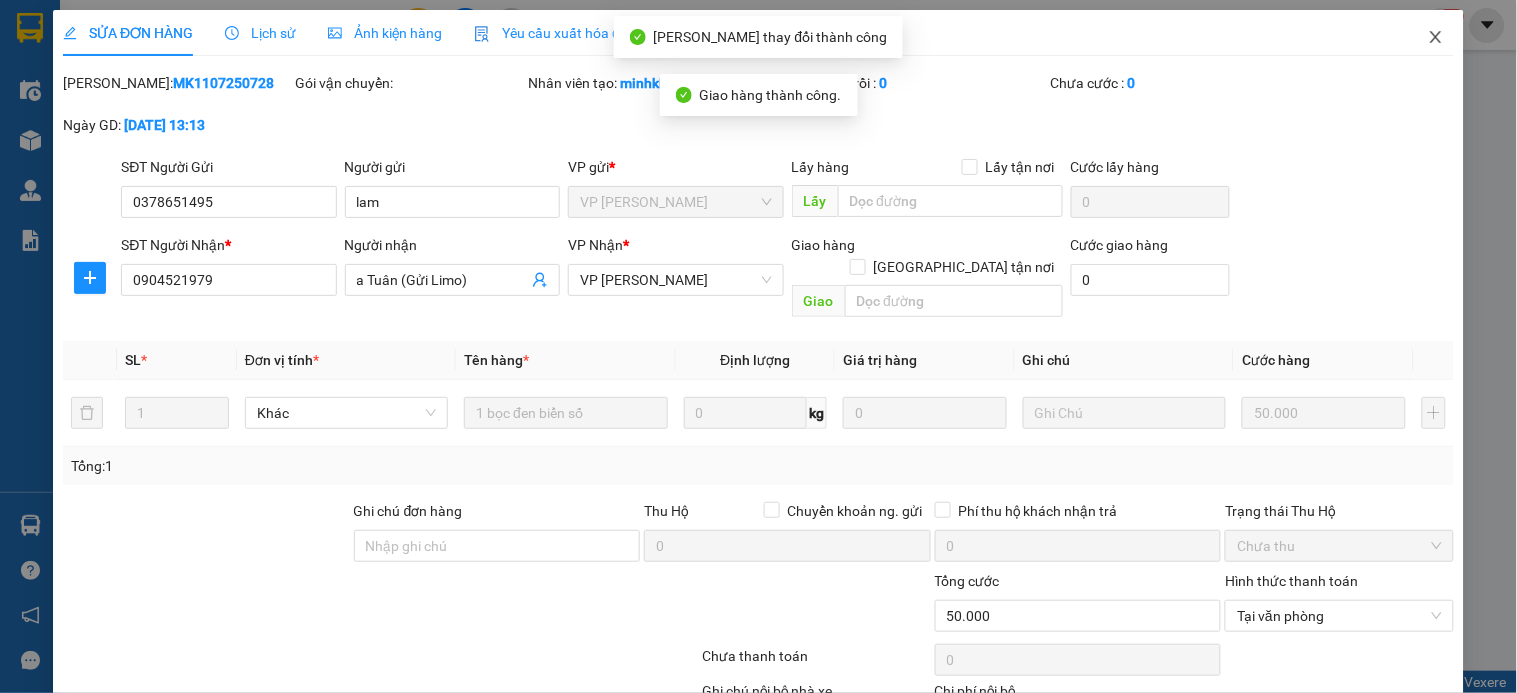 click 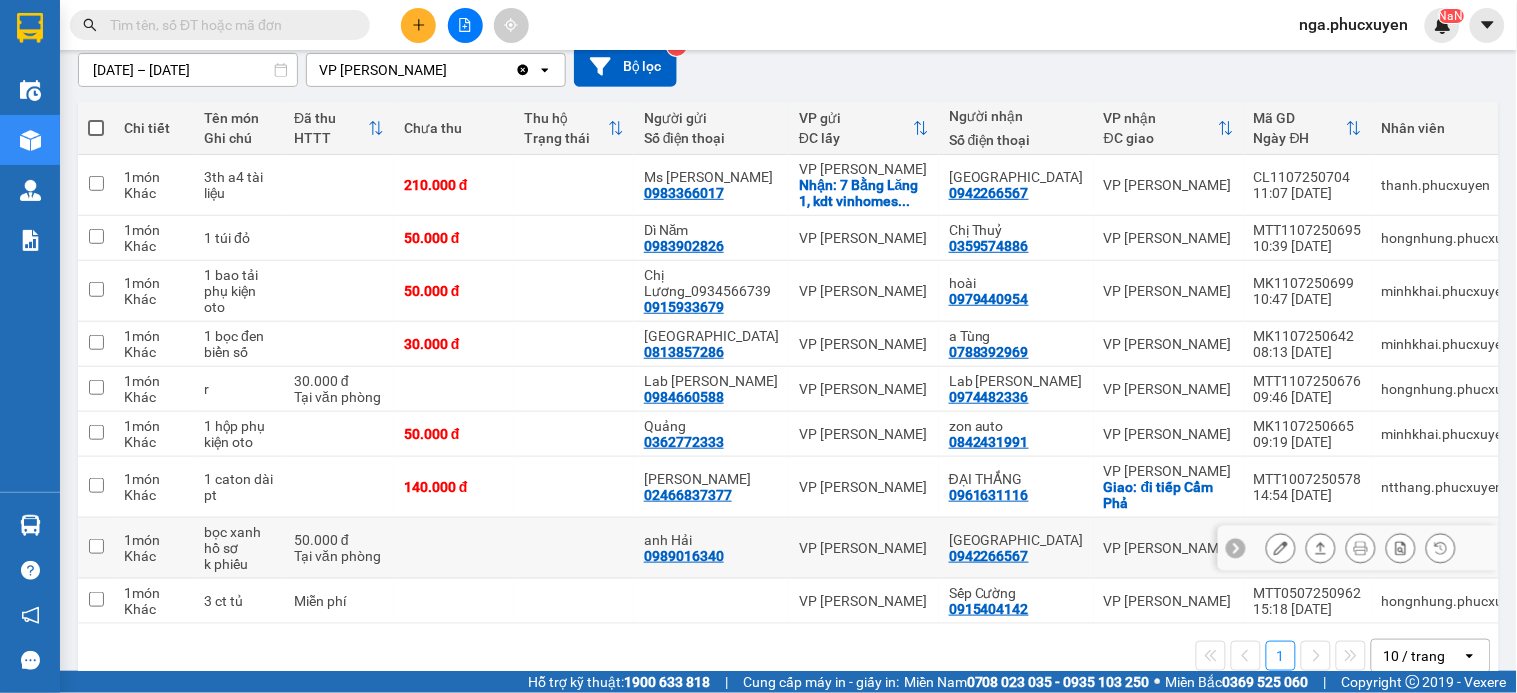 scroll, scrollTop: 216, scrollLeft: 0, axis: vertical 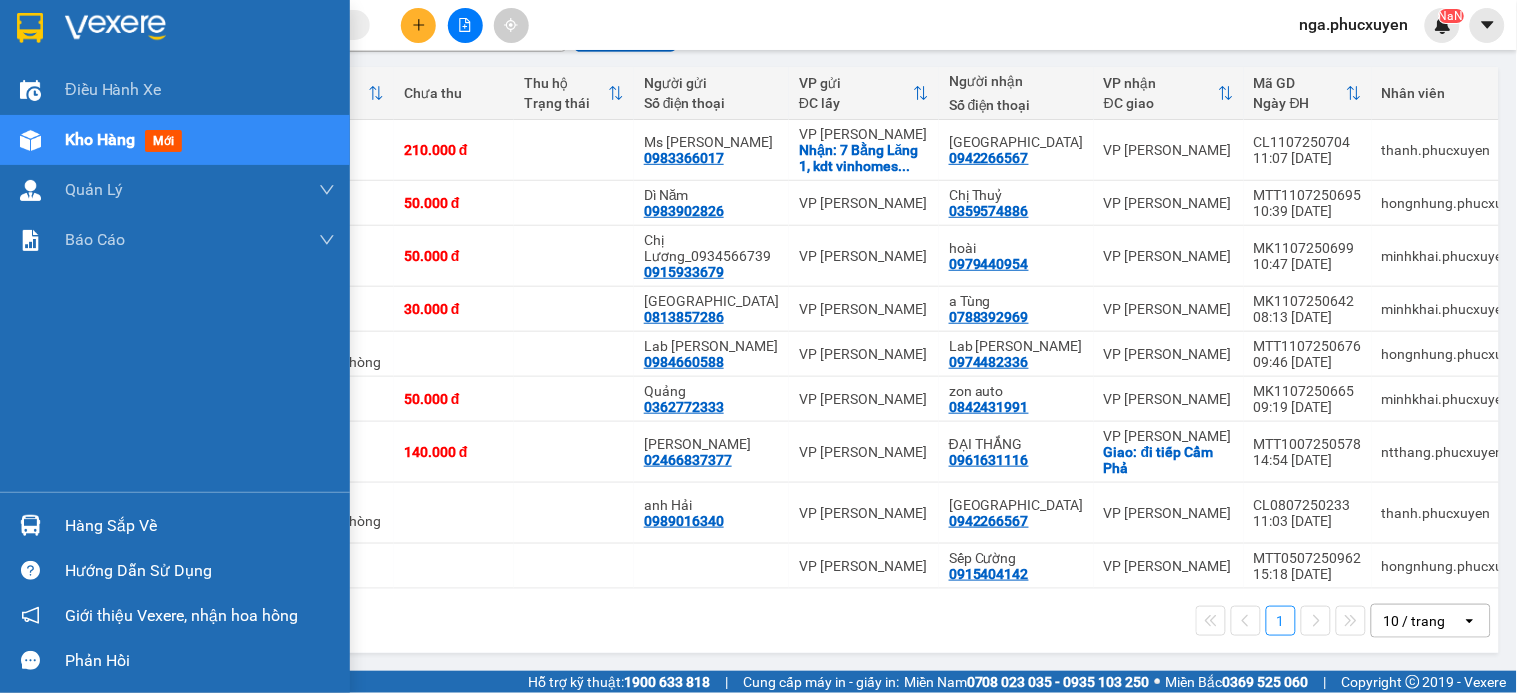 click at bounding box center [115, 28] 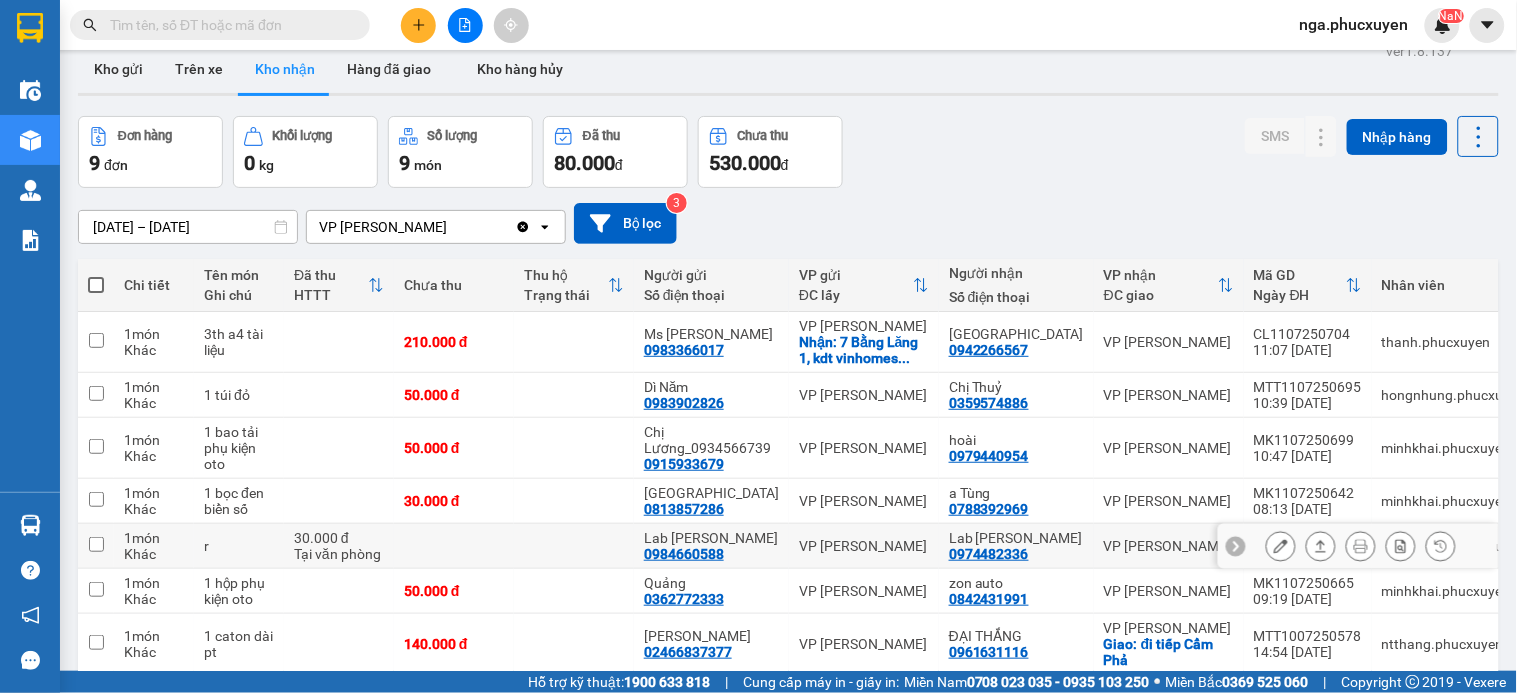 scroll, scrollTop: 0, scrollLeft: 0, axis: both 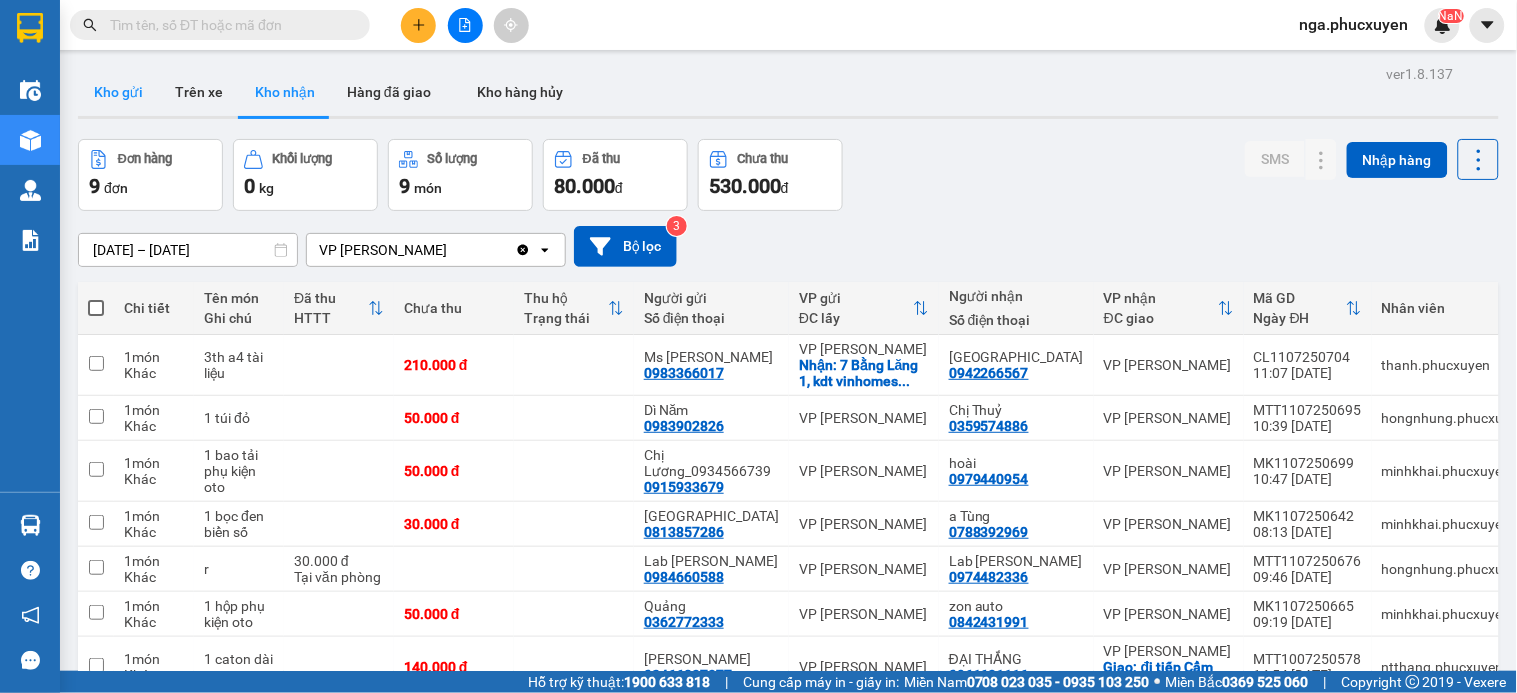 click on "Kho gửi" at bounding box center (118, 92) 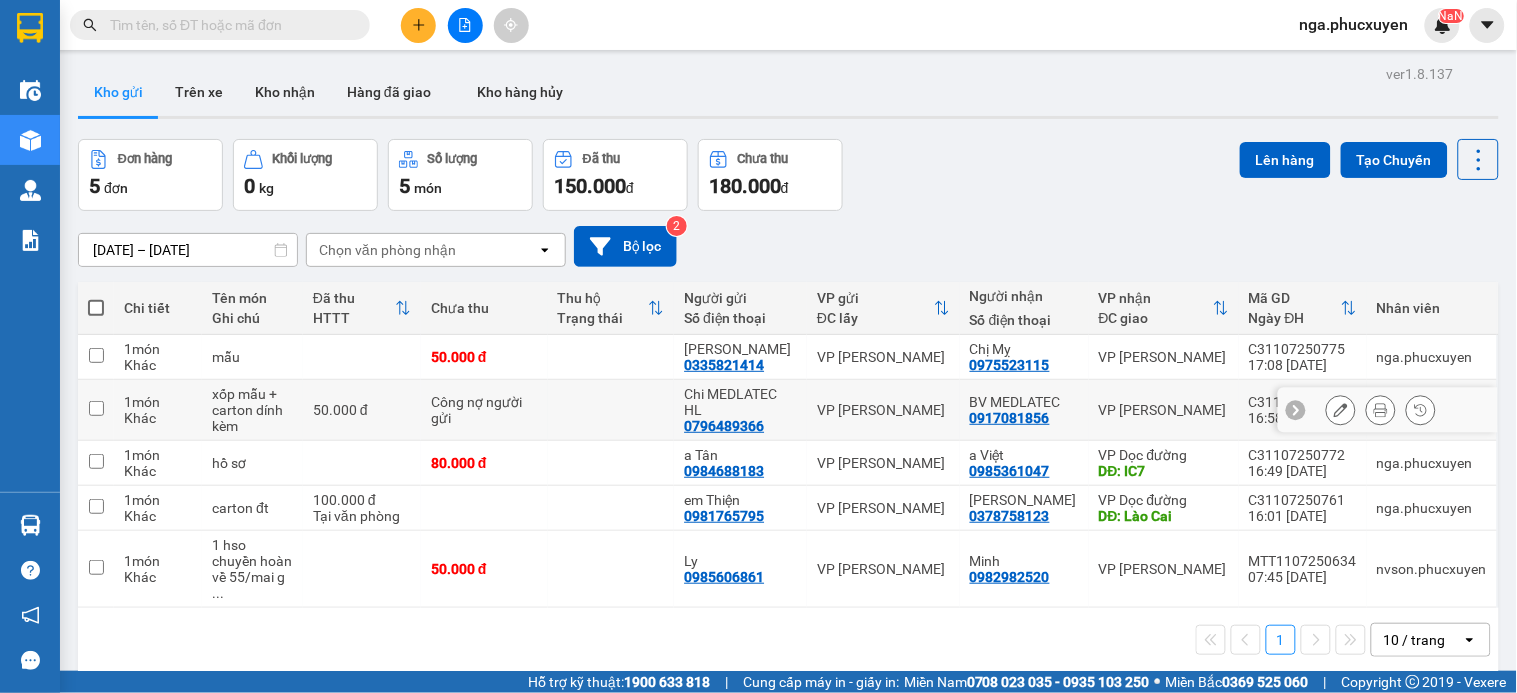 drag, startPoint x: 1198, startPoint y: 411, endPoint x: 1231, endPoint y: 325, distance: 92.11406 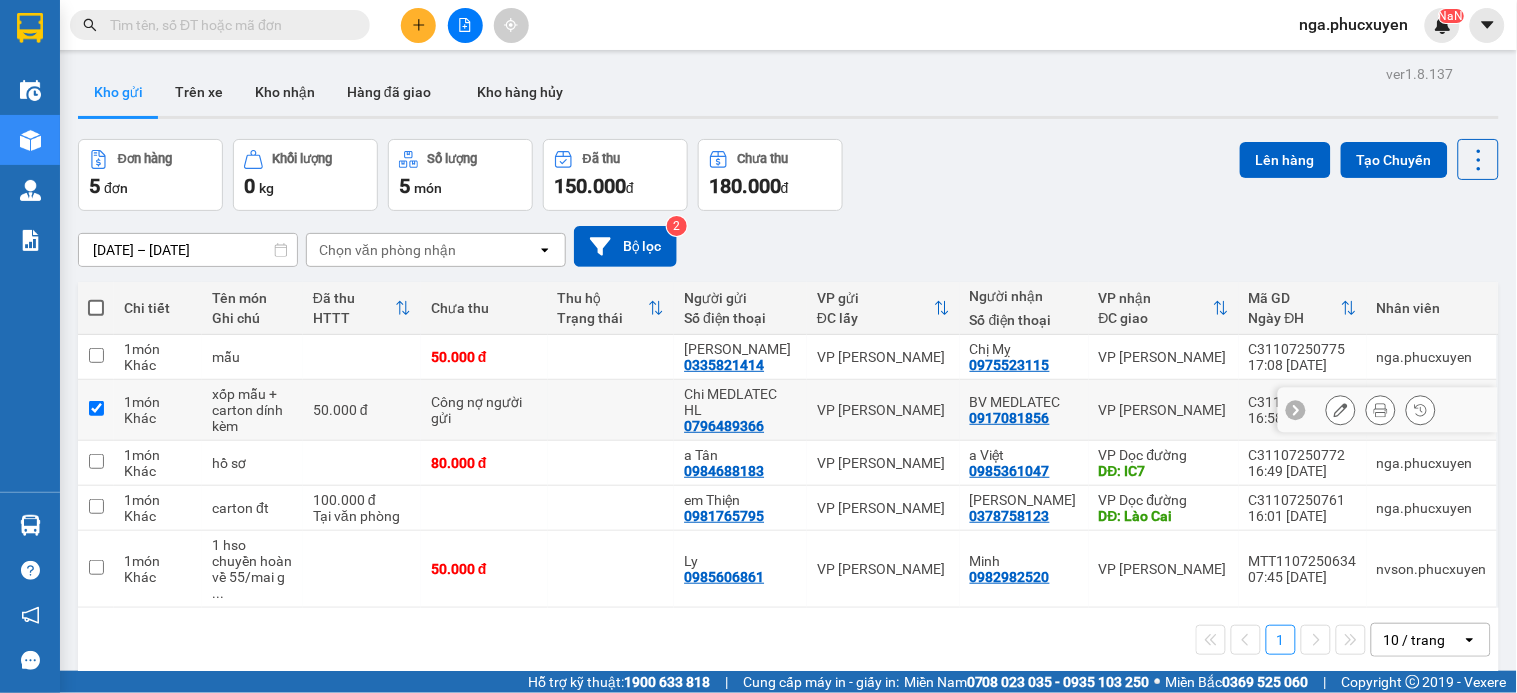 checkbox on "true" 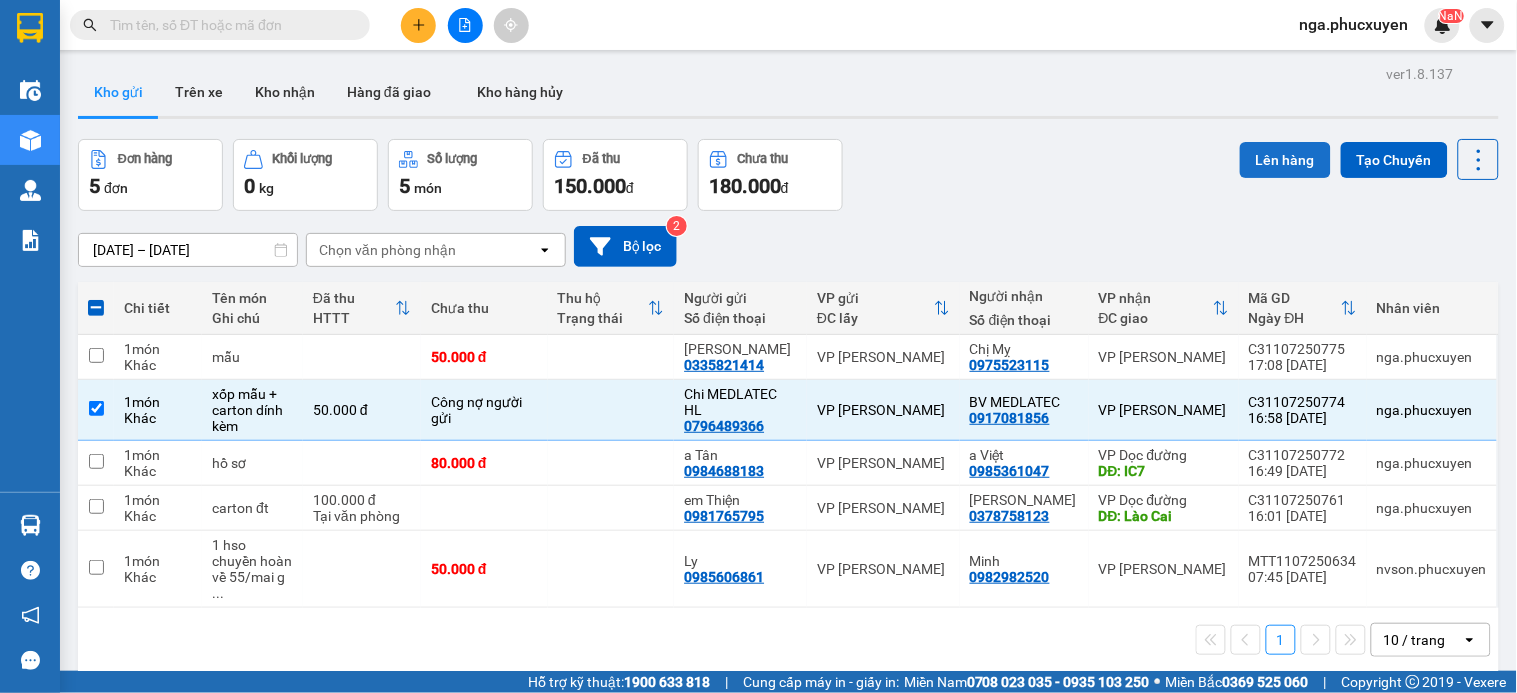click on "Lên hàng" at bounding box center [1285, 160] 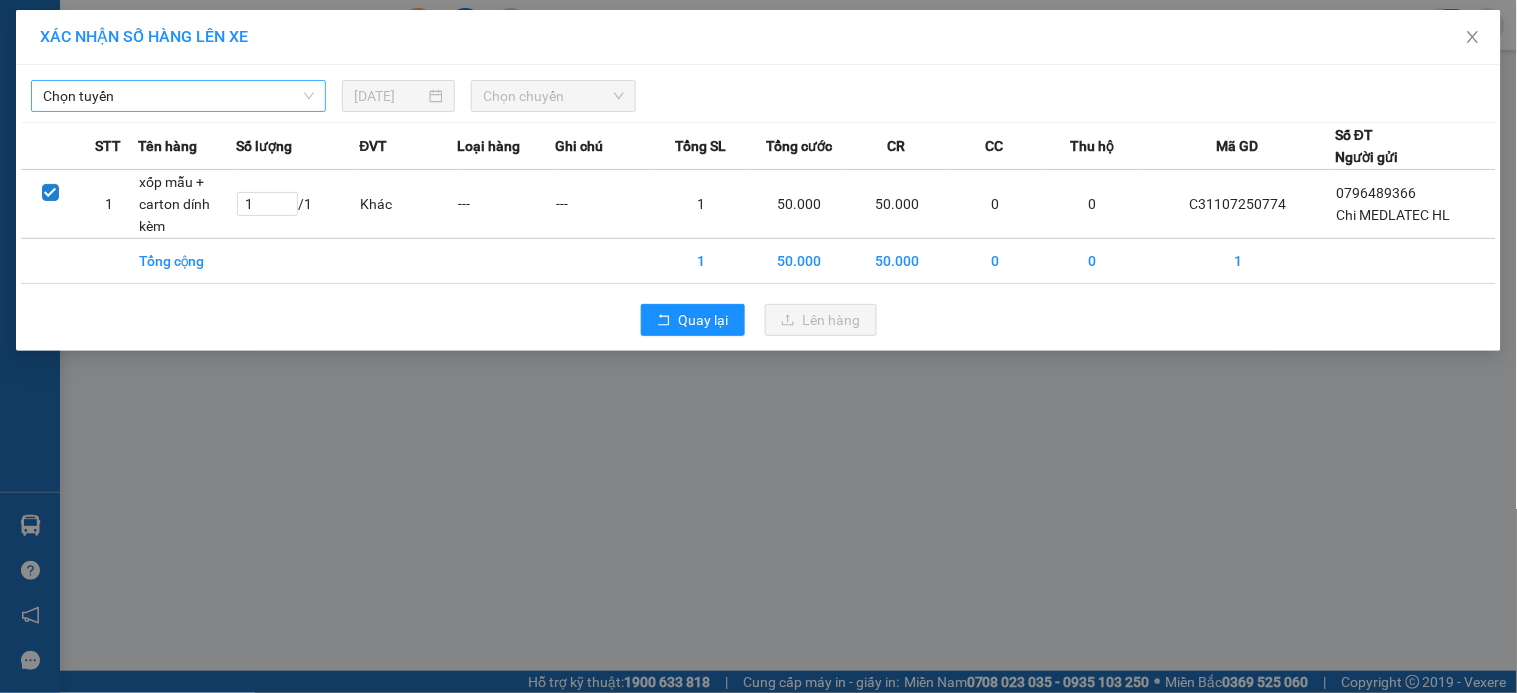 click on "Chọn tuyến" at bounding box center (178, 96) 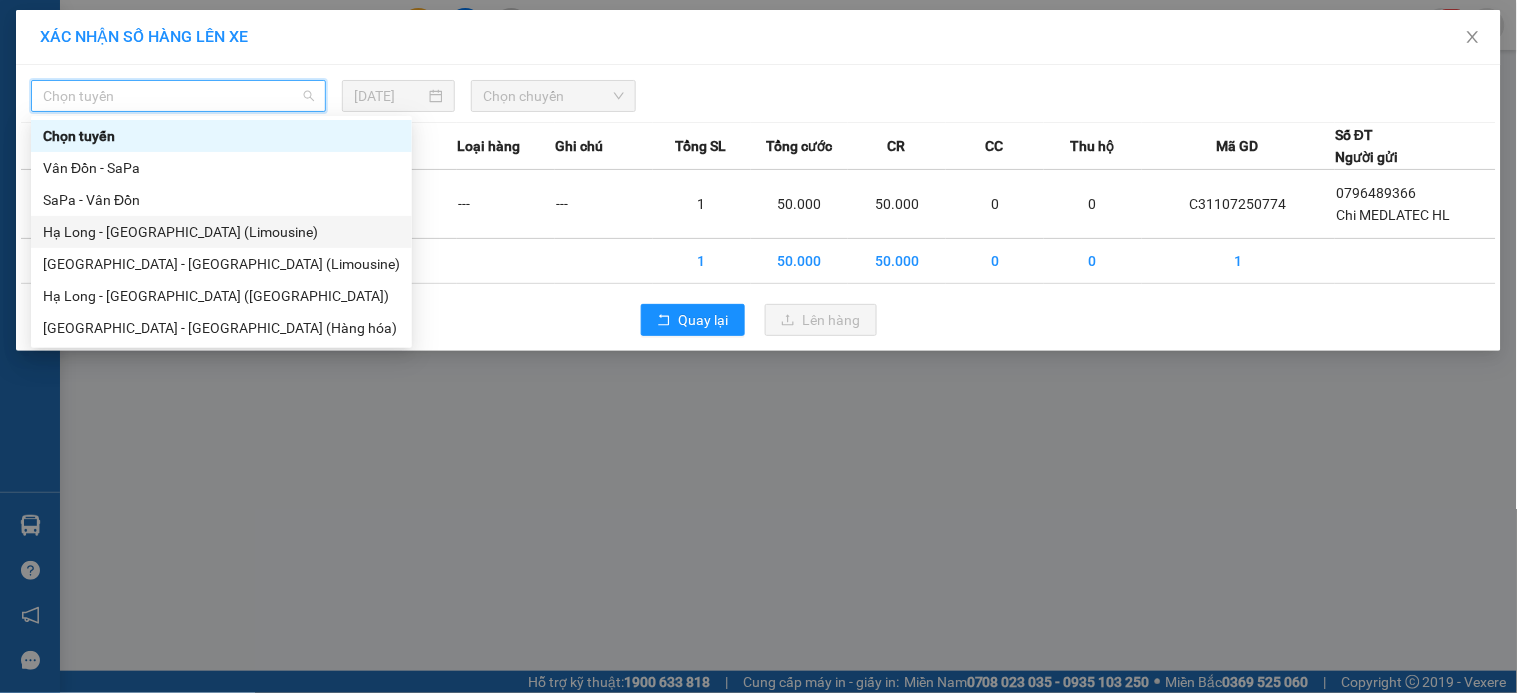drag, startPoint x: 182, startPoint y: 224, endPoint x: 347, endPoint y: 168, distance: 174.24408 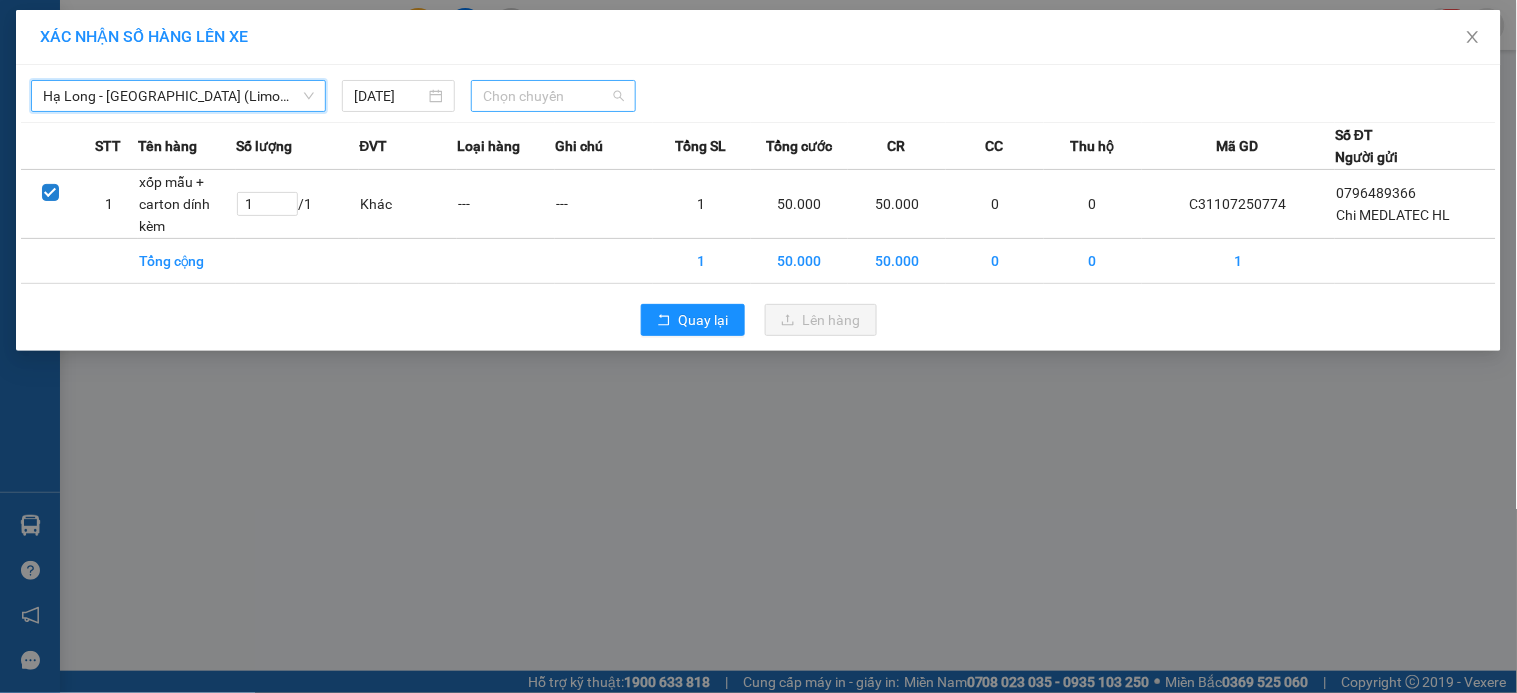 click on "Chọn chuyến" at bounding box center (553, 96) 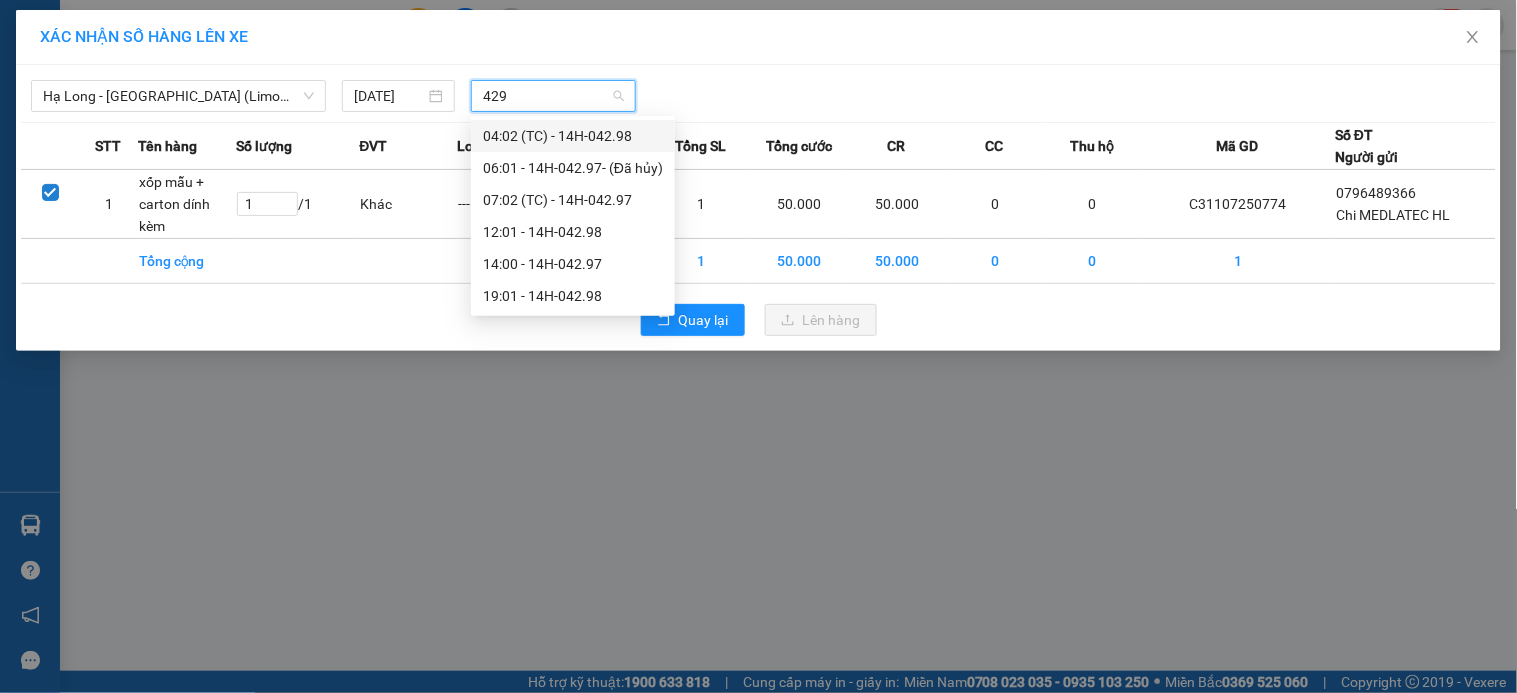 type on "4298" 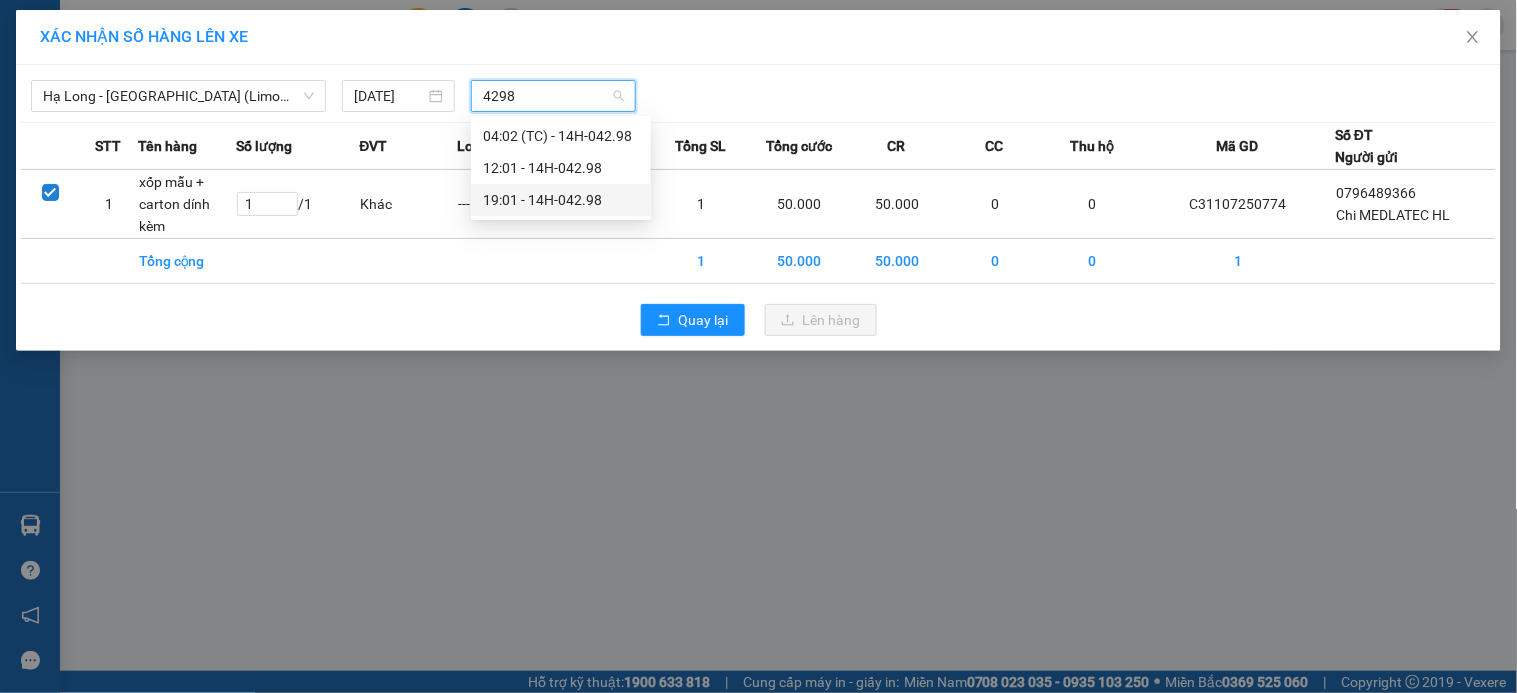 click on "19:01     - 14H-042.98" at bounding box center (561, 200) 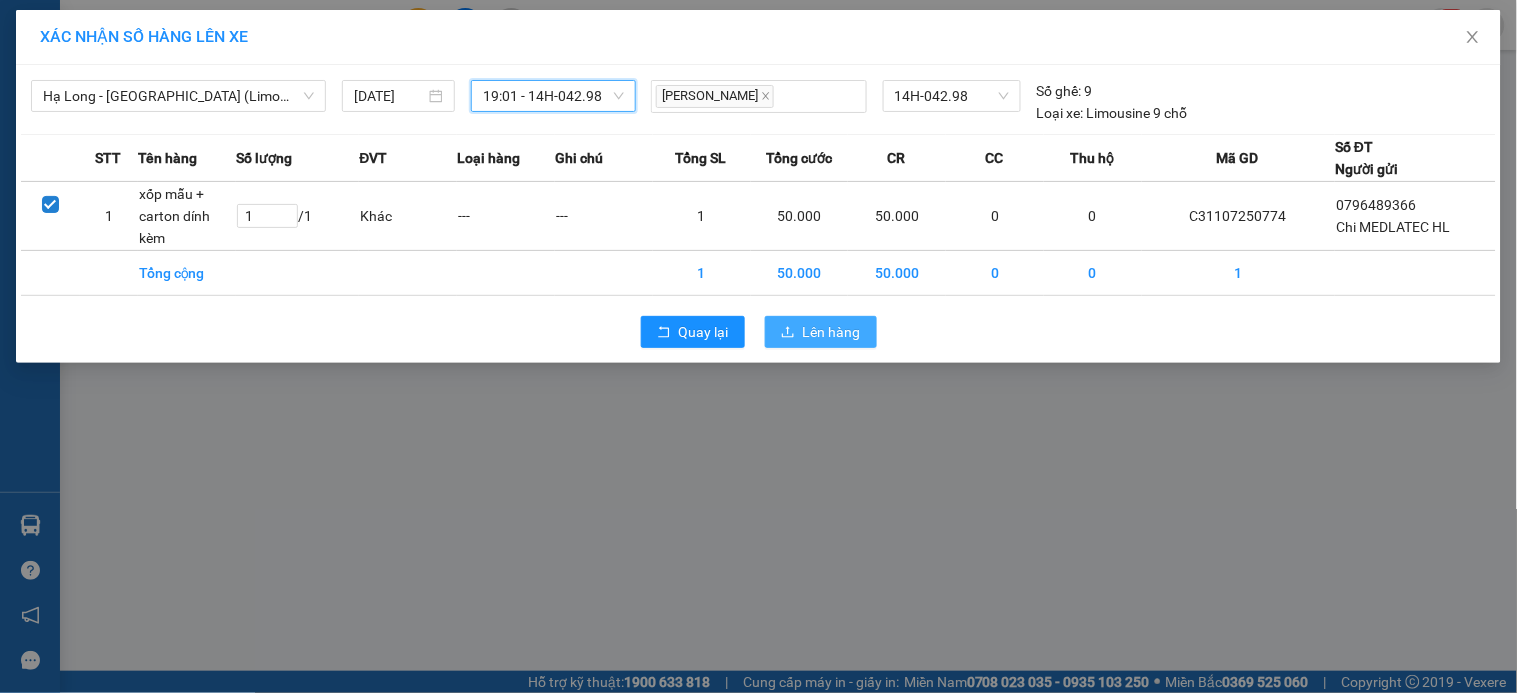 click on "Lên hàng" at bounding box center [832, 332] 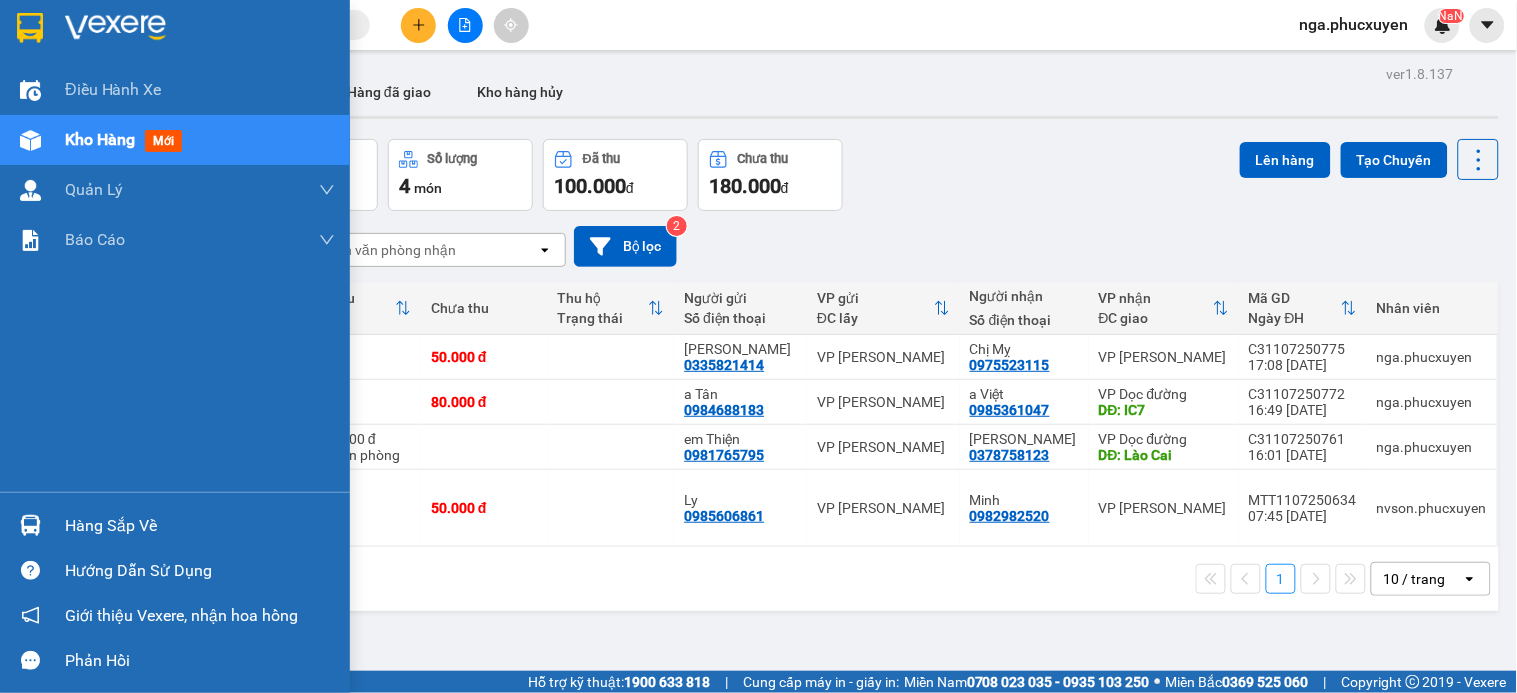 click on "Hàng sắp về" at bounding box center (175, 525) 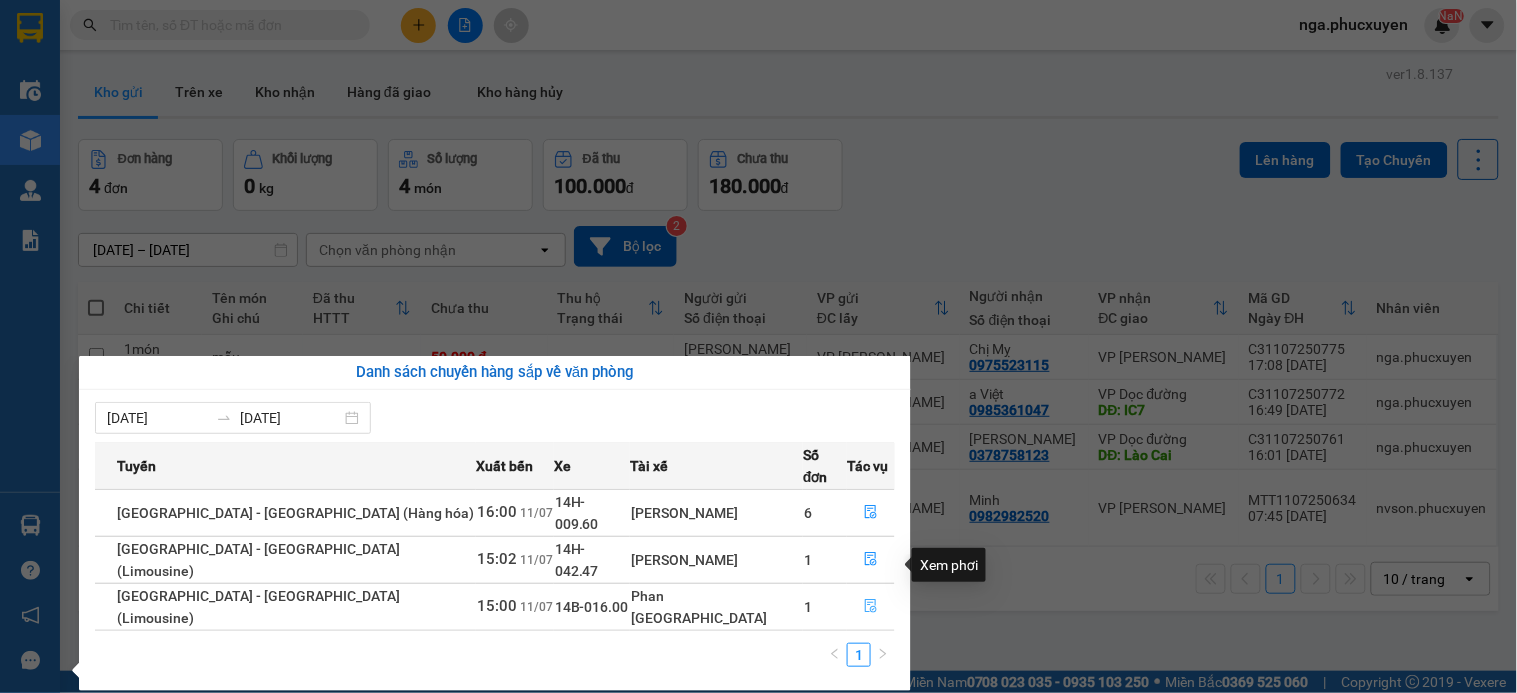 click 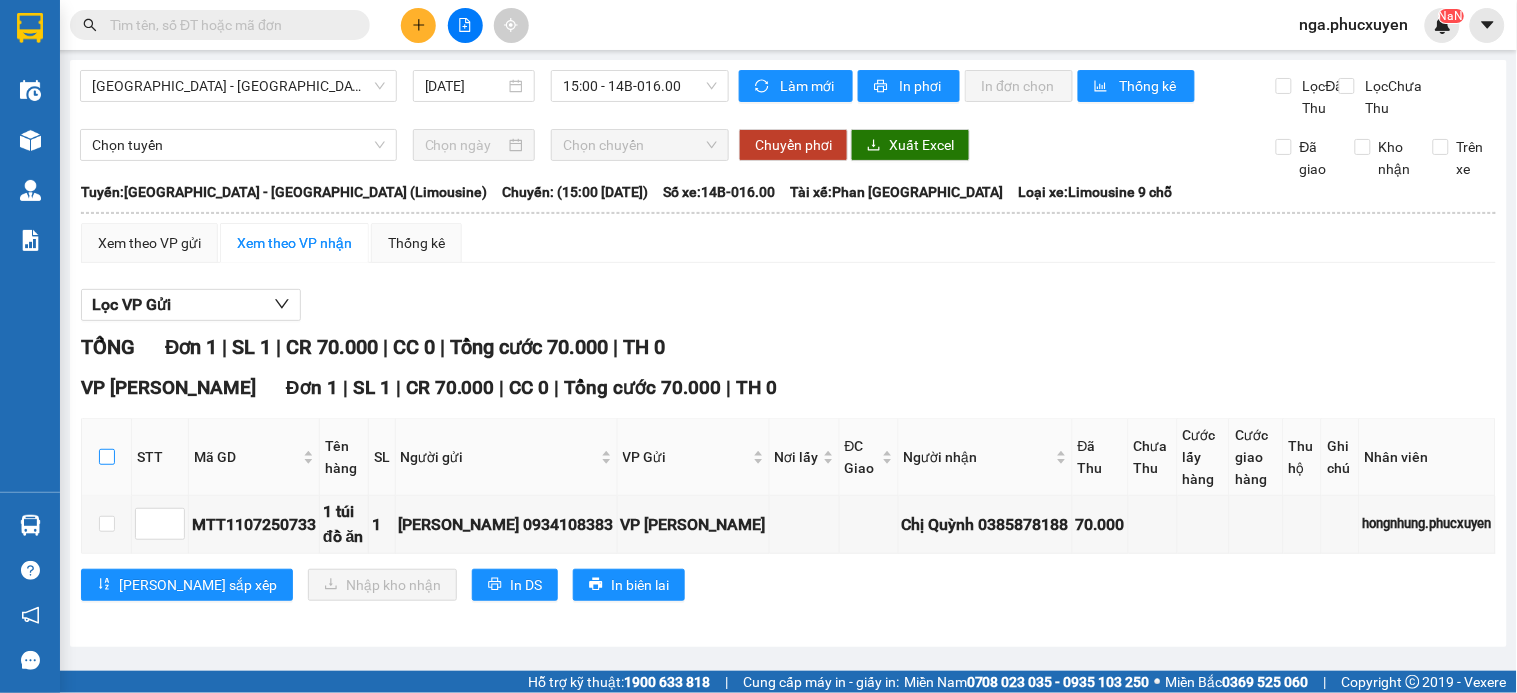 click at bounding box center (107, 457) 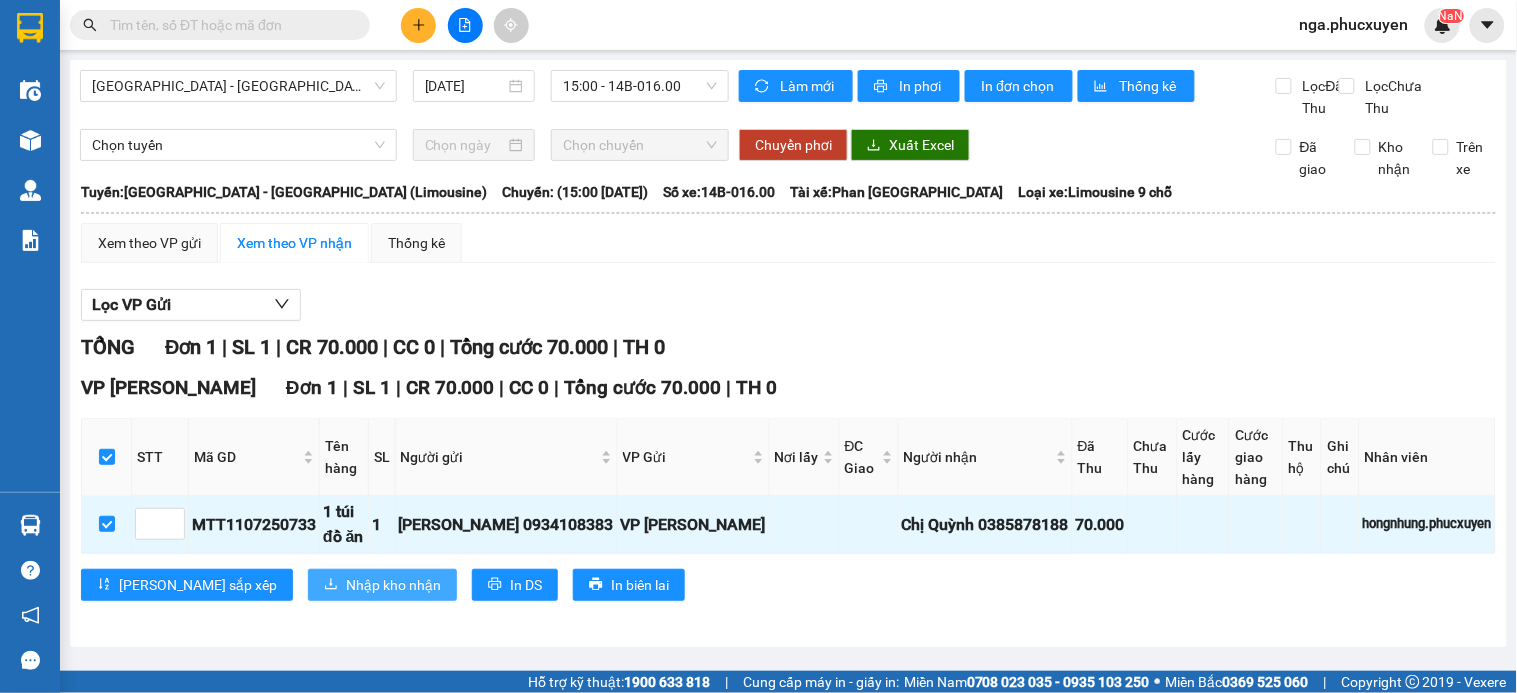 click on "Nhập kho nhận" at bounding box center (393, 585) 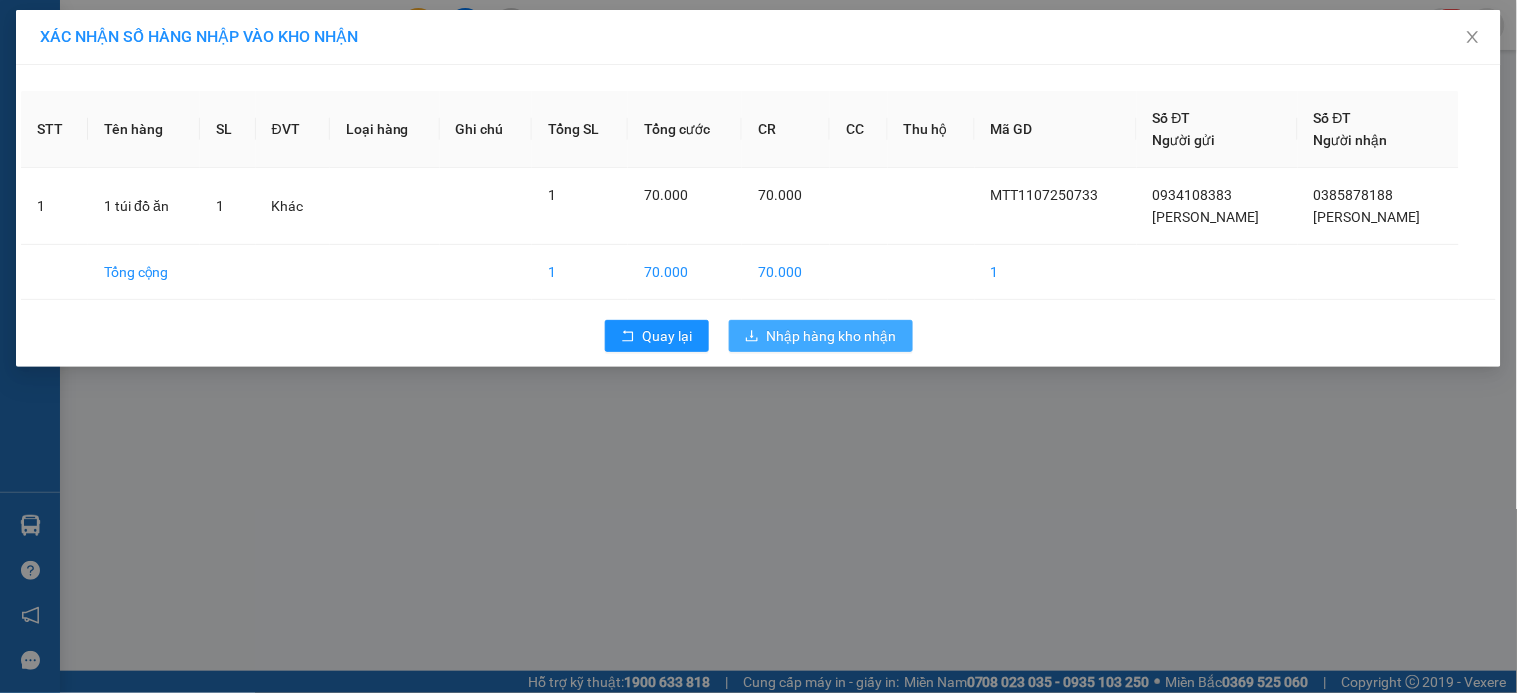 click on "Nhập hàng kho nhận" at bounding box center (832, 336) 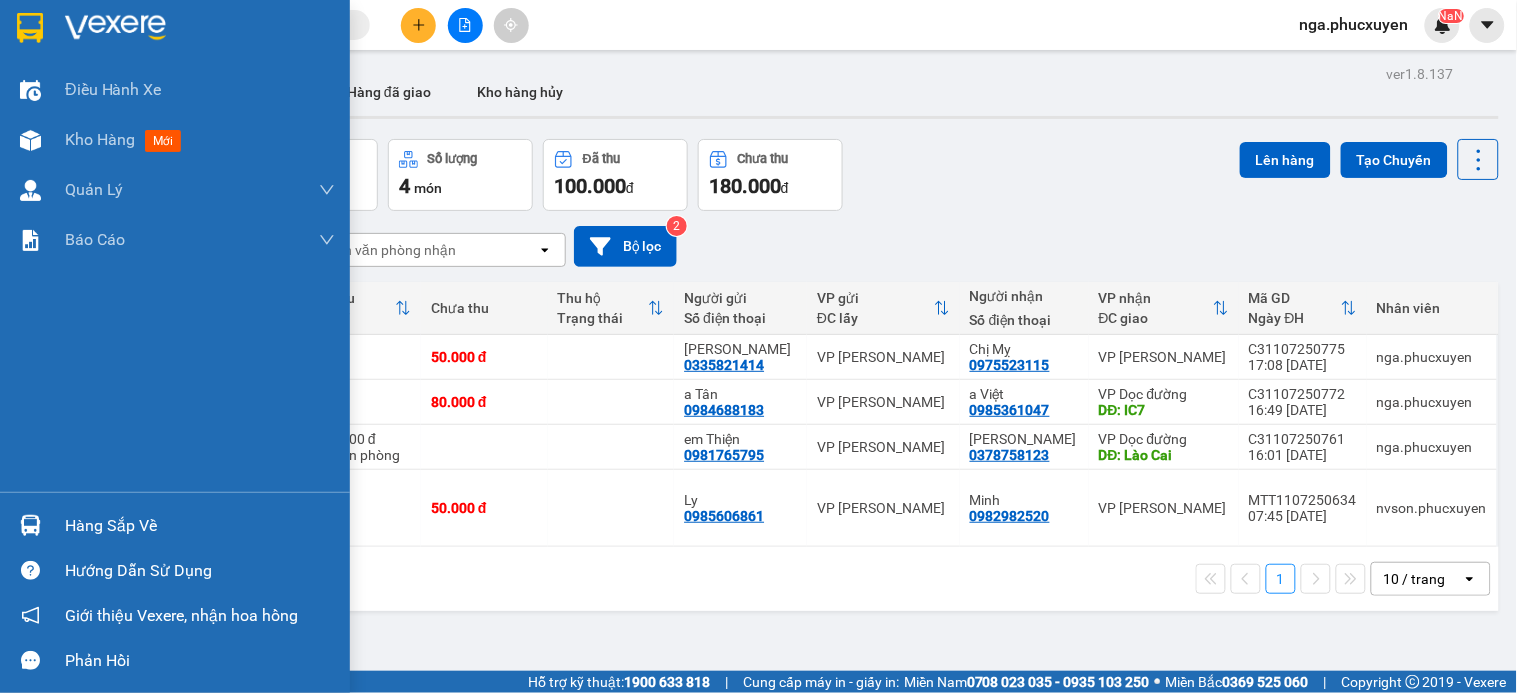 click on "Hàng sắp về" at bounding box center (200, 526) 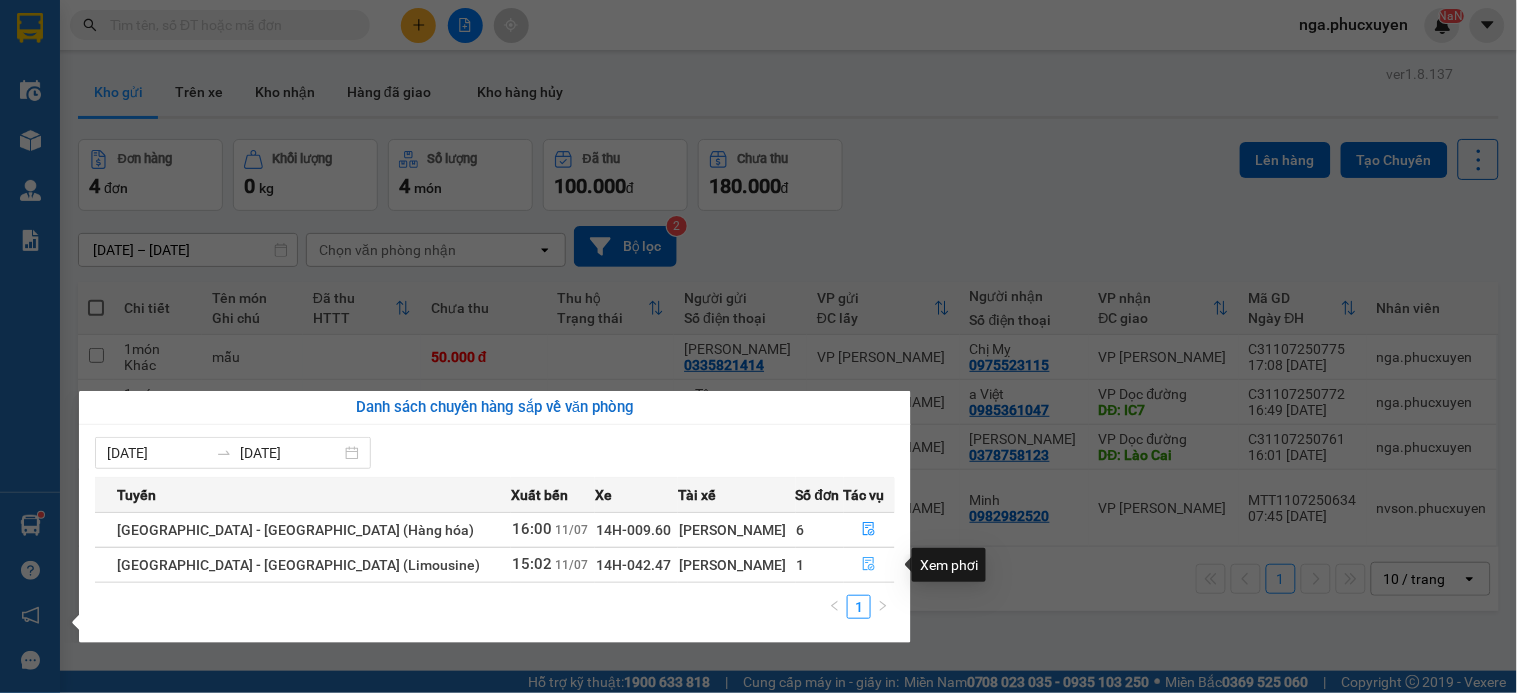 click 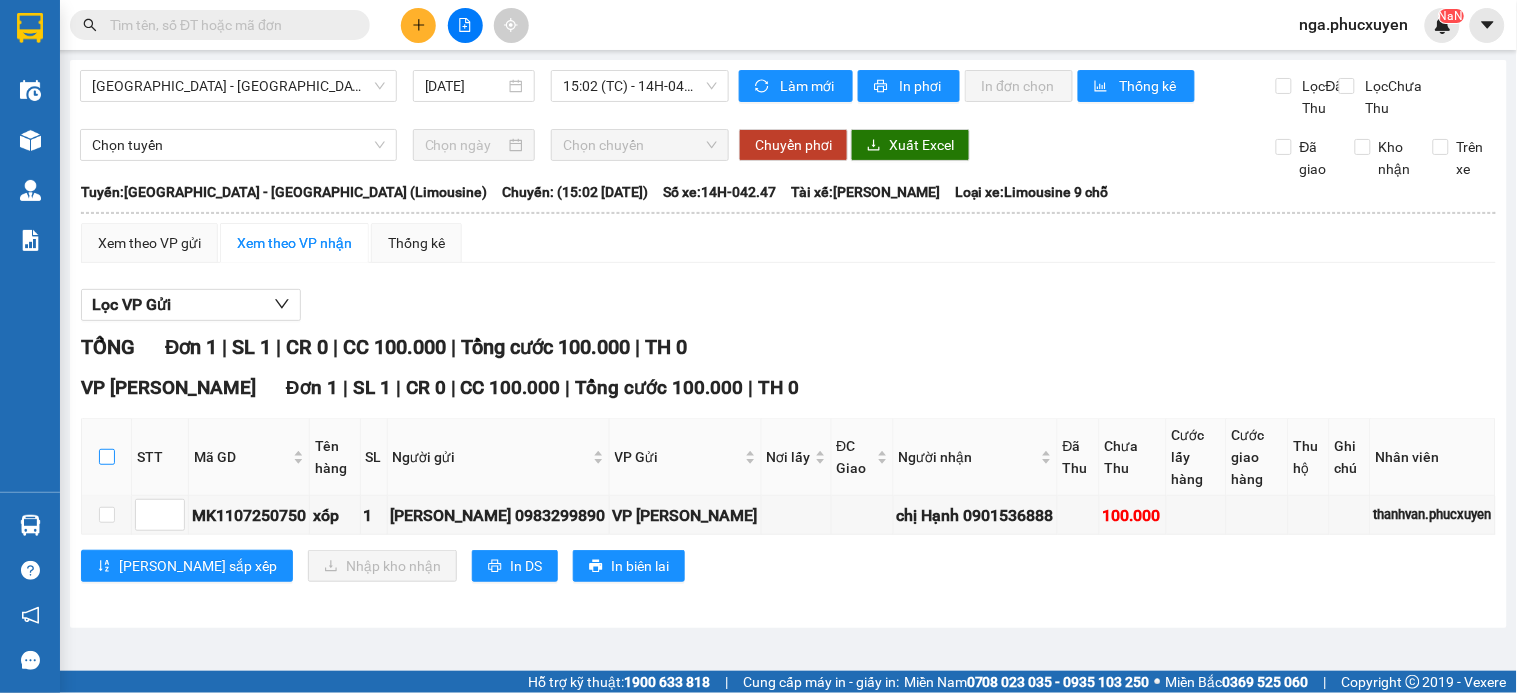 click at bounding box center (107, 457) 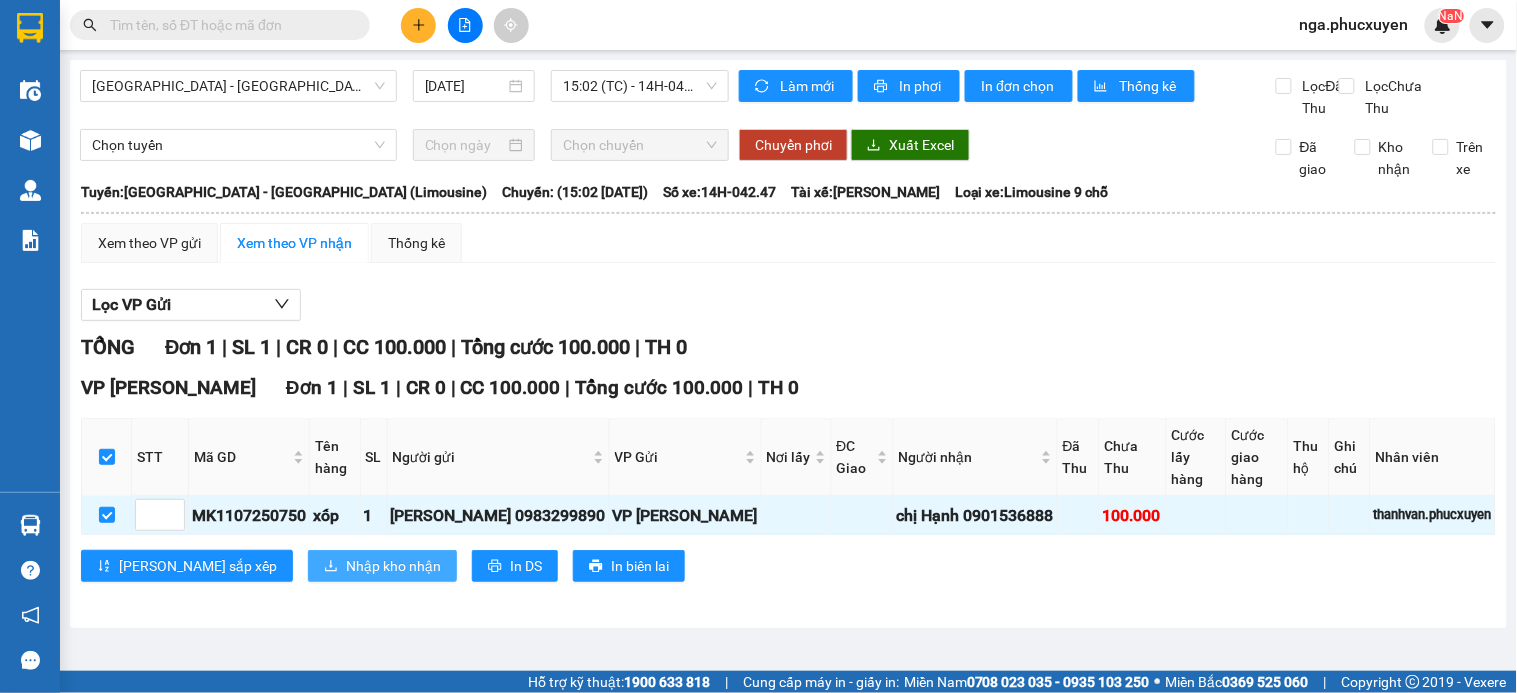click on "Nhập kho nhận" at bounding box center (393, 566) 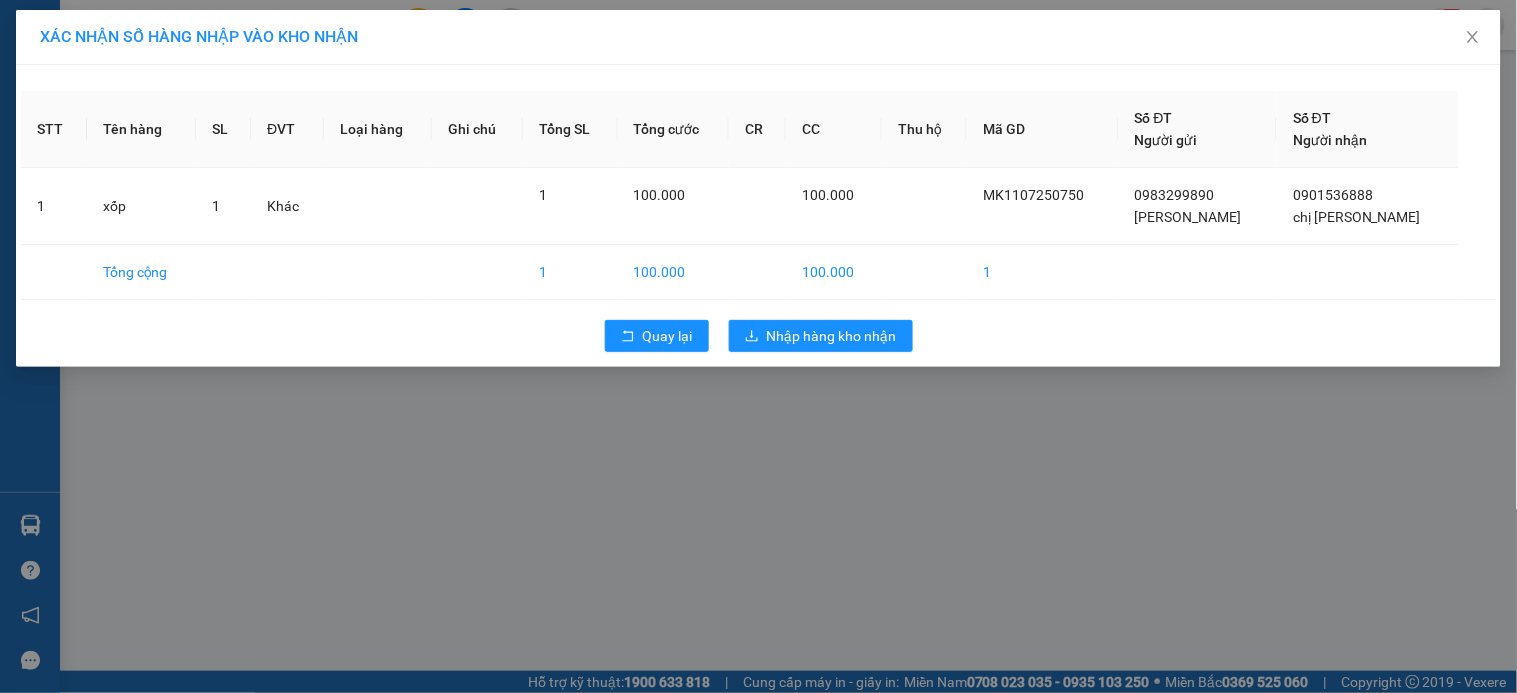 click on "Quay lại Nhập hàng kho nhận" at bounding box center (758, 336) 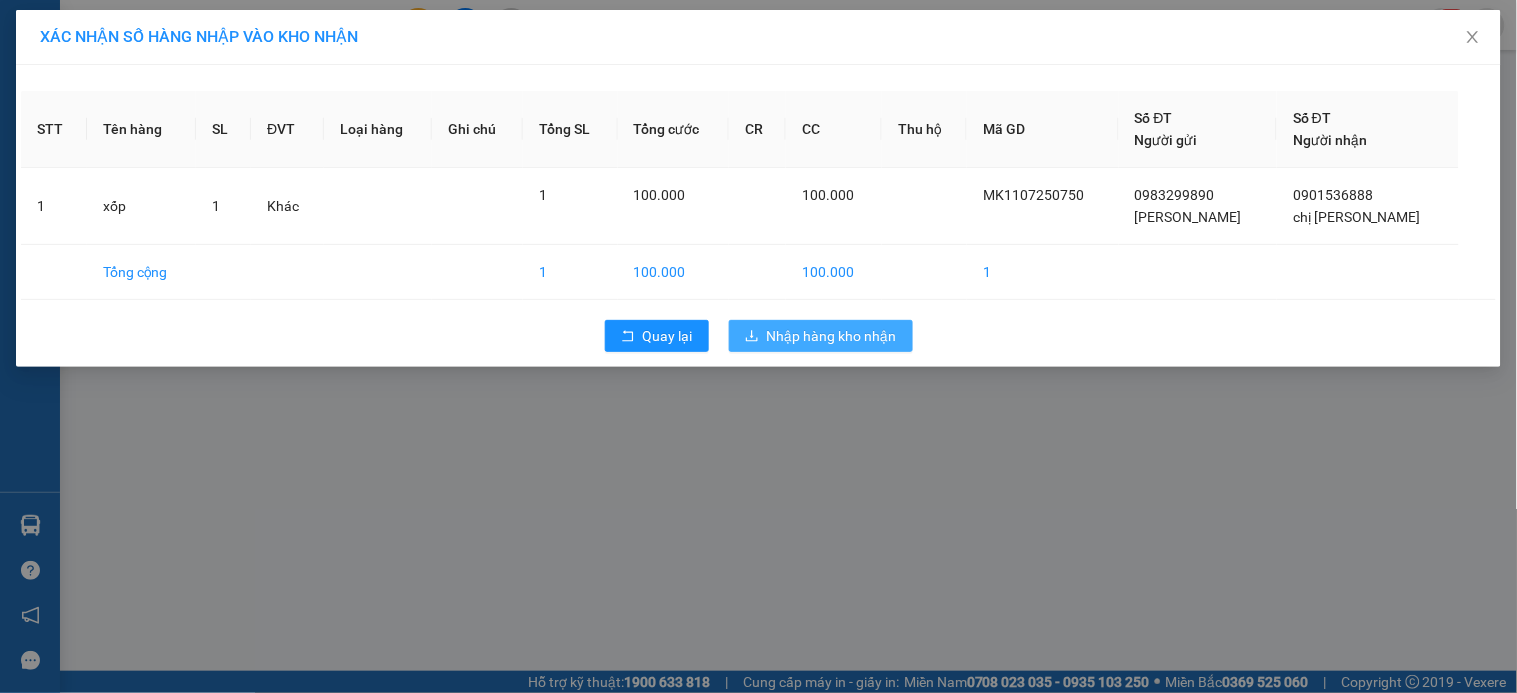 click on "Nhập hàng kho nhận" at bounding box center [832, 336] 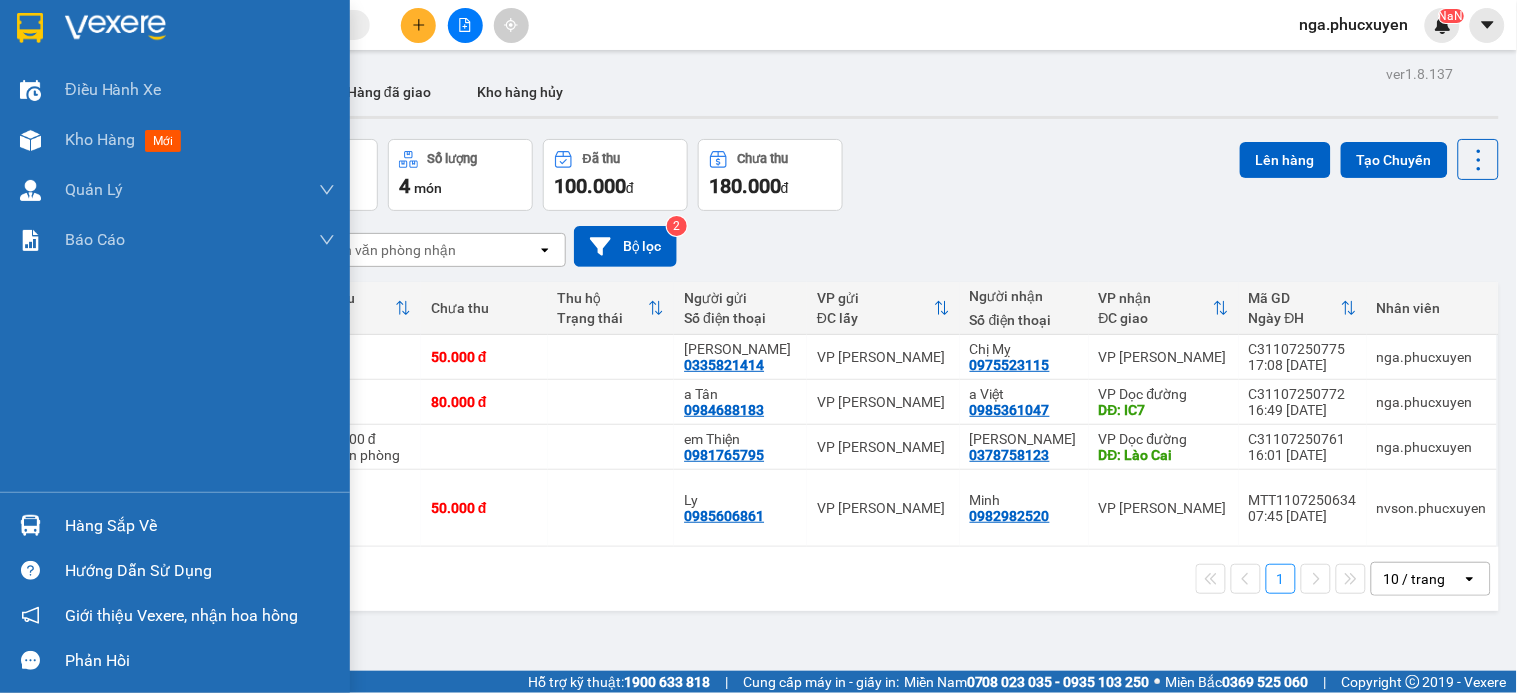click on "Hàng sắp về" at bounding box center [200, 526] 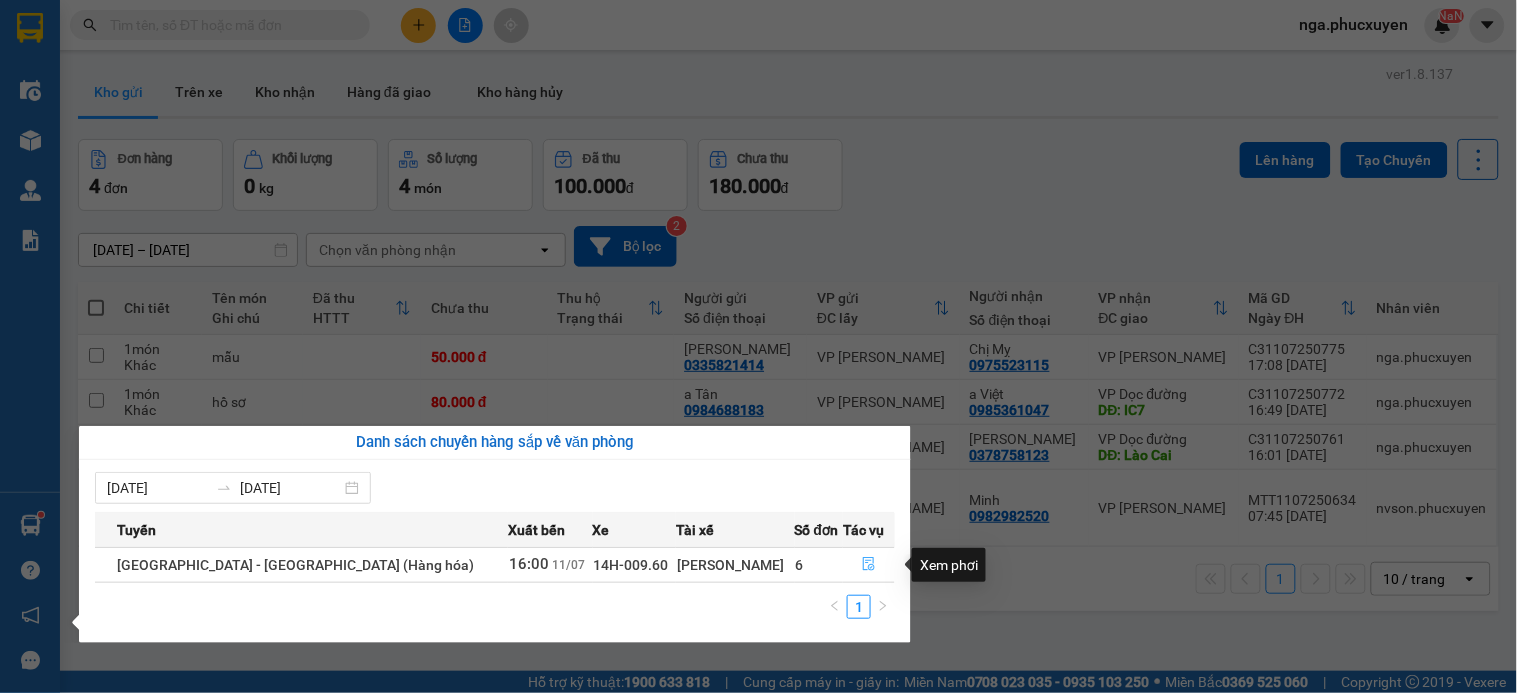 click 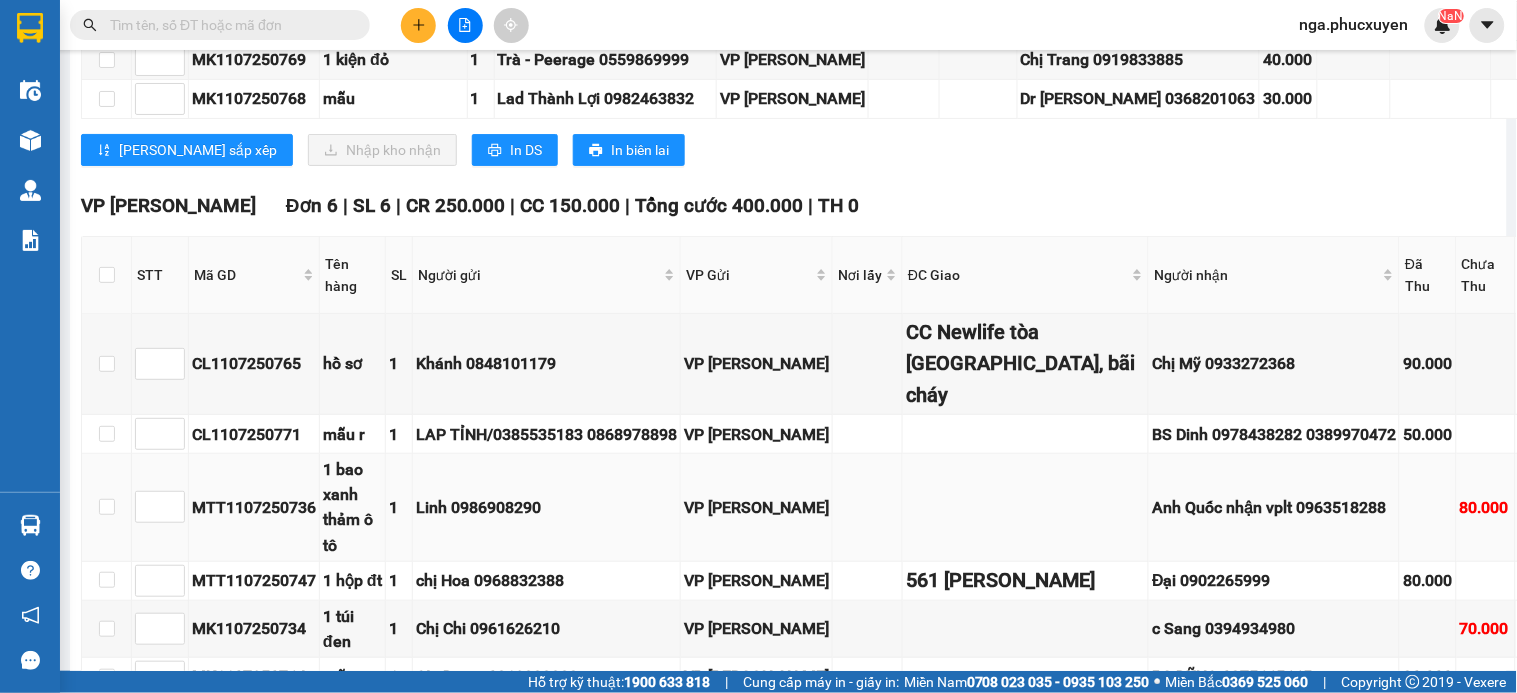 scroll, scrollTop: 1810, scrollLeft: 0, axis: vertical 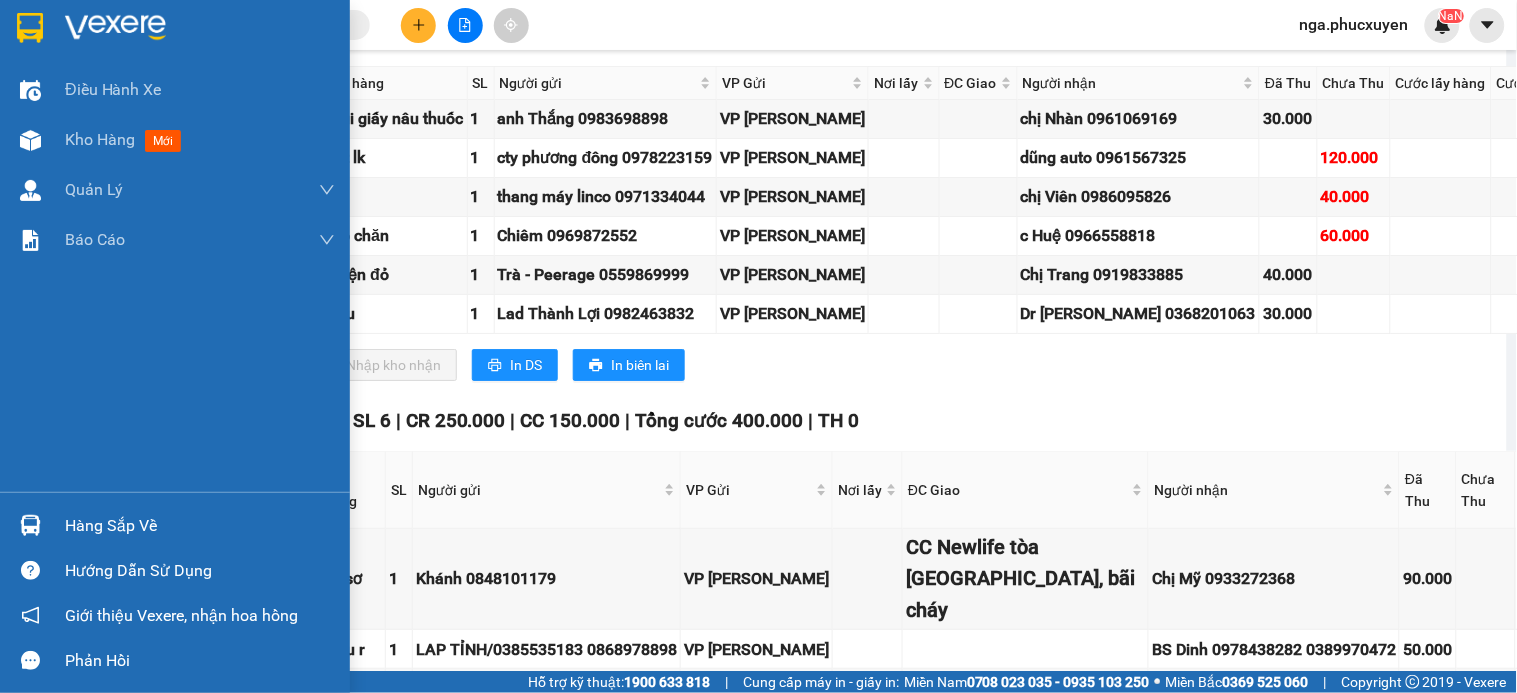 click at bounding box center (115, 28) 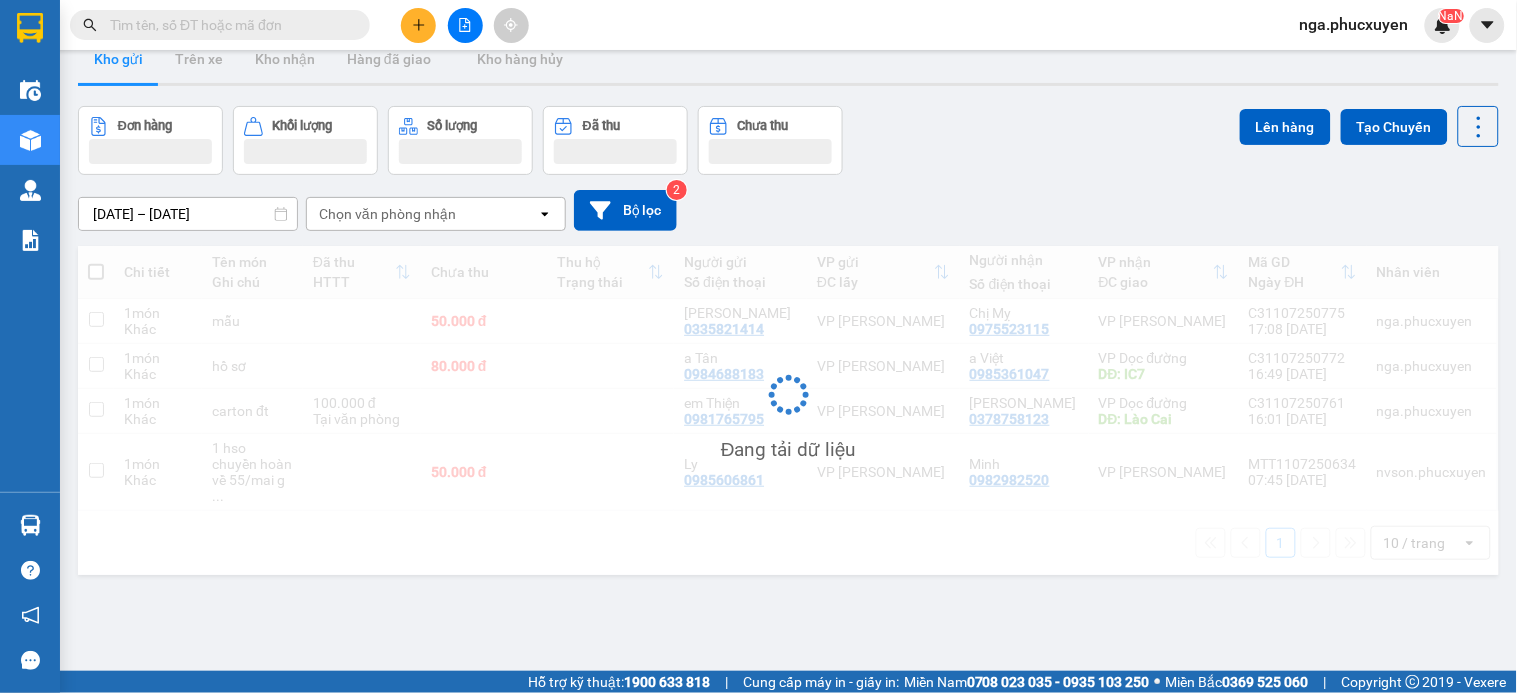 scroll, scrollTop: 0, scrollLeft: 0, axis: both 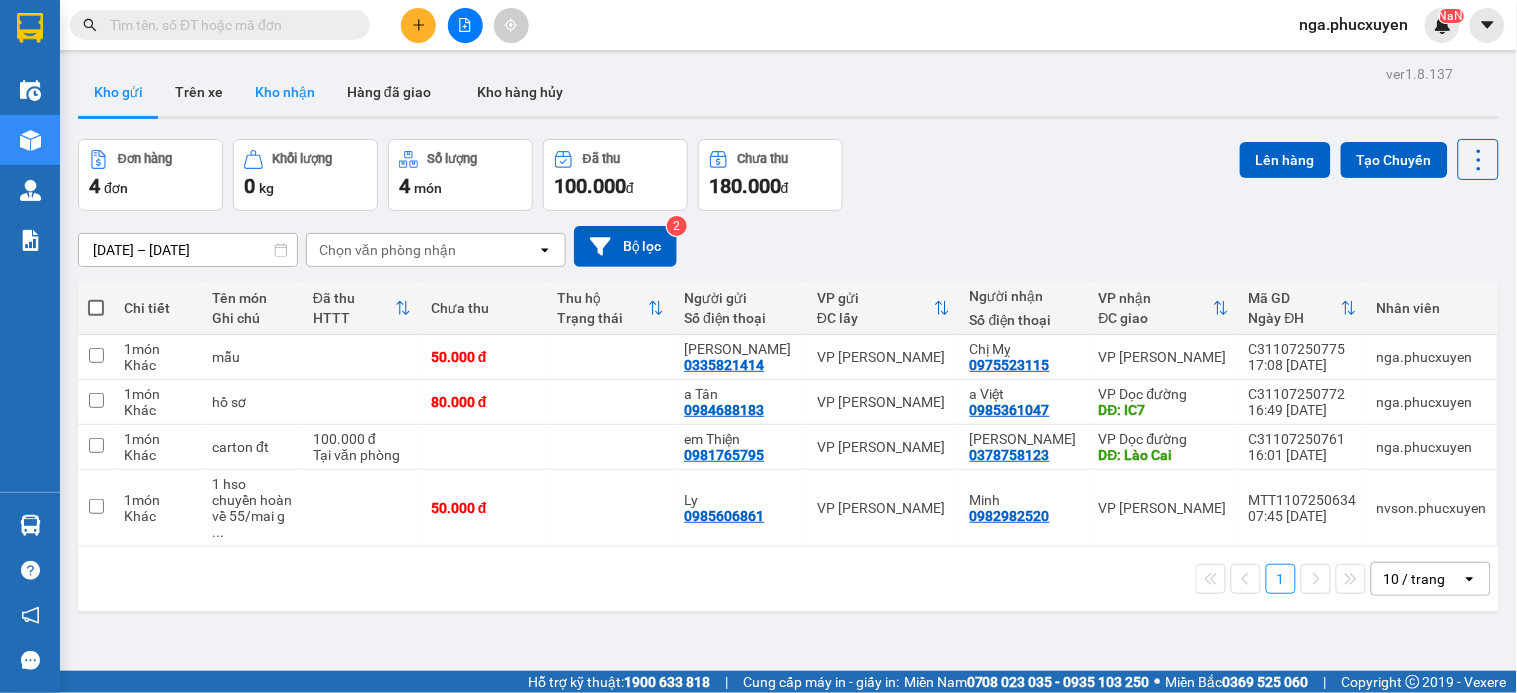 click on "Kho nhận" at bounding box center [285, 92] 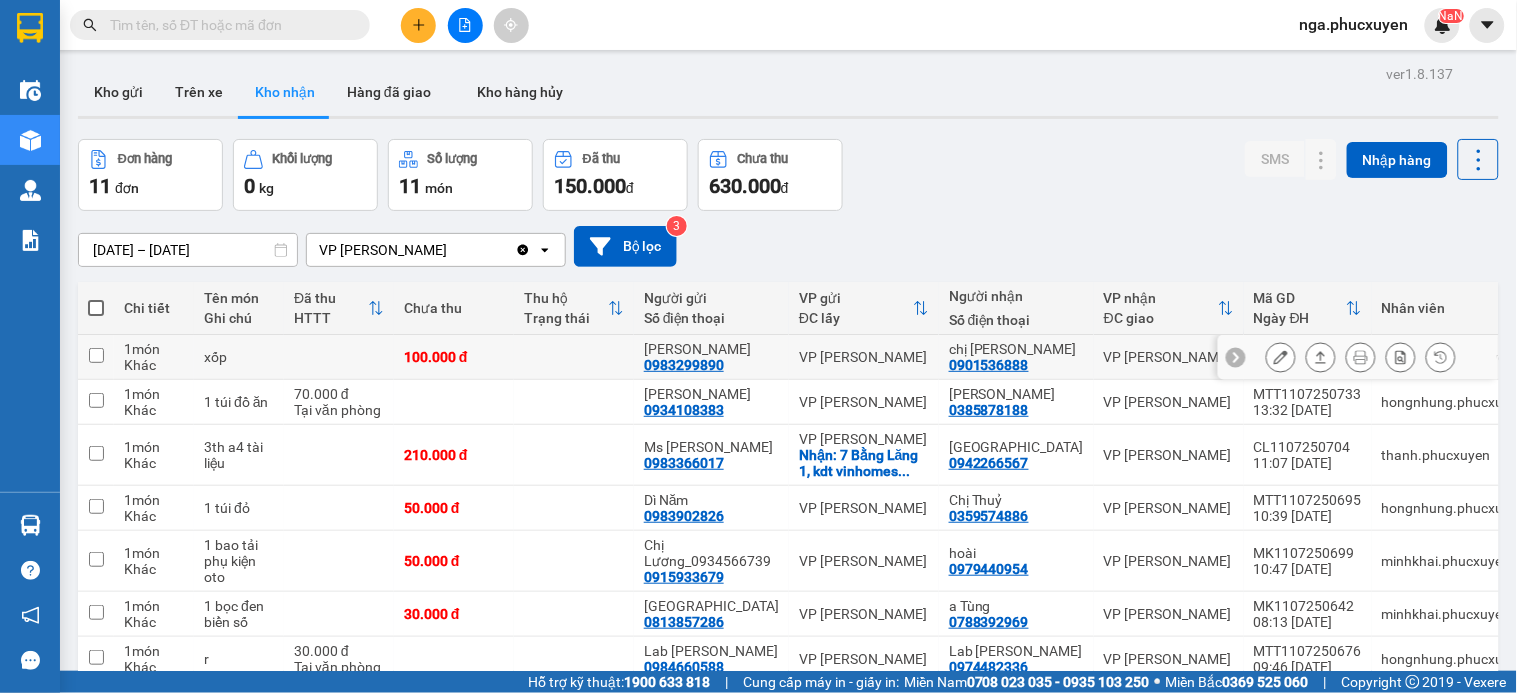 click 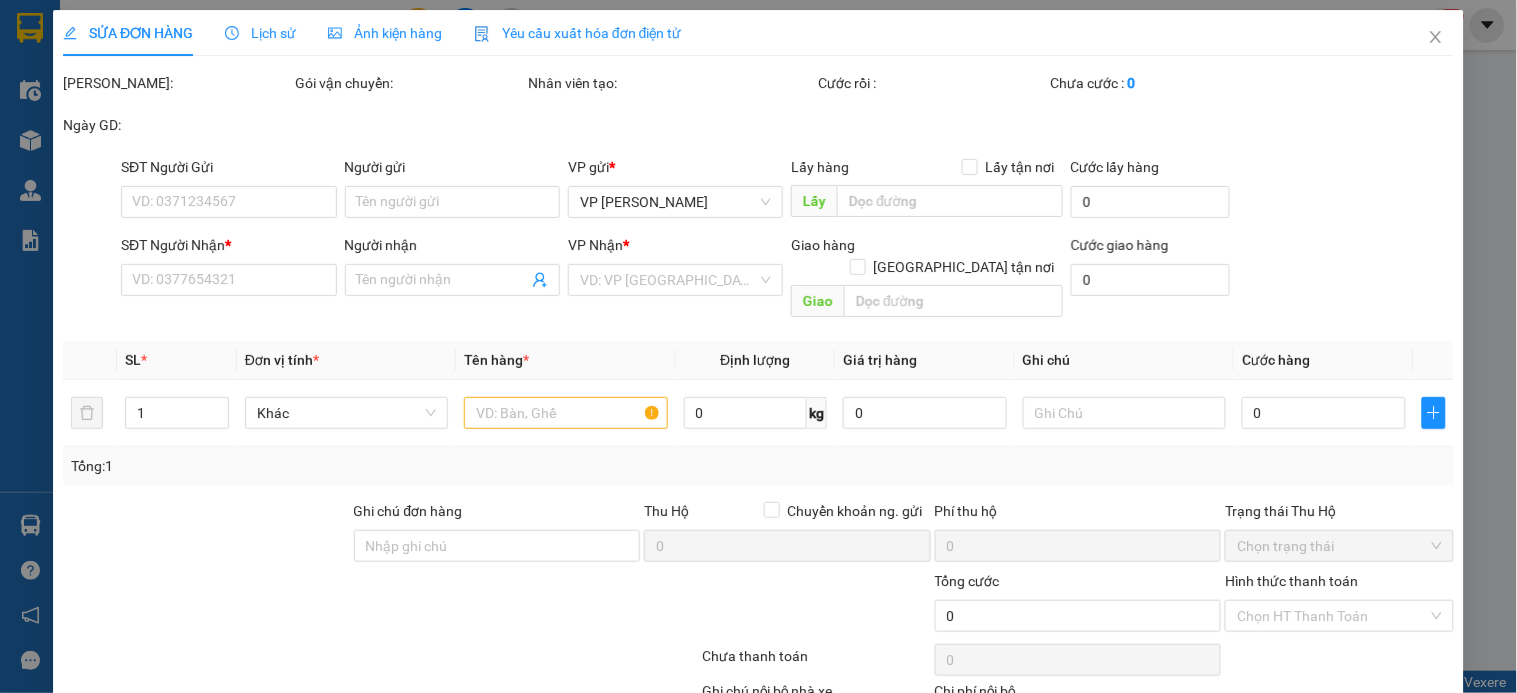 type on "0983299890" 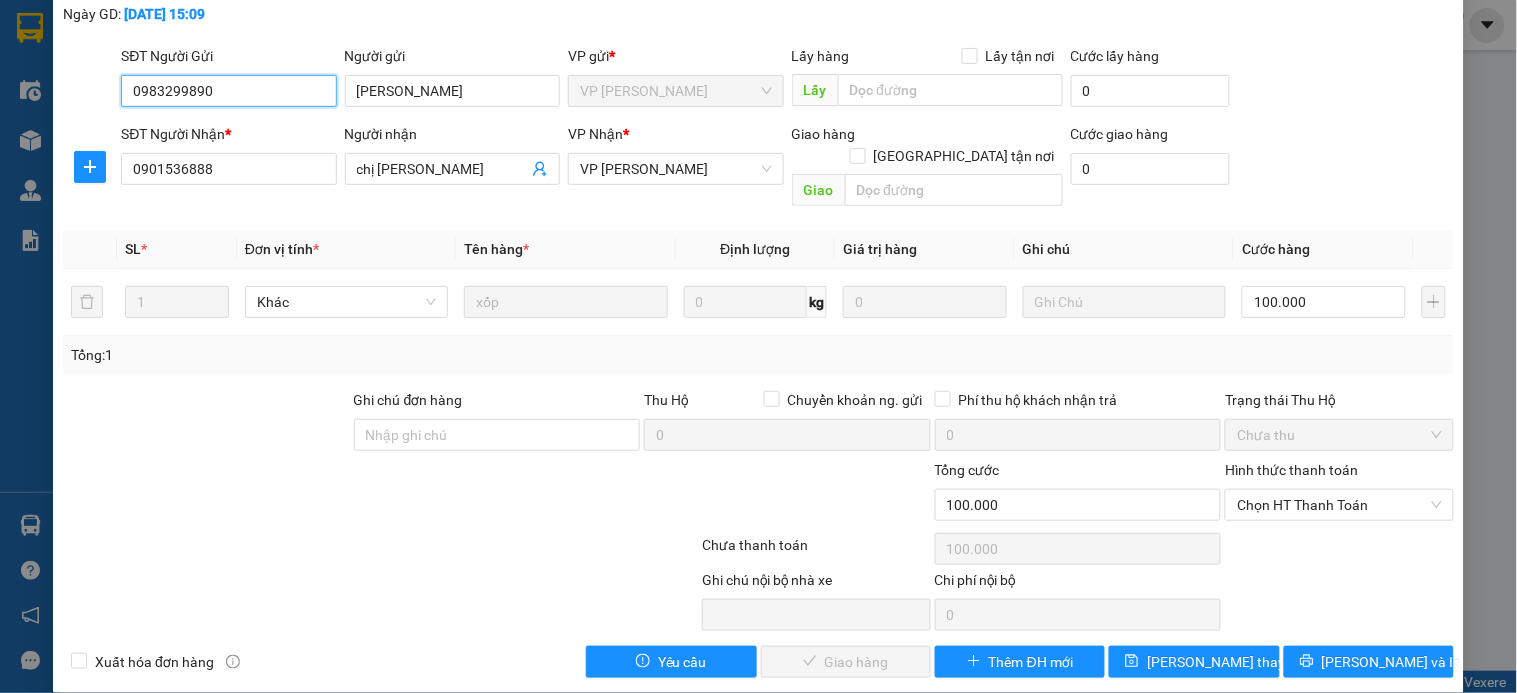scroll, scrollTop: 114, scrollLeft: 0, axis: vertical 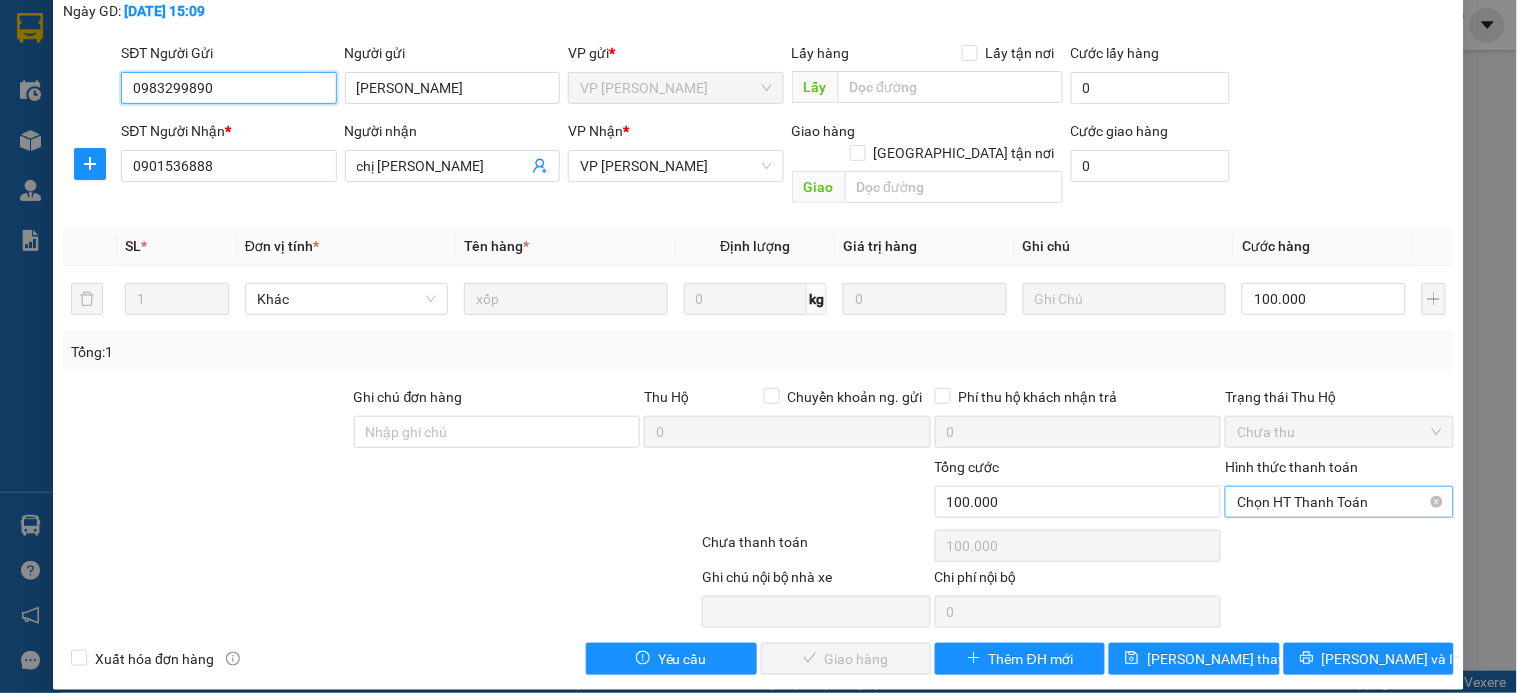 click on "Chọn HT Thanh Toán" at bounding box center (1339, 502) 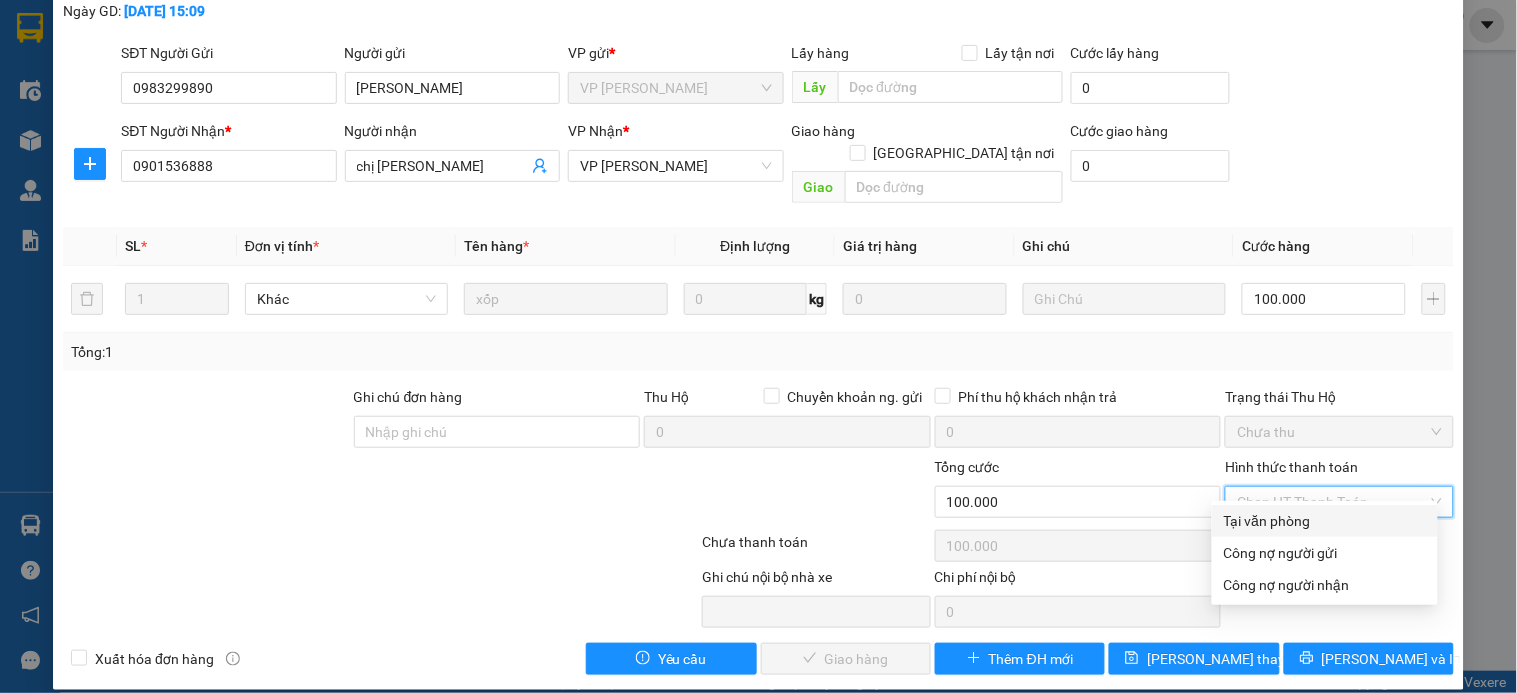 click on "Tại văn phòng" at bounding box center [1325, 521] 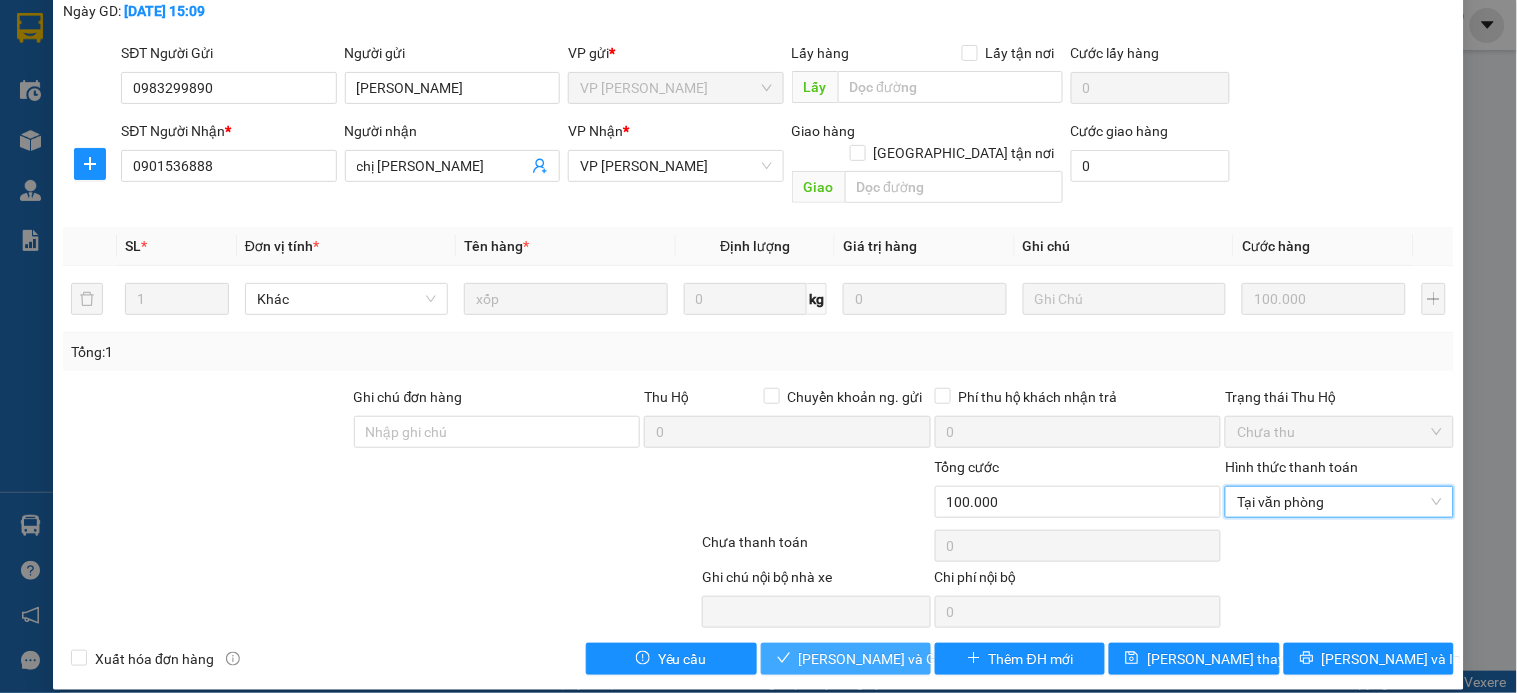 click on "[PERSON_NAME] và Giao hàng" at bounding box center [895, 659] 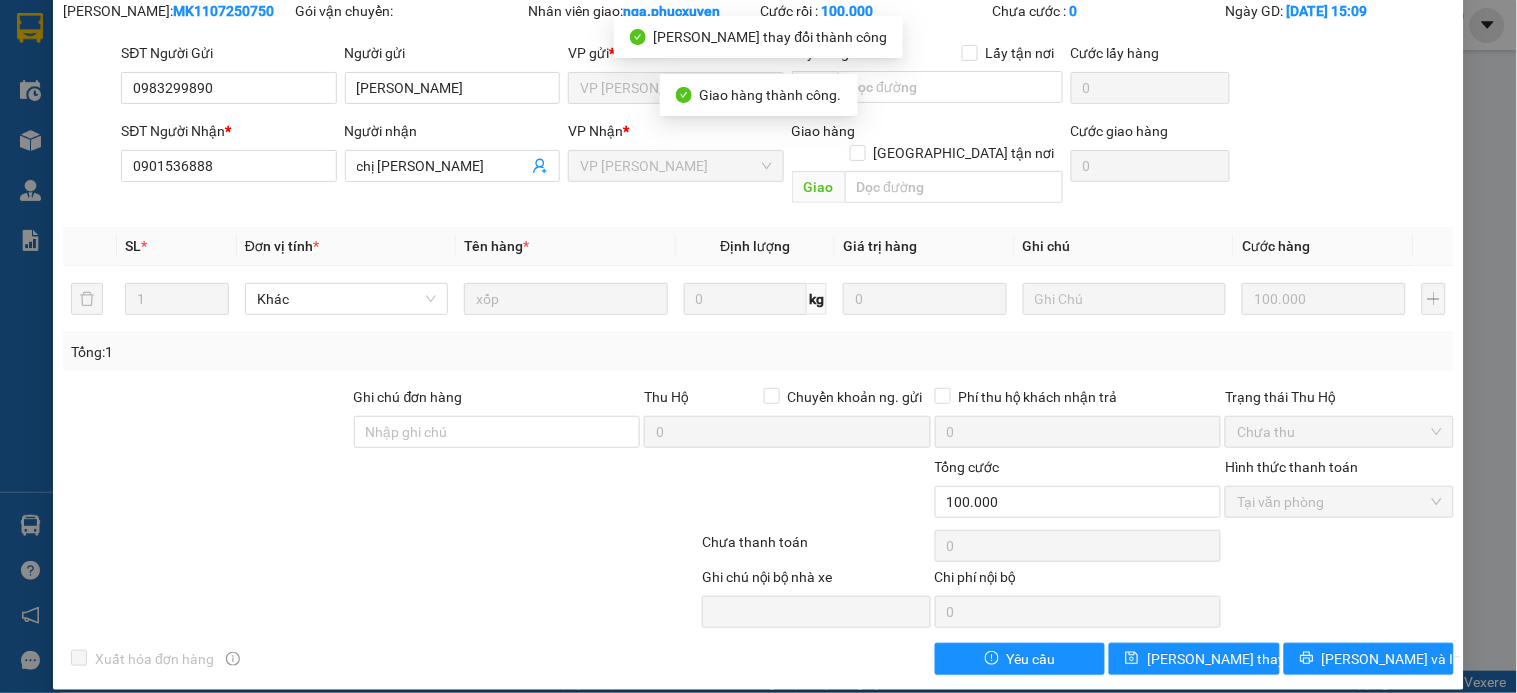 scroll, scrollTop: 0, scrollLeft: 0, axis: both 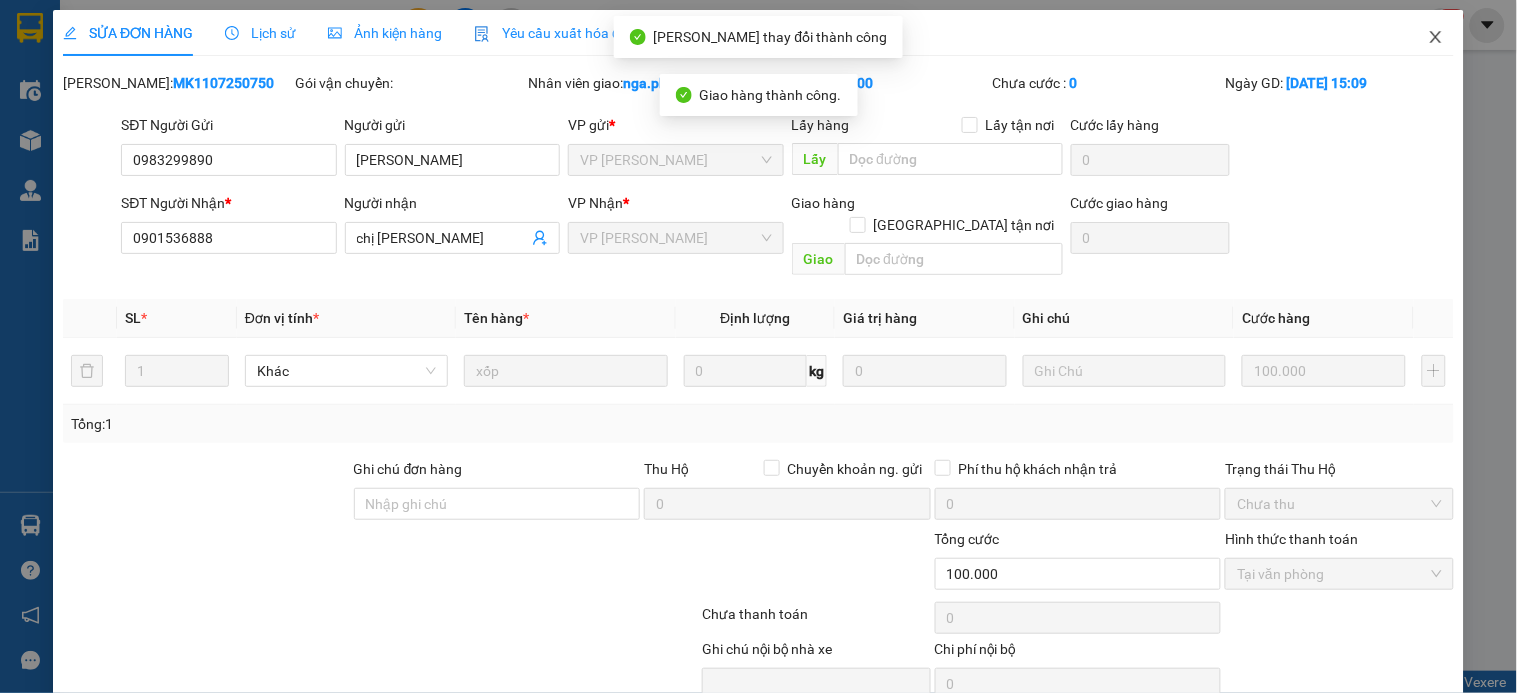 click 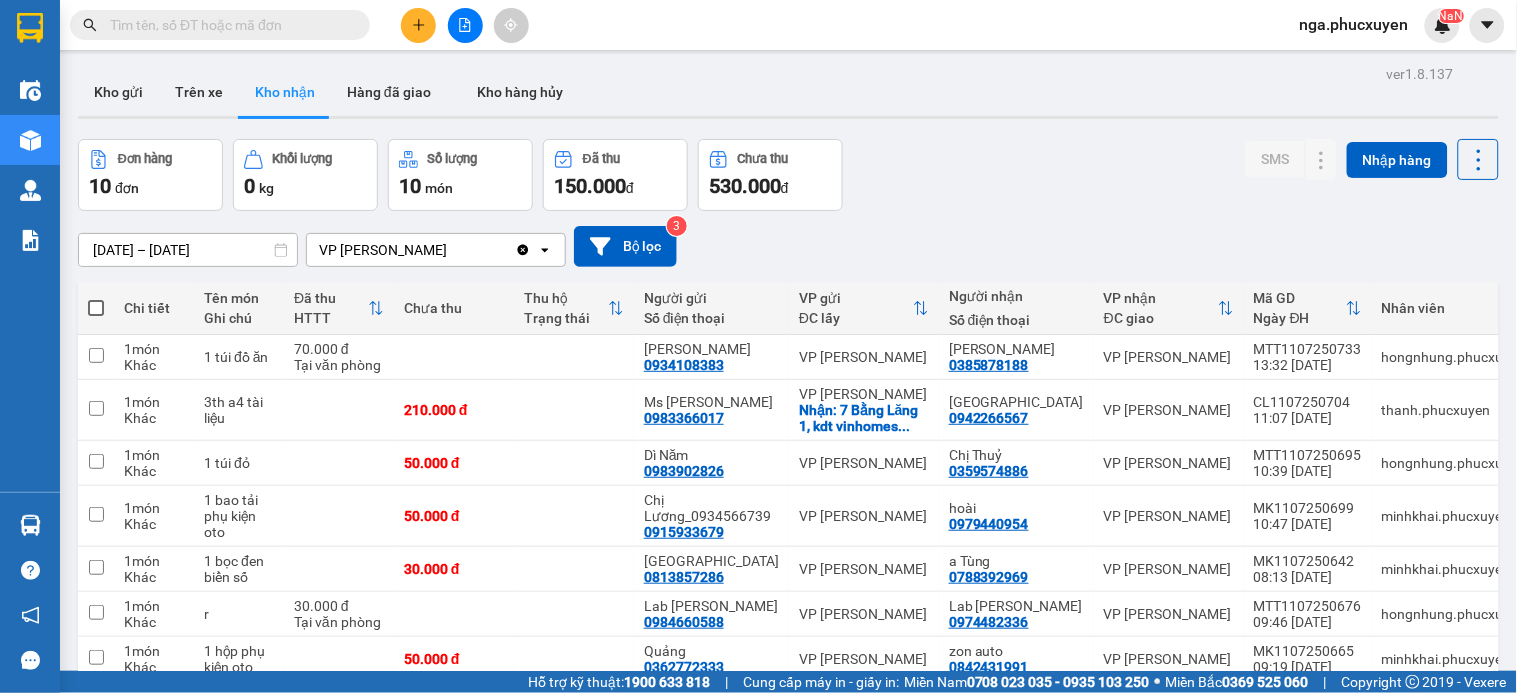 click at bounding box center (228, 25) 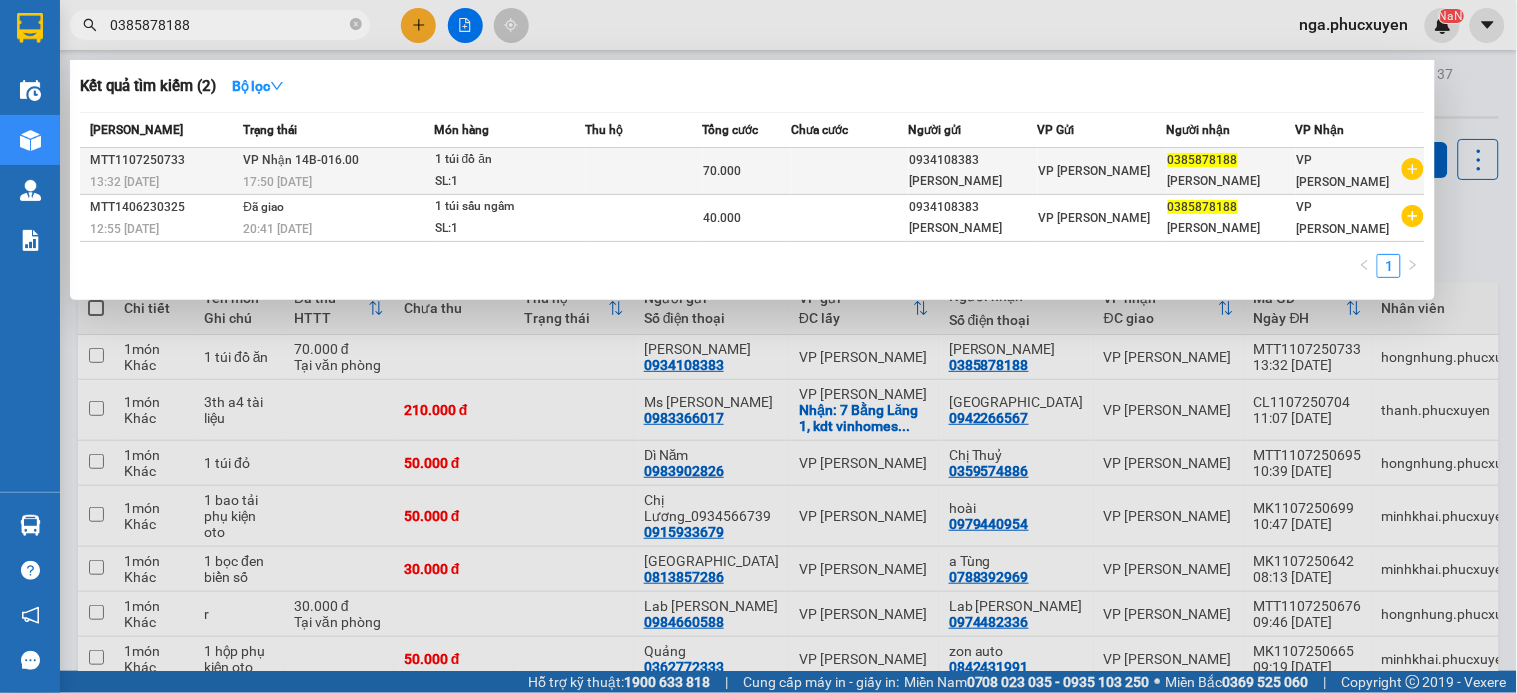 type on "0385878188" 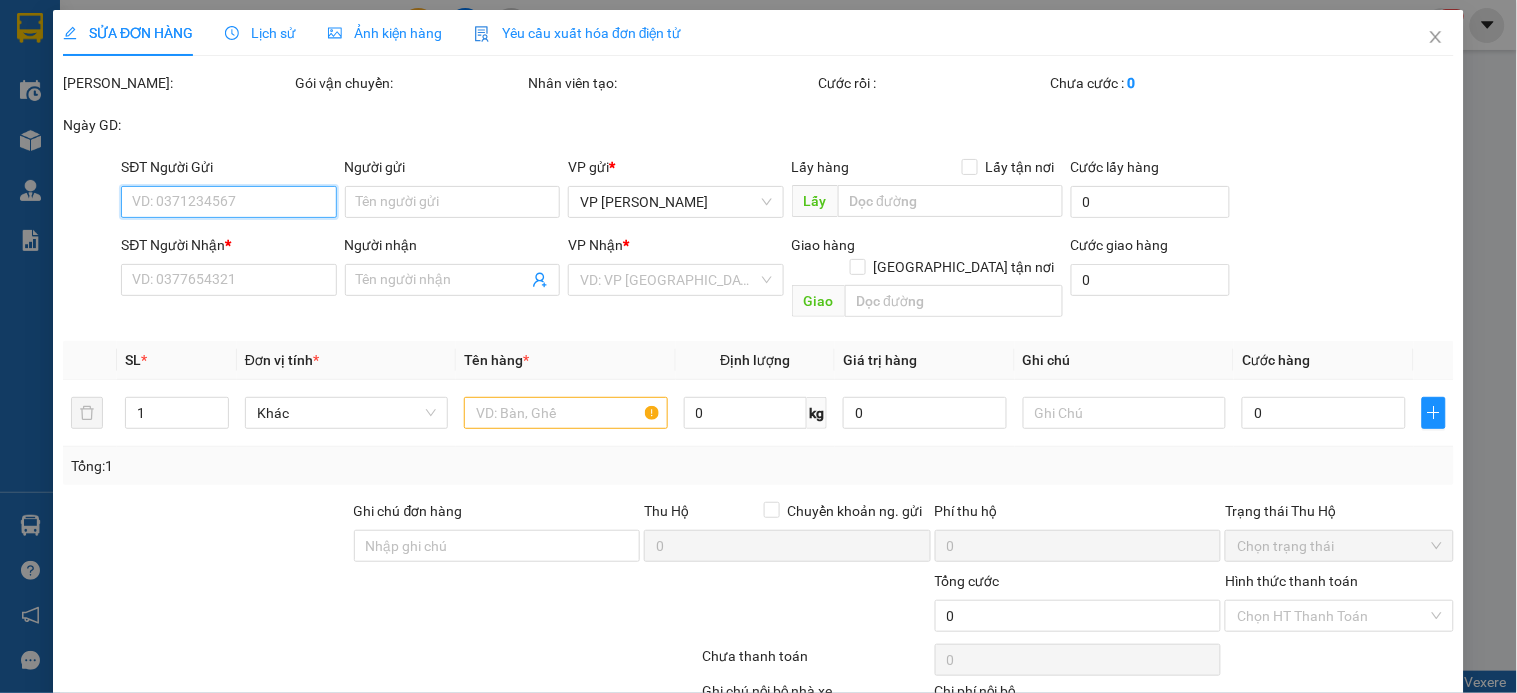 type on "0934108383" 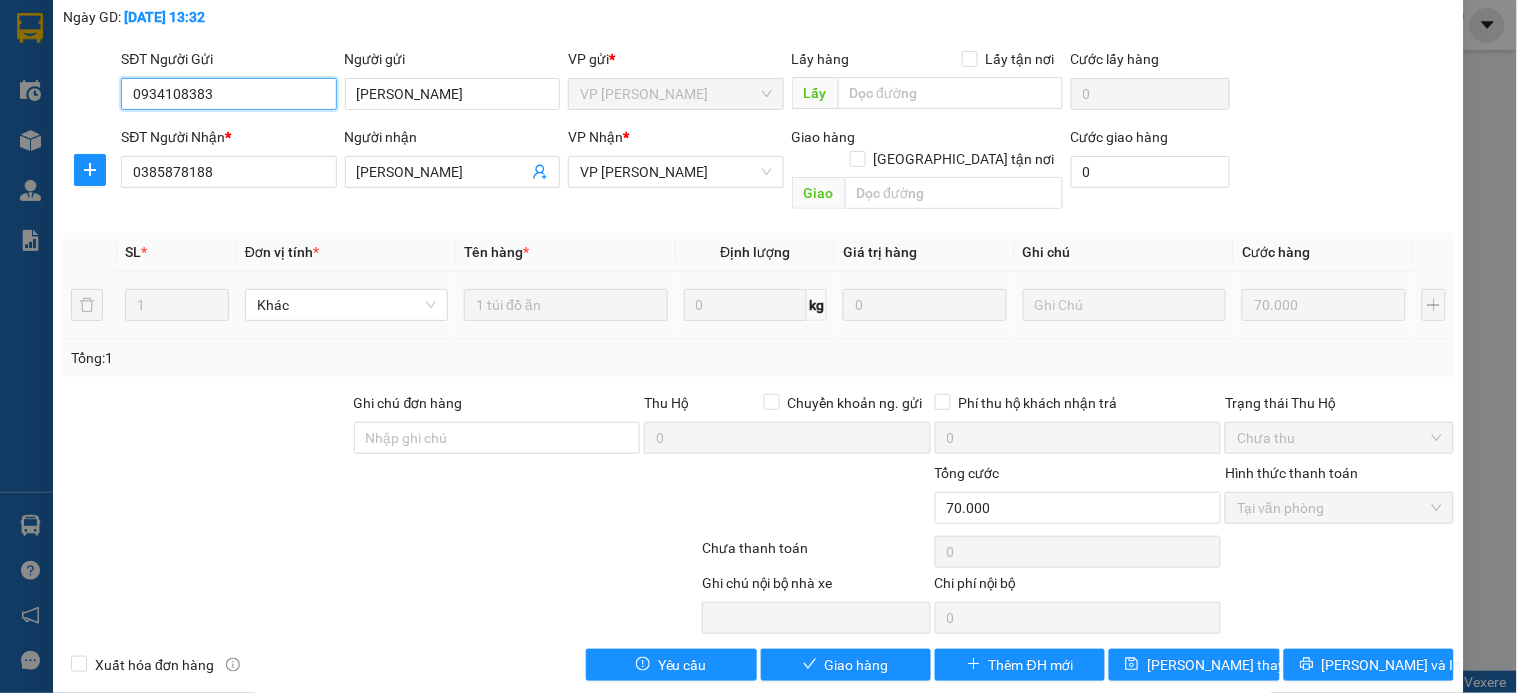 scroll, scrollTop: 114, scrollLeft: 0, axis: vertical 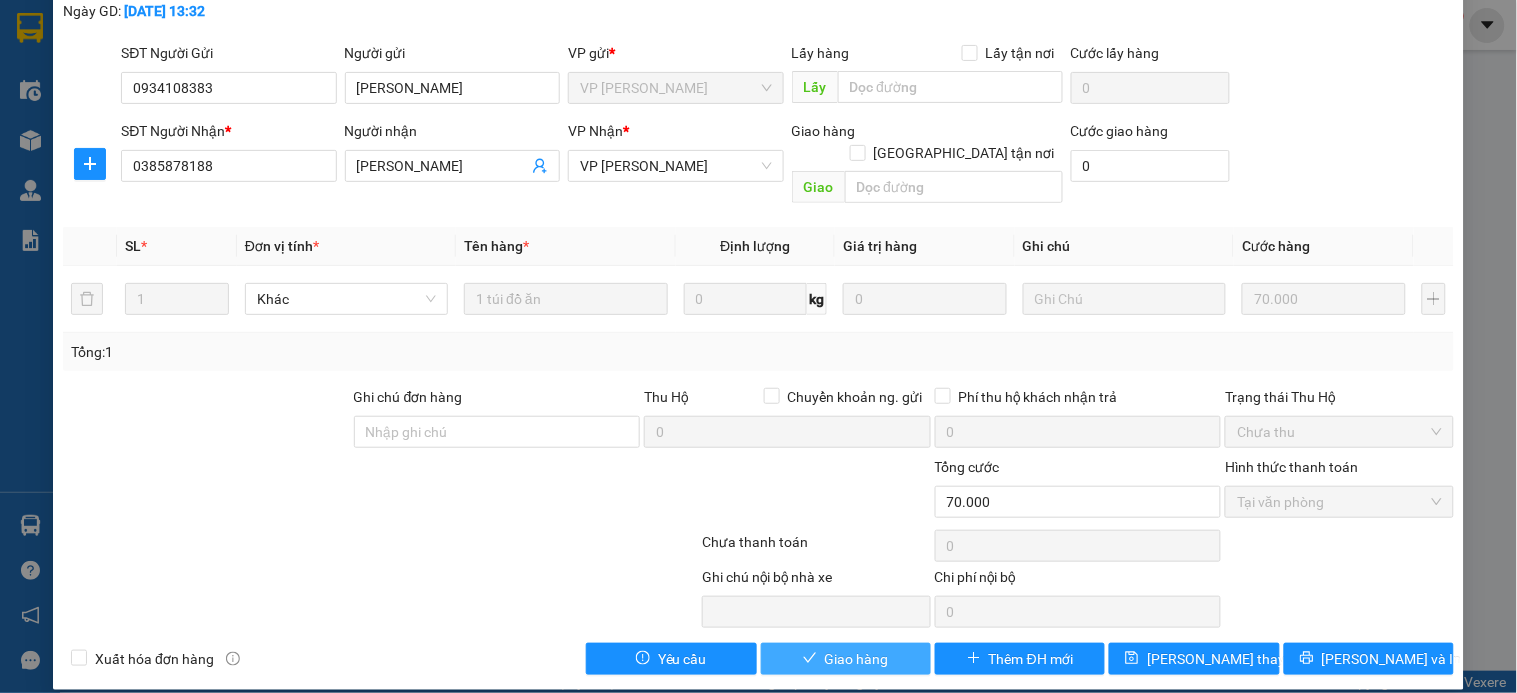 click on "Giao hàng" at bounding box center [857, 659] 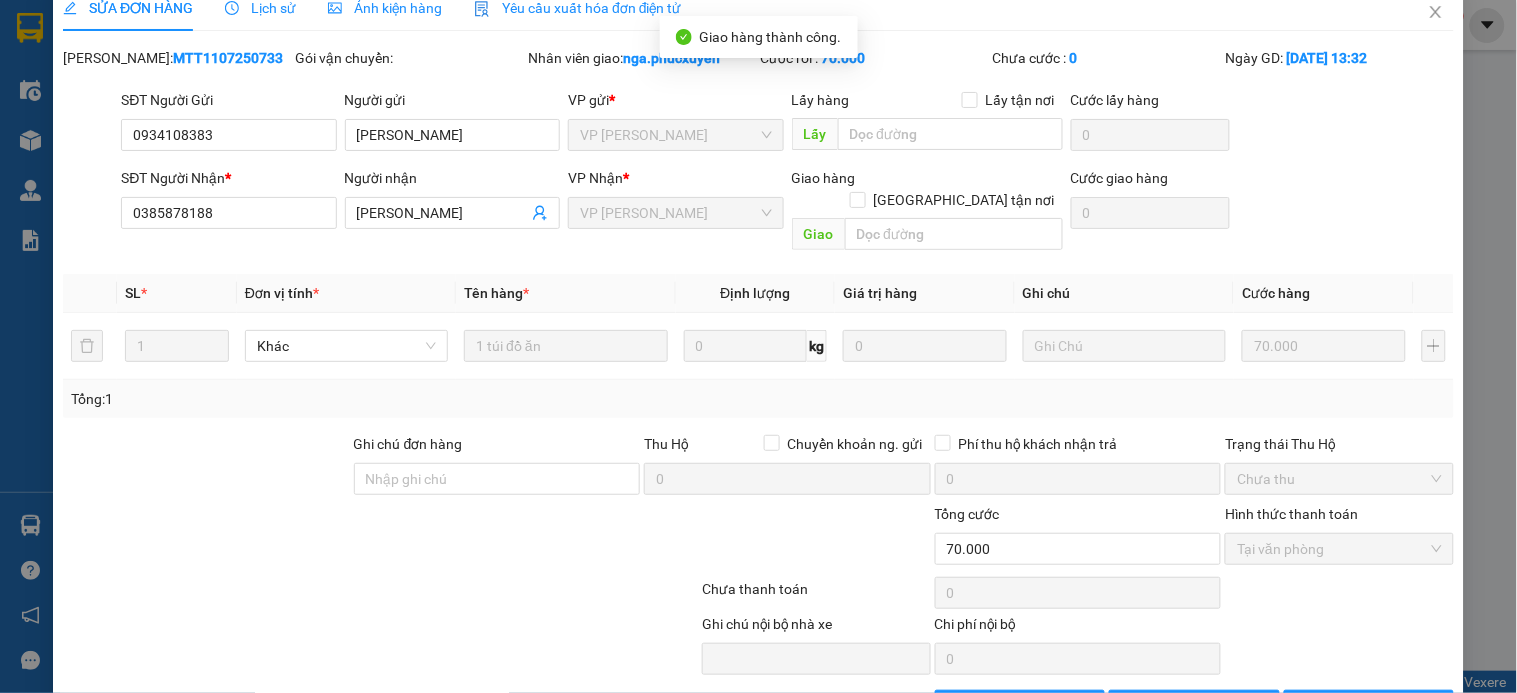 scroll, scrollTop: 0, scrollLeft: 0, axis: both 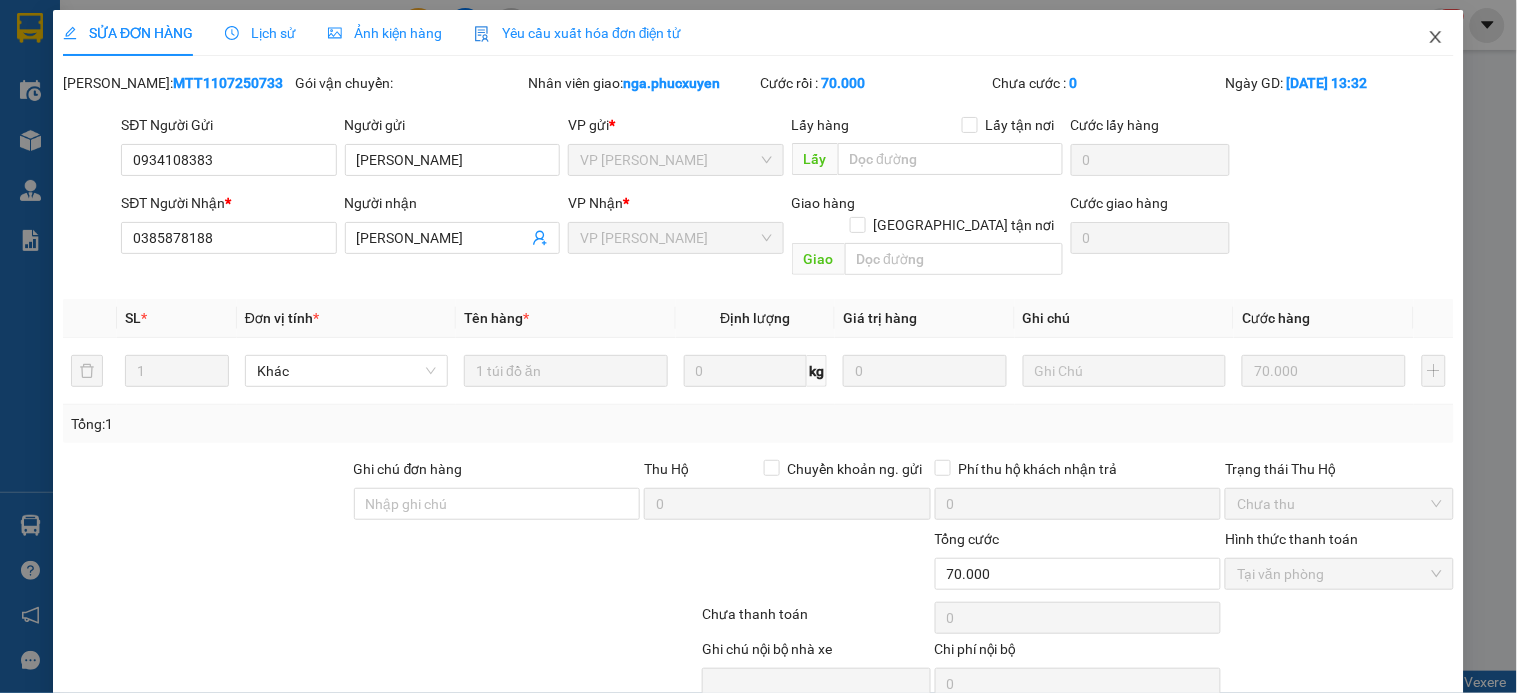 click 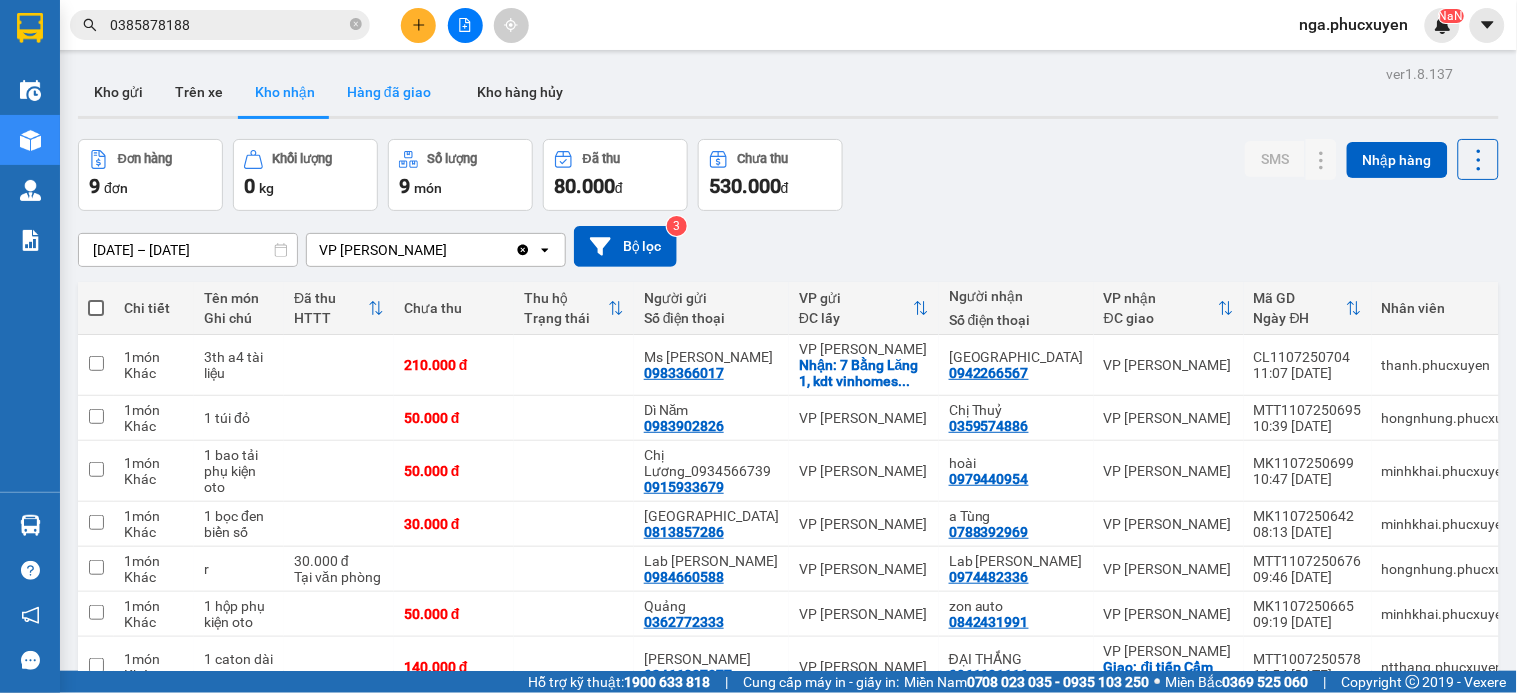 click on "Hàng đã giao" at bounding box center (389, 92) 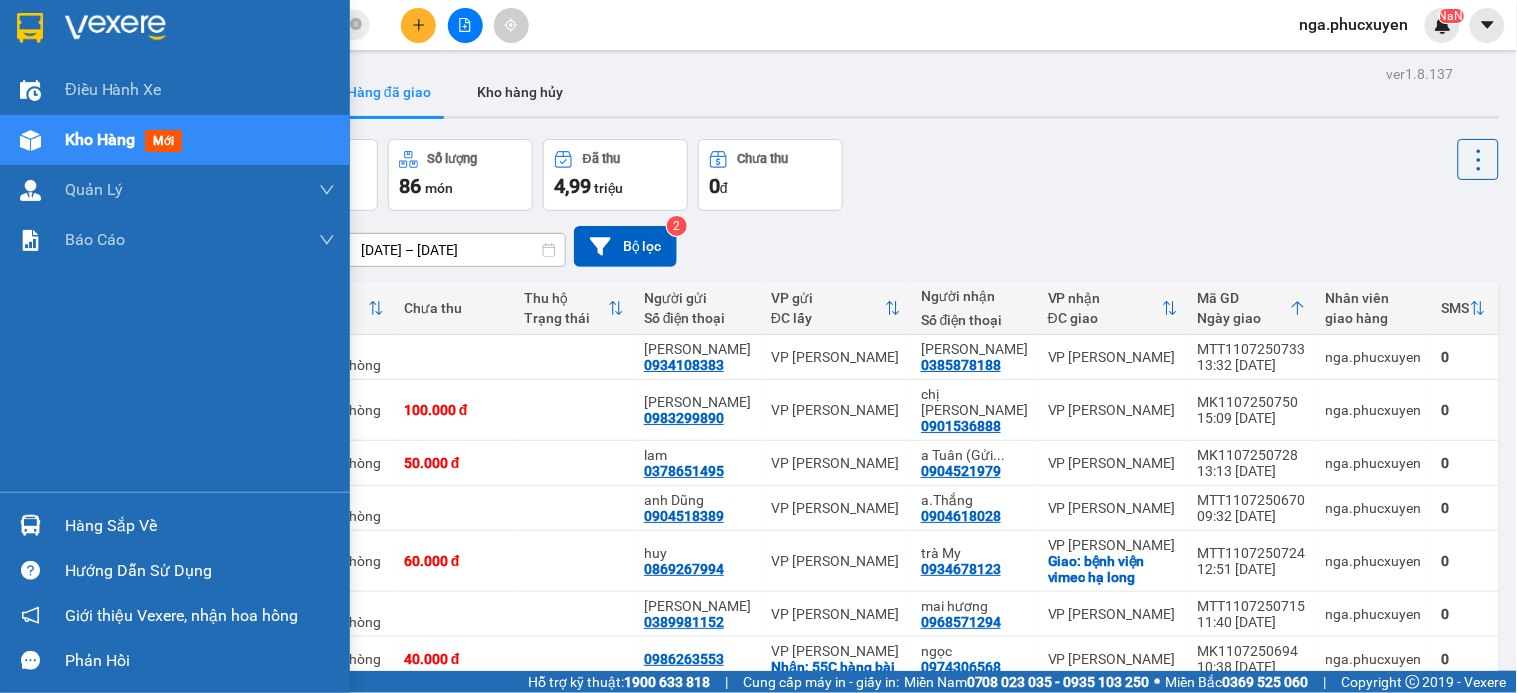 click at bounding box center [115, 28] 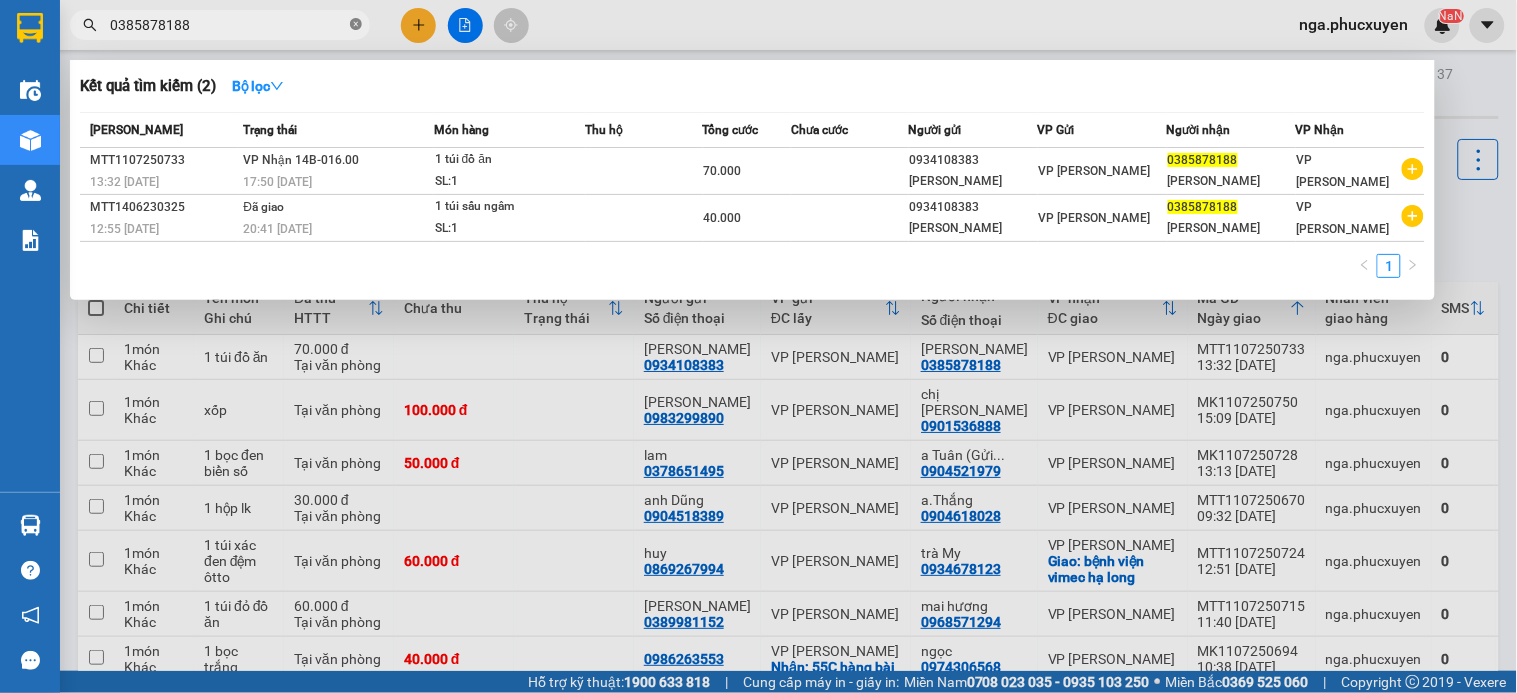 click 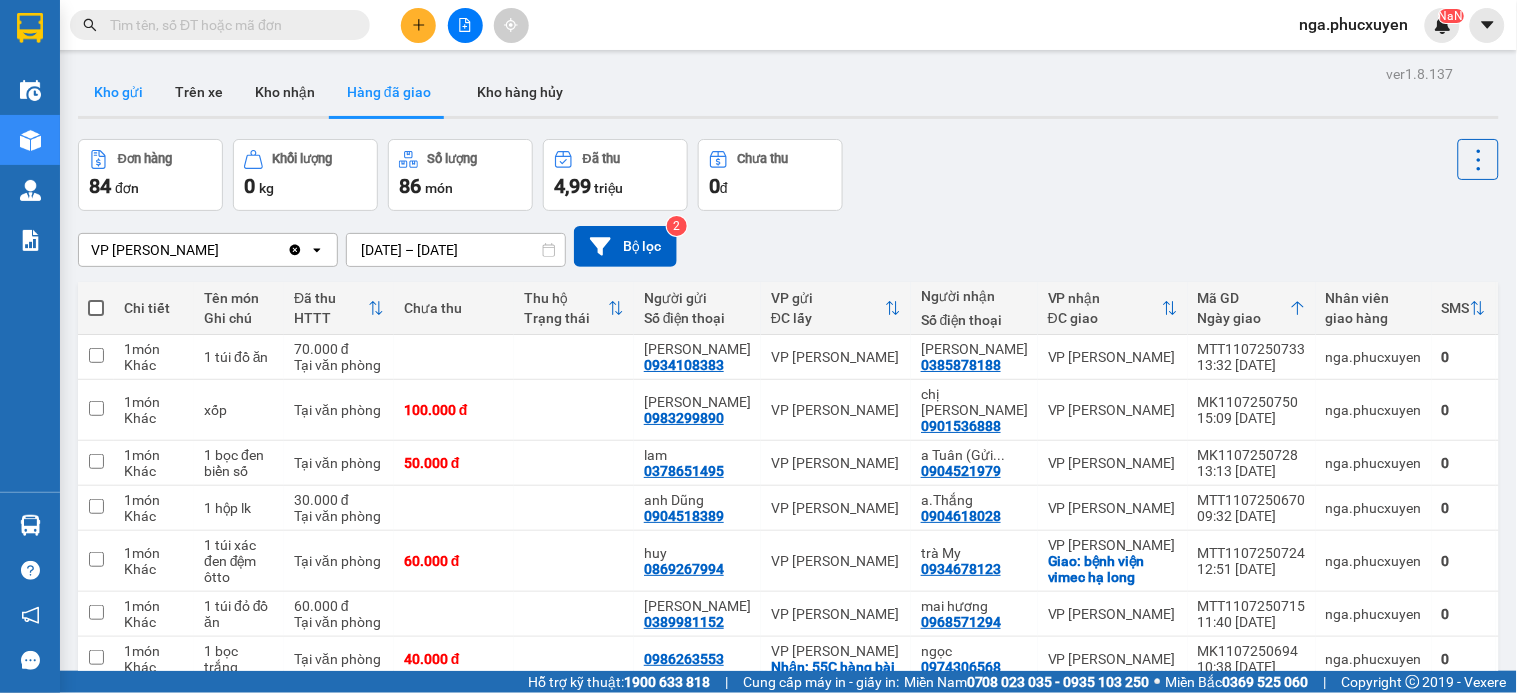 click on "Kho gửi" at bounding box center (118, 92) 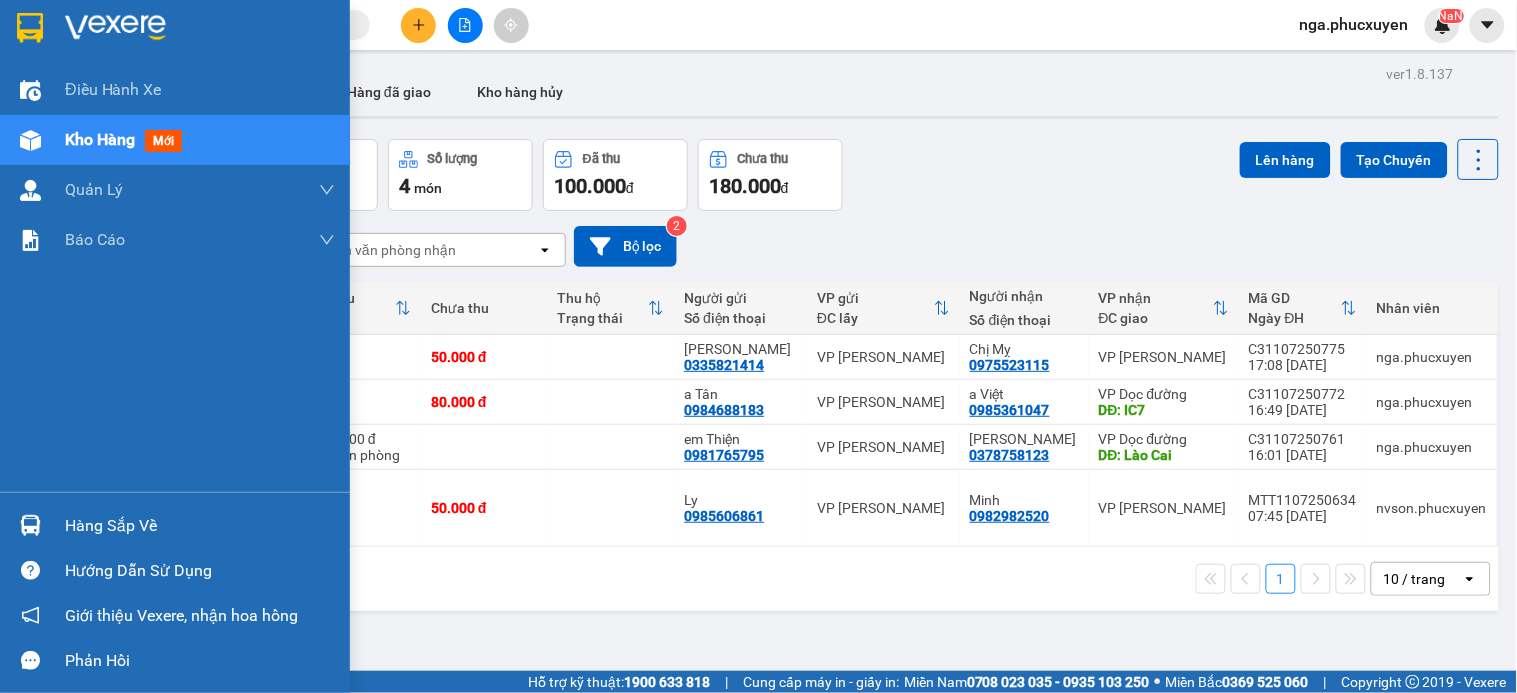 click at bounding box center [30, 525] 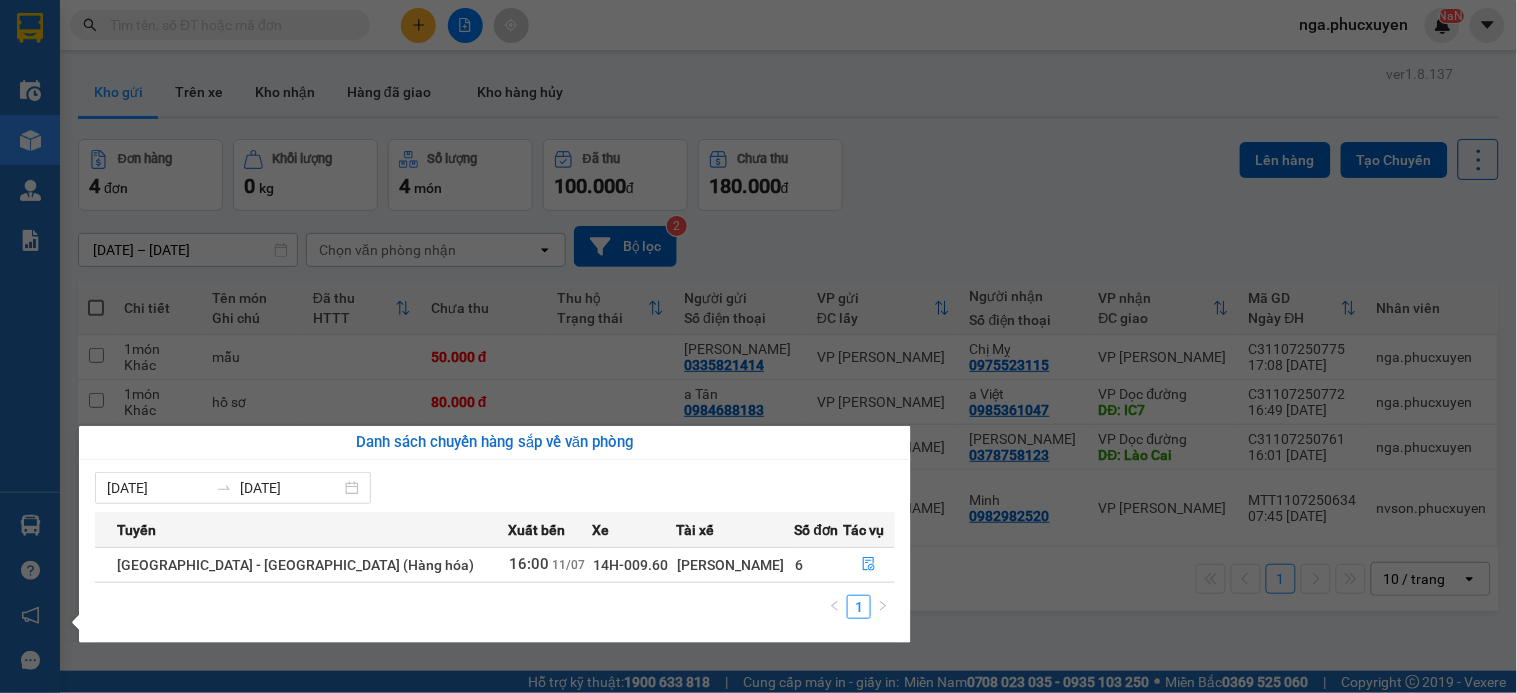 click on "Kết quả tìm kiếm ( 2 )  Bộ lọc  Mã ĐH Trạng thái Món hàng Thu hộ Tổng cước Chưa cước Người gửi VP Gửi Người nhận VP Nhận MTT1107250733 13:32 [DATE] VP Nhận   14B-016.00 17:50 [DATE] 1 túi đồ ăn SL:  1 70.000 0934108383 Chị Ngọc Anh VP [PERSON_NAME] Nghệ 0385878188 Chị Quỳnh VP Hạ Long  MTT1406230325 12:55 [DATE] Đã giao   20:41 [DATE] 1 túi sấu ngâm SL:  1 40.000 0934108383 Chị Ngọc Anh VP [PERSON_NAME] 0385878188 Chị Quỳnh VP Hạ Long  1 nga.[PERSON_NAME]     Điều hành xe     Kho hàng mới     Quản [PERSON_NAME] lý thu hộ Quản lý chuyến Quản lý khách hàng Quản lý khách hàng mới Quản lý giao nhận mới Quản lý kiểm kho     Báo cáo  11. Báo cáo đơn giao nhận nội bộ 1. Chi tiết đơn hàng văn phòng 12. Thống kê đơn đối tác 2. Tổng doanh thu theo từng văn phòng 3. Thống kê đơn hàng toàn nhà xe  4. Báo cáo dòng tiền theo nhân viên Phản hồi" at bounding box center (758, 346) 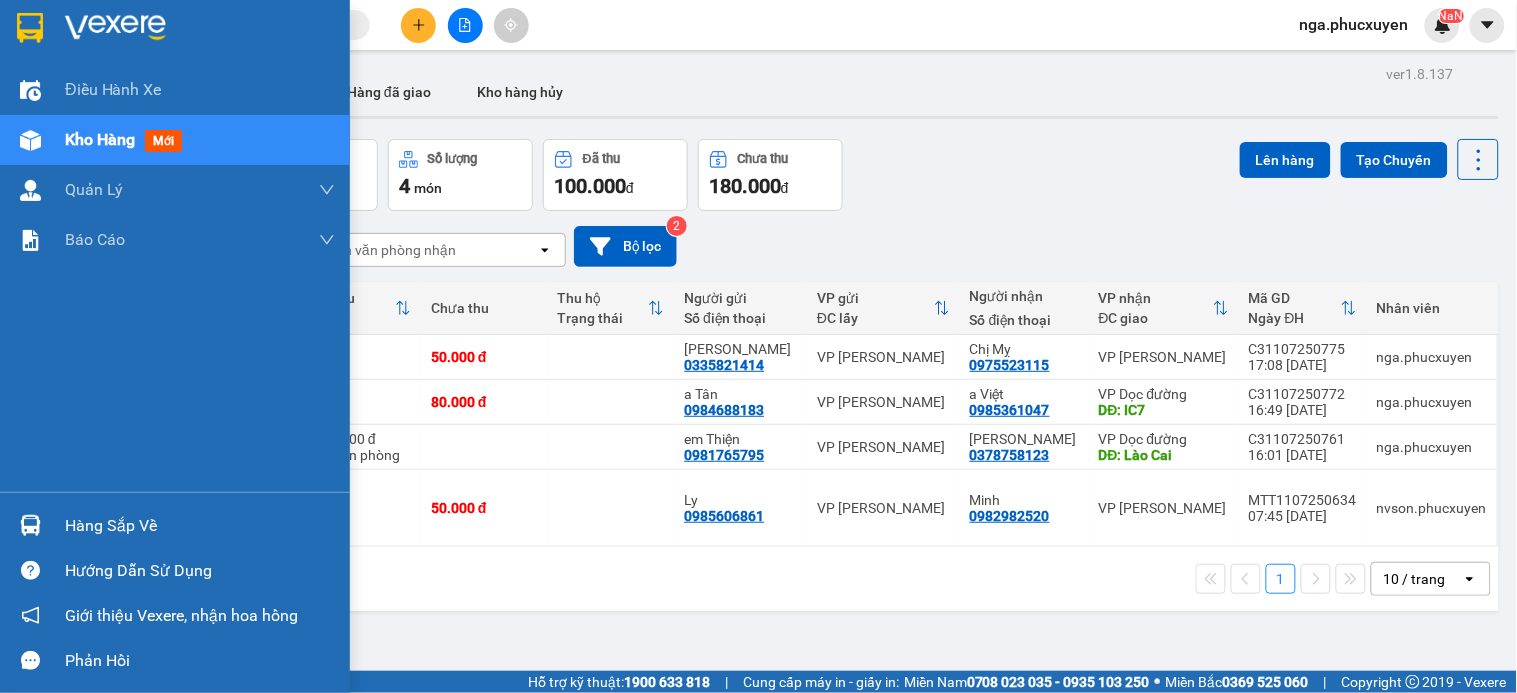 click at bounding box center [30, 27] 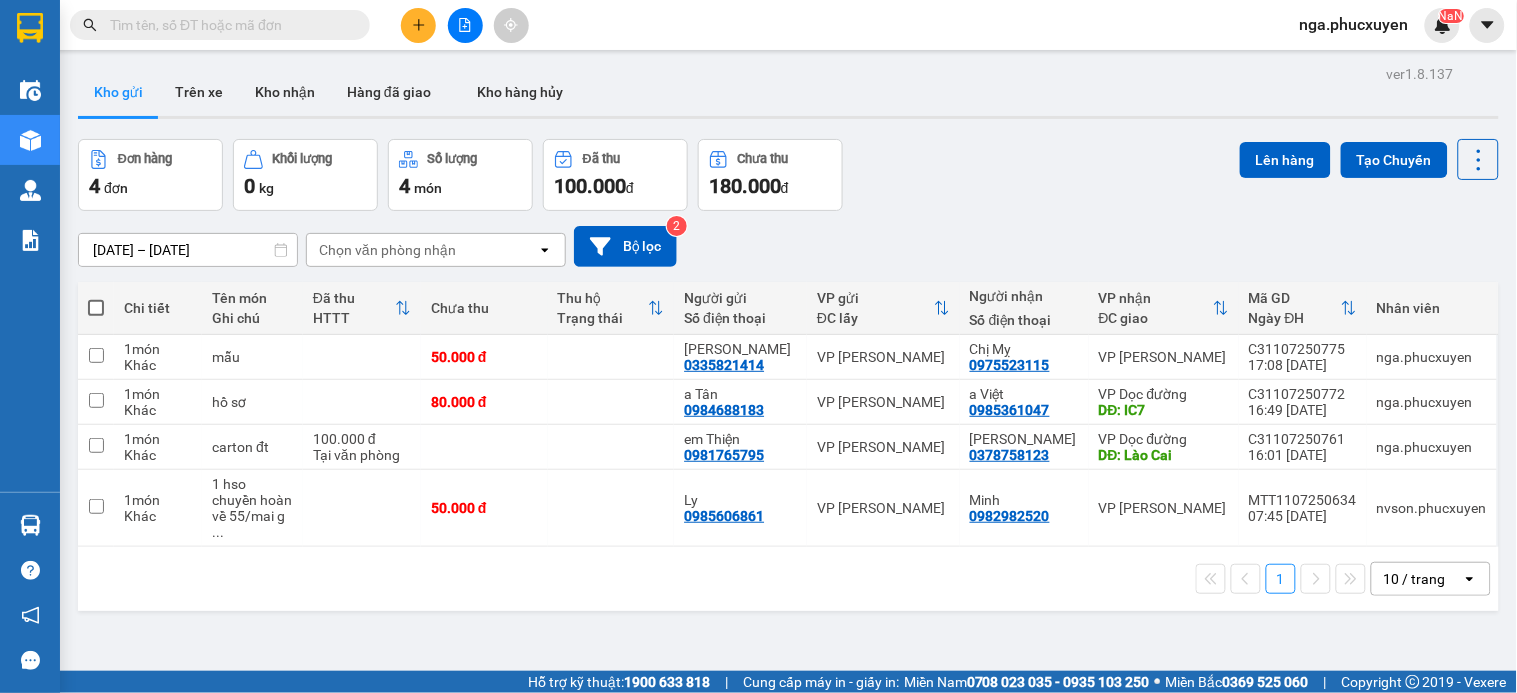 click at bounding box center [465, 25] 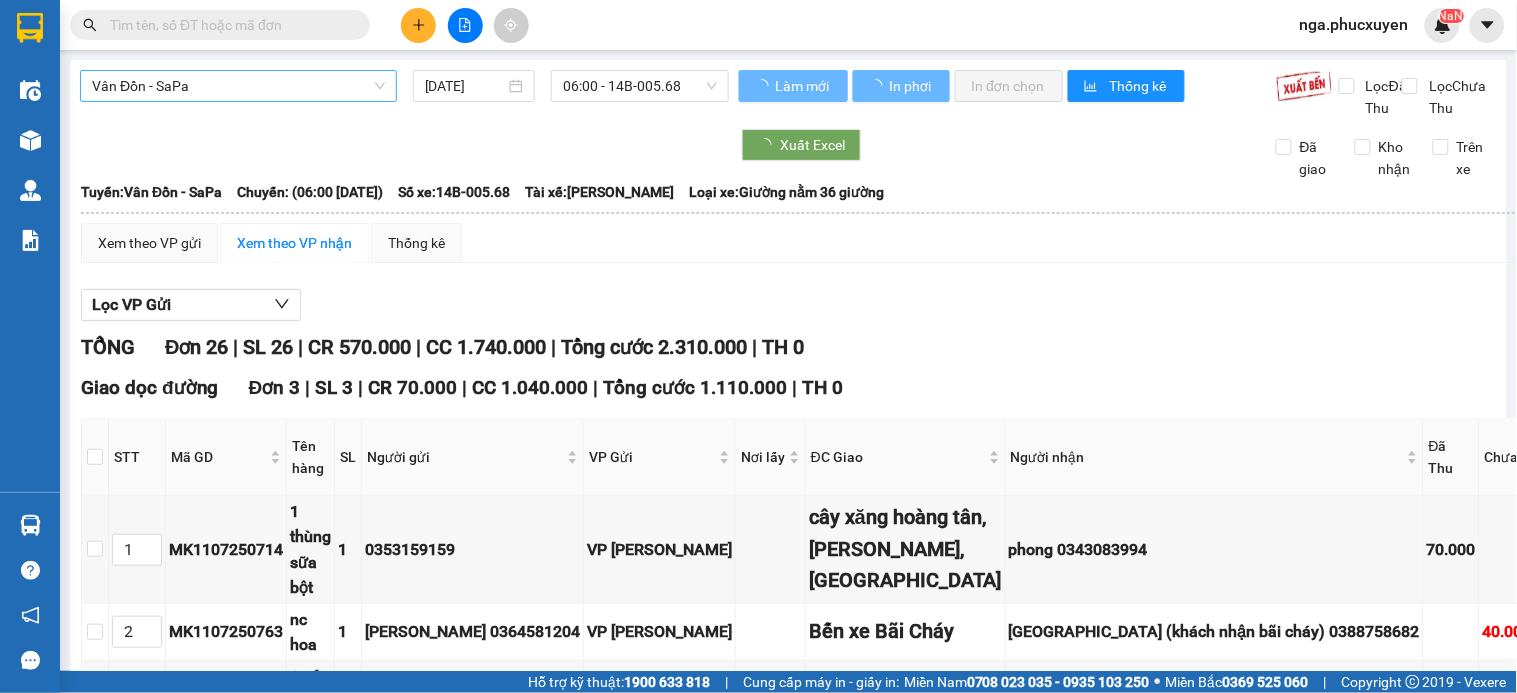 click on "Vân Đồn - SaPa" at bounding box center [238, 86] 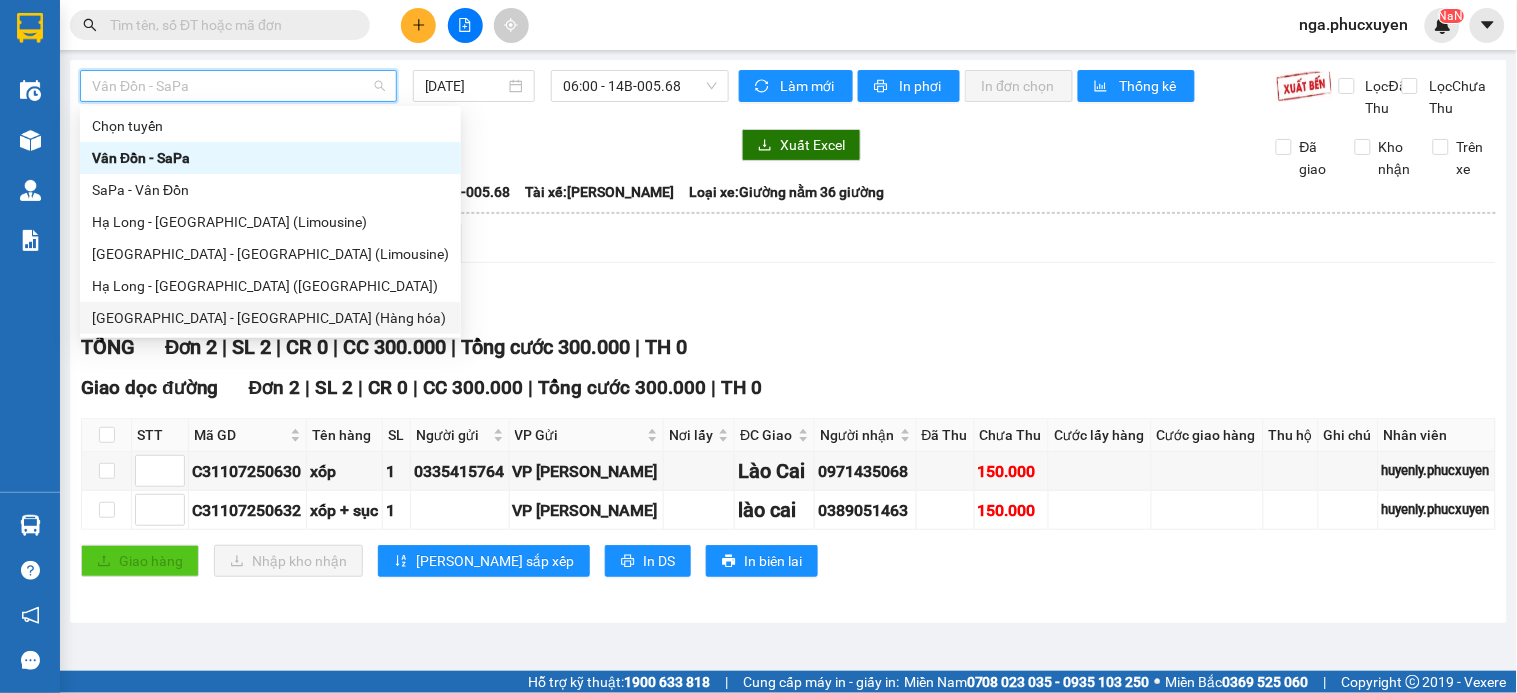 click on "[GEOGRAPHIC_DATA] - [GEOGRAPHIC_DATA] (Hàng hóa)" at bounding box center [270, 318] 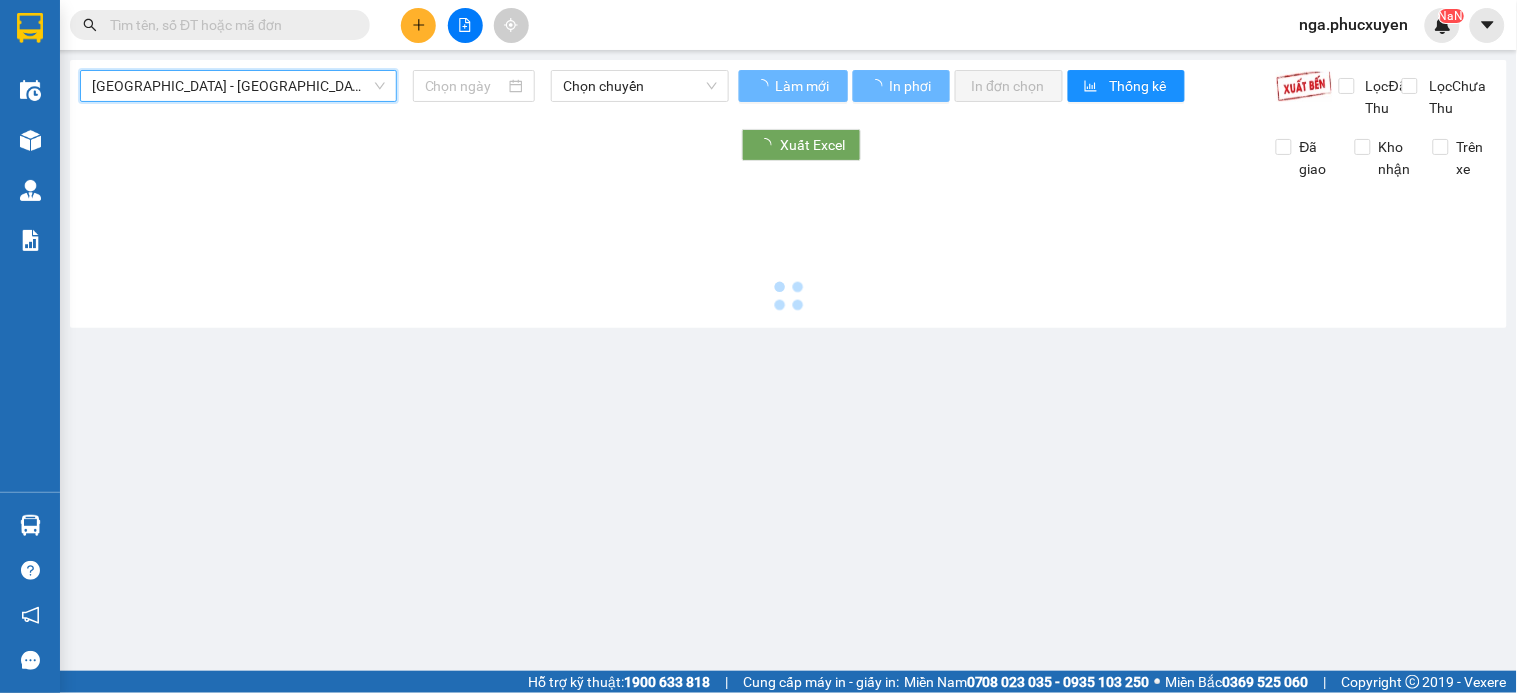type on "[DATE]" 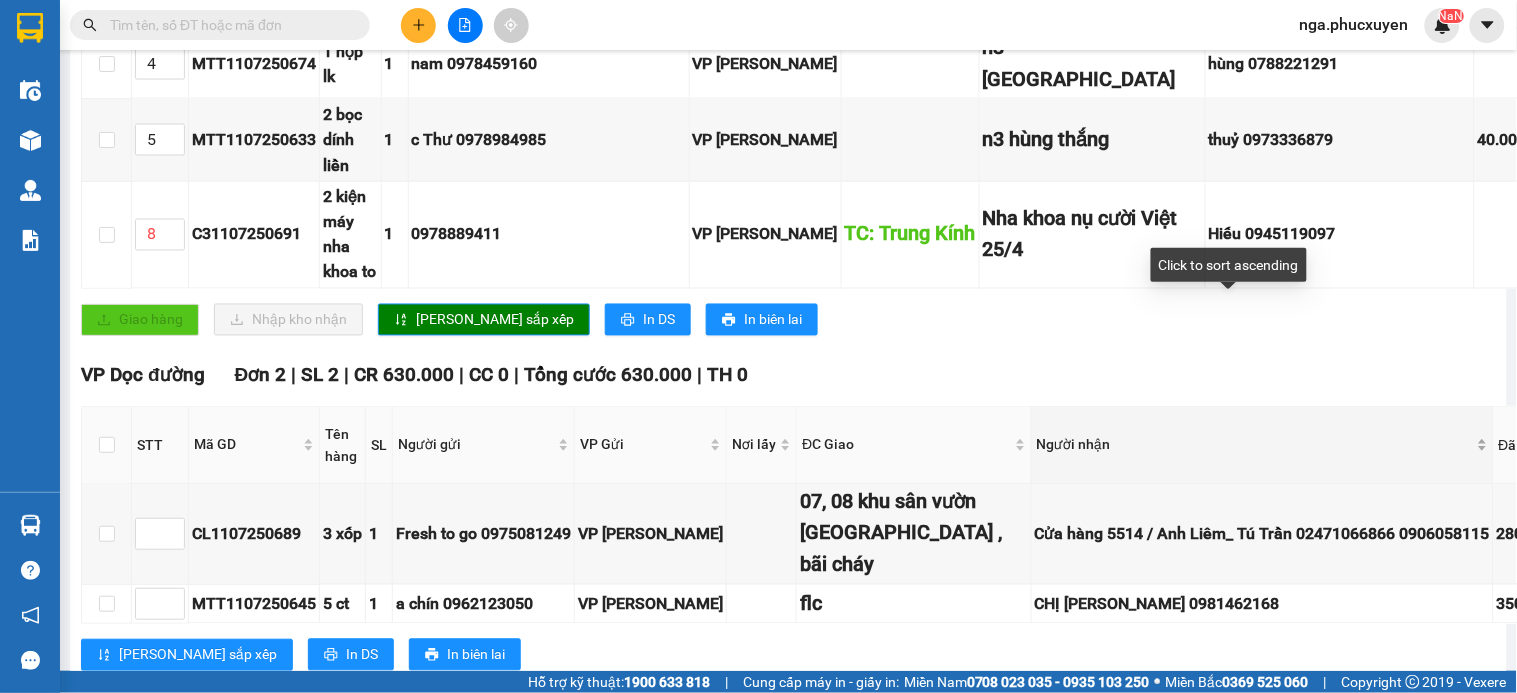 scroll, scrollTop: 666, scrollLeft: 0, axis: vertical 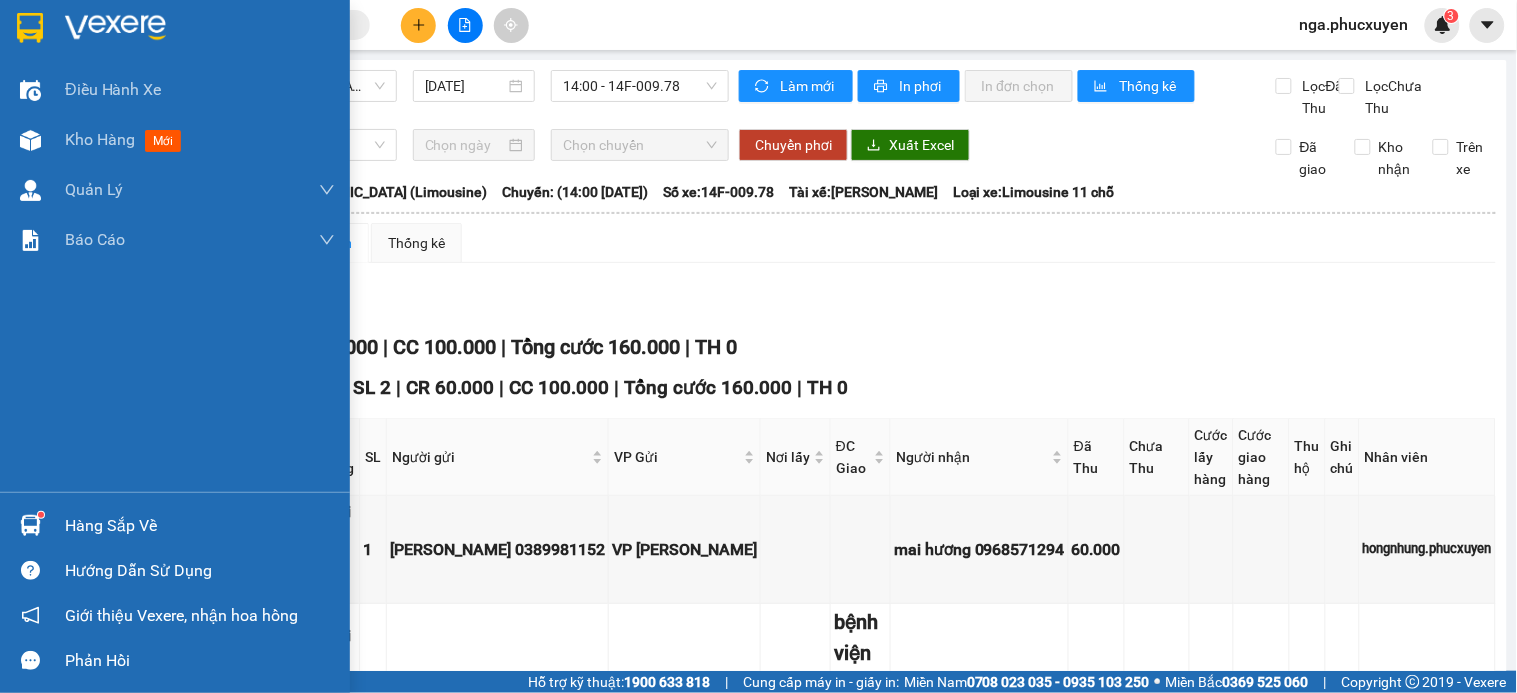 click at bounding box center (115, 28) 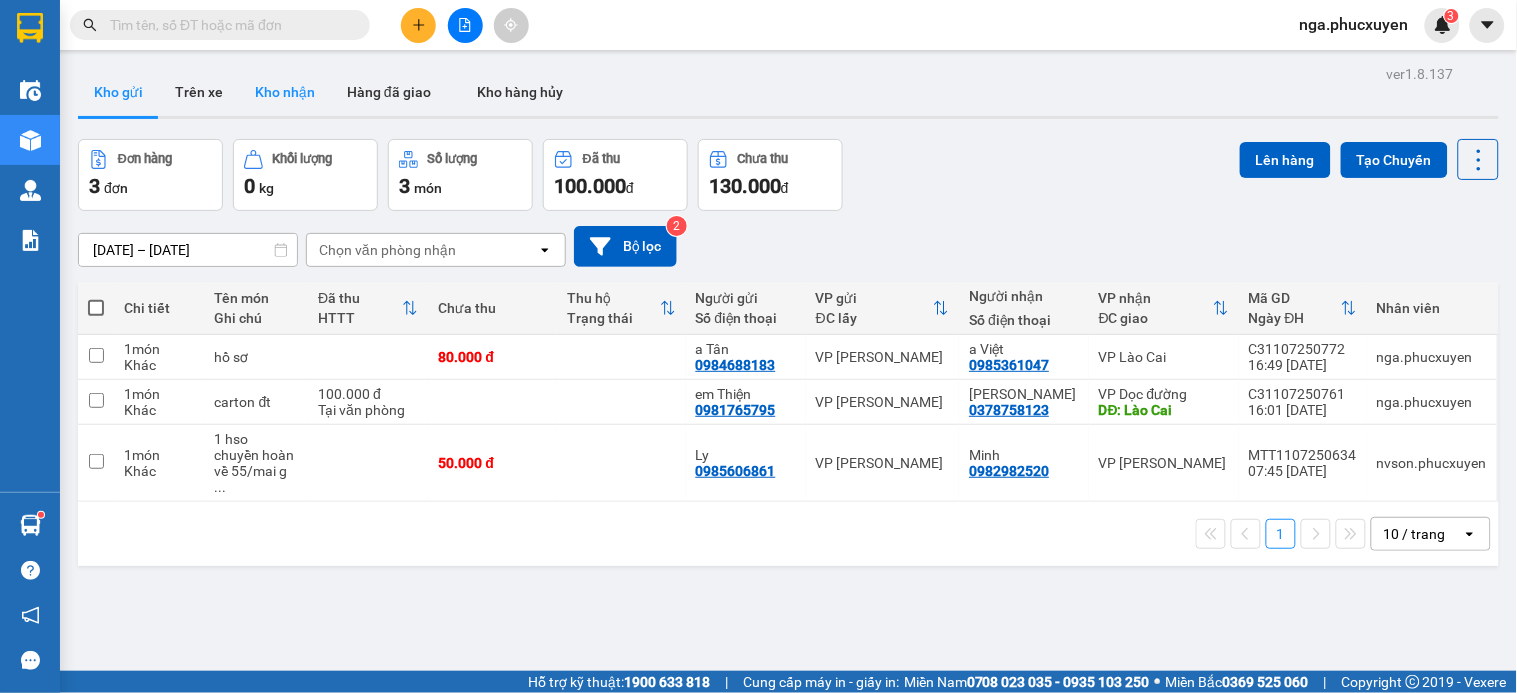 click on "Kho nhận" at bounding box center (285, 92) 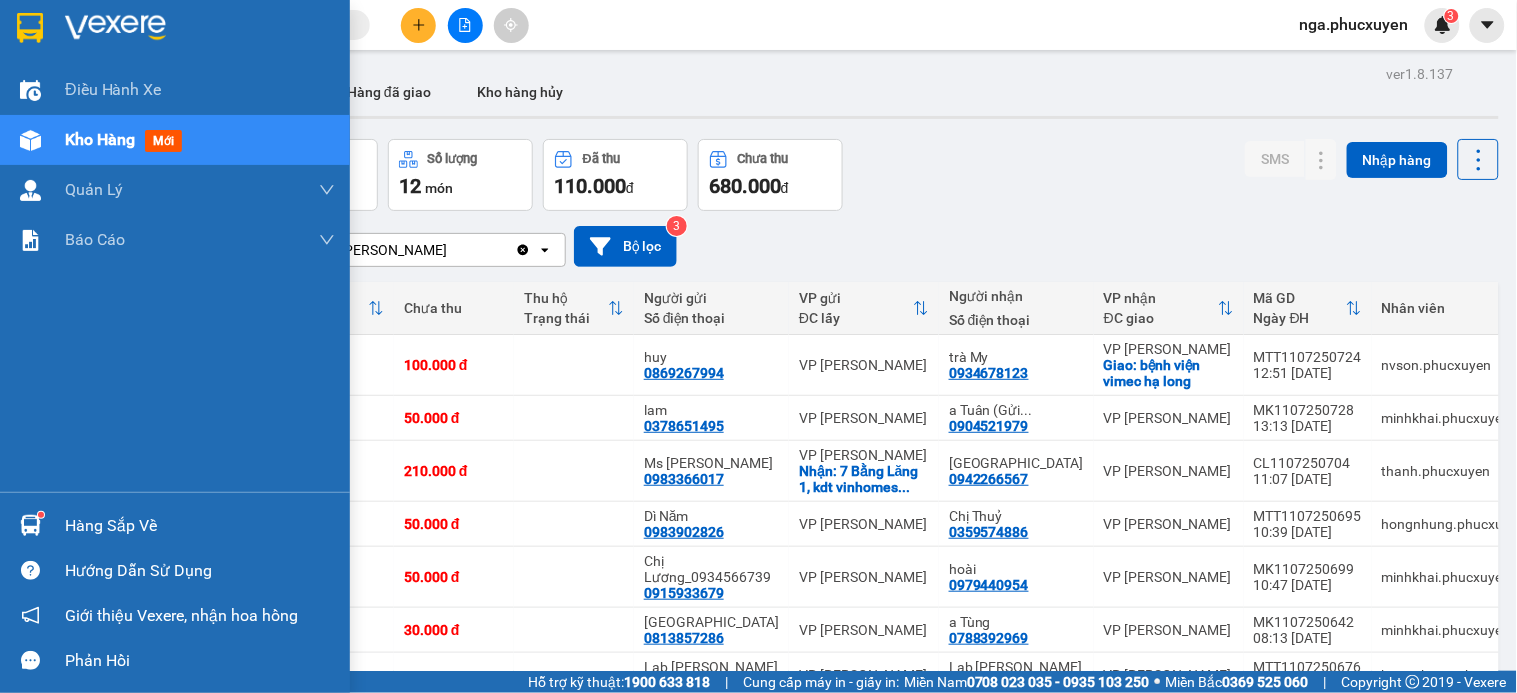 click on "Hàng sắp về" at bounding box center [200, 526] 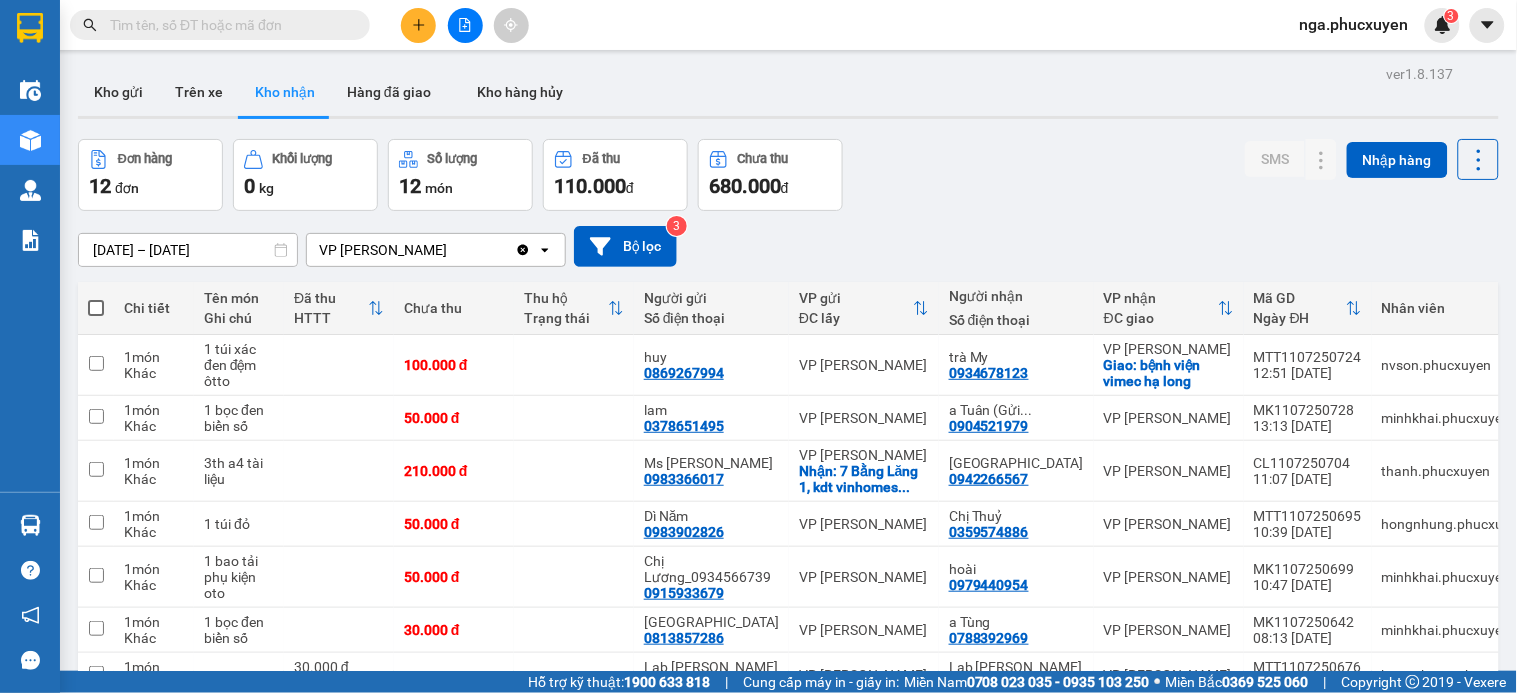 click on "Kết quả tìm kiếm ( 0 )  Bộ lọc  No Data nga.phucxuyen 3     Điều hành xe     Kho hàng mới     Quản [PERSON_NAME] lý thu hộ Quản lý chuyến Quản lý khách hàng Quản lý khách hàng mới Quản lý giao nhận mới Quản lý kiểm kho     Báo cáo  11. Báo cáo đơn giao nhận nội bộ 1. Chi tiết đơn hàng văn phòng 12. Thống kê đơn đối tác 2. Tổng doanh thu theo từng văn phòng 3. Thống kê đơn hàng toàn nhà xe  4. Báo cáo dòng tiền theo nhân viên 5. Doanh thu thực tế chi tiết theo phòng hàng  8. Thống kê nhận và gửi hàng theo văn phòng 9. Thống kê chi tiết đơn hàng theo văn phòng gửi Báo cáo Dòng tiền Thực thu của Nhân viên (Tách cước) Hàng sắp về Hướng dẫn sử dụng Giới thiệu Vexere, nhận hoa hồng Phản hồi Phần mềm hỗ trợ bạn tốt chứ? ver  1.8.137 Kho gửi Trên xe Kho nhận Hàng đã giao Kho hàng hủy Đơn hàng 12 đơn Khối lượng 0 kg" at bounding box center (758, 346) 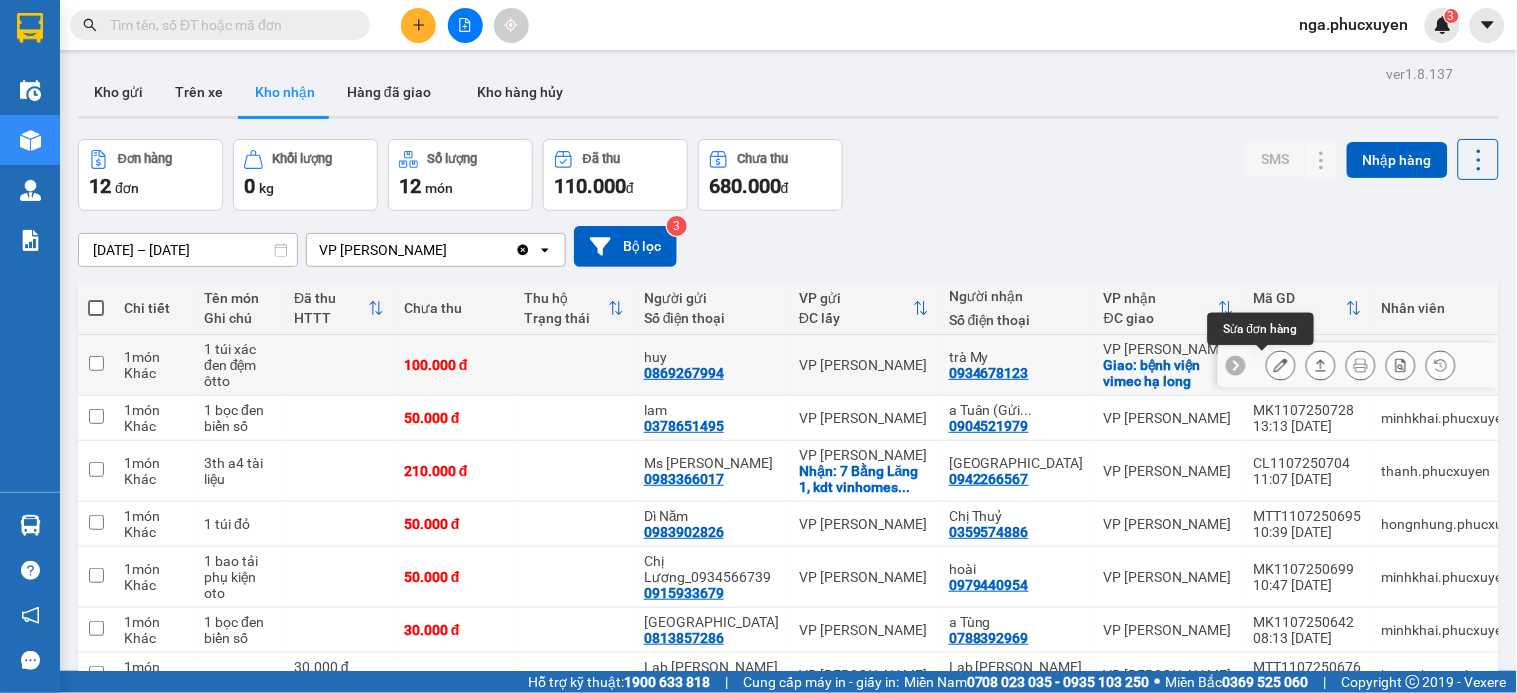 click 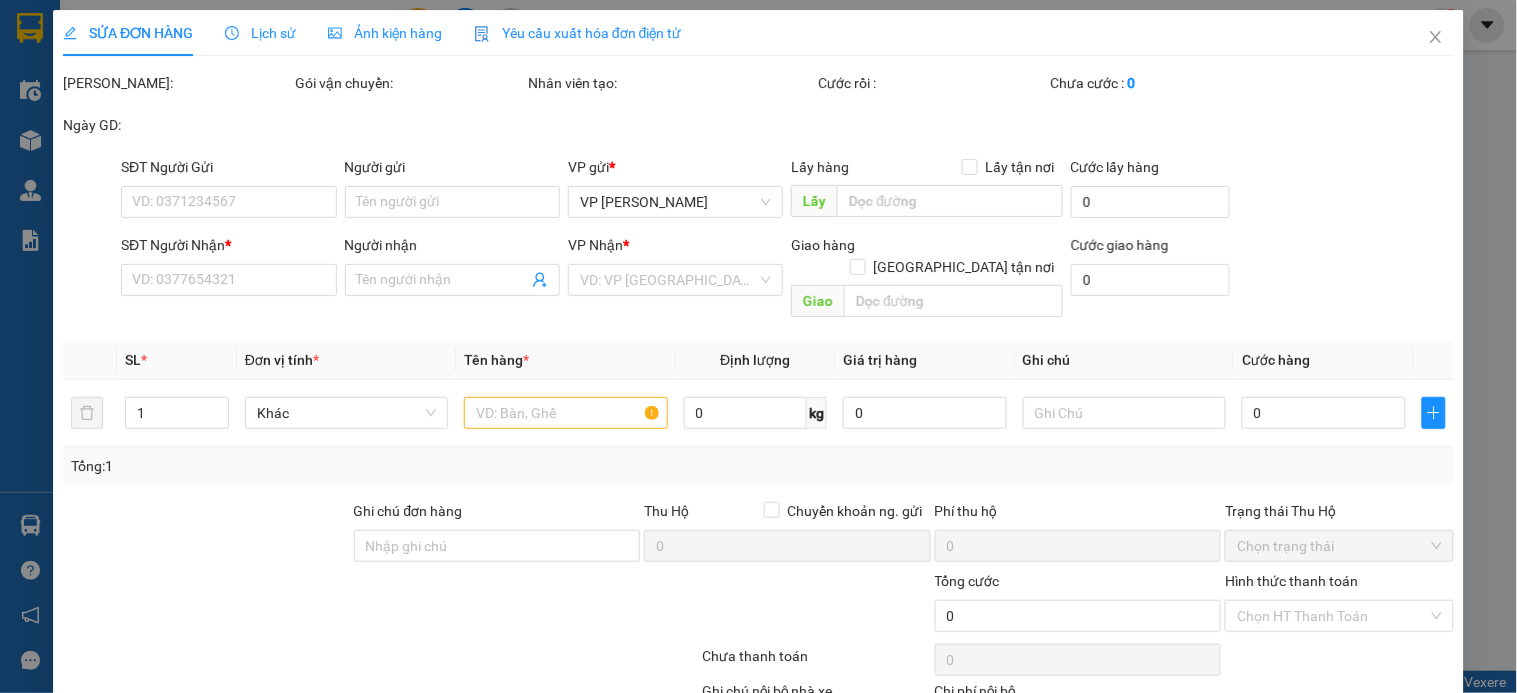 type on "0869267994" 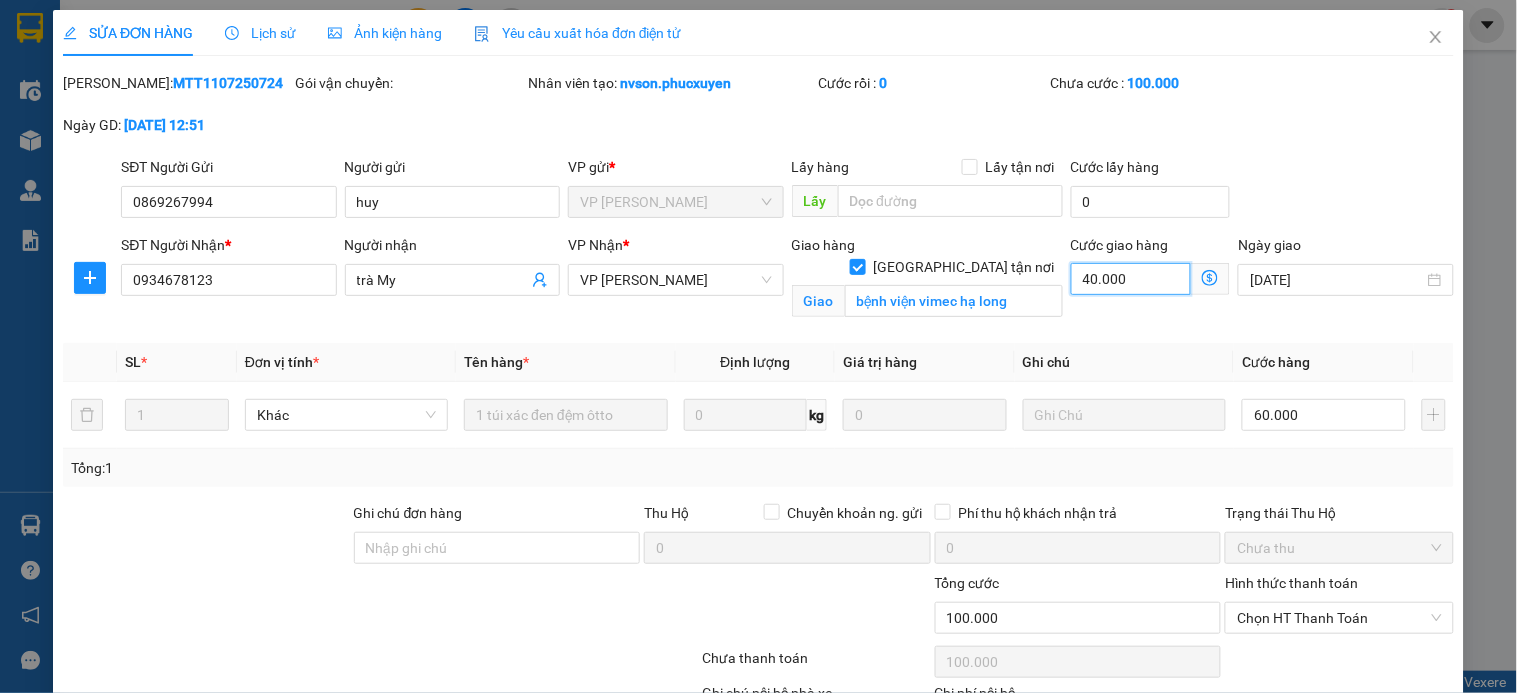 click on "40.000" at bounding box center [1131, 279] 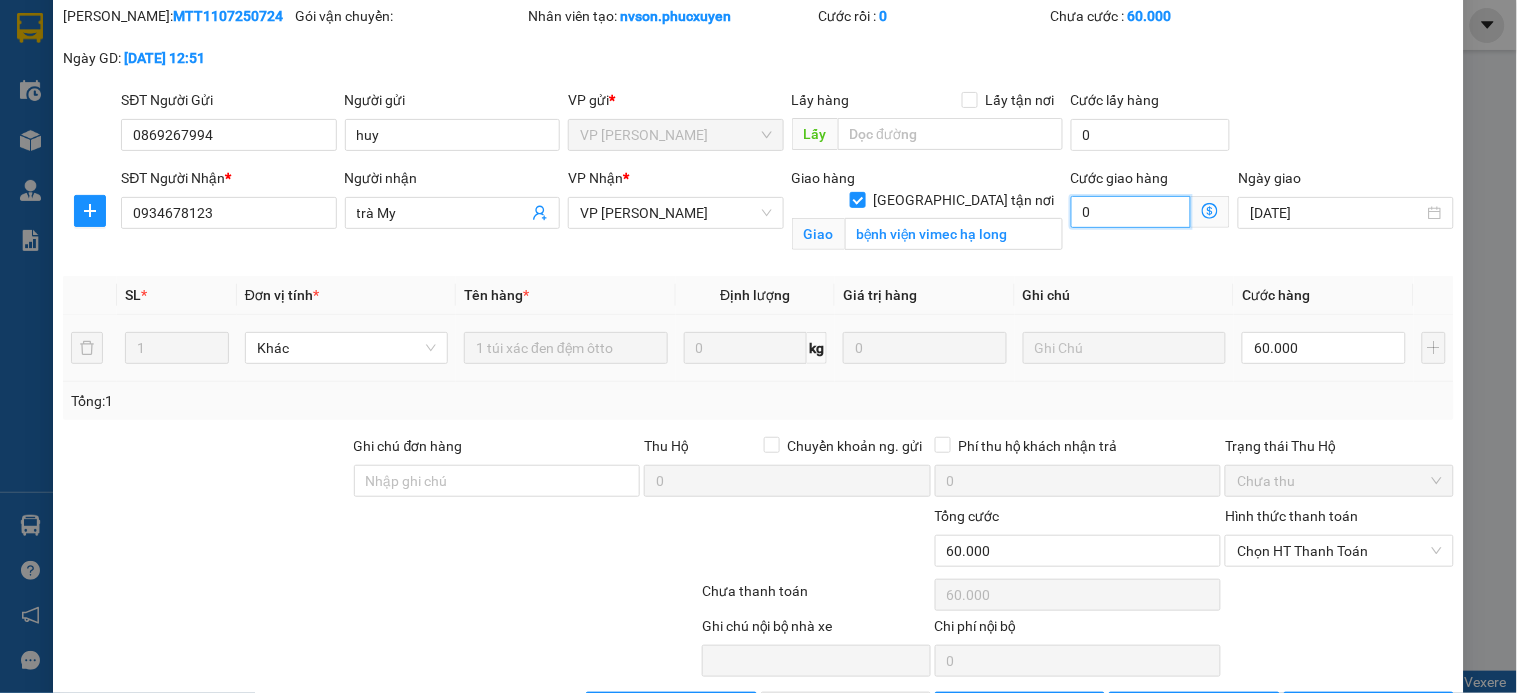 scroll, scrollTop: 137, scrollLeft: 0, axis: vertical 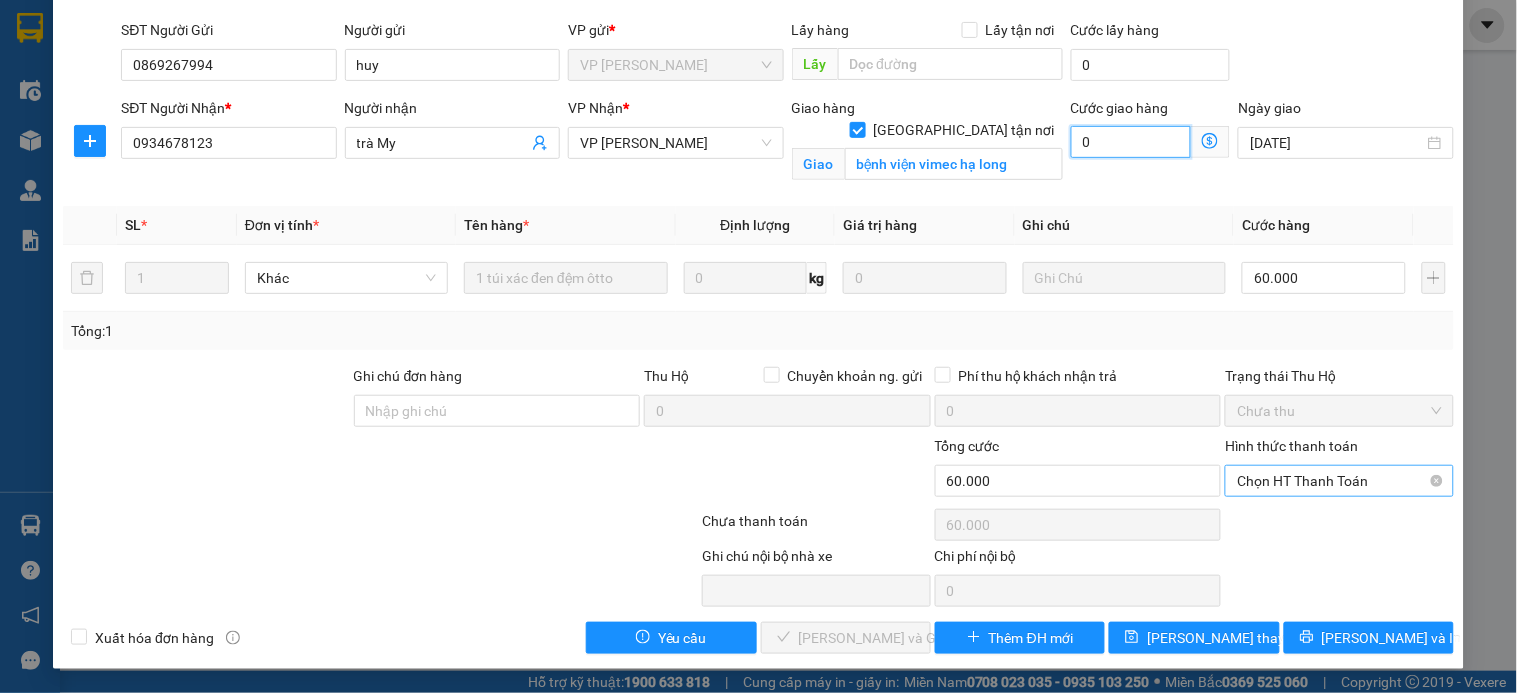 click on "Chọn HT Thanh Toán" at bounding box center [1339, 481] 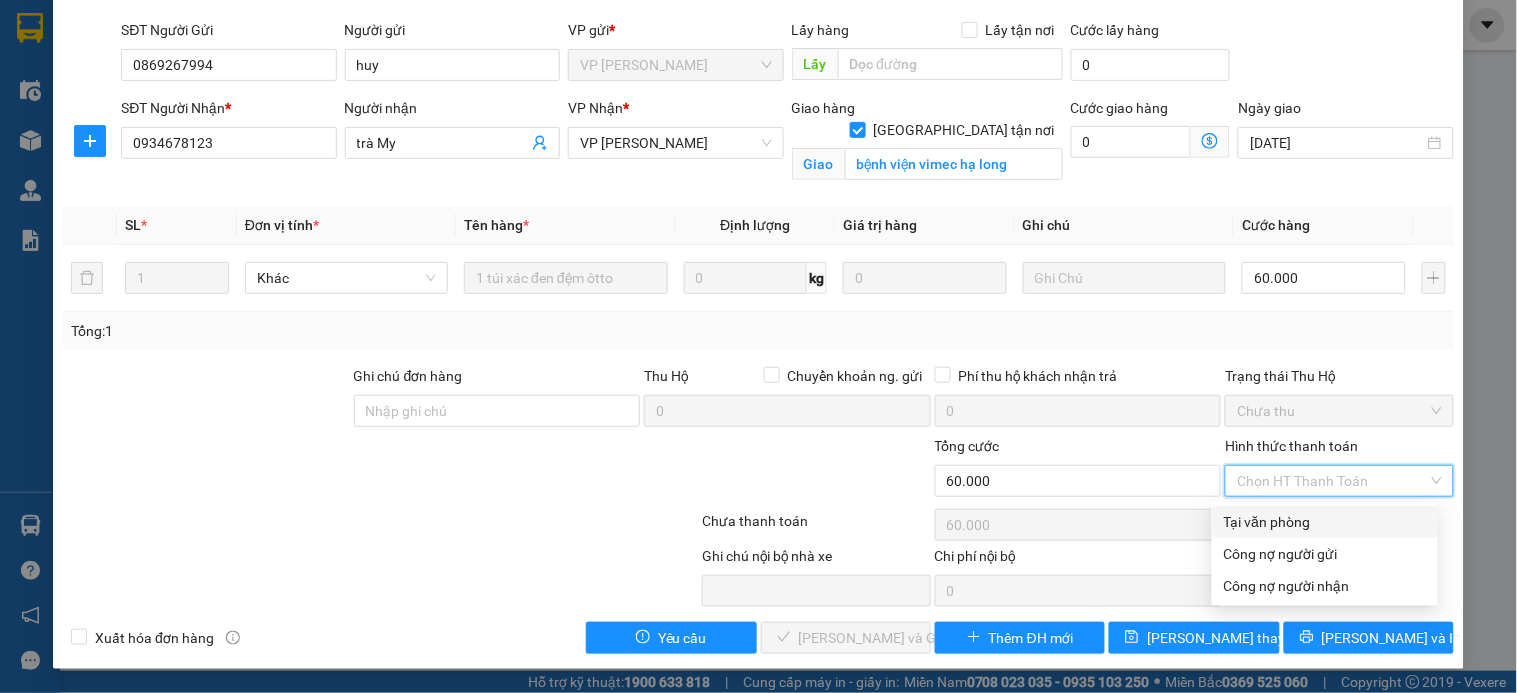 click on "Tại văn phòng" at bounding box center [1325, 522] 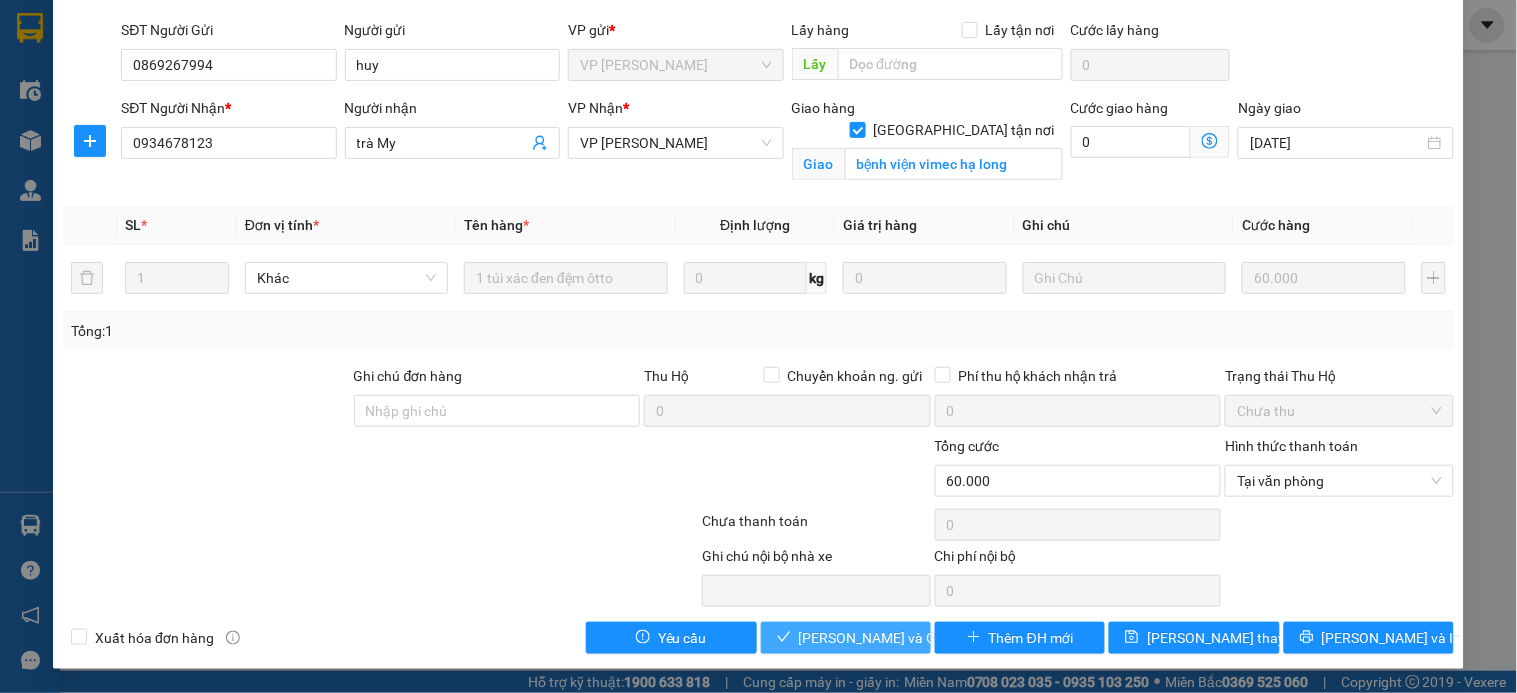 click on "[PERSON_NAME] và Giao hàng" at bounding box center [895, 638] 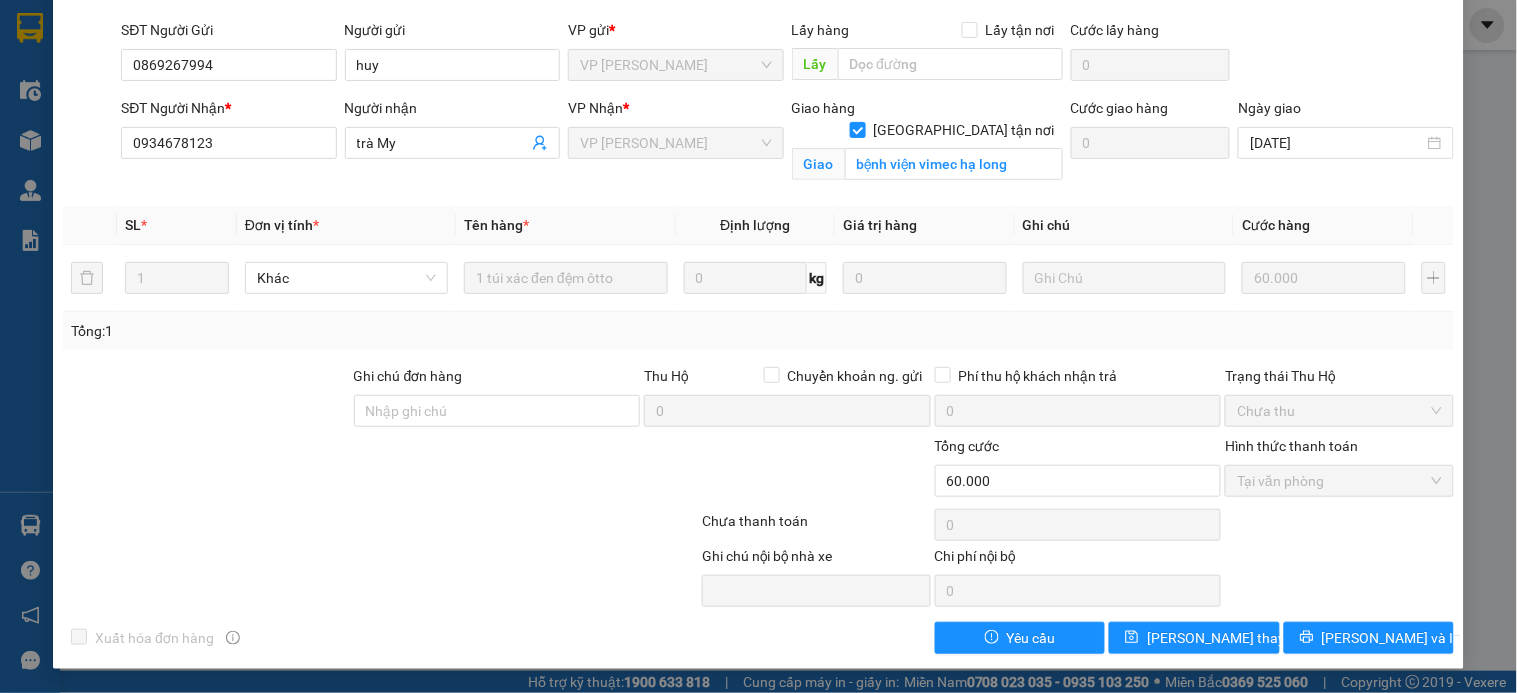 scroll, scrollTop: 0, scrollLeft: 0, axis: both 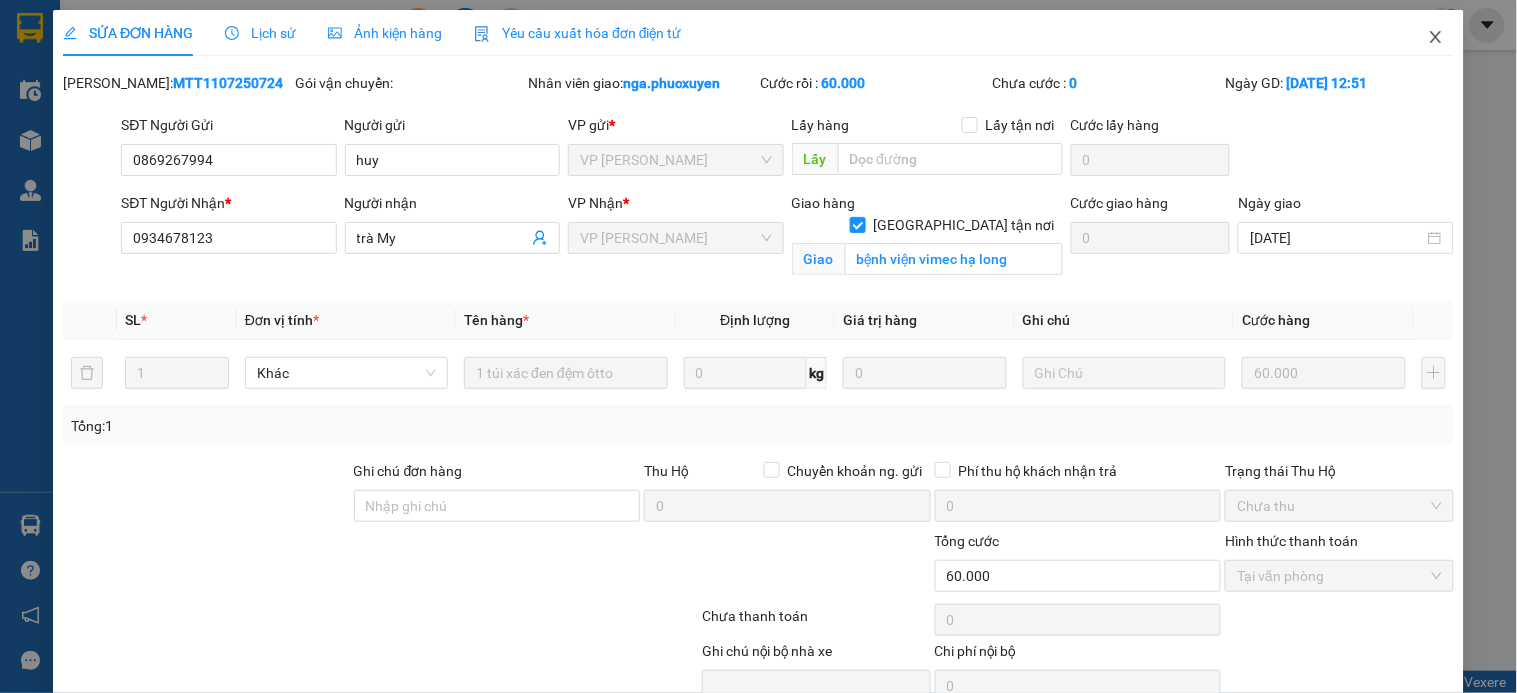 click 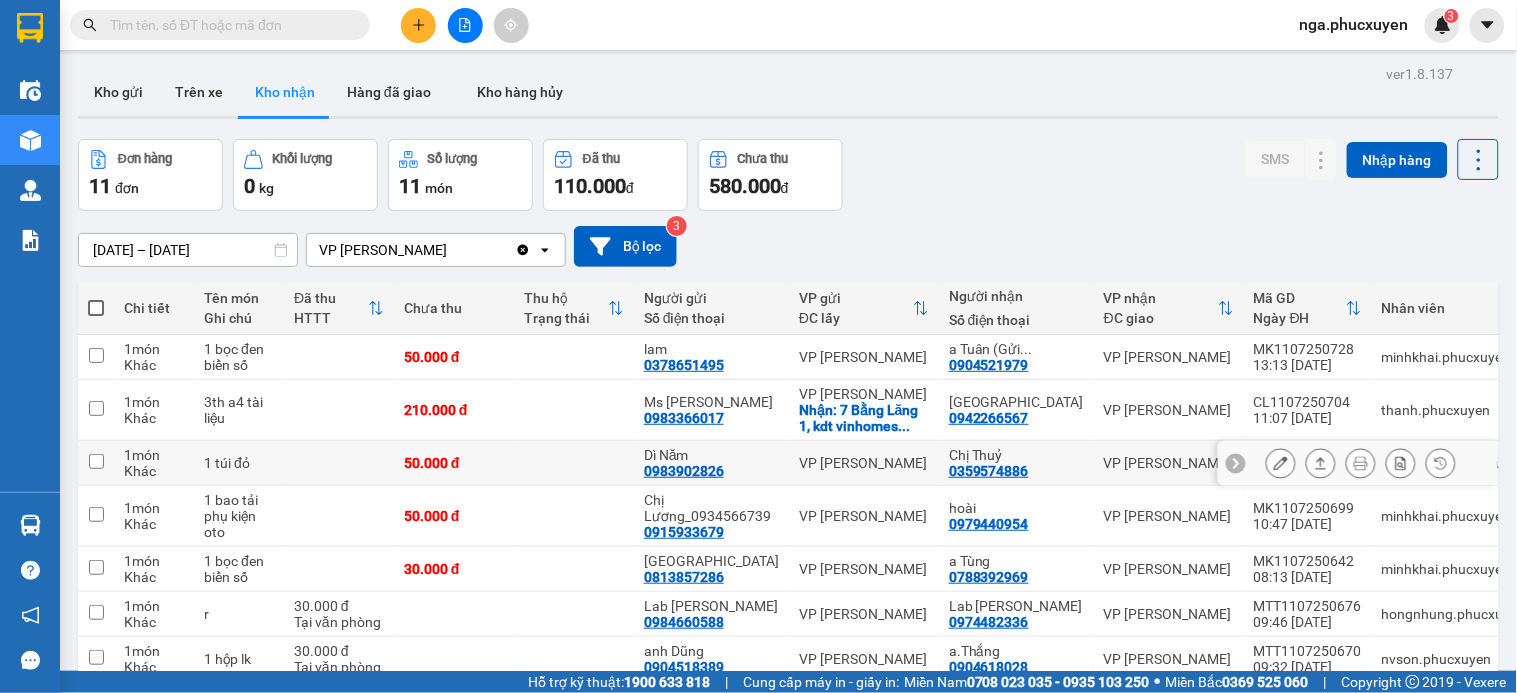 scroll, scrollTop: 111, scrollLeft: 0, axis: vertical 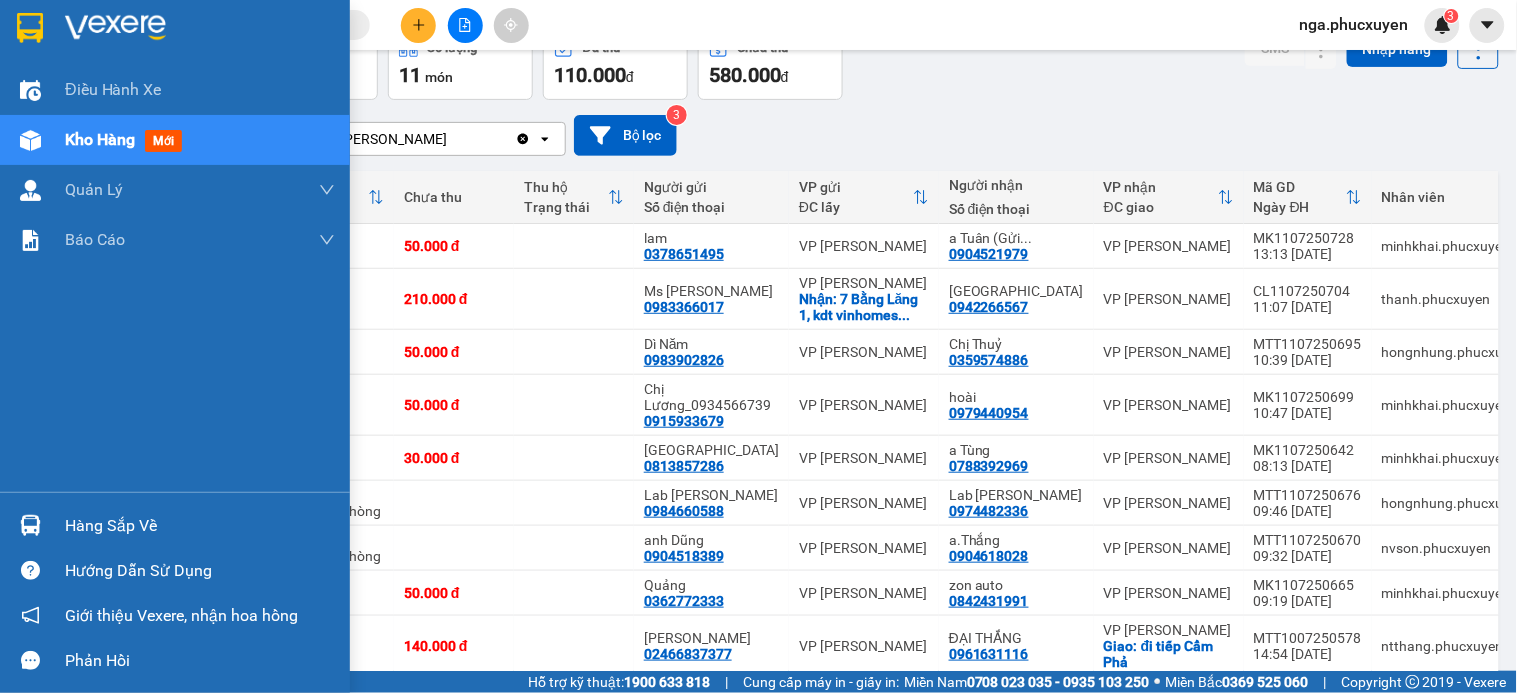 click at bounding box center (30, 27) 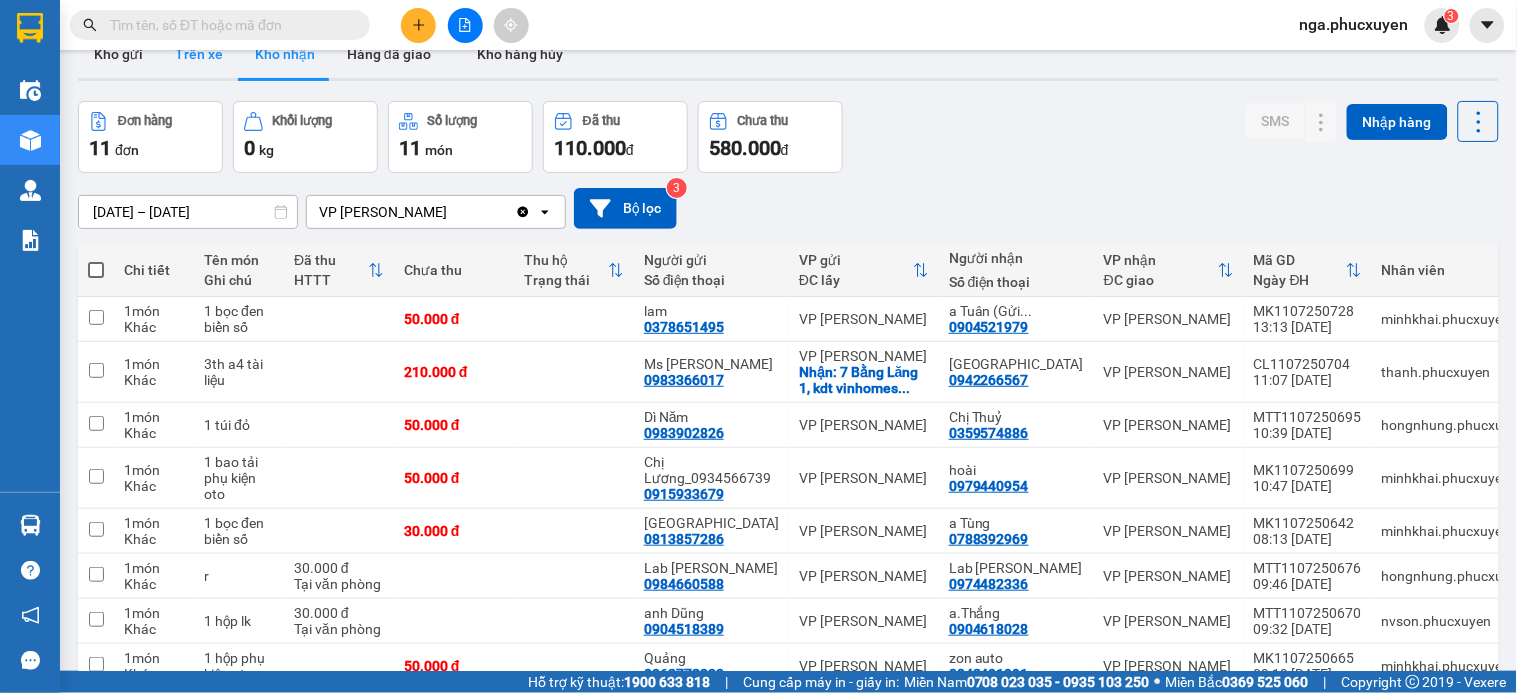 scroll, scrollTop: 0, scrollLeft: 0, axis: both 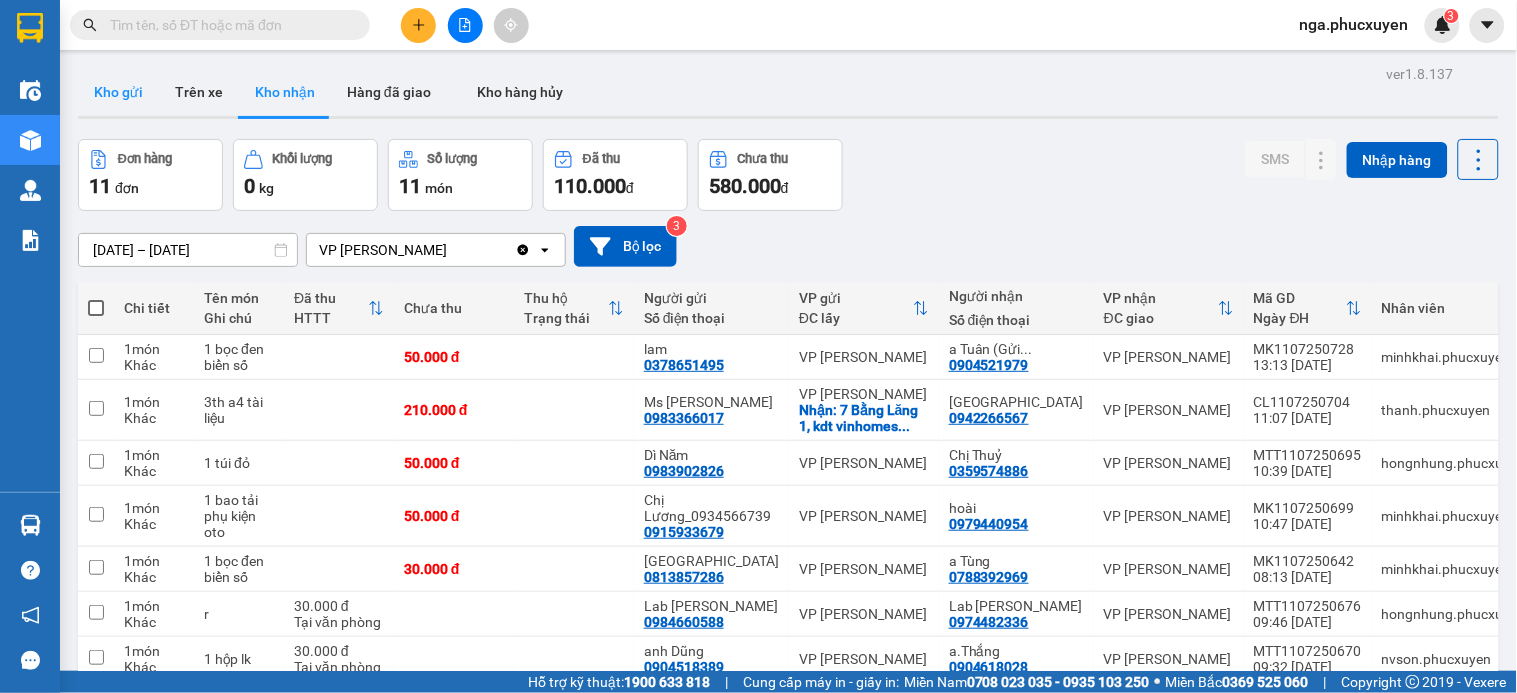 click on "Kho gửi" at bounding box center [118, 92] 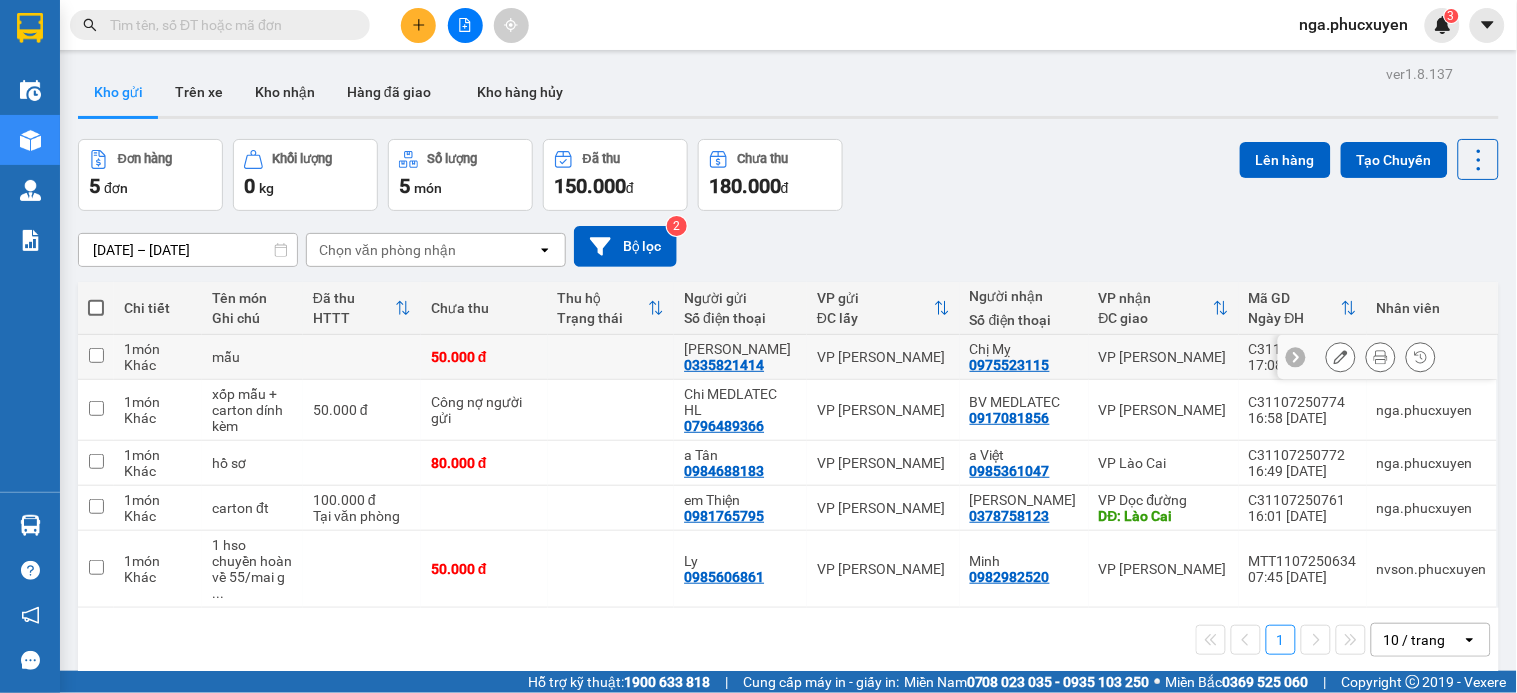 drag, startPoint x: 1361, startPoint y: 357, endPoint x: 1350, endPoint y: 356, distance: 11.045361 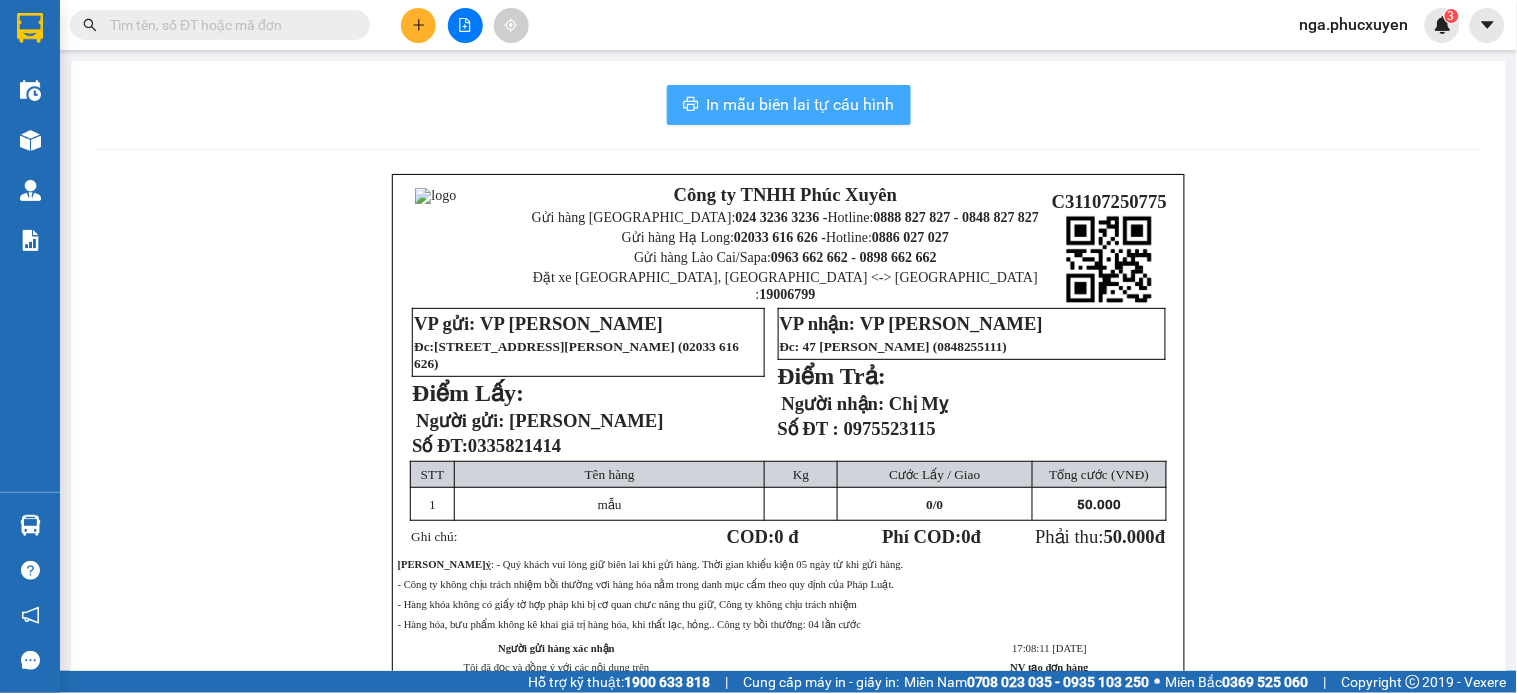 click on "In mẫu biên lai tự cấu hình" at bounding box center (801, 104) 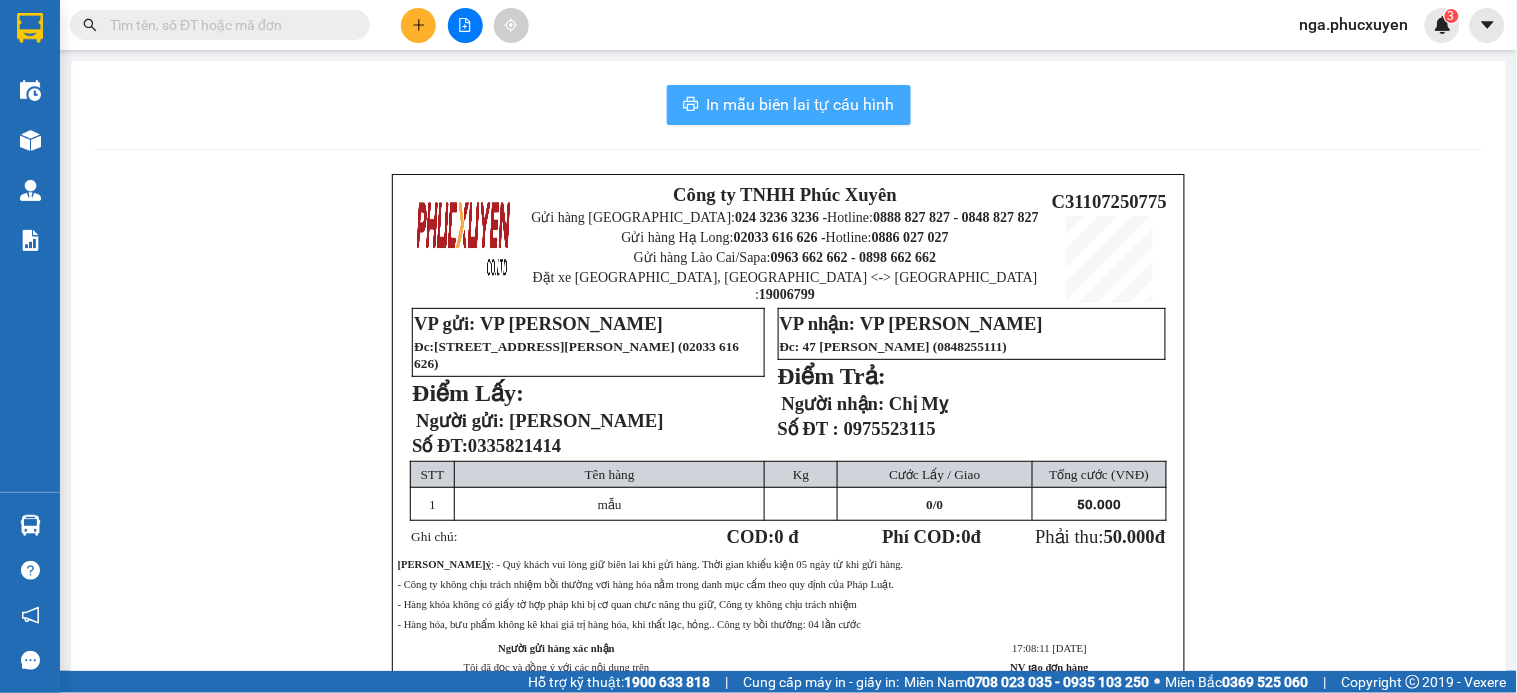 scroll, scrollTop: 0, scrollLeft: 0, axis: both 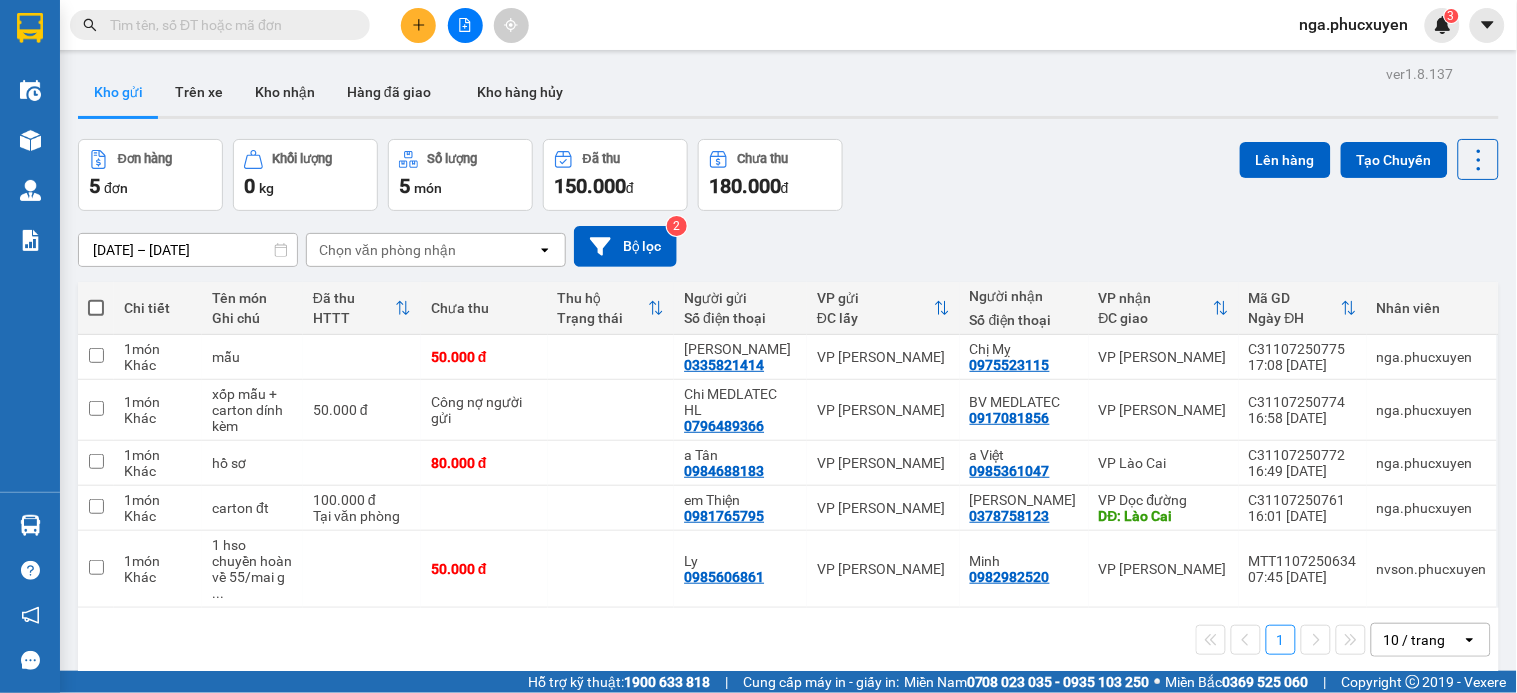 click at bounding box center [228, 25] 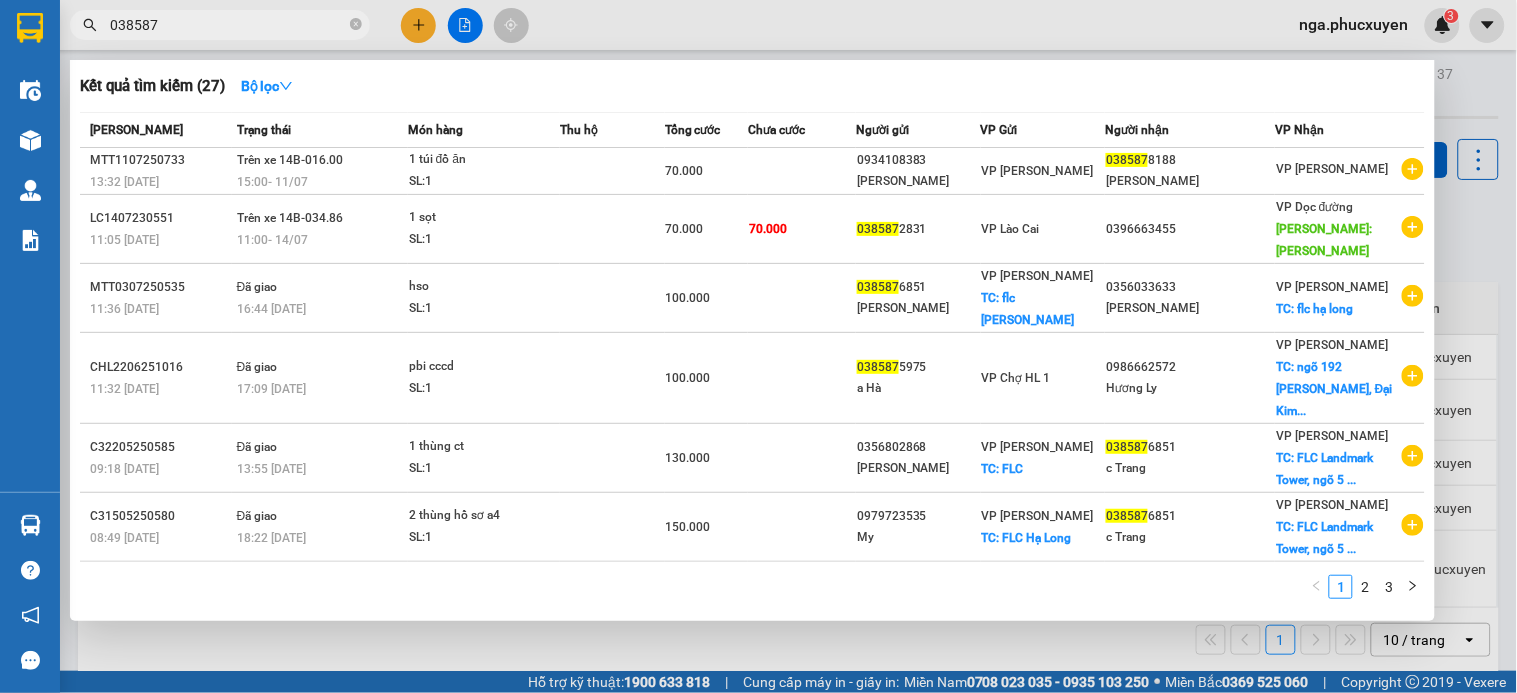 type on "038587" 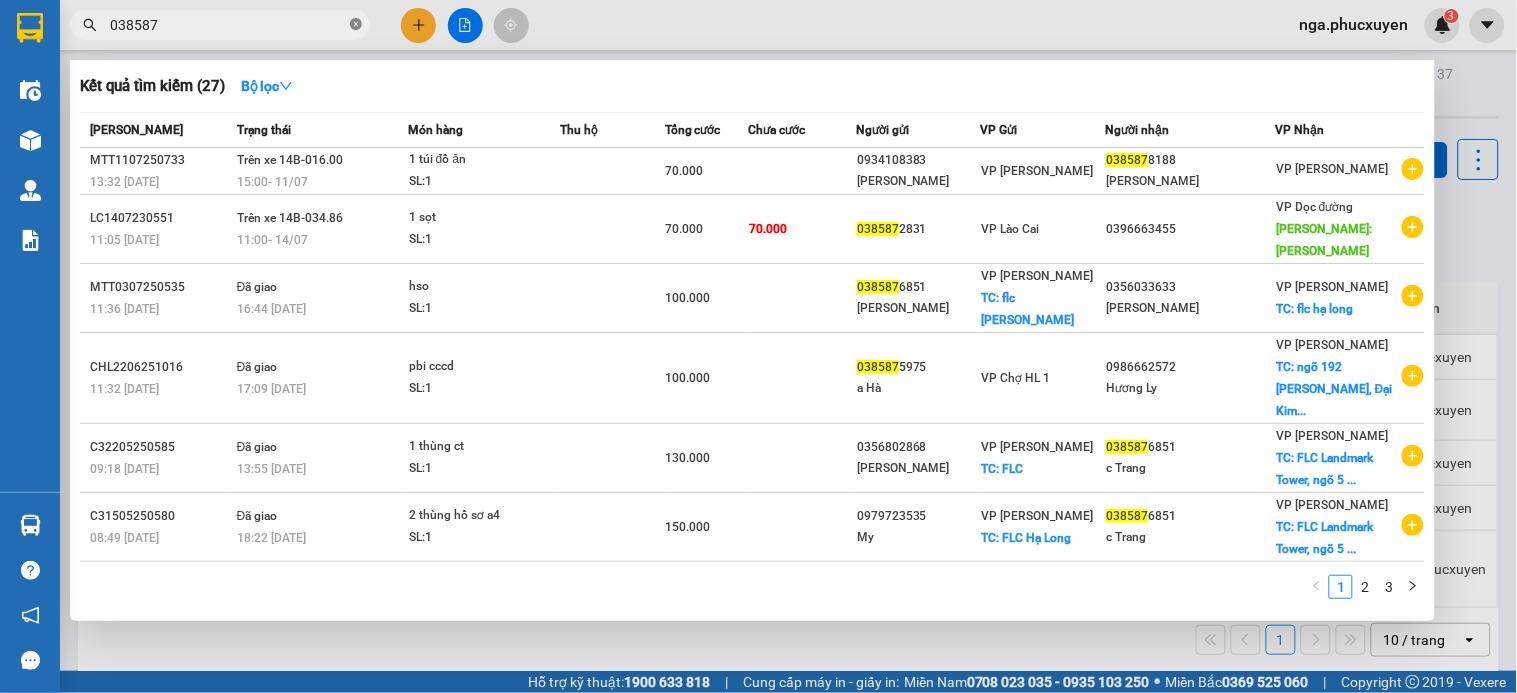 click 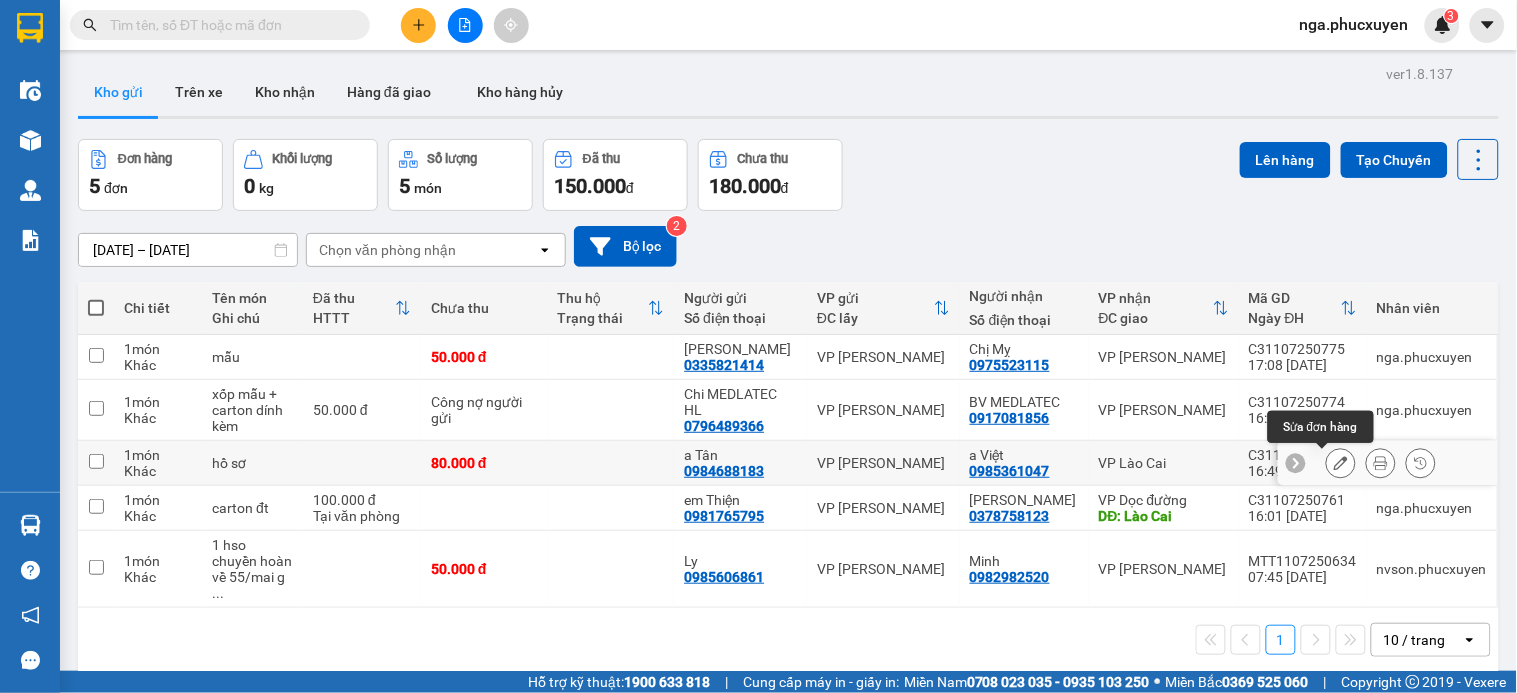 click at bounding box center (1341, 463) 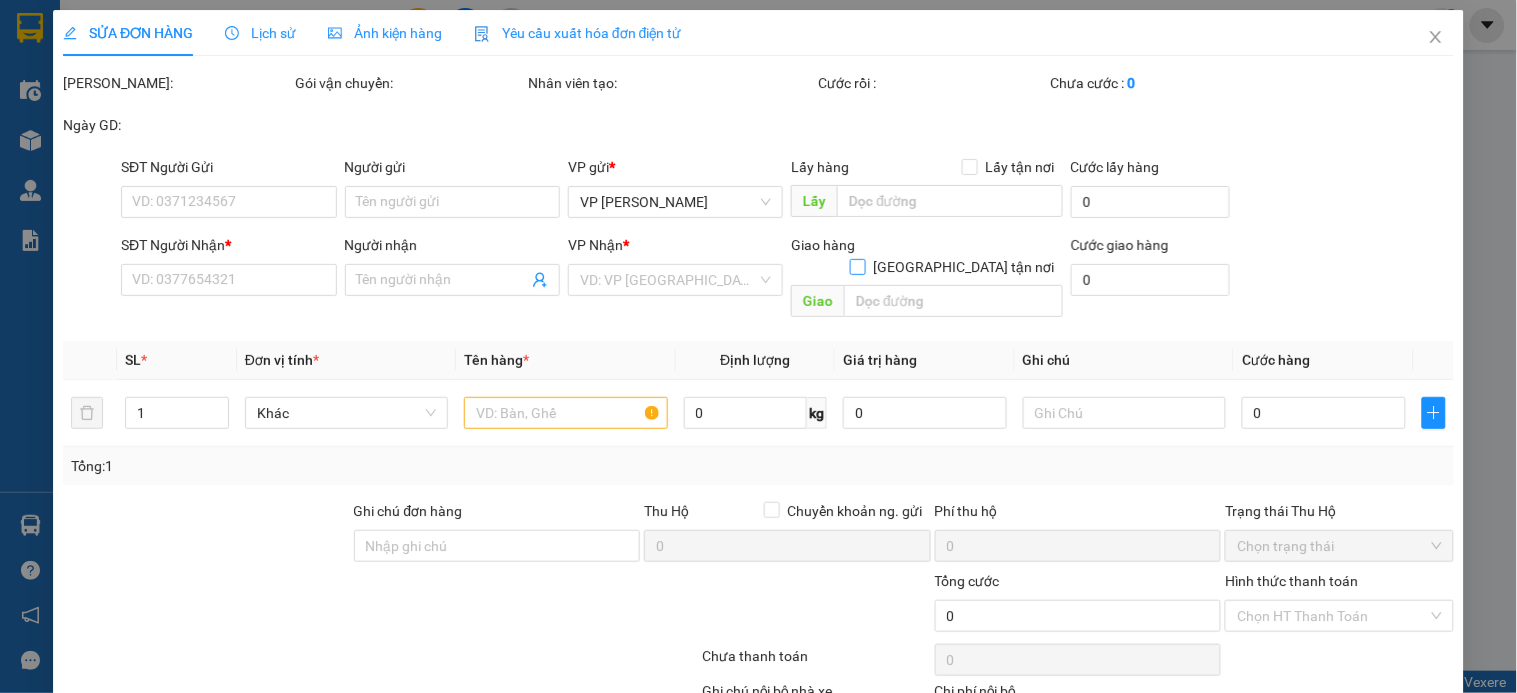 type on "0984688183" 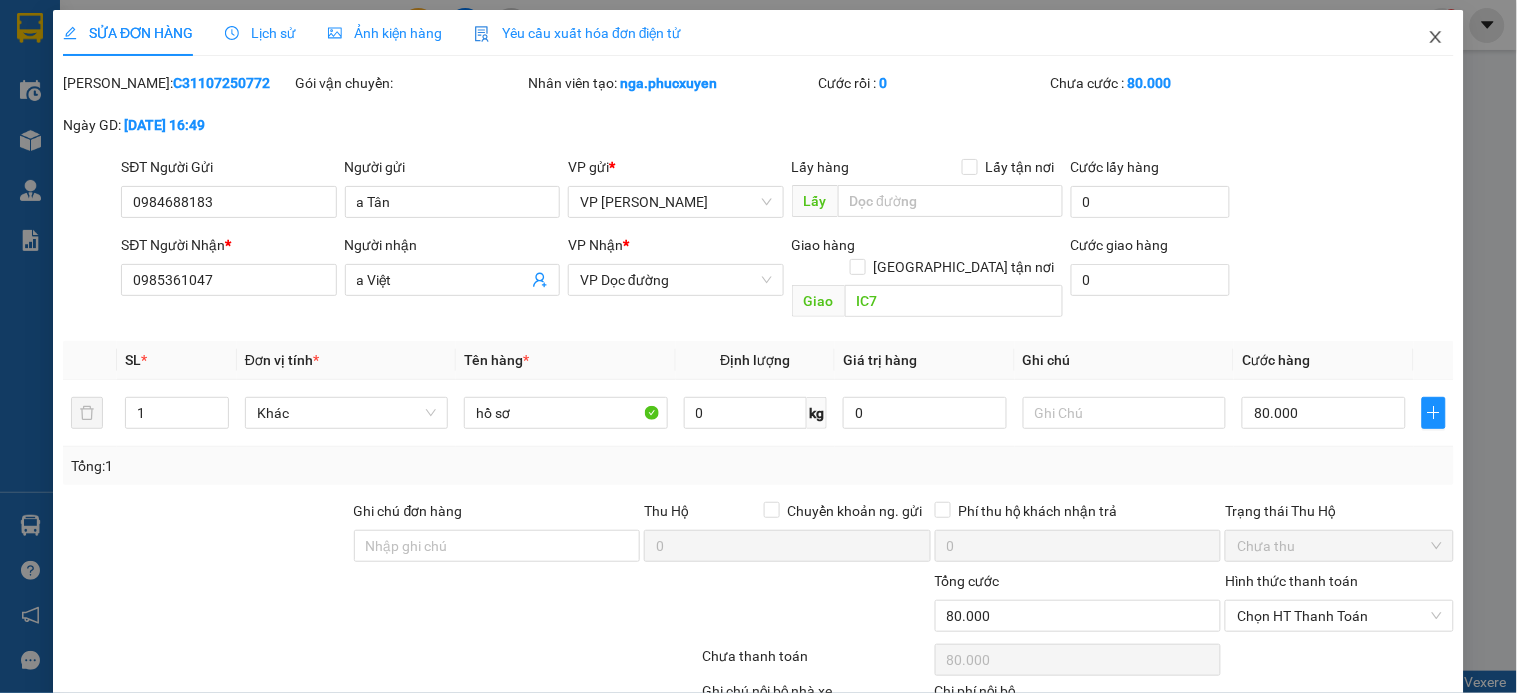 click 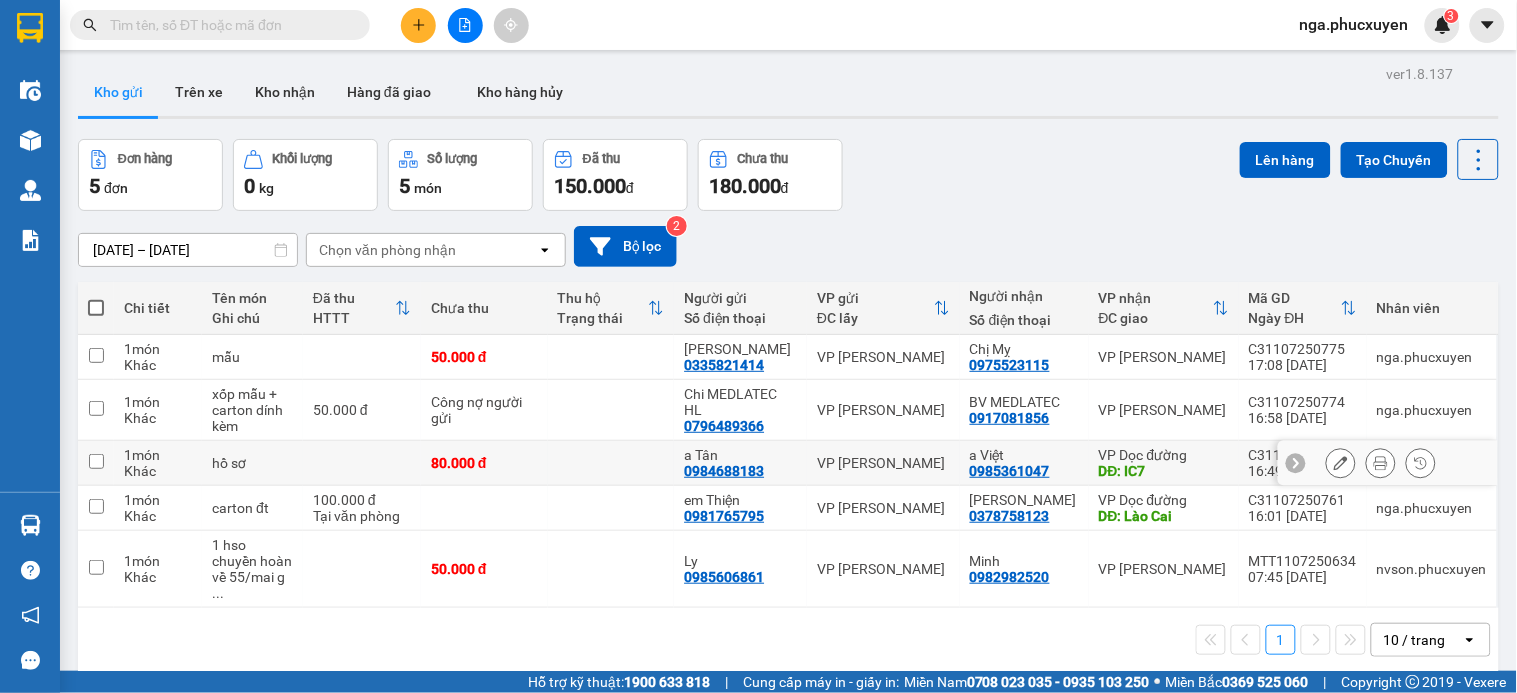 click 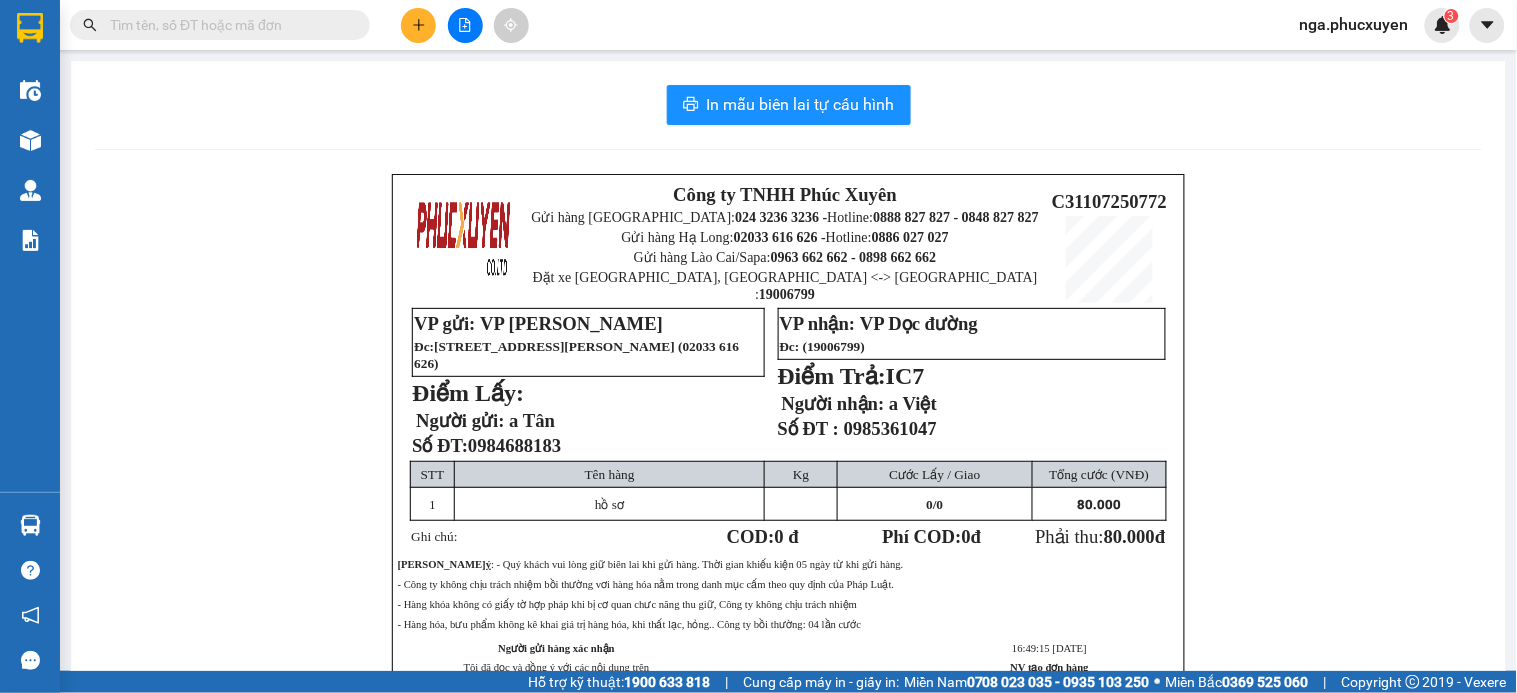 scroll, scrollTop: 111, scrollLeft: 0, axis: vertical 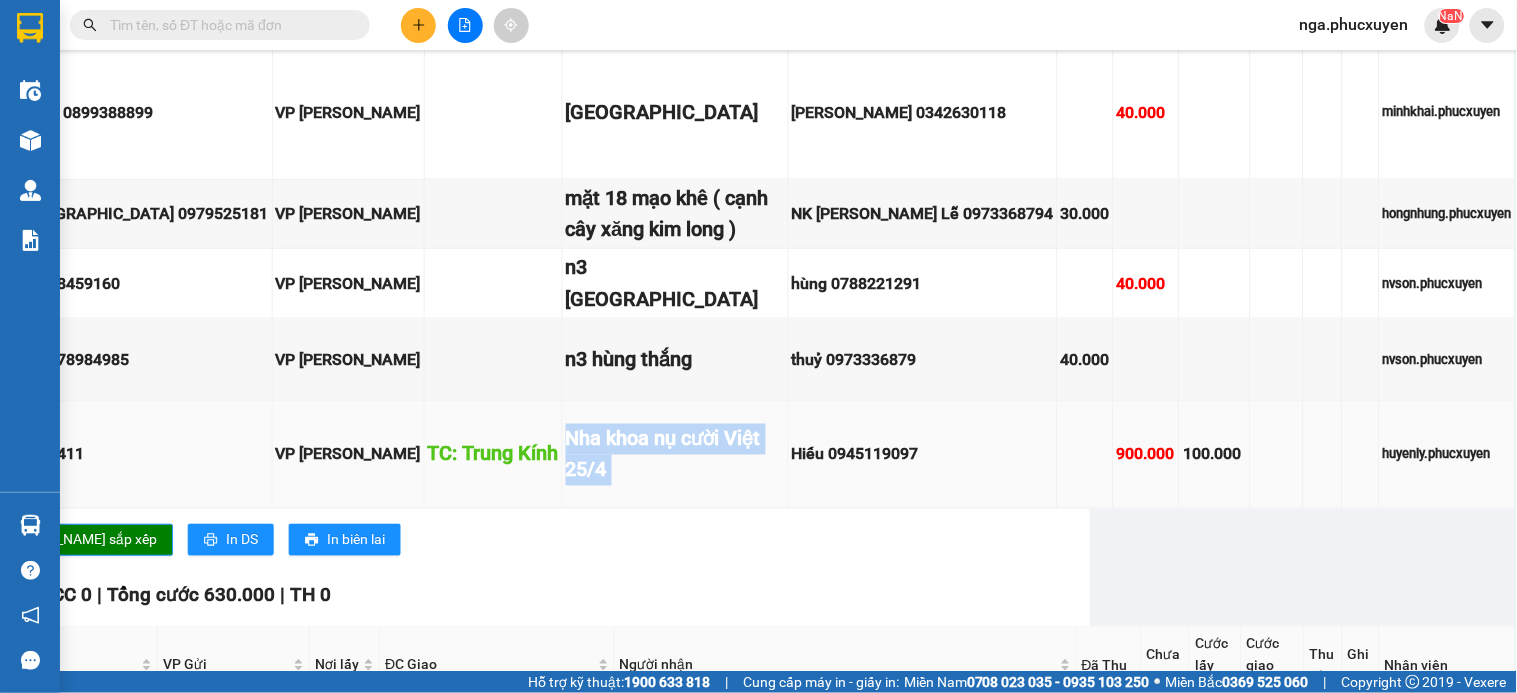 click on "Nha khoa nụ cười Việt 25/4" at bounding box center (676, 455) 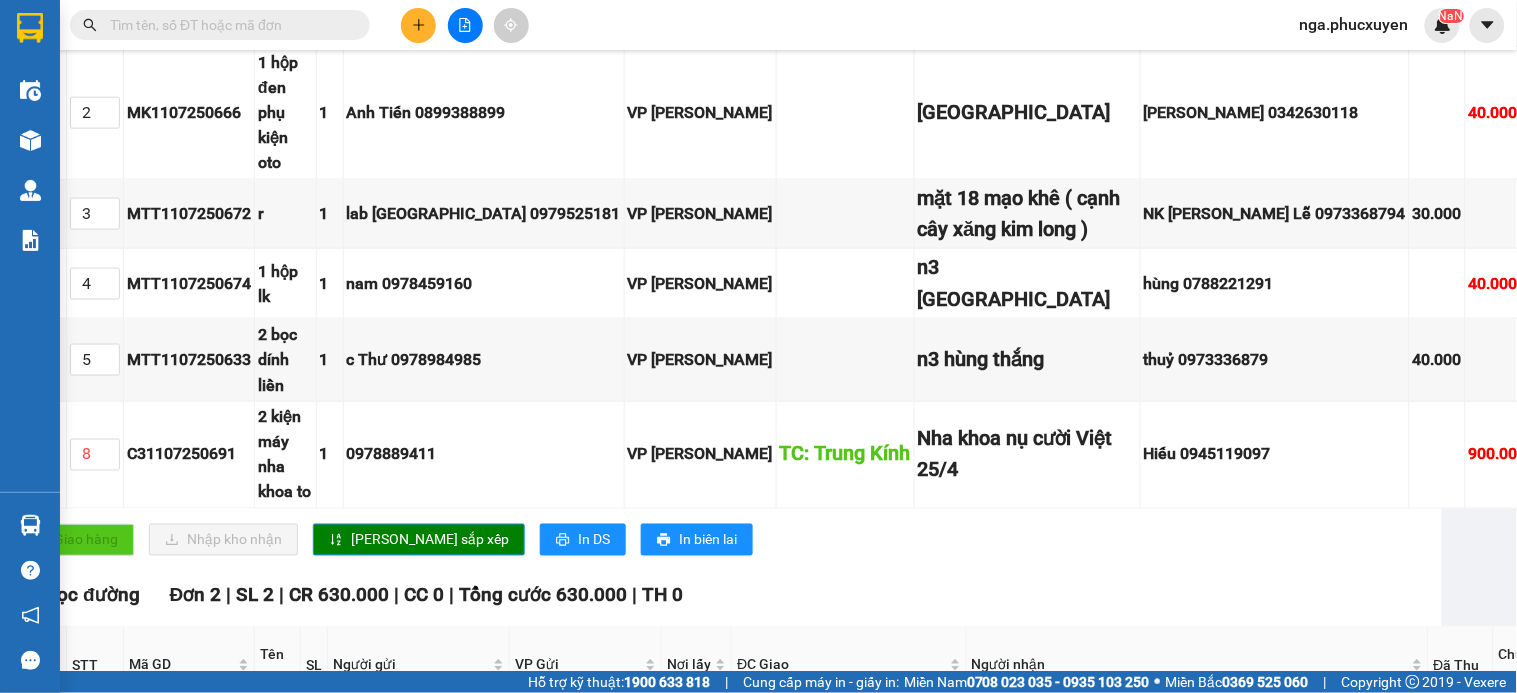 scroll, scrollTop: 557, scrollLeft: 61, axis: both 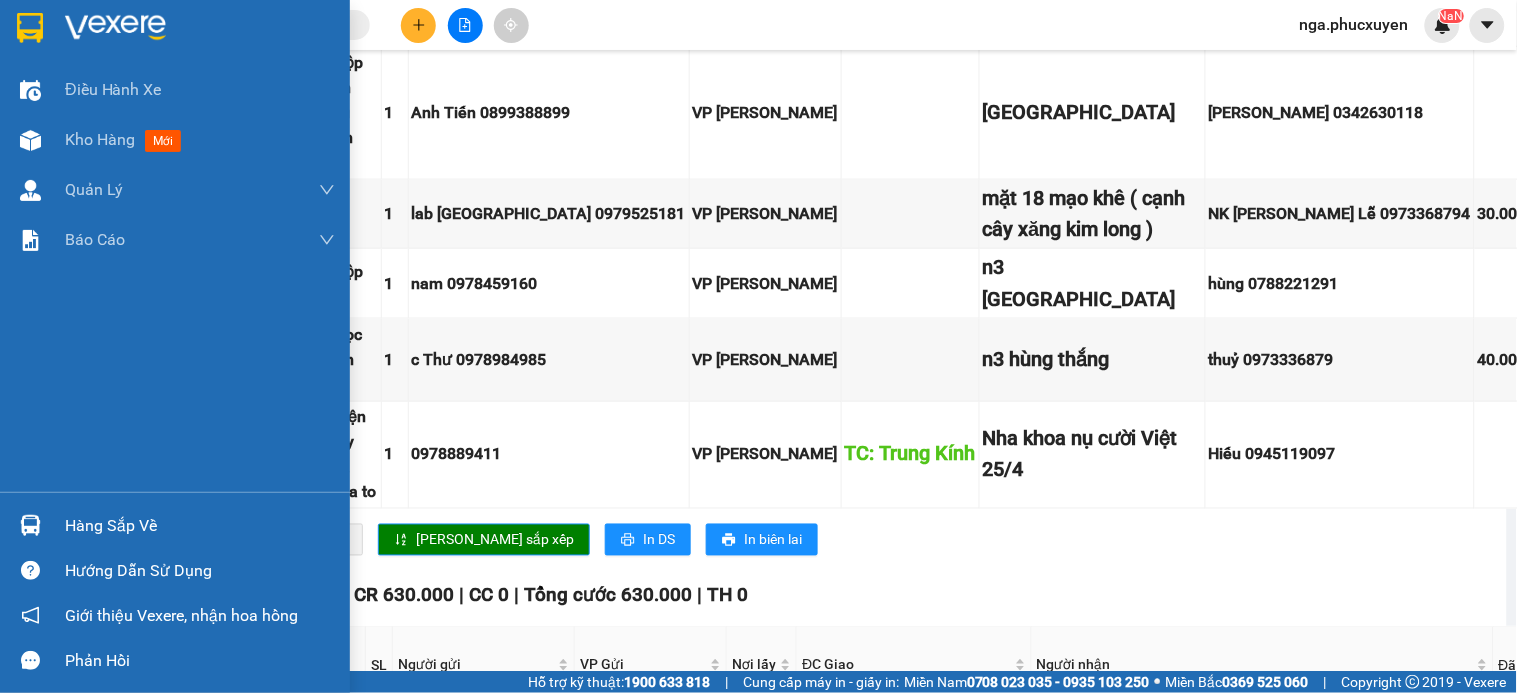 click at bounding box center (175, 32) 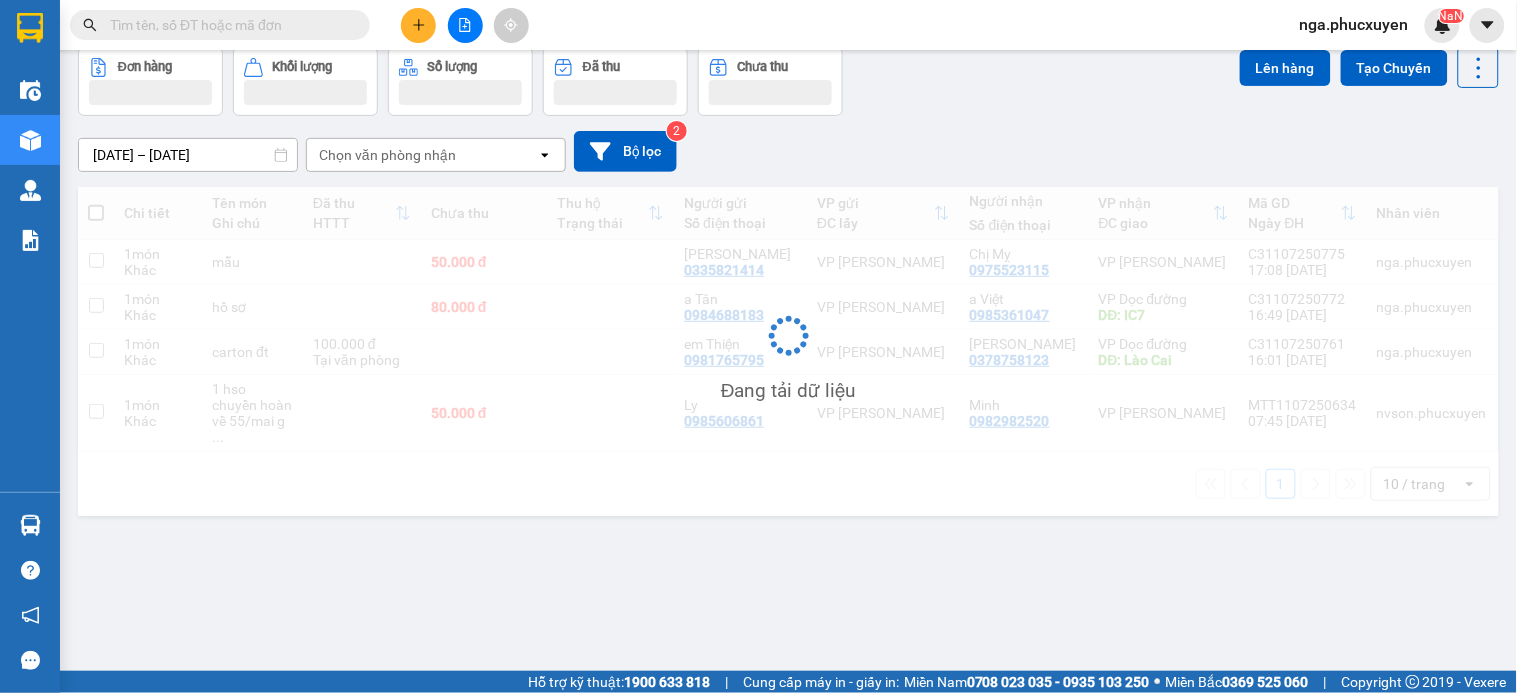 scroll, scrollTop: 92, scrollLeft: 0, axis: vertical 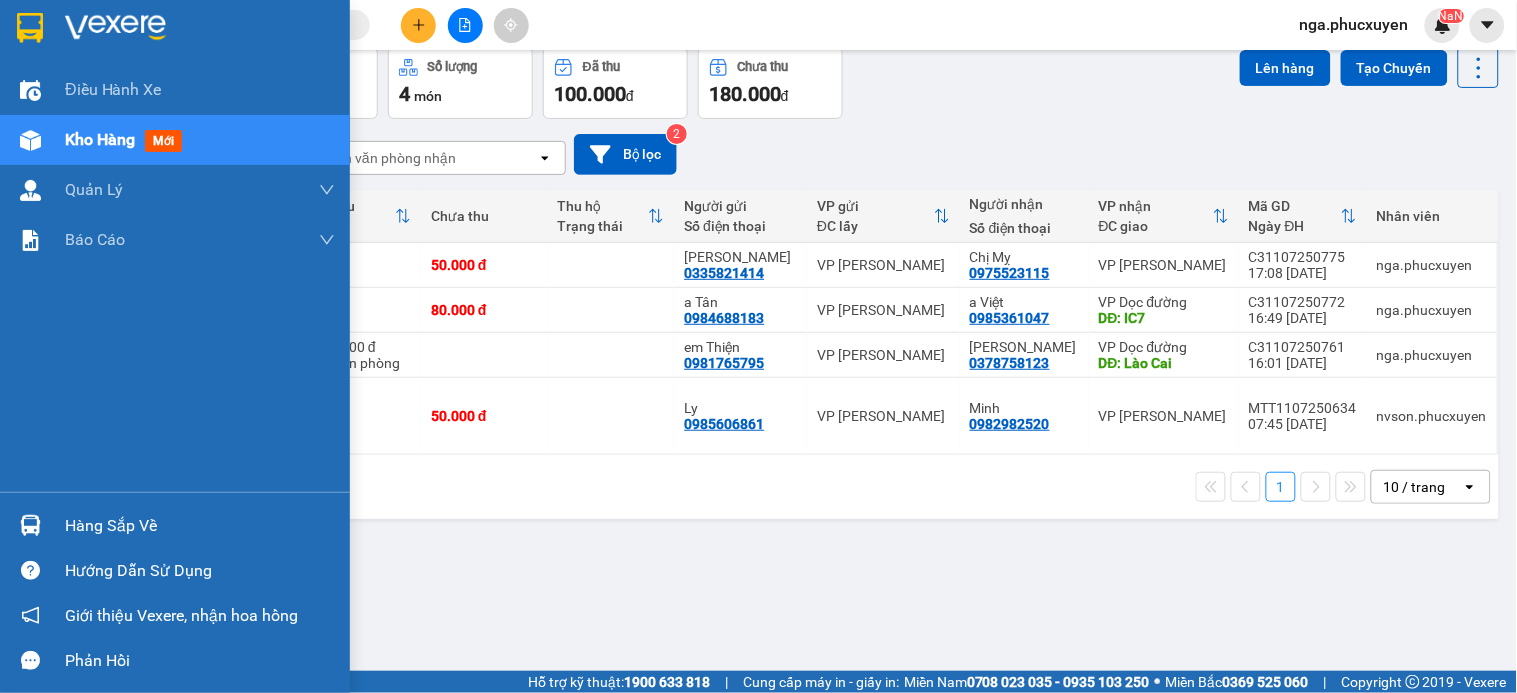 click at bounding box center [30, 525] 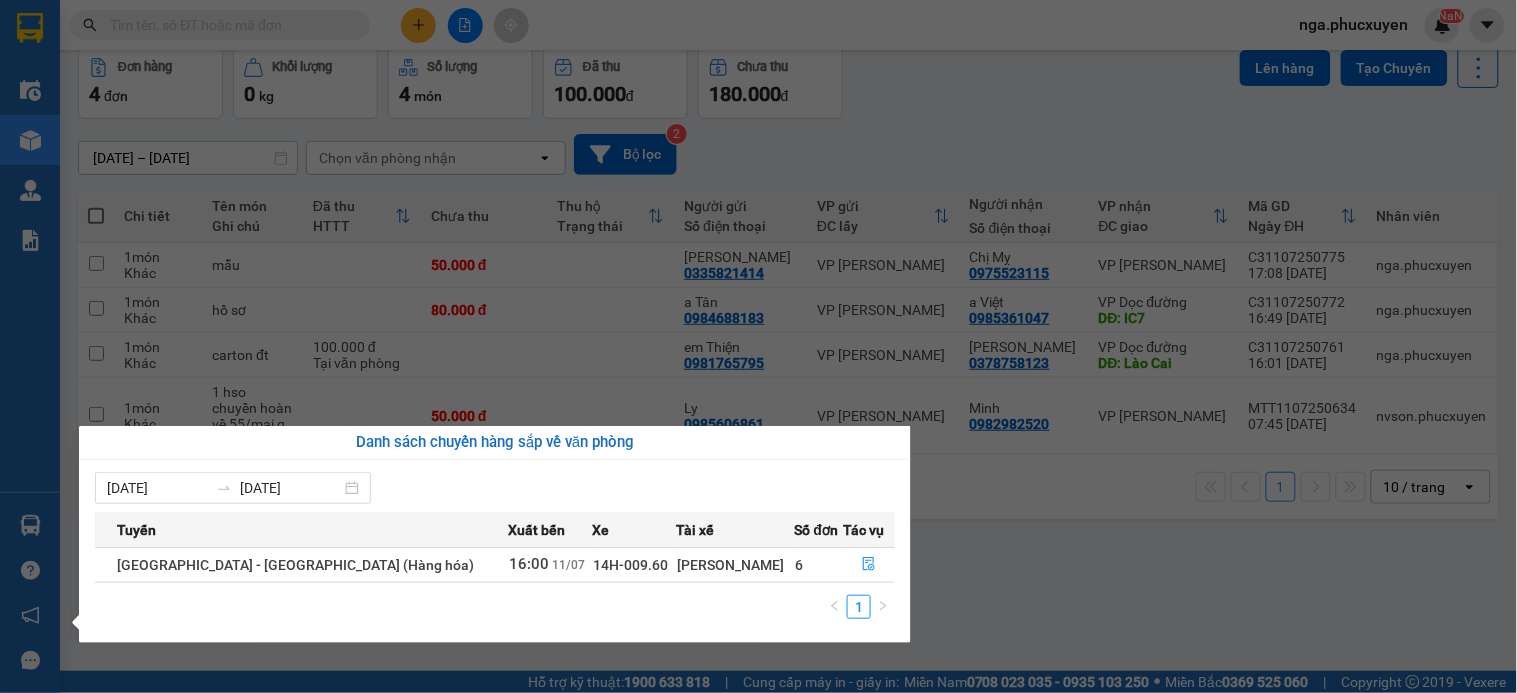 click on "Kết quả tìm kiếm ( 2 )  Bộ lọc  Mã ĐH Trạng thái Món hàng Thu hộ Tổng cước Chưa cước Người gửi VP Gửi Người nhận VP Nhận MTT1107250733 13:32 [DATE] VP Nhận   14B-016.00 17:50 [DATE] 1 túi đồ ăn SL:  1 70.000 0934108383 Chị Ngọc Anh VP [PERSON_NAME] Nghệ 0385878188 Chị Quỳnh VP Hạ Long  MTT1406230325 12:55 [DATE] Đã giao   20:41 [DATE] 1 túi sấu ngâm SL:  1 40.000 0934108383 Chị Ngọc Anh VP [PERSON_NAME] 0385878188 Chị Quỳnh VP Hạ Long  1 nga.[PERSON_NAME]     Điều hành xe     Kho hàng mới     Quản [PERSON_NAME] lý thu hộ Quản lý chuyến Quản lý khách hàng Quản lý khách hàng mới Quản lý giao nhận mới Quản lý kiểm kho     Báo cáo  11. Báo cáo đơn giao nhận nội bộ 1. Chi tiết đơn hàng văn phòng 12. Thống kê đơn đối tác 2. Tổng doanh thu theo từng văn phòng 3. Thống kê đơn hàng toàn nhà xe  4. Báo cáo dòng tiền theo nhân viên Phản hồi" at bounding box center (758, 346) 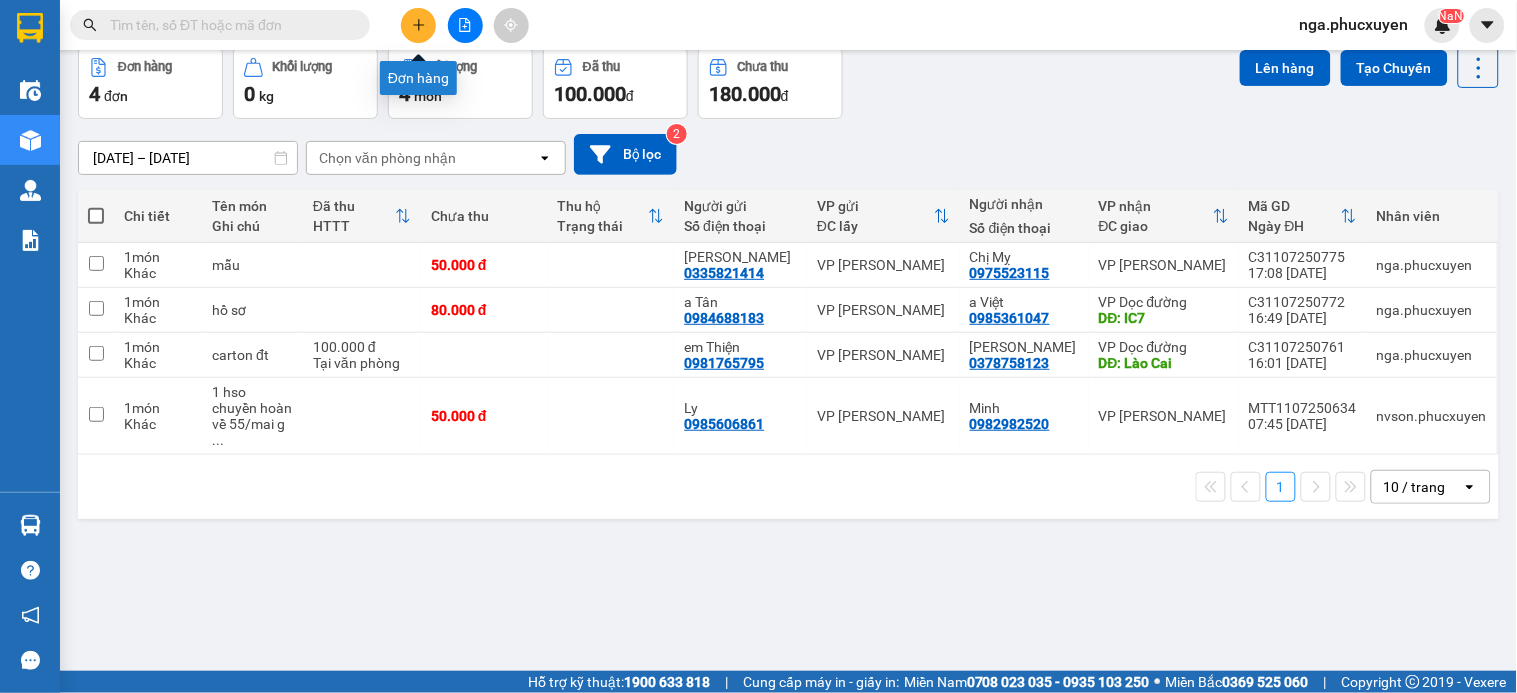 click at bounding box center [418, 25] 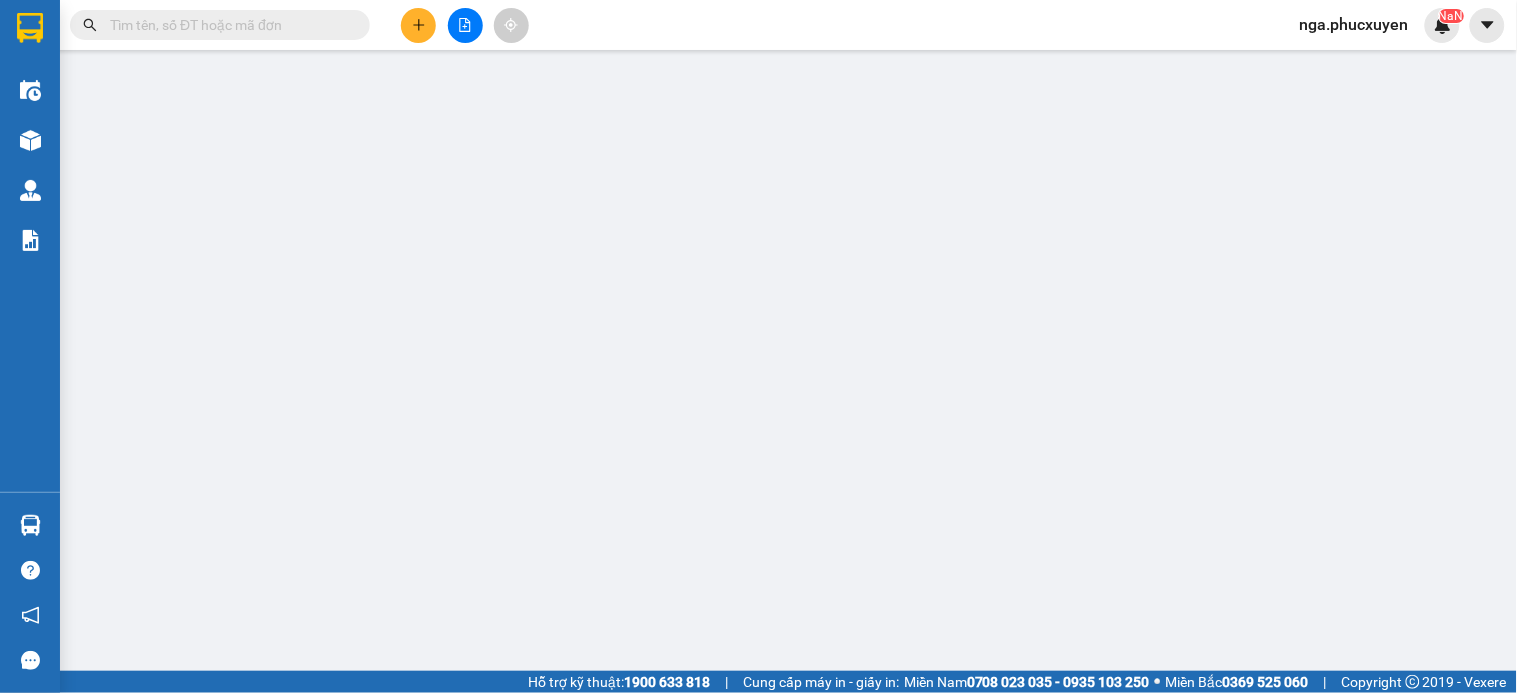 scroll, scrollTop: 0, scrollLeft: 0, axis: both 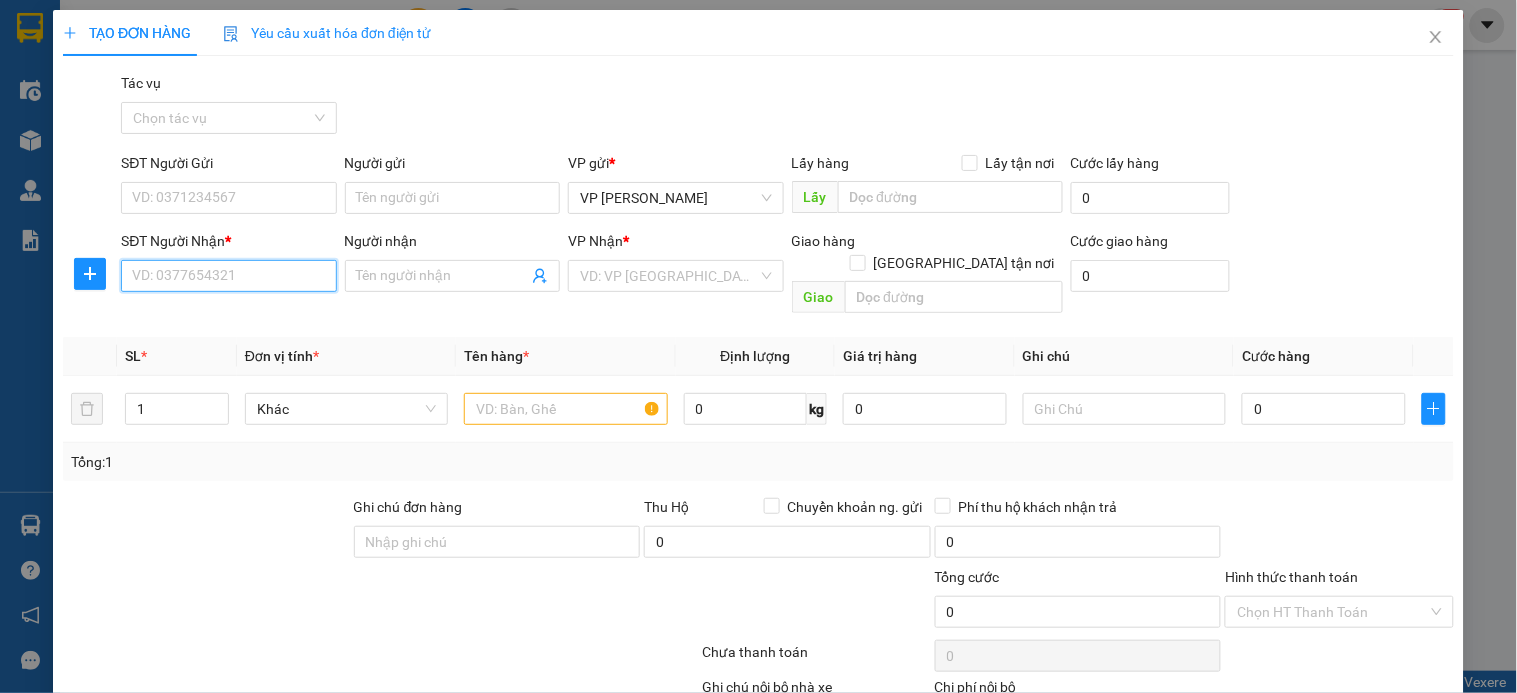 click on "SĐT Người Nhận  *" at bounding box center [228, 276] 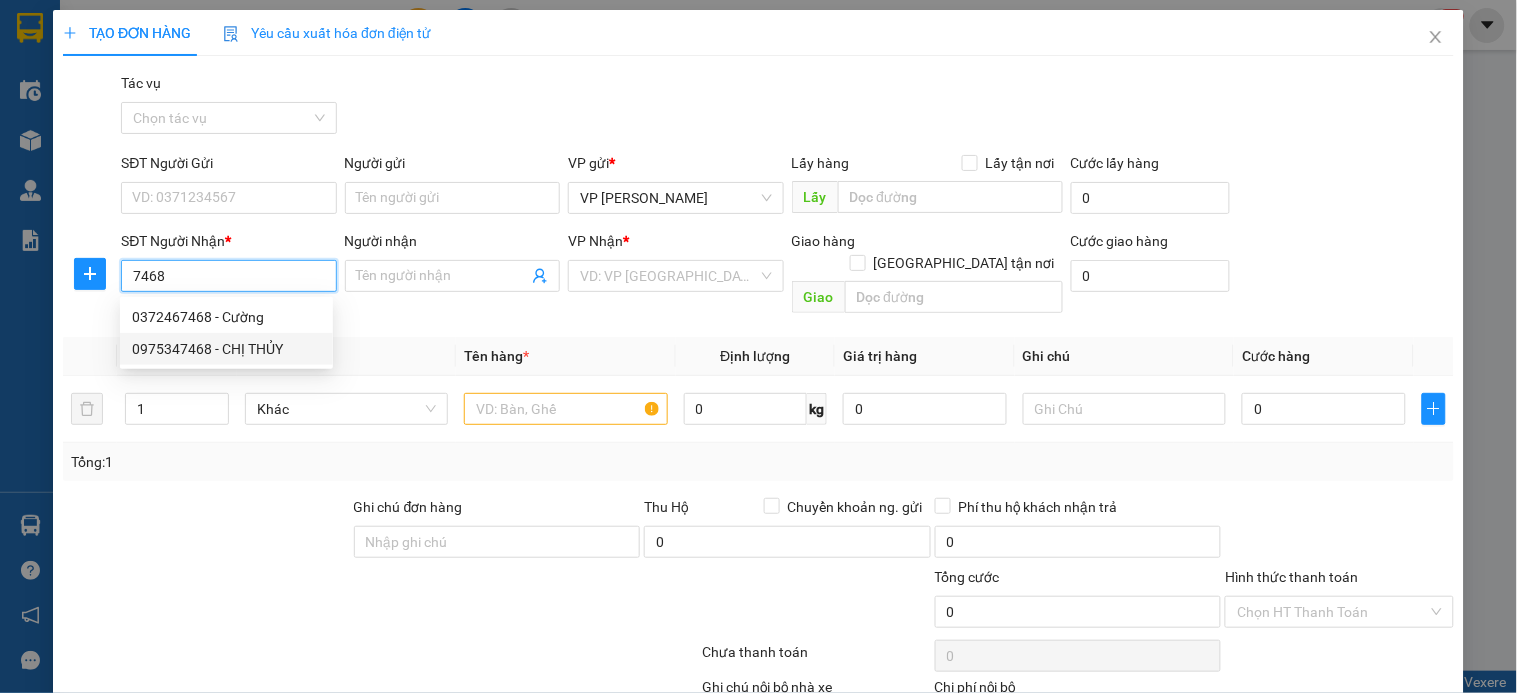 click on "0975347468 - CHỊ THỦY" at bounding box center (226, 349) 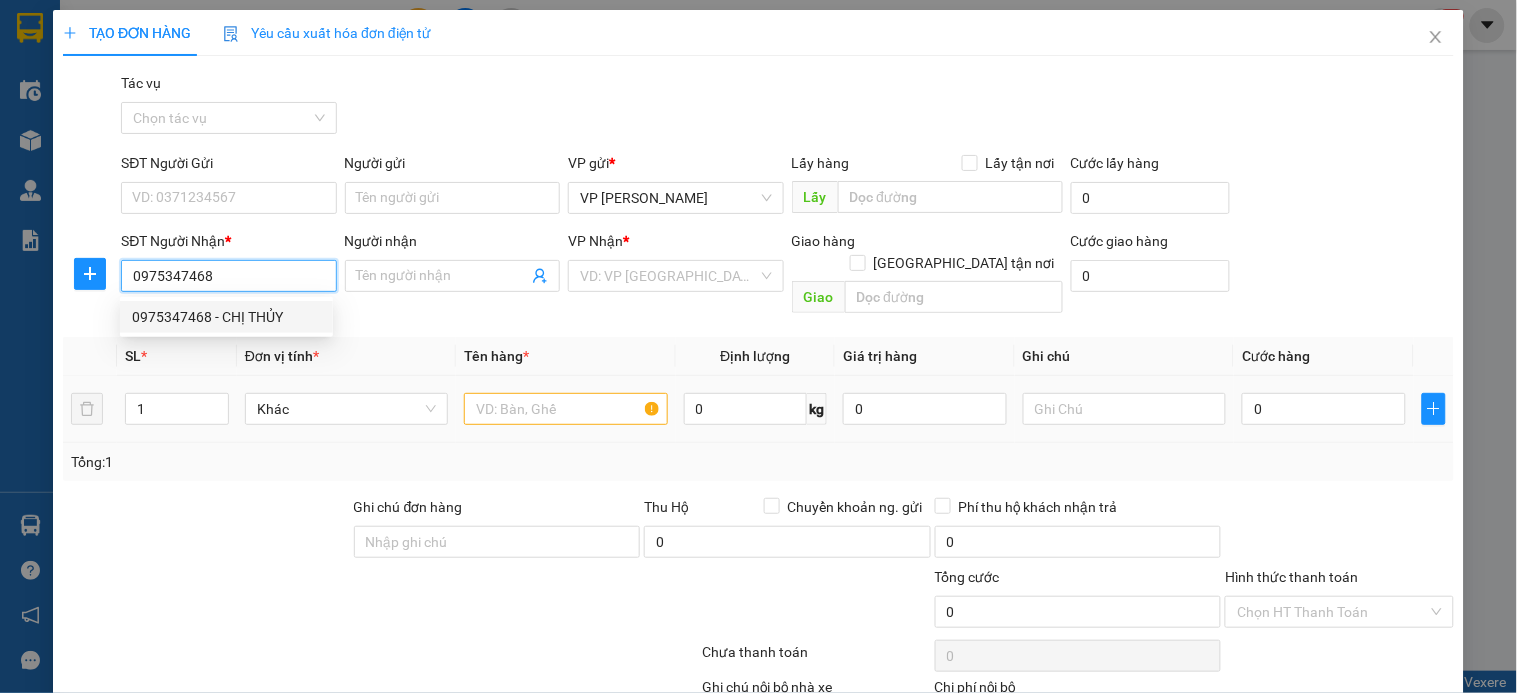 type on "CHỊ THỦY" 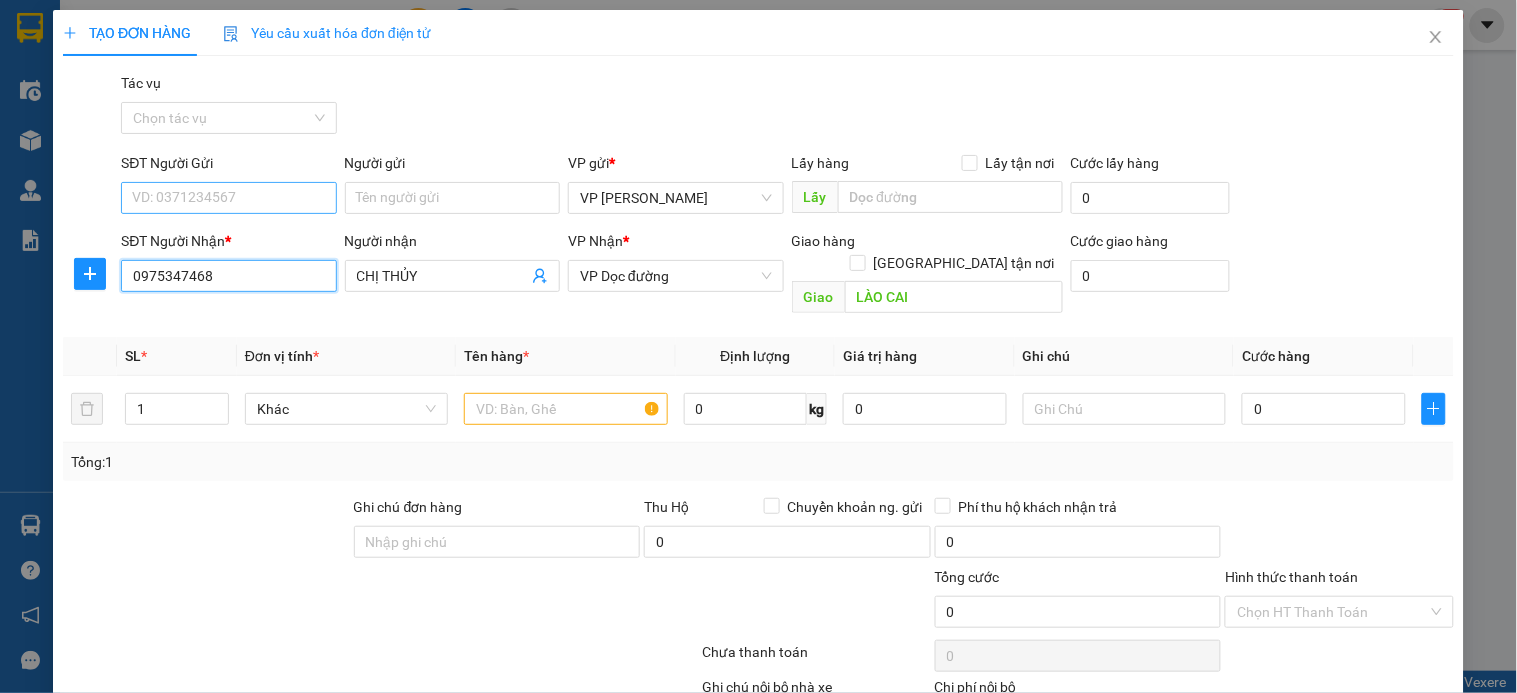 type on "0975347468" 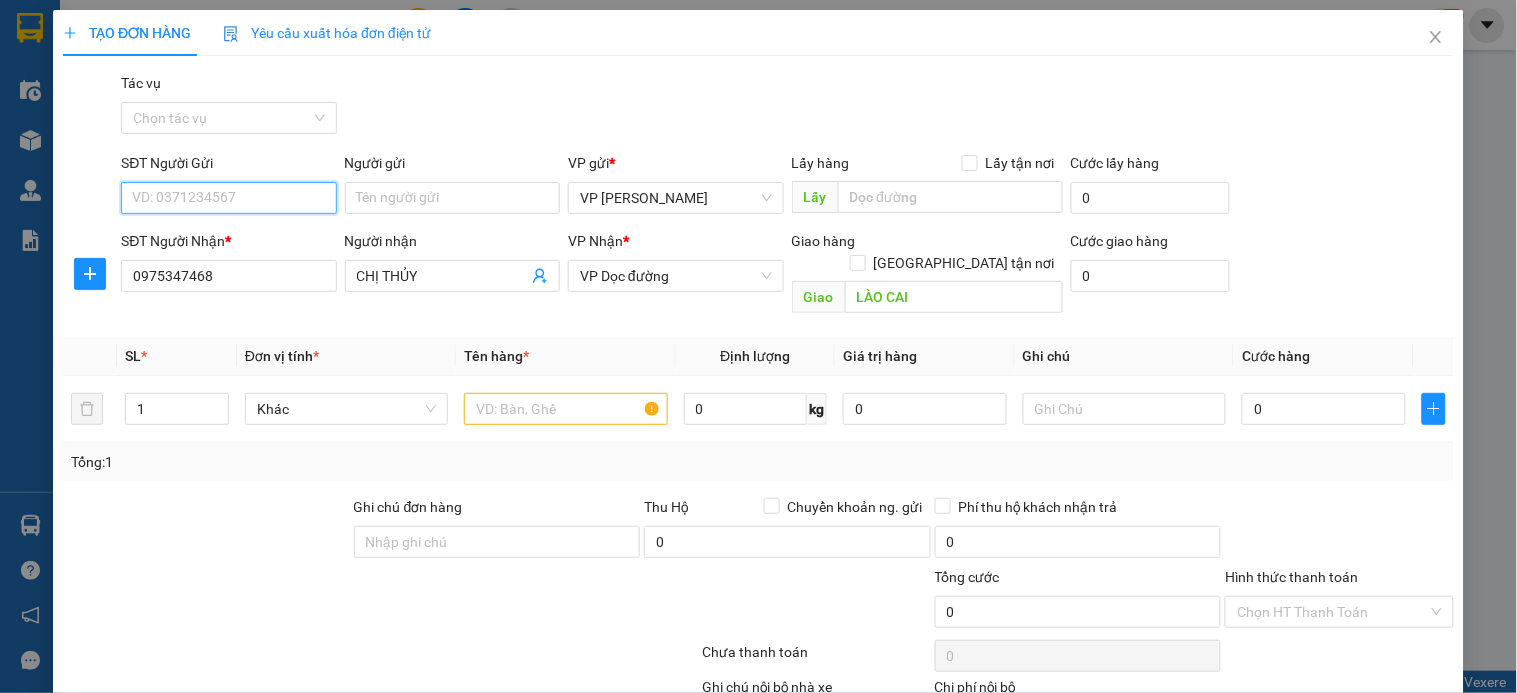 click on "SĐT Người Gửi" at bounding box center [228, 198] 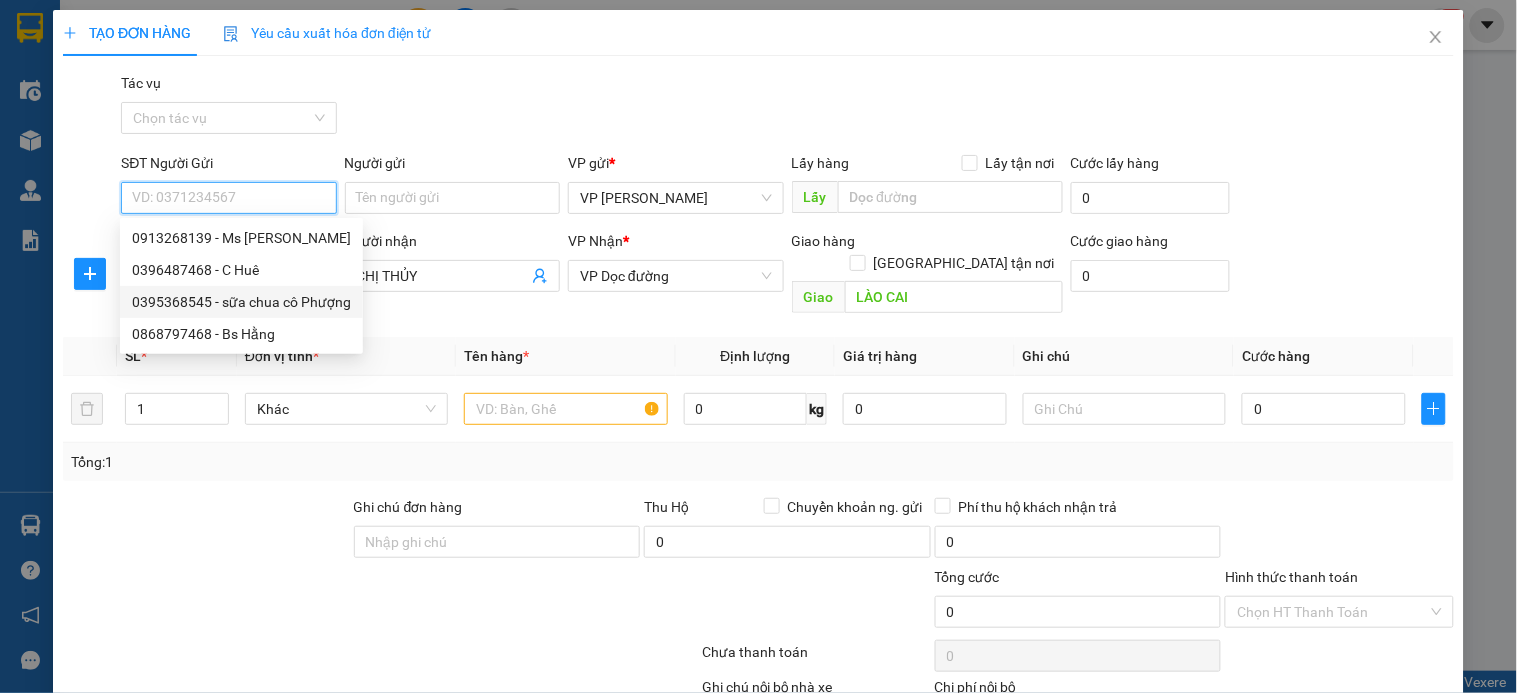 click on "0395368545 - sữa chua cô Phượng" at bounding box center (241, 302) 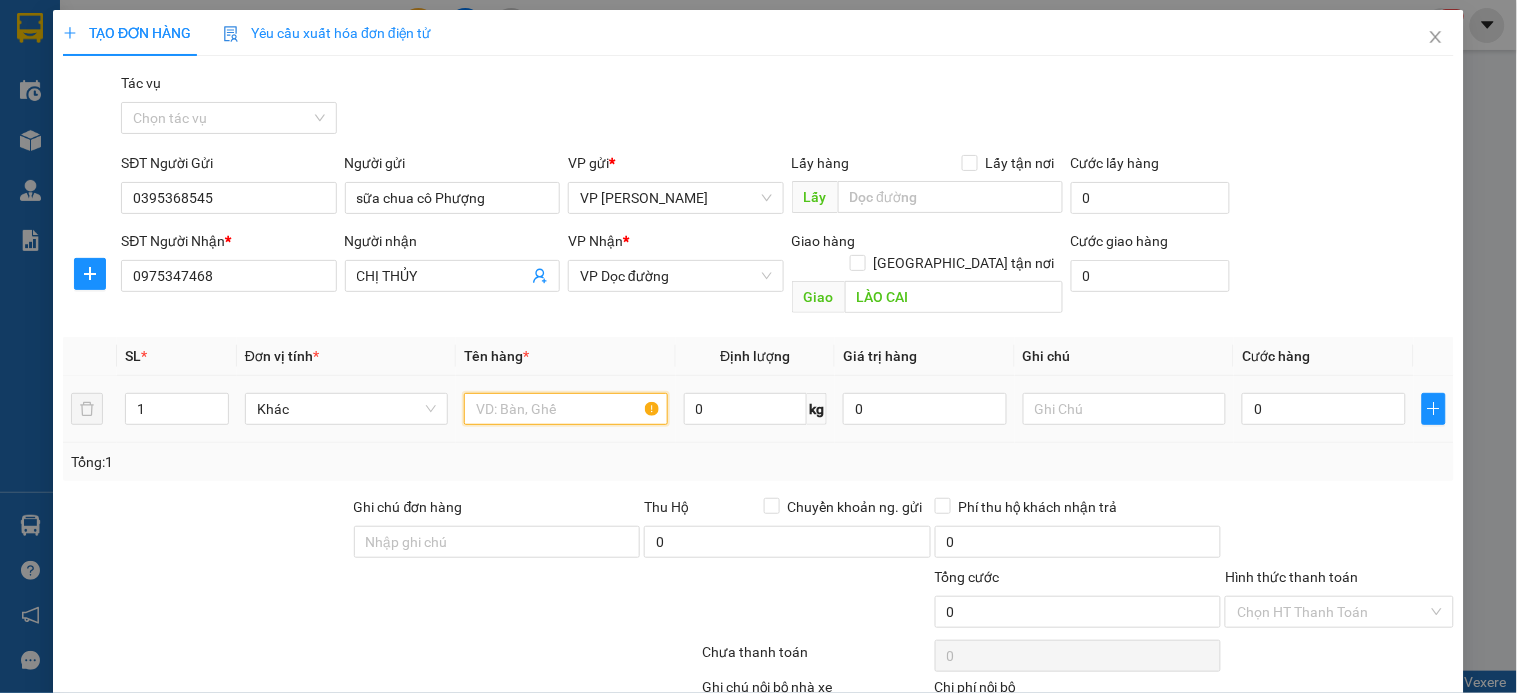 click at bounding box center [565, 409] 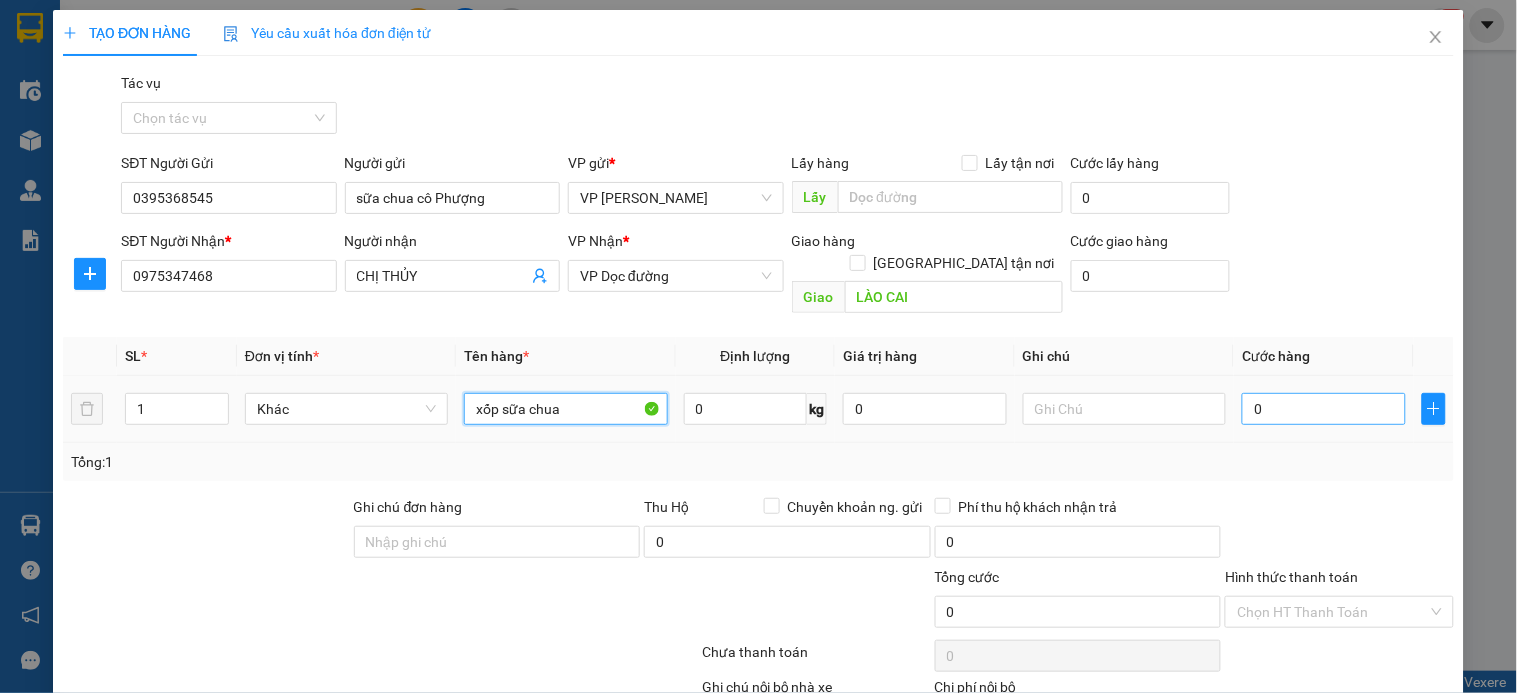type on "xốp sữa chua" 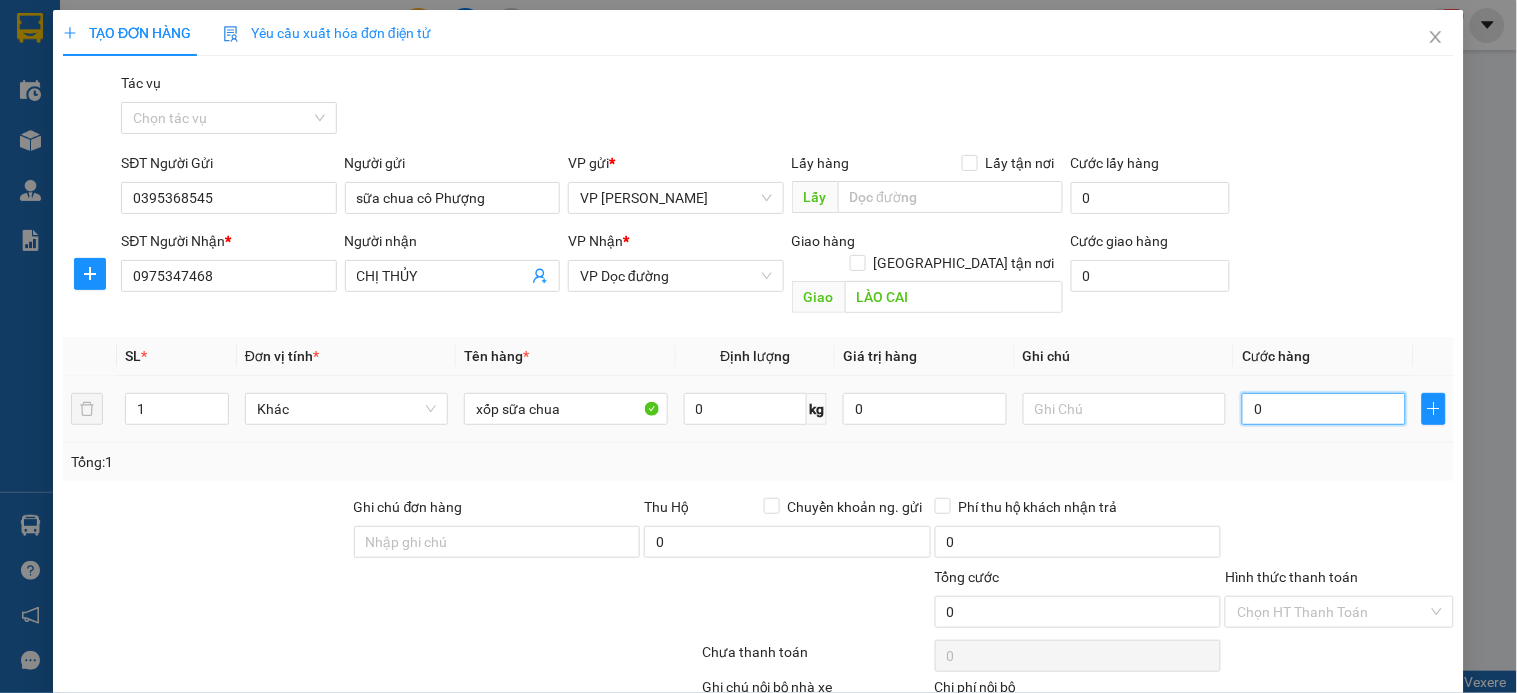 click on "0" at bounding box center (1324, 409) 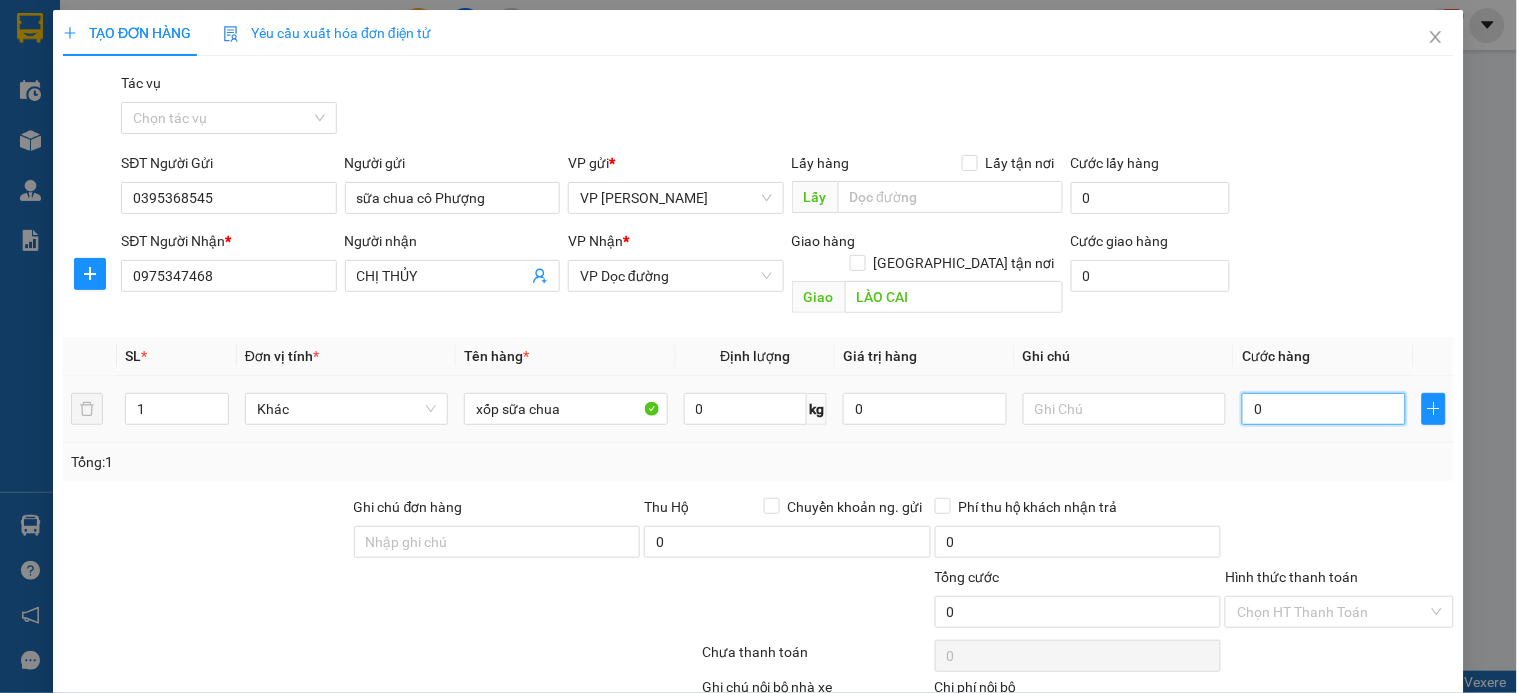 type on "1" 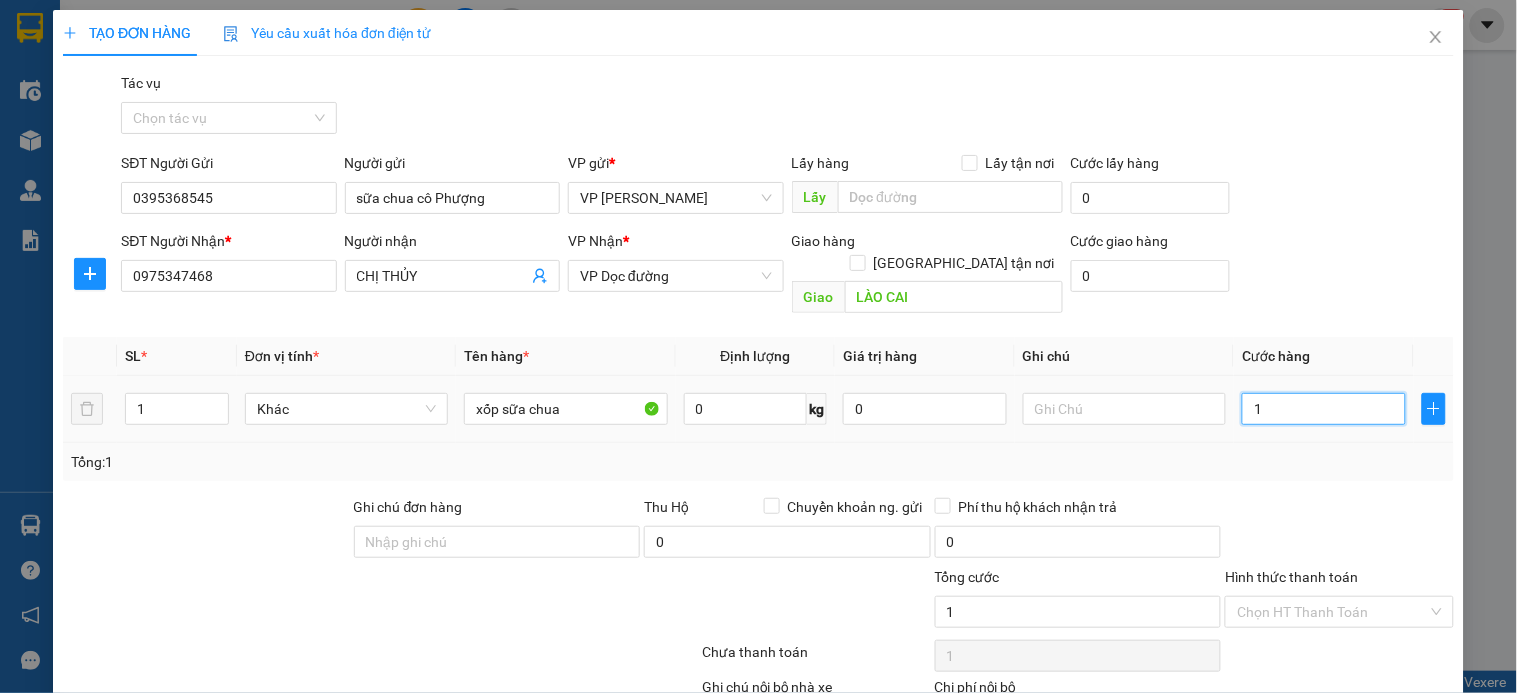 type on "15" 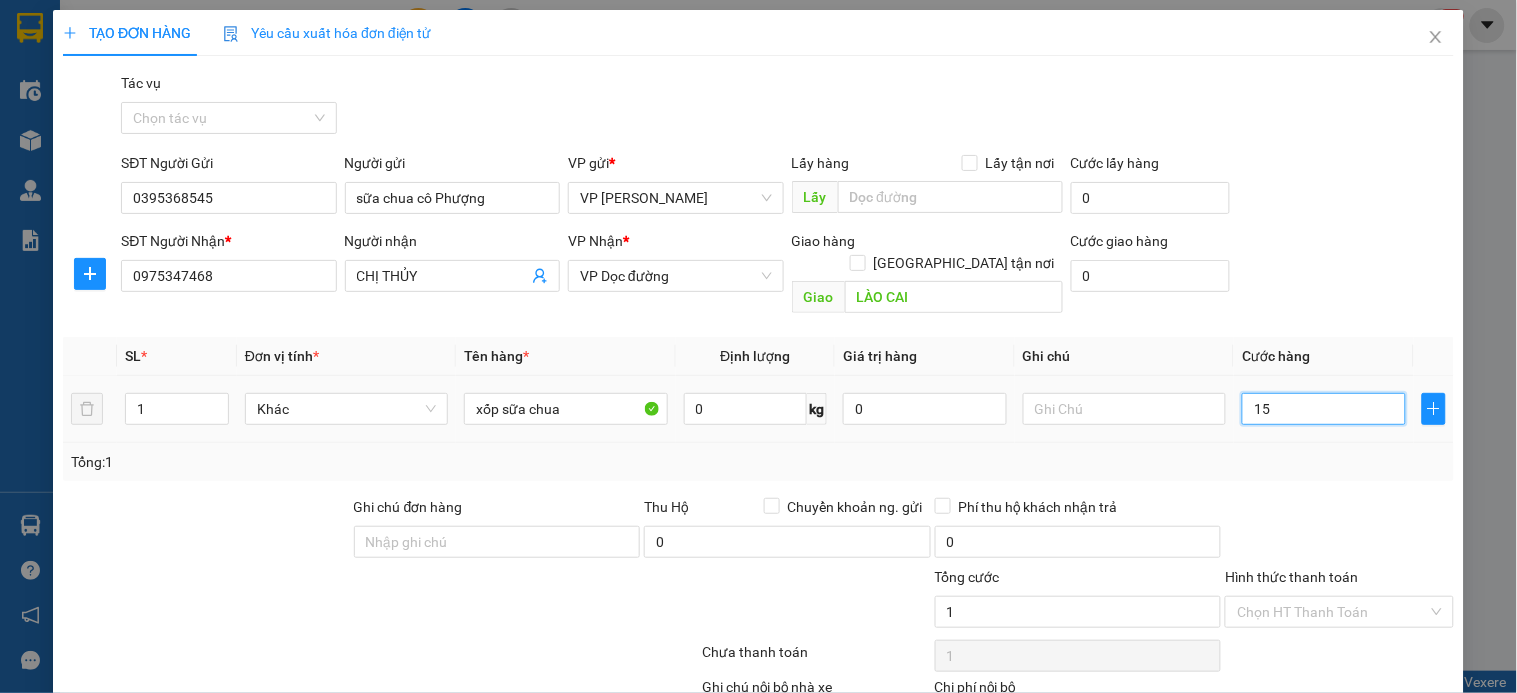 type on "15" 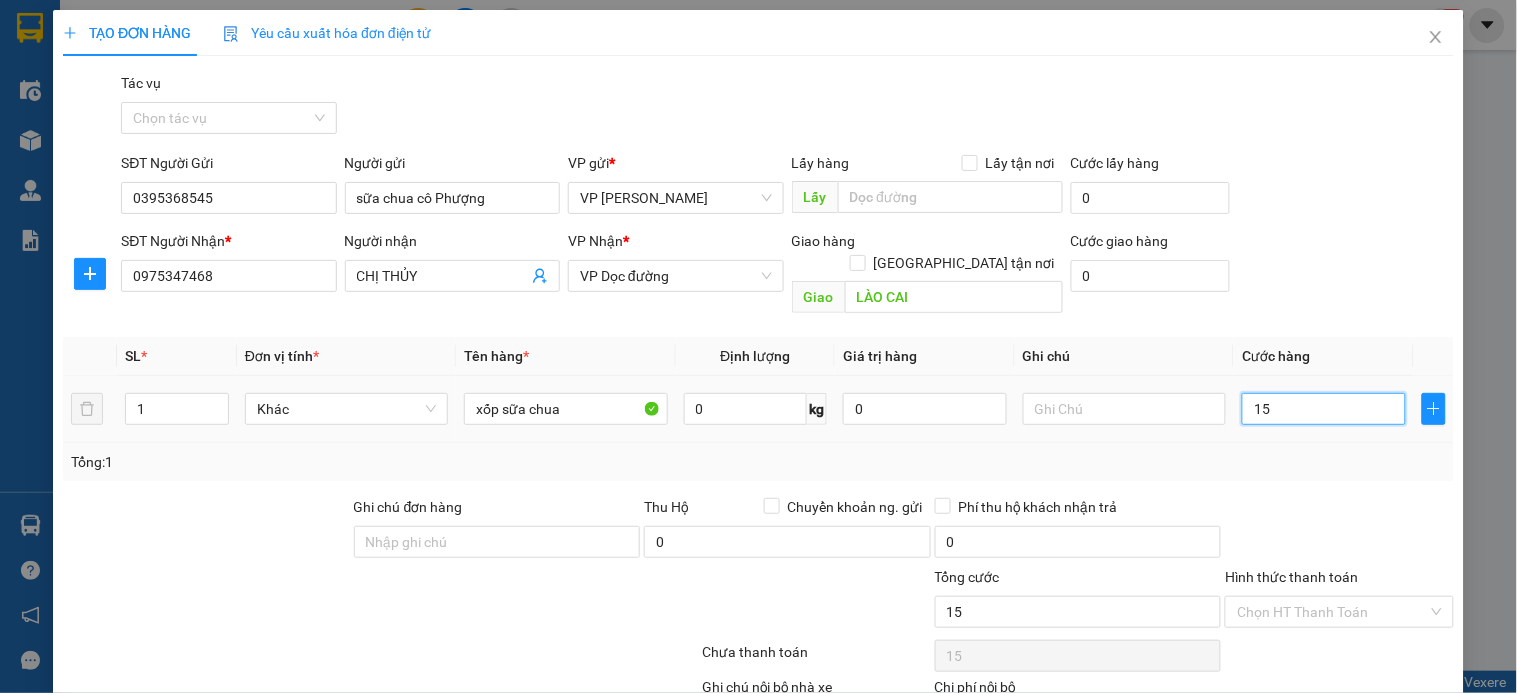 type on "150" 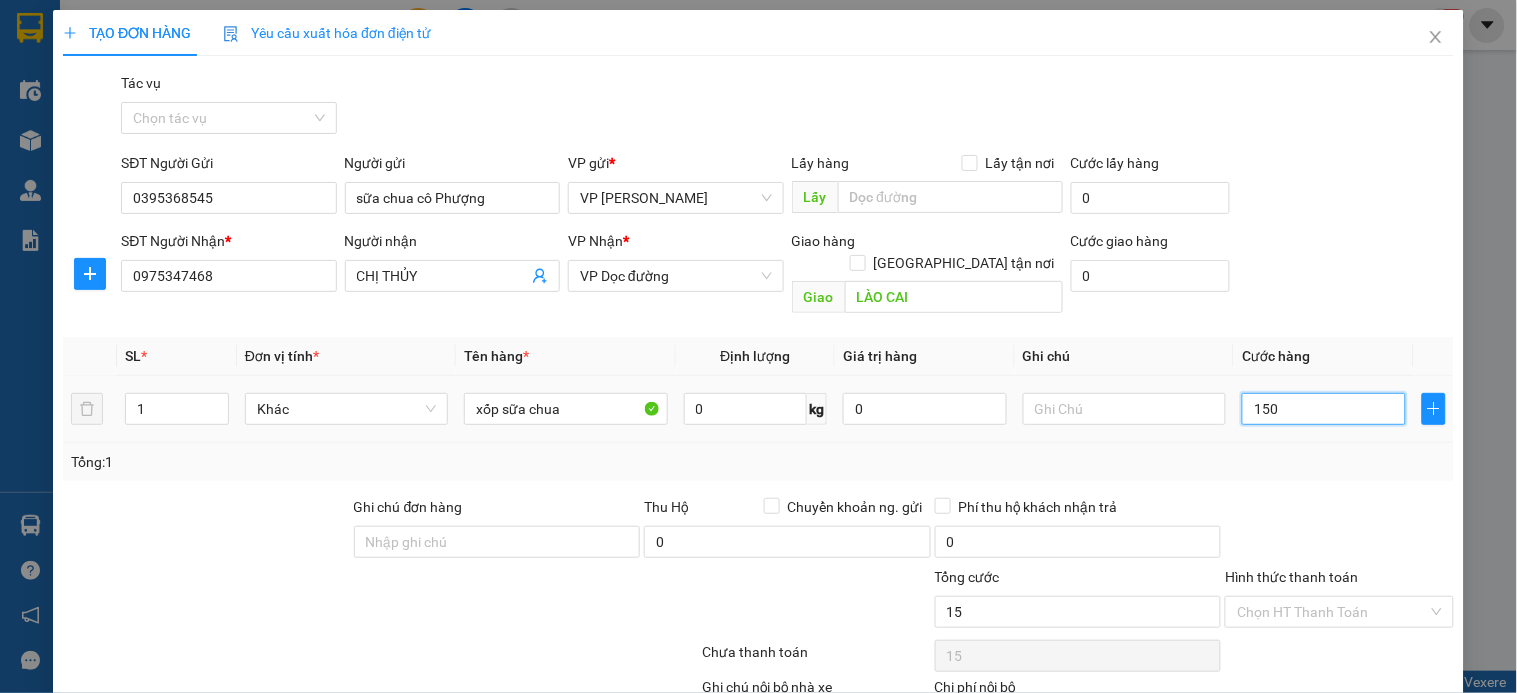 type on "150" 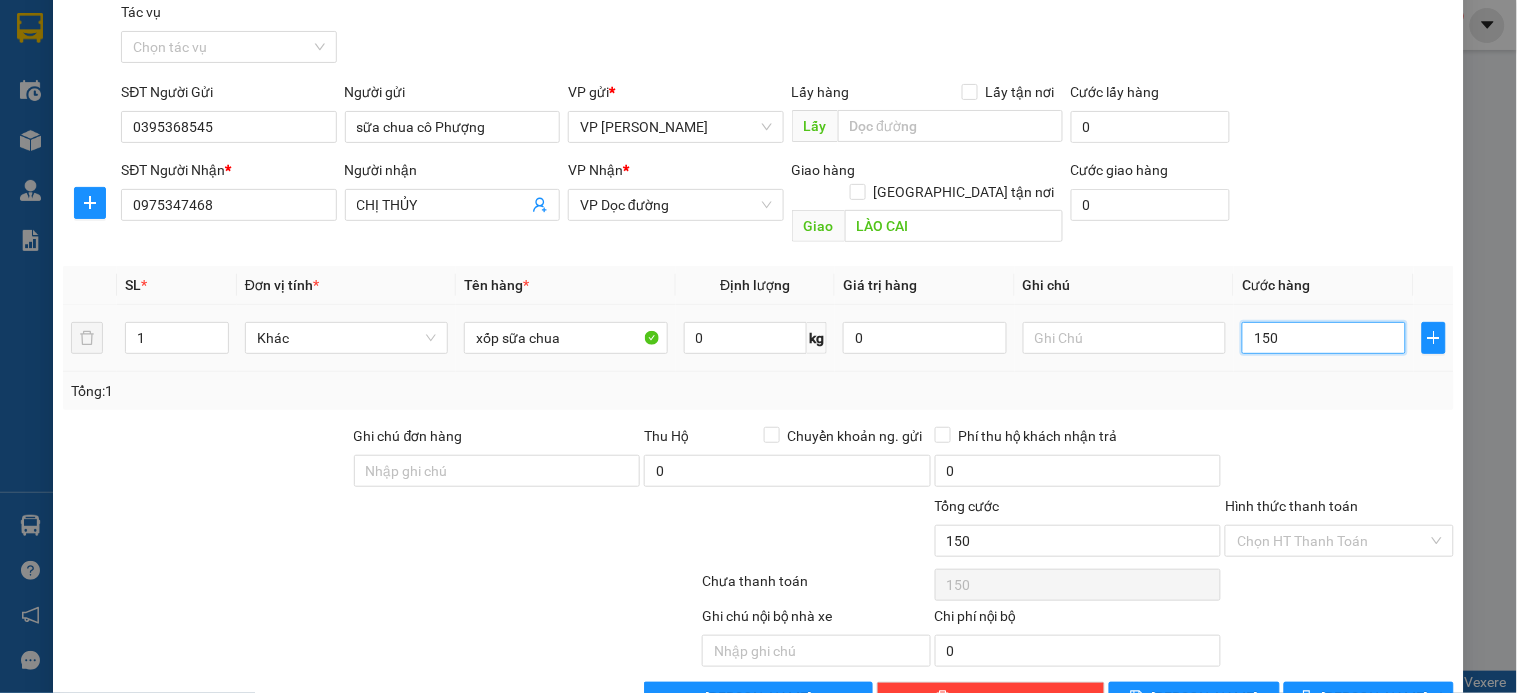 scroll, scrollTop: 110, scrollLeft: 0, axis: vertical 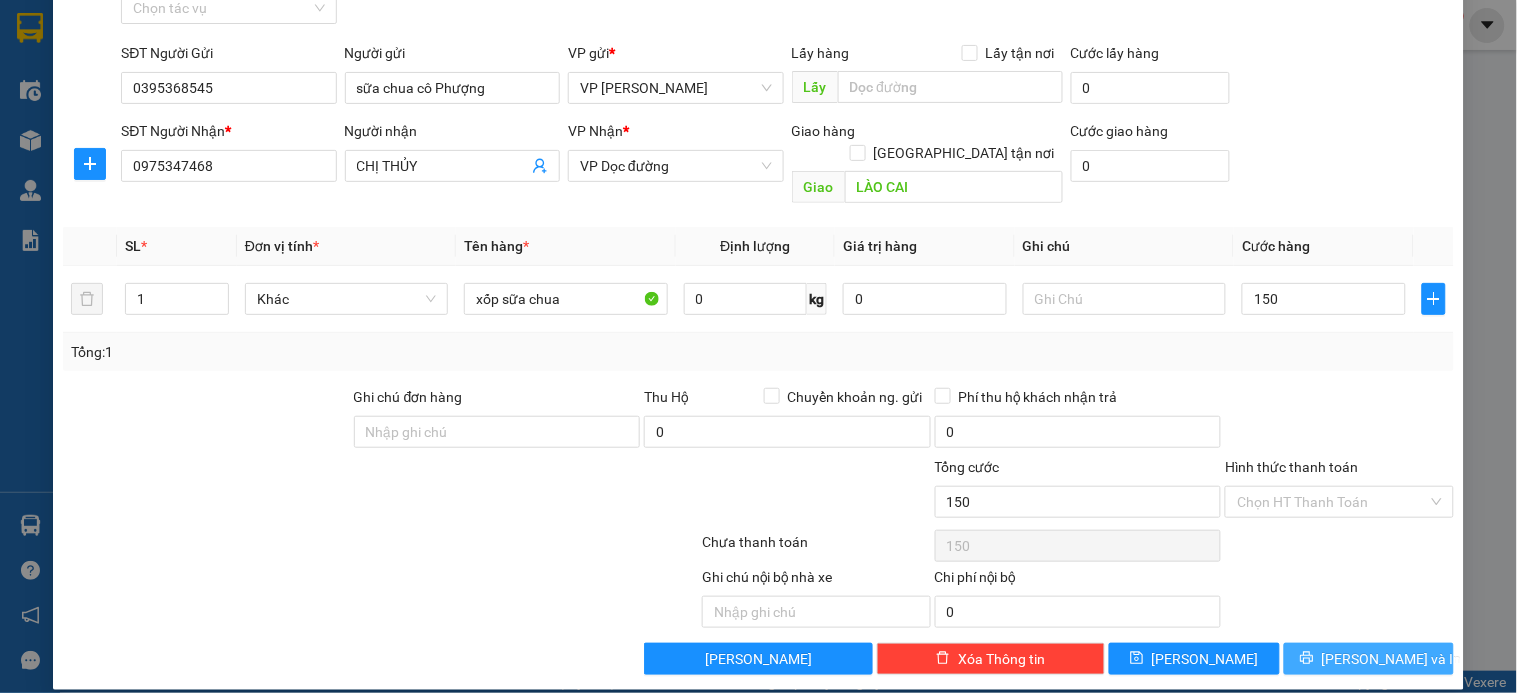 type on "150.000" 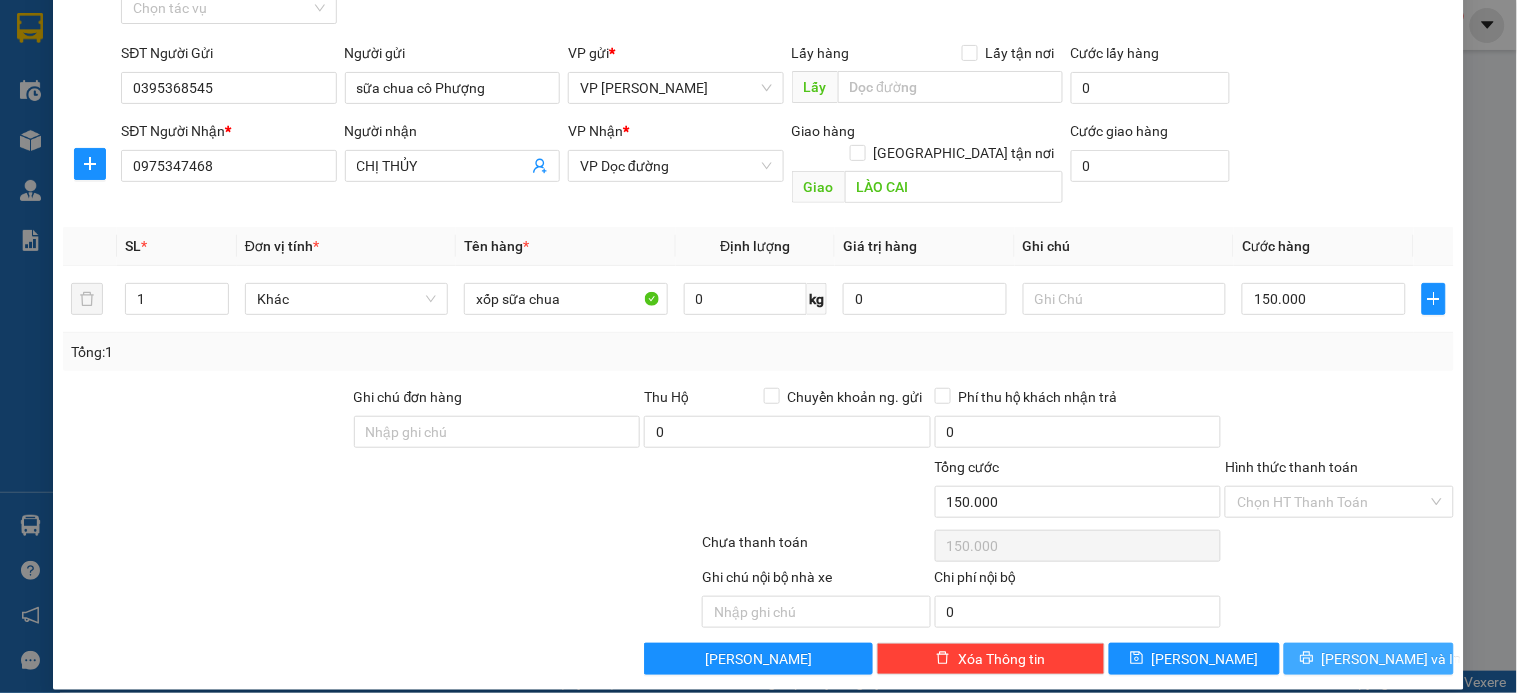 click 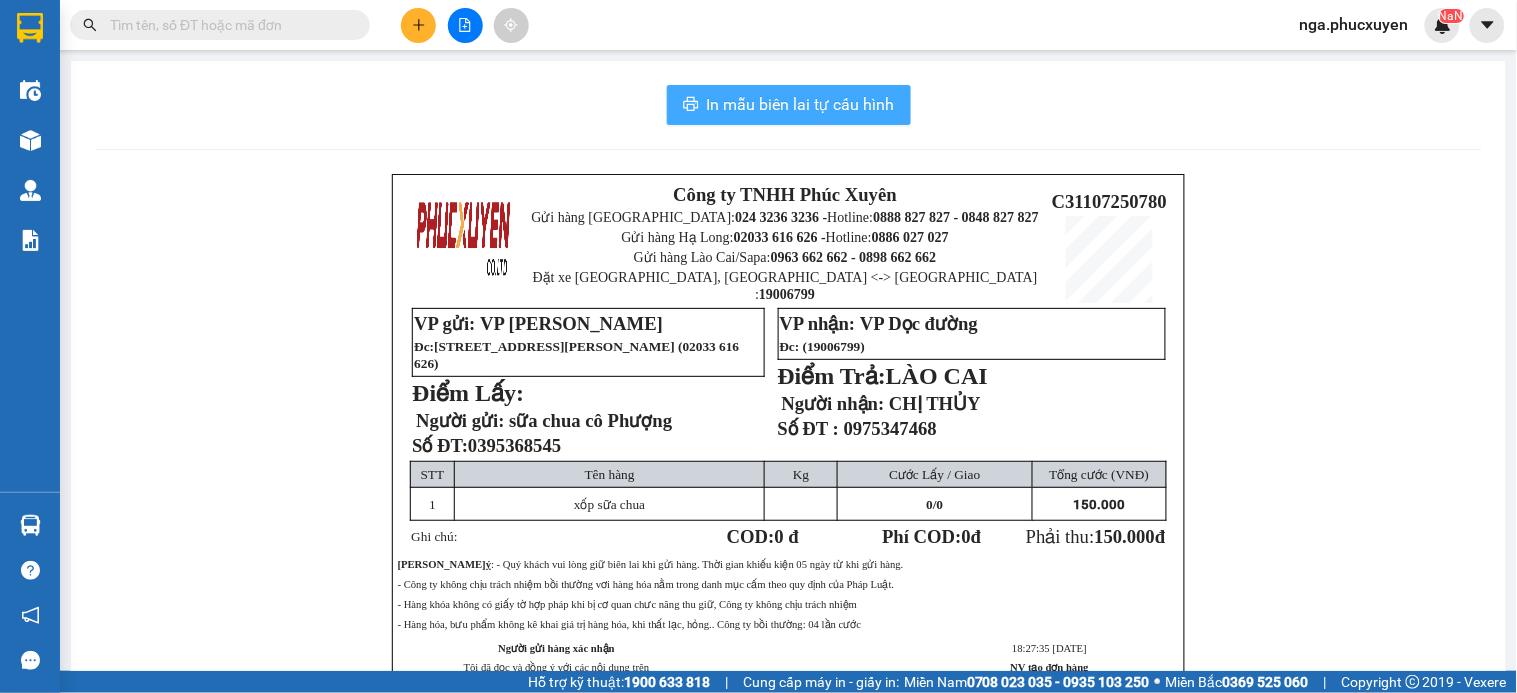 click on "In mẫu biên lai tự cấu hình" at bounding box center (801, 104) 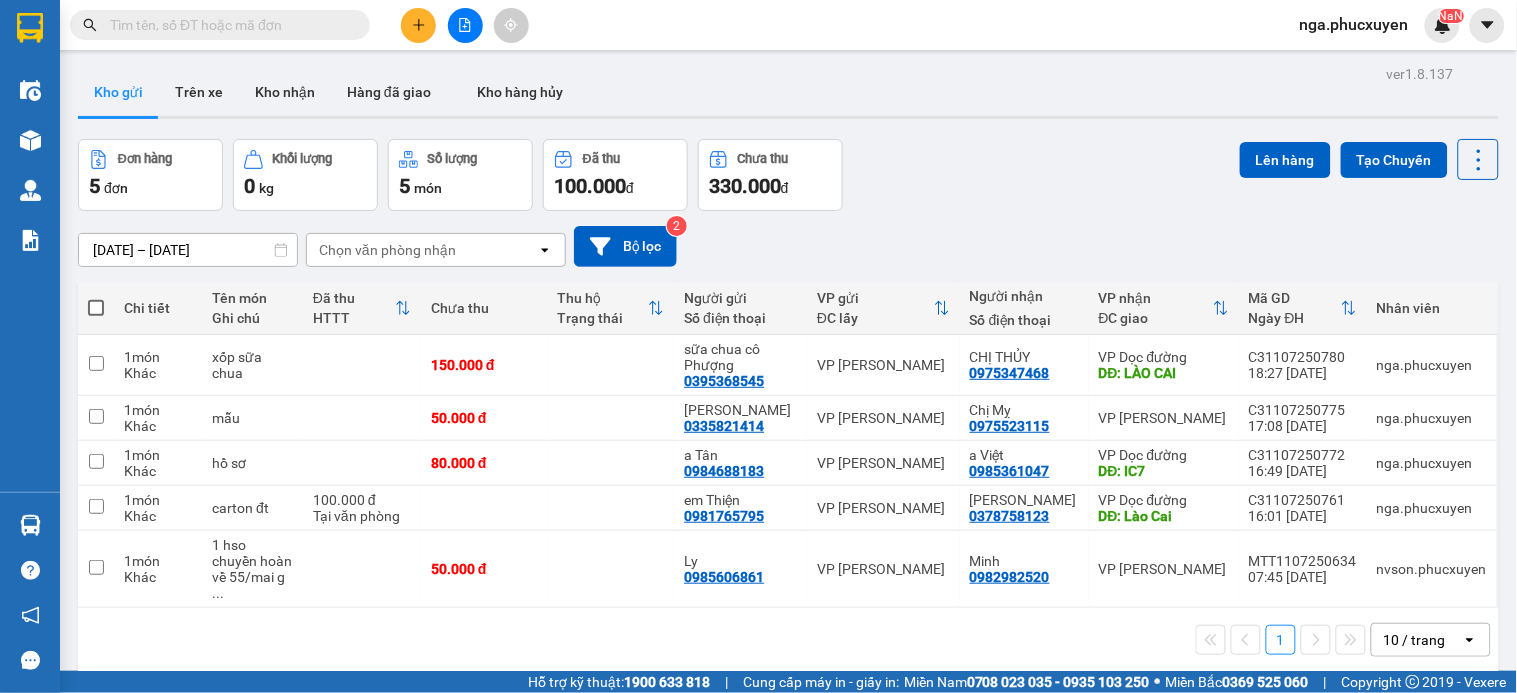click on "Đơn hàng 5 đơn Khối lượng 0 kg Số lượng 5 món Đã thu 100.000  đ Chưa thu 330.000  đ Lên hàng Tạo Chuyến" at bounding box center [788, 175] 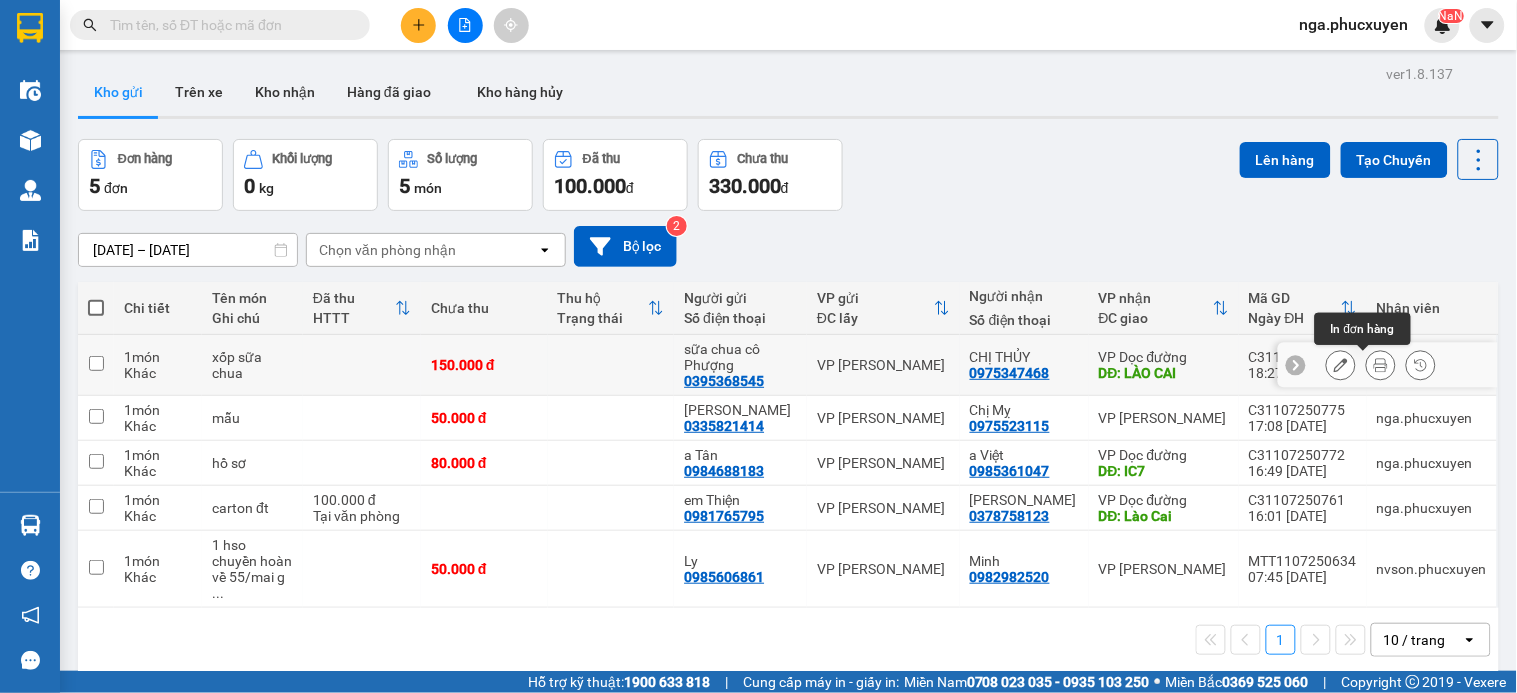 click 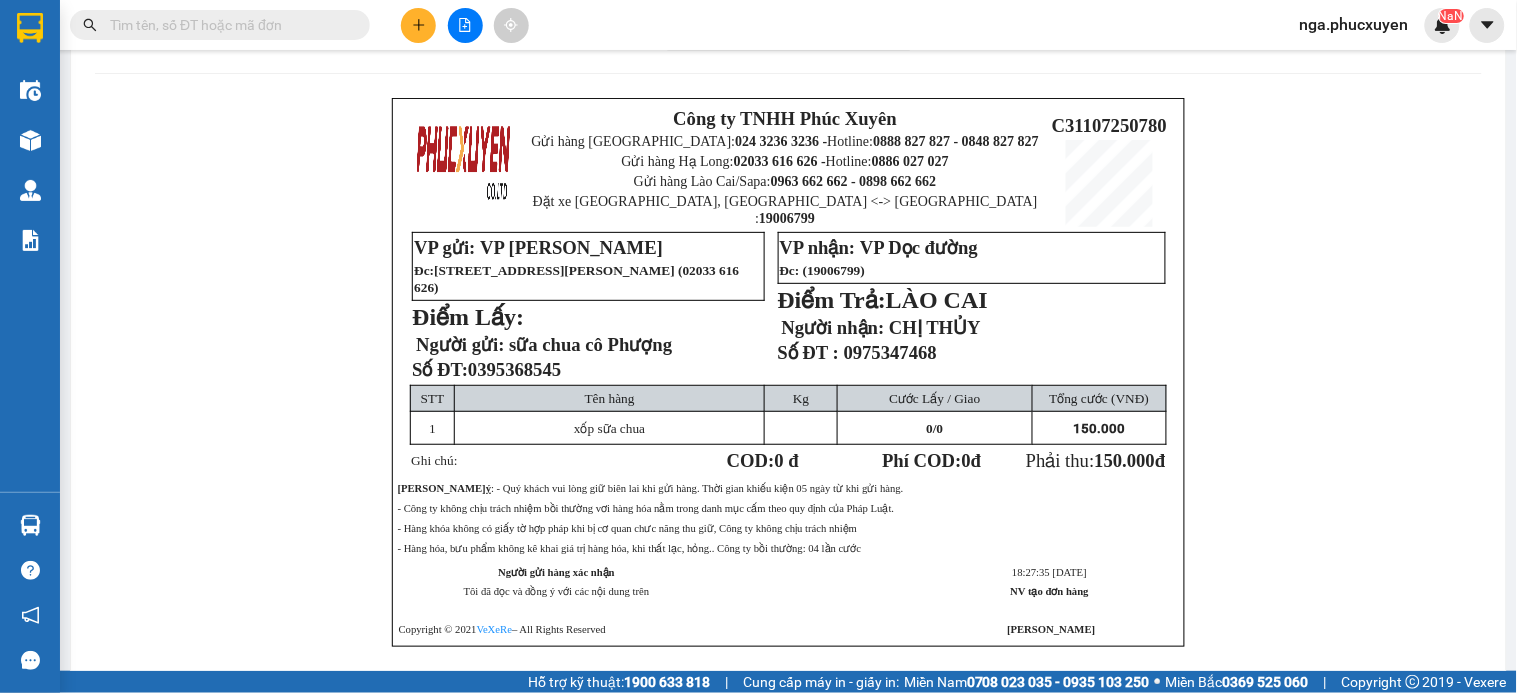 scroll, scrollTop: 78, scrollLeft: 0, axis: vertical 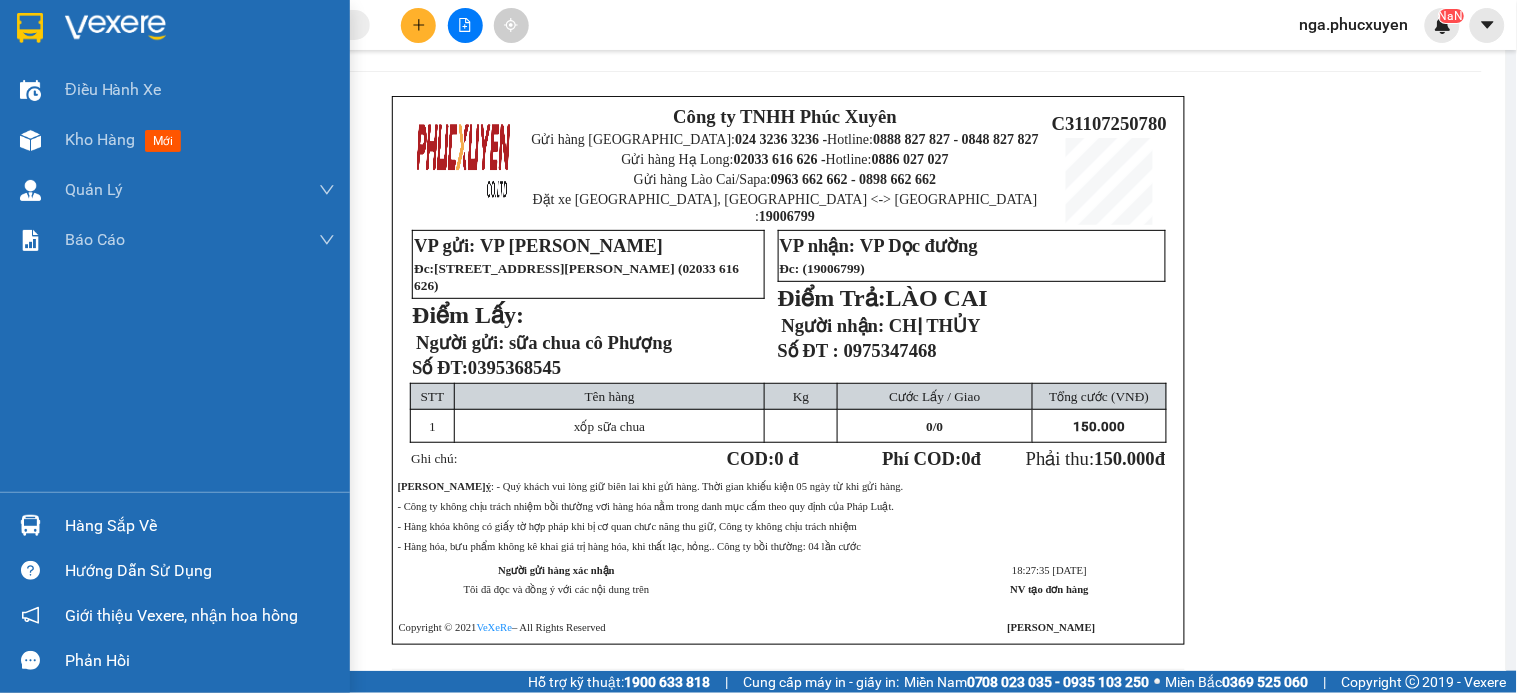 click at bounding box center (115, 28) 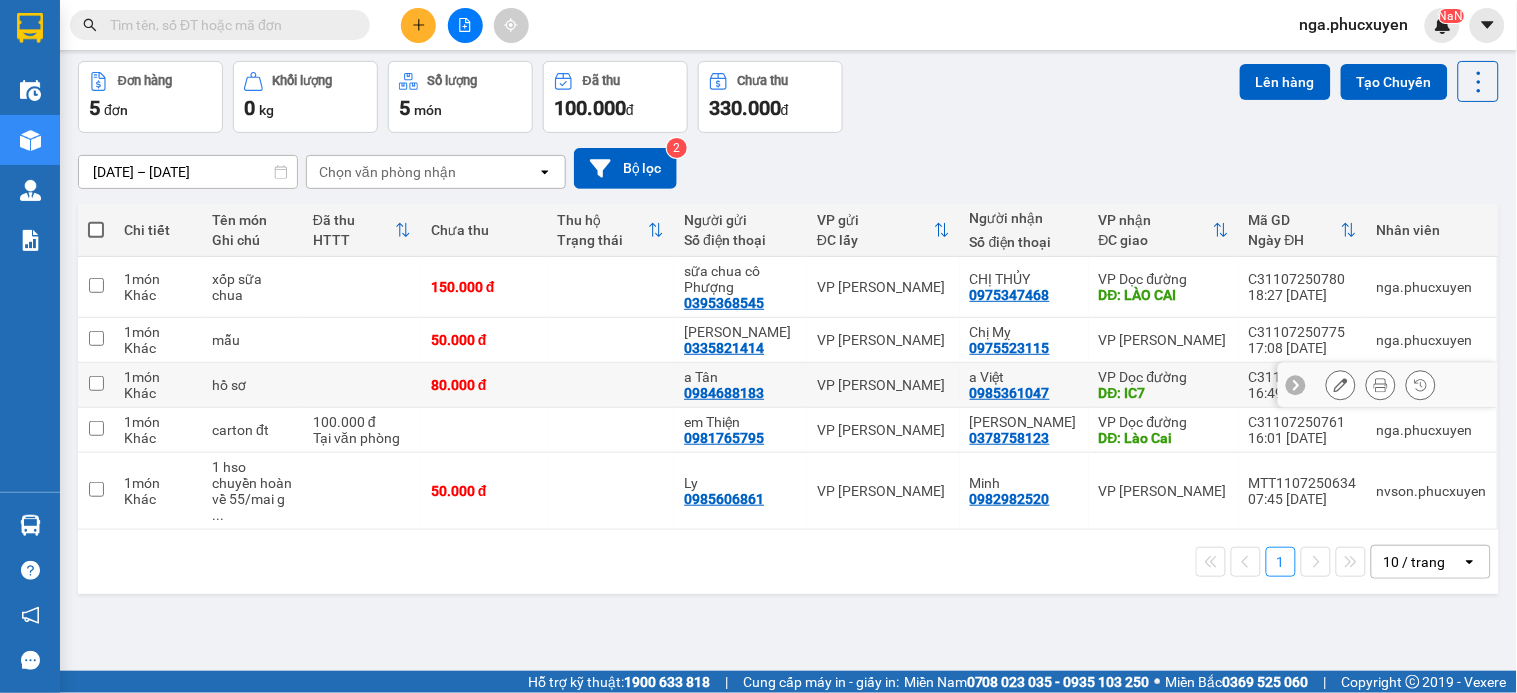 click 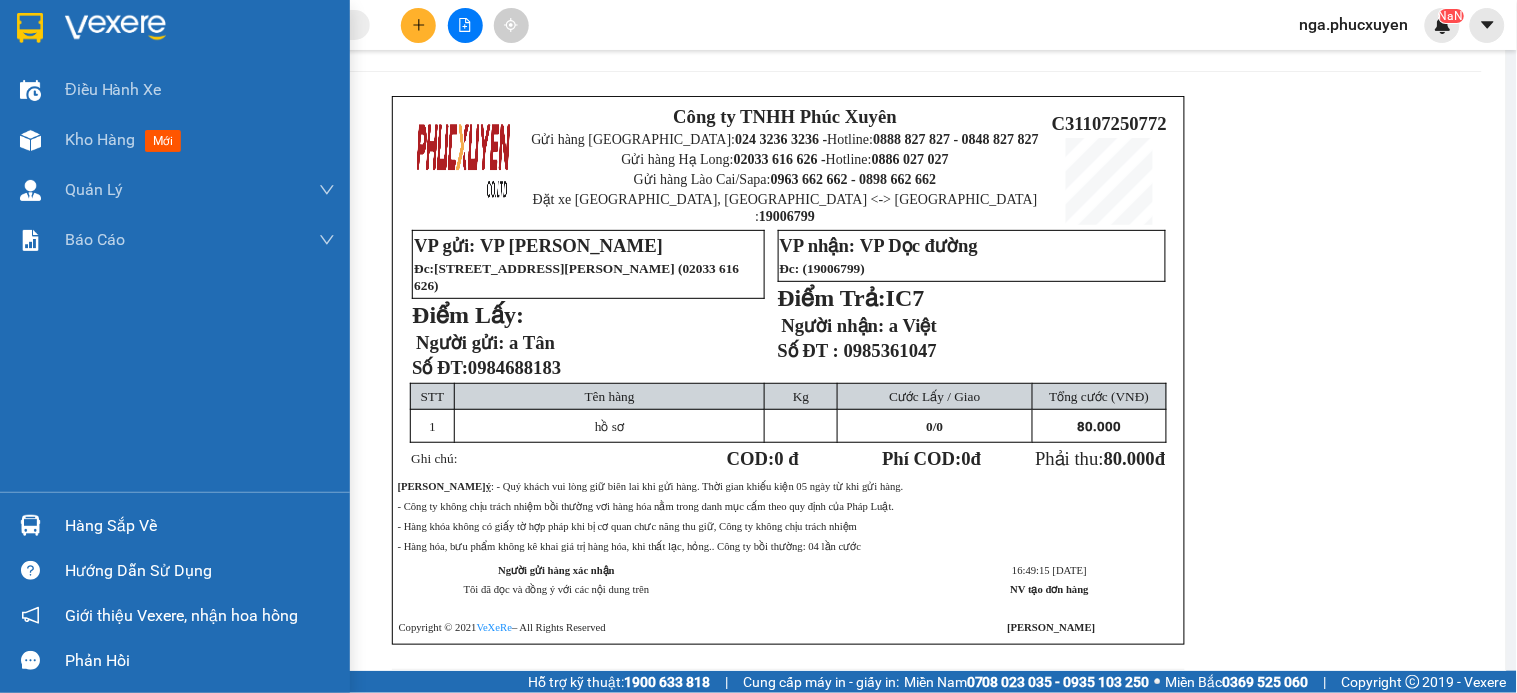 click at bounding box center (115, 28) 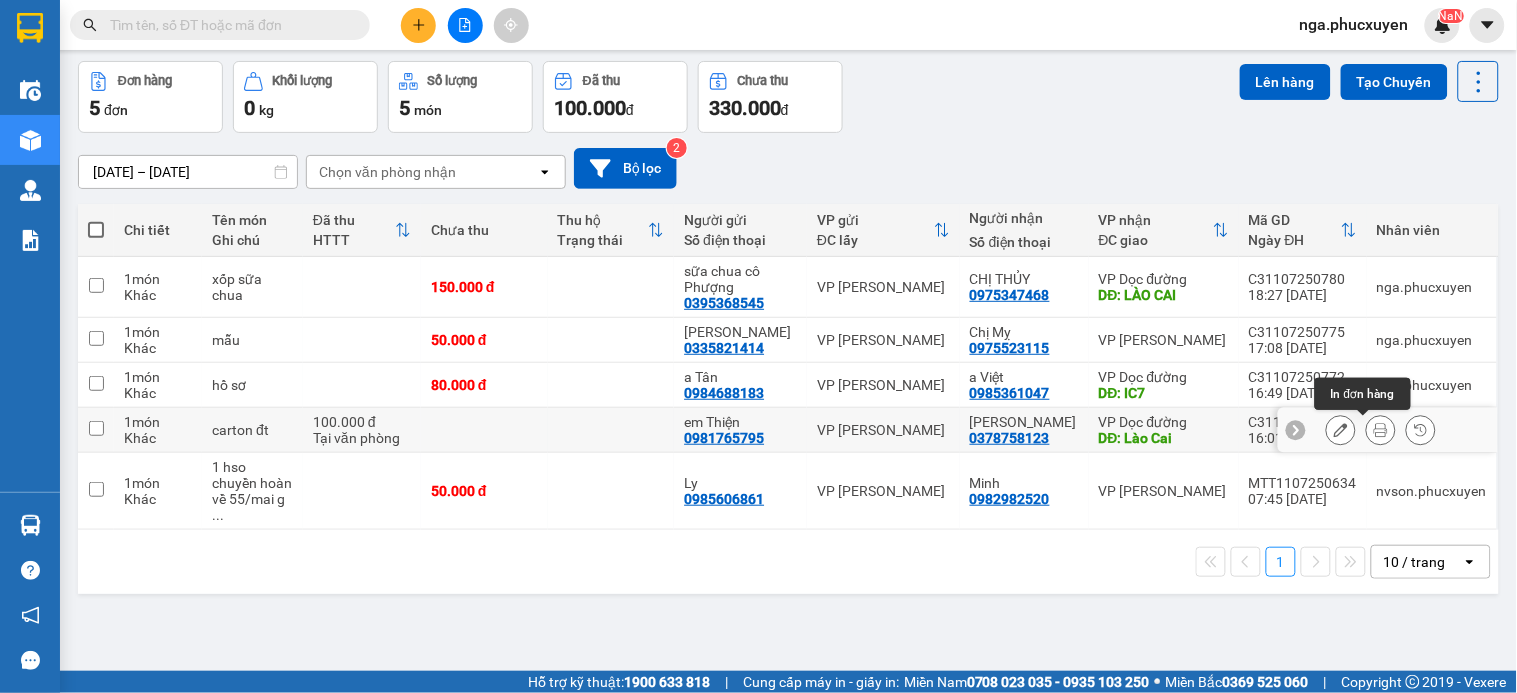 click 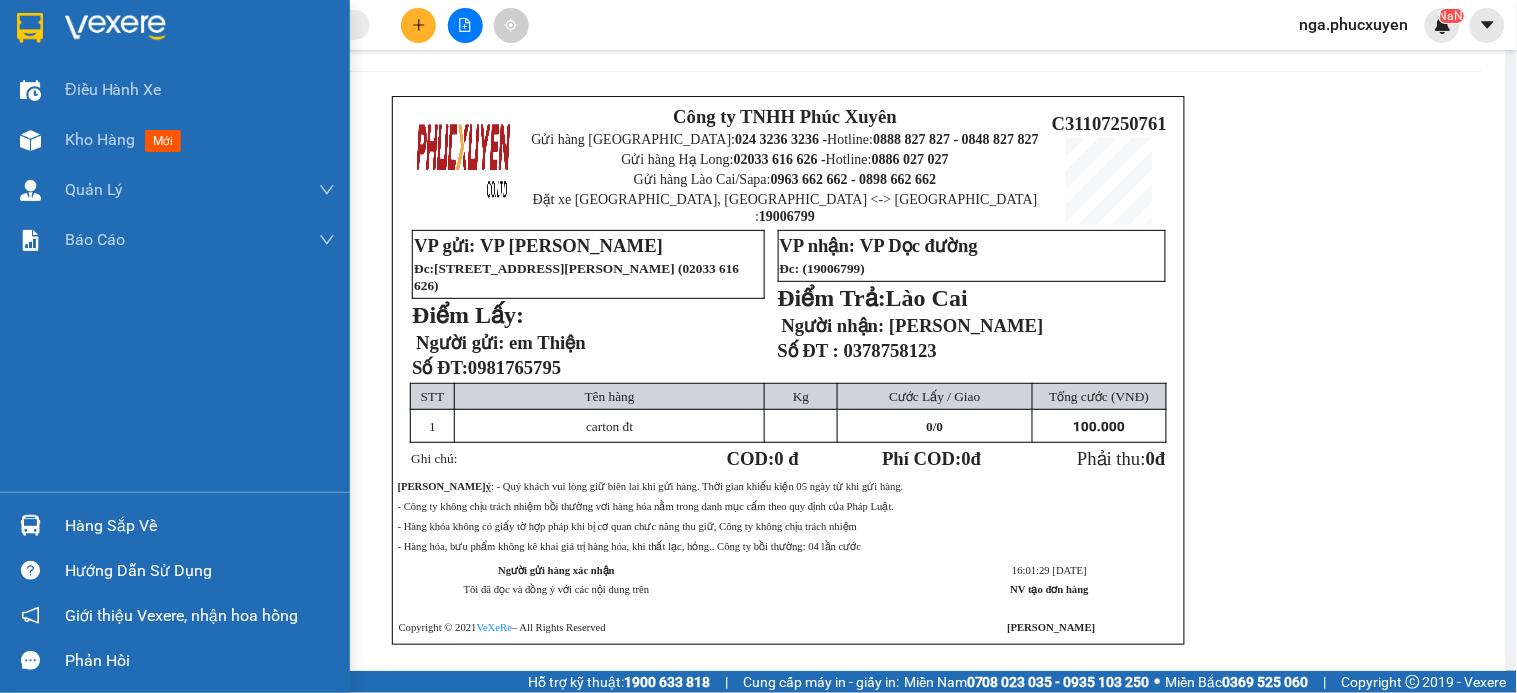click at bounding box center (175, 32) 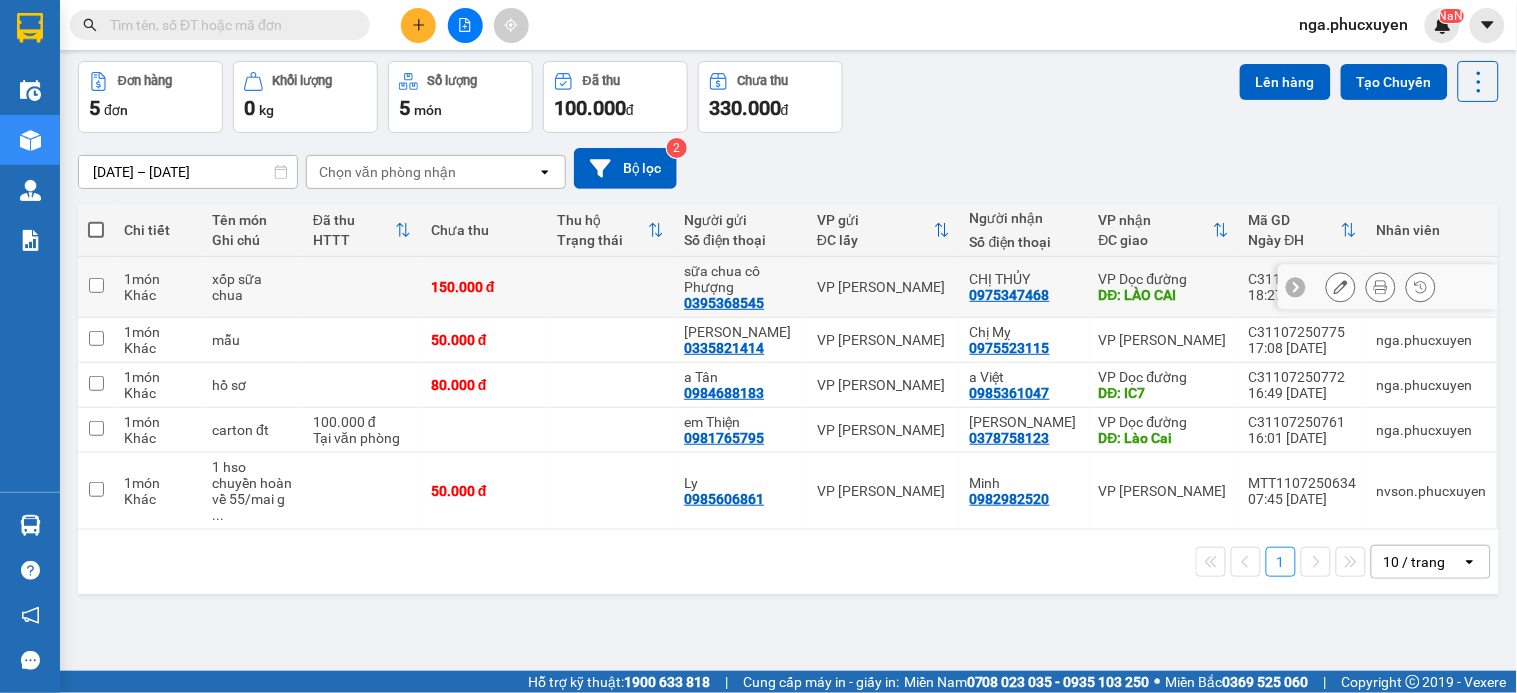 click at bounding box center [611, 287] 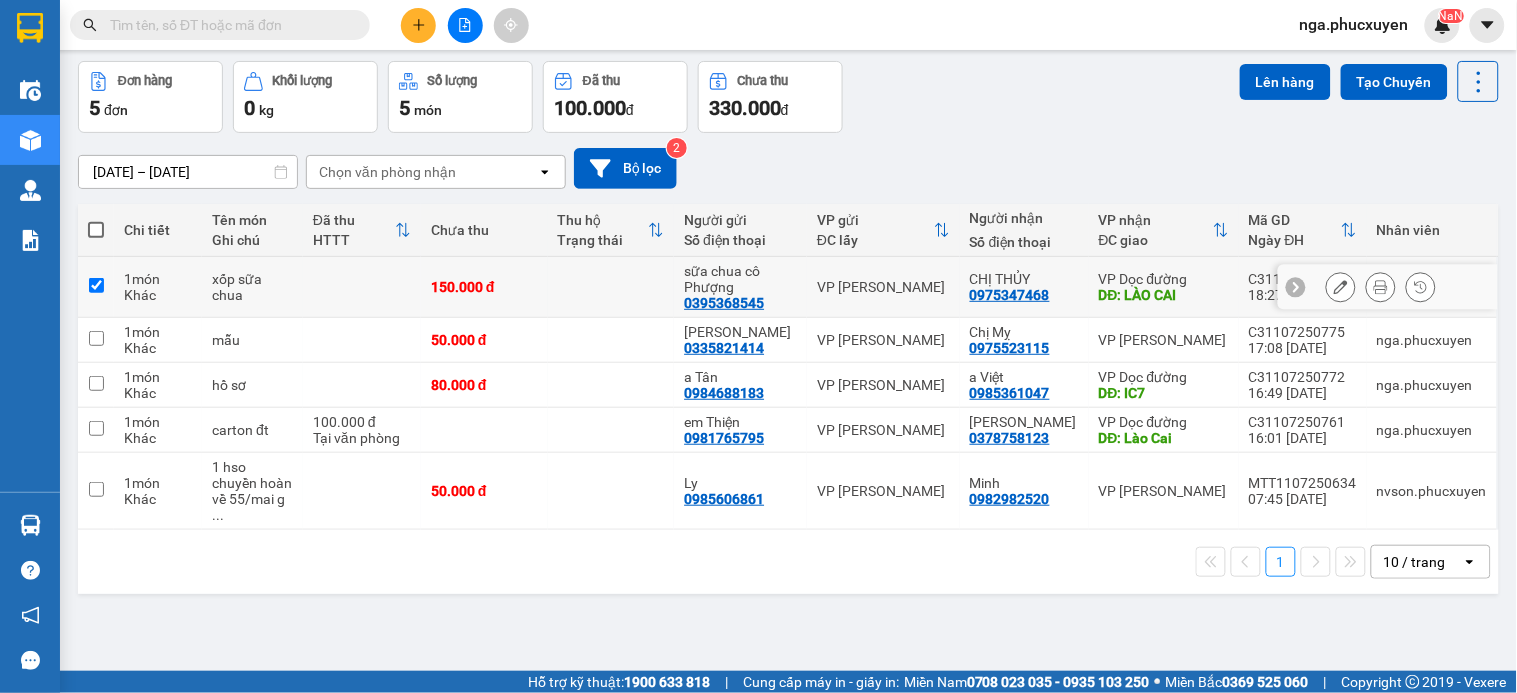 checkbox on "true" 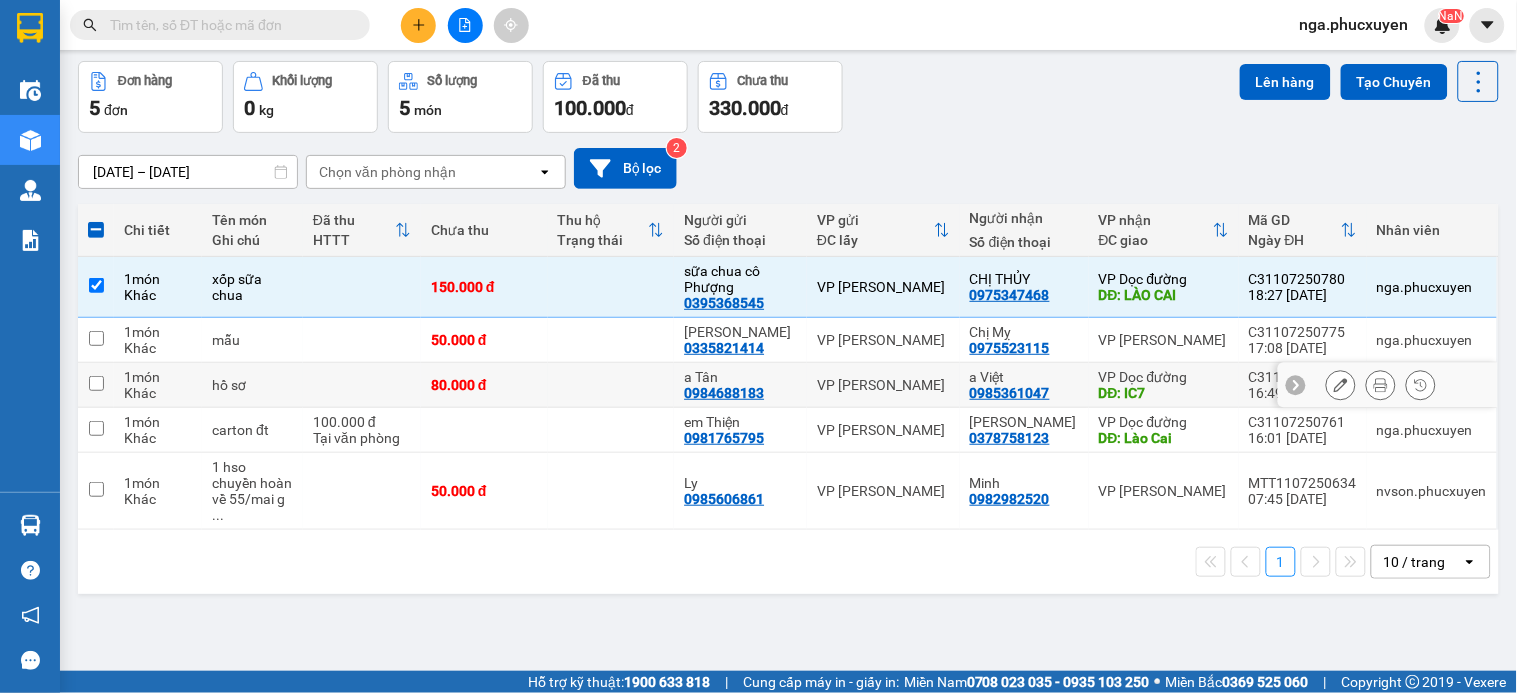 click at bounding box center [611, 385] 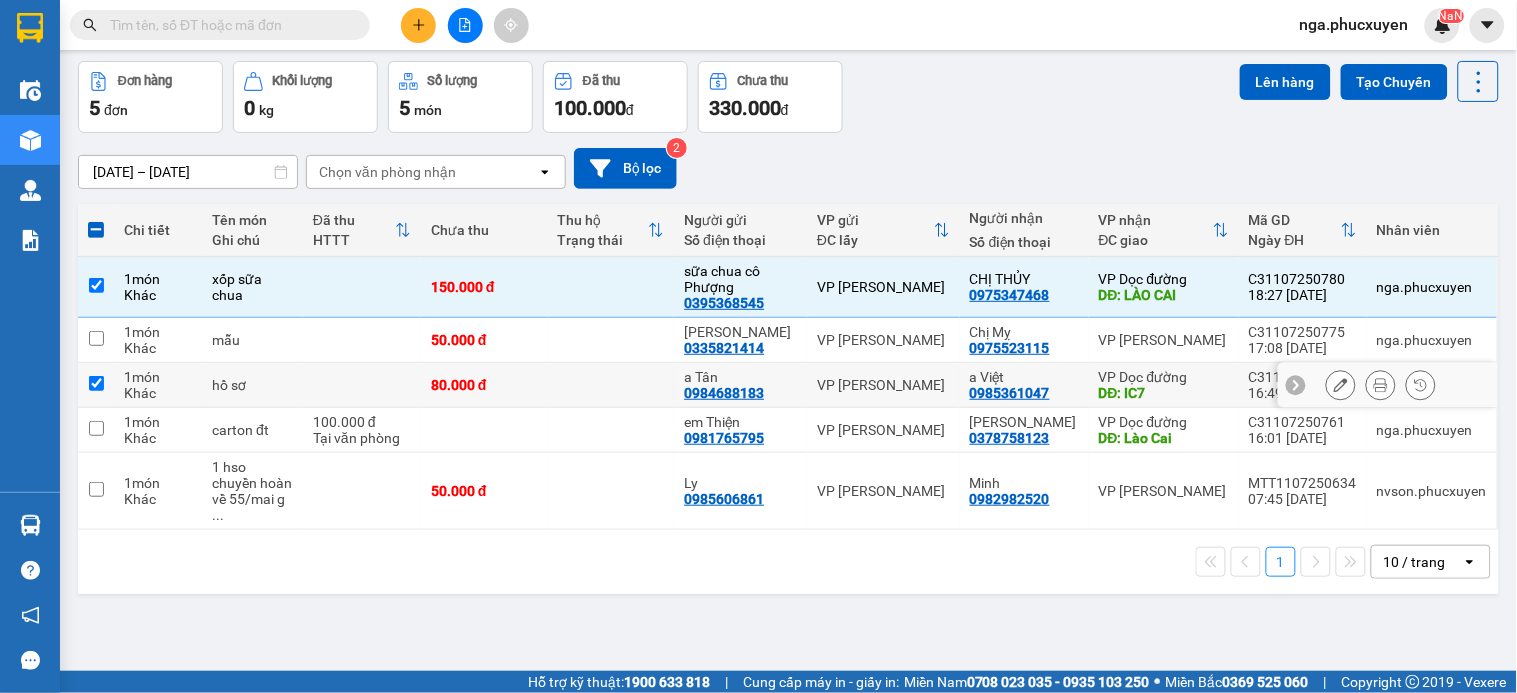 checkbox on "true" 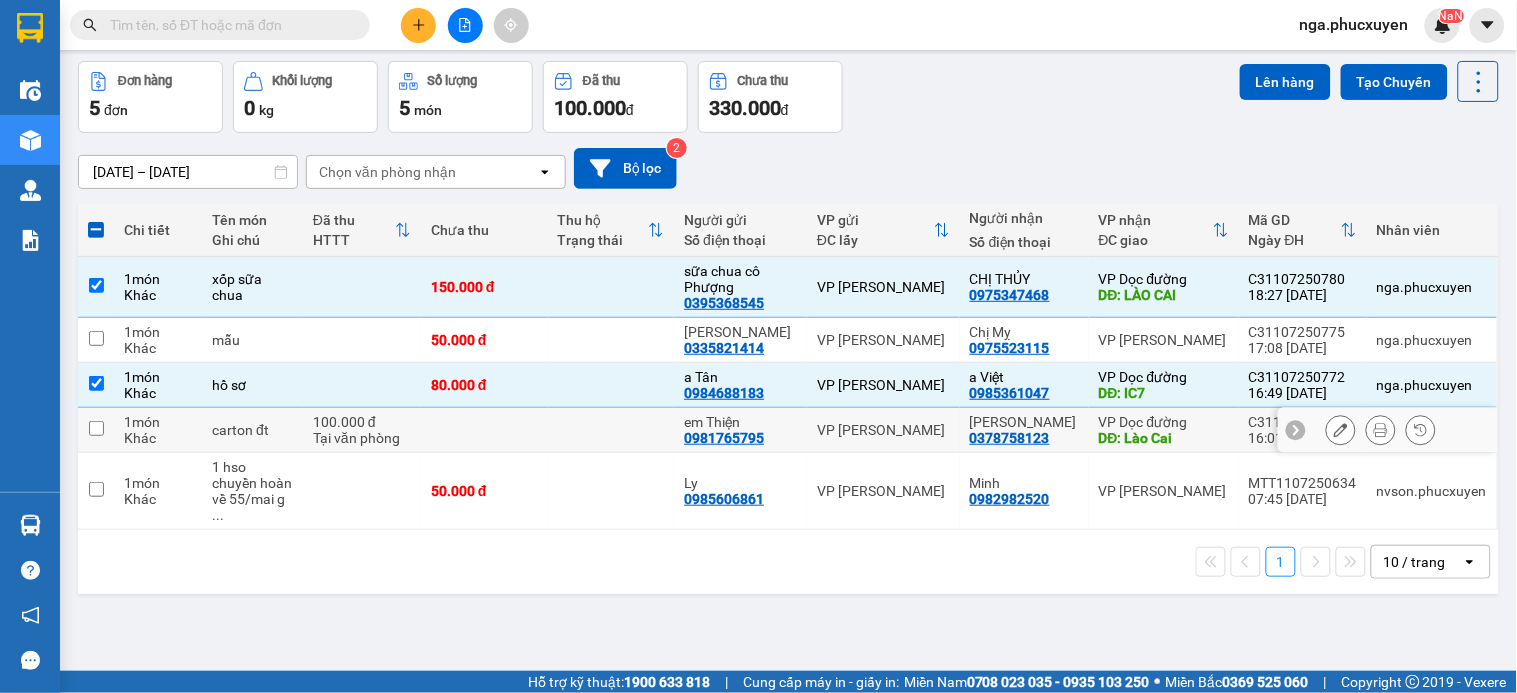 click at bounding box center (611, 430) 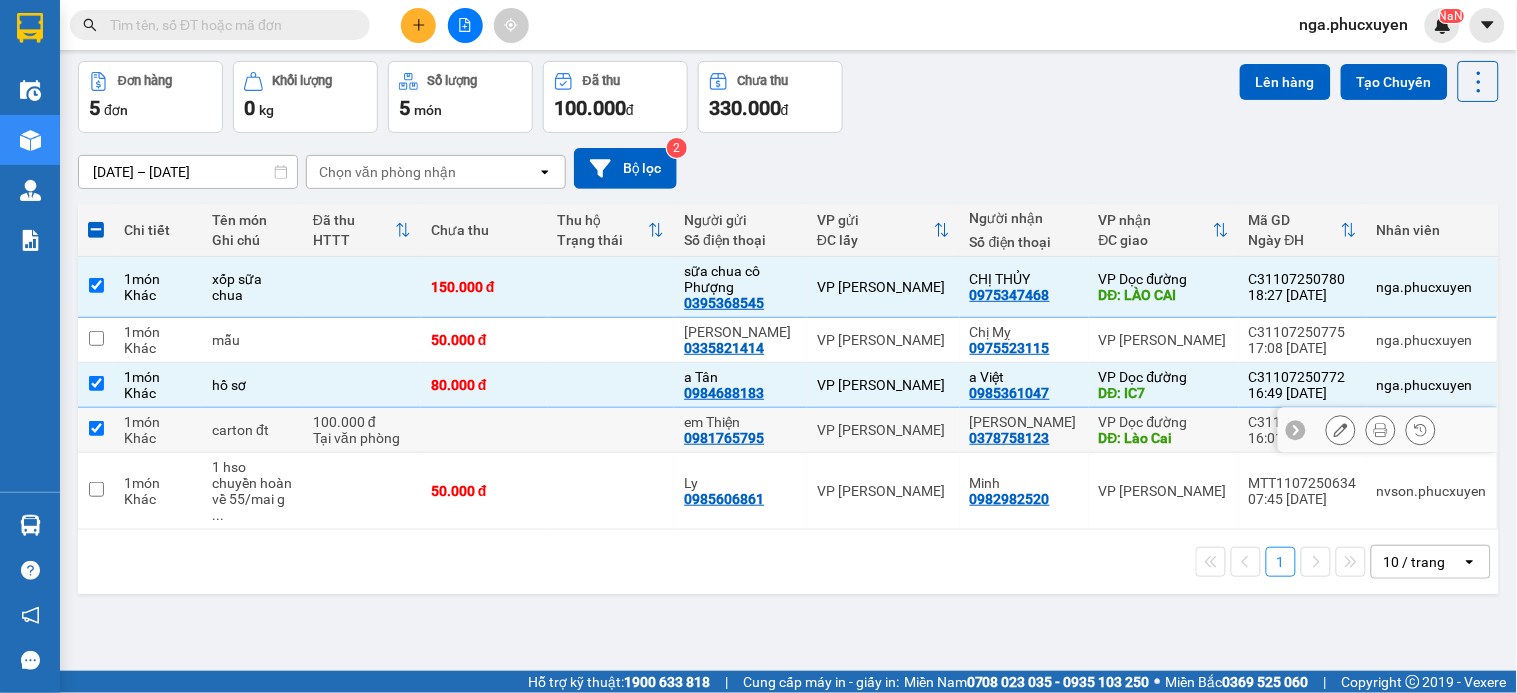 checkbox on "true" 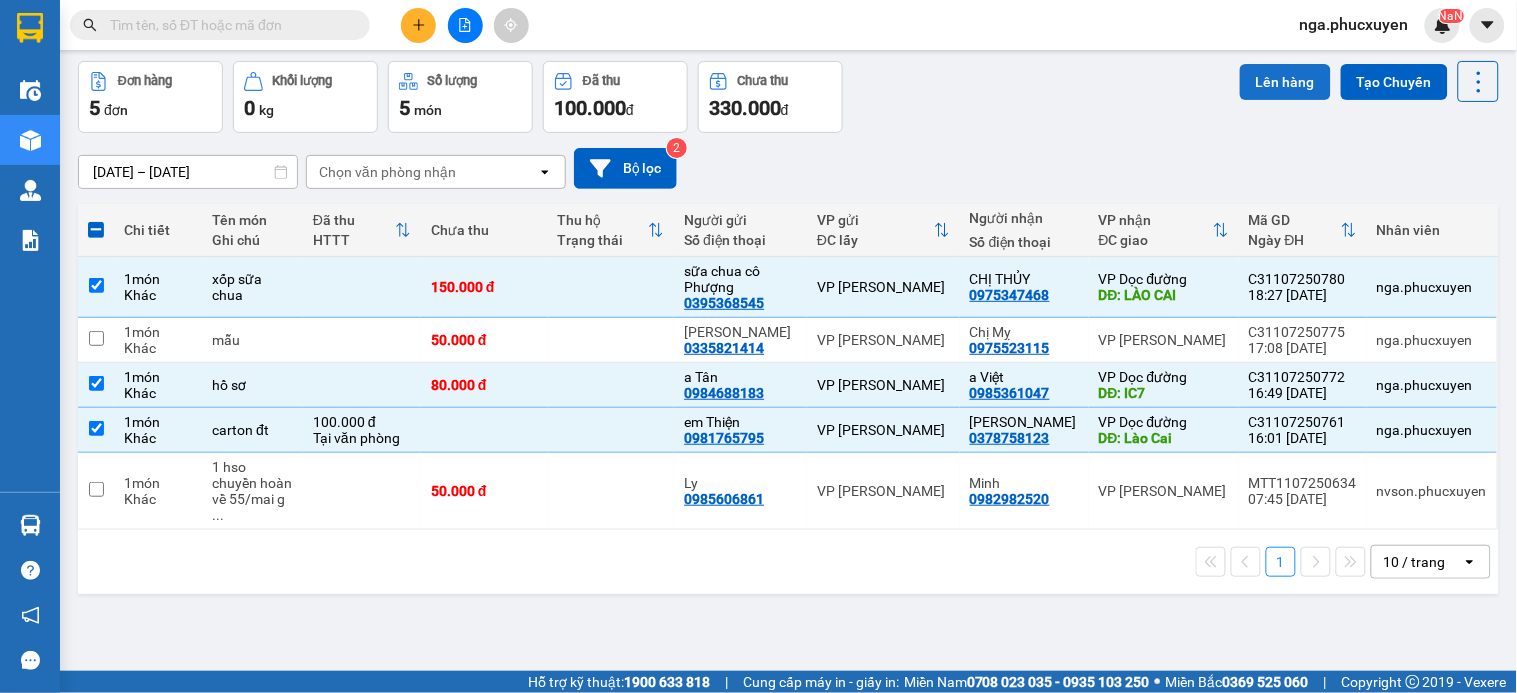 click on "Lên hàng" at bounding box center (1285, 82) 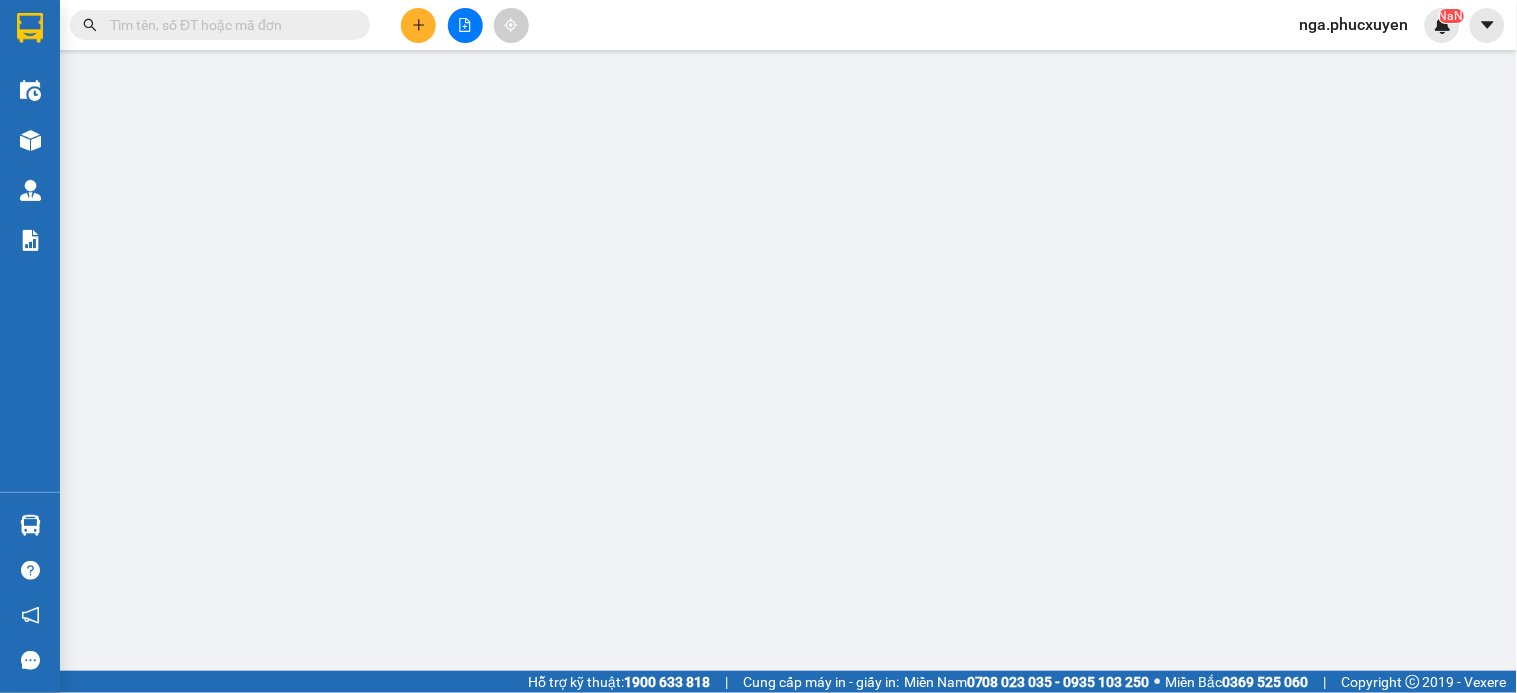 scroll, scrollTop: 0, scrollLeft: 0, axis: both 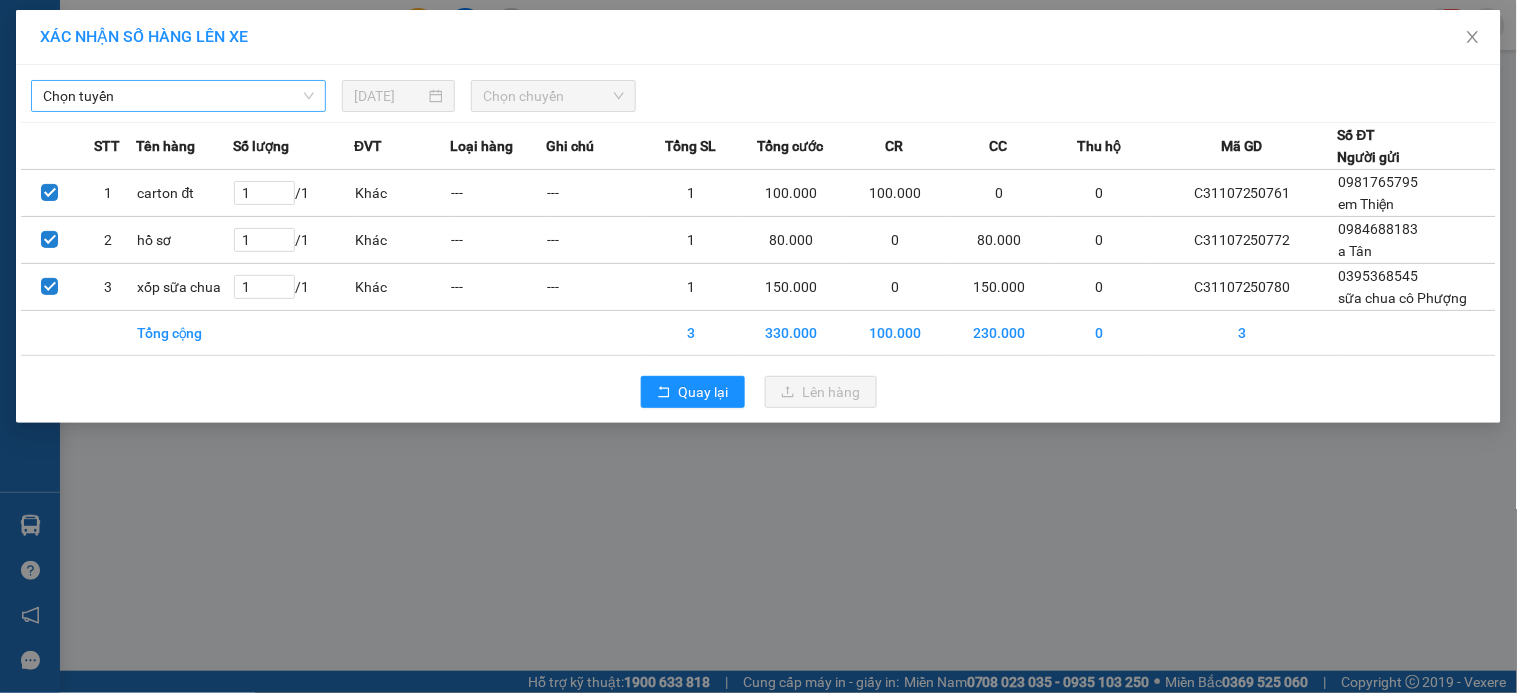 click on "Chọn tuyến" at bounding box center (178, 96) 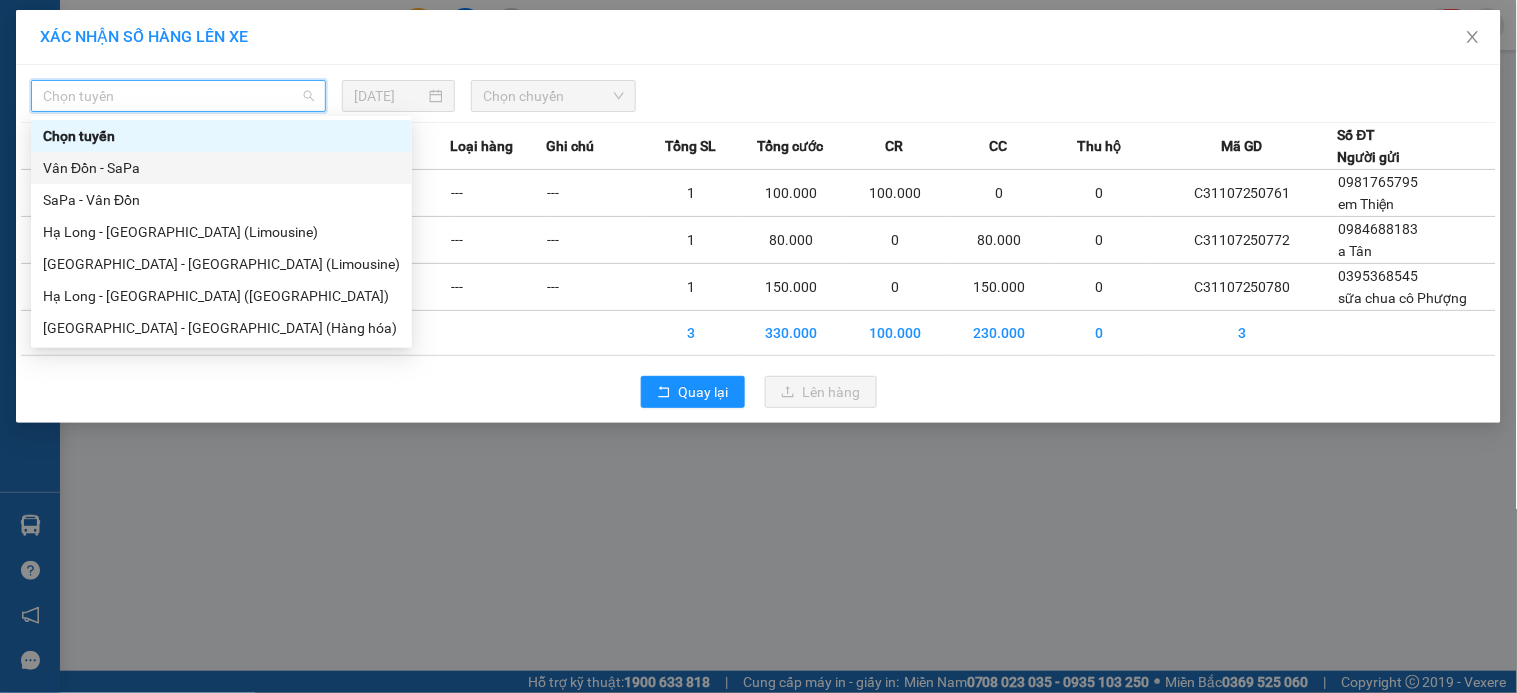 click on "Vân Đồn - SaPa" at bounding box center [221, 168] 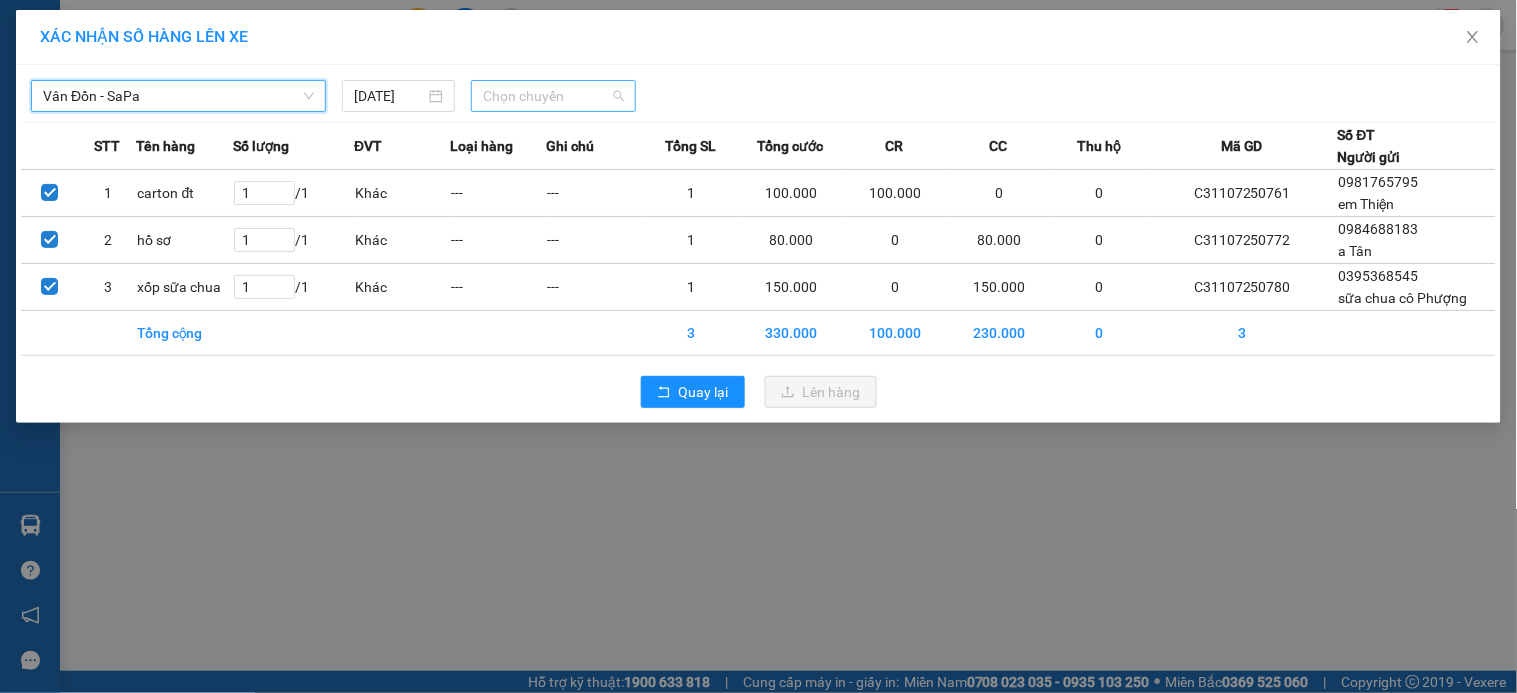 click on "Chọn chuyến" at bounding box center (553, 96) 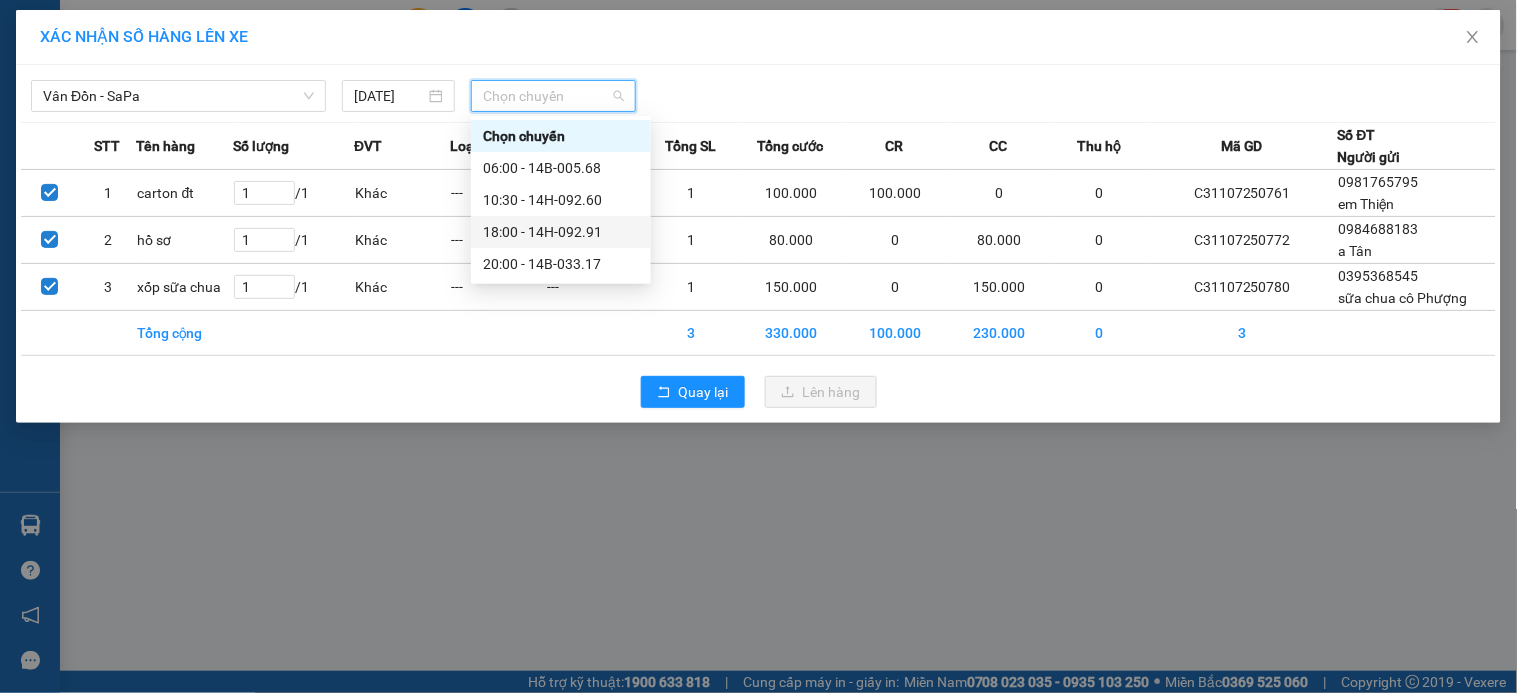 click on "18:00     - 14H-092.91" at bounding box center (561, 232) 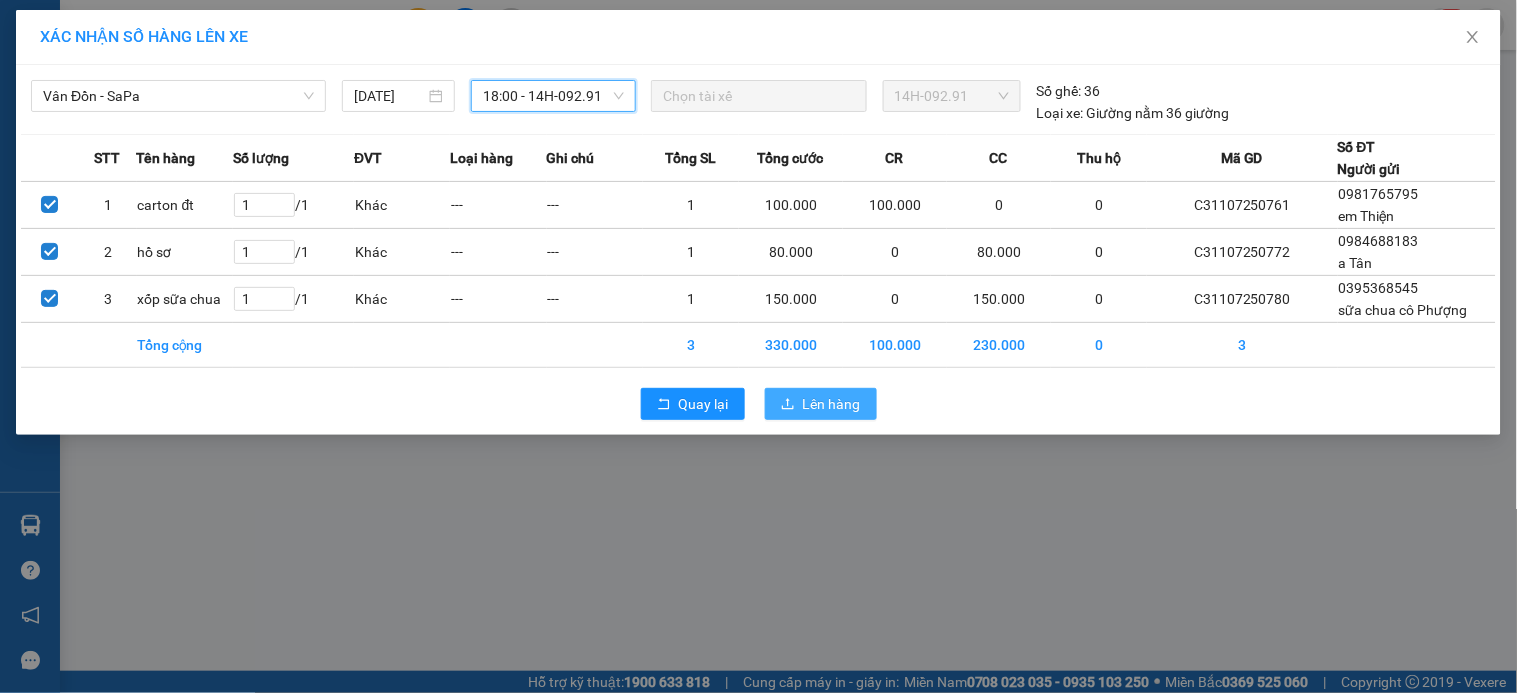 click on "Lên hàng" at bounding box center (832, 404) 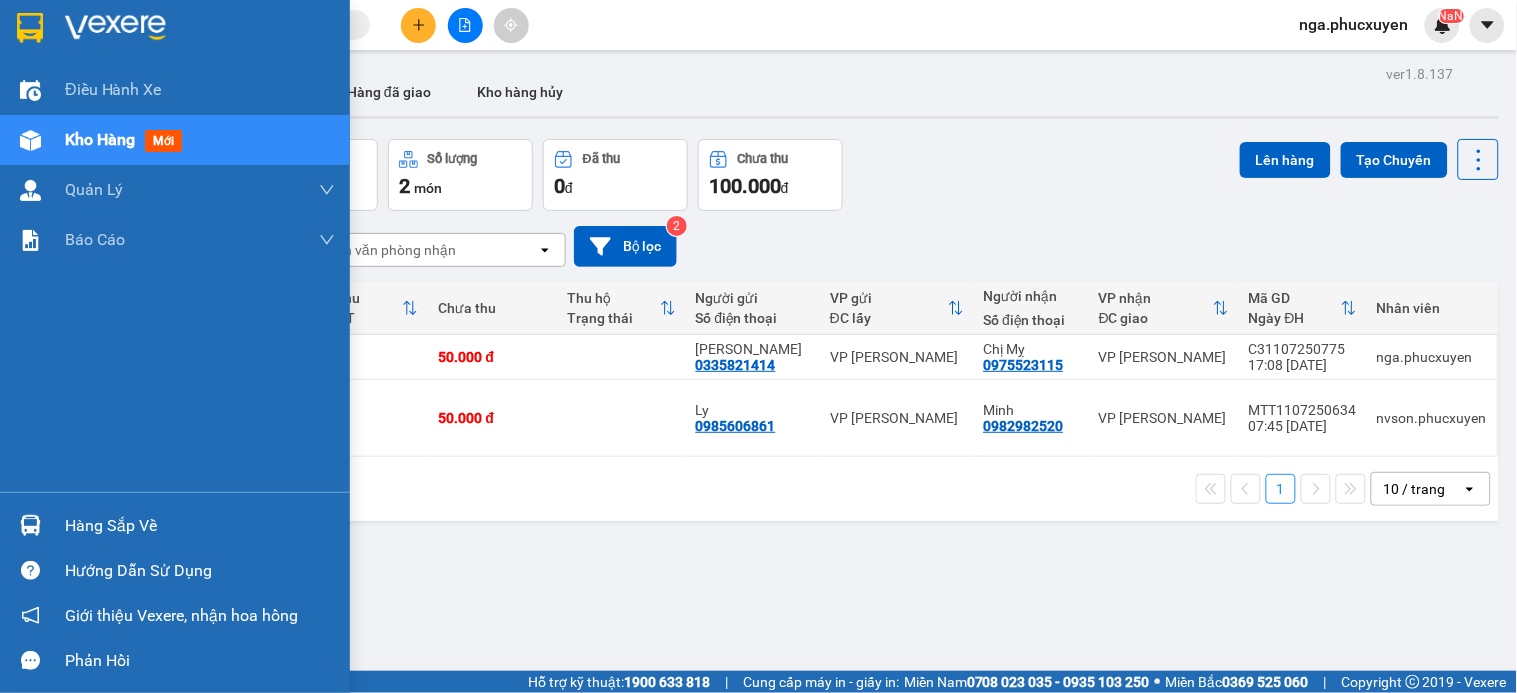 click at bounding box center [30, 28] 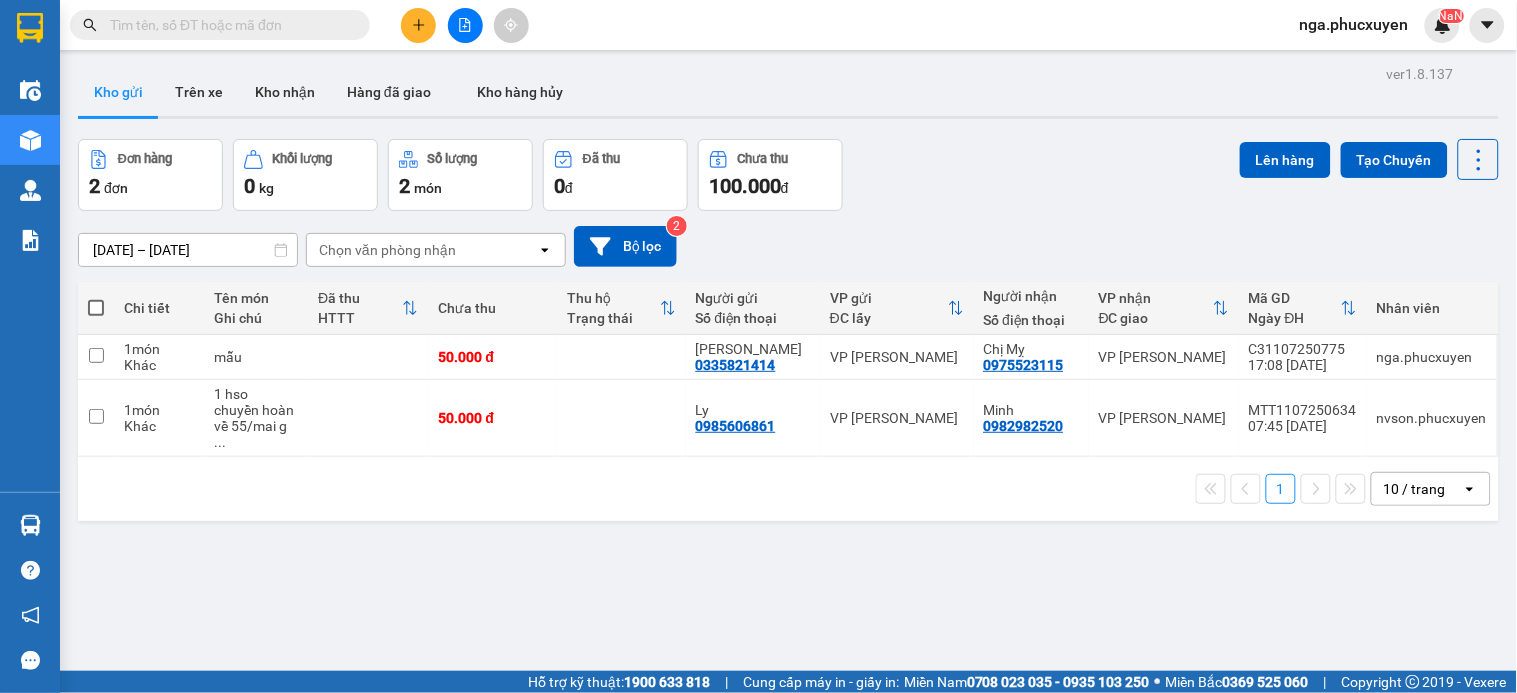 drag, startPoint x: 1024, startPoint y: 187, endPoint x: 758, endPoint y: 18, distance: 315.146 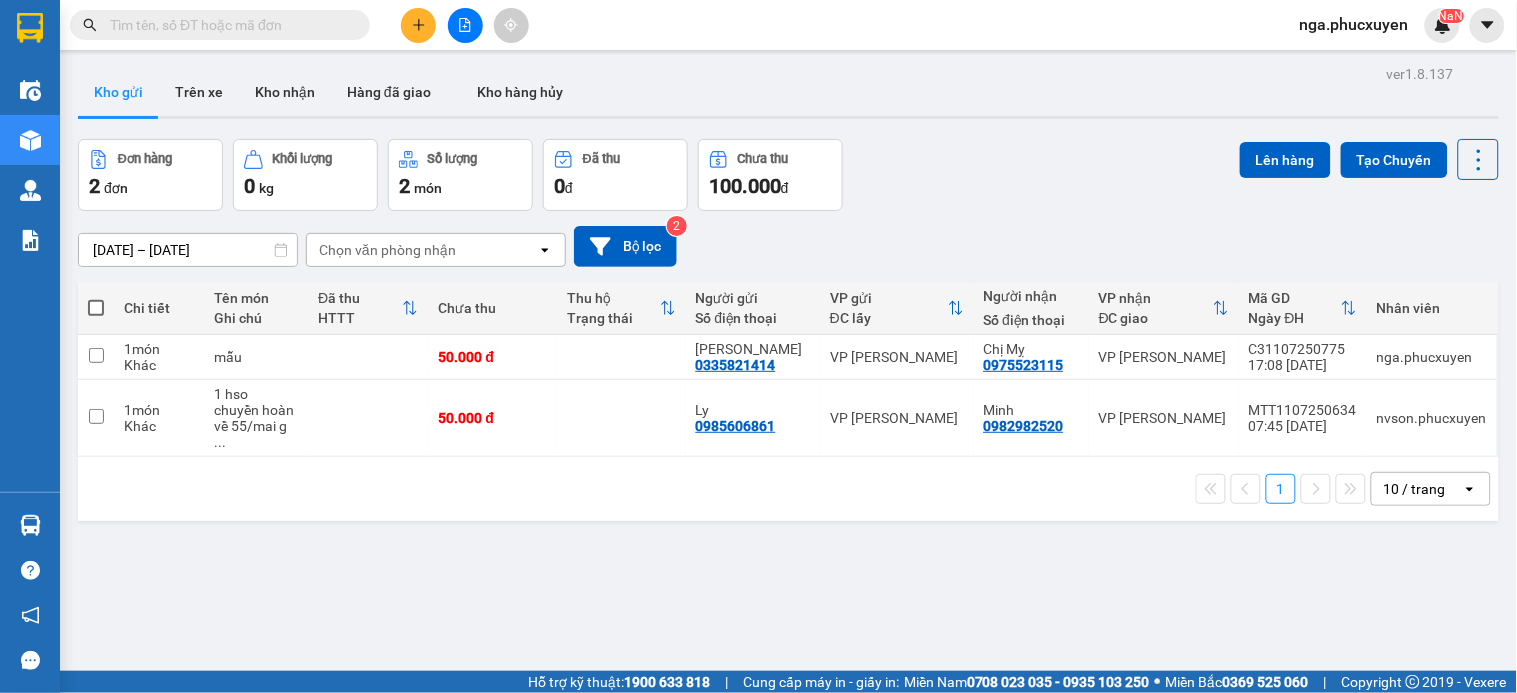 click 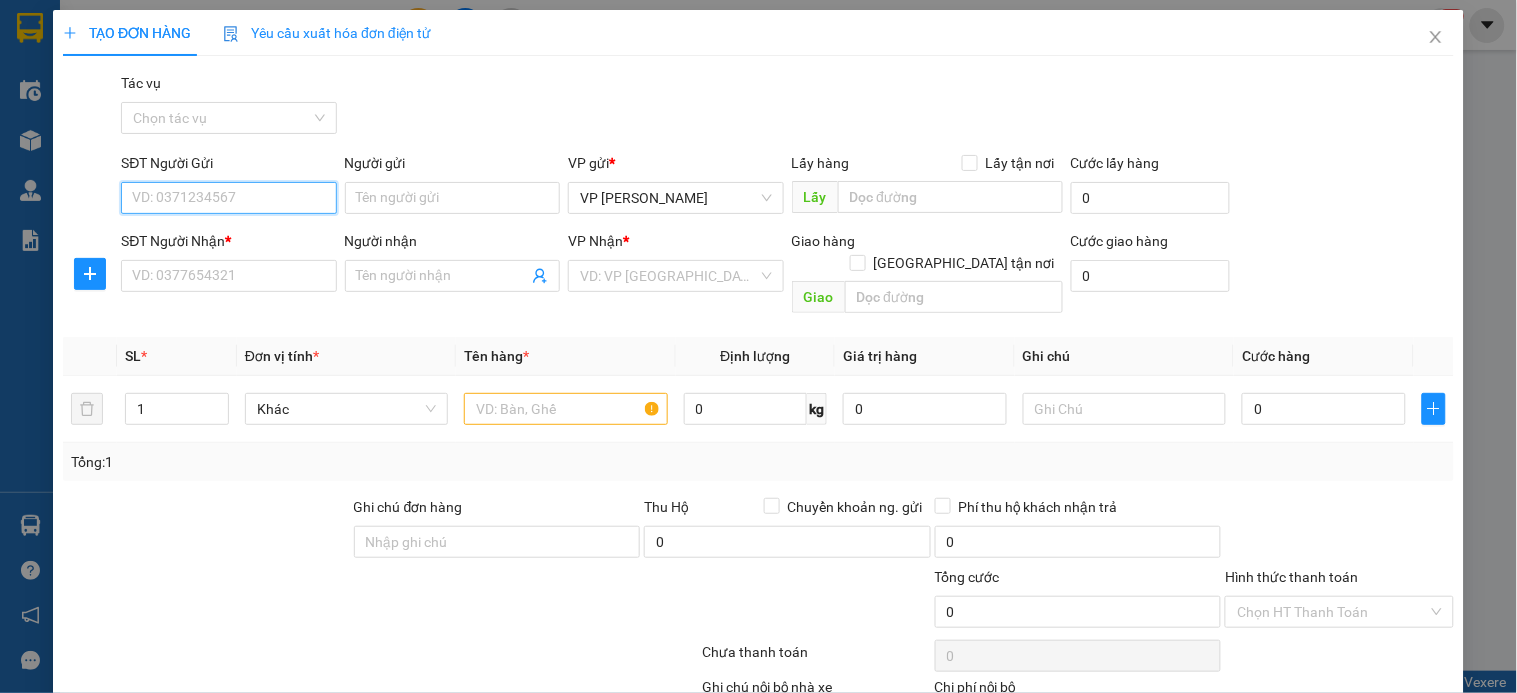 click on "SĐT Người Gửi" at bounding box center (228, 198) 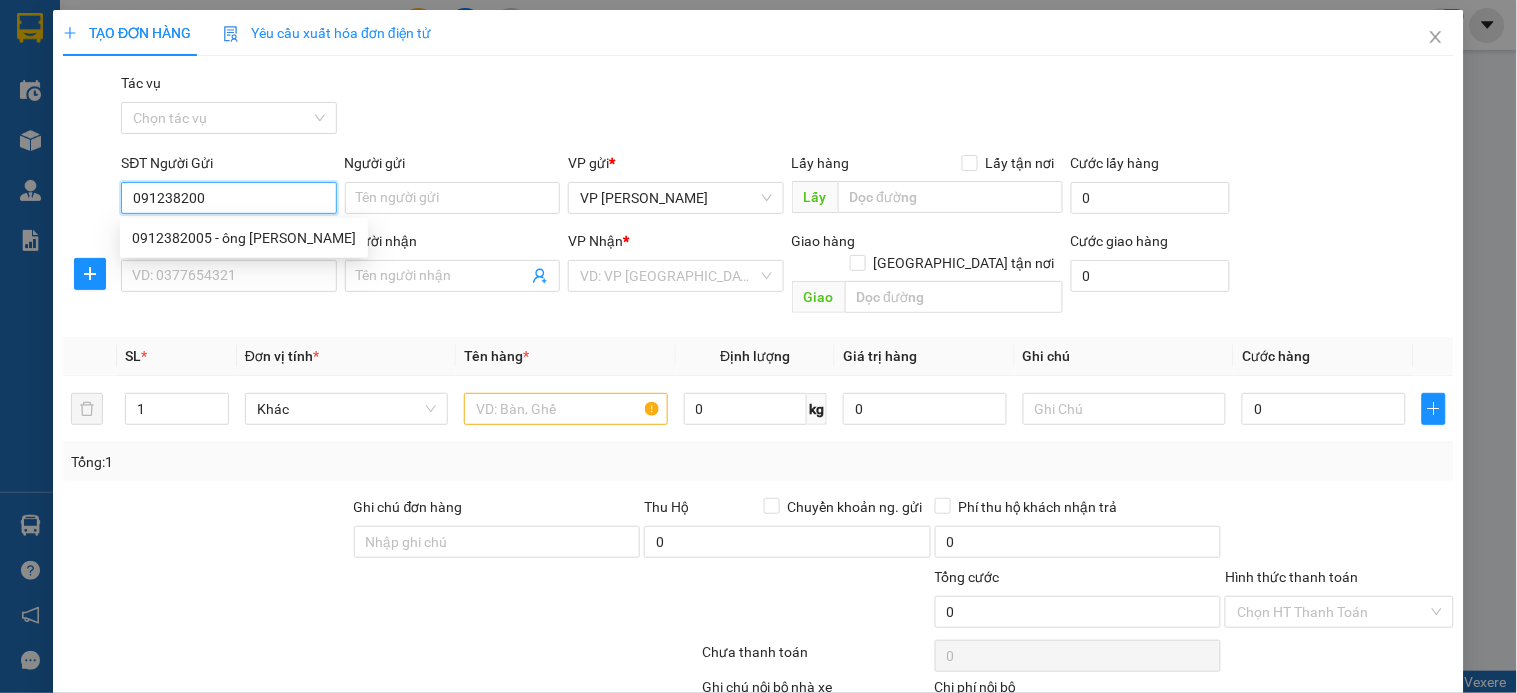 type on "0912382005" 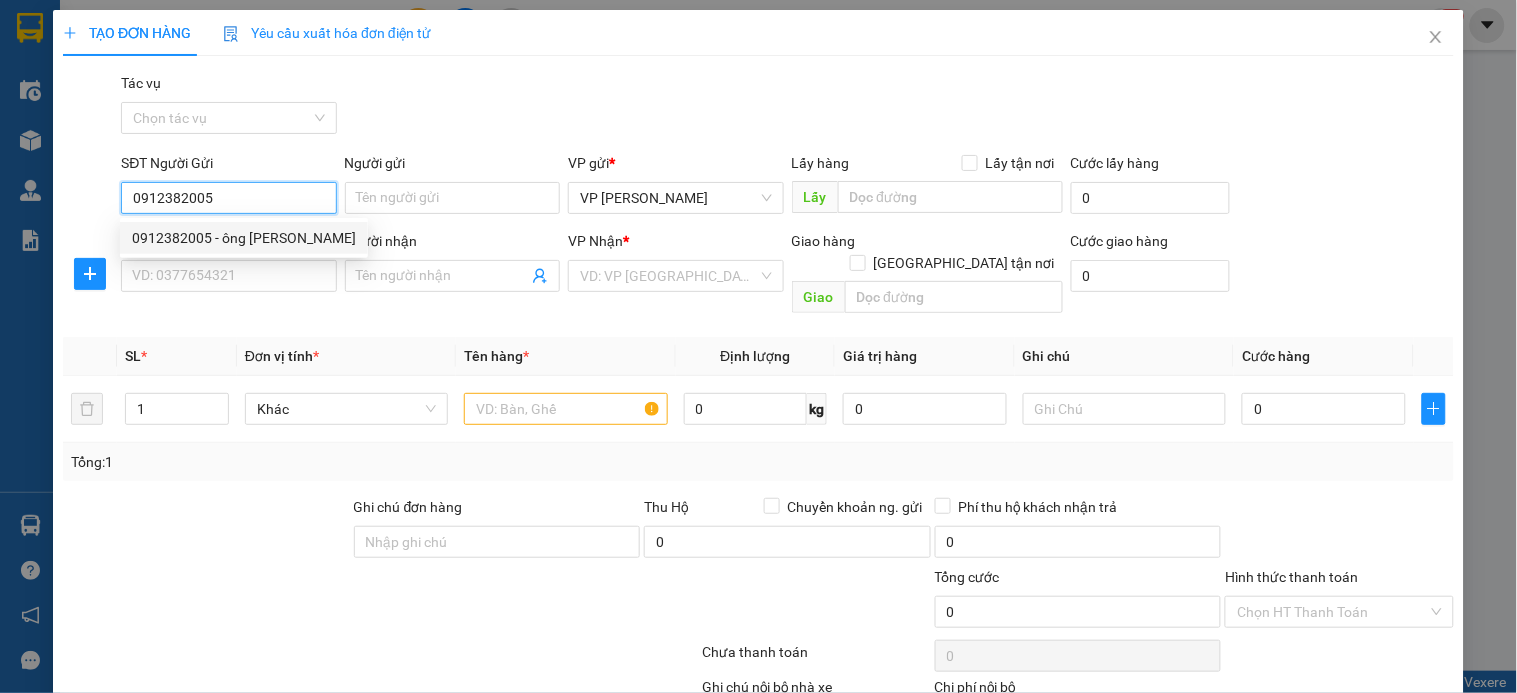 click on "0912382005 - ông [PERSON_NAME]" at bounding box center [244, 238] 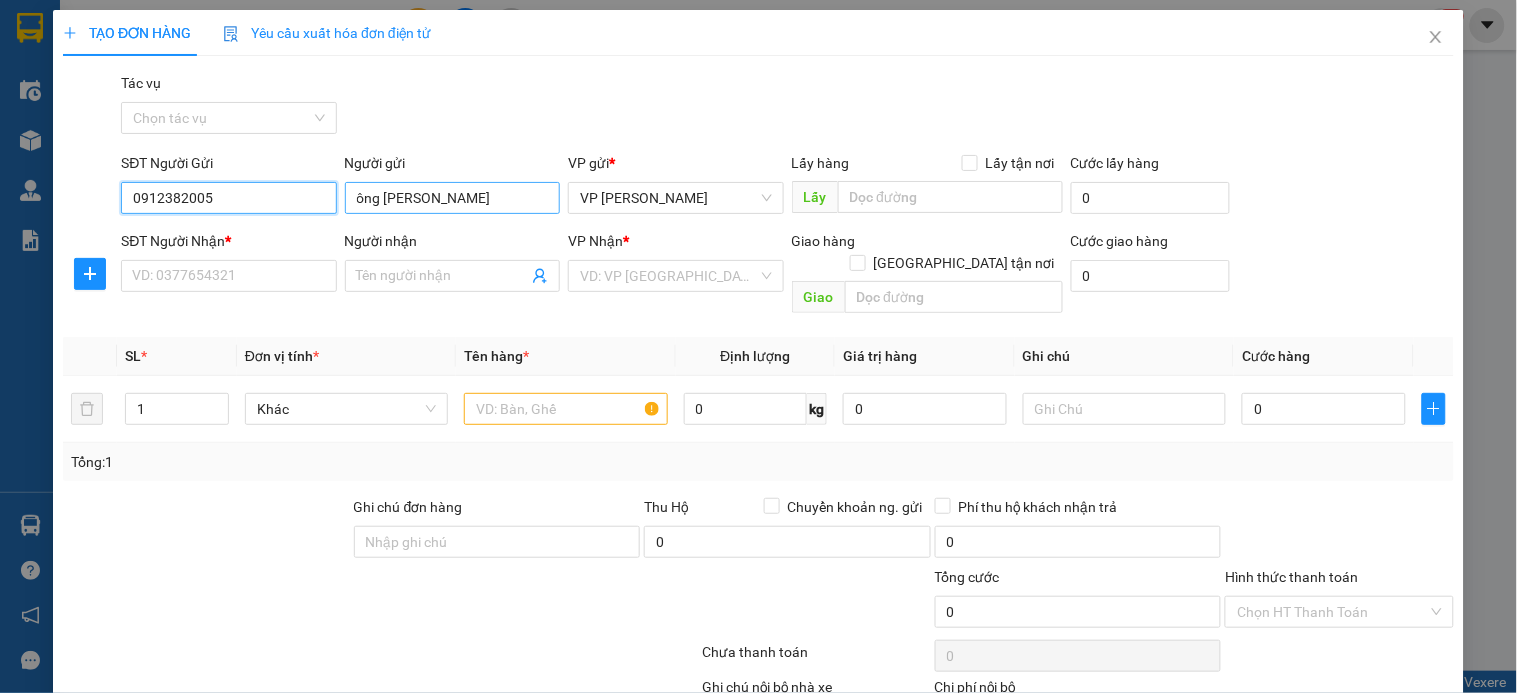 type on "0912382005" 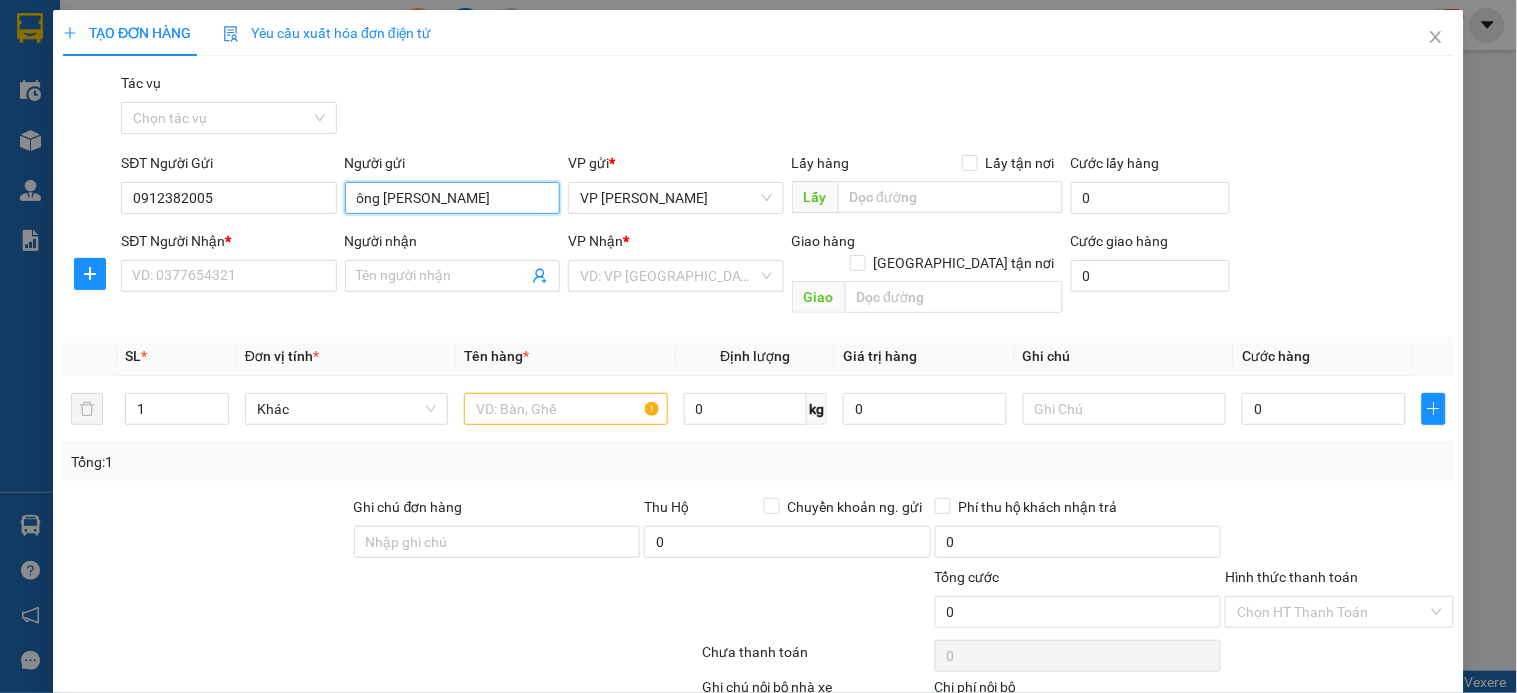 click on "ông [PERSON_NAME]" at bounding box center [452, 198] 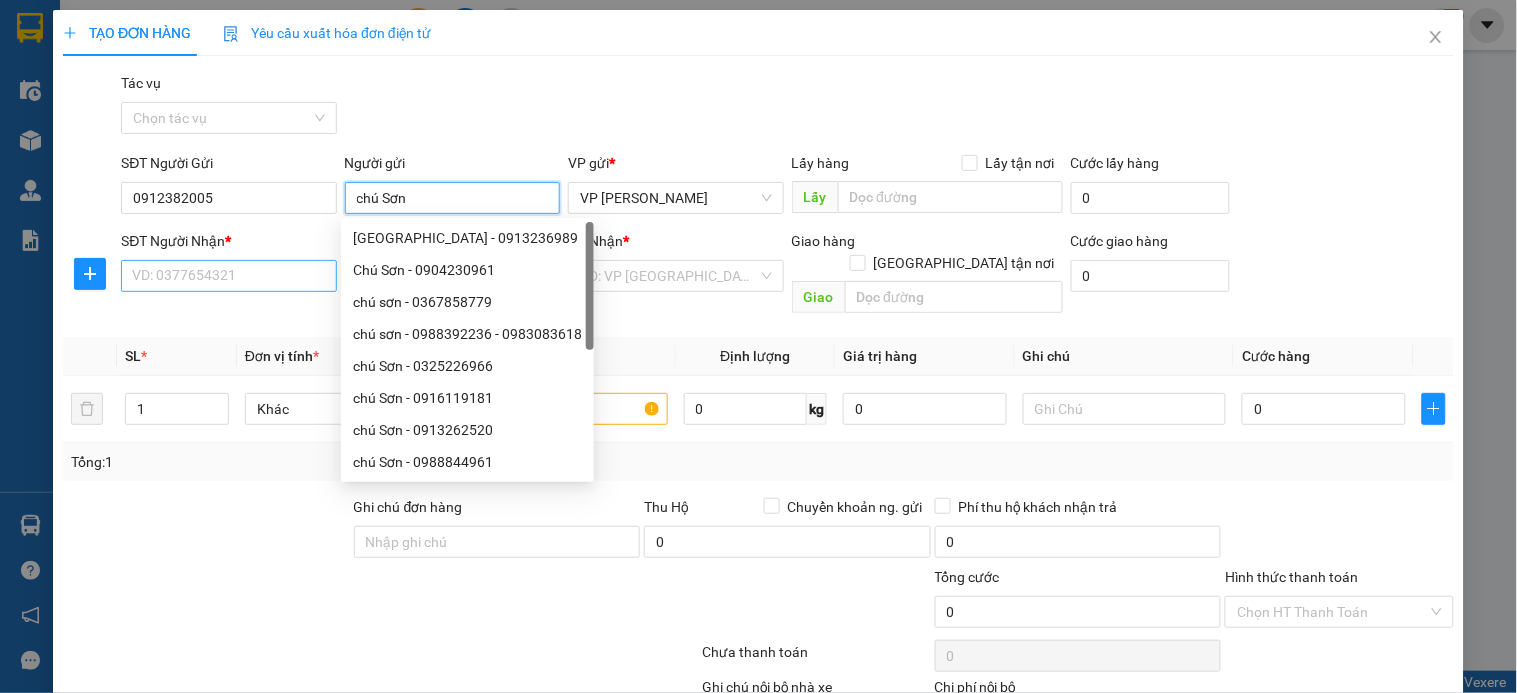 type on "chú Sơn" 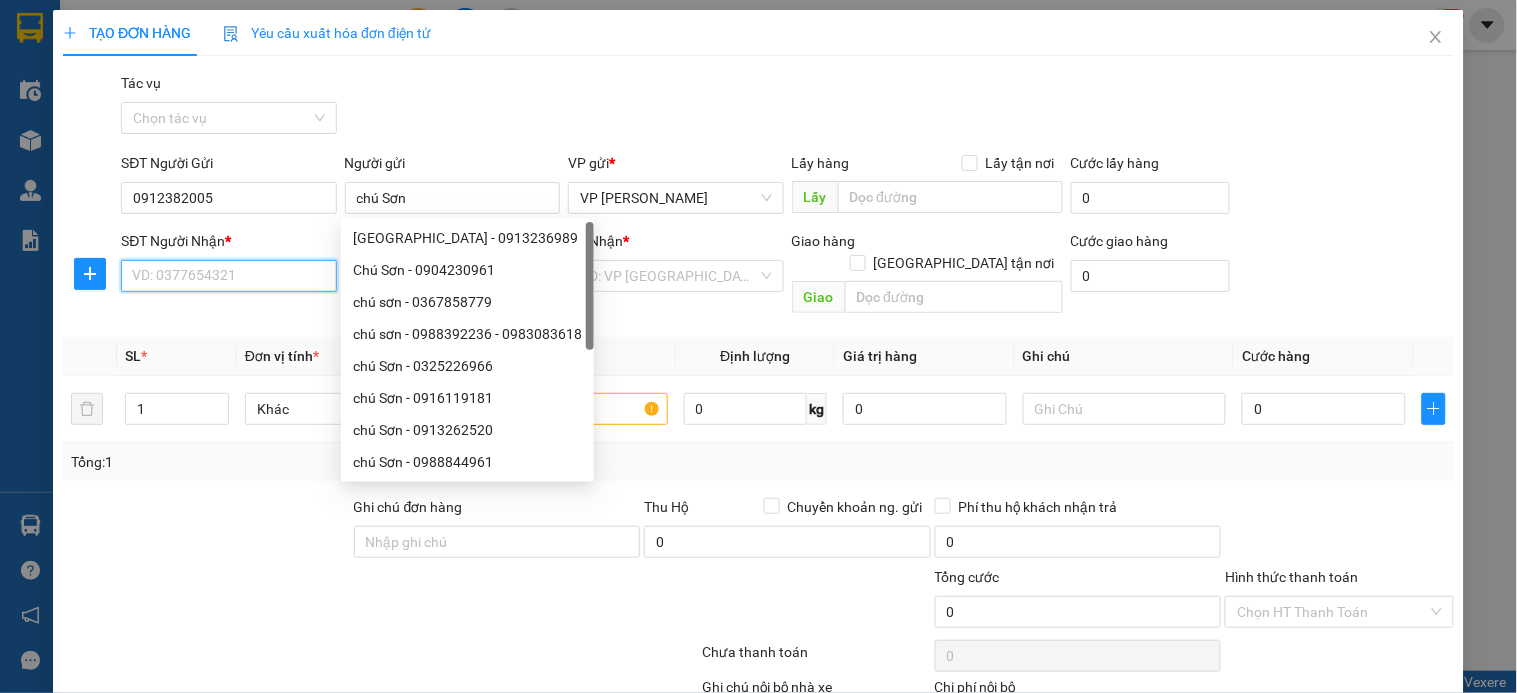 click on "SĐT Người Nhận  *" at bounding box center (228, 276) 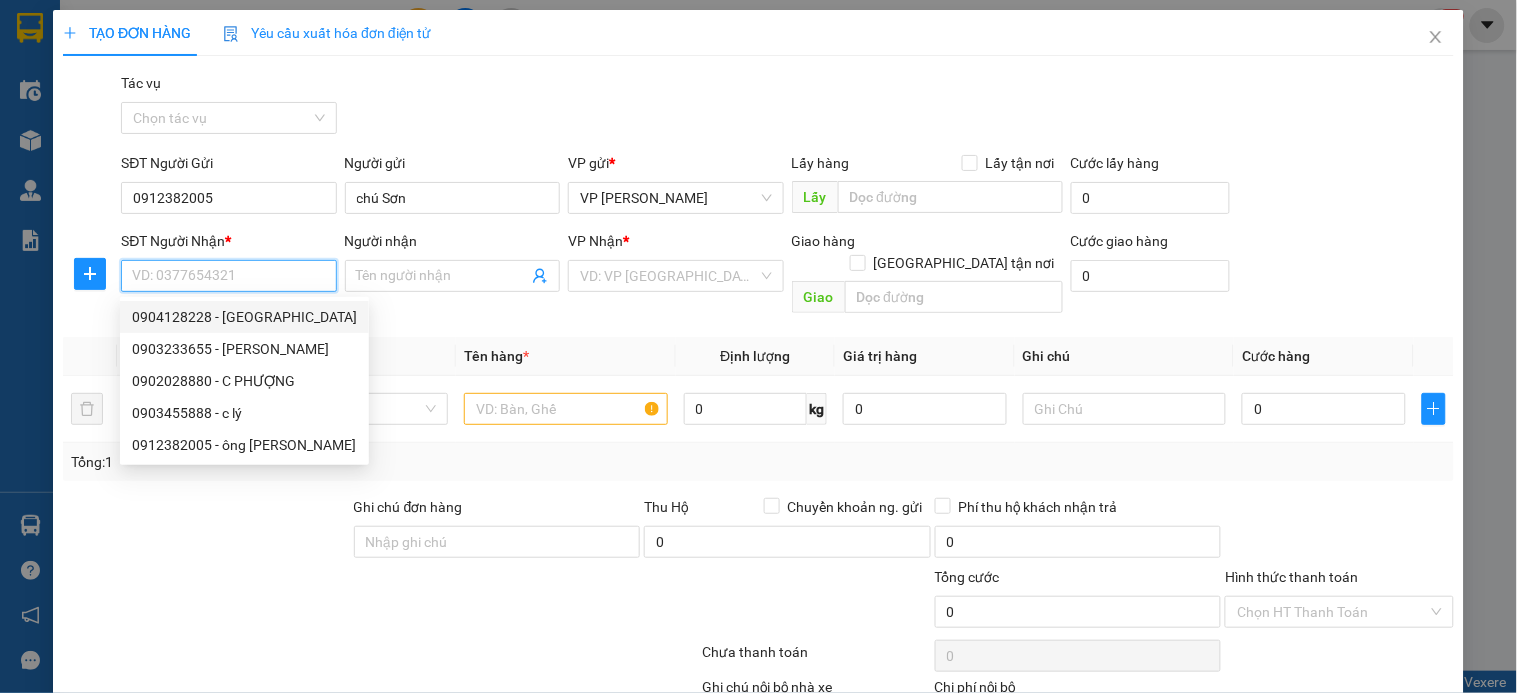 click on "0904128228 - [GEOGRAPHIC_DATA]" at bounding box center (244, 317) 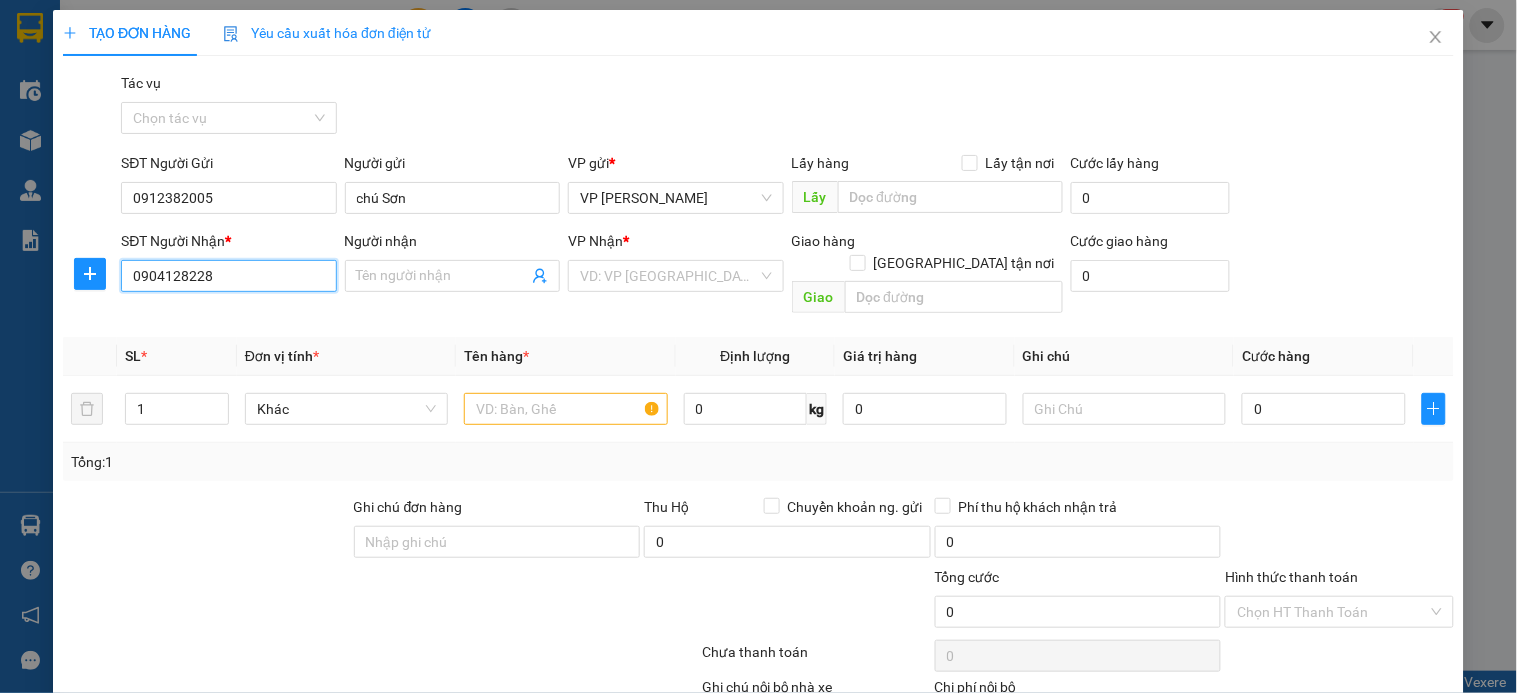 type on "Minh" 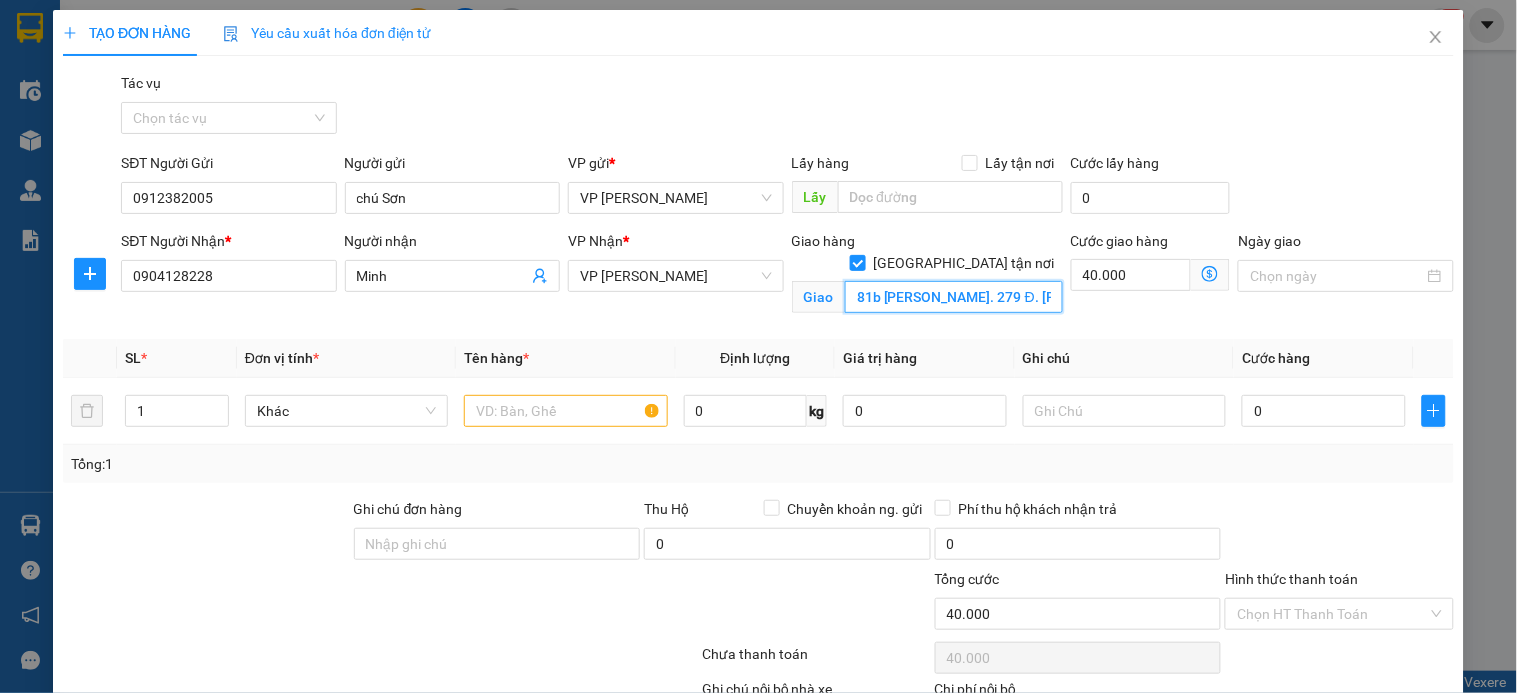 click on "81b [PERSON_NAME]. 279 Đ. [PERSON_NAME], [PERSON_NAME], Hai Bà Trưng, [GEOGRAPHIC_DATA], [GEOGRAPHIC_DATA]" at bounding box center [954, 297] 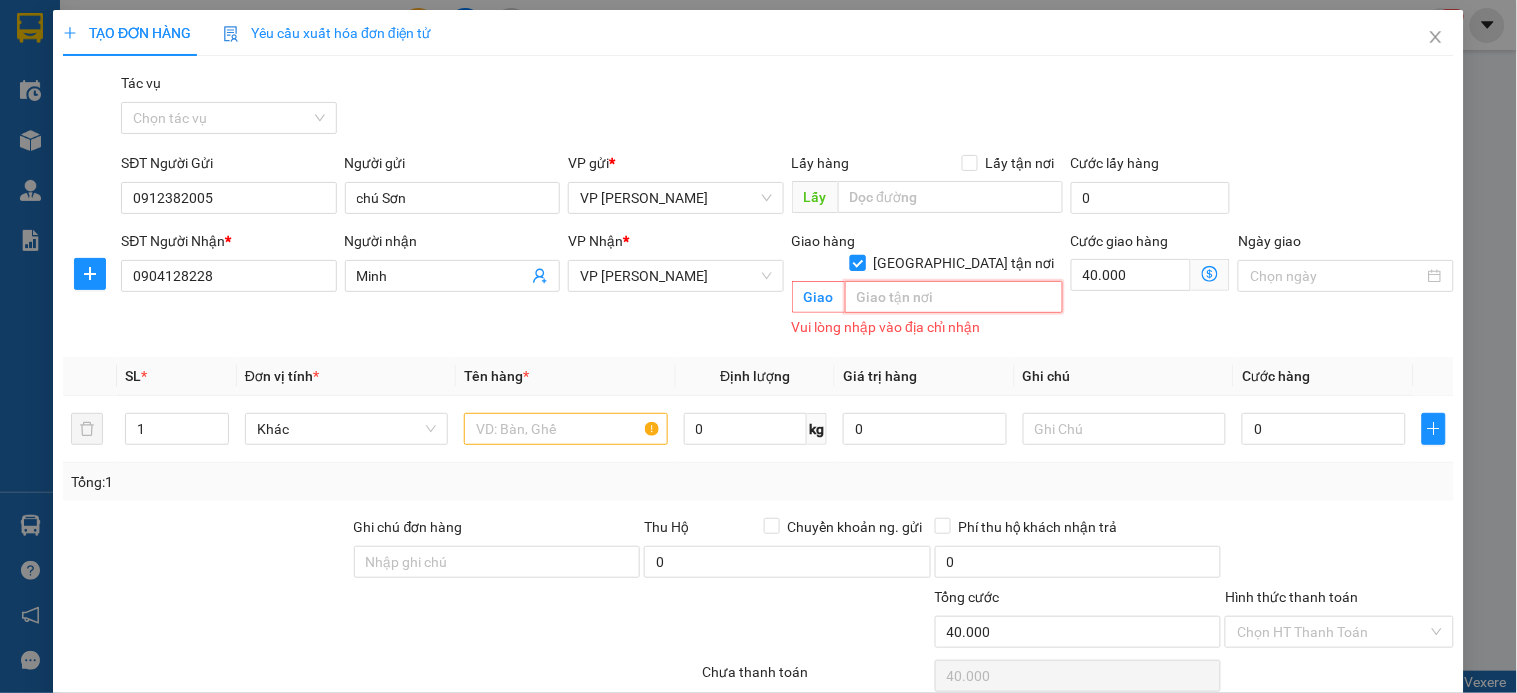 type 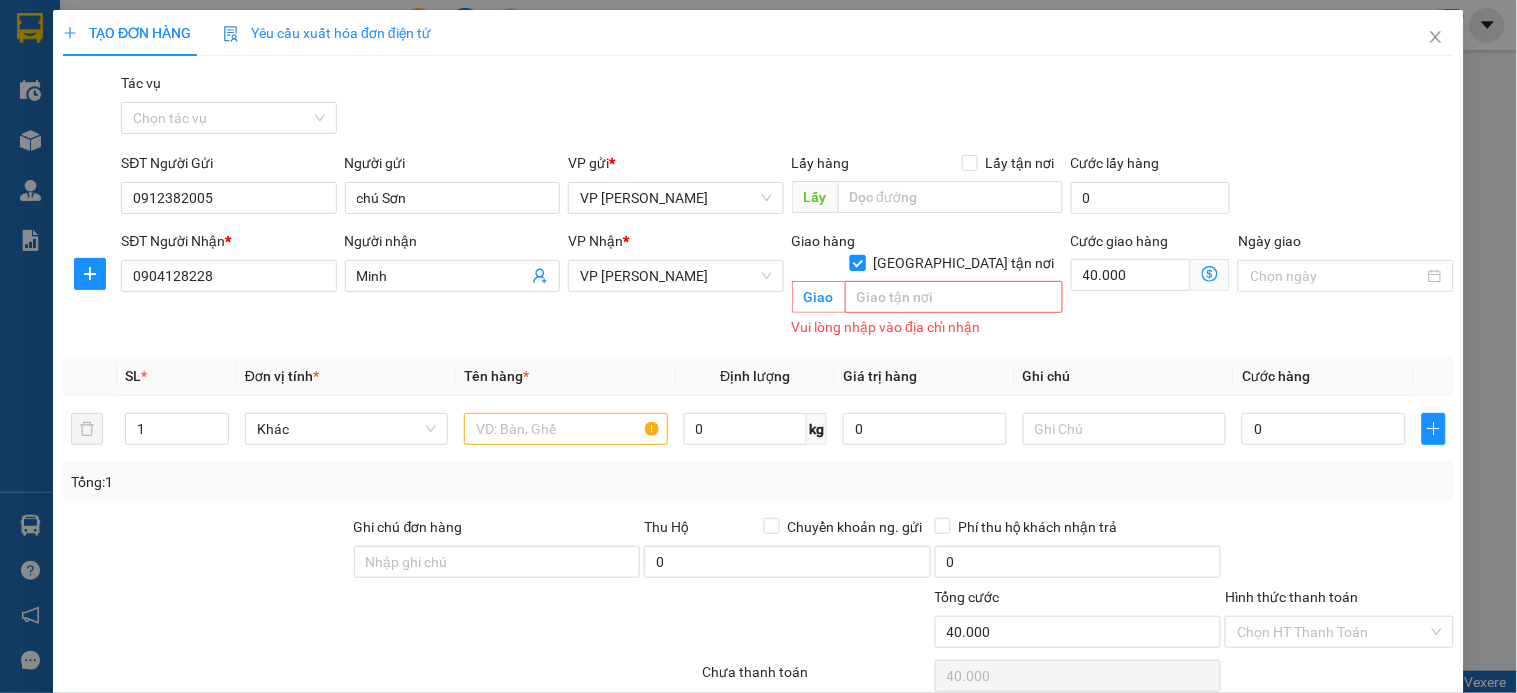 click on "[GEOGRAPHIC_DATA] tận nơi" at bounding box center [857, 262] 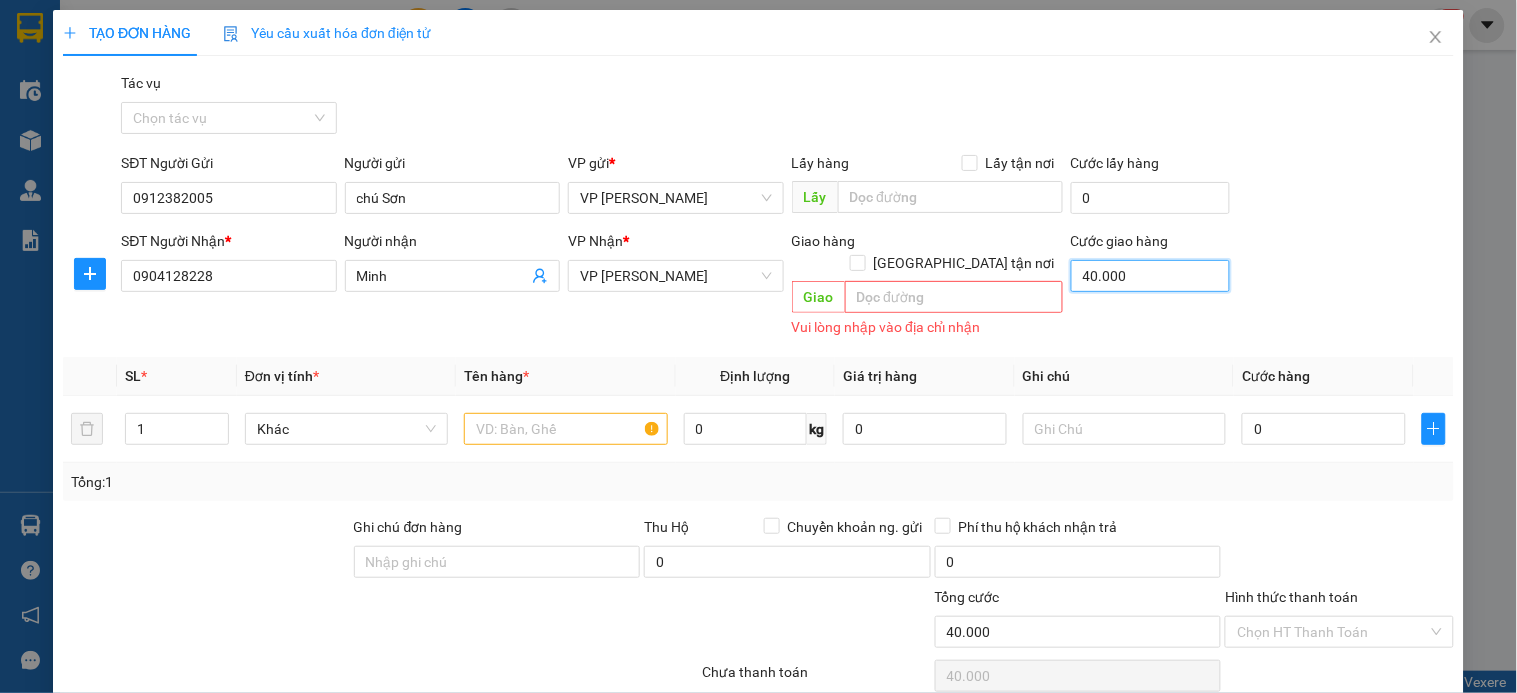 click on "40.000" at bounding box center [1151, 276] 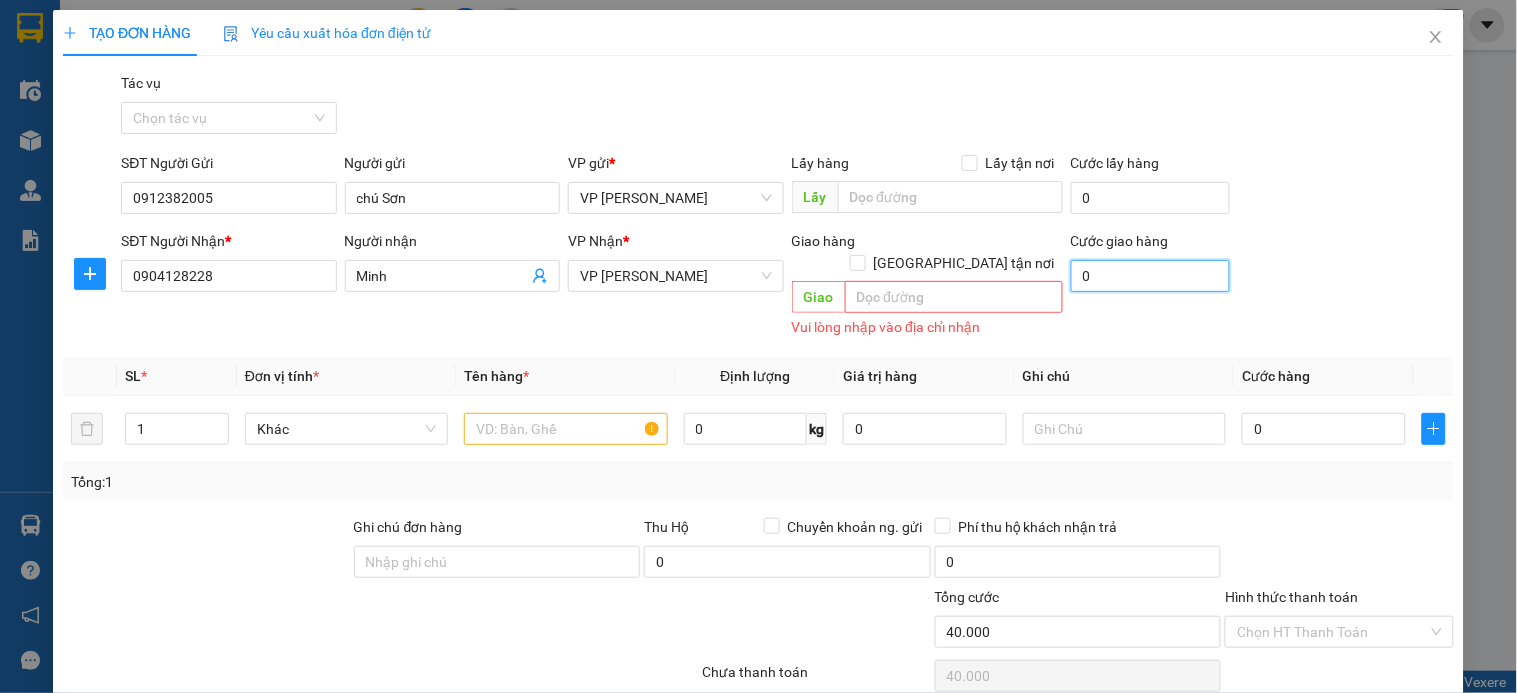 type on "0" 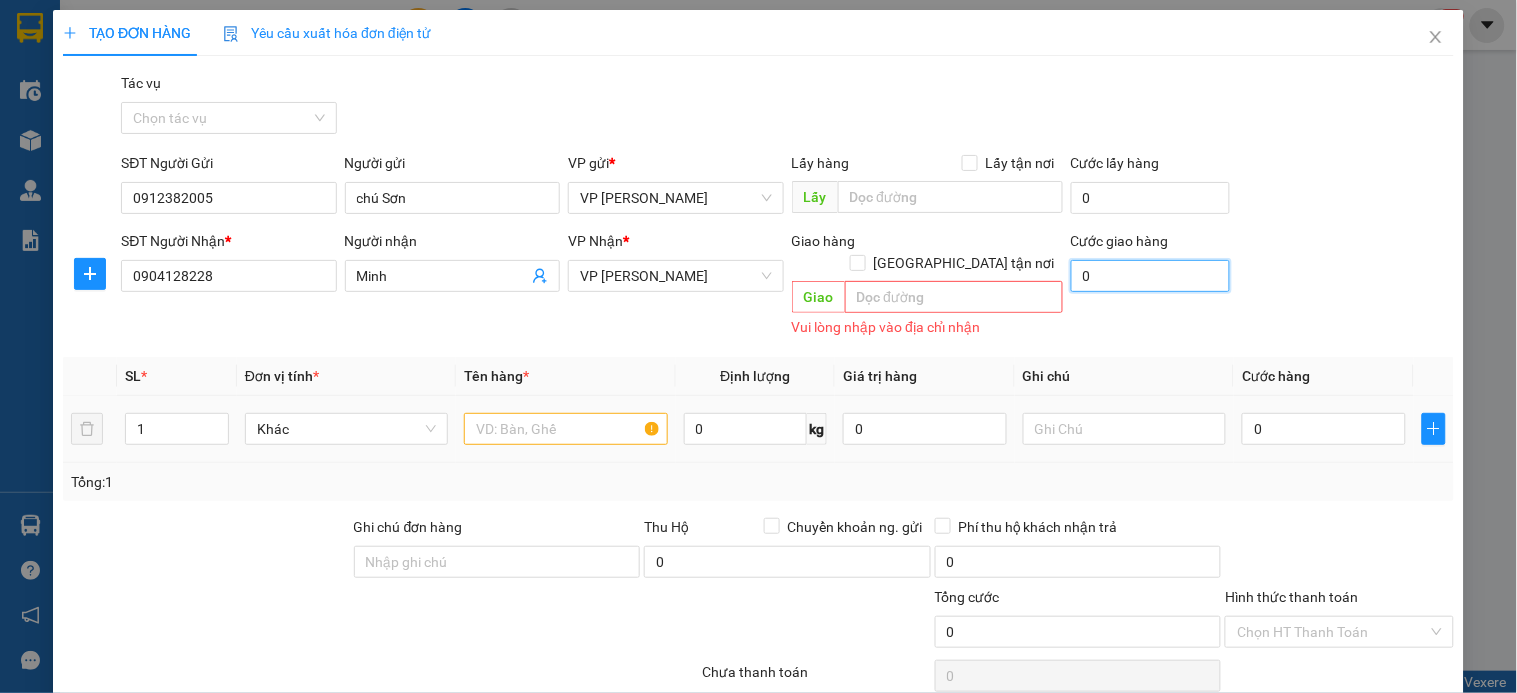 type on "0" 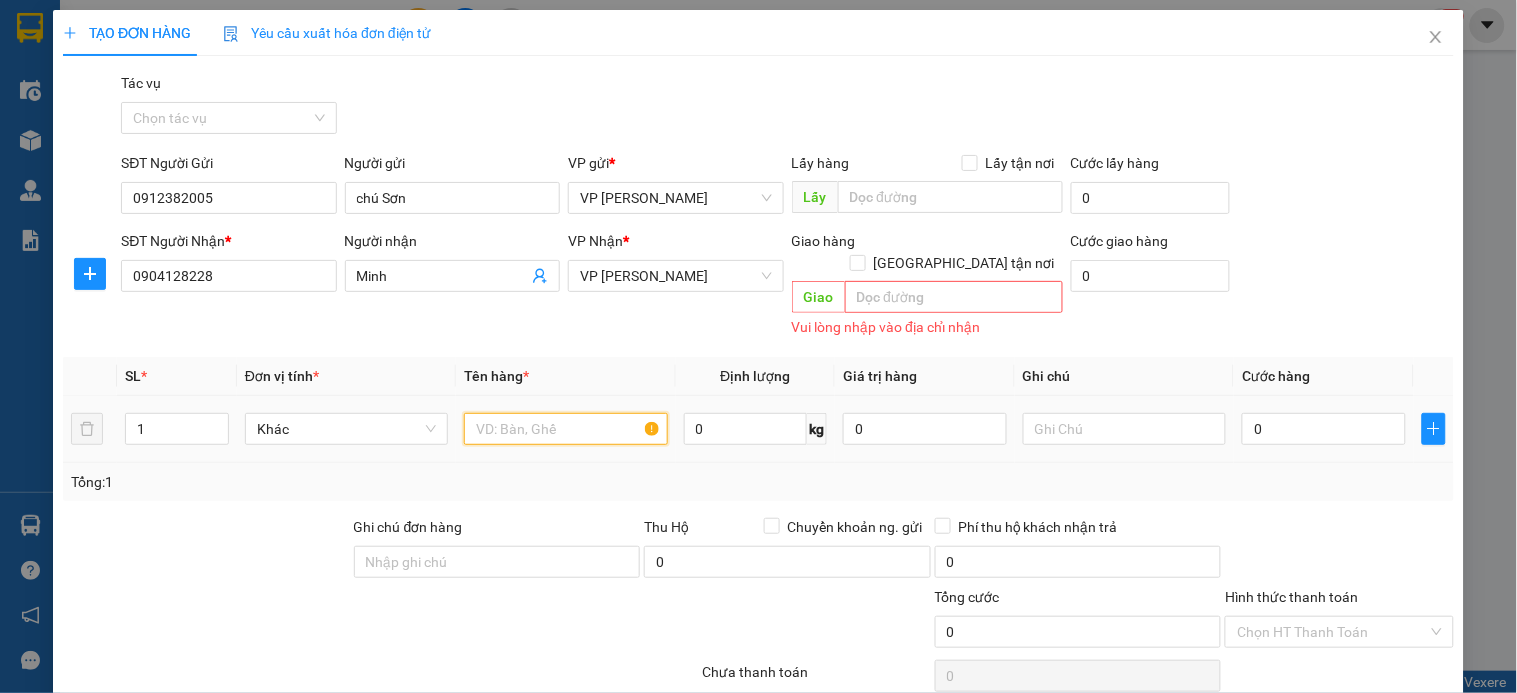 click at bounding box center (565, 429) 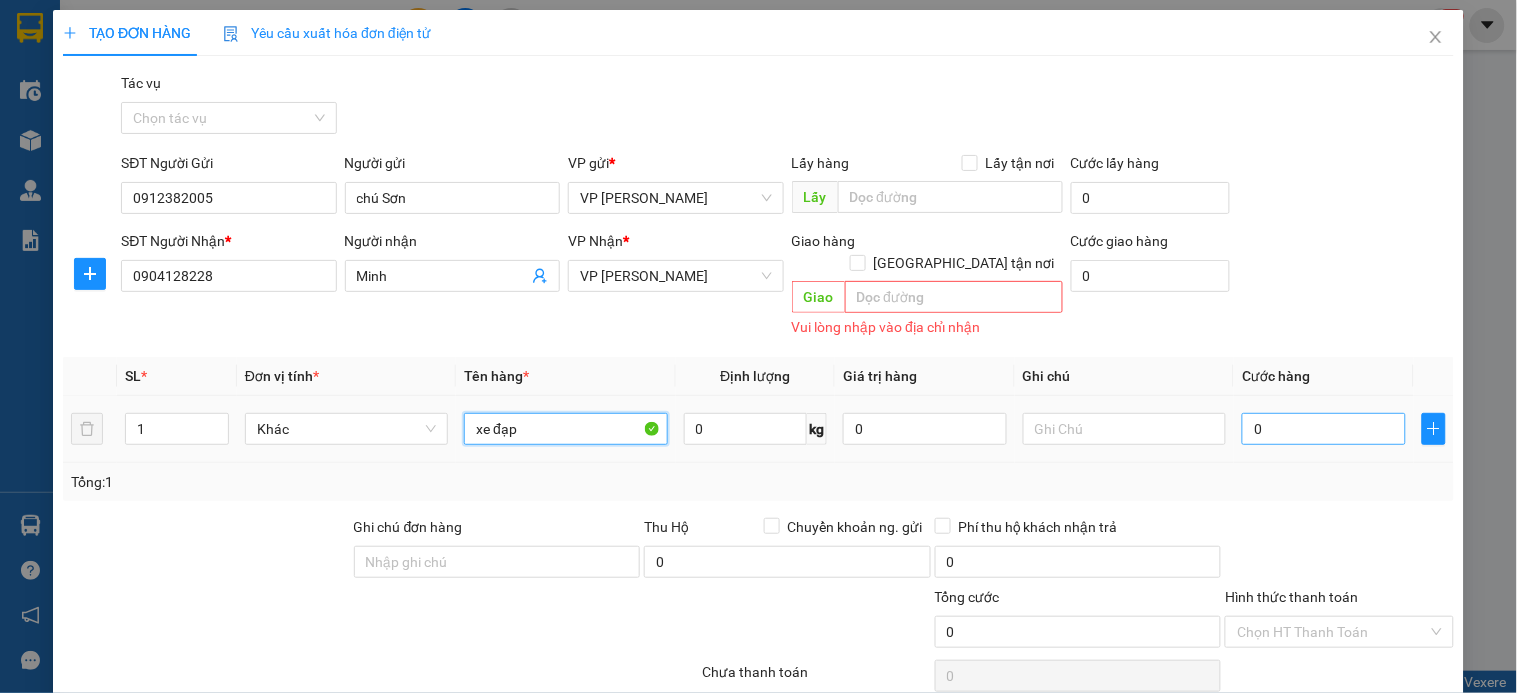 type on "xe đạp" 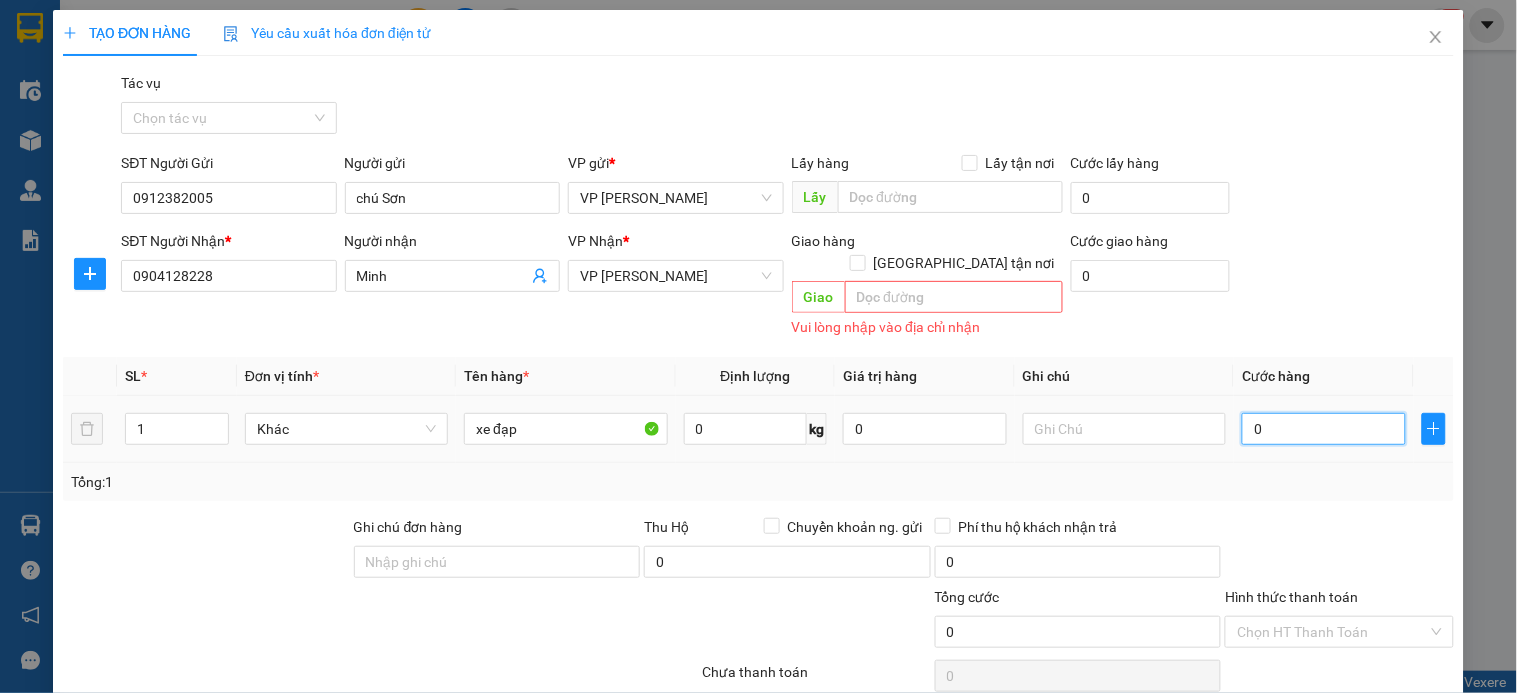 click on "0" at bounding box center (1324, 429) 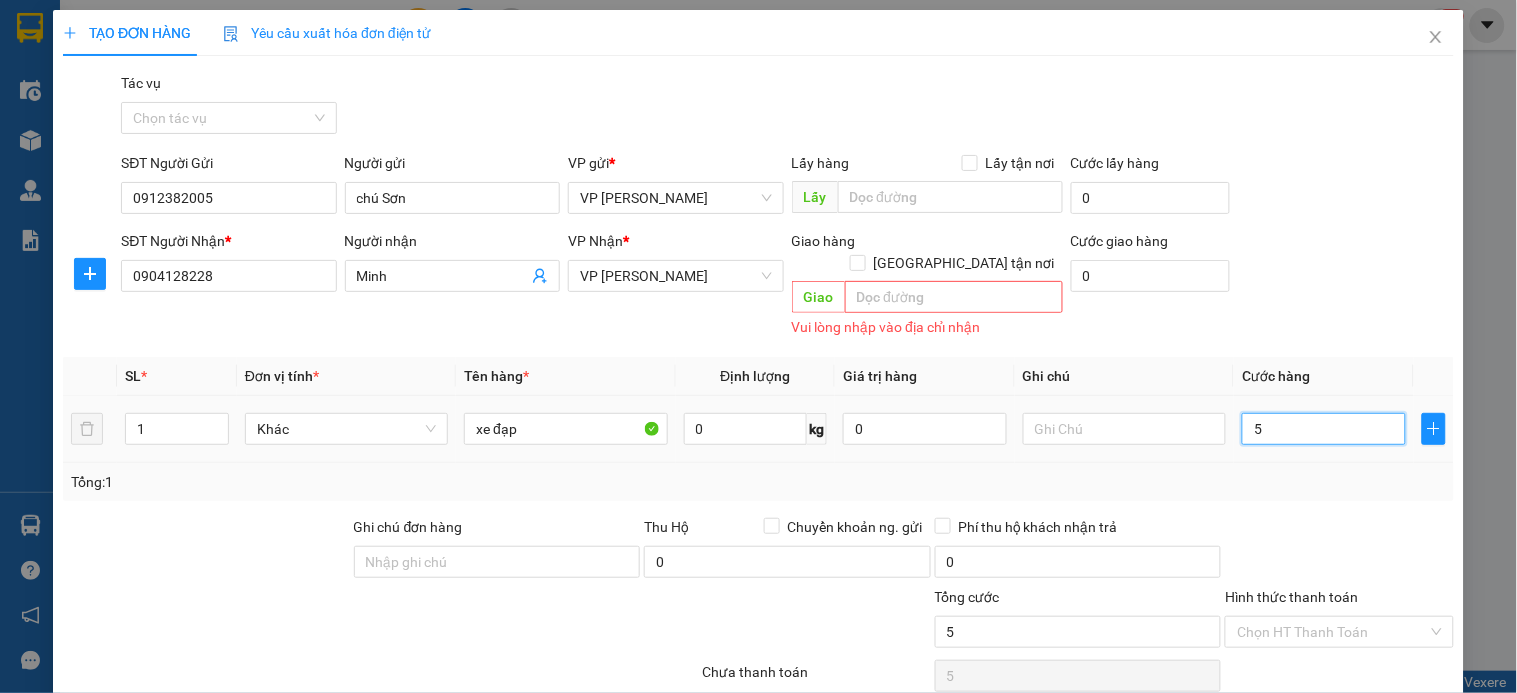 type on "0" 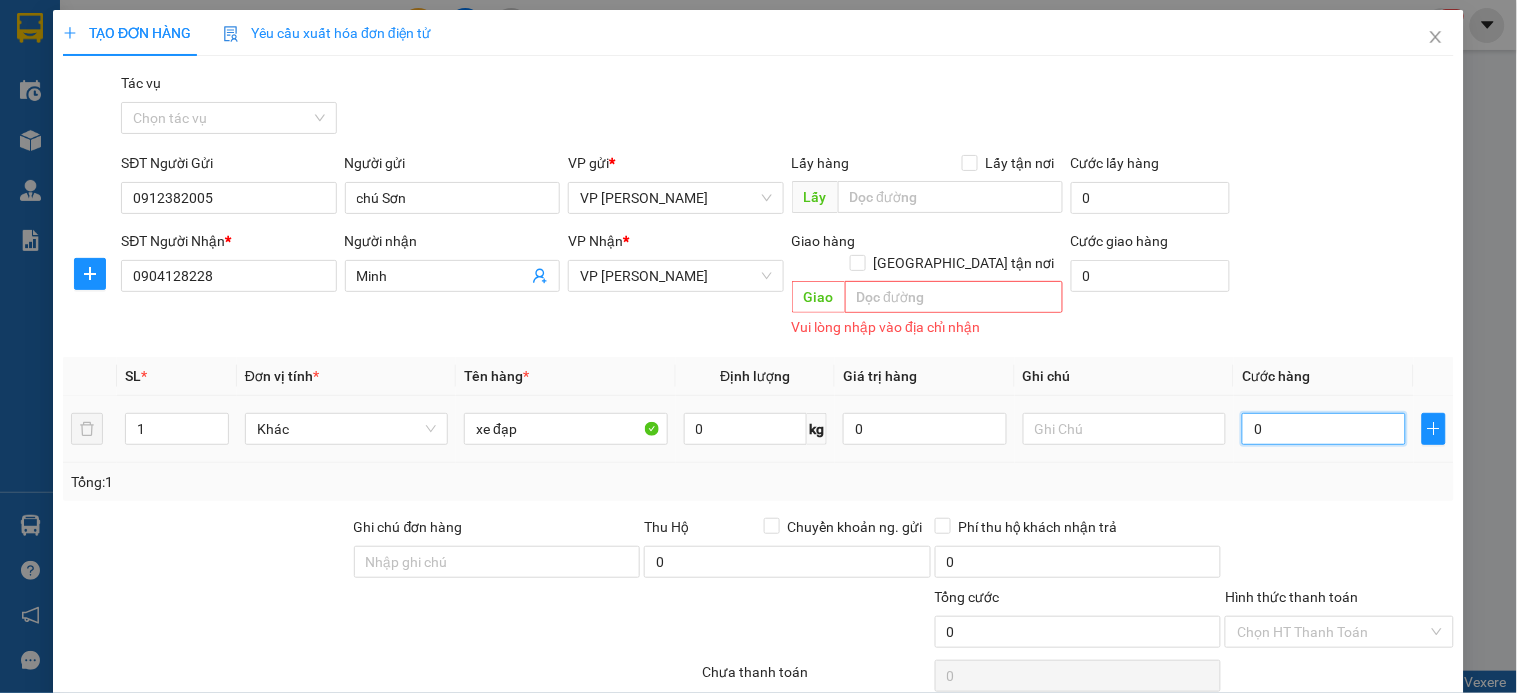 type on "01" 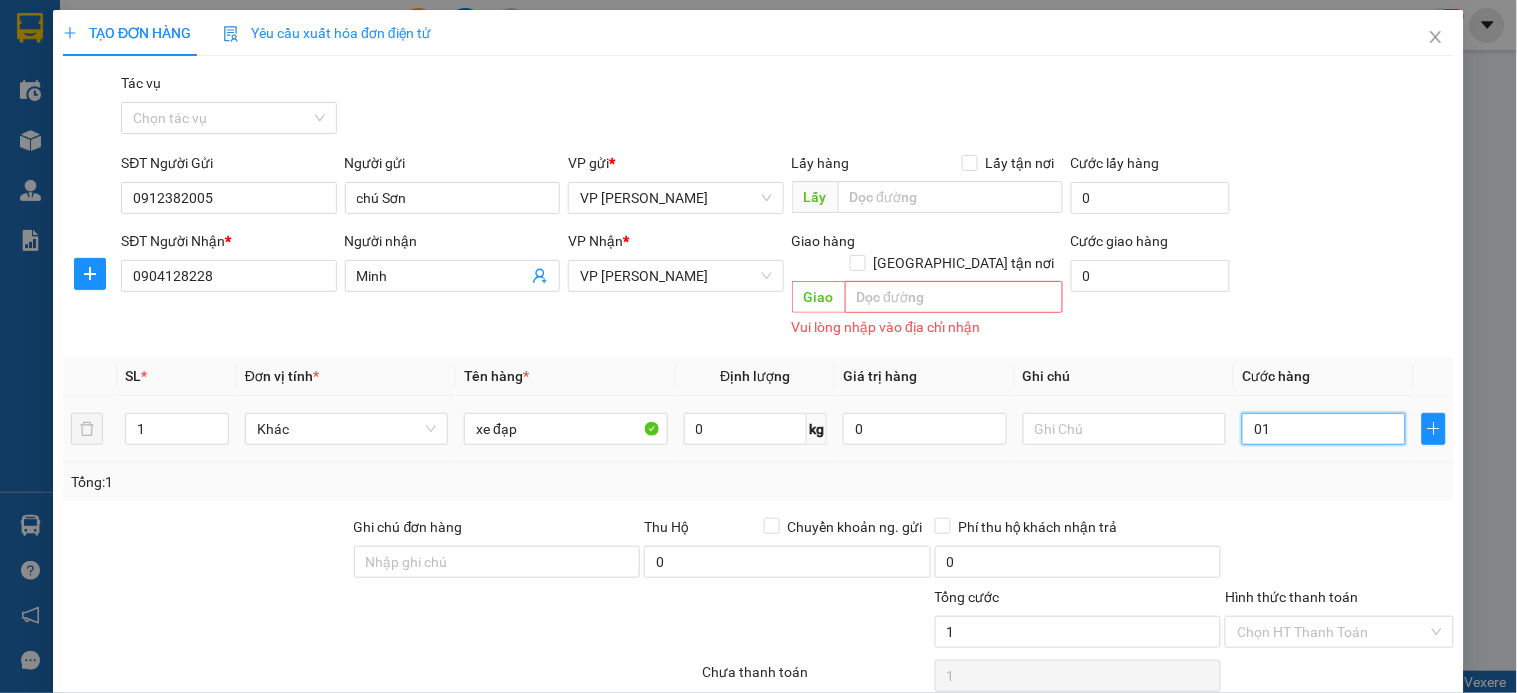 type on "015" 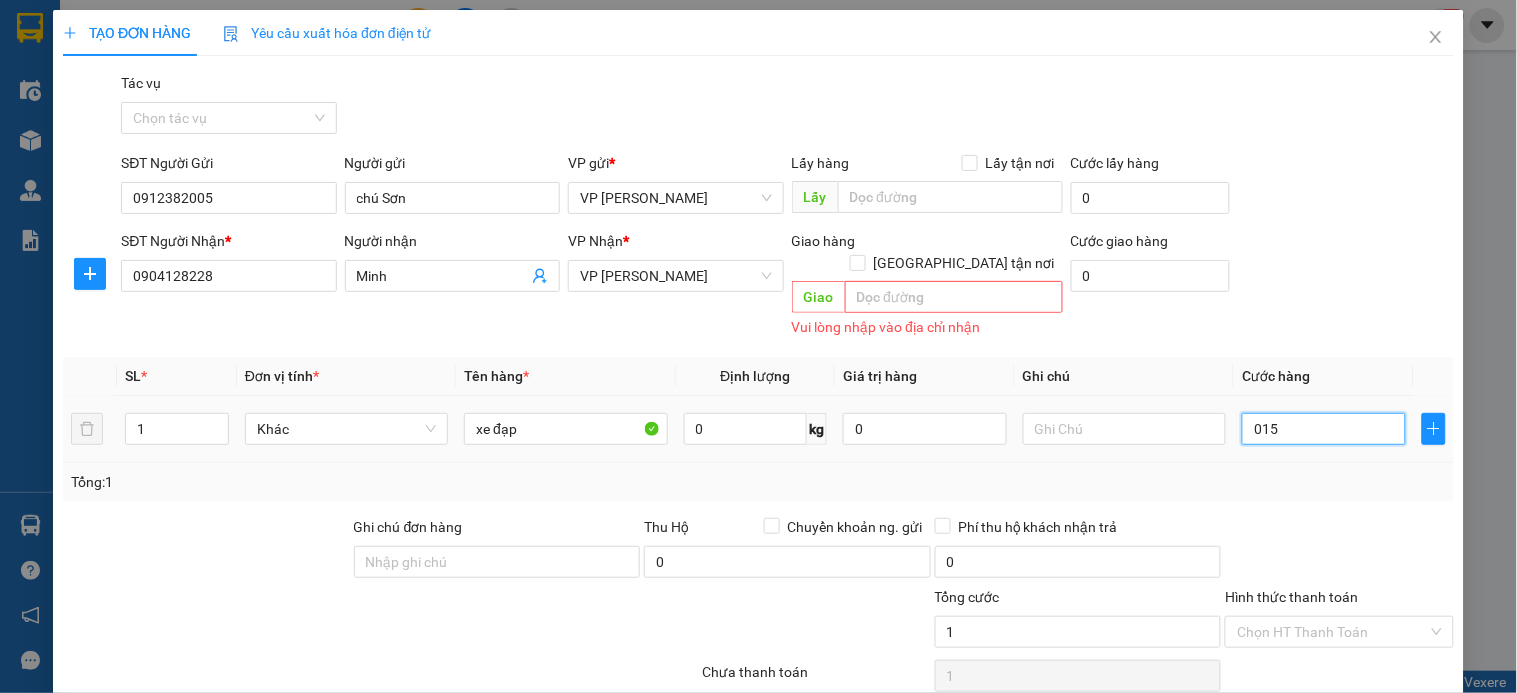 type on "15" 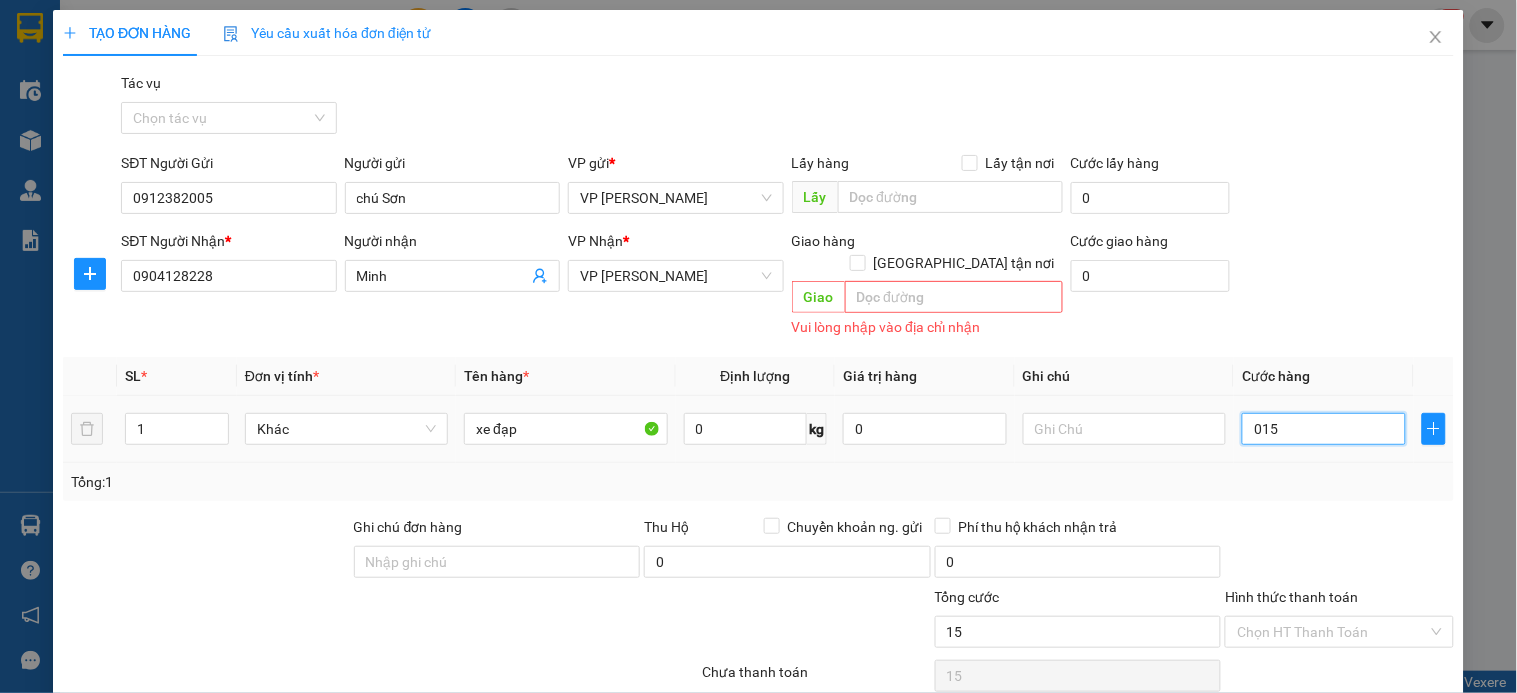 type on "0.150" 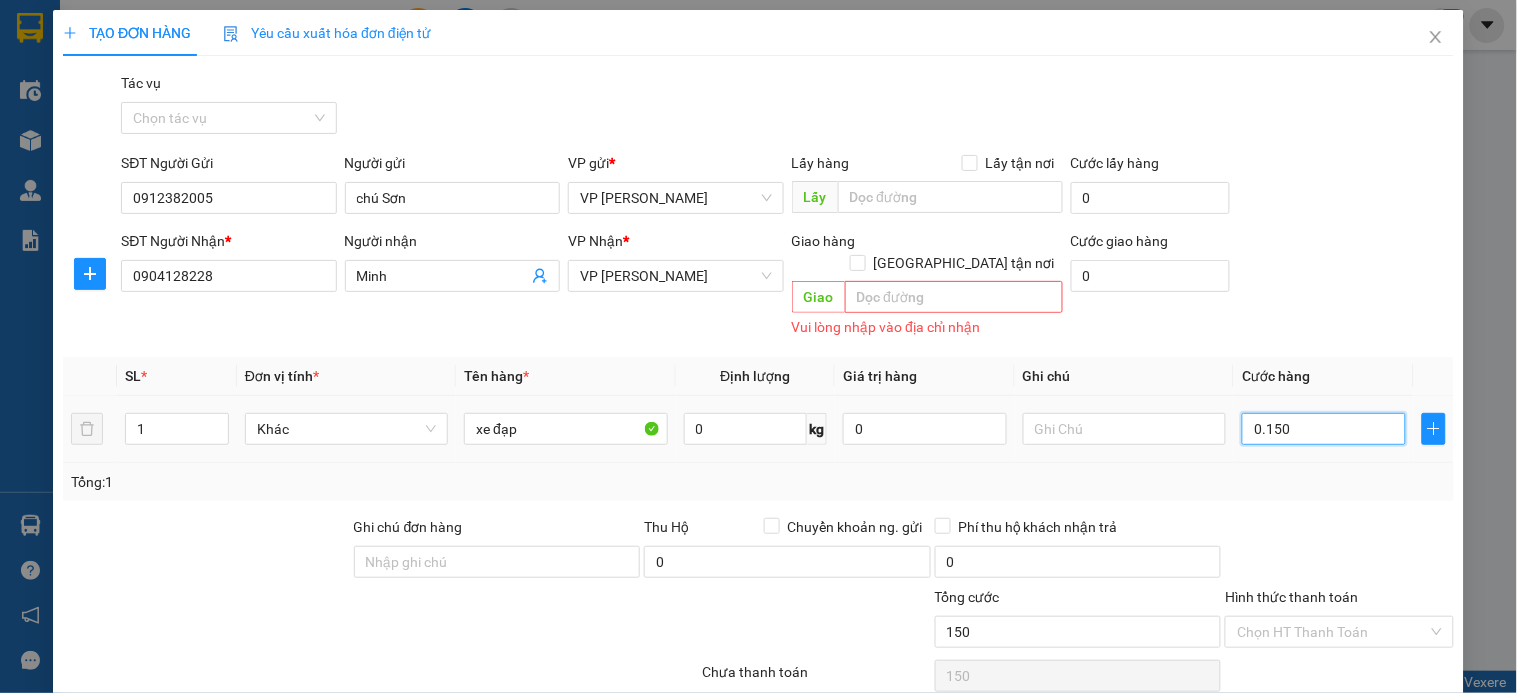 scroll, scrollTop: 130, scrollLeft: 0, axis: vertical 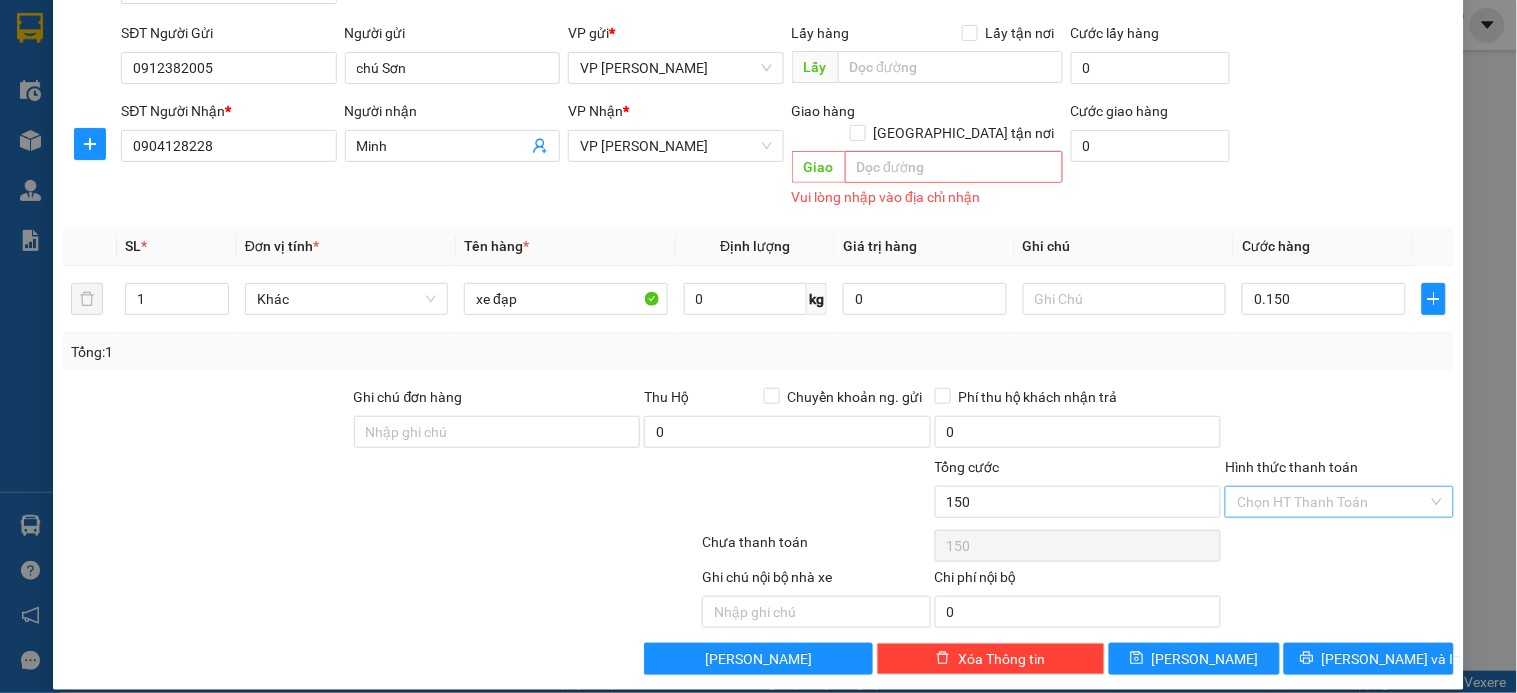 click on "Hình thức thanh toán" at bounding box center [1332, 502] 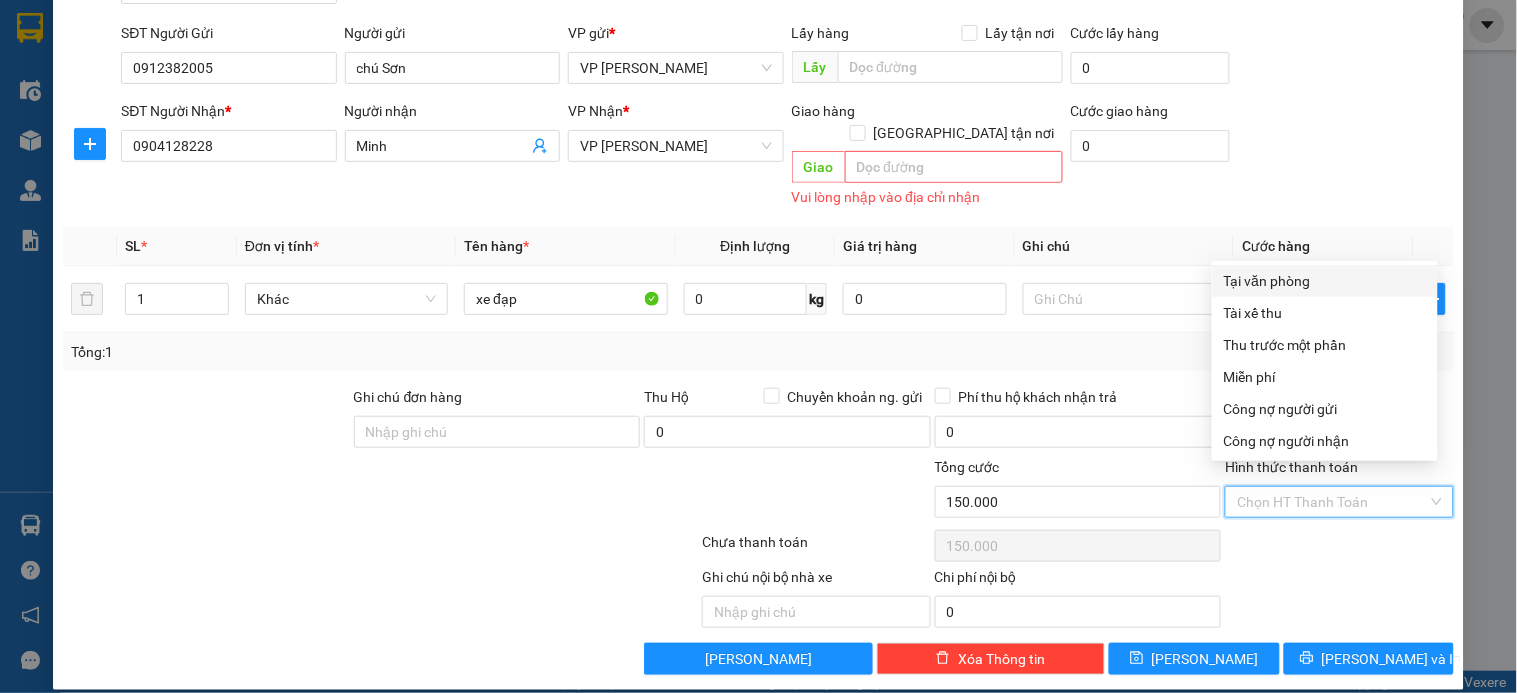 click on "Tại văn phòng" at bounding box center [1325, 281] 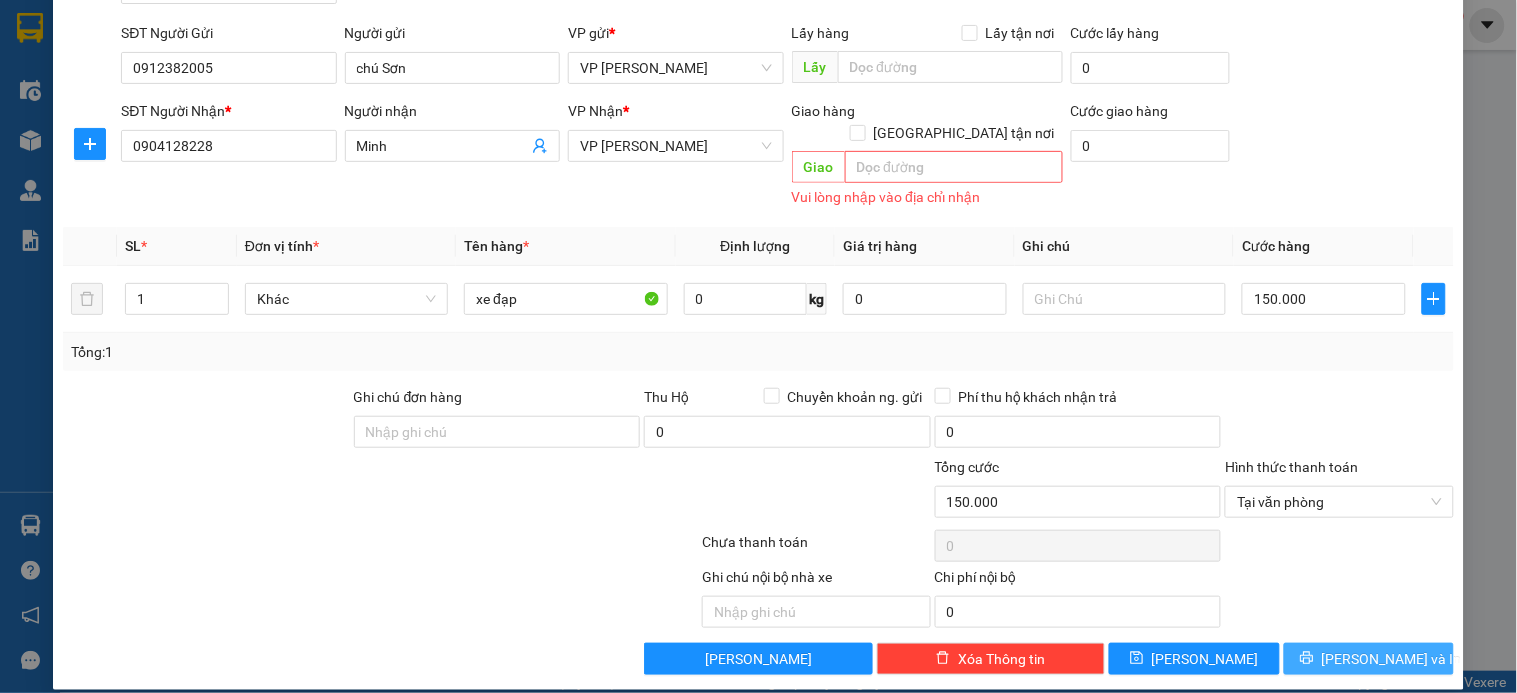 click on "[PERSON_NAME] và In" at bounding box center [1369, 659] 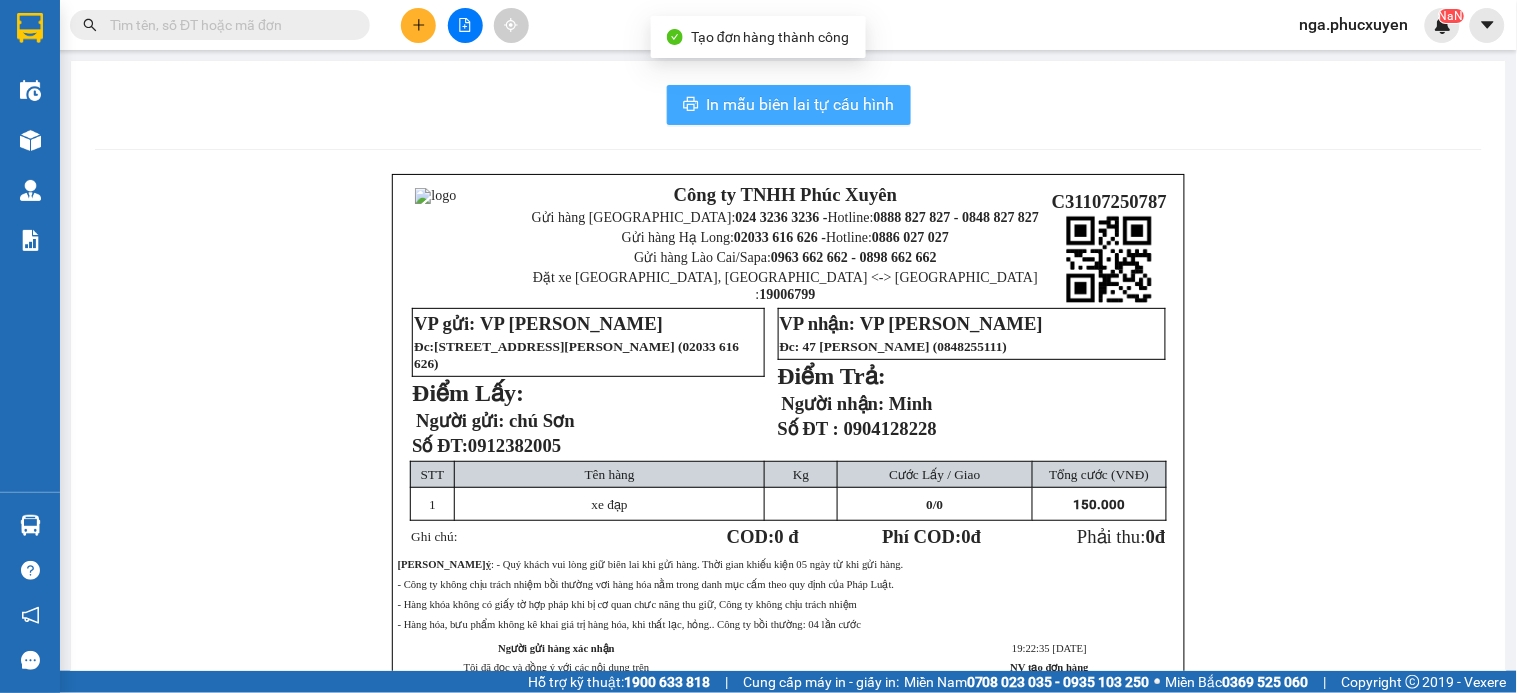 click on "In mẫu biên lai tự cấu hình" at bounding box center [801, 104] 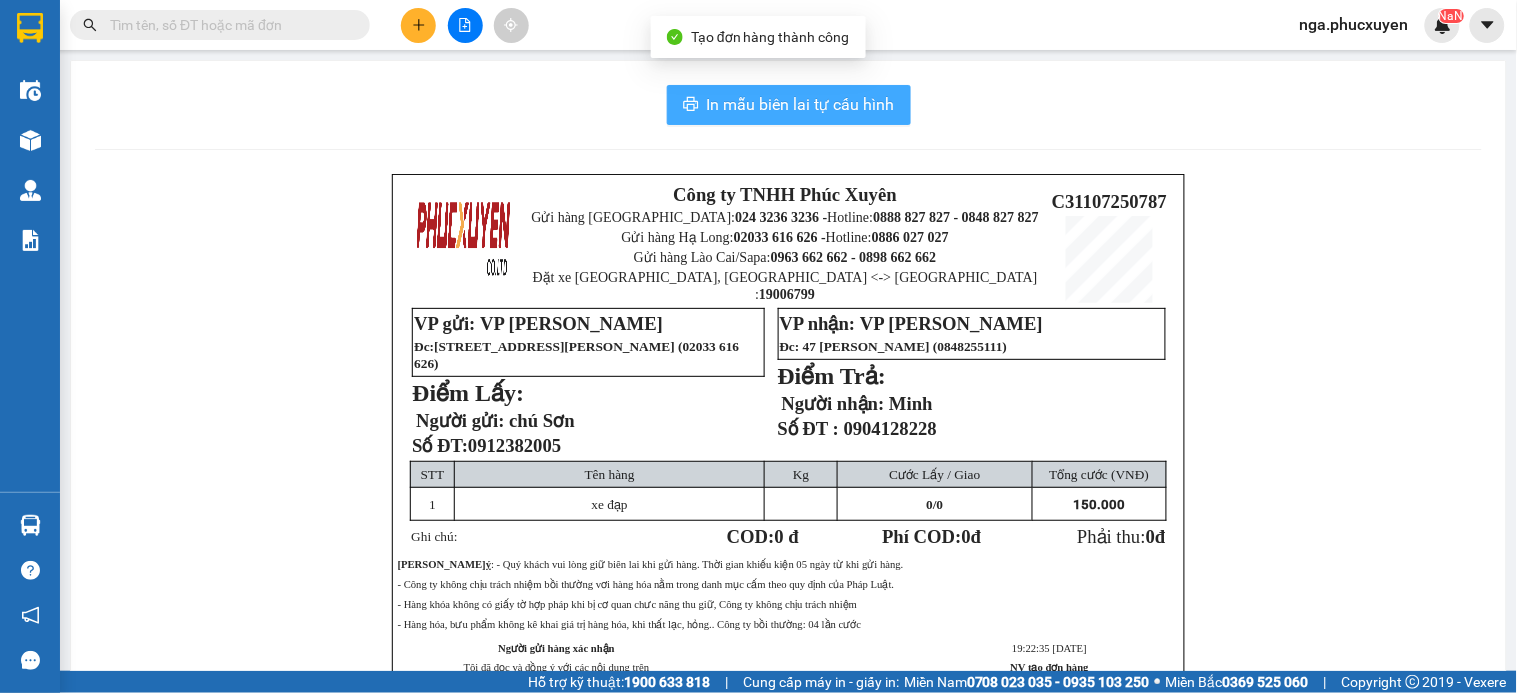scroll, scrollTop: 0, scrollLeft: 0, axis: both 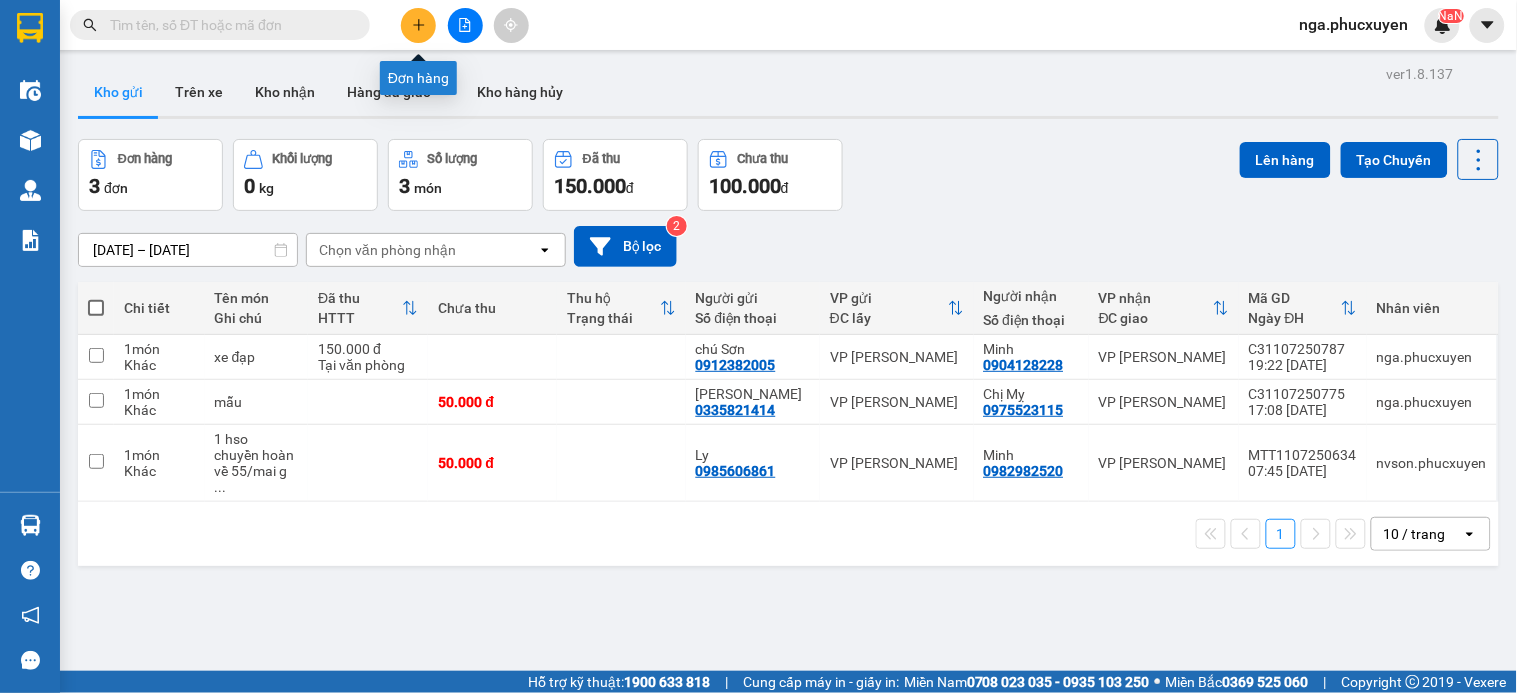 click 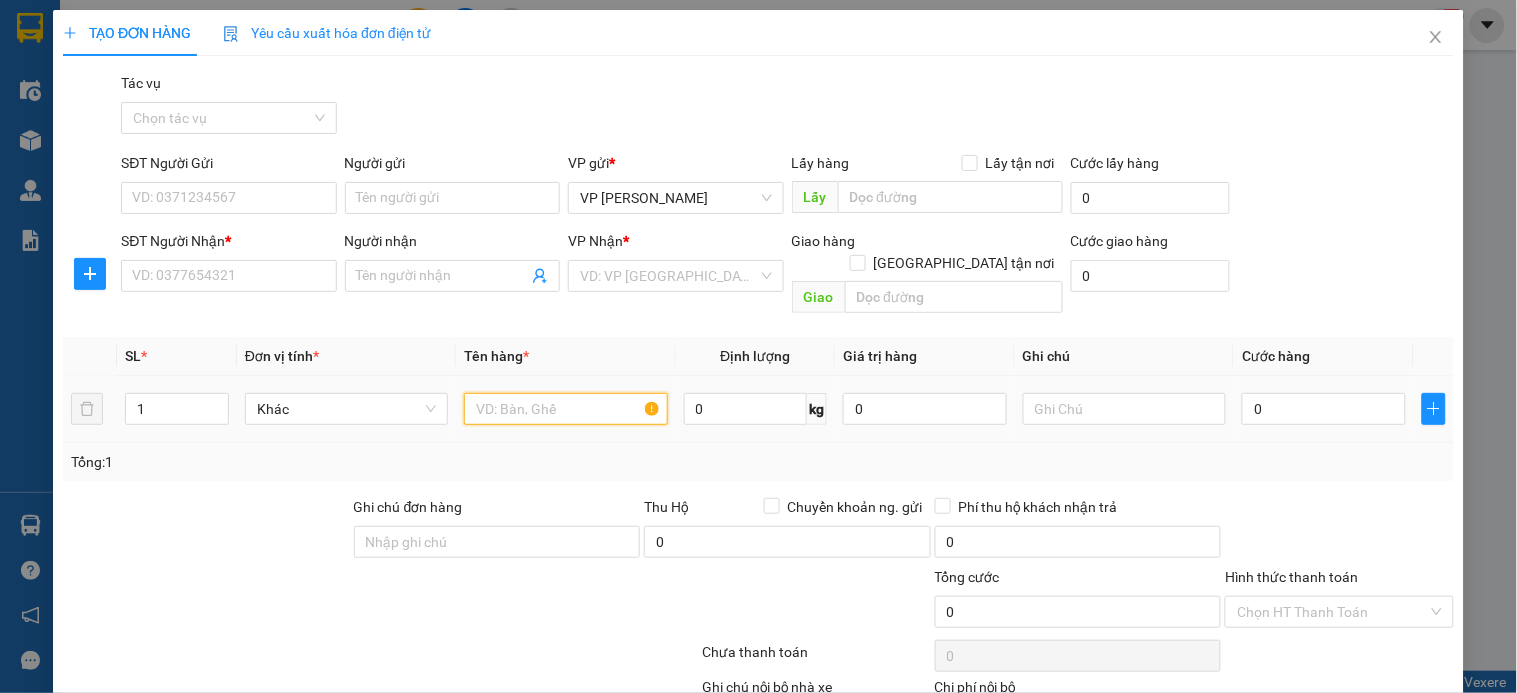 click at bounding box center [565, 409] 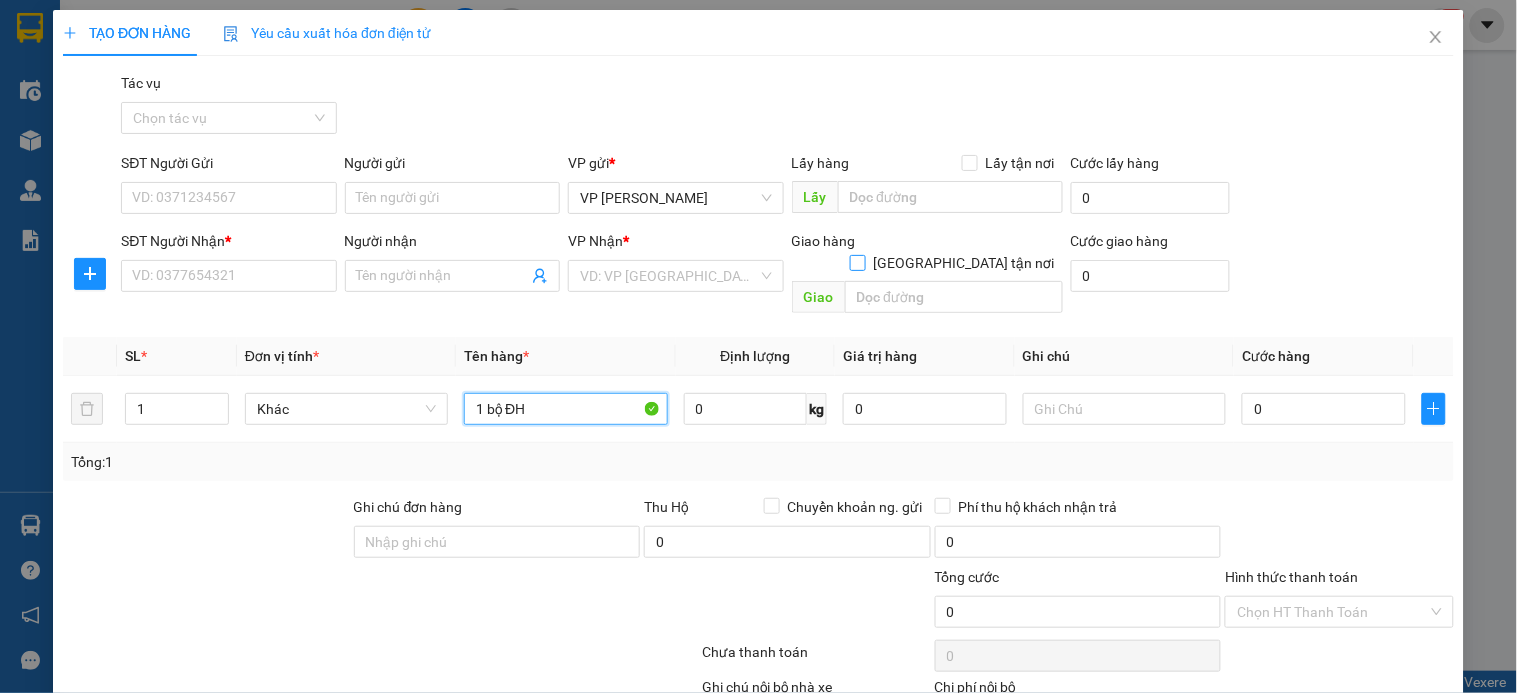 type on "1 bộ ĐH" 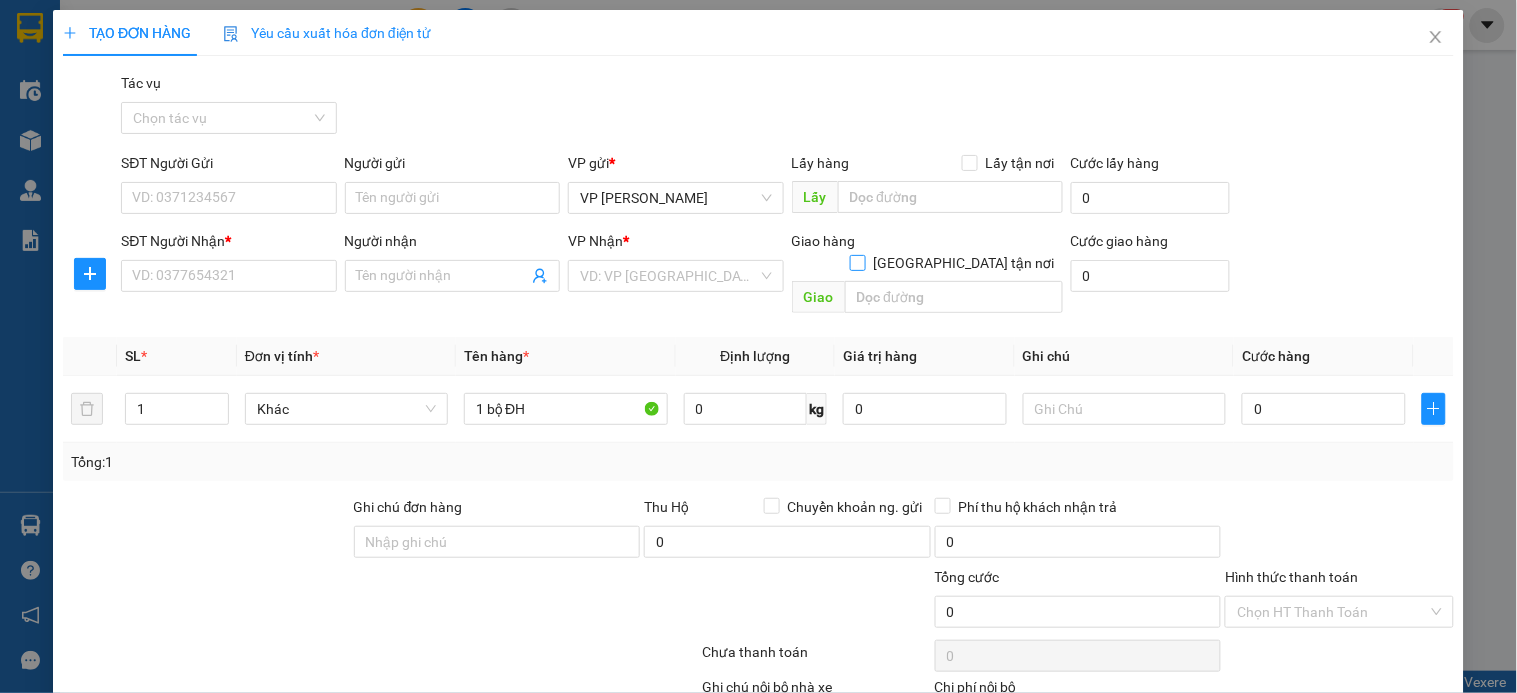 click on "[GEOGRAPHIC_DATA] tận nơi" at bounding box center (857, 262) 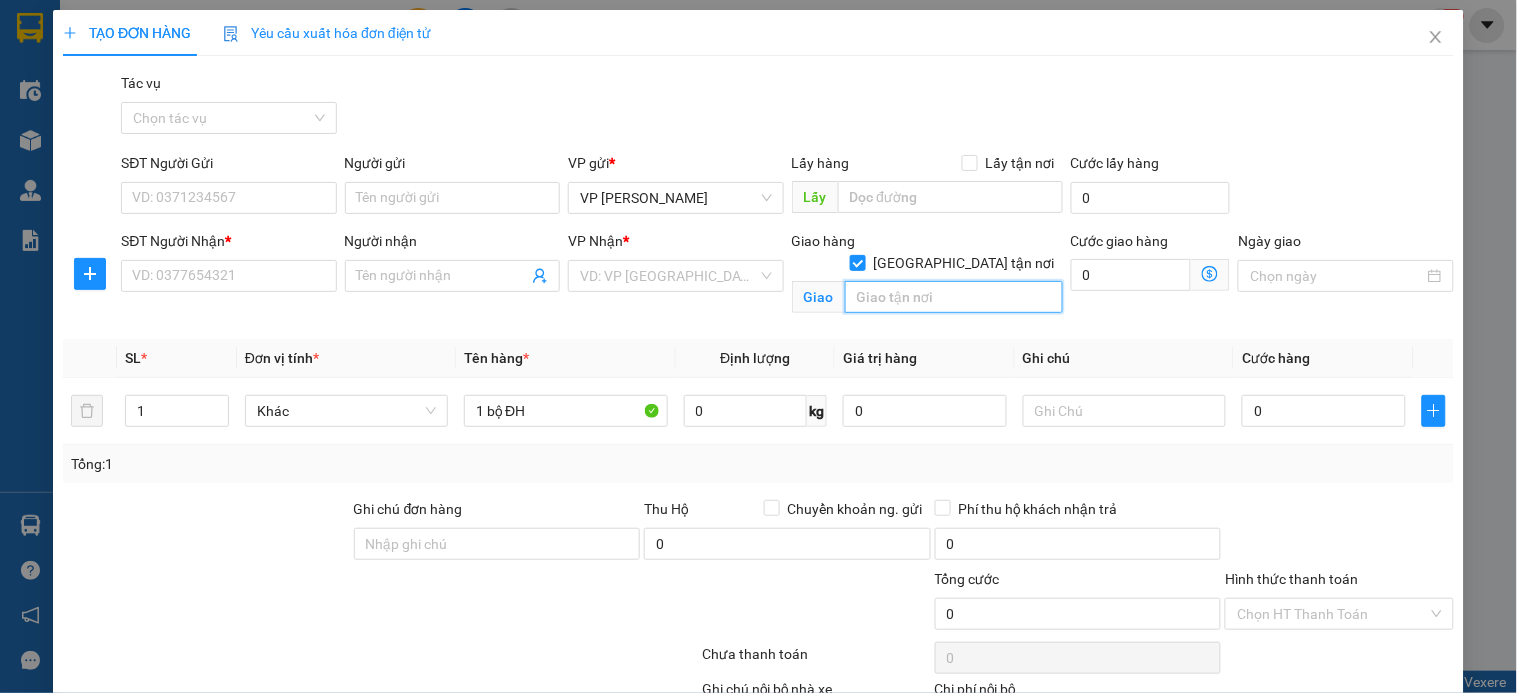 paste on "Số 37 ngõ thổ quan. Khâm thiên [GEOGRAPHIC_DATA]" 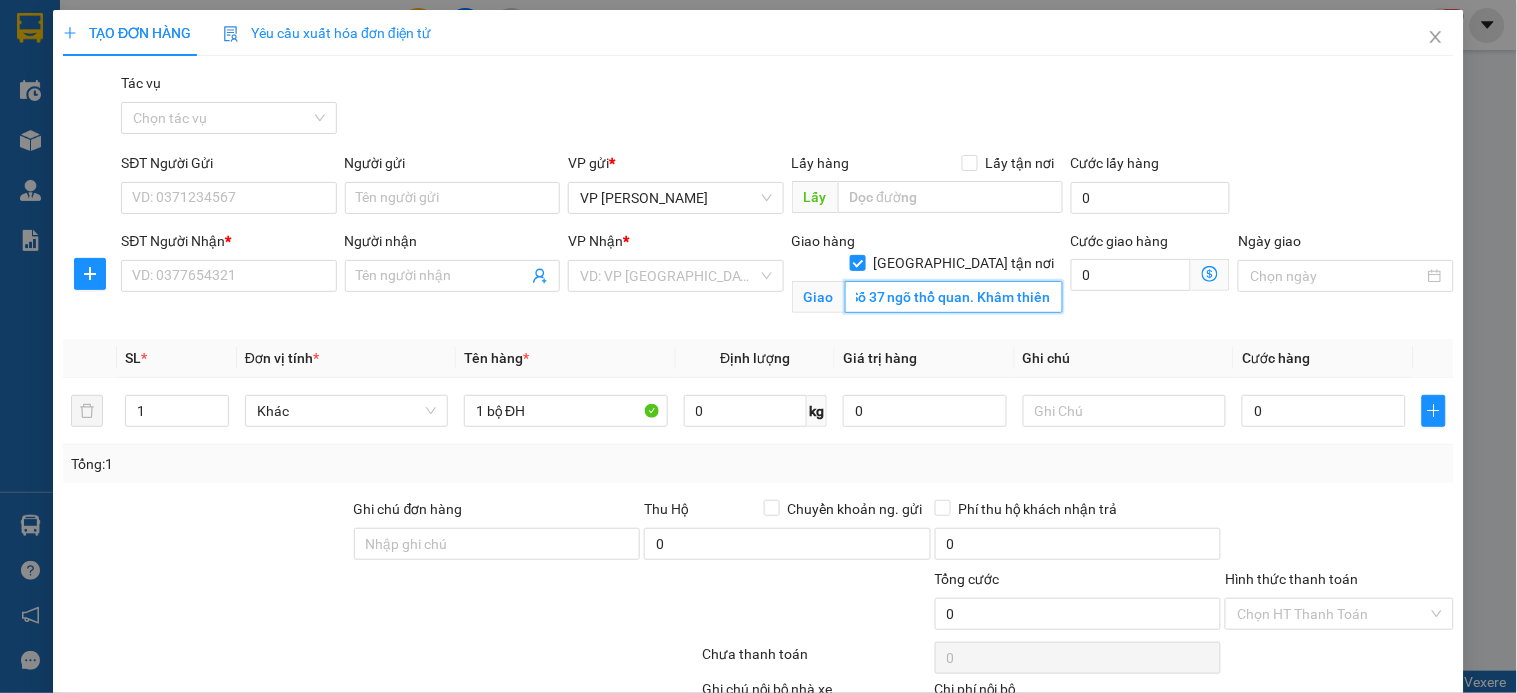 scroll, scrollTop: 0, scrollLeft: 14, axis: horizontal 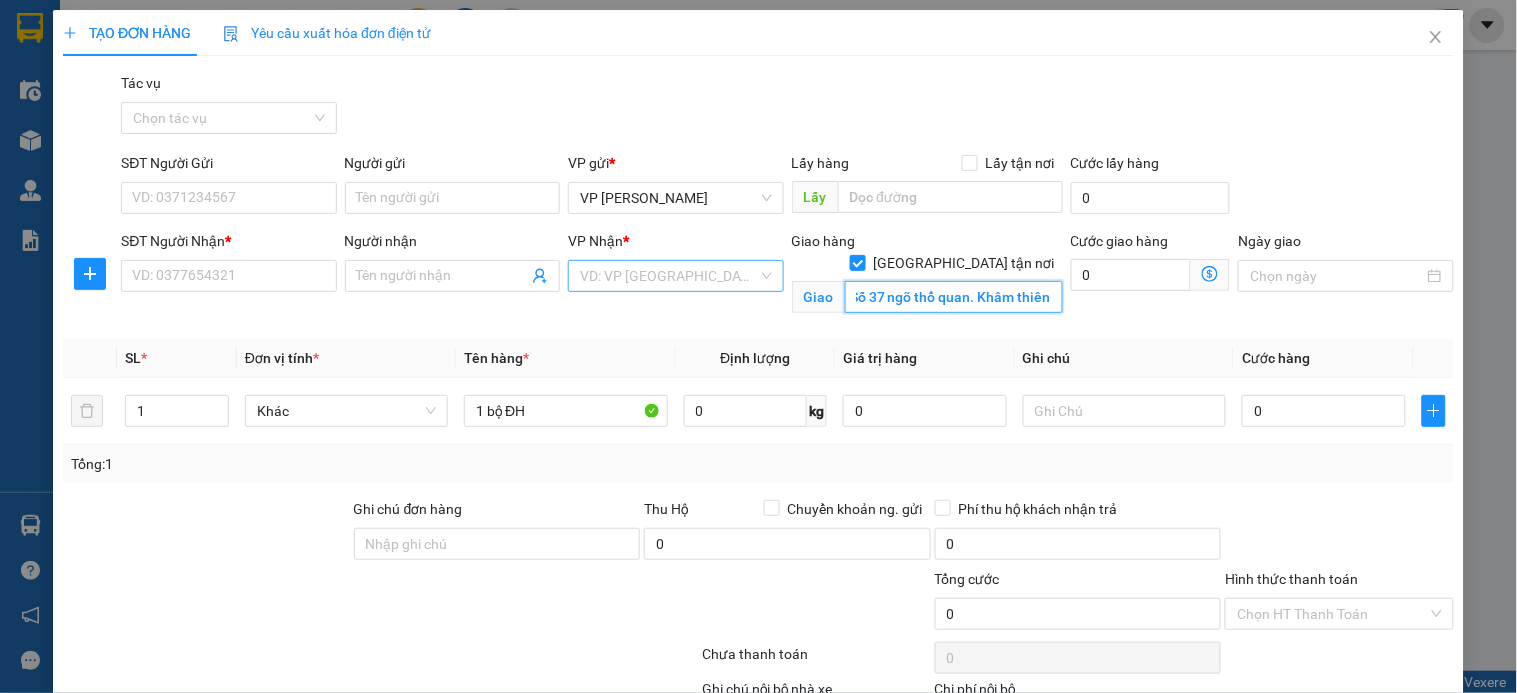 type on "Số 37 ngõ thổ quan. Khâm thiên" 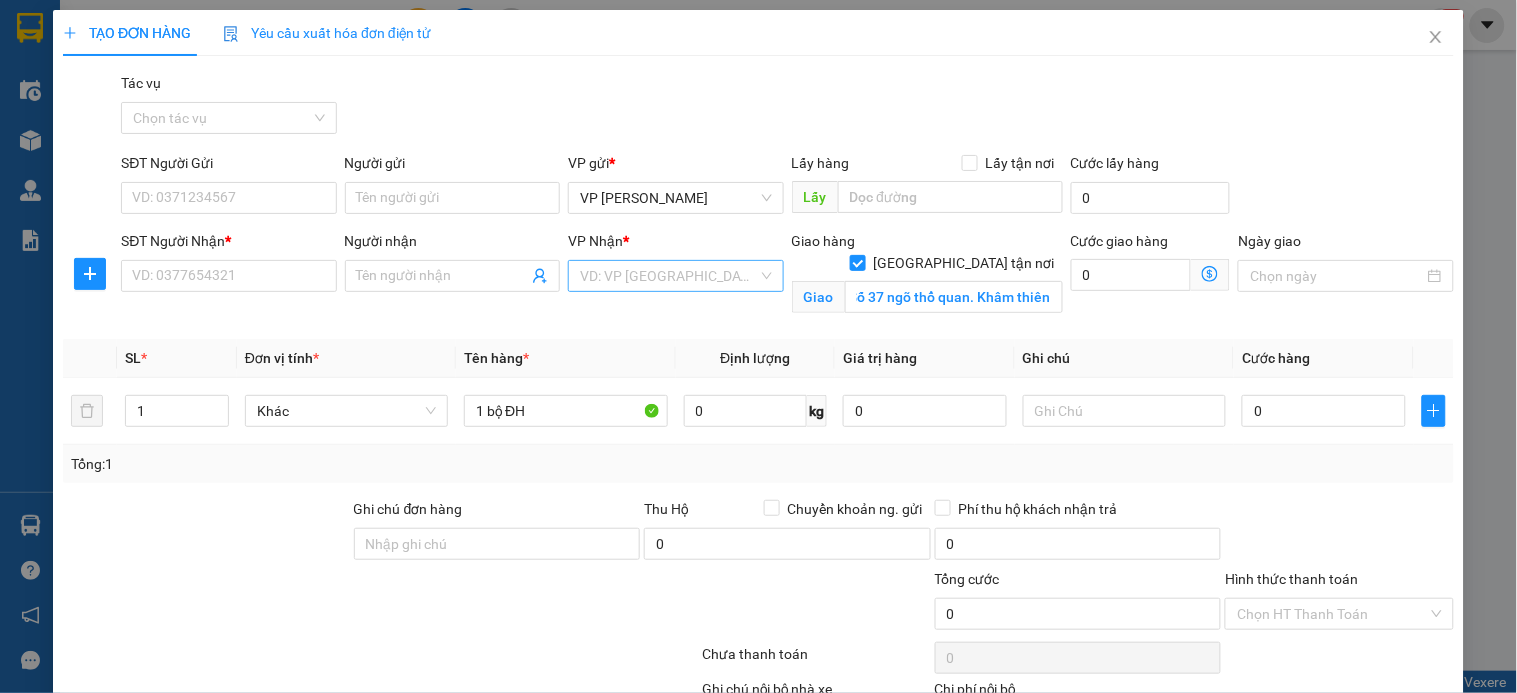 click at bounding box center (668, 276) 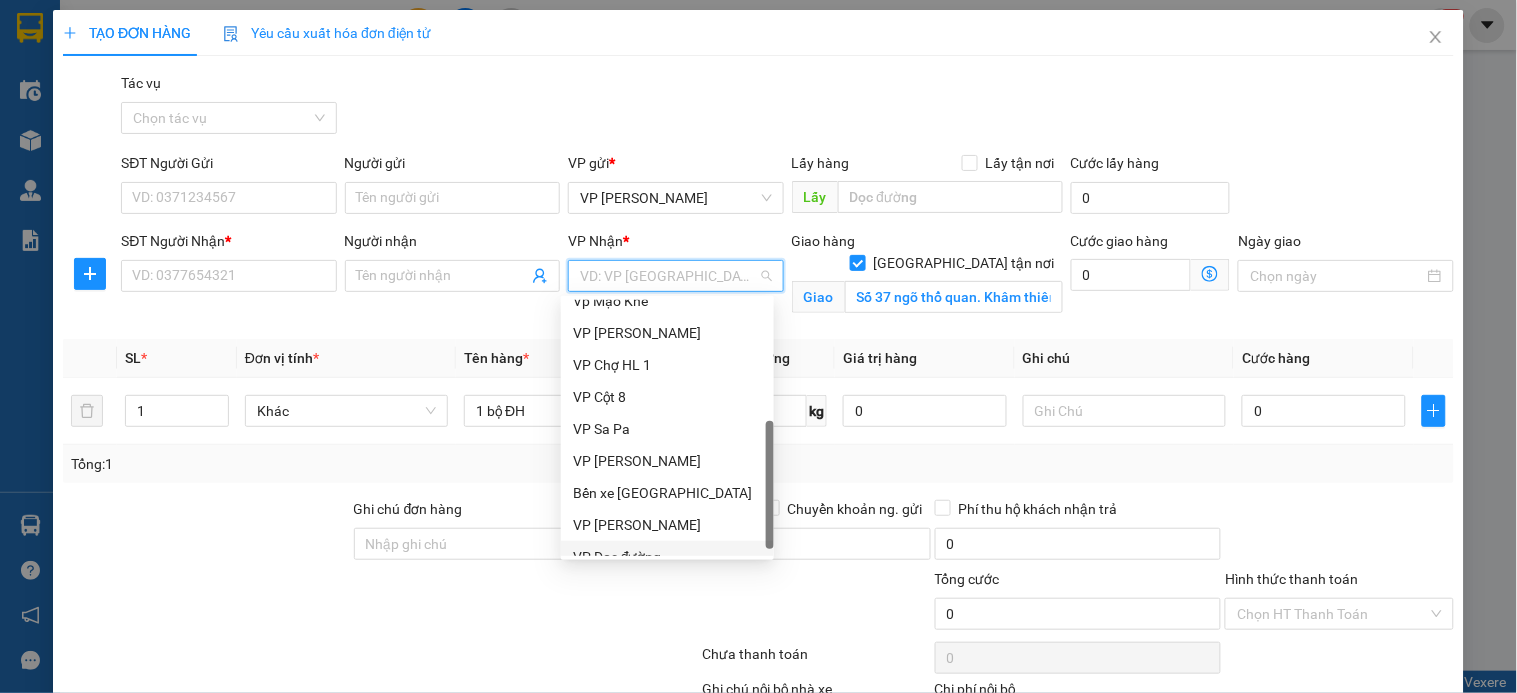 scroll, scrollTop: 320, scrollLeft: 0, axis: vertical 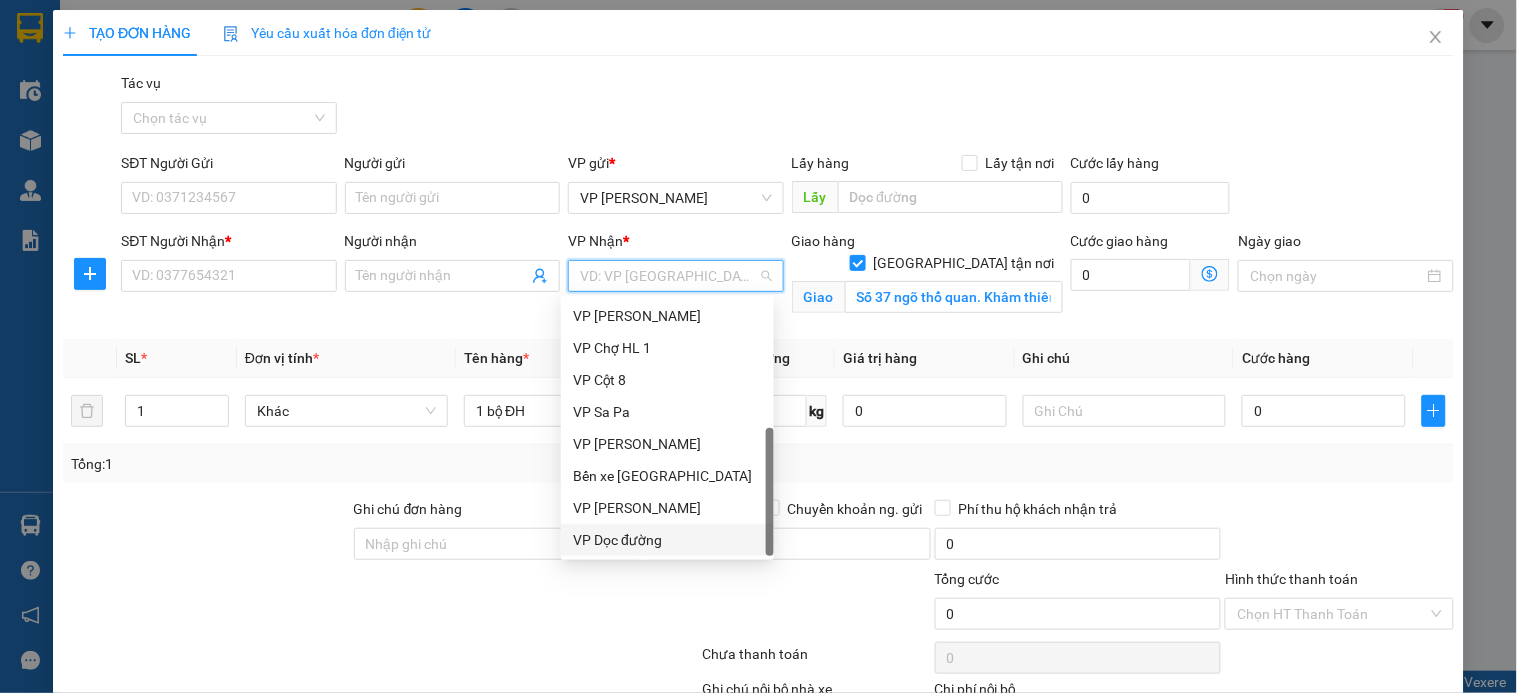 click on "VP Dọc đường" at bounding box center (667, 540) 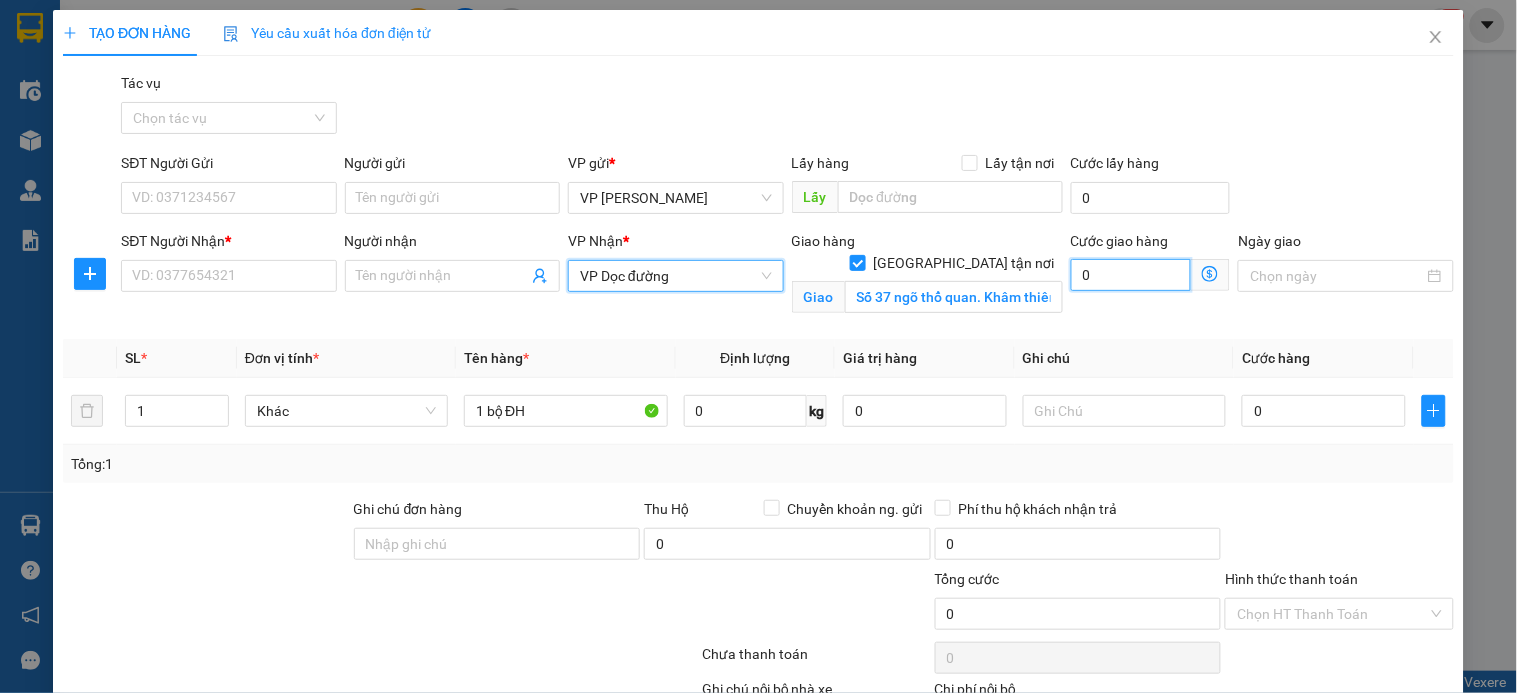 click on "0" at bounding box center (1131, 275) 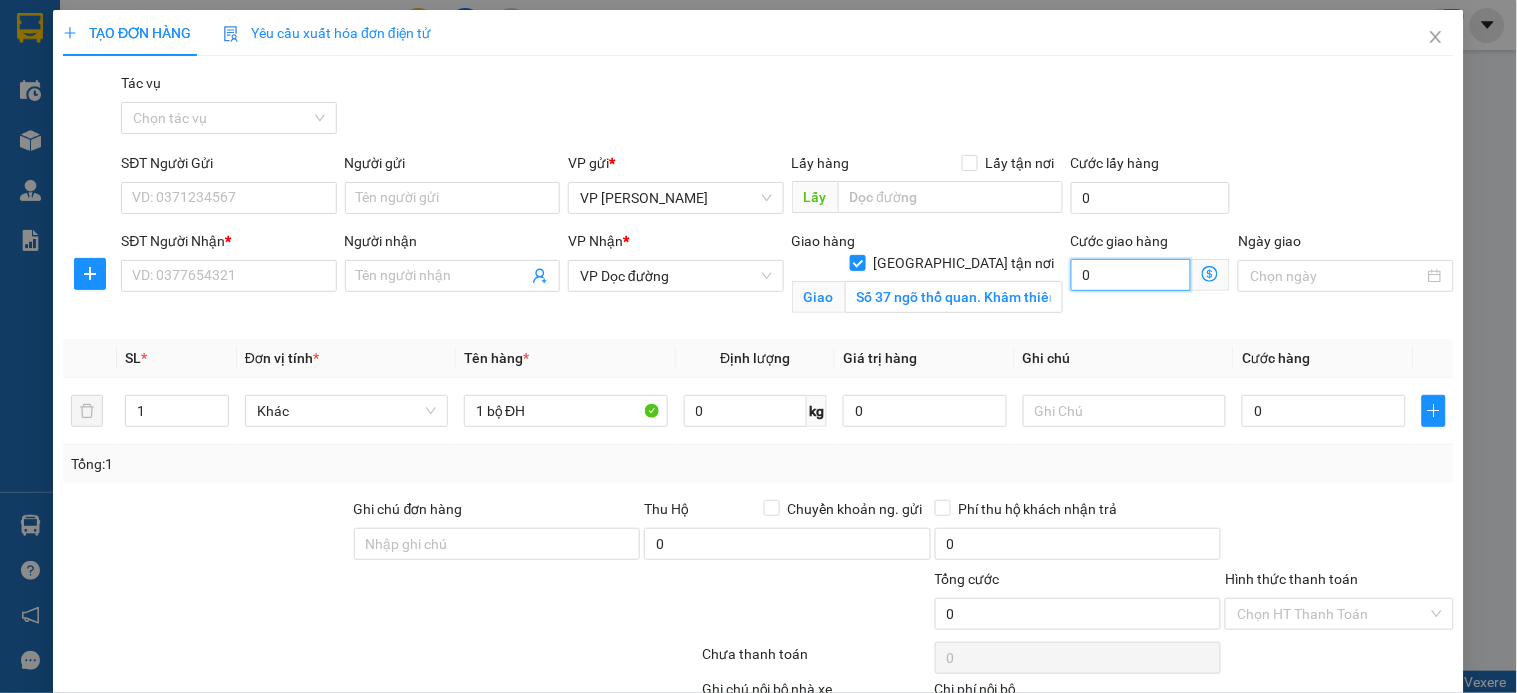 type on "1" 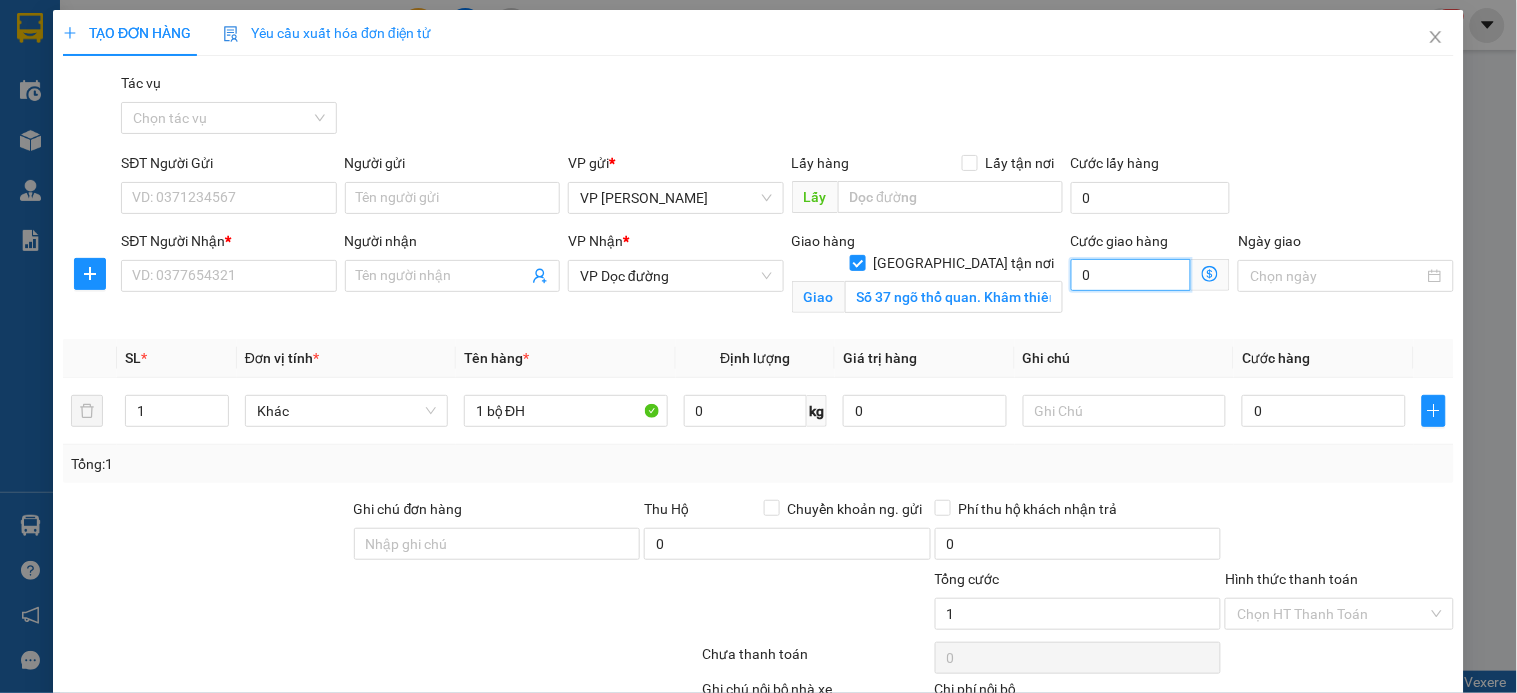 type on "1" 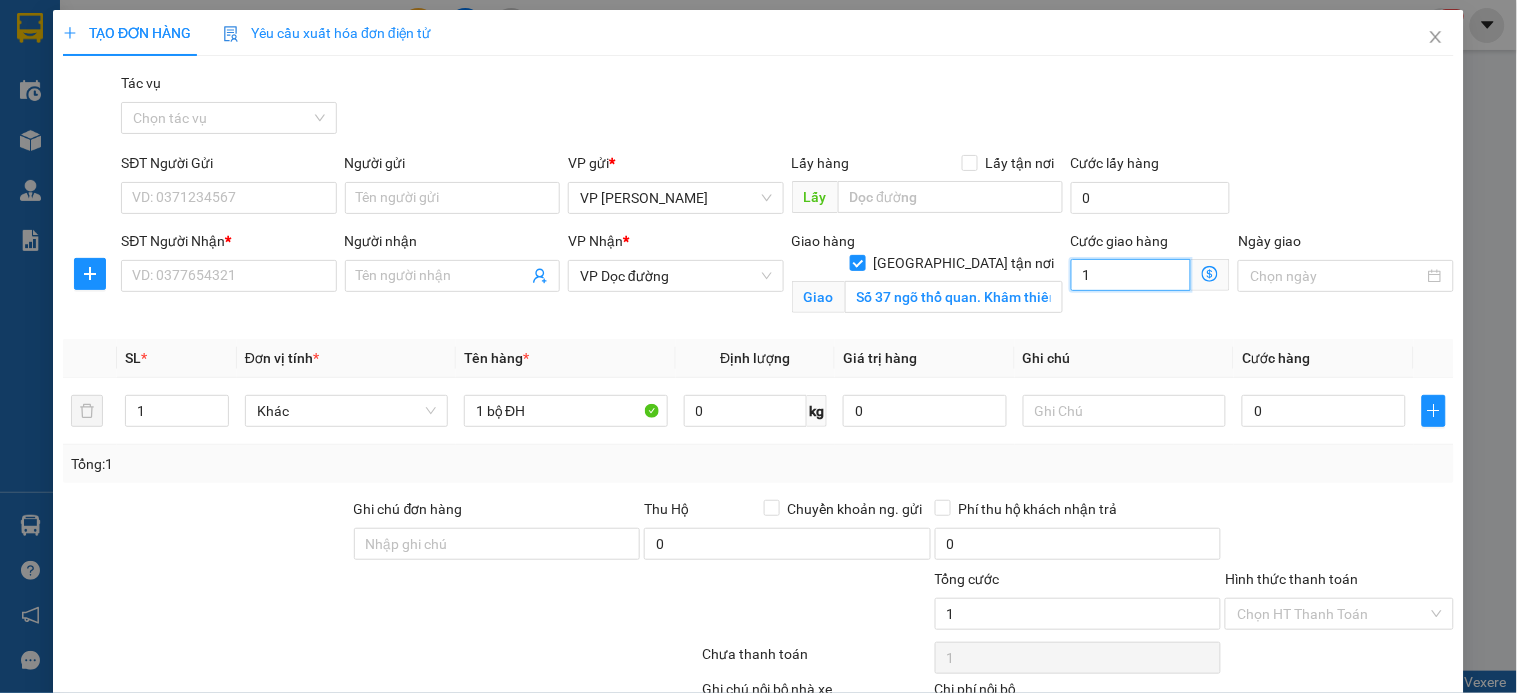 type on "10" 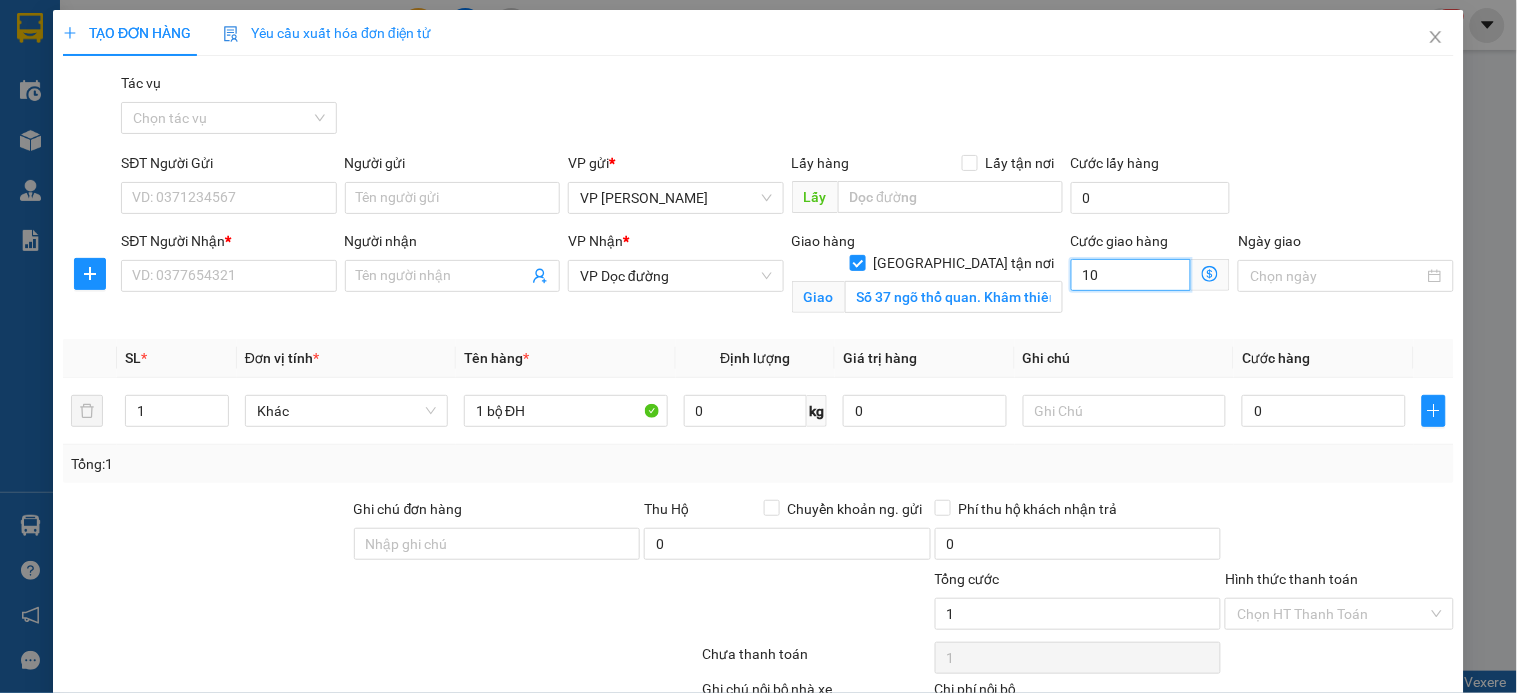 type on "10" 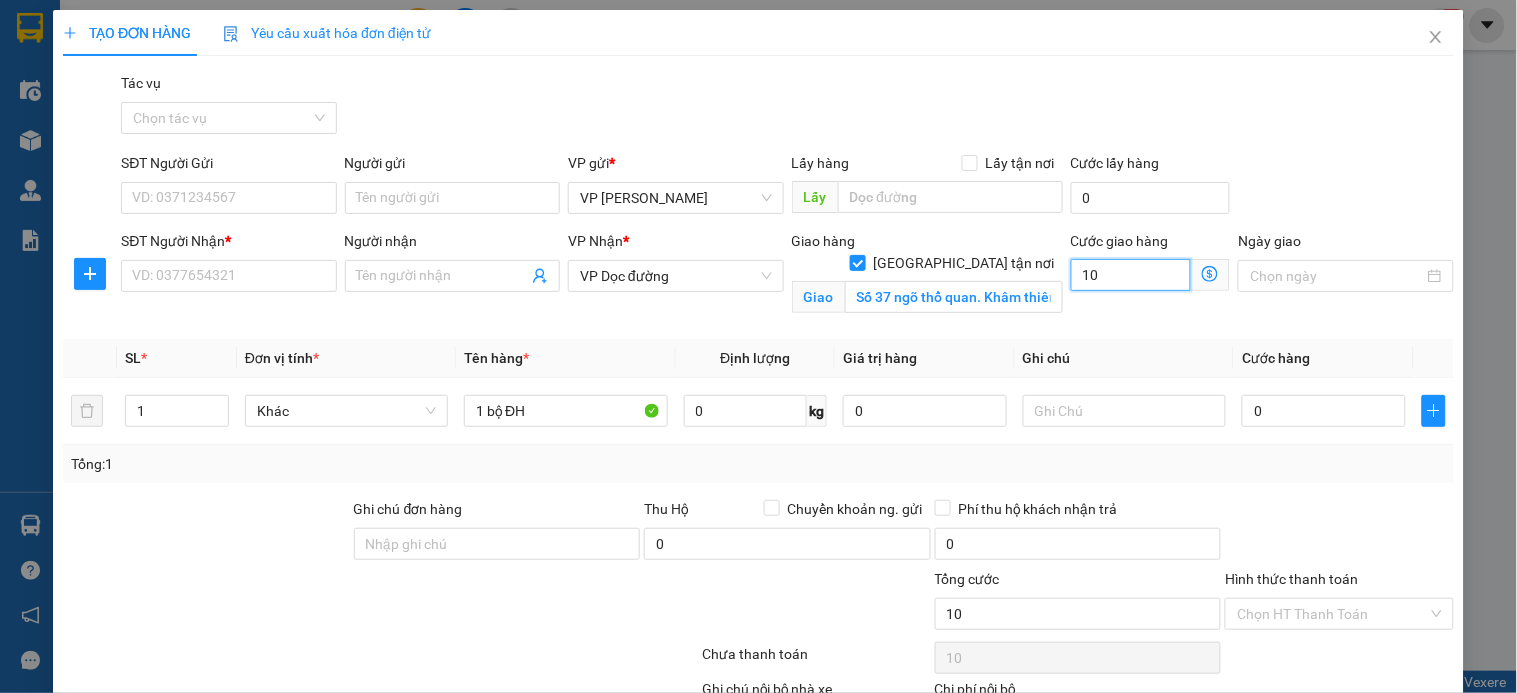 type on "100" 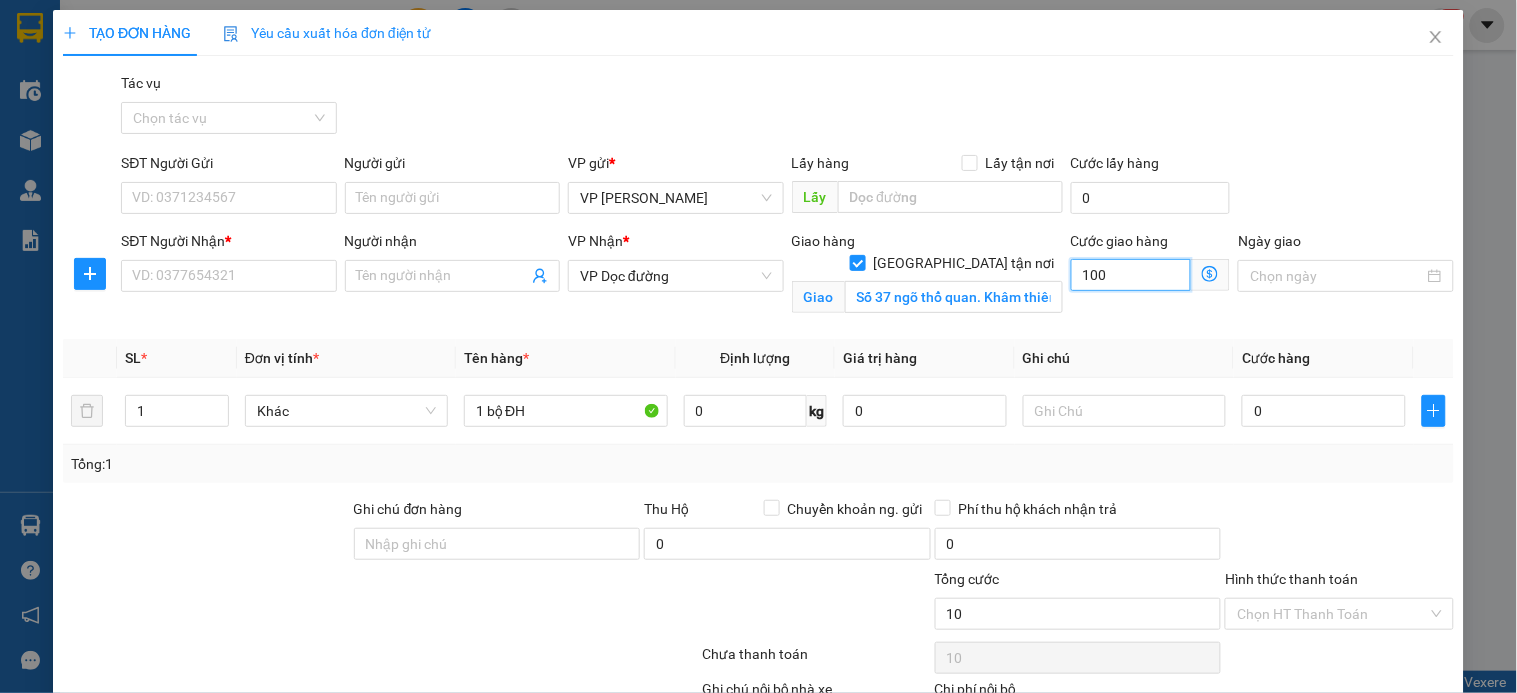 type on "100" 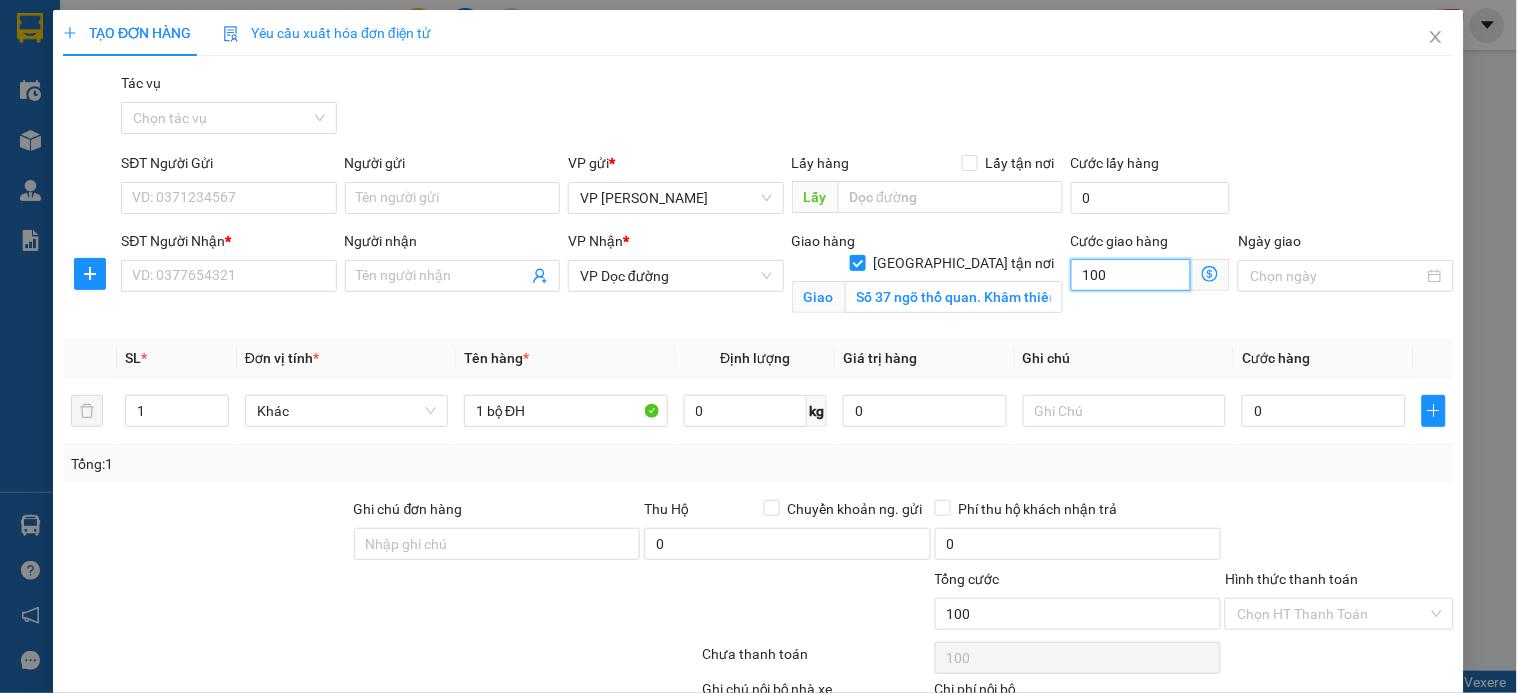 type on "100" 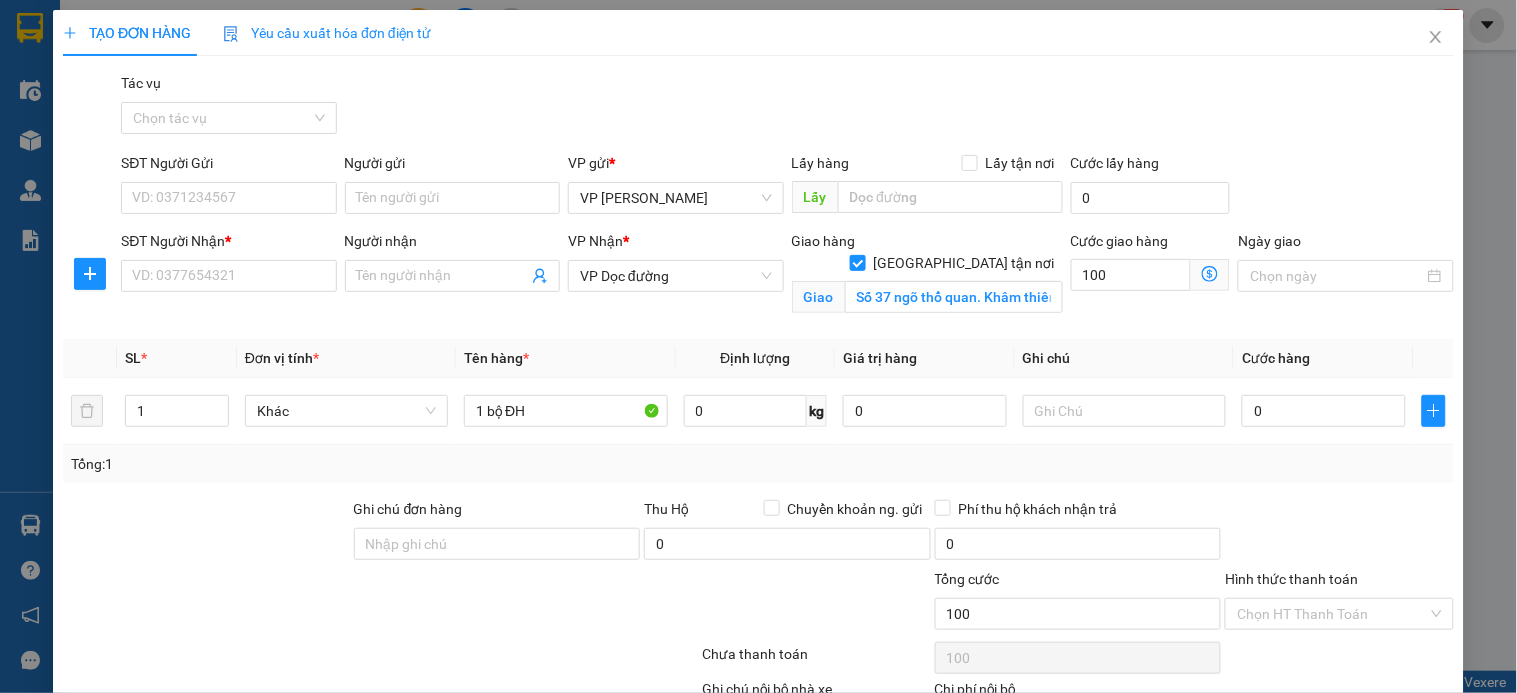 type on "100.000" 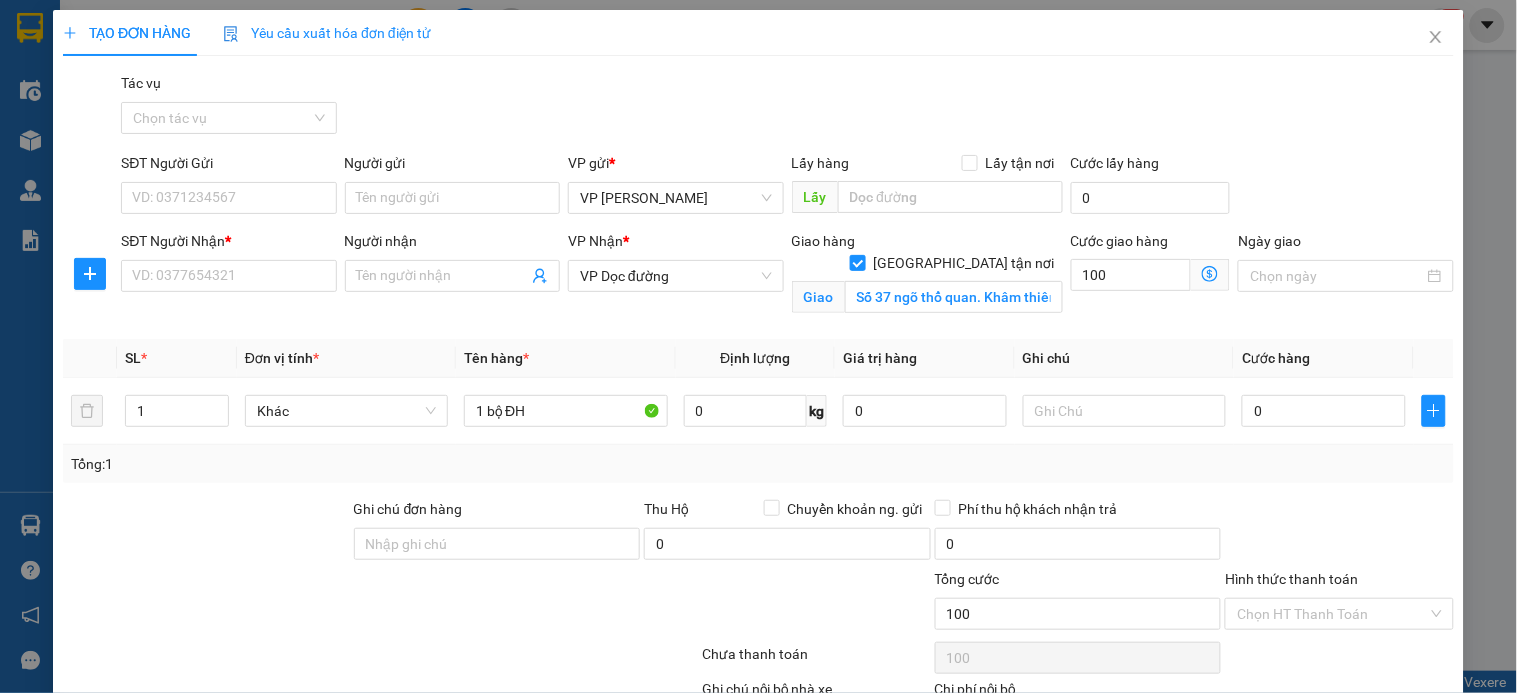 type on "100.000" 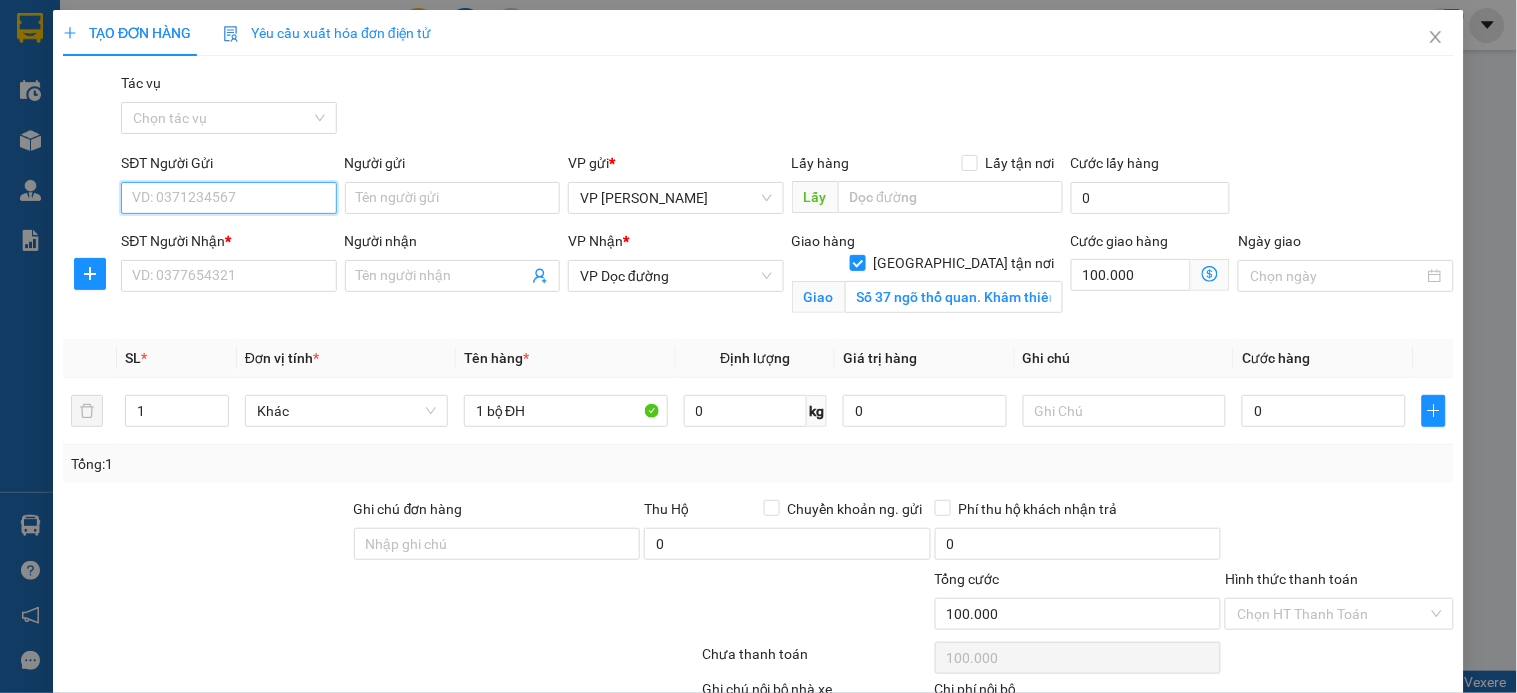 click on "SĐT Người Gửi" at bounding box center (228, 198) 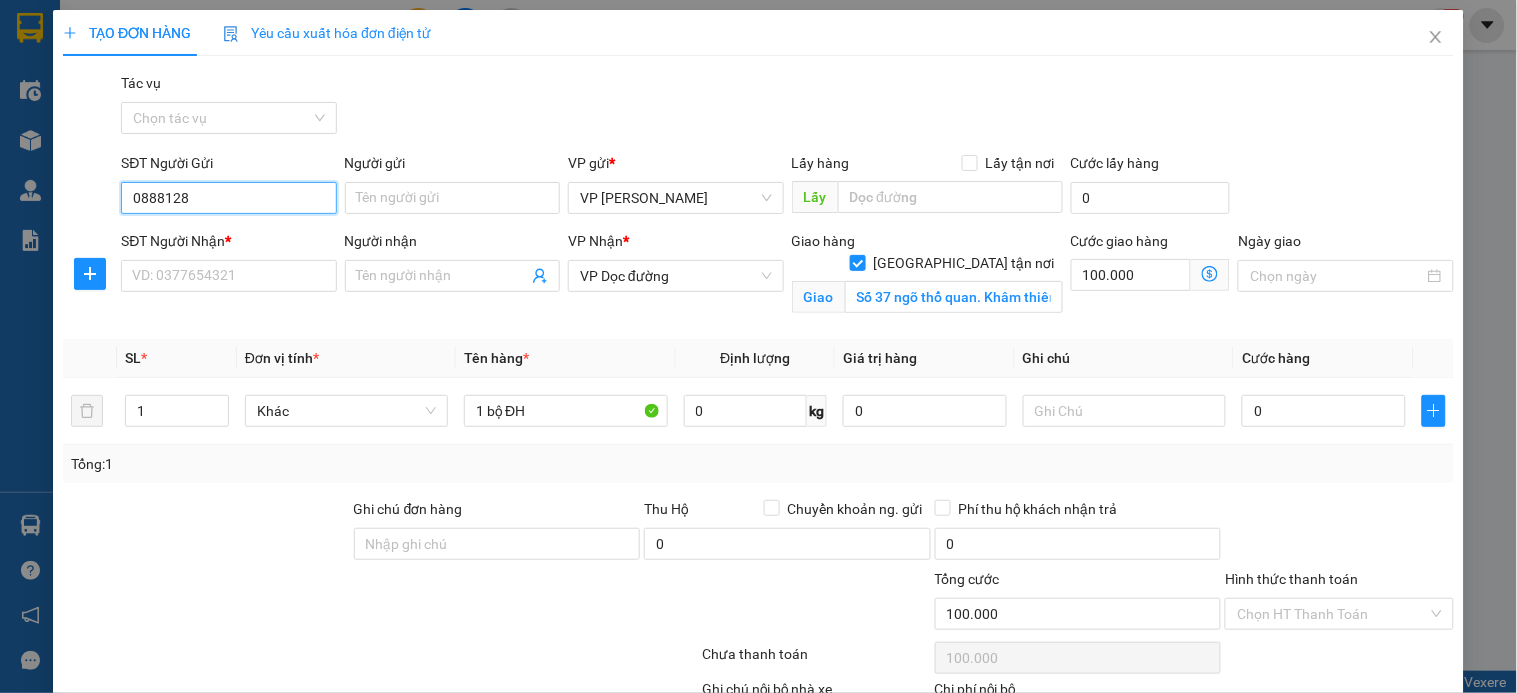 click on "0888128" at bounding box center (228, 198) 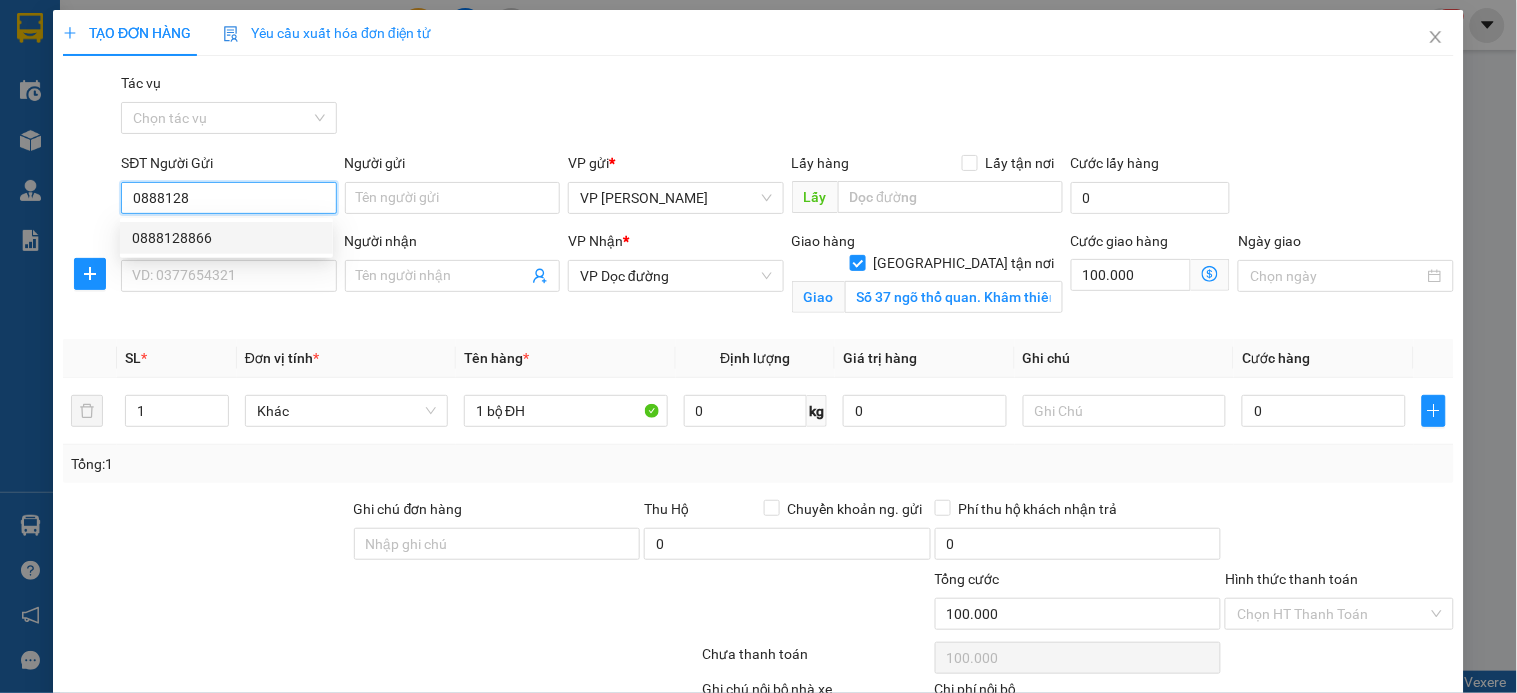click on "0888128866" at bounding box center (226, 238) 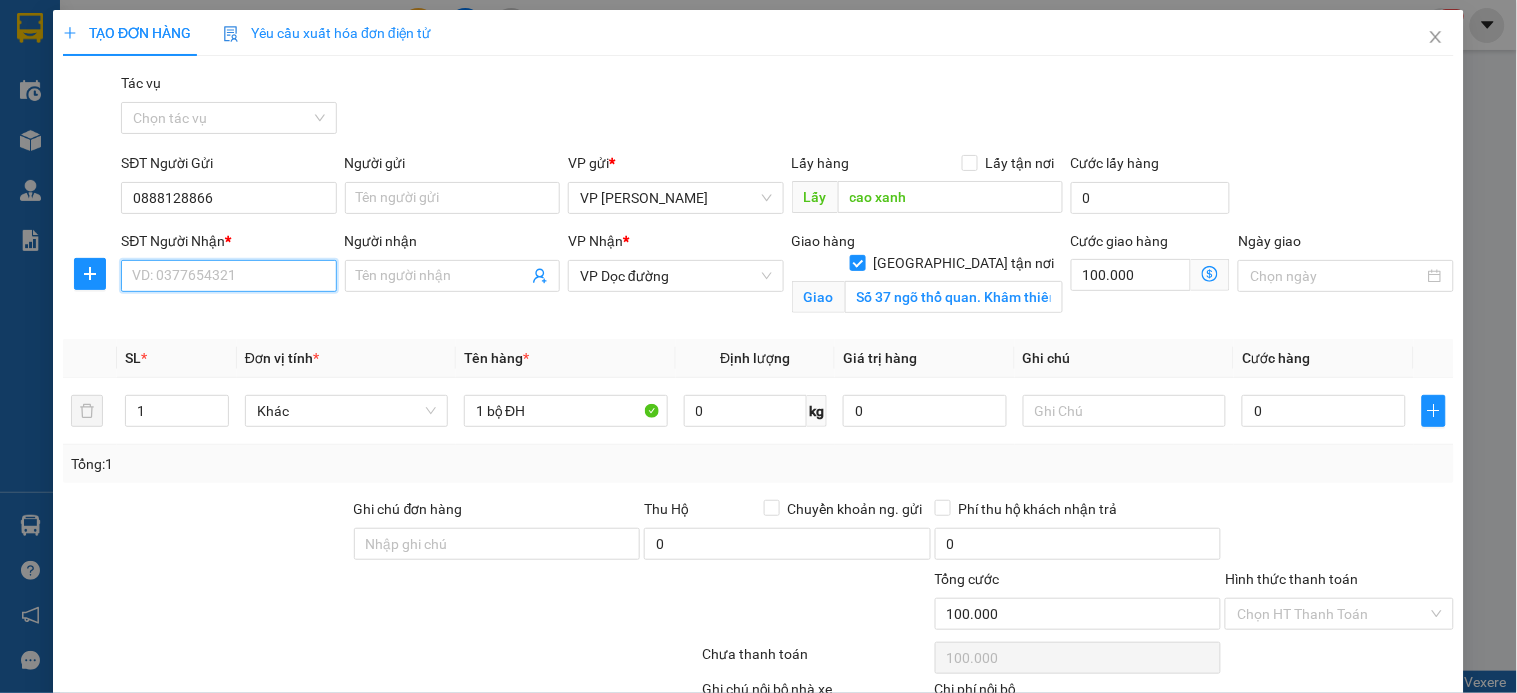click on "SĐT Người Nhận  *" at bounding box center [228, 276] 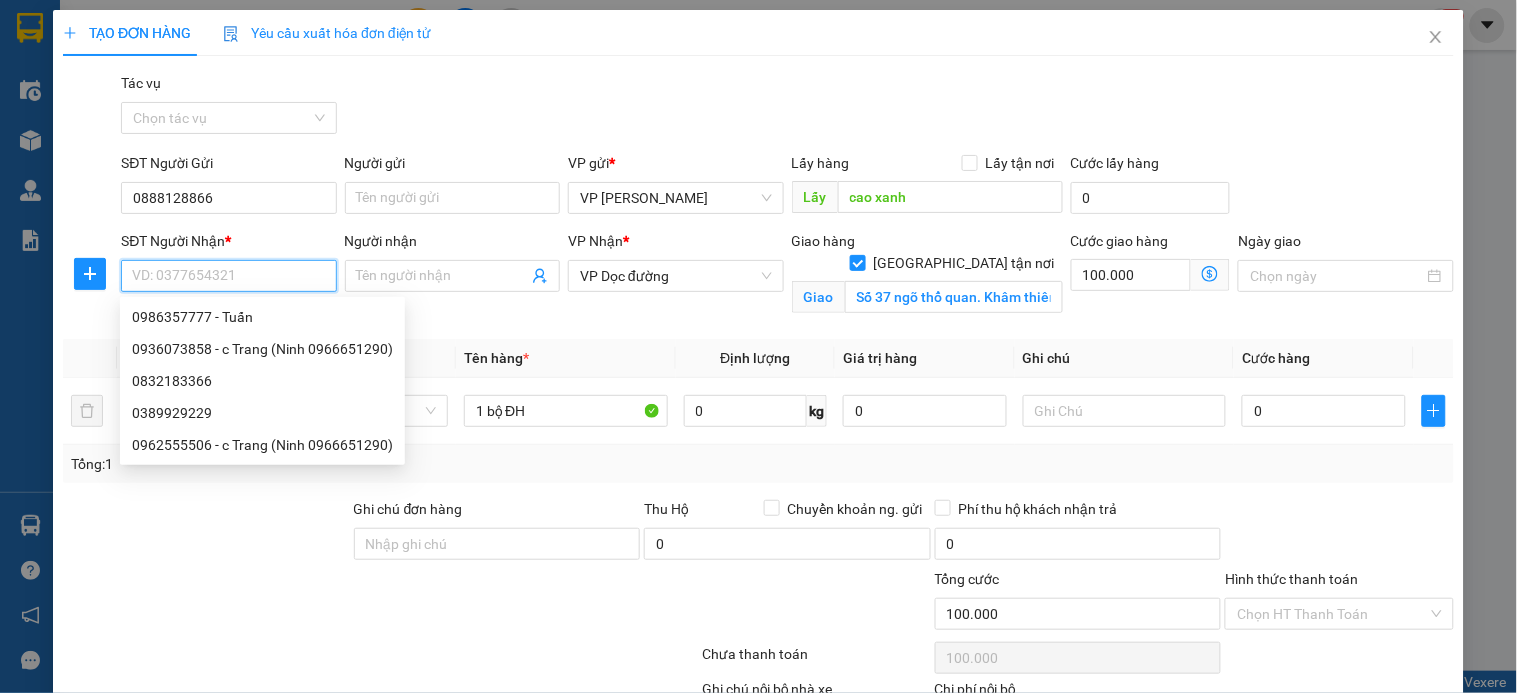 click on "SĐT Người Nhận  *" at bounding box center [228, 276] 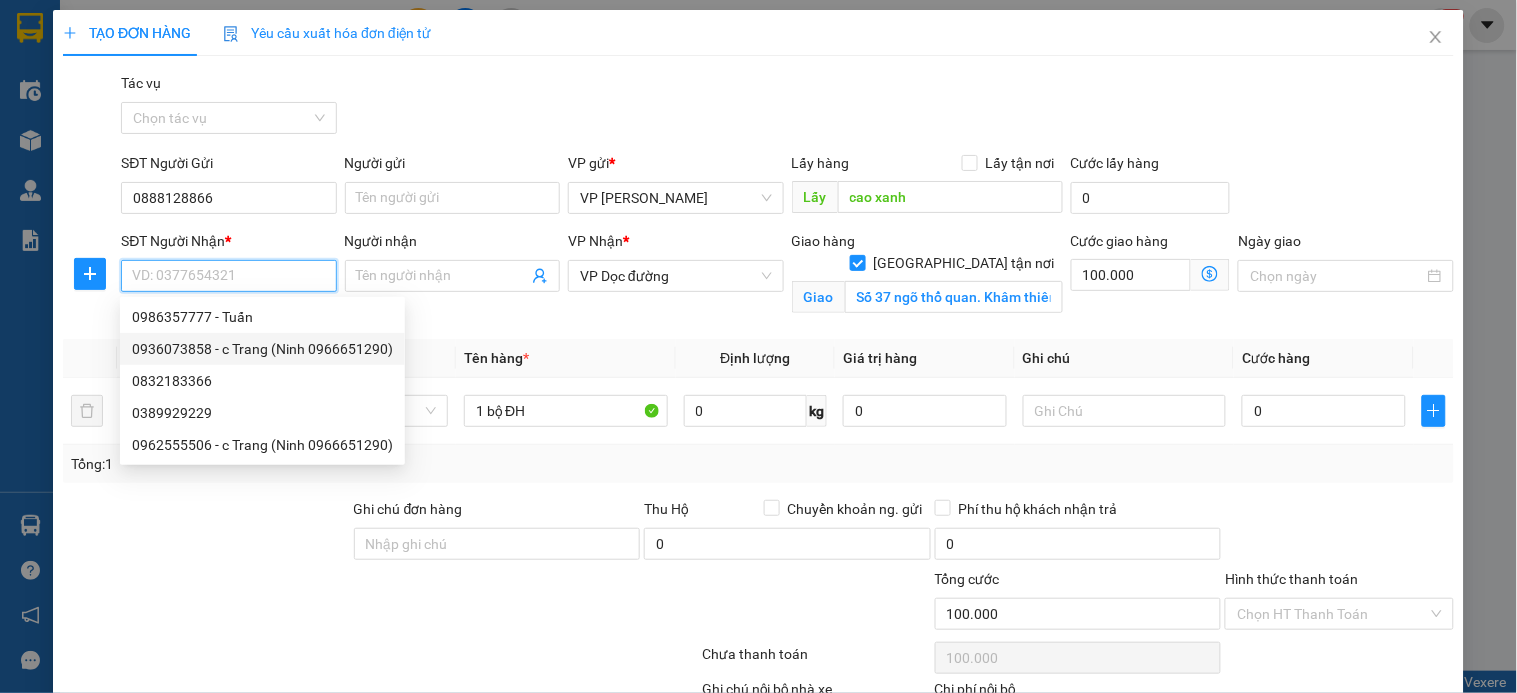 click on "0936073858 - c Trang (Ninh 0966651290)" at bounding box center (262, 349) 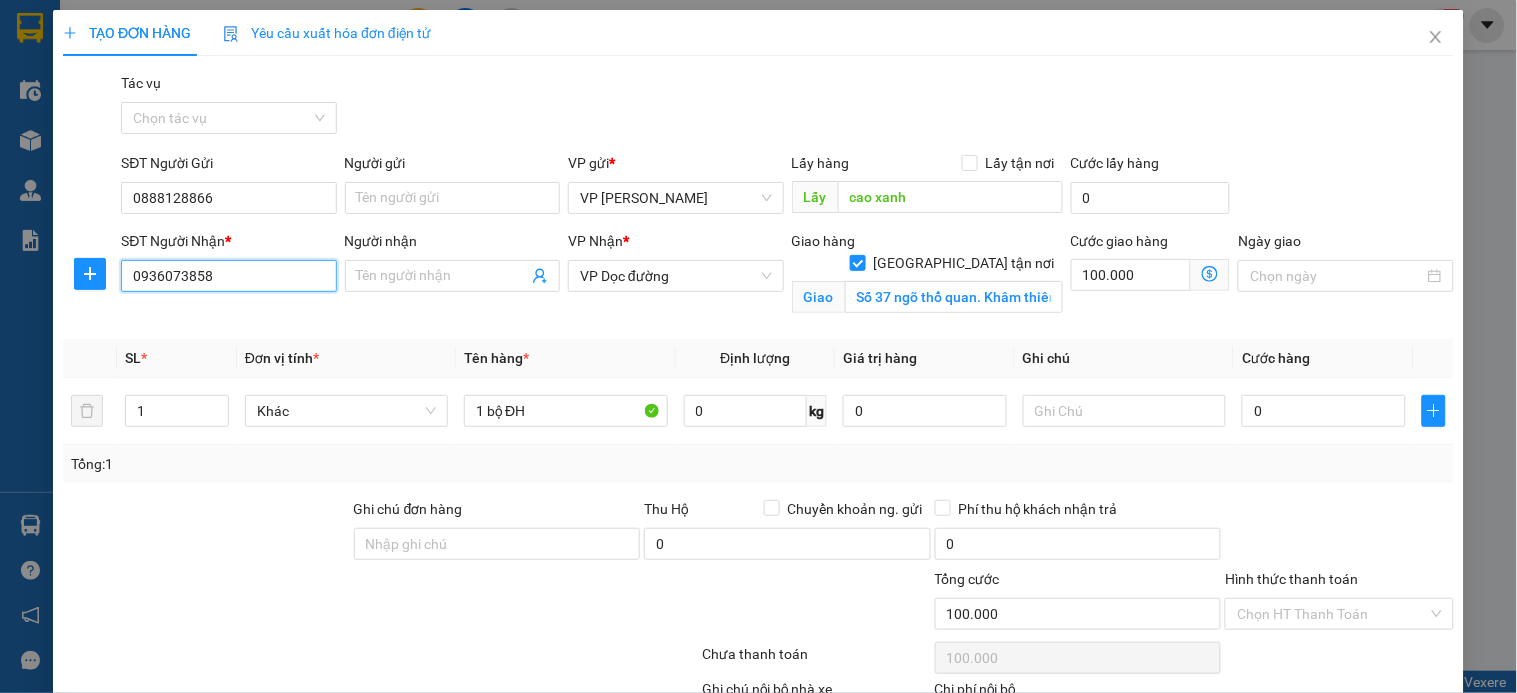type on "c Trang (Ninh 0966651290)" 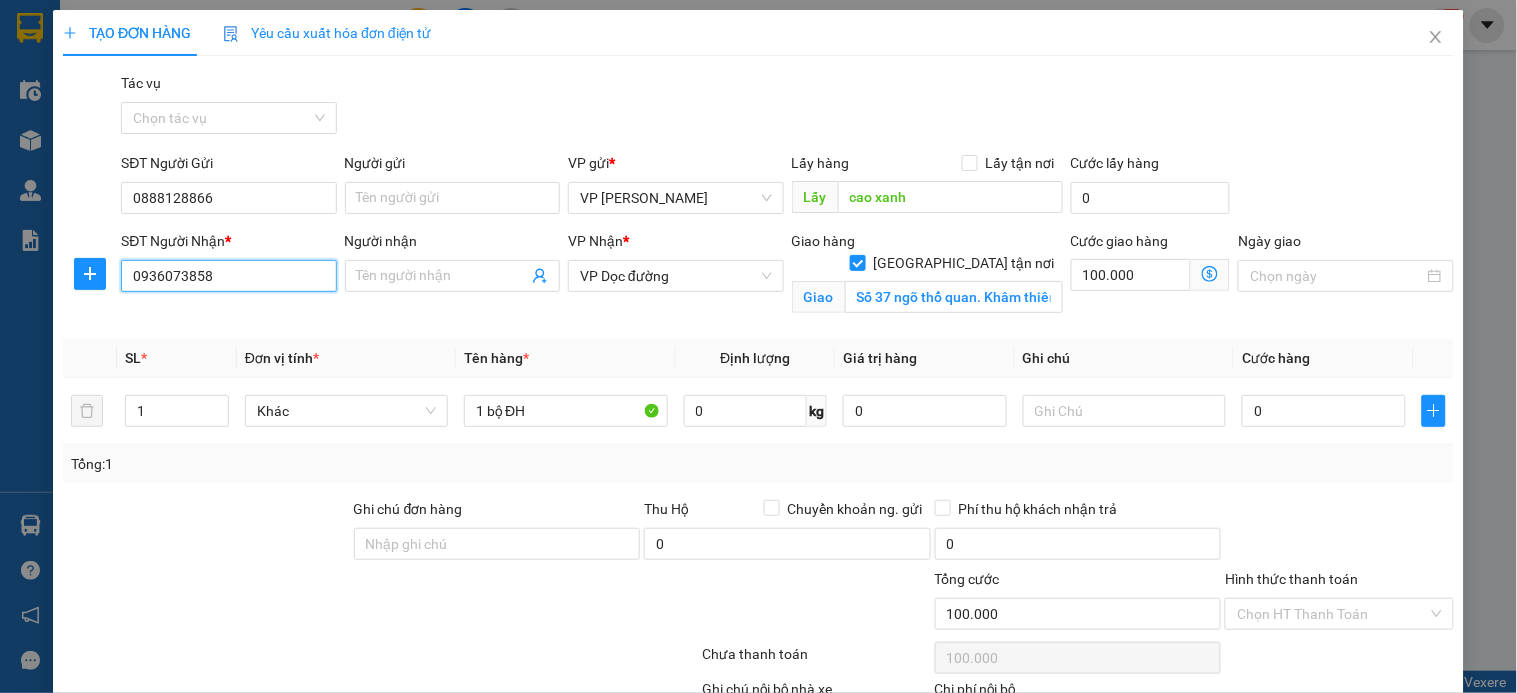 checkbox on "false" 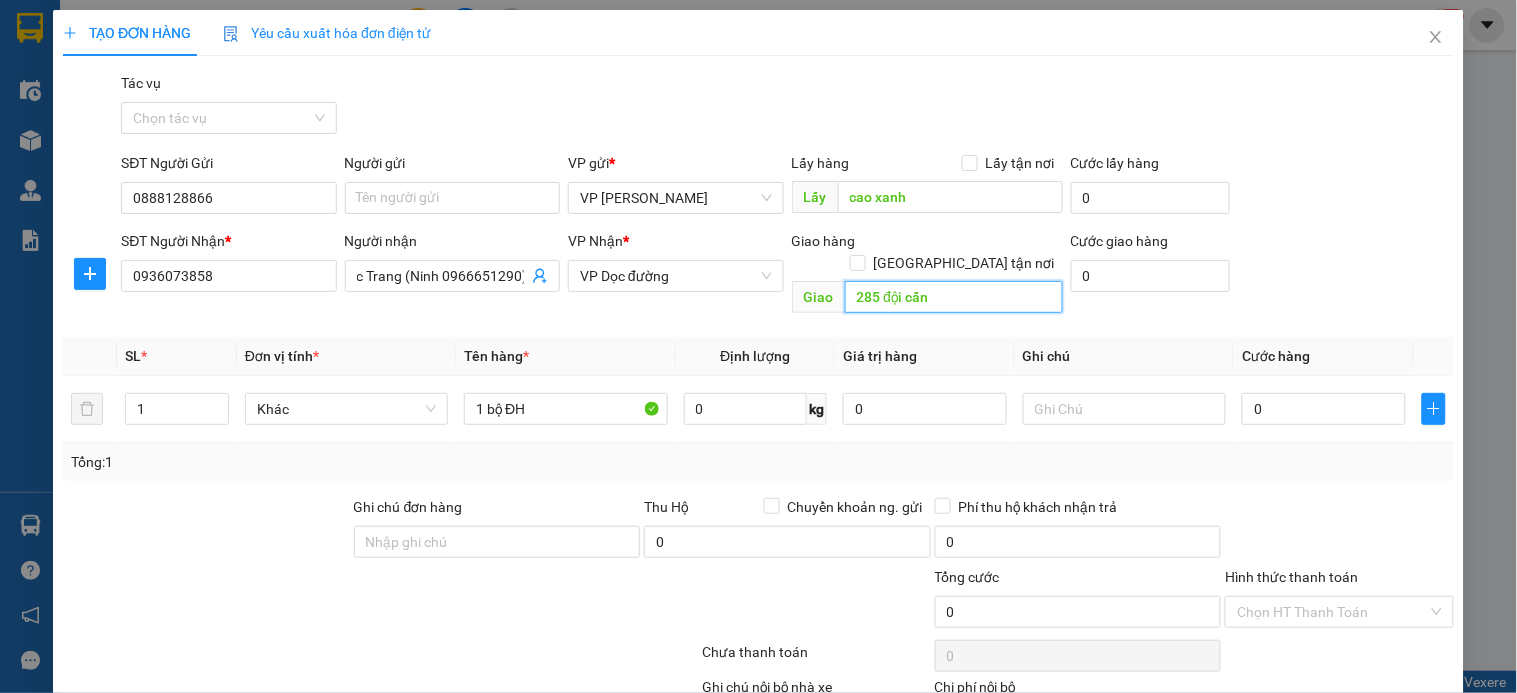 click on "285 đội cấn" at bounding box center [954, 297] 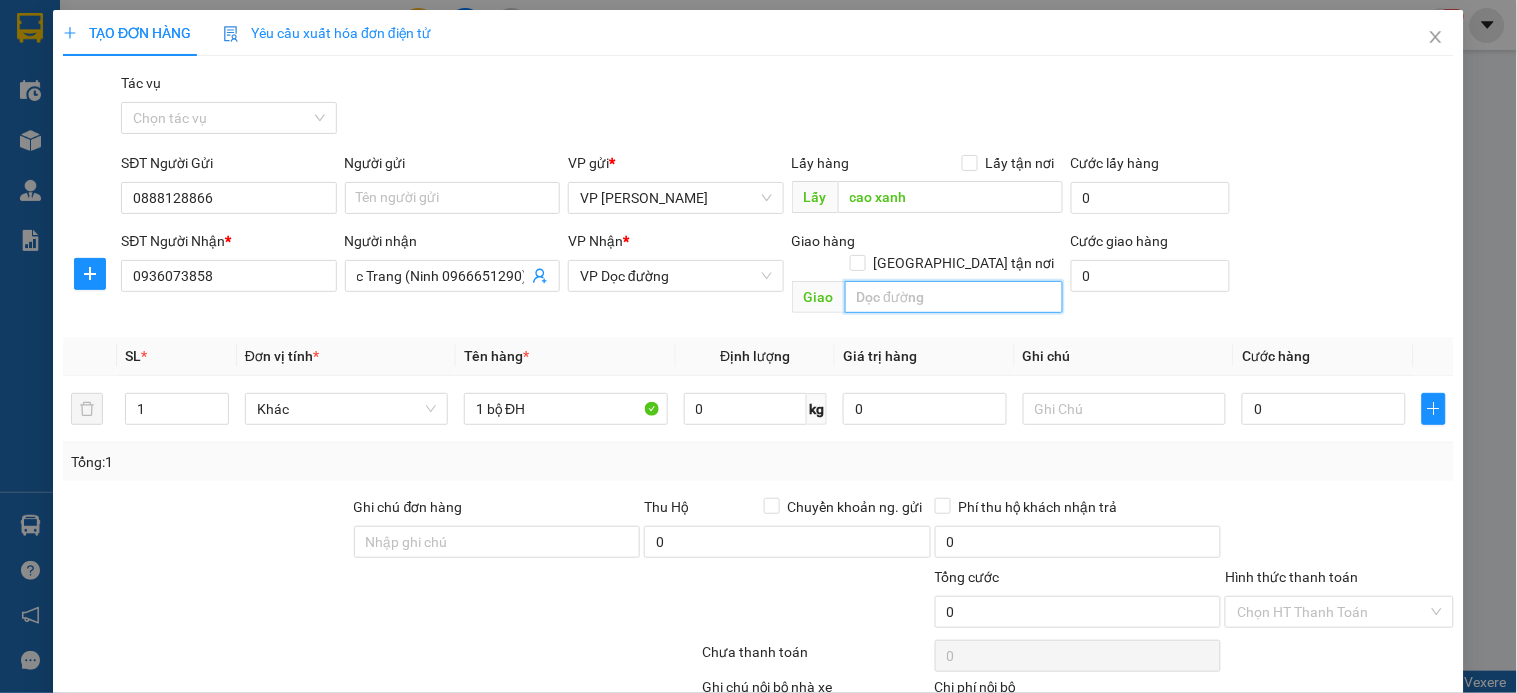 paste on "Số 37 ngõ thổ quan. Khâm thiên [GEOGRAPHIC_DATA]" 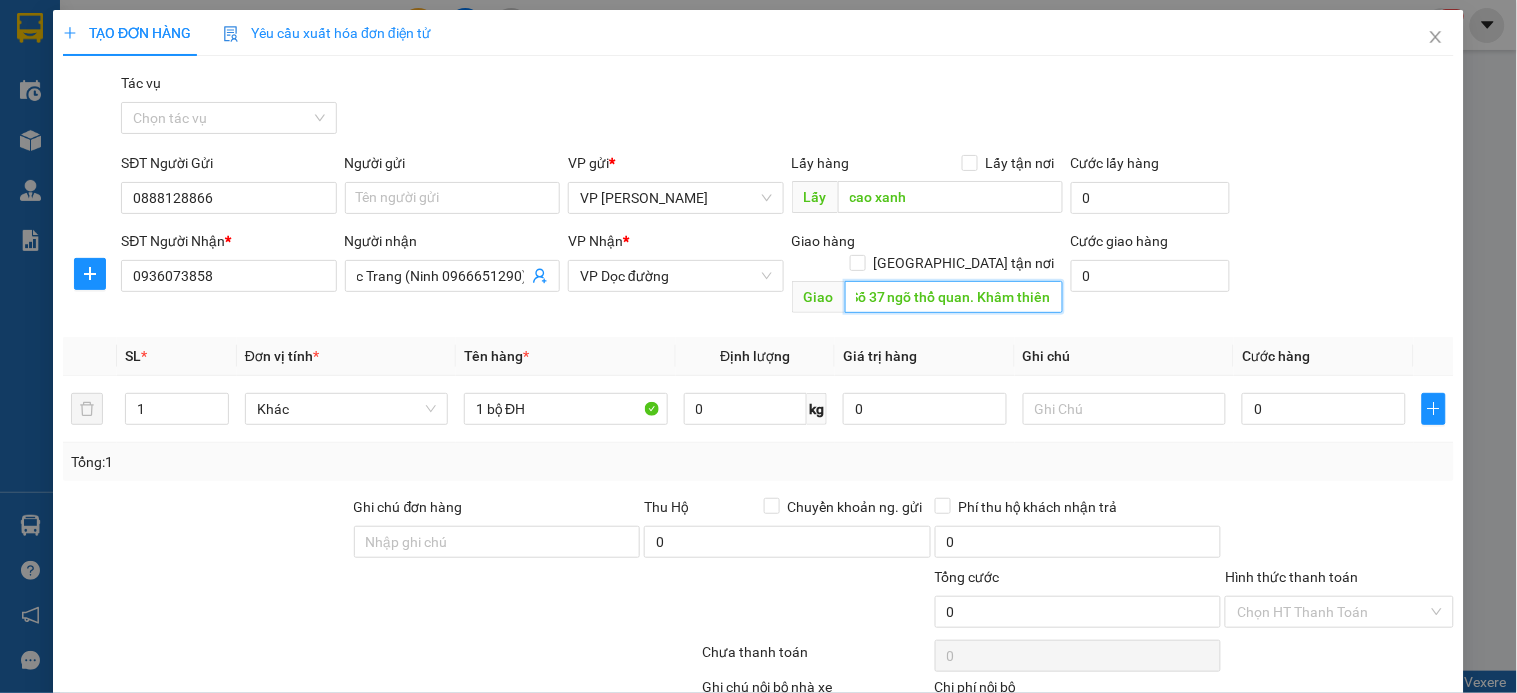 scroll, scrollTop: 0, scrollLeft: 14, axis: horizontal 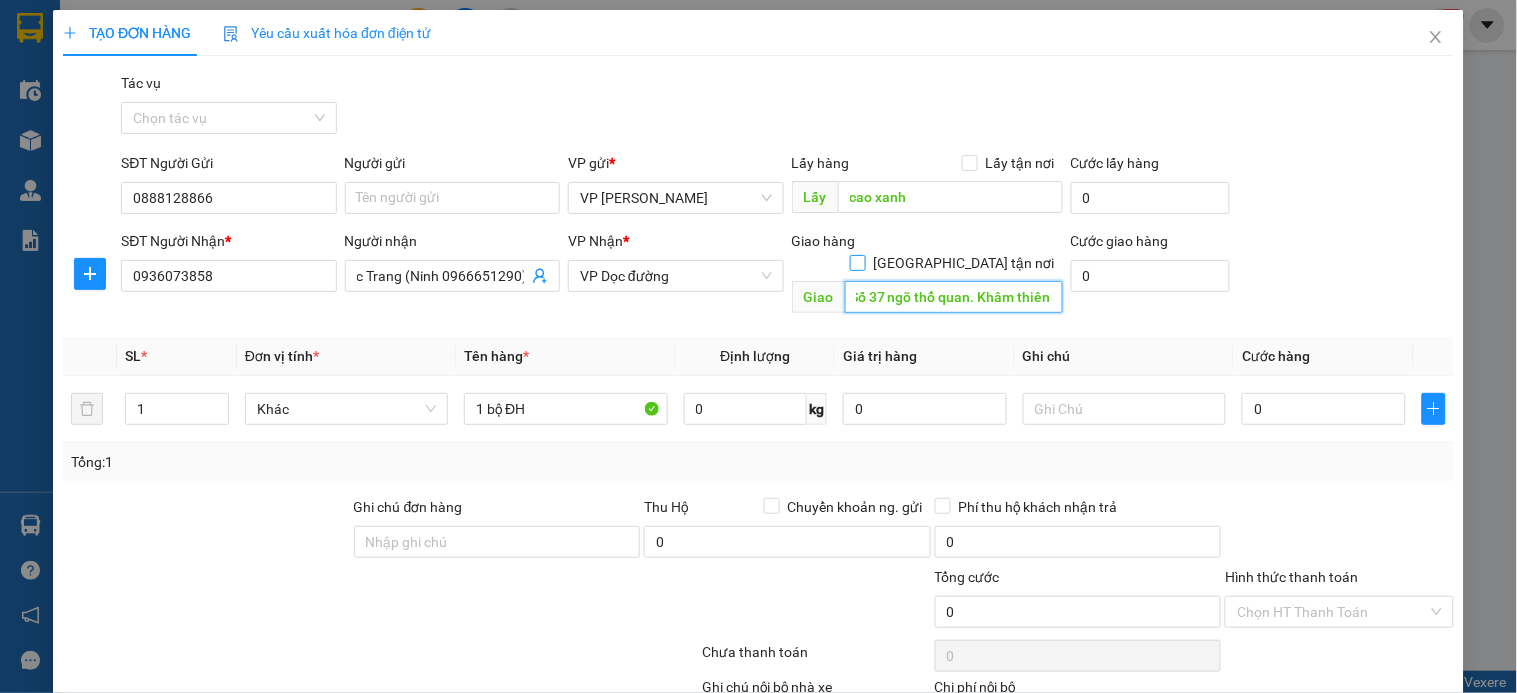 type on "Số 37 ngõ thổ quan. Khâm thiên" 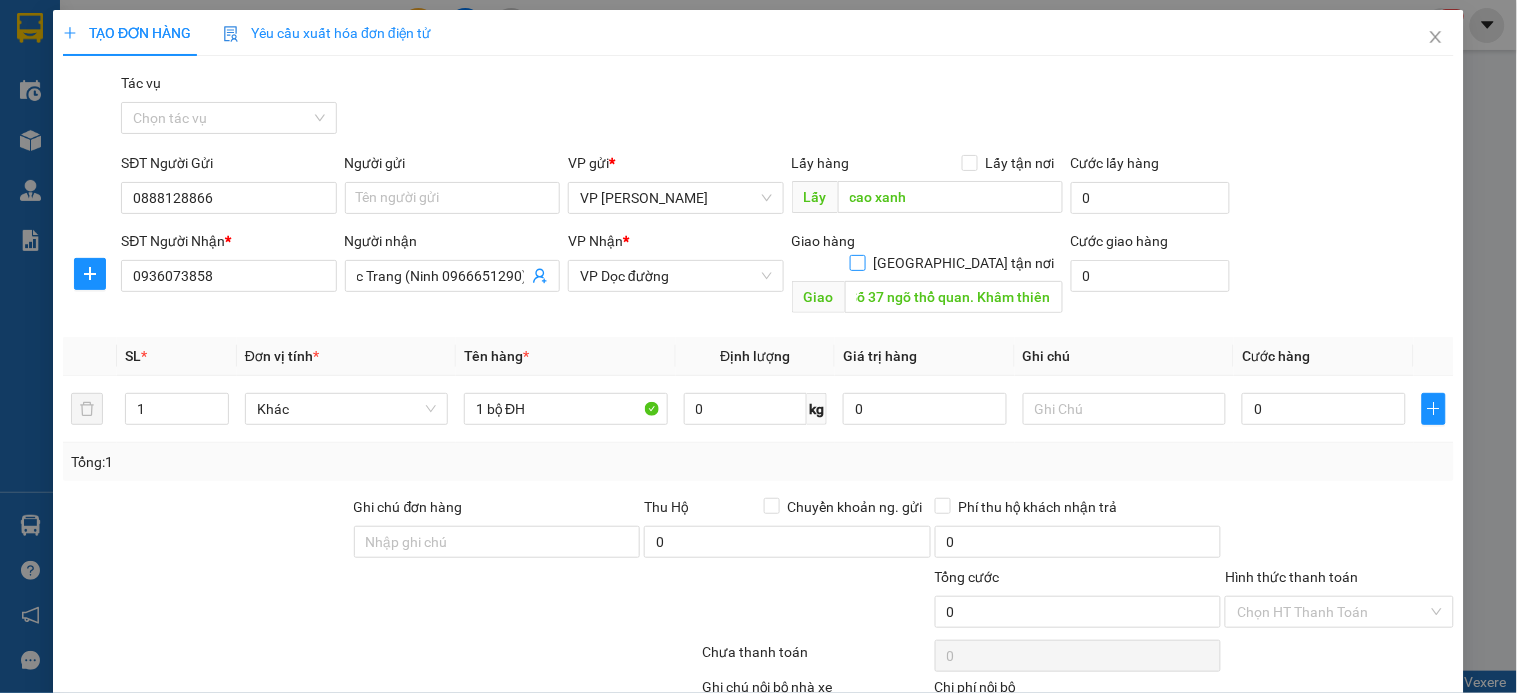 scroll, scrollTop: 0, scrollLeft: 0, axis: both 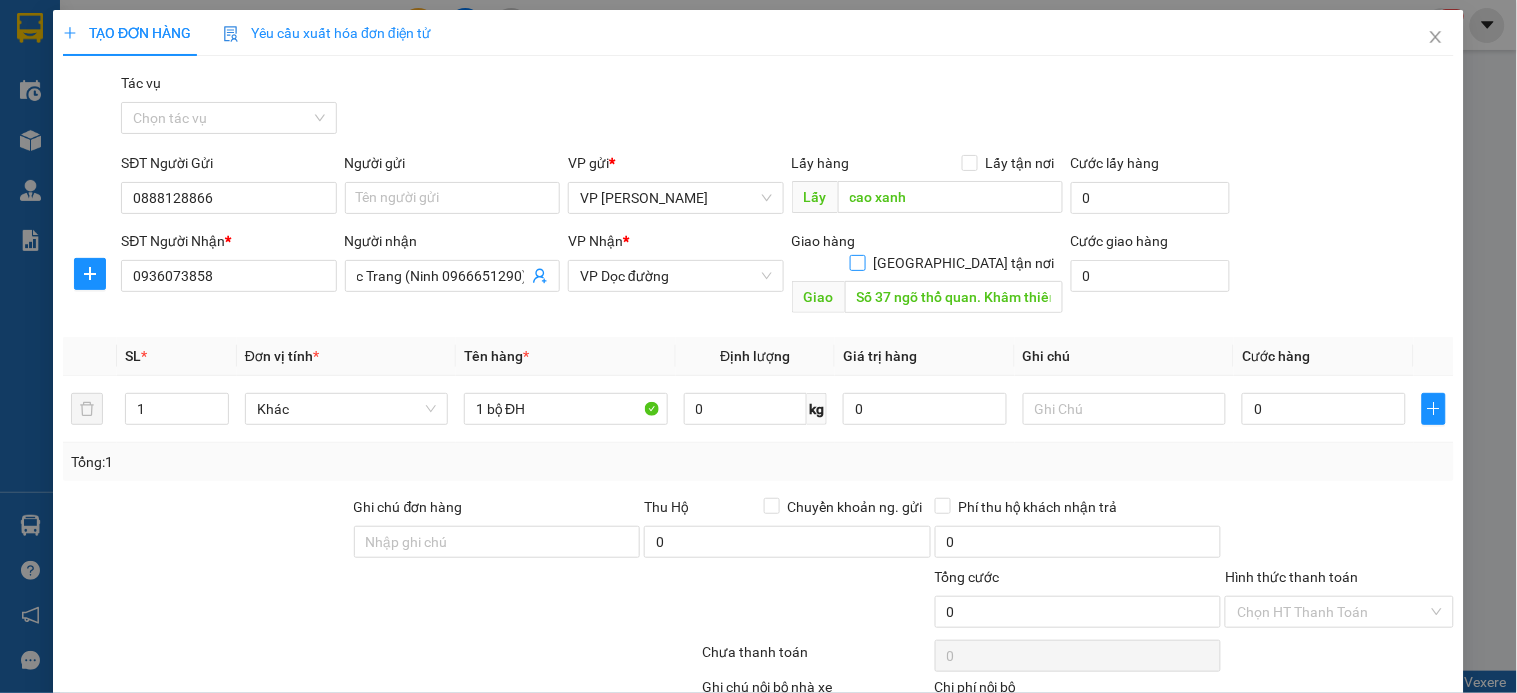 click on "[GEOGRAPHIC_DATA] tận nơi" at bounding box center (857, 262) 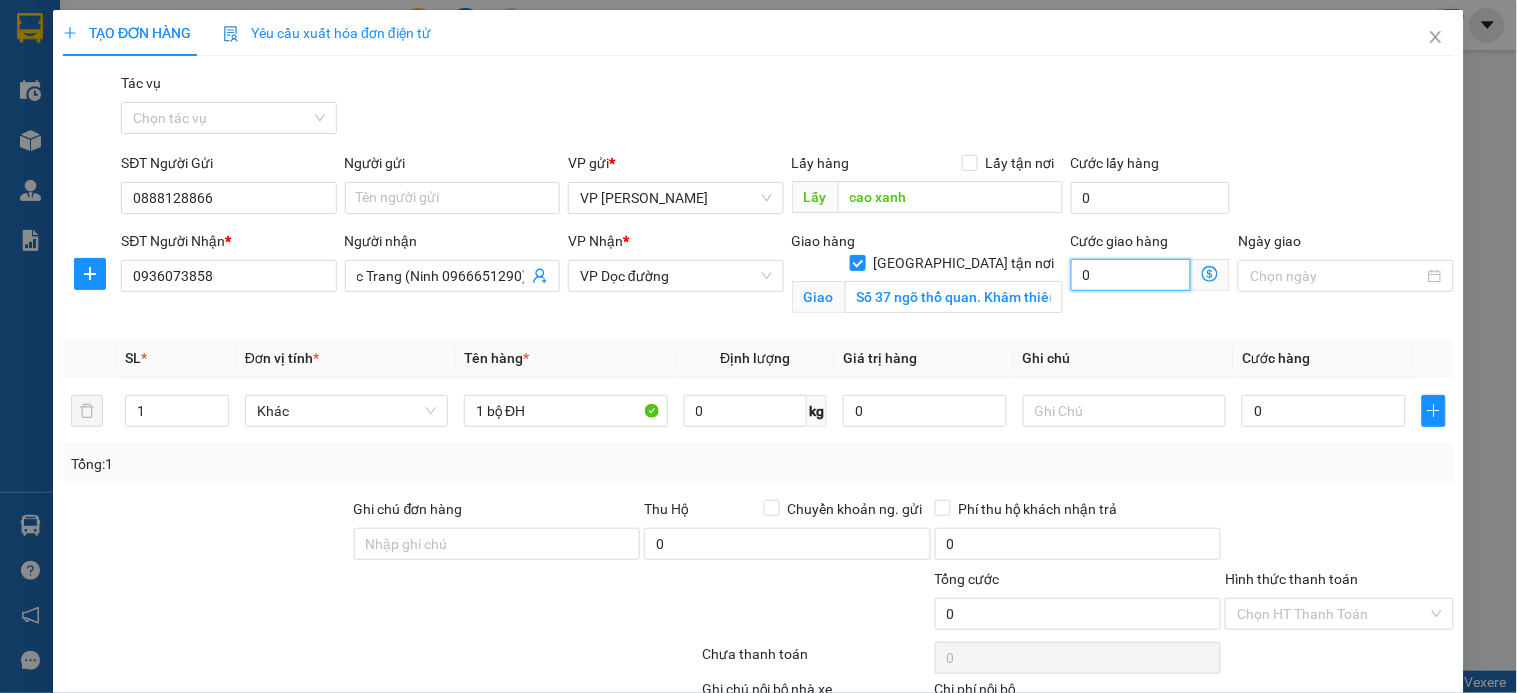 click on "0" at bounding box center [1131, 275] 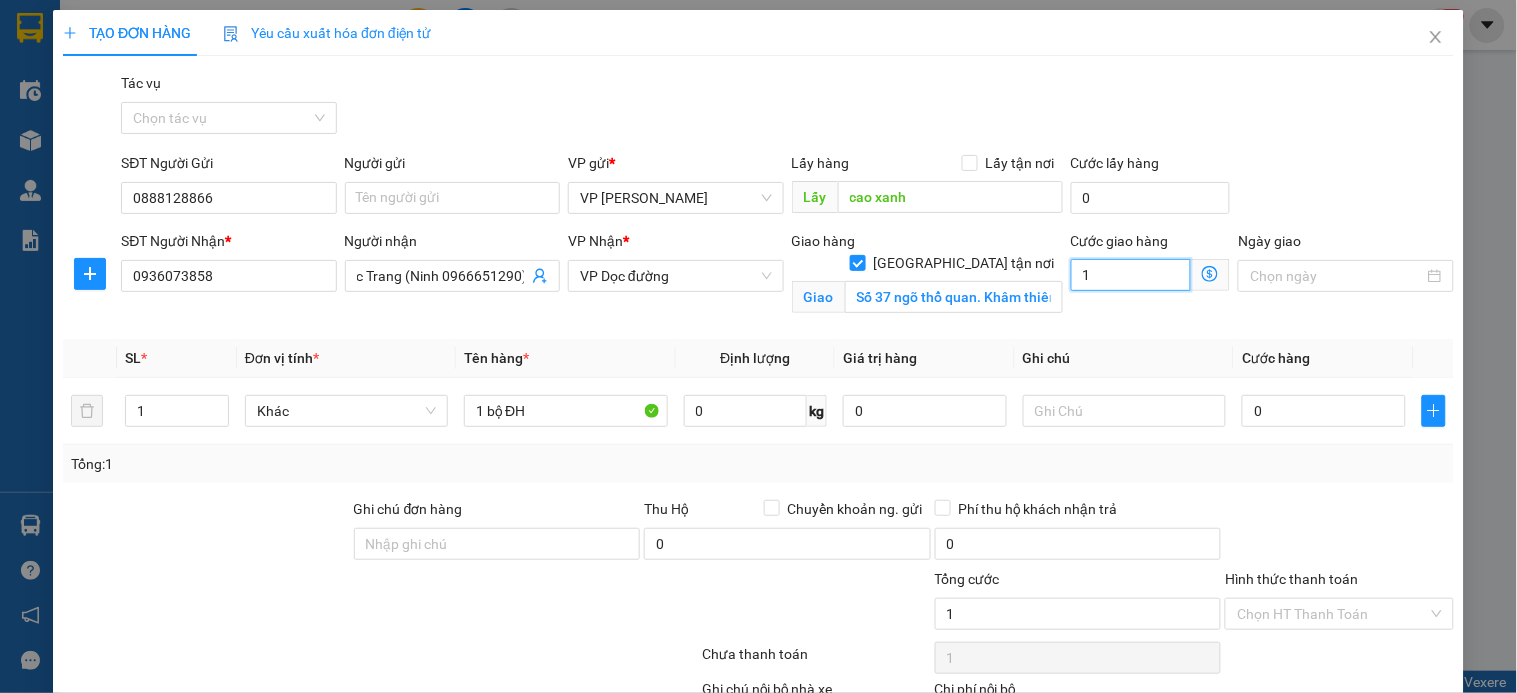 type on "10" 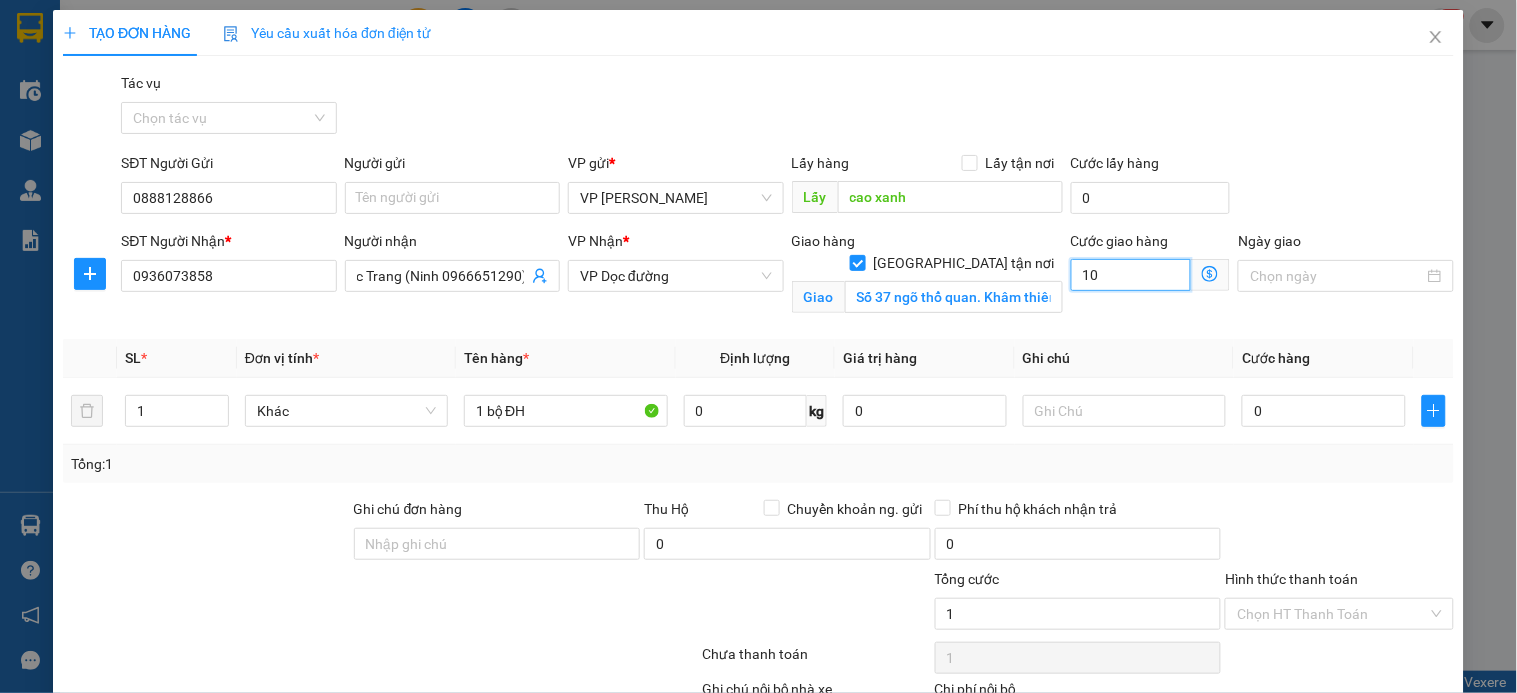 type on "10" 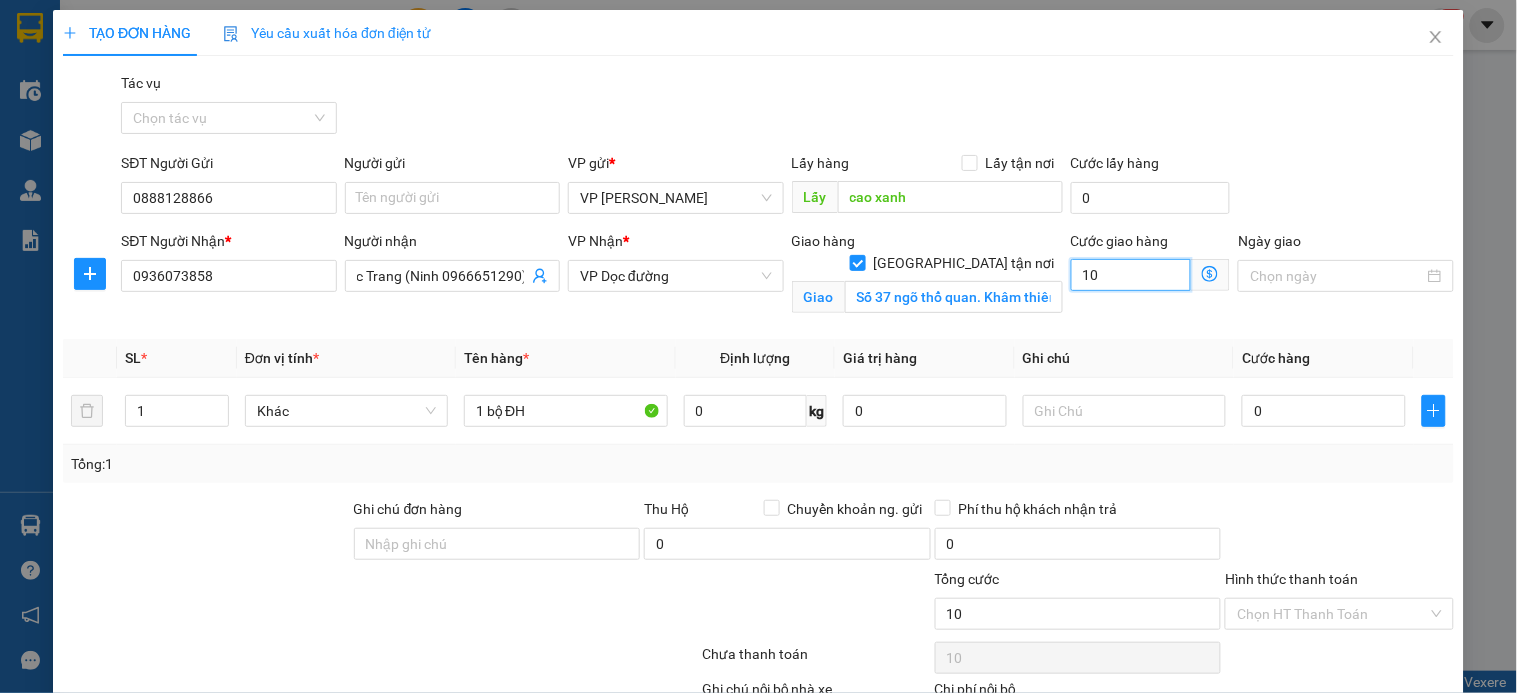 type on "100" 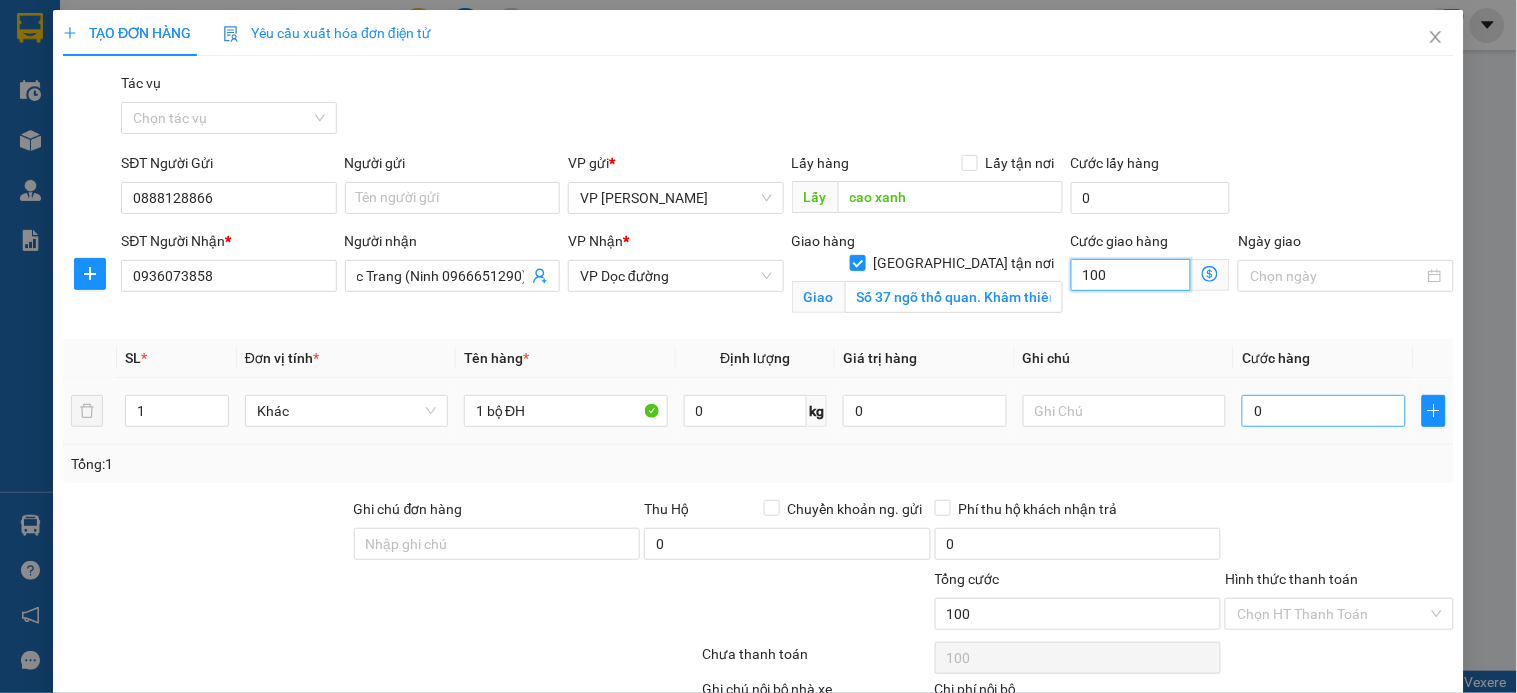 type on "100" 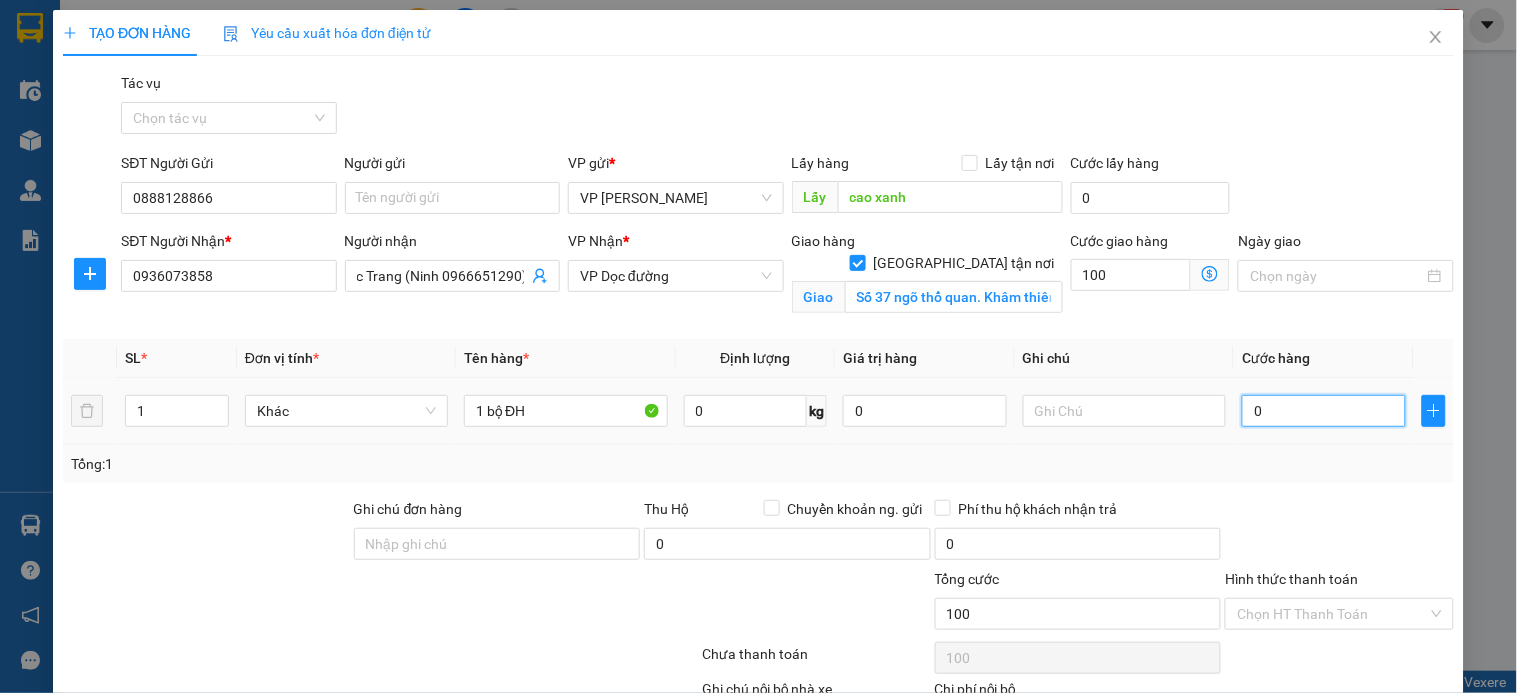 type on "100.000" 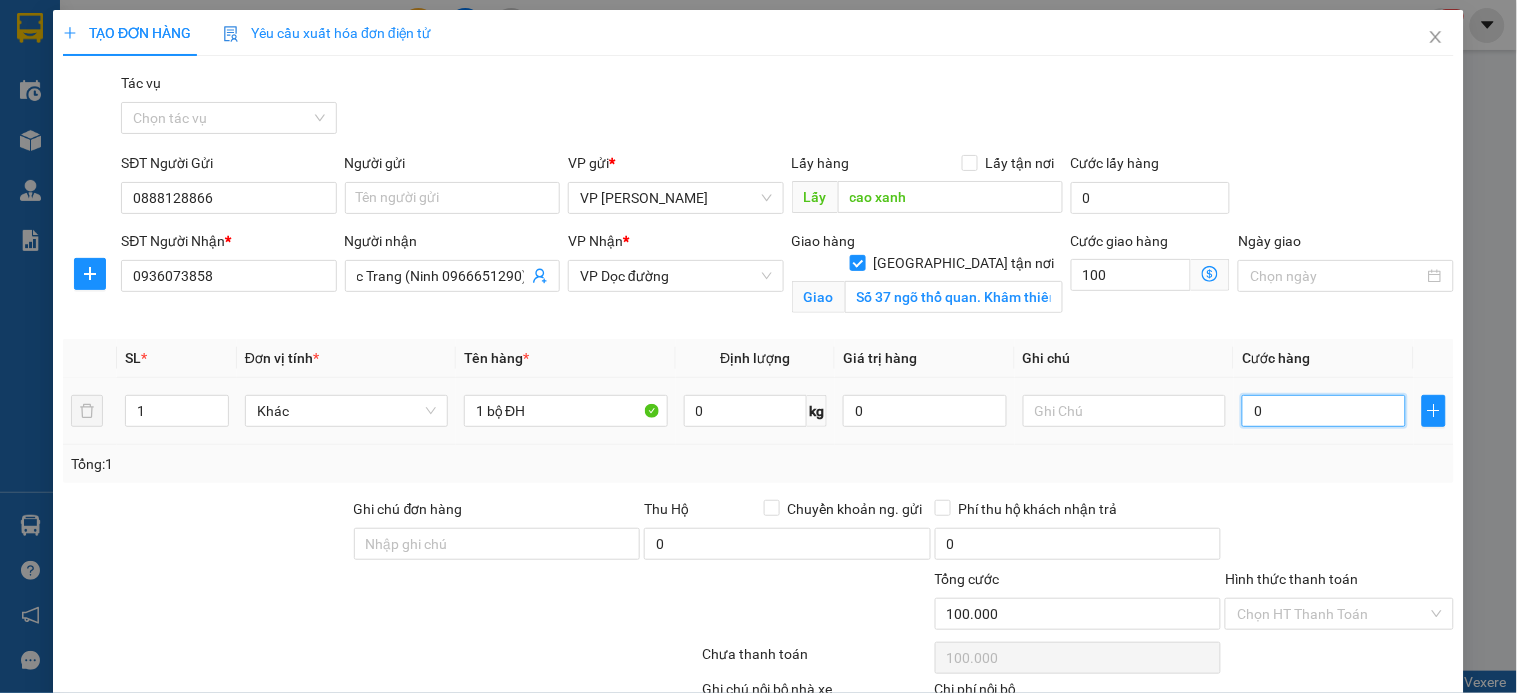 type on "100.000" 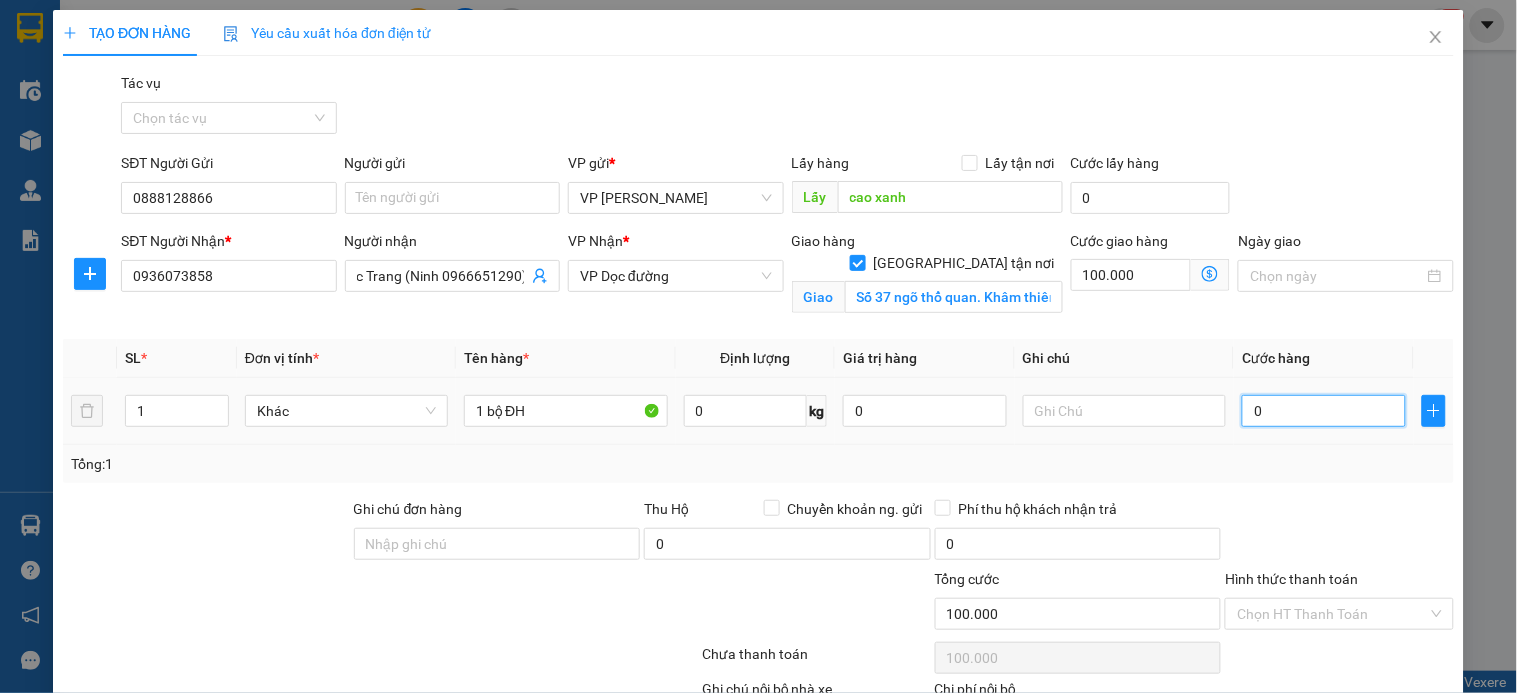 click on "0" at bounding box center [1324, 411] 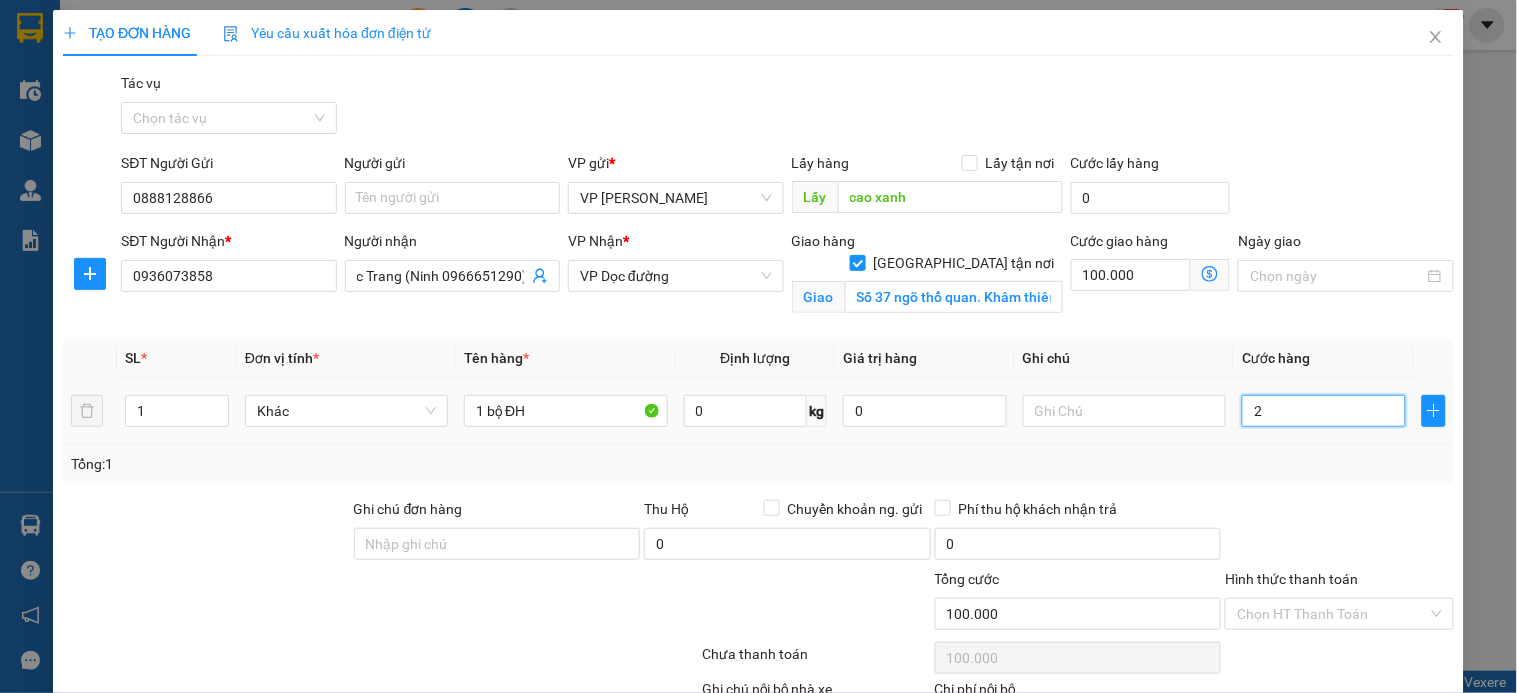 type on "100.002" 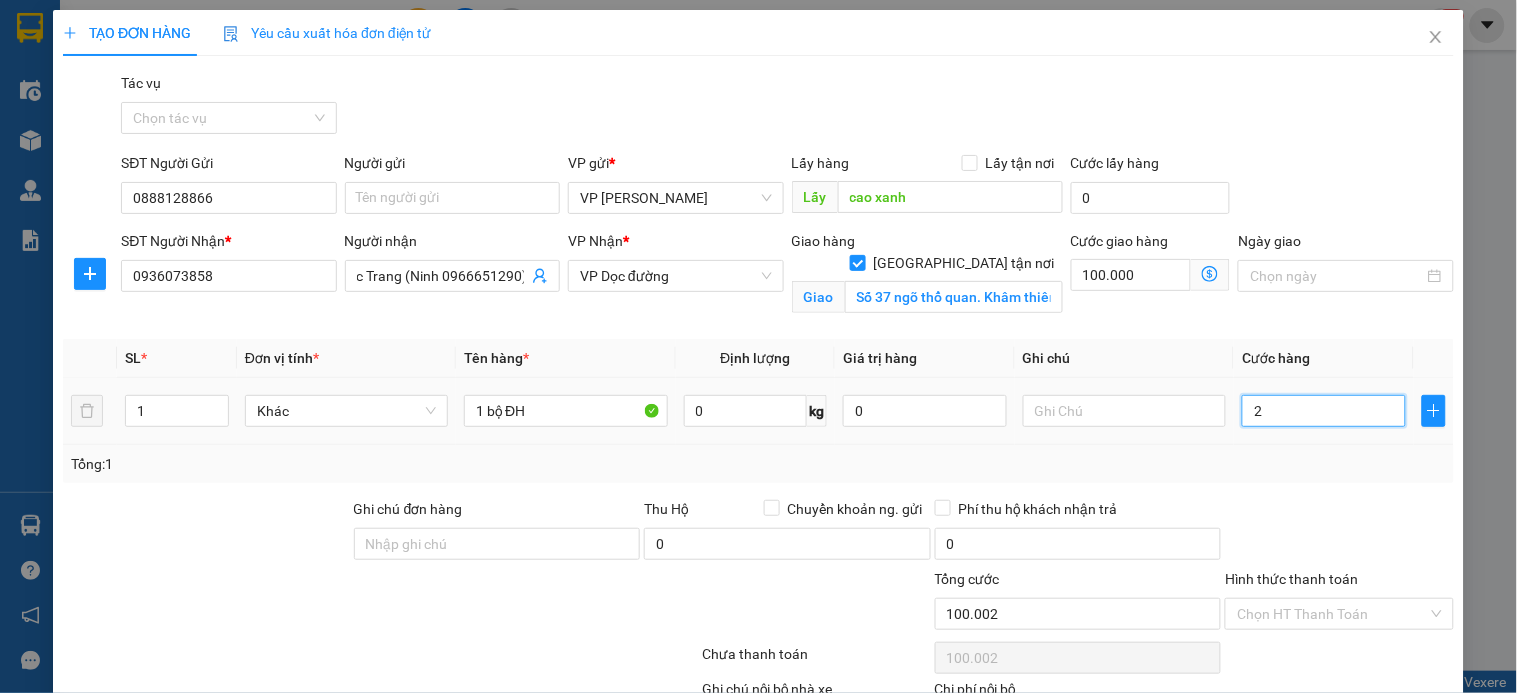 type on "20" 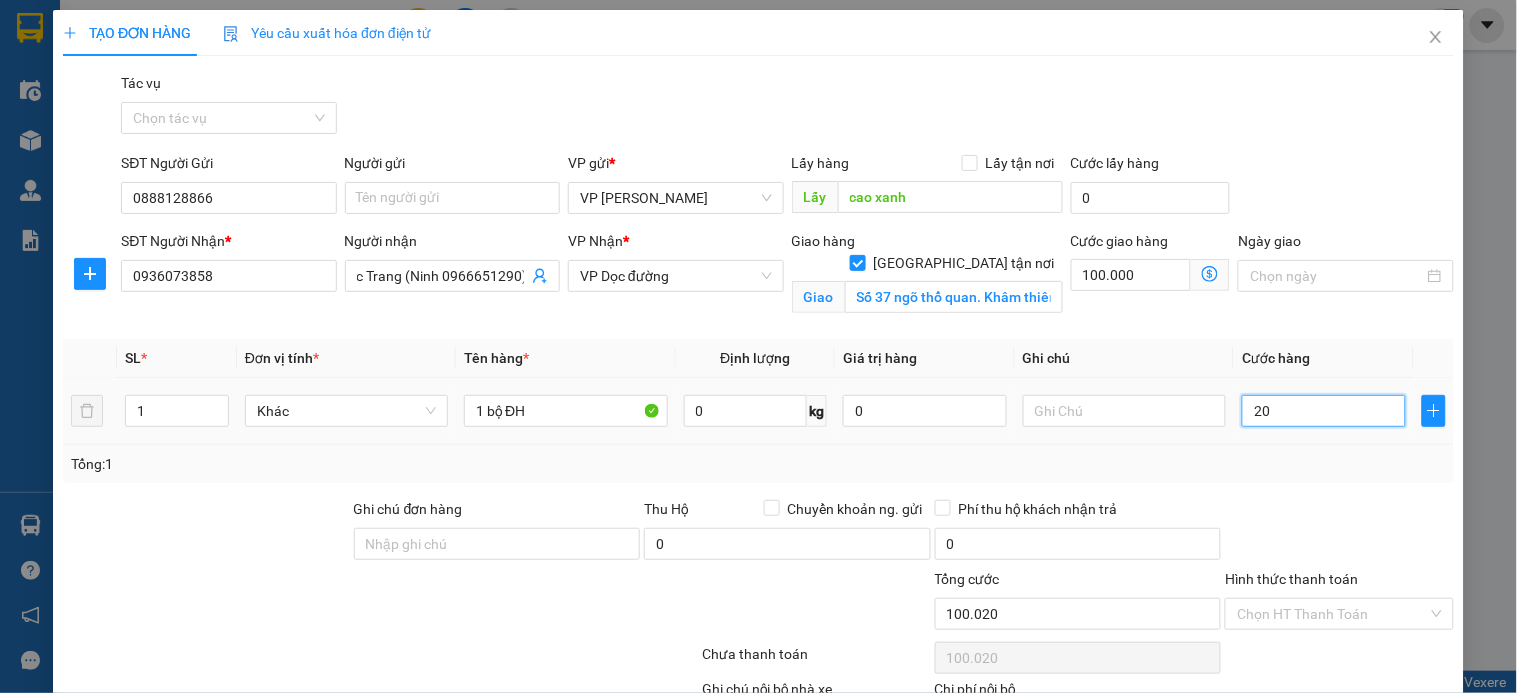 type on "200" 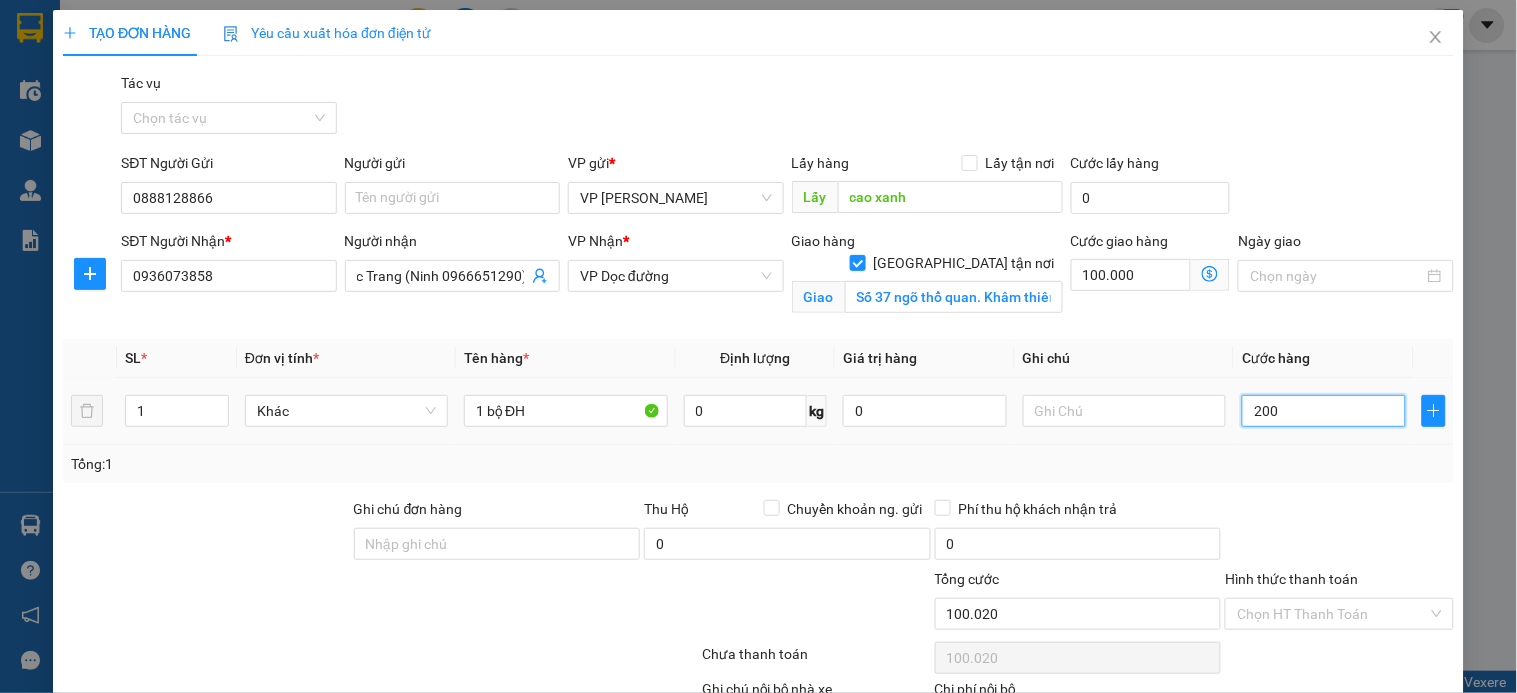 type on "100.200" 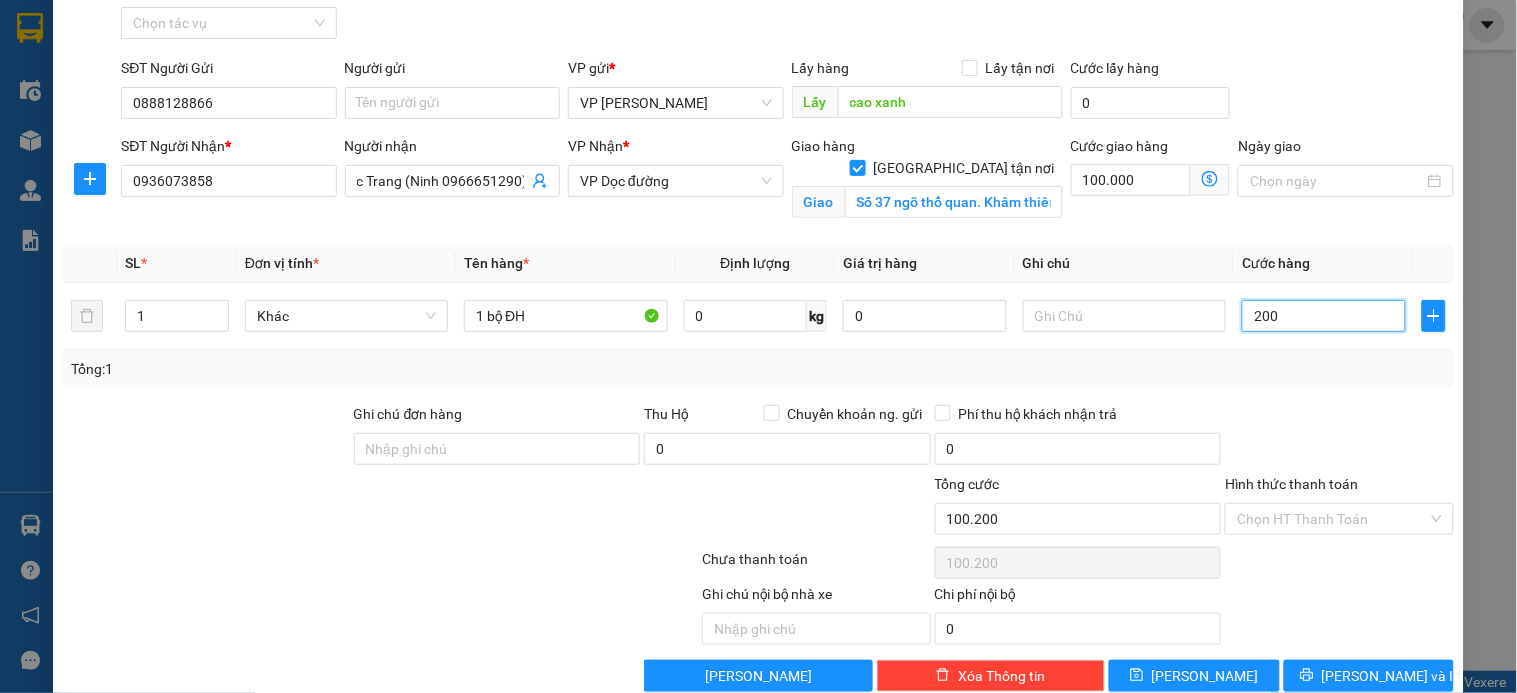 scroll, scrollTop: 133, scrollLeft: 0, axis: vertical 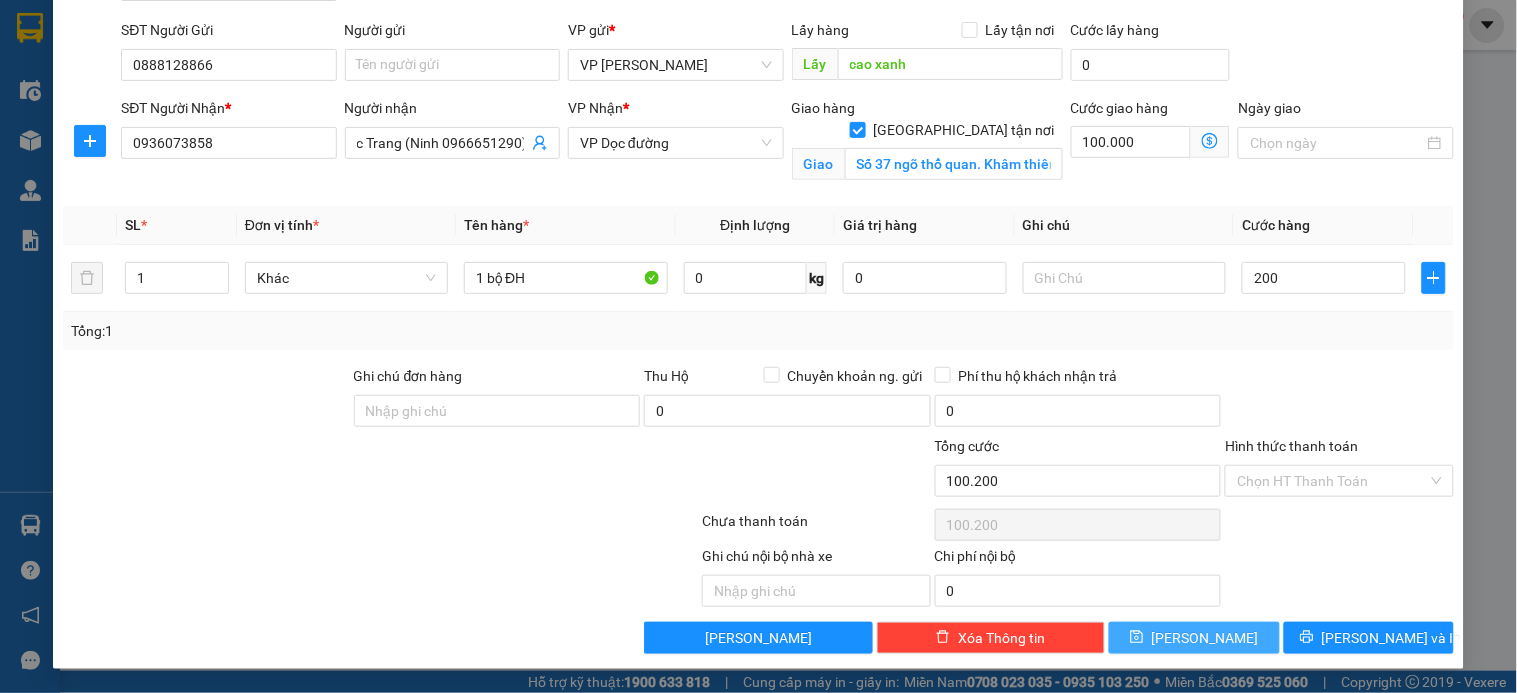 click on "[PERSON_NAME]" at bounding box center [1194, 638] 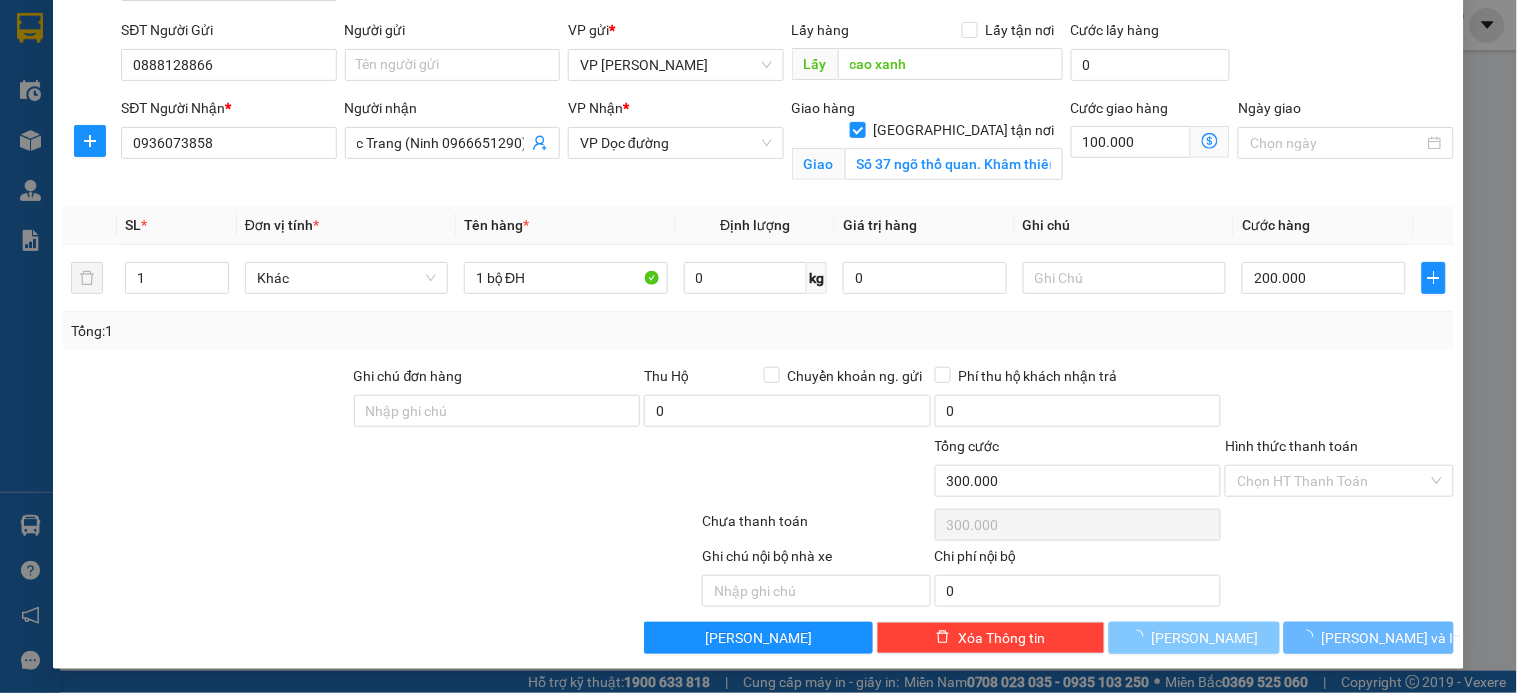 type 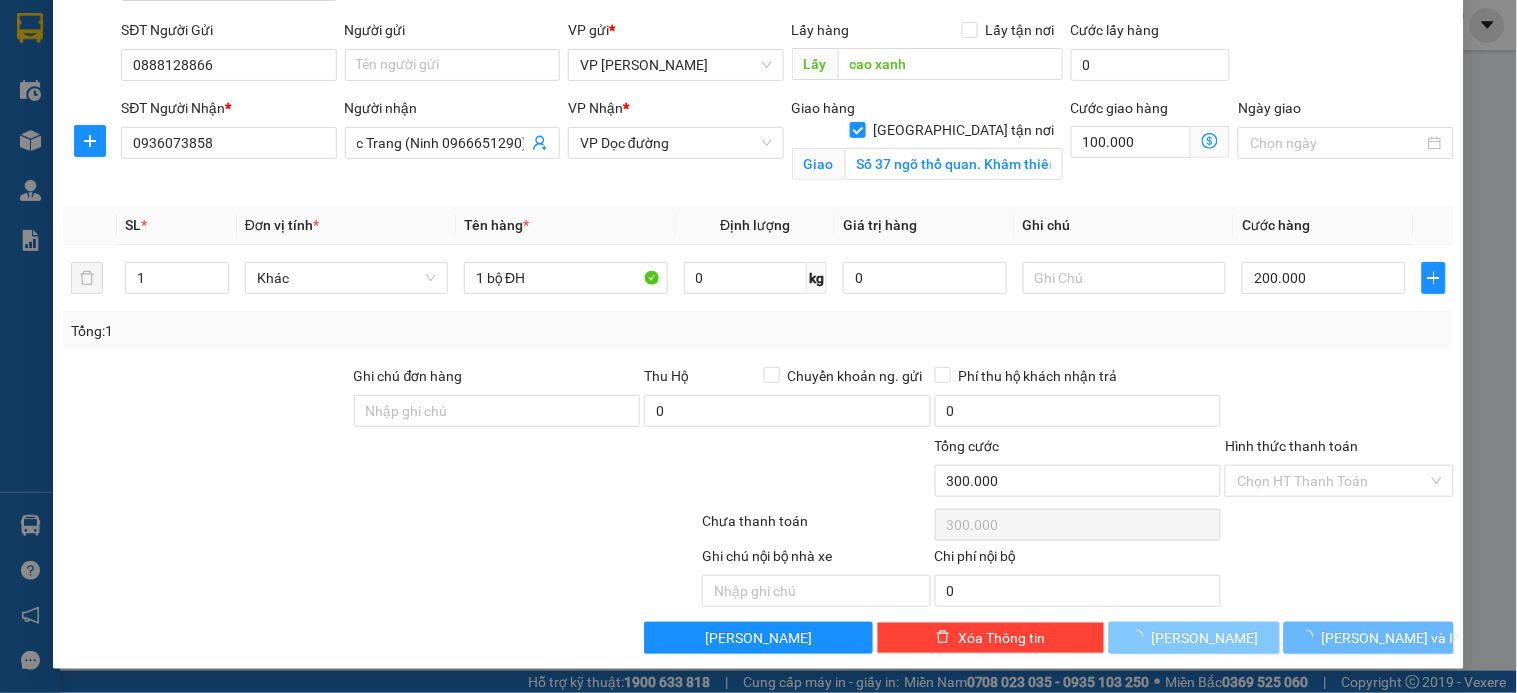 type 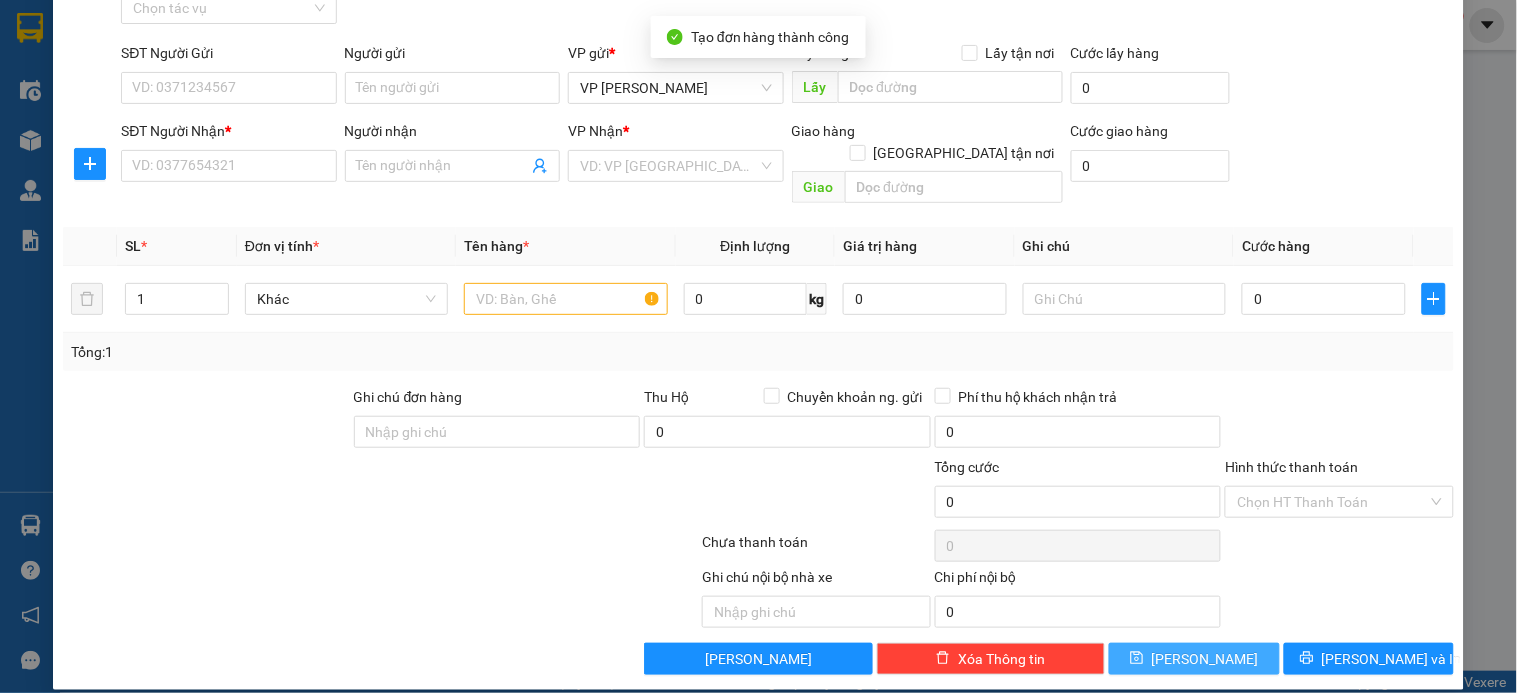 scroll, scrollTop: 0, scrollLeft: 0, axis: both 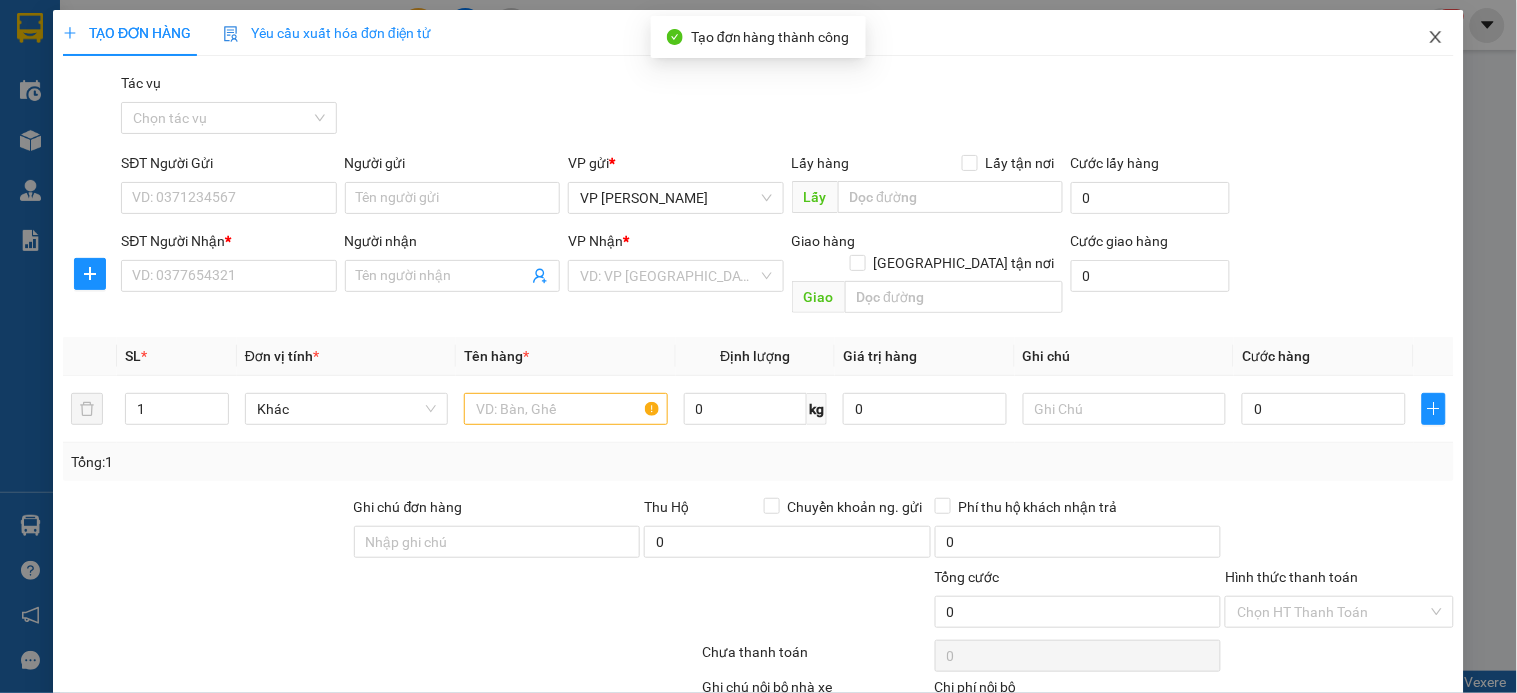 click 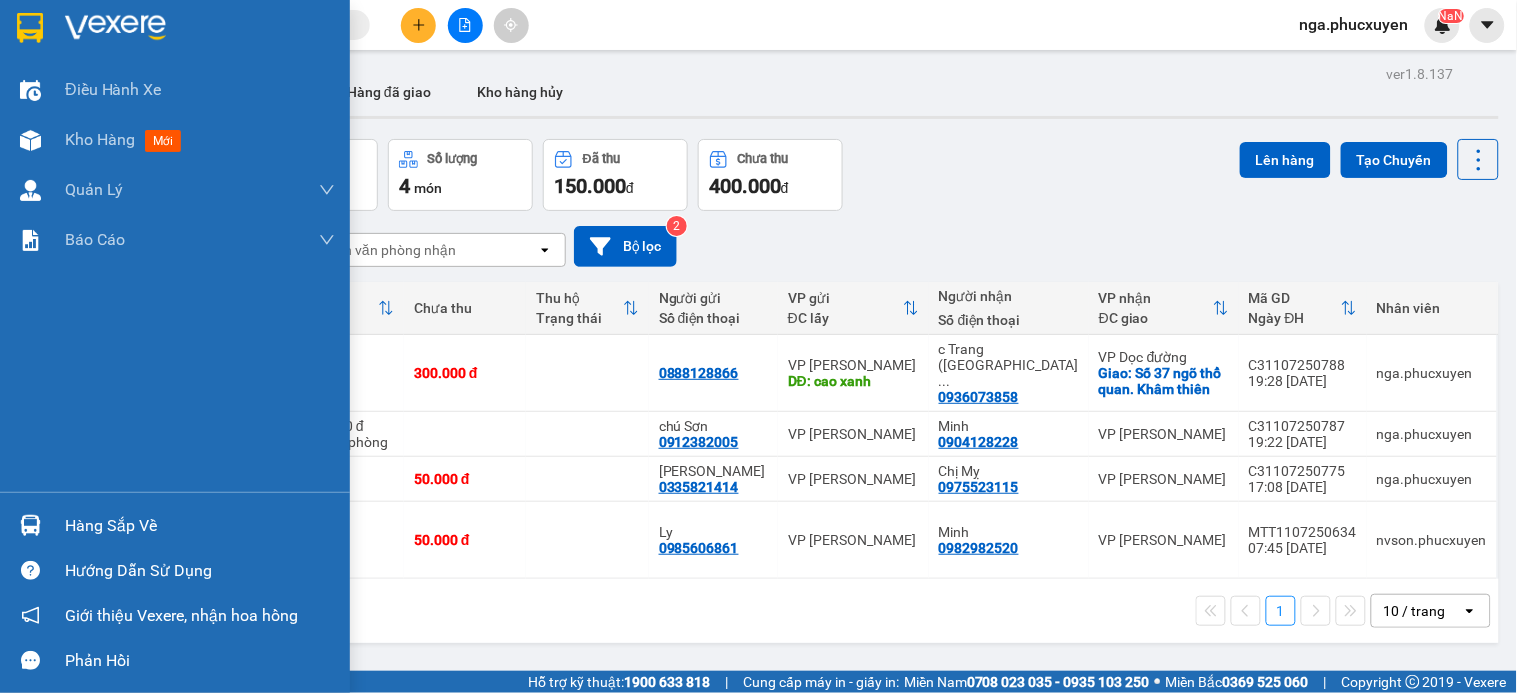 click on "Hàng sắp về" at bounding box center (175, 525) 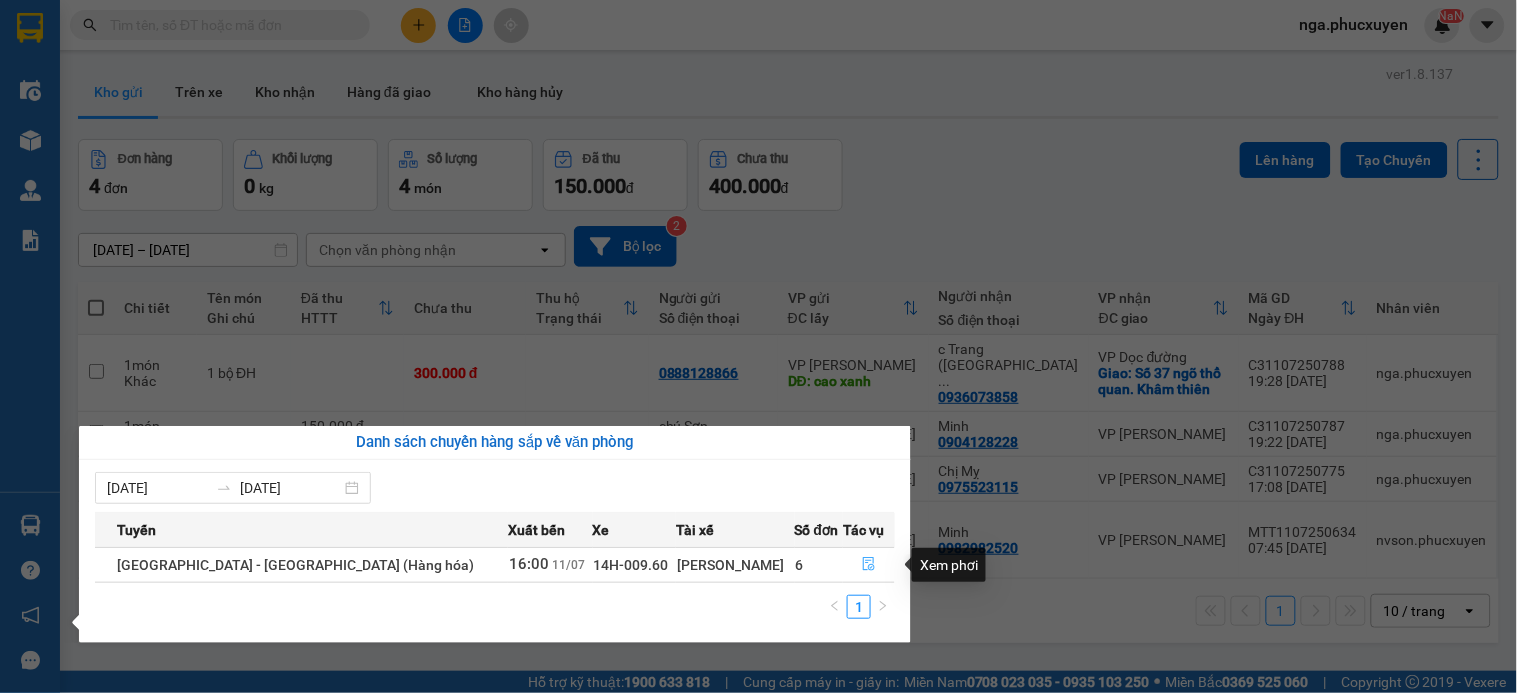 click 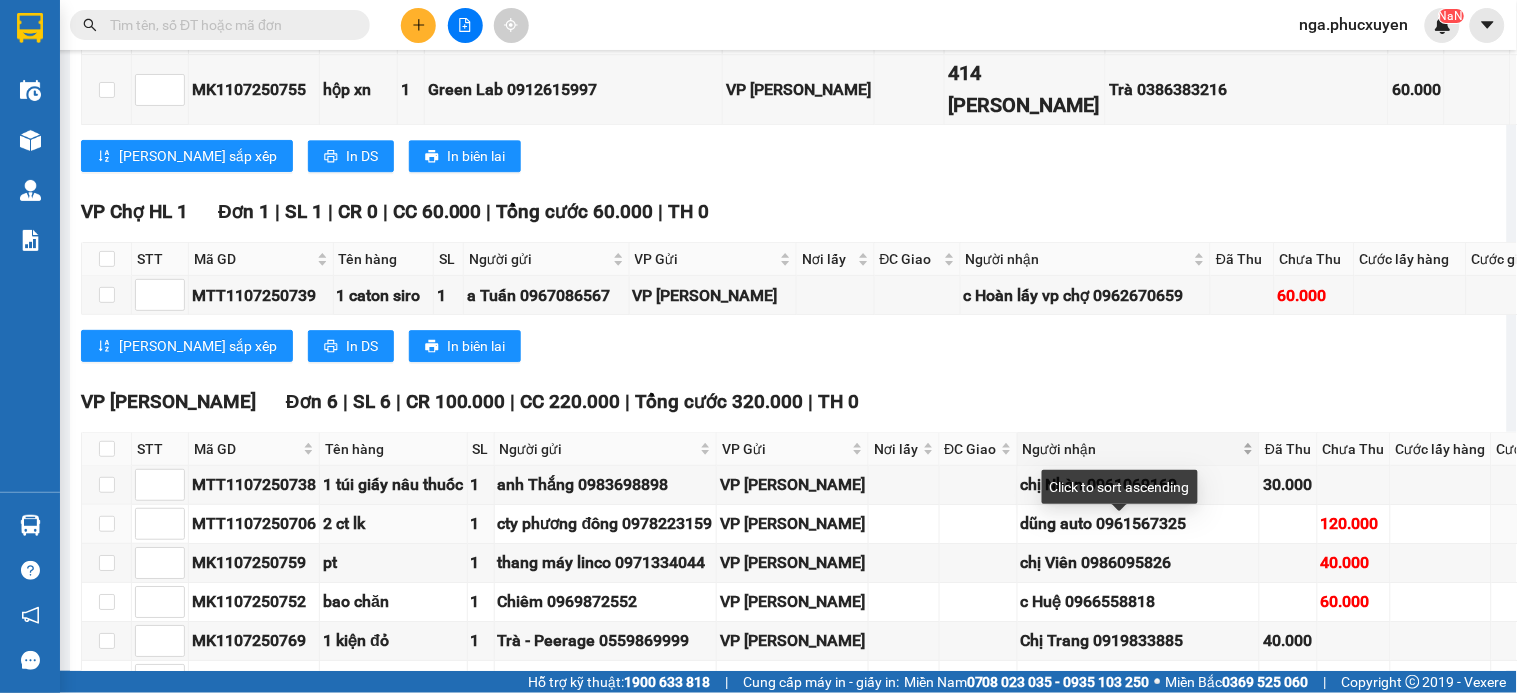 scroll, scrollTop: 1777, scrollLeft: 0, axis: vertical 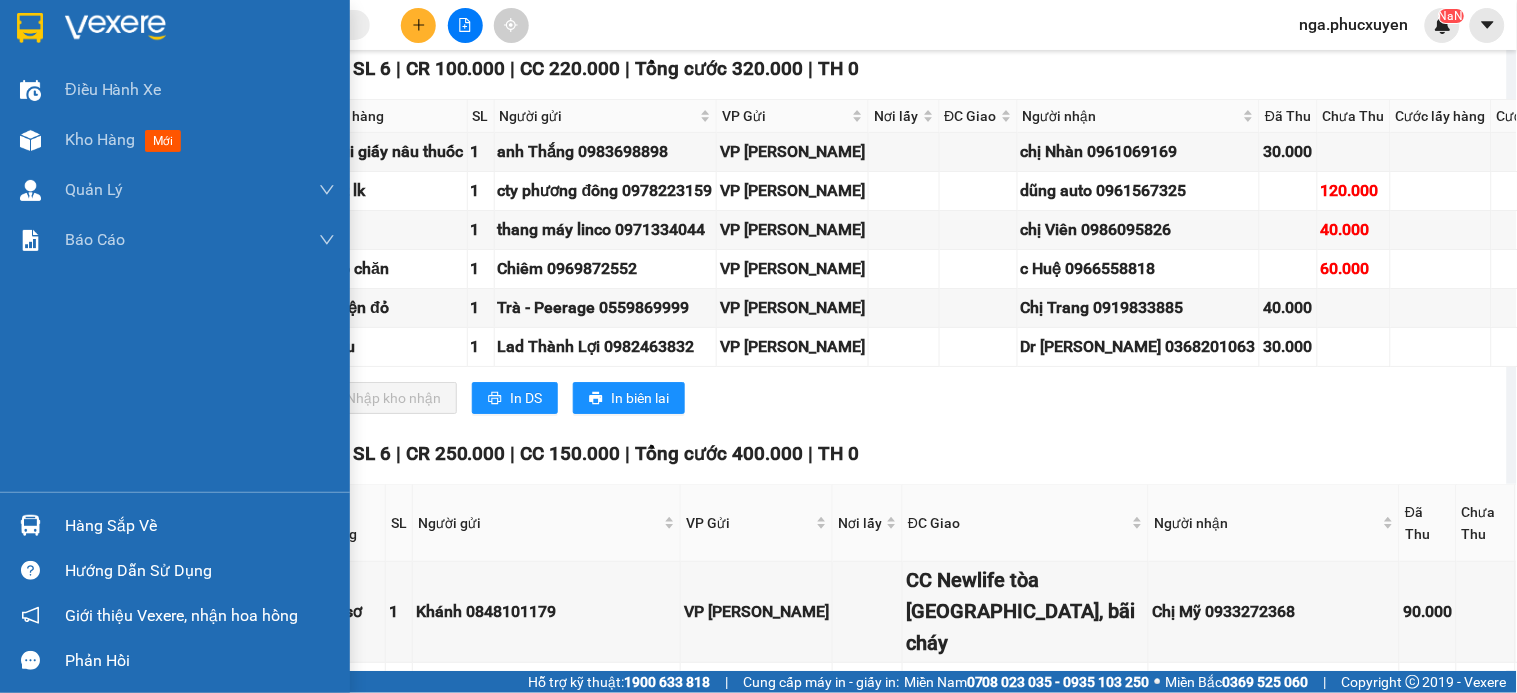 click at bounding box center (115, 28) 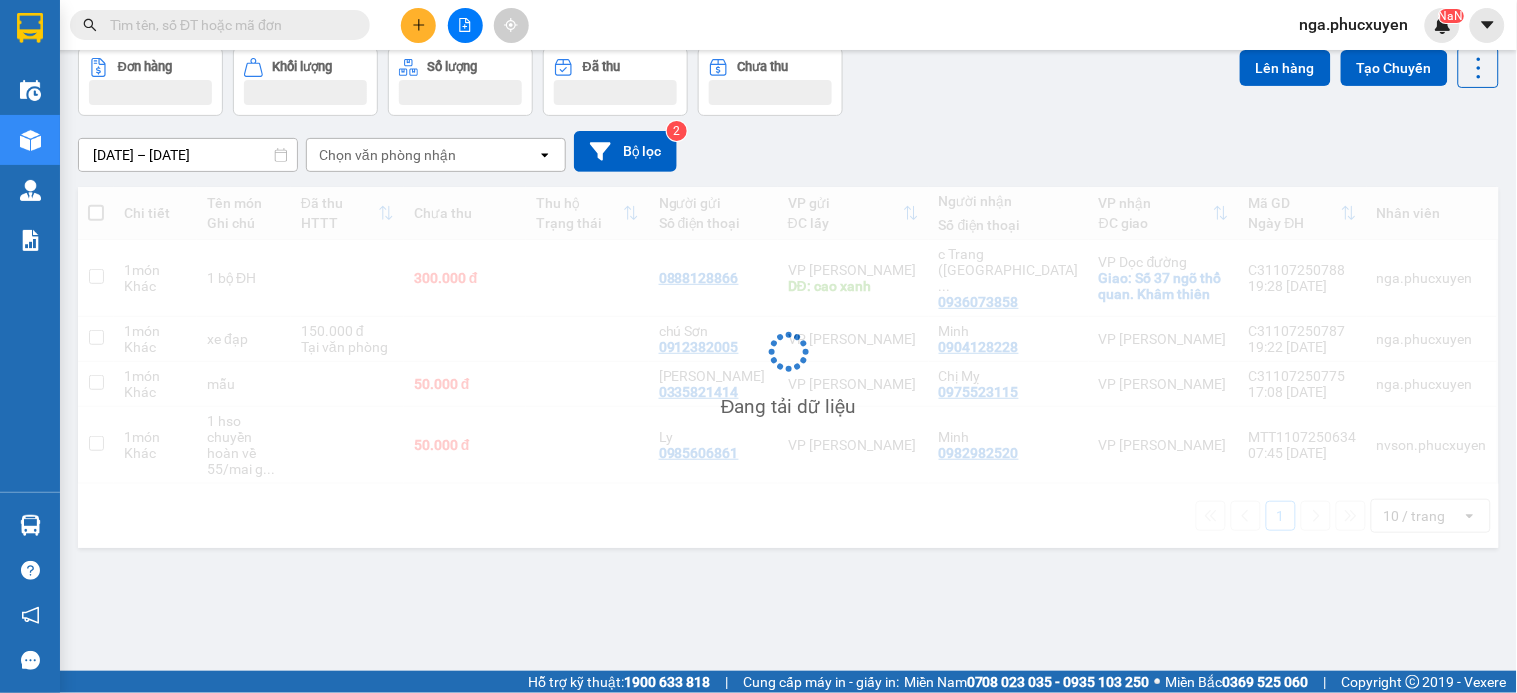 scroll, scrollTop: 92, scrollLeft: 0, axis: vertical 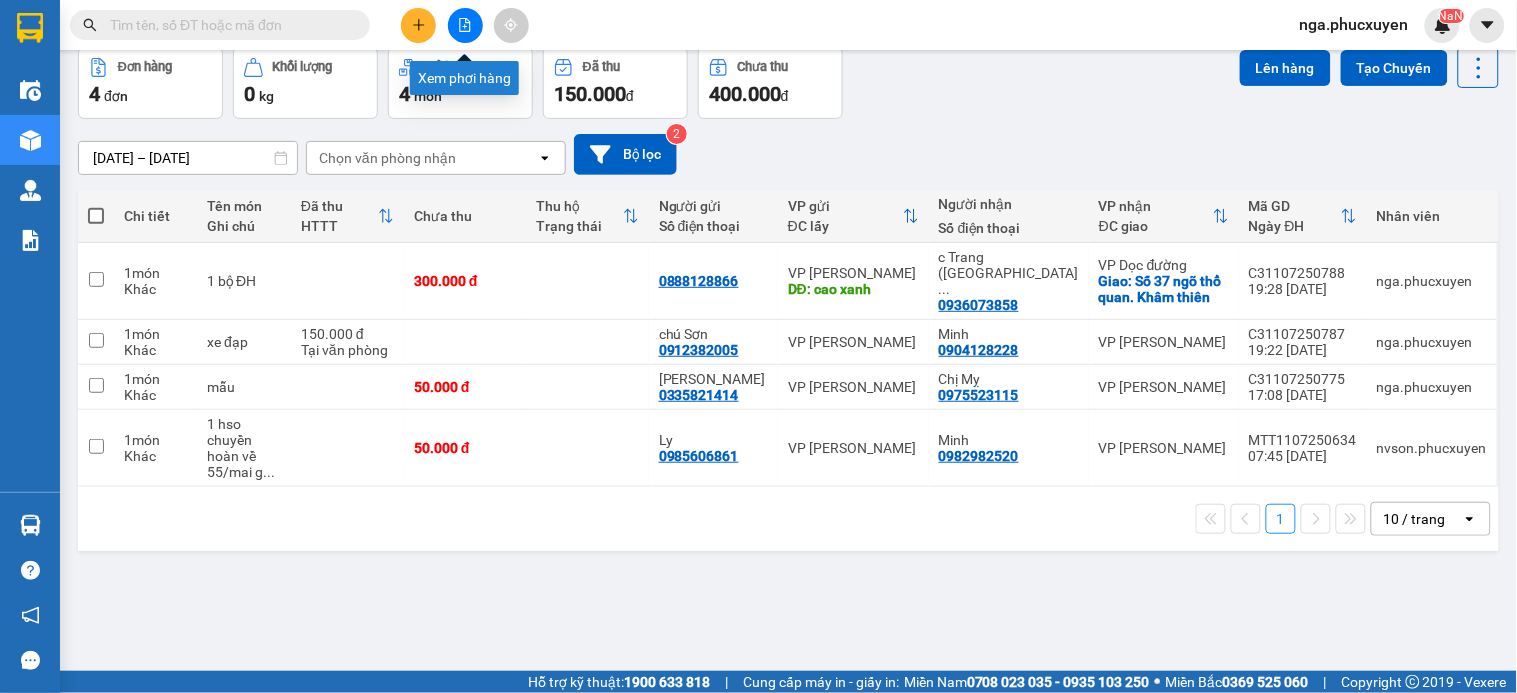click 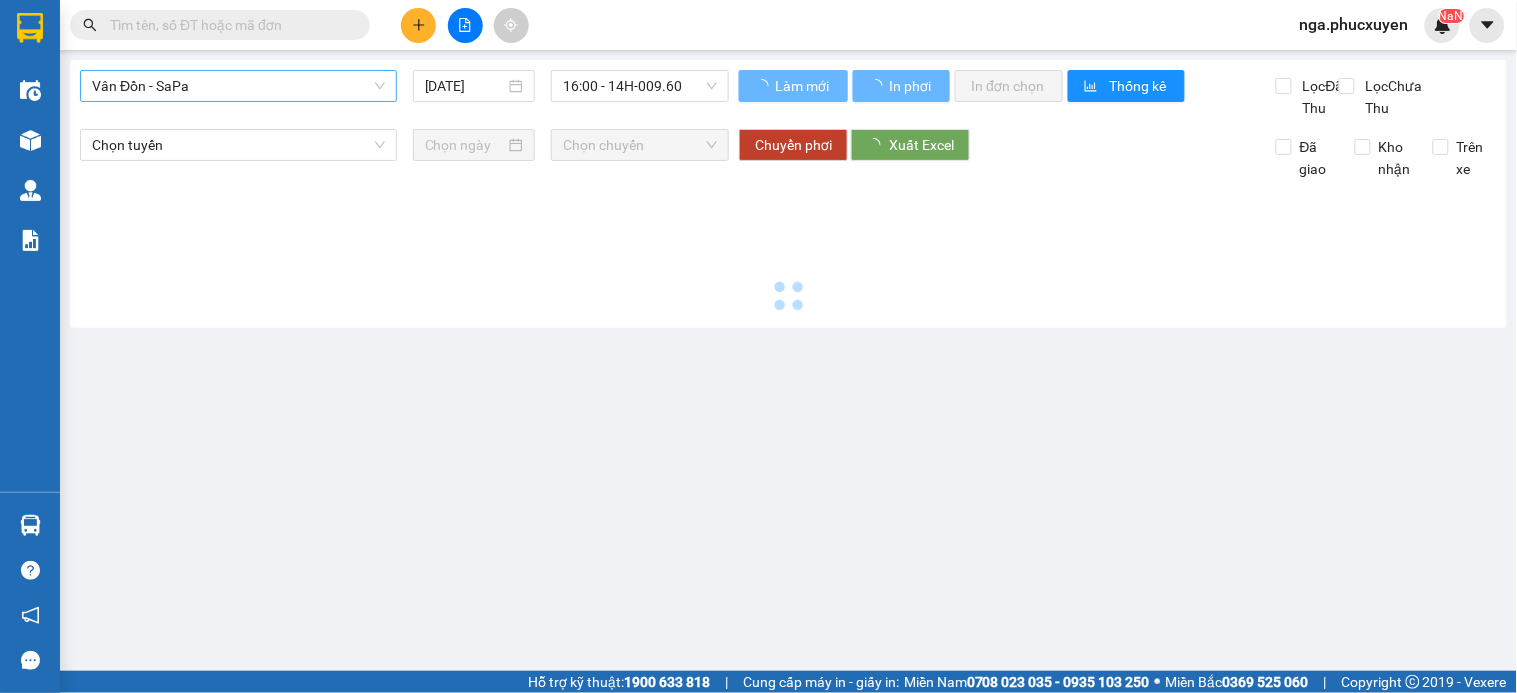 scroll, scrollTop: 0, scrollLeft: 0, axis: both 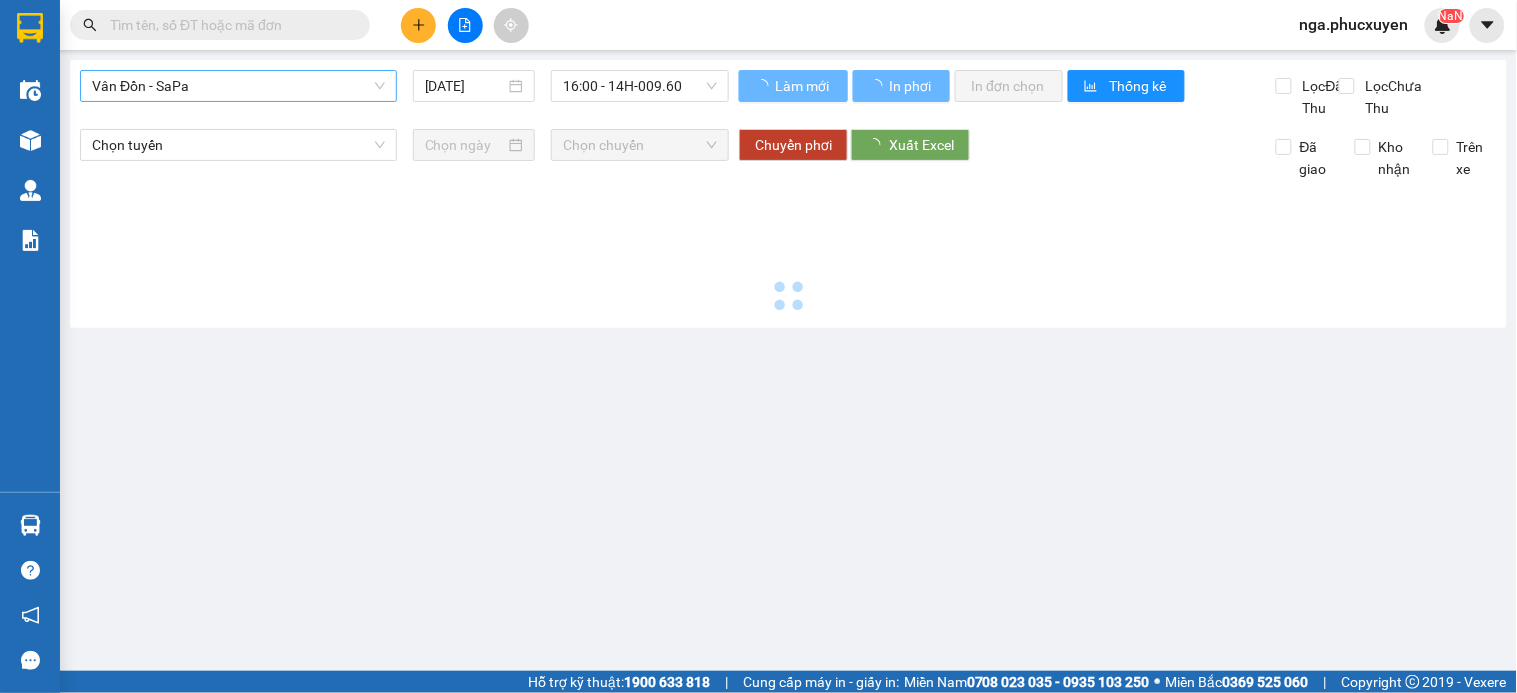 click on "Vân Đồn - SaPa" at bounding box center (238, 86) 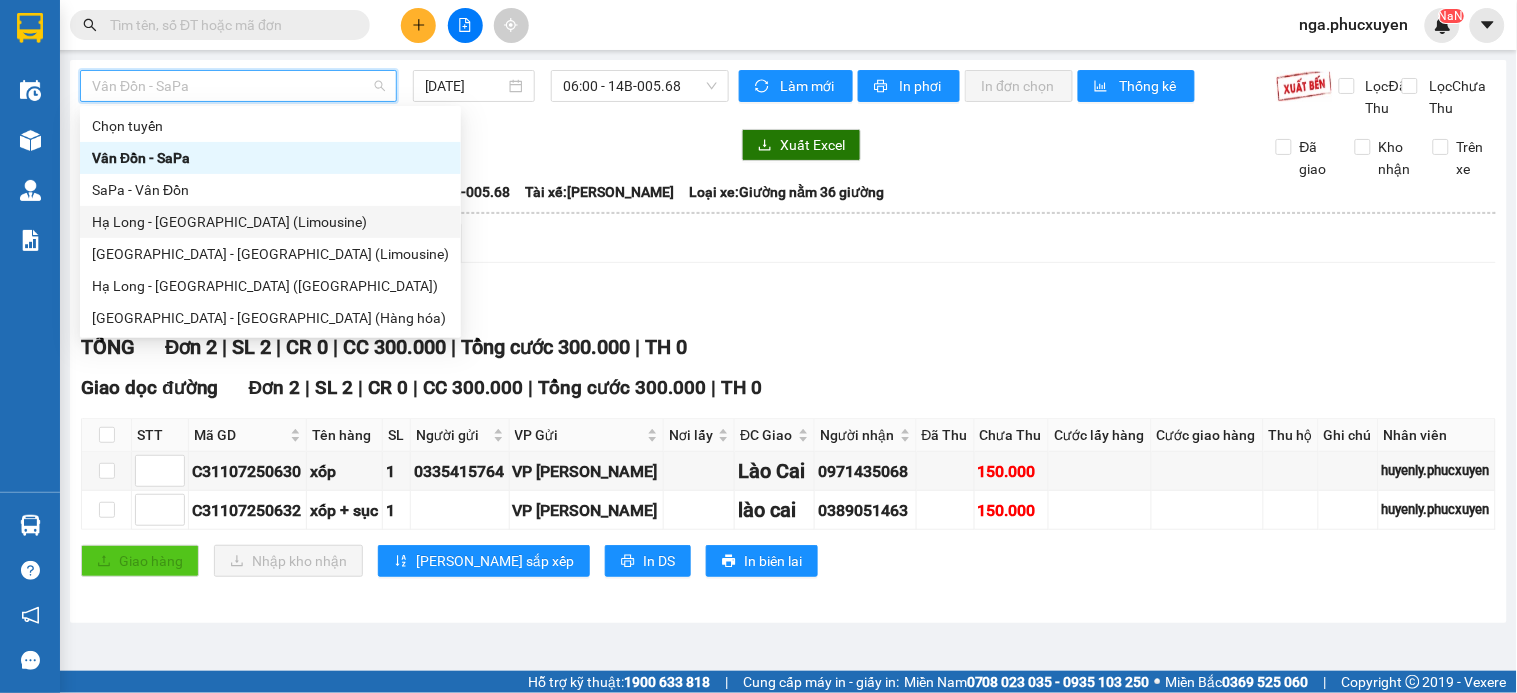 click on "Hạ Long - [GEOGRAPHIC_DATA] (Limousine)" at bounding box center [270, 222] 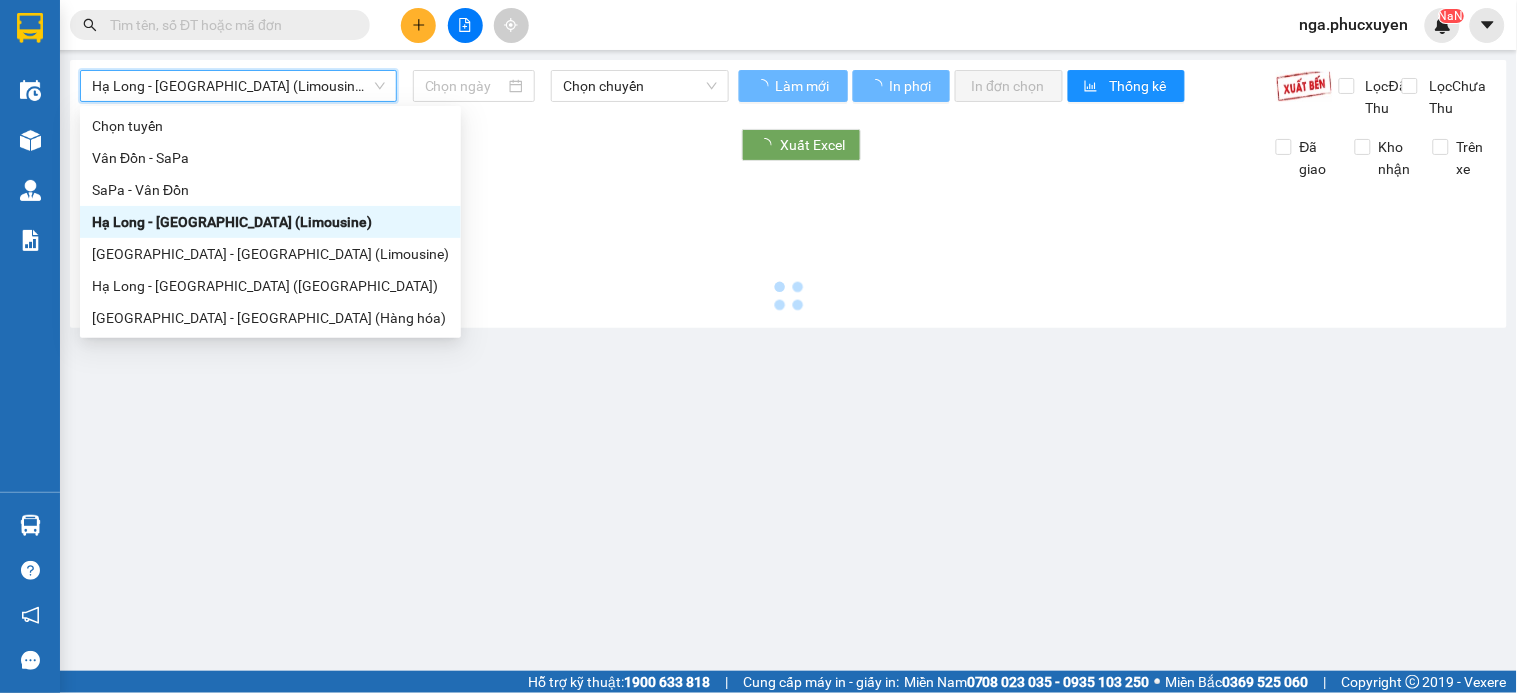 type on "[DATE]" 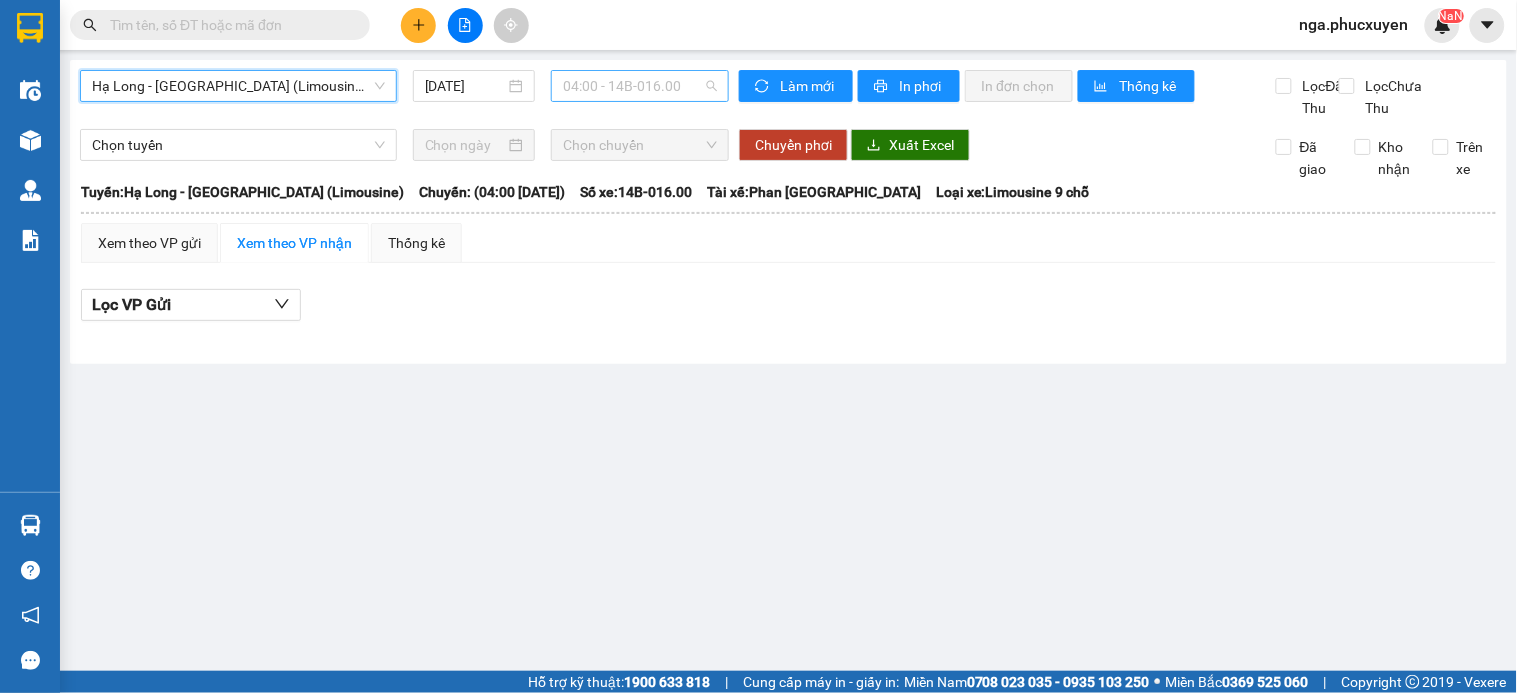 click on "04:00     - 14B-016.00" at bounding box center (640, 86) 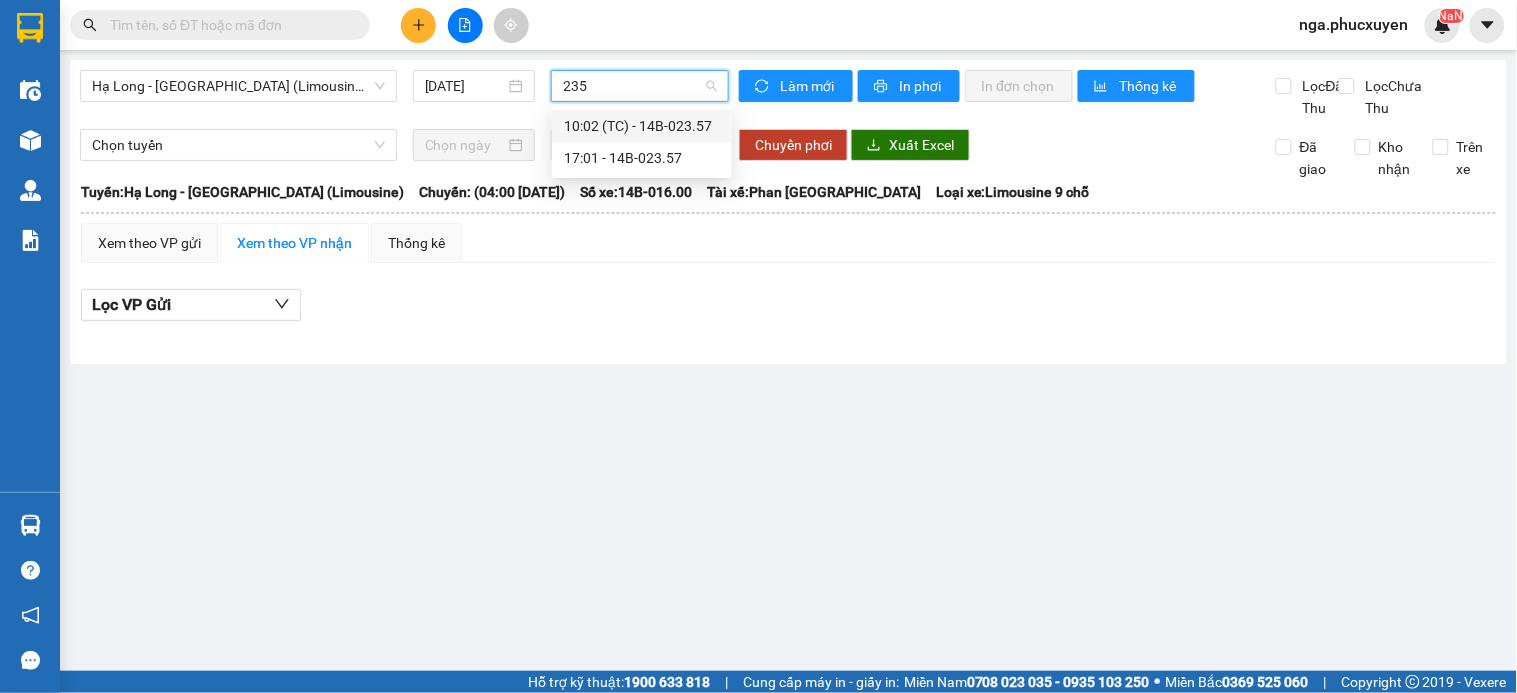 type on "2357" 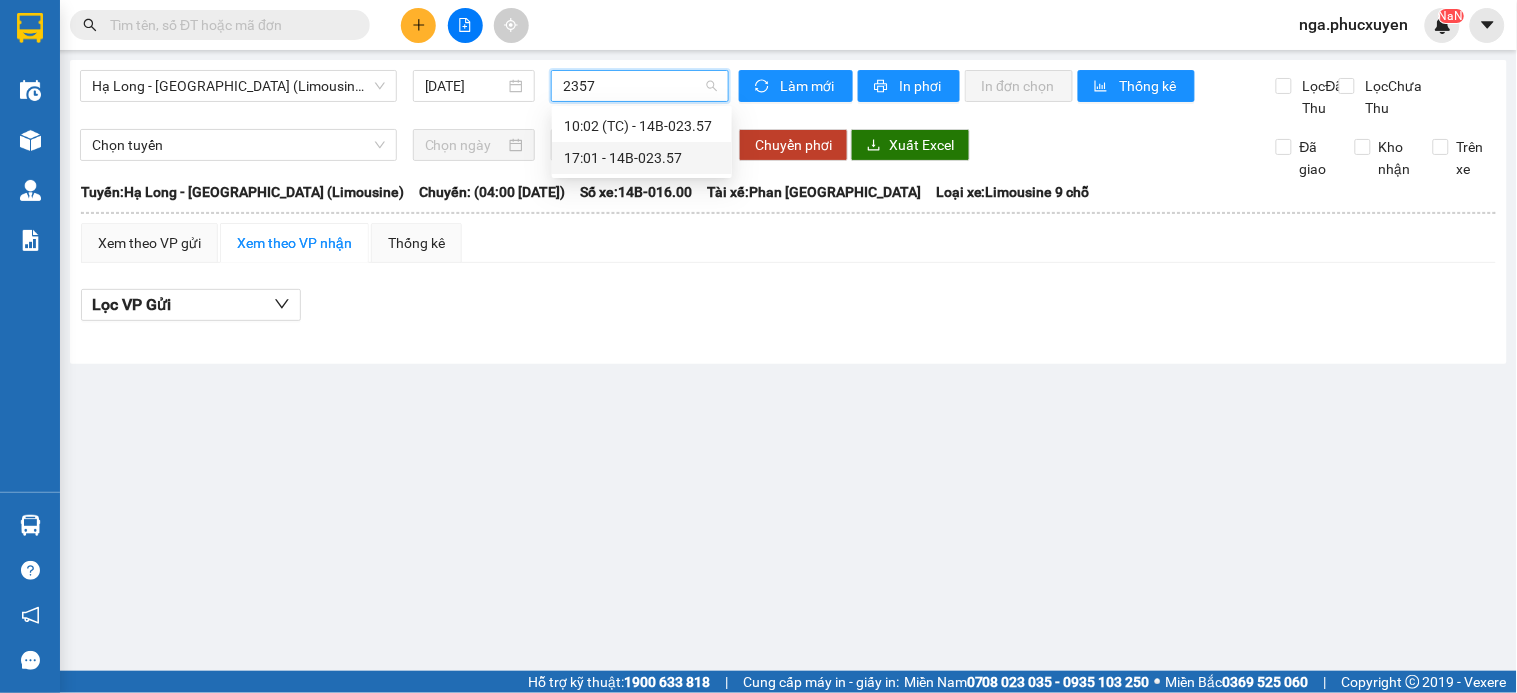 click on "17:01     - 14B-023.57" at bounding box center [642, 158] 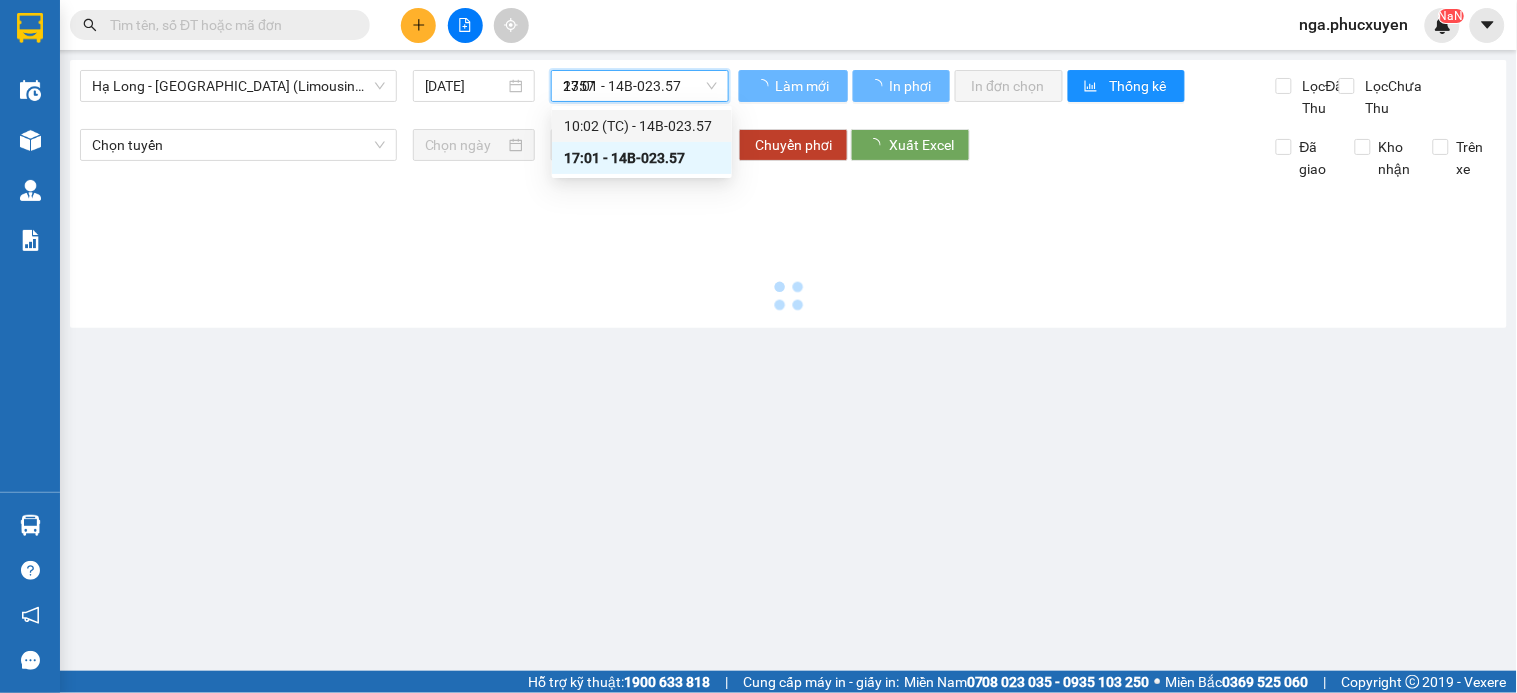 type 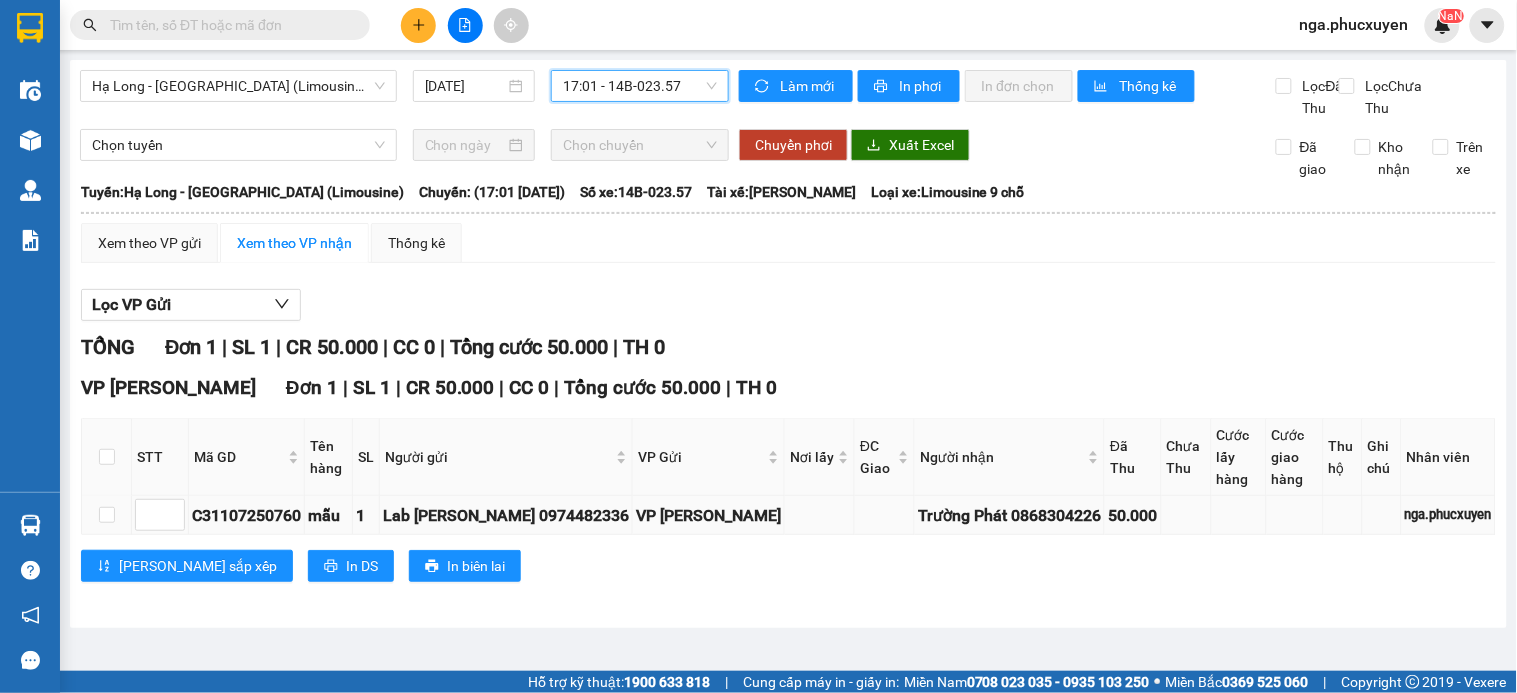 click on "C31107250760" at bounding box center (246, 515) 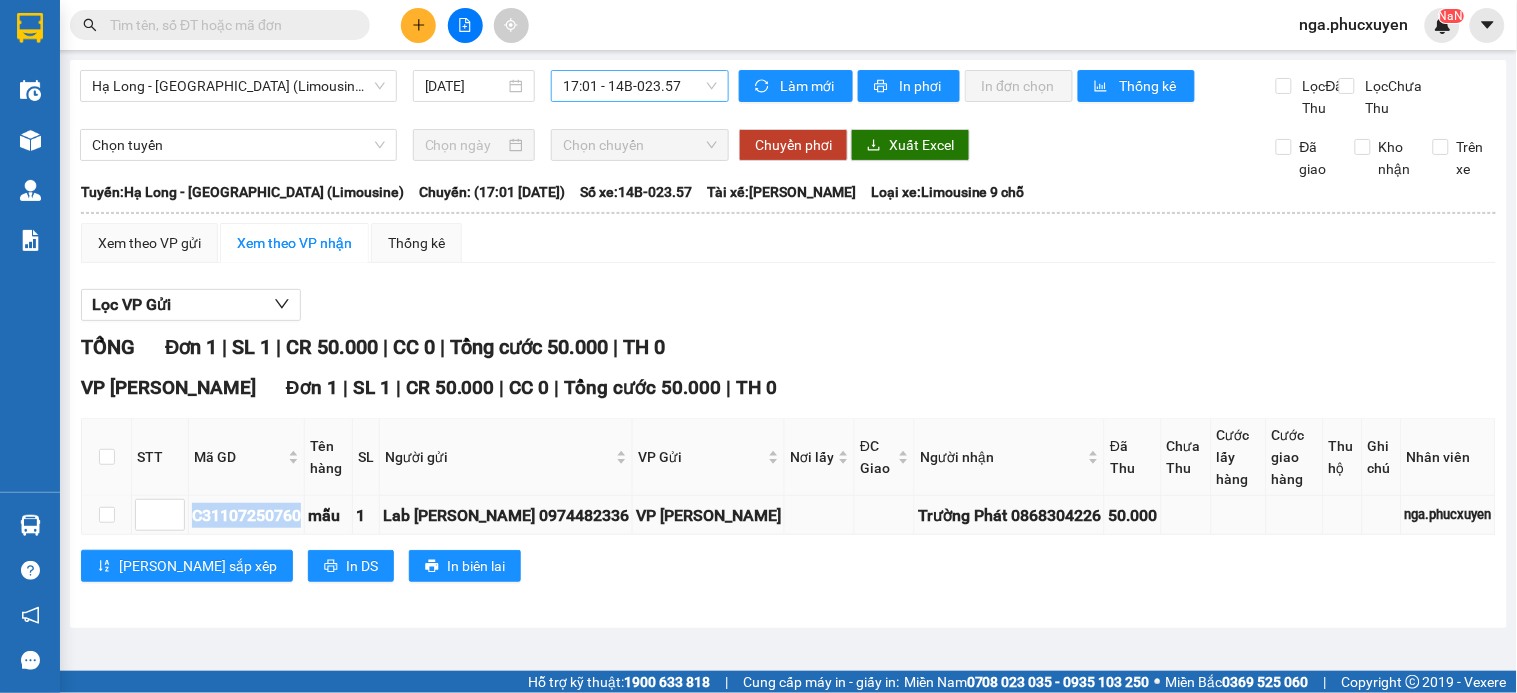 click on "C31107250760" at bounding box center [246, 515] 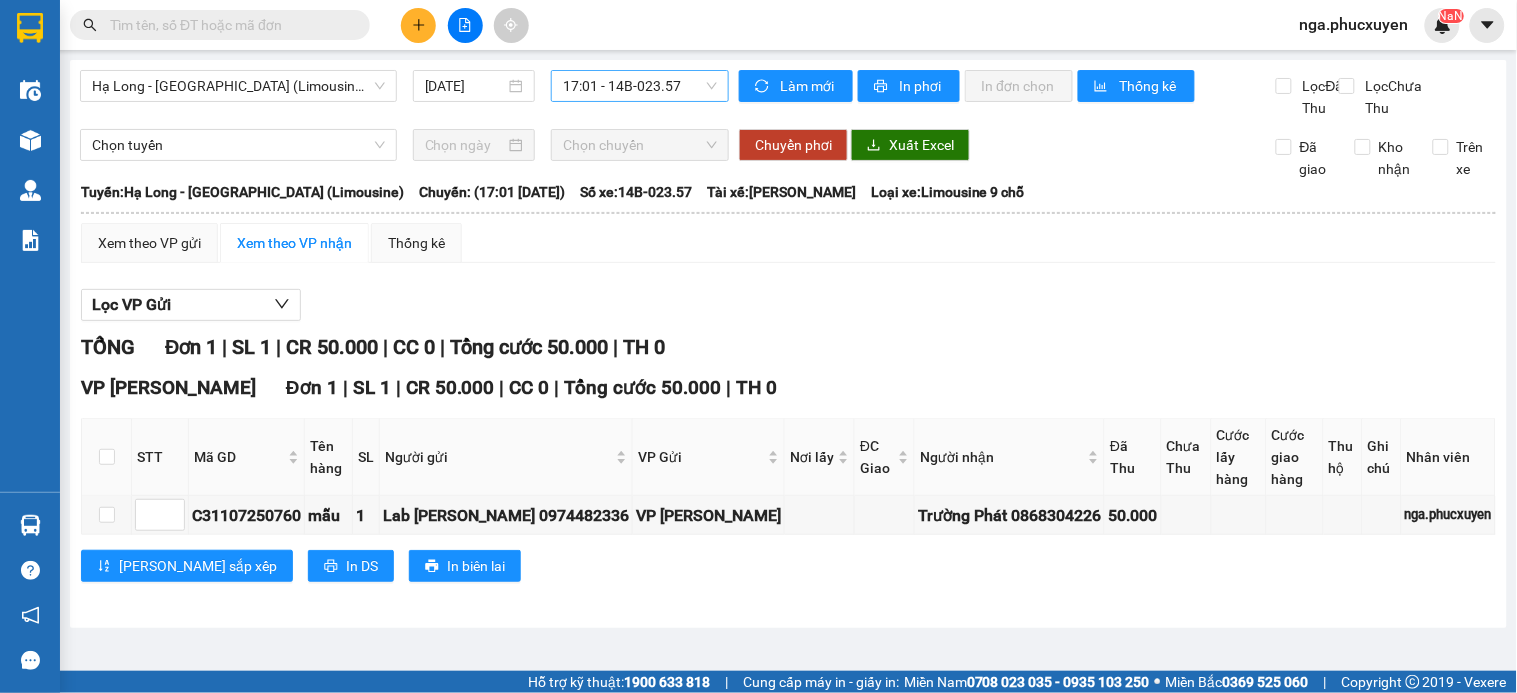 paste on "C31107250760" 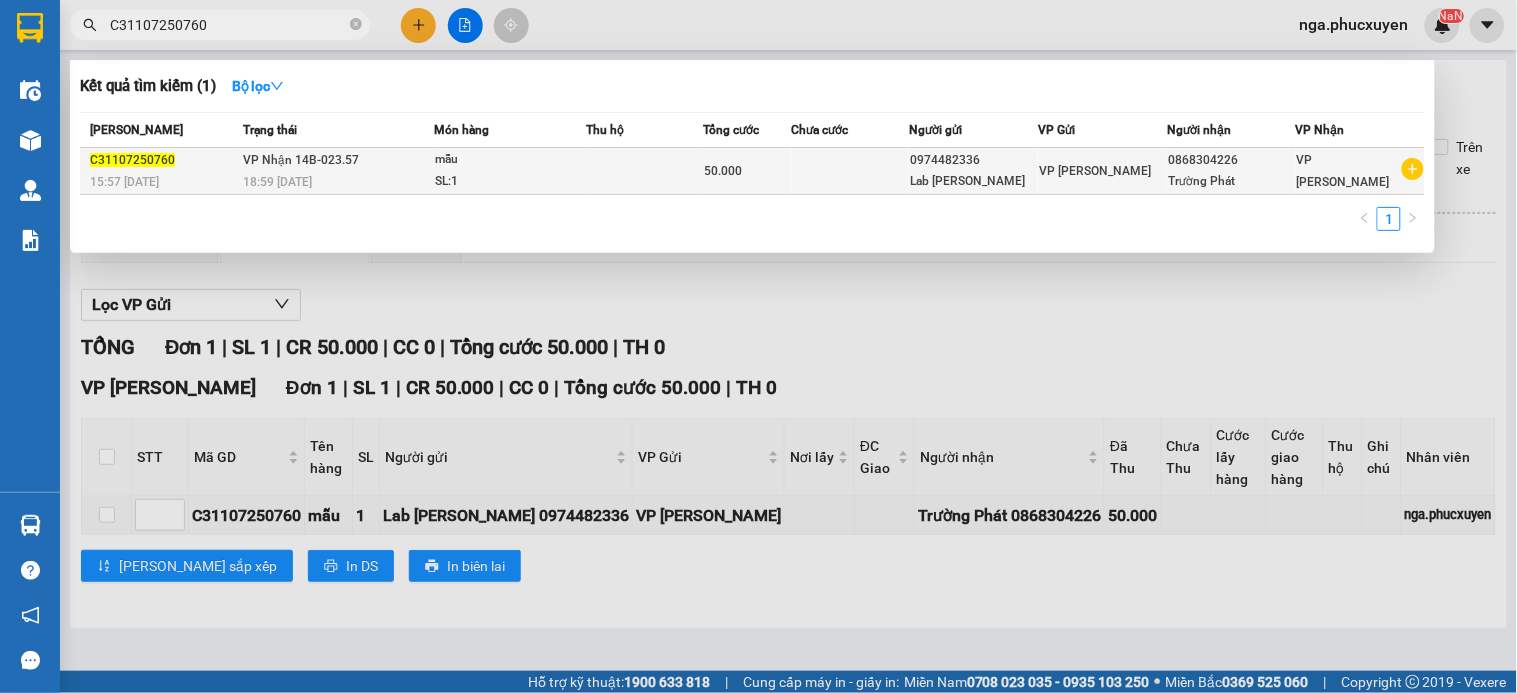 type on "C31107250760" 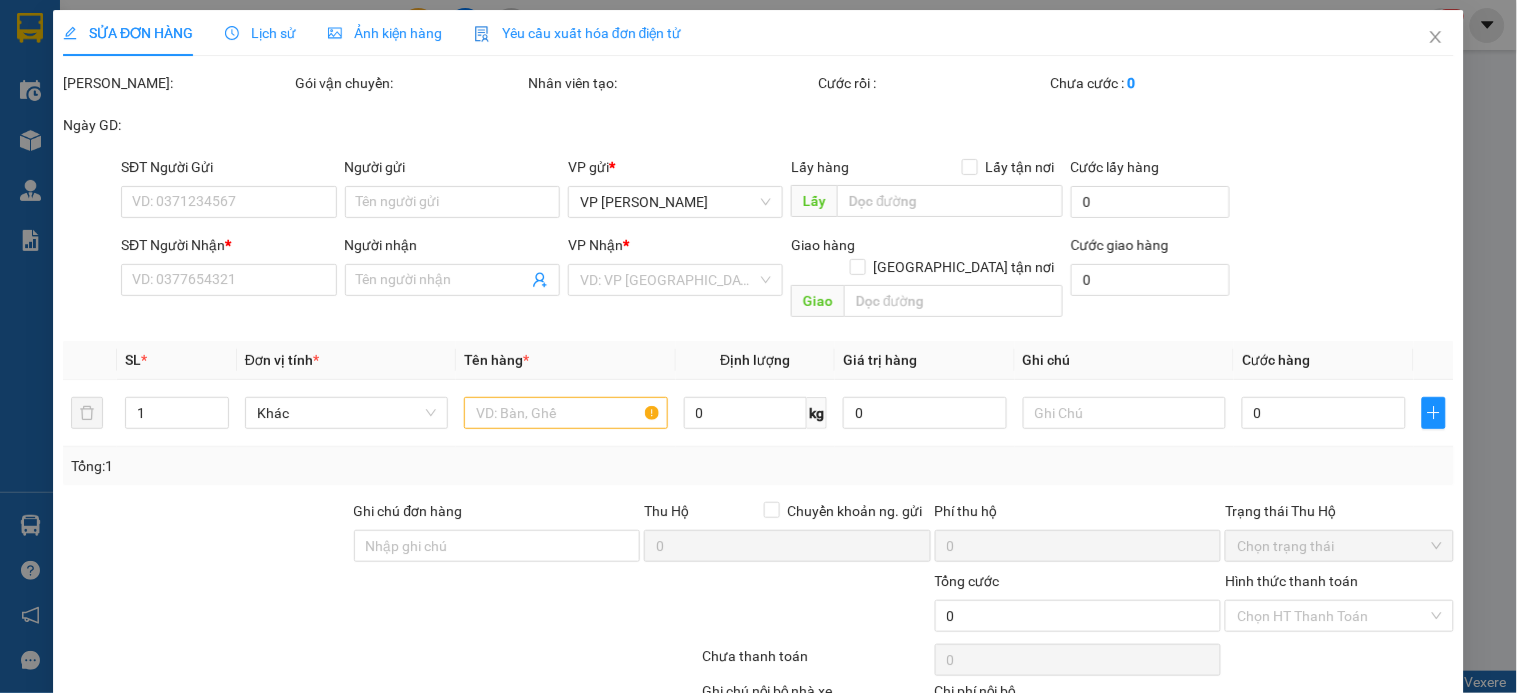 type on "0974482336" 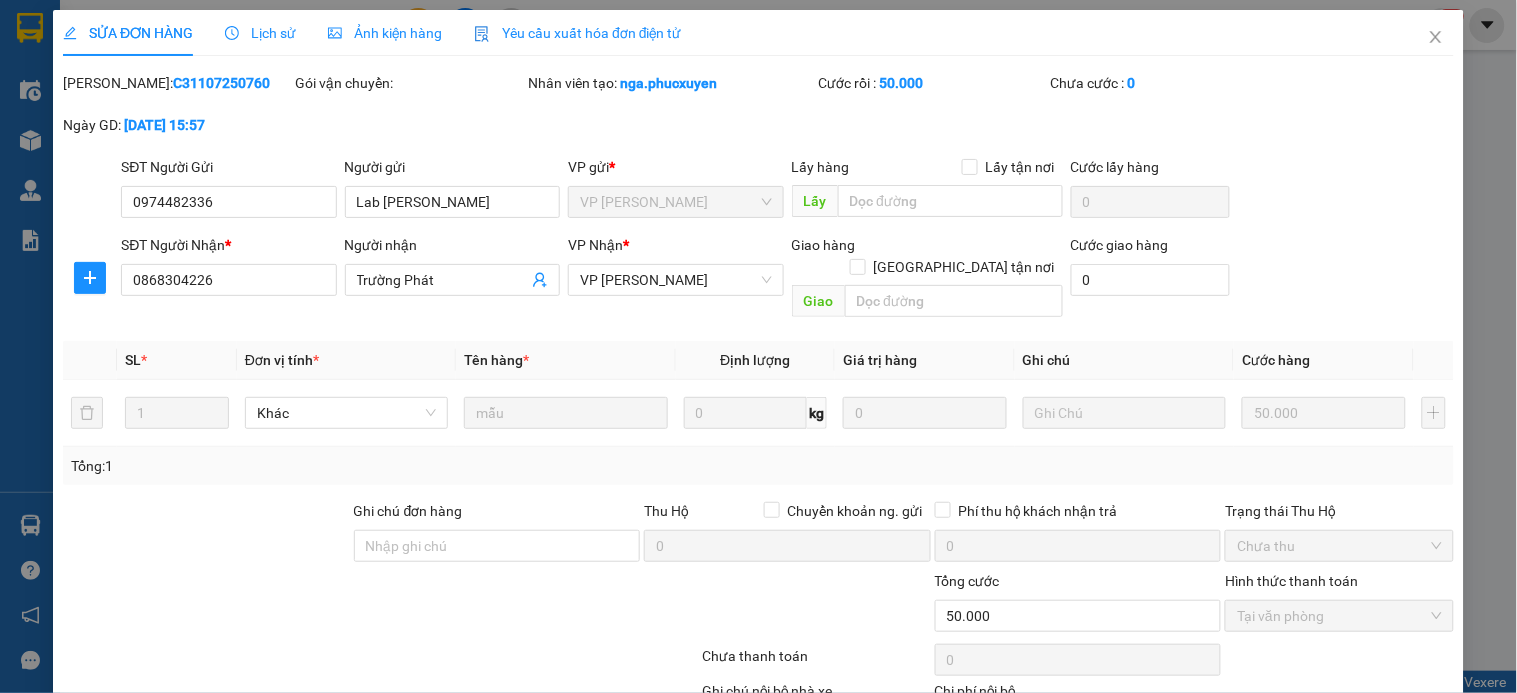 click on "Lịch sử" at bounding box center [260, 33] 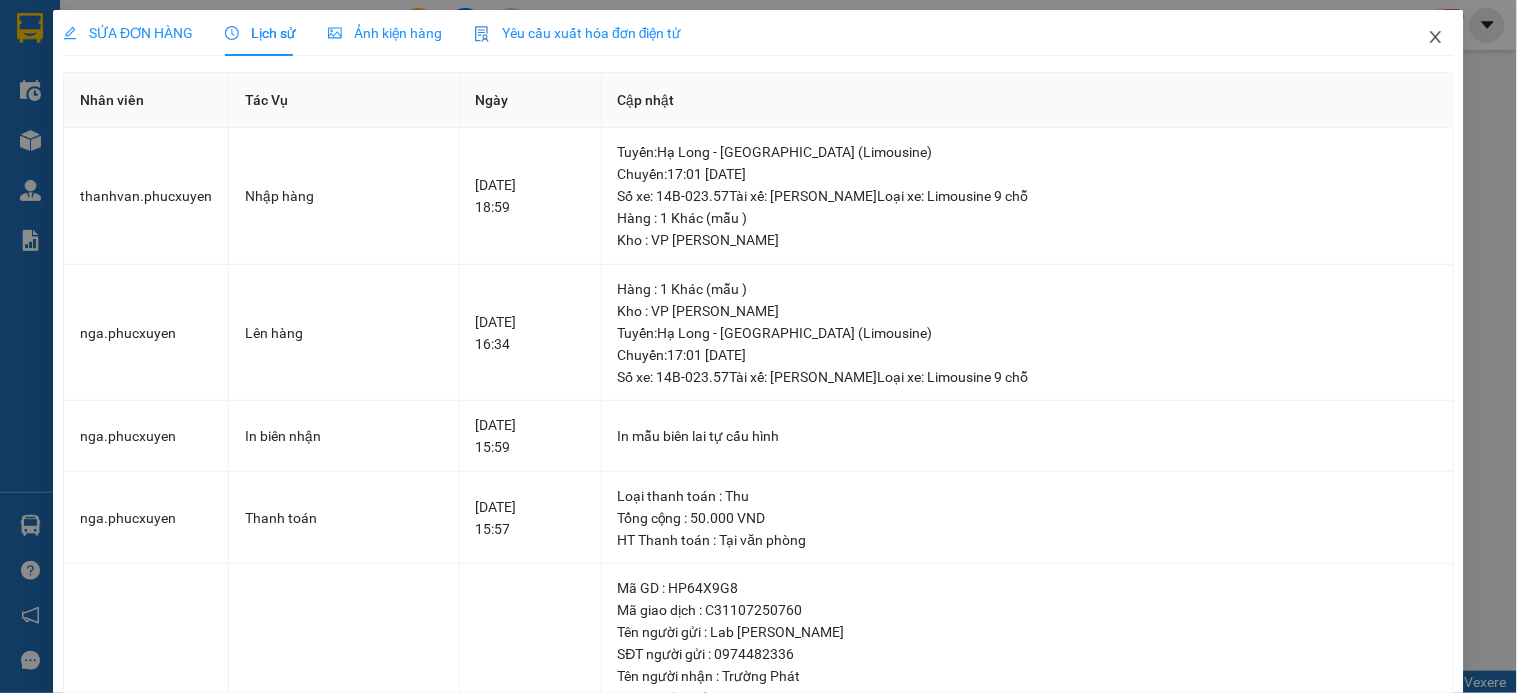 click 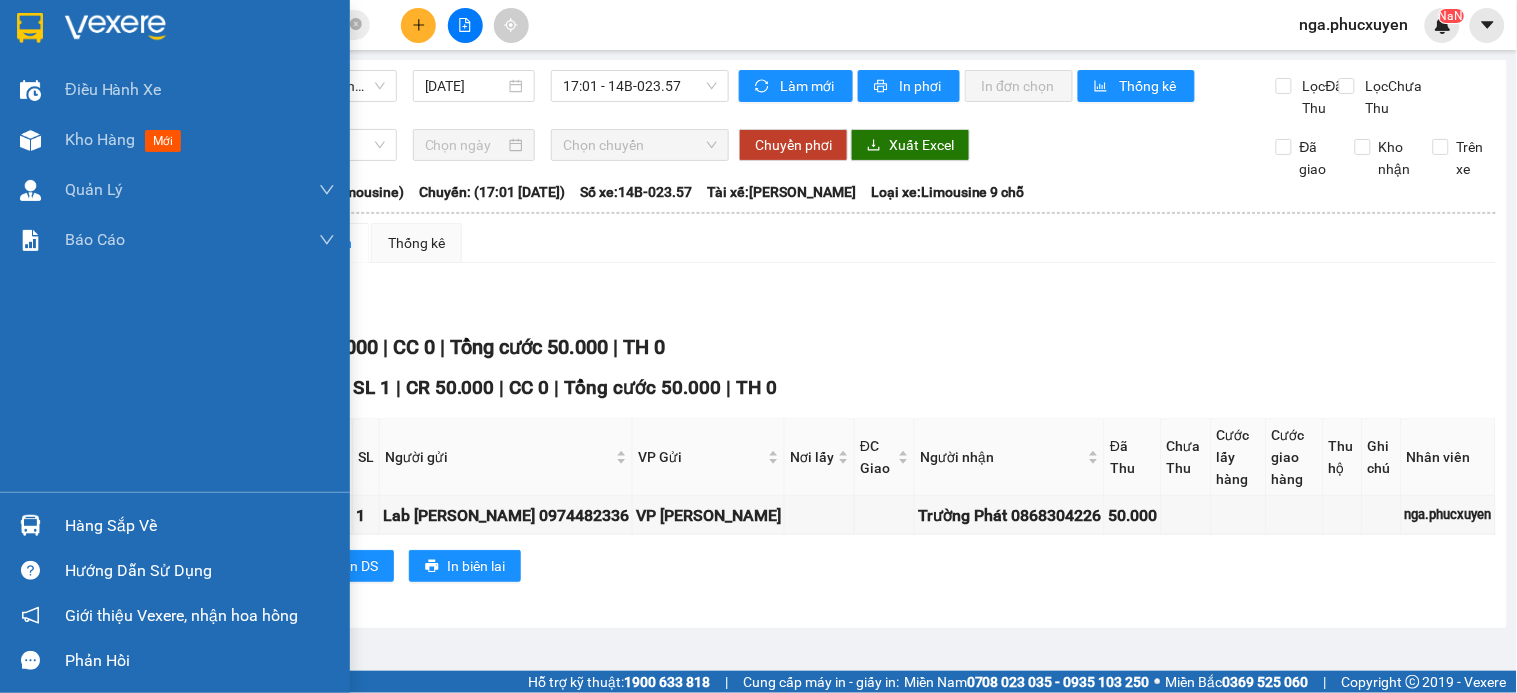 click at bounding box center (30, 28) 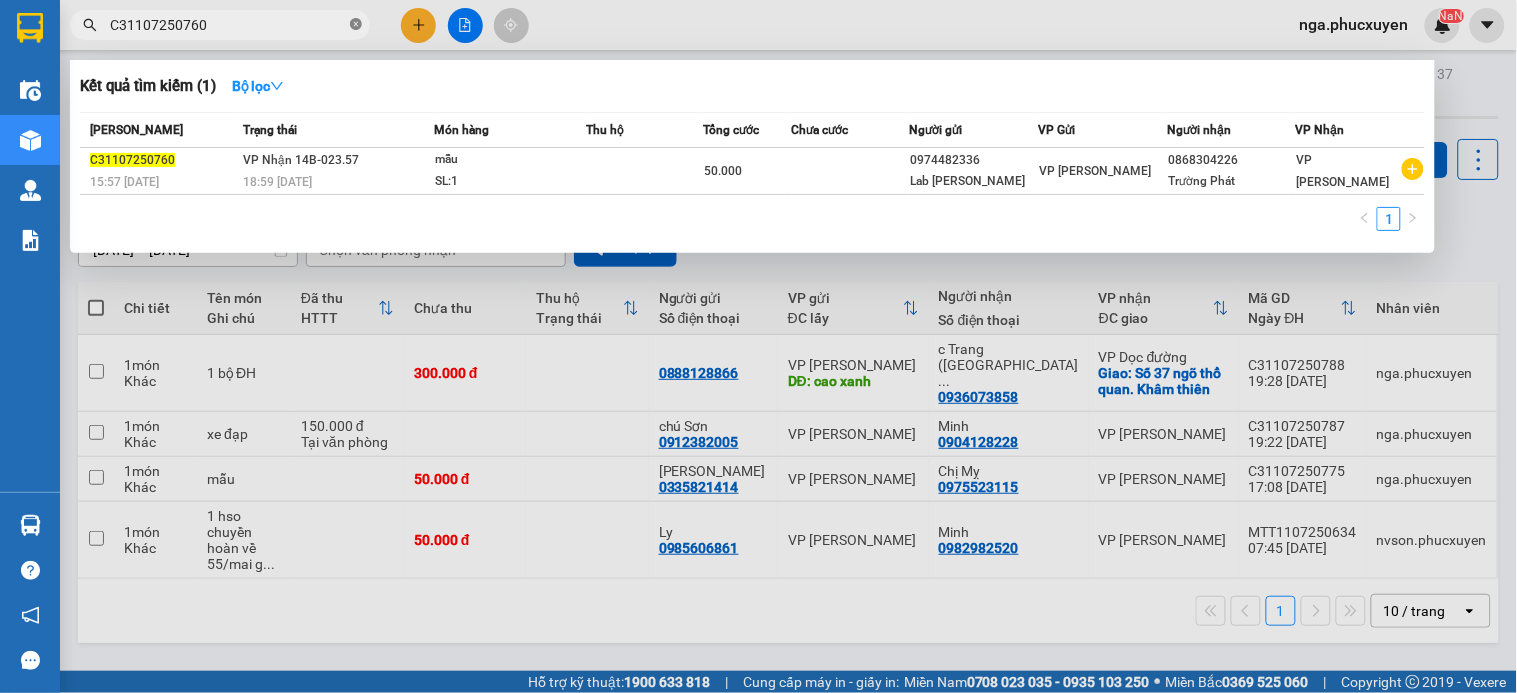 click 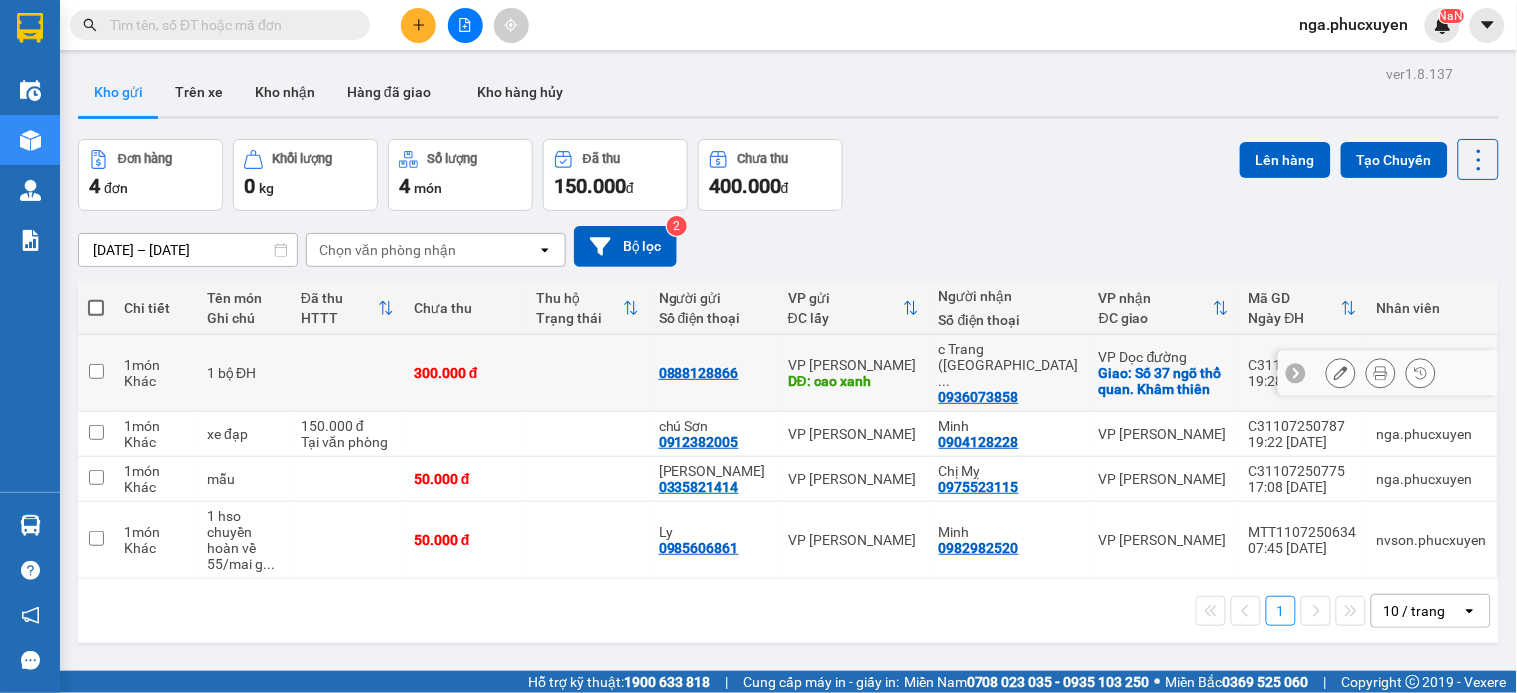 click 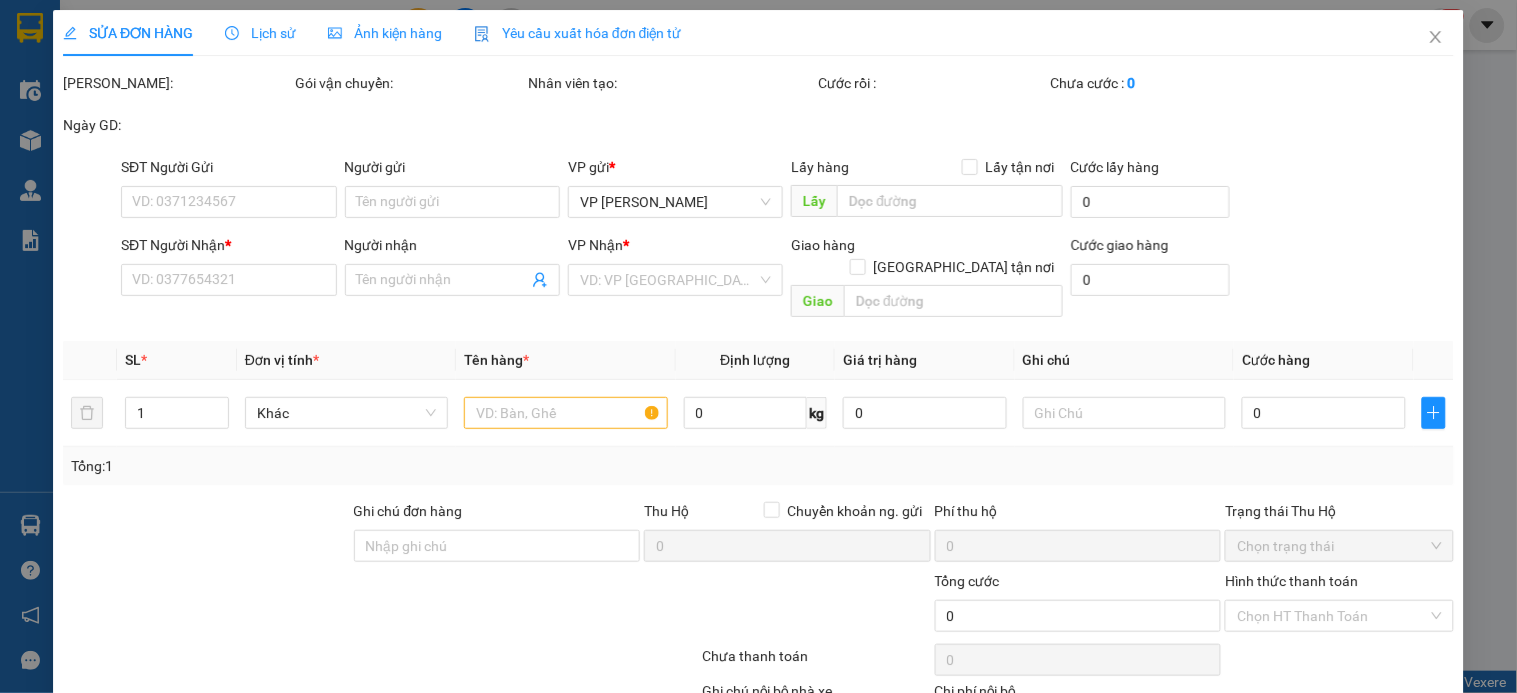 type on "0888128866" 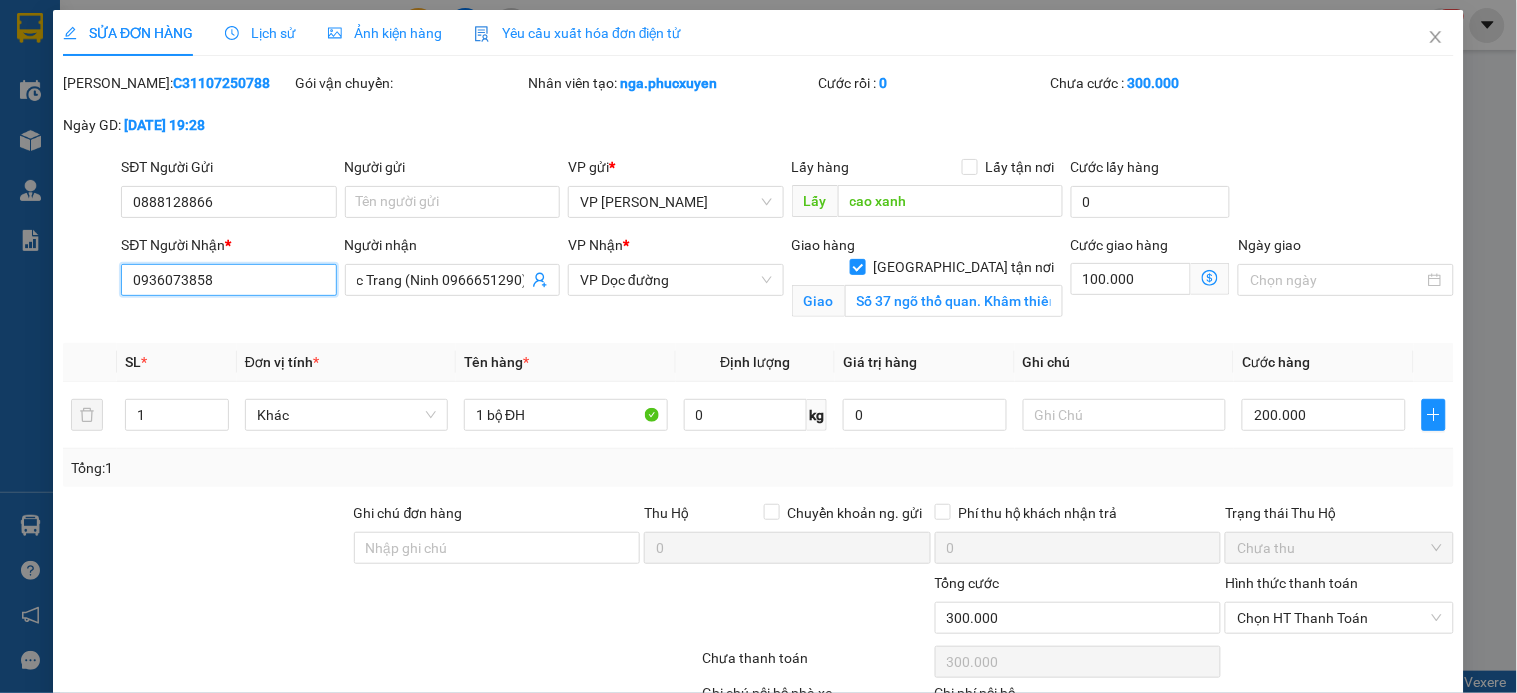 click on "0936073858" at bounding box center (228, 280) 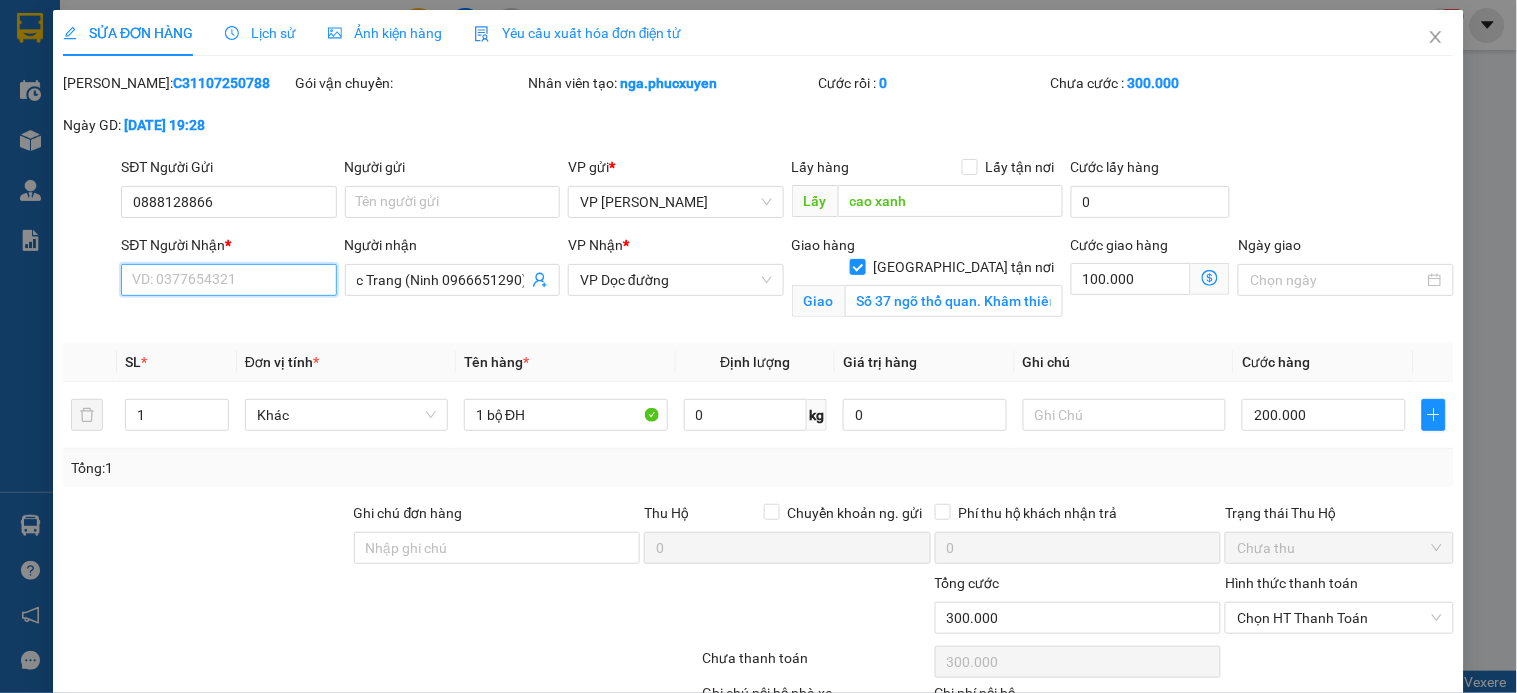 paste on "0384670971" 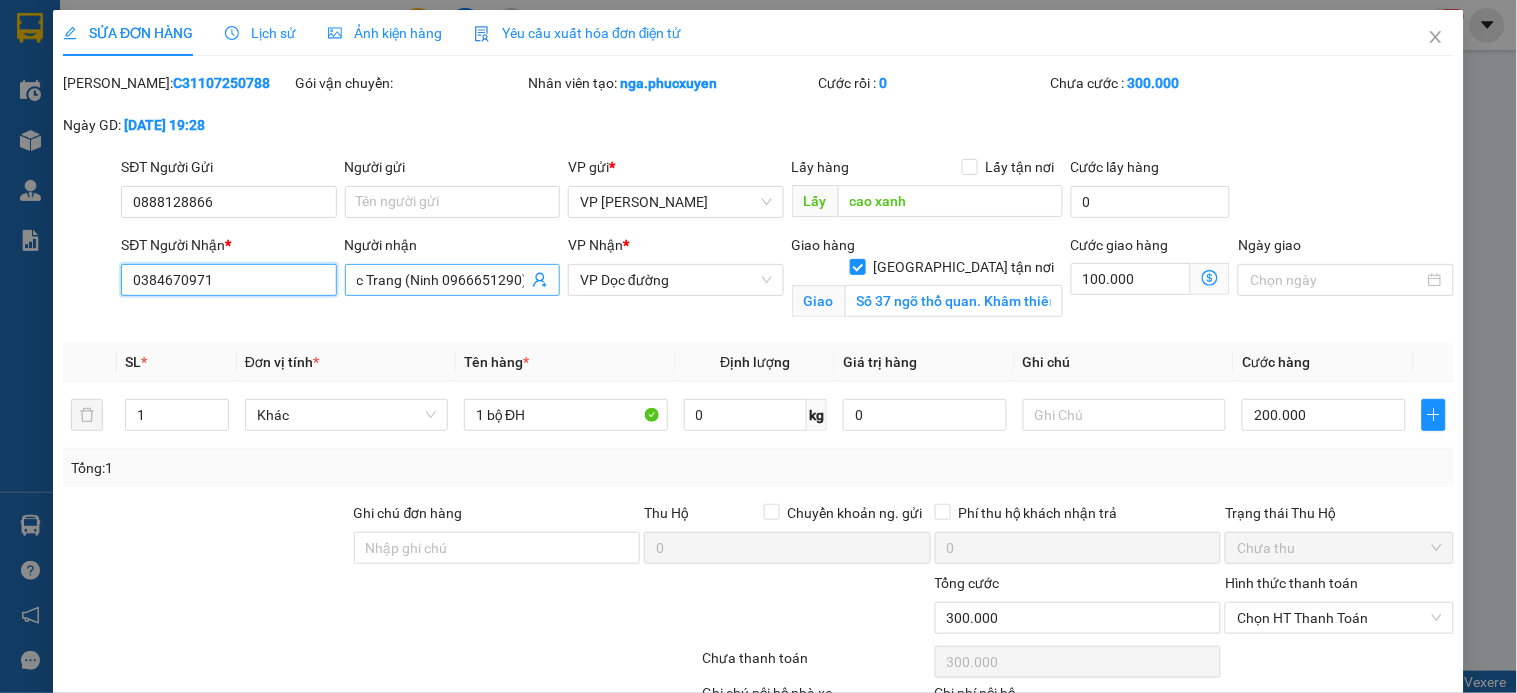type on "0384670971" 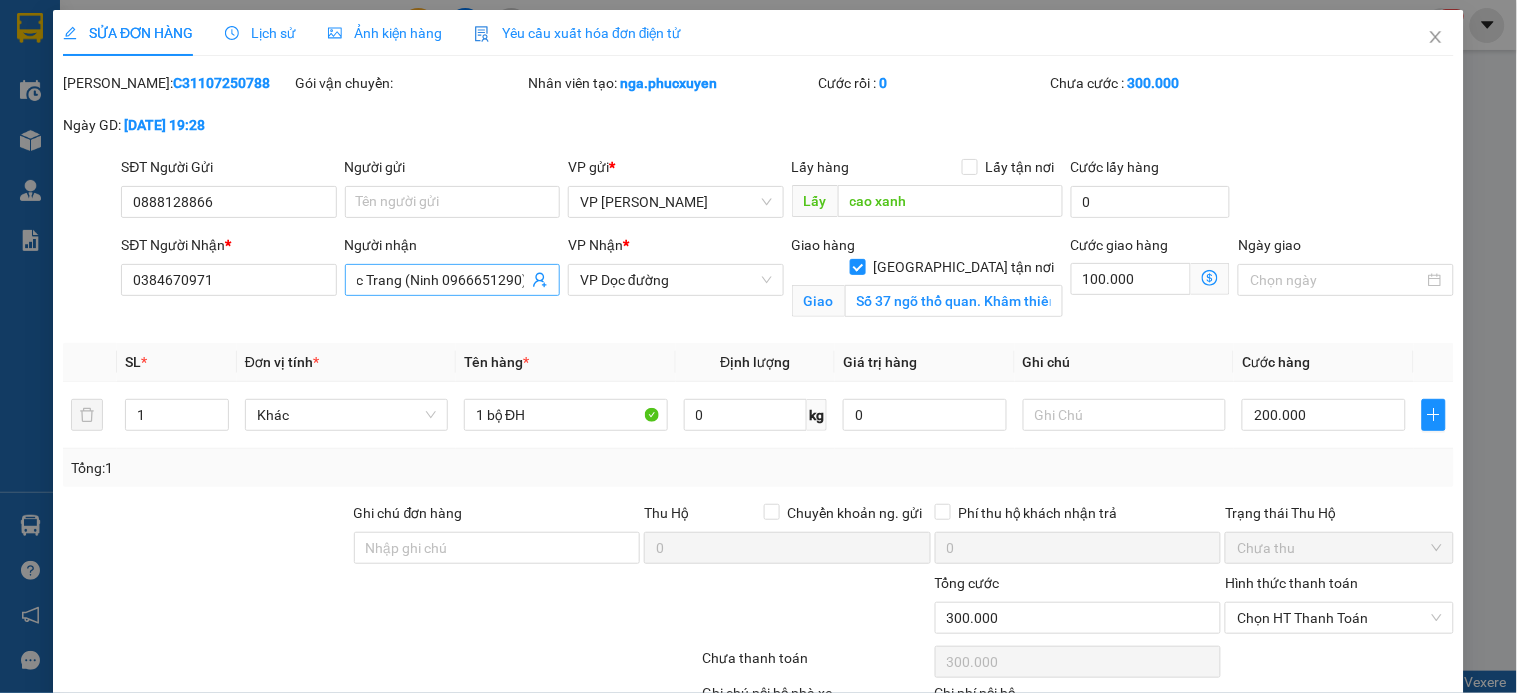 click on "c Trang (Ninh 0966651290)" at bounding box center [442, 280] 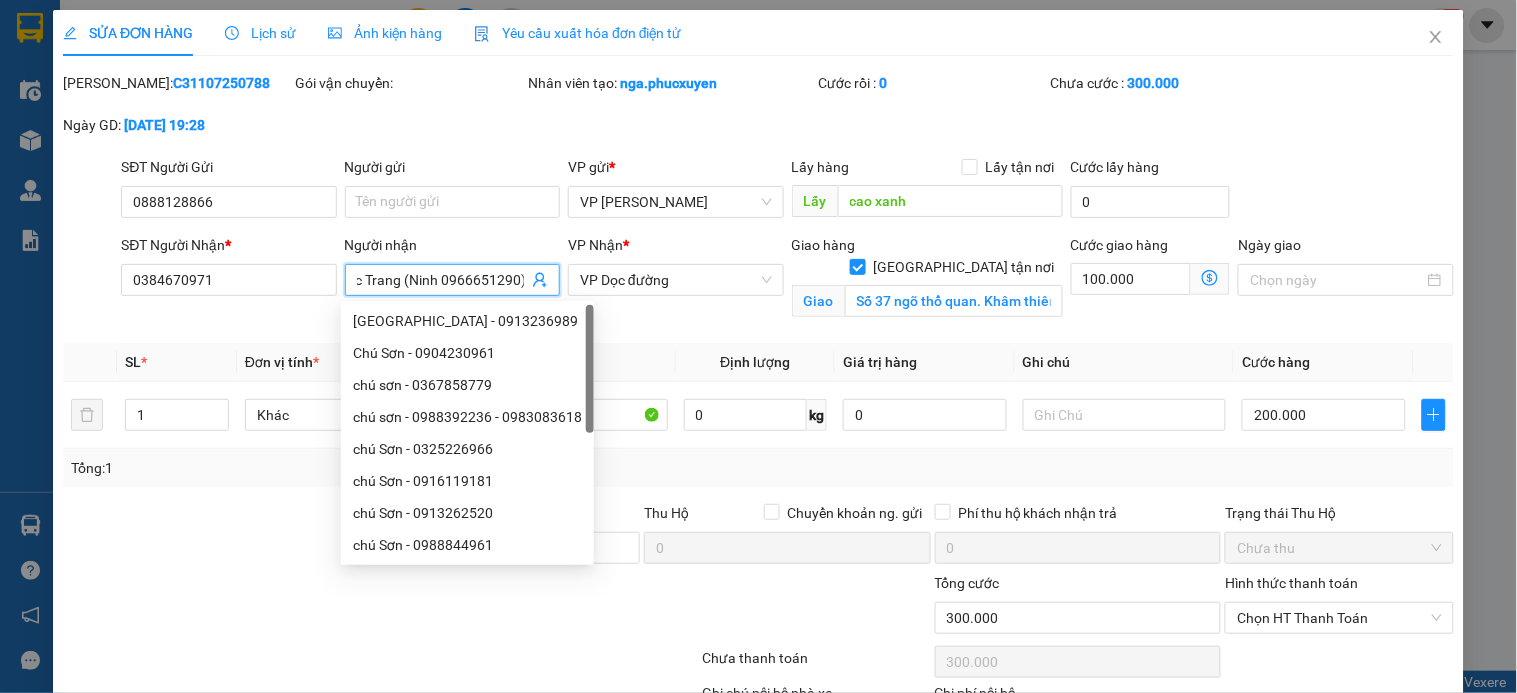 click on "c Trang (Ninh 0966651290)" at bounding box center (442, 280) 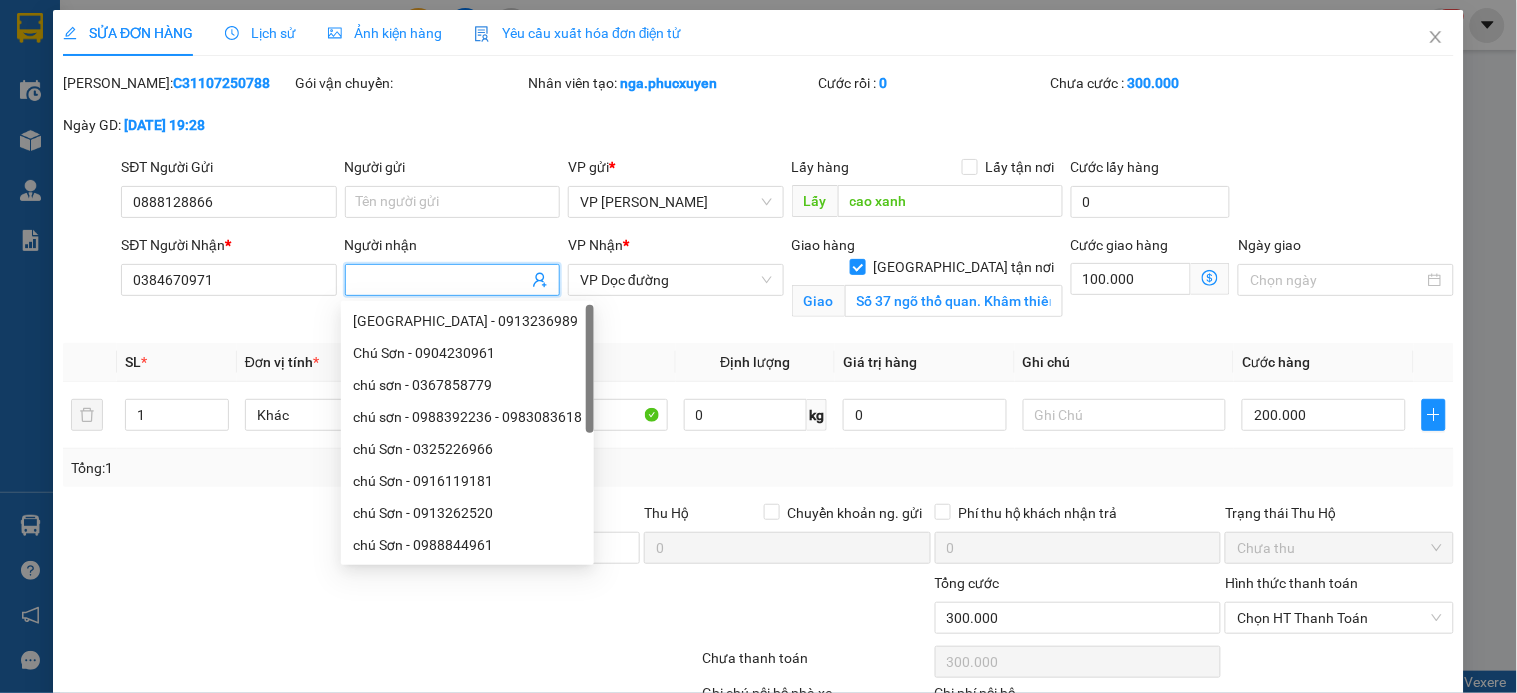 scroll, scrollTop: 0, scrollLeft: 0, axis: both 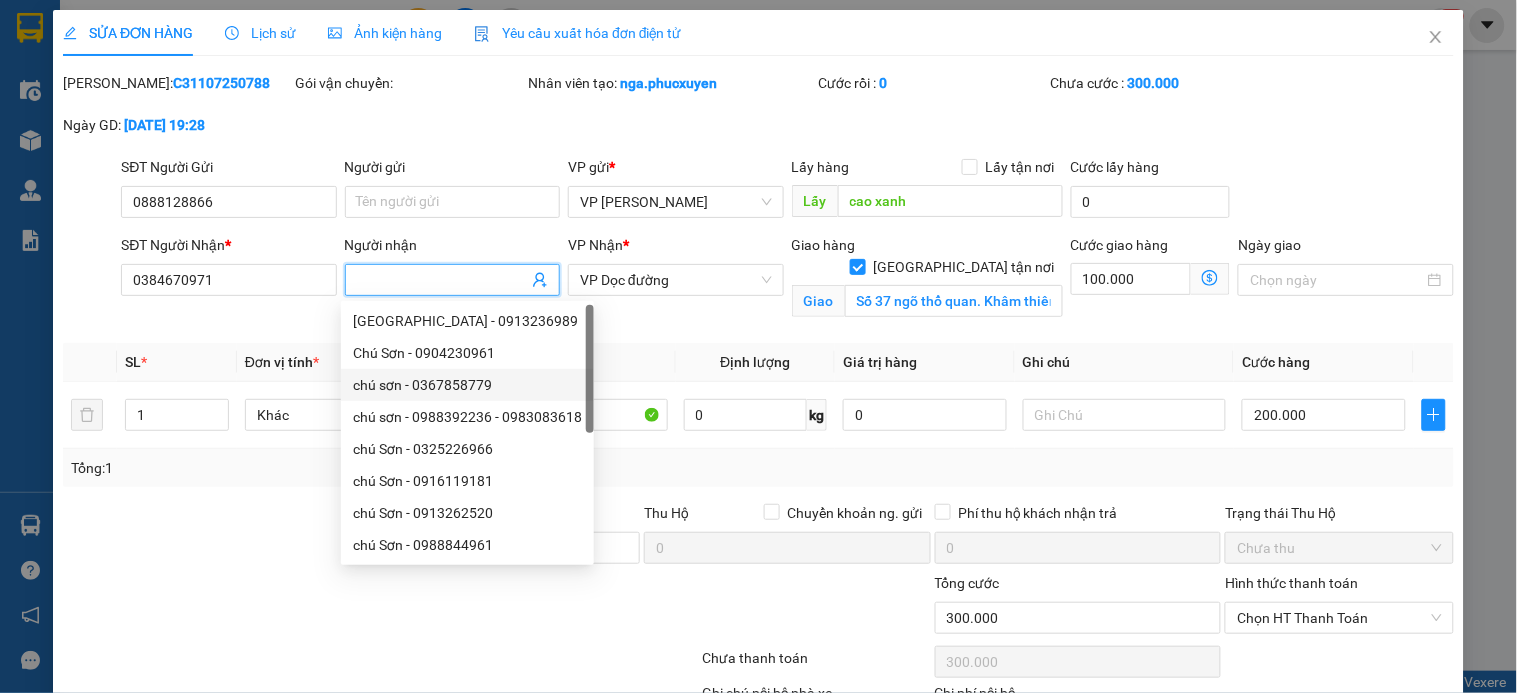 type 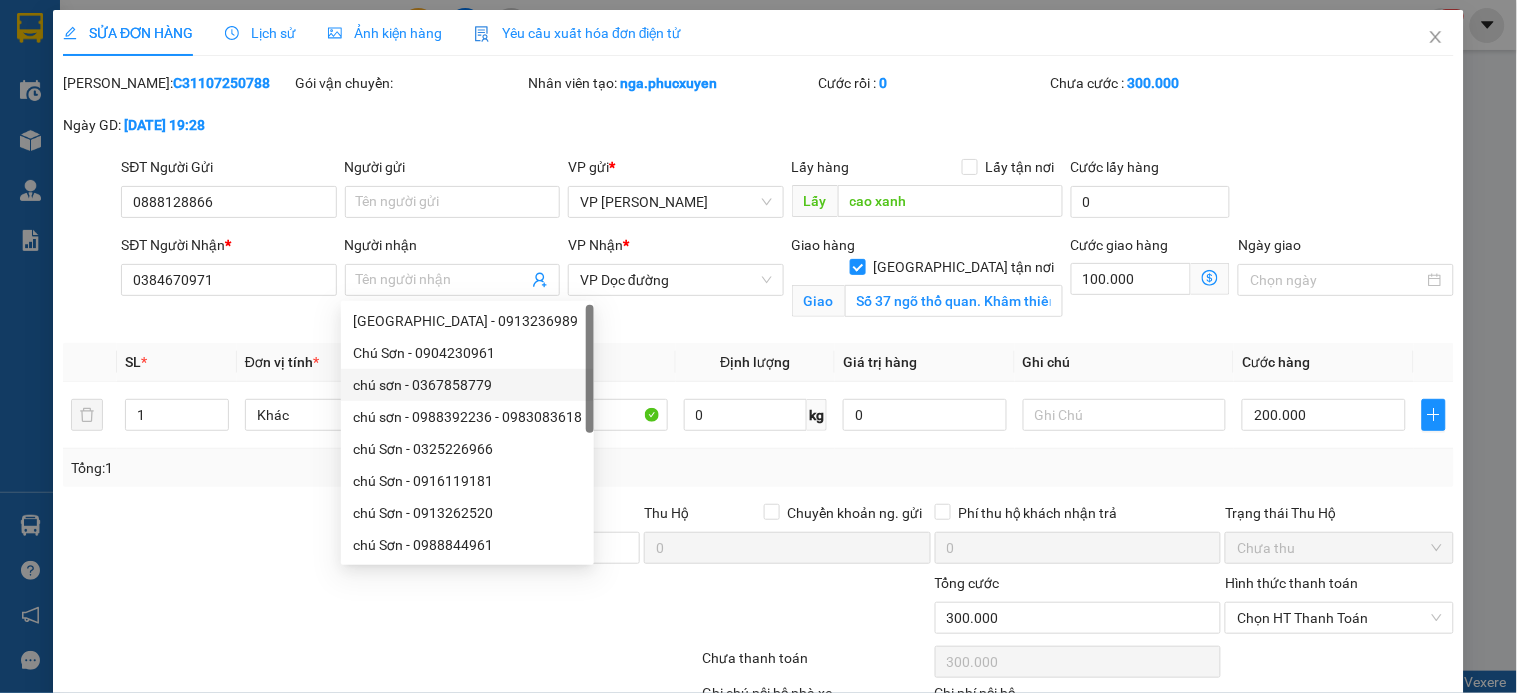 click on "Định lượng" at bounding box center [756, 362] 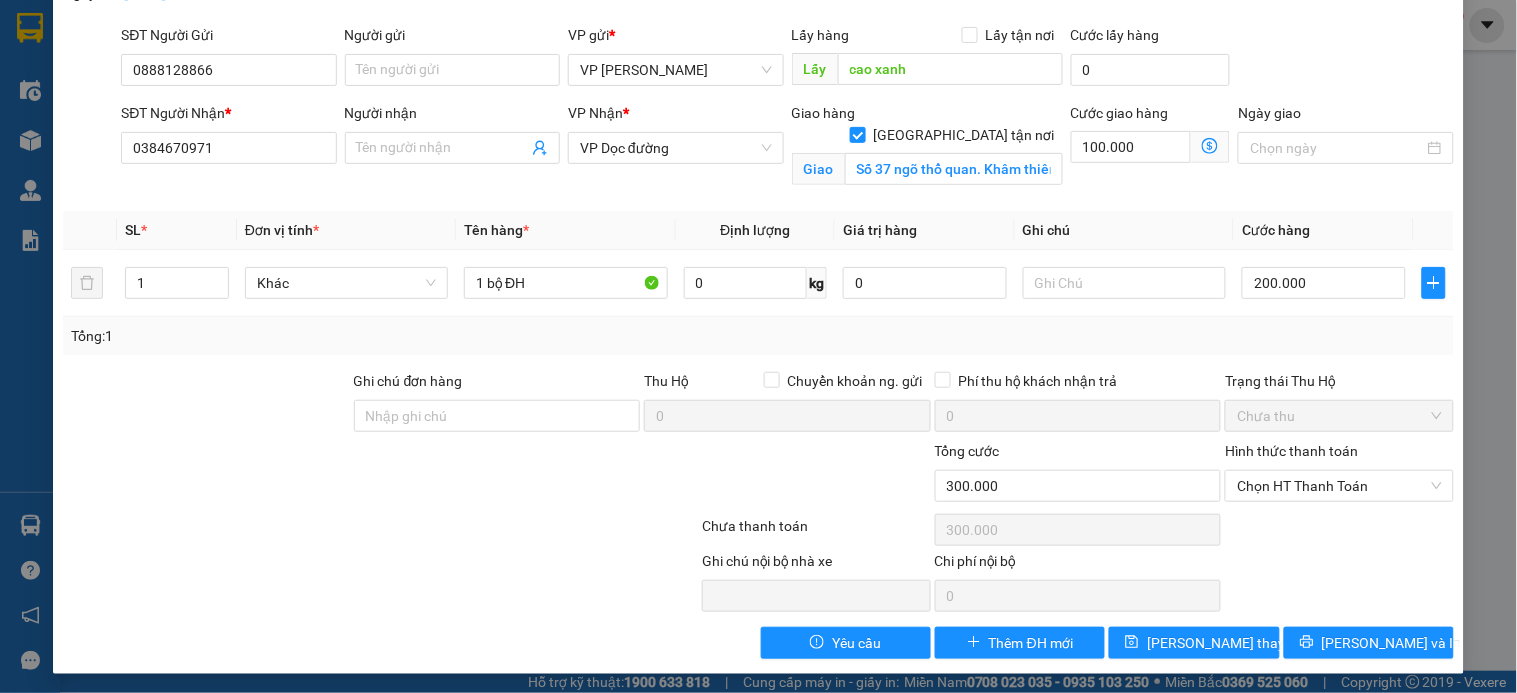 scroll, scrollTop: 137, scrollLeft: 0, axis: vertical 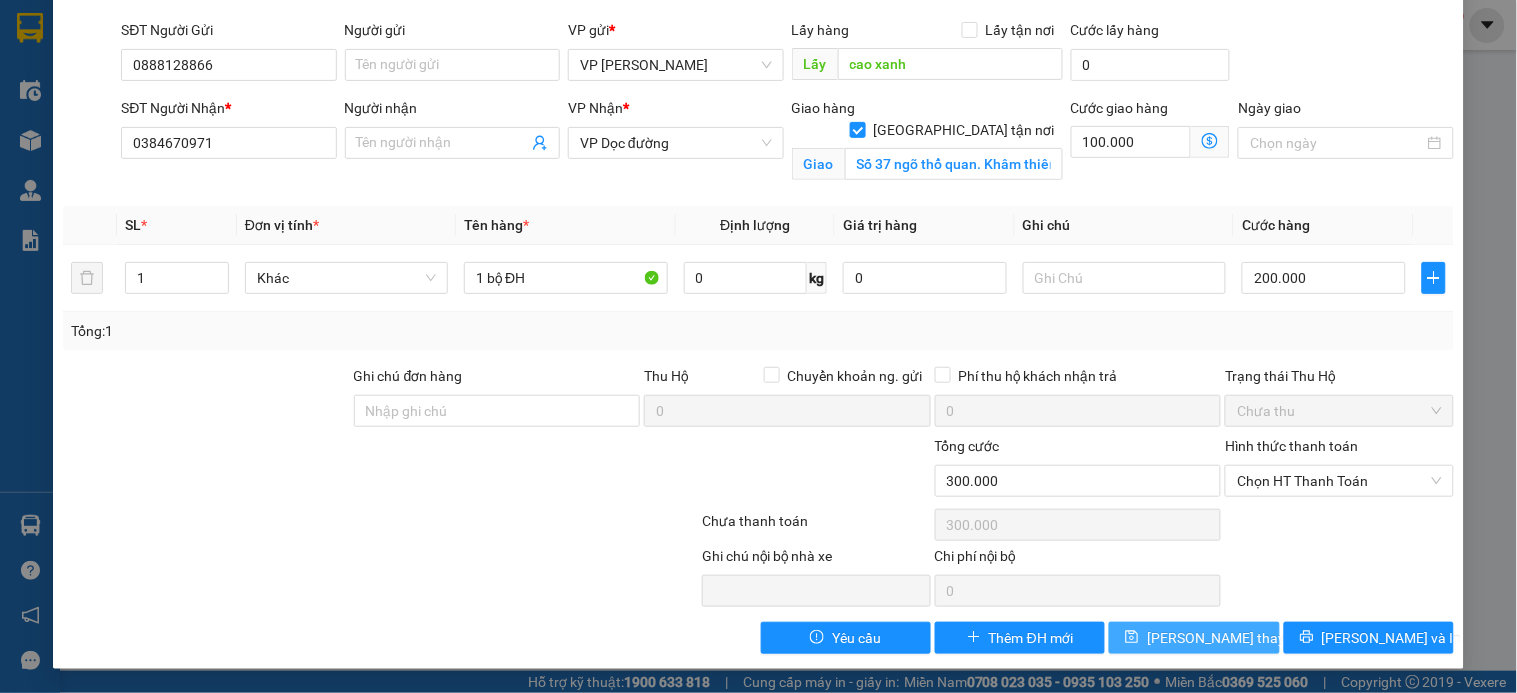 click on "[PERSON_NAME] thay đổi" at bounding box center (1227, 638) 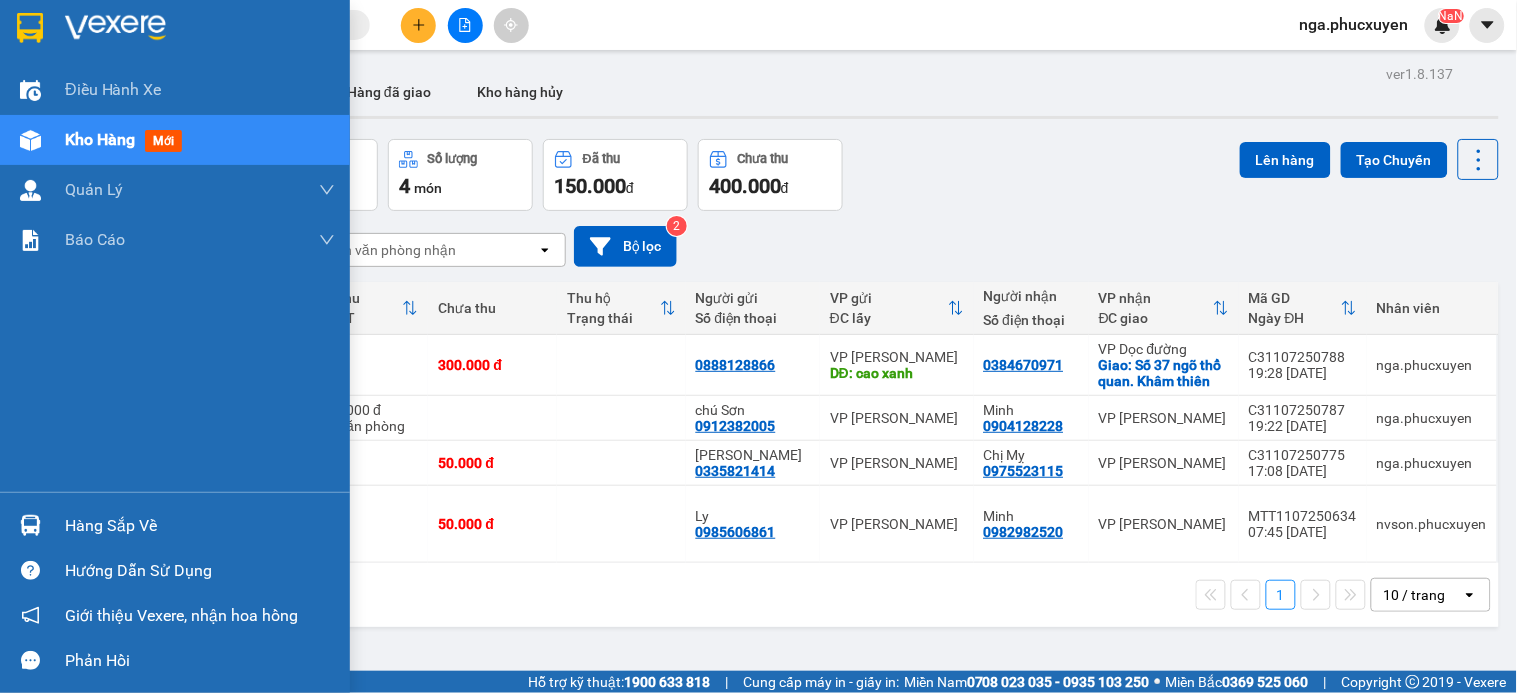 click on "Hàng sắp về" at bounding box center [200, 526] 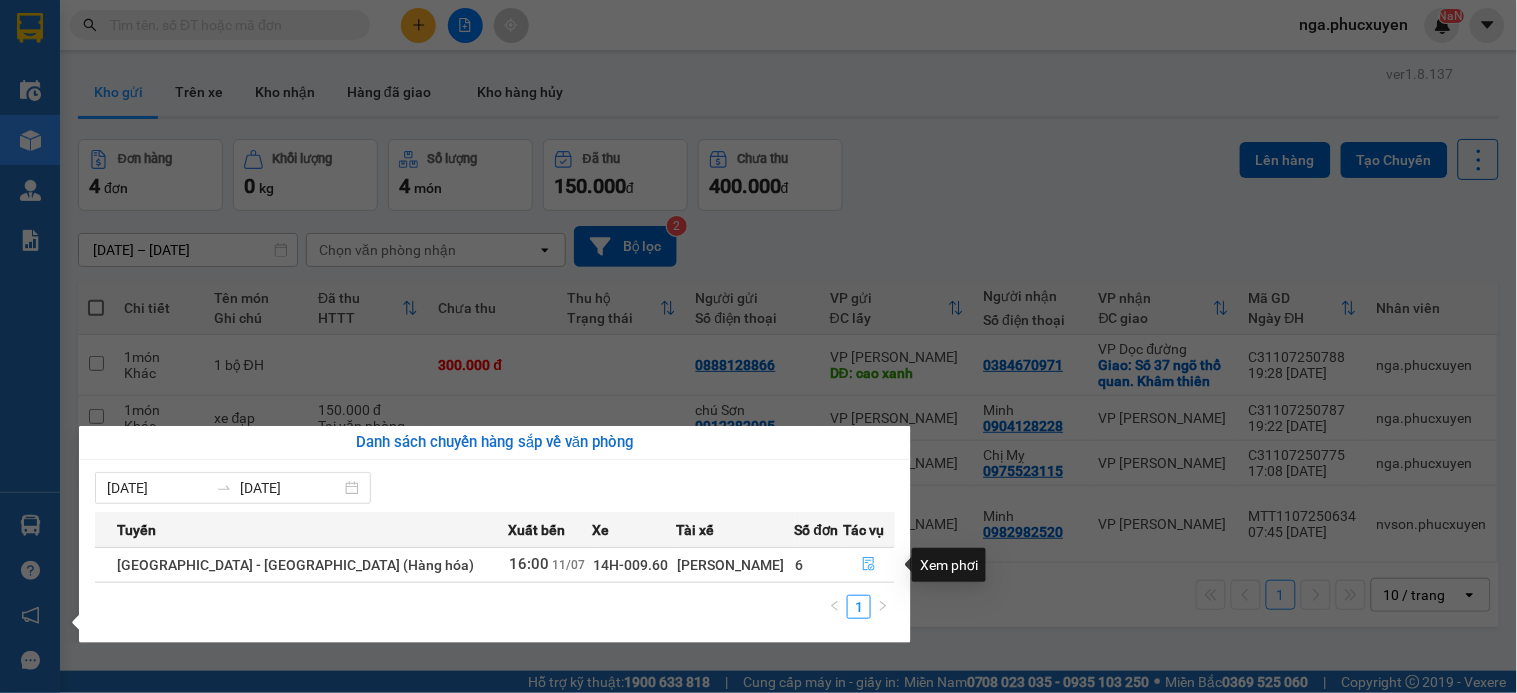 click 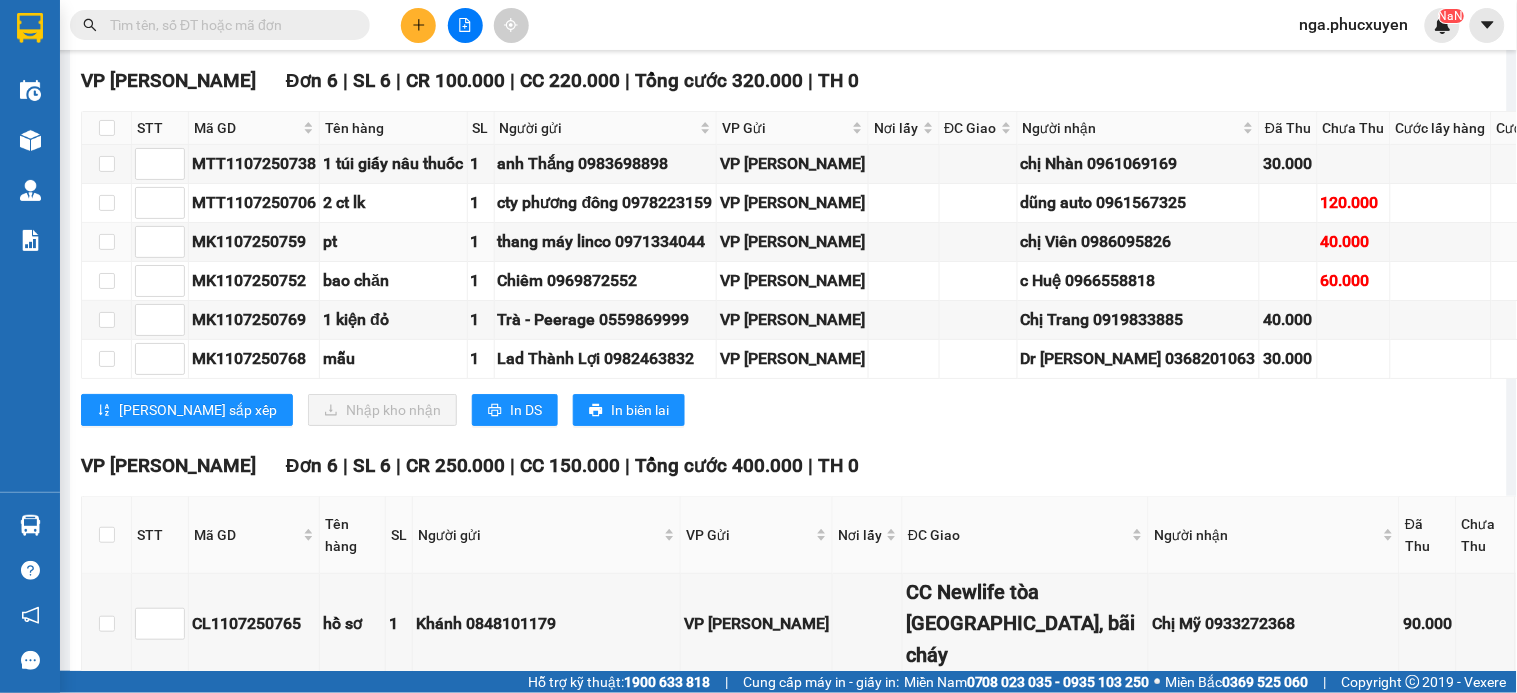 scroll, scrollTop: 1777, scrollLeft: 0, axis: vertical 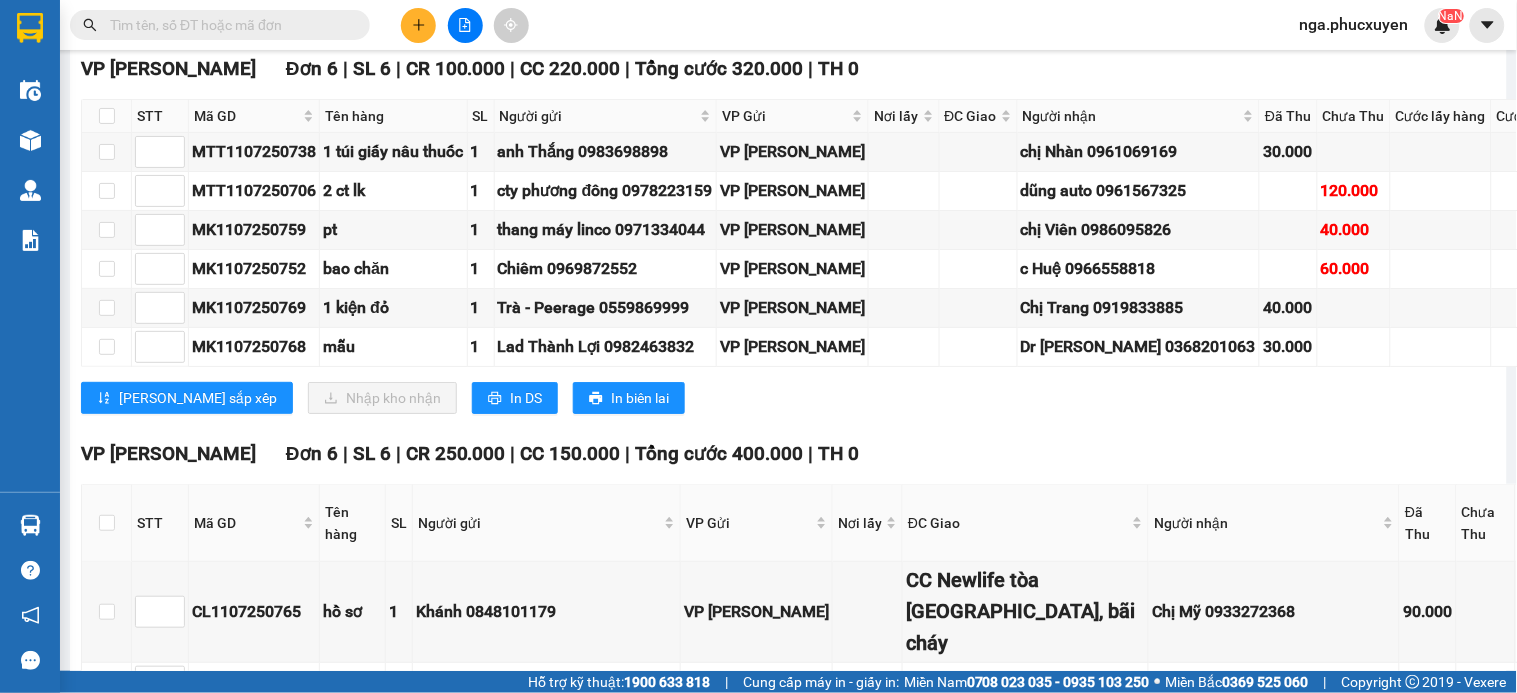 click at bounding box center [228, 25] 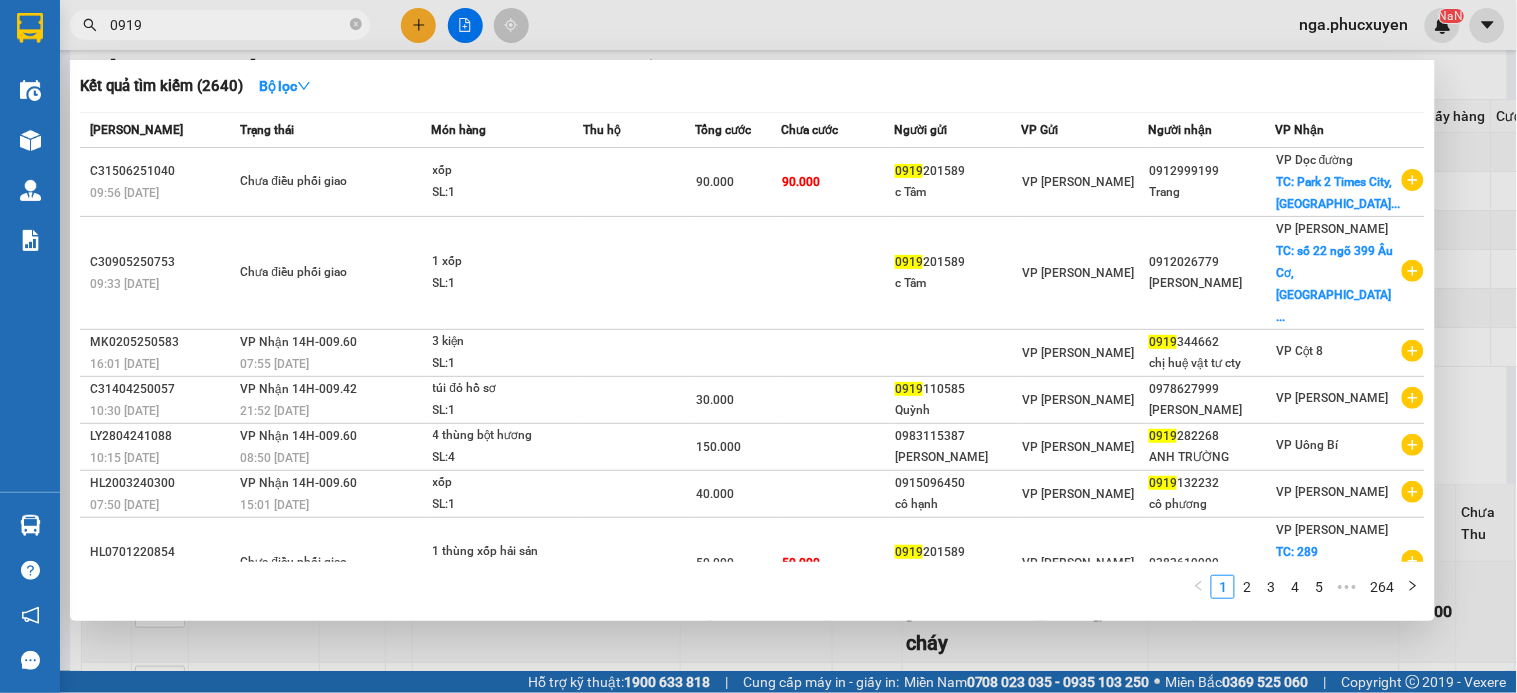type on "0919" 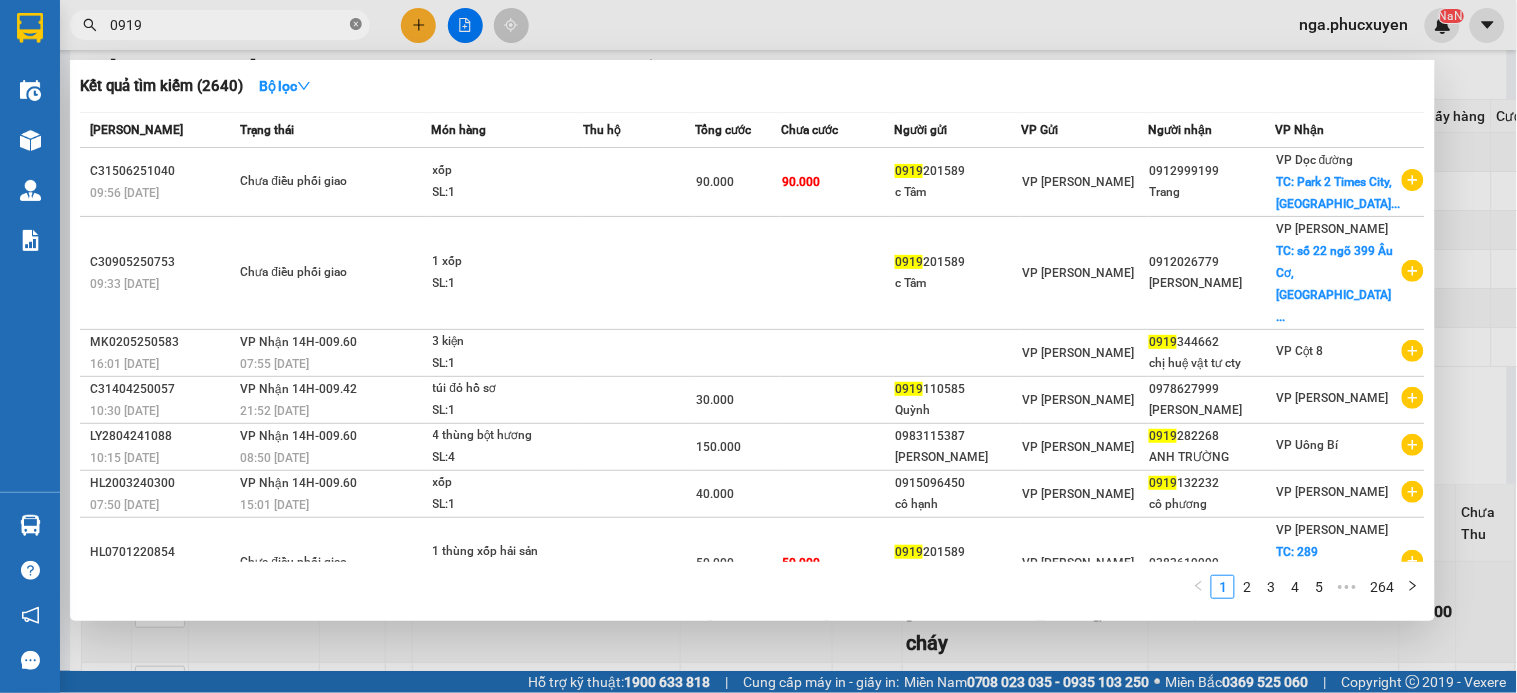 click 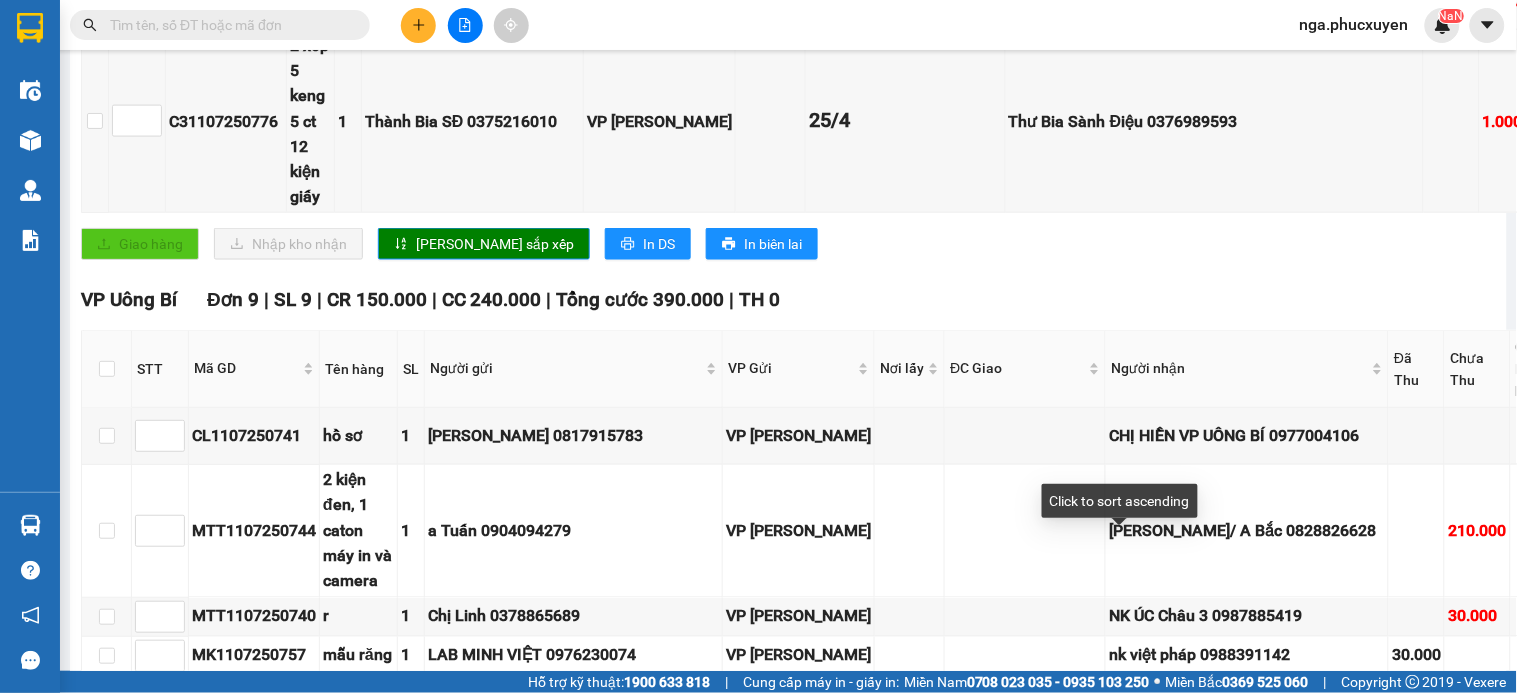 scroll, scrollTop: 333, scrollLeft: 0, axis: vertical 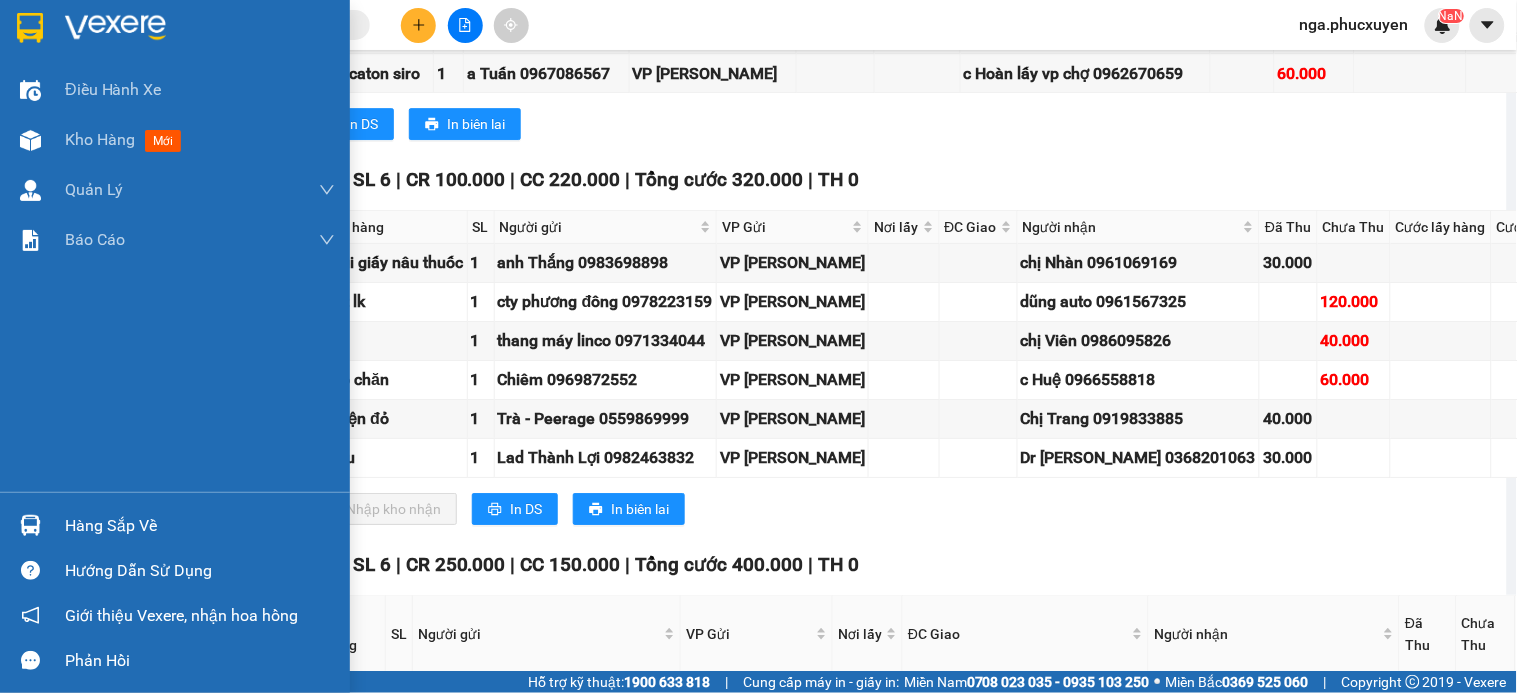 click at bounding box center (30, 28) 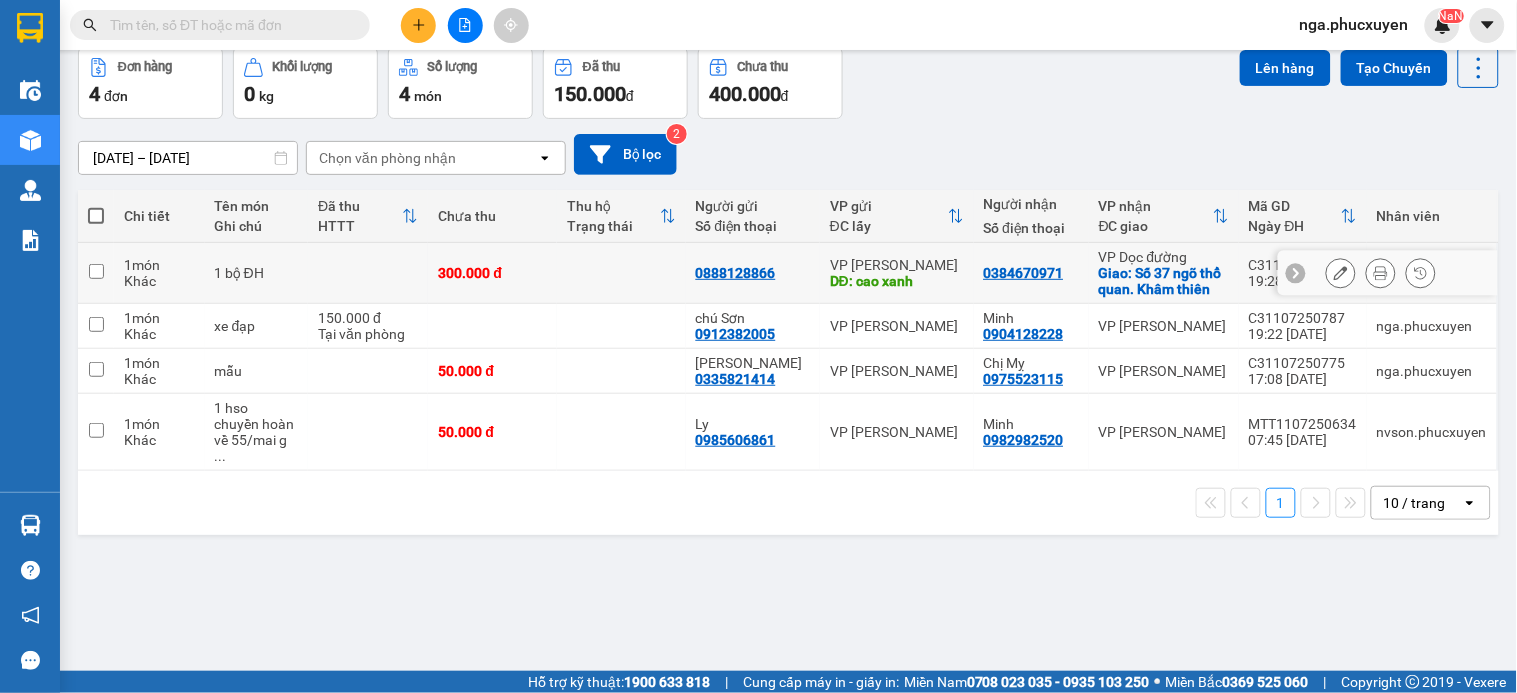 scroll, scrollTop: 0, scrollLeft: 0, axis: both 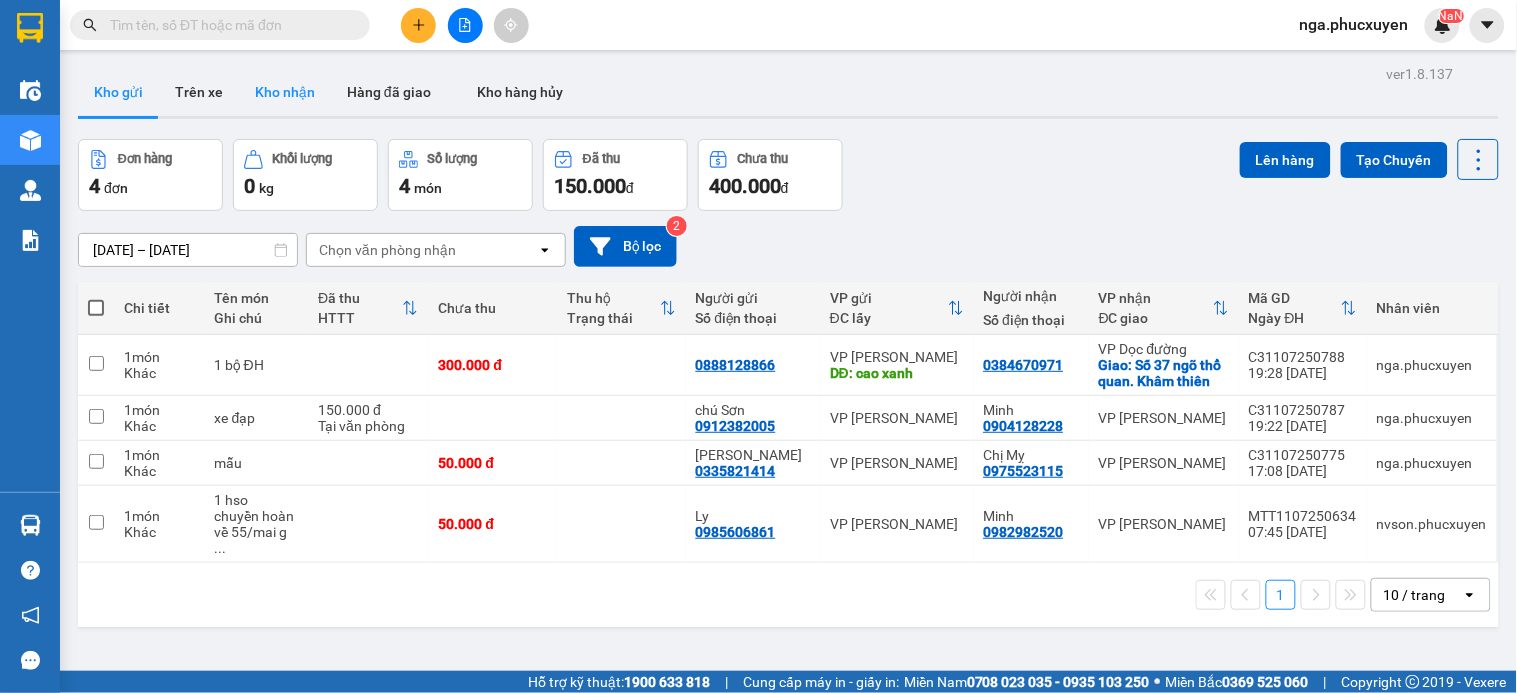 click on "Kho nhận" at bounding box center (285, 92) 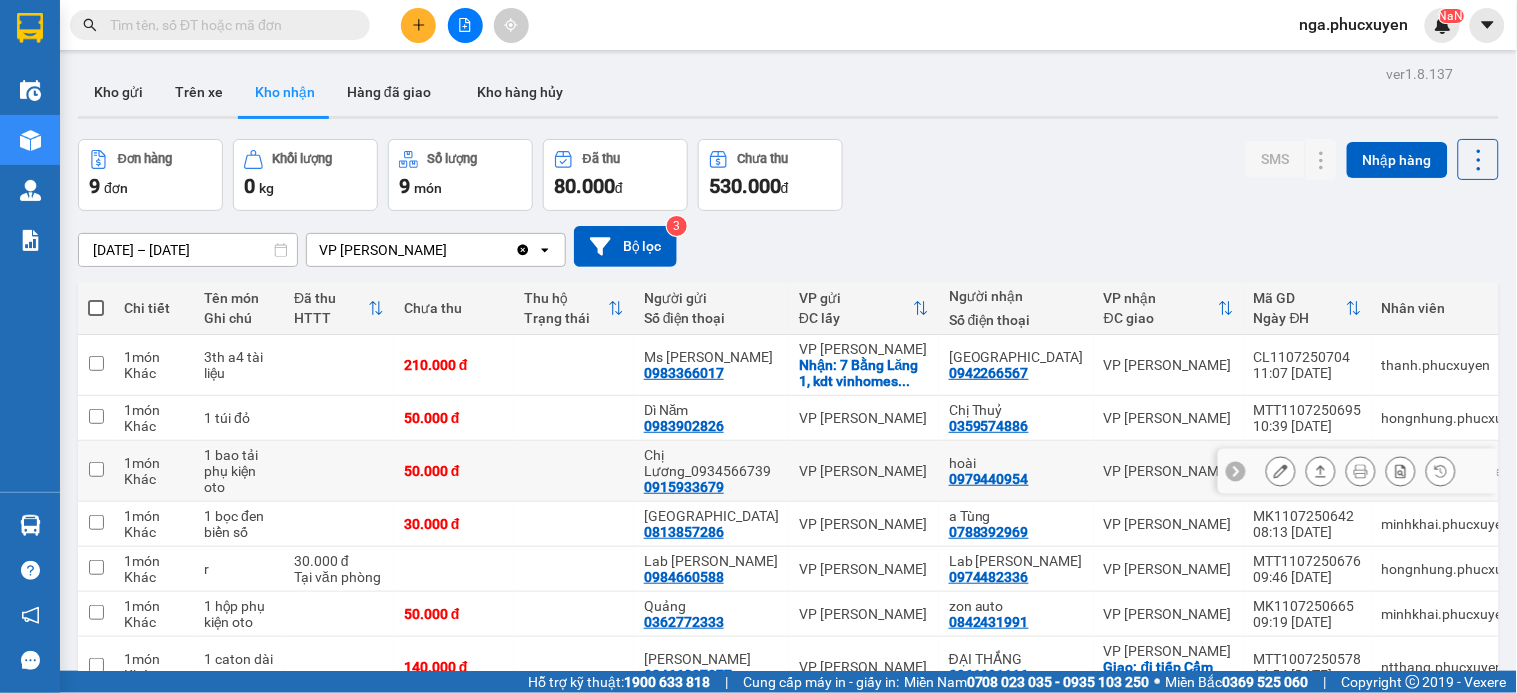 click 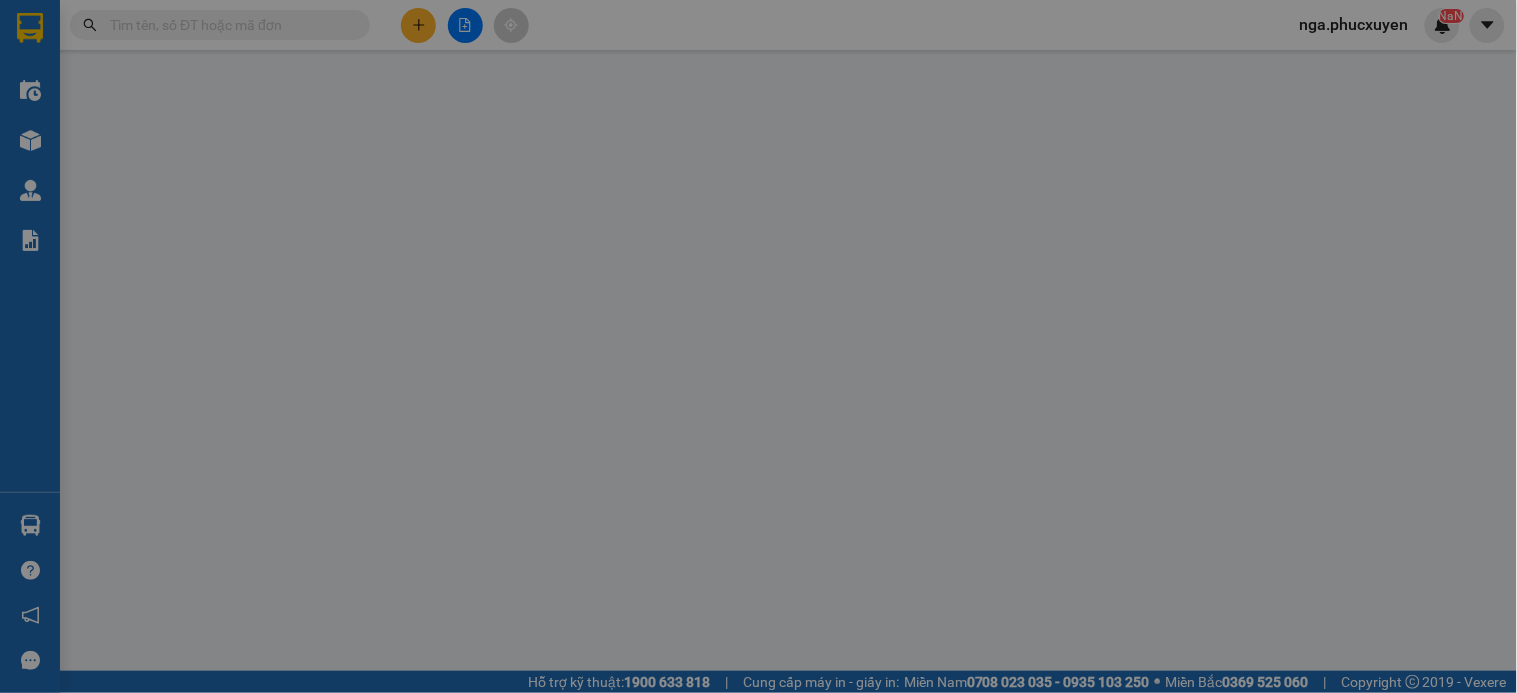 type on "0915933679" 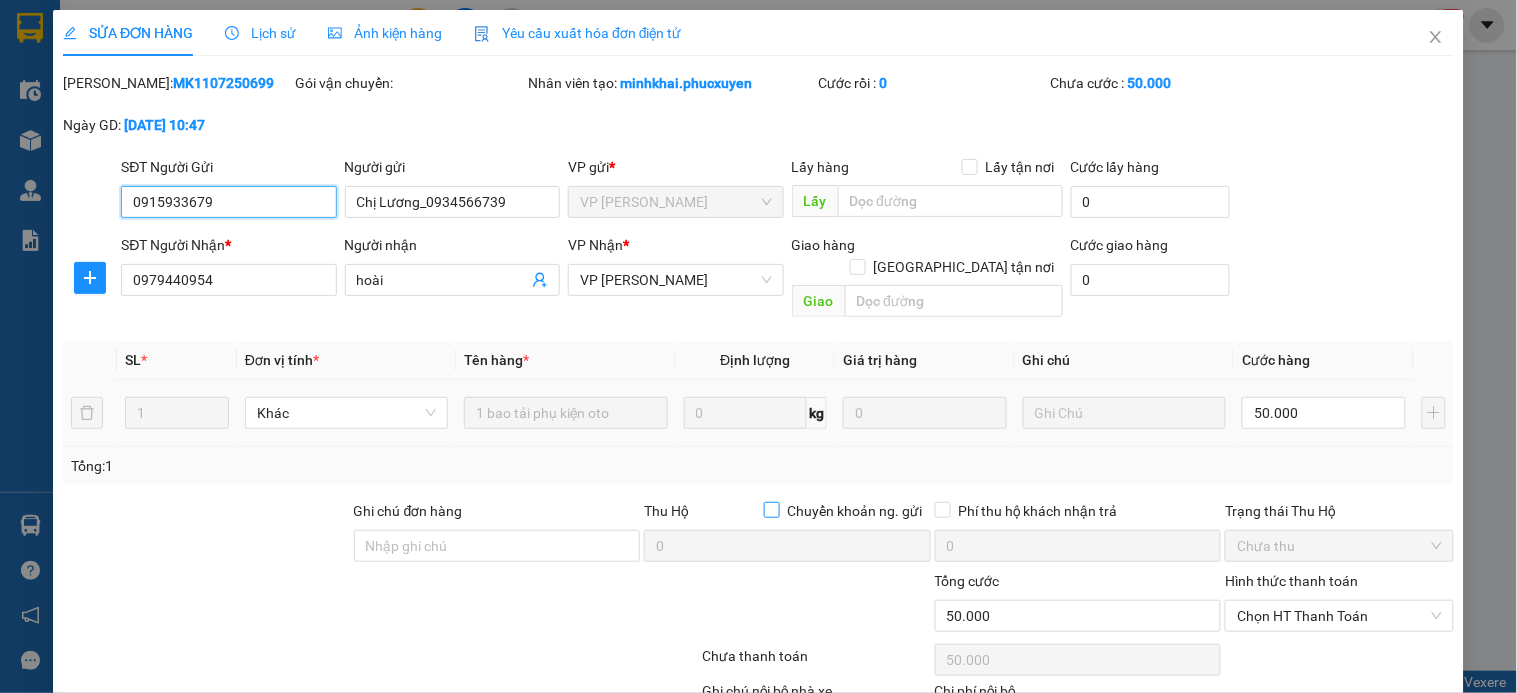 scroll, scrollTop: 114, scrollLeft: 0, axis: vertical 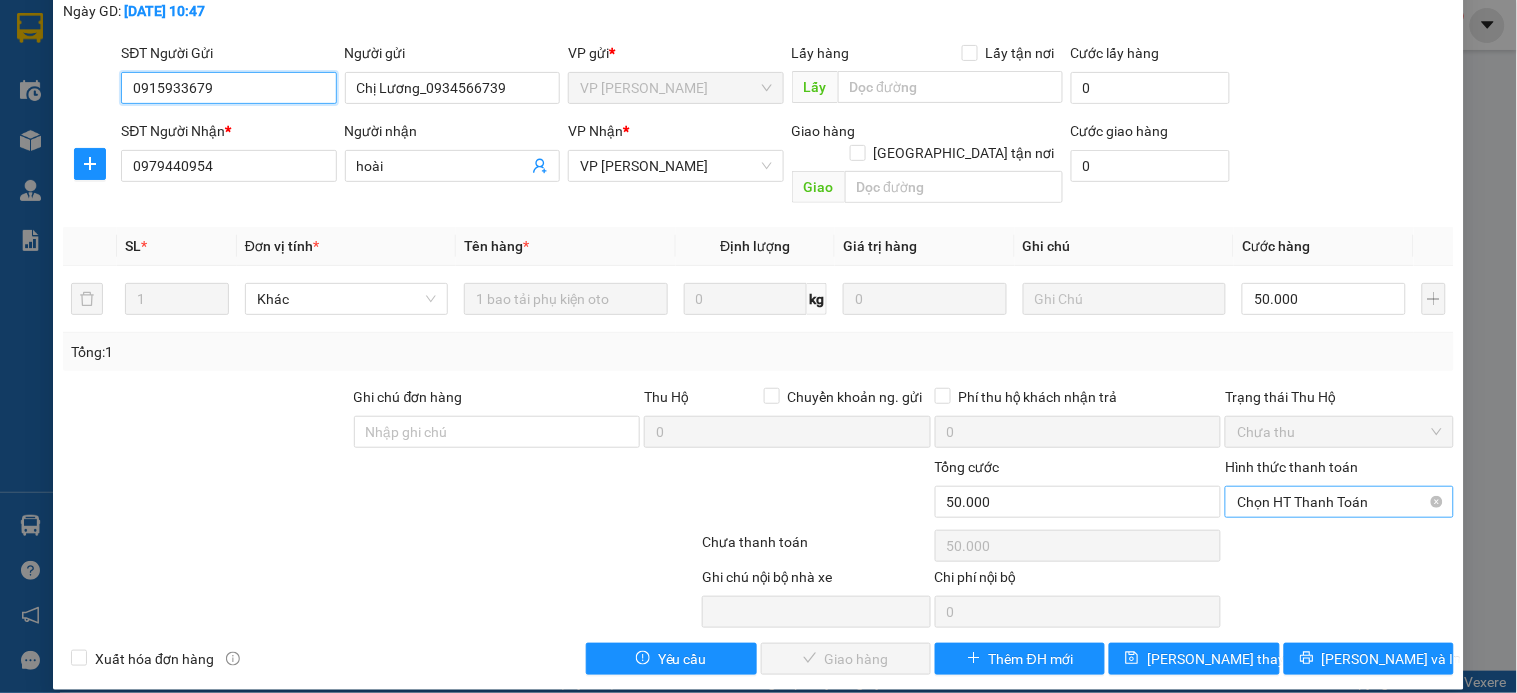click on "Chọn HT Thanh Toán" at bounding box center (1339, 502) 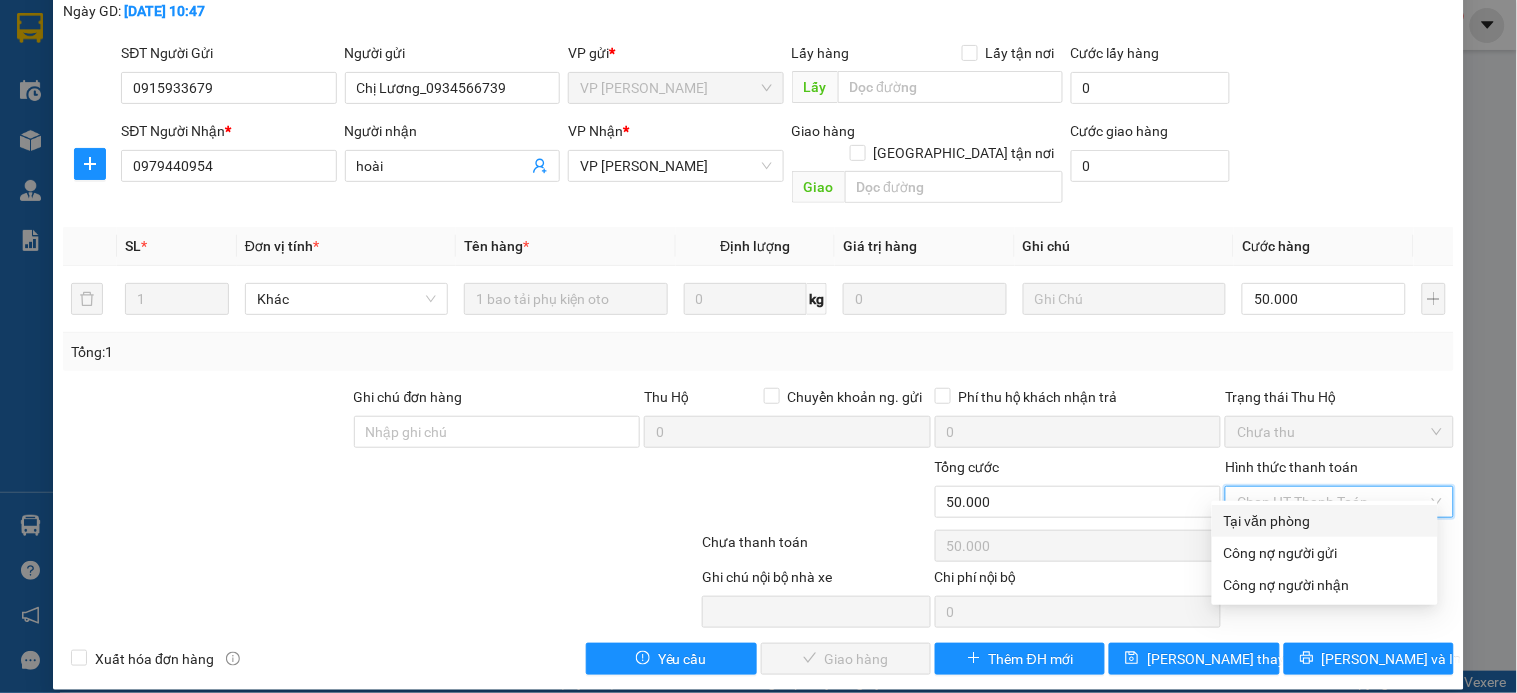 click on "Tại văn phòng" at bounding box center (1325, 521) 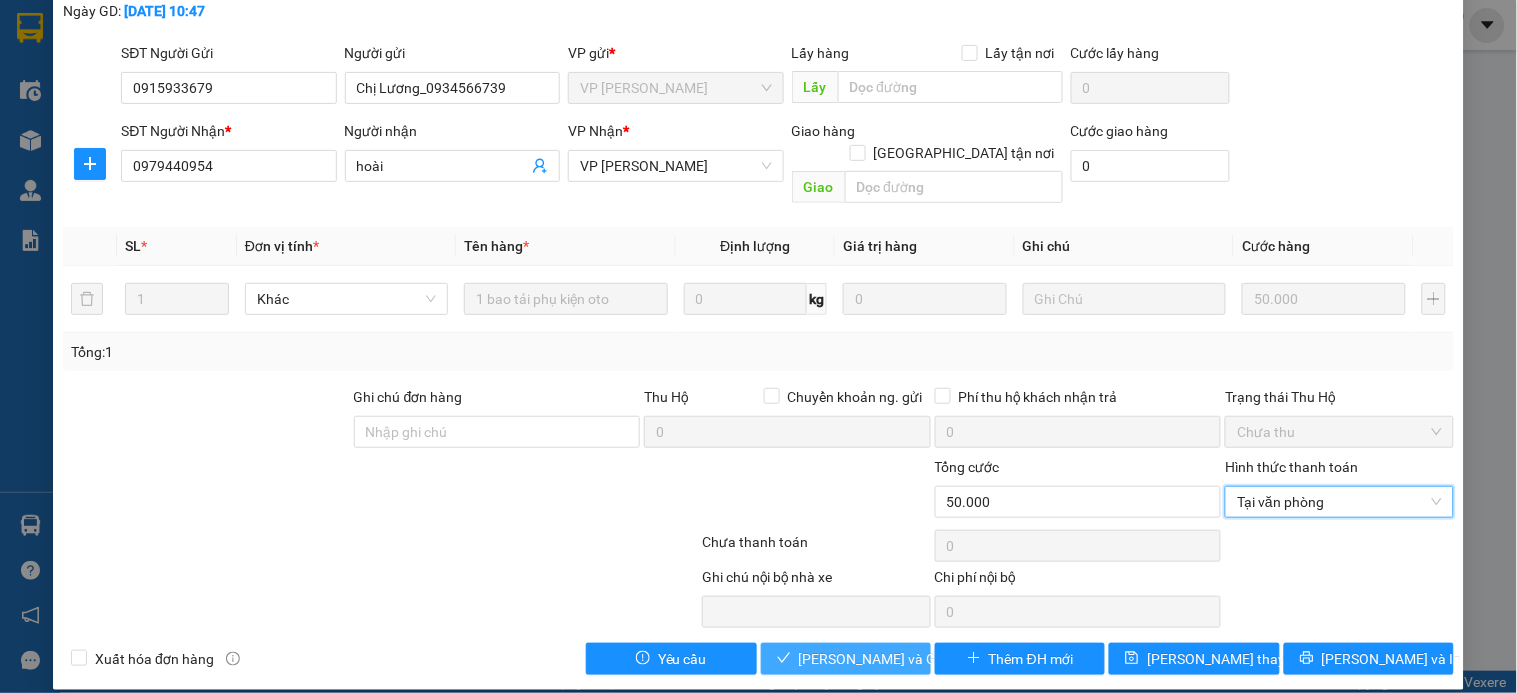 click on "[PERSON_NAME] và Giao hàng" at bounding box center (895, 659) 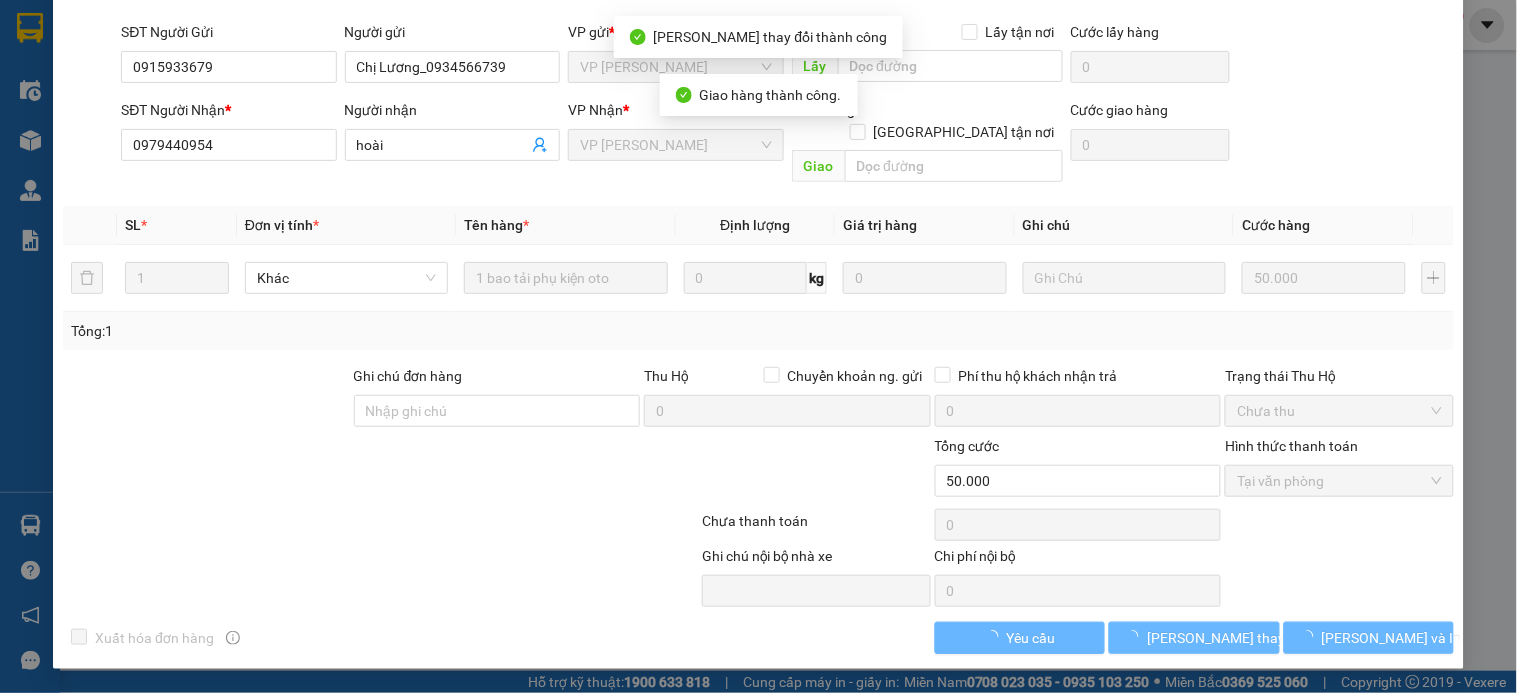 scroll, scrollTop: 72, scrollLeft: 0, axis: vertical 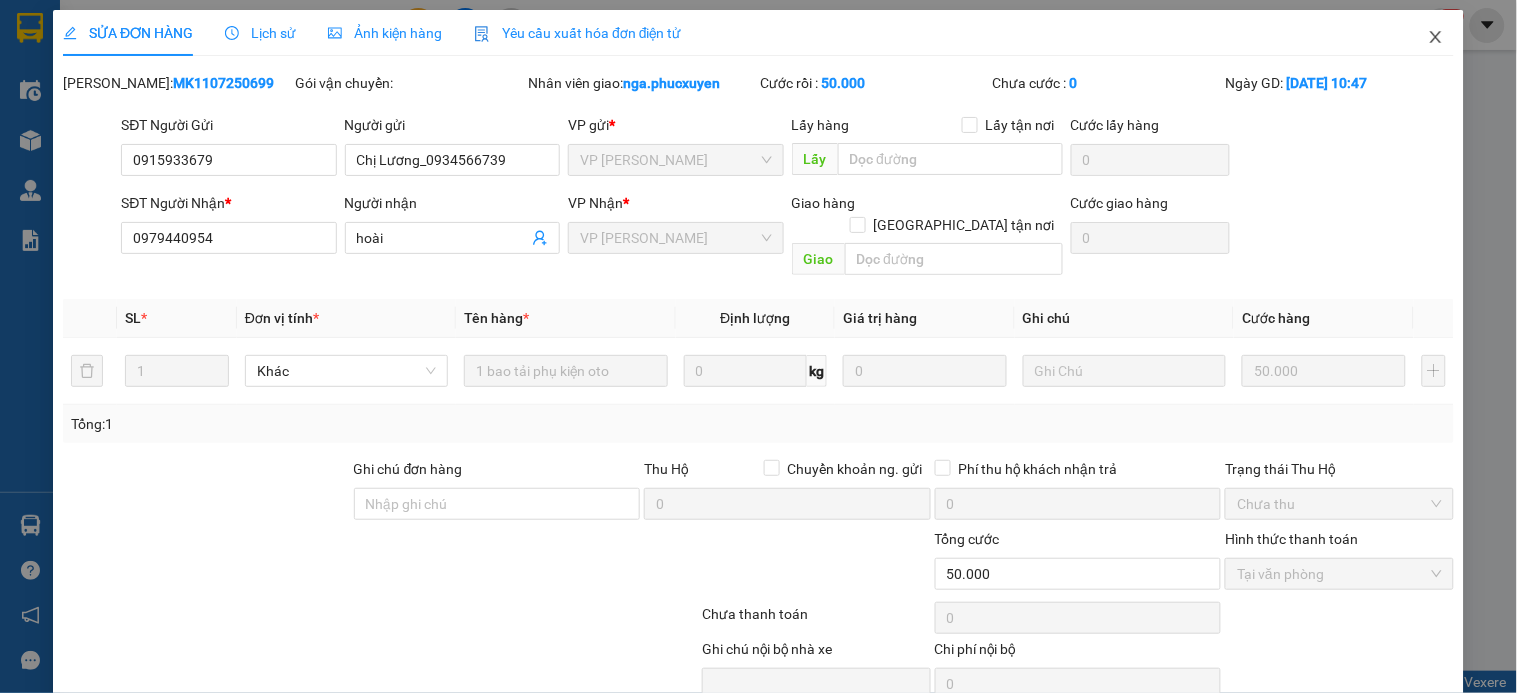 click 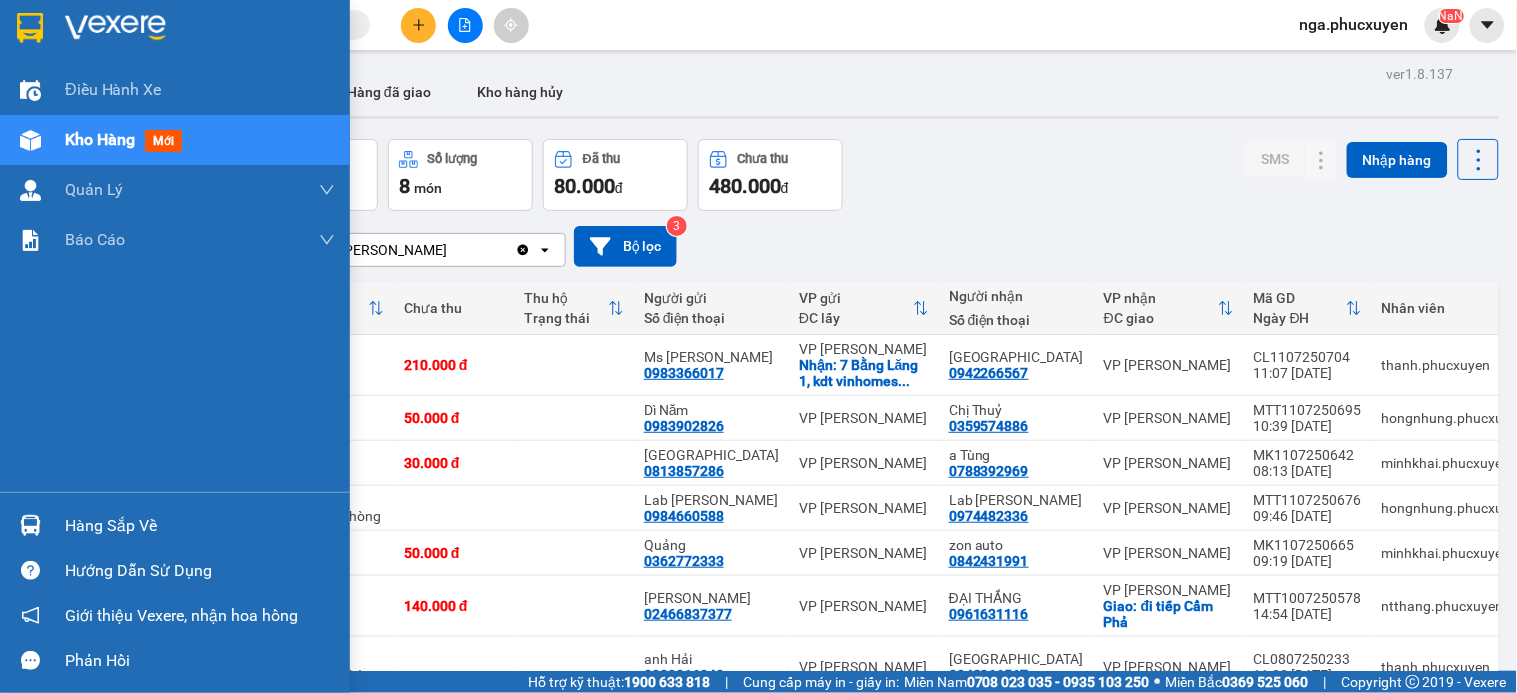 drag, startPoint x: 45, startPoint y: 528, endPoint x: 132, endPoint y: 537, distance: 87.46428 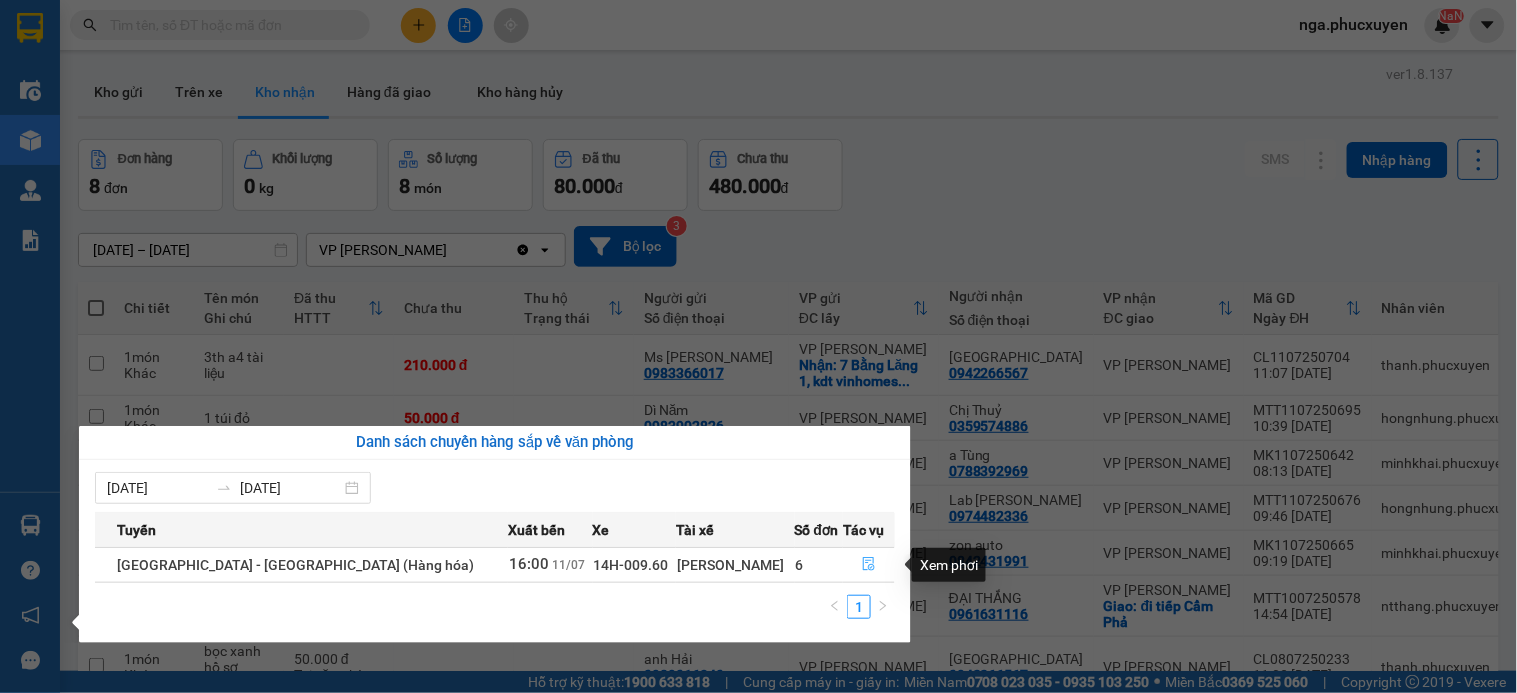 click at bounding box center (869, 565) 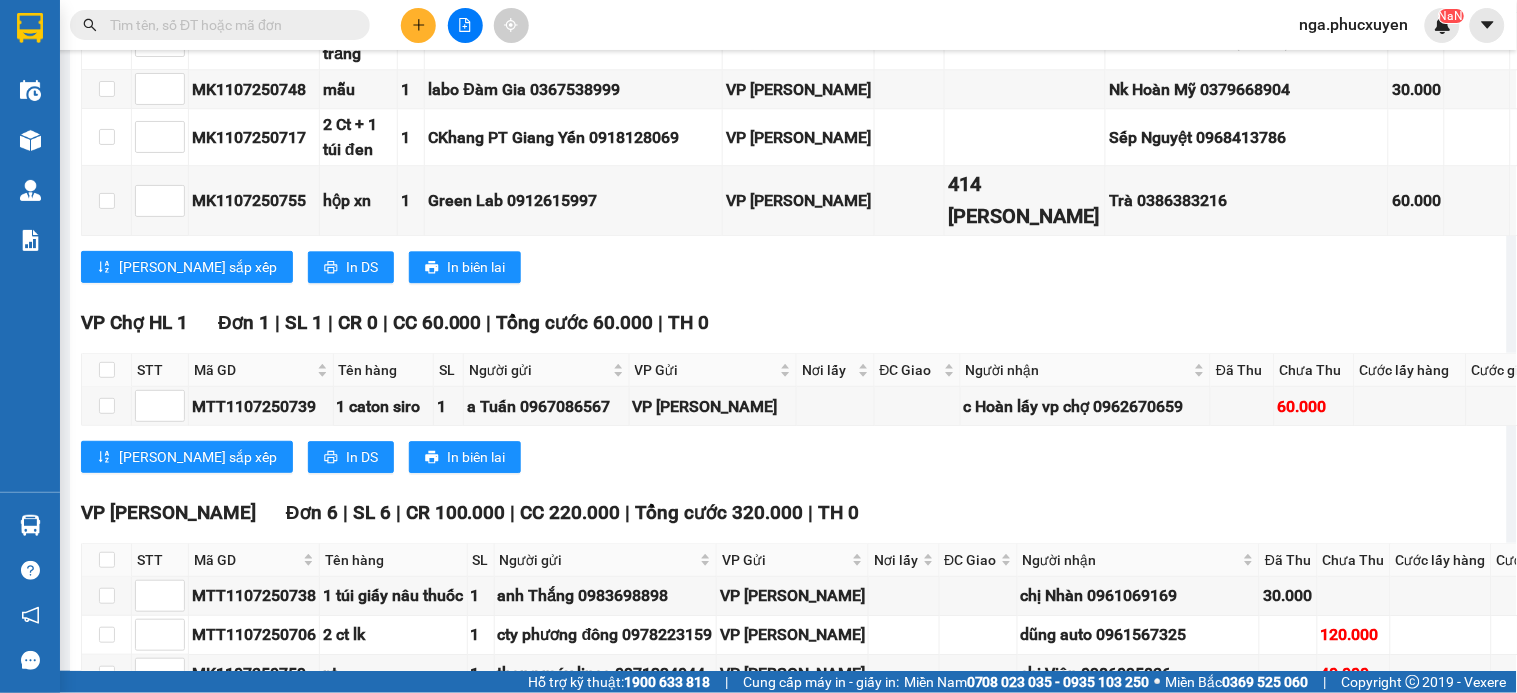 scroll, scrollTop: 1666, scrollLeft: 0, axis: vertical 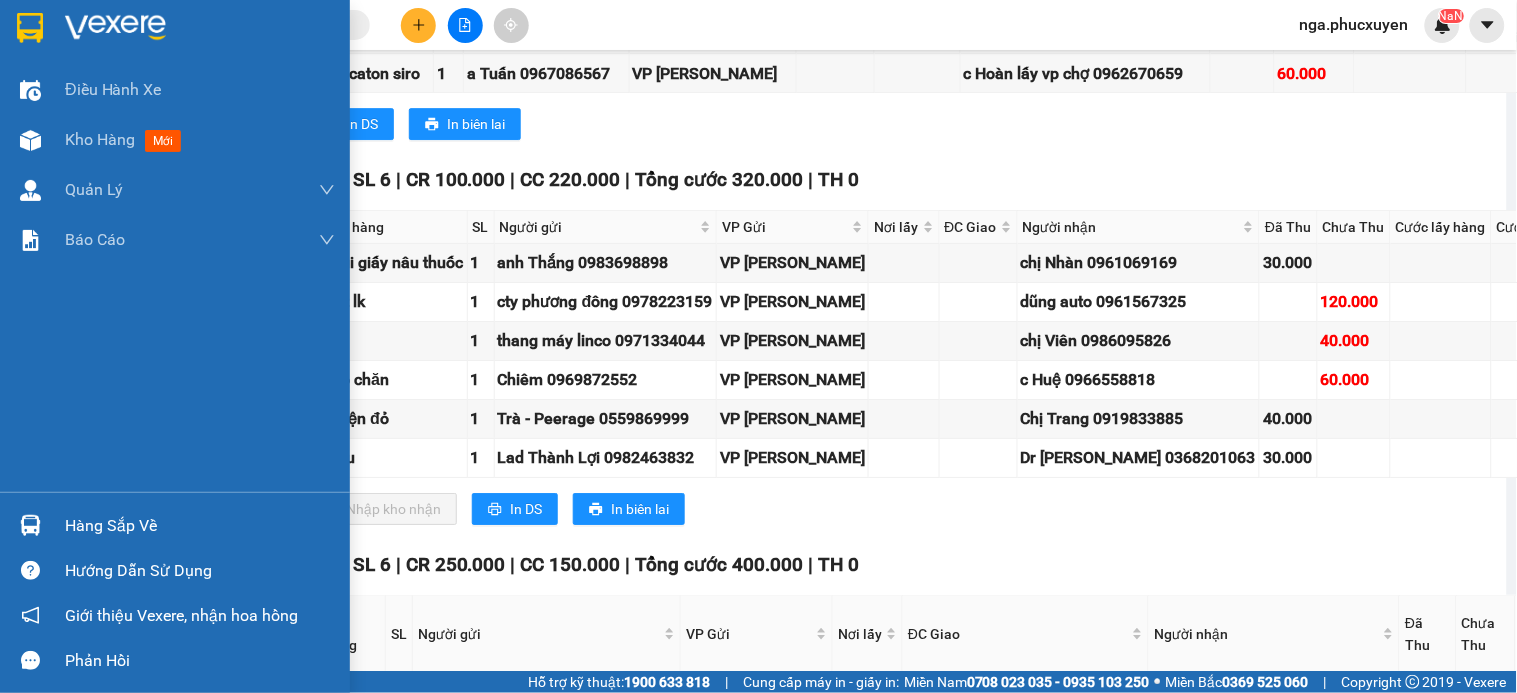 click on "Hàng sắp về" at bounding box center [175, 525] 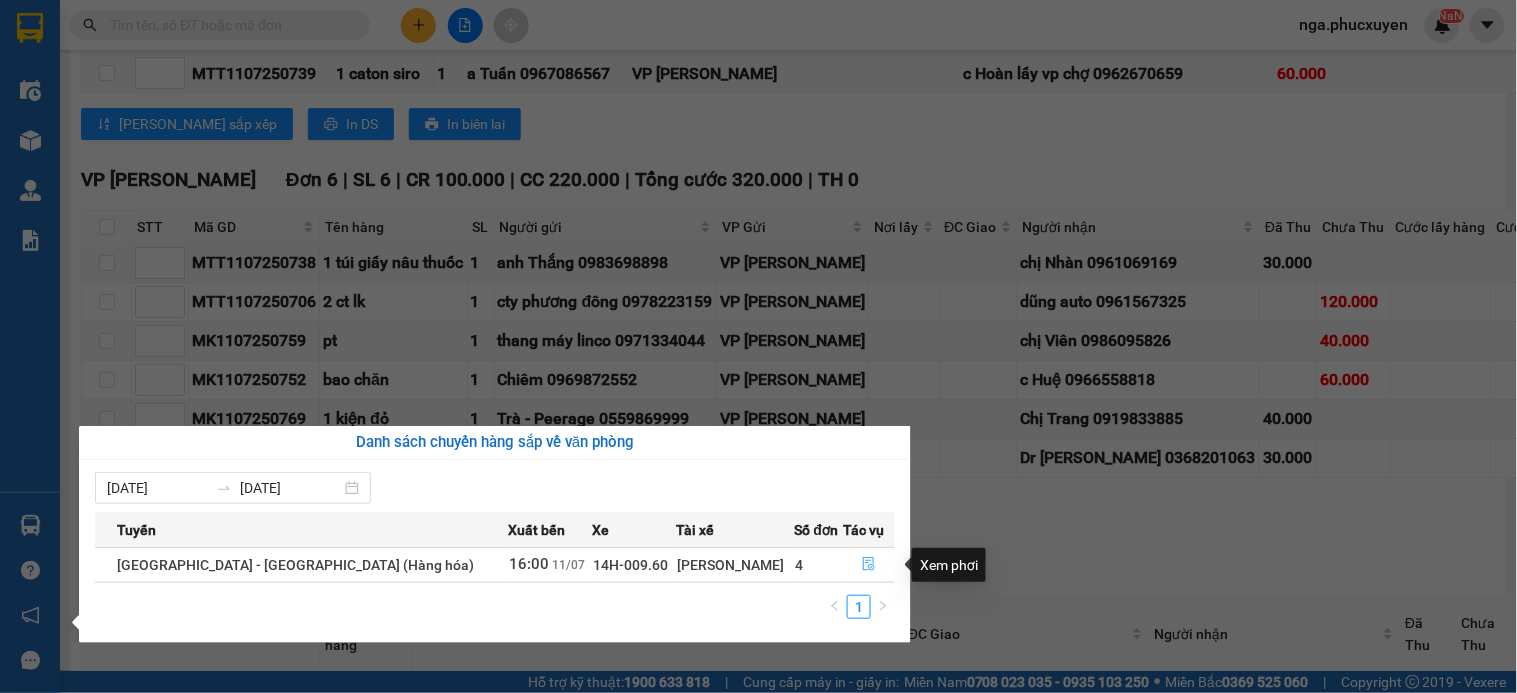 click 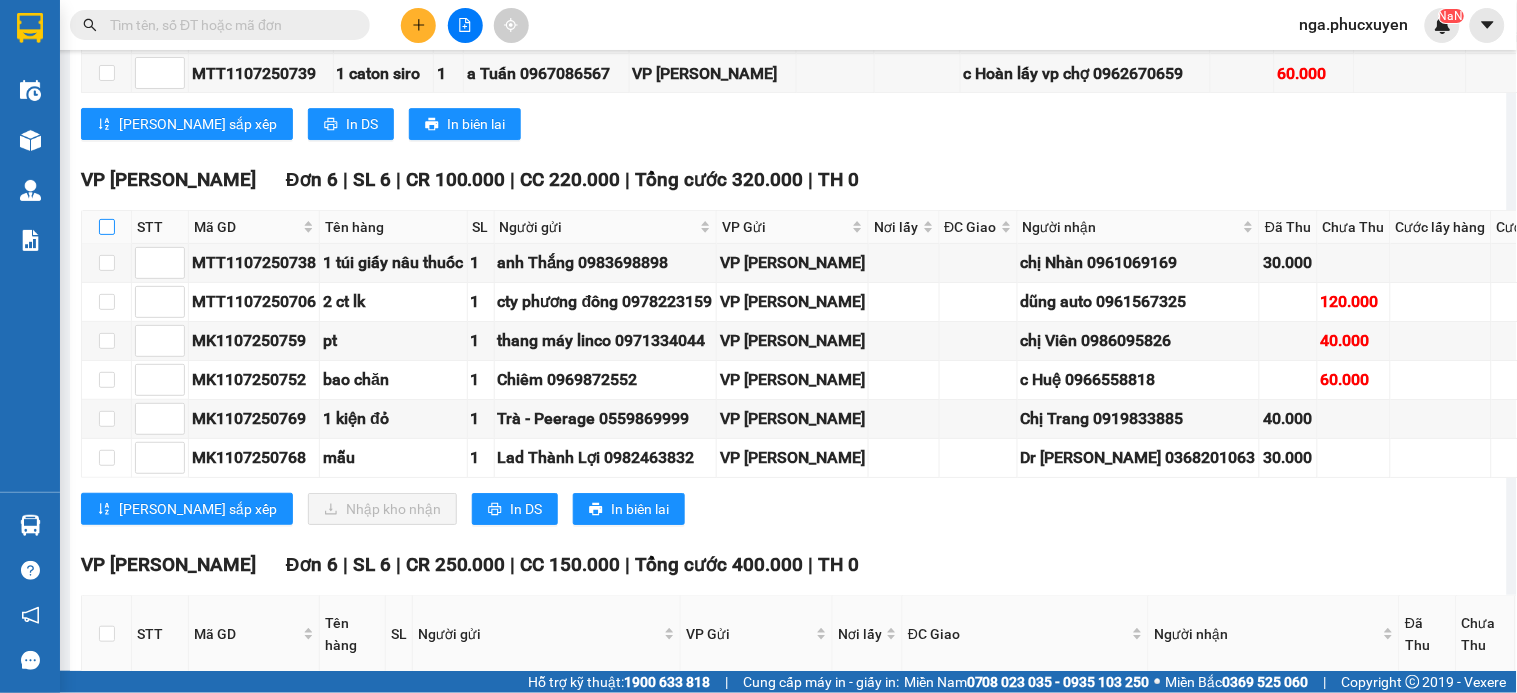 click at bounding box center [107, 227] 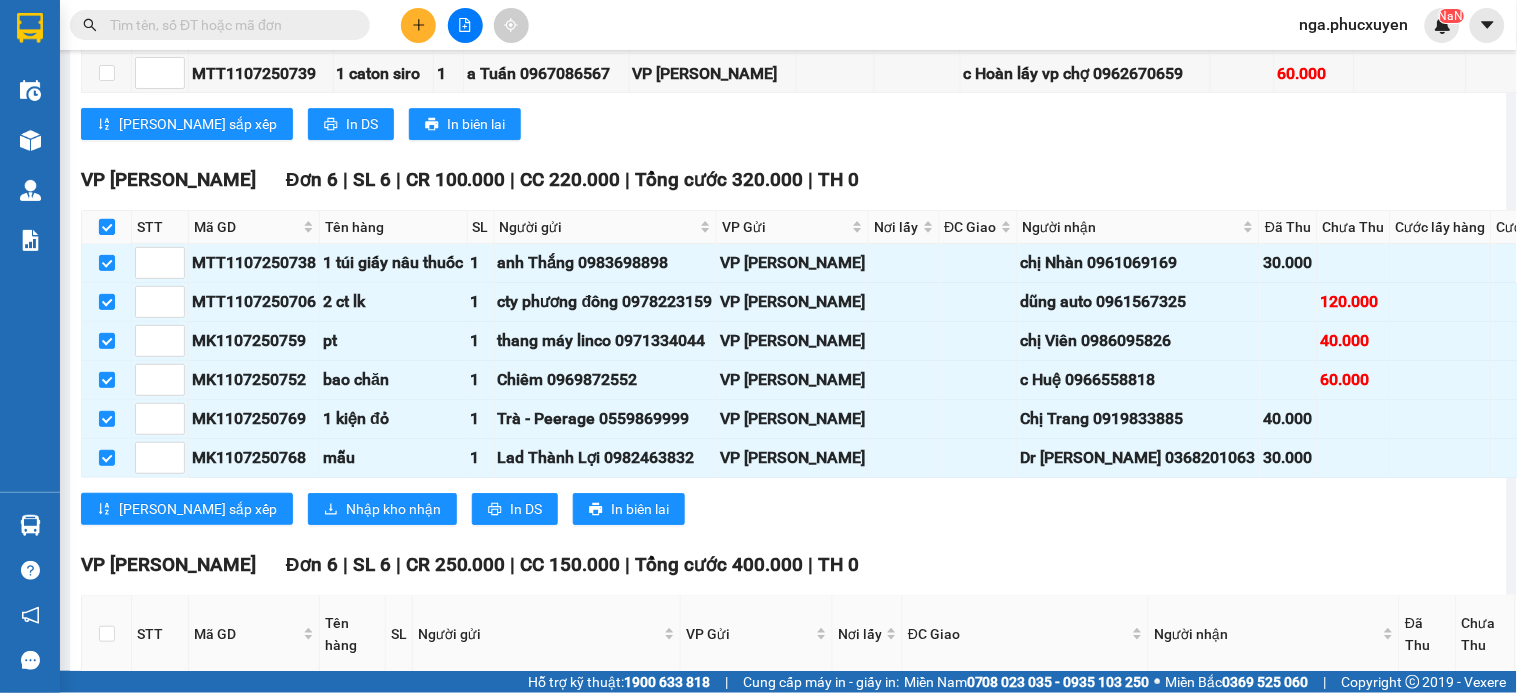 click at bounding box center [107, 227] 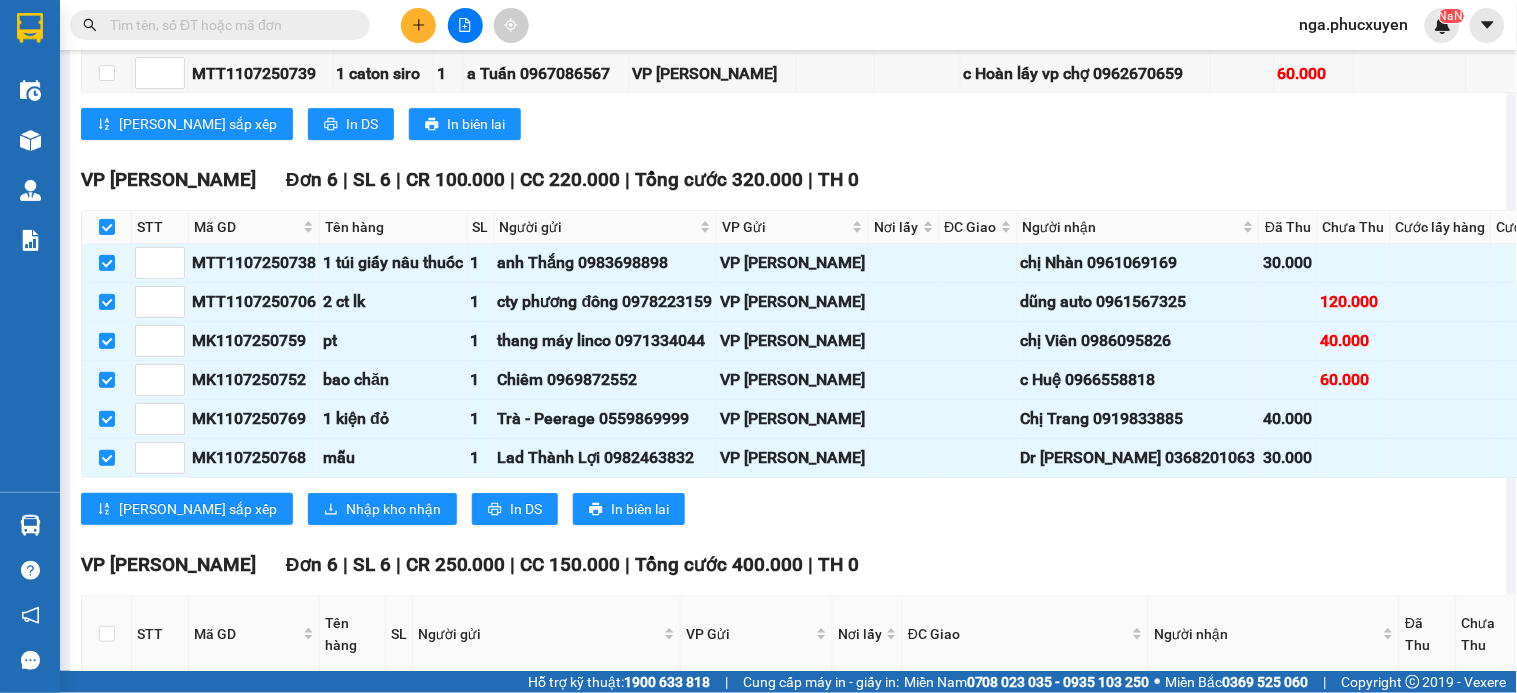 checkbox on "false" 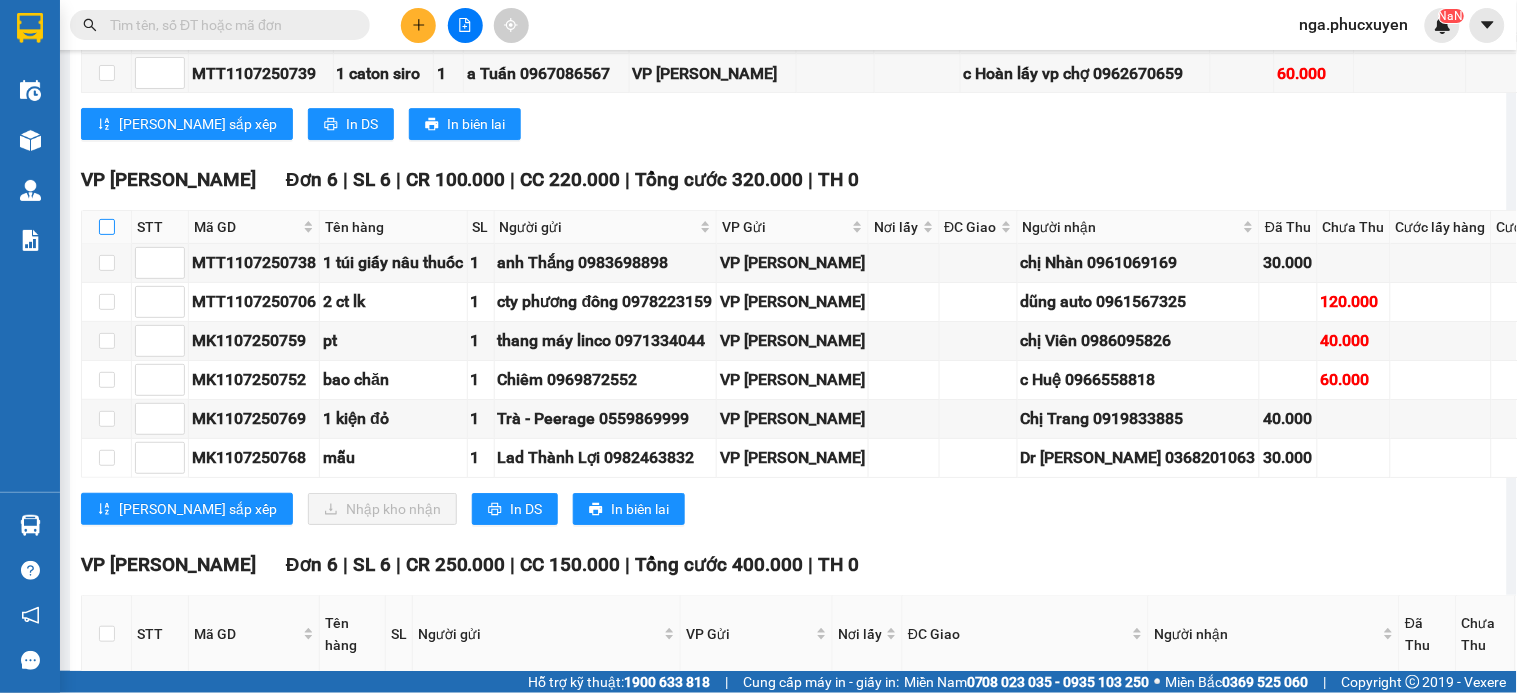 click at bounding box center [107, 227] 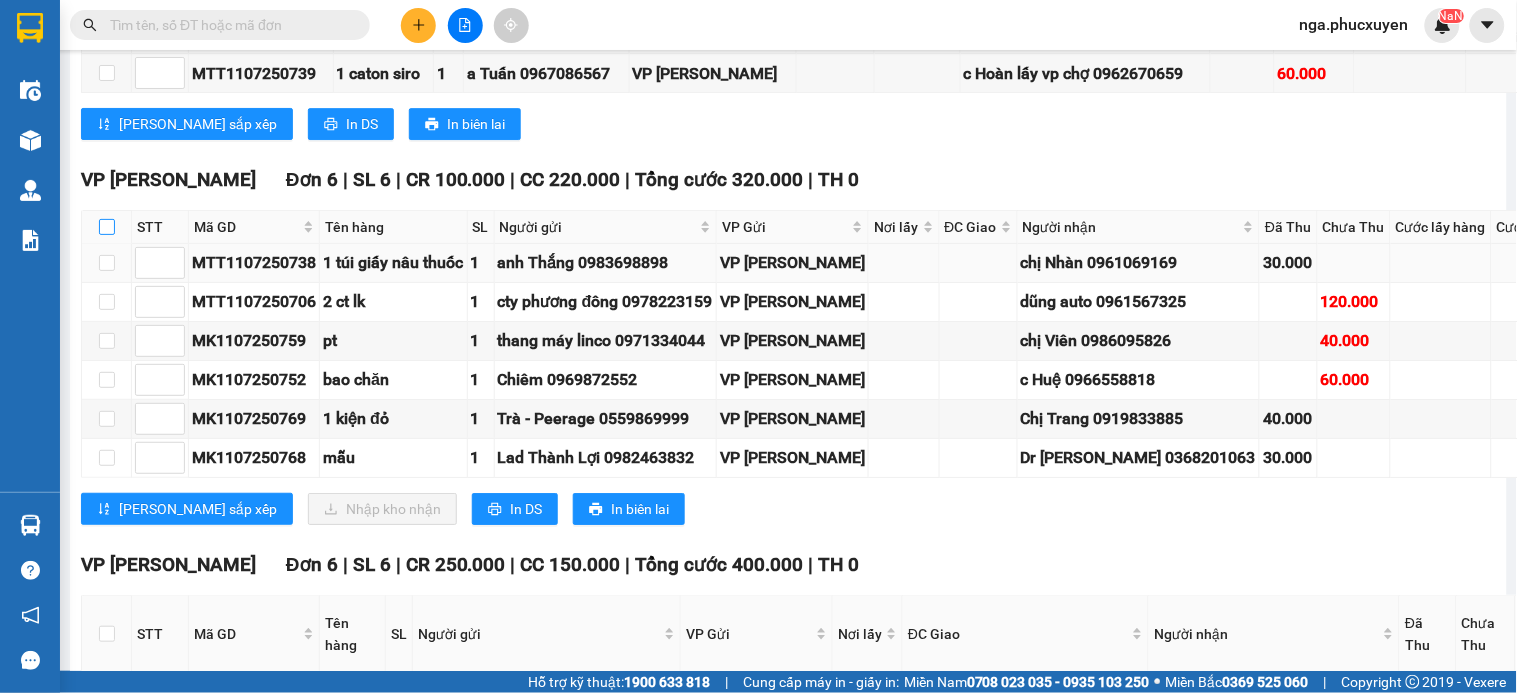 checkbox on "true" 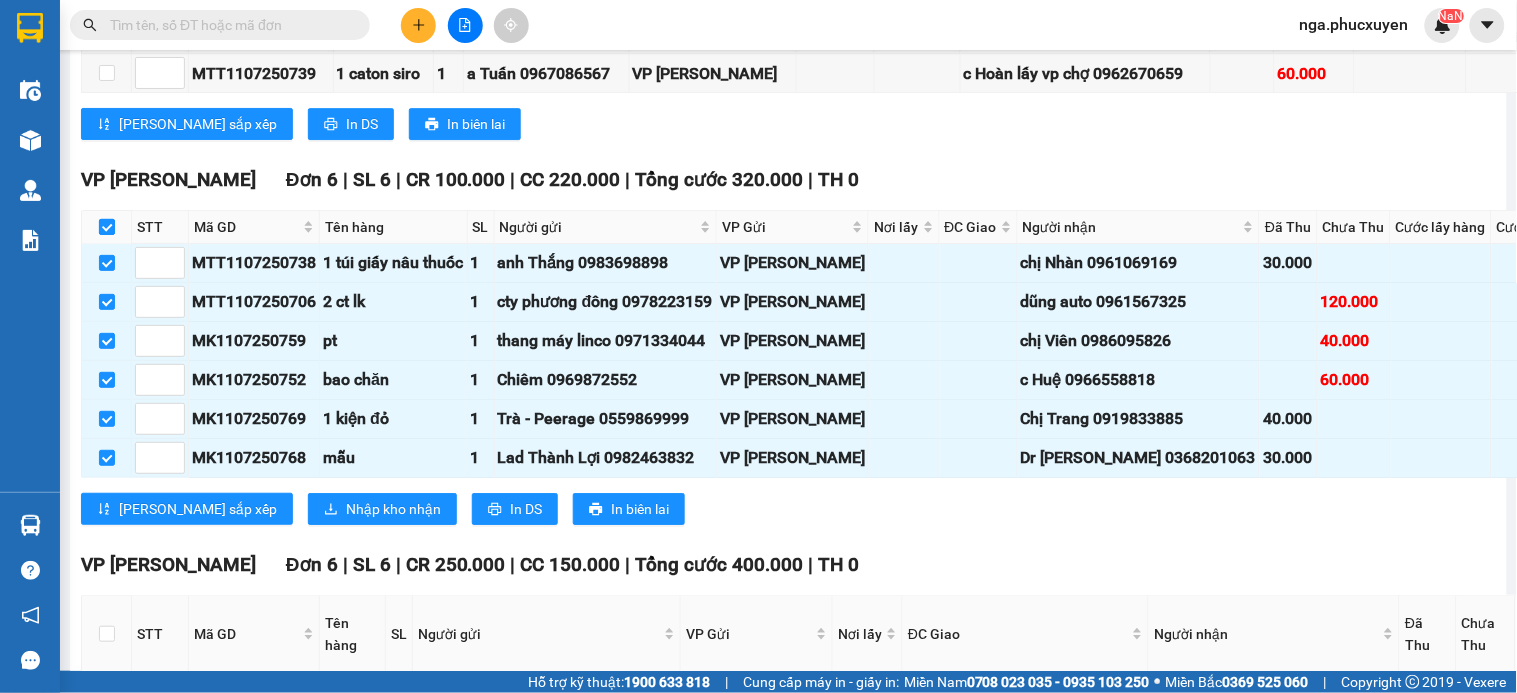 click at bounding box center [107, 227] 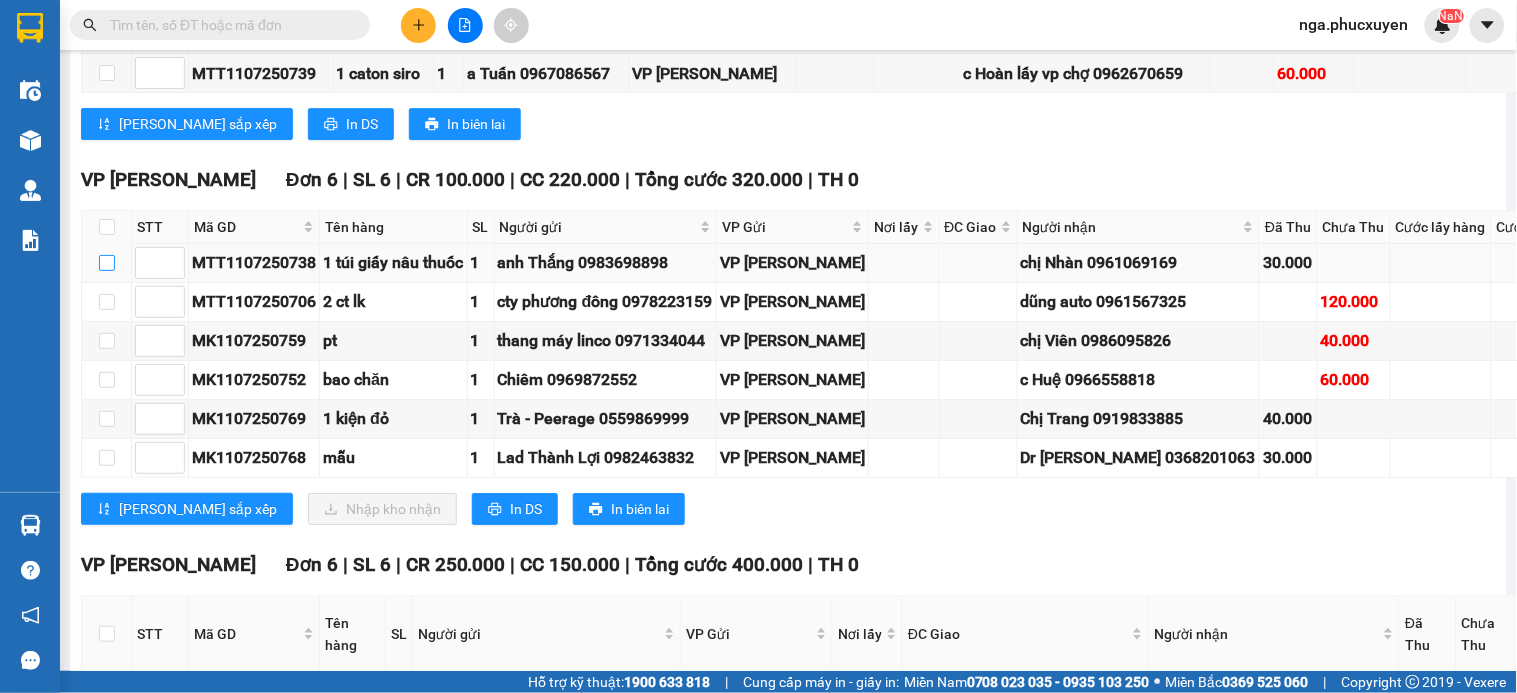 click at bounding box center [107, 263] 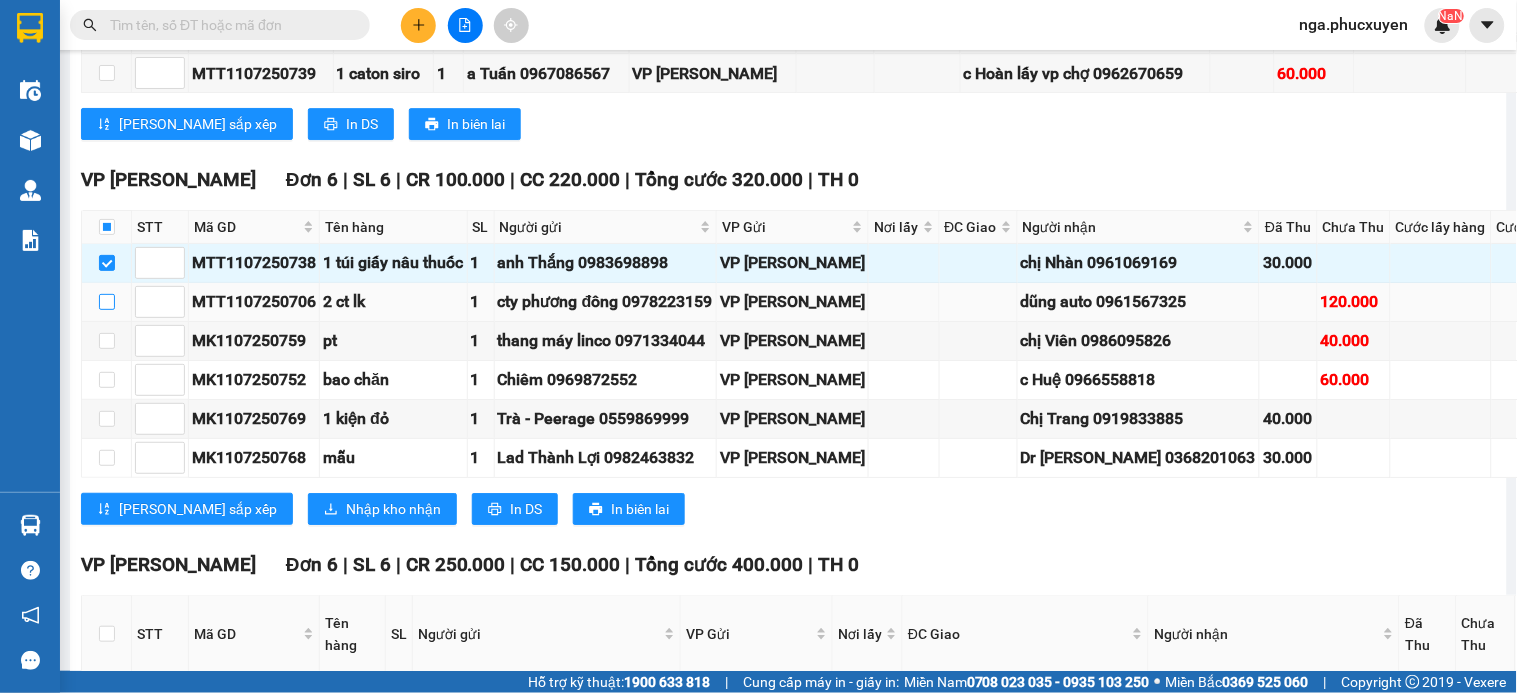 click at bounding box center [107, 302] 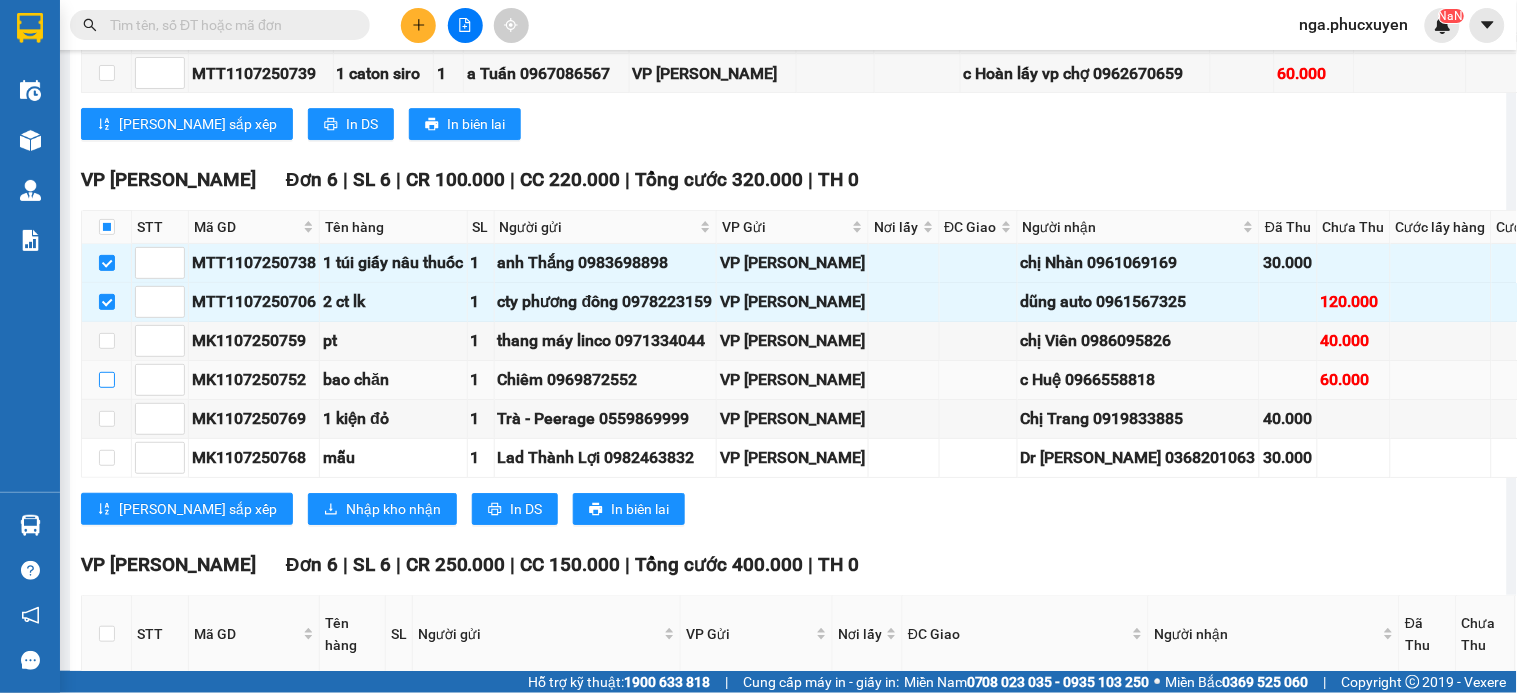 click at bounding box center [107, 380] 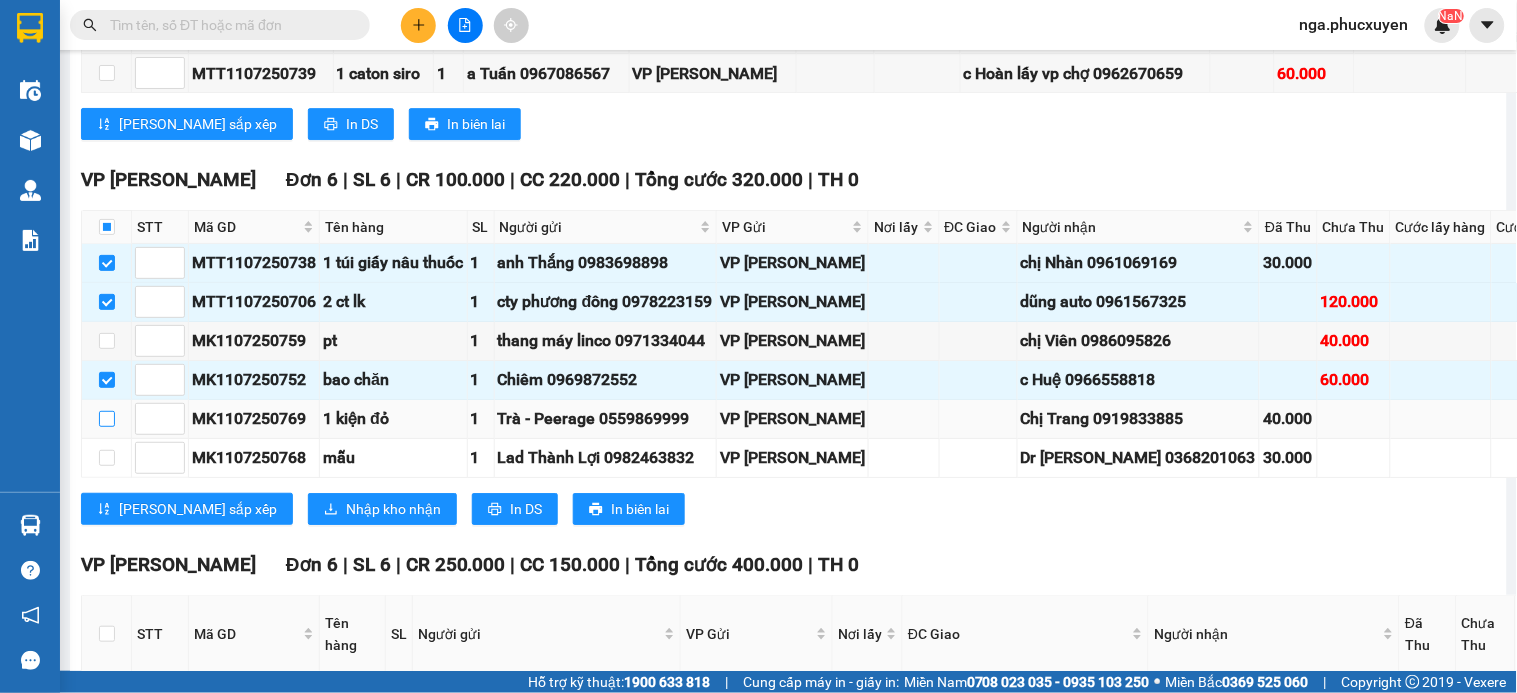 click at bounding box center [107, 419] 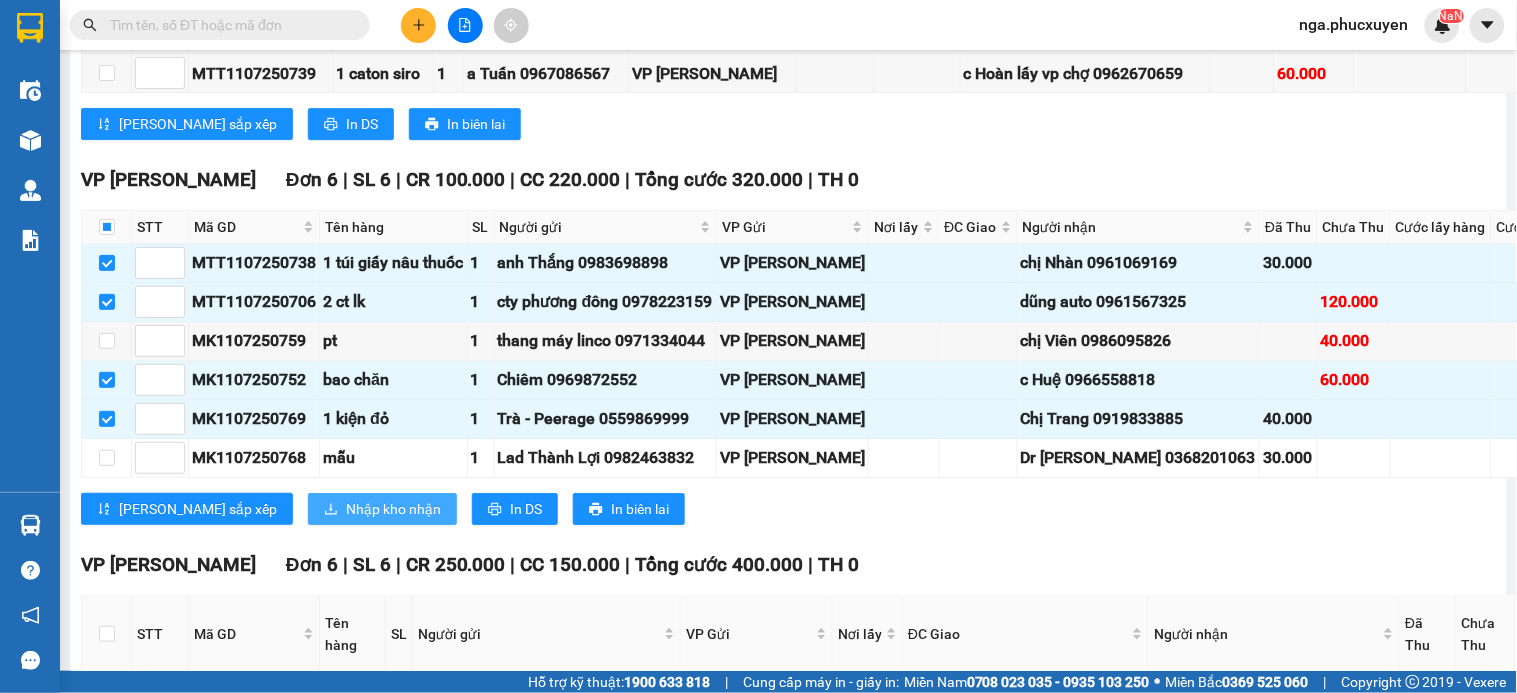 click on "Nhập kho nhận" at bounding box center (393, 509) 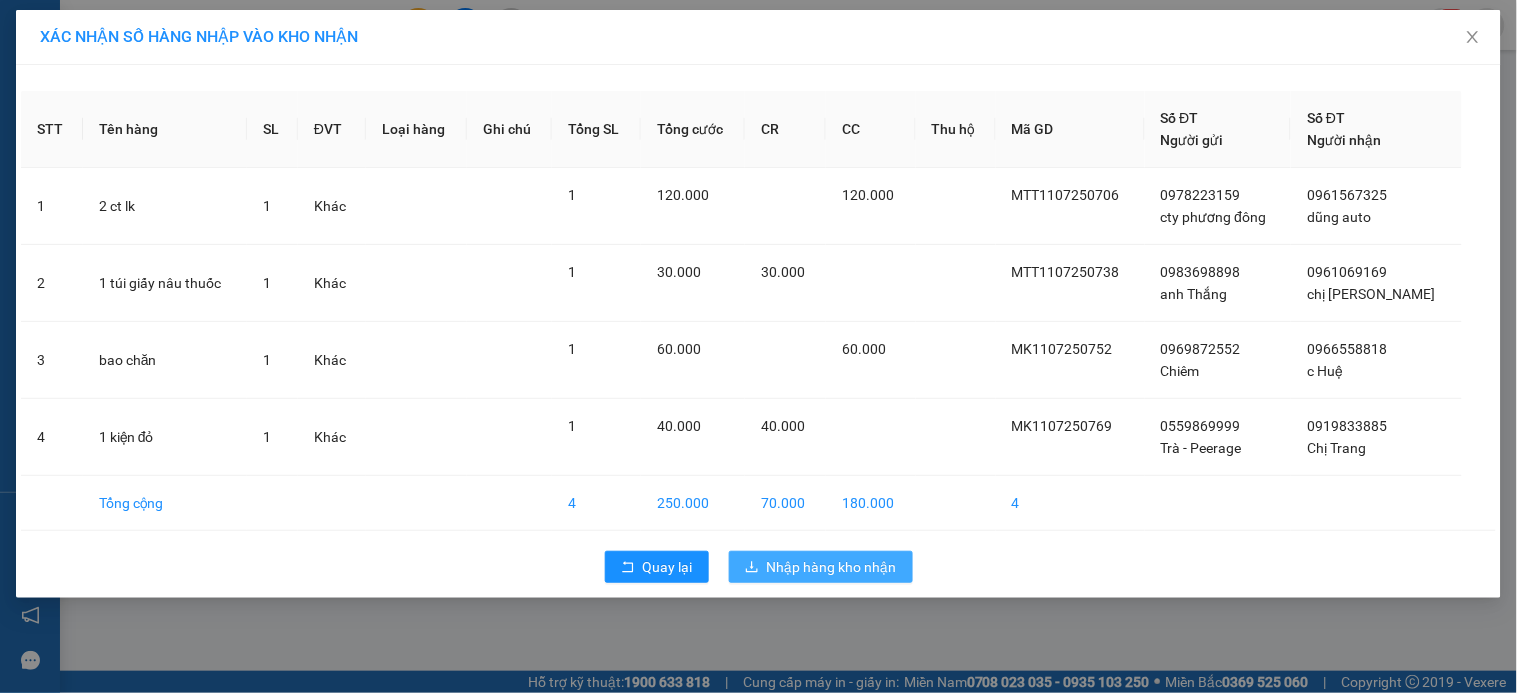 click on "Nhập hàng kho nhận" at bounding box center [832, 567] 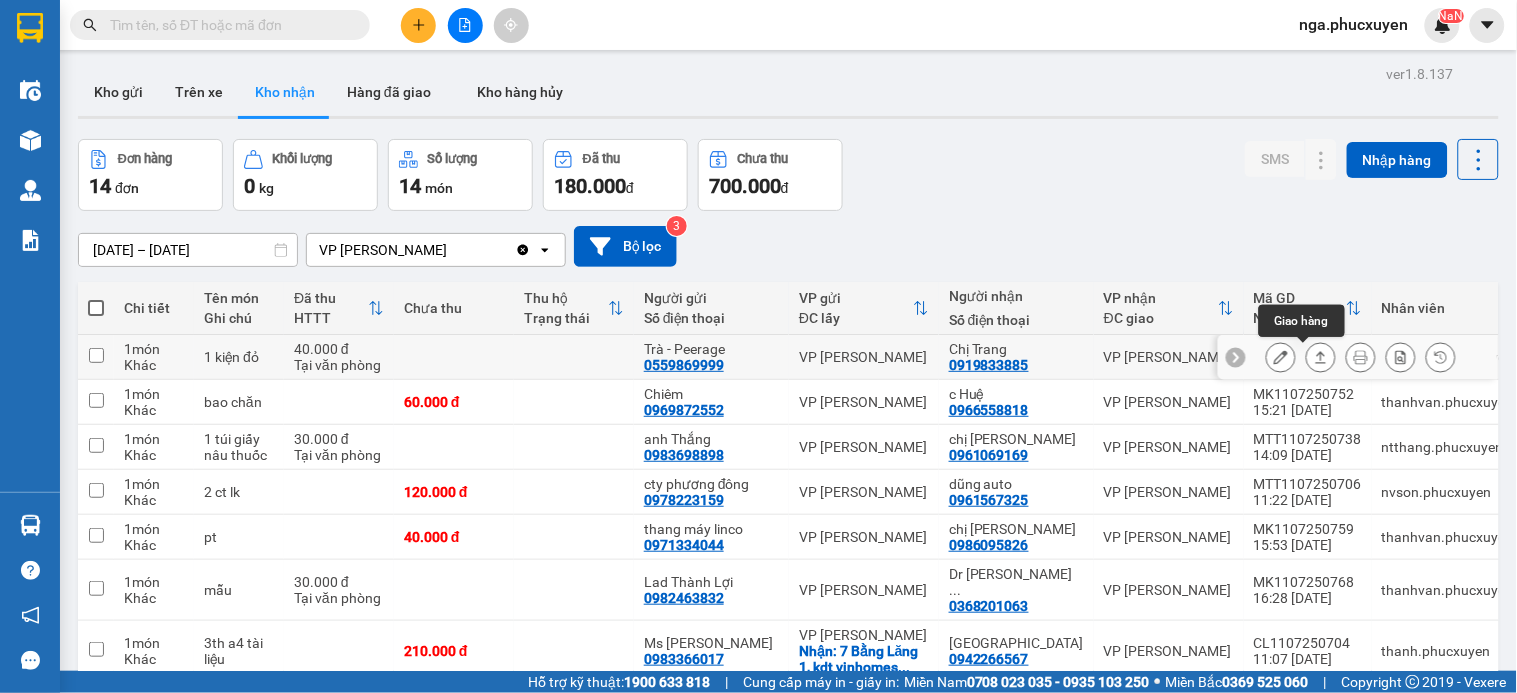 click 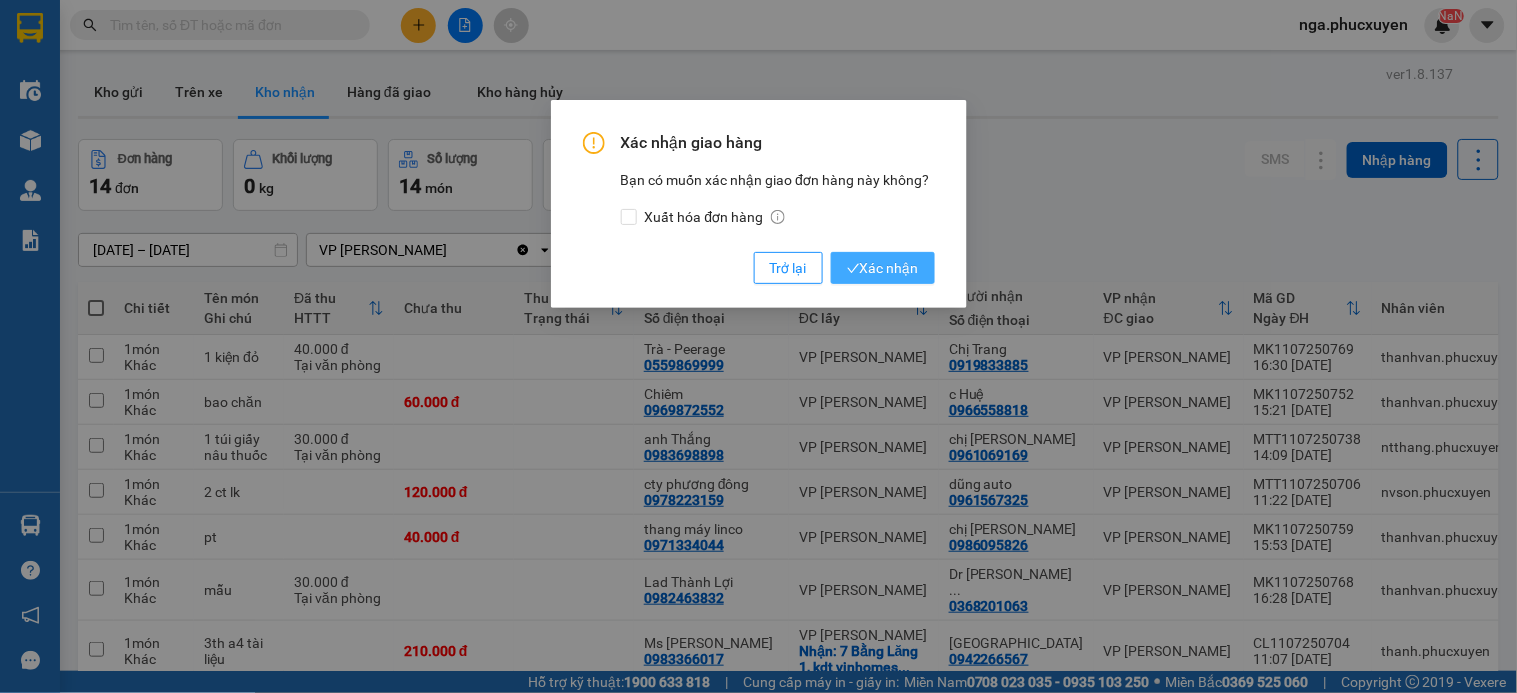 click on "Xác nhận" at bounding box center [883, 268] 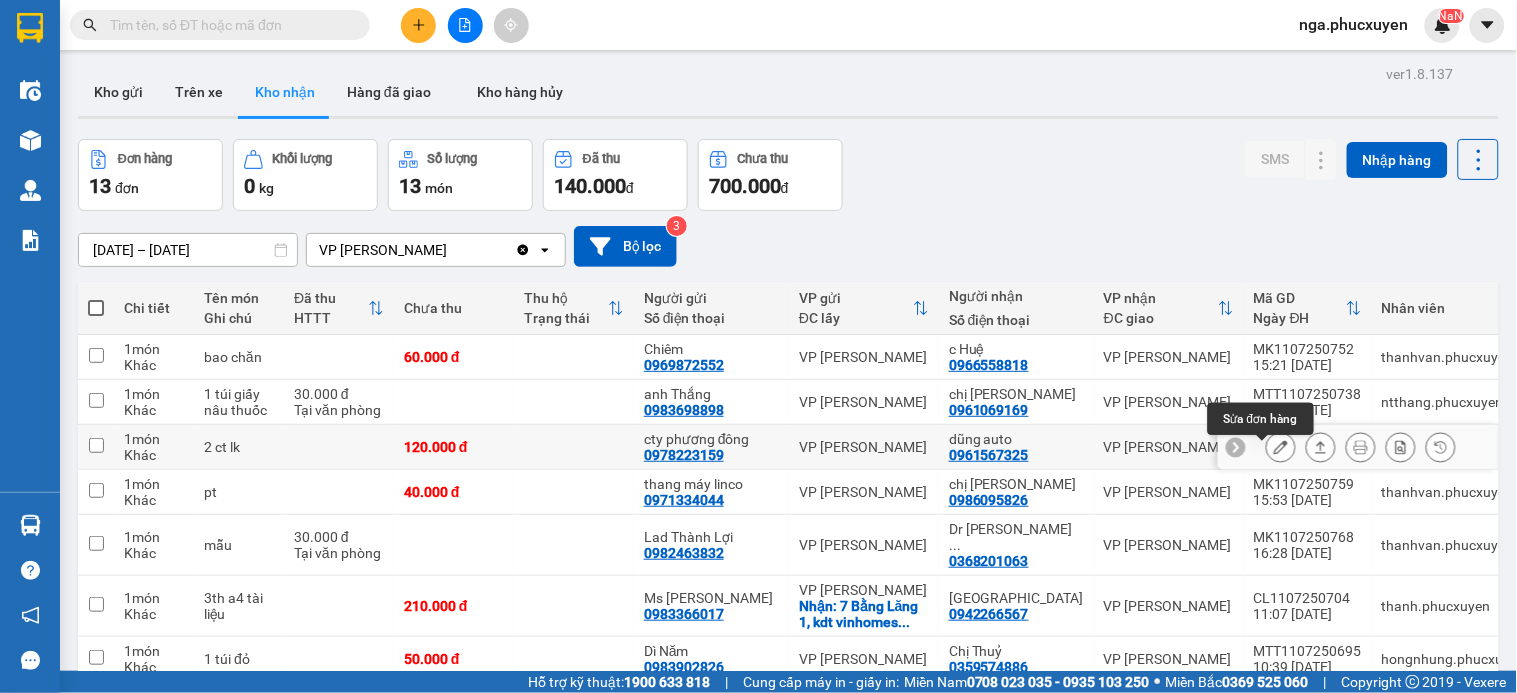 click 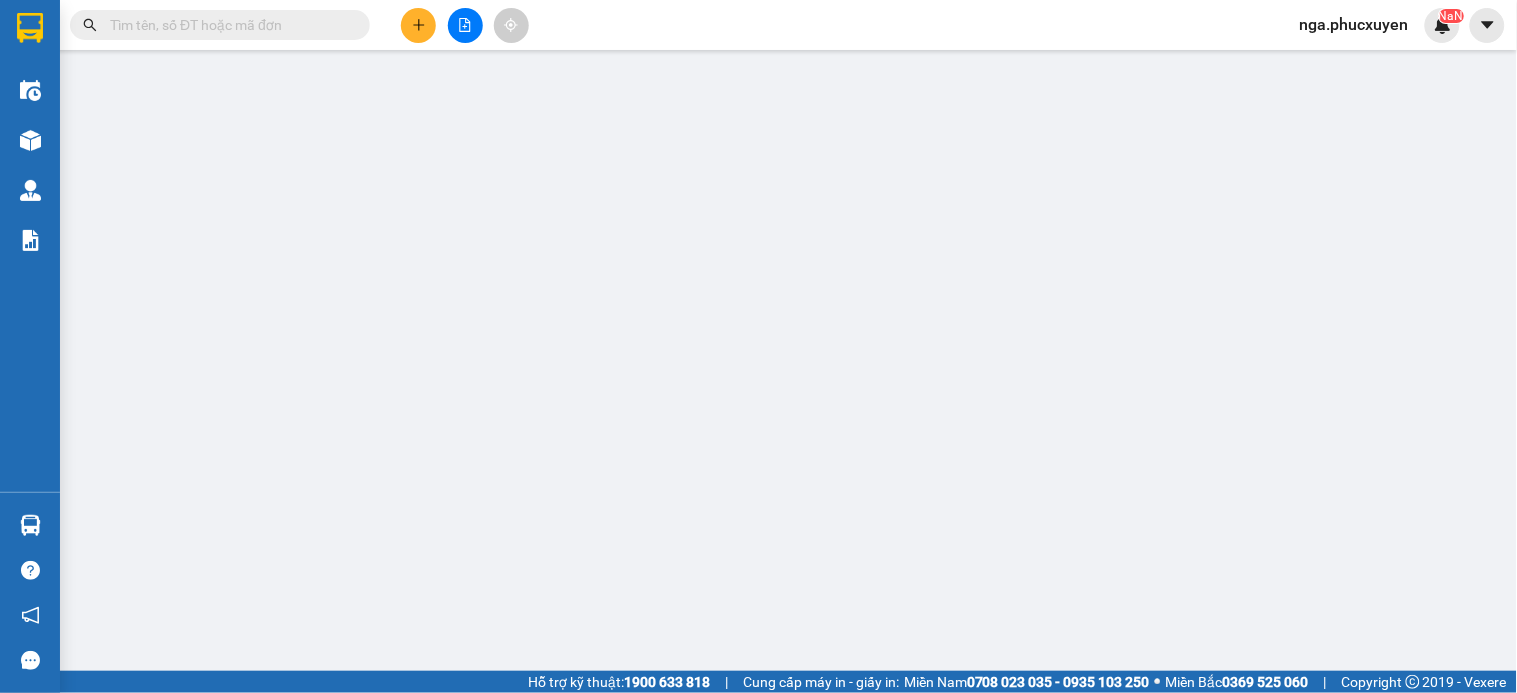 type on "0978223159" 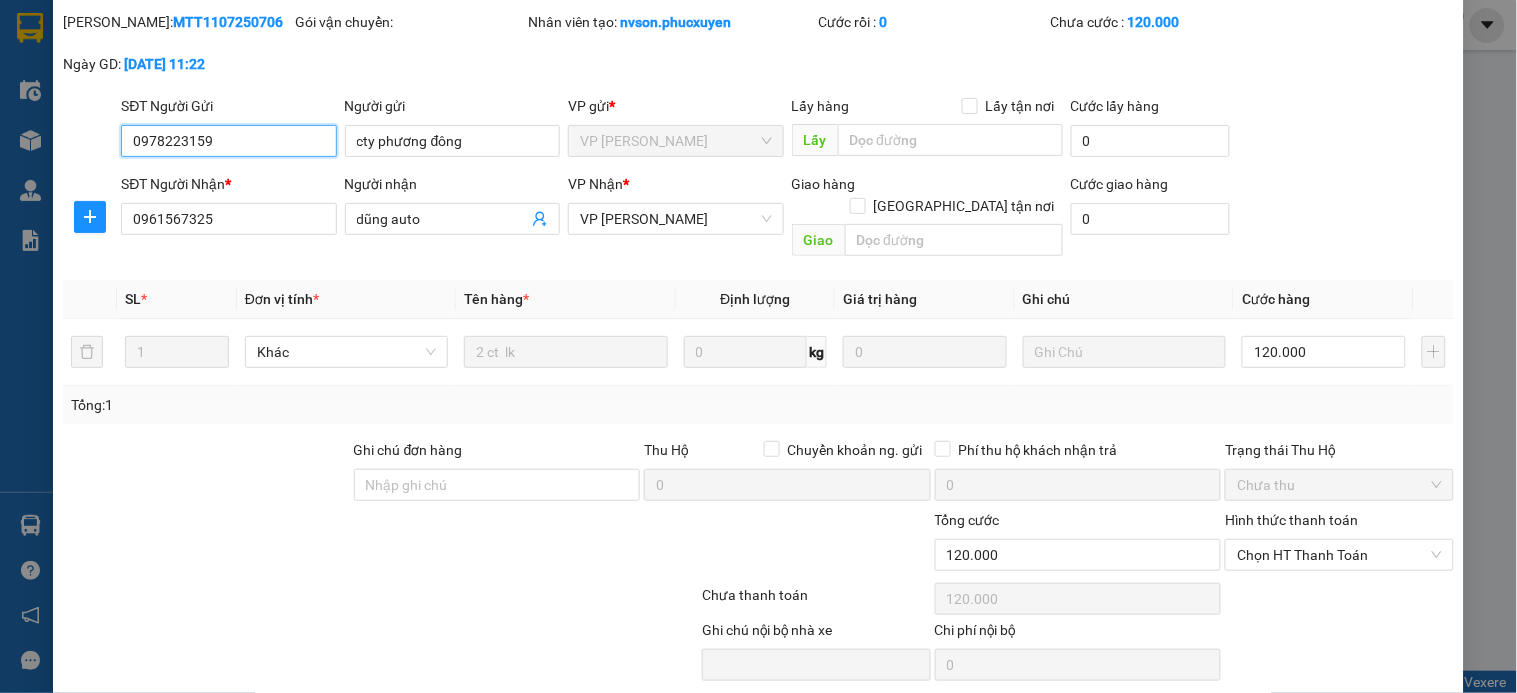 scroll, scrollTop: 114, scrollLeft: 0, axis: vertical 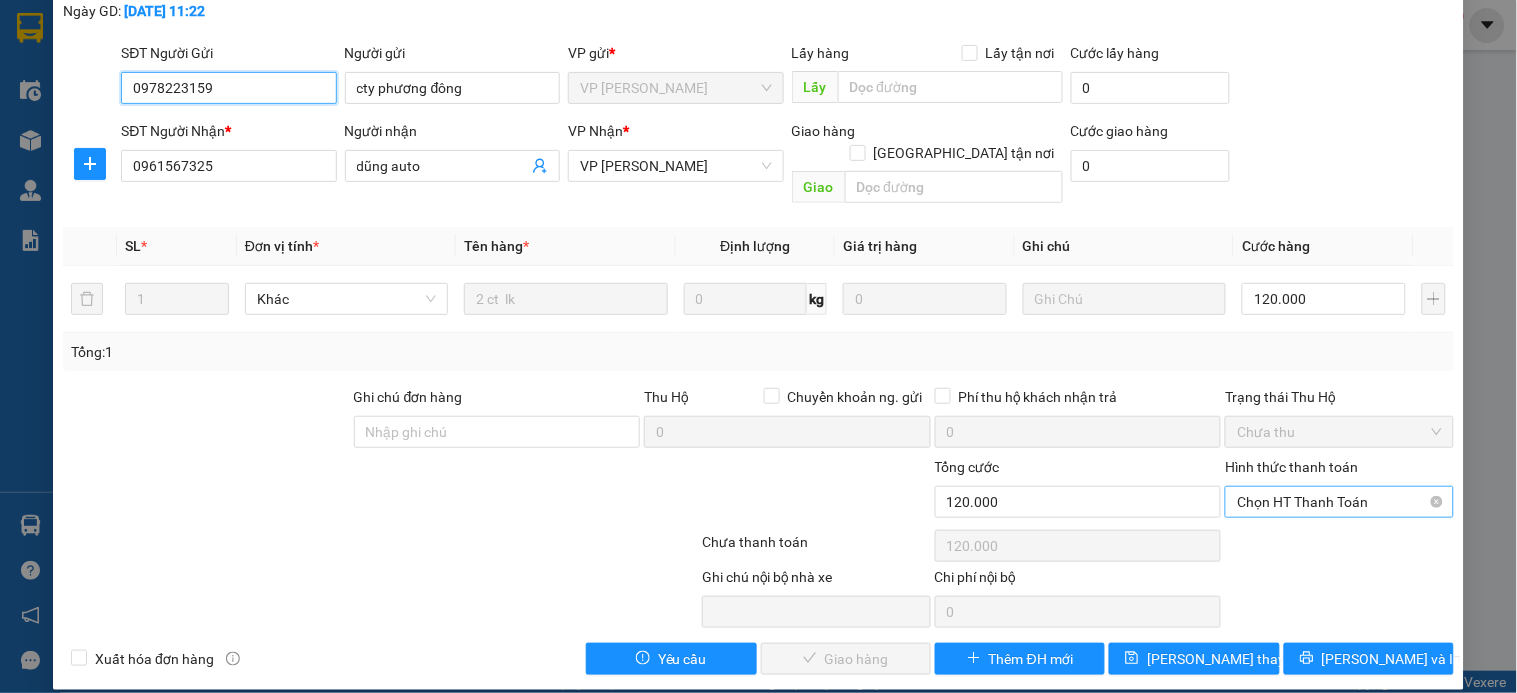 drag, startPoint x: 1263, startPoint y: 478, endPoint x: 1265, endPoint y: 494, distance: 16.124516 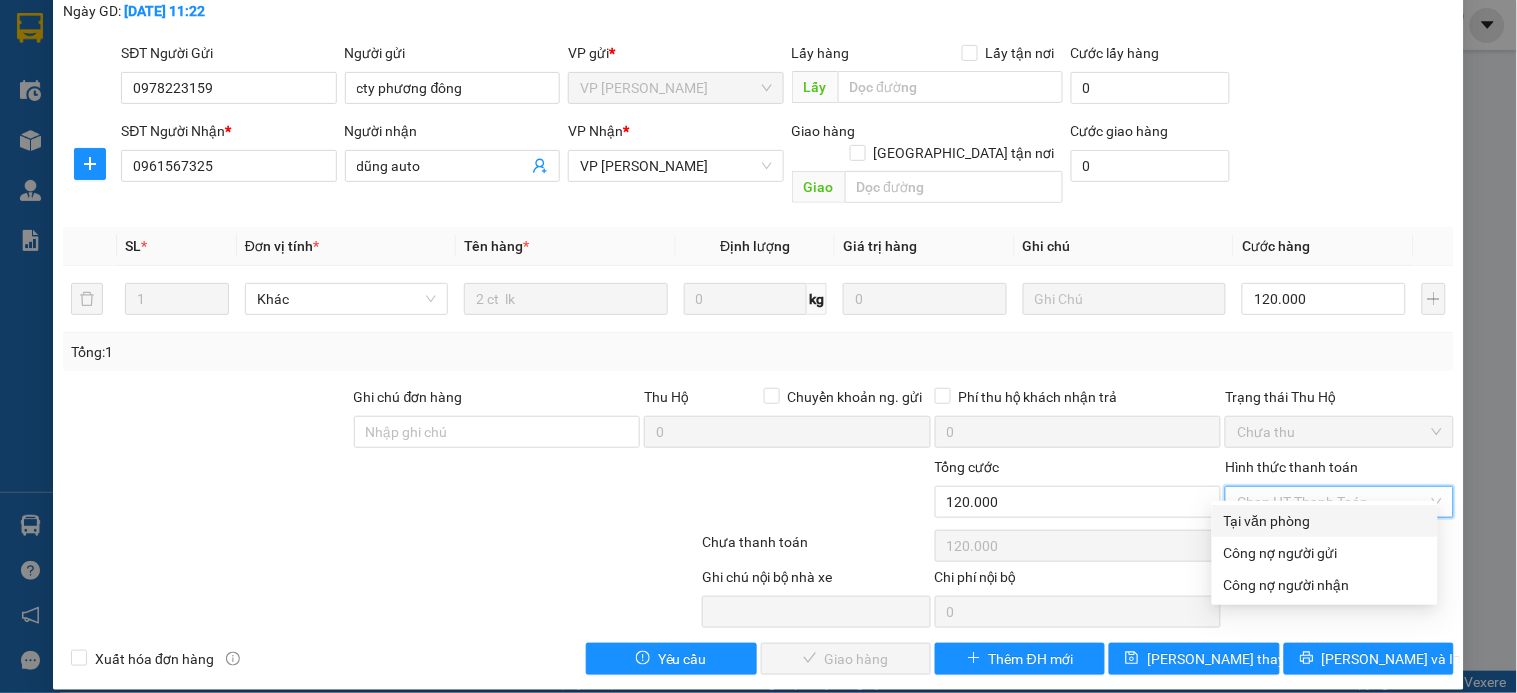 drag, startPoint x: 1275, startPoint y: 528, endPoint x: 1218, endPoint y: 550, distance: 61.09828 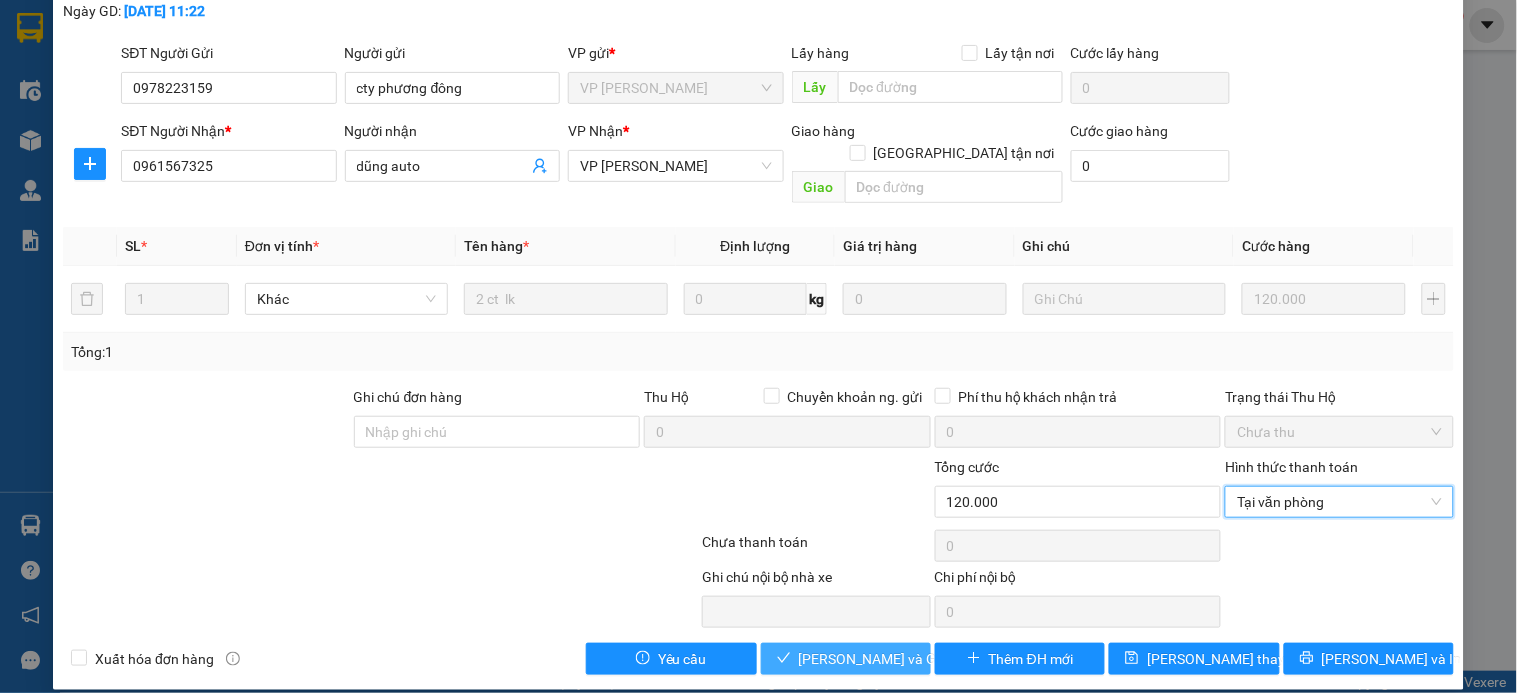 click on "[PERSON_NAME] và Giao hàng" at bounding box center (895, 659) 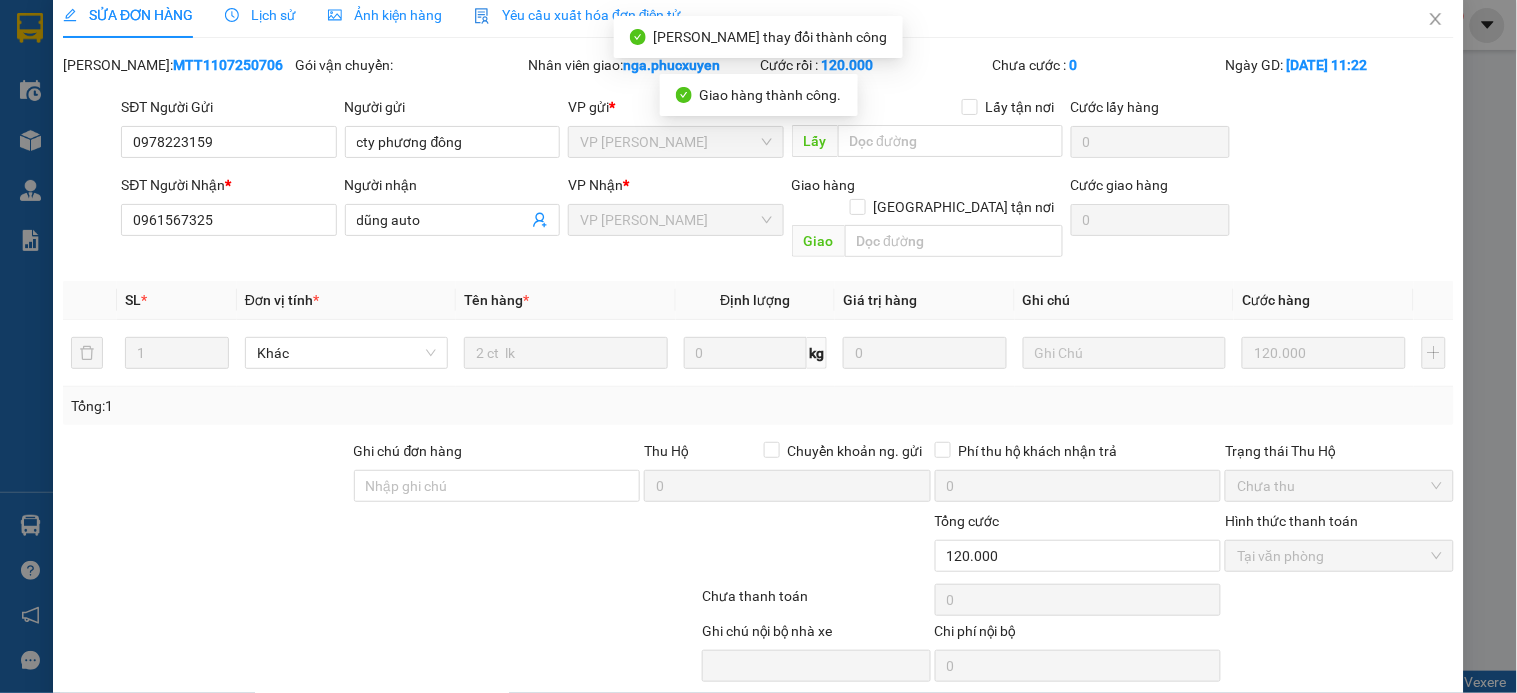 scroll, scrollTop: 0, scrollLeft: 0, axis: both 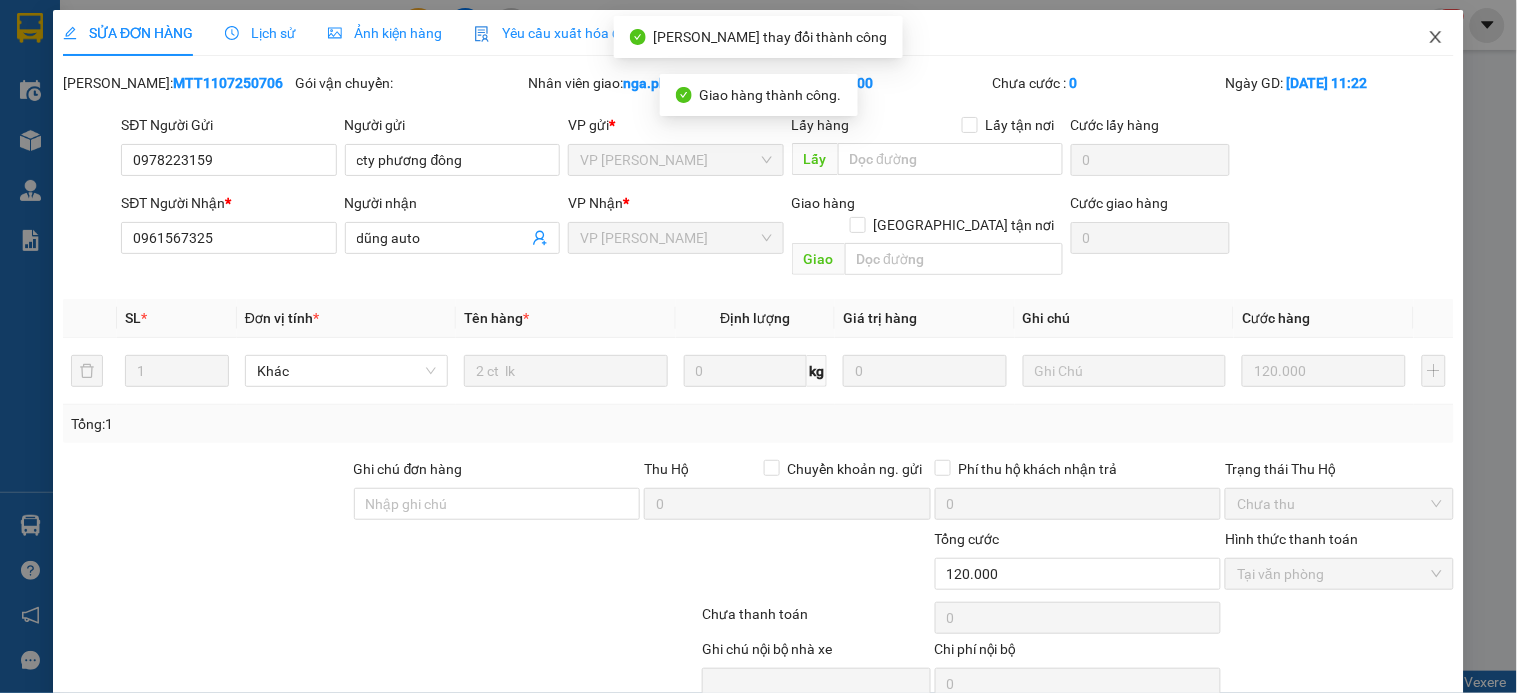 click at bounding box center [1436, 38] 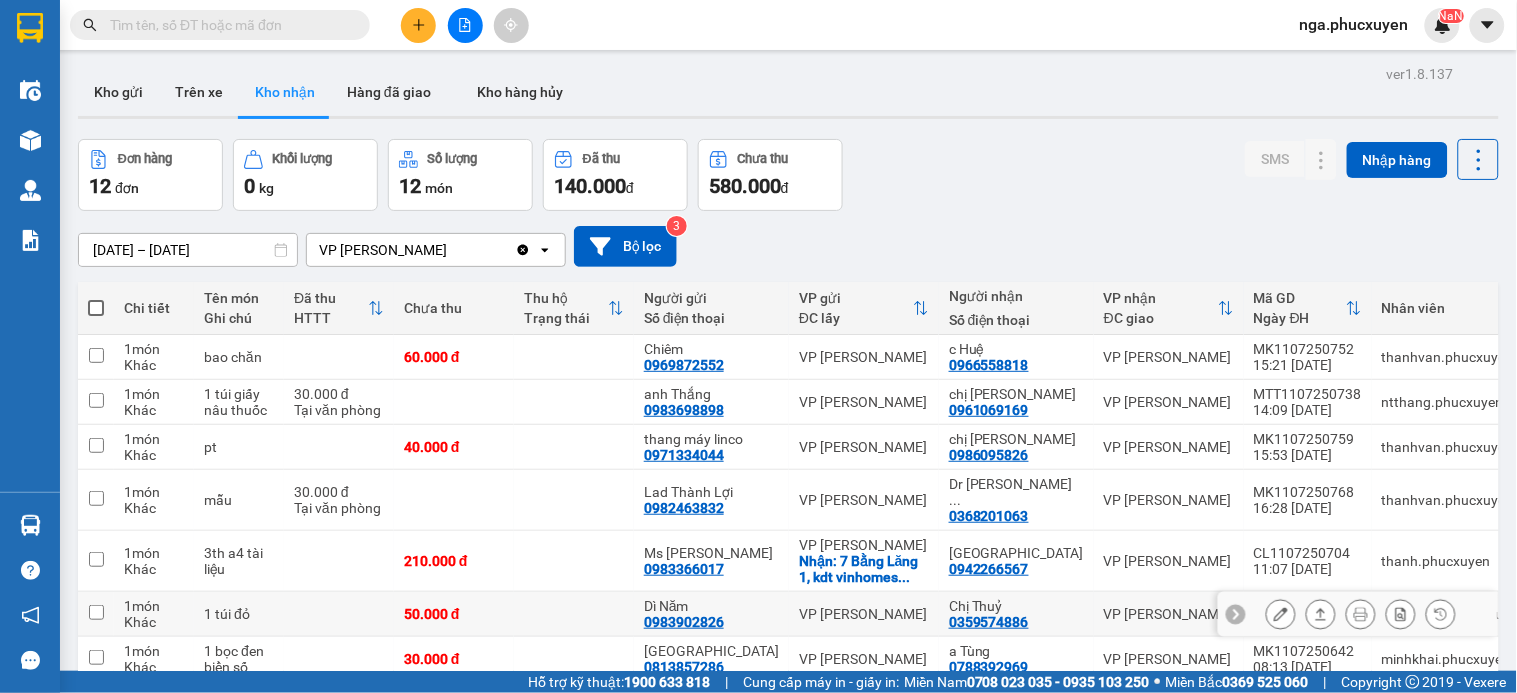 scroll, scrollTop: 111, scrollLeft: 0, axis: vertical 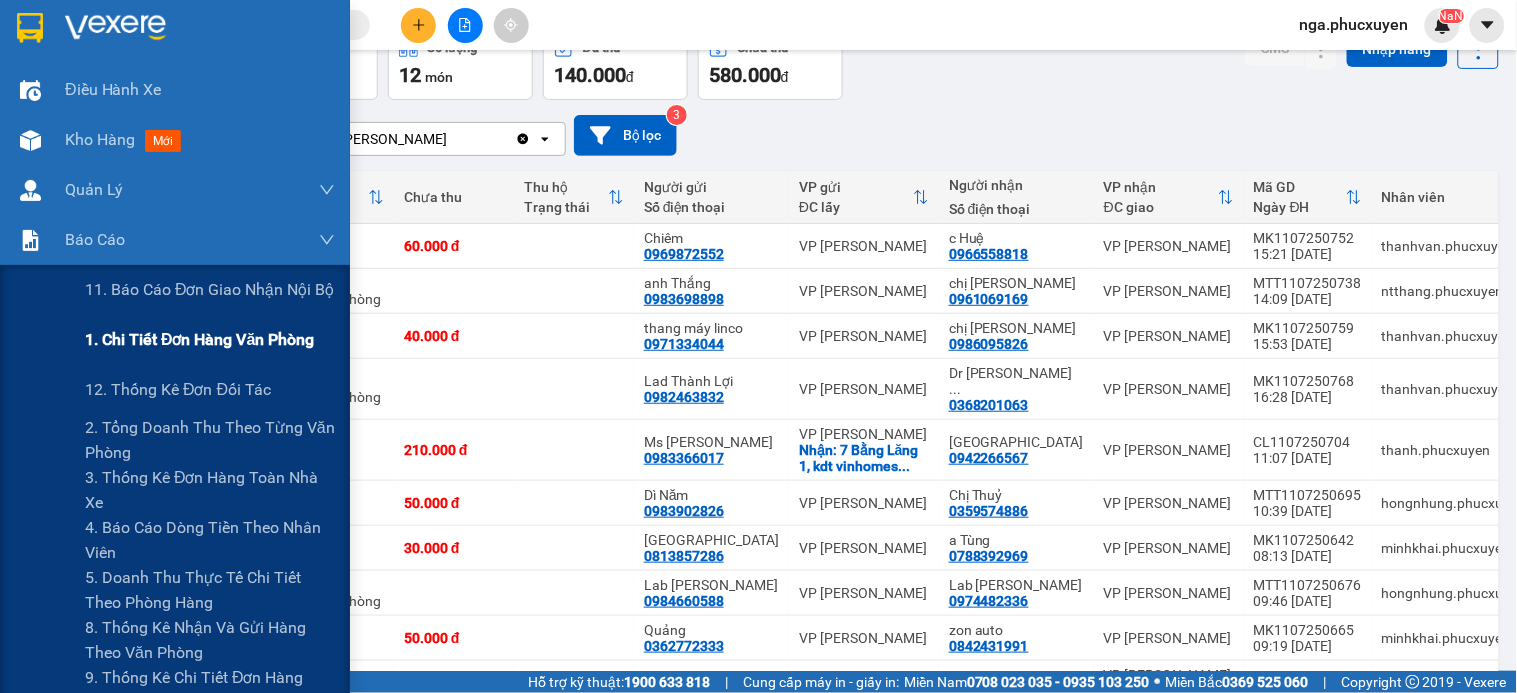 click on "1. Chi tiết đơn hàng văn phòng" at bounding box center (199, 339) 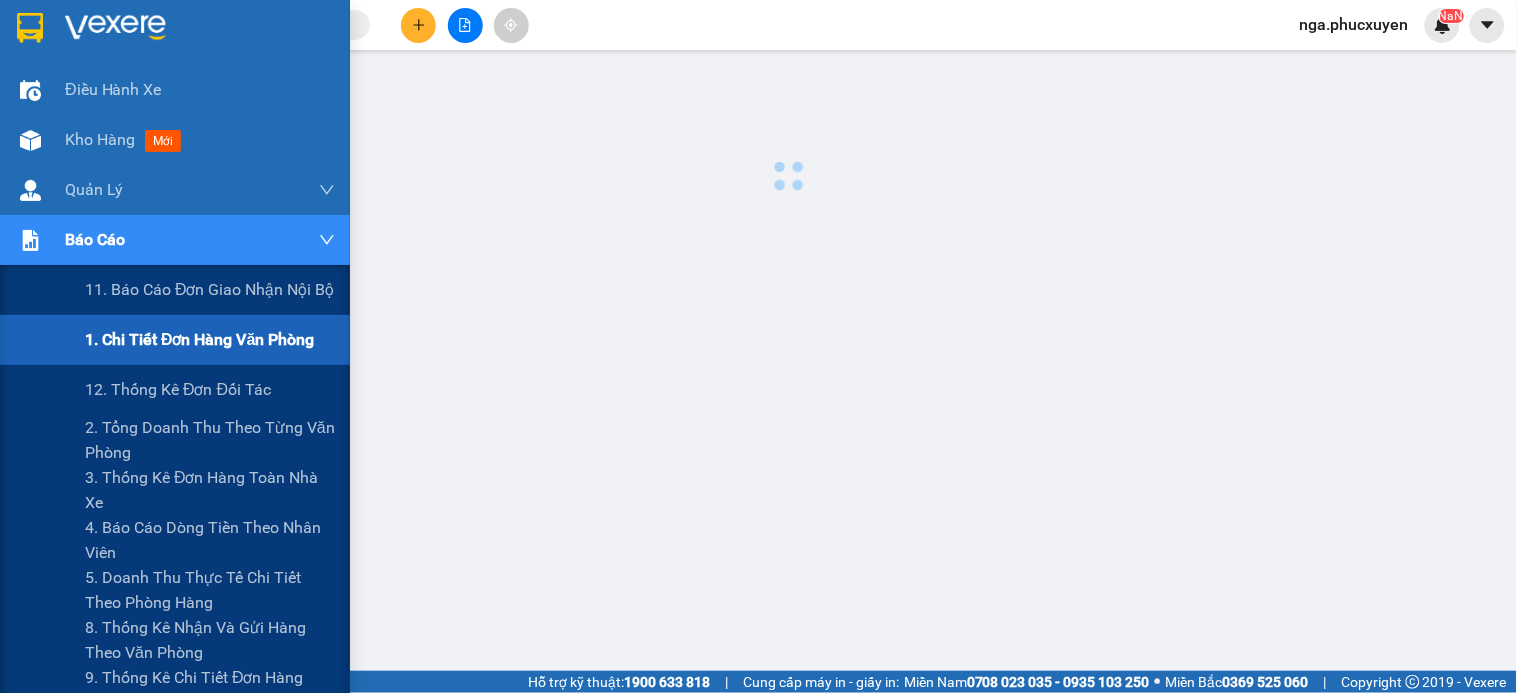 scroll, scrollTop: 0, scrollLeft: 0, axis: both 